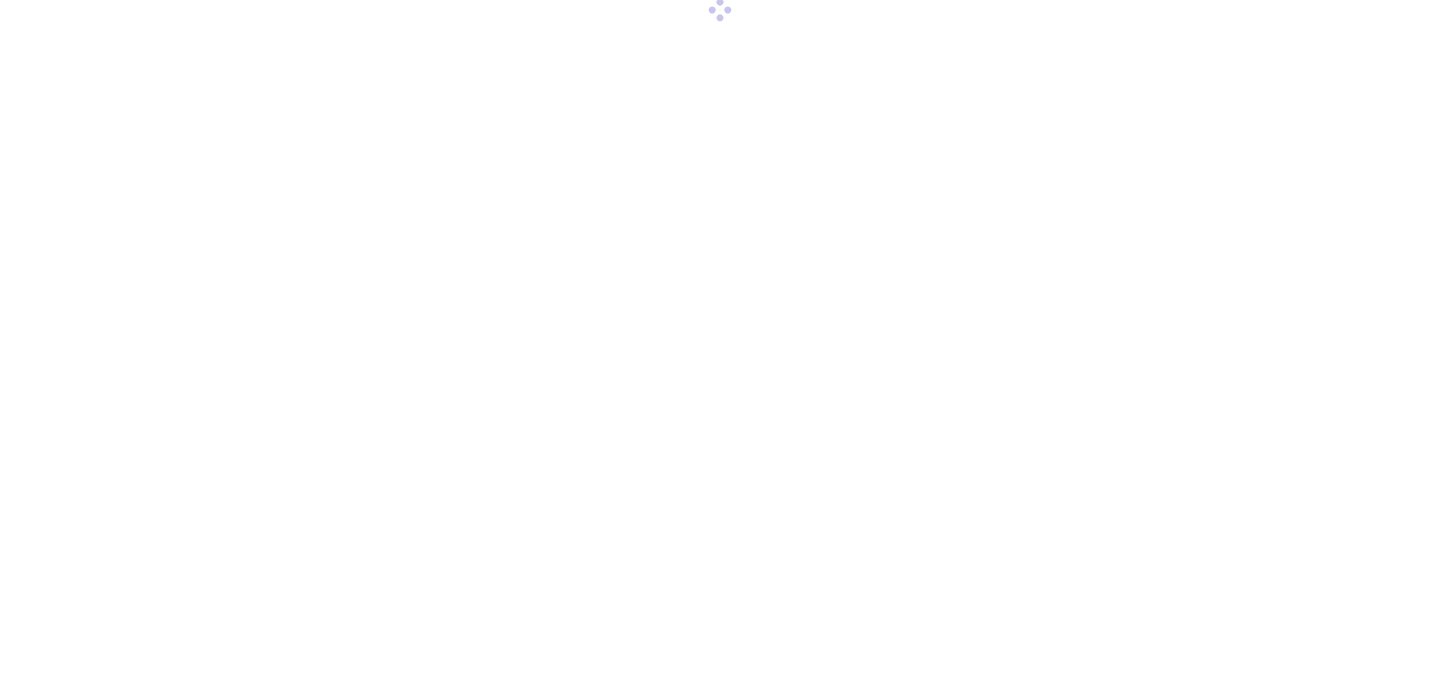 scroll, scrollTop: 0, scrollLeft: 0, axis: both 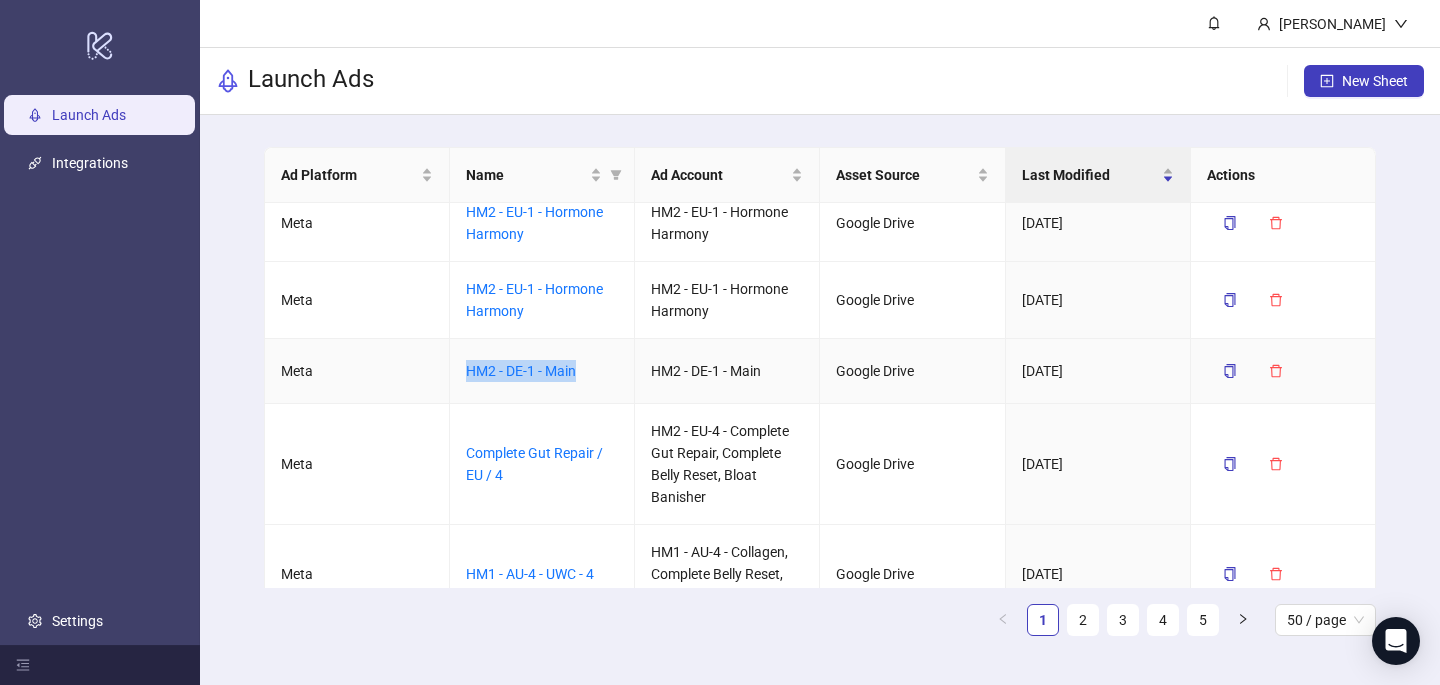 drag, startPoint x: 587, startPoint y: 368, endPoint x: 465, endPoint y: 368, distance: 122 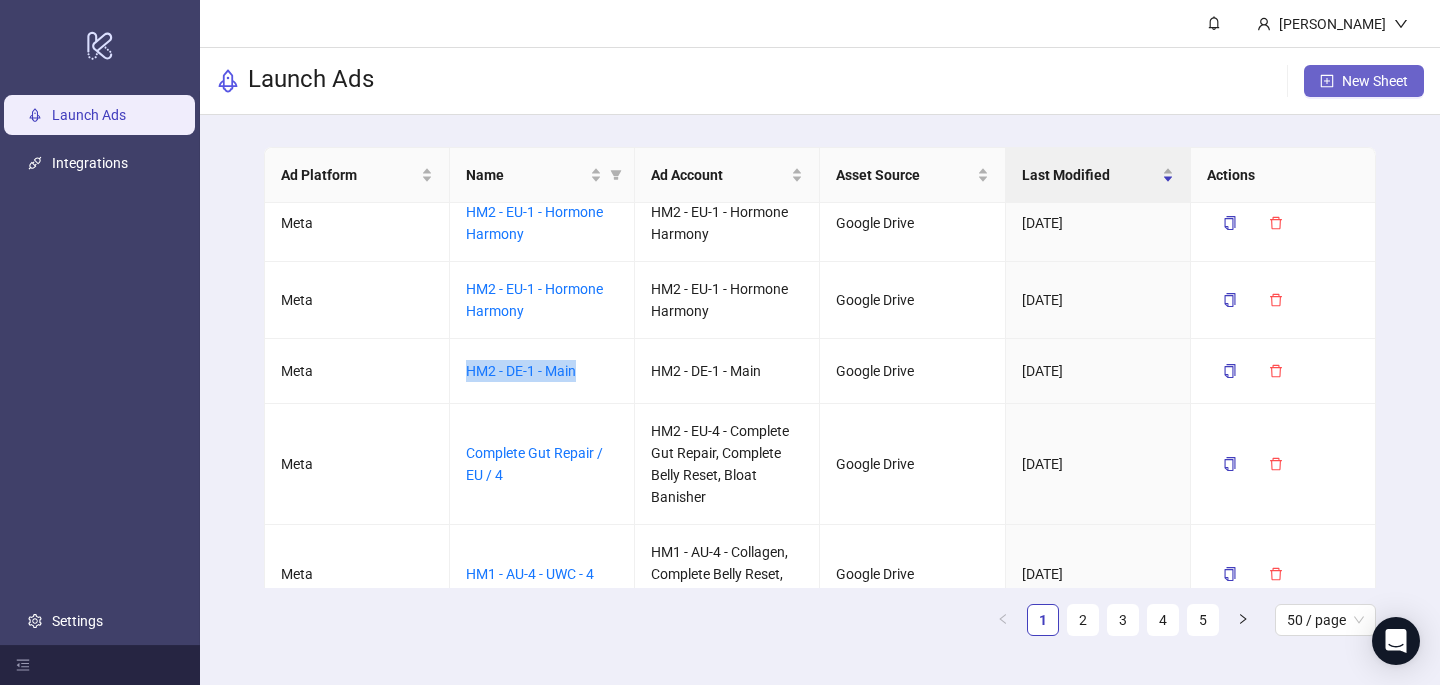 click on "New Sheet" at bounding box center [1375, 81] 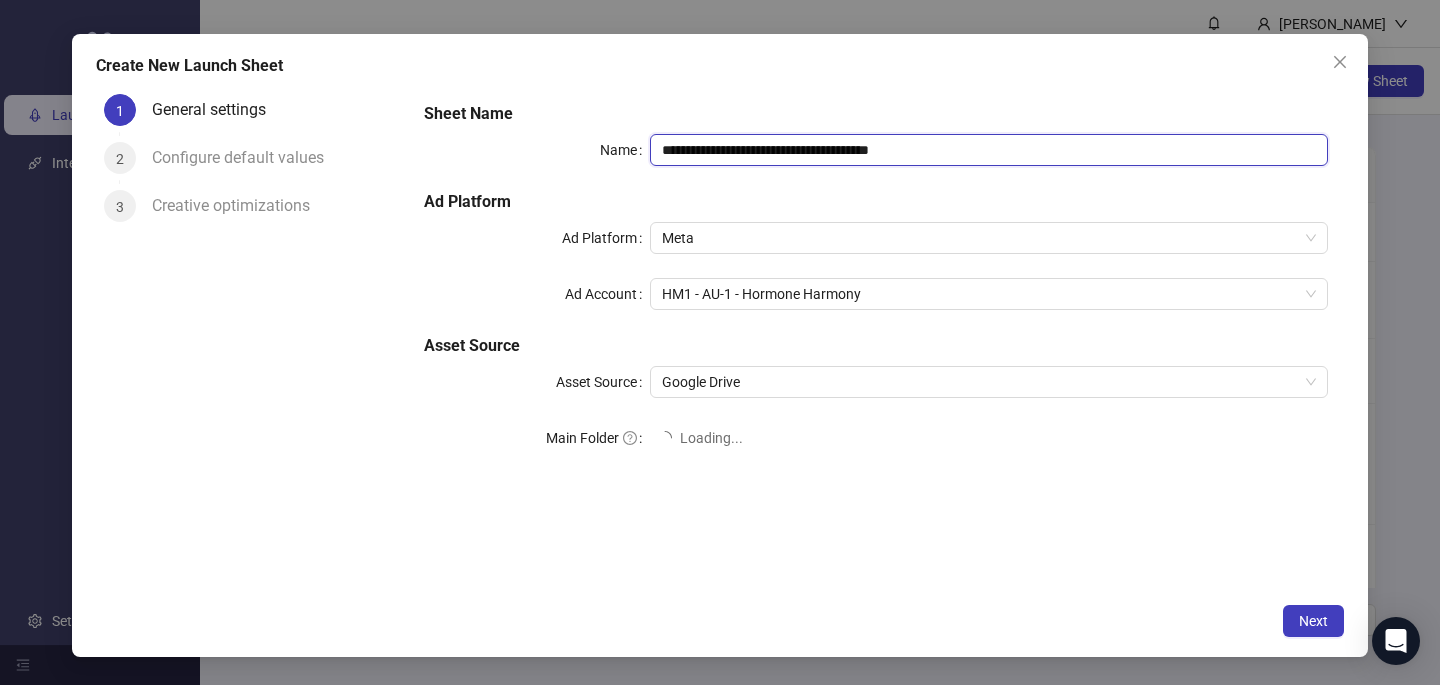 click on "**********" at bounding box center (989, 150) 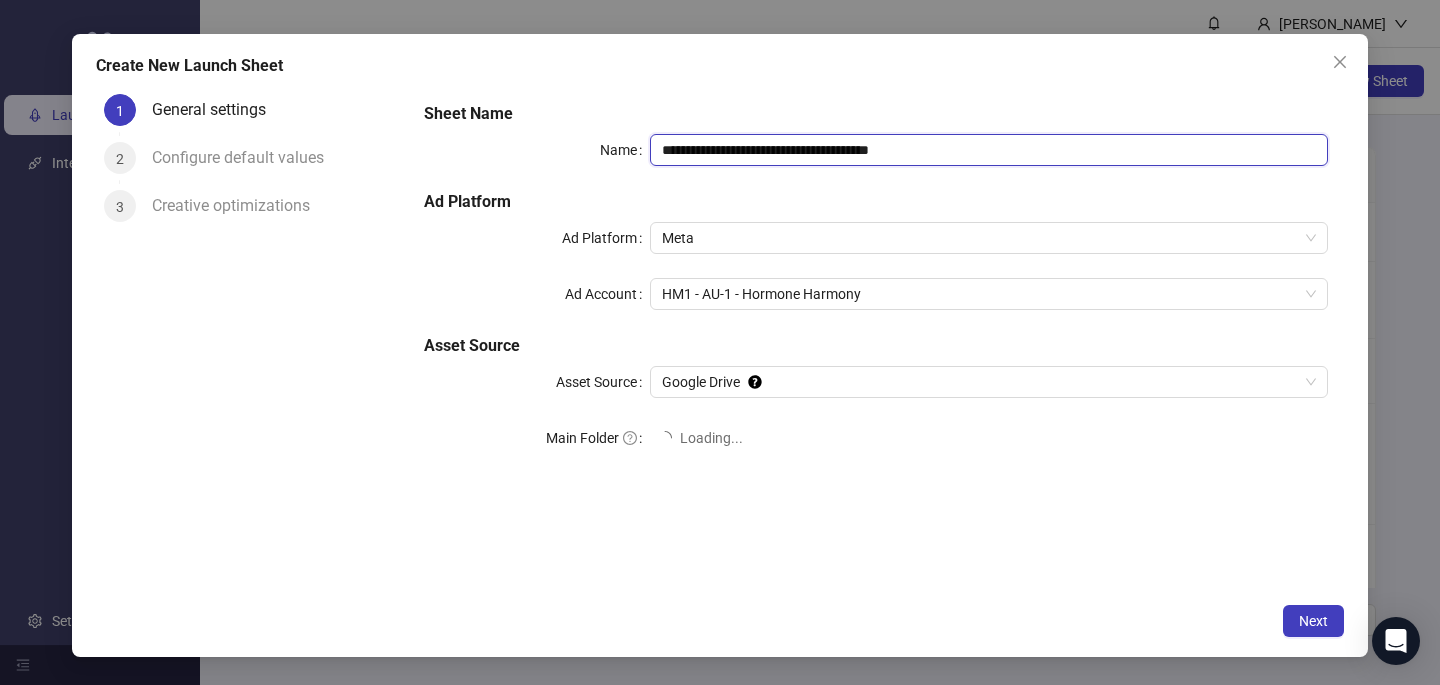 paste 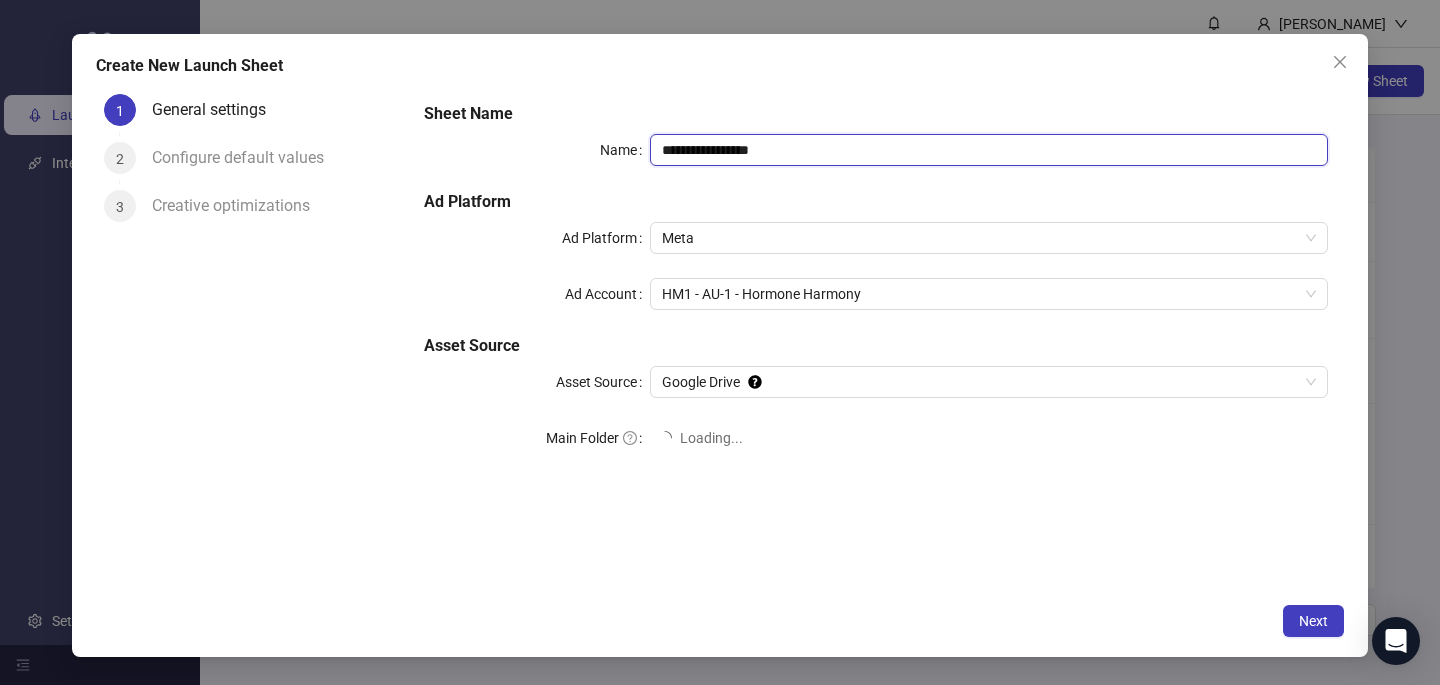 type on "**********" 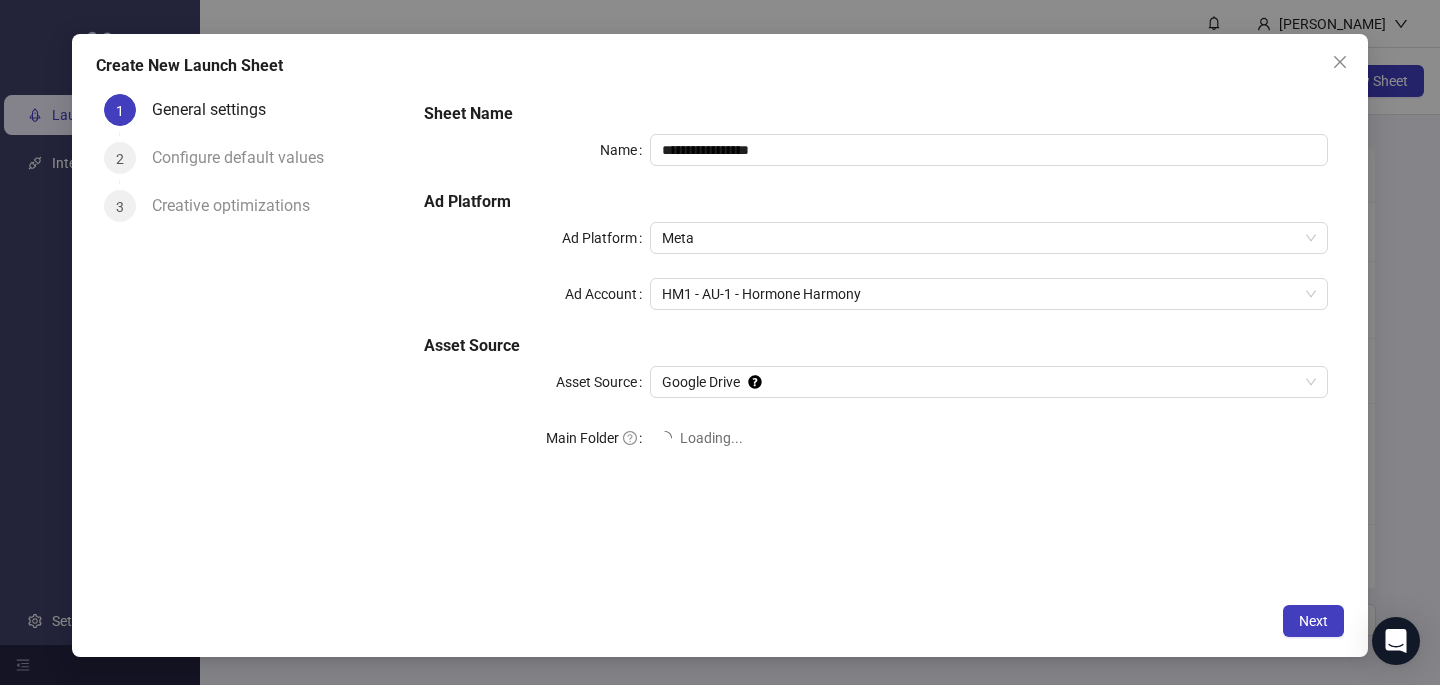 click on "Sheet Name" at bounding box center (876, 114) 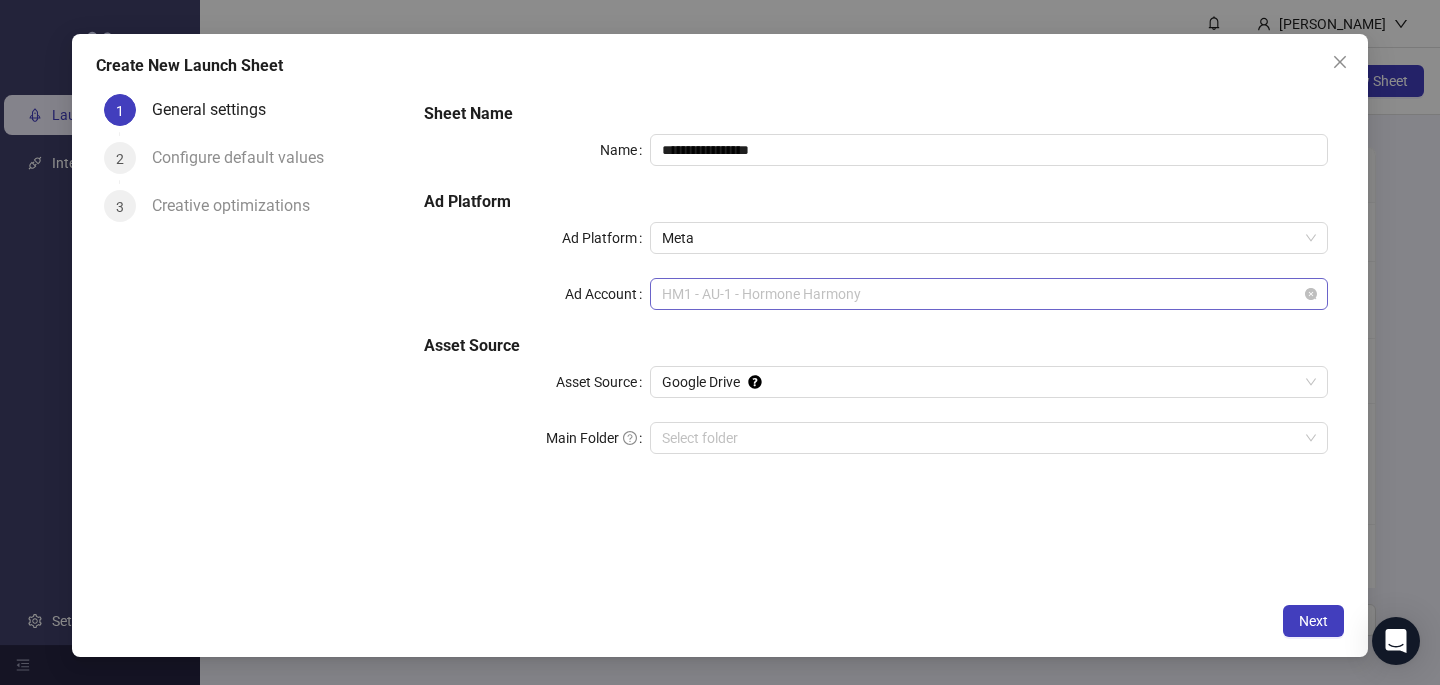 click on "HM1 - AU-1 - Hormone Harmony" at bounding box center (989, 294) 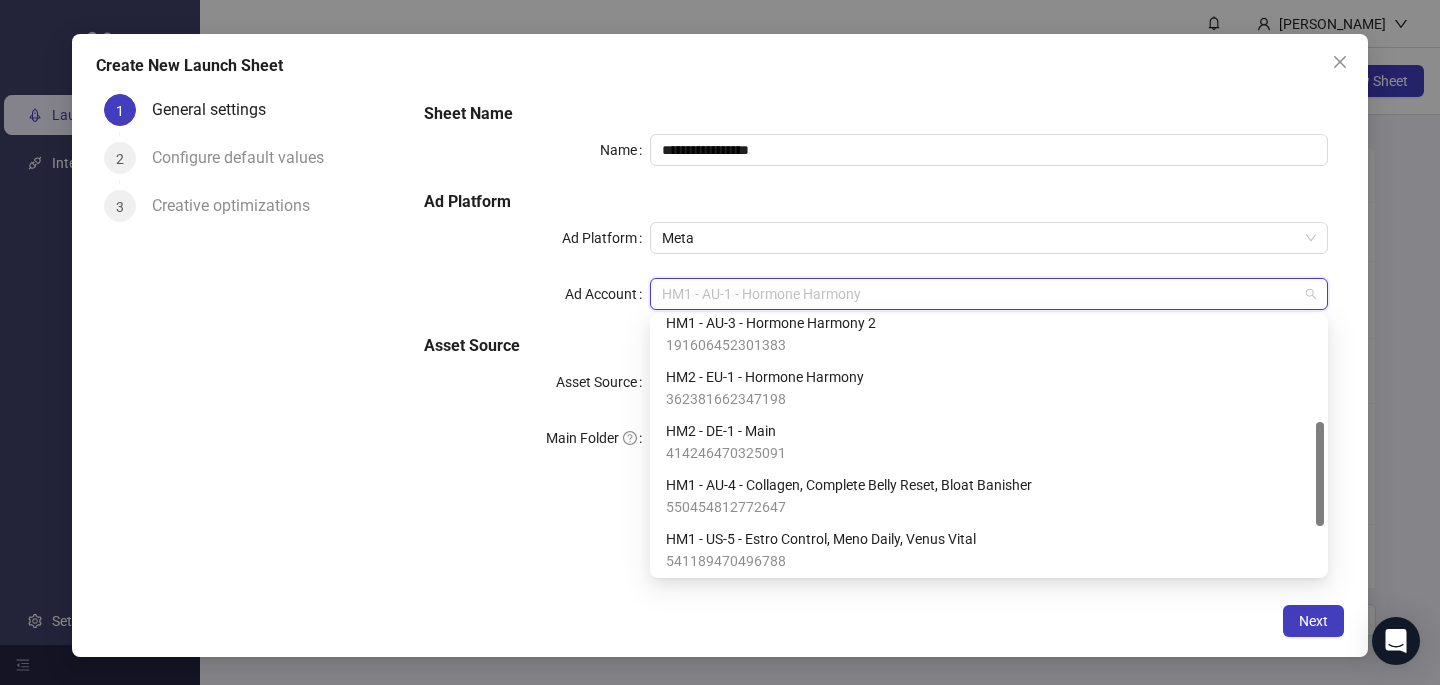scroll, scrollTop: 259, scrollLeft: 0, axis: vertical 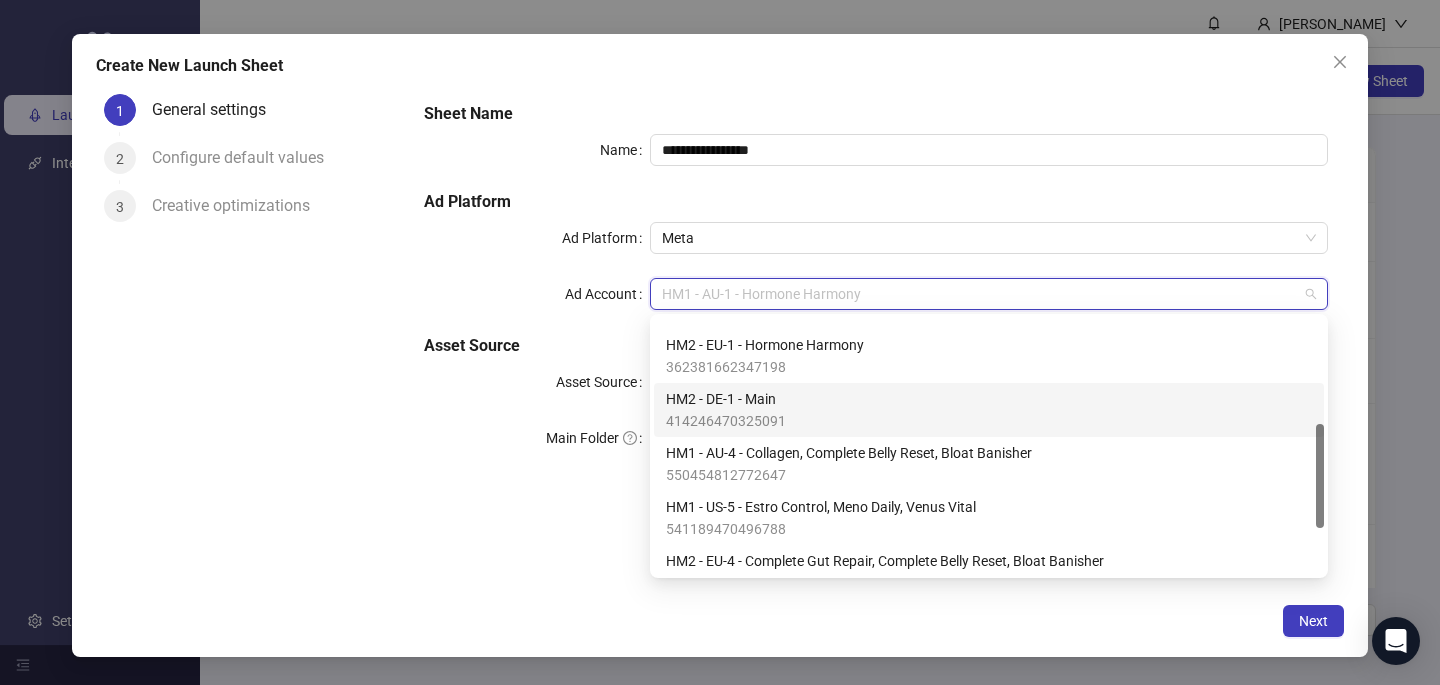 click on "HM2 - DE-1 - Main" at bounding box center (726, 399) 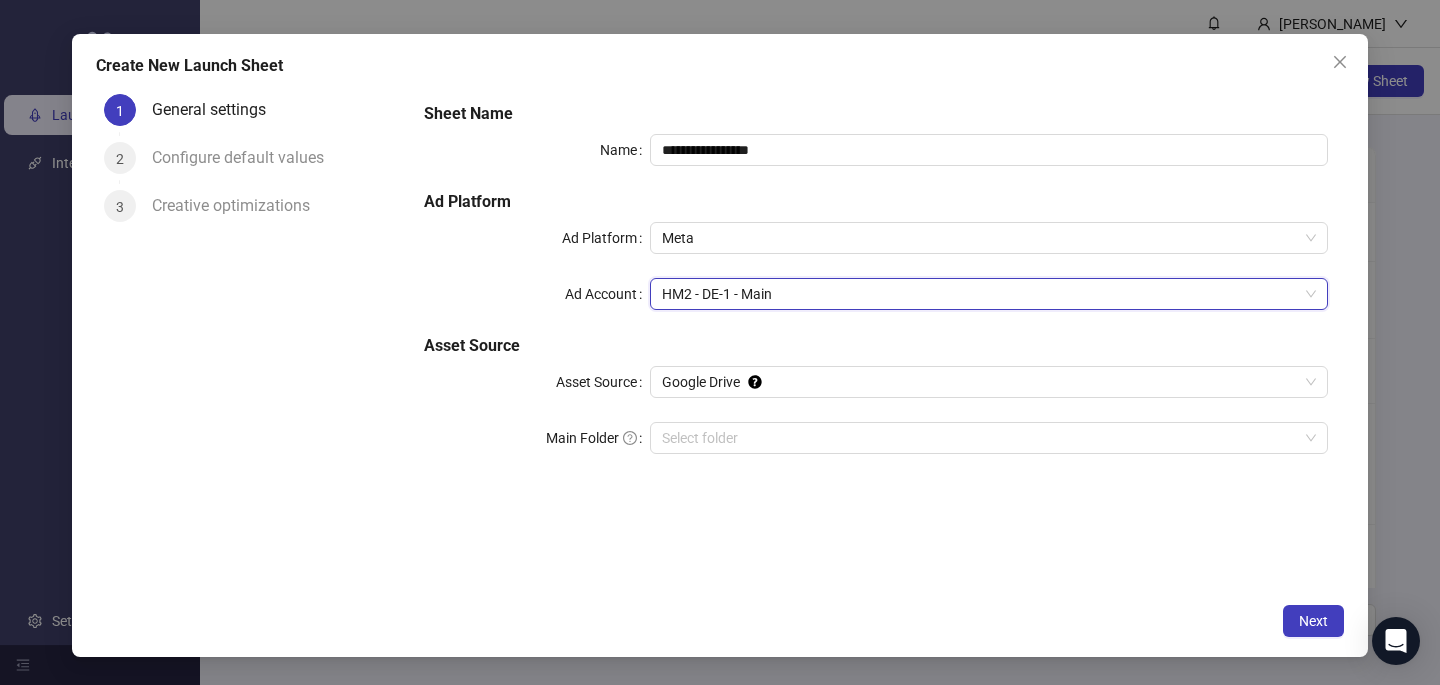 click on "**********" at bounding box center [876, 339] 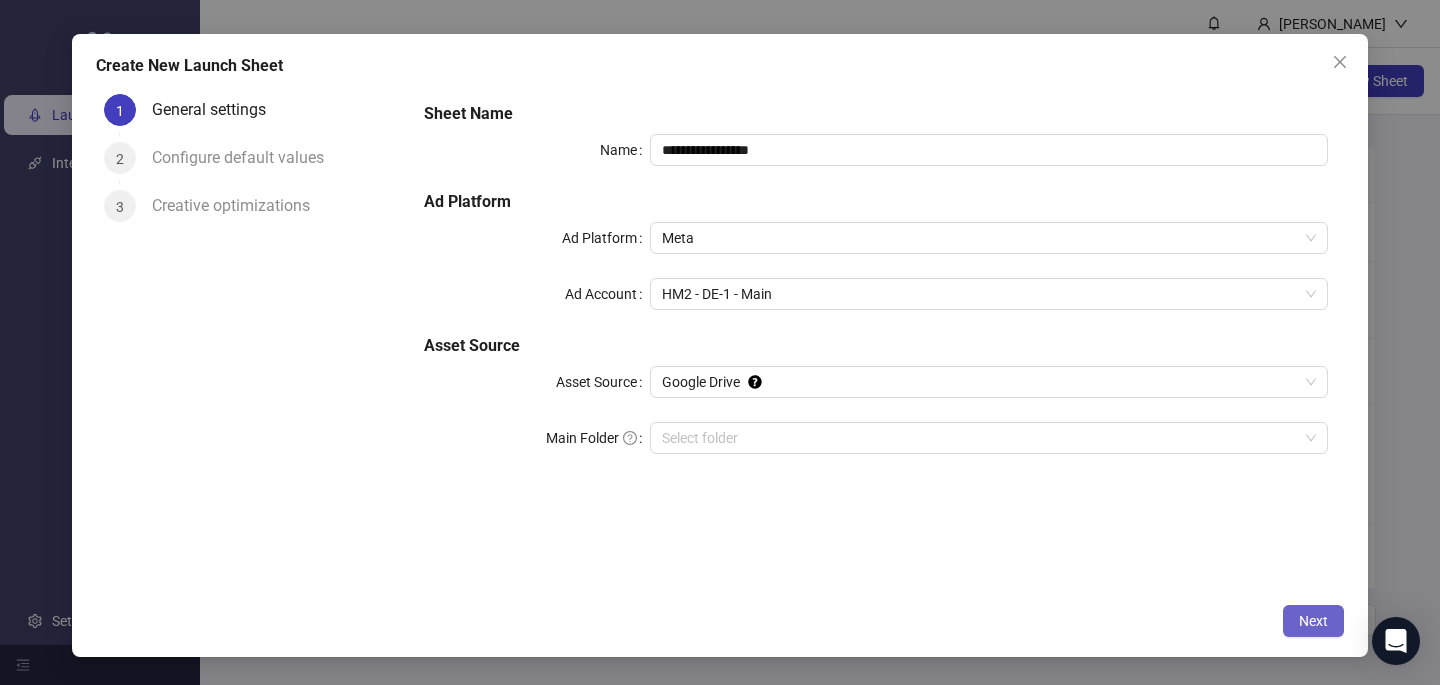 click on "Next" at bounding box center (1313, 621) 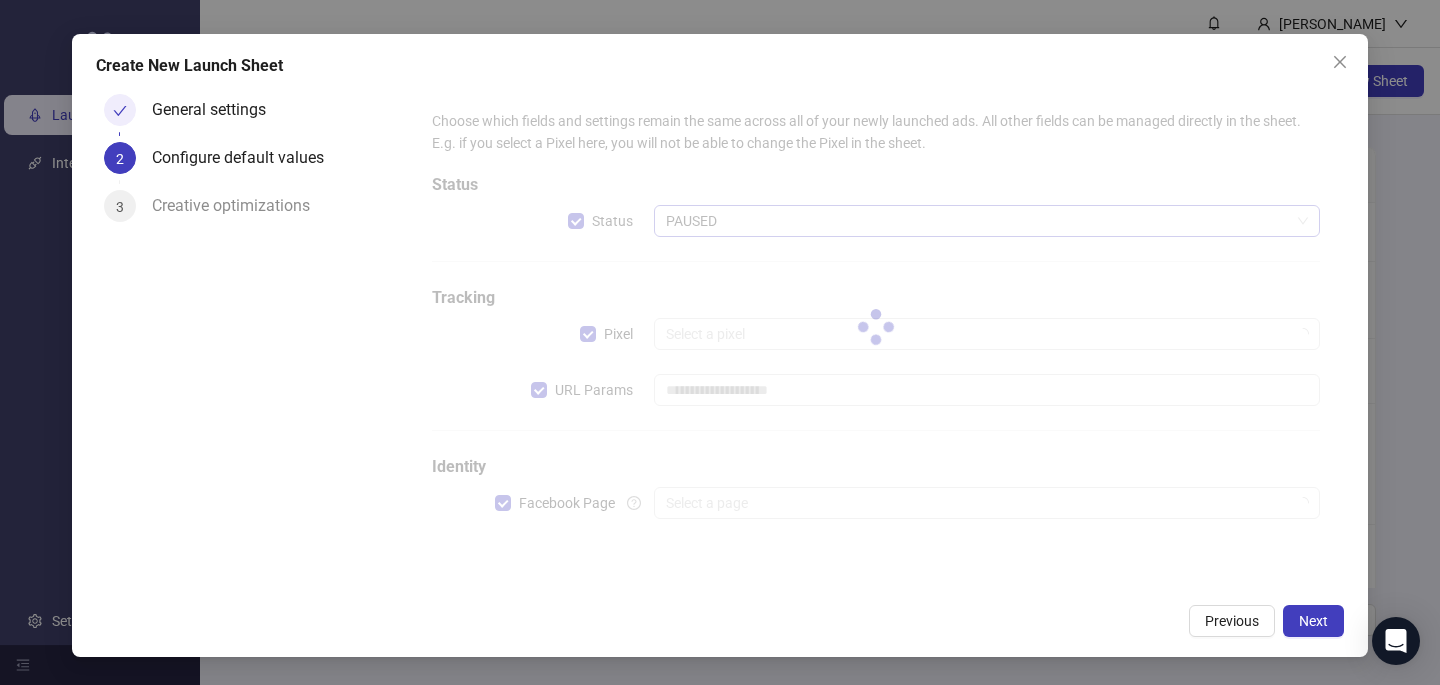 type on "**********" 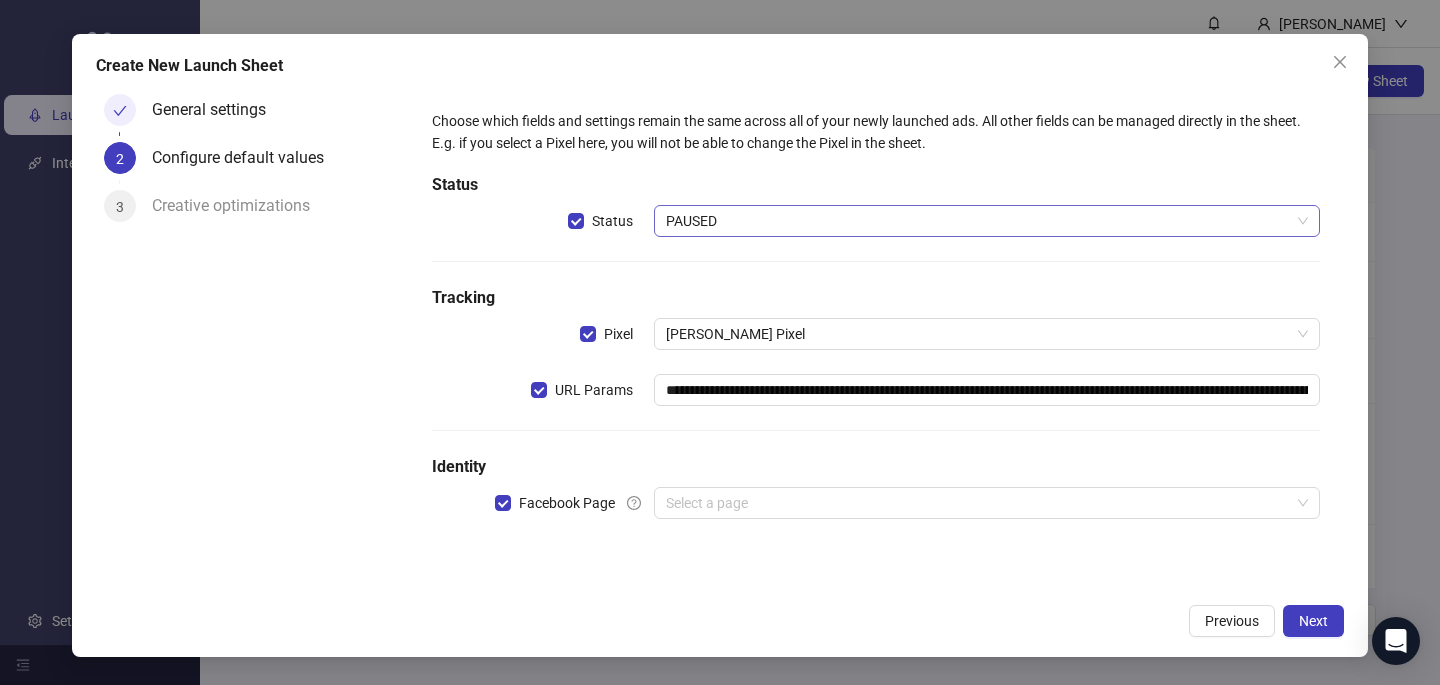 click on "PAUSED" at bounding box center (987, 221) 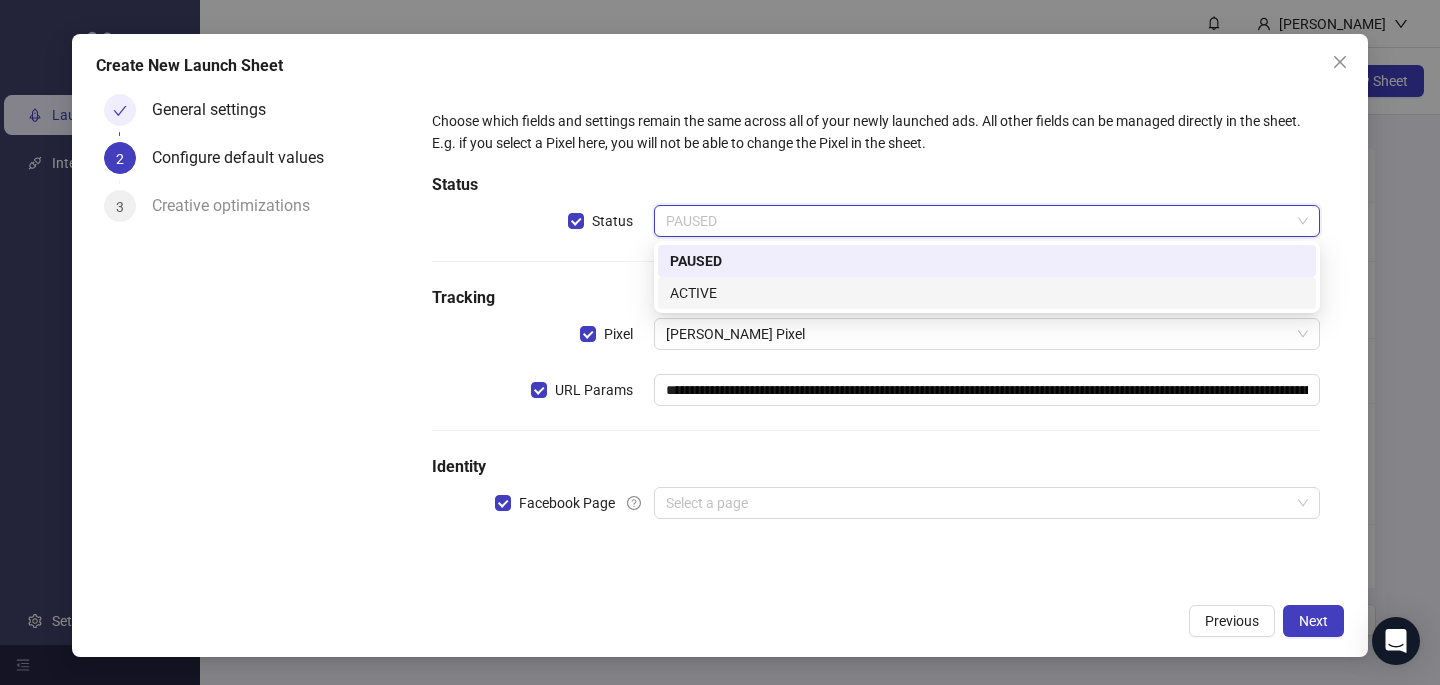 click on "ACTIVE" at bounding box center (987, 293) 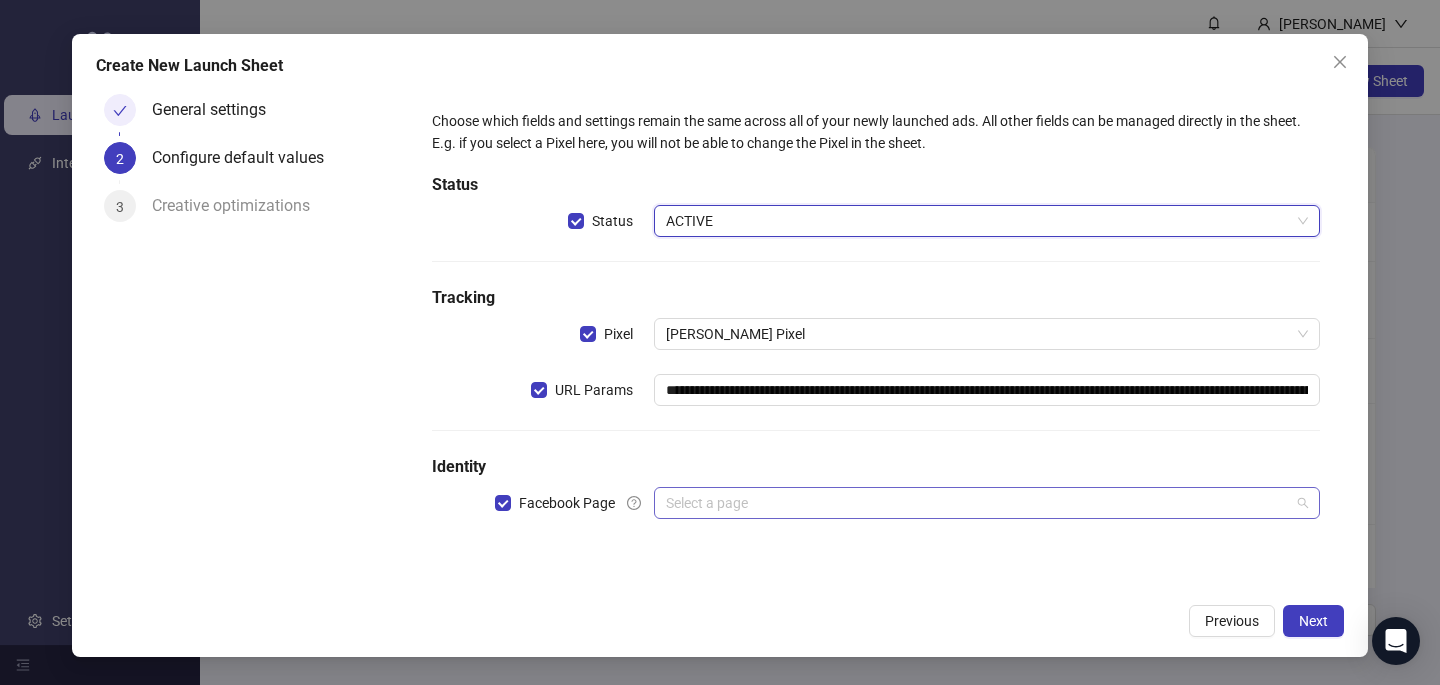 click at bounding box center (978, 503) 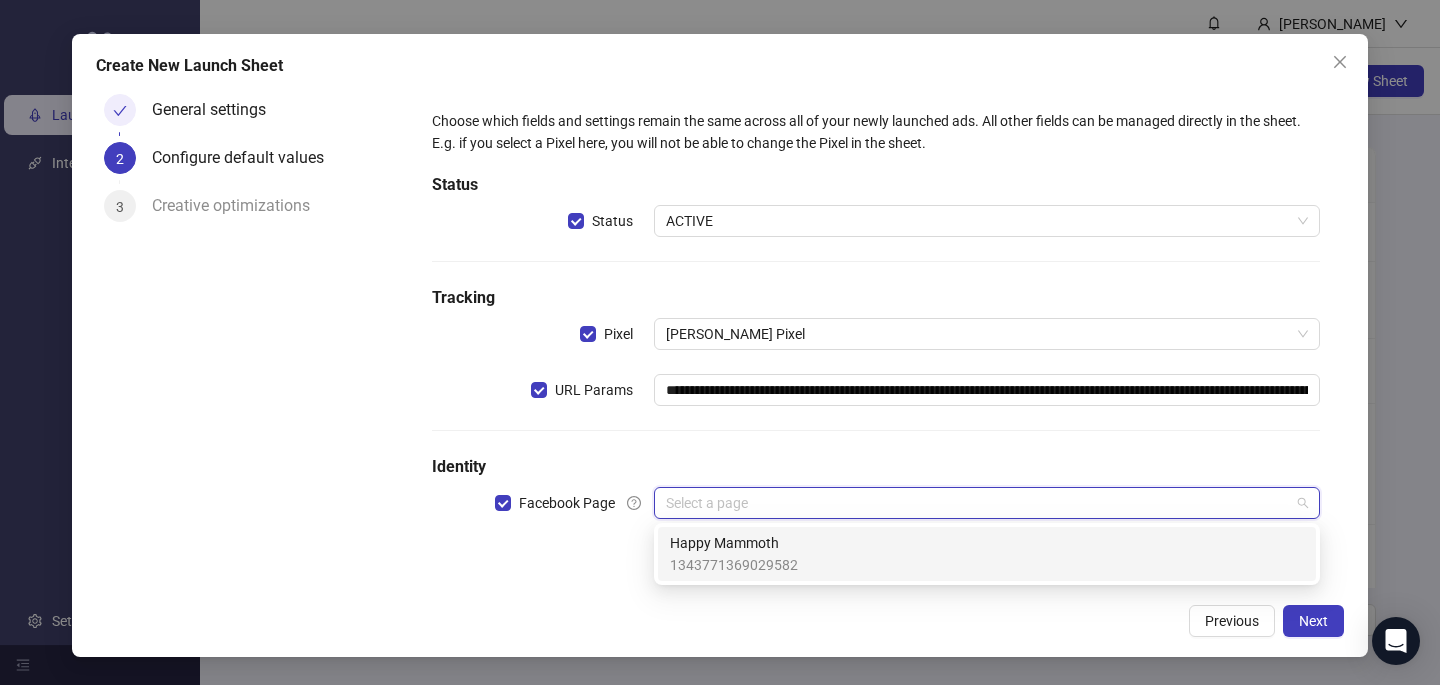 click on "Happy Mammoth" at bounding box center (734, 543) 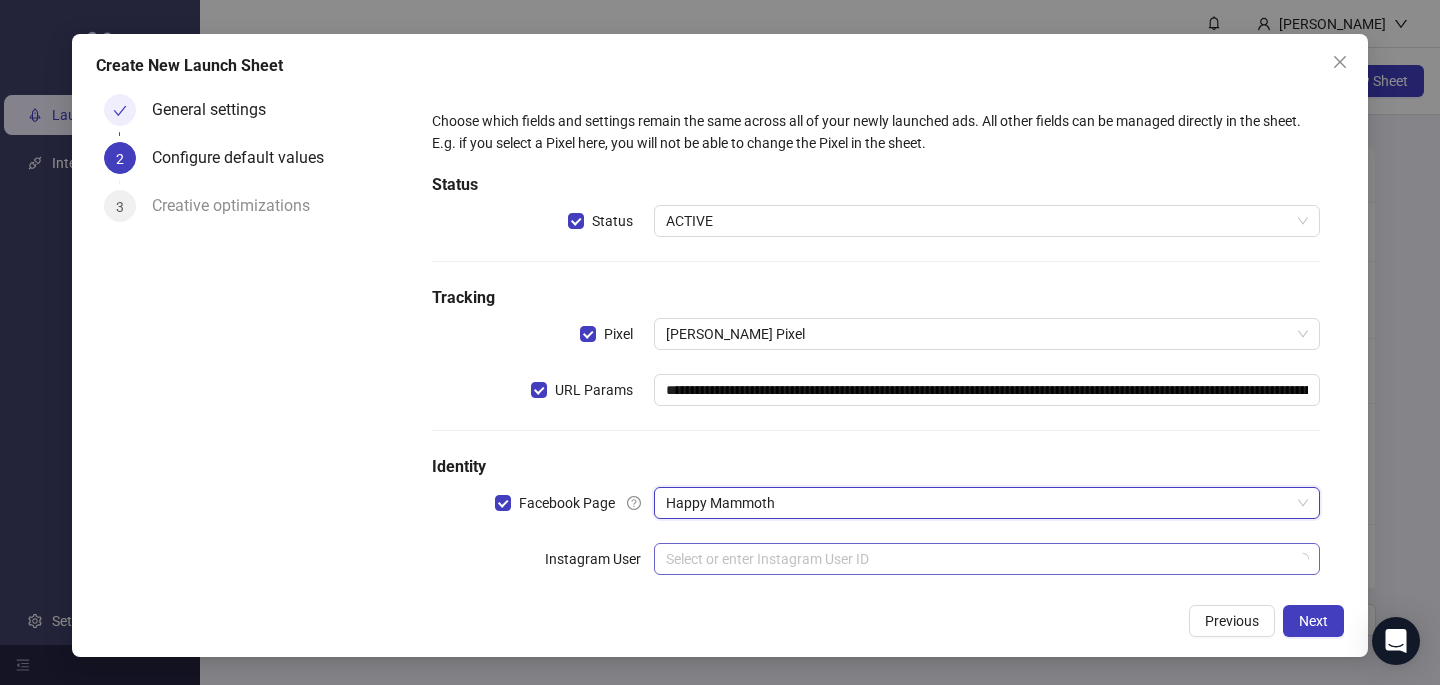 click at bounding box center (978, 559) 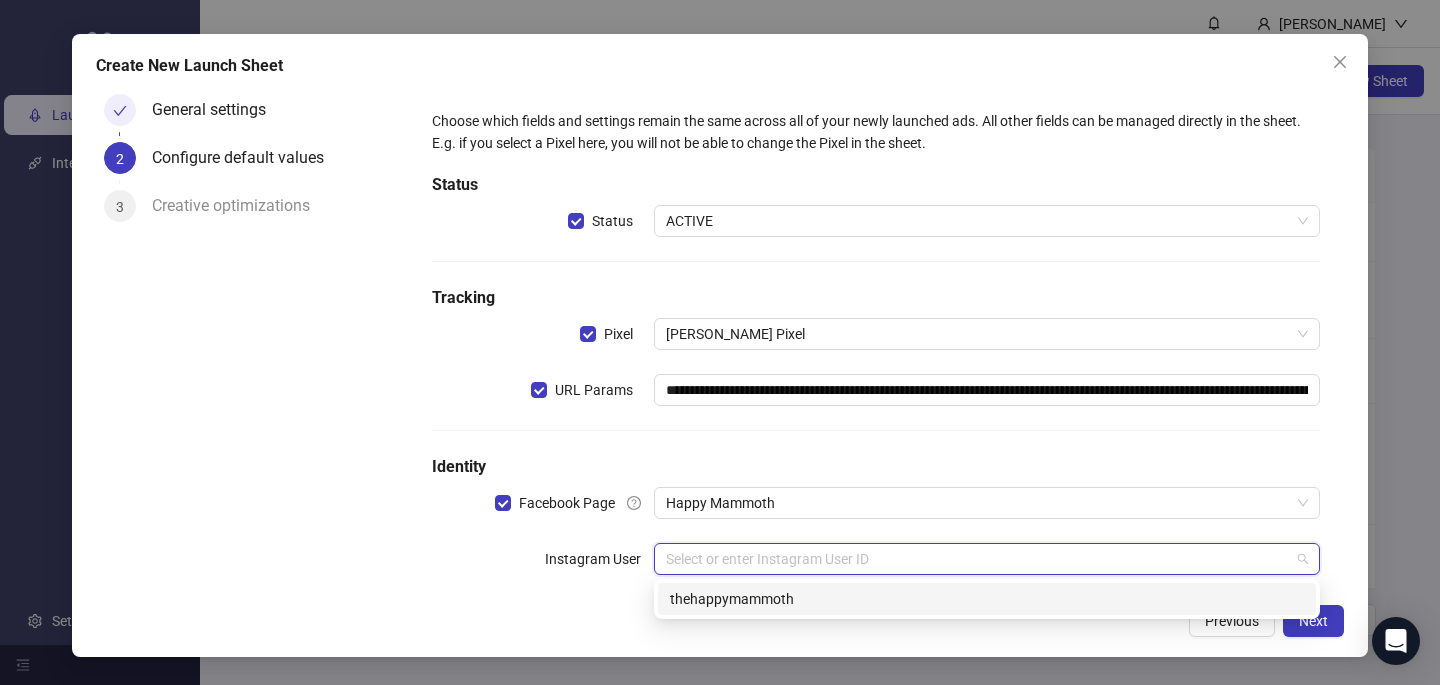 click on "thehappymammoth" at bounding box center [987, 599] 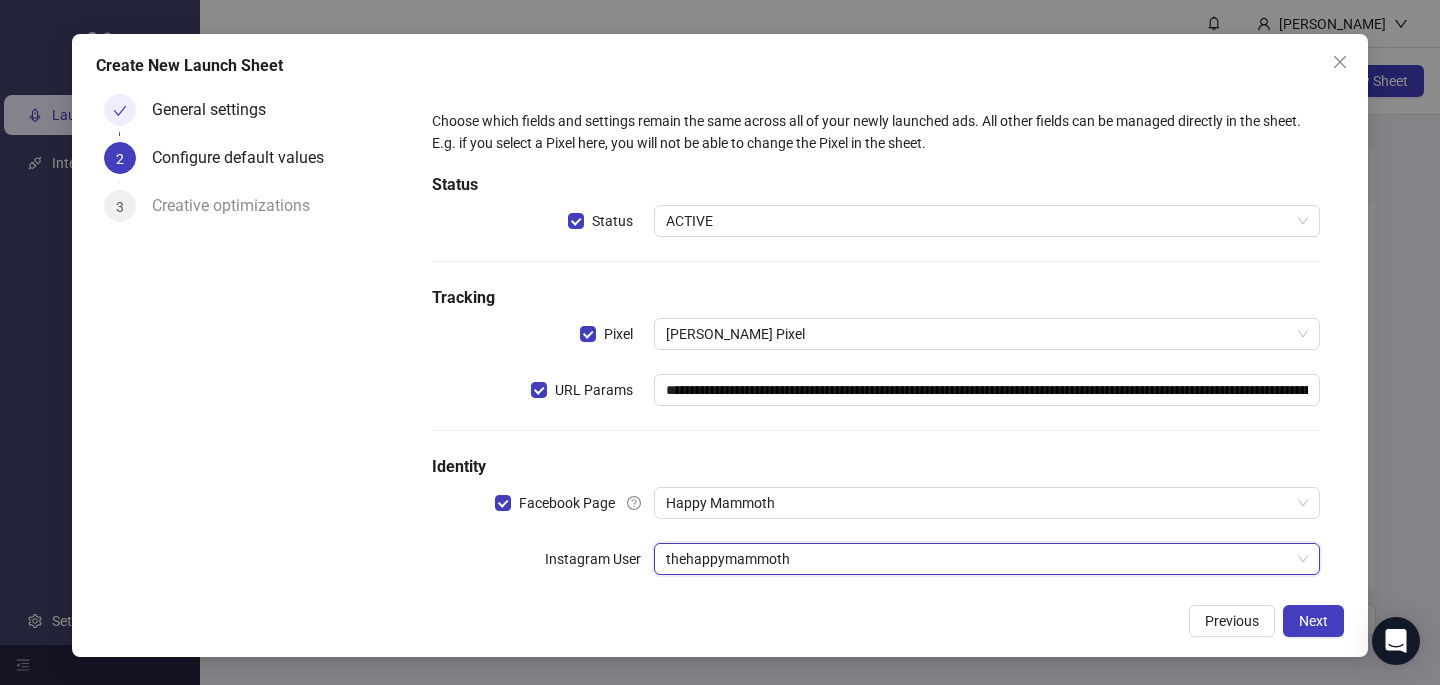 click on "Previous Next" at bounding box center (720, 621) 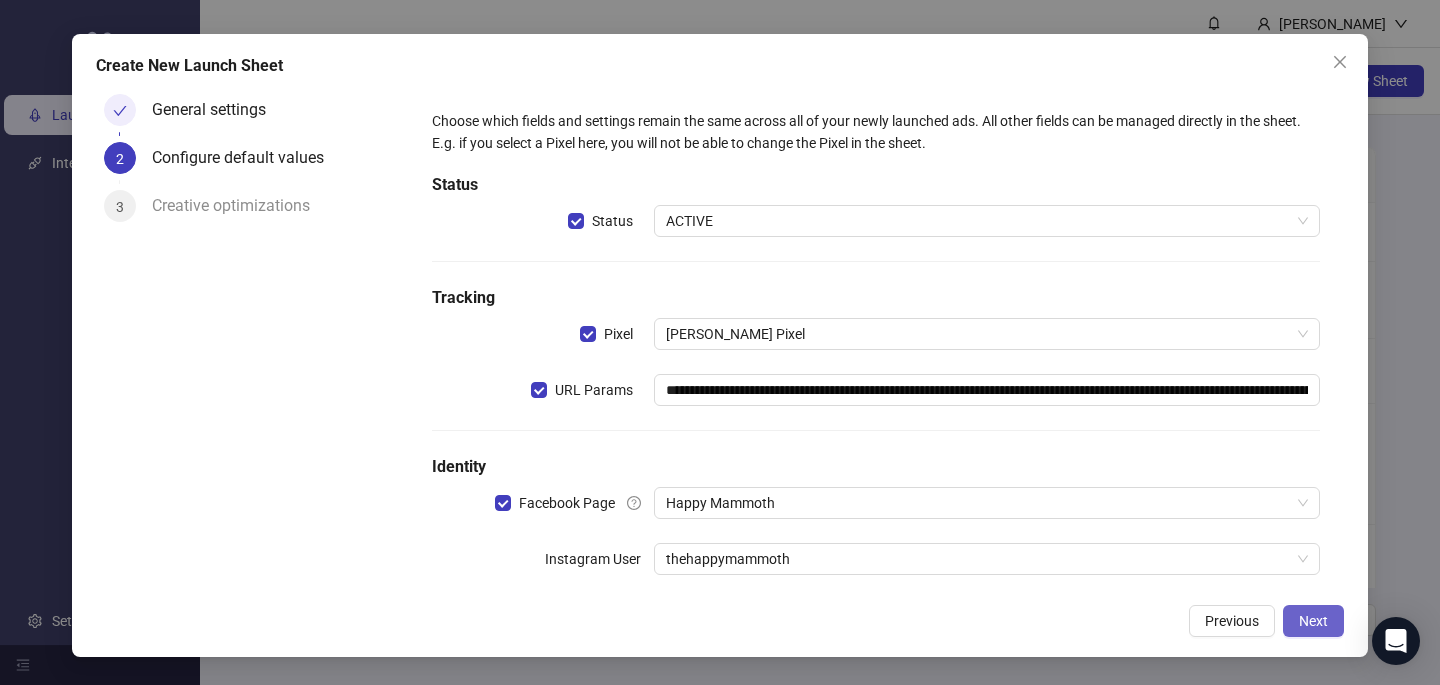 click on "Next" at bounding box center (1313, 621) 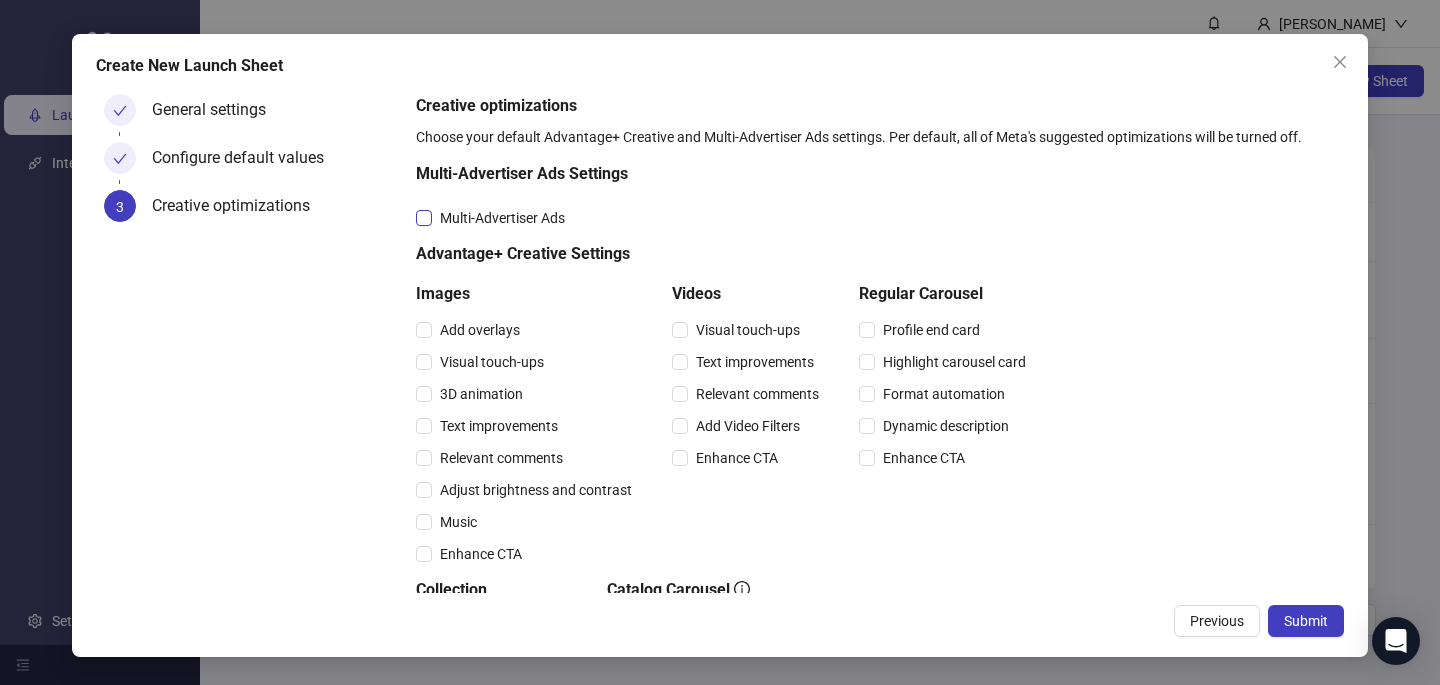 click on "Multi-Advertiser Ads" at bounding box center [502, 218] 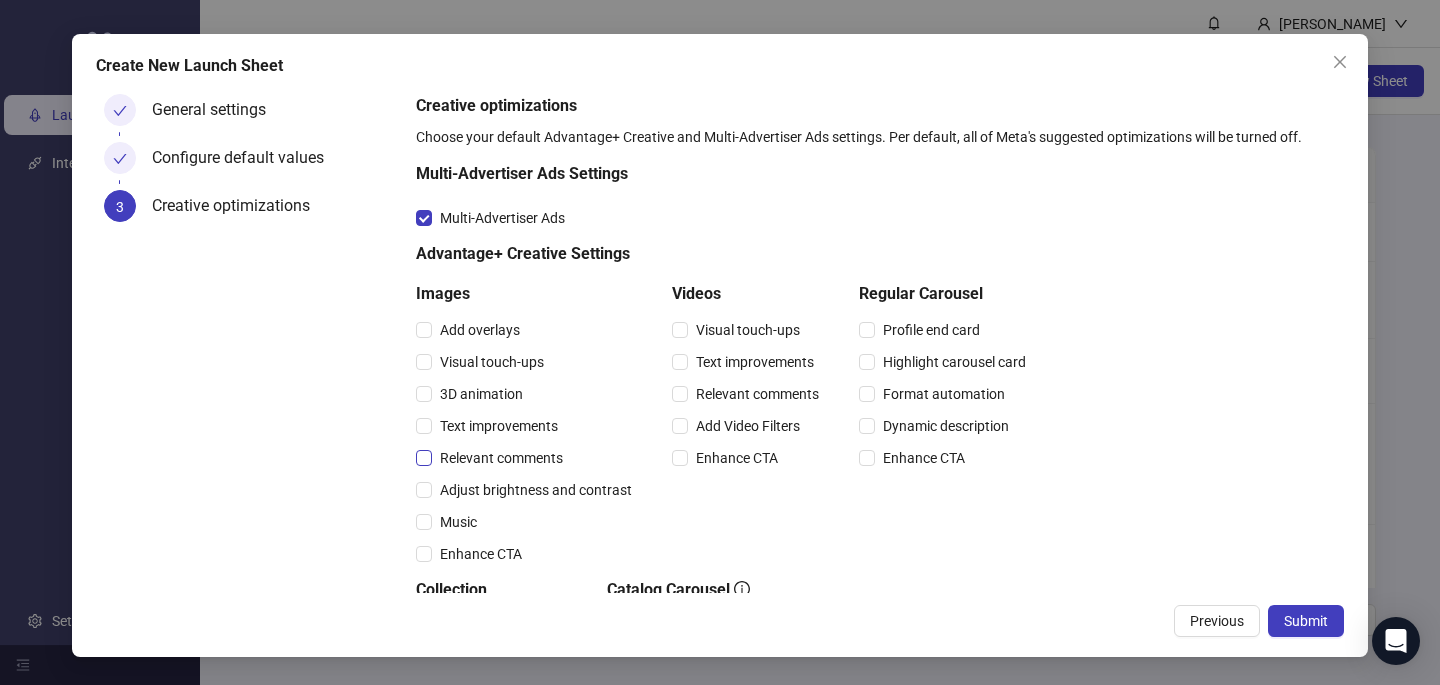 click on "Relevant comments" at bounding box center (501, 458) 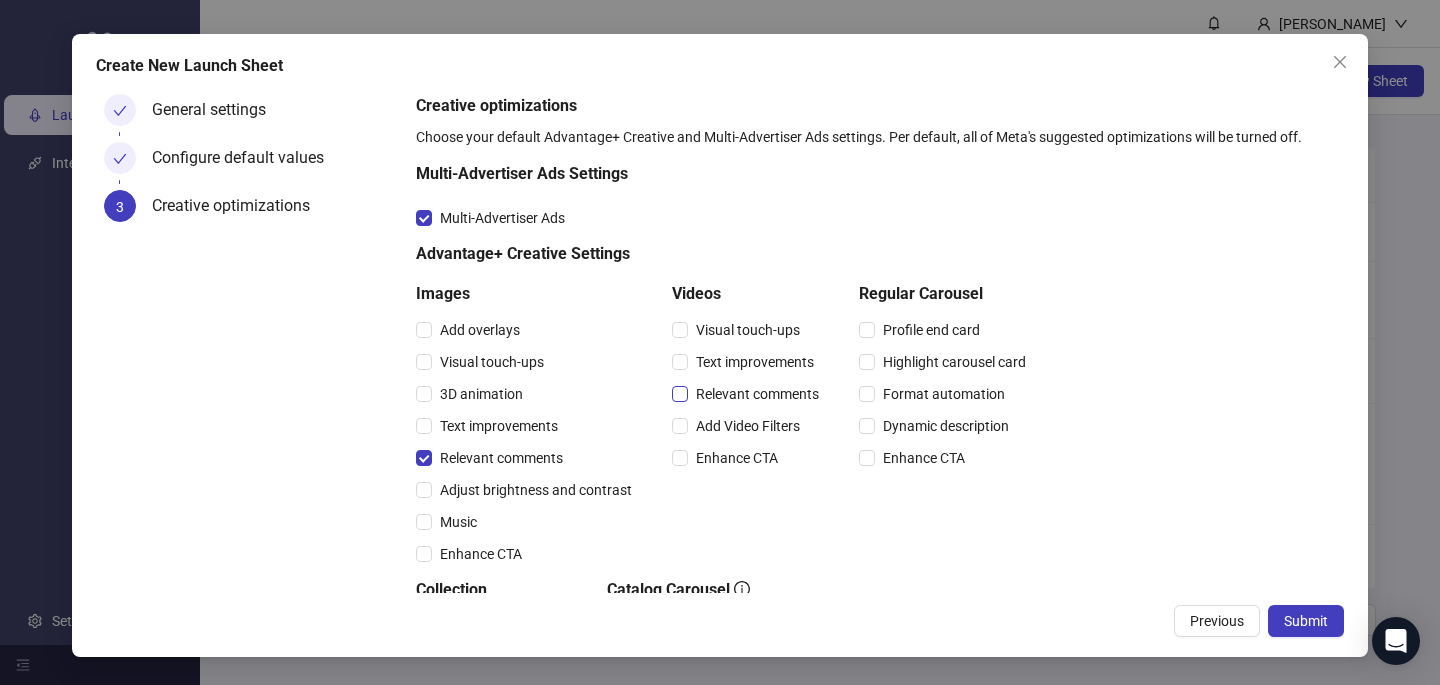 click on "Relevant comments" at bounding box center (757, 394) 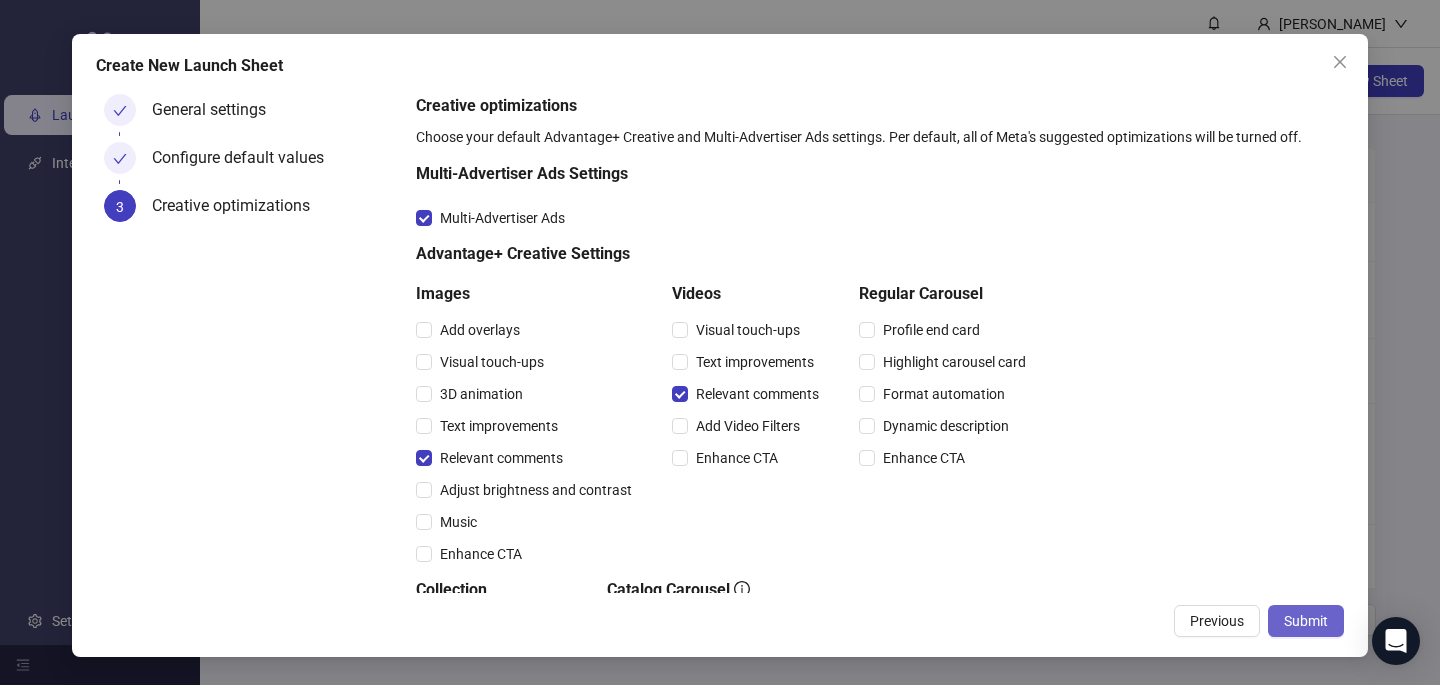 click on "Submit" at bounding box center [1306, 621] 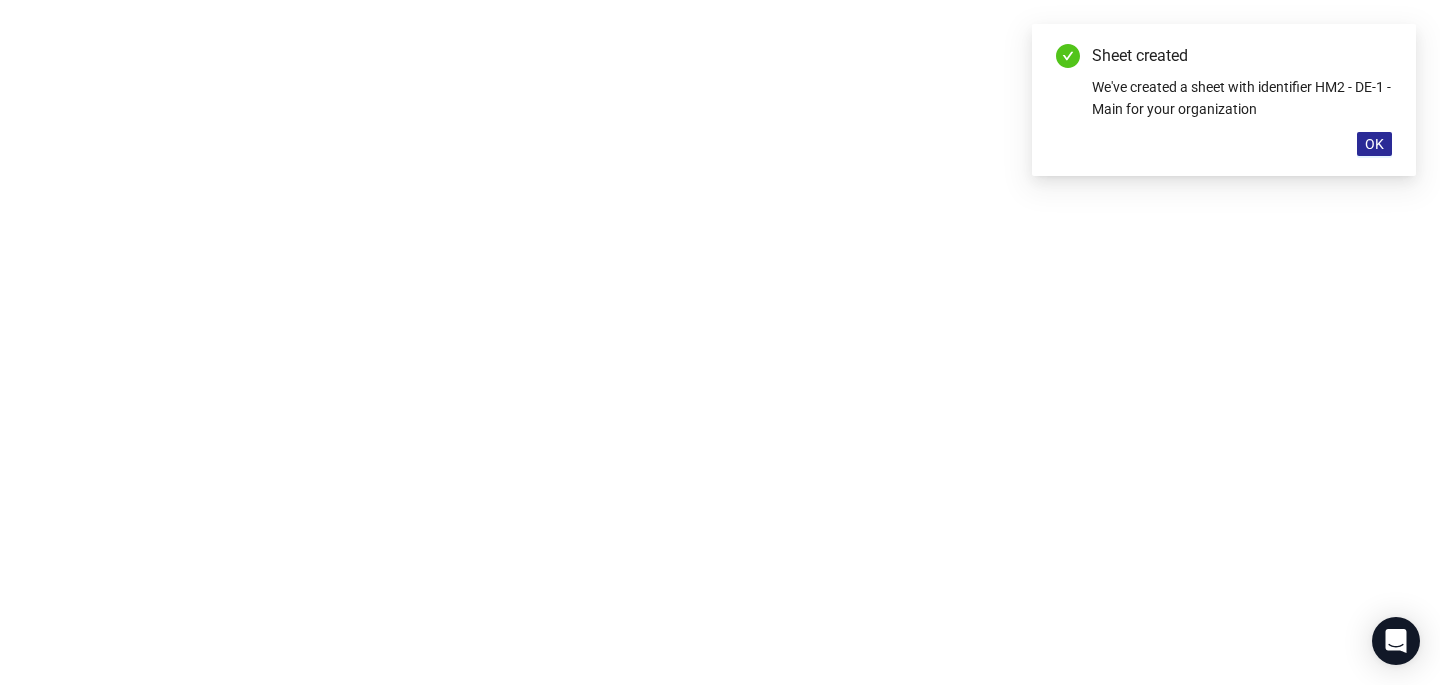 click on "OK" at bounding box center [1374, 144] 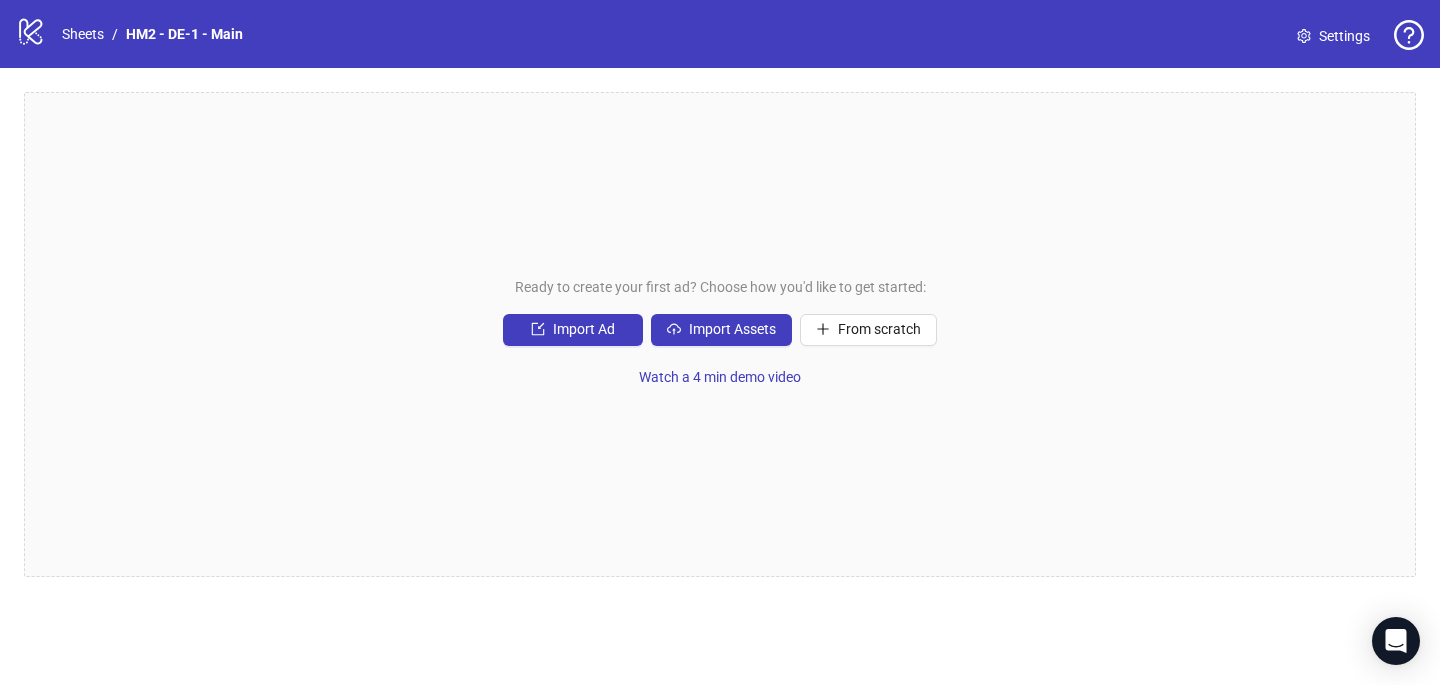 click on "Ready to create your first ad? Choose how you'd like to get started: Import Ad Import Assets From scratch Watch a 4 min demo video" at bounding box center [720, 334] 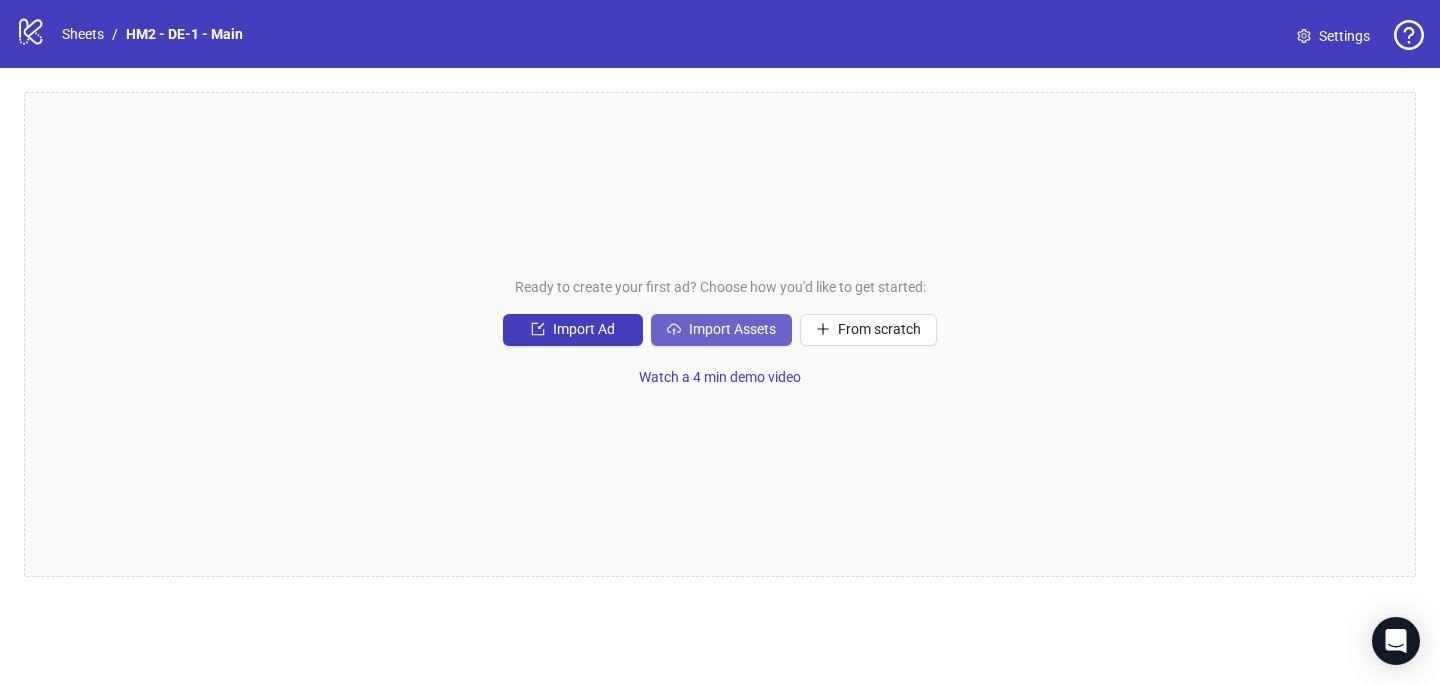 click on "Import Assets" at bounding box center [732, 329] 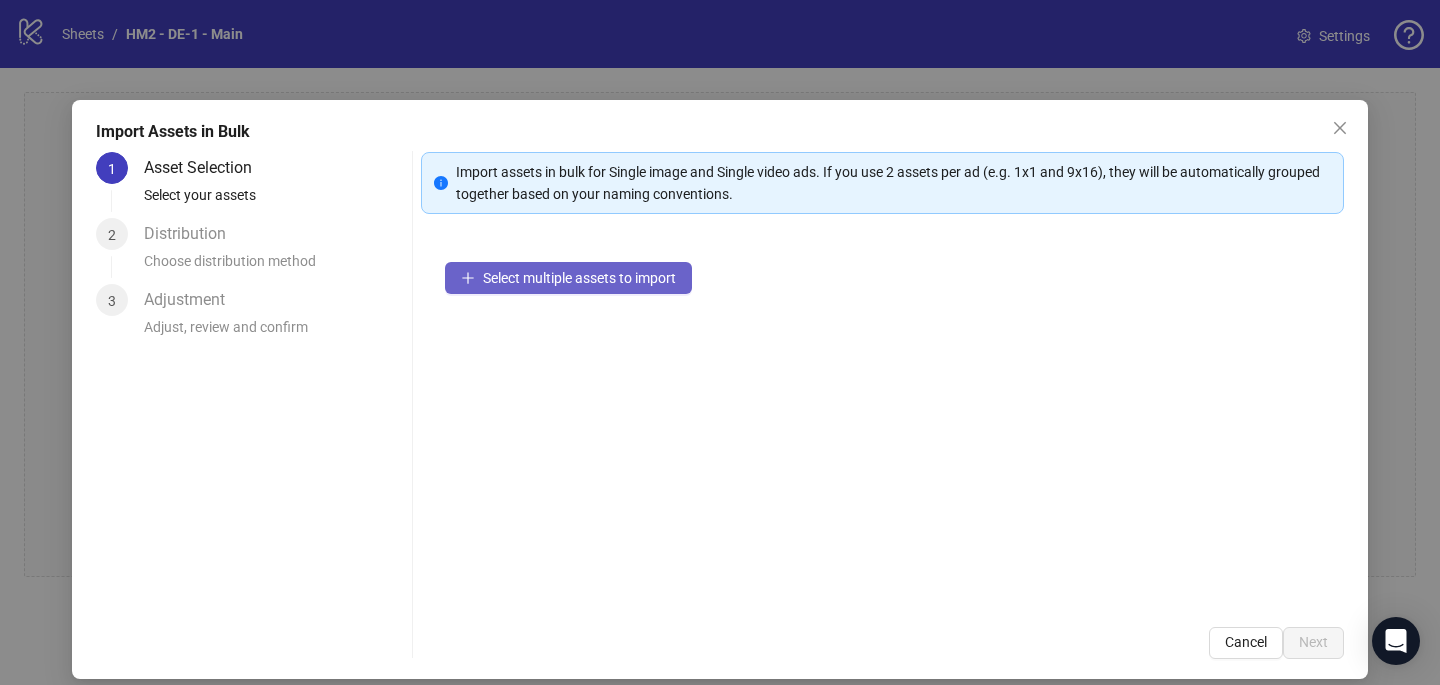 click on "Select multiple assets to import" at bounding box center (579, 278) 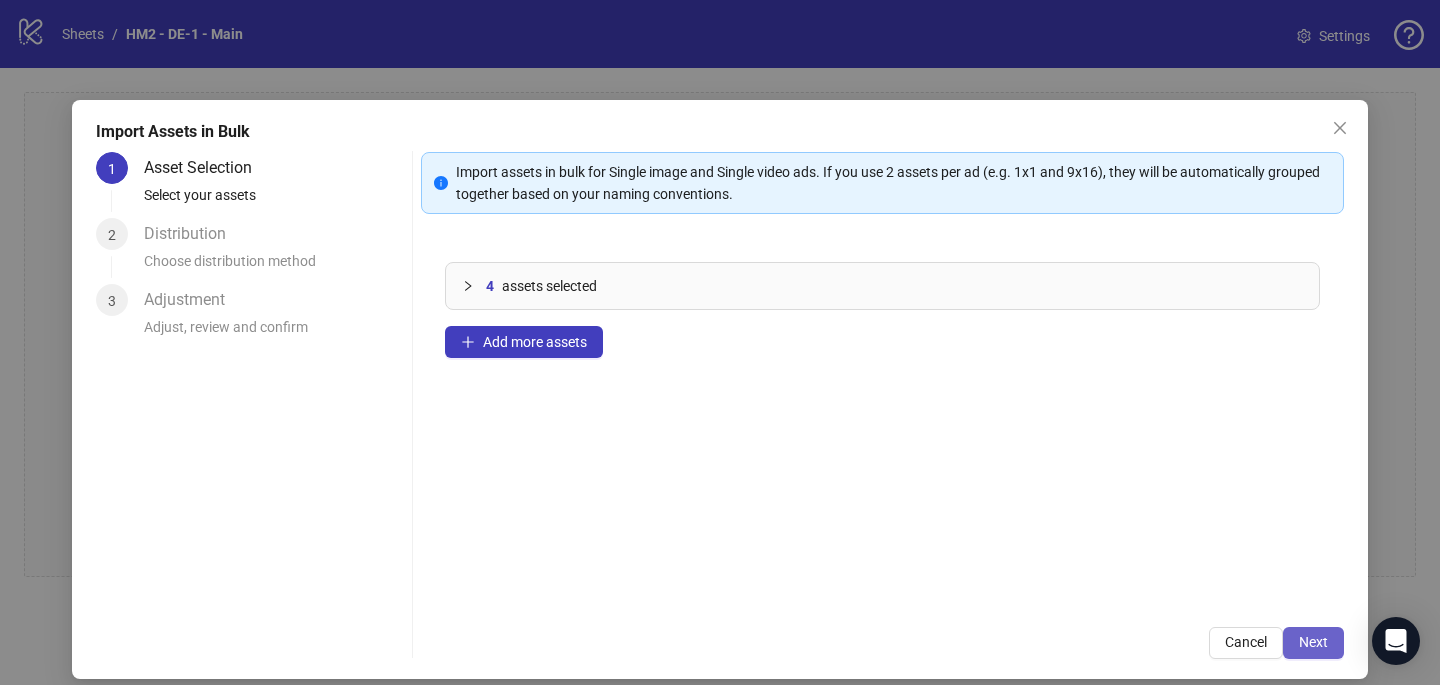 click on "Next" at bounding box center [1313, 643] 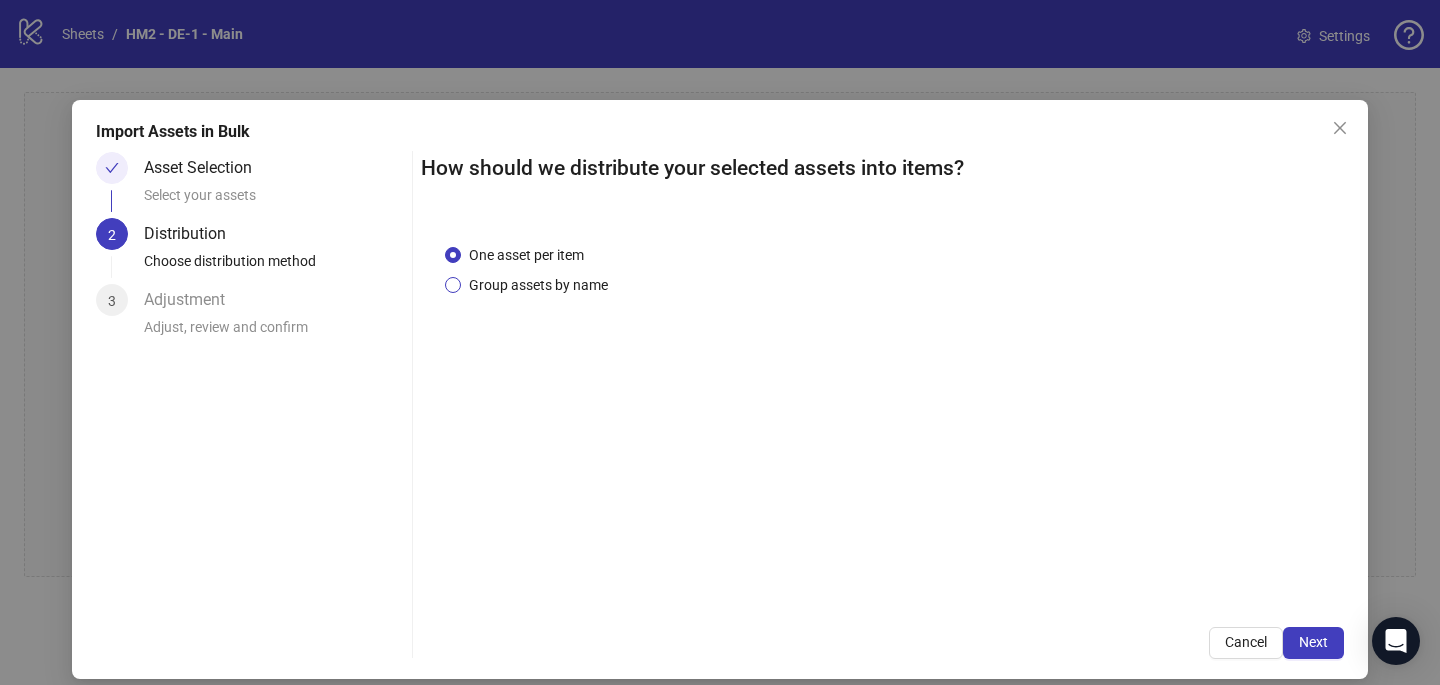 click on "Group assets by name" at bounding box center (538, 285) 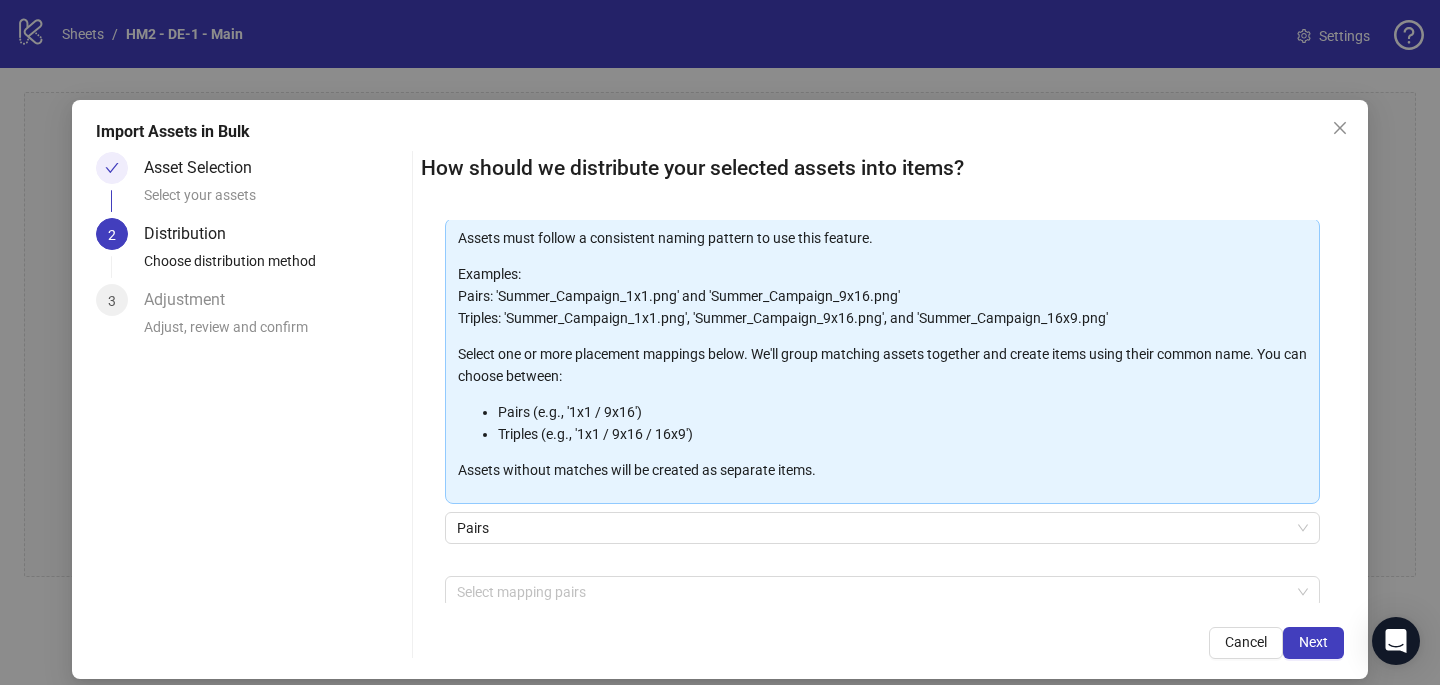 scroll, scrollTop: 203, scrollLeft: 0, axis: vertical 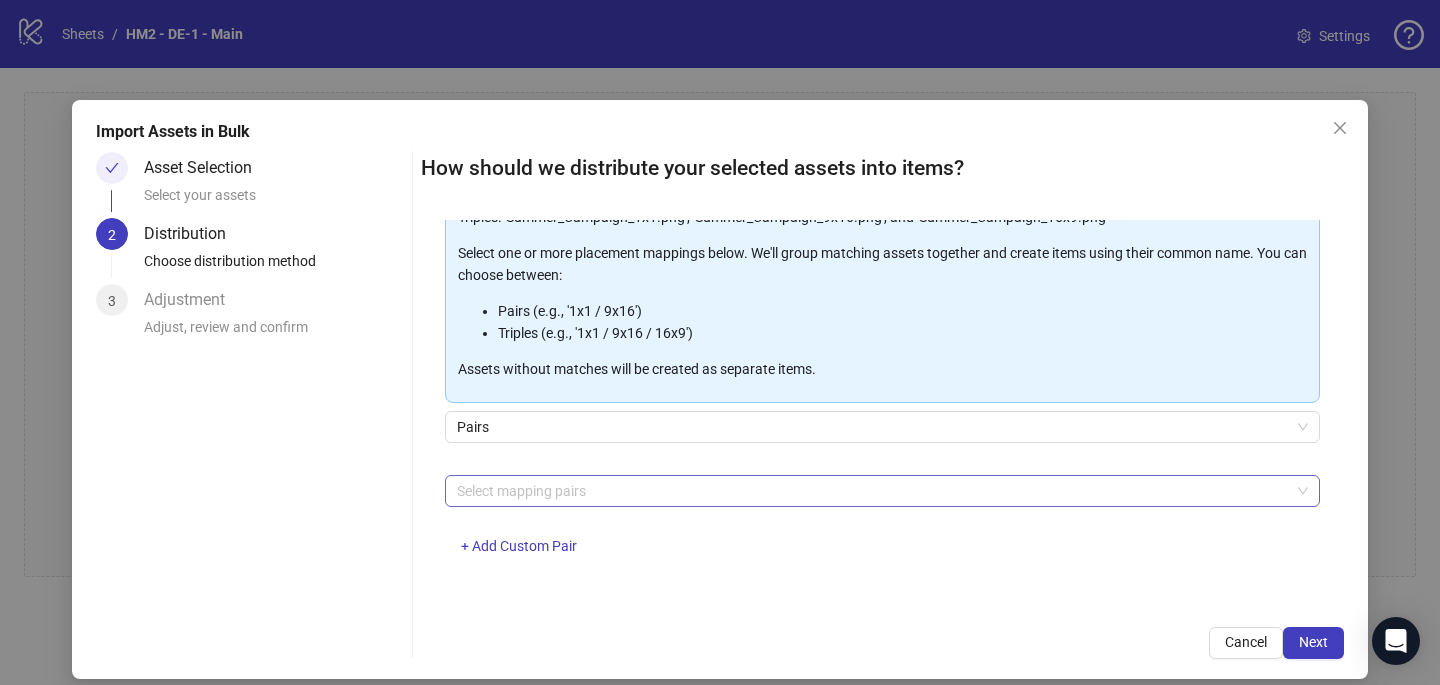 click at bounding box center [872, 491] 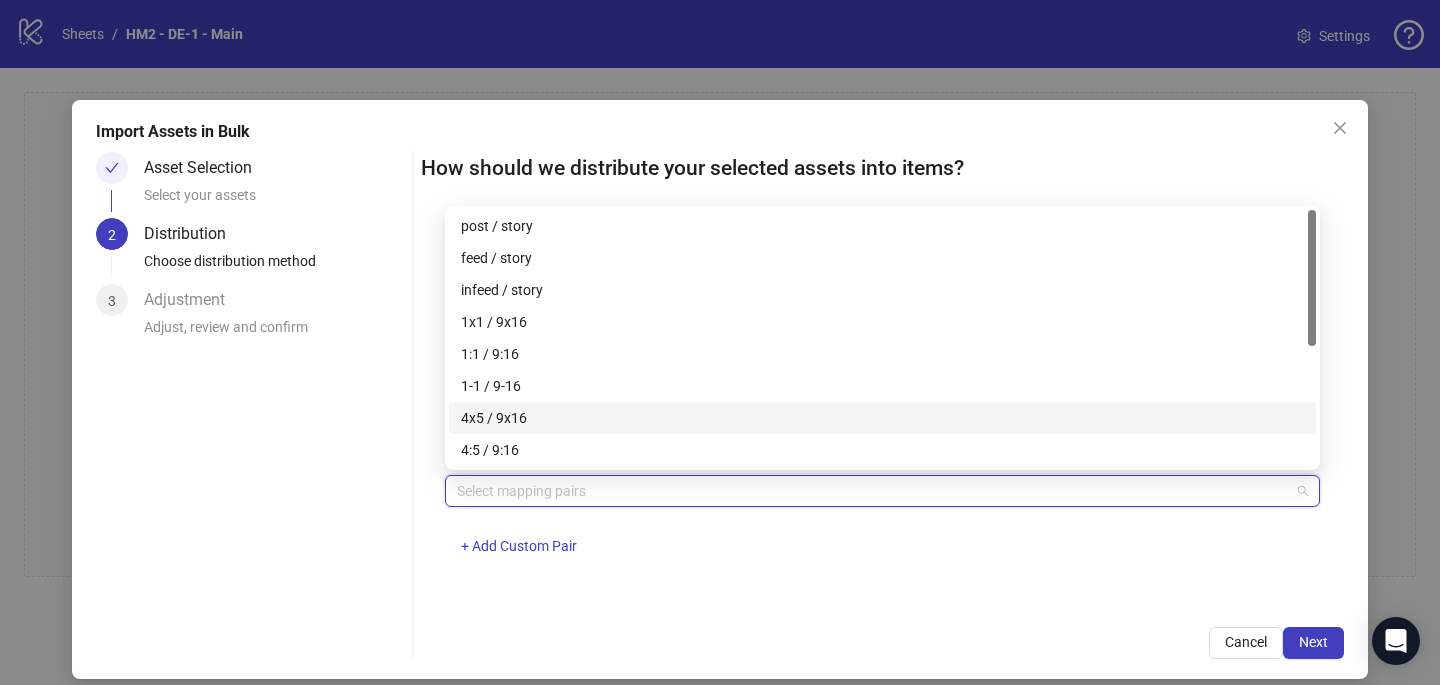 click on "4x5 / 9x16" at bounding box center (882, 418) 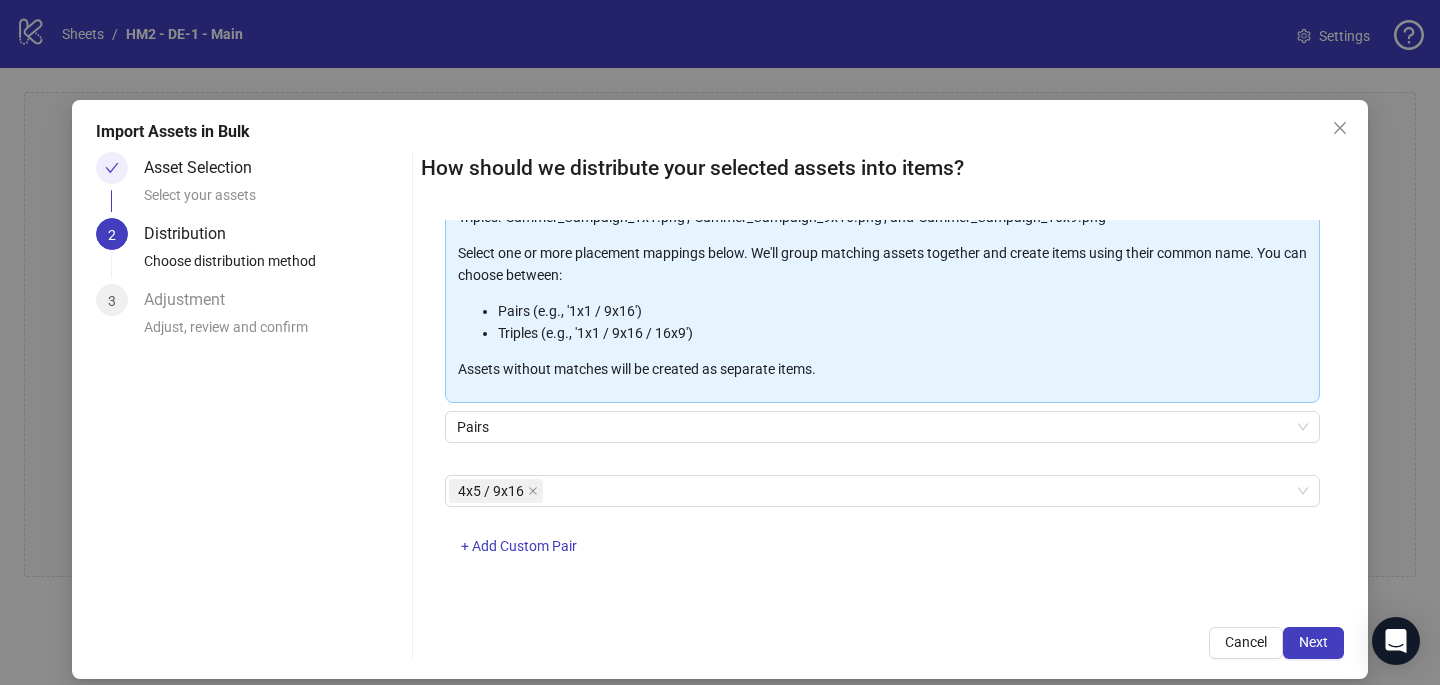 click on "4x5 / 9x16   + Add Custom Pair" at bounding box center (882, 527) 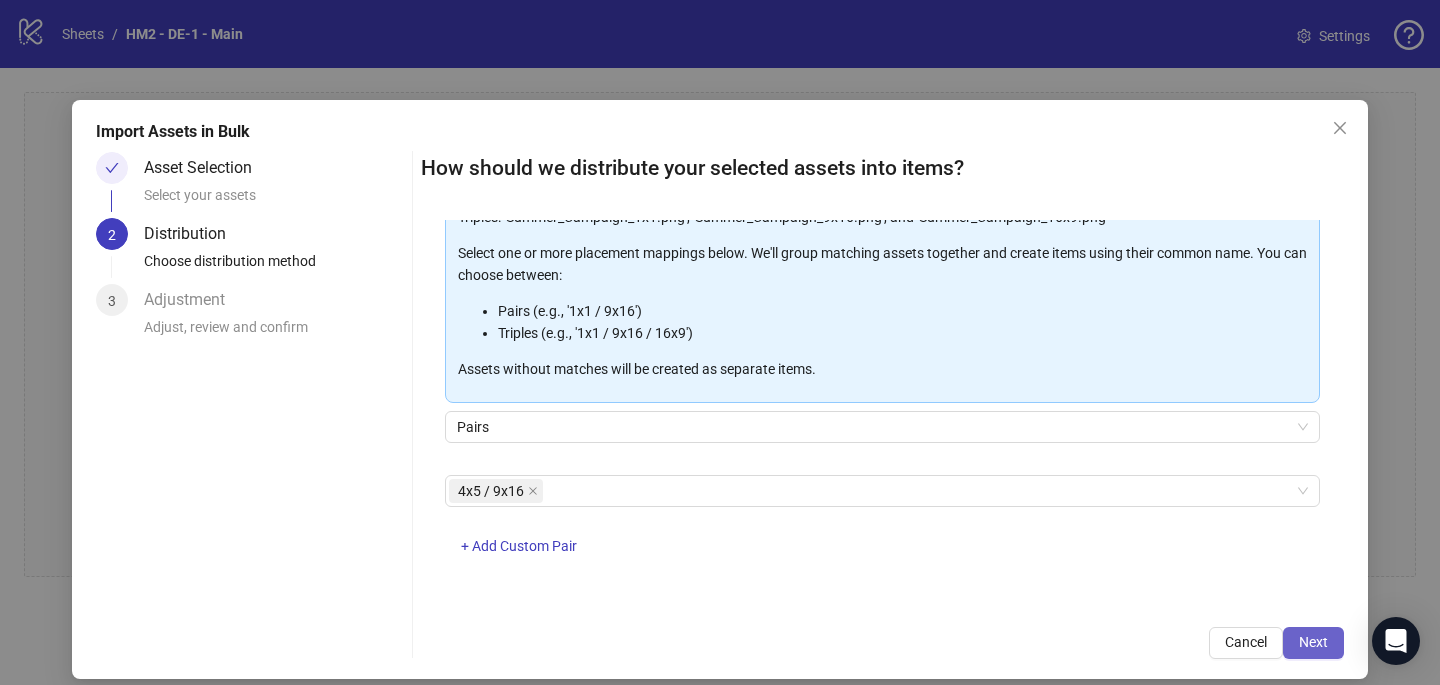 click on "Next" at bounding box center (1313, 642) 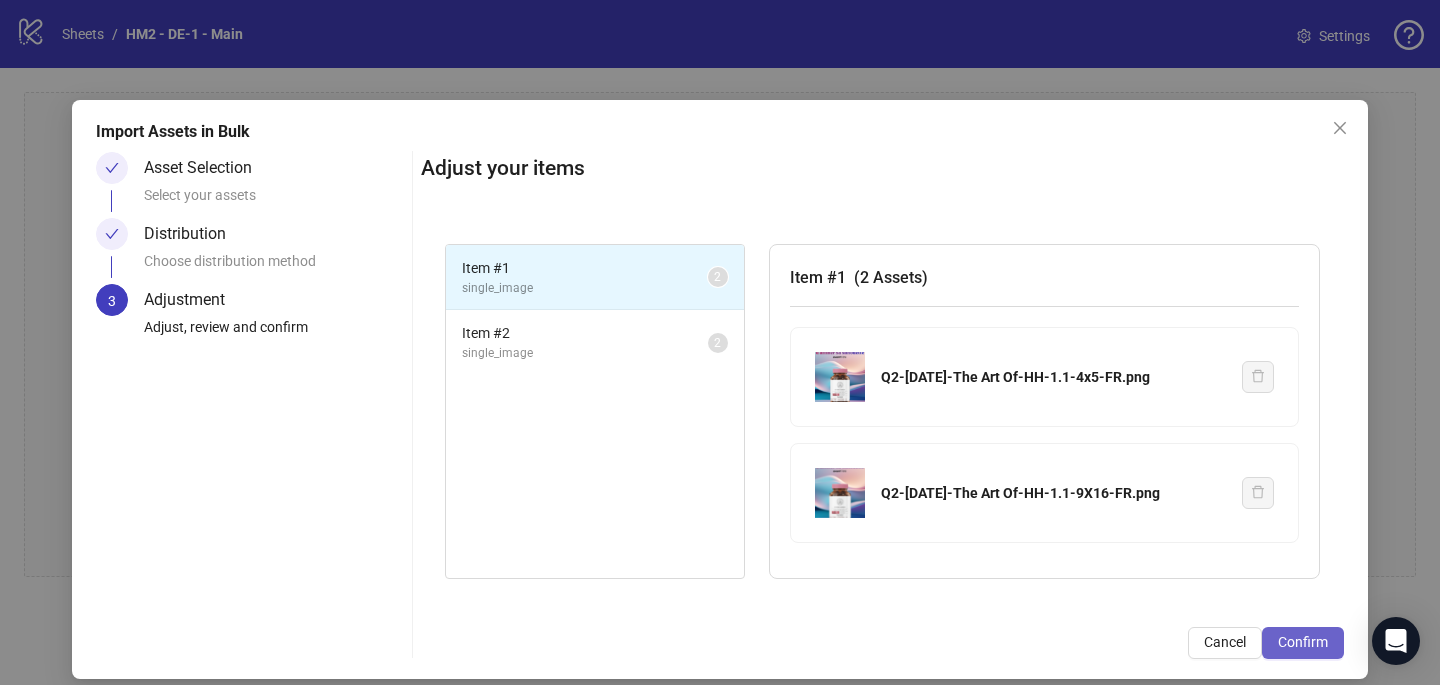 click on "Confirm" at bounding box center (1303, 642) 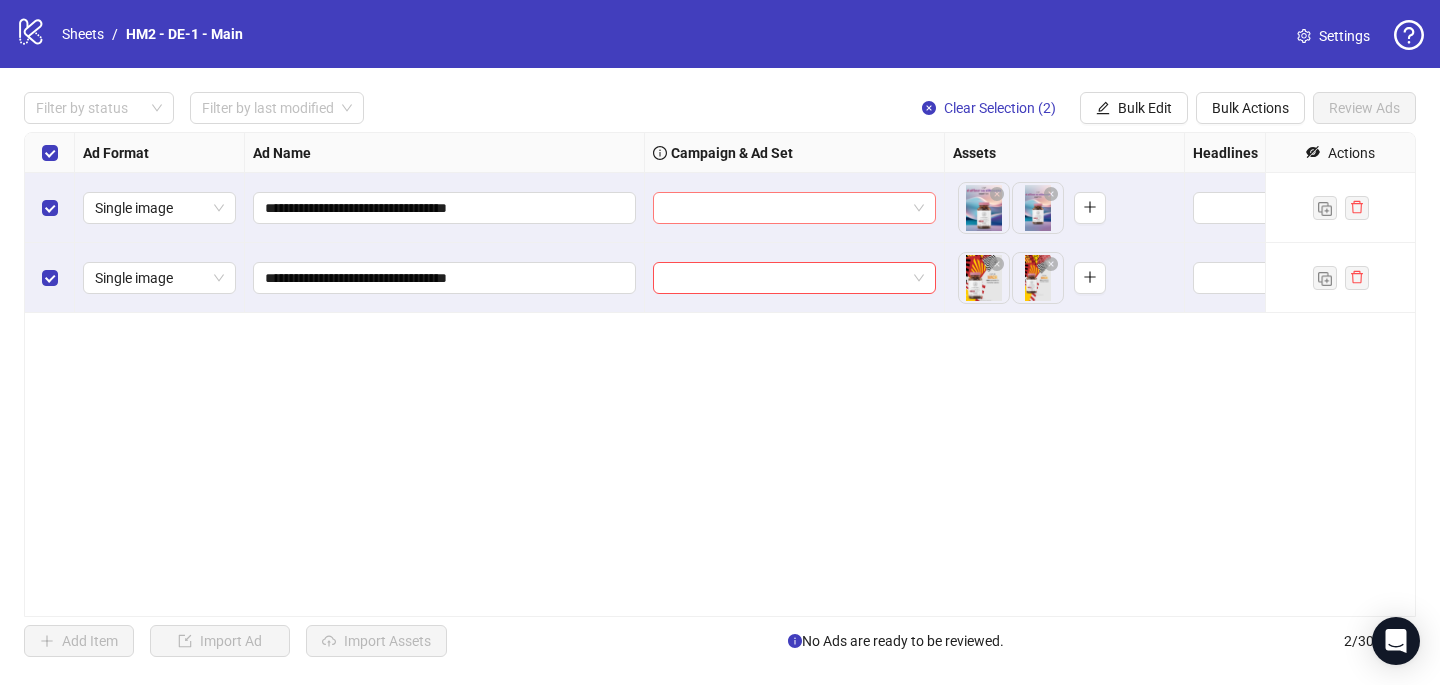 click at bounding box center [785, 208] 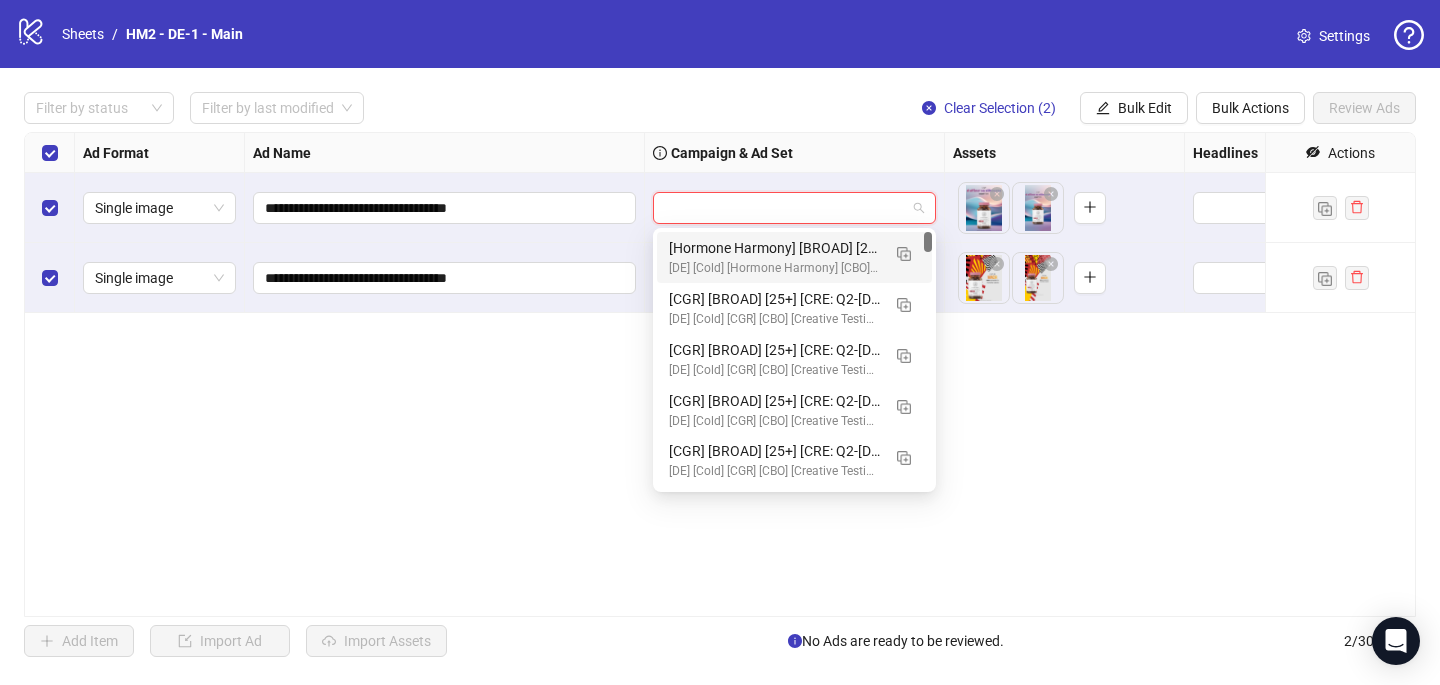 paste on "**********" 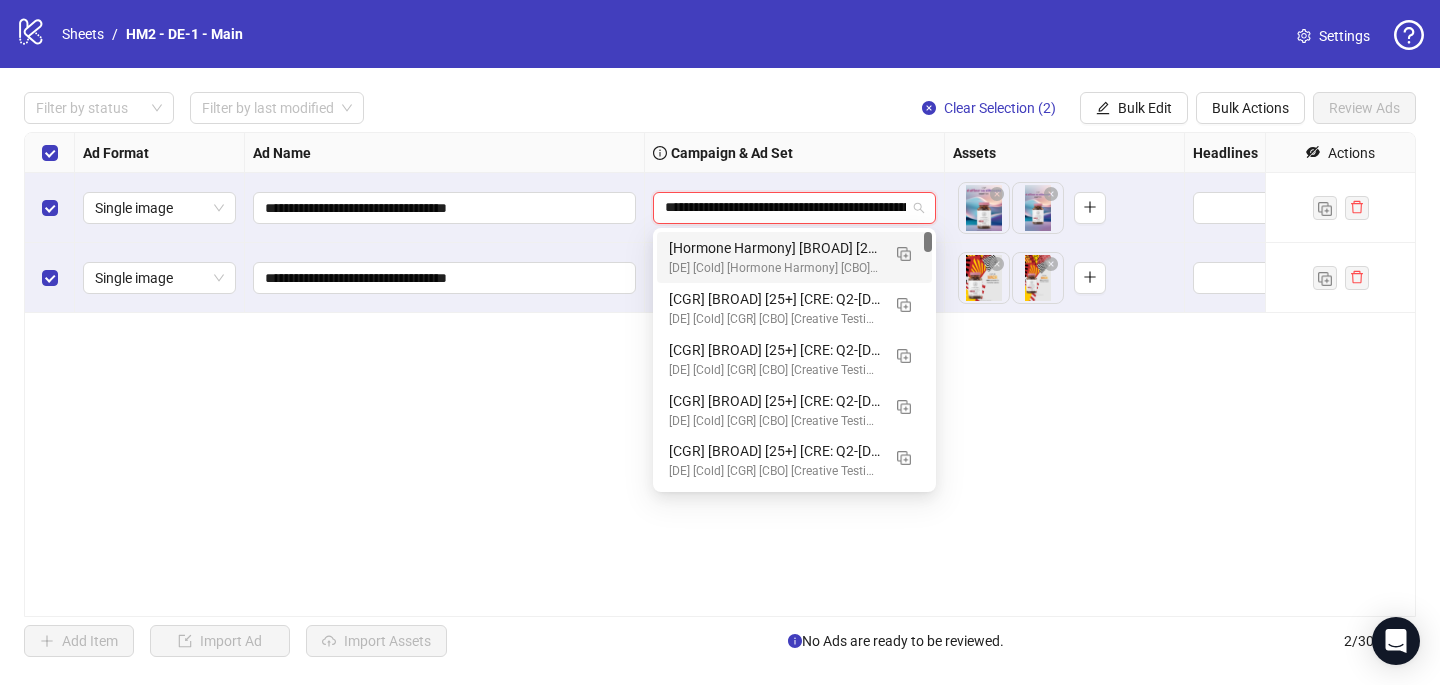 scroll, scrollTop: 0, scrollLeft: 235, axis: horizontal 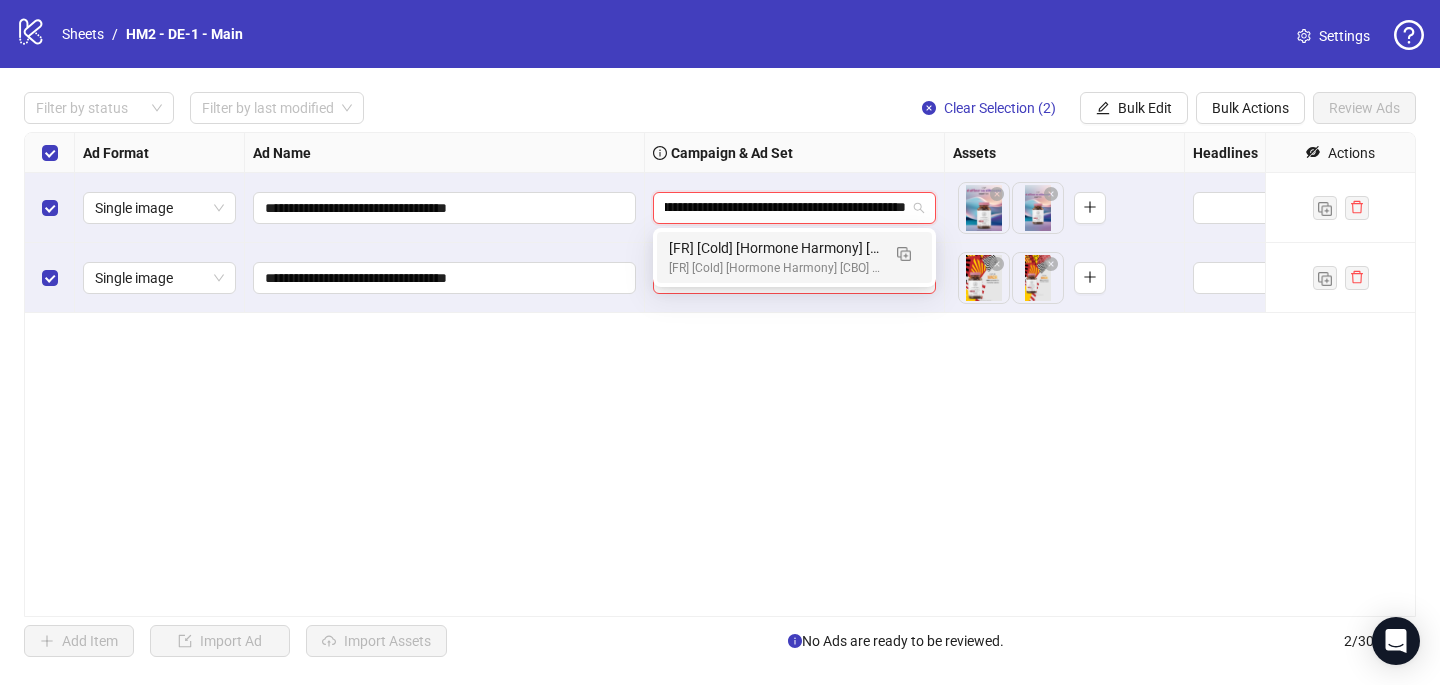 click on "[FR] [Cold] [Hormone Harmony] [CBO] [Creative Insertion 2025] [[DATE]]" at bounding box center [774, 248] 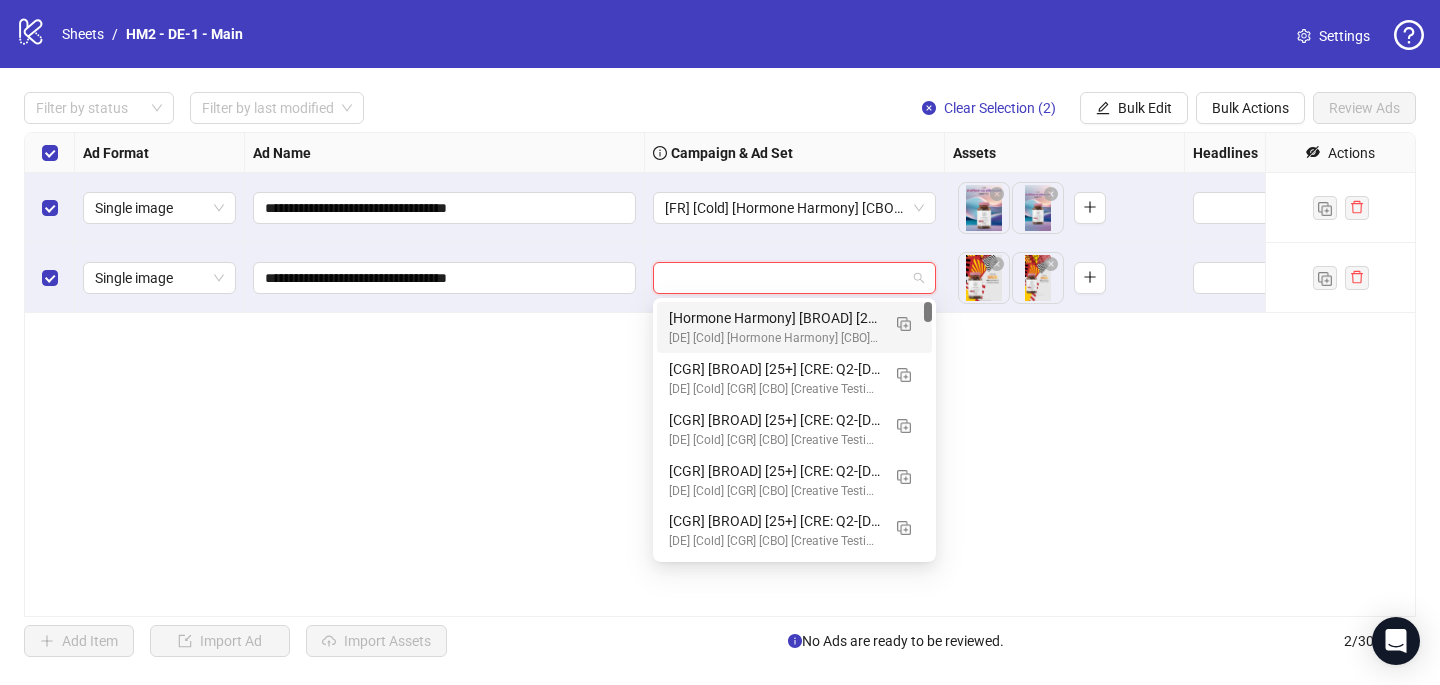 click at bounding box center (785, 278) 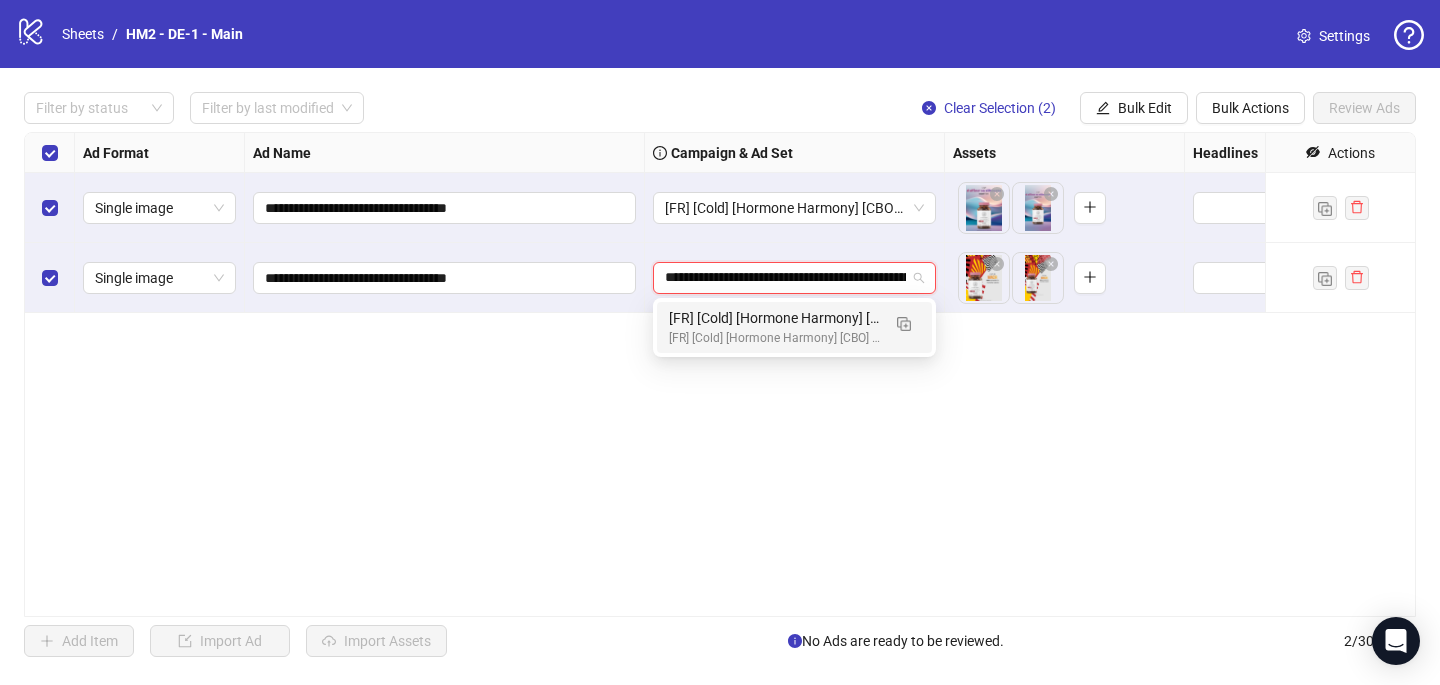 scroll, scrollTop: 0, scrollLeft: 235, axis: horizontal 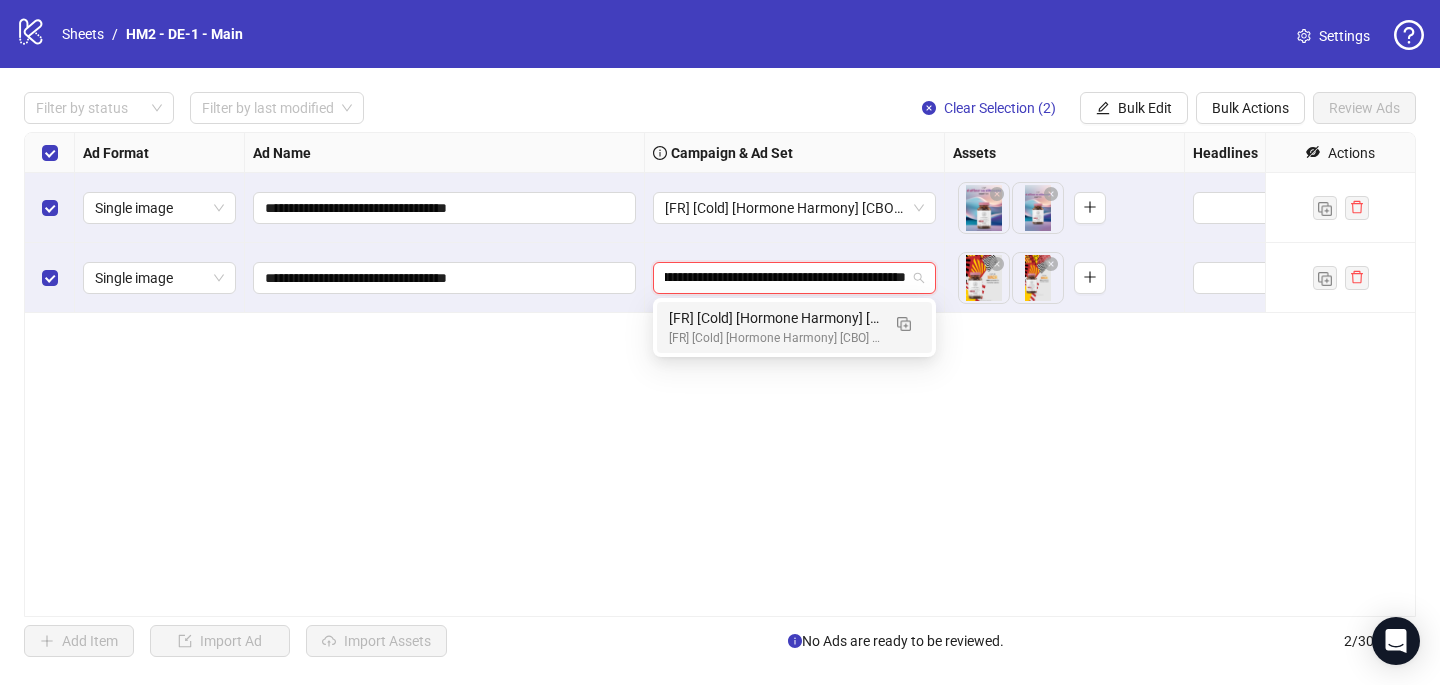click on "[FR] [Cold] [Hormone Harmony] [CBO] [Creative Insertion 2025] [[DATE]]" at bounding box center (774, 318) 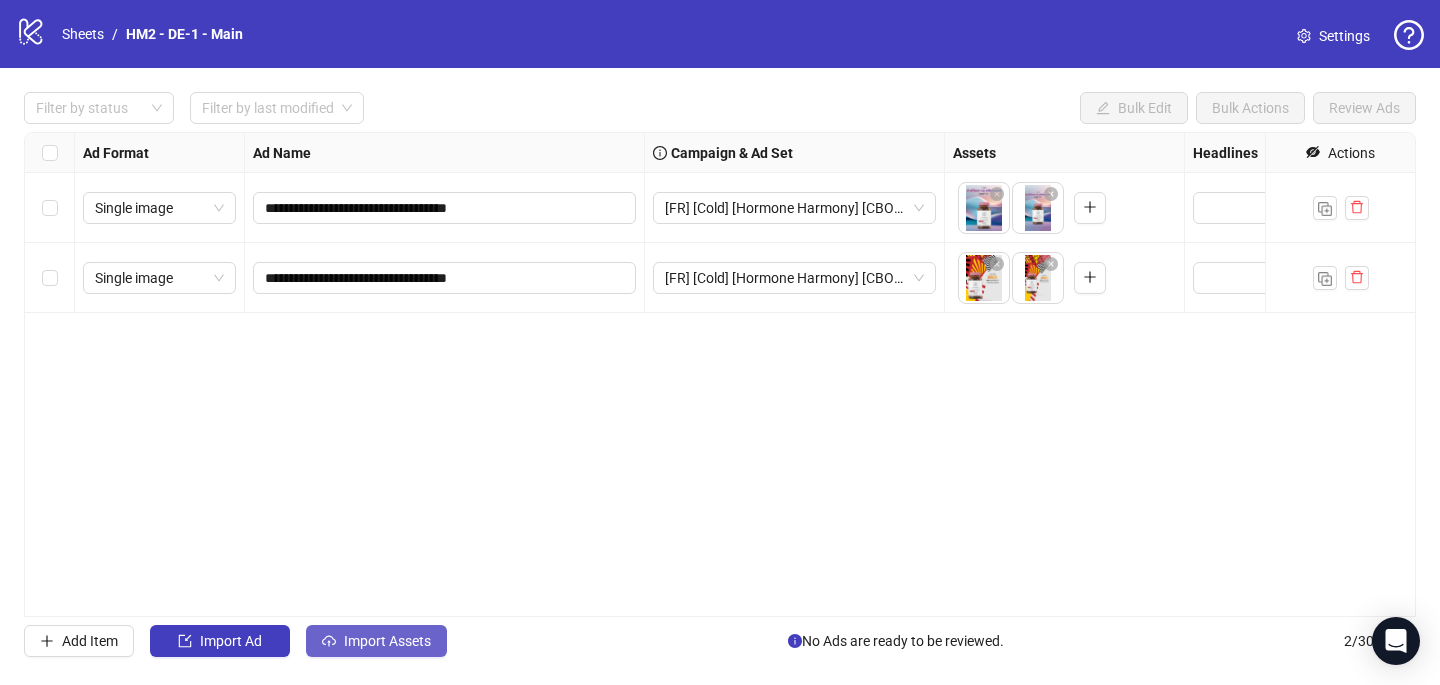 click on "Import Assets" at bounding box center (387, 641) 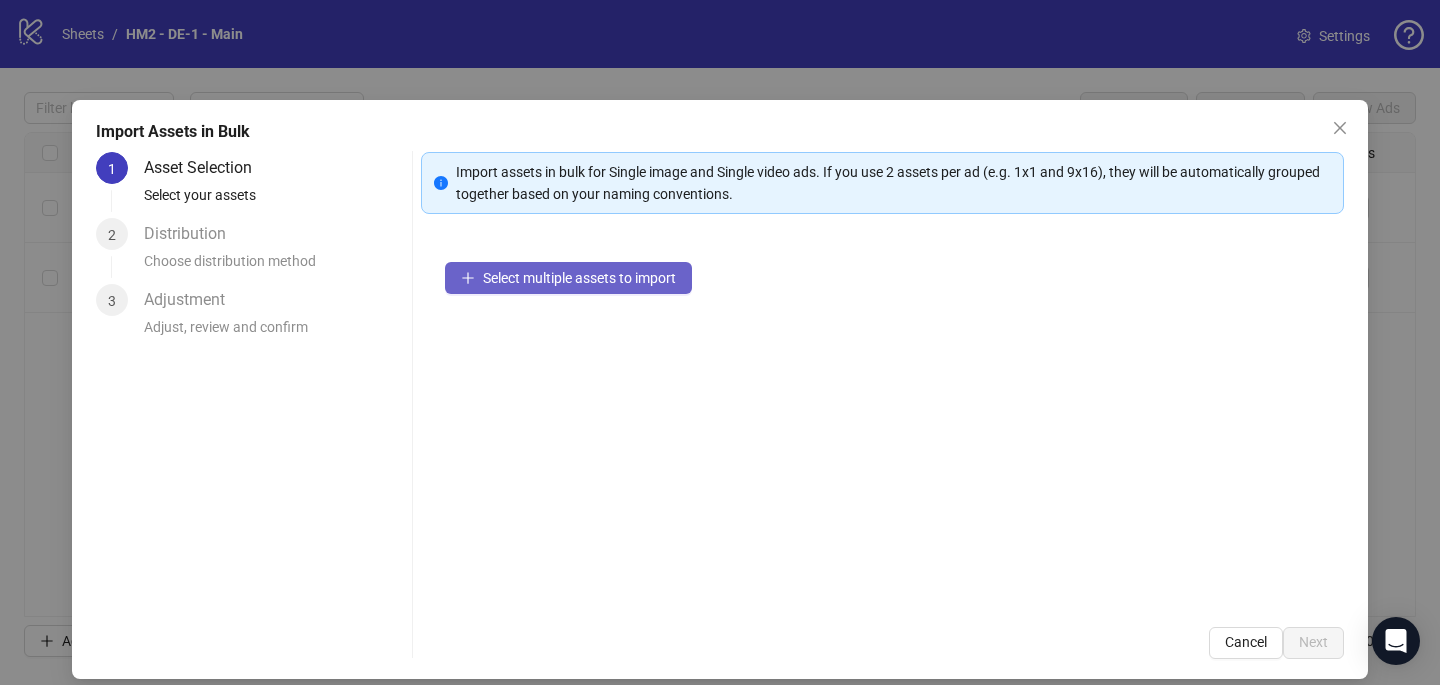 click on "Select multiple assets to import" at bounding box center (568, 278) 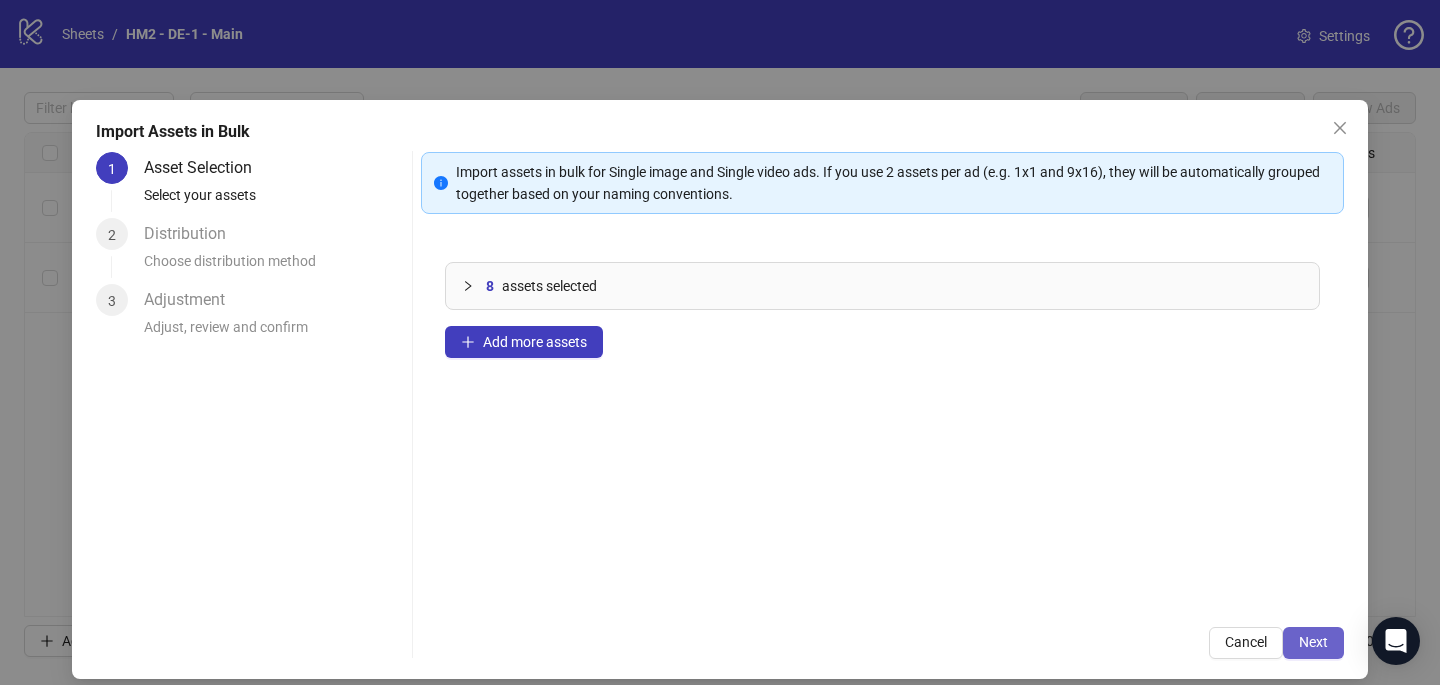click on "Next" at bounding box center (1313, 643) 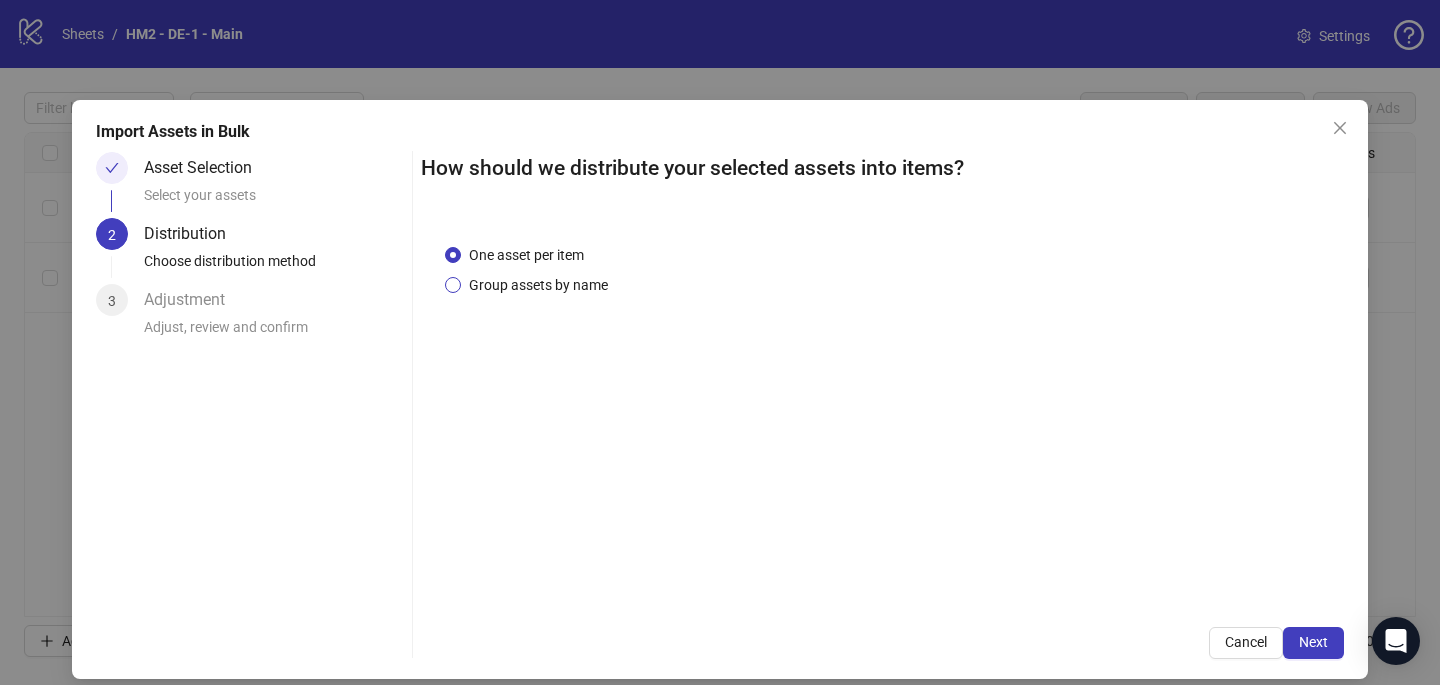 click on "Group assets by name" at bounding box center [538, 285] 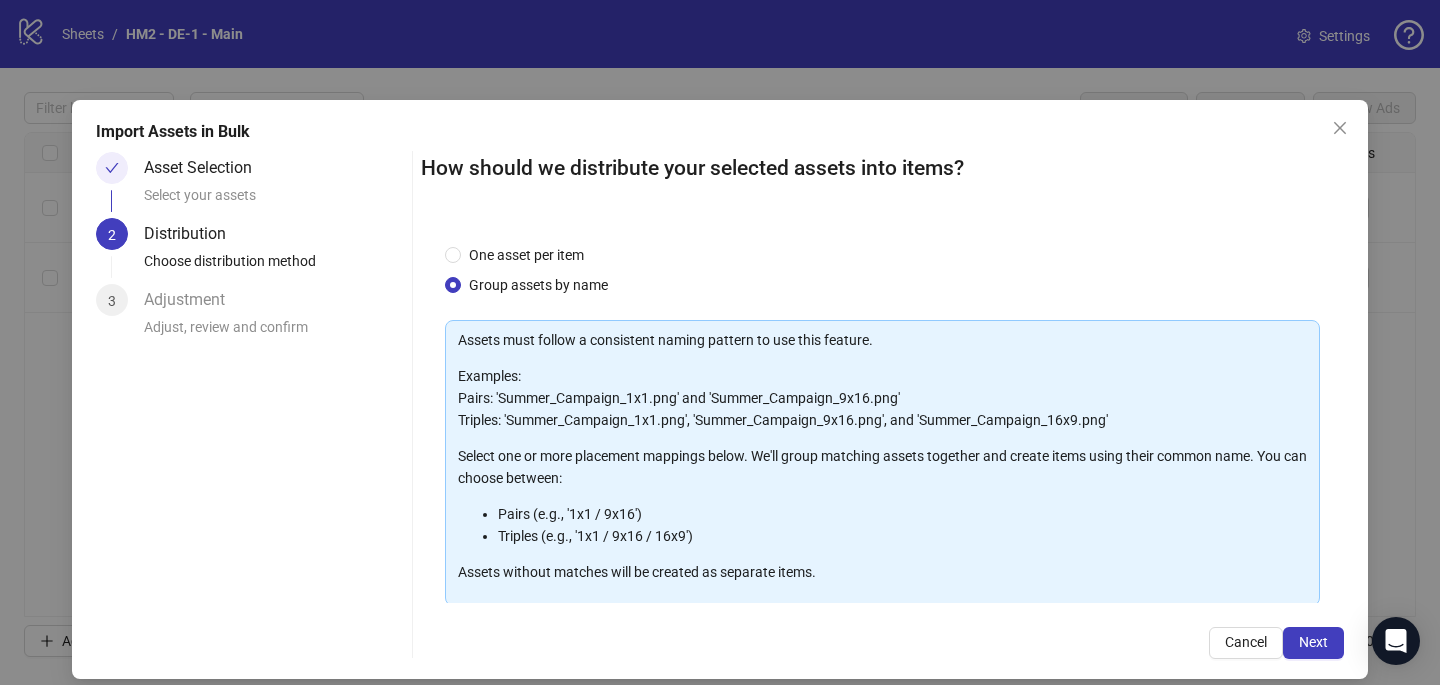 scroll, scrollTop: 203, scrollLeft: 0, axis: vertical 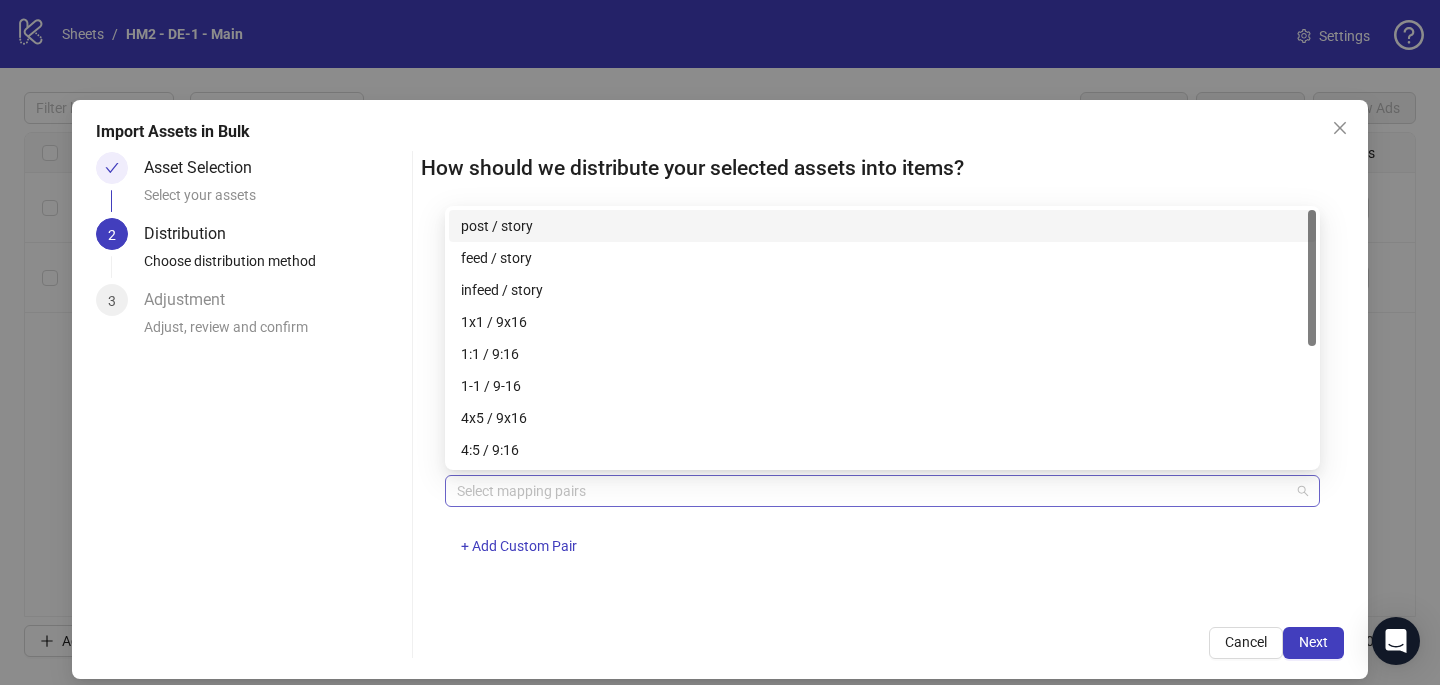 click at bounding box center (872, 491) 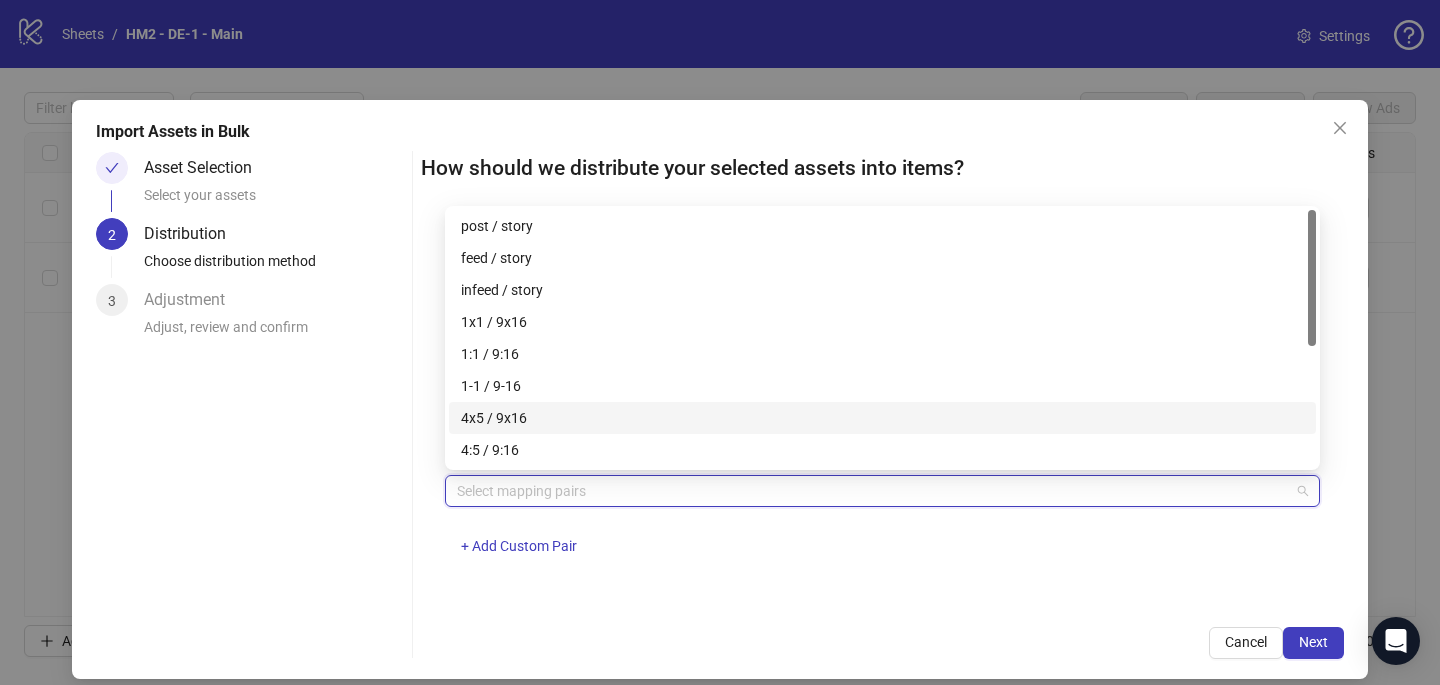 click on "4x5 / 9x16" at bounding box center (882, 418) 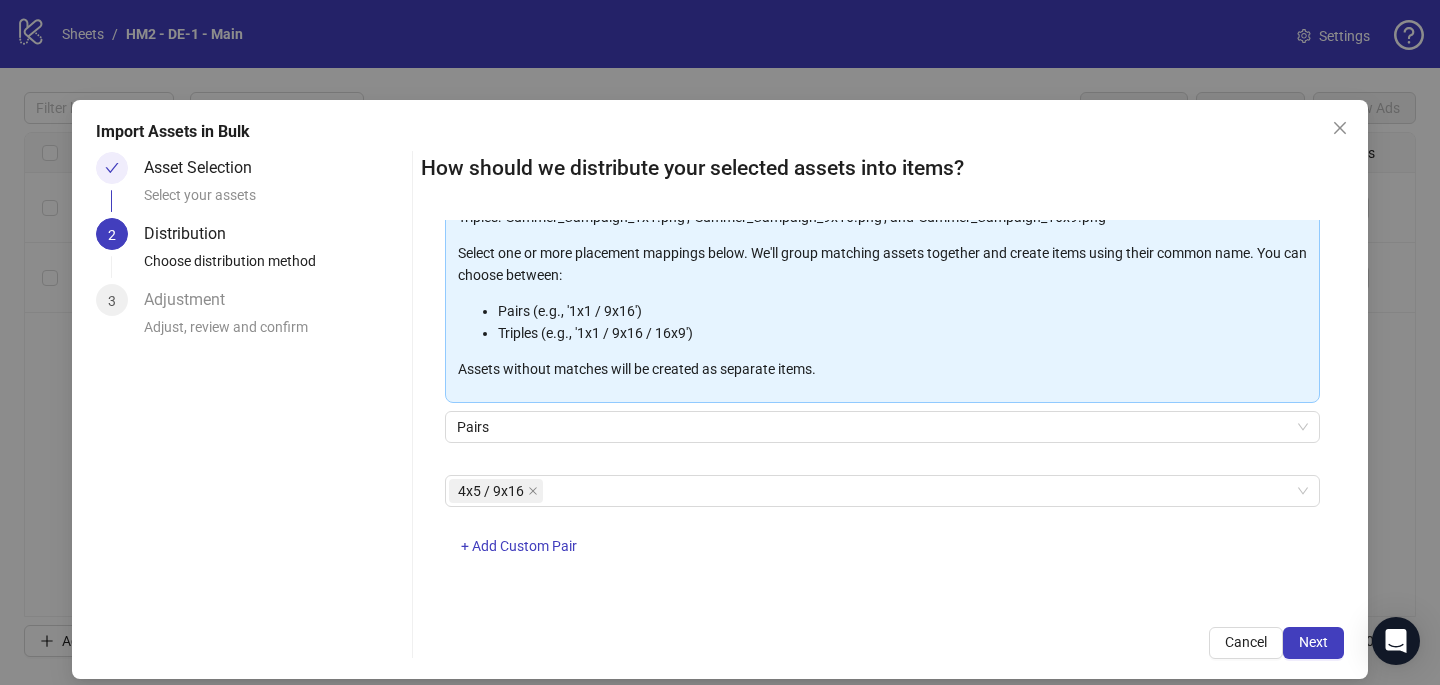 click on "4x5 / 9x16   + Add Custom Pair" at bounding box center (882, 527) 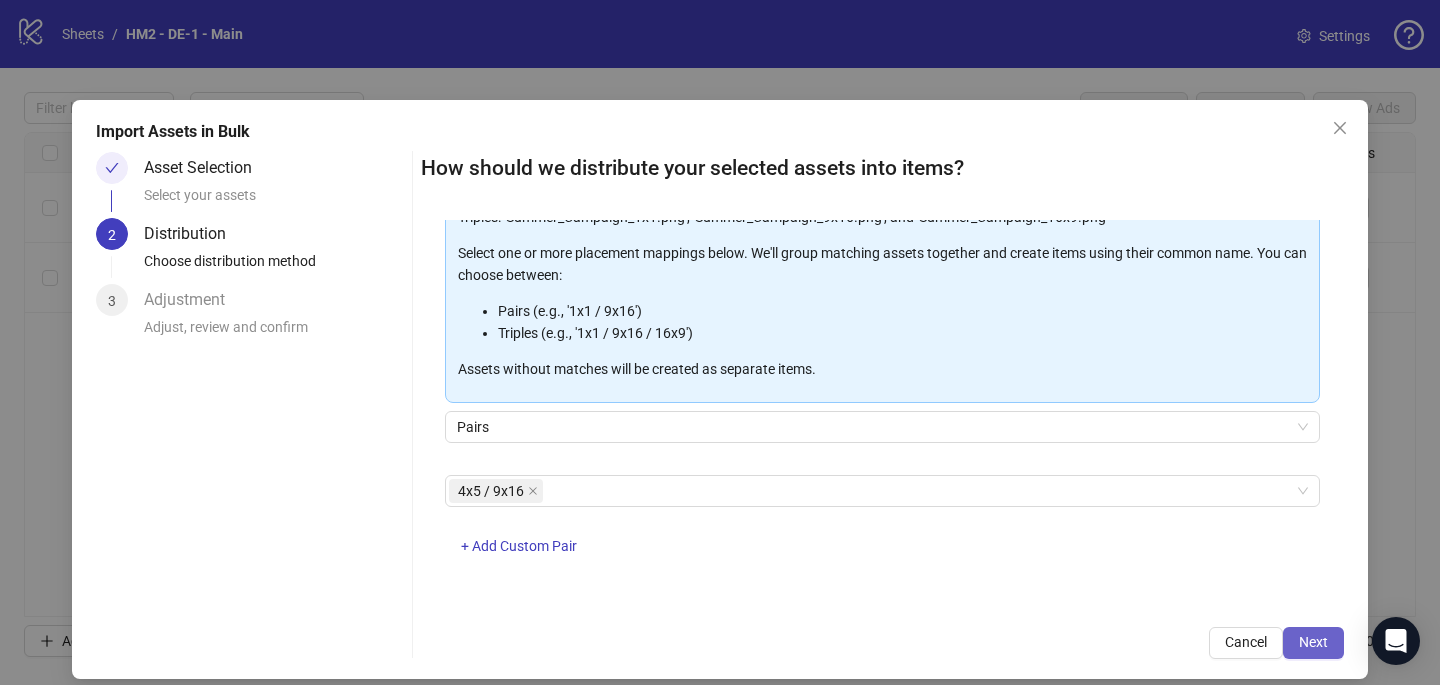 click on "Next" at bounding box center [1313, 642] 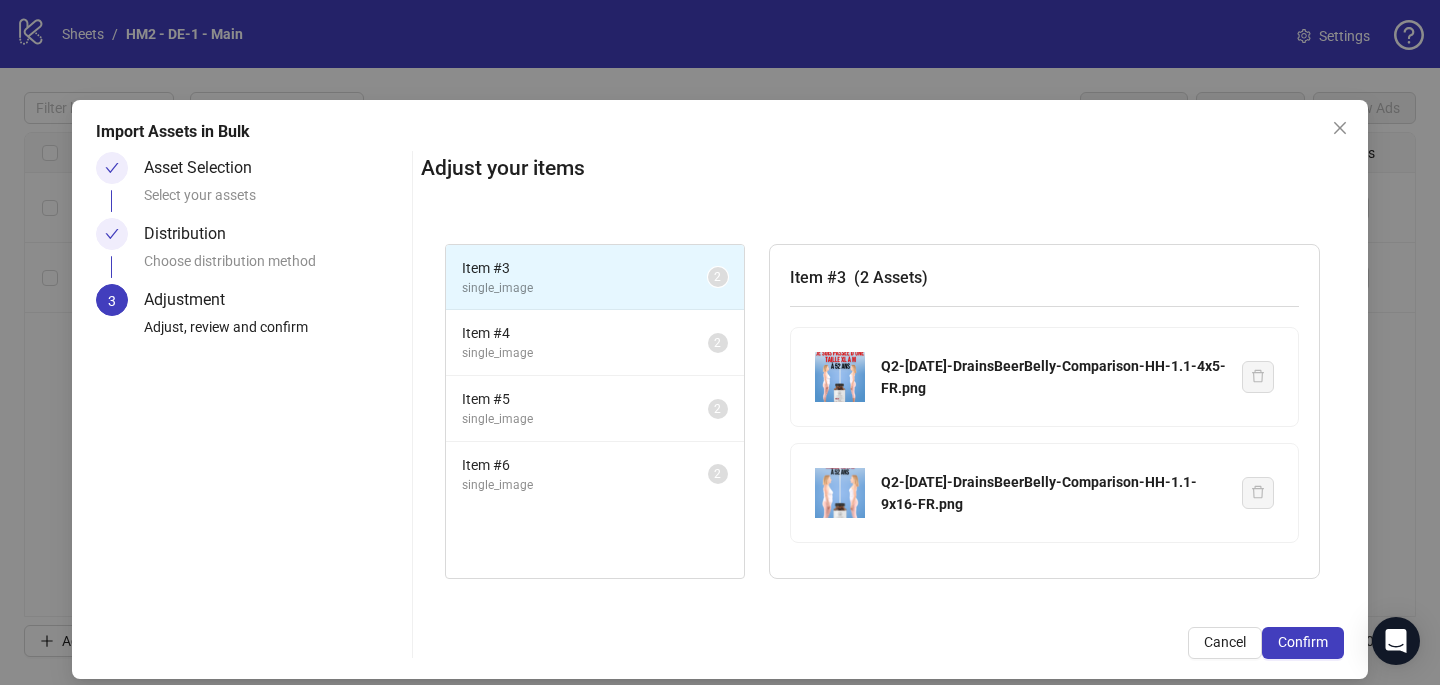 click on "Confirm" at bounding box center [1303, 642] 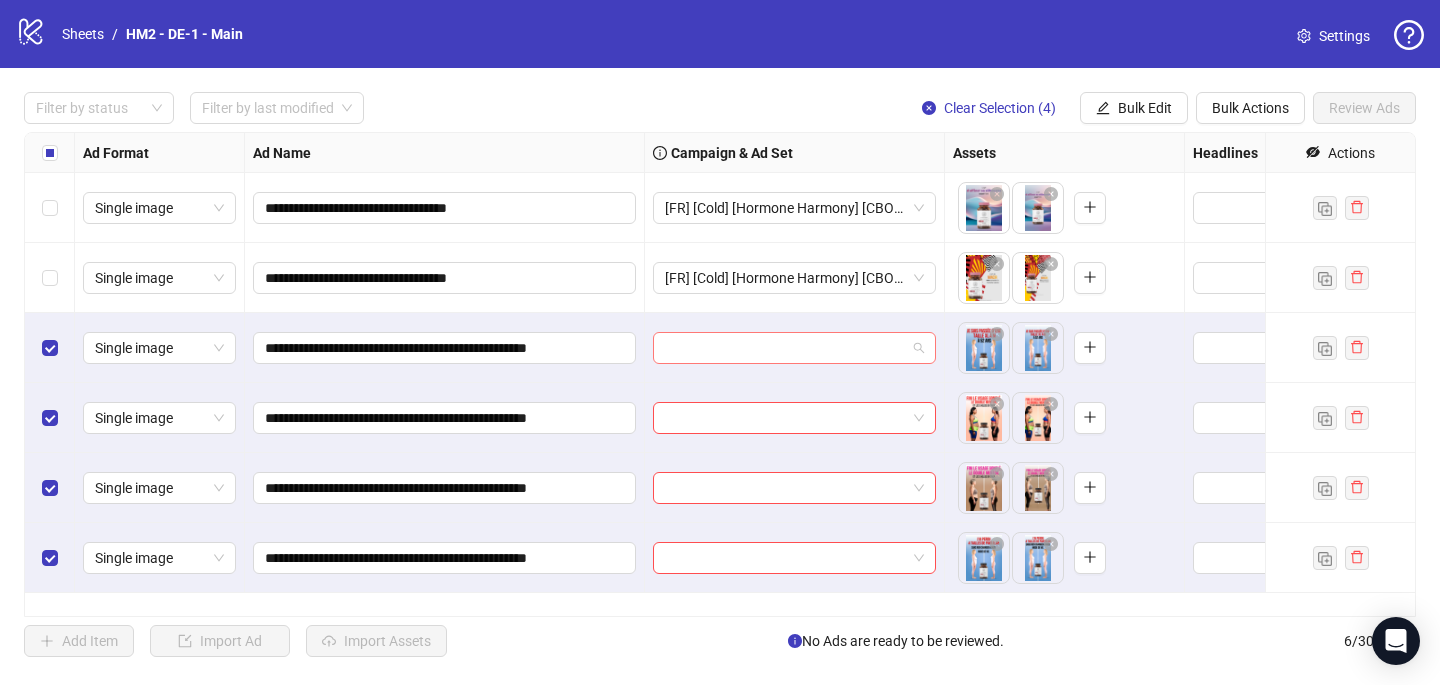 click at bounding box center (785, 348) 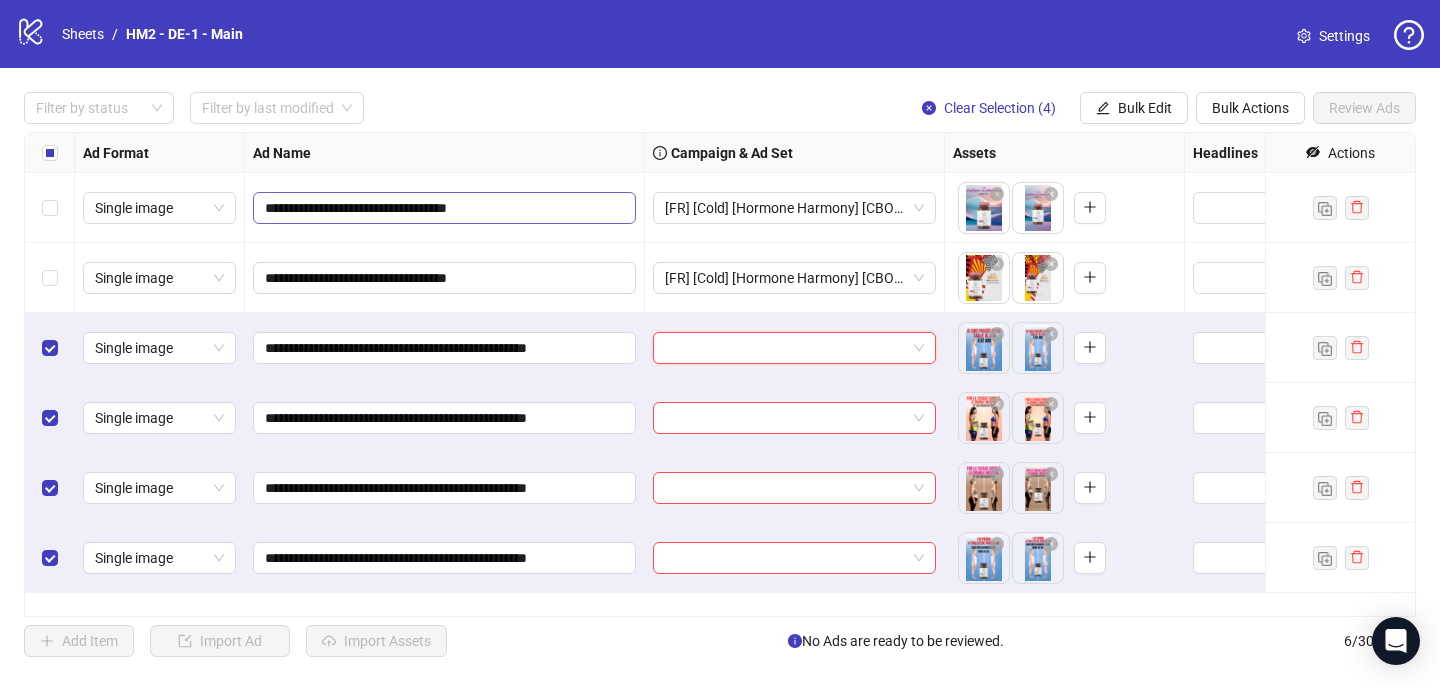 paste on "**********" 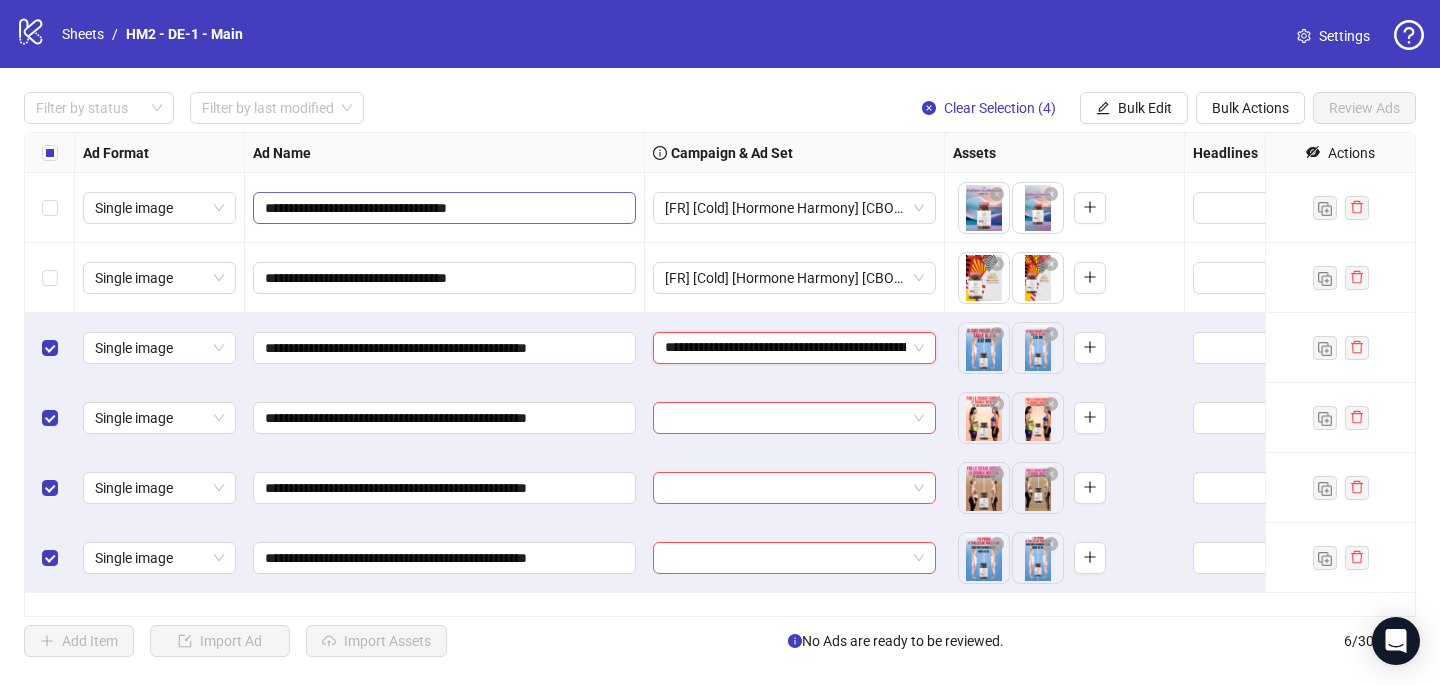 scroll, scrollTop: 0, scrollLeft: 235, axis: horizontal 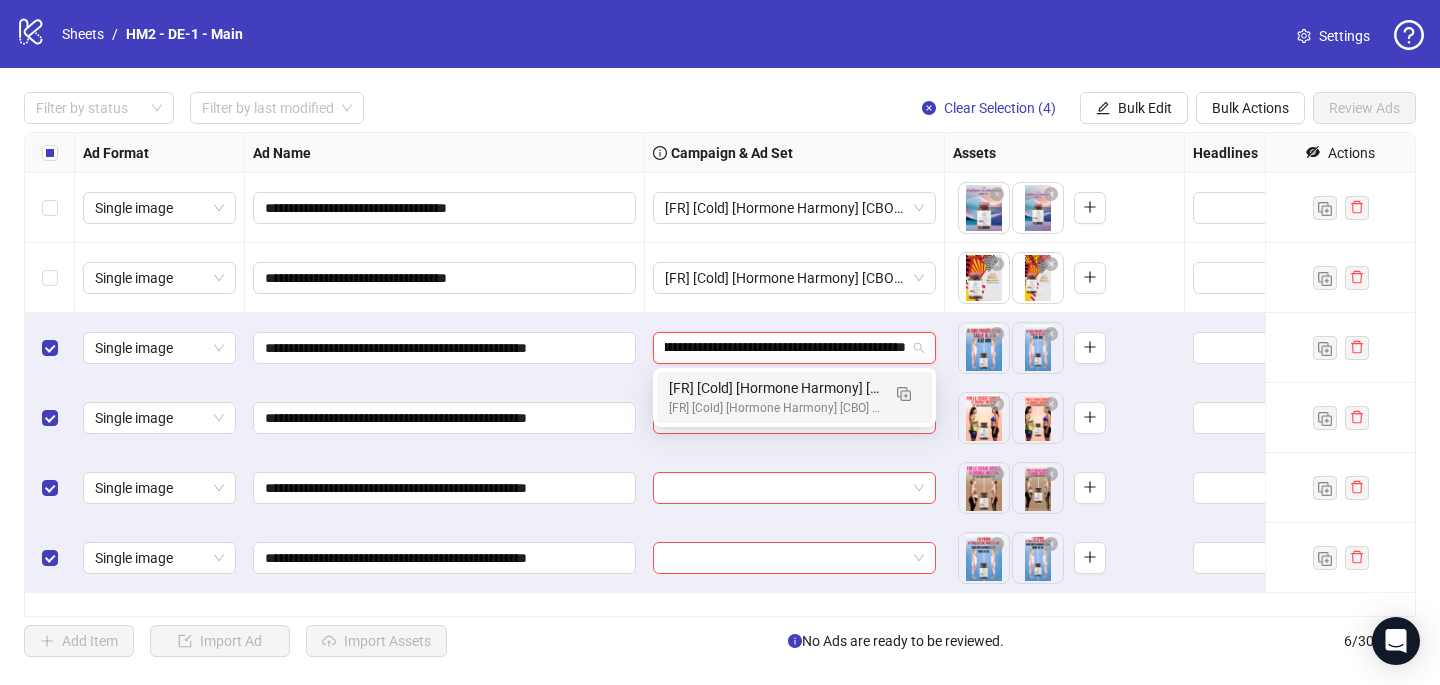 click on "[FR] [Cold] [Hormone Harmony] [CBO] [Creative Insertion 2025] [[DATE]]" at bounding box center [774, 408] 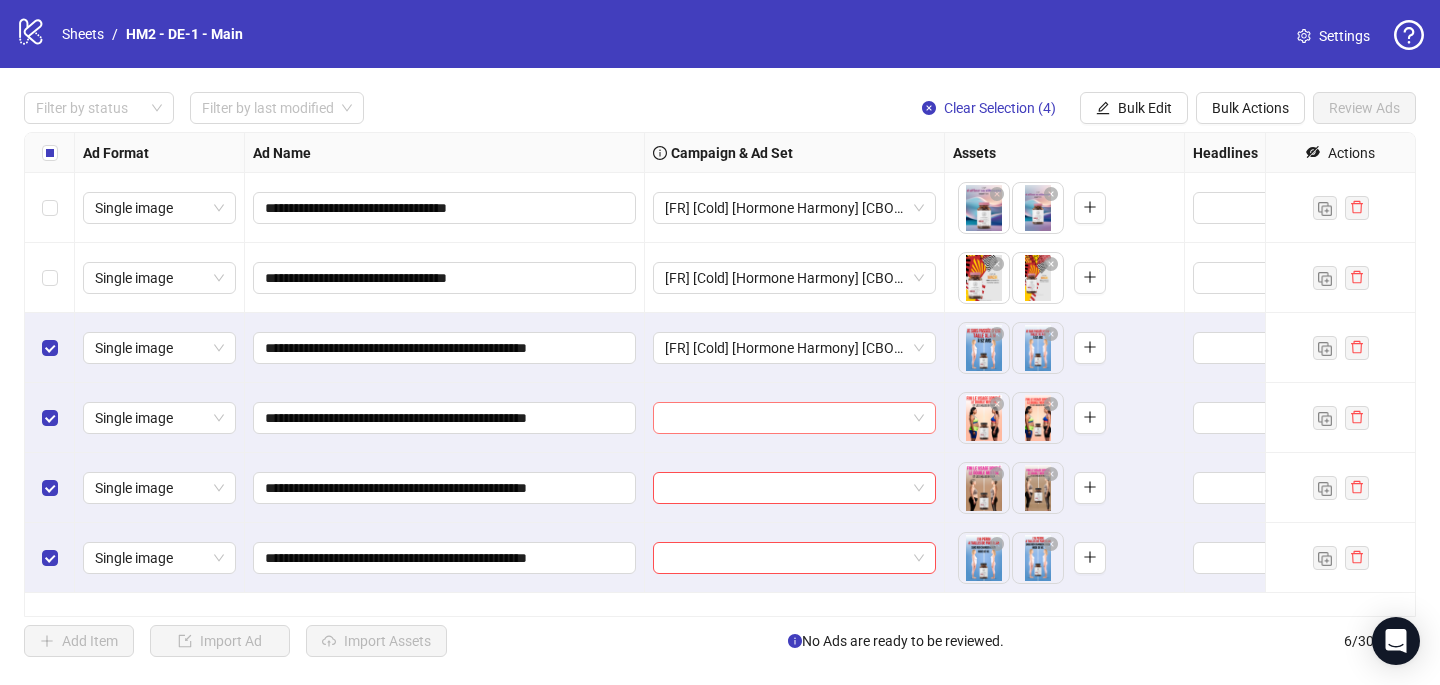click at bounding box center [785, 418] 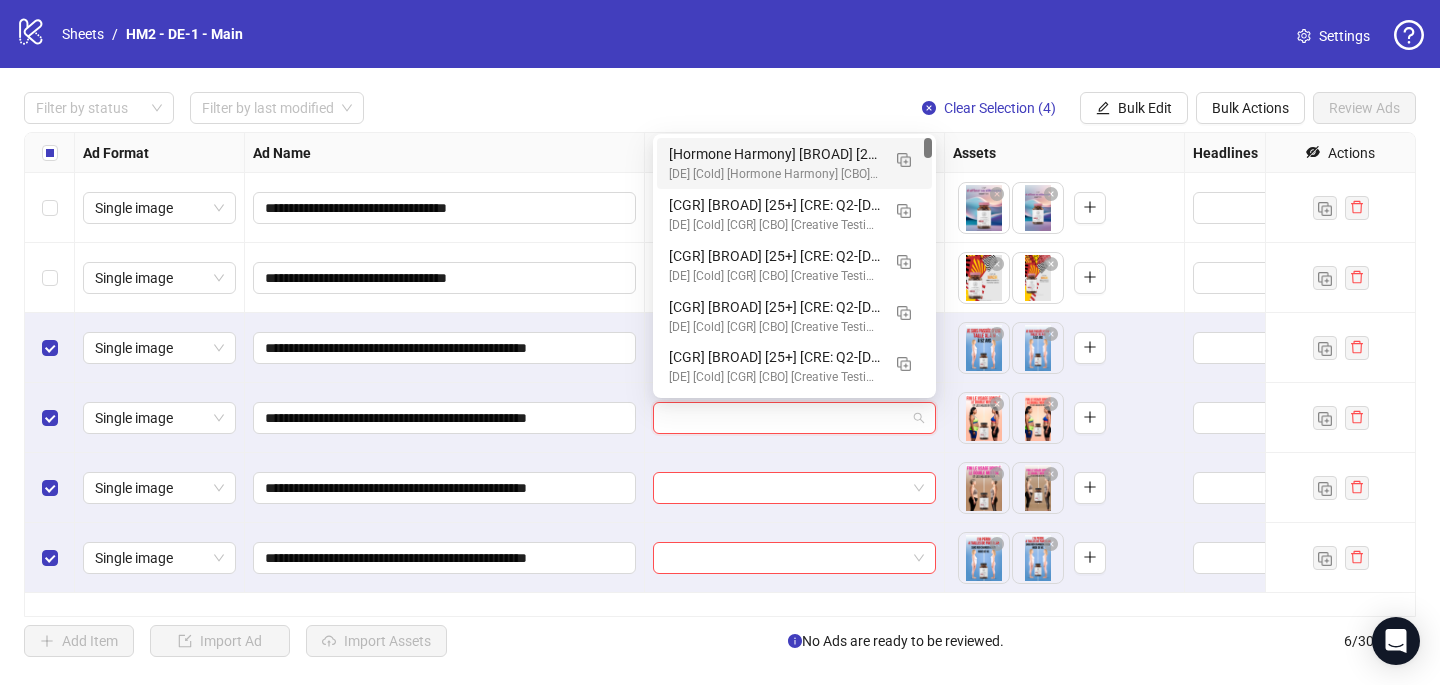 paste on "**********" 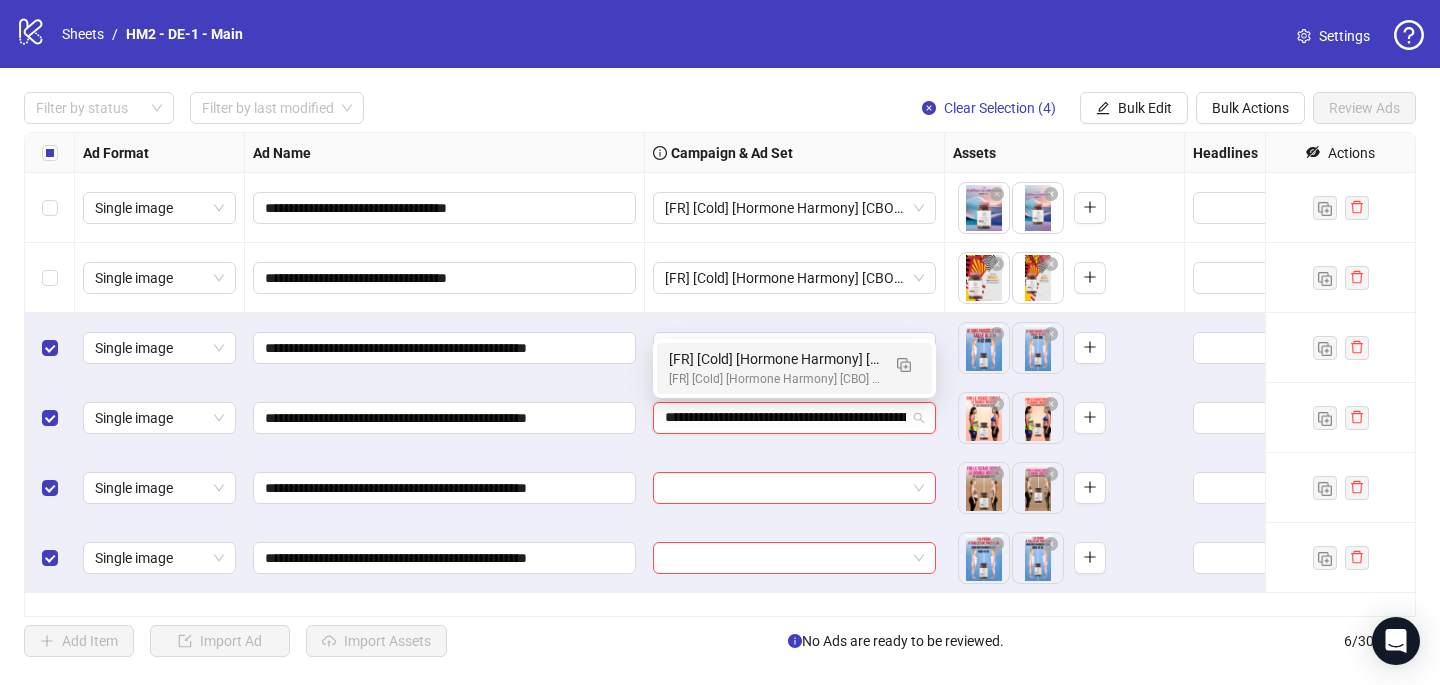scroll, scrollTop: 0, scrollLeft: 235, axis: horizontal 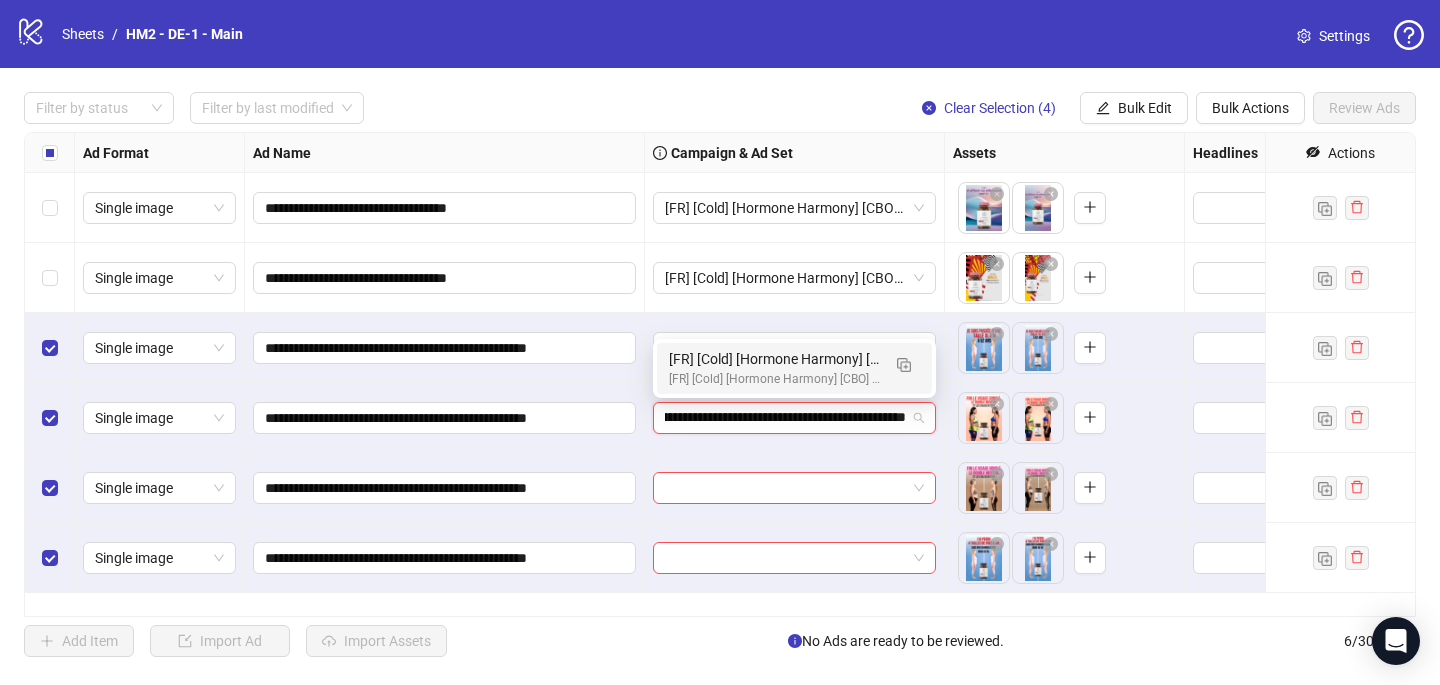click on "[FR] [Cold] [Hormone Harmony] [CBO] [Creative Insertion 2025] [[DATE]]" at bounding box center [774, 379] 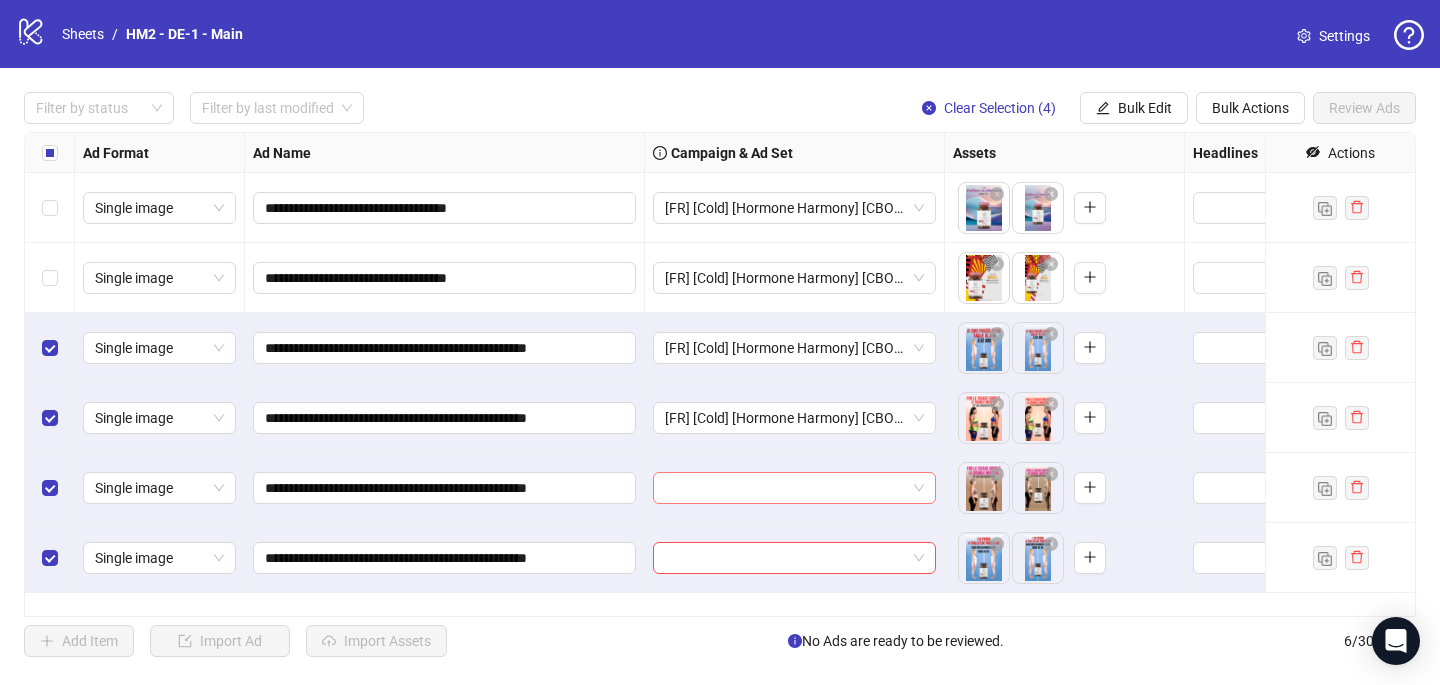 click at bounding box center (785, 488) 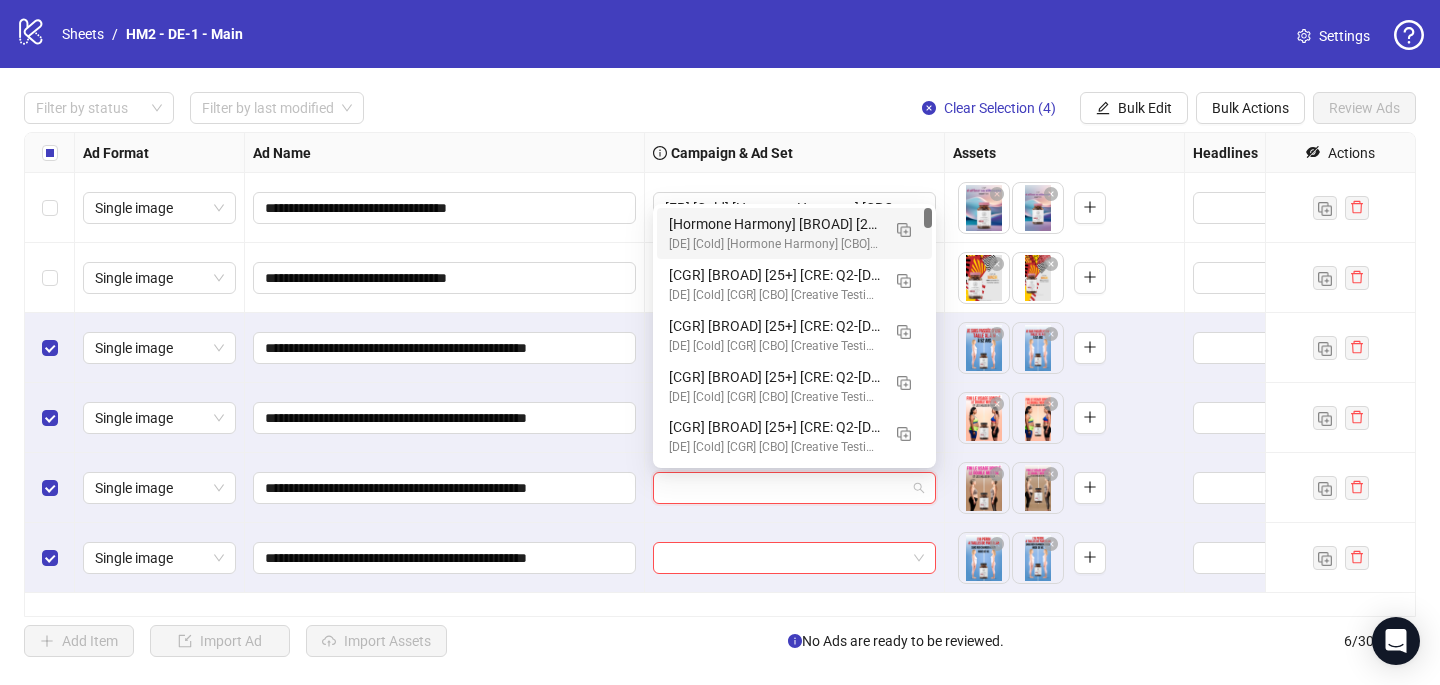 paste on "**********" 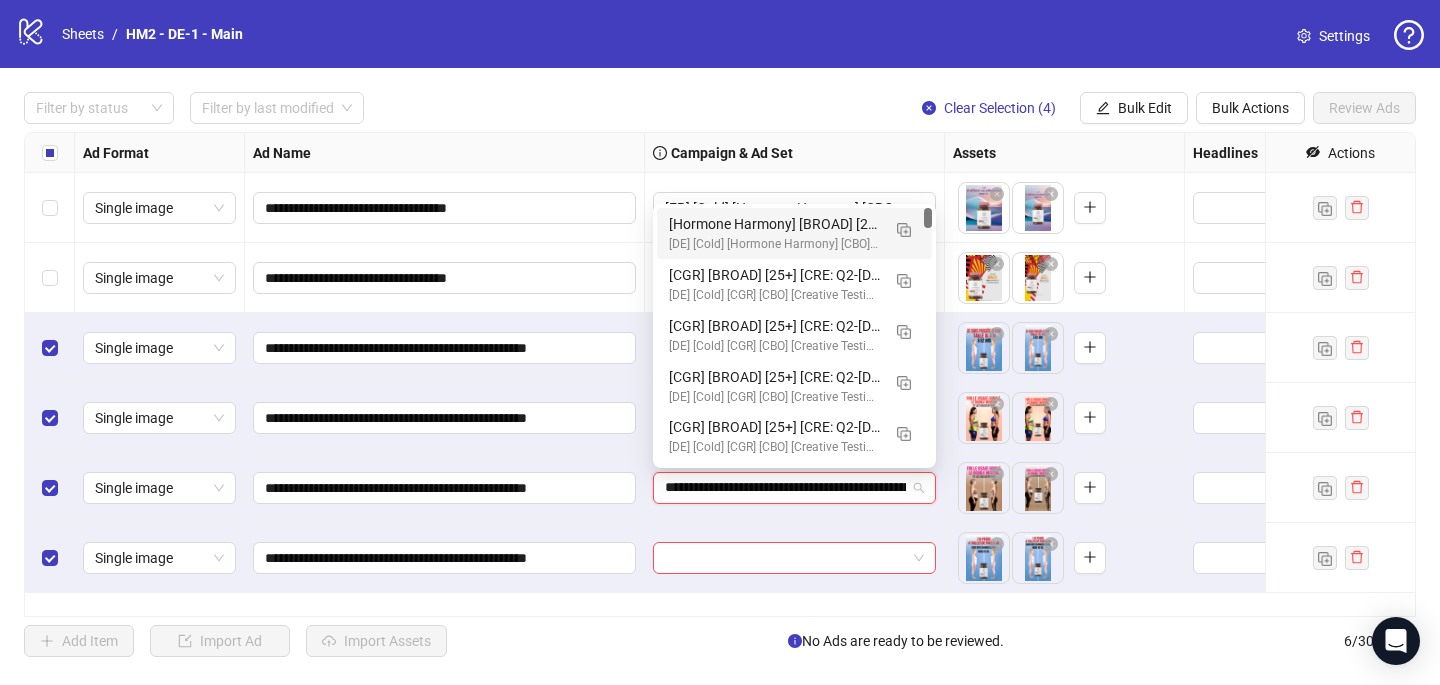 scroll, scrollTop: 0, scrollLeft: 235, axis: horizontal 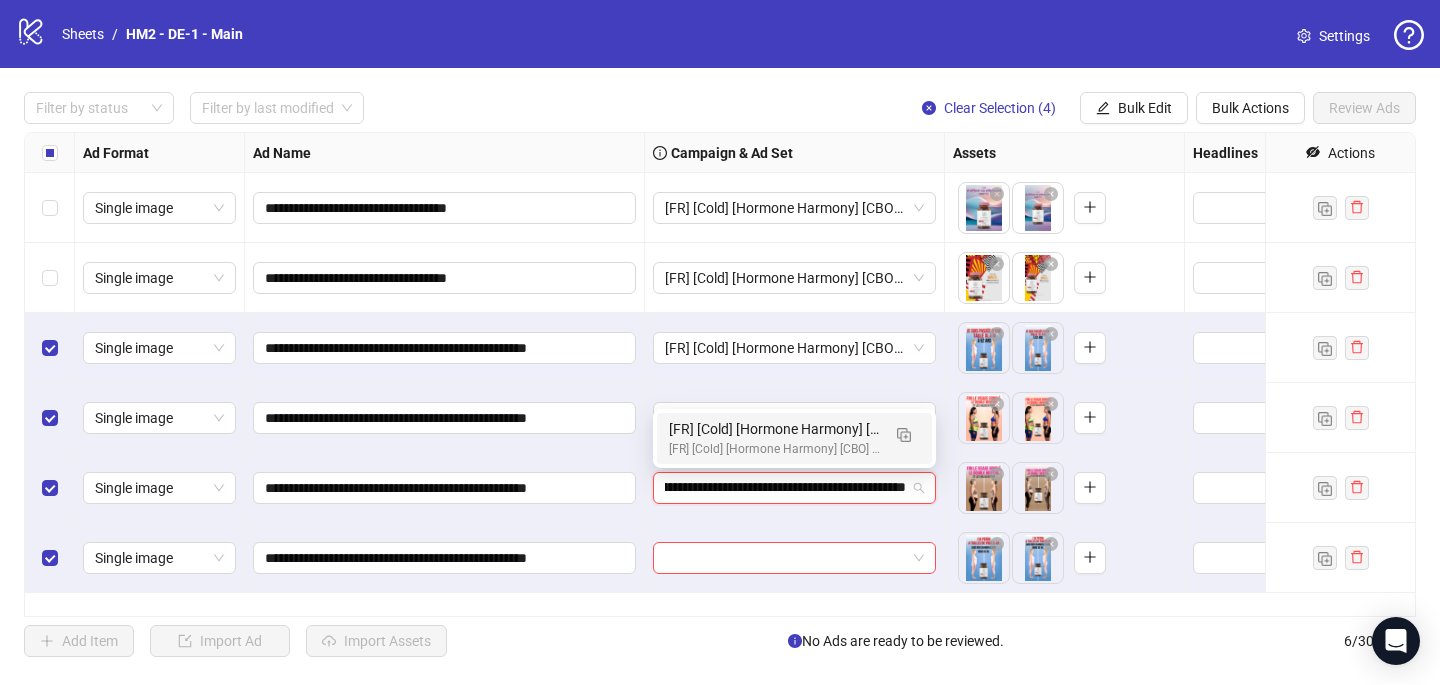 click on "[FR] [Cold] [Hormone Harmony] [CBO] [Creative Insertion 2025] [[DATE]]" at bounding box center [774, 429] 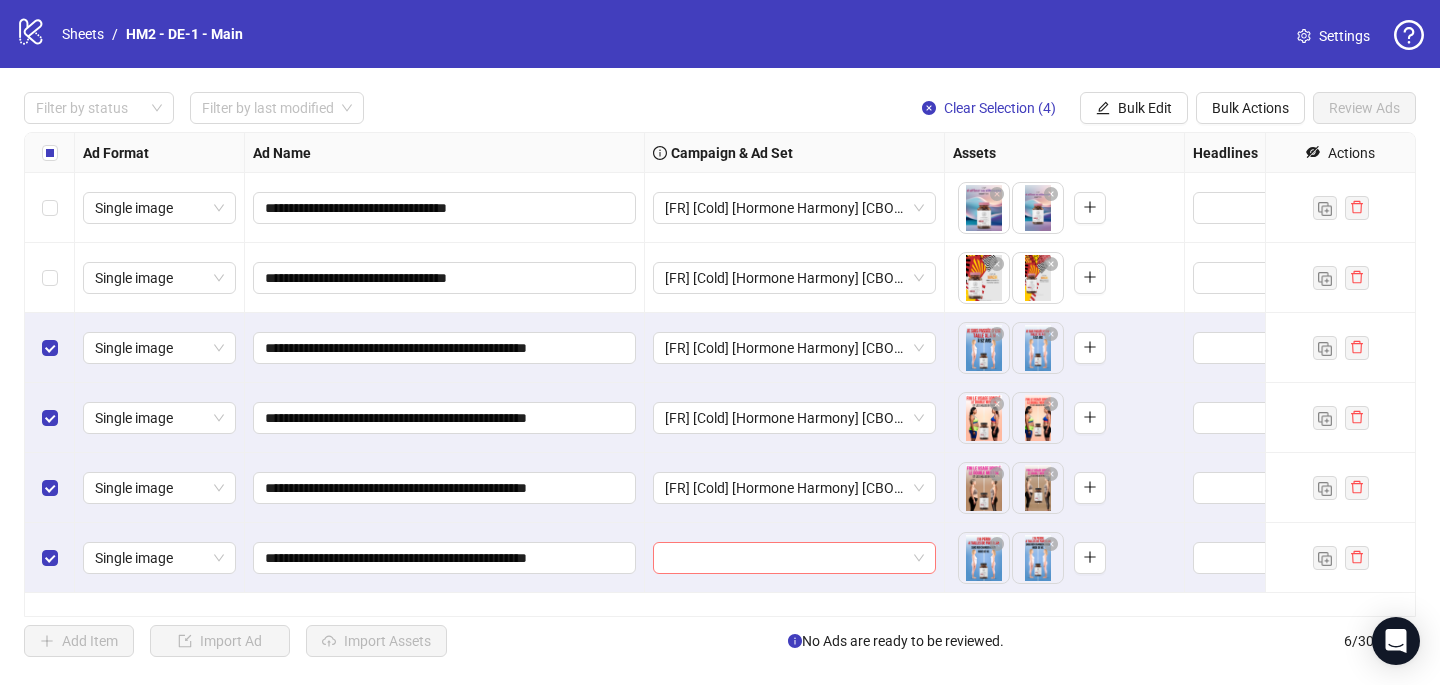 click at bounding box center [785, 558] 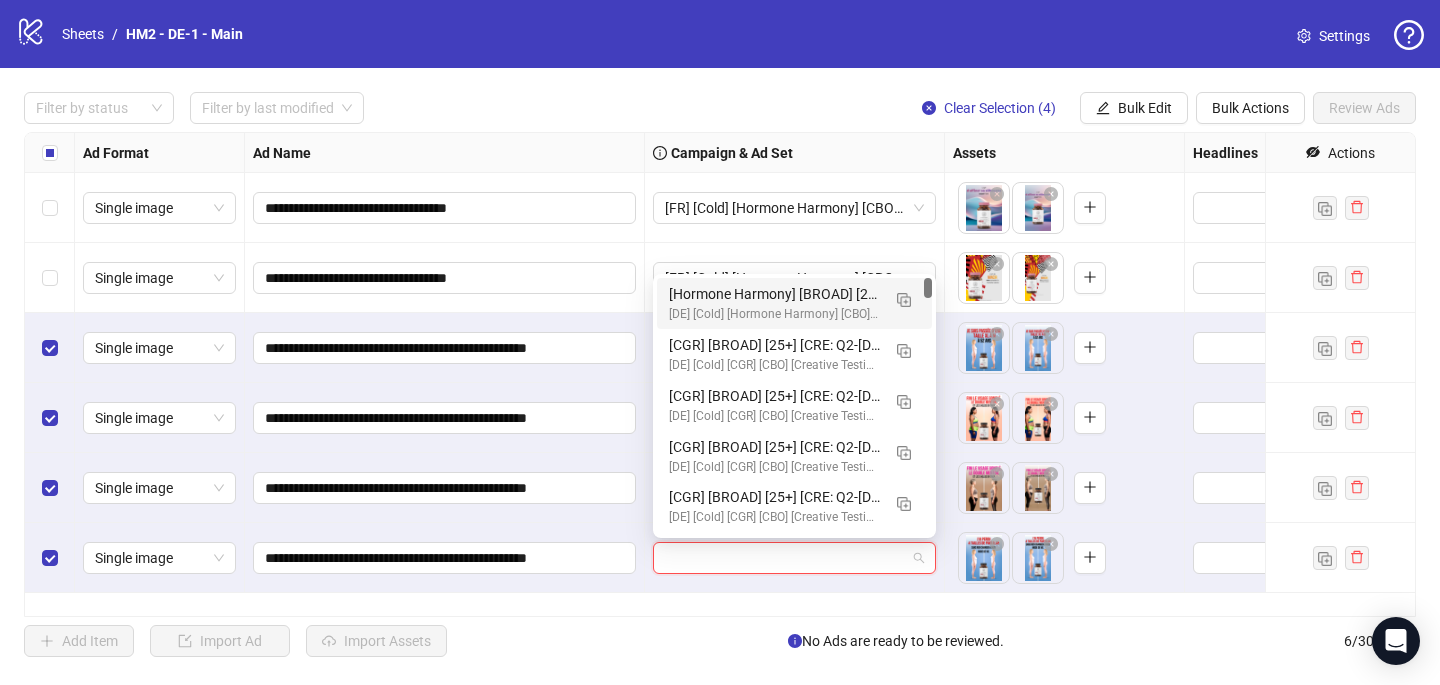 paste on "**********" 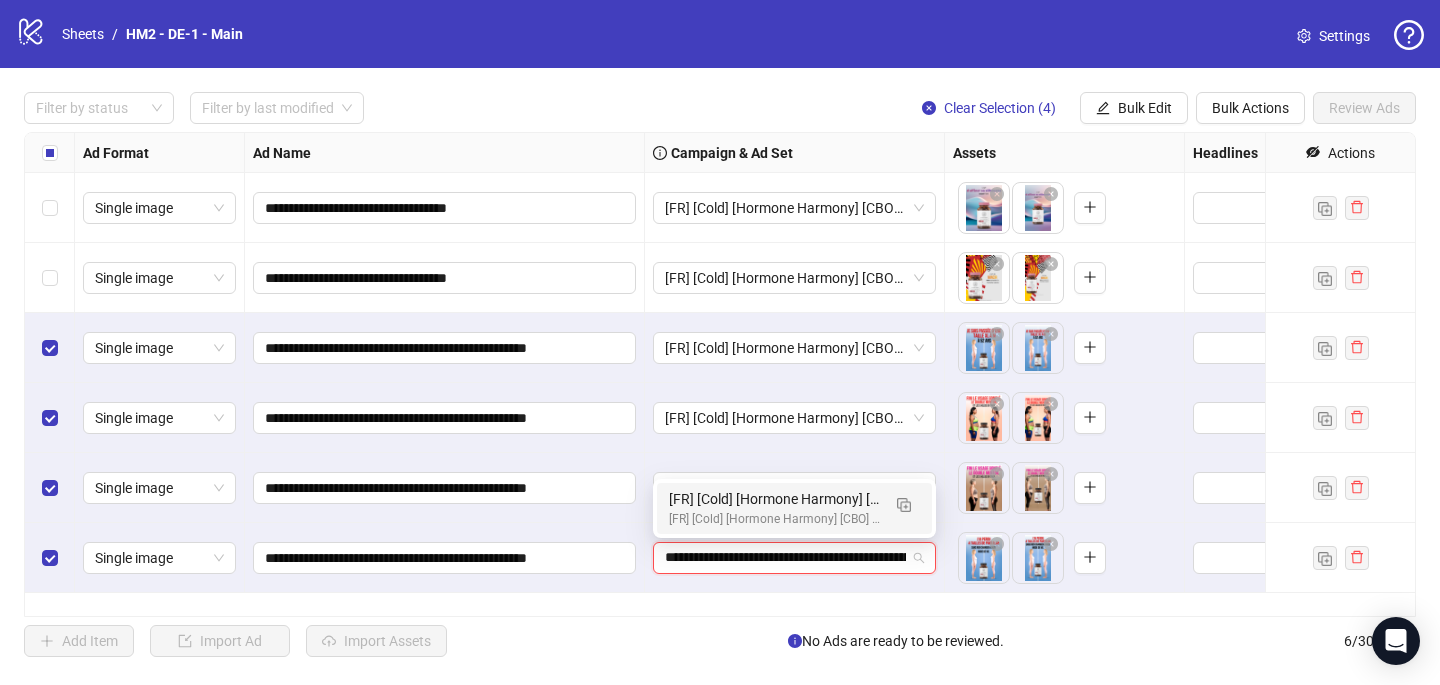 scroll, scrollTop: 0, scrollLeft: 235, axis: horizontal 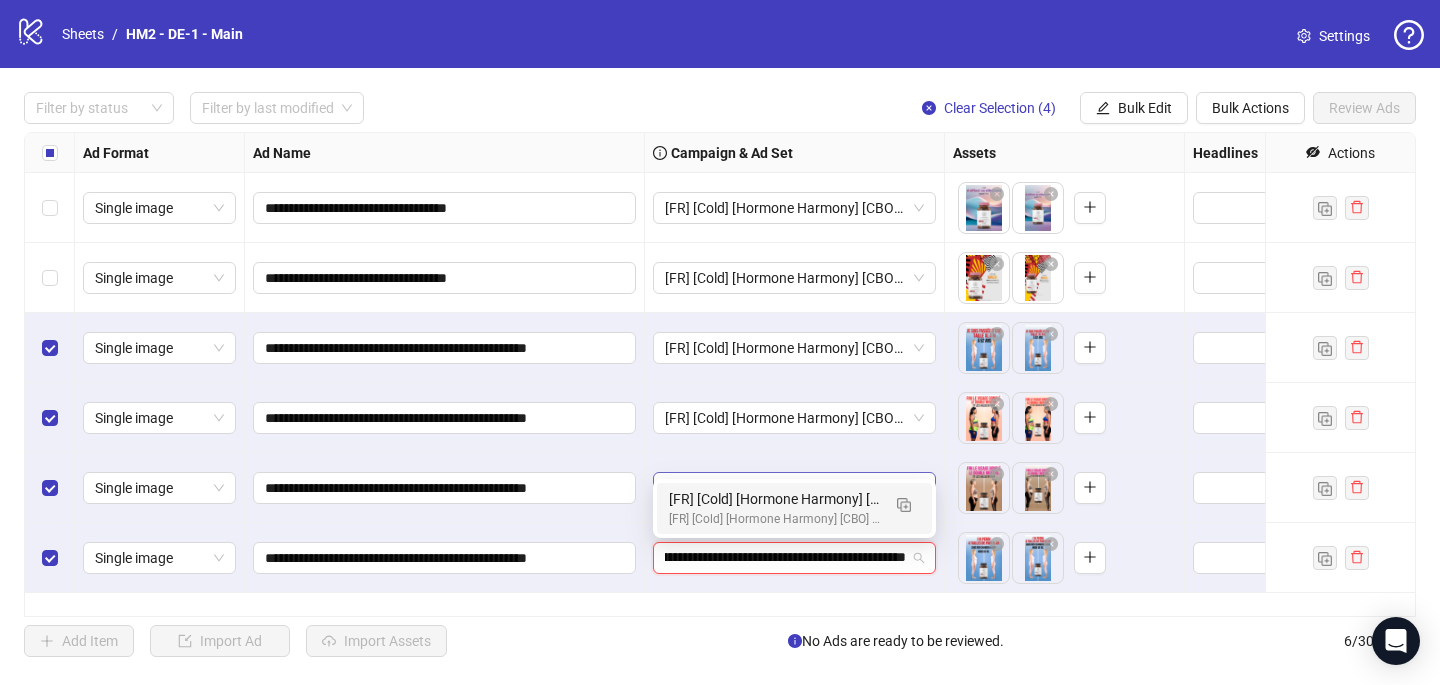 click on "[FR] [Cold] [Hormone Harmony] [CBO] [Creative Insertion 2025] [22 July 2025]" at bounding box center (774, 499) 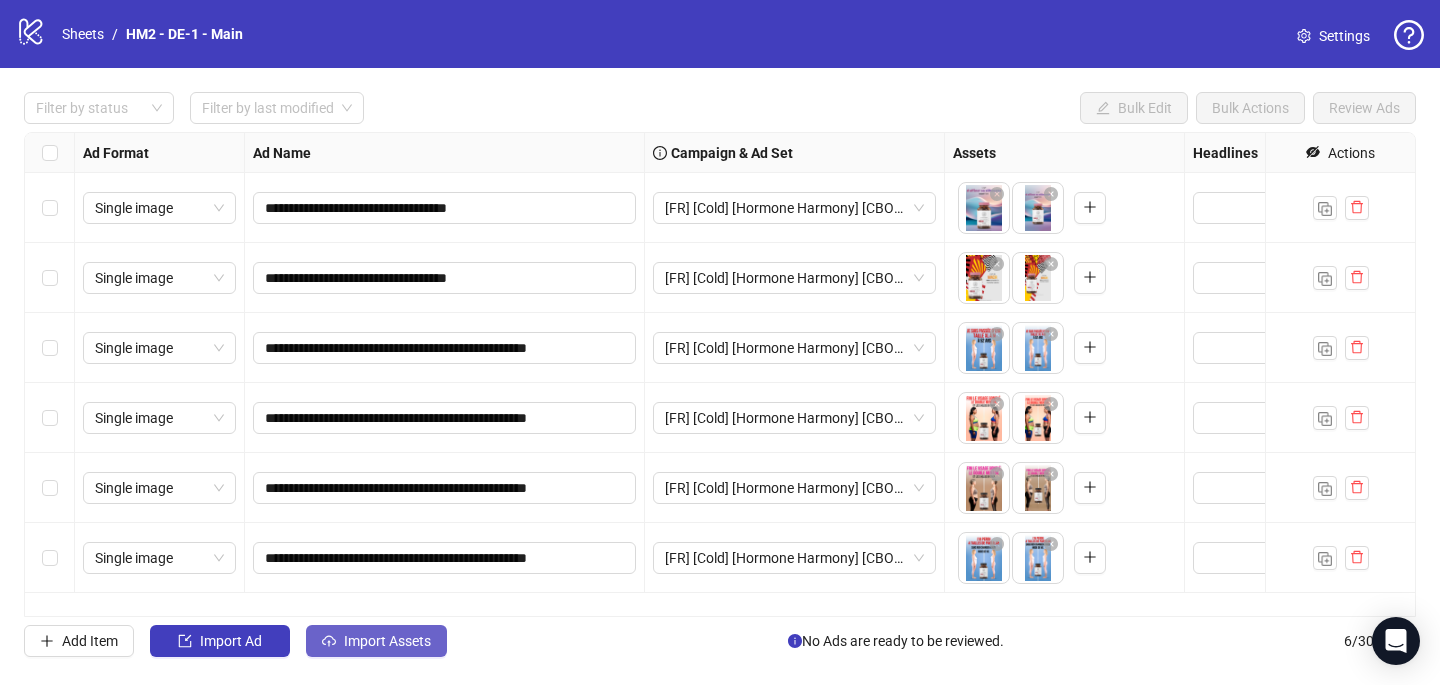 click on "Import Assets" at bounding box center (387, 641) 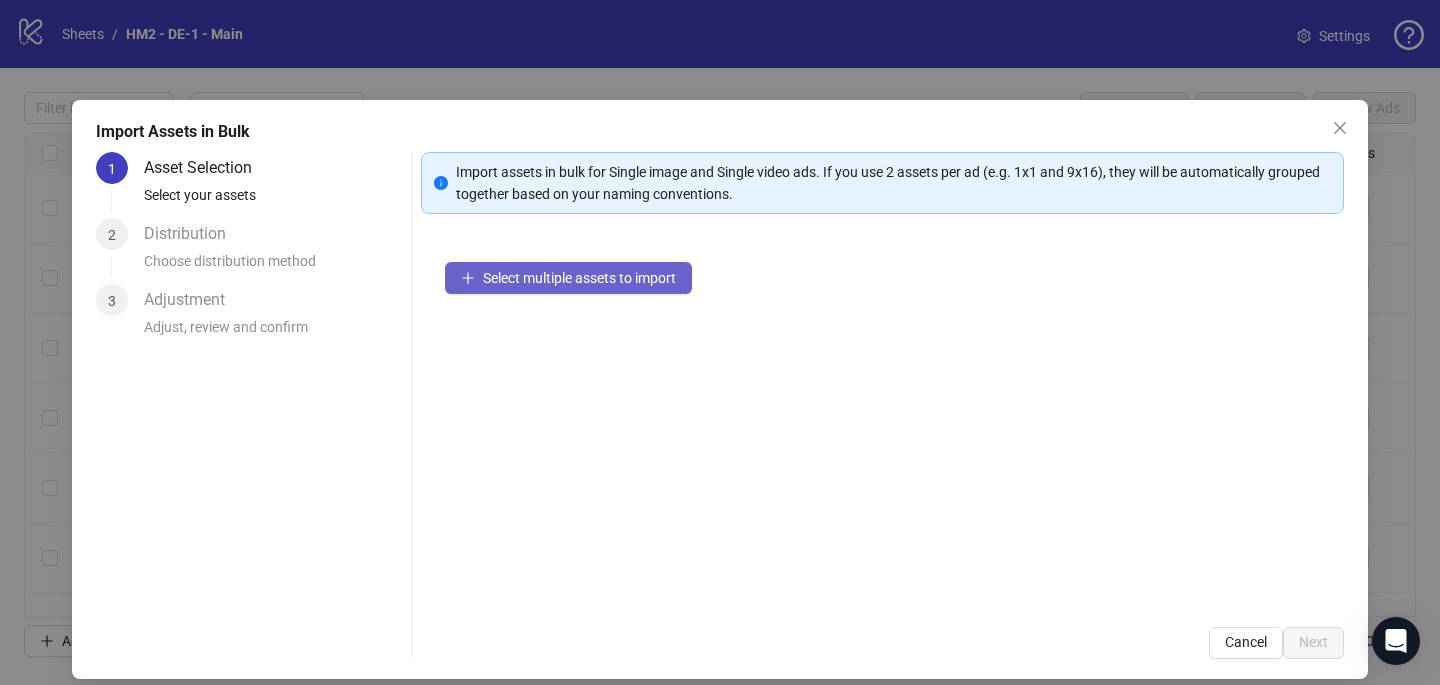 click on "Select multiple assets to import" at bounding box center [579, 278] 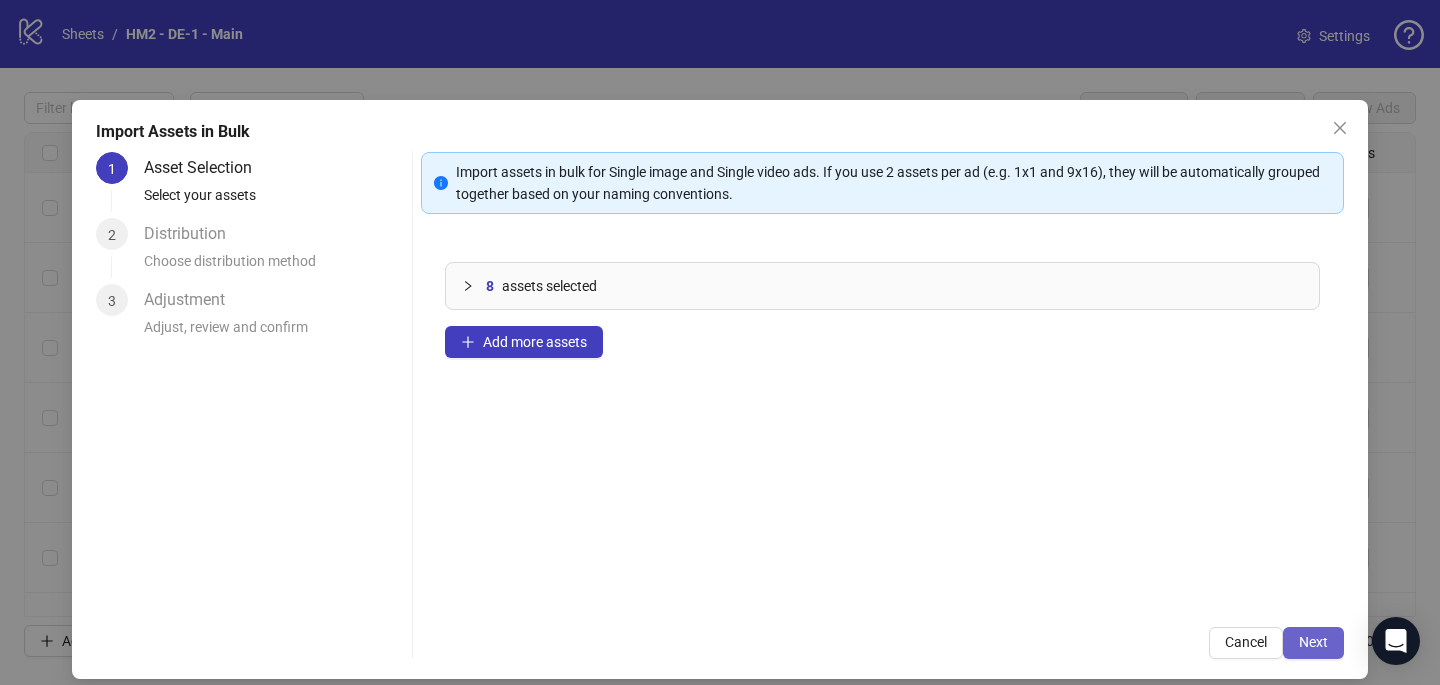 click on "Next" at bounding box center (1313, 642) 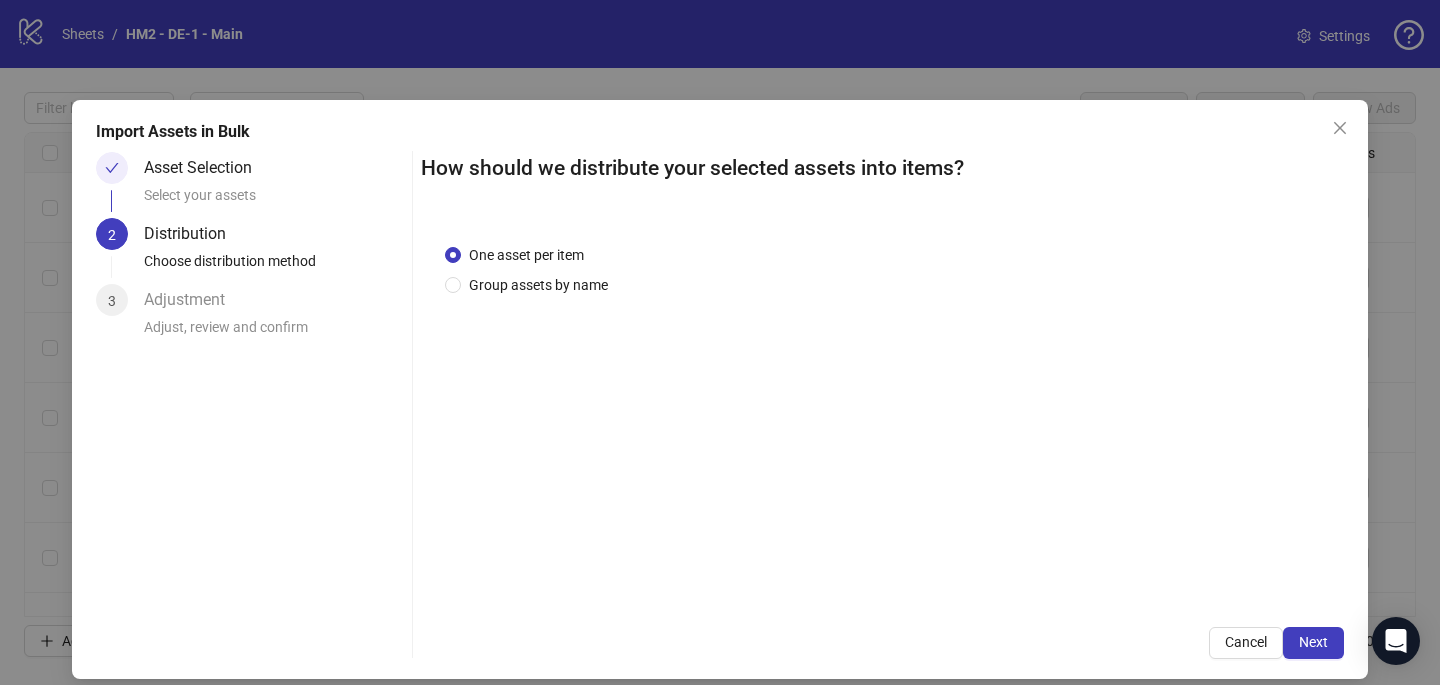drag, startPoint x: 1312, startPoint y: 637, endPoint x: 1000, endPoint y: 514, distance: 335.36993 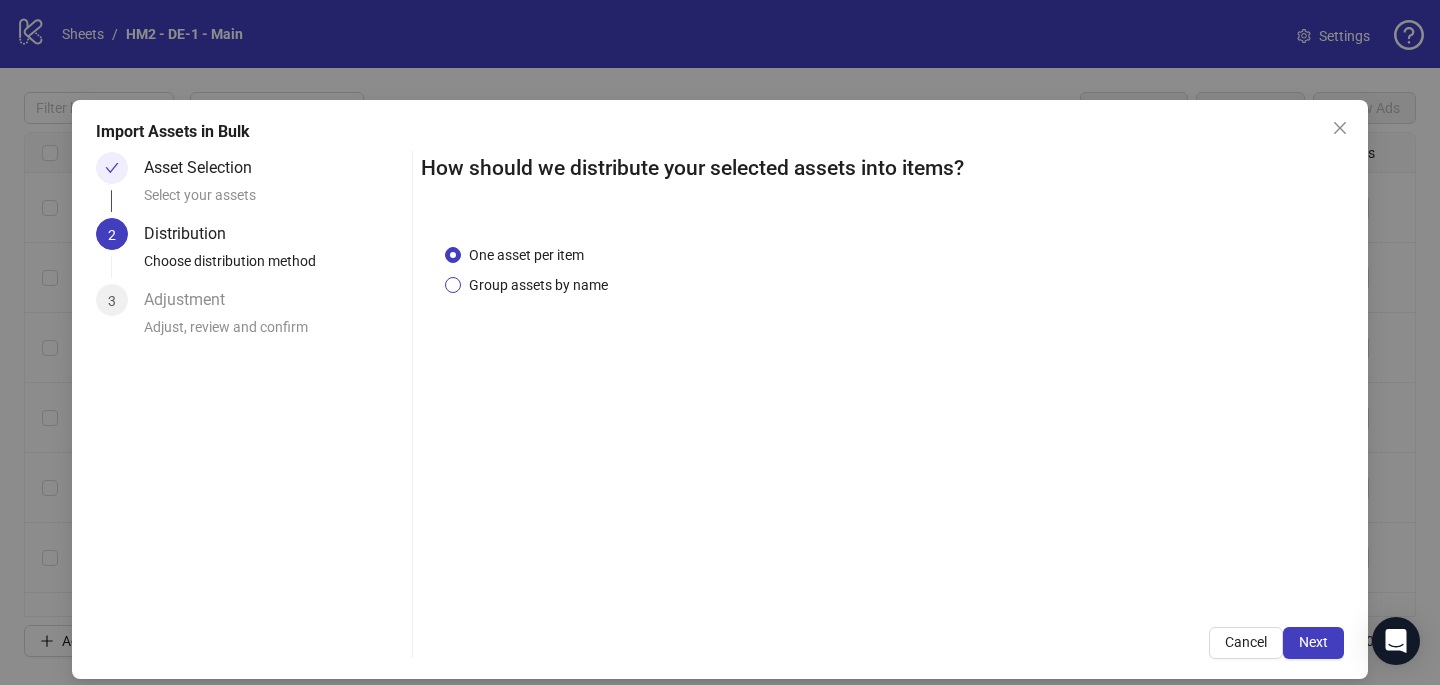 click on "Group assets by name" at bounding box center [538, 285] 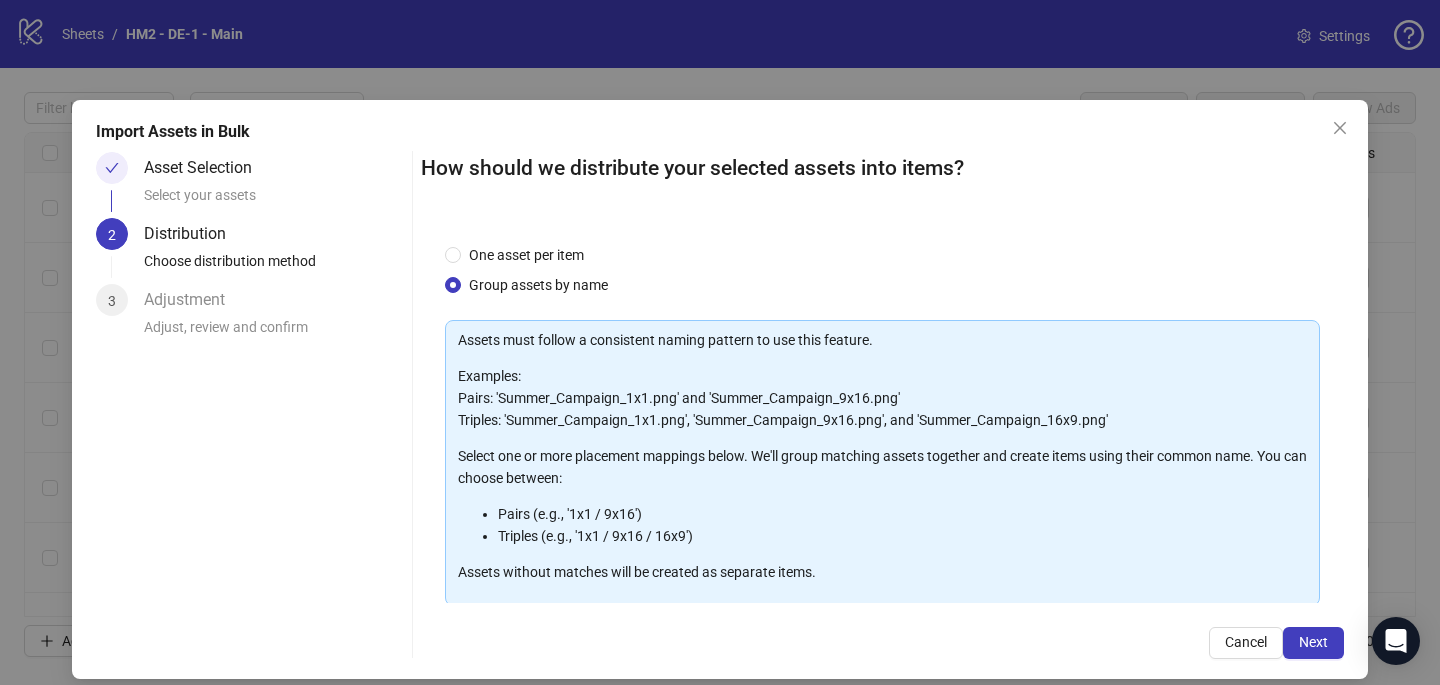 scroll, scrollTop: 203, scrollLeft: 0, axis: vertical 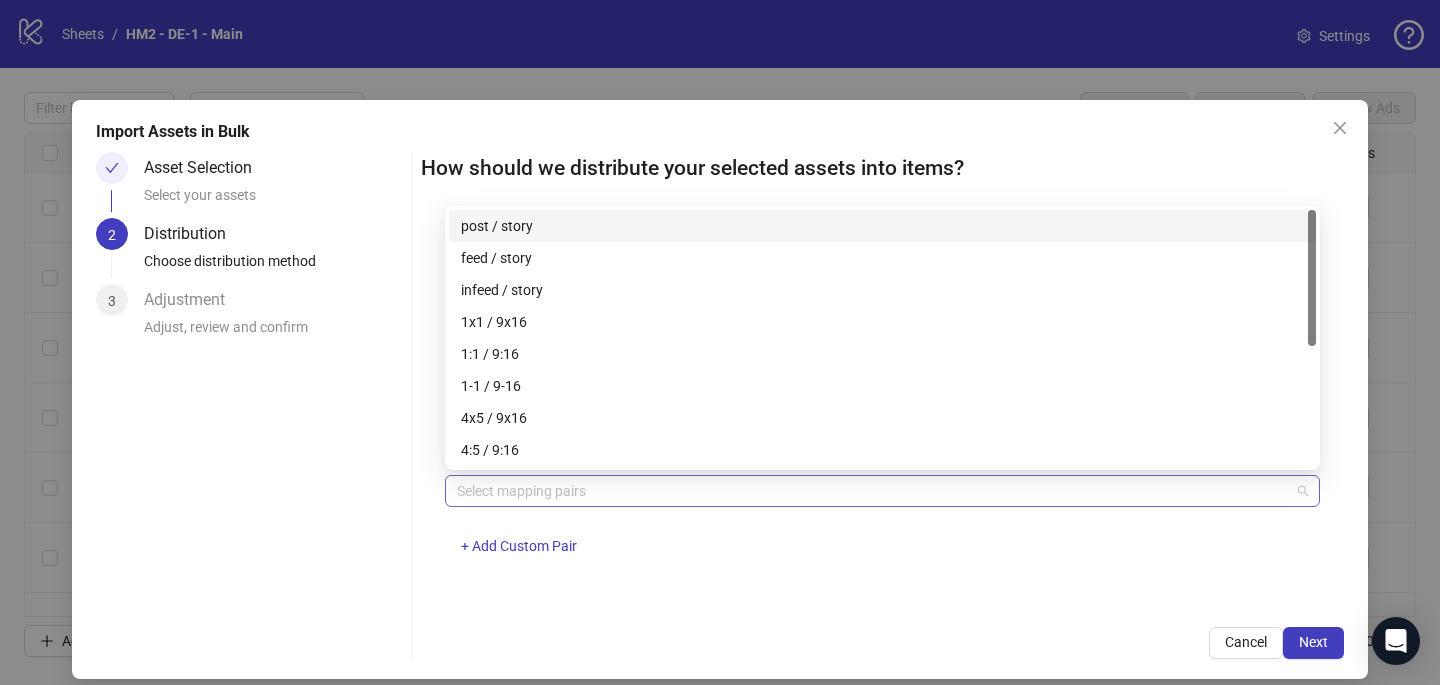 click at bounding box center (872, 491) 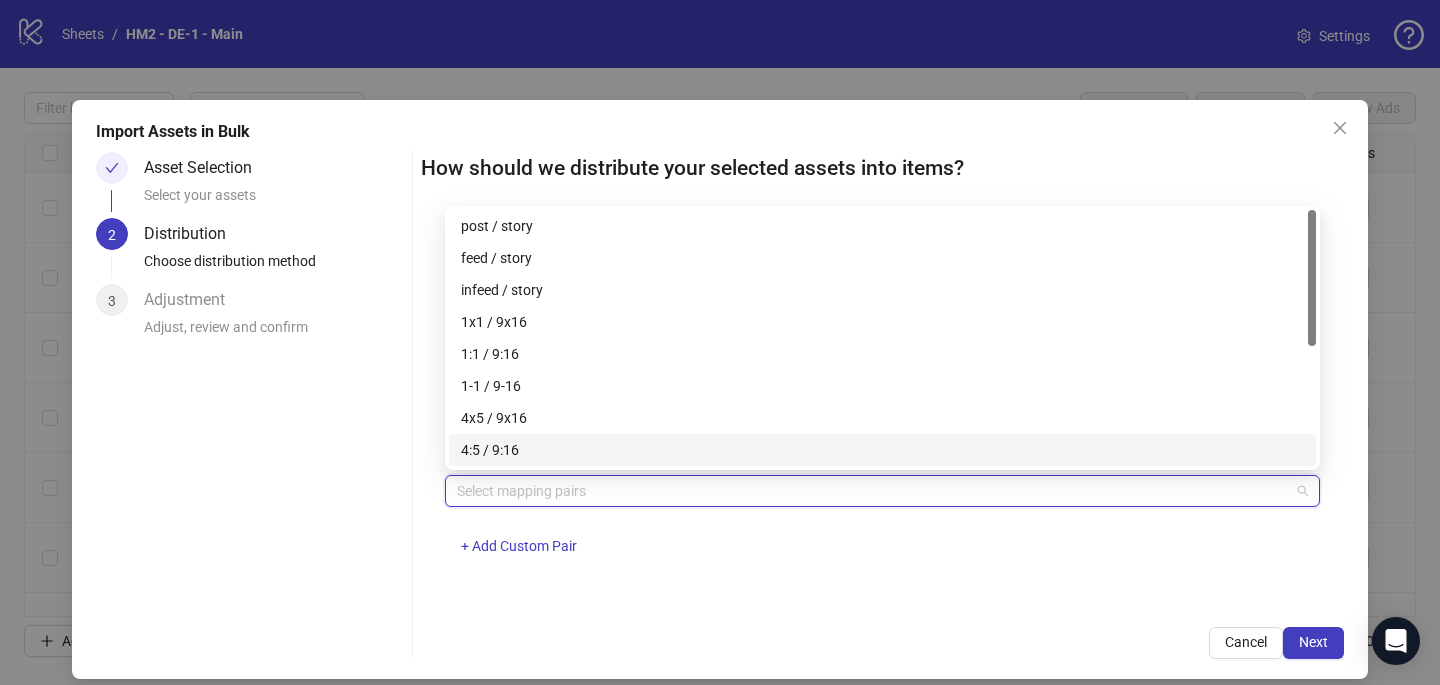 click on "4x5 / 9x16" at bounding box center [882, 418] 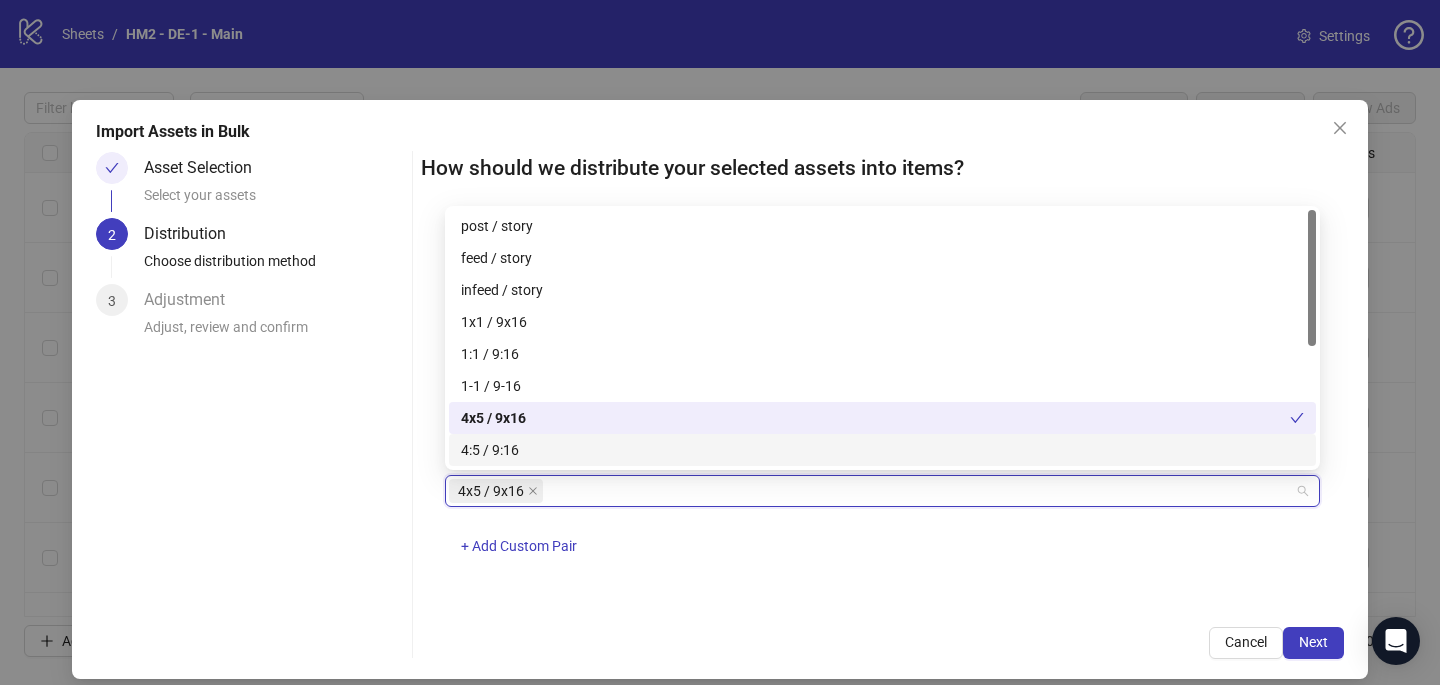 click on "How should we distribute your selected assets into items? One asset per item Group assets by name Assets must follow a consistent naming pattern to use this feature. Examples: Pairs: 'Summer_Campaign_1x1.png' and 'Summer_Campaign_9x16.png' Triples: 'Summer_Campaign_1x1.png', 'Summer_Campaign_9x16.png', and 'Summer_Campaign_16x9.png' Select one or more placement mappings below. We'll group matching assets together and create items using their common name. You can choose between: Pairs (e.g., '1x1 / 9x16') Triples (e.g., '1x1 / 9x16 / 16x9') Assets without matches will be created as separate items. Pairs 4x5 / 9x16   + Add Custom Pair Cancel Next" at bounding box center [882, 405] 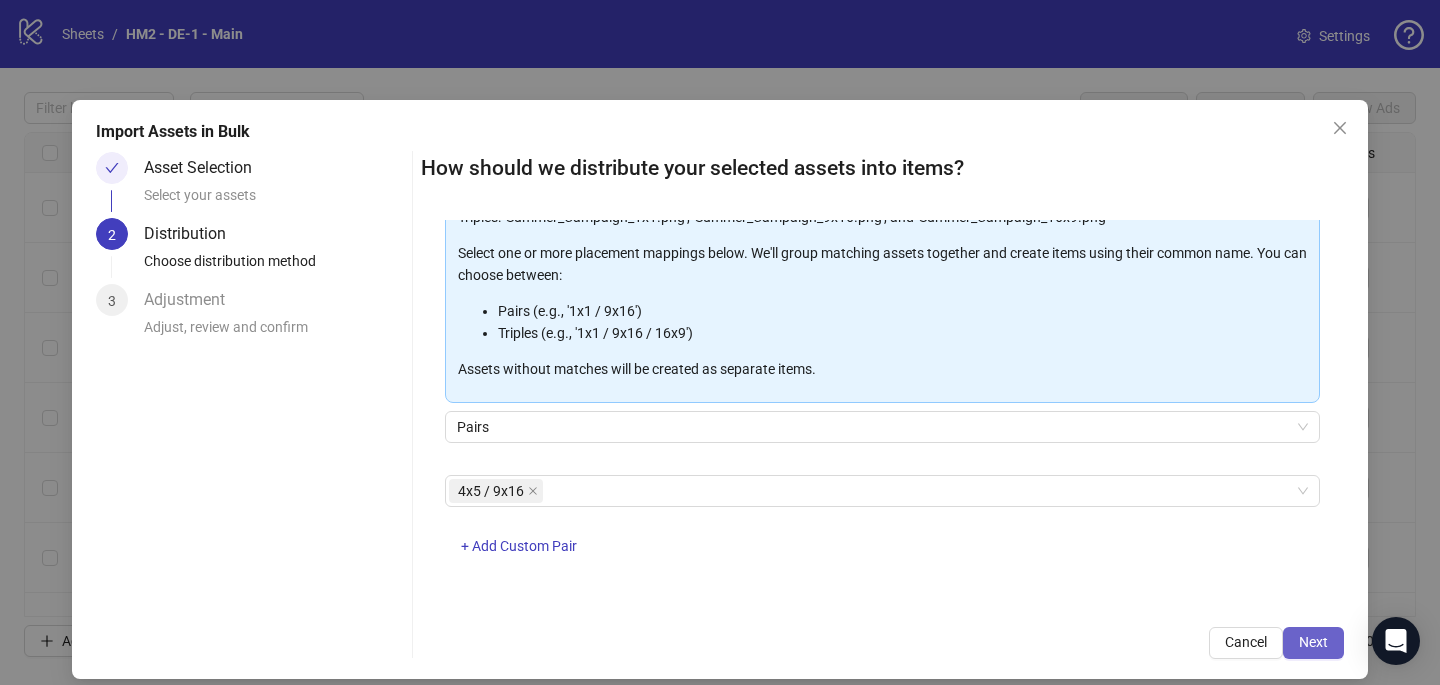 click on "Next" at bounding box center [1313, 642] 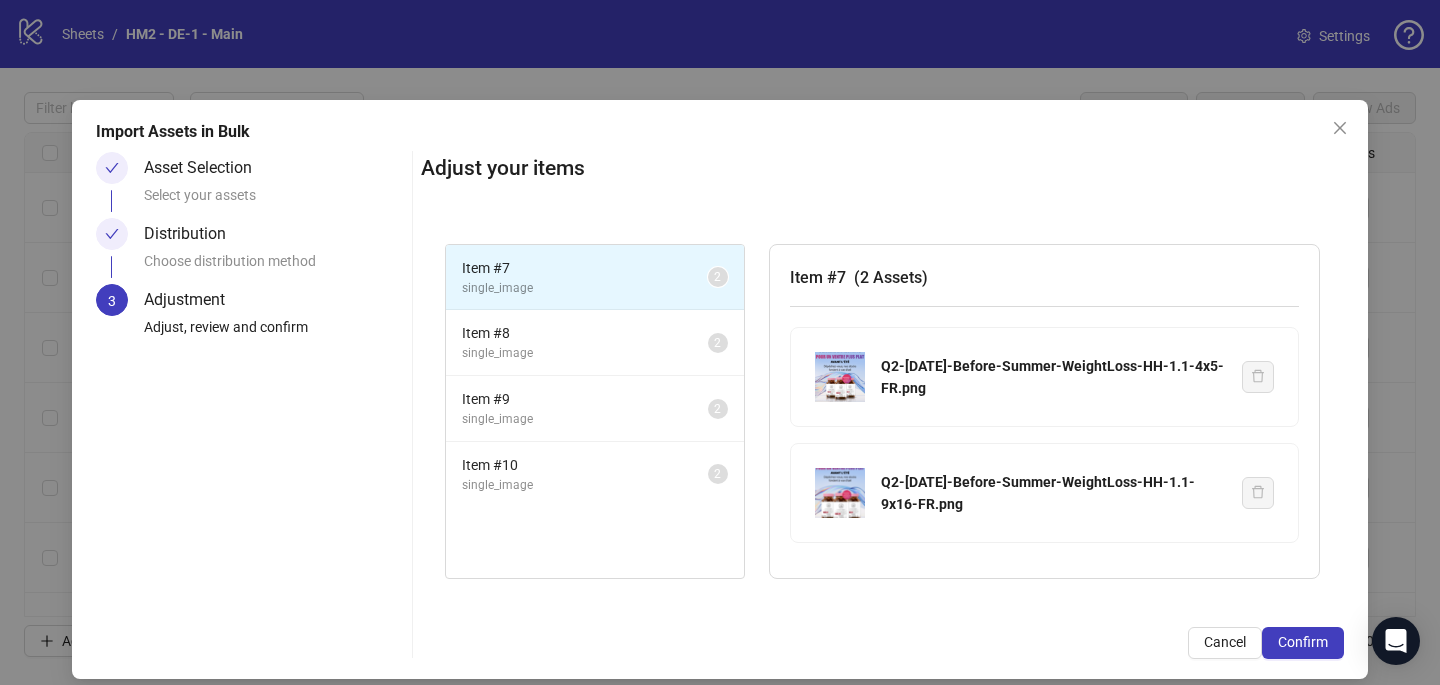 click on "Confirm" at bounding box center (1303, 642) 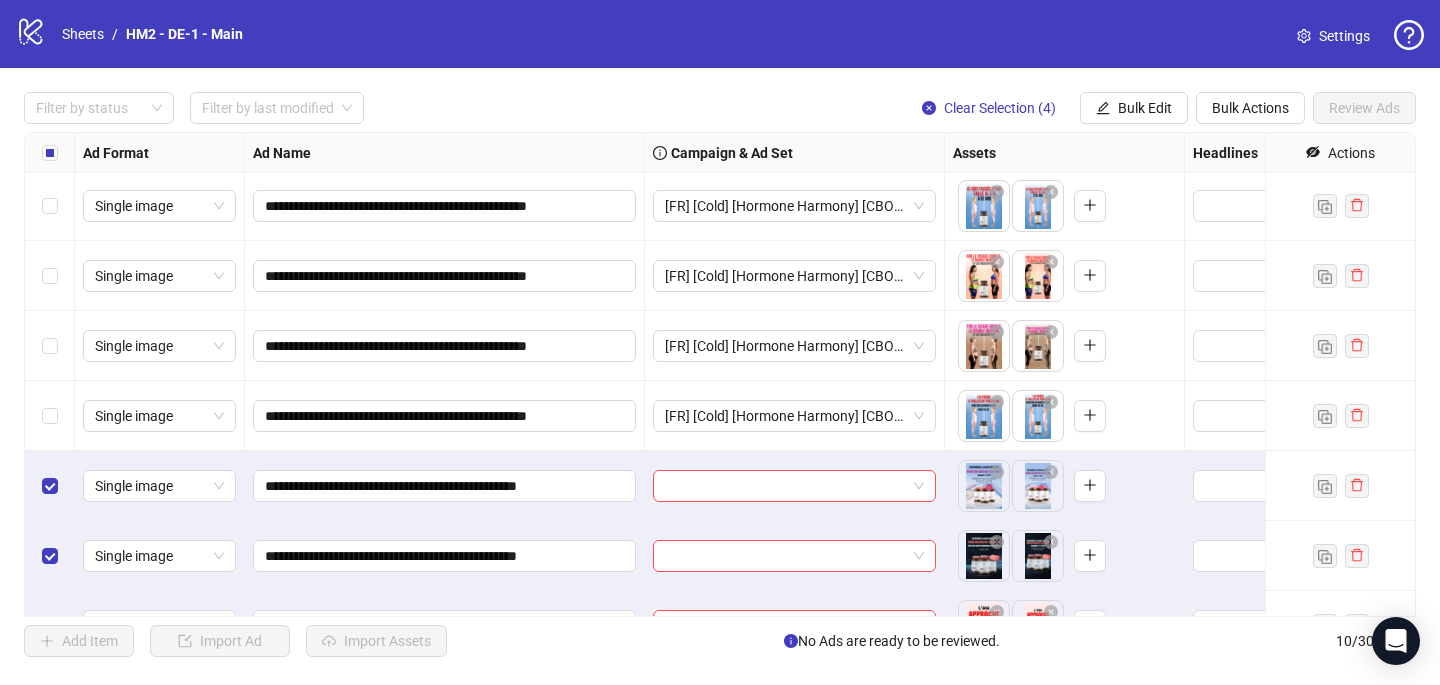 scroll, scrollTop: 257, scrollLeft: 0, axis: vertical 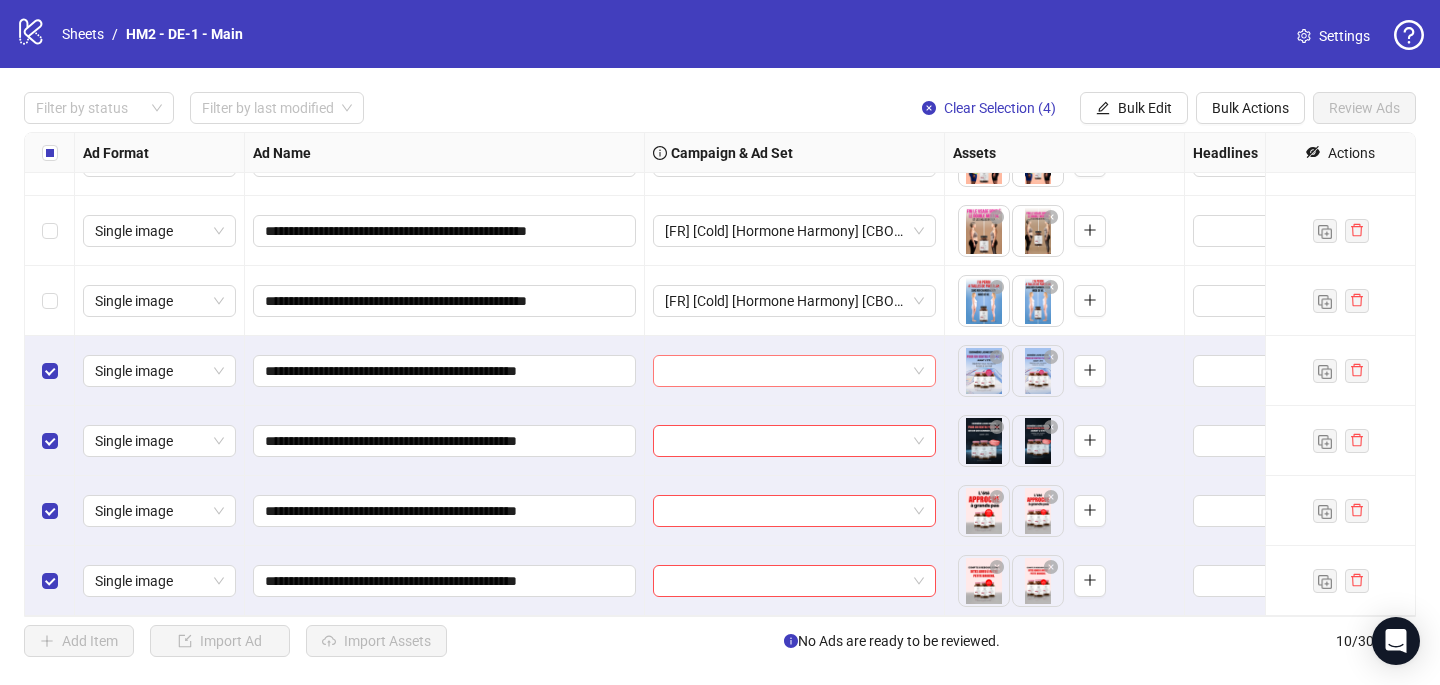 click at bounding box center (785, 371) 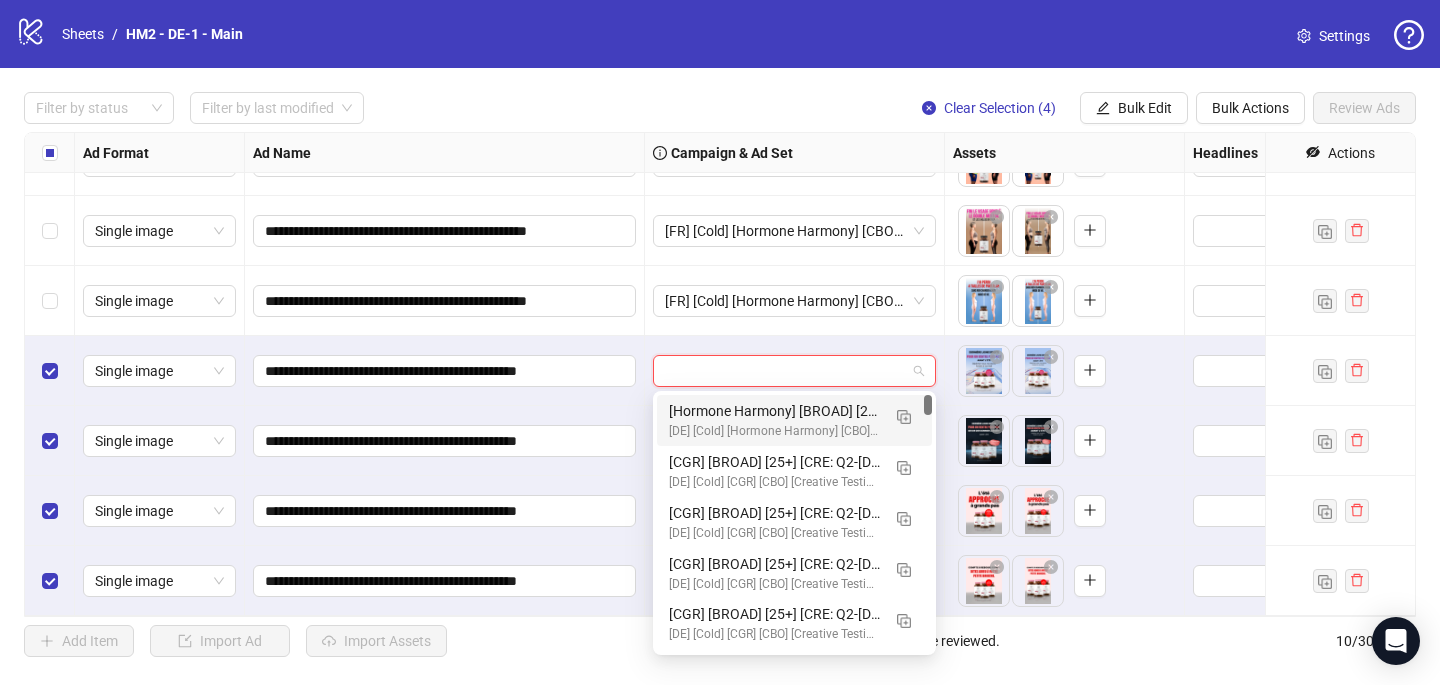 paste on "**********" 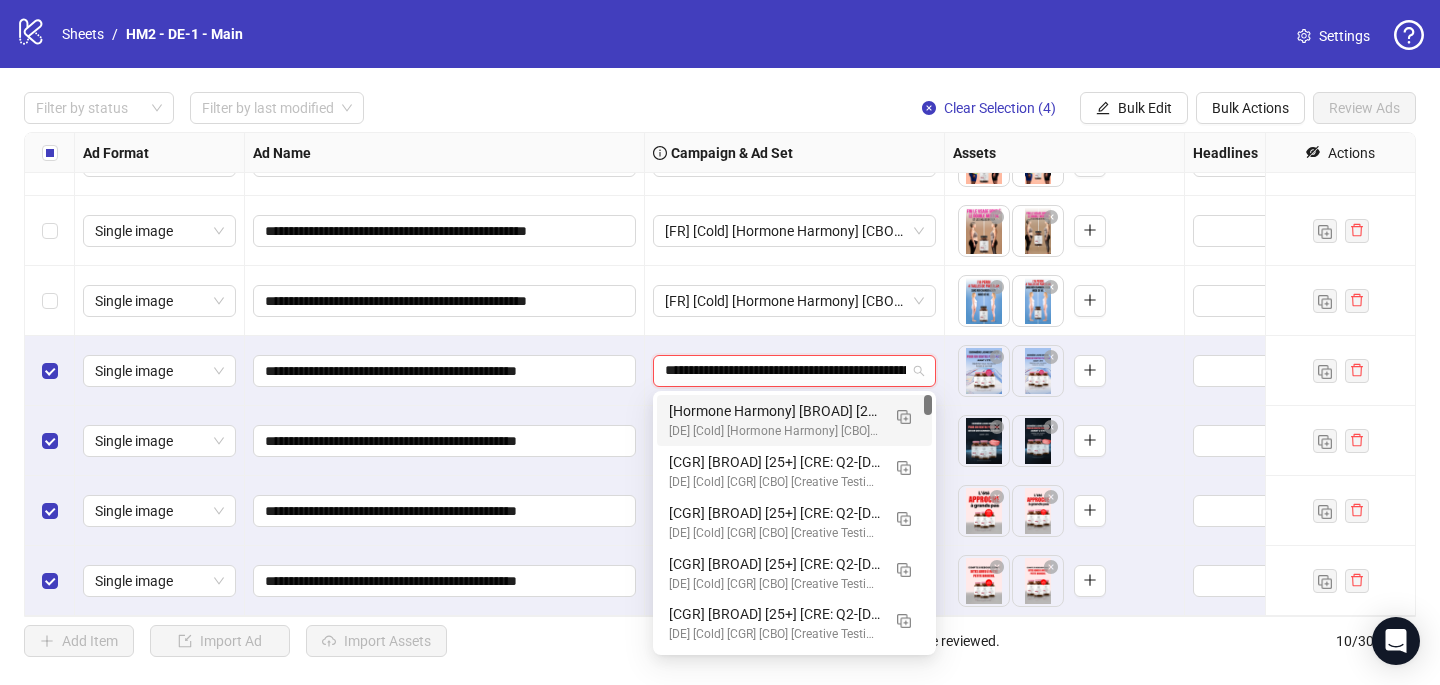 scroll, scrollTop: 0, scrollLeft: 235, axis: horizontal 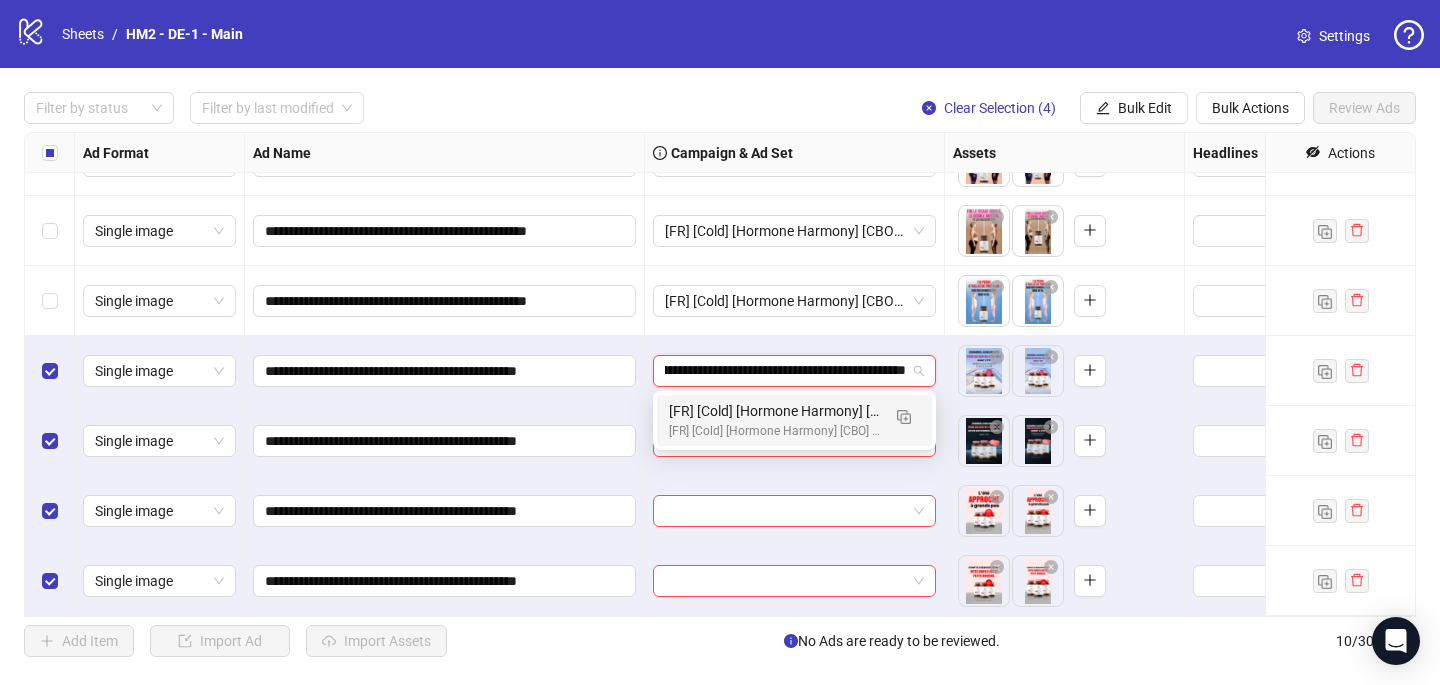 click on "[FR] [Cold] [Hormone Harmony] [CBO] [Creative Insertion 2025] [[DATE]]" at bounding box center [774, 411] 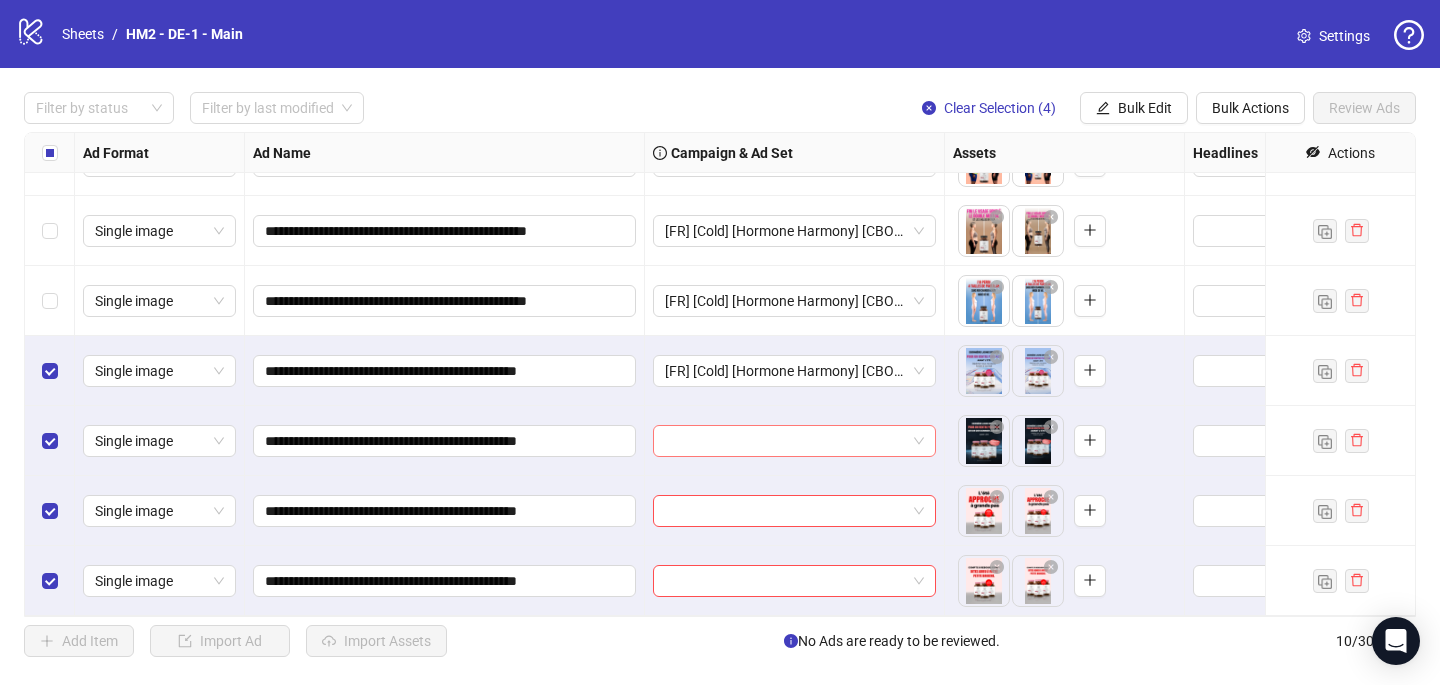 click at bounding box center (785, 441) 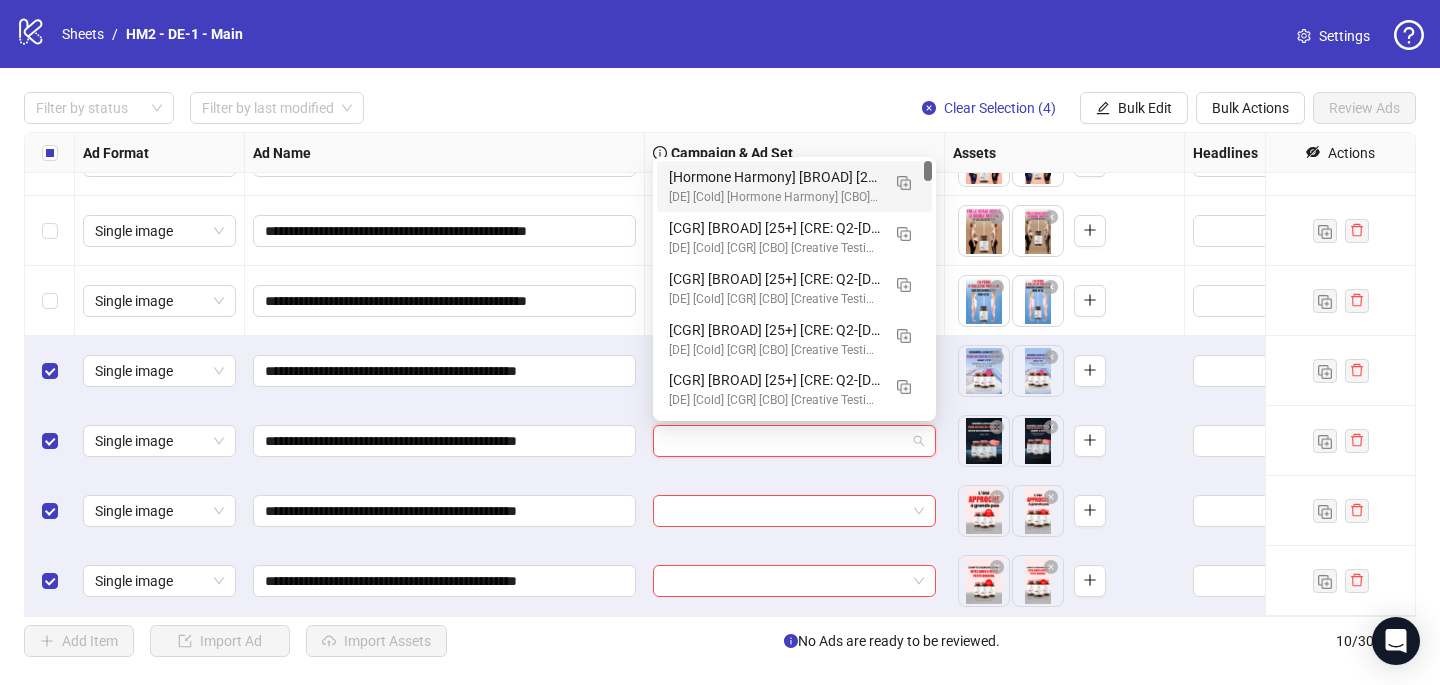 paste on "**********" 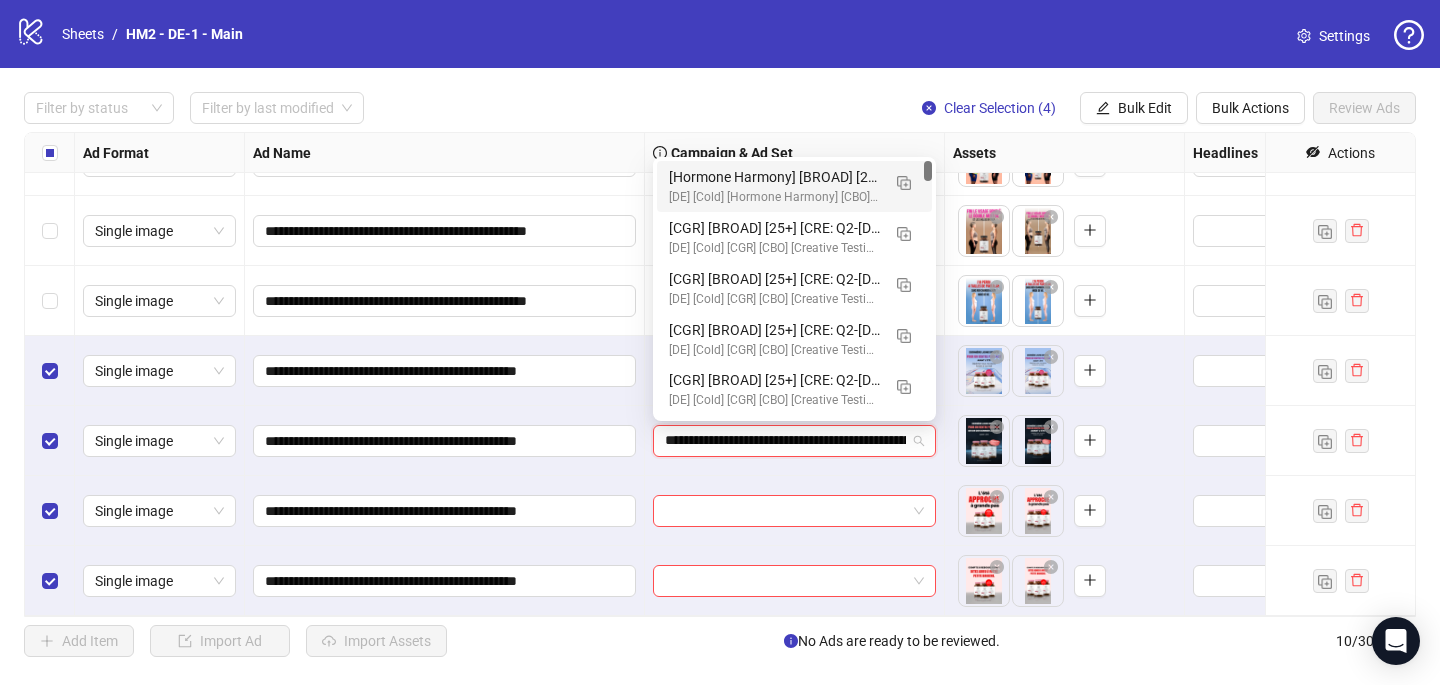 scroll, scrollTop: 0, scrollLeft: 235, axis: horizontal 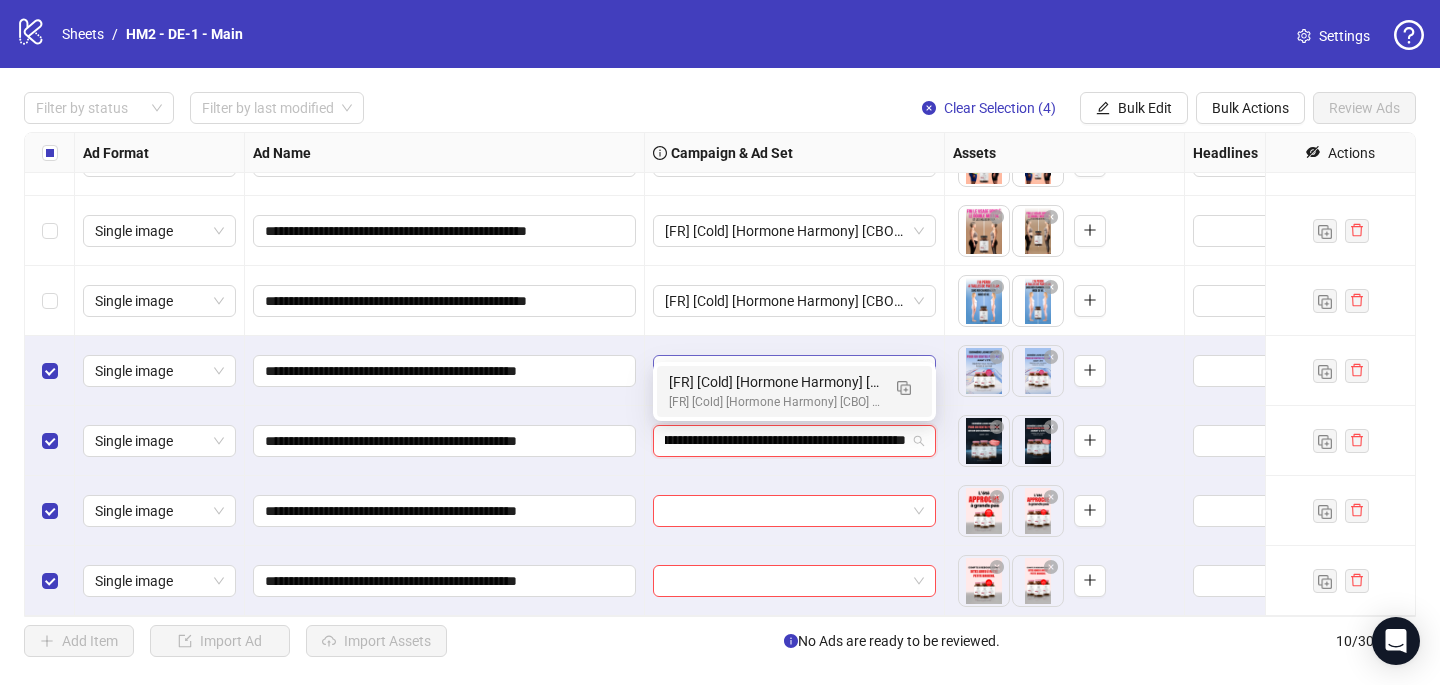 click on "[FR] [Cold] [Hormone Harmony] [CBO] [Creative Insertion 2025] [[DATE]]" at bounding box center (774, 382) 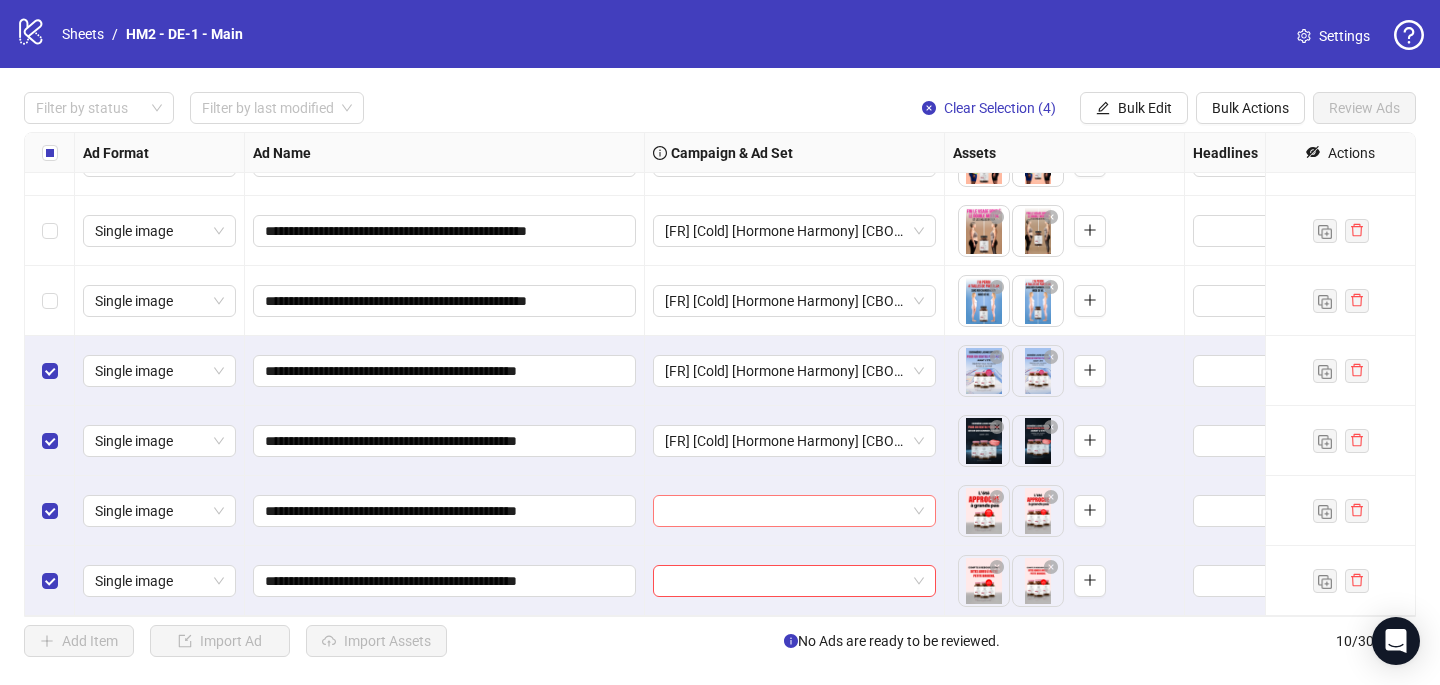 click at bounding box center [785, 511] 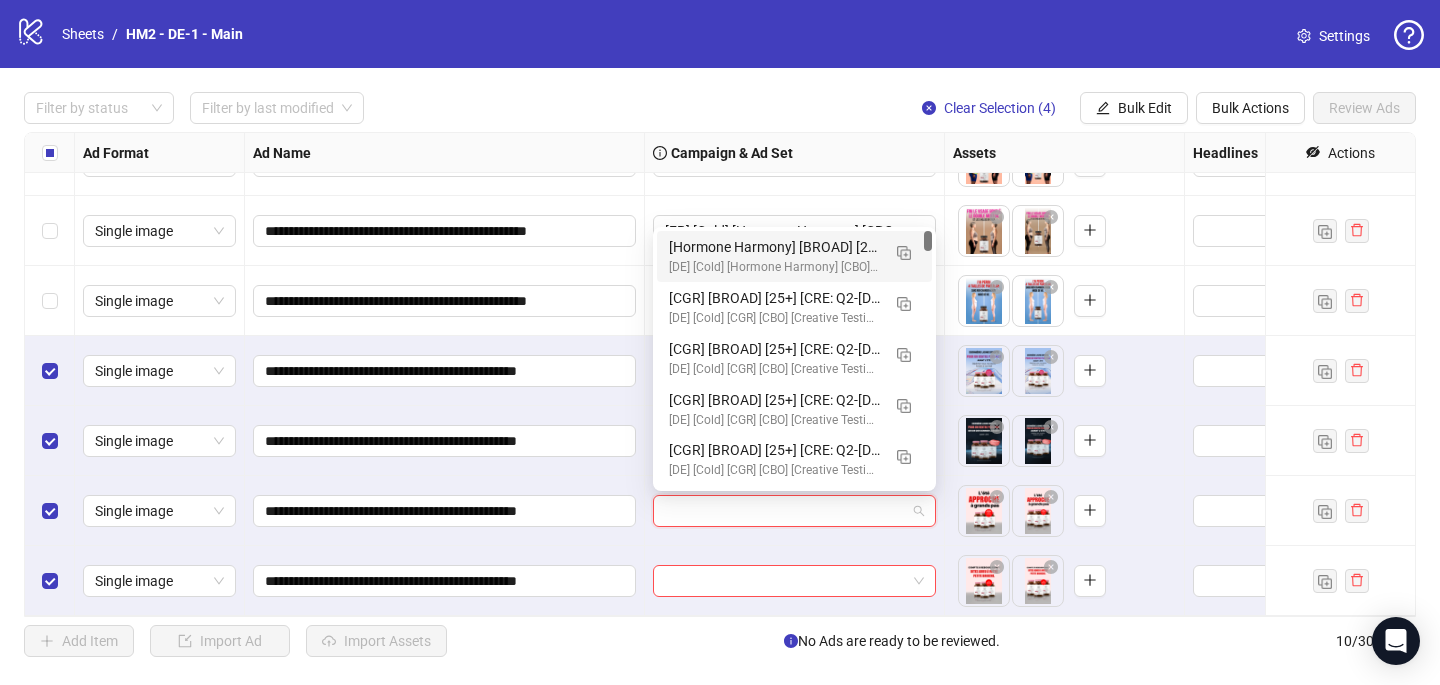paste on "**********" 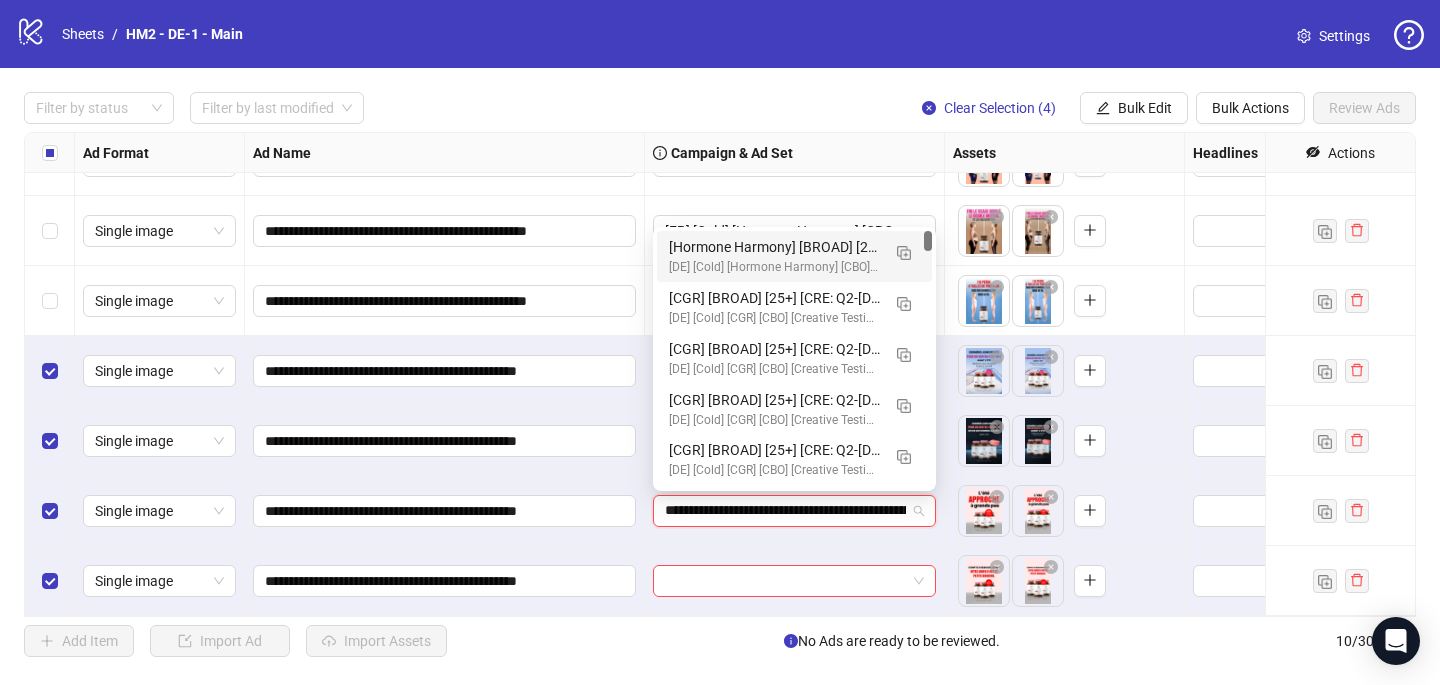 scroll, scrollTop: 0, scrollLeft: 235, axis: horizontal 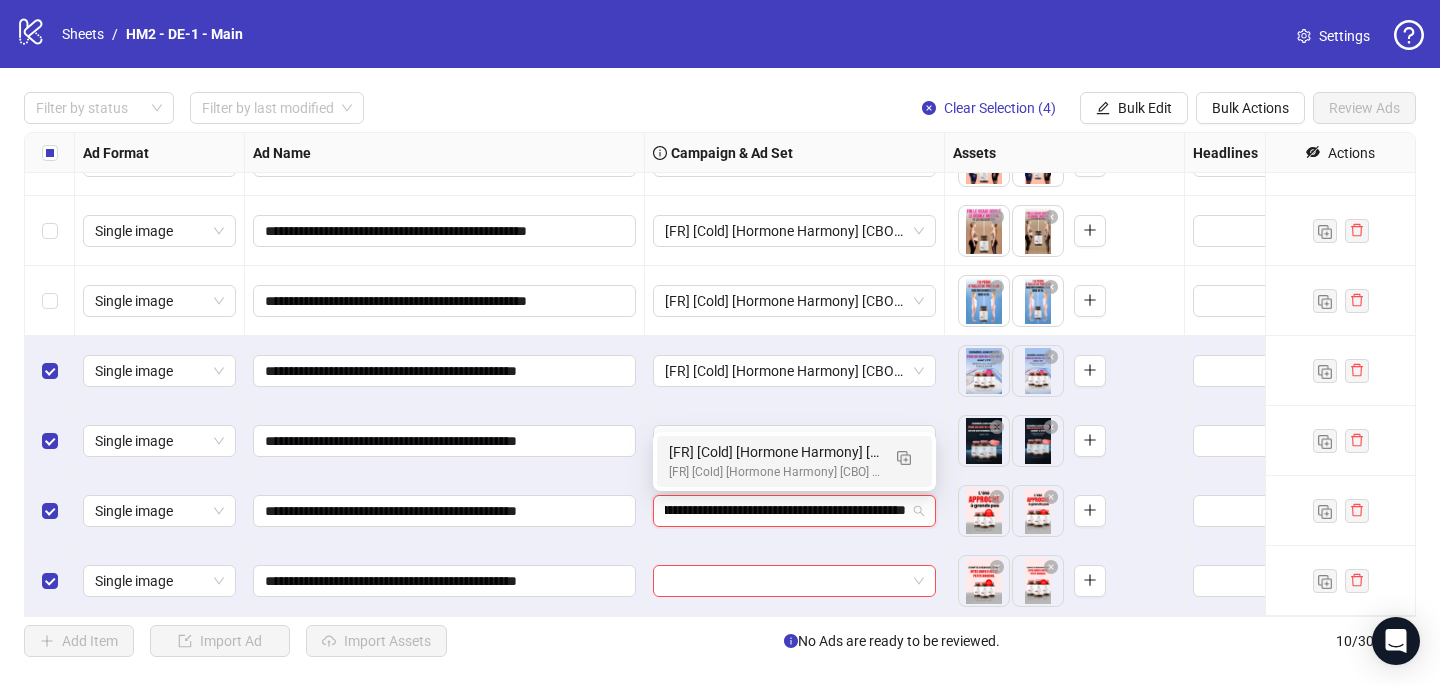 click on "[FR] [Cold] [Hormone Harmony] [CBO] [Creative Insertion 2025] [22 July 2025] [FR] [Cold] [Hormone Harmony] [CBO] [Creative Insertion 2025] [22 July 2025]" at bounding box center [794, 461] 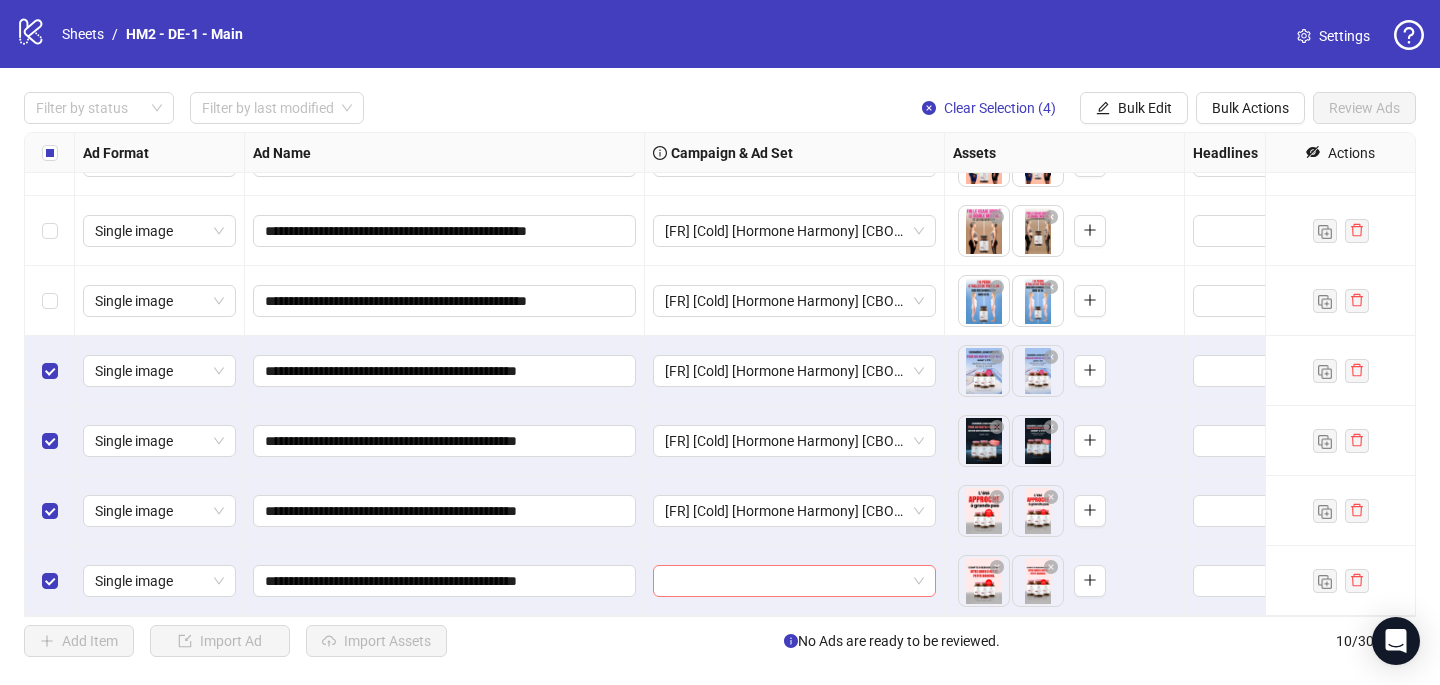 click at bounding box center (785, 581) 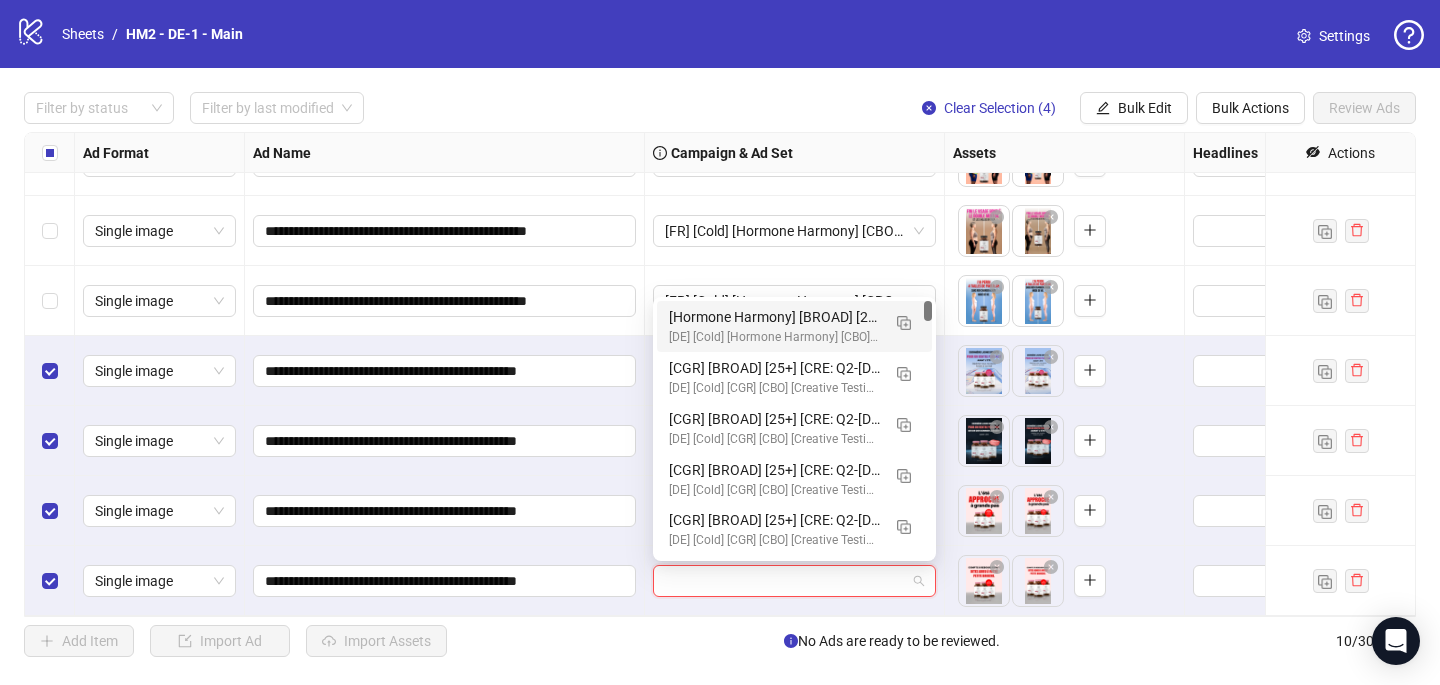 paste on "**********" 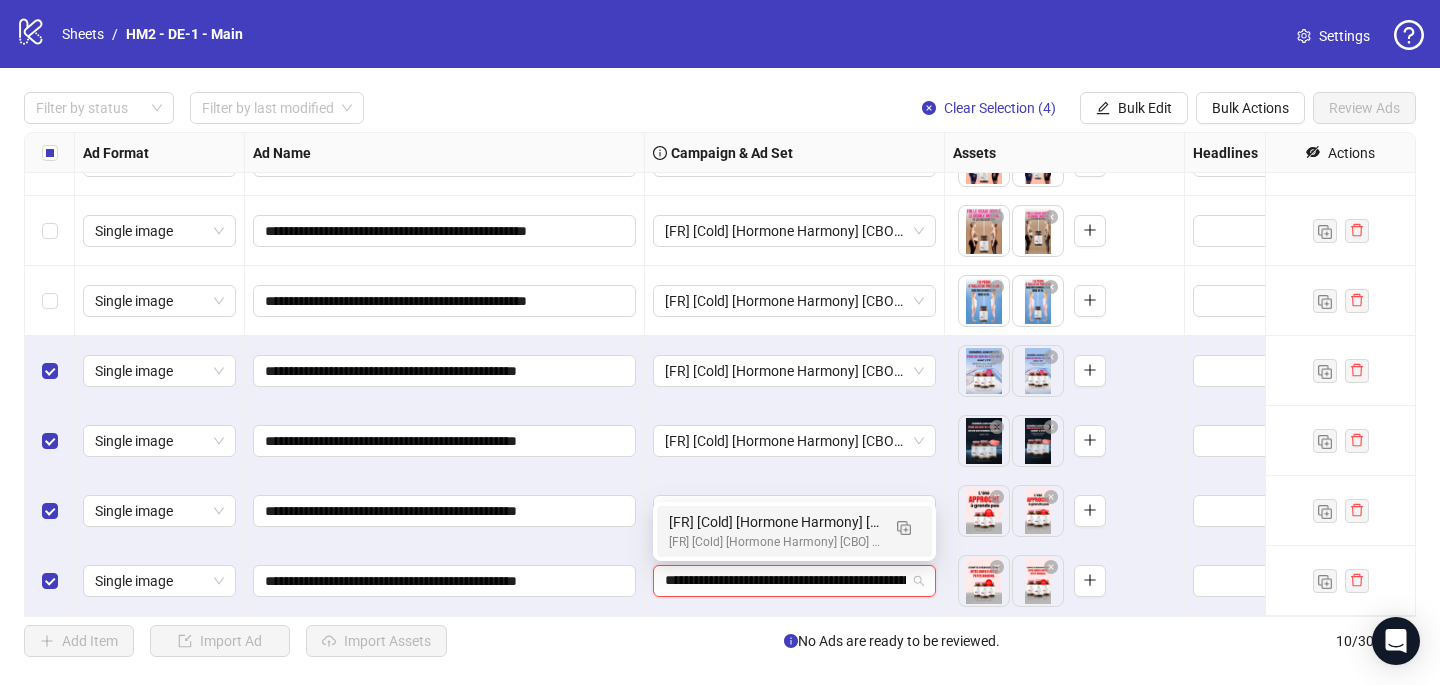 scroll, scrollTop: 0, scrollLeft: 235, axis: horizontal 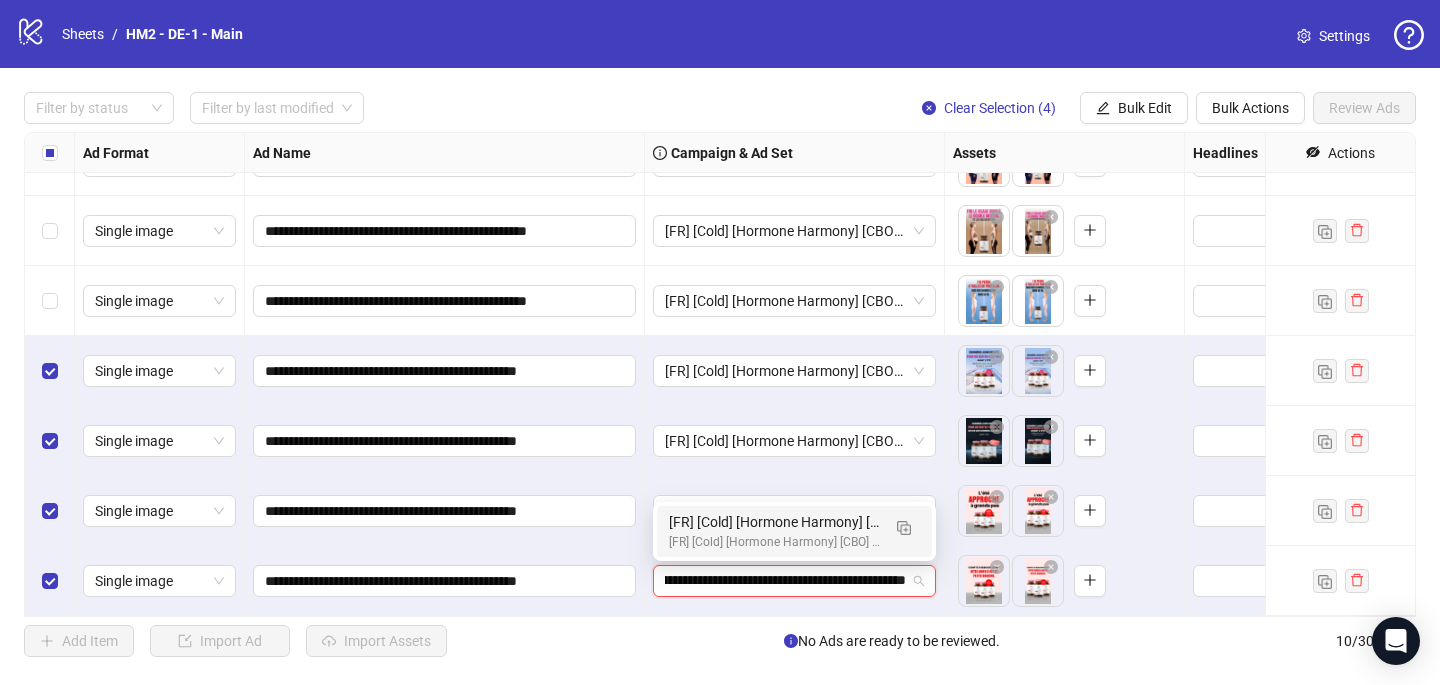 click on "[FR] [Cold] [Hormone Harmony] [CBO] [Creative Insertion 2025] [[DATE]]" at bounding box center [774, 542] 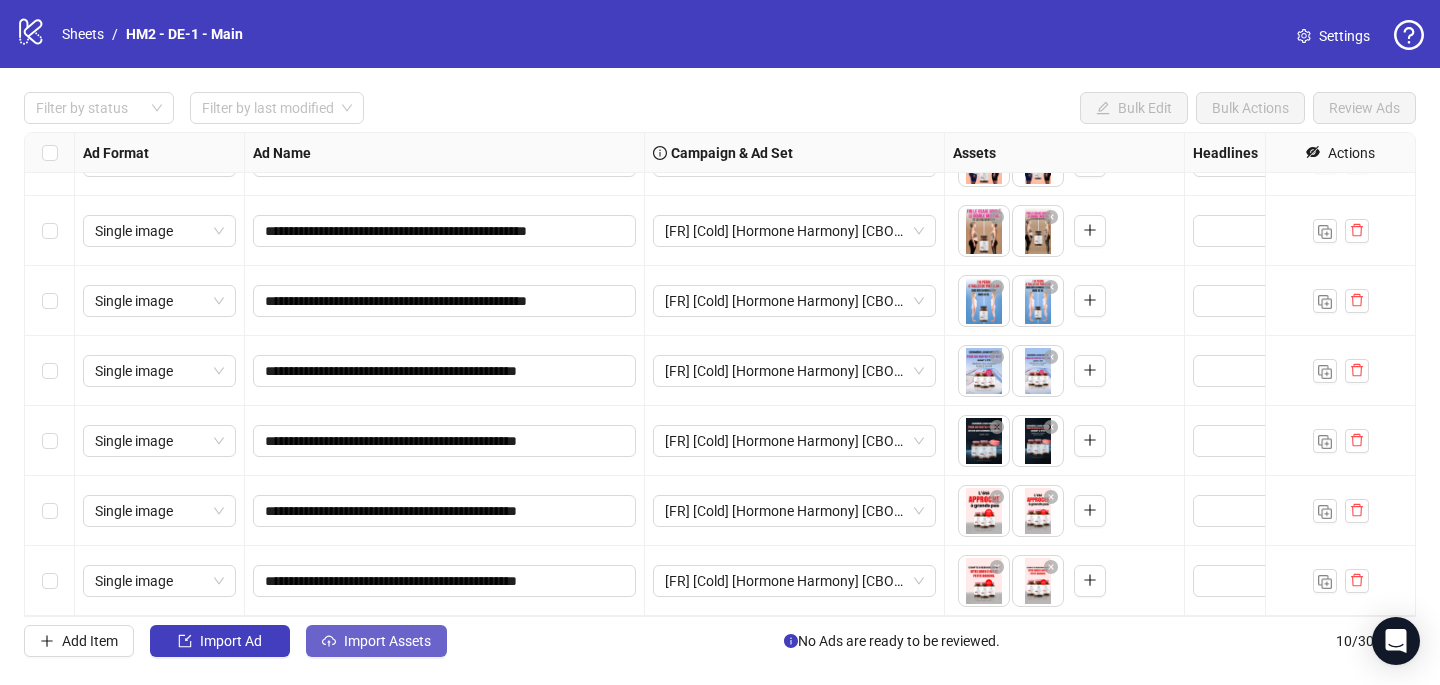 click on "Import Assets" at bounding box center (387, 641) 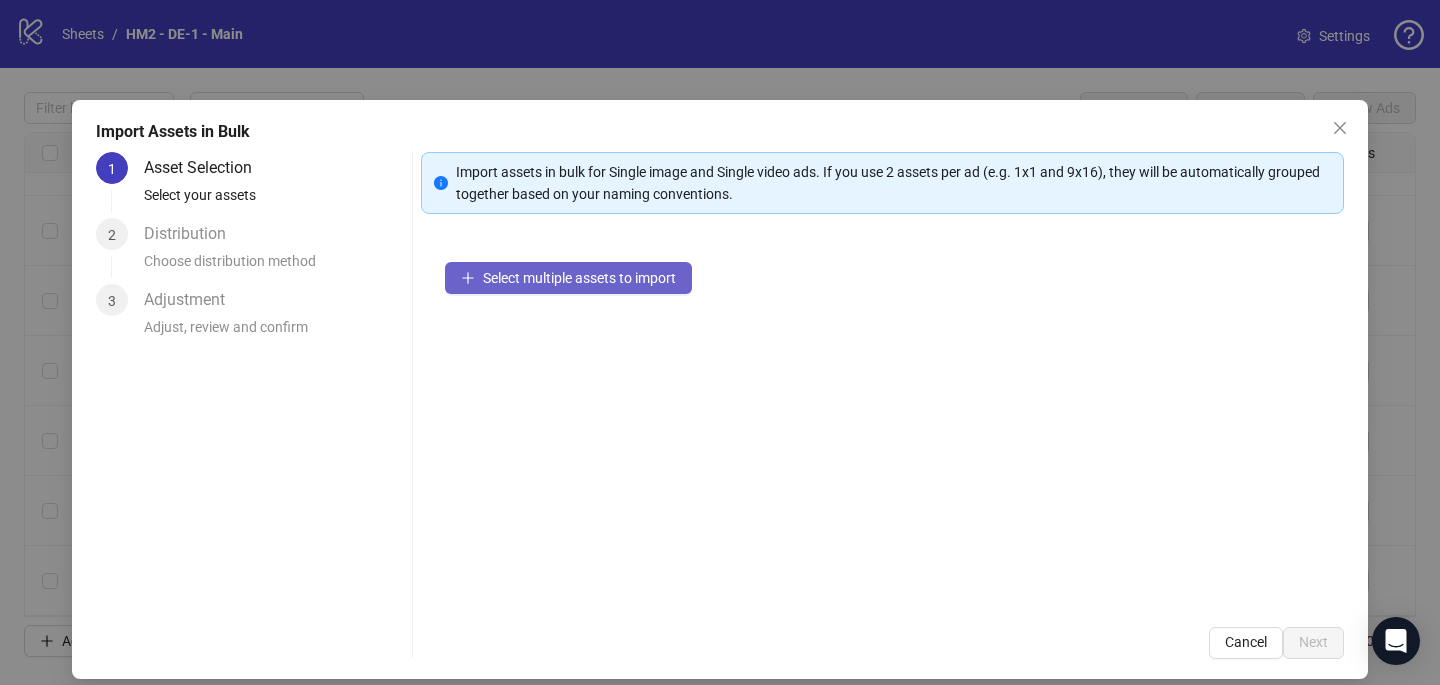 click on "Select multiple assets to import" at bounding box center (579, 278) 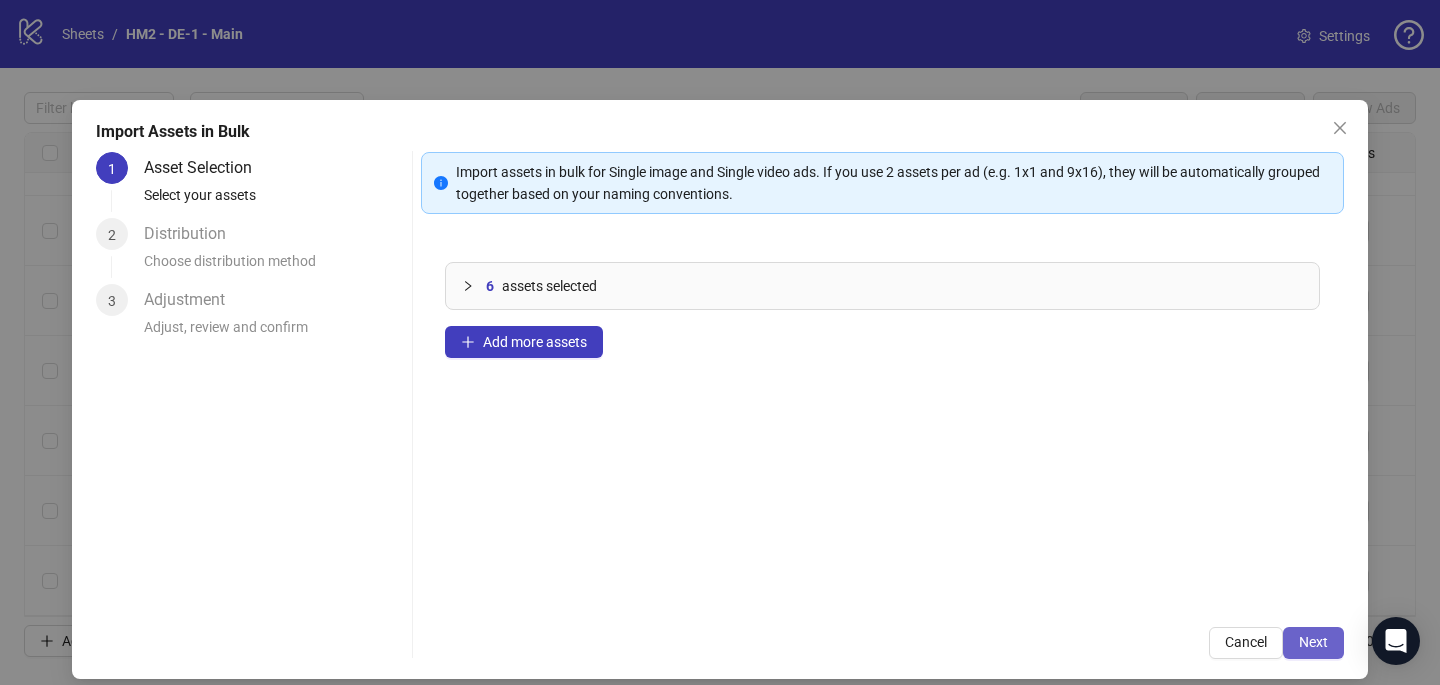 click on "Next" at bounding box center (1313, 642) 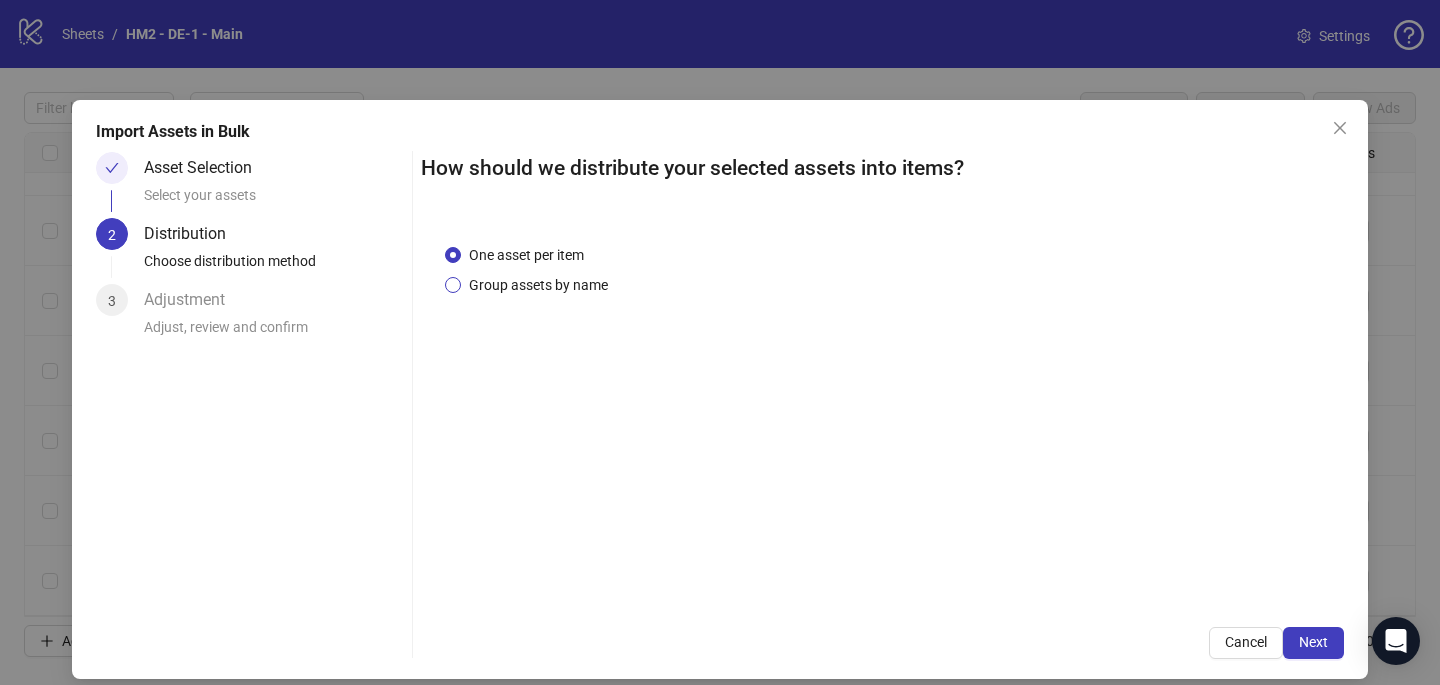 click on "Group assets by name" at bounding box center [538, 285] 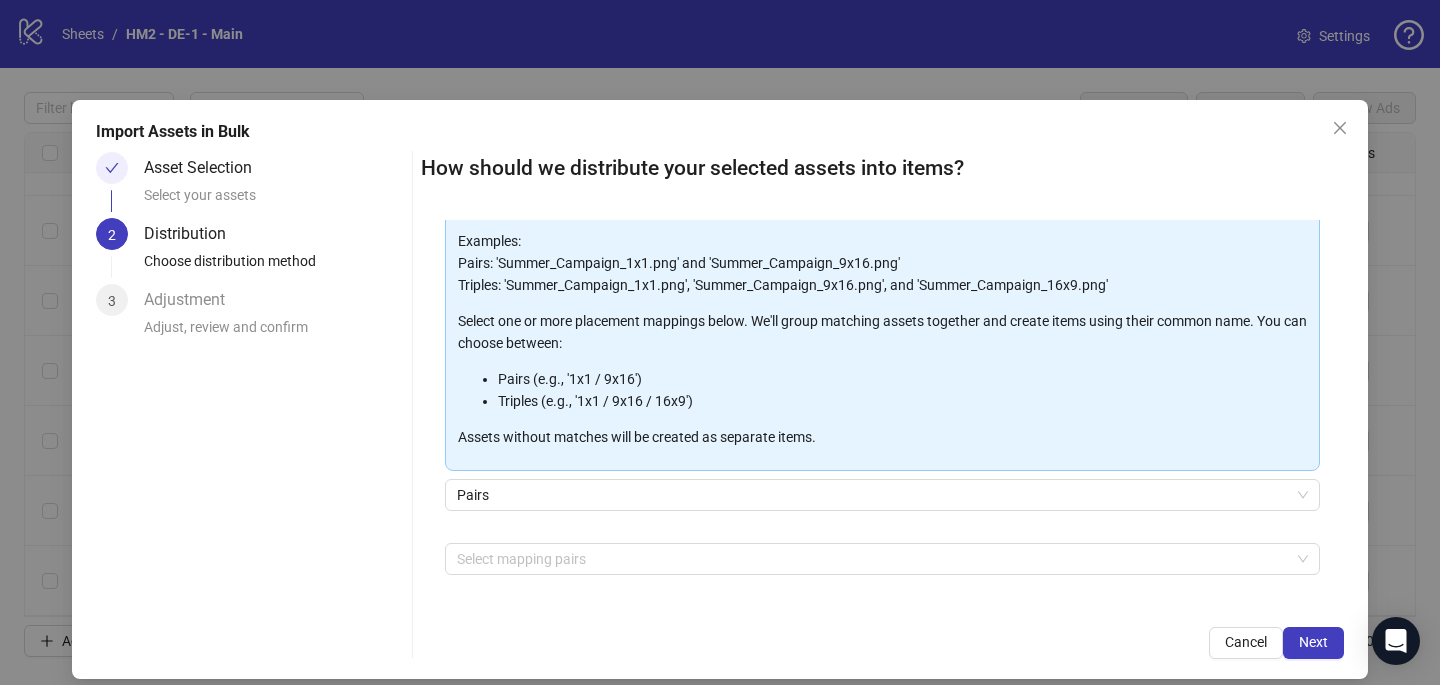 scroll, scrollTop: 147, scrollLeft: 0, axis: vertical 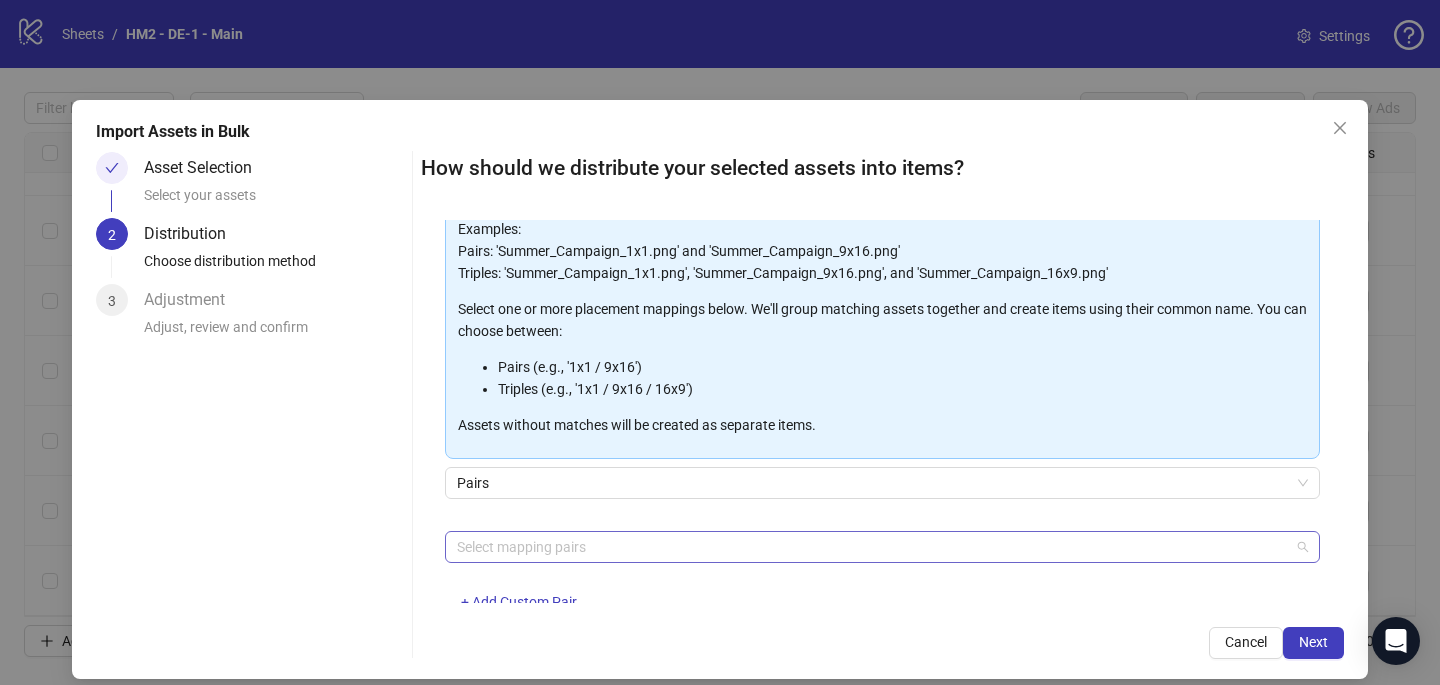 click at bounding box center (872, 547) 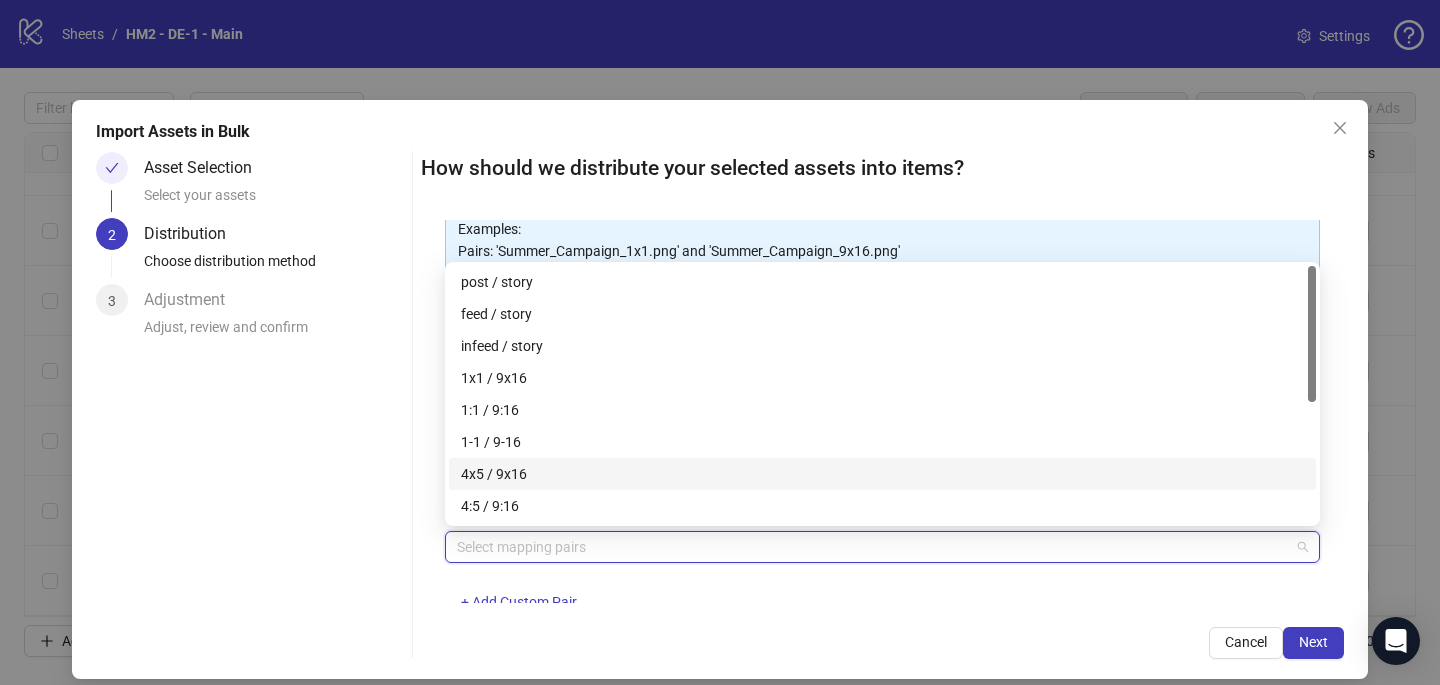 click on "4x5 / 9x16" at bounding box center (882, 474) 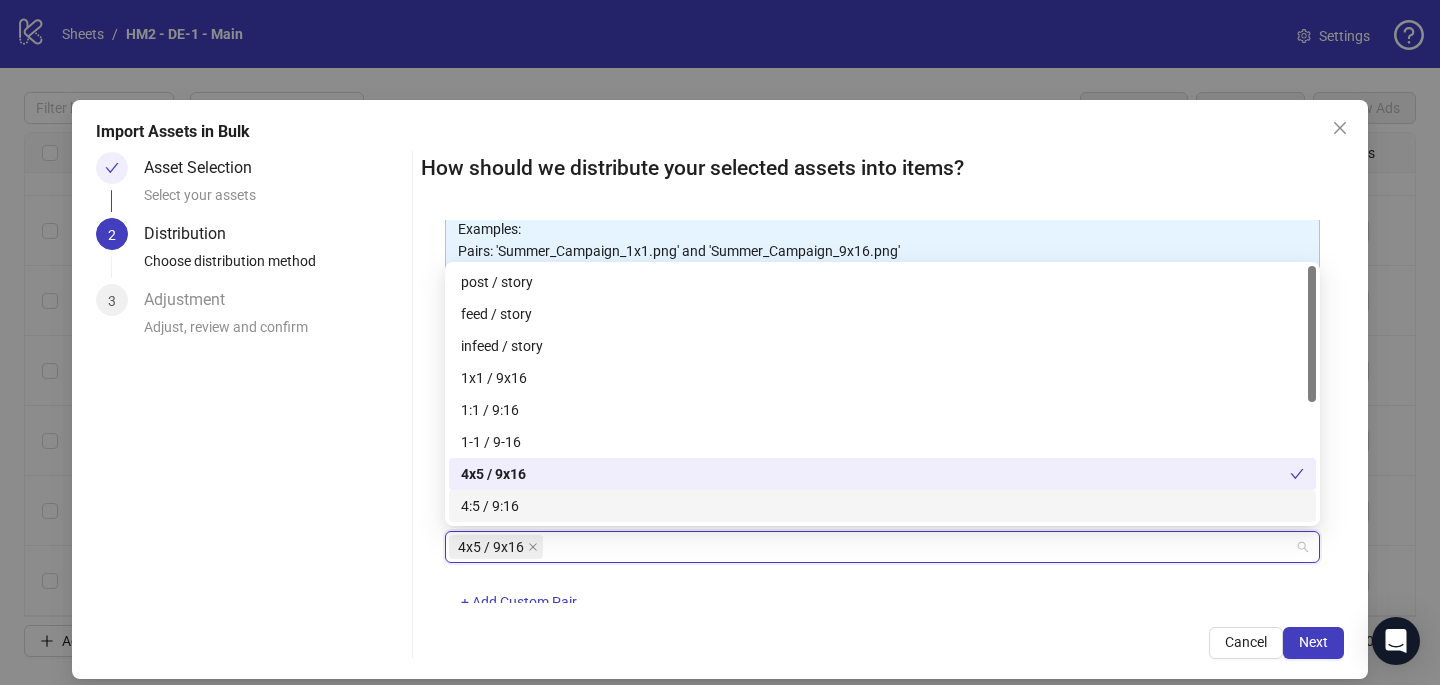 click on "4x5 / 9x16   + Add Custom Pair" at bounding box center [882, 583] 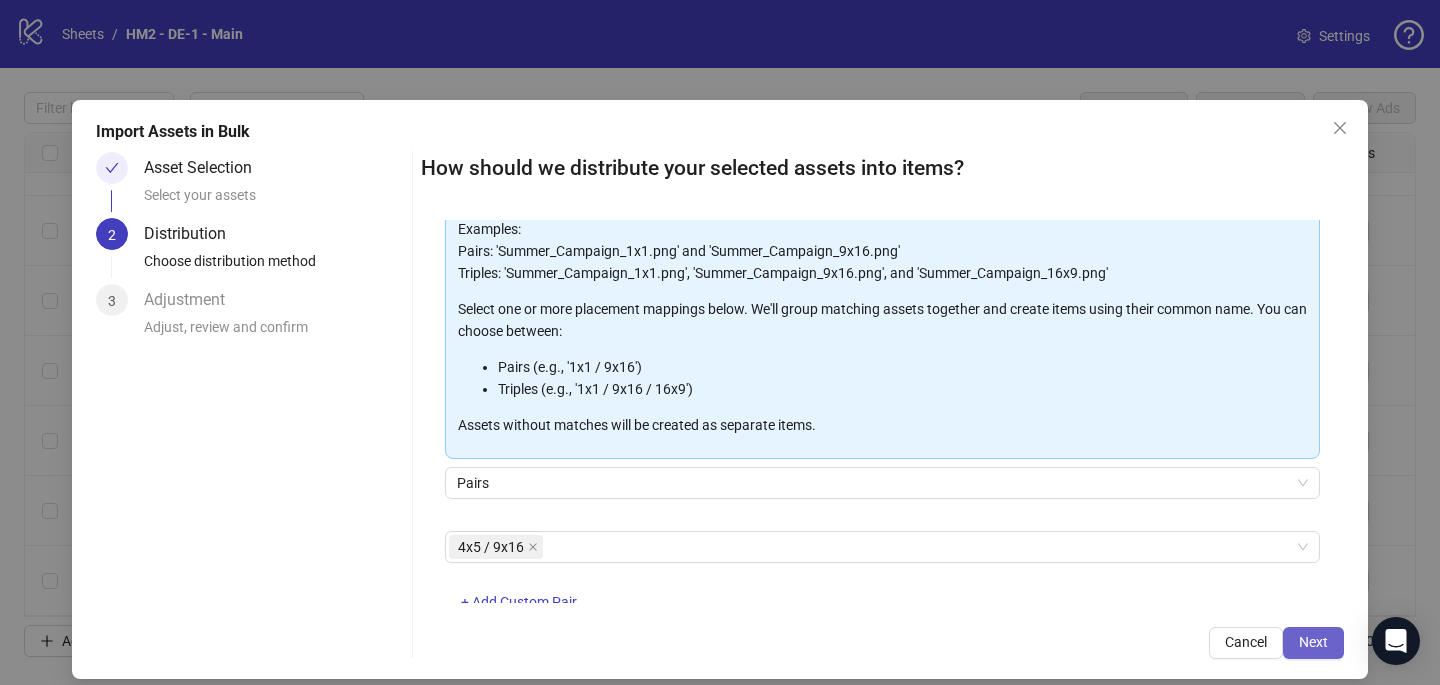 click on "Next" at bounding box center [1313, 643] 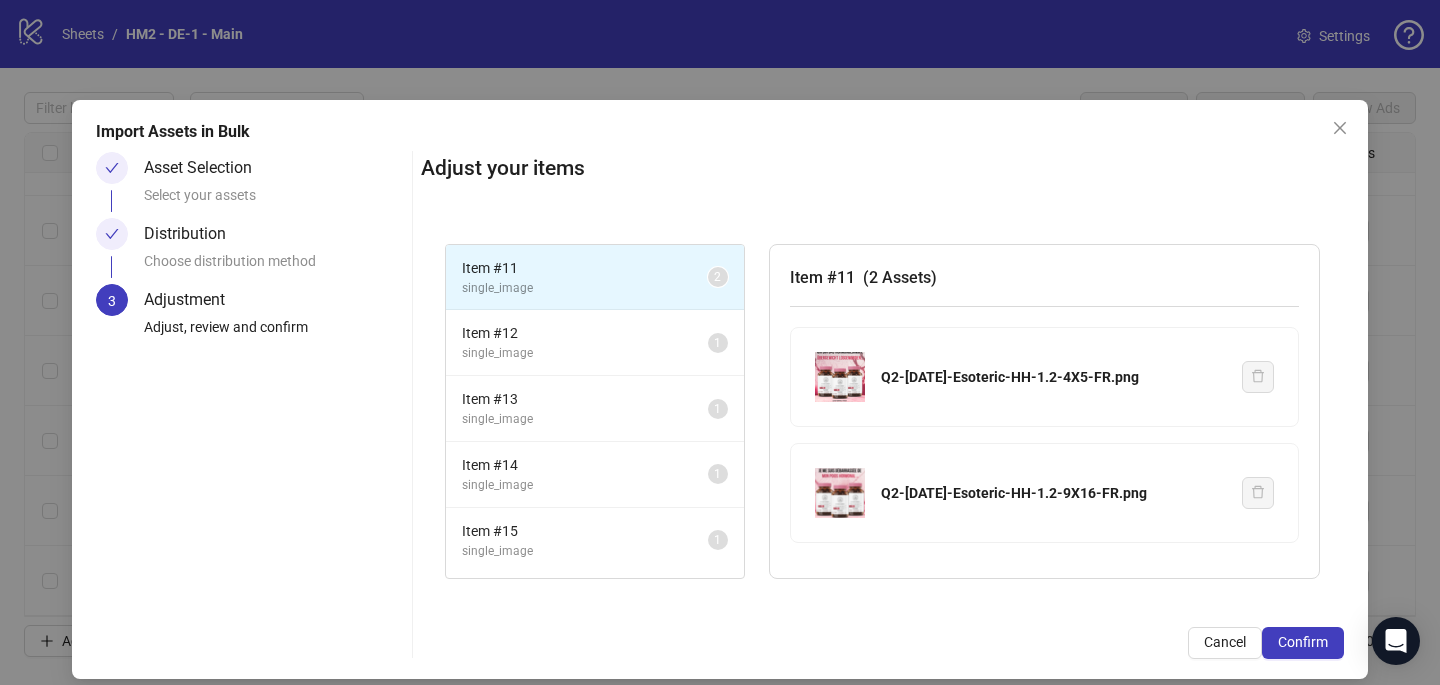click on "Confirm" at bounding box center [1303, 643] 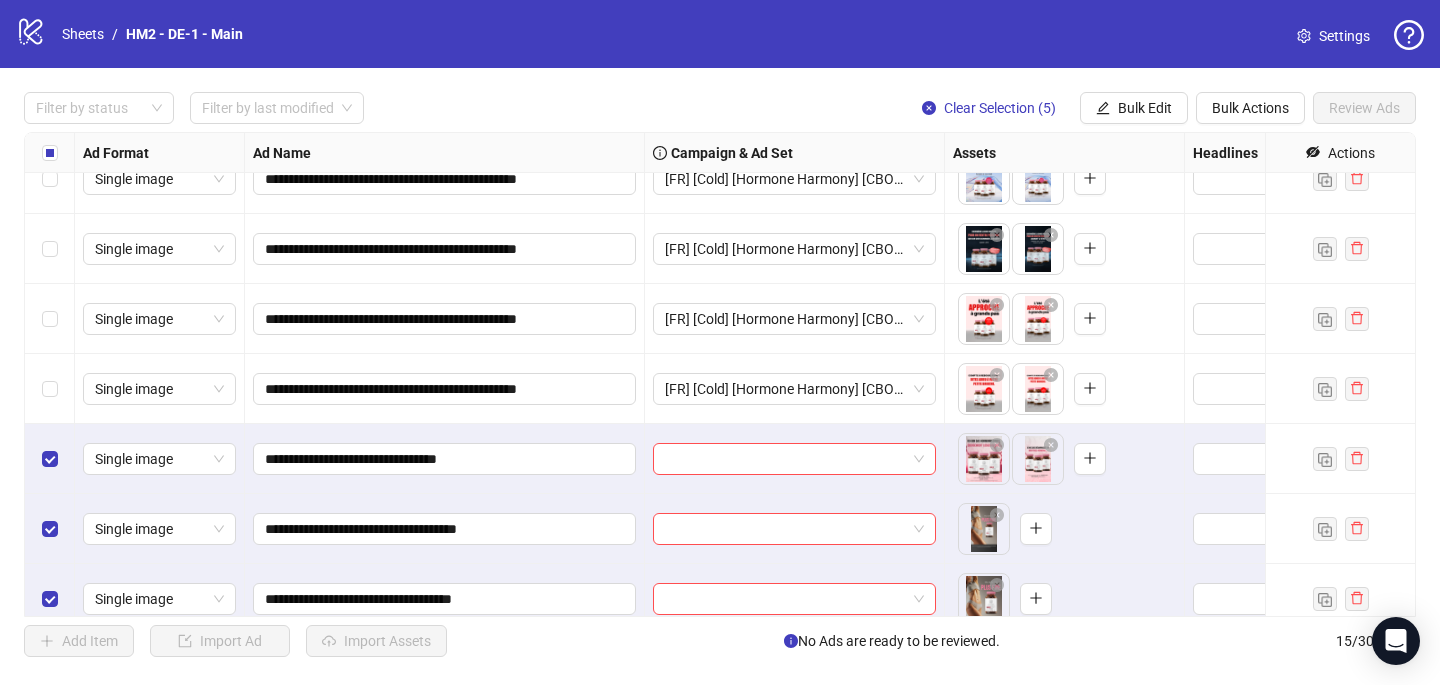 scroll, scrollTop: 607, scrollLeft: 0, axis: vertical 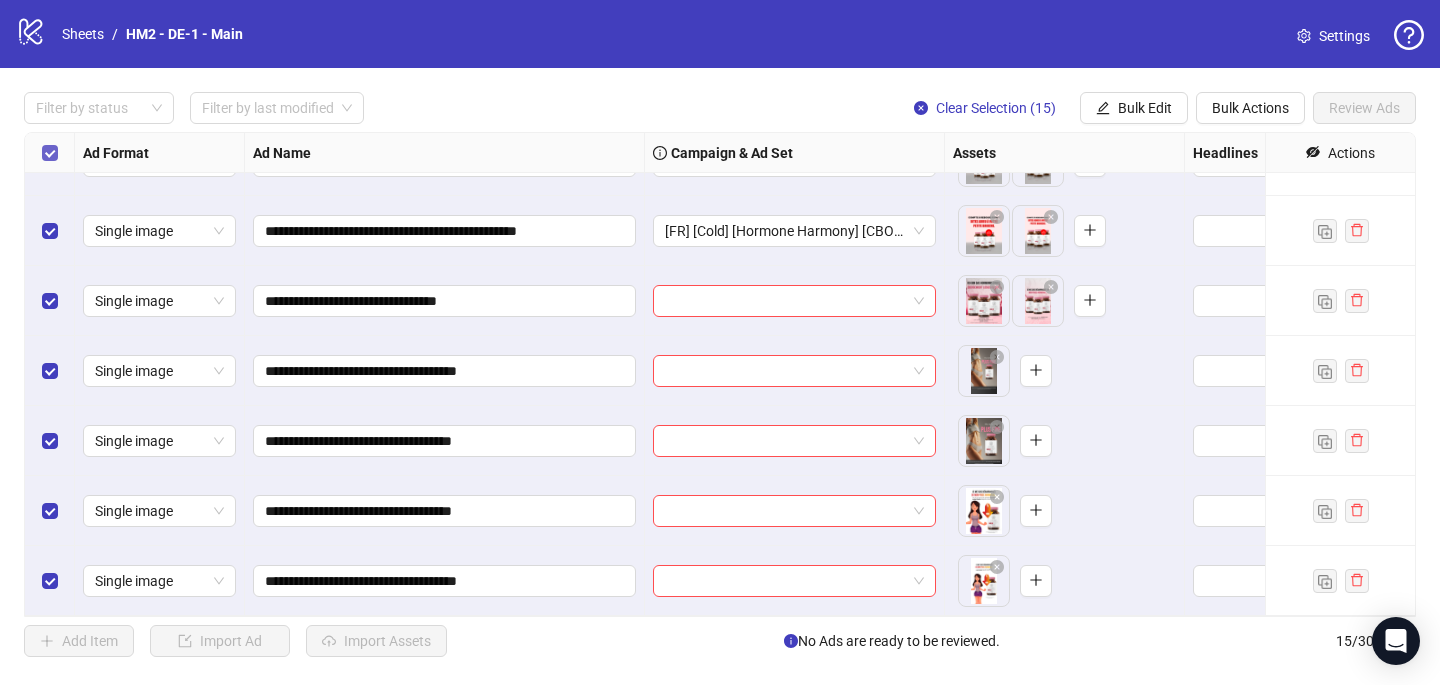 click at bounding box center (50, 153) 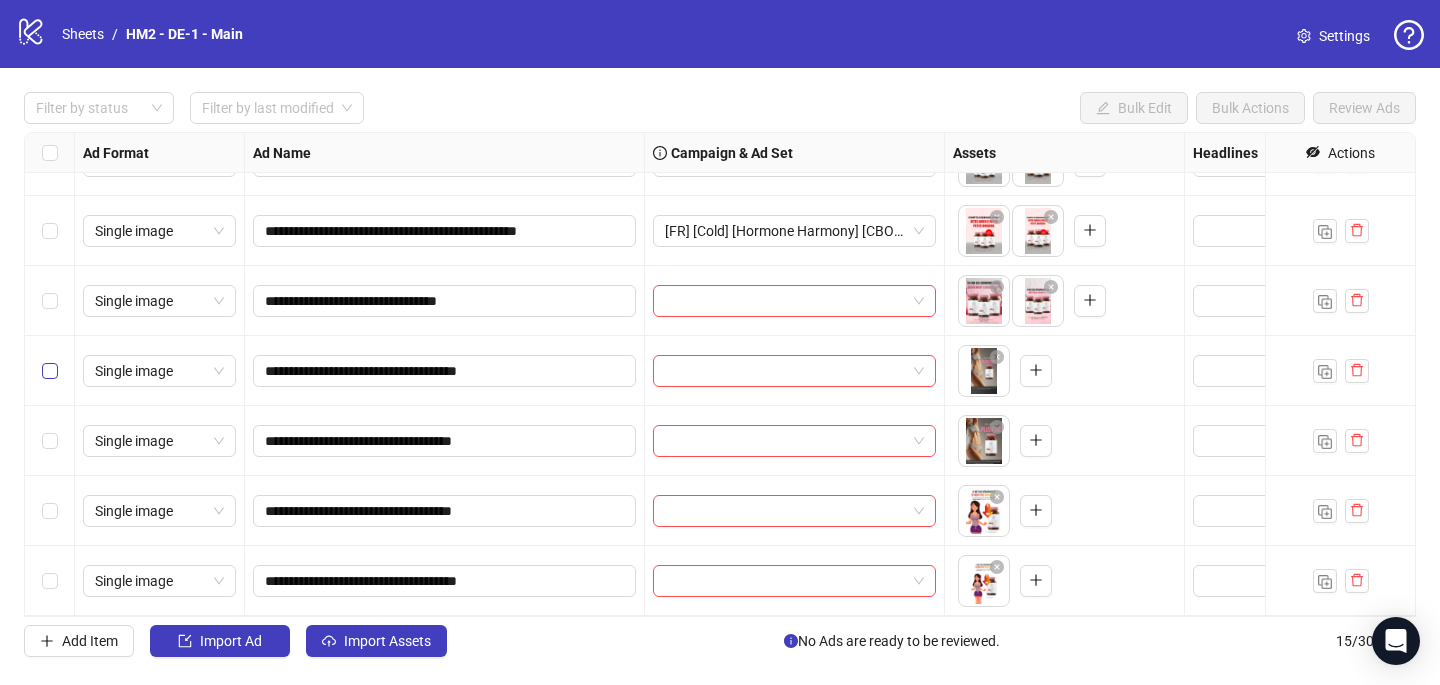 click at bounding box center (50, 371) 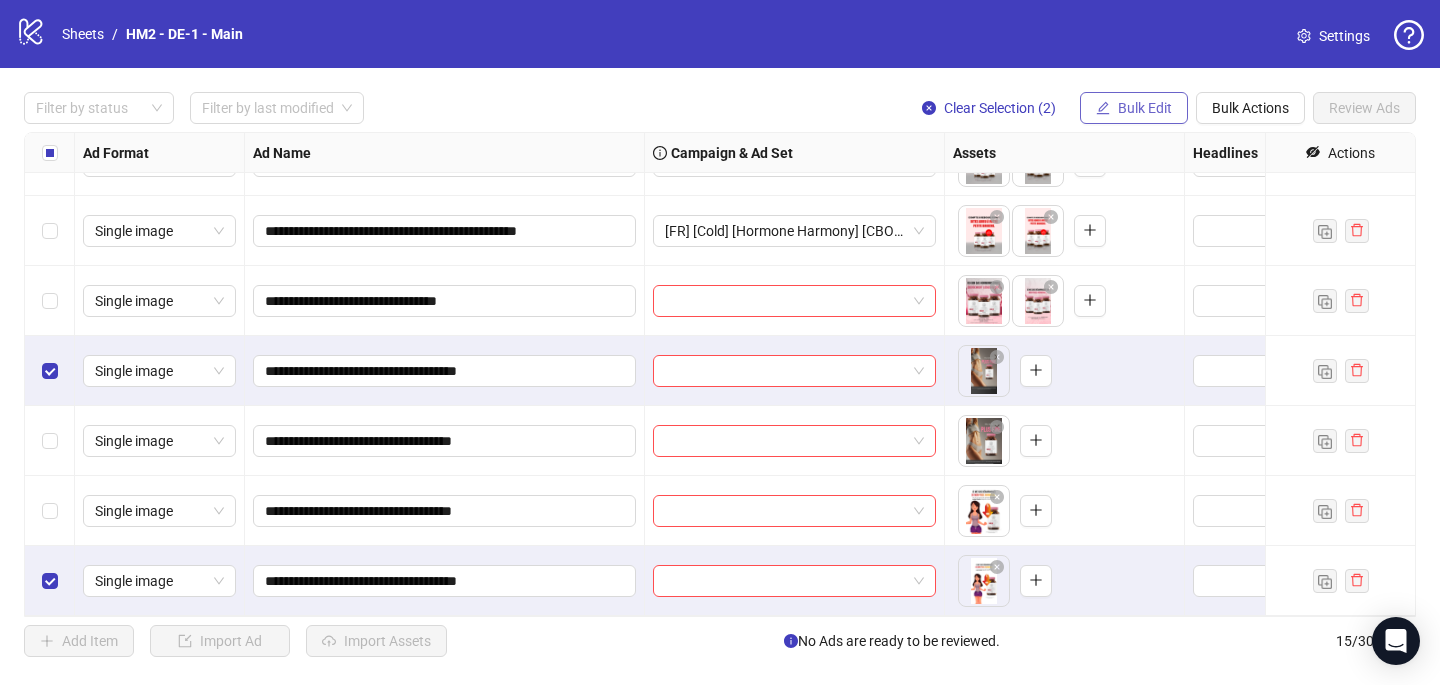 click on "Bulk Edit" at bounding box center (1145, 108) 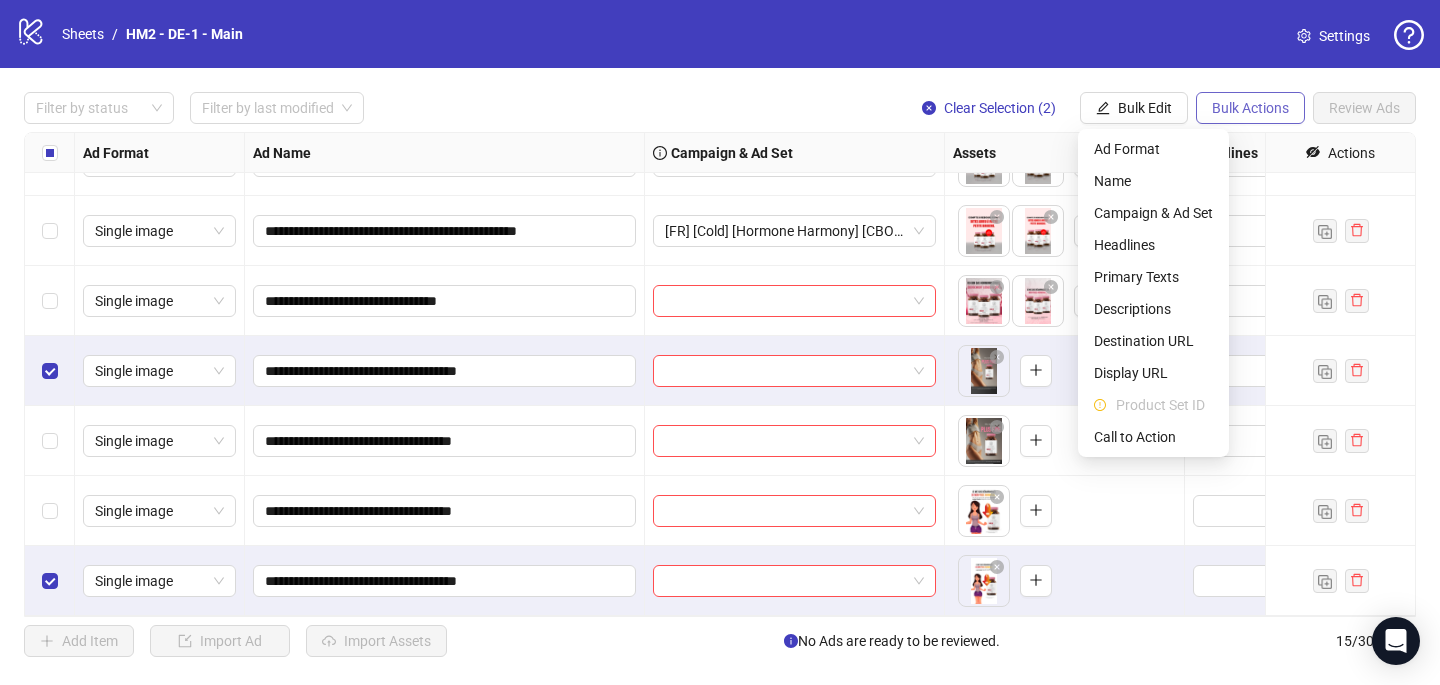 click on "Bulk Actions" at bounding box center [1250, 108] 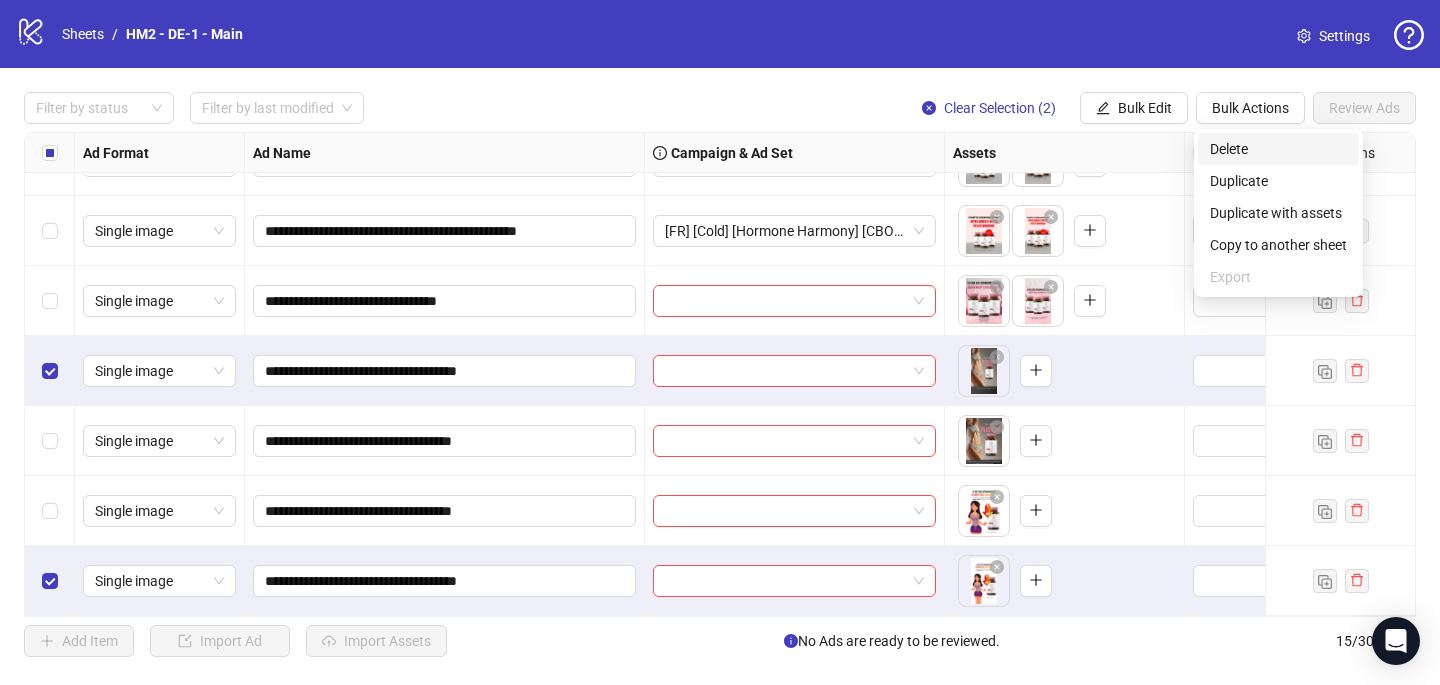 click on "Delete" at bounding box center [1278, 149] 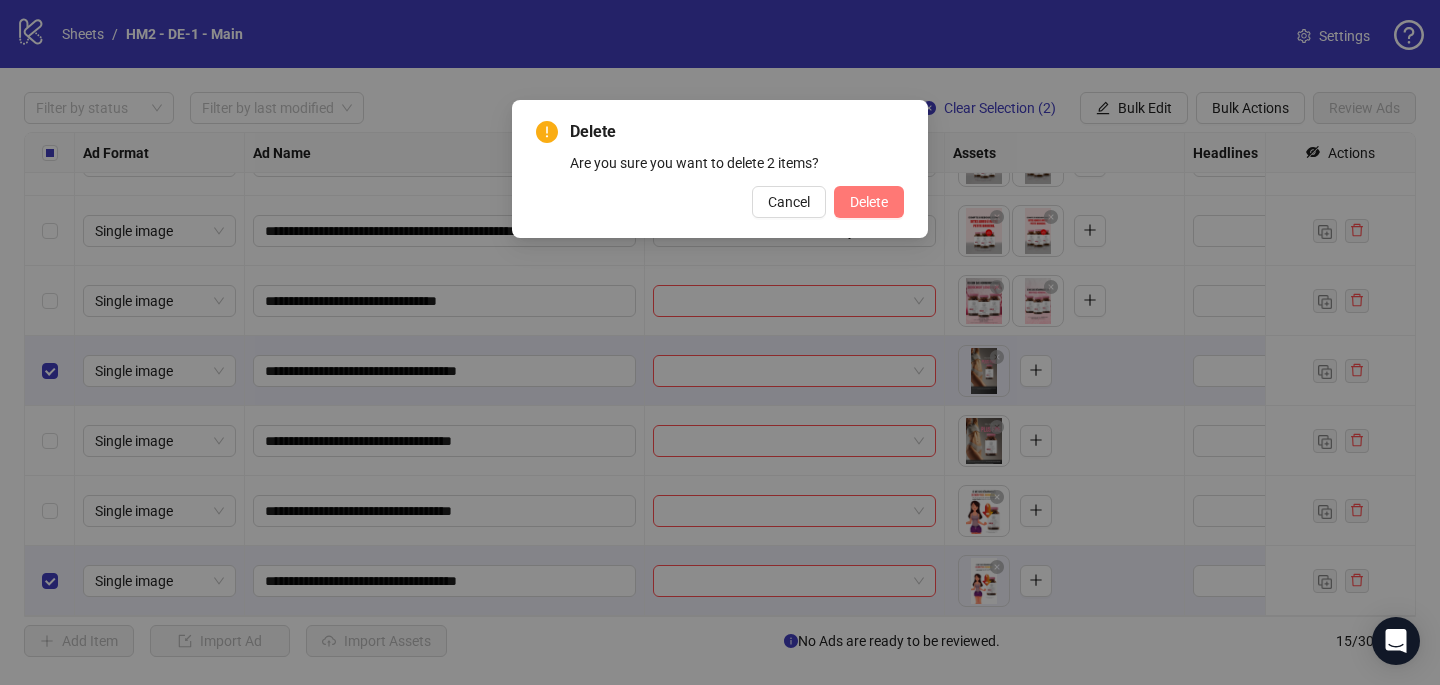 click on "Delete" at bounding box center [869, 202] 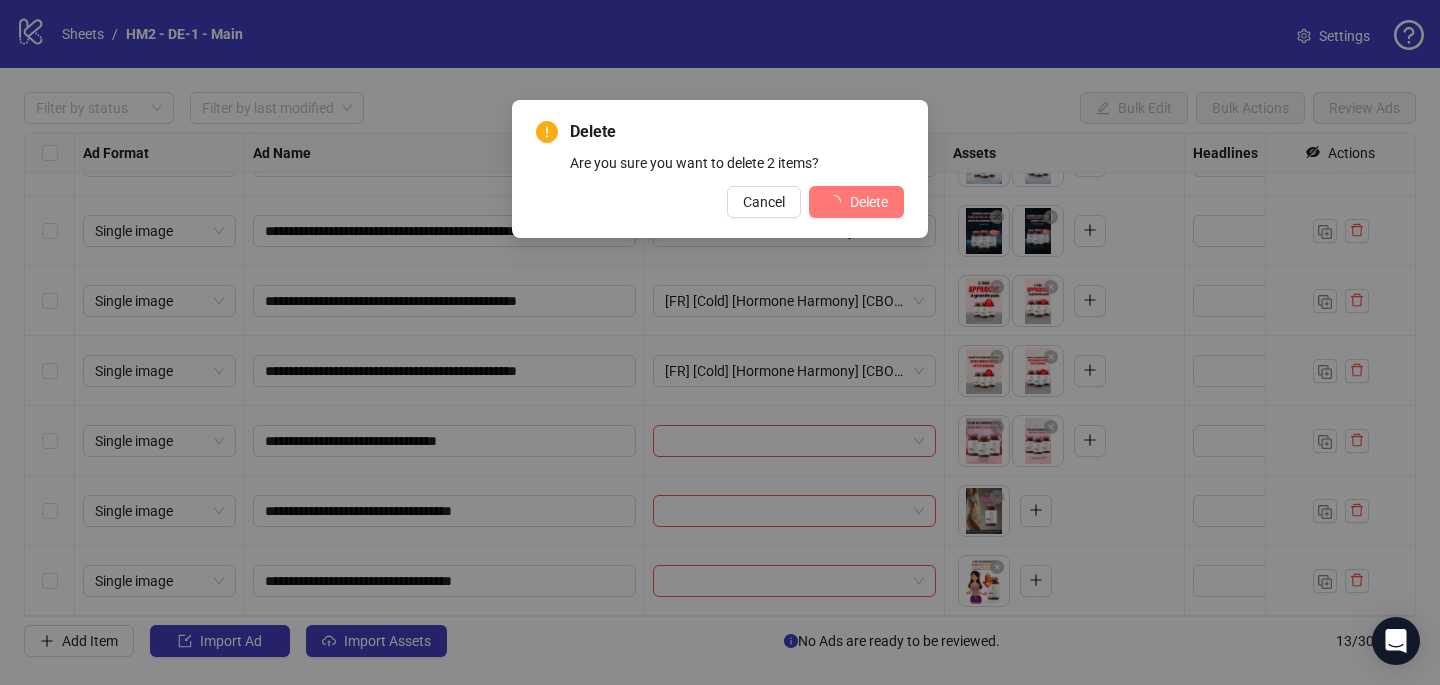 scroll, scrollTop: 467, scrollLeft: 0, axis: vertical 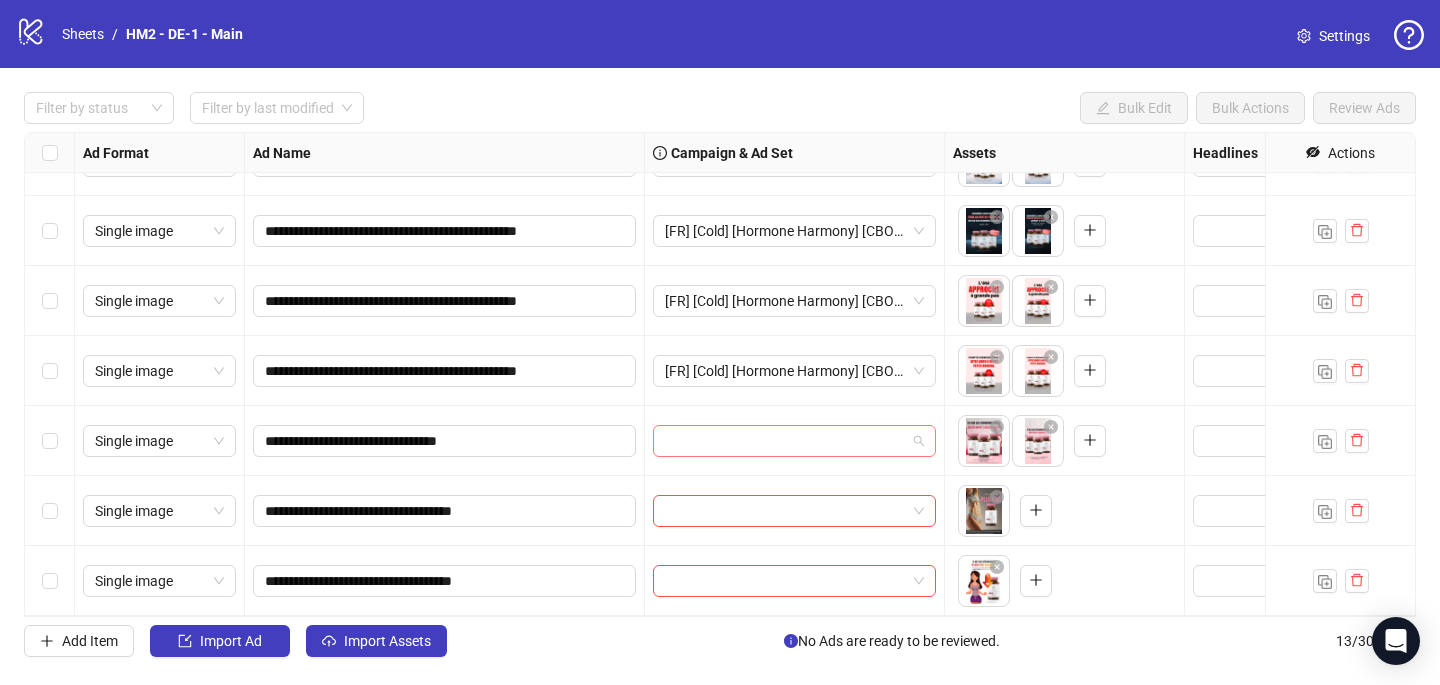 click at bounding box center (785, 441) 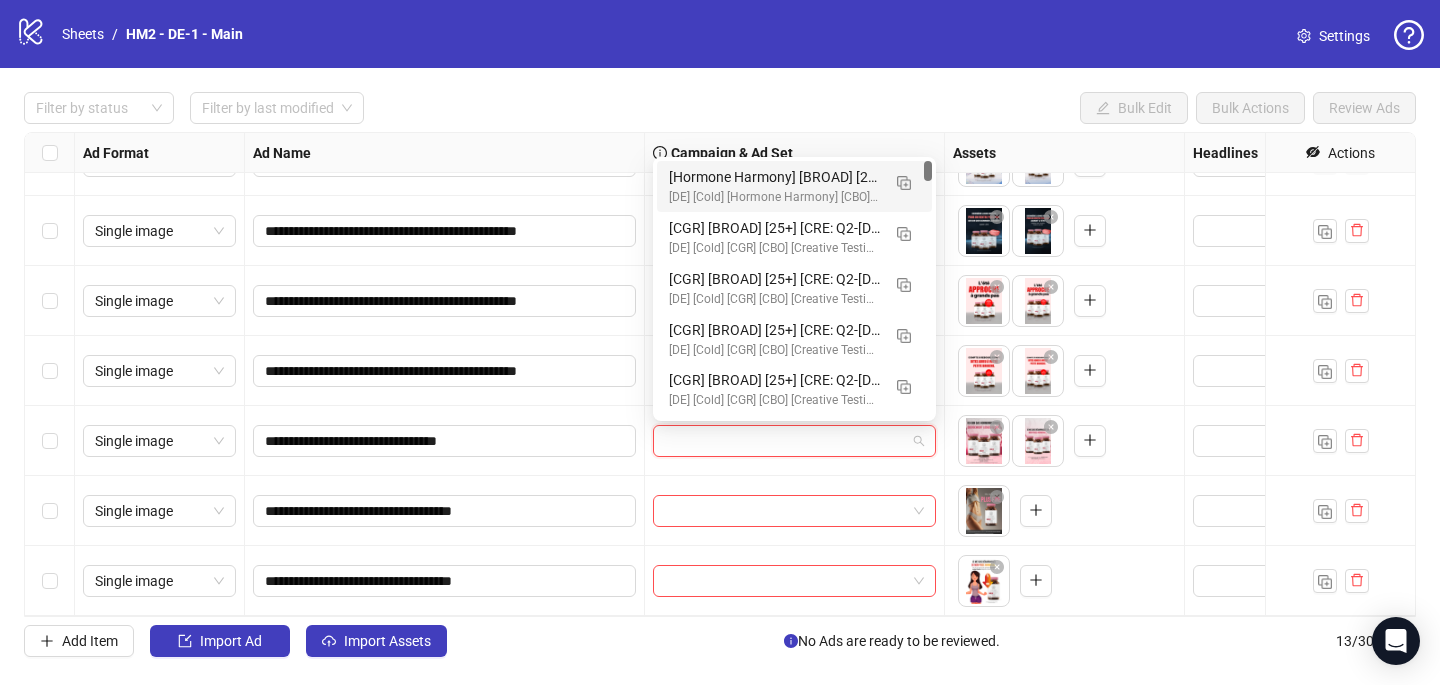 paste on "**********" 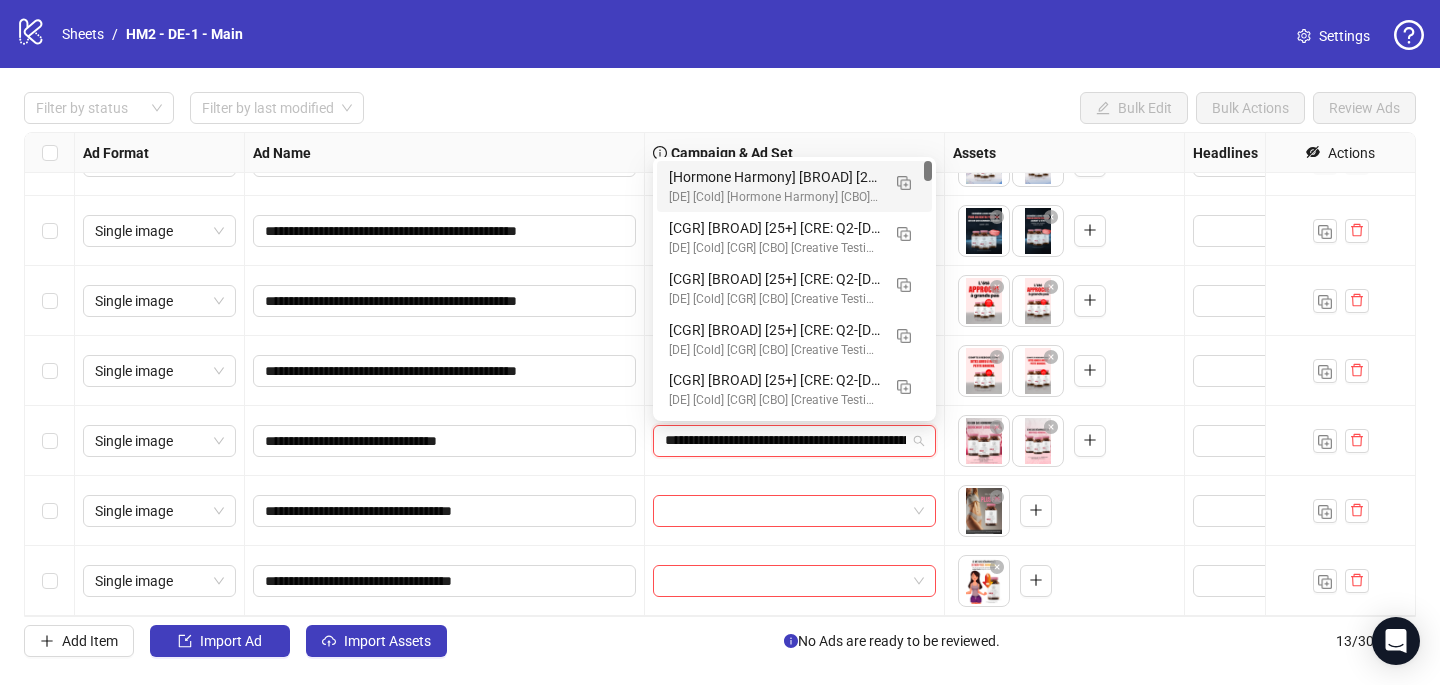scroll, scrollTop: 0, scrollLeft: 235, axis: horizontal 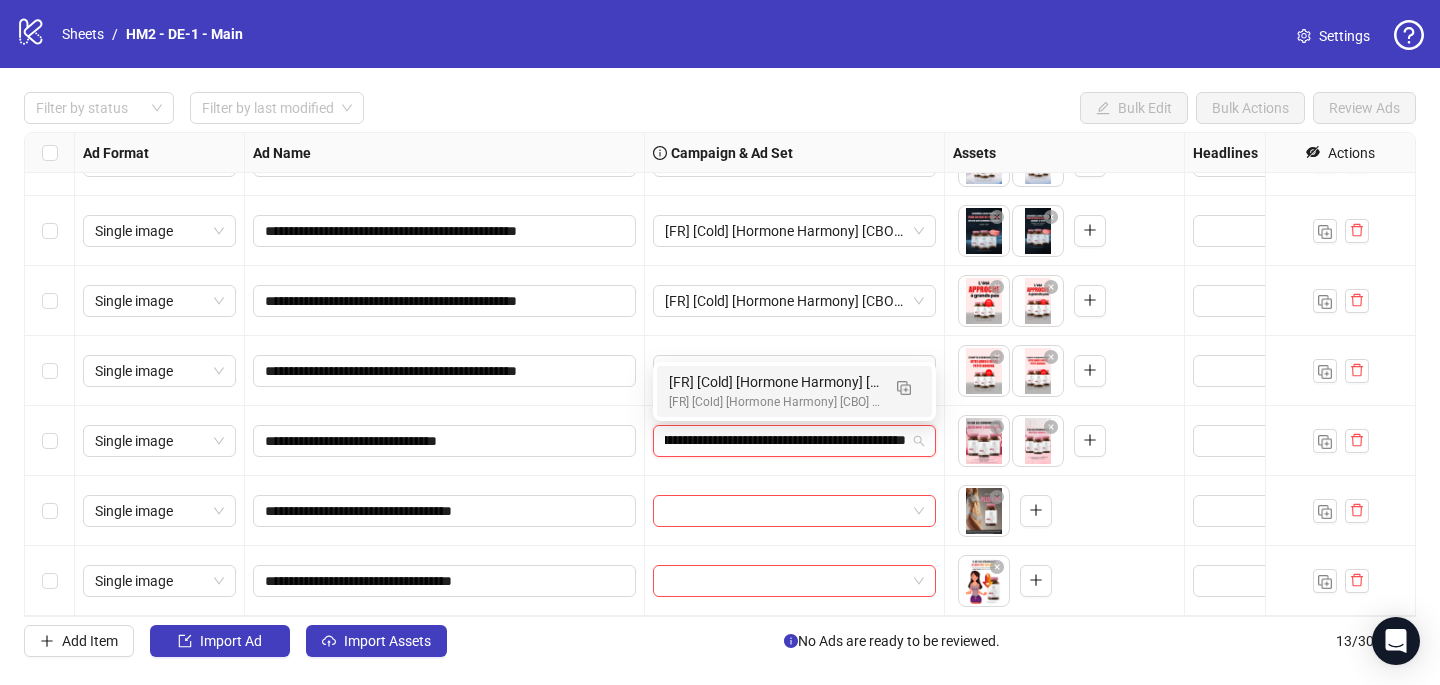 click on "[FR] [Cold] [Hormone Harmony] [CBO] [Creative Insertion 2025] [[DATE]]" at bounding box center (774, 402) 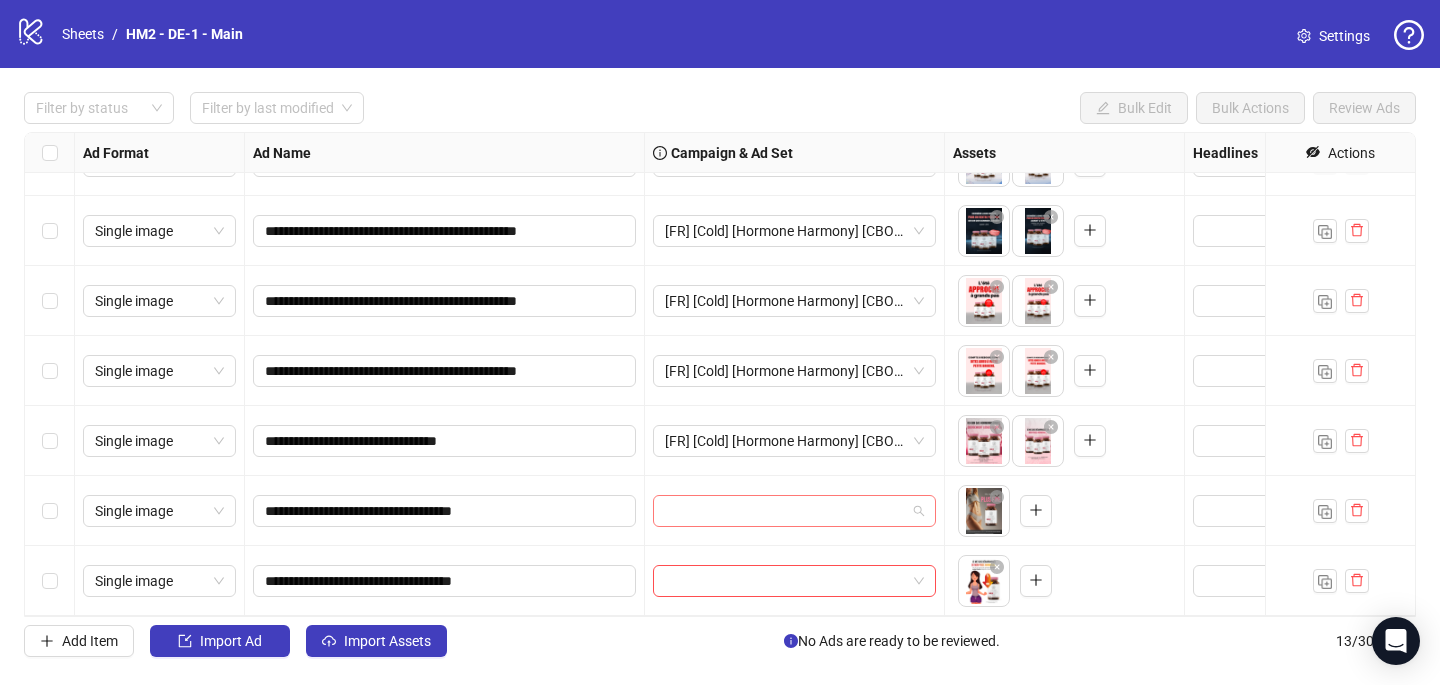 click at bounding box center (785, 511) 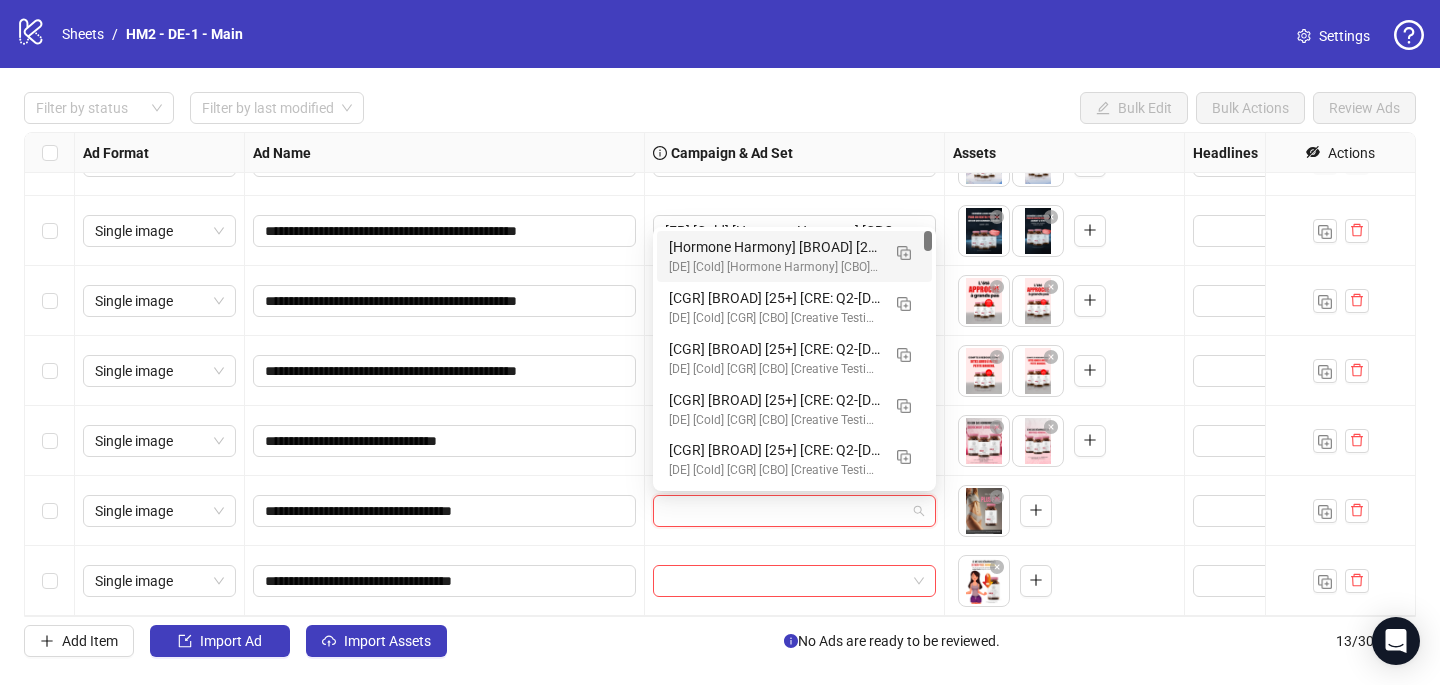 paste on "**********" 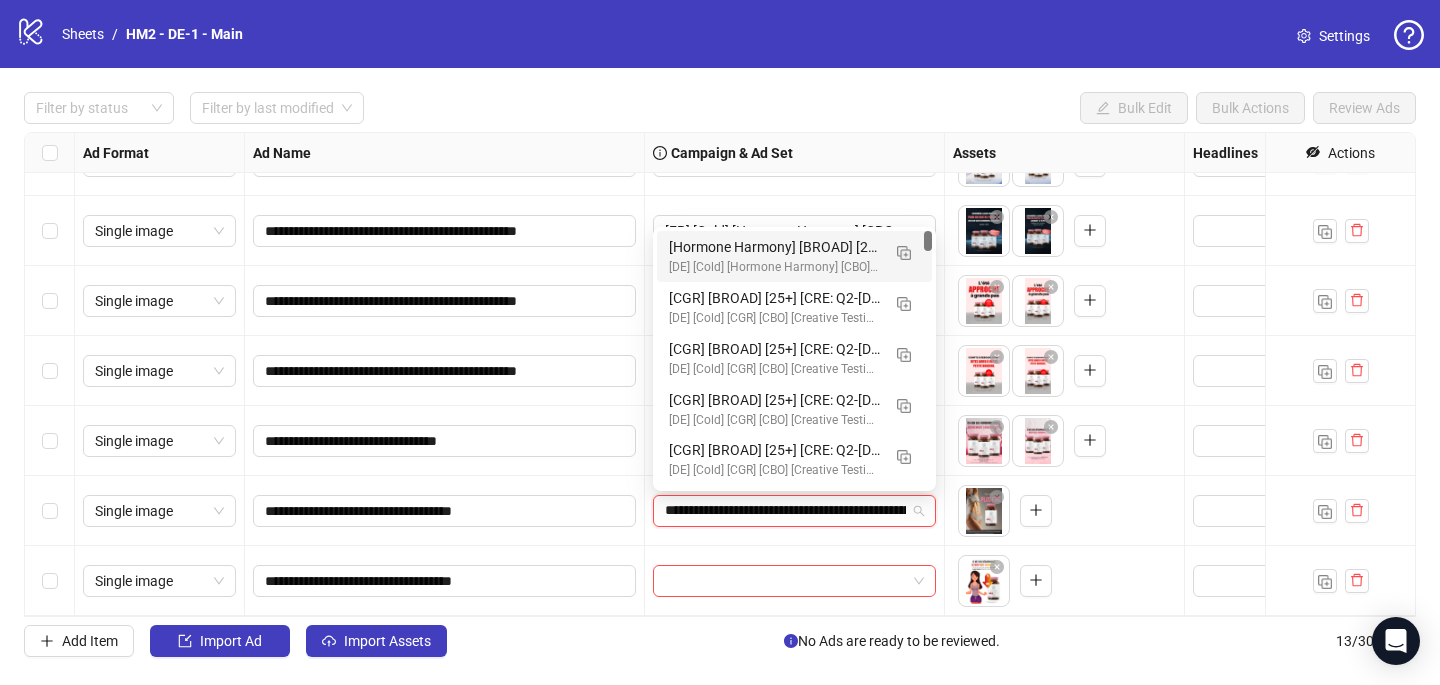 scroll, scrollTop: 0, scrollLeft: 235, axis: horizontal 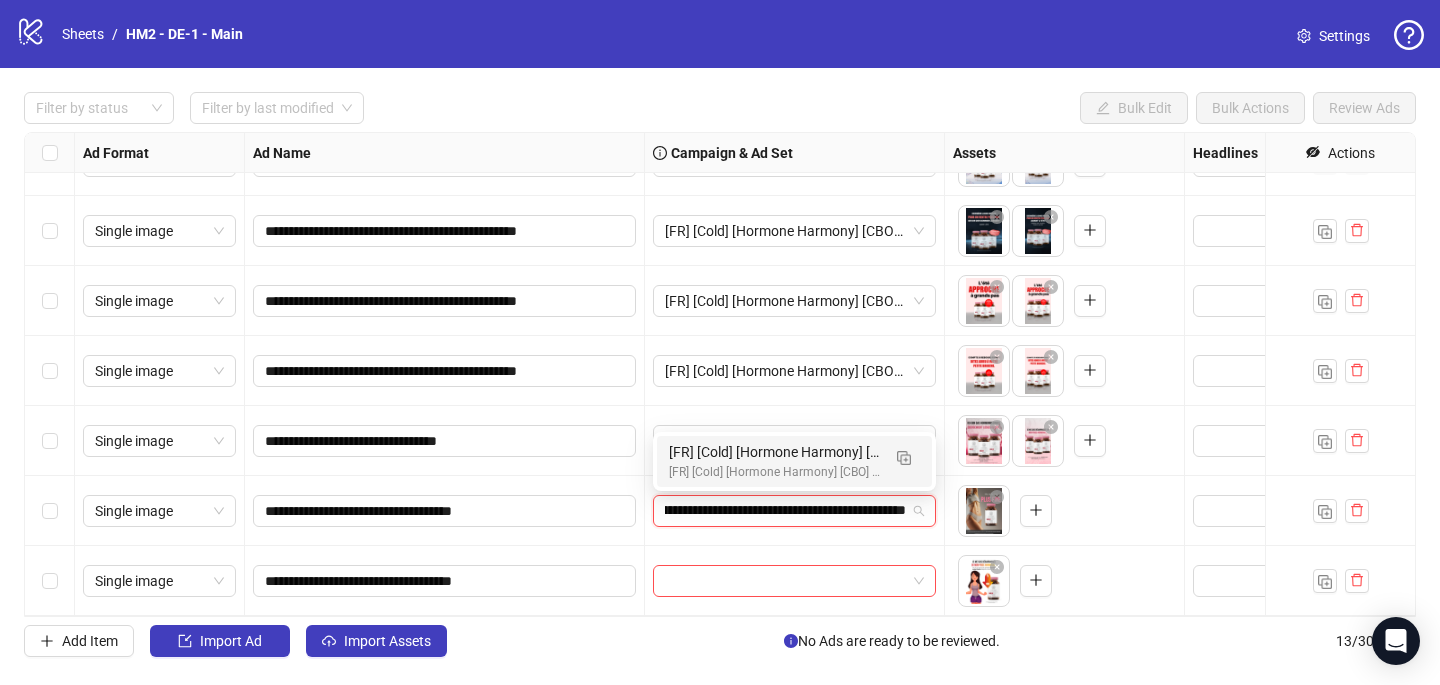 click on "**********" at bounding box center (785, 511) 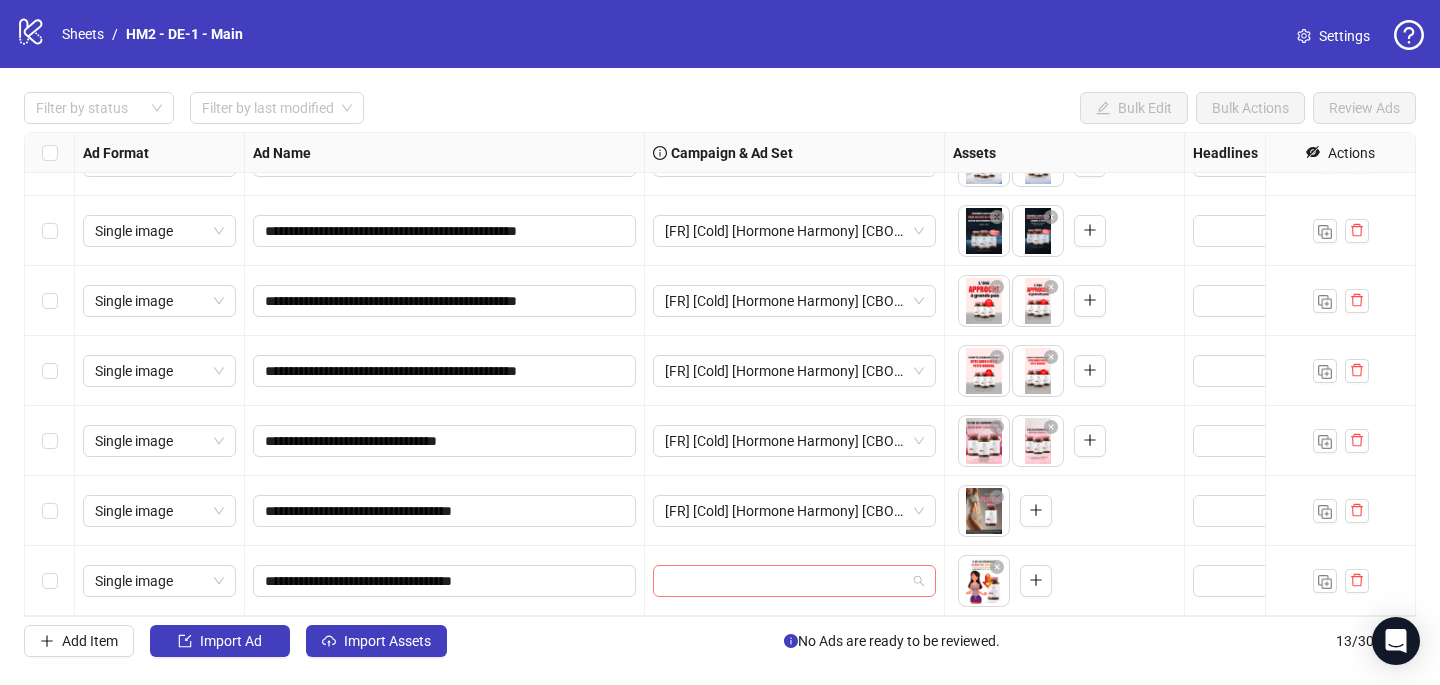 click at bounding box center [785, 581] 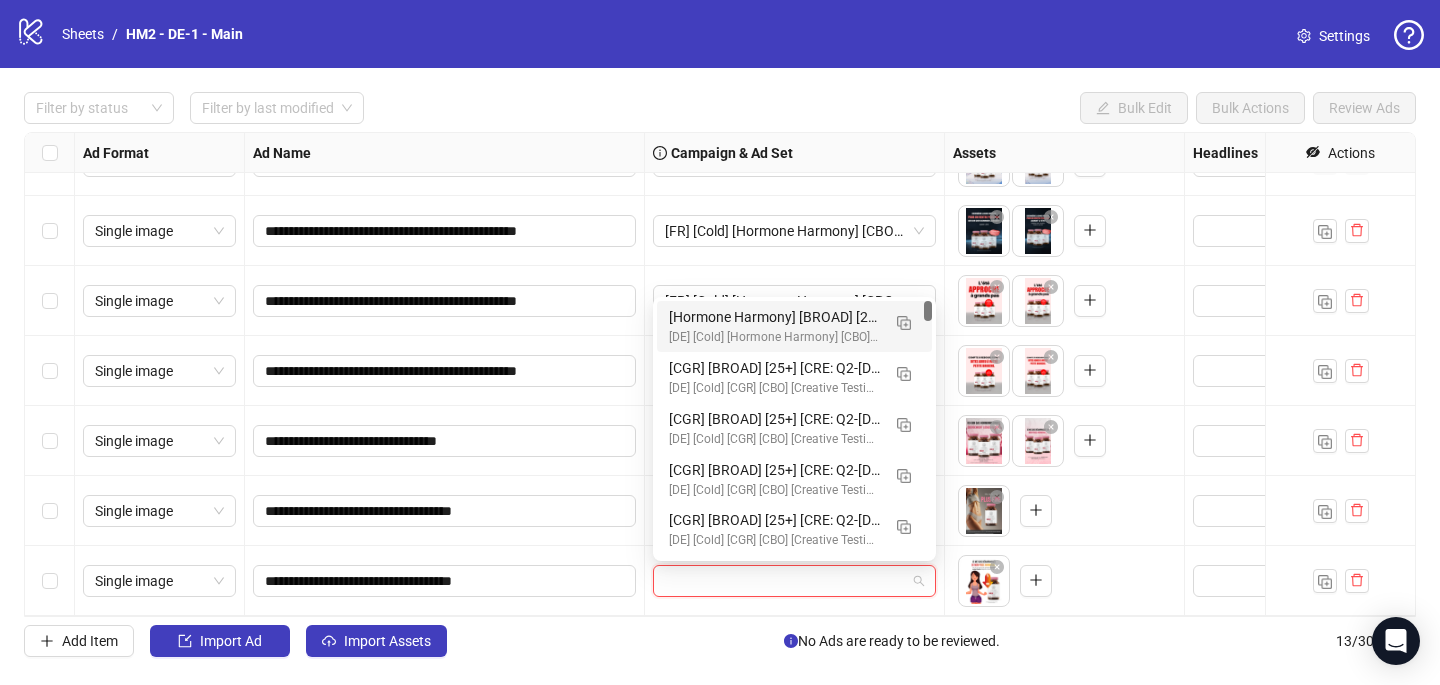 paste on "**********" 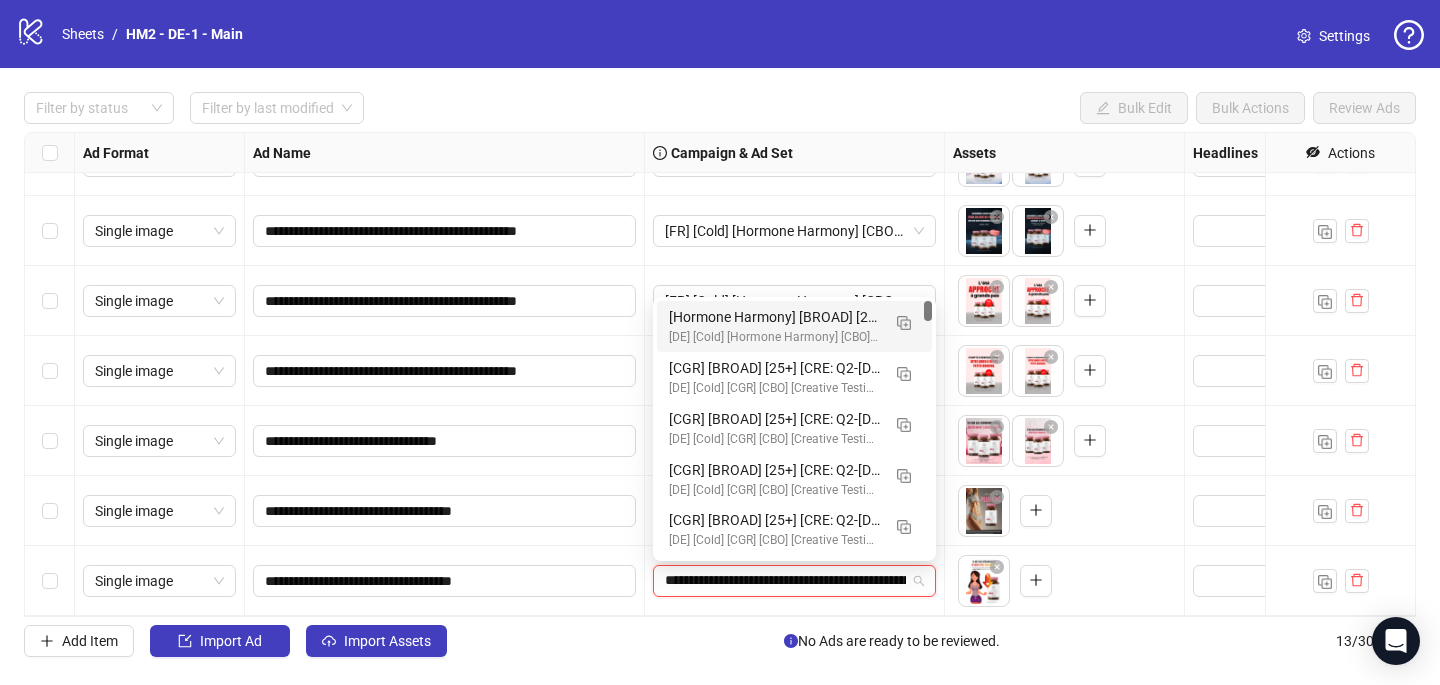 scroll, scrollTop: 0, scrollLeft: 235, axis: horizontal 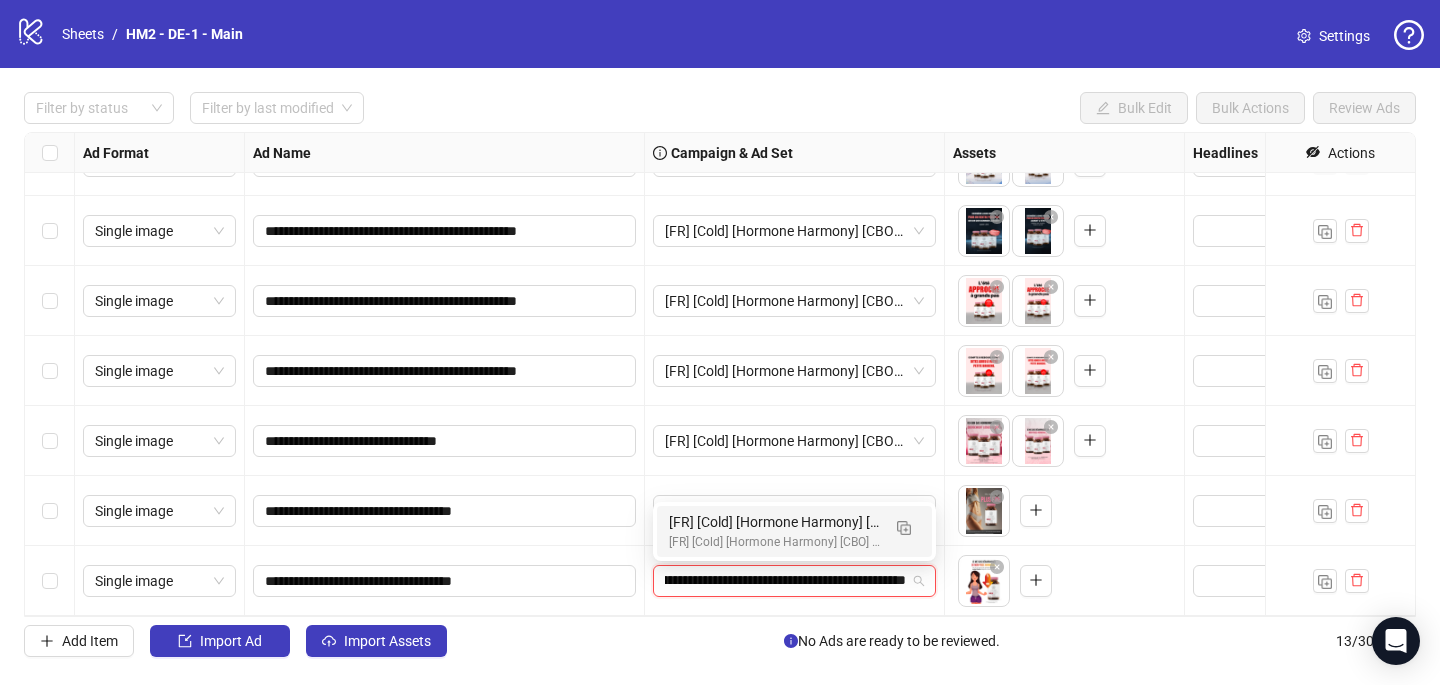 click on "[FR] [Cold] [Hormone Harmony] [CBO] [Creative Insertion 2025] [[DATE]]" at bounding box center [774, 522] 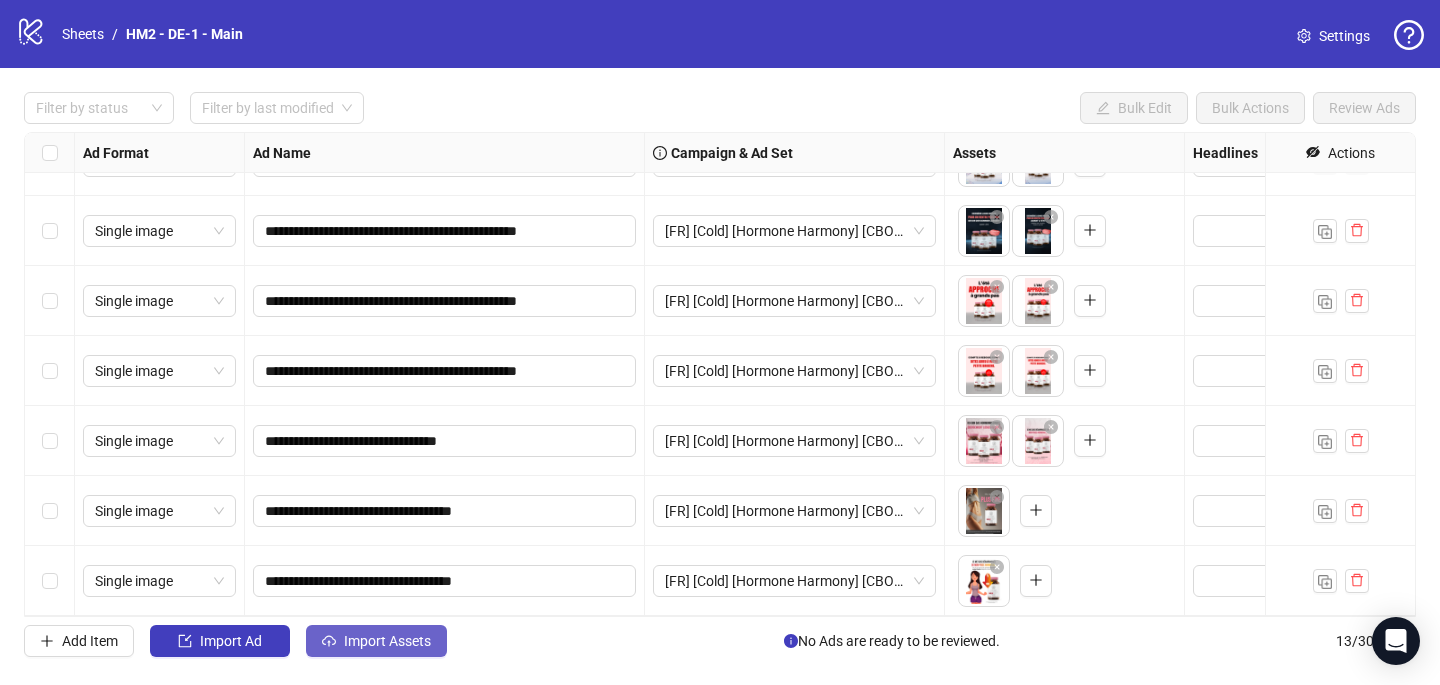click on "Import Assets" at bounding box center (376, 641) 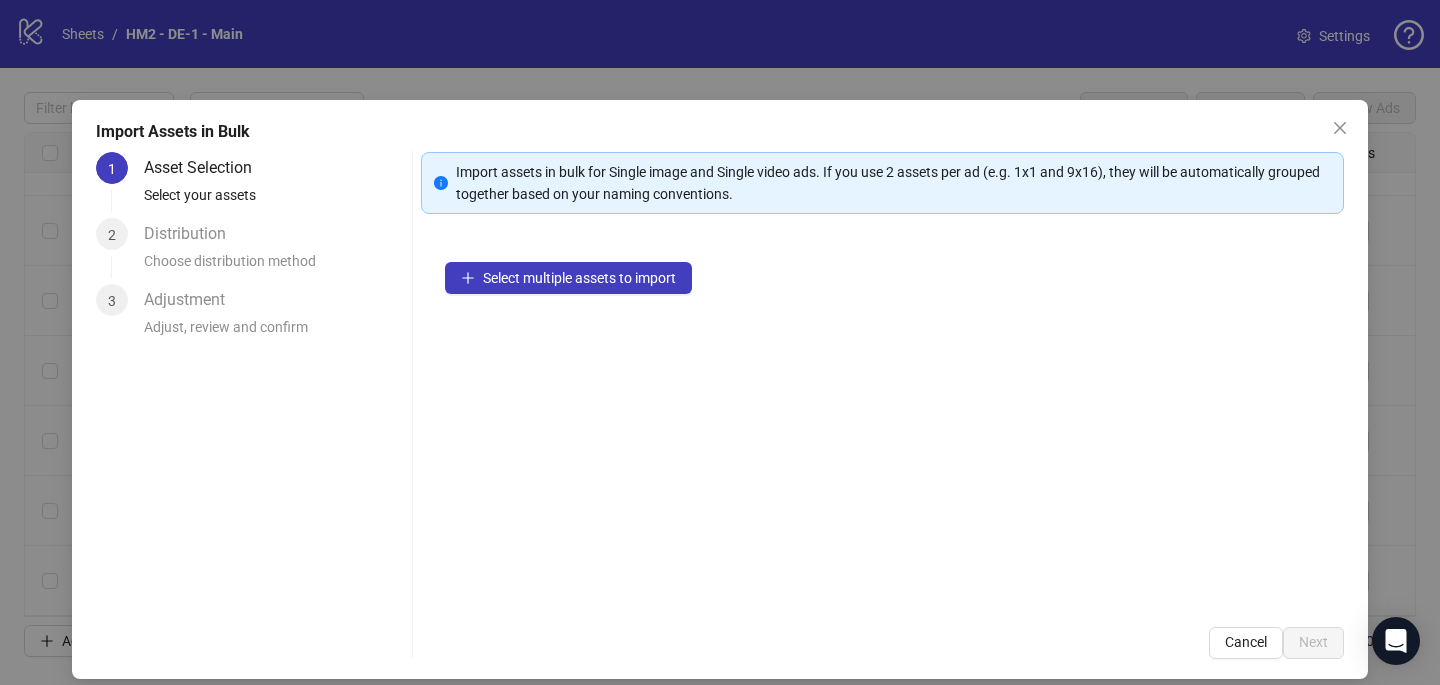 click on "Select multiple assets to import" at bounding box center (882, 420) 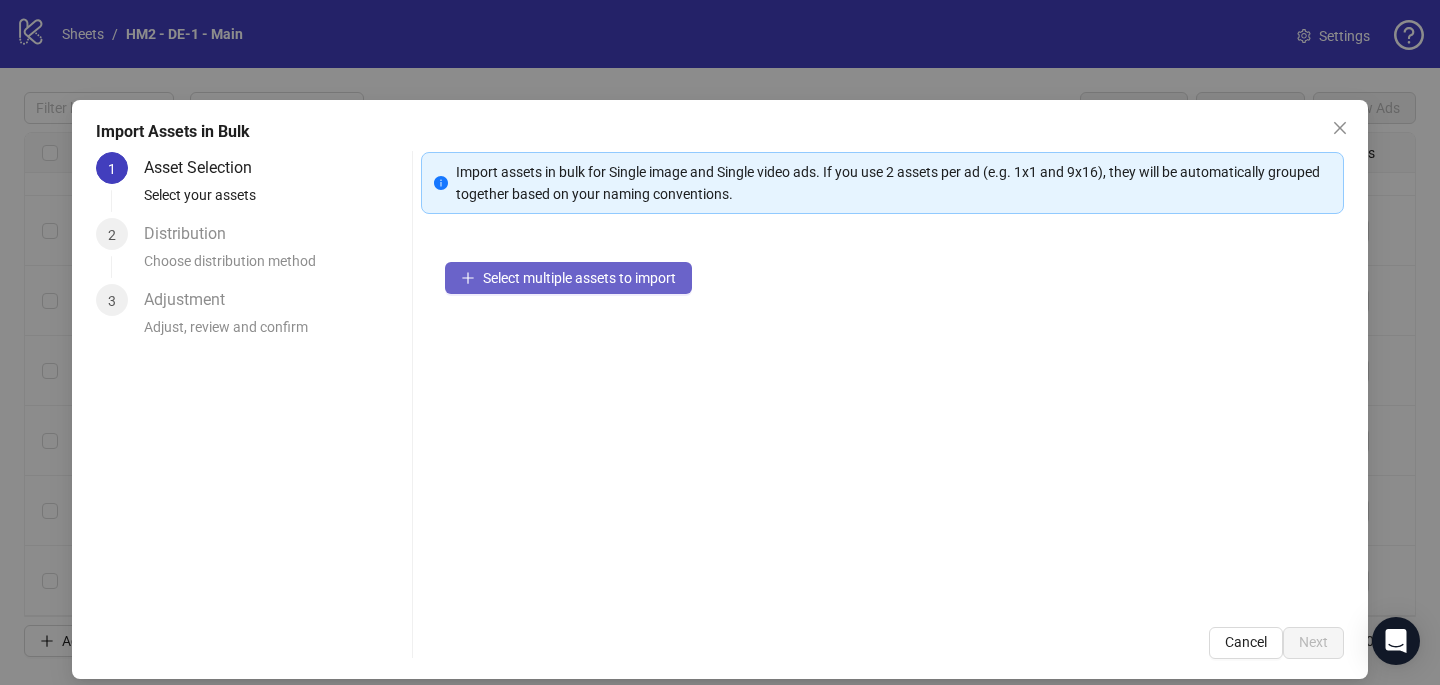click on "Select multiple assets to import" at bounding box center [579, 278] 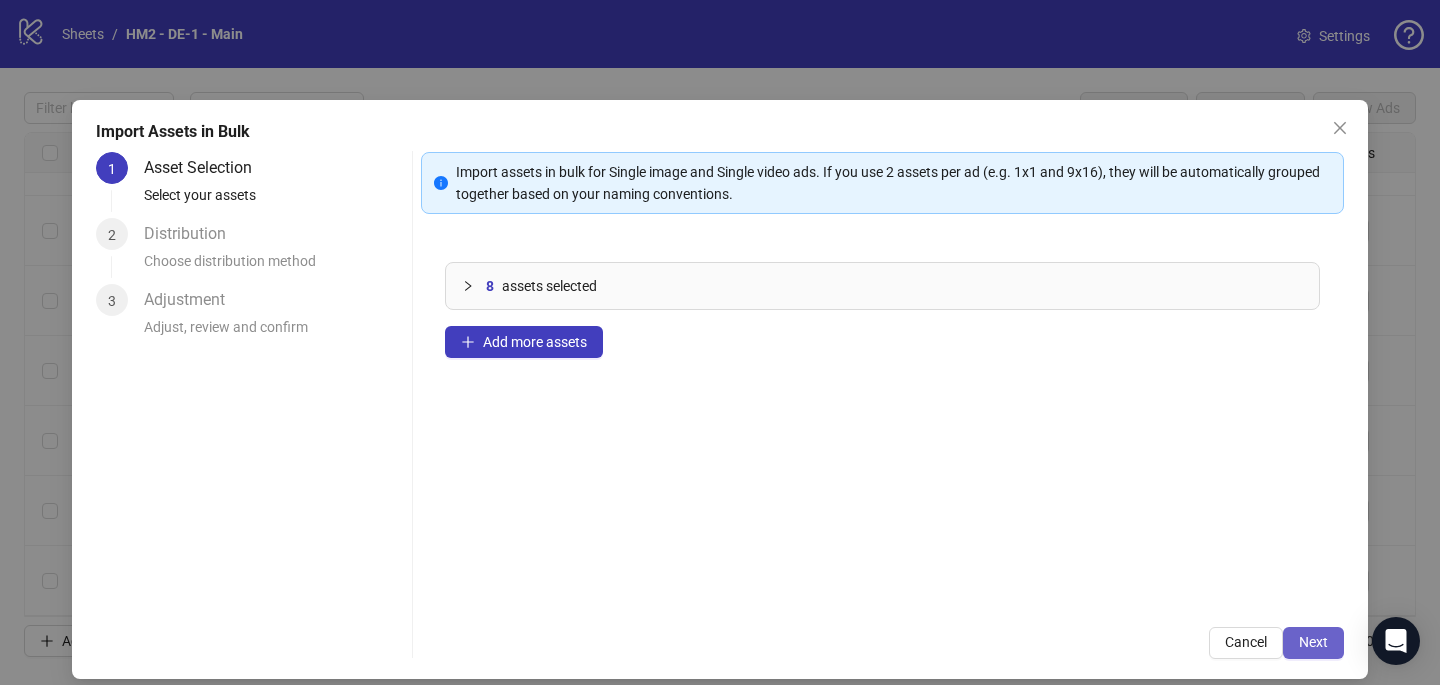 click on "Next" at bounding box center [1313, 643] 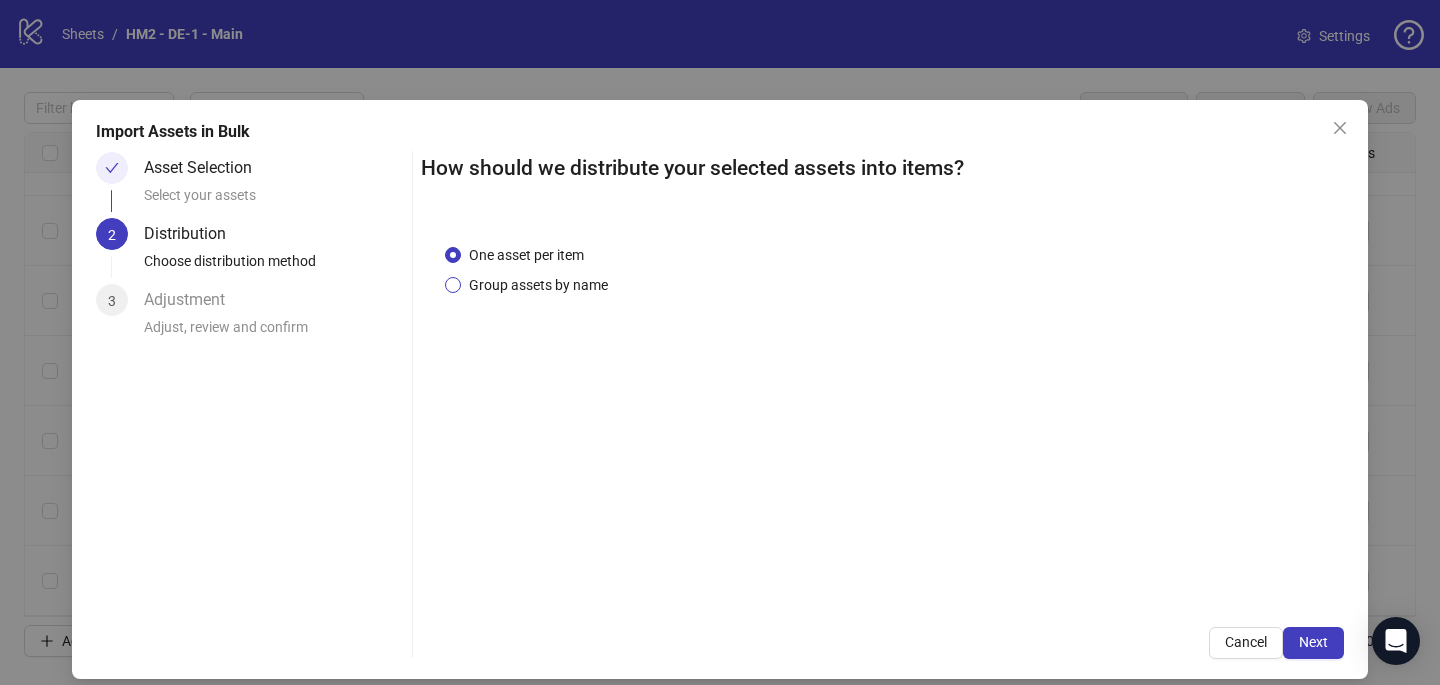click on "Group assets by name" at bounding box center (538, 285) 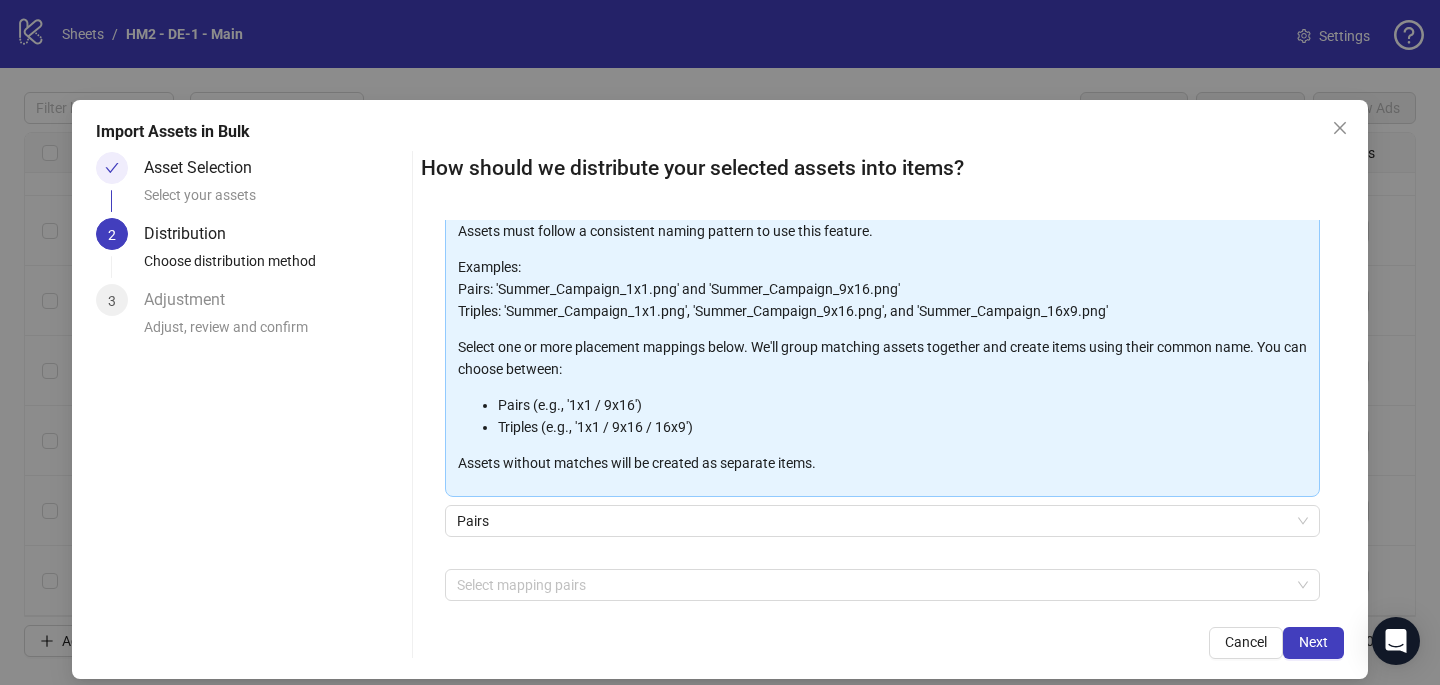 scroll, scrollTop: 203, scrollLeft: 0, axis: vertical 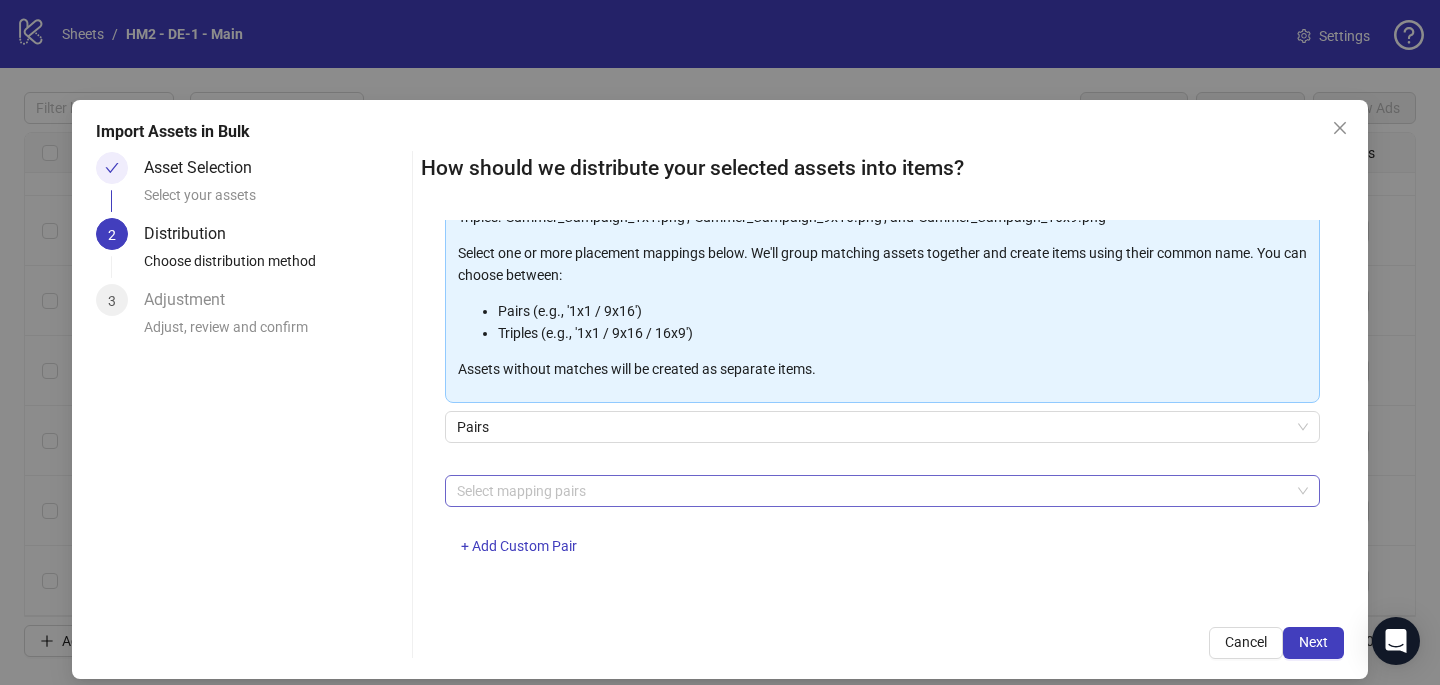 click at bounding box center [872, 491] 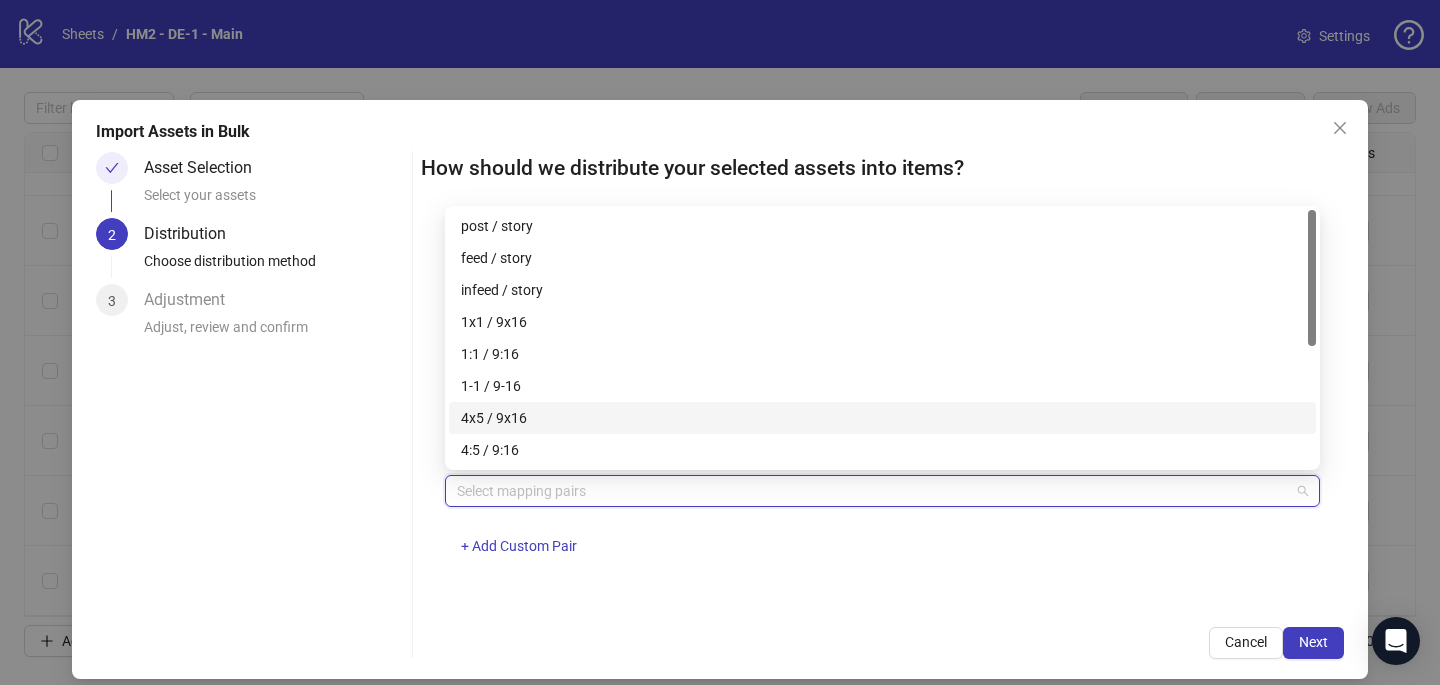 click on "4x5 / 9x16" at bounding box center (882, 418) 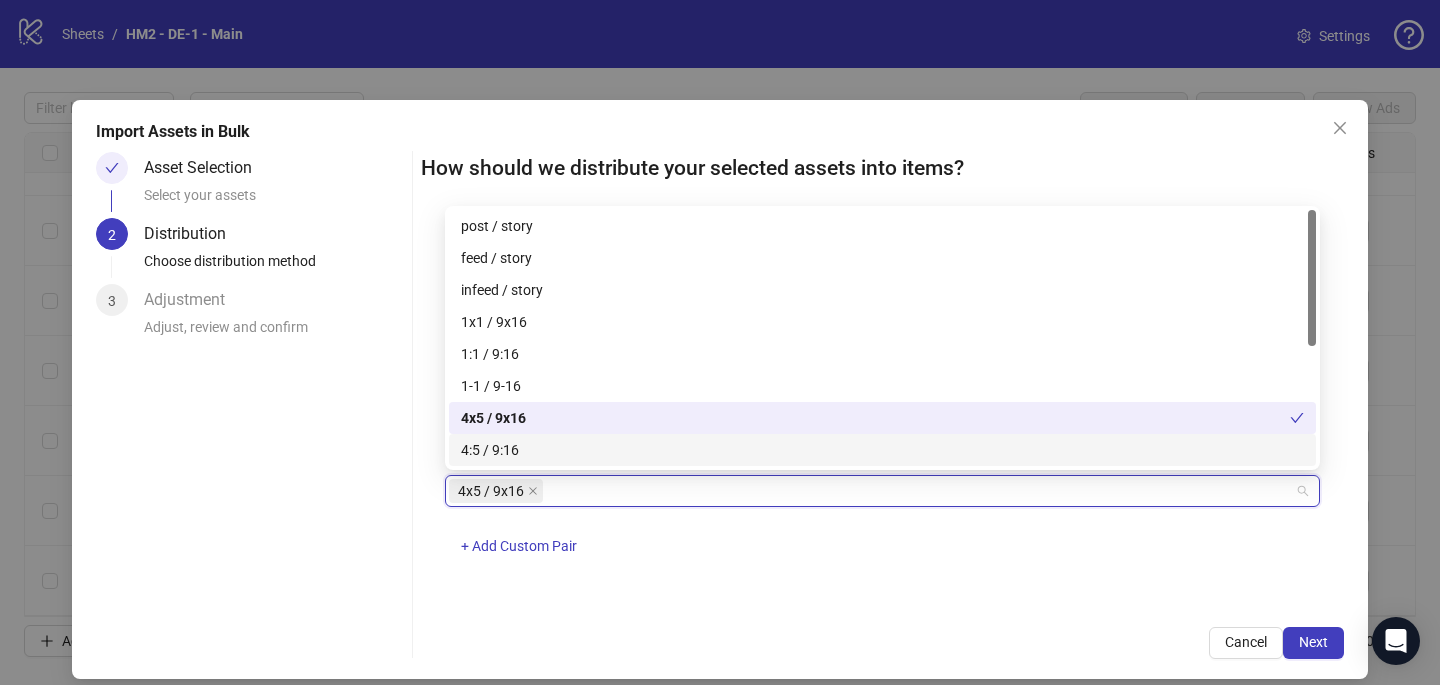 click on "Cancel Next" at bounding box center (882, 643) 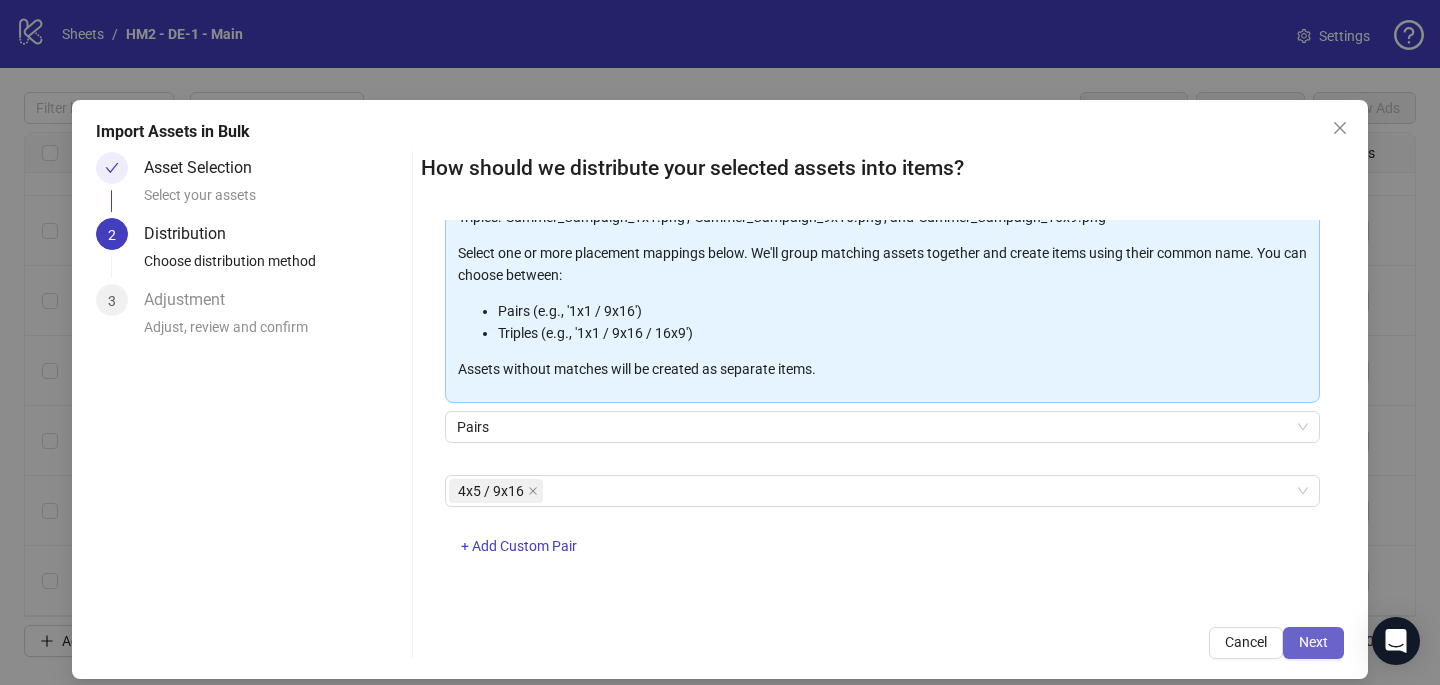 click on "Next" at bounding box center [1313, 642] 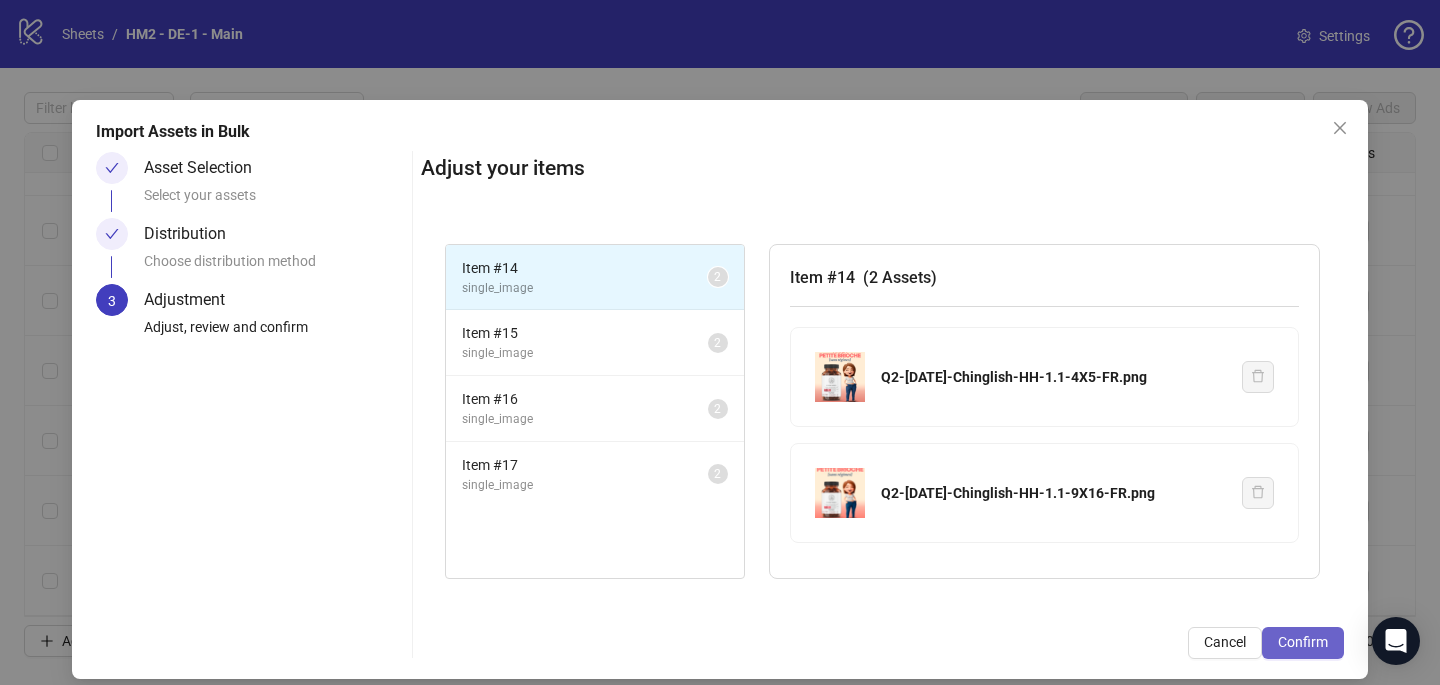 click on "Confirm" at bounding box center (1303, 642) 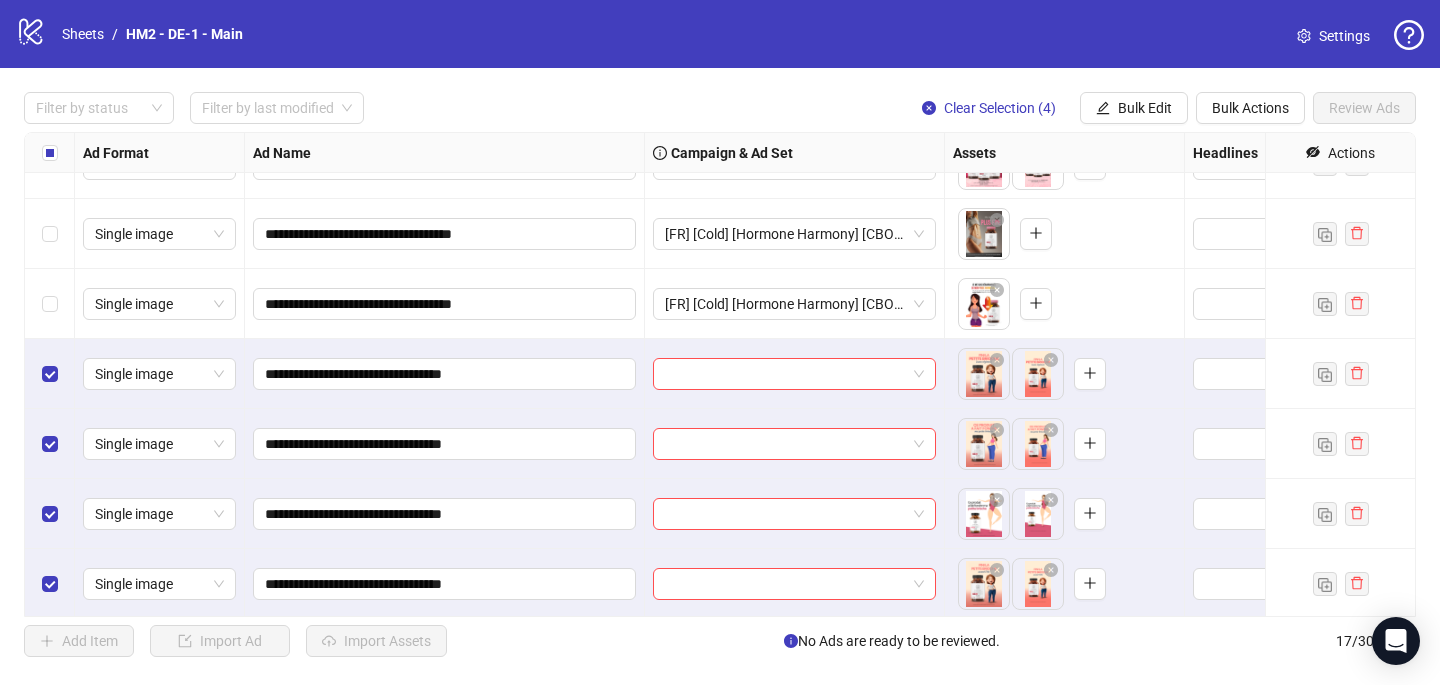 scroll, scrollTop: 747, scrollLeft: 0, axis: vertical 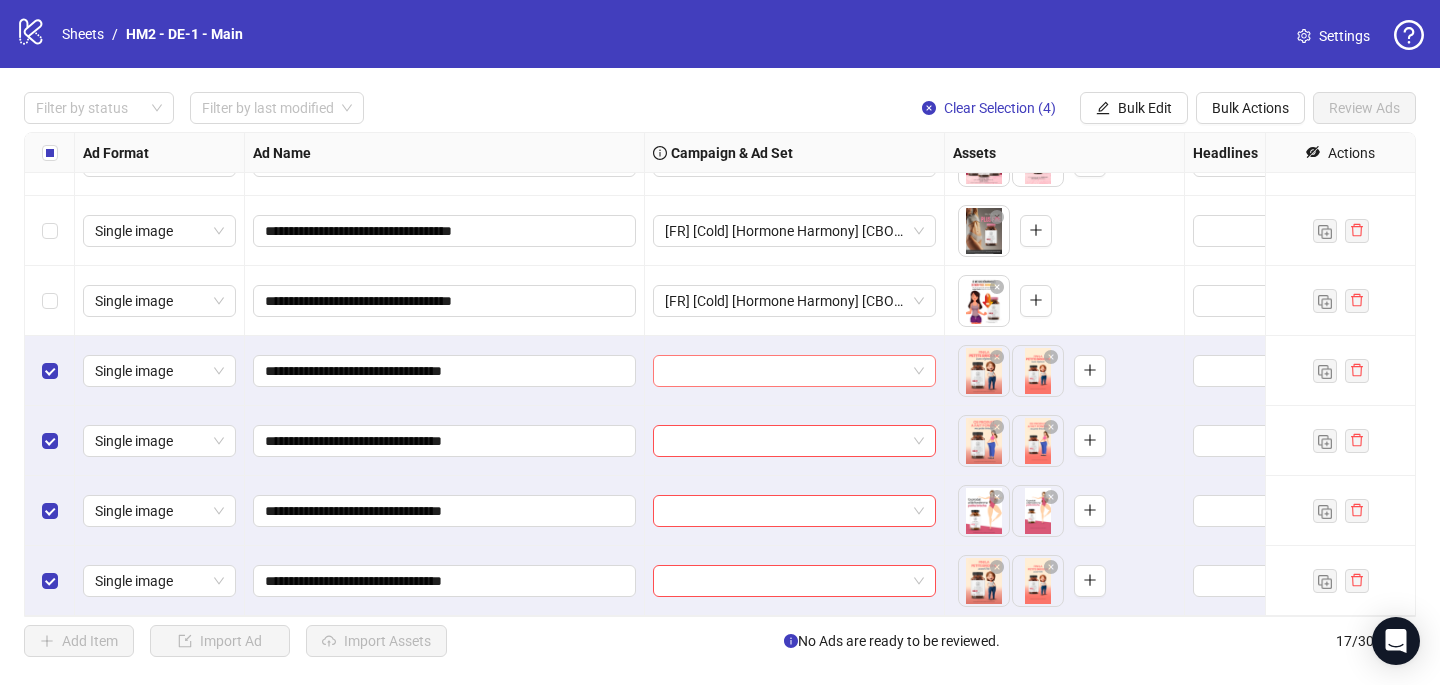 click at bounding box center [785, 371] 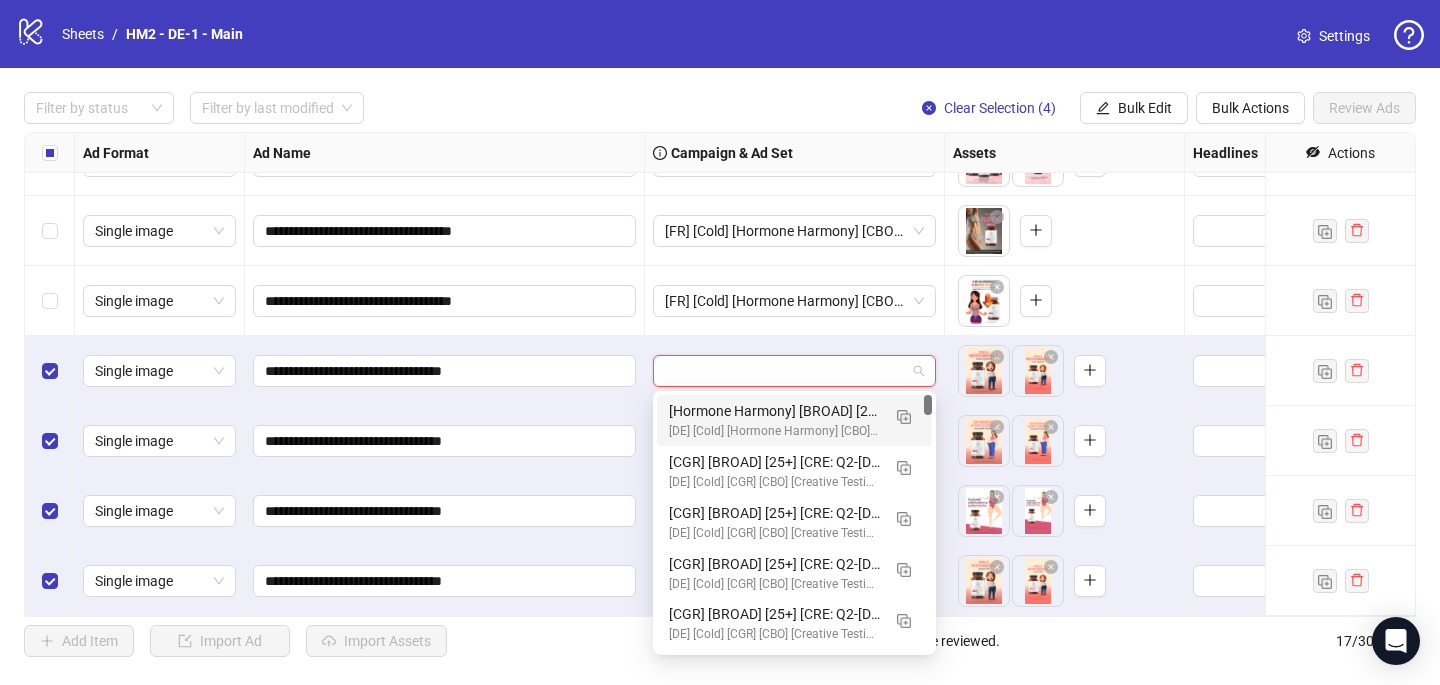 paste on "**********" 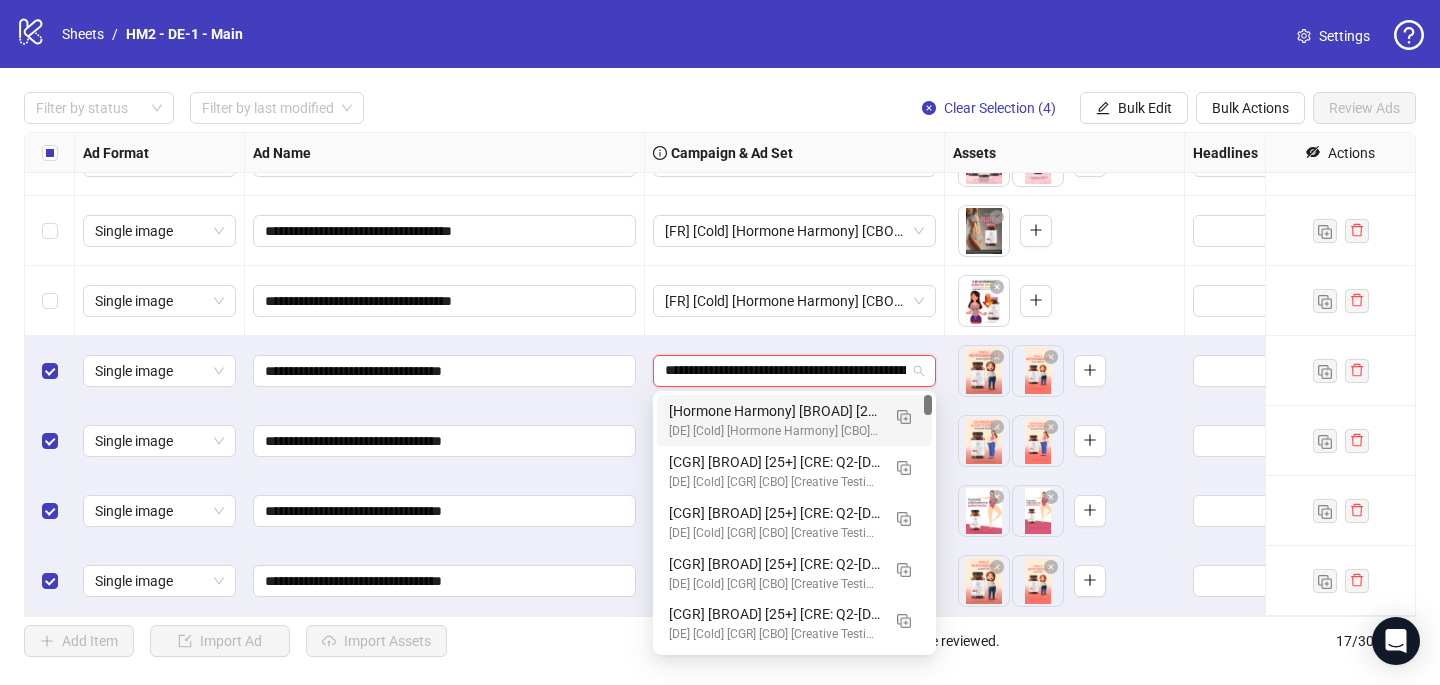 scroll, scrollTop: 0, scrollLeft: 235, axis: horizontal 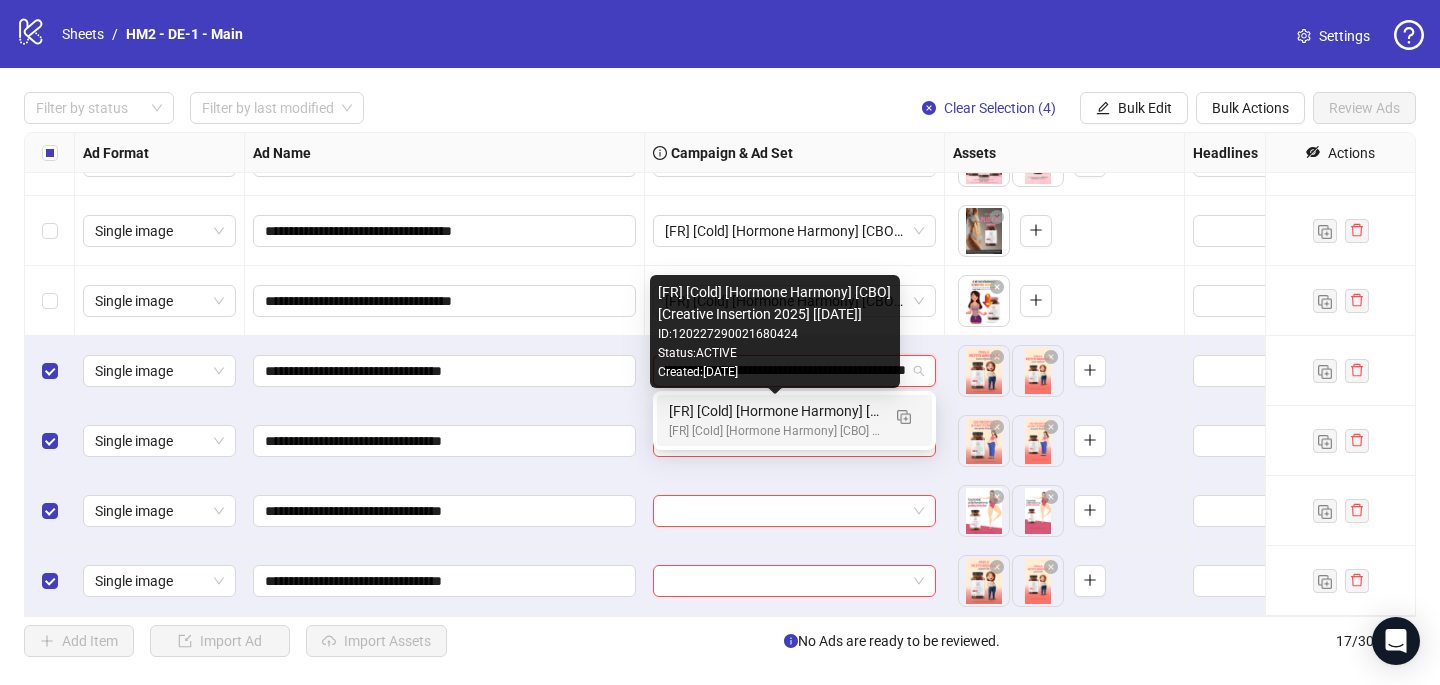 click on "[FR] [Cold] [Hormone Harmony] [CBO] [Creative Insertion 2025] [[DATE]]" at bounding box center [774, 411] 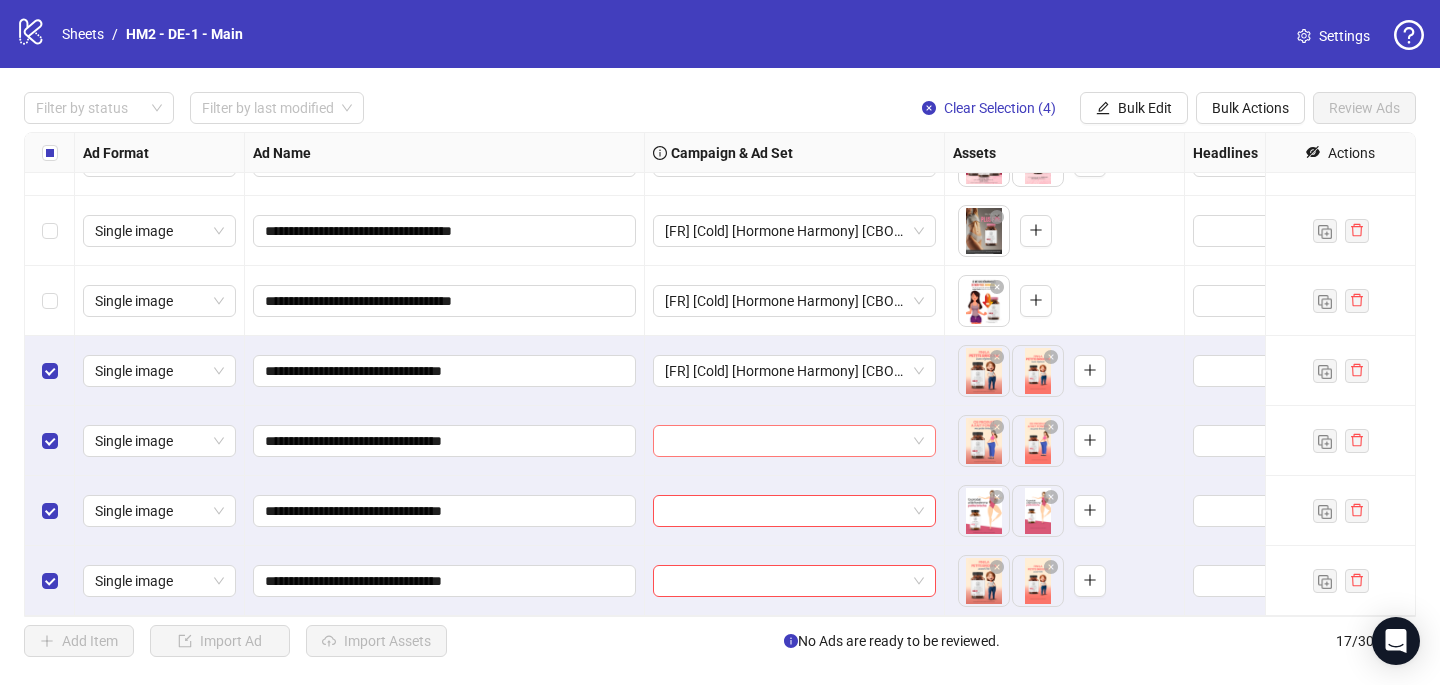 click at bounding box center [785, 441] 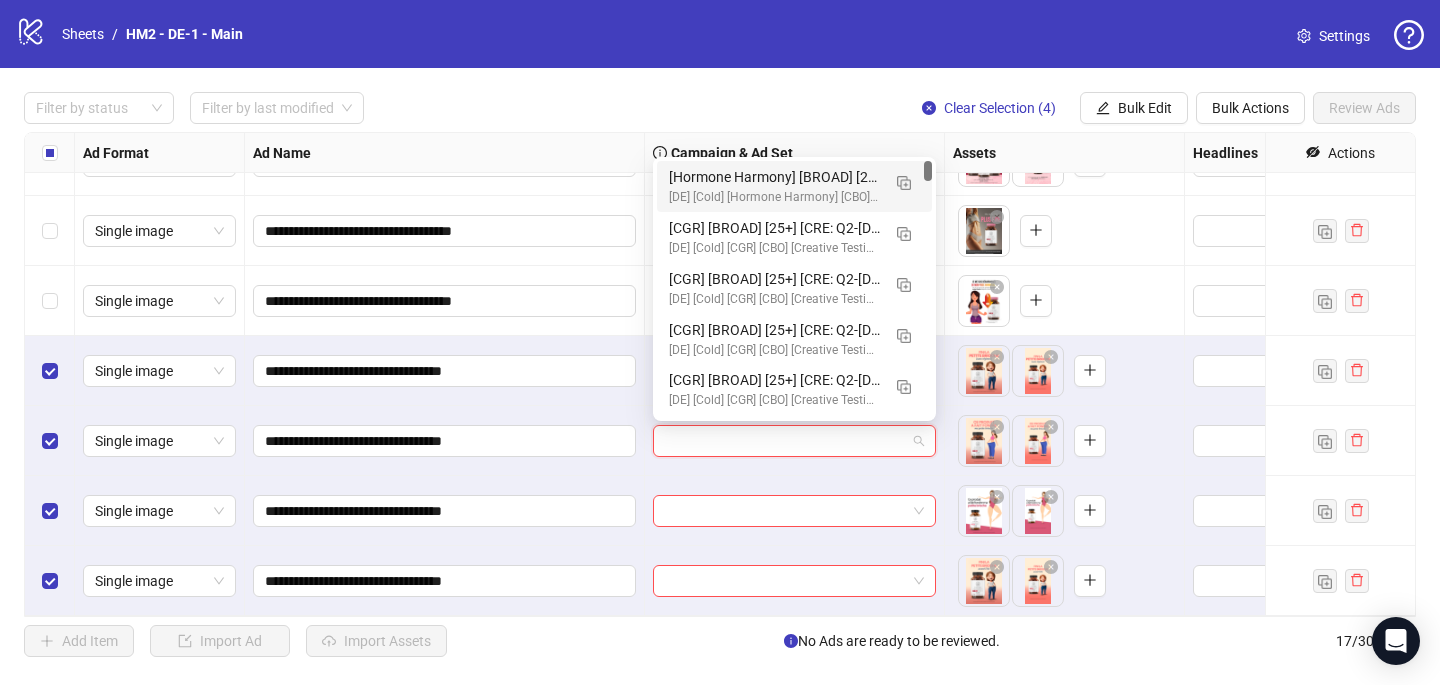 paste on "**********" 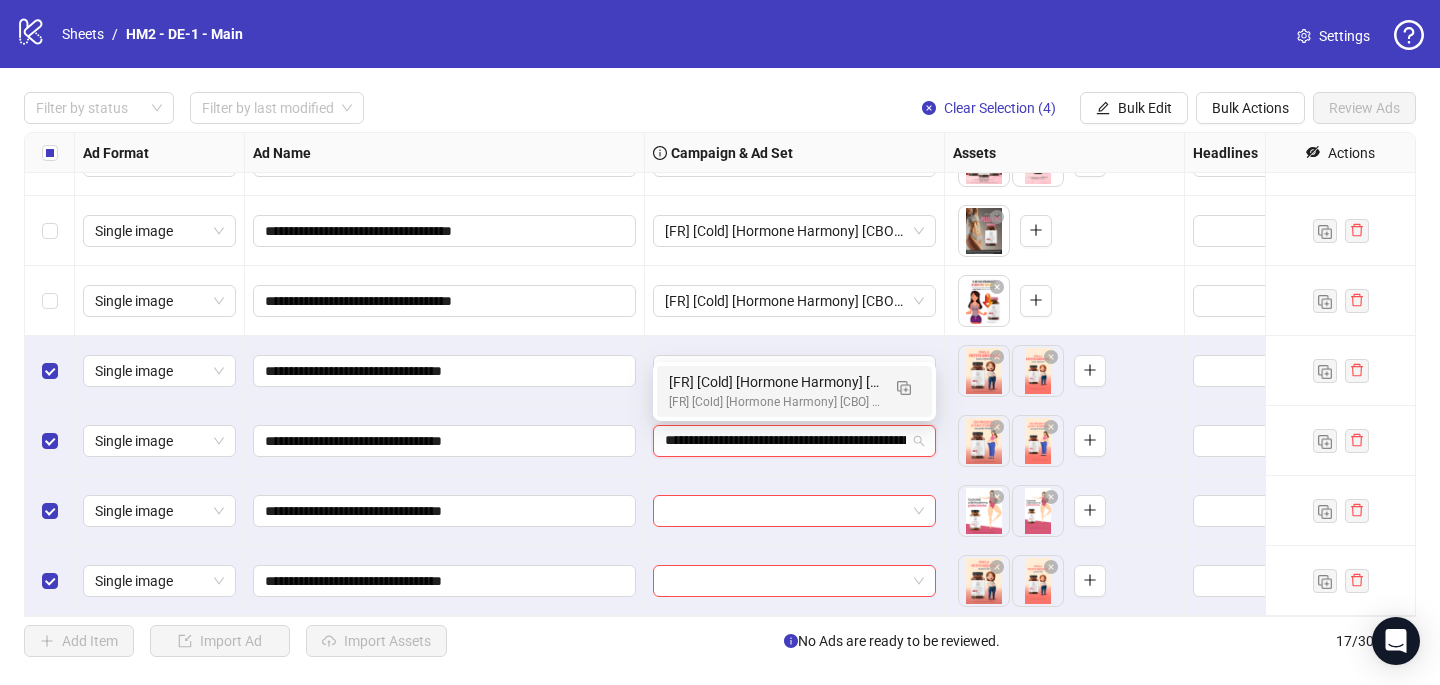 type on "**********" 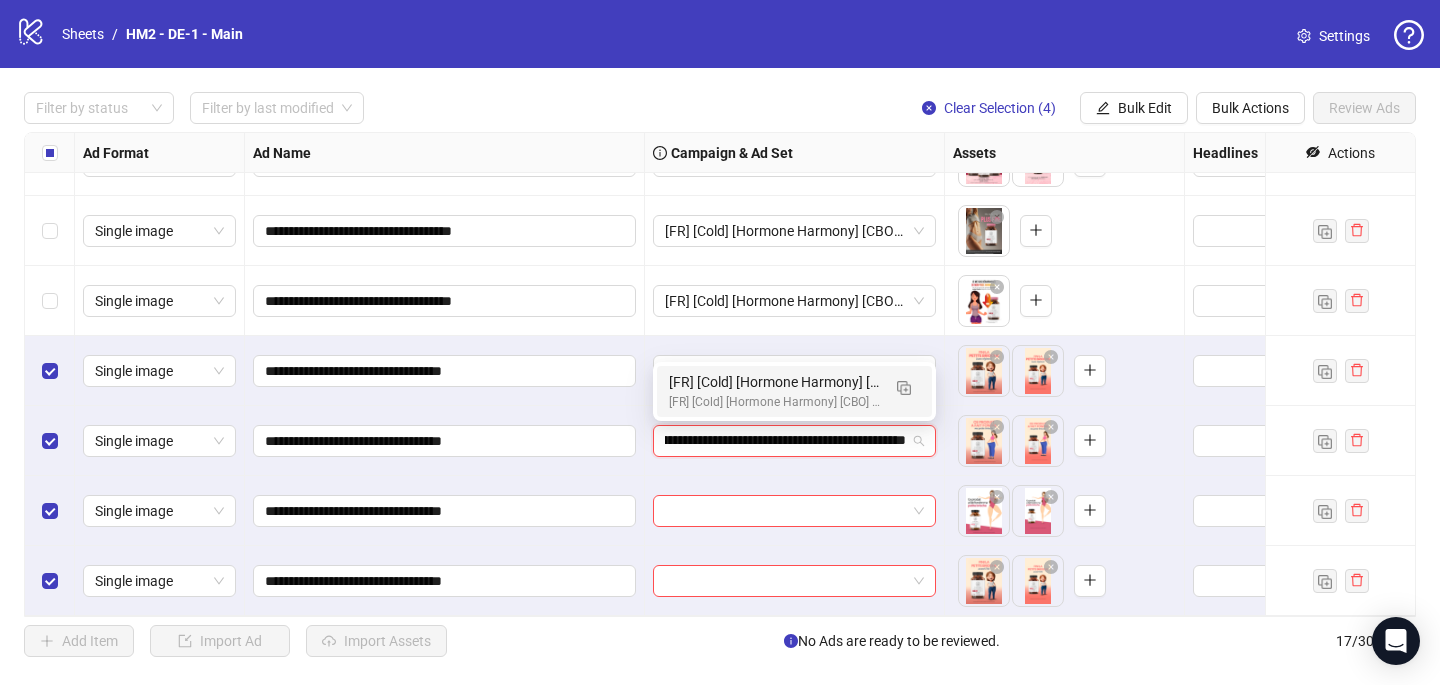 click on "[FR] [Cold] [Hormone Harmony] [CBO] [Creative Insertion 2025] [[DATE]]" at bounding box center (774, 402) 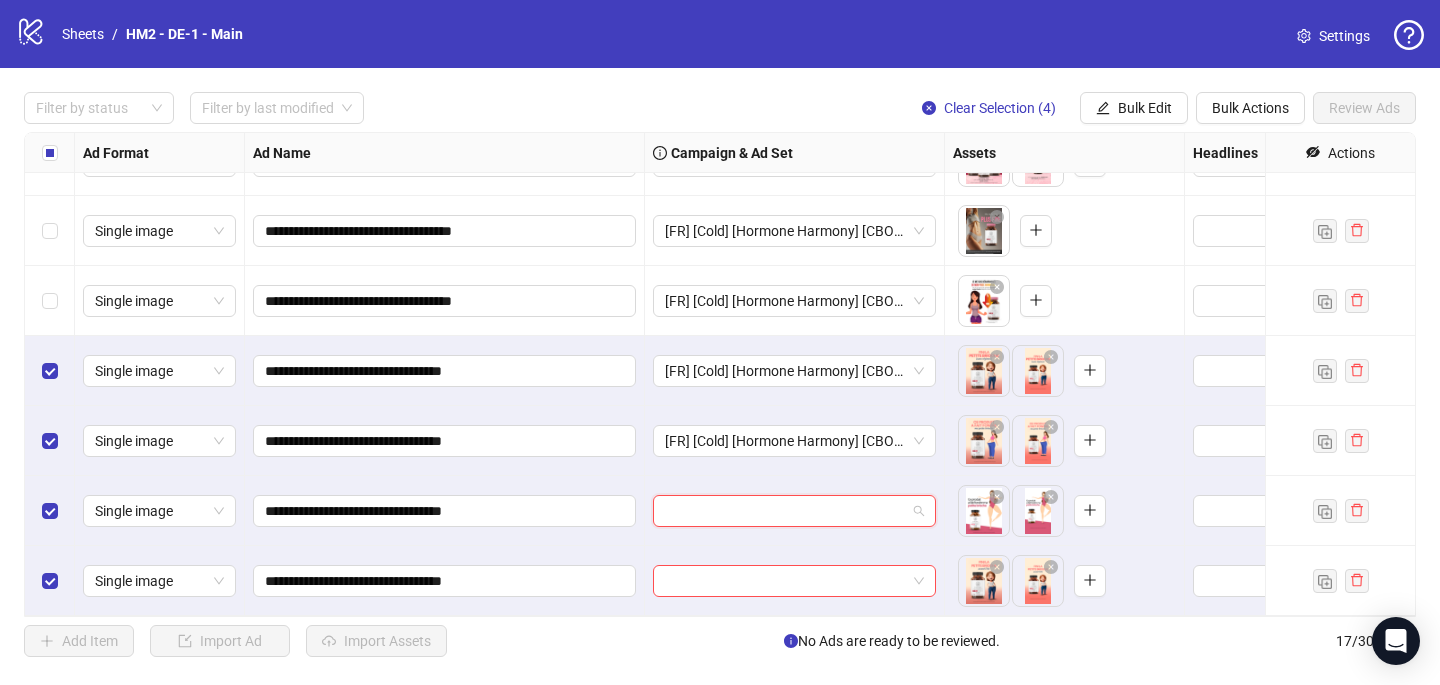 click at bounding box center [785, 511] 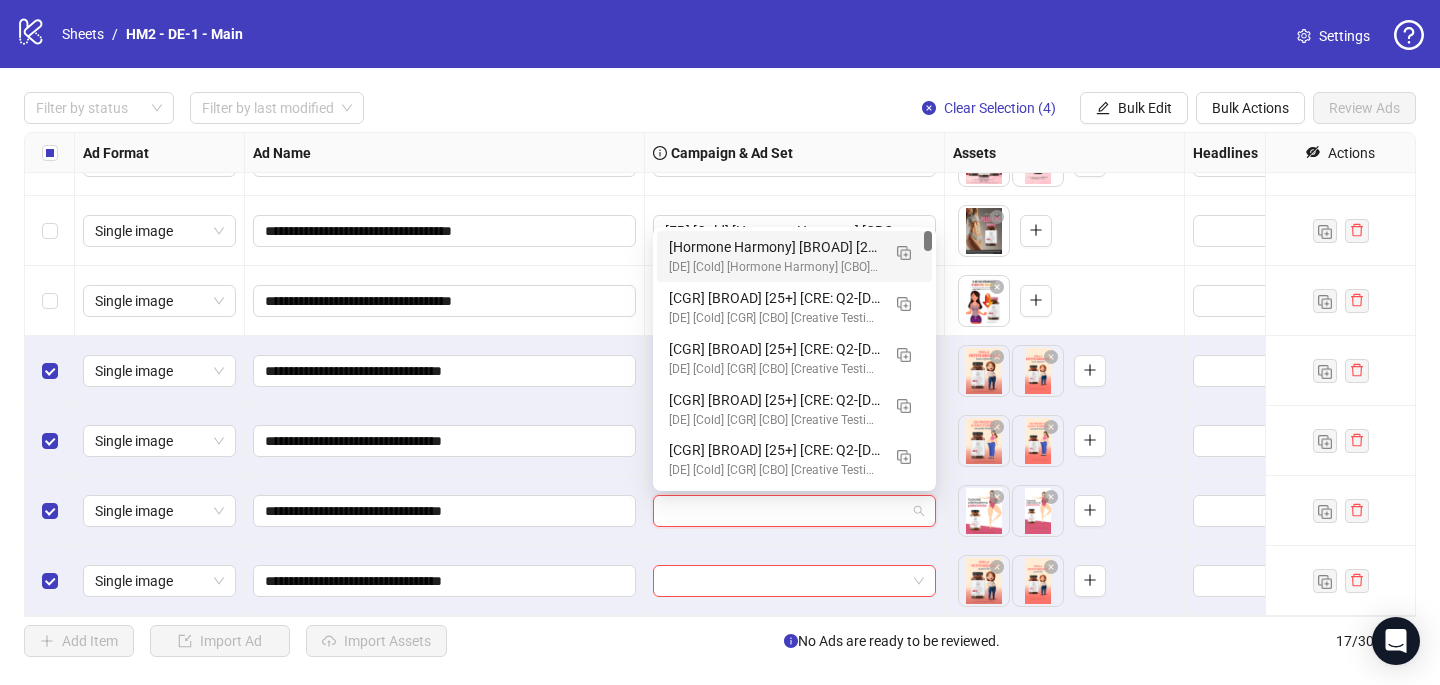 paste on "**********" 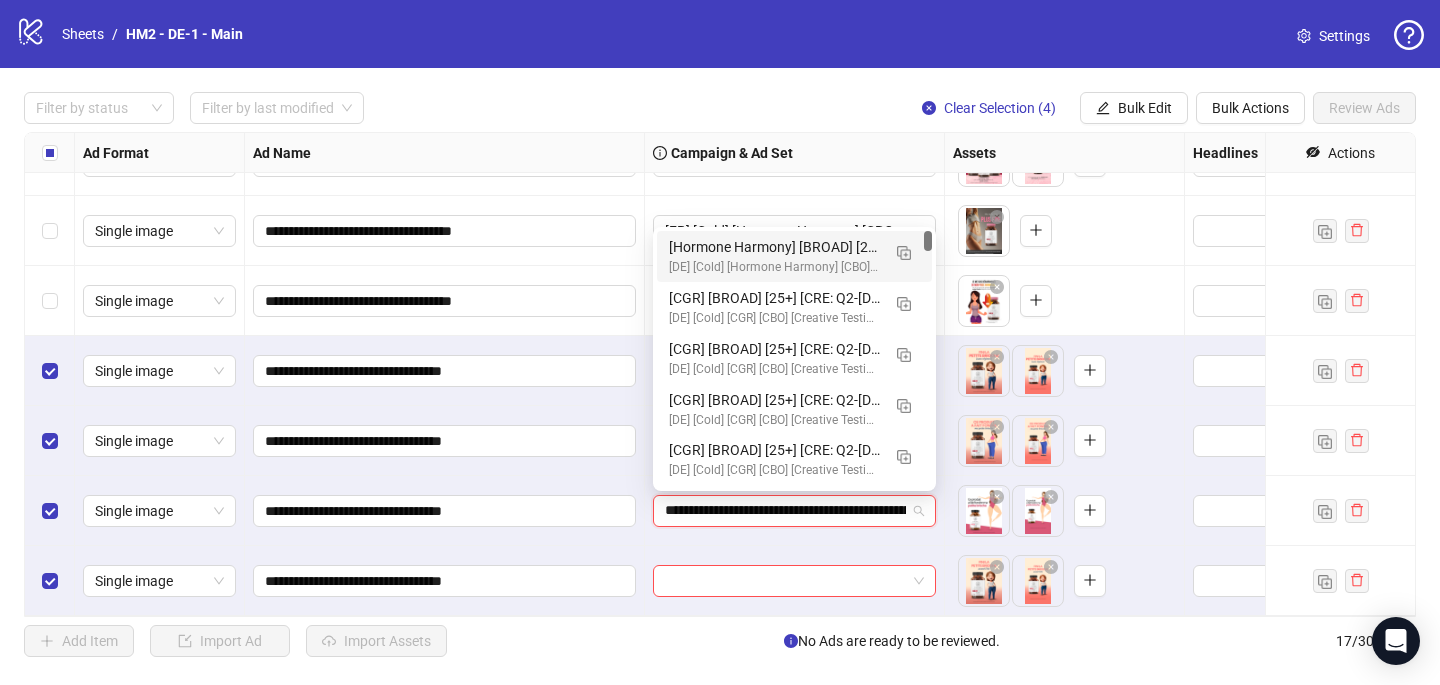 scroll, scrollTop: 0, scrollLeft: 235, axis: horizontal 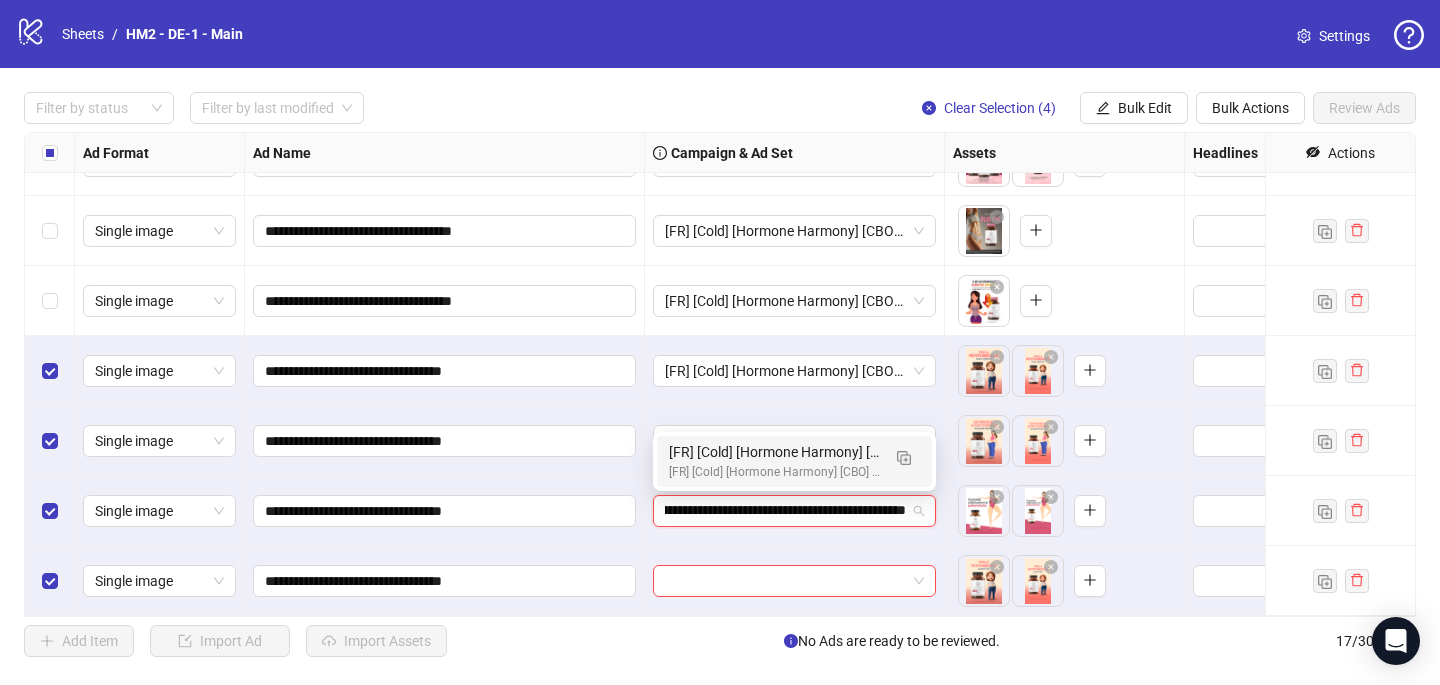click on "[FR] [Cold] [Hormone Harmony] [CBO] [Creative Insertion 2025] [[DATE]]" at bounding box center [774, 452] 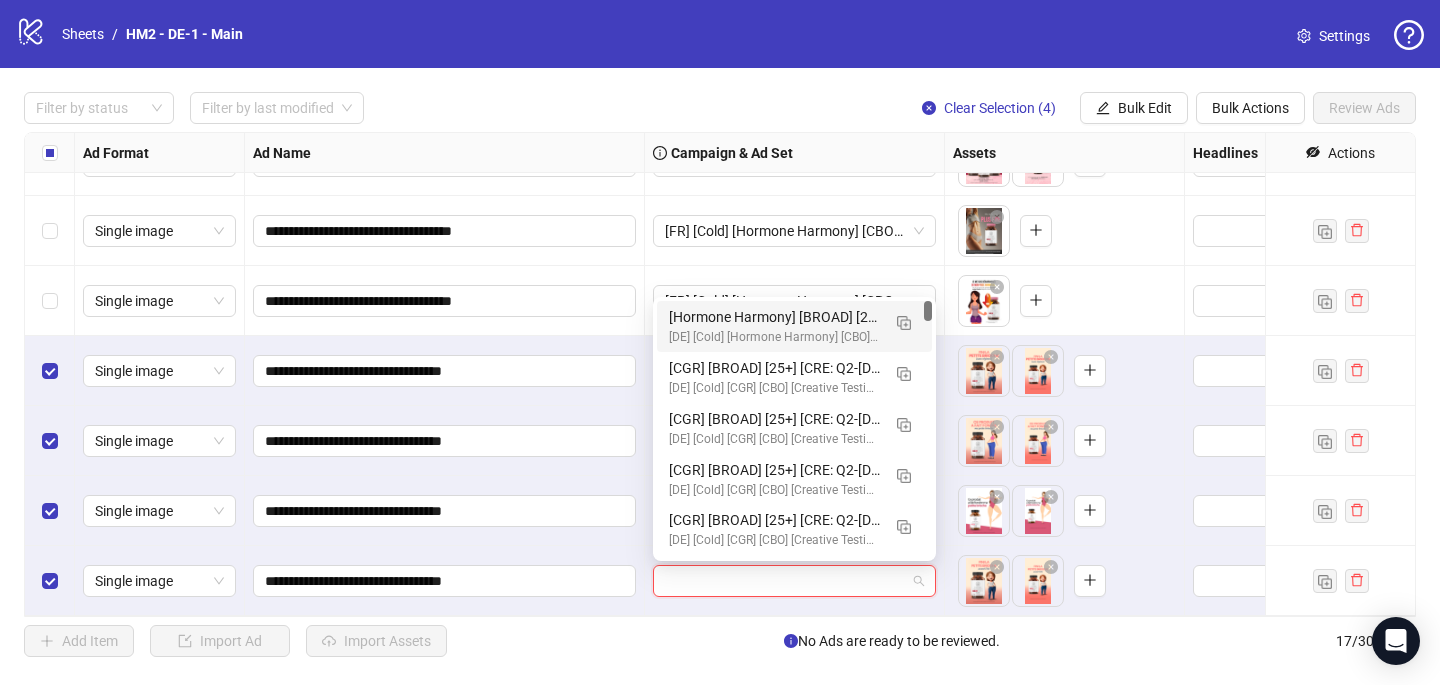 click at bounding box center (785, 581) 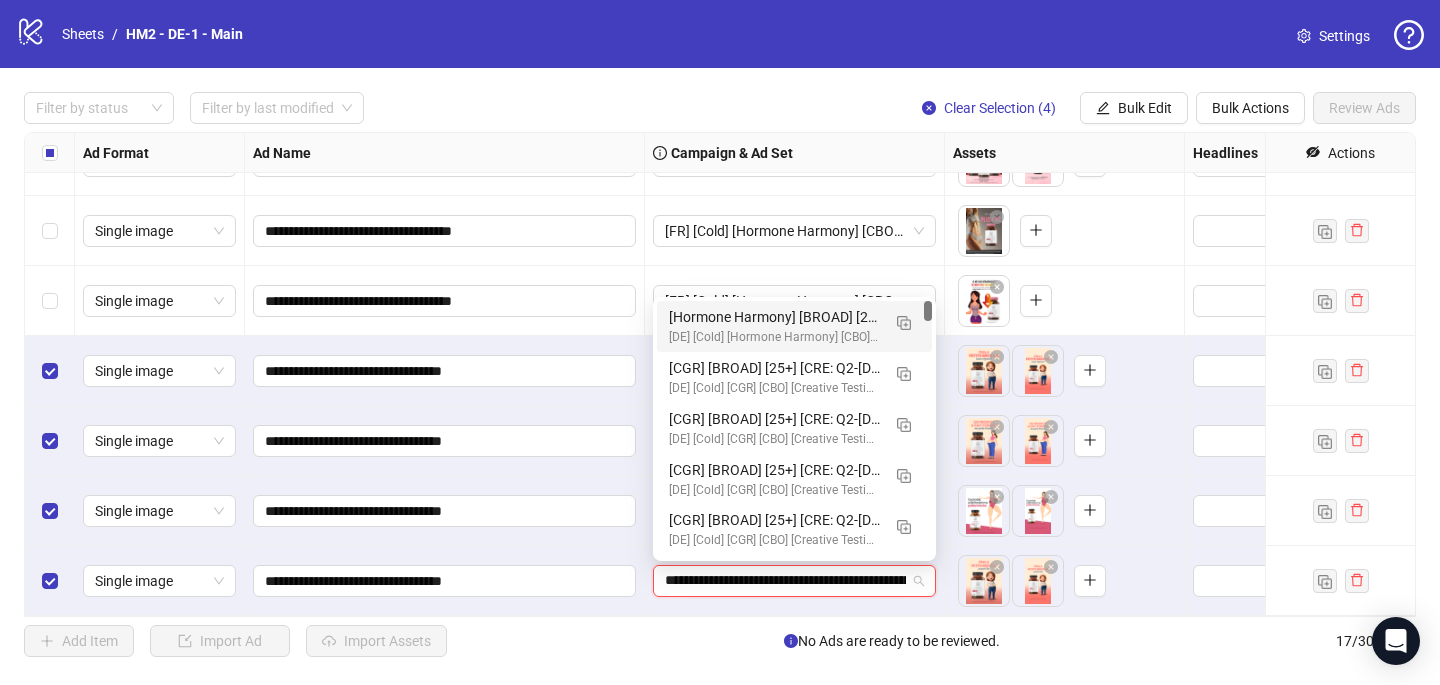 scroll, scrollTop: 0, scrollLeft: 235, axis: horizontal 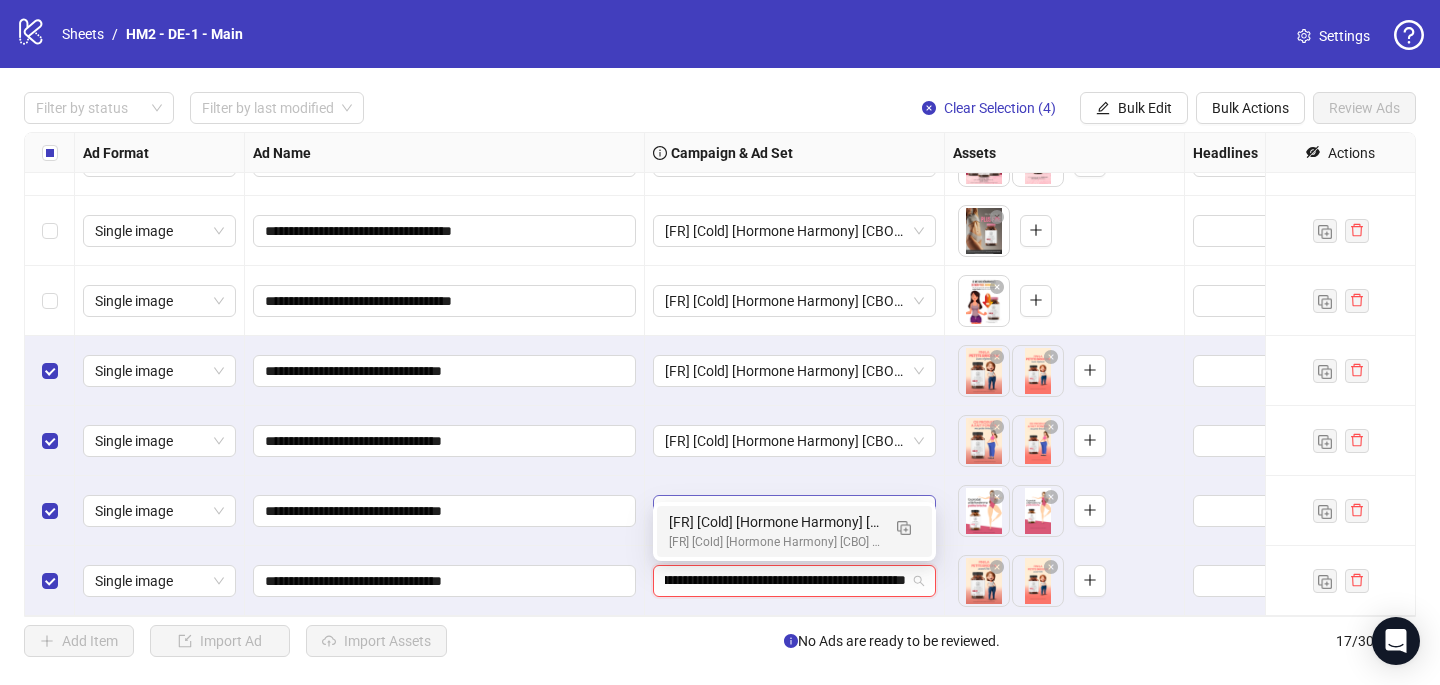click on "[FR] [Cold] [Hormone Harmony] [CBO] [Creative Insertion 2025] [[DATE]]" at bounding box center [774, 522] 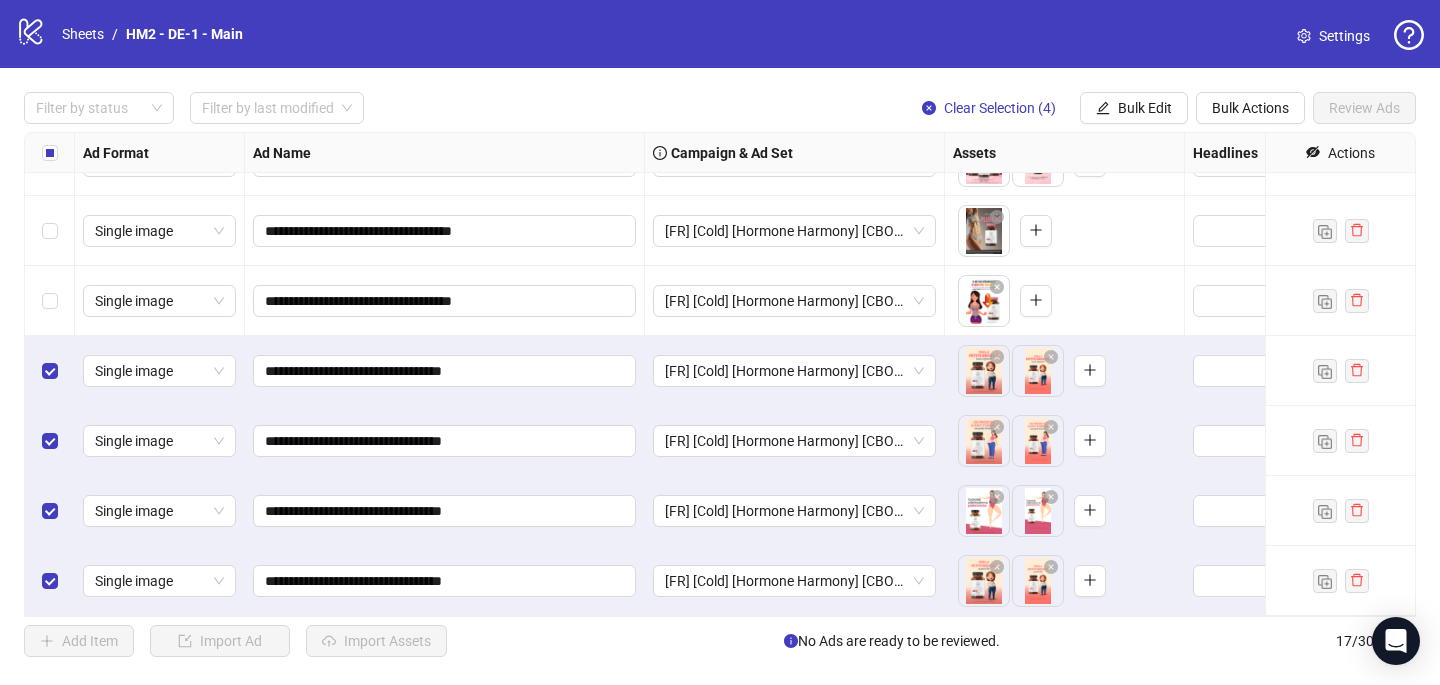 click at bounding box center [50, 153] 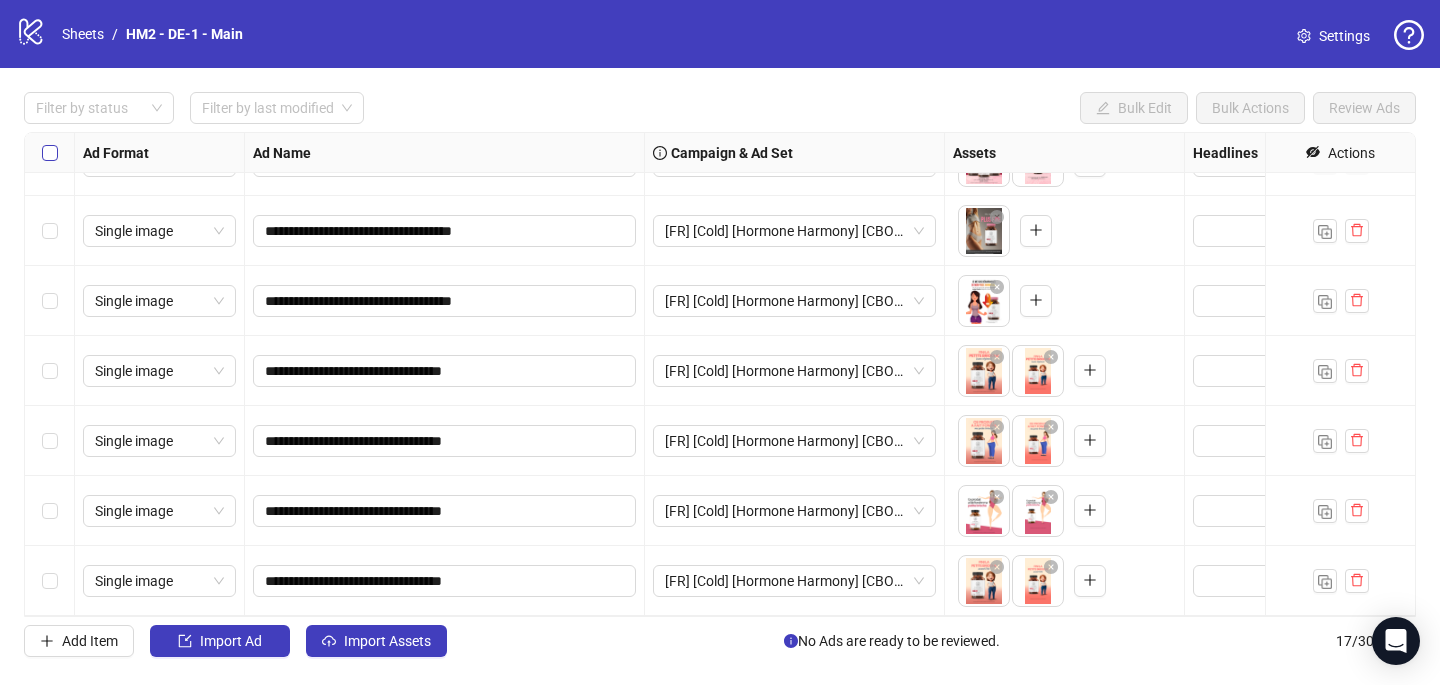 click at bounding box center (50, 153) 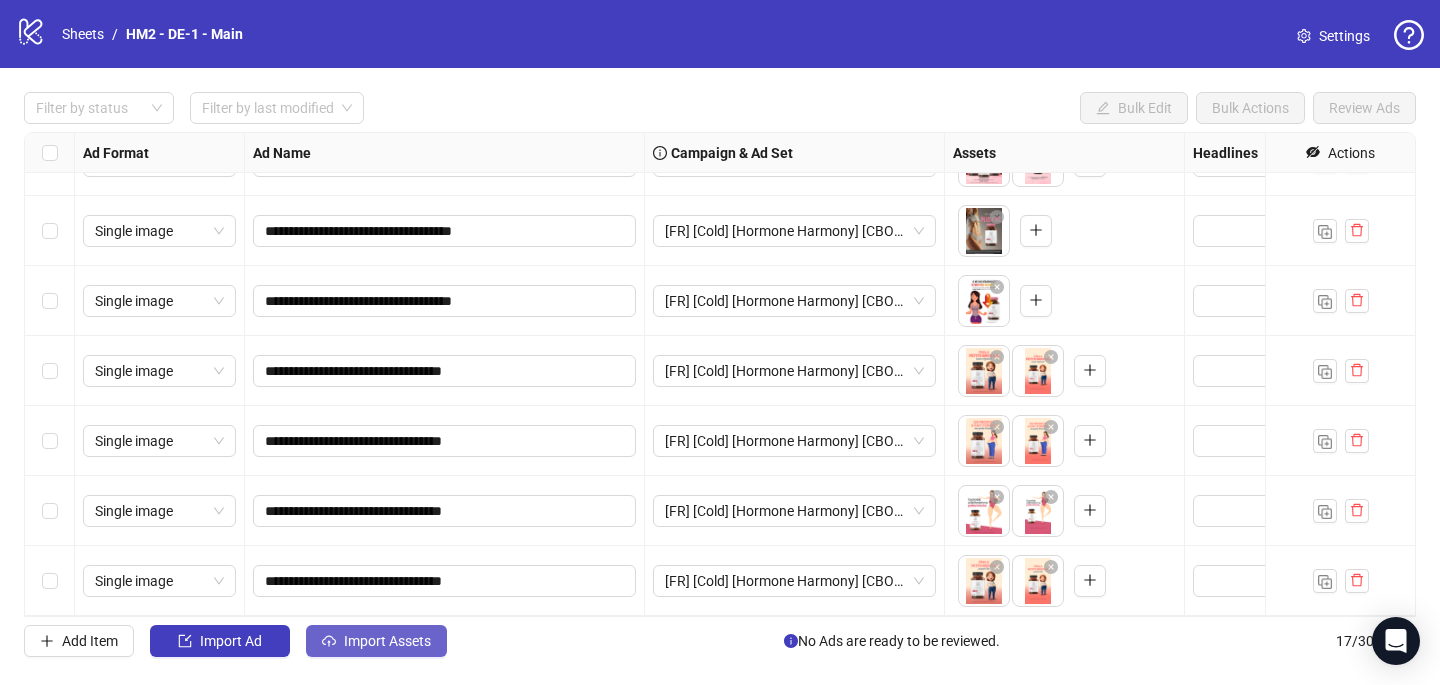 click on "Import Assets" at bounding box center (387, 641) 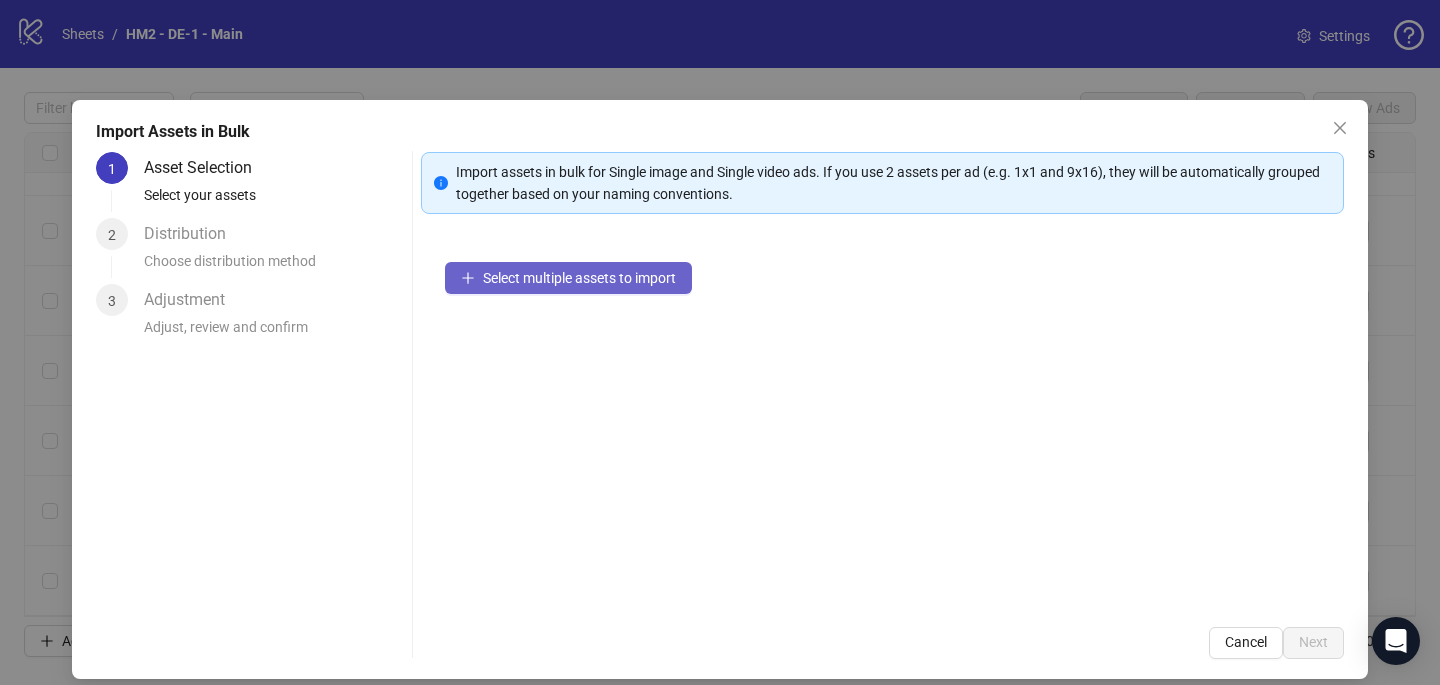 click on "Select multiple assets to import" at bounding box center (579, 278) 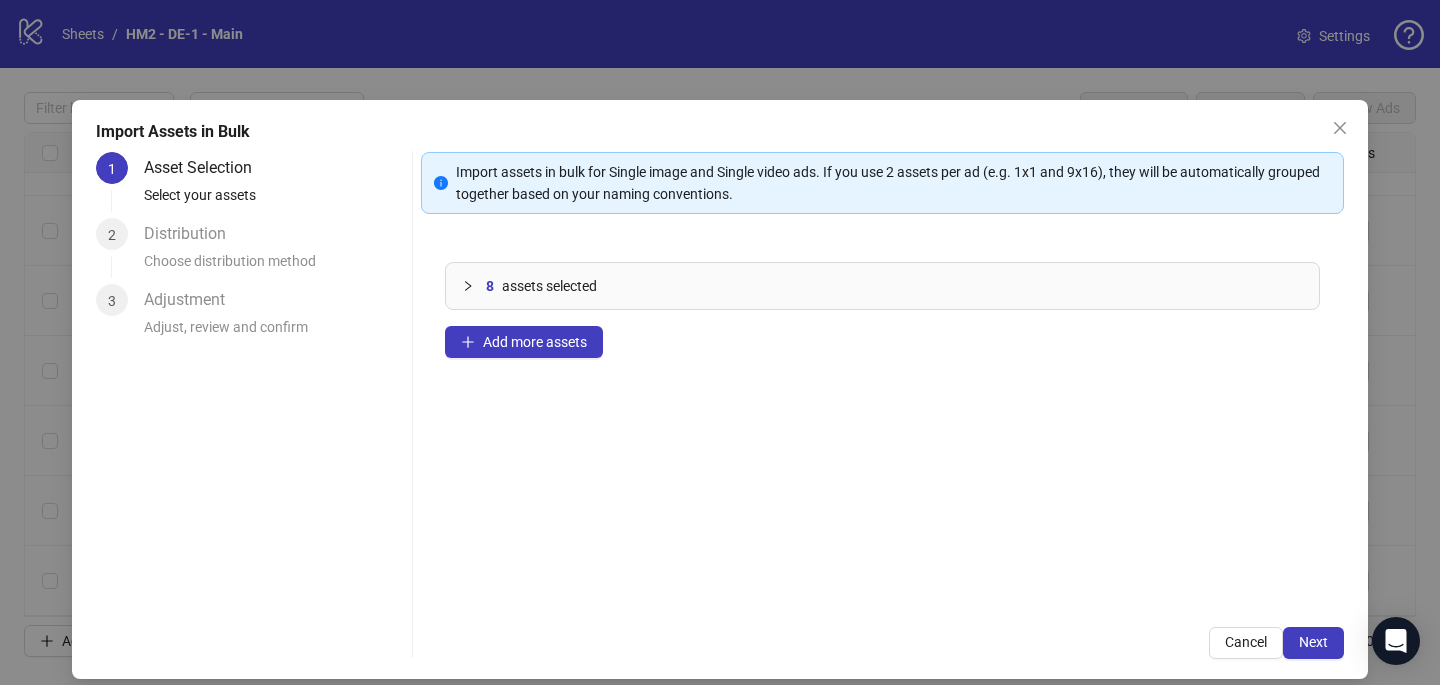 scroll, scrollTop: 17, scrollLeft: 0, axis: vertical 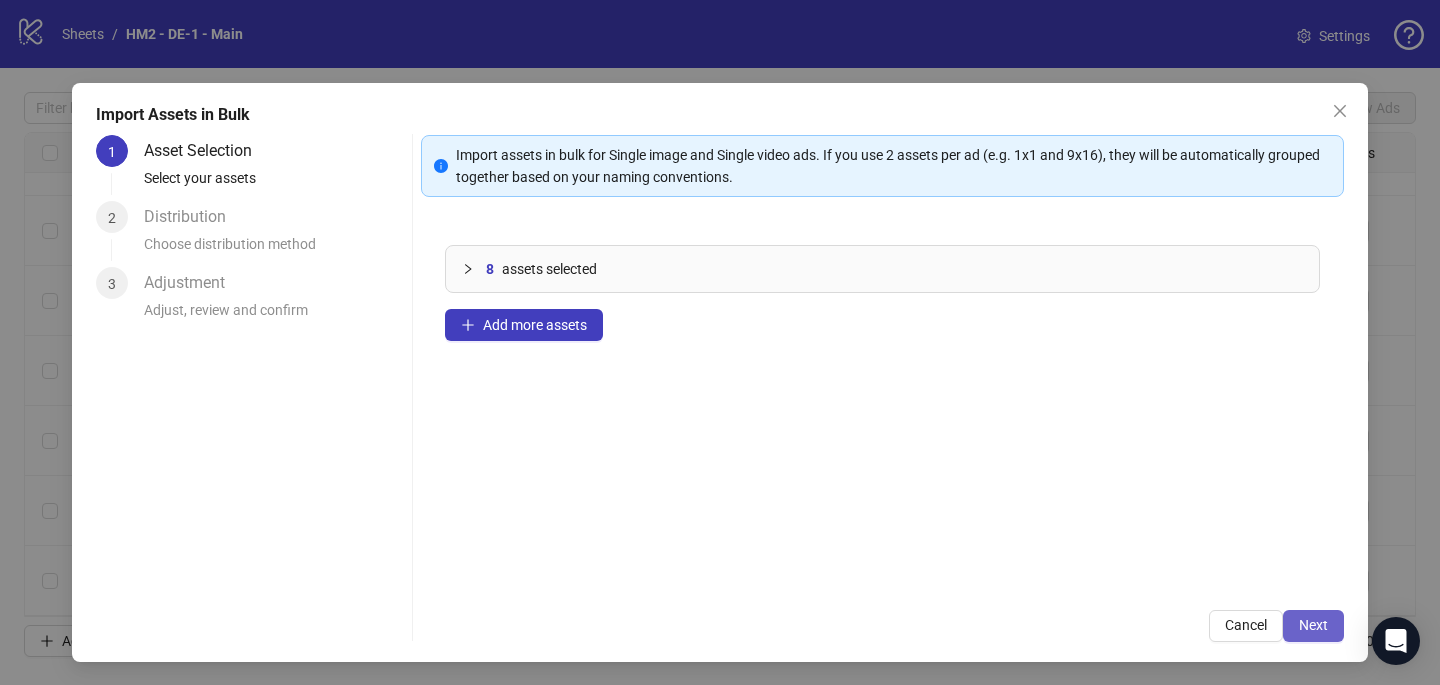 click on "Next" at bounding box center (1313, 625) 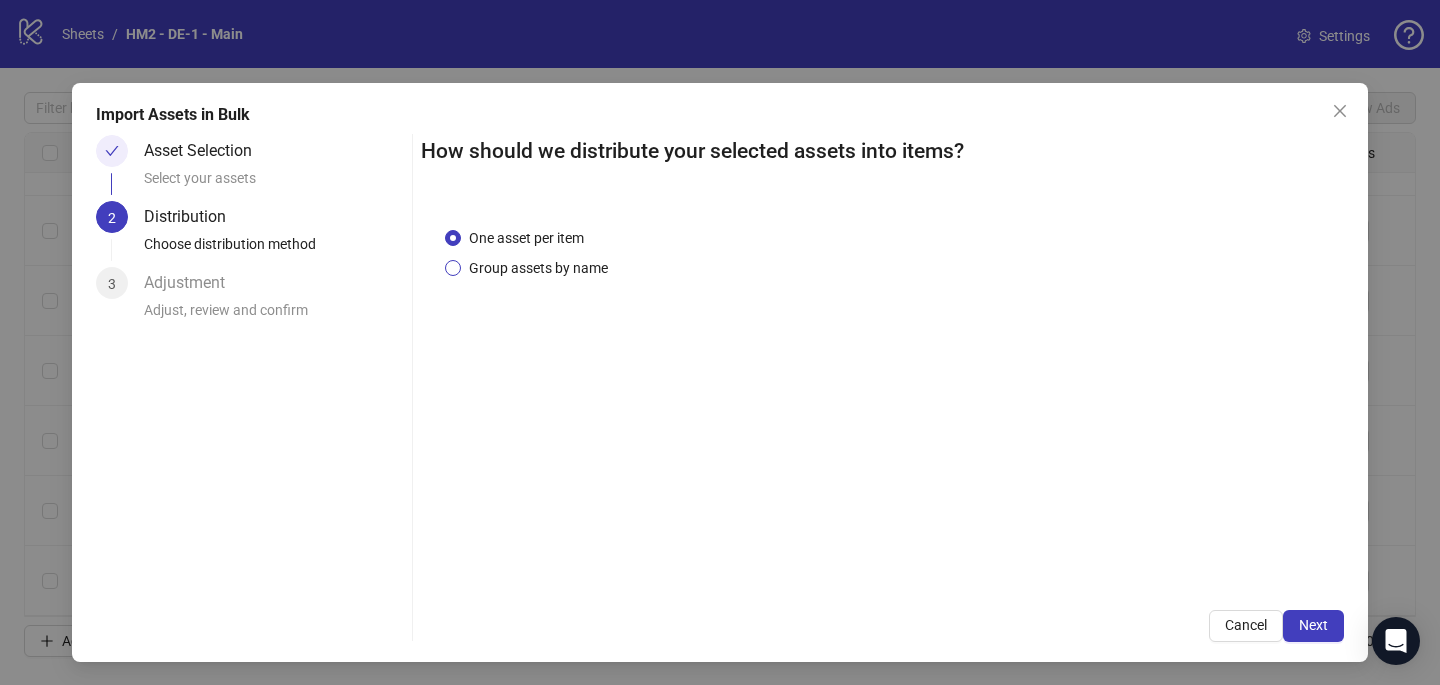 click on "Group assets by name" at bounding box center [538, 268] 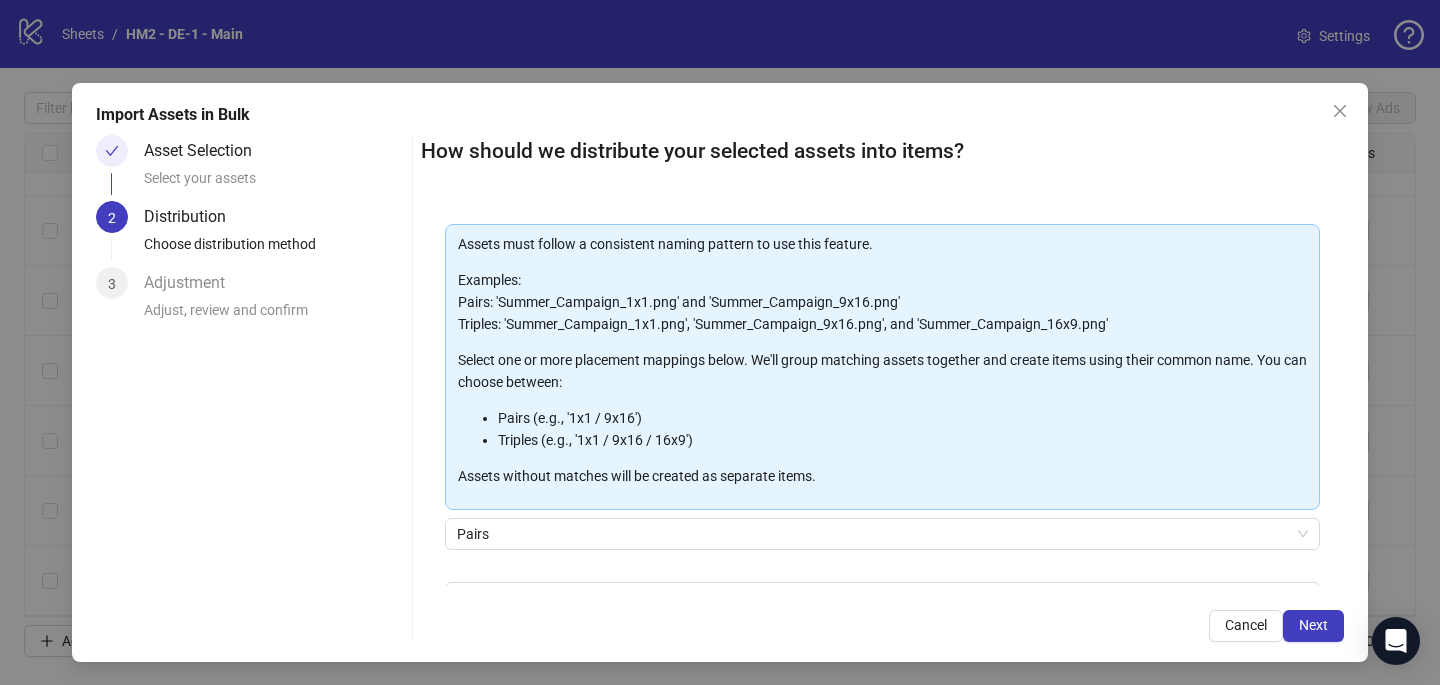 scroll, scrollTop: 203, scrollLeft: 0, axis: vertical 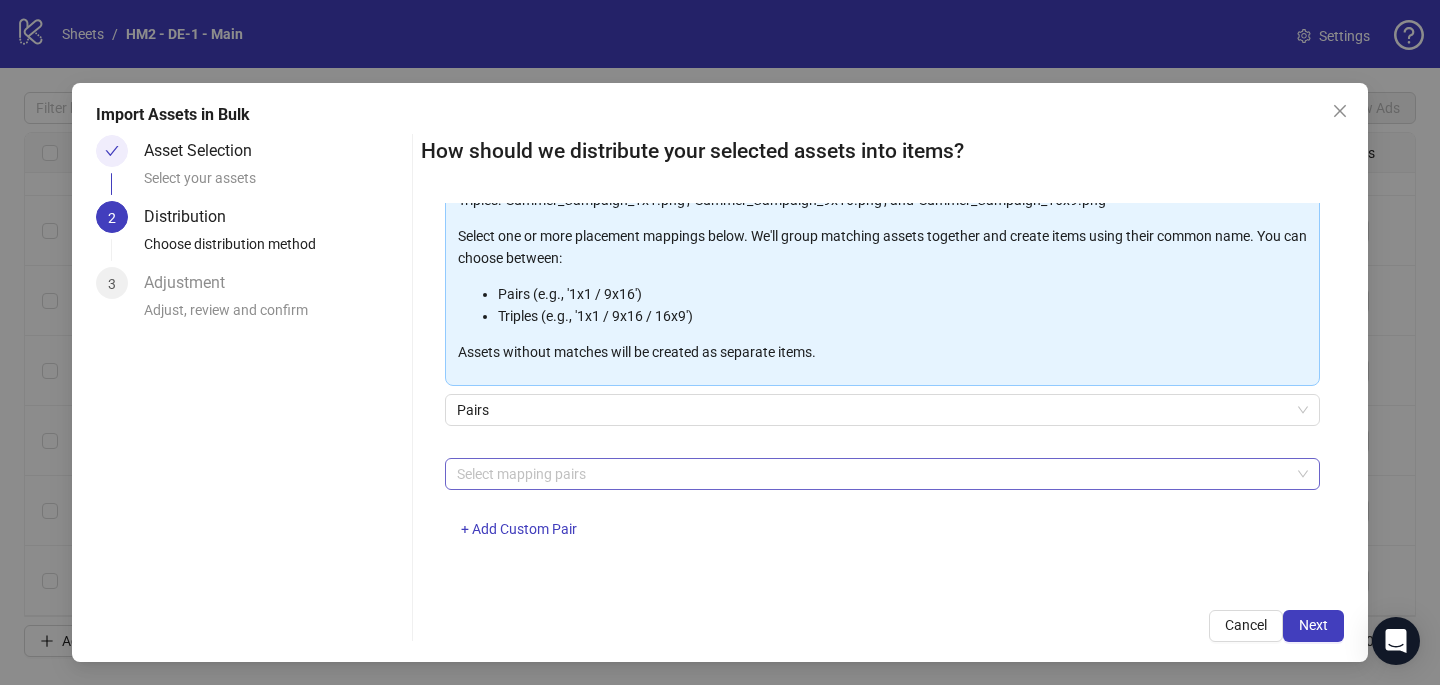 click at bounding box center [872, 474] 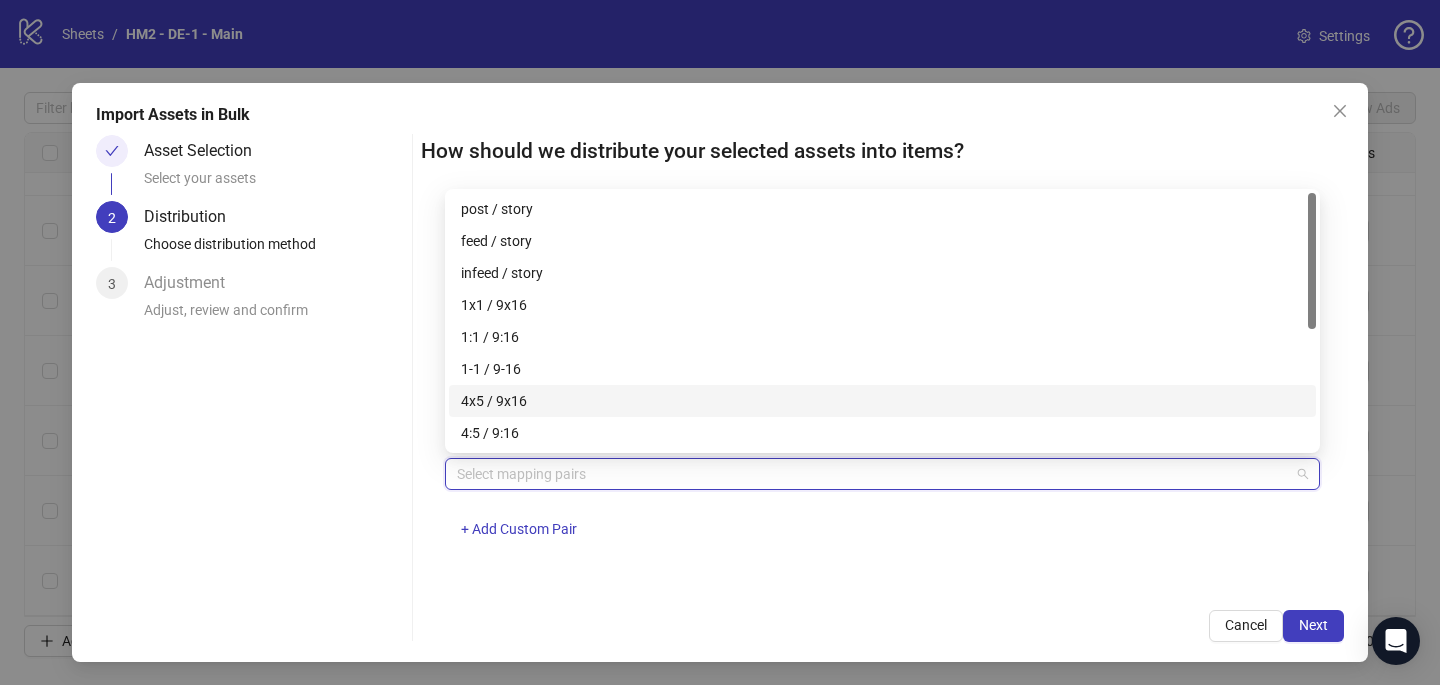 click on "4x5 / 9x16" at bounding box center (882, 401) 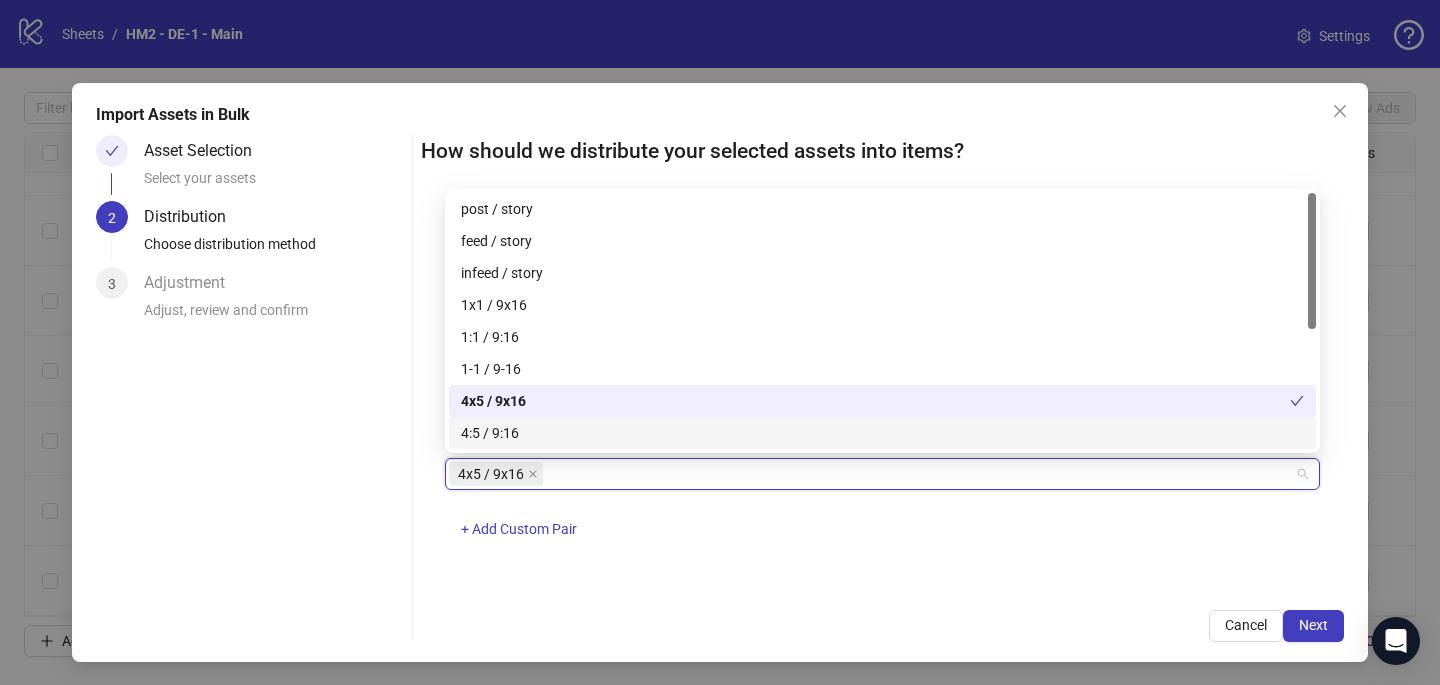click on "How should we distribute your selected assets into items? One asset per item Group assets by name Assets must follow a consistent naming pattern to use this feature. Examples: Pairs: 'Summer_Campaign_1x1.png' and 'Summer_Campaign_9x16.png' Triples: 'Summer_Campaign_1x1.png', 'Summer_Campaign_9x16.png', and 'Summer_Campaign_16x9.png' Select one or more placement mappings below. We'll group matching assets together and create items using their common name. You can choose between: Pairs (e.g., '1x1 / 9x16') Triples (e.g., '1x1 / 9x16 / 16x9') Assets without matches will be created as separate items. Pairs 4x5 / 9x16   + Add Custom Pair Cancel Next" at bounding box center (882, 388) 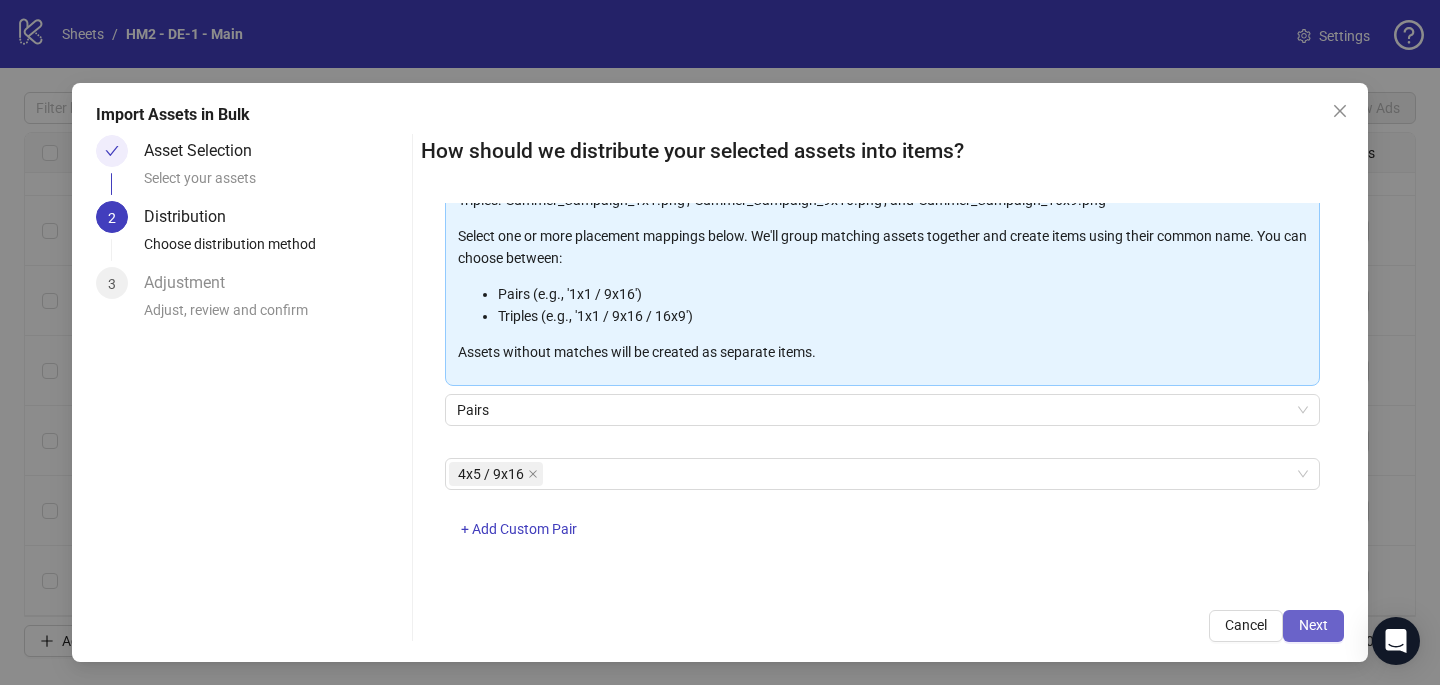 click on "Next" at bounding box center [1313, 625] 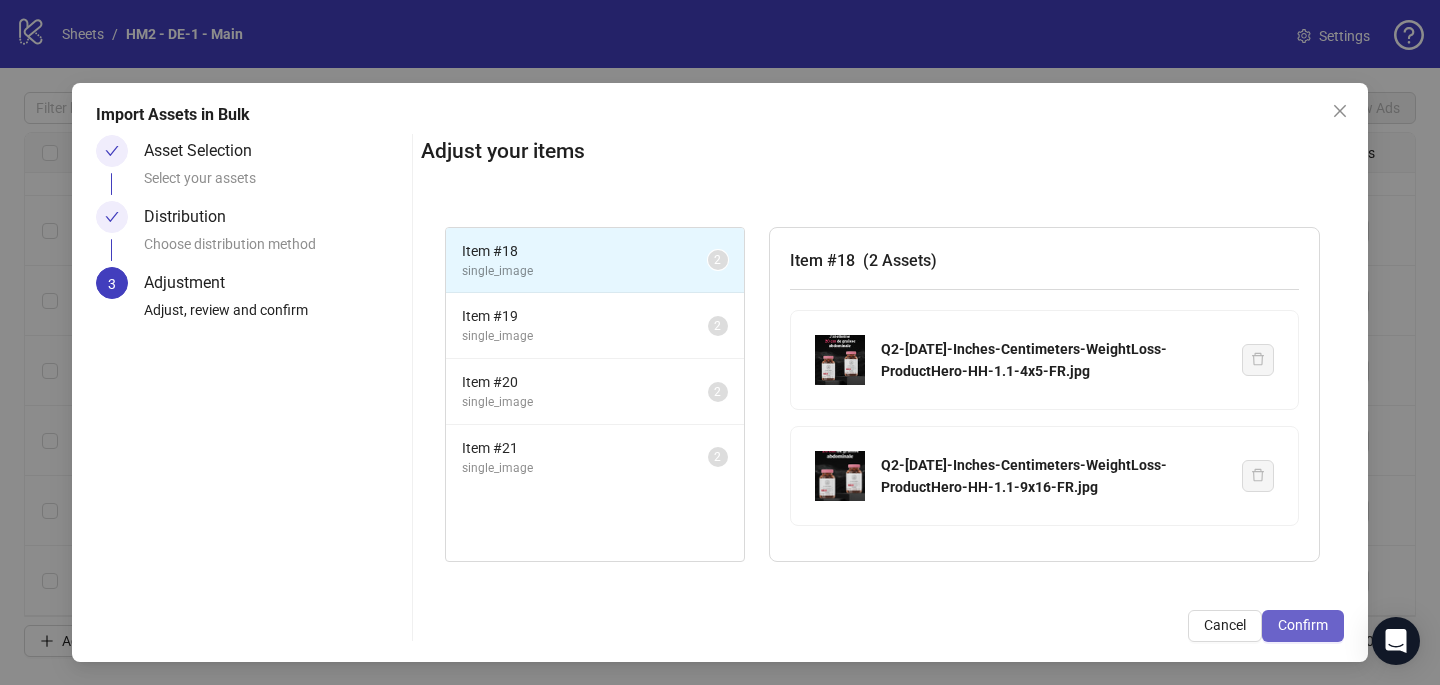 click on "Confirm" at bounding box center [1303, 625] 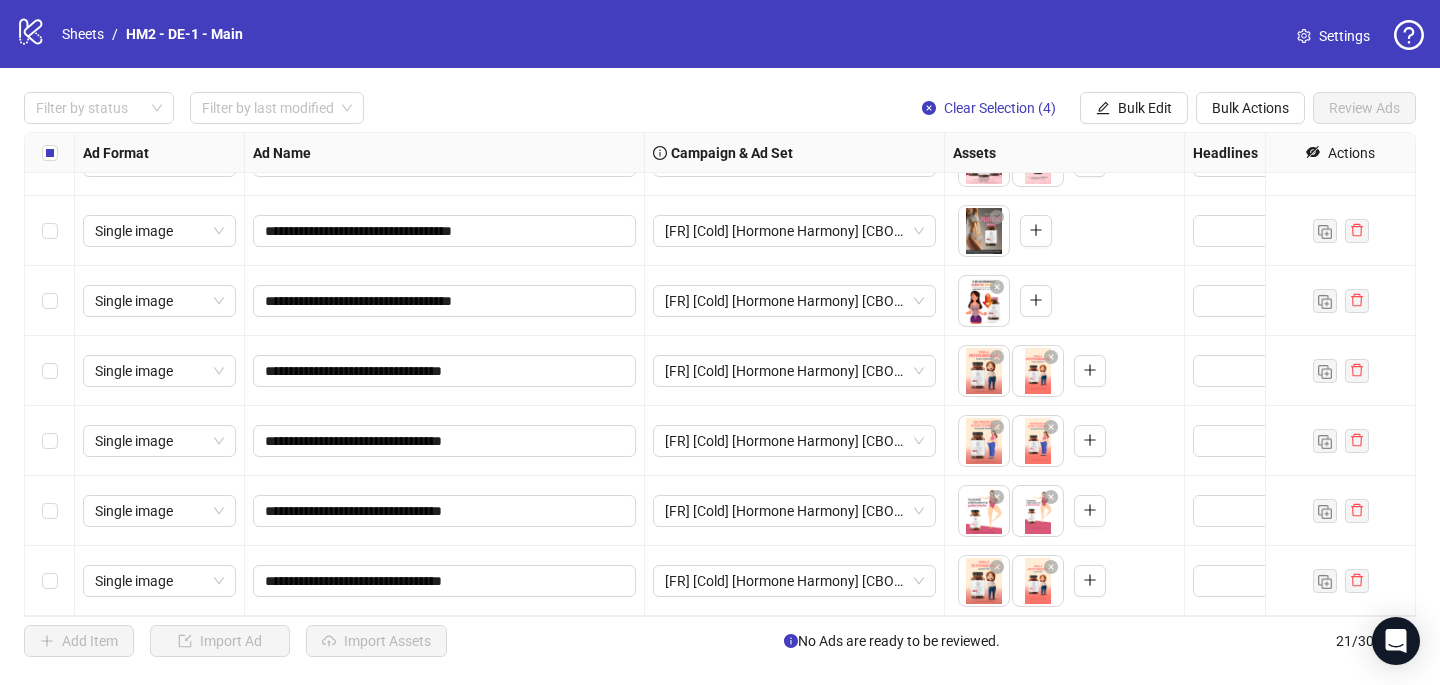 scroll, scrollTop: 965, scrollLeft: 0, axis: vertical 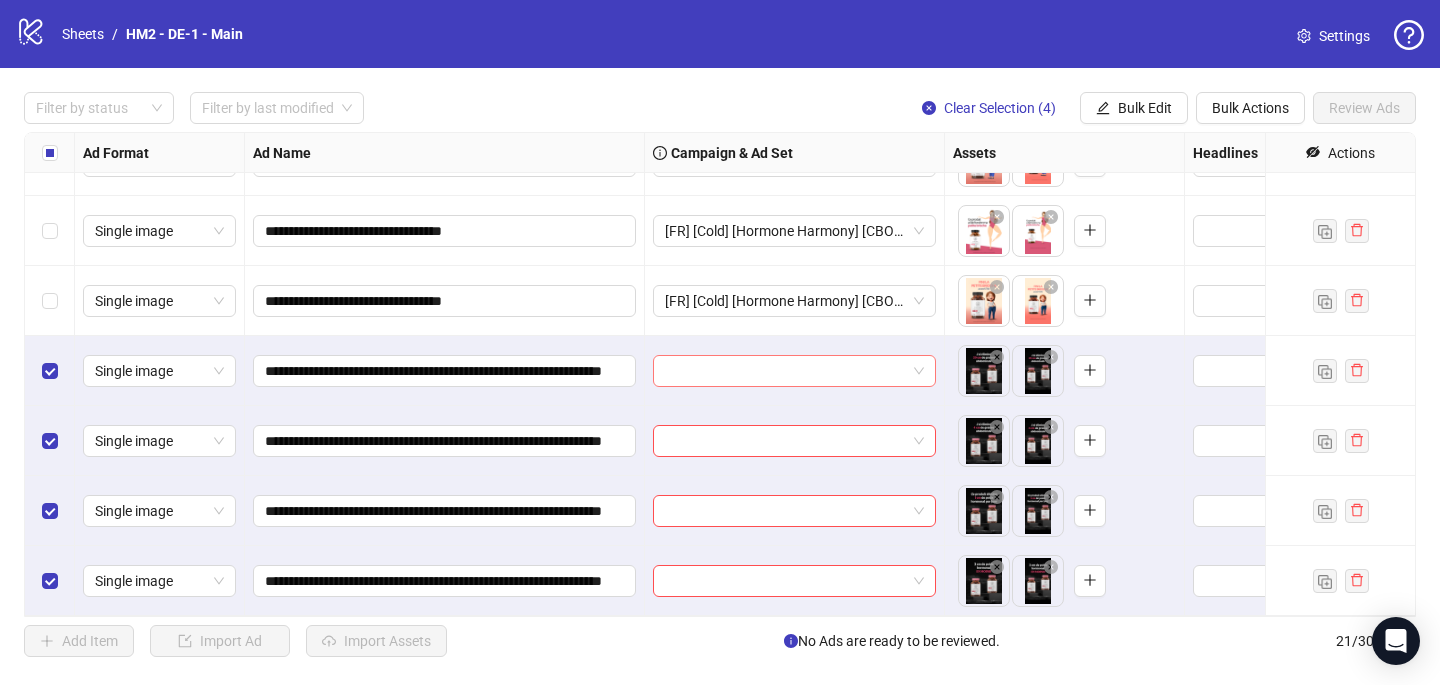 click at bounding box center (785, 371) 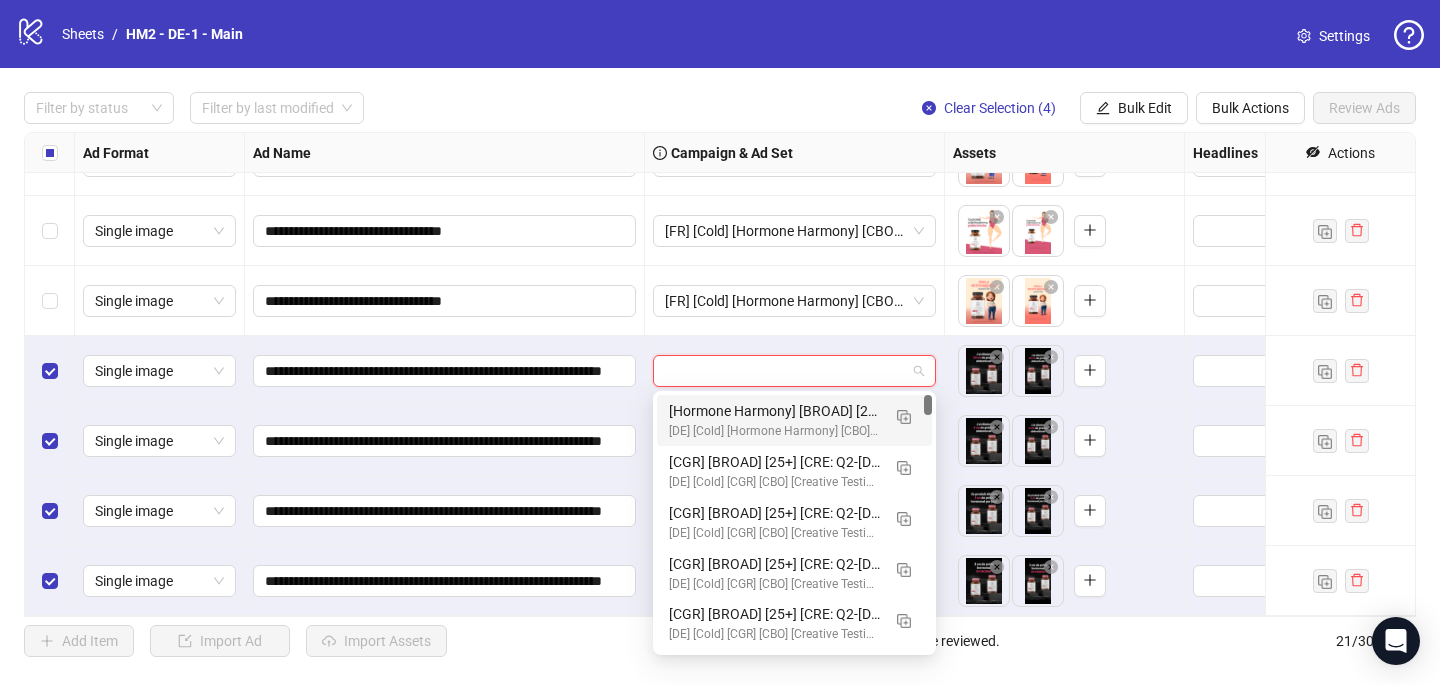 paste on "**********" 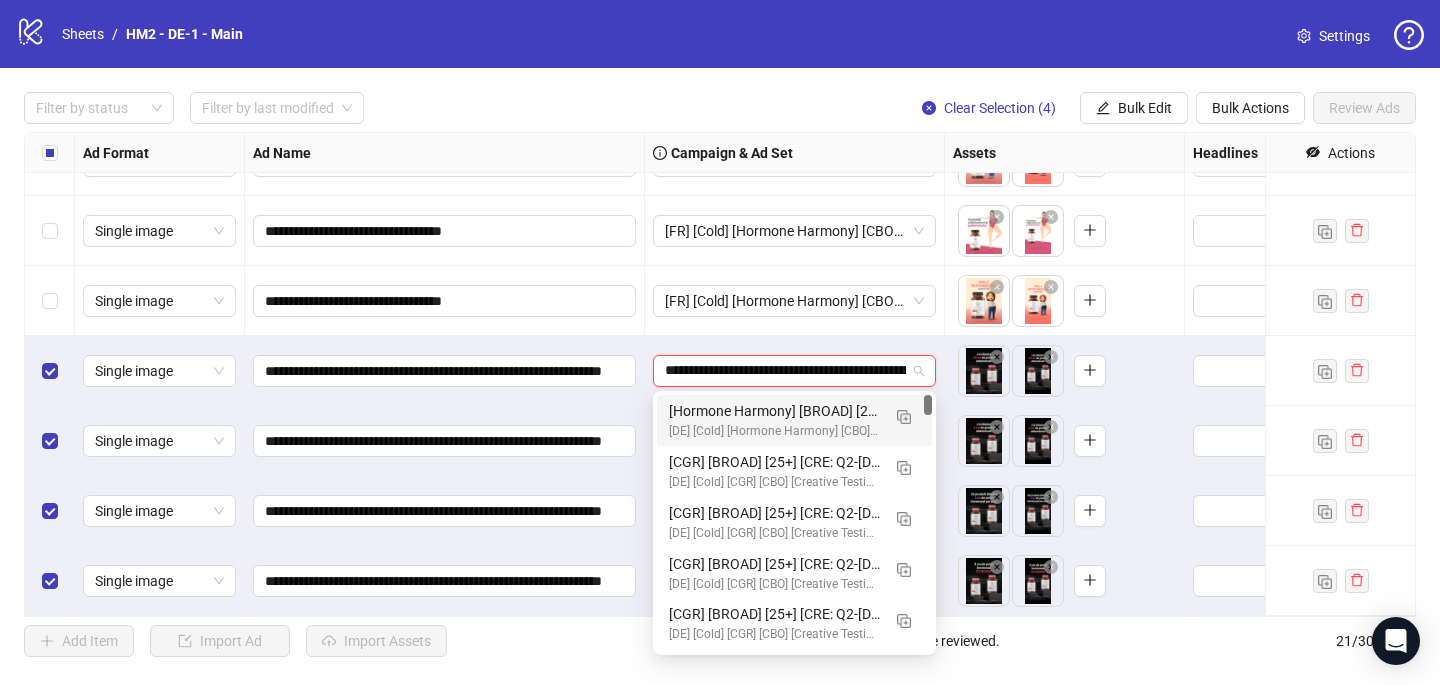 scroll, scrollTop: 0, scrollLeft: 235, axis: horizontal 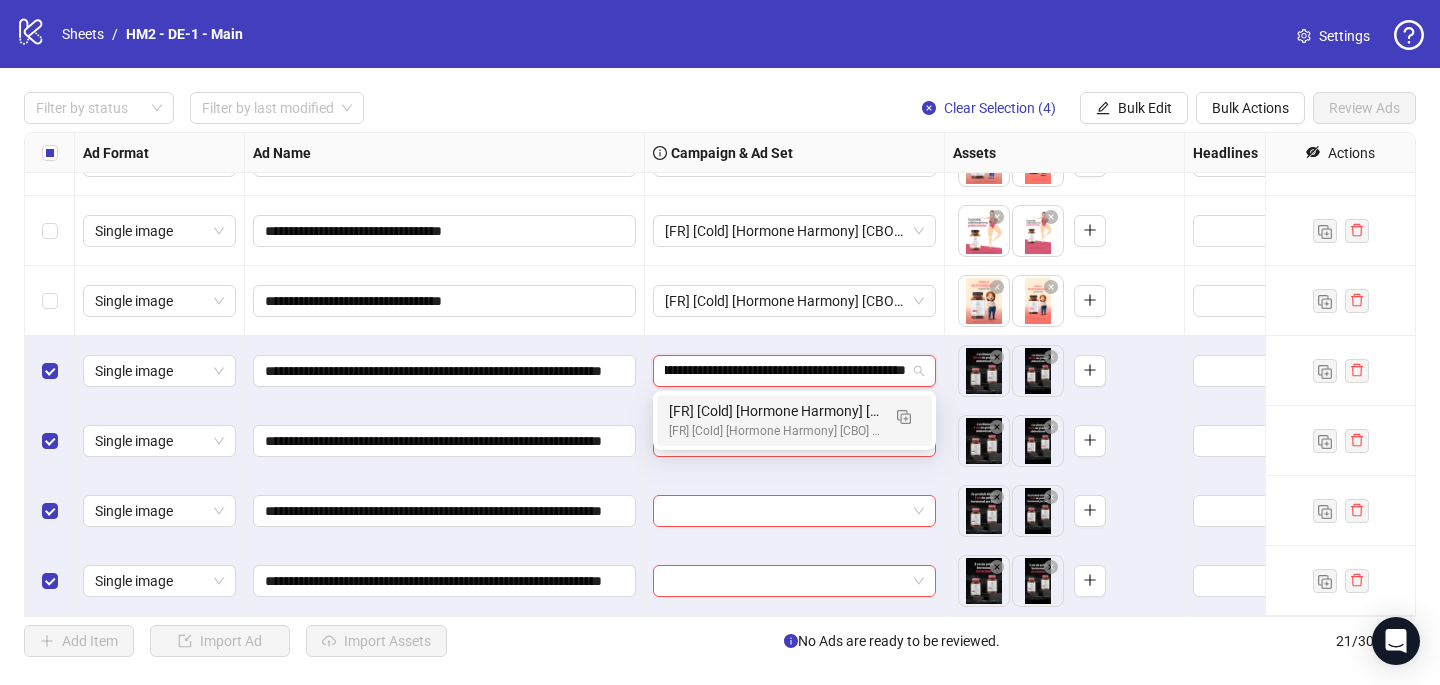 click on "[FR] [Cold] [Hormone Harmony] [CBO] [Creative Insertion 2025] [[DATE]]" at bounding box center [774, 411] 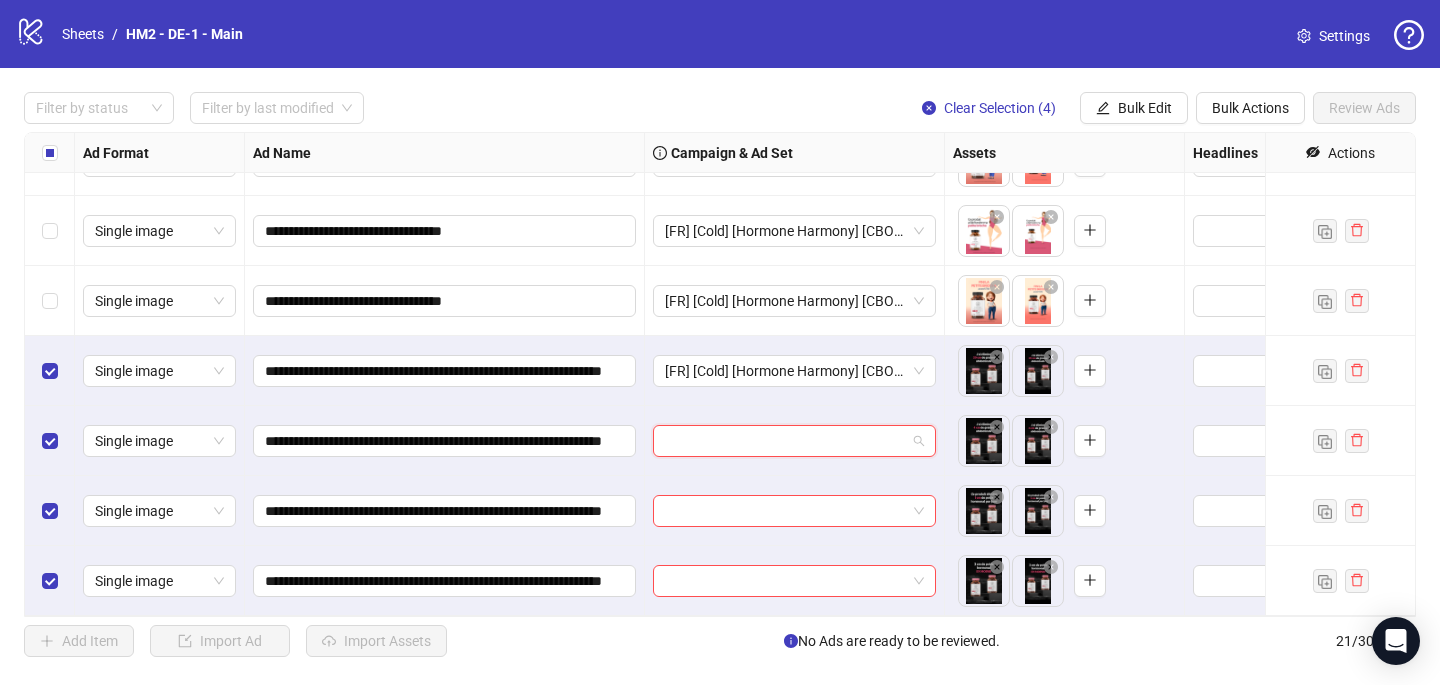 click at bounding box center (785, 441) 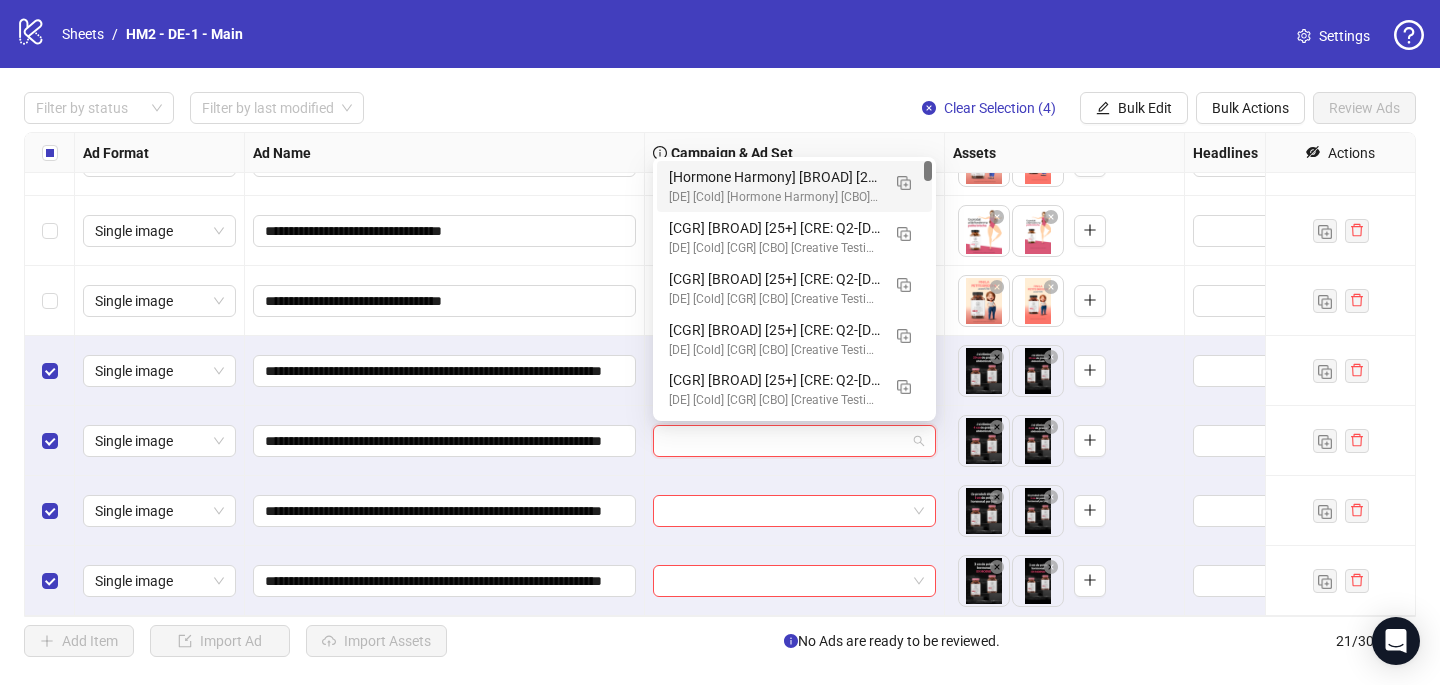 paste on "**********" 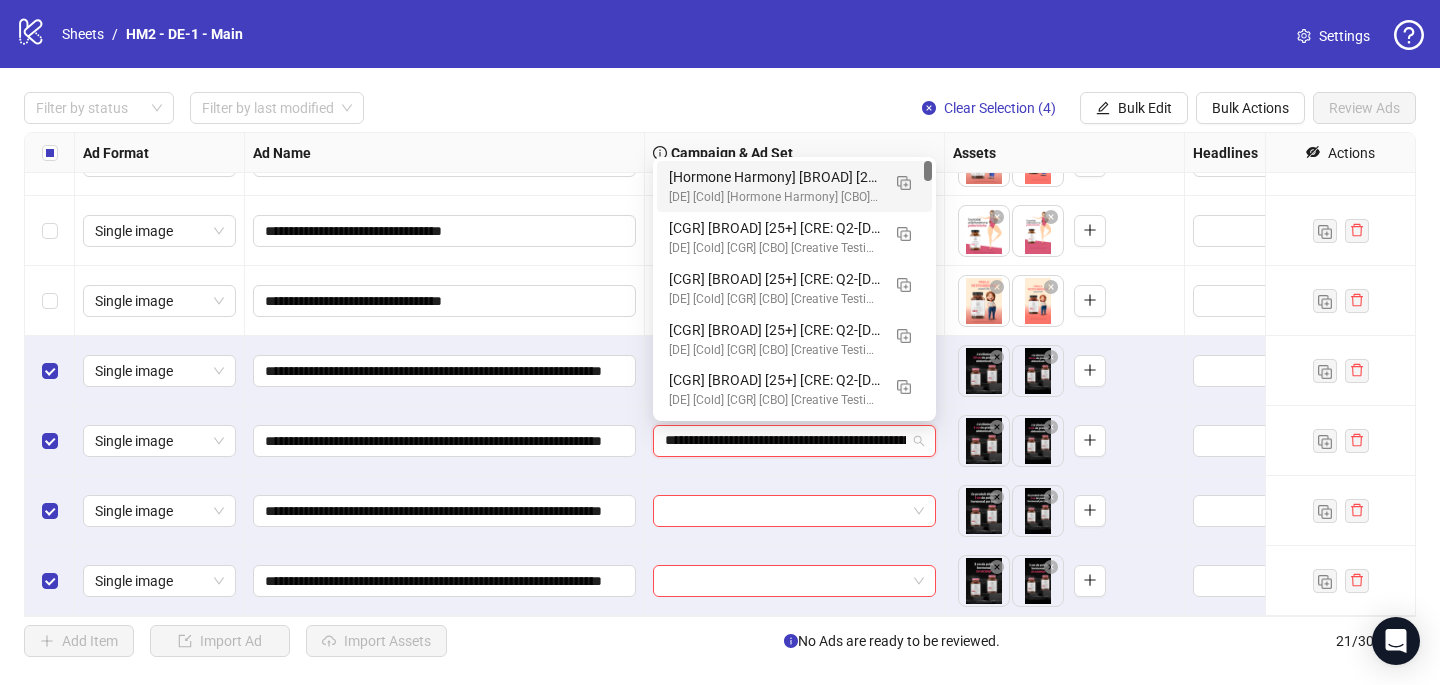 scroll, scrollTop: 0, scrollLeft: 235, axis: horizontal 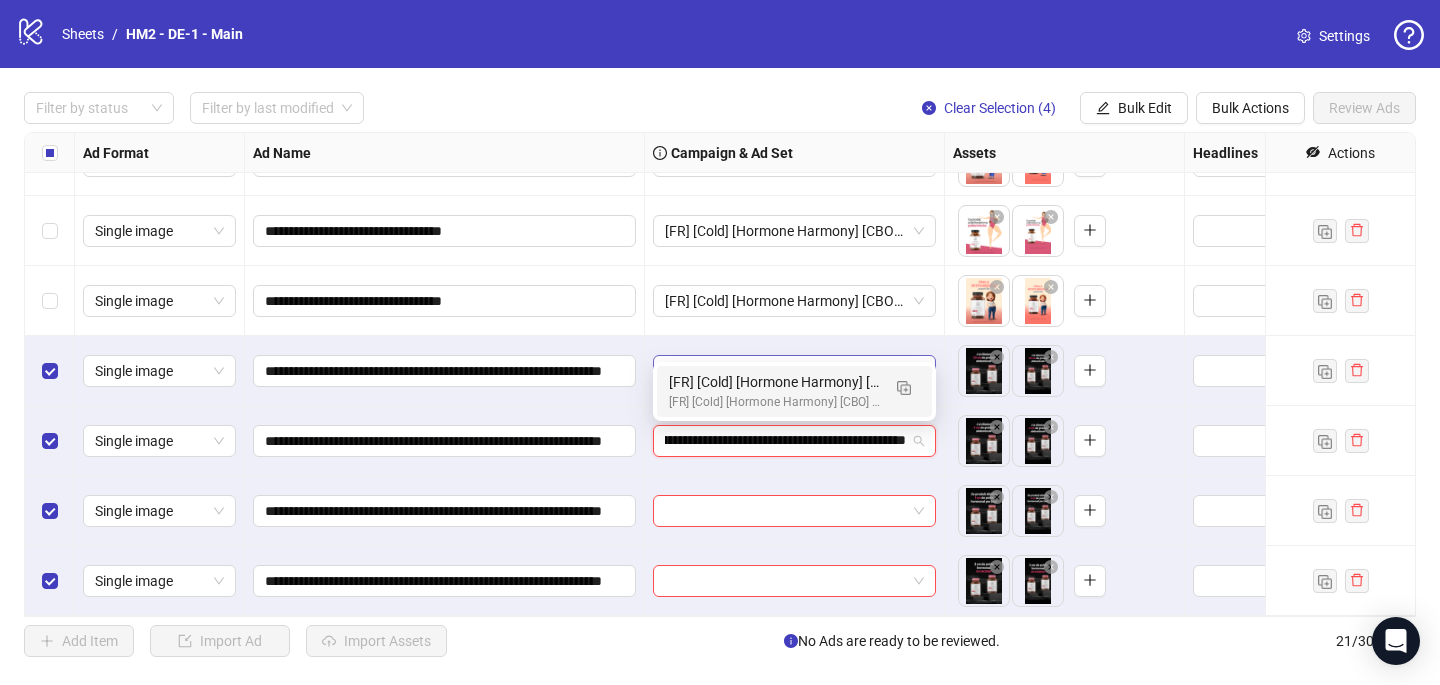 type 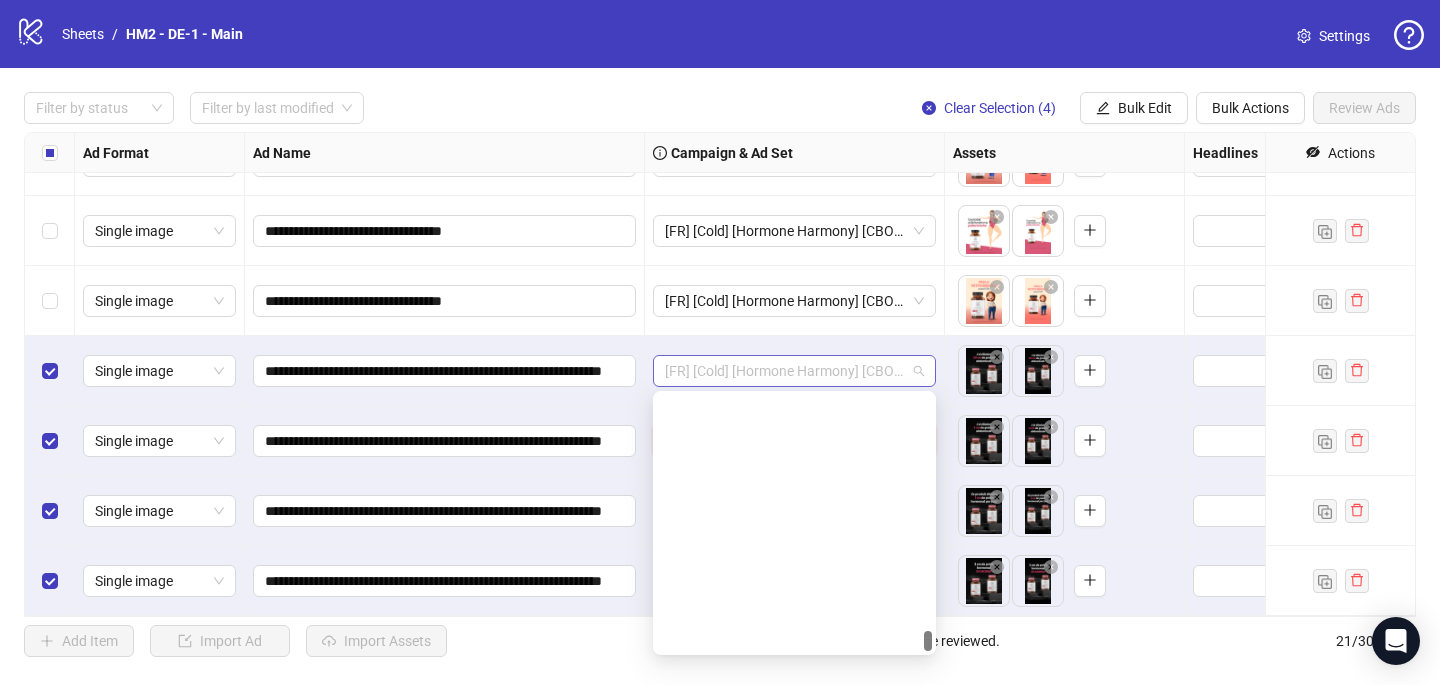 click on "[FR] [Cold] [Hormone Harmony] [CBO] [Creative Insertion 2025] [[DATE]]" at bounding box center (794, 371) 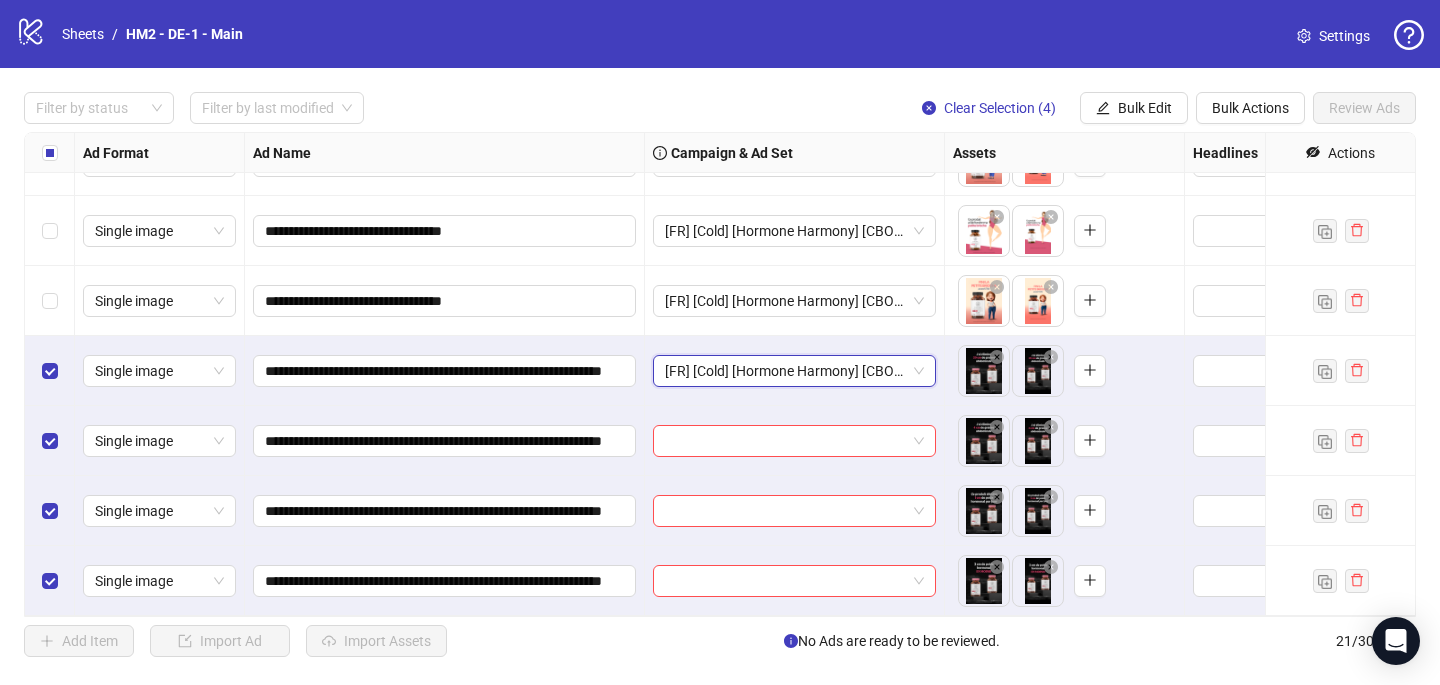 click on "[FR] [Cold] [Hormone Harmony] [CBO] [Creative Insertion 2025] [[DATE]]" at bounding box center [794, 371] 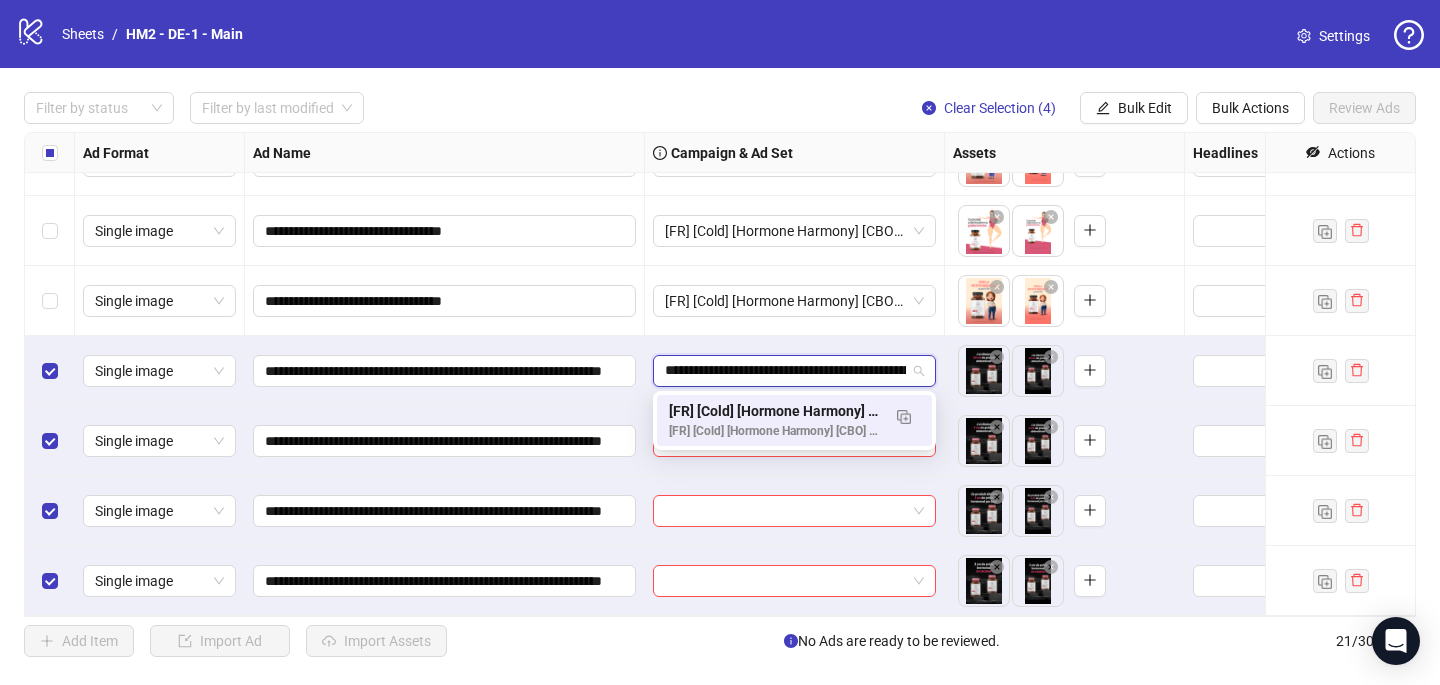 paste on "**********" 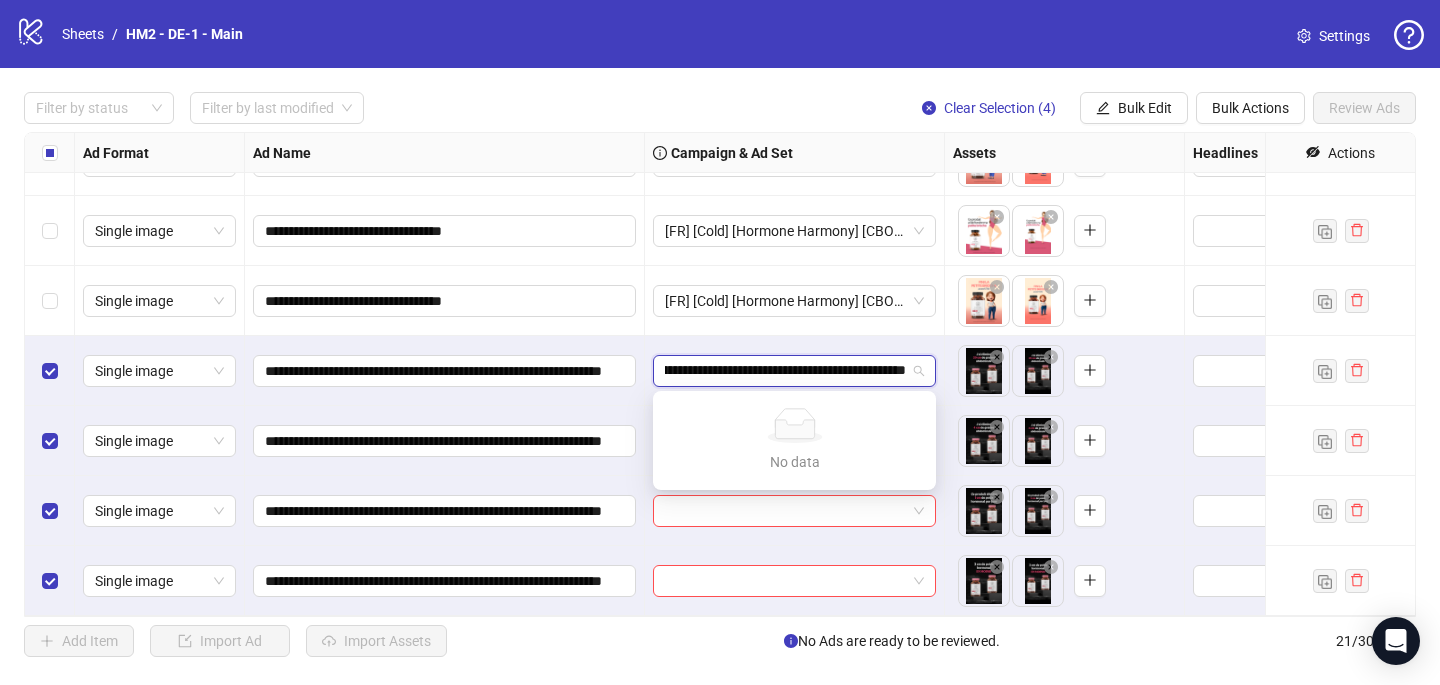 type on "**********" 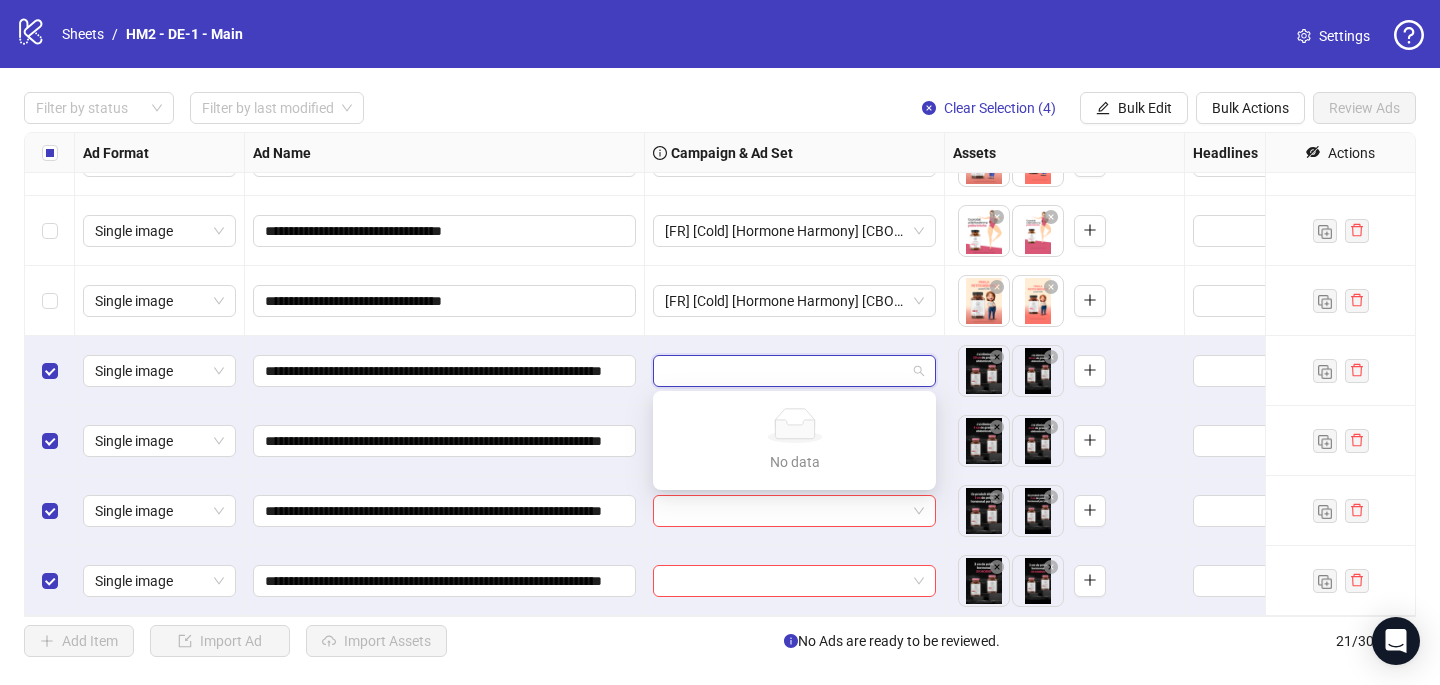 click on "[FR] [Cold] [Hormone Harmony] [CBO] [Creative Insertion 2025] [[DATE]]" at bounding box center [795, 301] 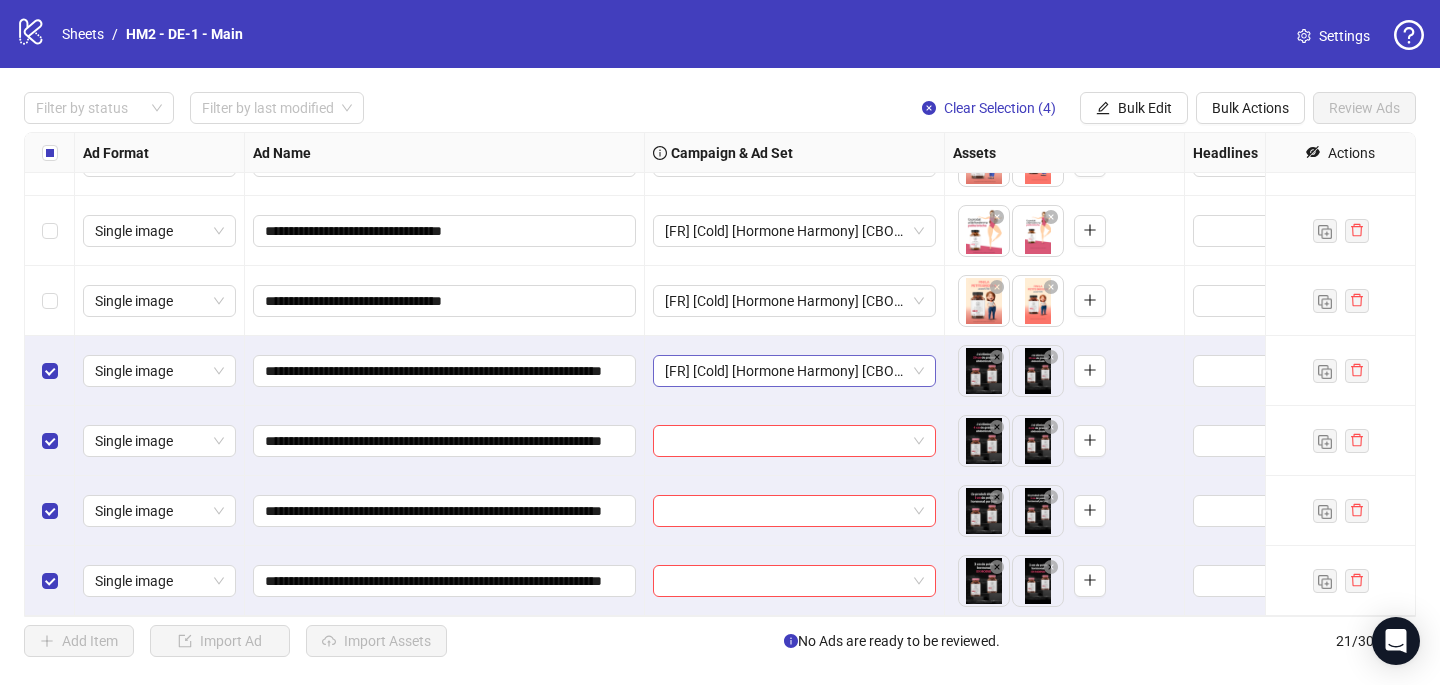 click on "[FR] [Cold] [Hormone Harmony] [CBO] [Creative Insertion 2025] [[DATE]]" at bounding box center (794, 371) 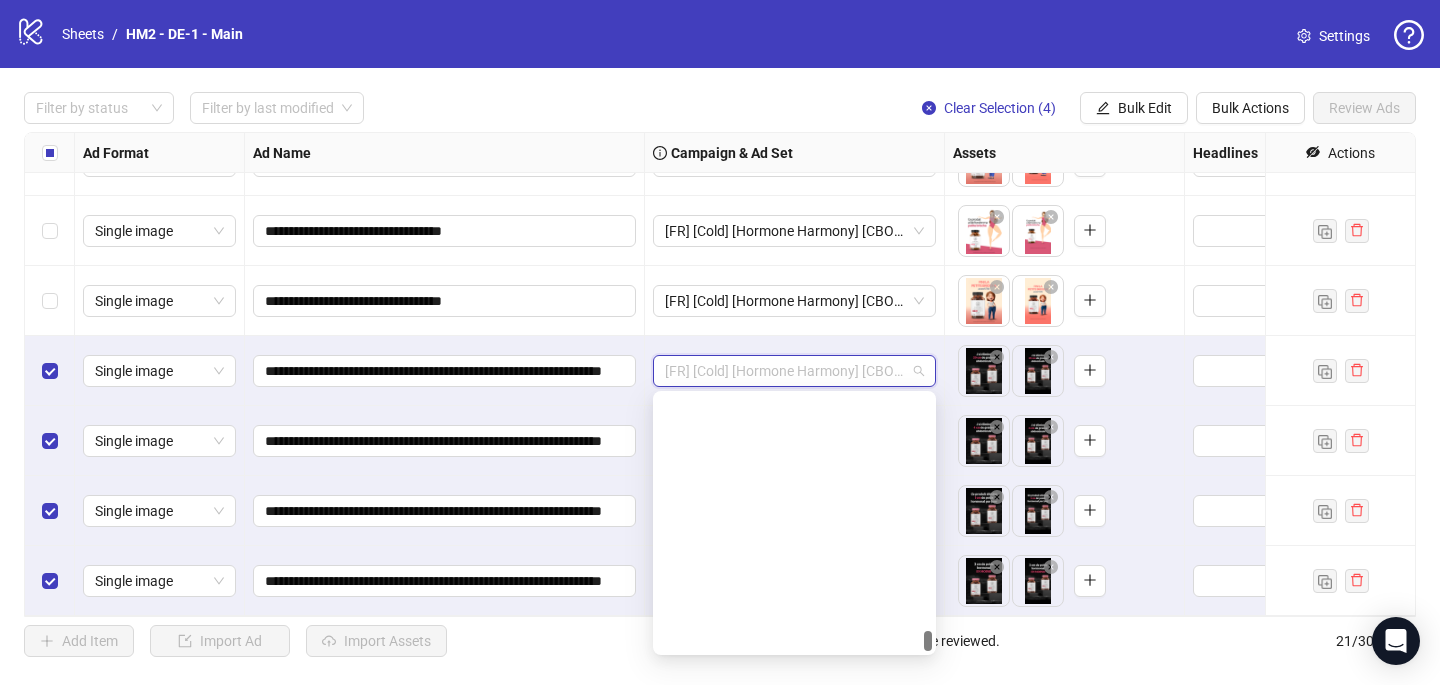 scroll, scrollTop: 6633, scrollLeft: 0, axis: vertical 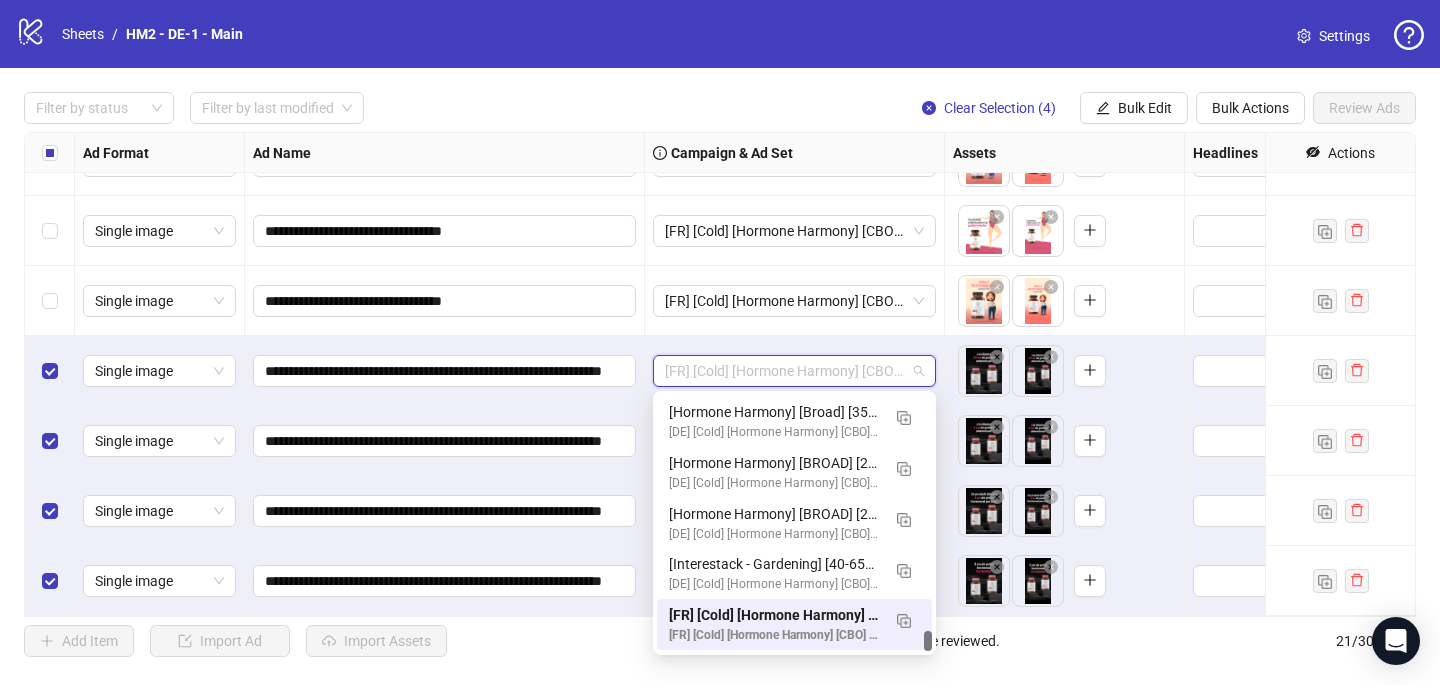 click on "[FR] [Cold] [Hormone Harmony] [CBO] [Creative Insertion 2025] [[DATE]]" at bounding box center [794, 371] 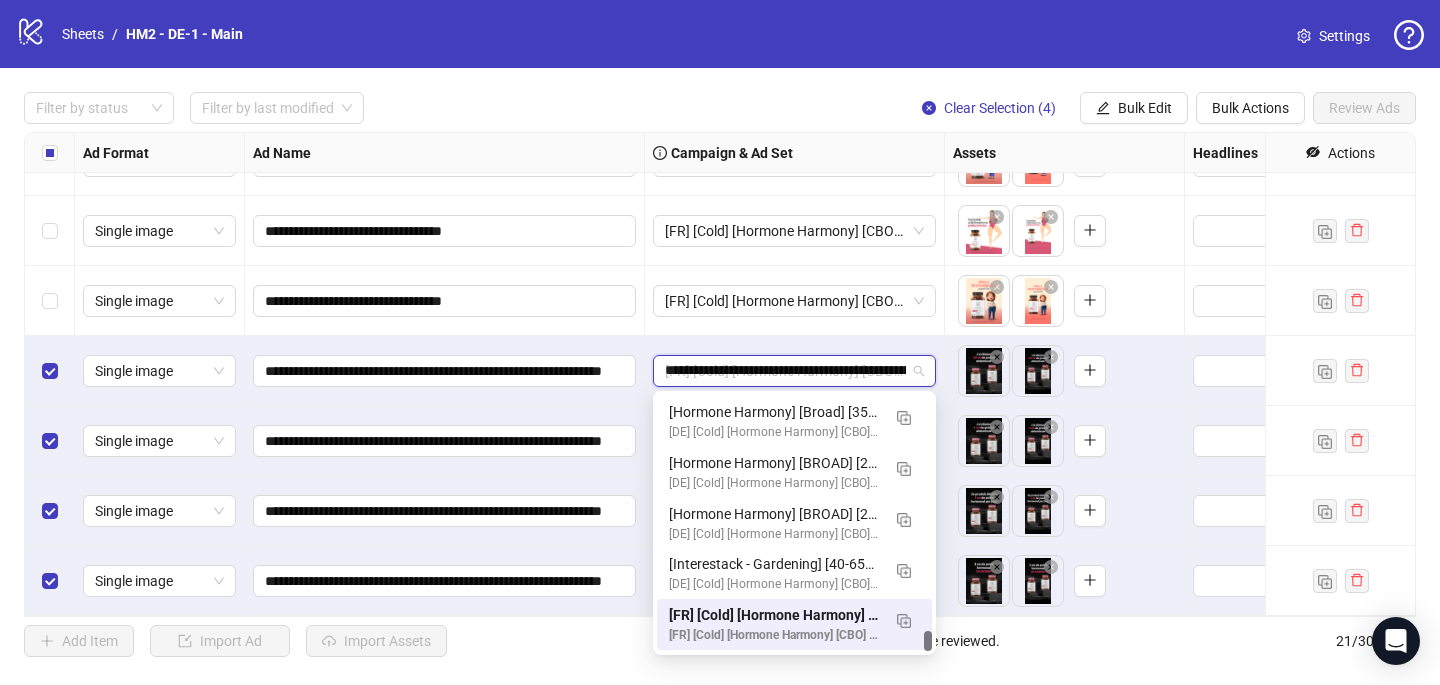 scroll, scrollTop: 0, scrollLeft: 235, axis: horizontal 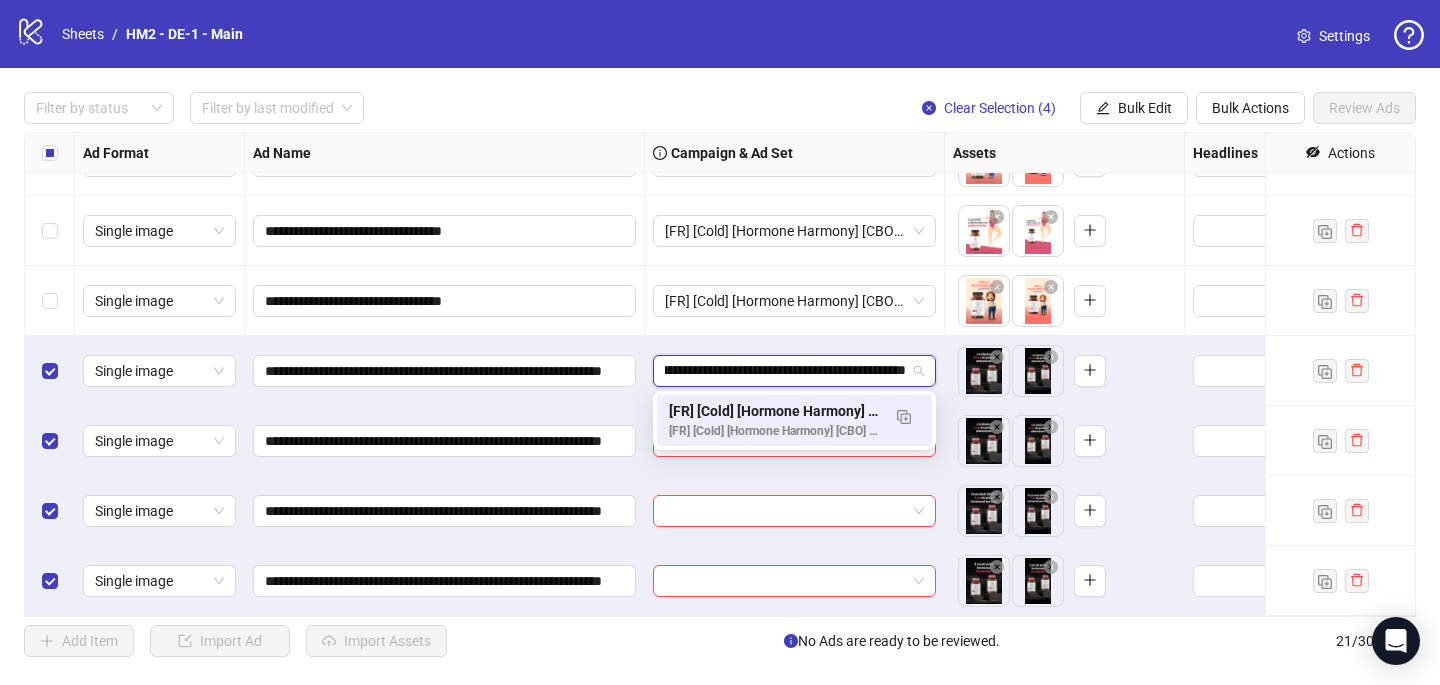 click on "[FR] [Cold] [Hormone Harmony] [CBO] [Creative Insertion 2025] [[DATE]]" at bounding box center (774, 411) 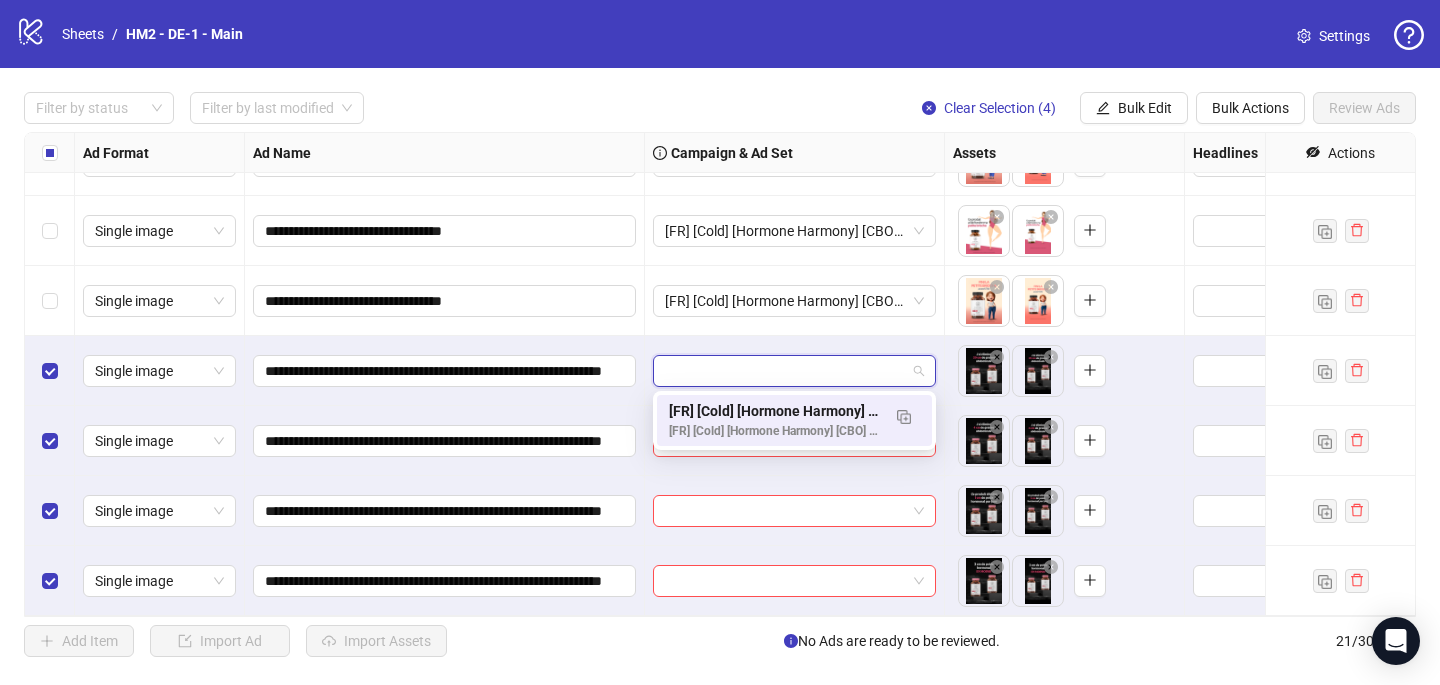 scroll, scrollTop: 0, scrollLeft: 0, axis: both 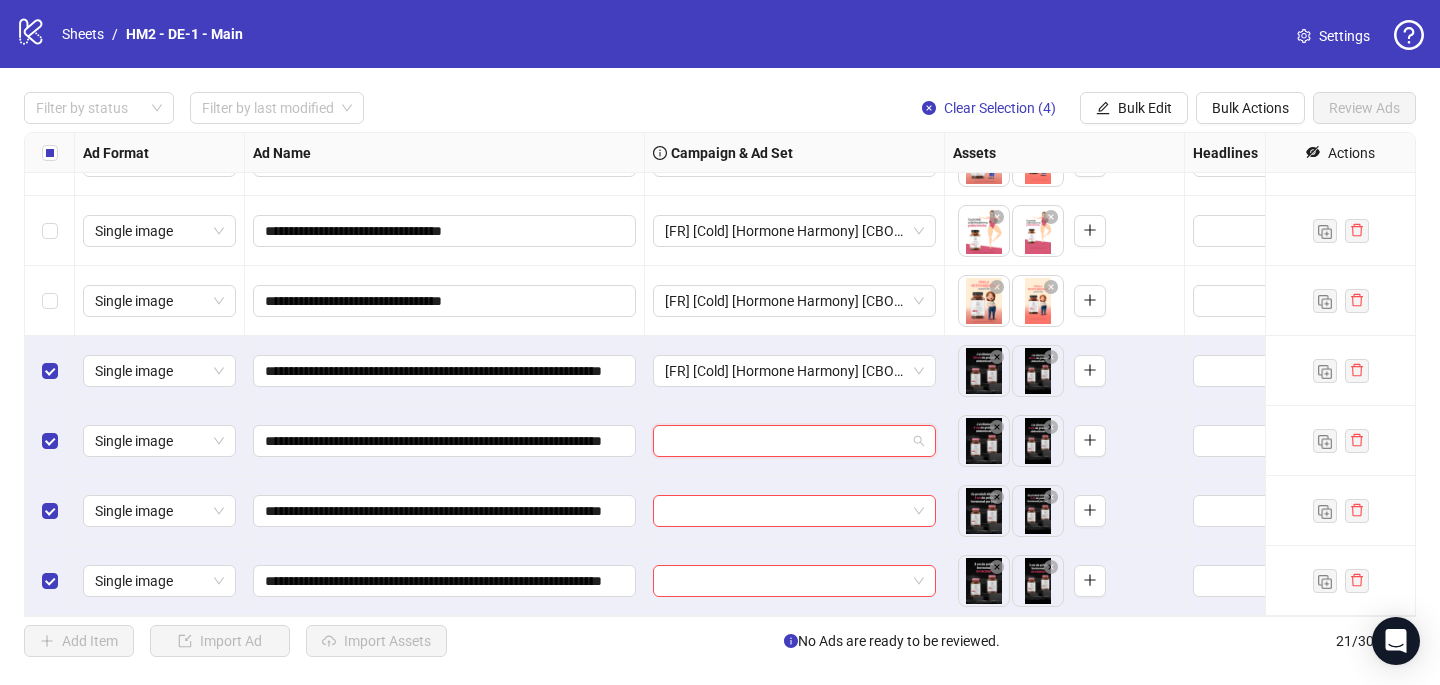 click at bounding box center (785, 441) 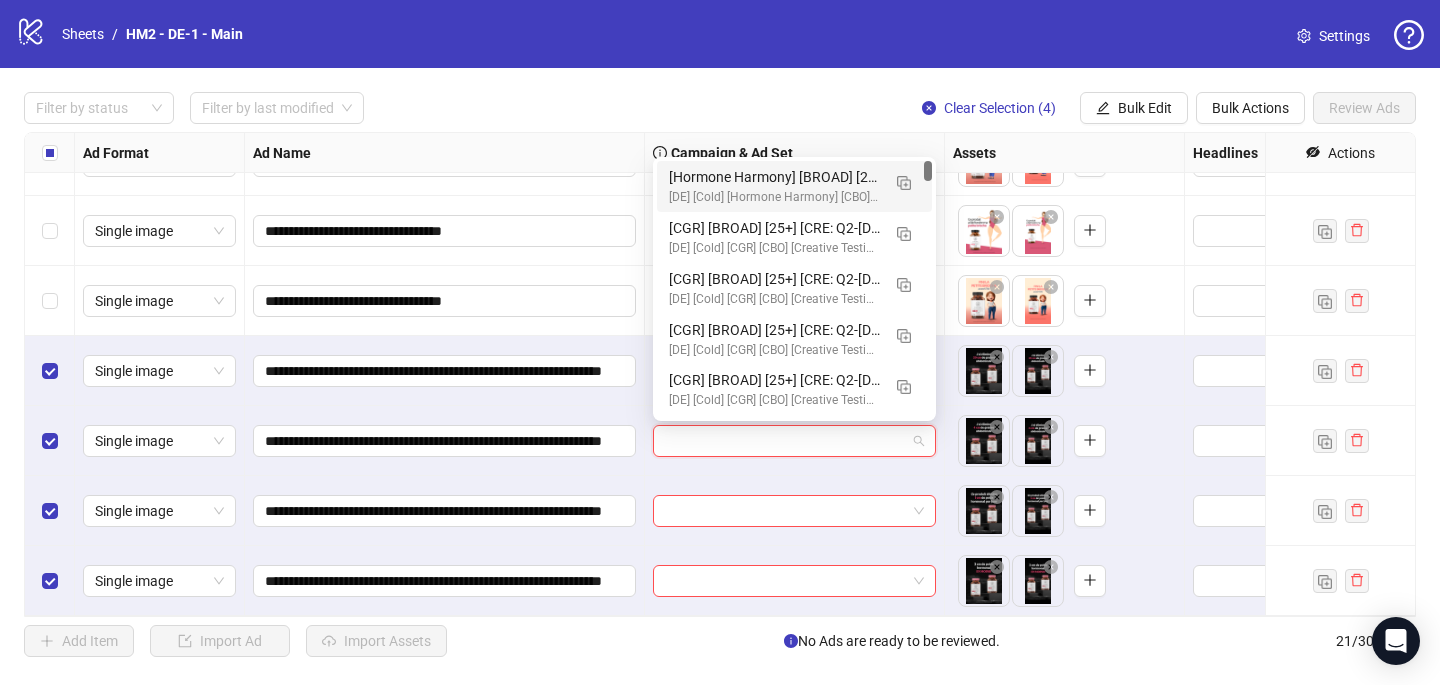 paste on "**********" 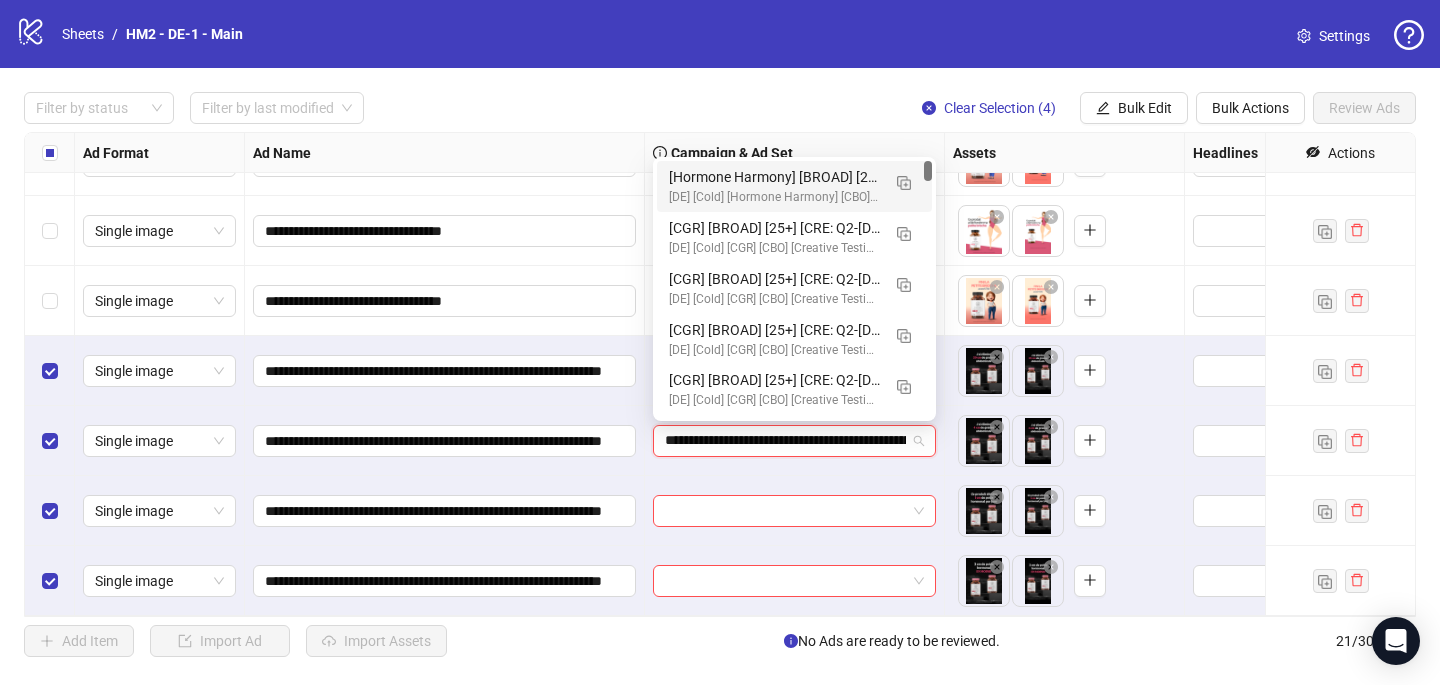 scroll, scrollTop: 0, scrollLeft: 235, axis: horizontal 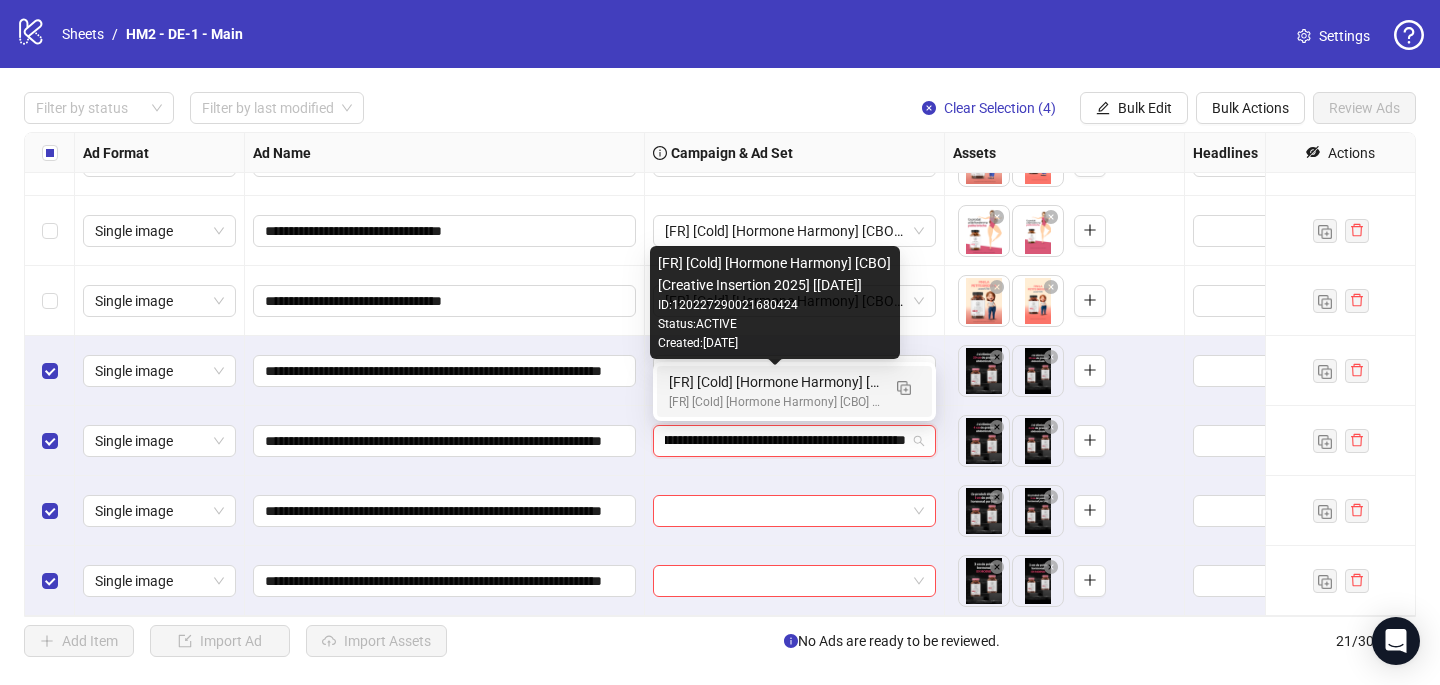 click on "[FR] [Cold] [Hormone Harmony] [CBO] [Creative Insertion 2025] [[DATE]]" at bounding box center [774, 382] 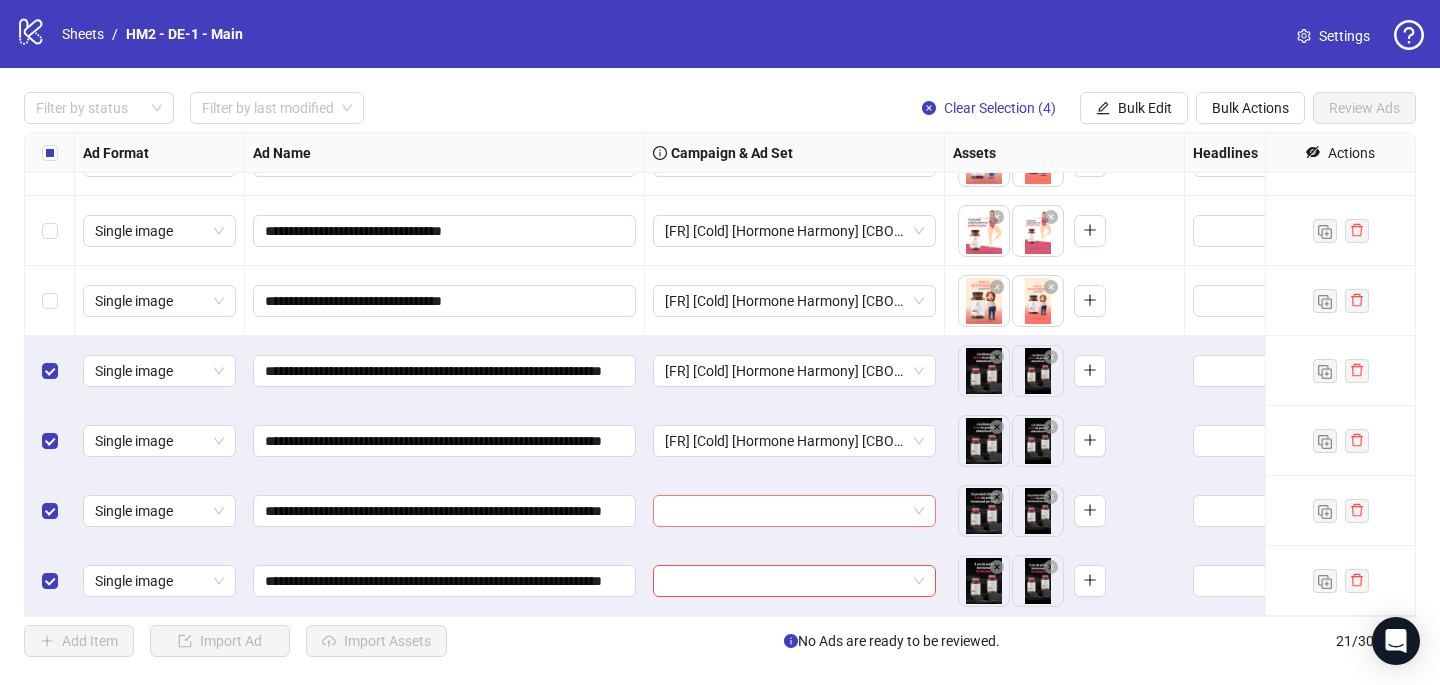 click at bounding box center (785, 511) 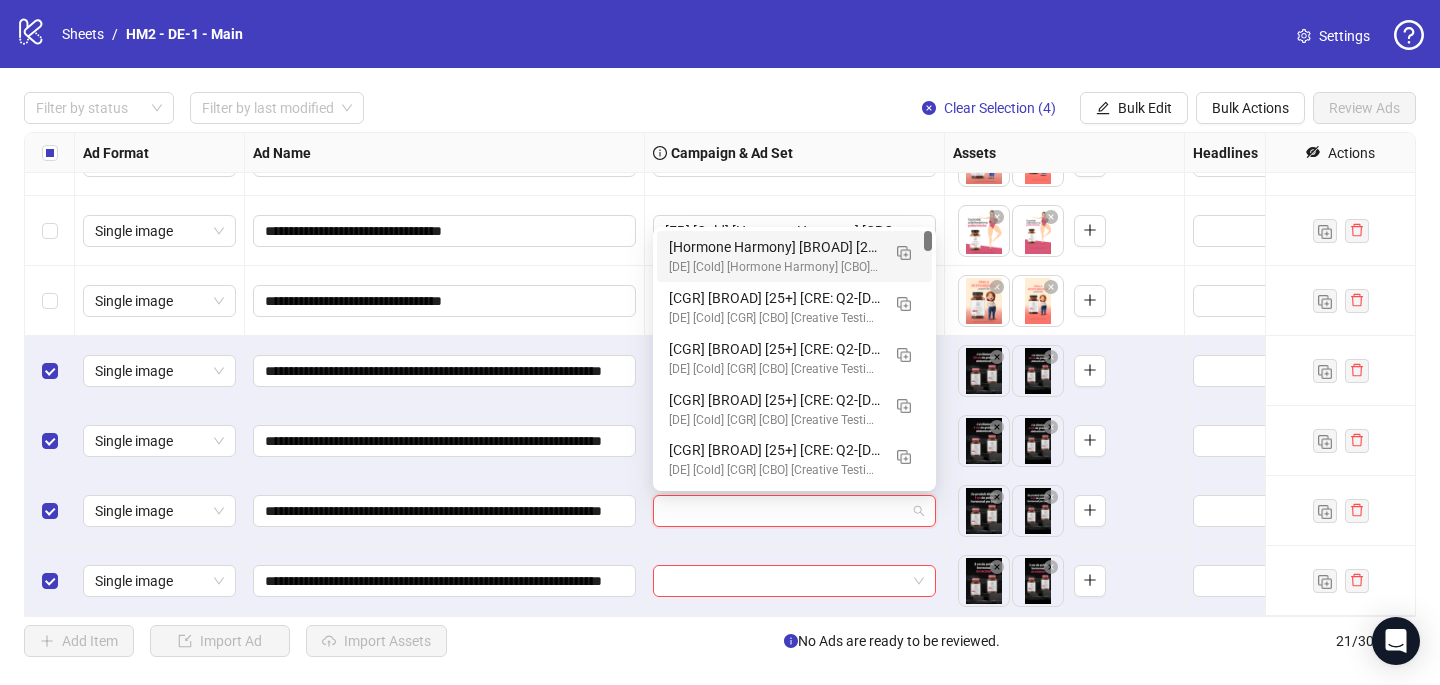 paste on "**********" 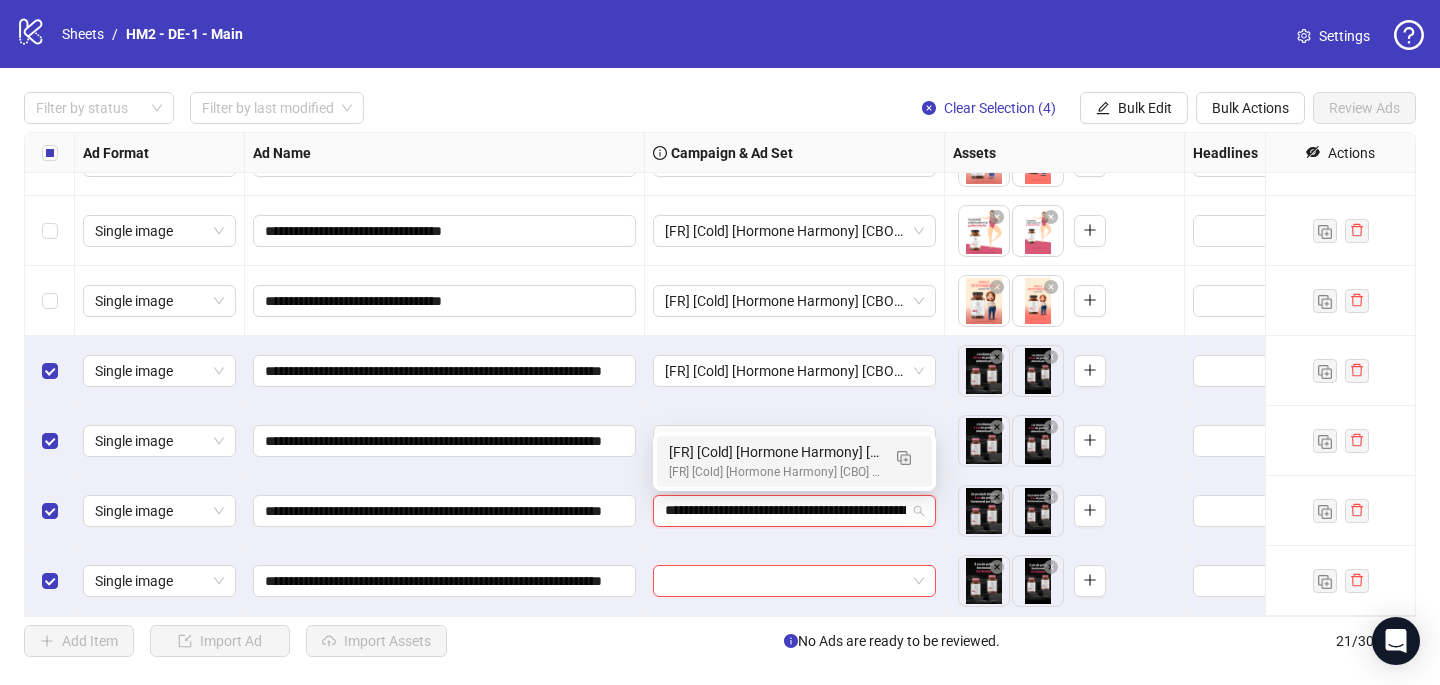 scroll, scrollTop: 0, scrollLeft: 235, axis: horizontal 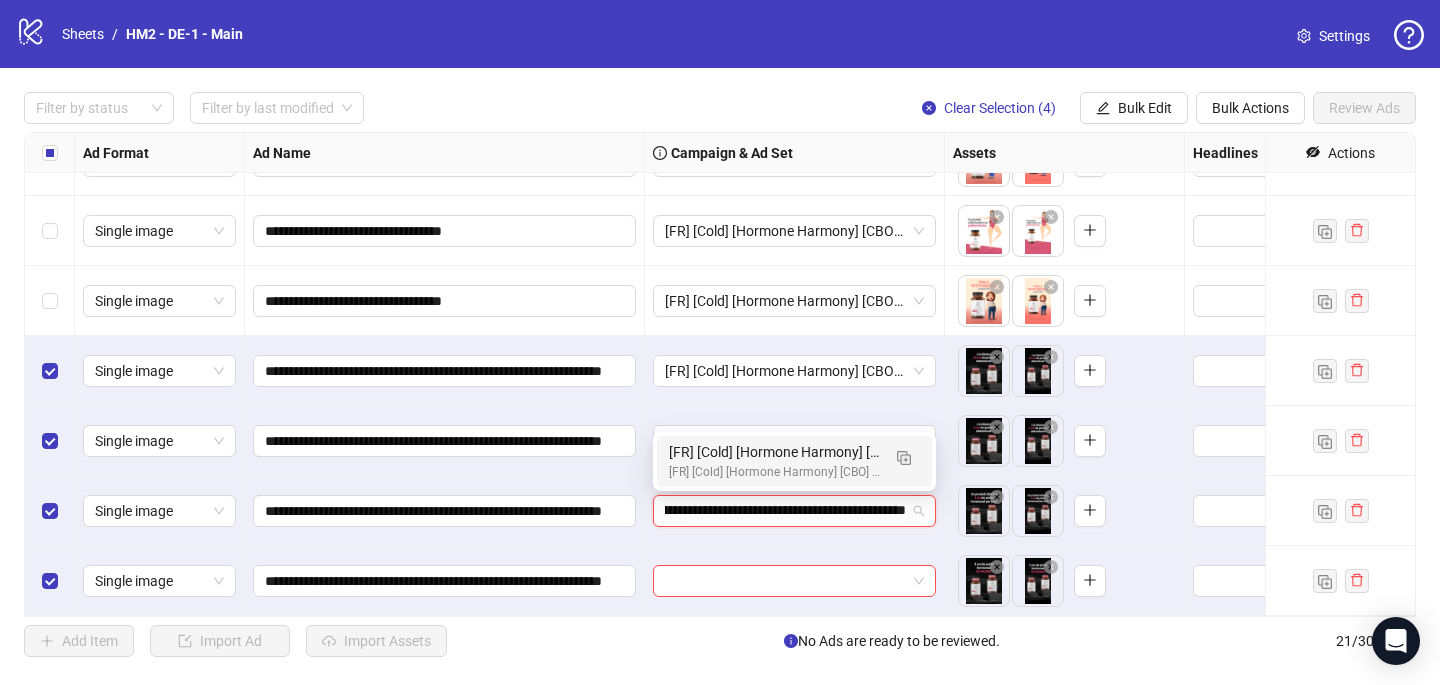 click on "[FR] [Cold] [Hormone Harmony] [CBO] [Creative Insertion 2025] [[DATE]]" at bounding box center (774, 472) 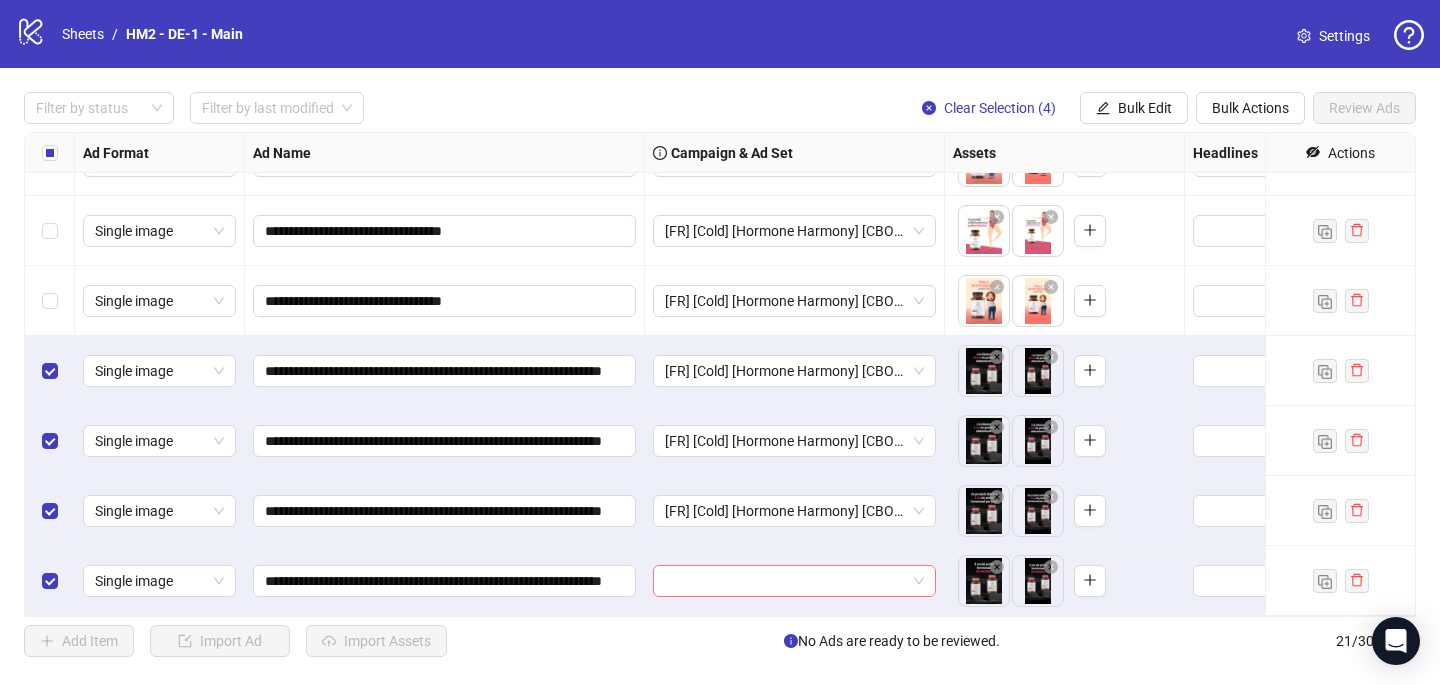 click at bounding box center [785, 581] 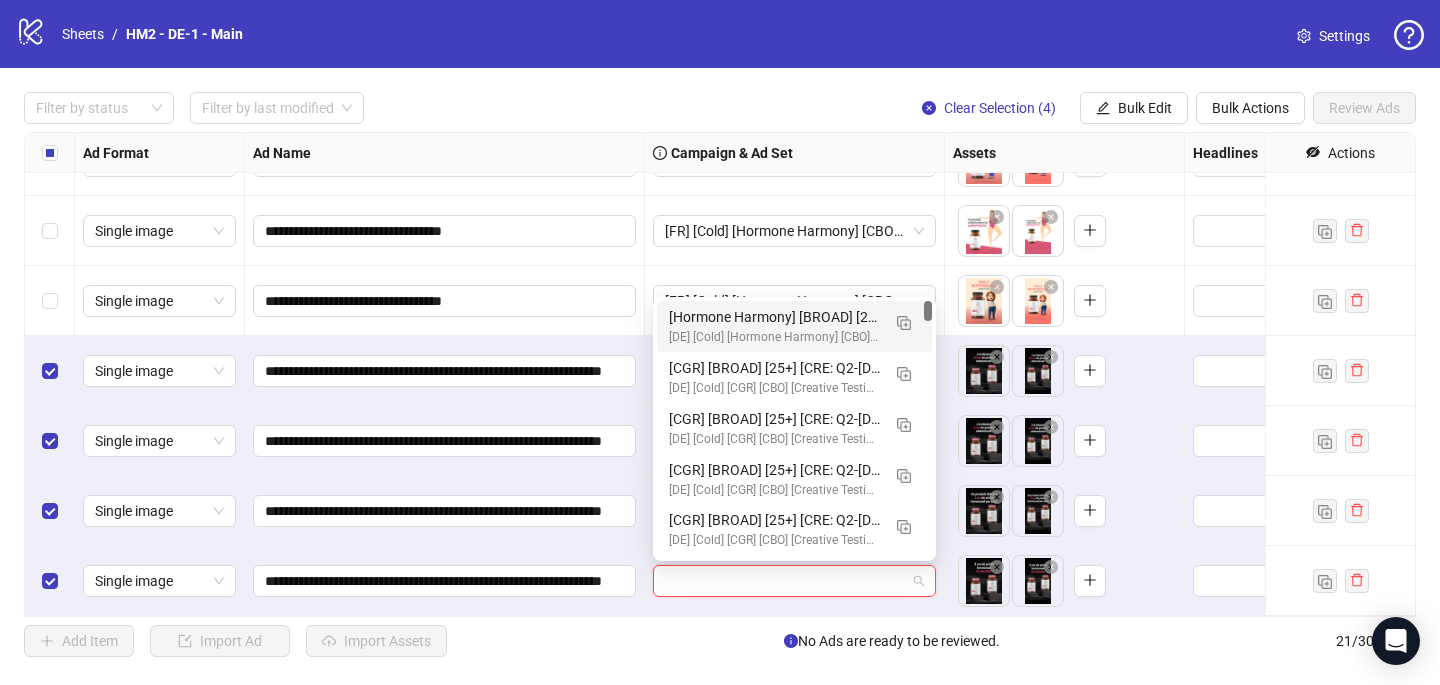paste on "**********" 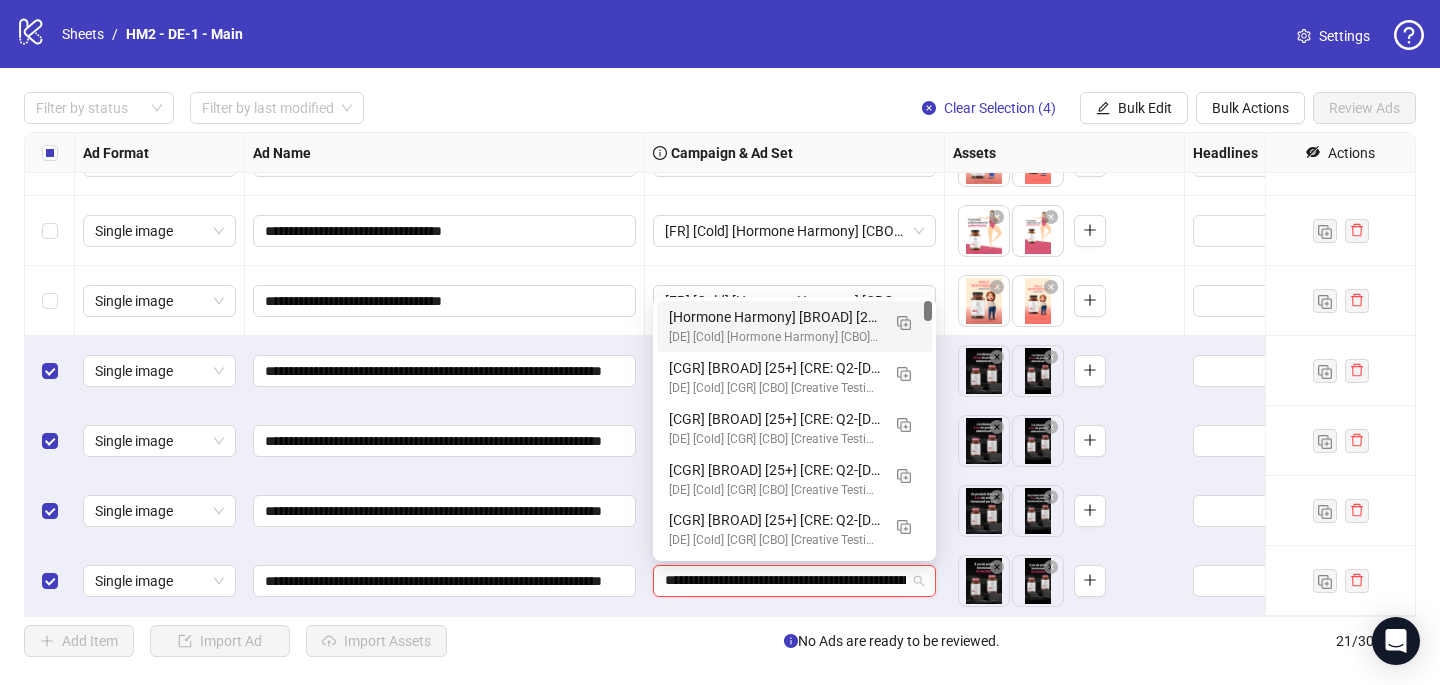scroll, scrollTop: 0, scrollLeft: 235, axis: horizontal 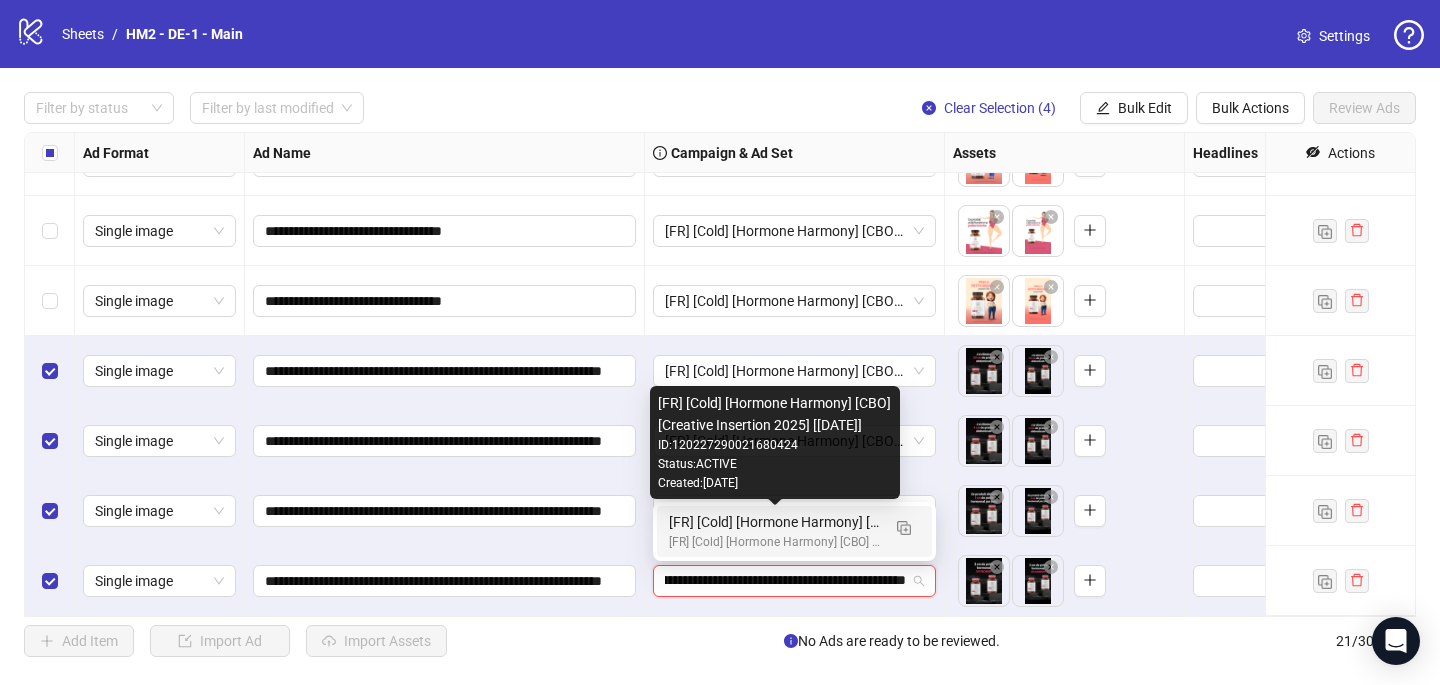 click on "[FR] [Cold] [Hormone Harmony] [CBO] [Creative Insertion 2025] [[DATE]]" at bounding box center [774, 522] 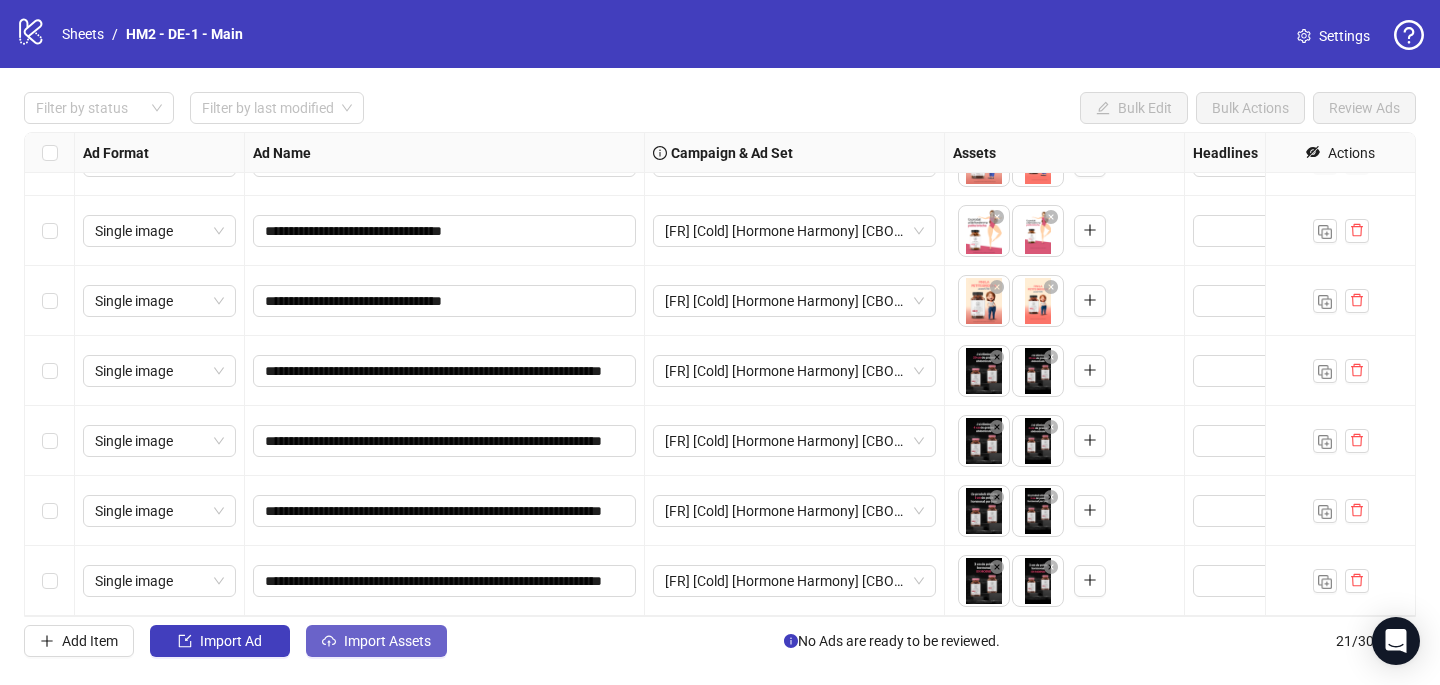 click on "Import Assets" at bounding box center (376, 641) 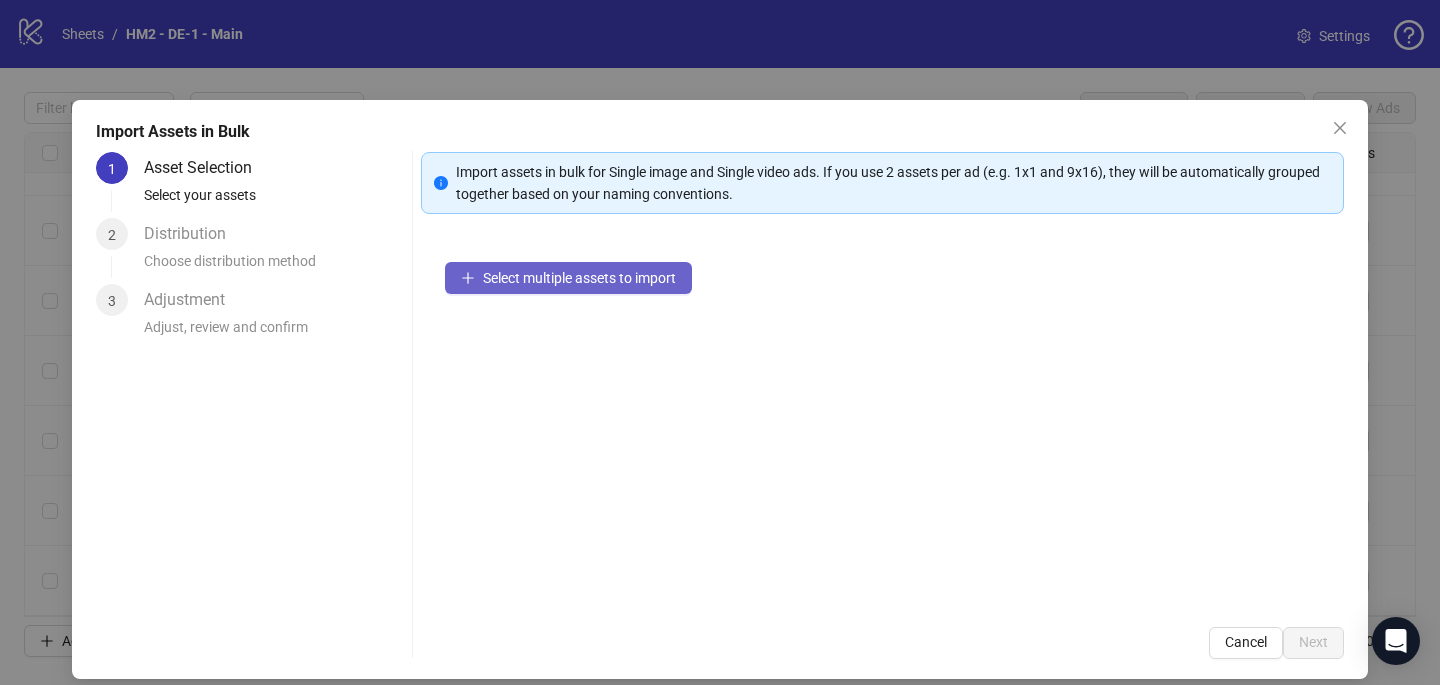 click on "Select multiple assets to import" at bounding box center [579, 278] 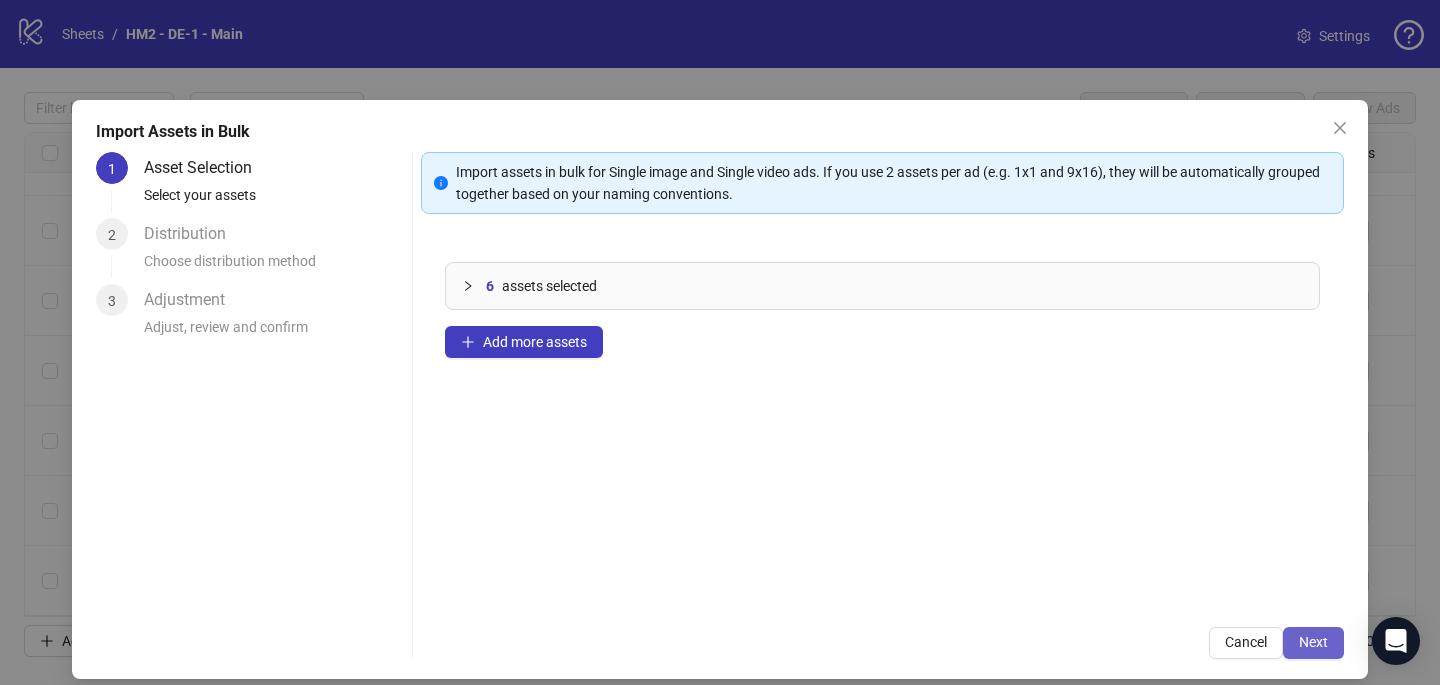 click on "Next" at bounding box center [1313, 642] 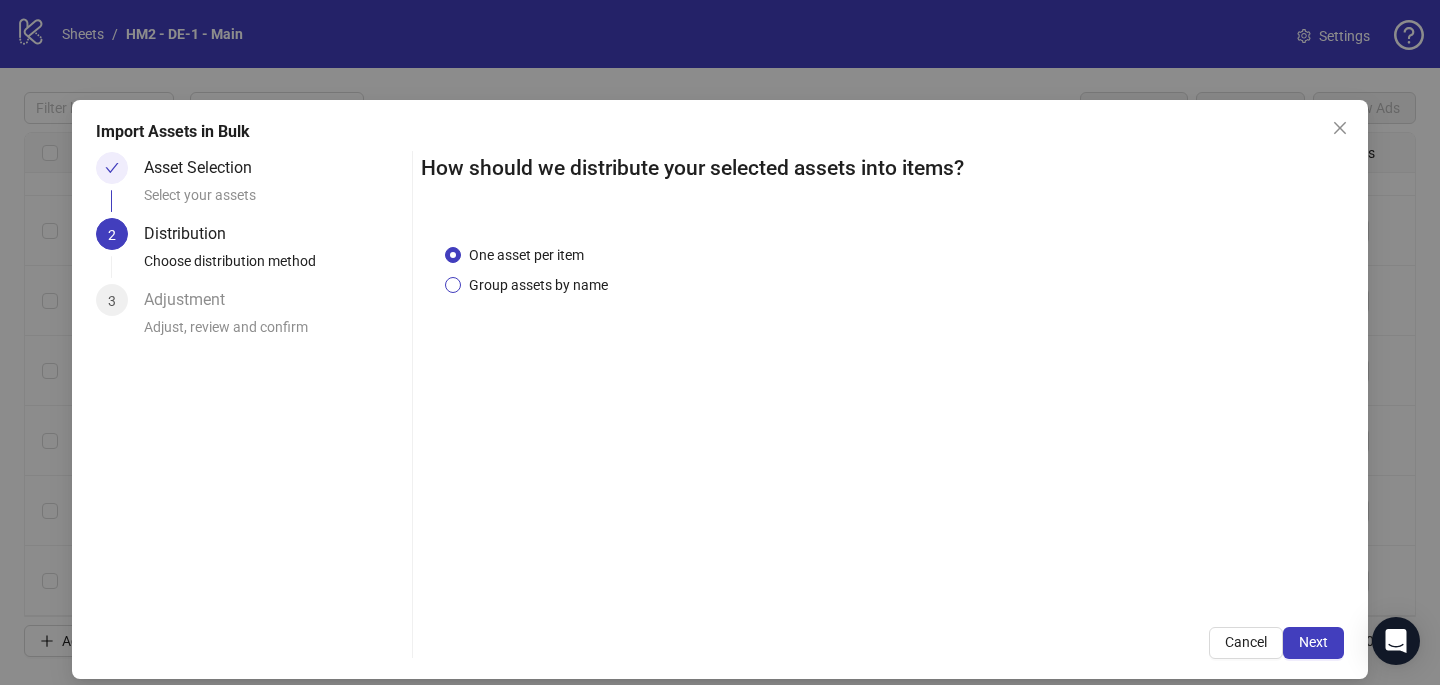click on "Group assets by name" at bounding box center (538, 285) 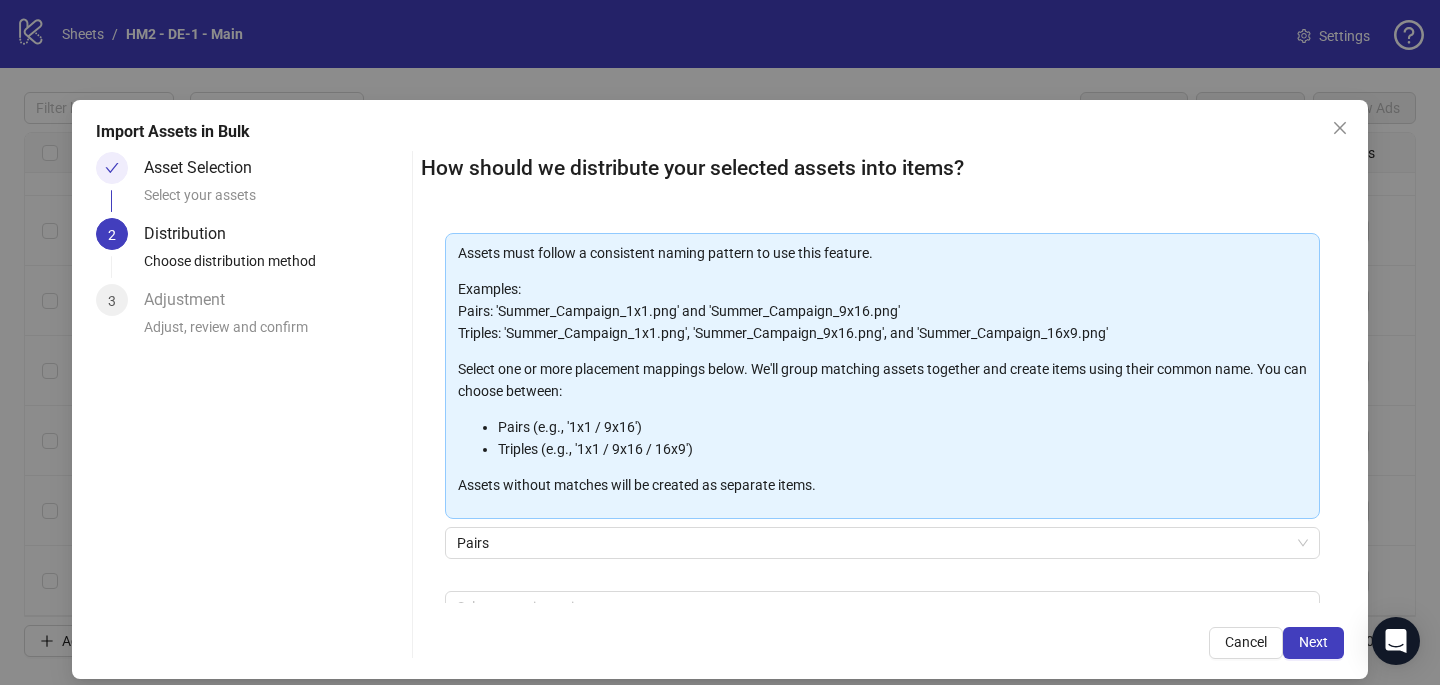 scroll, scrollTop: 155, scrollLeft: 0, axis: vertical 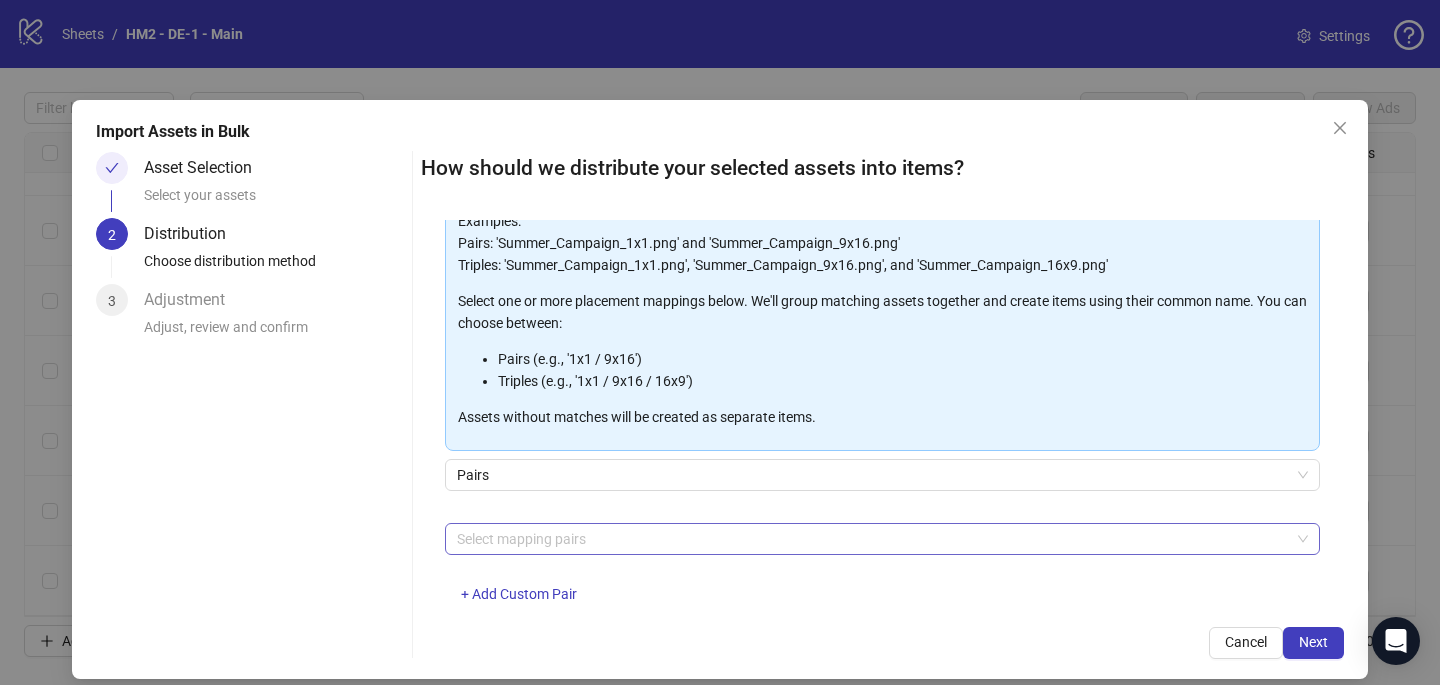 click at bounding box center (872, 539) 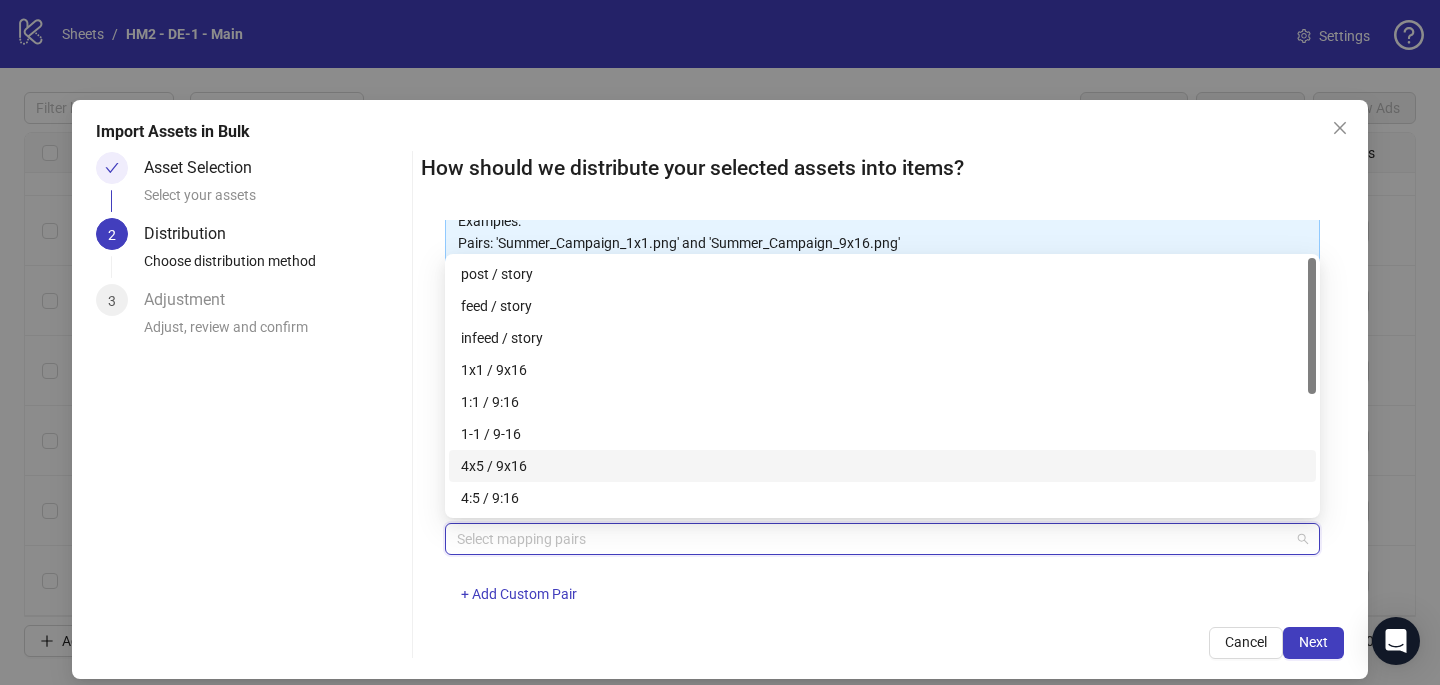 click on "4x5 / 9x16" at bounding box center (882, 466) 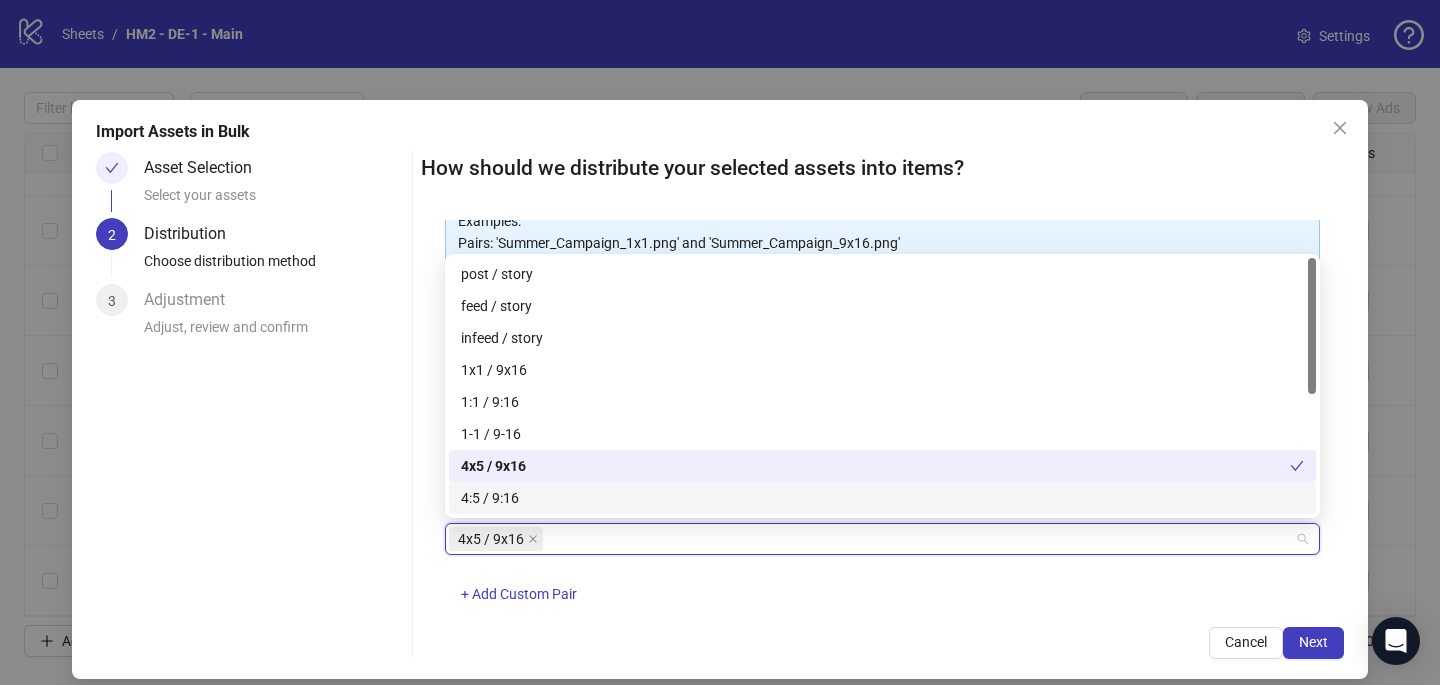 click on "4x5 / 9x16   + Add Custom Pair" at bounding box center [882, 575] 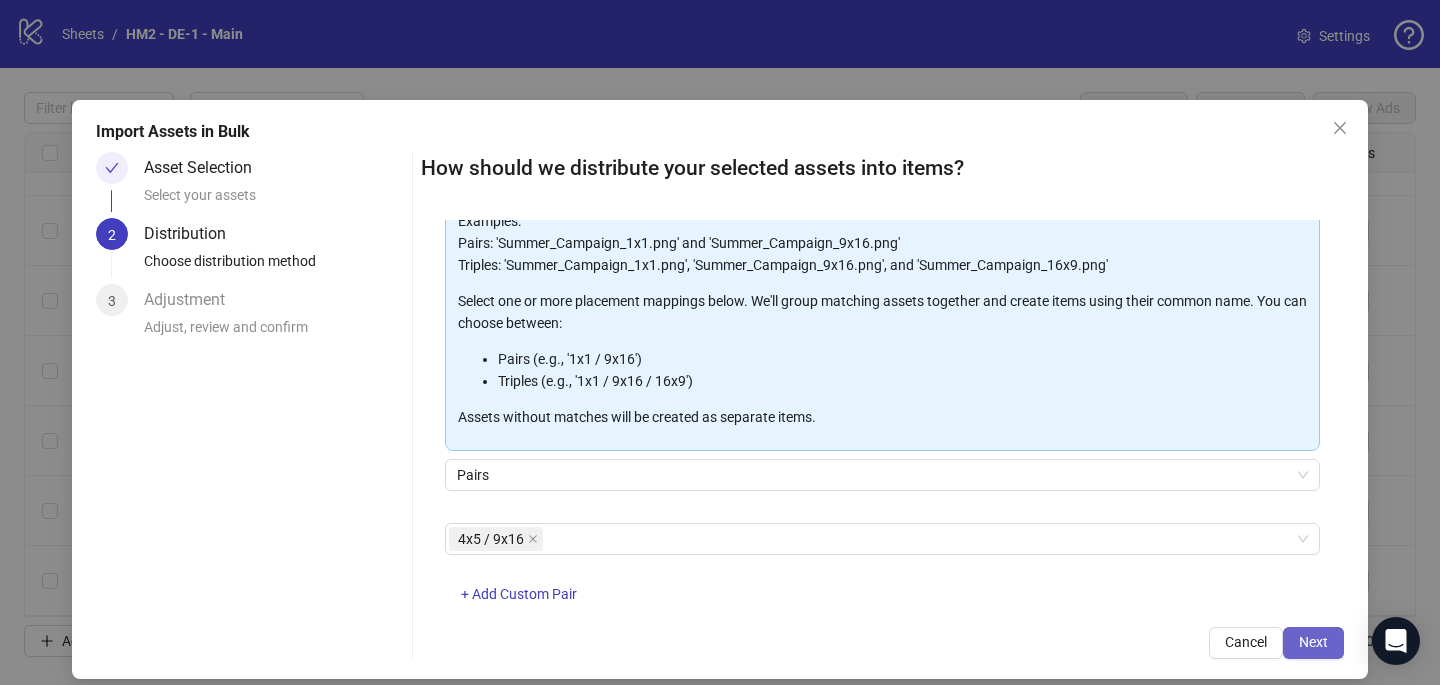 click on "Next" at bounding box center [1313, 642] 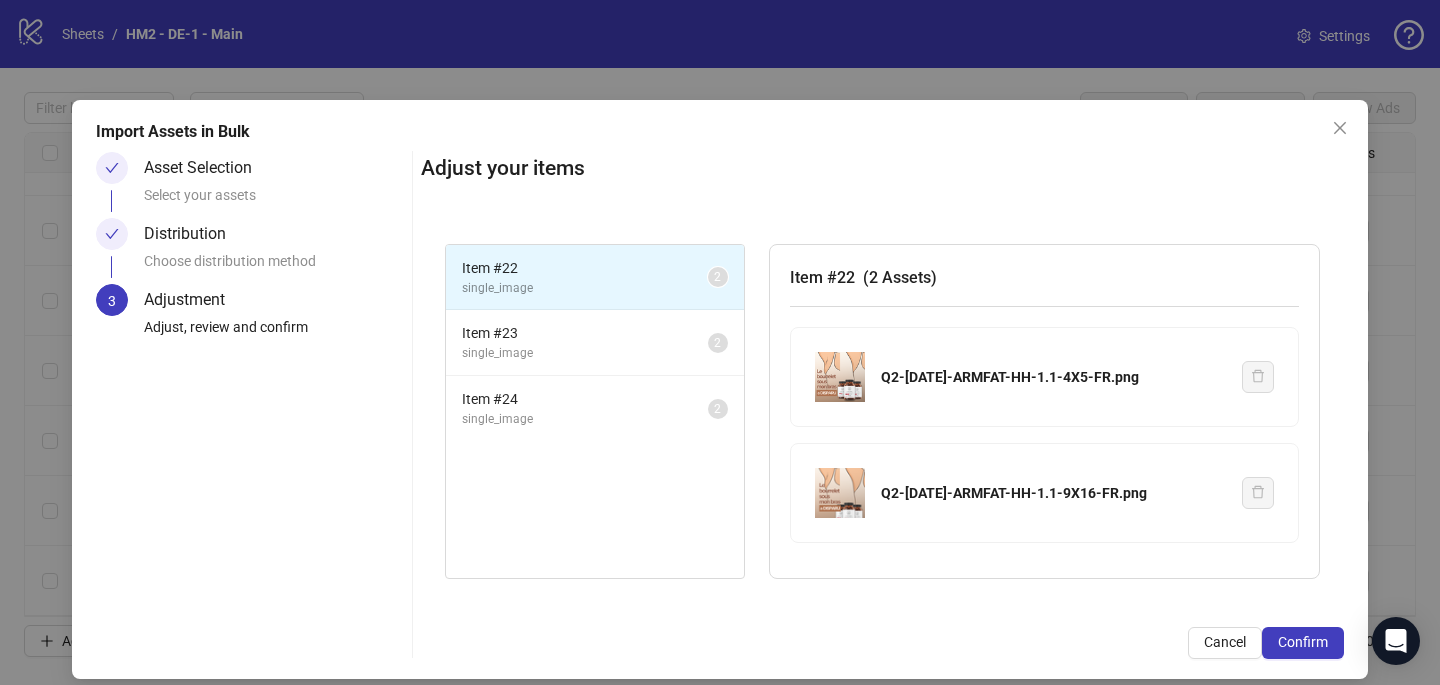 click on "Confirm" at bounding box center [1303, 642] 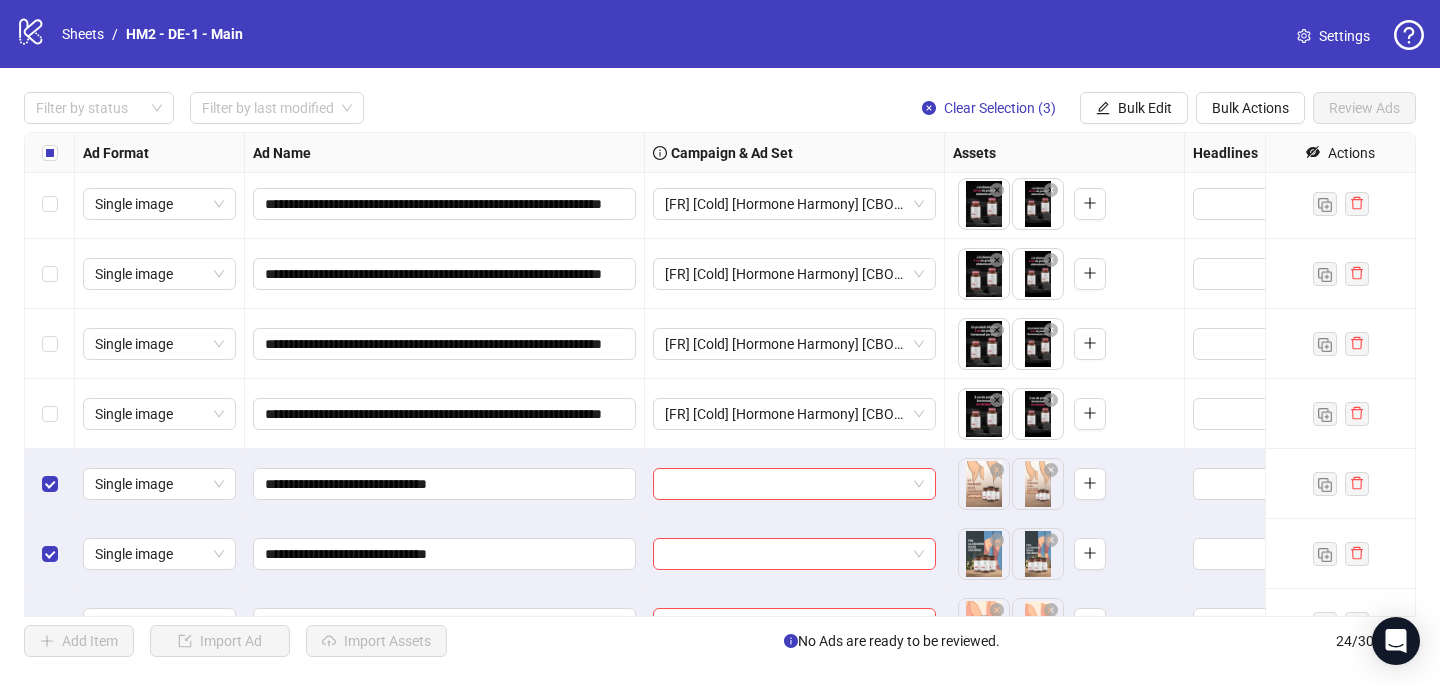 scroll, scrollTop: 1237, scrollLeft: 0, axis: vertical 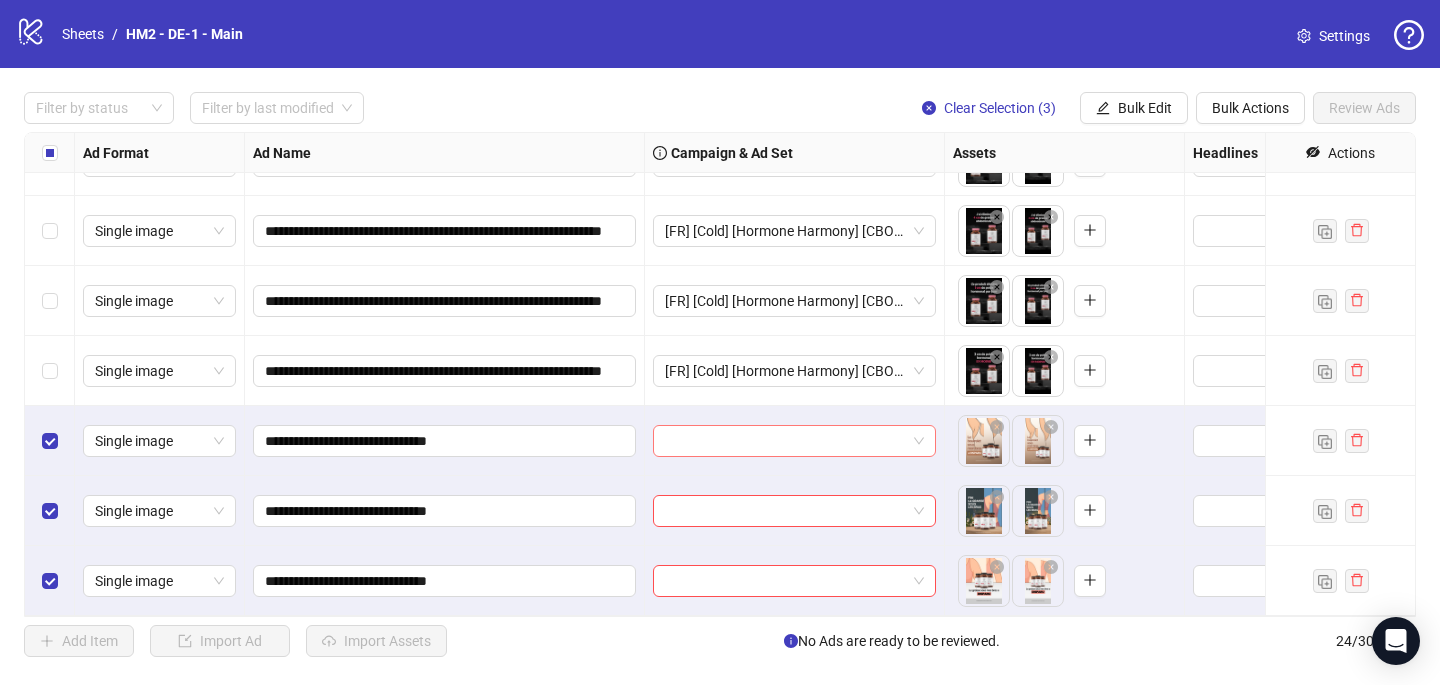 click at bounding box center (785, 441) 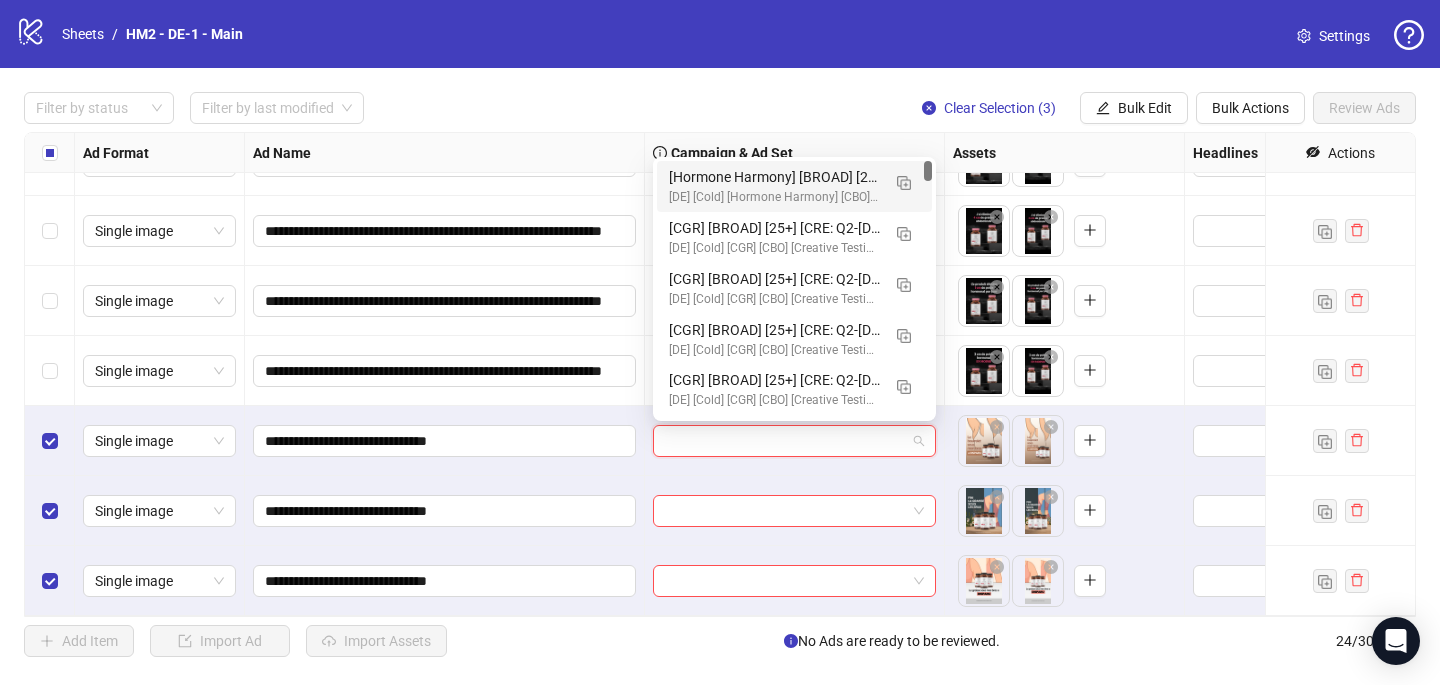 paste on "**********" 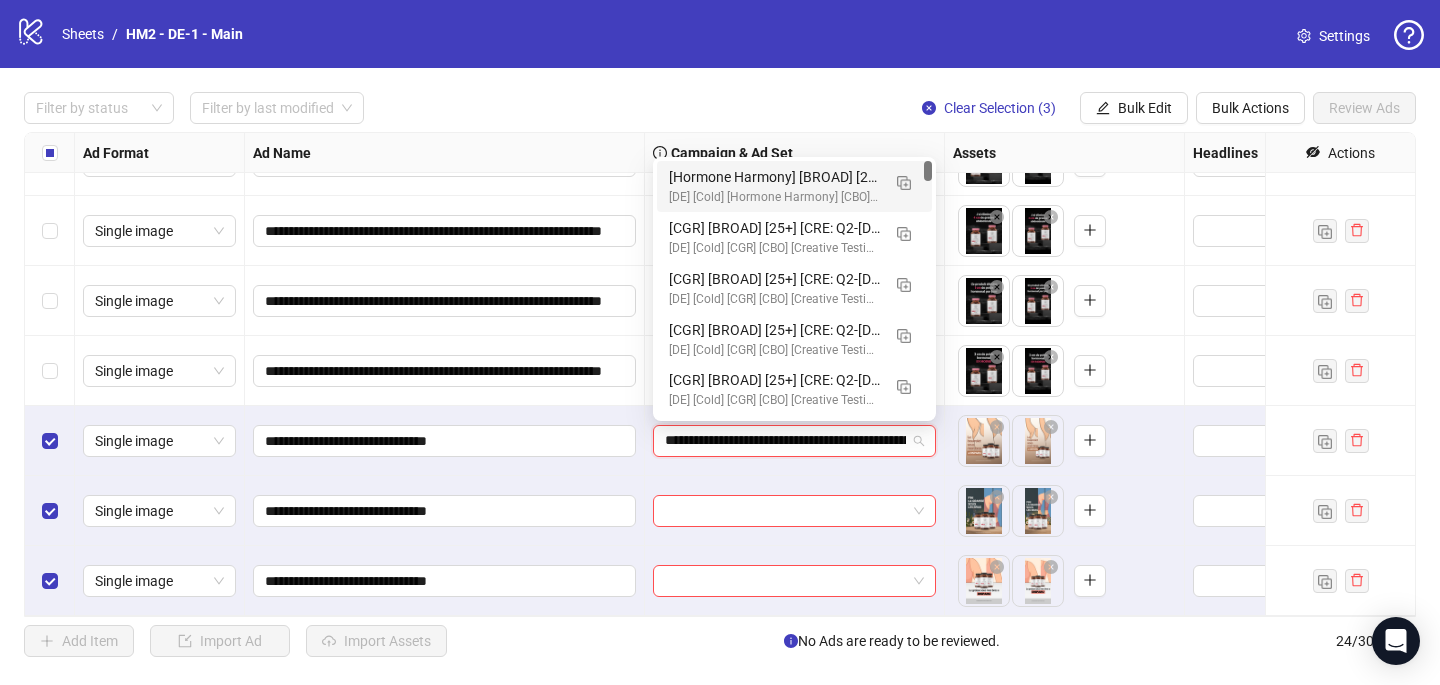 scroll, scrollTop: 0, scrollLeft: 235, axis: horizontal 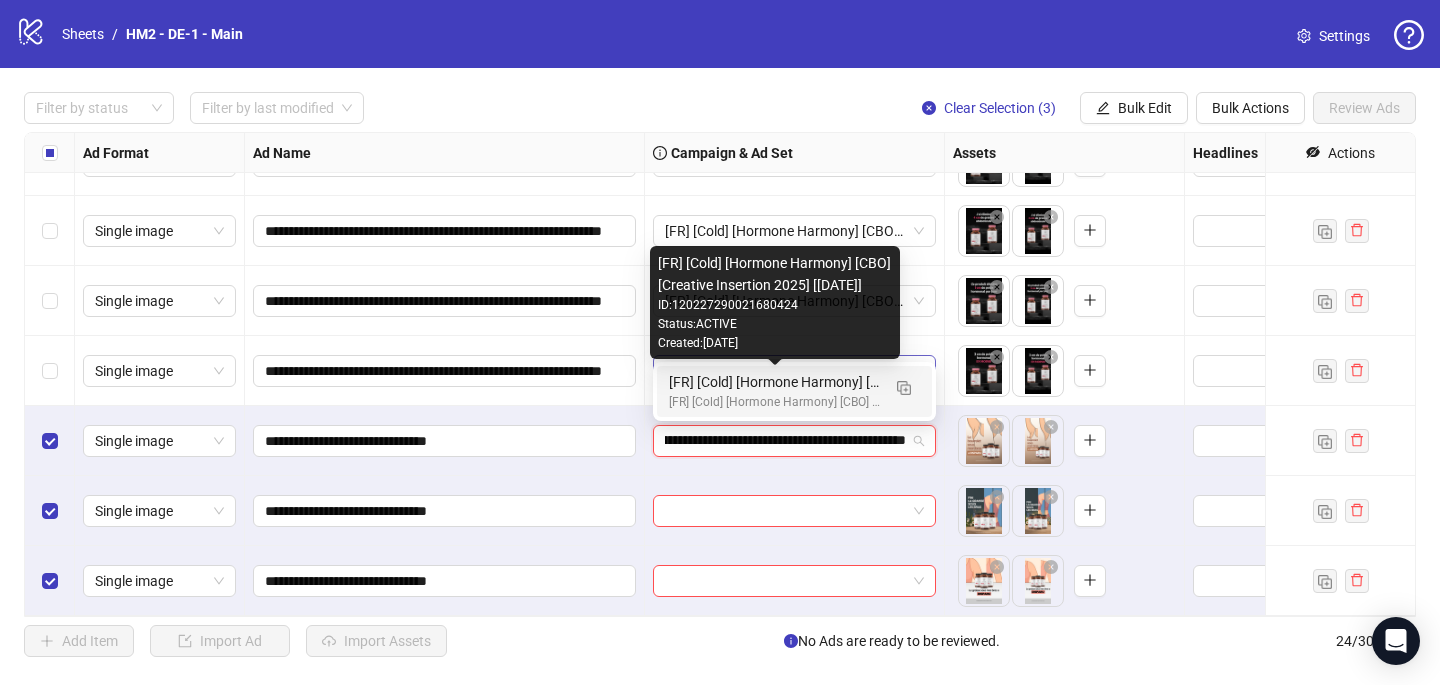 click on "[FR] [Cold] [Hormone Harmony] [CBO] [Creative Insertion 2025] [[DATE]]" at bounding box center [774, 382] 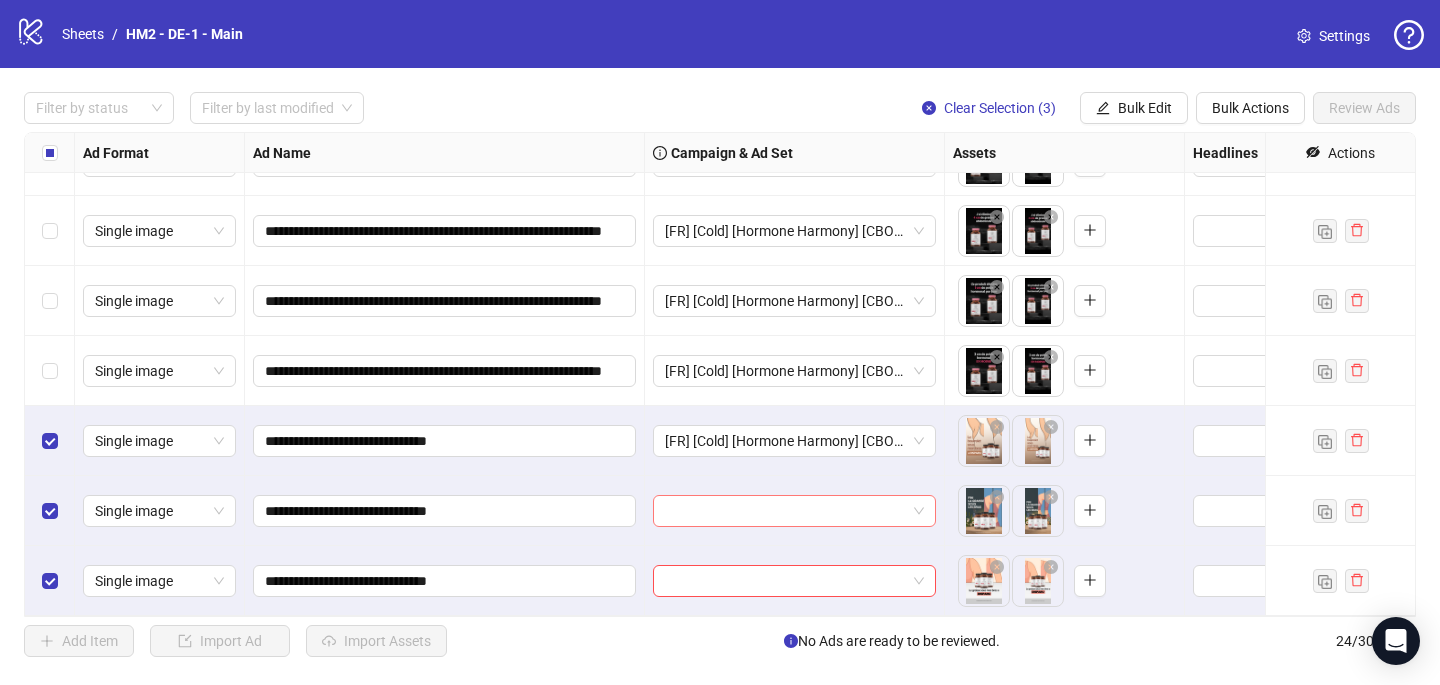 click at bounding box center [785, 511] 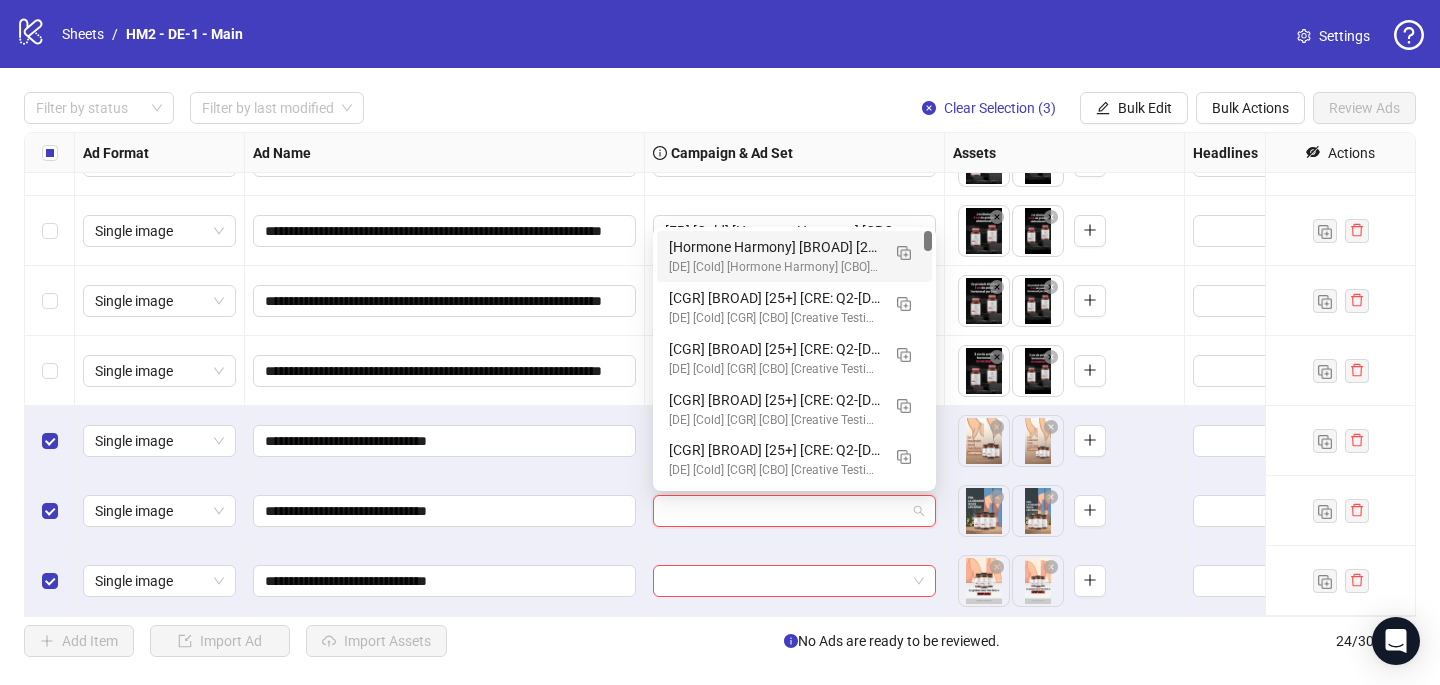 paste on "**********" 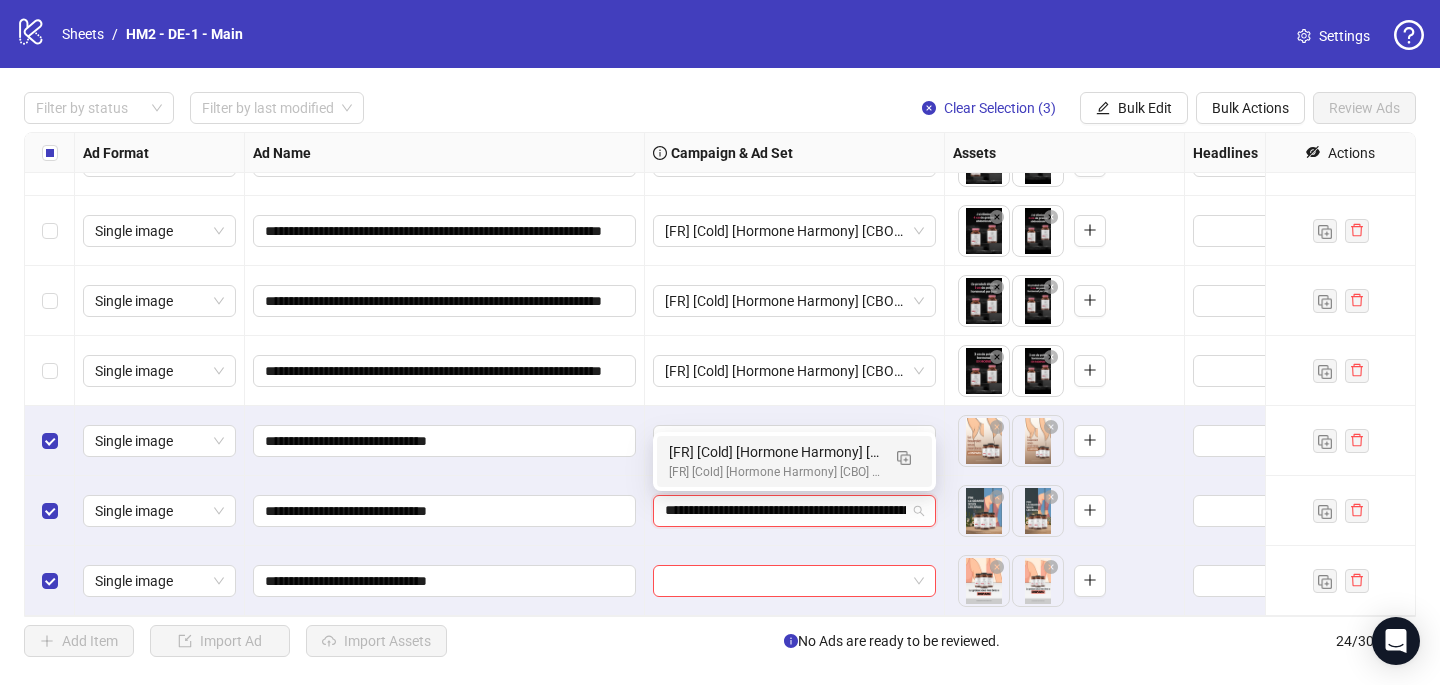 scroll, scrollTop: 0, scrollLeft: 235, axis: horizontal 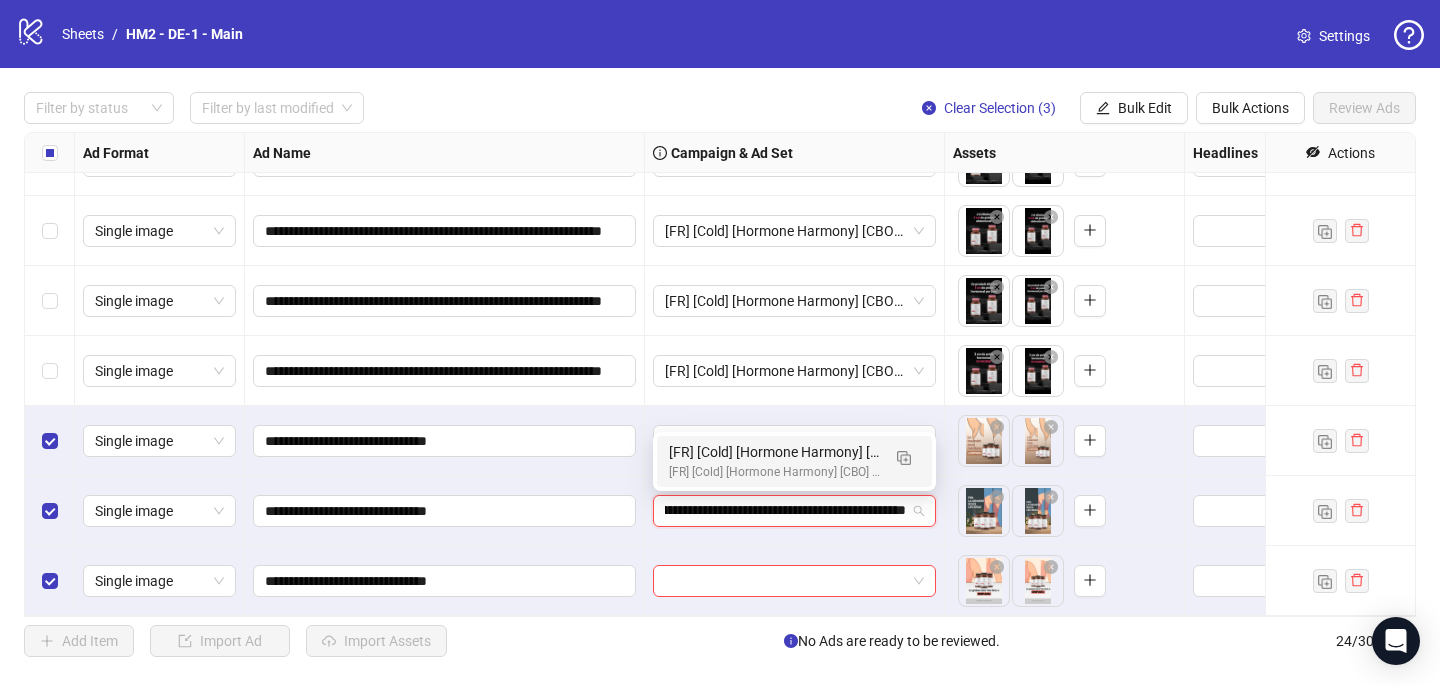 click on "[FR] [Cold] [Hormone Harmony] [CBO] [Creative Insertion 2025] [22 July 2025] [FR] [Cold] [Hormone Harmony] [CBO] [Creative Insertion 2025] [22 July 2025]" at bounding box center [794, 461] 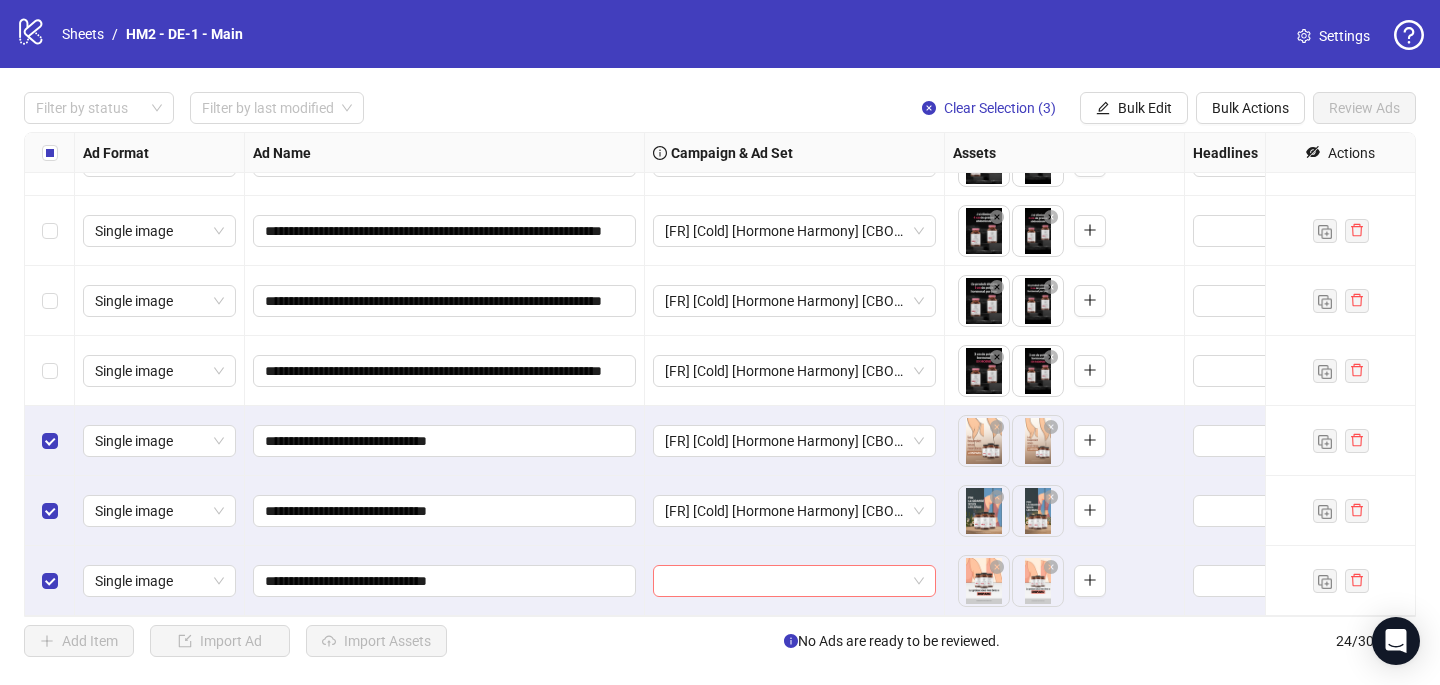 click at bounding box center [794, 581] 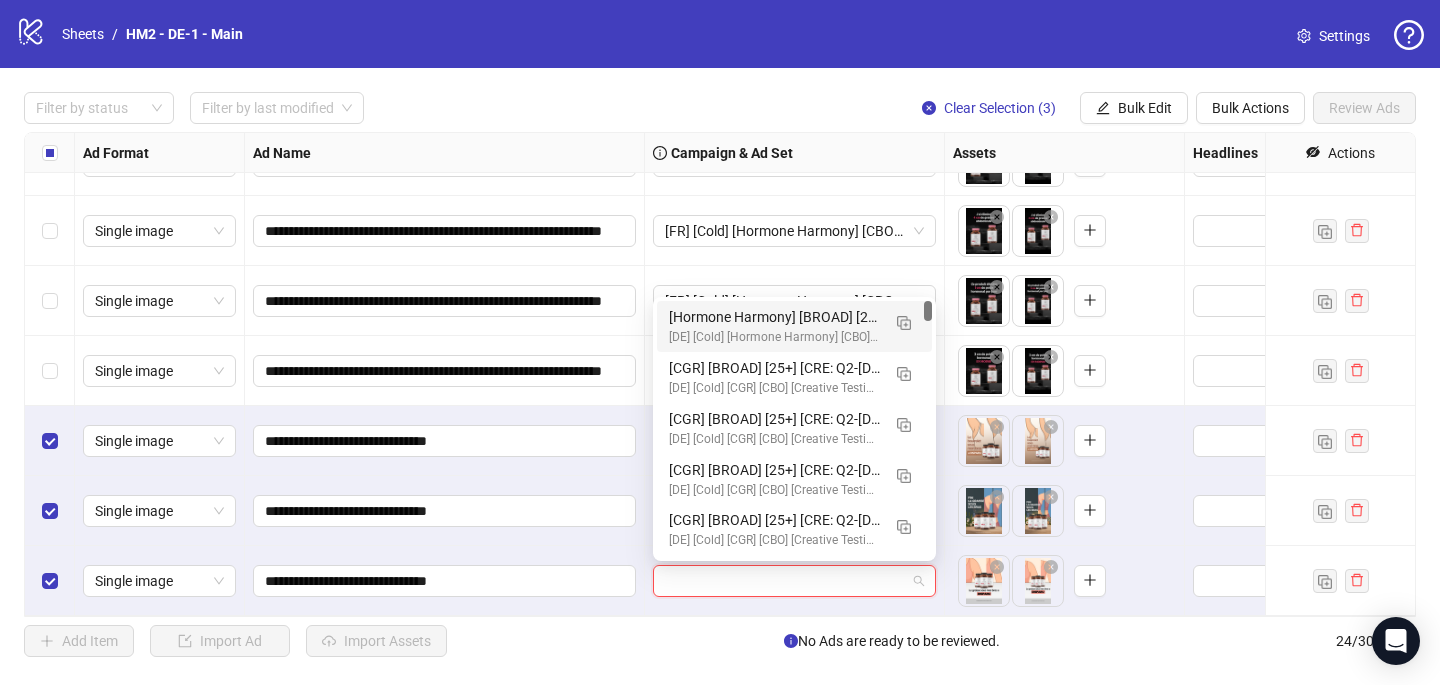 paste on "**********" 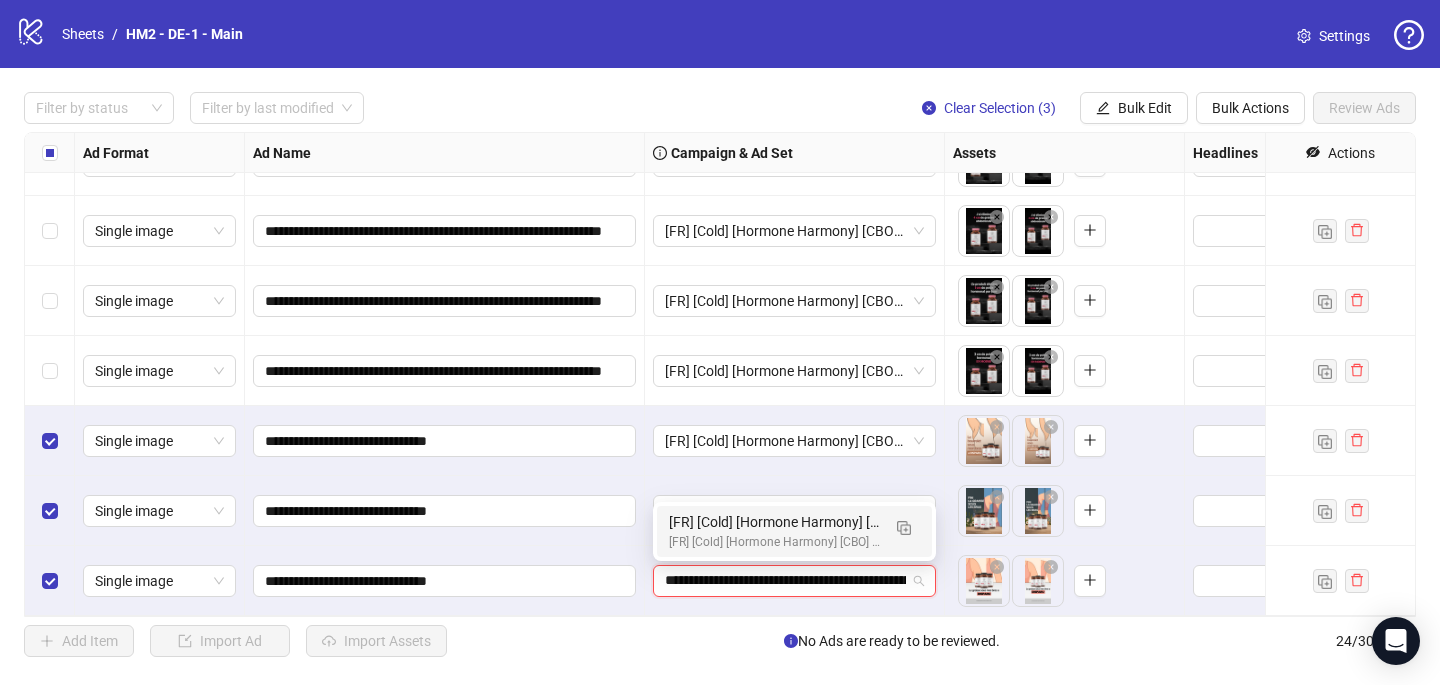 scroll, scrollTop: 0, scrollLeft: 235, axis: horizontal 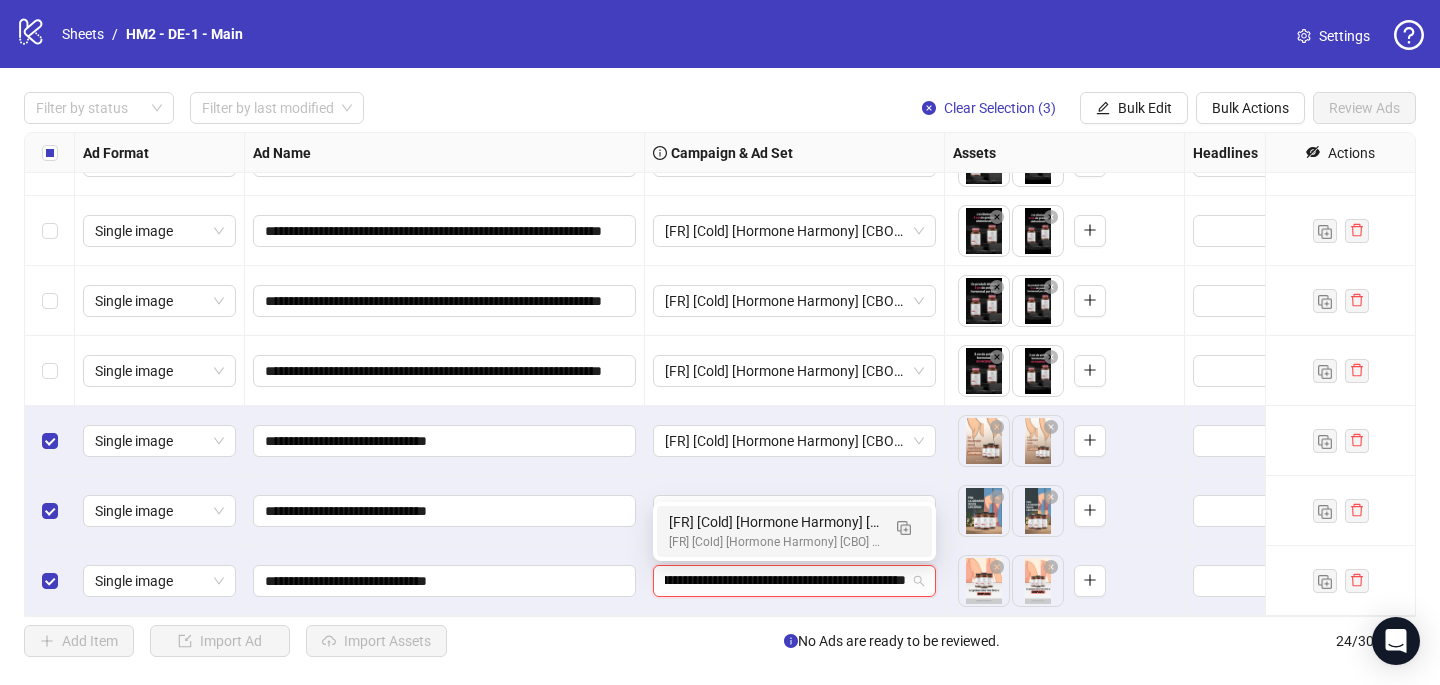 click on "**********" at bounding box center [785, 581] 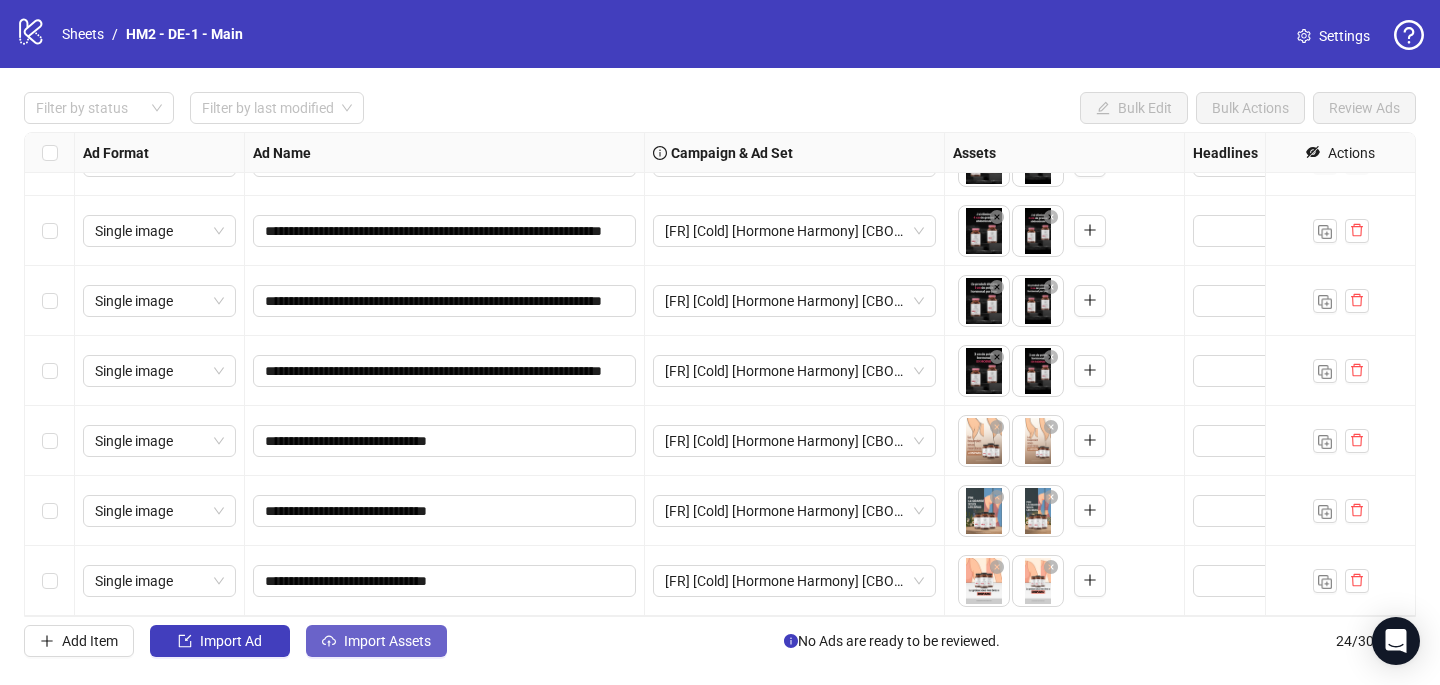 click on "Import Assets" at bounding box center (376, 641) 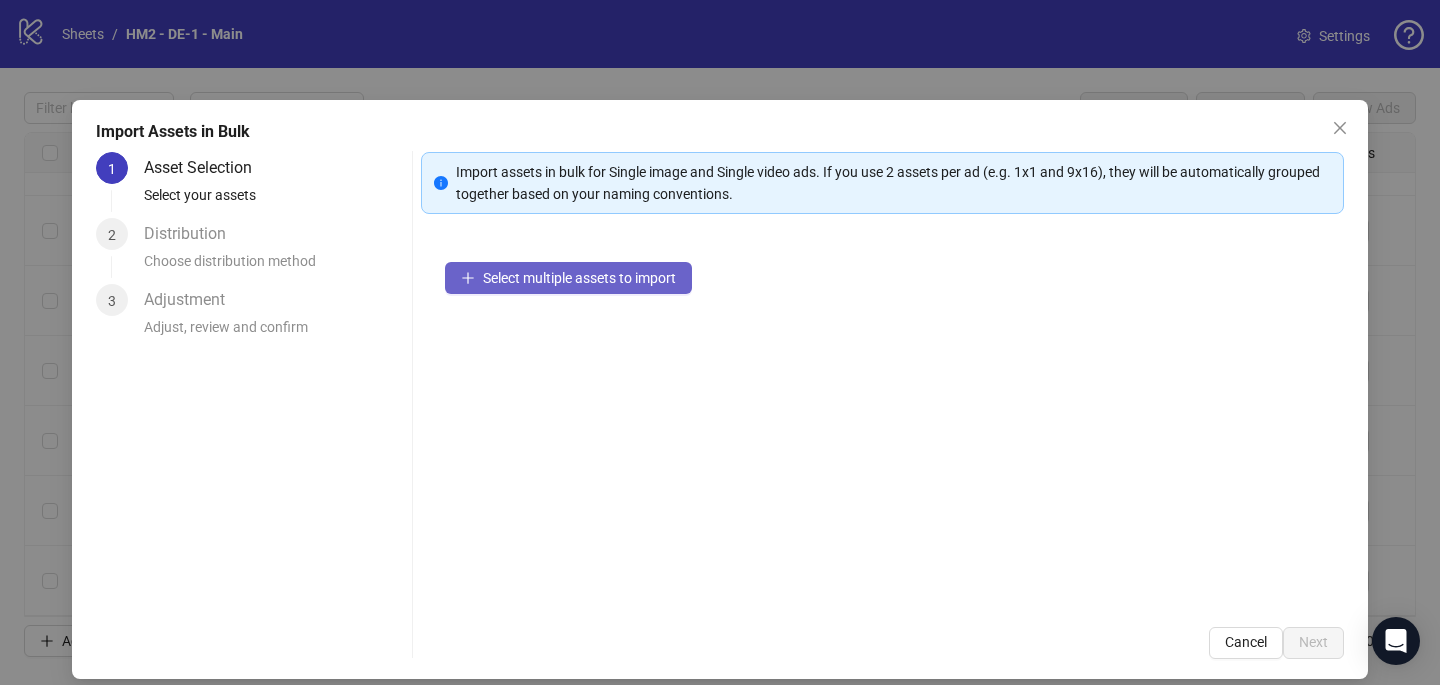 click on "Select multiple assets to import" at bounding box center [579, 278] 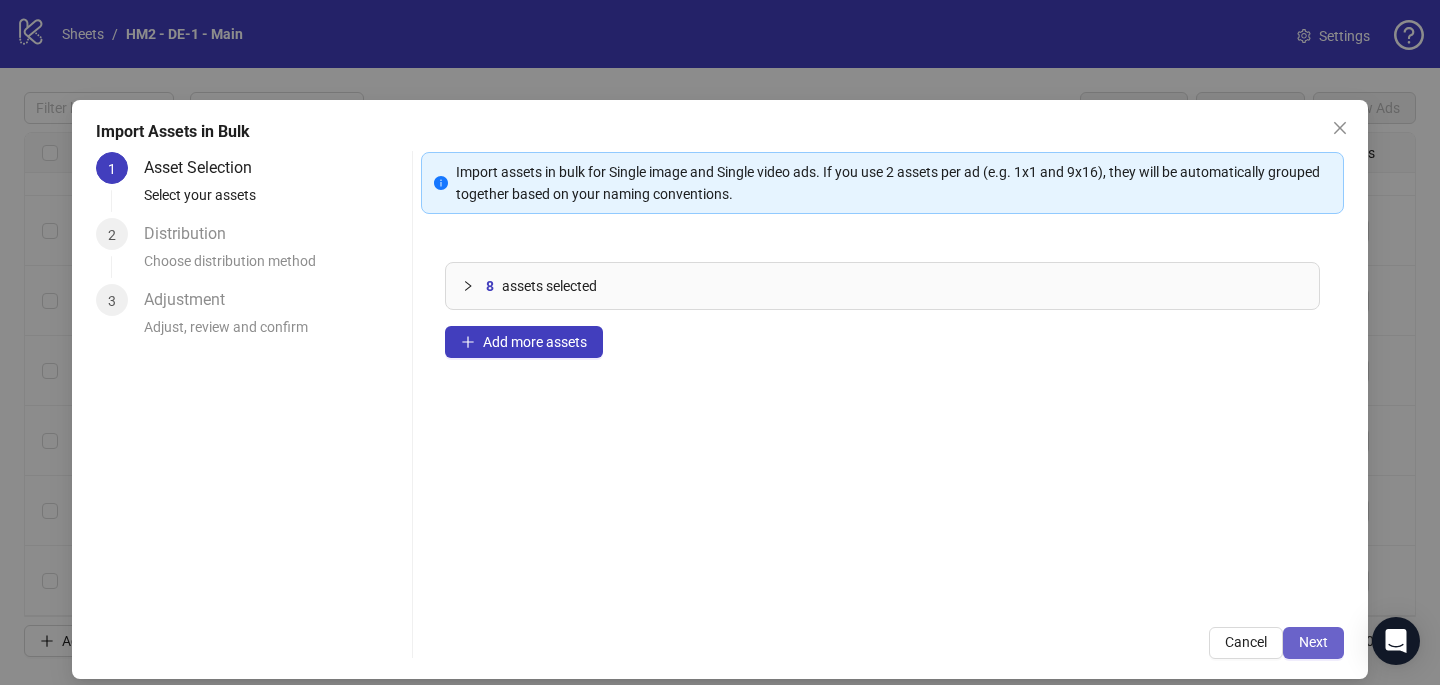 click on "Next" at bounding box center (1313, 642) 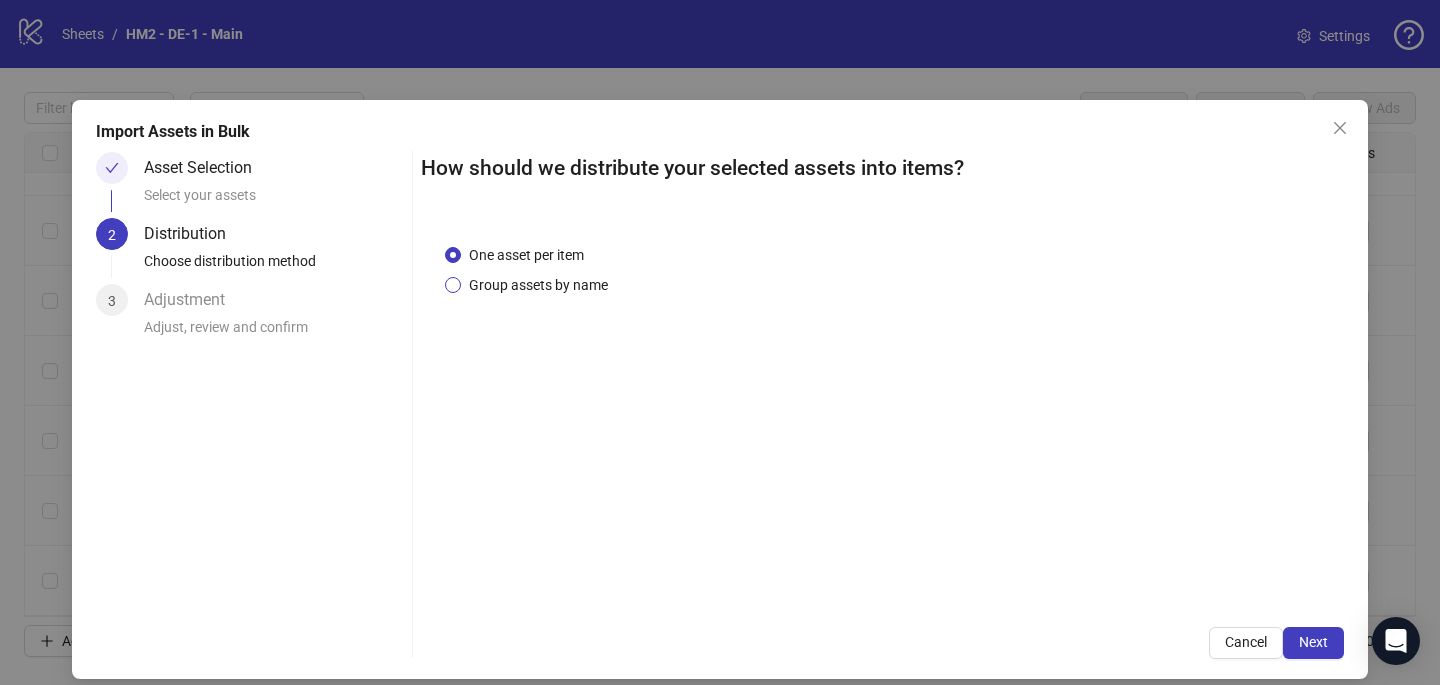 click on "Group assets by name" at bounding box center [538, 285] 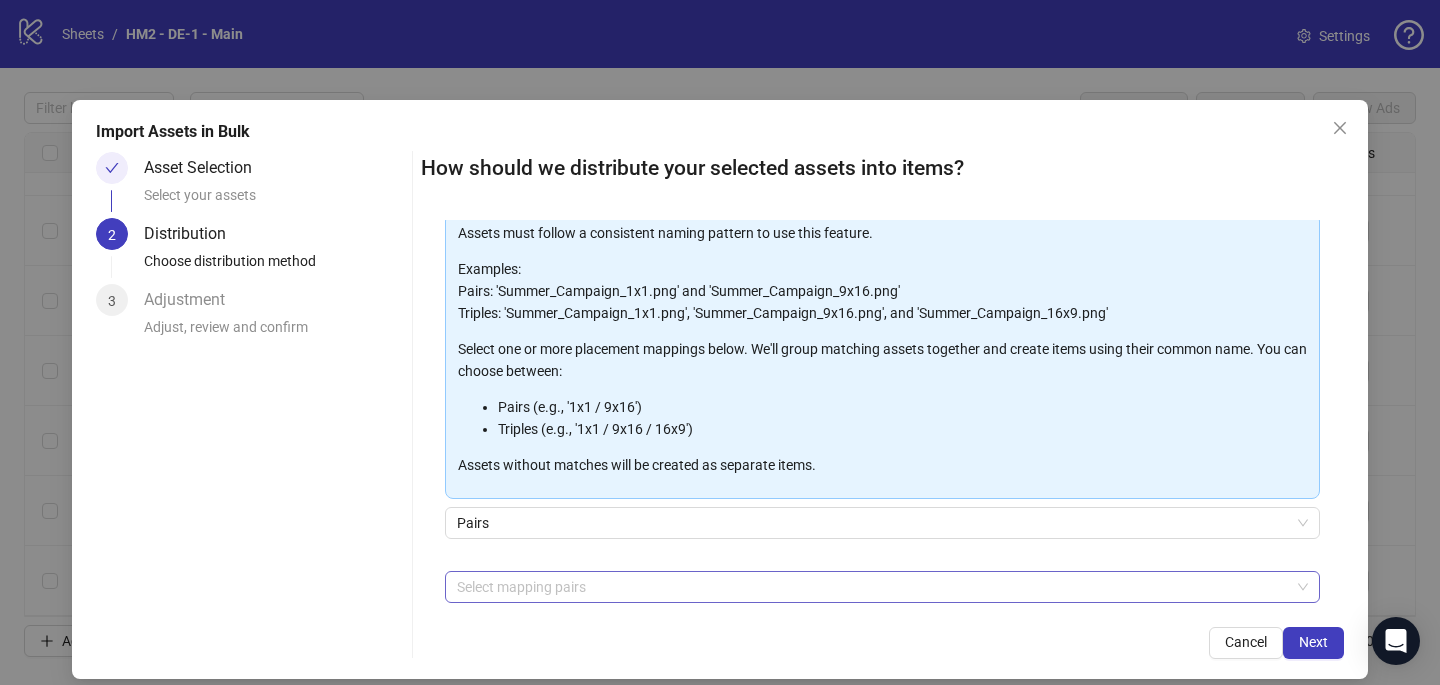 scroll, scrollTop: 203, scrollLeft: 0, axis: vertical 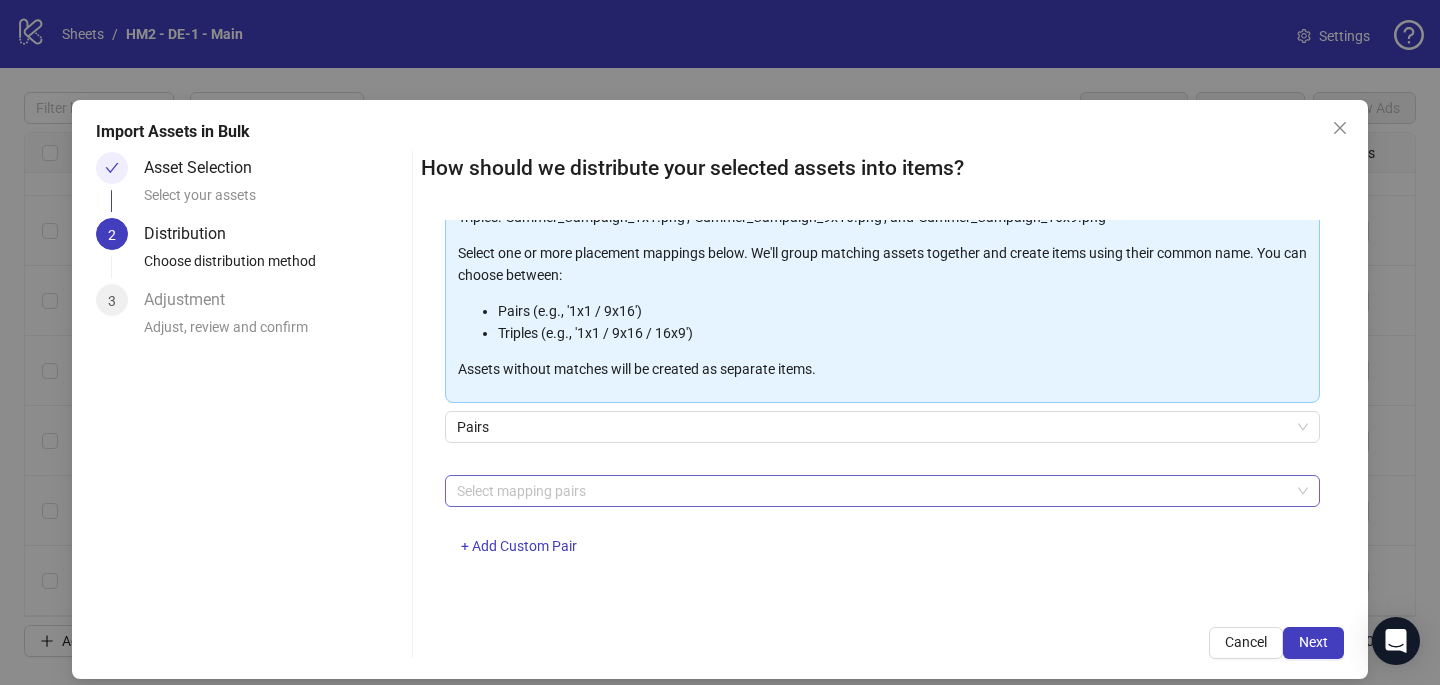 click at bounding box center (872, 491) 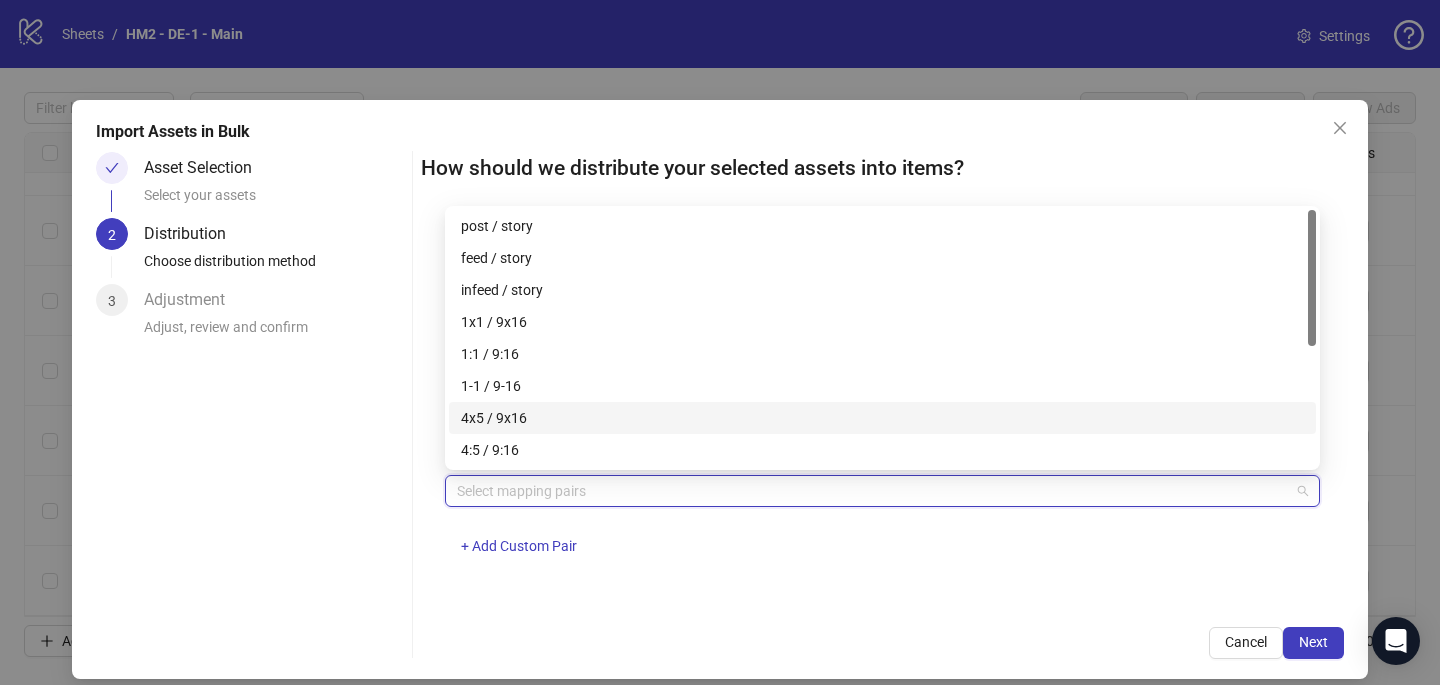 click on "4x5 / 9x16" at bounding box center (882, 418) 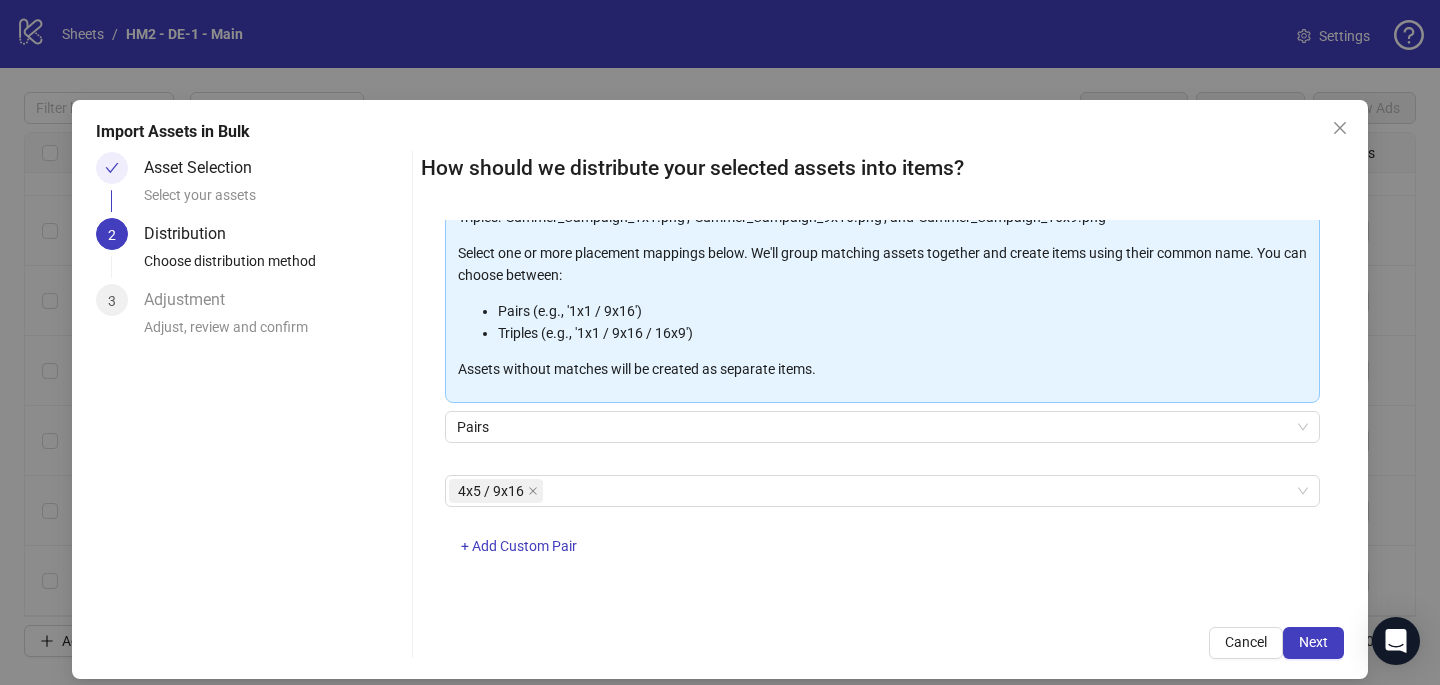 click on "One asset per item Group assets by name Assets must follow a consistent naming pattern to use this feature. Examples: Pairs: 'Summer_Campaign_1x1.png' and 'Summer_Campaign_9x16.png' Triples: 'Summer_Campaign_1x1.png', 'Summer_Campaign_9x16.png', and 'Summer_Campaign_16x9.png' Select one or more placement mappings below. We'll group matching assets together and create items using their common name. You can choose between: Pairs (e.g., '1x1 / 9x16') Triples (e.g., '1x1 / 9x16 / 16x9') Assets without matches will be created as separate items. Pairs 4x5 / 9x16   + Add Custom Pair" at bounding box center (882, 411) 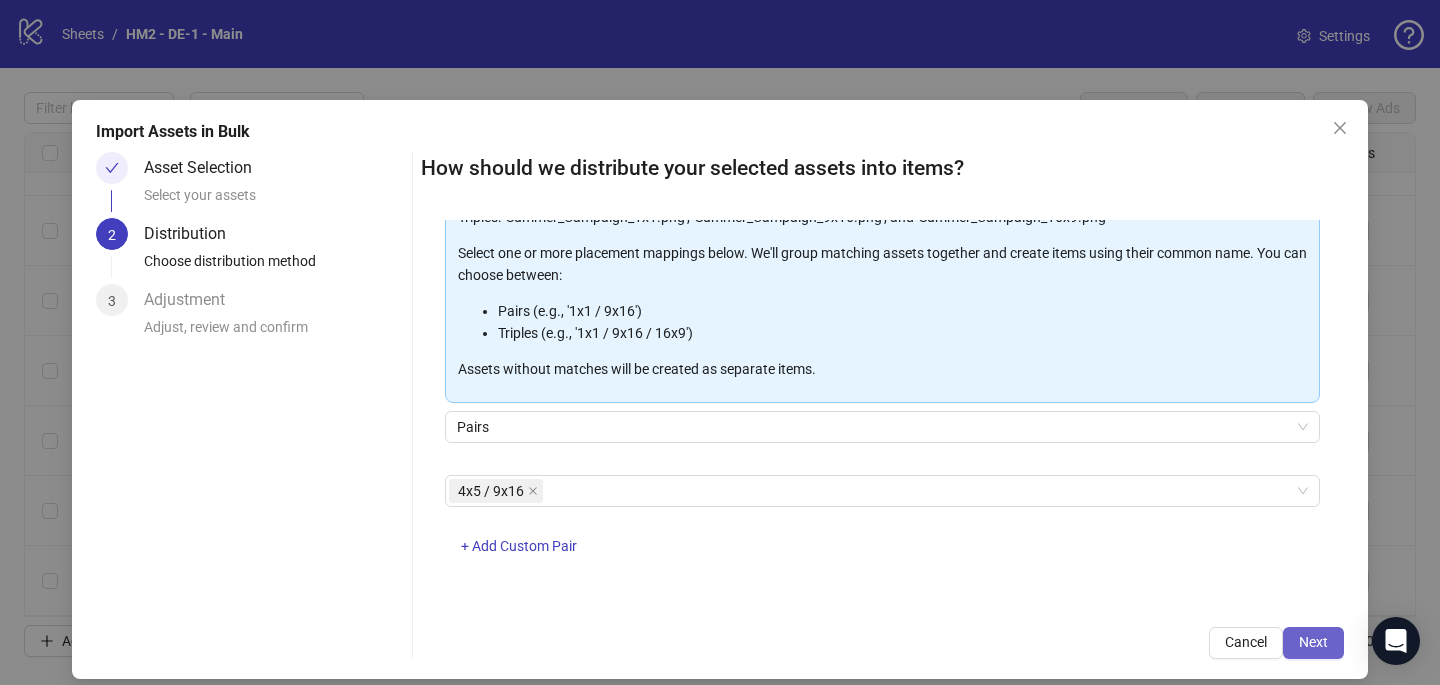 click on "Next" at bounding box center [1313, 643] 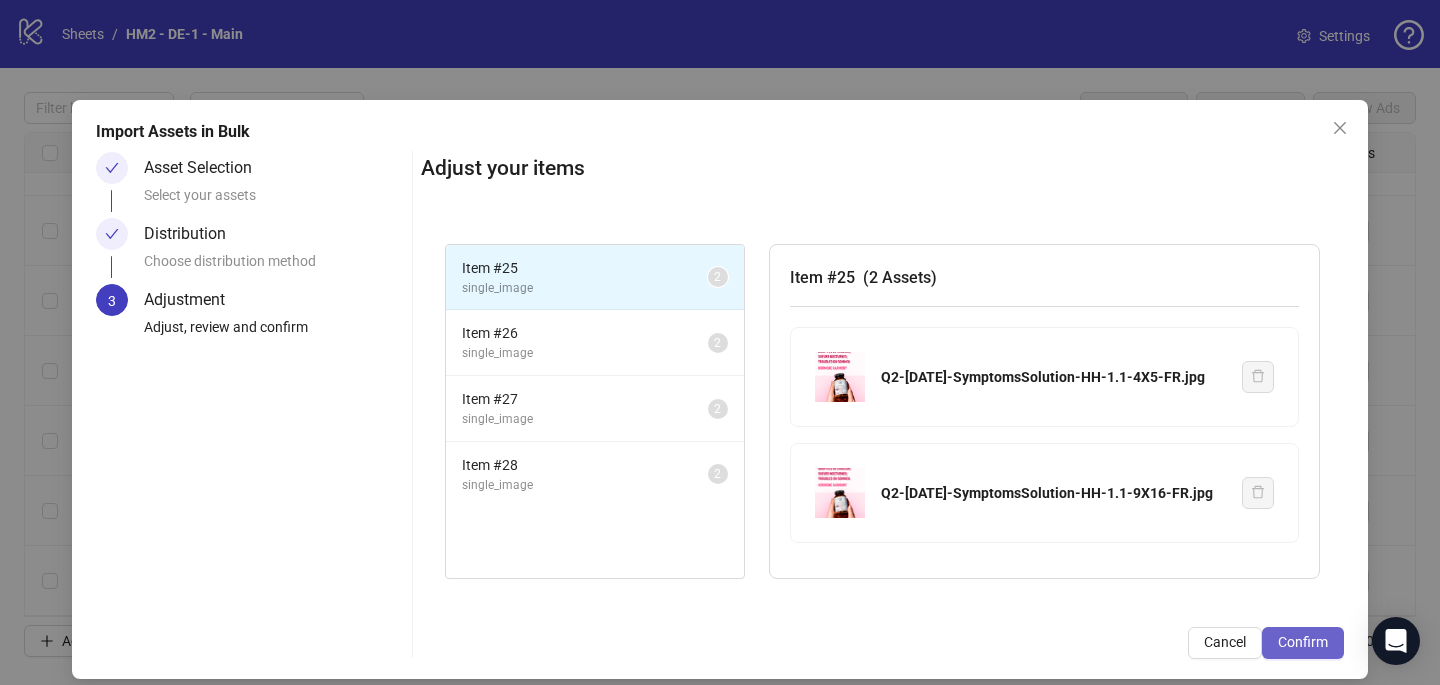 click on "Confirm" at bounding box center [1303, 643] 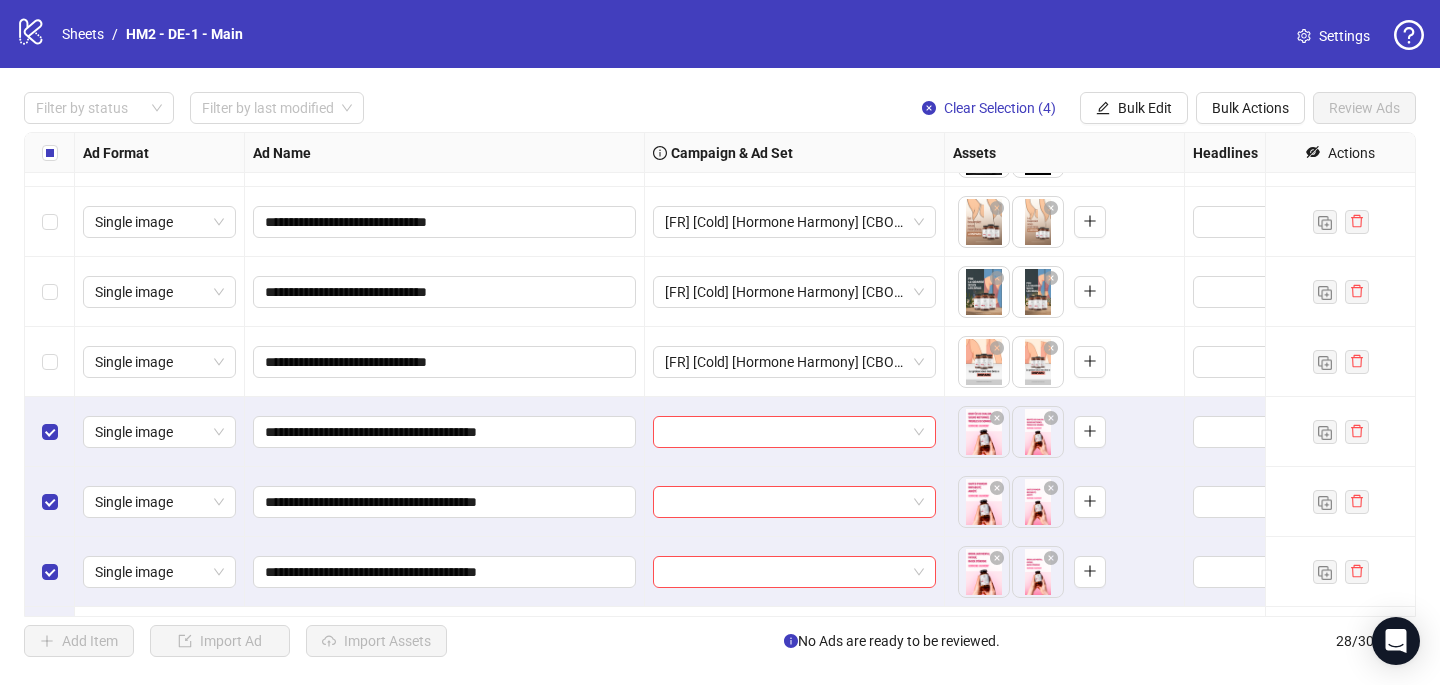scroll, scrollTop: 1517, scrollLeft: 0, axis: vertical 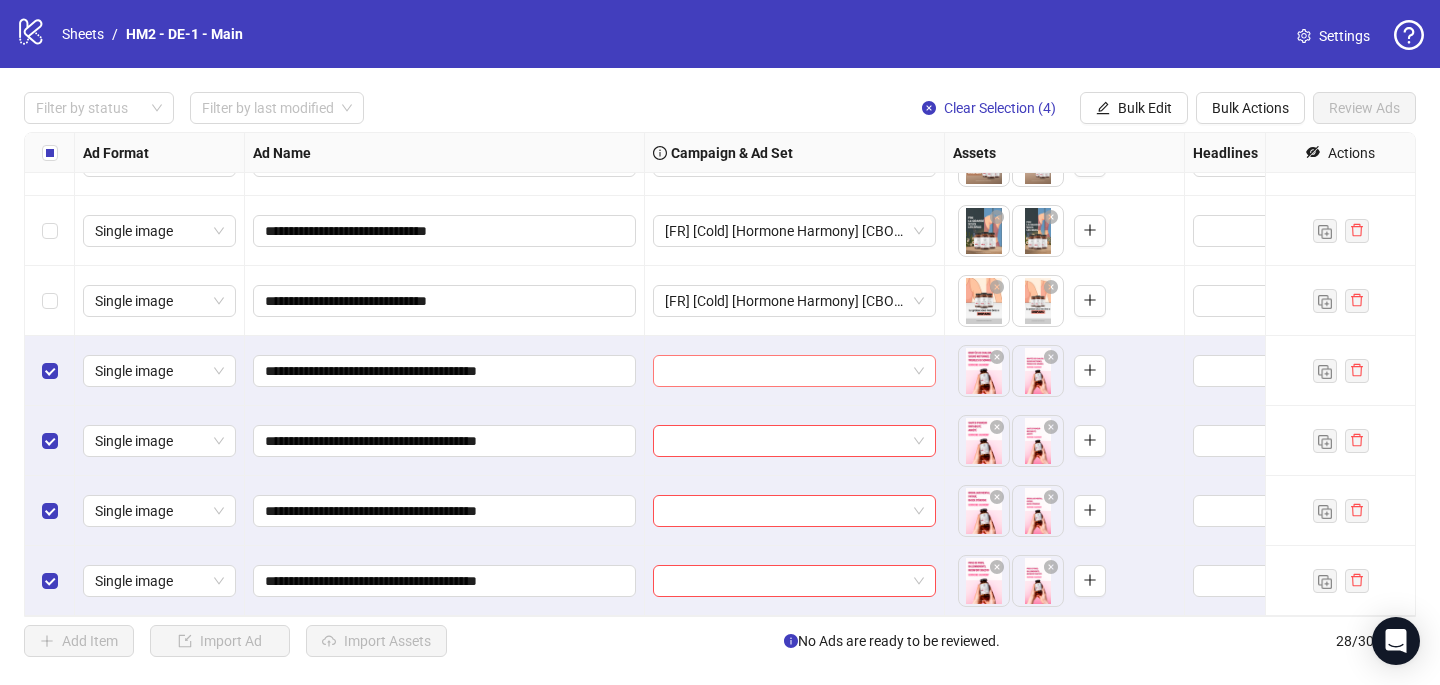 click at bounding box center [785, 371] 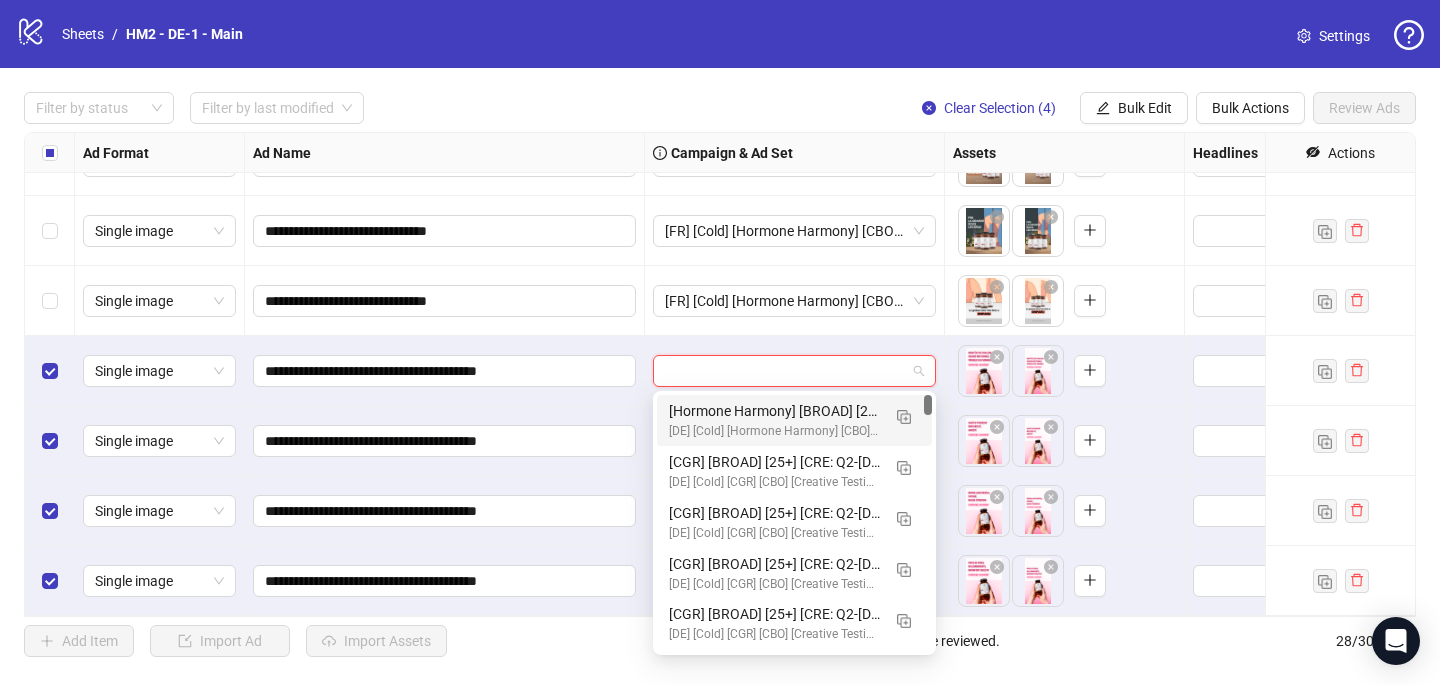 paste on "**********" 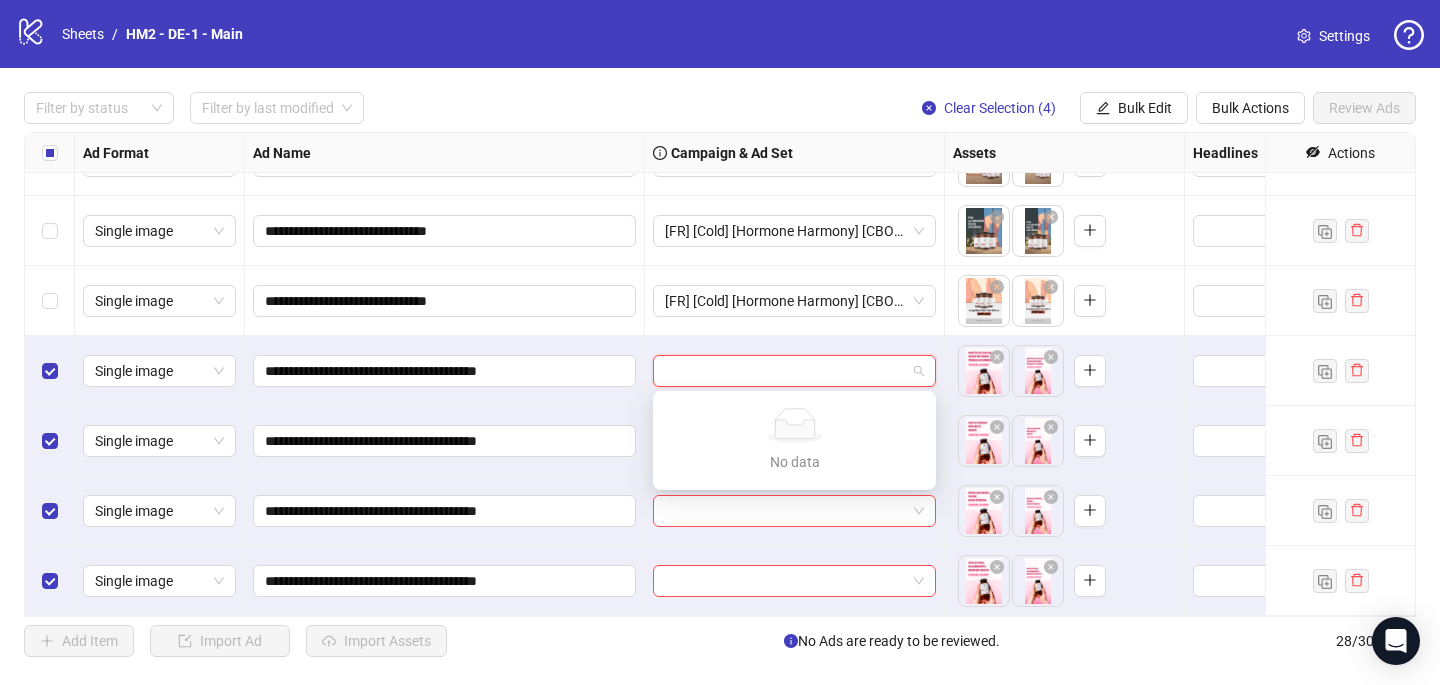 scroll, scrollTop: 0, scrollLeft: 0, axis: both 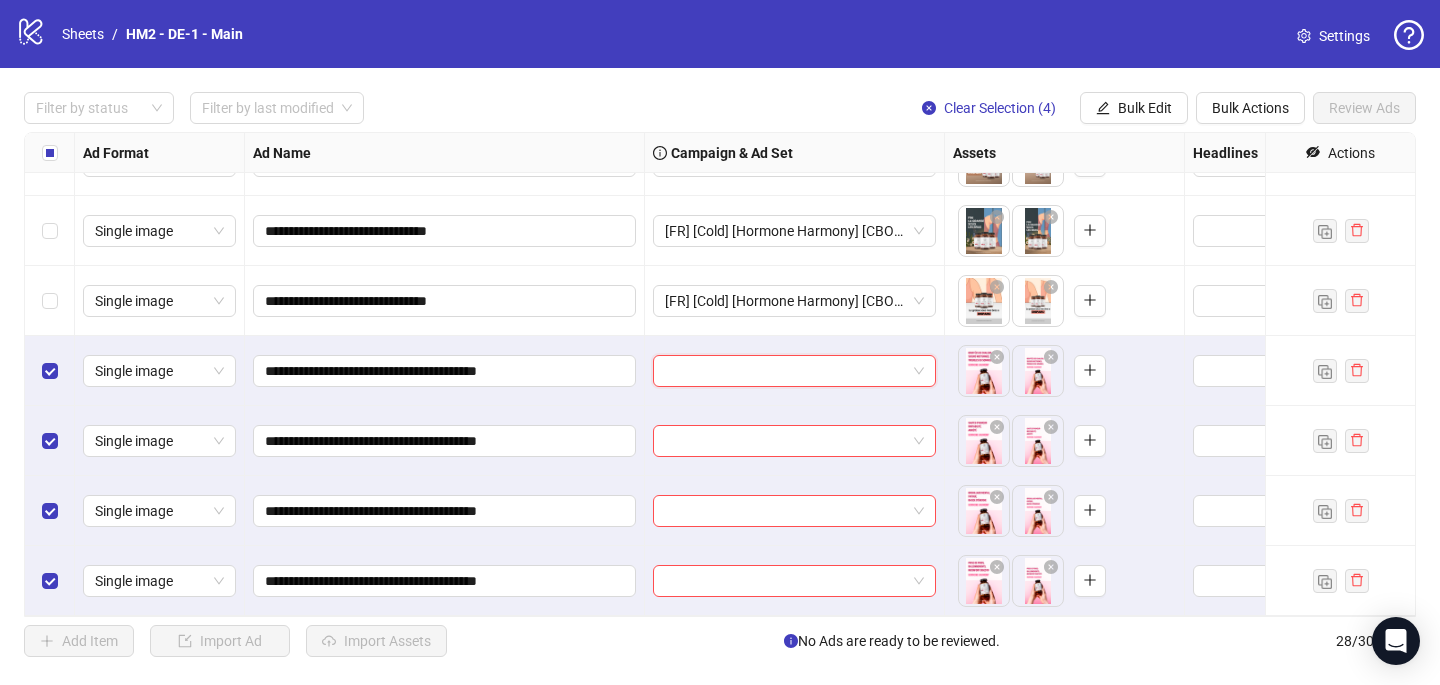 paste on "**********" 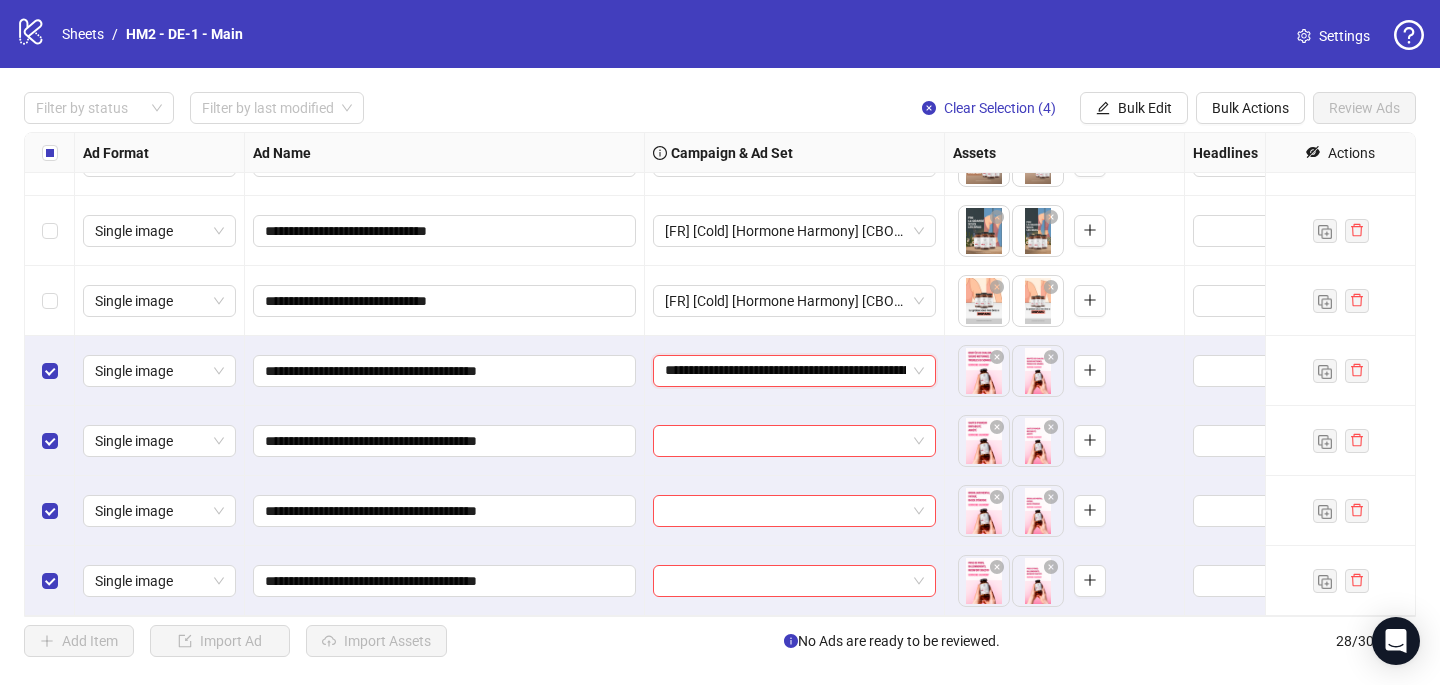scroll, scrollTop: 0, scrollLeft: 235, axis: horizontal 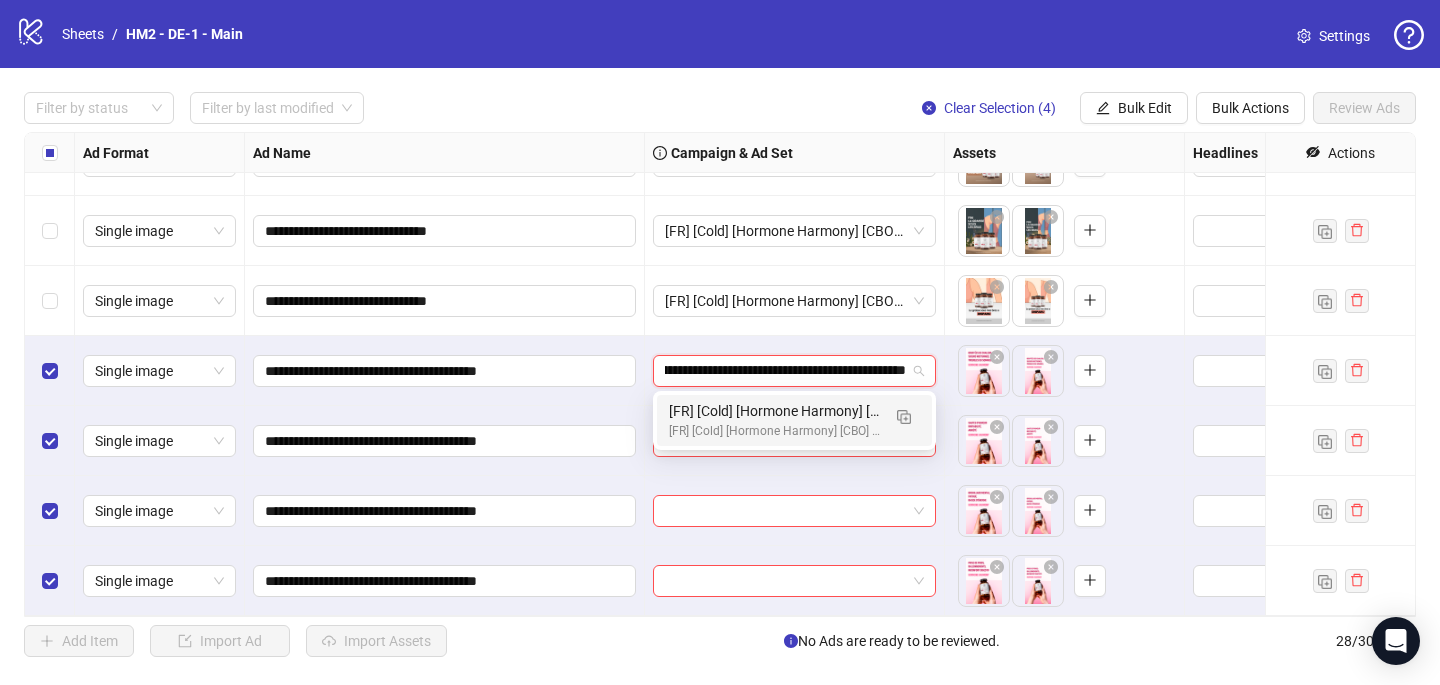 click on "[FR] [Cold] [Hormone Harmony] [CBO] [Creative Insertion 2025] [[DATE]]" at bounding box center (774, 411) 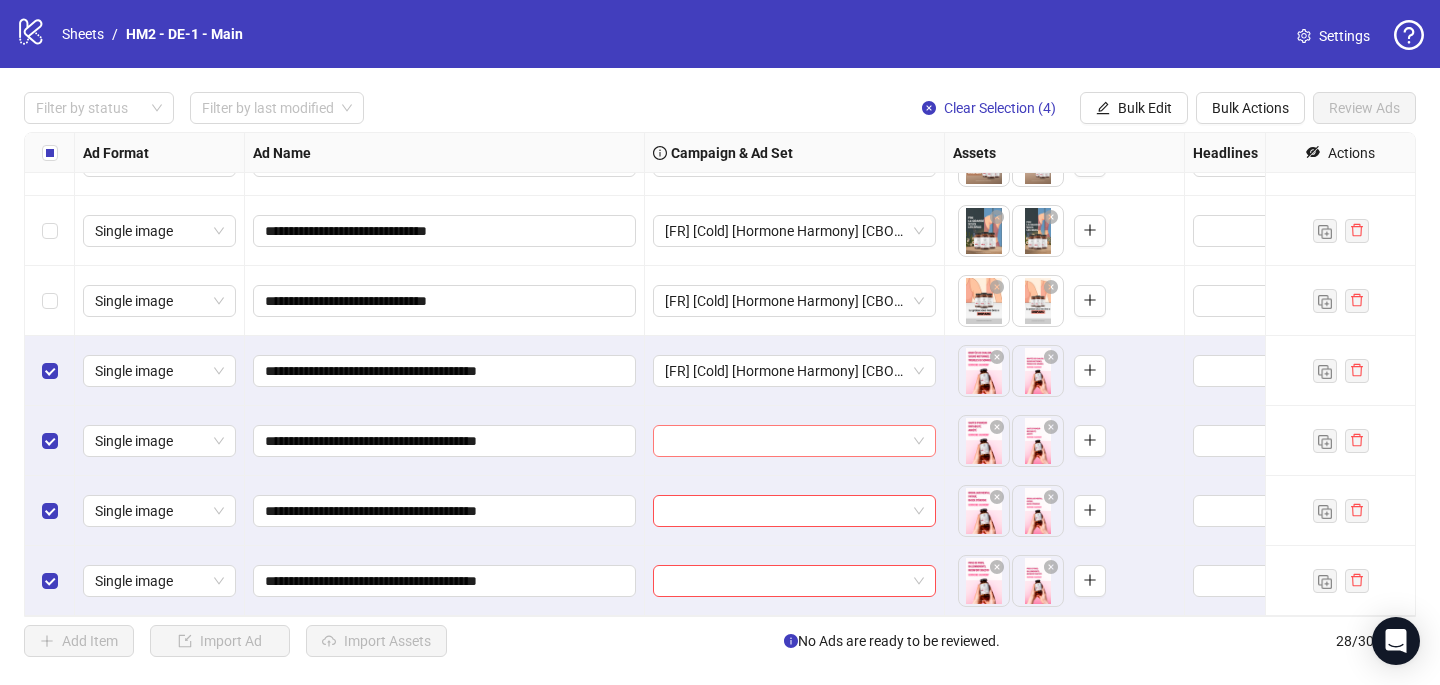 click at bounding box center [785, 441] 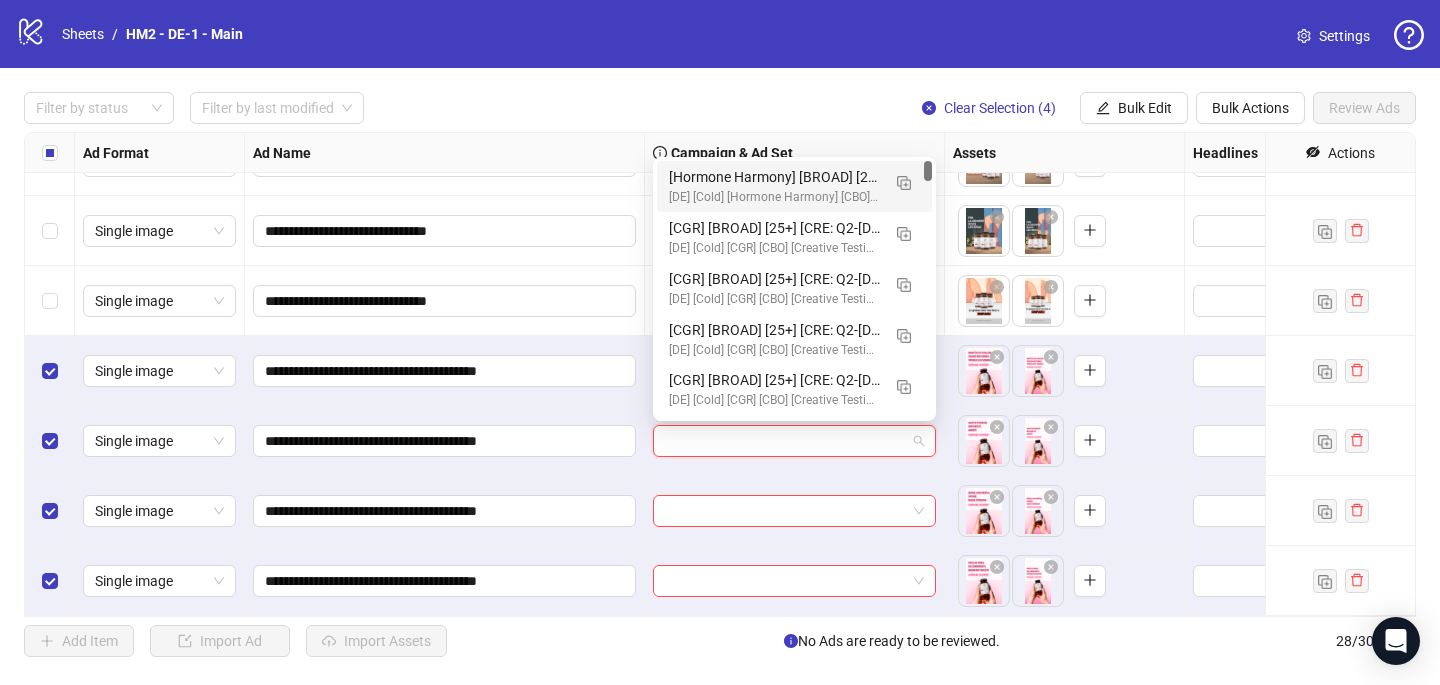 paste on "**********" 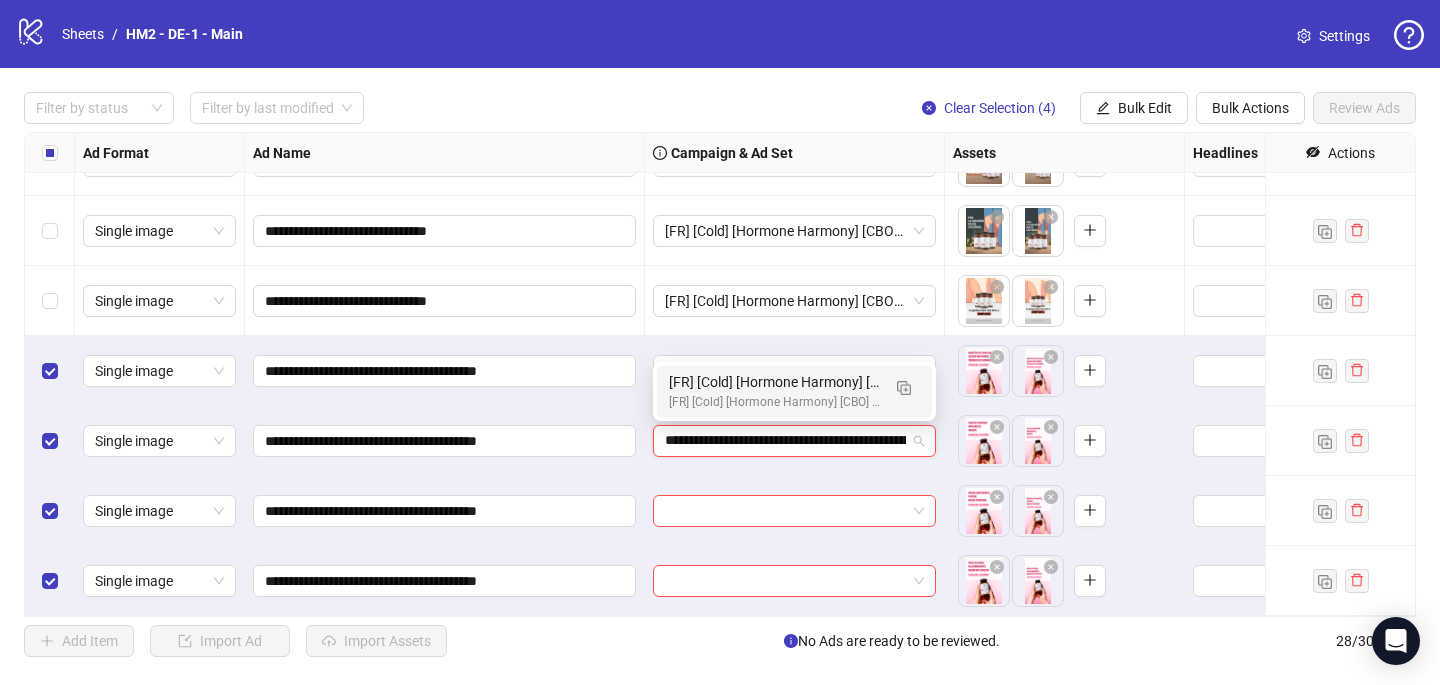 scroll, scrollTop: 0, scrollLeft: 235, axis: horizontal 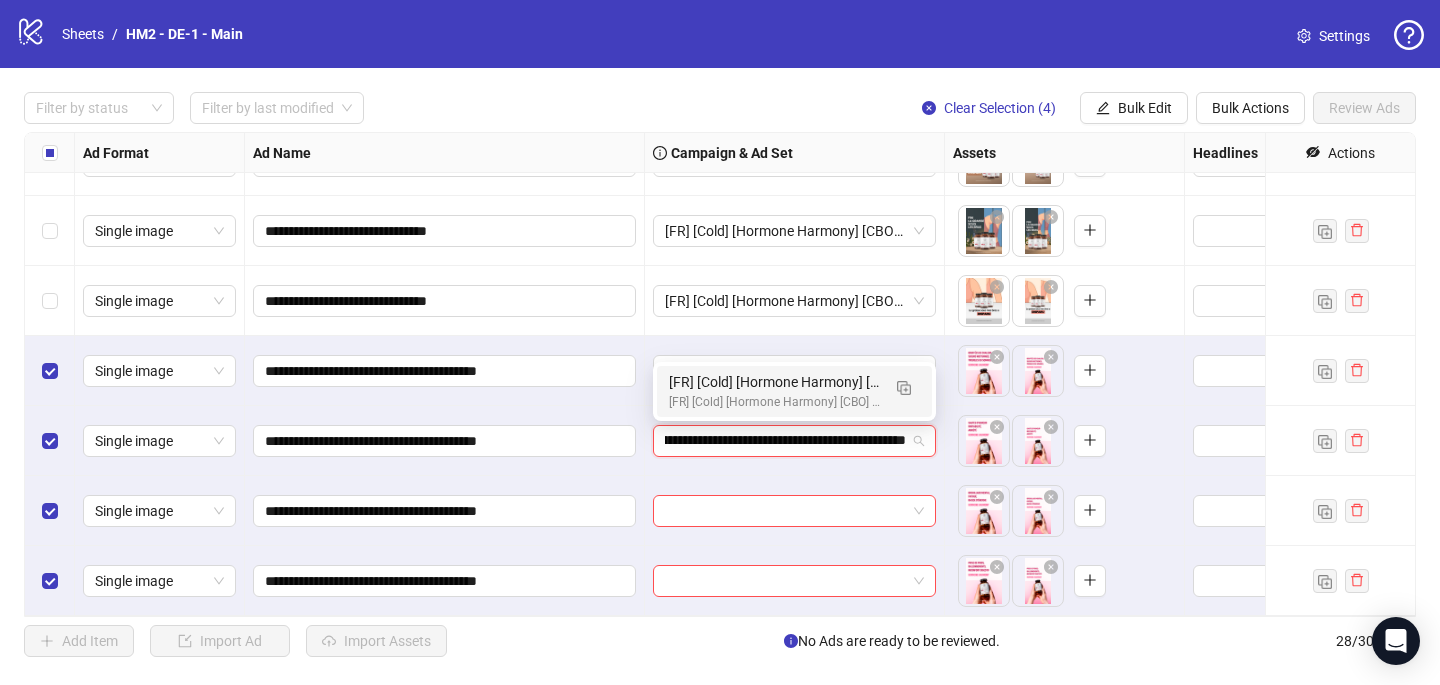click on "[FR] [Cold] [Hormone Harmony] [CBO] [Creative Insertion 2025] [[DATE]]" at bounding box center [774, 402] 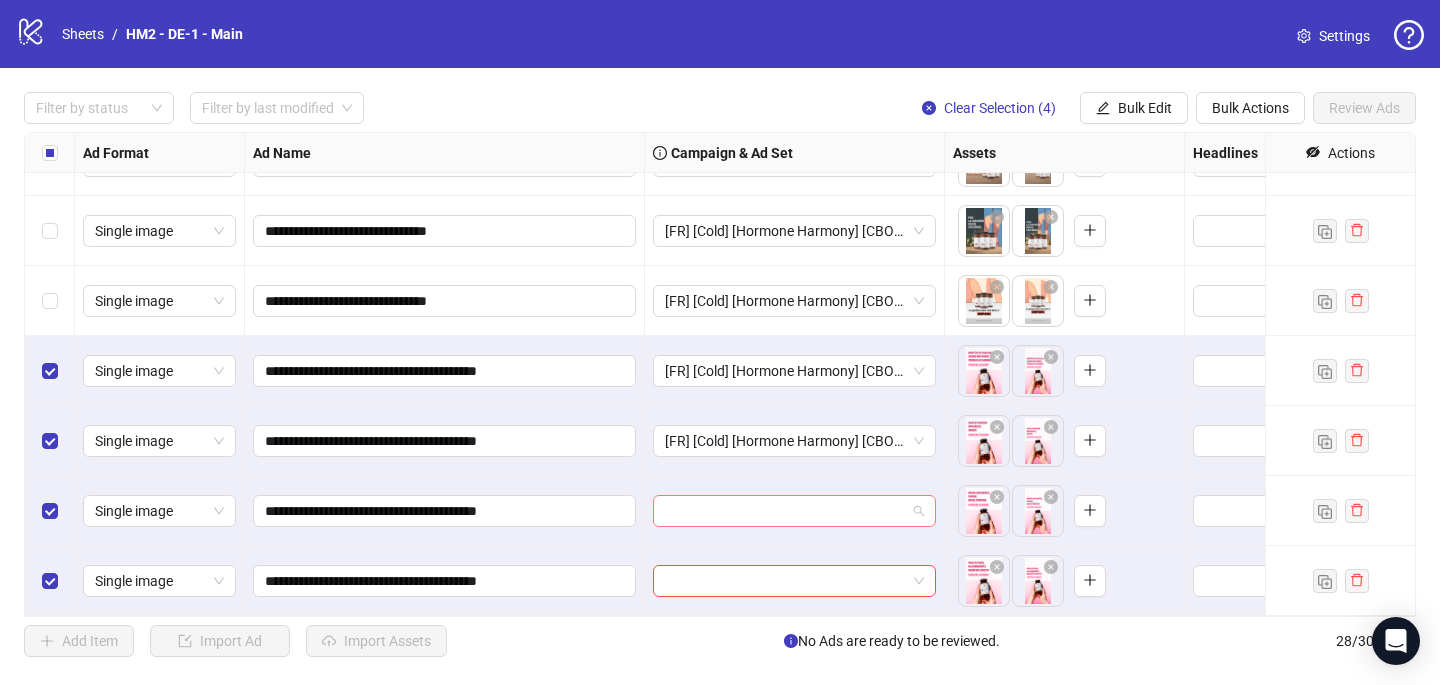 click at bounding box center (785, 511) 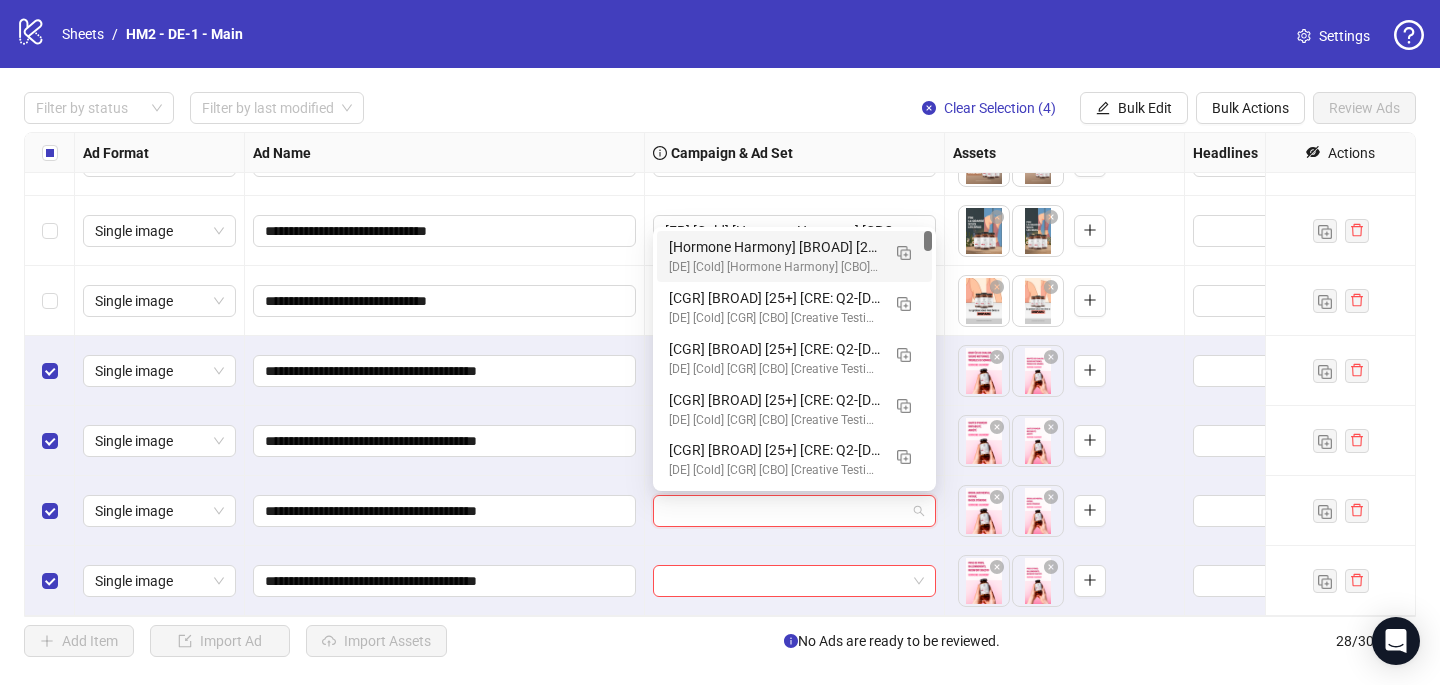 paste on "**********" 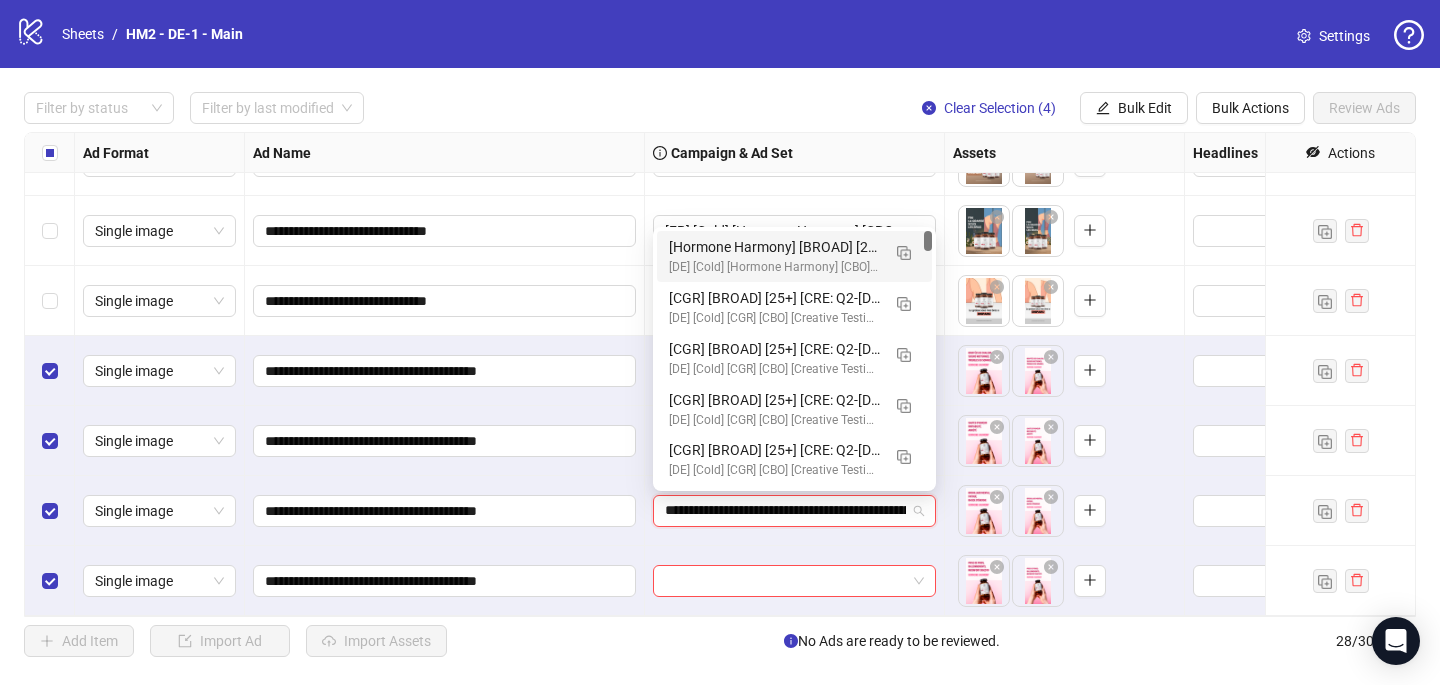 scroll, scrollTop: 0, scrollLeft: 235, axis: horizontal 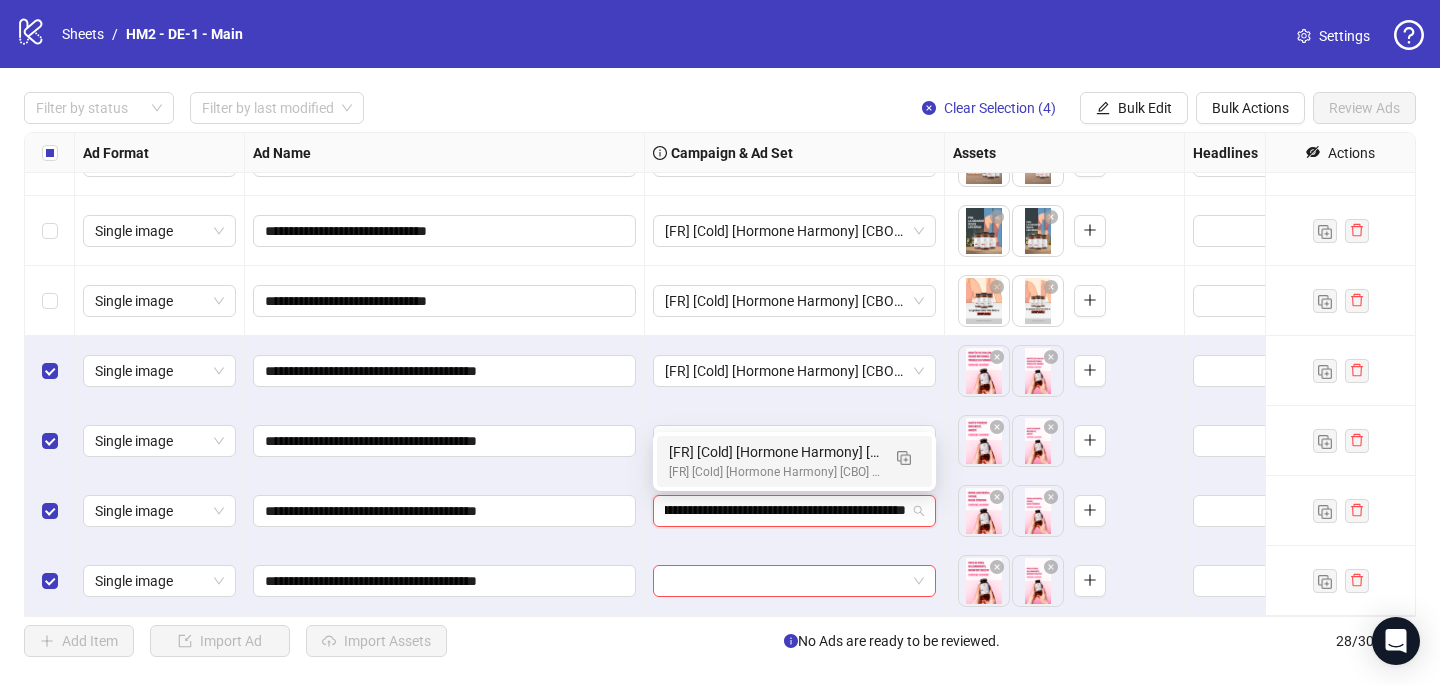 click on "[FR] [Cold] [Hormone Harmony] [CBO] [Creative Insertion 2025] [[DATE]]" at bounding box center (774, 472) 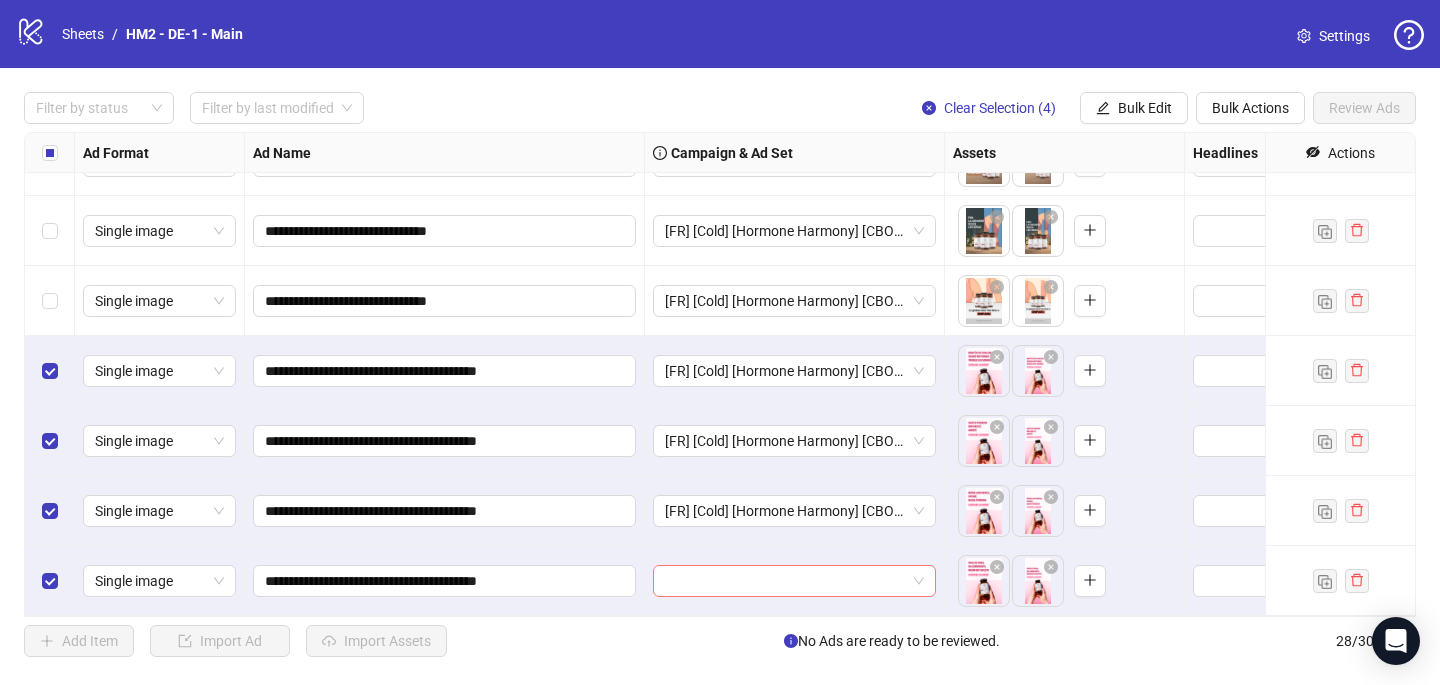 click at bounding box center [785, 581] 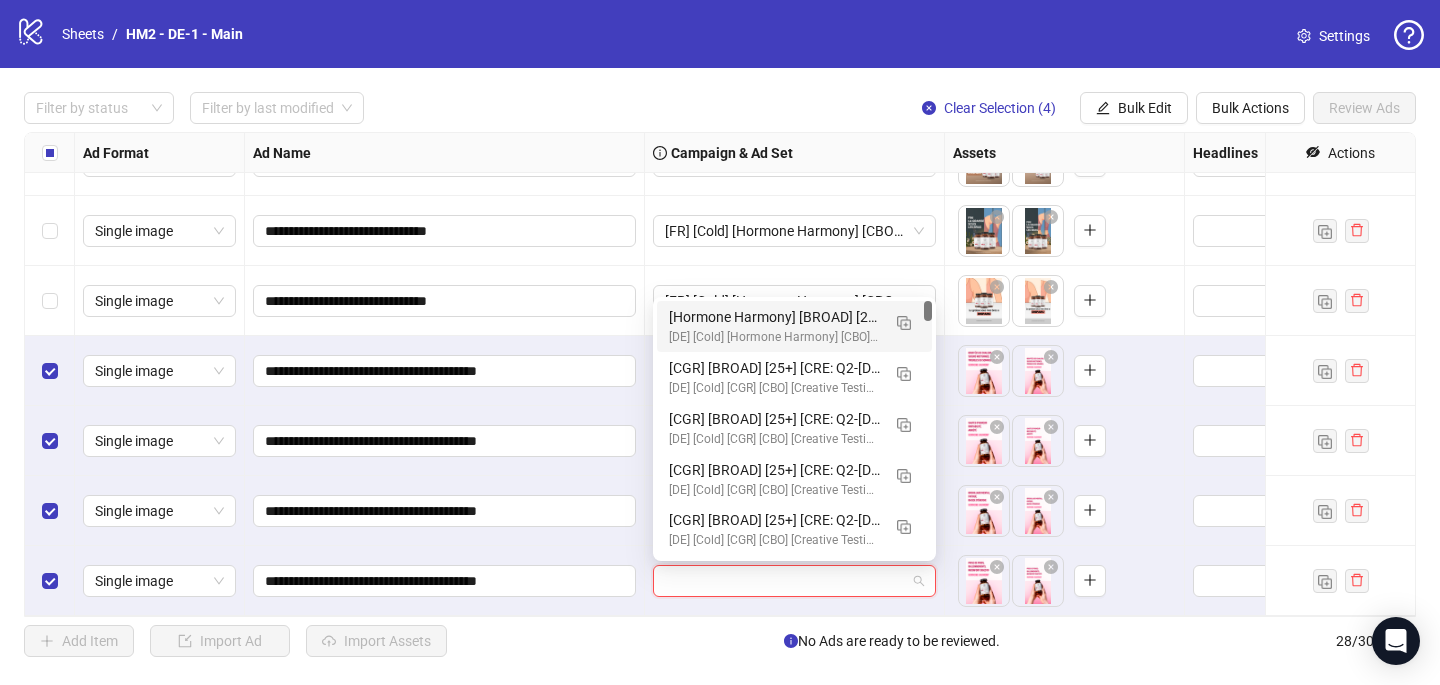 paste on "**********" 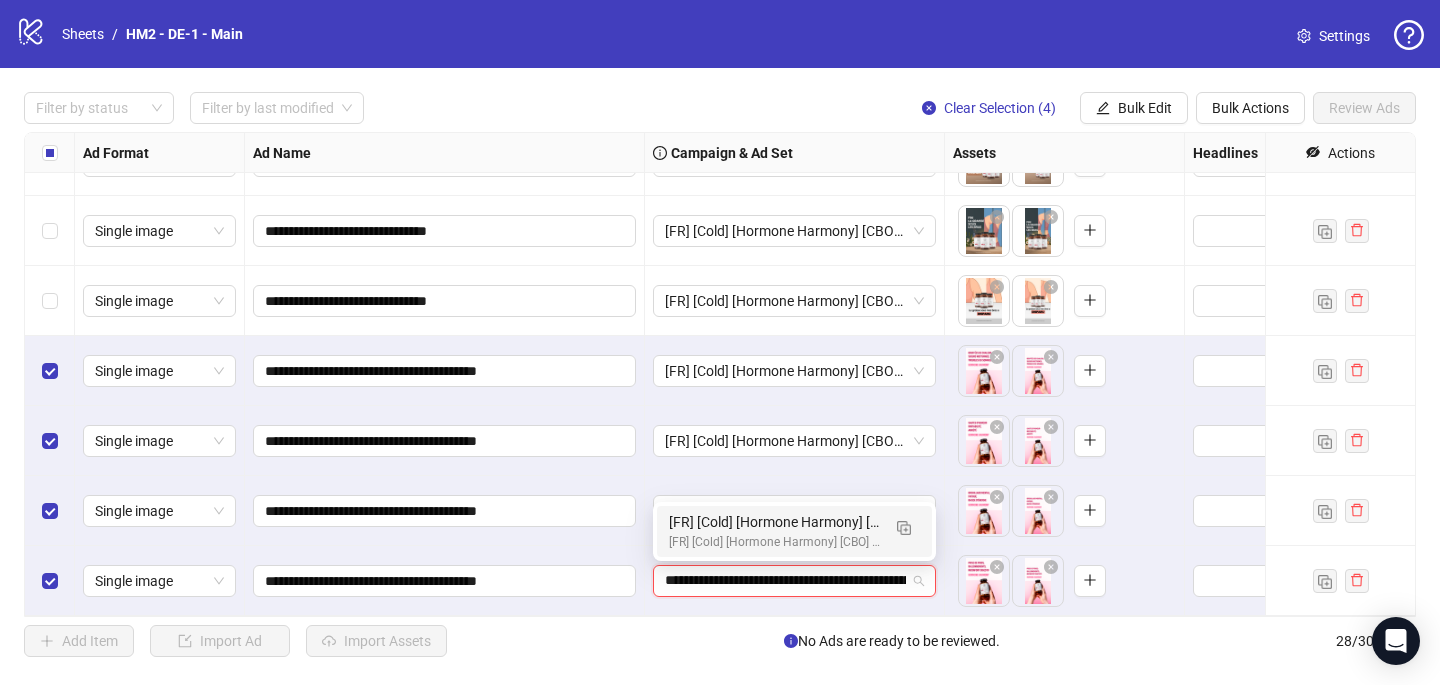 scroll, scrollTop: 0, scrollLeft: 235, axis: horizontal 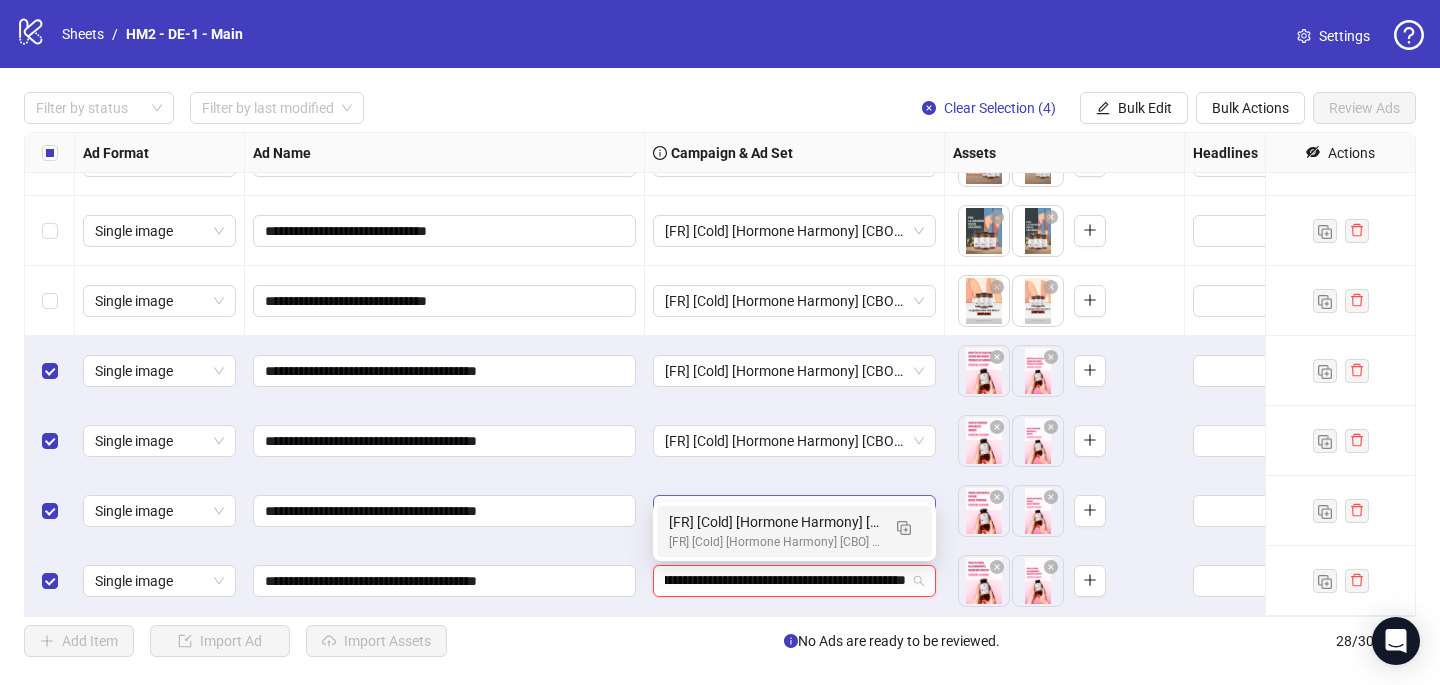 click on "[FR] [Cold] [Hormone Harmony] [CBO] [Creative Insertion 2025] [[DATE]]" at bounding box center [774, 522] 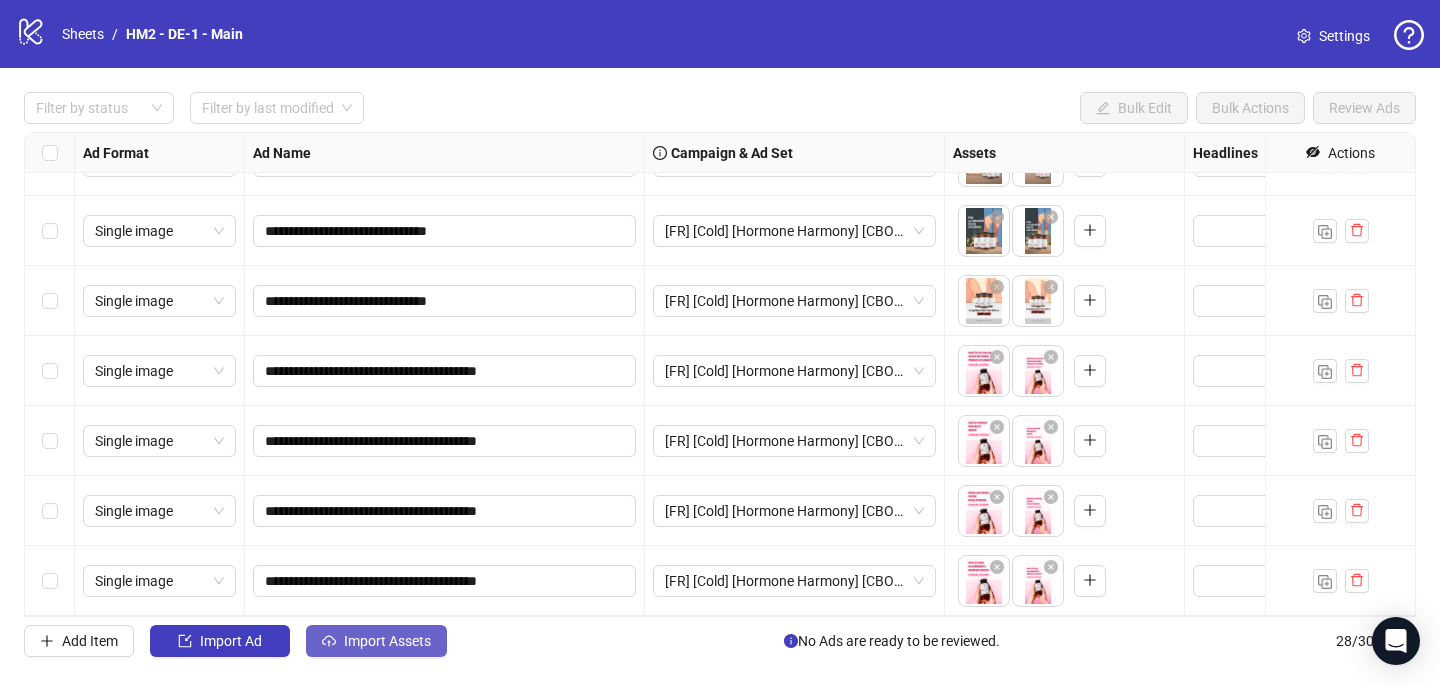 click on "Import Assets" at bounding box center [387, 641] 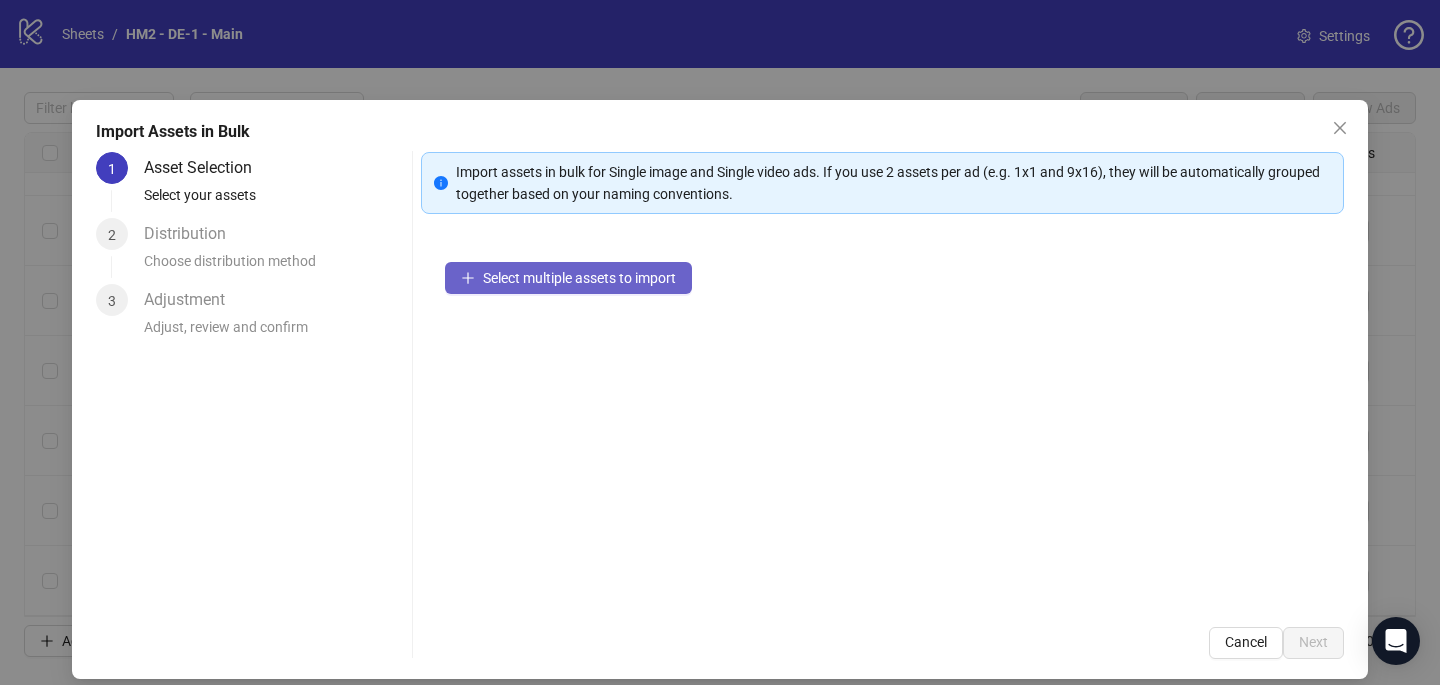 click on "Select multiple assets to import" at bounding box center (579, 278) 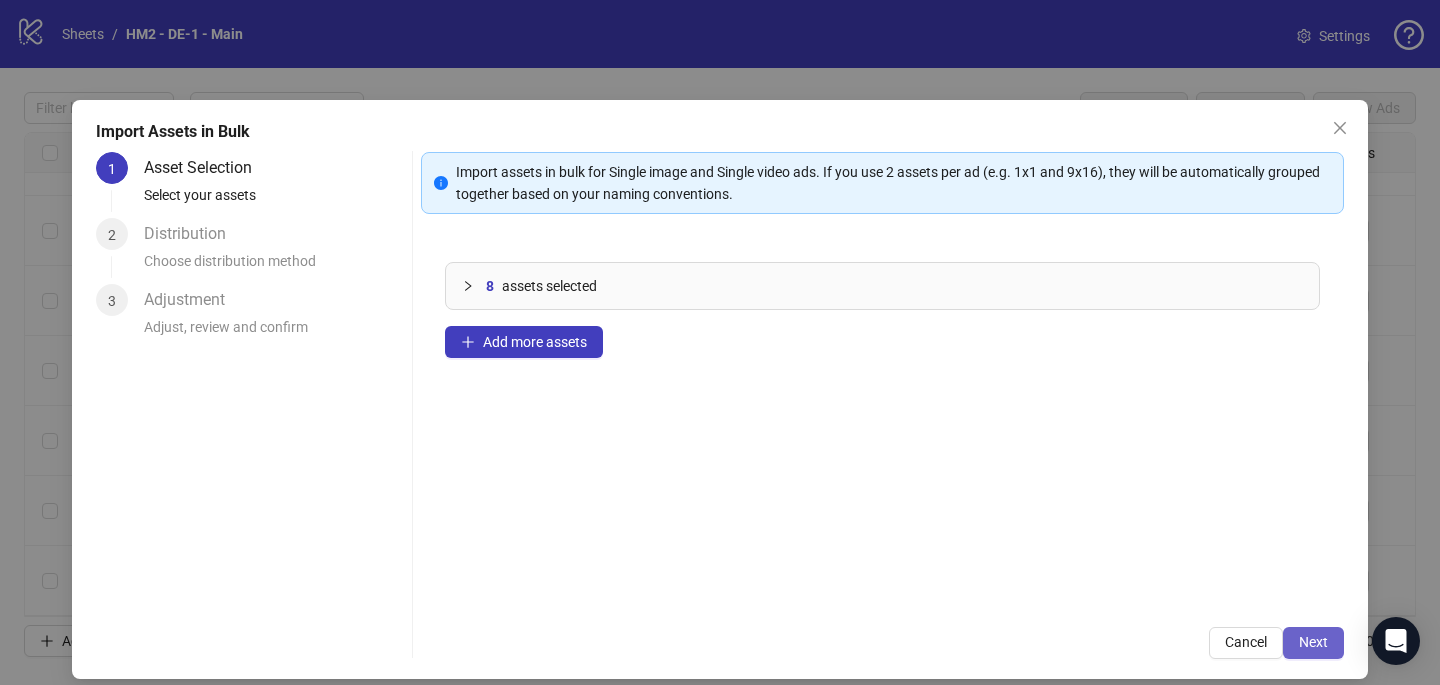 click on "Next" at bounding box center (1313, 643) 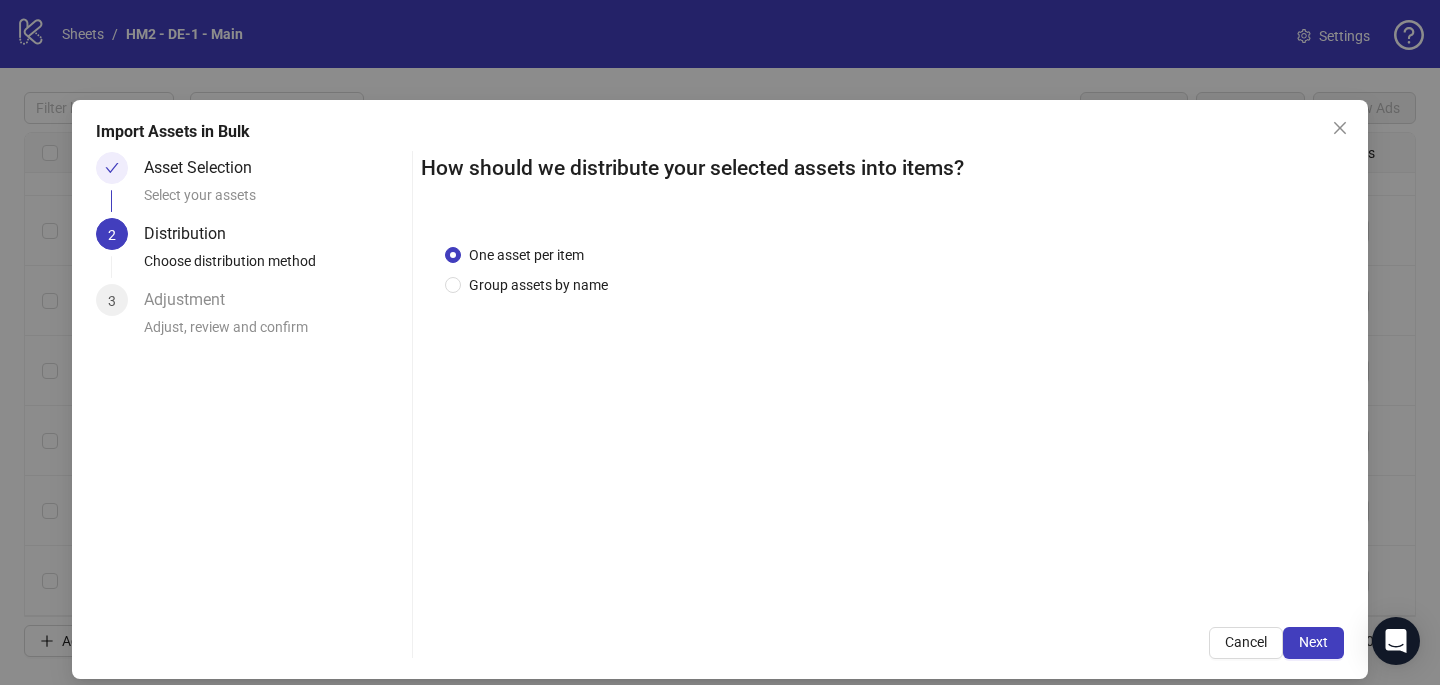click on "One asset per item Group assets by name" at bounding box center (882, 411) 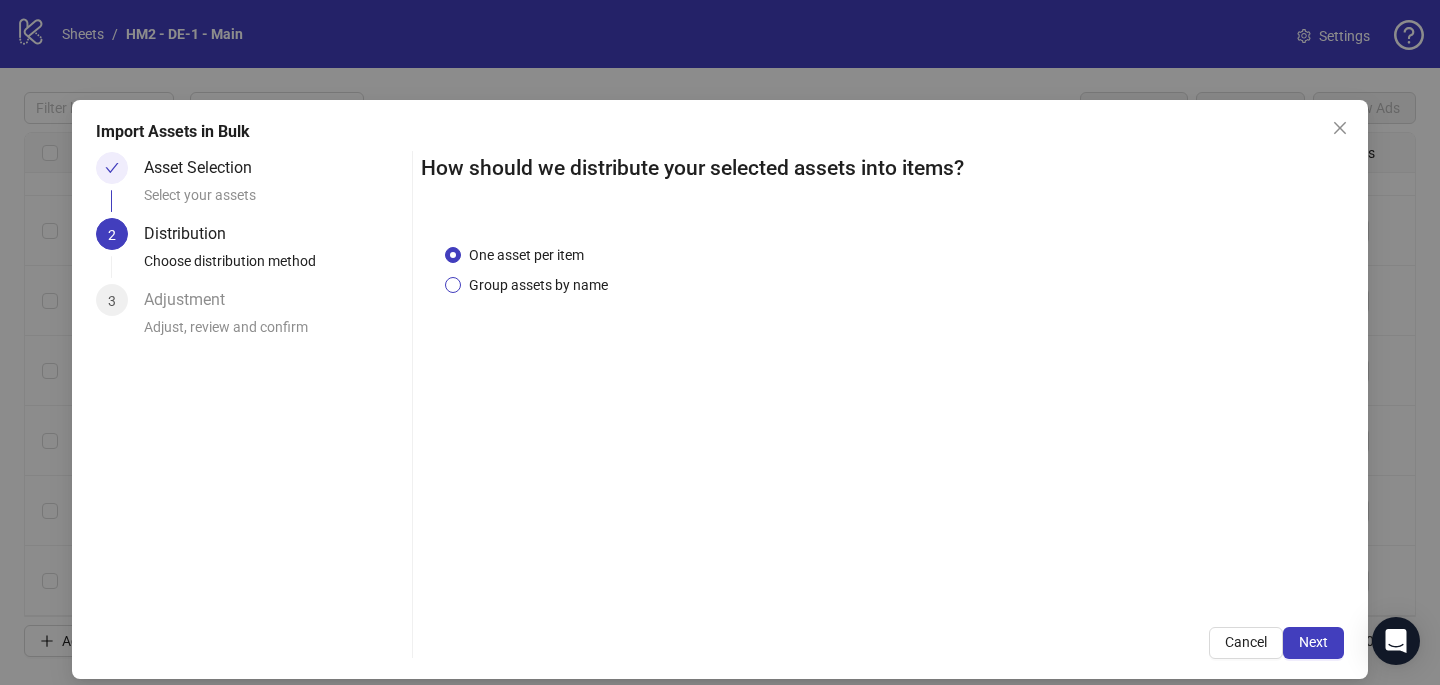 click on "Group assets by name" at bounding box center [538, 285] 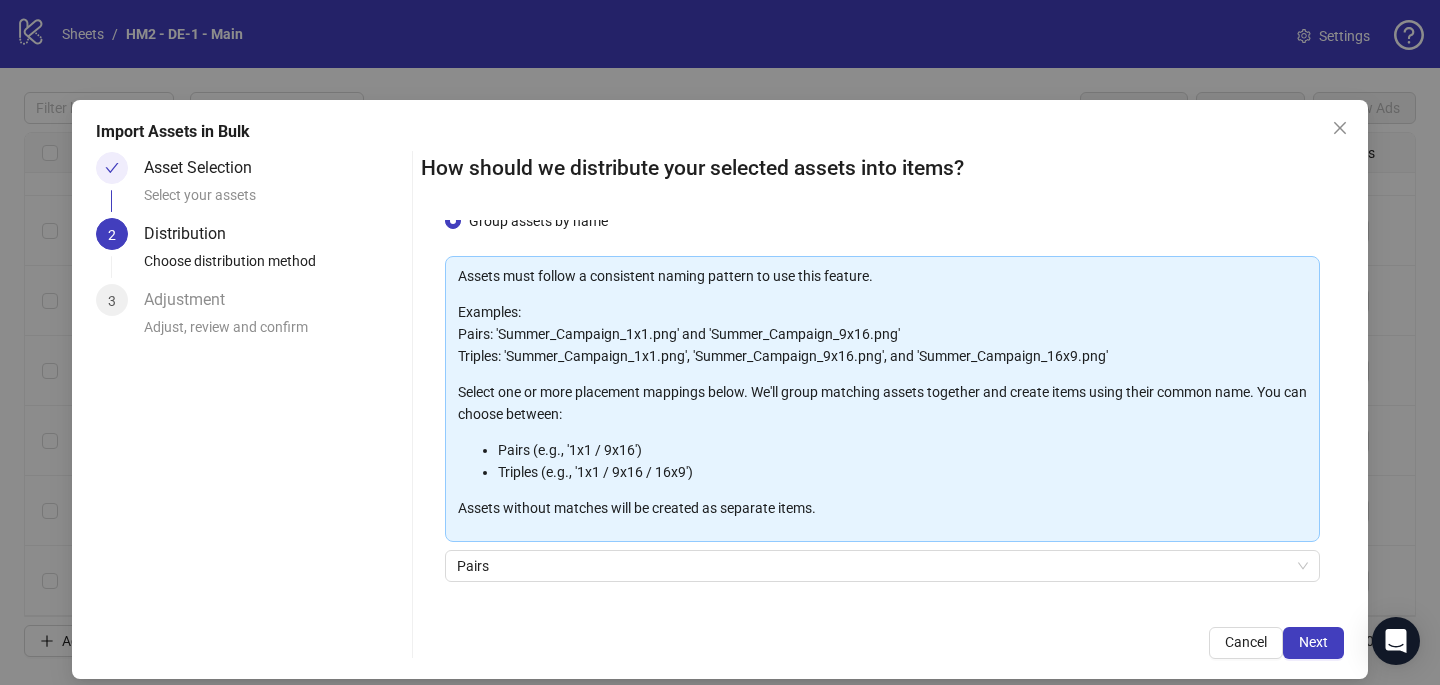 scroll, scrollTop: 203, scrollLeft: 0, axis: vertical 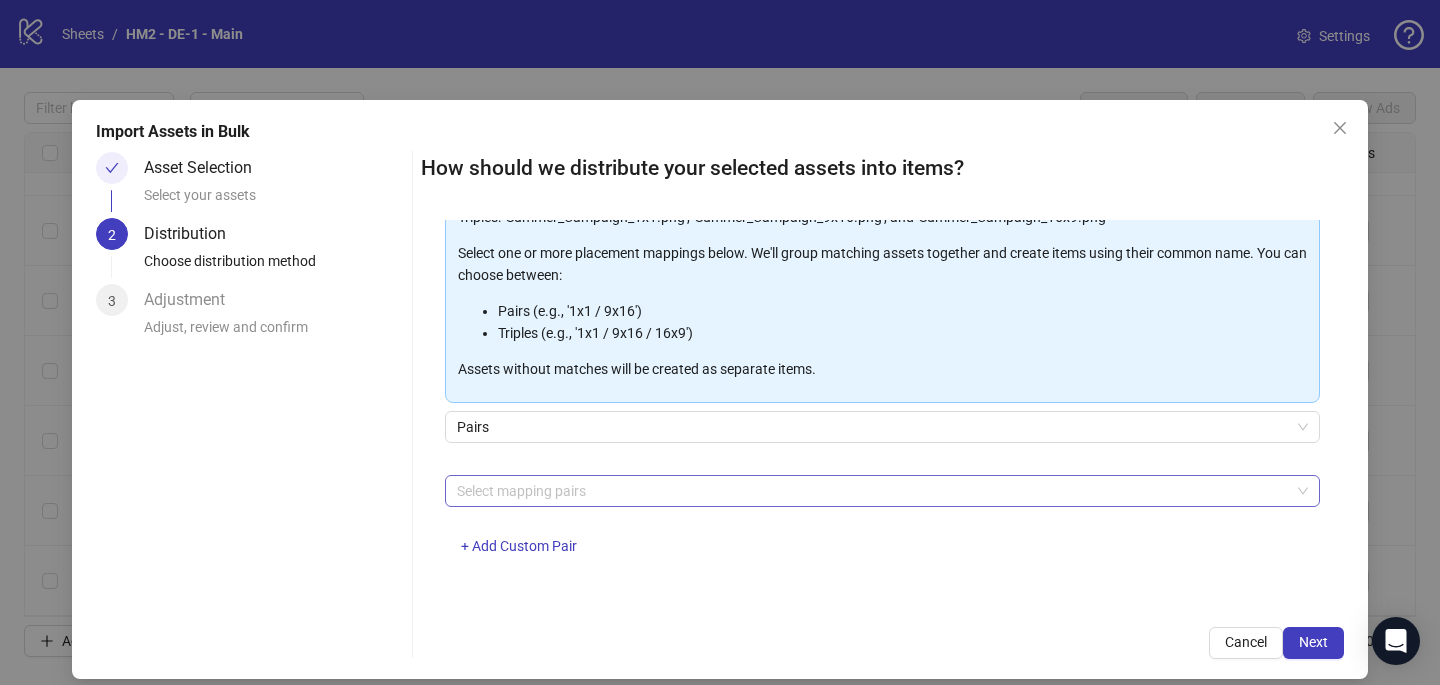 click at bounding box center [872, 491] 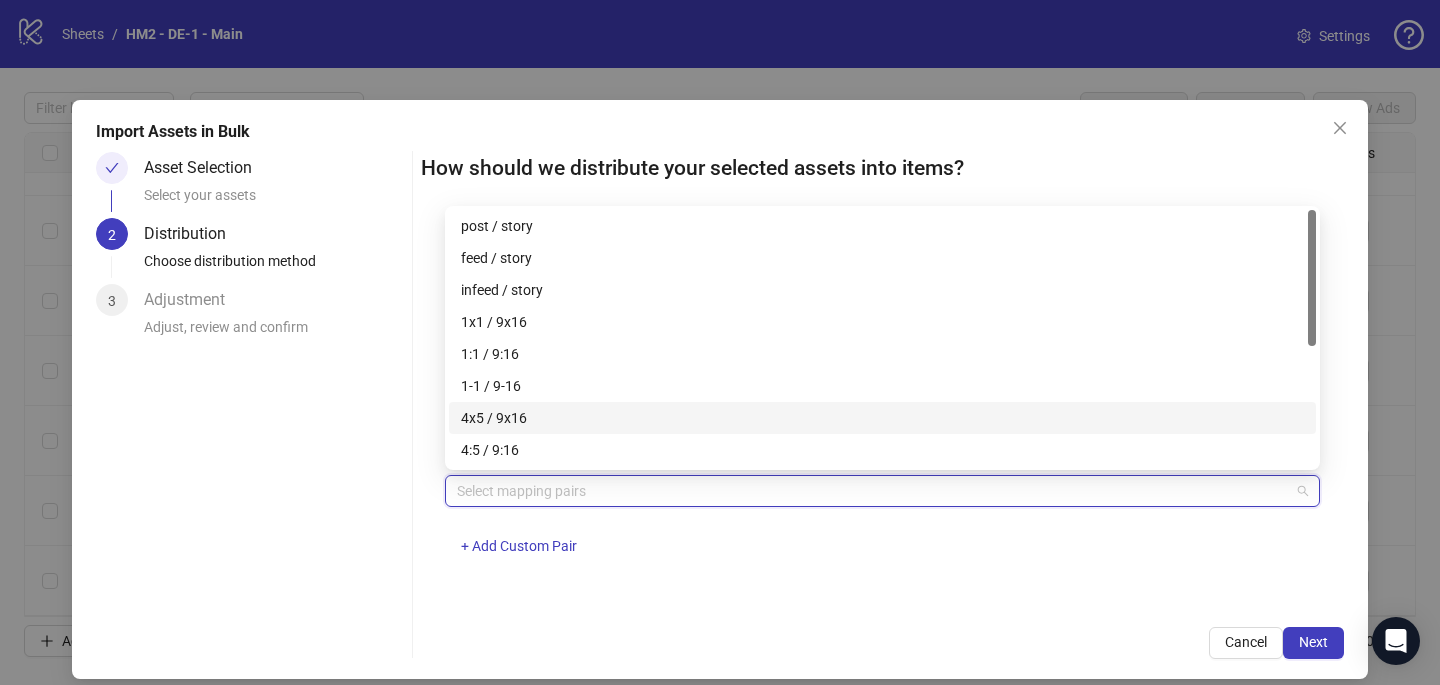 click on "4x5 / 9x16" at bounding box center (882, 418) 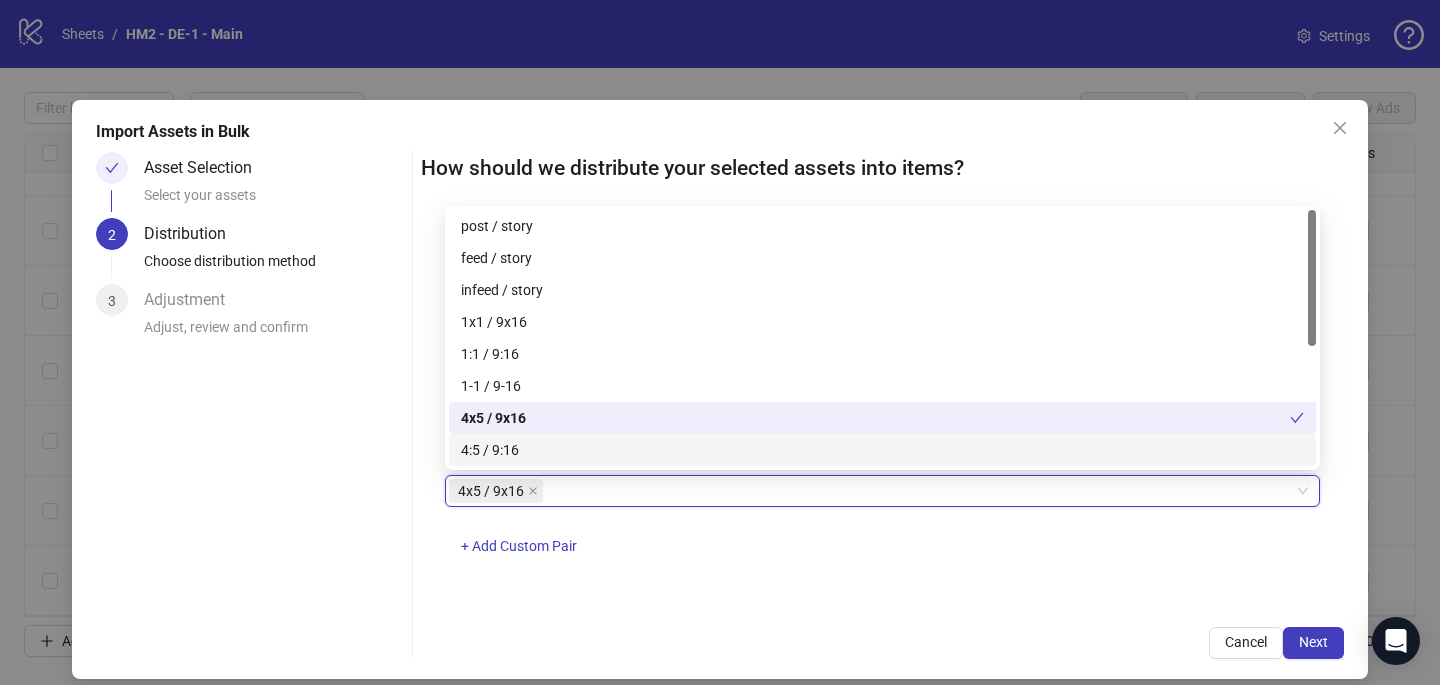 click on "One asset per item Group assets by name Assets must follow a consistent naming pattern to use this feature. Examples: Pairs: 'Summer_Campaign_1x1.png' and 'Summer_Campaign_9x16.png' Triples: 'Summer_Campaign_1x1.png', 'Summer_Campaign_9x16.png', and 'Summer_Campaign_16x9.png' Select one or more placement mappings below. We'll group matching assets together and create items using their common name. You can choose between: Pairs (e.g., '1x1 / 9x16') Triples (e.g., '1x1 / 9x16 / 16x9') Assets without matches will be created as separate items. Pairs 4x5 / 9x16 4x5 / 9x16   + Add Custom Pair" at bounding box center (882, 411) 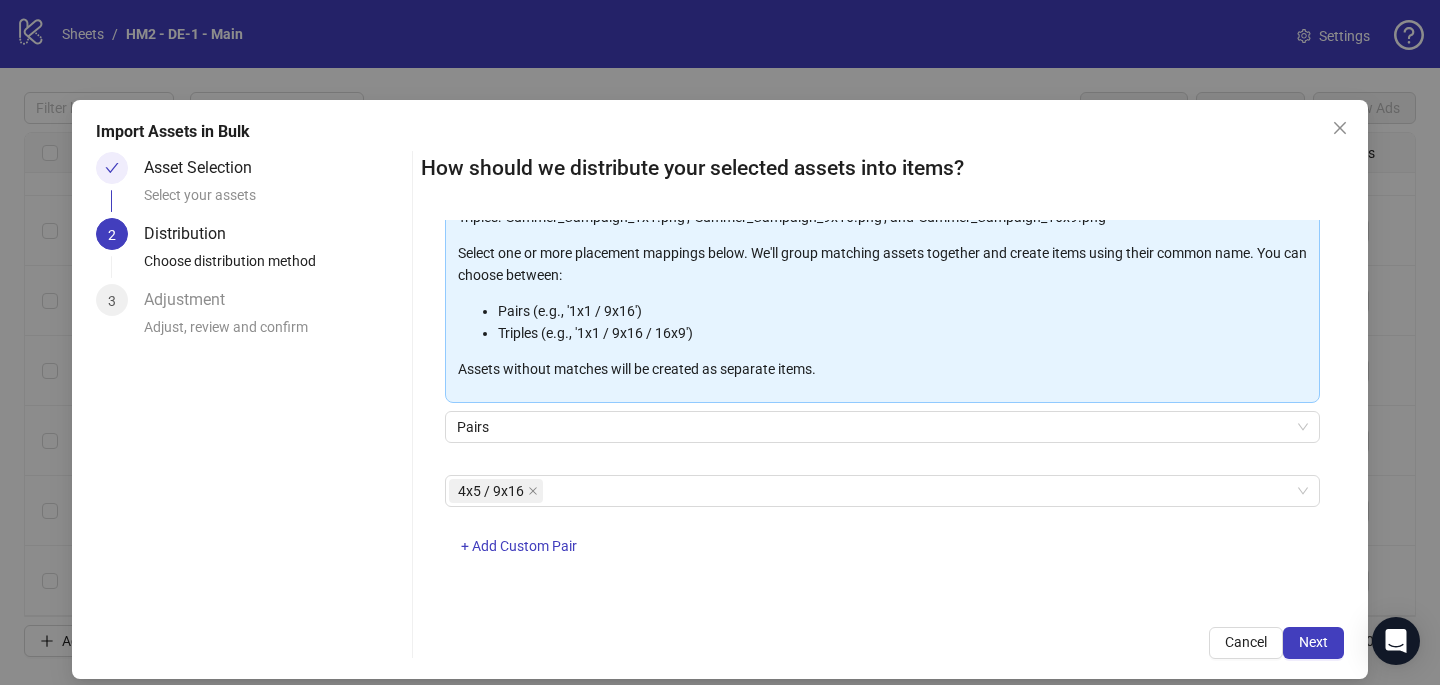 click on "How should we distribute your selected assets into items? One asset per item Group assets by name Assets must follow a consistent naming pattern to use this feature. Examples: Pairs: 'Summer_Campaign_1x1.png' and 'Summer_Campaign_9x16.png' Triples: 'Summer_Campaign_1x1.png', 'Summer_Campaign_9x16.png', and 'Summer_Campaign_16x9.png' Select one or more placement mappings below. We'll group matching assets together and create items using their common name. You can choose between: Pairs (e.g., '1x1 / 9x16') Triples (e.g., '1x1 / 9x16 / 16x9') Assets without matches will be created as separate items. Pairs 4x5 / 9x16   + Add Custom Pair Cancel Next" at bounding box center [882, 405] 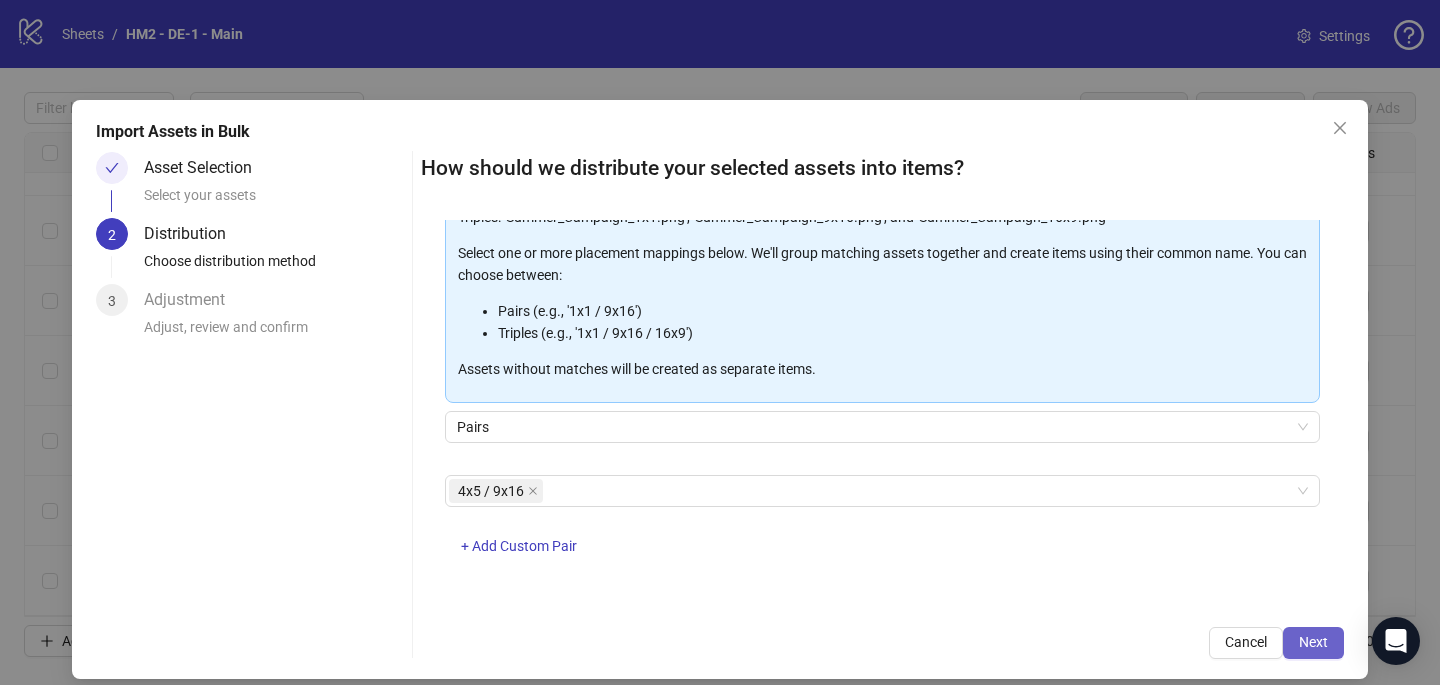 click on "Next" at bounding box center (1313, 642) 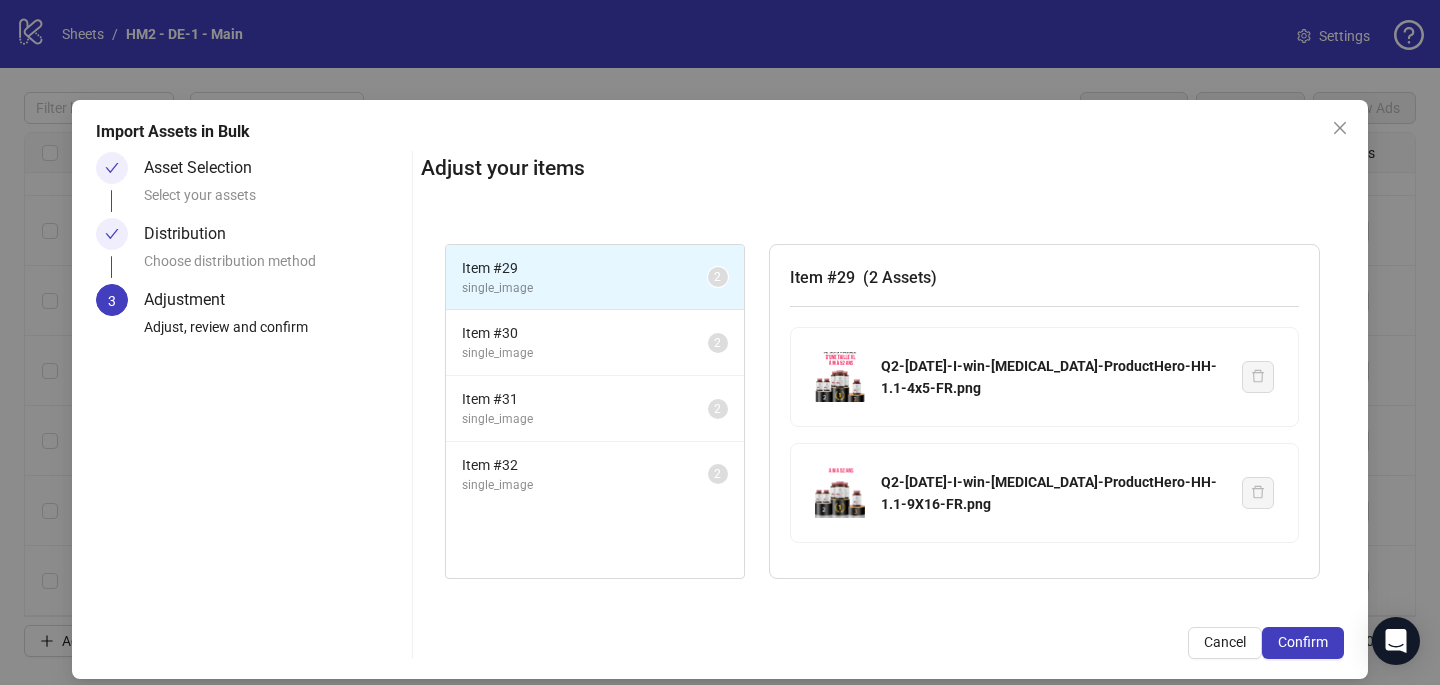click on "Confirm" at bounding box center (1303, 642) 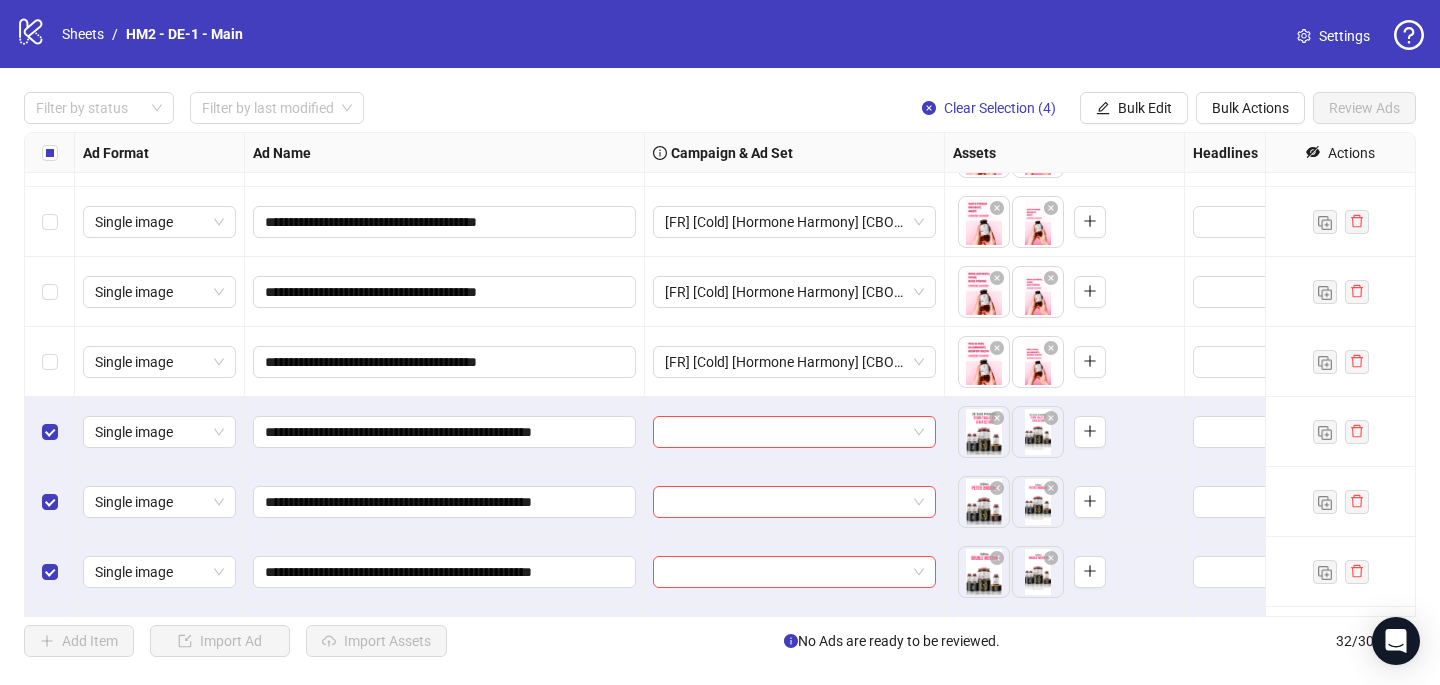 scroll, scrollTop: 1797, scrollLeft: 0, axis: vertical 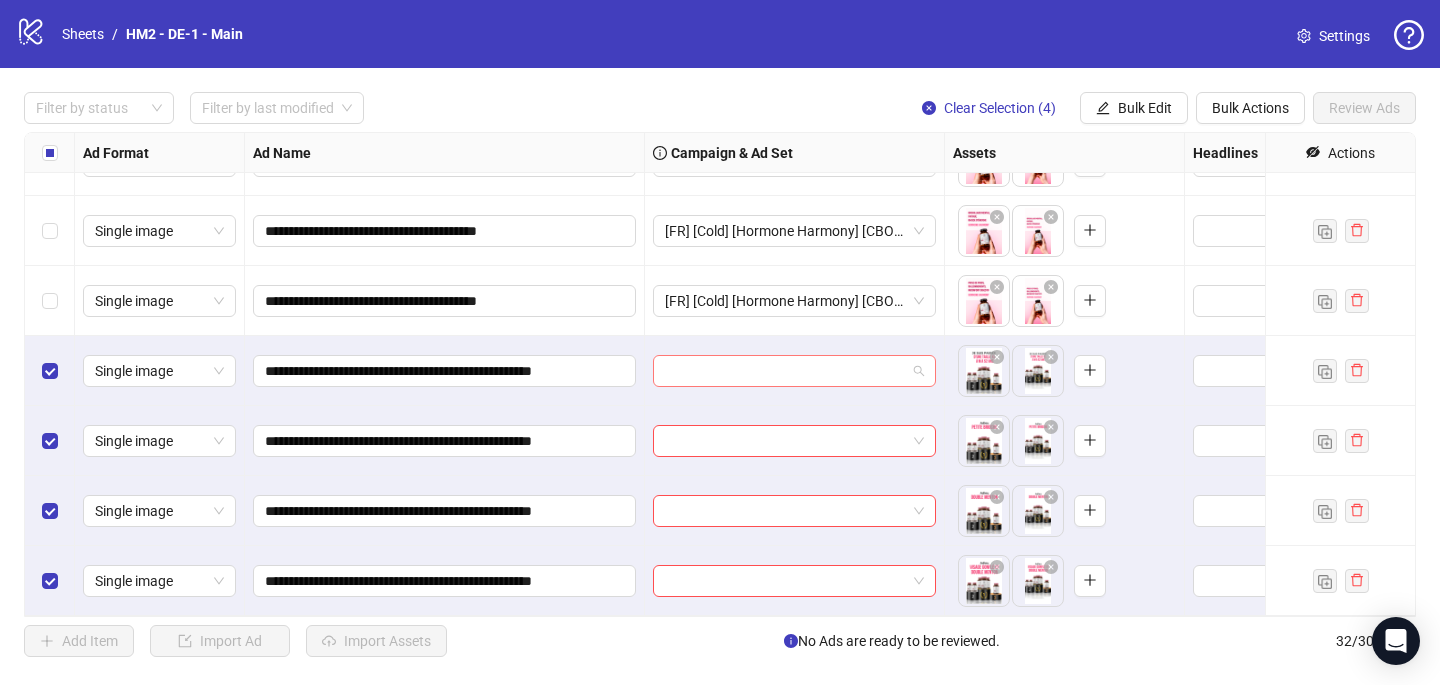 click at bounding box center [785, 371] 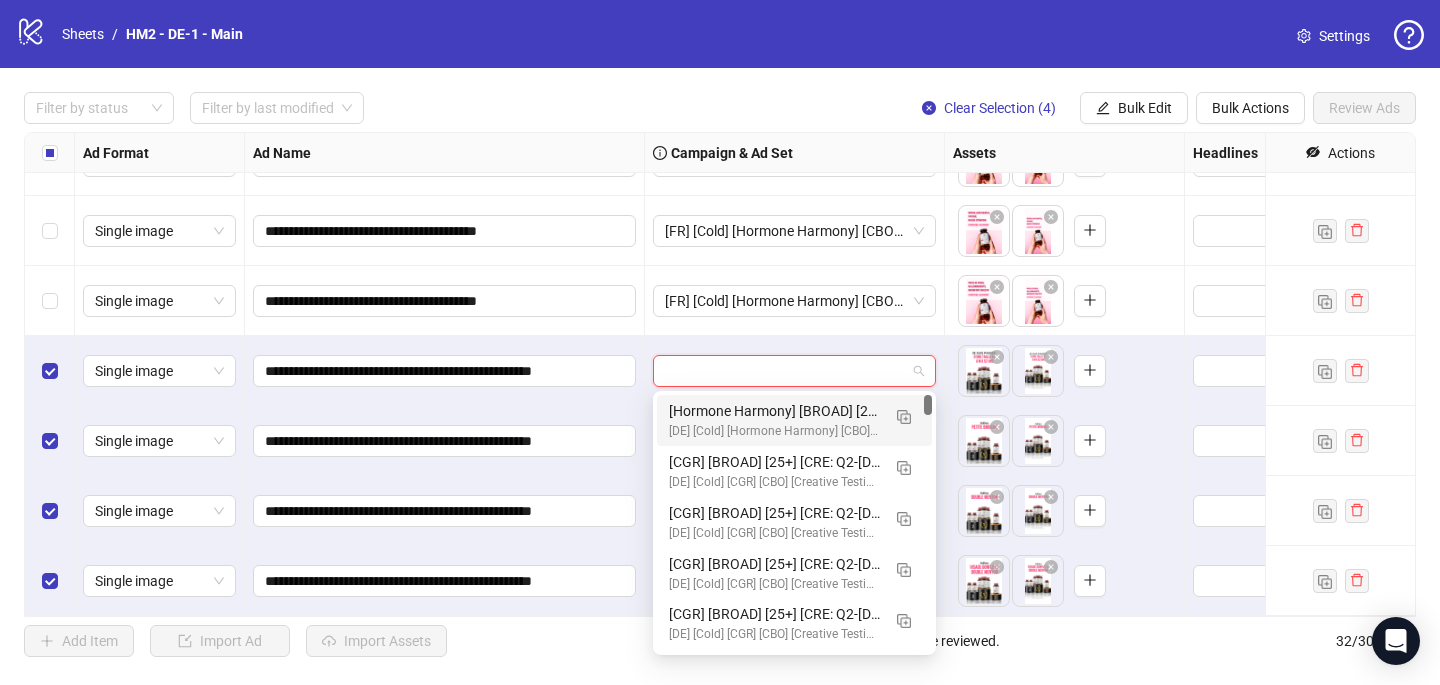 paste on "**********" 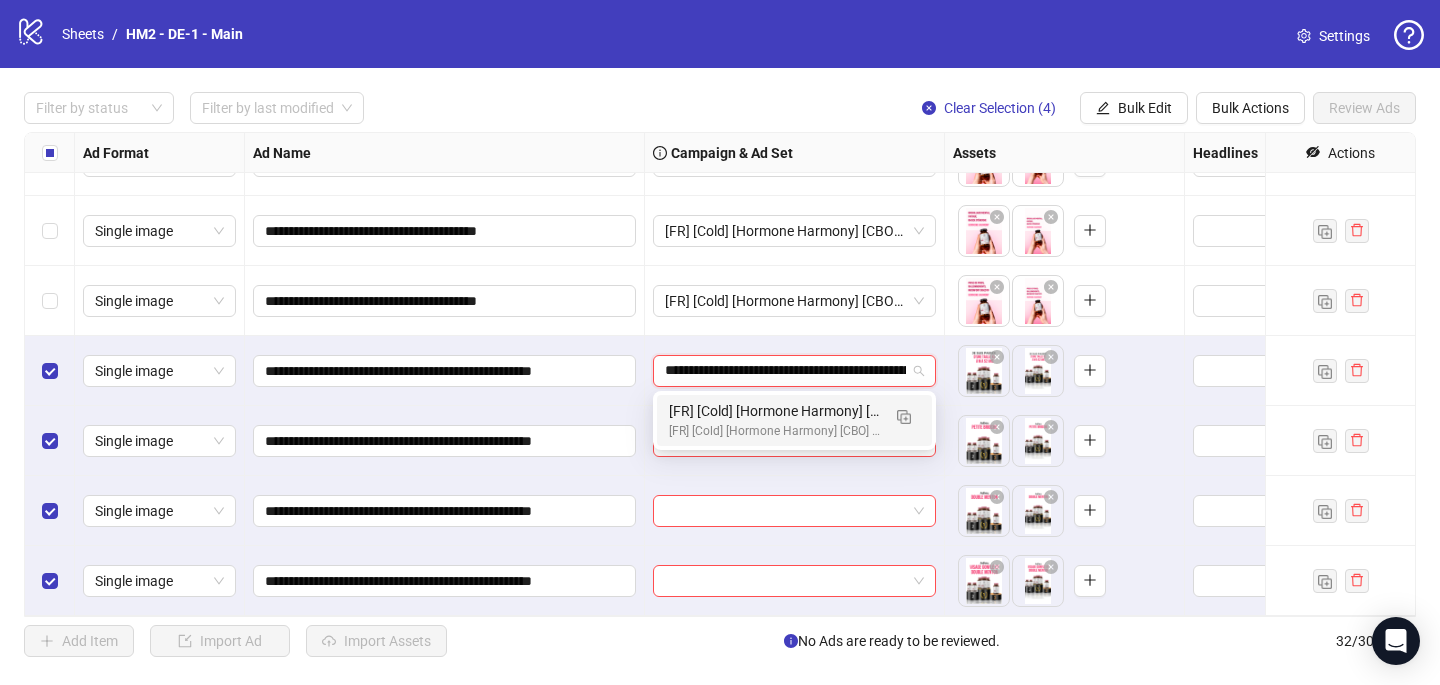 scroll, scrollTop: 0, scrollLeft: 235, axis: horizontal 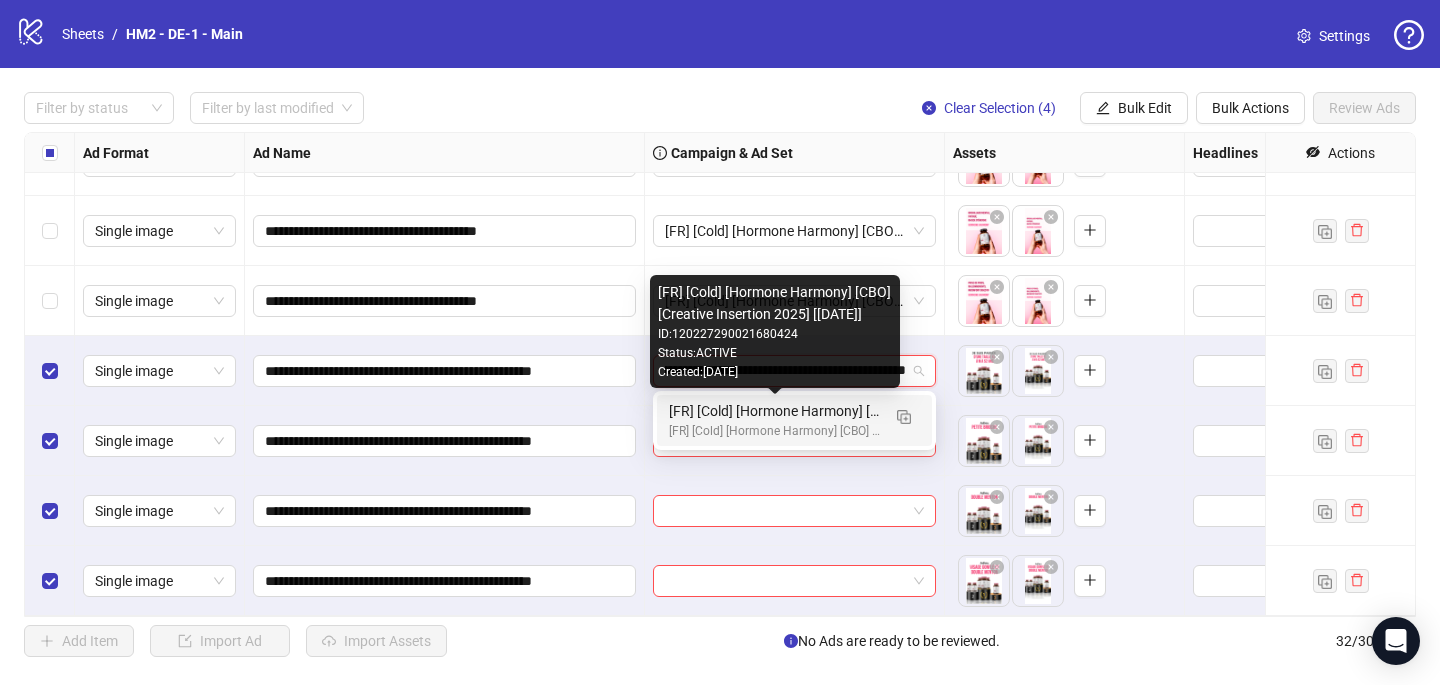 click on "[FR] [Cold] [Hormone Harmony] [CBO] [Creative Insertion 2025] [[DATE]]" at bounding box center (774, 411) 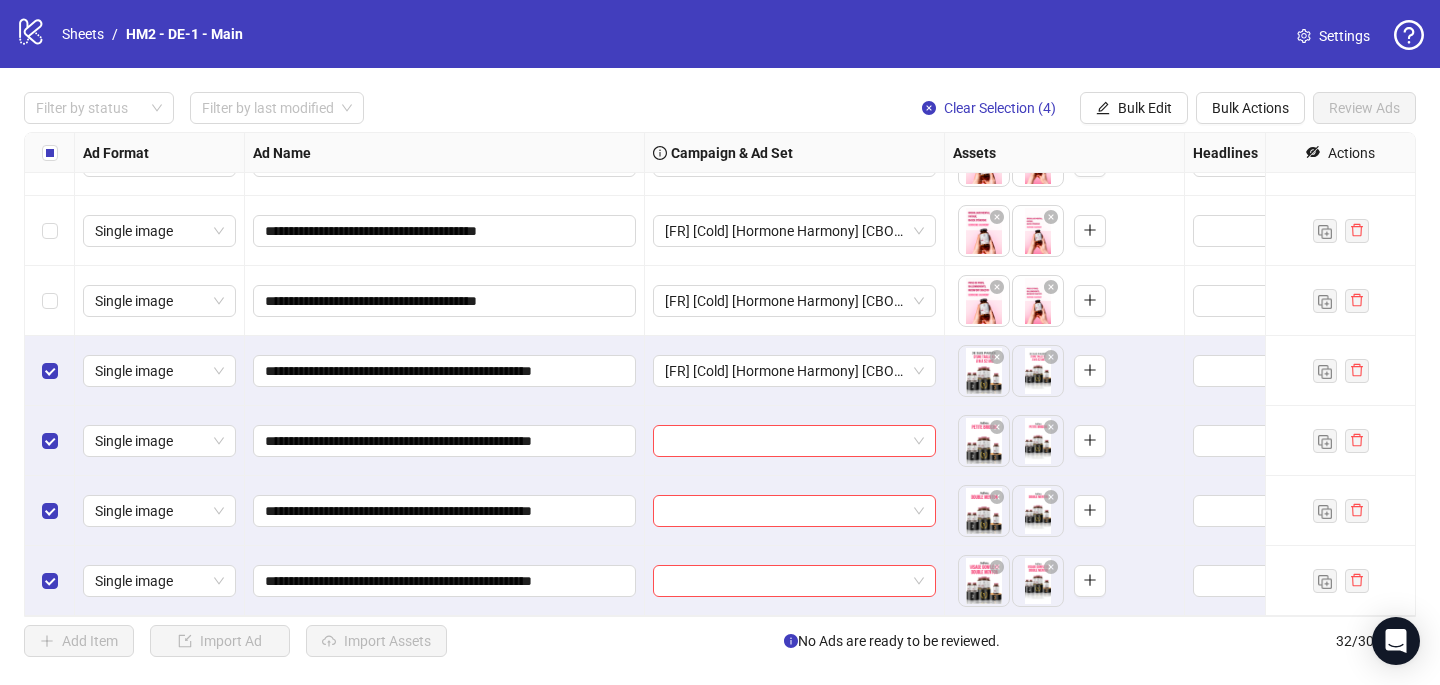 click at bounding box center (795, 441) 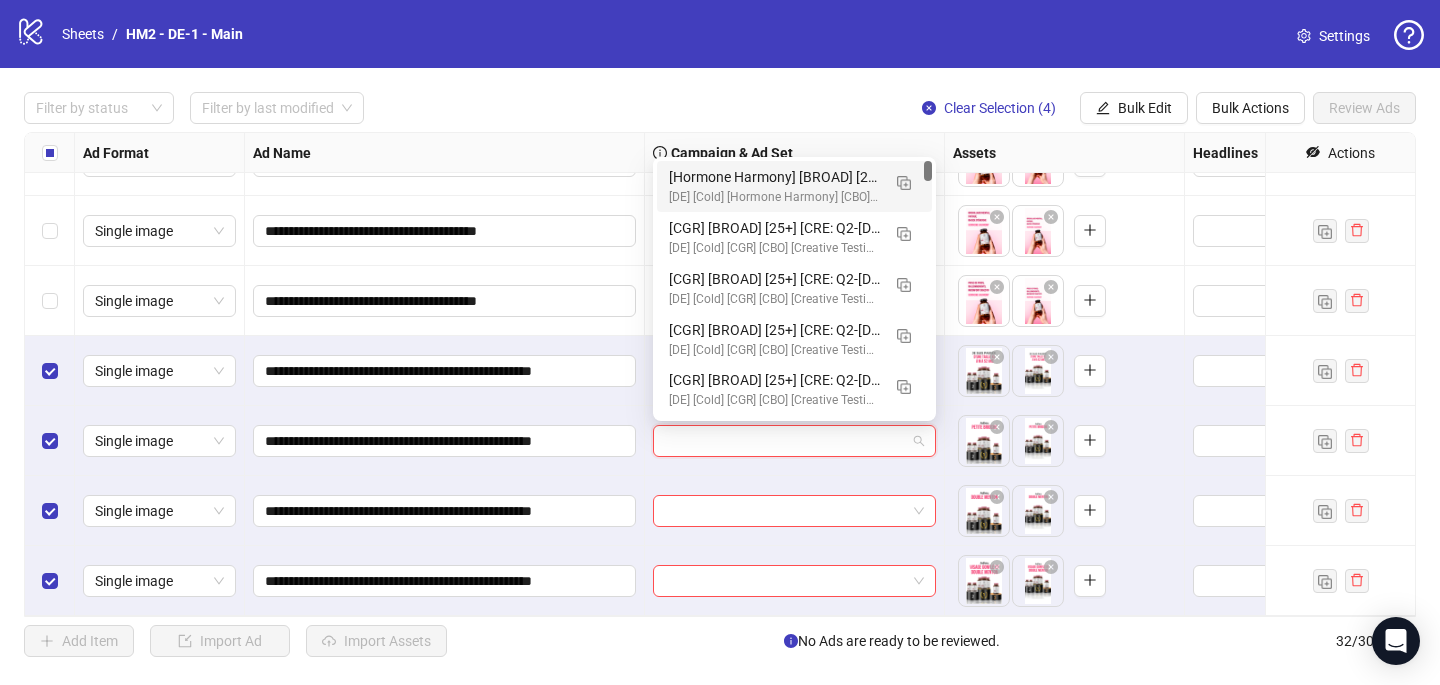 click at bounding box center (785, 441) 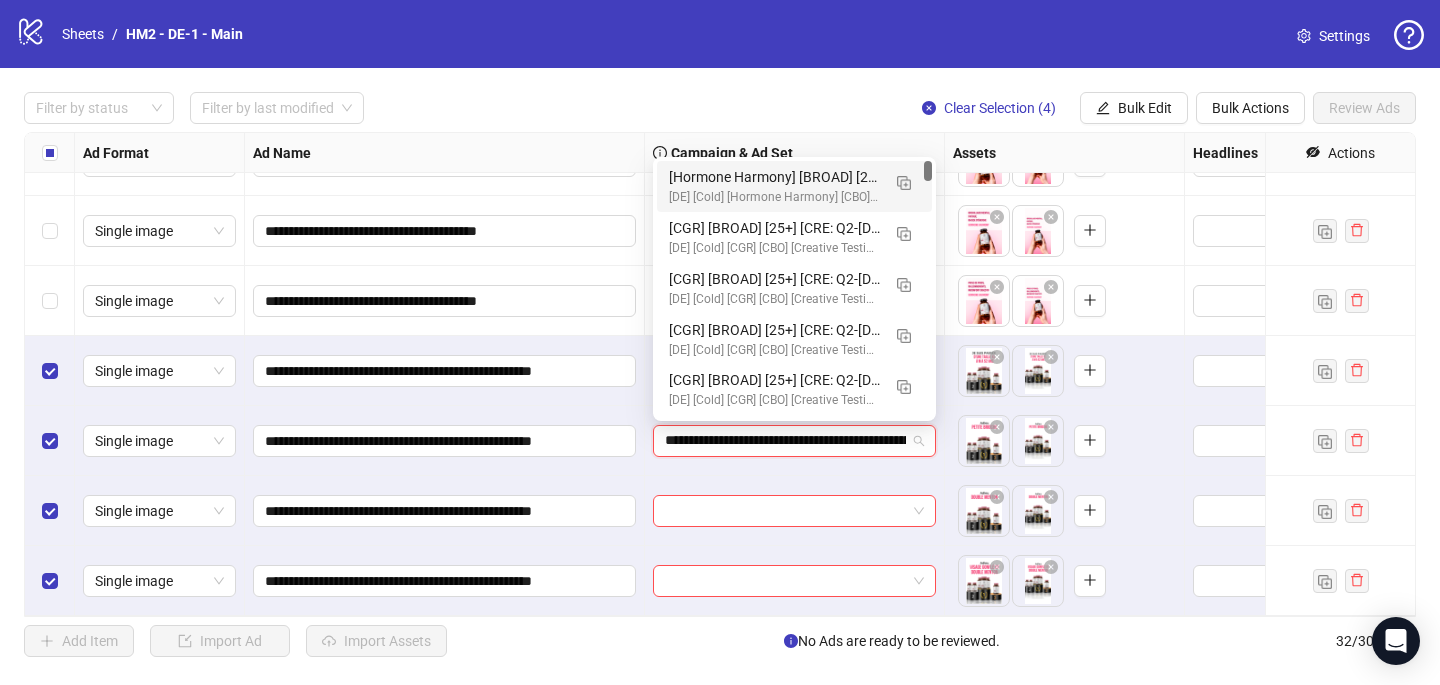 scroll, scrollTop: 0, scrollLeft: 235, axis: horizontal 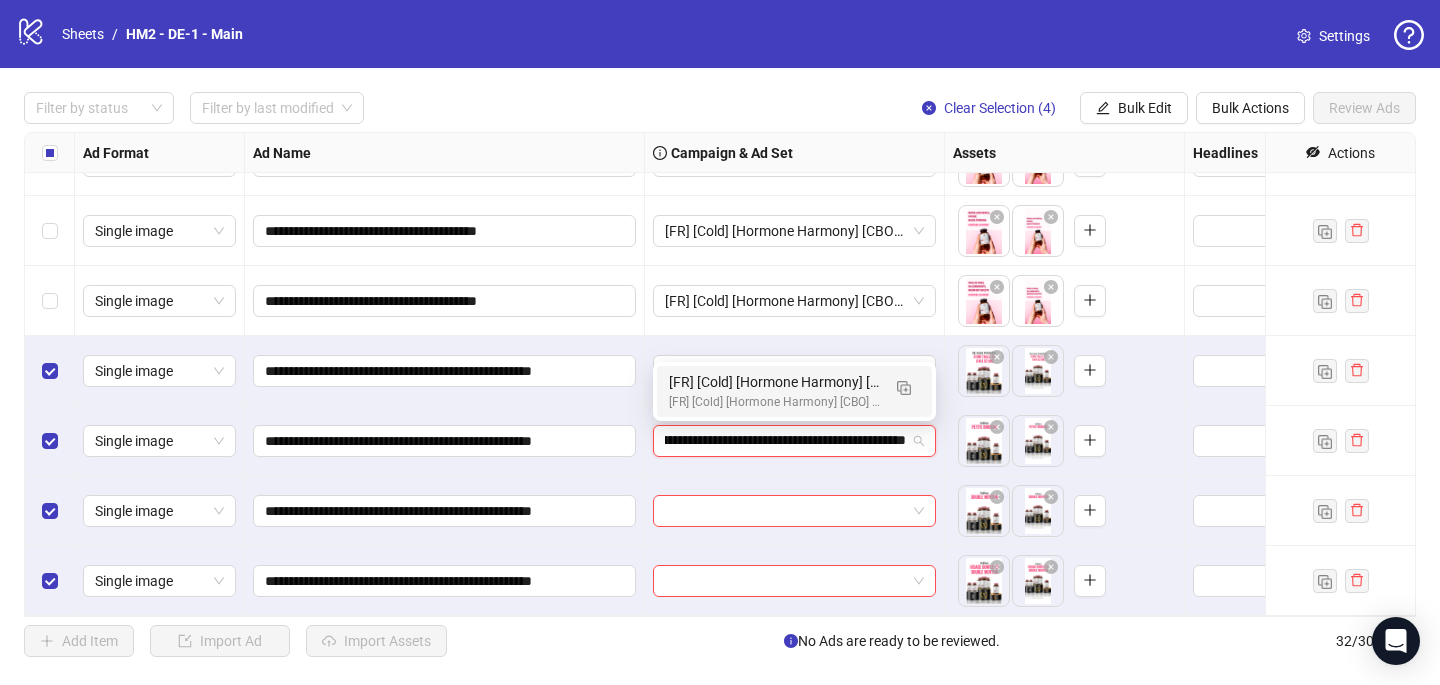 click on "[FR] [Cold] [Hormone Harmony] [CBO] [Creative Insertion 2025] [[DATE]]" at bounding box center [774, 382] 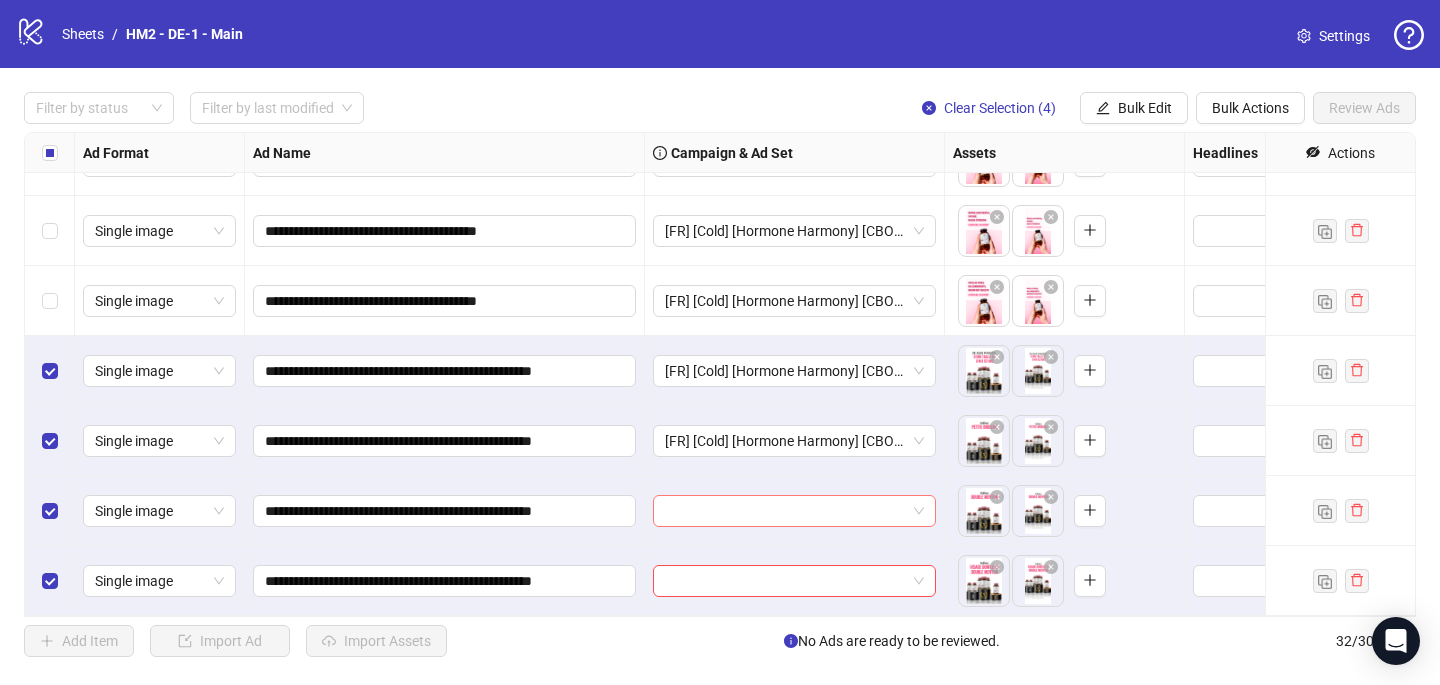 click at bounding box center [785, 511] 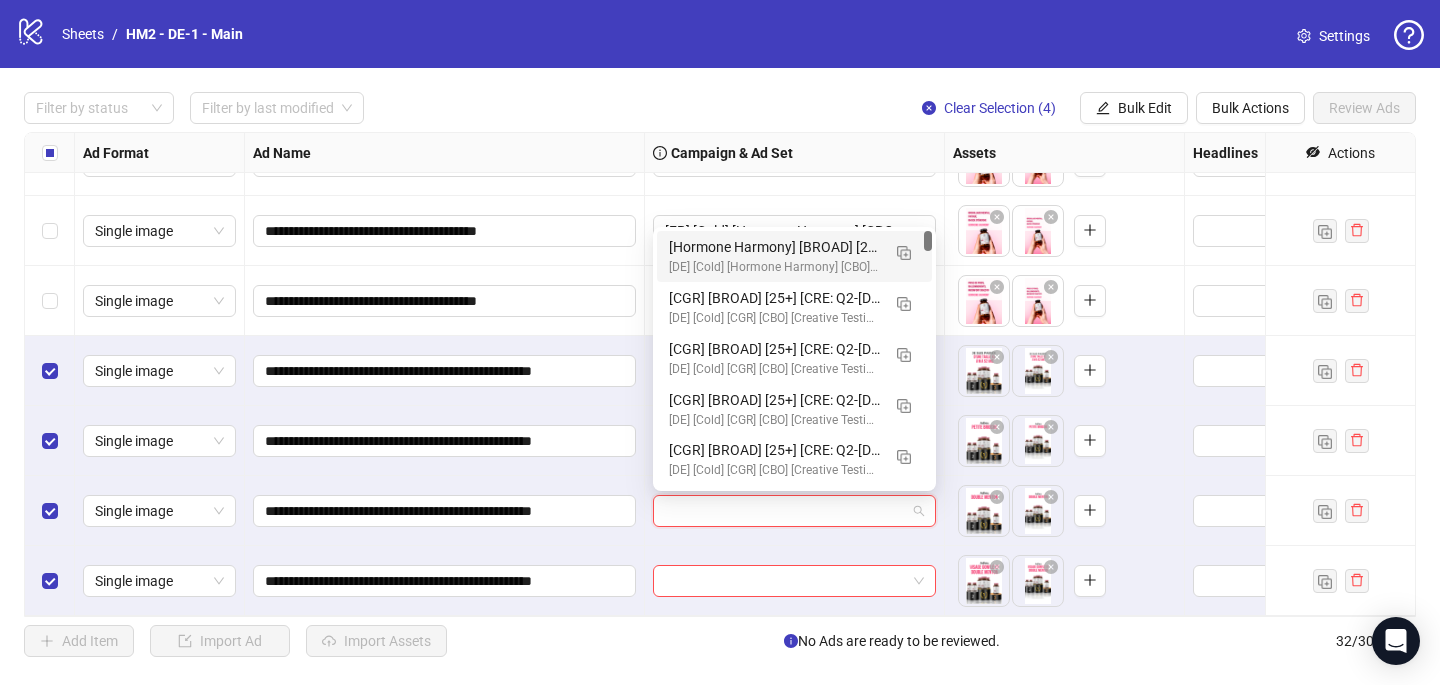 paste on "**********" 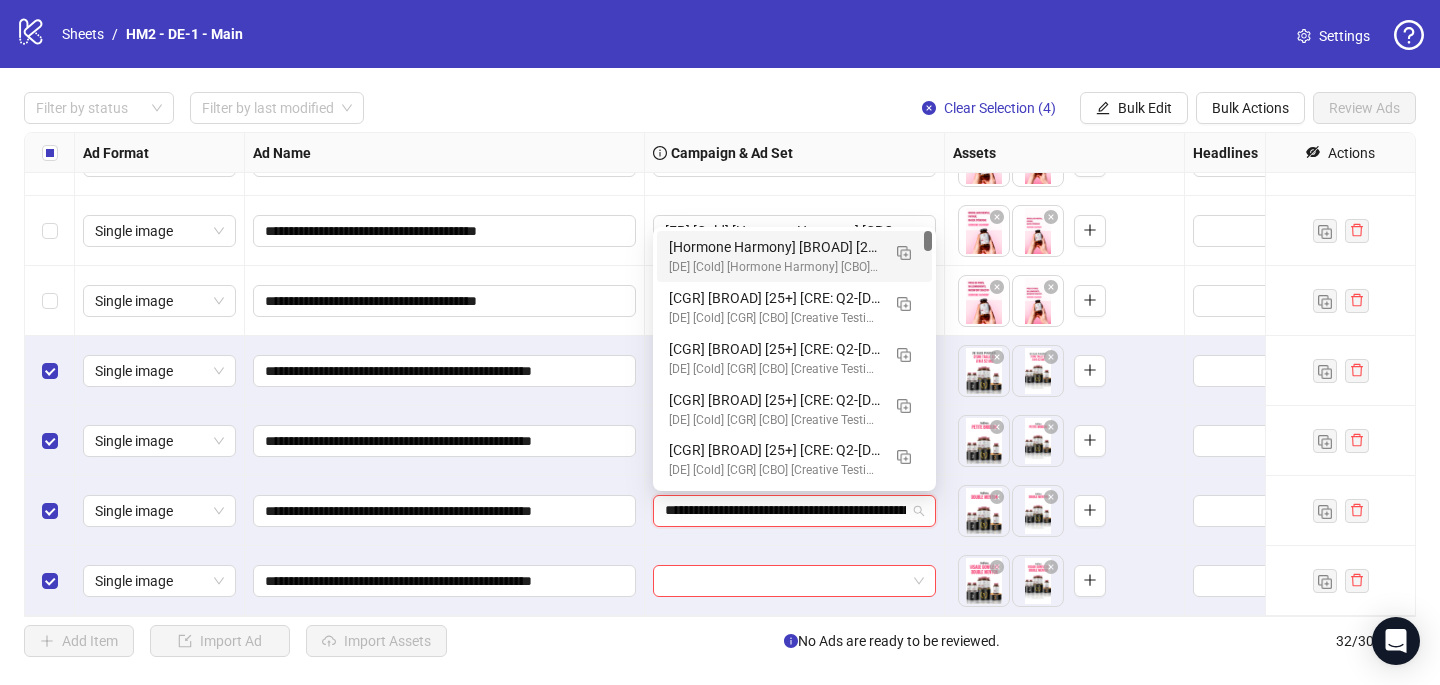 scroll, scrollTop: 0, scrollLeft: 235, axis: horizontal 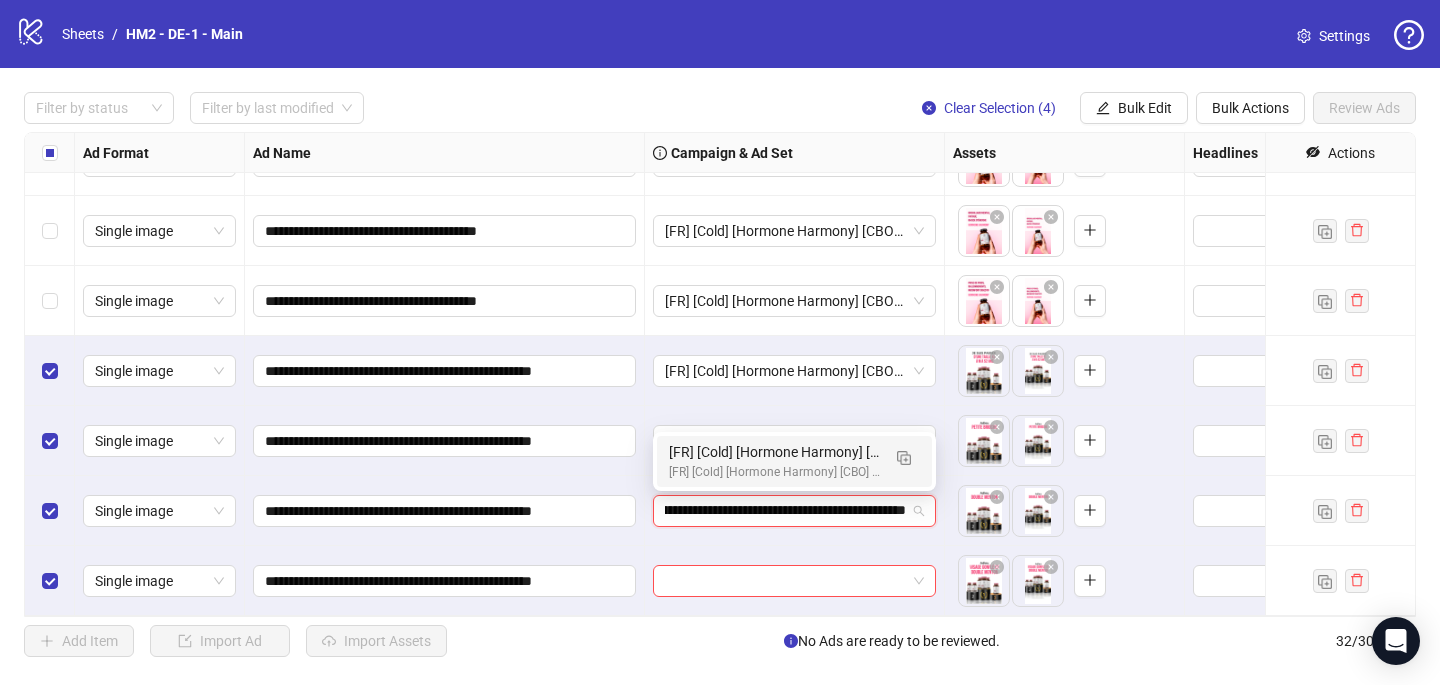 click on "[FR] [Cold] [Hormone Harmony] [CBO] [Creative Insertion 2025] [[DATE]]" at bounding box center [774, 472] 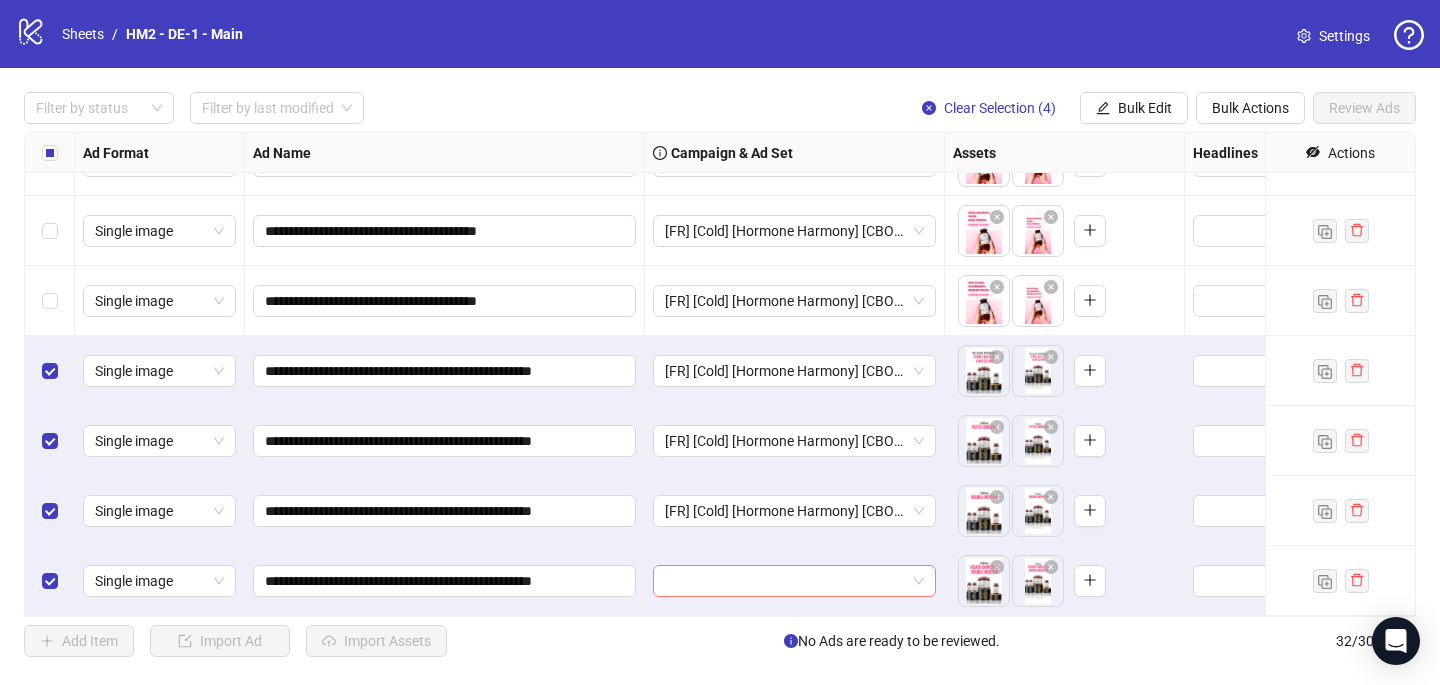 click at bounding box center [785, 581] 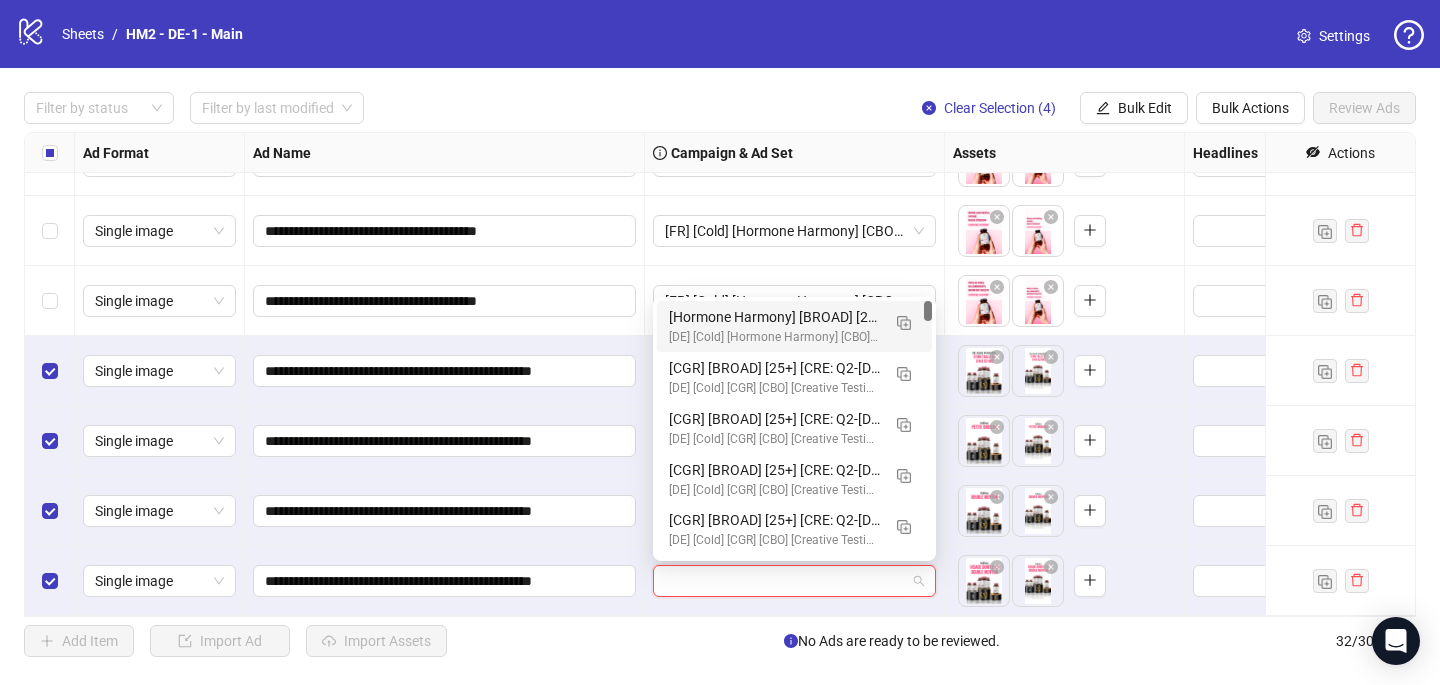 paste on "**********" 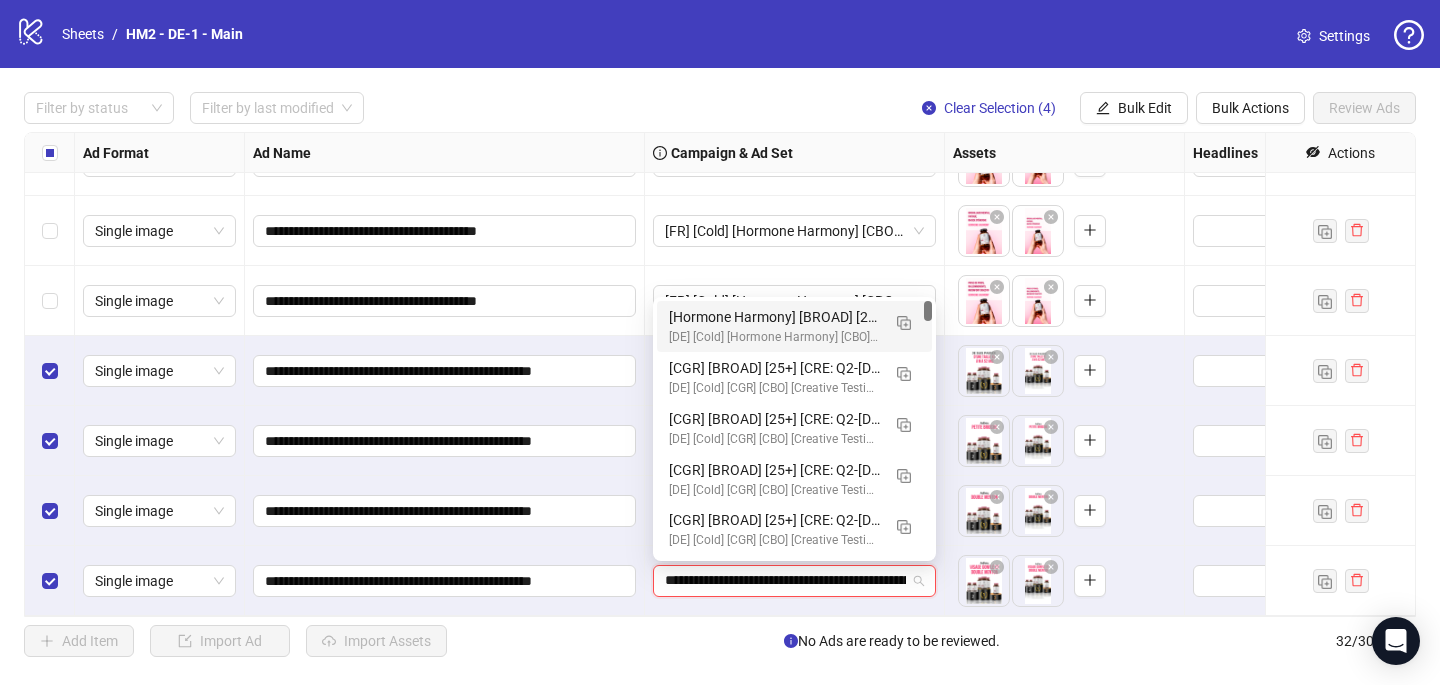 scroll, scrollTop: 0, scrollLeft: 235, axis: horizontal 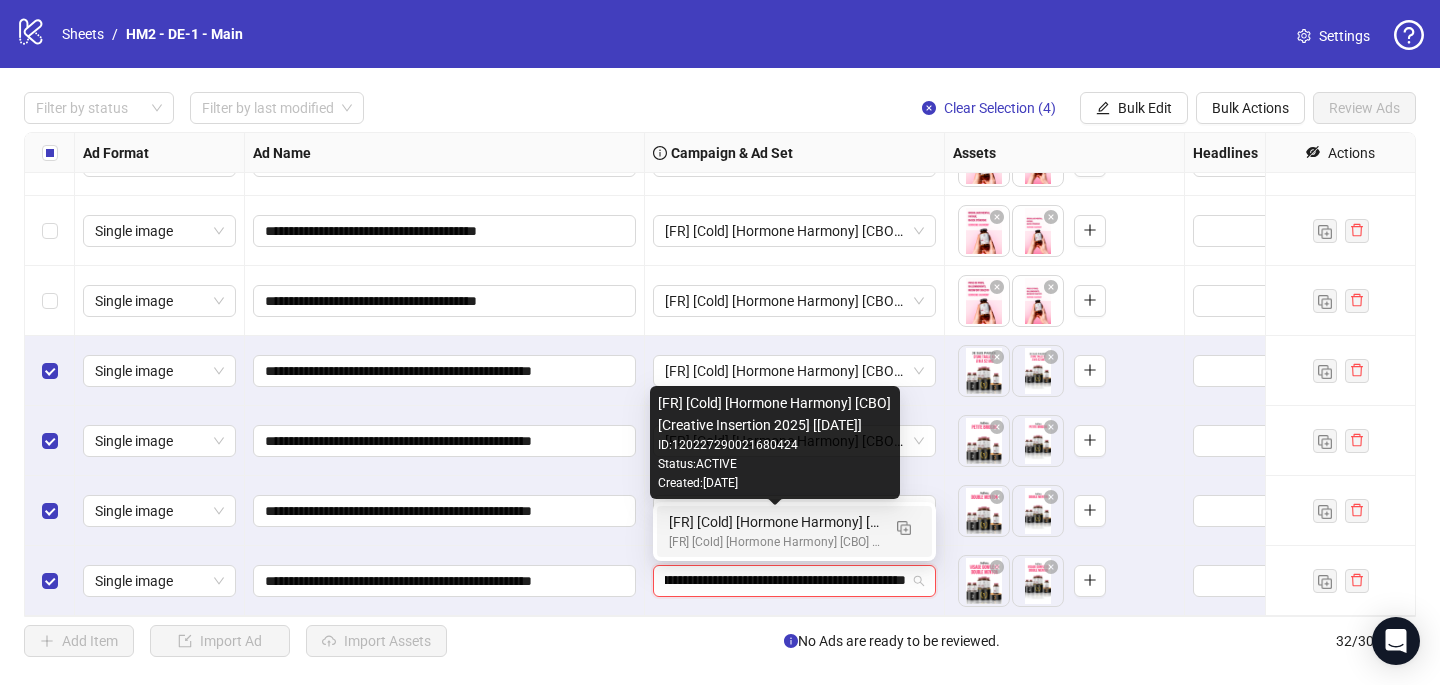 click on "[FR] [Cold] [Hormone Harmony] [CBO] [Creative Insertion 2025] [[DATE]]" at bounding box center (774, 522) 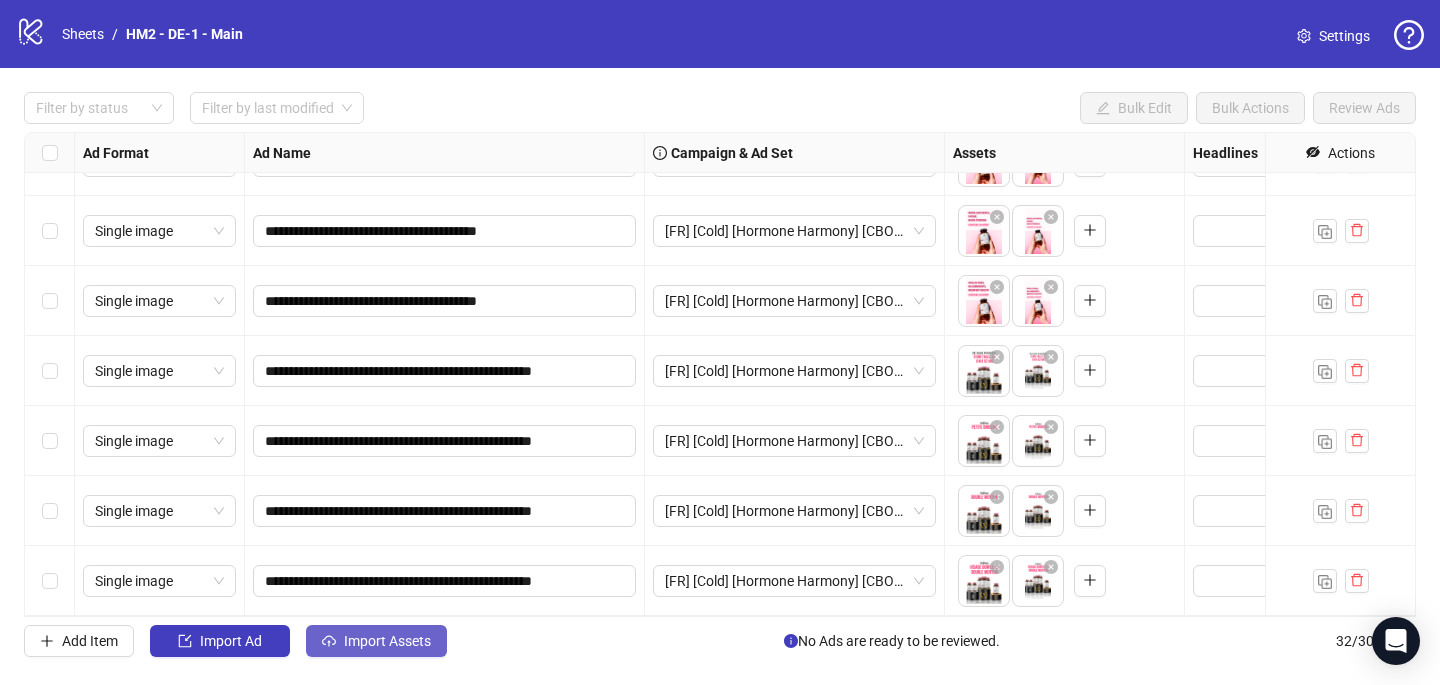click on "Import Assets" at bounding box center [376, 641] 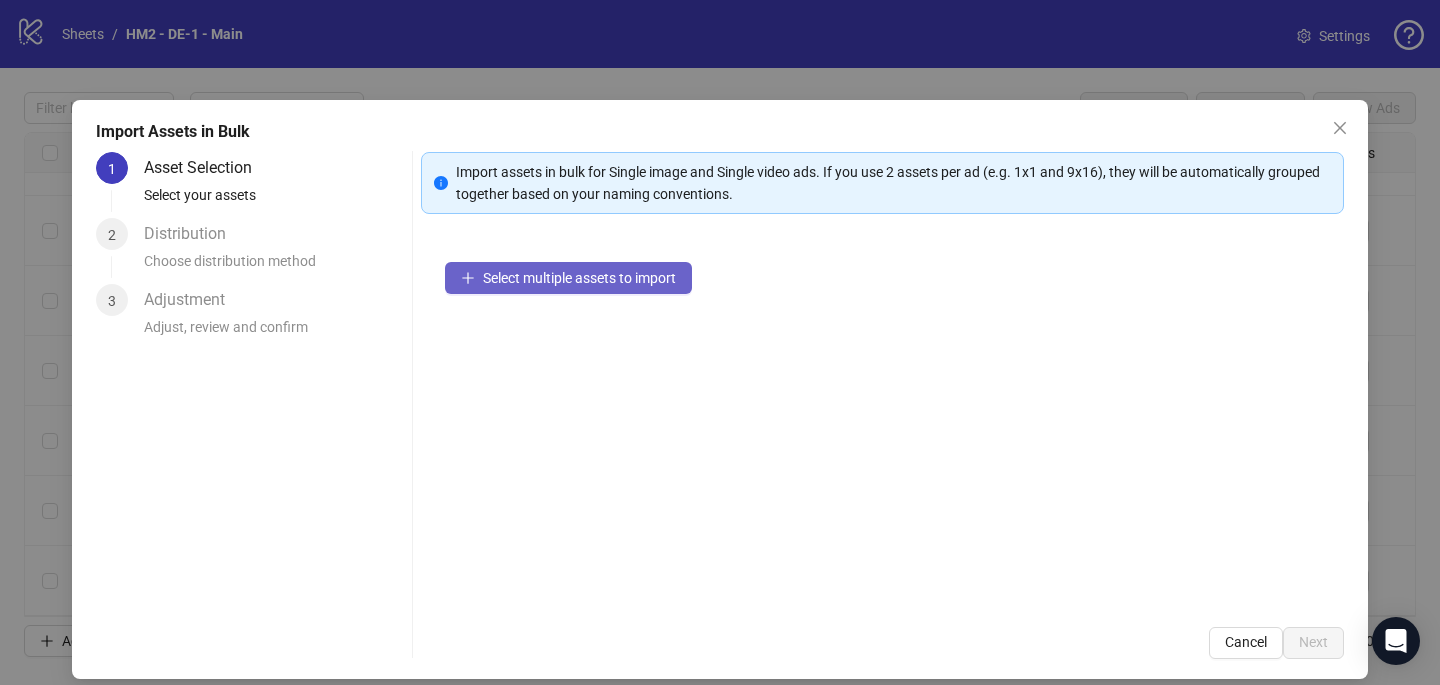 click on "Select multiple assets to import" at bounding box center (579, 278) 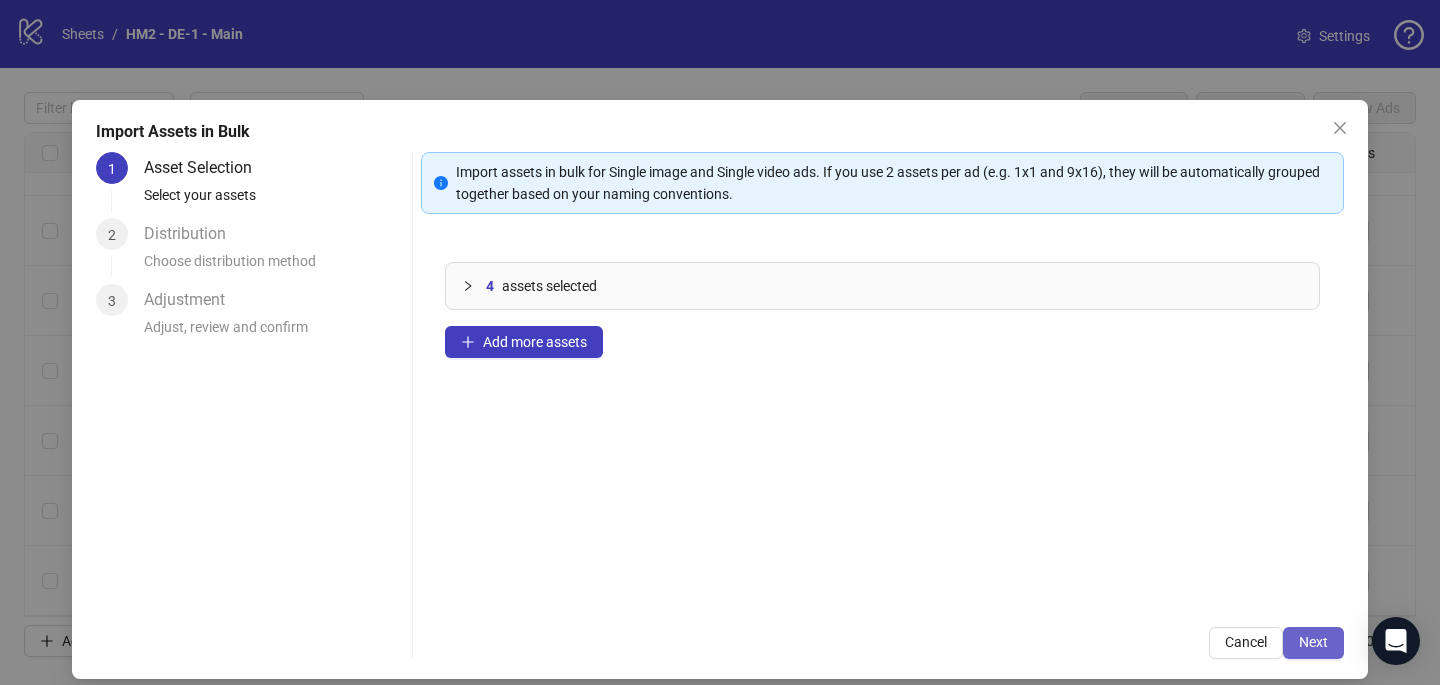 click on "Next" at bounding box center [1313, 642] 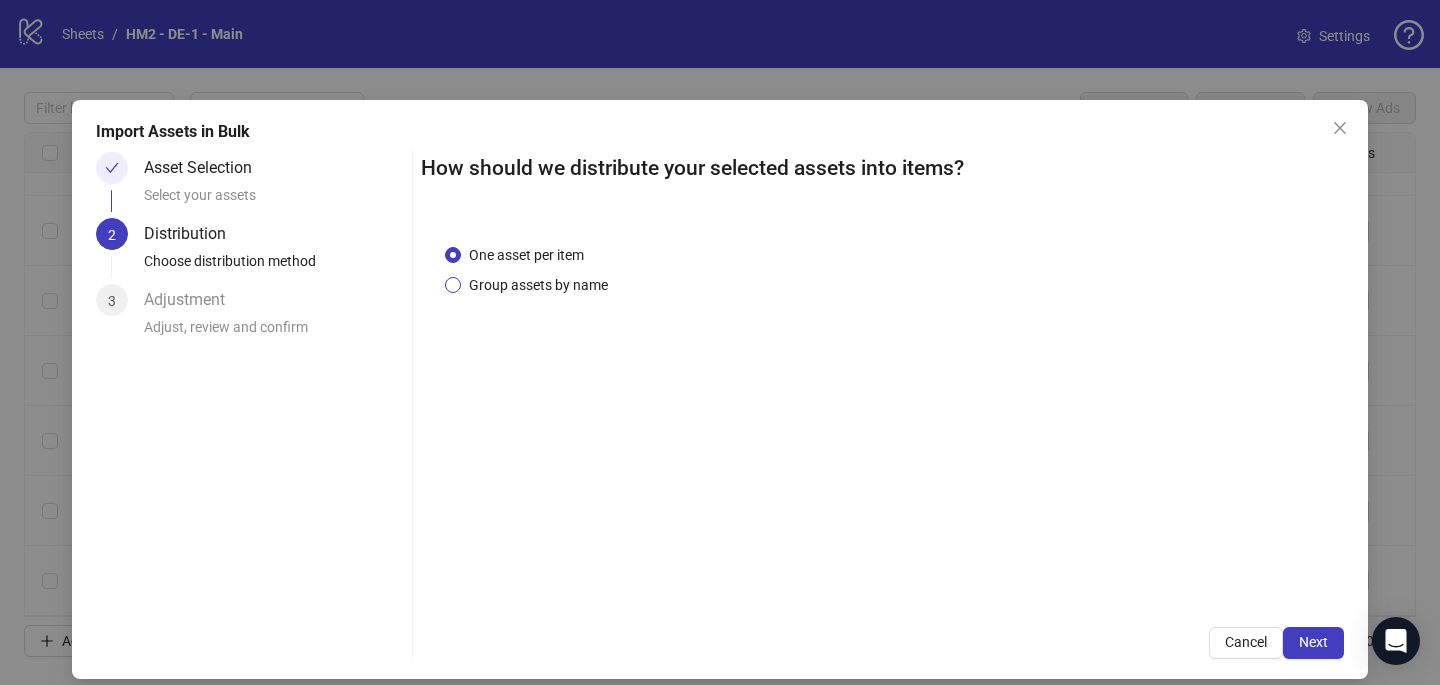 click on "Group assets by name" at bounding box center (538, 285) 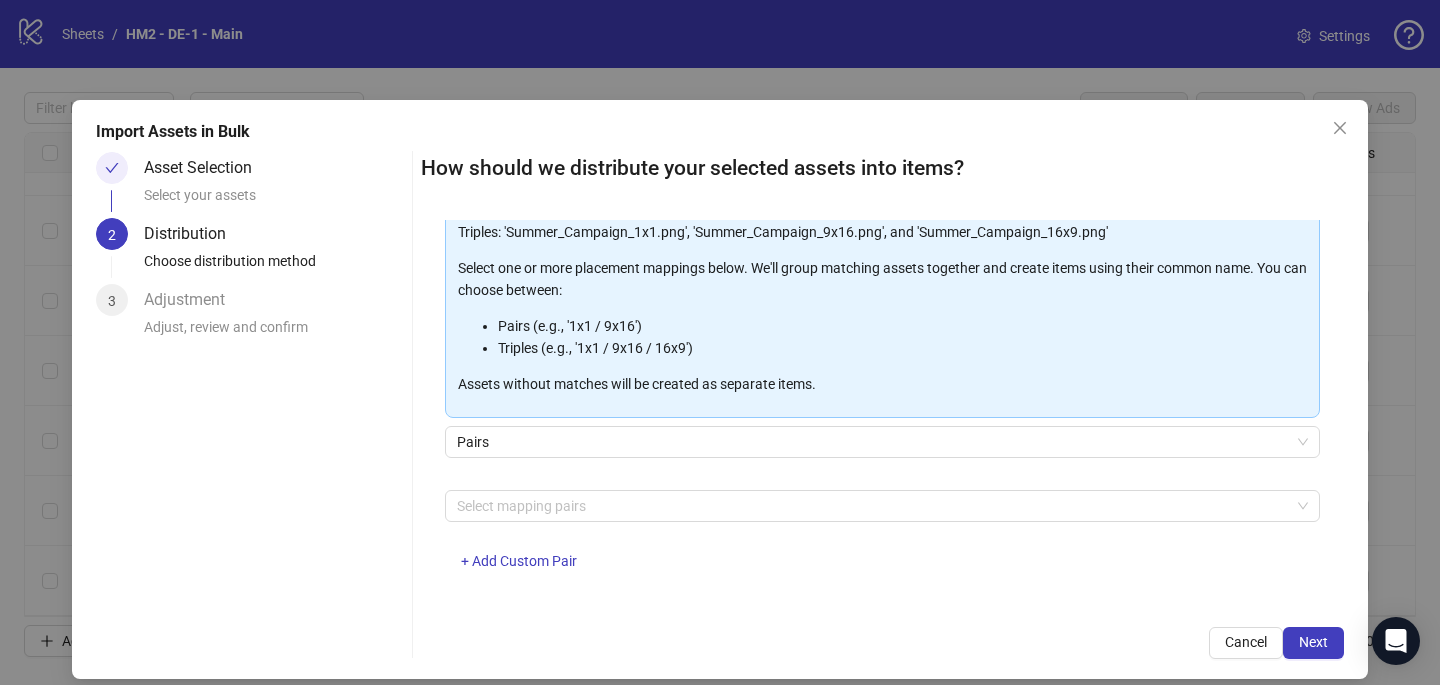 scroll, scrollTop: 203, scrollLeft: 0, axis: vertical 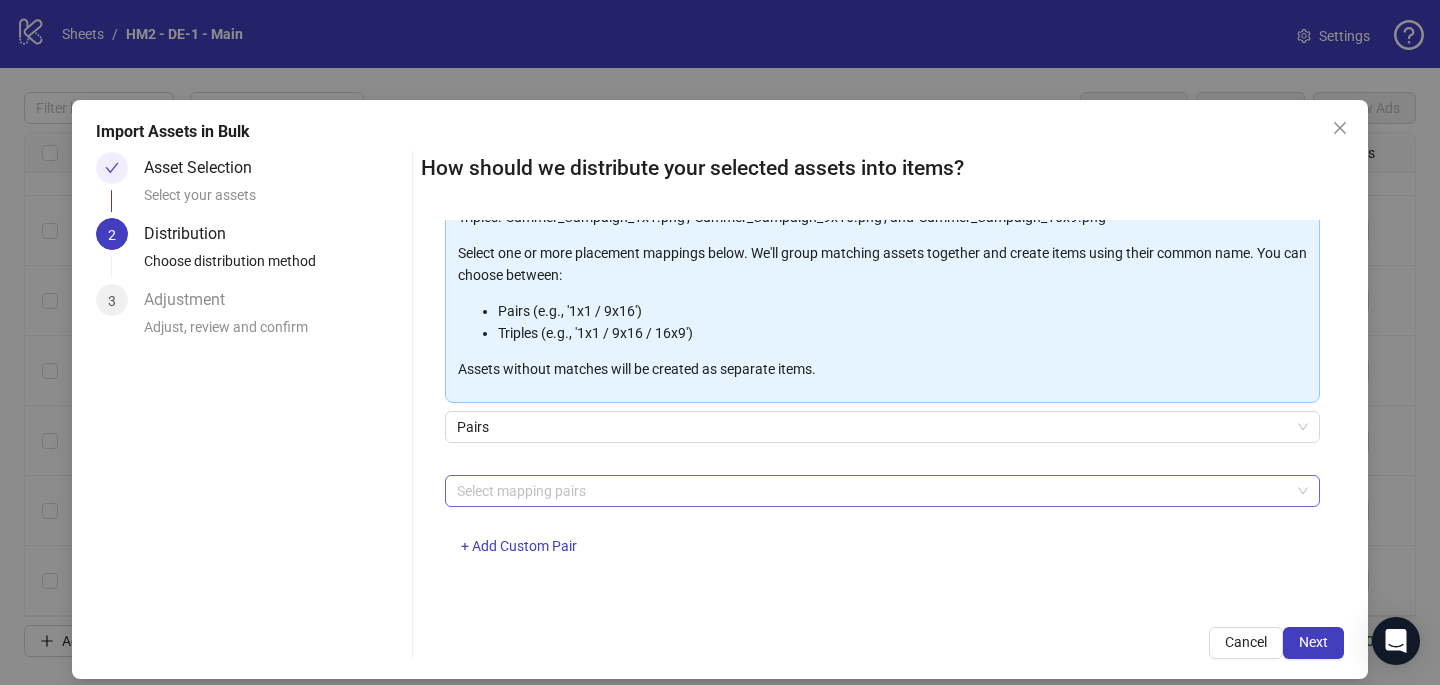 click at bounding box center [872, 491] 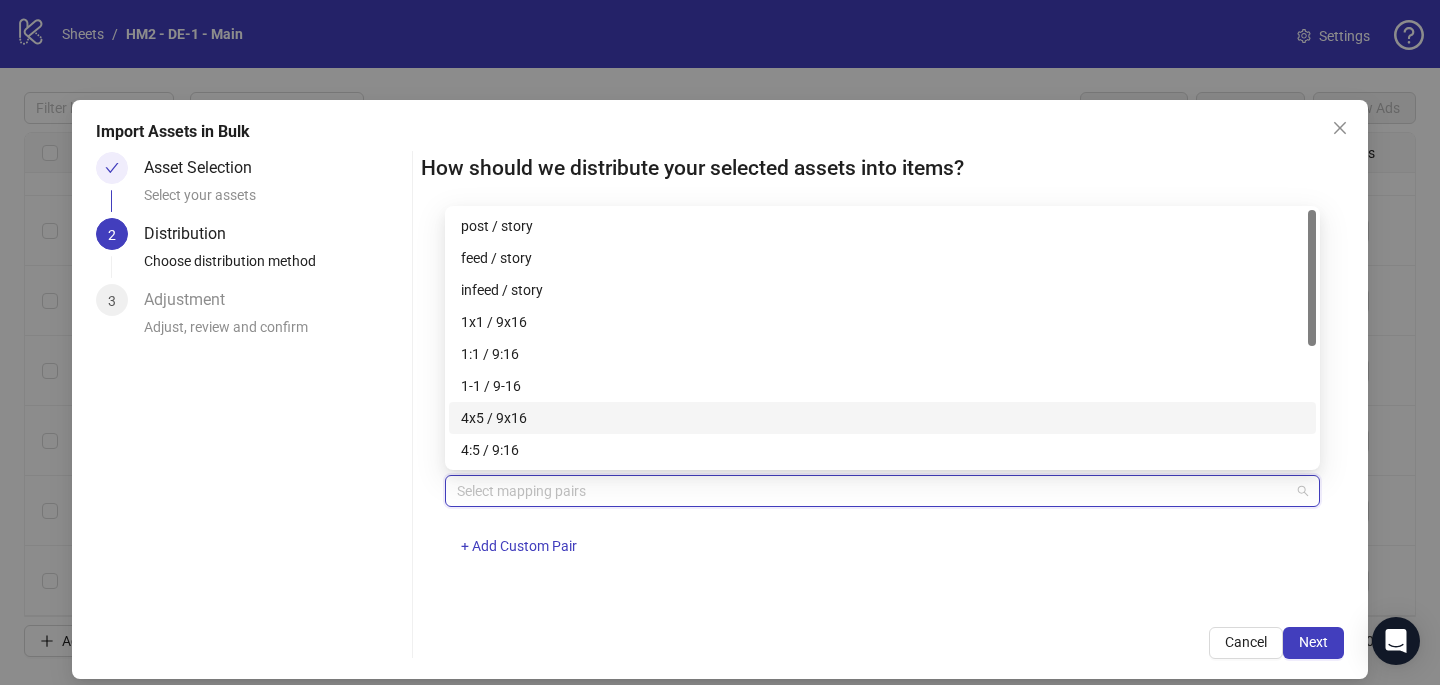 click on "4x5 / 9x16" at bounding box center (882, 418) 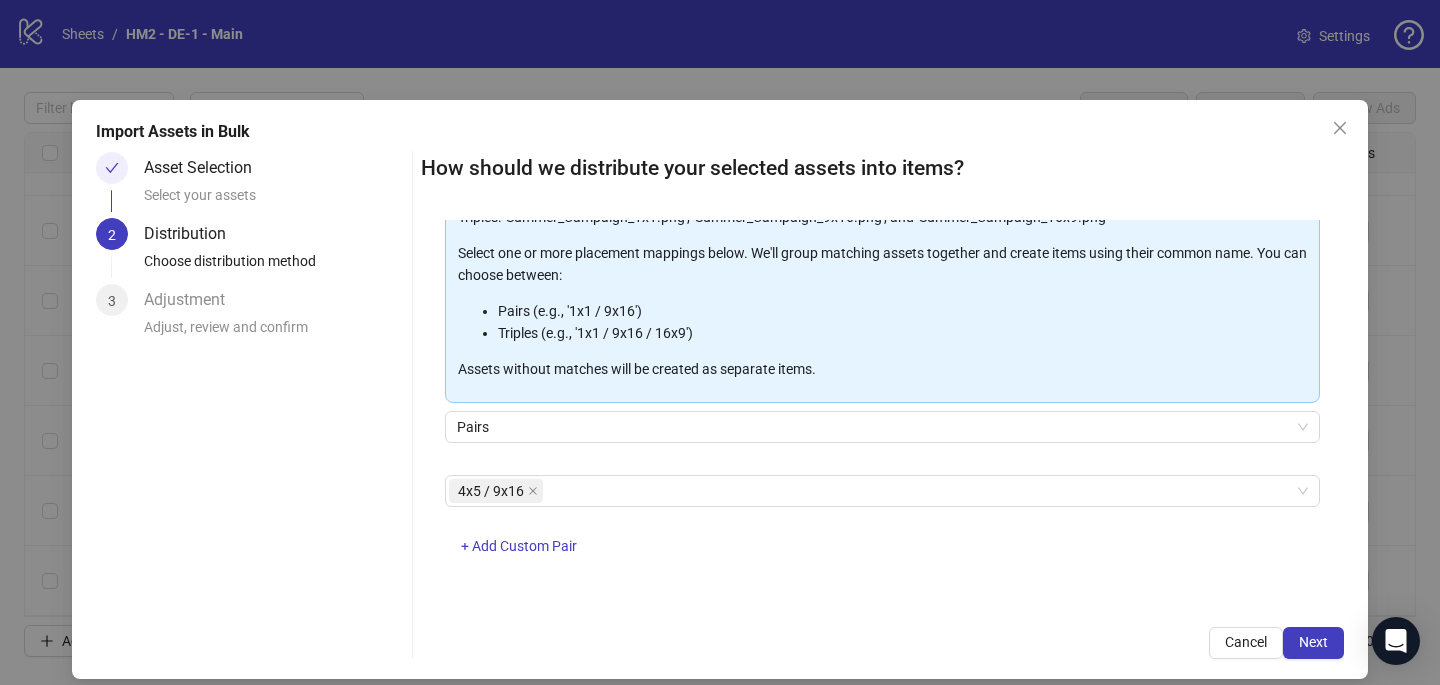 click on "4x5 / 9x16   + Add Custom Pair" at bounding box center [882, 527] 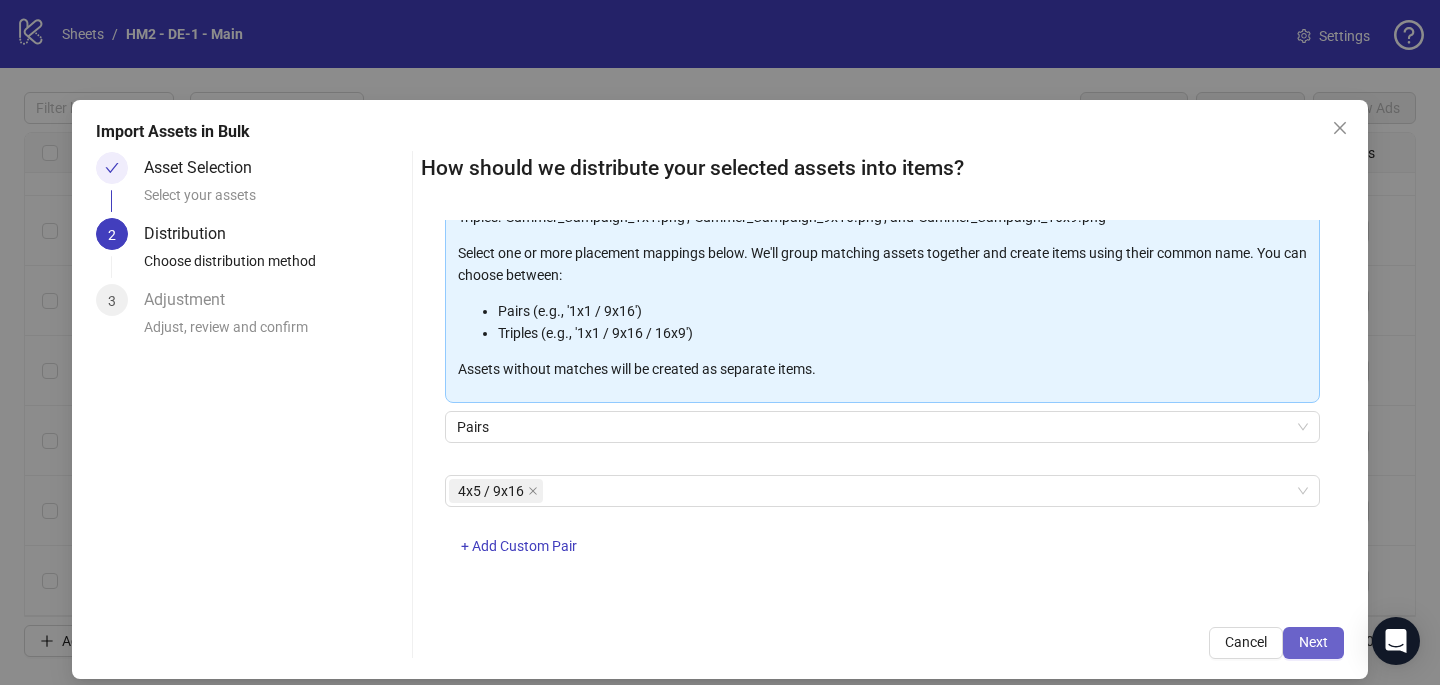 click on "Next" at bounding box center [1313, 642] 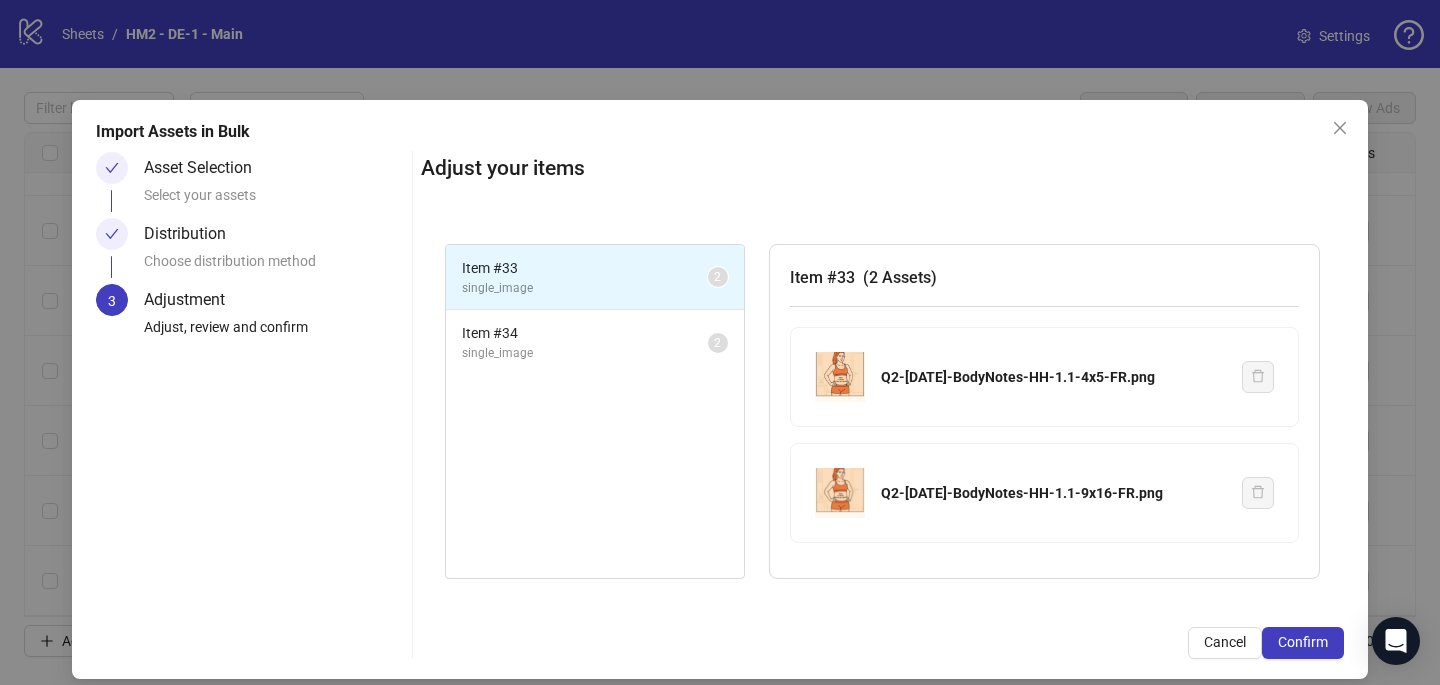 click on "Confirm" at bounding box center (1303, 642) 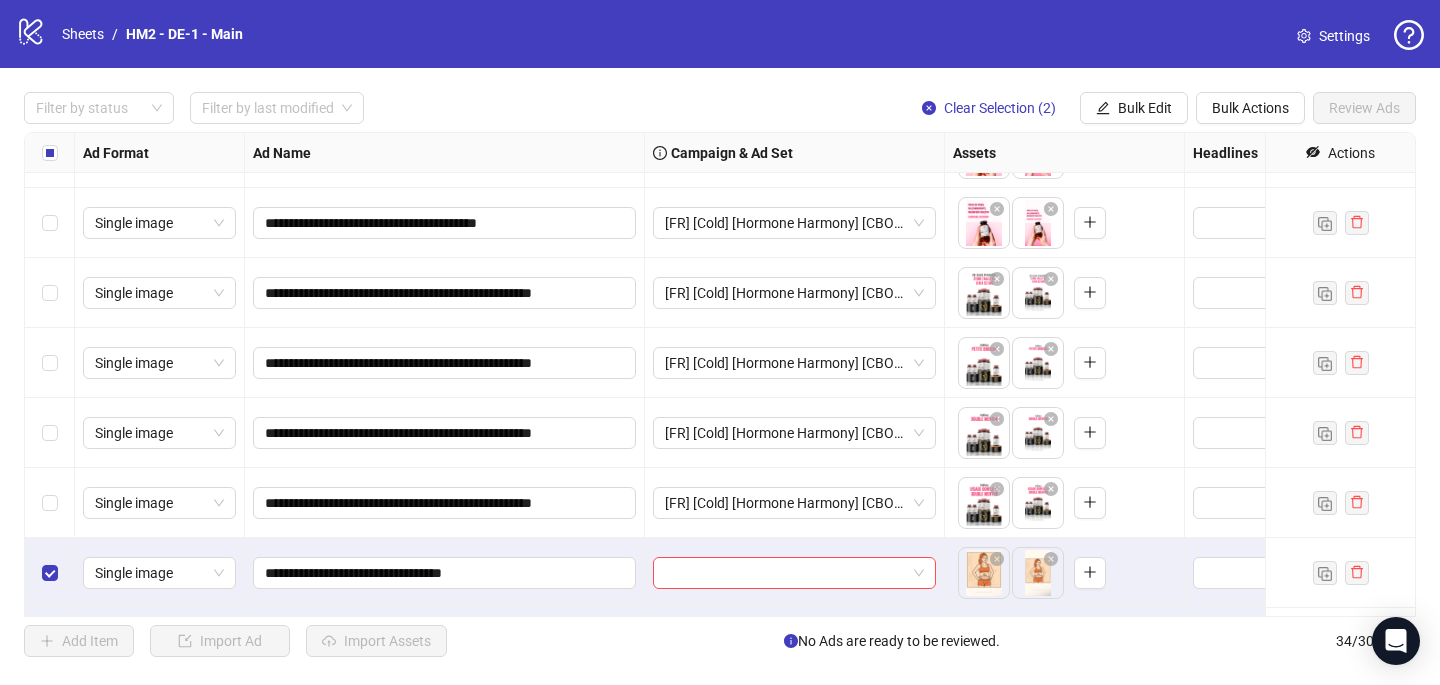 scroll, scrollTop: 1937, scrollLeft: 0, axis: vertical 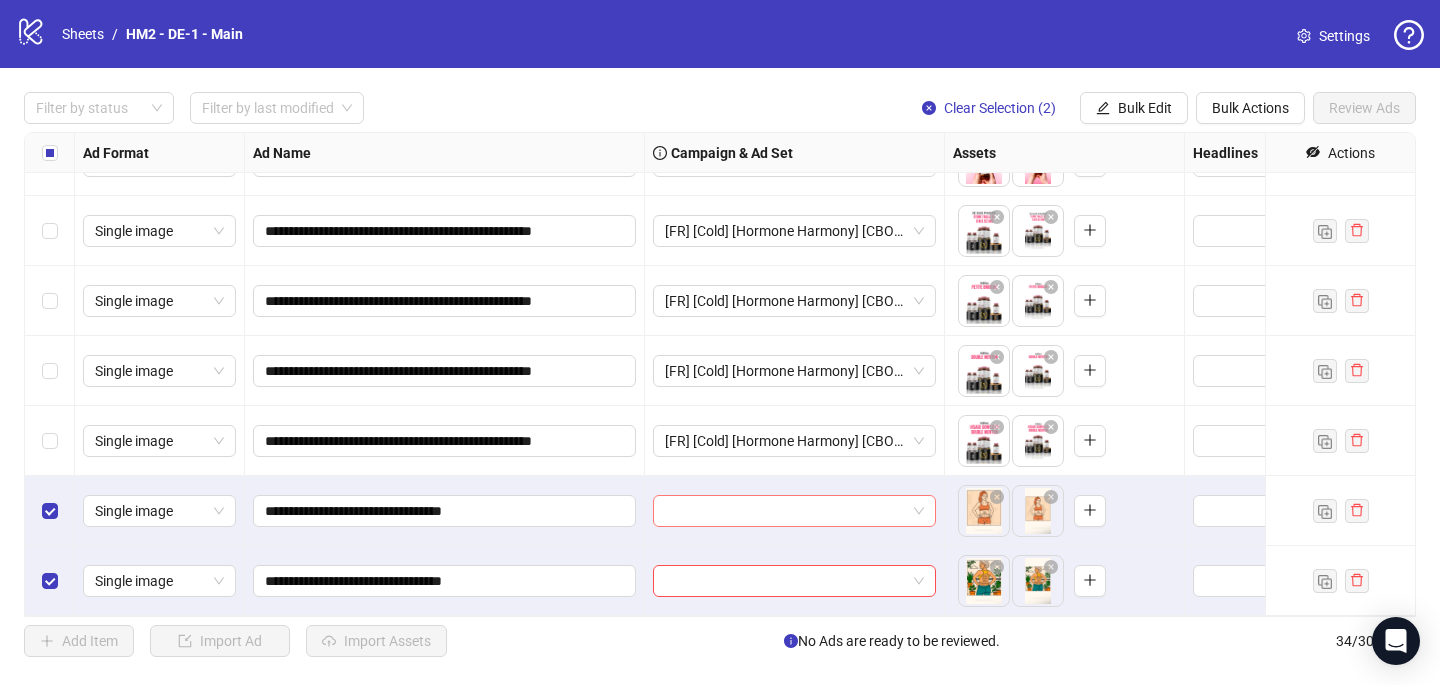 click at bounding box center [785, 511] 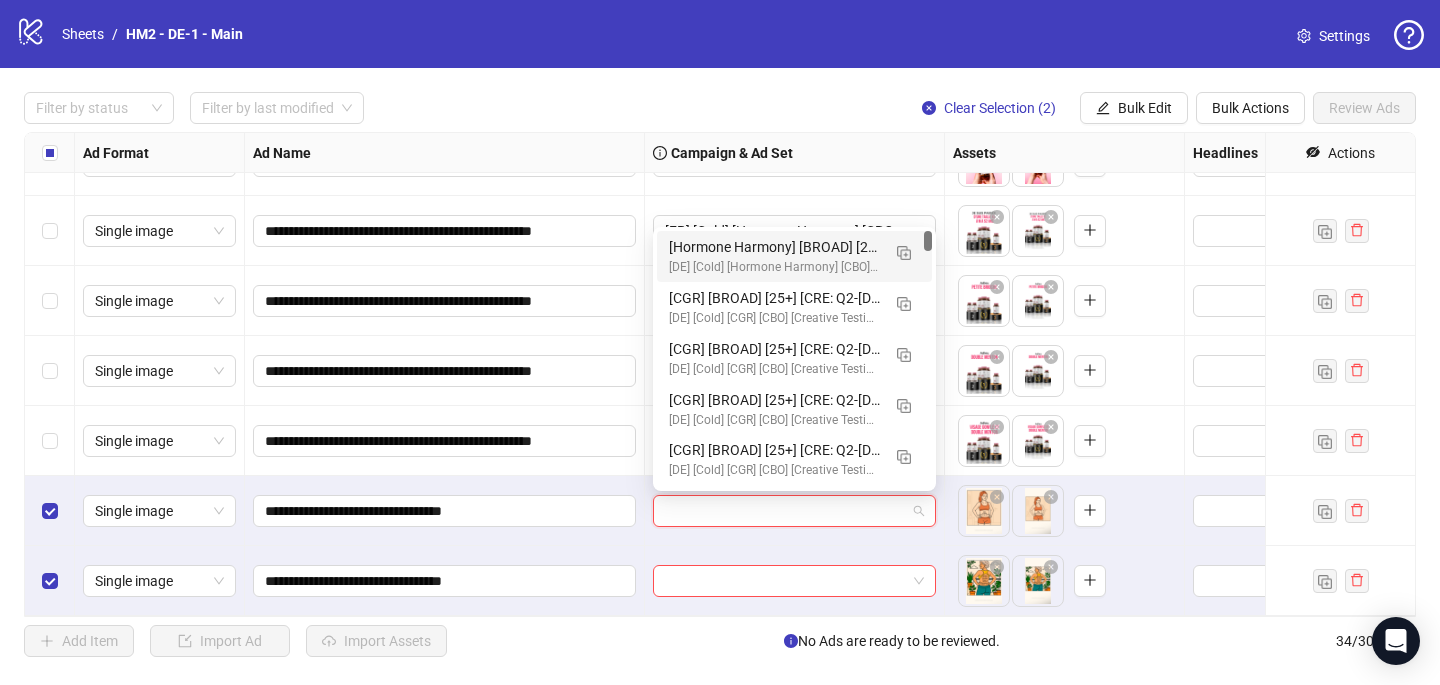 paste on "**********" 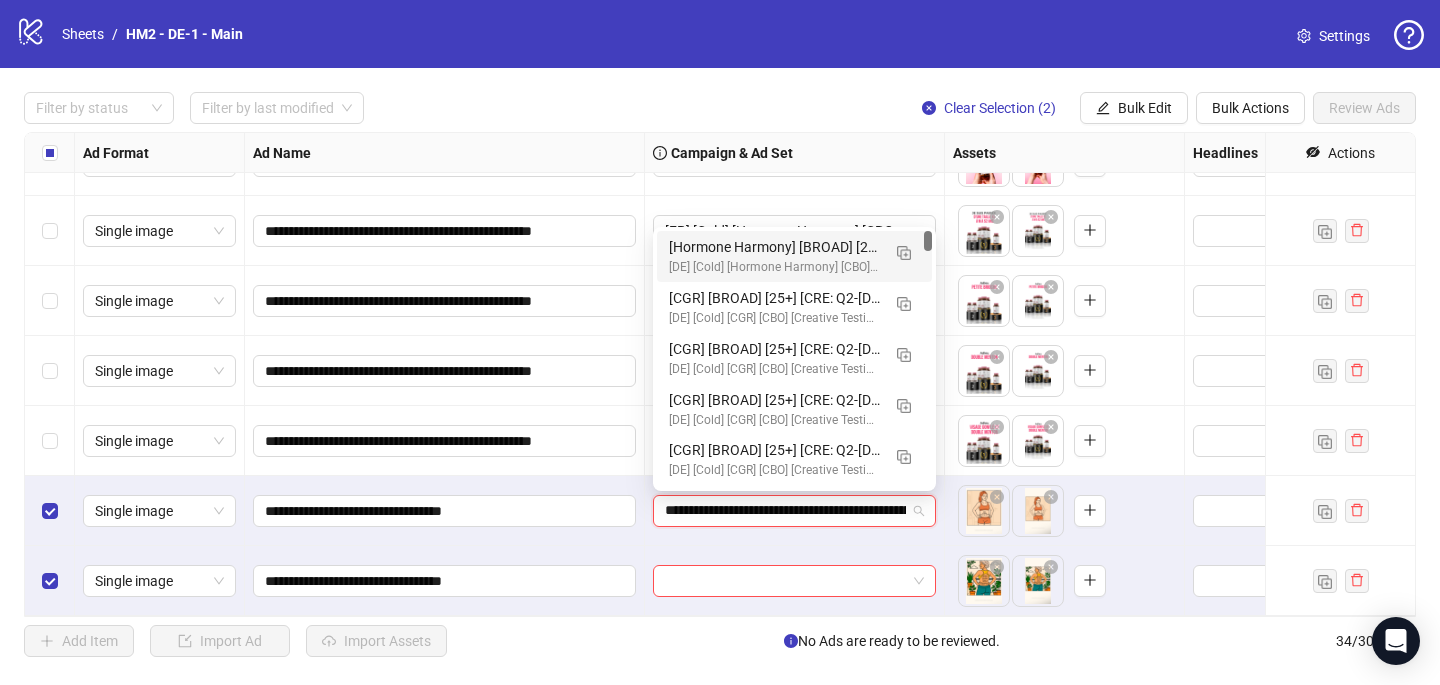 scroll, scrollTop: 0, scrollLeft: 235, axis: horizontal 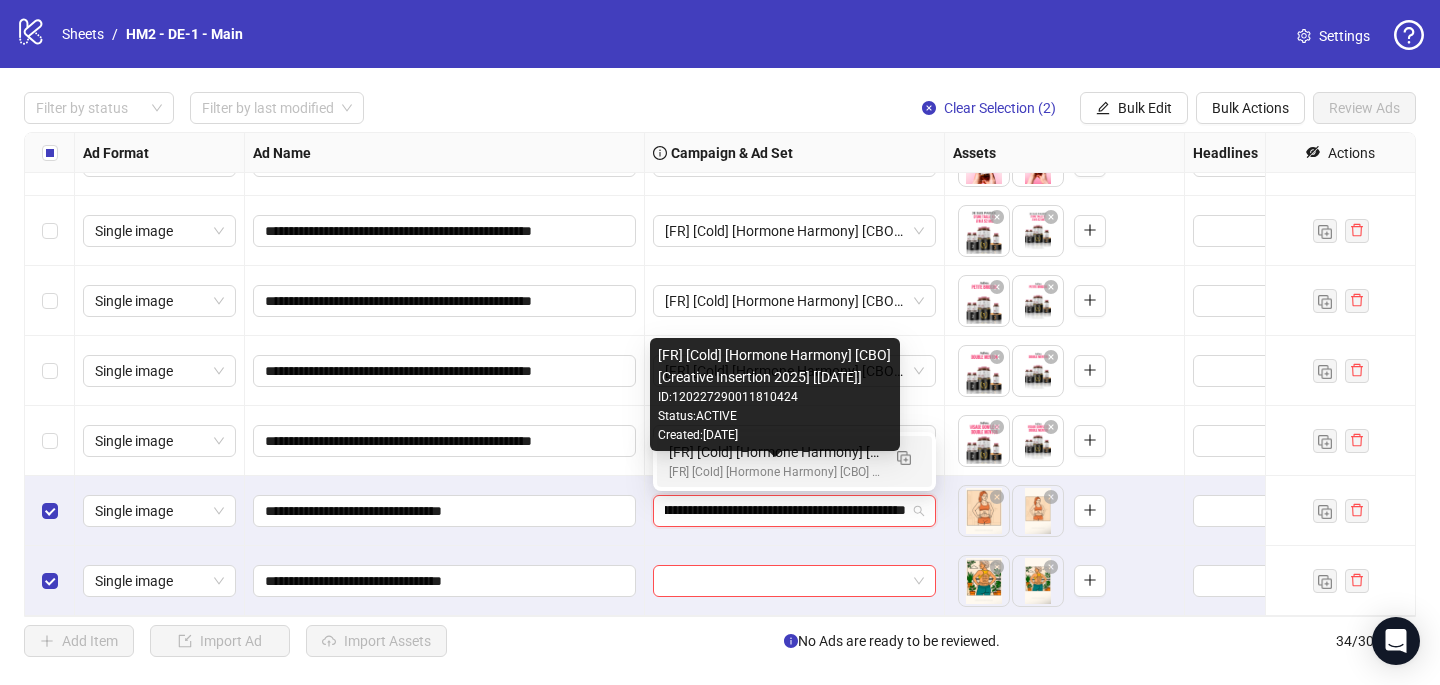 click on "[FR] [Cold] [Hormone Harmony] [CBO] [Creative Insertion 2025] [[DATE]]" at bounding box center [774, 472] 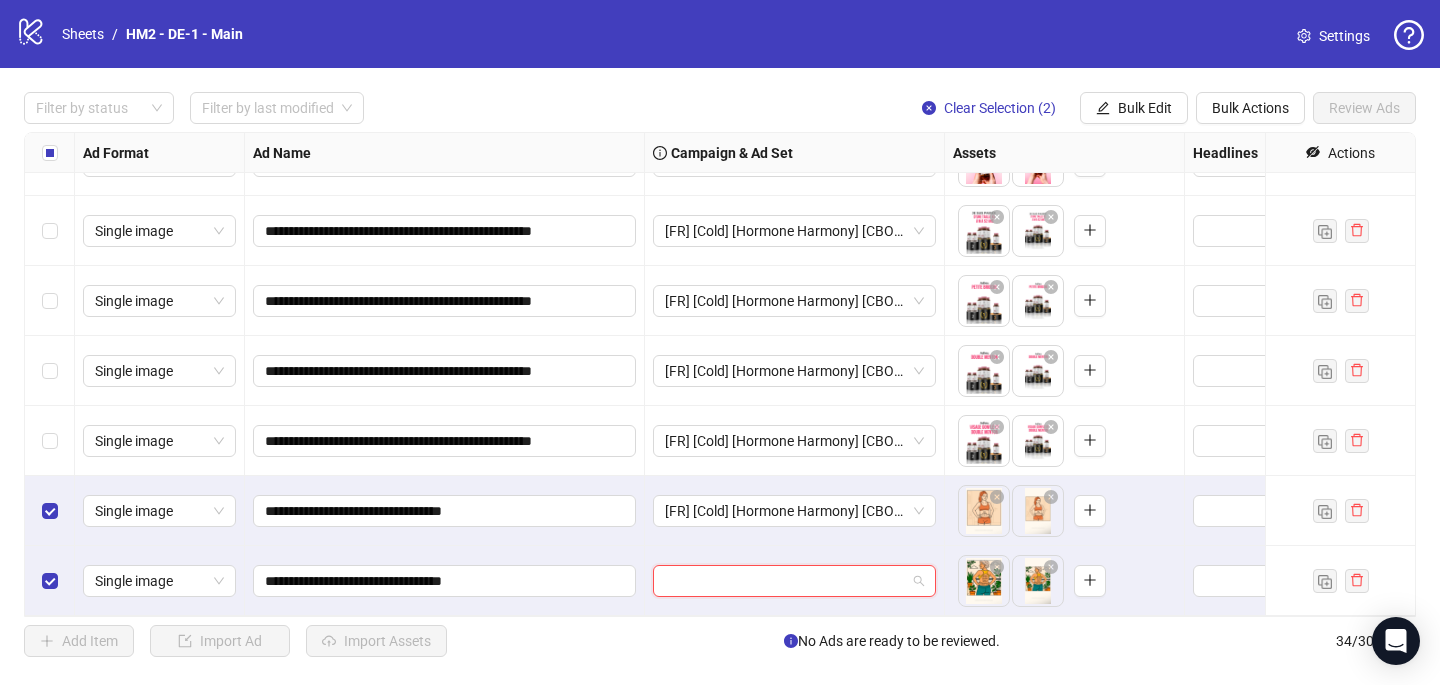 click at bounding box center (785, 581) 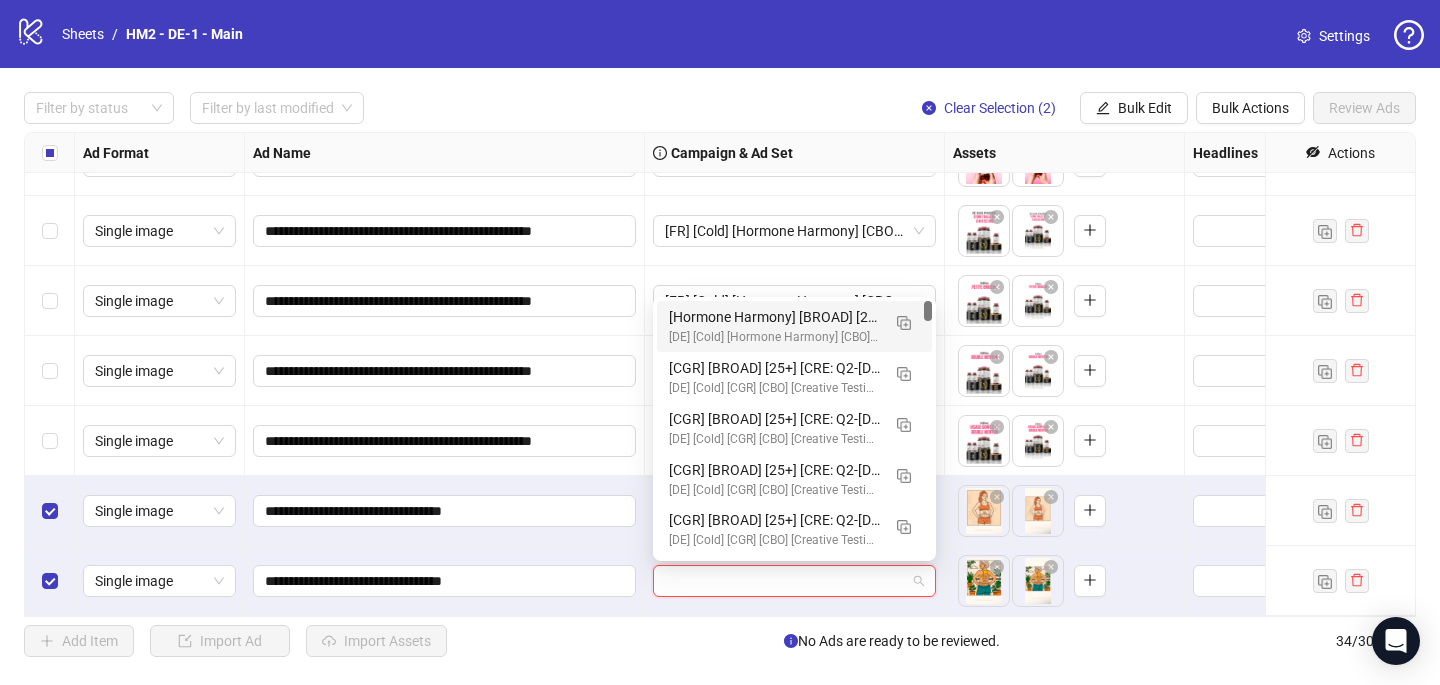 paste on "**********" 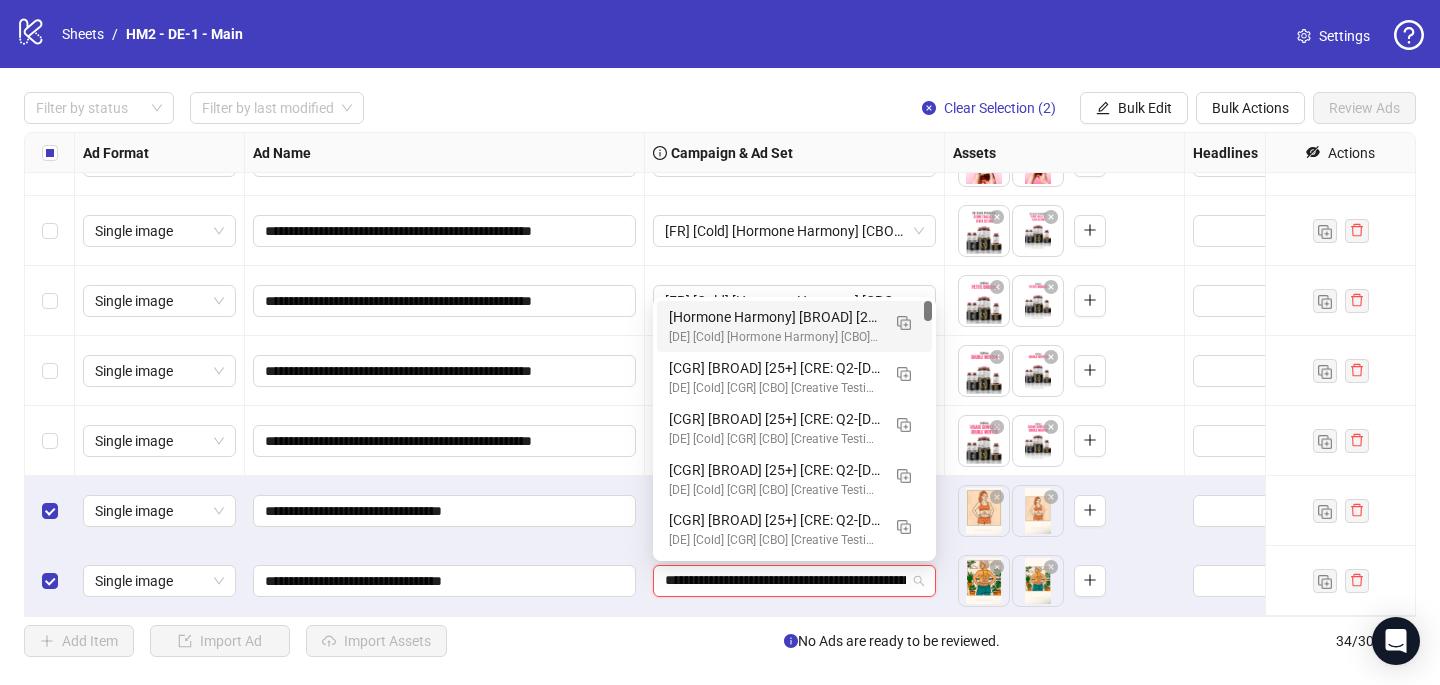 scroll, scrollTop: 0, scrollLeft: 235, axis: horizontal 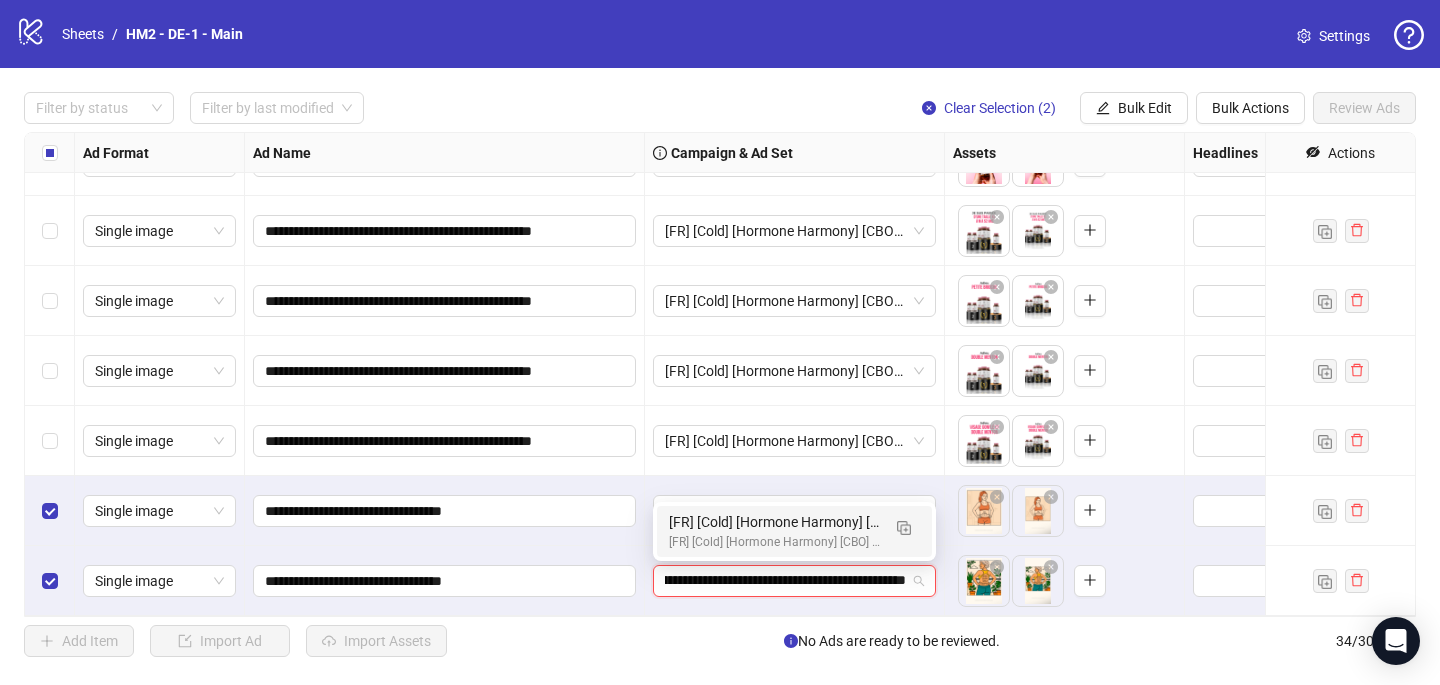click on "[FR] [Cold] [Hormone Harmony] [CBO] [Creative Insertion 2025] [22 July 2025] [FR] [Cold] [Hormone Harmony] [CBO] [Creative Insertion 2025] [22 July 2025]" at bounding box center [794, 531] 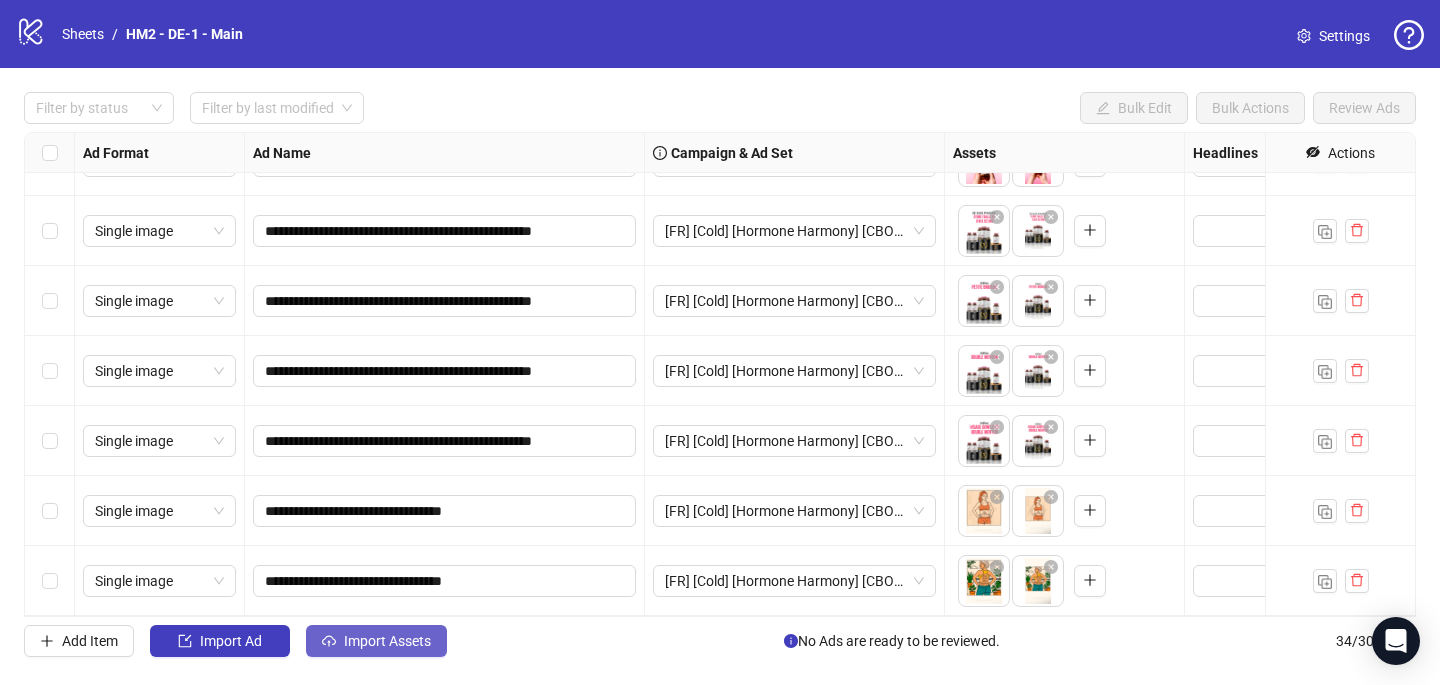 click on "Import Assets" at bounding box center [387, 641] 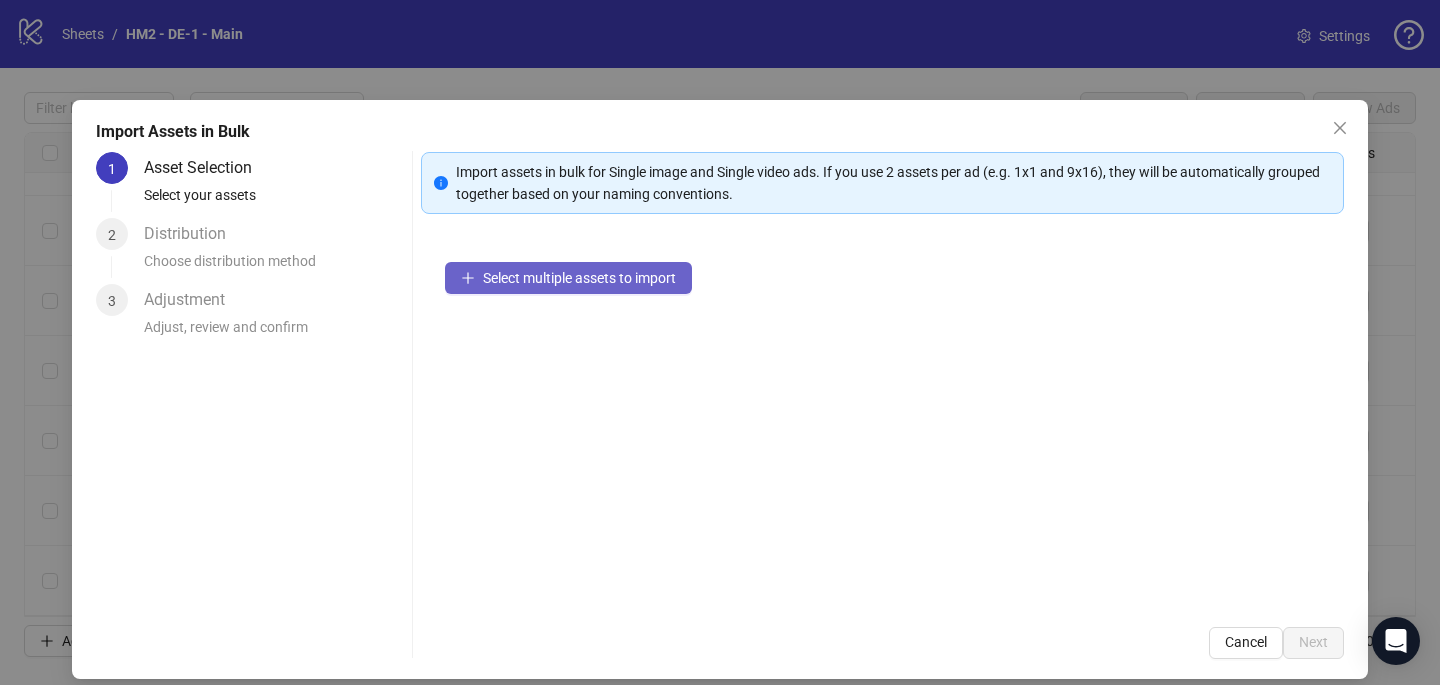 click on "Select multiple assets to import" at bounding box center [579, 278] 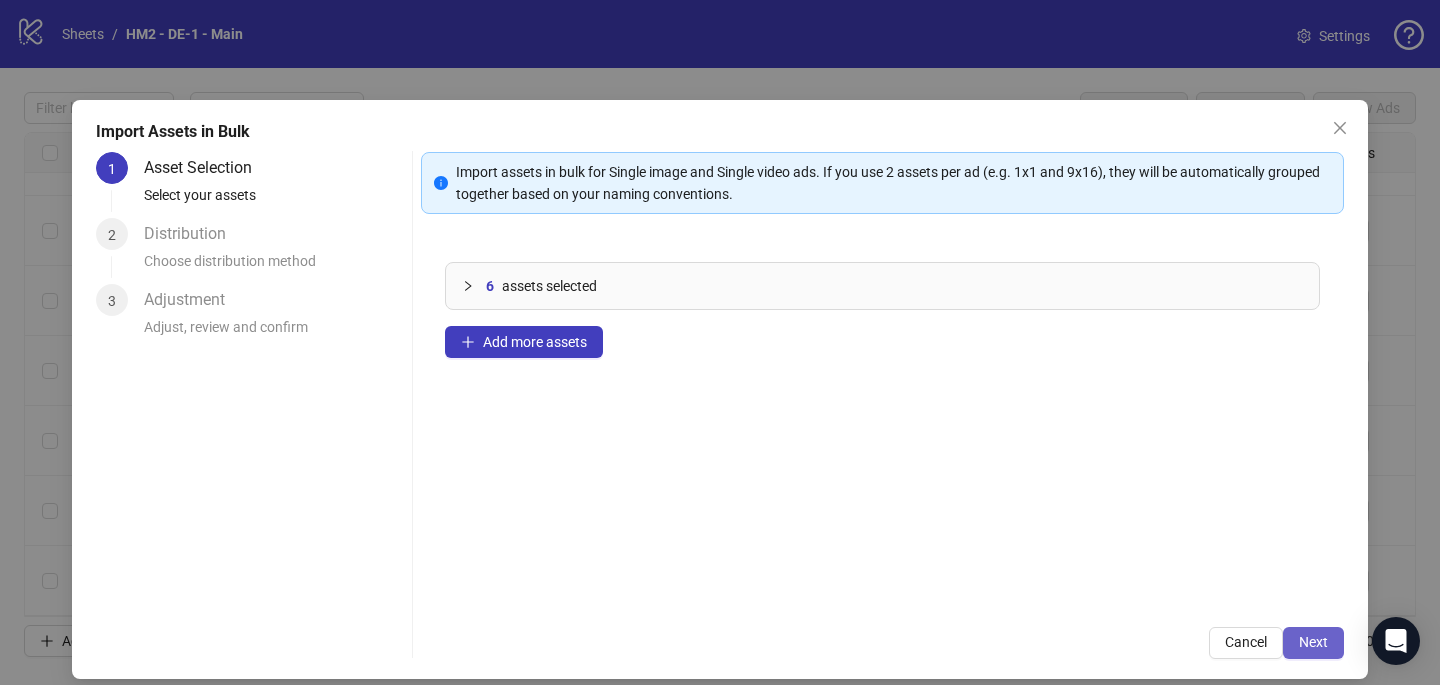 click on "Next" at bounding box center [1313, 643] 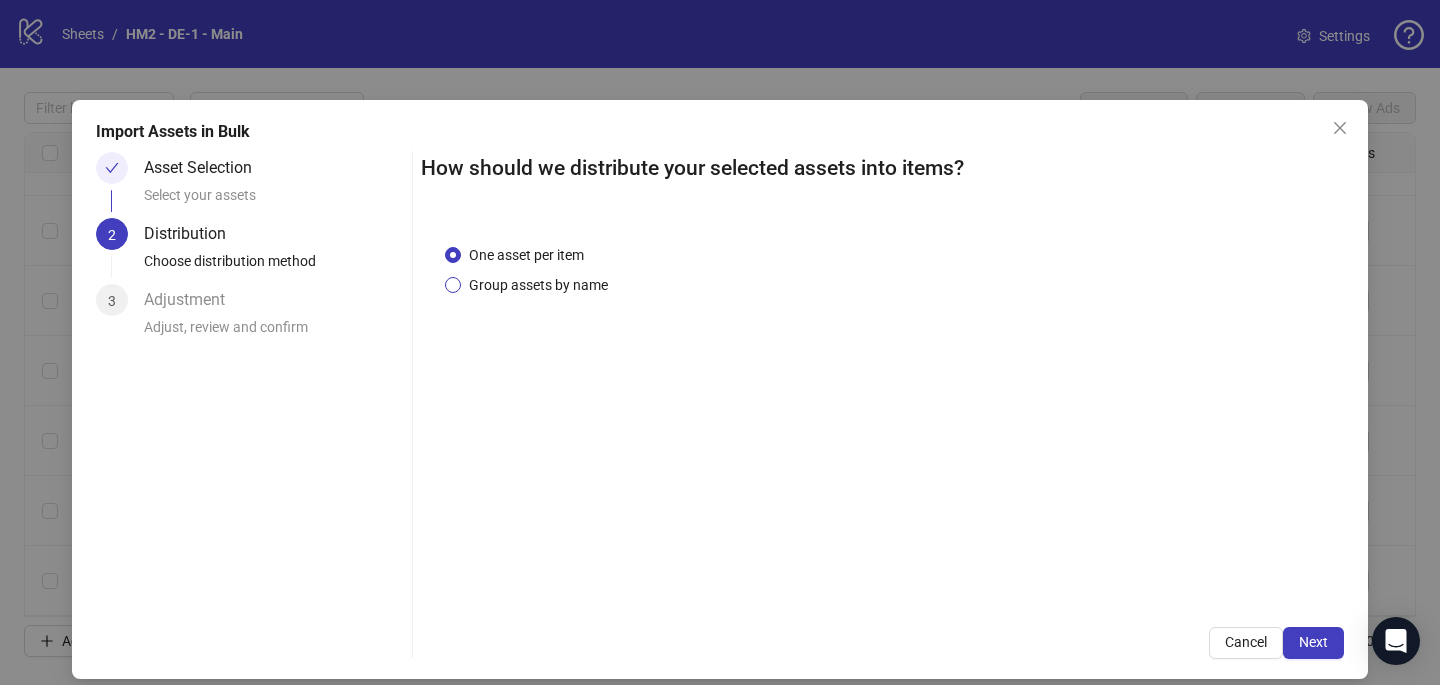 click on "Group assets by name" at bounding box center [538, 285] 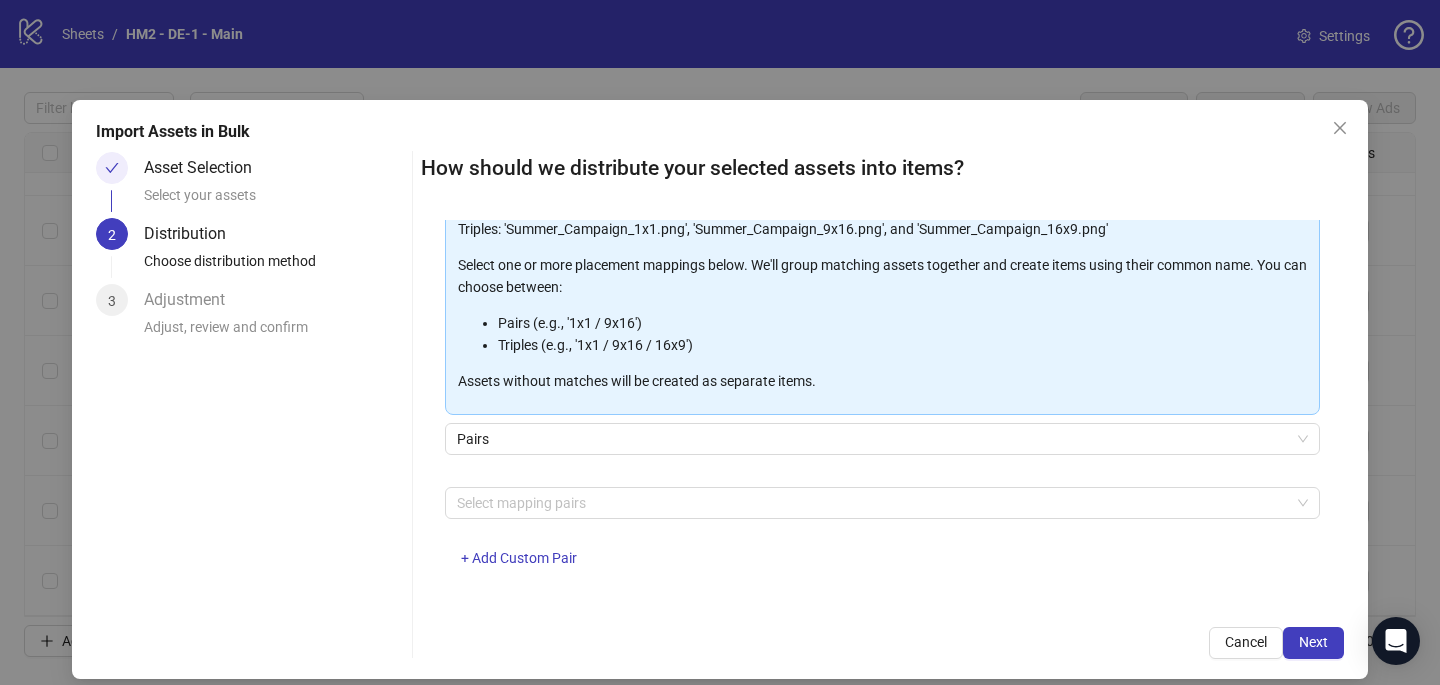 scroll, scrollTop: 203, scrollLeft: 0, axis: vertical 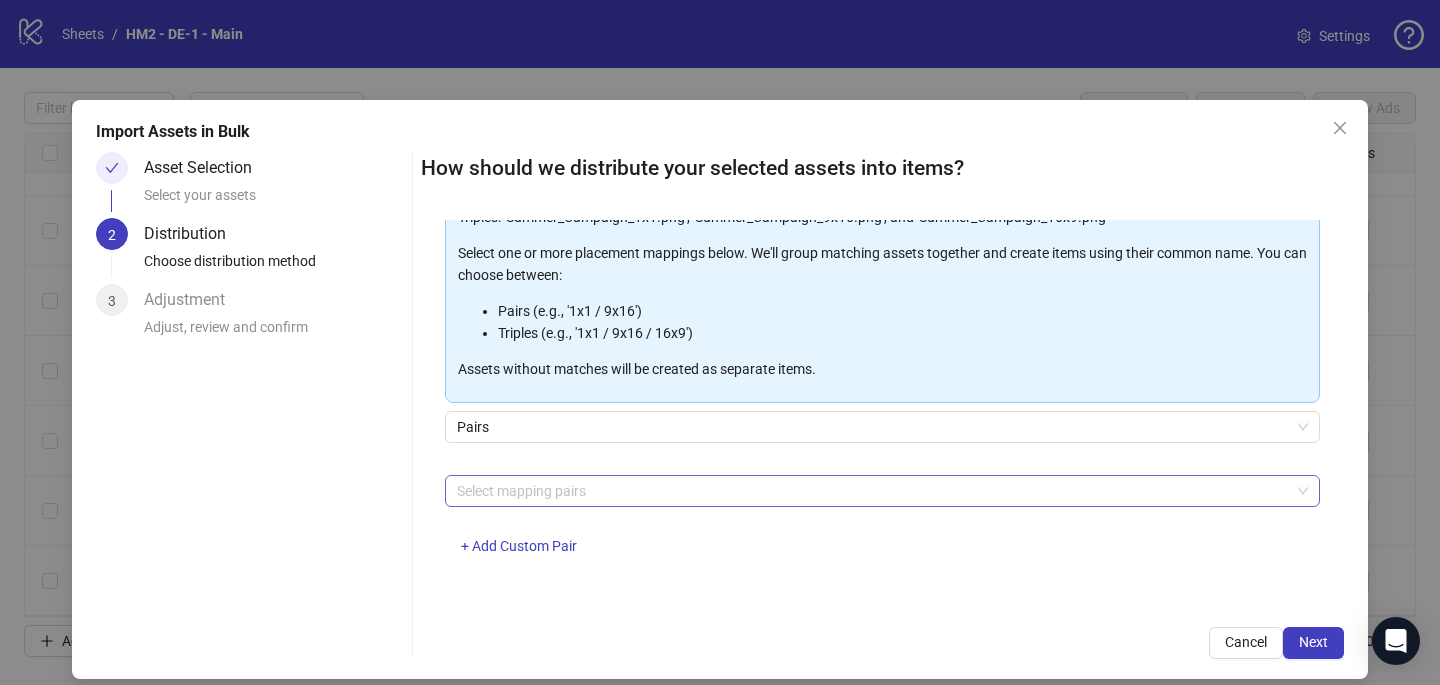 click at bounding box center (872, 491) 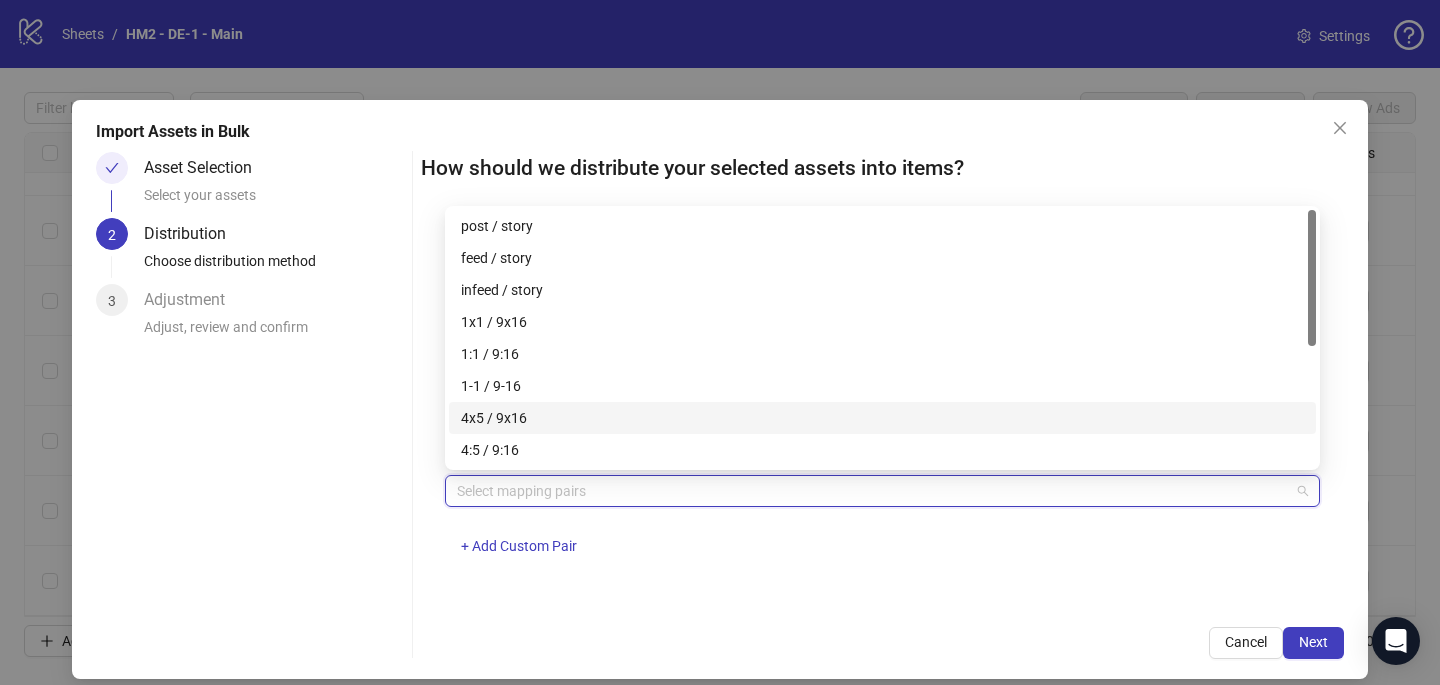 click on "4x5 / 9x16" at bounding box center [882, 418] 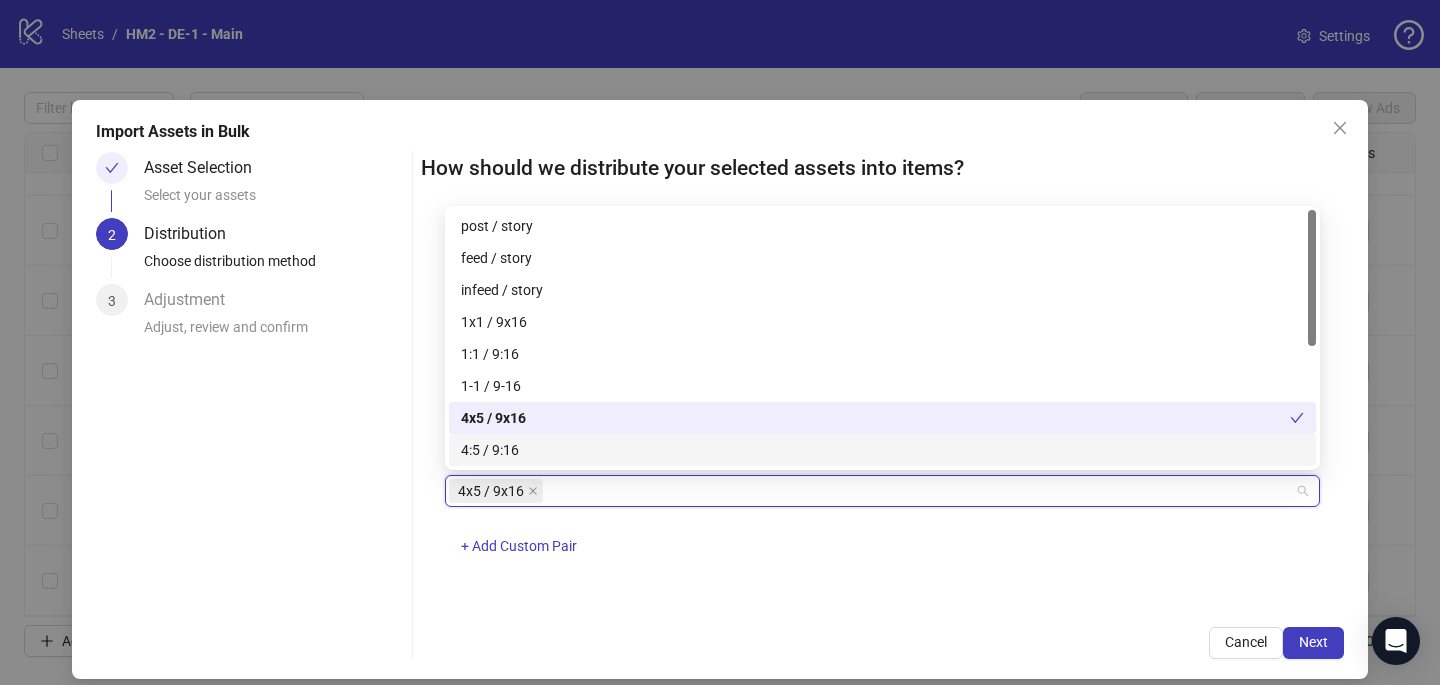 click on "One asset per item Group assets by name Assets must follow a consistent naming pattern to use this feature. Examples: Pairs: 'Summer_Campaign_1x1.png' and 'Summer_Campaign_9x16.png' Triples: 'Summer_Campaign_1x1.png', 'Summer_Campaign_9x16.png', and 'Summer_Campaign_16x9.png' Select one or more placement mappings below. We'll group matching assets together and create items using their common name. You can choose between: Pairs (e.g., '1x1 / 9x16') Triples (e.g., '1x1 / 9x16 / 16x9') Assets without matches will be created as separate items. Pairs 4x5 / 9x16   + Add Custom Pair" at bounding box center [882, 411] 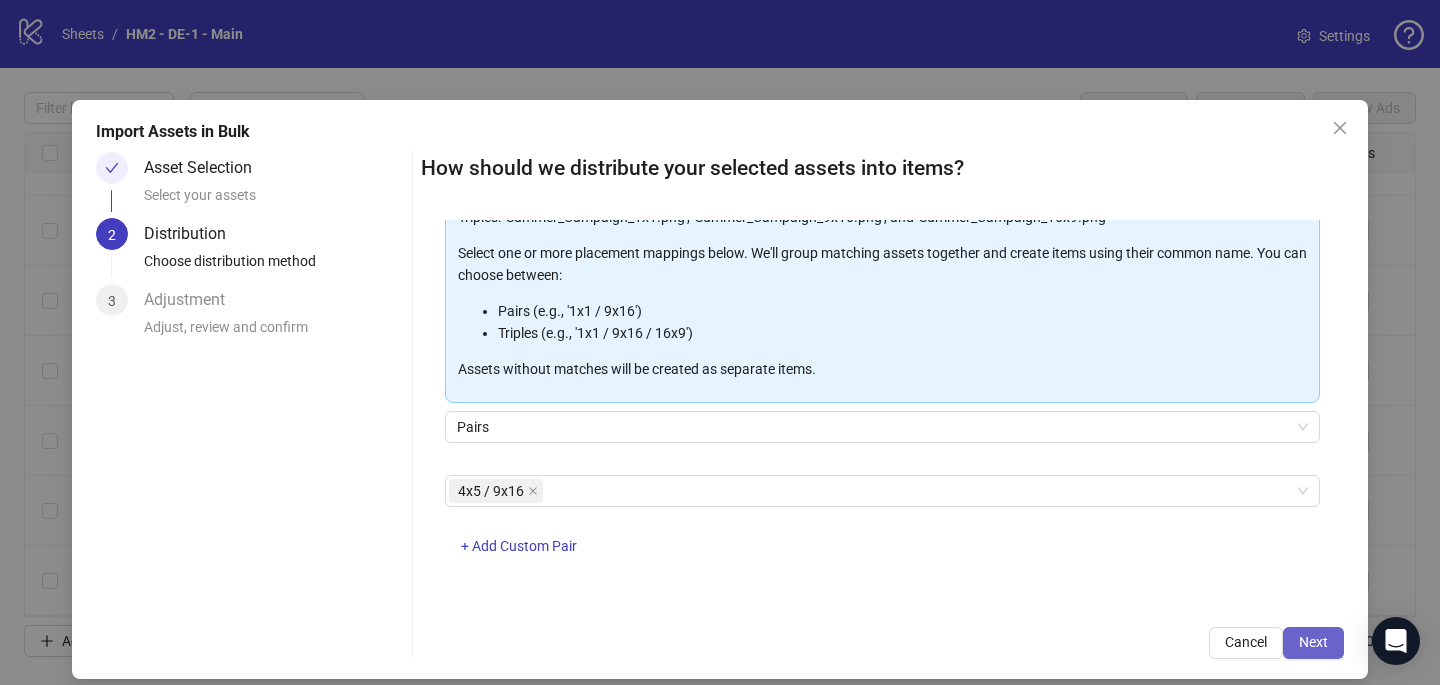 click on "Next" at bounding box center [1313, 643] 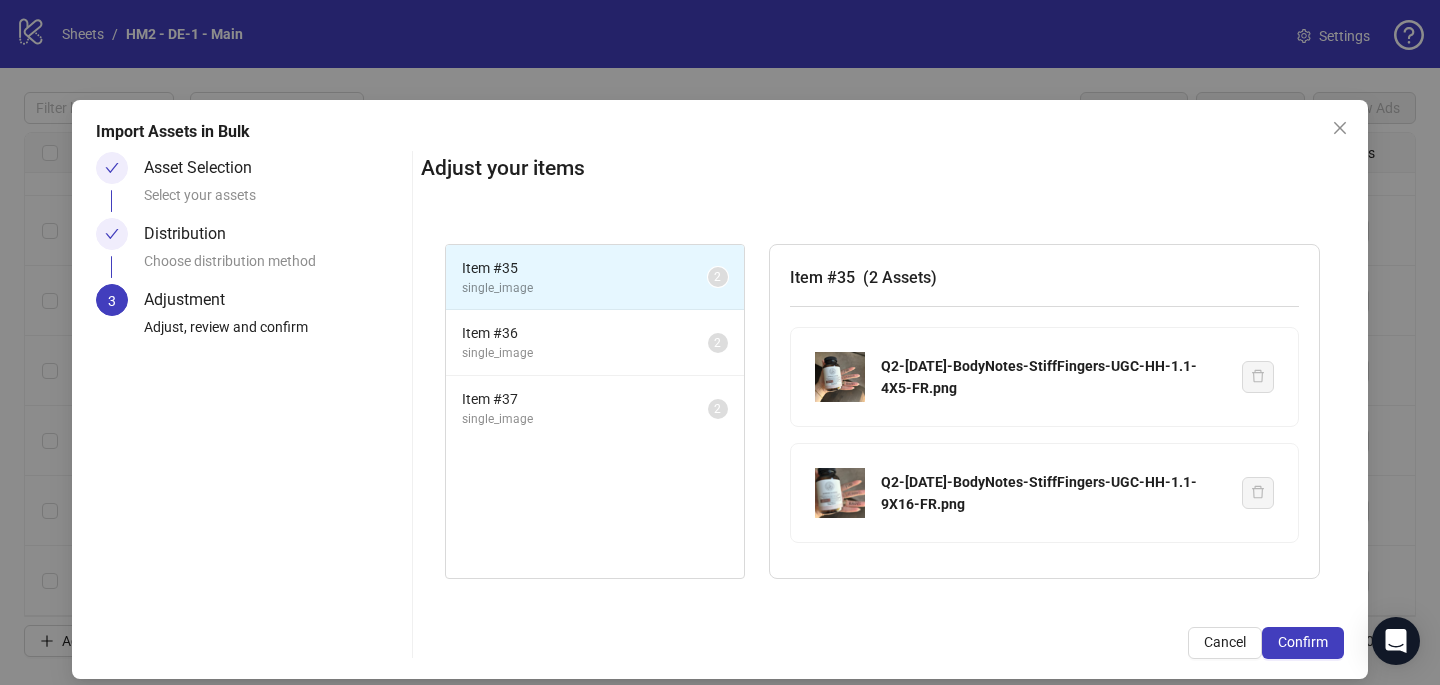 click on "Confirm" at bounding box center [1303, 643] 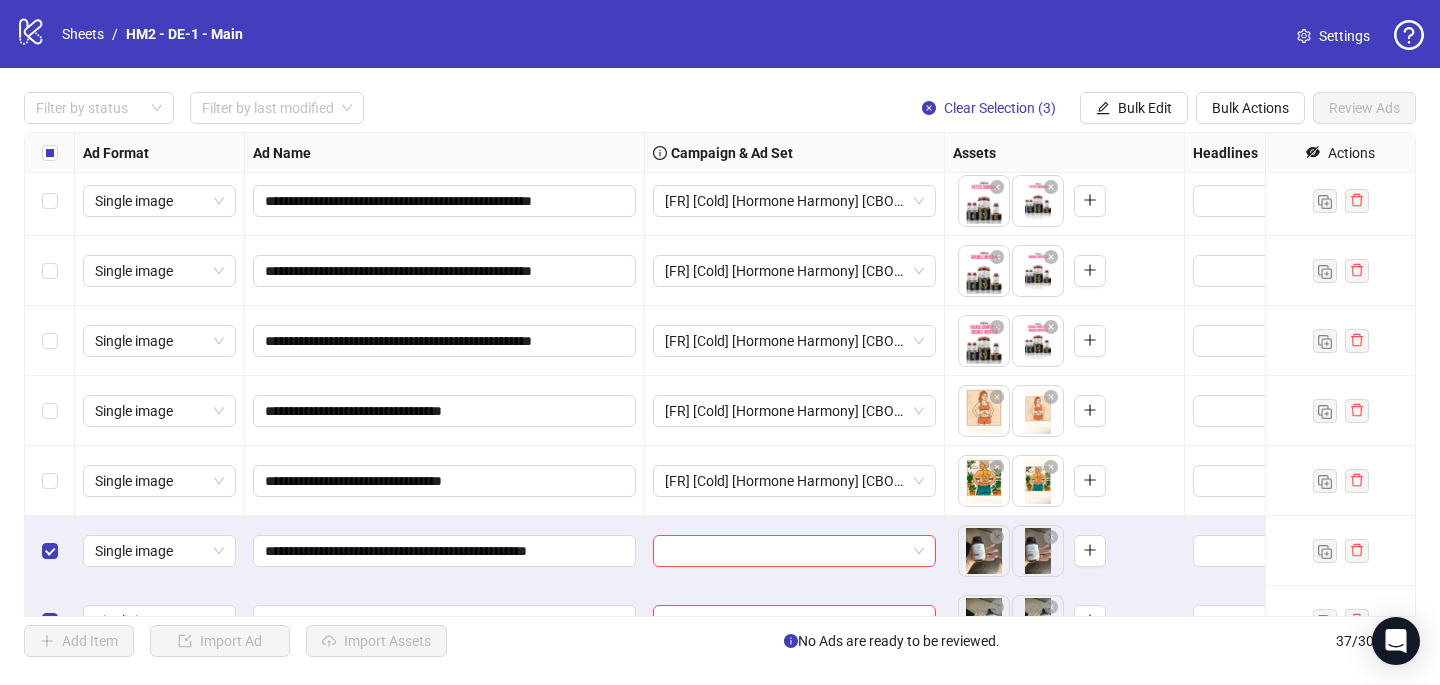 scroll, scrollTop: 2147, scrollLeft: 0, axis: vertical 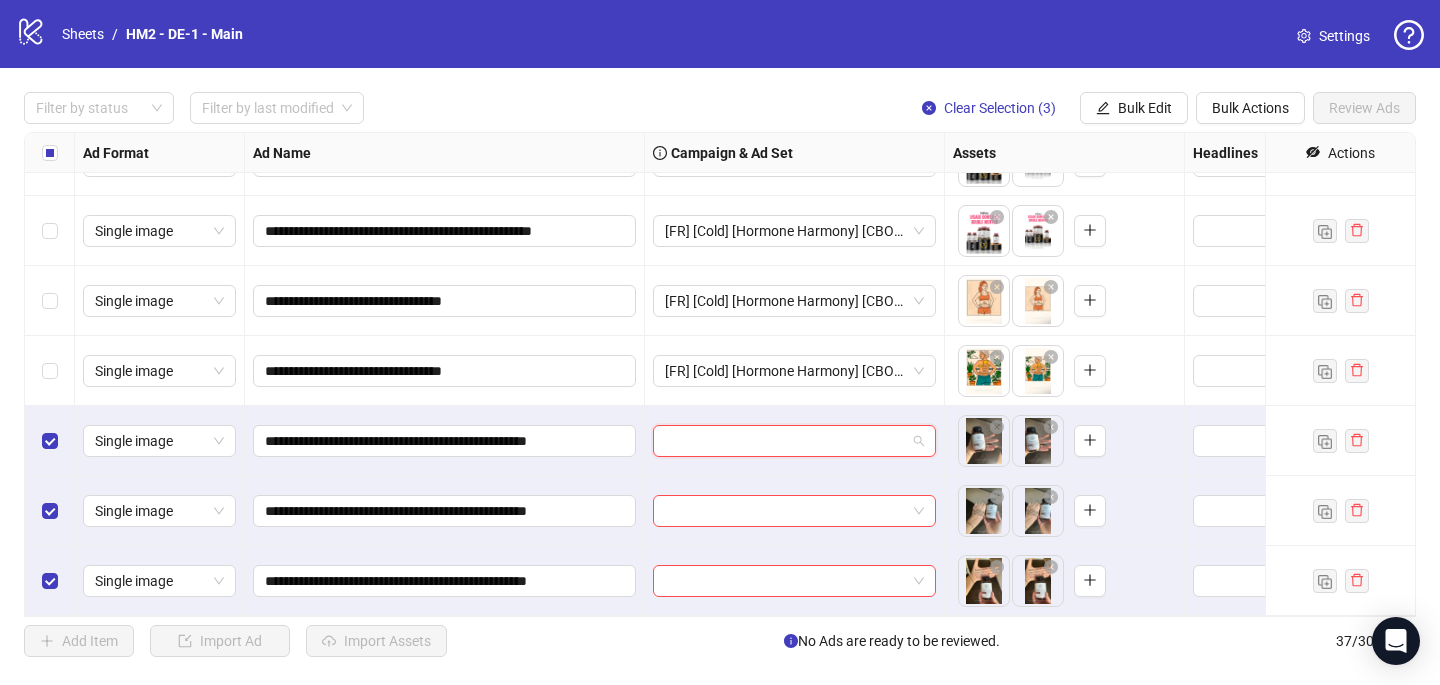 click at bounding box center [785, 441] 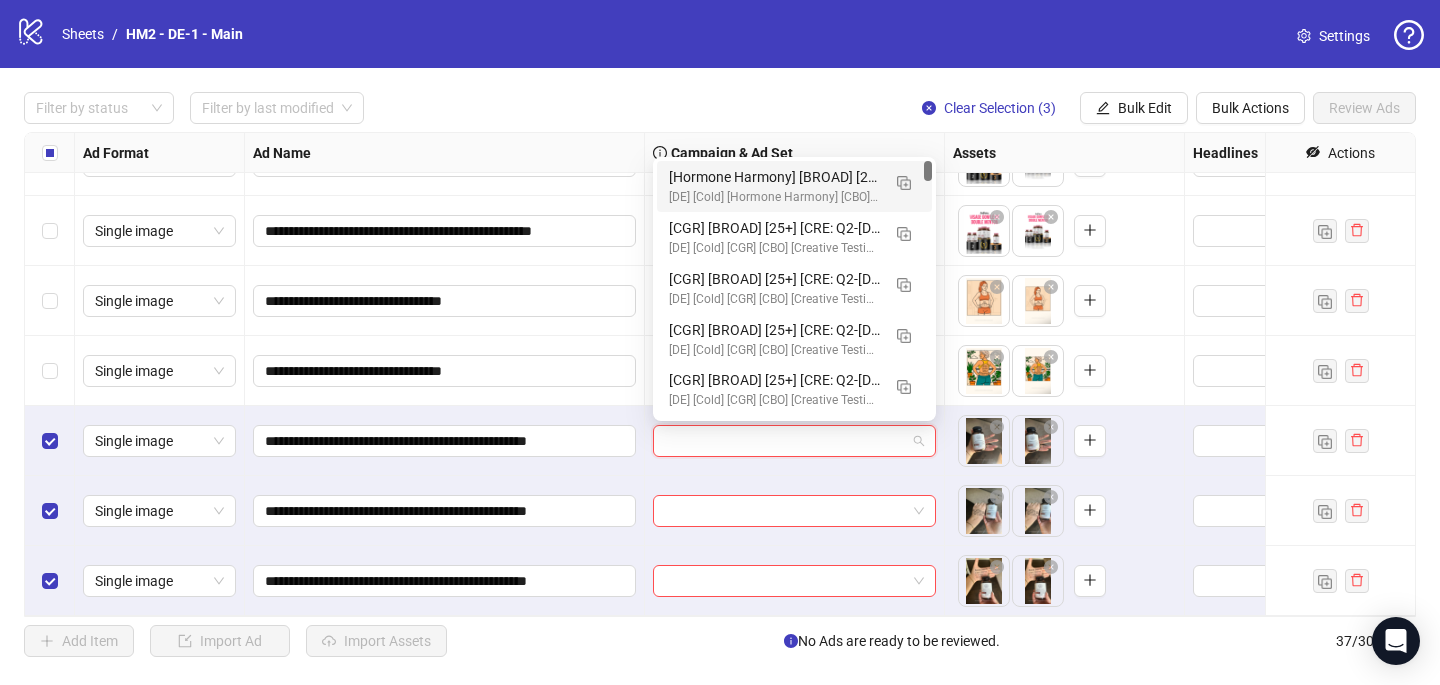 paste on "**********" 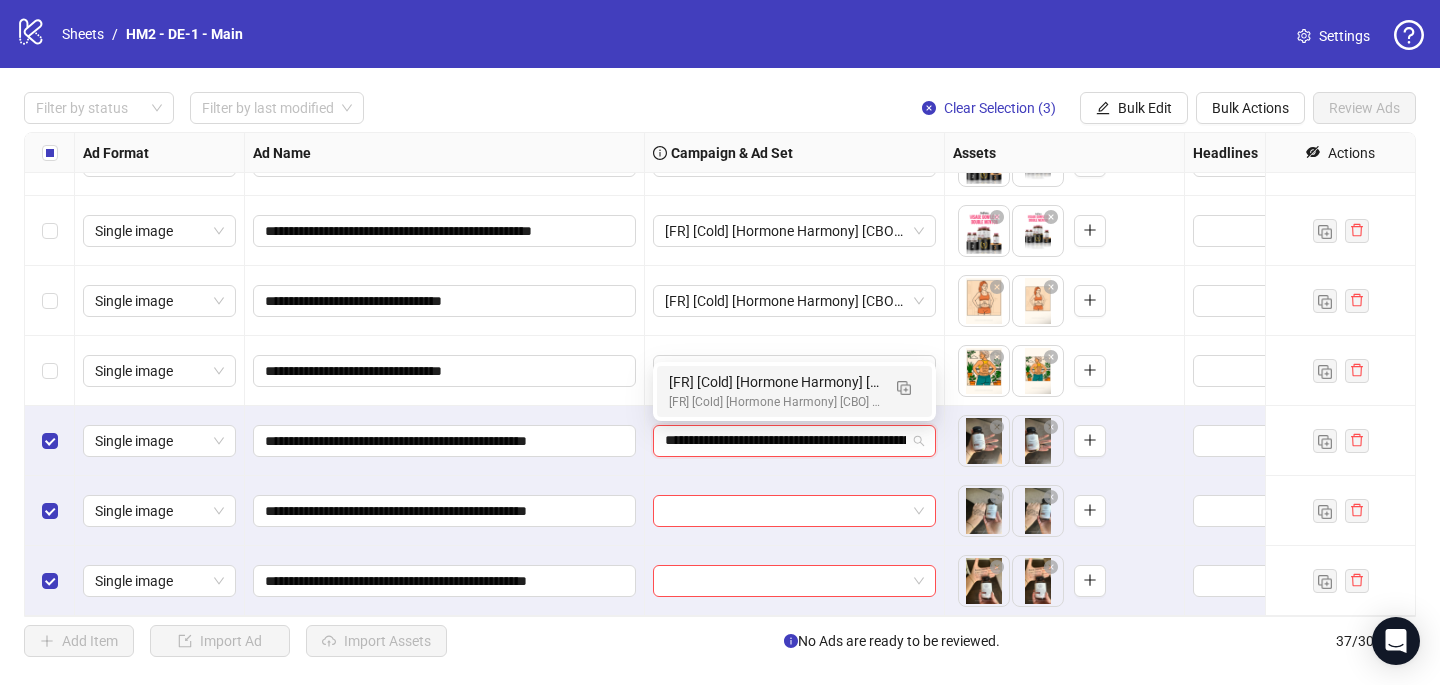 scroll, scrollTop: 0, scrollLeft: 235, axis: horizontal 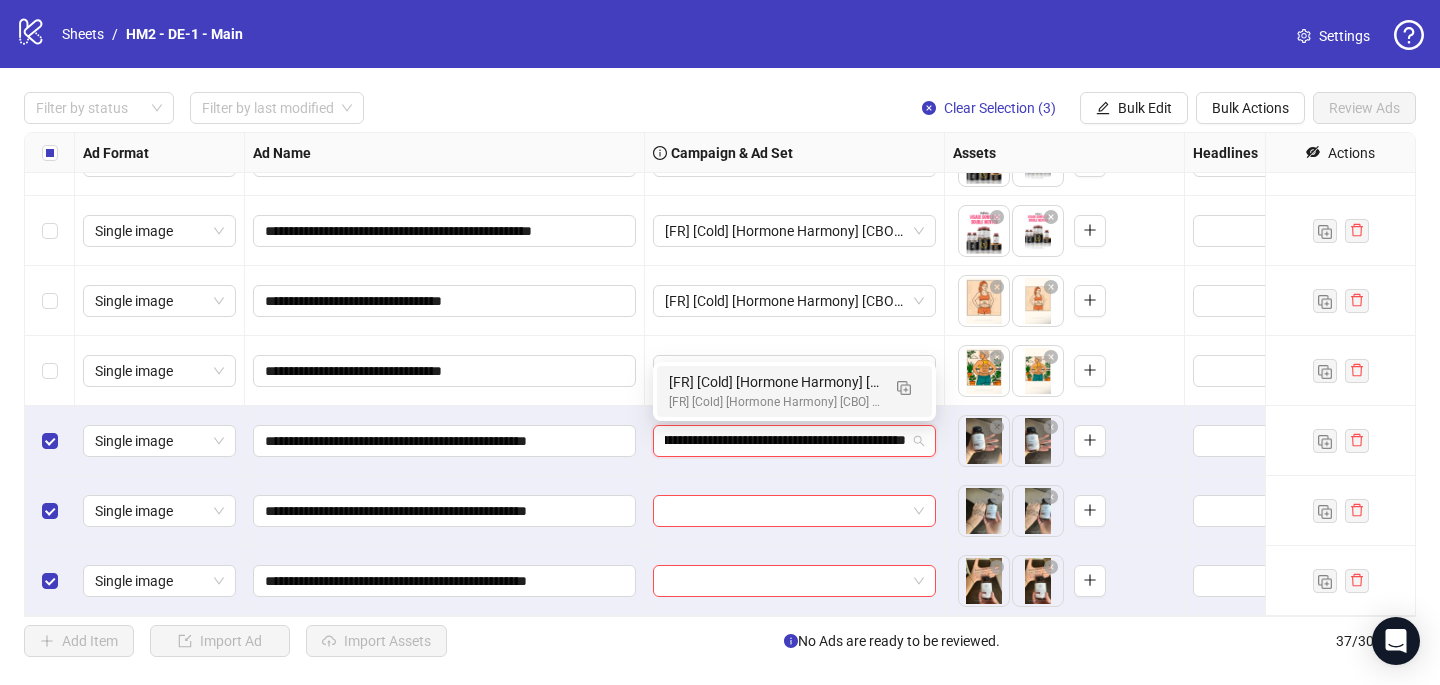 click on "[FR] [Cold] [Hormone Harmony] [CBO] [Creative Insertion 2025] [[DATE]]" at bounding box center [774, 382] 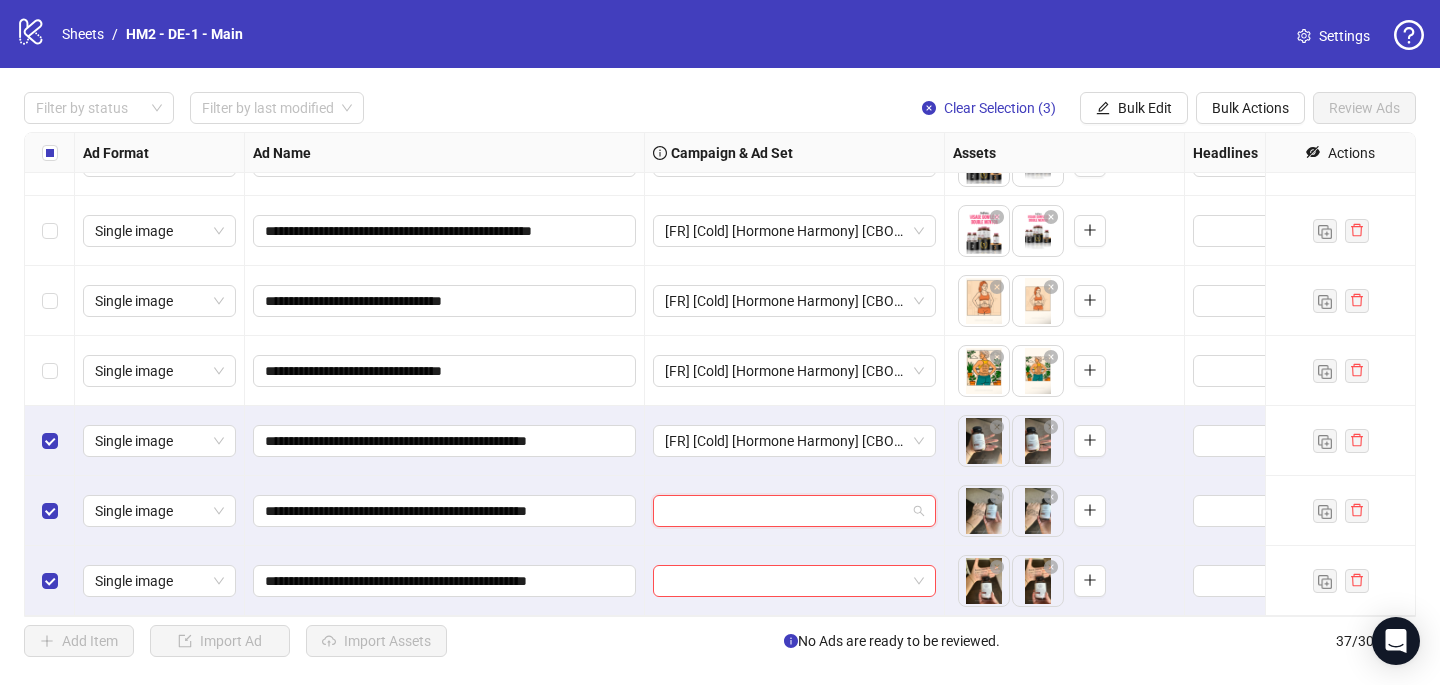 click at bounding box center (785, 511) 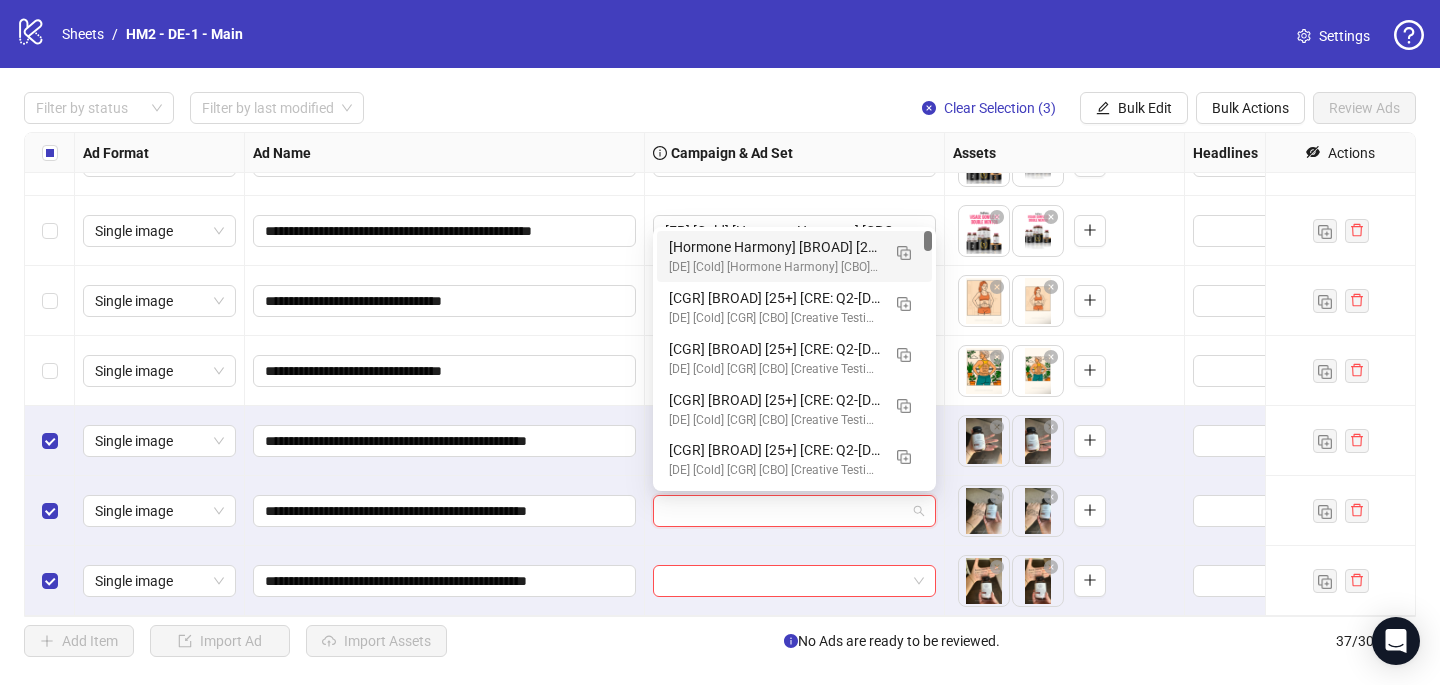 paste on "**********" 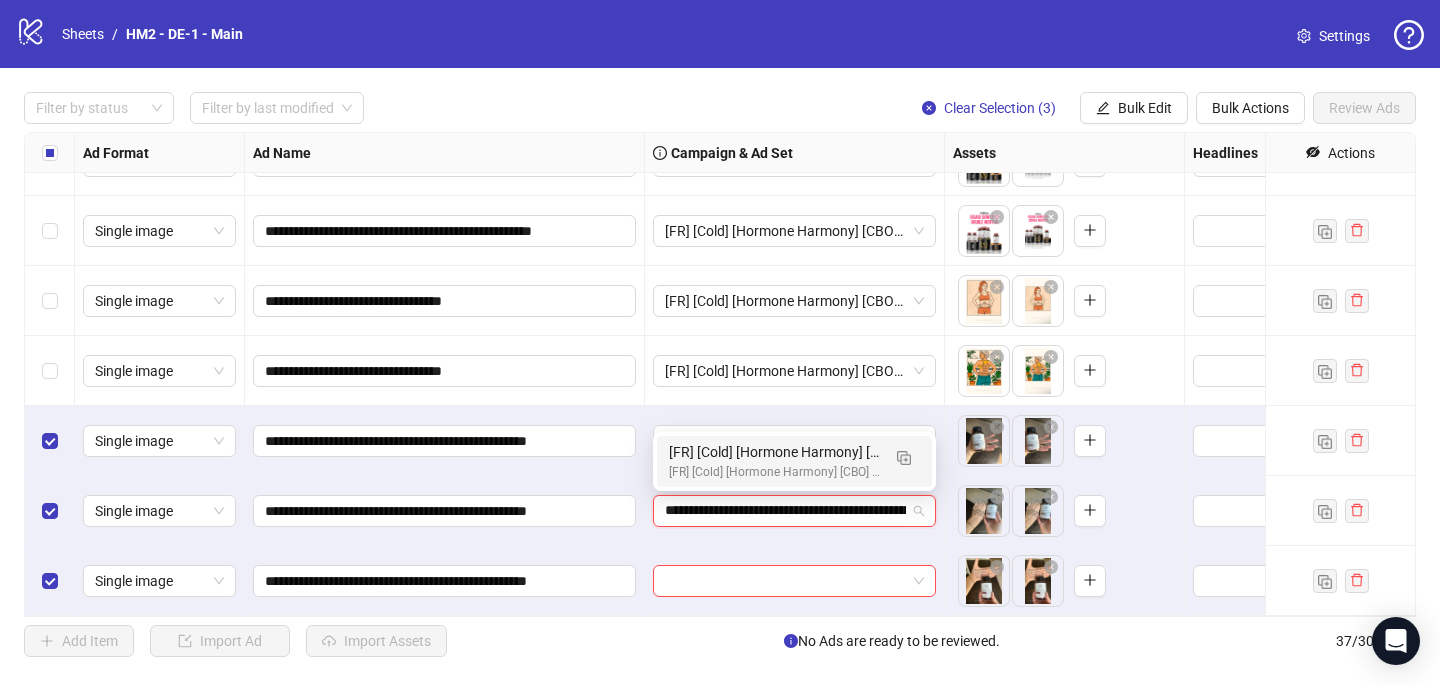 scroll, scrollTop: 0, scrollLeft: 235, axis: horizontal 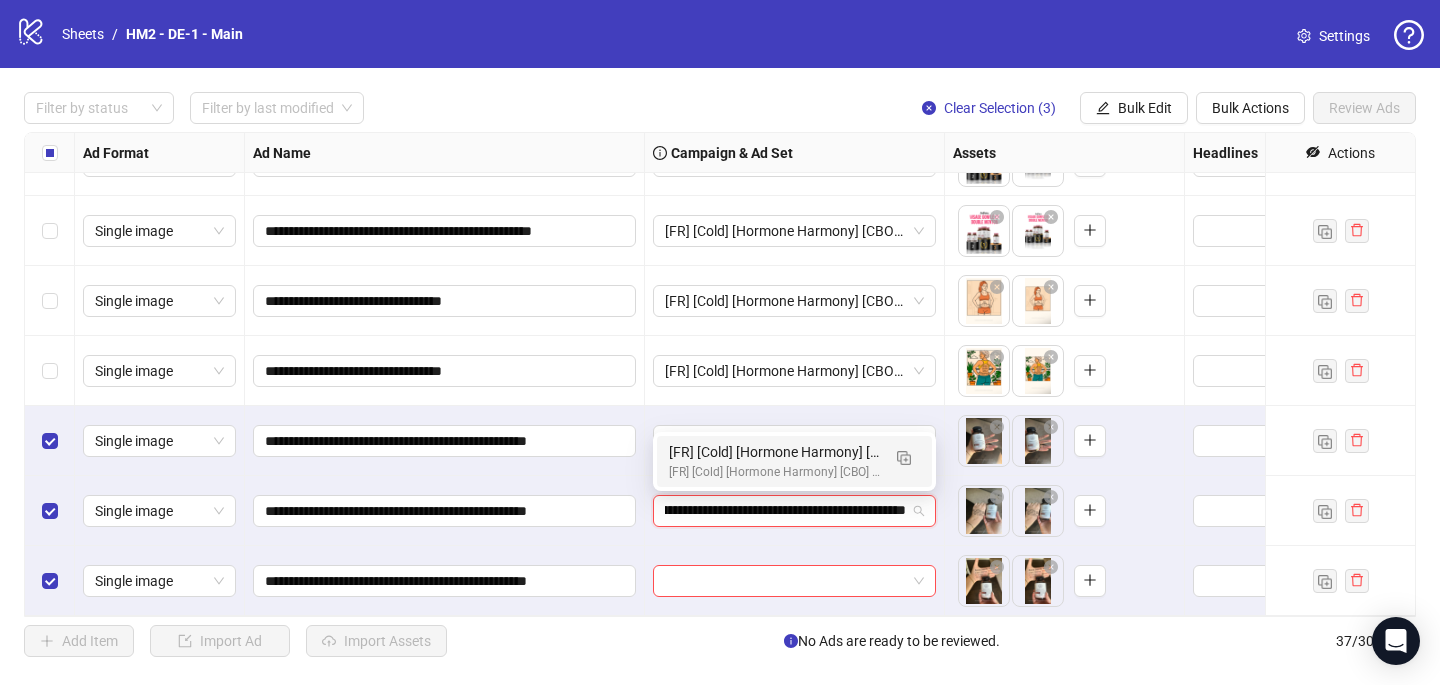 click on "[FR] [Cold] [Hormone Harmony] [CBO] [Creative Insertion 2025] [[DATE]]" at bounding box center [774, 452] 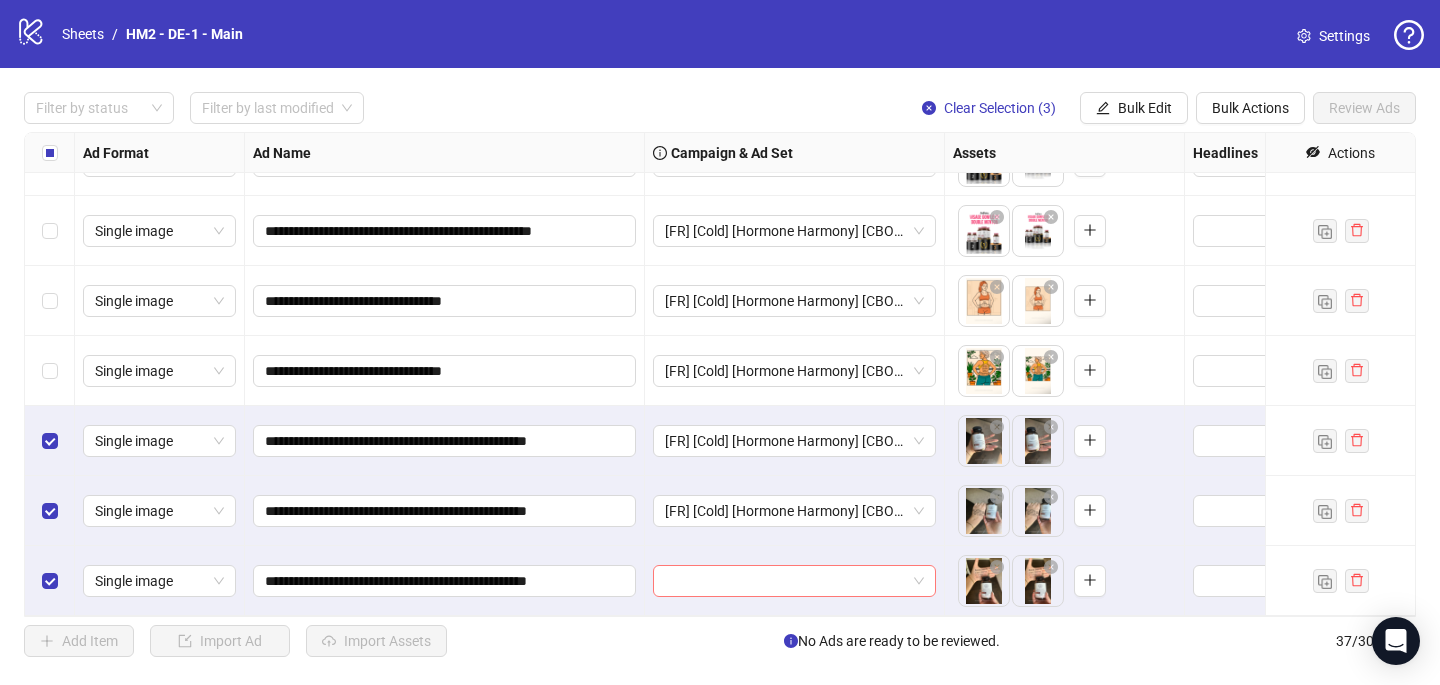 click at bounding box center [785, 581] 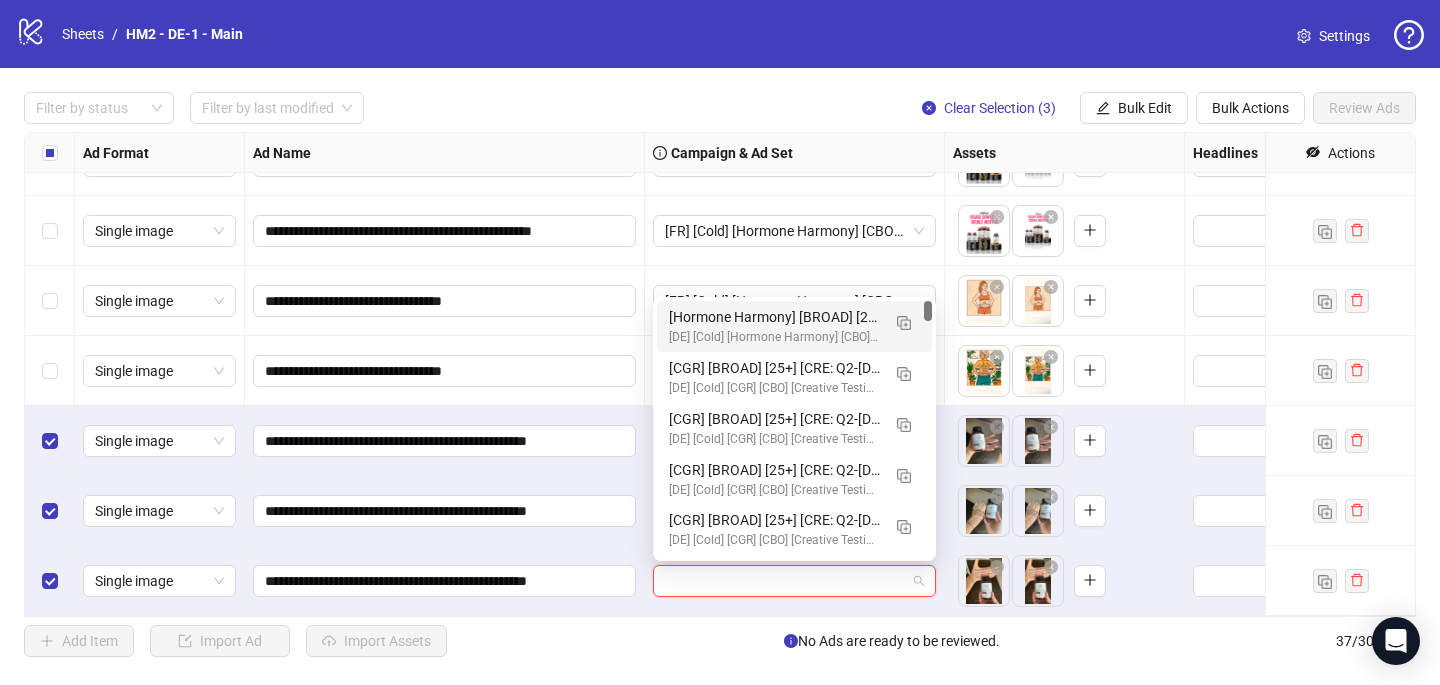 paste on "**********" 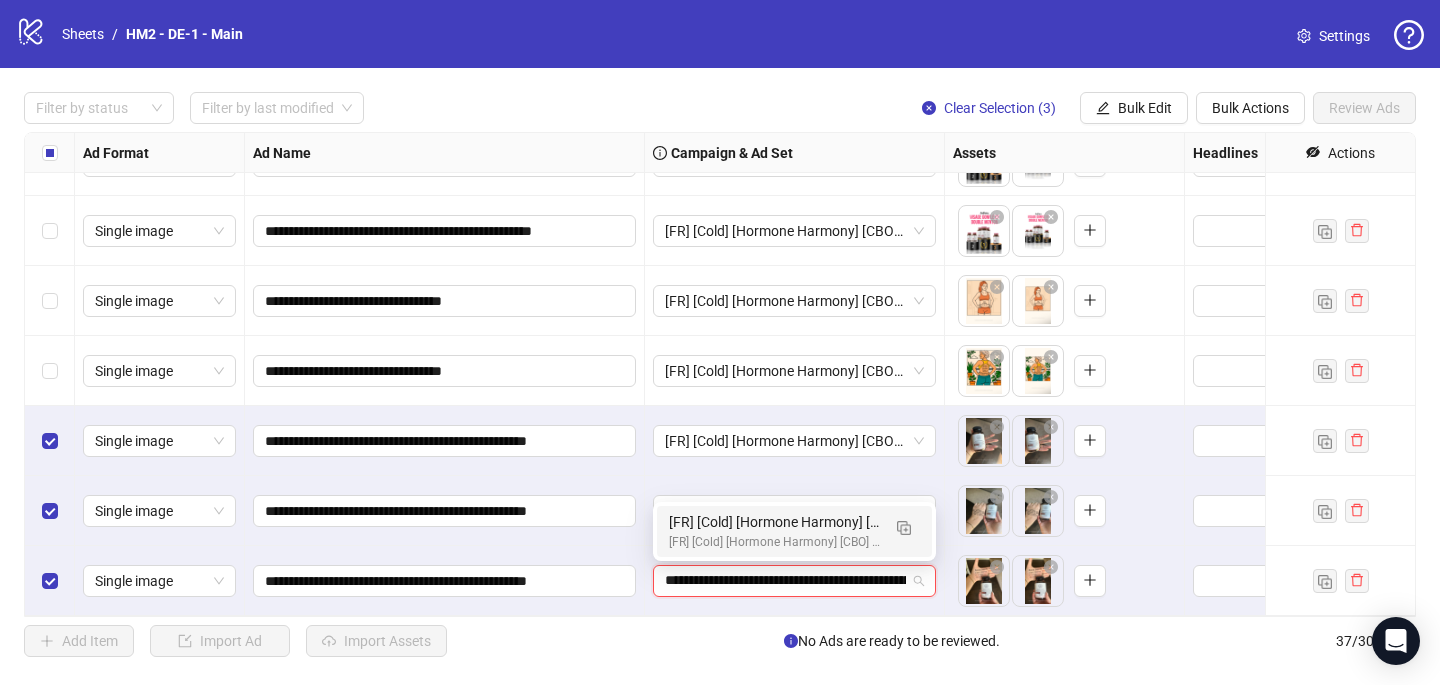 scroll, scrollTop: 0, scrollLeft: 235, axis: horizontal 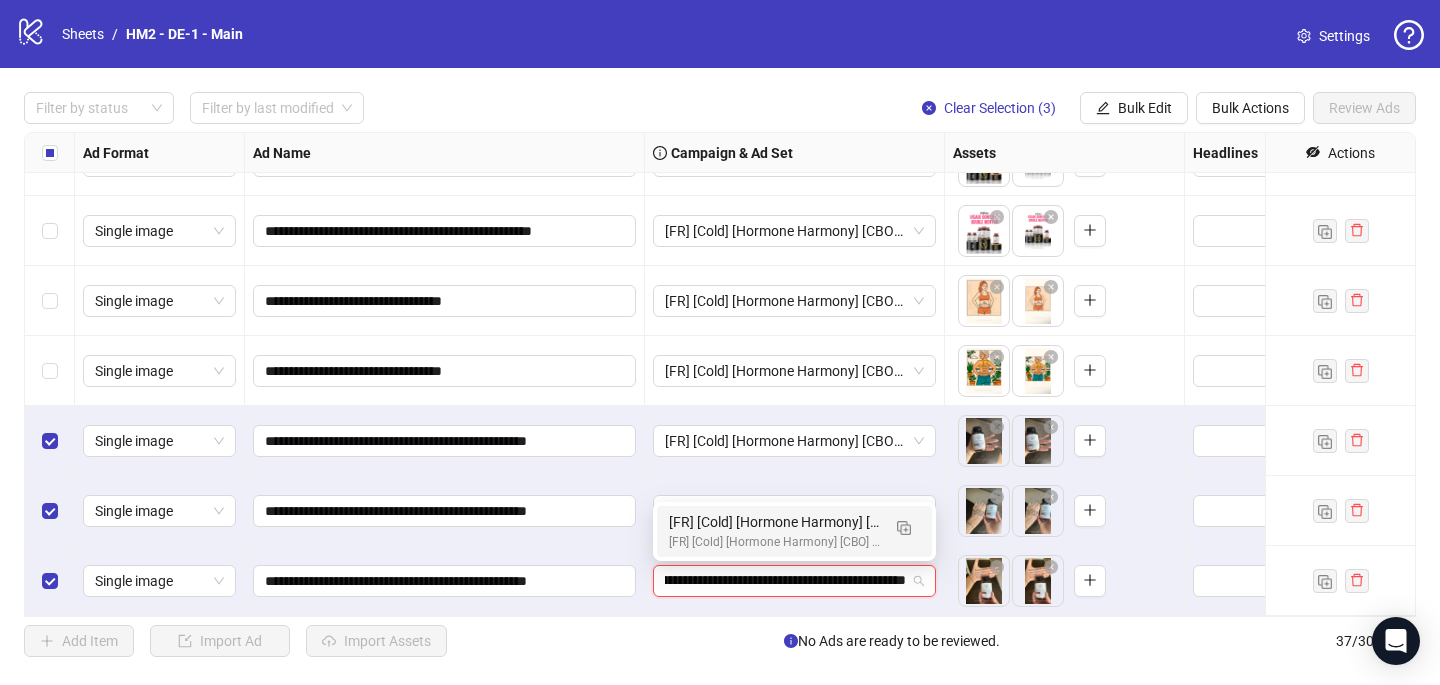click on "[FR] [Cold] [Hormone Harmony] [CBO] [Creative Insertion 2025] [[DATE]]" at bounding box center (774, 542) 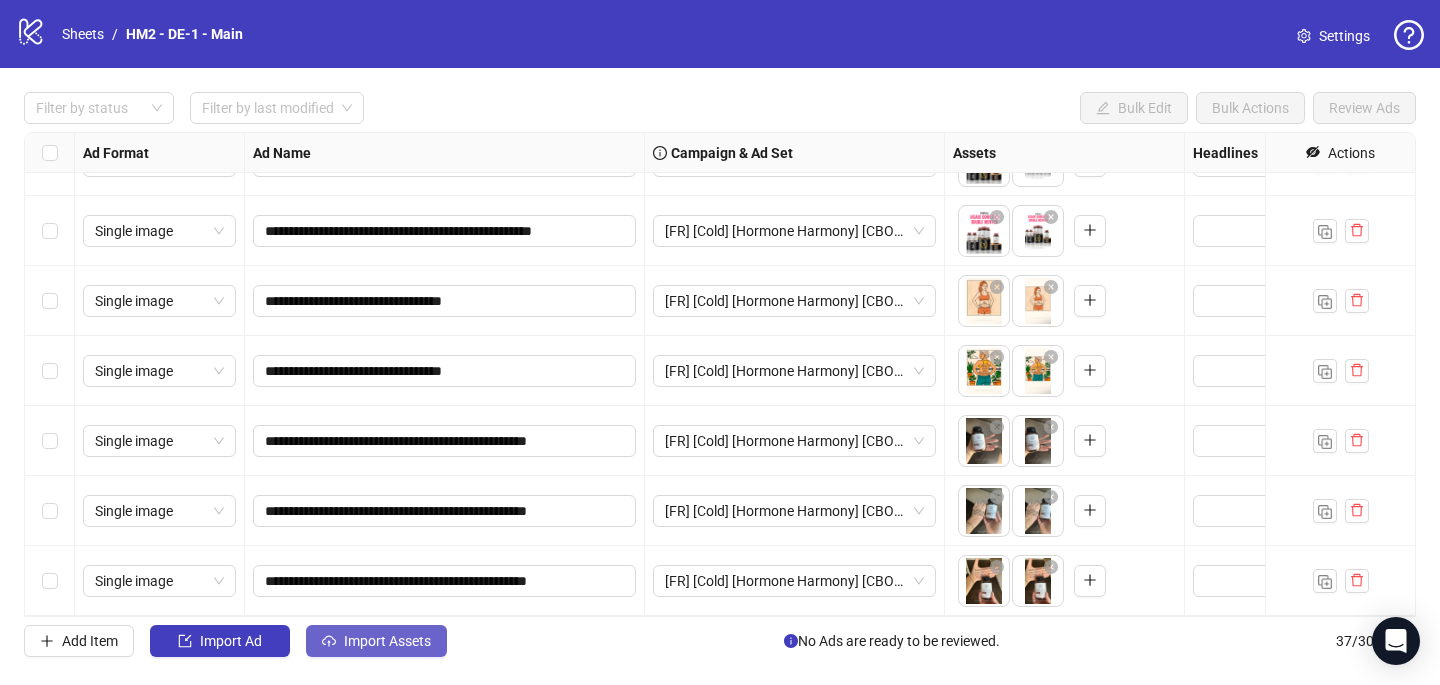click on "Import Assets" at bounding box center (387, 641) 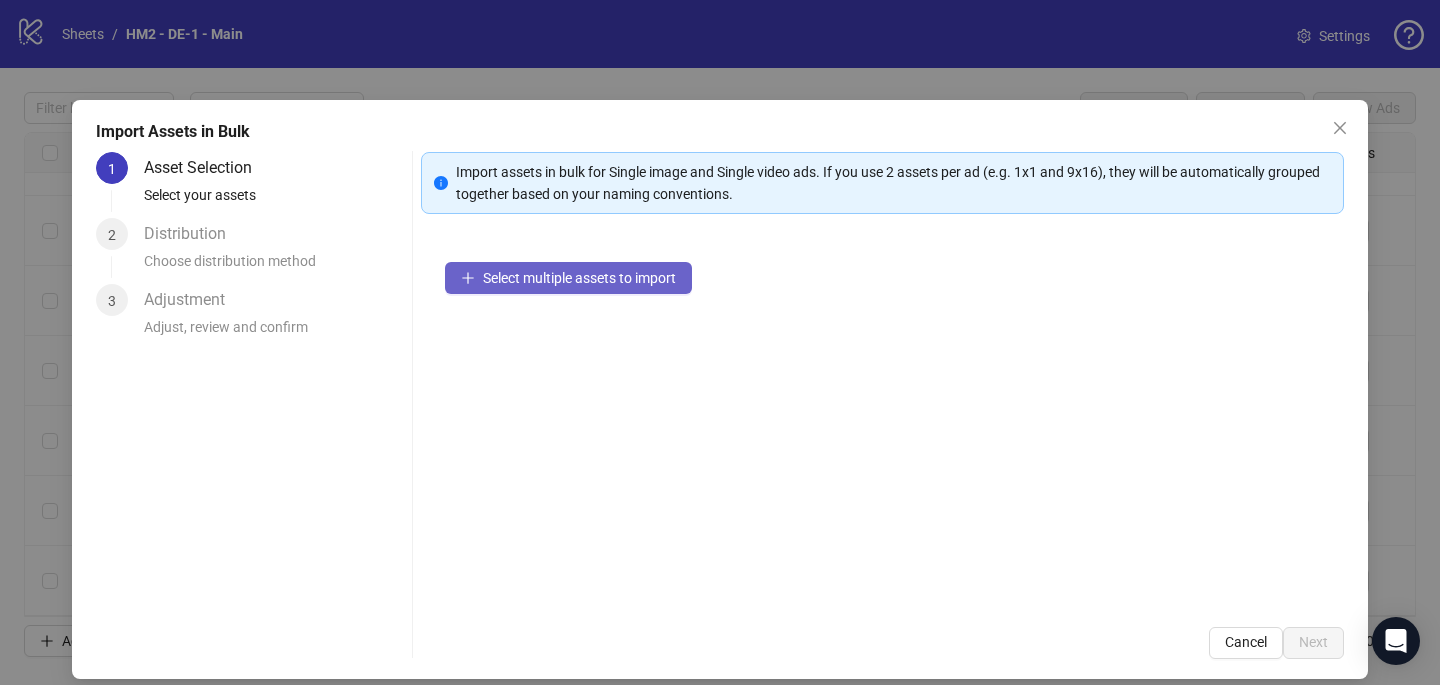 click on "Select multiple assets to import" at bounding box center [579, 278] 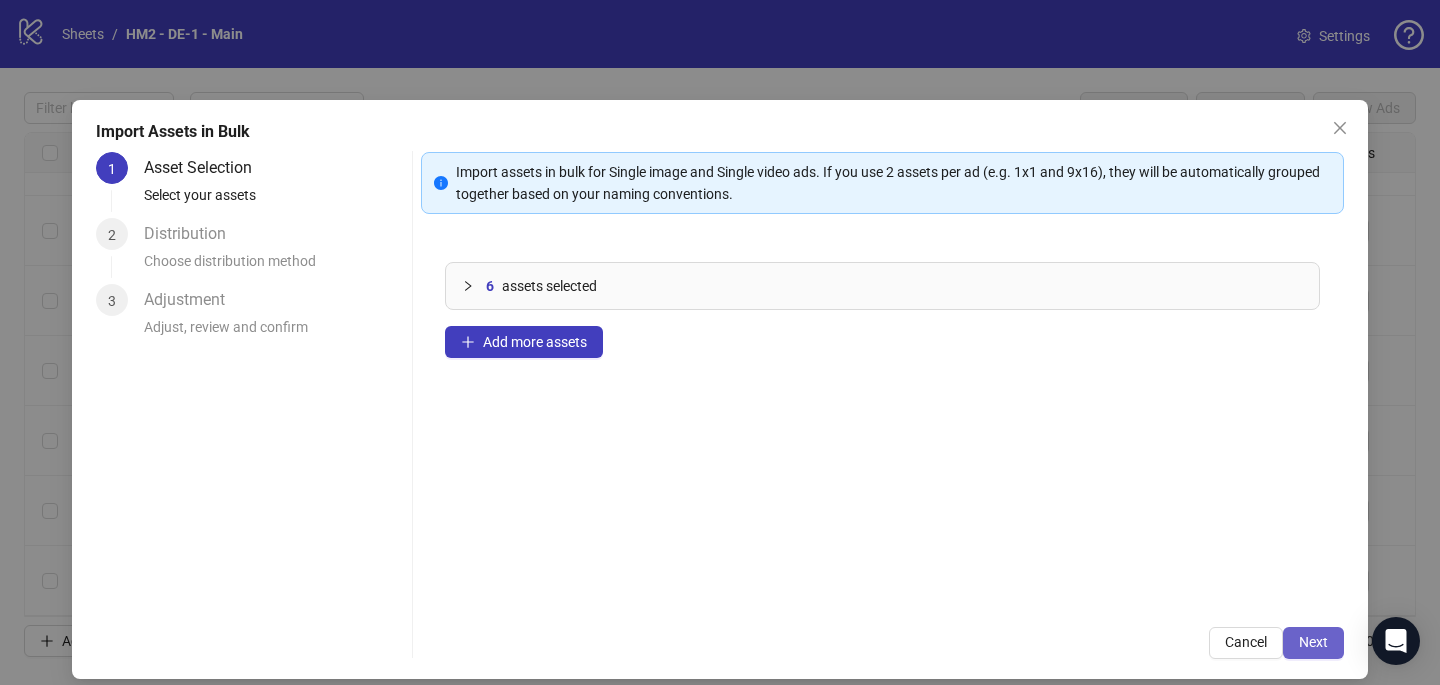 click on "Next" at bounding box center [1313, 643] 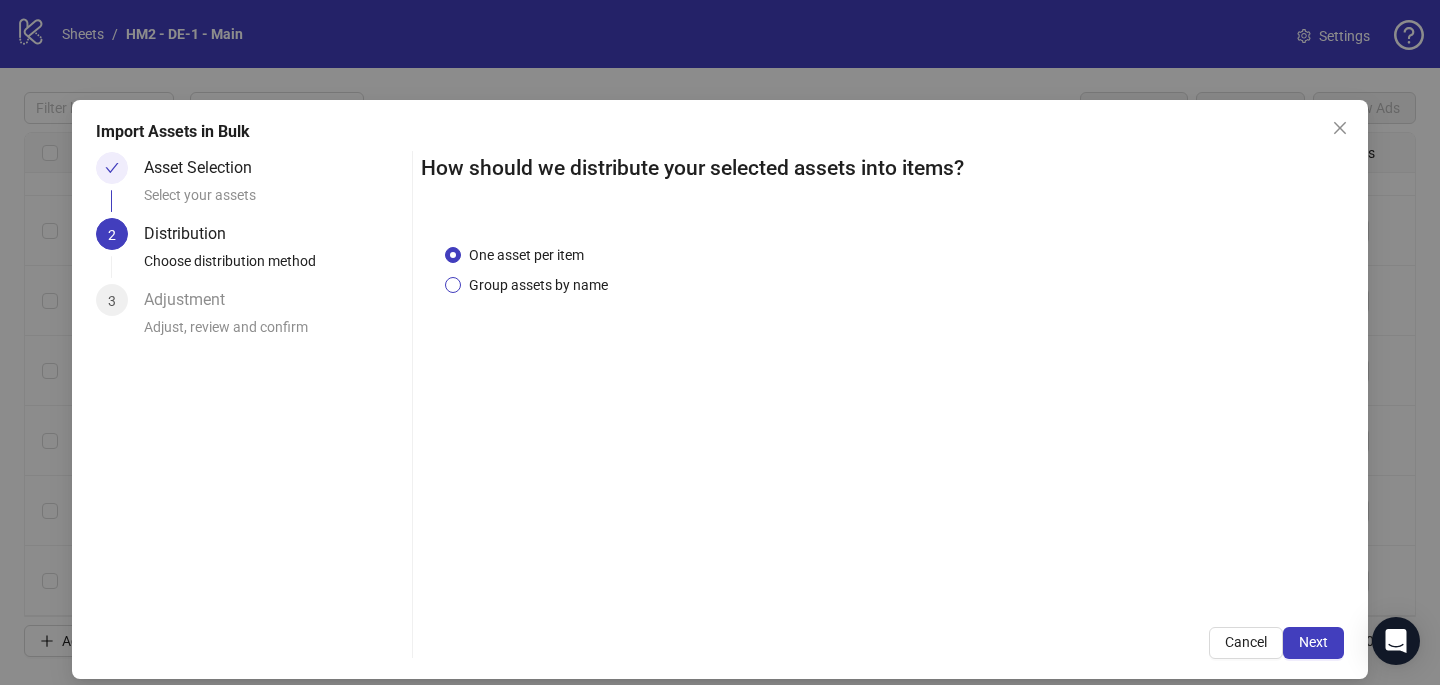 click on "Group assets by name" at bounding box center [538, 285] 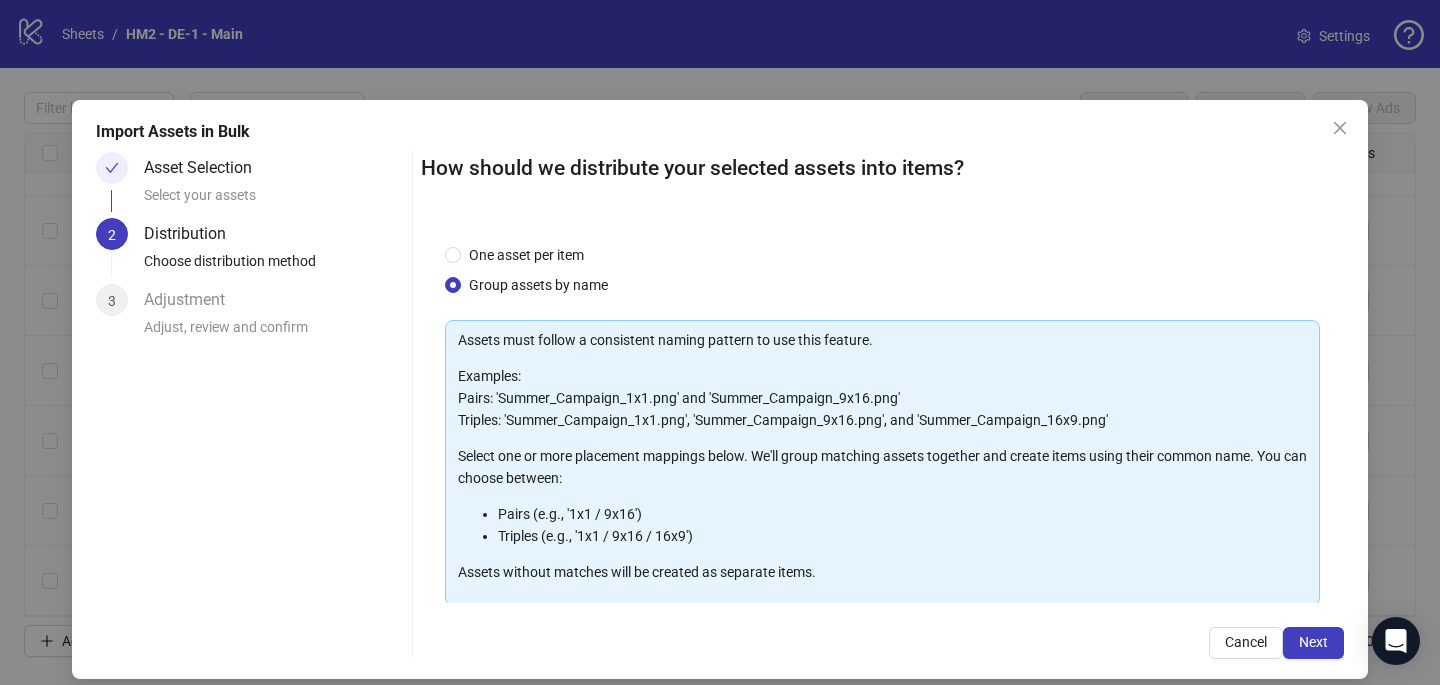scroll, scrollTop: 203, scrollLeft: 0, axis: vertical 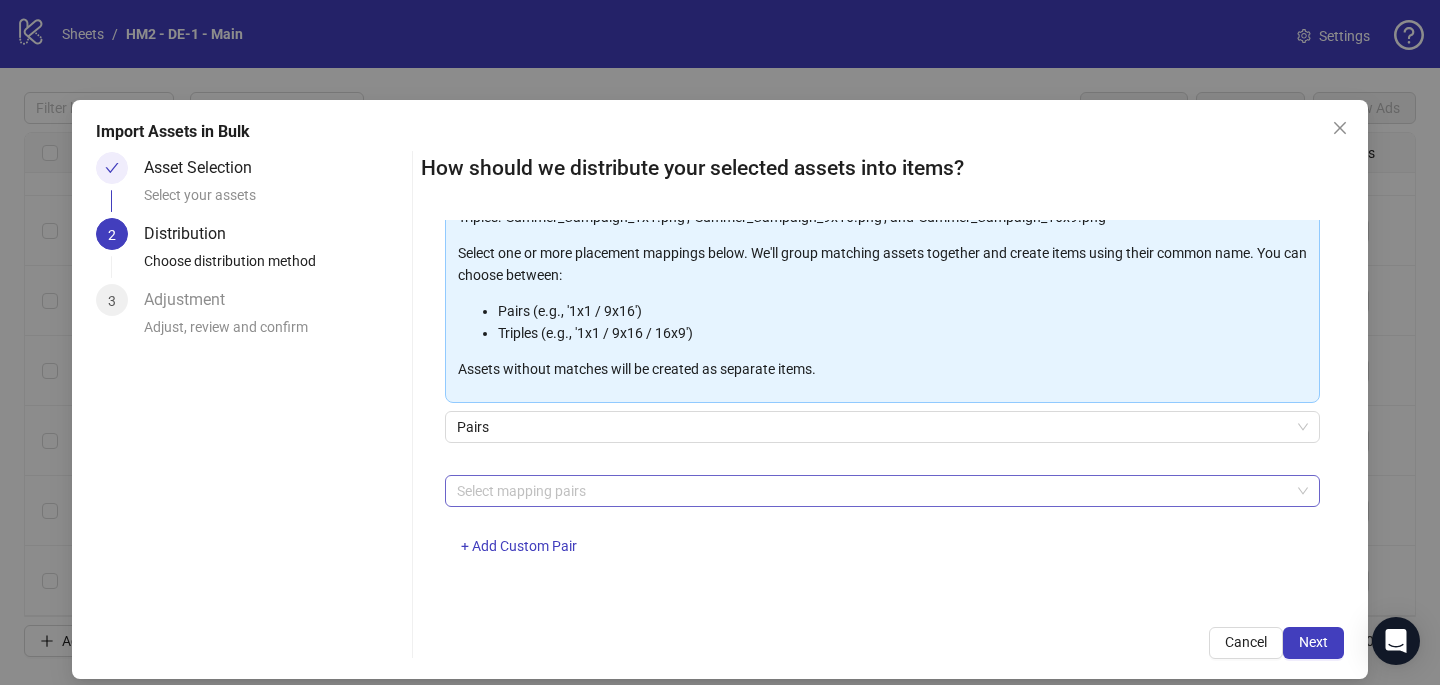 click at bounding box center [872, 491] 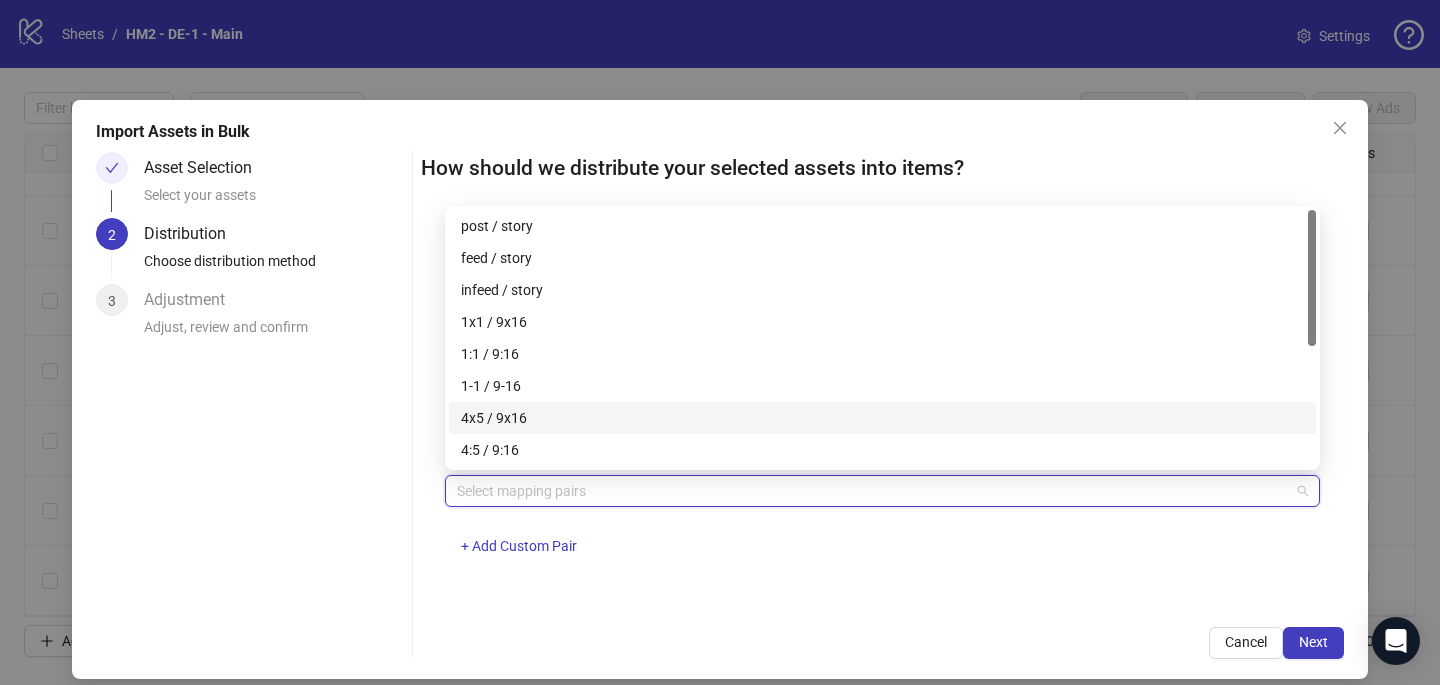 click on "4x5 / 9x16" at bounding box center [882, 418] 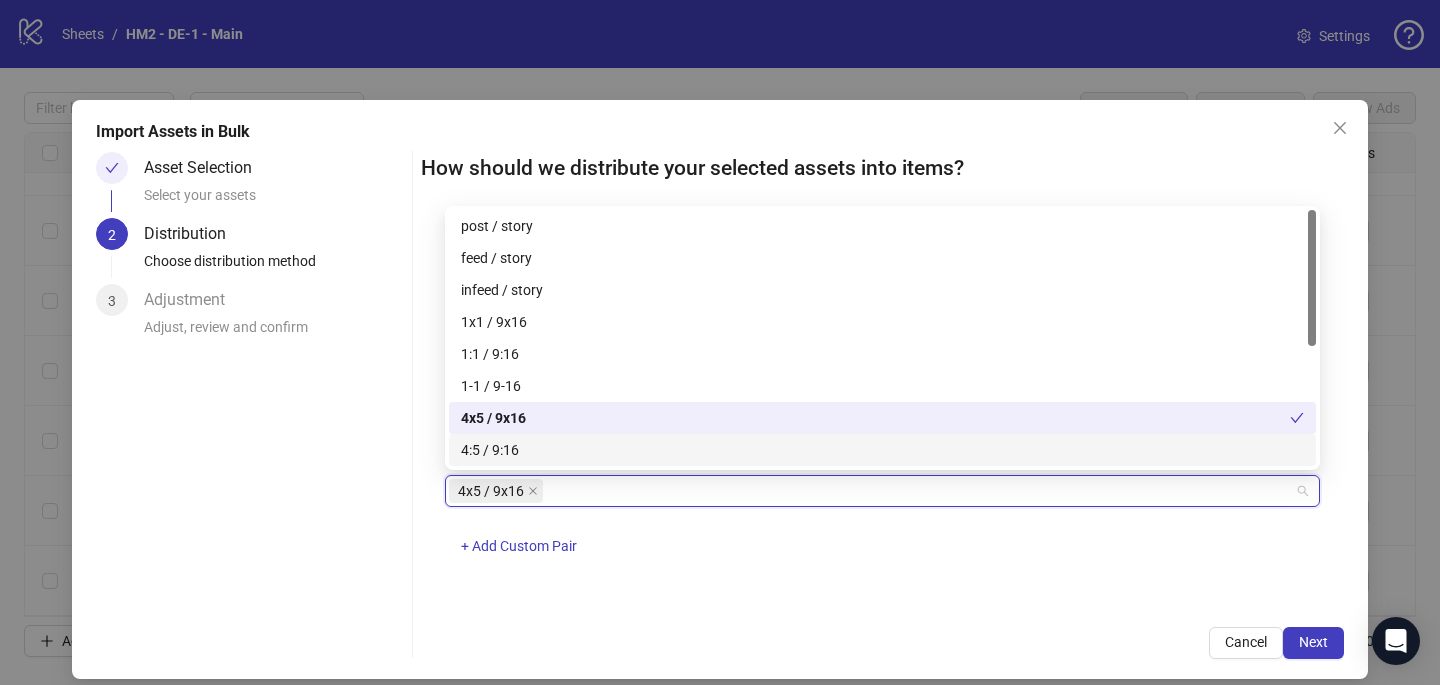 click on "4x5 / 9x16   + Add Custom Pair" at bounding box center (882, 527) 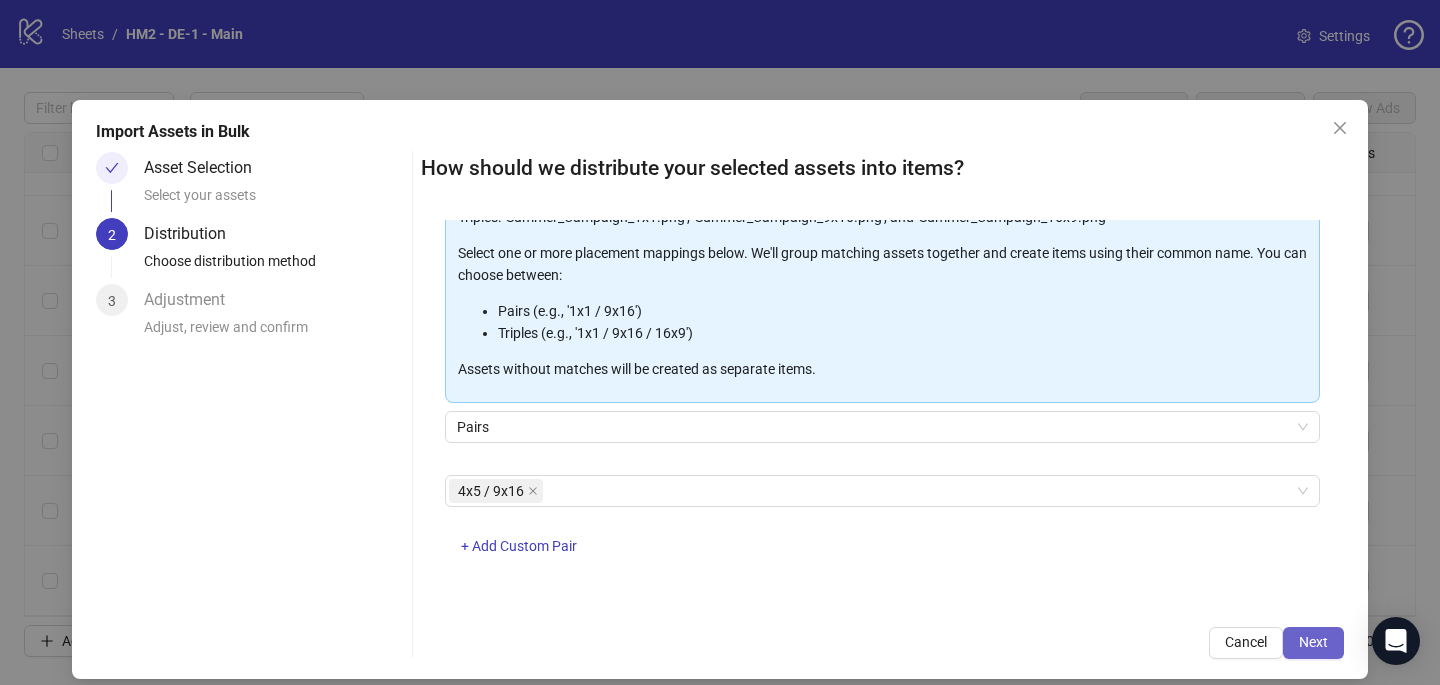 click on "Next" at bounding box center [1313, 642] 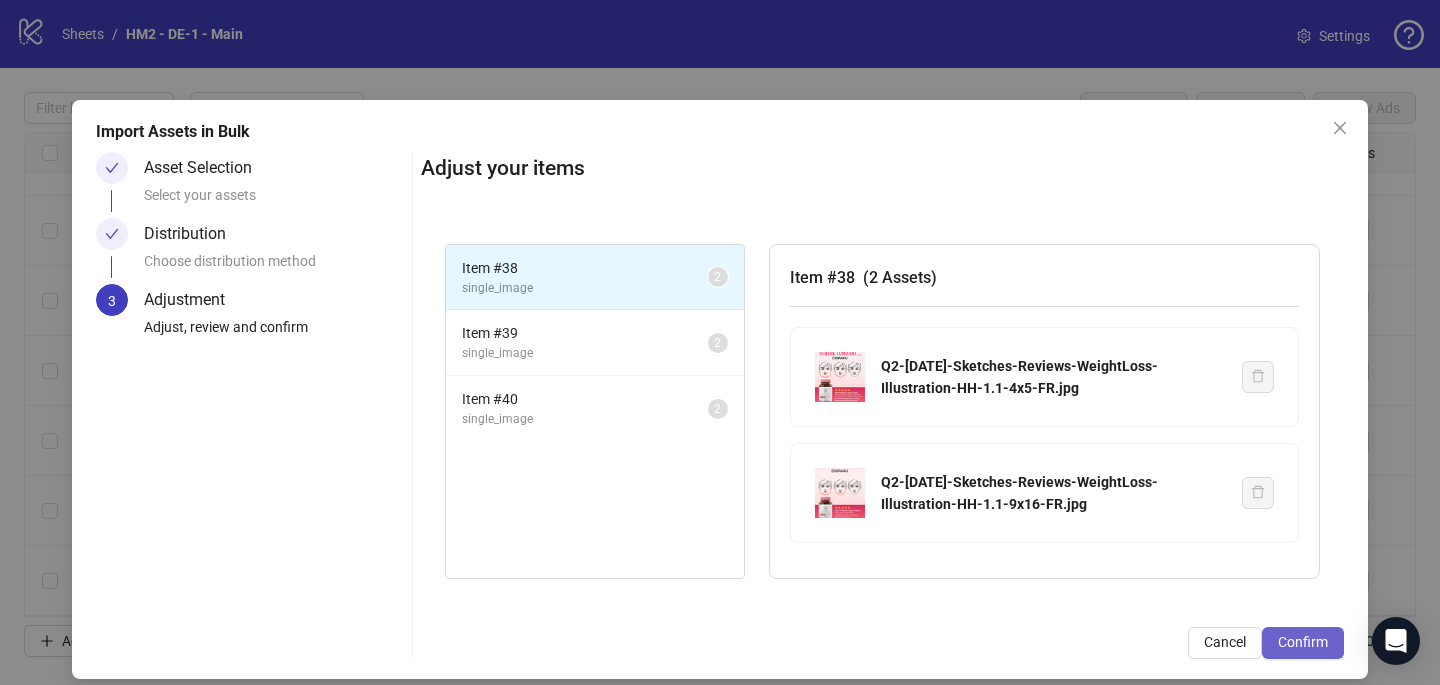 click on "Confirm" at bounding box center (1303, 643) 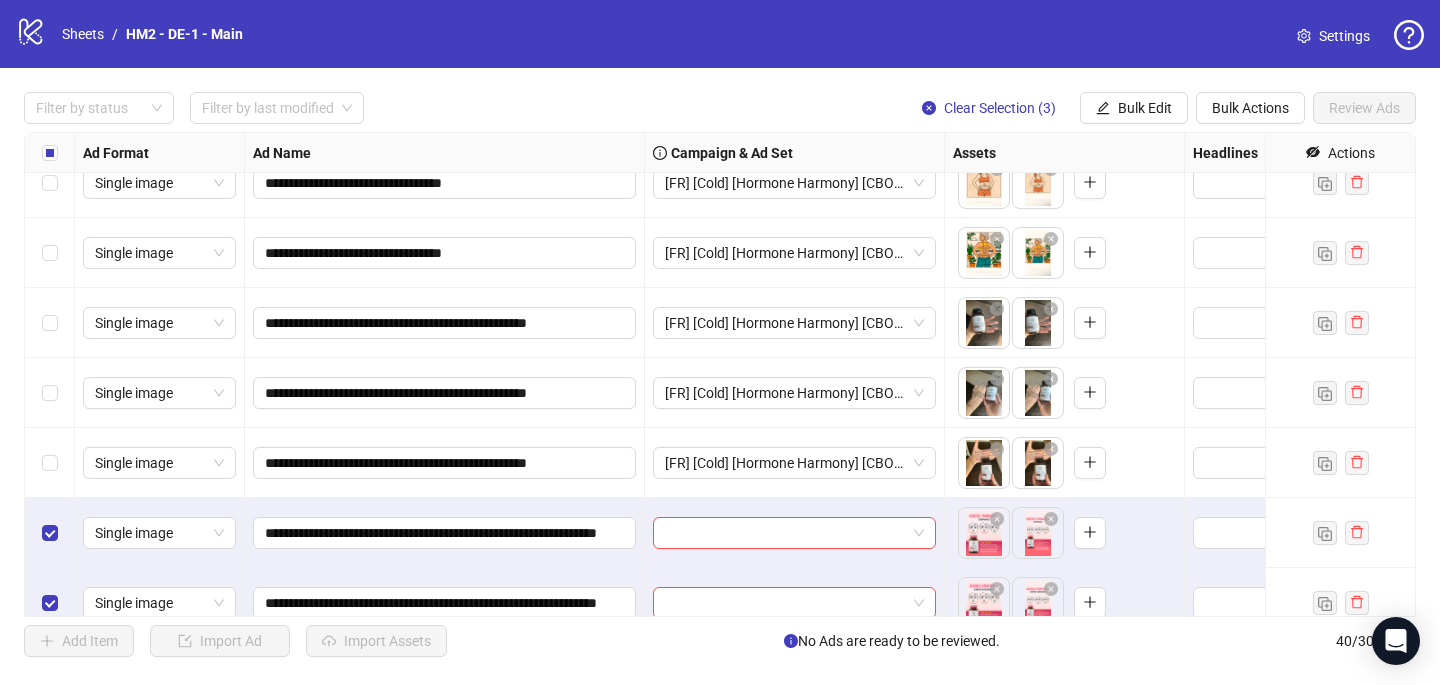 scroll, scrollTop: 2357, scrollLeft: 0, axis: vertical 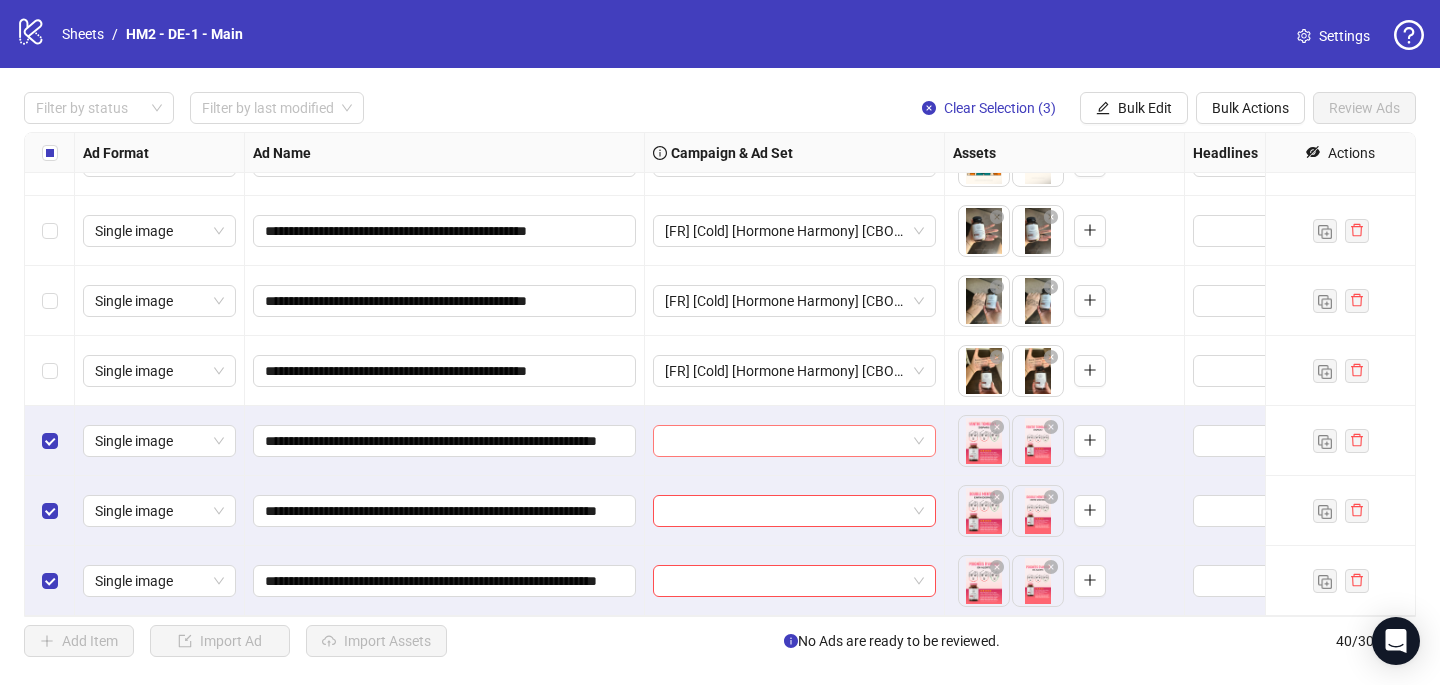 click at bounding box center [785, 441] 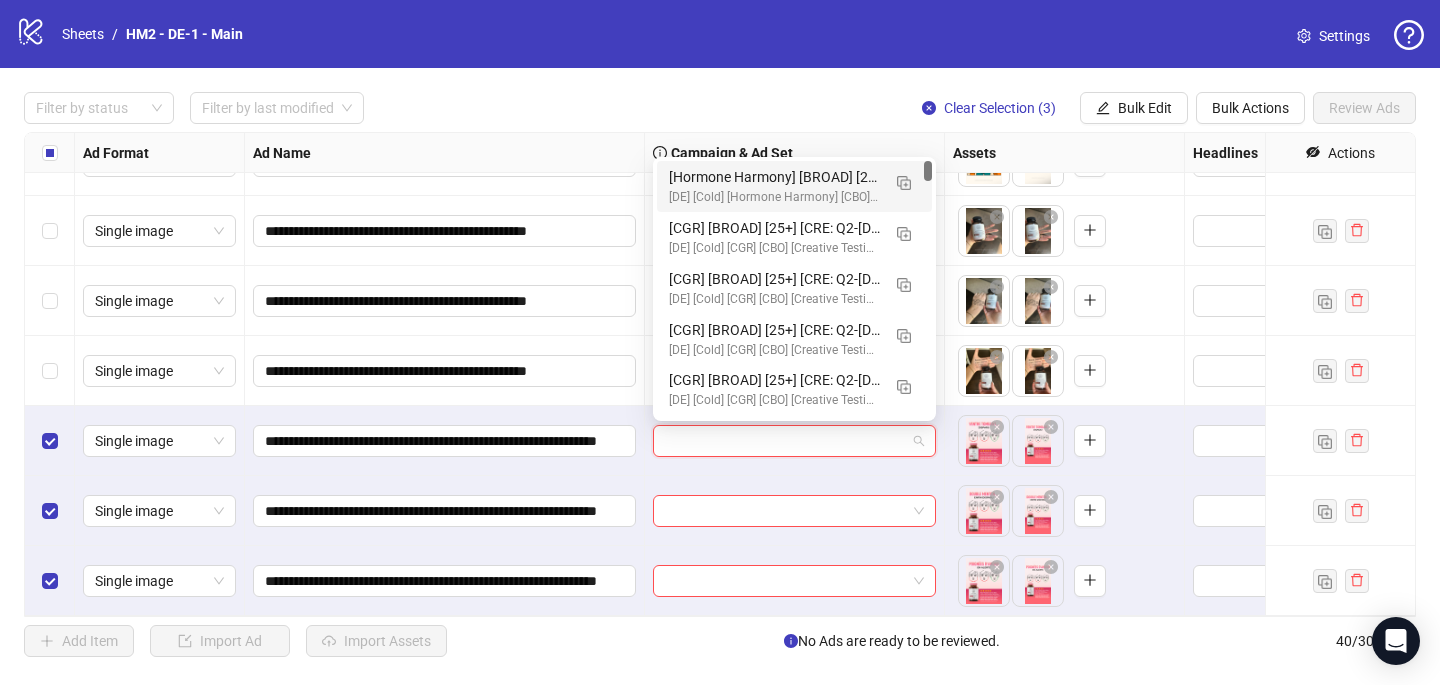 paste on "**********" 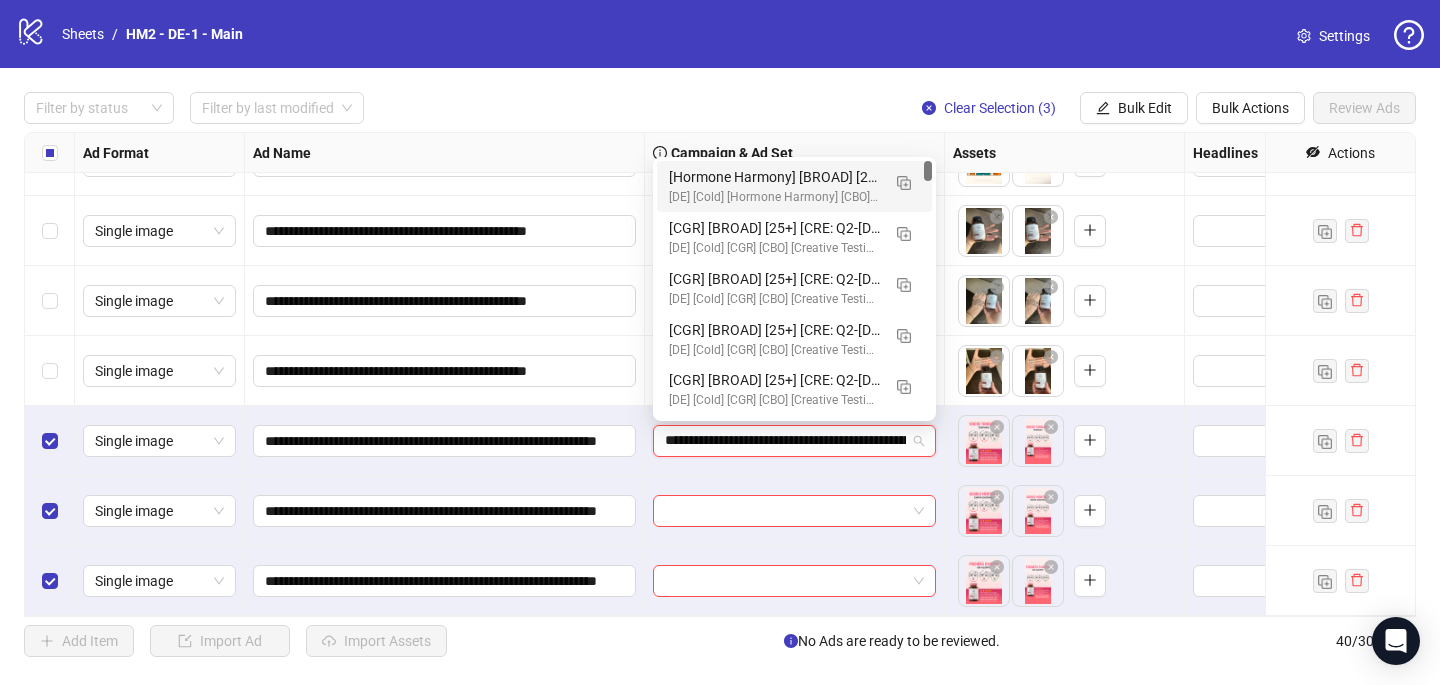 scroll, scrollTop: 0, scrollLeft: 235, axis: horizontal 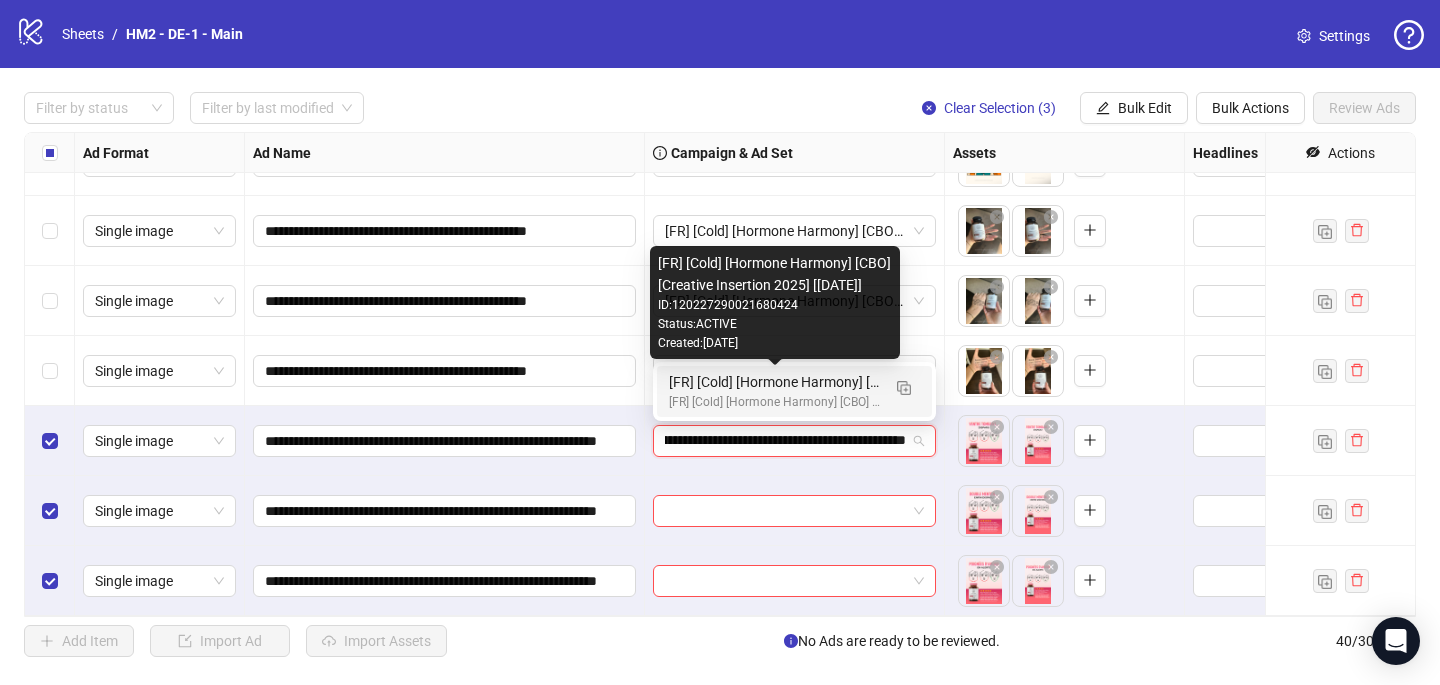 click on "[FR] [Cold] [Hormone Harmony] [CBO] [Creative Insertion 2025] [[DATE]]" at bounding box center [774, 382] 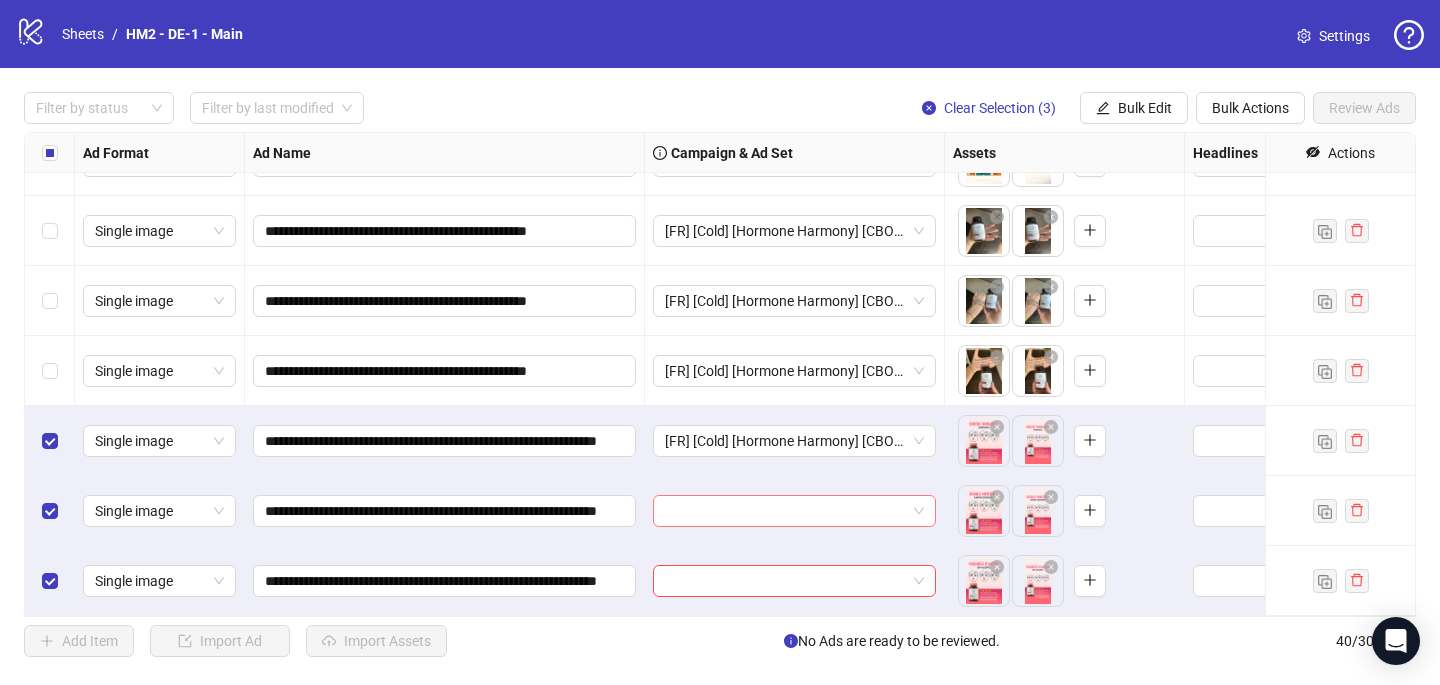 click at bounding box center (785, 511) 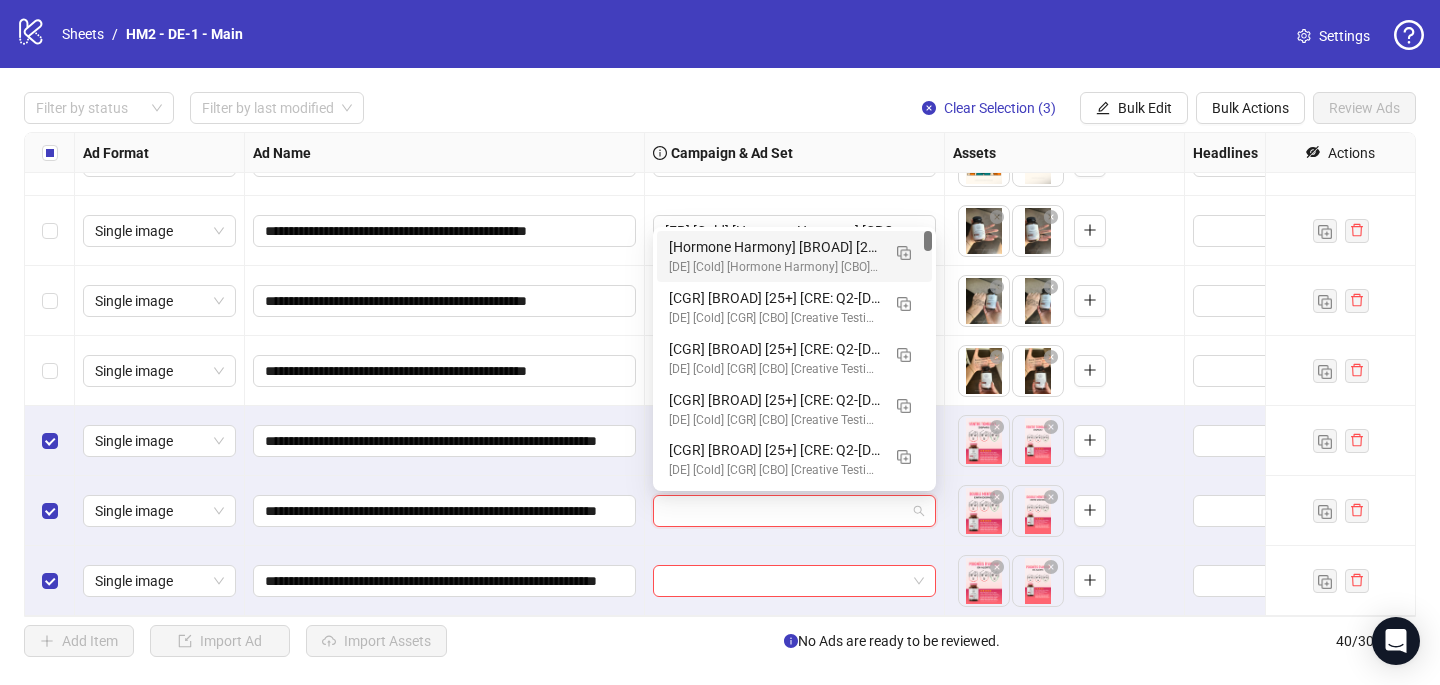 paste on "**********" 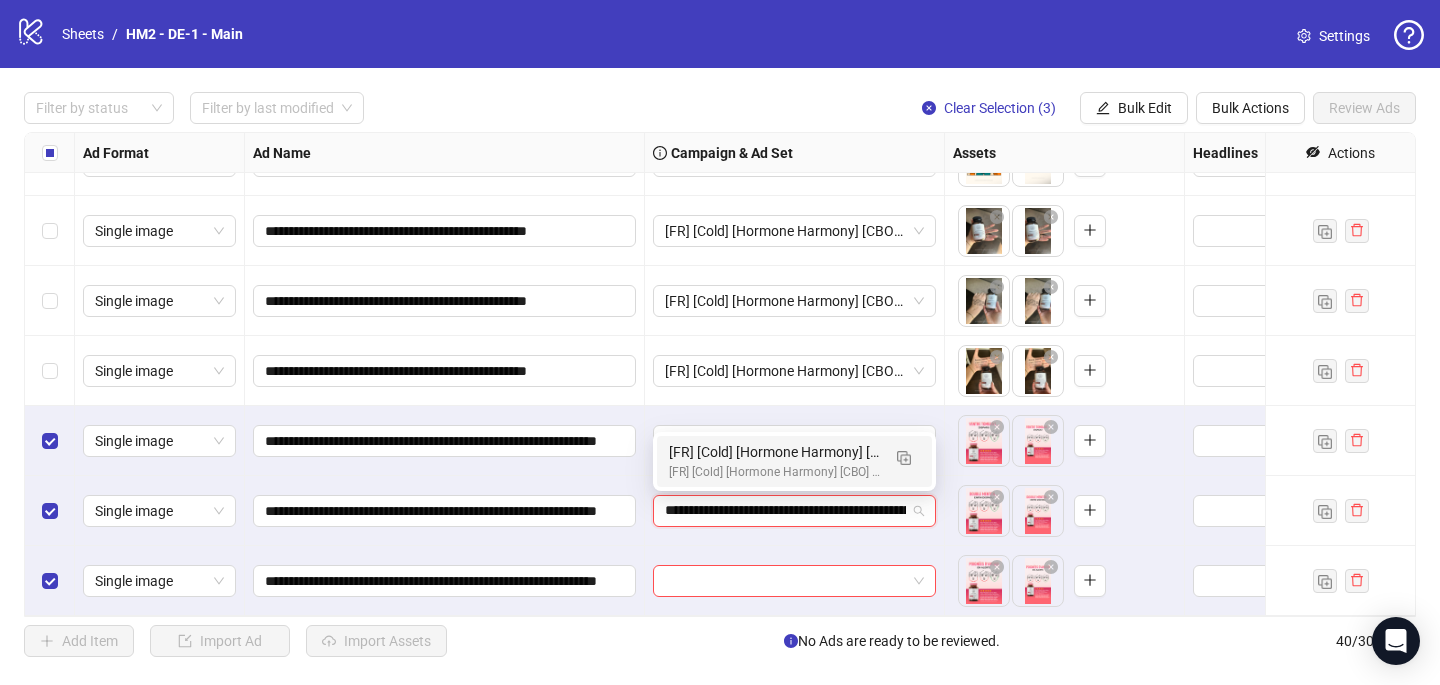 scroll, scrollTop: 0, scrollLeft: 235, axis: horizontal 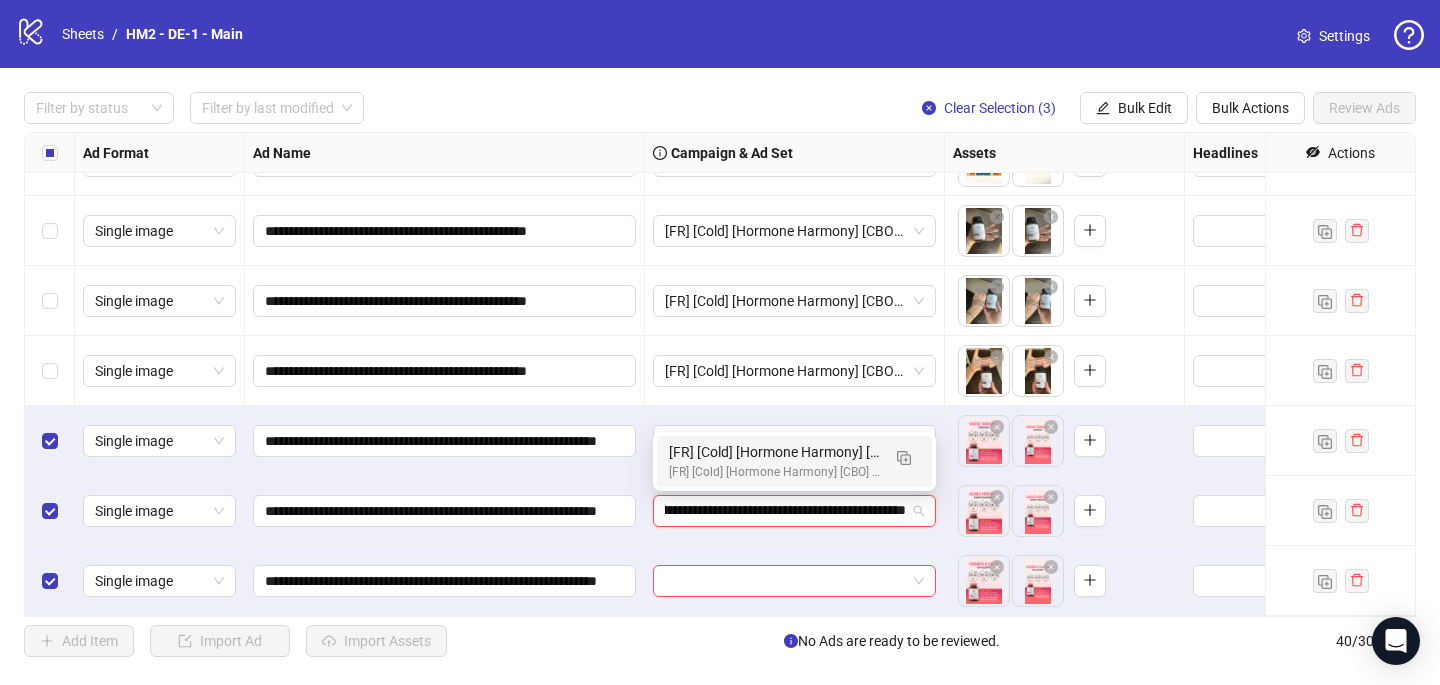 click on "[FR] [Cold] [Hormone Harmony] [CBO] [Creative Insertion 2025] [[DATE]]" at bounding box center (774, 472) 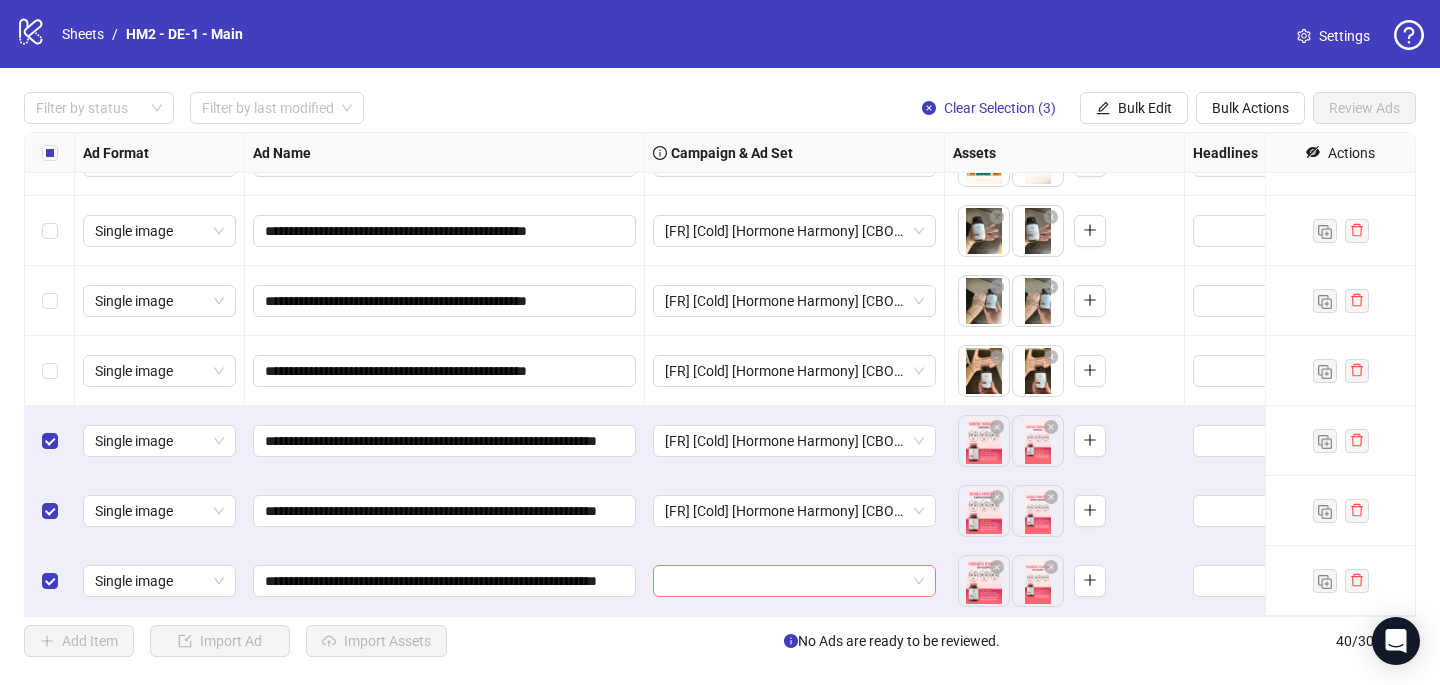 click at bounding box center (785, 581) 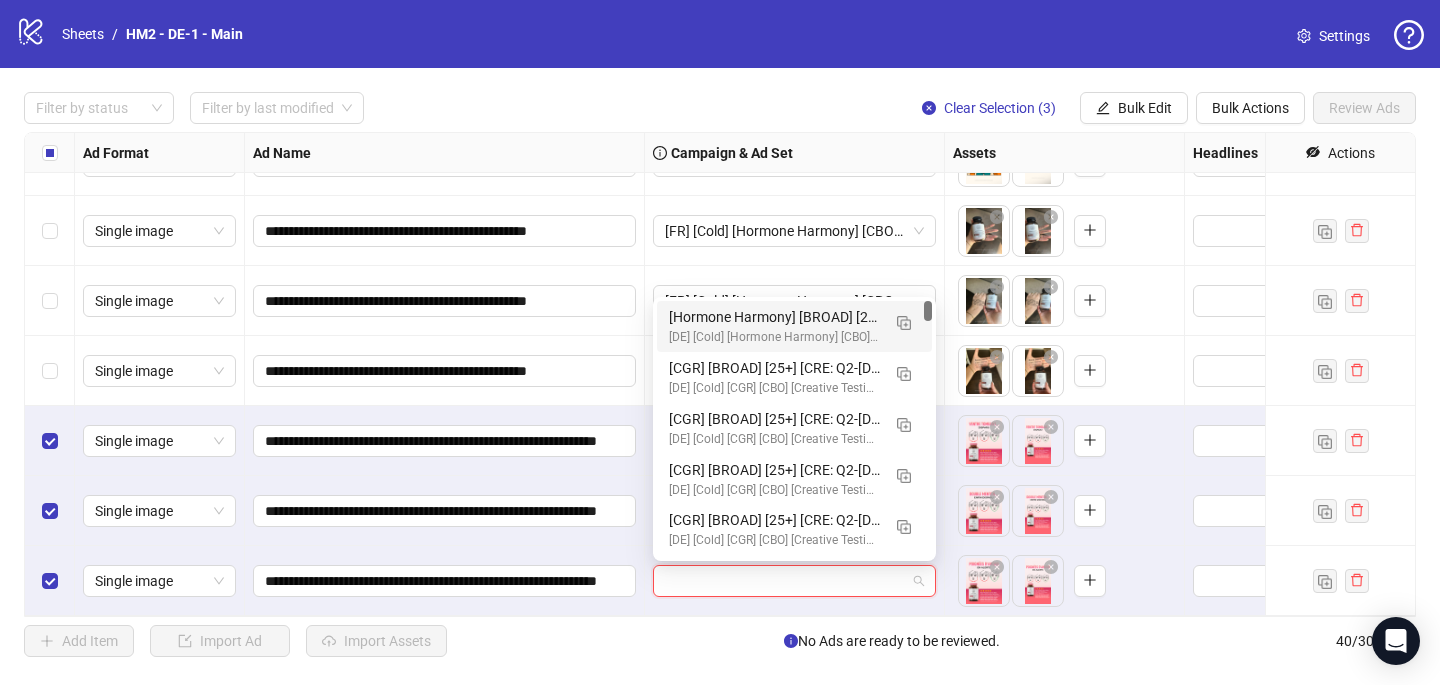 paste on "**********" 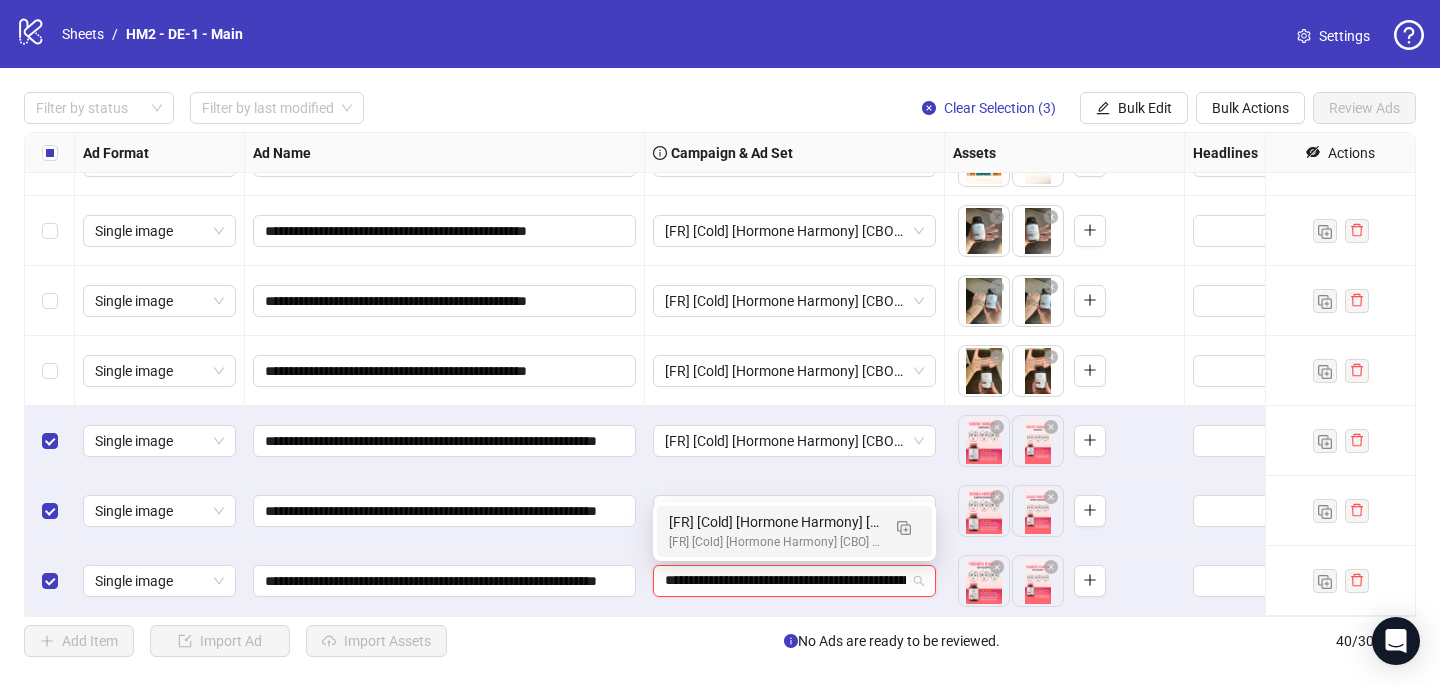 scroll, scrollTop: 0, scrollLeft: 235, axis: horizontal 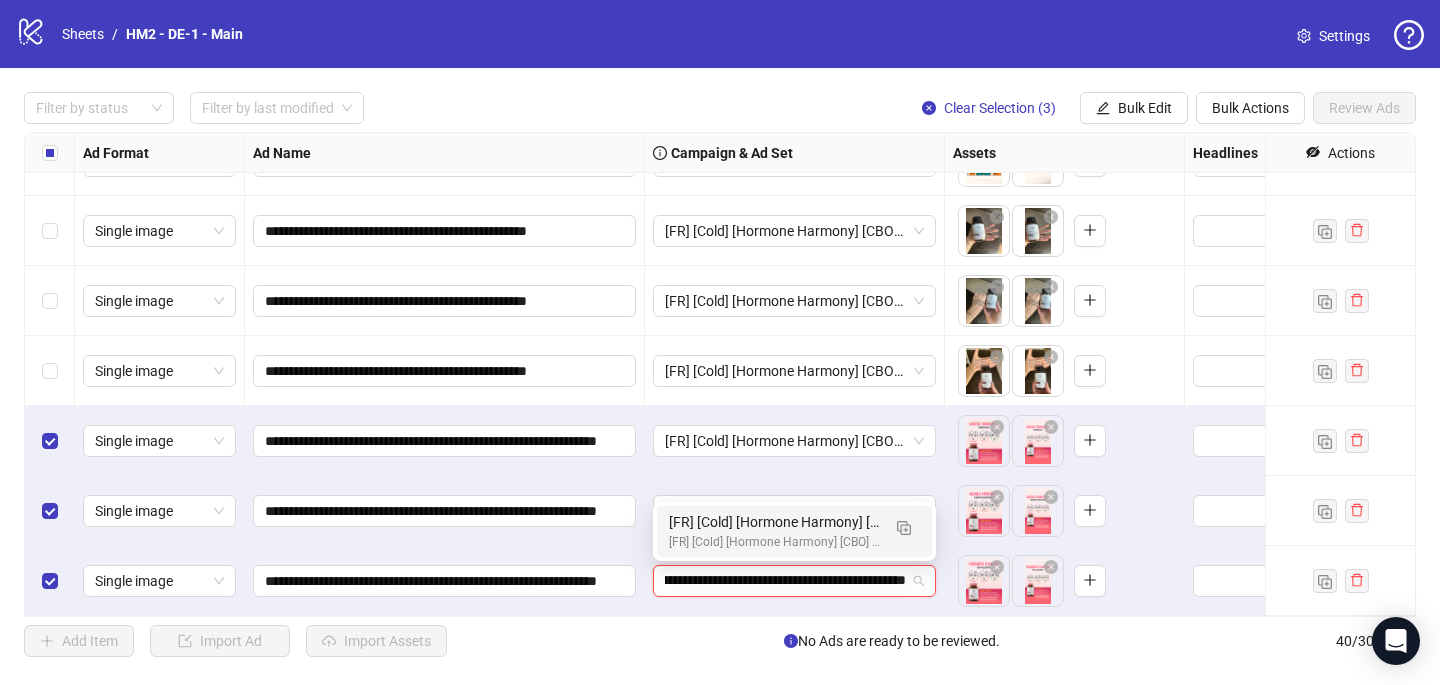 click on "[FR] [Cold] [Hormone Harmony] [CBO] [Creative Insertion 2025] [[DATE]]" at bounding box center (774, 542) 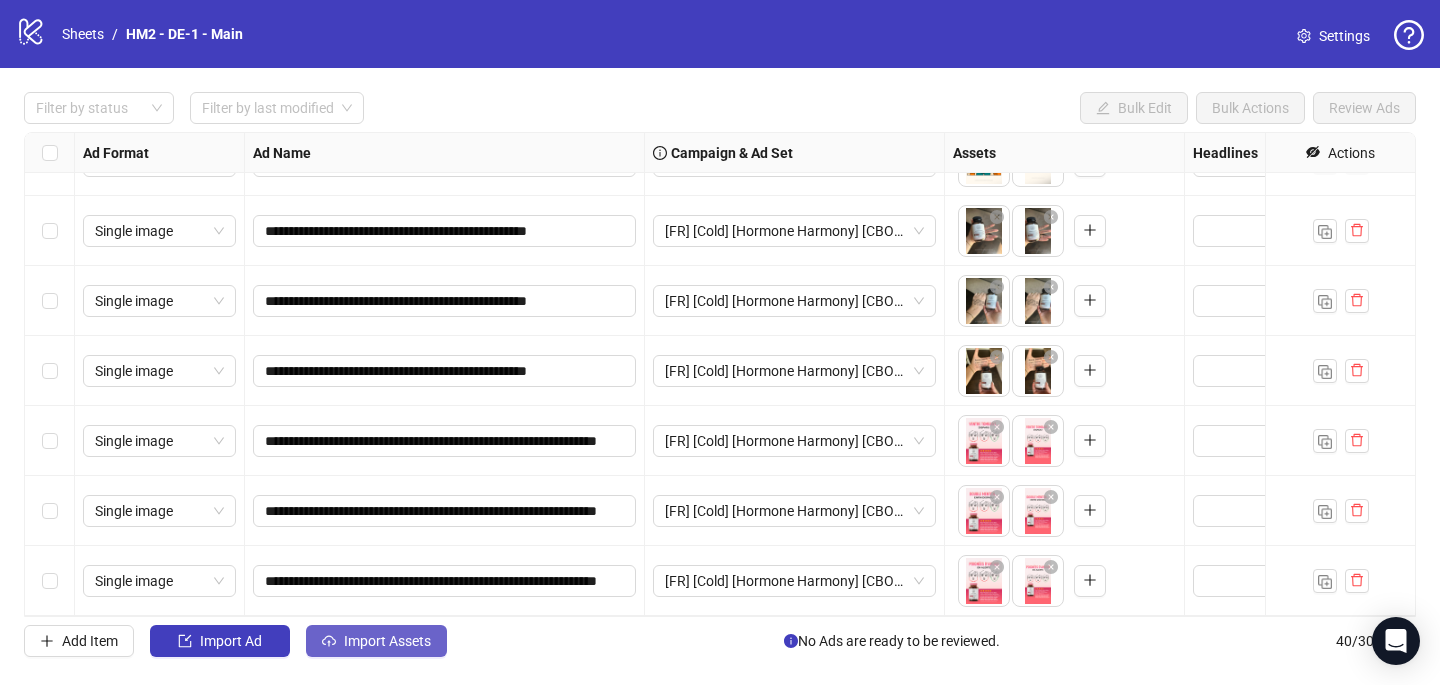 click on "Import Assets" at bounding box center (376, 641) 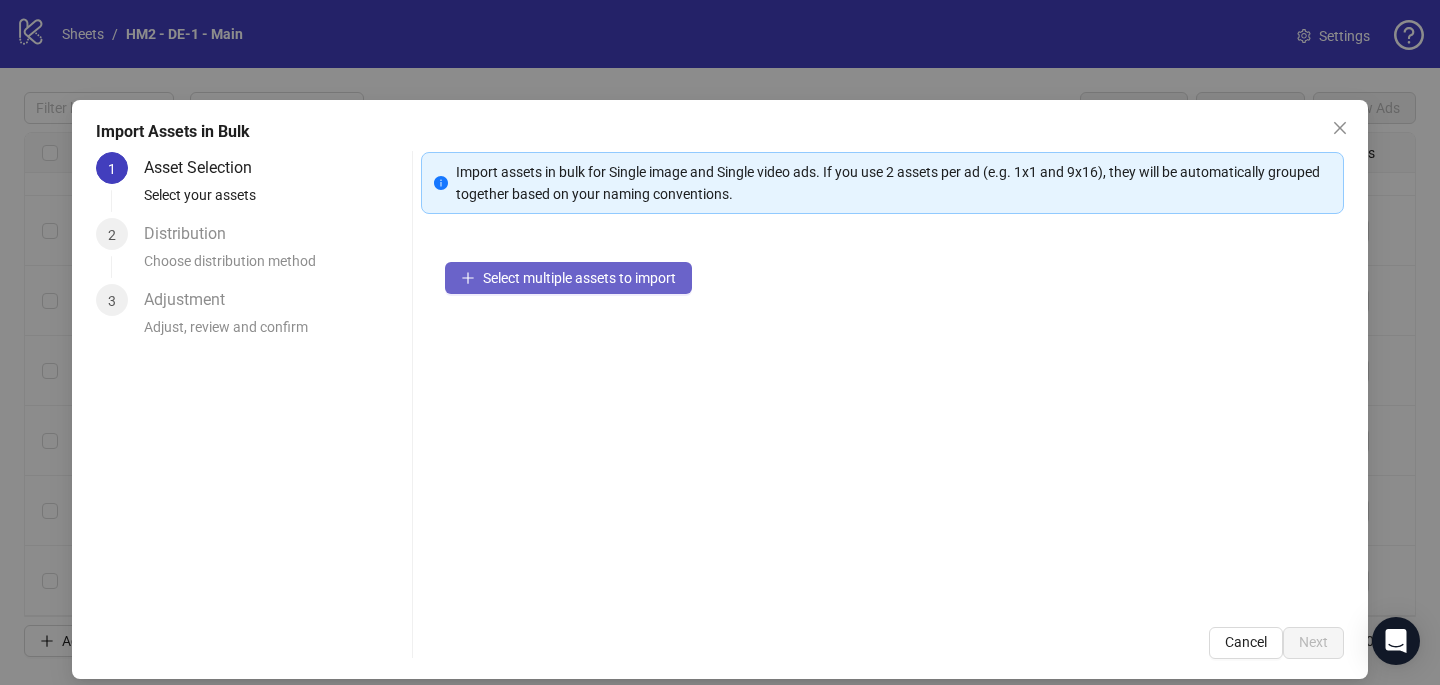 click on "Select multiple assets to import" at bounding box center (579, 278) 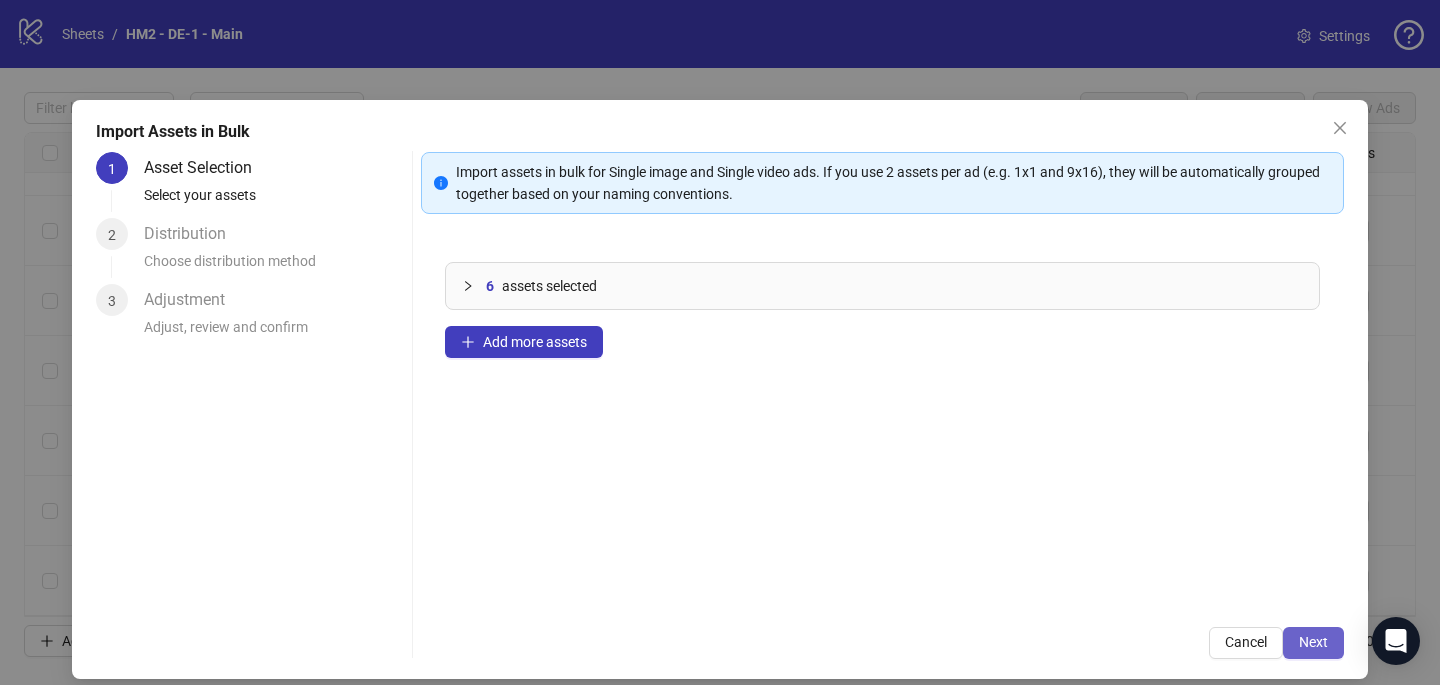 click on "Next" at bounding box center [1313, 643] 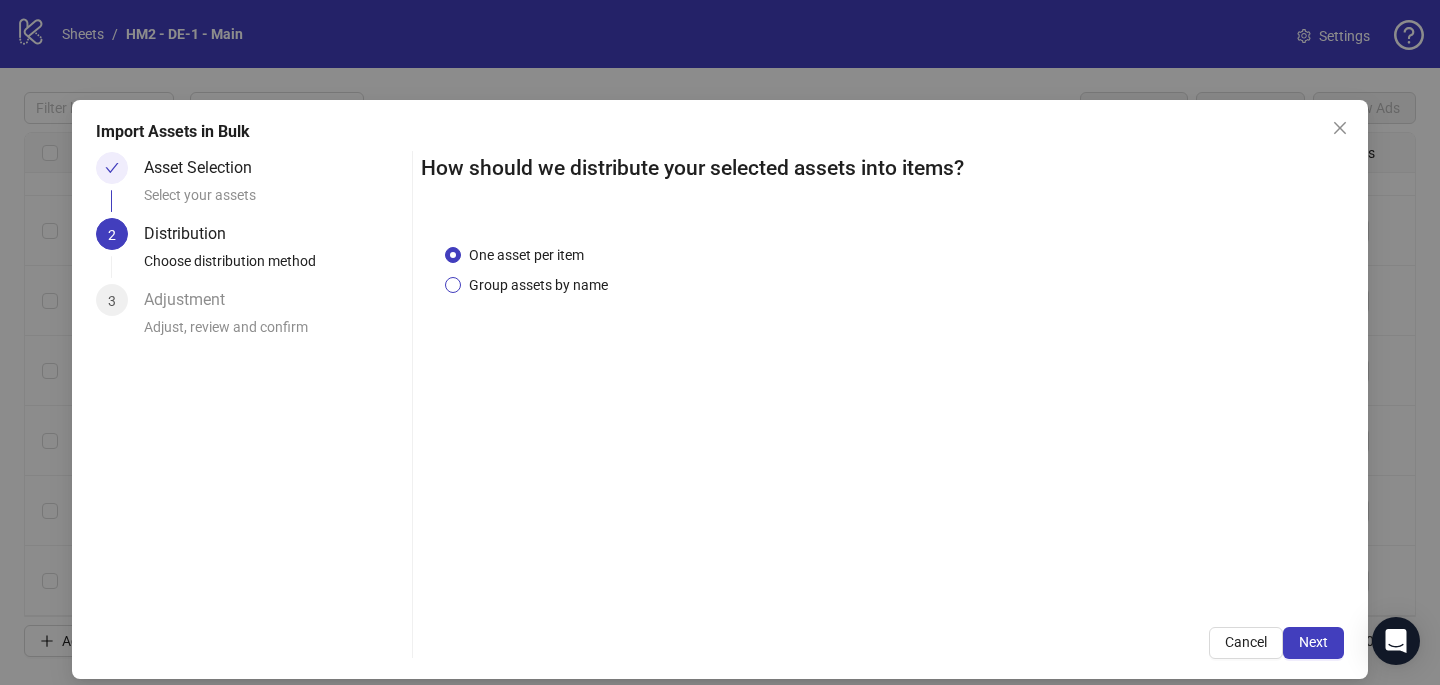 click on "Group assets by name" at bounding box center (538, 285) 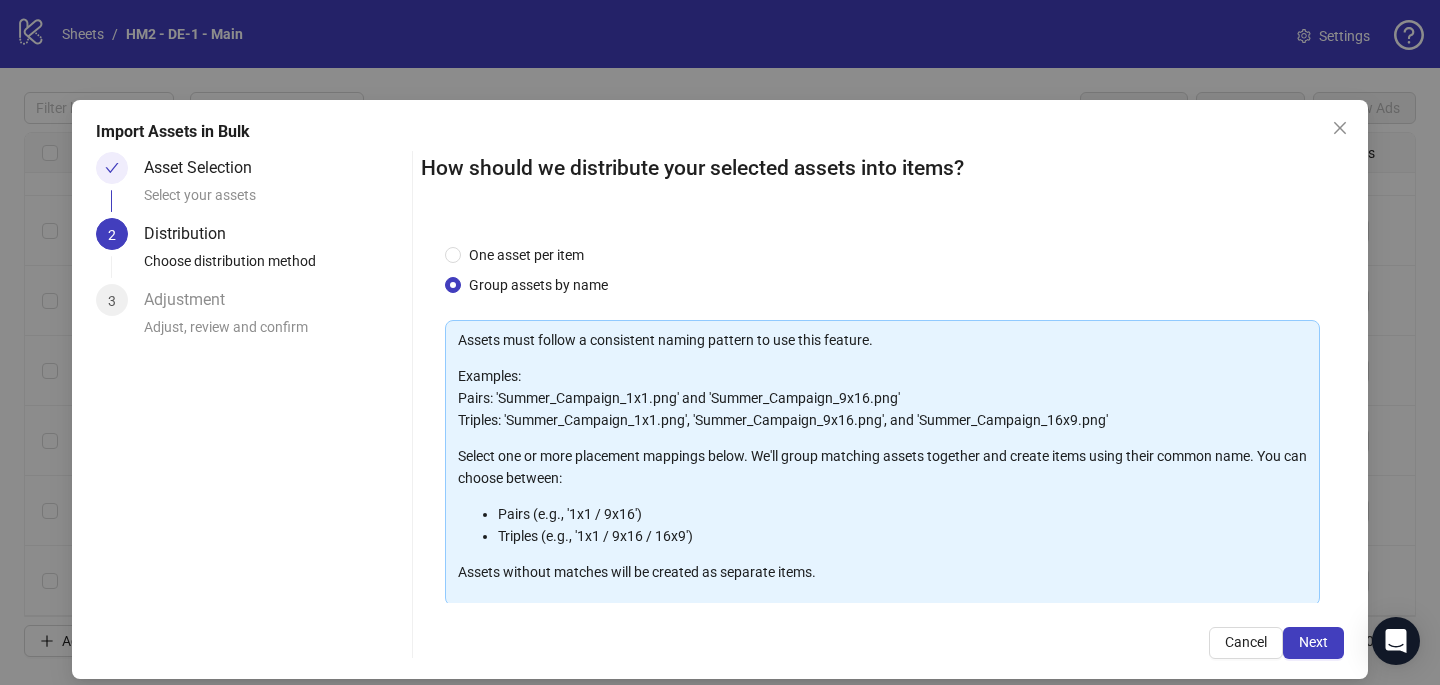 scroll, scrollTop: 203, scrollLeft: 0, axis: vertical 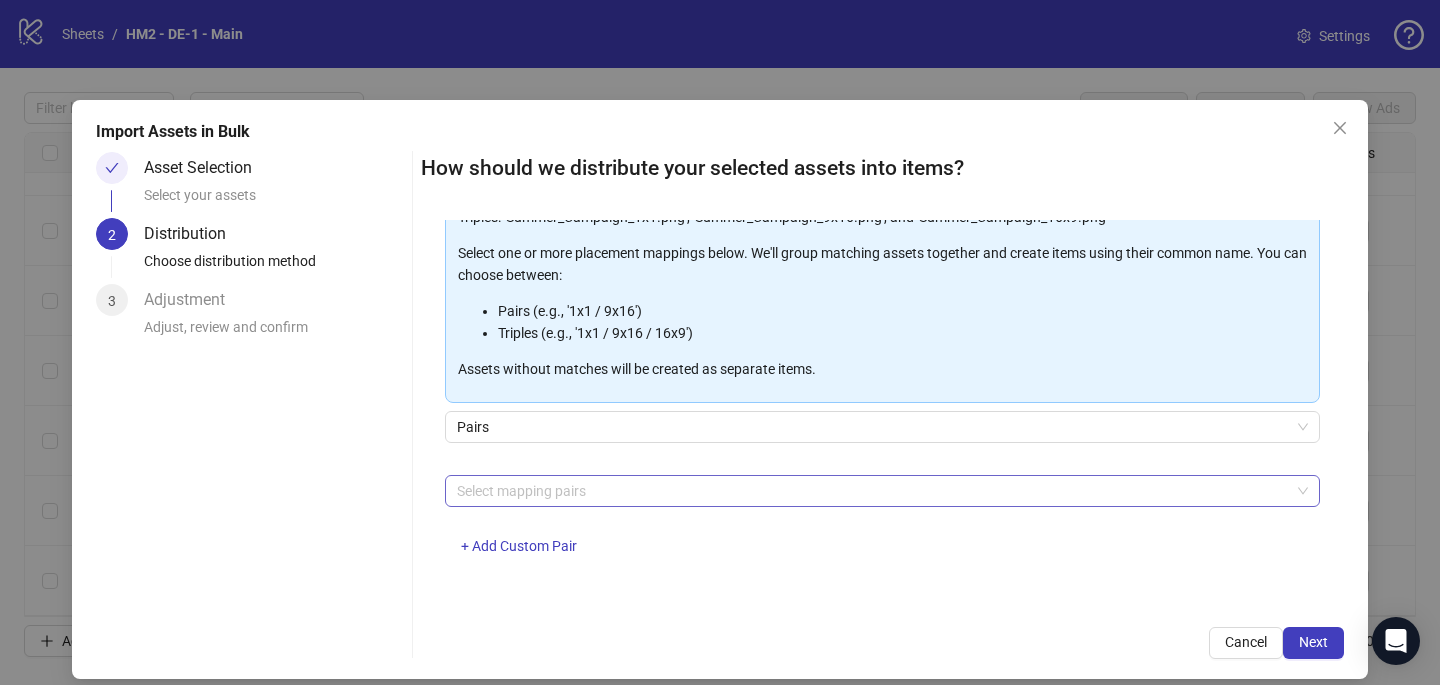 click at bounding box center (872, 491) 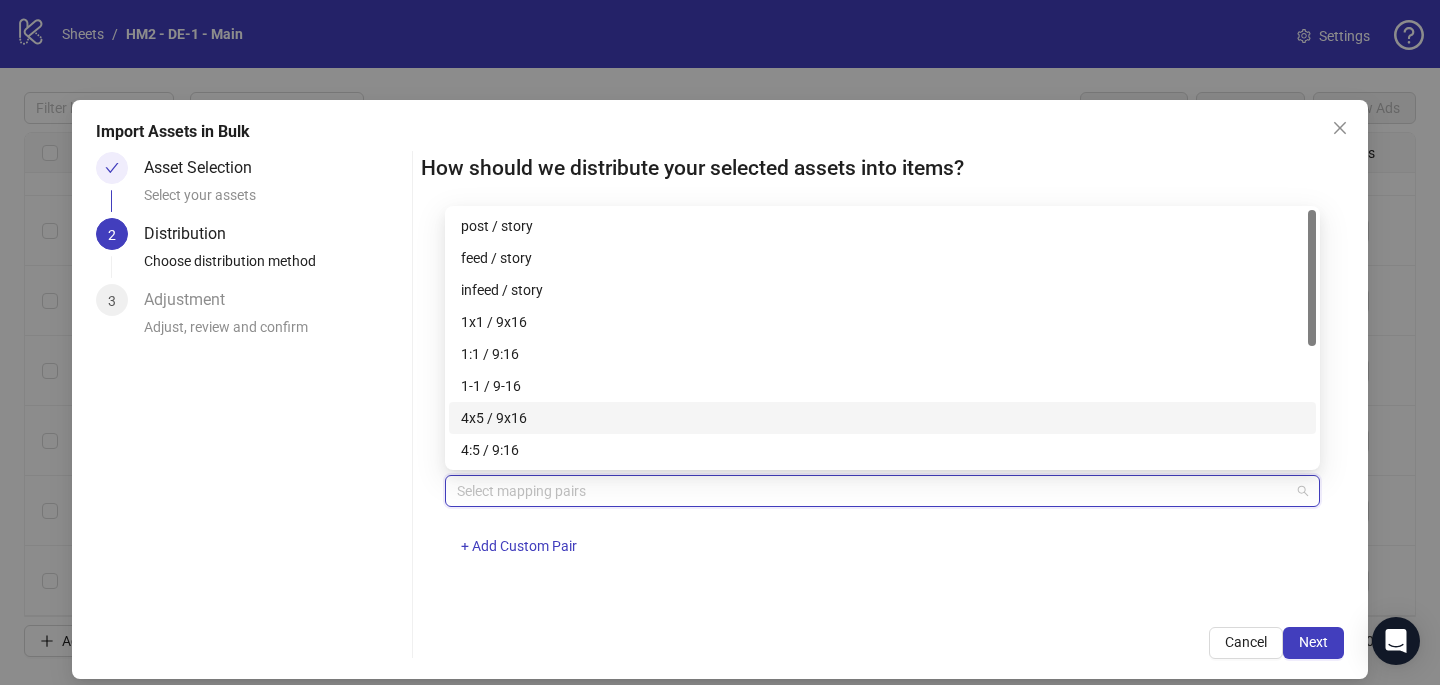 click on "4x5 / 9x16" at bounding box center [882, 418] 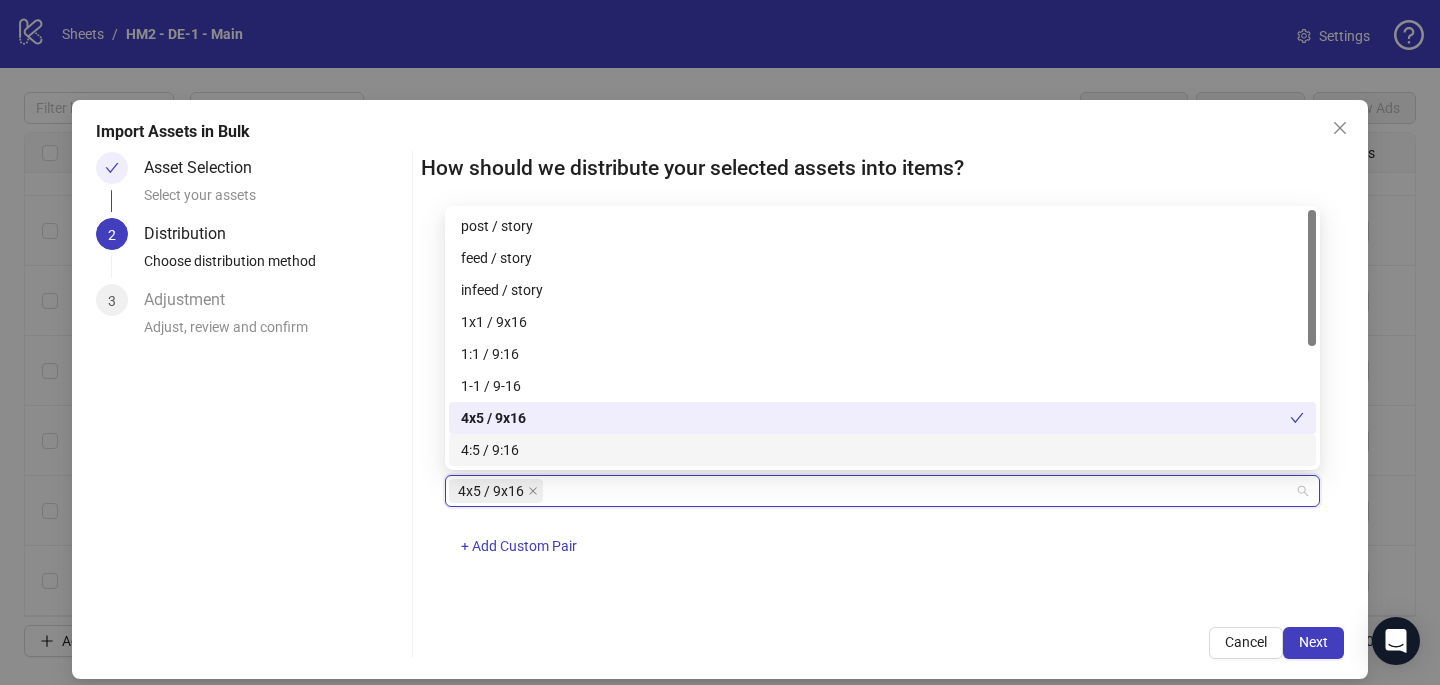 click on "One asset per item Group assets by name Assets must follow a consistent naming pattern to use this feature. Examples: Pairs: 'Summer_Campaign_1x1.png' and 'Summer_Campaign_9x16.png' Triples: 'Summer_Campaign_1x1.png', 'Summer_Campaign_9x16.png', and 'Summer_Campaign_16x9.png' Select one or more placement mappings below. We'll group matching assets together and create items using their common name. You can choose between: Pairs (e.g., '1x1 / 9x16') Triples (e.g., '1x1 / 9x16 / 16x9') Assets without matches will be created as separate items. Pairs 4x5 / 9x16   + Add Custom Pair" at bounding box center (882, 411) 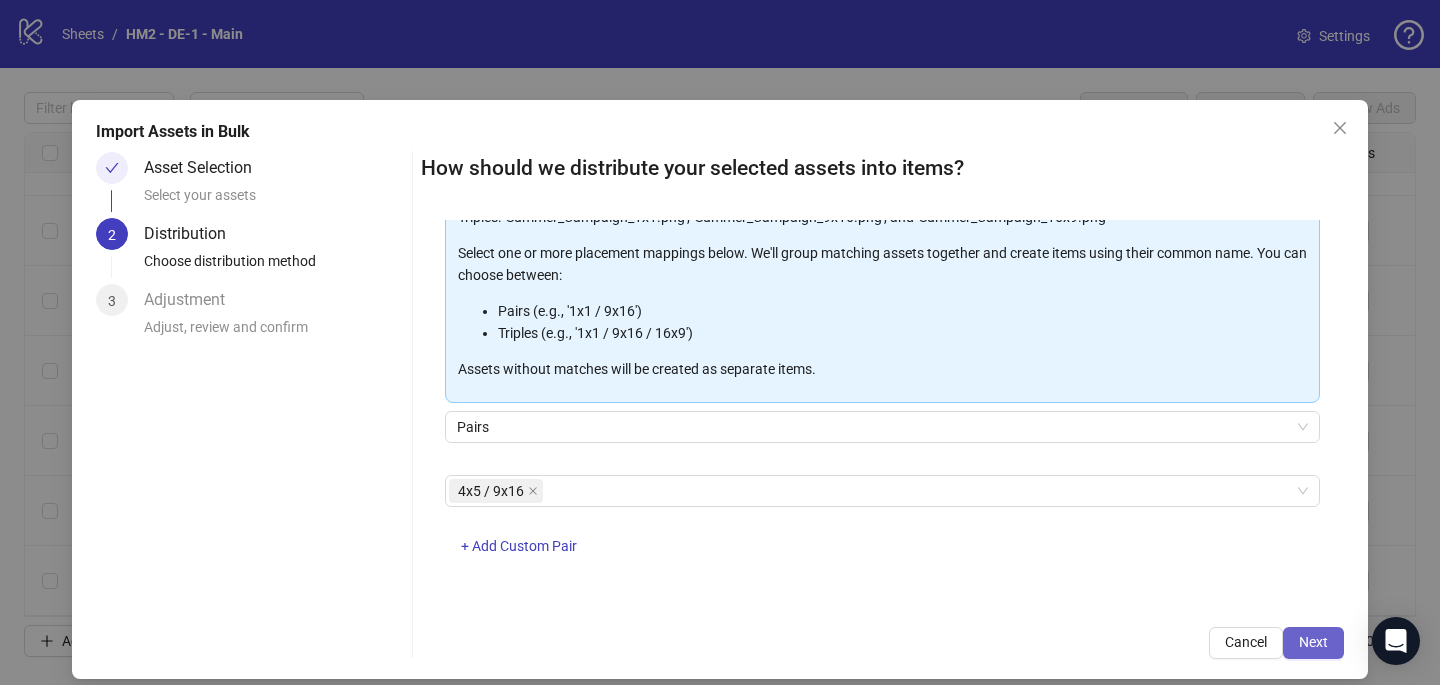 click on "Next" at bounding box center (1313, 642) 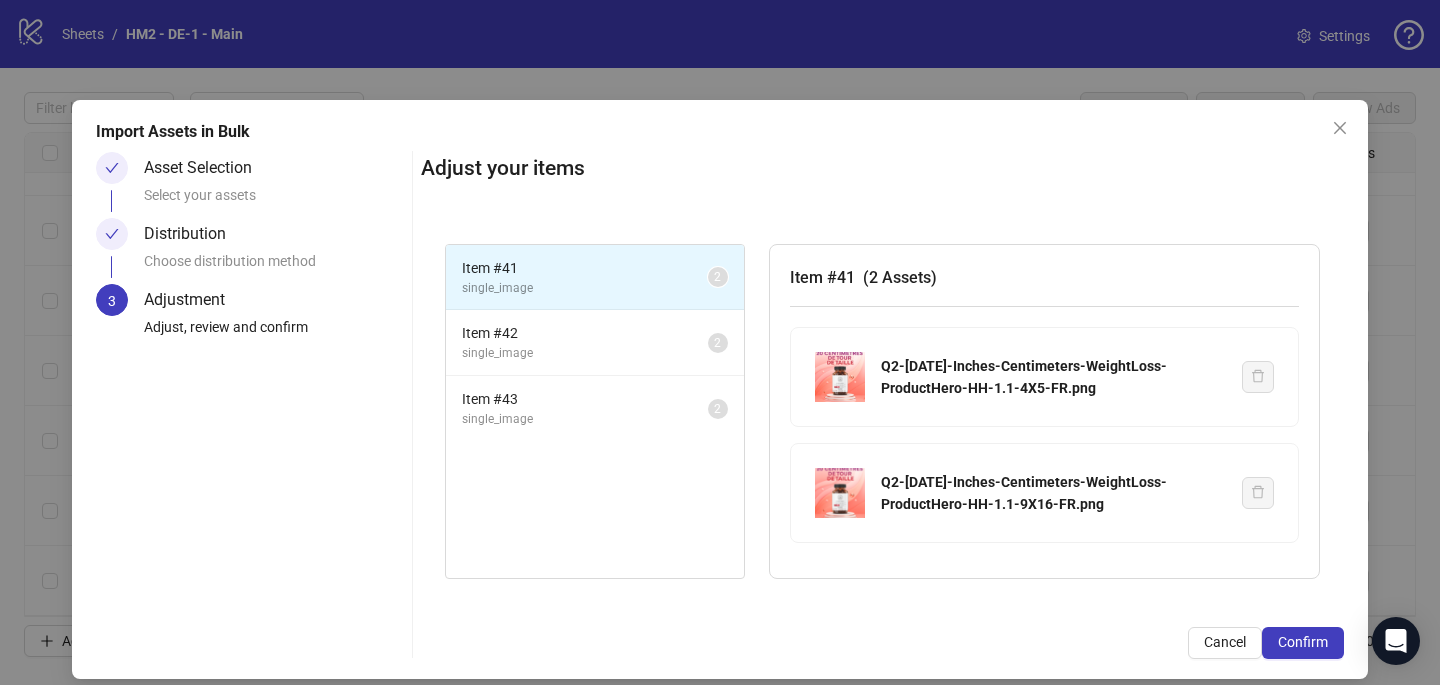 click on "Confirm" at bounding box center (1303, 642) 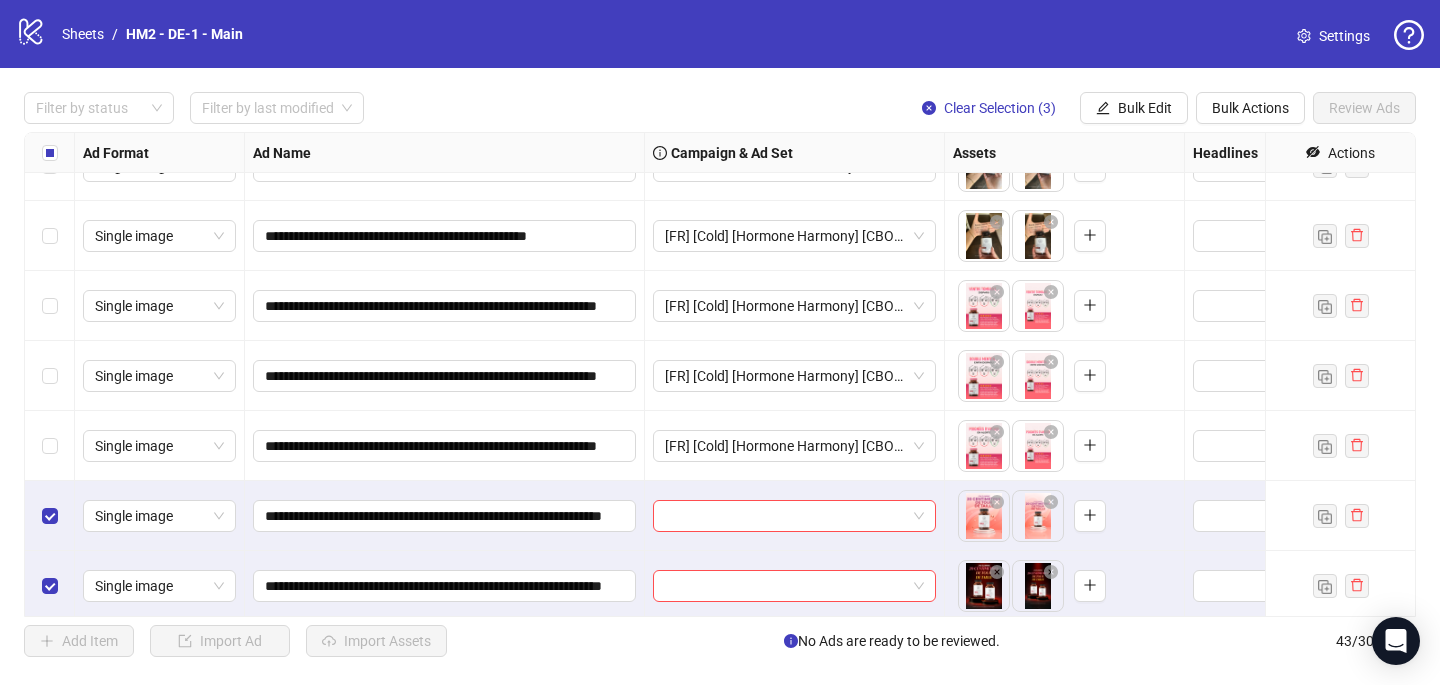 scroll, scrollTop: 2567, scrollLeft: 0, axis: vertical 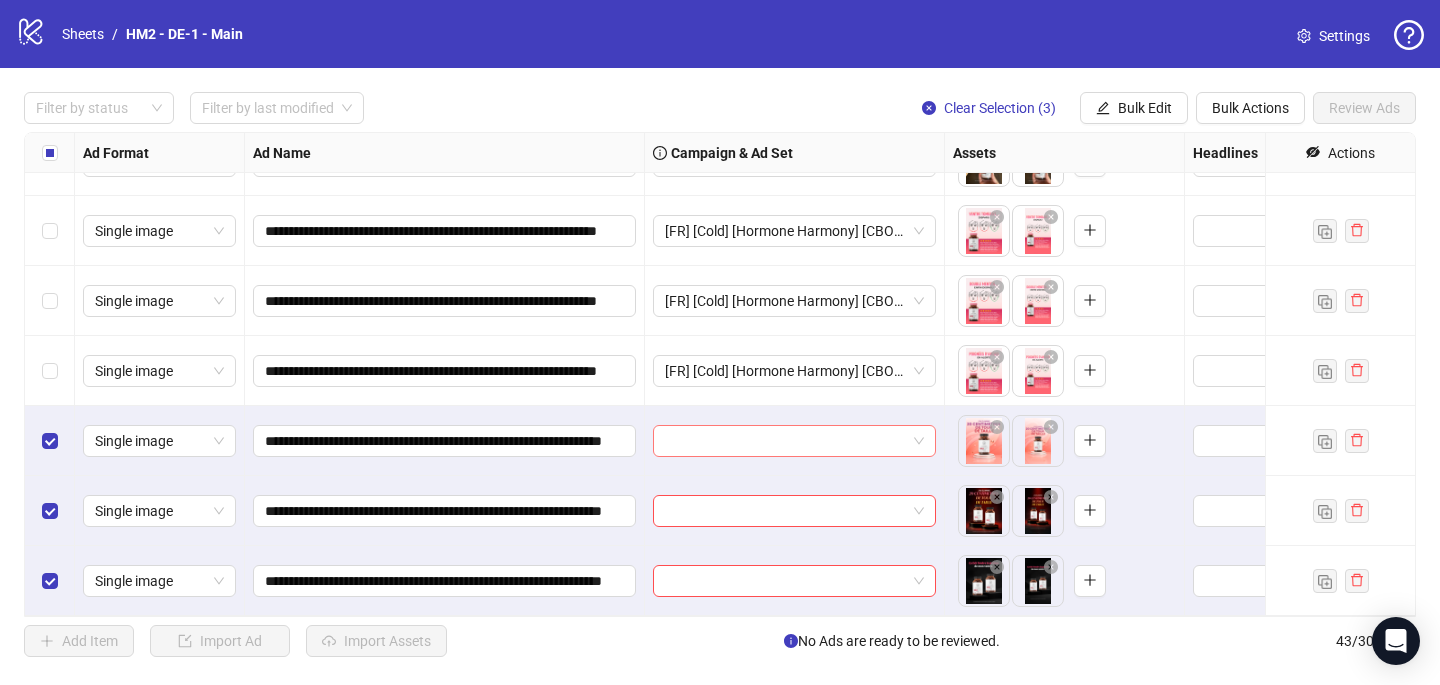 click at bounding box center (785, 441) 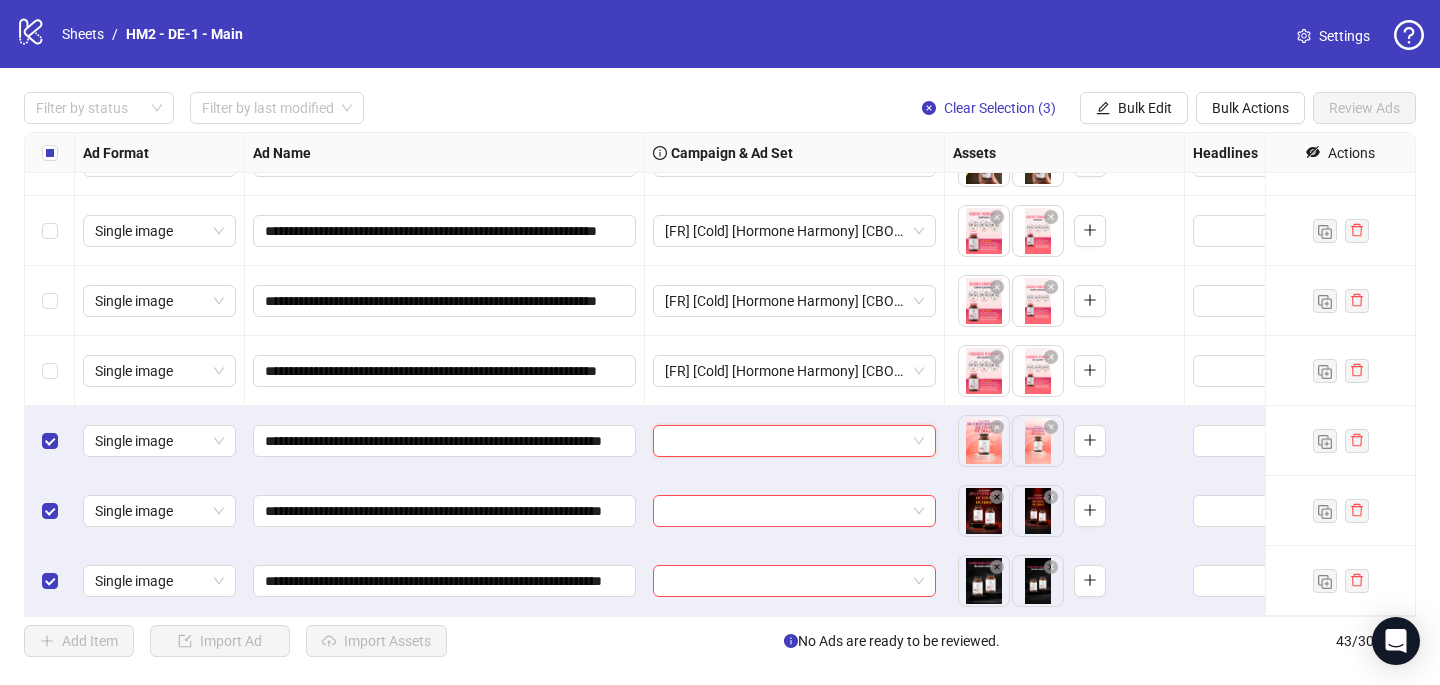 paste on "**********" 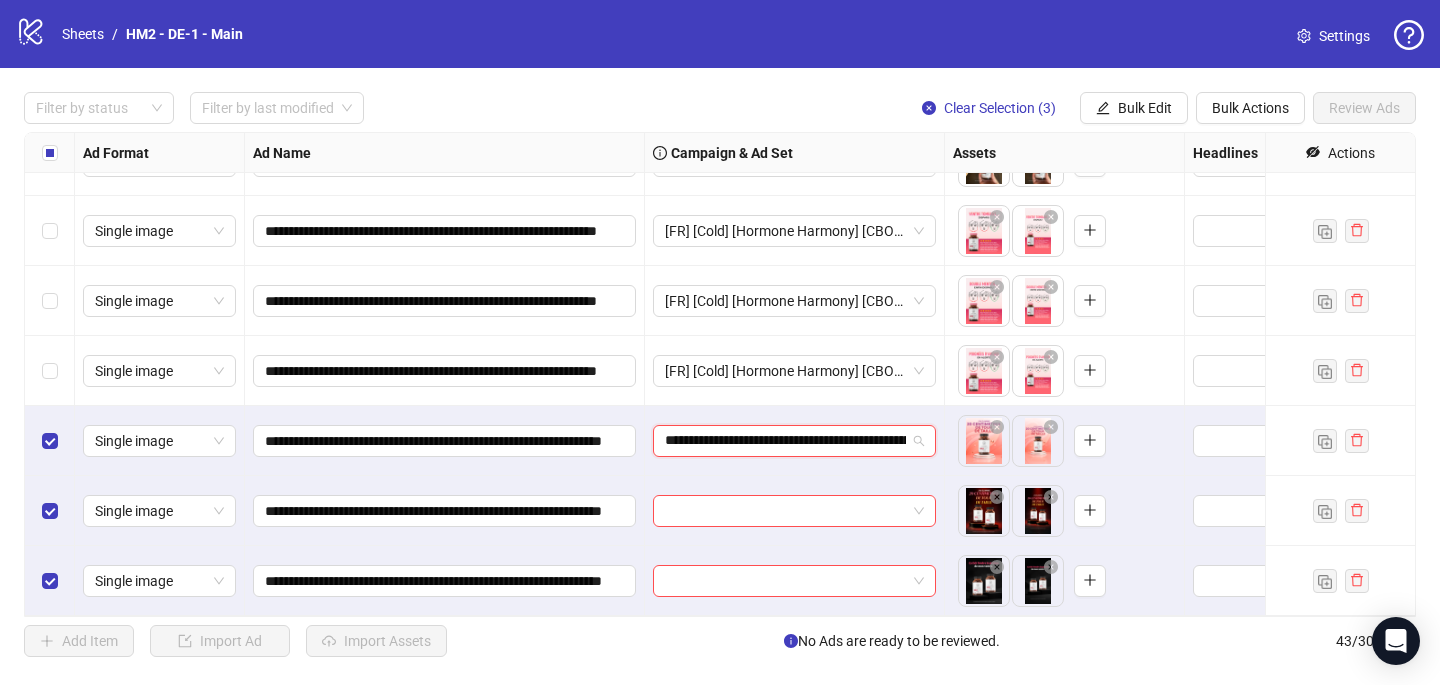 scroll, scrollTop: 0, scrollLeft: 235, axis: horizontal 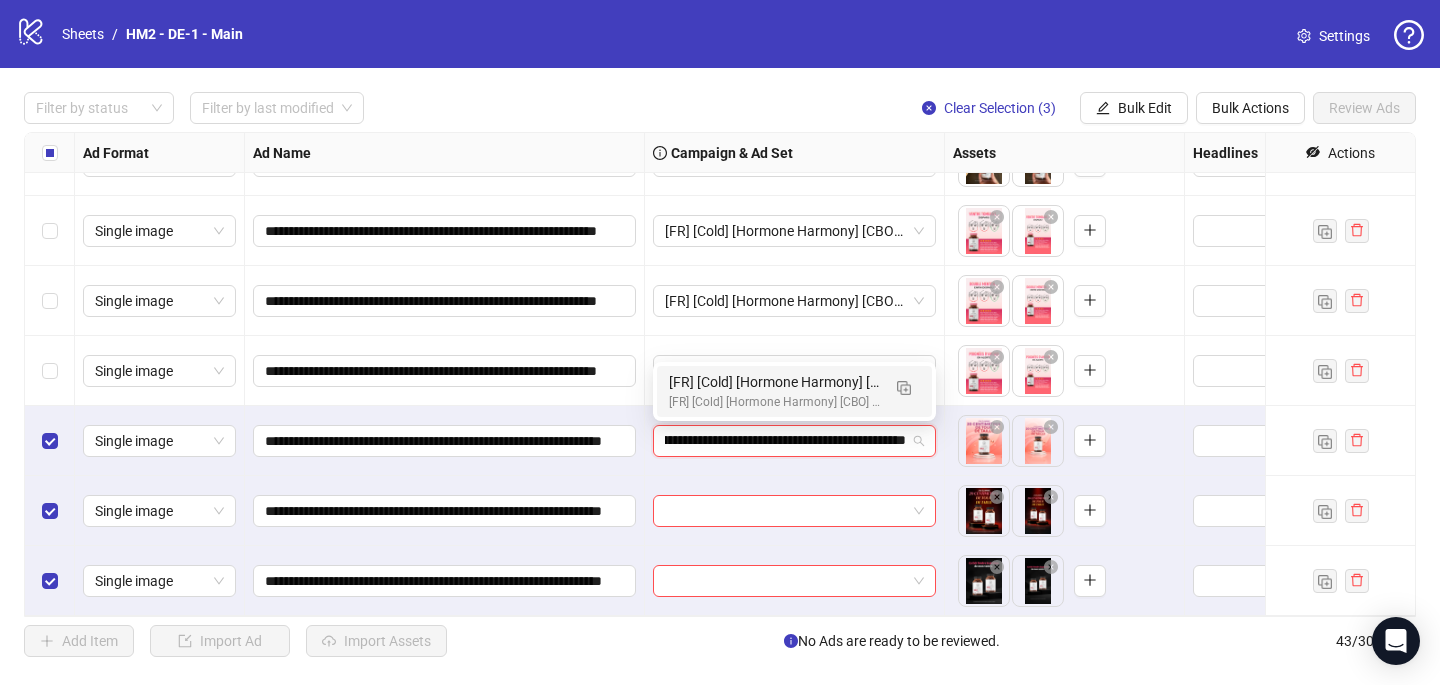 click on "[FR] [Cold] [Hormone Harmony] [CBO] [Creative Insertion 2025] [[DATE]]" at bounding box center [774, 382] 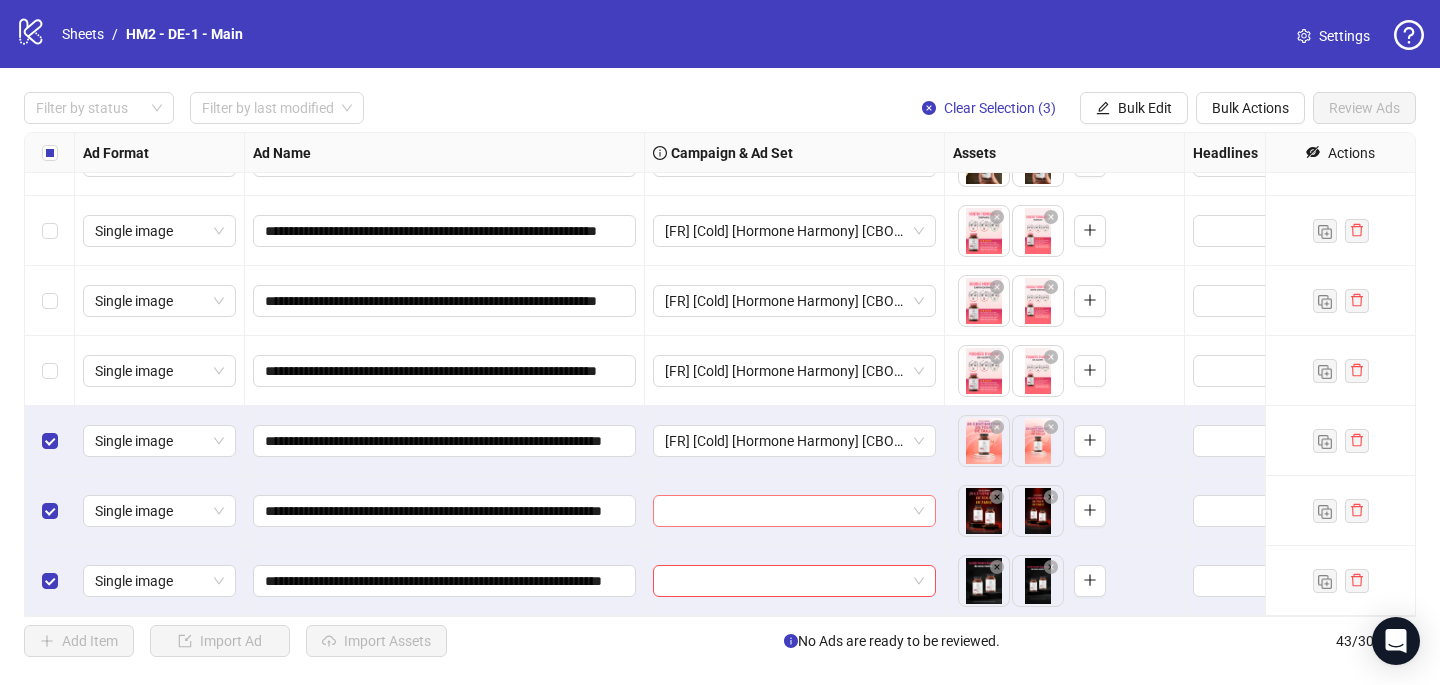 click at bounding box center [785, 511] 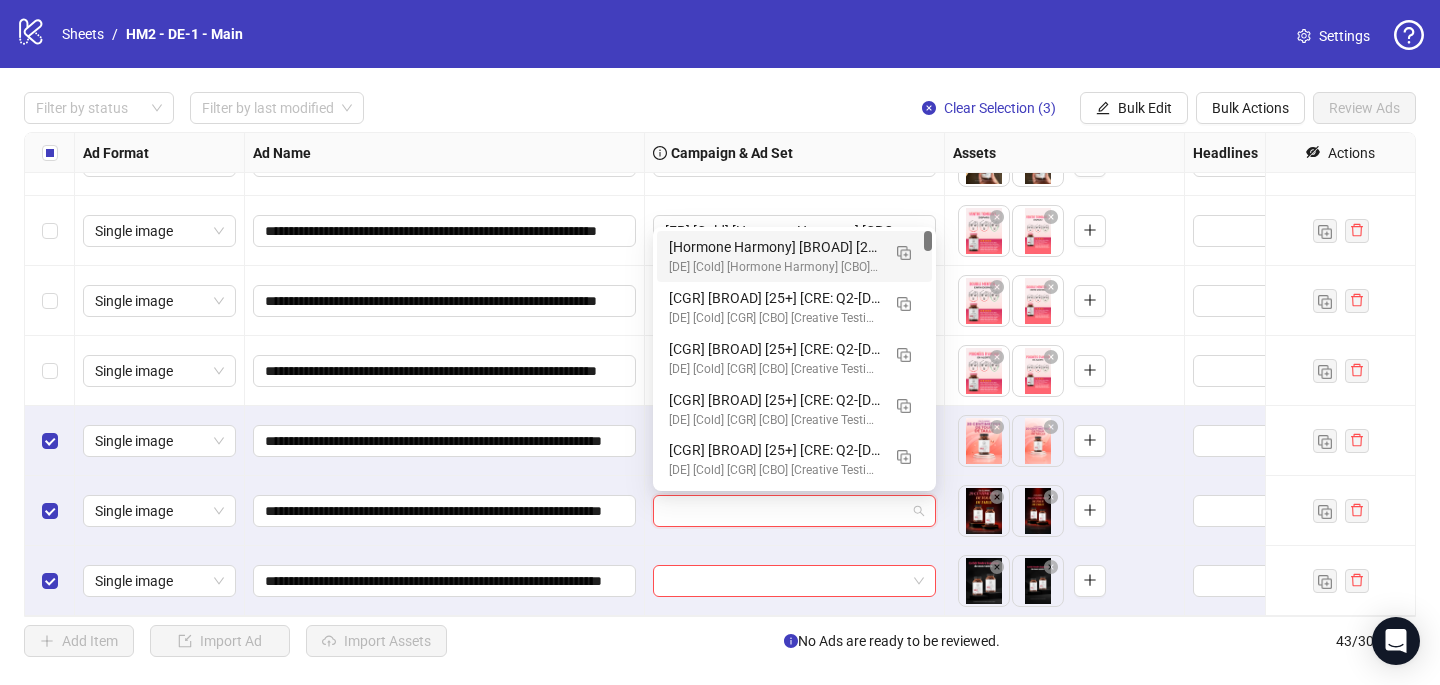 paste on "**********" 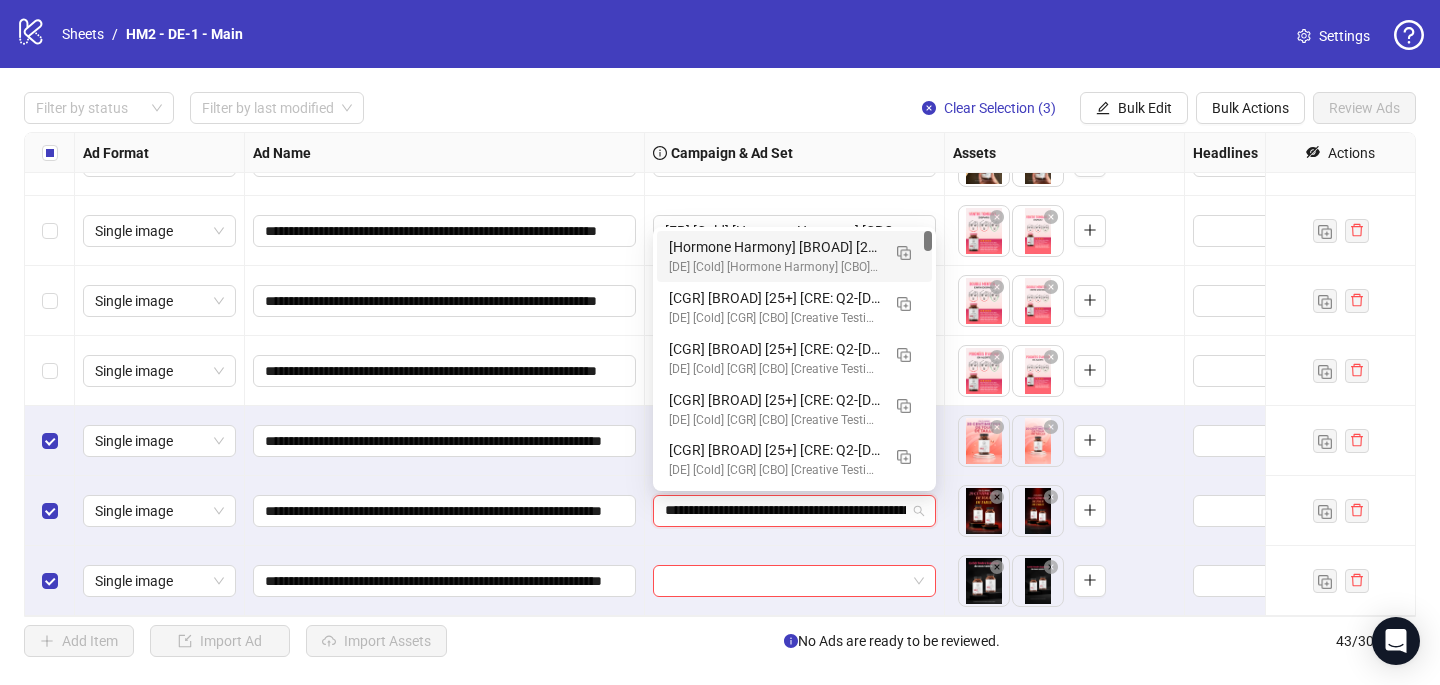 scroll, scrollTop: 0, scrollLeft: 235, axis: horizontal 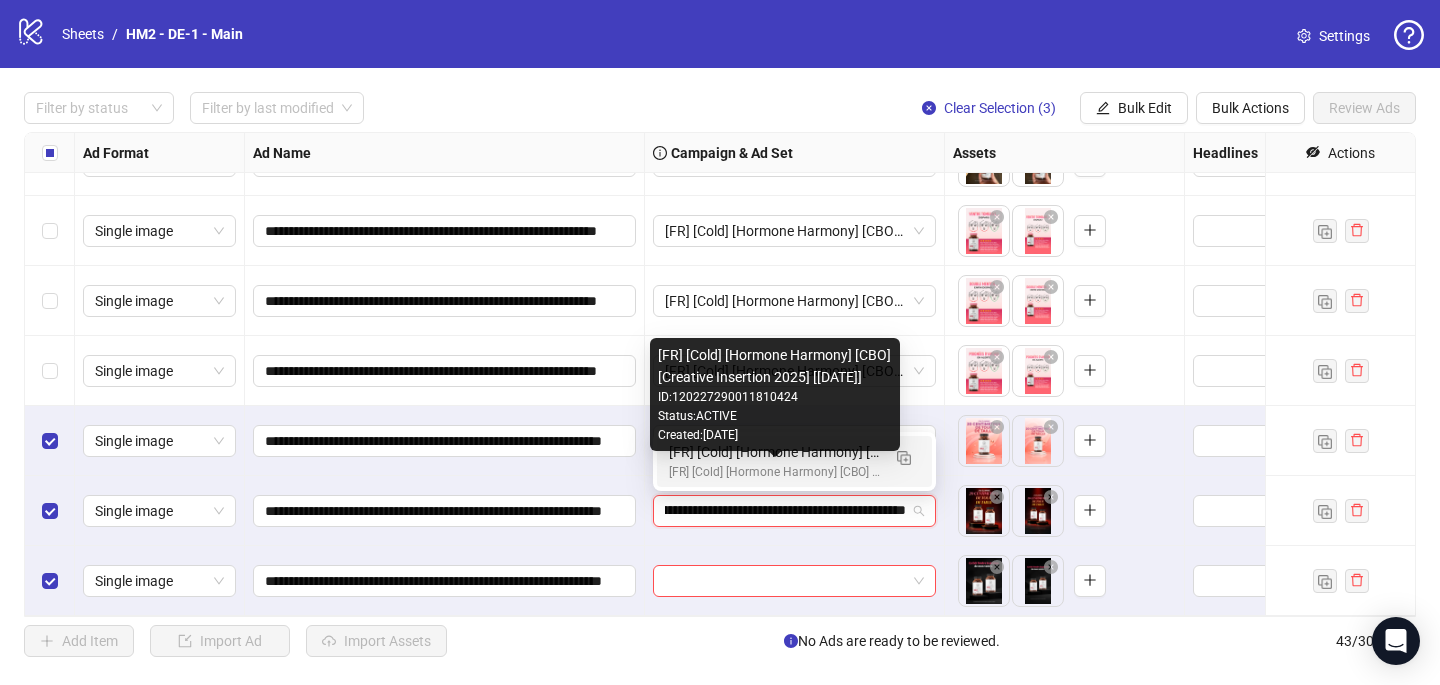 click on "[FR] [Cold] [Hormone Harmony] [CBO] [Creative Insertion 2025] [[DATE]]" at bounding box center (774, 452) 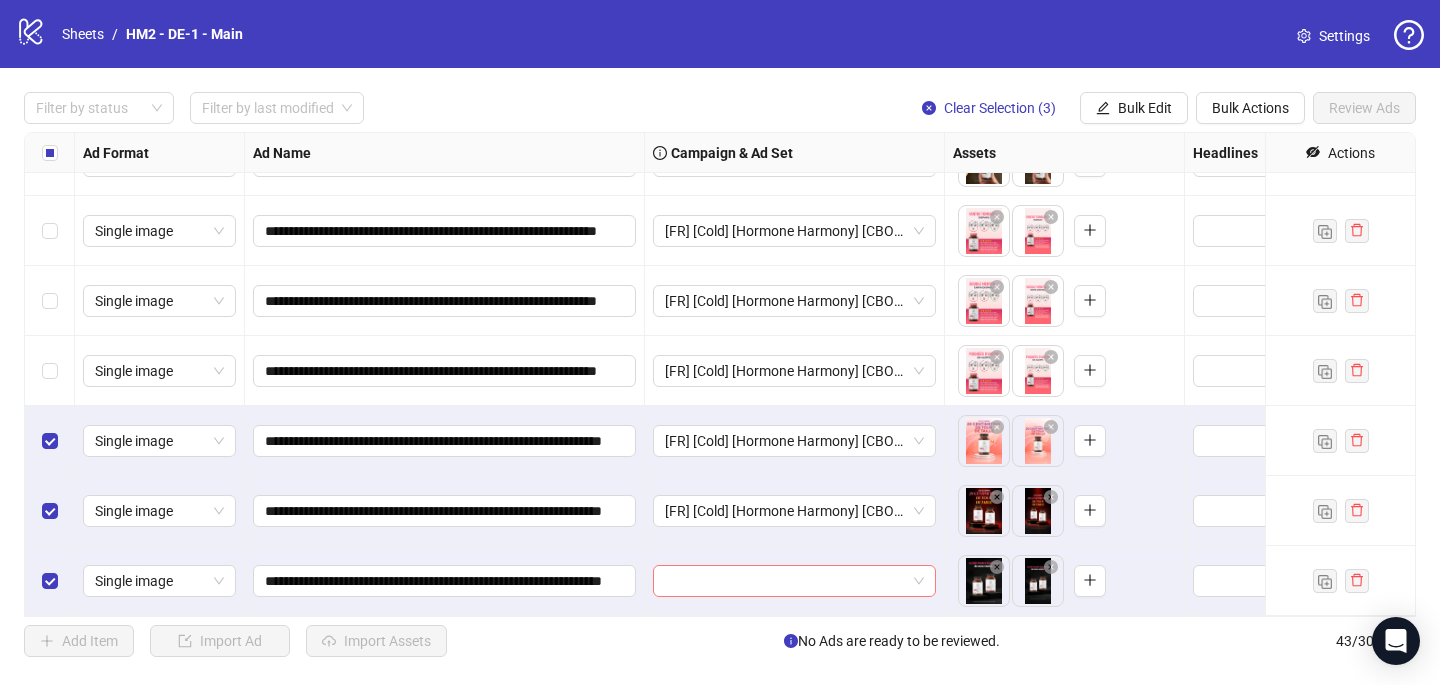click at bounding box center (785, 581) 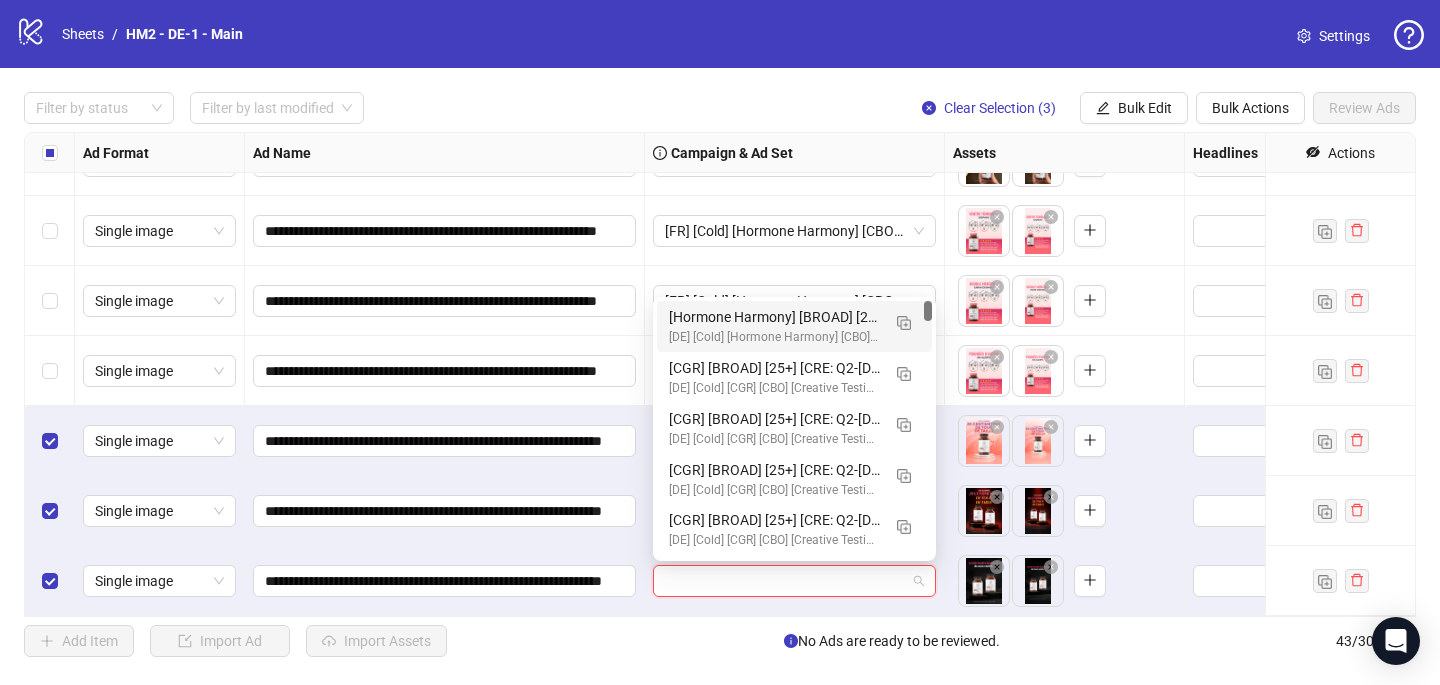 paste on "**********" 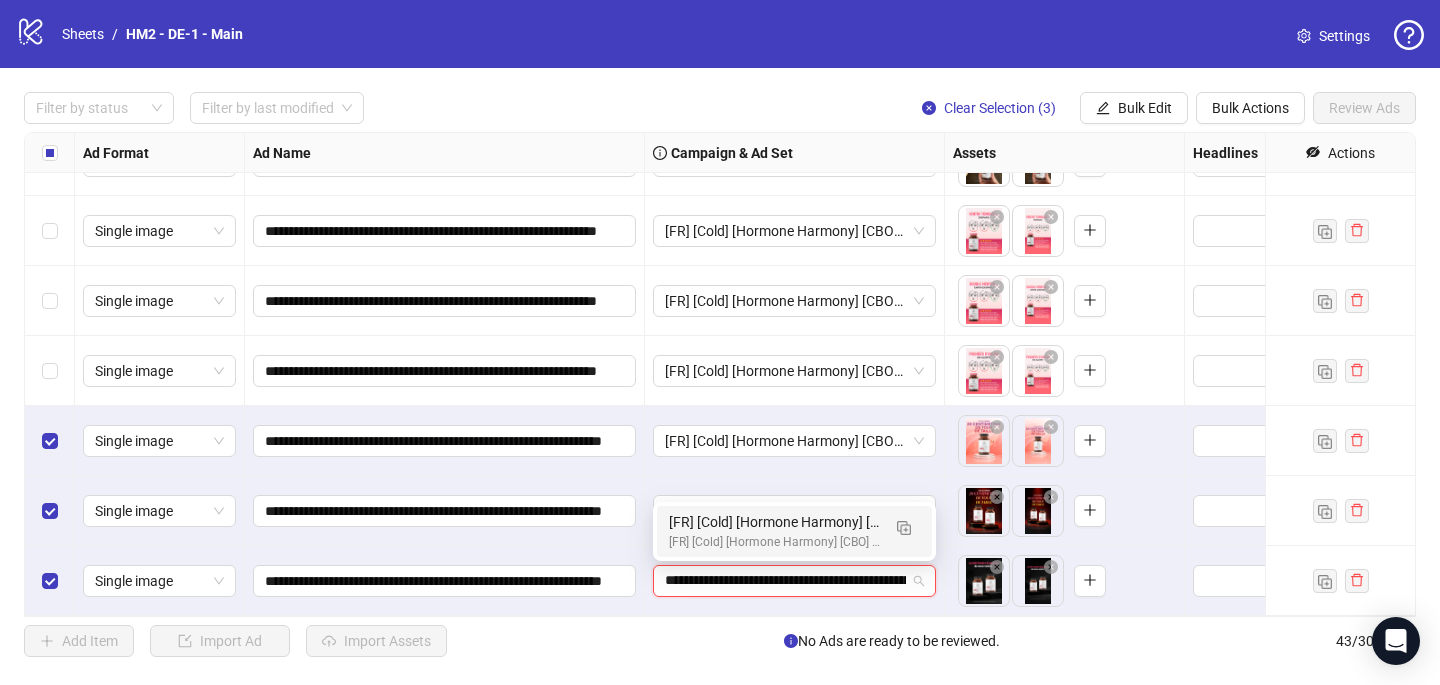 scroll, scrollTop: 0, scrollLeft: 235, axis: horizontal 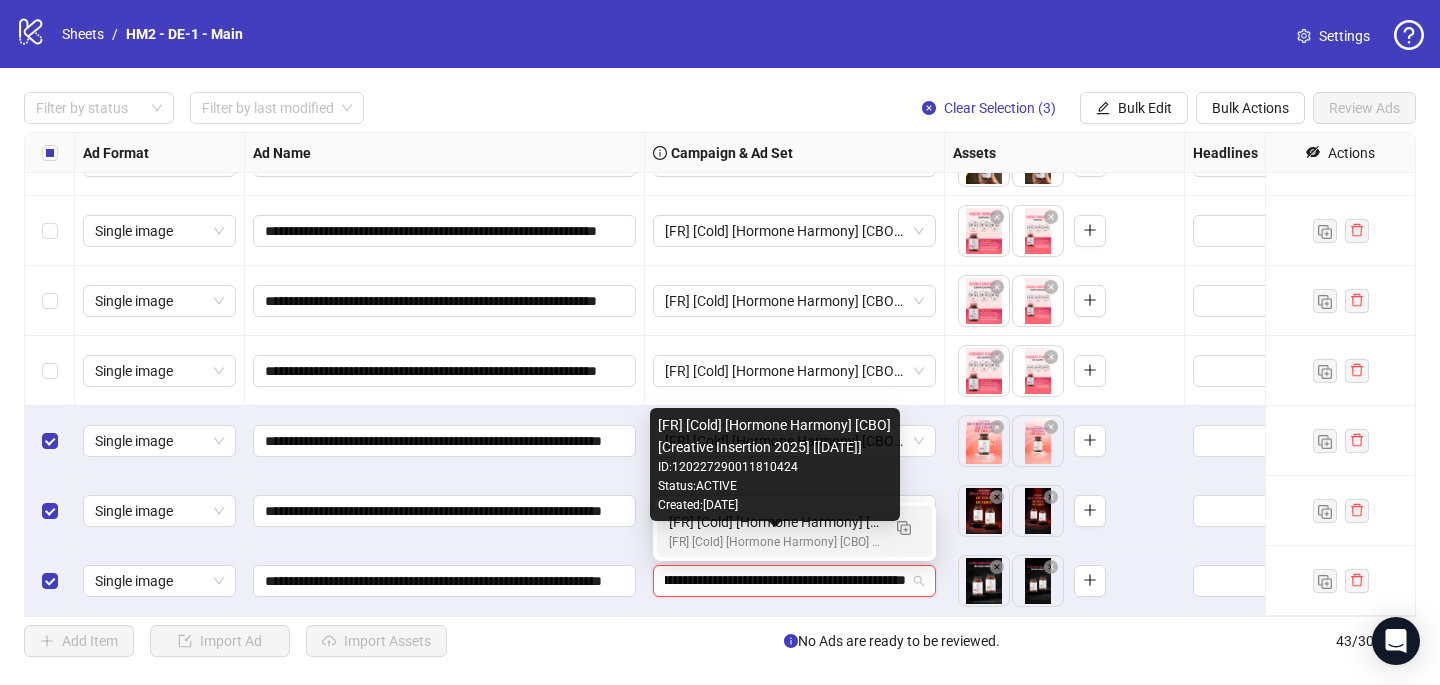 click on "[FR] [Cold] [Hormone Harmony] [CBO] [Creative Insertion 2025] [[DATE]]" at bounding box center [774, 542] 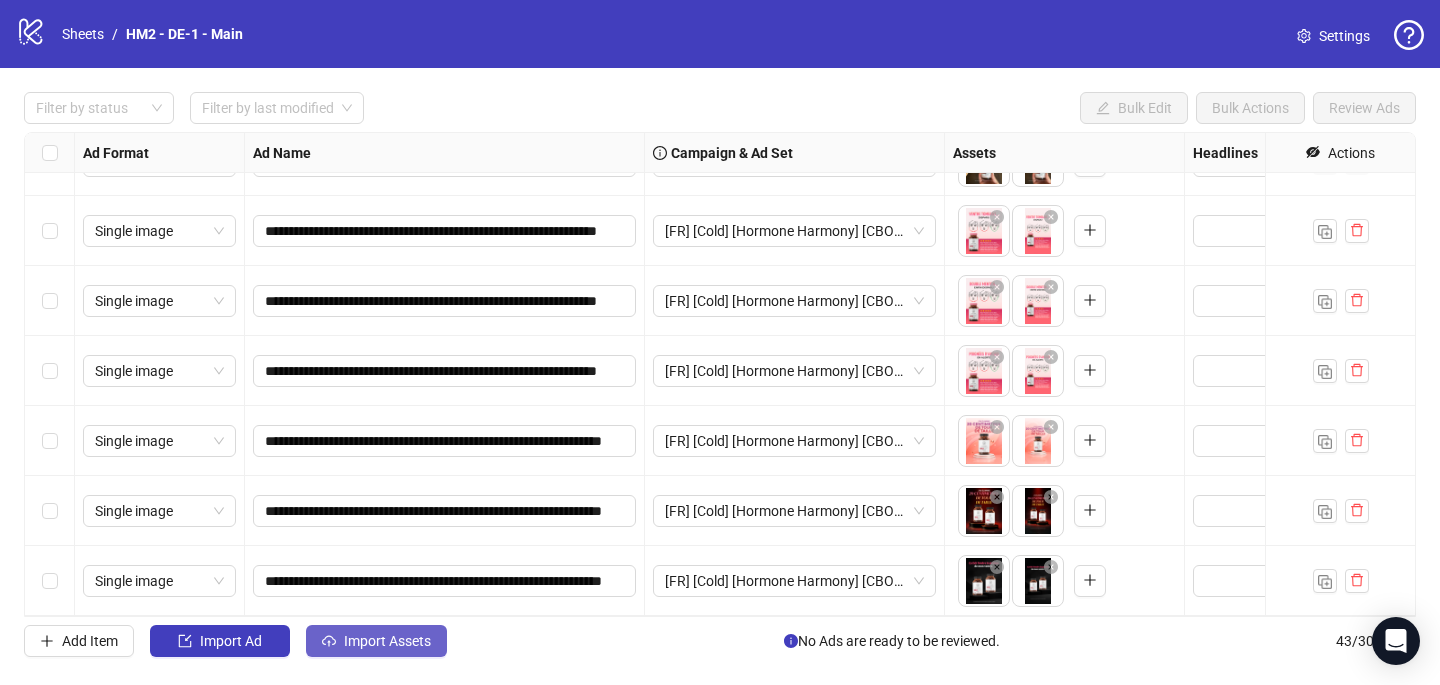 click on "Import Assets" at bounding box center (387, 641) 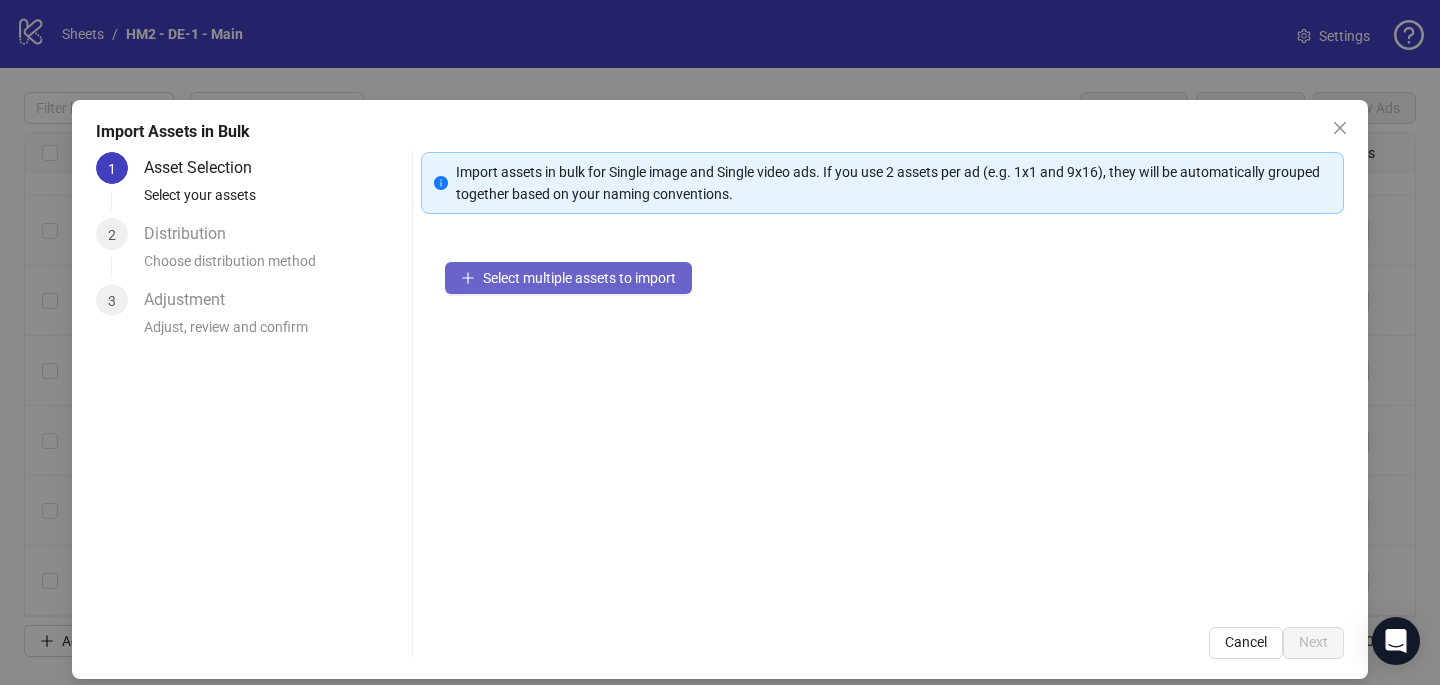 click on "Select multiple assets to import" at bounding box center [568, 278] 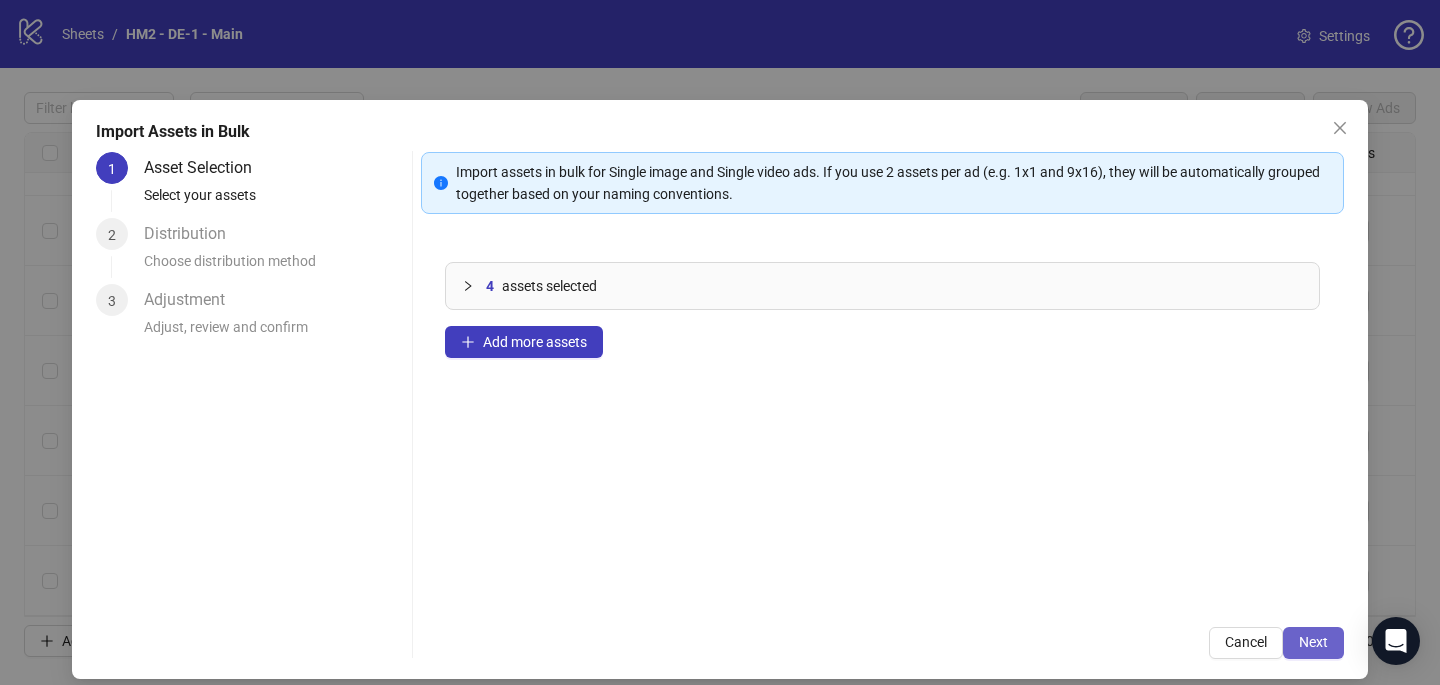click on "Next" at bounding box center (1313, 642) 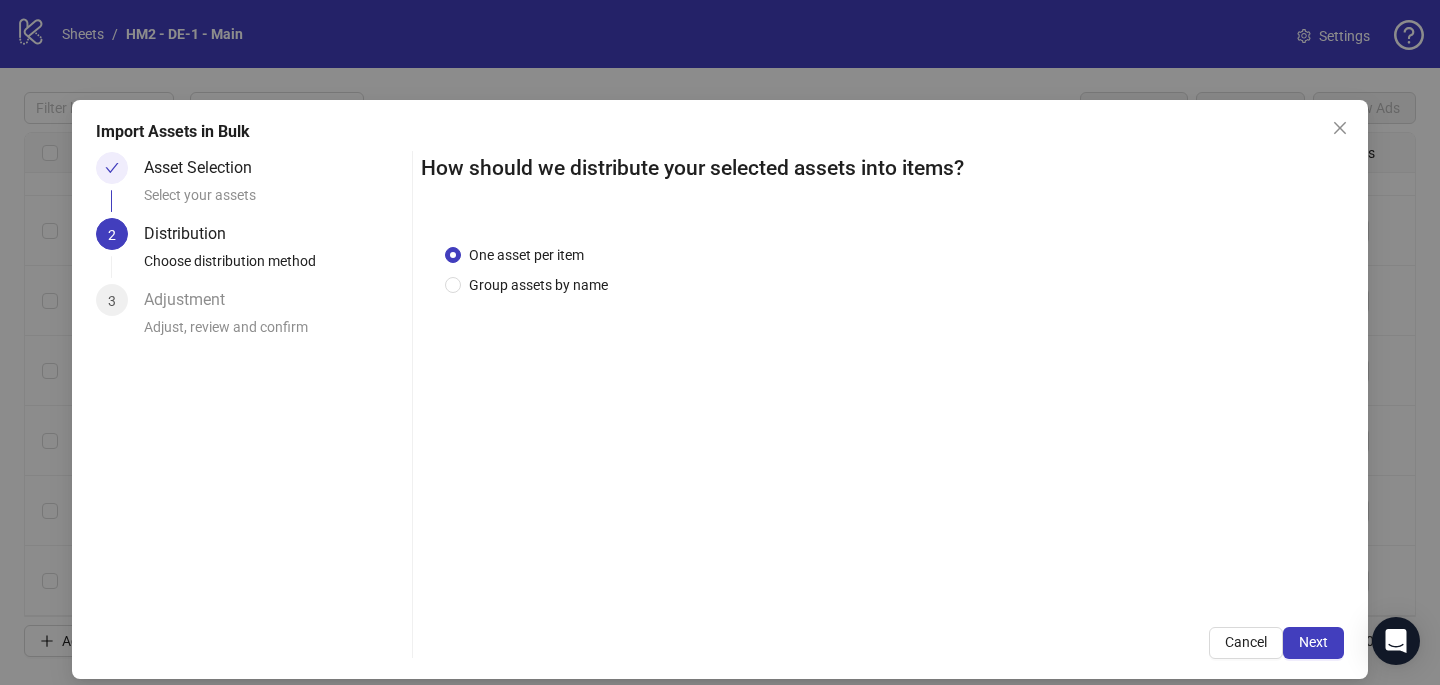 click on "One asset per item Group assets by name" at bounding box center (530, 270) 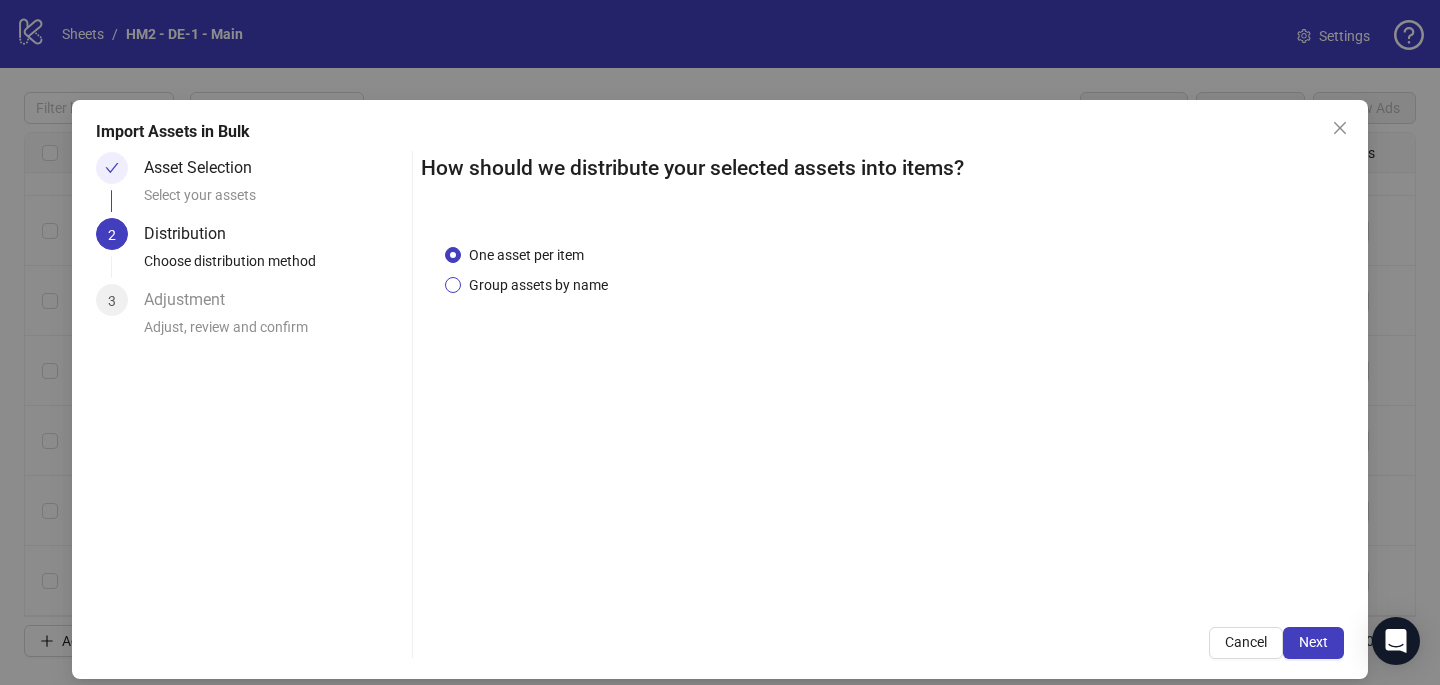 click on "Group assets by name" at bounding box center [538, 285] 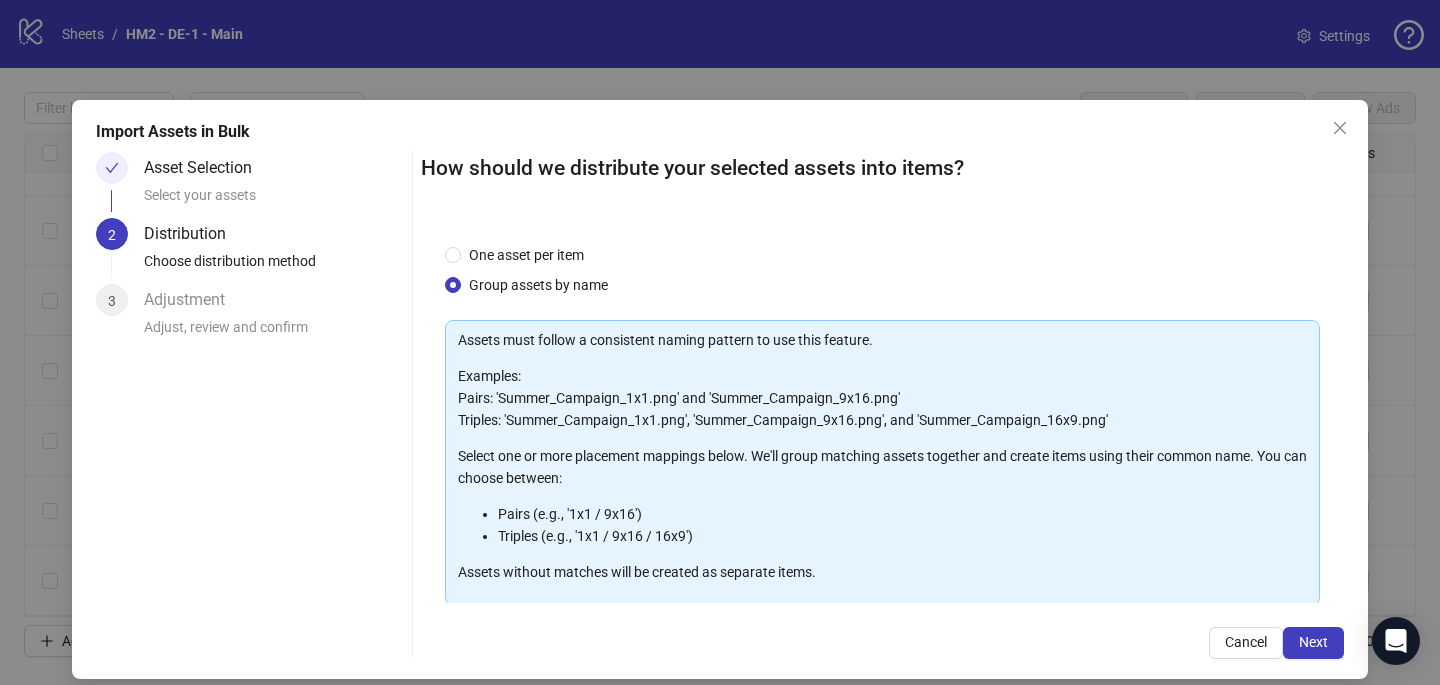 scroll, scrollTop: 203, scrollLeft: 0, axis: vertical 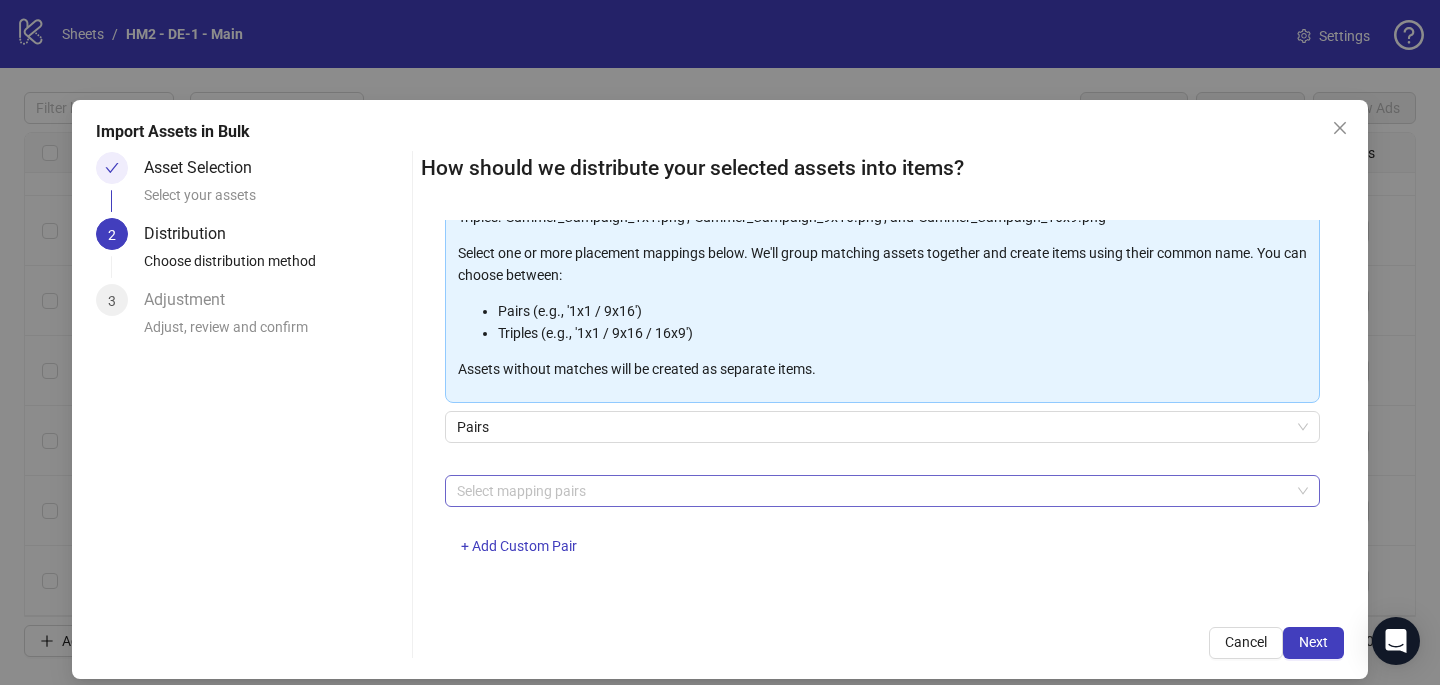 click at bounding box center [872, 491] 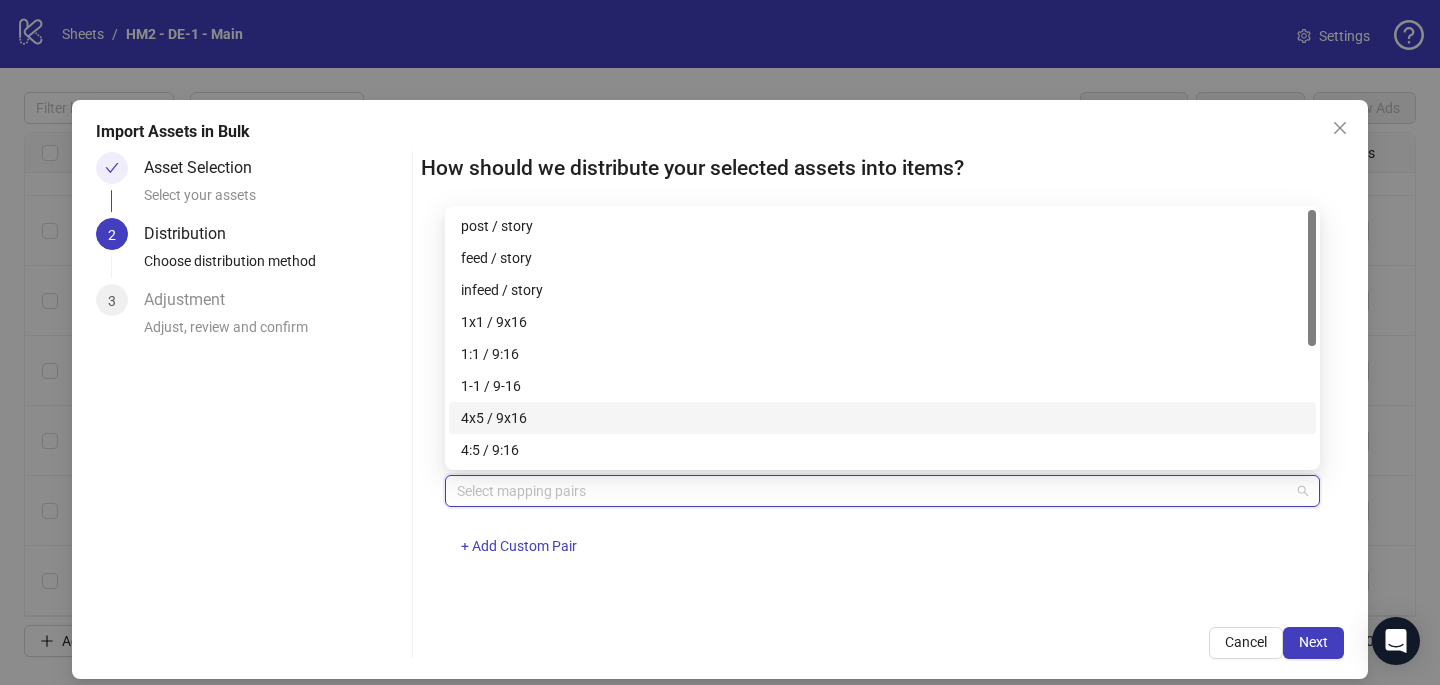click on "4x5 / 9x16" at bounding box center (882, 418) 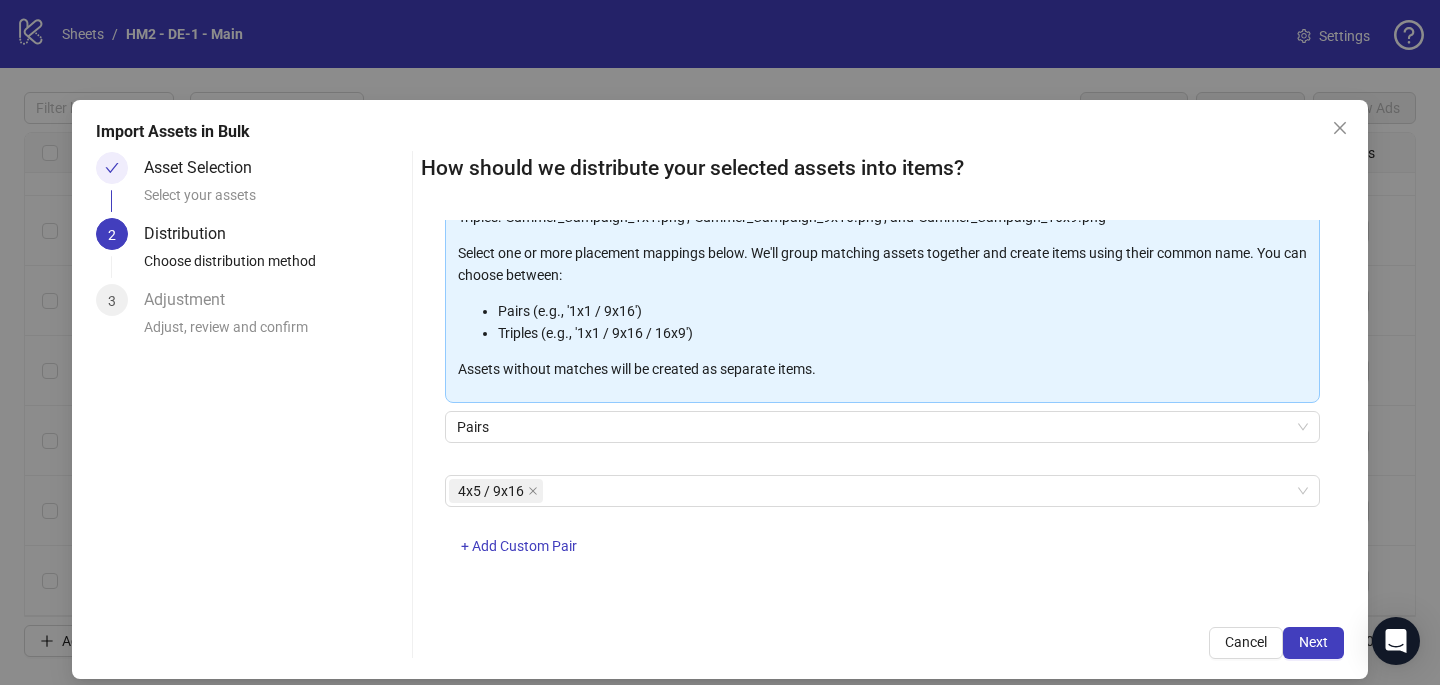 click on "4x5 / 9x16   + Add Custom Pair" at bounding box center (882, 527) 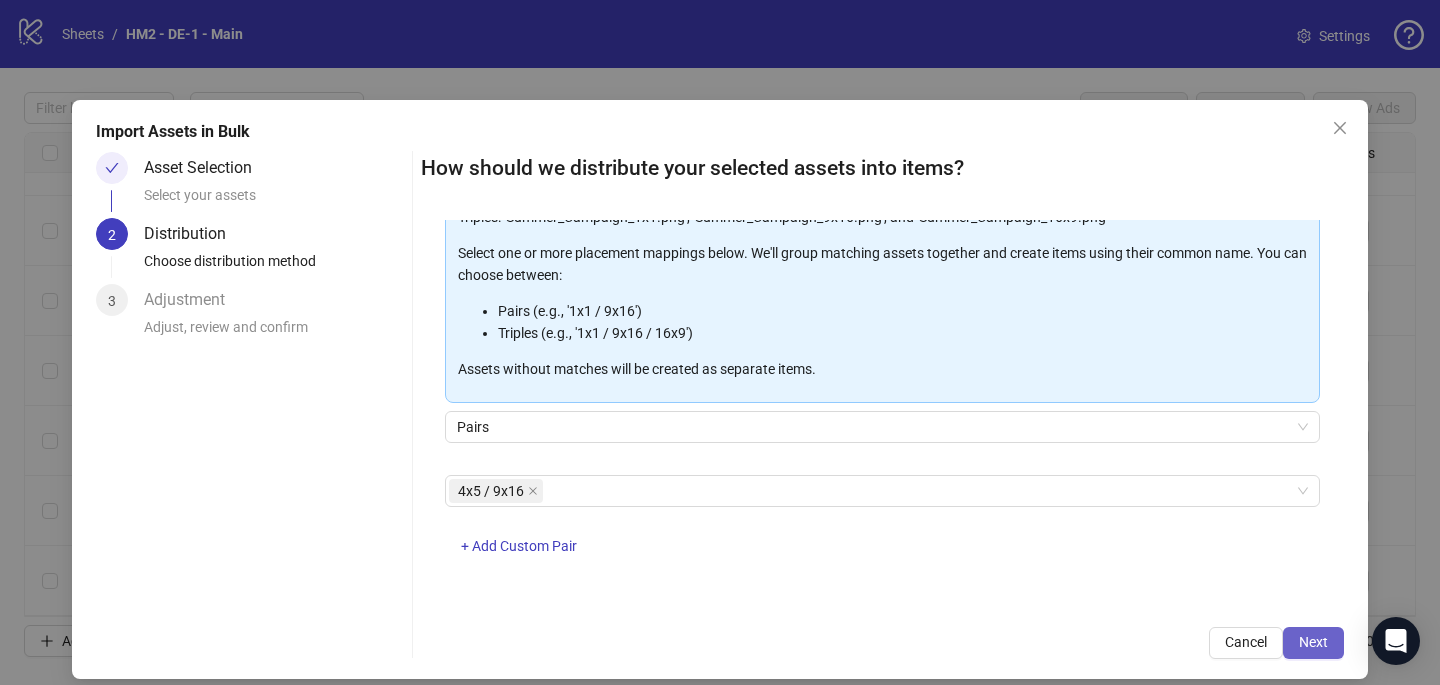 click on "Next" at bounding box center (1313, 642) 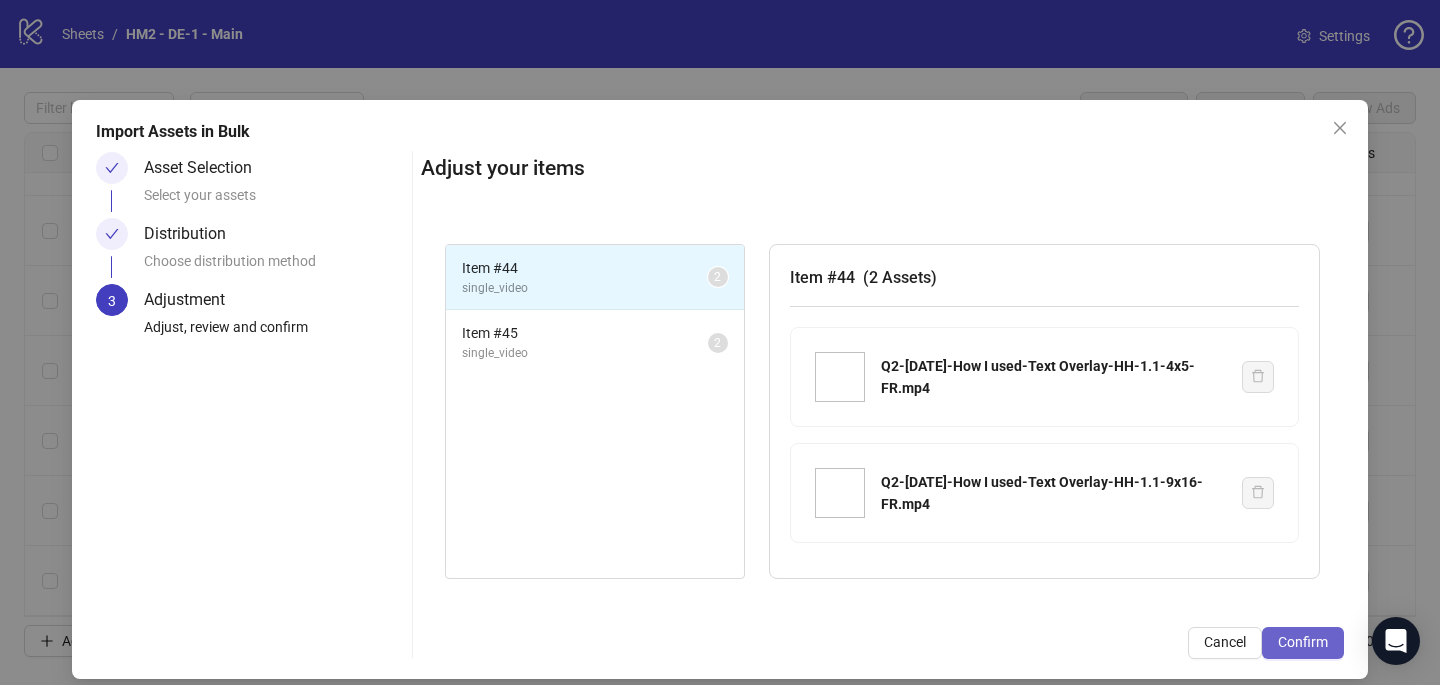 click on "Confirm" at bounding box center [1303, 643] 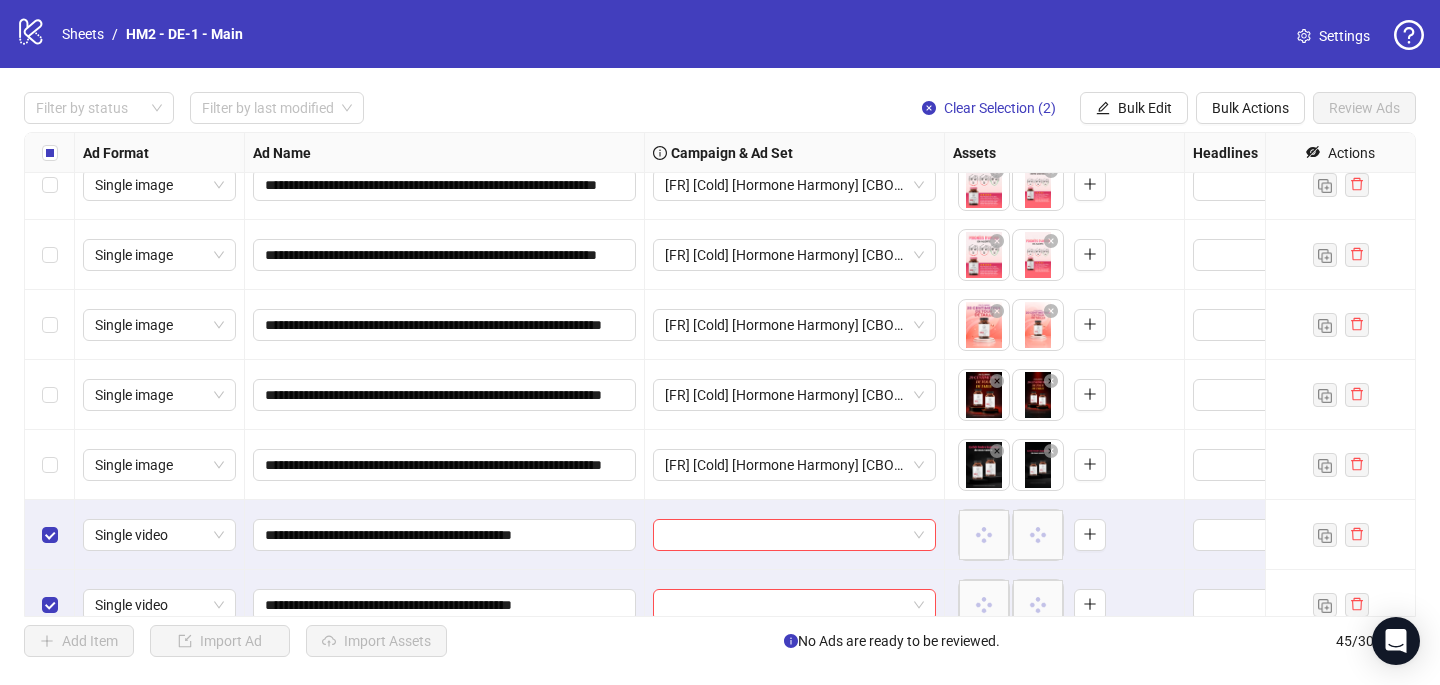scroll, scrollTop: 2707, scrollLeft: 0, axis: vertical 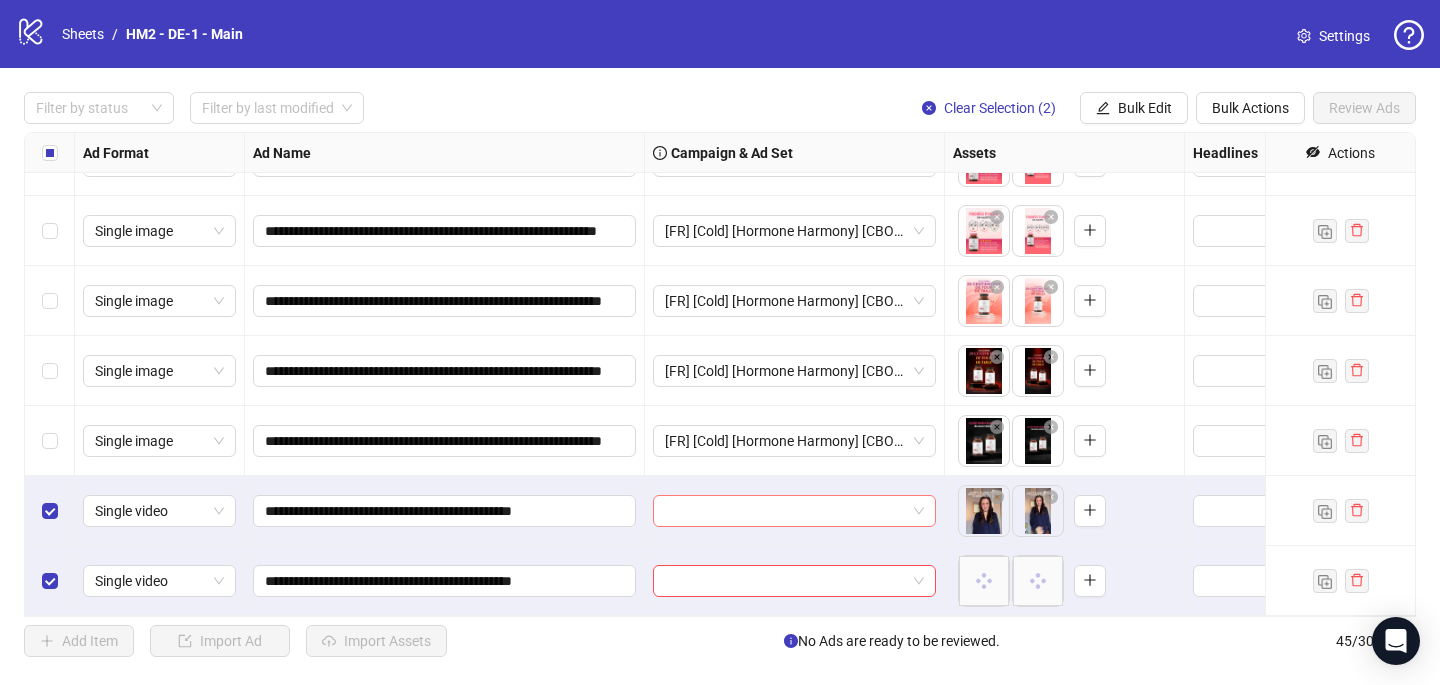 click at bounding box center [785, 511] 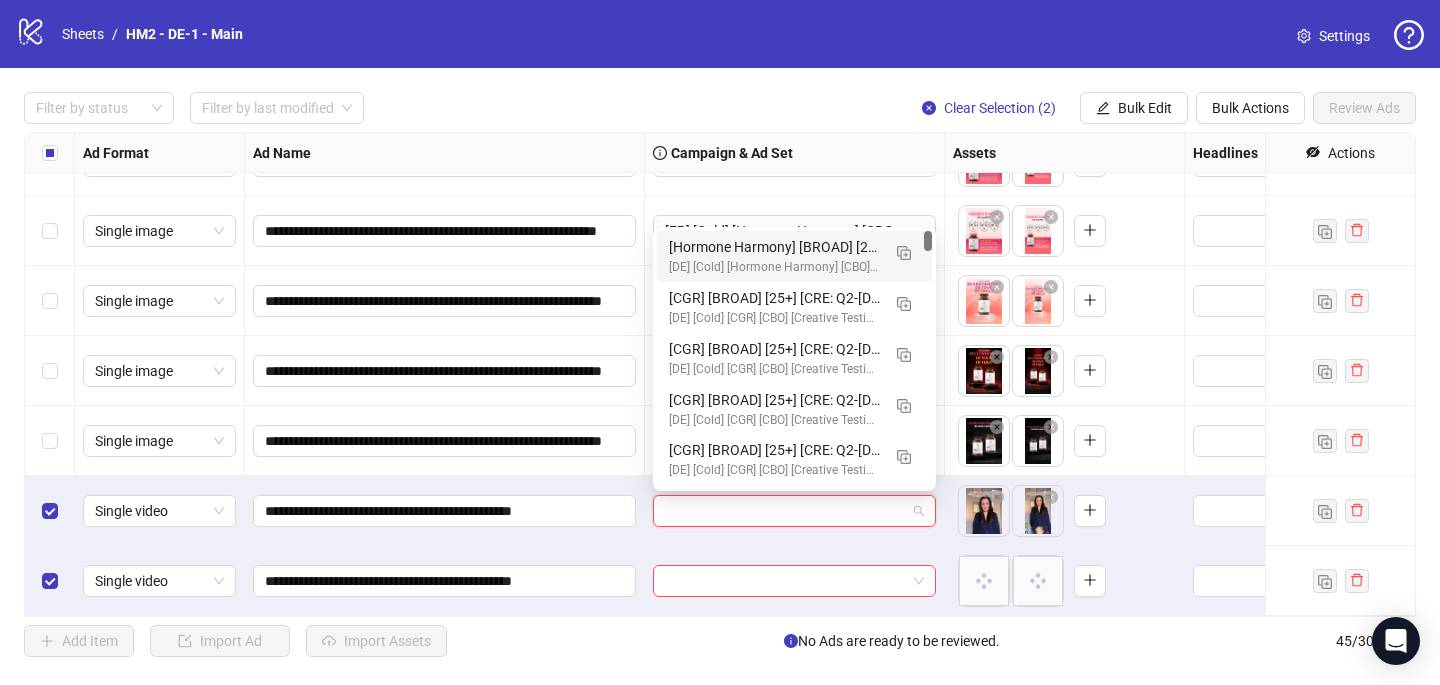paste on "**********" 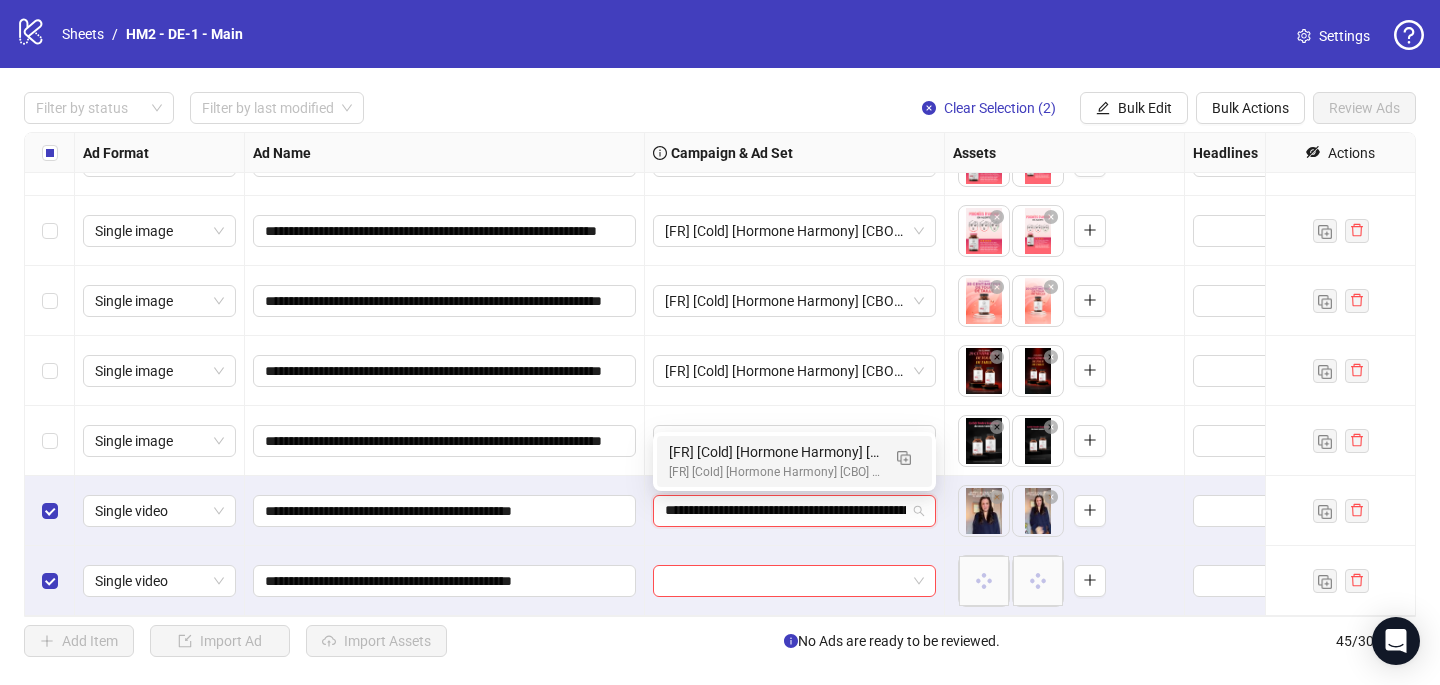scroll, scrollTop: 0, scrollLeft: 235, axis: horizontal 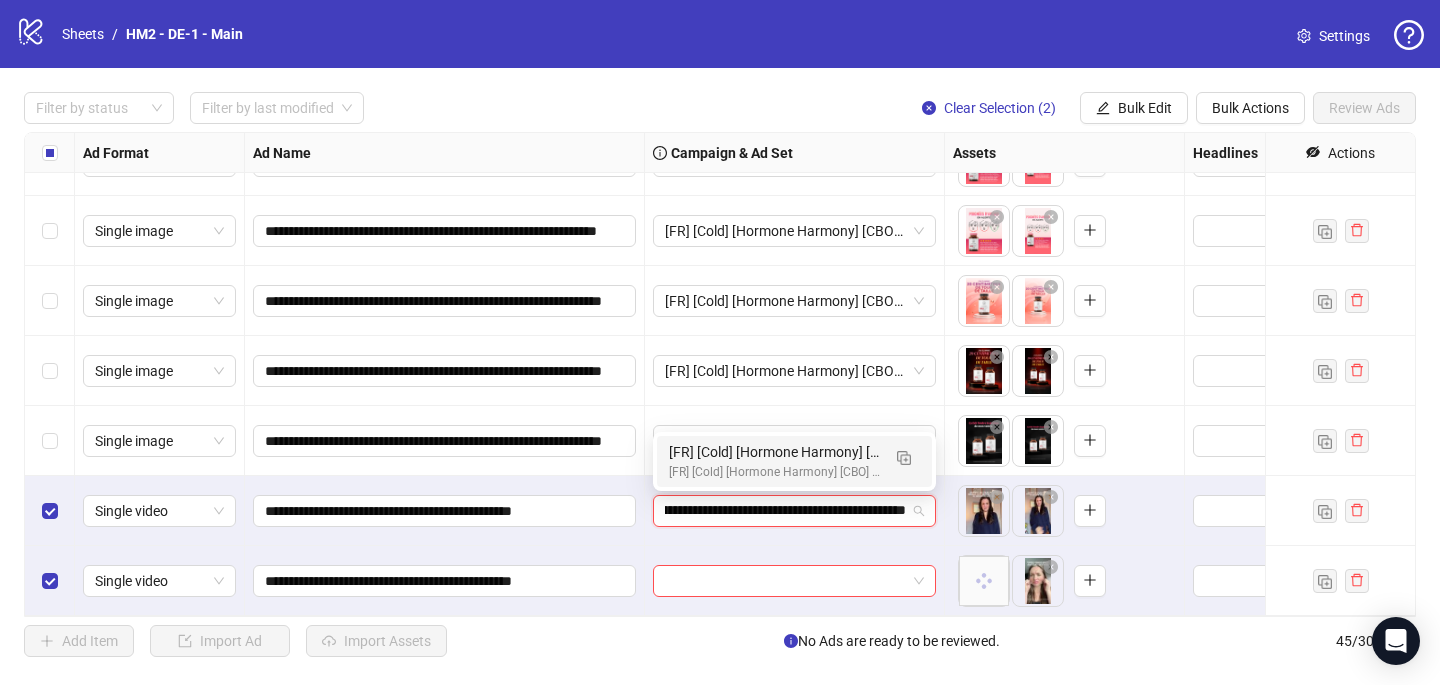 click on "[FR] [Cold] [Hormone Harmony] [CBO] [Creative Insertion 2025] [[DATE]]" at bounding box center (774, 452) 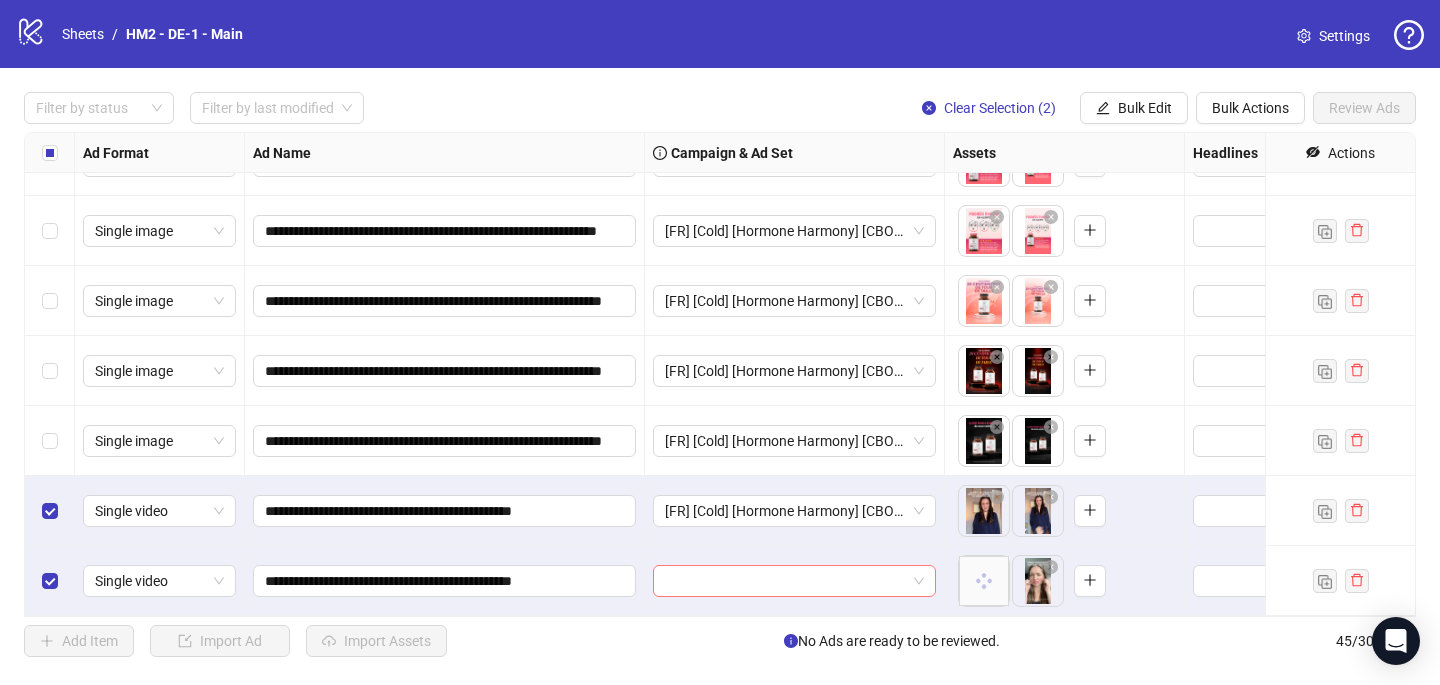 click at bounding box center [785, 581] 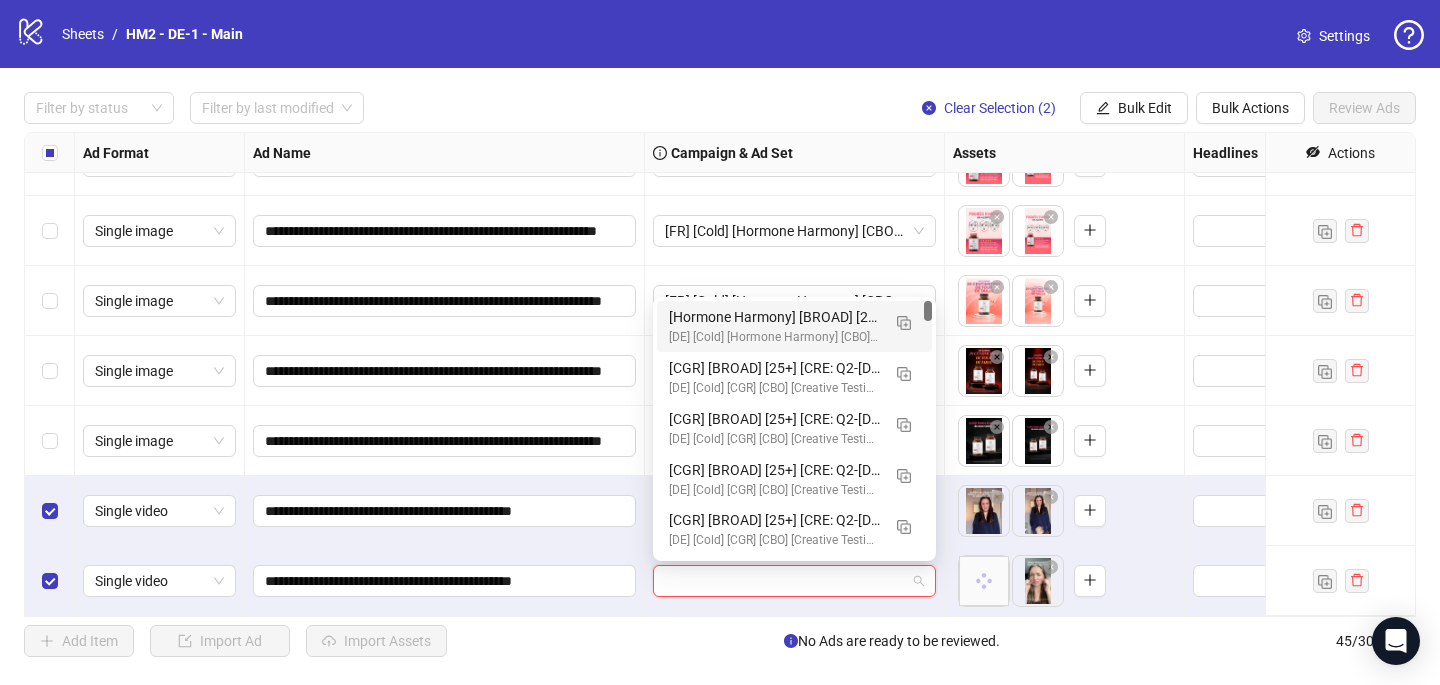 paste on "**********" 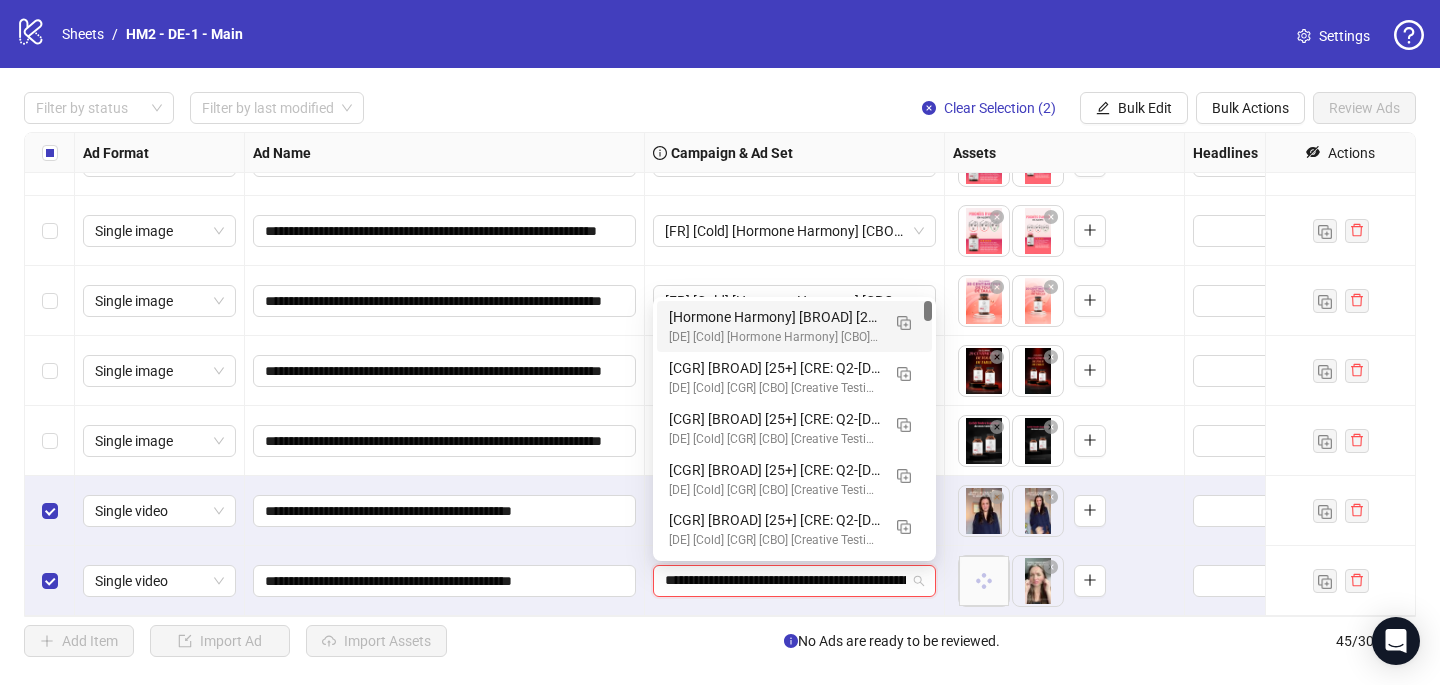 scroll, scrollTop: 0, scrollLeft: 235, axis: horizontal 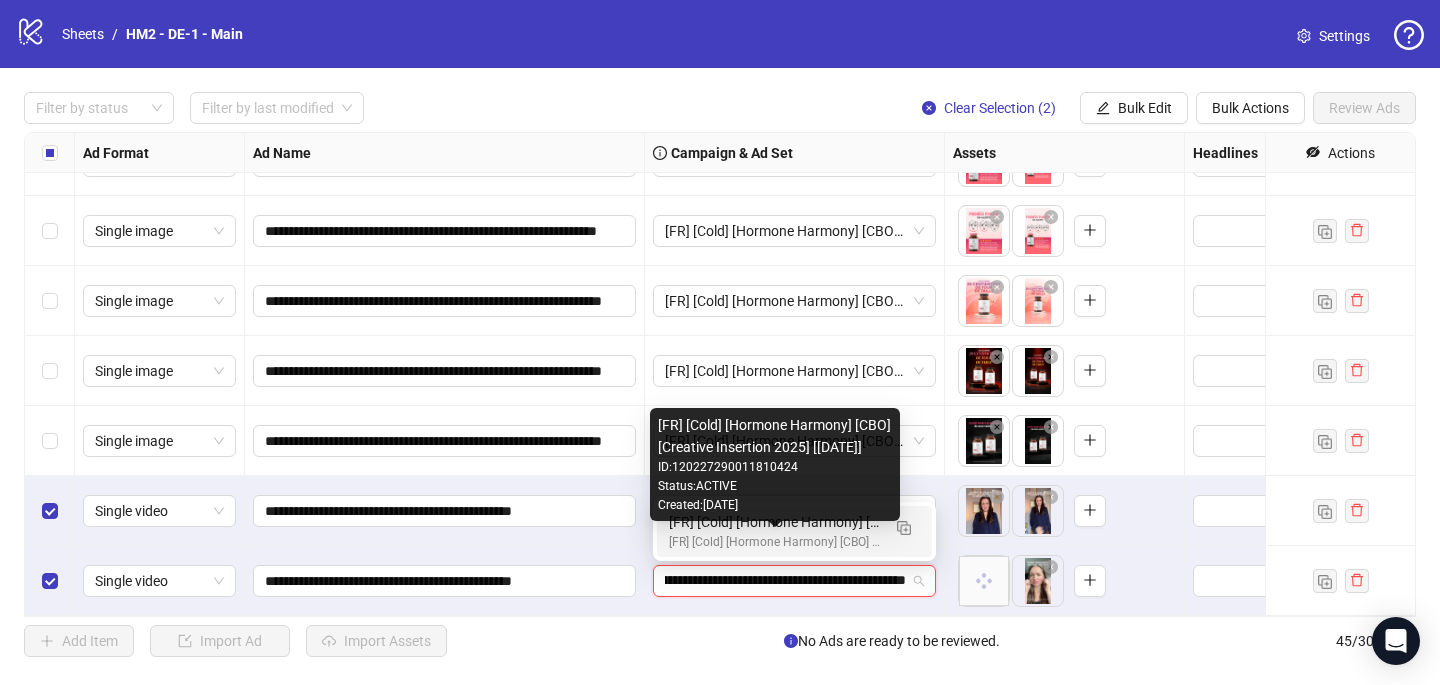click on "[FR] [Cold] [Hormone Harmony] [CBO] [Creative Insertion 2025] [[DATE]]" at bounding box center (774, 542) 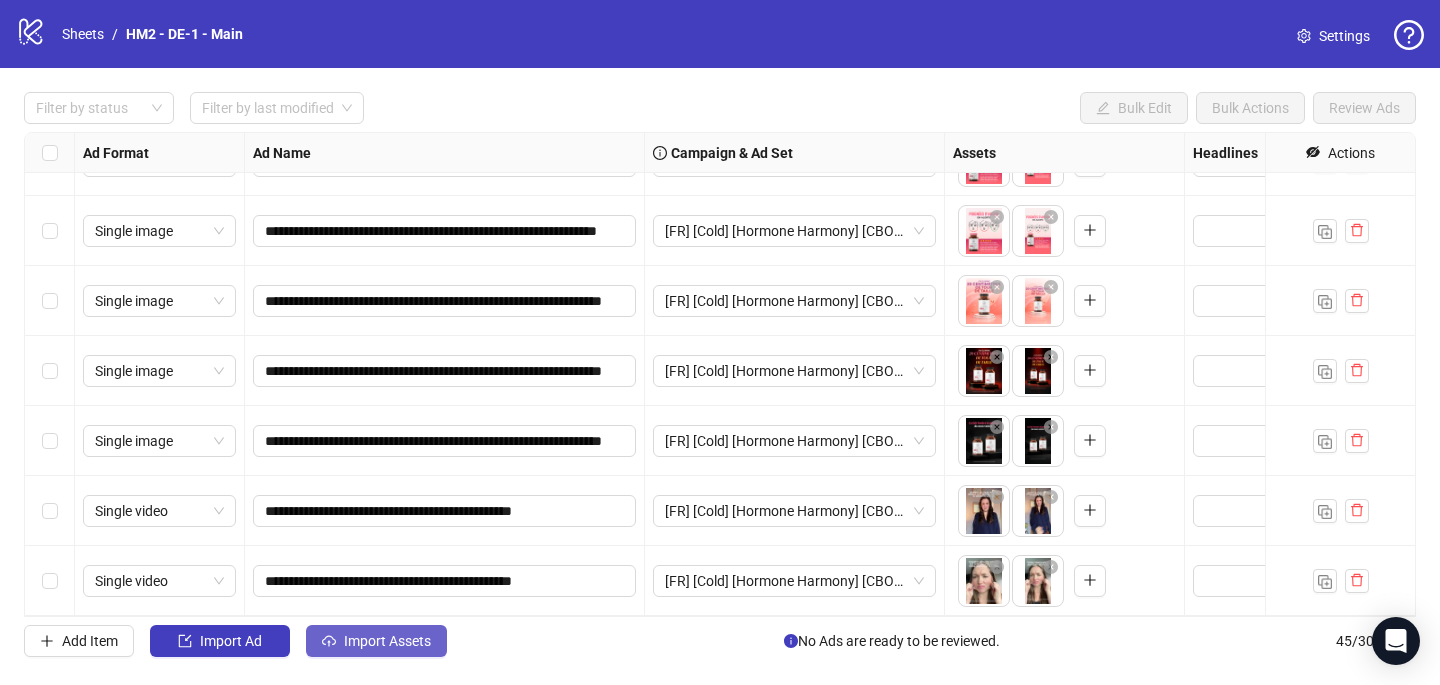 click on "Import Assets" at bounding box center [387, 641] 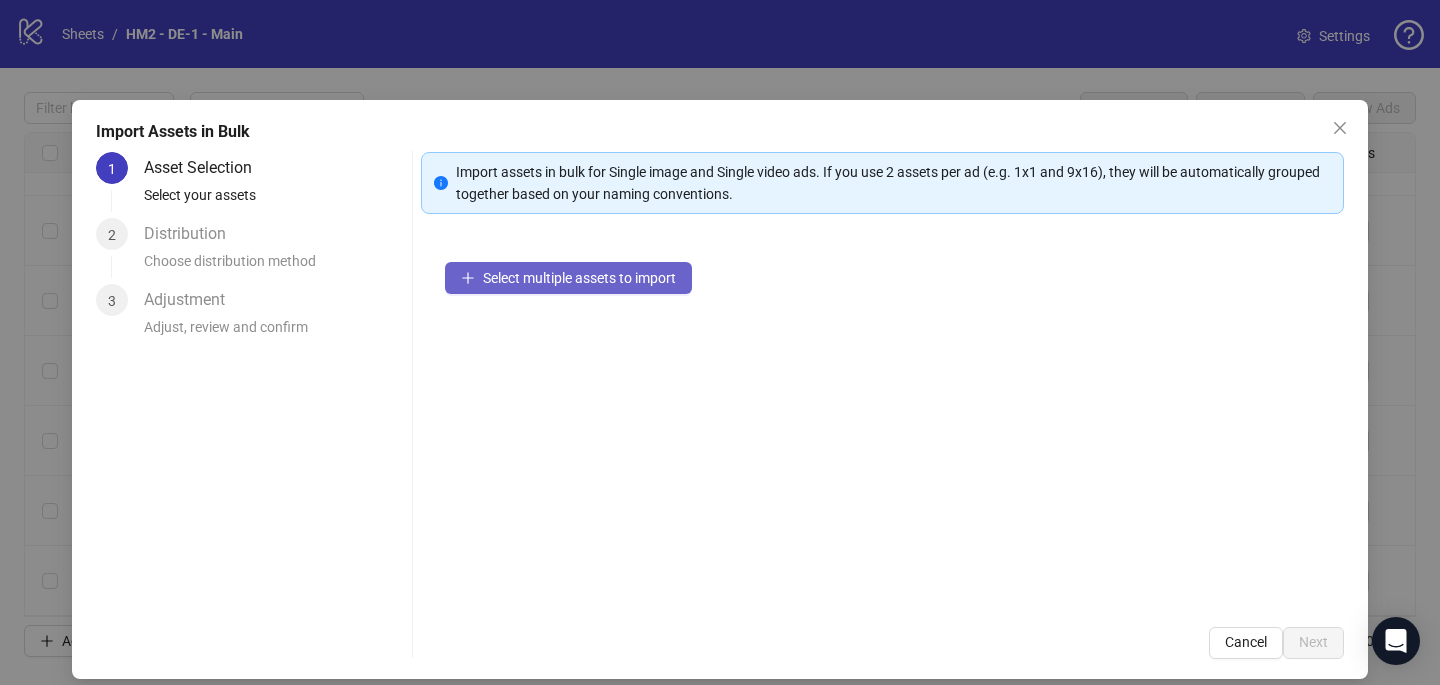 click on "Select multiple assets to import" at bounding box center (579, 278) 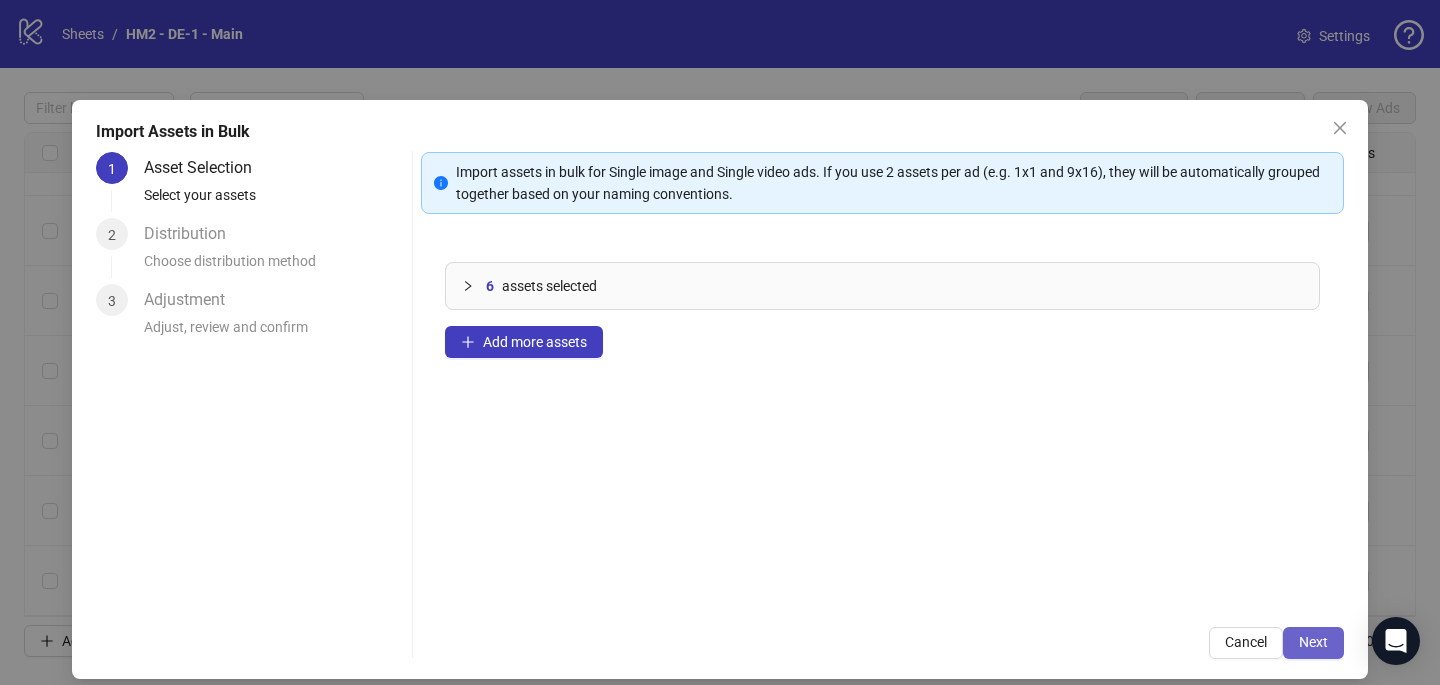 click on "Next" at bounding box center (1313, 642) 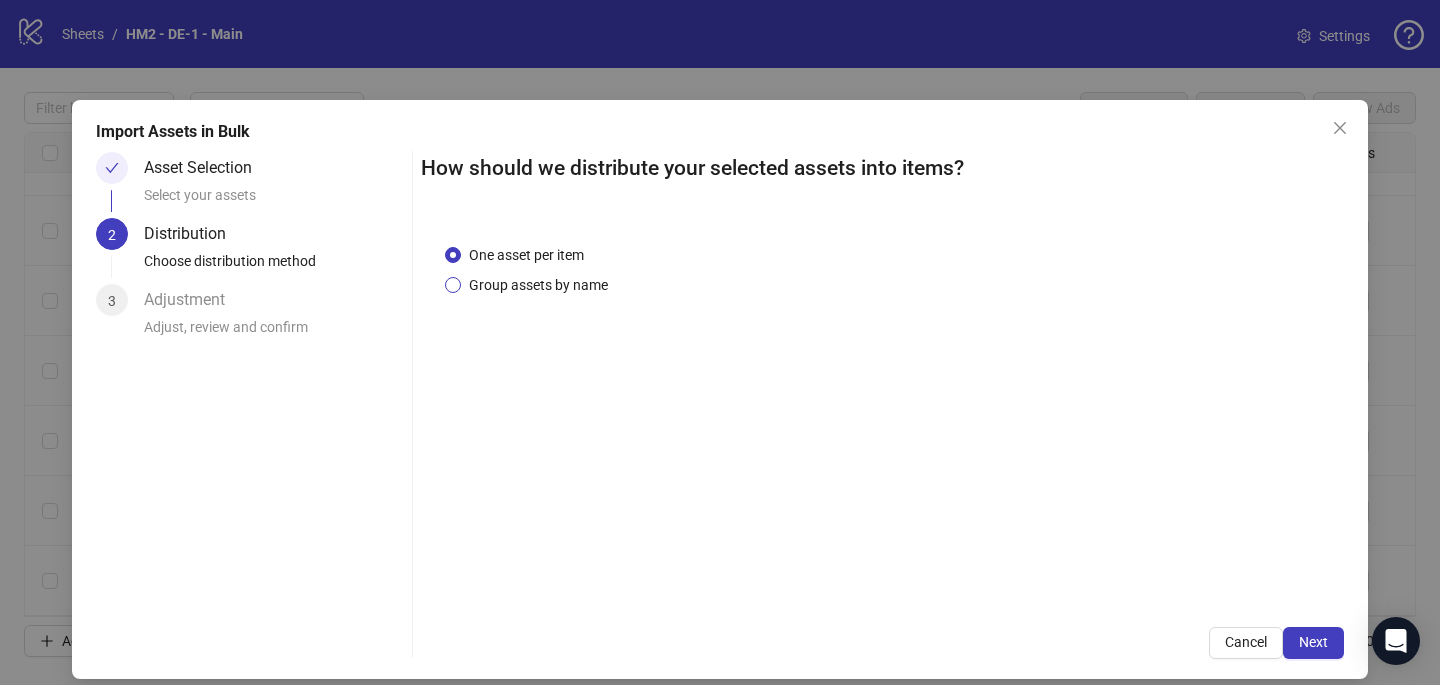 click on "Group assets by name" at bounding box center (538, 285) 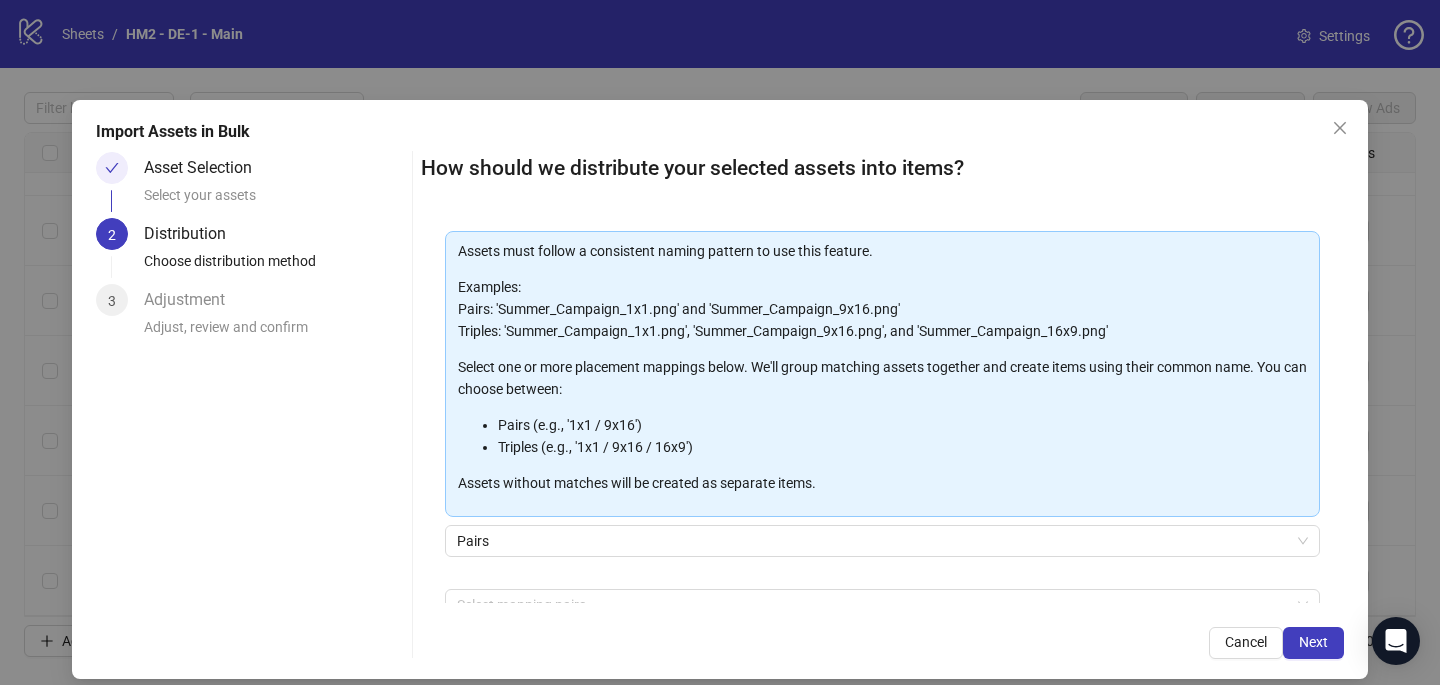 scroll, scrollTop: 203, scrollLeft: 0, axis: vertical 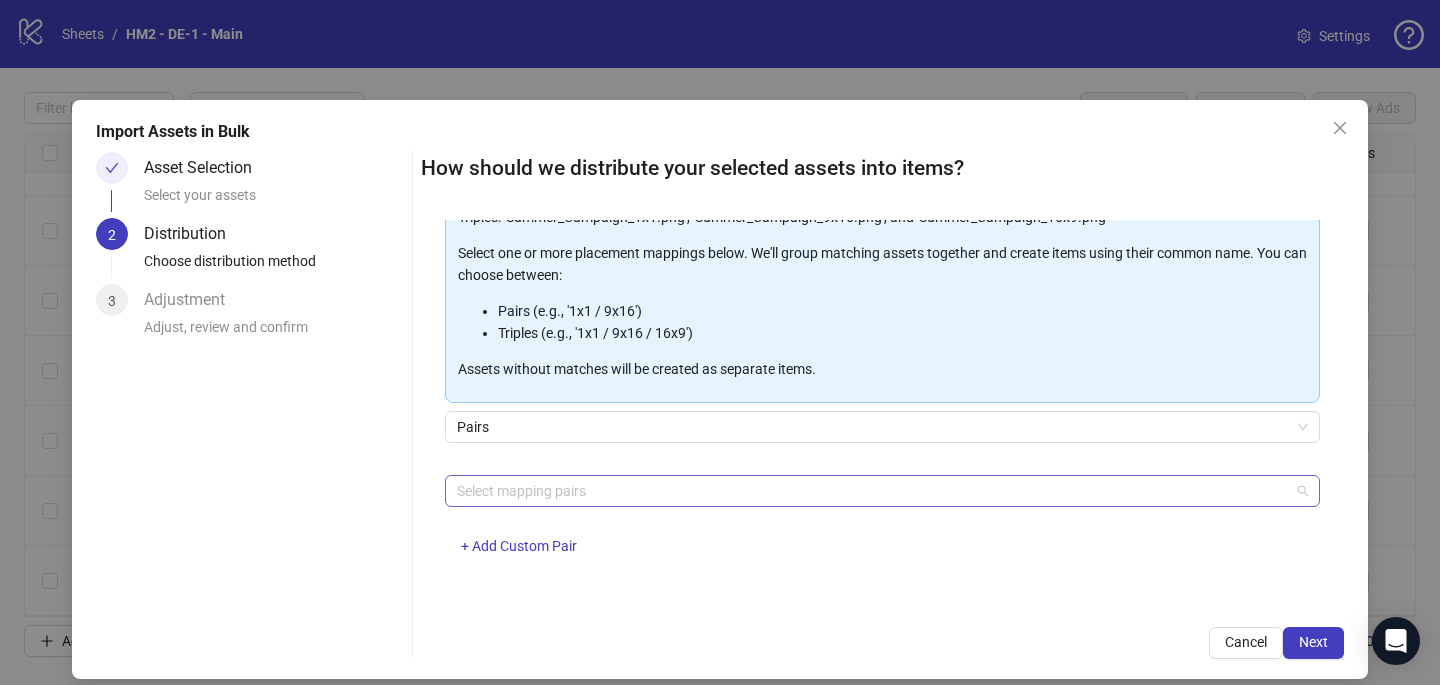click at bounding box center [872, 491] 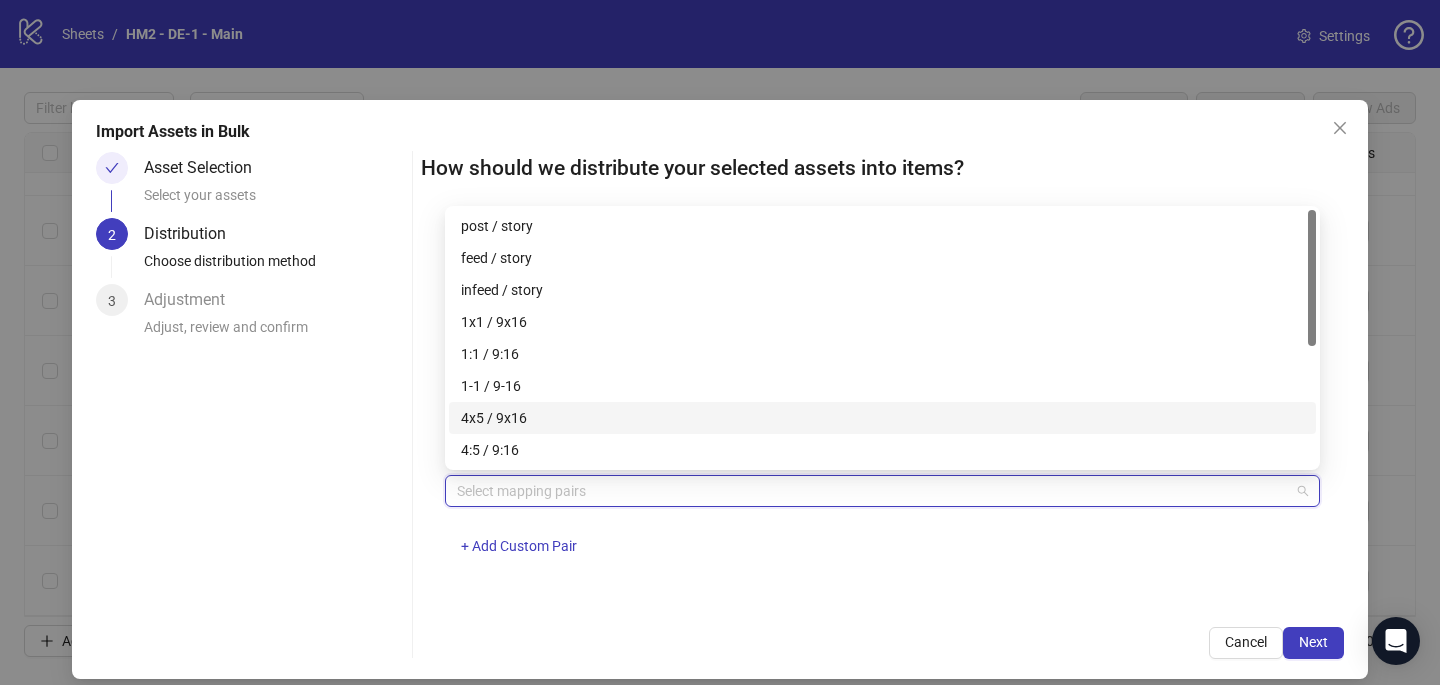 click on "4x5 / 9x16" at bounding box center [882, 418] 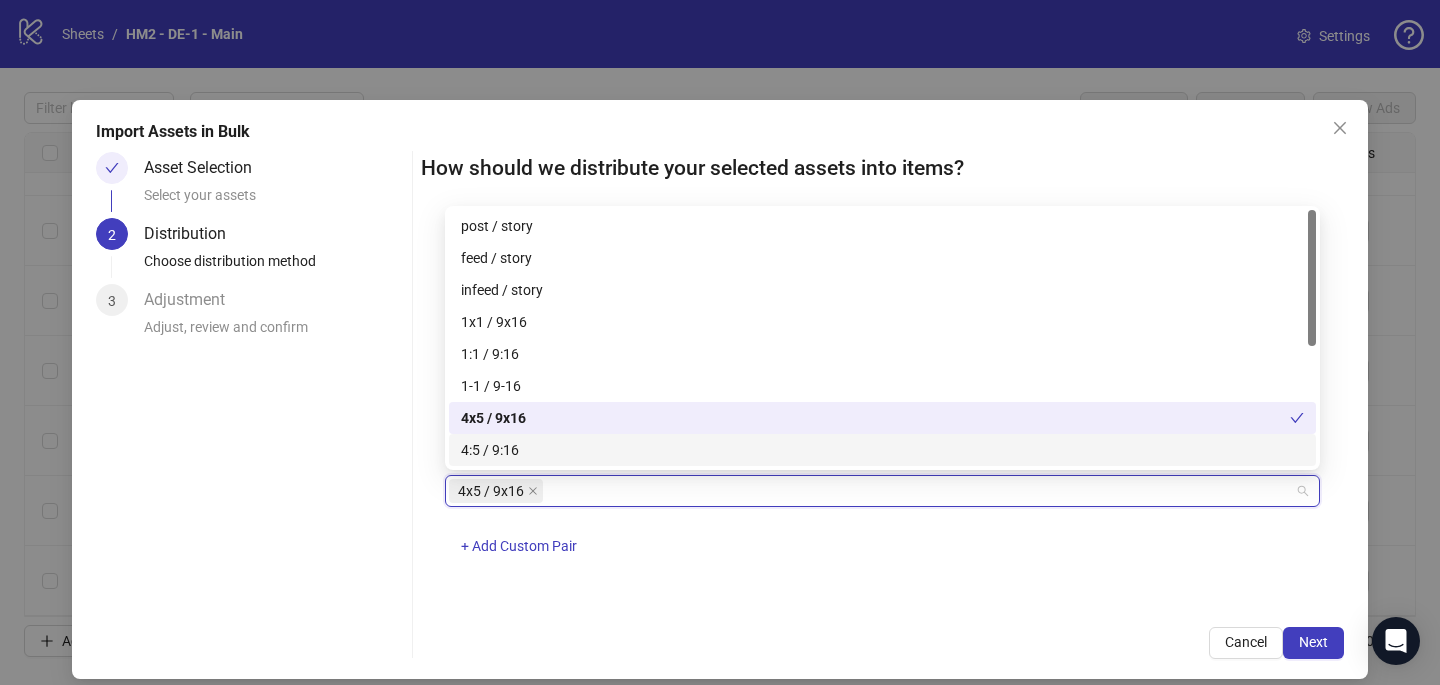 click on "One asset per item Group assets by name Assets must follow a consistent naming pattern to use this feature. Examples: Pairs: 'Summer_Campaign_1x1.png' and 'Summer_Campaign_9x16.png' Triples: 'Summer_Campaign_1x1.png', 'Summer_Campaign_9x16.png', and 'Summer_Campaign_16x9.png' Select one or more placement mappings below. We'll group matching assets together and create items using their common name. You can choose between: Pairs (e.g., '1x1 / 9x16') Triples (e.g., '1x1 / 9x16 / 16x9') Assets without matches will be created as separate items. Pairs 4x5 / 9x16   + Add Custom Pair" at bounding box center [882, 411] 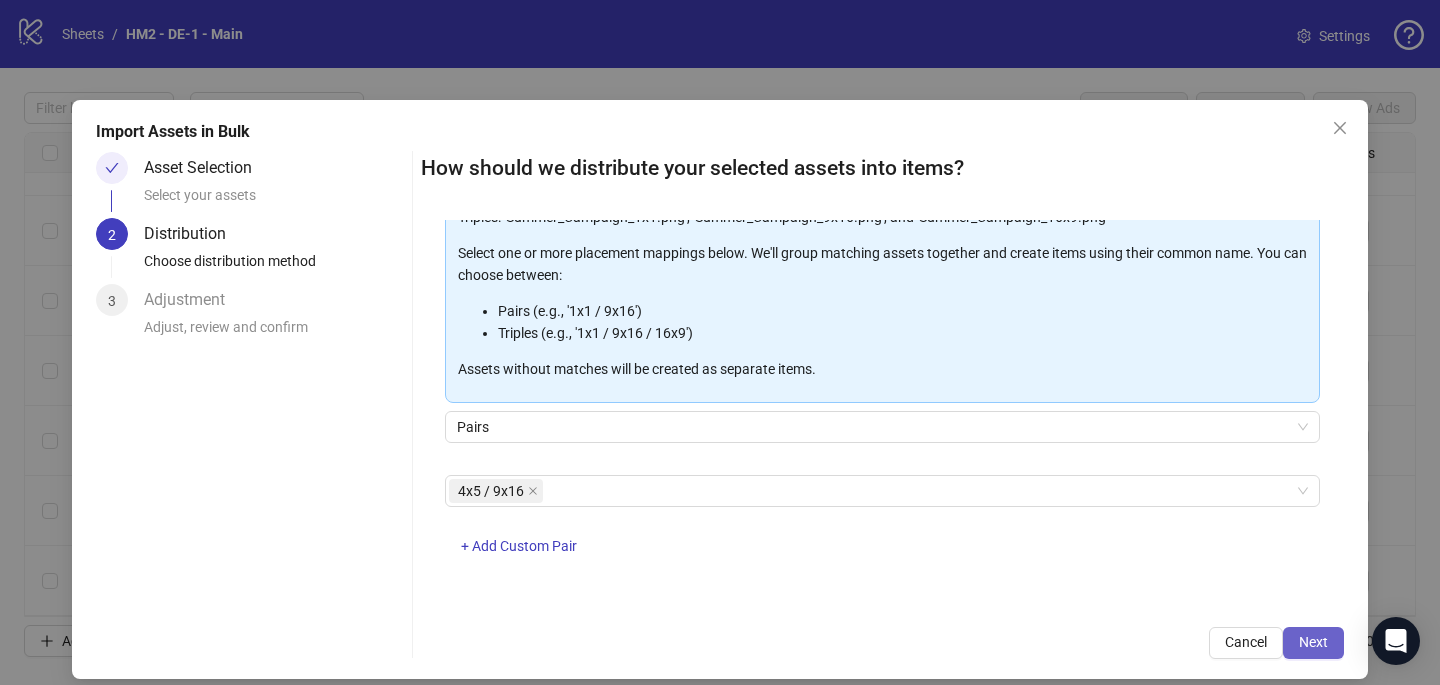 click on "Next" at bounding box center [1313, 643] 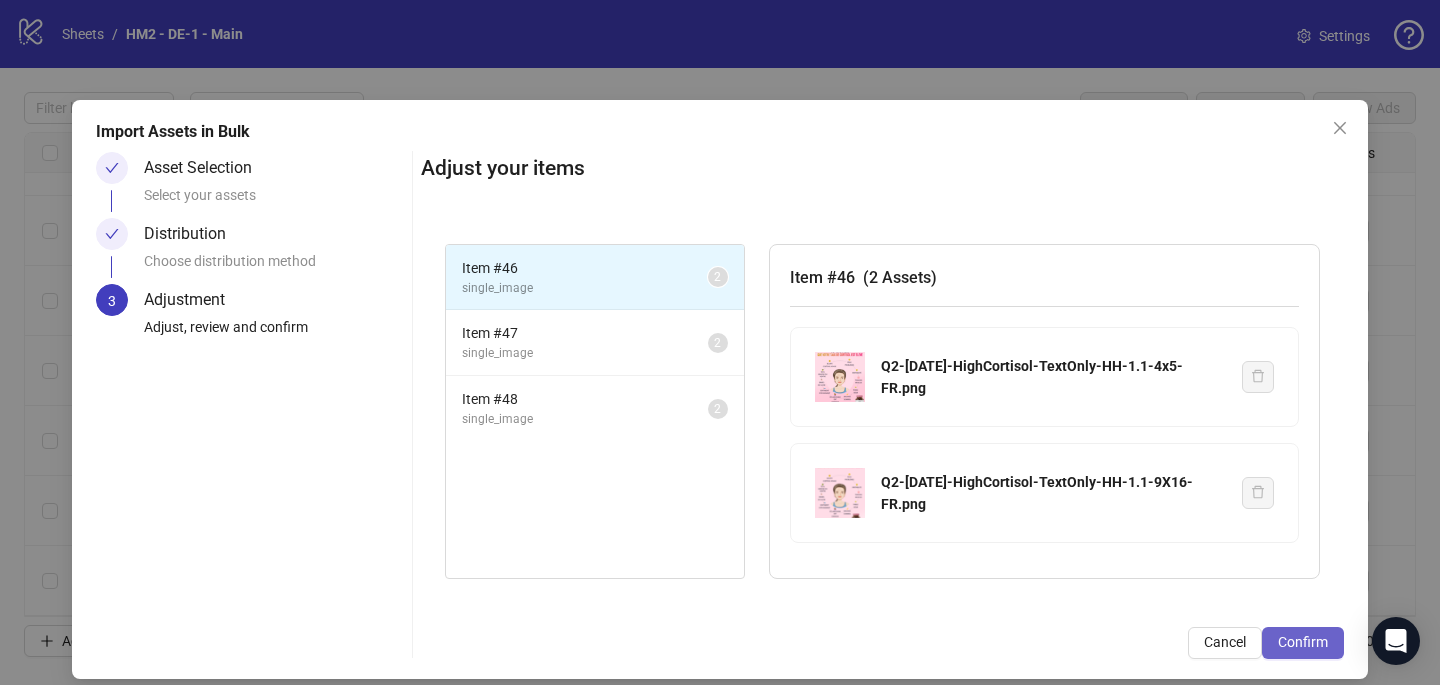click on "Confirm" at bounding box center [1303, 642] 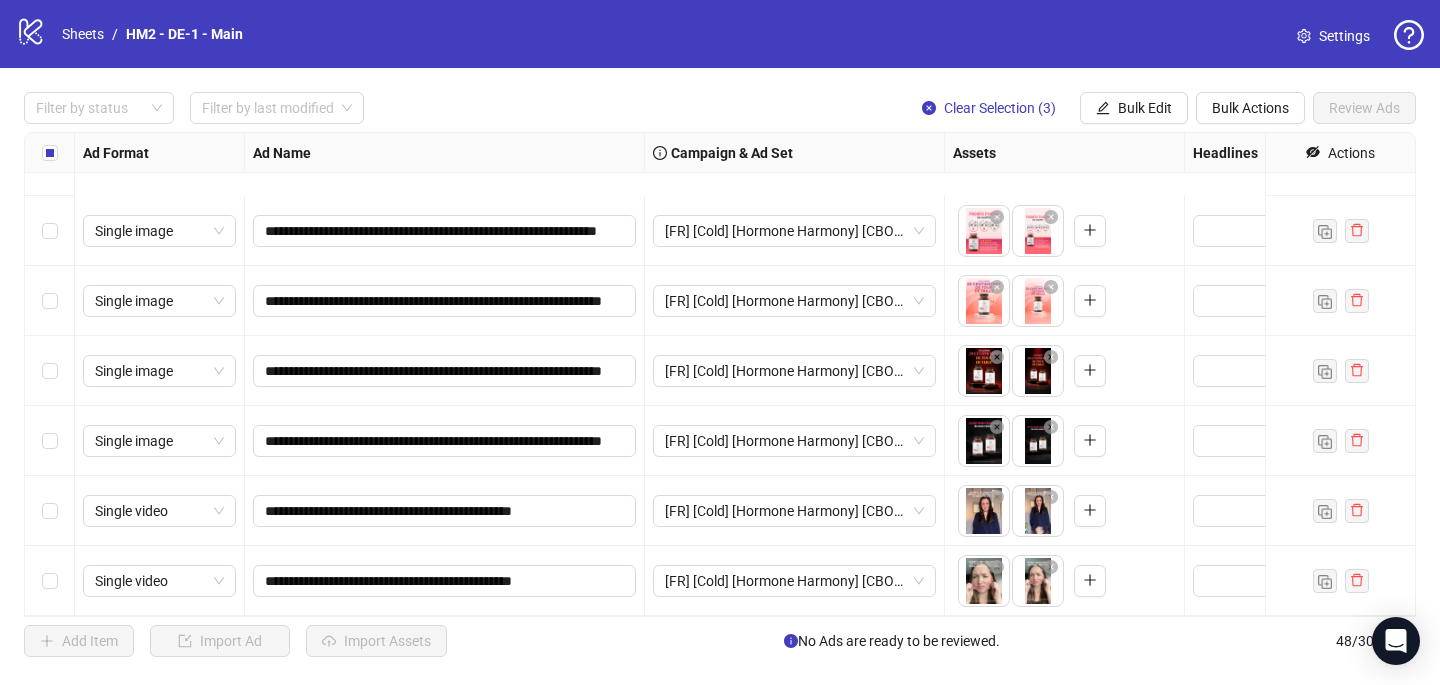 scroll, scrollTop: 2917, scrollLeft: 0, axis: vertical 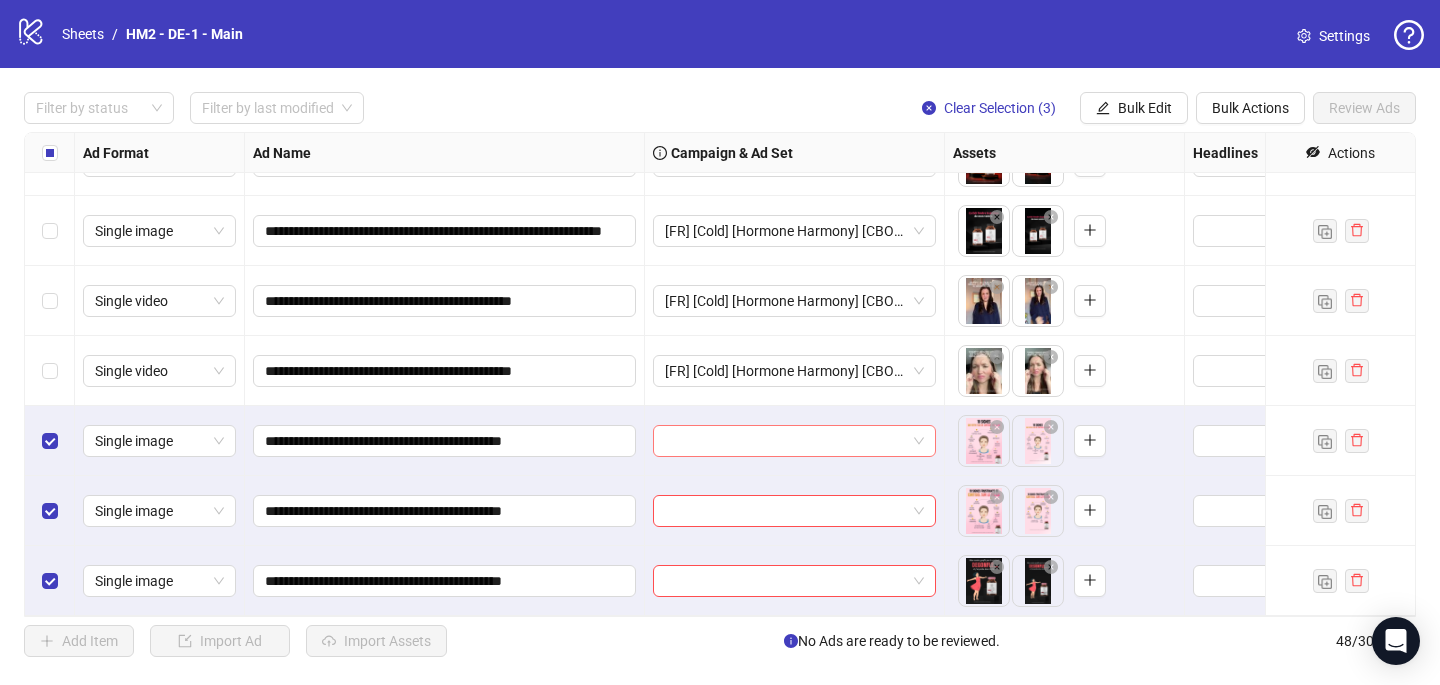click at bounding box center (785, 441) 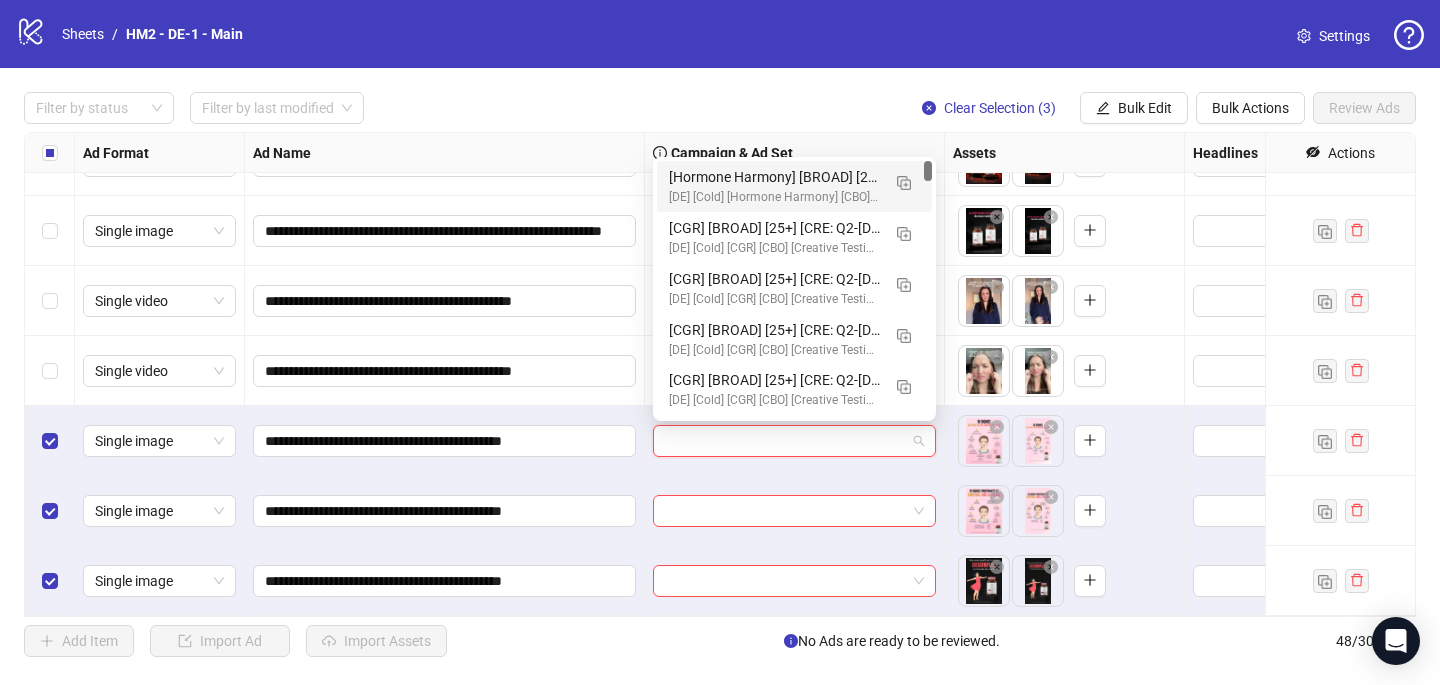 paste on "**********" 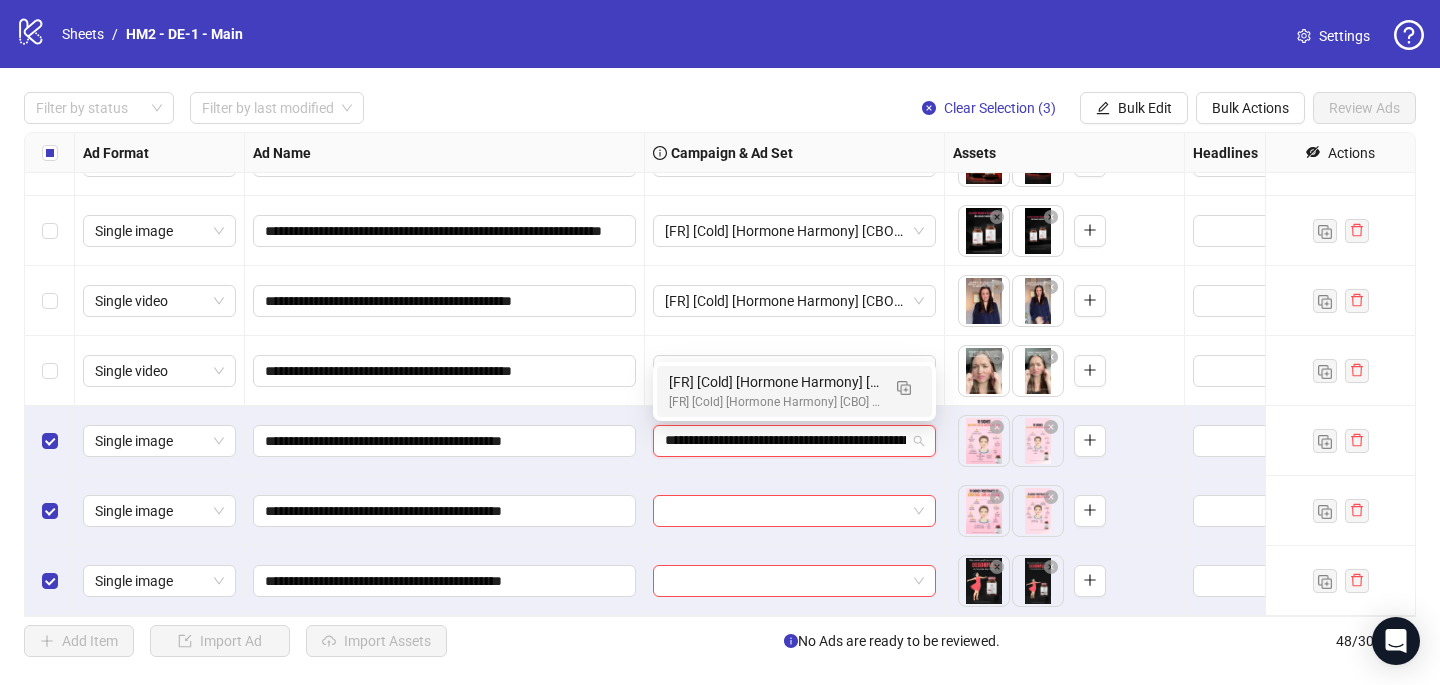 scroll, scrollTop: 0, scrollLeft: 235, axis: horizontal 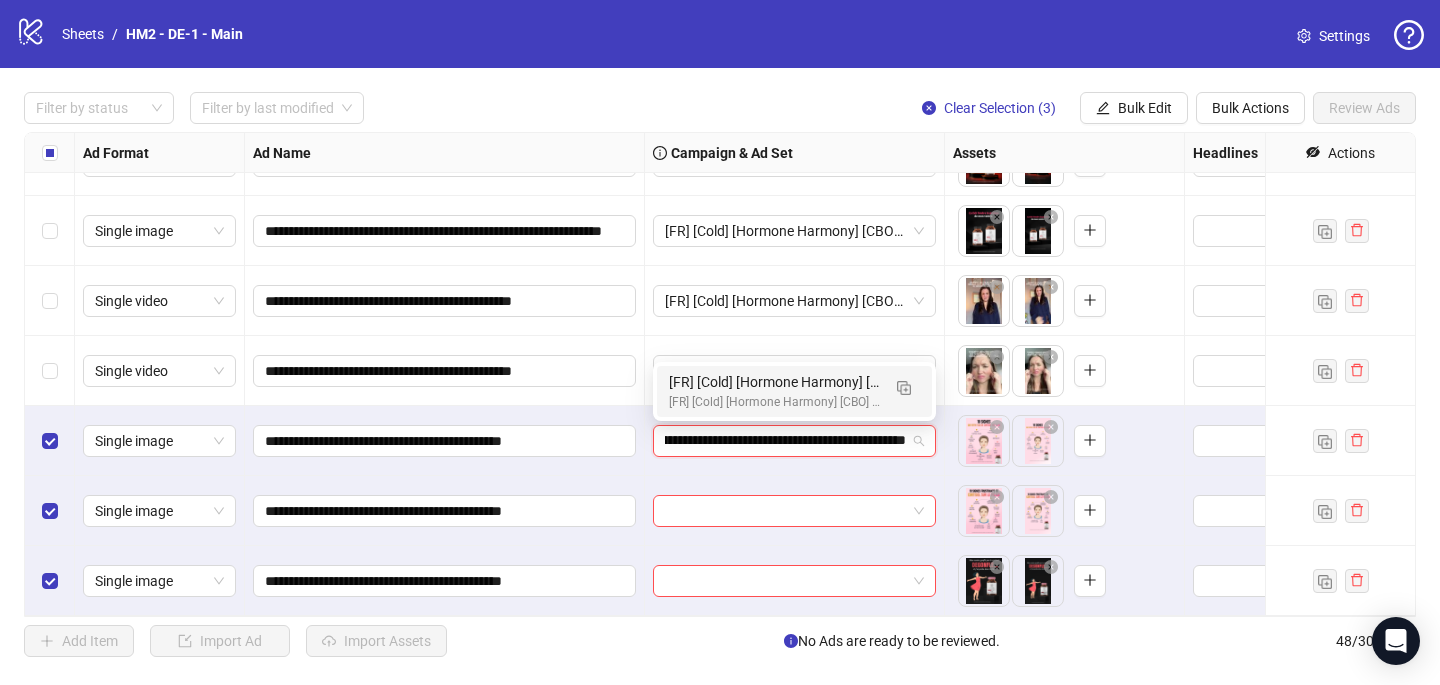 click on "[FR] [Cold] [Hormone Harmony] [CBO] [Creative Insertion 2025] [[DATE]]" at bounding box center (774, 402) 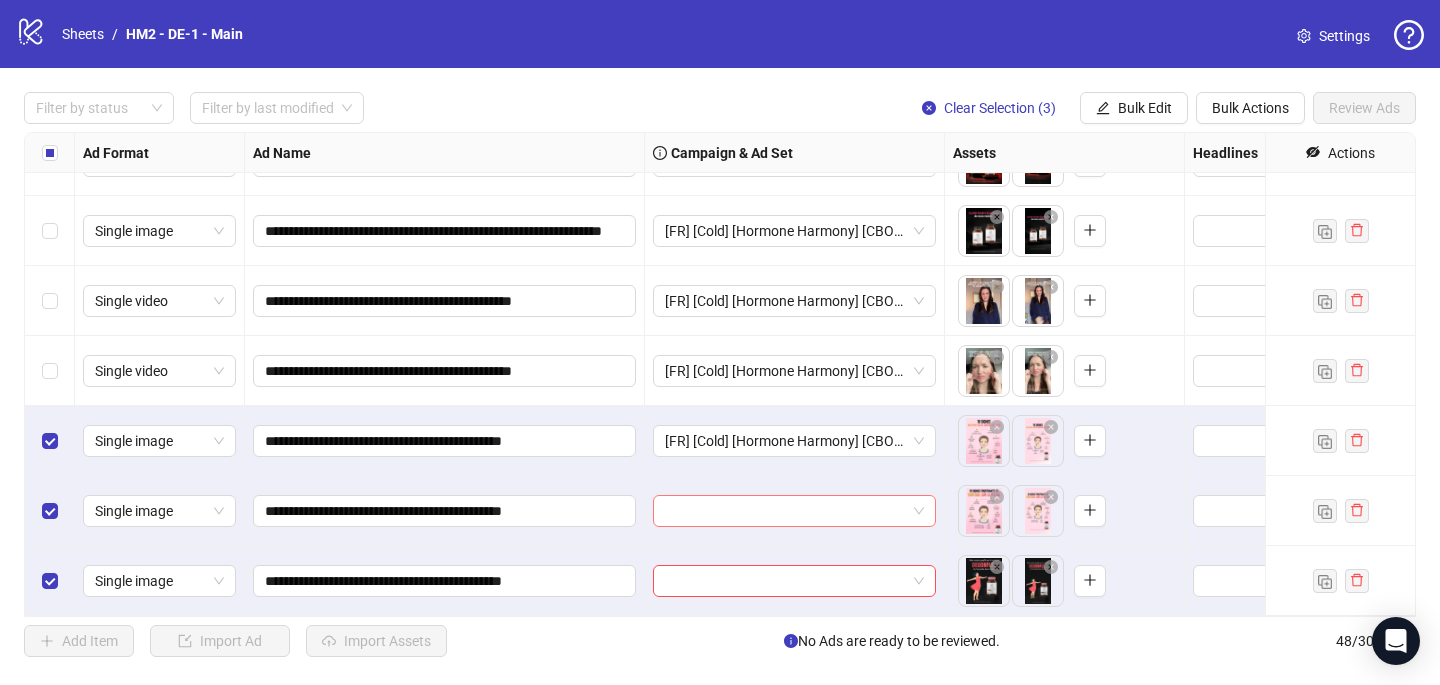 click at bounding box center [785, 511] 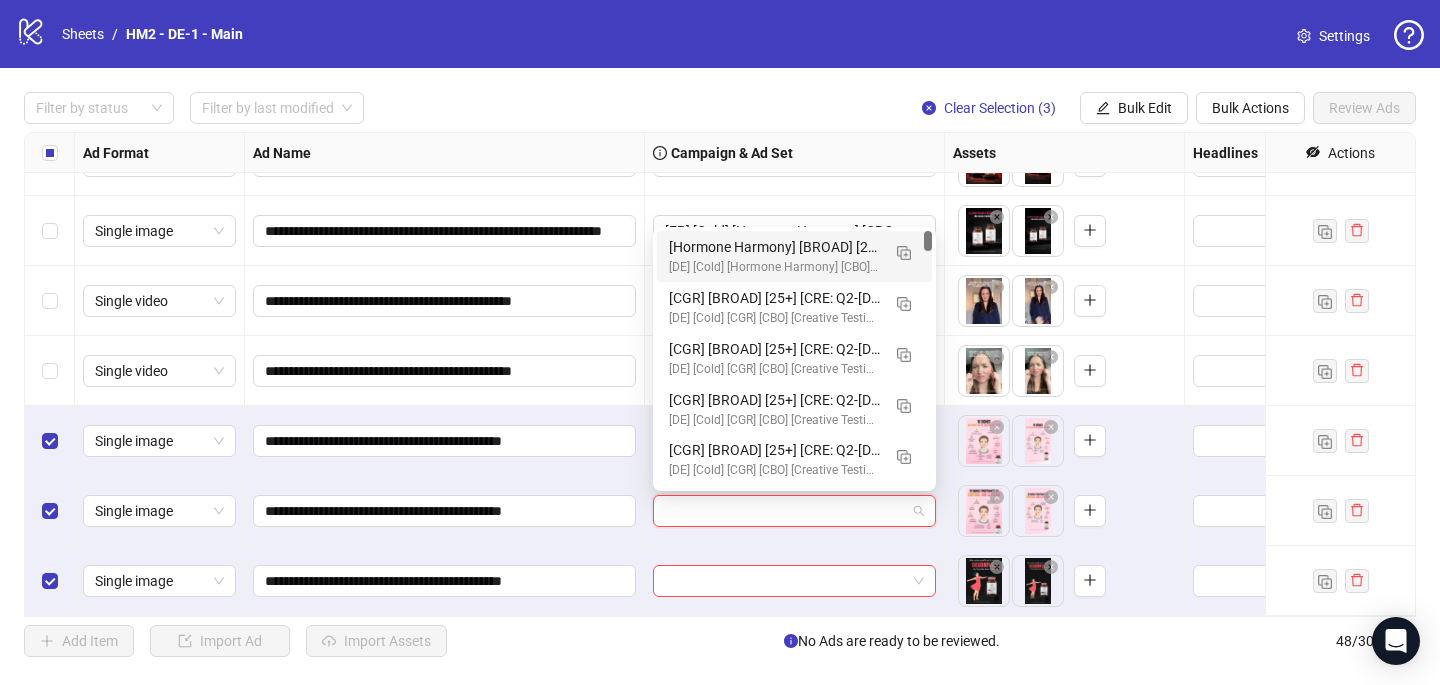 paste on "**********" 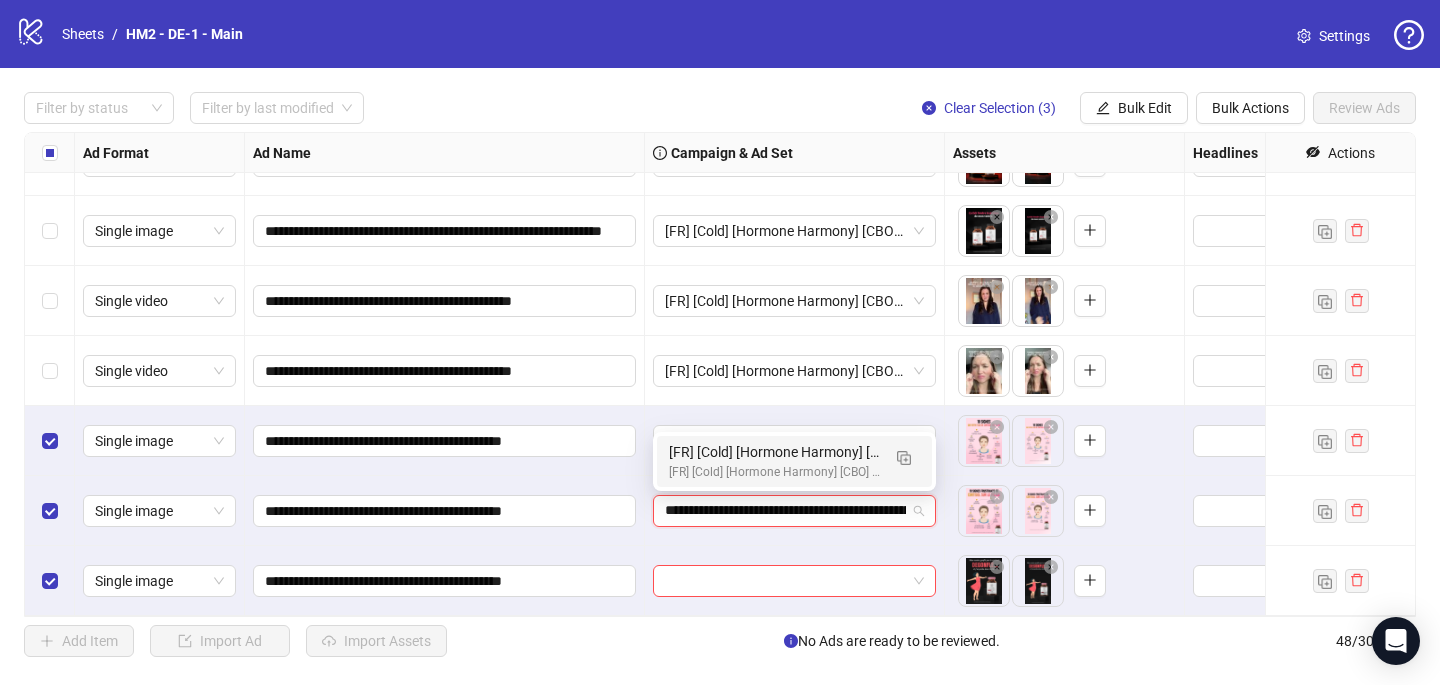 scroll, scrollTop: 0, scrollLeft: 235, axis: horizontal 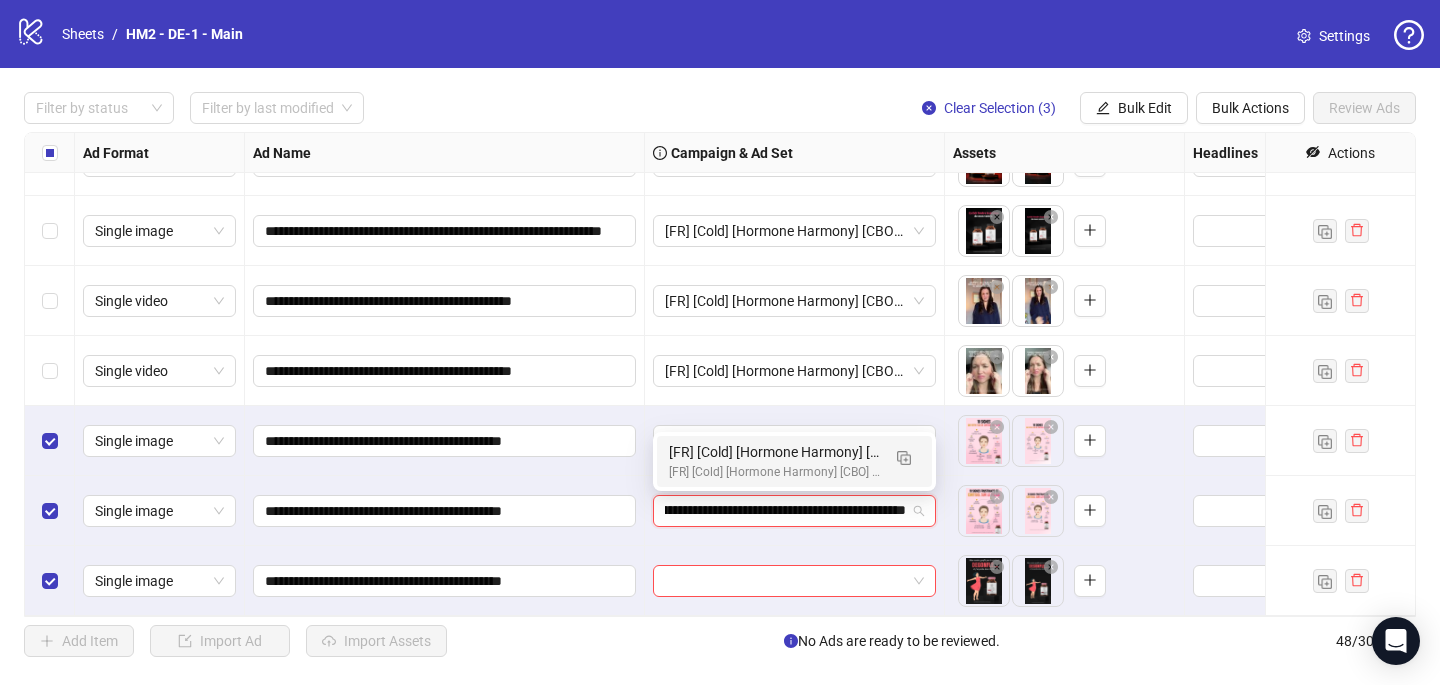 click on "[FR] [Cold] [Hormone Harmony] [CBO] [Creative Insertion 2025] [[DATE]]" at bounding box center (774, 452) 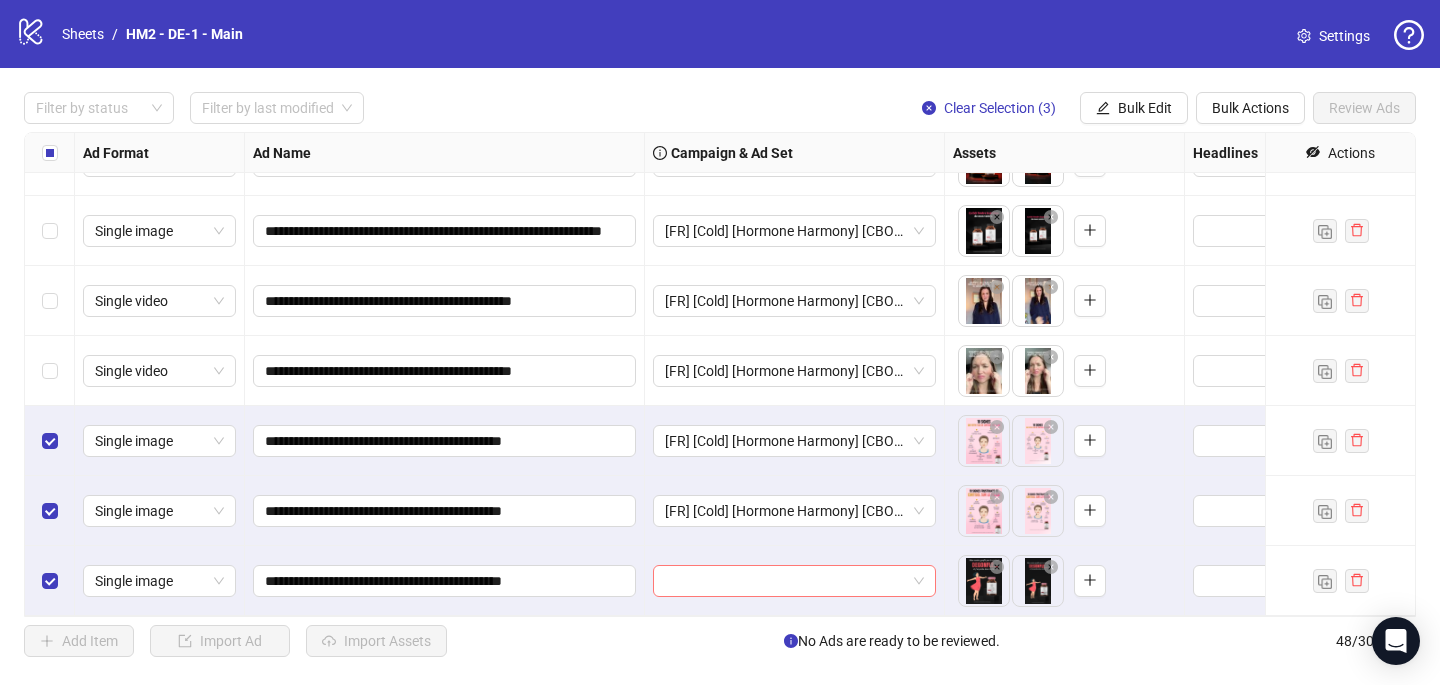 click at bounding box center (785, 581) 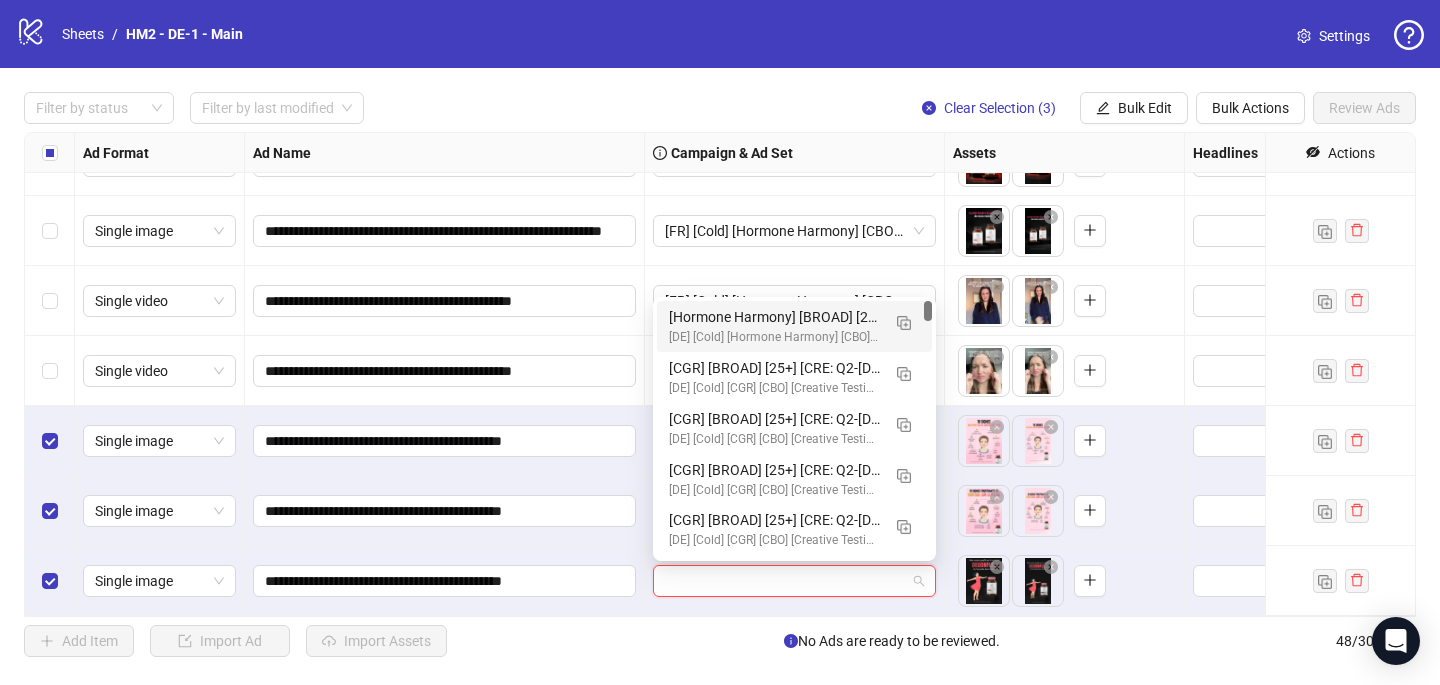 paste on "**********" 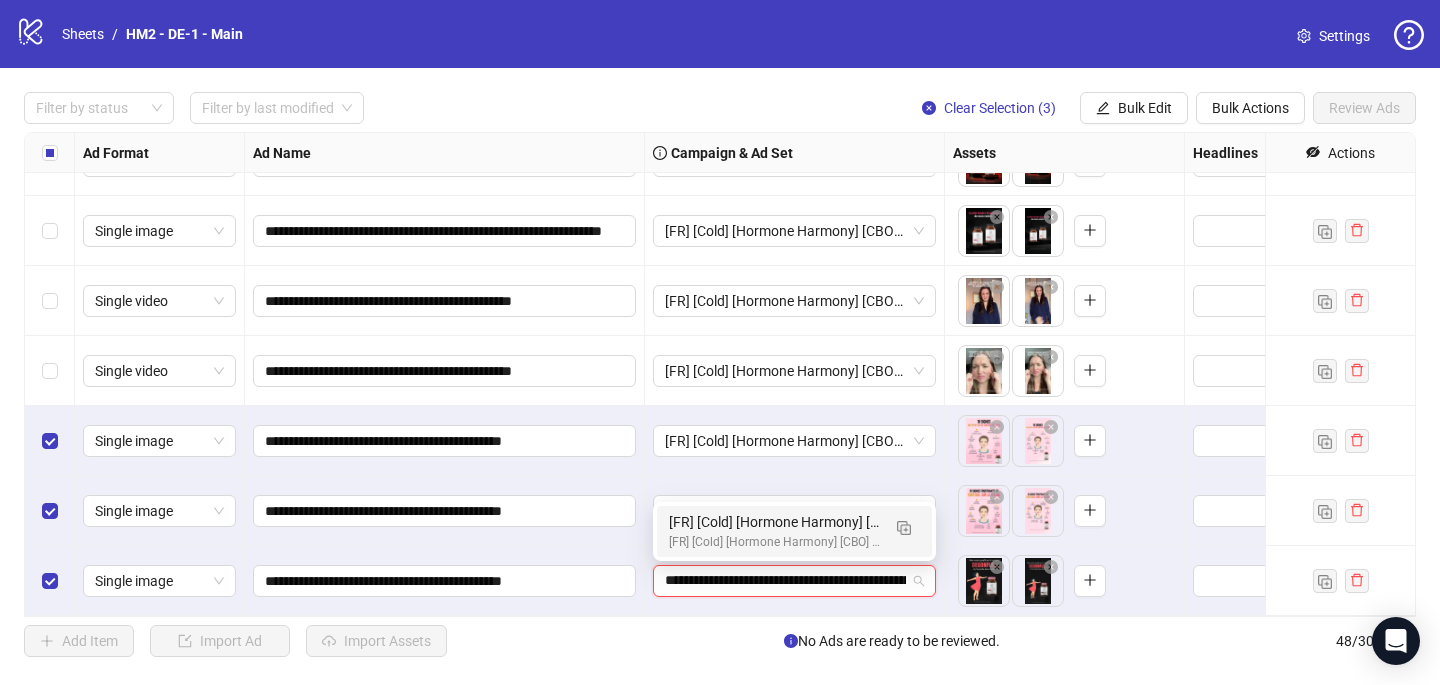 scroll, scrollTop: 0, scrollLeft: 235, axis: horizontal 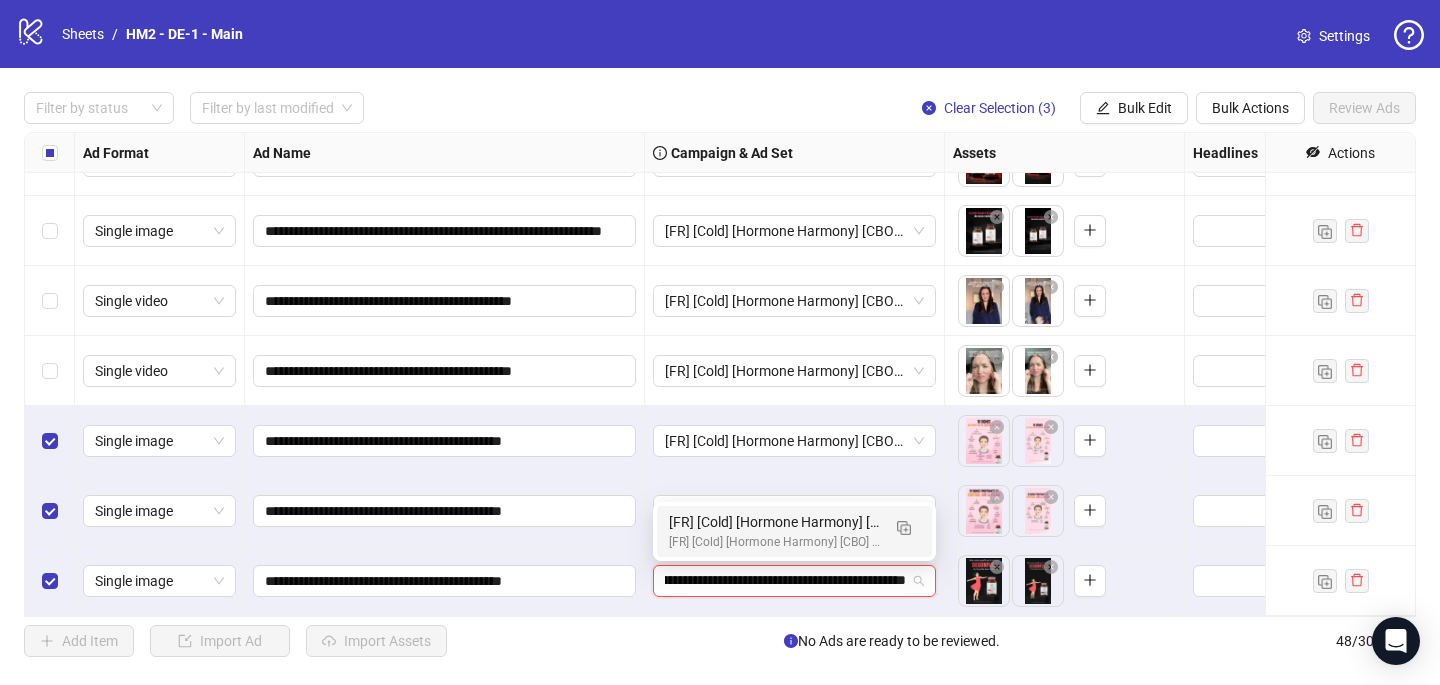 click on "[FR] [Cold] [Hormone Harmony] [CBO] [Creative Insertion 2025] [22 July 2025] [FR] [Cold] [Hormone Harmony] [CBO] [Creative Insertion 2025] [22 July 2025]" at bounding box center [794, 531] 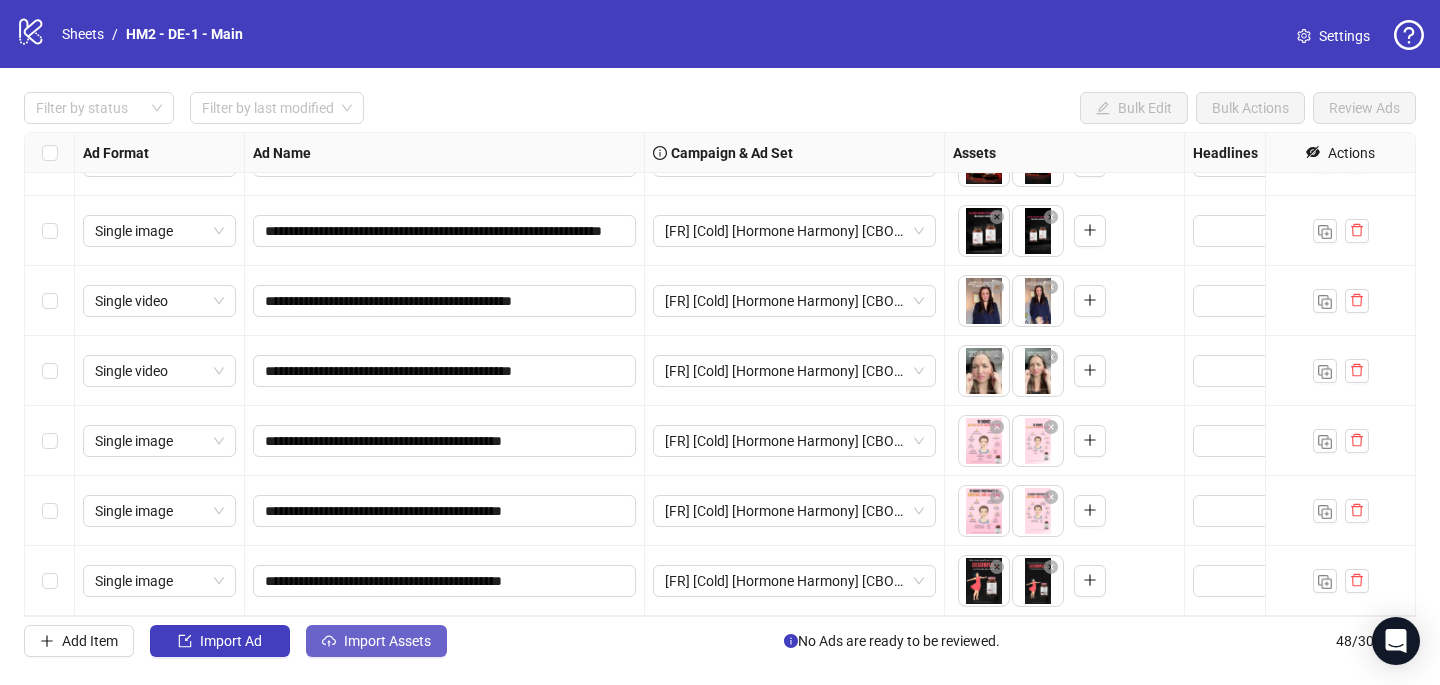click on "Import Assets" at bounding box center [387, 641] 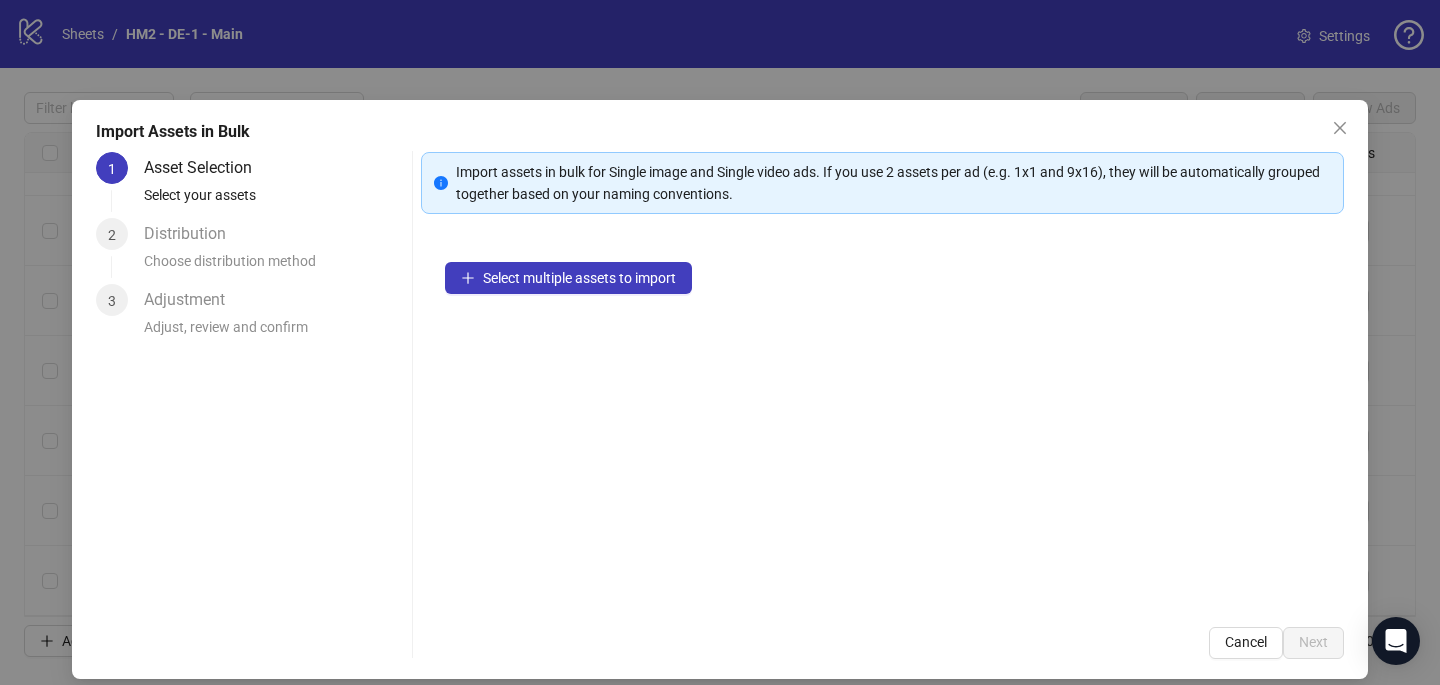 click on "Select multiple assets to import" at bounding box center [882, 420] 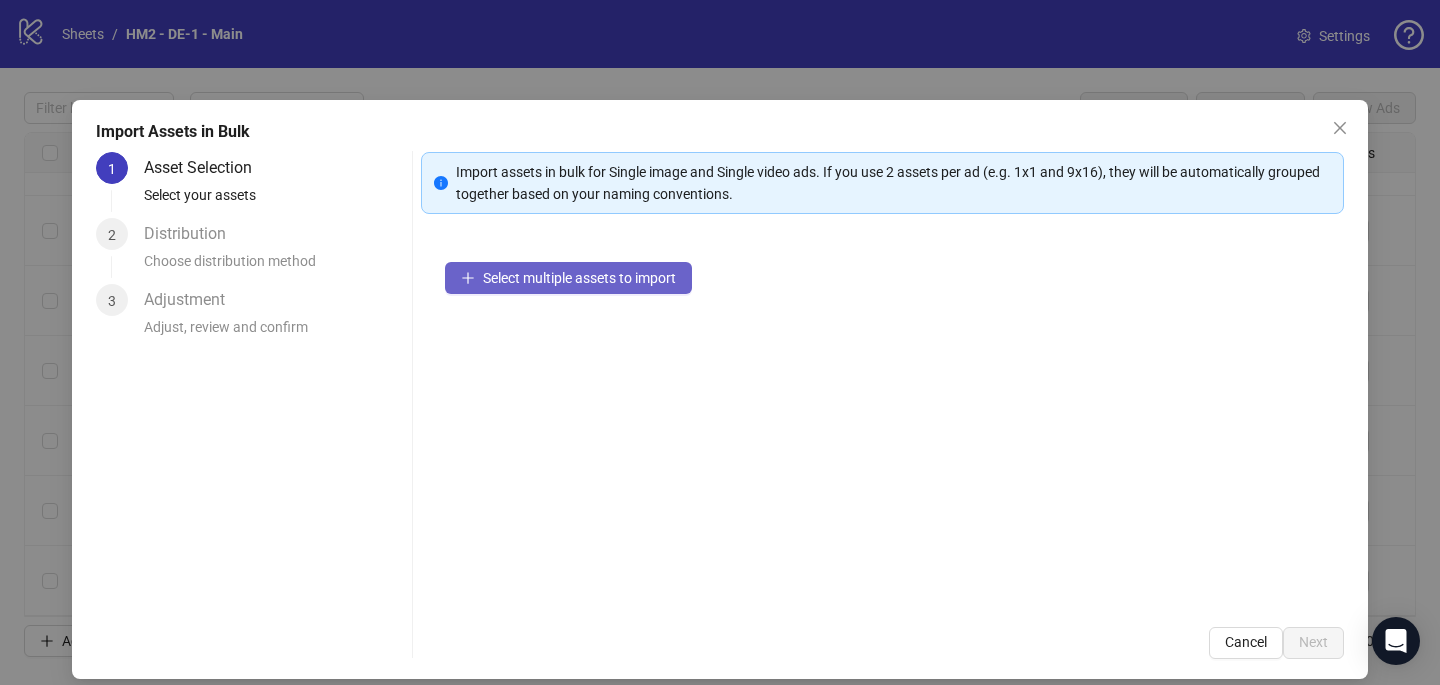 click on "Select multiple assets to import" at bounding box center (579, 278) 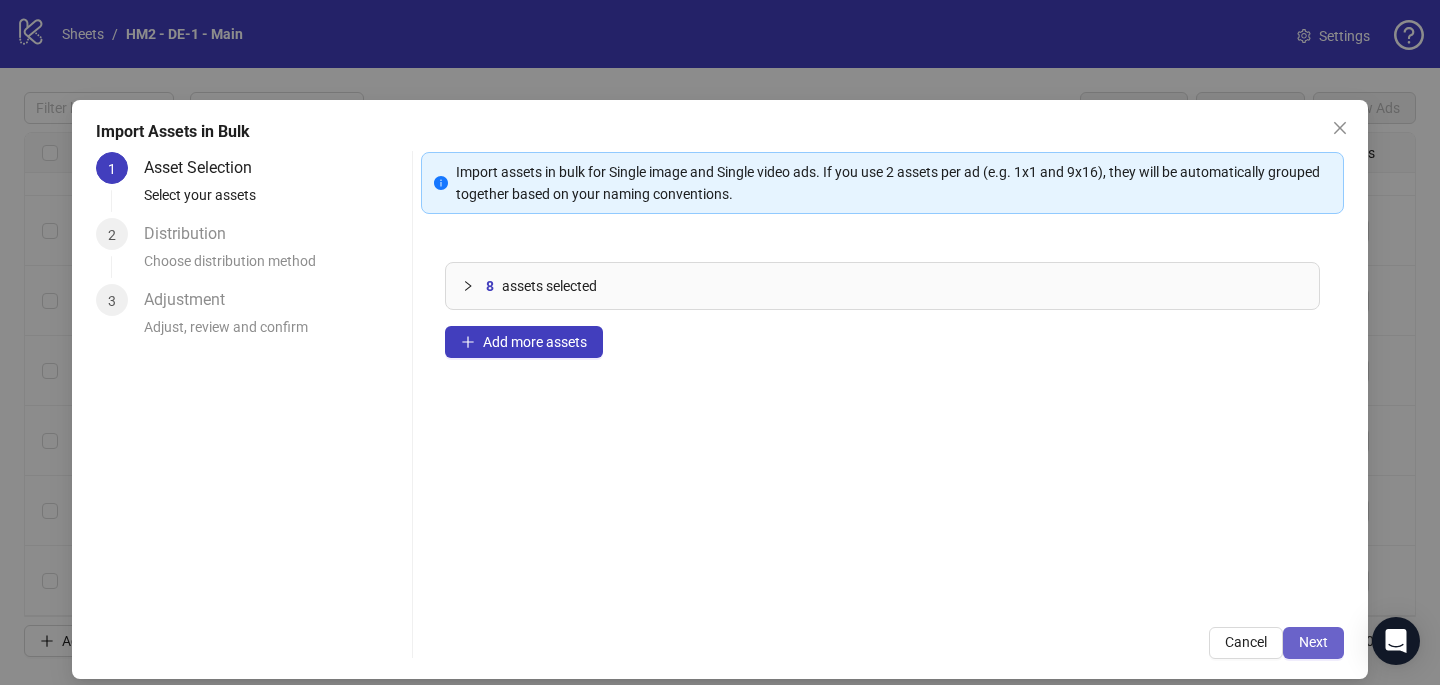 click on "Next" at bounding box center [1313, 642] 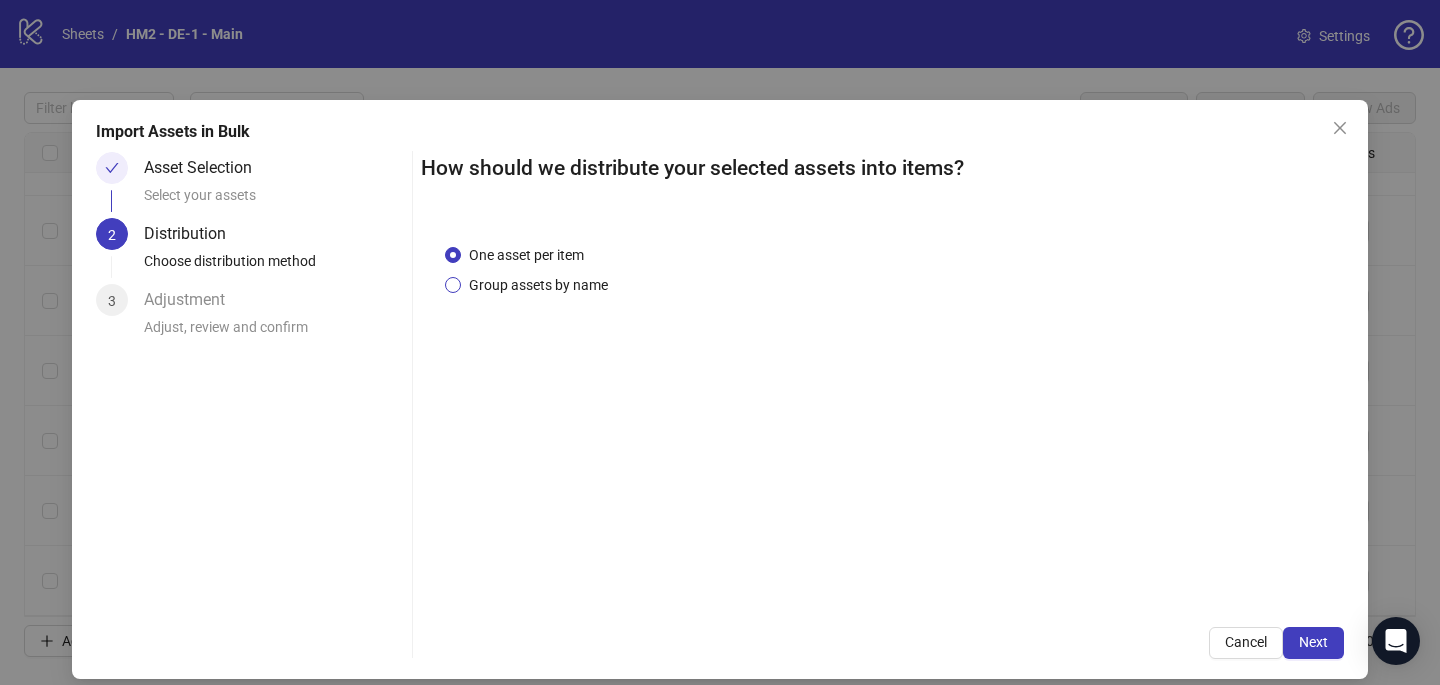 click on "Group assets by name" at bounding box center [538, 285] 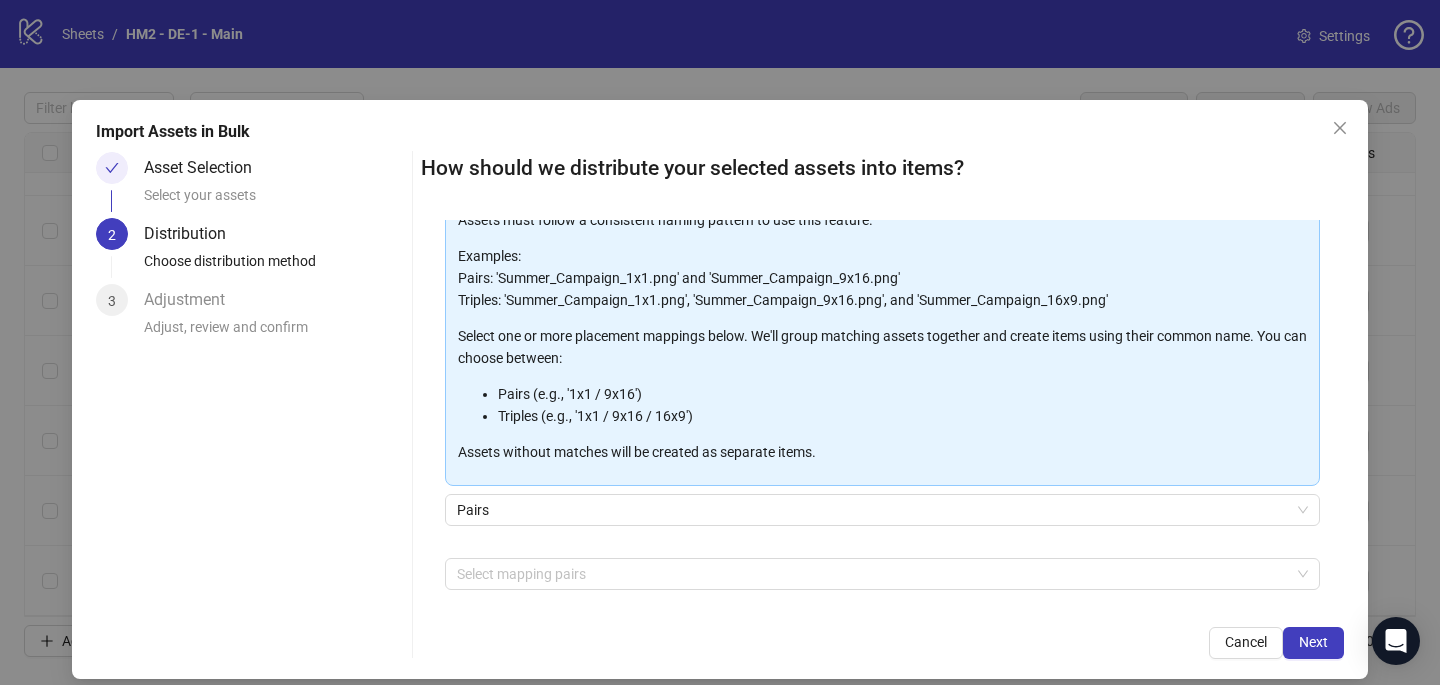 scroll, scrollTop: 203, scrollLeft: 0, axis: vertical 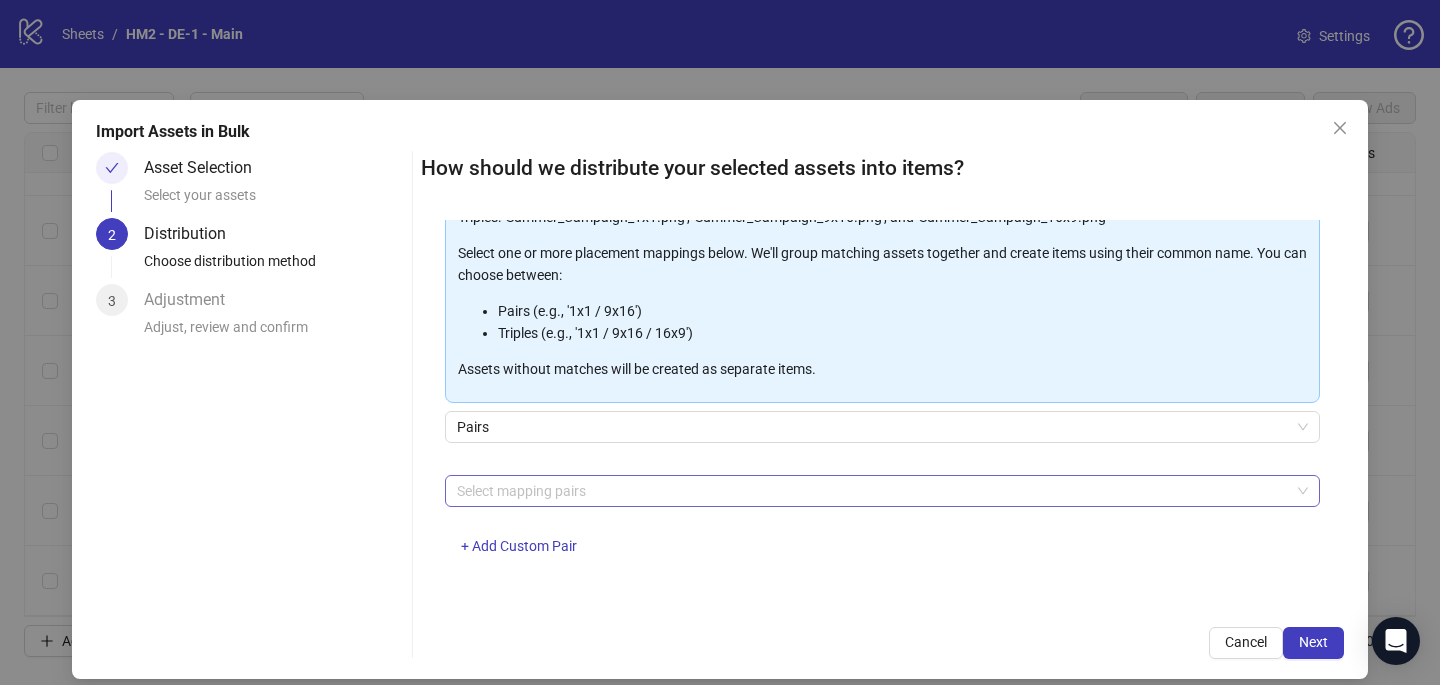 click at bounding box center [872, 491] 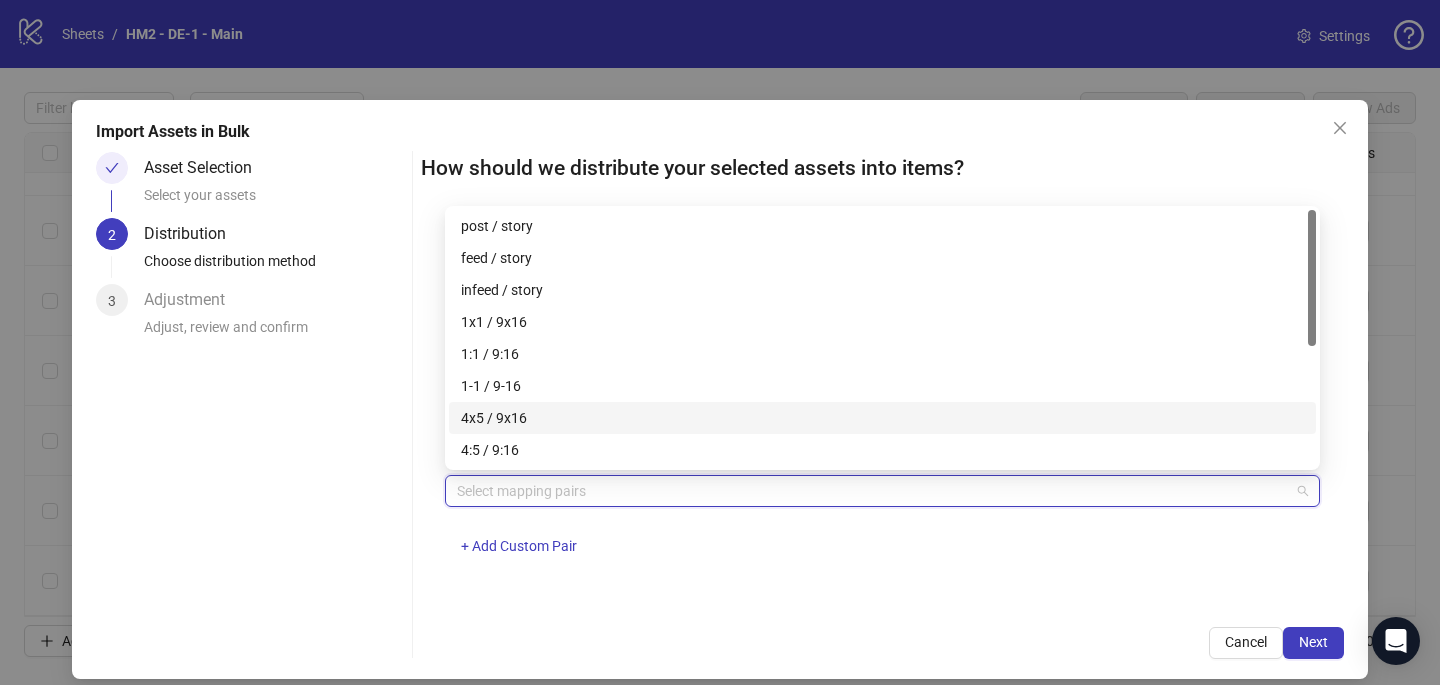 click on "4x5 / 9x16" at bounding box center (882, 418) 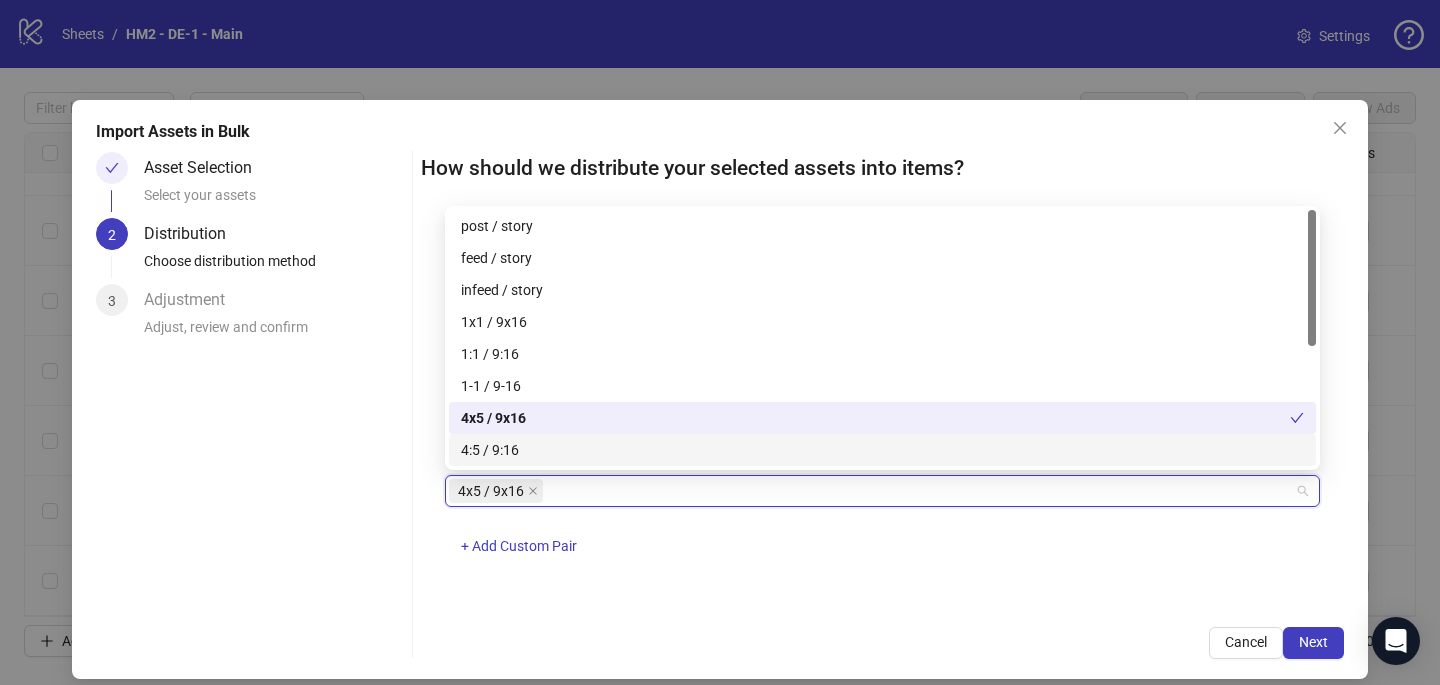 click on "4x5 / 9x16   + Add Custom Pair" at bounding box center (882, 527) 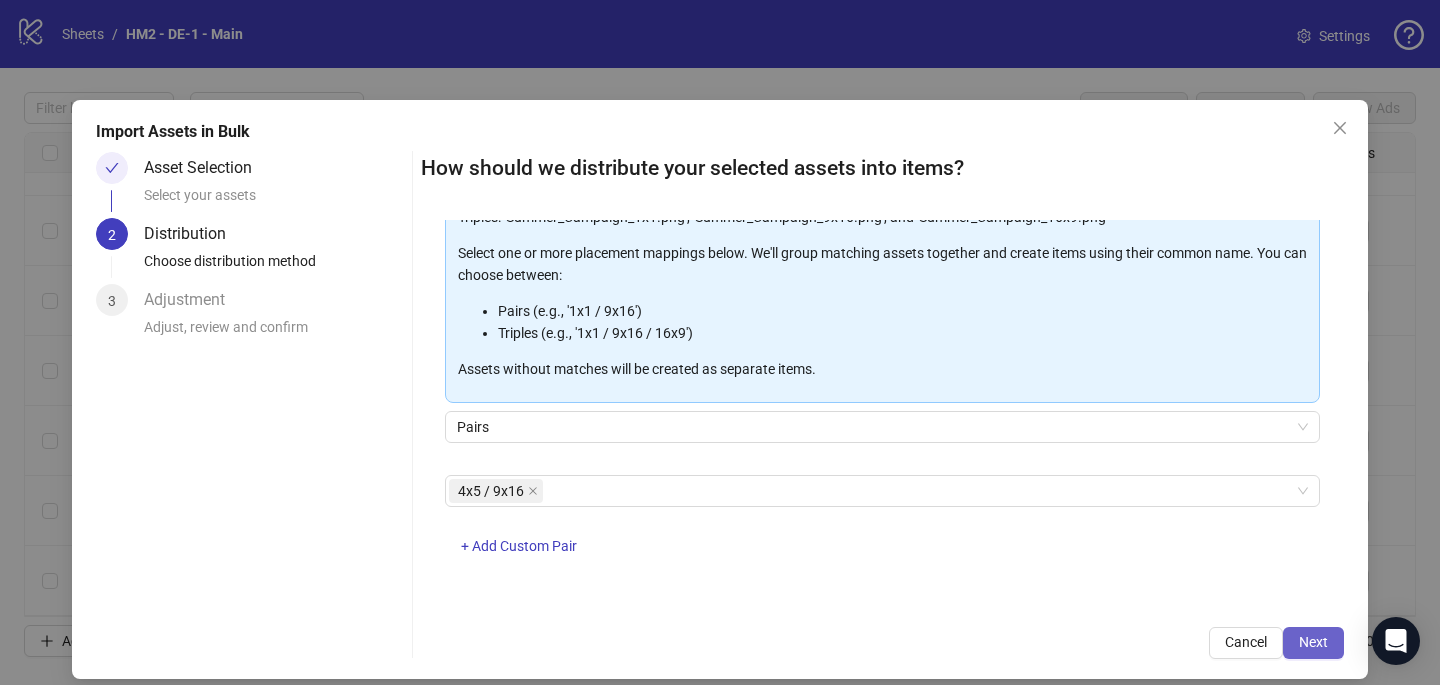 click on "Next" at bounding box center [1313, 642] 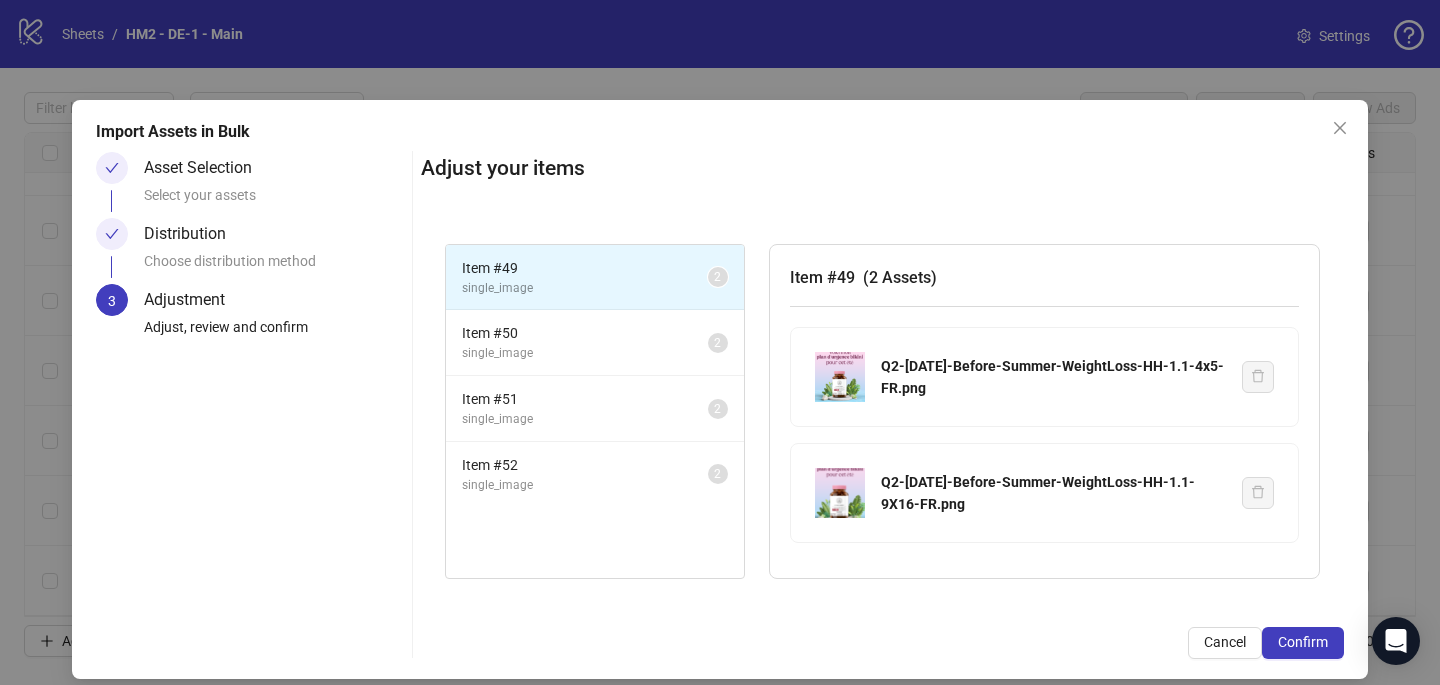 click on "Confirm" at bounding box center [1303, 642] 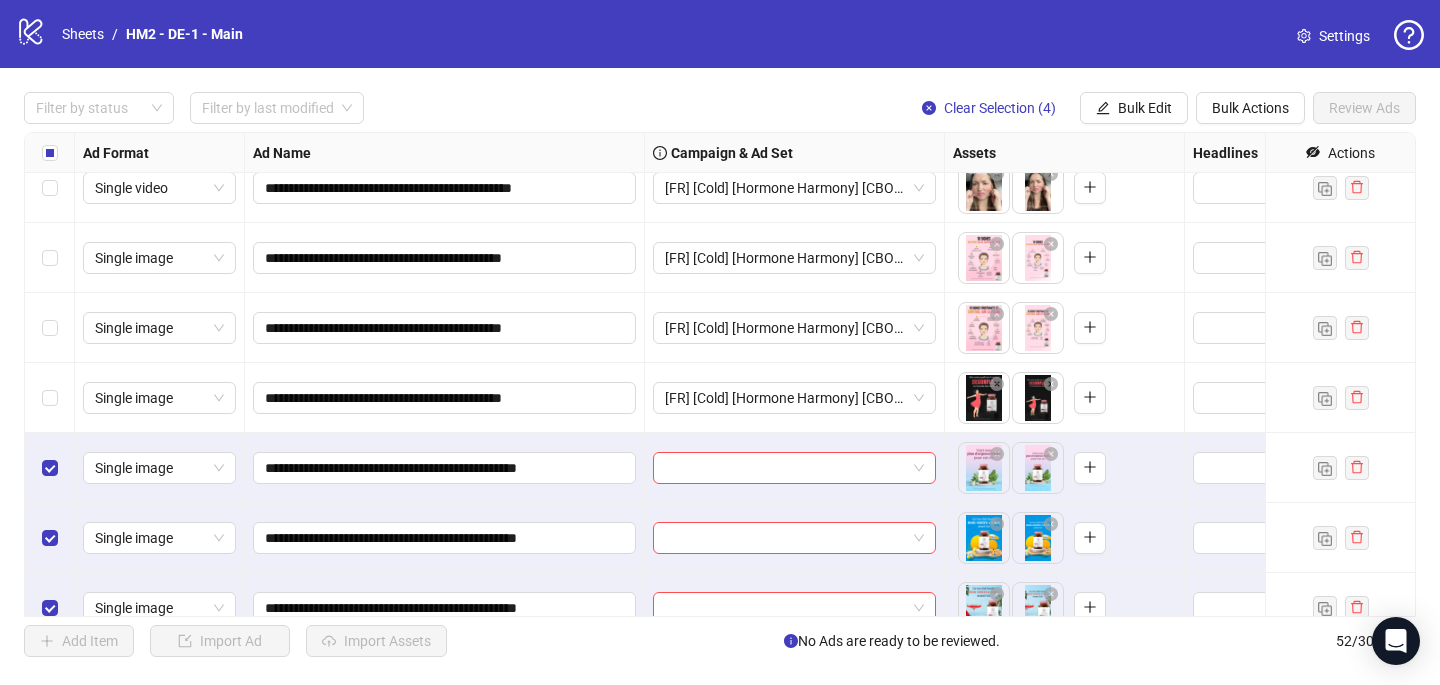 scroll, scrollTop: 3197, scrollLeft: 0, axis: vertical 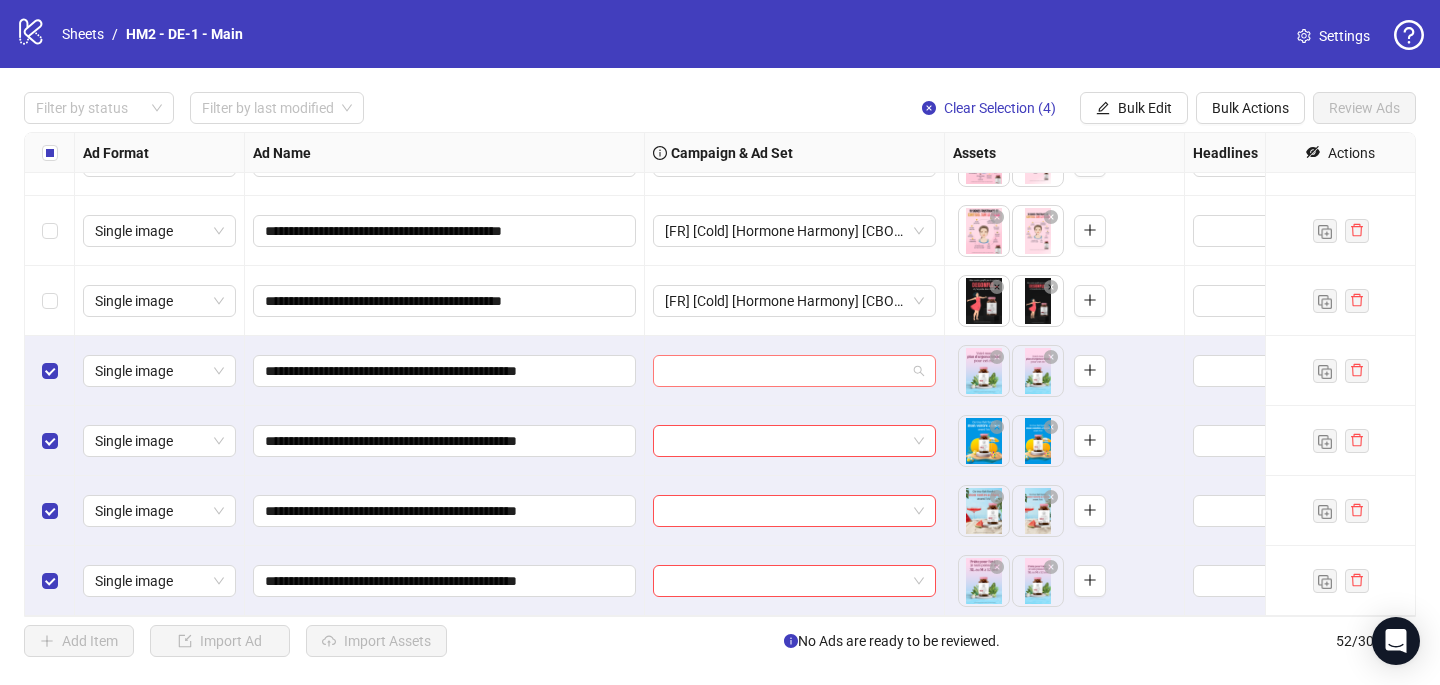 click at bounding box center (785, 371) 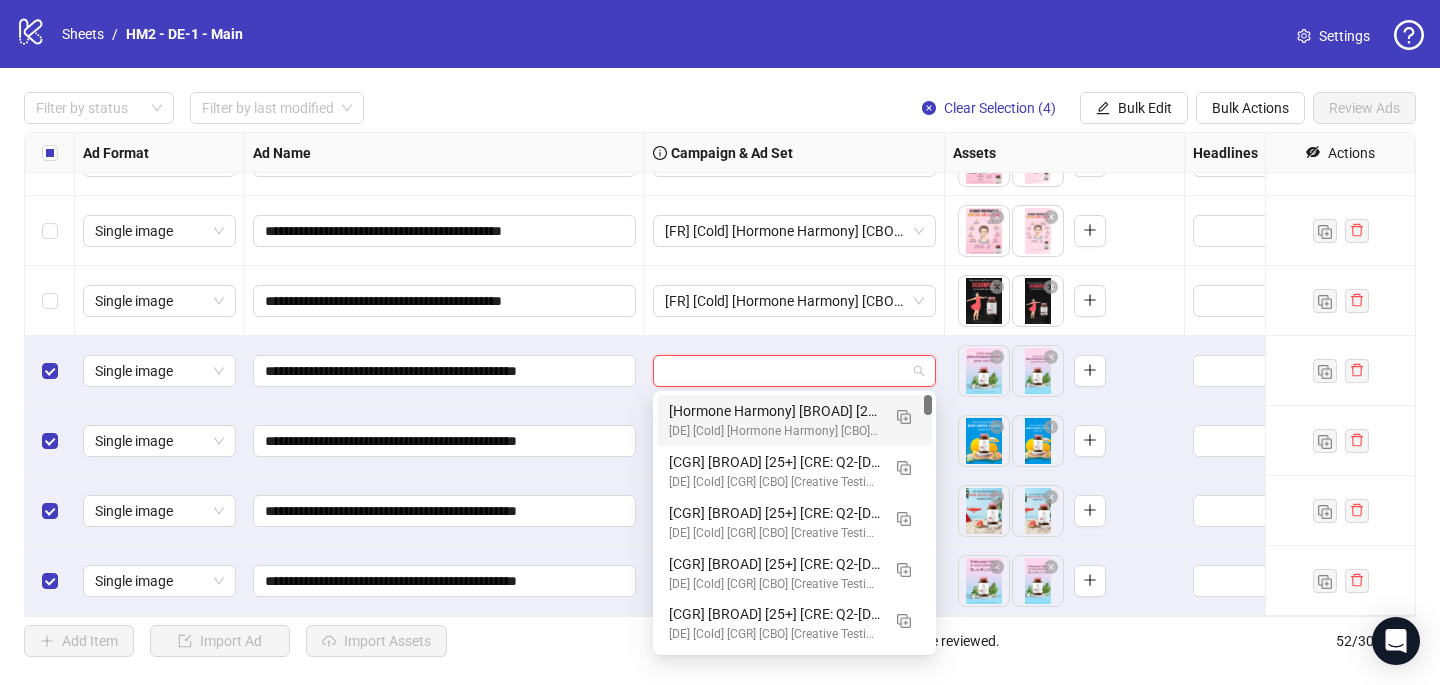 paste on "**********" 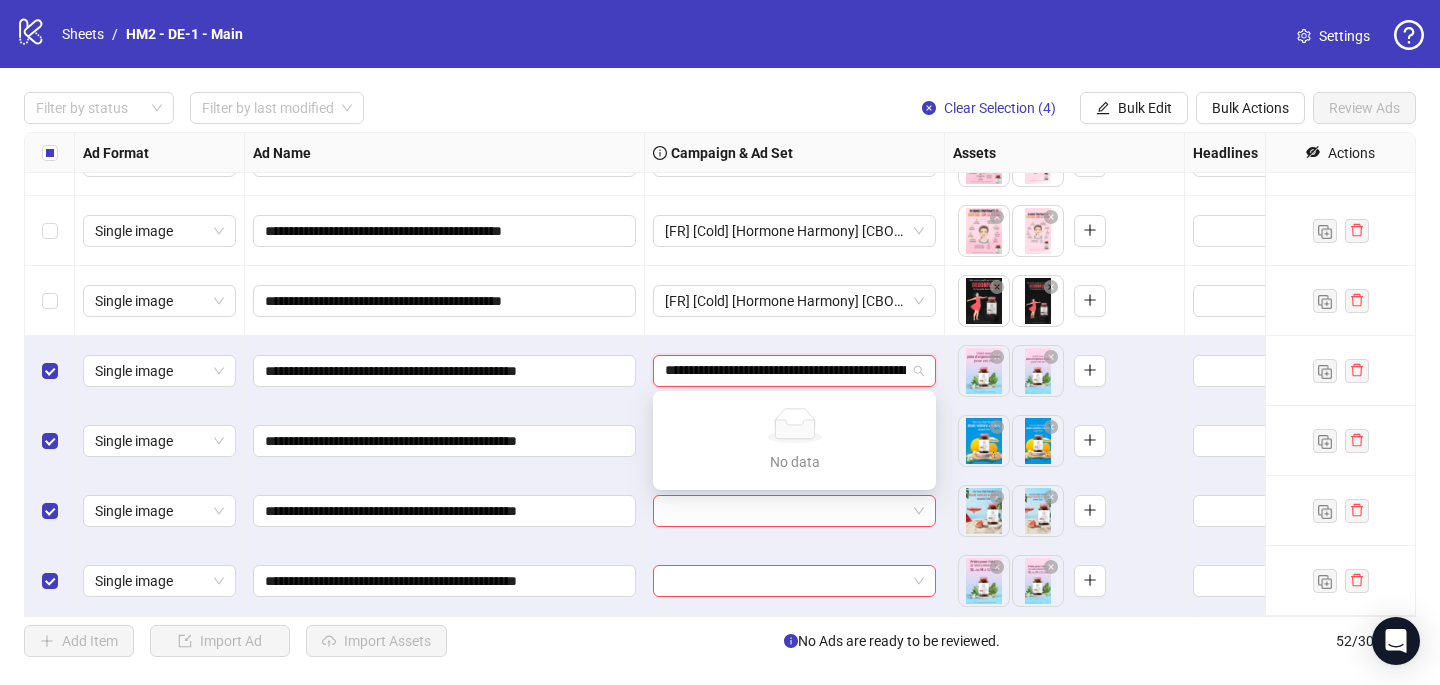 scroll, scrollTop: 0, scrollLeft: 255, axis: horizontal 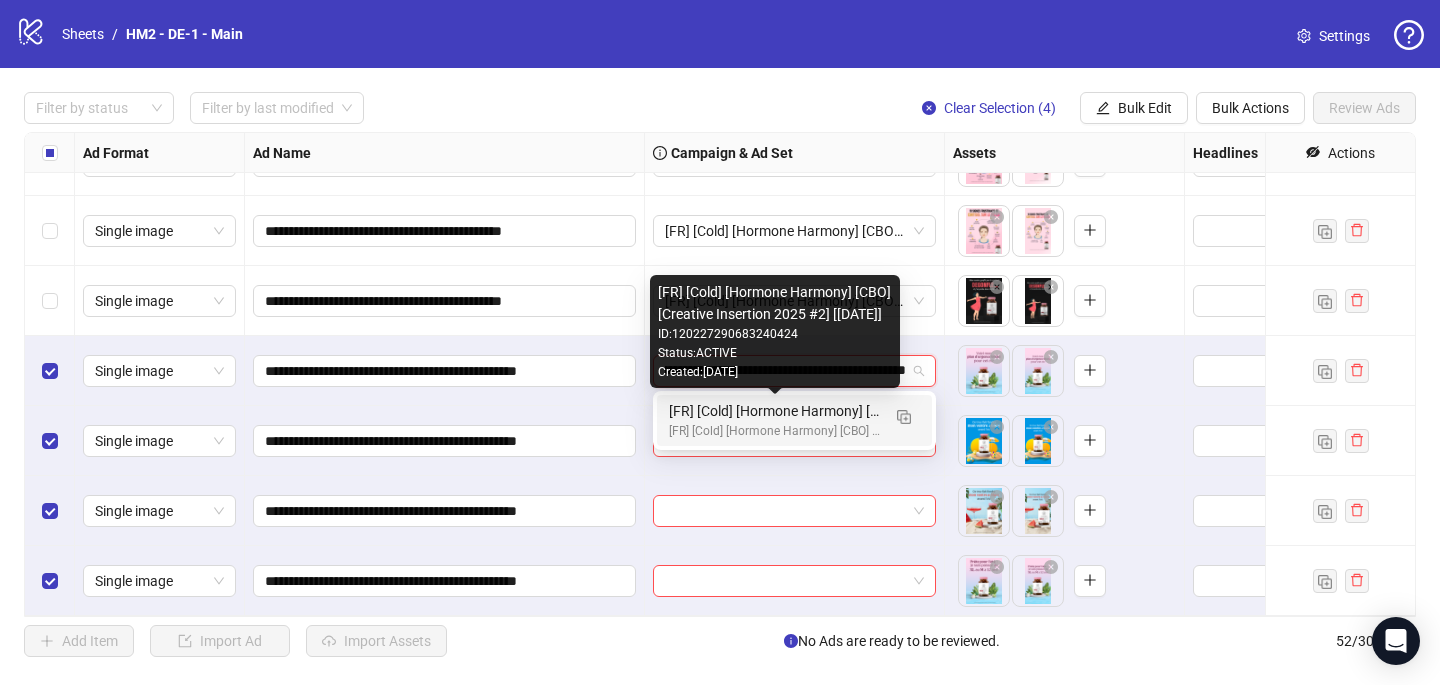 click on "[FR] [Cold] [Hormone Harmony] [CBO] [Creative Insertion 2025 #2] [[DATE]]" at bounding box center (774, 411) 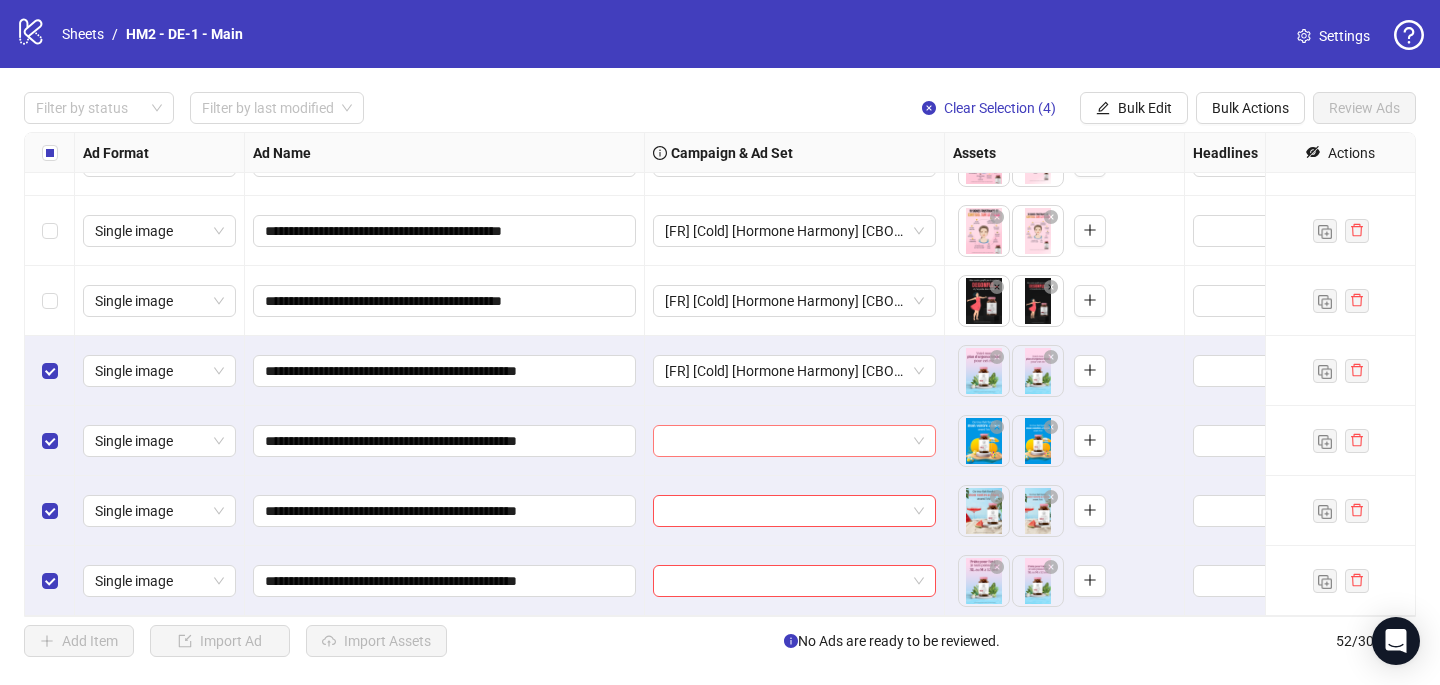 click at bounding box center [785, 441] 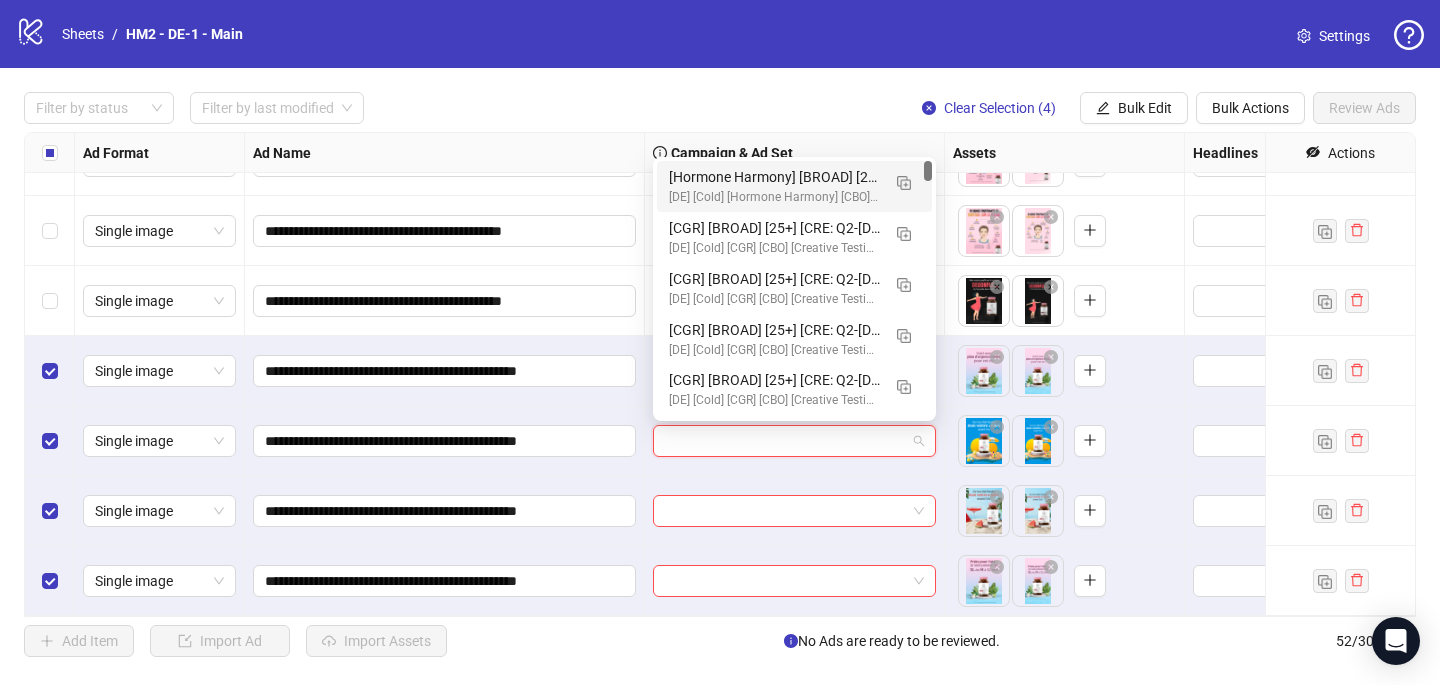 paste on "**********" 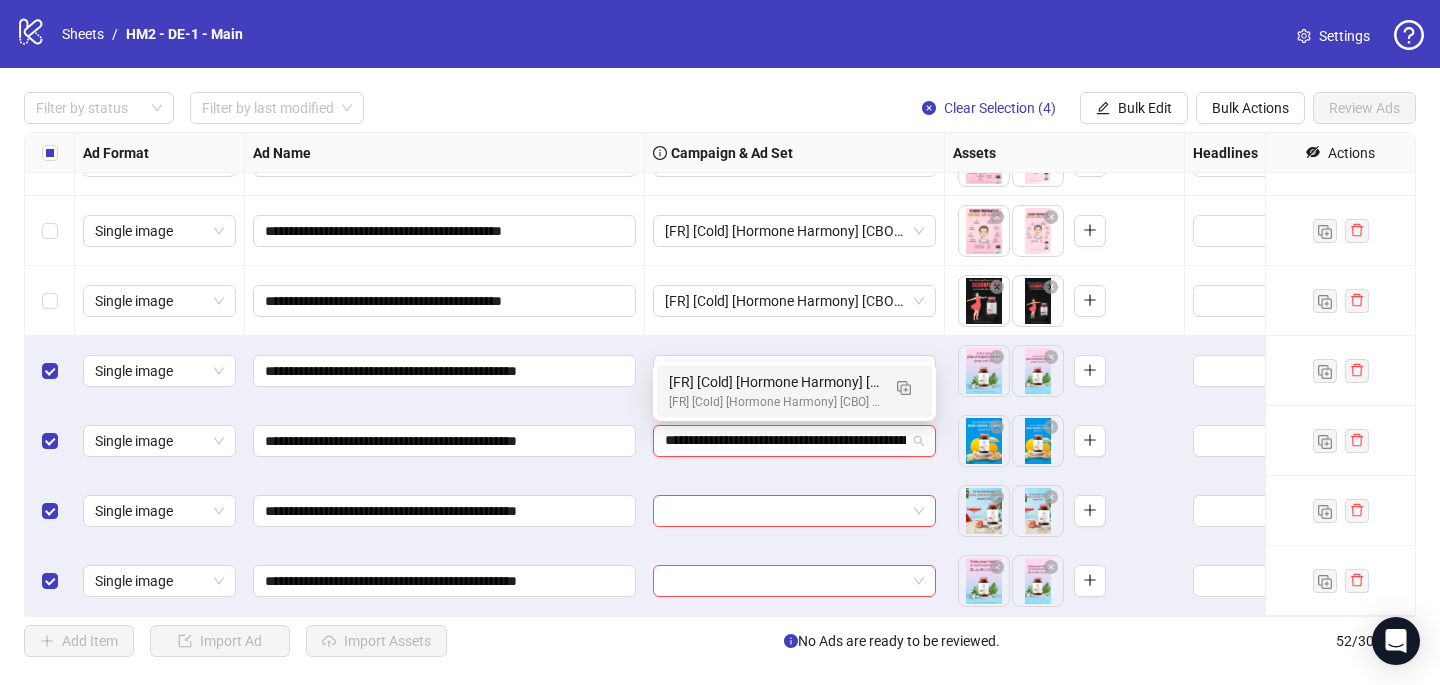 scroll, scrollTop: 0, scrollLeft: 255, axis: horizontal 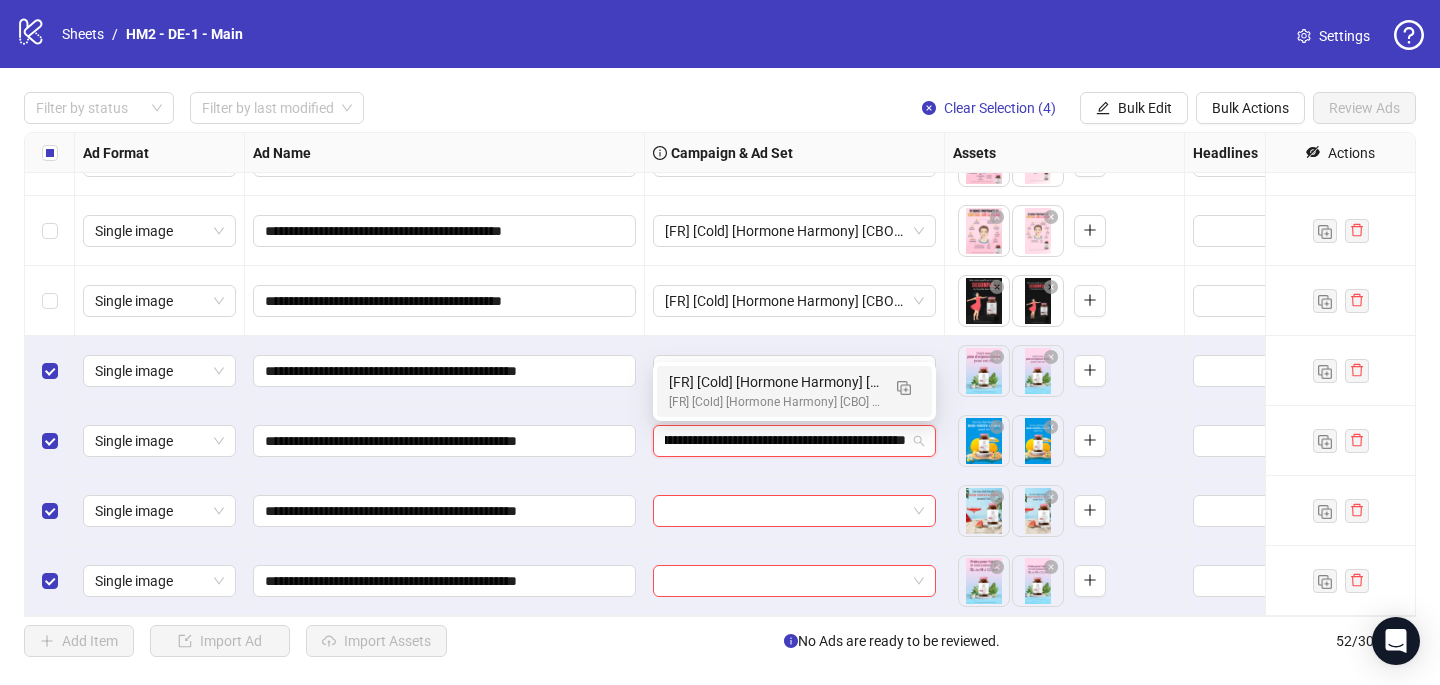 click on "[FR] [Cold] [Hormone Harmony] [CBO] [Creative Insertion 2025 #2] [[DATE]]" at bounding box center (774, 382) 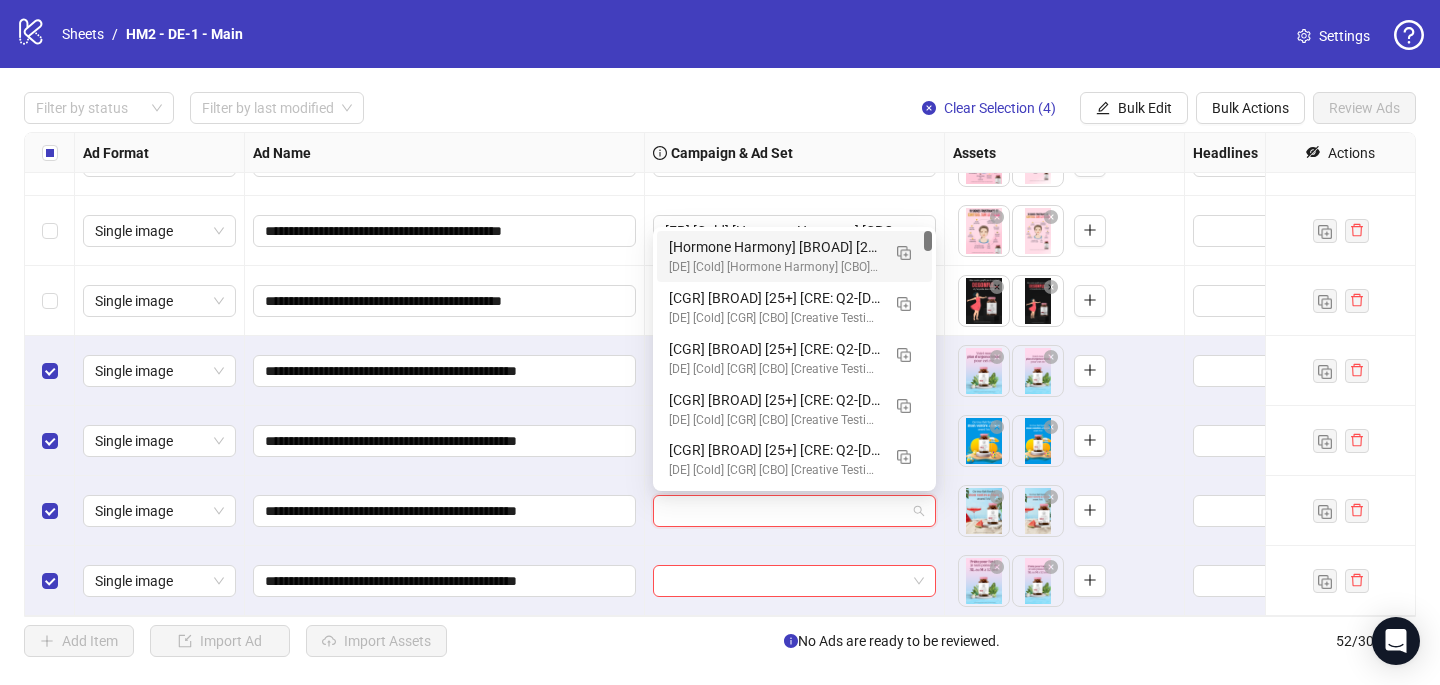click at bounding box center [785, 511] 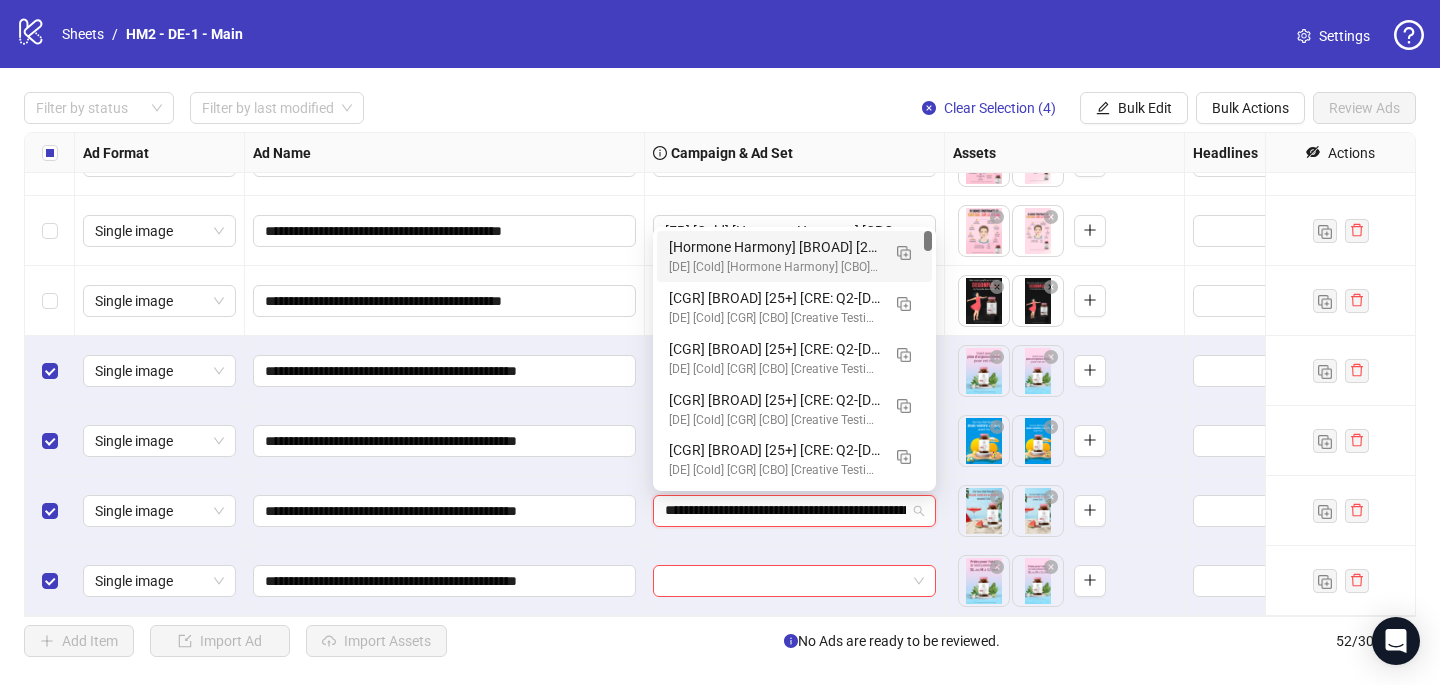 scroll, scrollTop: 0, scrollLeft: 255, axis: horizontal 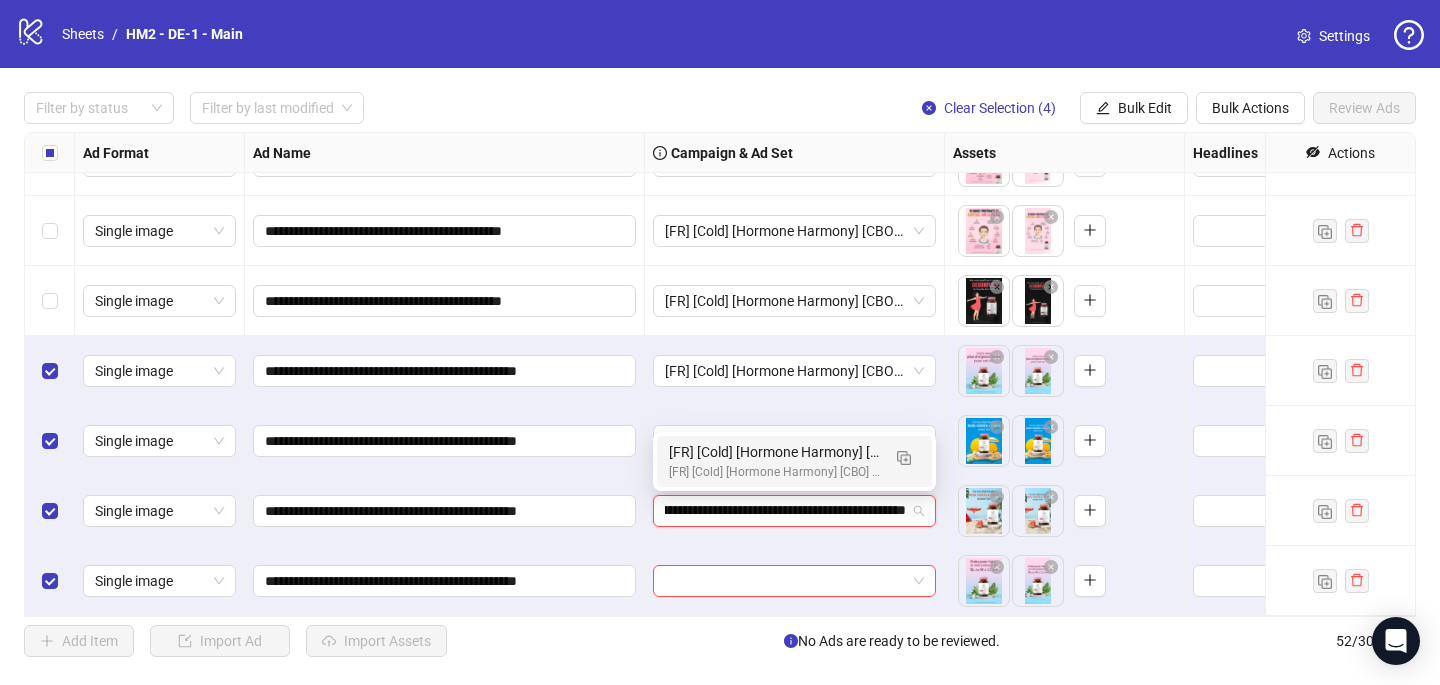 click on "[FR] [Cold] [Hormone Harmony] [CBO] [Creative Insertion 2025] [[DATE]]" at bounding box center (774, 472) 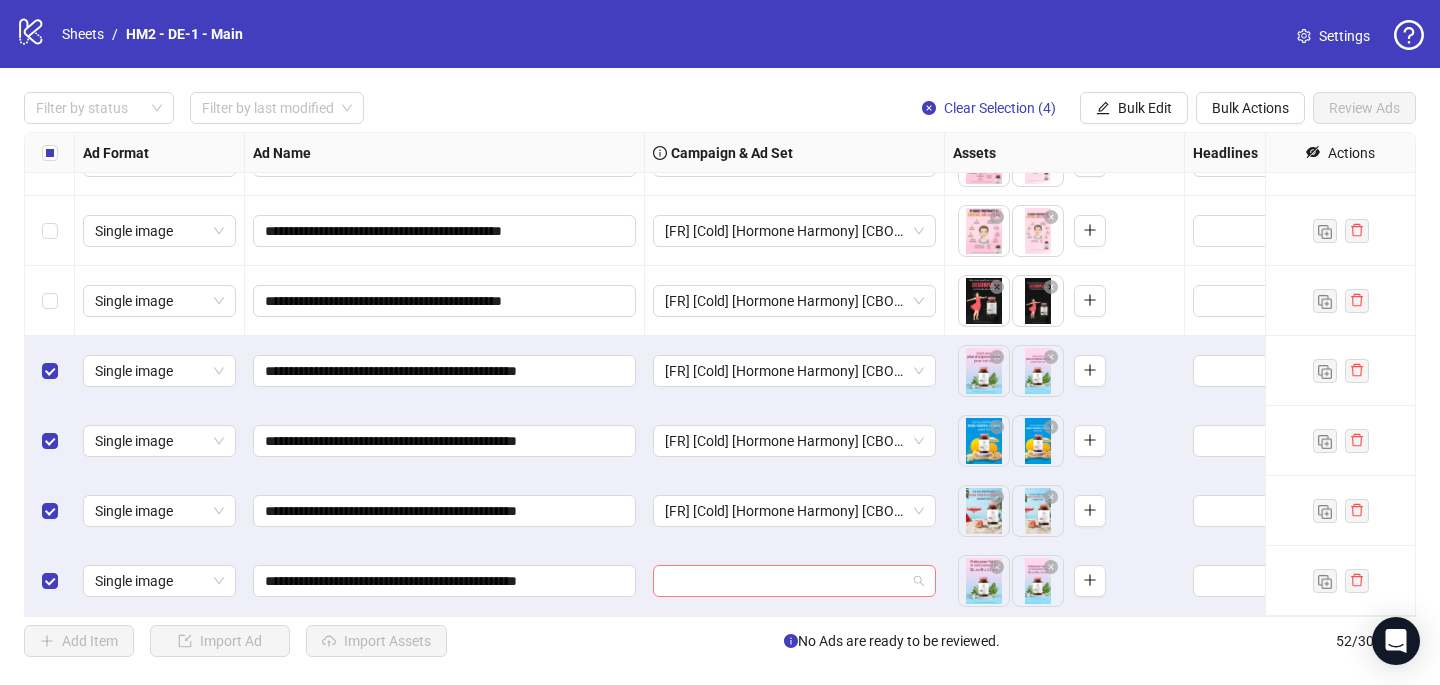 click at bounding box center [785, 581] 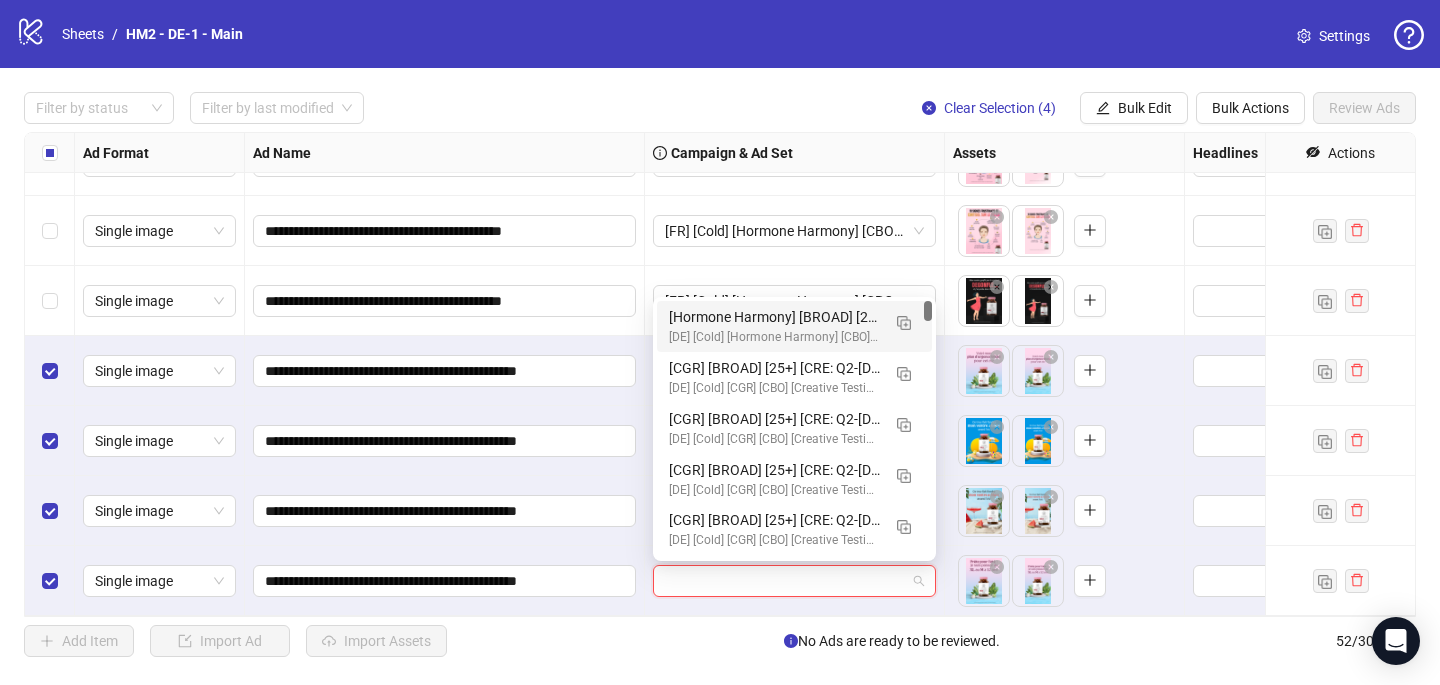 paste on "**********" 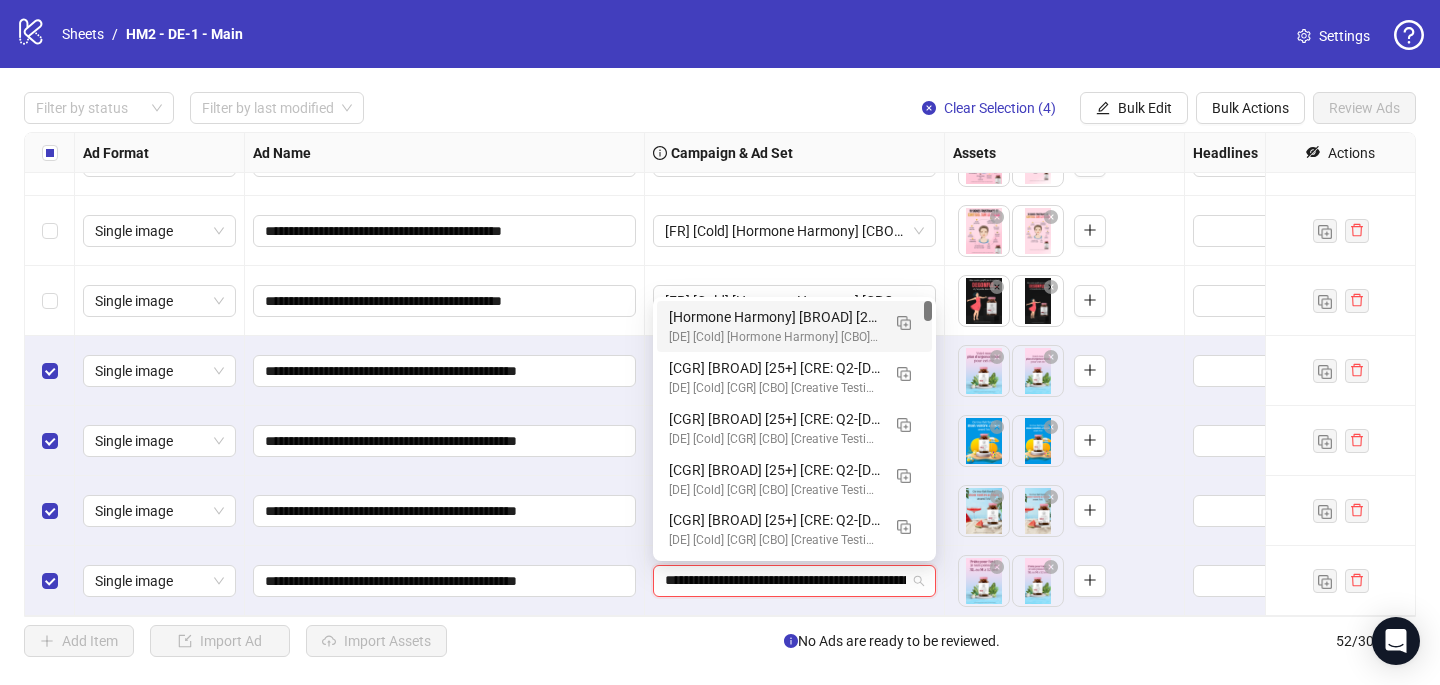 scroll, scrollTop: 0, scrollLeft: 255, axis: horizontal 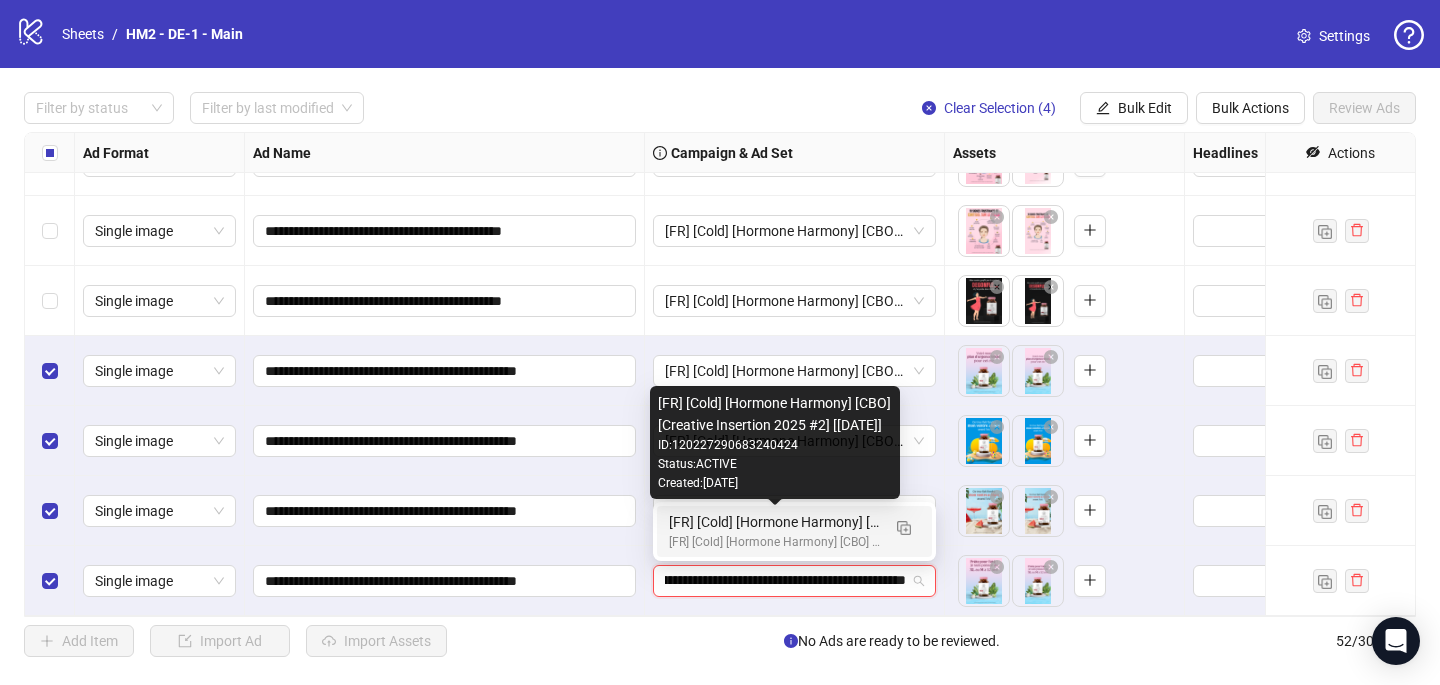 click on "[FR] [Cold] [Hormone Harmony] [CBO] [Creative Insertion 2025 #2] [[DATE]]" at bounding box center (774, 522) 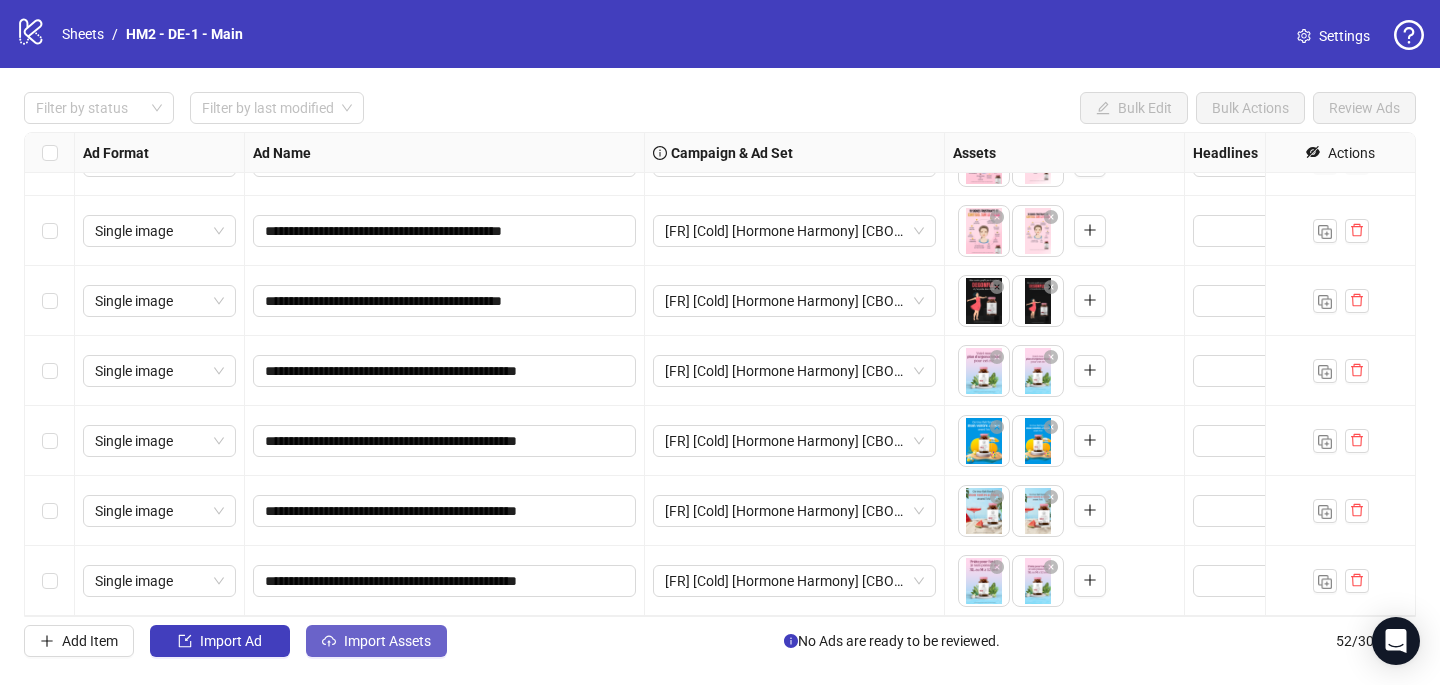 click on "Import Assets" at bounding box center [387, 641] 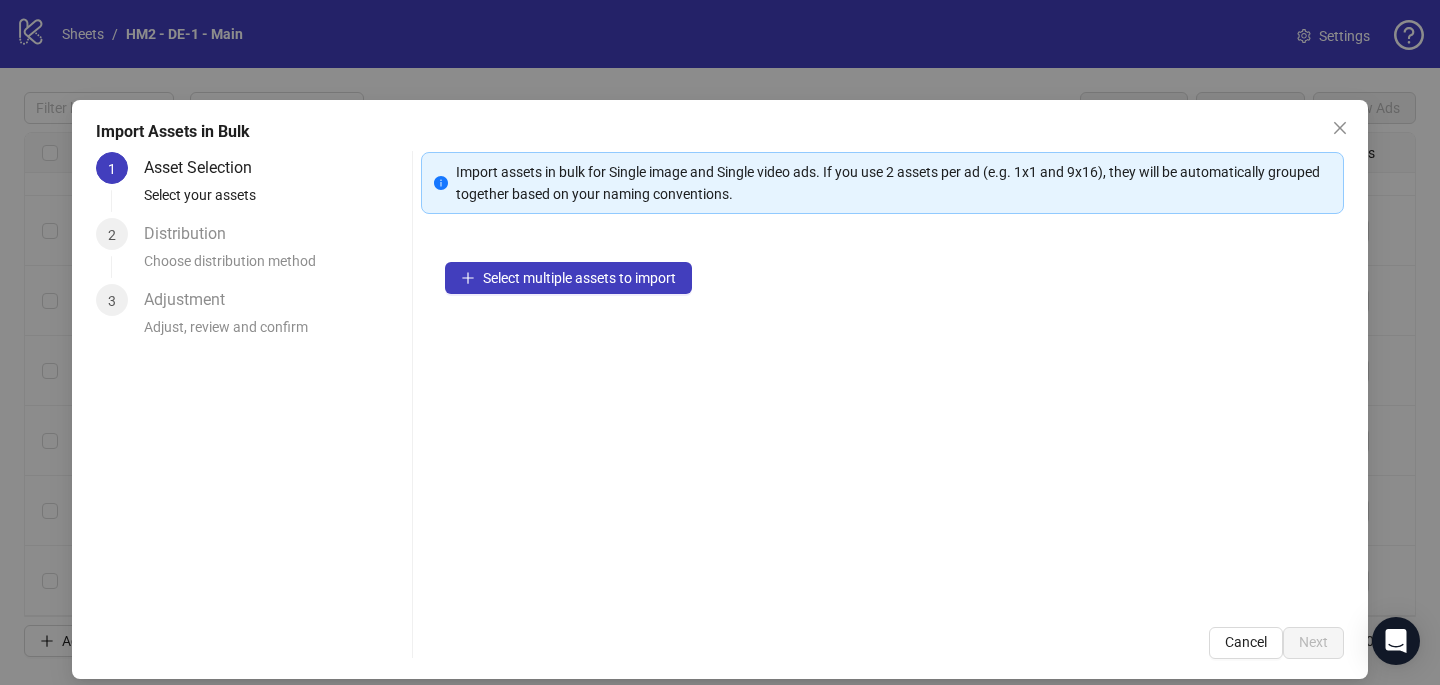 click on "Select multiple assets to import" at bounding box center [882, 420] 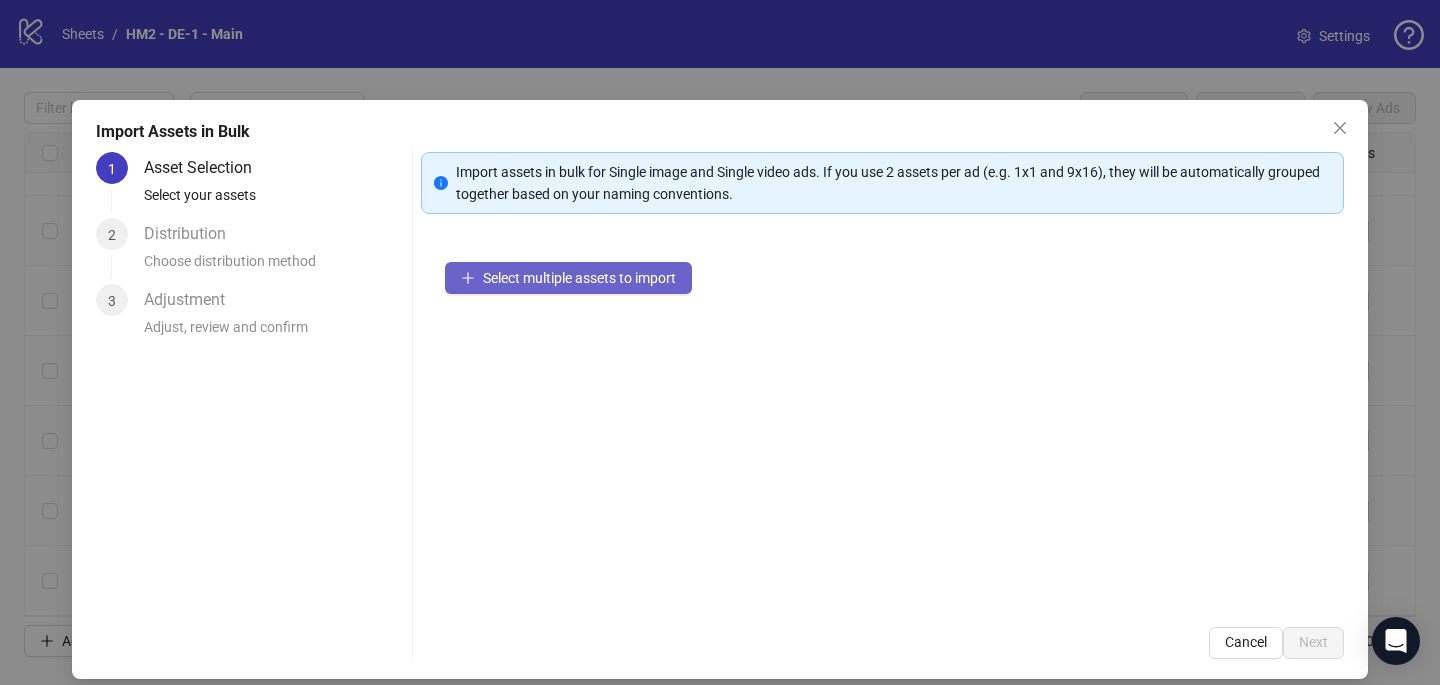 click on "Select multiple assets to import" at bounding box center (579, 278) 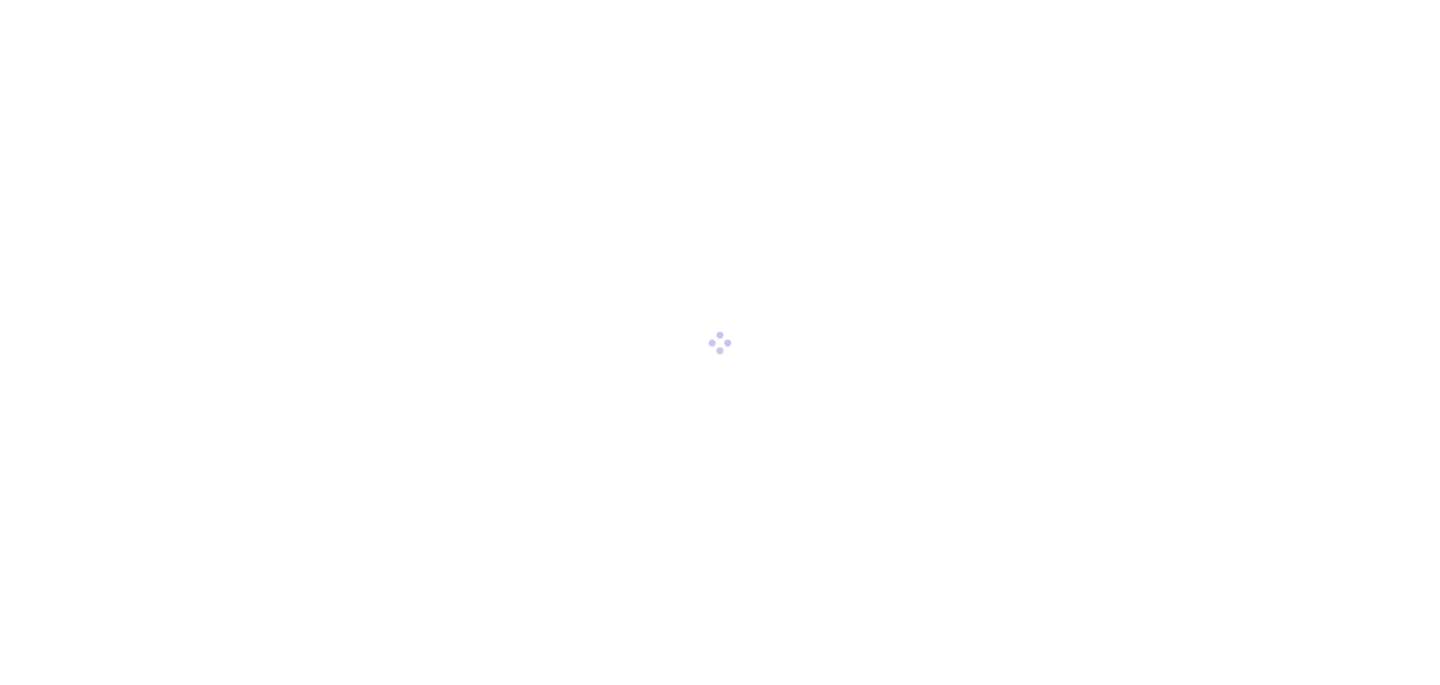 scroll, scrollTop: 0, scrollLeft: 0, axis: both 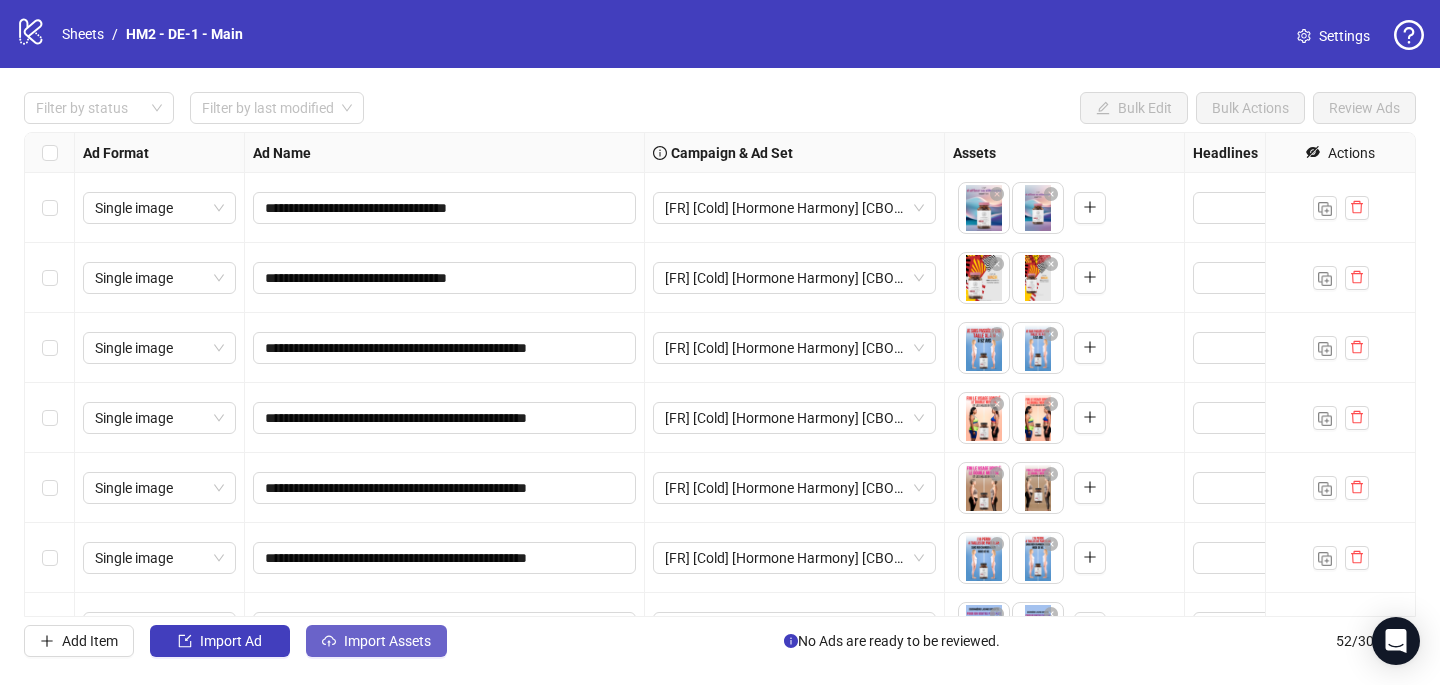 click on "Import Assets" at bounding box center [387, 641] 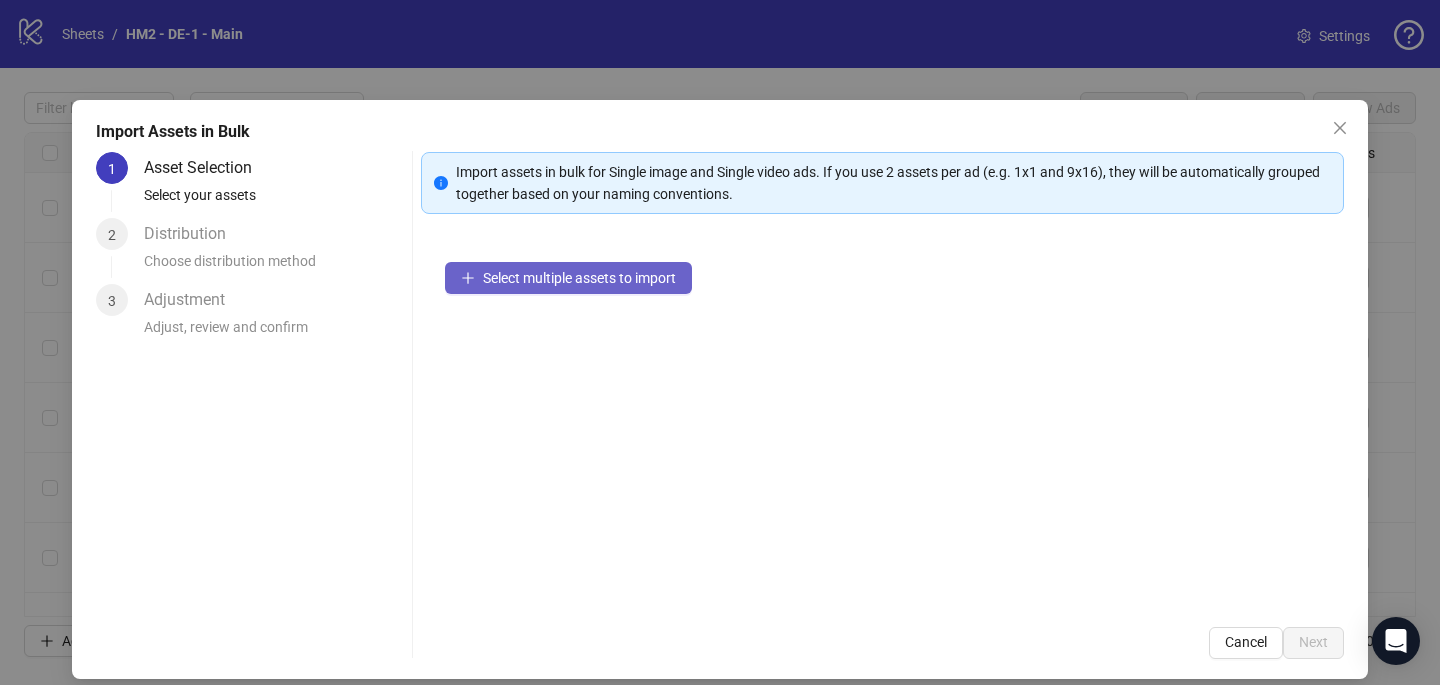 click on "Select multiple assets to import" at bounding box center [579, 278] 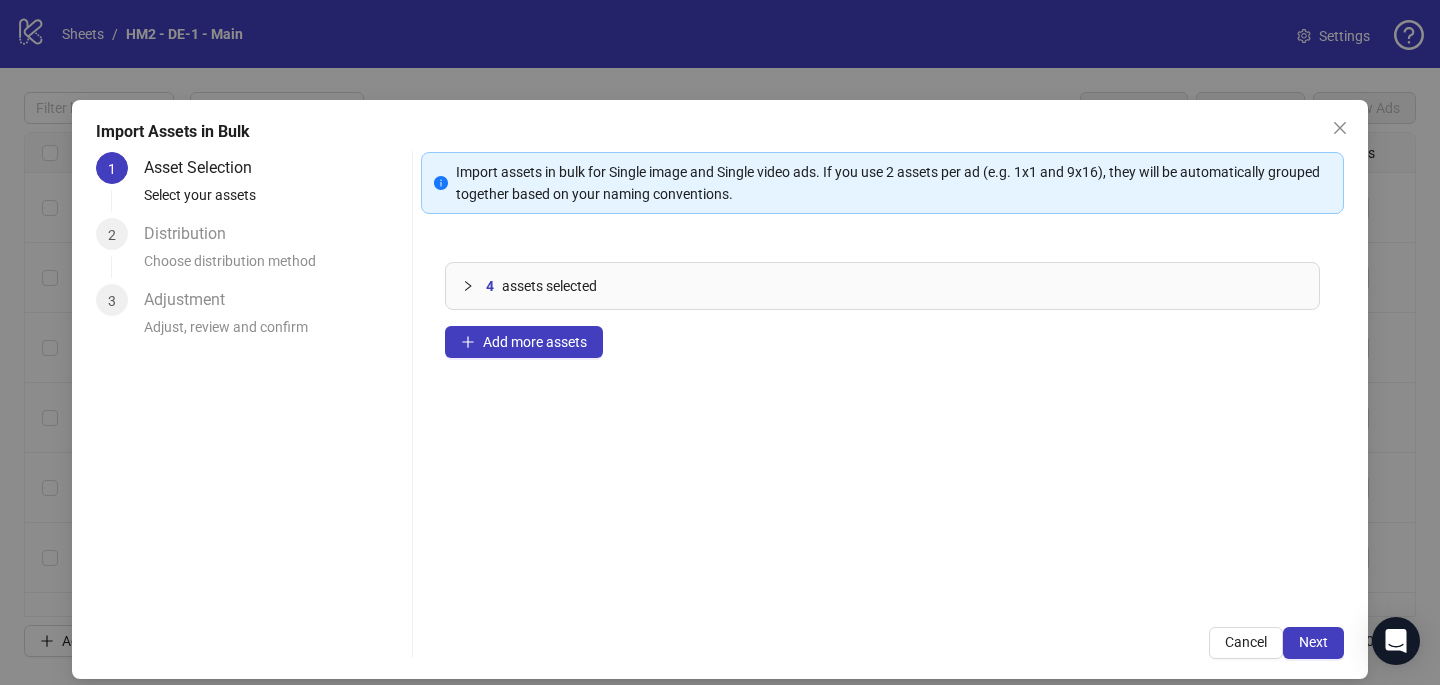 click on "Import Assets in Bulk 1 Asset Selection Select your assets 2 Distribution Choose distribution method 3 Adjustment Adjust, review and confirm Import assets in bulk for Single image and Single video ads. If you use 2 assets per ad (e.g. 1x1 and 9x16), they will be automatically grouped together based on your naming conventions. 4 assets selected Add more assets Cancel Next" at bounding box center (720, 389) 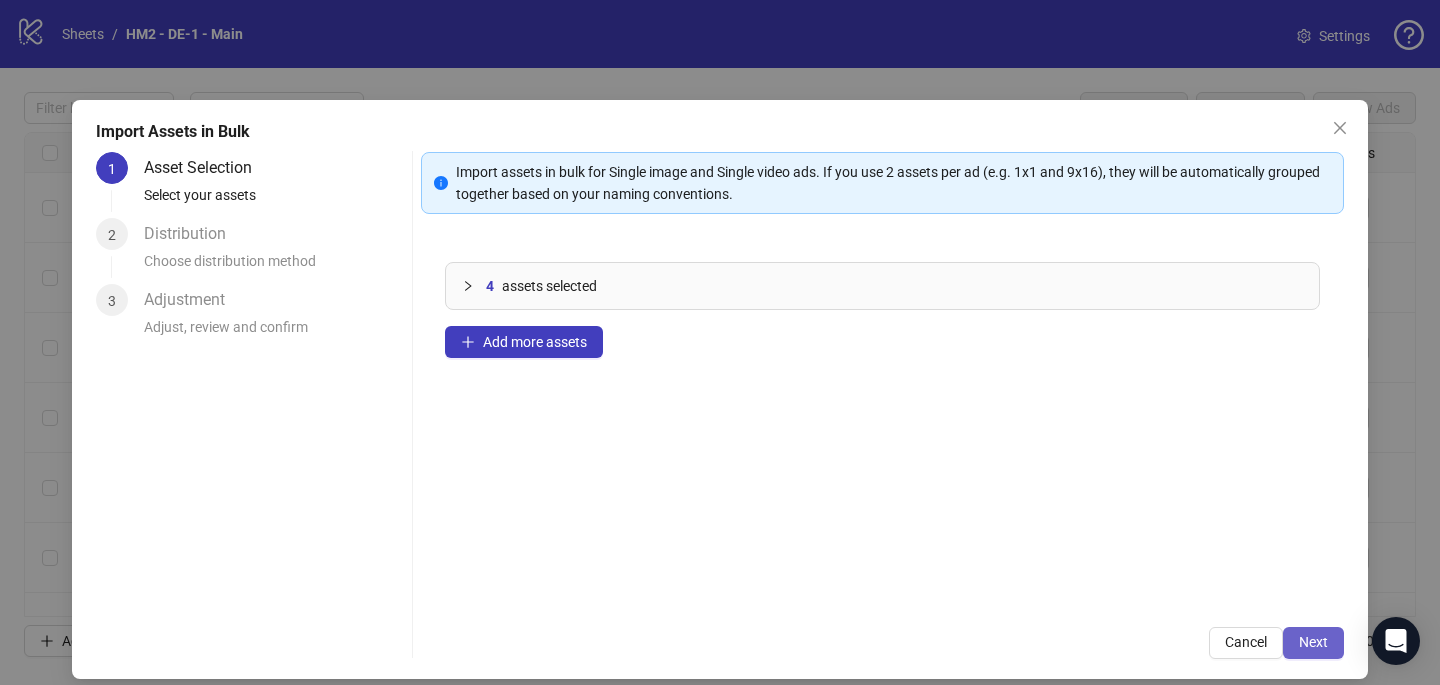 click on "Next" at bounding box center [1313, 642] 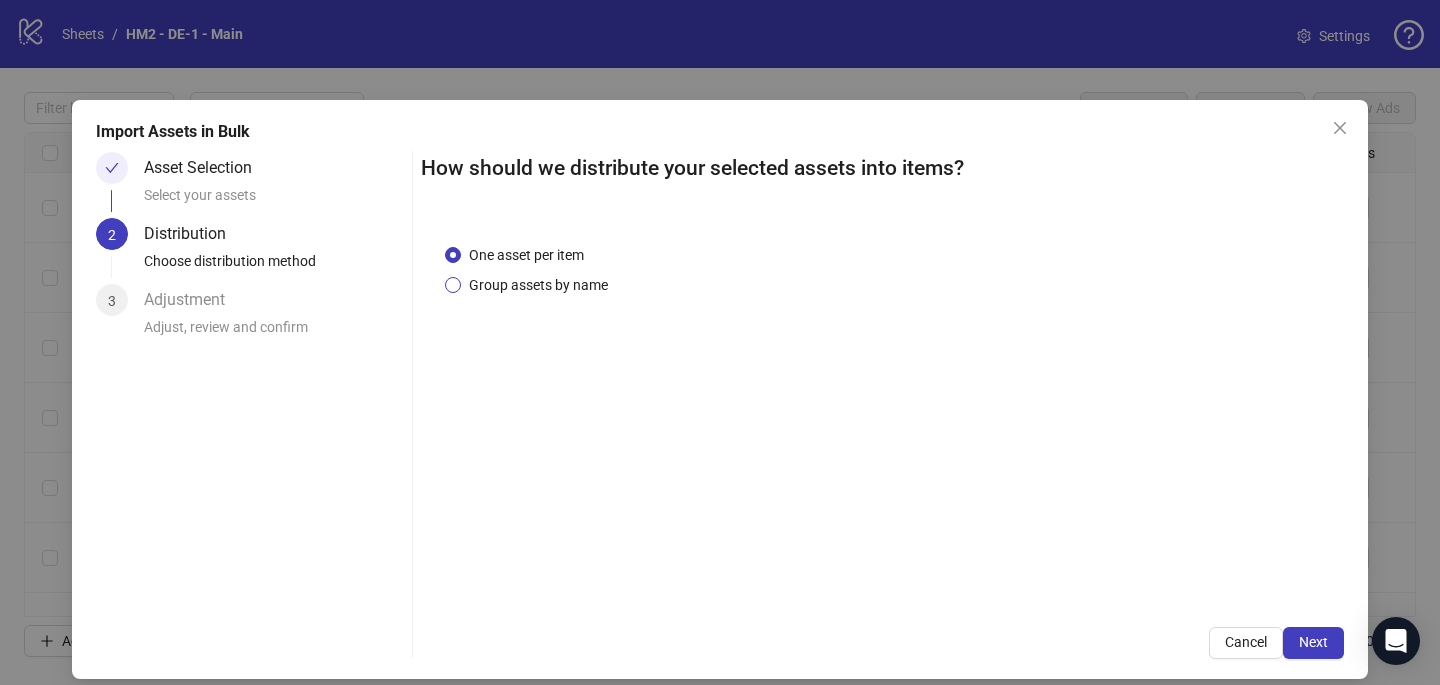 click on "Group assets by name" at bounding box center (538, 285) 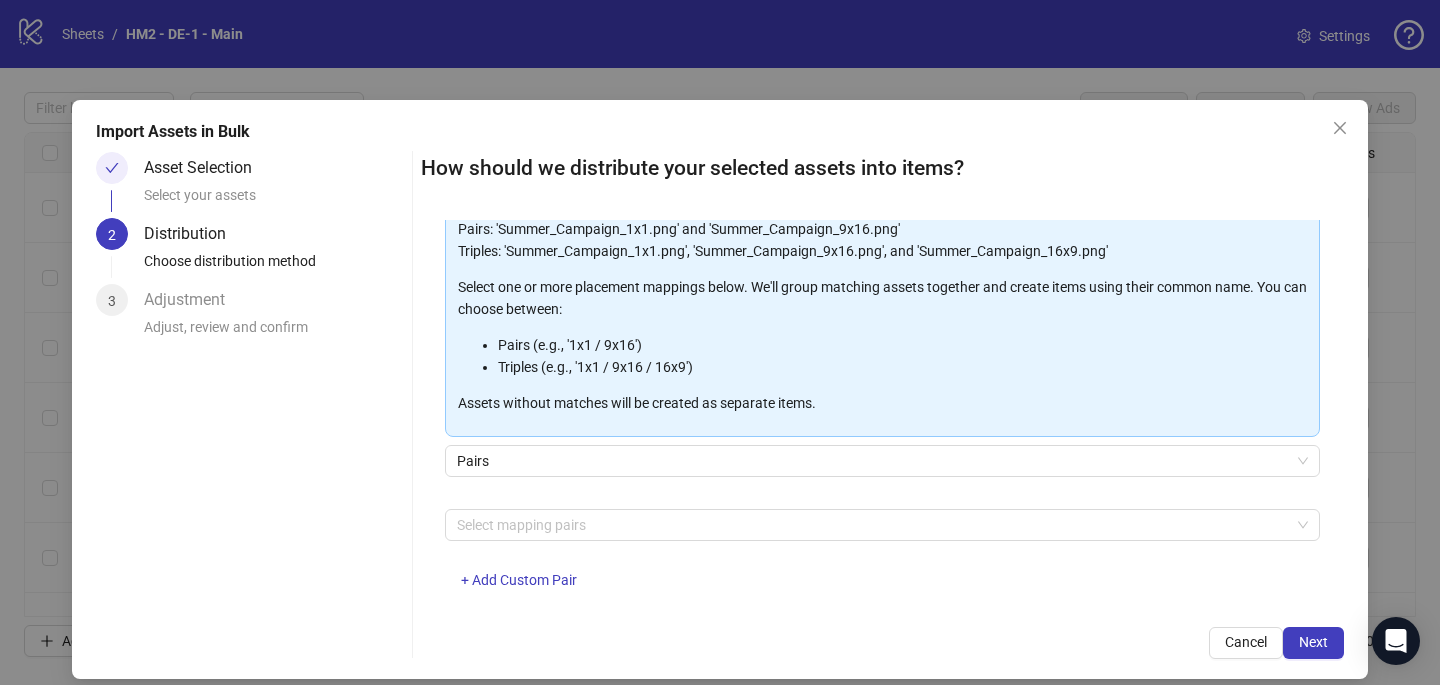scroll, scrollTop: 203, scrollLeft: 0, axis: vertical 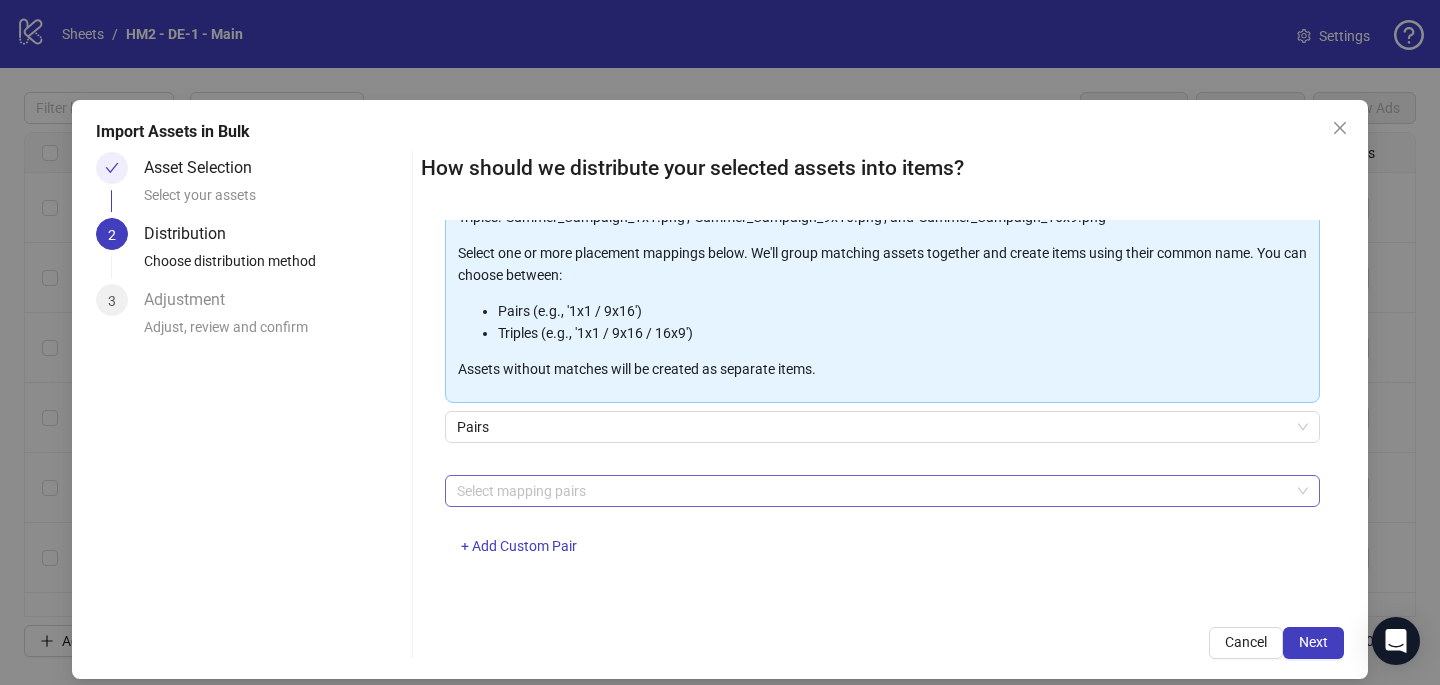 click at bounding box center [872, 491] 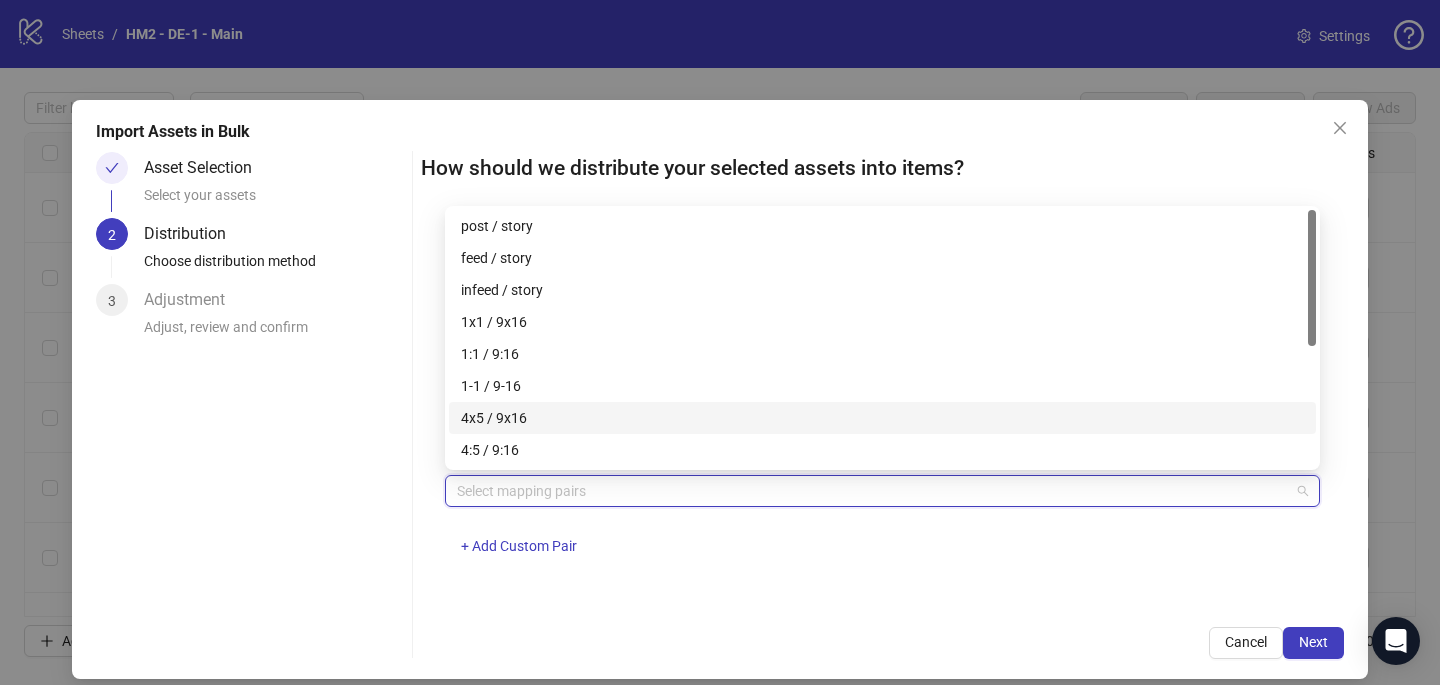 click on "4x5 / 9x16" at bounding box center [882, 418] 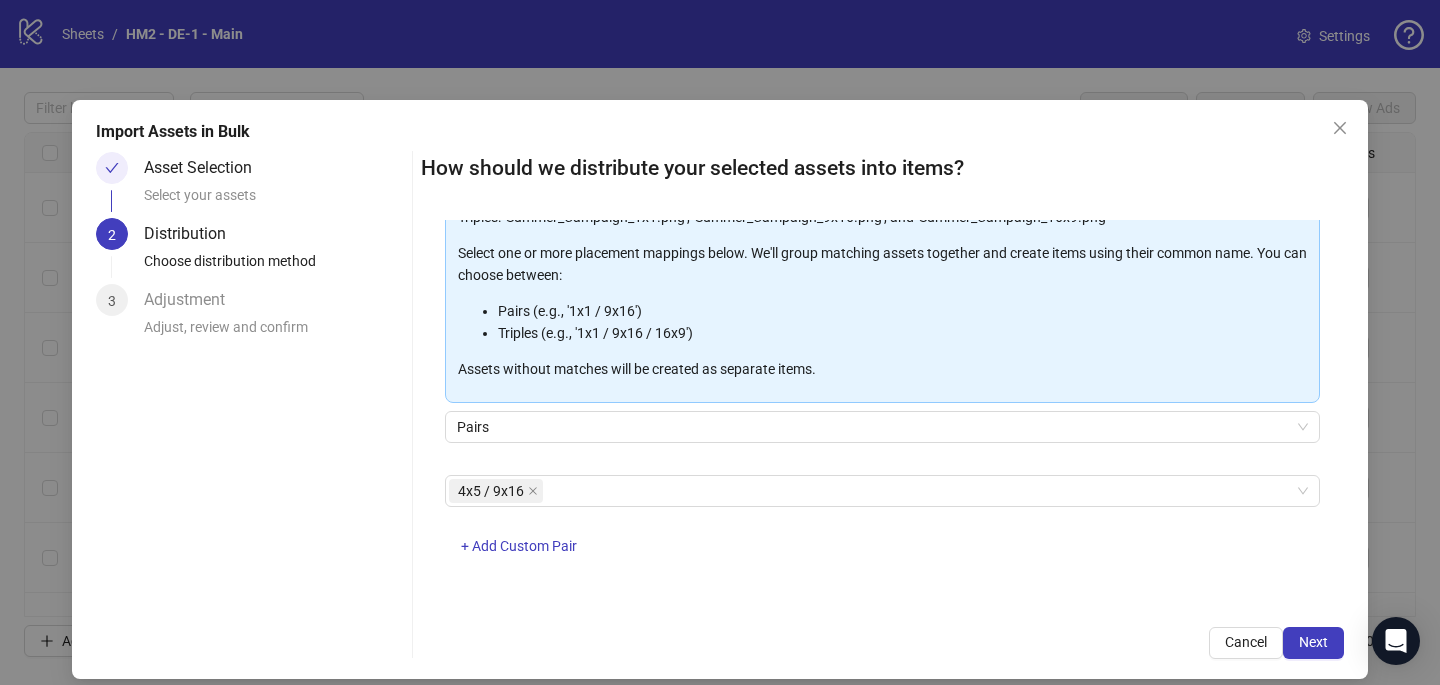 click on "4x5 / 9x16   + Add Custom Pair" at bounding box center [882, 527] 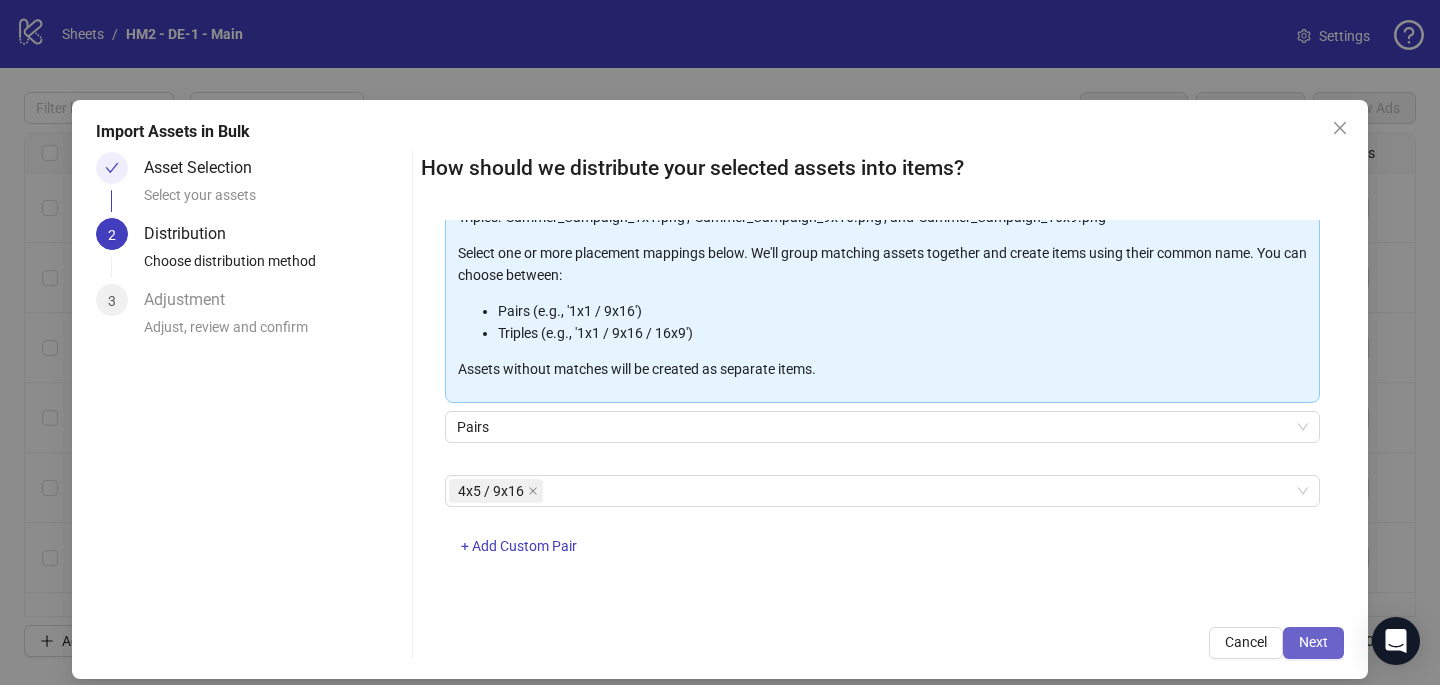 click on "Next" at bounding box center (1313, 642) 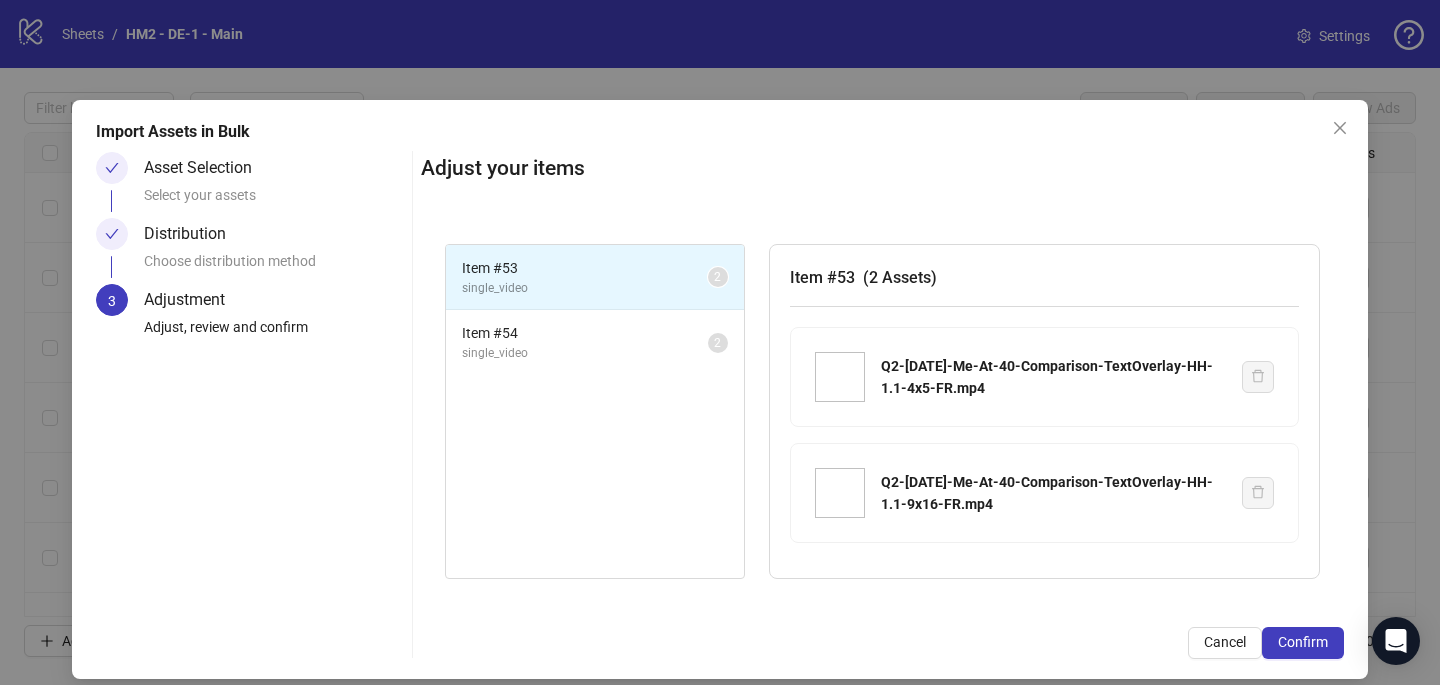 click on "Confirm" at bounding box center (1303, 642) 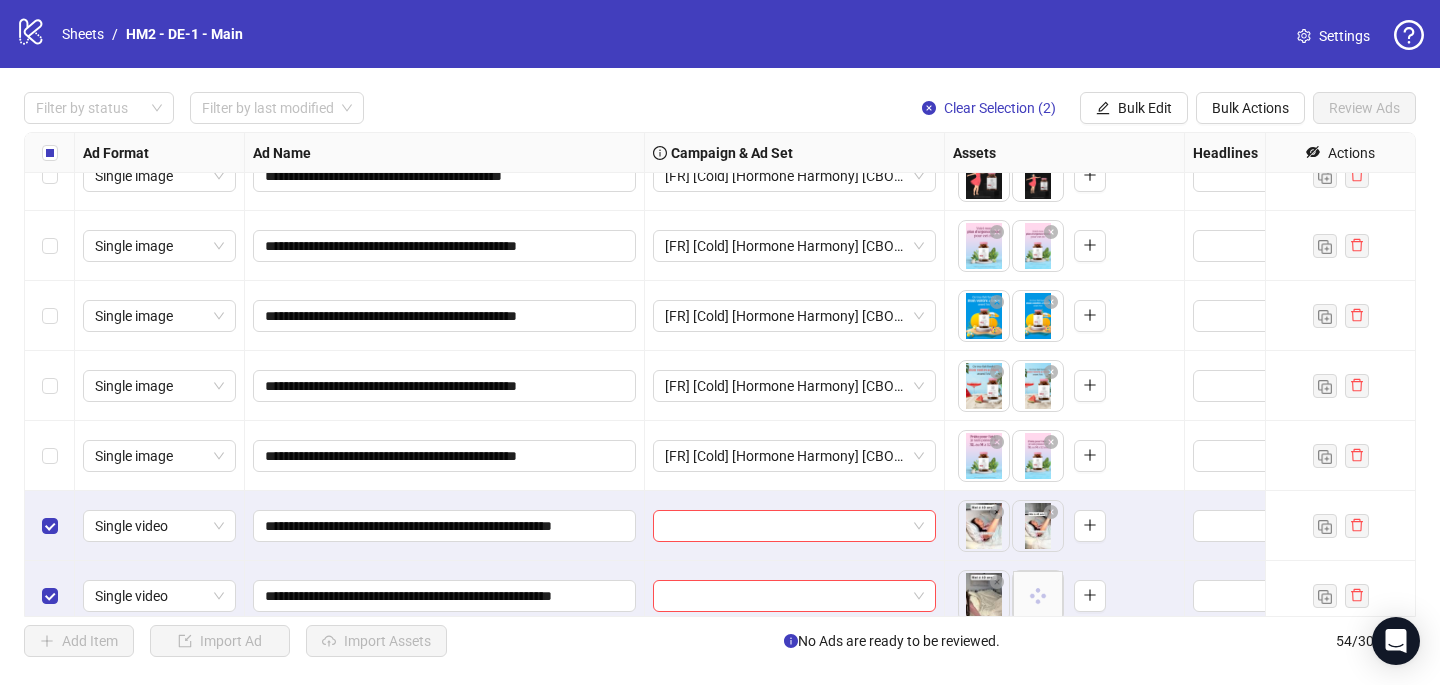 scroll, scrollTop: 3337, scrollLeft: 0, axis: vertical 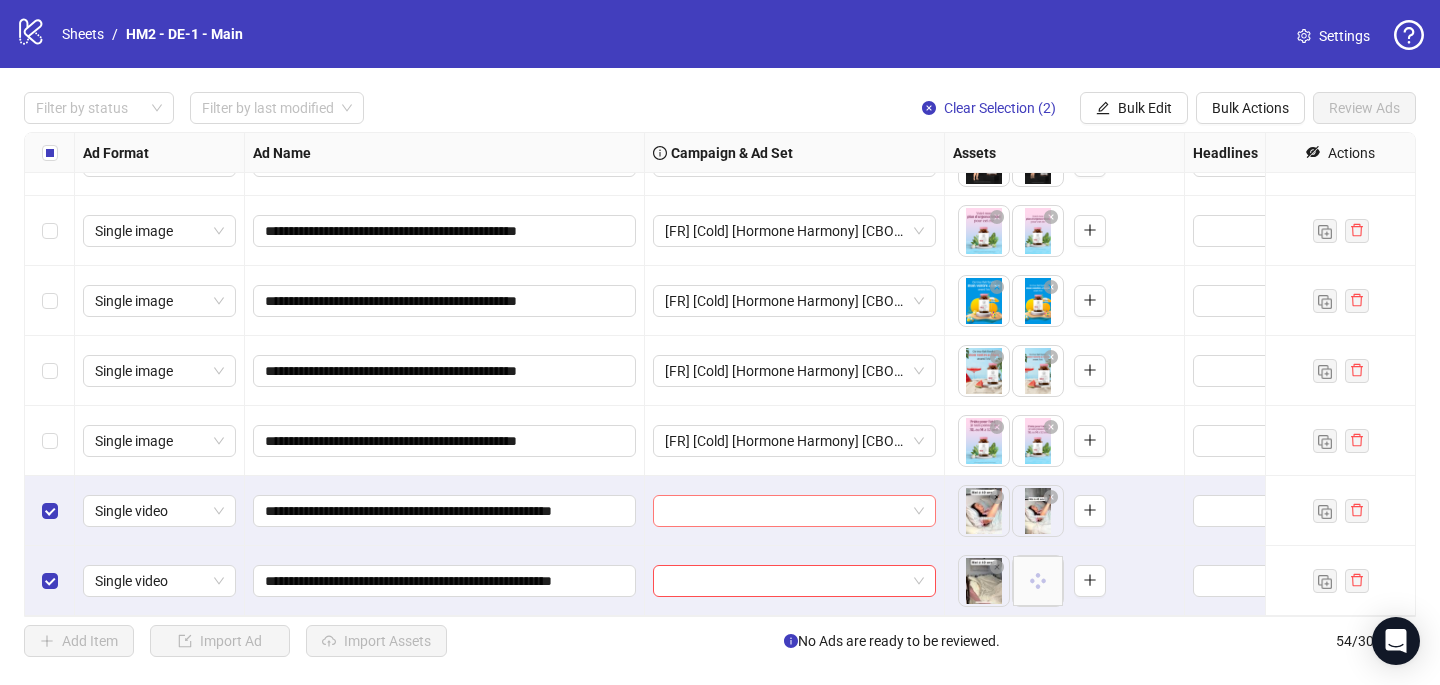 click at bounding box center (785, 511) 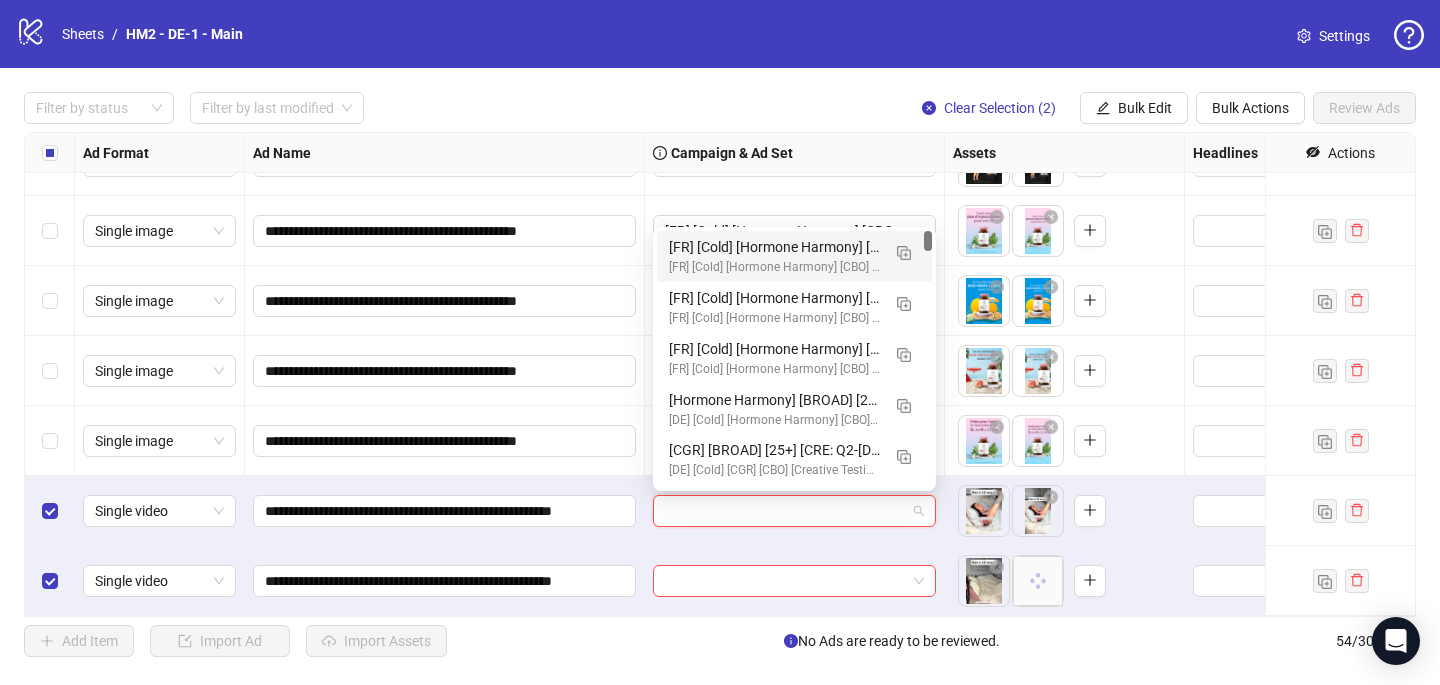 paste on "**********" 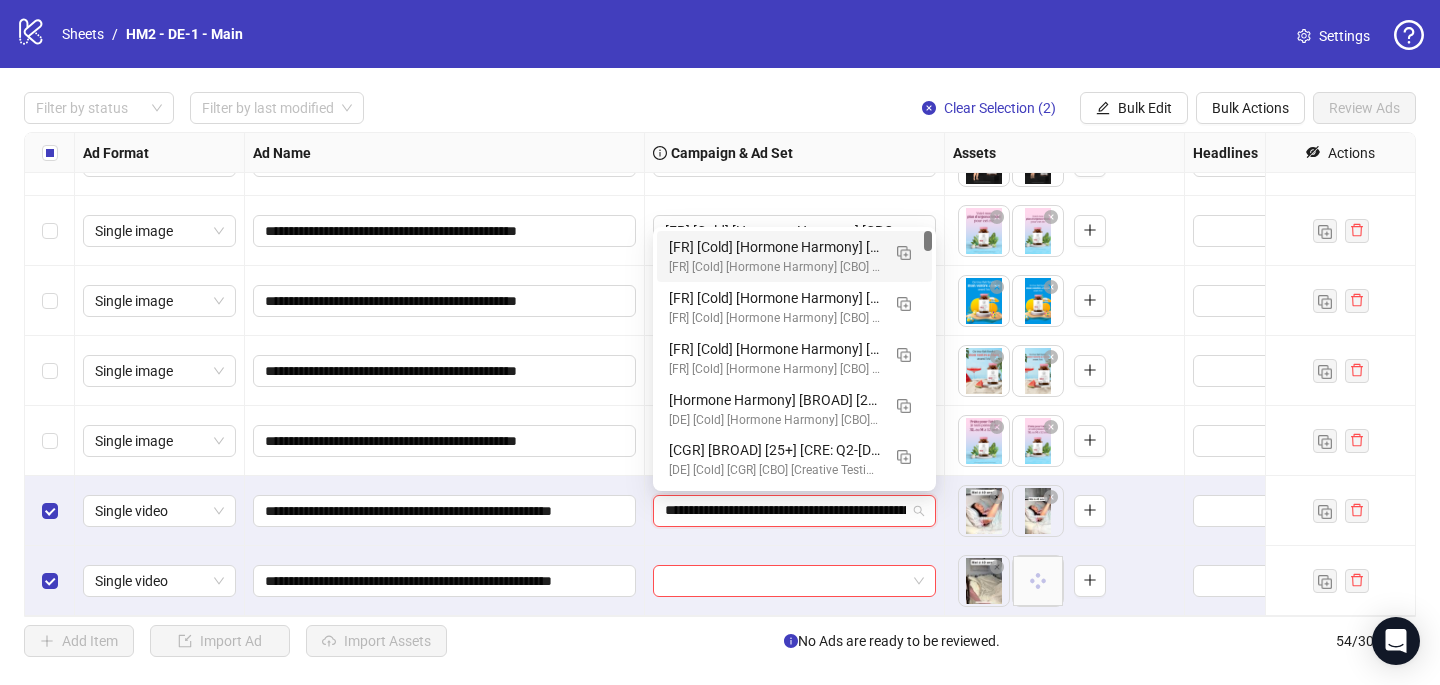 scroll, scrollTop: 0, scrollLeft: 255, axis: horizontal 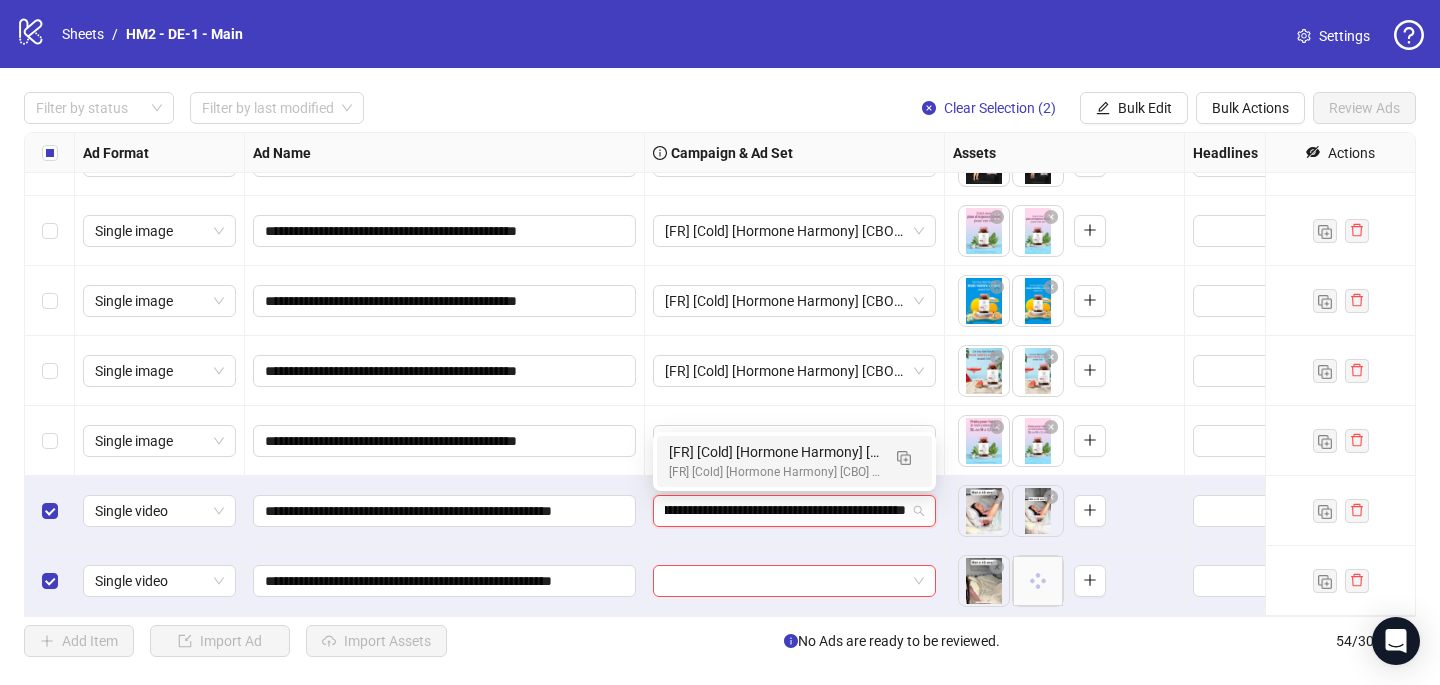 click on "[FR] [Cold] [Hormone Harmony] [CBO] [Creative Insertion 2025] [[DATE]]" at bounding box center [774, 472] 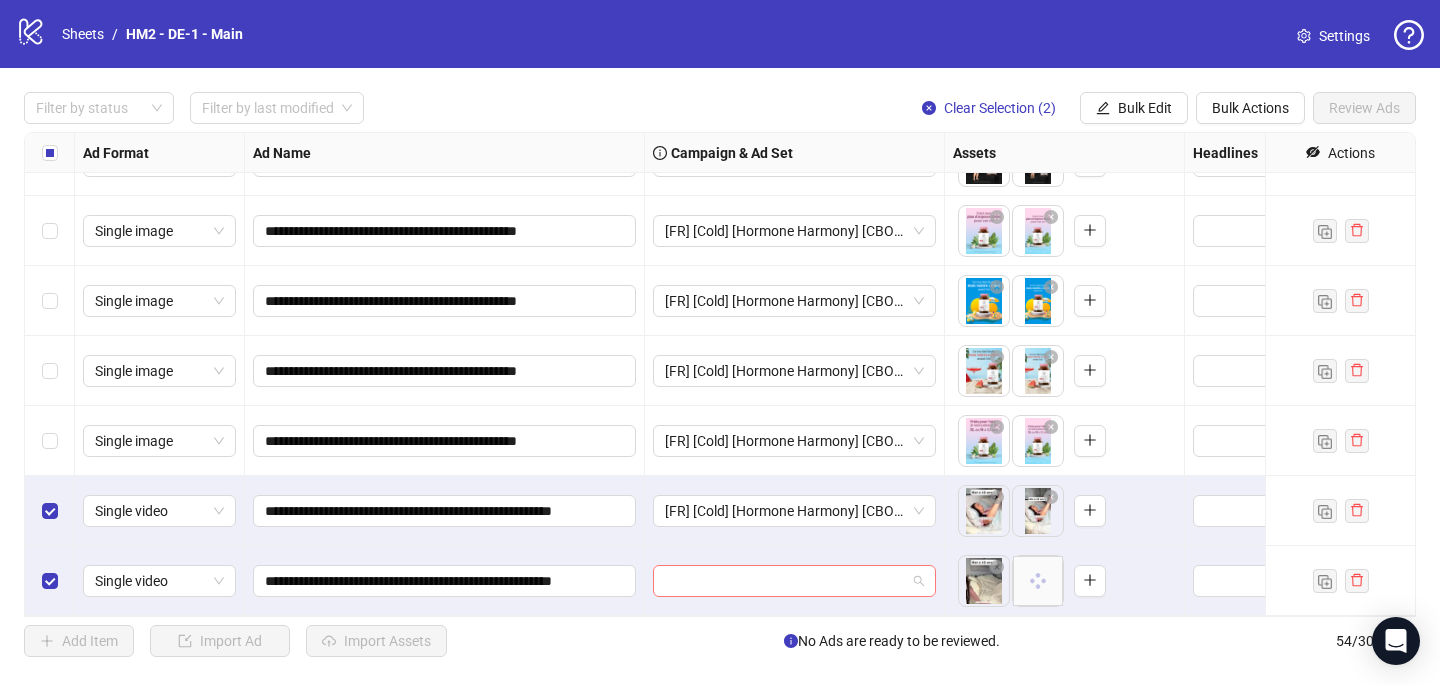 click at bounding box center (785, 581) 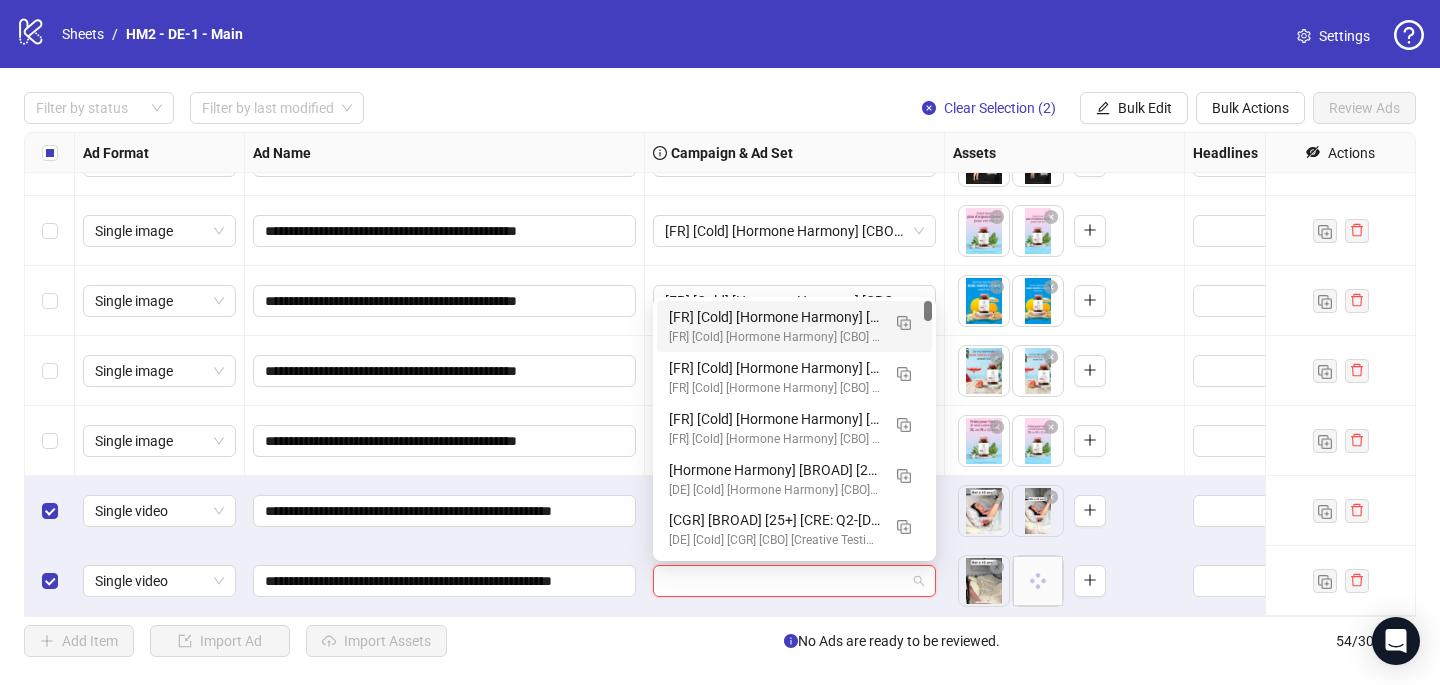 paste on "**********" 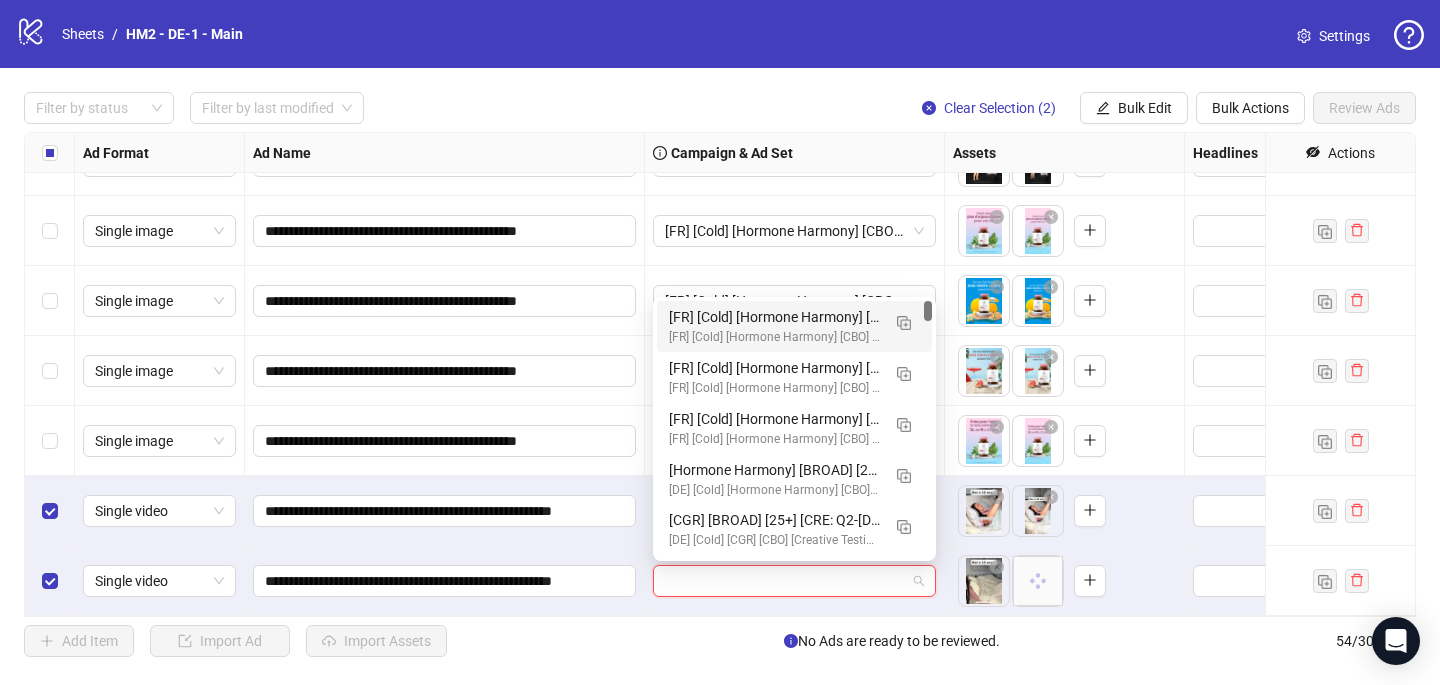 type on "**********" 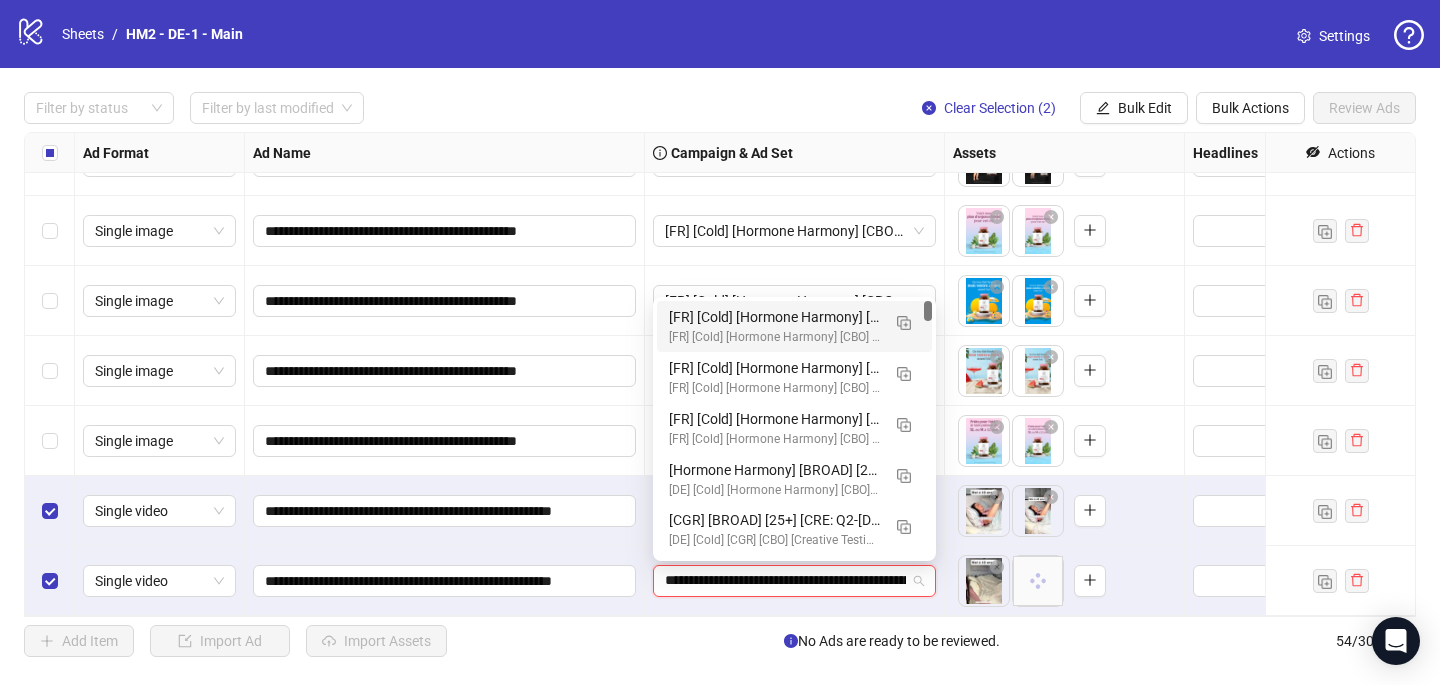 scroll, scrollTop: 0, scrollLeft: 255, axis: horizontal 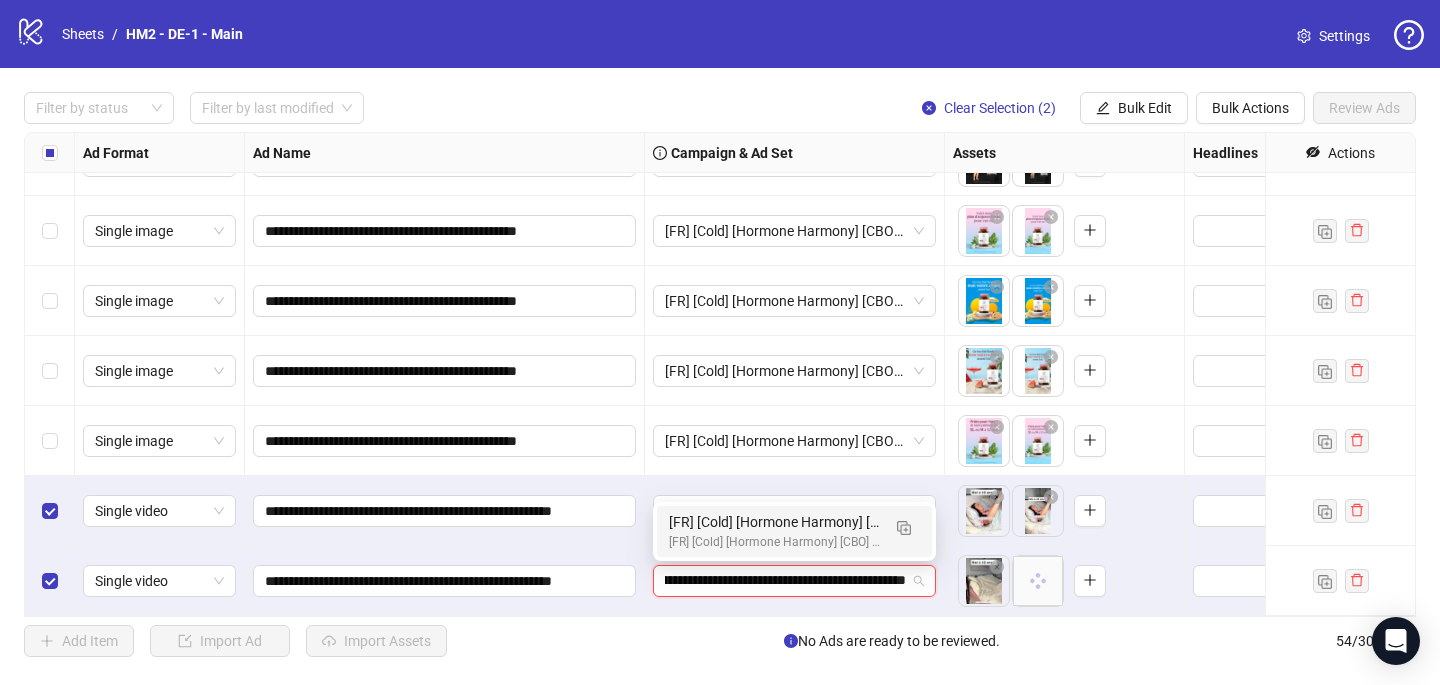 click on "[FR] [Cold] [Hormone Harmony] [CBO] [Creative Insertion 2025 #2] [[DATE]]" at bounding box center [774, 522] 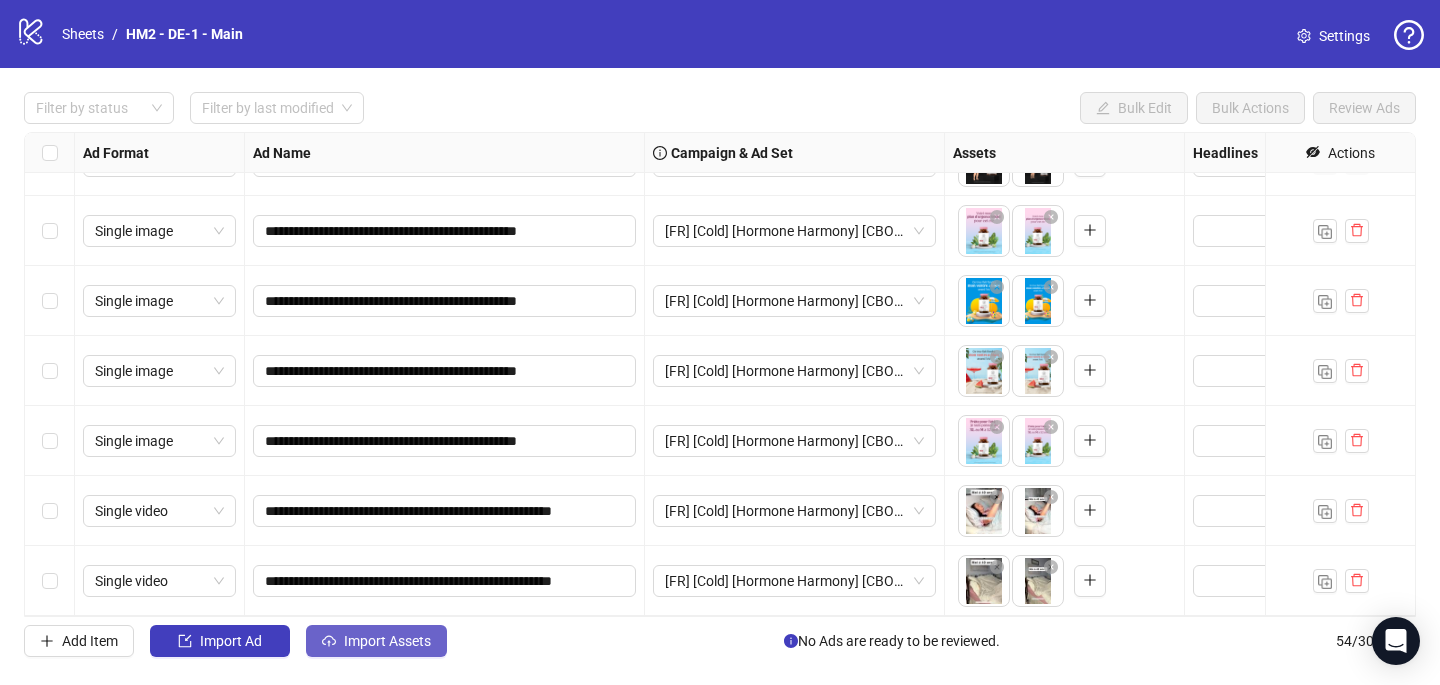 click on "Import Assets" at bounding box center (387, 641) 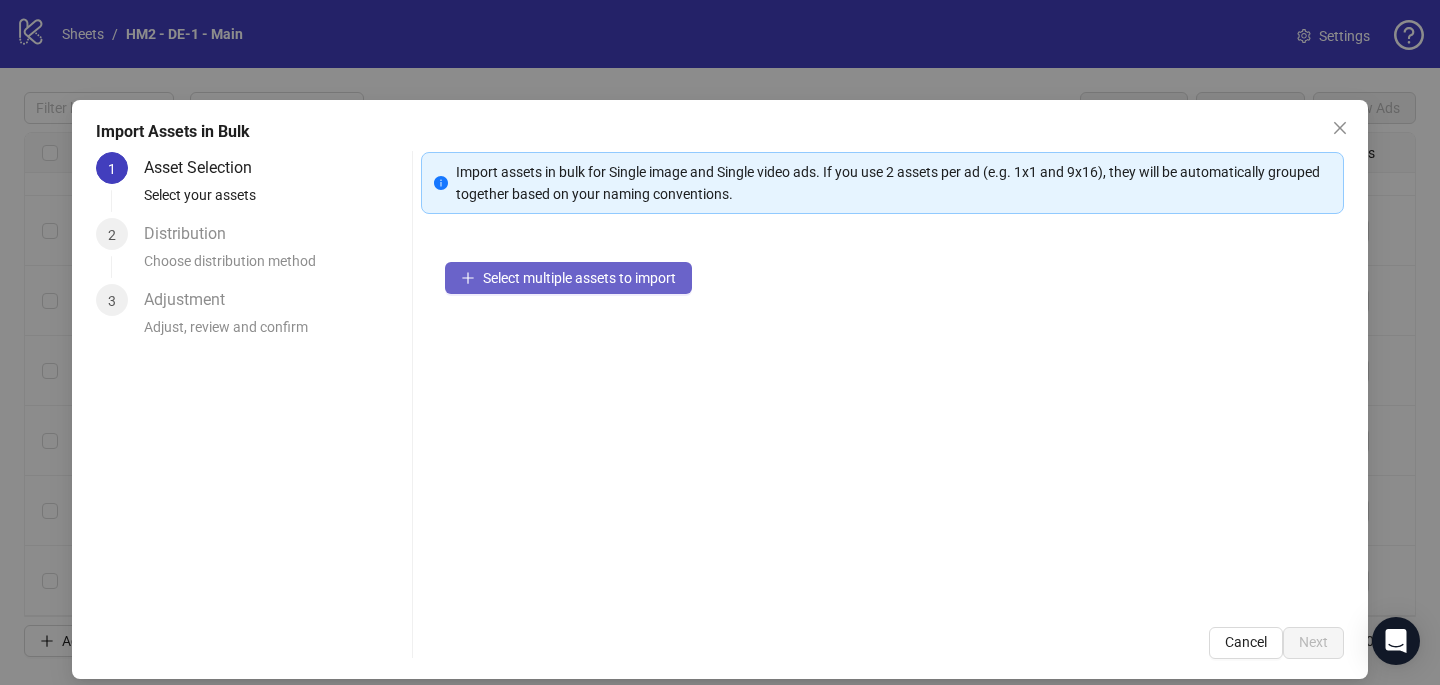click on "Select multiple assets to import" at bounding box center (579, 278) 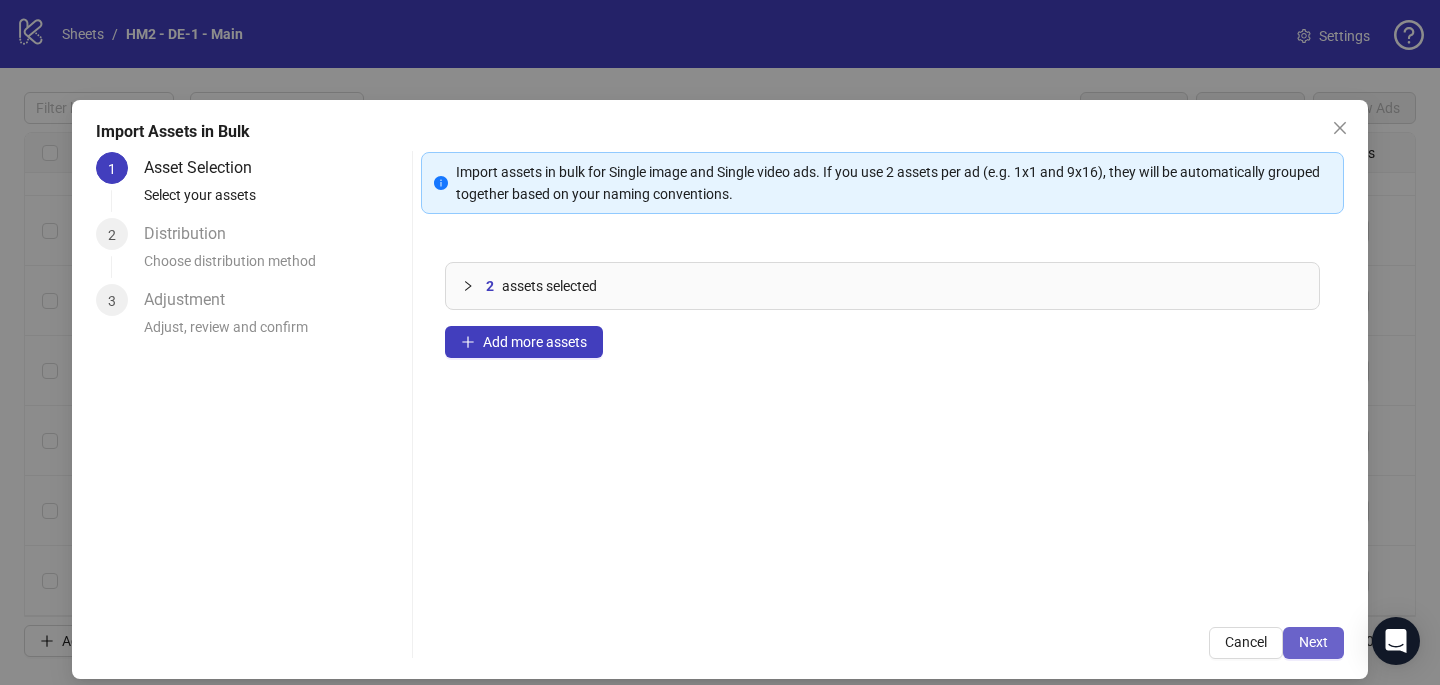 click on "Next" at bounding box center [1313, 643] 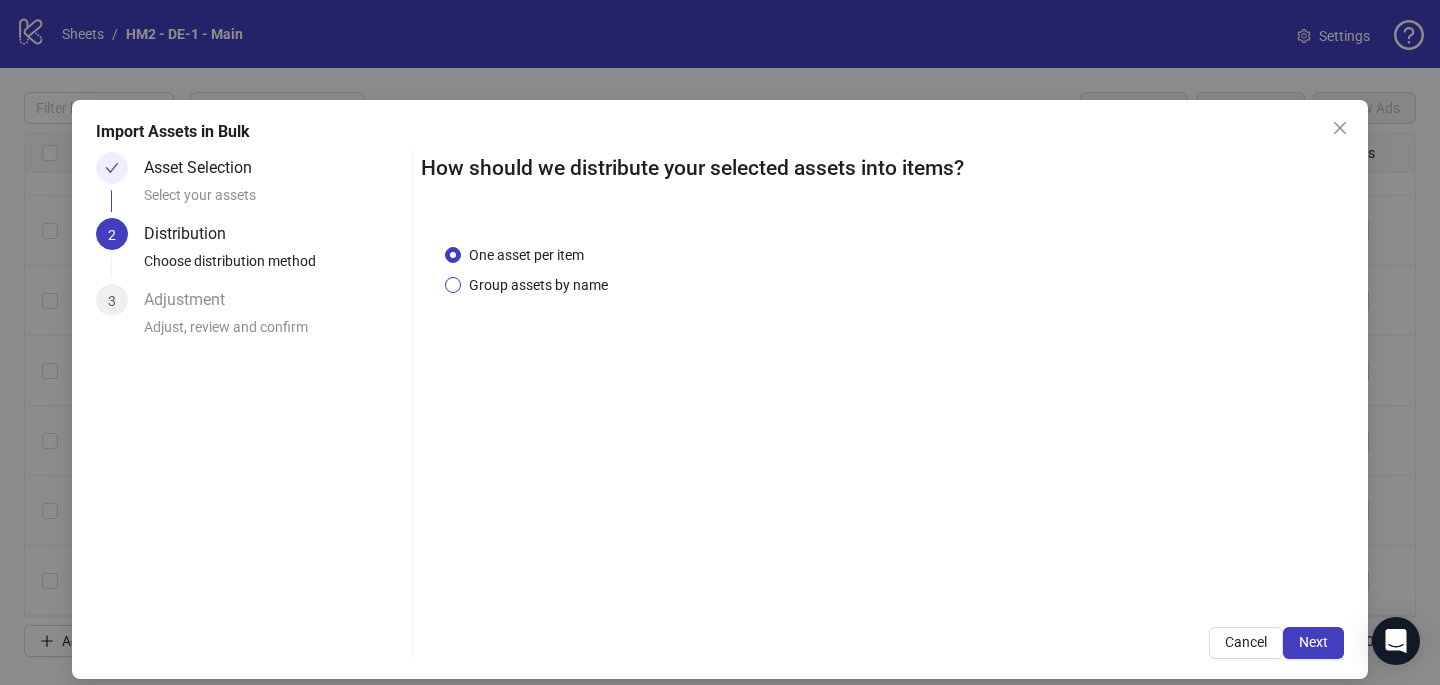click on "Group assets by name" at bounding box center (538, 285) 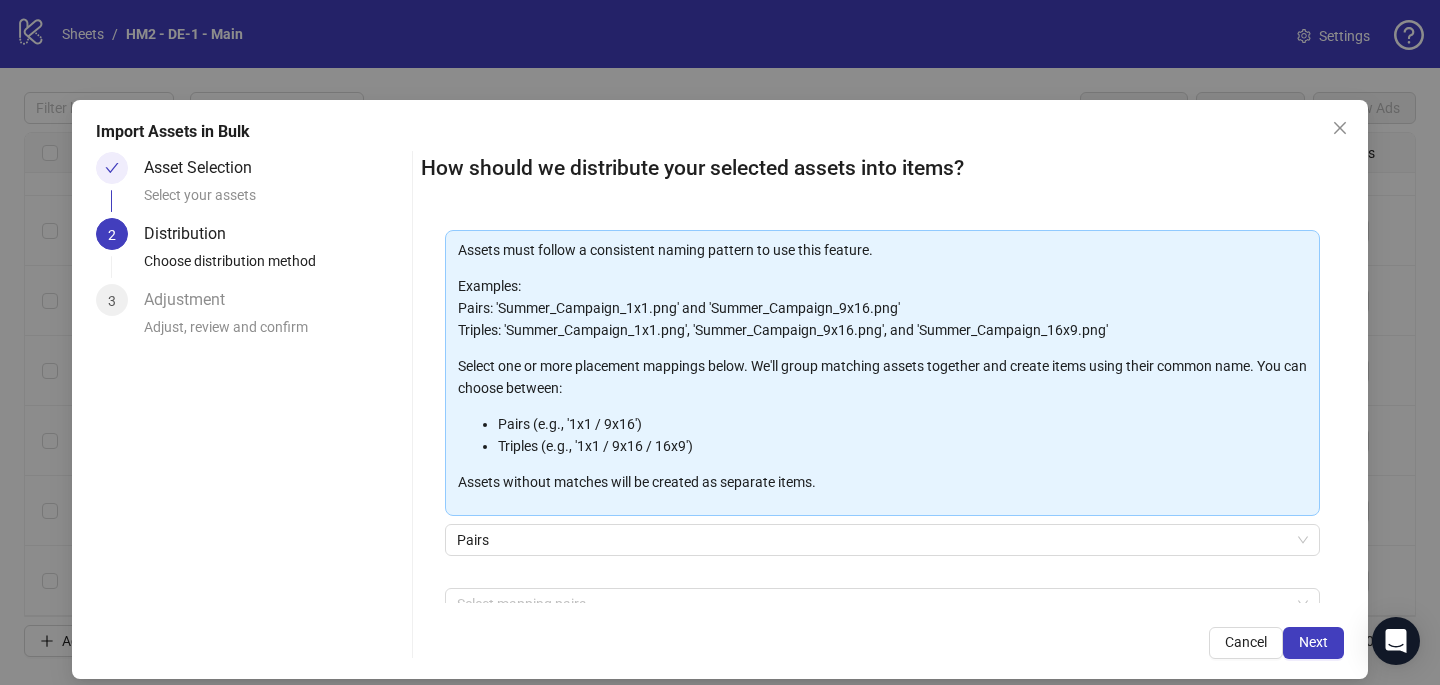 scroll, scrollTop: 203, scrollLeft: 0, axis: vertical 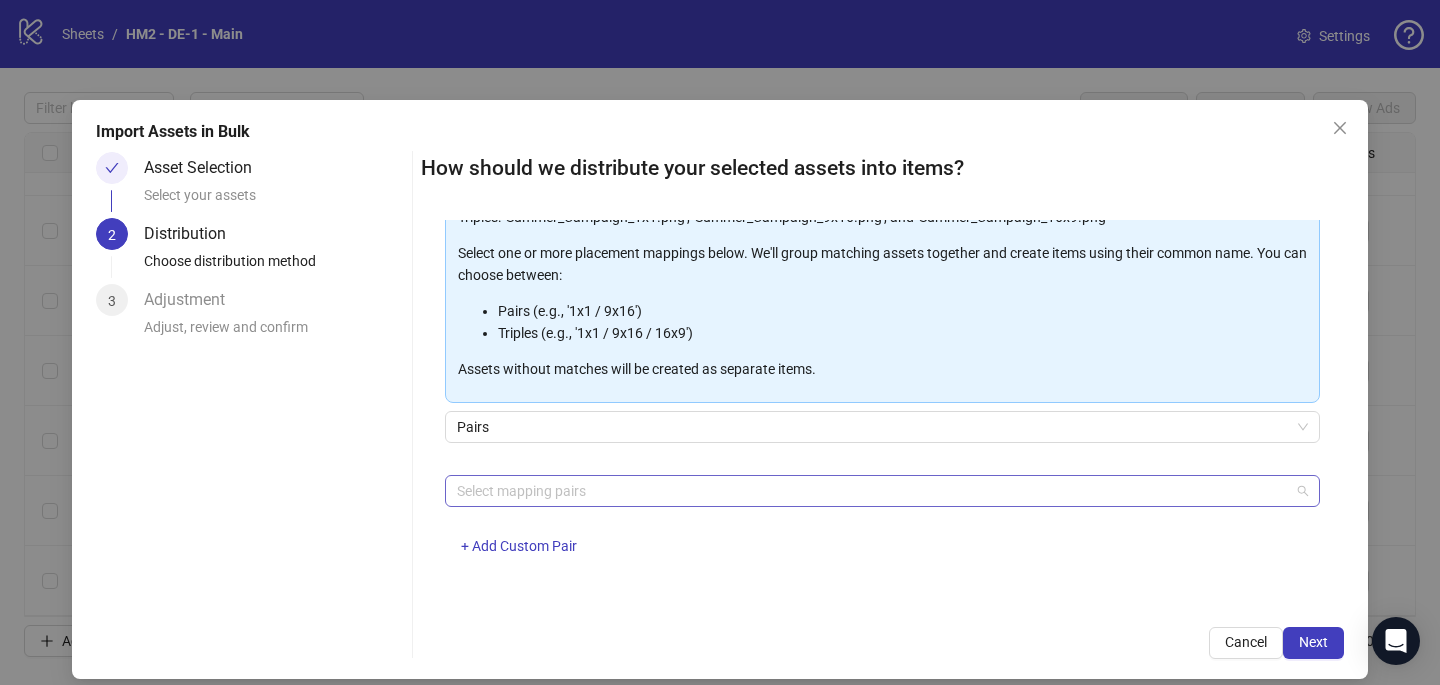 click at bounding box center (872, 491) 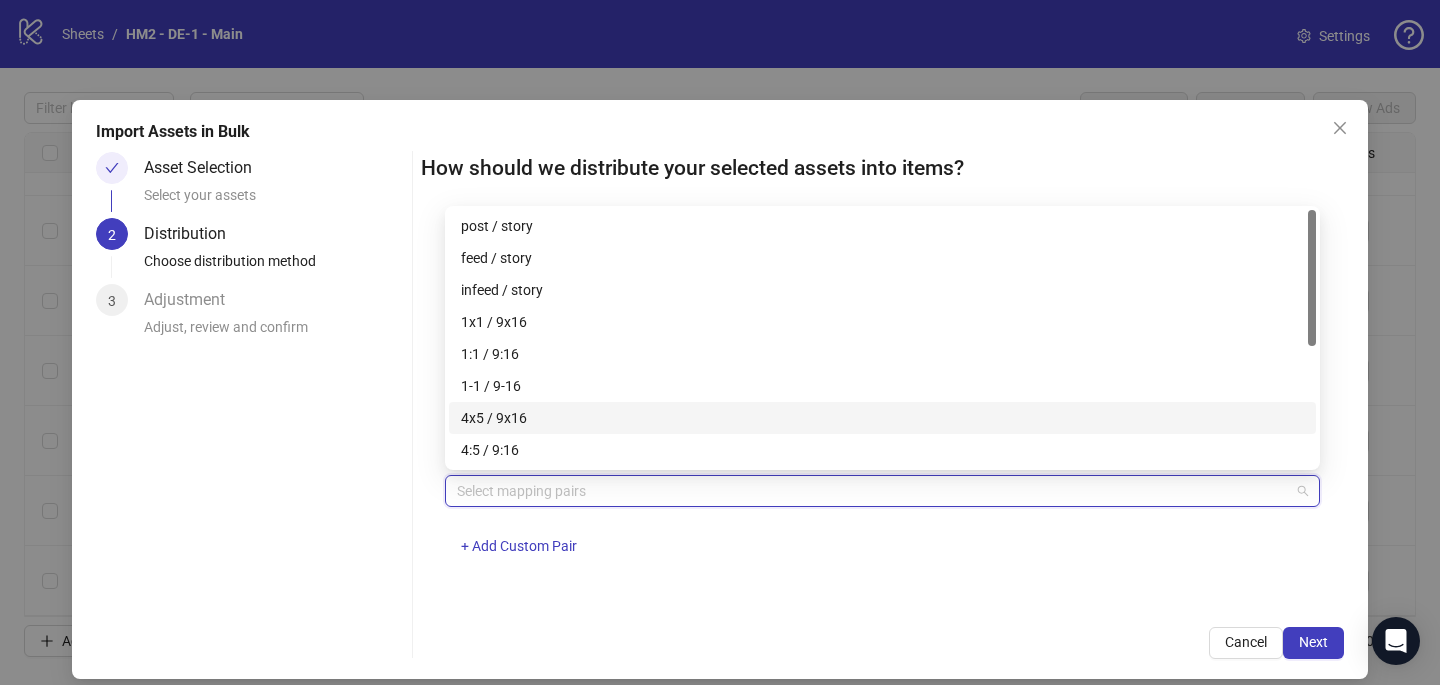 click on "4x5 / 9x16" at bounding box center [882, 418] 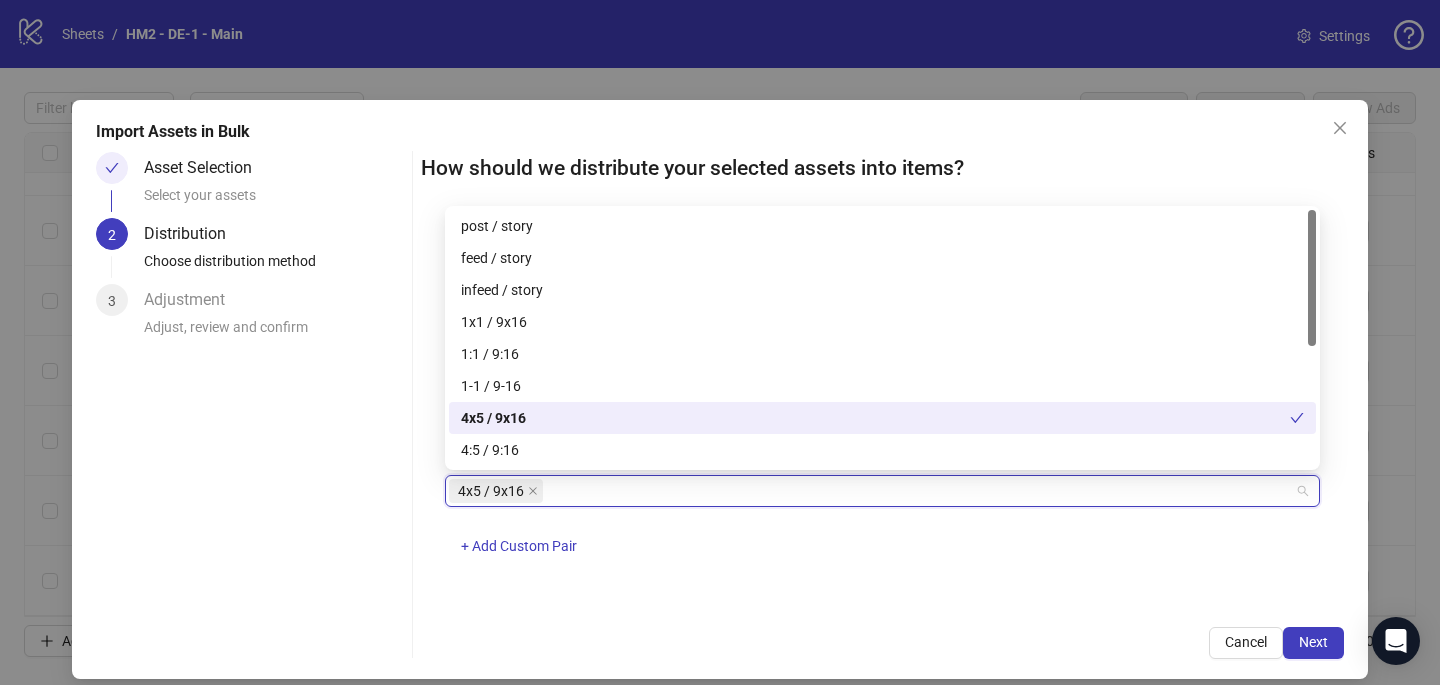 click on "How should we distribute your selected assets into items? One asset per item Group assets by name Assets must follow a consistent naming pattern to use this feature. Examples: Pairs: 'Summer_Campaign_1x1.png' and 'Summer_Campaign_9x16.png' Triples: 'Summer_Campaign_1x1.png', 'Summer_Campaign_9x16.png', and 'Summer_Campaign_16x9.png' Select one or more placement mappings below. We'll group matching assets together and create items using their common name. You can choose between: Pairs (e.g., '1x1 / 9x16') Triples (e.g., '1x1 / 9x16 / 16x9') Assets without matches will be created as separate items. Pairs 4x5 / 9x16   + Add Custom Pair Cancel Next" at bounding box center (882, 405) 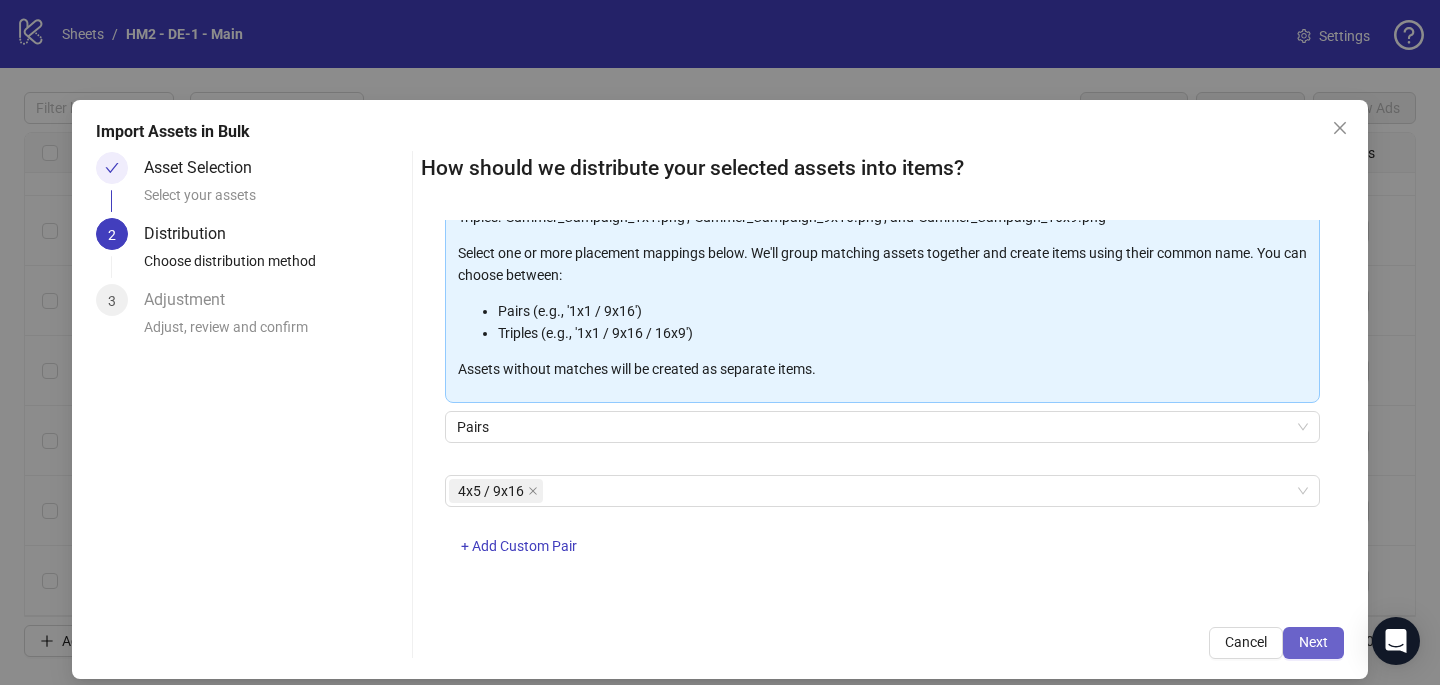 click on "Next" at bounding box center (1313, 642) 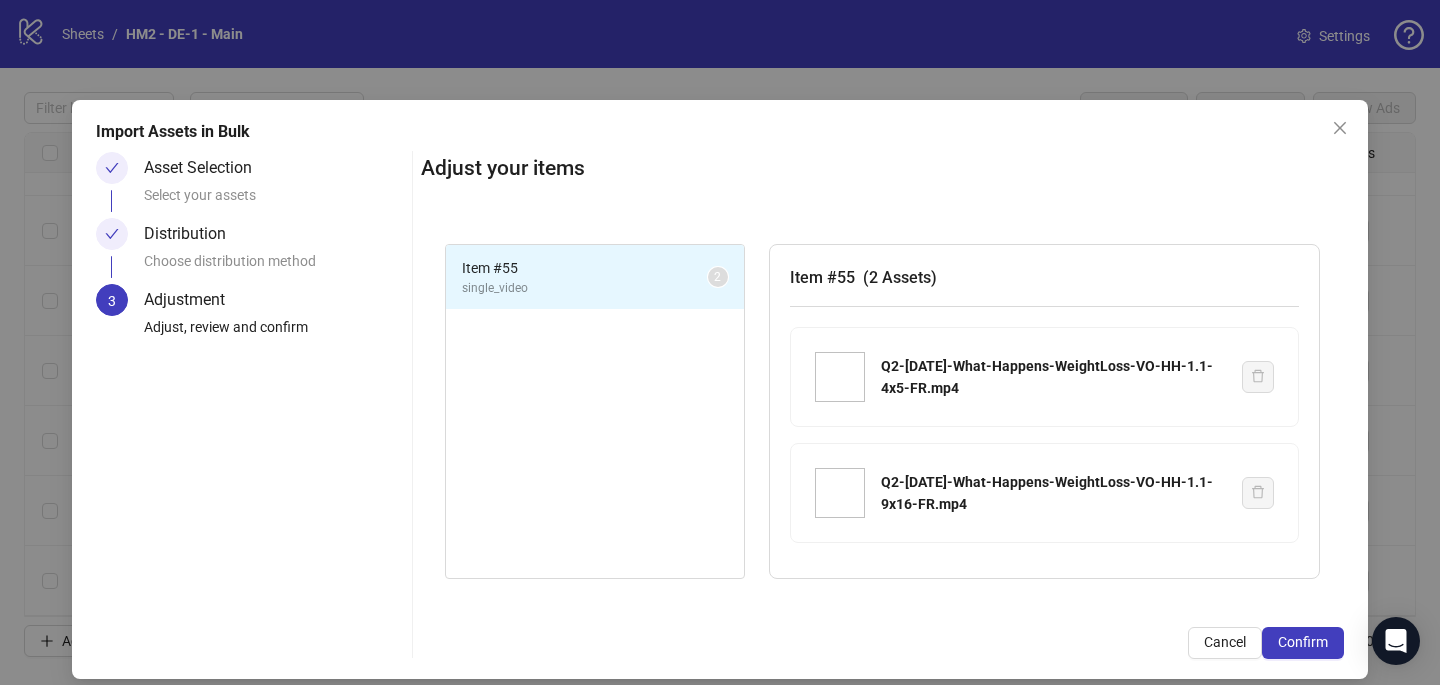click on "Confirm" at bounding box center (1303, 642) 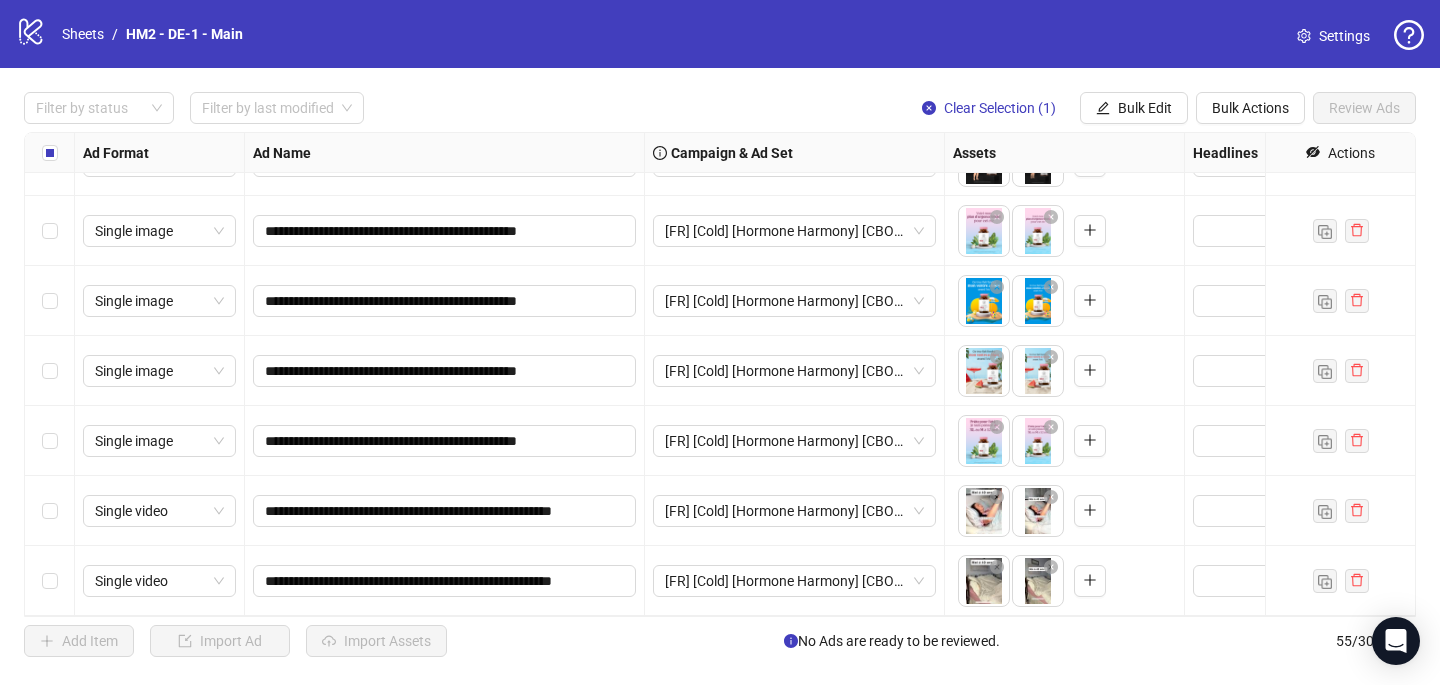 scroll, scrollTop: 3407, scrollLeft: 0, axis: vertical 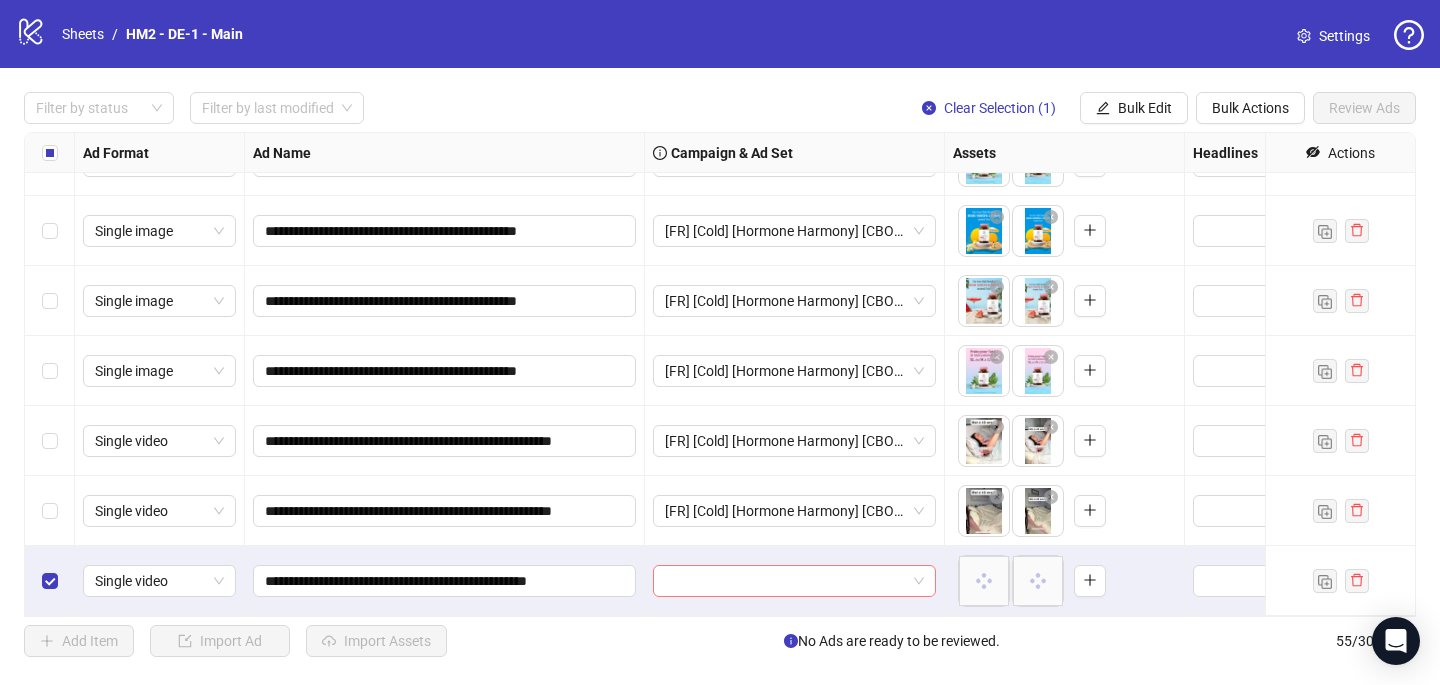 click at bounding box center (785, 581) 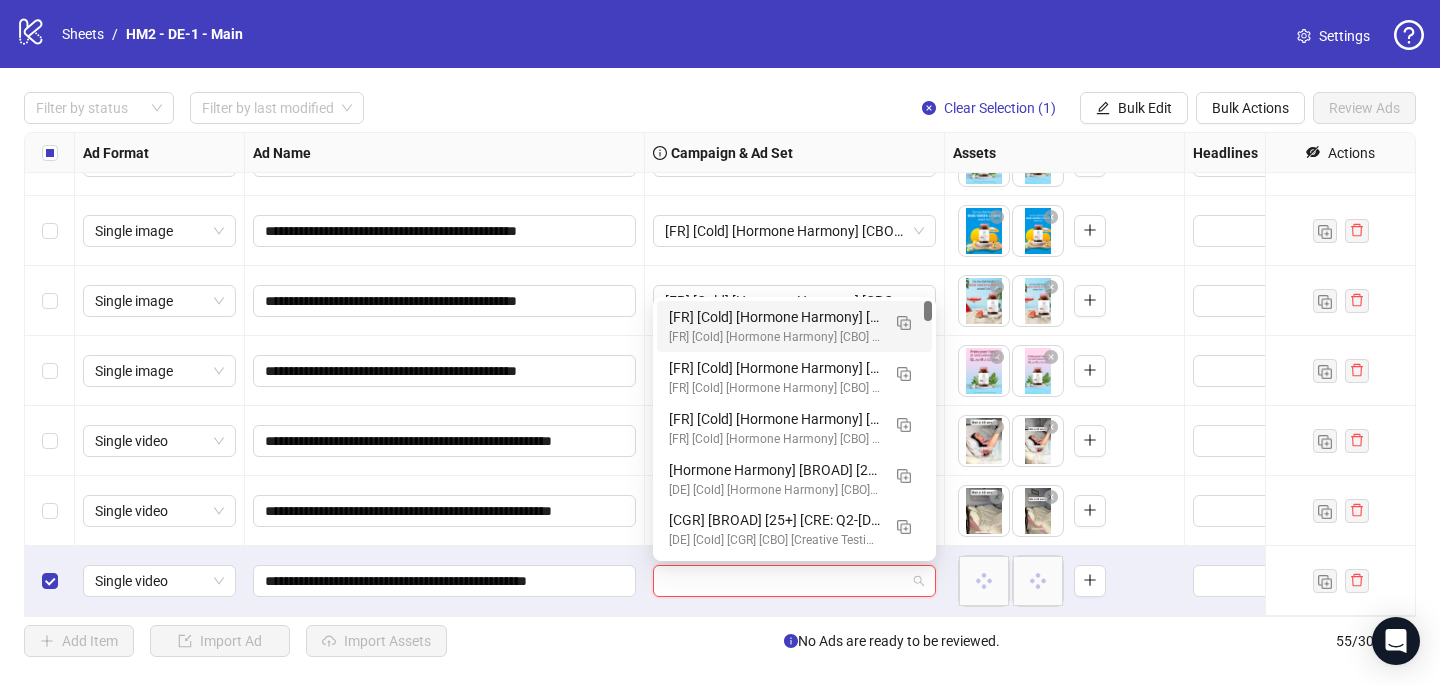 paste on "**********" 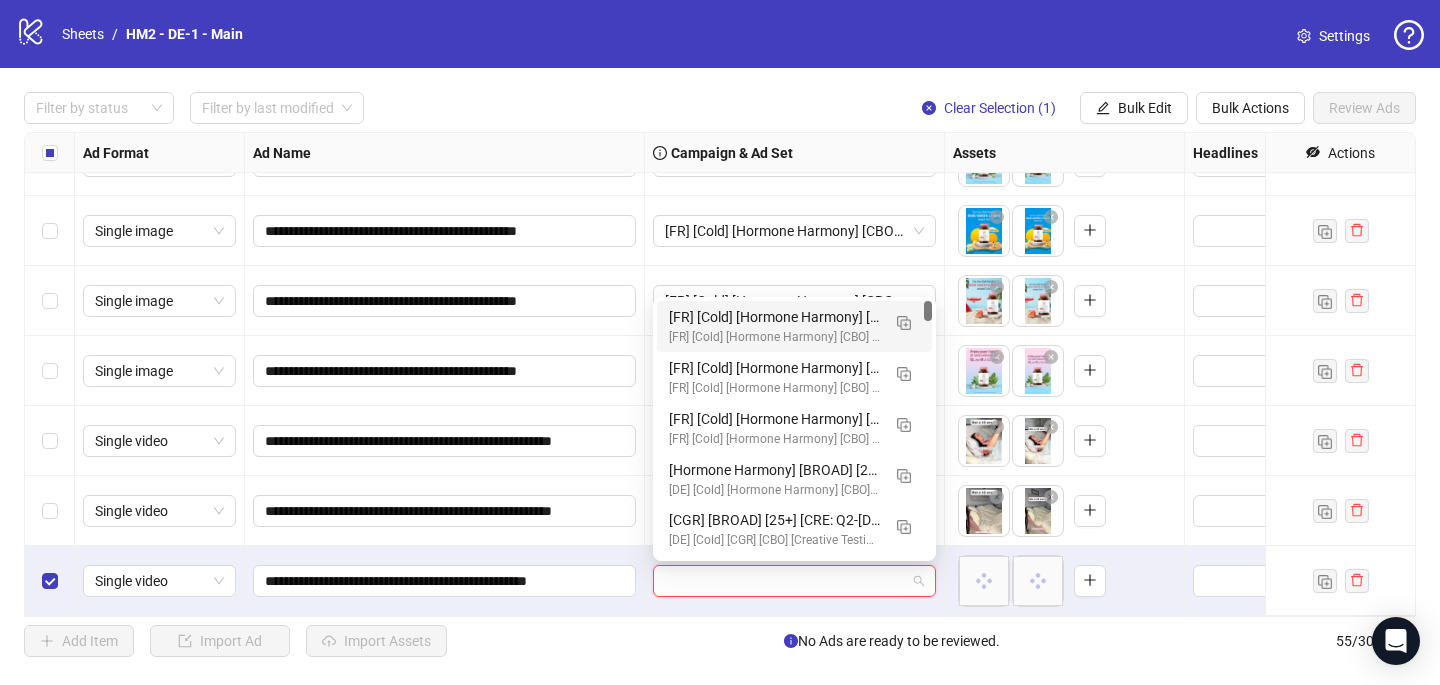 scroll, scrollTop: 0, scrollLeft: 0, axis: both 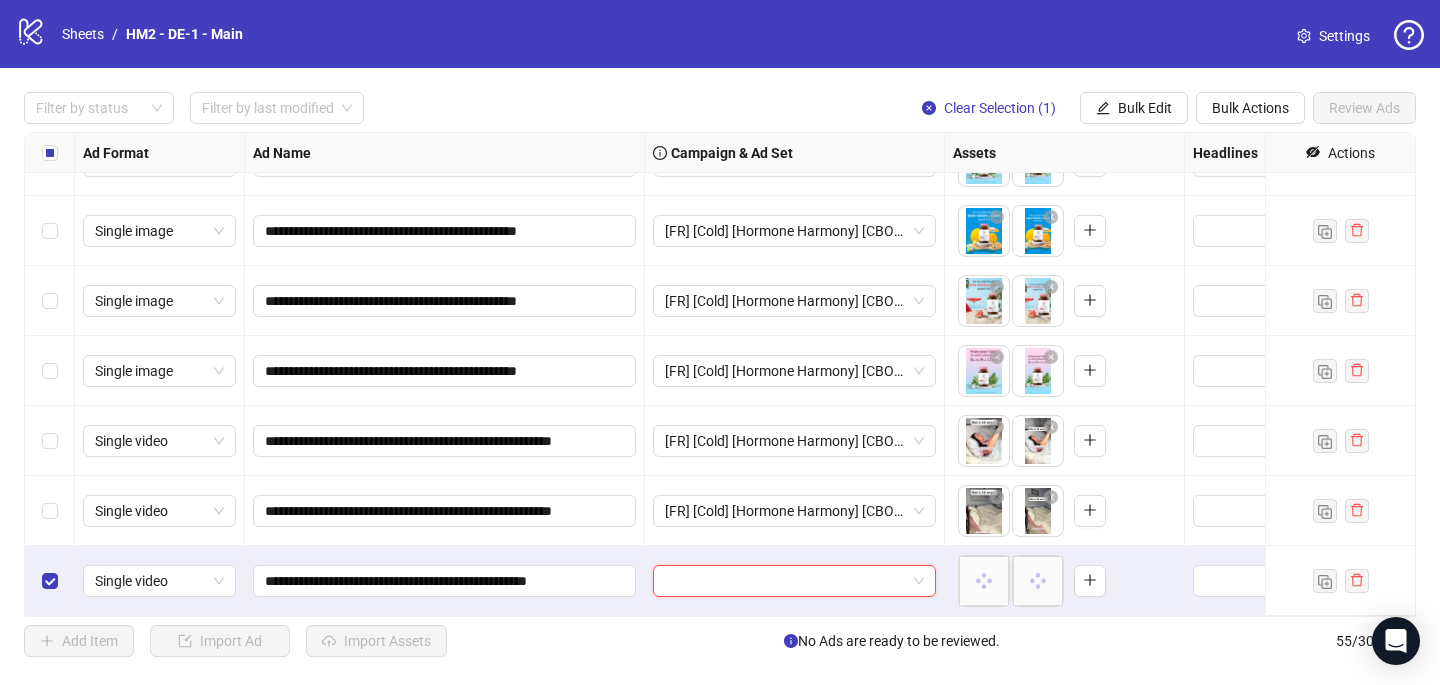 paste on "**********" 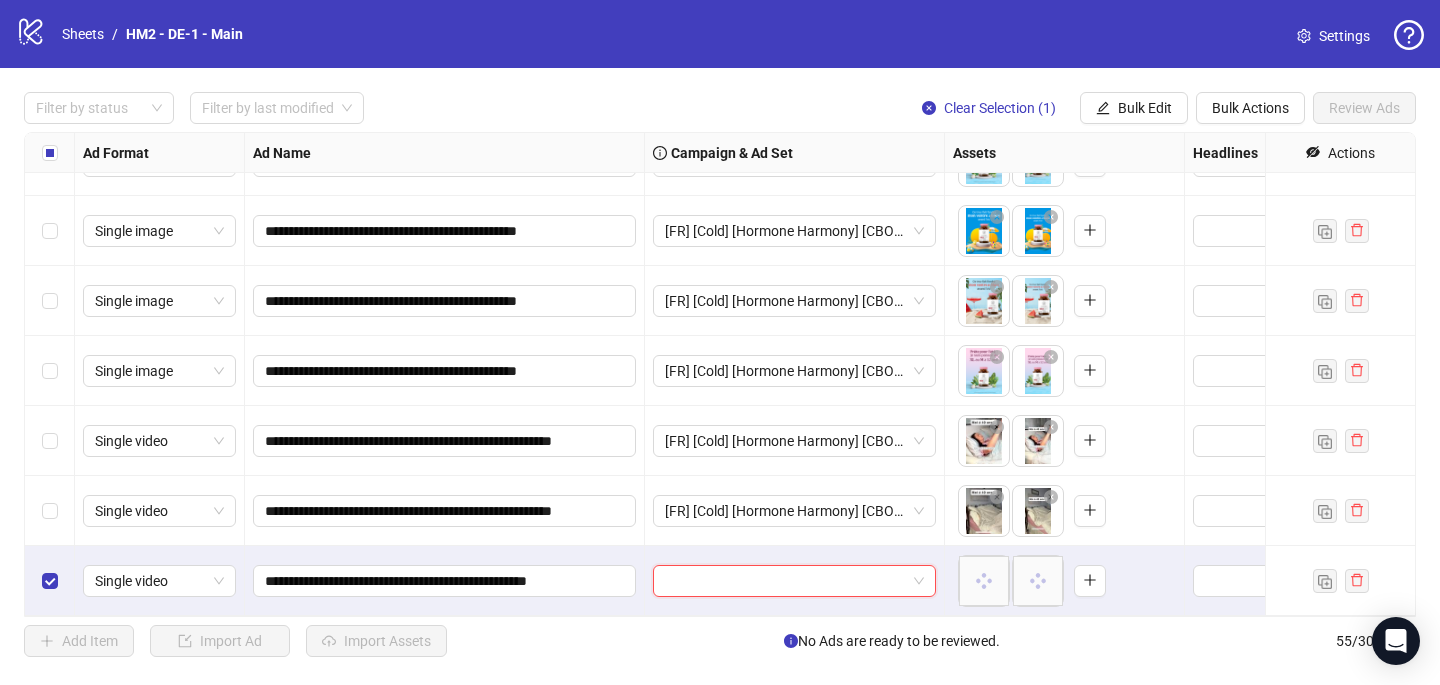 type on "**********" 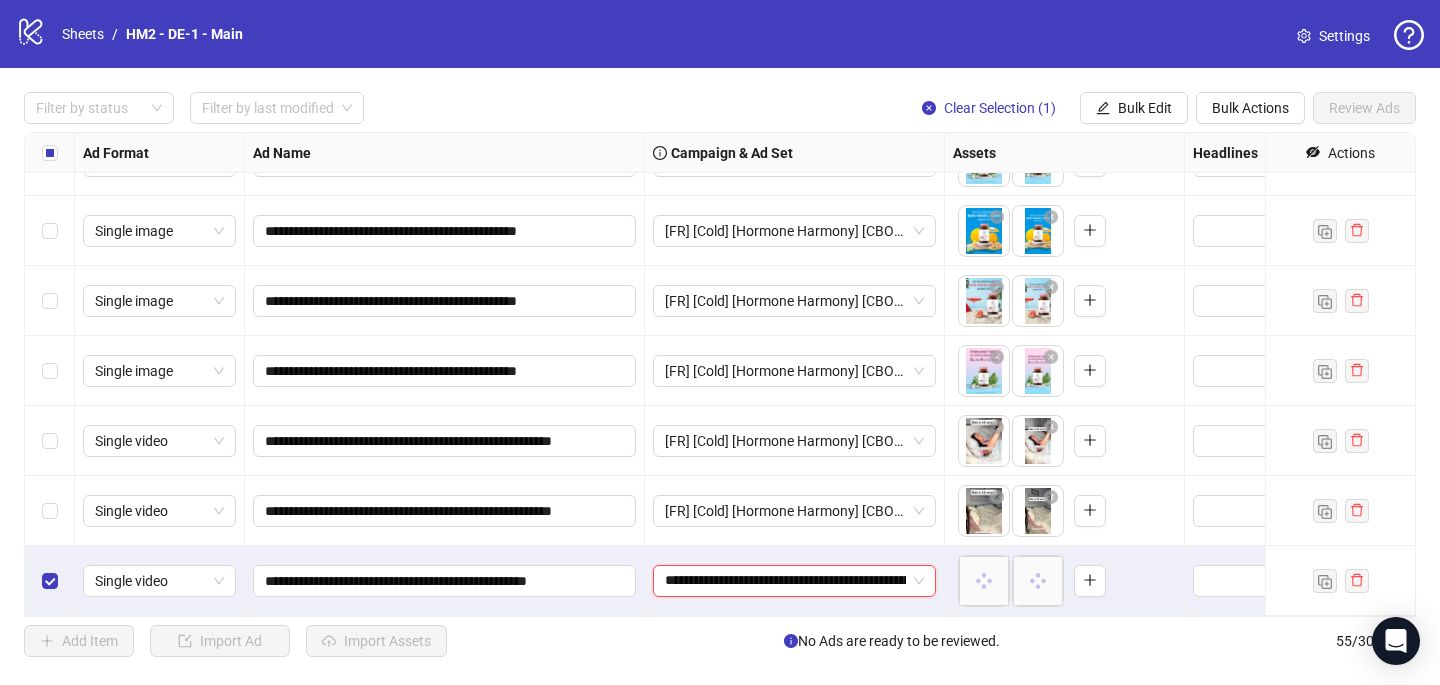 scroll, scrollTop: 0, scrollLeft: 255, axis: horizontal 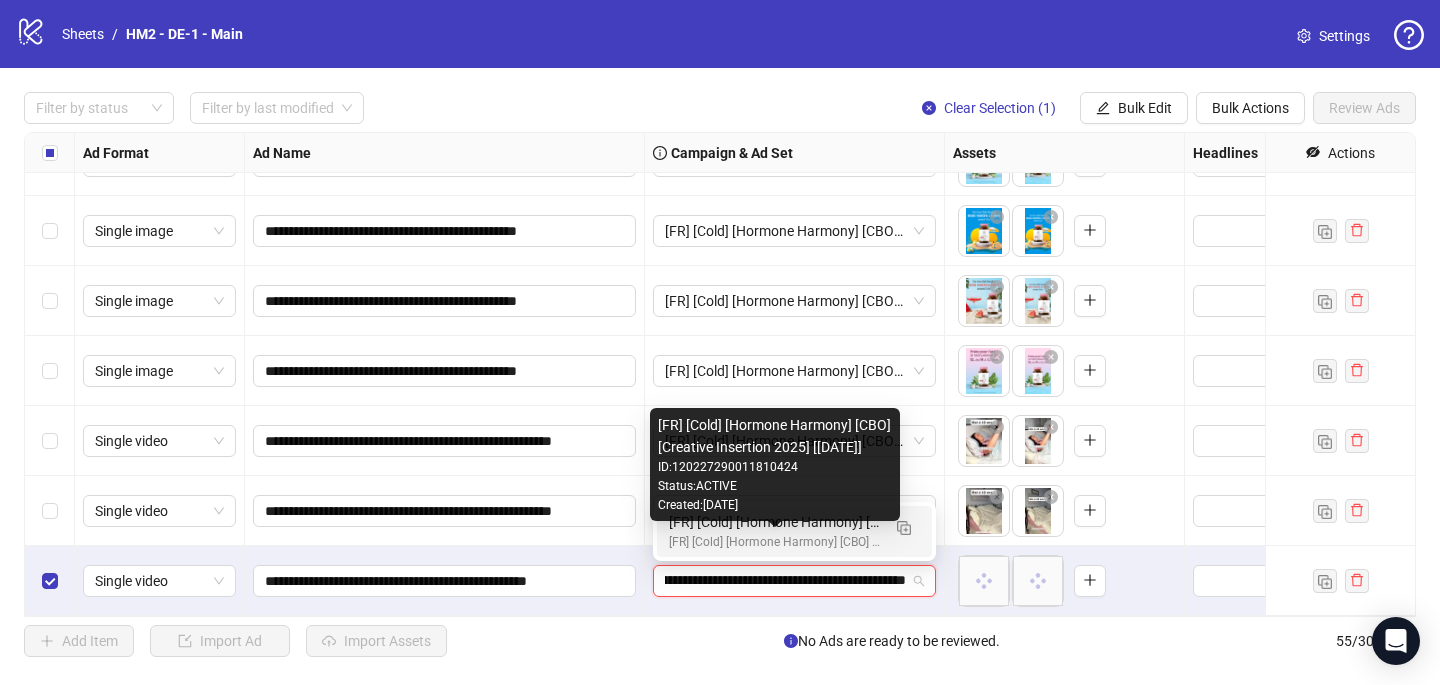 click on "[FR] [Cold] [Hormone Harmony] [CBO] [Creative Insertion 2025] [[DATE]]" at bounding box center [774, 542] 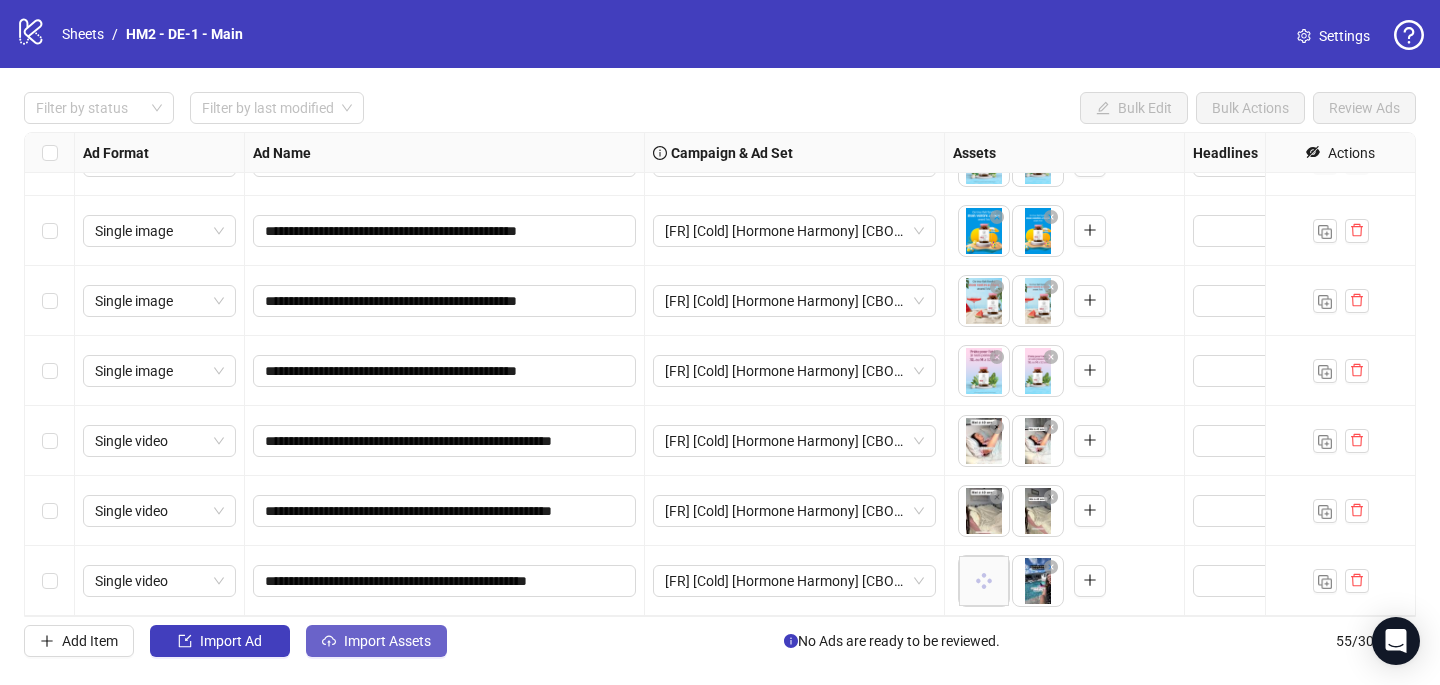 click on "Import Assets" at bounding box center [387, 641] 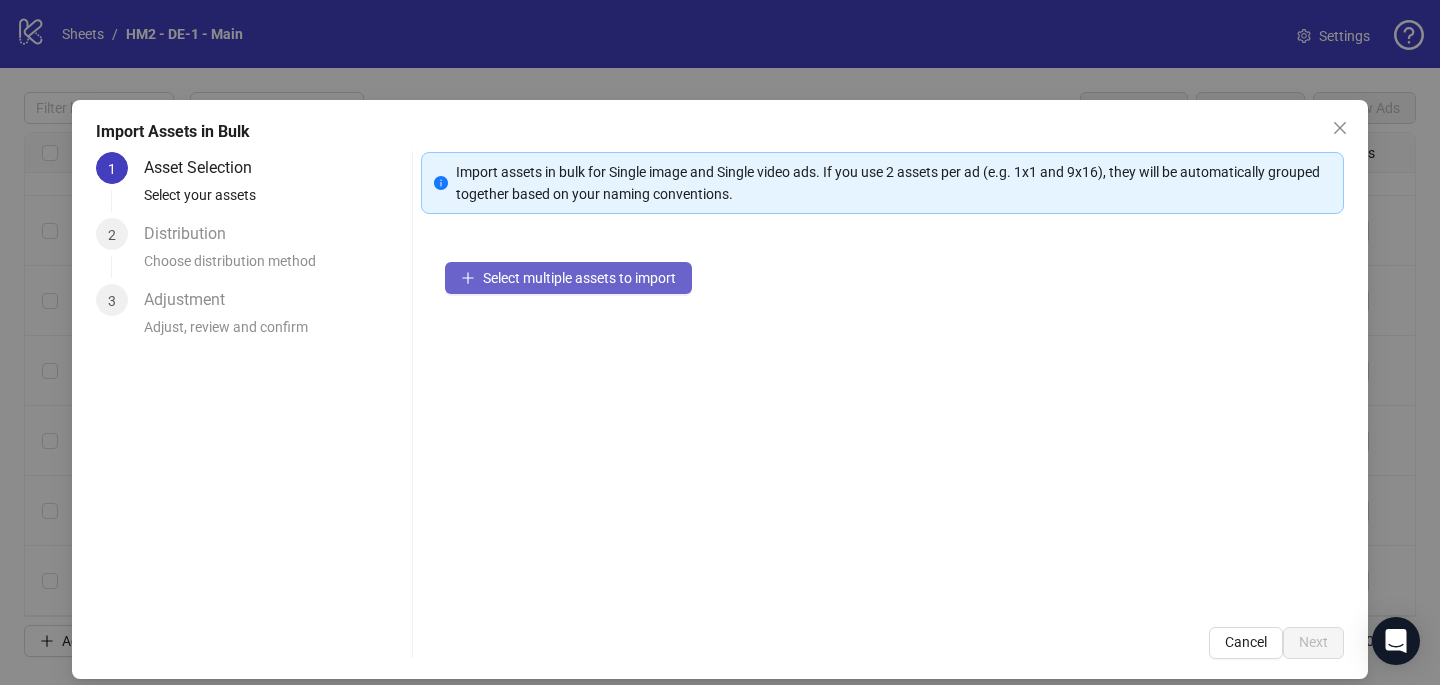 click on "Select multiple assets to import" at bounding box center (579, 278) 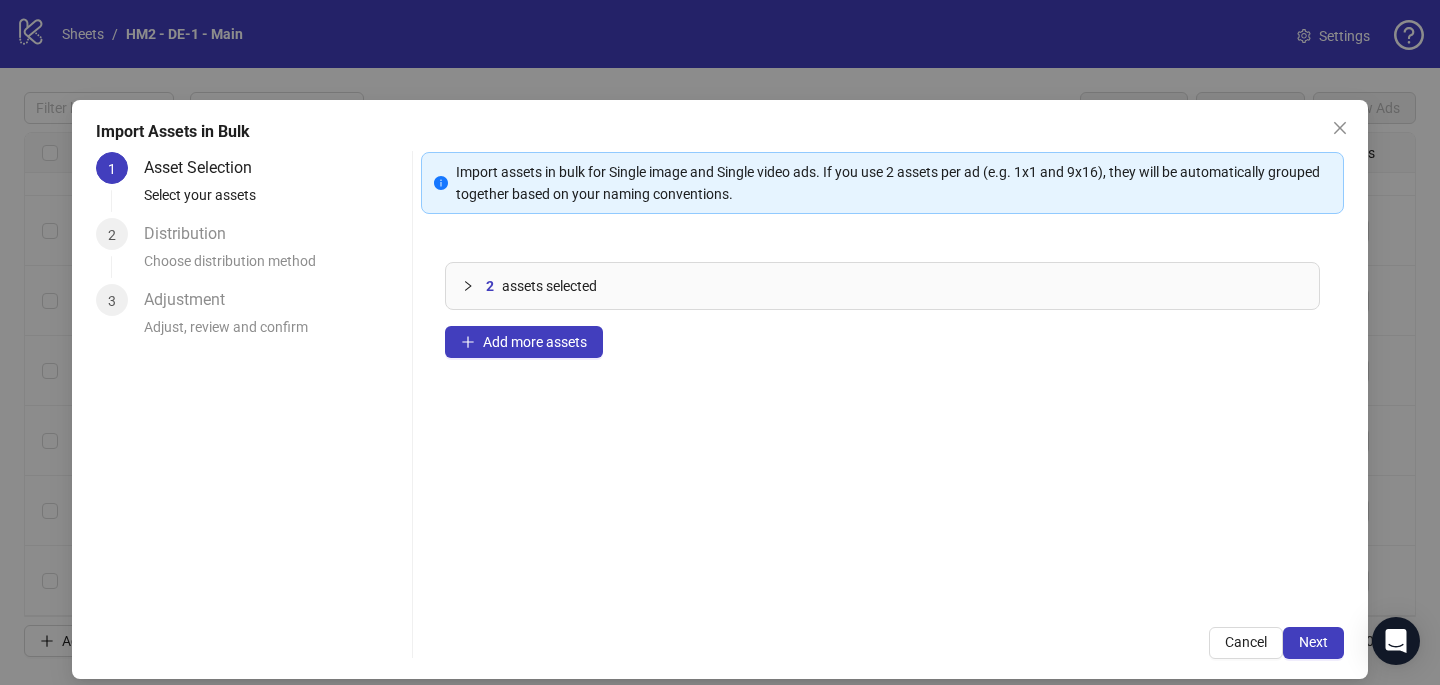 click on "Import Assets in Bulk 1 Asset Selection Select your assets 2 Distribution Choose distribution method 3 Adjustment Adjust, review and confirm Import assets in bulk for Single image and Single video ads. If you use 2 assets per ad (e.g. 1x1 and 9x16), they will be automatically grouped together based on your naming conventions. 2 assets selected Add more assets Cancel Next" at bounding box center (720, 389) 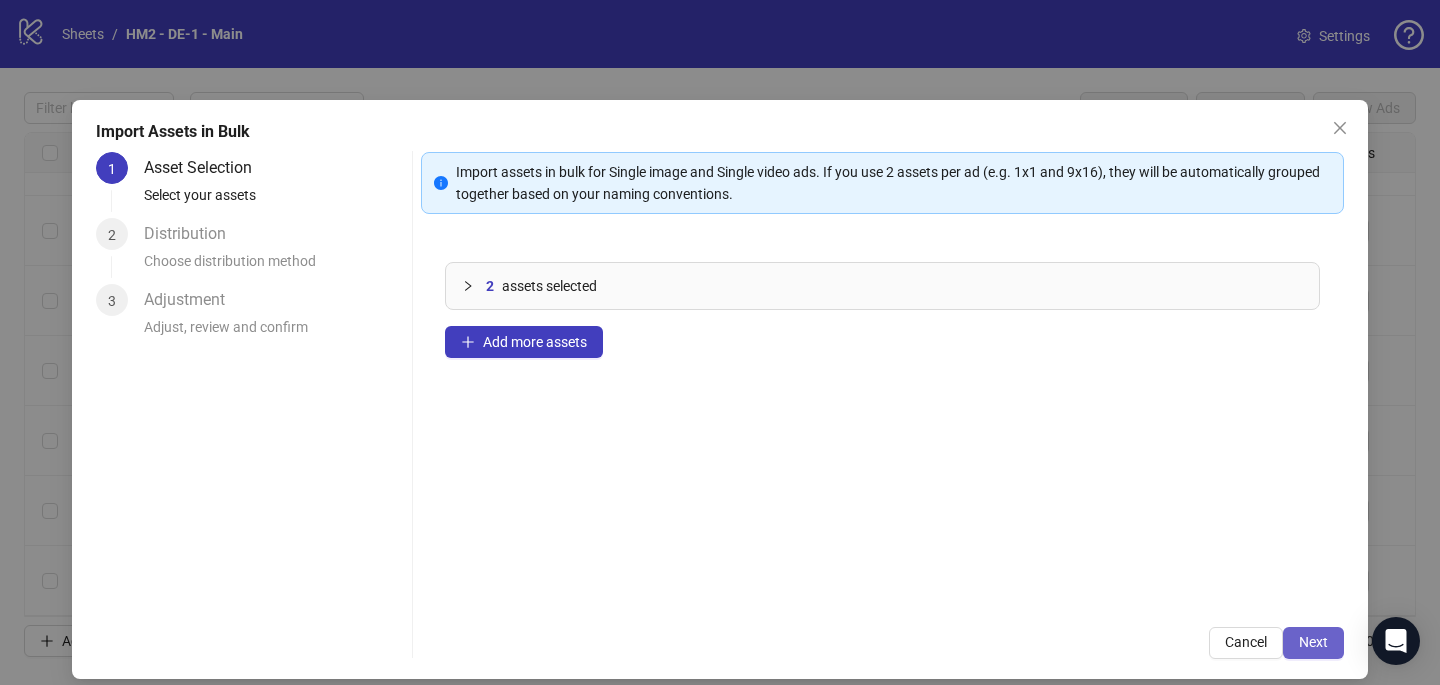 click on "Next" at bounding box center [1313, 643] 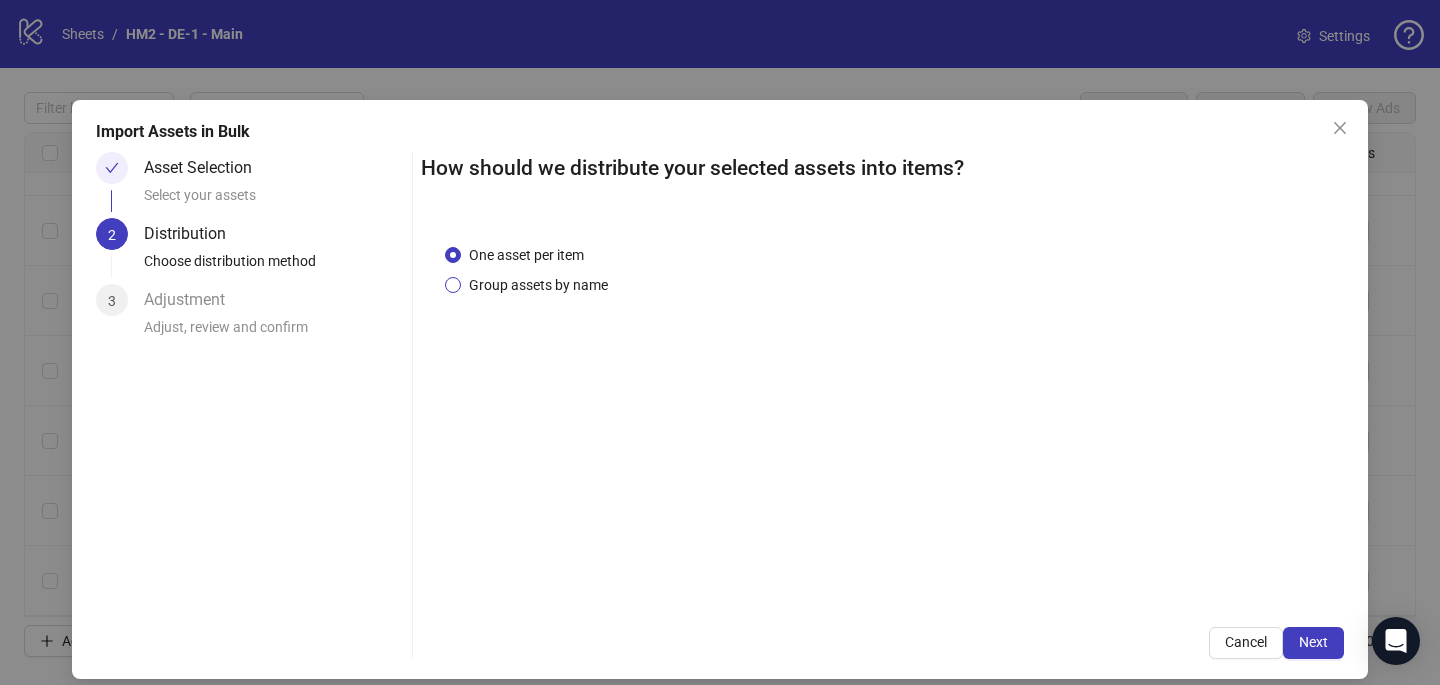 click on "Group assets by name" at bounding box center [538, 285] 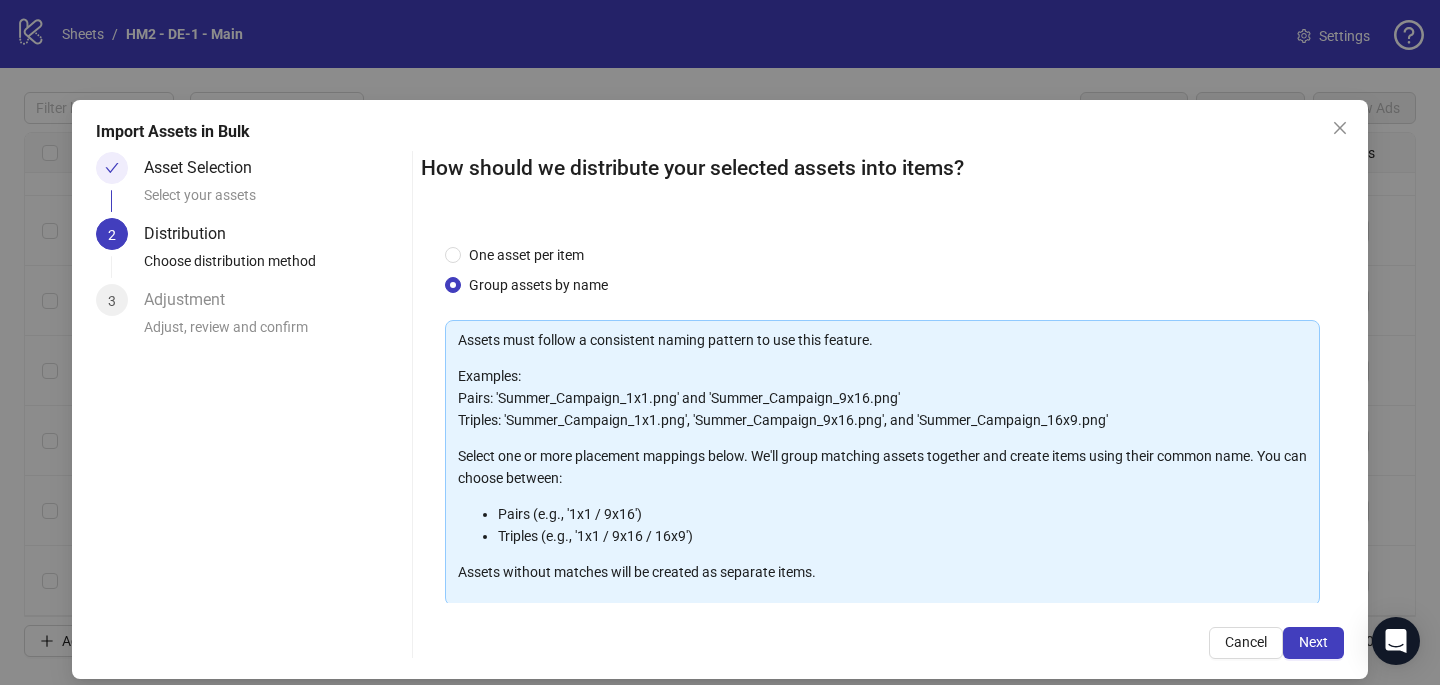 scroll, scrollTop: 203, scrollLeft: 0, axis: vertical 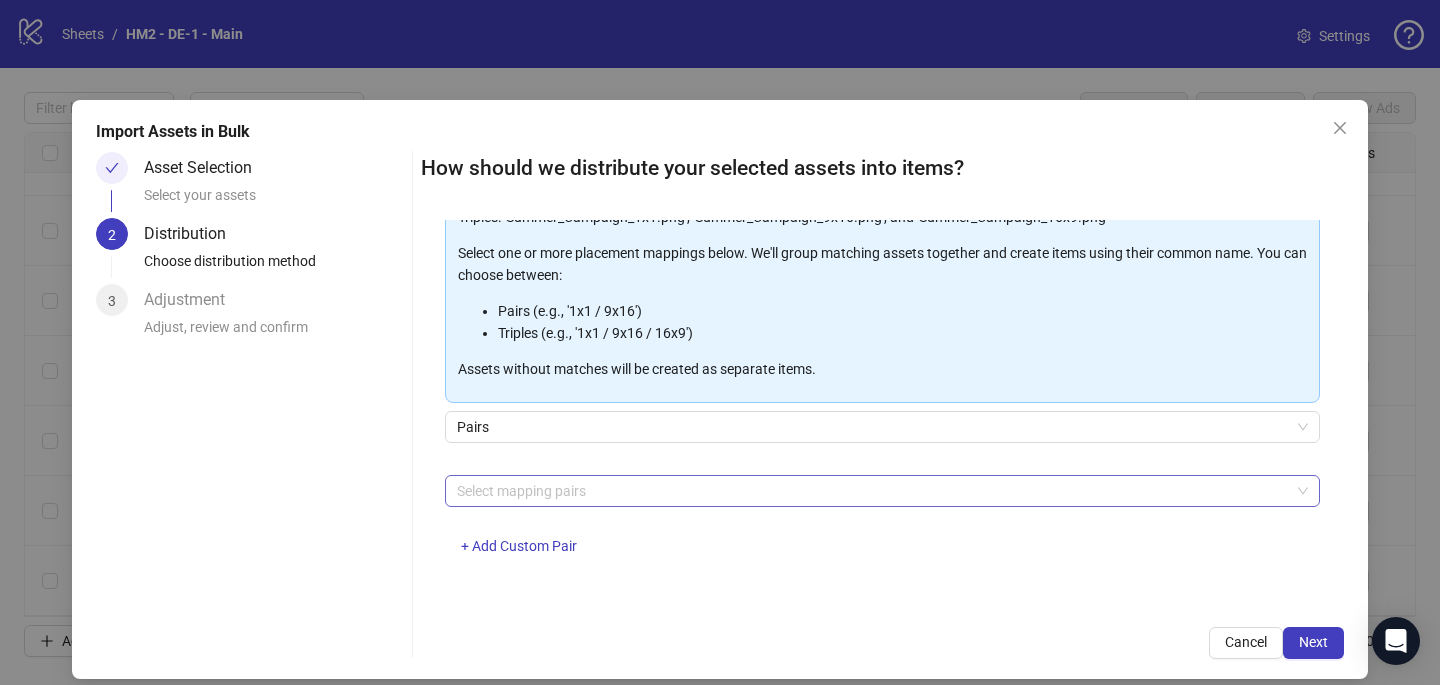 click at bounding box center (872, 491) 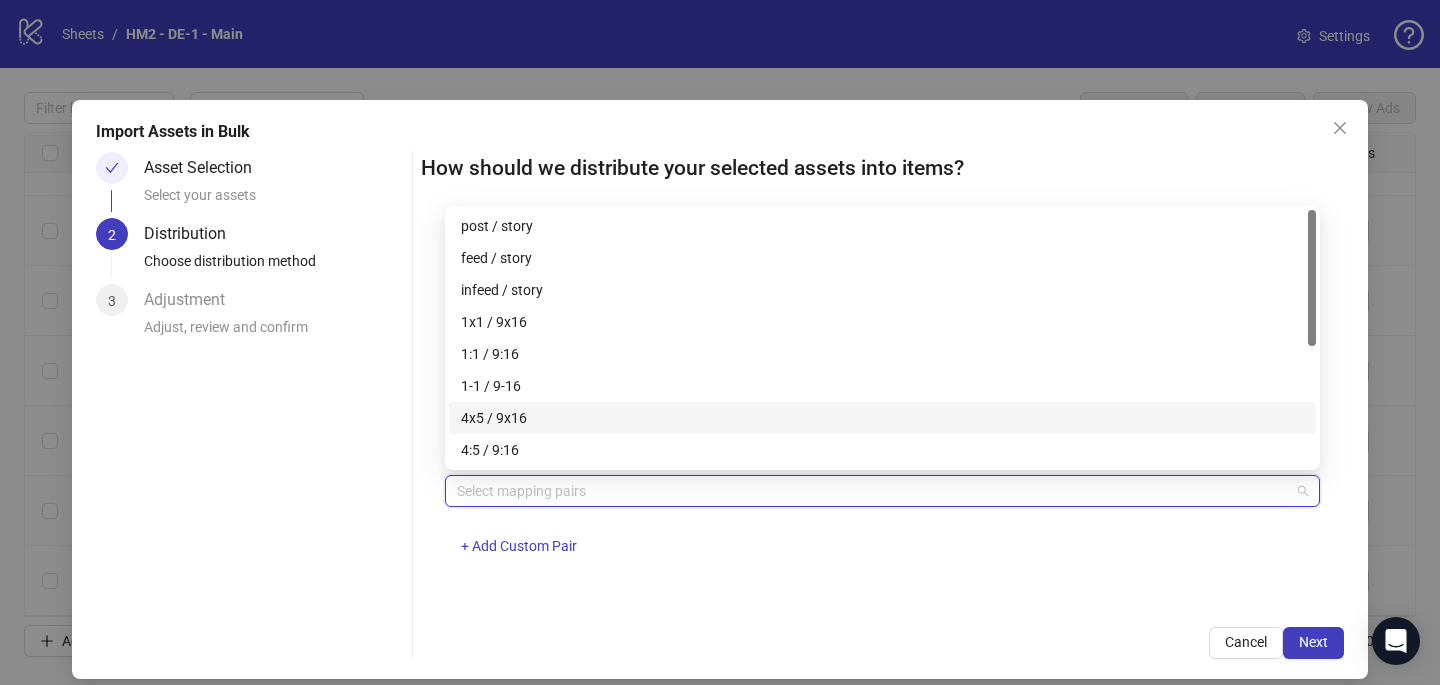 click on "4x5 / 9x16" at bounding box center [882, 418] 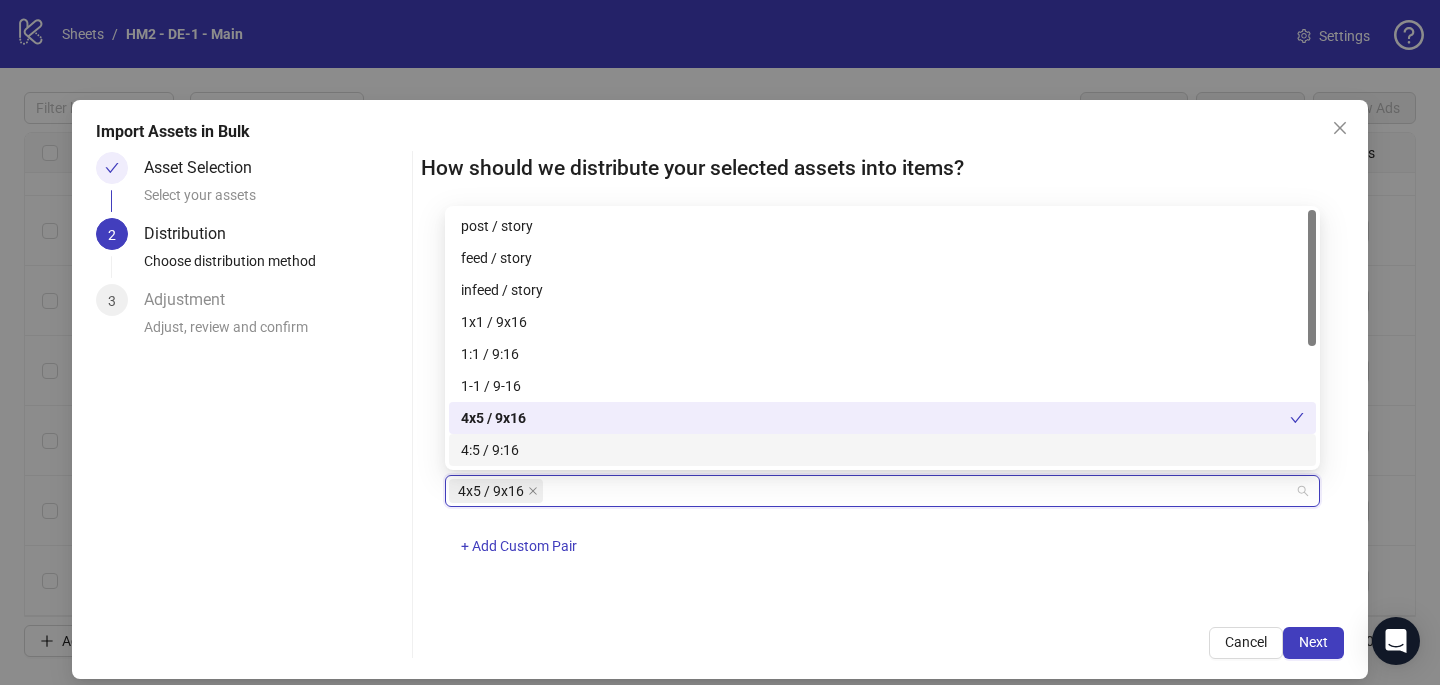 click on "4x5 / 9x16   + Add Custom Pair" at bounding box center (882, 527) 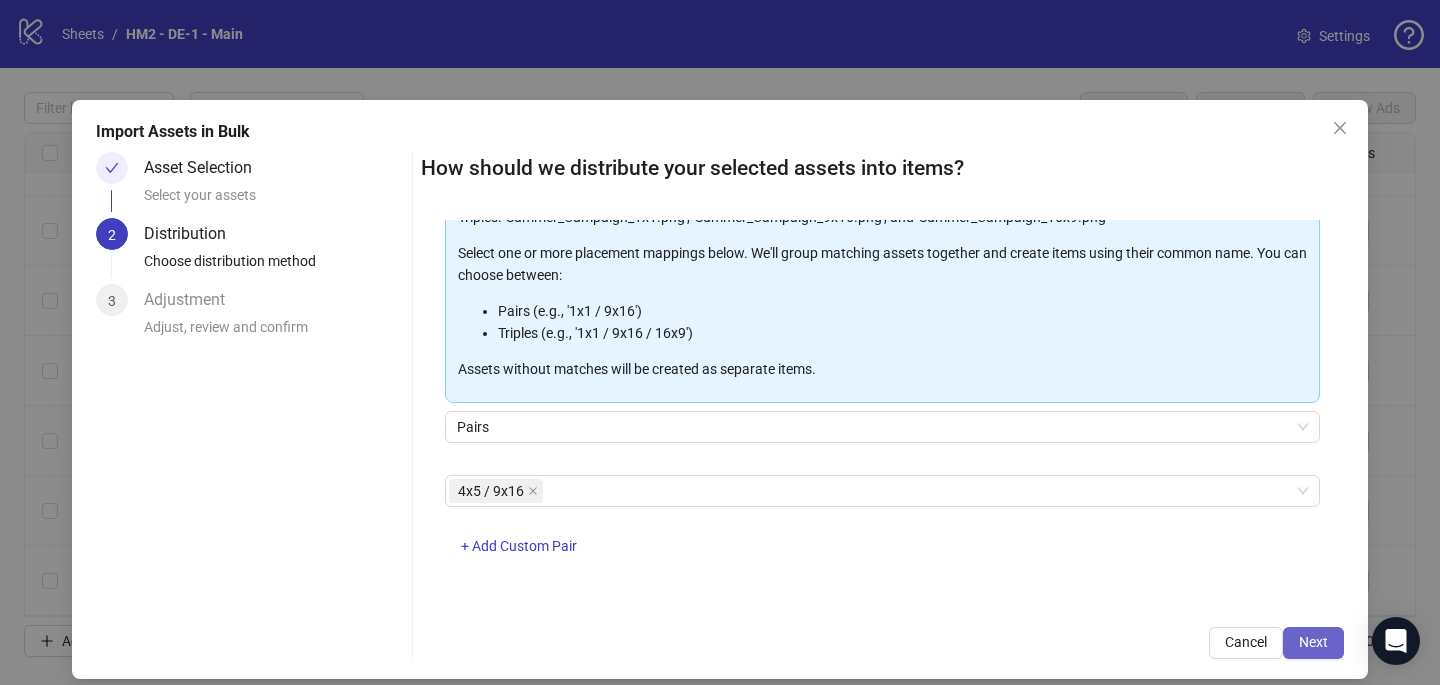 click on "Next" at bounding box center (1313, 642) 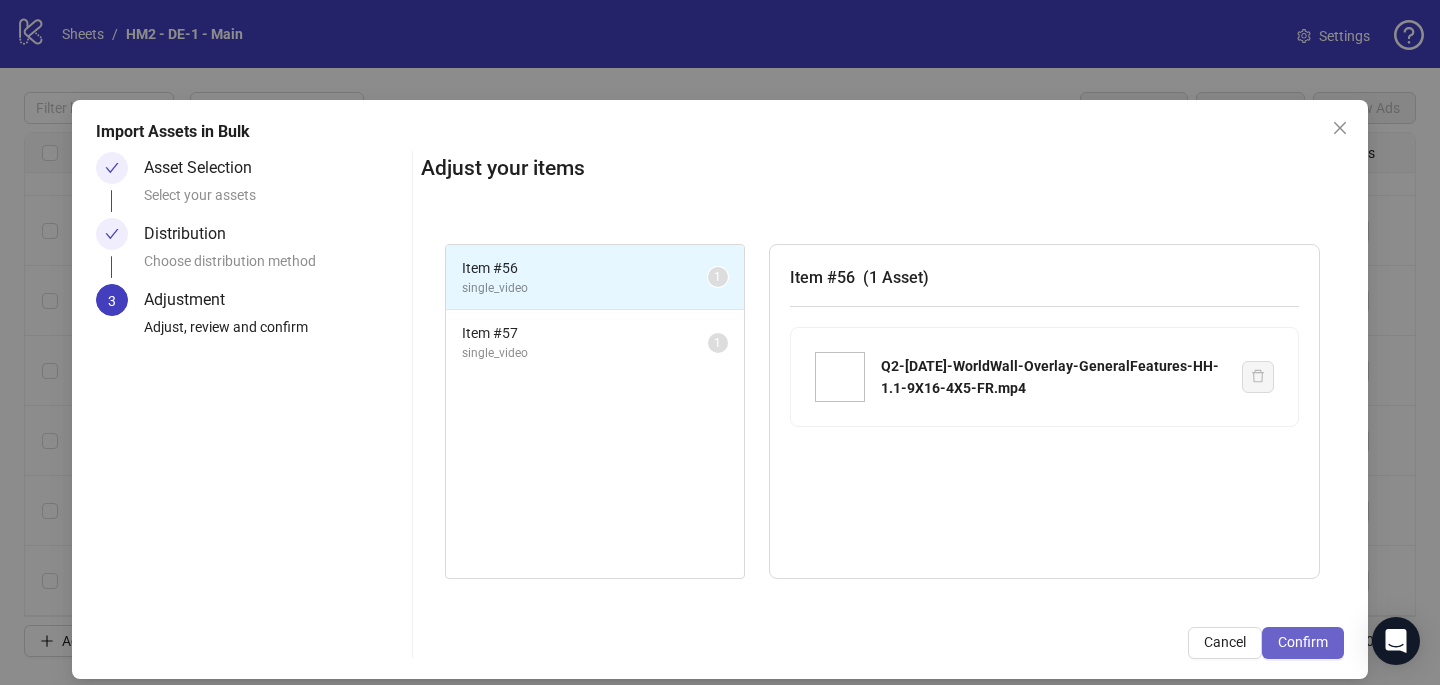 click on "Confirm" at bounding box center (1303, 643) 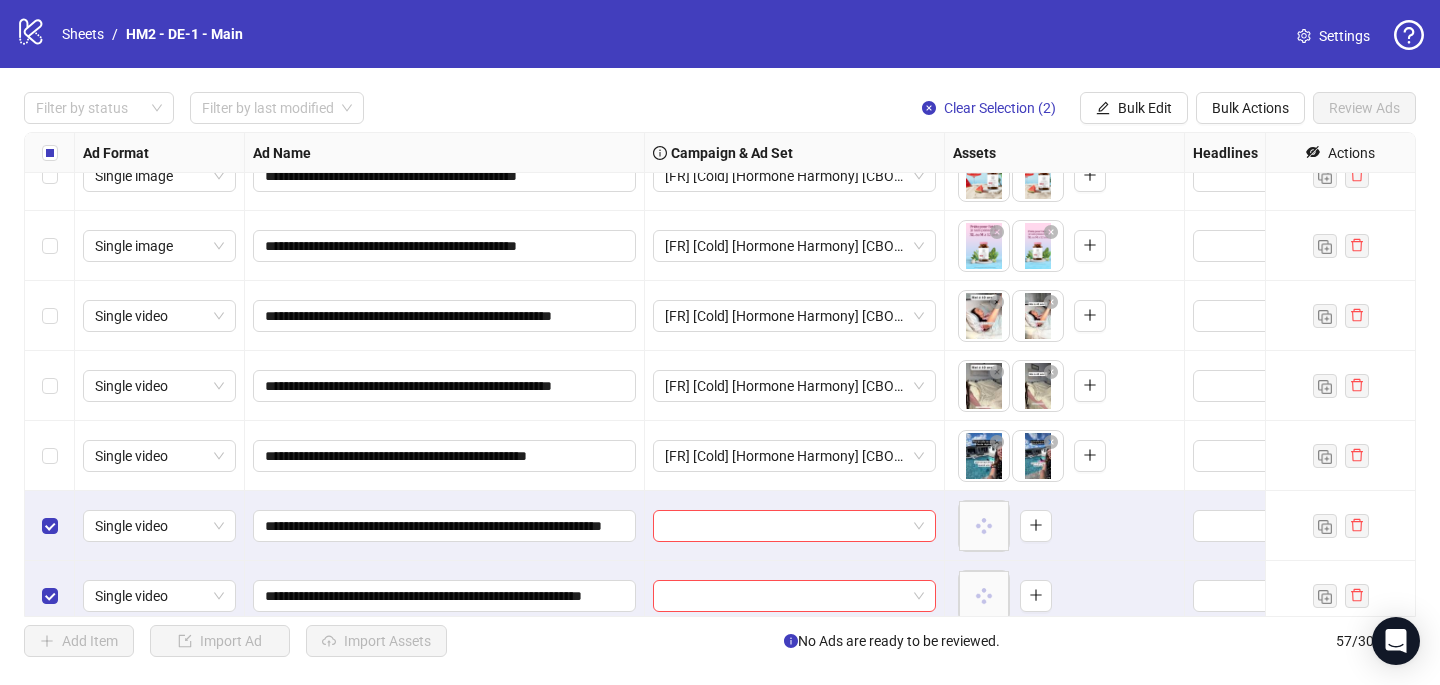 scroll, scrollTop: 3547, scrollLeft: 0, axis: vertical 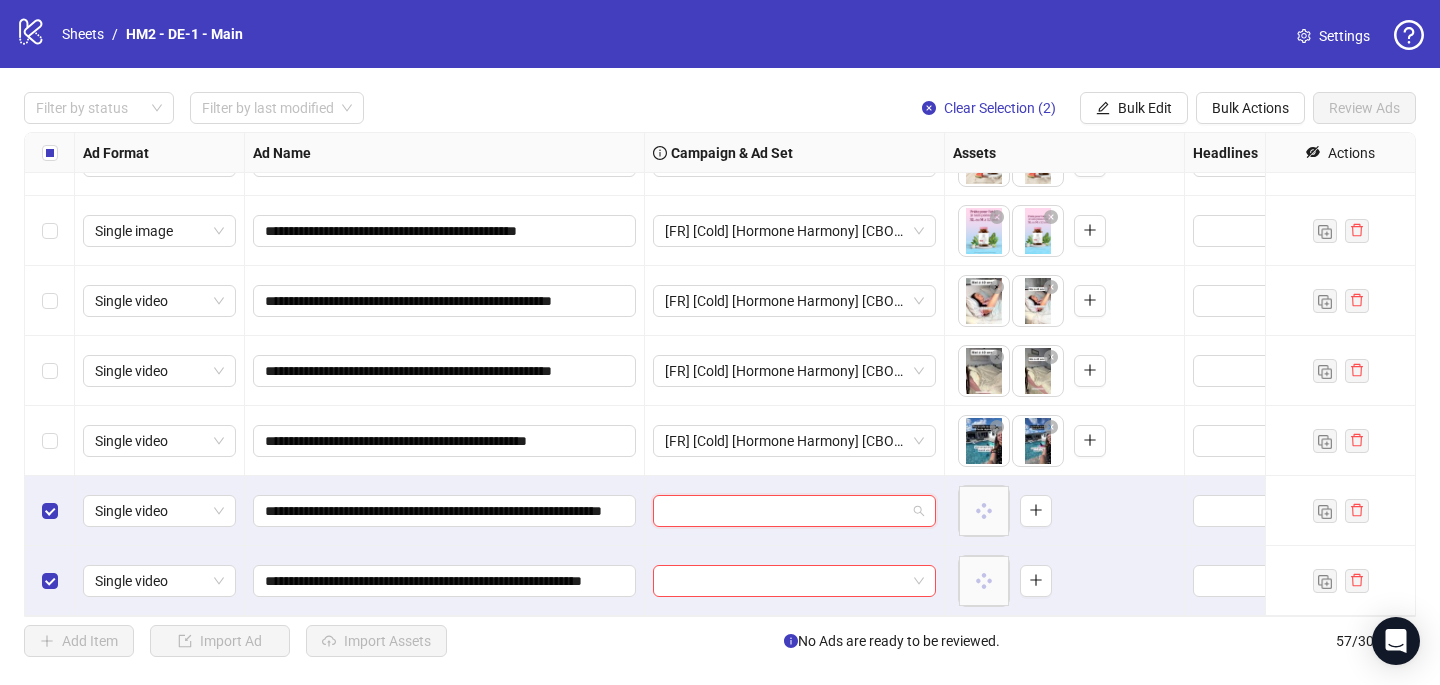 click at bounding box center [785, 511] 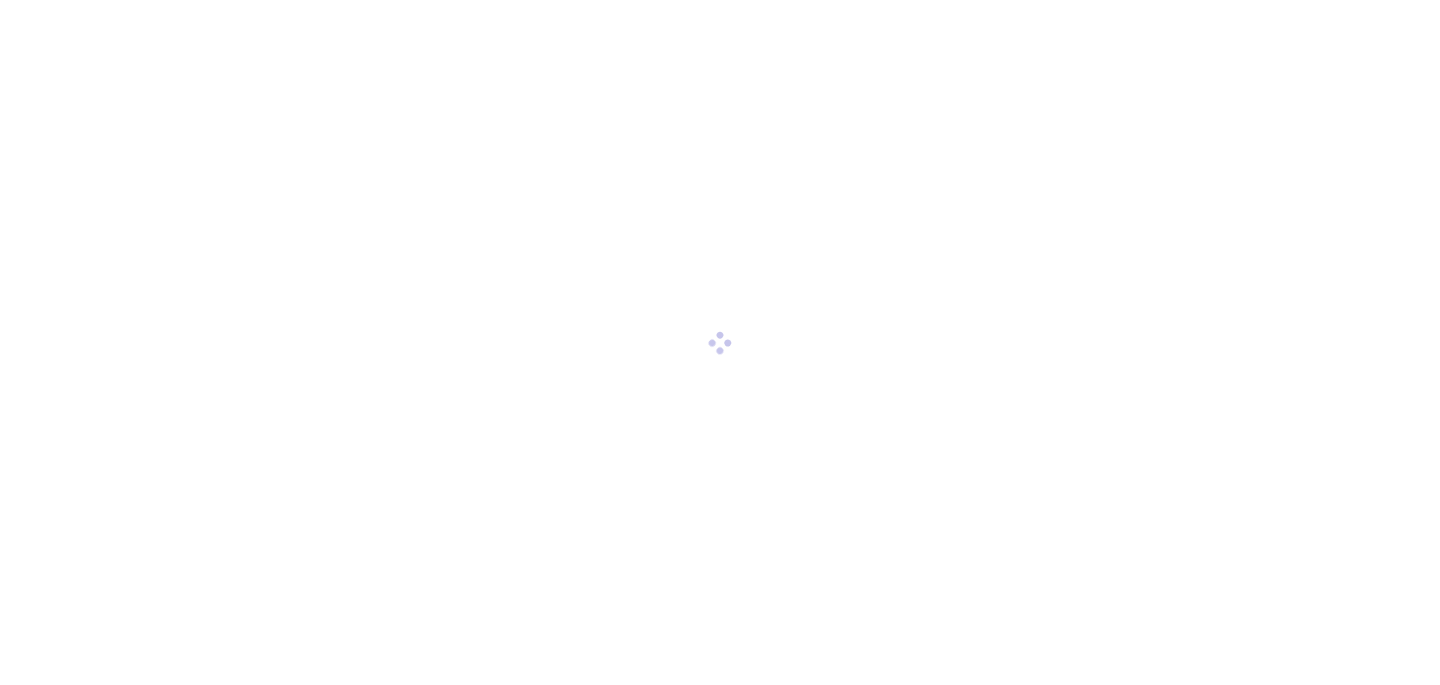 scroll, scrollTop: 0, scrollLeft: 0, axis: both 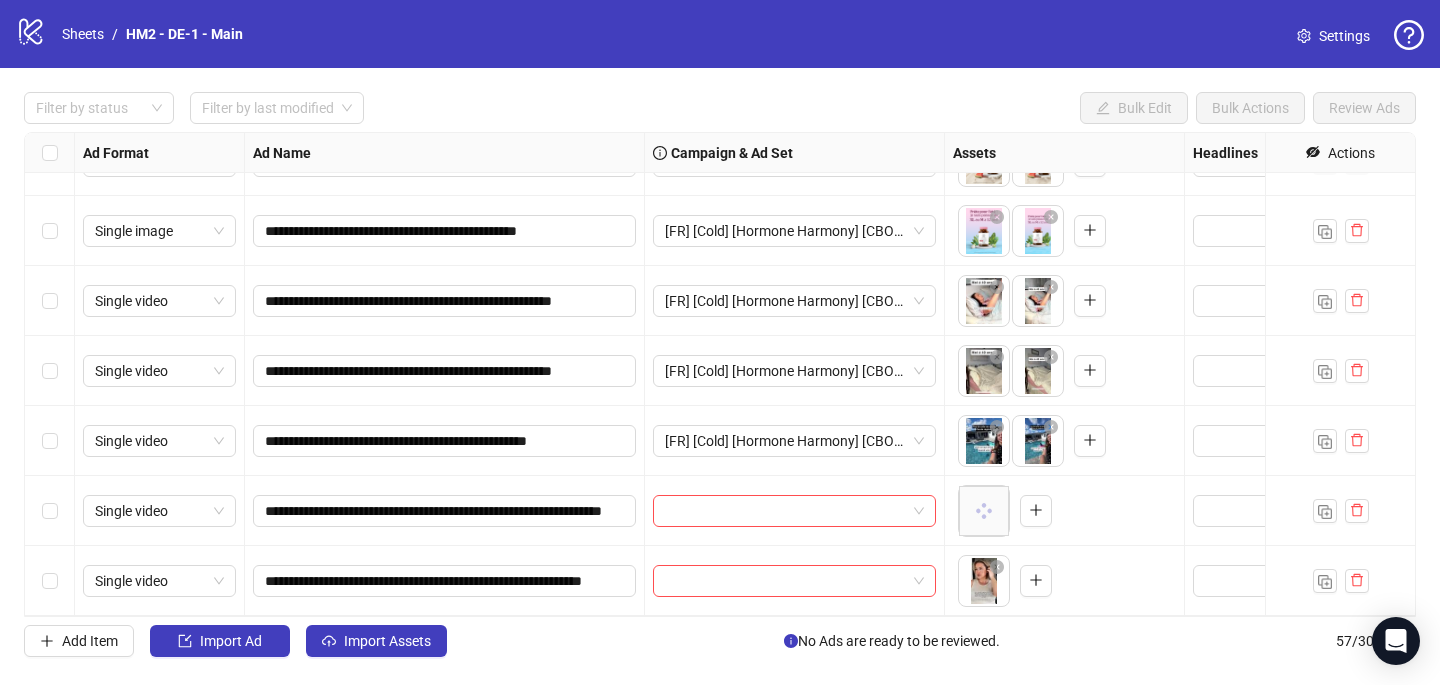 click at bounding box center (50, 581) 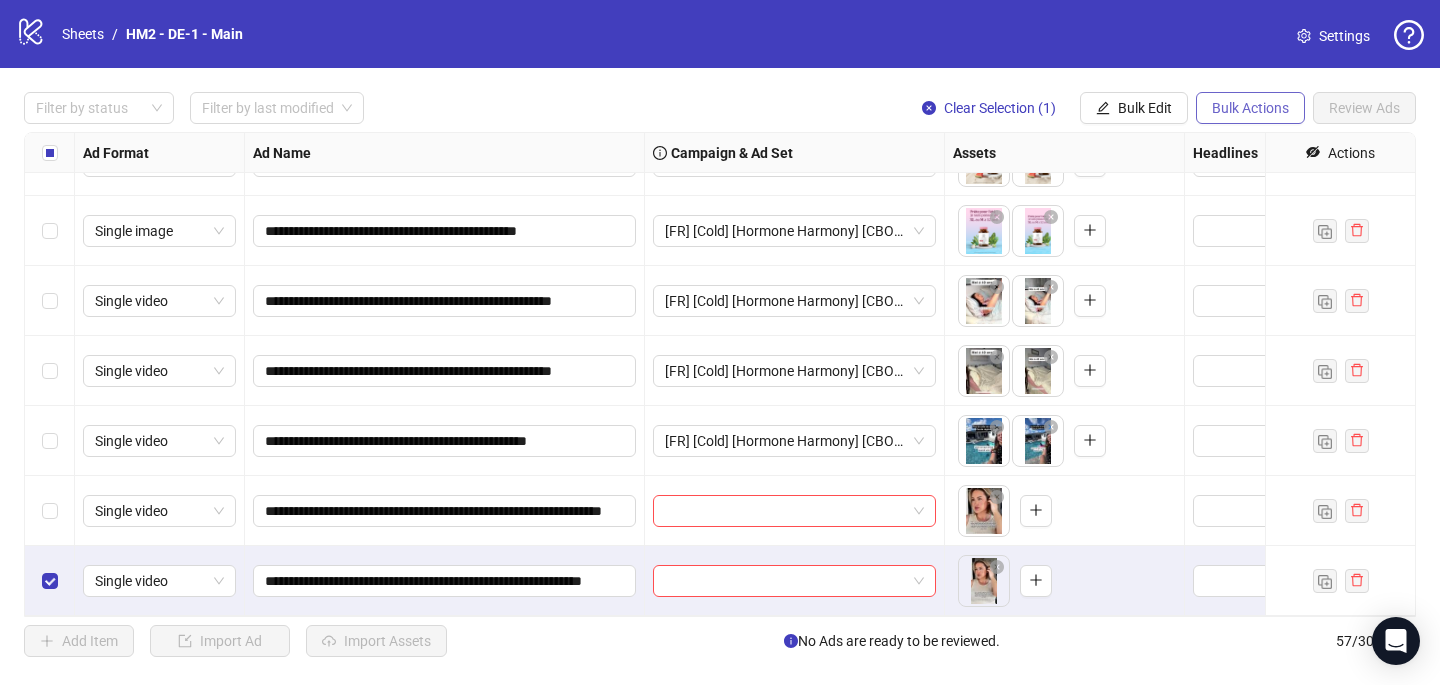 click on "Bulk Actions" at bounding box center [1250, 108] 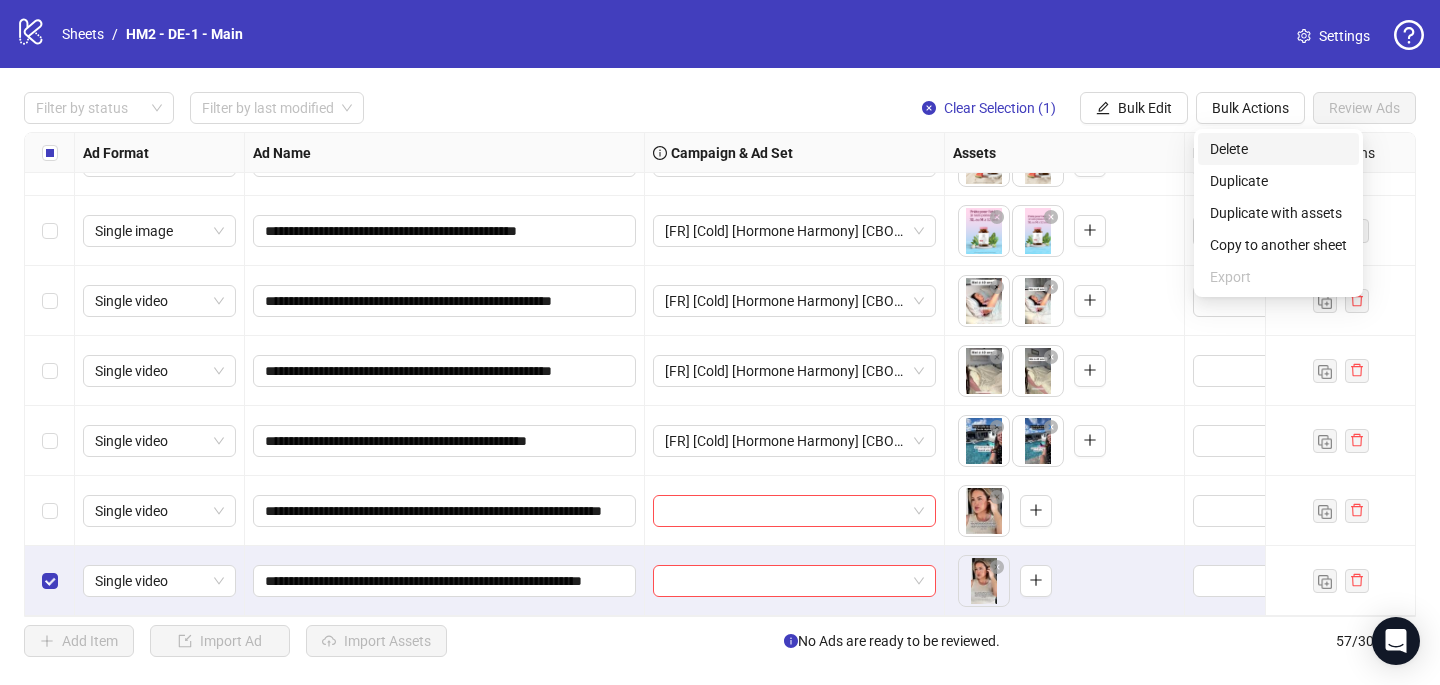 click on "Delete" at bounding box center [1278, 149] 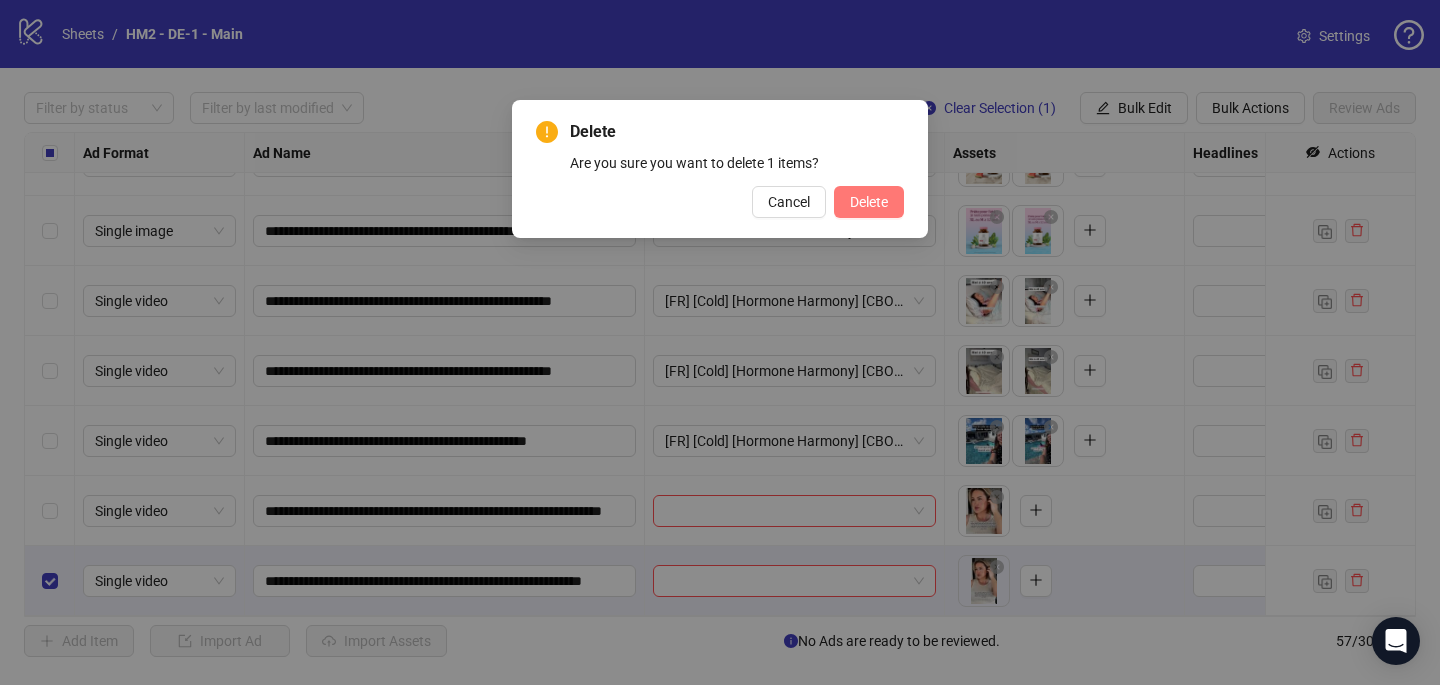 click on "Delete" at bounding box center (869, 202) 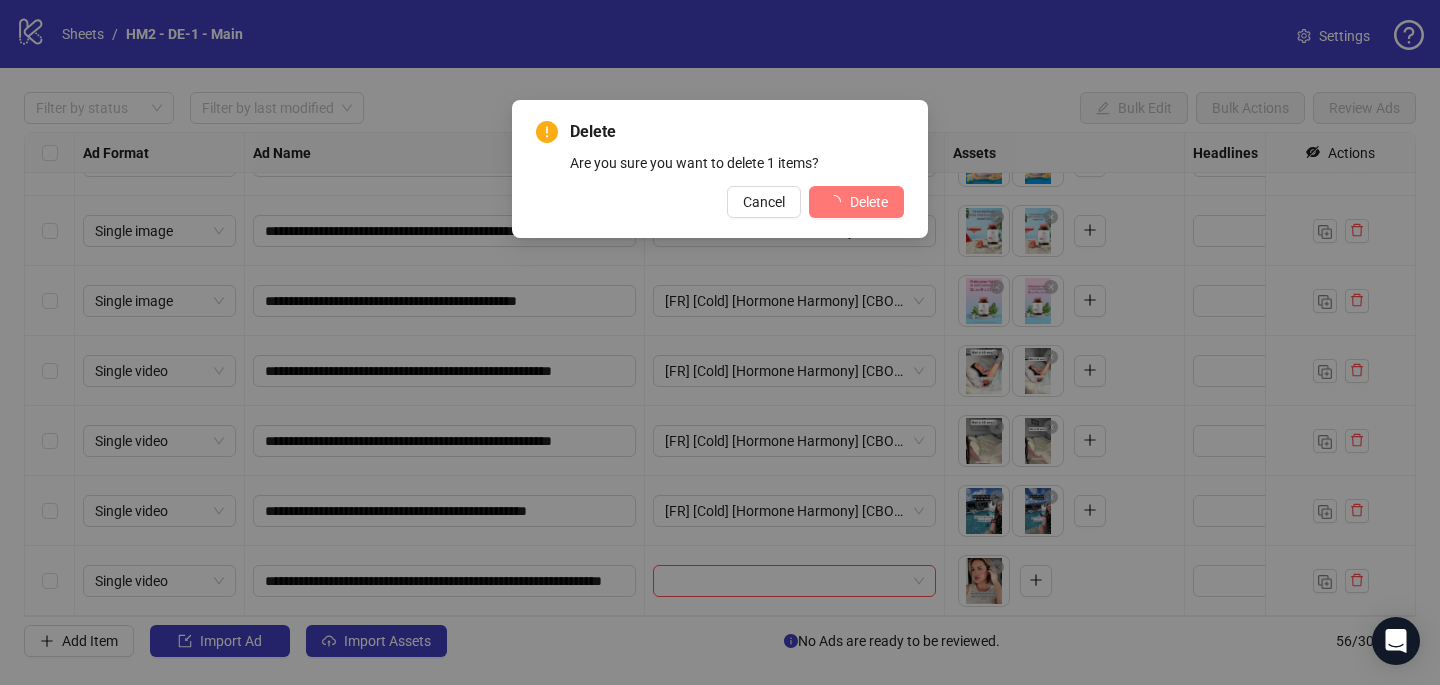 scroll, scrollTop: 3477, scrollLeft: 0, axis: vertical 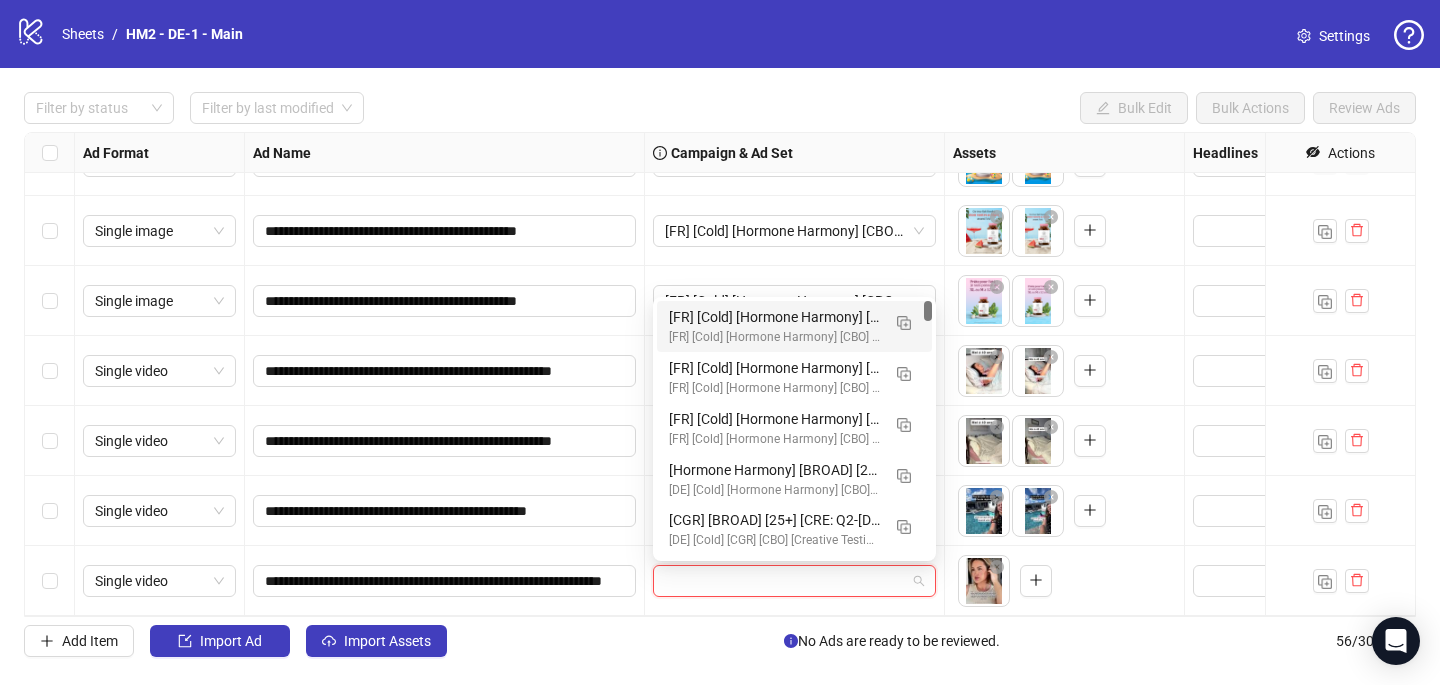 click at bounding box center (785, 581) 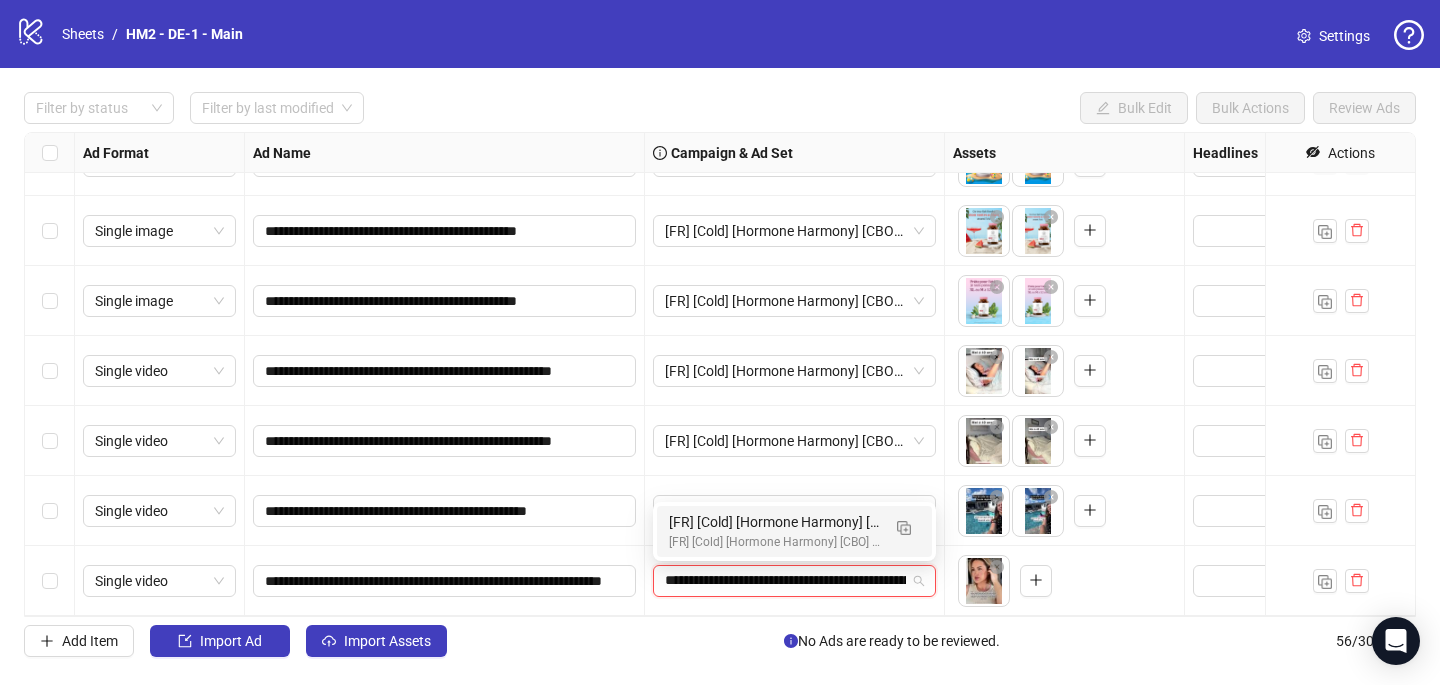 scroll, scrollTop: 0, scrollLeft: 255, axis: horizontal 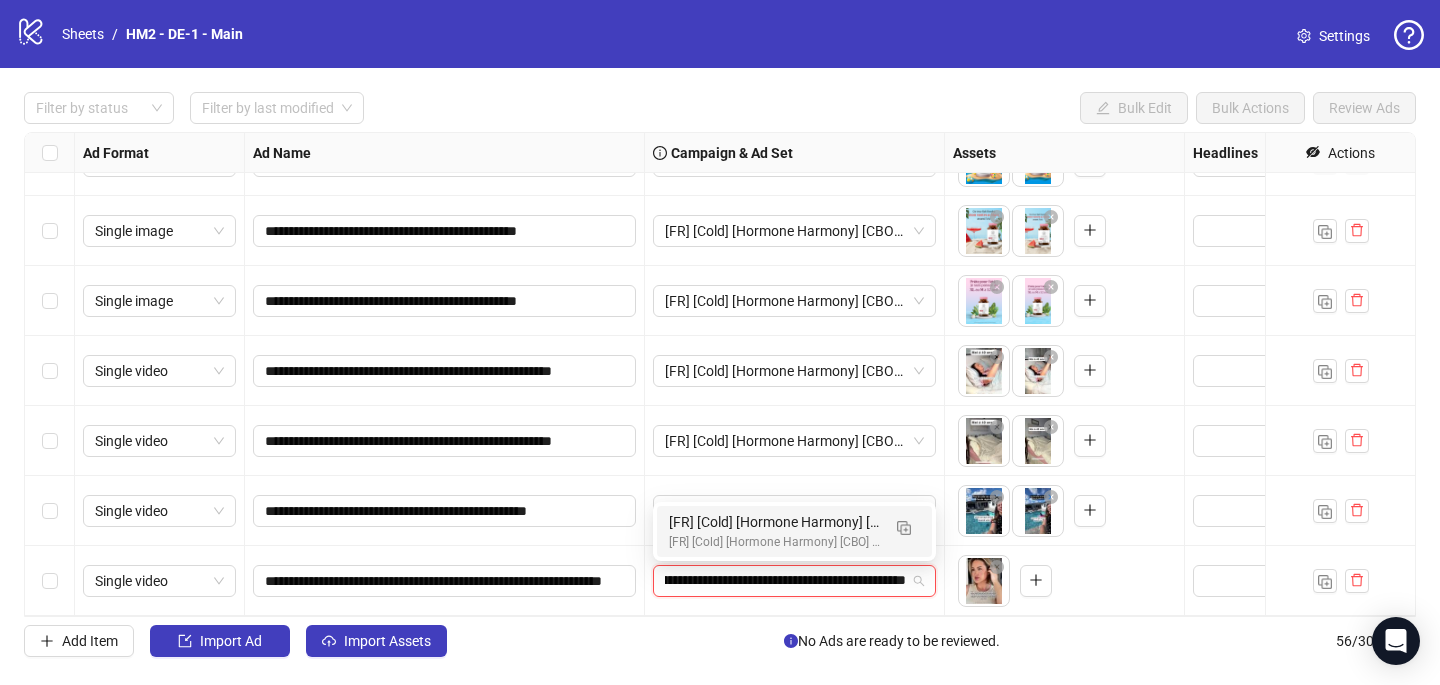 click on "[FR] [Cold] [Hormone Harmony] [CBO] [Creative Insertion 2025] [[DATE]]" at bounding box center (774, 542) 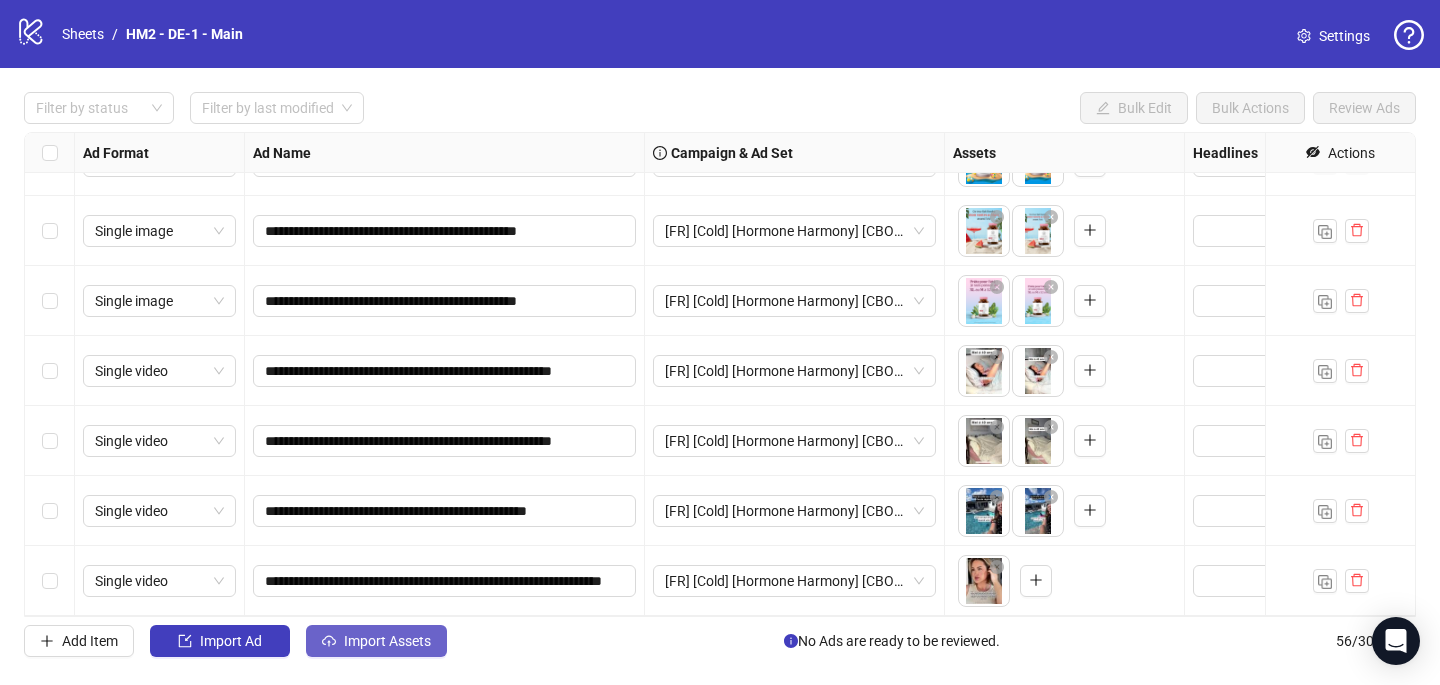 click on "Import Assets" at bounding box center [376, 641] 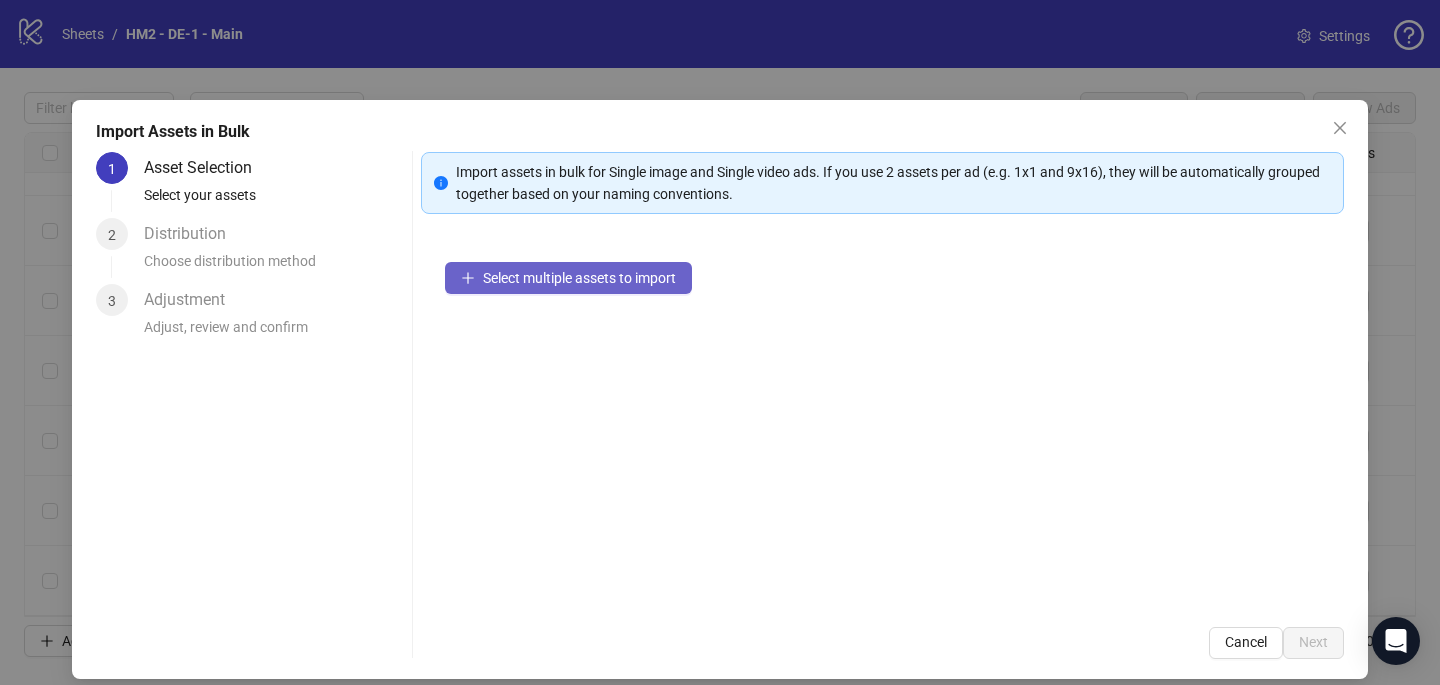 click on "Select multiple assets to import" at bounding box center (579, 278) 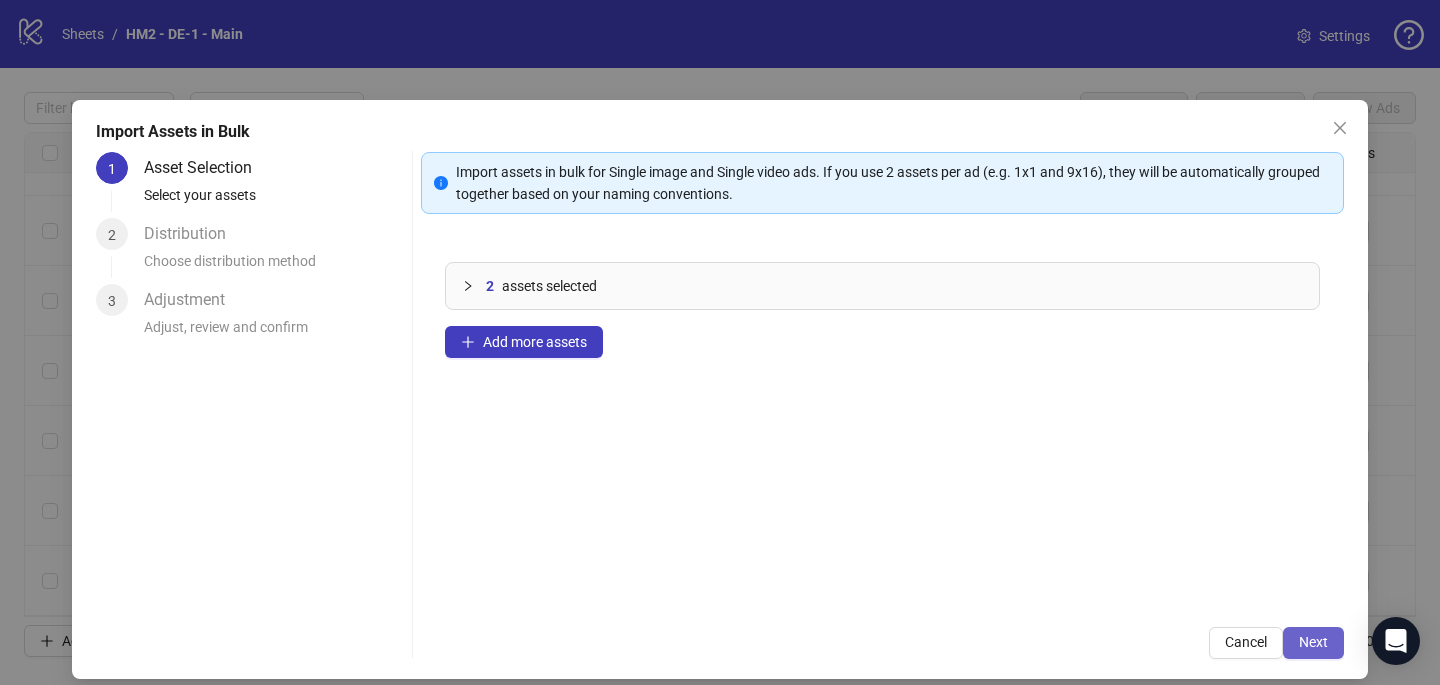 click on "Next" at bounding box center [1313, 643] 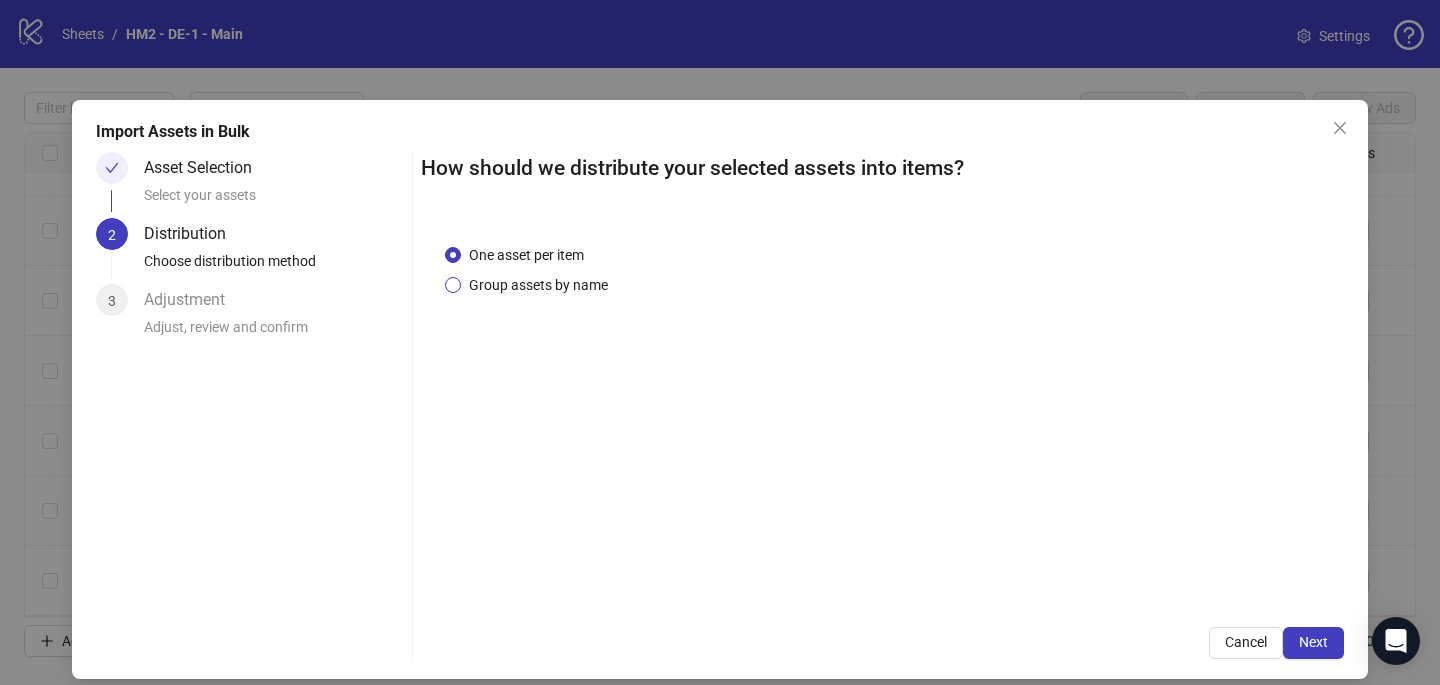 click on "Group assets by name" at bounding box center [538, 285] 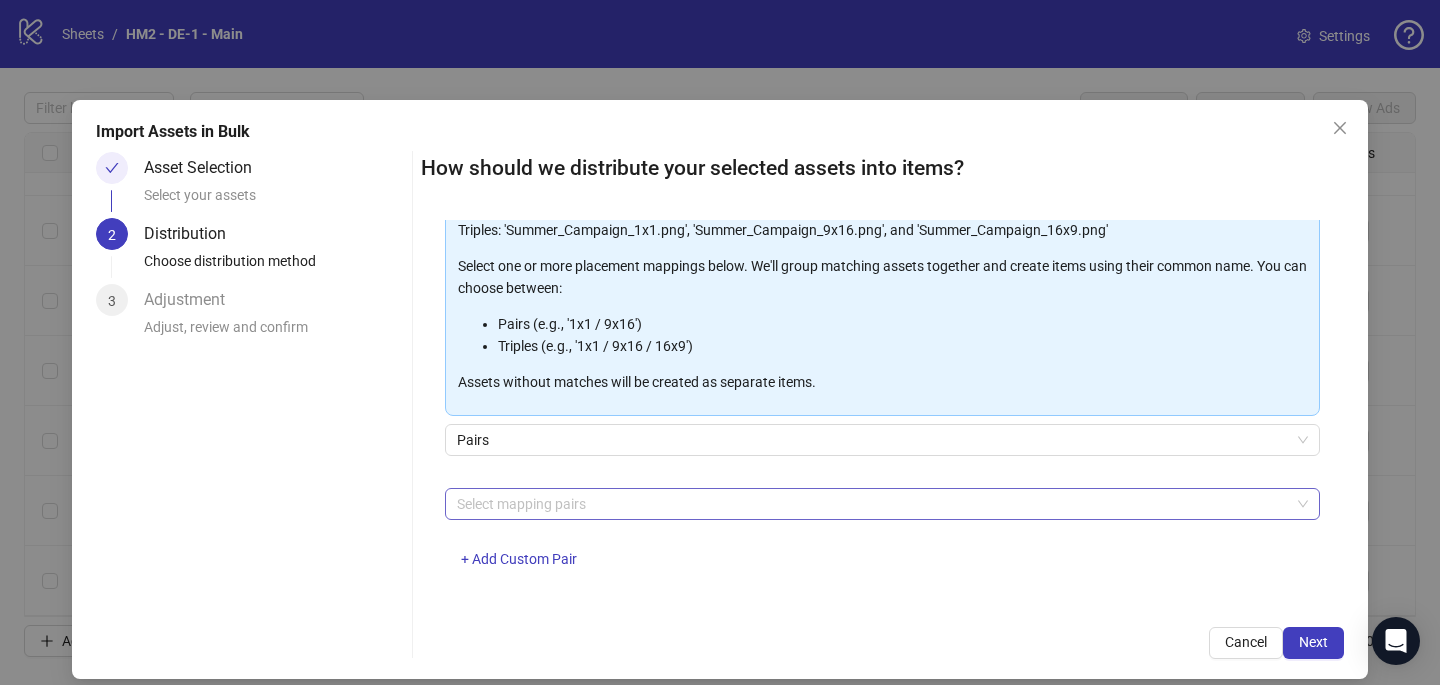 scroll, scrollTop: 203, scrollLeft: 0, axis: vertical 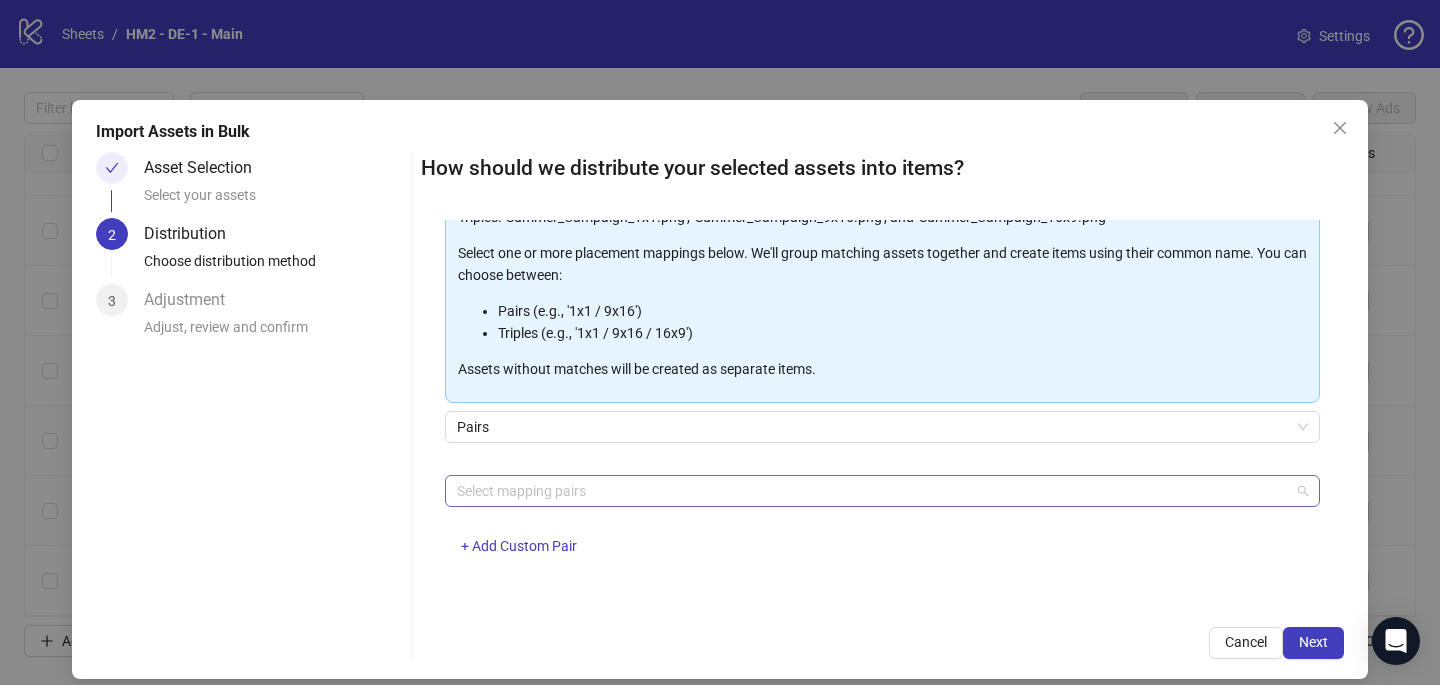 click on "Select mapping pairs" at bounding box center (882, 491) 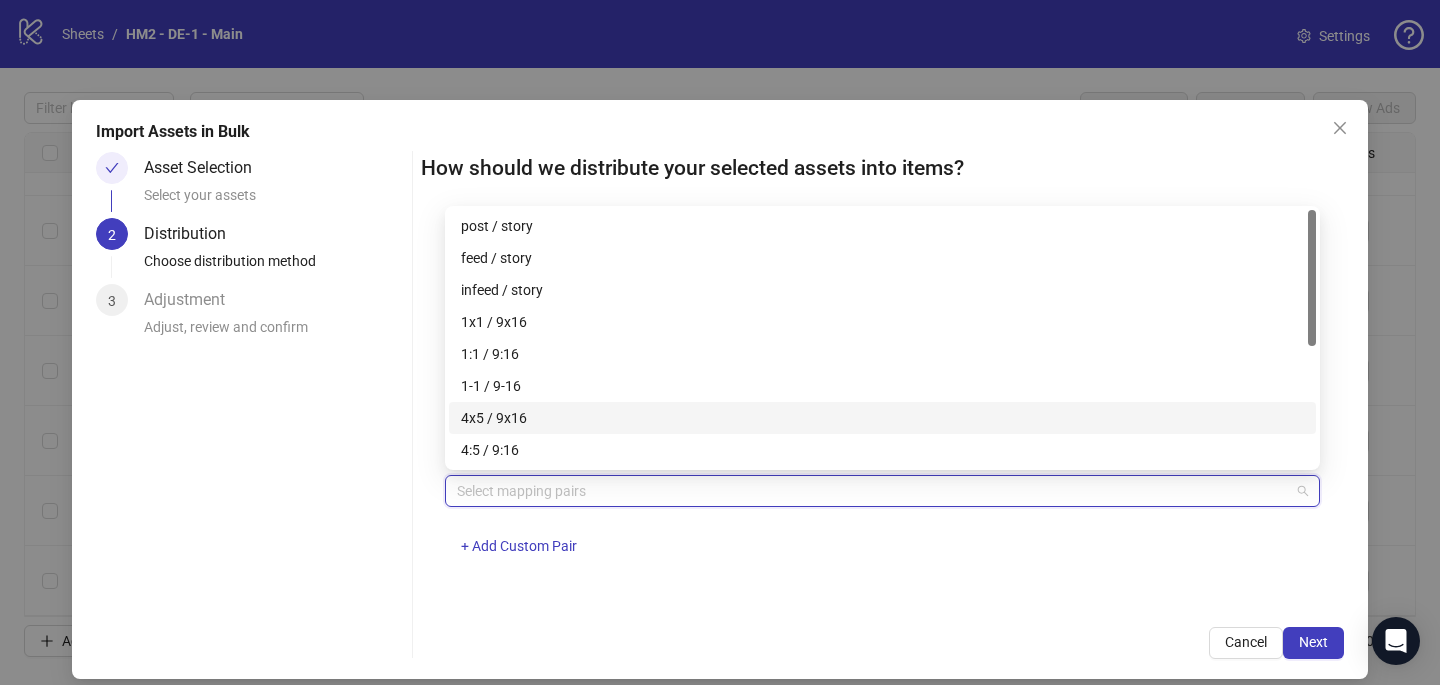 click on "4x5 / 9x16" at bounding box center [882, 418] 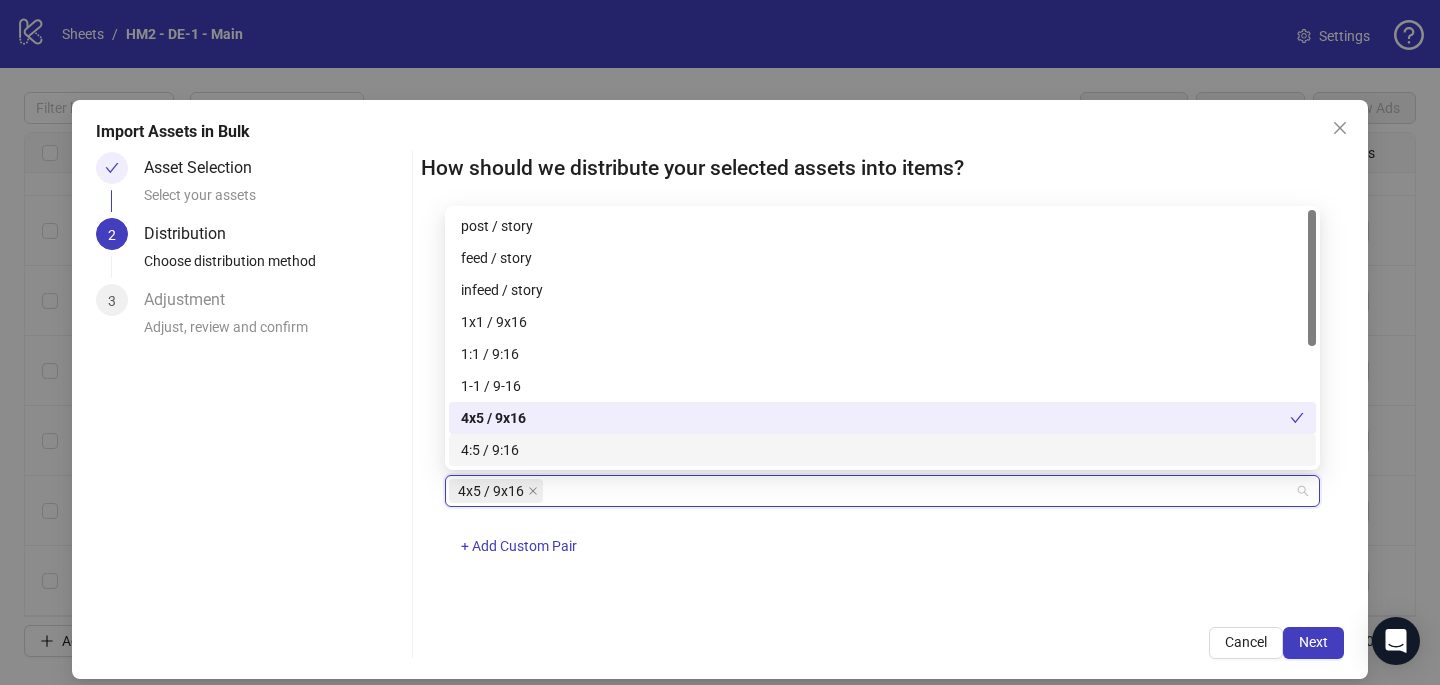 click on "How should we distribute your selected assets into items? One asset per item Group assets by name Assets must follow a consistent naming pattern to use this feature. Examples: Pairs: 'Summer_Campaign_1x1.png' and 'Summer_Campaign_9x16.png' Triples: 'Summer_Campaign_1x1.png', 'Summer_Campaign_9x16.png', and 'Summer_Campaign_16x9.png' Select one or more placement mappings below. We'll group matching assets together and create items using their common name. You can choose between: Pairs (e.g., '1x1 / 9x16') Triples (e.g., '1x1 / 9x16 / 16x9') Assets without matches will be created as separate items. Pairs 4x5 / 9x16   + Add Custom Pair Cancel Next" at bounding box center [882, 405] 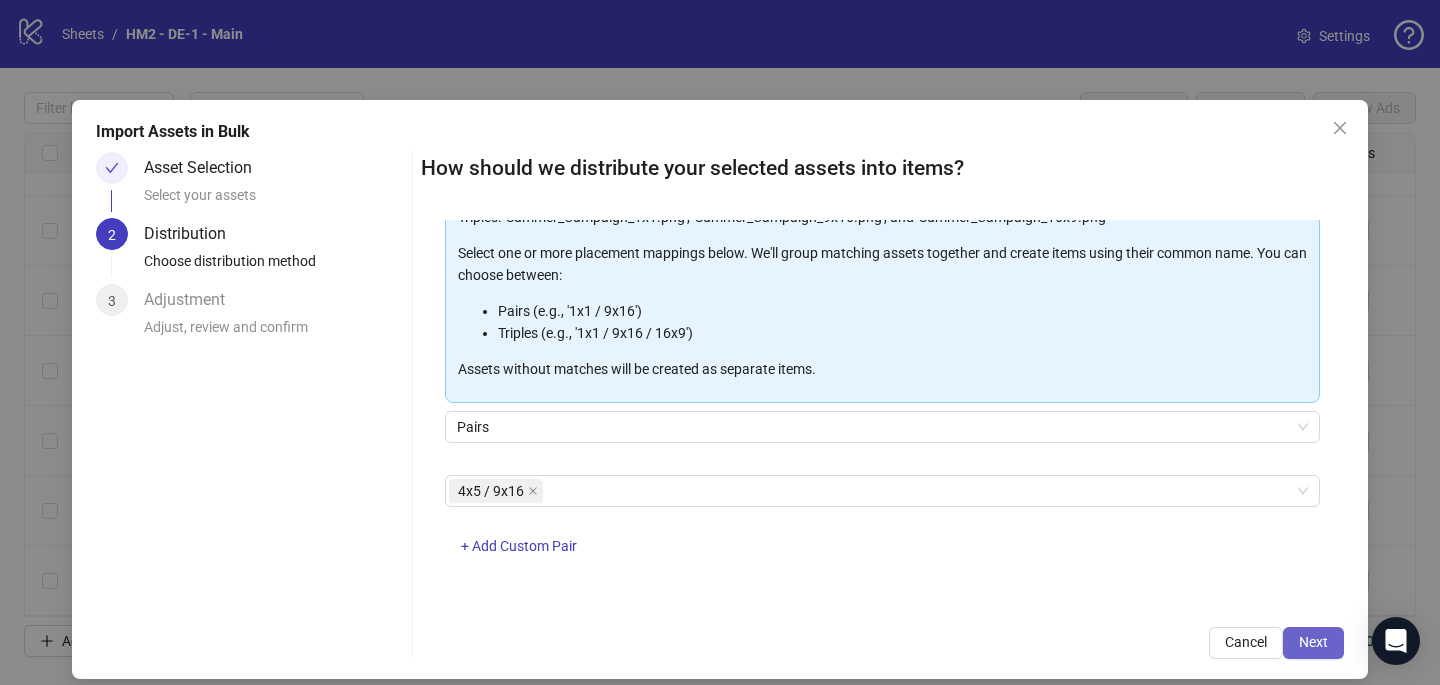 click on "Next" at bounding box center (1313, 642) 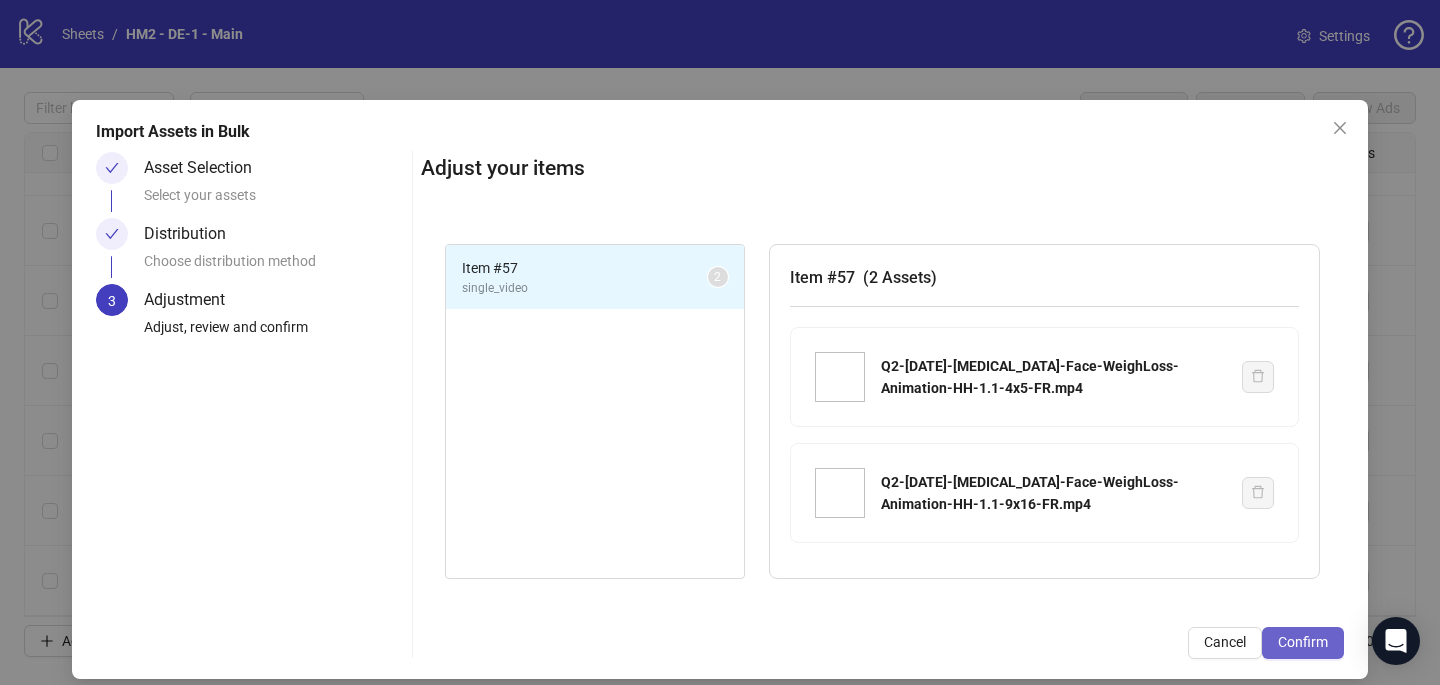 click on "Confirm" at bounding box center (1303, 643) 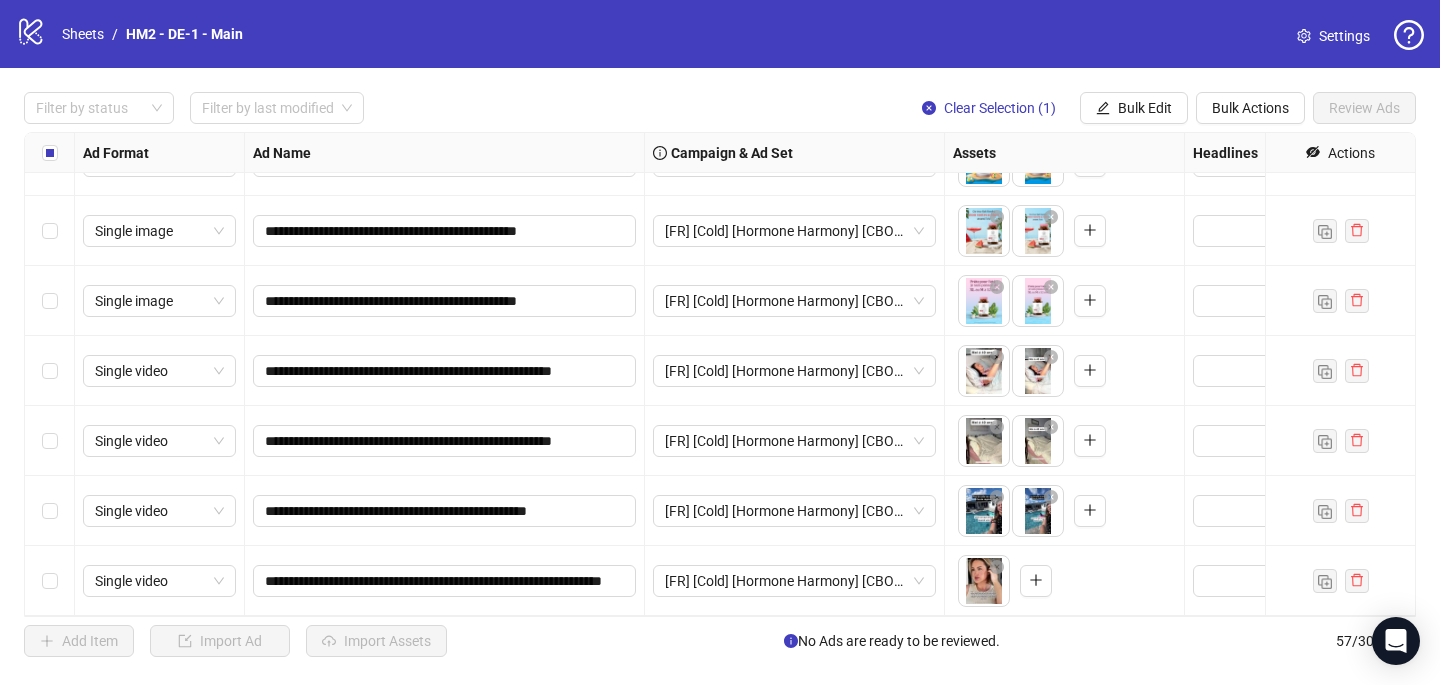 scroll, scrollTop: 3547, scrollLeft: 0, axis: vertical 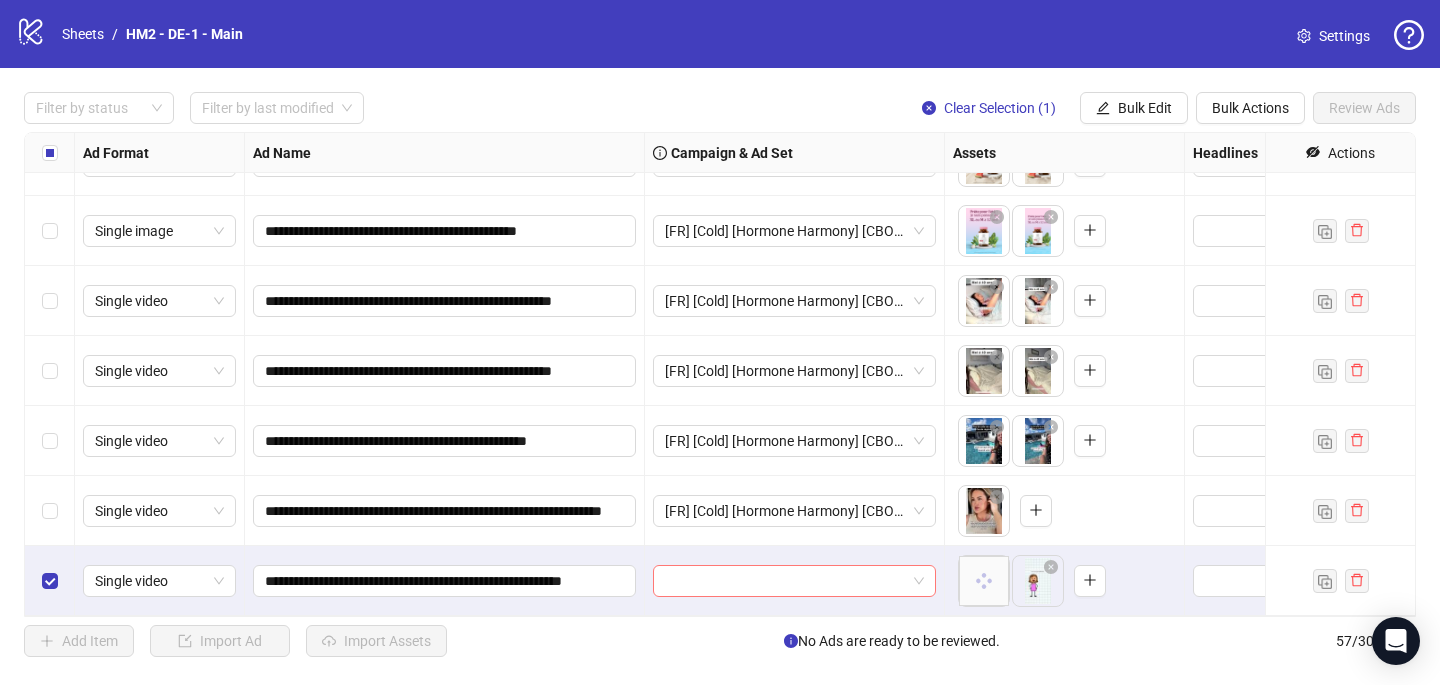 click at bounding box center (785, 581) 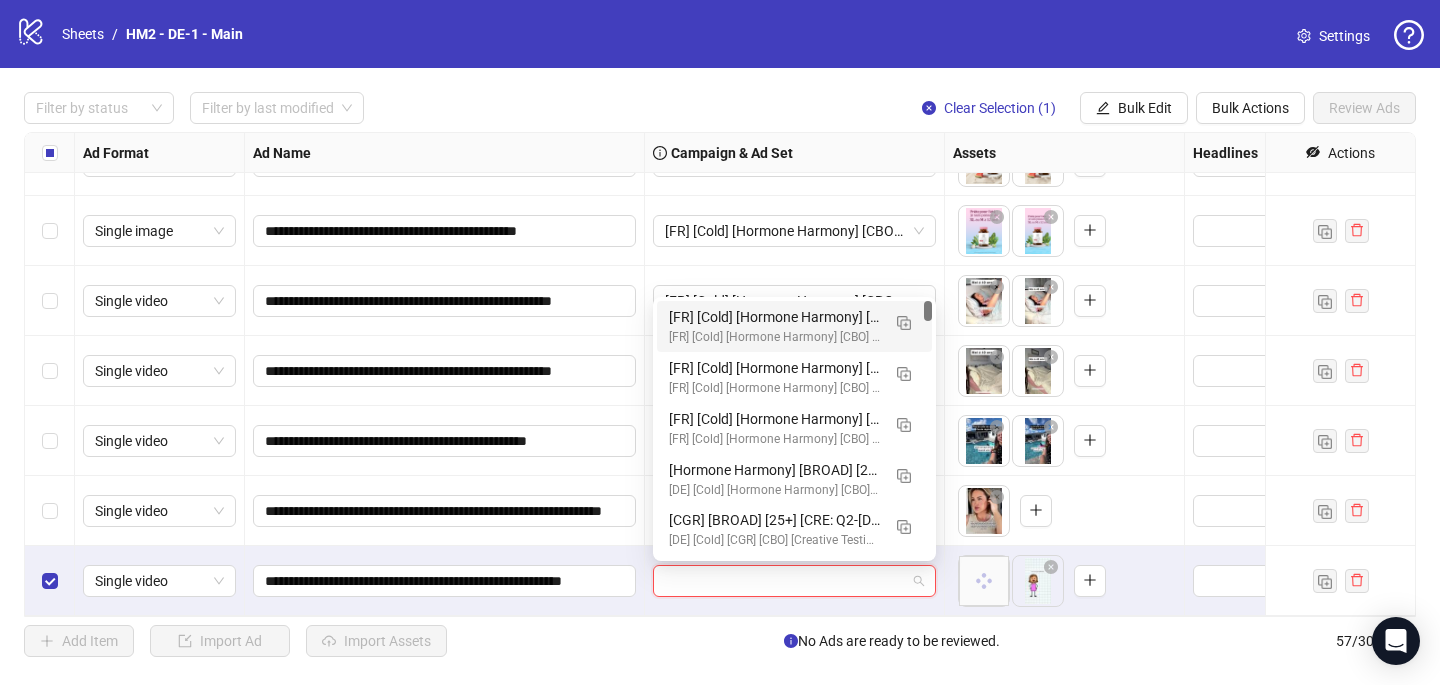paste on "**********" 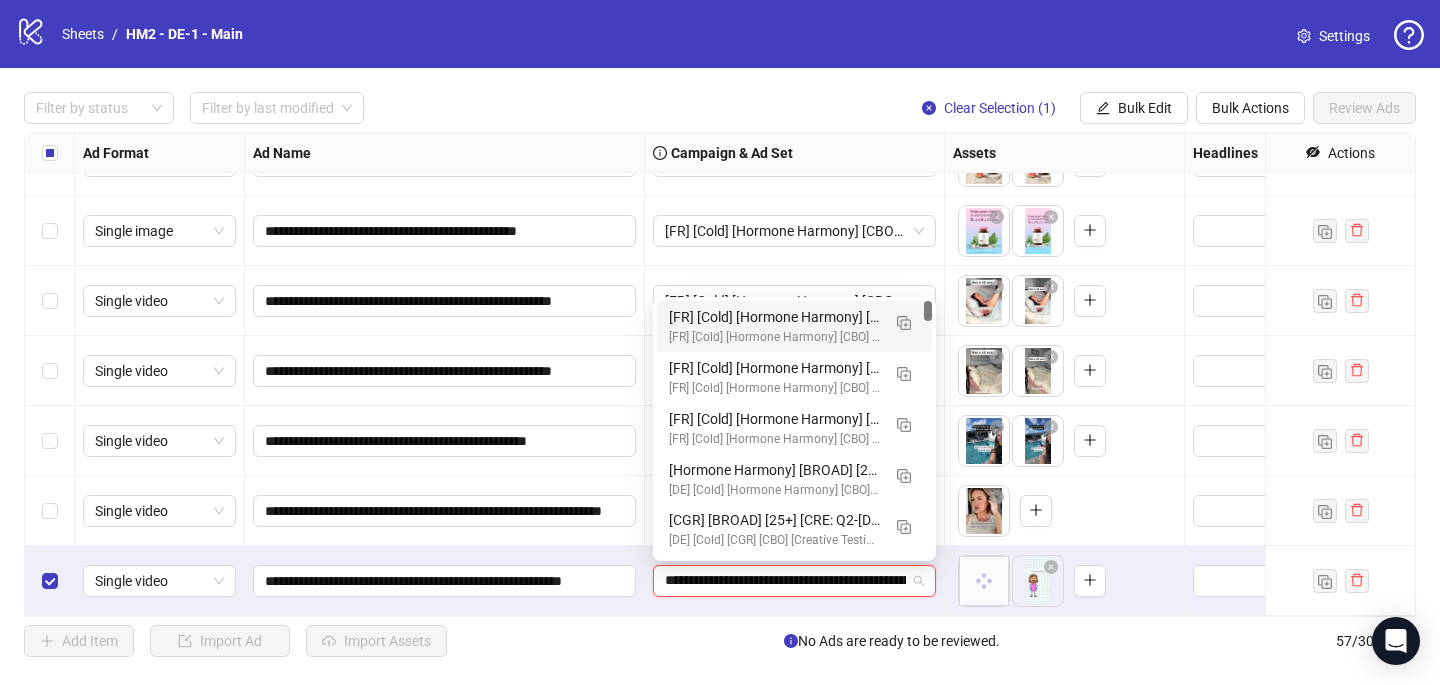 scroll, scrollTop: 0, scrollLeft: 255, axis: horizontal 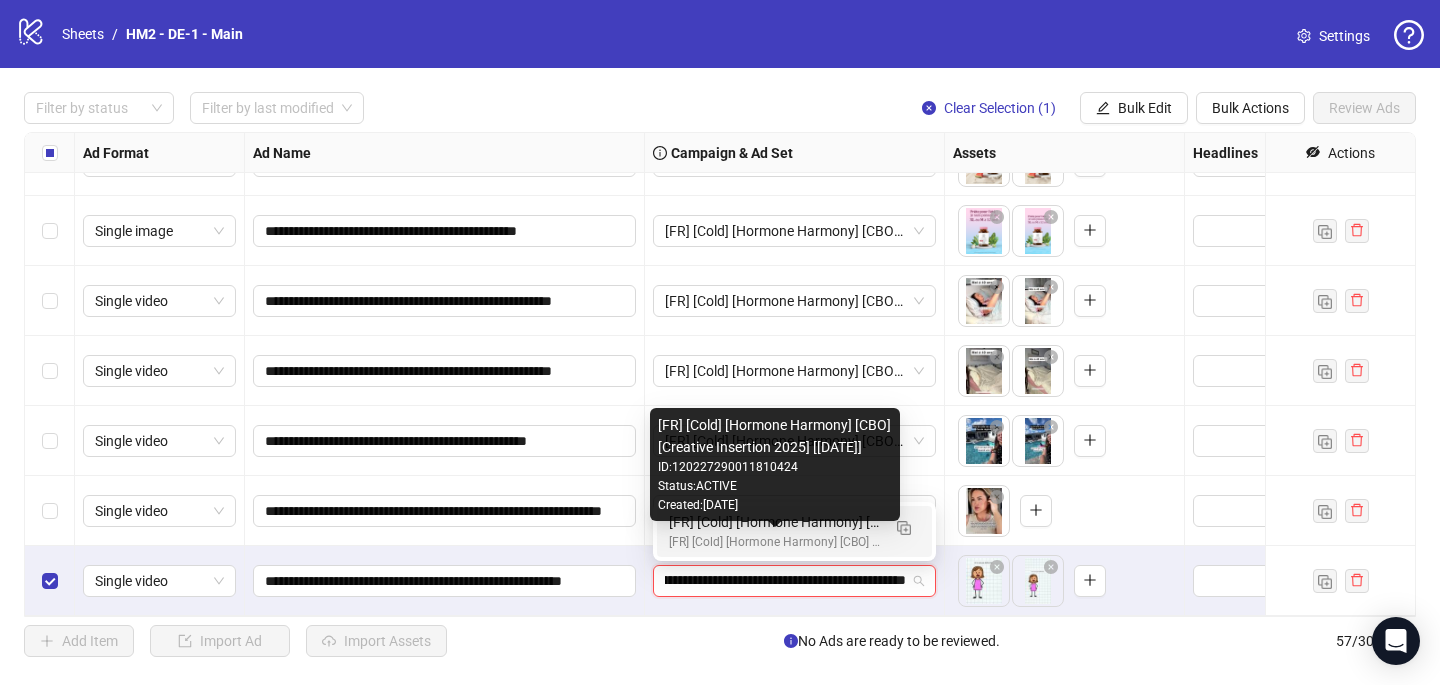 click on "[FR] [Cold] [Hormone Harmony] [CBO] [Creative Insertion 2025] [[DATE]]" at bounding box center [774, 542] 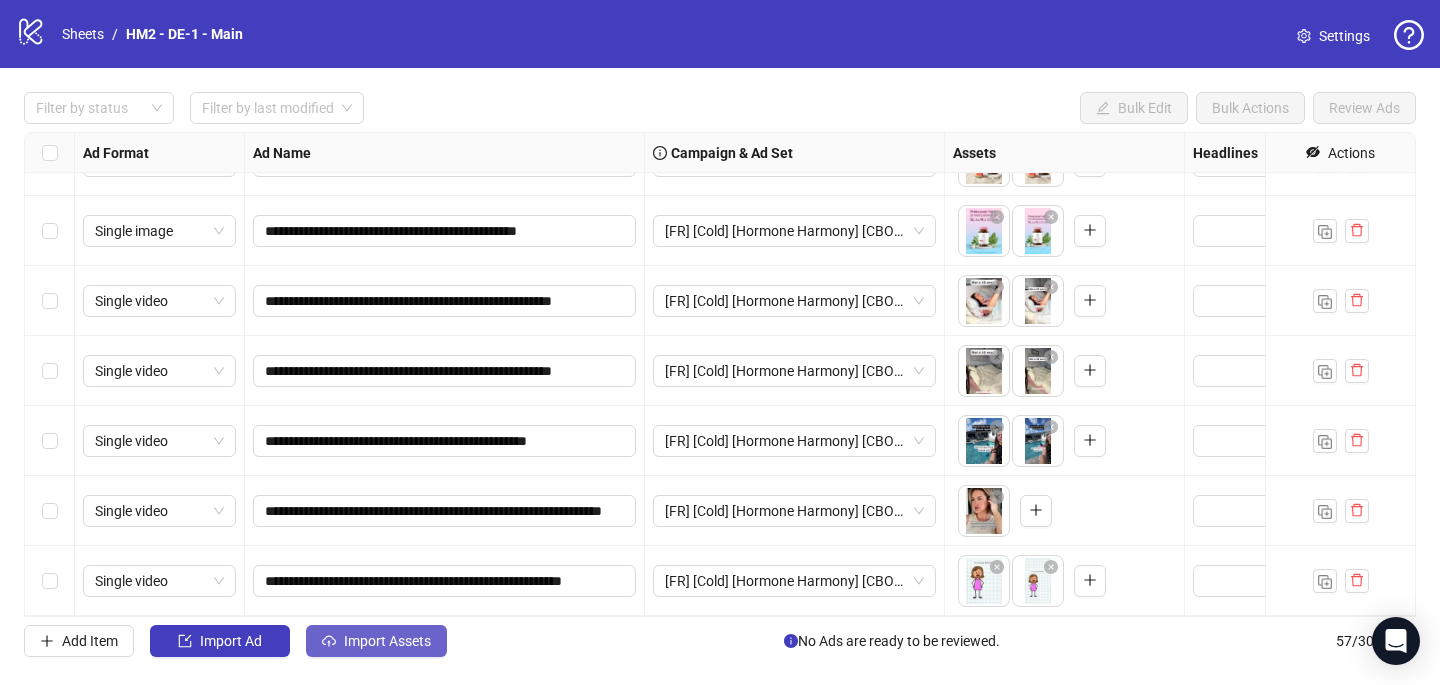 click on "Import Assets" at bounding box center (376, 641) 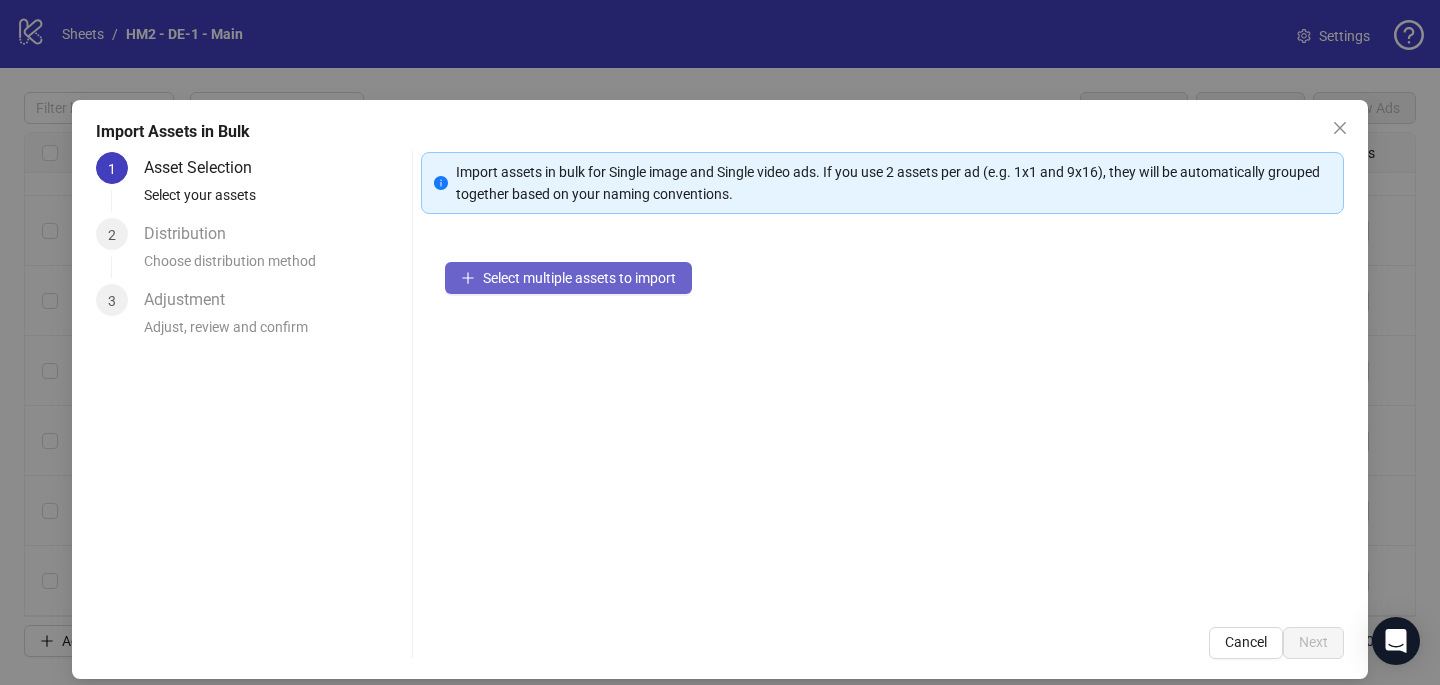 click on "Select multiple assets to import" at bounding box center [579, 278] 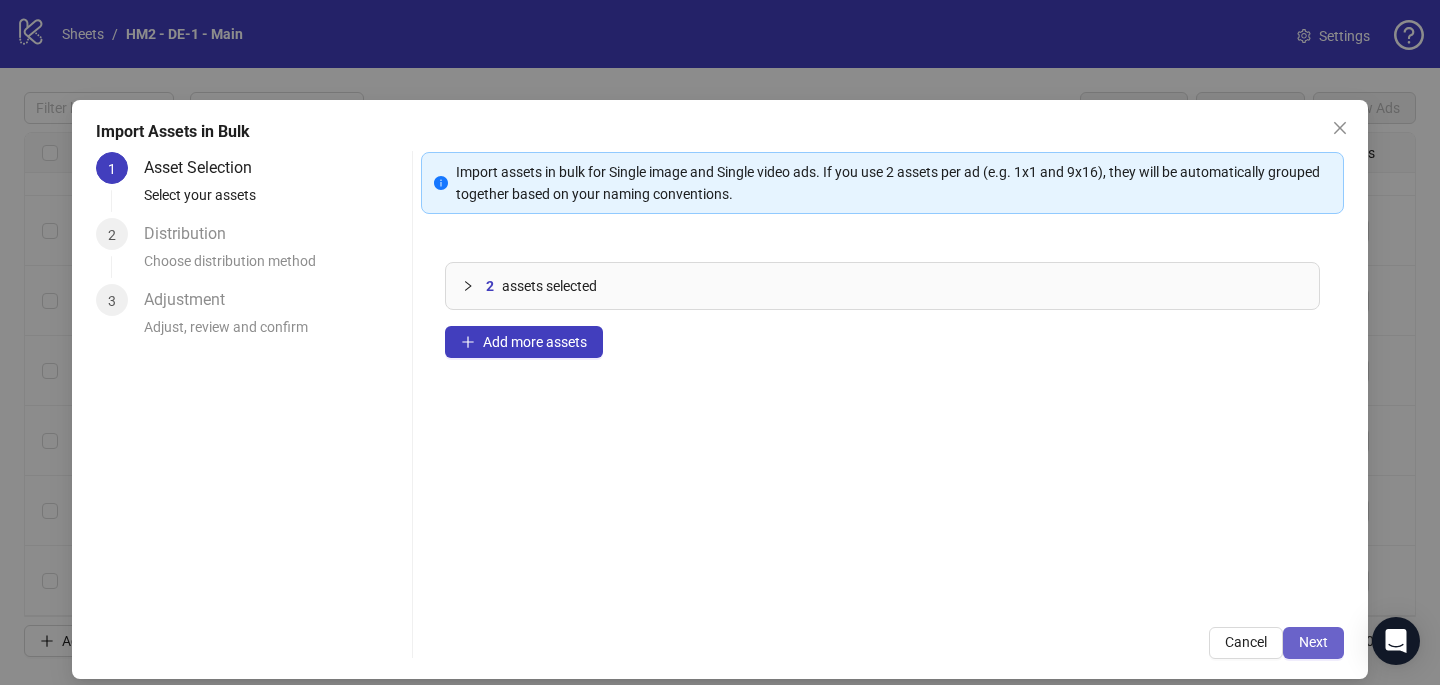 click on "Next" at bounding box center [1313, 642] 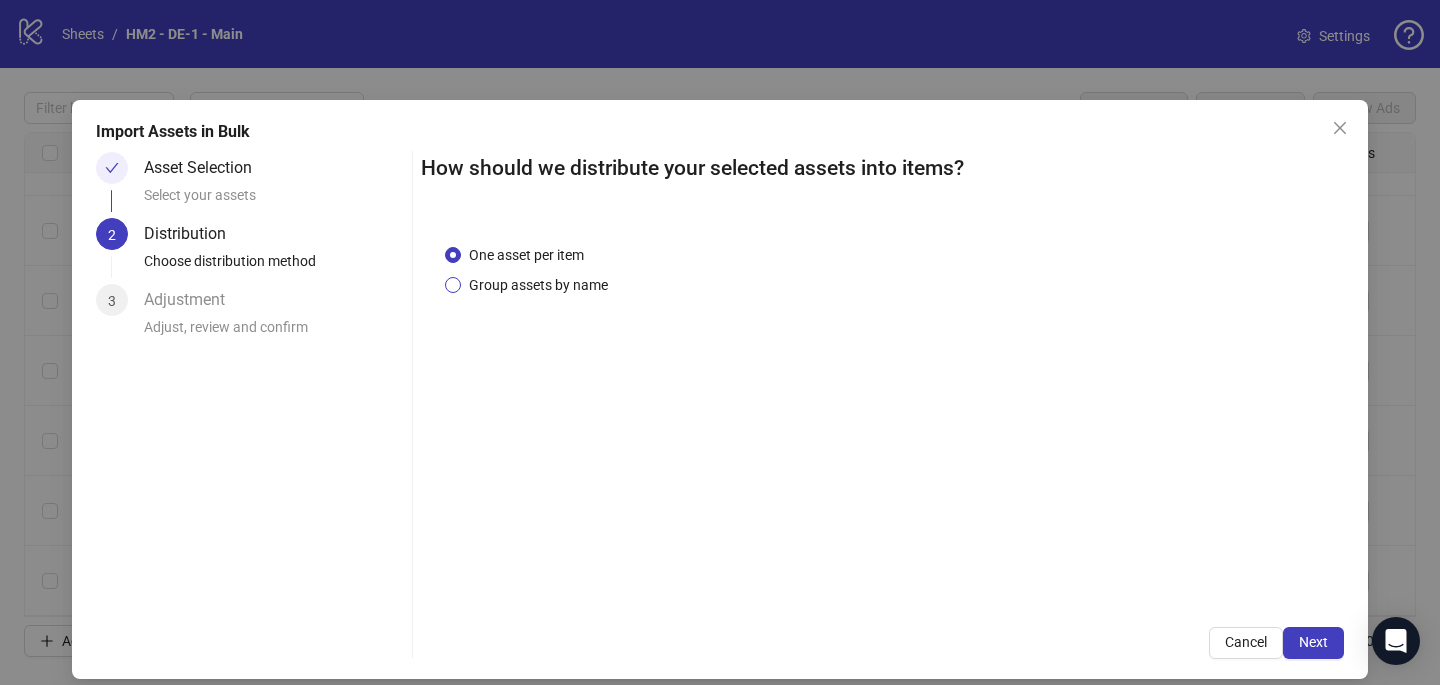click on "Group assets by name" at bounding box center (538, 285) 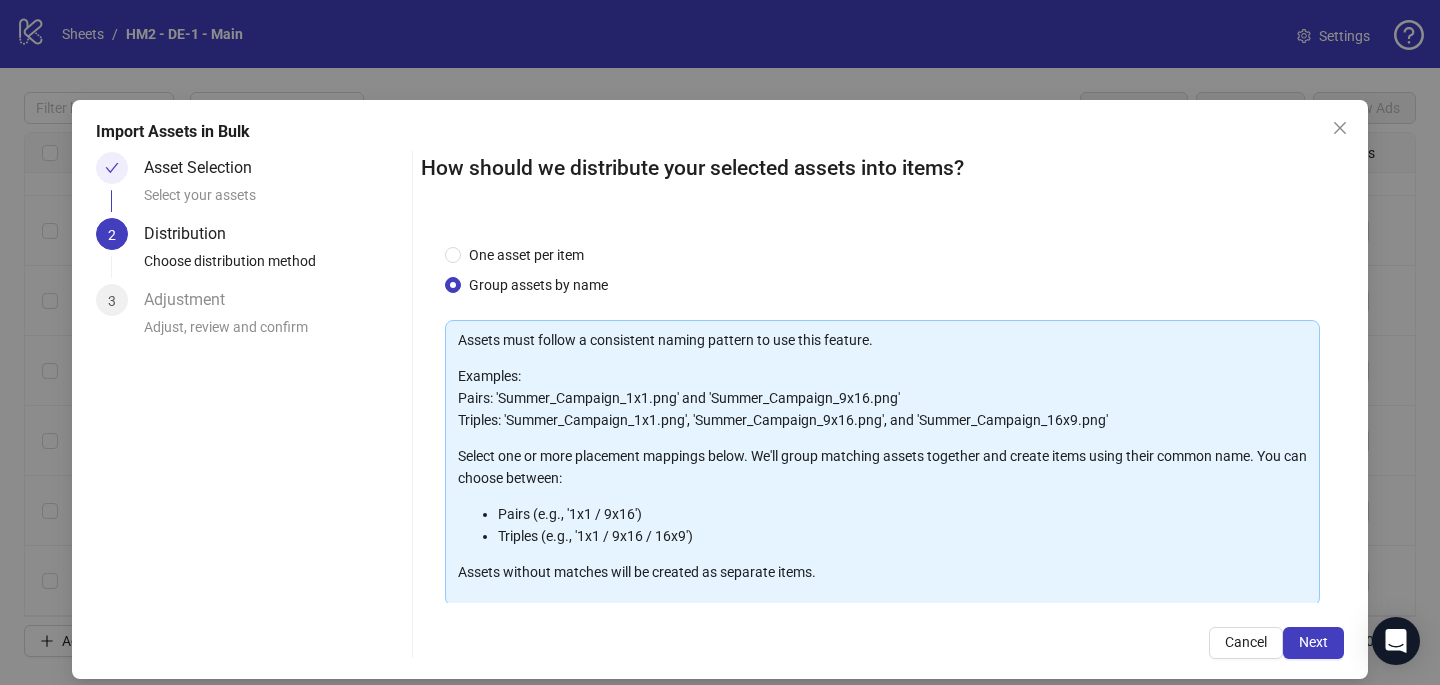 scroll, scrollTop: 17, scrollLeft: 0, axis: vertical 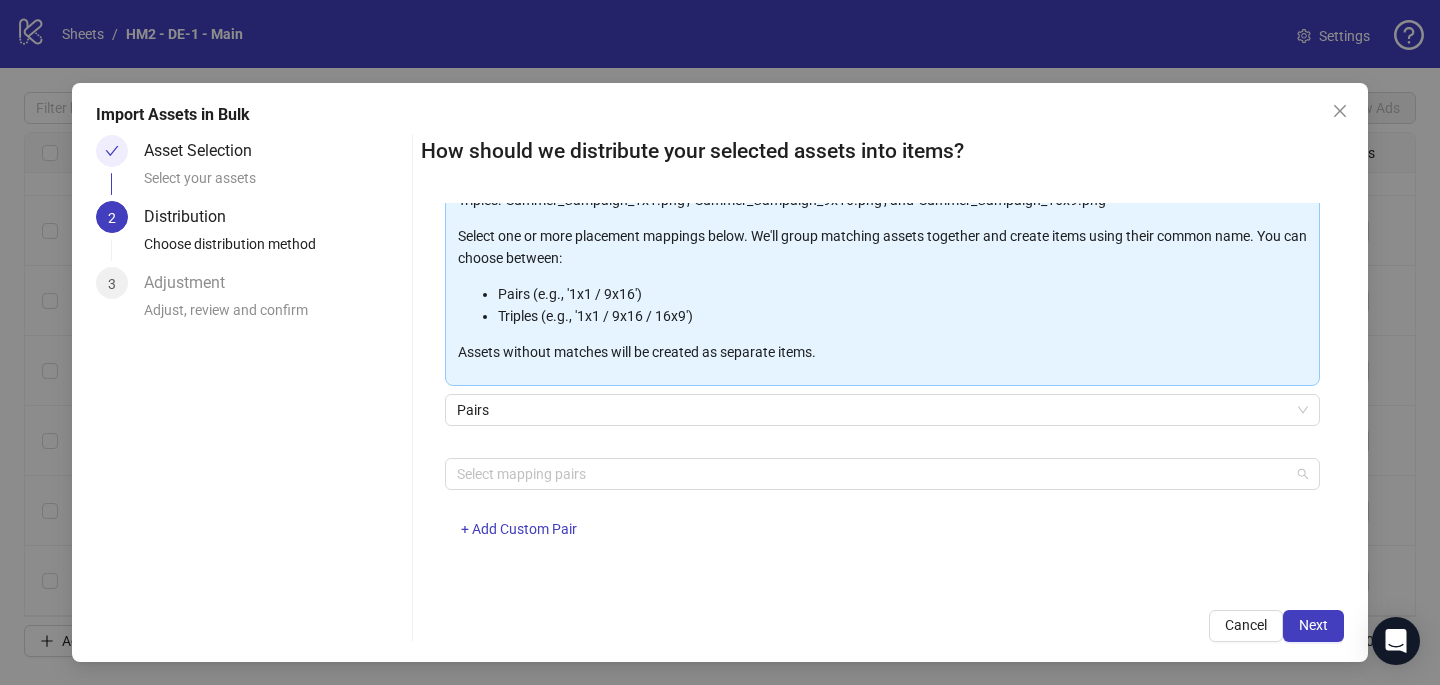 click at bounding box center [872, 474] 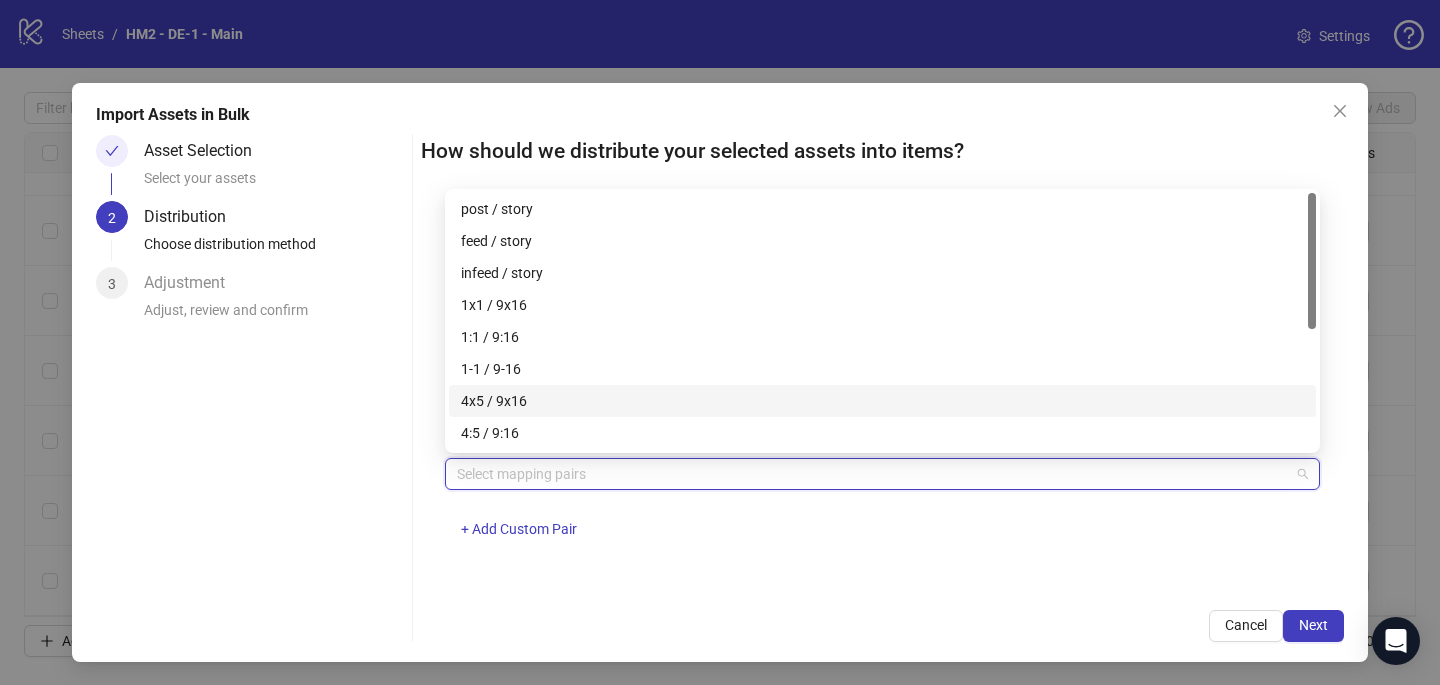 click on "4x5 / 9x16" at bounding box center [882, 401] 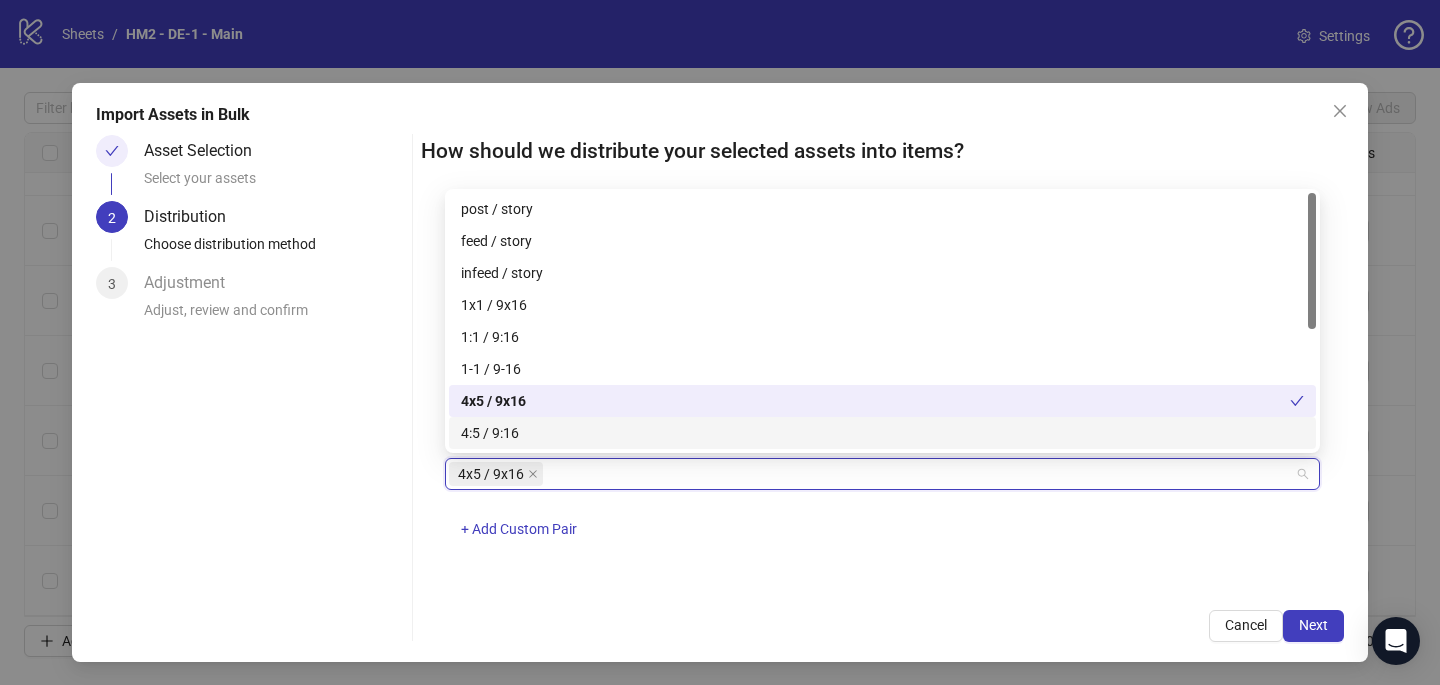 click on "4x5 / 9x16   + Add Custom Pair" at bounding box center [882, 510] 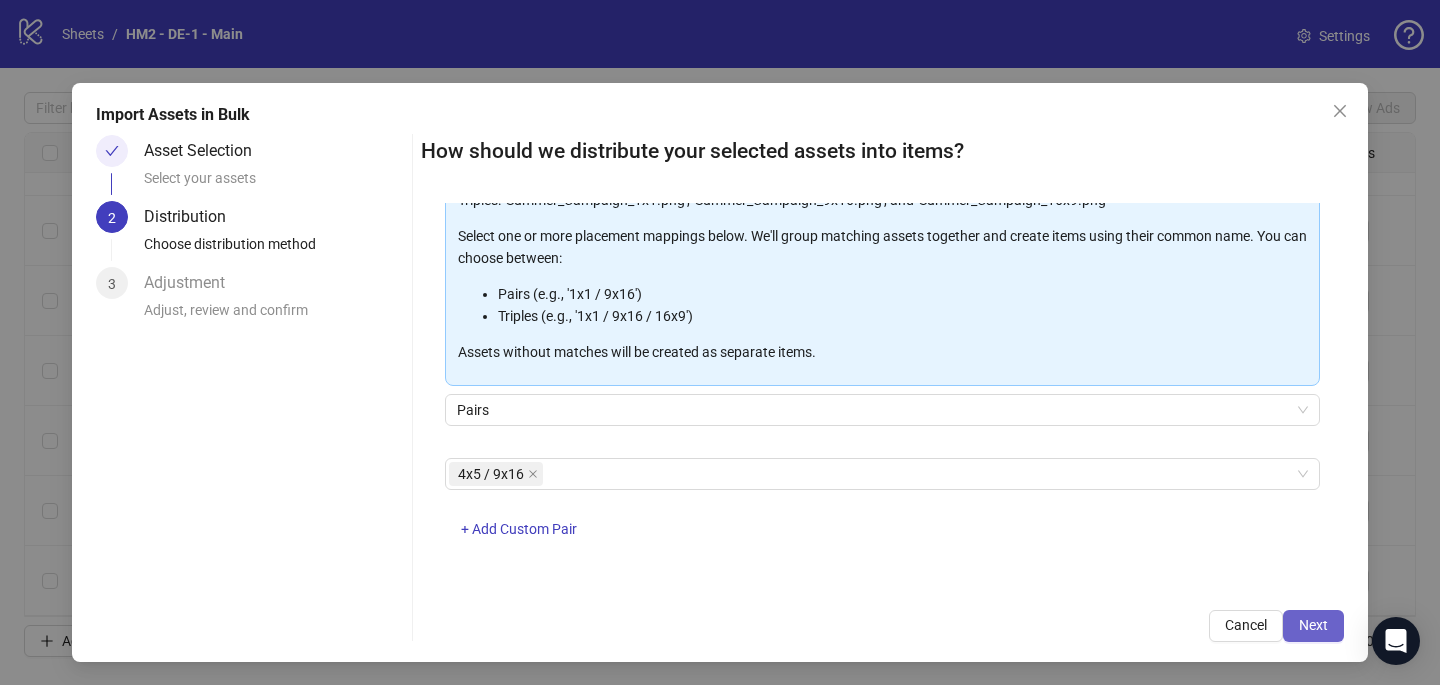 click on "Next" at bounding box center (1313, 626) 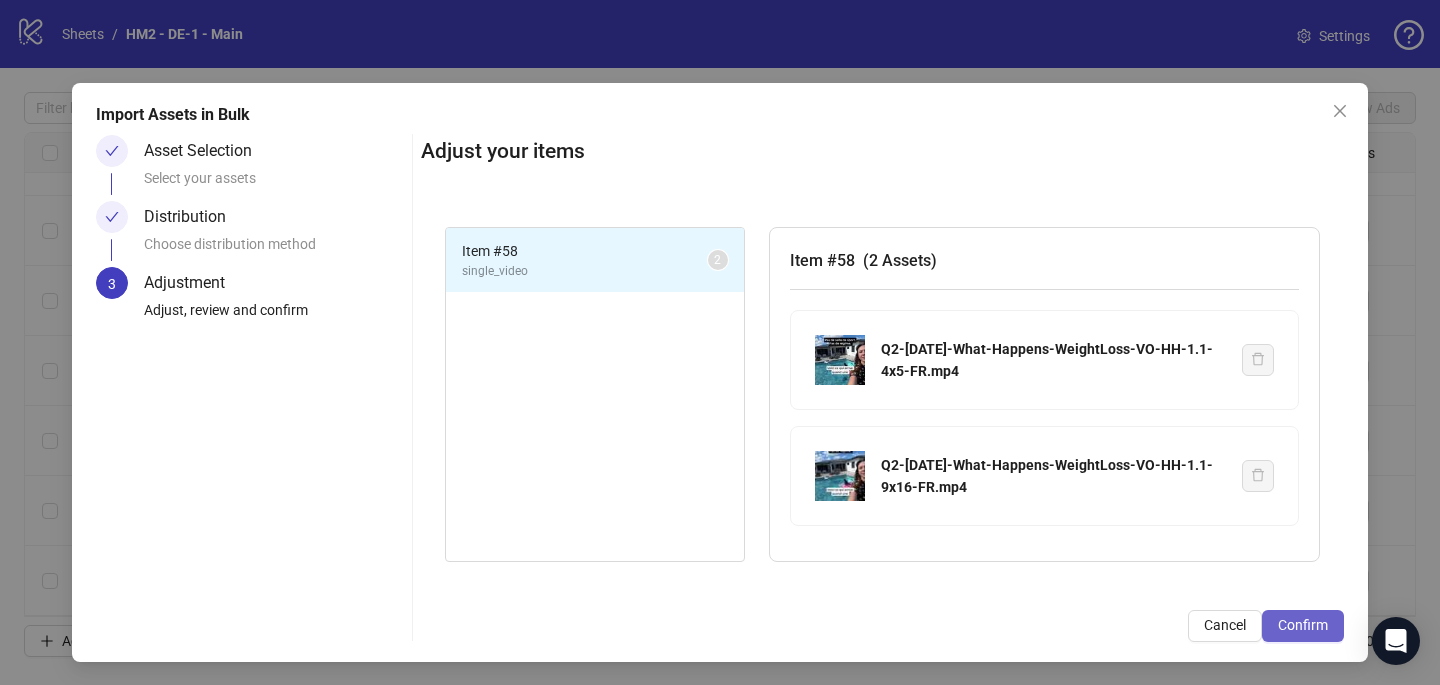click on "Confirm" at bounding box center [1303, 625] 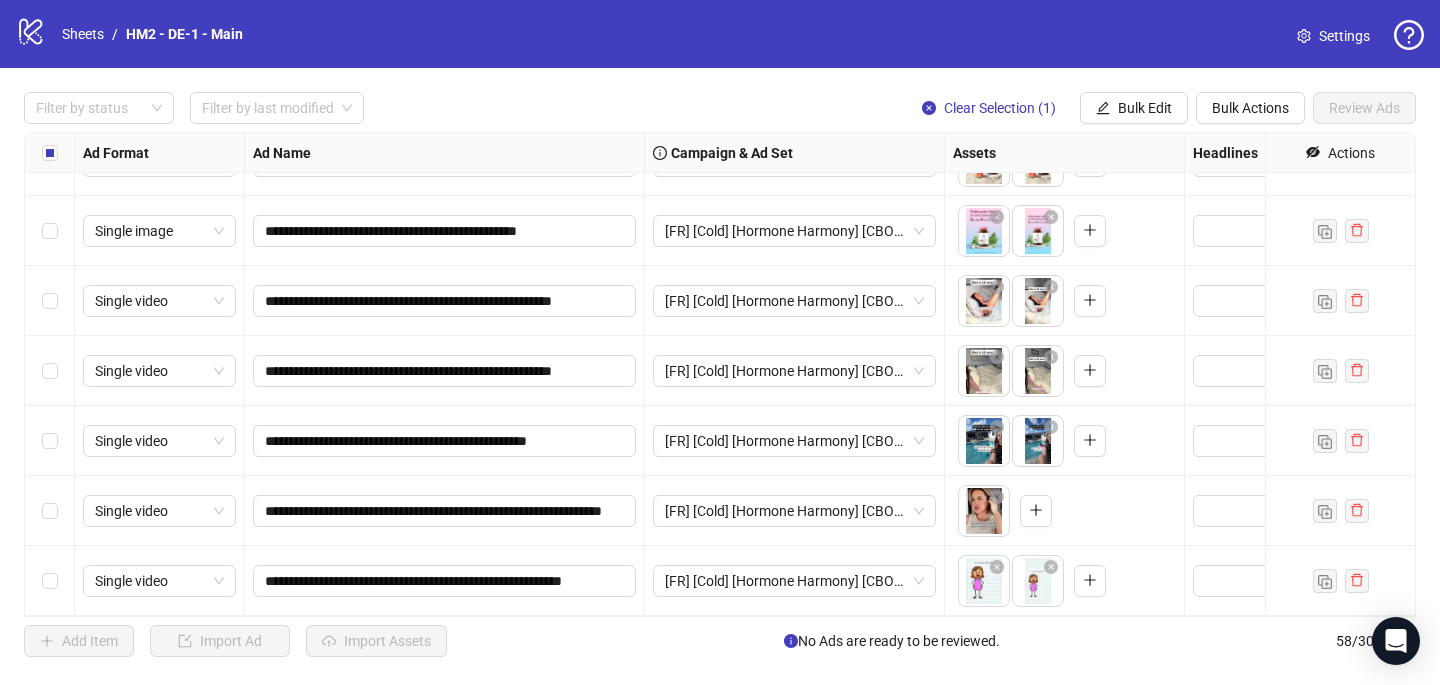 scroll, scrollTop: 3617, scrollLeft: 0, axis: vertical 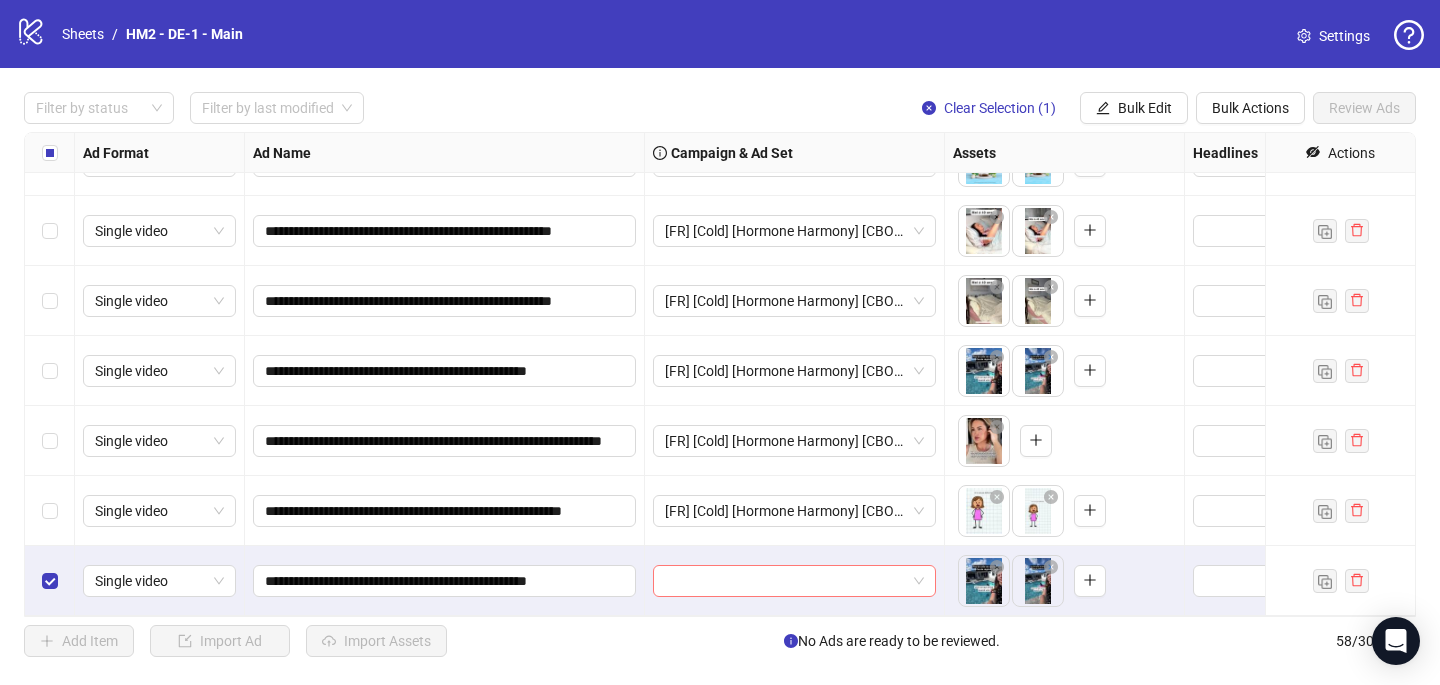 click at bounding box center [785, 581] 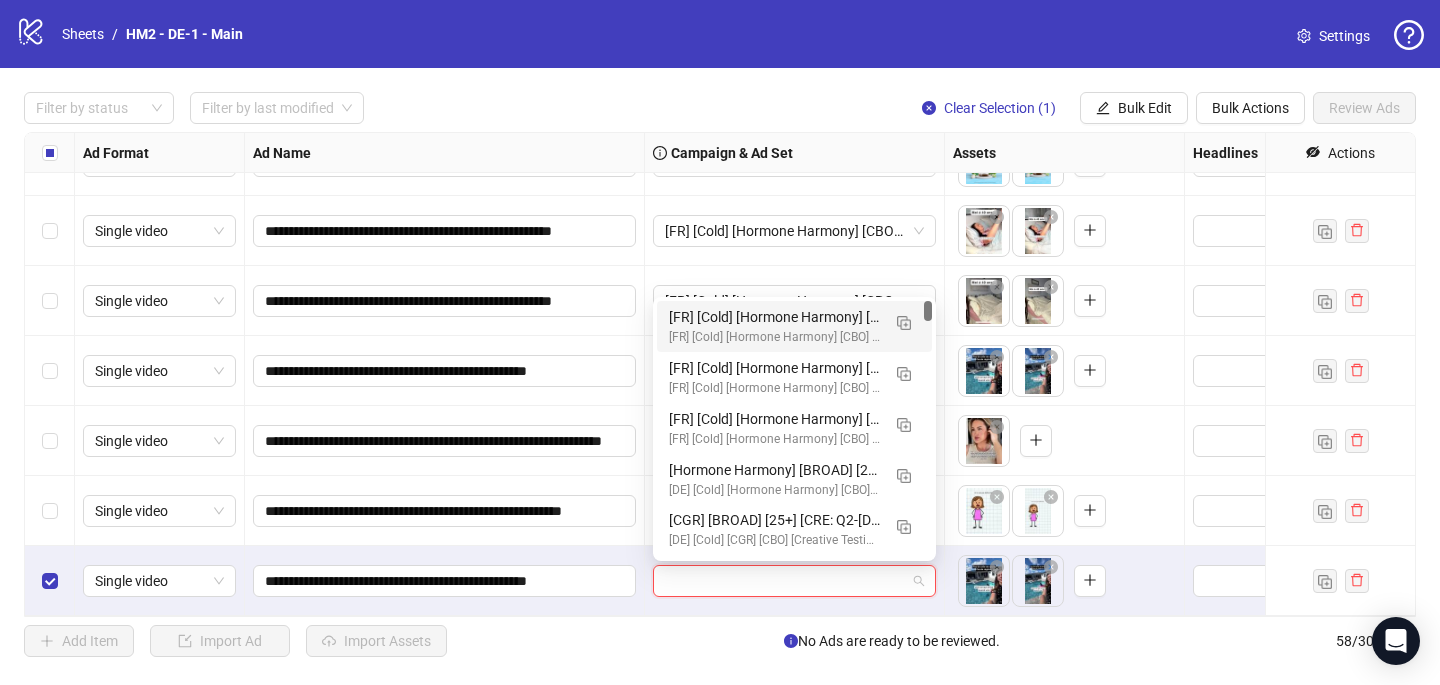 paste on "**********" 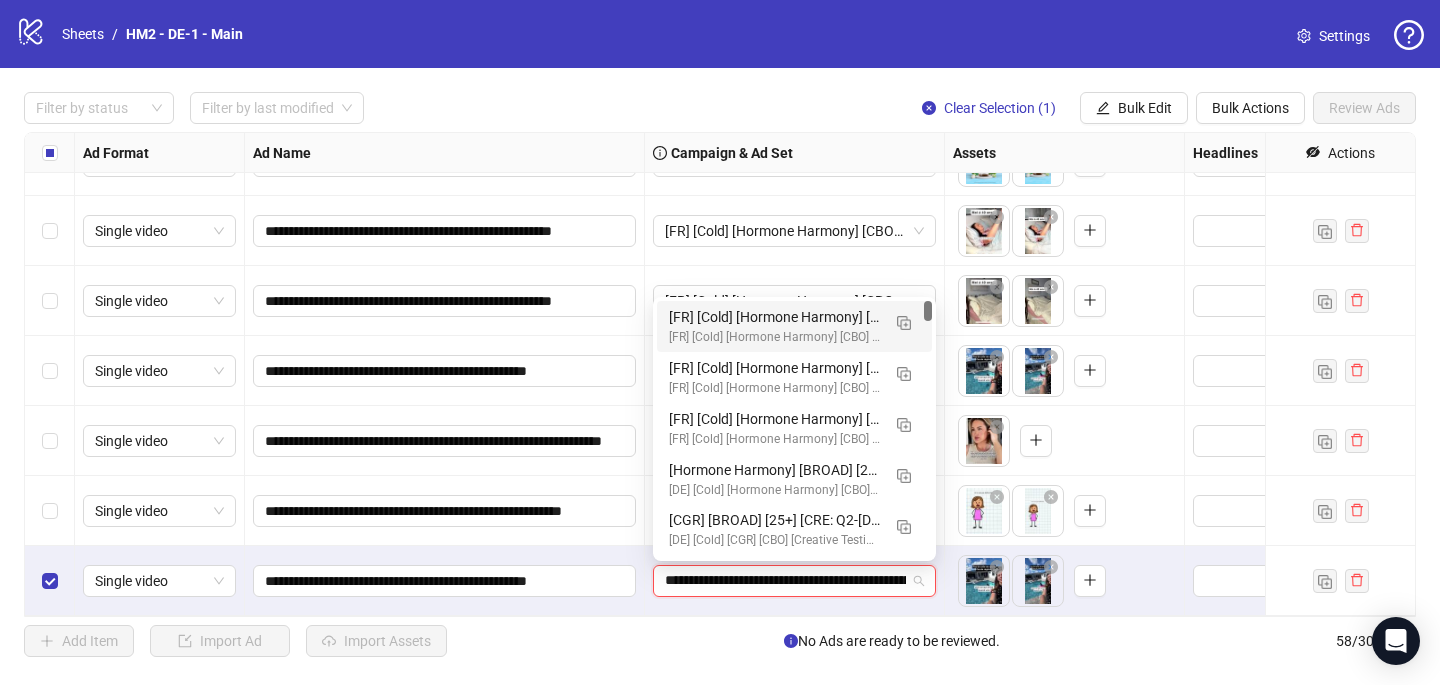 scroll, scrollTop: 0, scrollLeft: 255, axis: horizontal 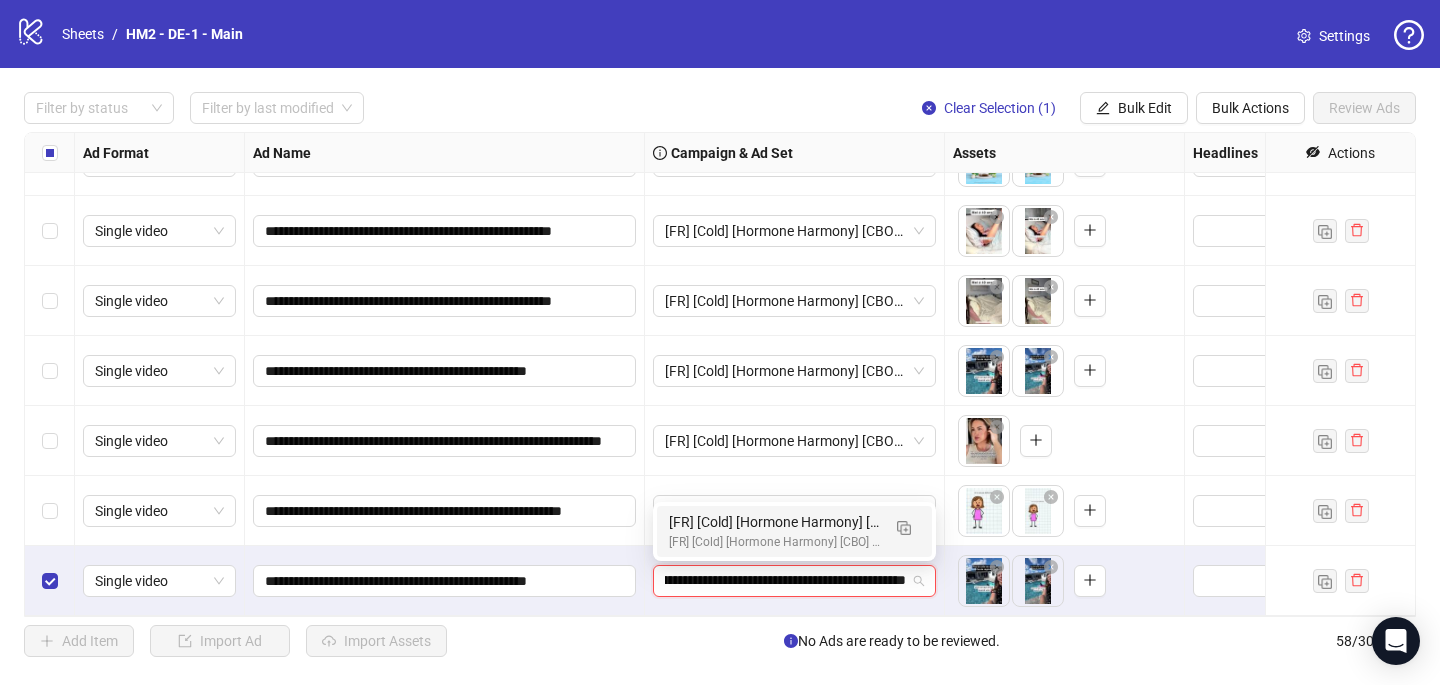 click on "[FR] [Cold] [Hormone Harmony] [CBO] [Creative Insertion 2025] [[DATE]]" at bounding box center [774, 542] 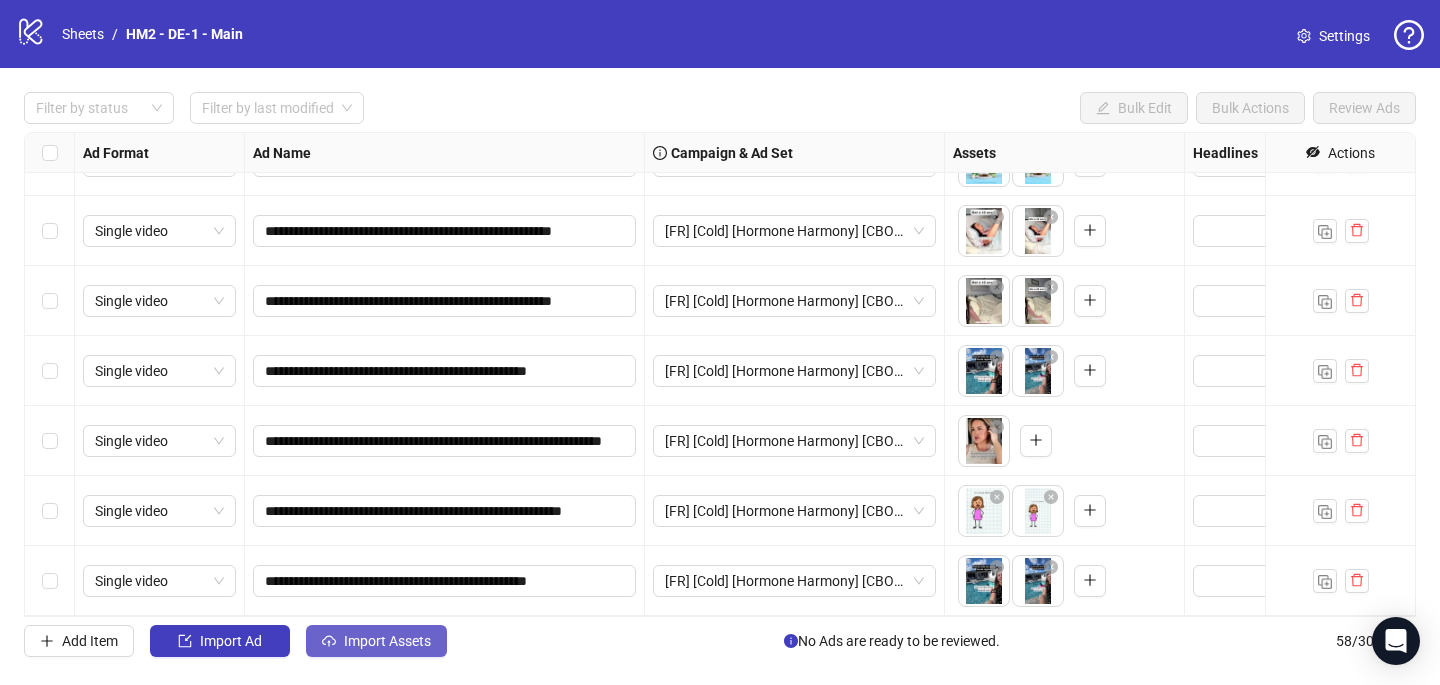 click on "Import Assets" at bounding box center [387, 641] 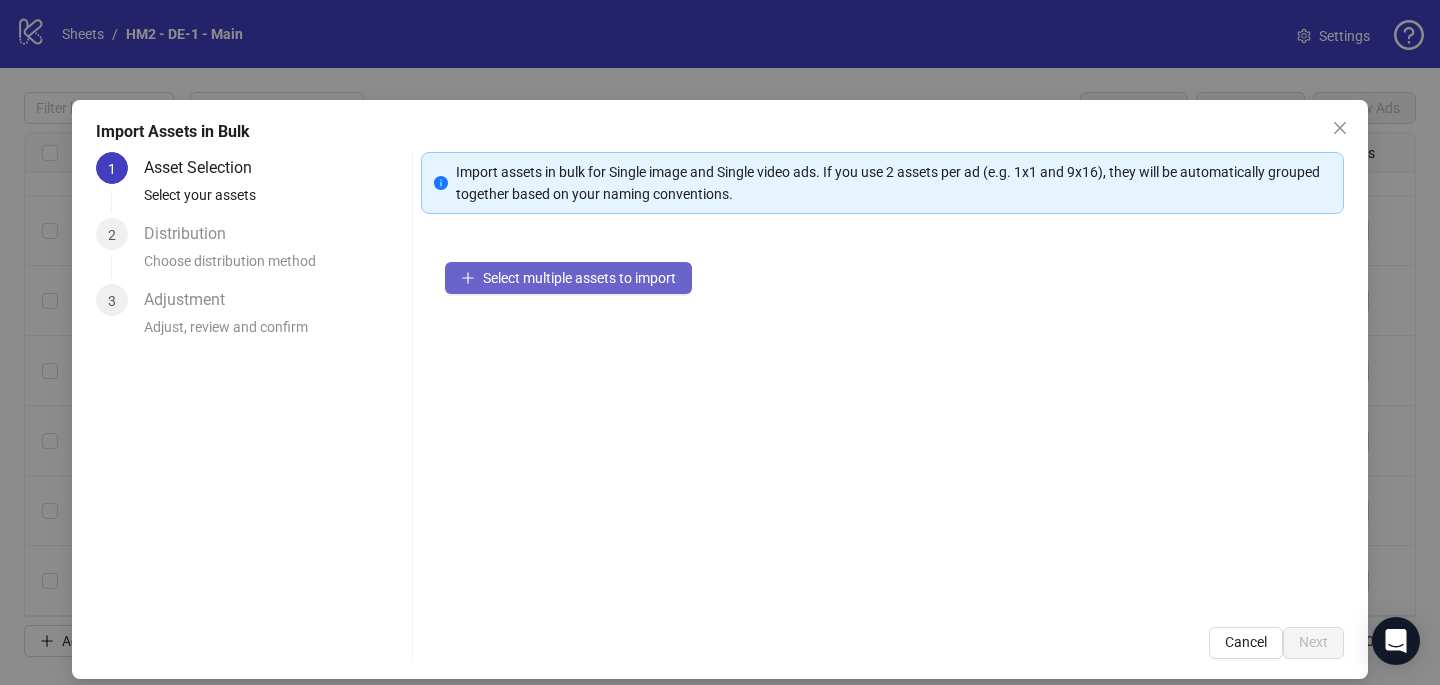 click on "Select multiple assets to import" at bounding box center [568, 278] 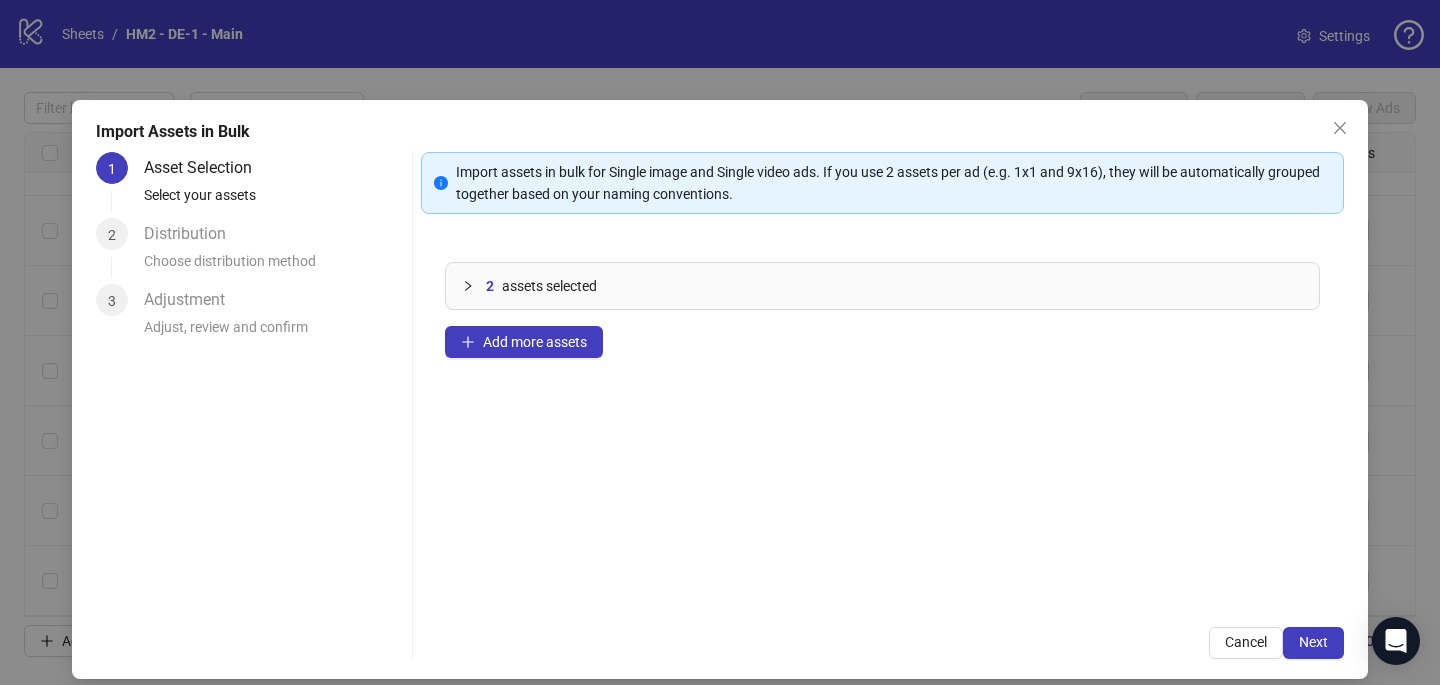 click on "Import Assets in Bulk 1 Asset Selection Select your assets 2 Distribution Choose distribution method 3 Adjustment Adjust, review and confirm Import assets in bulk for Single image and Single video ads. If you use 2 assets per ad (e.g. 1x1 and 9x16), they will be automatically grouped together based on your naming conventions. 2 assets selected Add more assets Cancel Next" at bounding box center (720, 389) 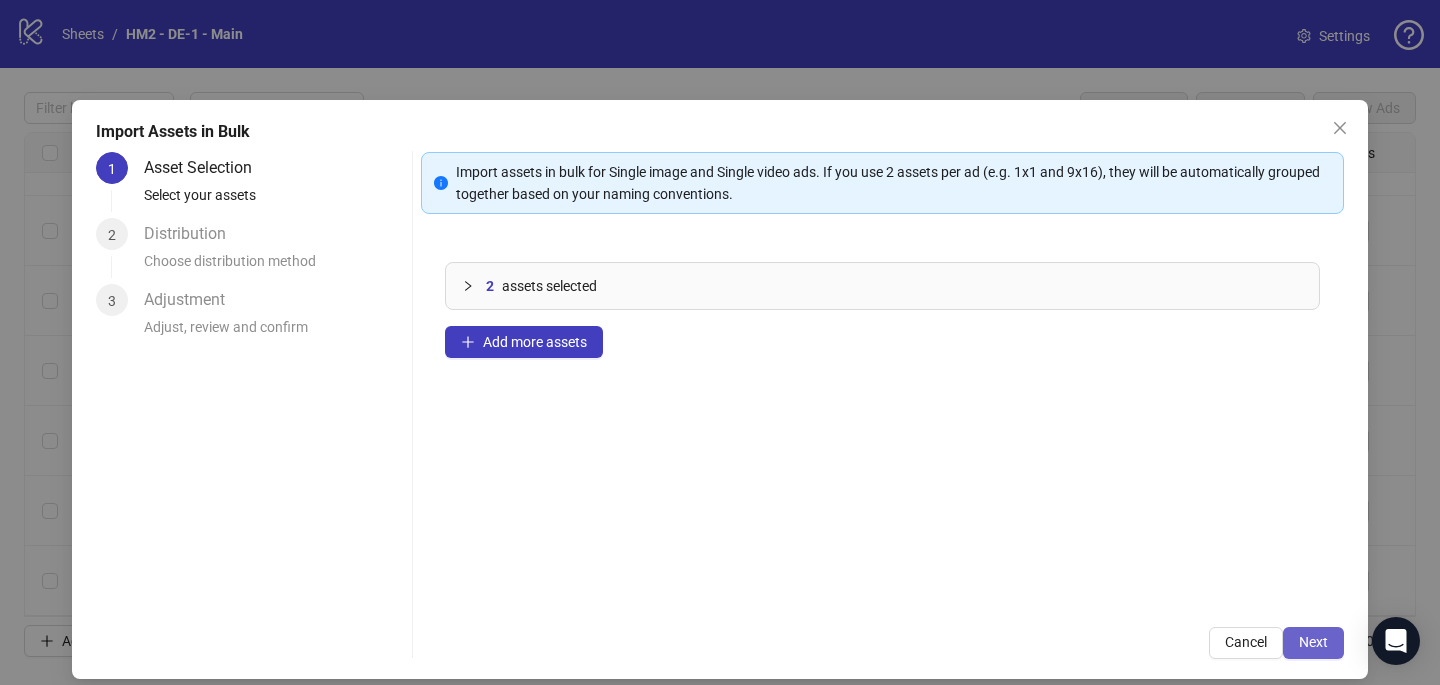 click on "Next" at bounding box center (1313, 642) 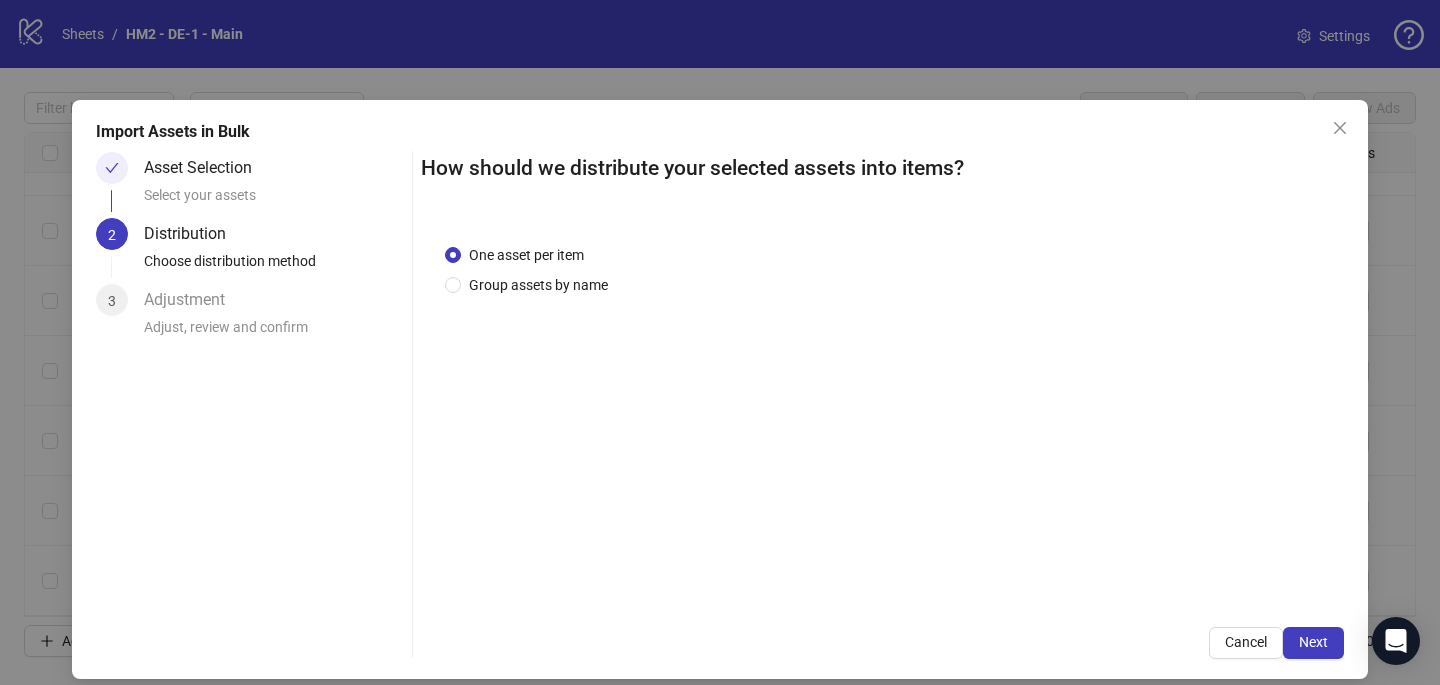 click on "One asset per item Group assets by name" at bounding box center (882, 411) 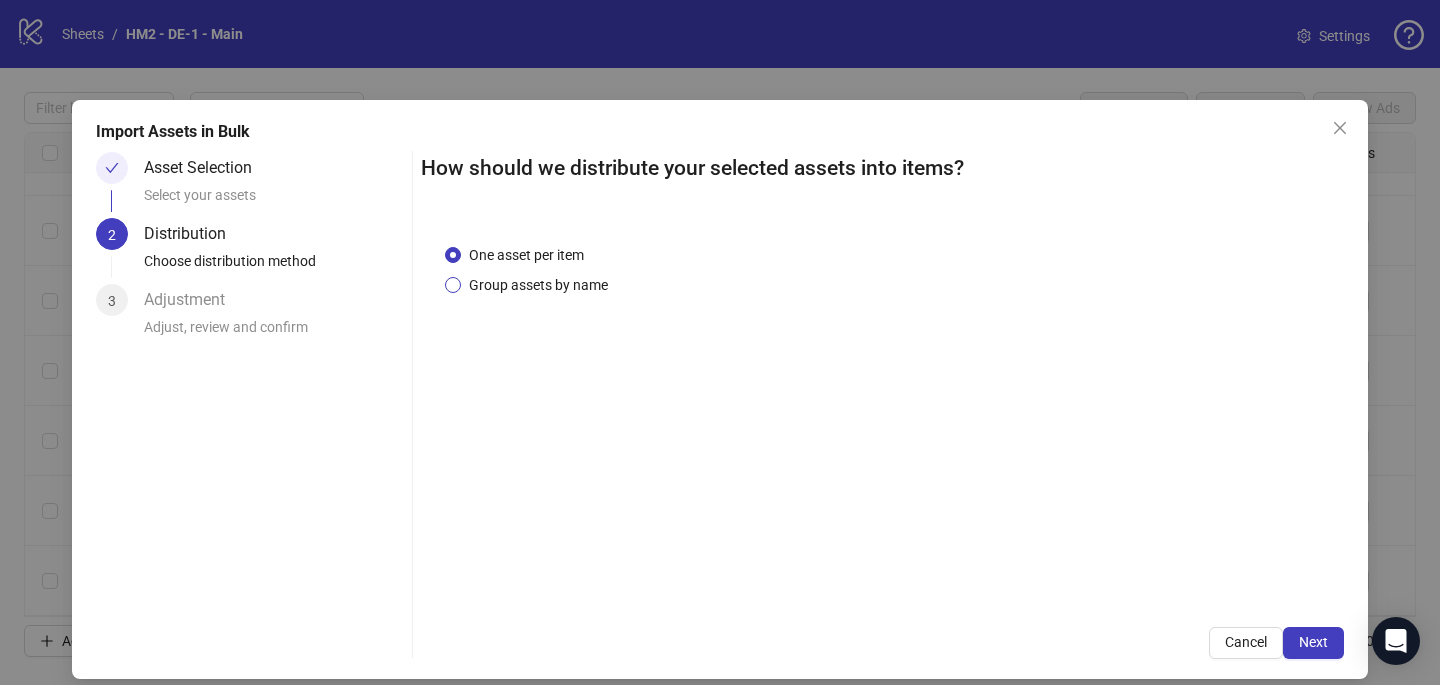 click on "Group assets by name" at bounding box center [538, 285] 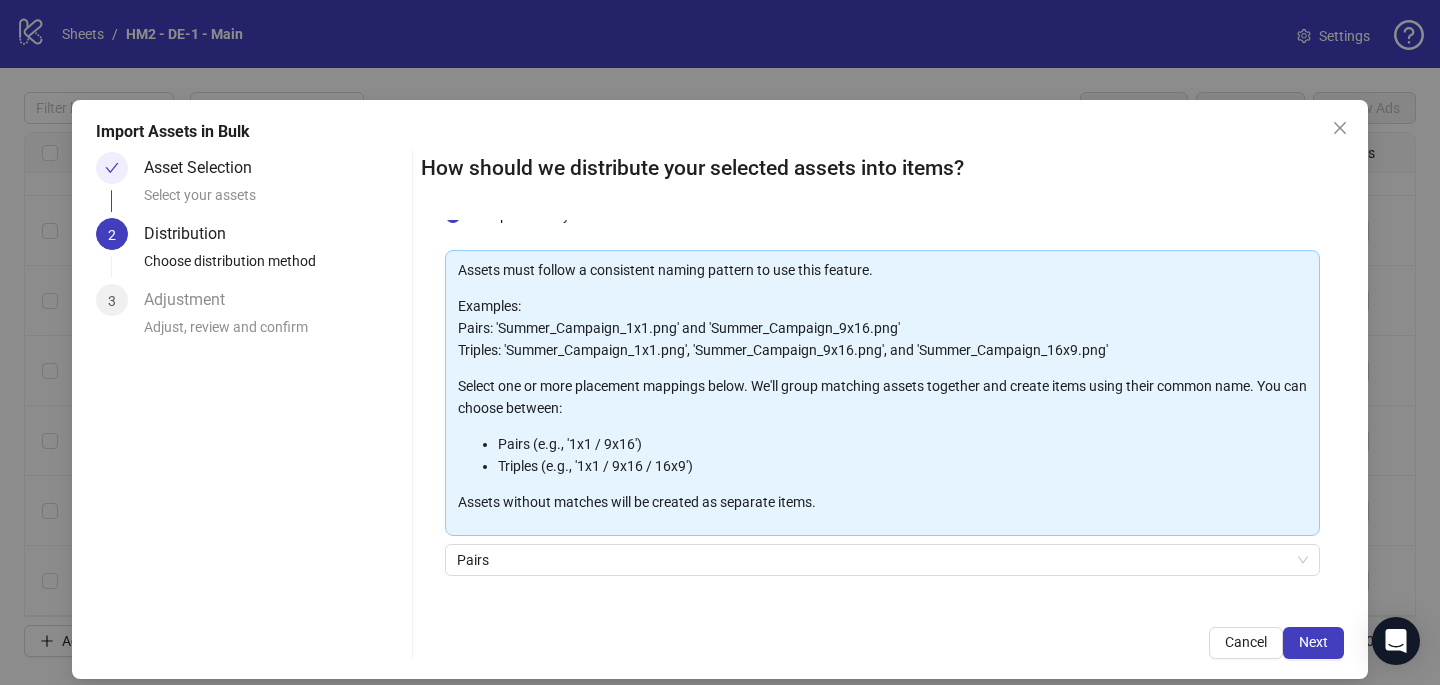 scroll, scrollTop: 203, scrollLeft: 0, axis: vertical 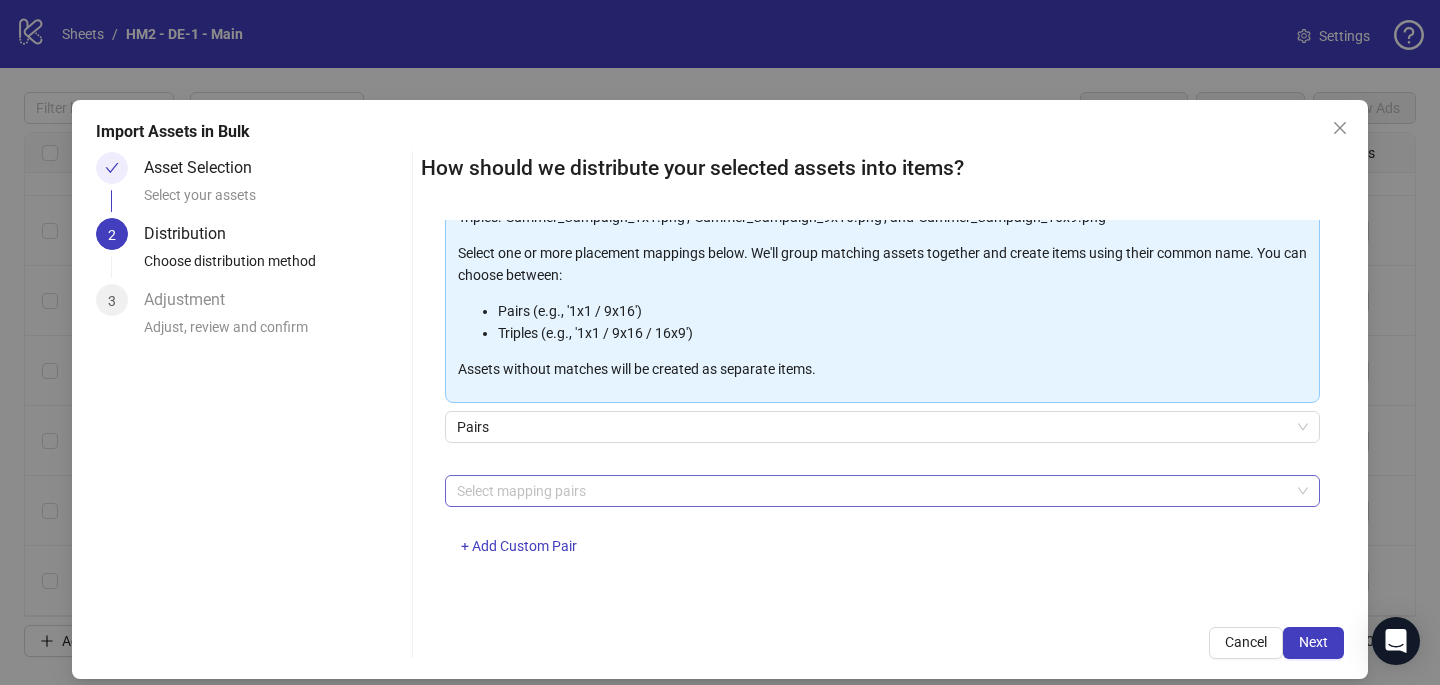 click at bounding box center [872, 491] 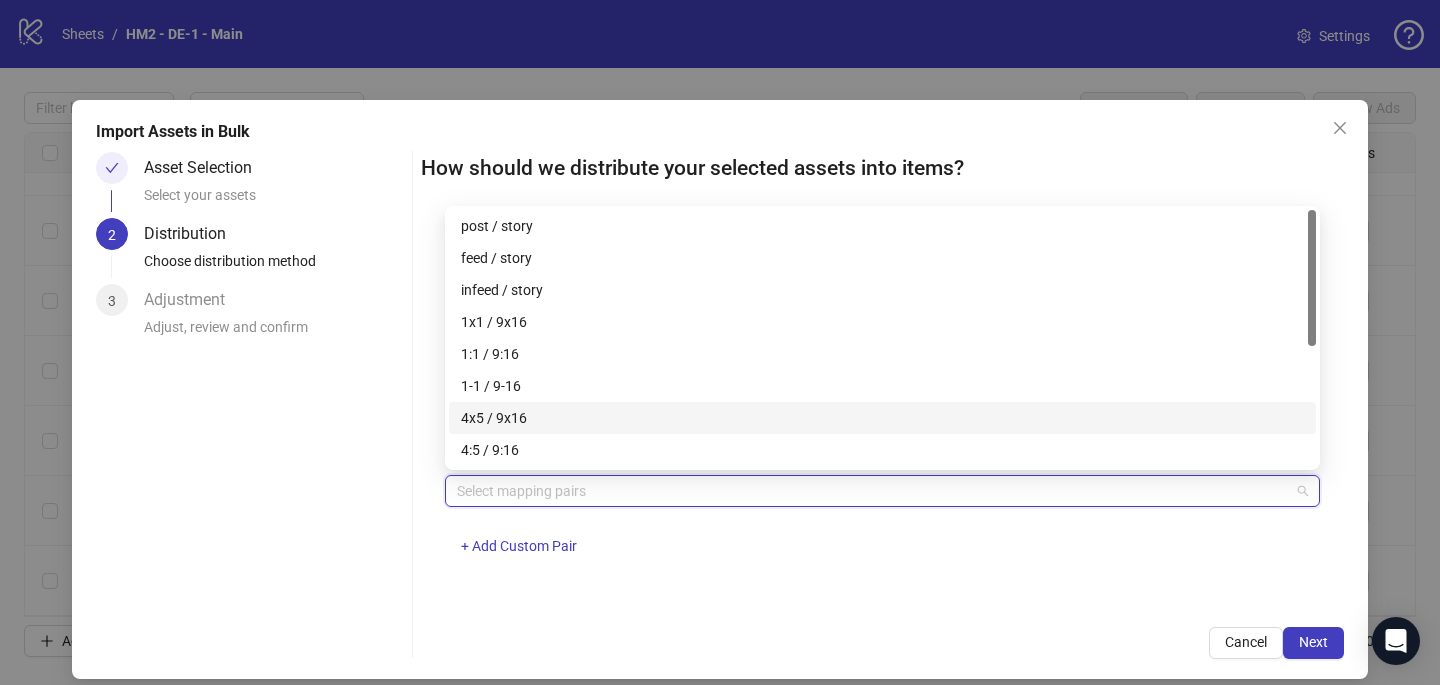 click on "4x5 / 9x16" at bounding box center (882, 418) 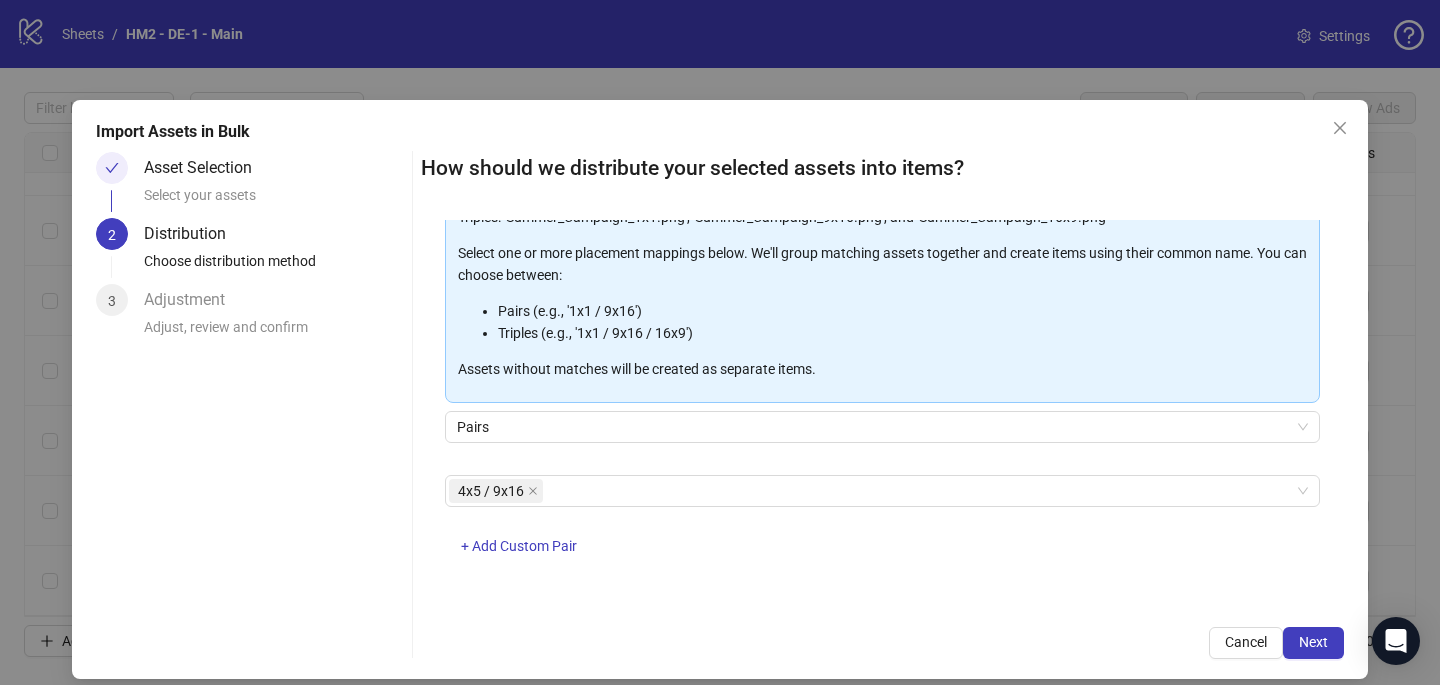 click on "Cancel Next" at bounding box center (882, 643) 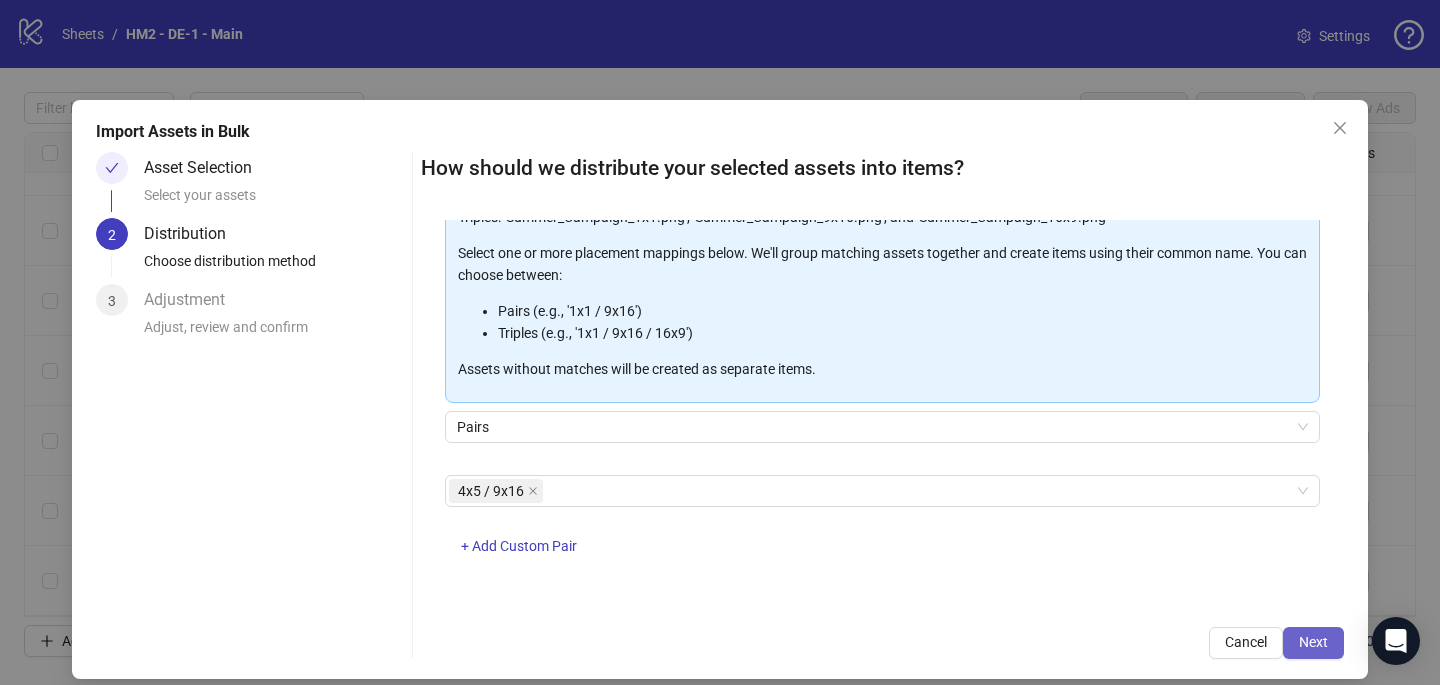 click on "Next" at bounding box center (1313, 642) 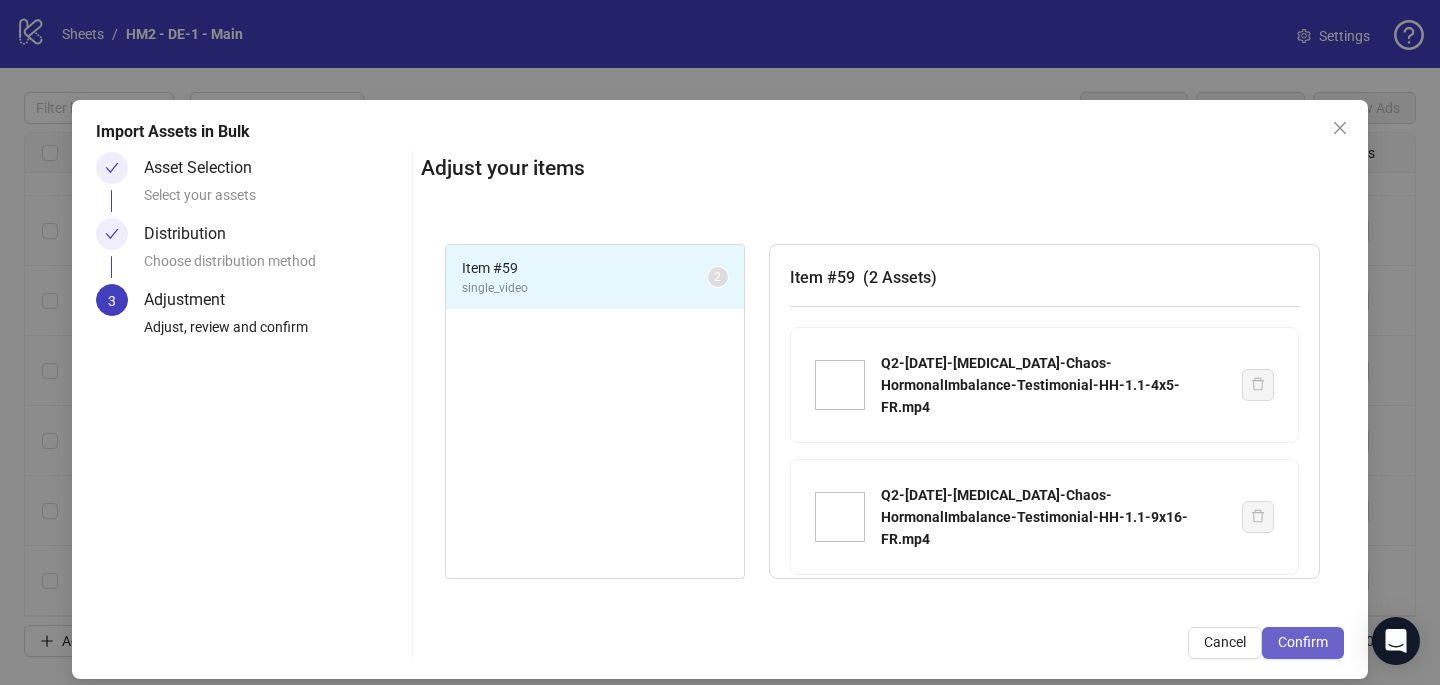 click on "Confirm" at bounding box center [1303, 642] 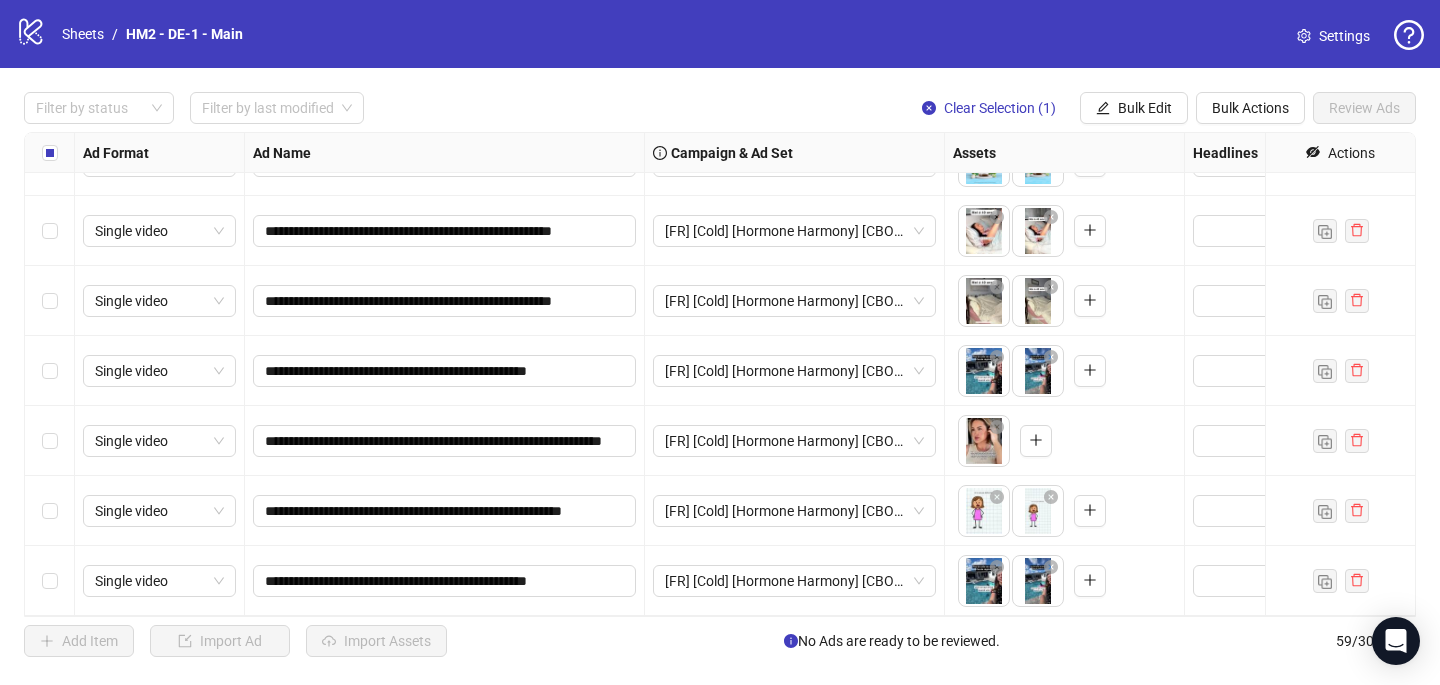 scroll, scrollTop: 3687, scrollLeft: 0, axis: vertical 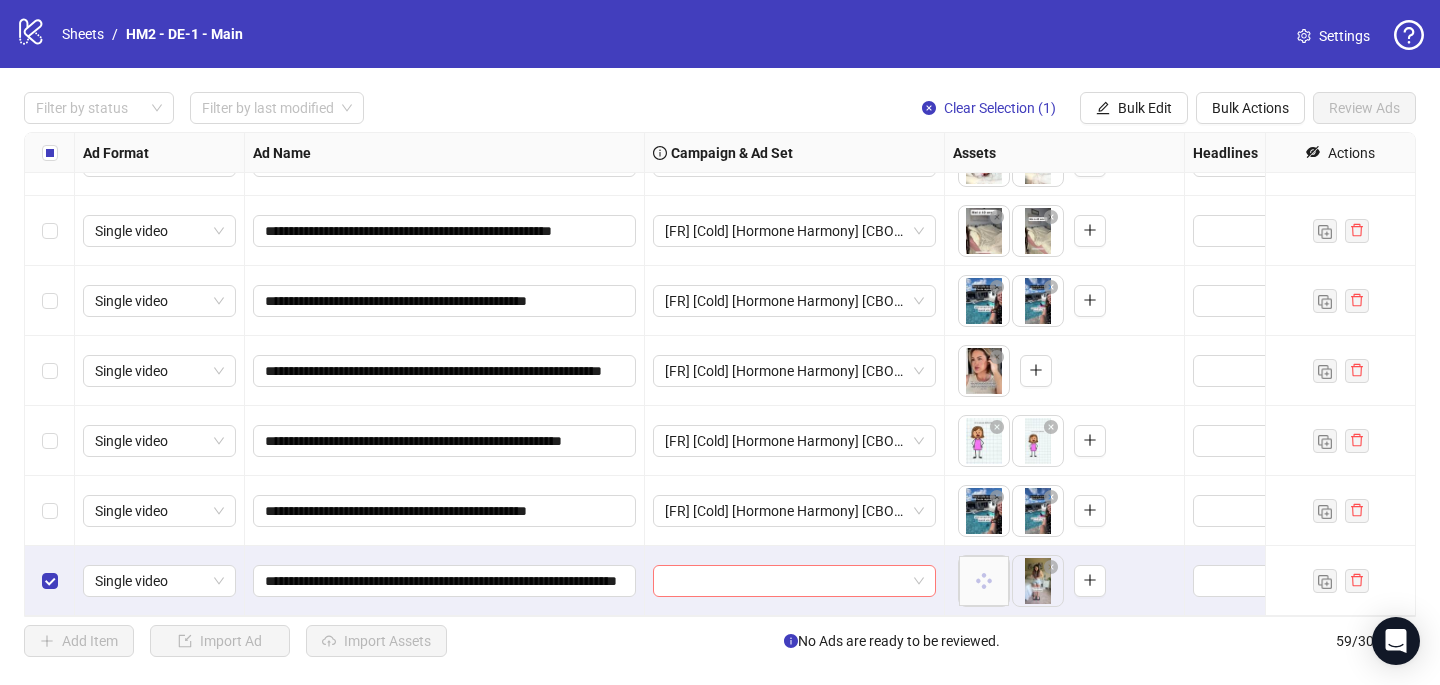 click at bounding box center [785, 581] 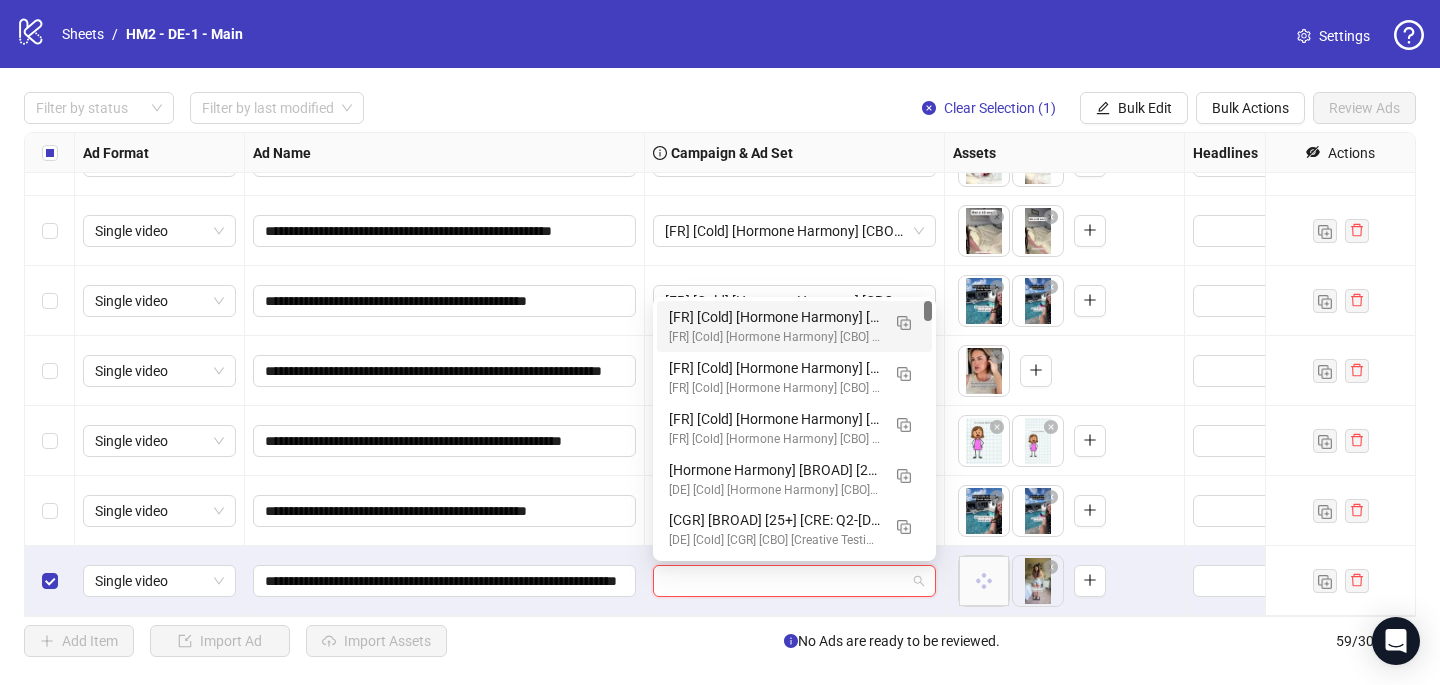paste on "**********" 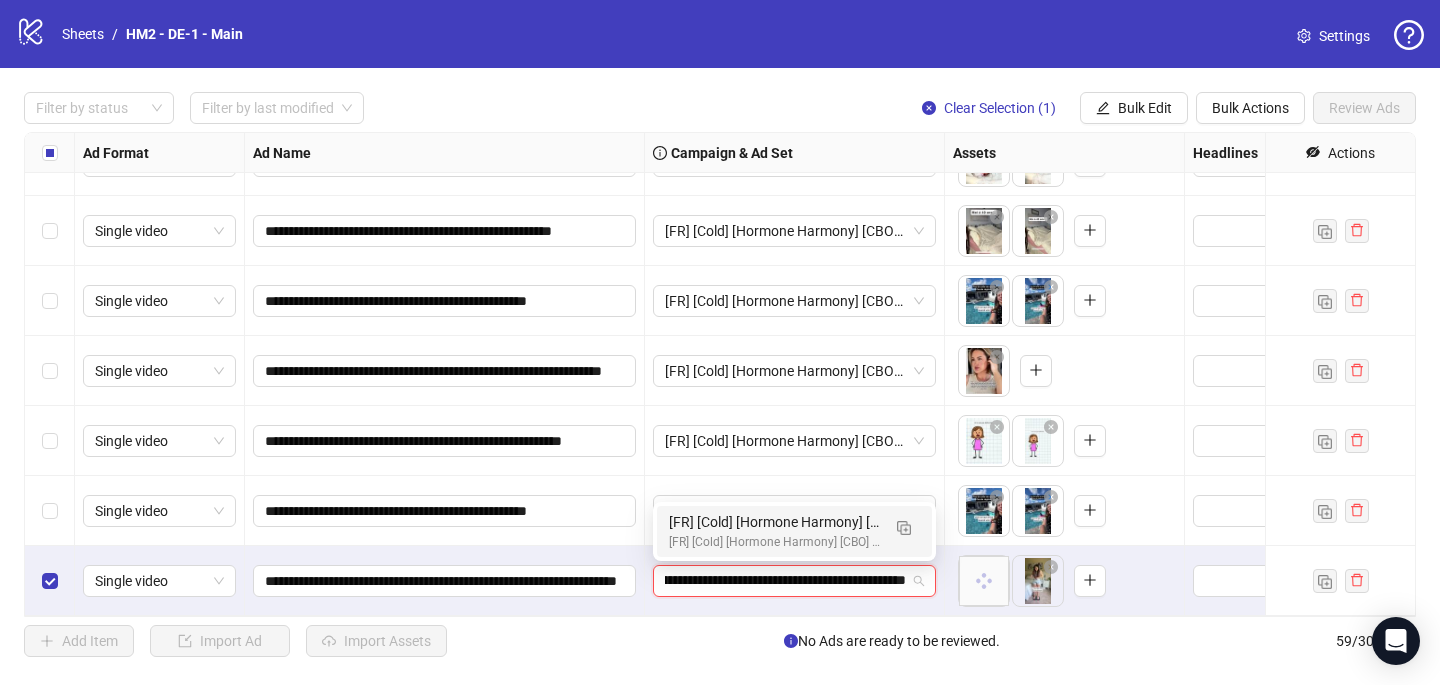 type on "**********" 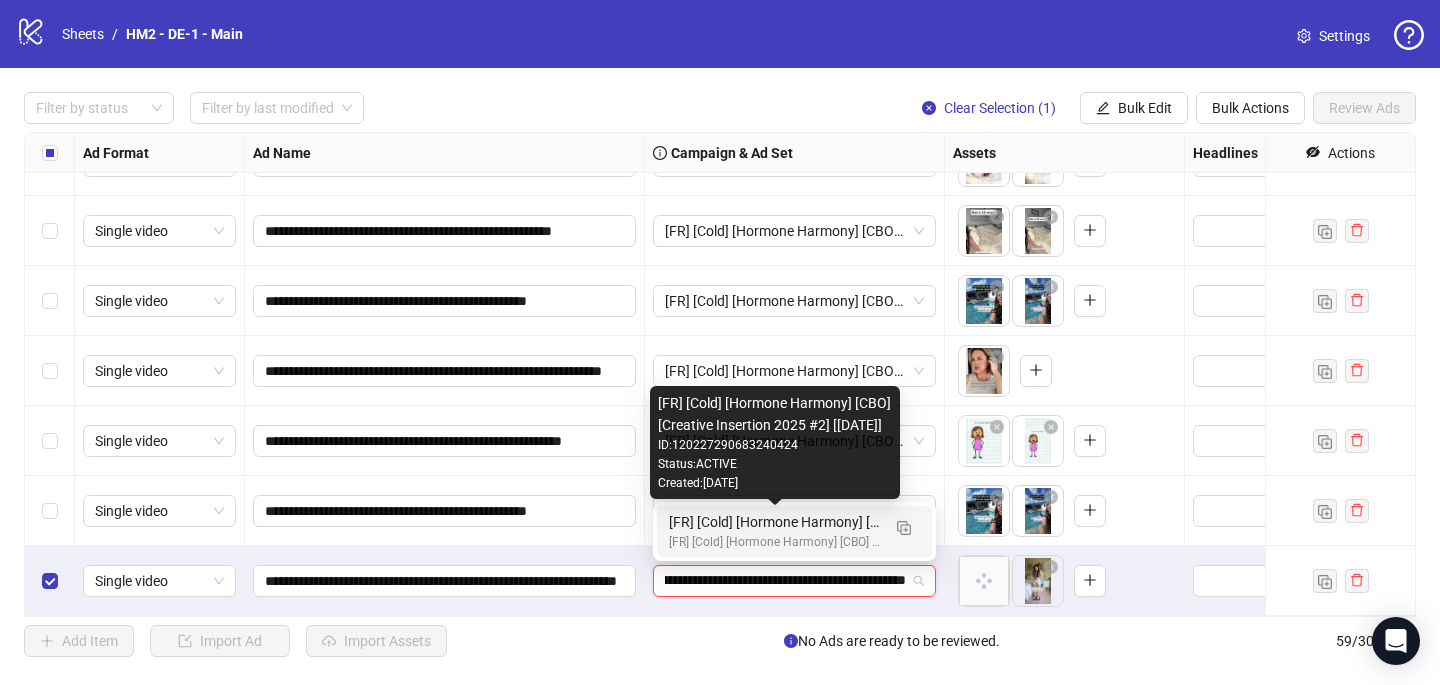 click on "[FR] [Cold] [Hormone Harmony] [CBO] [Creative Insertion 2025 #2] [22 July 2025]" at bounding box center [774, 522] 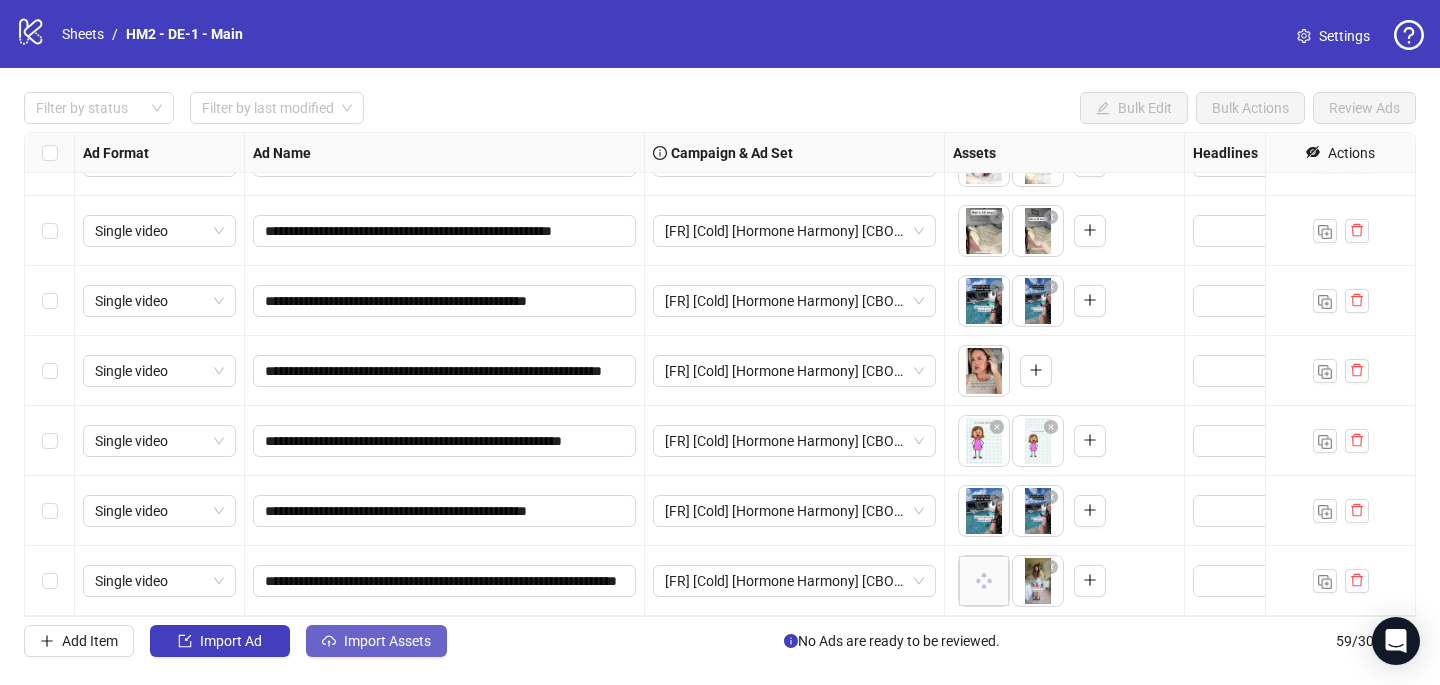 click on "Import Assets" at bounding box center [376, 641] 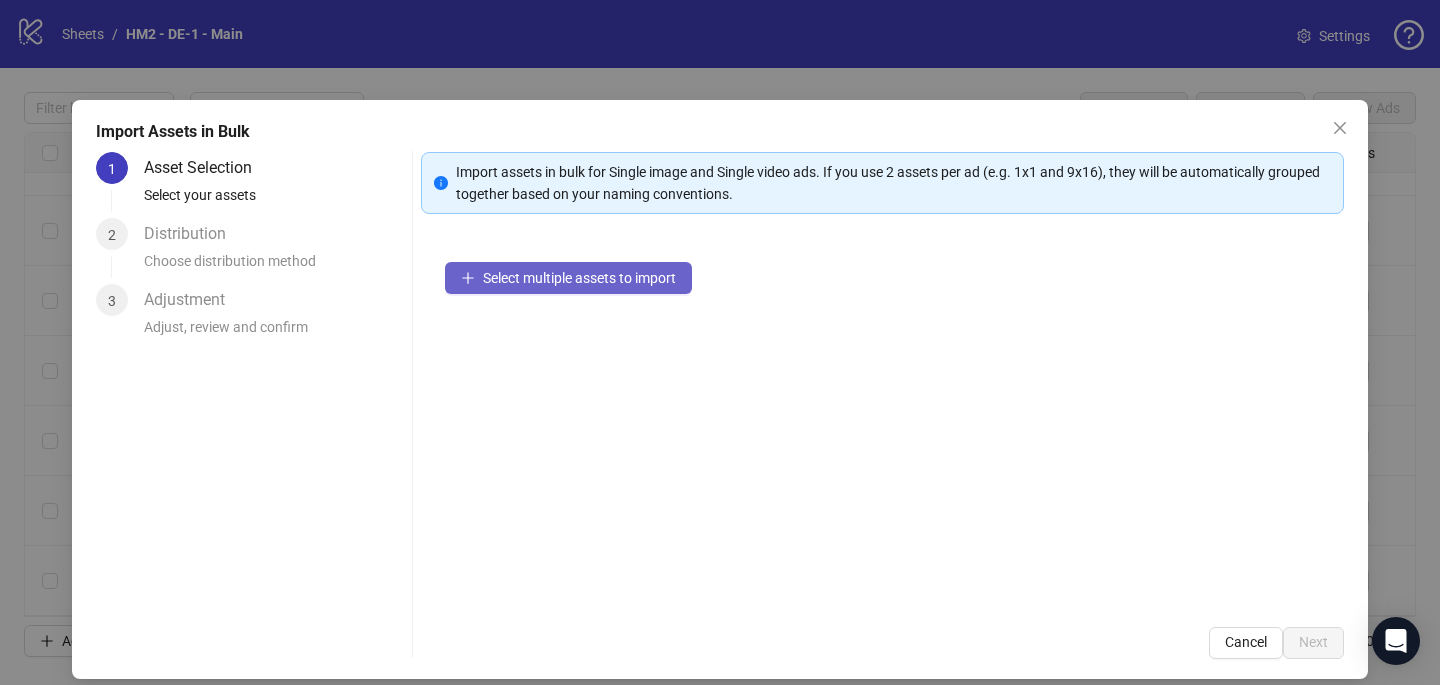 click on "Select multiple assets to import" at bounding box center [568, 278] 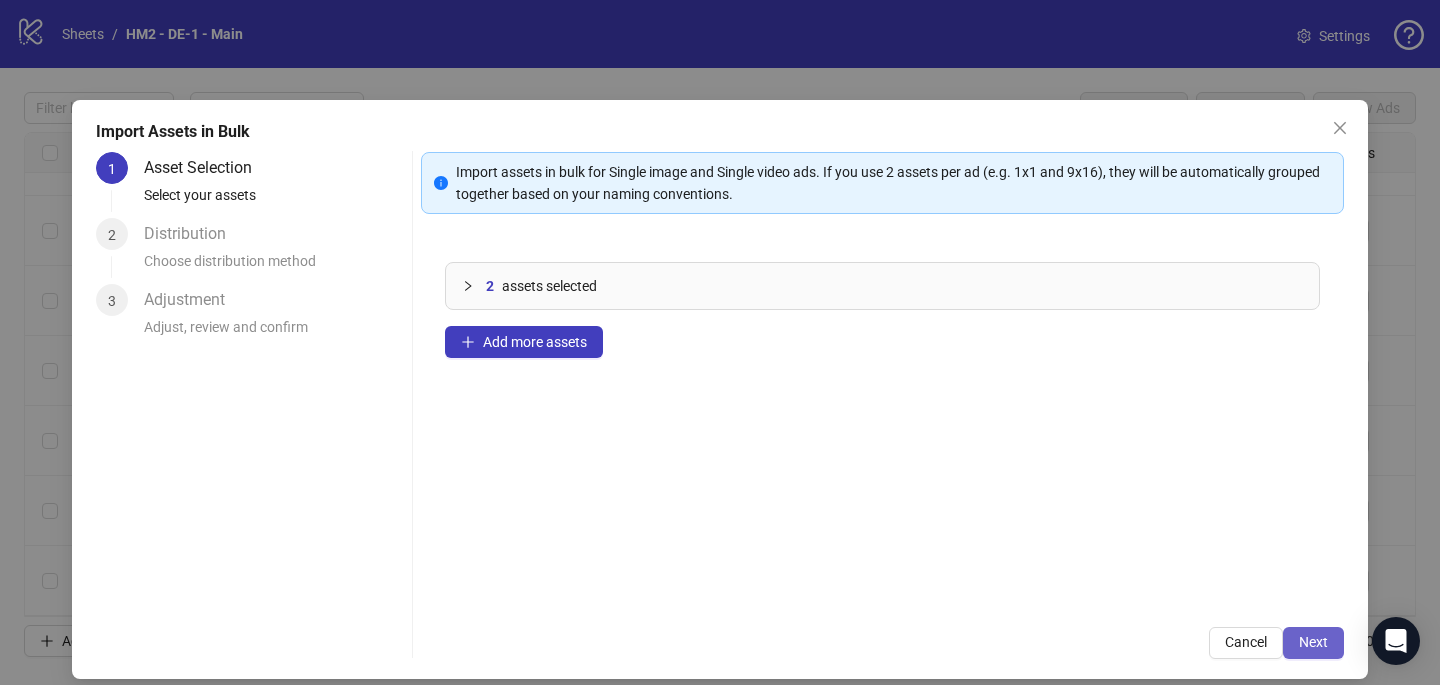 click on "Next" at bounding box center (1313, 642) 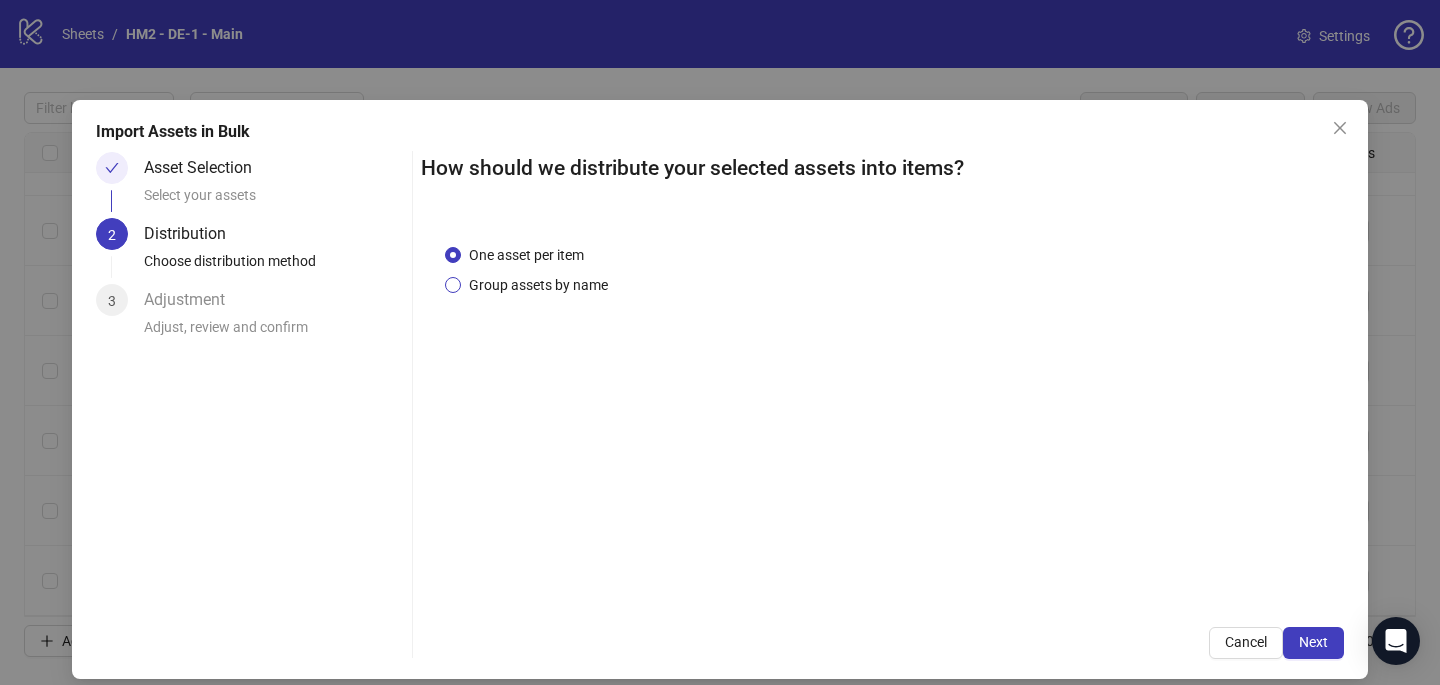 click on "Group assets by name" at bounding box center [538, 285] 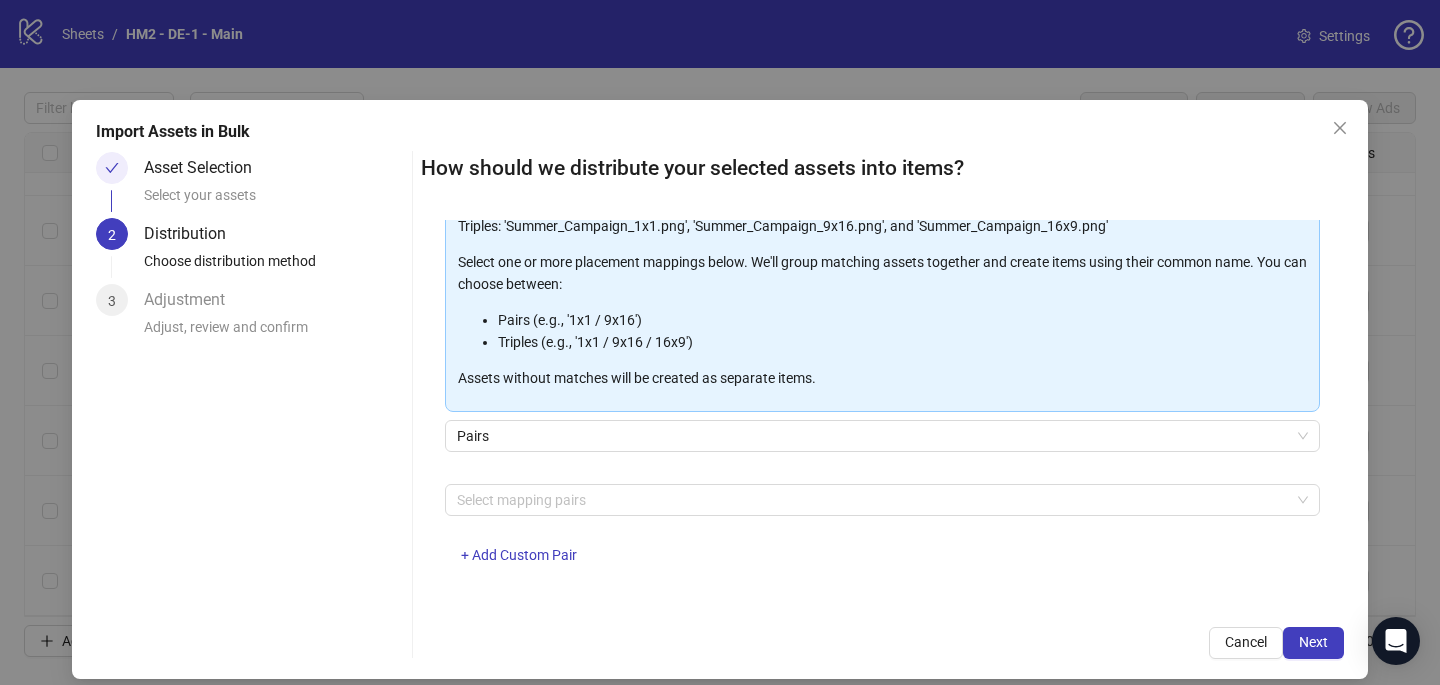 scroll, scrollTop: 203, scrollLeft: 0, axis: vertical 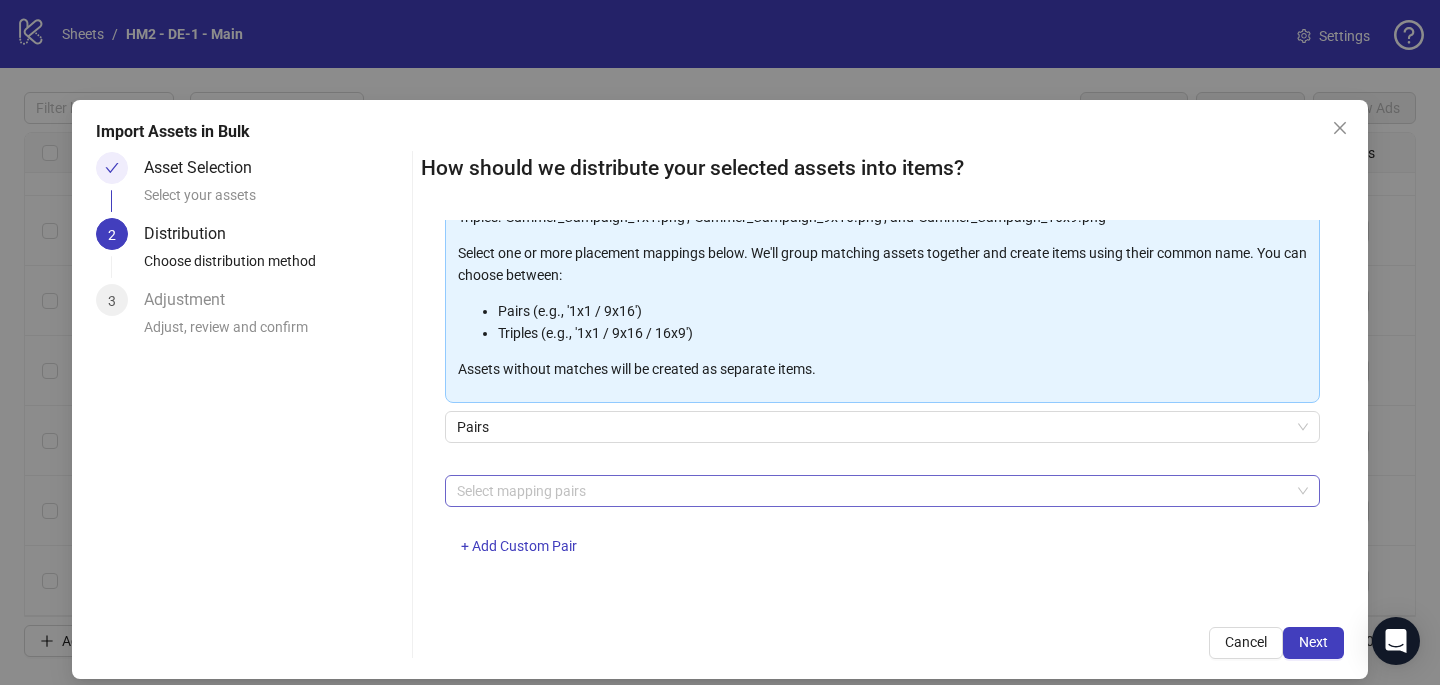 click at bounding box center [872, 491] 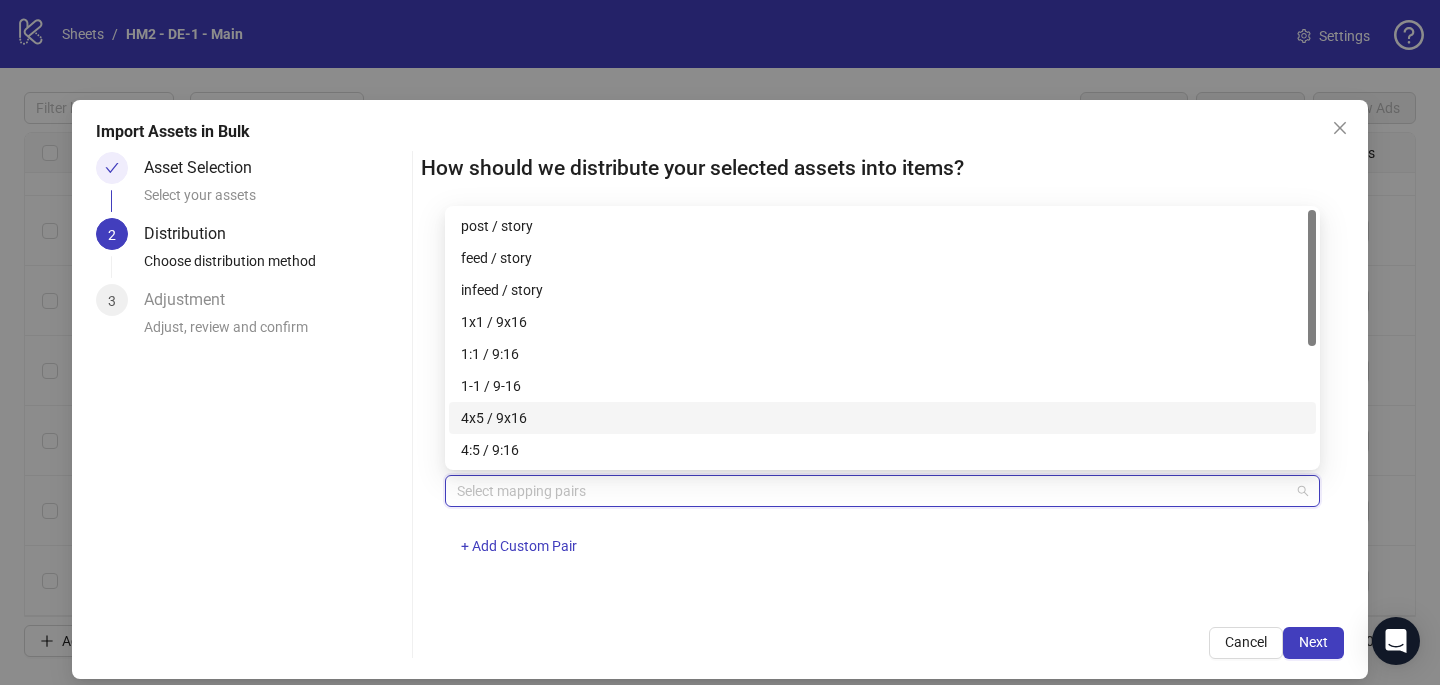 click on "4x5 / 9x16" at bounding box center [882, 418] 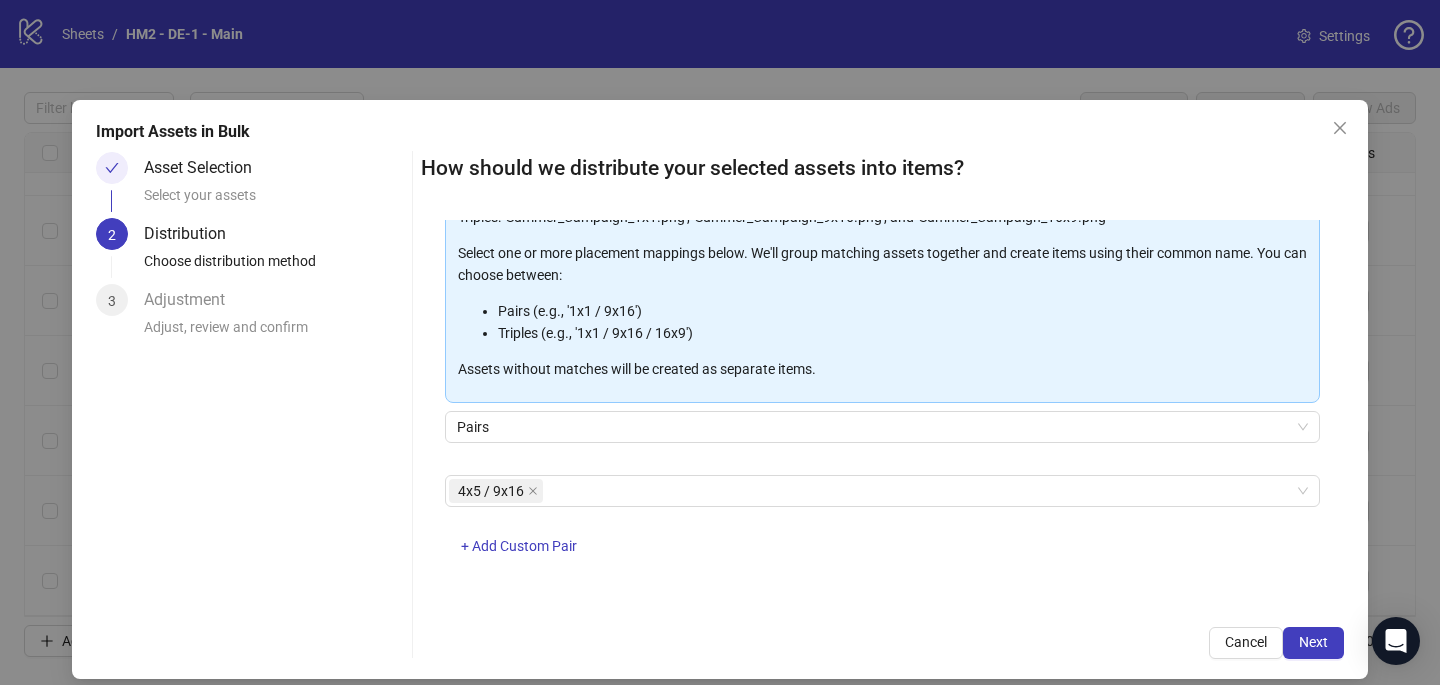 click on "How should we distribute your selected assets into items? One asset per item Group assets by name Assets must follow a consistent naming pattern to use this feature. Examples: Pairs: 'Summer_Campaign_1x1.png' and 'Summer_Campaign_9x16.png' Triples: 'Summer_Campaign_1x1.png', 'Summer_Campaign_9x16.png', and 'Summer_Campaign_16x9.png' Select one or more placement mappings below. We'll group matching assets together and create items using their common name. You can choose between: Pairs (e.g., '1x1 / 9x16') Triples (e.g., '1x1 / 9x16 / 16x9') Assets without matches will be created as separate items. Pairs 4x5 / 9x16   + Add Custom Pair Cancel Next" at bounding box center (882, 405) 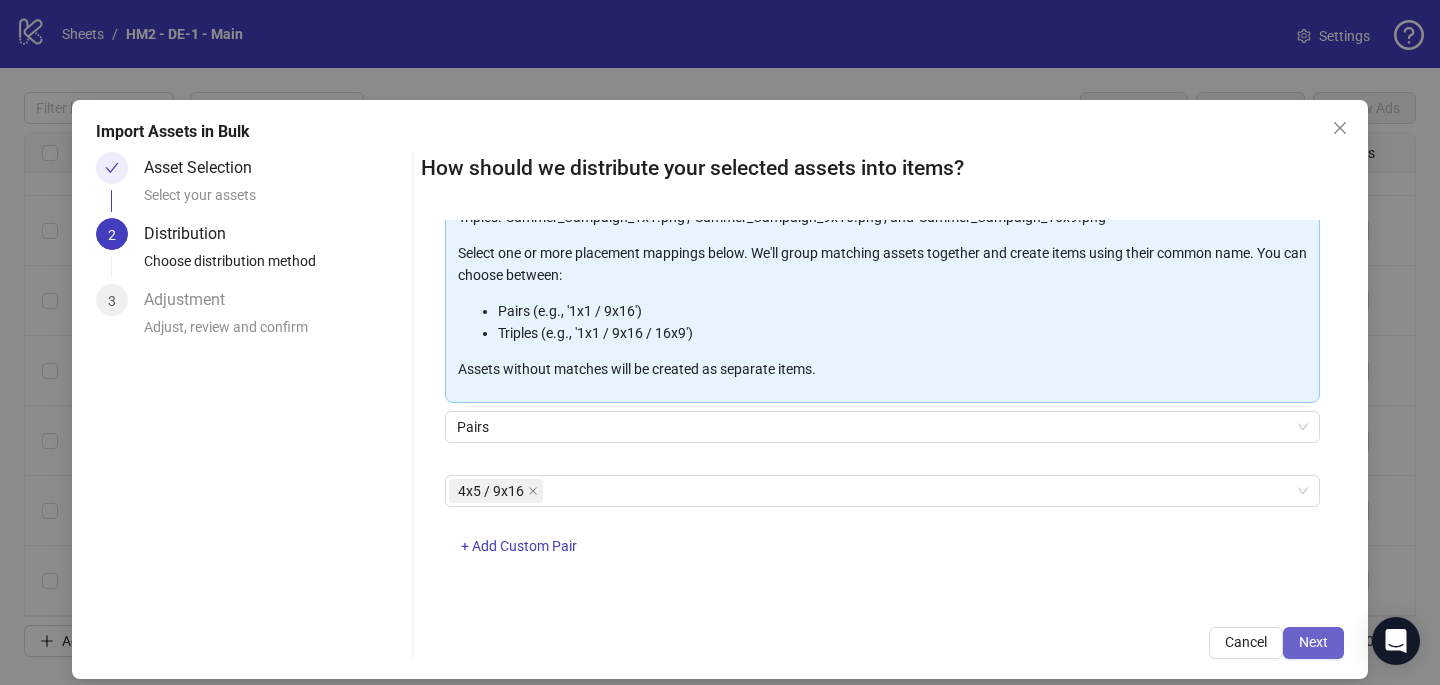 click on "Next" at bounding box center [1313, 642] 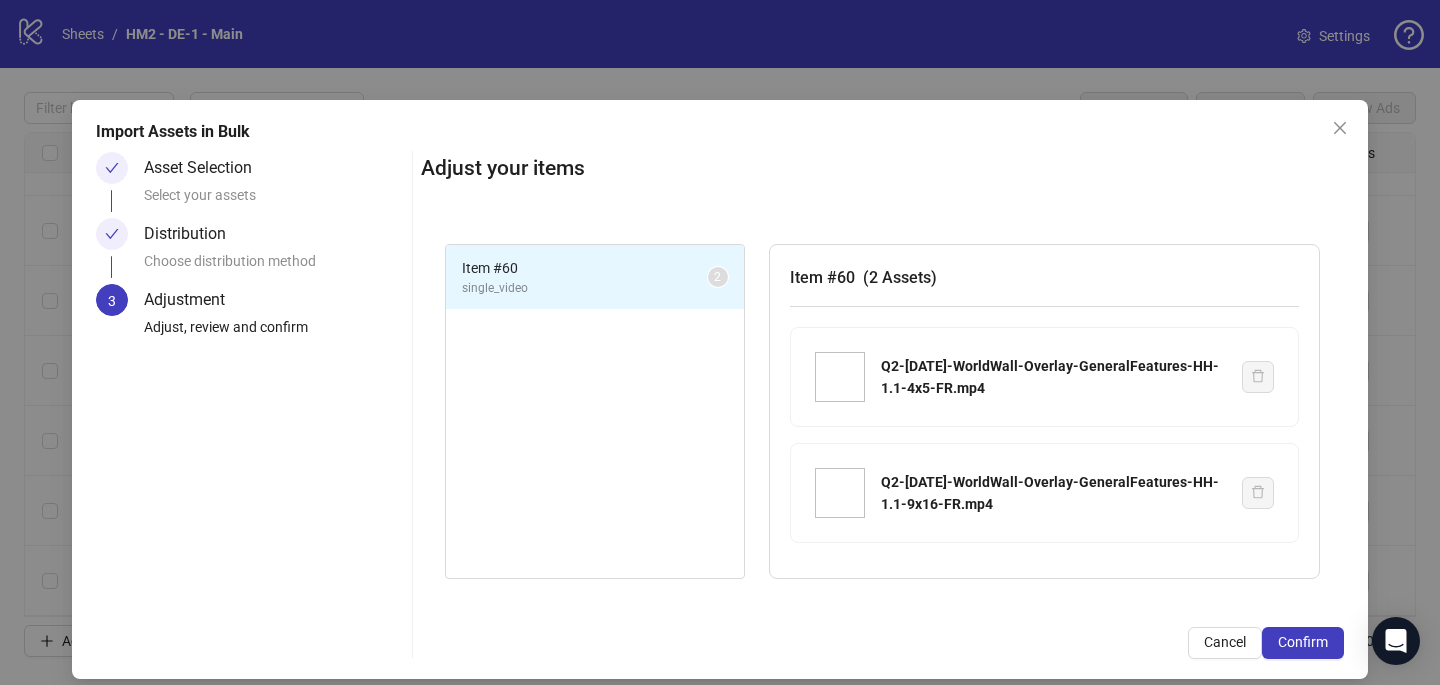 click on "Confirm" at bounding box center (1303, 642) 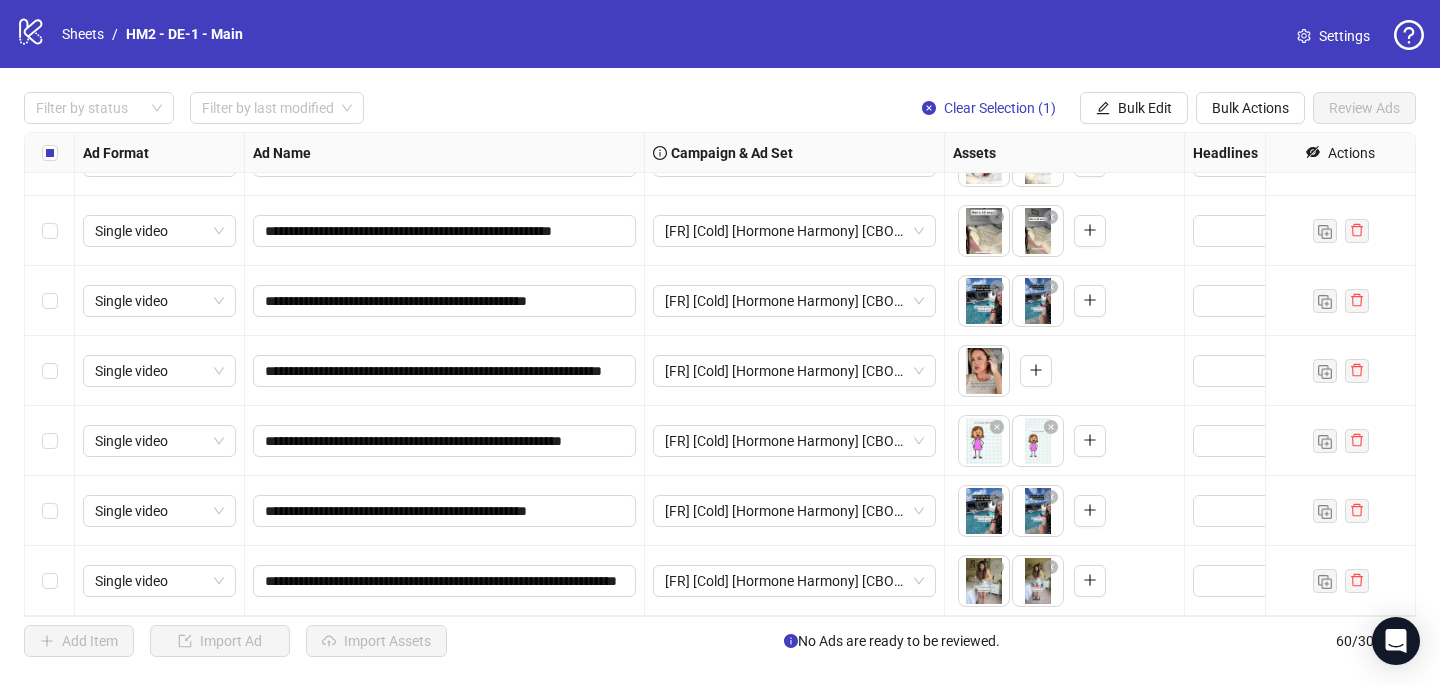 scroll, scrollTop: 3757, scrollLeft: 0, axis: vertical 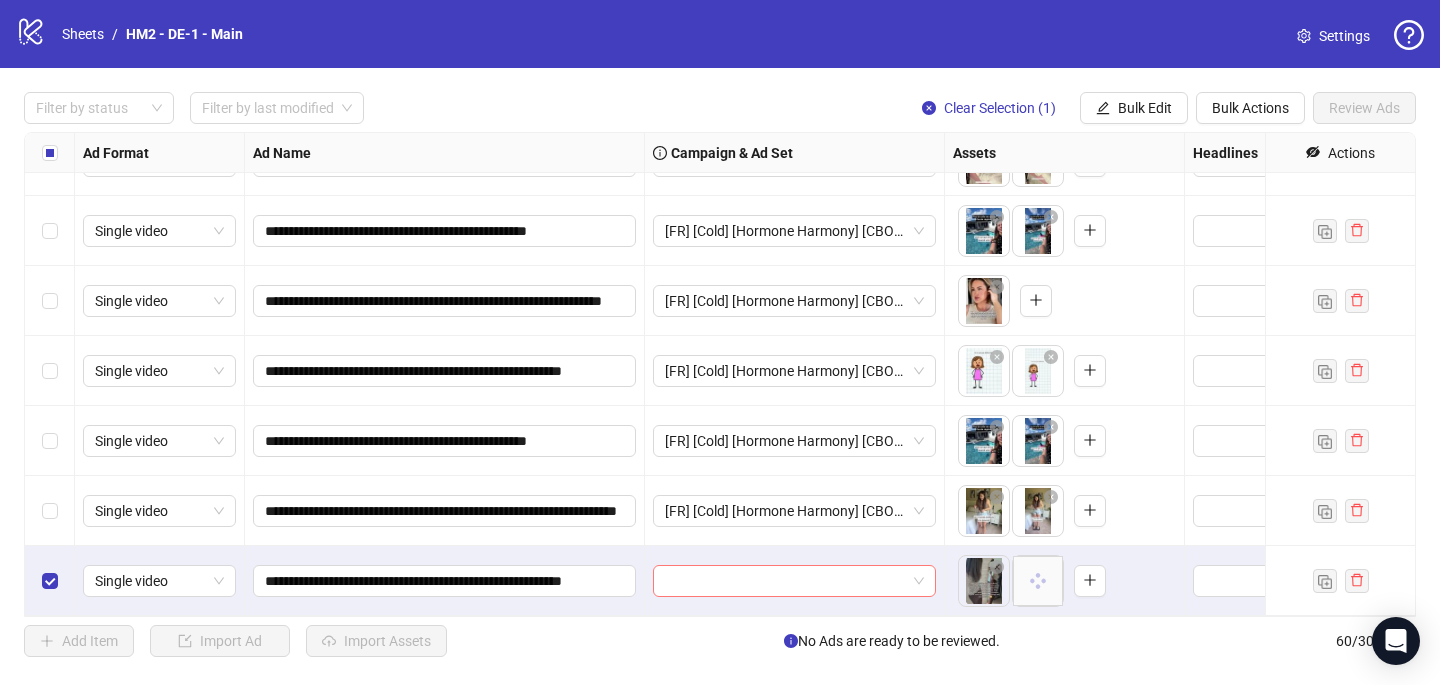click at bounding box center [785, 581] 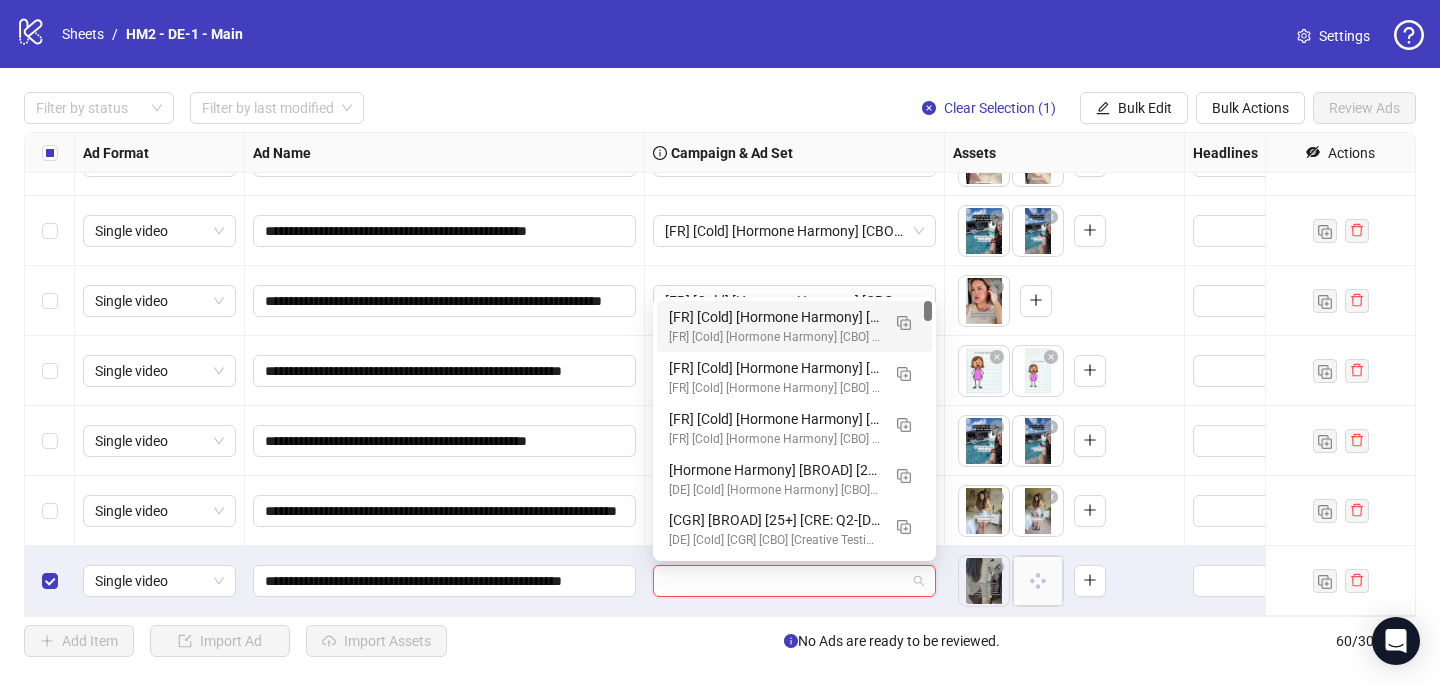 paste on "**********" 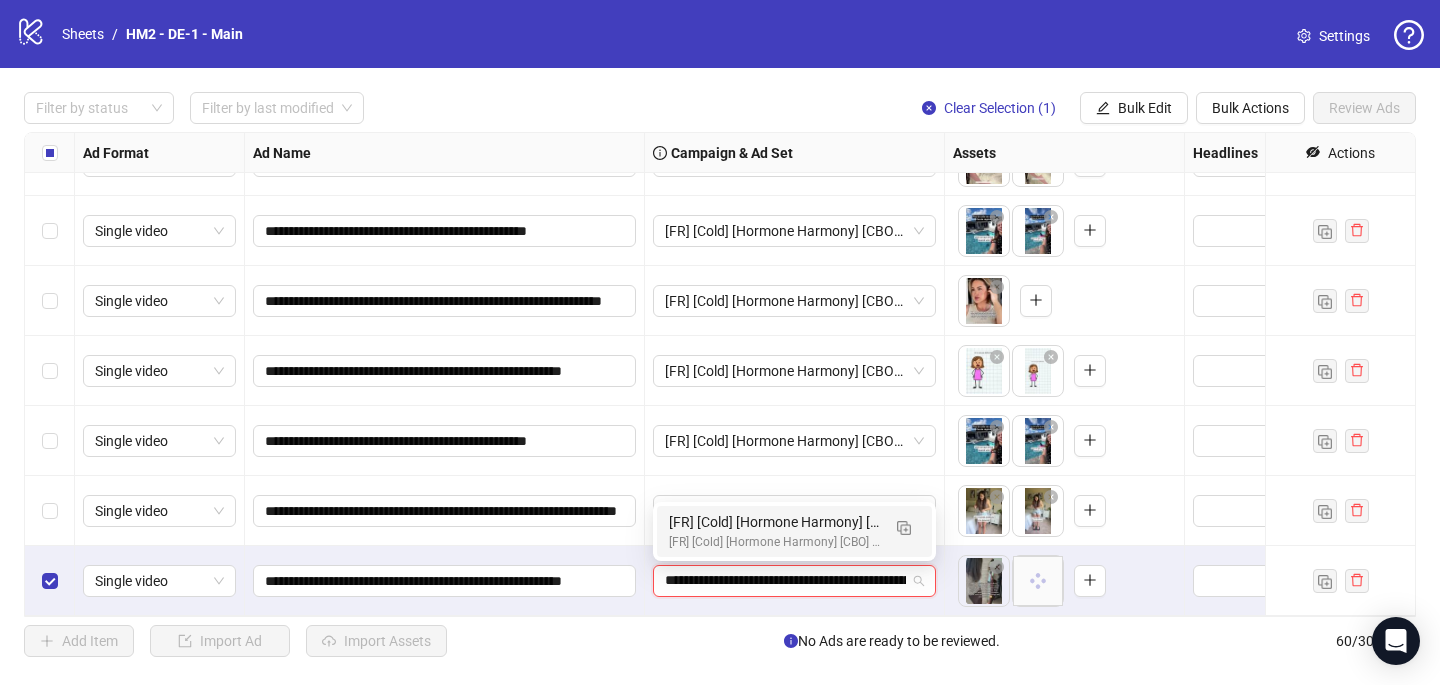 scroll, scrollTop: 0, scrollLeft: 255, axis: horizontal 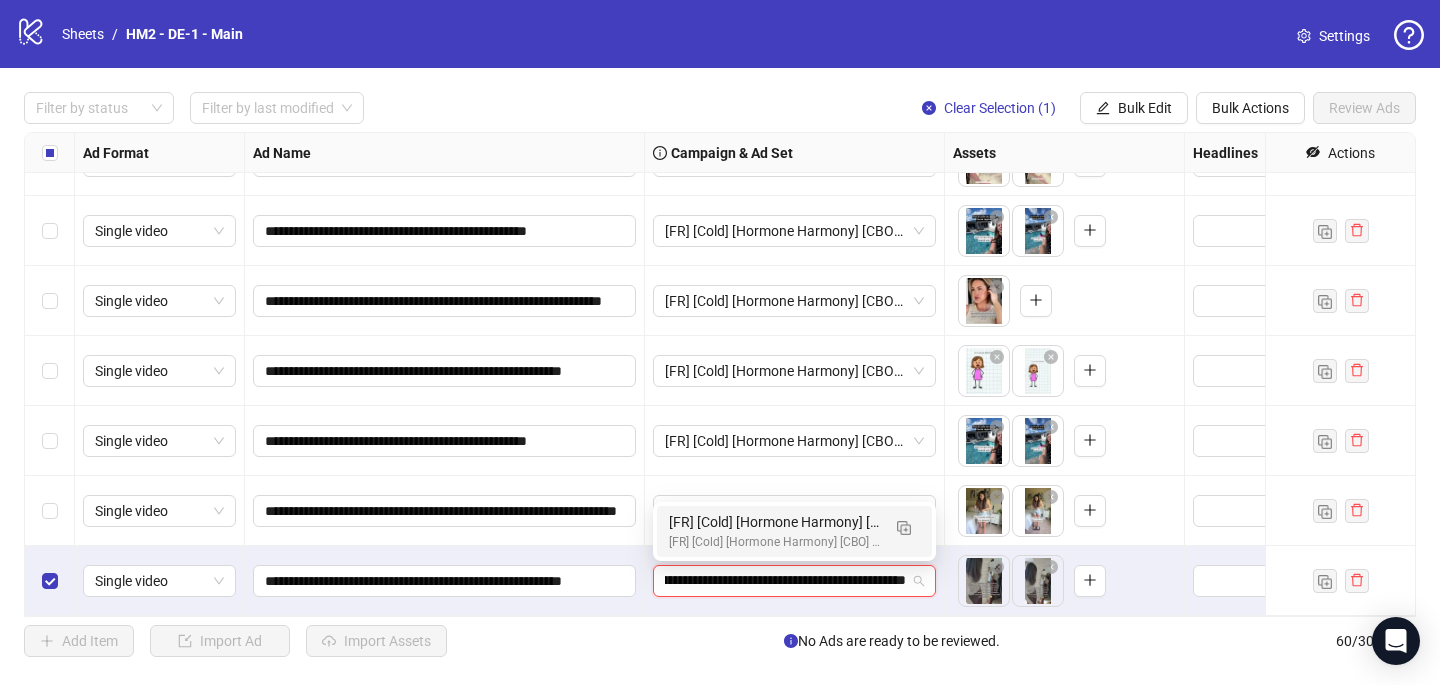 click on "[FR] [Cold] [Hormone Harmony] [CBO] [Creative Insertion 2025] [[DATE]]" at bounding box center [774, 542] 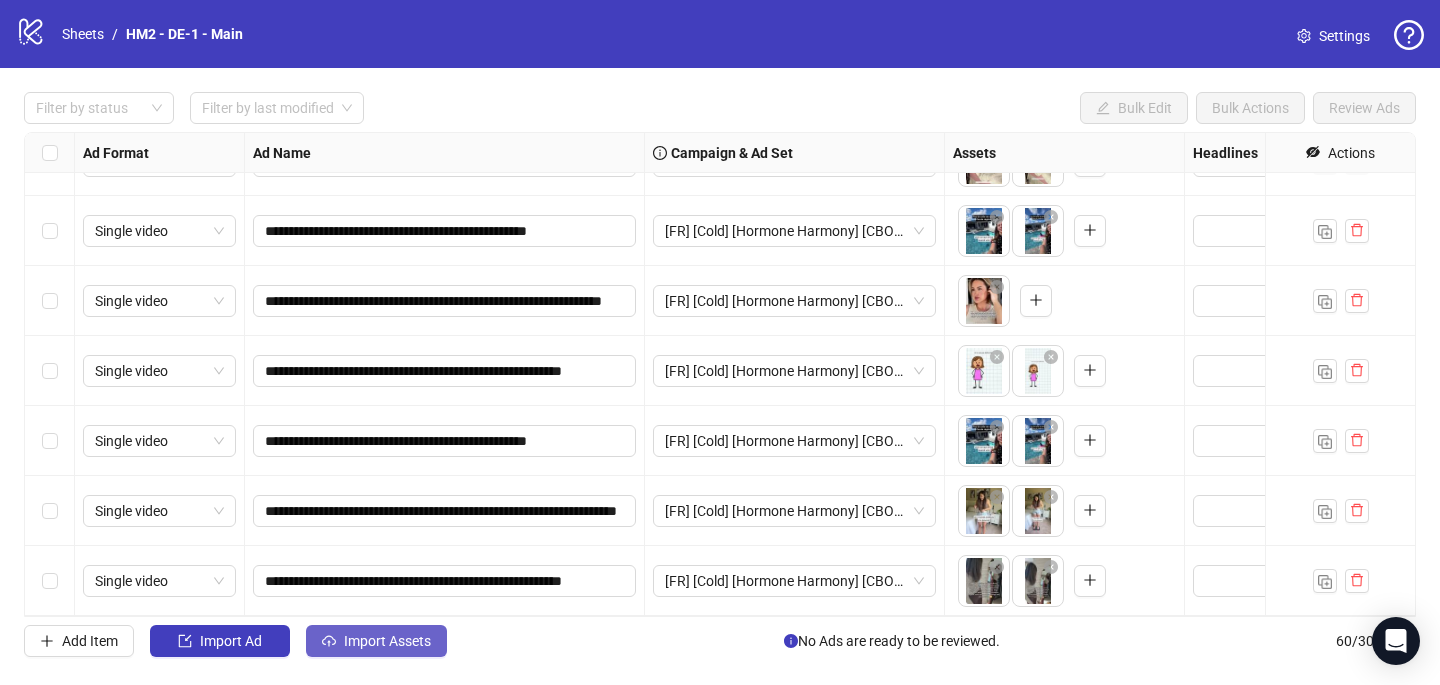 click on "Import Assets" at bounding box center (387, 641) 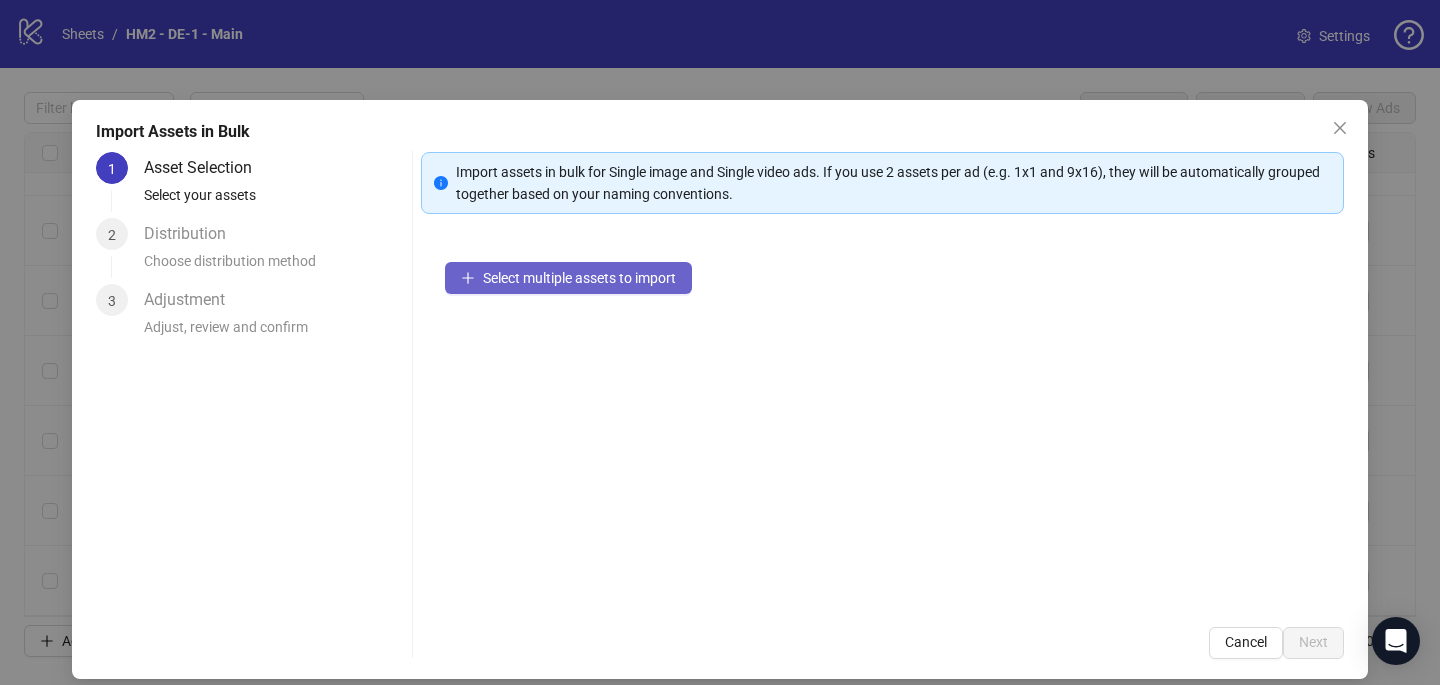 click on "Select multiple assets to import" at bounding box center (579, 278) 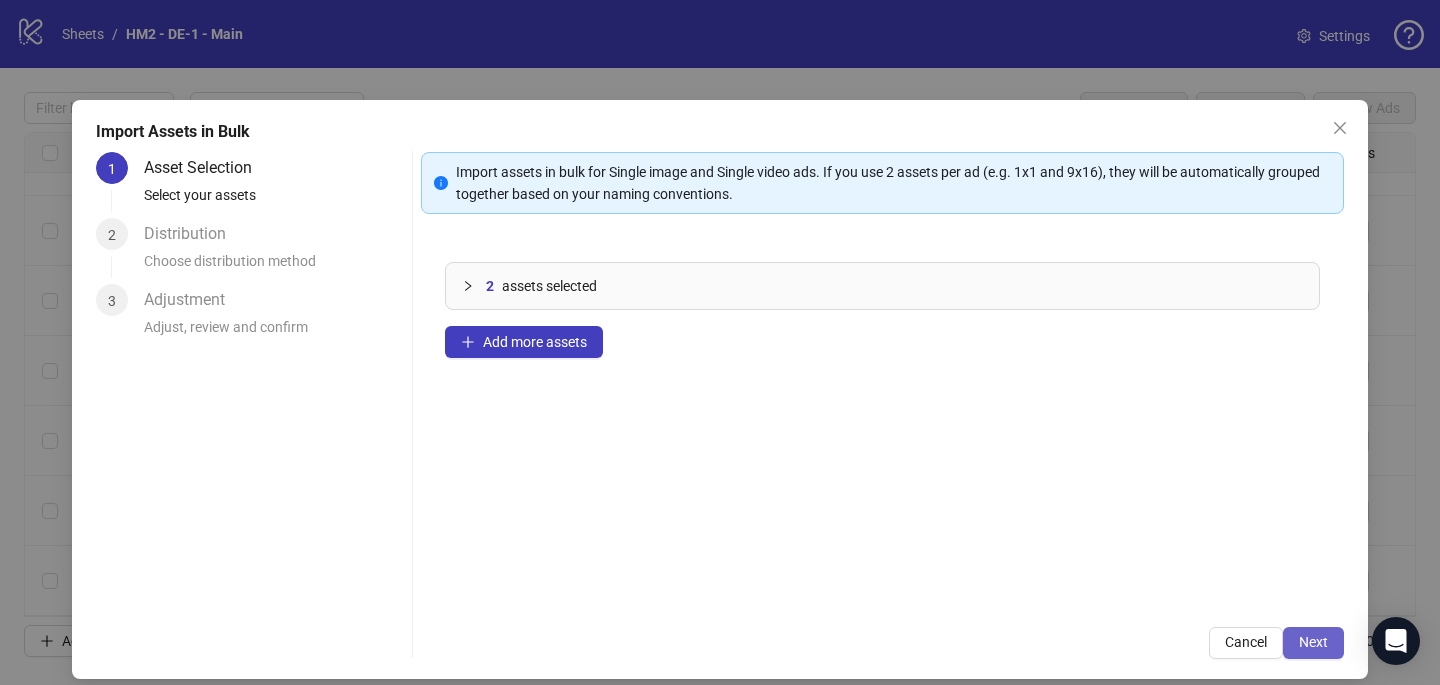 click on "Next" at bounding box center [1313, 642] 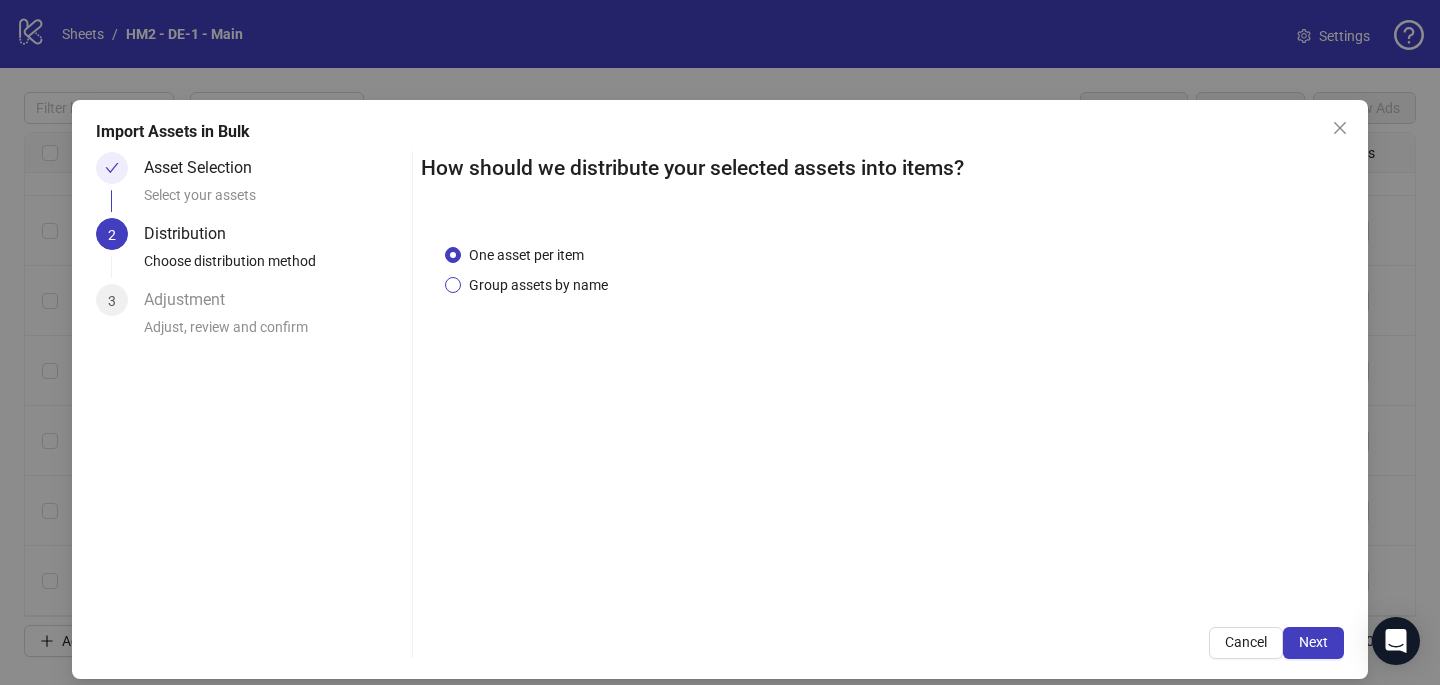 click on "Group assets by name" at bounding box center [538, 285] 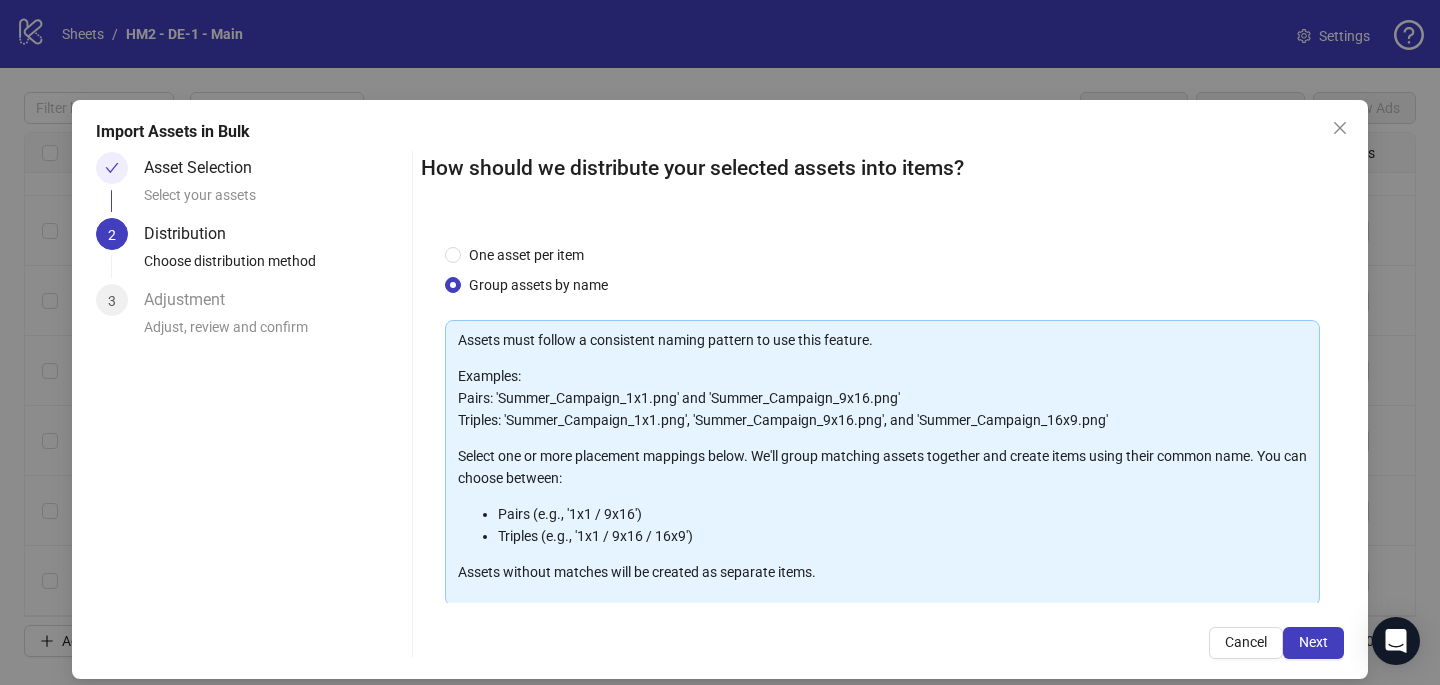 scroll, scrollTop: 203, scrollLeft: 0, axis: vertical 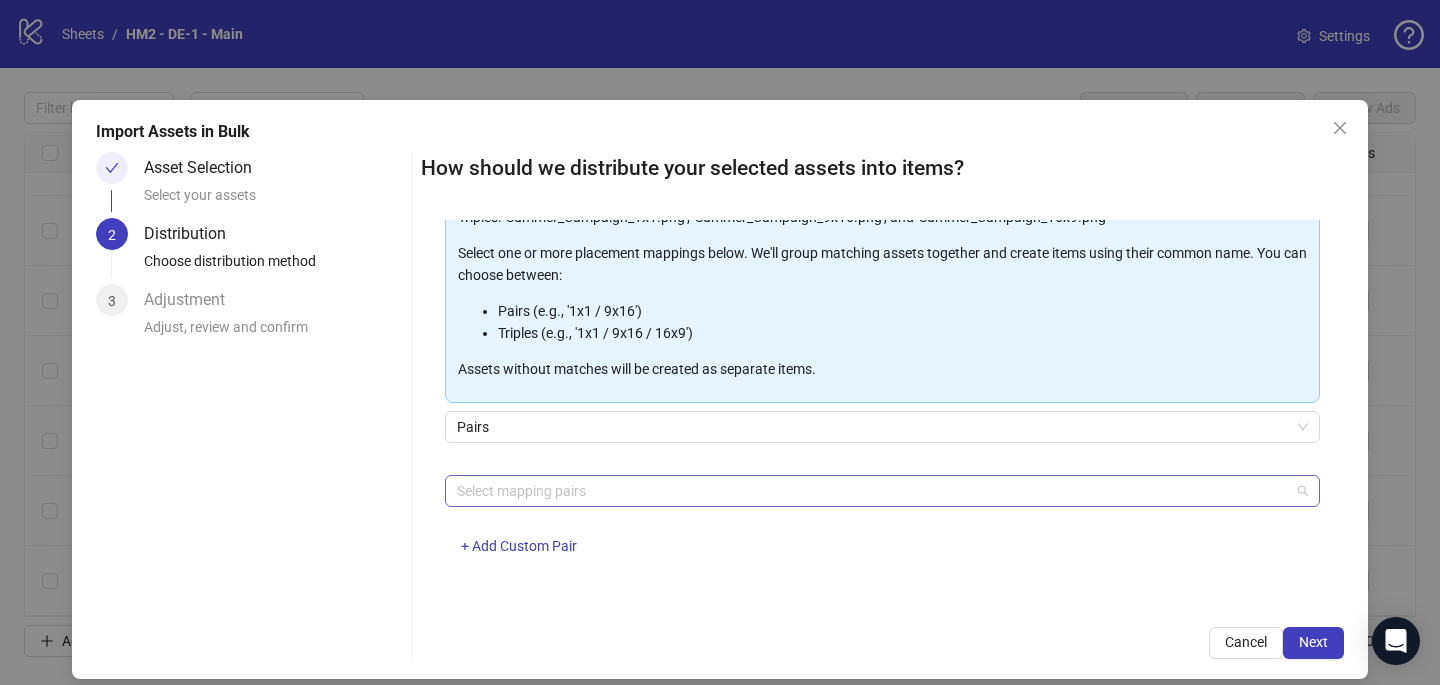 click at bounding box center [872, 491] 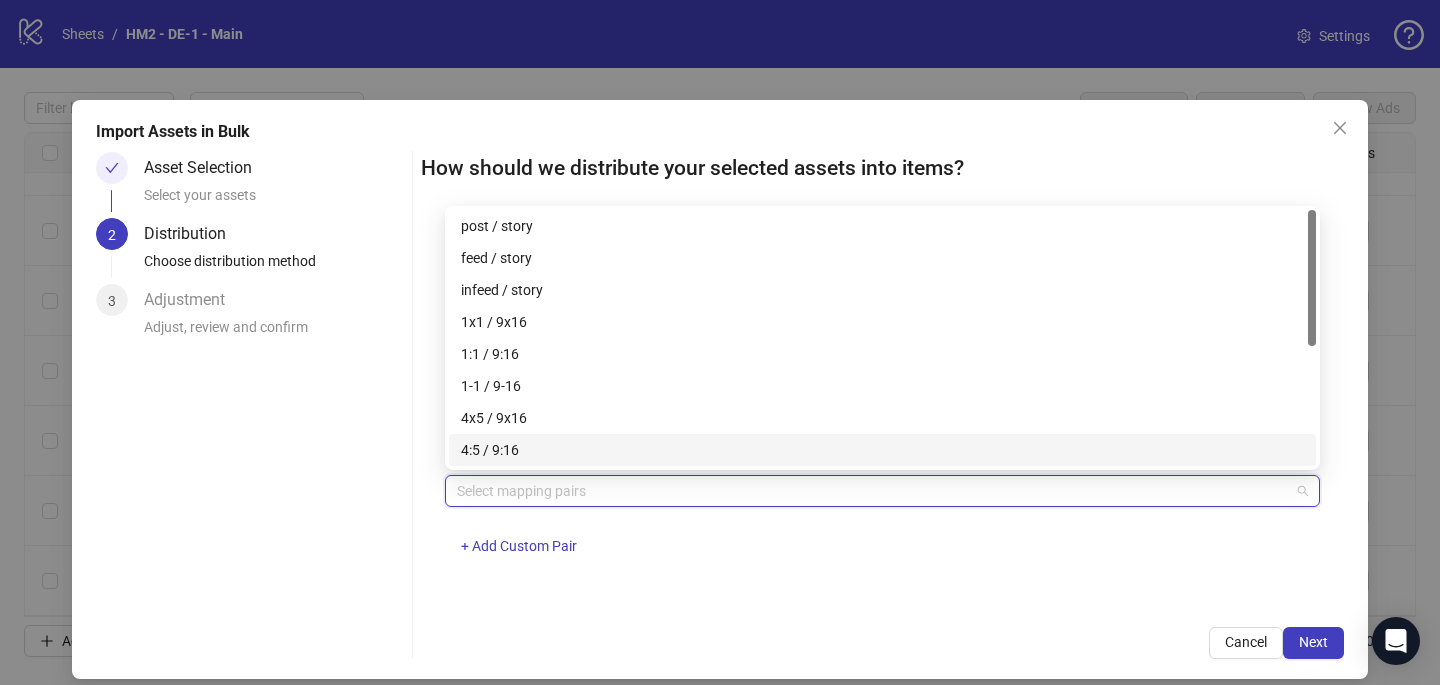 click on "4x5 / 9x16" at bounding box center (882, 418) 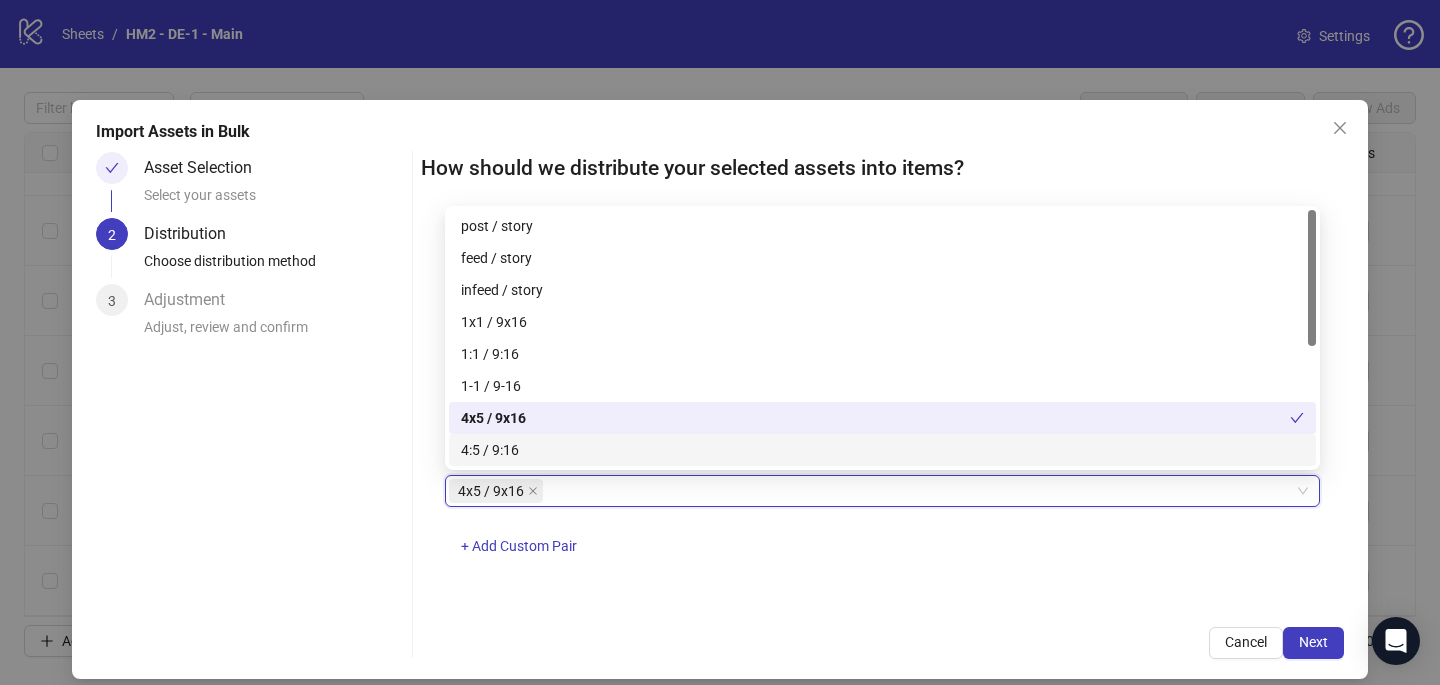 click on "One asset per item Group assets by name Assets must follow a consistent naming pattern to use this feature. Examples: Pairs: 'Summer_Campaign_1x1.png' and 'Summer_Campaign_9x16.png' Triples: 'Summer_Campaign_1x1.png', 'Summer_Campaign_9x16.png', and 'Summer_Campaign_16x9.png' Select one or more placement mappings below. We'll group matching assets together and create items using their common name. You can choose between: Pairs (e.g., '1x1 / 9x16') Triples (e.g., '1x1 / 9x16 / 16x9') Assets without matches will be created as separate items. Pairs 4x5 / 9x16 4x5 / 9x16   + Add Custom Pair" at bounding box center [882, 411] 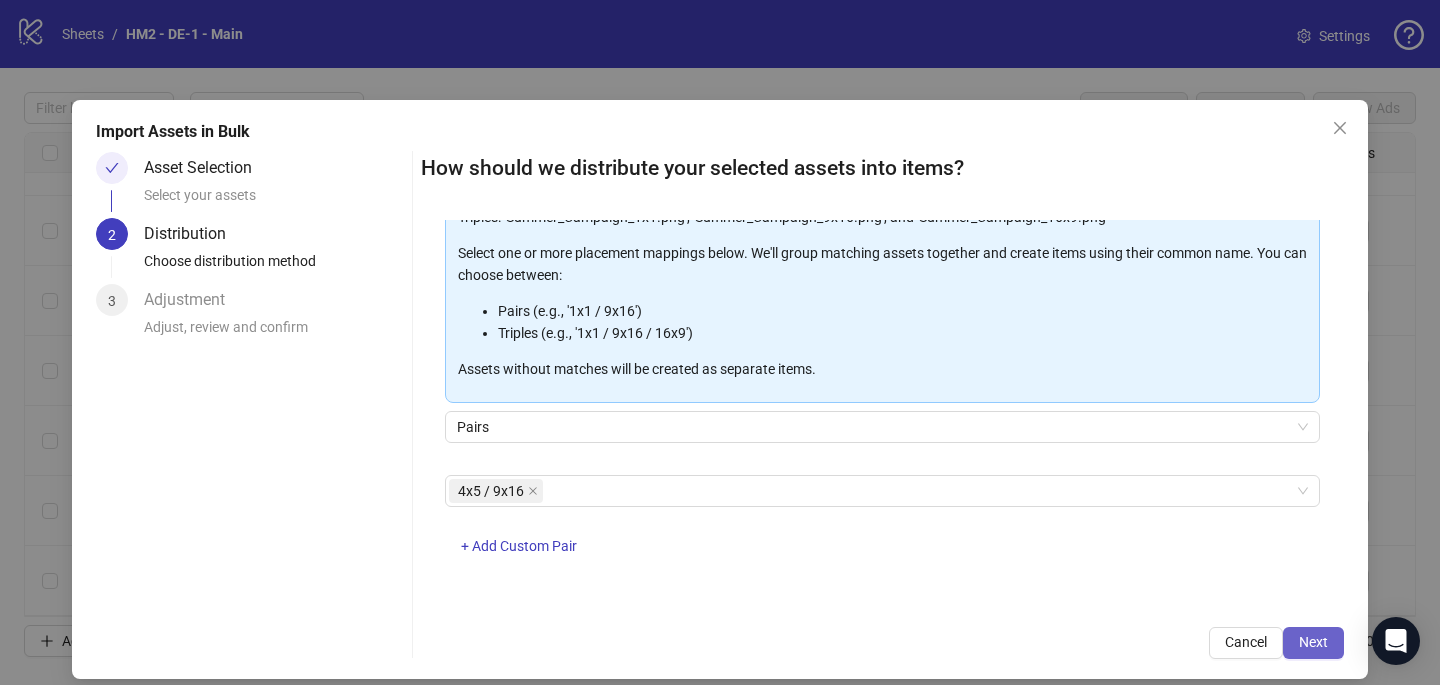 click on "Next" at bounding box center (1313, 642) 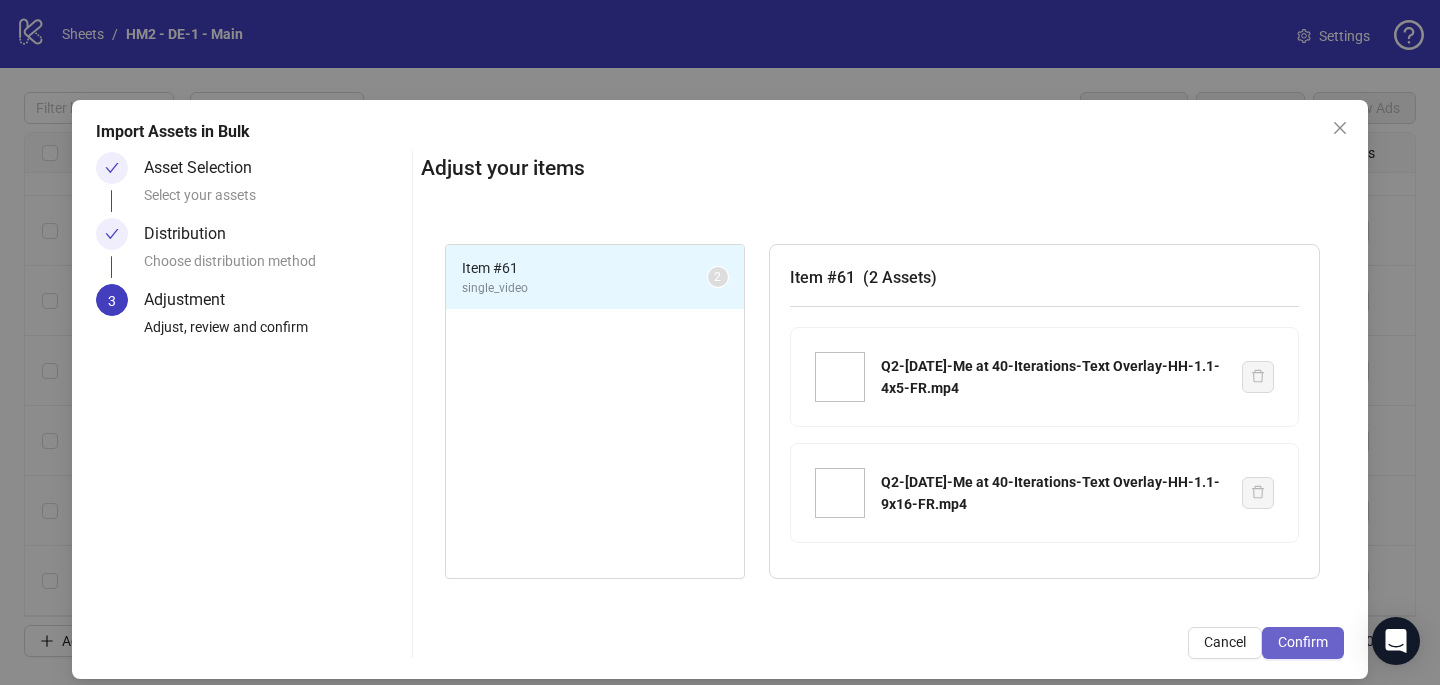 click on "Confirm" at bounding box center (1303, 642) 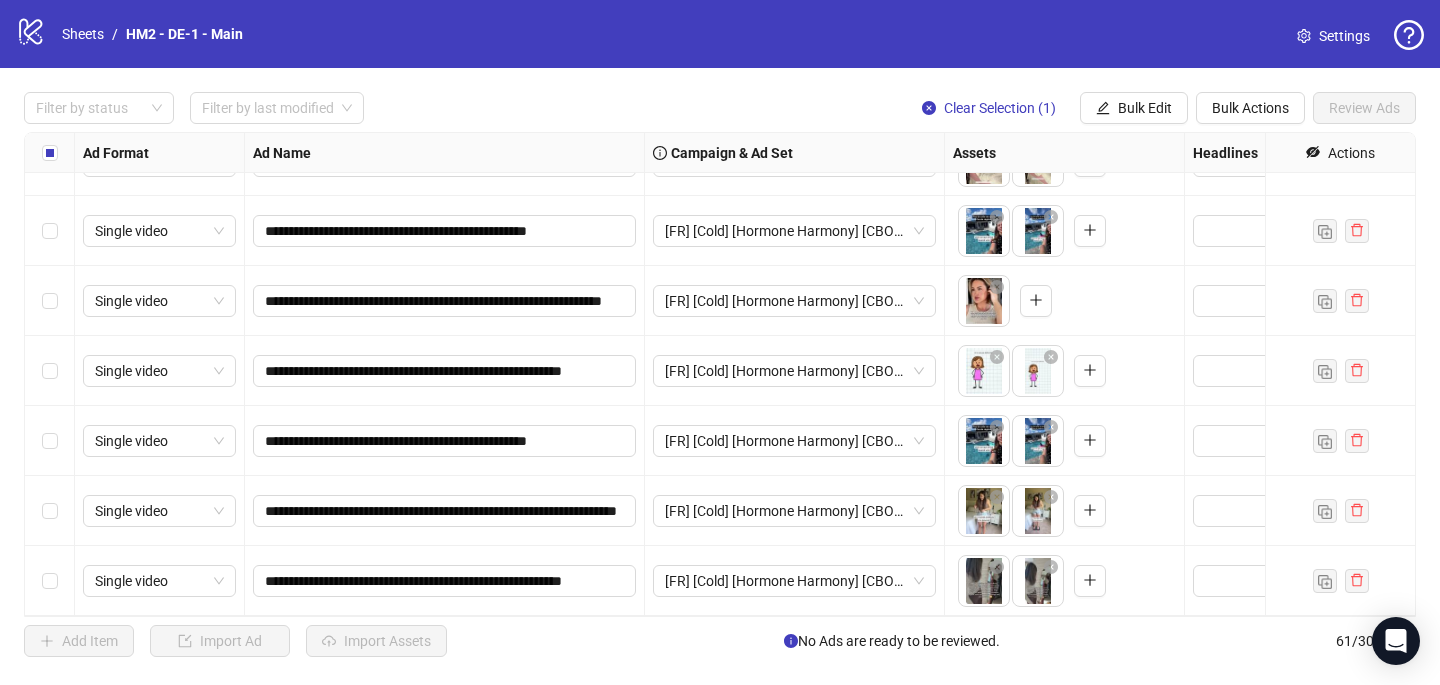 scroll, scrollTop: 3827, scrollLeft: 0, axis: vertical 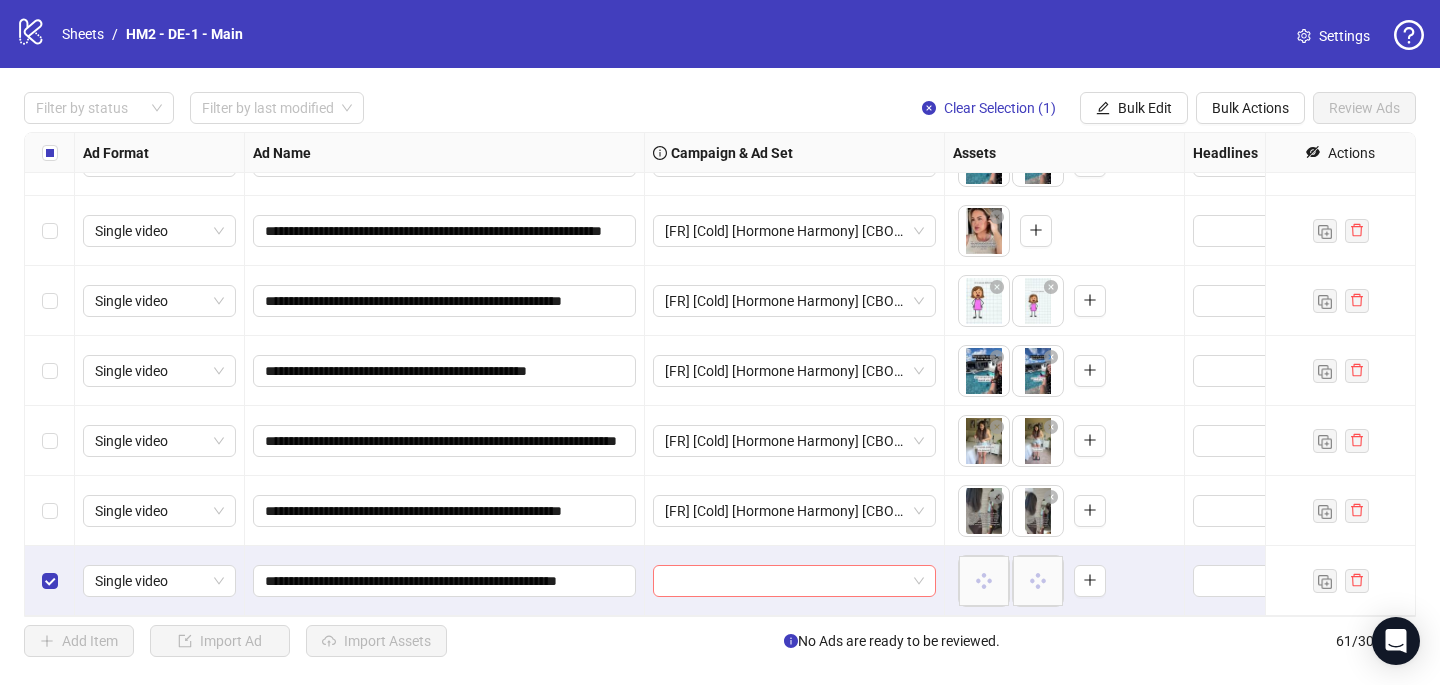 click at bounding box center [785, 581] 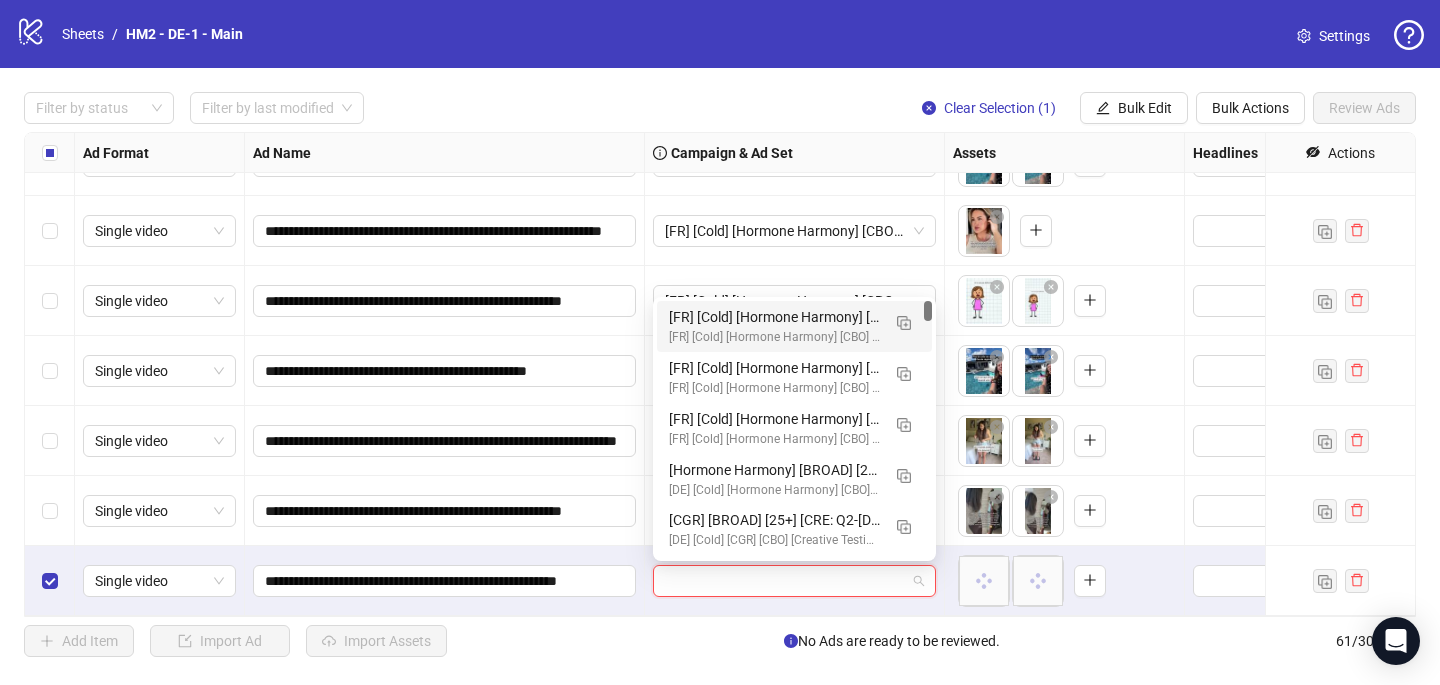paste on "**********" 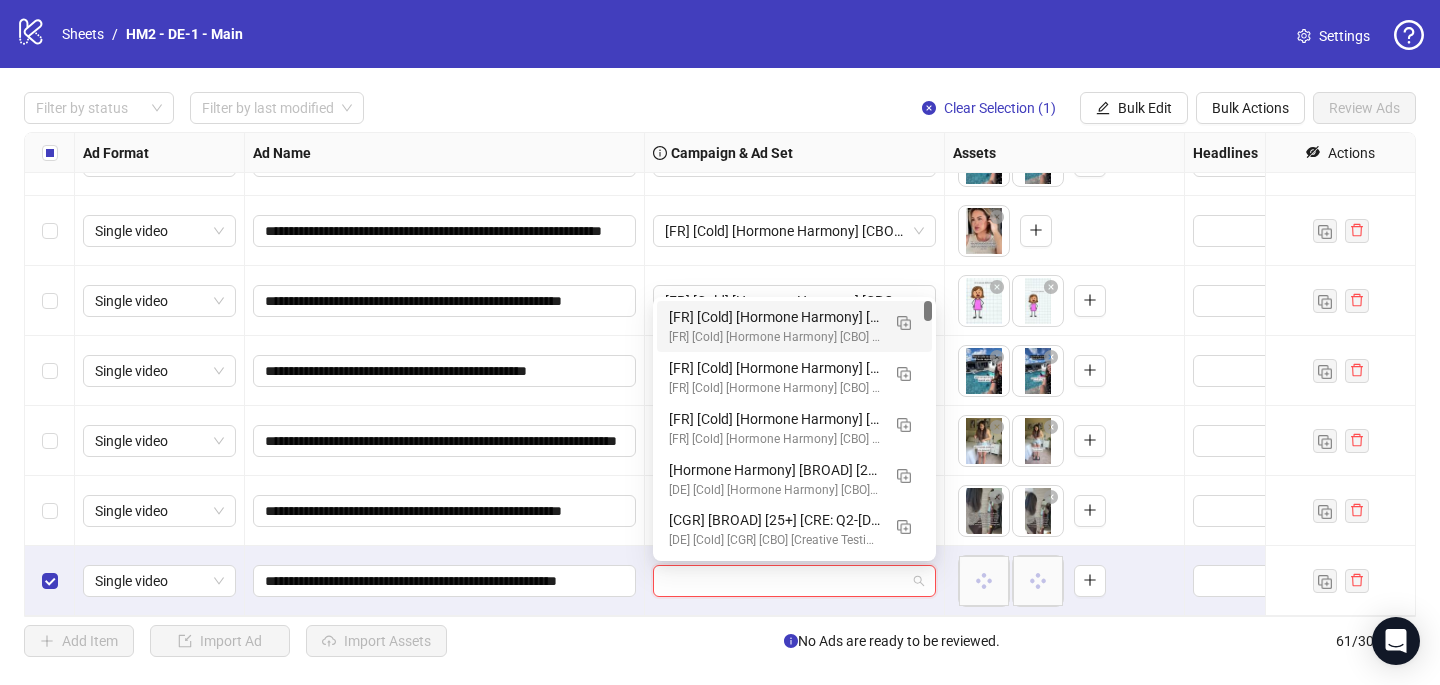 type on "**********" 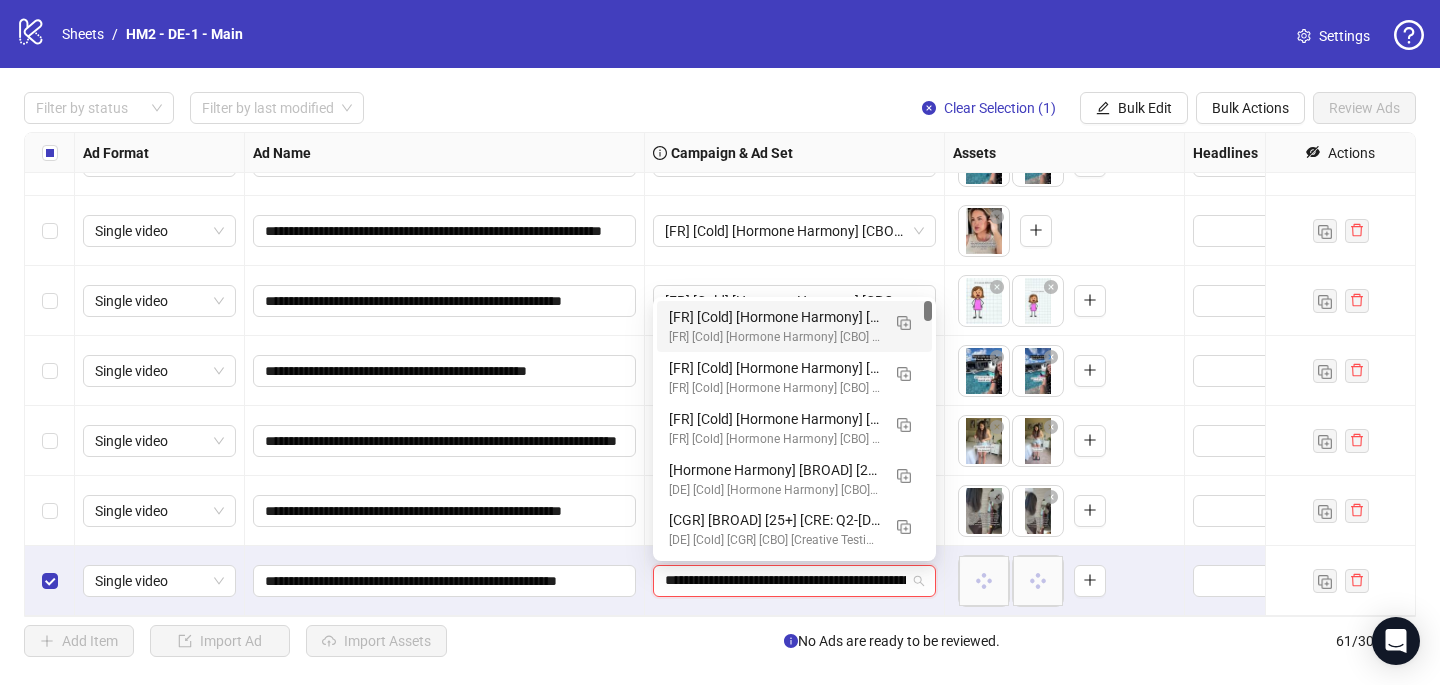 scroll, scrollTop: 0, scrollLeft: 255, axis: horizontal 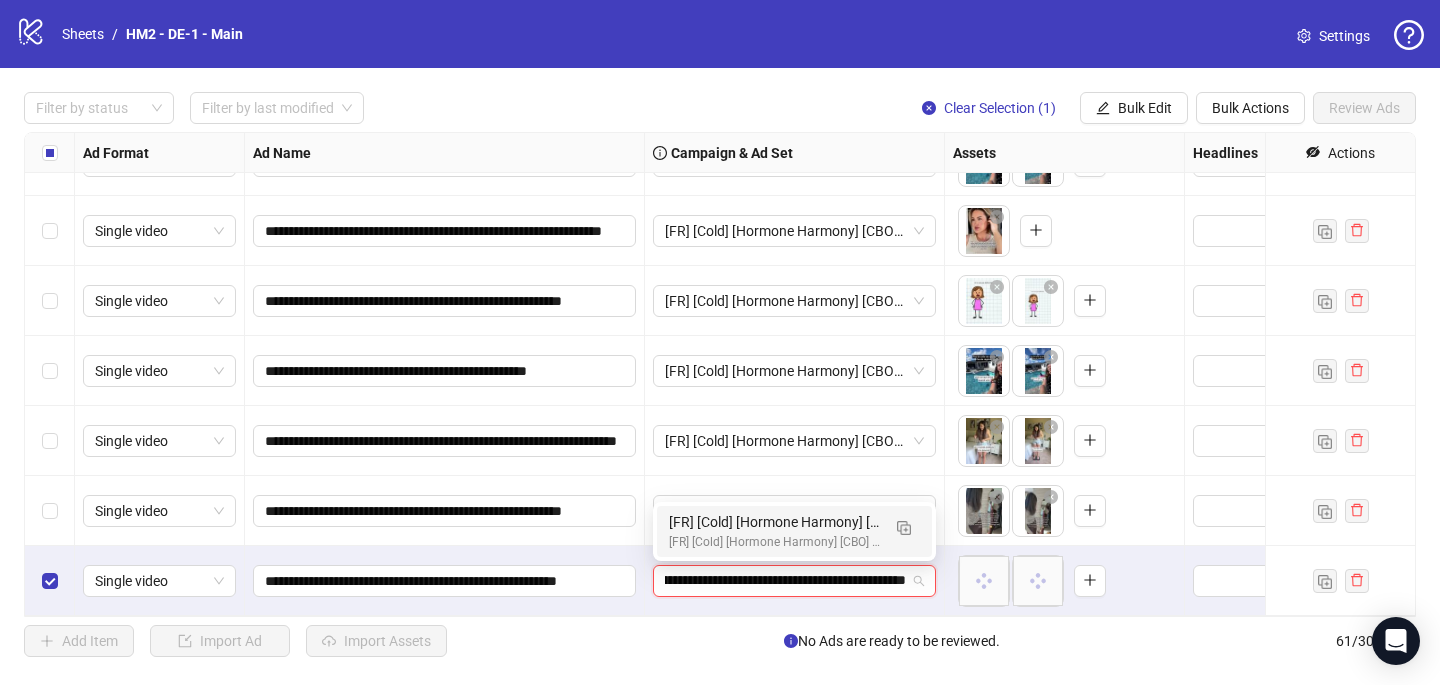 click on "[FR] [Cold] [Hormone Harmony] [CBO] [Creative Insertion 2025] [[DATE]]" at bounding box center [774, 542] 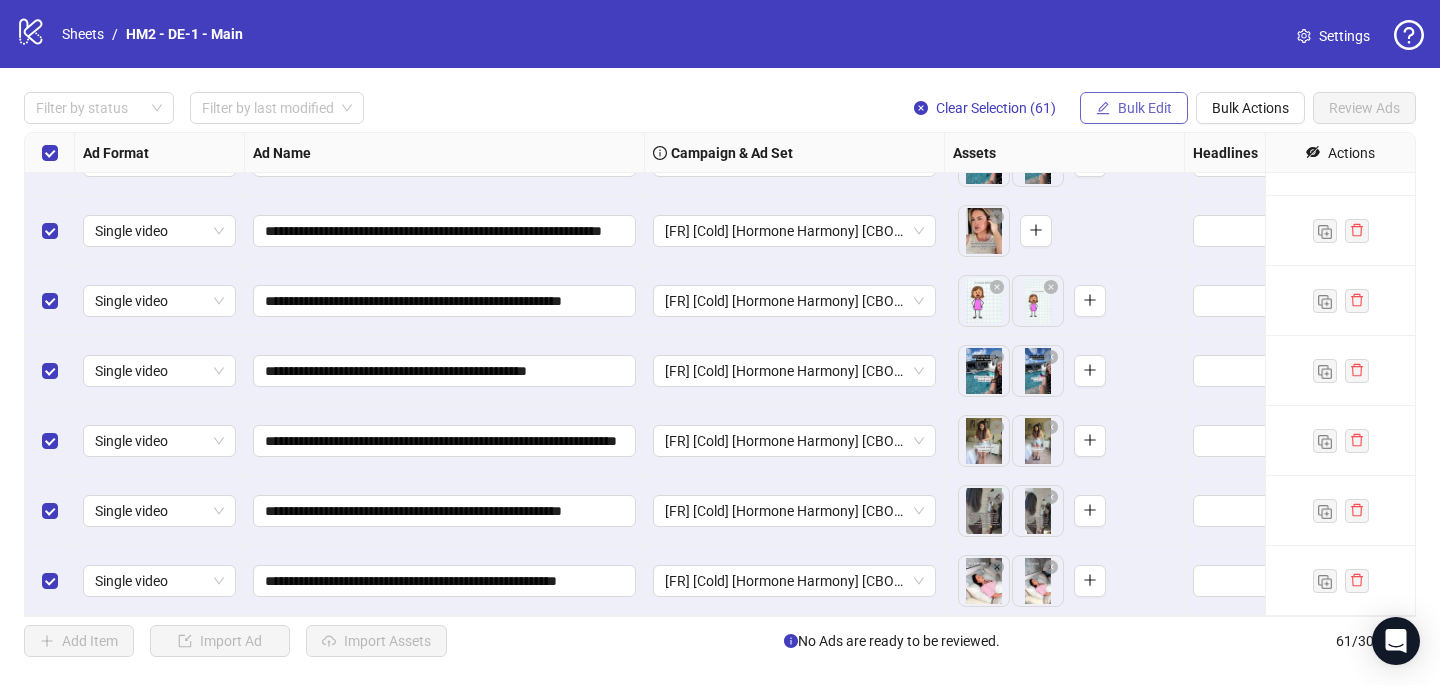 click on "Bulk Edit" at bounding box center (1134, 108) 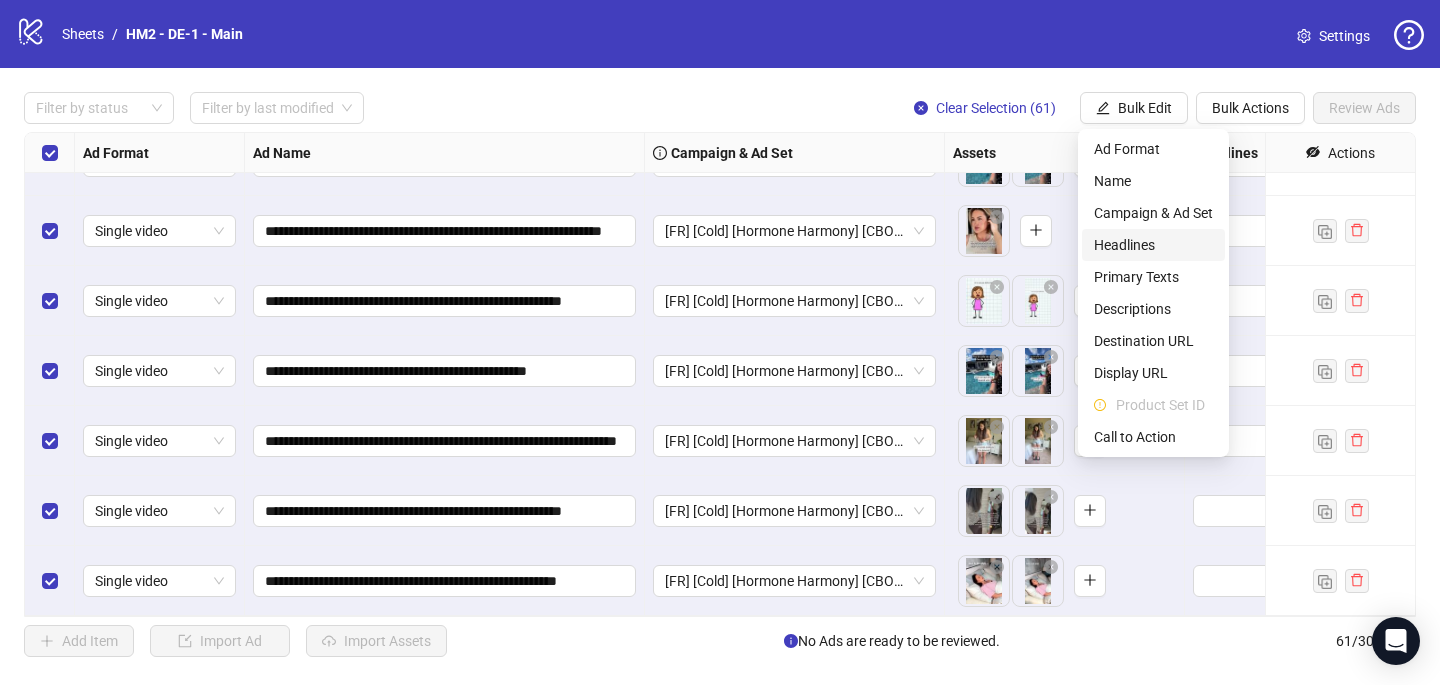 click on "Headlines" at bounding box center (1153, 245) 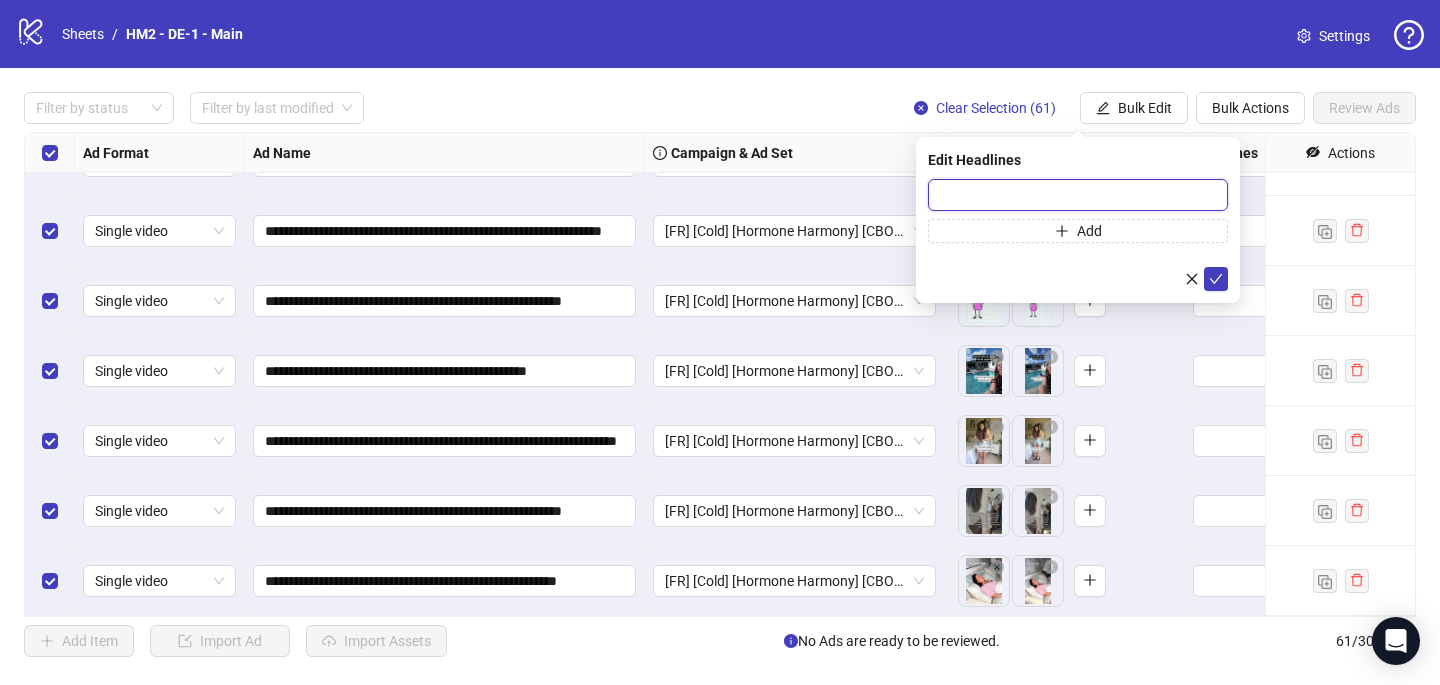click at bounding box center (1078, 195) 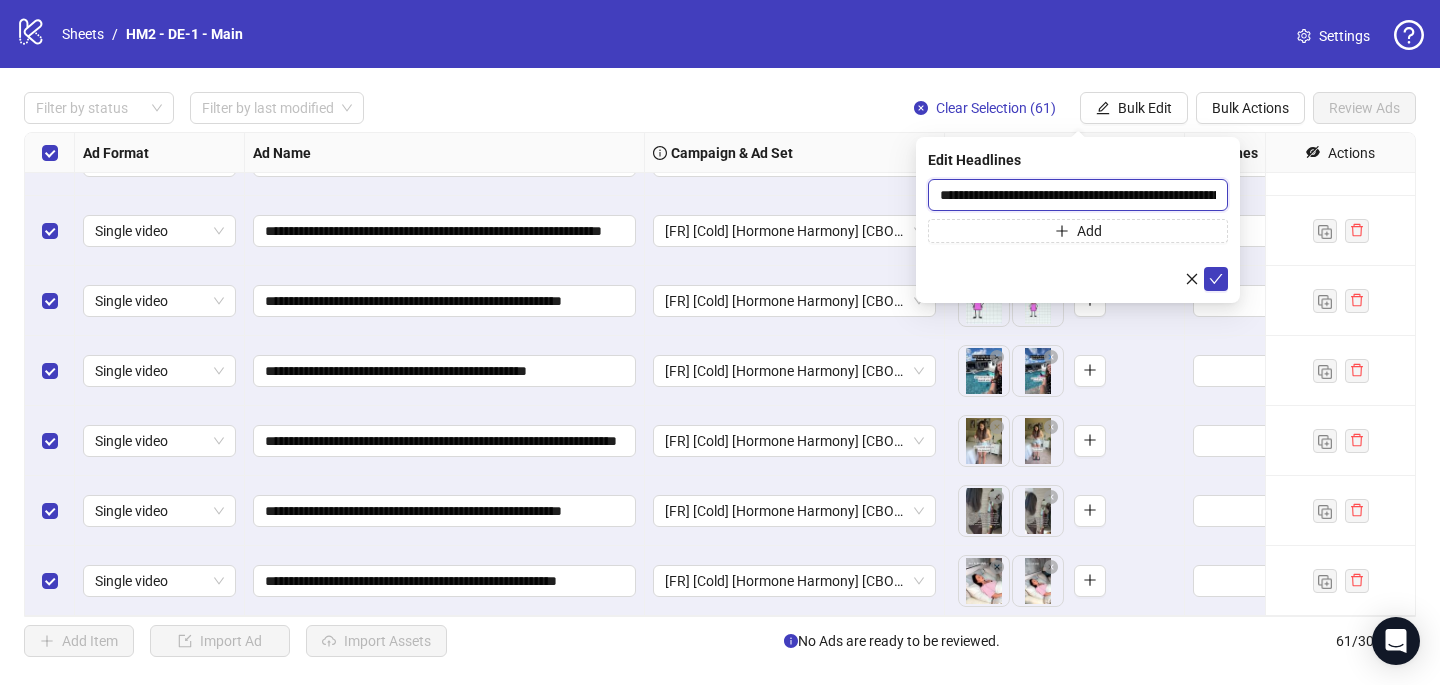 scroll, scrollTop: 0, scrollLeft: 216, axis: horizontal 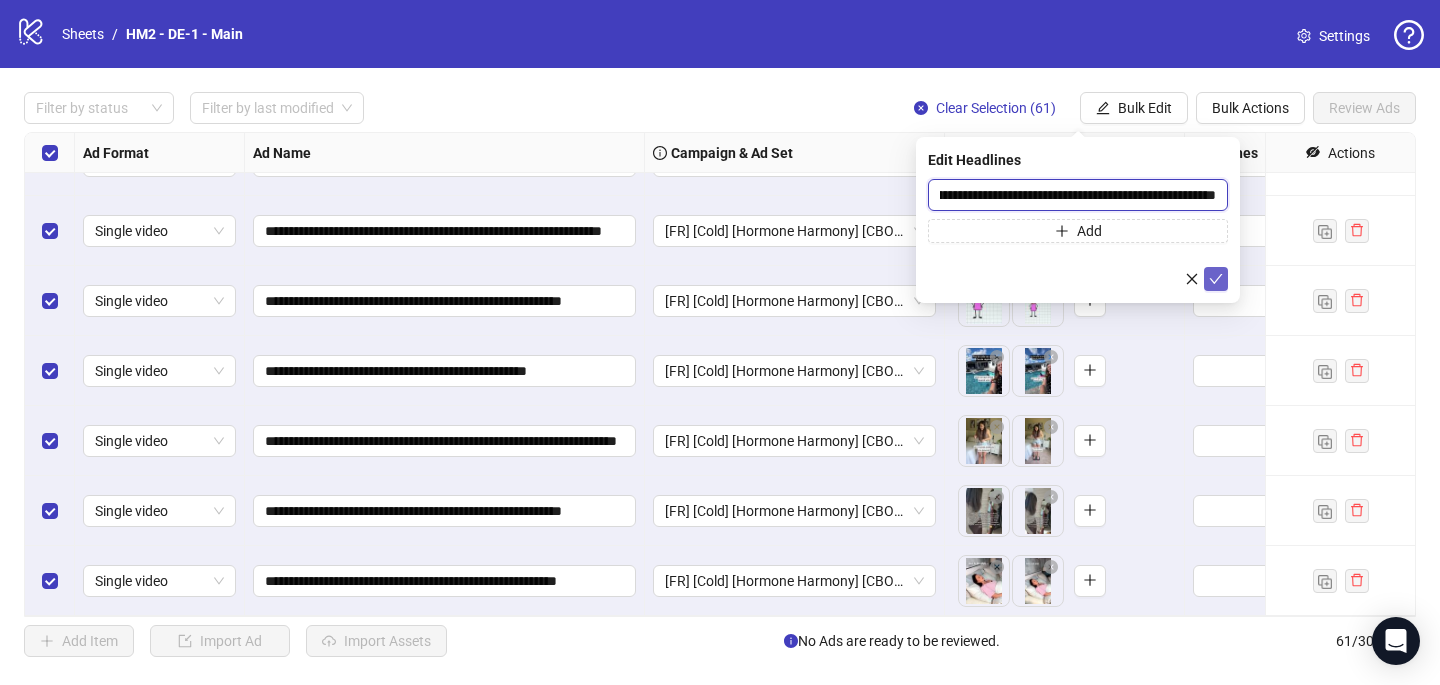 type on "**********" 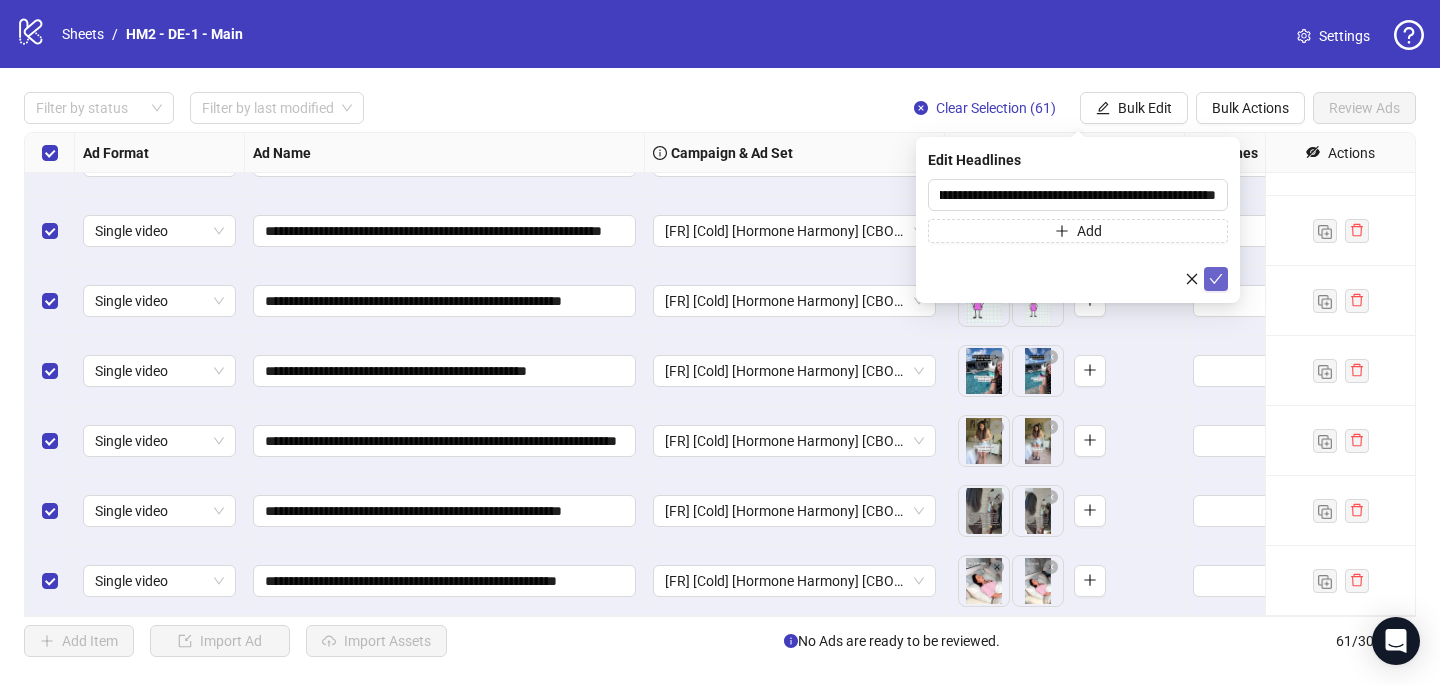 click 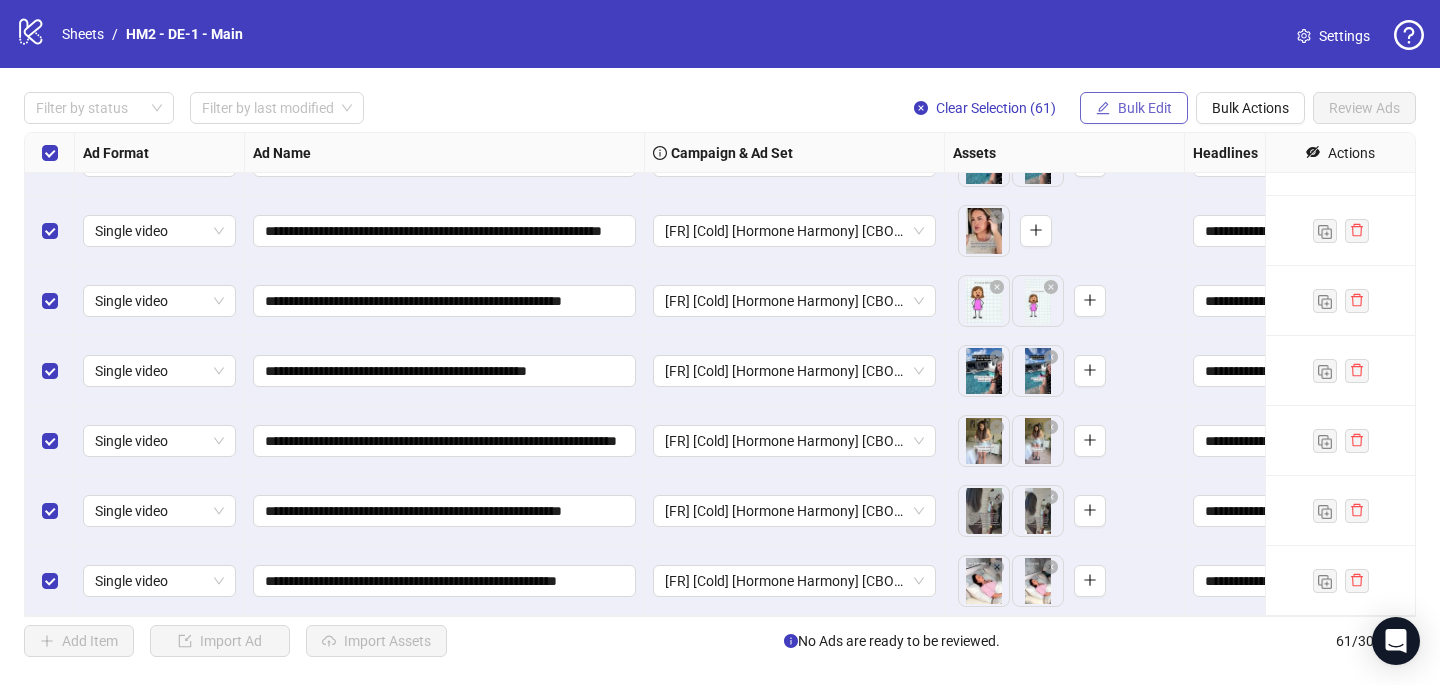 click on "Bulk Edit" at bounding box center (1145, 108) 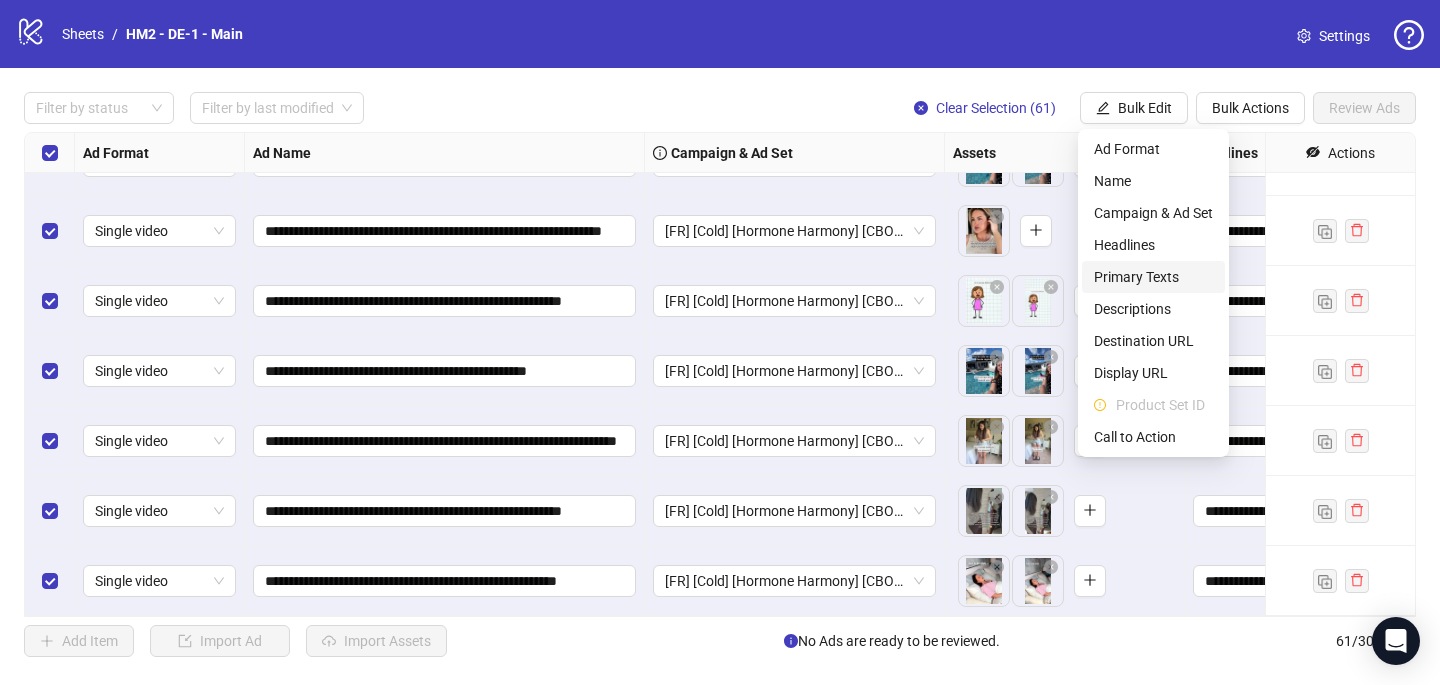 click on "Primary Texts" at bounding box center [1153, 277] 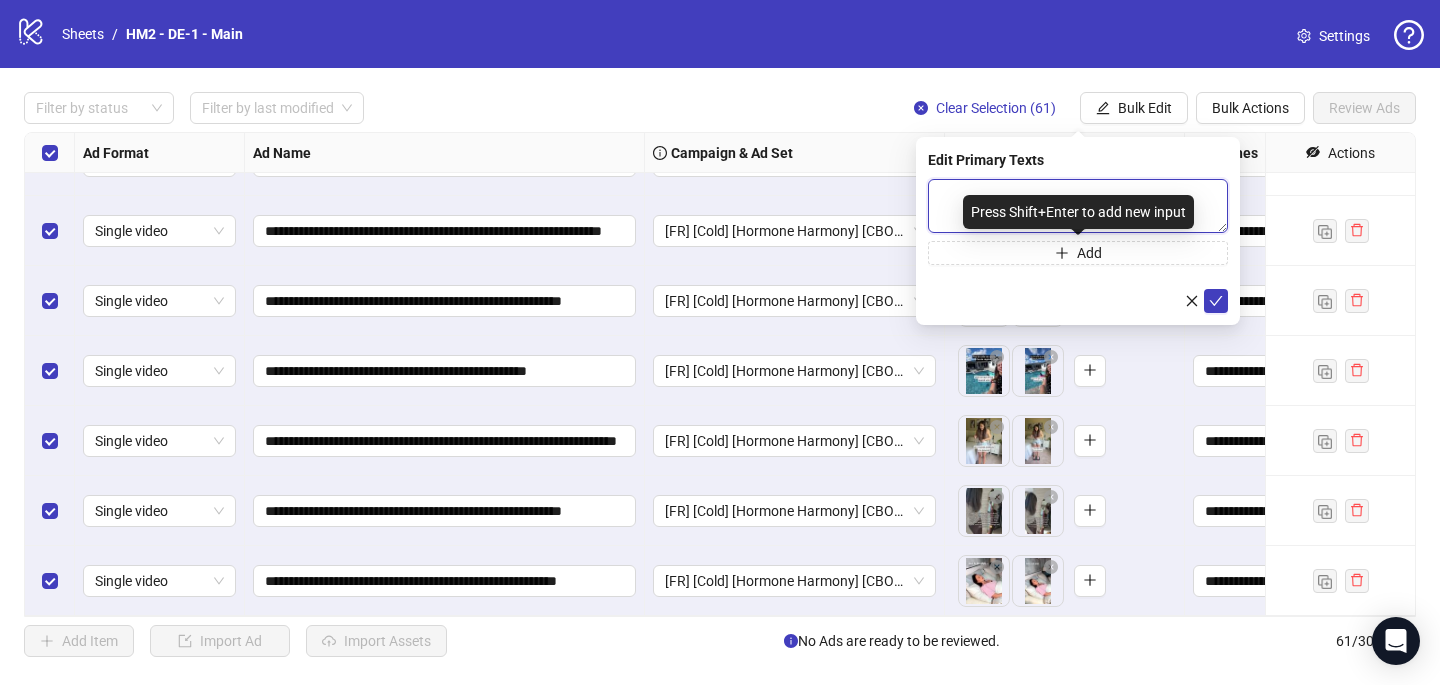 click at bounding box center [1078, 206] 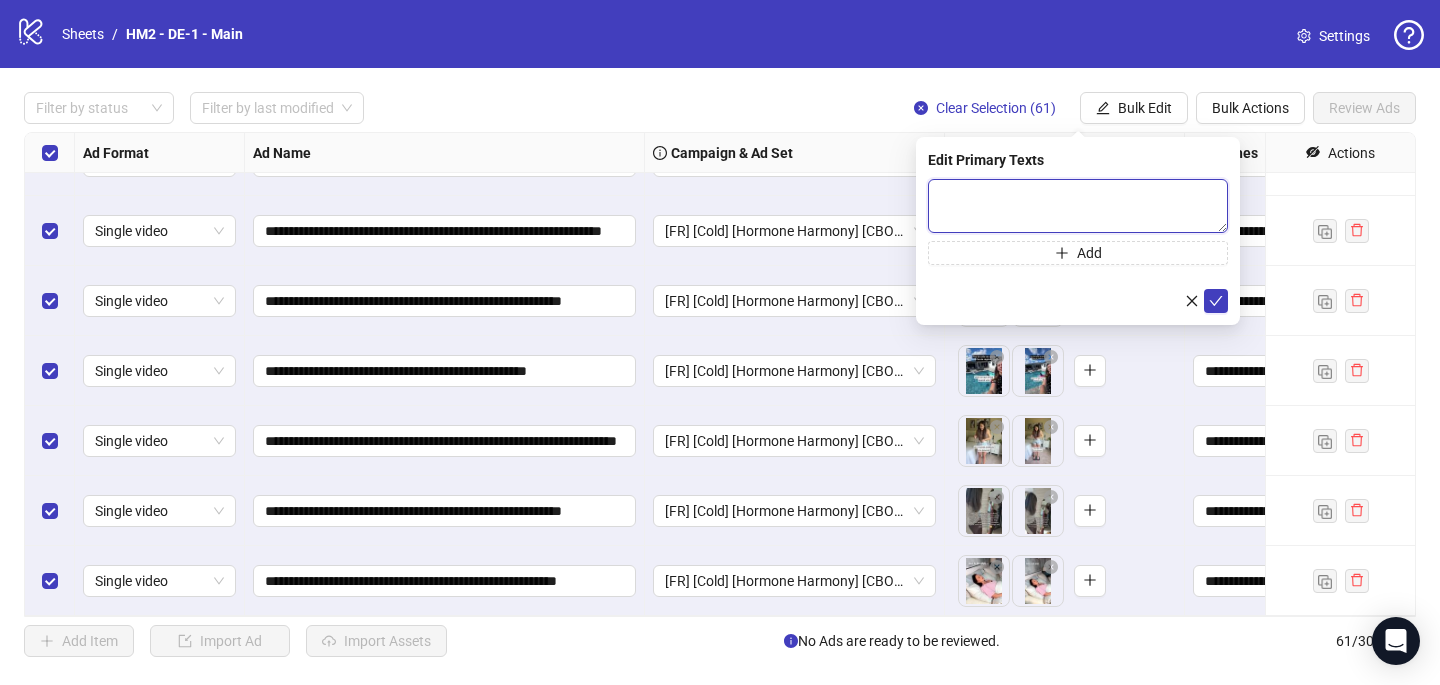 paste on "**********" 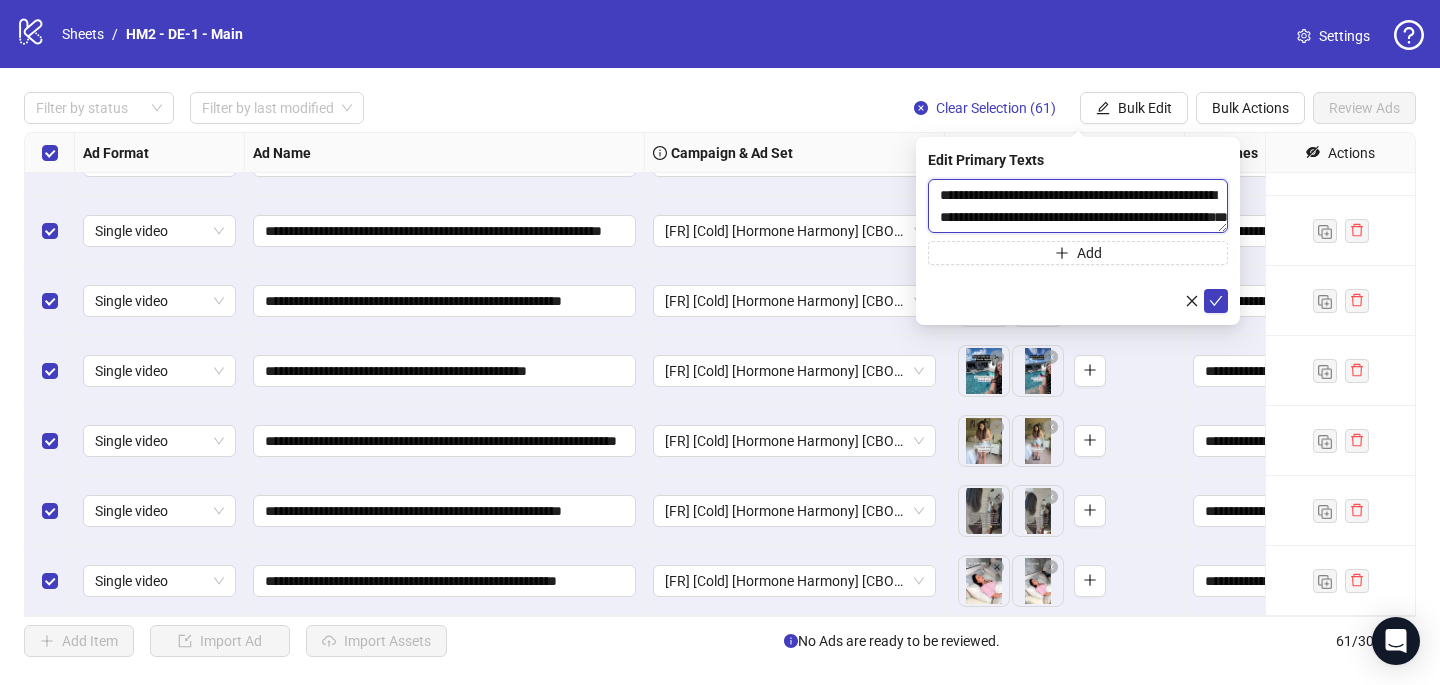 scroll, scrollTop: 59, scrollLeft: 0, axis: vertical 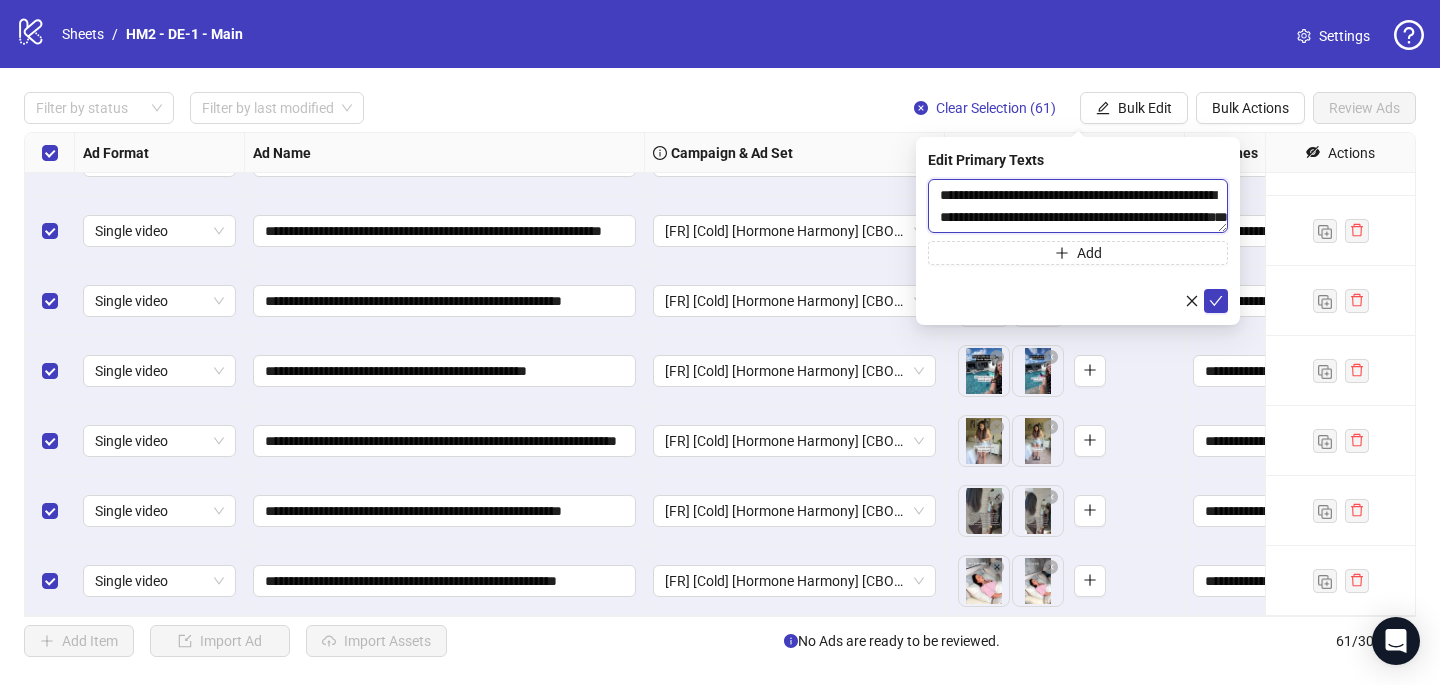 paste on "**********" 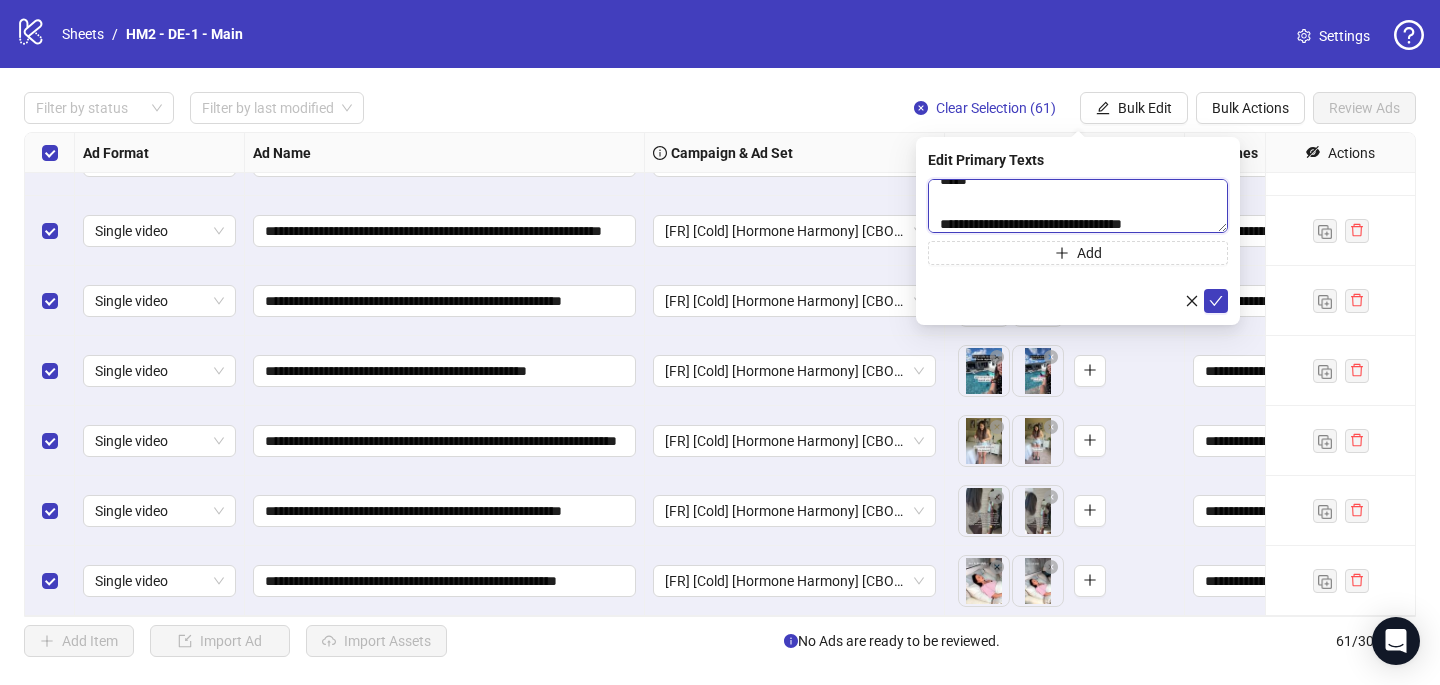 click at bounding box center (1078, 206) 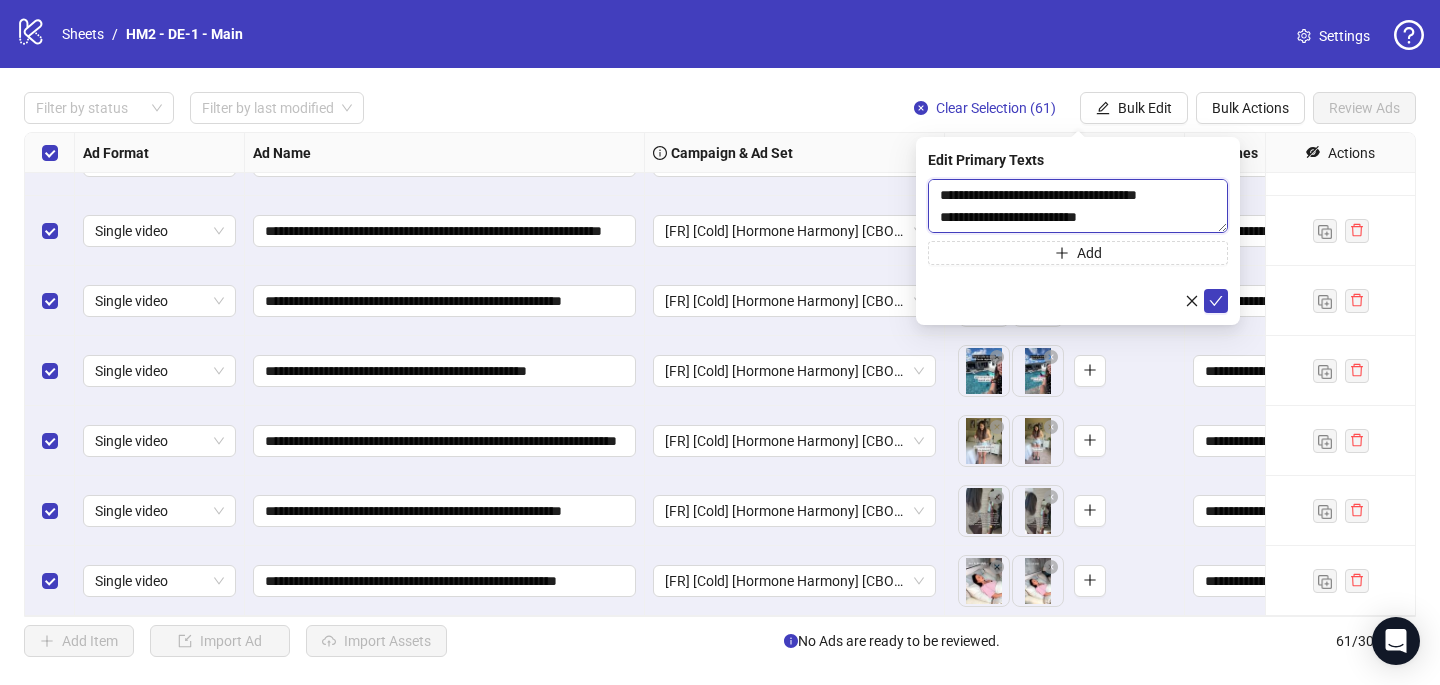 scroll, scrollTop: 1551, scrollLeft: 0, axis: vertical 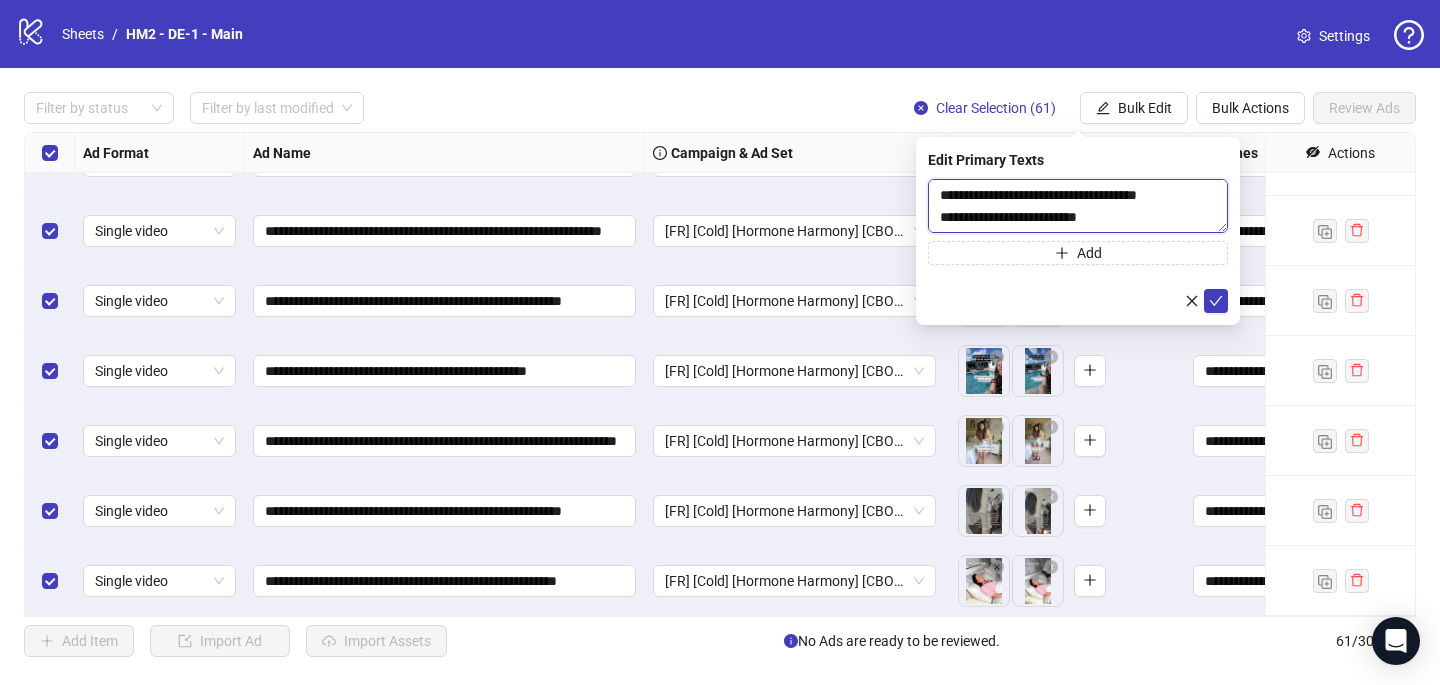 paste on "**********" 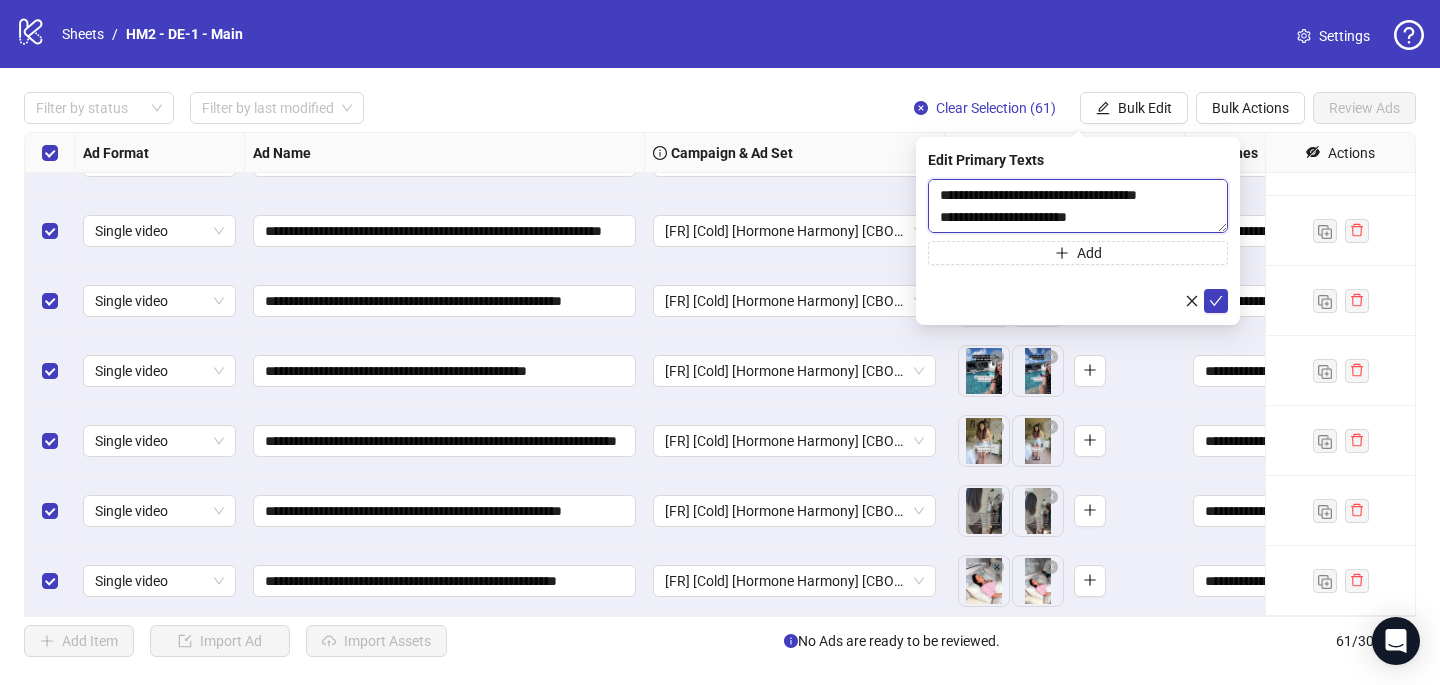 scroll, scrollTop: 1672, scrollLeft: 0, axis: vertical 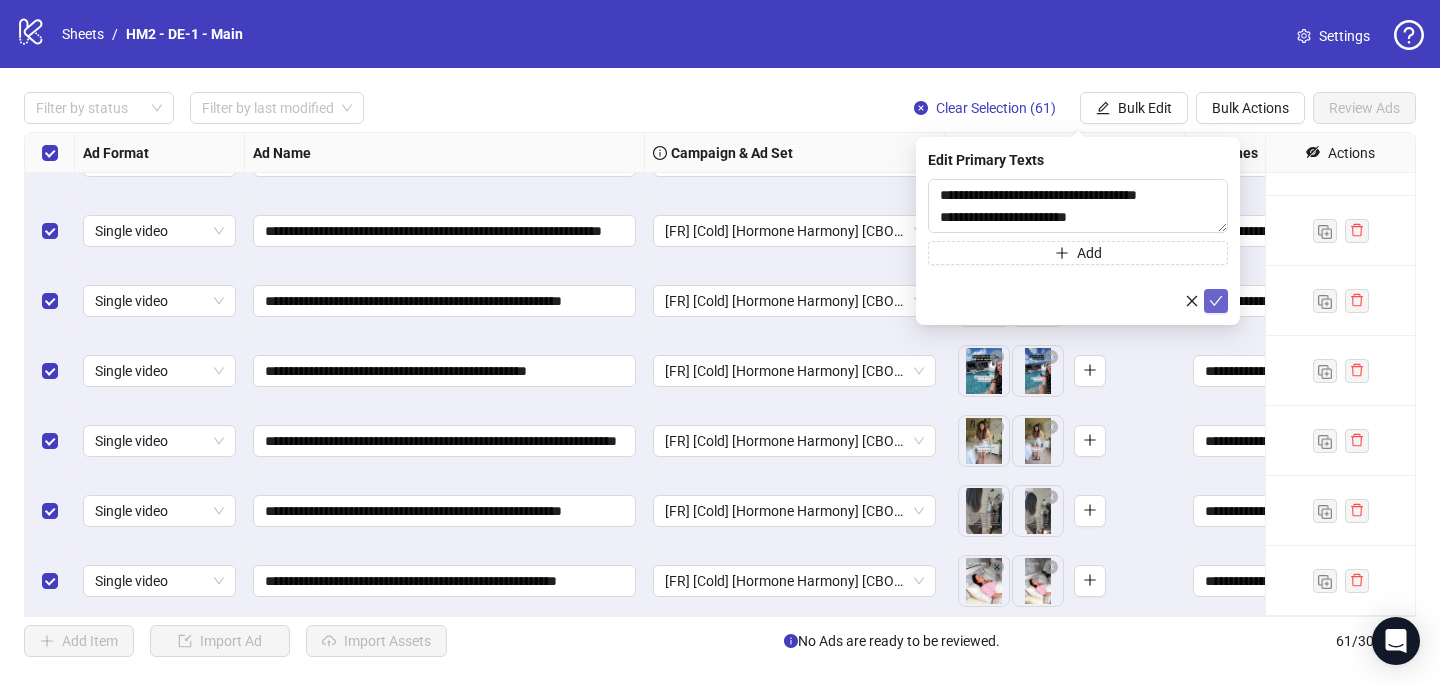 click 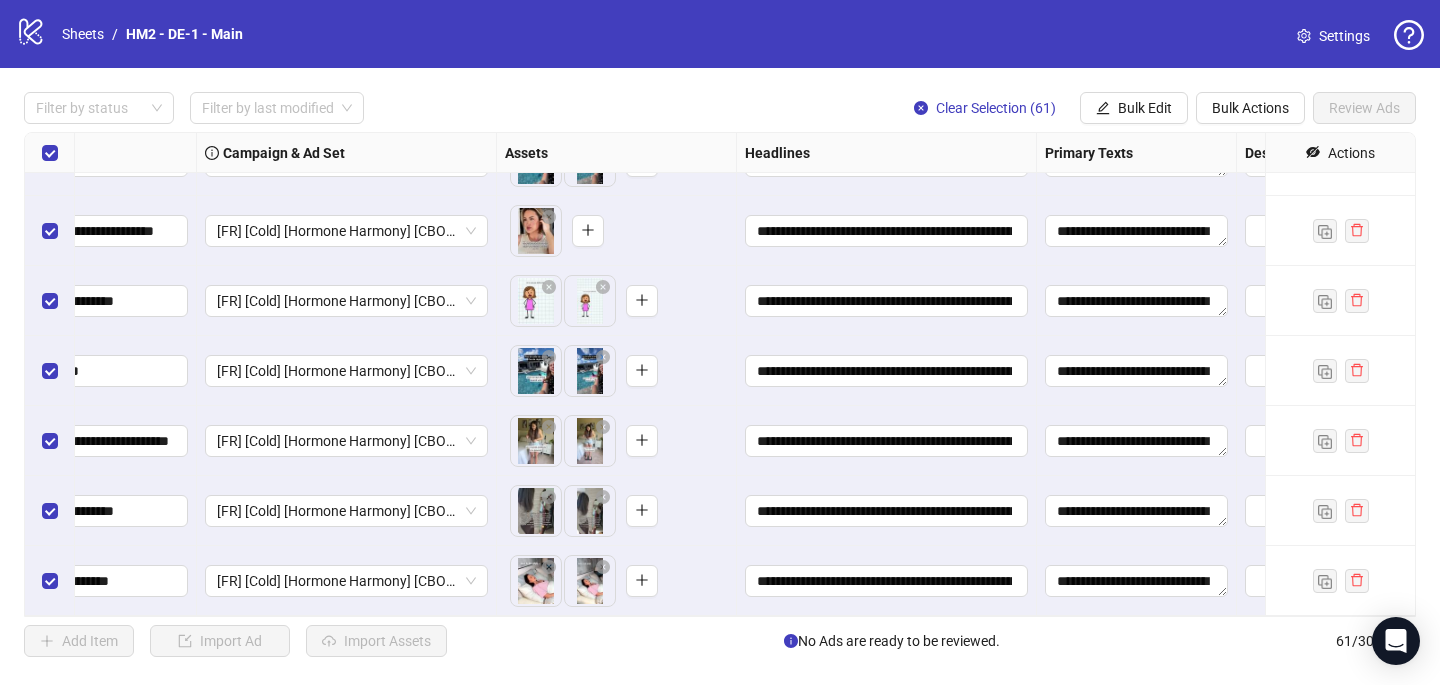 scroll, scrollTop: 3827, scrollLeft: 550, axis: both 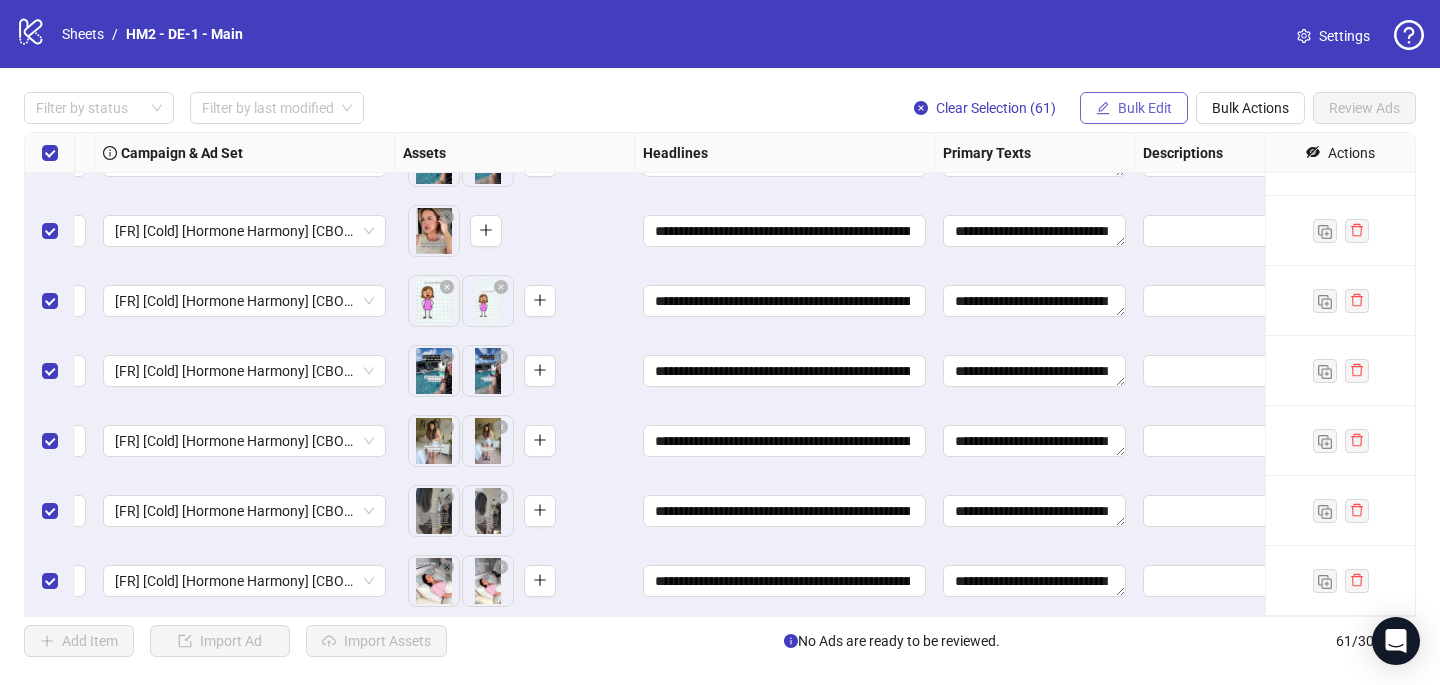 click on "Bulk Edit" at bounding box center (1134, 108) 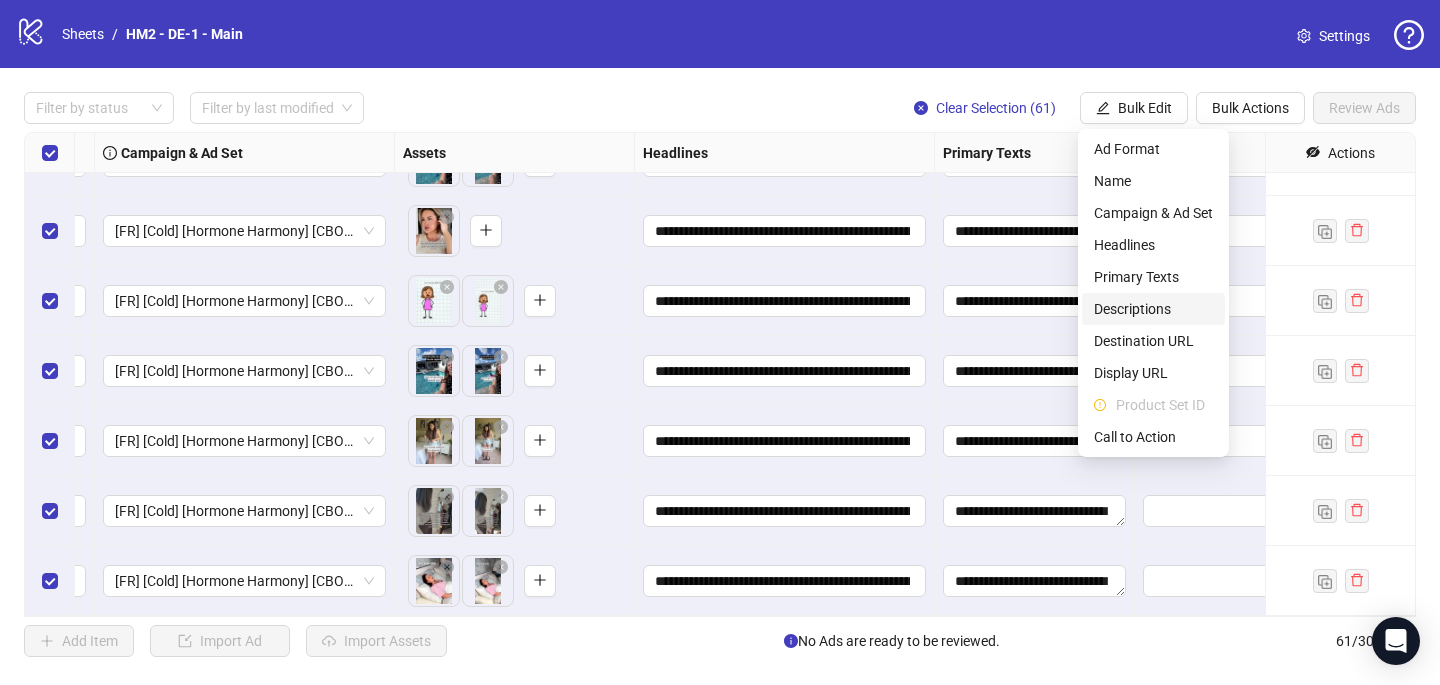 click on "Descriptions" at bounding box center (1153, 309) 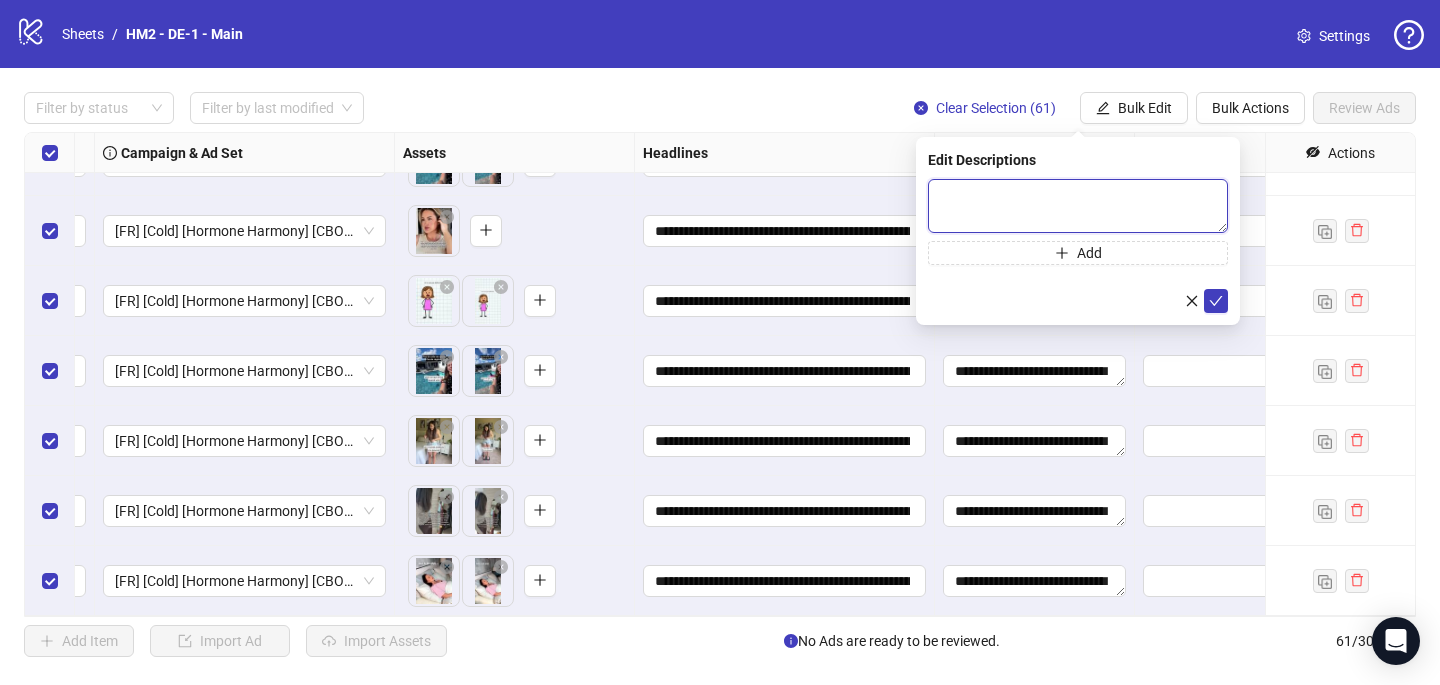 click at bounding box center [1078, 206] 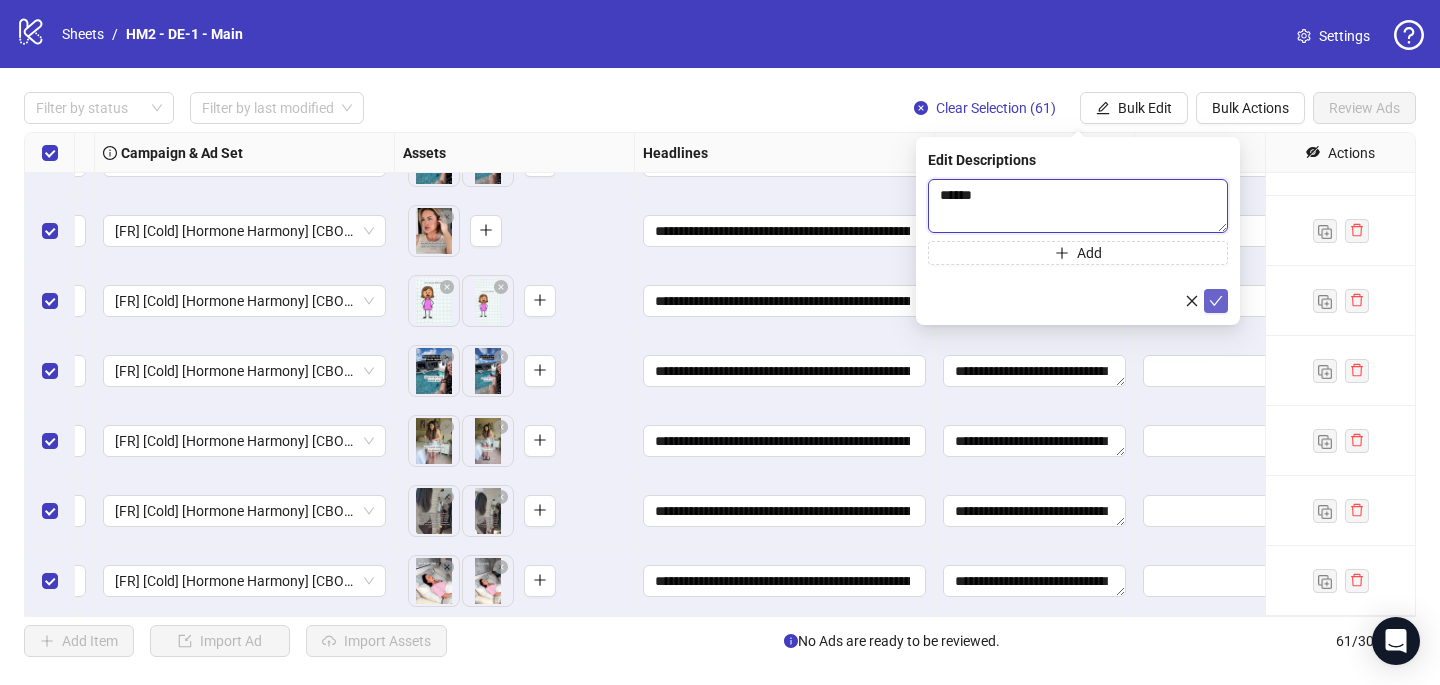 type 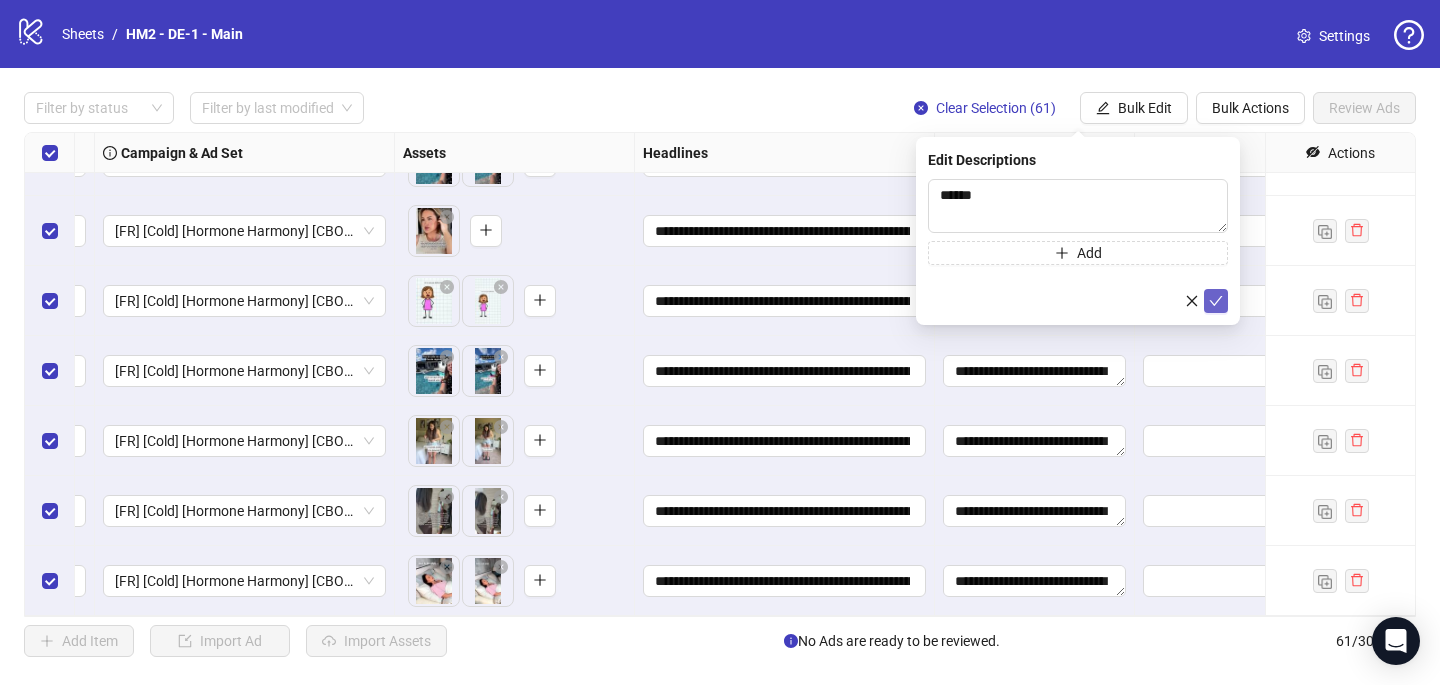 click 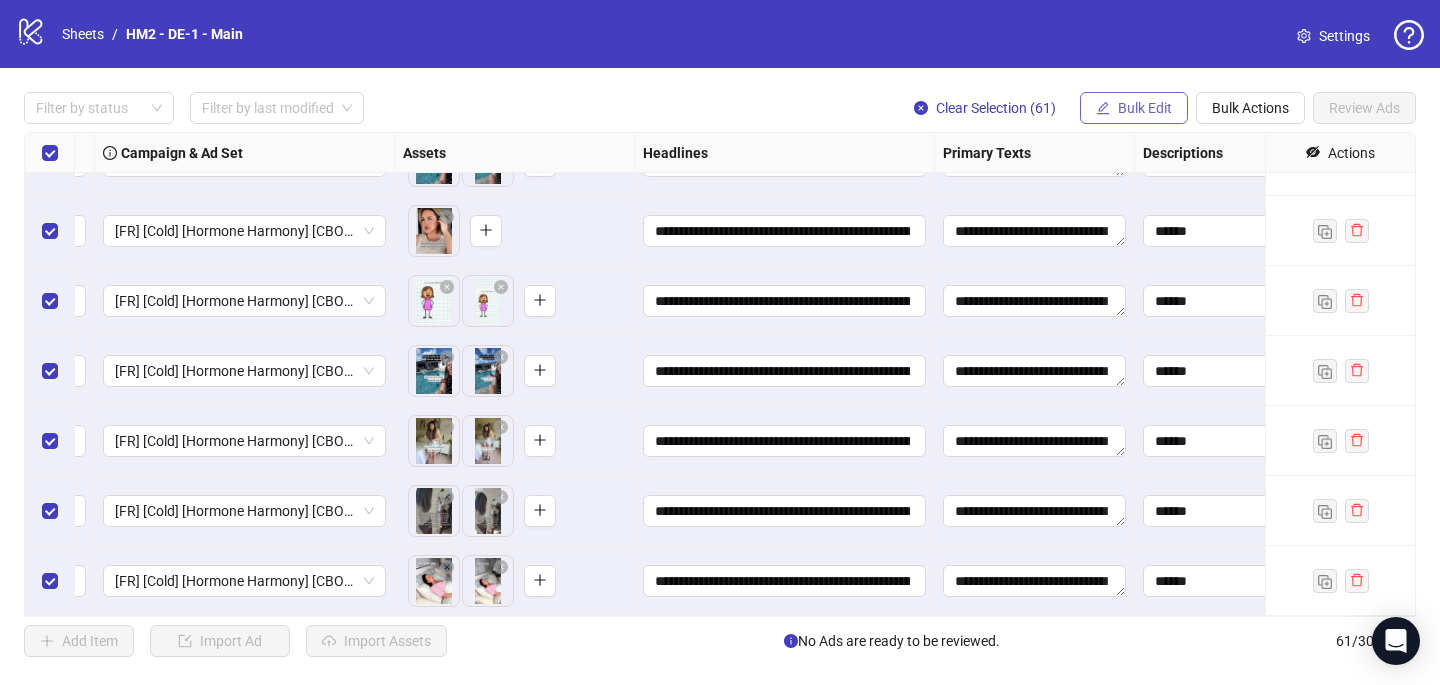 click on "Bulk Edit" at bounding box center [1134, 108] 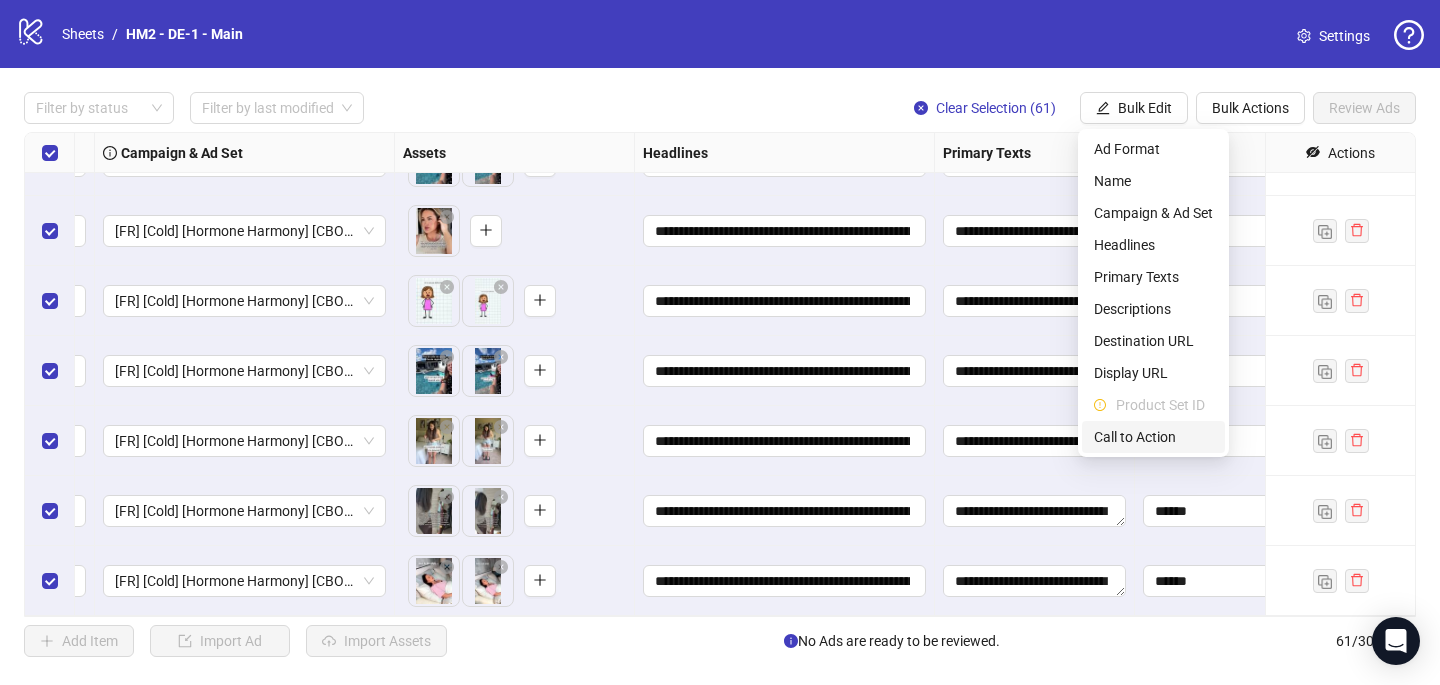 click on "Call to Action" at bounding box center [1153, 437] 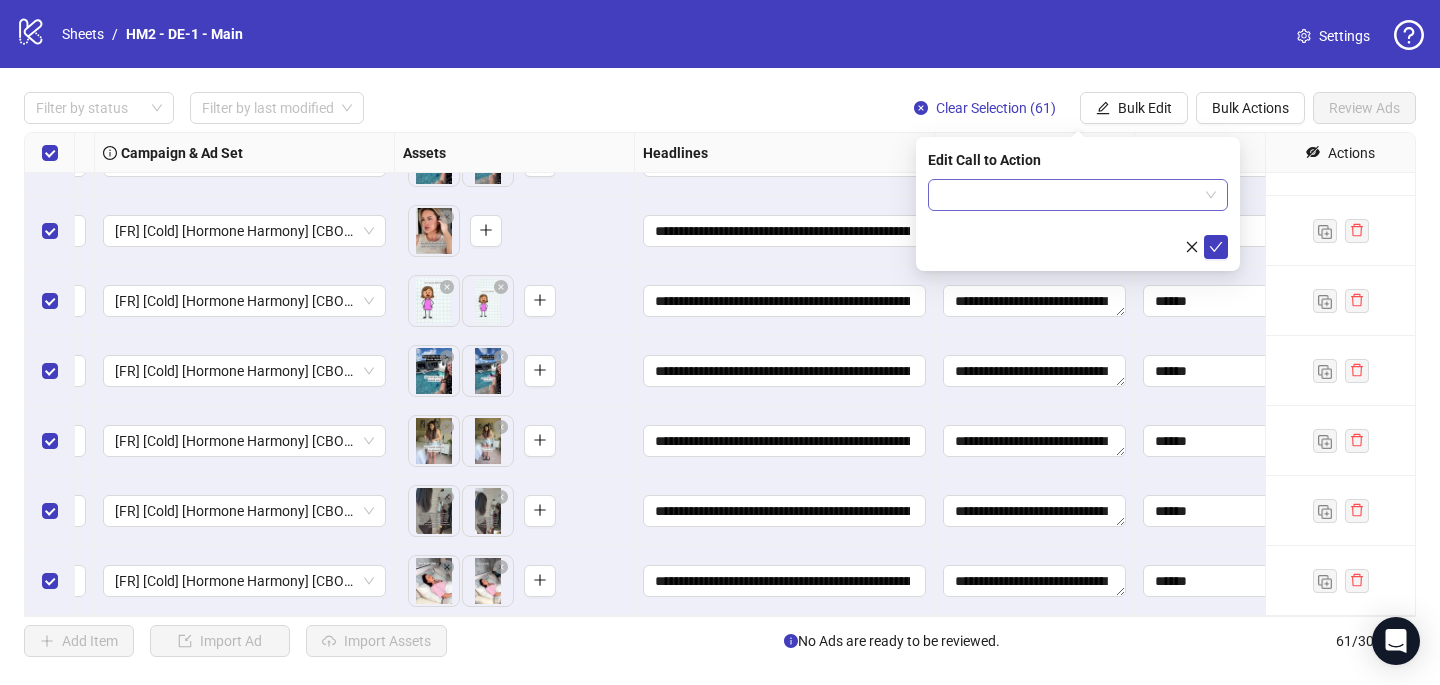 click at bounding box center (1069, 195) 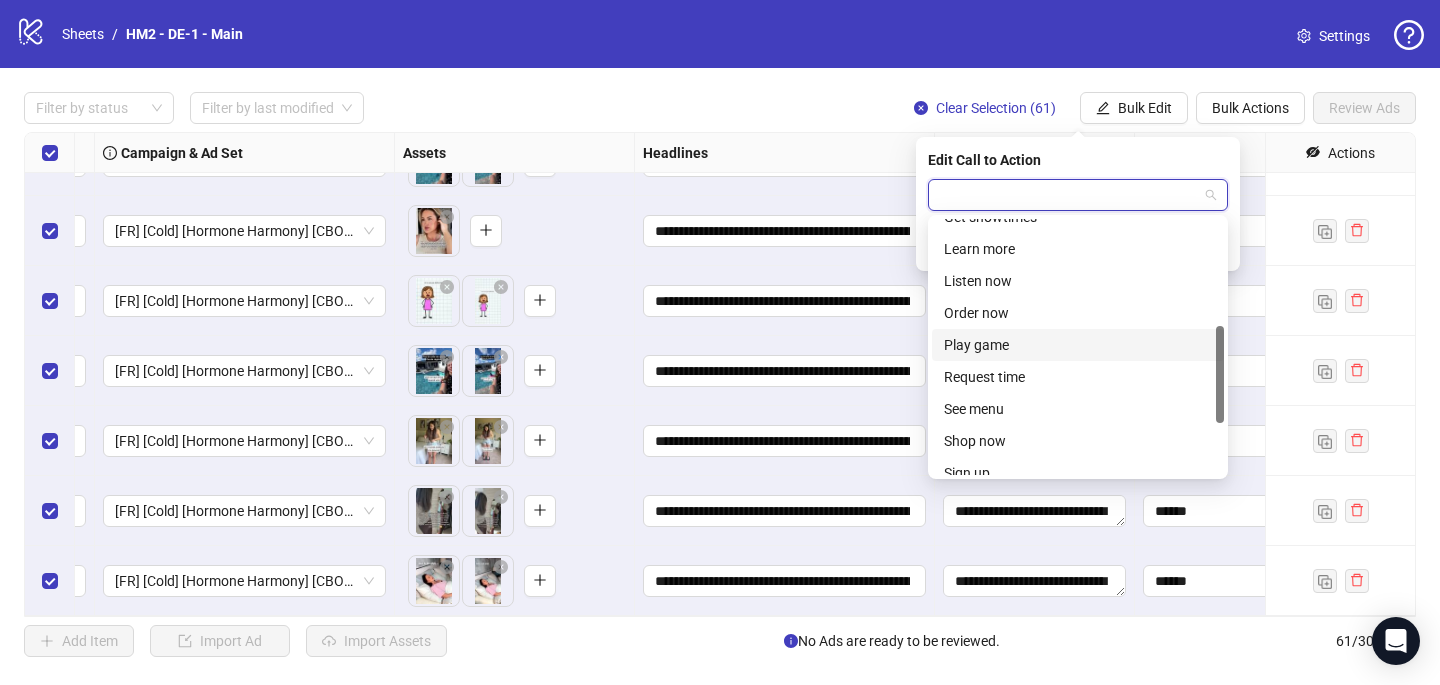 scroll, scrollTop: 280, scrollLeft: 0, axis: vertical 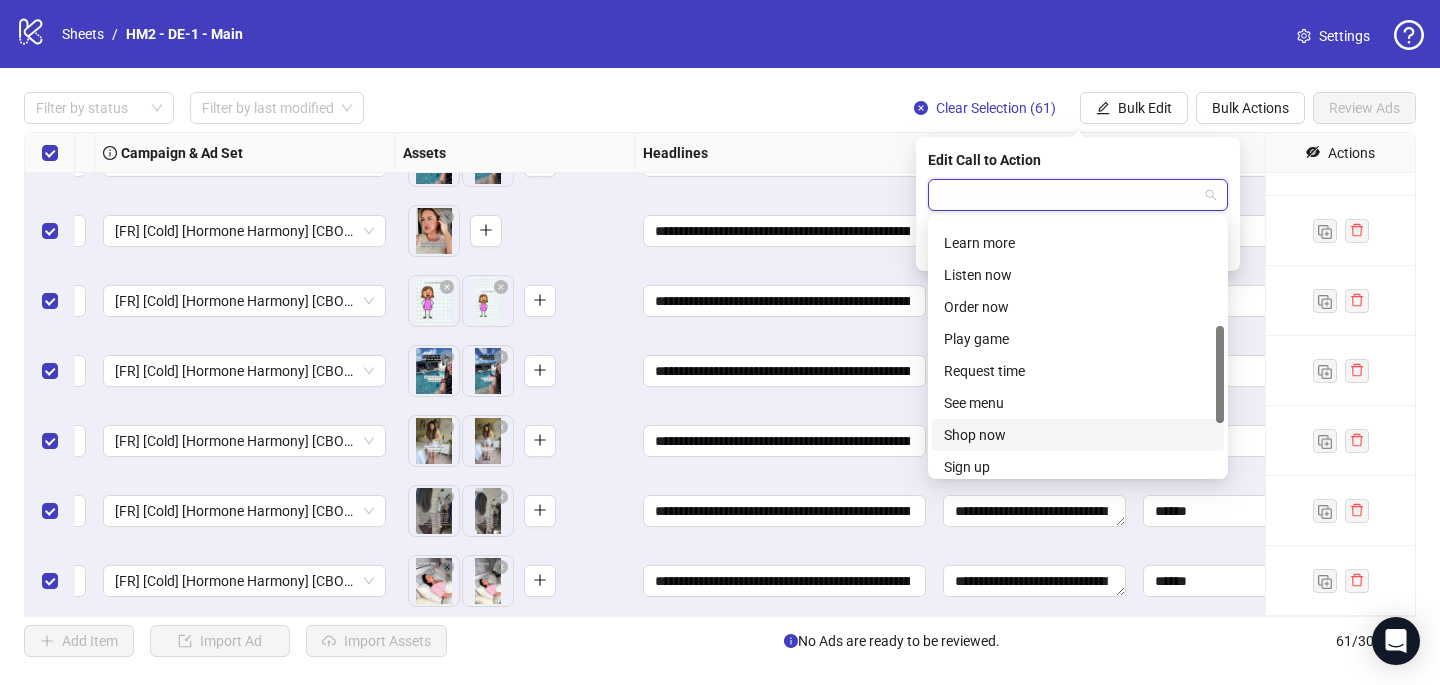 click on "Shop now" at bounding box center (1078, 435) 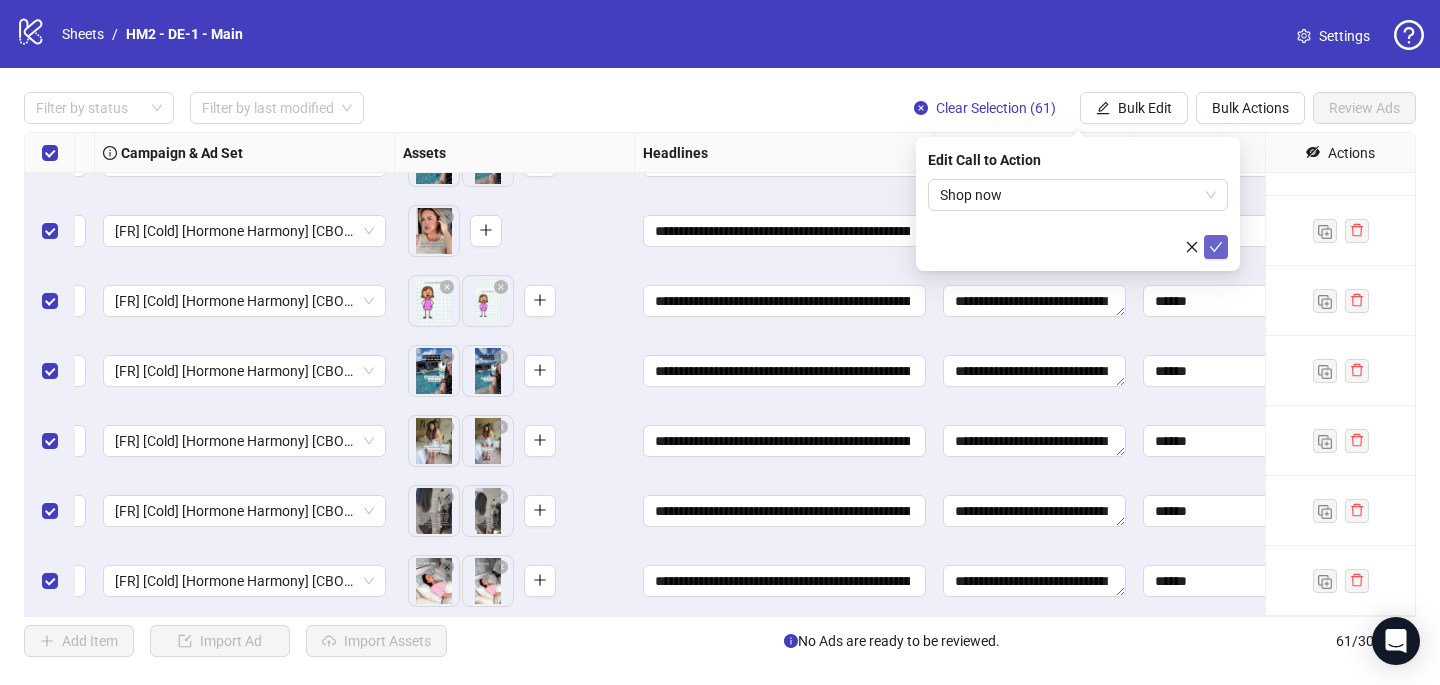 click at bounding box center [1216, 247] 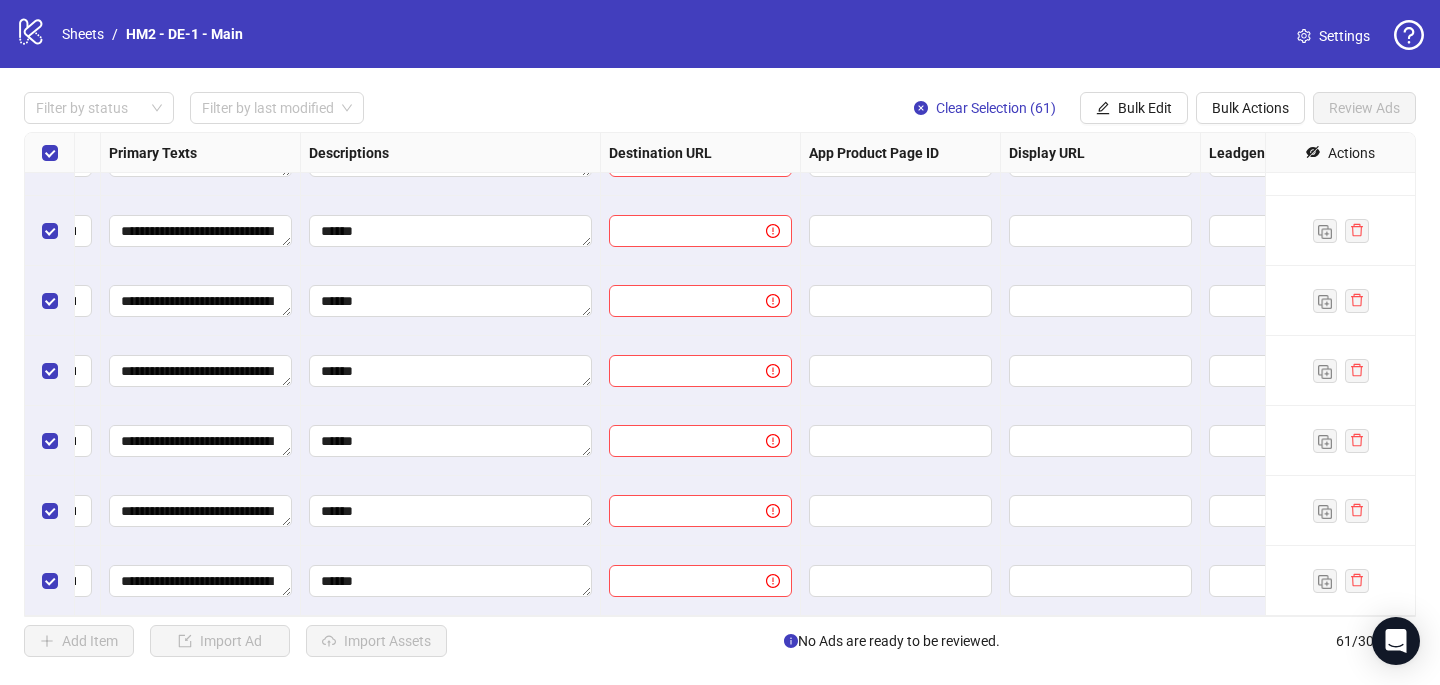 scroll, scrollTop: 3827, scrollLeft: 1467, axis: both 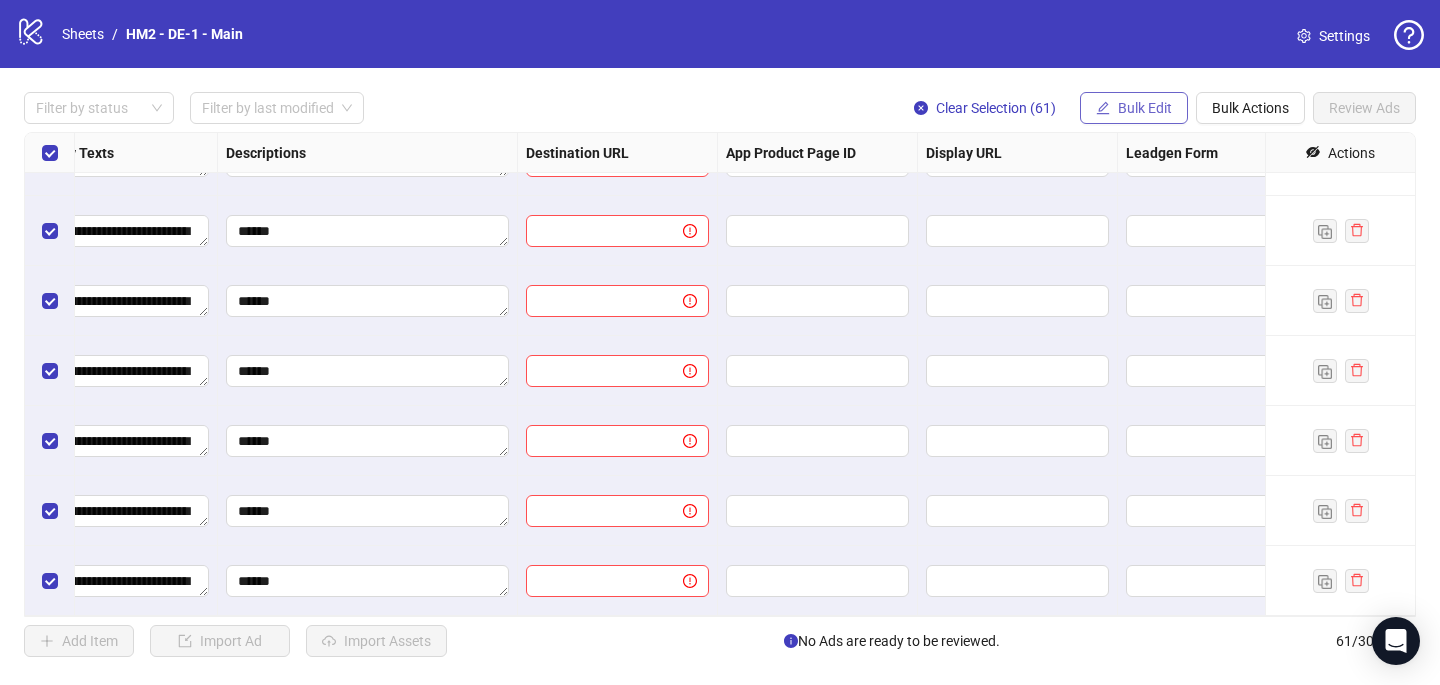 click on "Bulk Edit" at bounding box center (1145, 108) 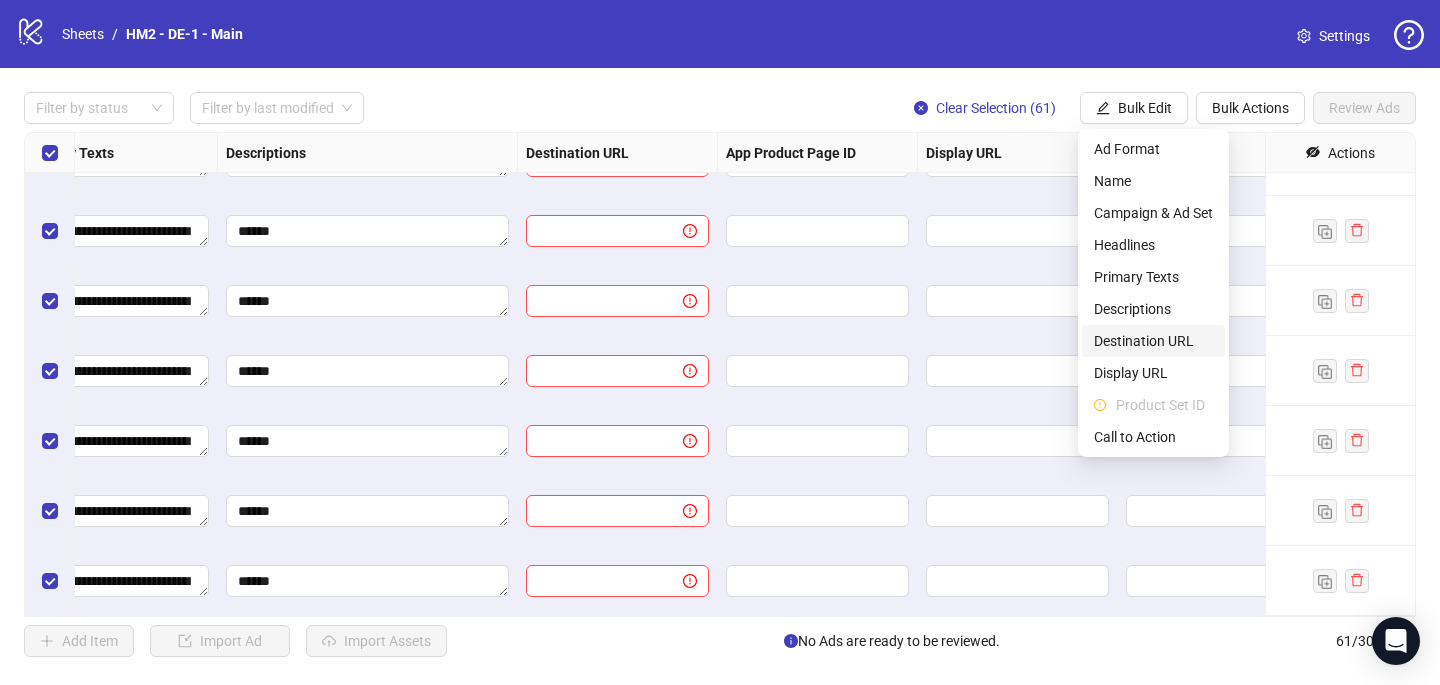click on "Destination URL" at bounding box center (1153, 341) 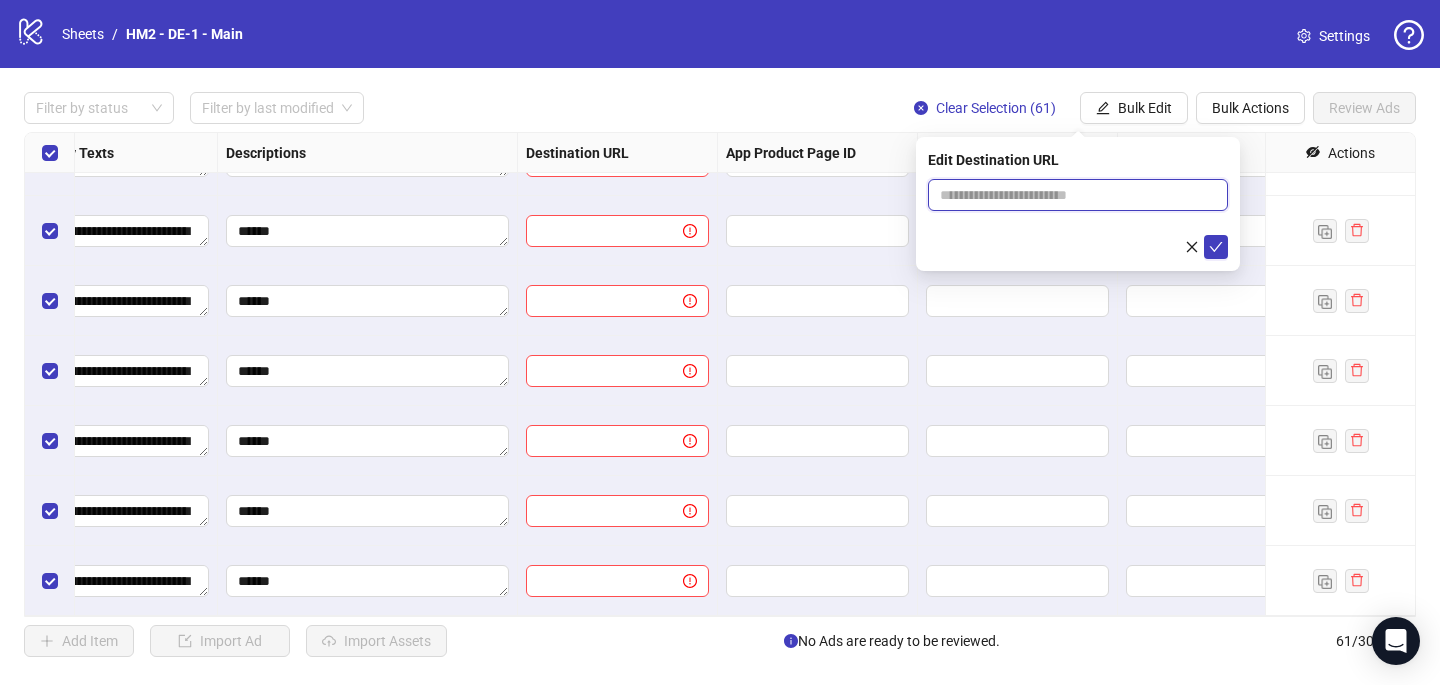 click at bounding box center [1070, 195] 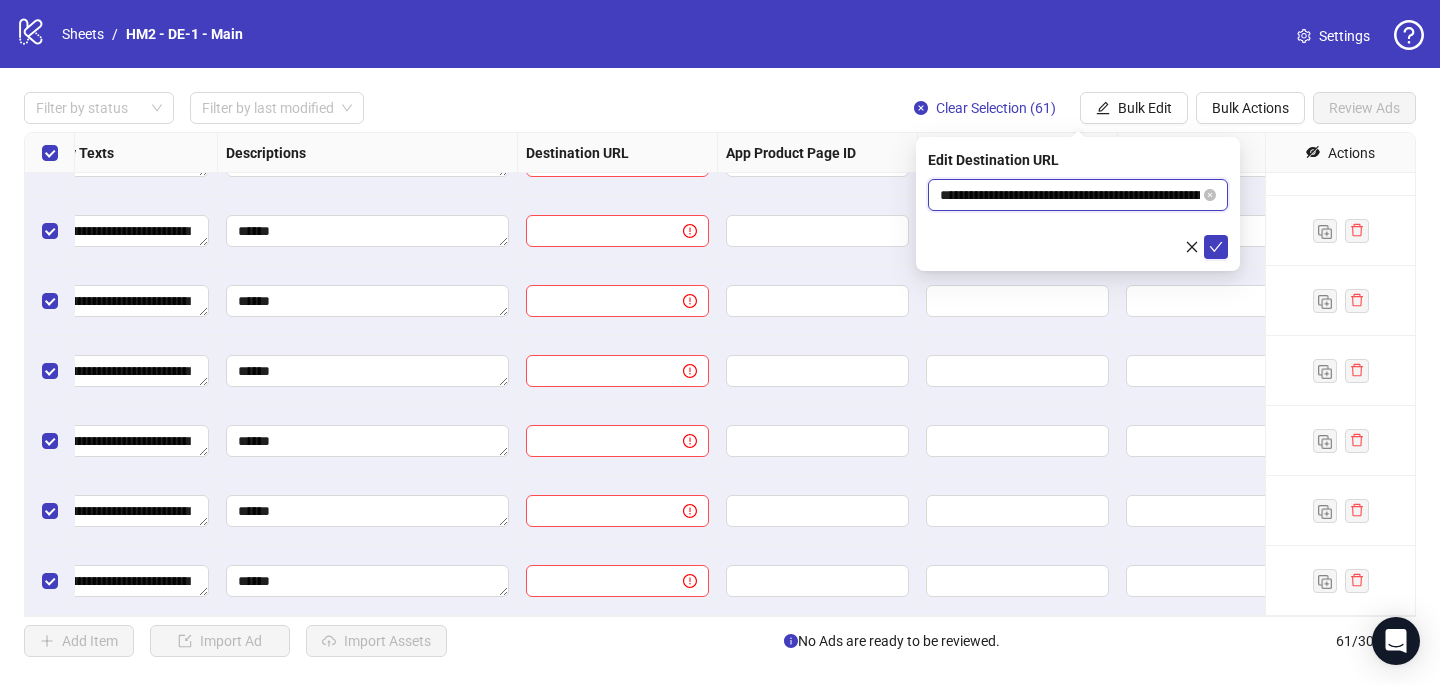 scroll, scrollTop: 0, scrollLeft: 126, axis: horizontal 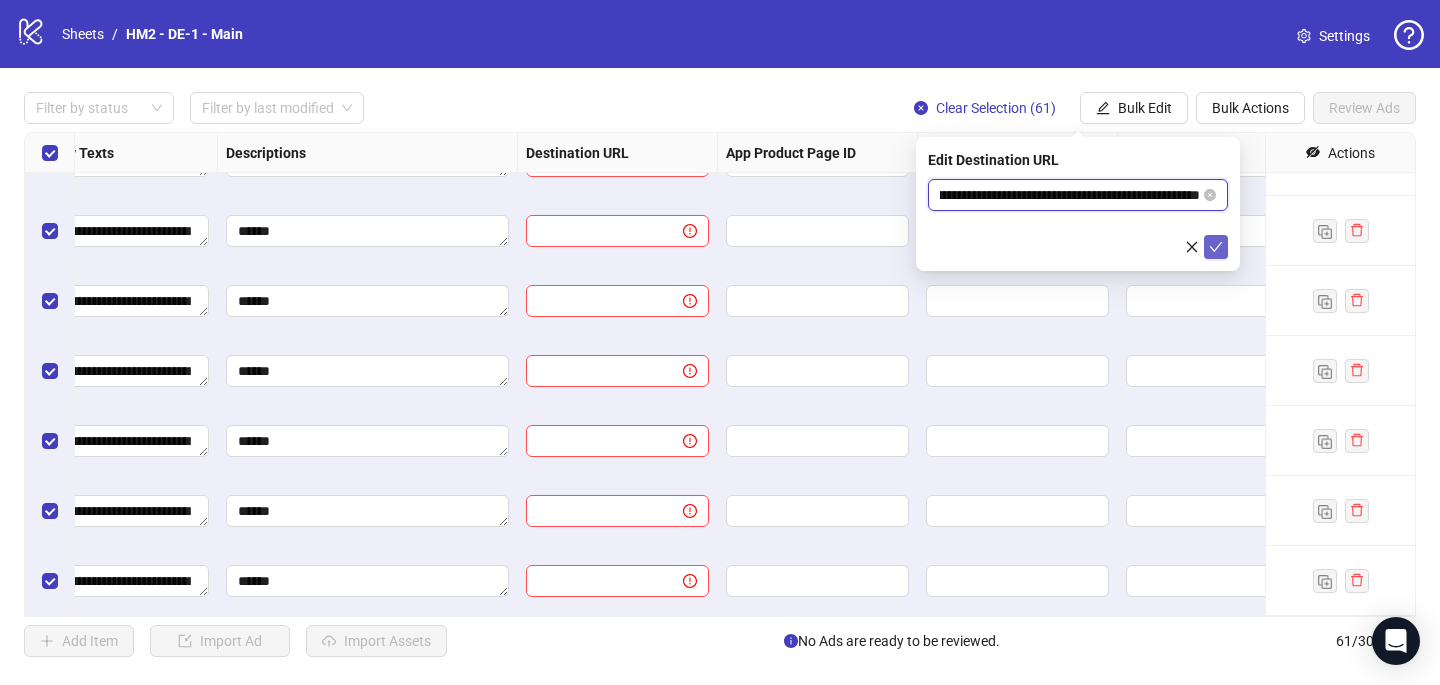 type on "**********" 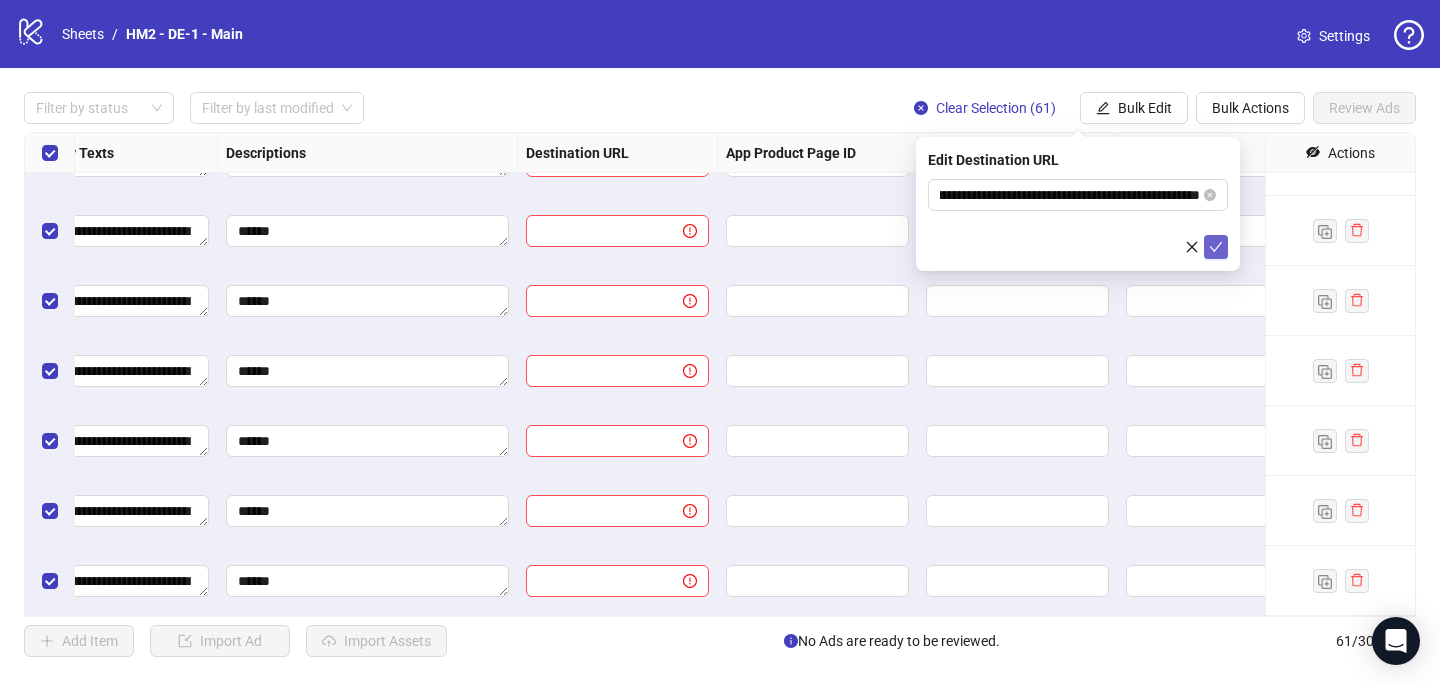 click 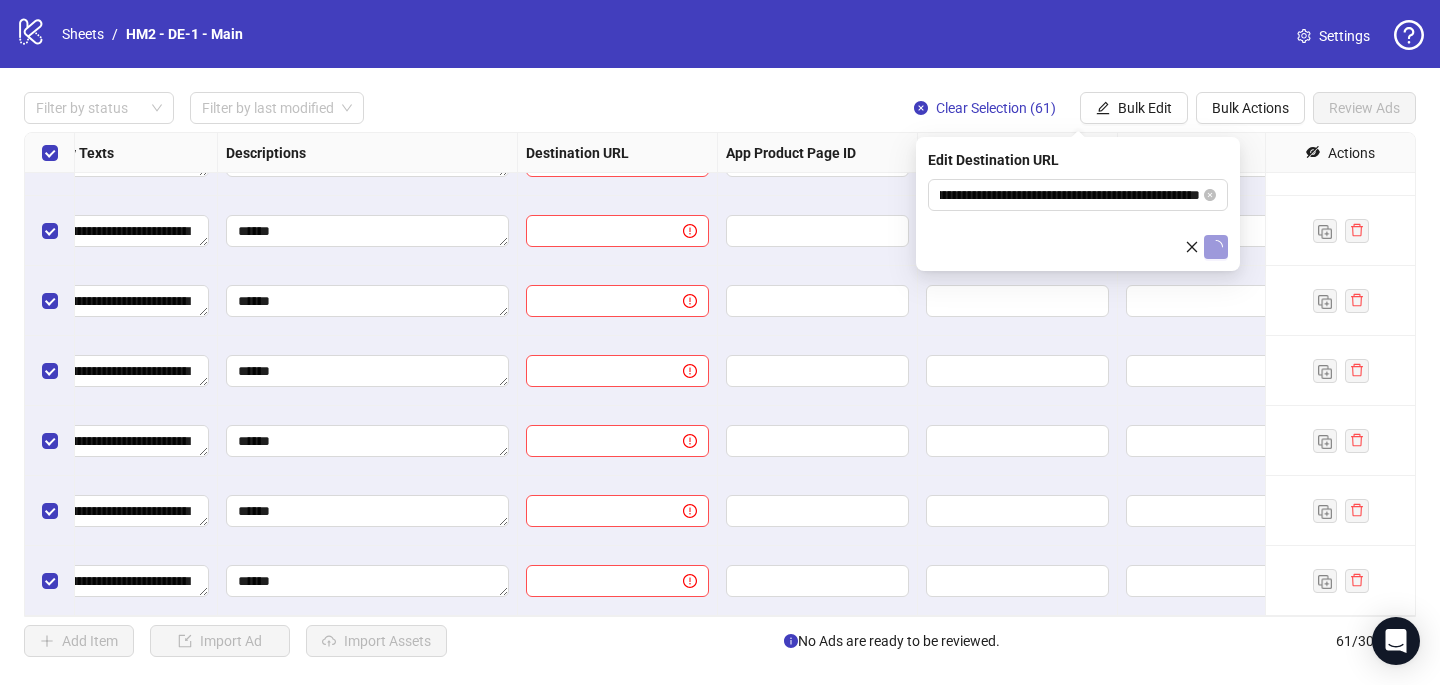 scroll, scrollTop: 0, scrollLeft: 0, axis: both 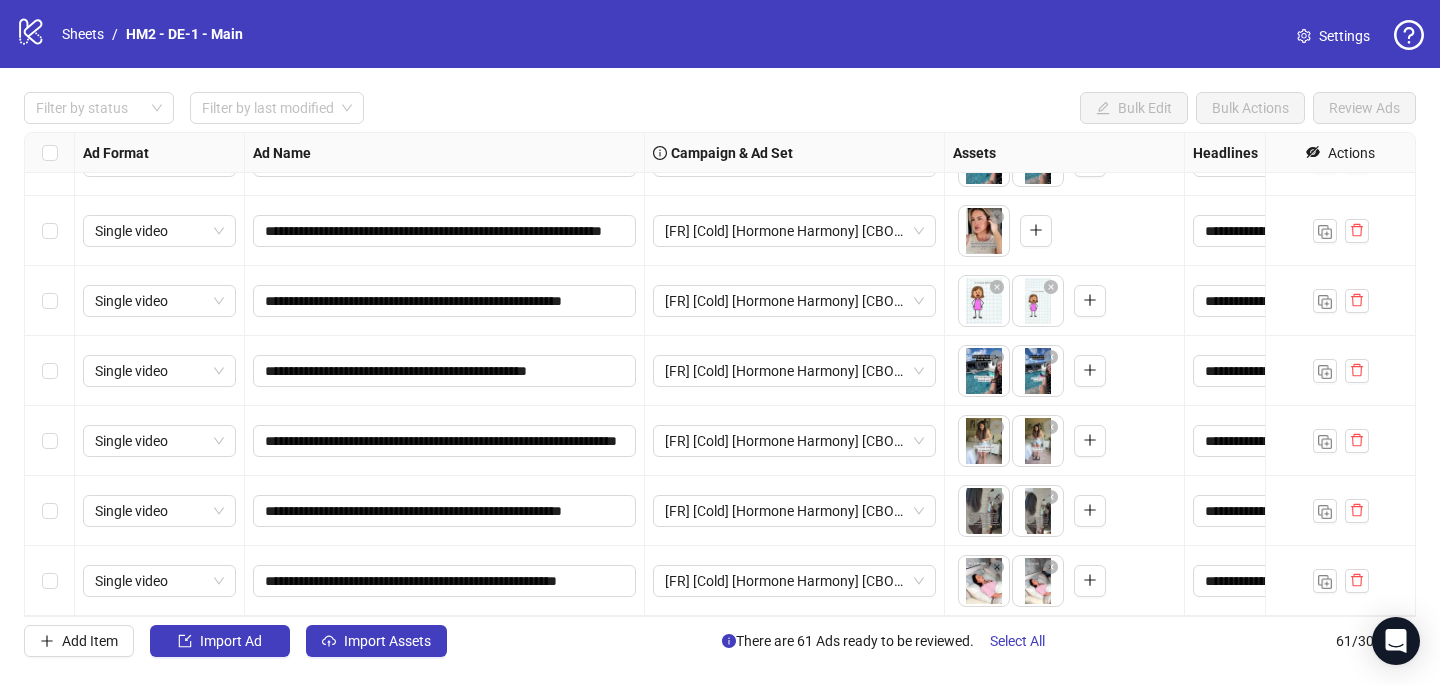 click at bounding box center [50, 153] 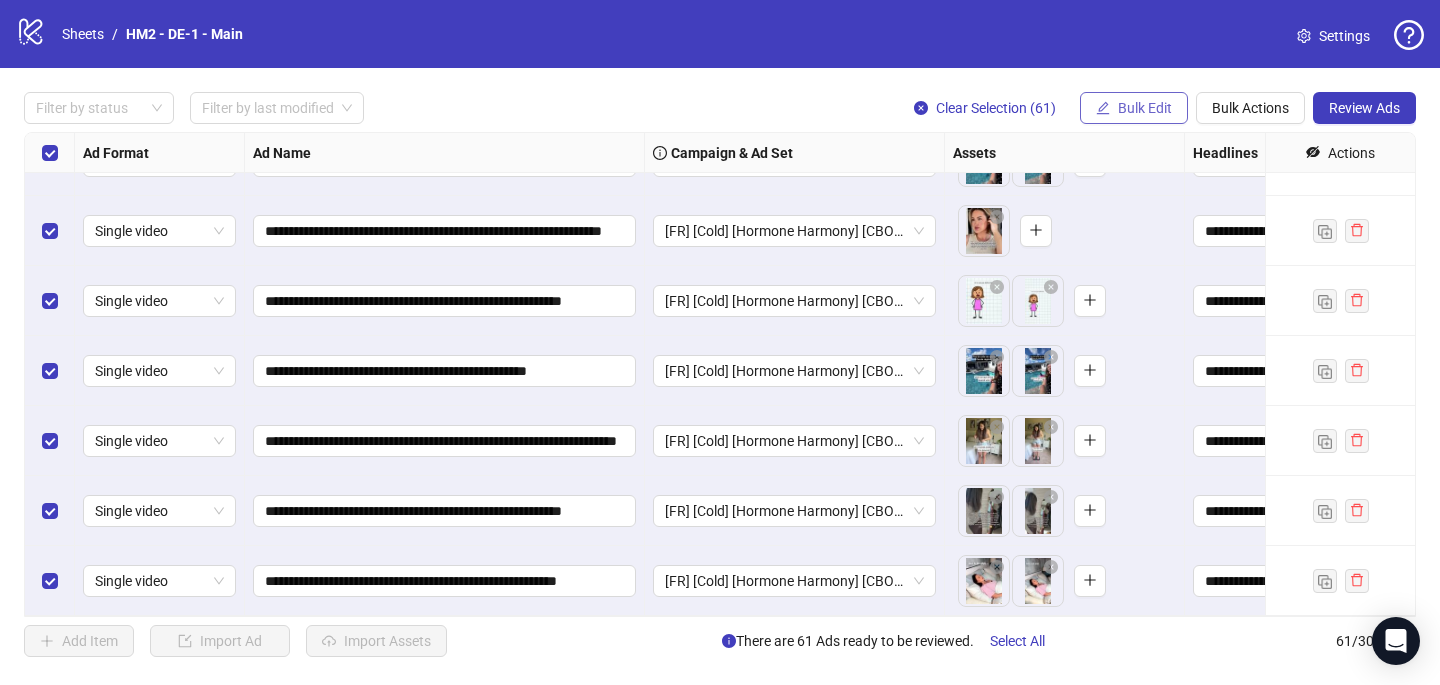 click on "Bulk Edit" at bounding box center (1145, 108) 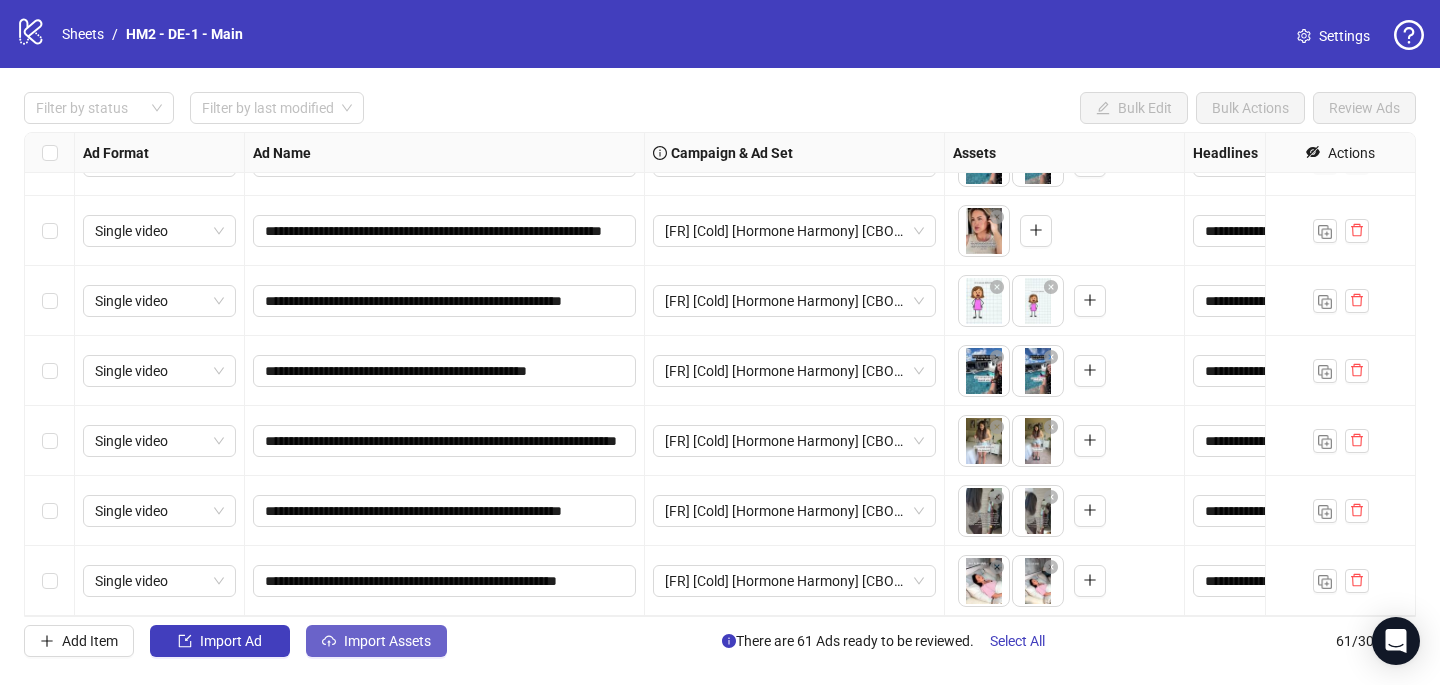 click on "Import Assets" at bounding box center (376, 641) 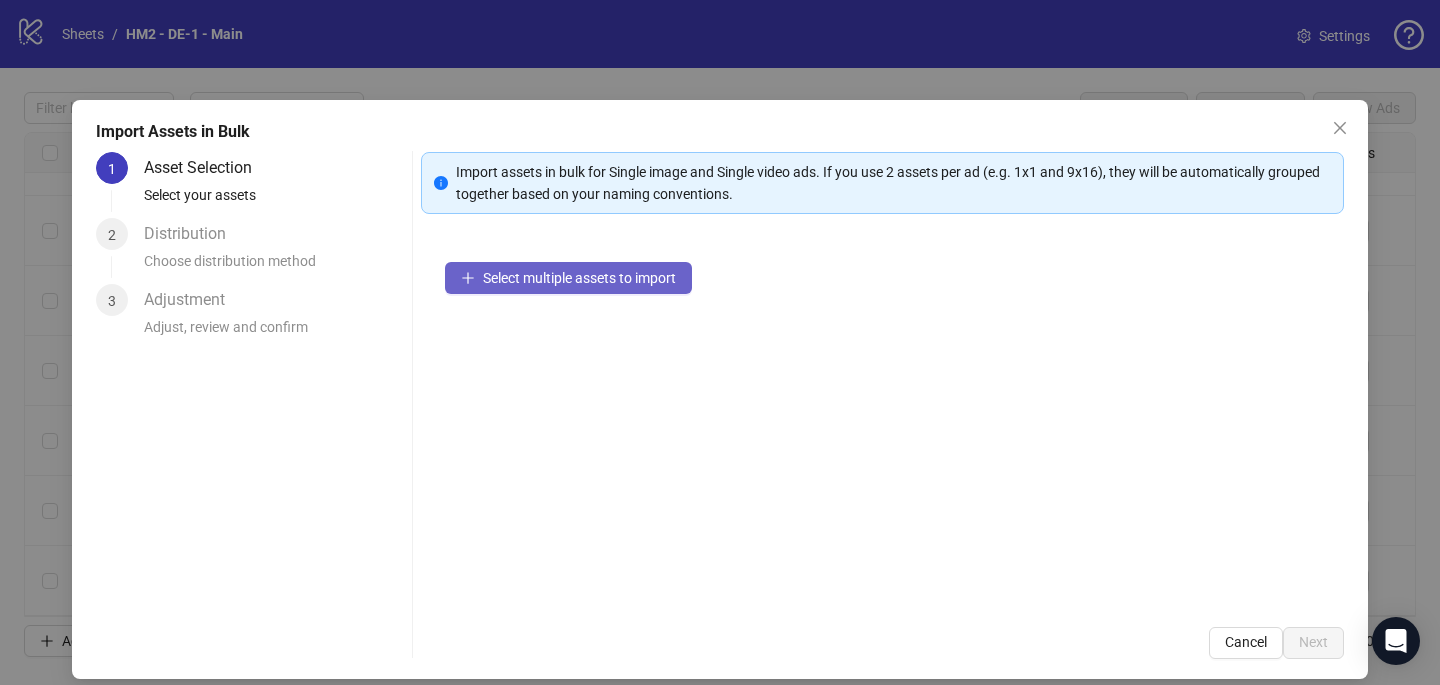 click on "Select multiple assets to import" at bounding box center [568, 278] 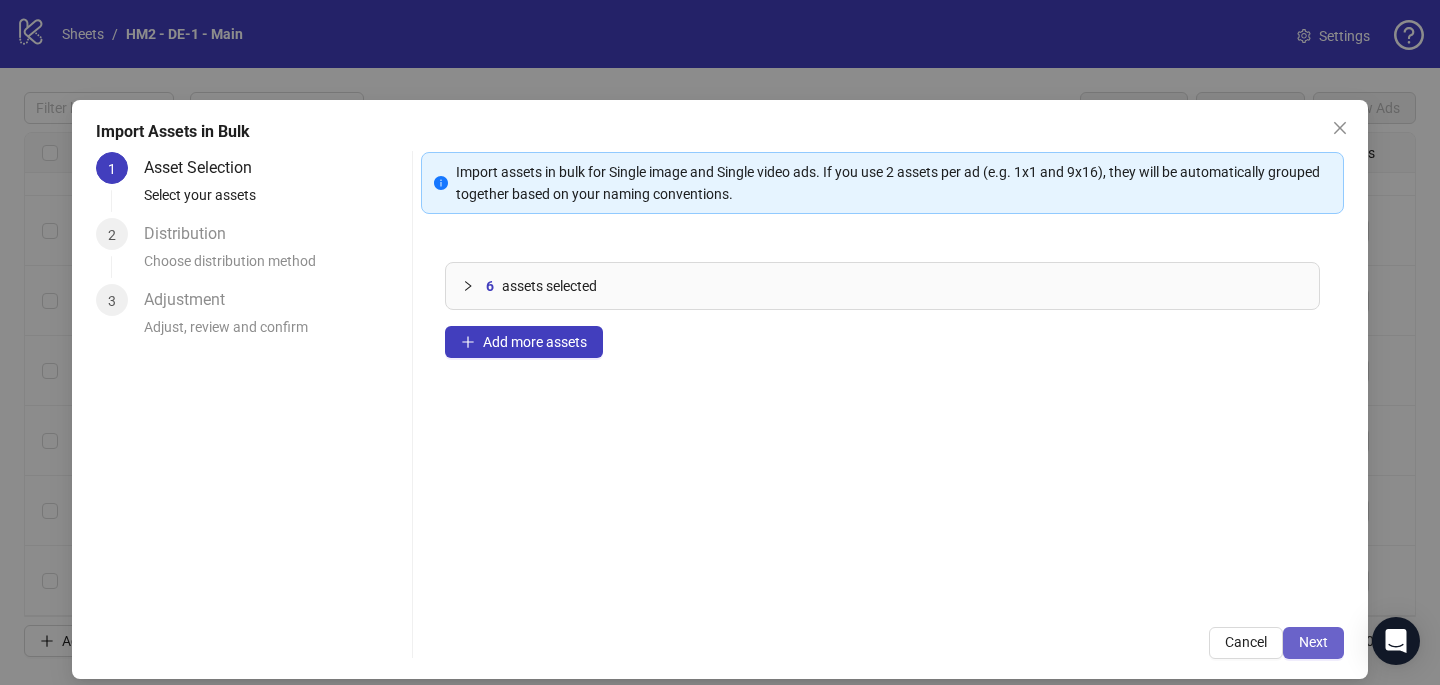 click on "Next" at bounding box center [1313, 643] 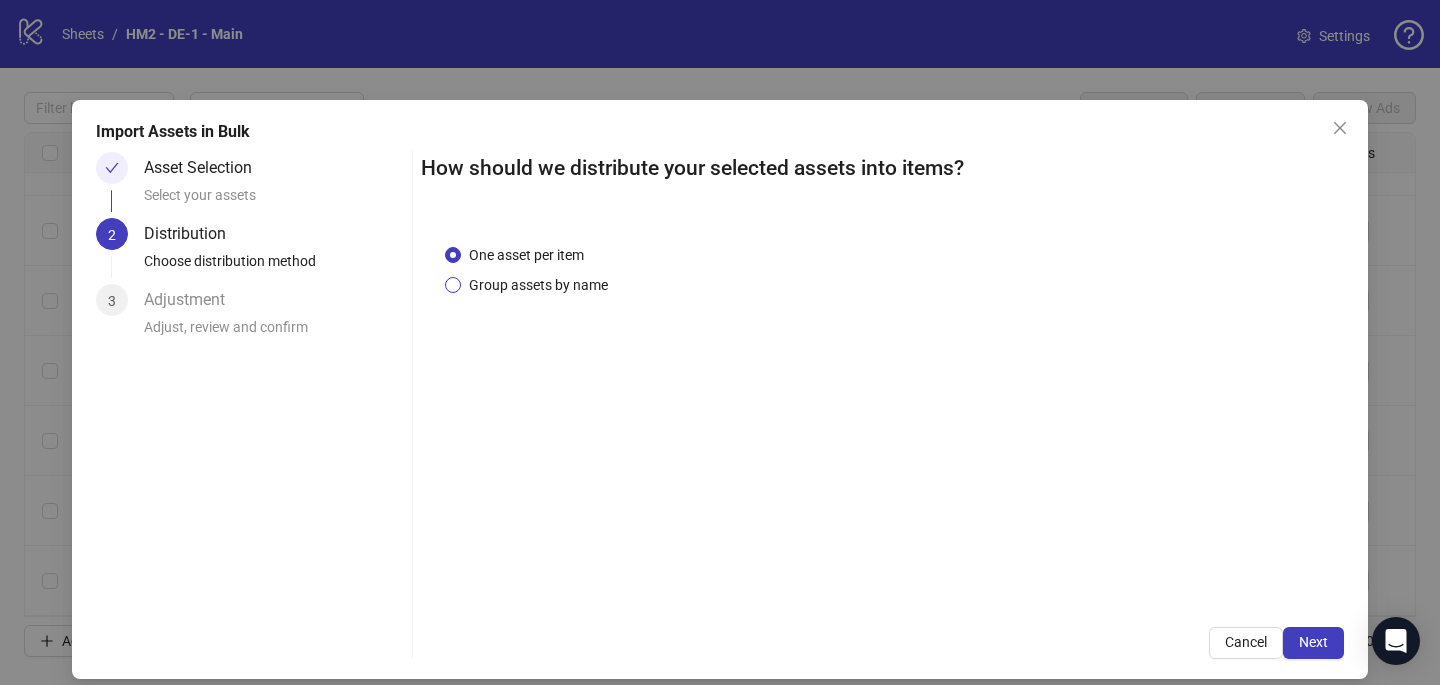 click on "Group assets by name" at bounding box center [538, 285] 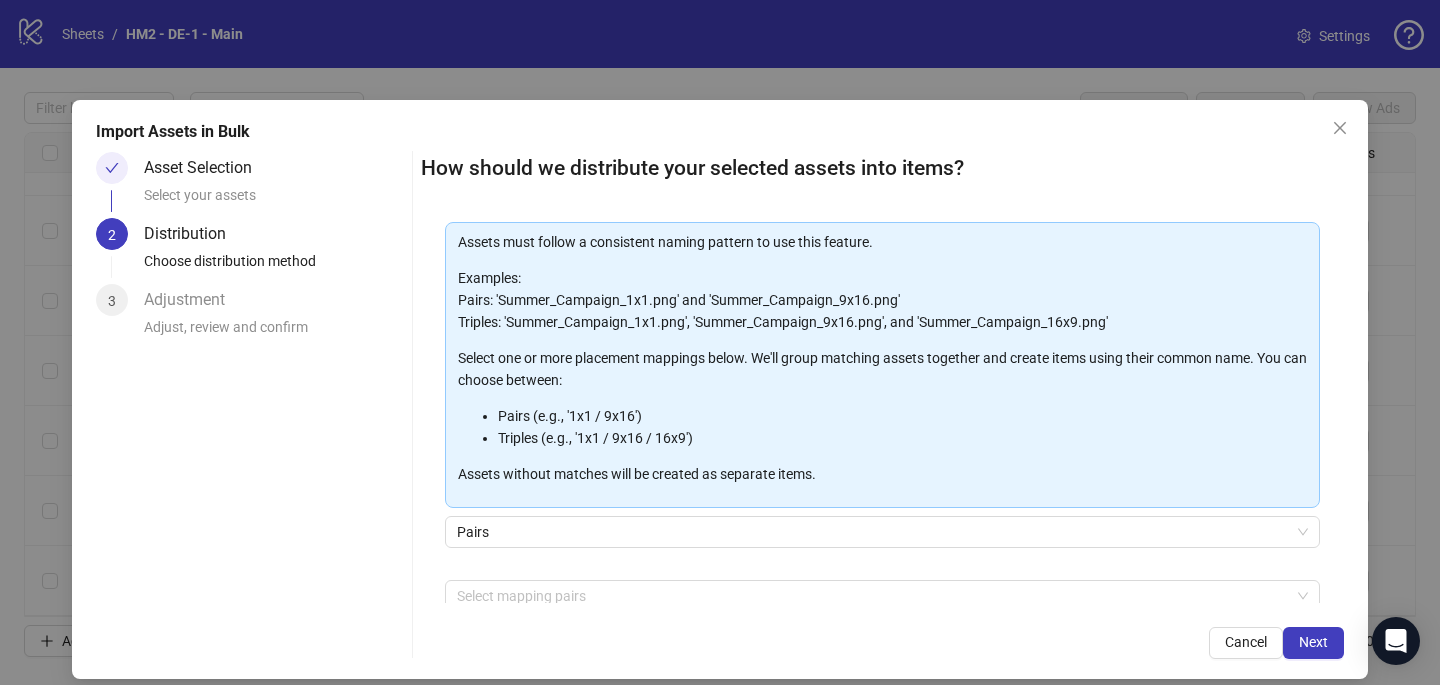 scroll, scrollTop: 203, scrollLeft: 0, axis: vertical 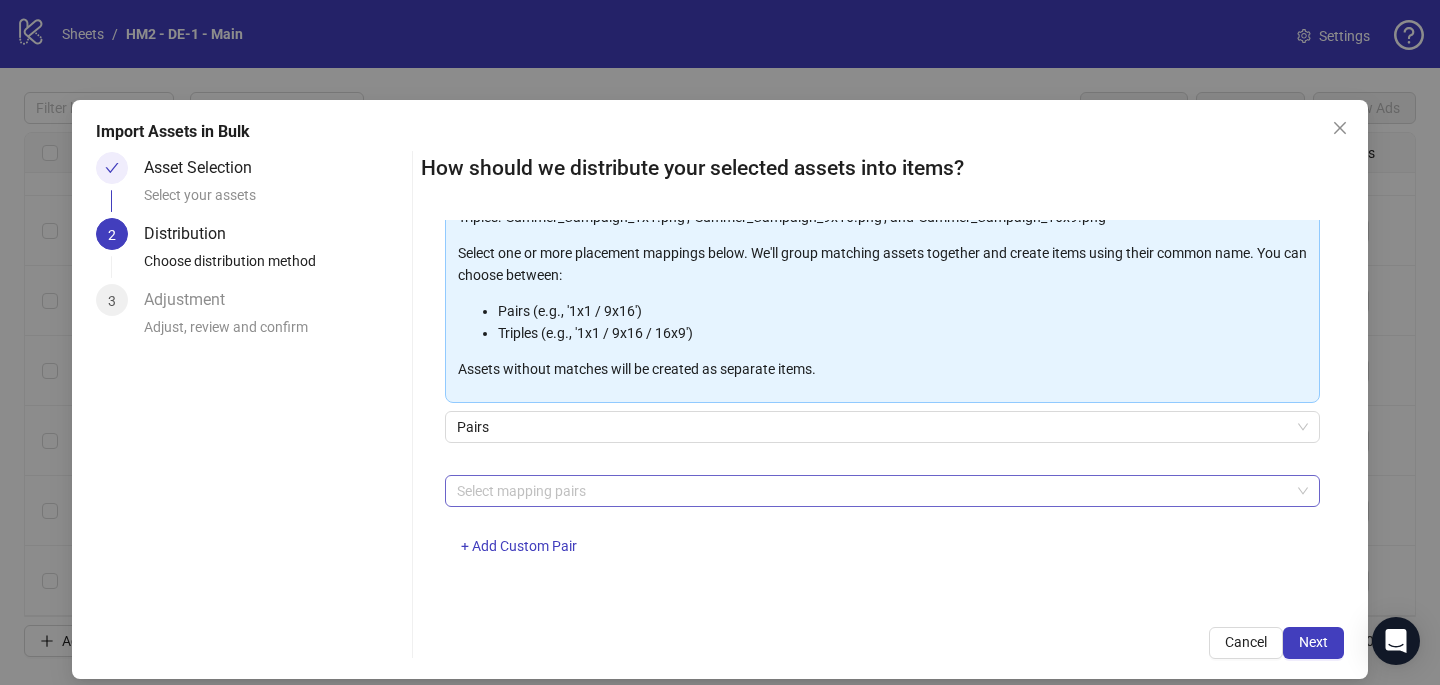 click at bounding box center (872, 491) 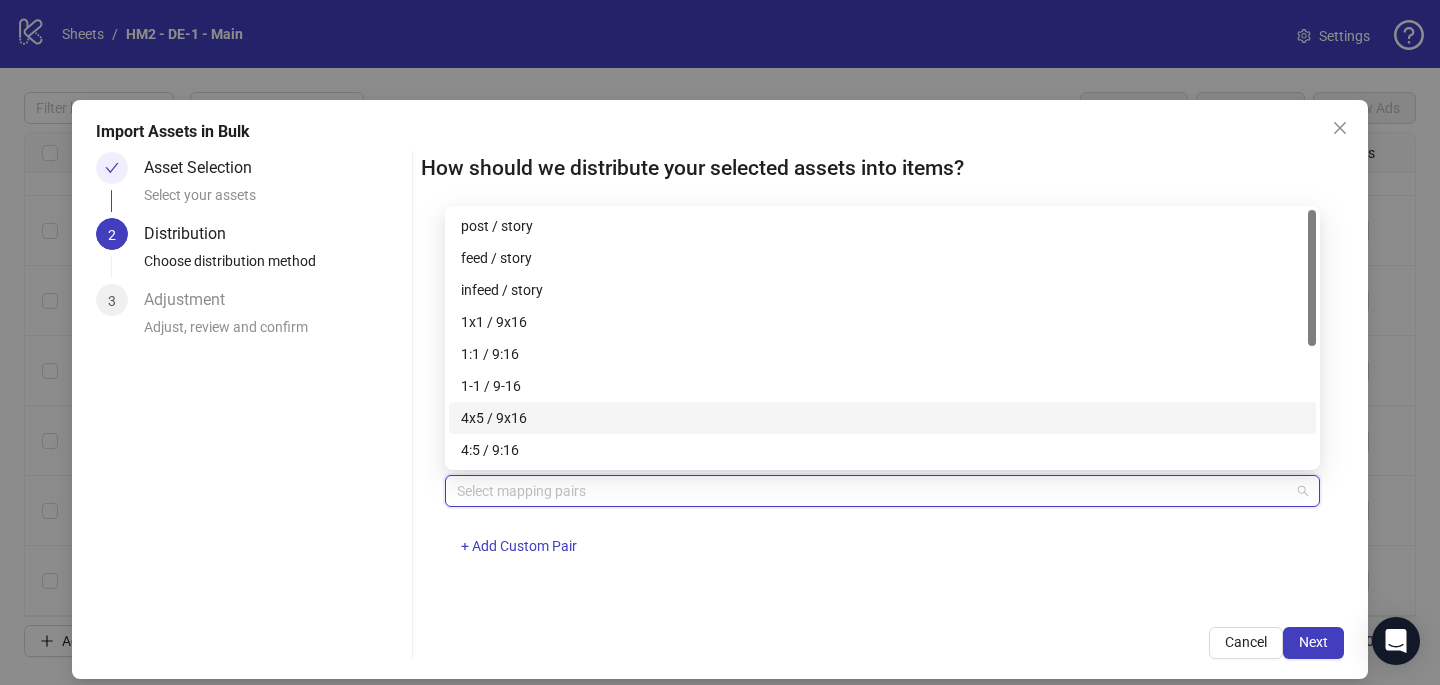 click on "4x5 / 9x16" at bounding box center [882, 418] 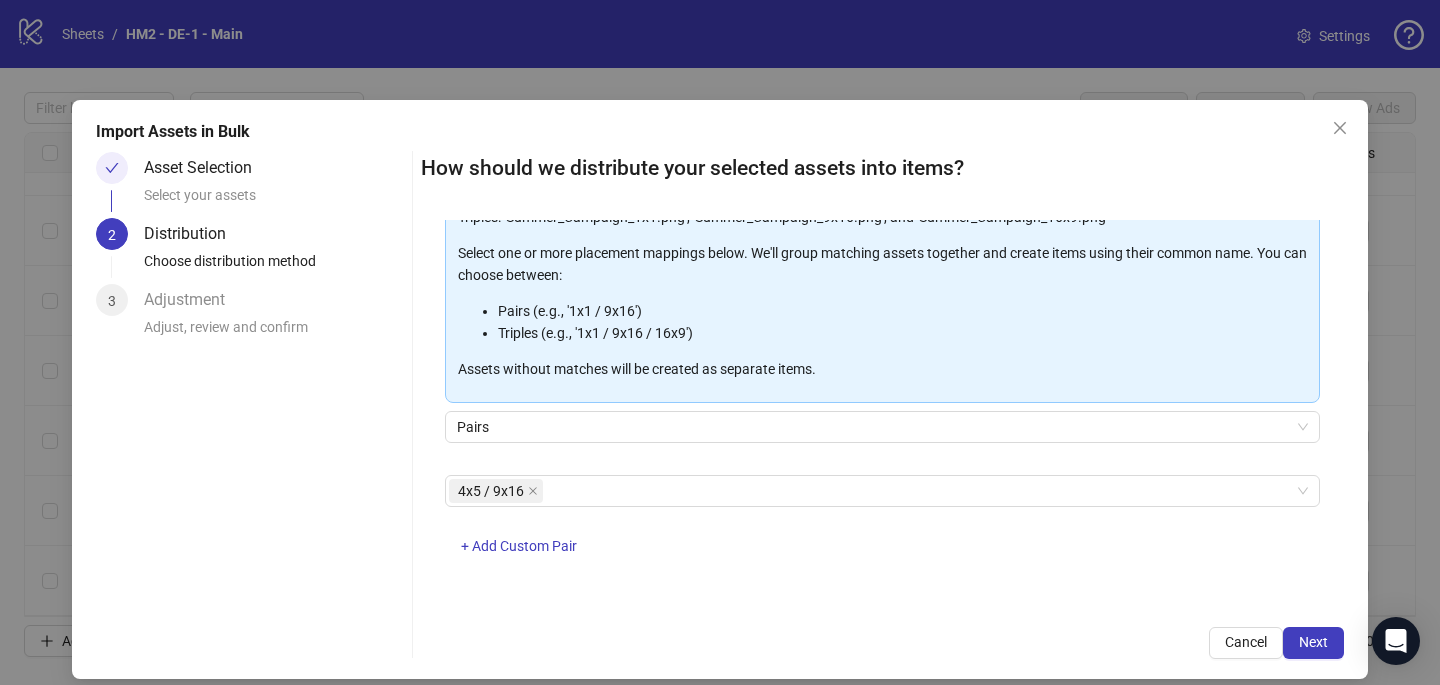 click on "One asset per item Group assets by name Assets must follow a consistent naming pattern to use this feature. Examples: Pairs: 'Summer_Campaign_1x1.png' and 'Summer_Campaign_9x16.png' Triples: 'Summer_Campaign_1x1.png', 'Summer_Campaign_9x16.png', and 'Summer_Campaign_16x9.png' Select one or more placement mappings below. We'll group matching assets together and create items using their common name. You can choose between: Pairs (e.g., '1x1 / 9x16') Triples (e.g., '1x1 / 9x16 / 16x9') Assets without matches will be created as separate items. Pairs 4x5 / 9x16   + Add Custom Pair" at bounding box center [882, 411] 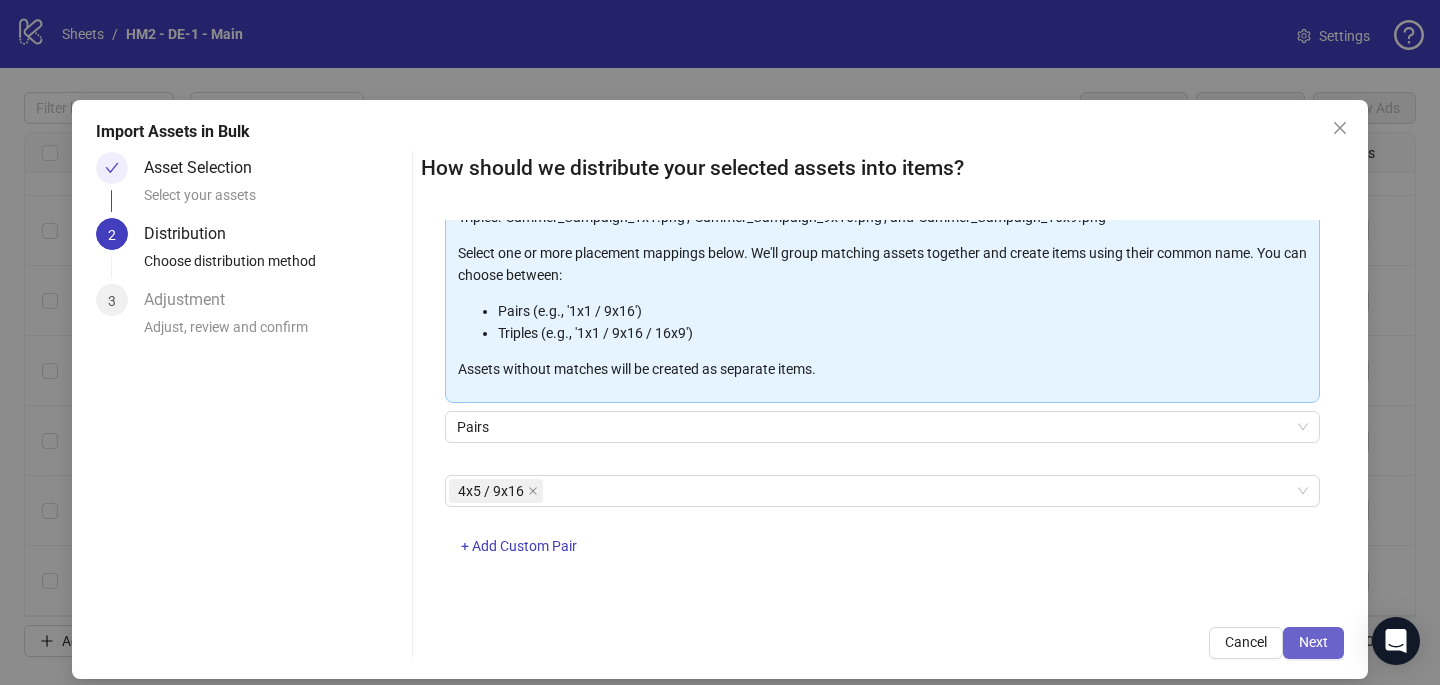 click on "Next" at bounding box center (1313, 643) 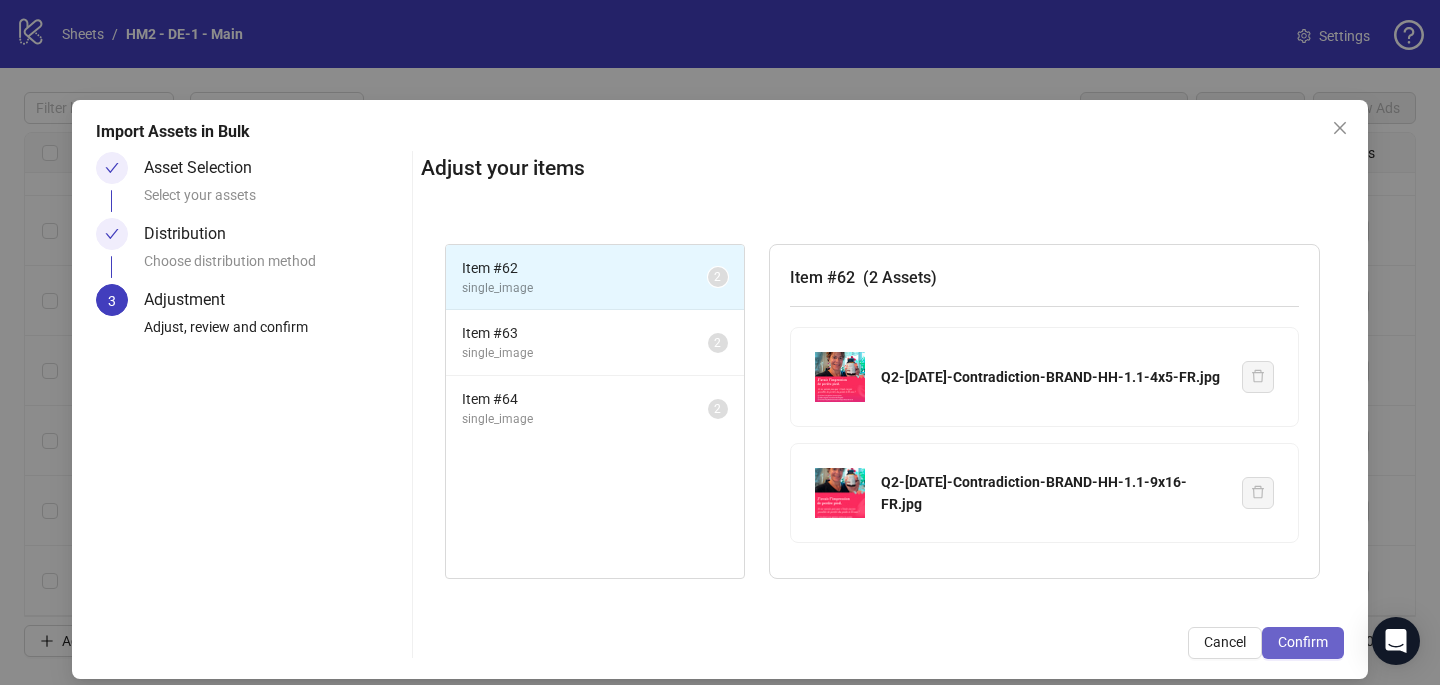click on "Confirm" at bounding box center (1303, 643) 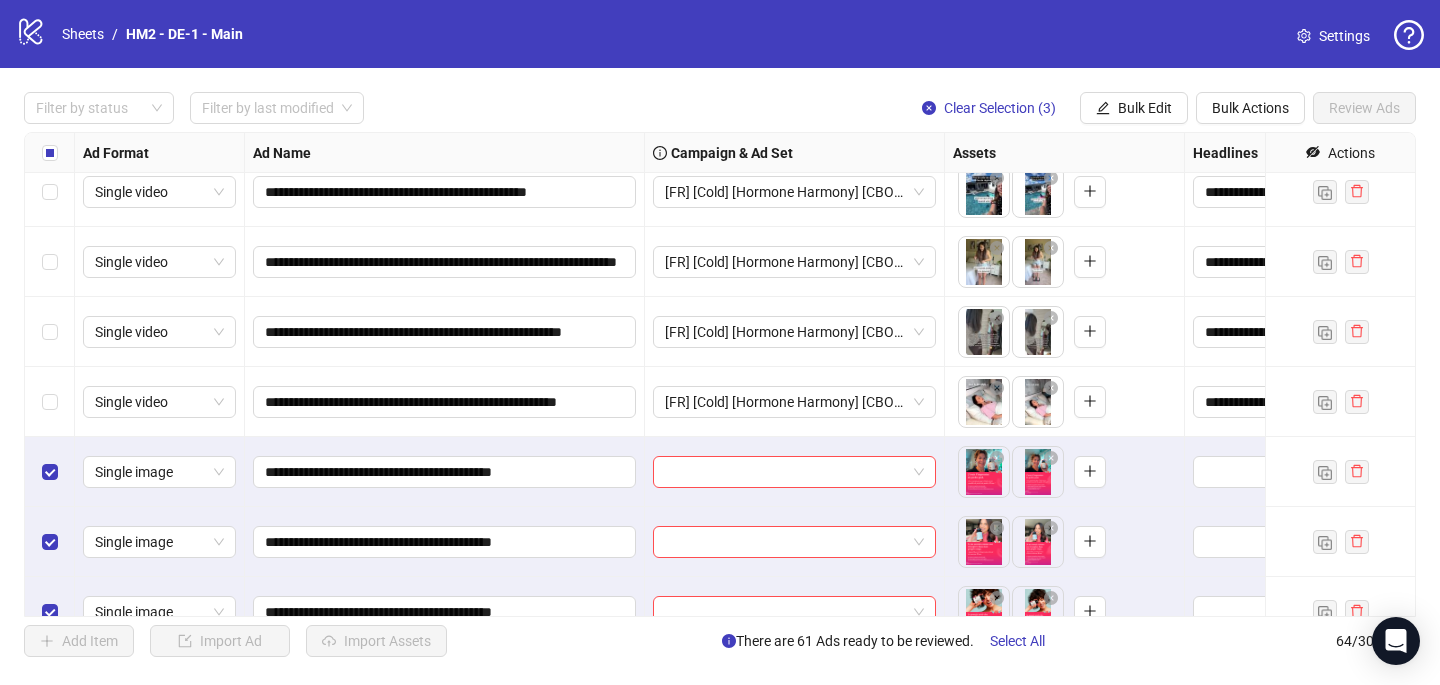 scroll, scrollTop: 4037, scrollLeft: 0, axis: vertical 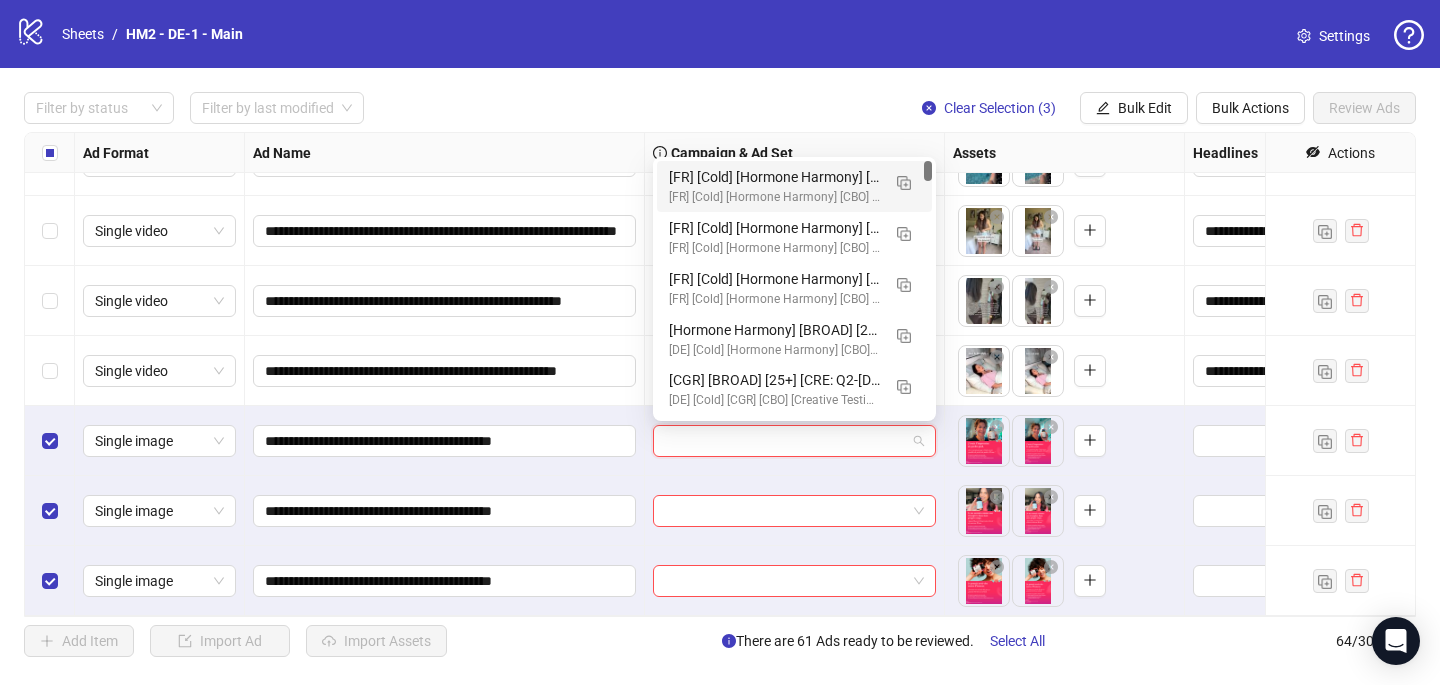 click at bounding box center (785, 441) 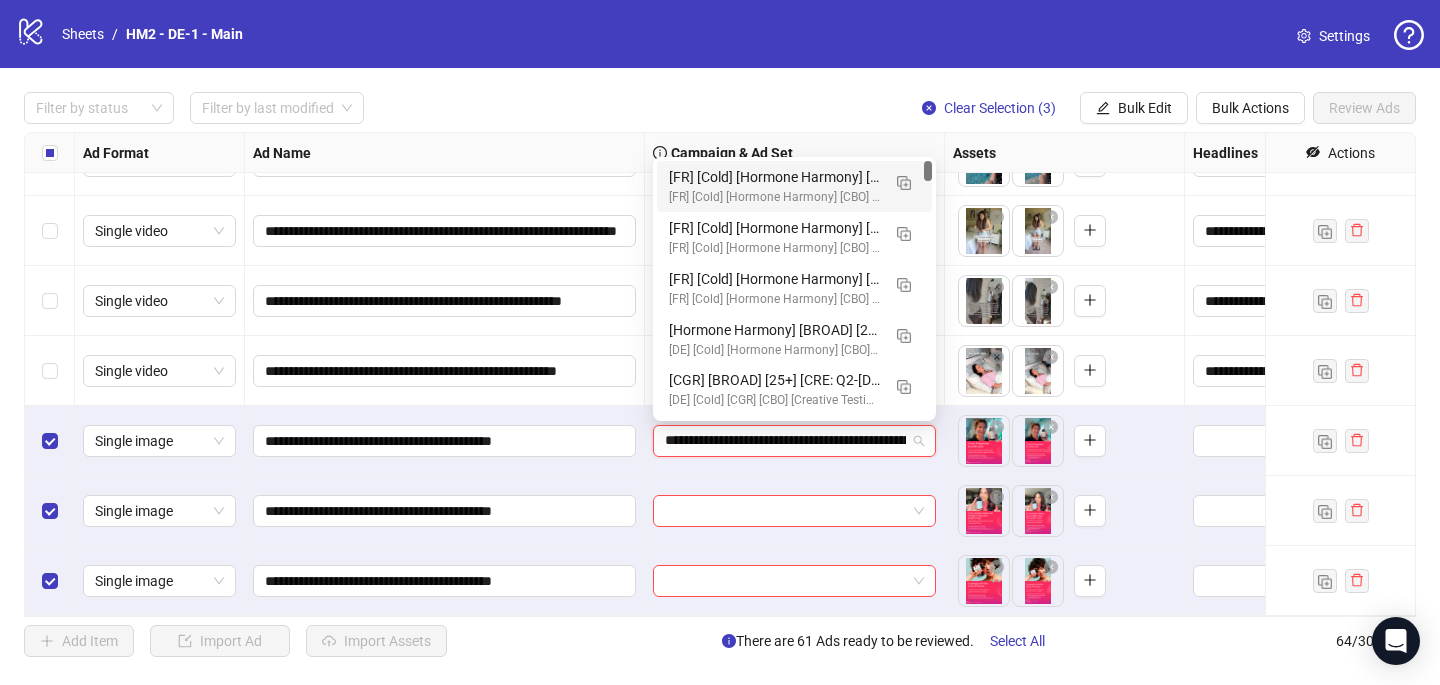 scroll, scrollTop: 0, scrollLeft: 315, axis: horizontal 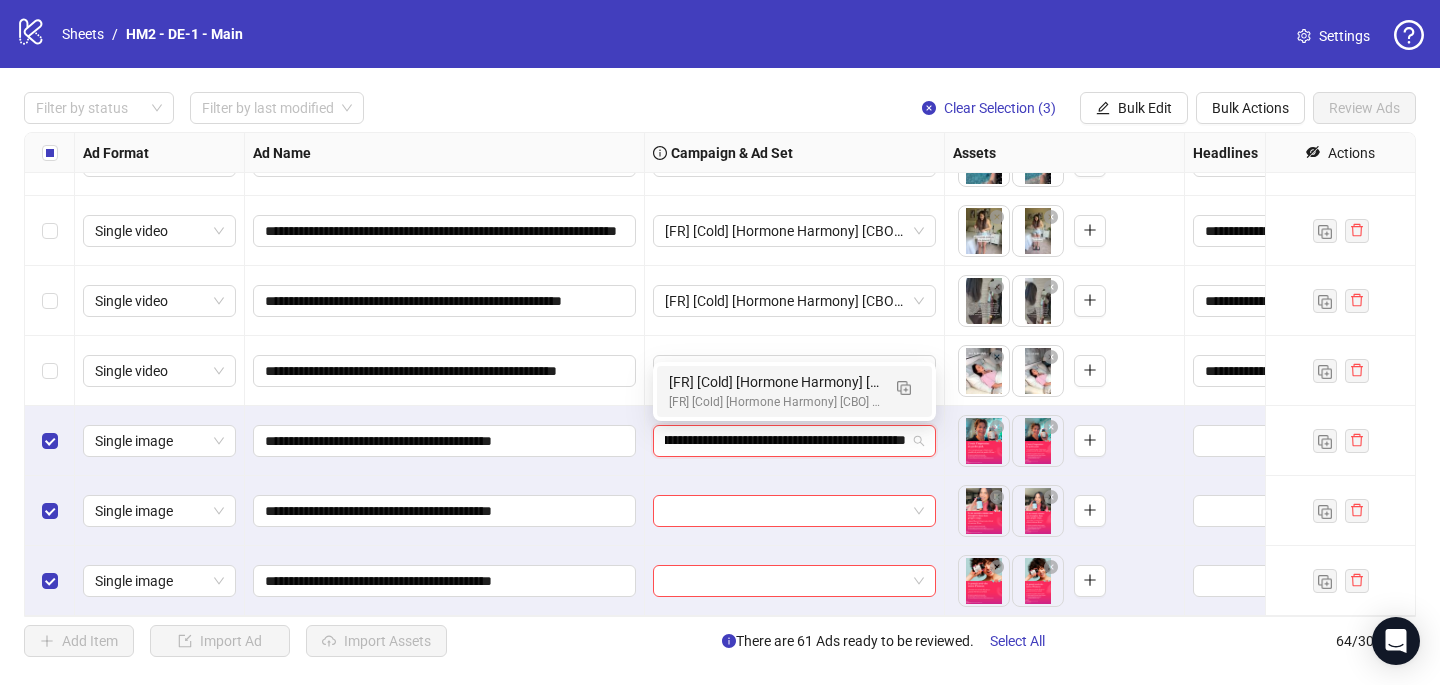 click on "[FR] [Cold] [Hormone Harmony] [CBO] [Creative Insertion 2025] [[DATE]]" at bounding box center [774, 402] 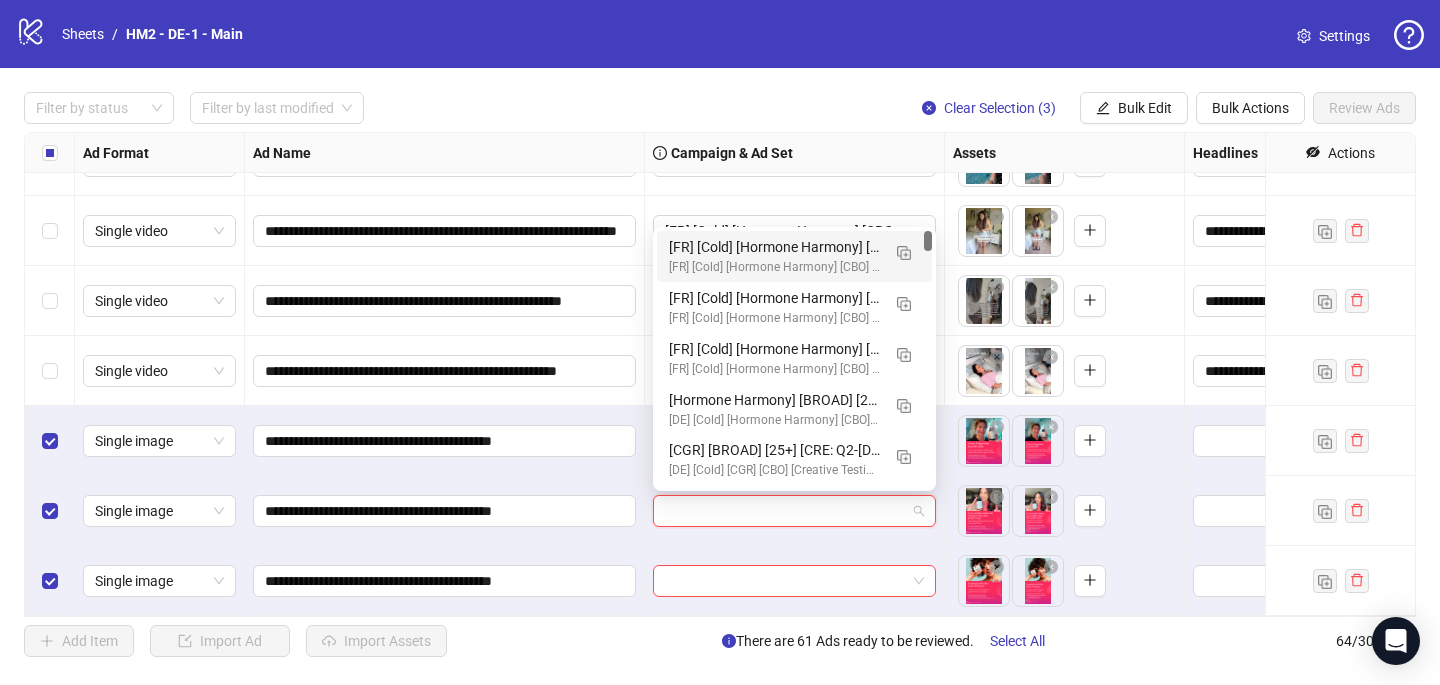 click at bounding box center (785, 511) 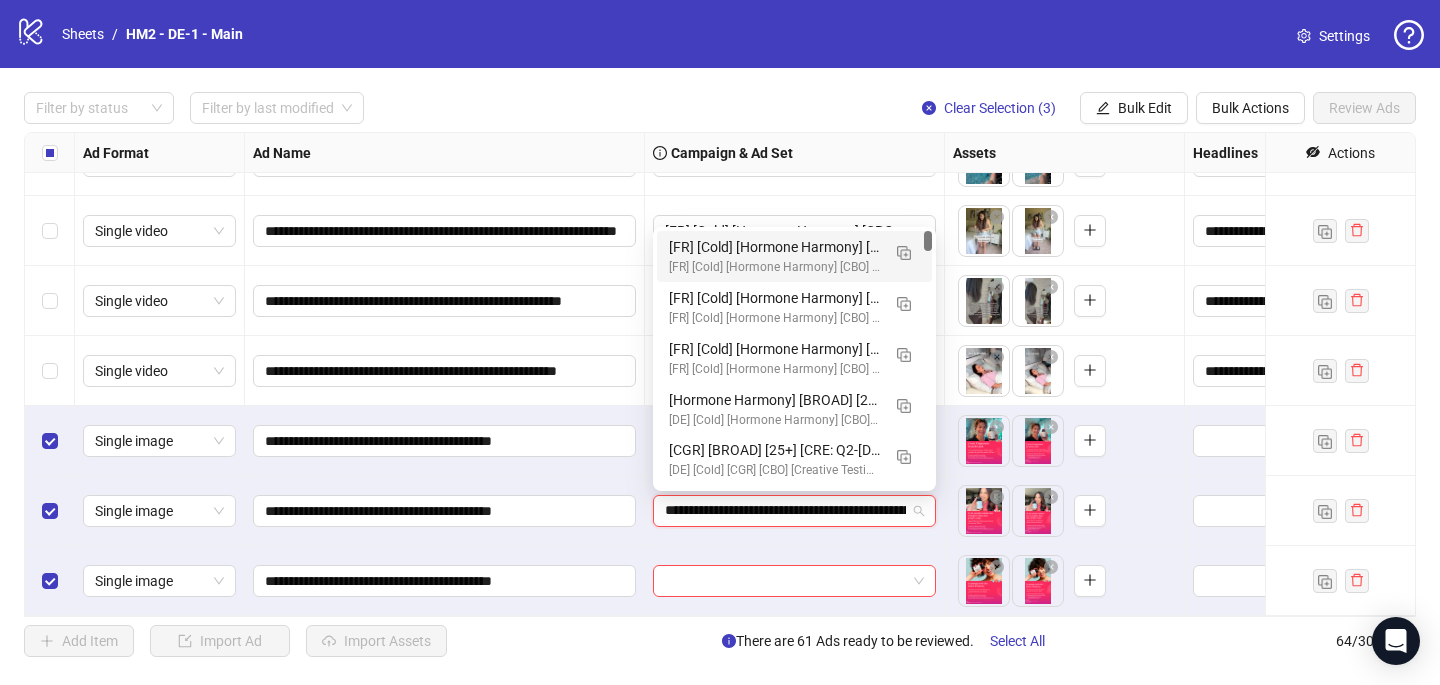 scroll, scrollTop: 0, scrollLeft: 315, axis: horizontal 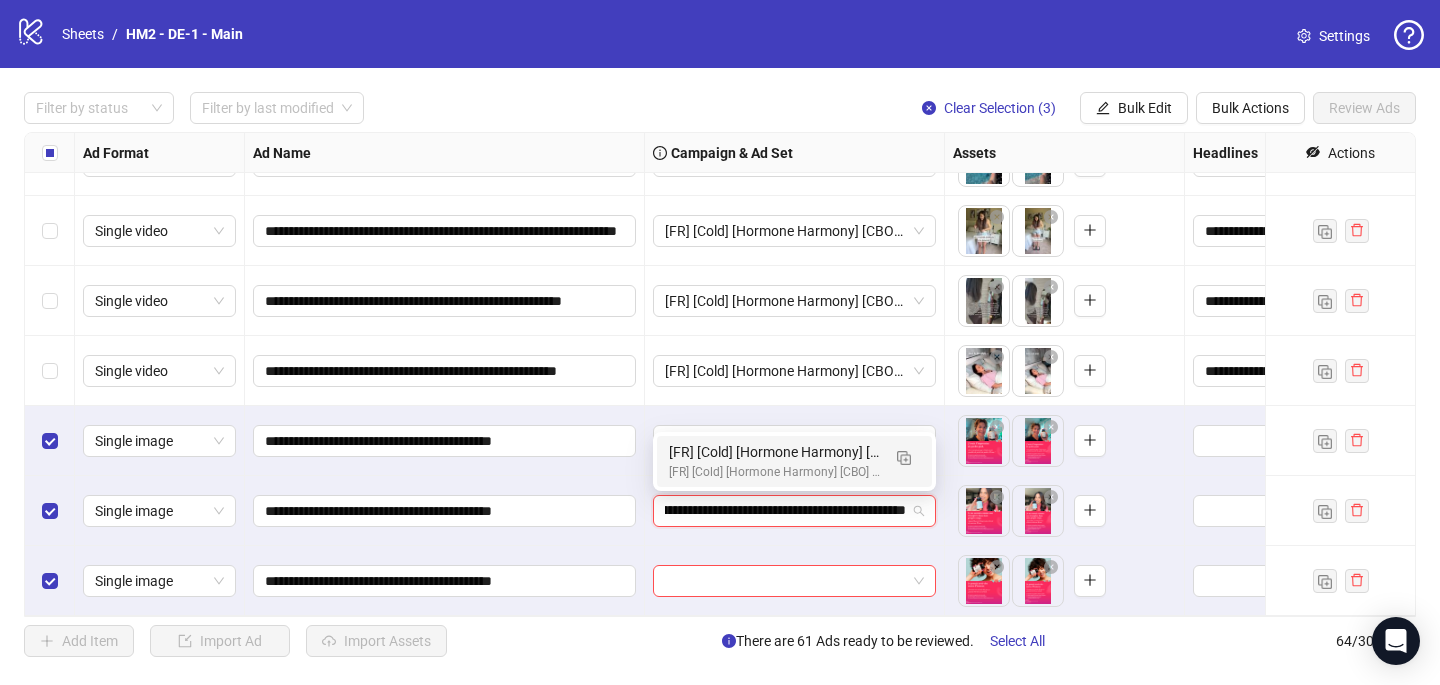 click on "[FR] [Cold] [Hormone Harmony] [CBO] [Creative Insertion 2025] [[DATE]]" at bounding box center [774, 472] 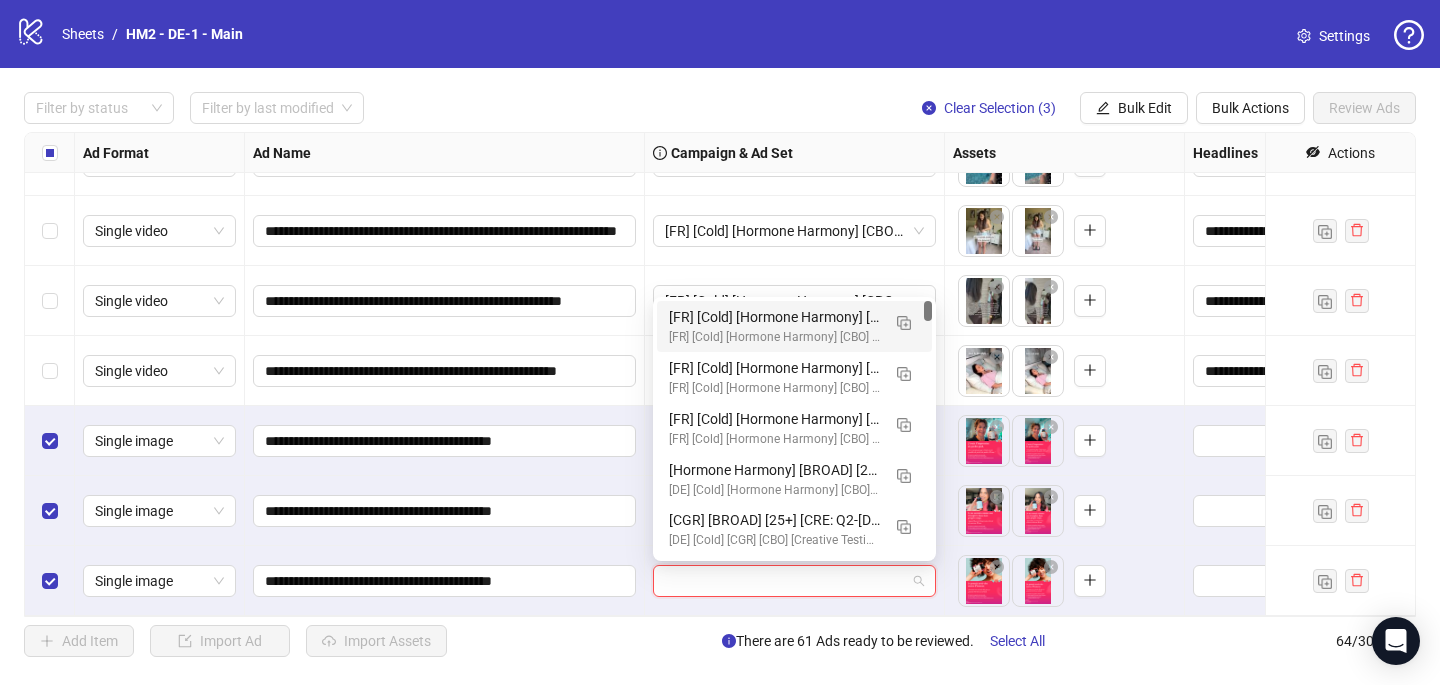 click at bounding box center (785, 581) 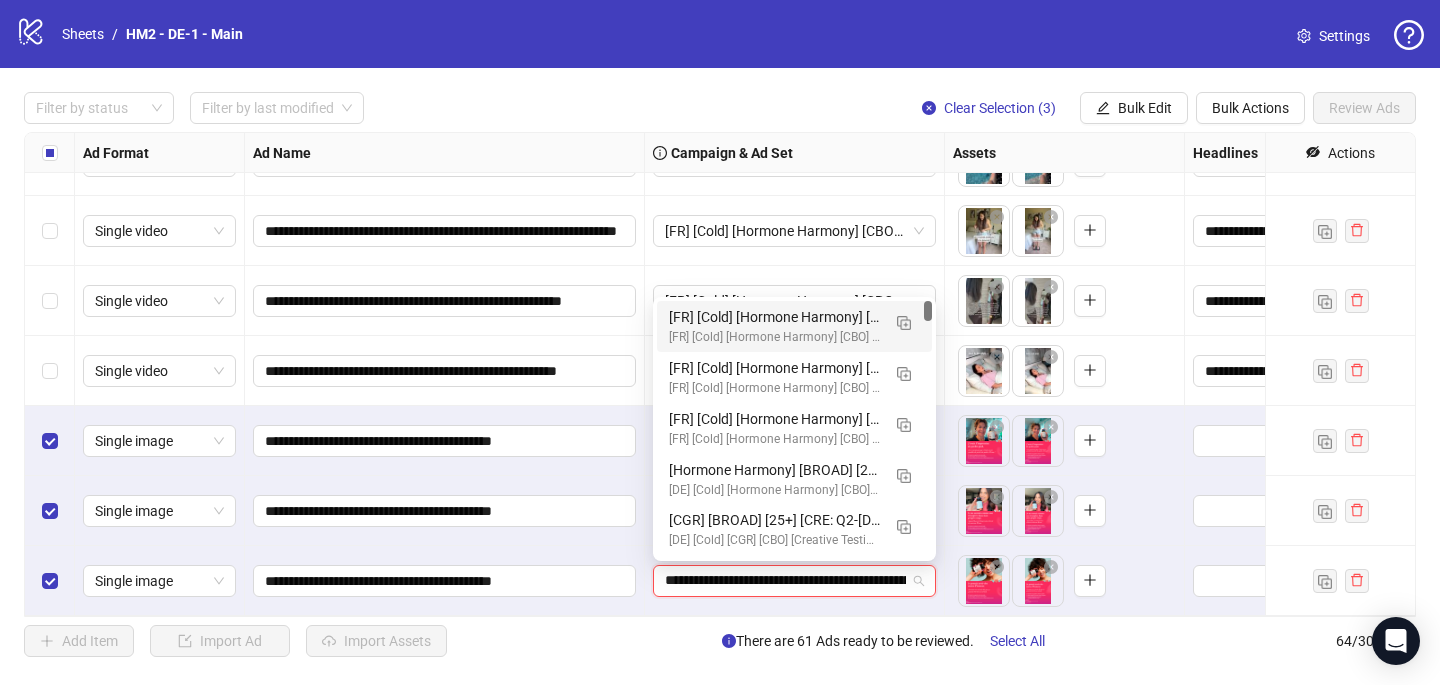 scroll, scrollTop: 0, scrollLeft: 315, axis: horizontal 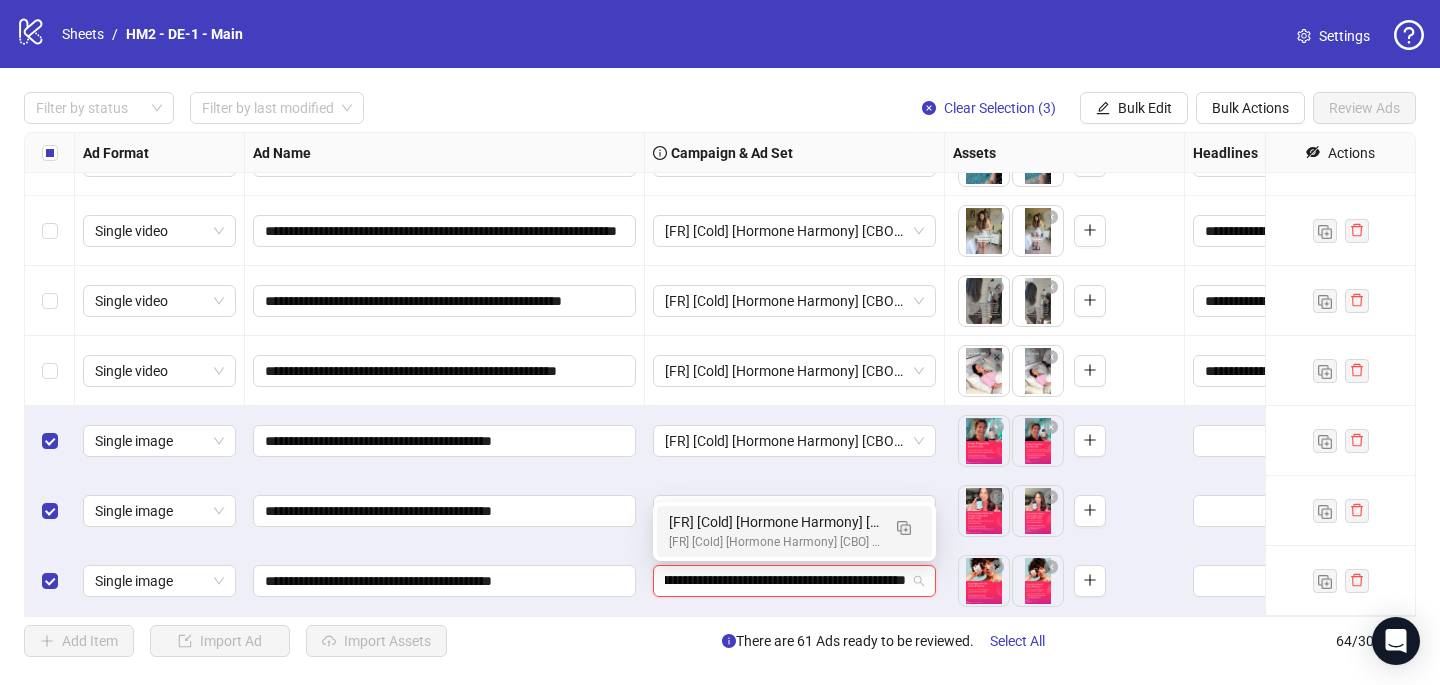 type on "**********" 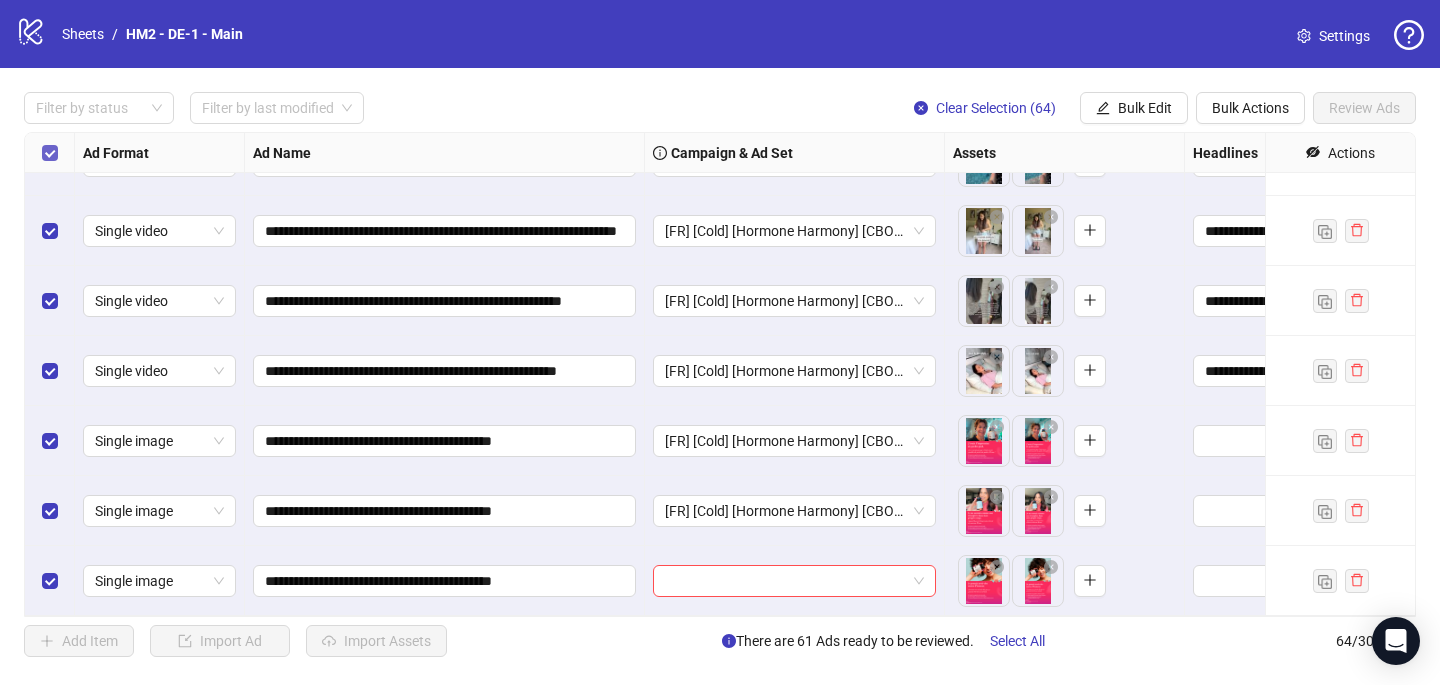 scroll, scrollTop: 0, scrollLeft: 0, axis: both 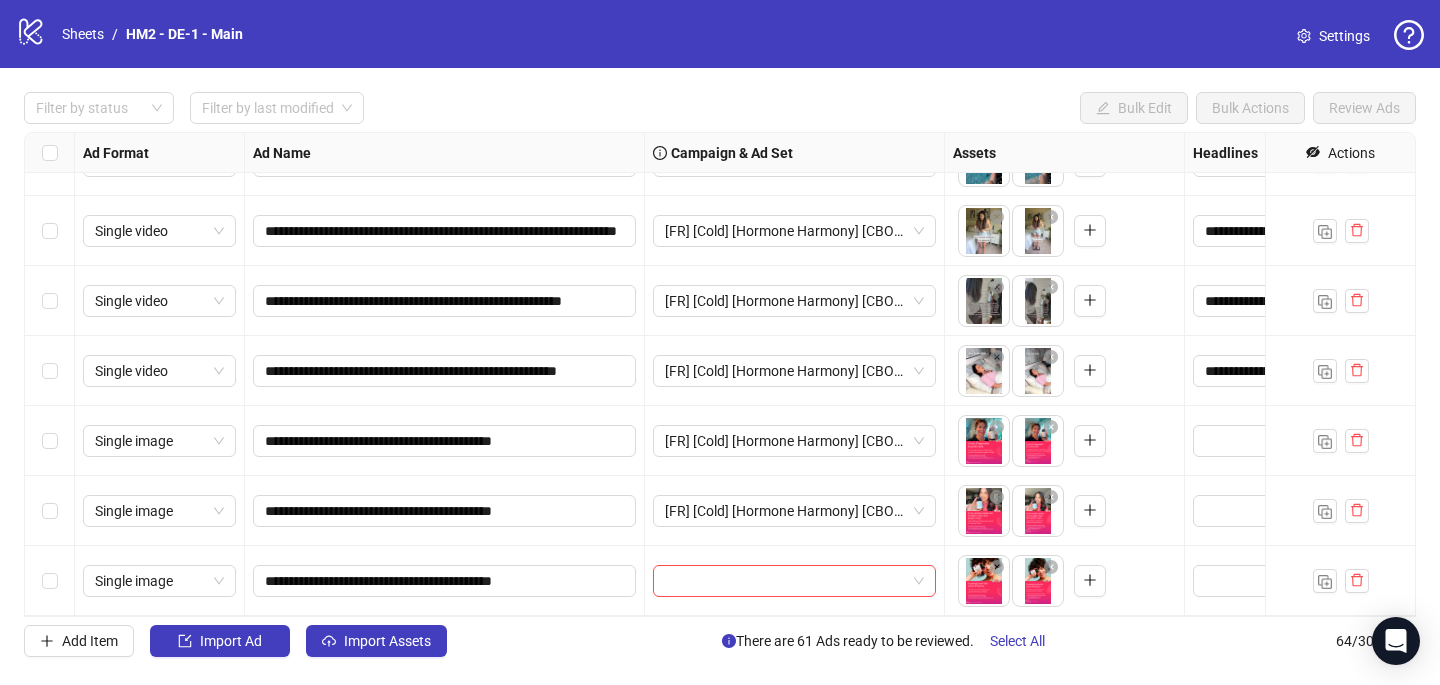 click at bounding box center [795, 581] 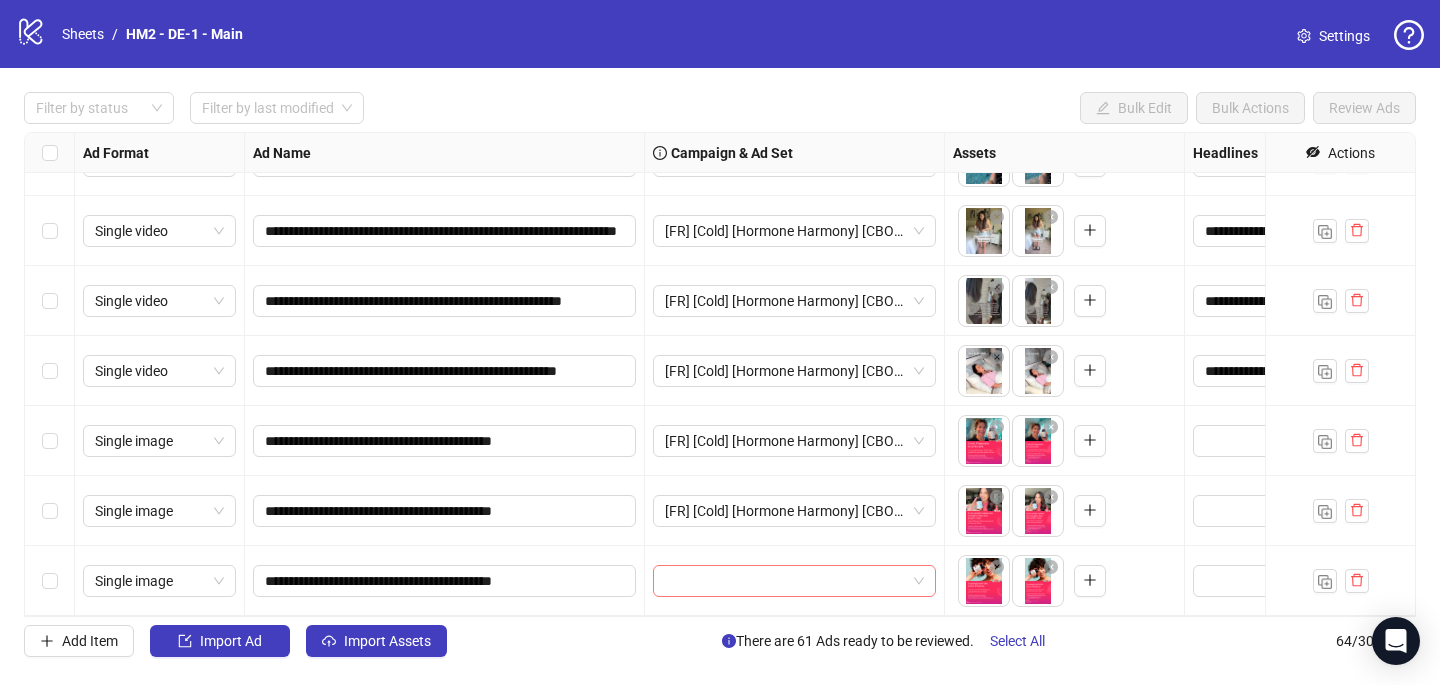 click at bounding box center (785, 581) 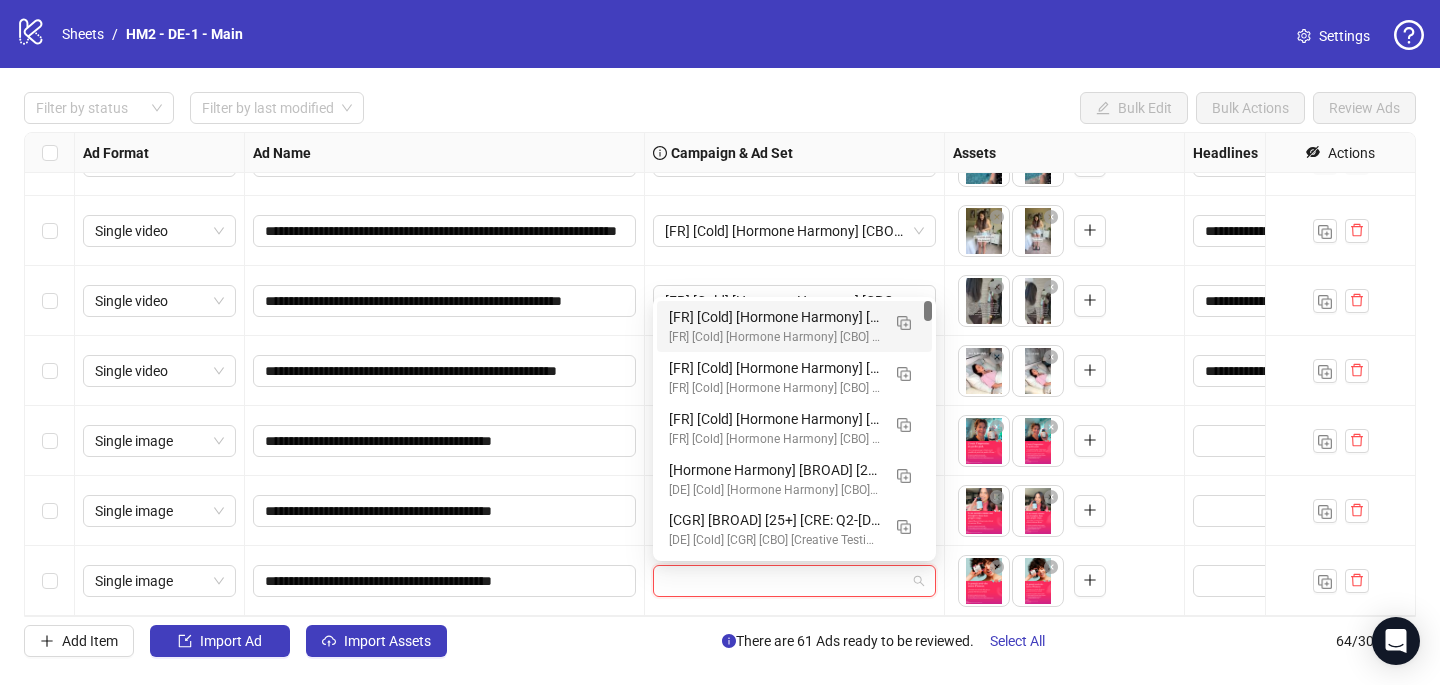 paste on "**********" 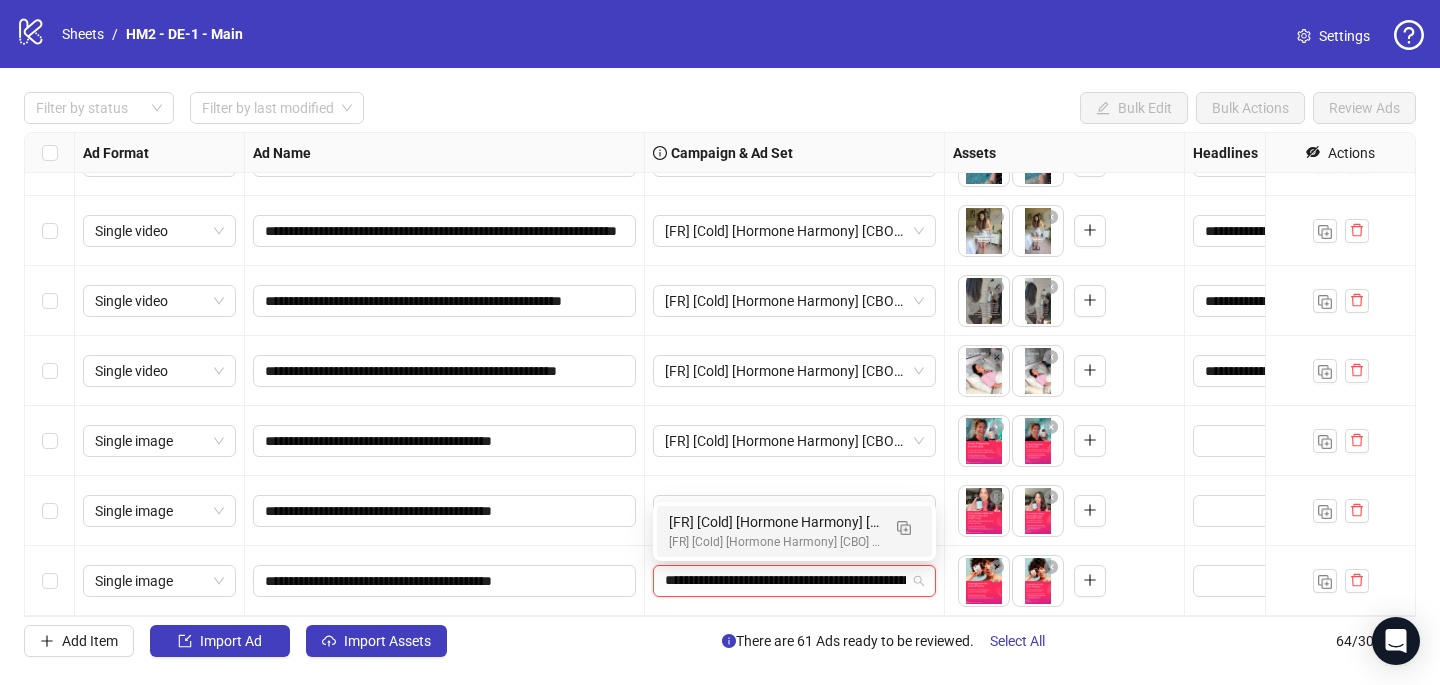 scroll, scrollTop: 0, scrollLeft: 315, axis: horizontal 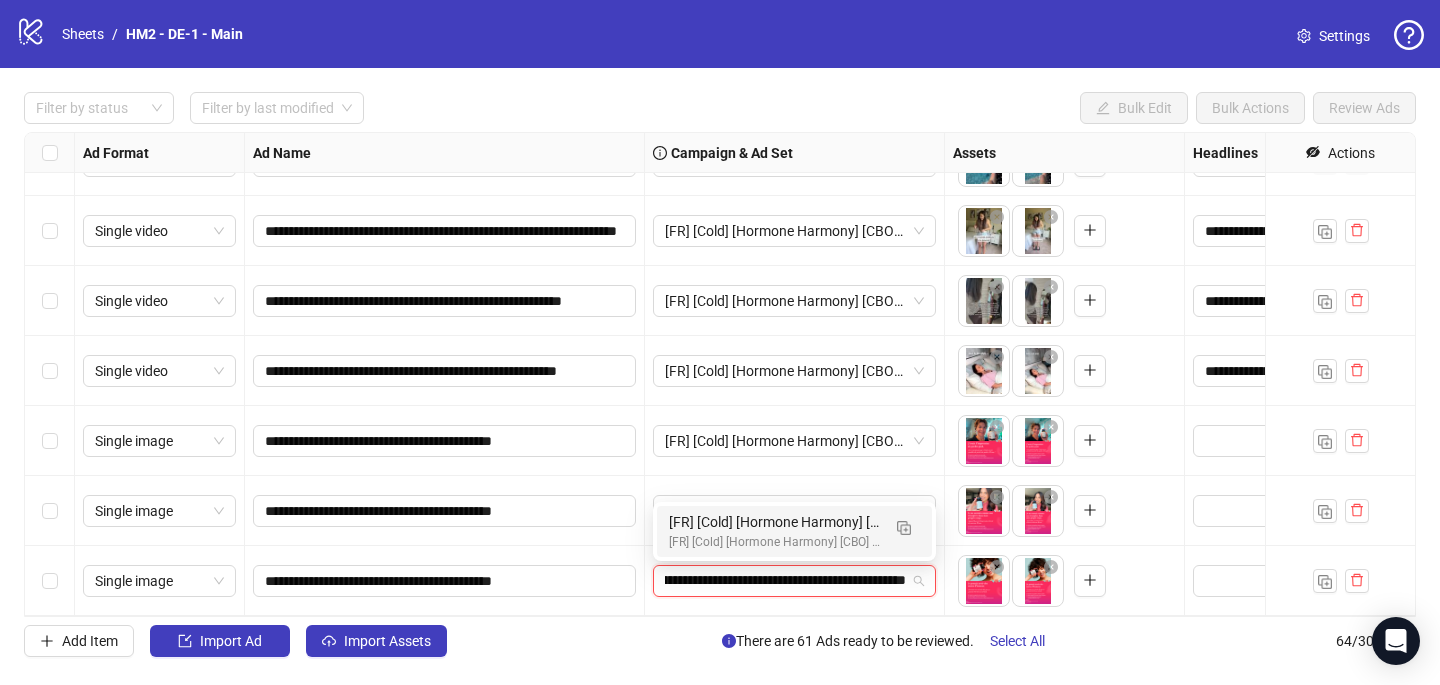 click on "[FR] [Cold] [Hormone Harmony] [CBO] [Creative Insertion 2025] [[DATE]]" at bounding box center (774, 542) 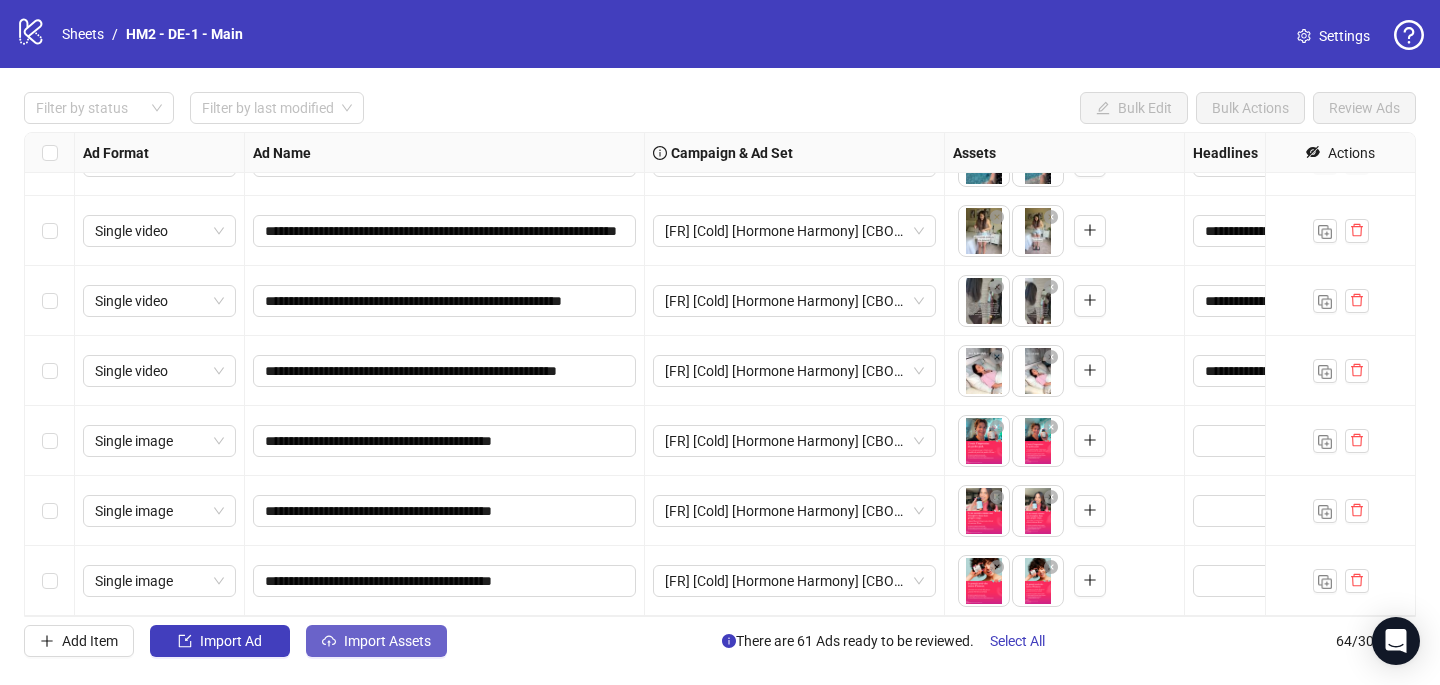 click on "Import Assets" at bounding box center (387, 641) 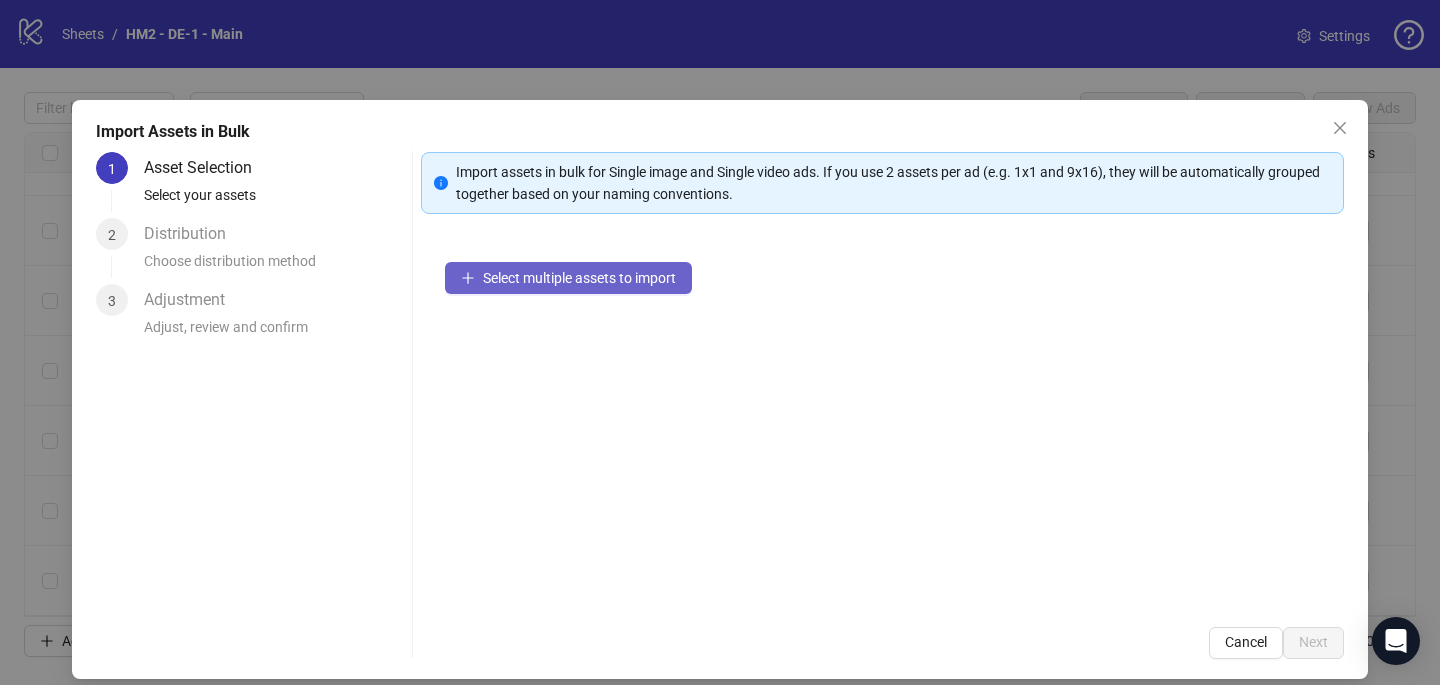 click on "Select multiple assets to import" at bounding box center [568, 278] 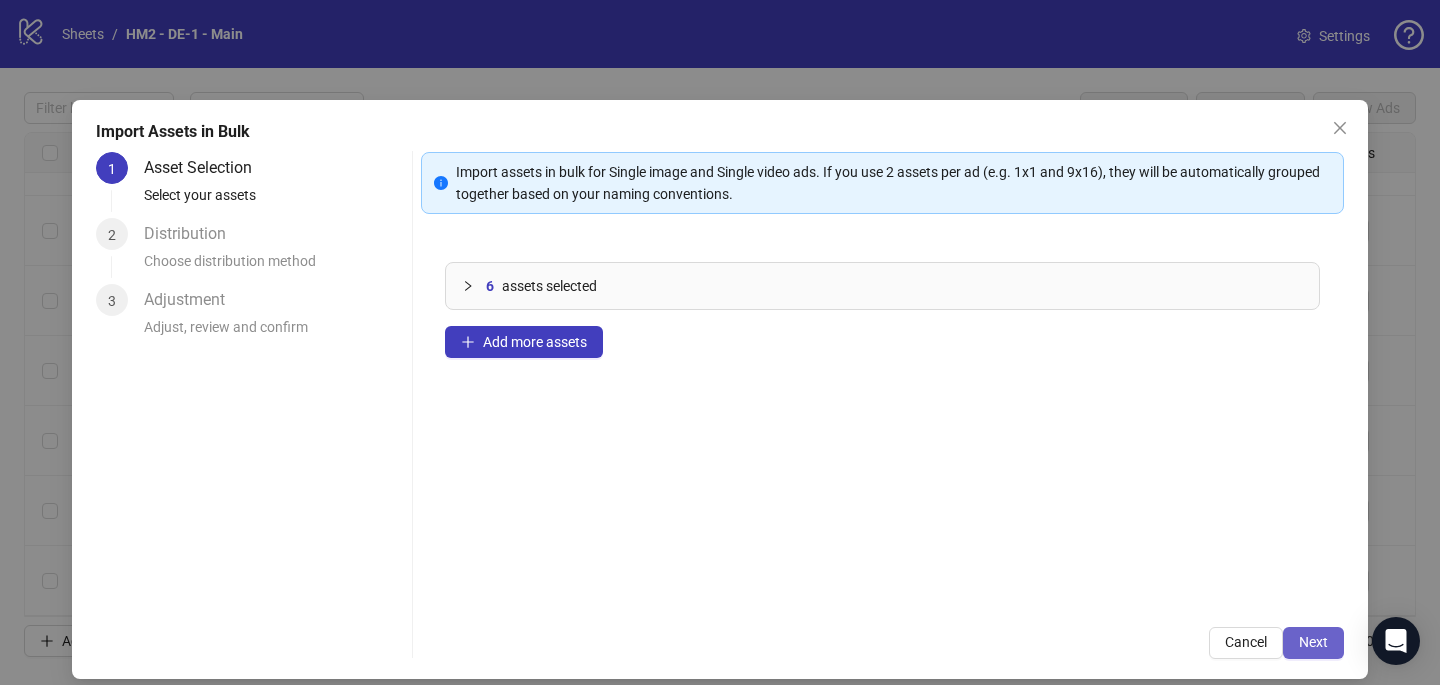 click on "Next" at bounding box center (1313, 642) 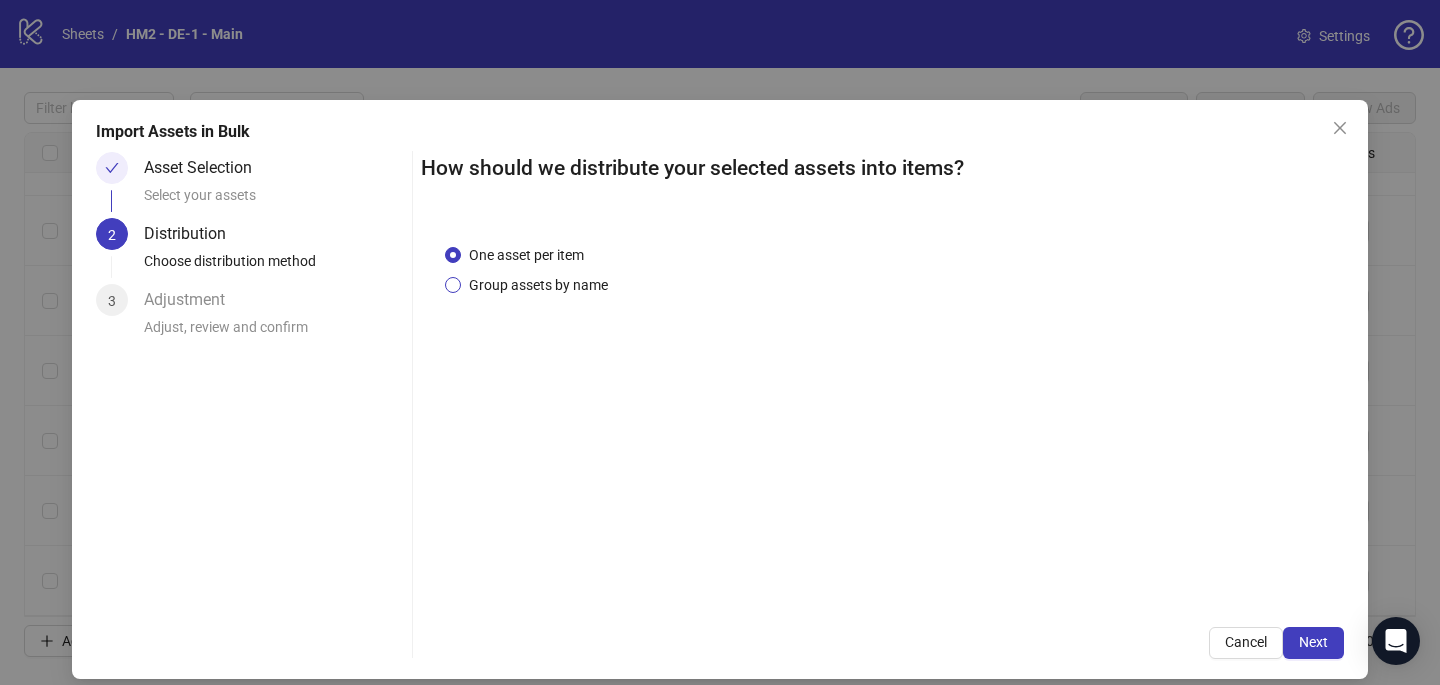click on "Group assets by name" at bounding box center (538, 285) 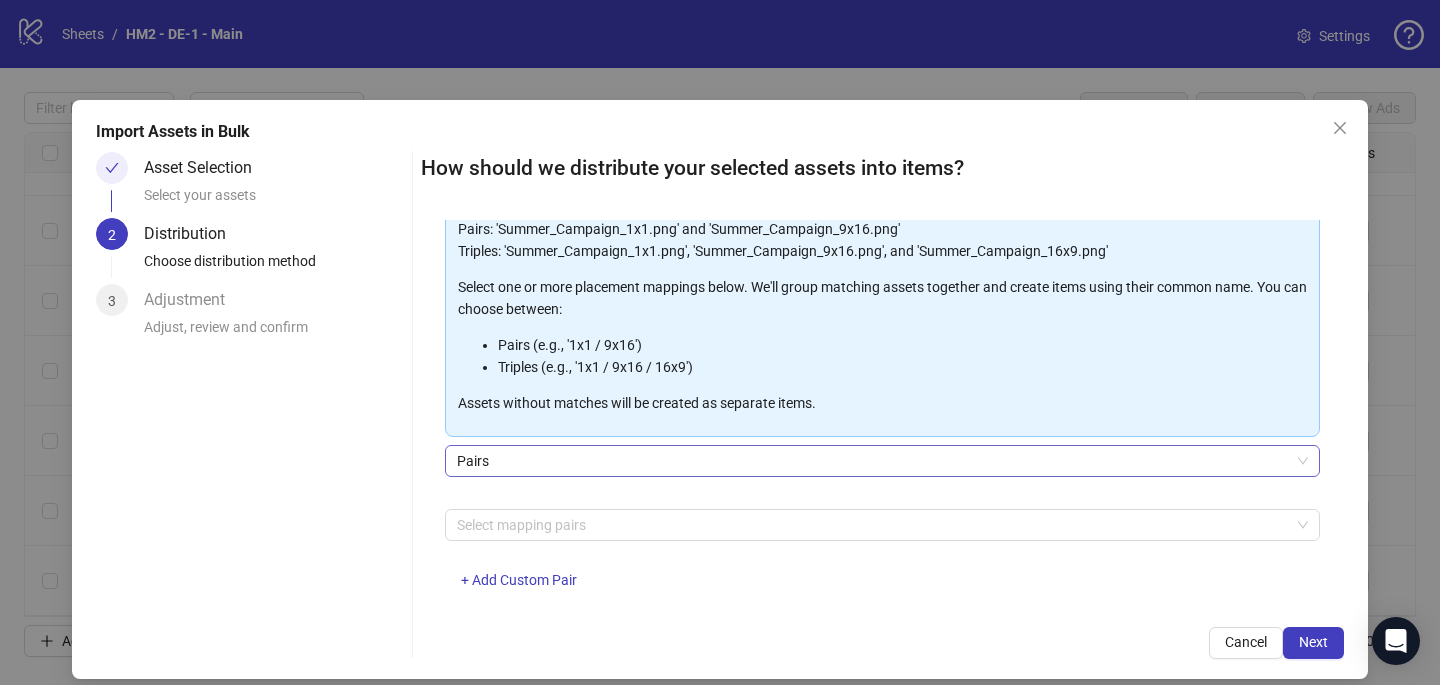 scroll, scrollTop: 203, scrollLeft: 0, axis: vertical 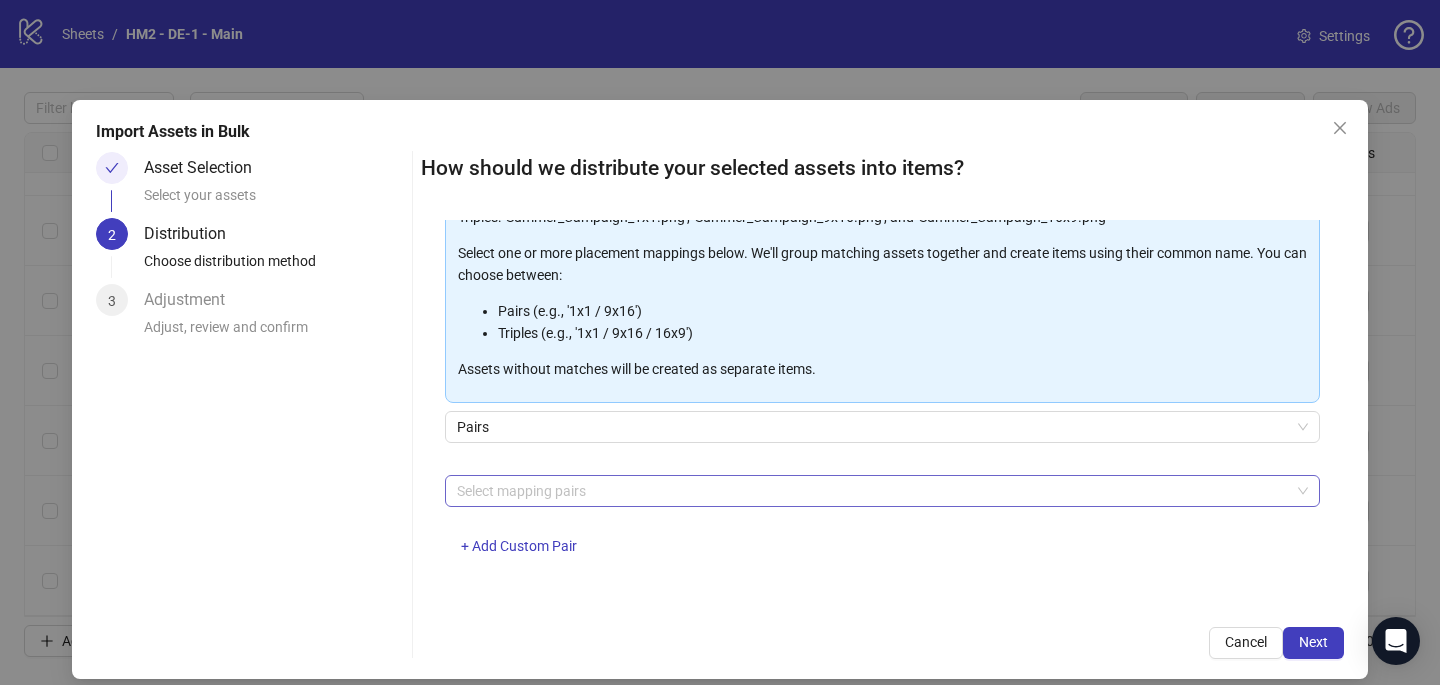 click at bounding box center (872, 491) 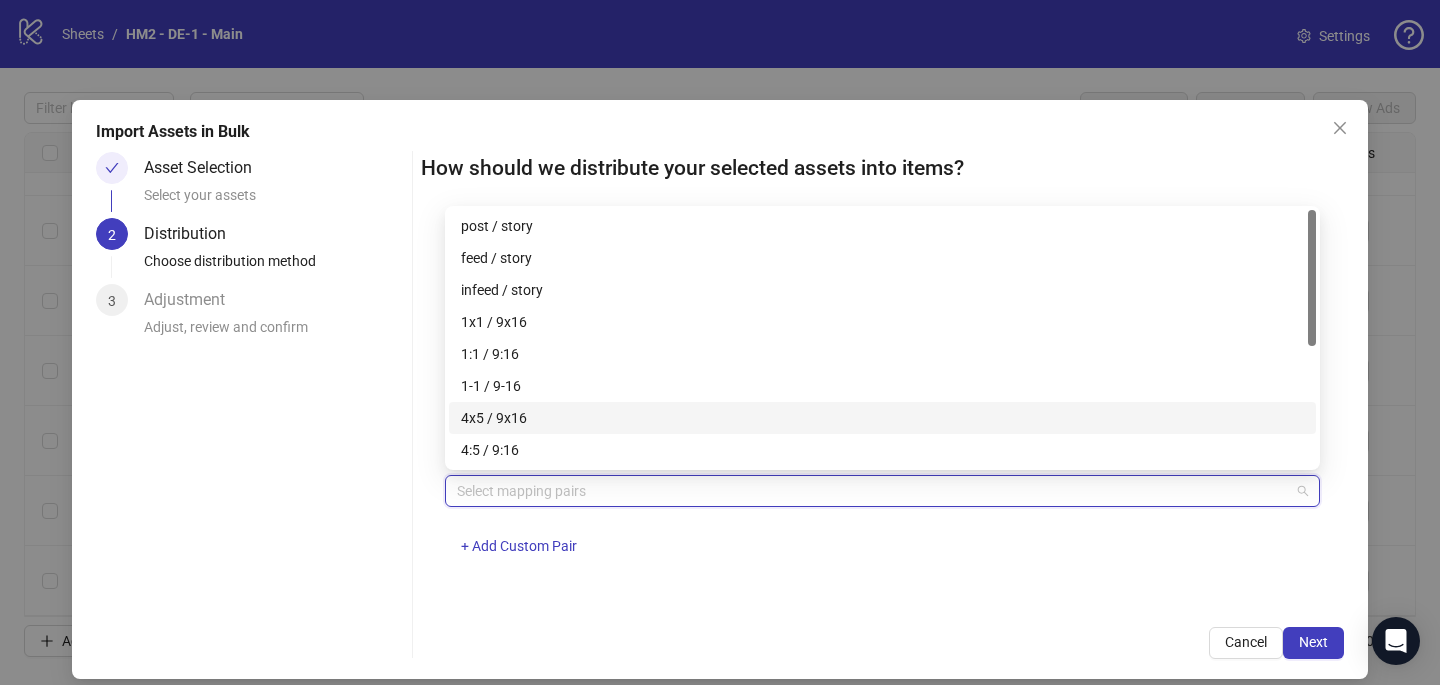 click on "4x5 / 9x16" at bounding box center [882, 418] 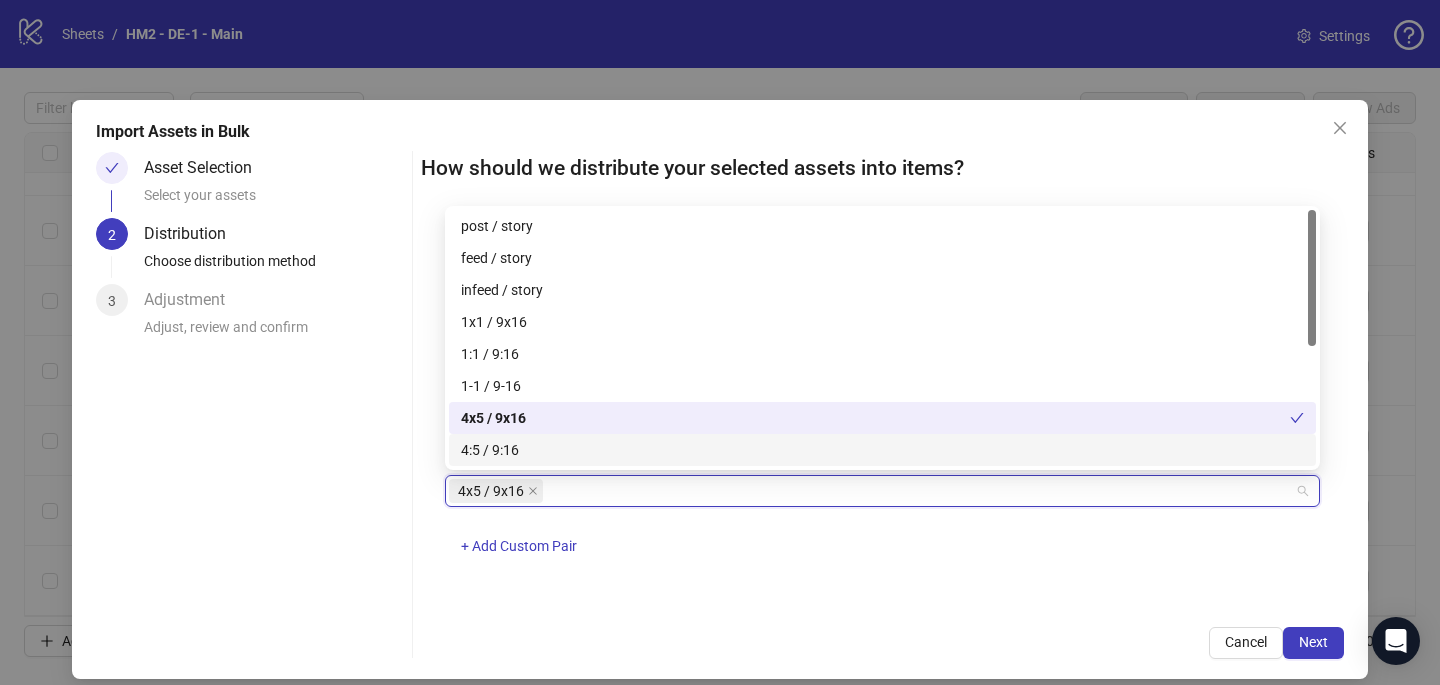 click on "4x5 / 9x16   + Add Custom Pair" at bounding box center (882, 527) 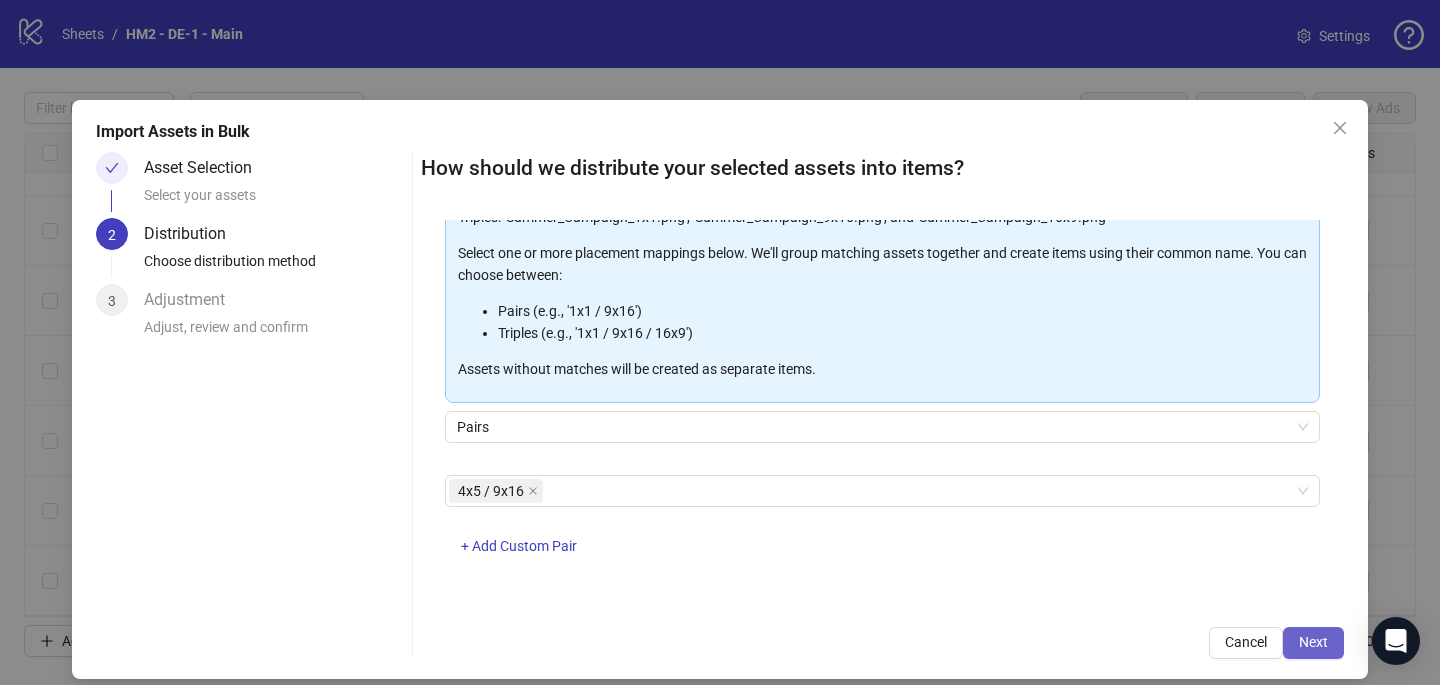 click on "Next" at bounding box center (1313, 642) 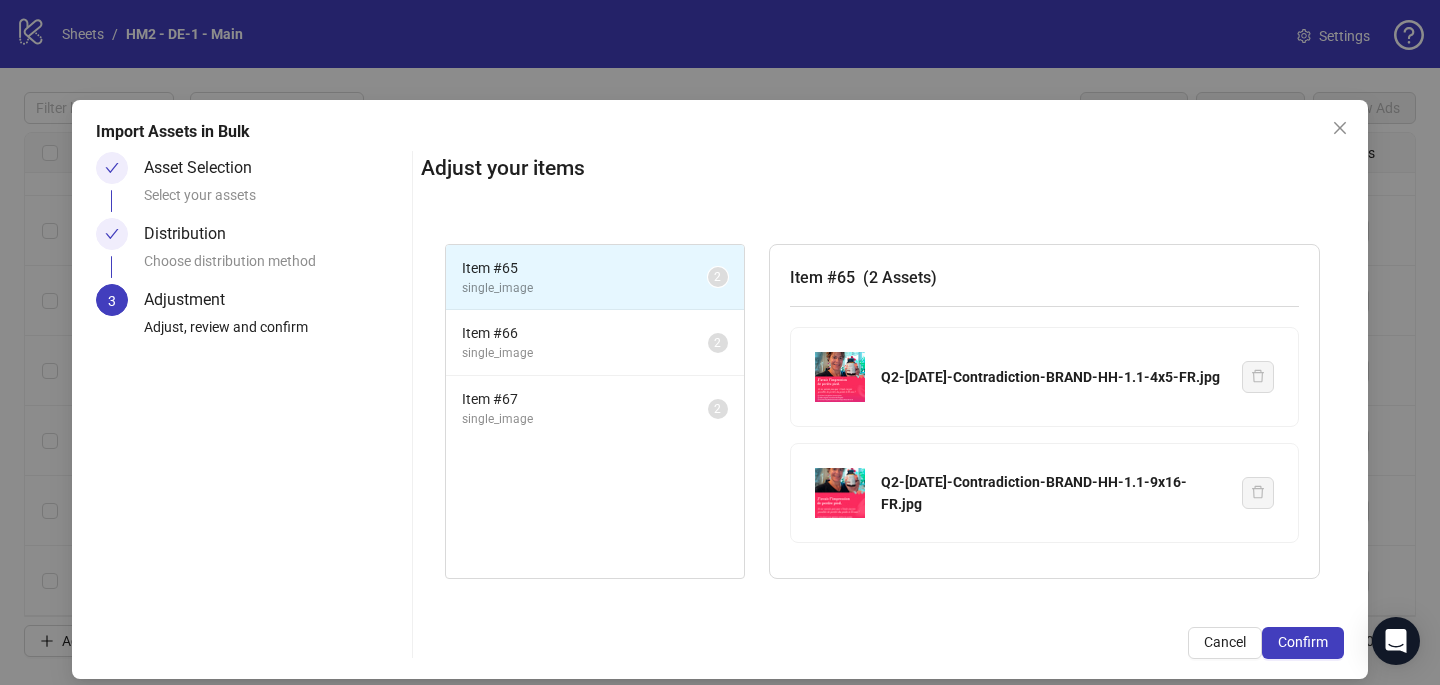 click on "Confirm" at bounding box center (1303, 642) 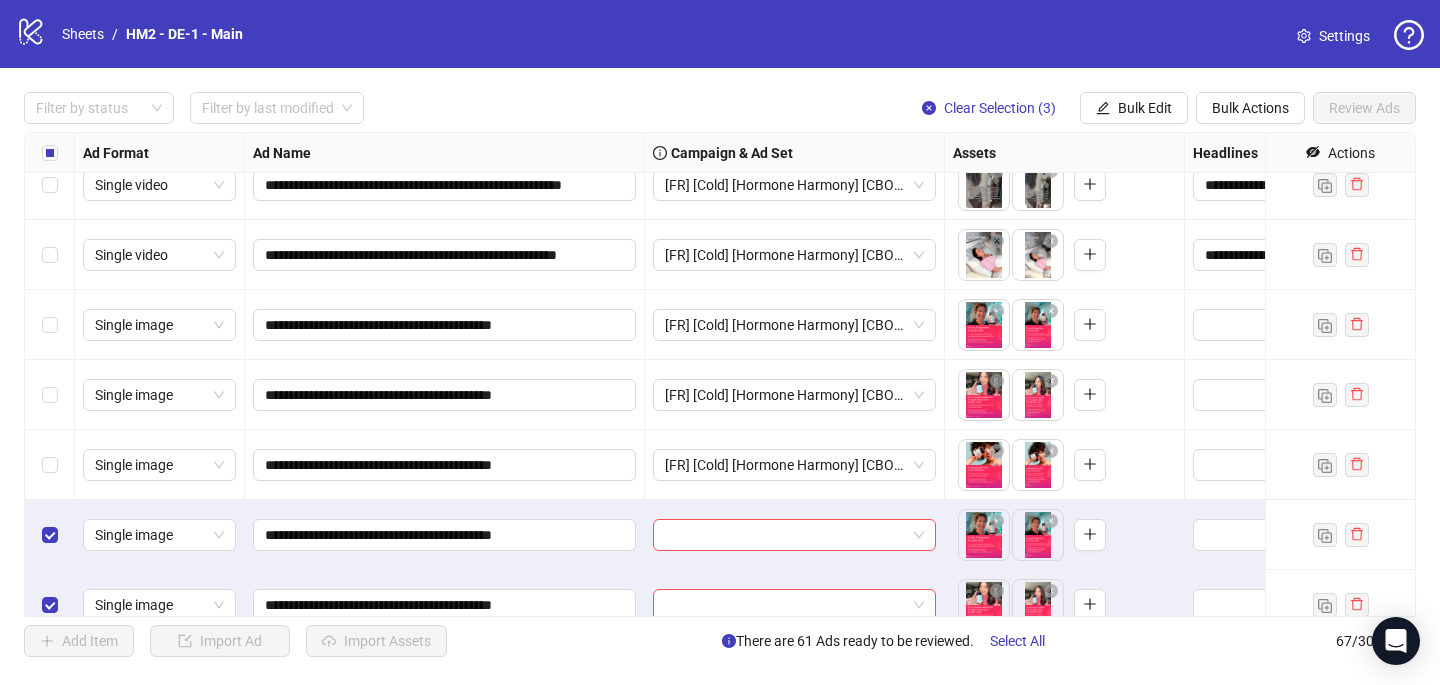 scroll, scrollTop: 4140, scrollLeft: 0, axis: vertical 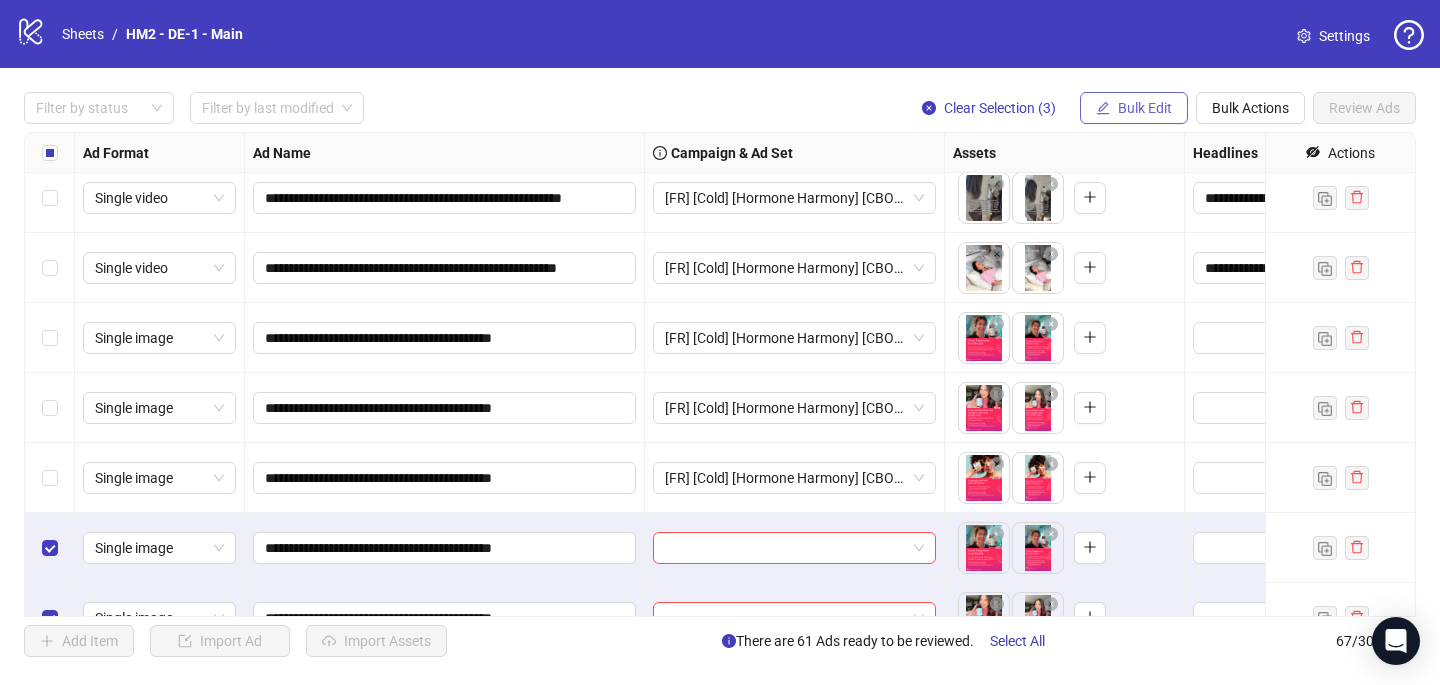 click on "Bulk Edit" at bounding box center [1145, 108] 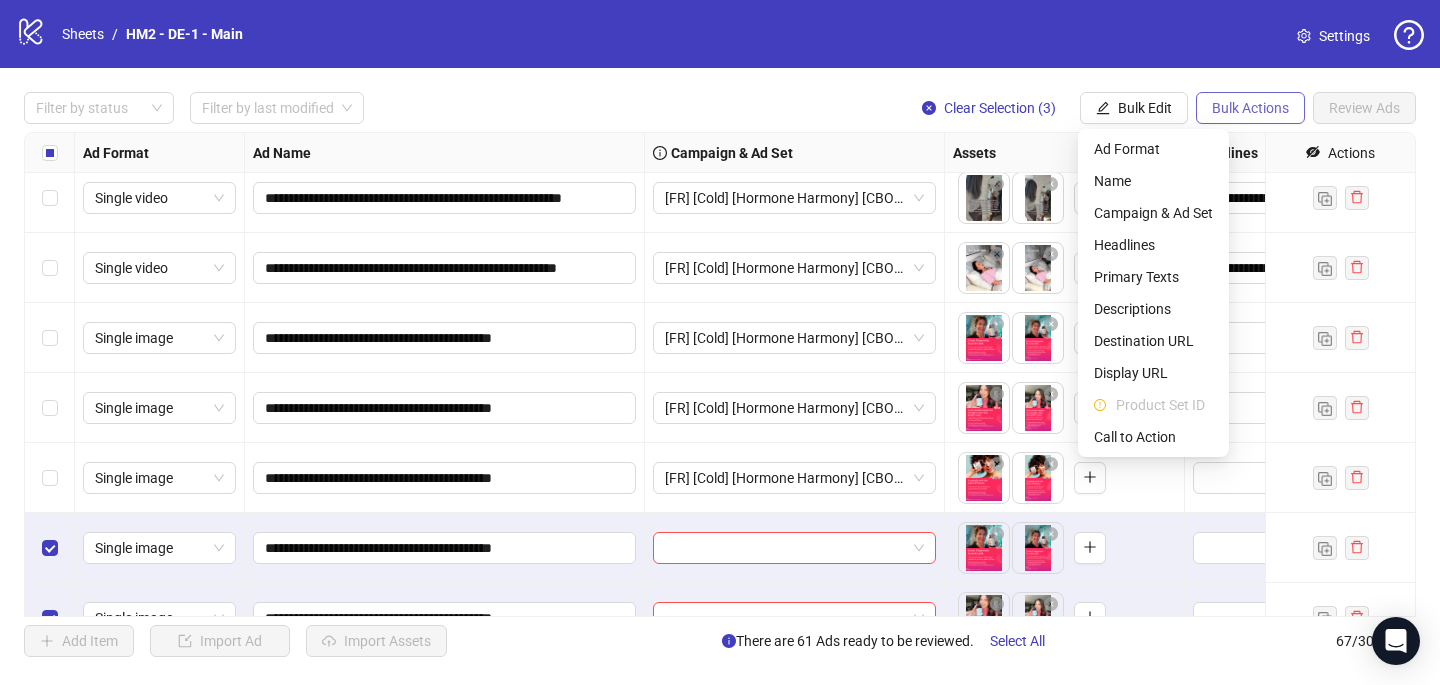 click on "Bulk Actions" at bounding box center [1250, 108] 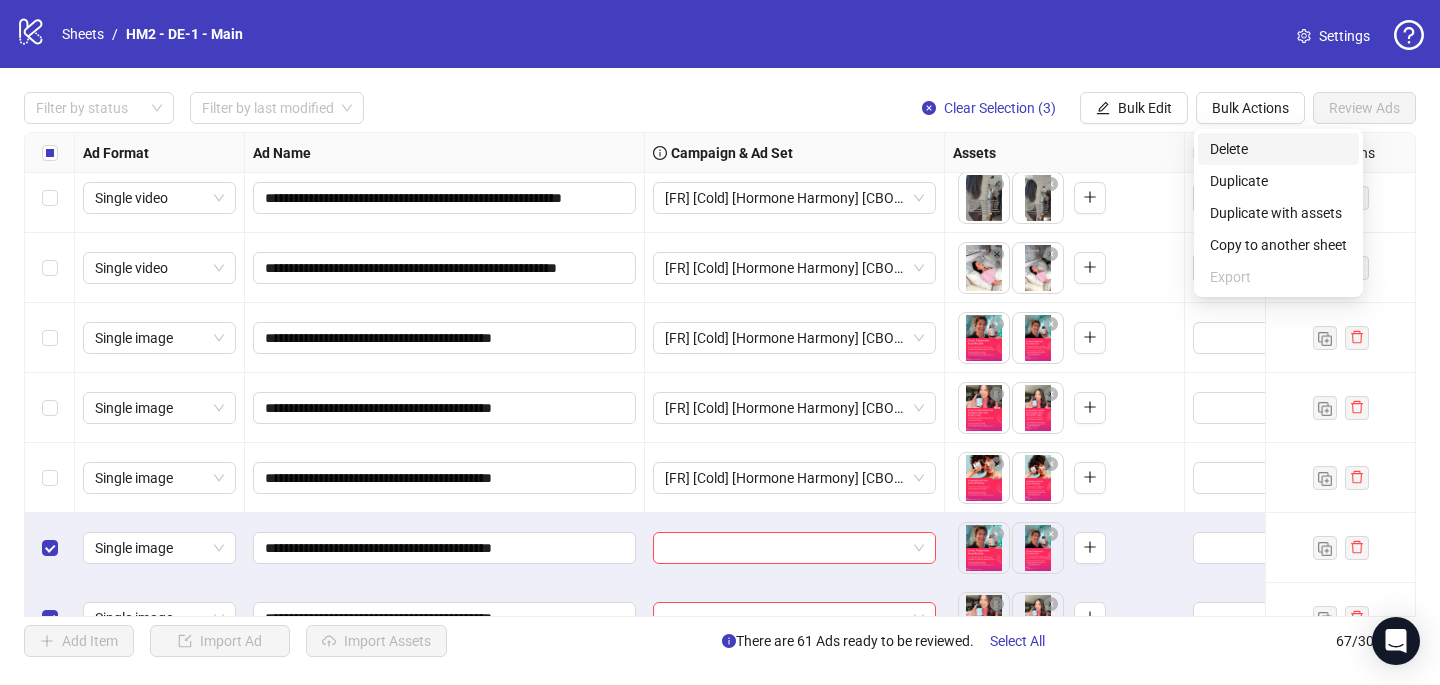click on "Delete" at bounding box center (1278, 149) 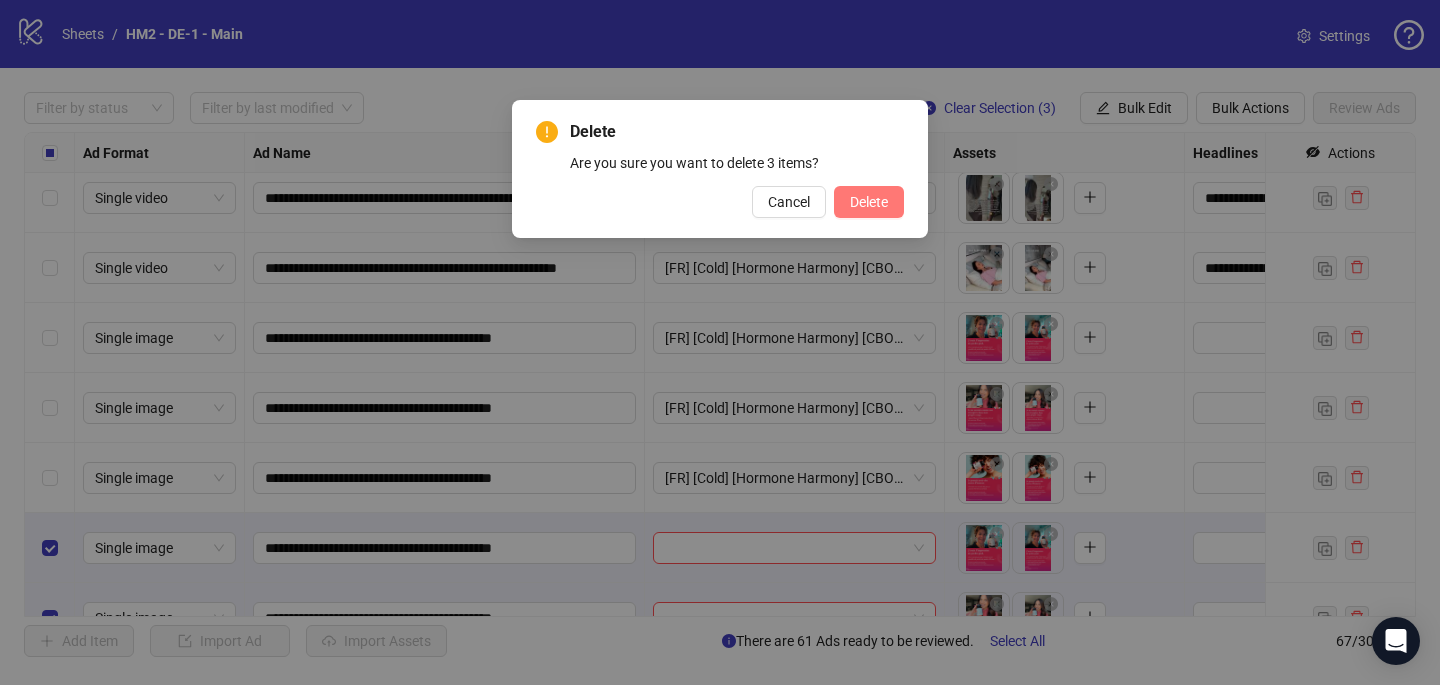 click on "Delete" at bounding box center (869, 202) 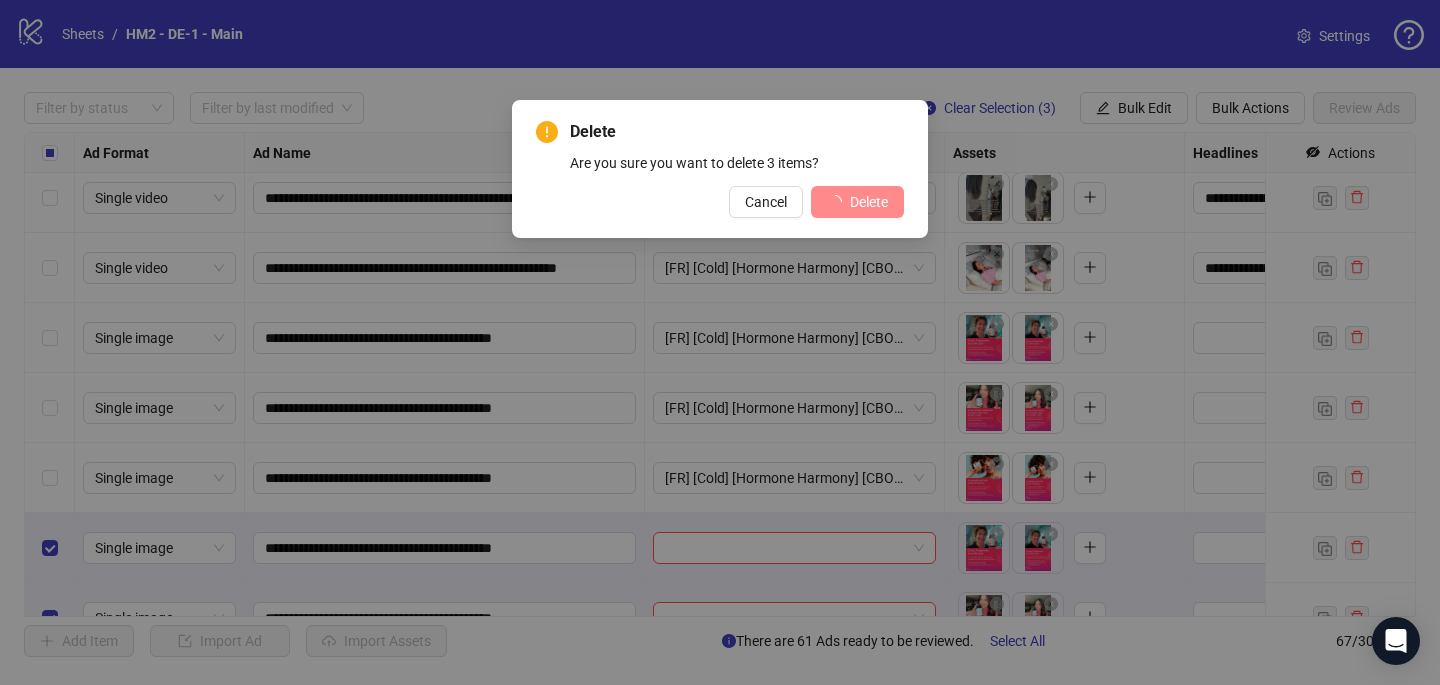 scroll, scrollTop: 4037, scrollLeft: 0, axis: vertical 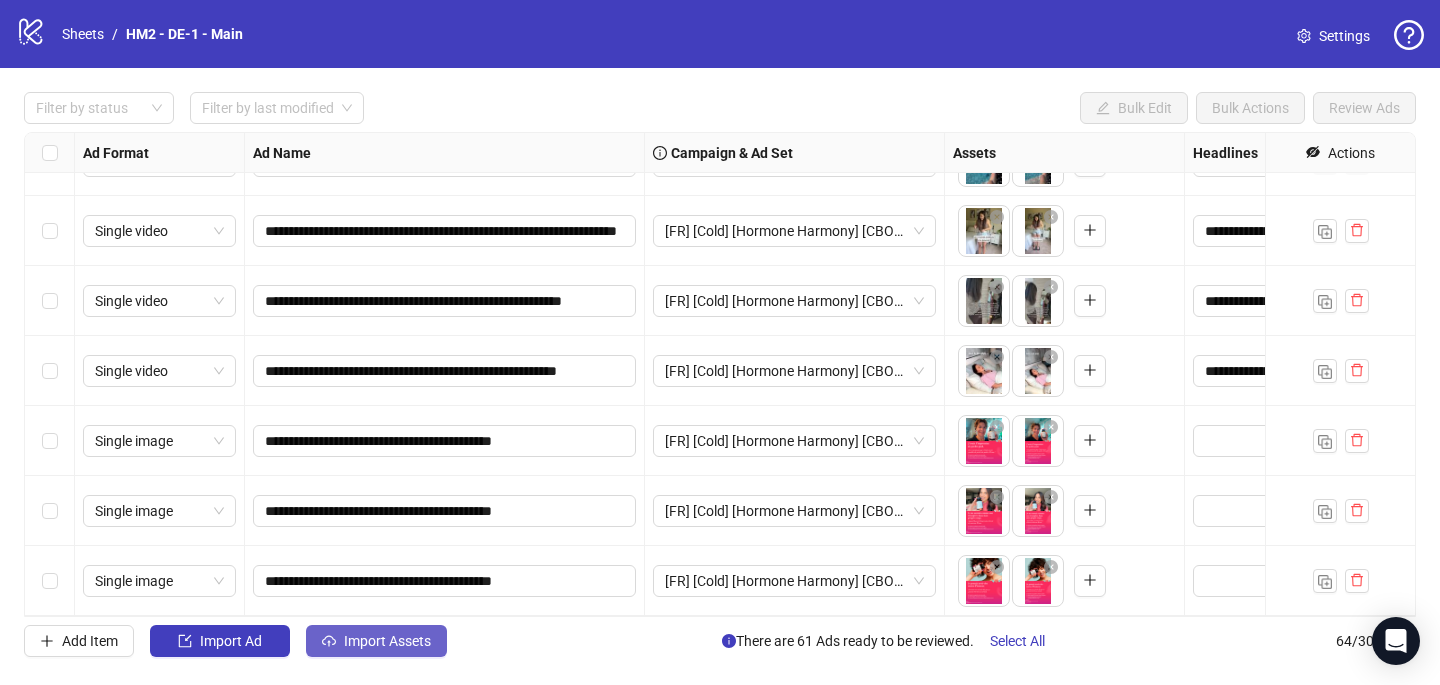 click on "Import Assets" at bounding box center (376, 641) 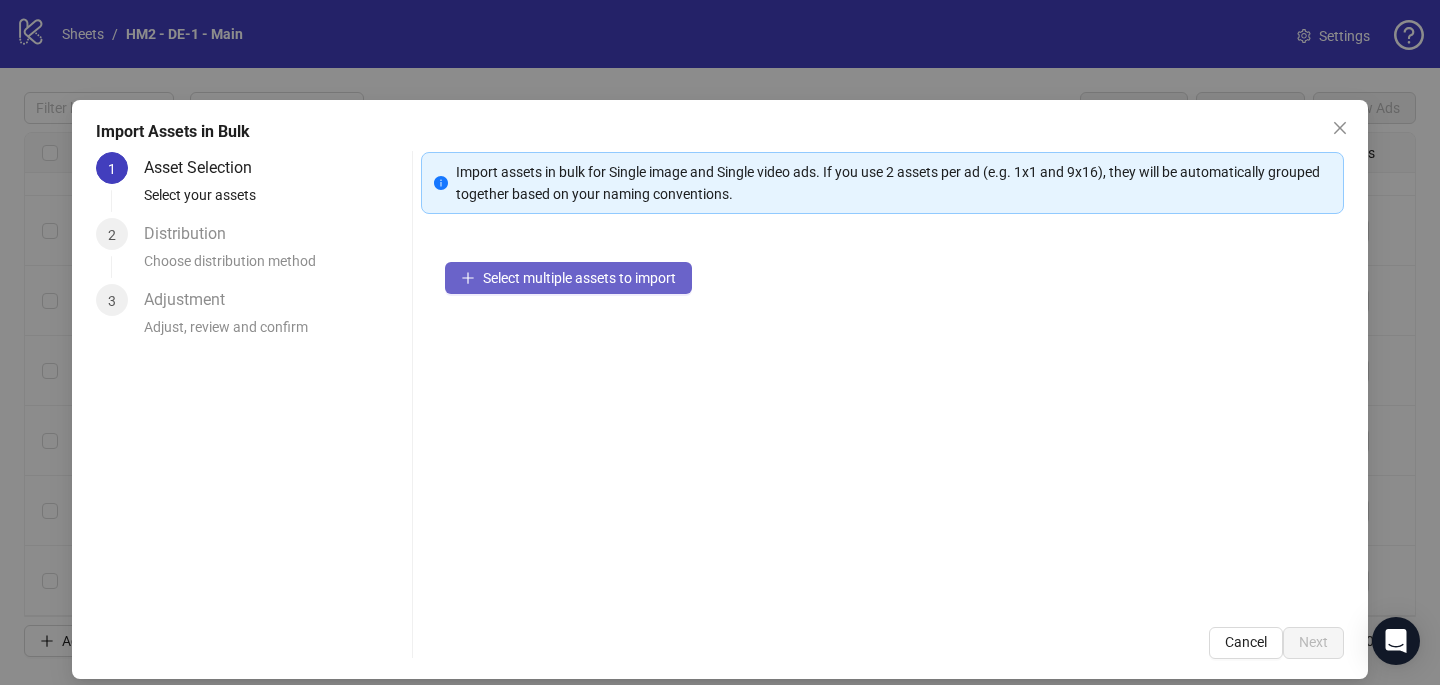 click on "Select multiple assets to import" at bounding box center [579, 278] 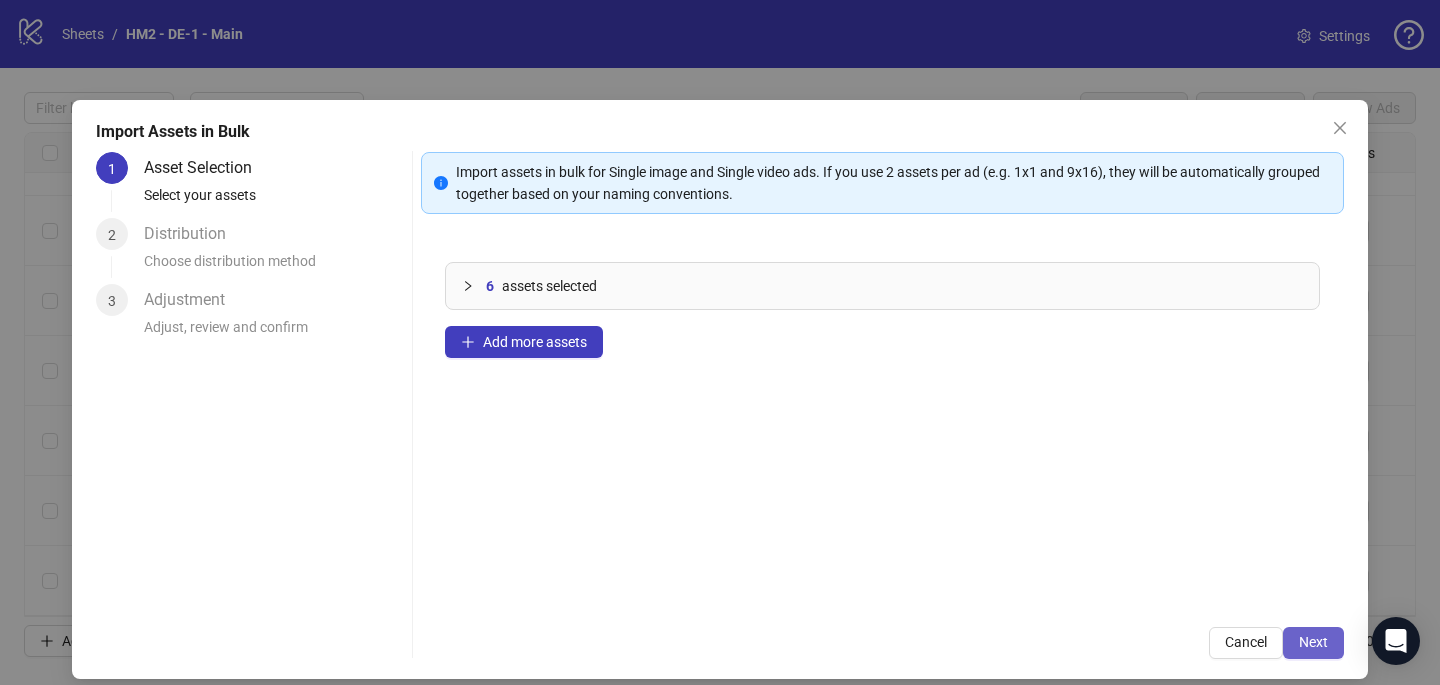 click on "Next" at bounding box center [1313, 643] 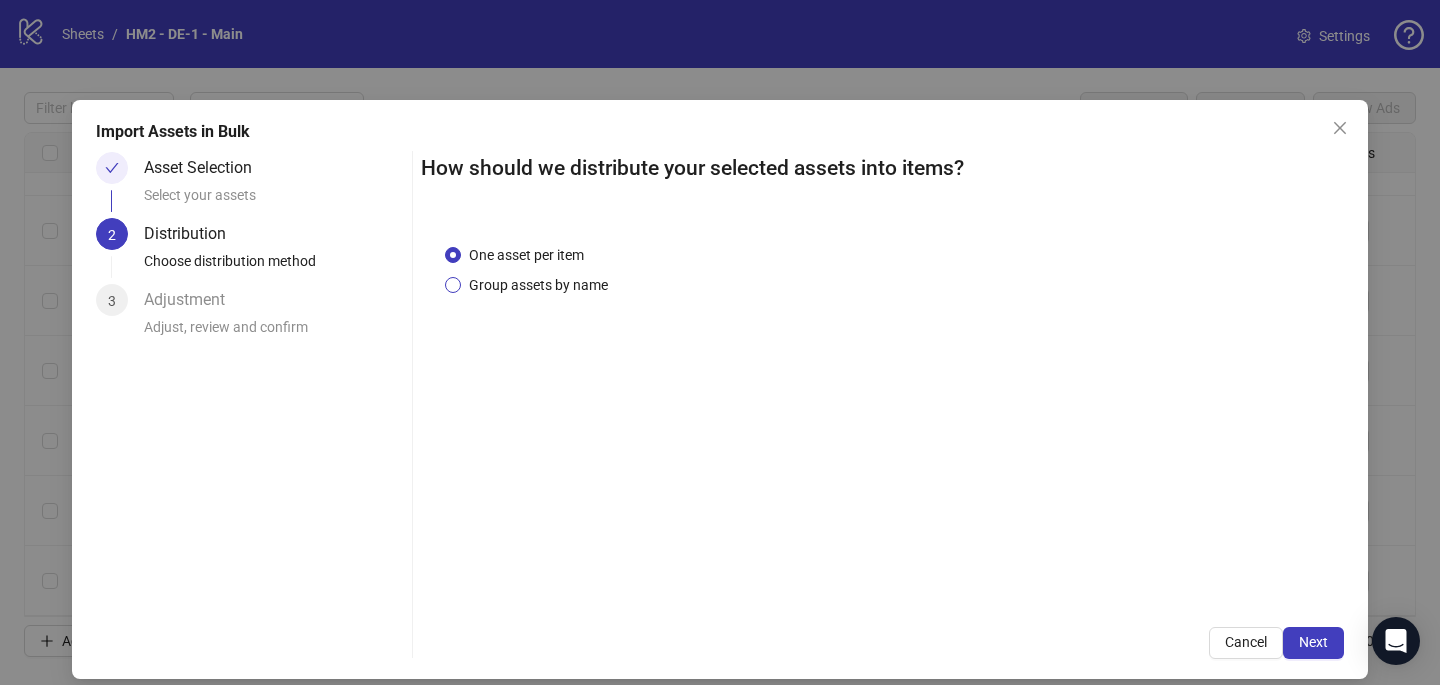 click on "Group assets by name" at bounding box center (538, 285) 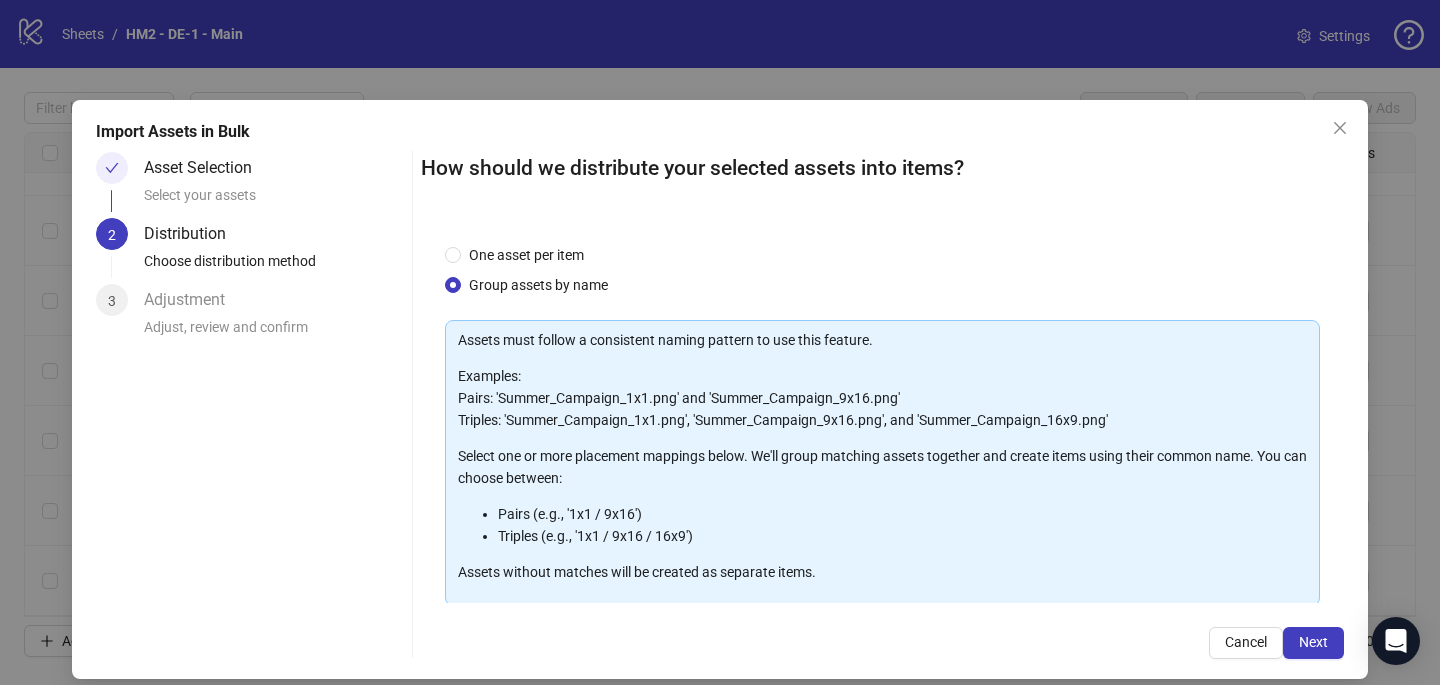 scroll, scrollTop: 203, scrollLeft: 0, axis: vertical 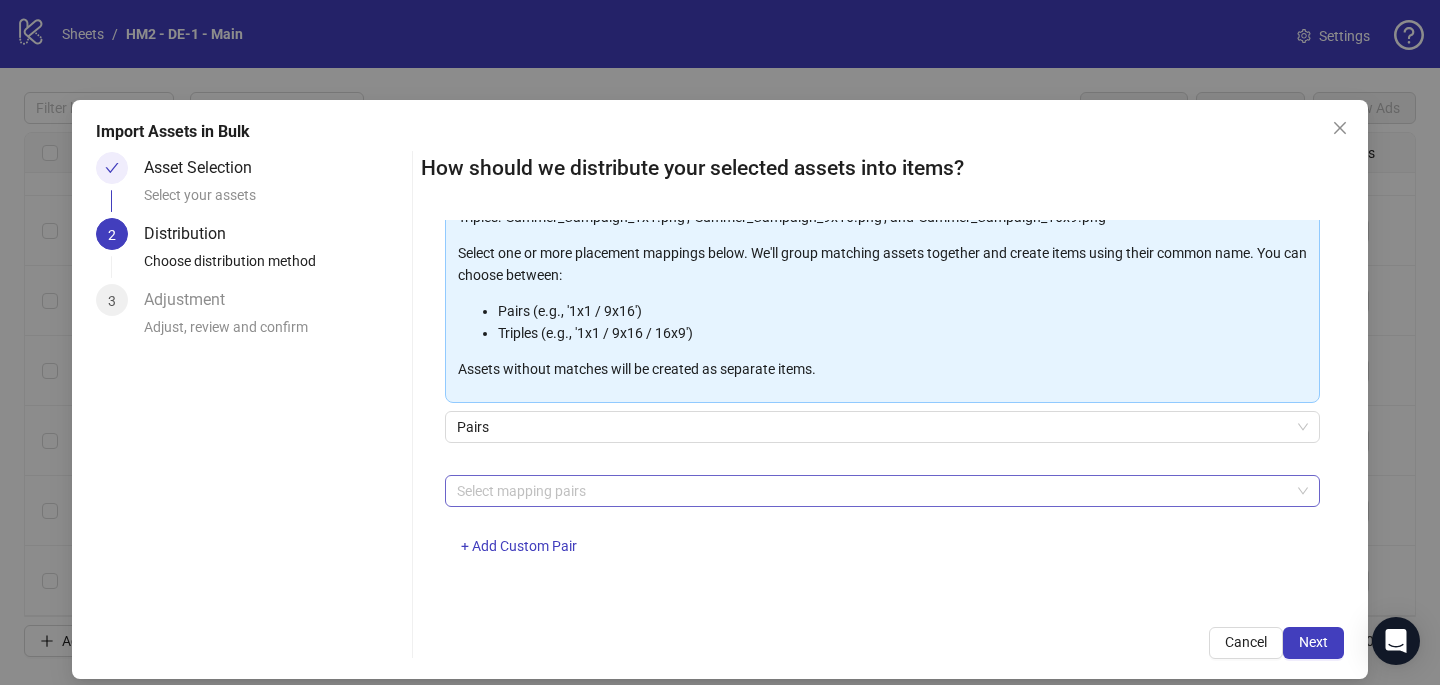 click at bounding box center [872, 491] 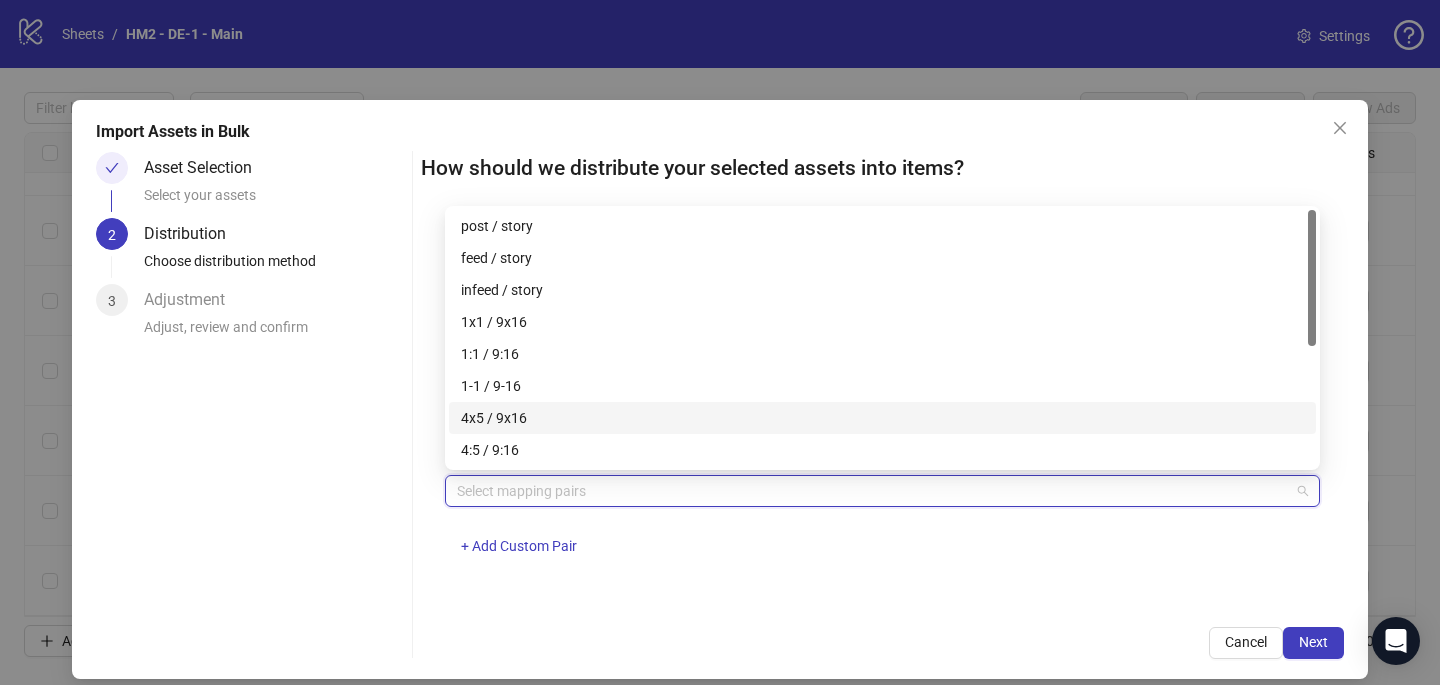 click on "4x5 / 9x16" at bounding box center (882, 418) 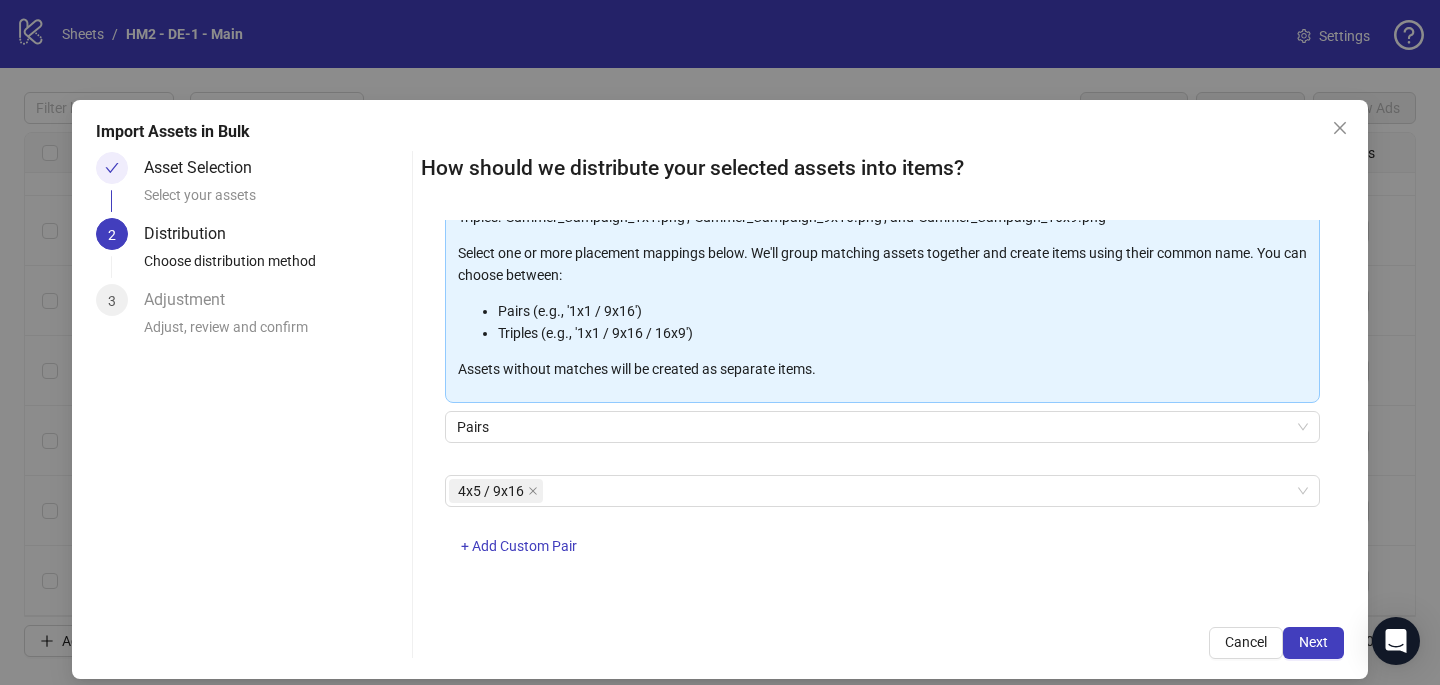 click on "How should we distribute your selected assets into items? One asset per item Group assets by name Assets must follow a consistent naming pattern to use this feature. Examples: Pairs: 'Summer_Campaign_1x1.png' and 'Summer_Campaign_9x16.png' Triples: 'Summer_Campaign_1x1.png', 'Summer_Campaign_9x16.png', and 'Summer_Campaign_16x9.png' Select one or more placement mappings below. We'll group matching assets together and create items using their common name. You can choose between: Pairs (e.g., '1x1 / 9x16') Triples (e.g., '1x1 / 9x16 / 16x9') Assets without matches will be created as separate items. Pairs 4x5 / 9x16   + Add Custom Pair Cancel Next" at bounding box center (882, 405) 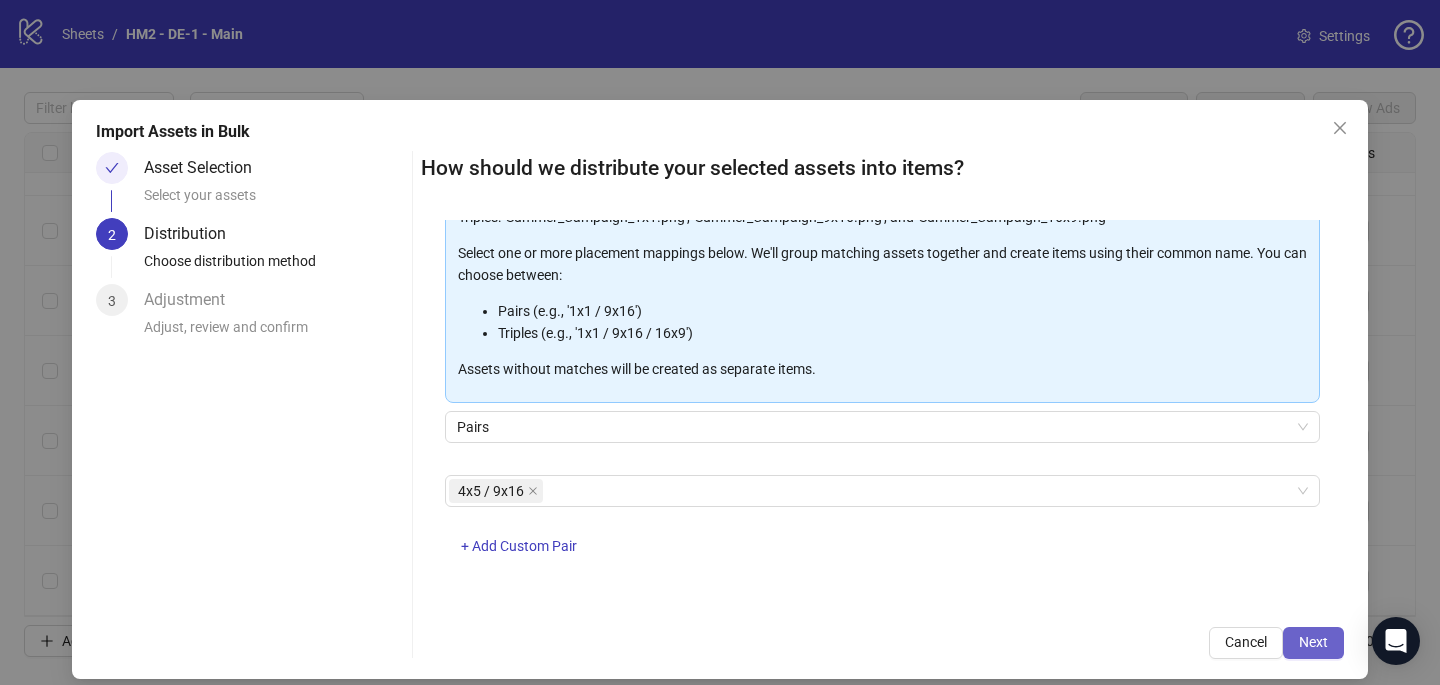 click on "Next" at bounding box center (1313, 642) 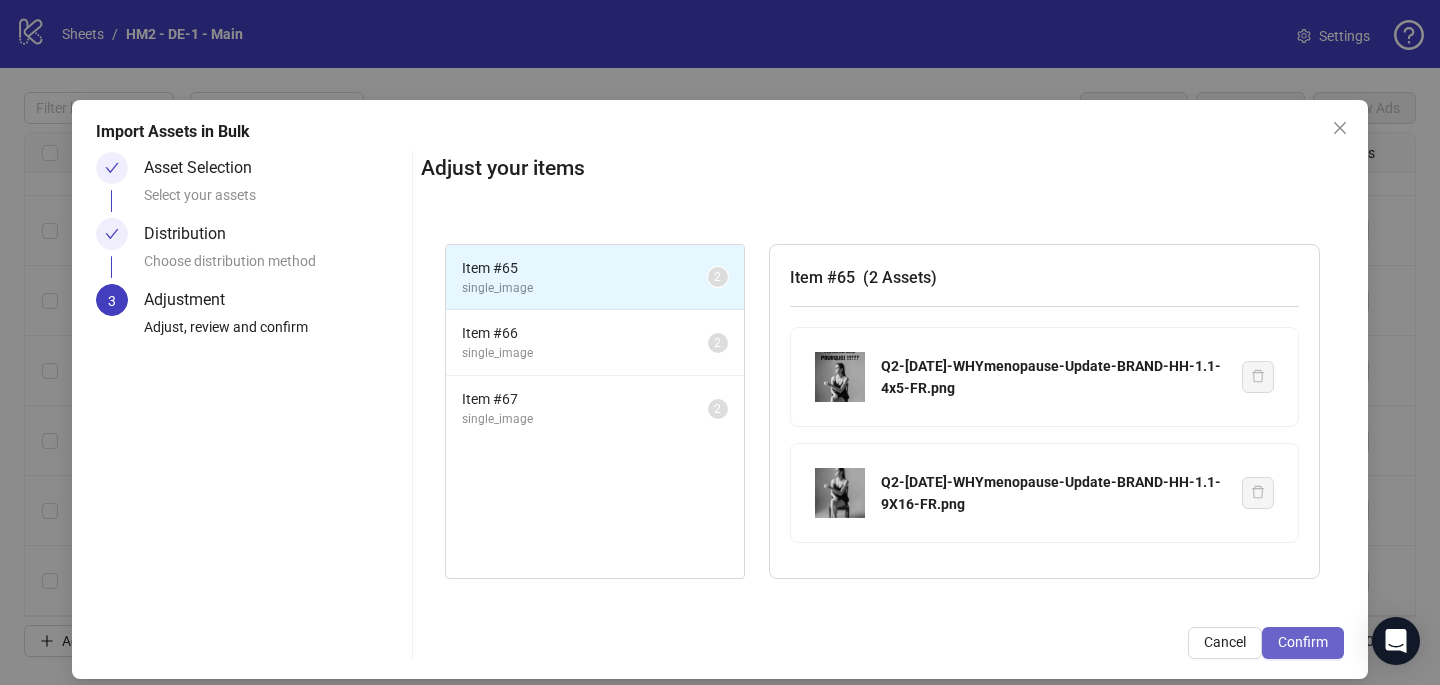 click on "Confirm" at bounding box center [1303, 642] 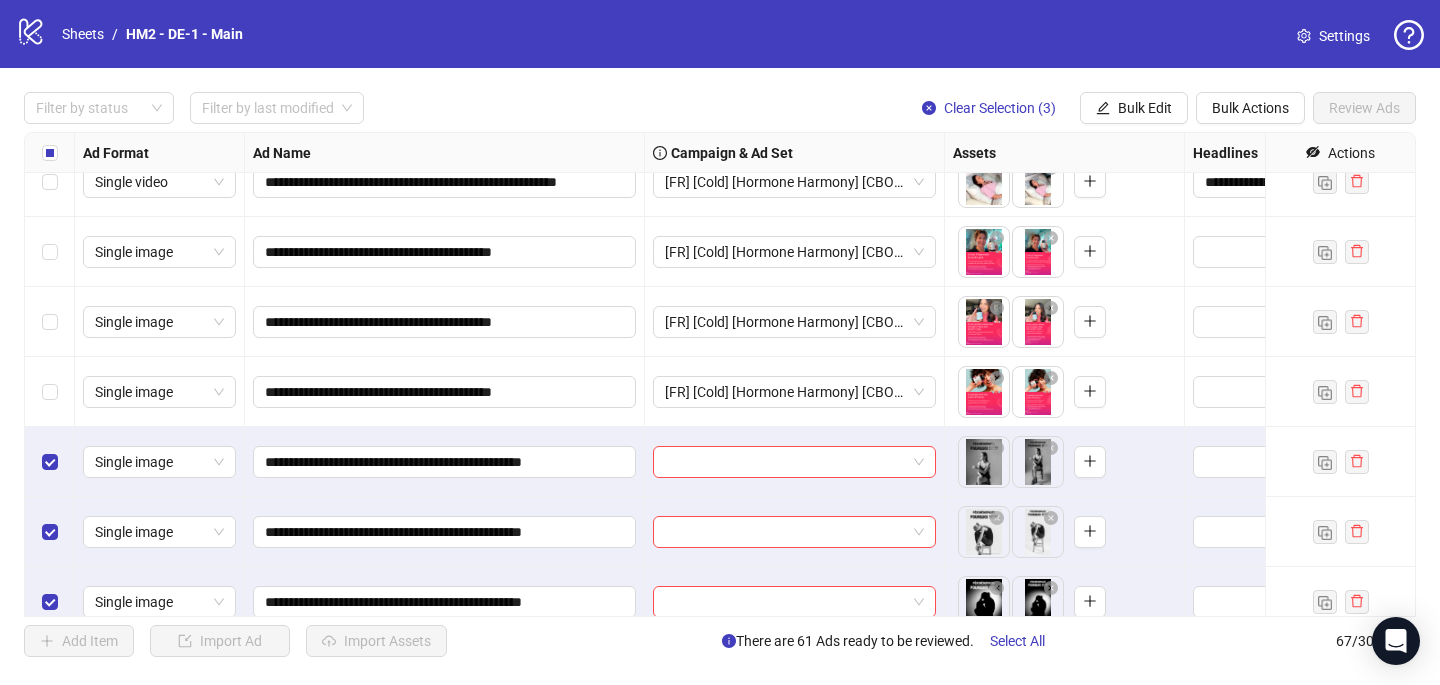 scroll, scrollTop: 4247, scrollLeft: 0, axis: vertical 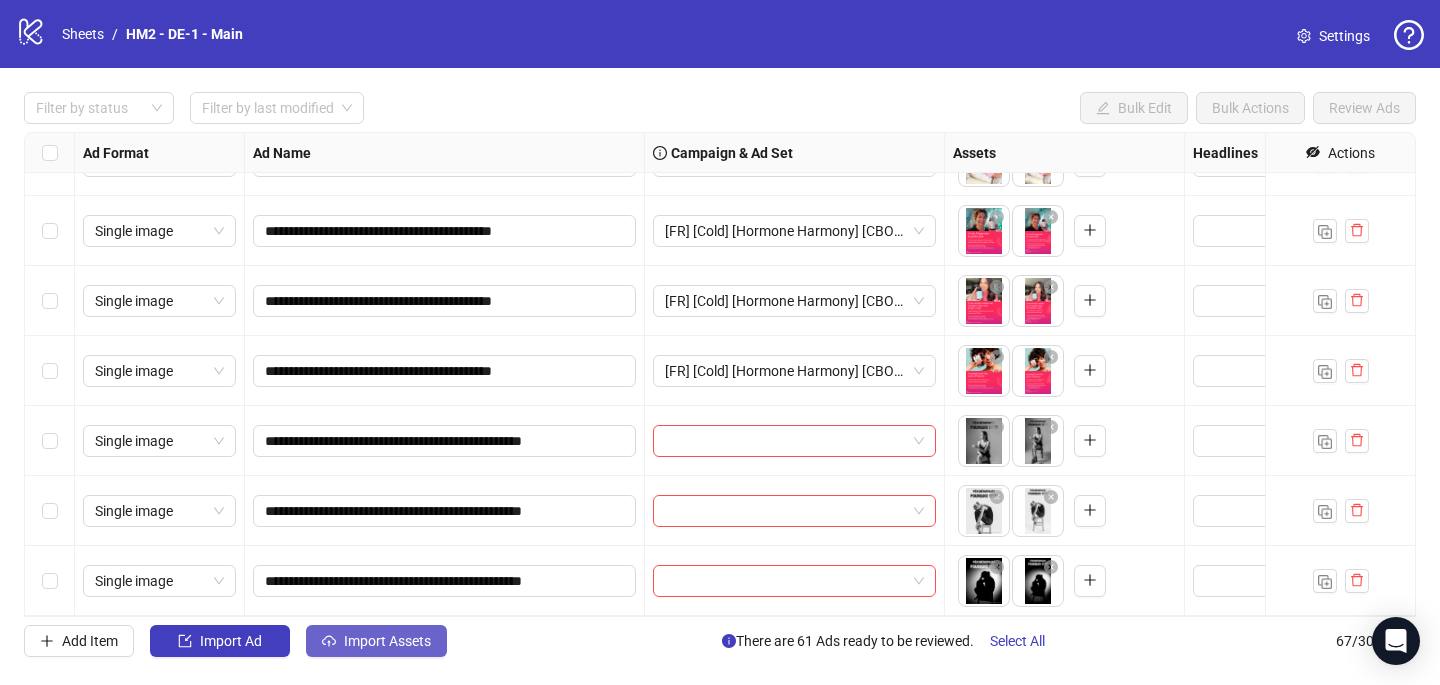click on "Import Assets" at bounding box center [387, 641] 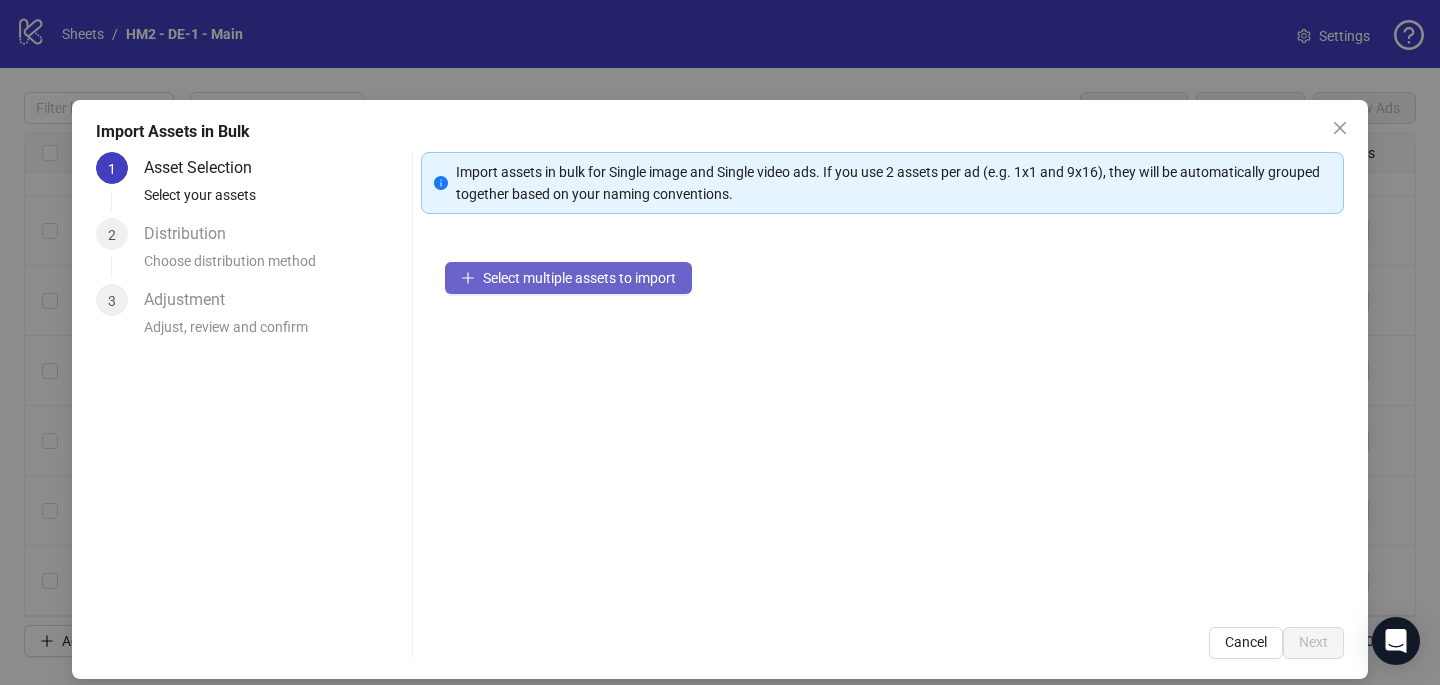 click on "Select multiple assets to import" at bounding box center (568, 278) 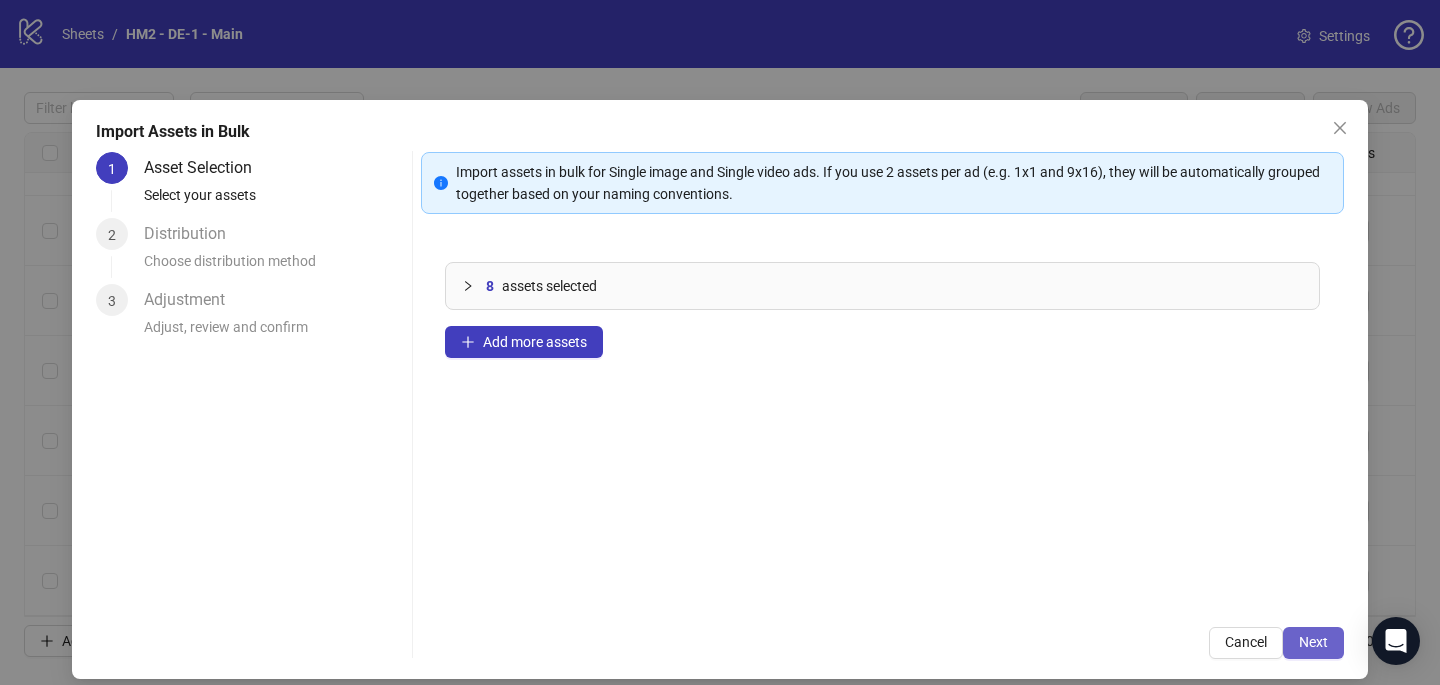 click on "Next" at bounding box center (1313, 642) 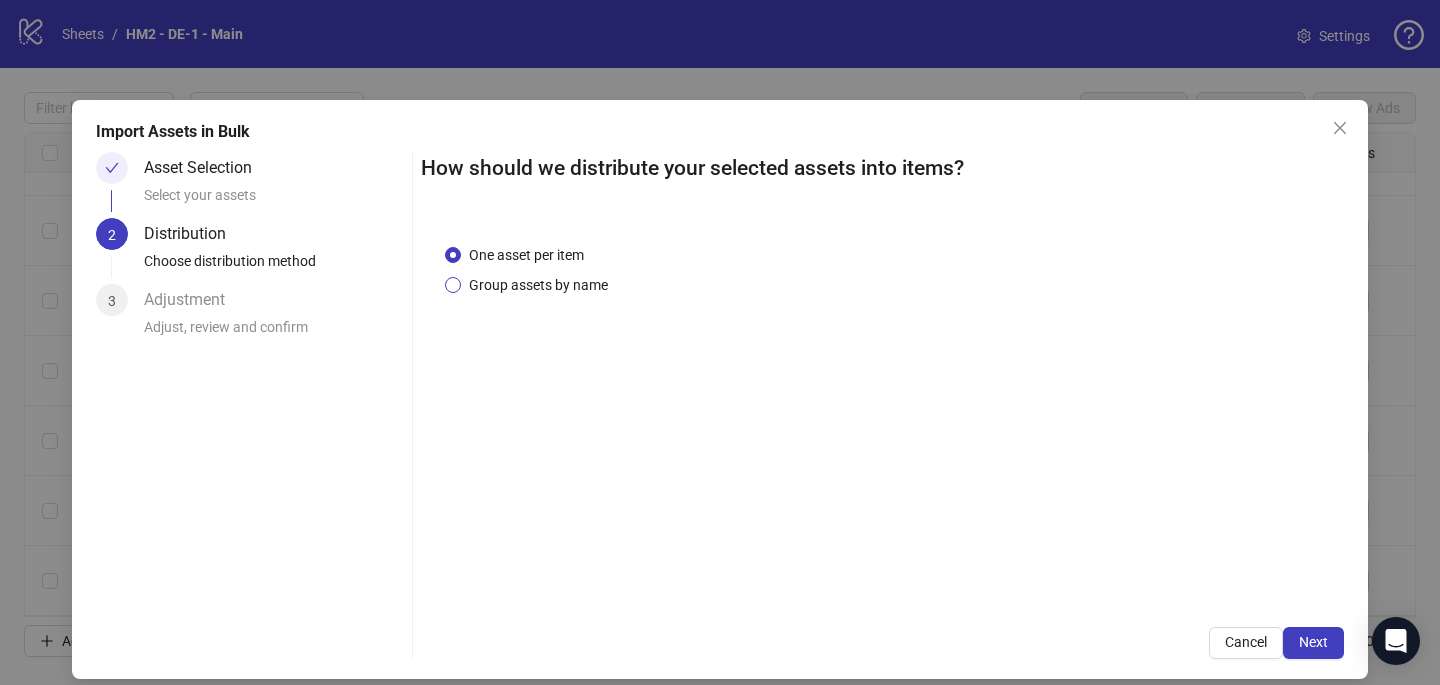 click on "Group assets by name" at bounding box center (538, 285) 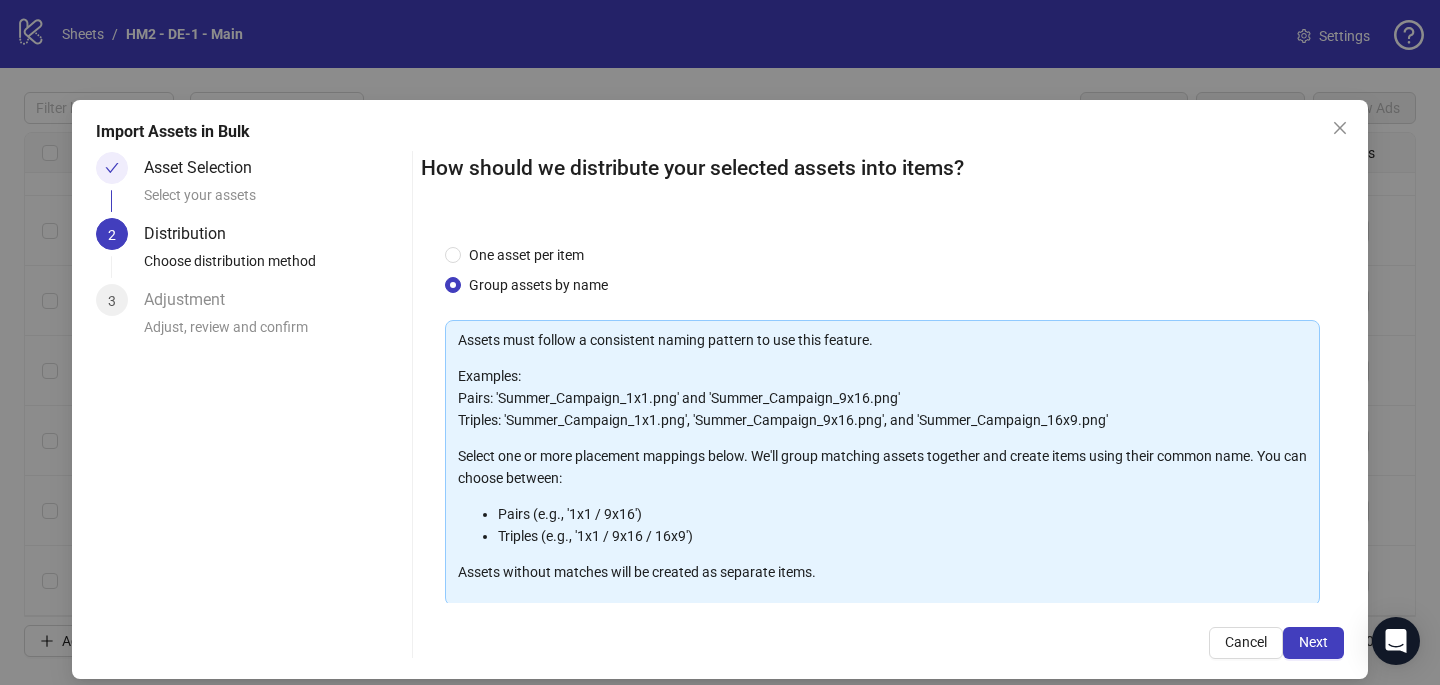 scroll, scrollTop: 203, scrollLeft: 0, axis: vertical 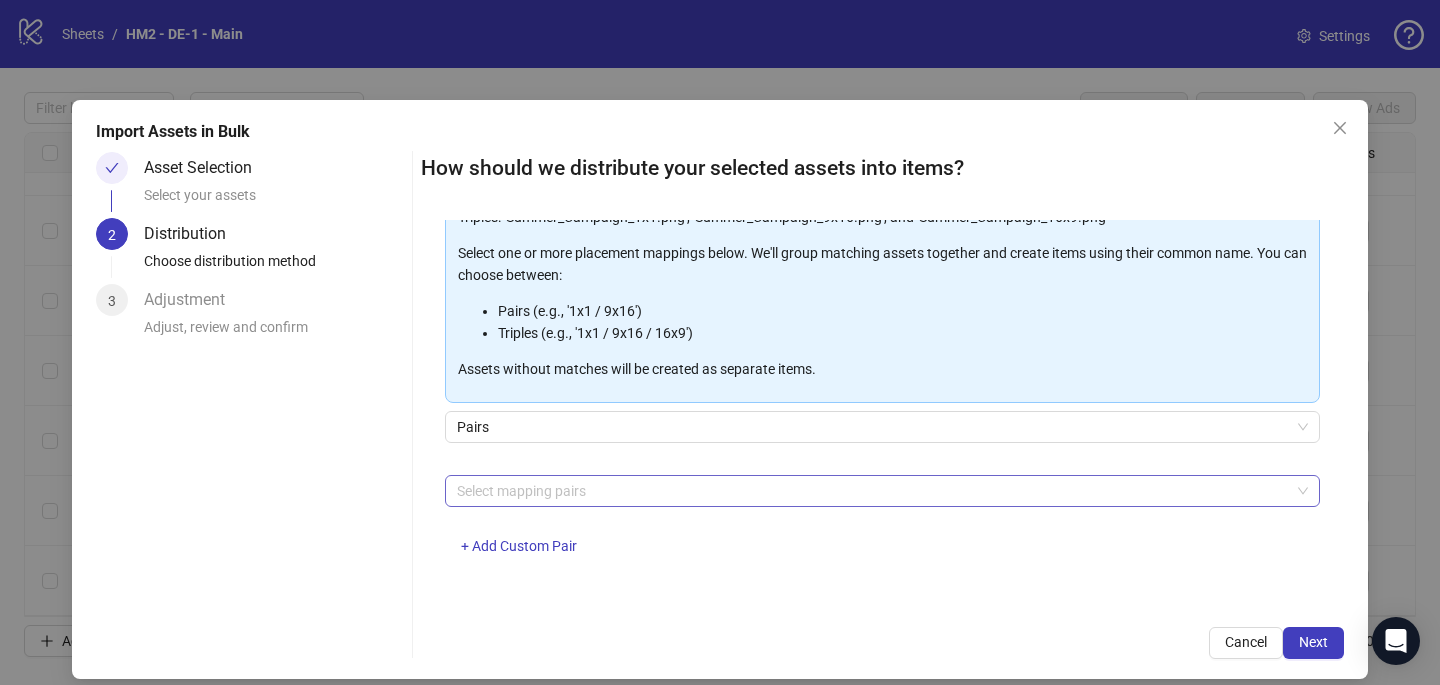 click at bounding box center (872, 491) 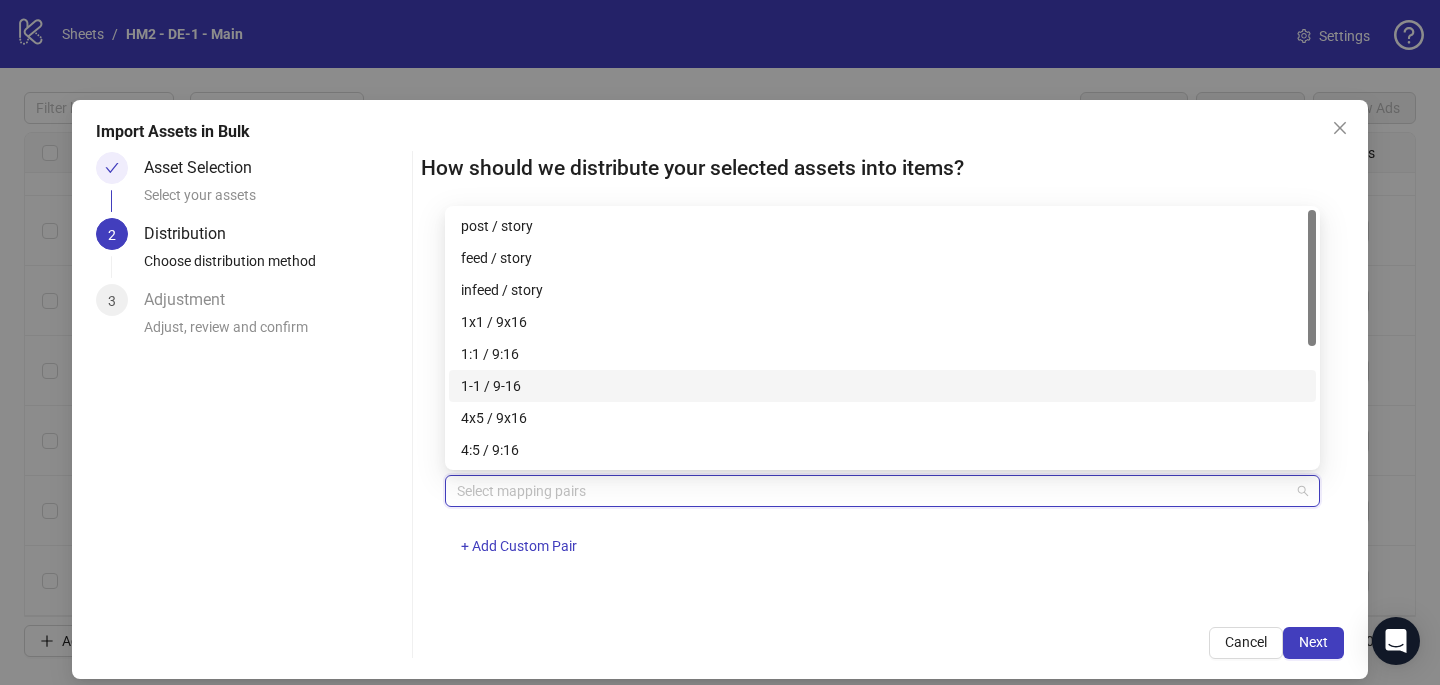 click on "4x5 / 9x16" at bounding box center [882, 418] 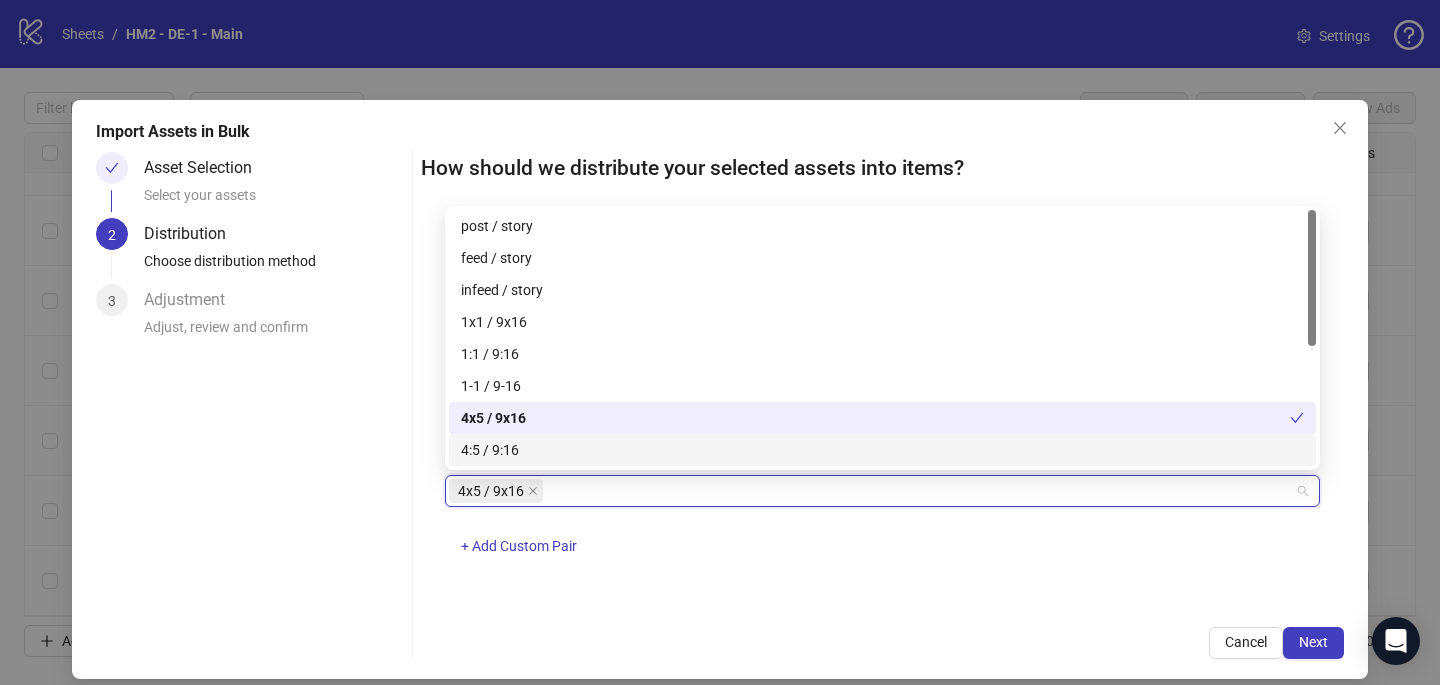 click on "One asset per item Group assets by name Assets must follow a consistent naming pattern to use this feature. Examples: Pairs: 'Summer_Campaign_1x1.png' and 'Summer_Campaign_9x16.png' Triples: 'Summer_Campaign_1x1.png', 'Summer_Campaign_9x16.png', and 'Summer_Campaign_16x9.png' Select one or more placement mappings below. We'll group matching assets together and create items using their common name. You can choose between: Pairs (e.g., '1x1 / 9x16') Triples (e.g., '1x1 / 9x16 / 16x9') Assets without matches will be created as separate items. Pairs 4x5 / 9x16   + Add Custom Pair" at bounding box center [882, 411] 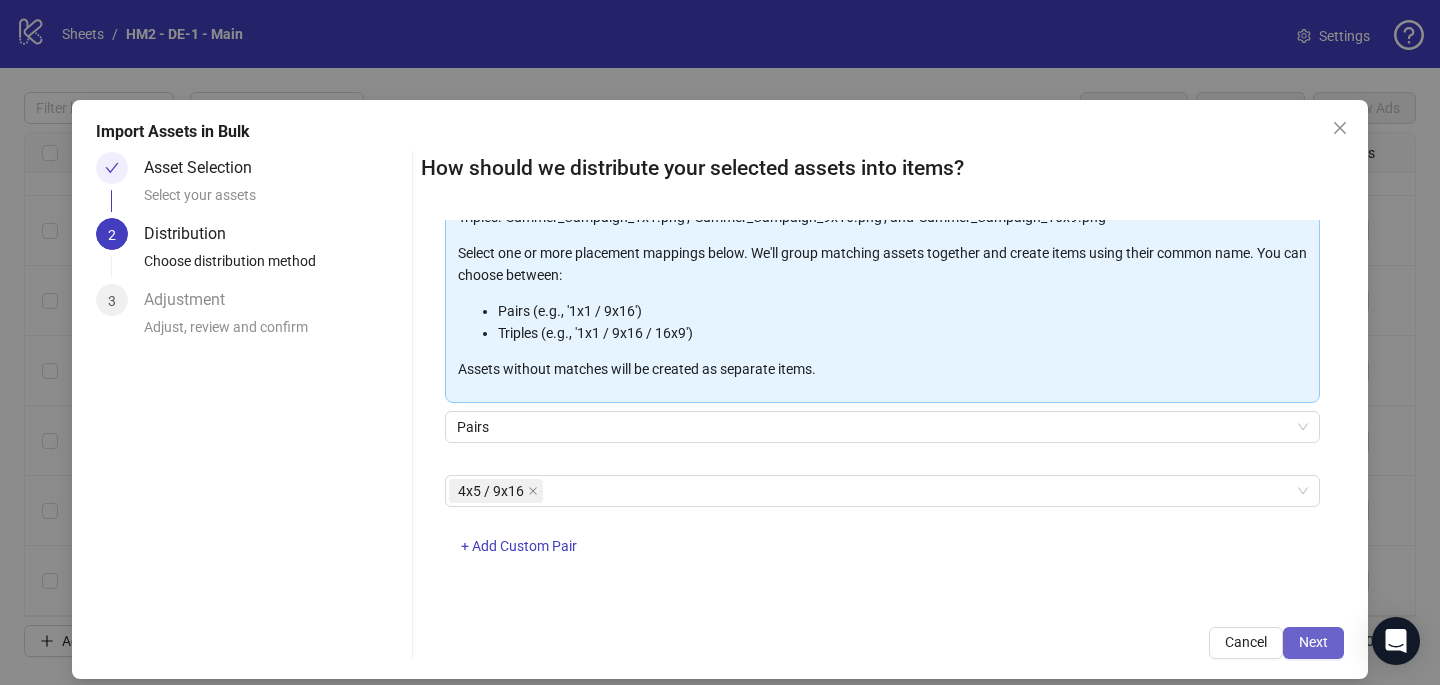 click on "Next" at bounding box center [1313, 642] 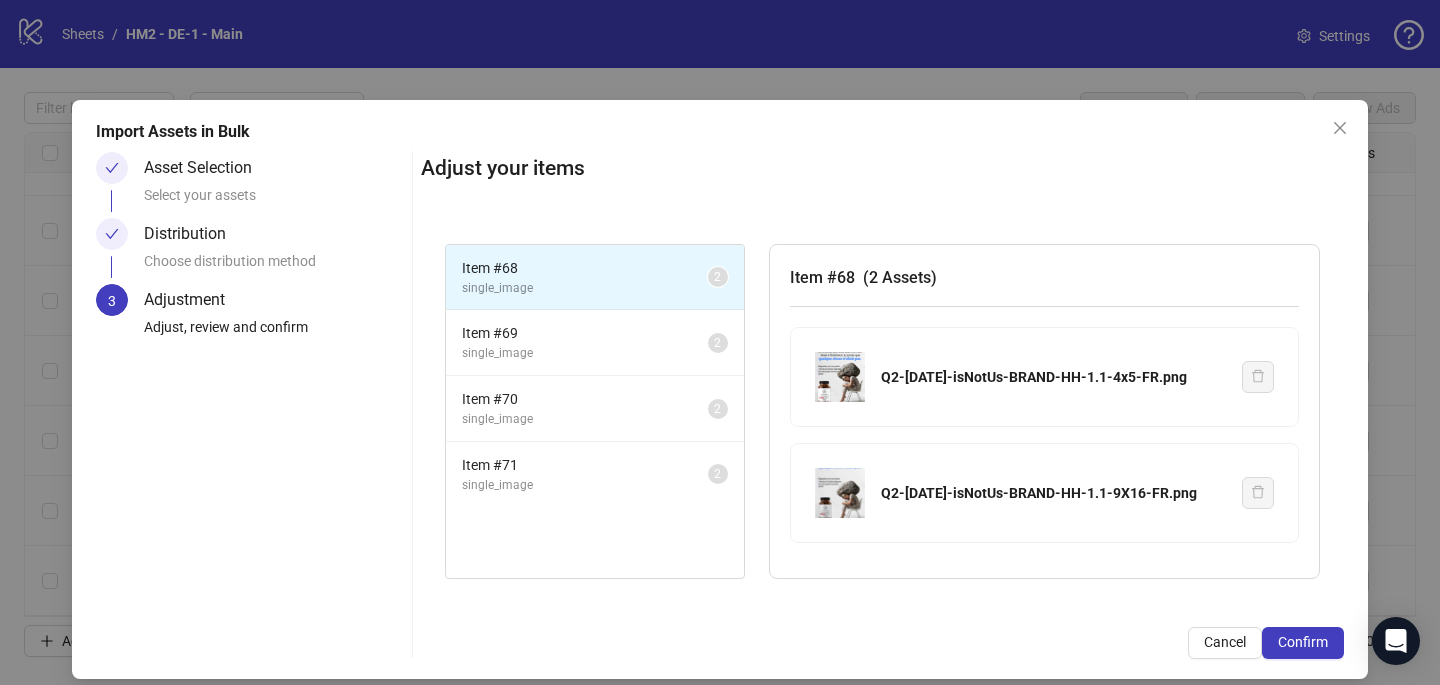 click on "Confirm" at bounding box center (1303, 642) 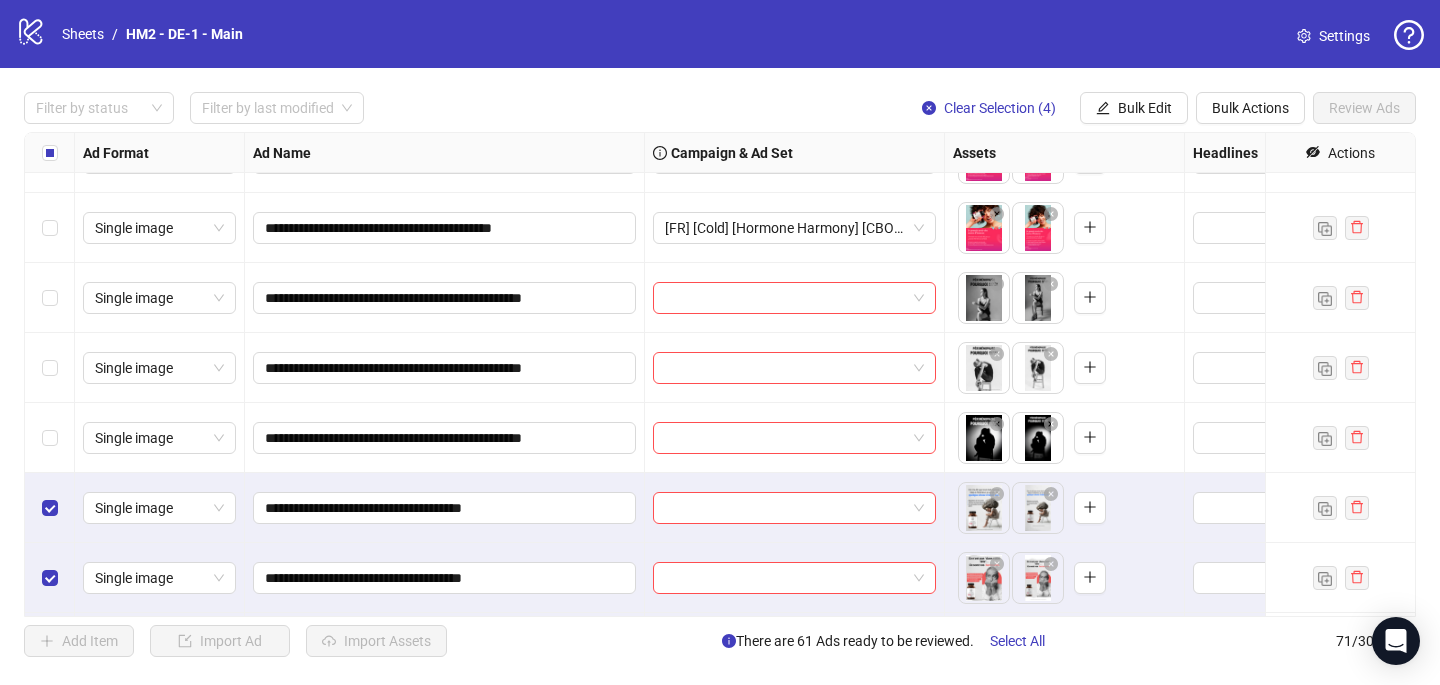 scroll, scrollTop: 4527, scrollLeft: 0, axis: vertical 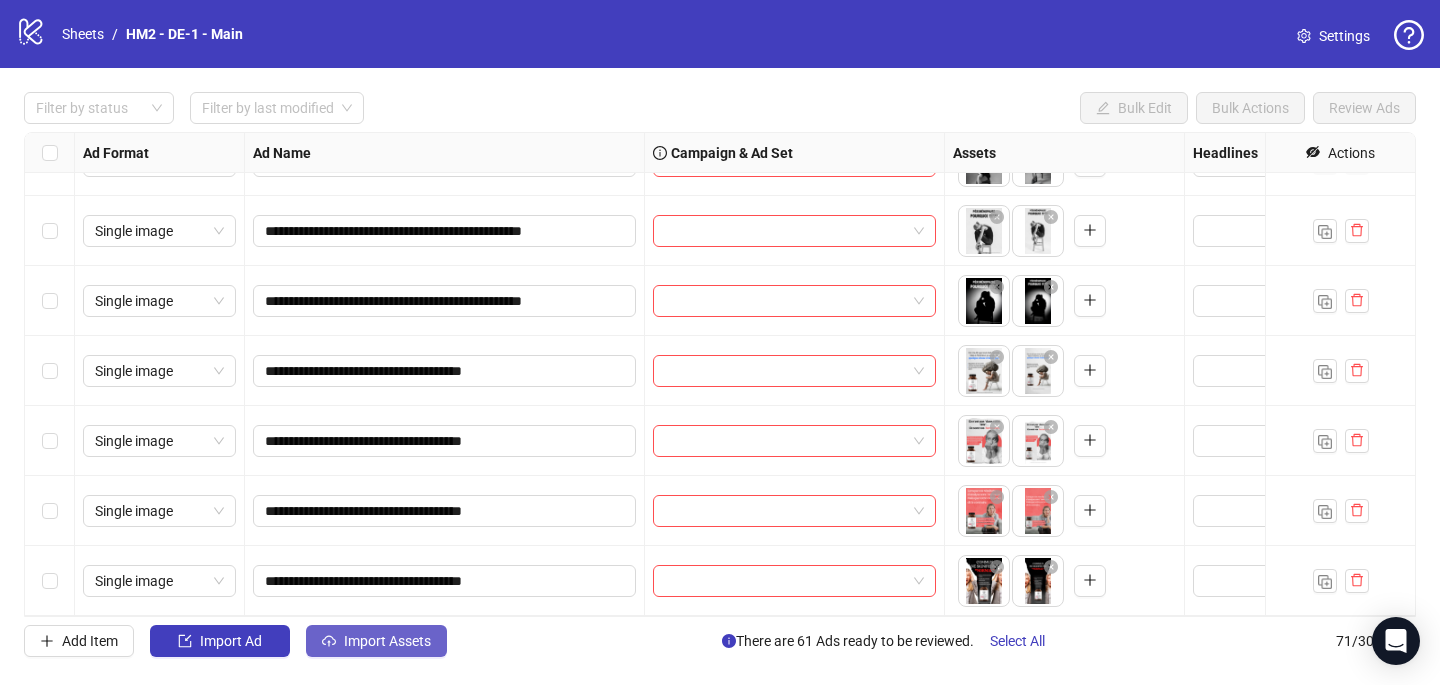 click on "Import Assets" at bounding box center (387, 641) 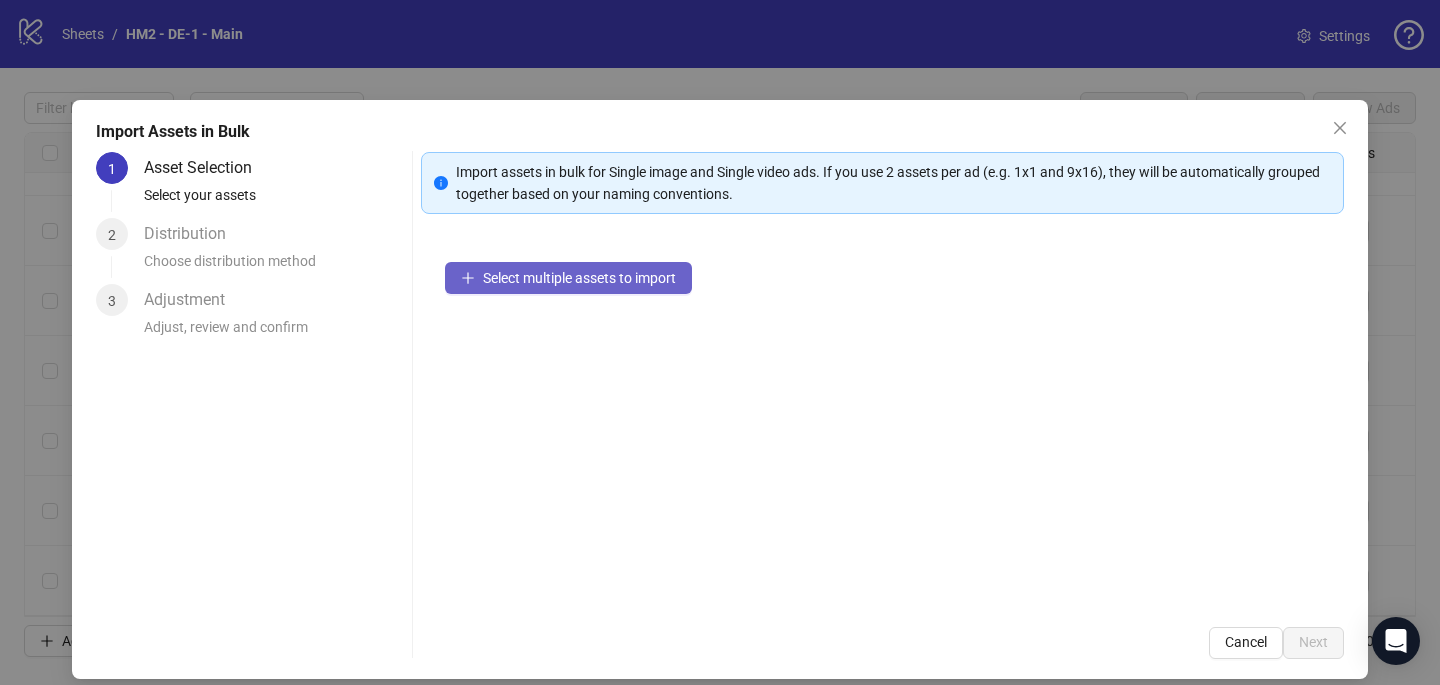 click on "Select multiple assets to import" at bounding box center [568, 278] 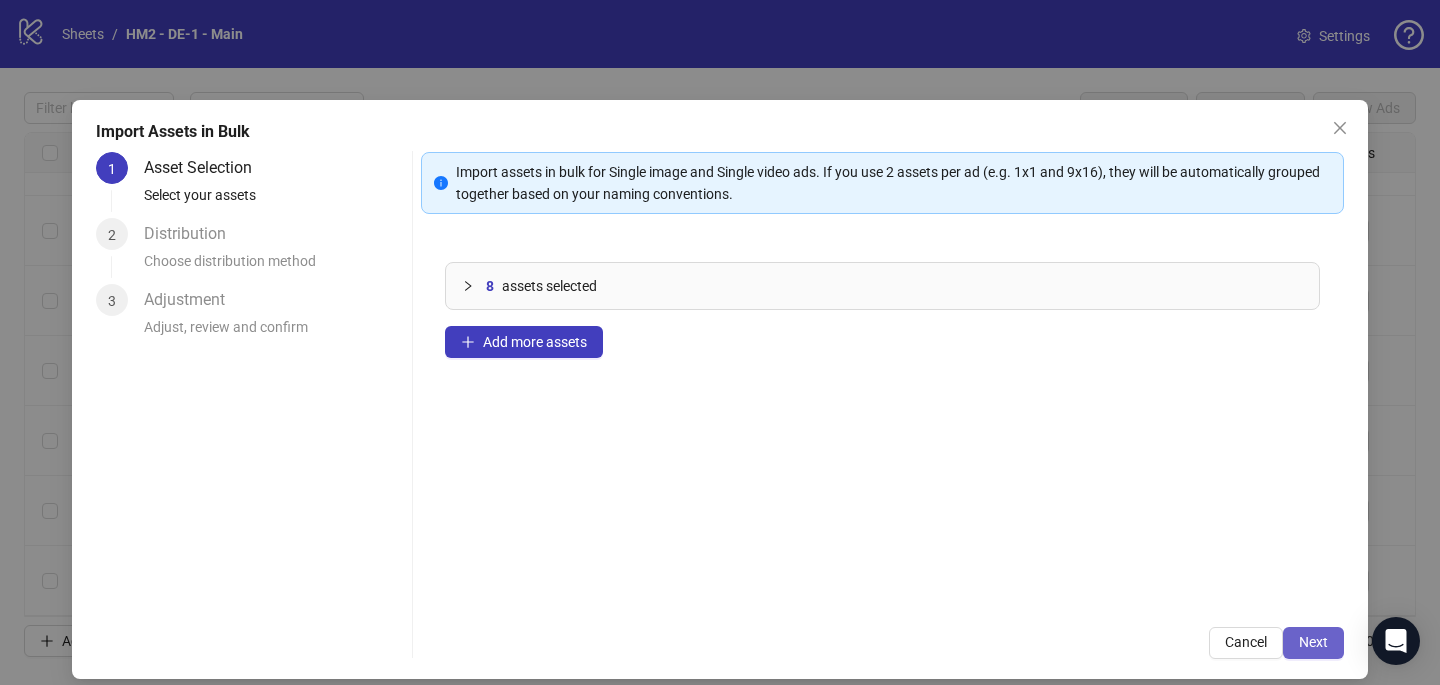 click on "Next" at bounding box center (1313, 642) 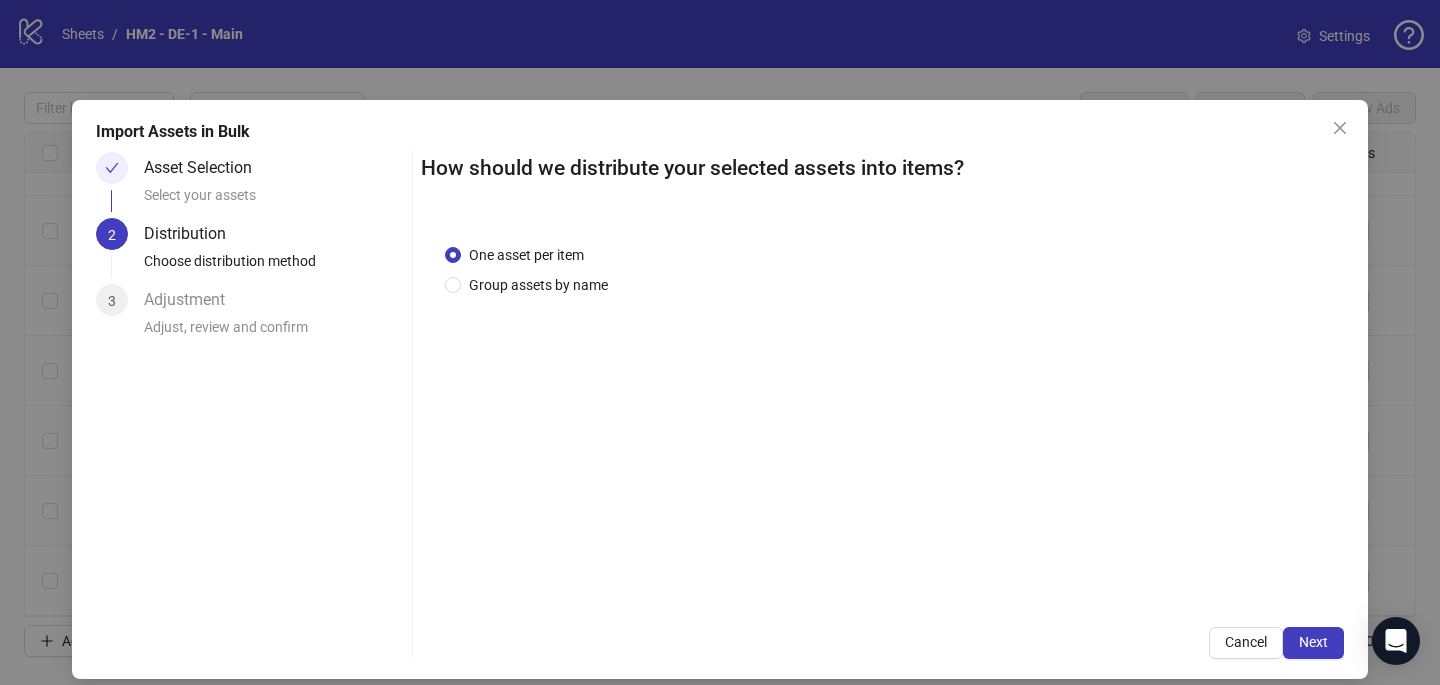 click on "One asset per item Group assets by name" at bounding box center (530, 270) 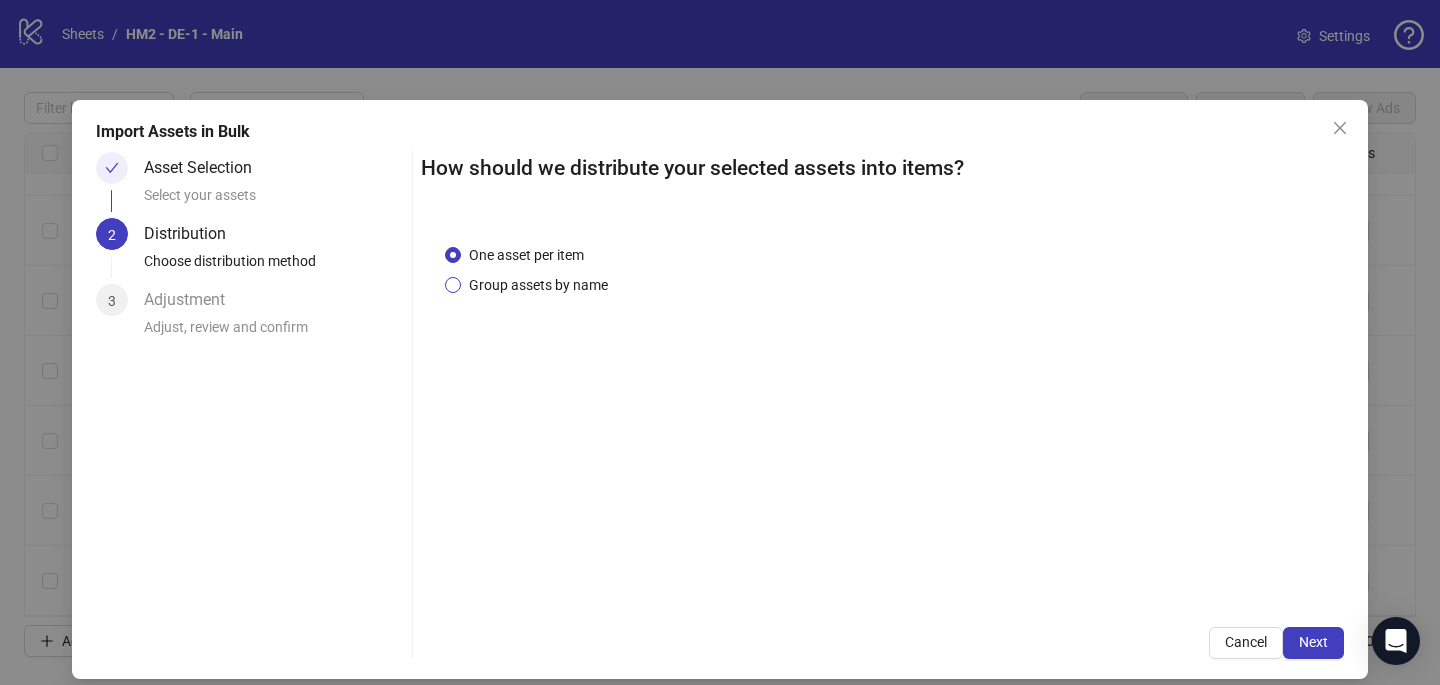 click on "Group assets by name" at bounding box center (538, 285) 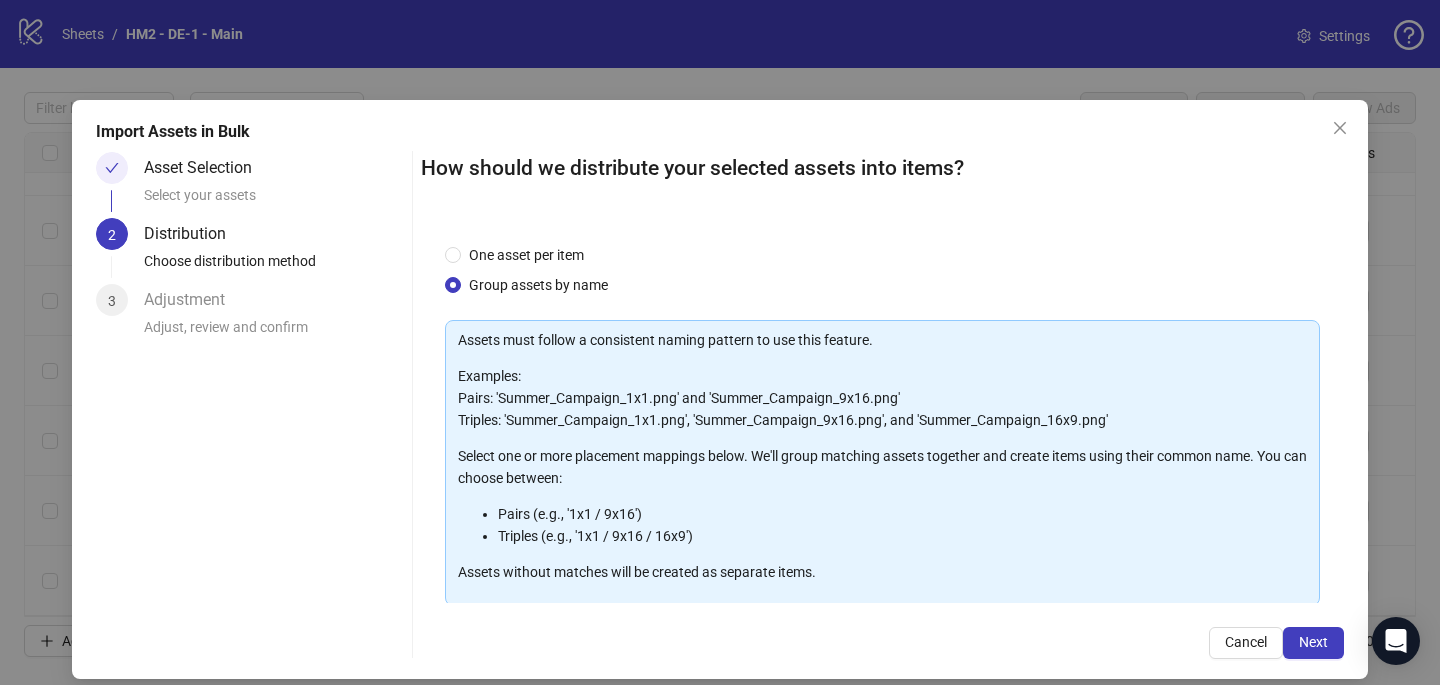 scroll, scrollTop: 203, scrollLeft: 0, axis: vertical 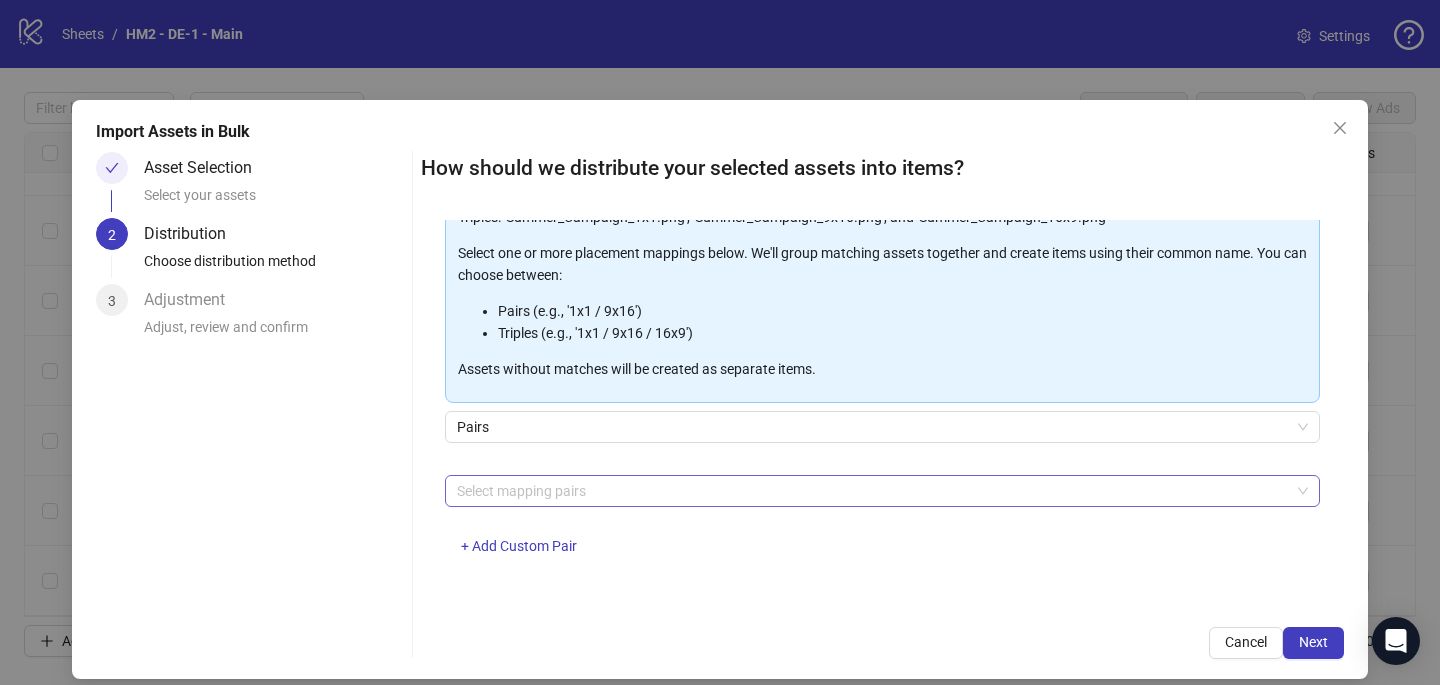 click at bounding box center [872, 491] 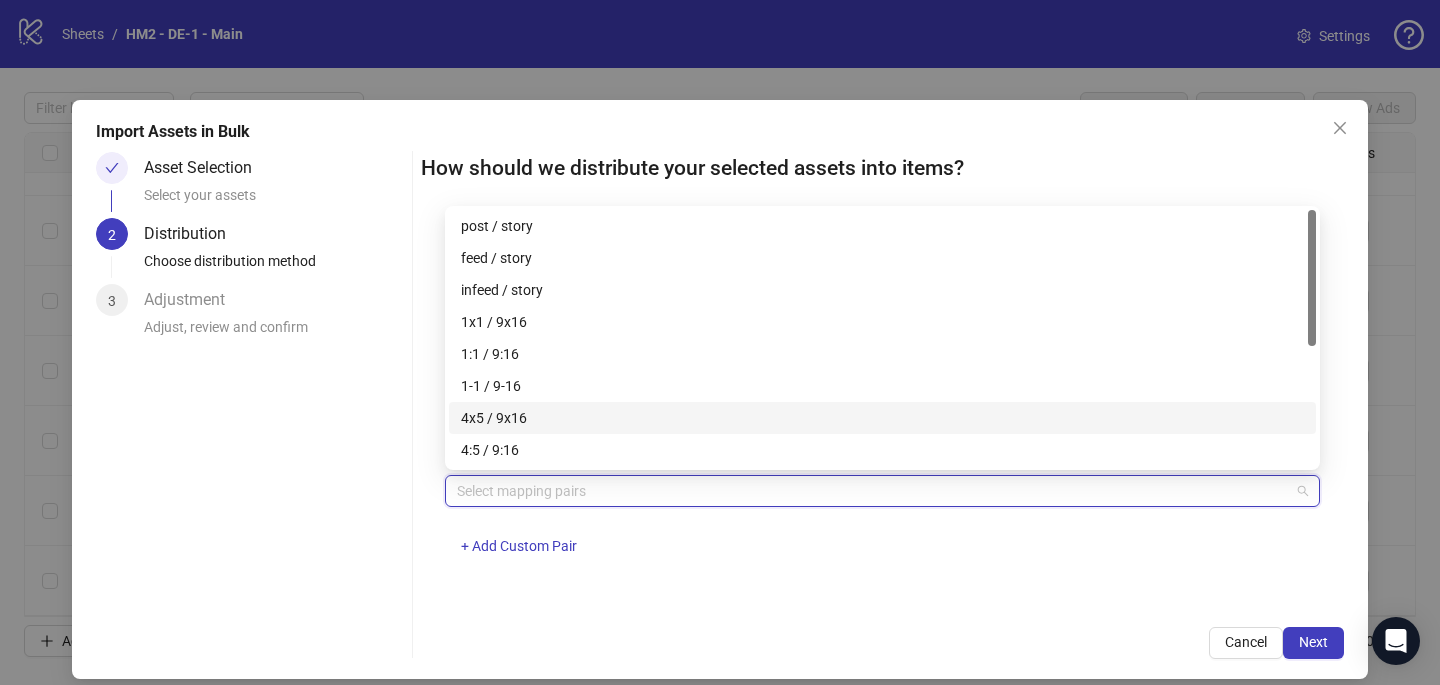 click on "4x5 / 9x16" at bounding box center [882, 418] 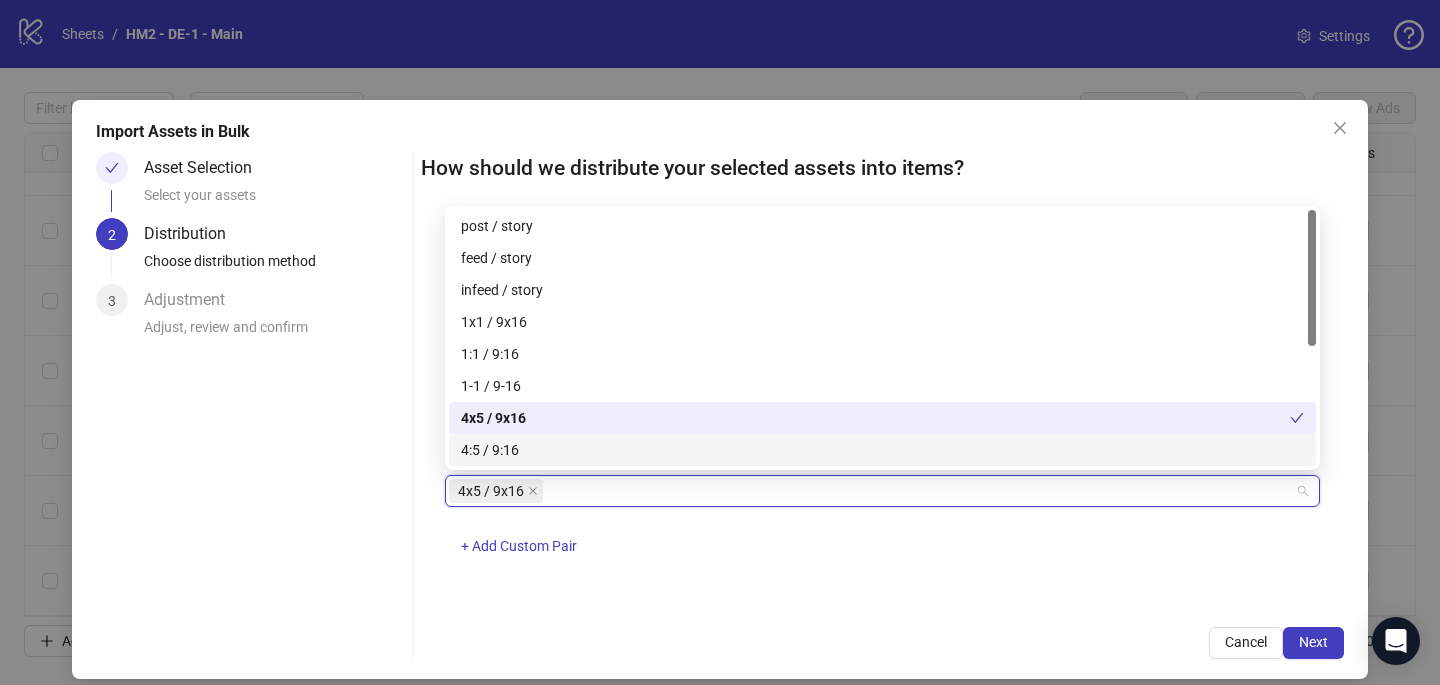 click on "4x5 / 9x16   + Add Custom Pair" at bounding box center [882, 527] 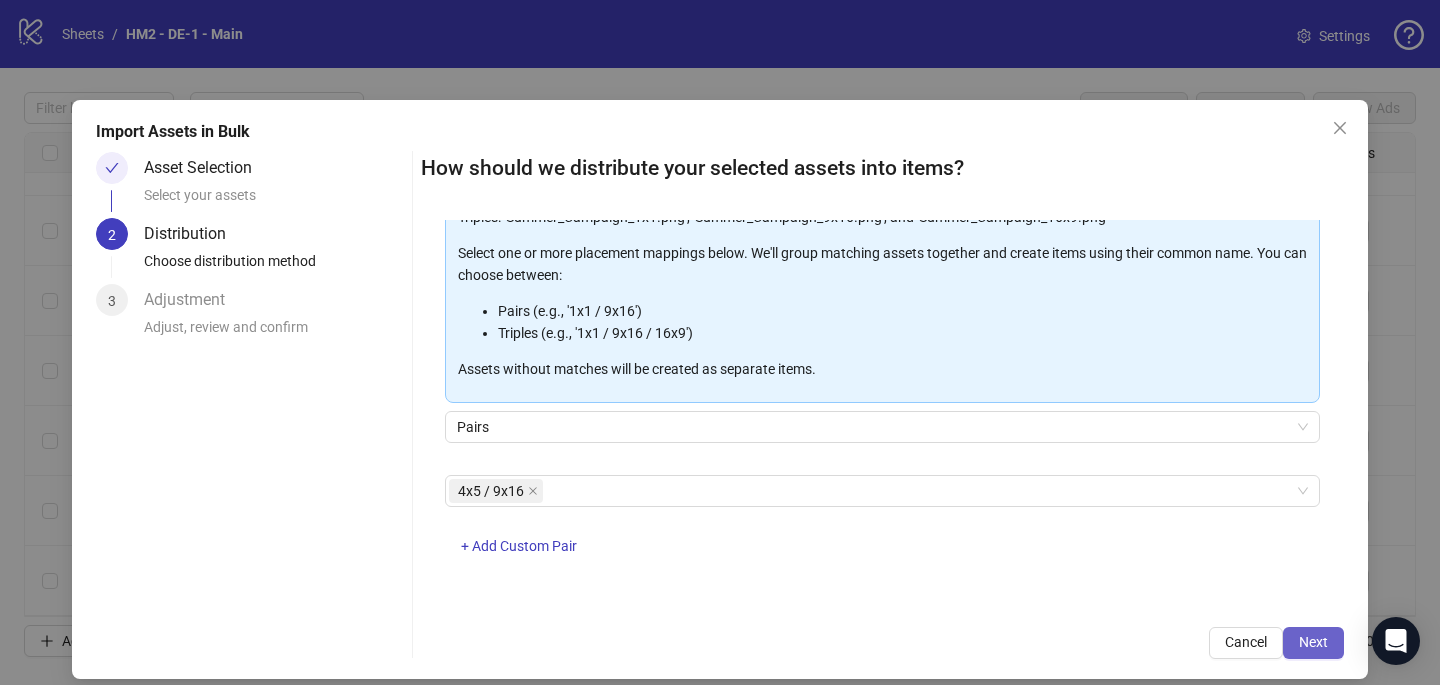 click on "Next" at bounding box center (1313, 643) 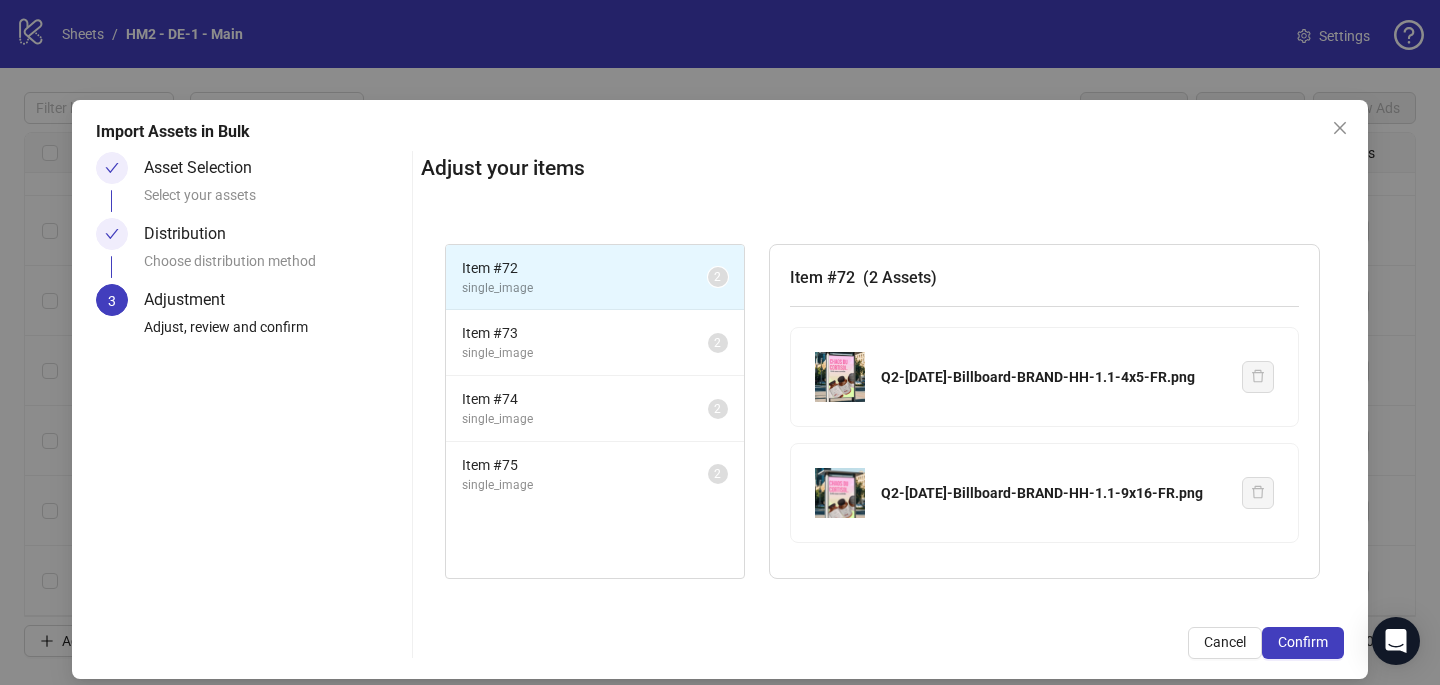 click on "Confirm" at bounding box center (1303, 643) 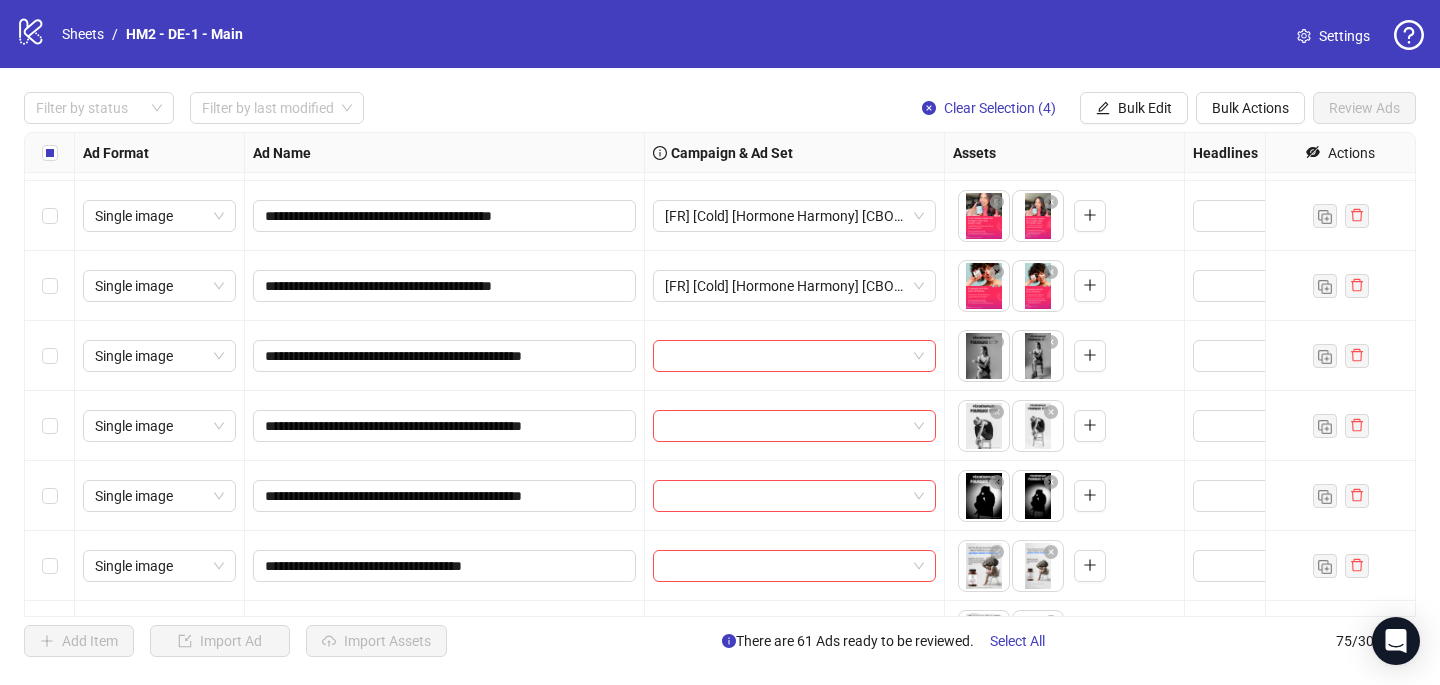scroll, scrollTop: 4303, scrollLeft: 0, axis: vertical 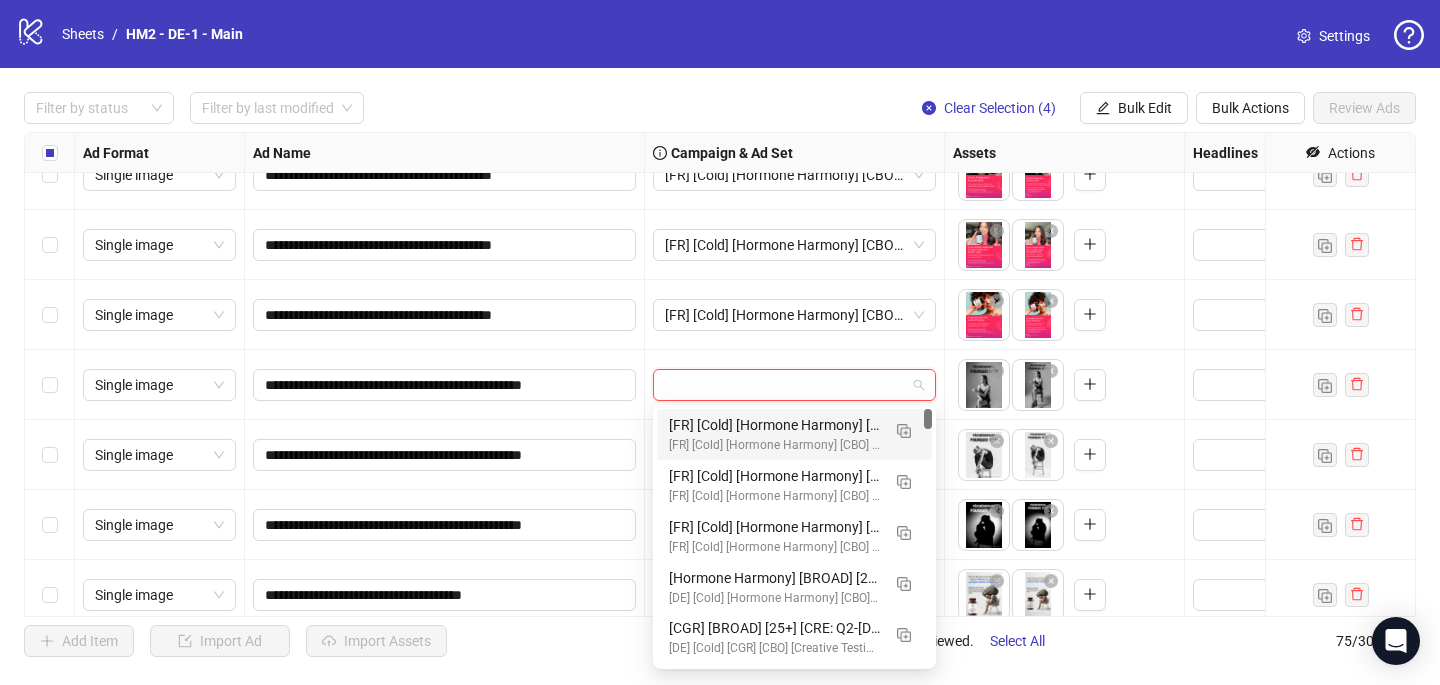 click at bounding box center [785, 385] 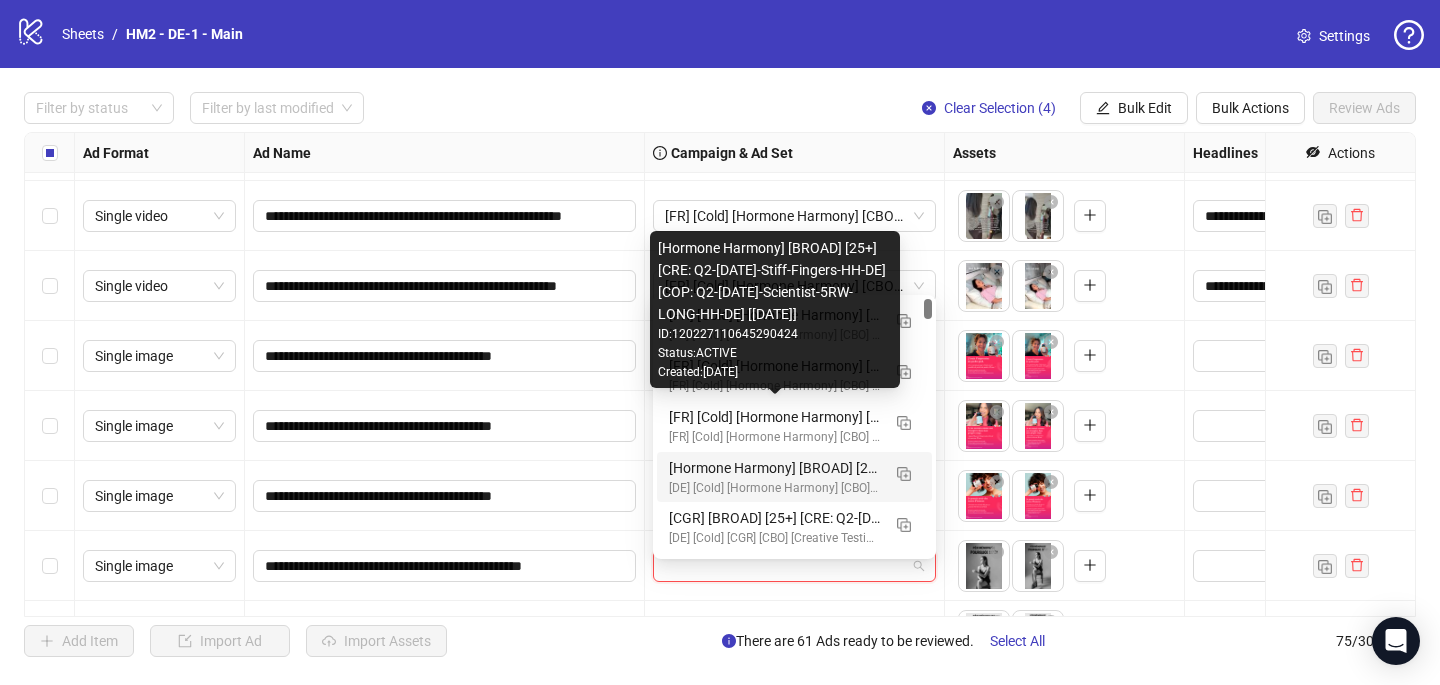 scroll, scrollTop: 4109, scrollLeft: 0, axis: vertical 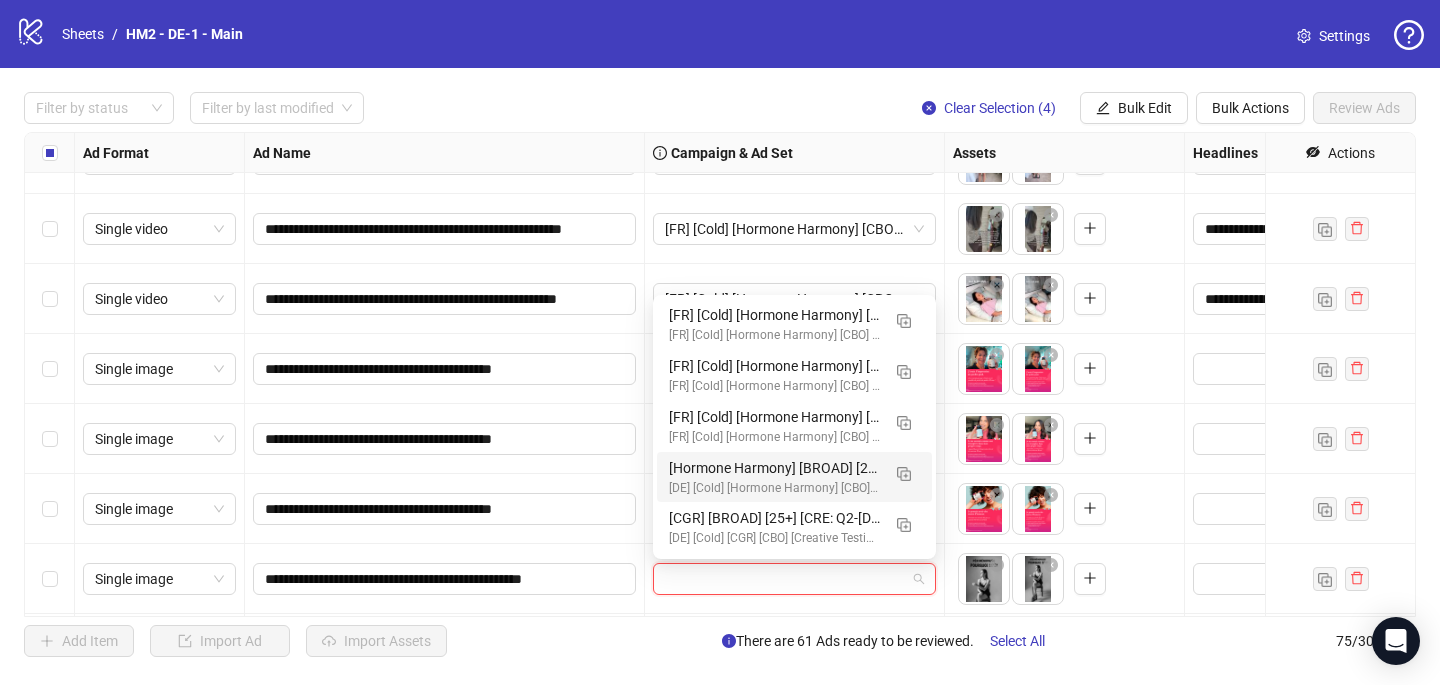 paste on "**********" 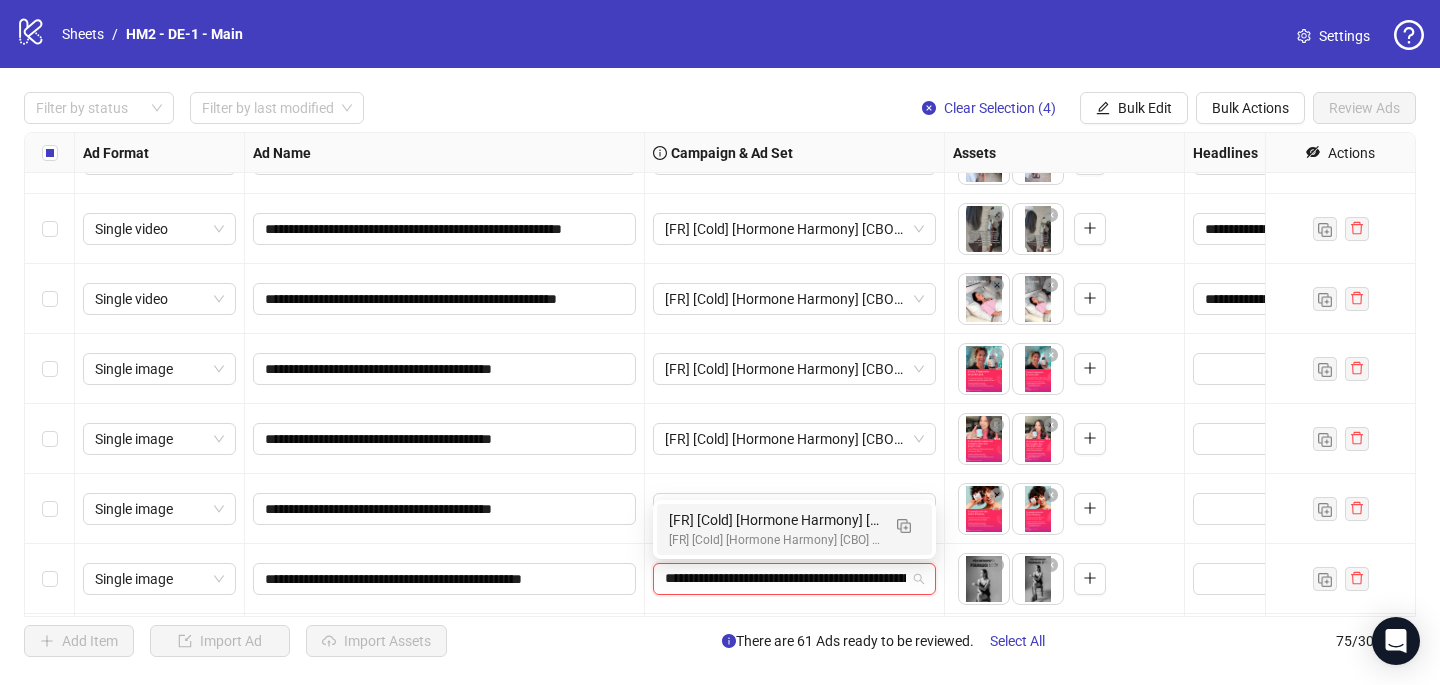 scroll, scrollTop: 0, scrollLeft: 315, axis: horizontal 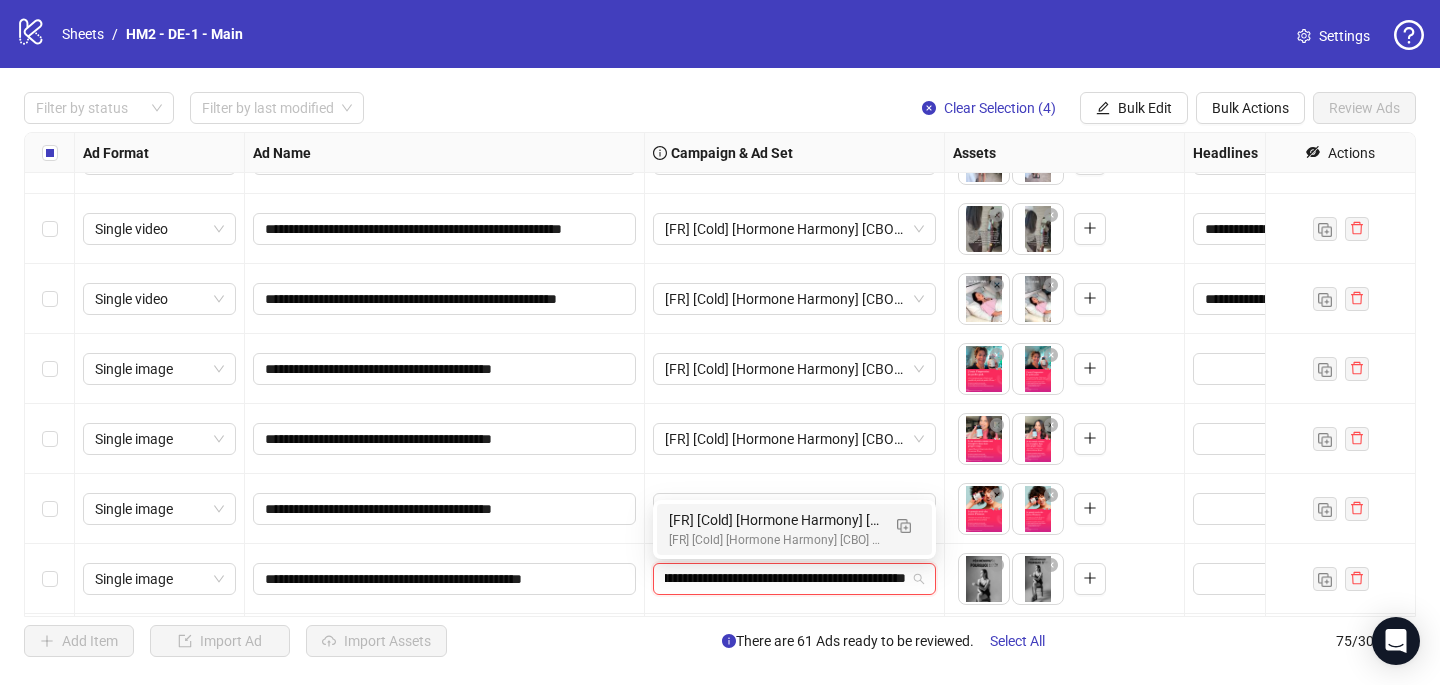 click on "[FR] [Cold] [Hormone Harmony] [CBO] [Creative Insertion 2025 -BRANDING ] [[DATE]]" at bounding box center (774, 520) 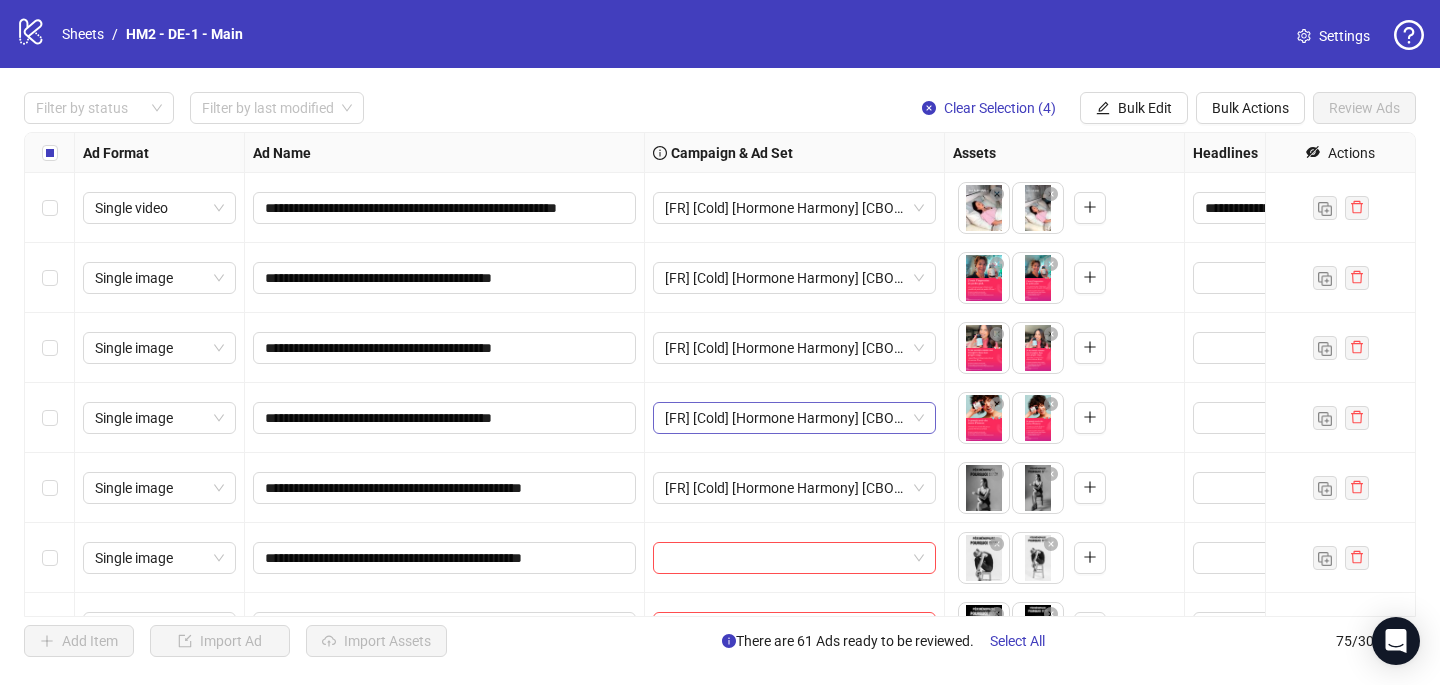 scroll, scrollTop: 4223, scrollLeft: 0, axis: vertical 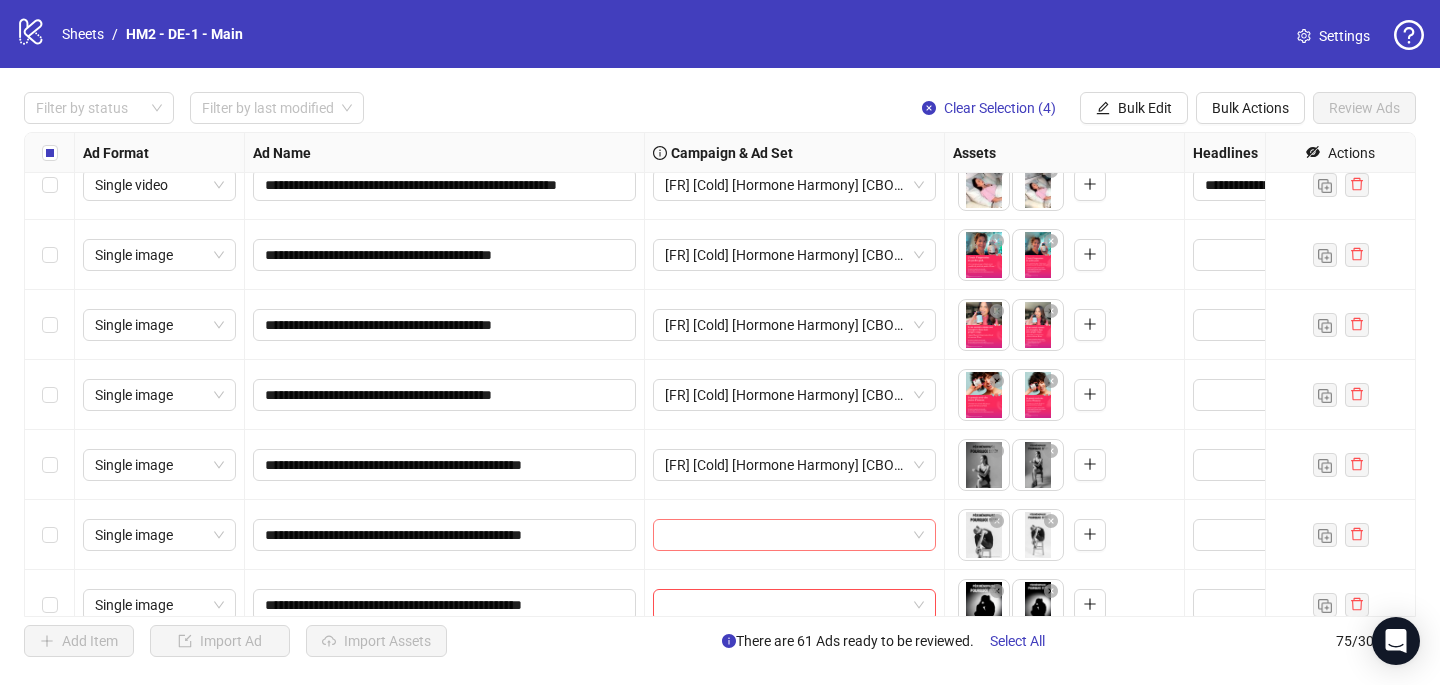 click at bounding box center (785, 535) 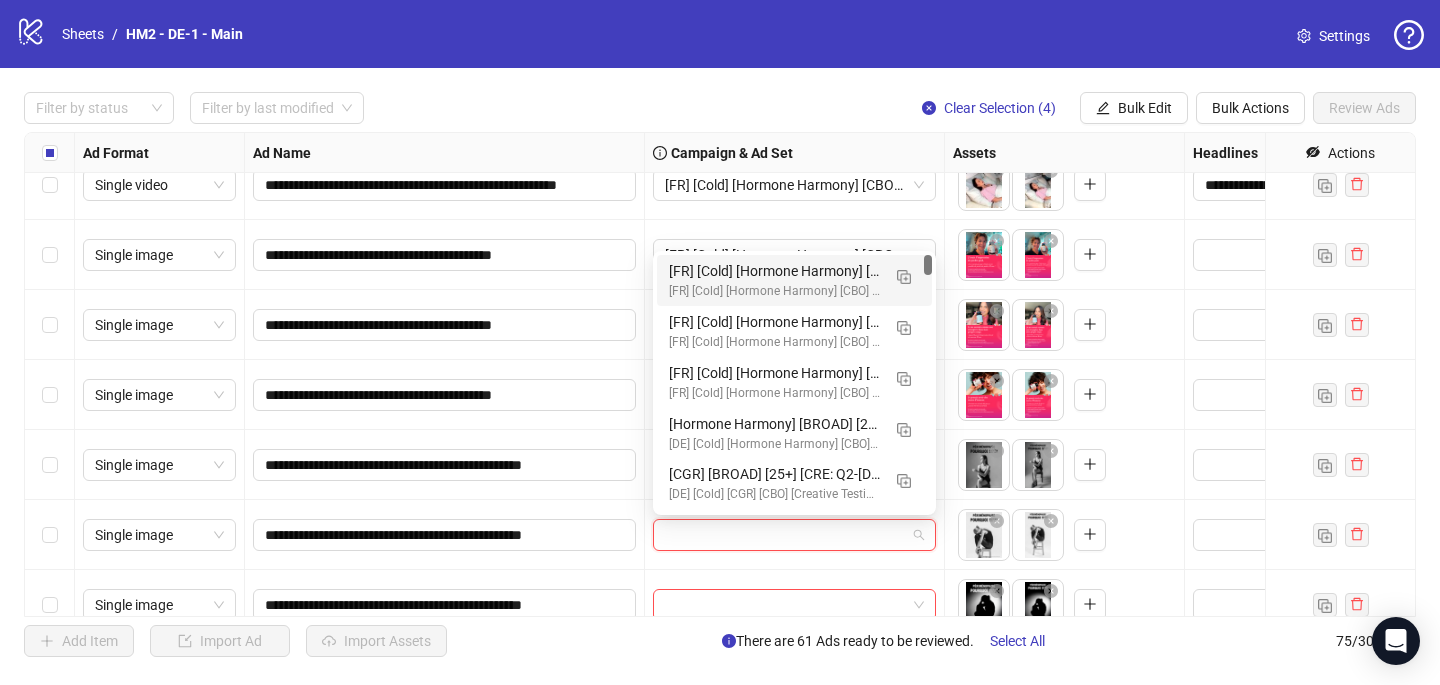 paste on "**********" 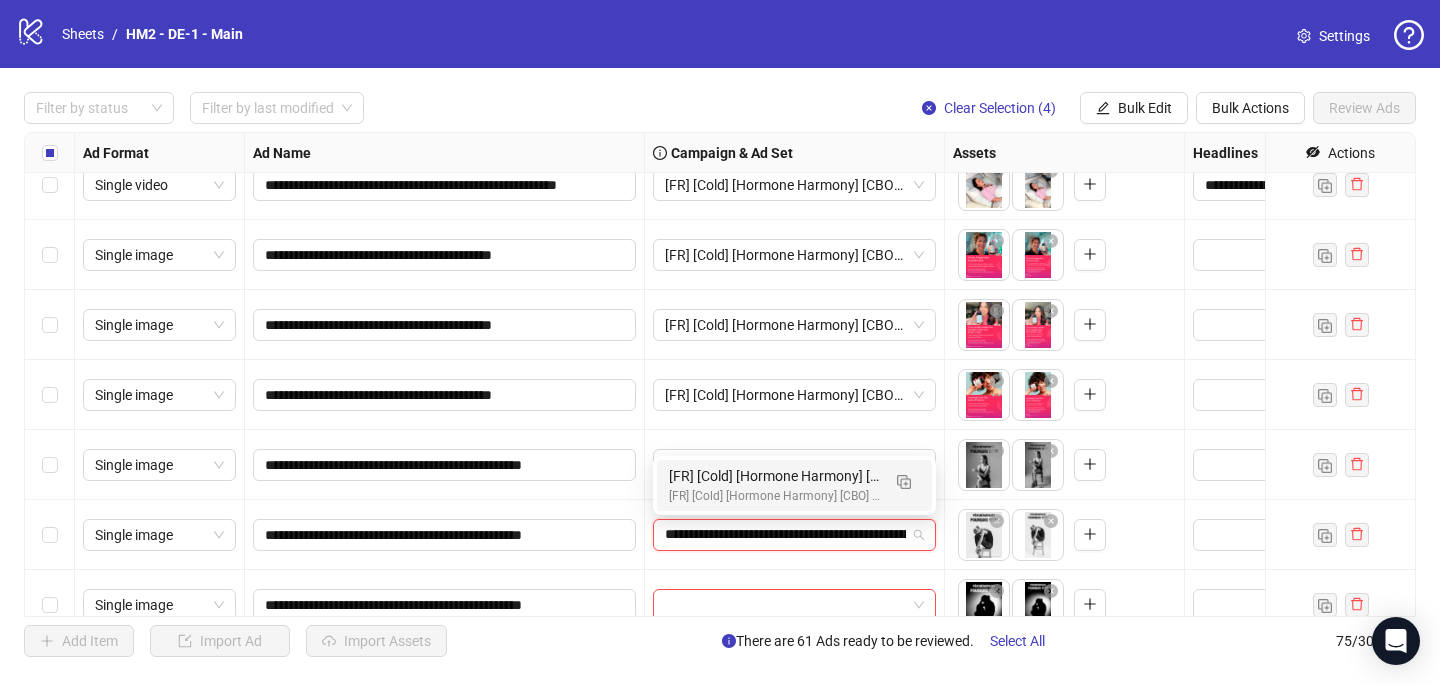 scroll, scrollTop: 0, scrollLeft: 315, axis: horizontal 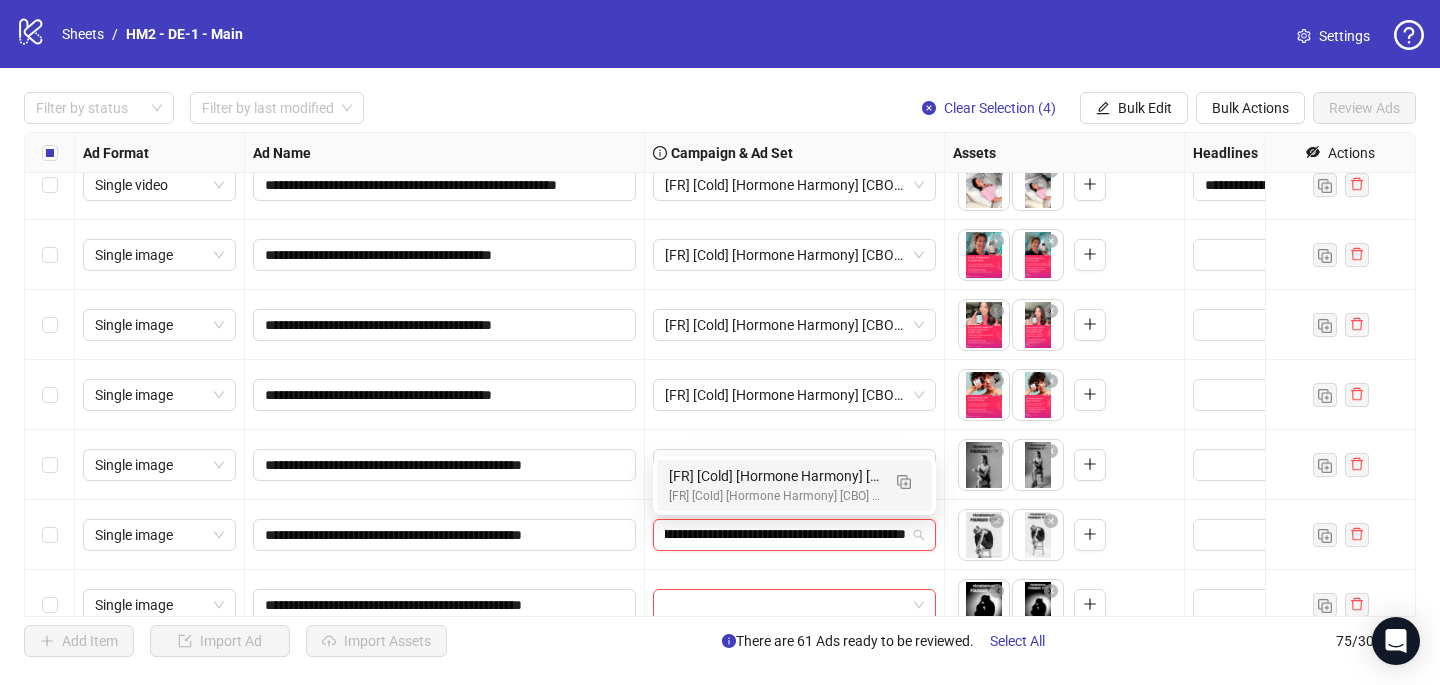 click on "[FR] [Cold] [Hormone Harmony] [CBO] [Creative Insertion 2025 -BRANDING ] [22 July 2025] [FR] [Cold] [Hormone Harmony] [CBO] [Creative Insertion 2025] [22 July 2025]" at bounding box center [794, 485] 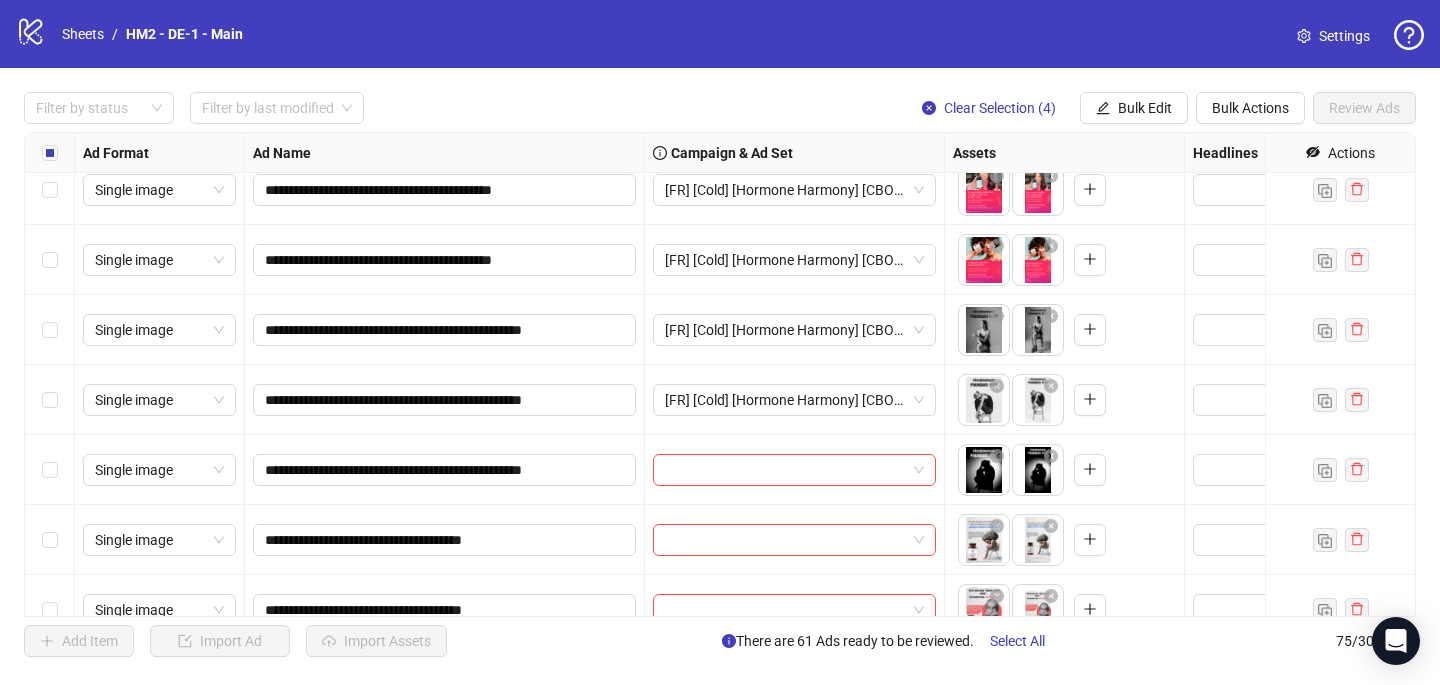 scroll, scrollTop: 4363, scrollLeft: 0, axis: vertical 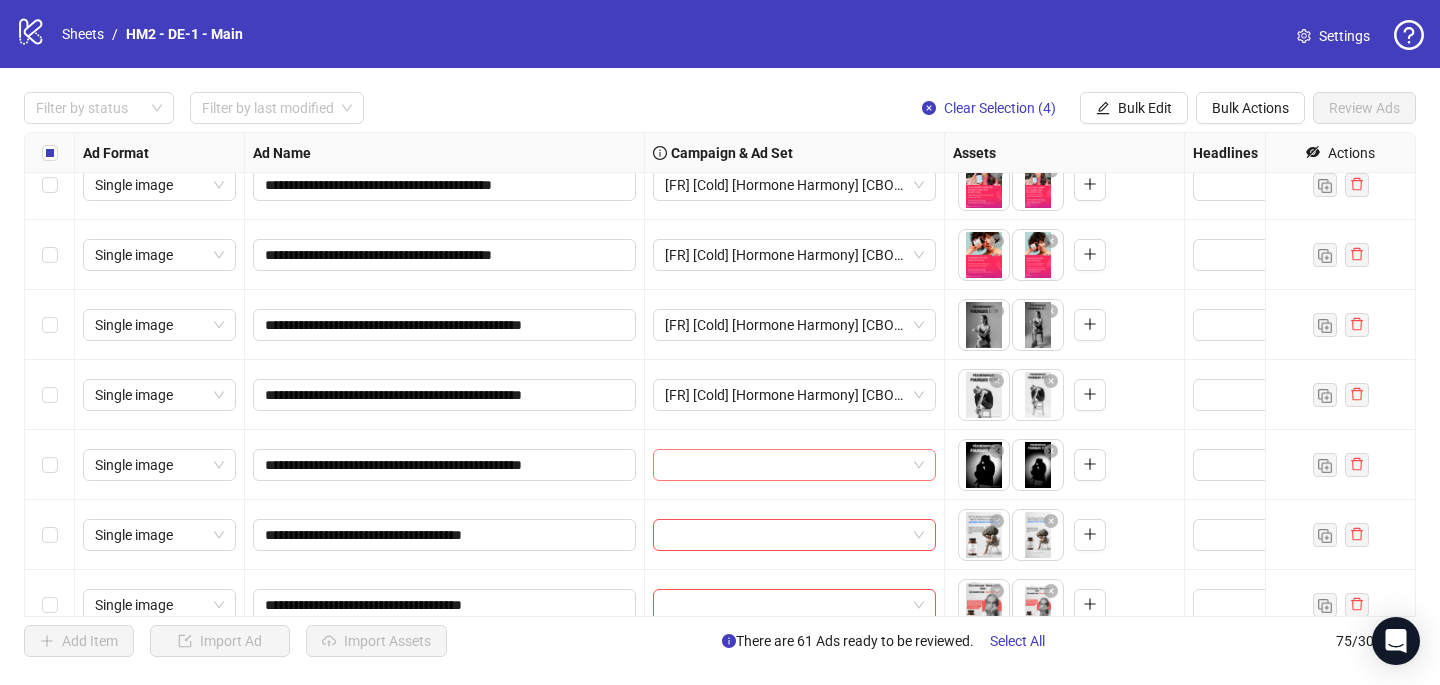 click at bounding box center [785, 465] 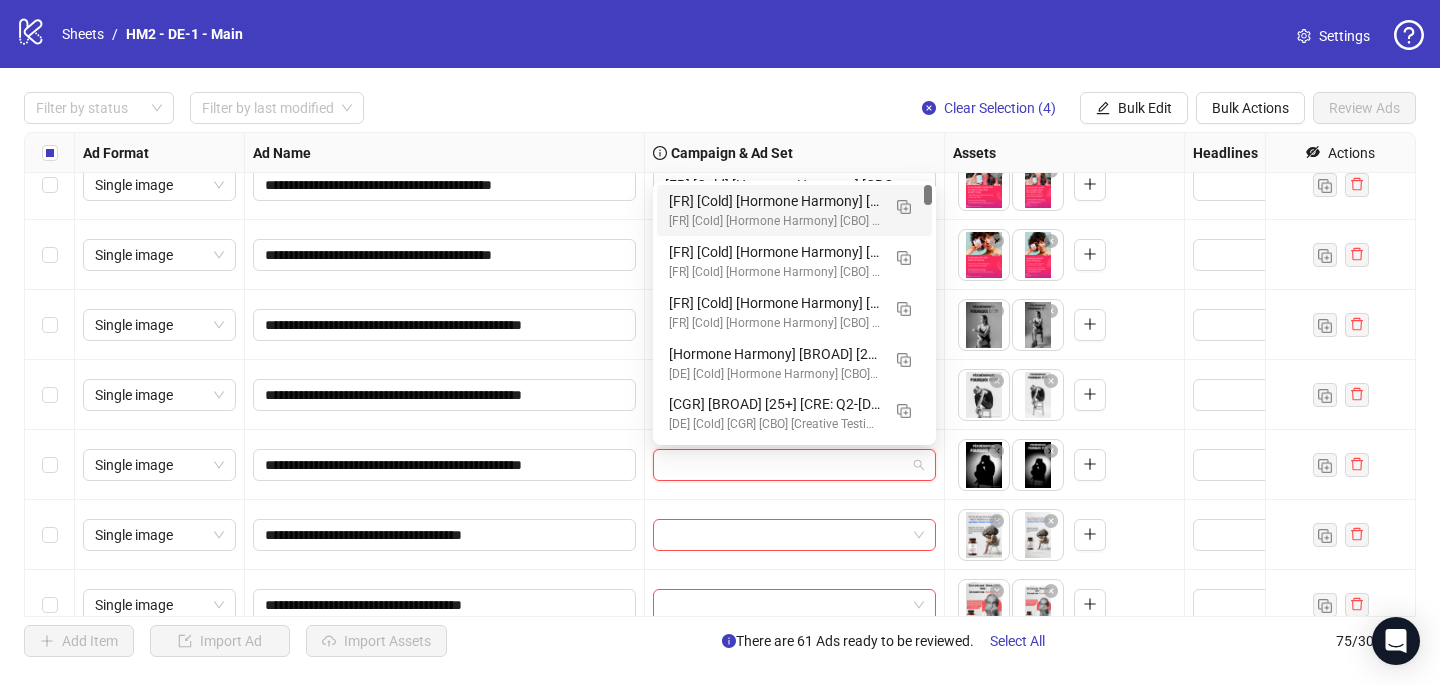 paste on "**********" 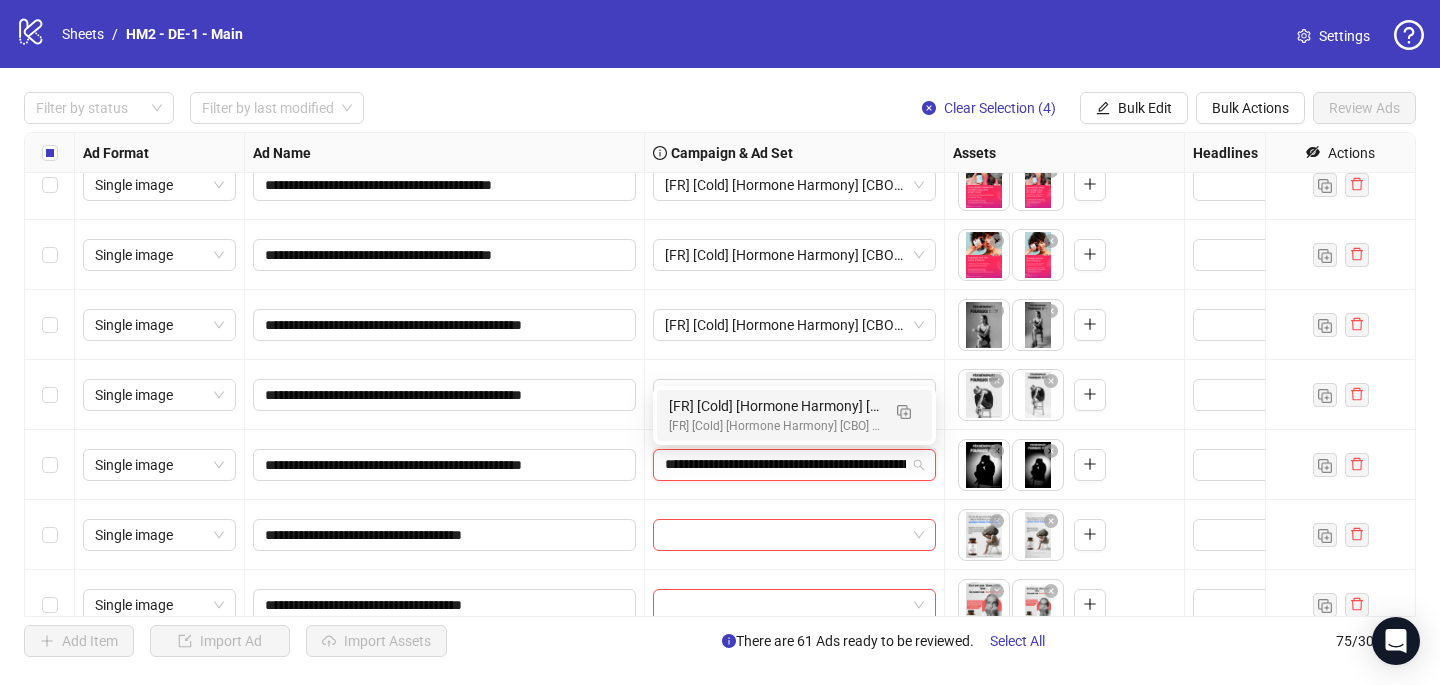scroll, scrollTop: 0, scrollLeft: 315, axis: horizontal 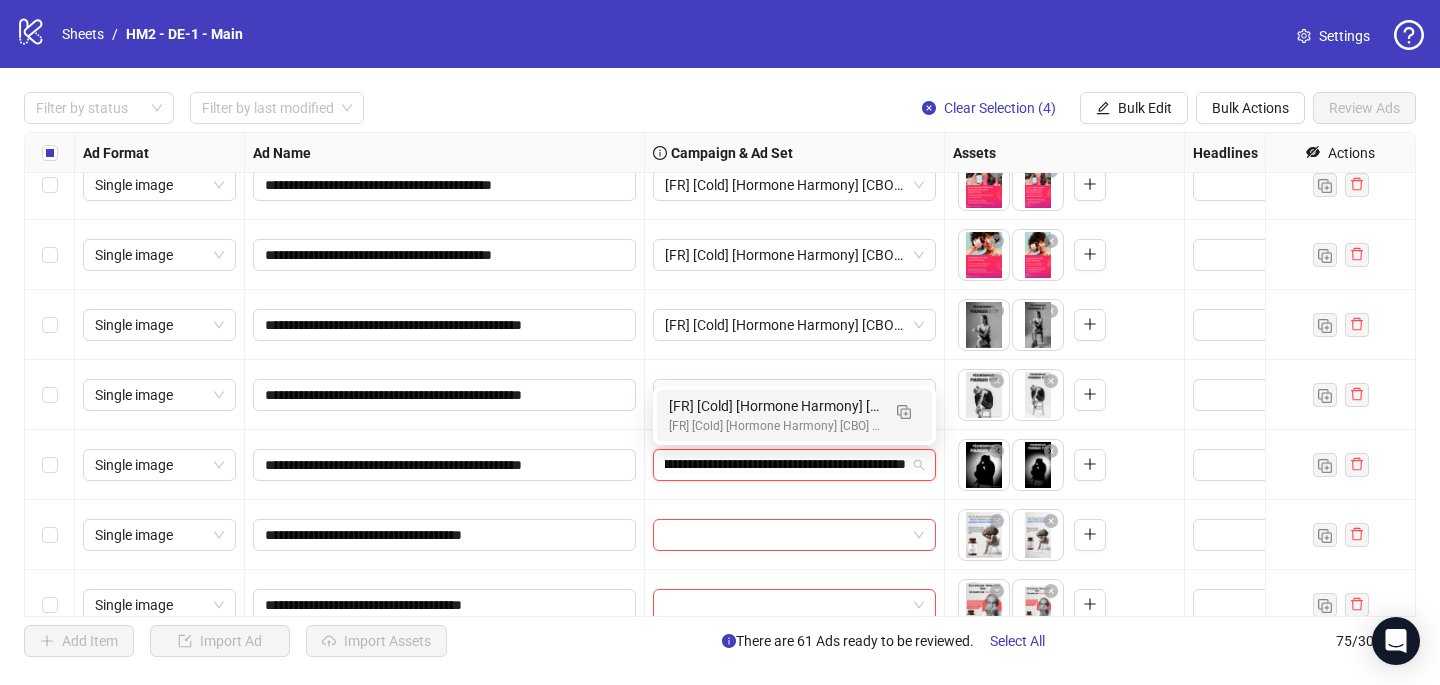 click on "[FR] [Cold] [Hormone Harmony] [CBO] [Creative Insertion 2025] [[DATE]]" at bounding box center (774, 426) 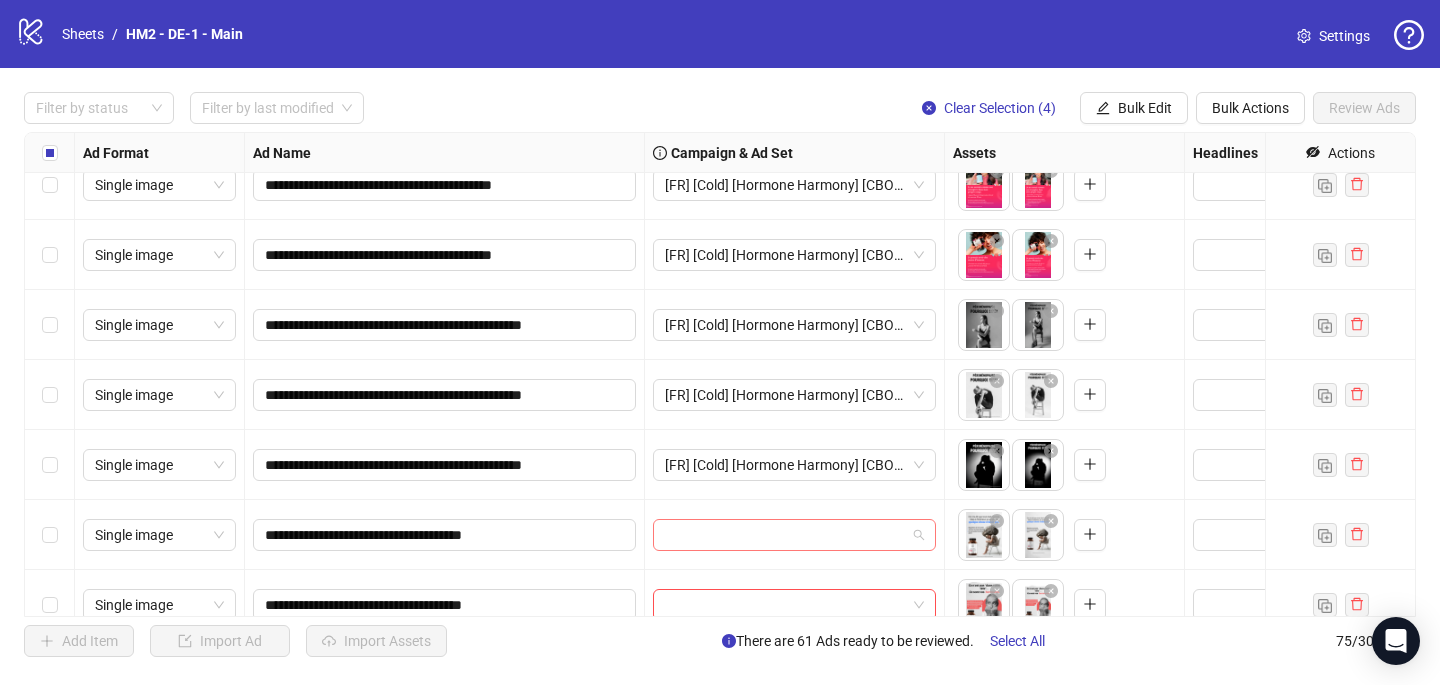 click at bounding box center (785, 535) 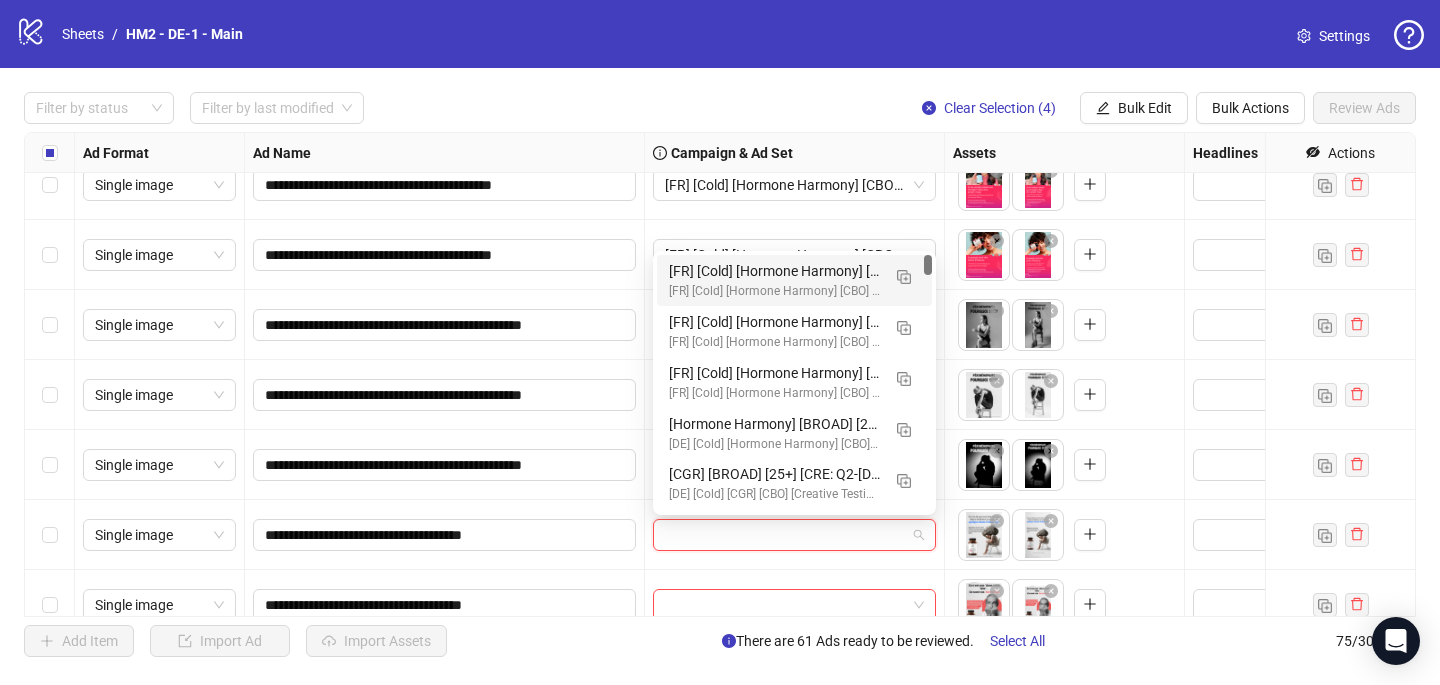 paste on "**********" 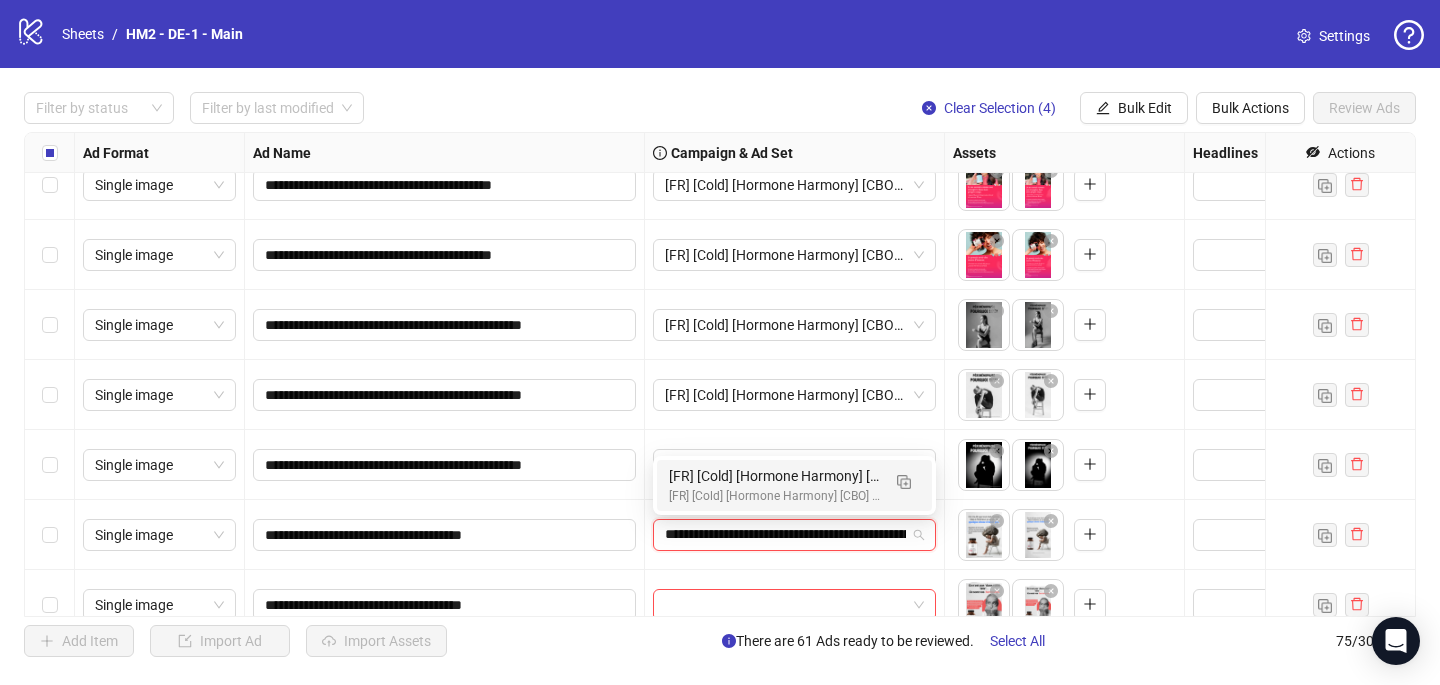 scroll, scrollTop: 0, scrollLeft: 315, axis: horizontal 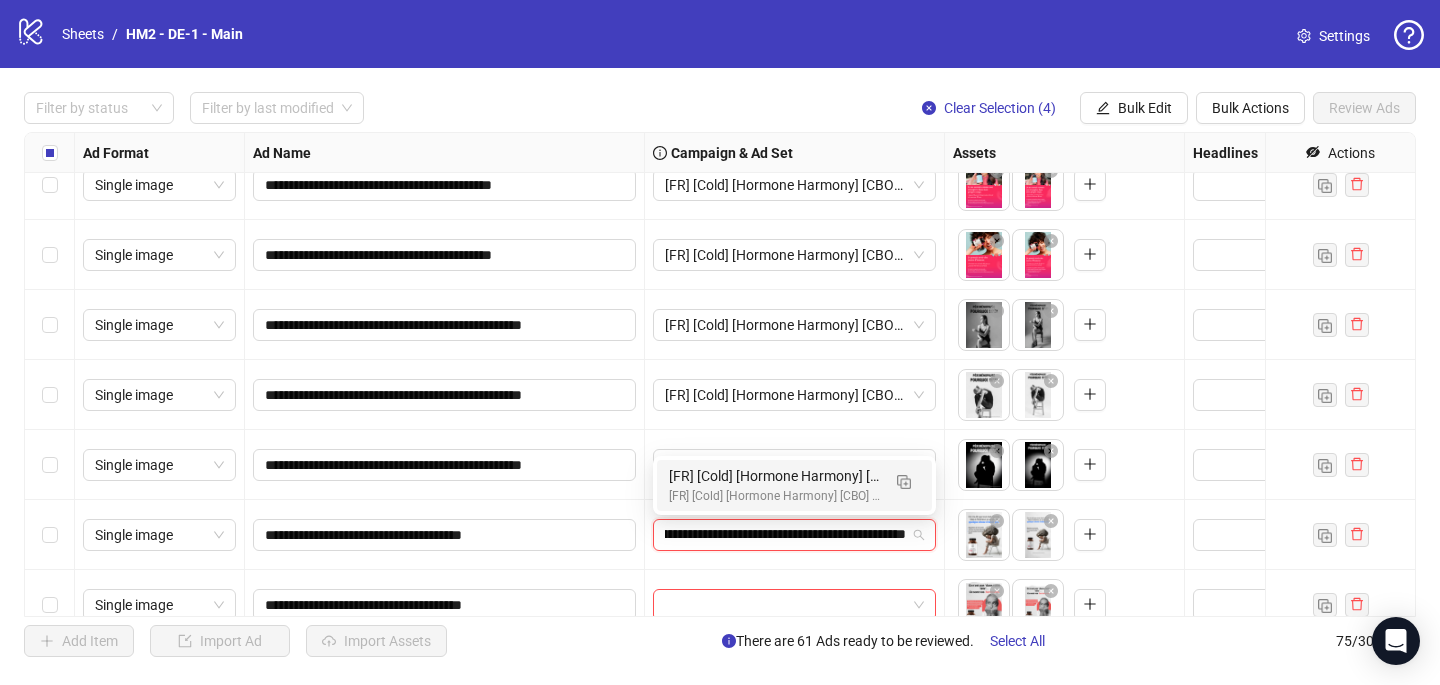 click on "[FR] [Cold] [Hormone Harmony] [CBO] [Creative Insertion 2025 -BRANDING ] [[DATE]]" at bounding box center [774, 476] 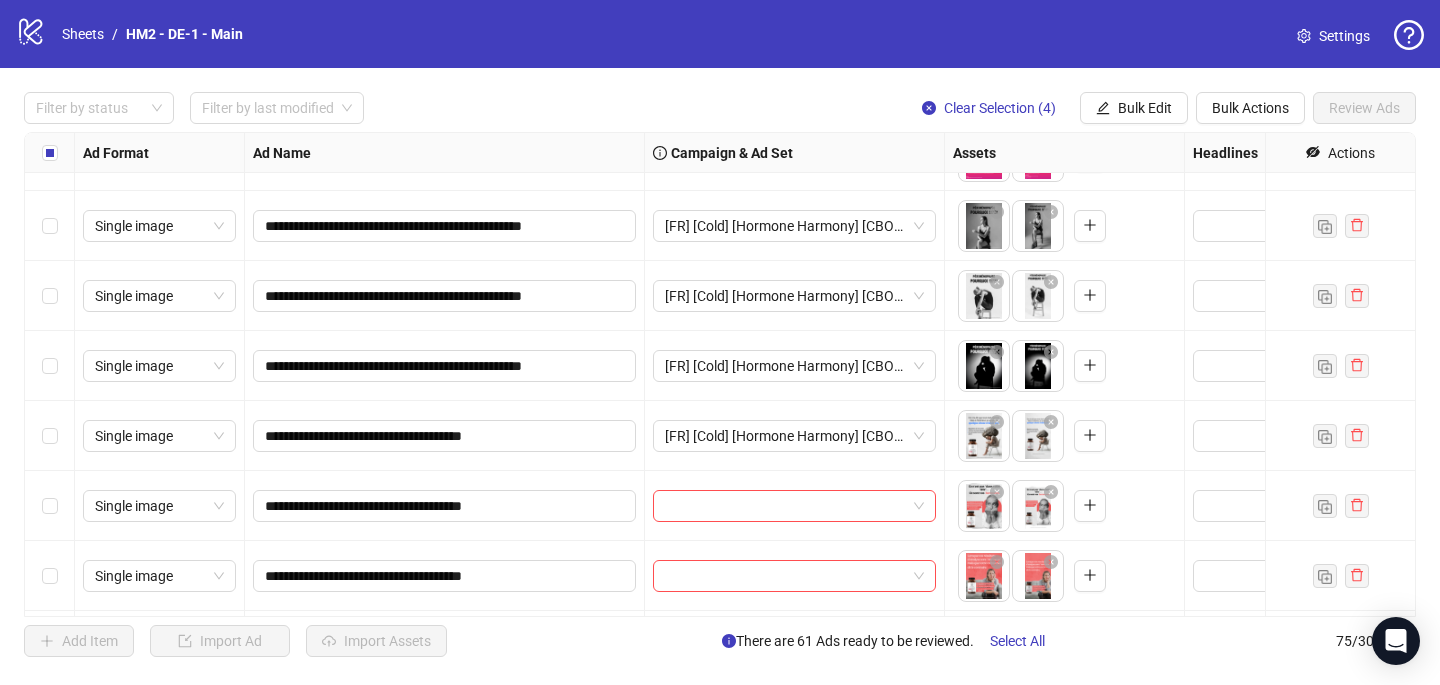 scroll, scrollTop: 4580, scrollLeft: 0, axis: vertical 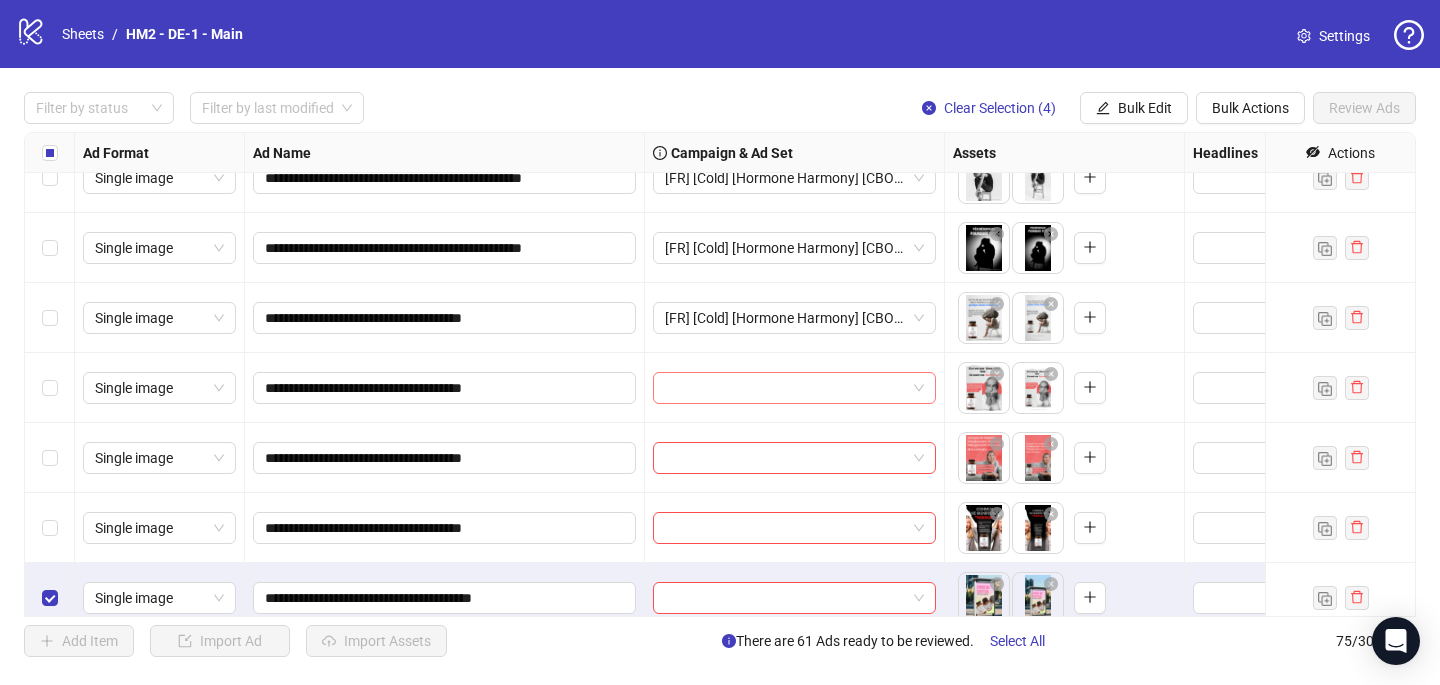 click at bounding box center (785, 388) 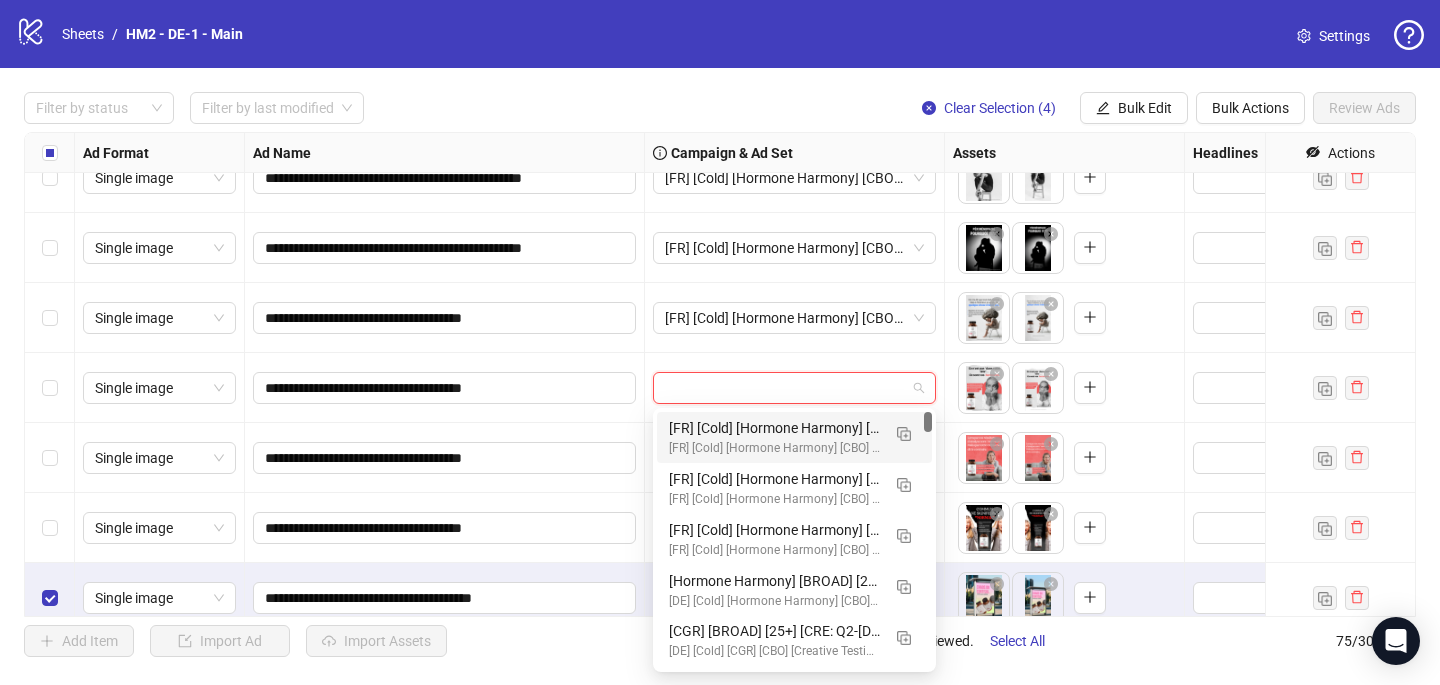 paste on "**********" 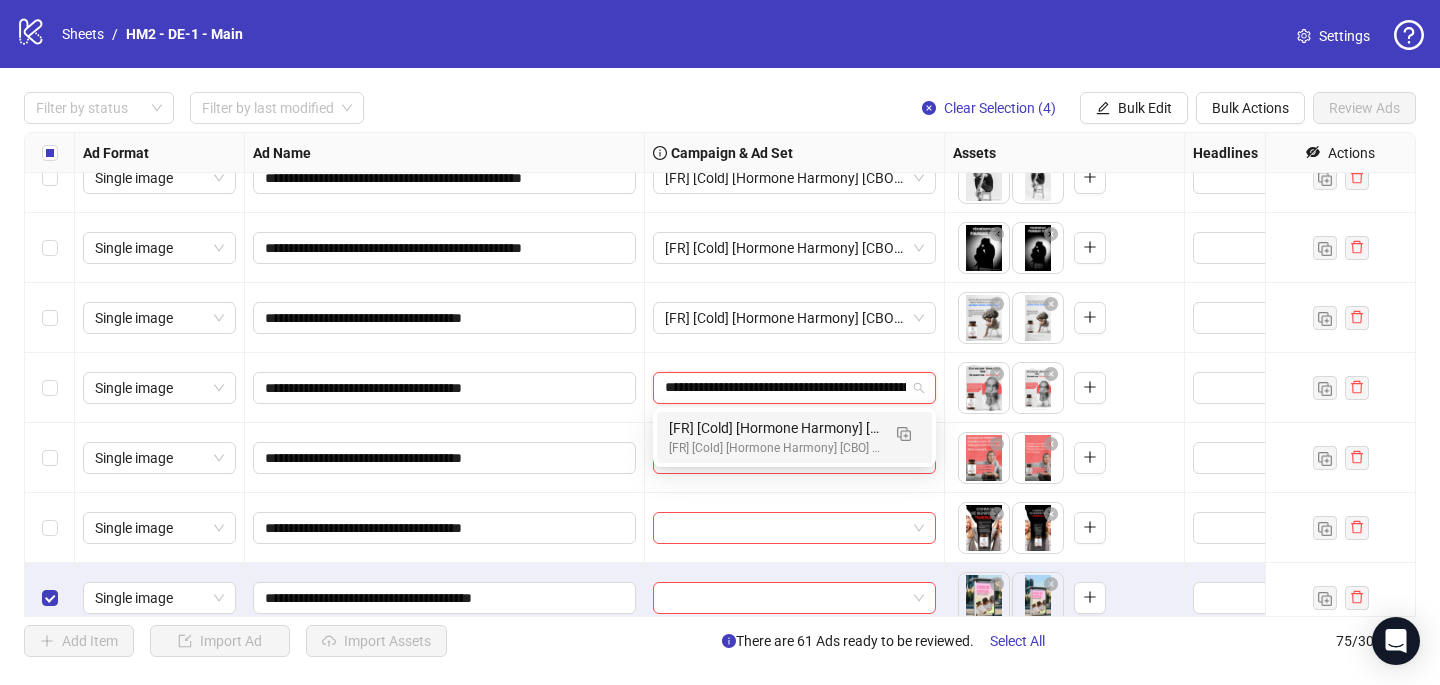 scroll, scrollTop: 0, scrollLeft: 315, axis: horizontal 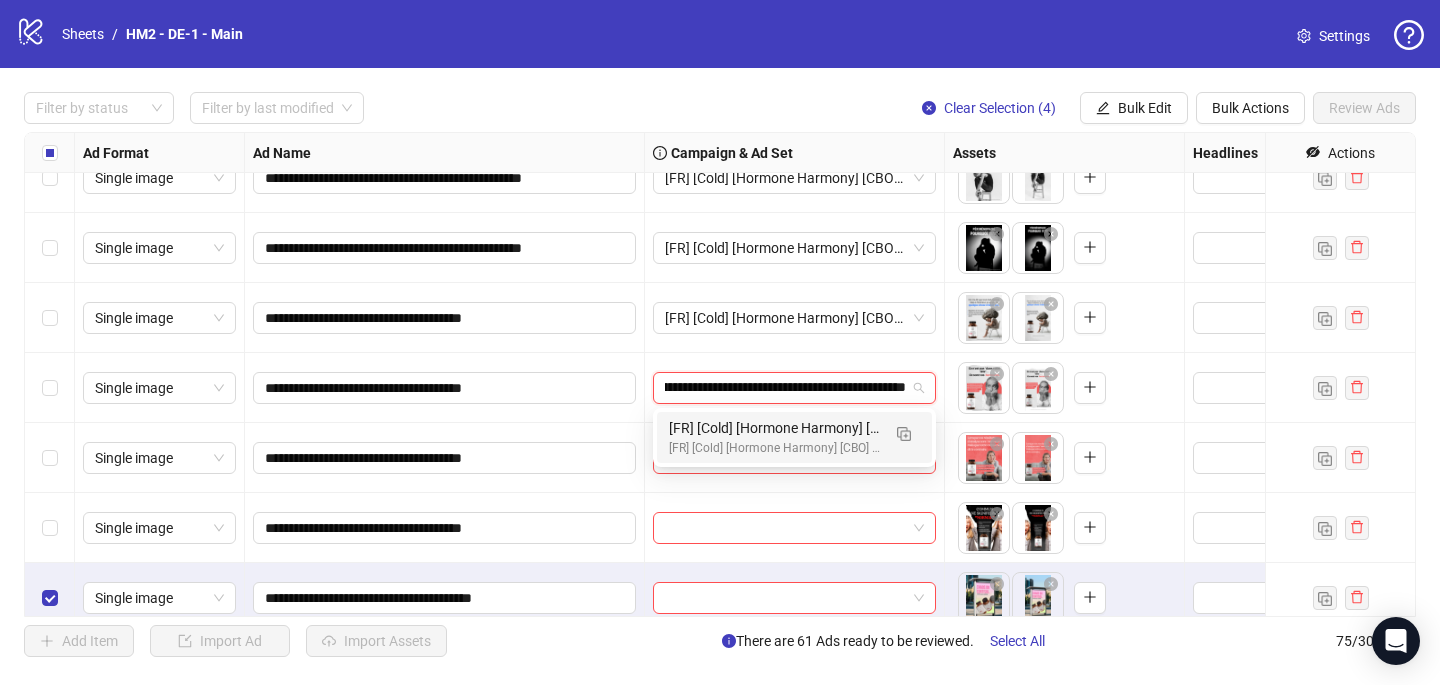 click on "[FR] [Cold] [Hormone Harmony] [CBO] [Creative Insertion 2025 -BRANDING ] [[DATE]]" at bounding box center (774, 428) 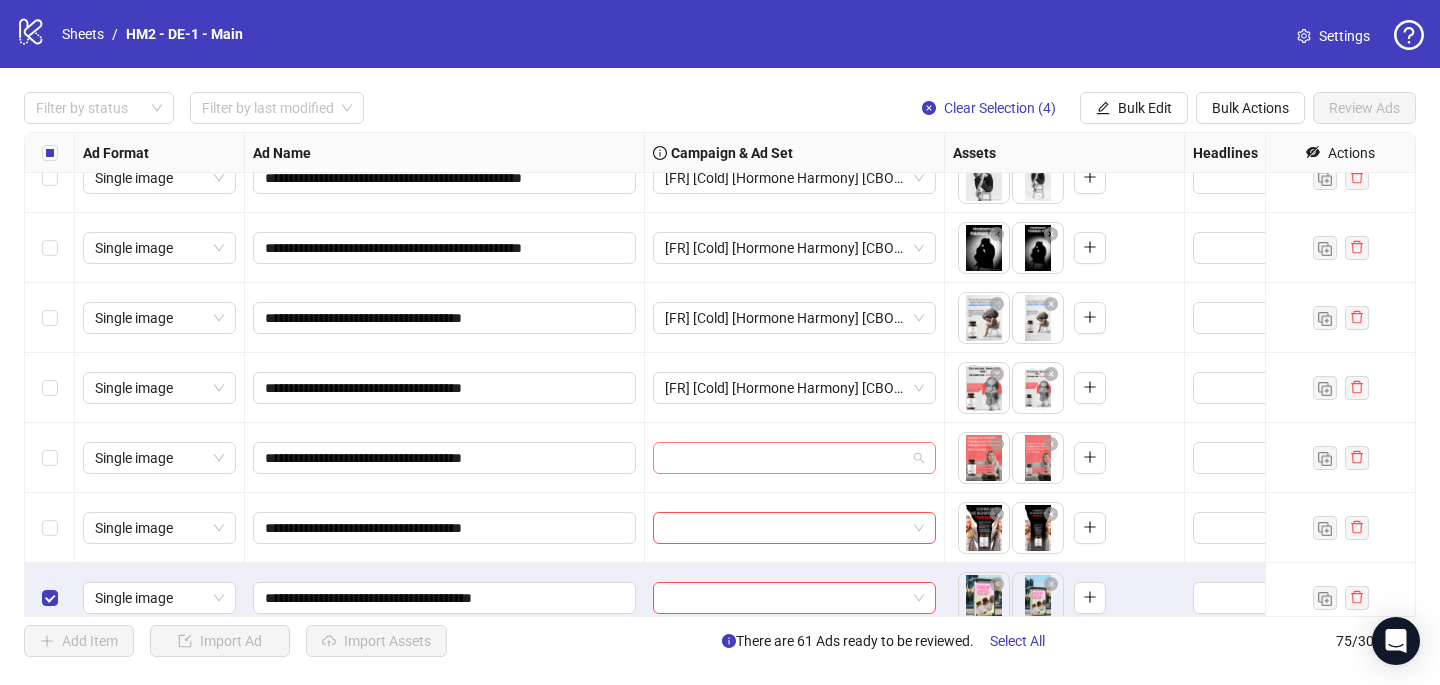 click at bounding box center [785, 458] 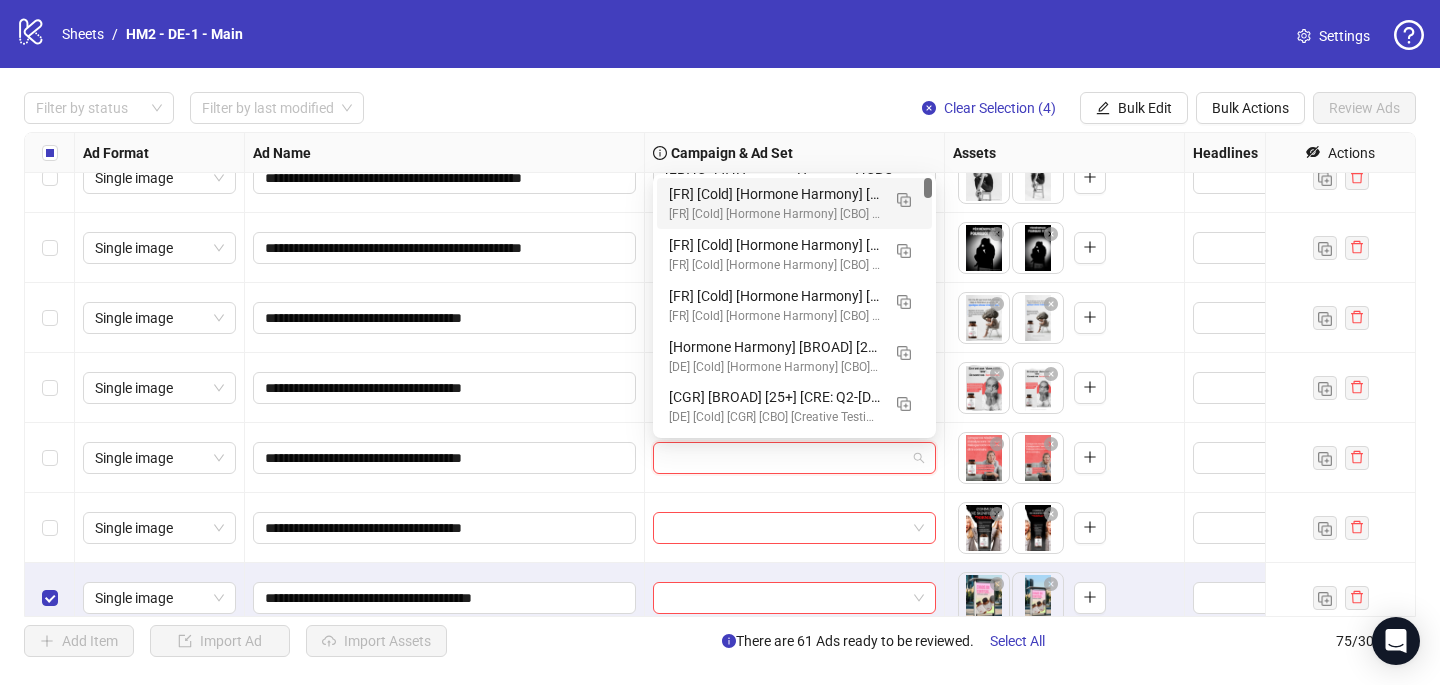 paste on "**********" 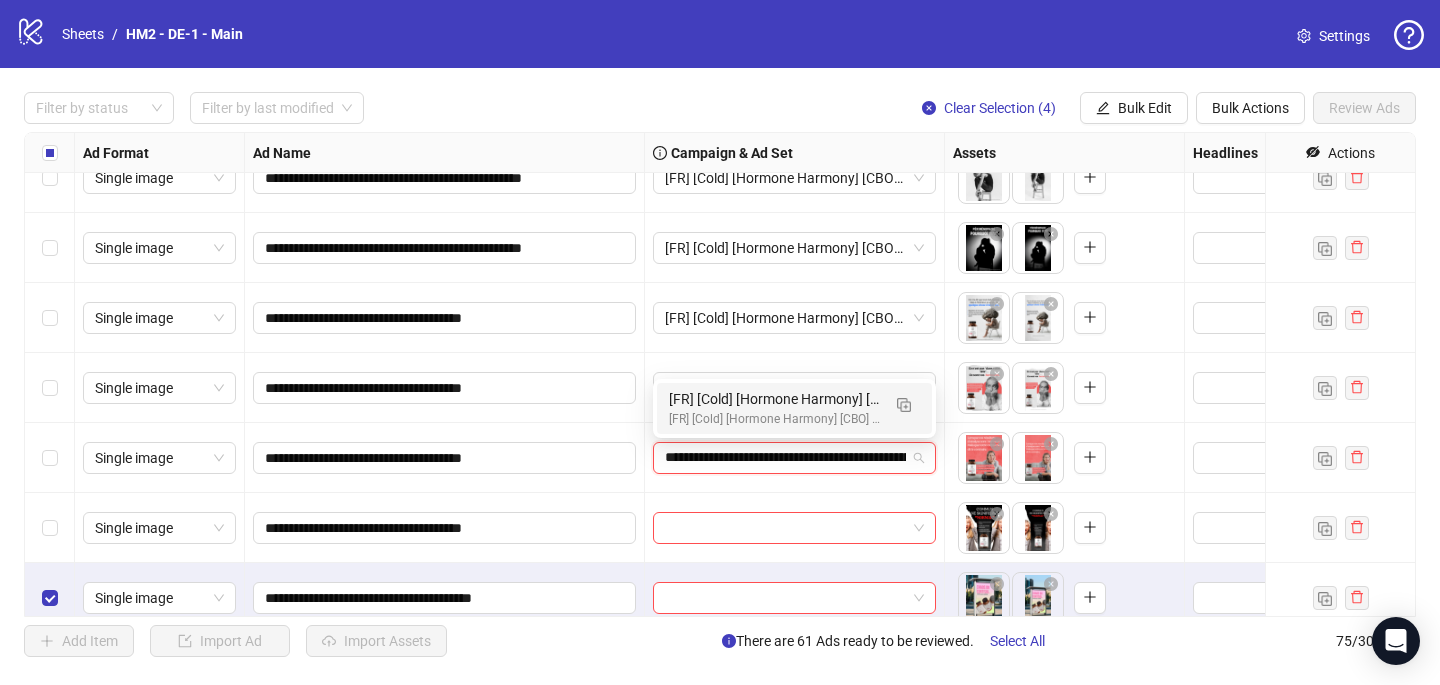 scroll, scrollTop: 0, scrollLeft: 315, axis: horizontal 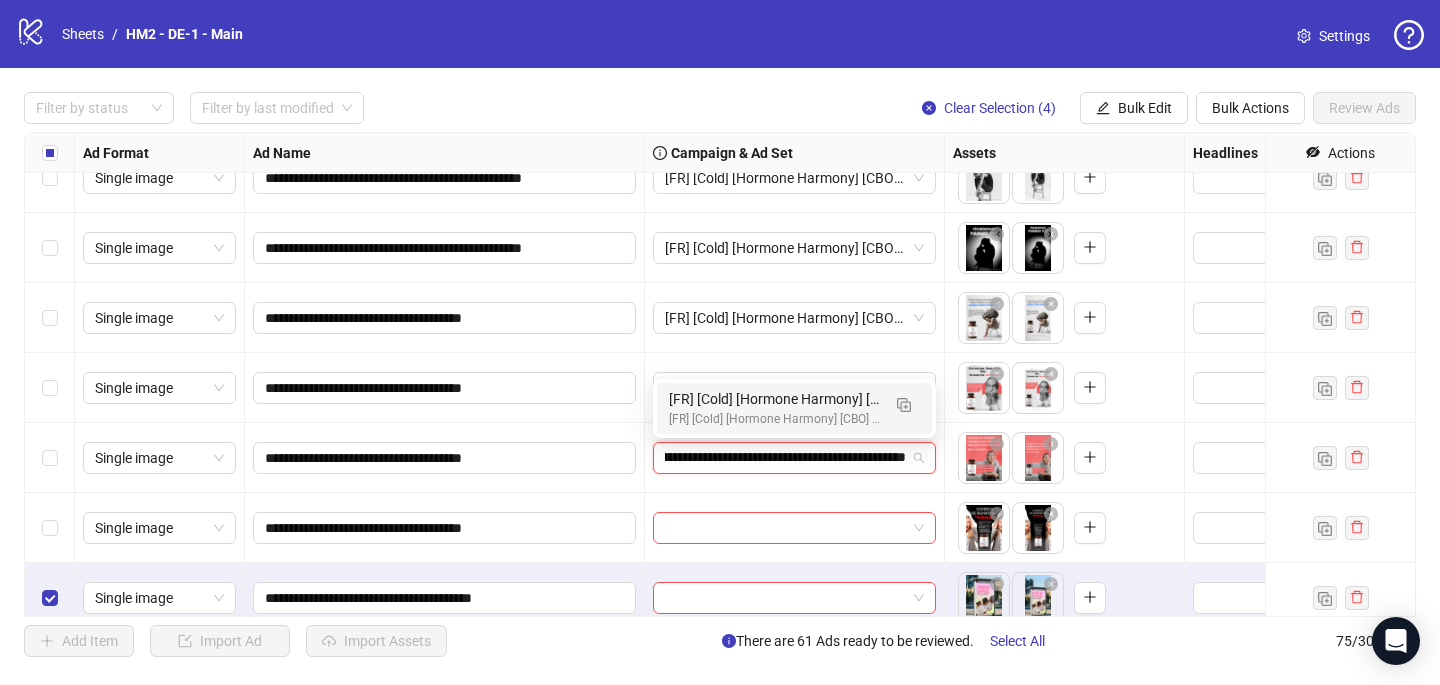 click on "[FR] [Cold] [Hormone Harmony] [CBO] [Creative Insertion 2025 -BRANDING ] [[DATE]]" at bounding box center (774, 399) 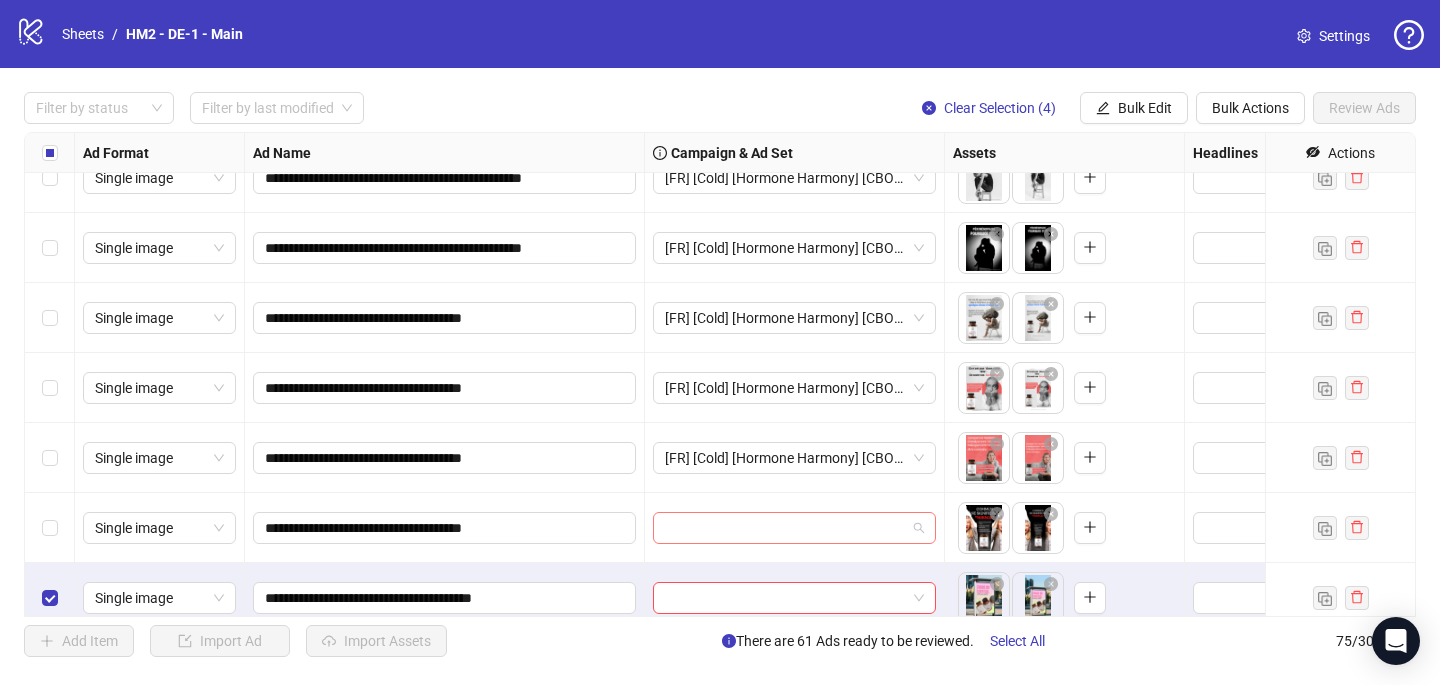 click at bounding box center (785, 528) 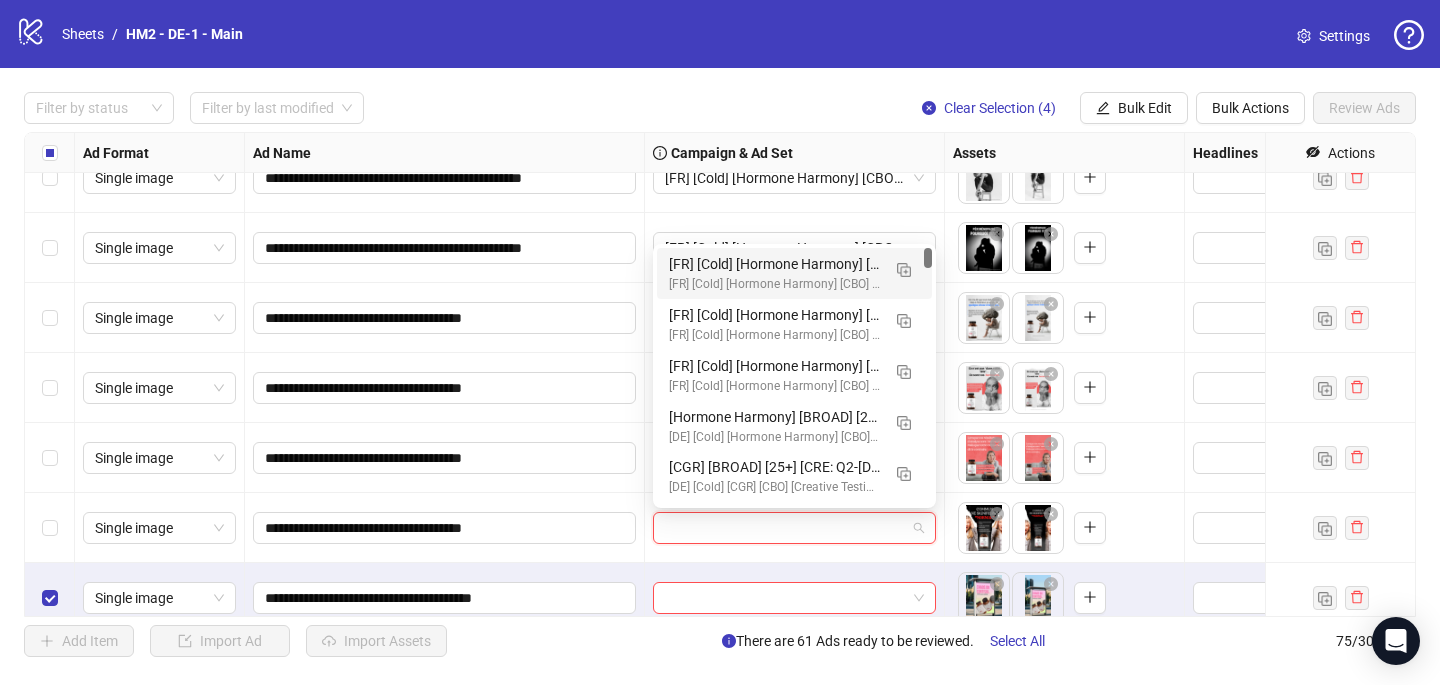 paste on "**********" 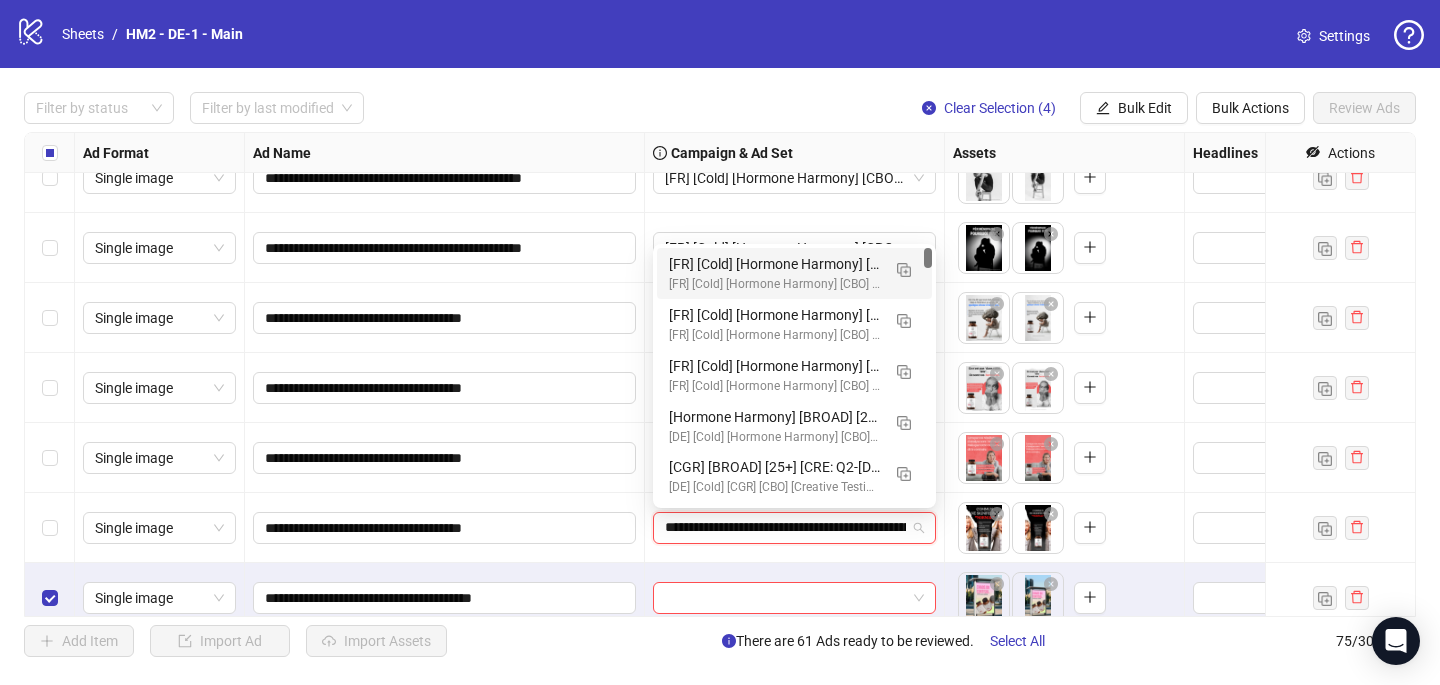 scroll, scrollTop: 0, scrollLeft: 315, axis: horizontal 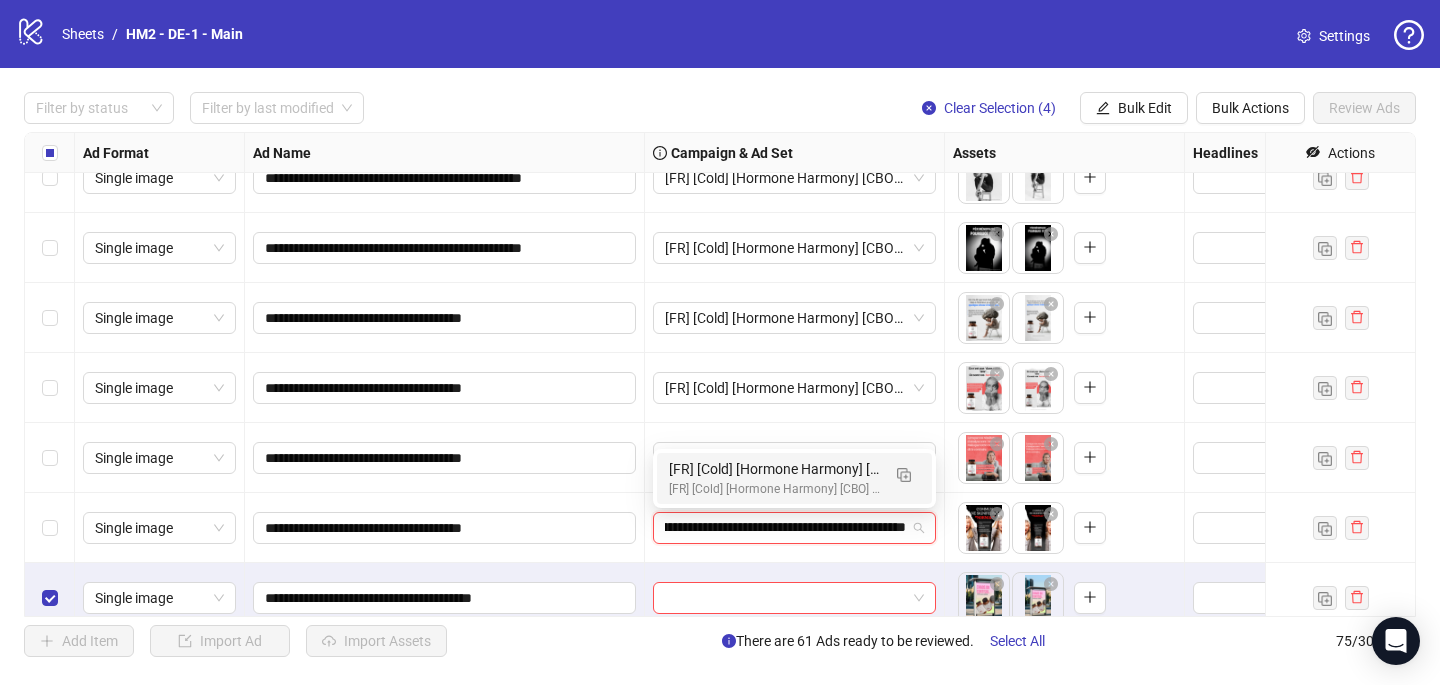 click on "[FR] [Cold] [Hormone Harmony] [CBO] [Creative Insertion 2025 -BRANDING ] [[DATE]]" at bounding box center (774, 469) 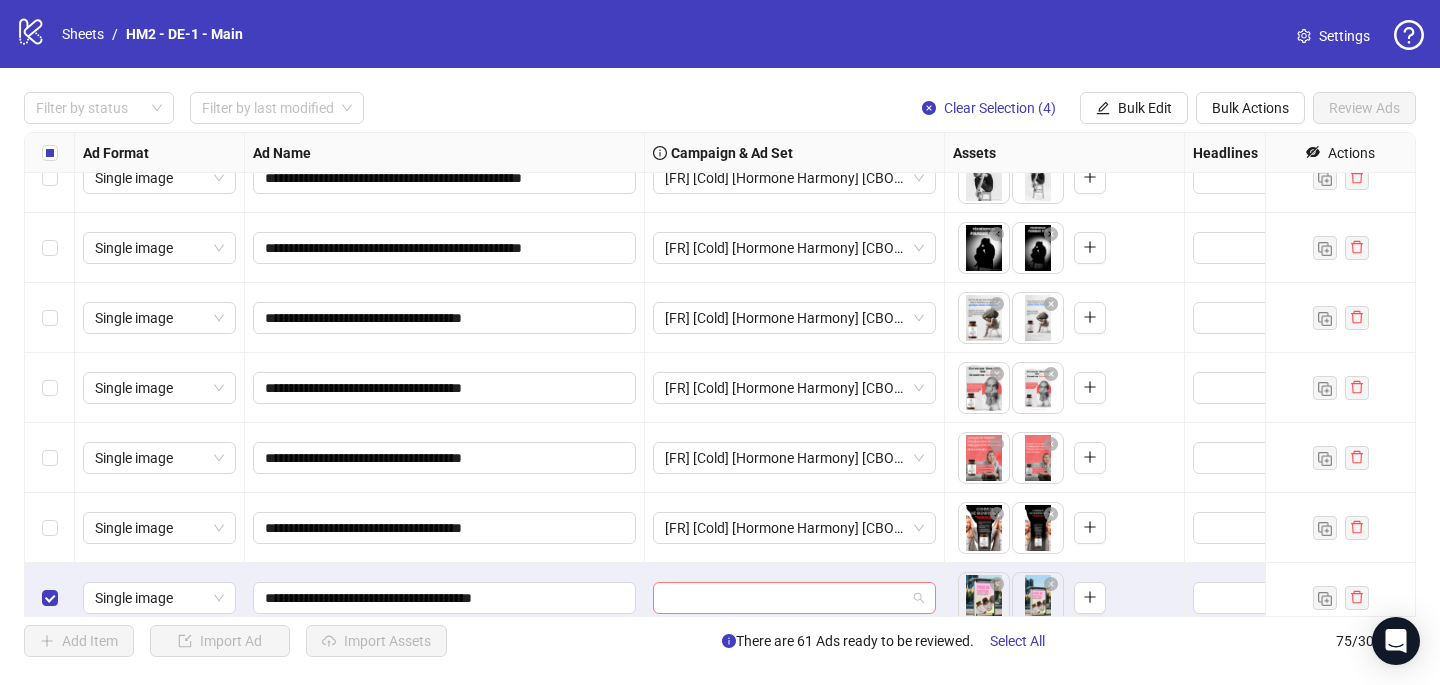 click at bounding box center (785, 598) 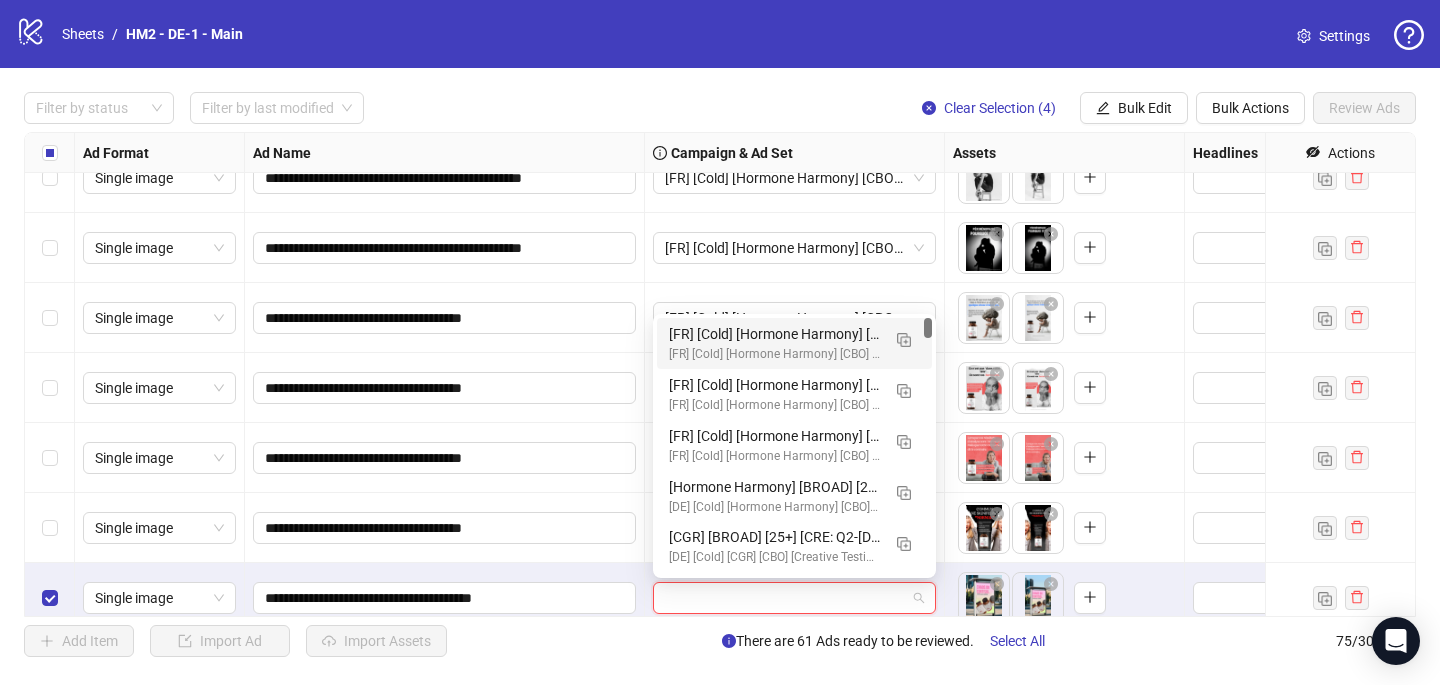 paste on "**********" 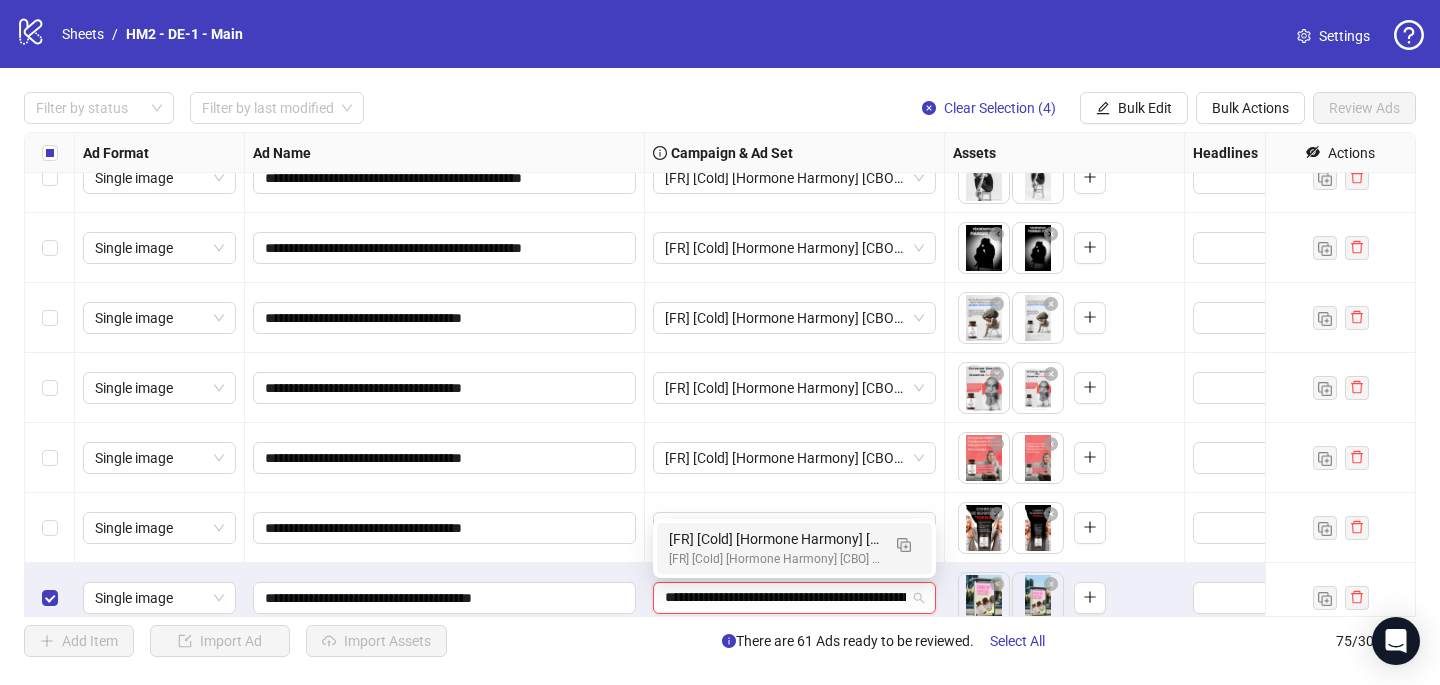 scroll, scrollTop: 0, scrollLeft: 315, axis: horizontal 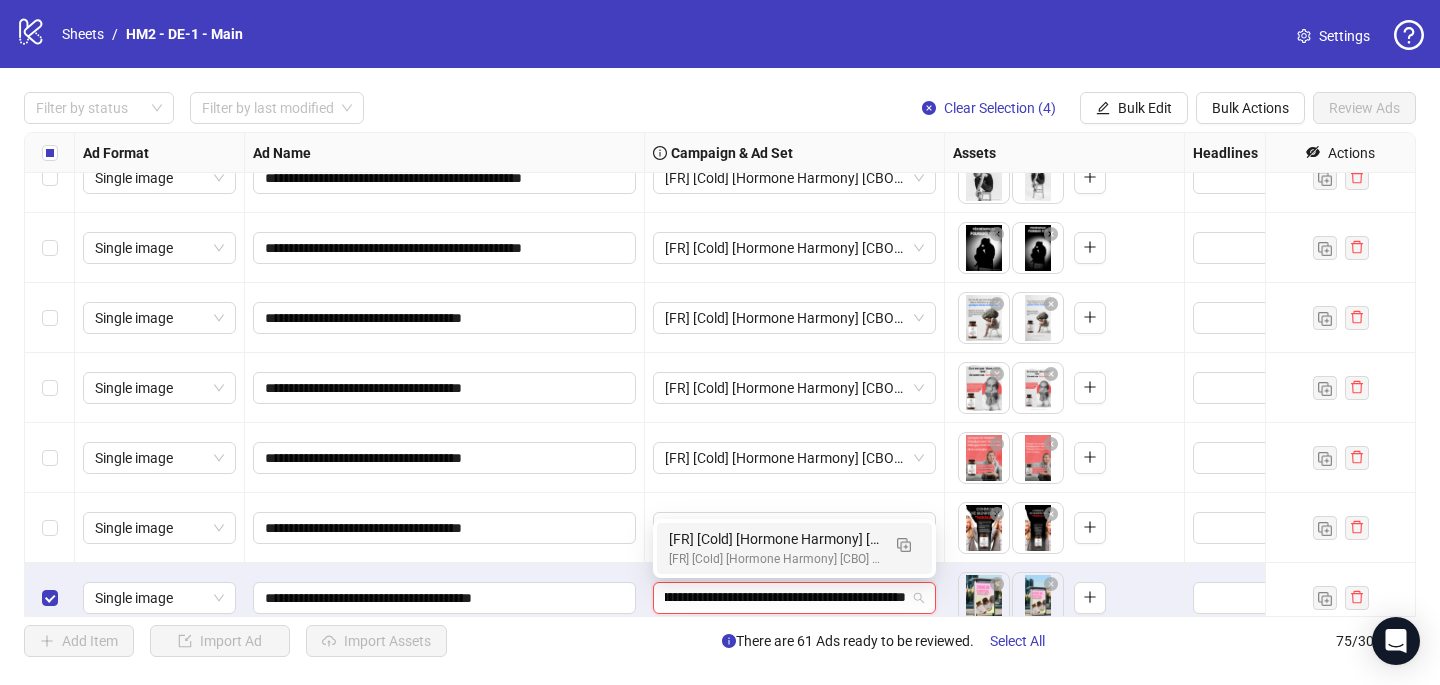 click on "[FR] [Cold] [Hormone Harmony] [CBO] [Creative Insertion 2025] [[DATE]]" at bounding box center [774, 559] 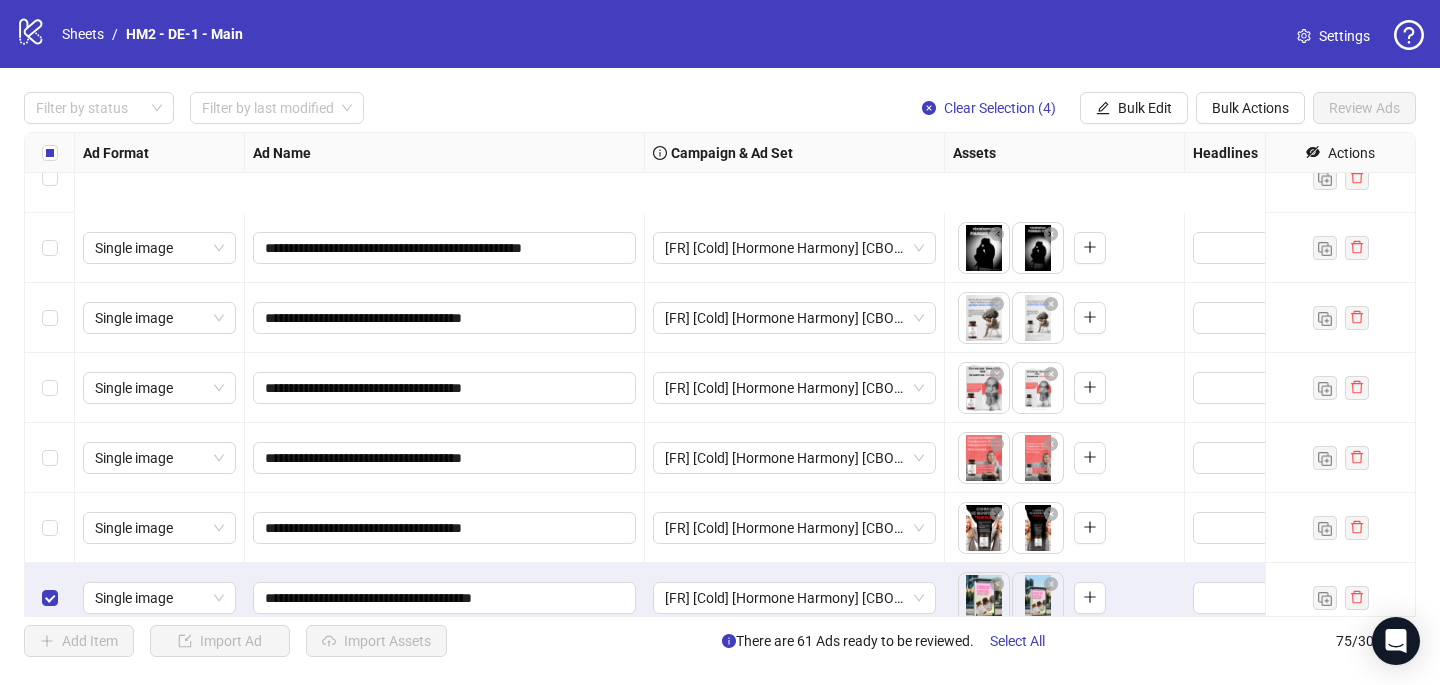 scroll, scrollTop: 4807, scrollLeft: 0, axis: vertical 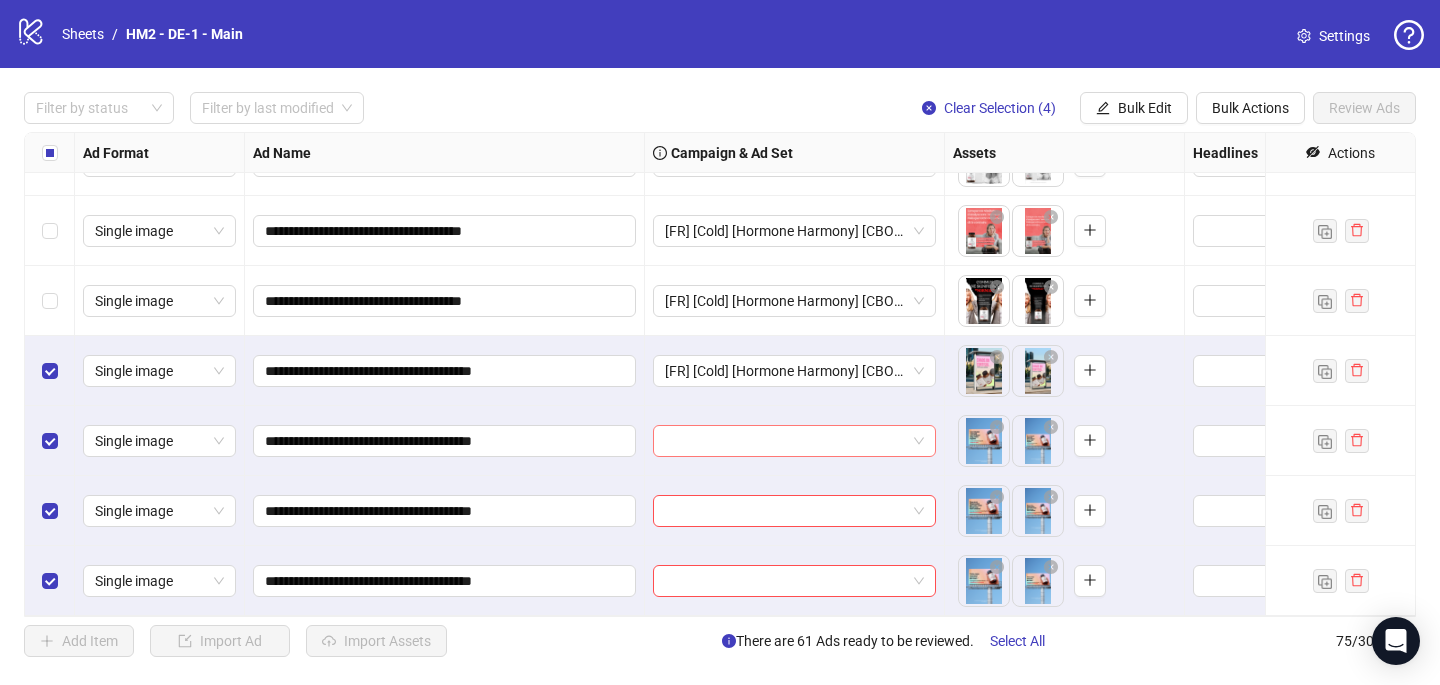 click at bounding box center (785, 441) 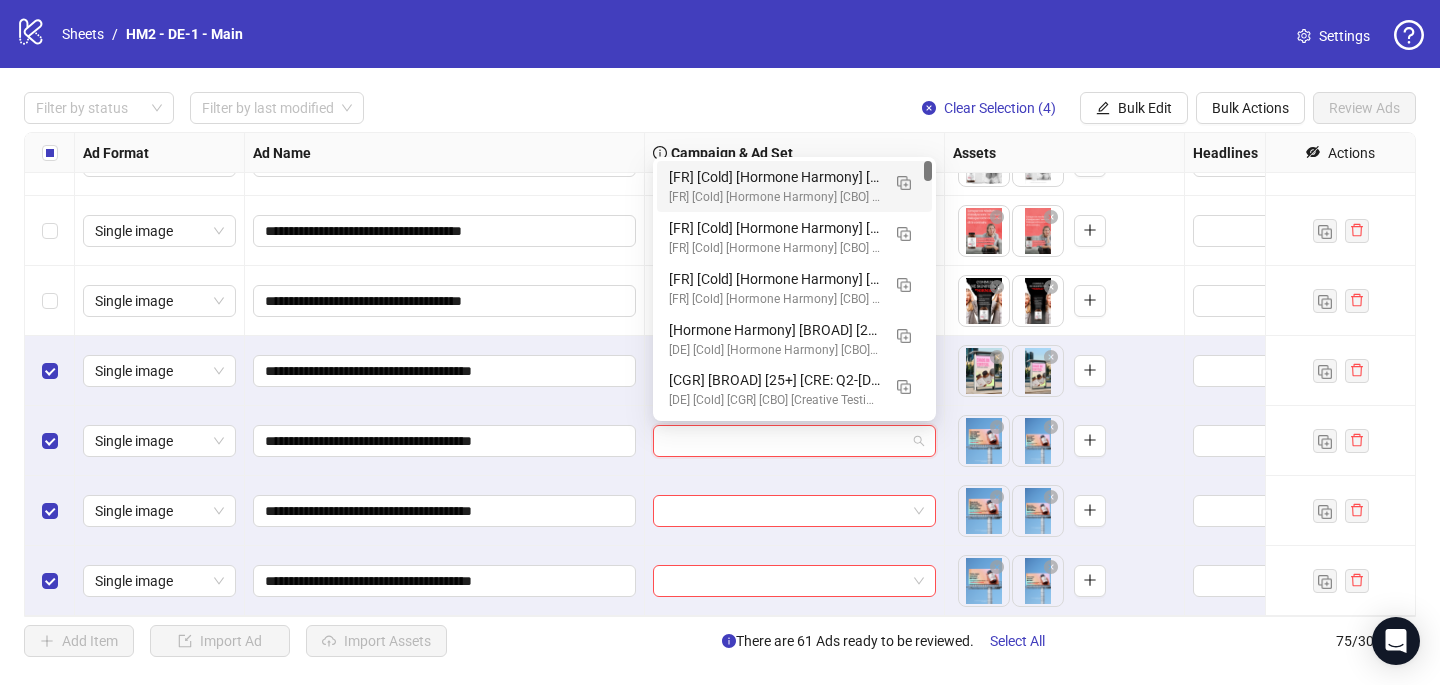 paste on "**********" 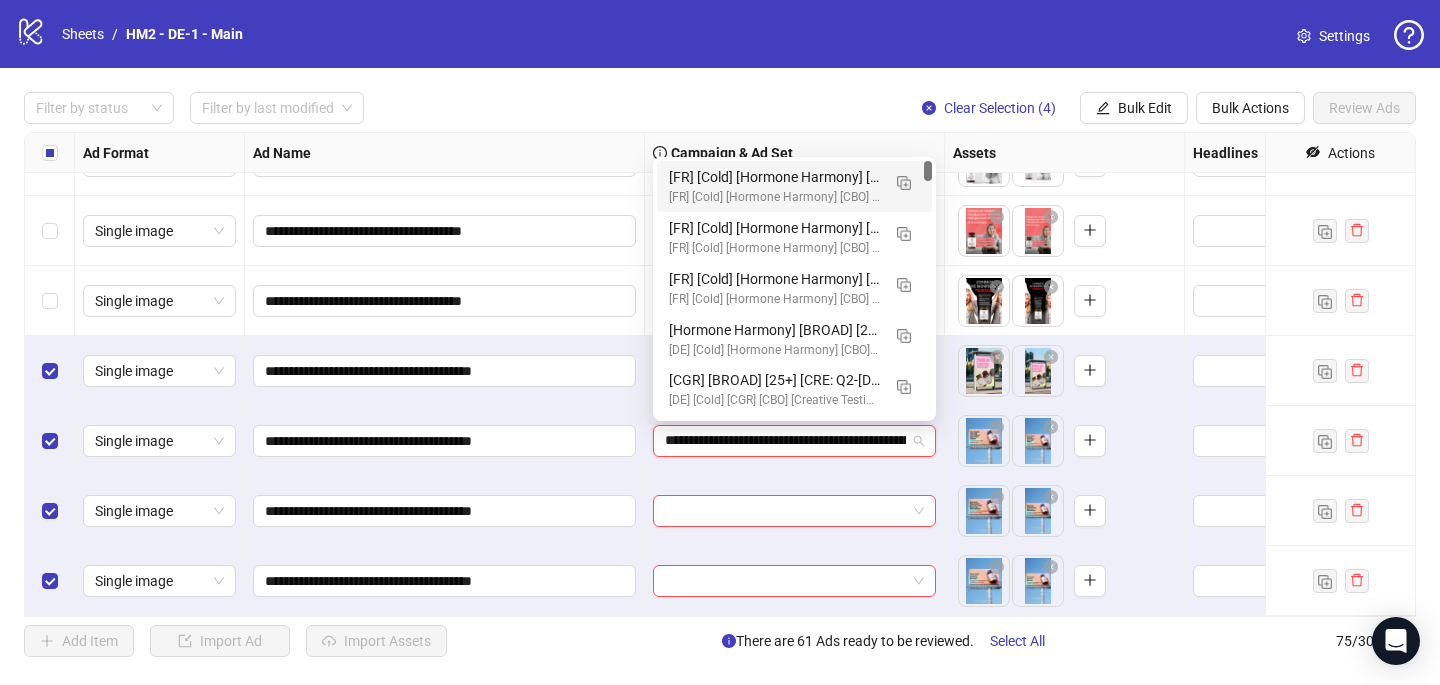 scroll, scrollTop: 0, scrollLeft: 315, axis: horizontal 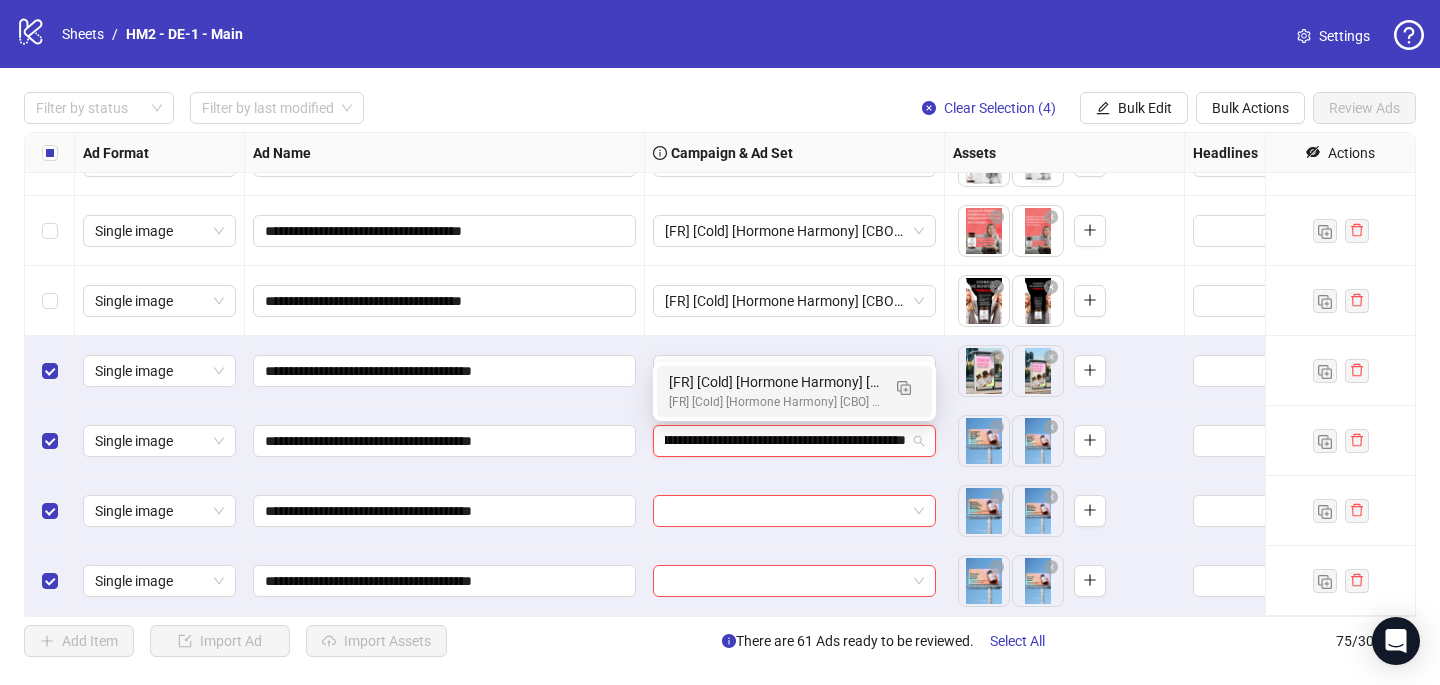 click on "[FR] [Cold] [Hormone Harmony] [CBO] [Creative Insertion 2025 -BRANDING ] [[DATE]]" at bounding box center (774, 382) 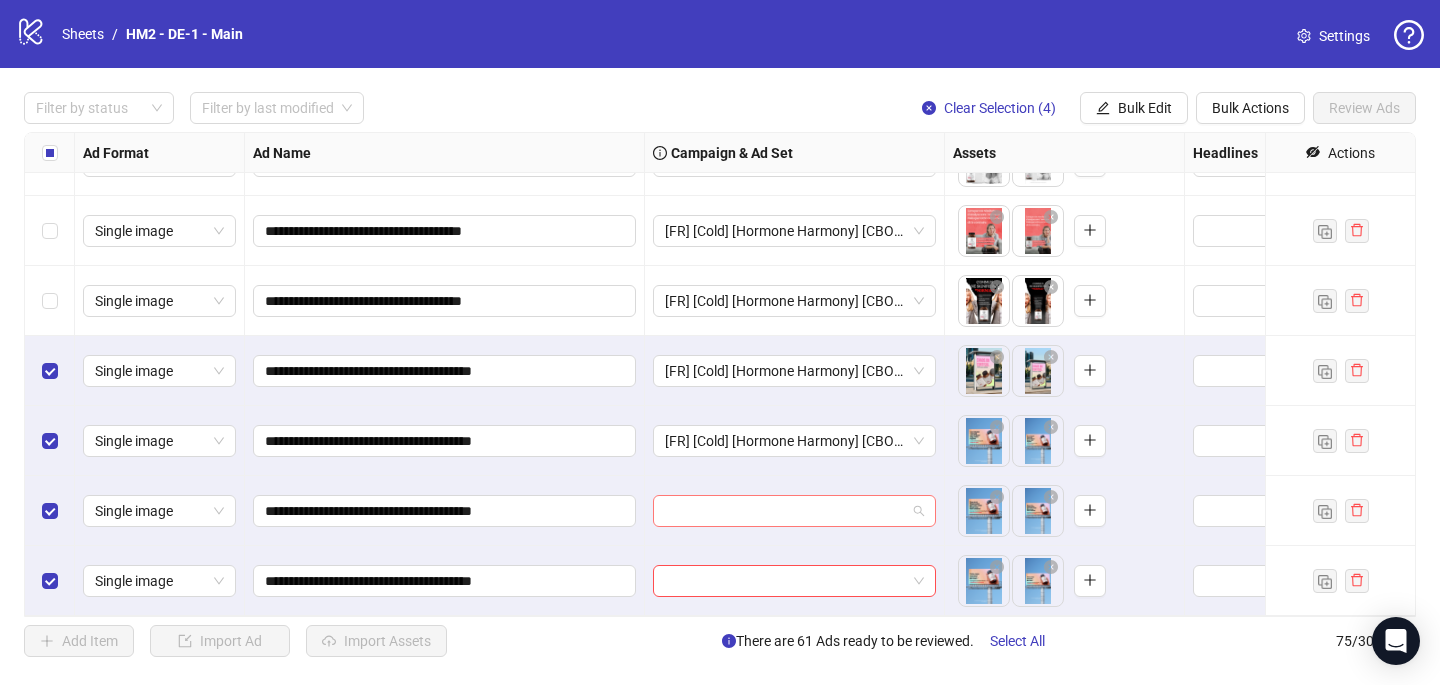 click at bounding box center (785, 511) 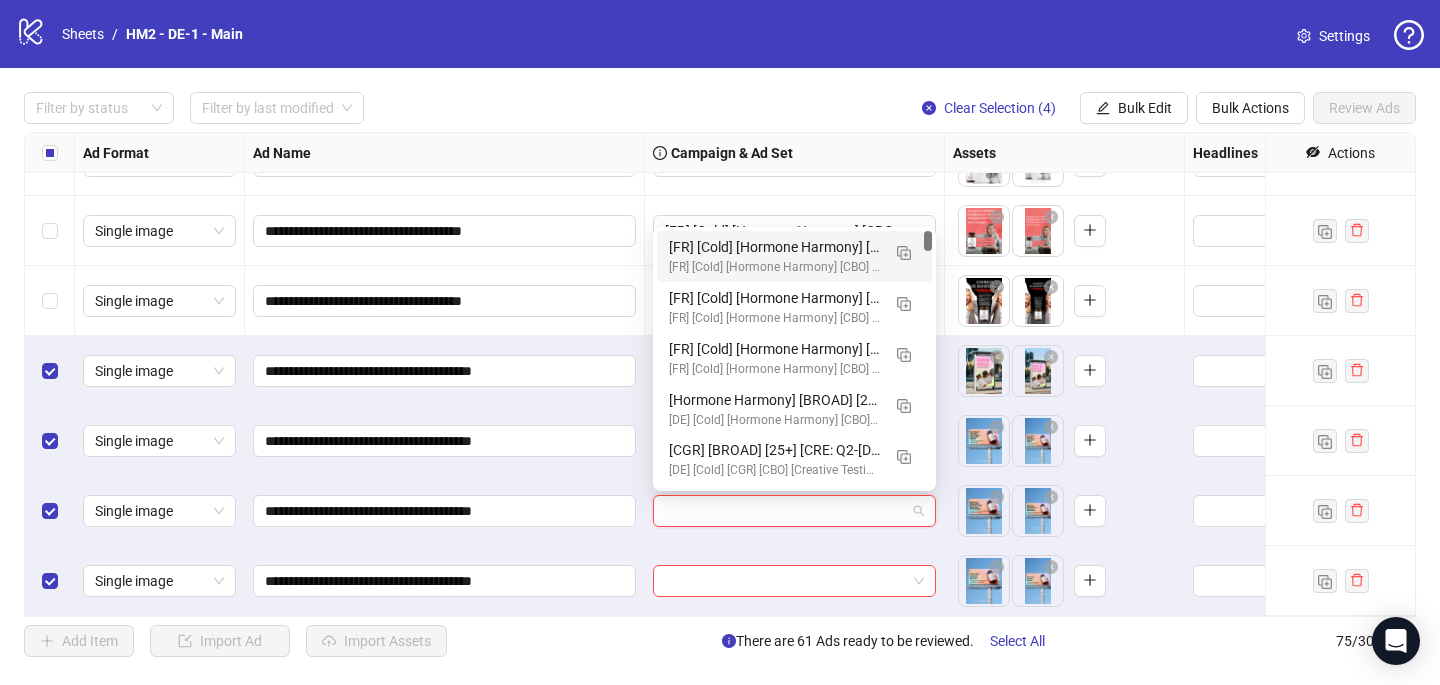 paste on "**********" 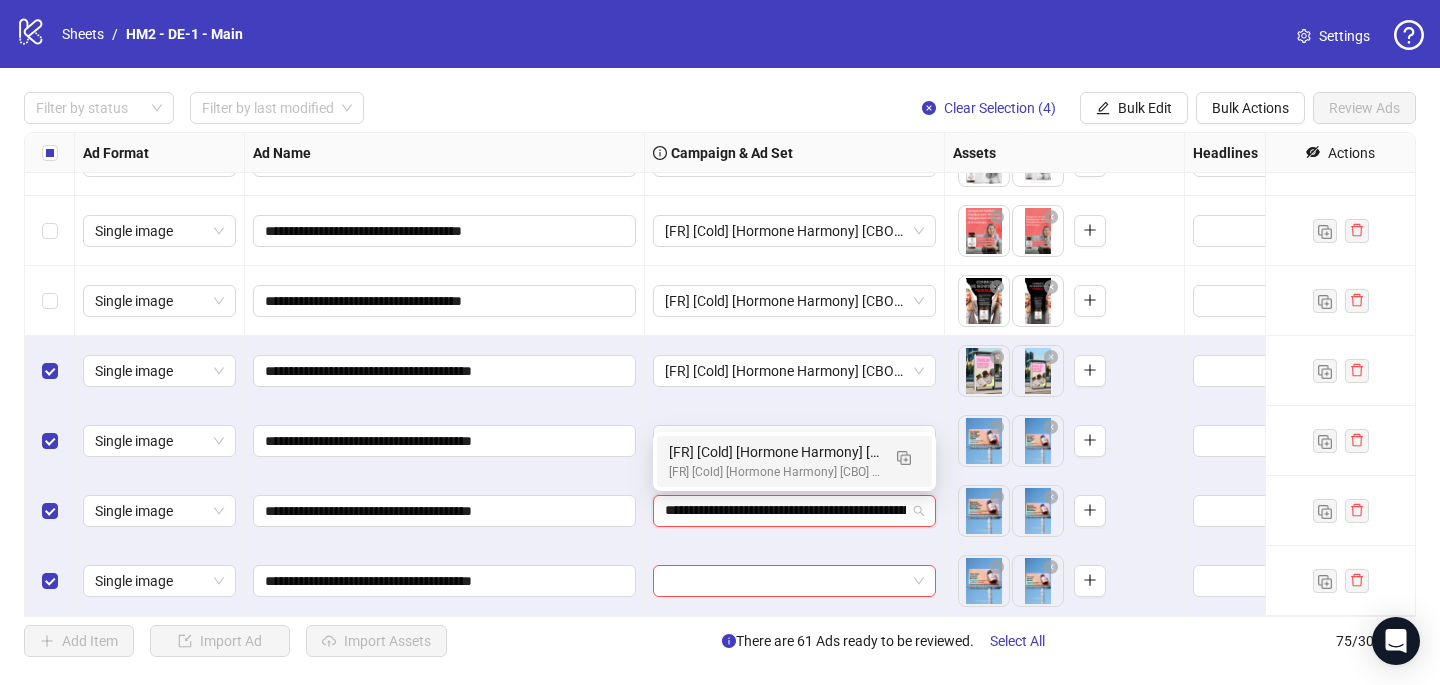 scroll, scrollTop: 0, scrollLeft: 315, axis: horizontal 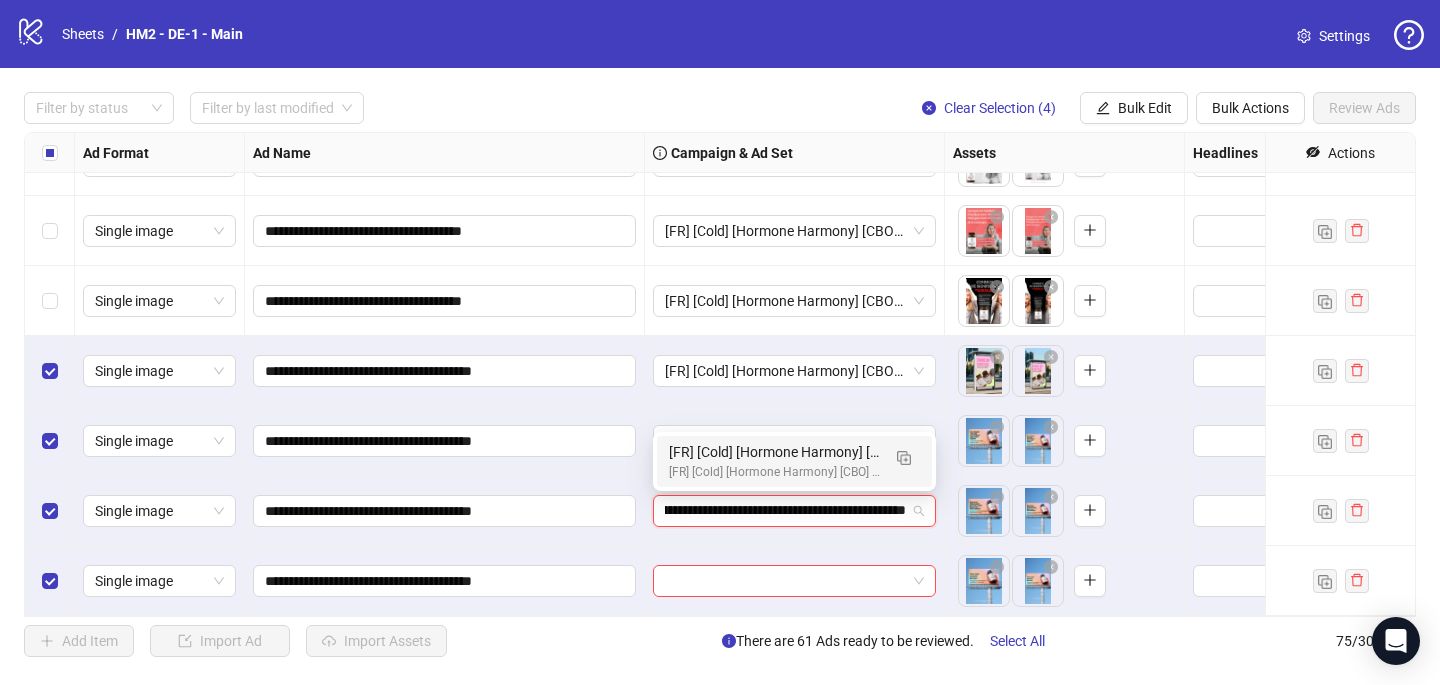click on "[FR] [Cold] [Hormone Harmony] [CBO] [Creative Insertion 2025] [[DATE]]" at bounding box center (774, 472) 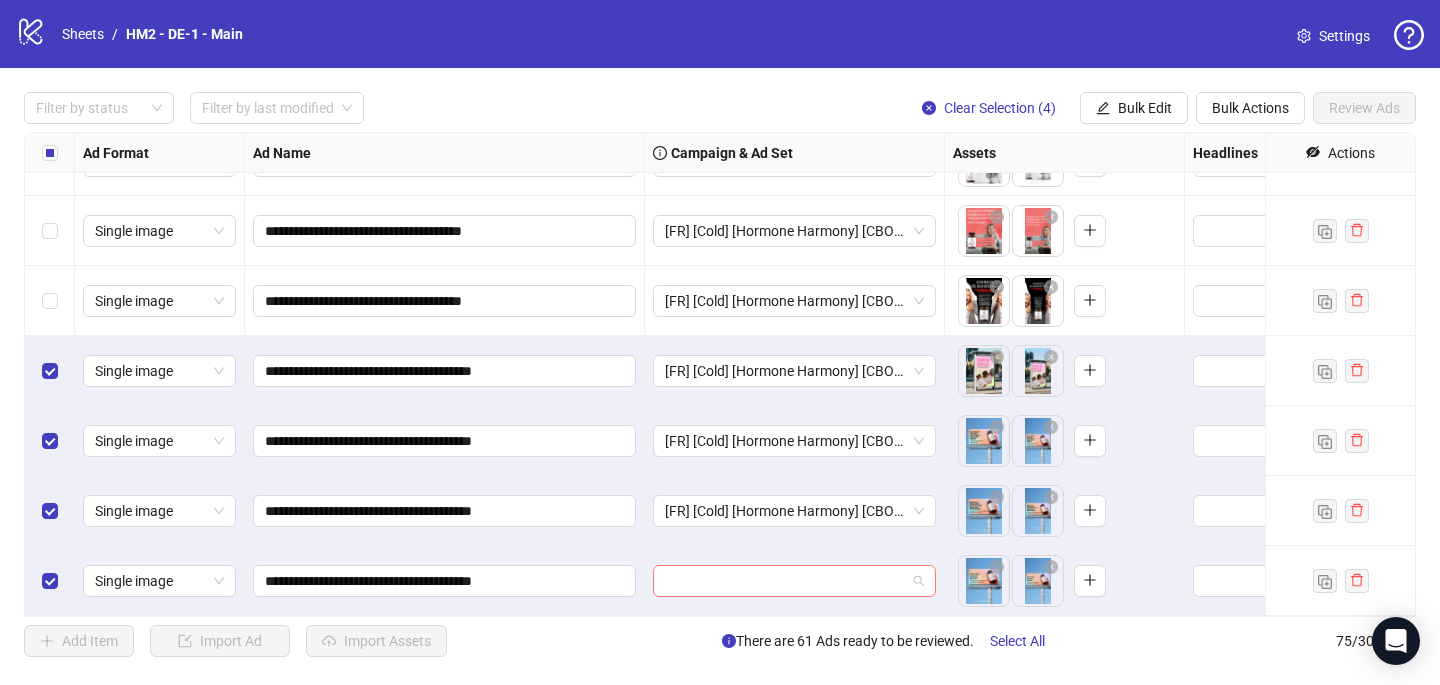 click at bounding box center [785, 581] 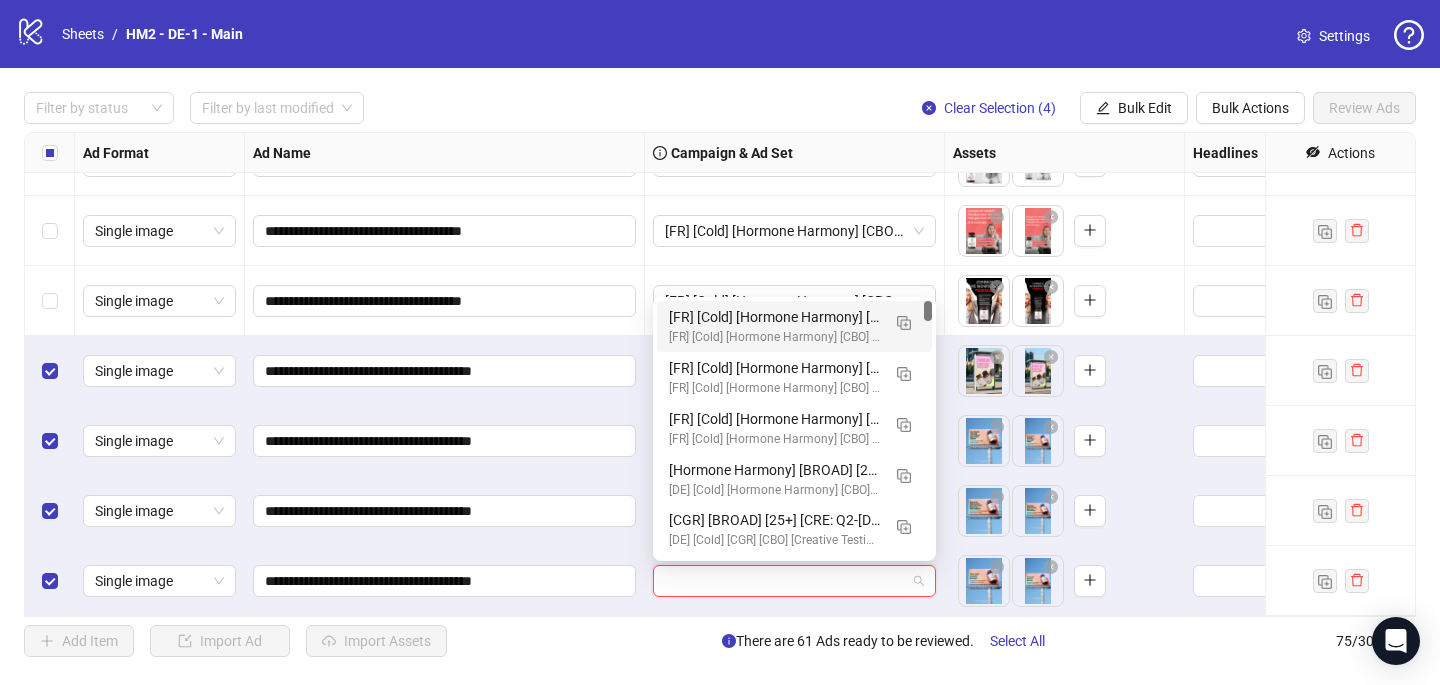 paste on "**********" 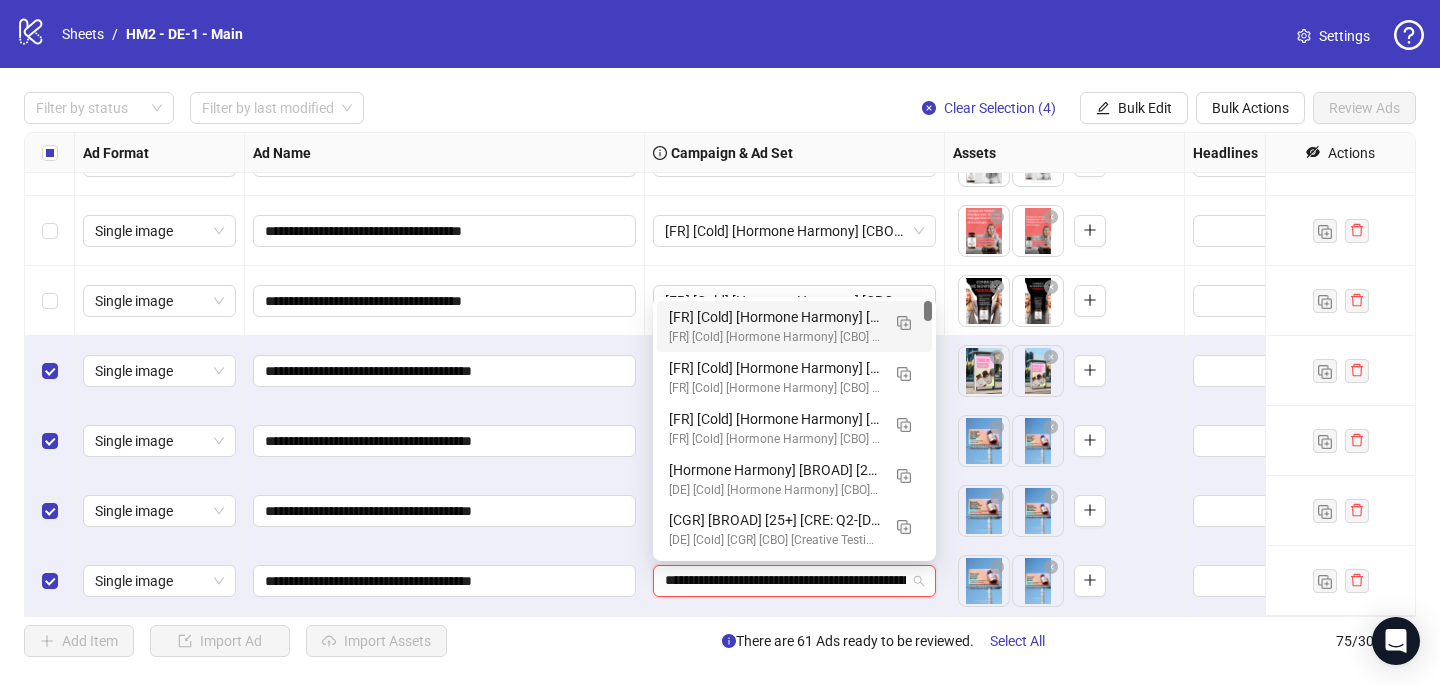 scroll, scrollTop: 0, scrollLeft: 315, axis: horizontal 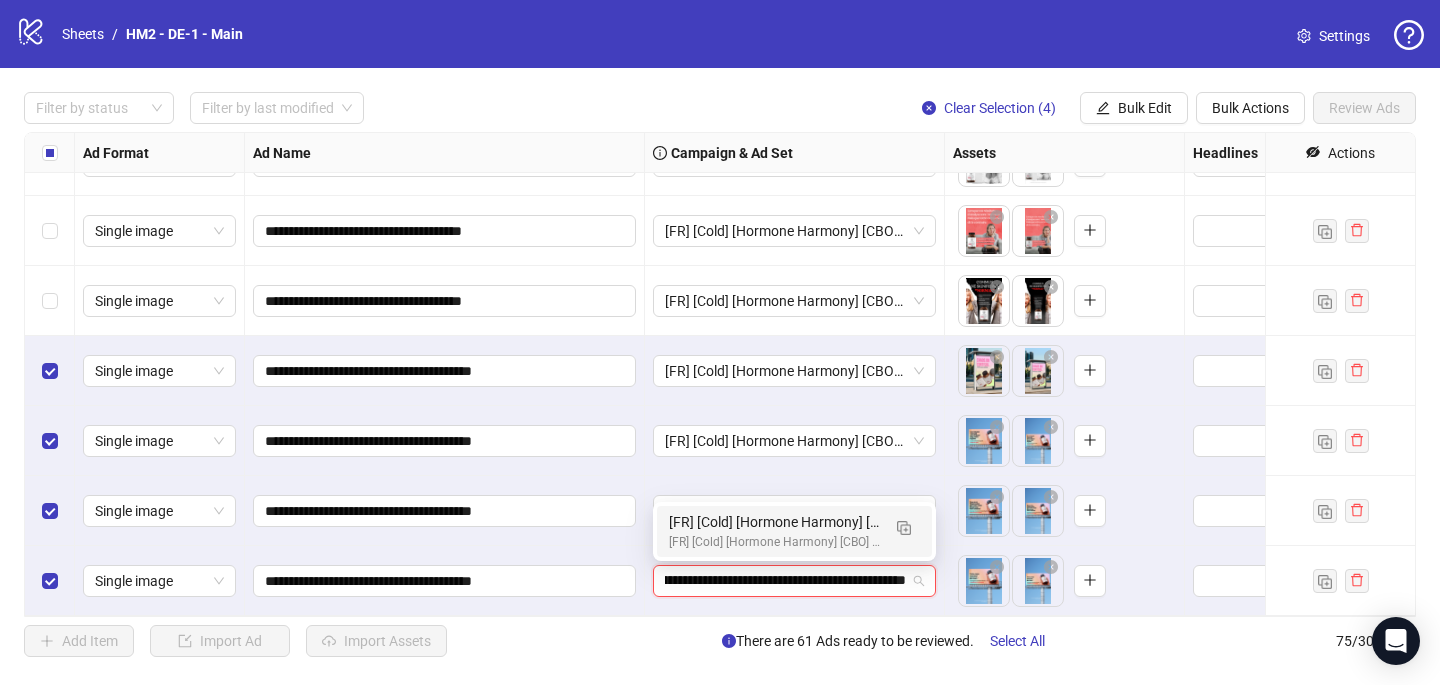 click on "[FR] [Cold] [Hormone Harmony] [CBO] [Creative Insertion 2025 -BRANDING ] [[DATE]]" at bounding box center (774, 522) 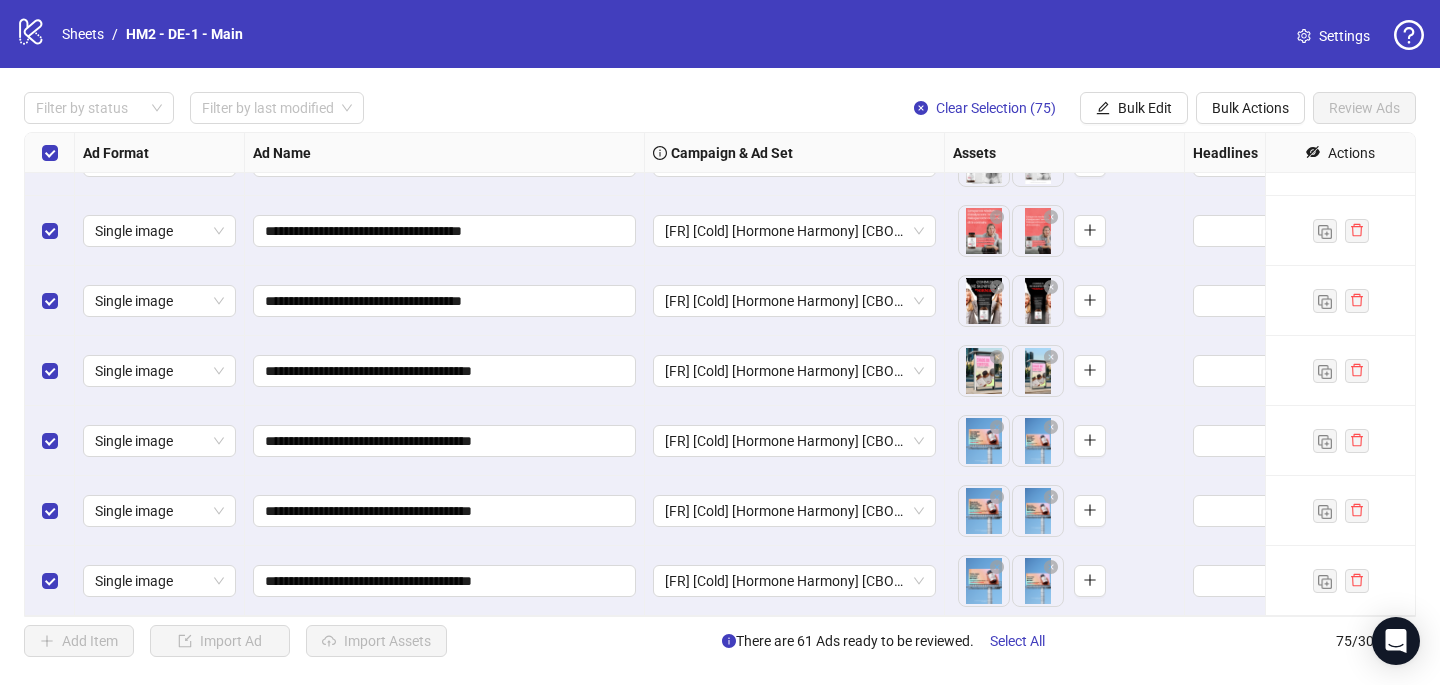 click at bounding box center [50, 153] 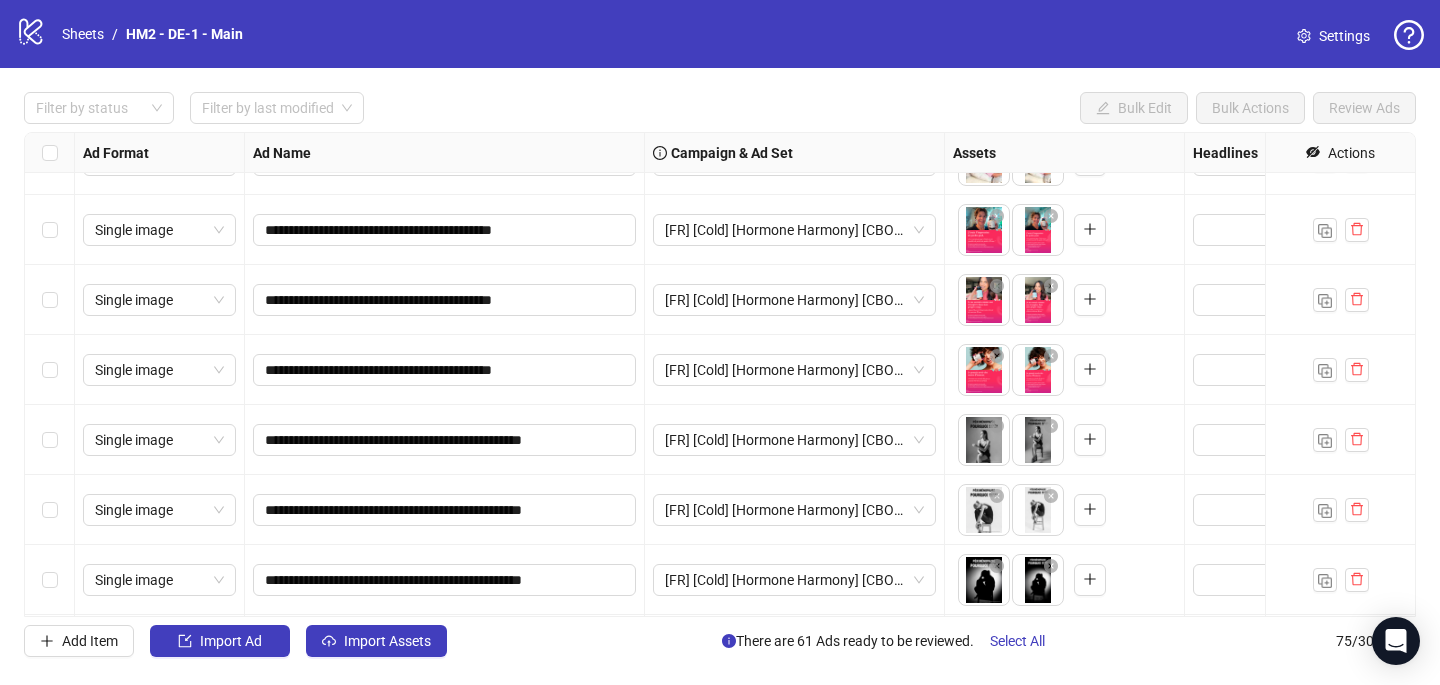 scroll, scrollTop: 4238, scrollLeft: 0, axis: vertical 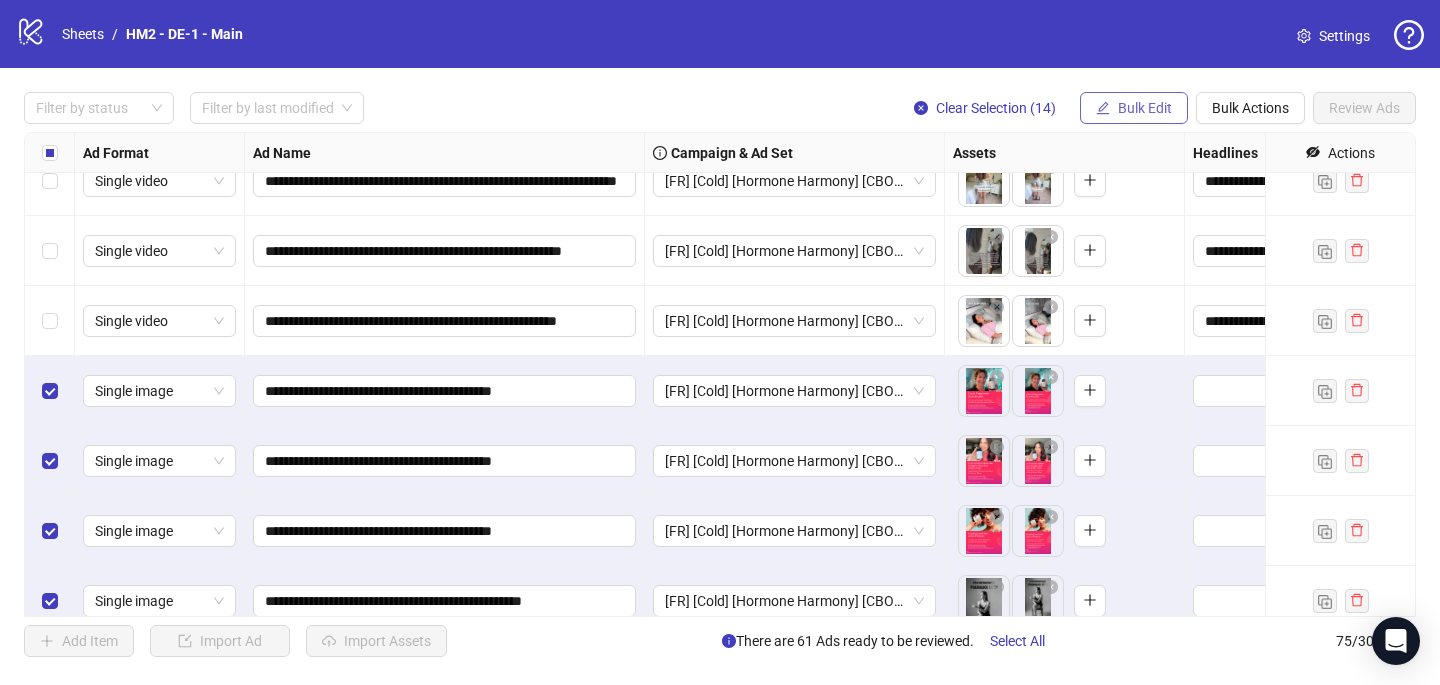 click on "Bulk Edit" at bounding box center (1145, 108) 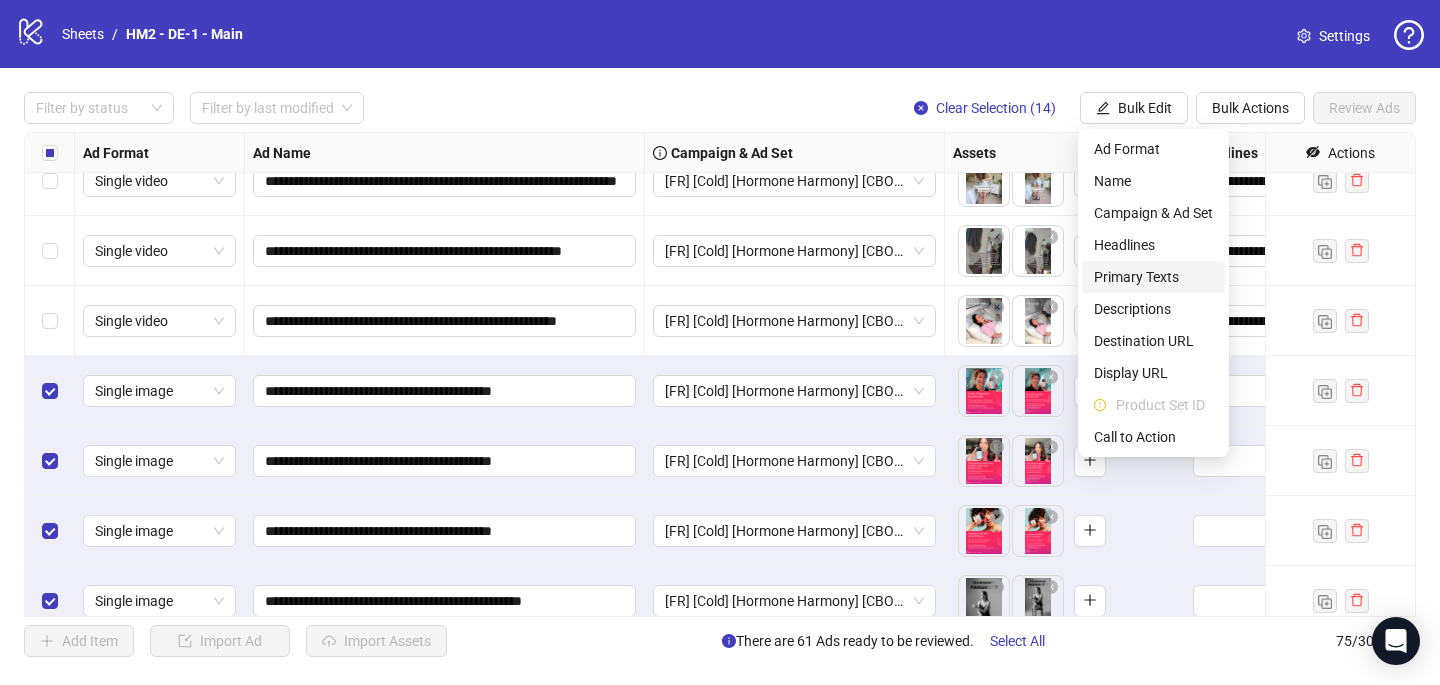 click on "Primary Texts" at bounding box center (1153, 277) 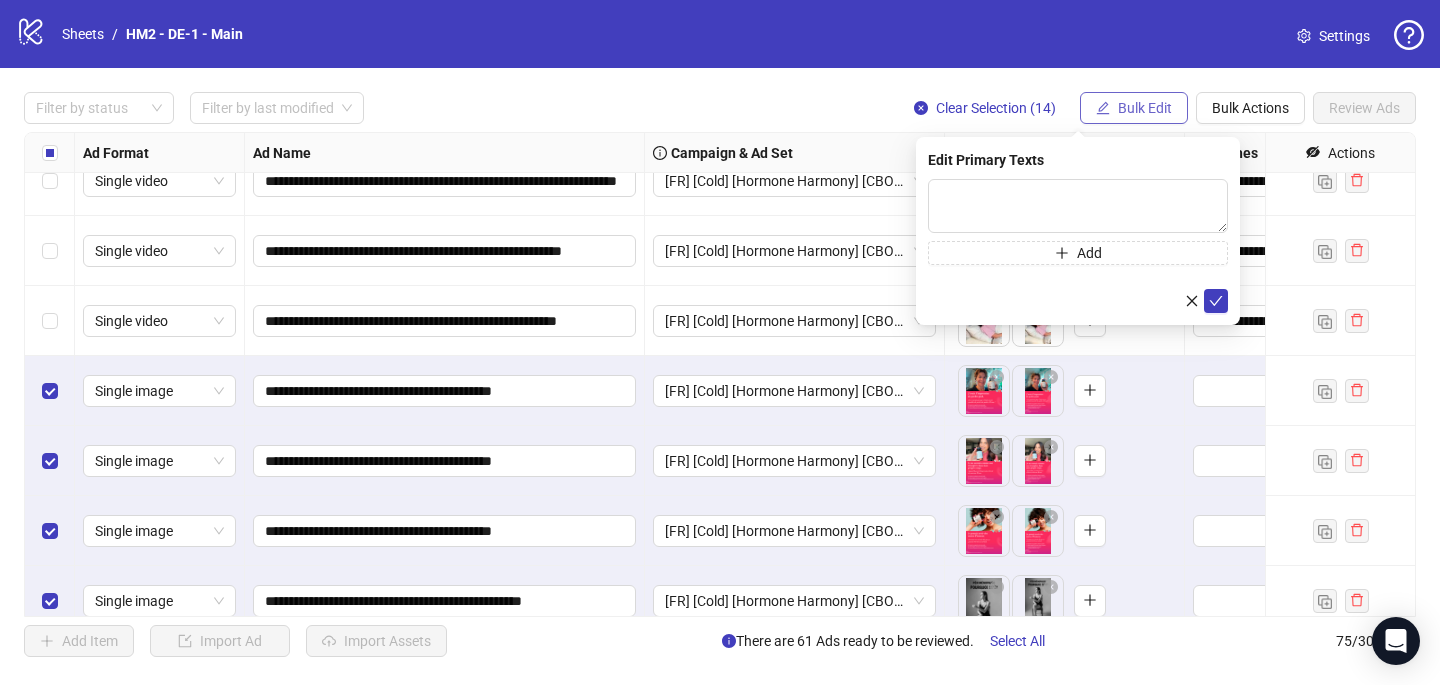 click on "Bulk Edit" at bounding box center [1134, 108] 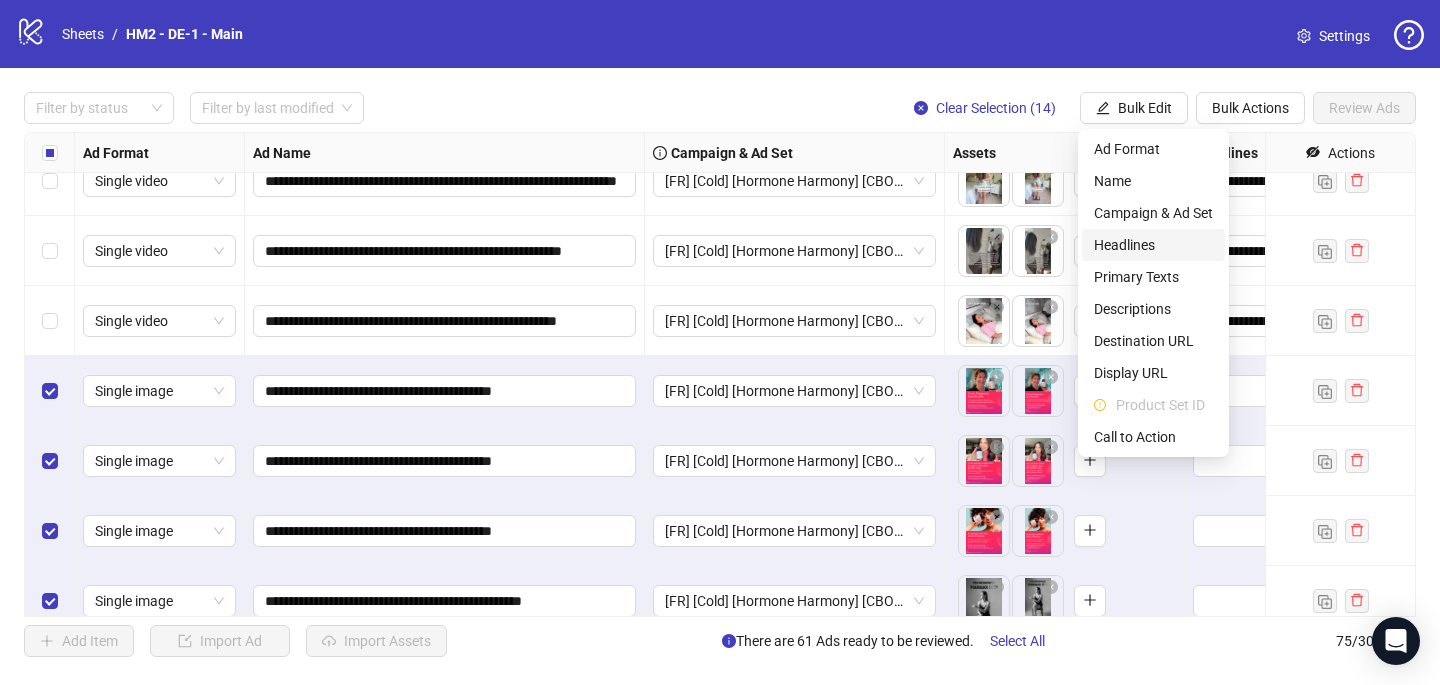 click on "Headlines" at bounding box center (1153, 245) 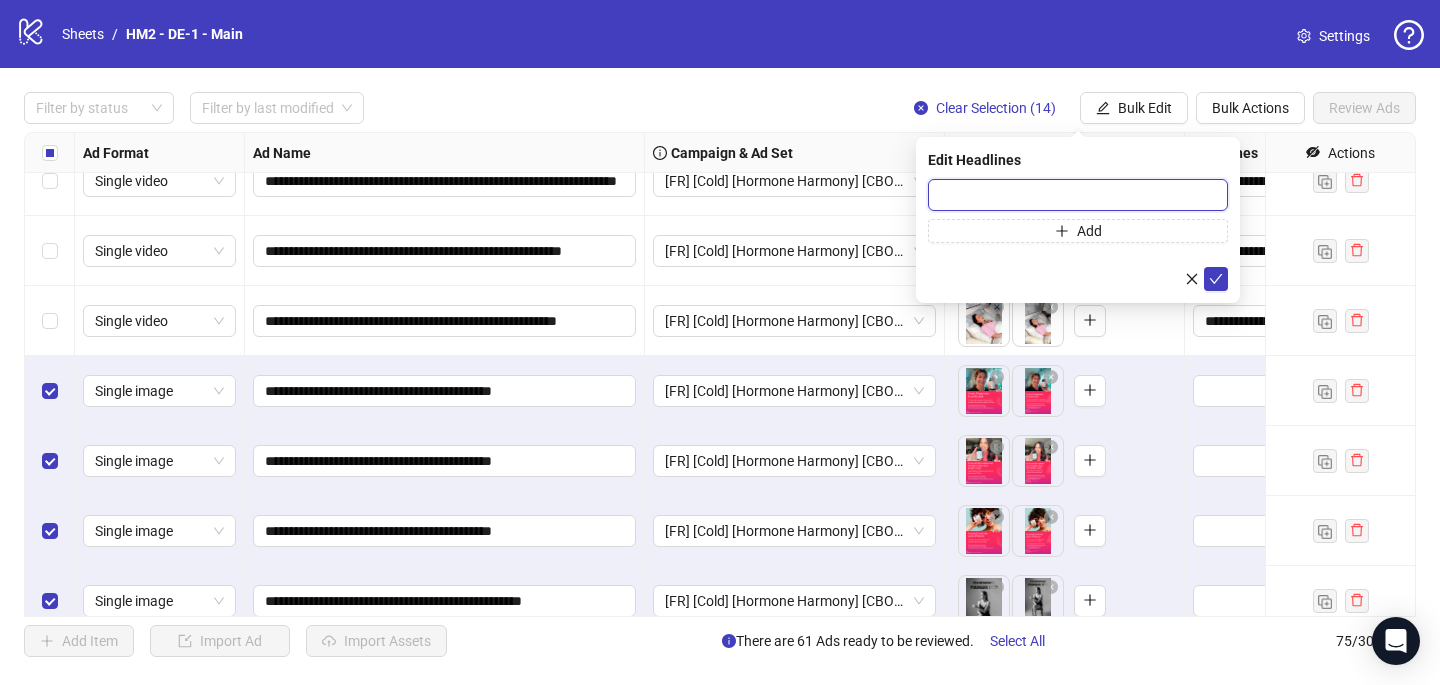 click at bounding box center [1078, 195] 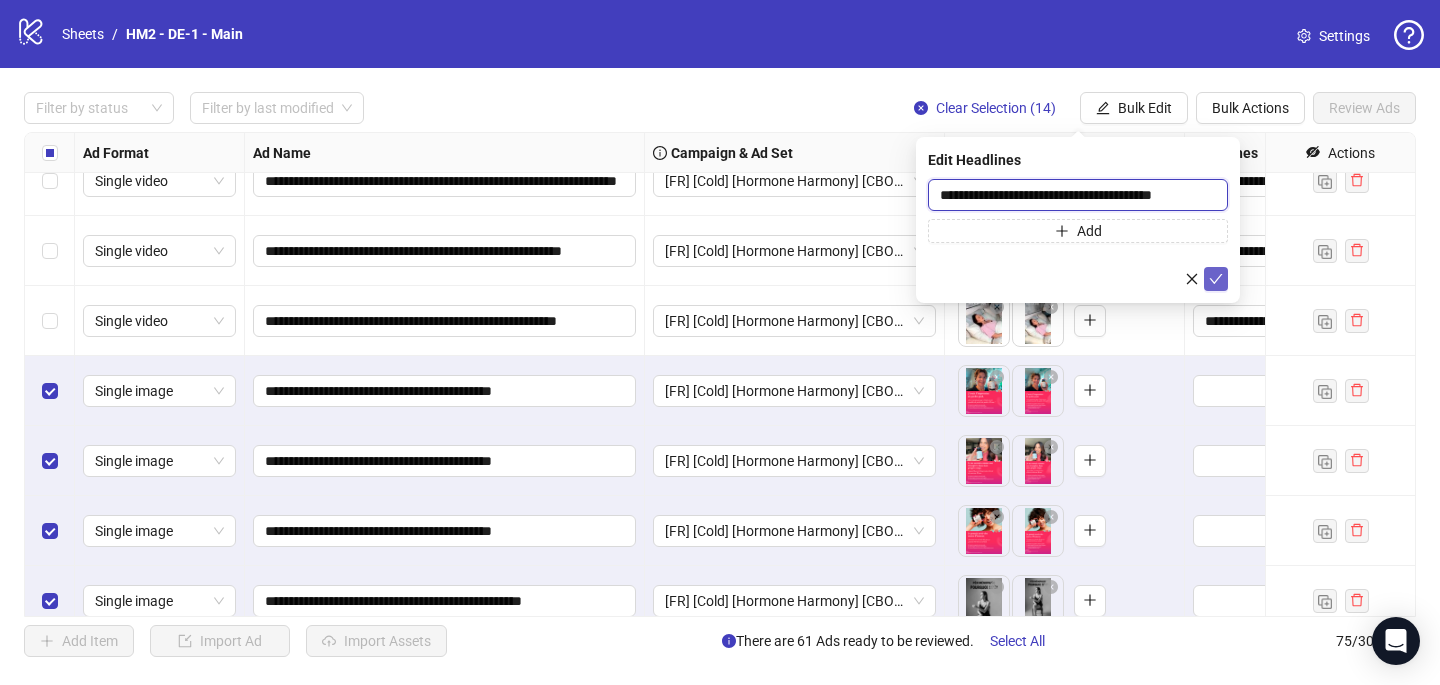 type on "**********" 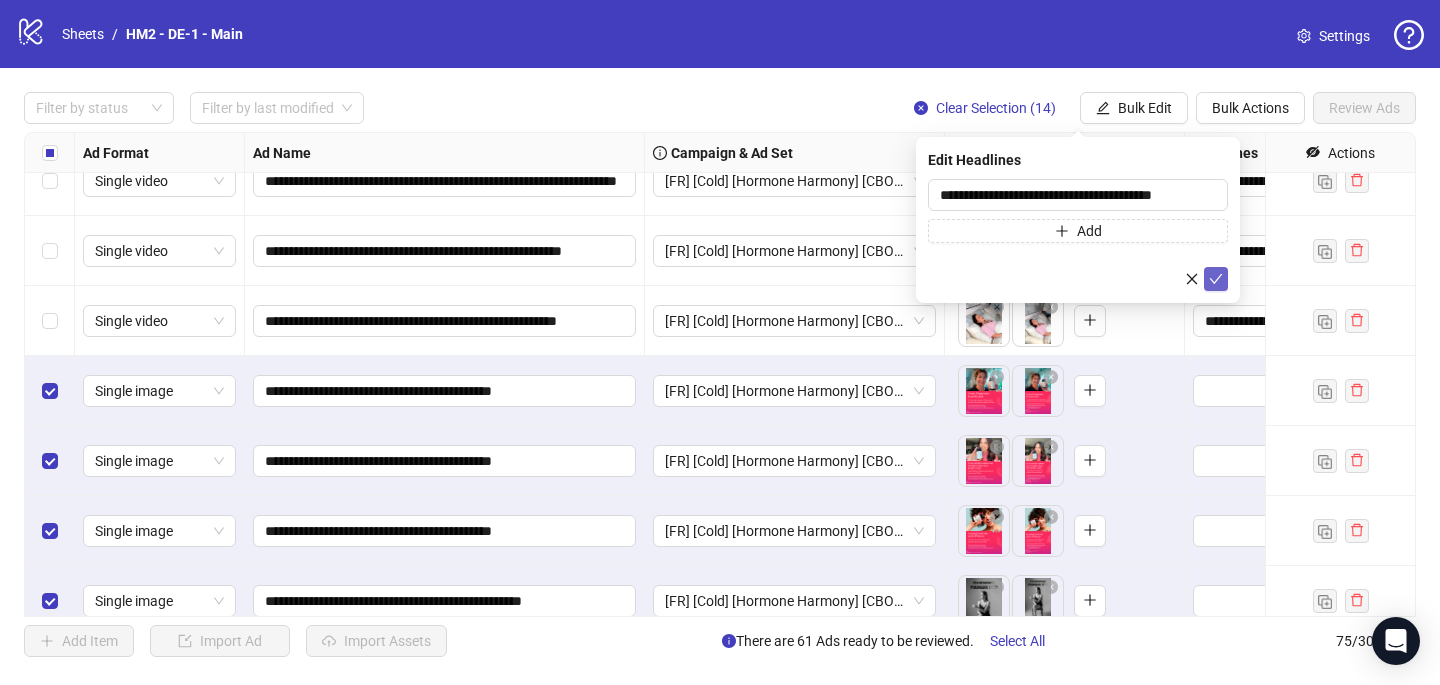 click 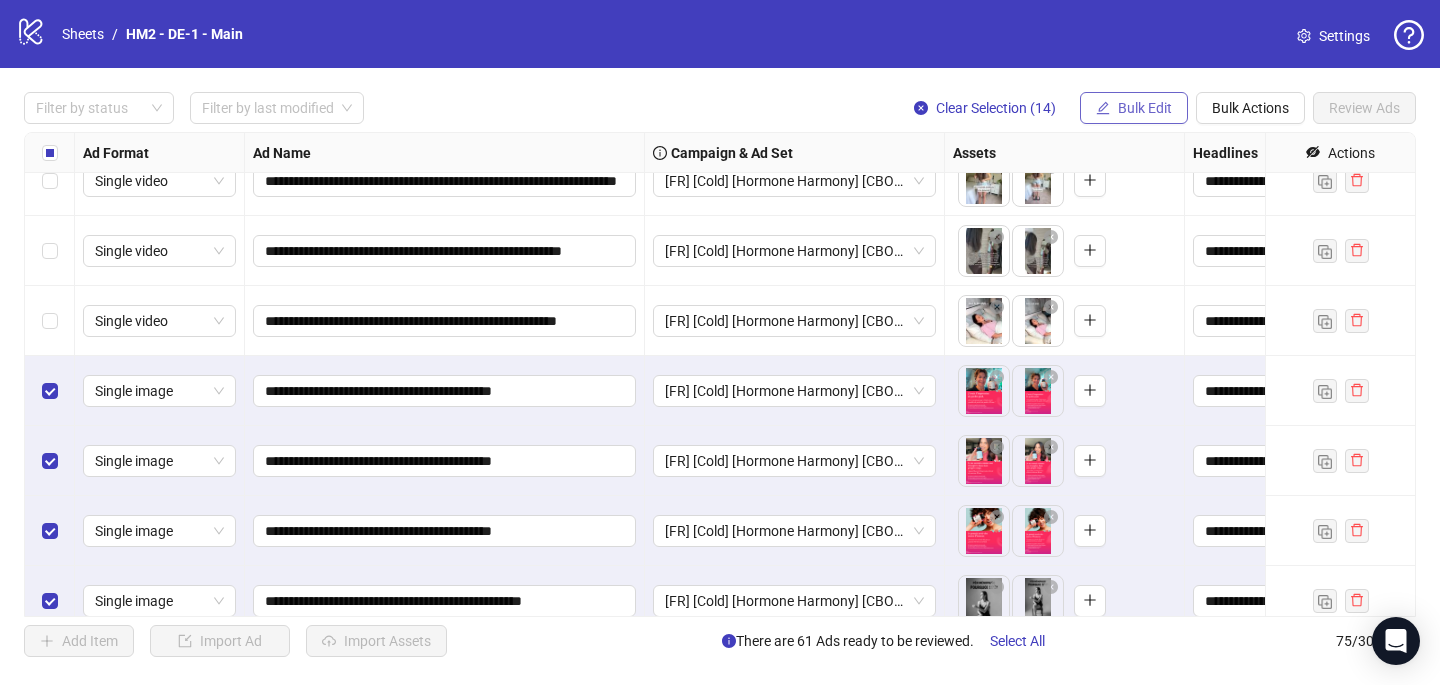 click on "Bulk Edit" at bounding box center [1145, 108] 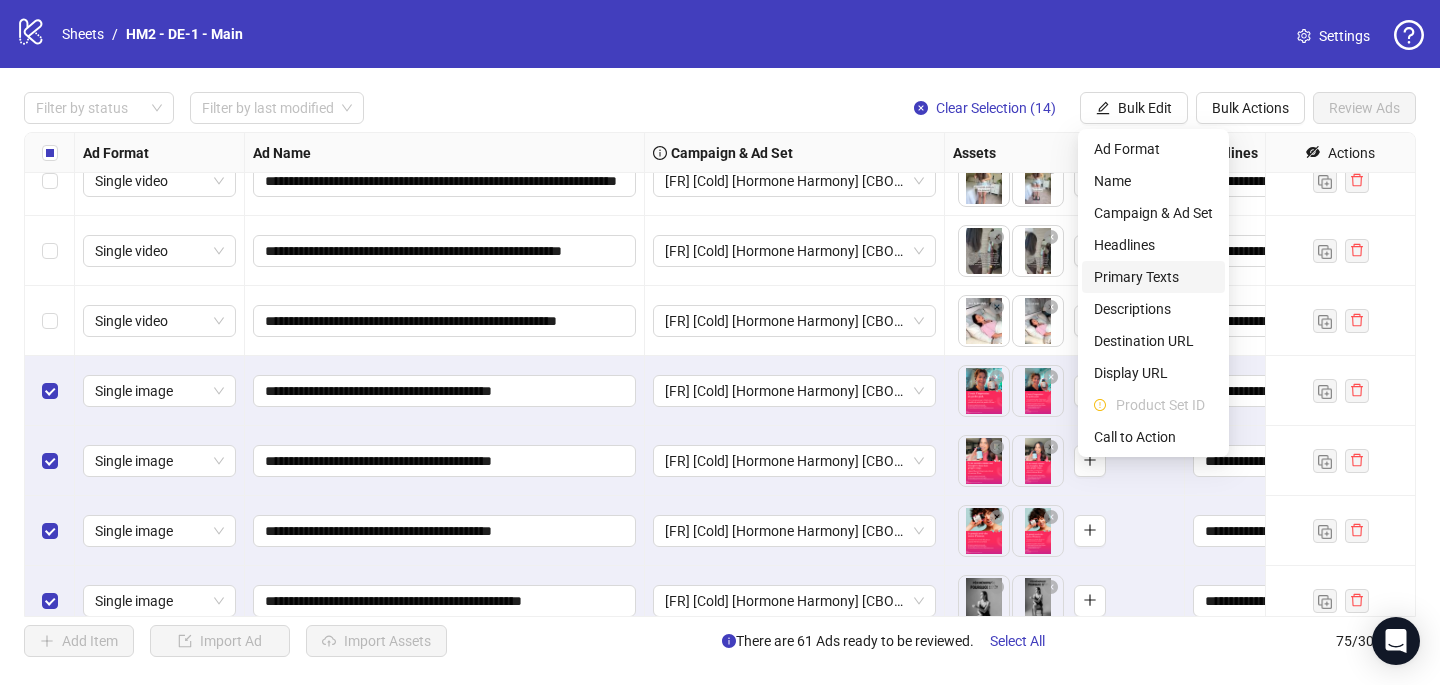 click on "Primary Texts" at bounding box center [1153, 277] 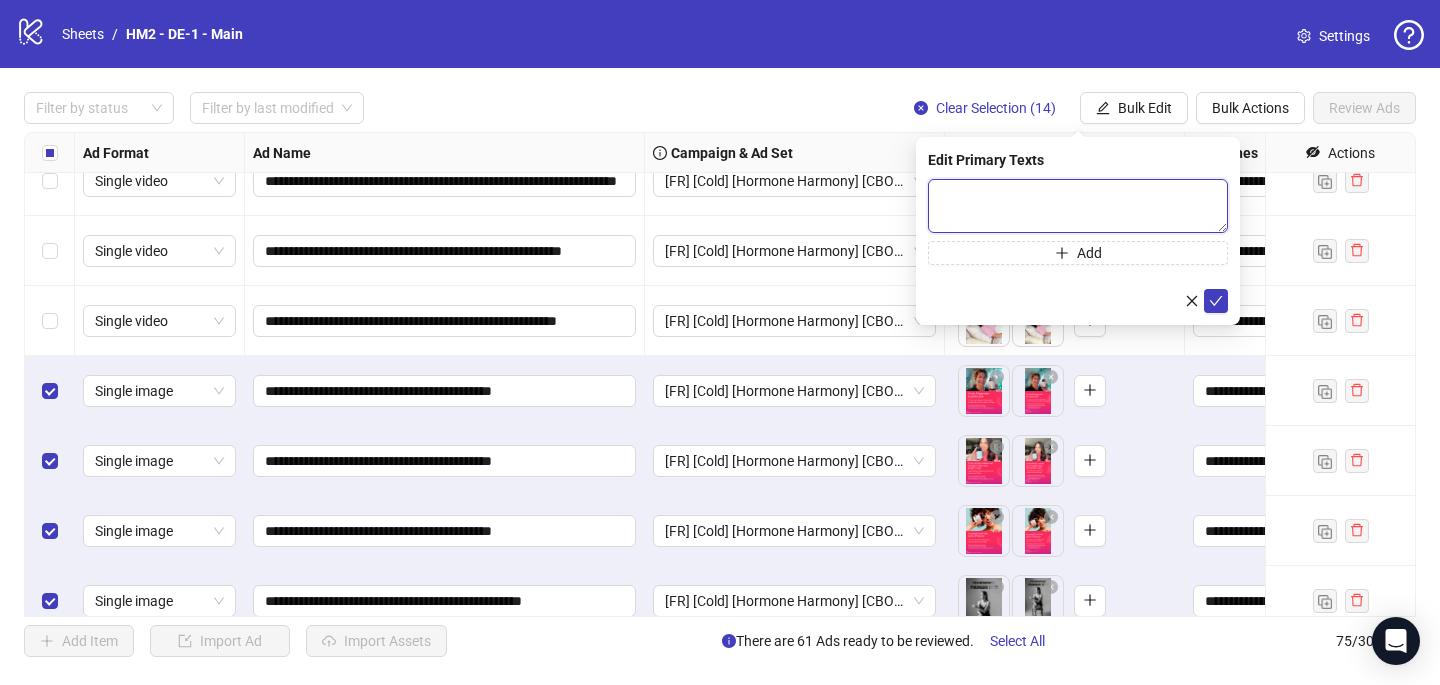 click at bounding box center (1078, 206) 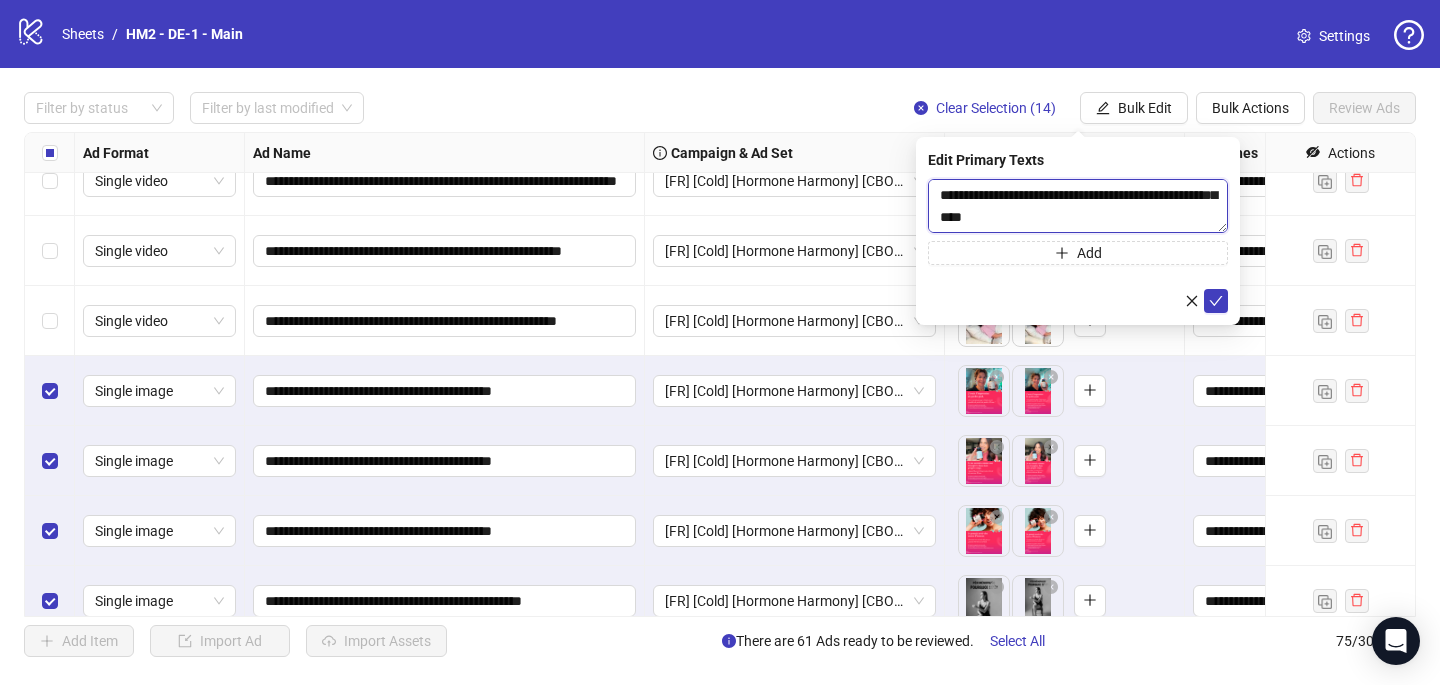 scroll, scrollTop: 59, scrollLeft: 0, axis: vertical 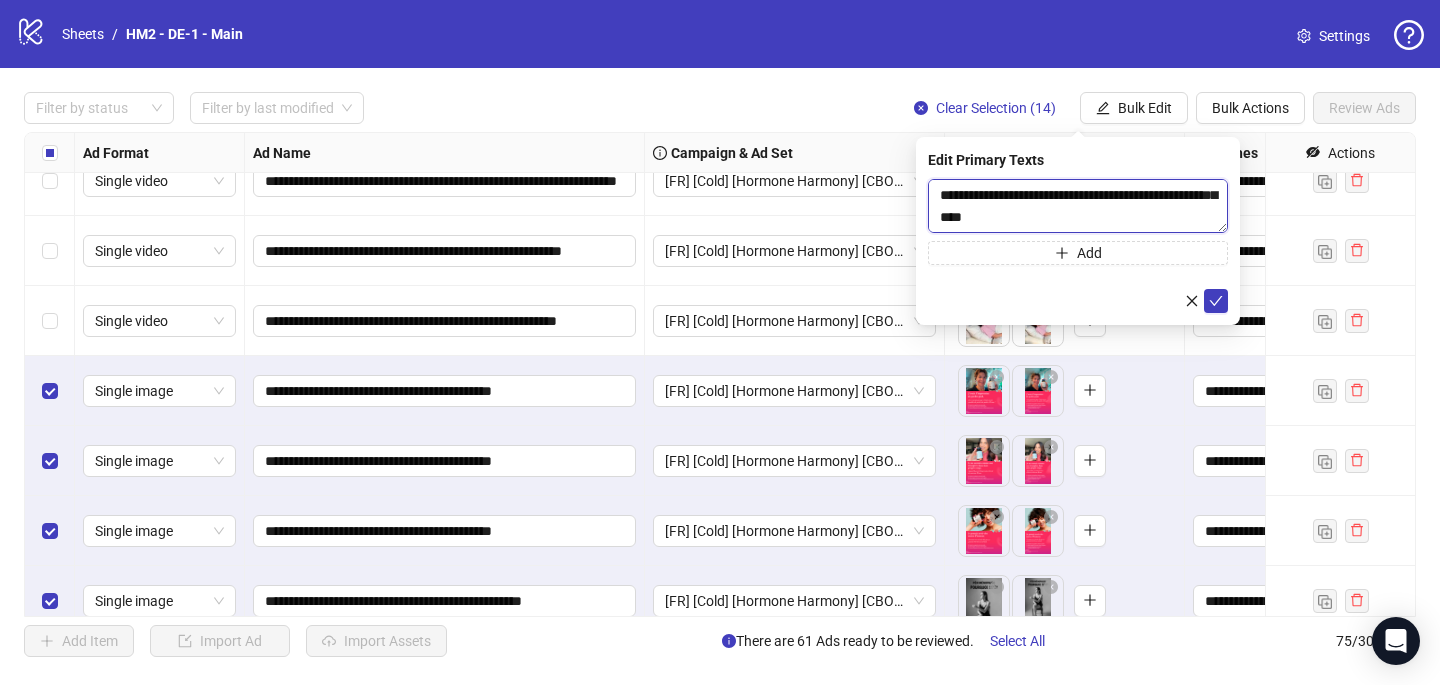 paste on "**********" 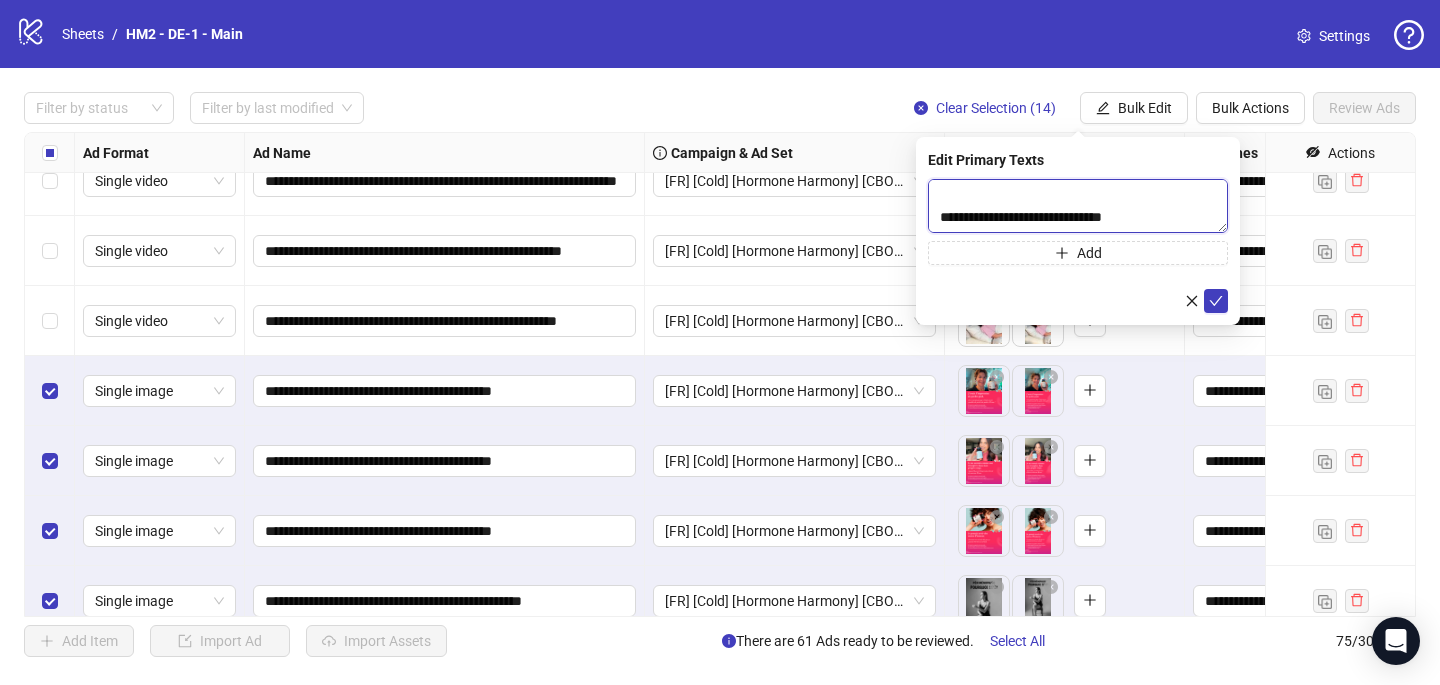 scroll, scrollTop: 807, scrollLeft: 0, axis: vertical 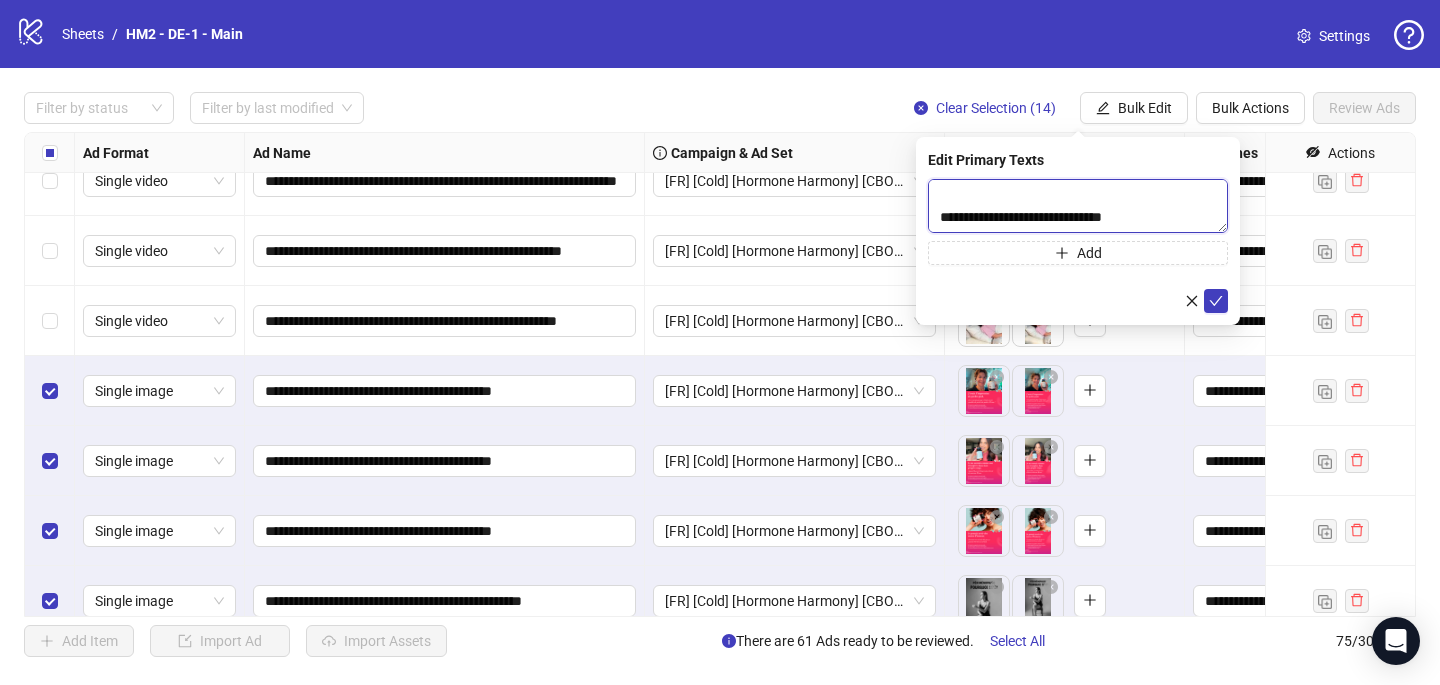 paste on "**********" 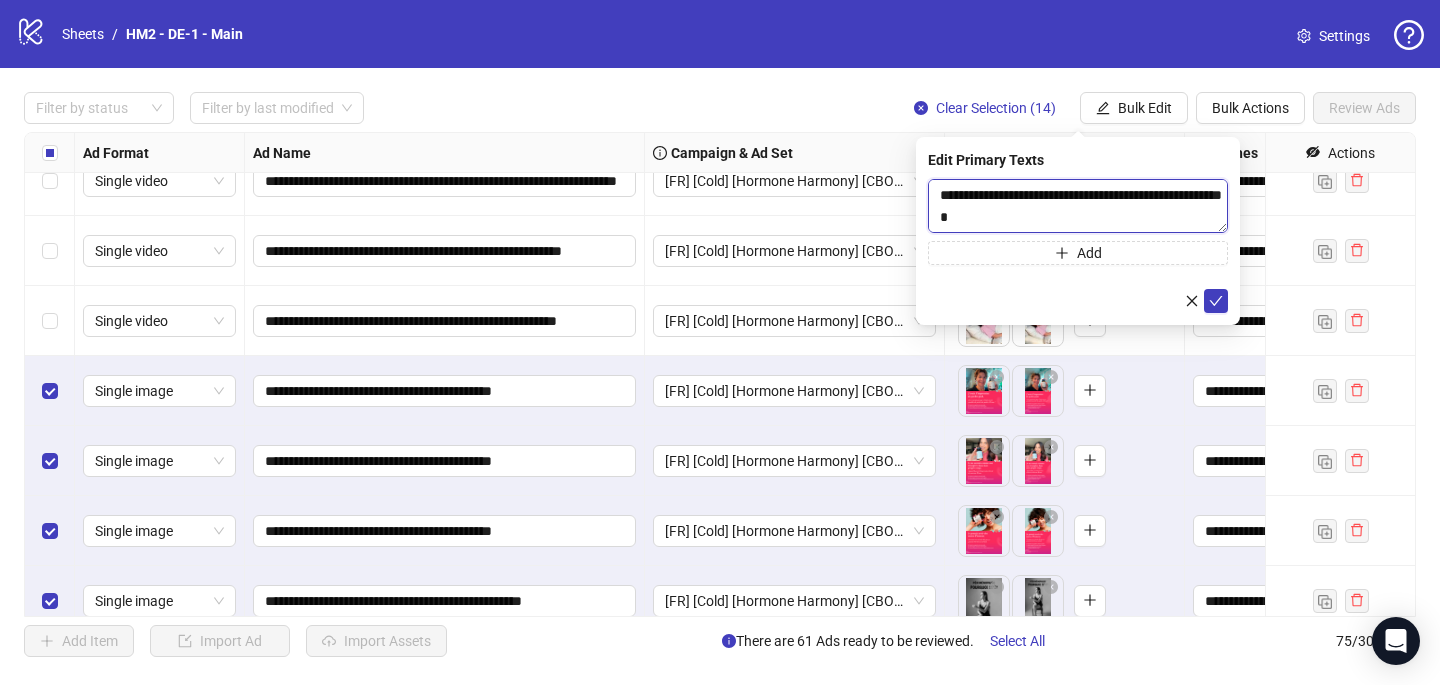 scroll, scrollTop: 829, scrollLeft: 0, axis: vertical 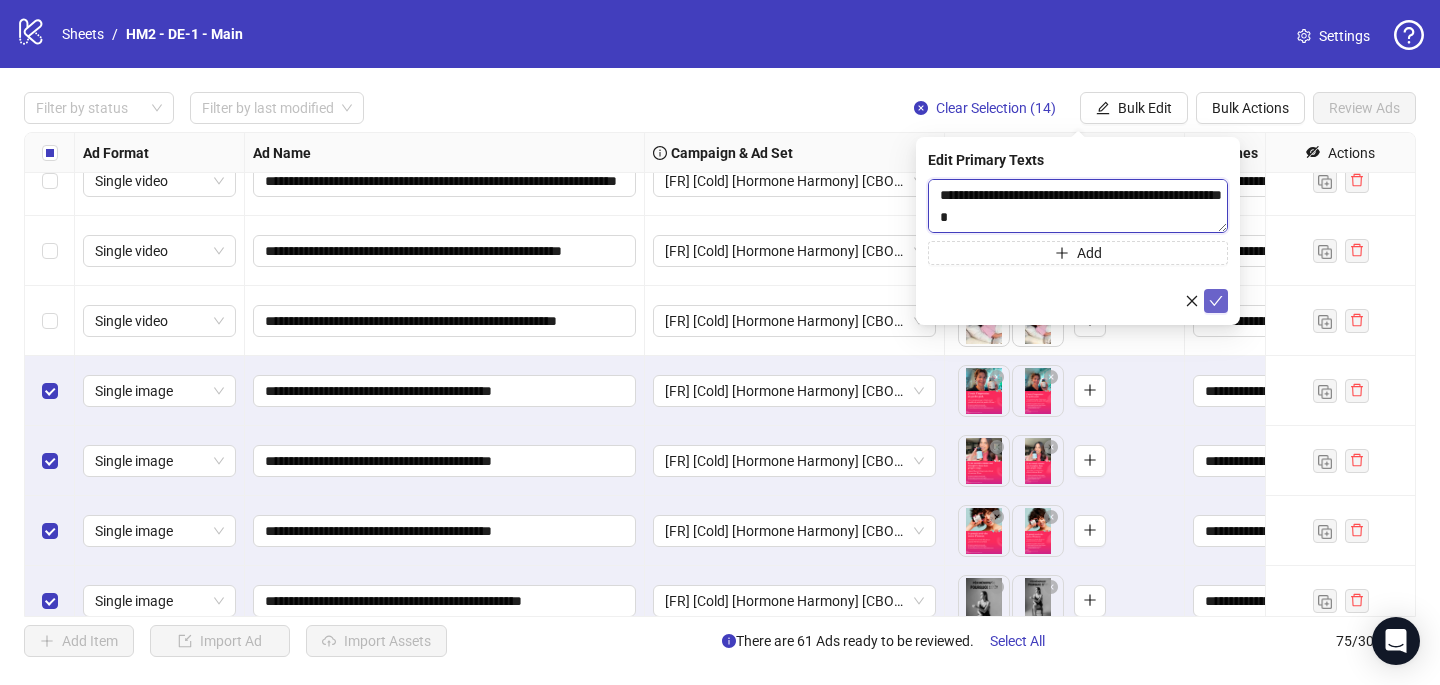 type on "**********" 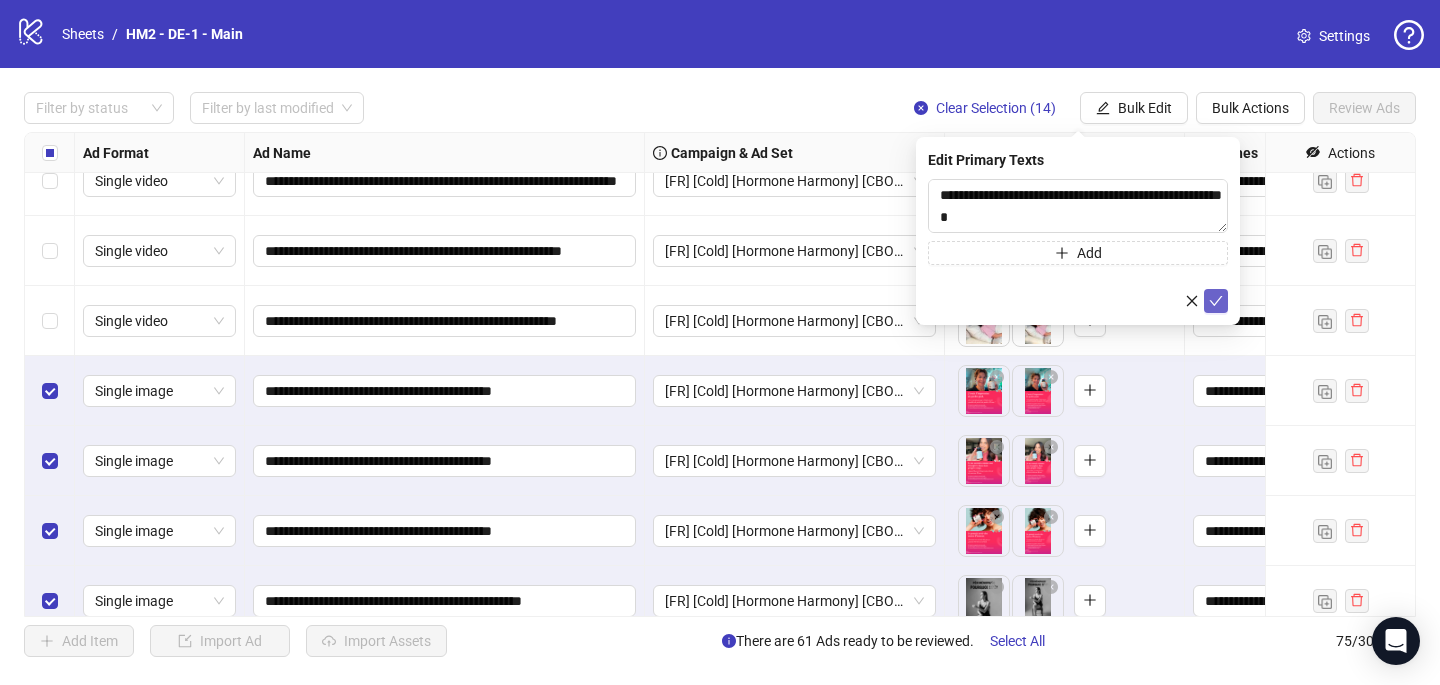 click 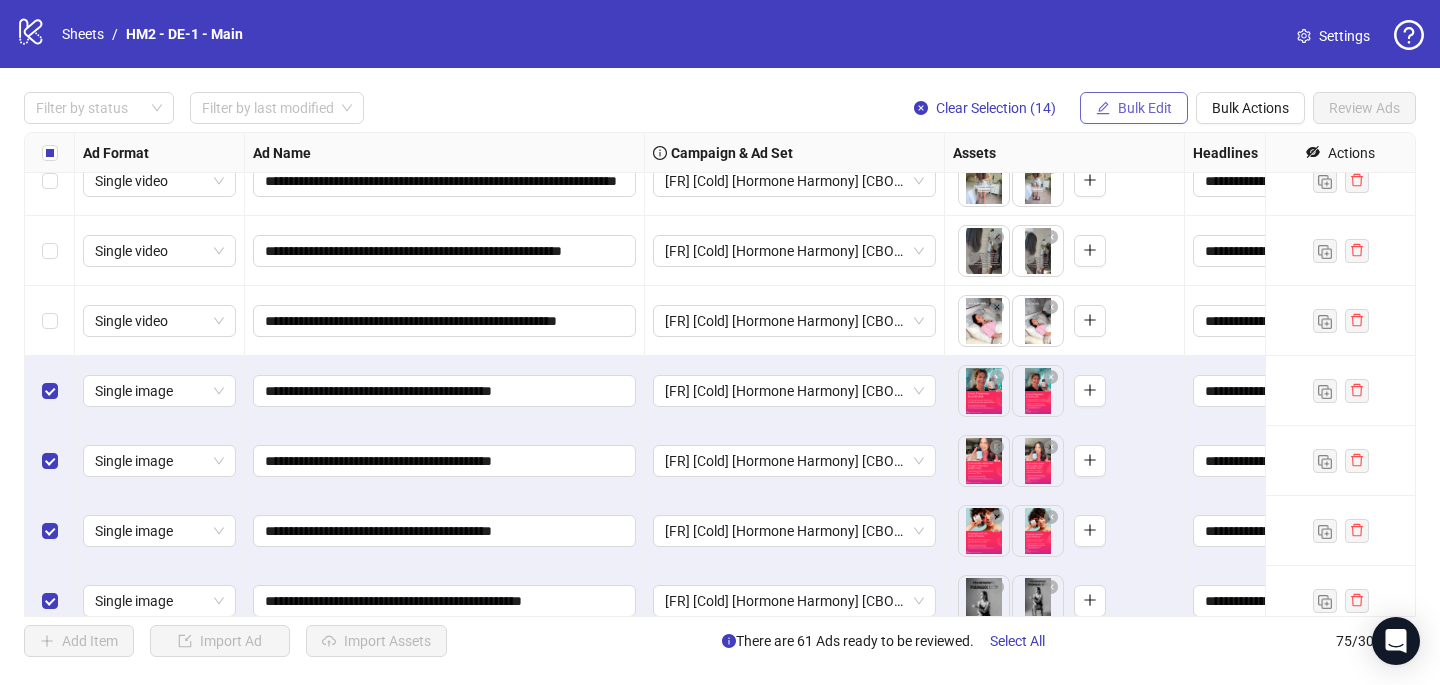 click on "Bulk Edit" at bounding box center [1145, 108] 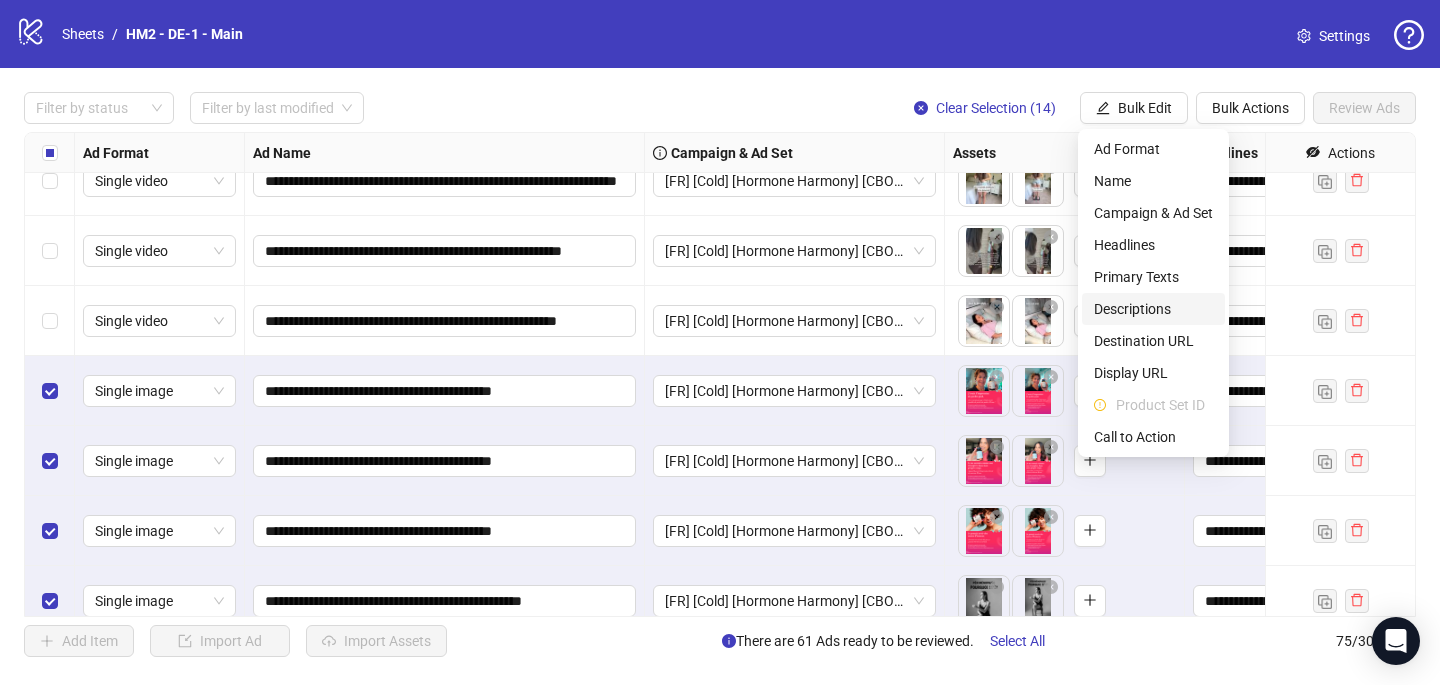 click on "Descriptions" at bounding box center [1153, 309] 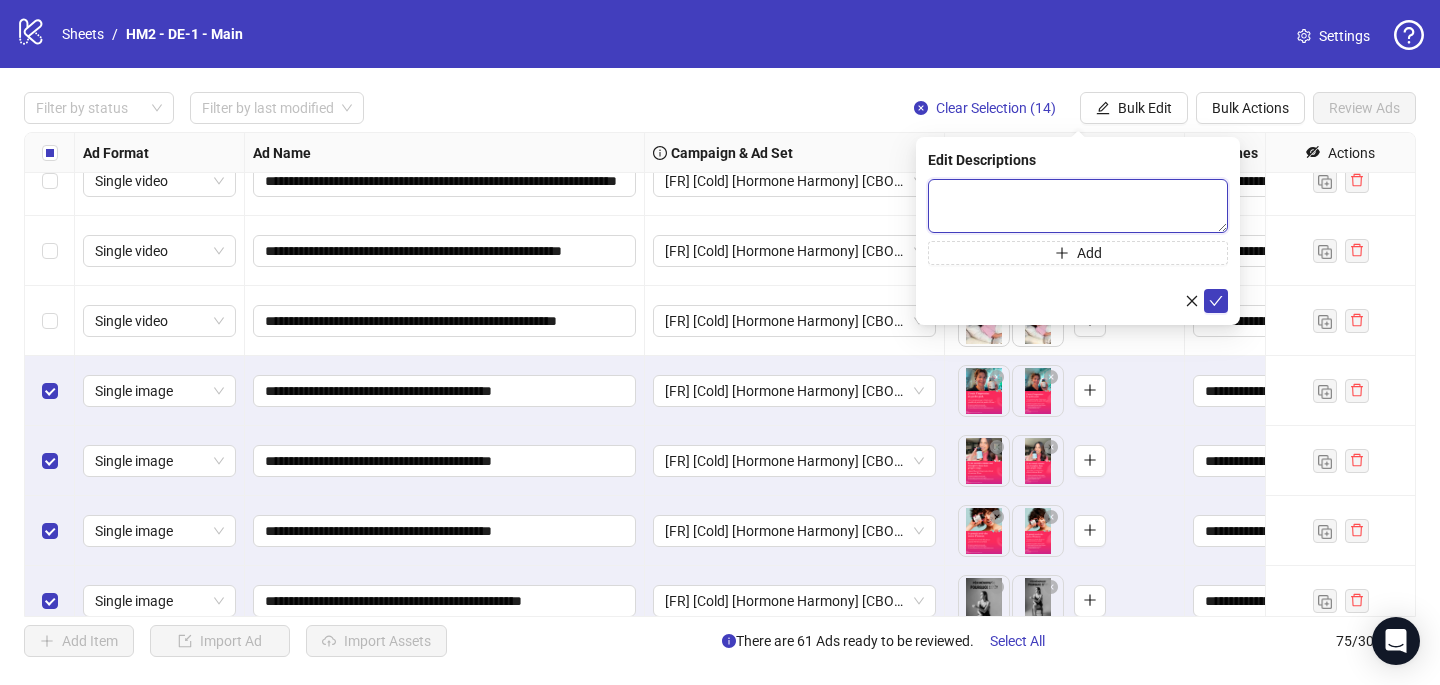click at bounding box center (1078, 206) 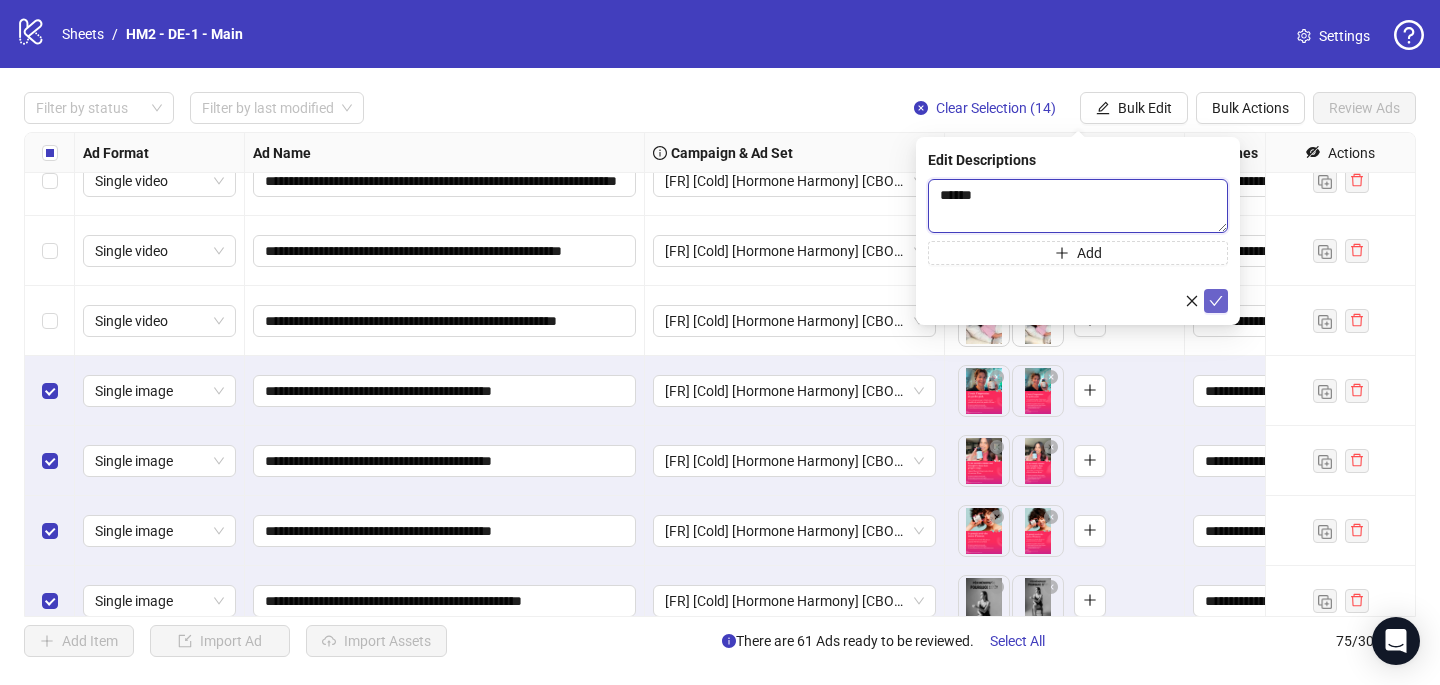 type 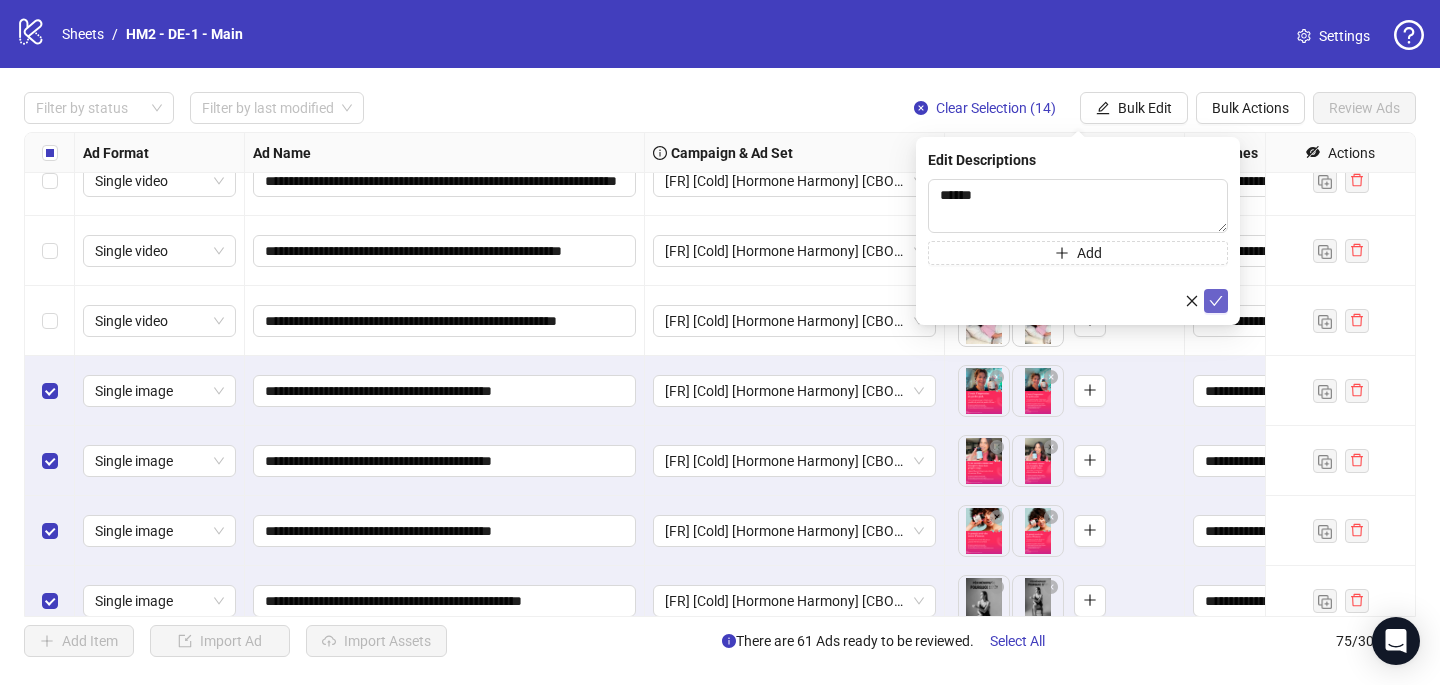 click 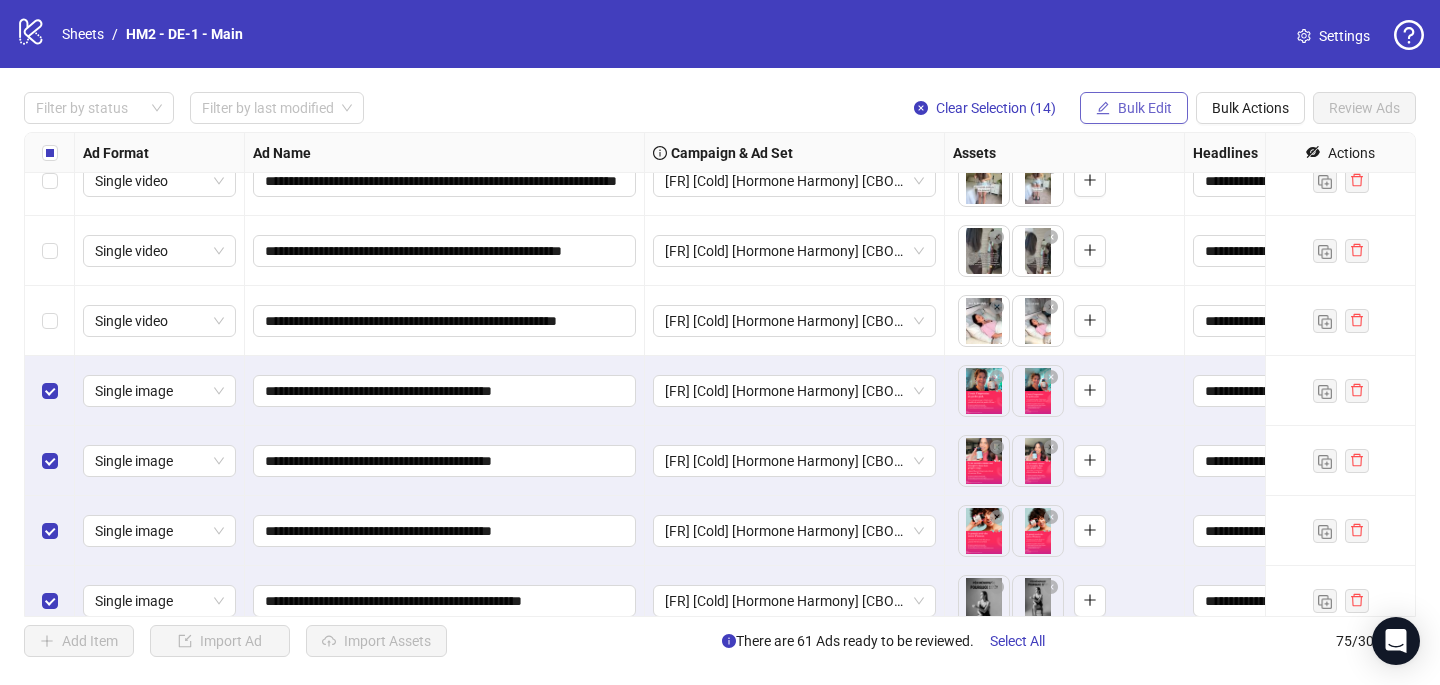 click on "Bulk Edit" at bounding box center (1145, 108) 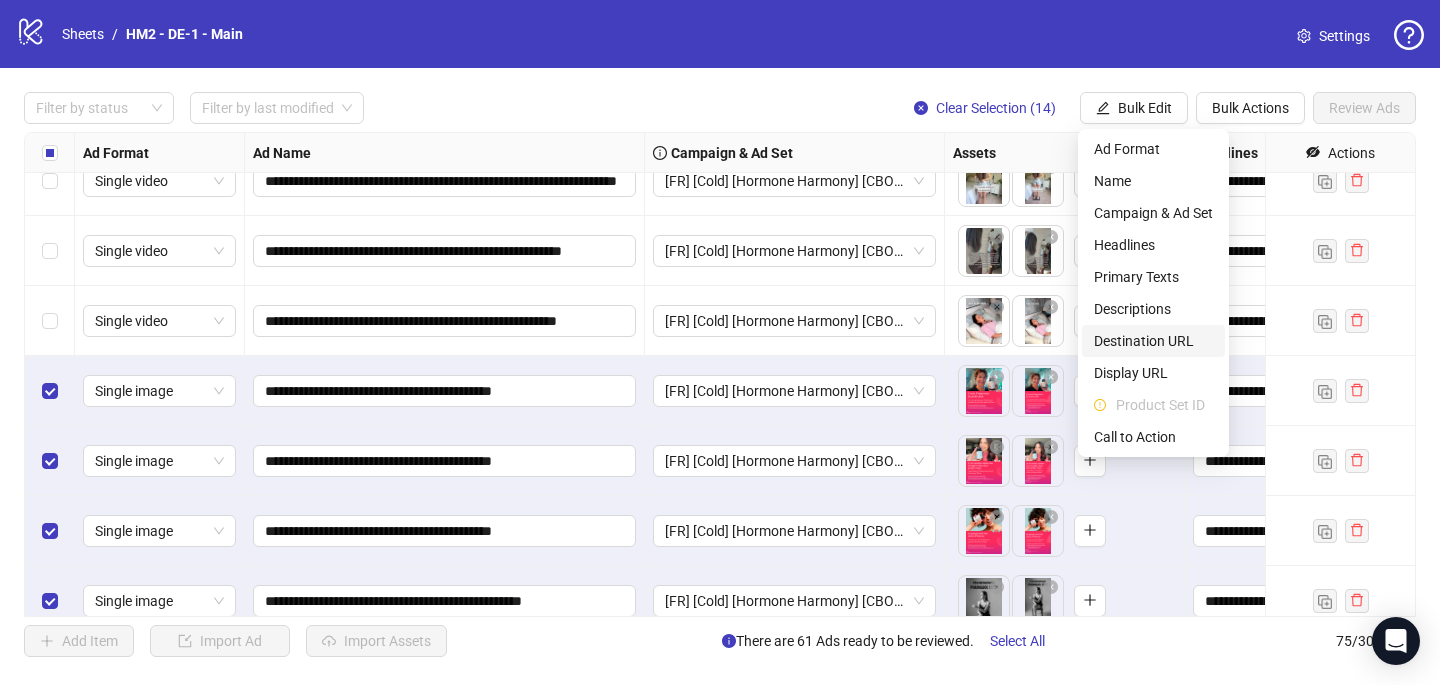 click on "Destination URL" at bounding box center [1153, 341] 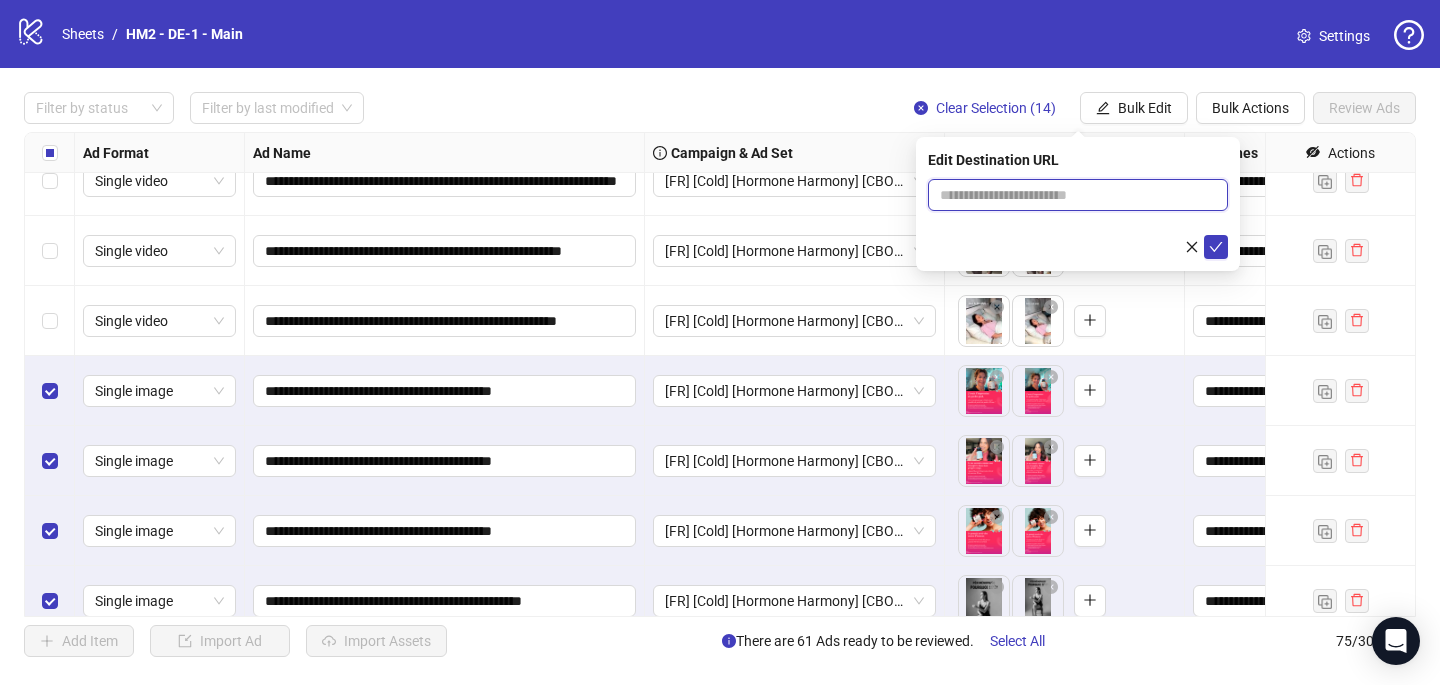 click at bounding box center [1070, 195] 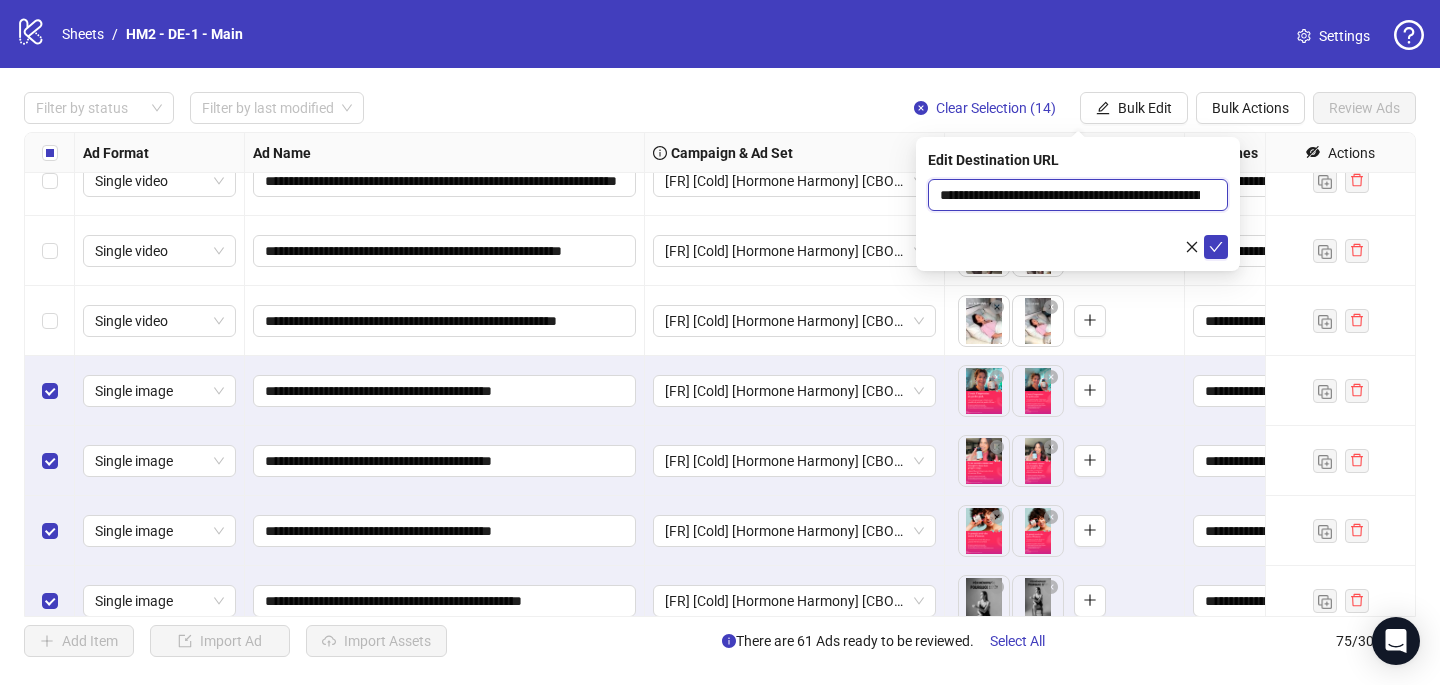 scroll, scrollTop: 0, scrollLeft: 126, axis: horizontal 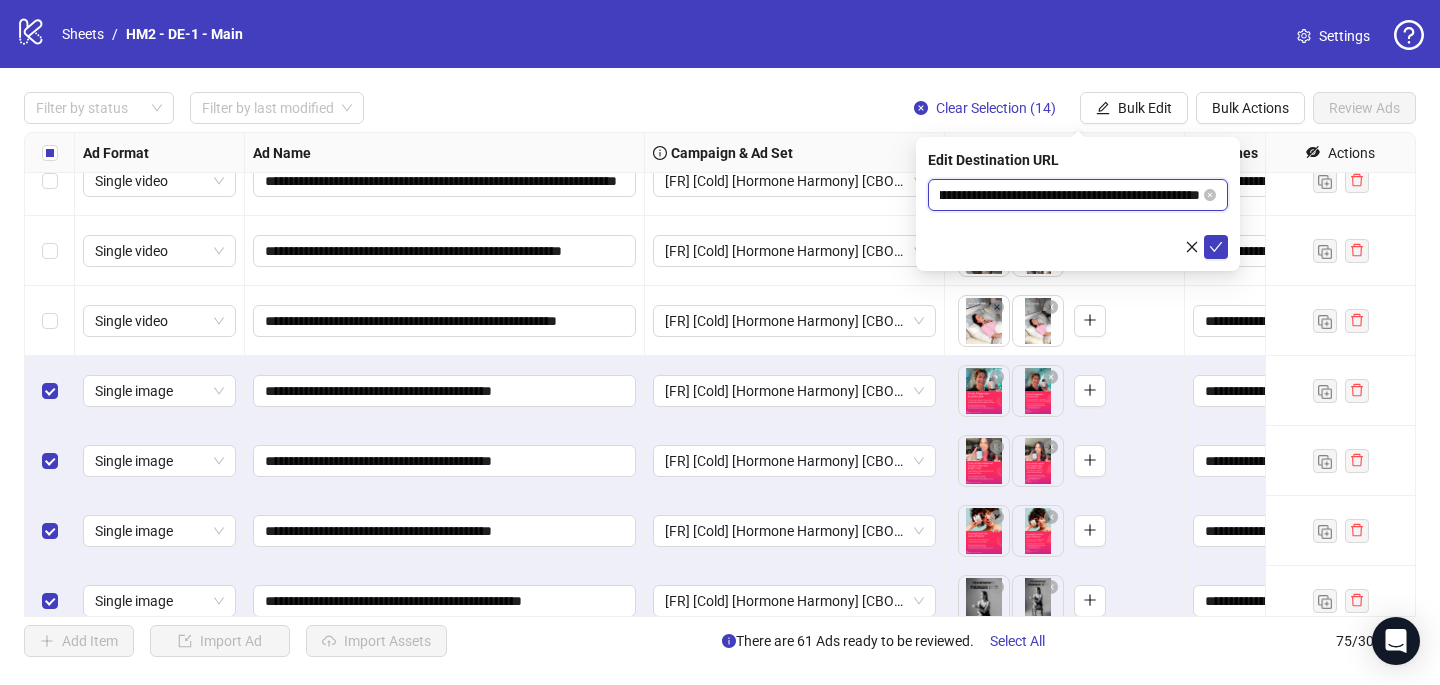 type on "**********" 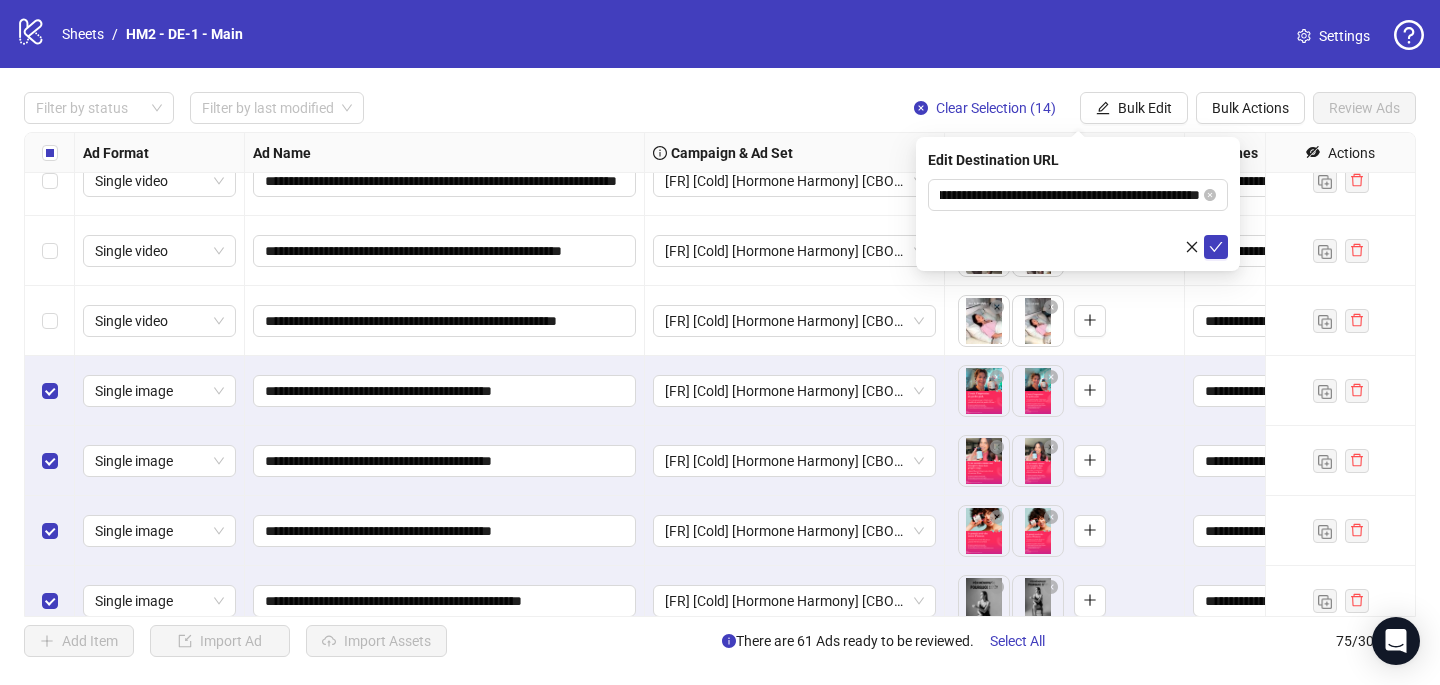 scroll, scrollTop: 0, scrollLeft: 0, axis: both 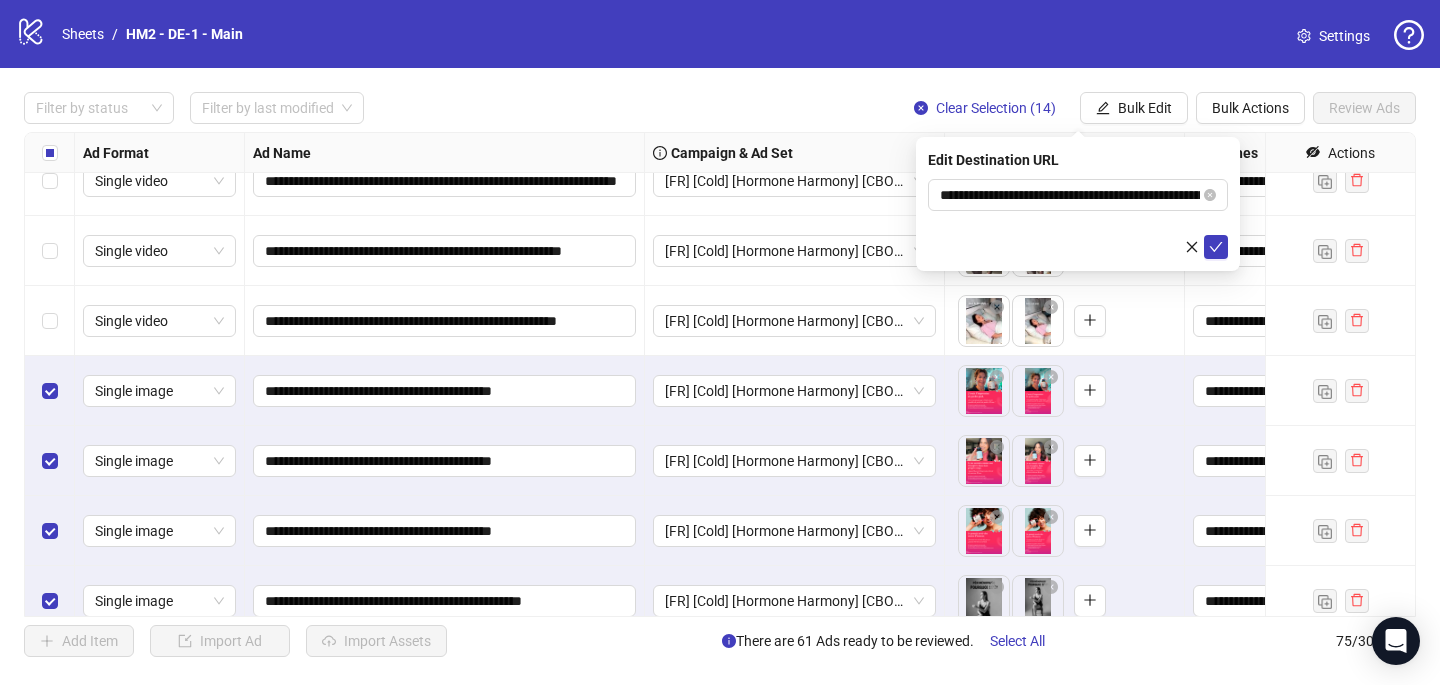 click on "**********" at bounding box center [1078, 204] 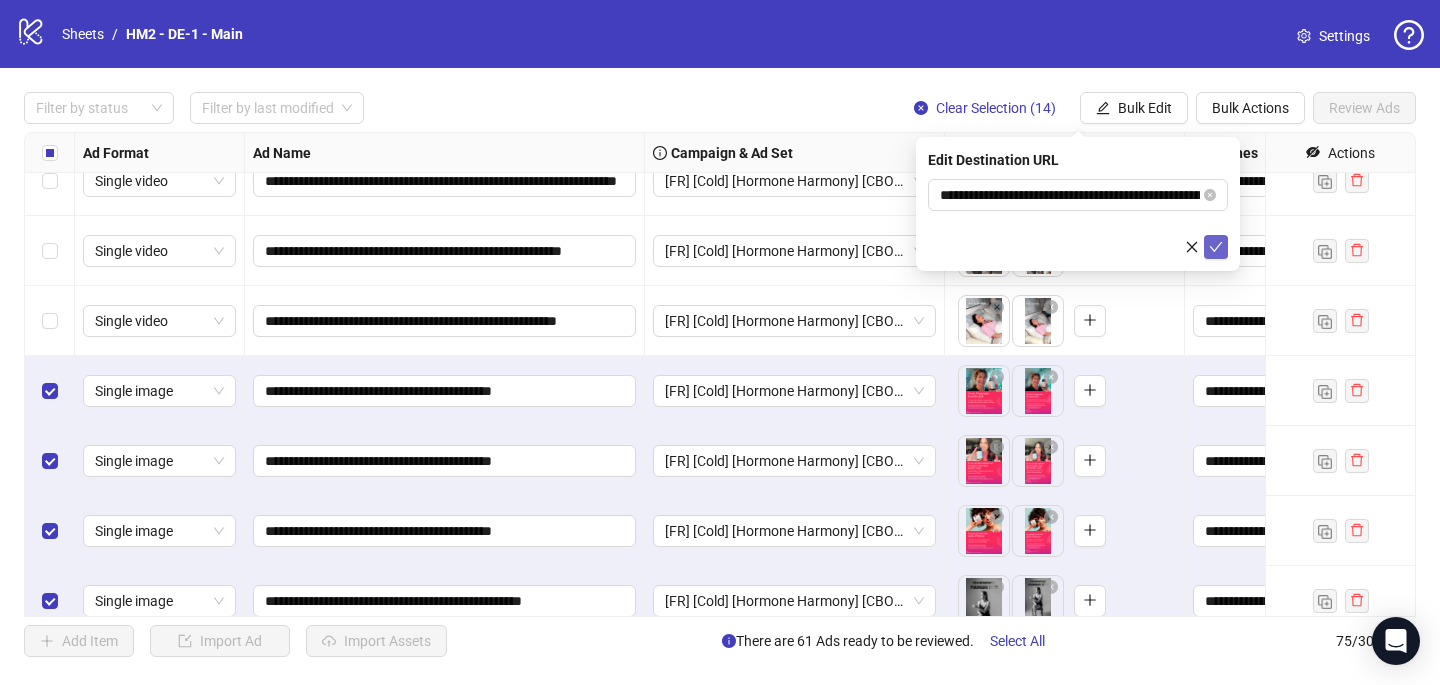 click 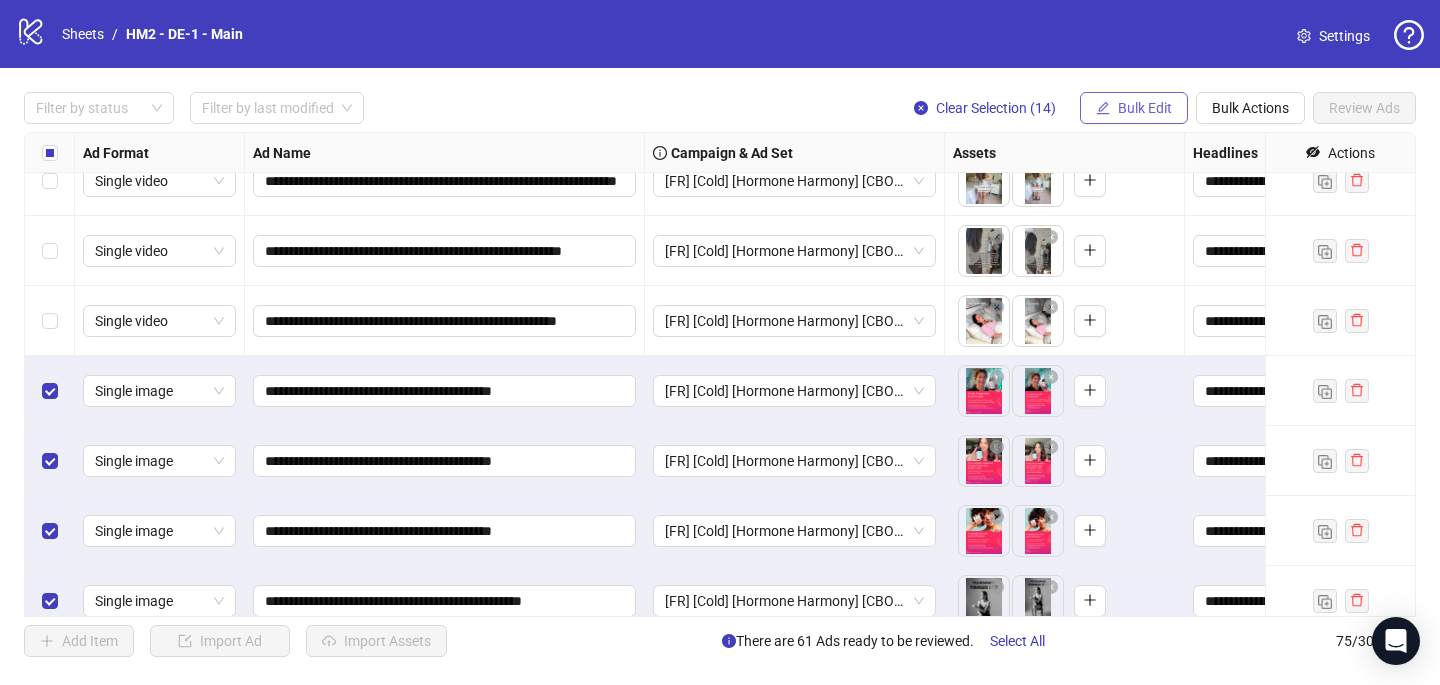 click on "Bulk Edit" at bounding box center (1134, 108) 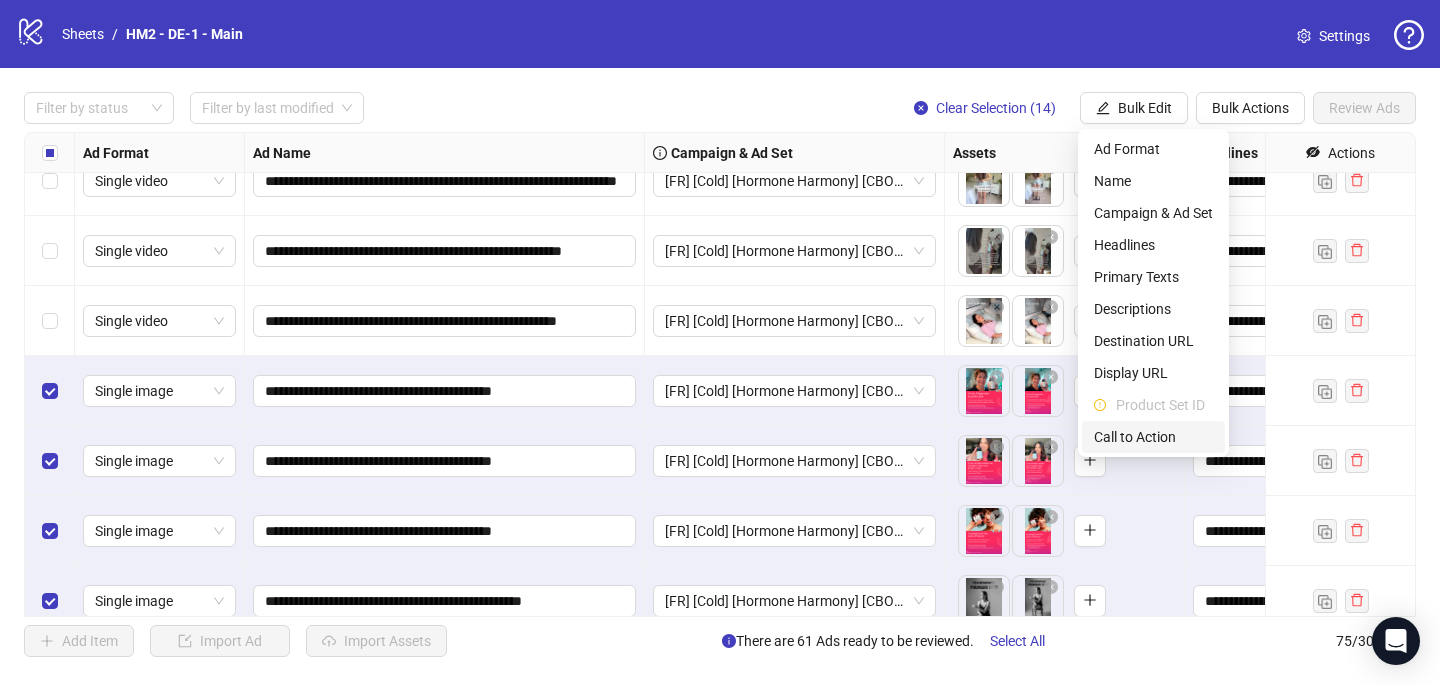 click on "Call to Action" at bounding box center [1153, 437] 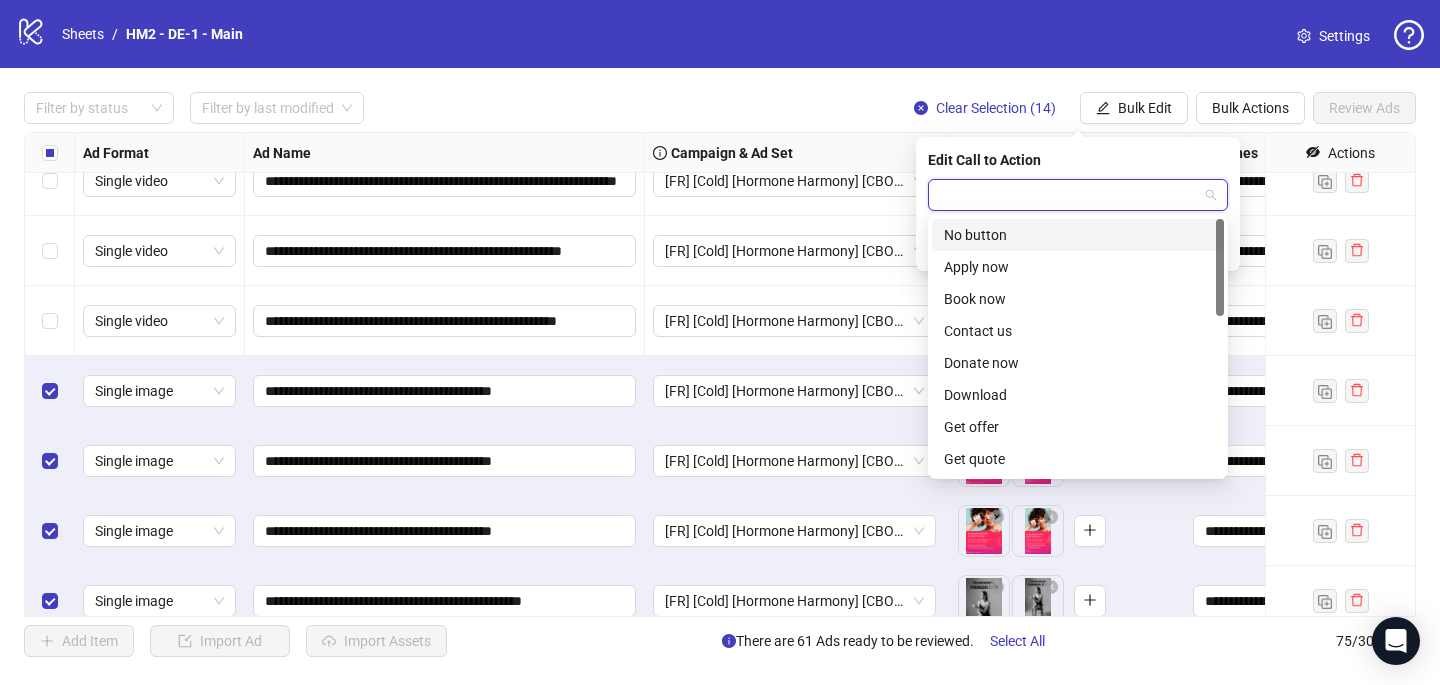 click at bounding box center (1069, 195) 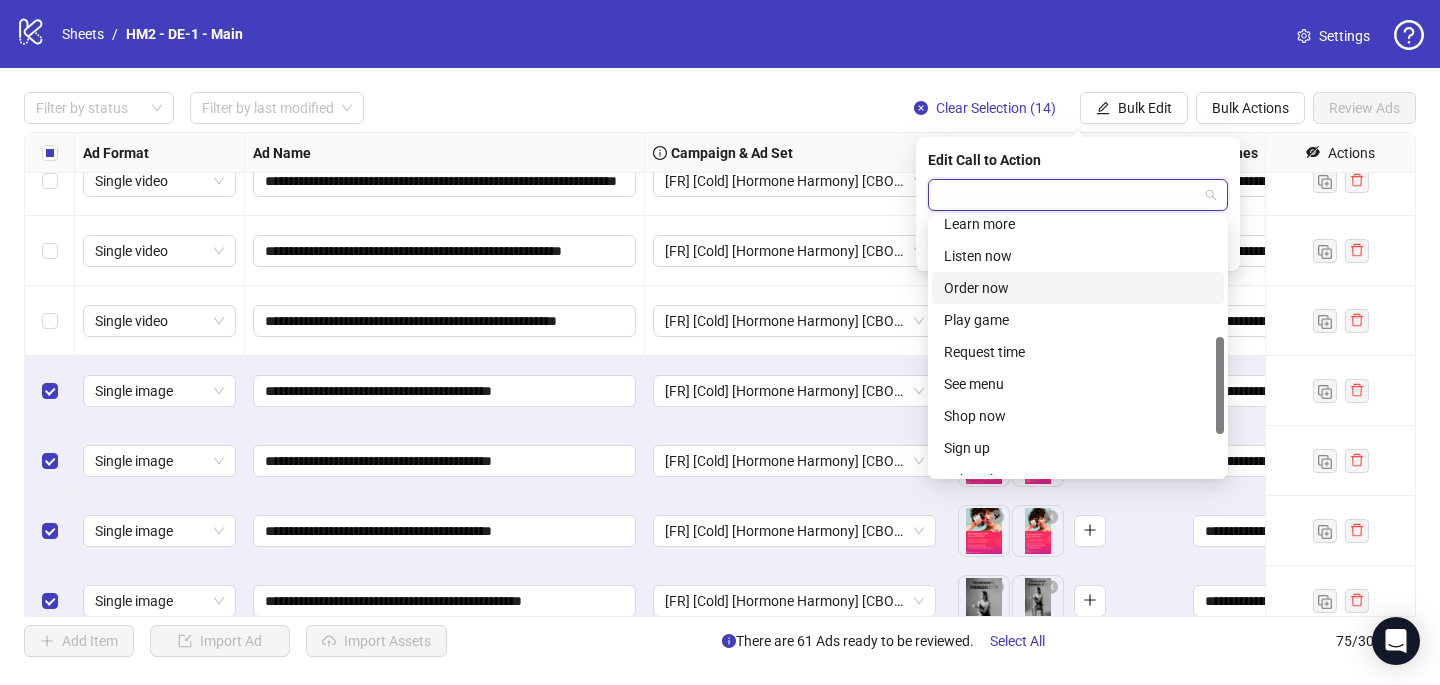 scroll, scrollTop: 314, scrollLeft: 0, axis: vertical 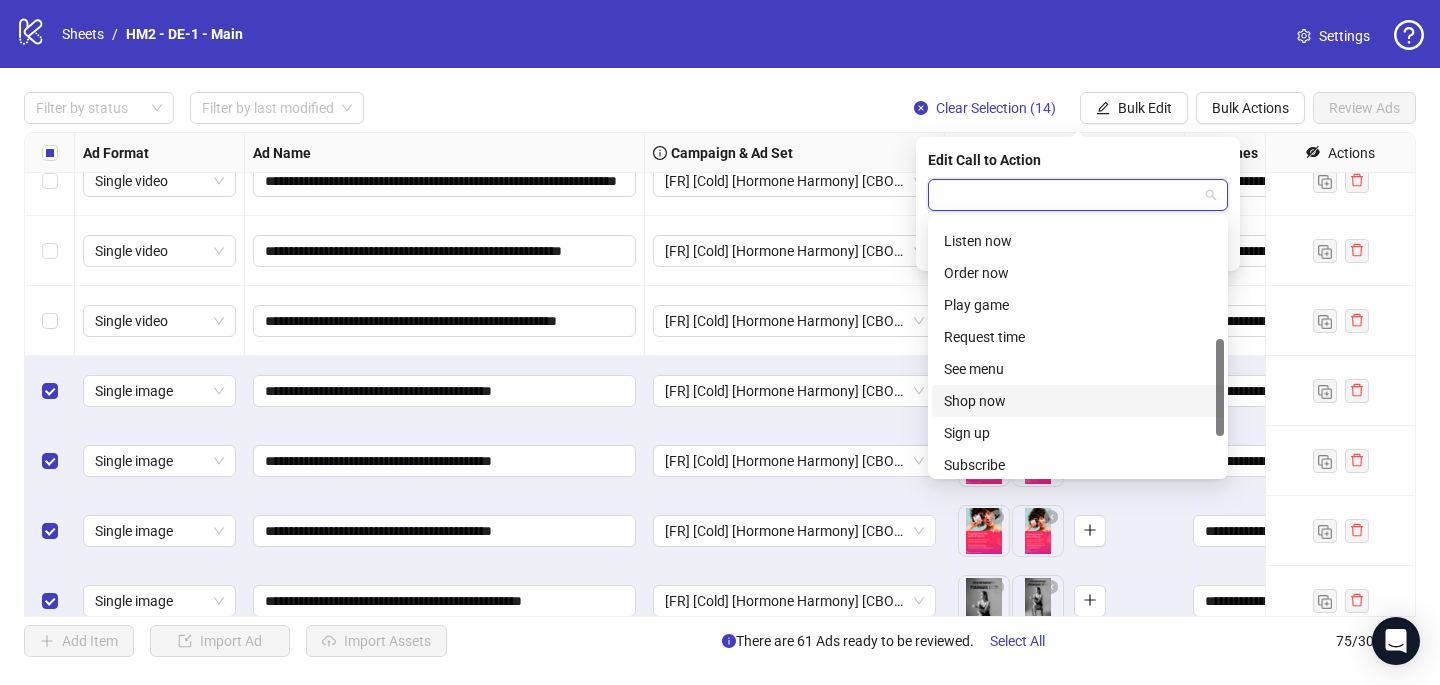 click on "Shop now" at bounding box center (1078, 401) 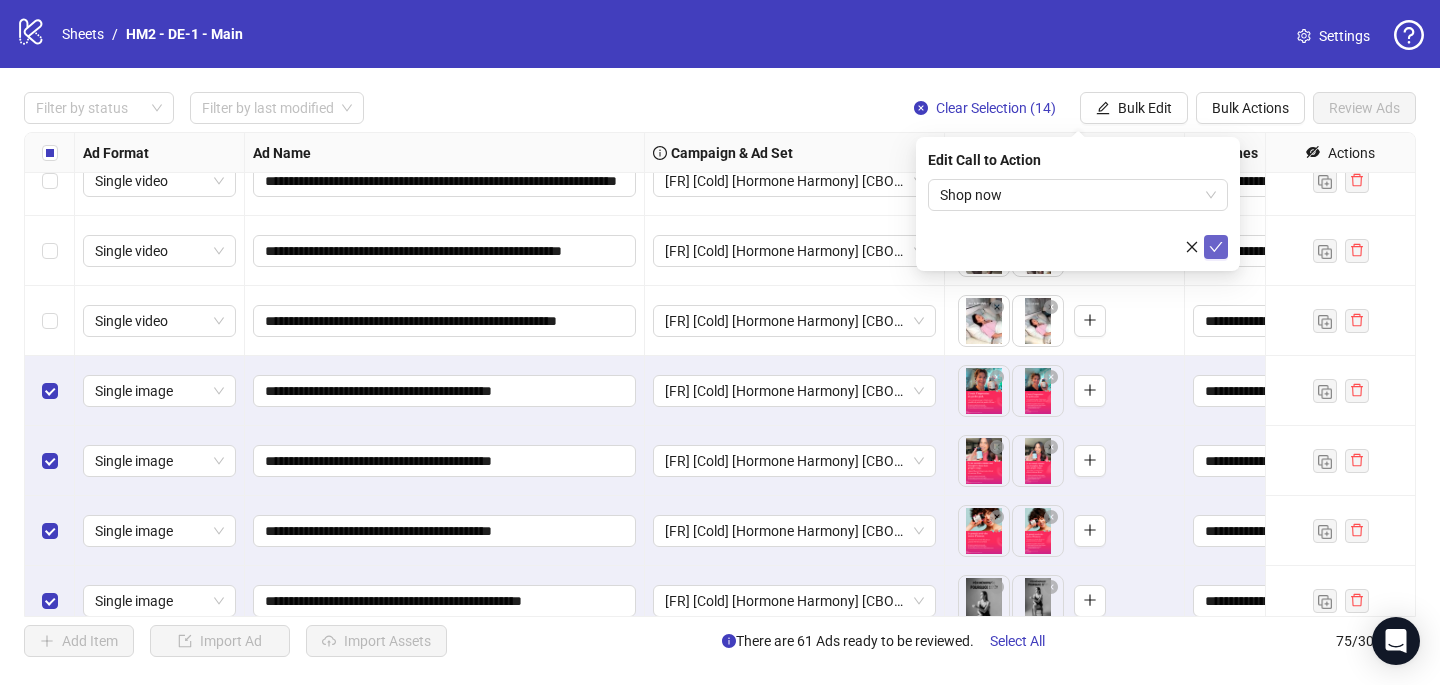click 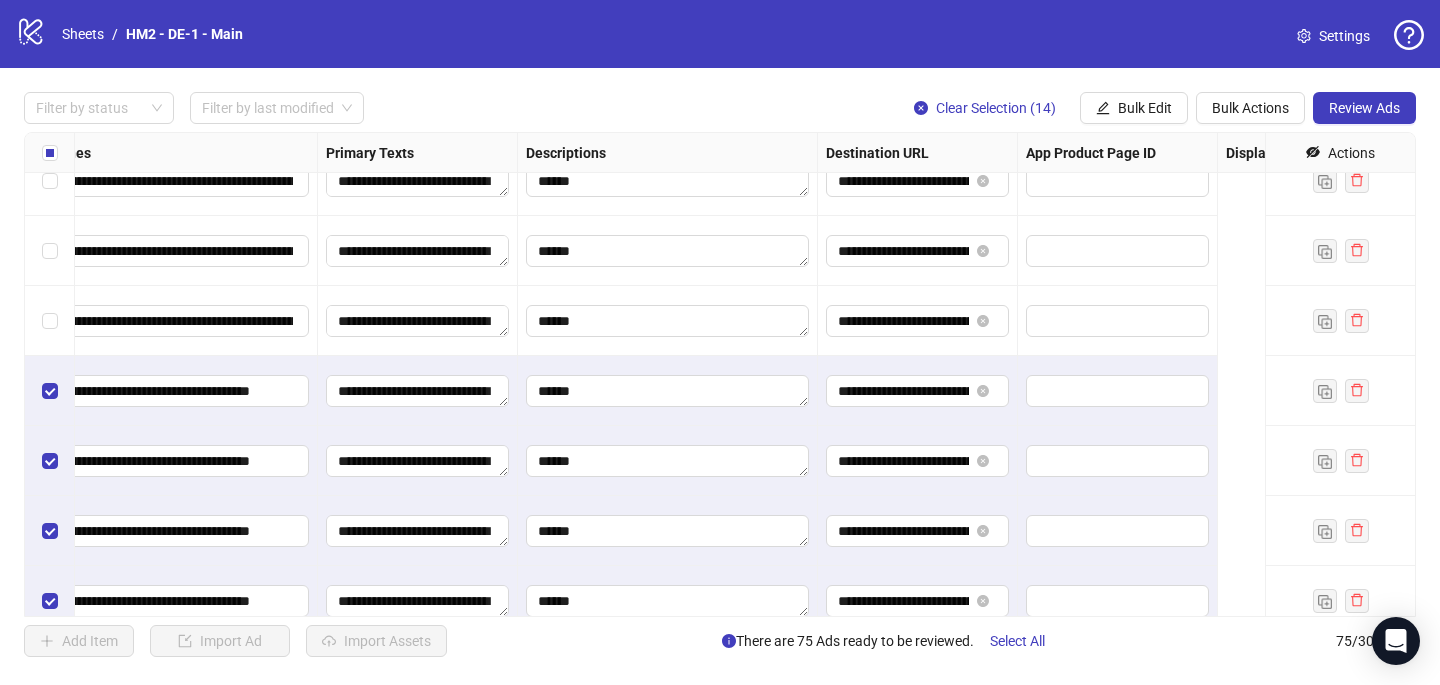 scroll, scrollTop: 4087, scrollLeft: 0, axis: vertical 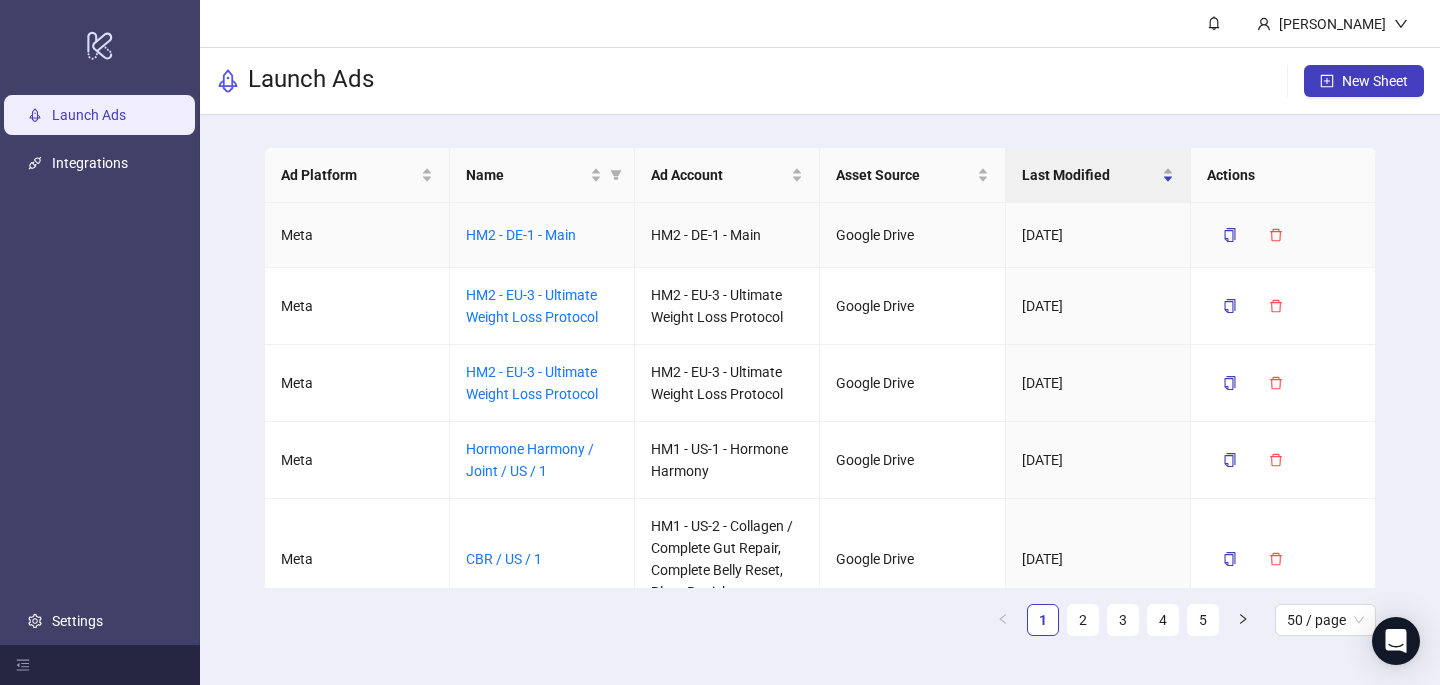 click on "HM2 - DE-1 - Main" at bounding box center [542, 235] 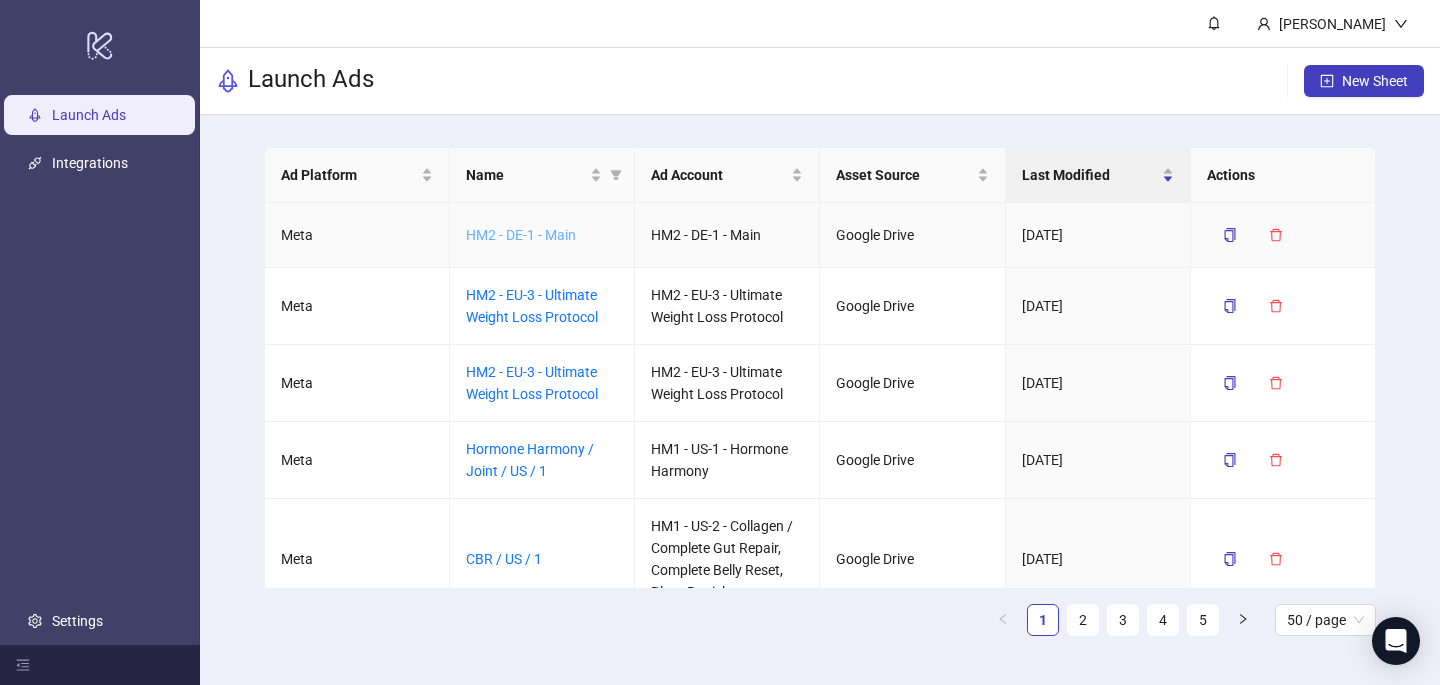 click on "HM2 - DE-1 - Main" at bounding box center (521, 235) 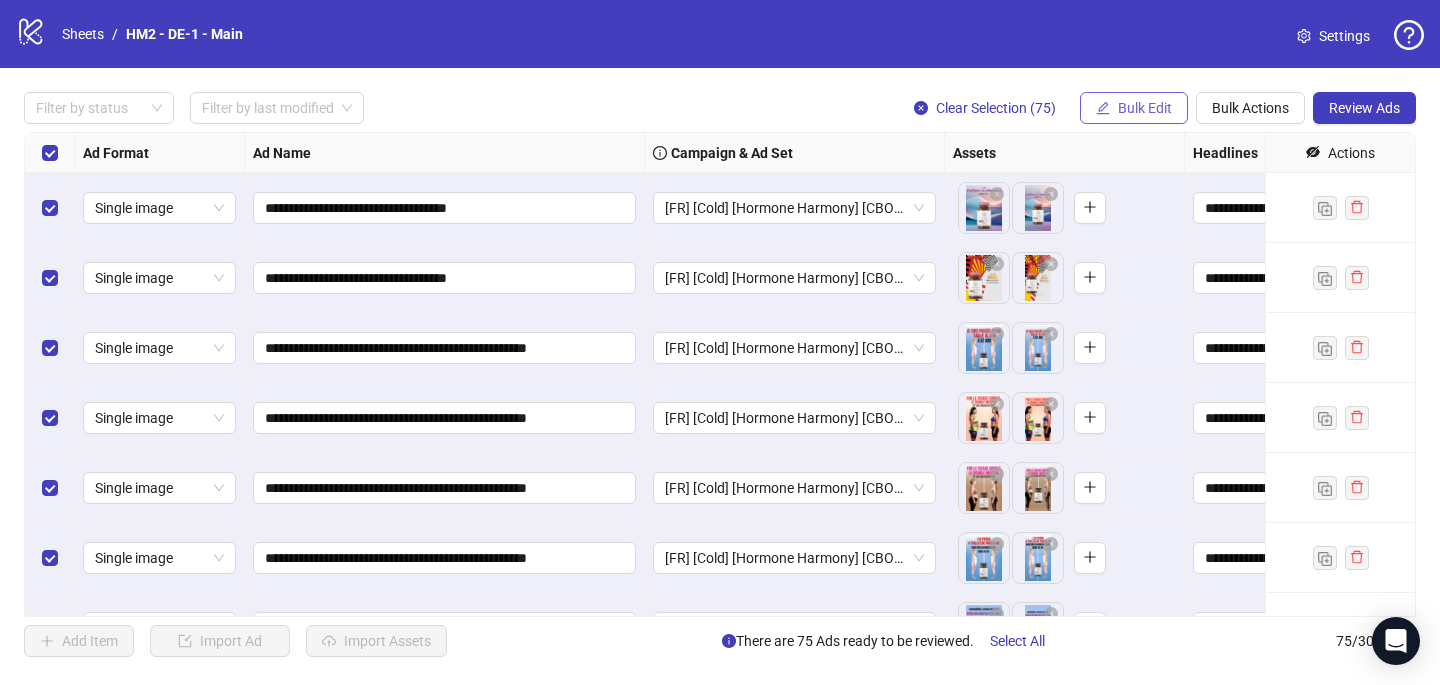 click on "Bulk Edit" at bounding box center (1134, 108) 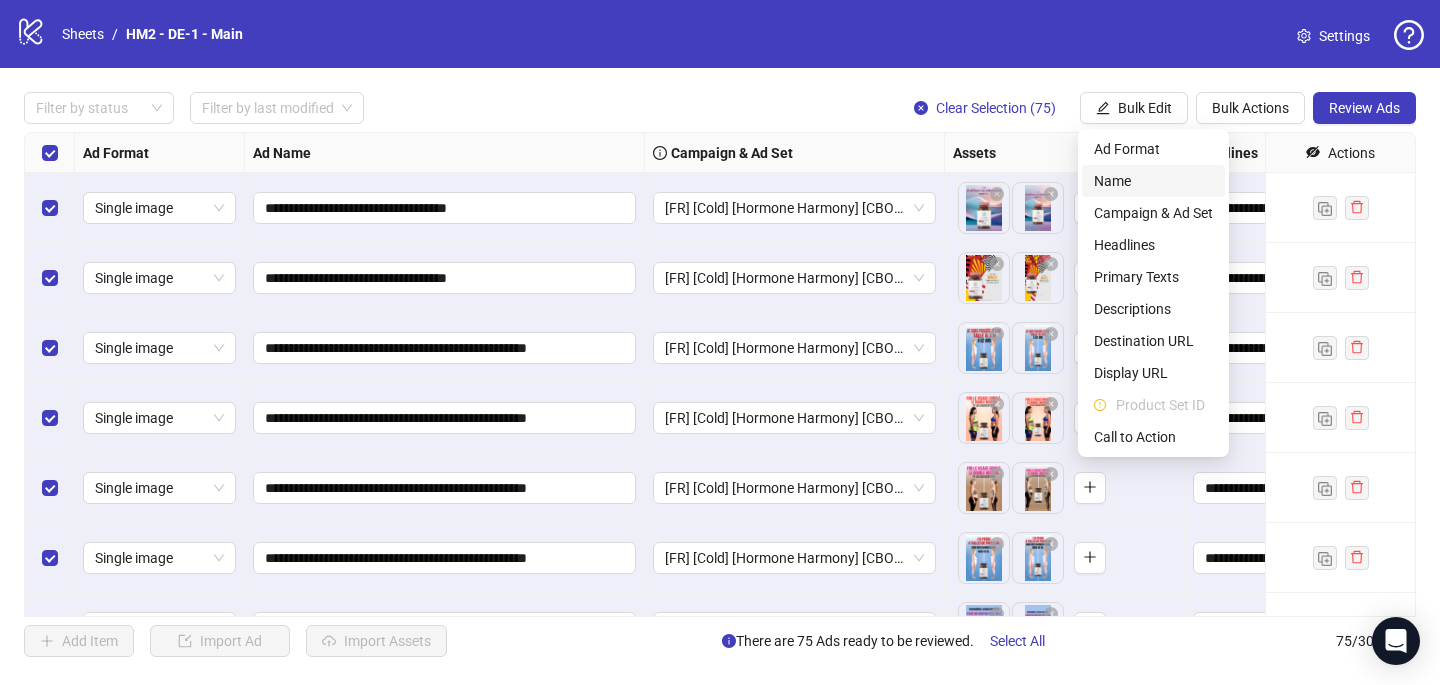 click on "Name" at bounding box center (1153, 181) 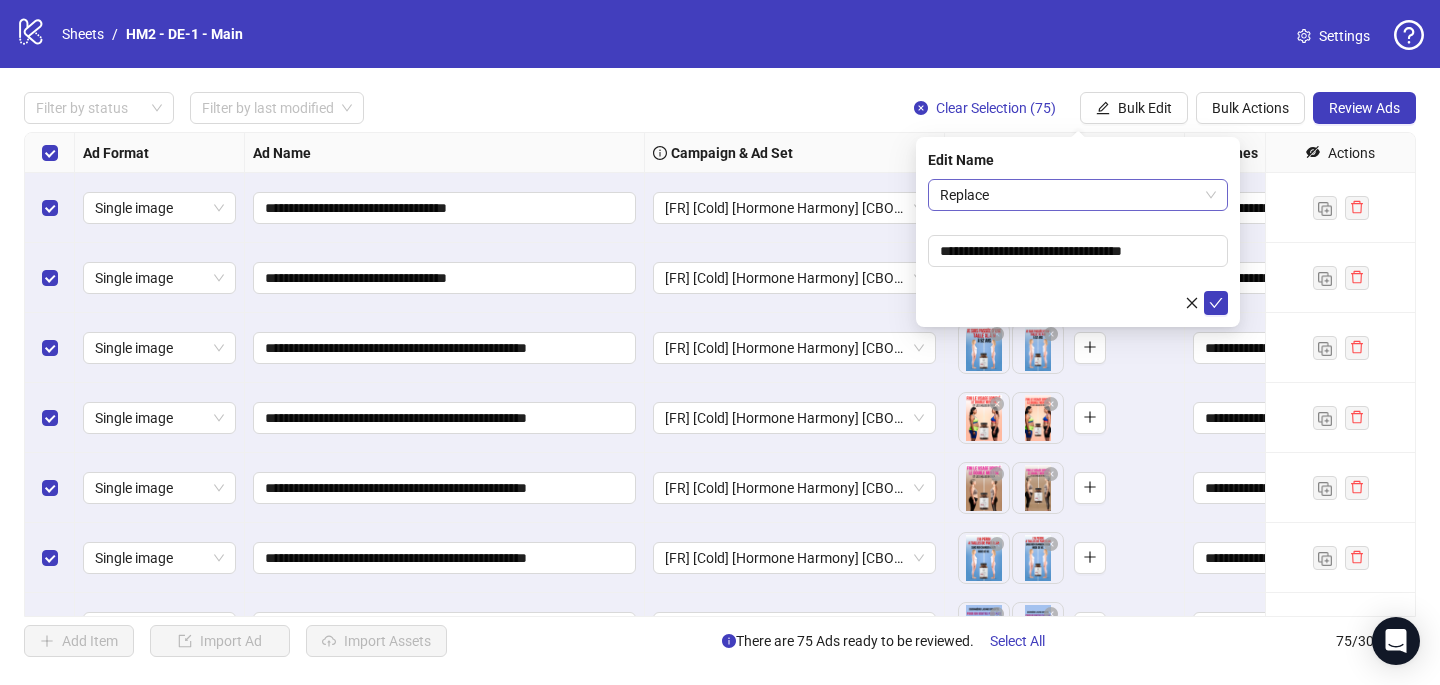 click on "Replace" at bounding box center (1078, 195) 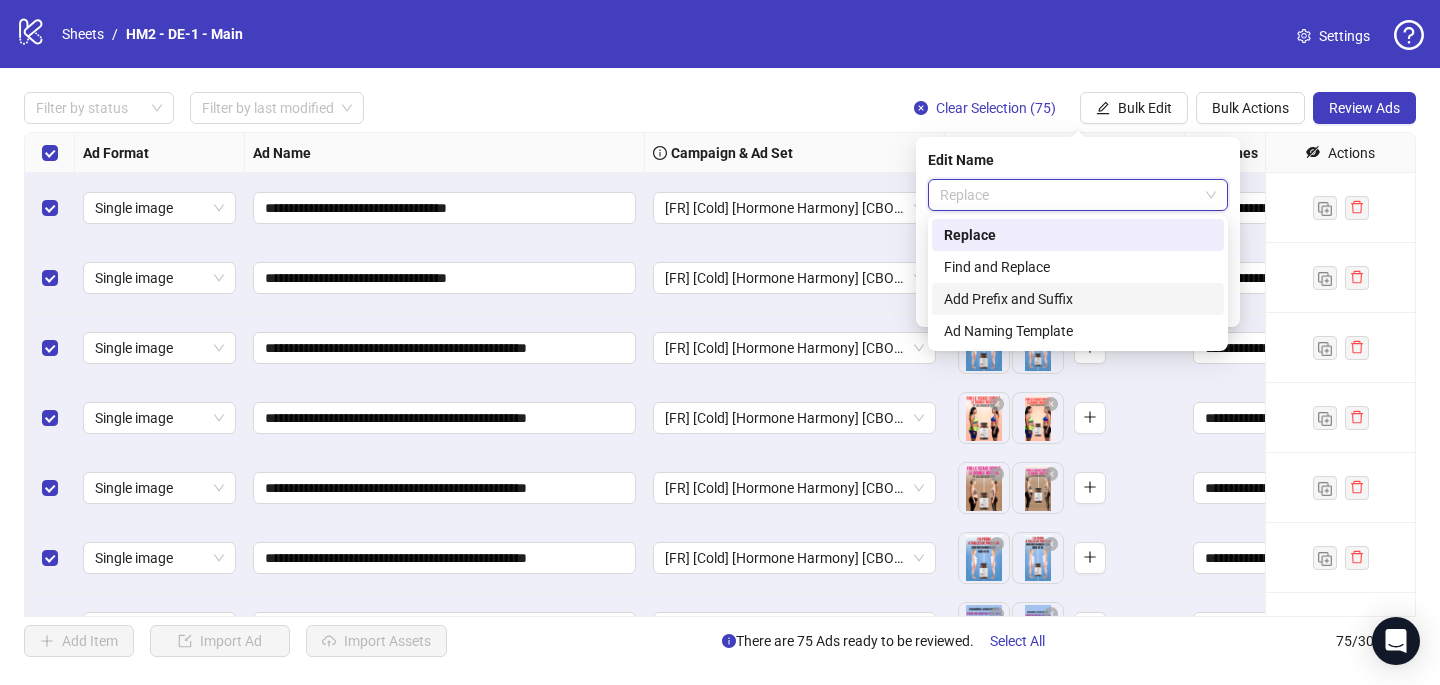 click on "Add Prefix and Suffix" at bounding box center (1078, 299) 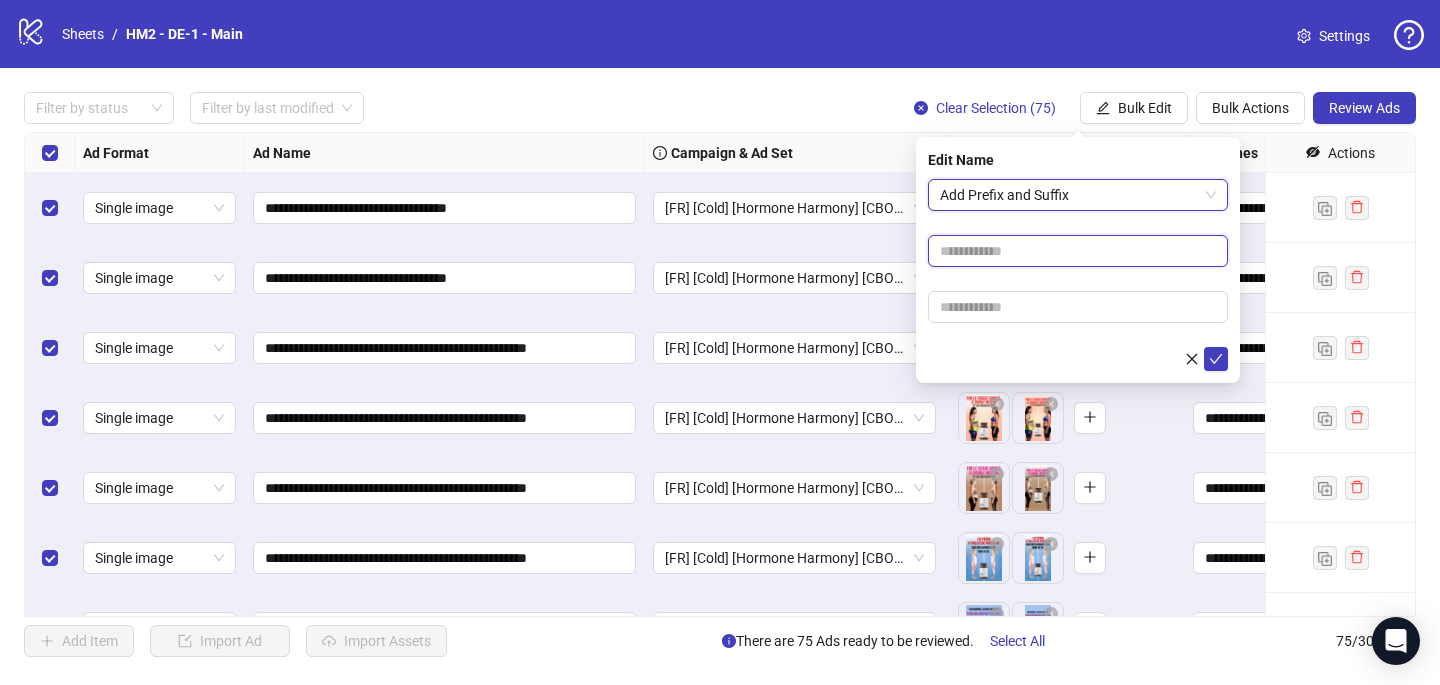 click at bounding box center [1078, 251] 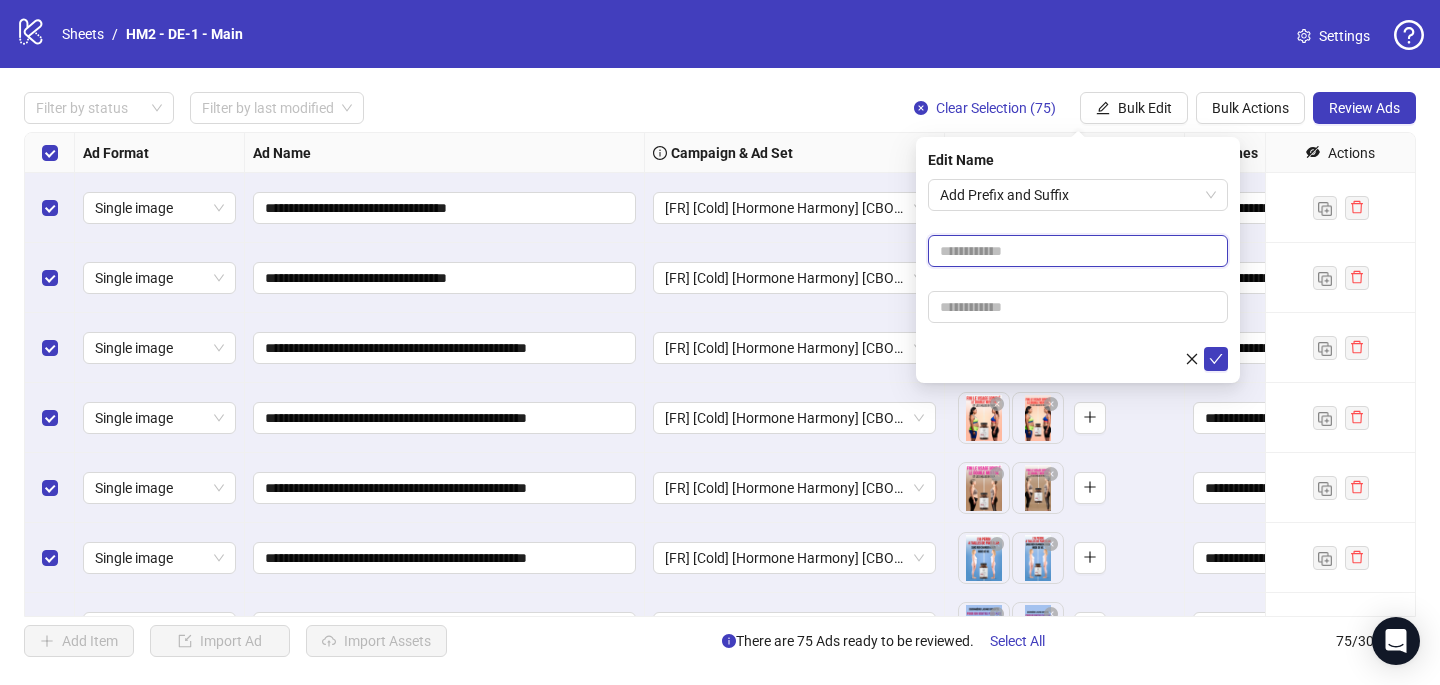 paste on "**********" 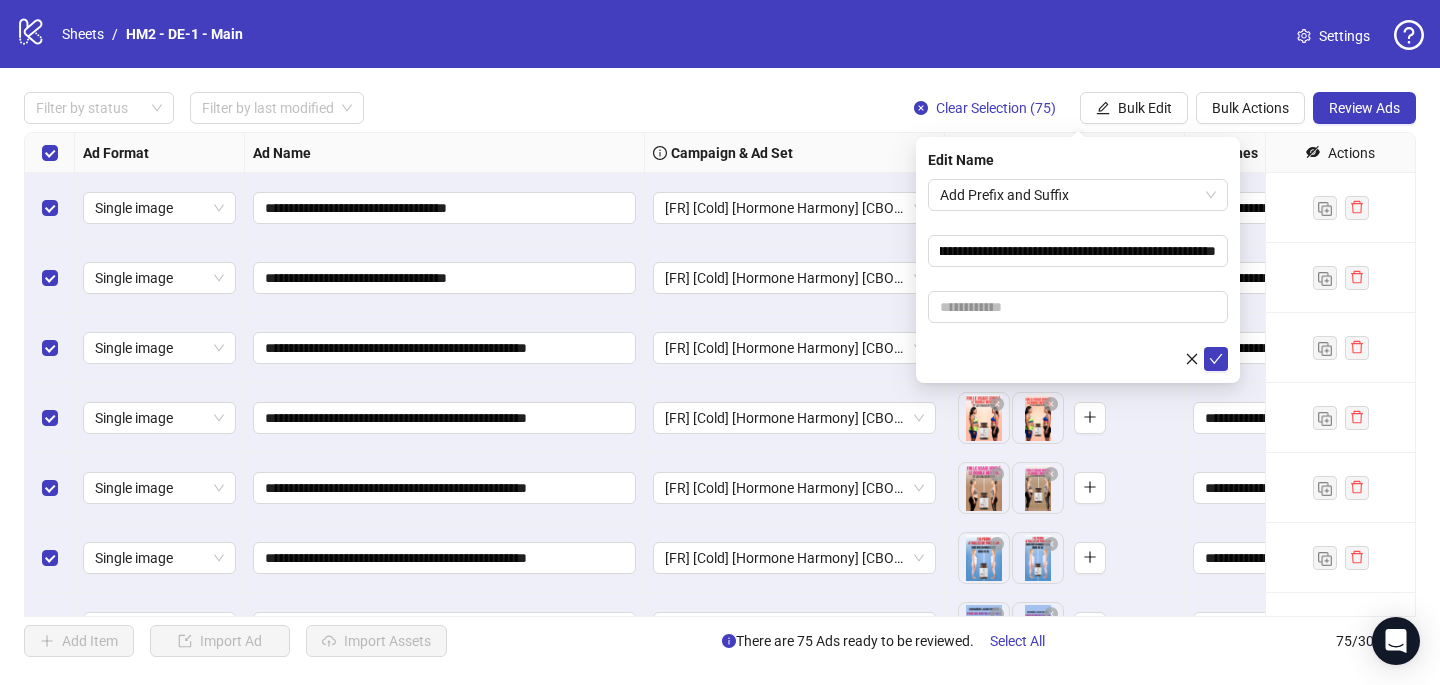 scroll, scrollTop: 0, scrollLeft: 0, axis: both 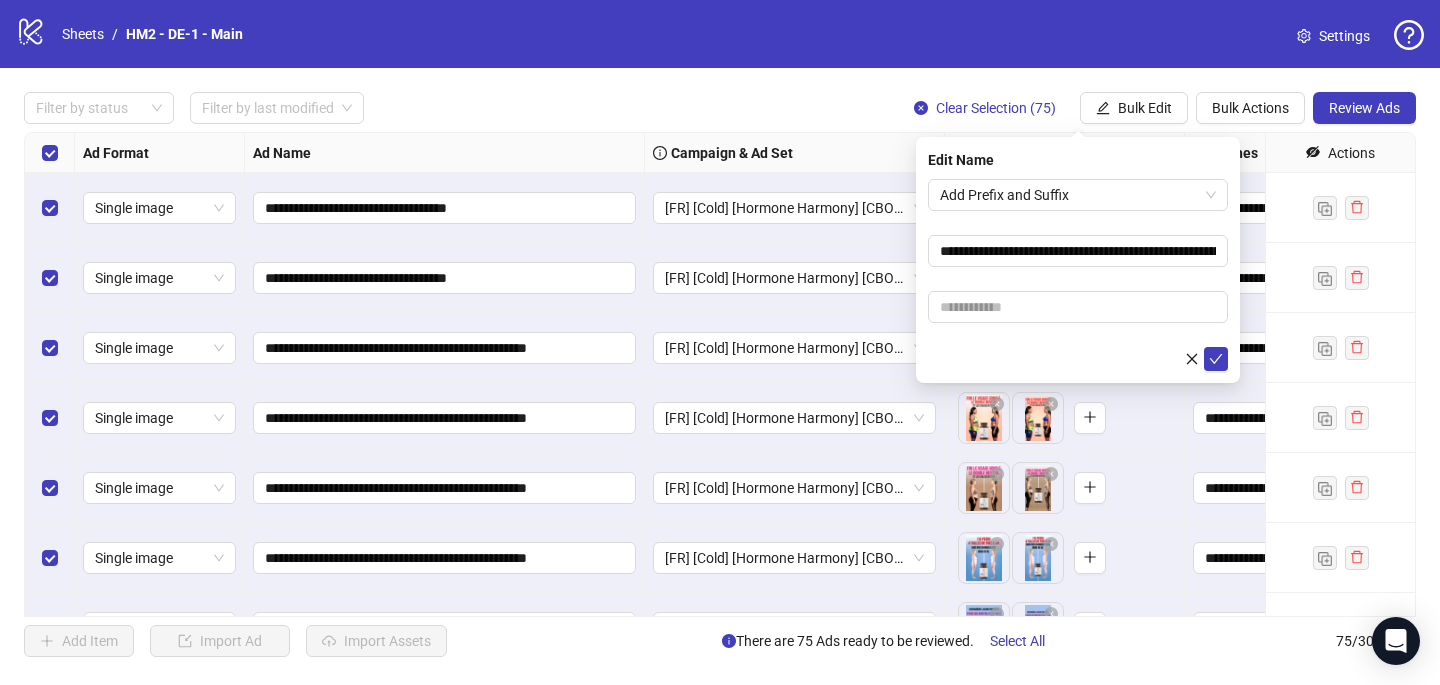 click on "**********" at bounding box center (1078, 275) 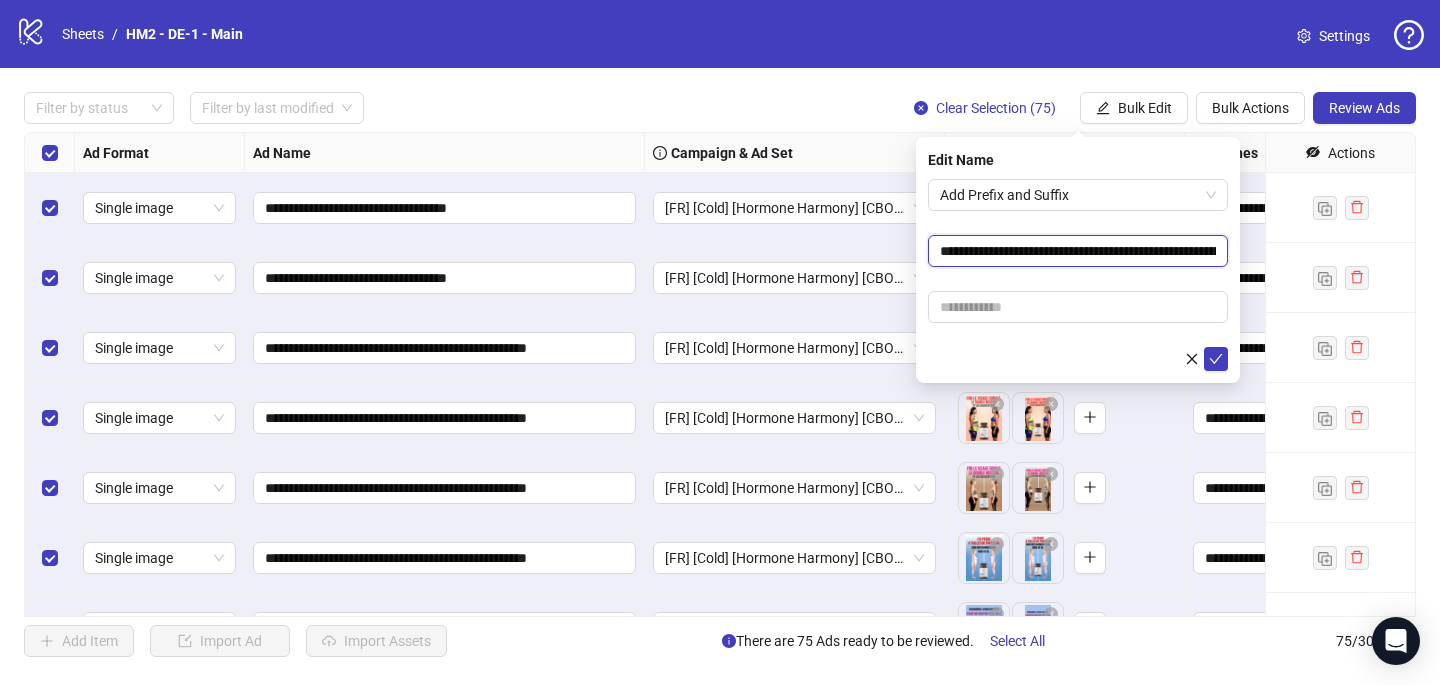 drag, startPoint x: 1031, startPoint y: 249, endPoint x: 951, endPoint y: 250, distance: 80.00625 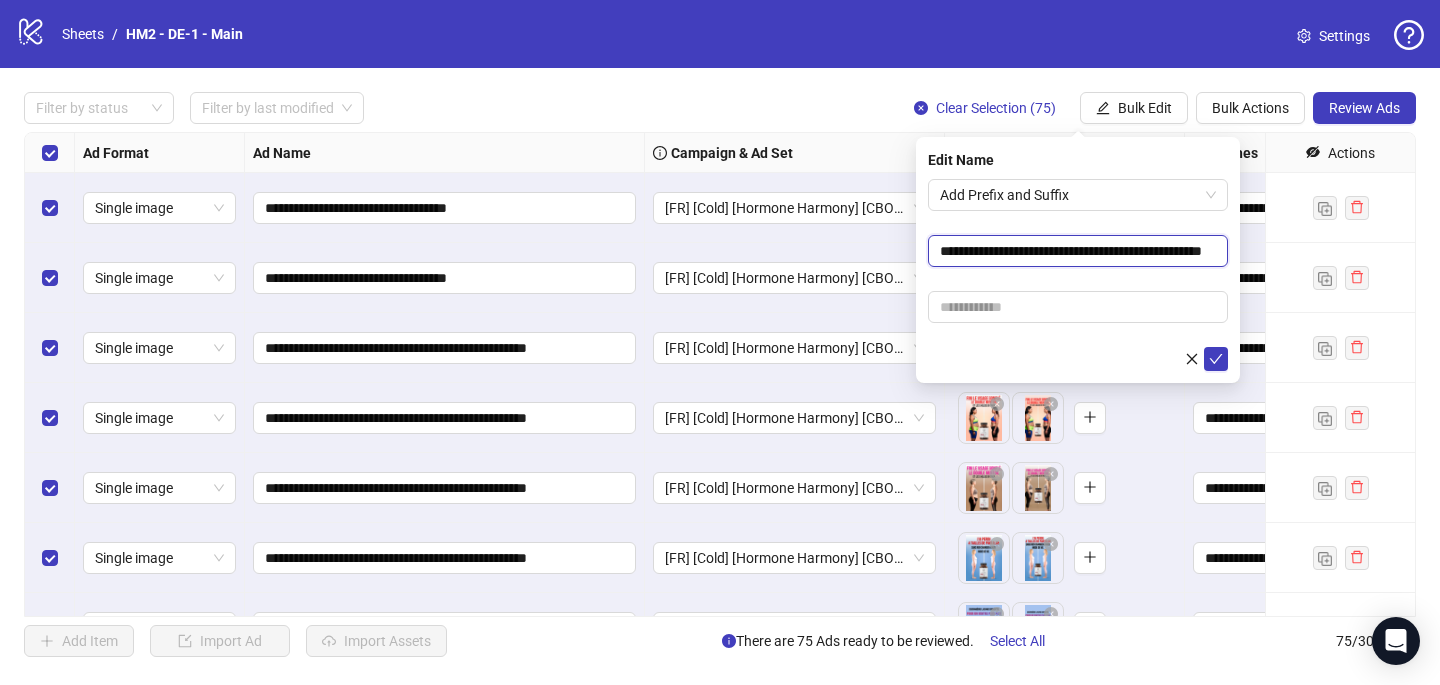 type on "**********" 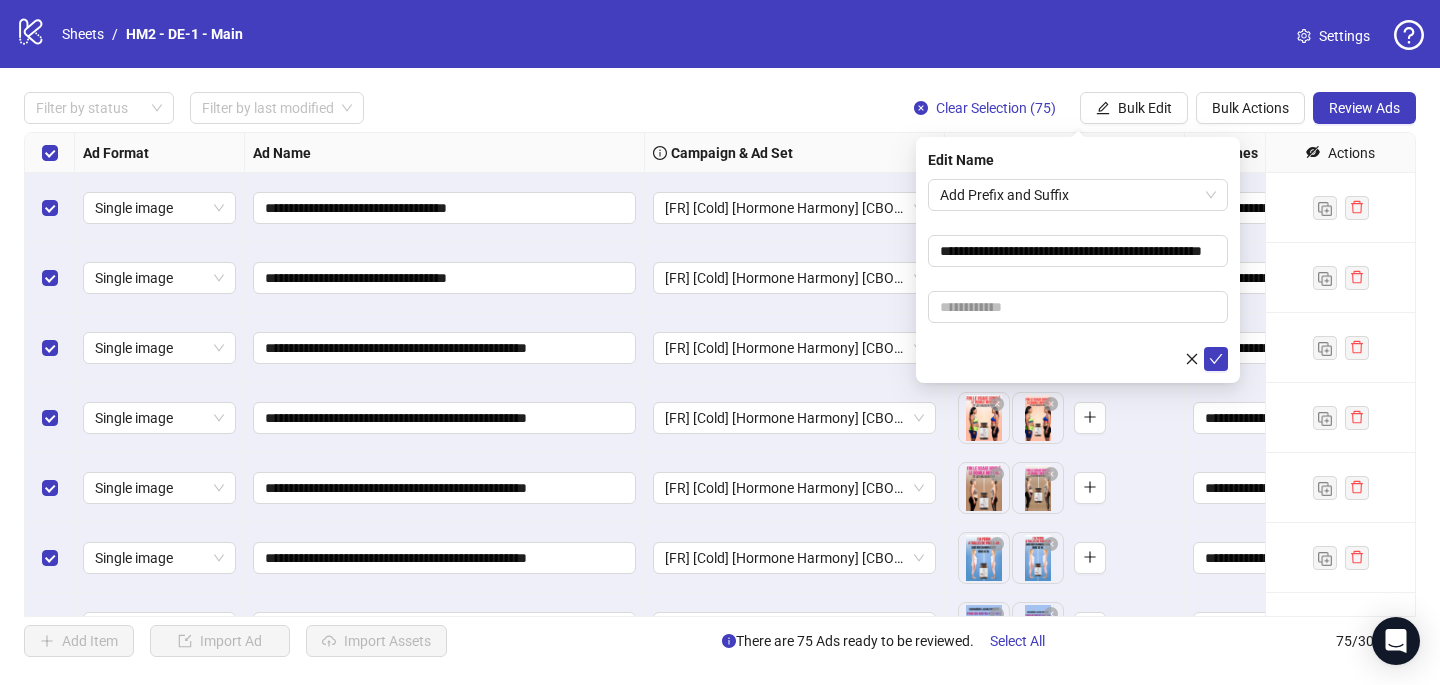 click on "**********" at bounding box center (1078, 275) 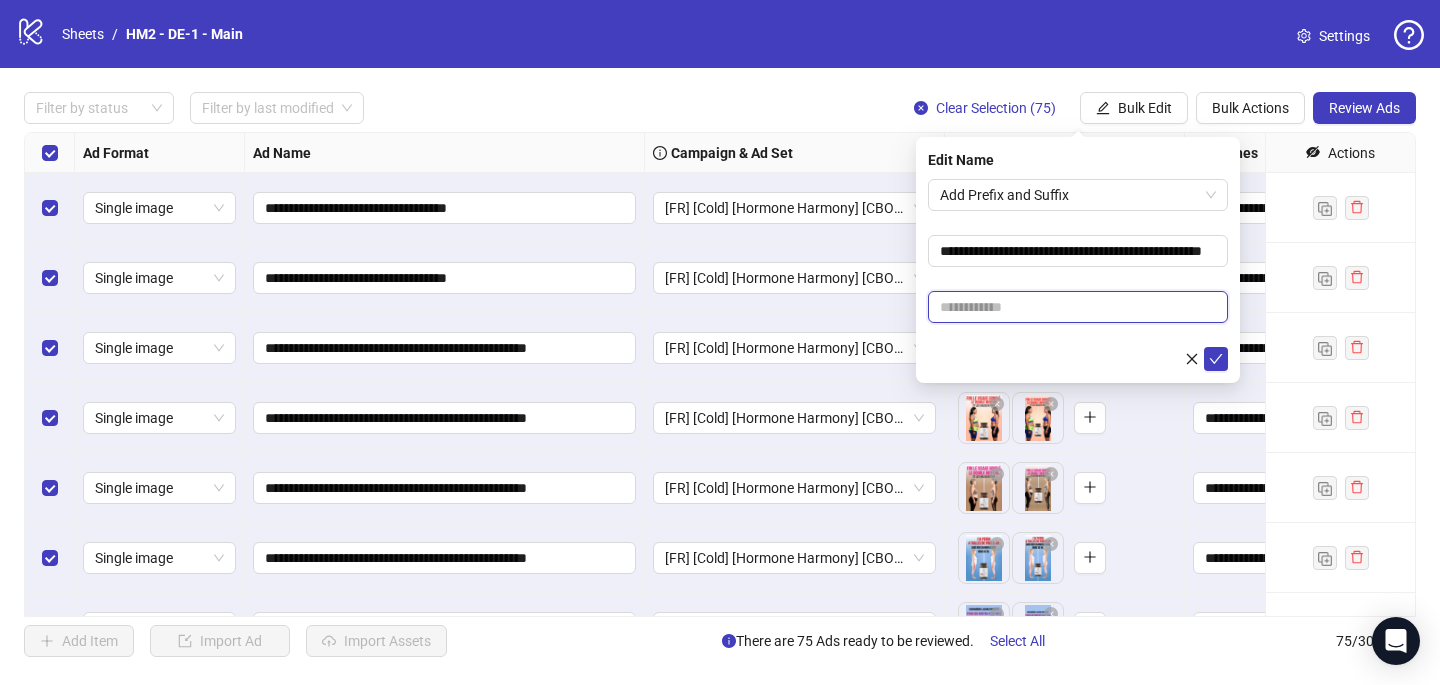 click at bounding box center (1078, 307) 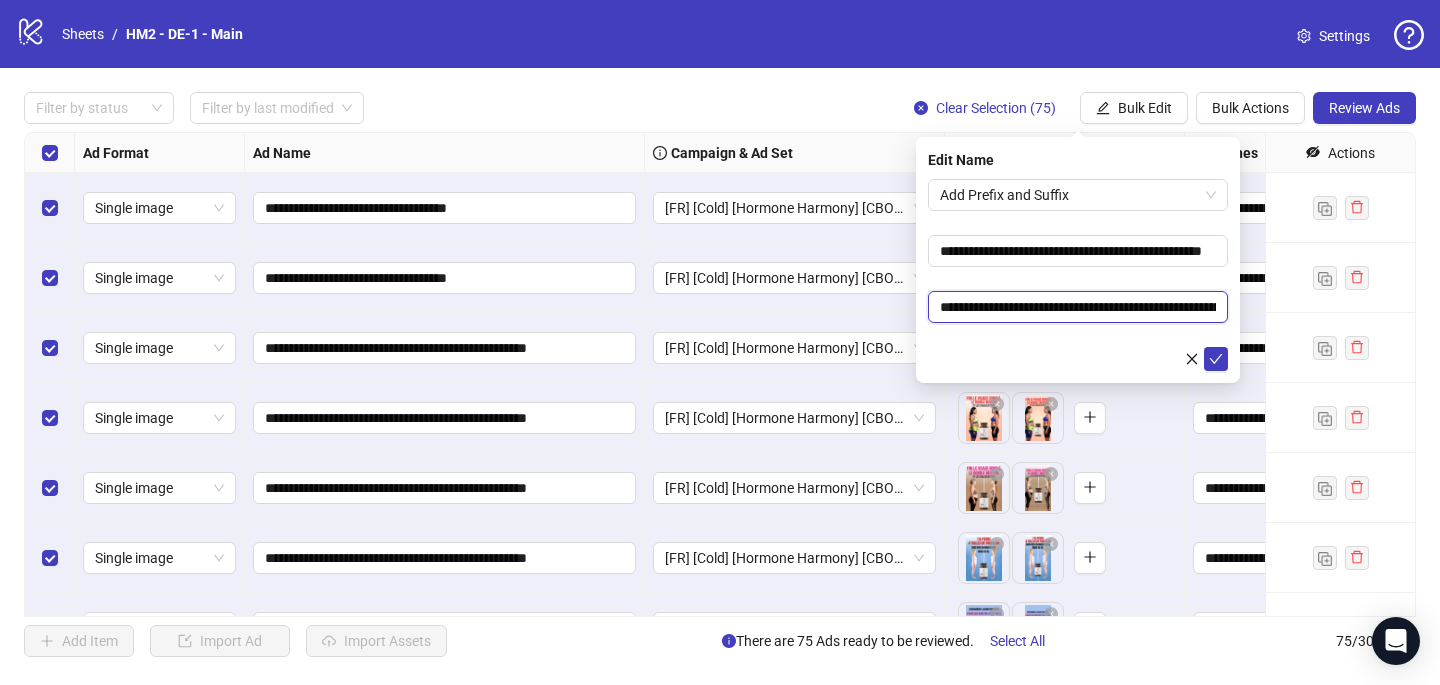 scroll, scrollTop: 0, scrollLeft: 216, axis: horizontal 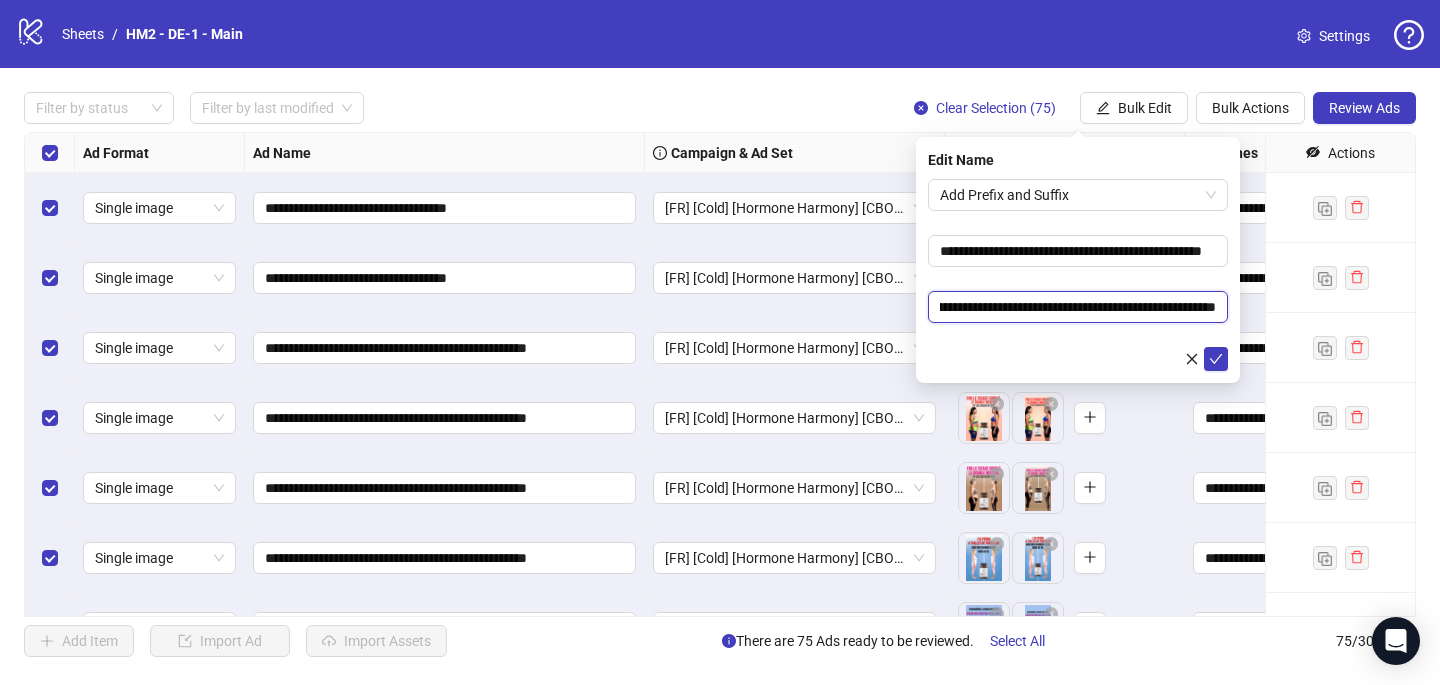 drag, startPoint x: 1015, startPoint y: 306, endPoint x: 1050, endPoint y: 306, distance: 35 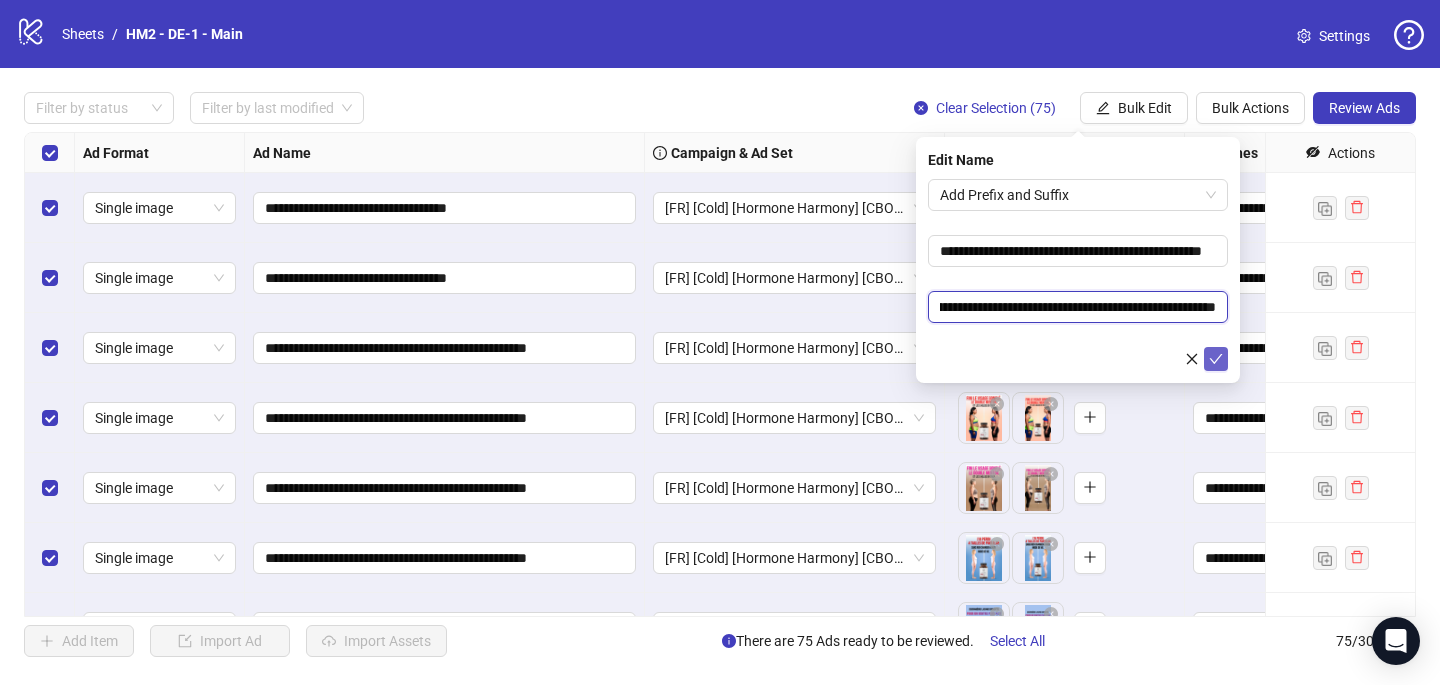 type on "**********" 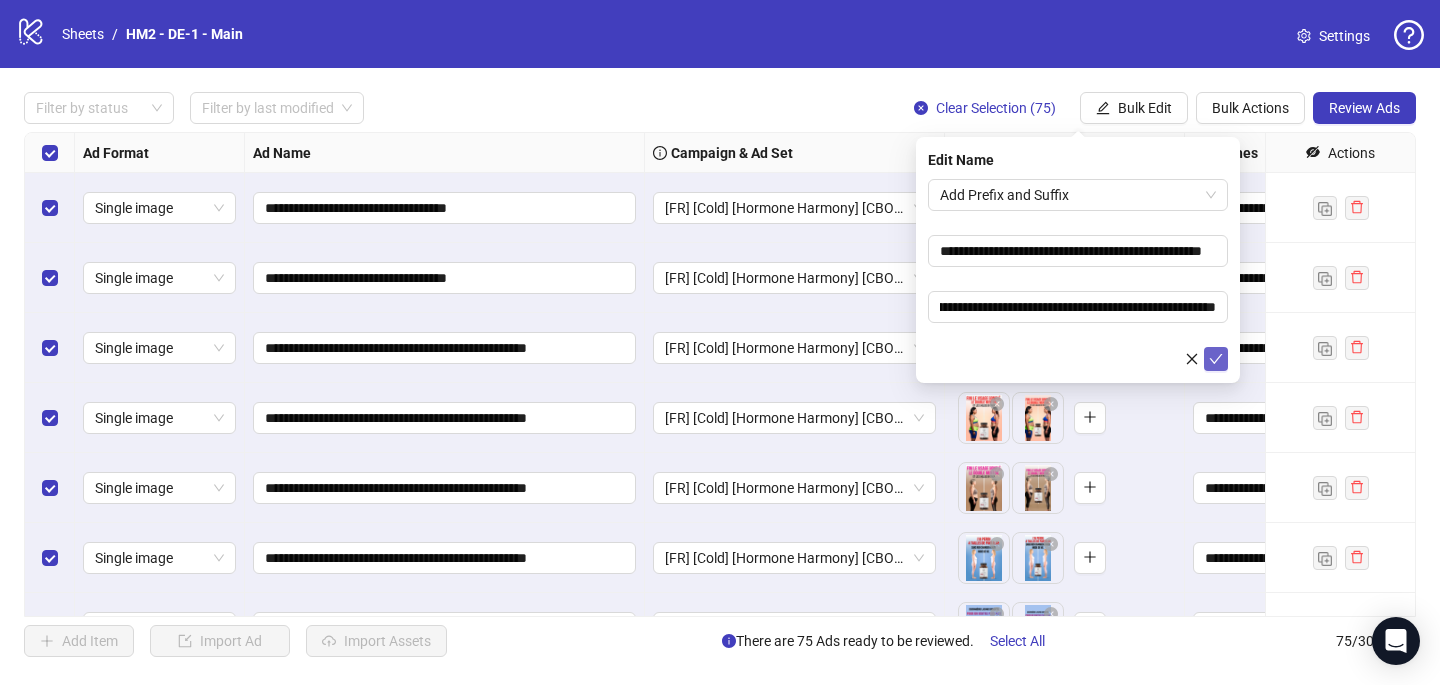 click 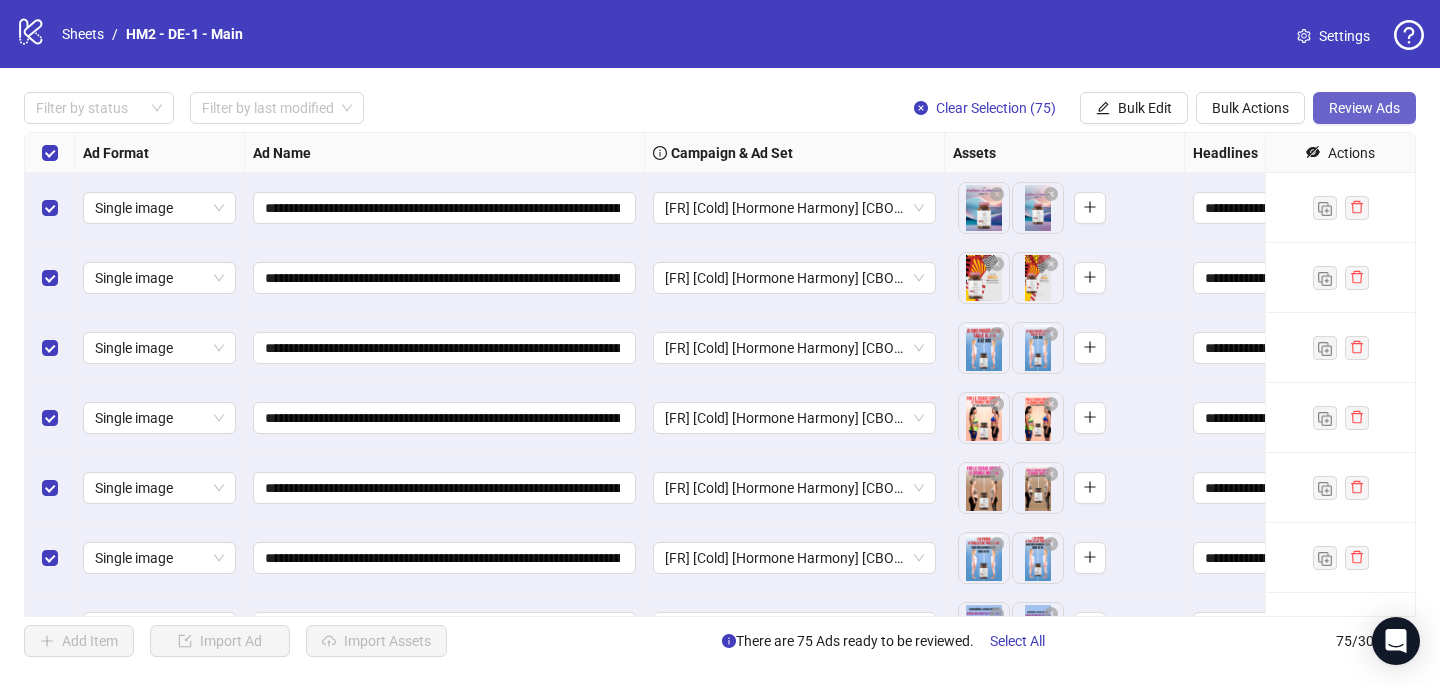 click on "Review Ads" at bounding box center (1364, 108) 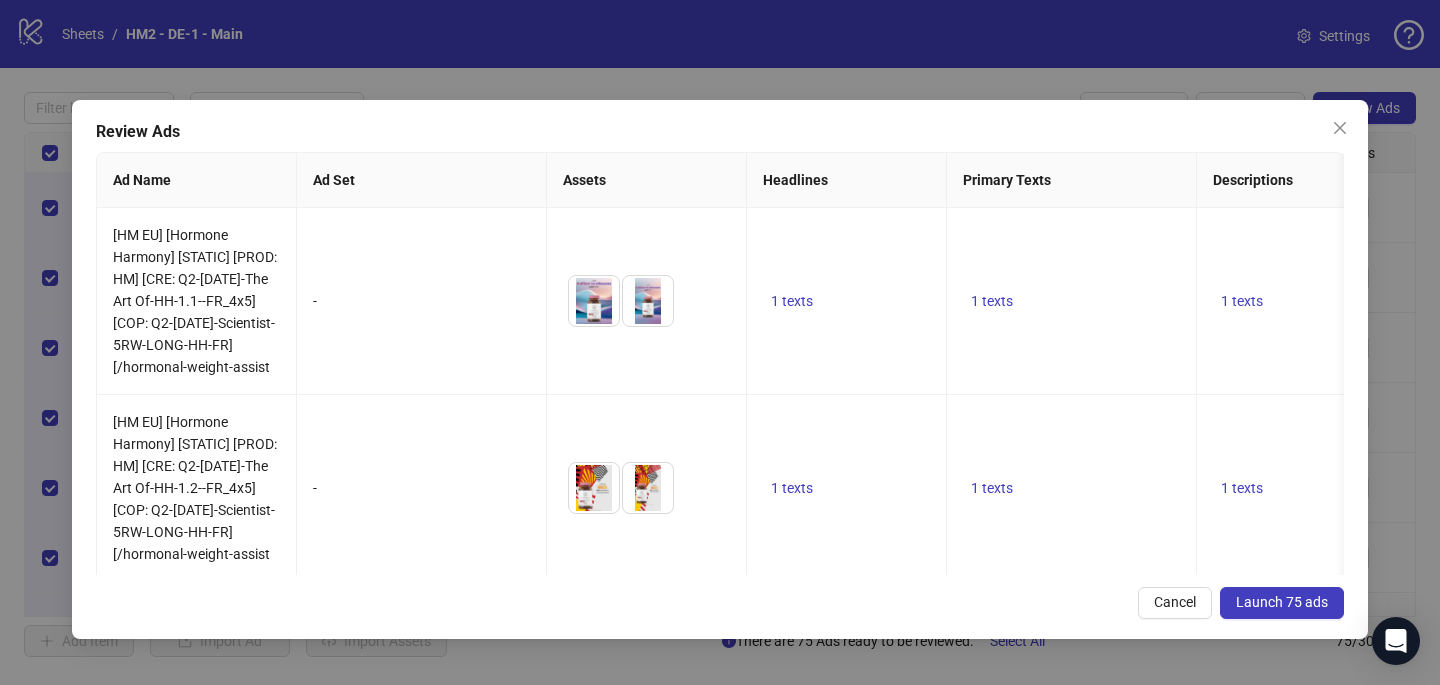 click on "Launch 75 ads" at bounding box center (1282, 602) 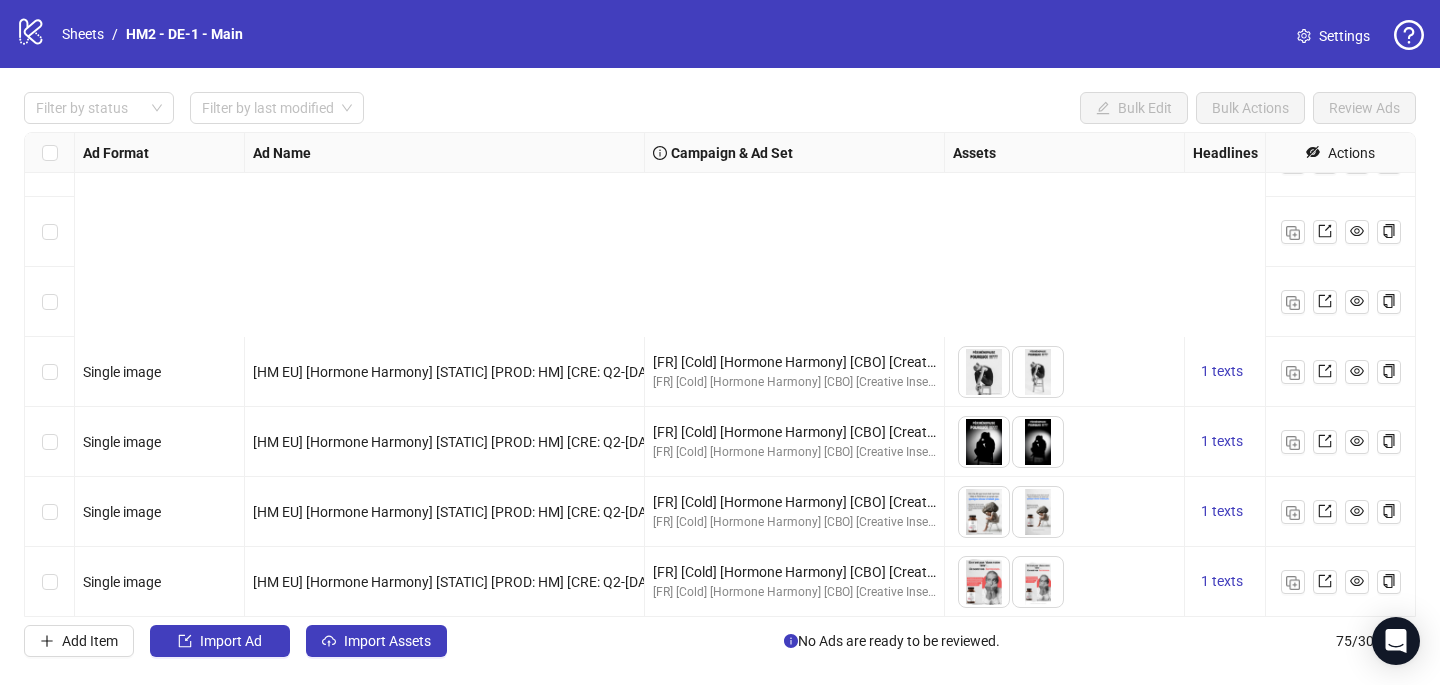 scroll, scrollTop: 4807, scrollLeft: 0, axis: vertical 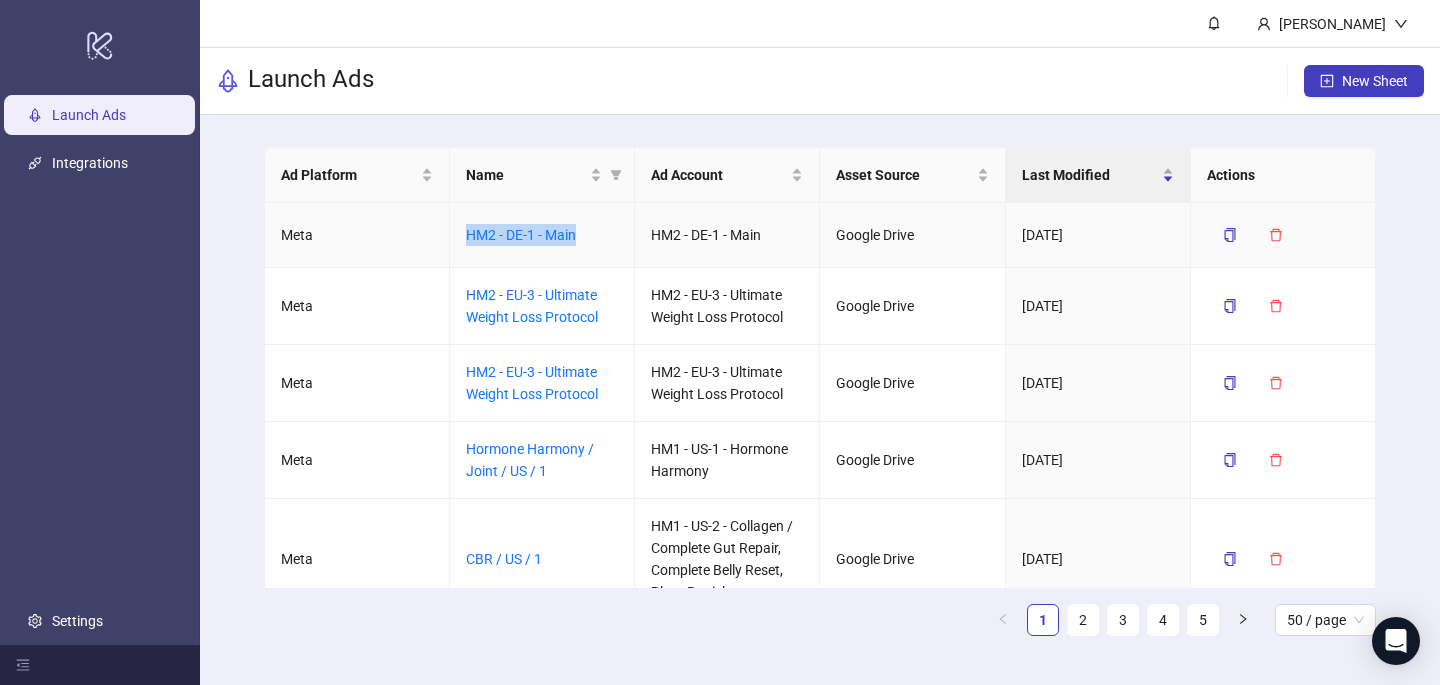 drag, startPoint x: 584, startPoint y: 234, endPoint x: 460, endPoint y: 241, distance: 124.197426 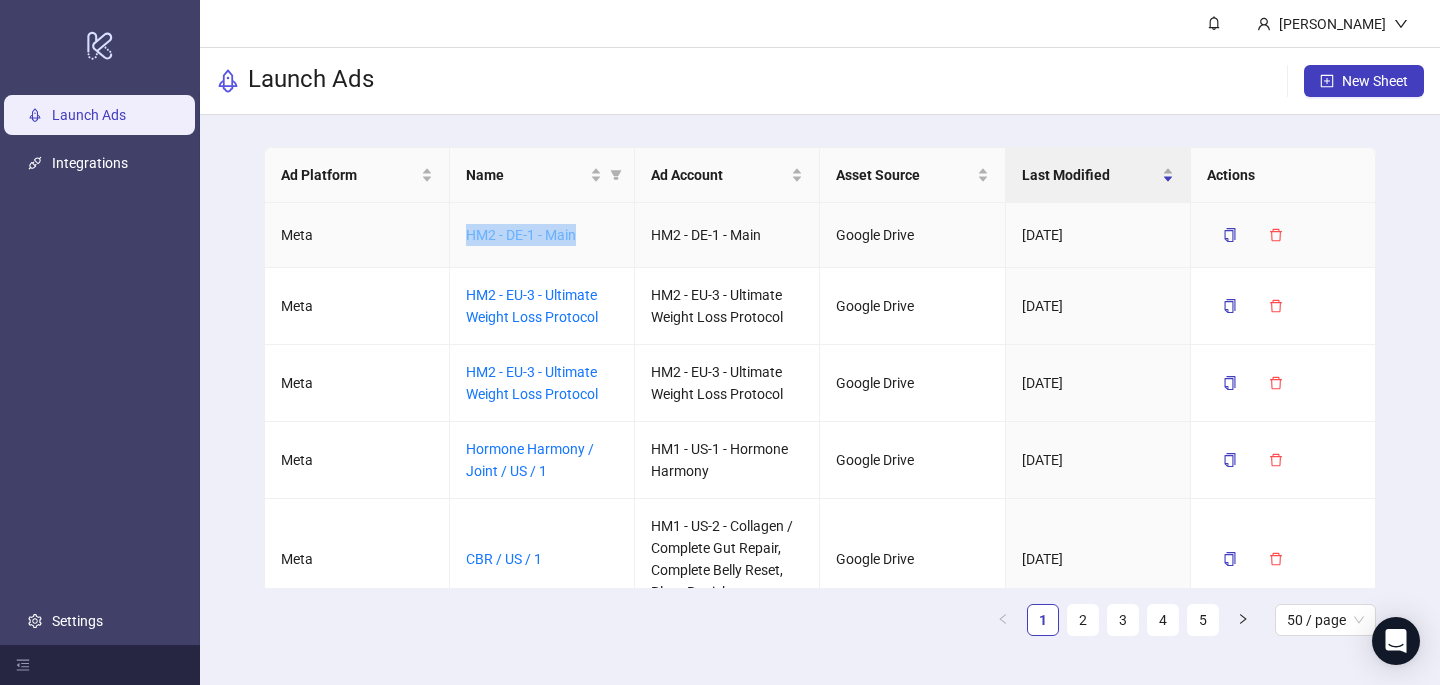 copy on "HM2 - DE-1 - Main" 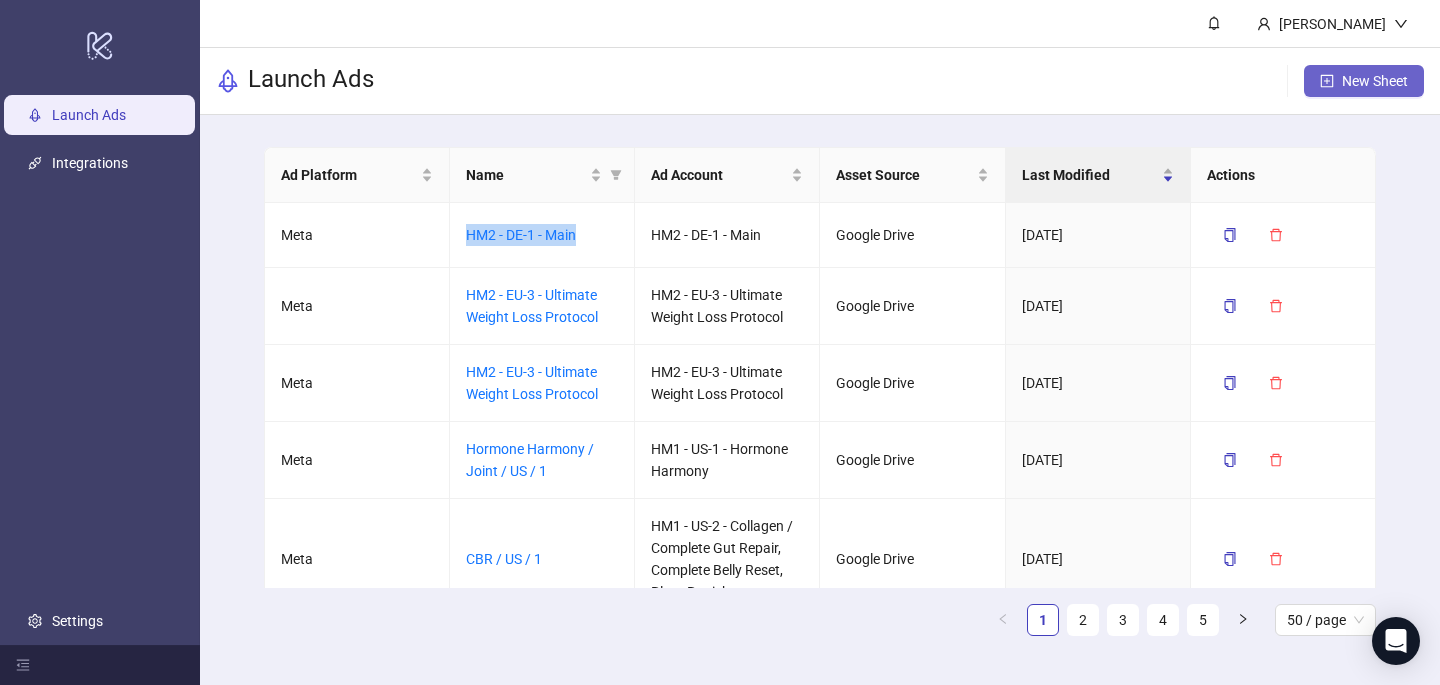 click 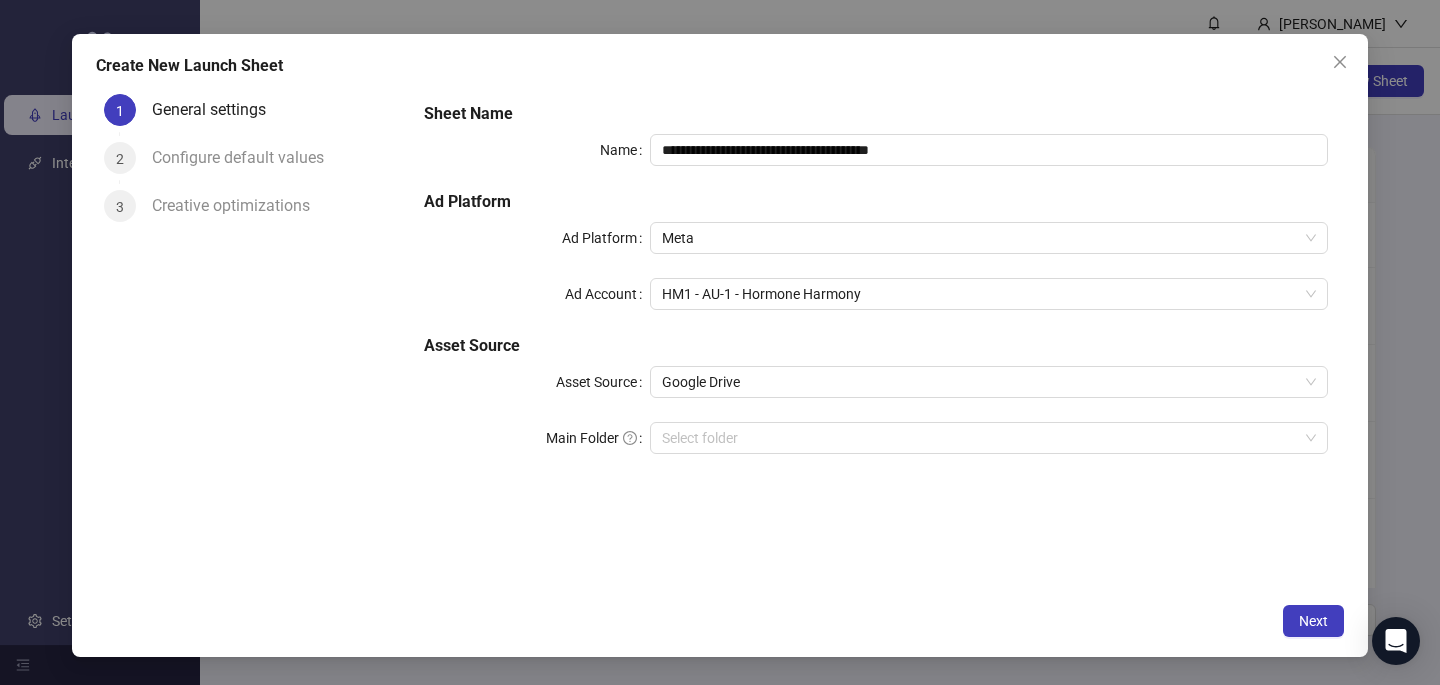 click on "**********" at bounding box center [876, 290] 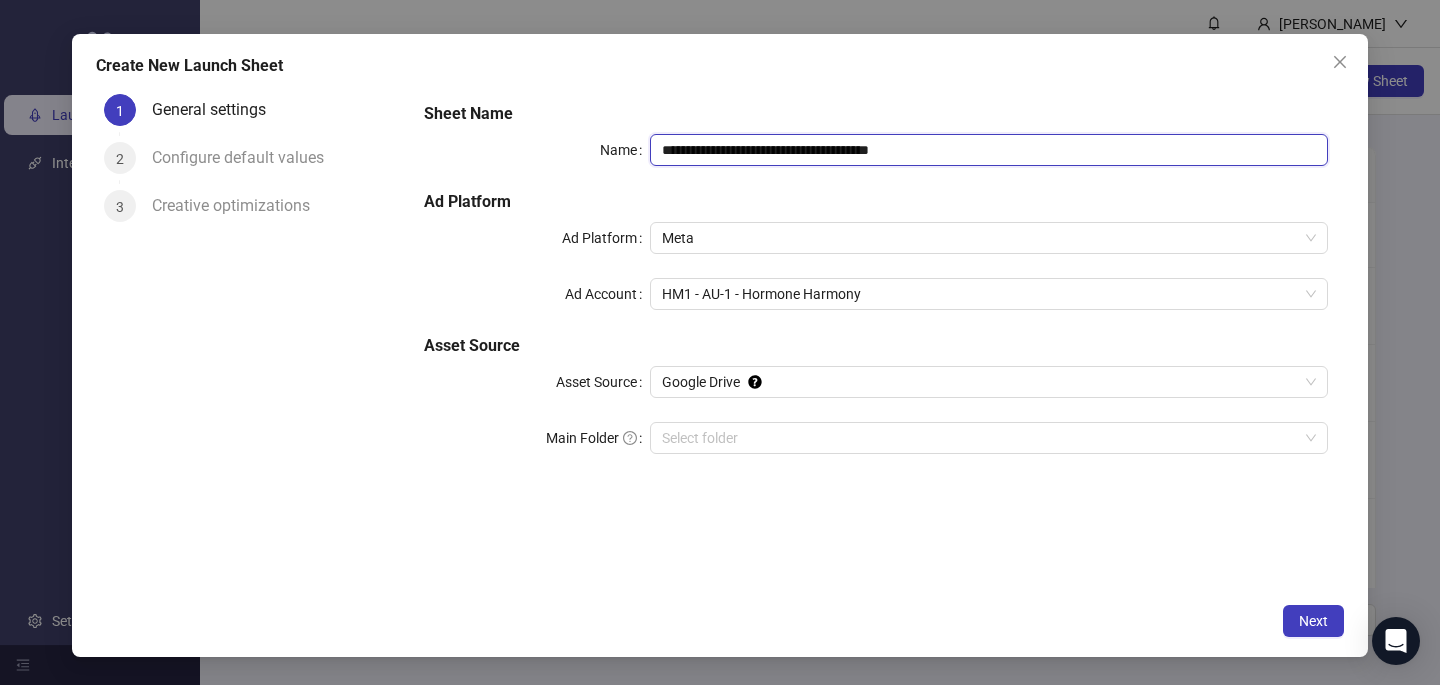 click on "**********" at bounding box center [989, 150] 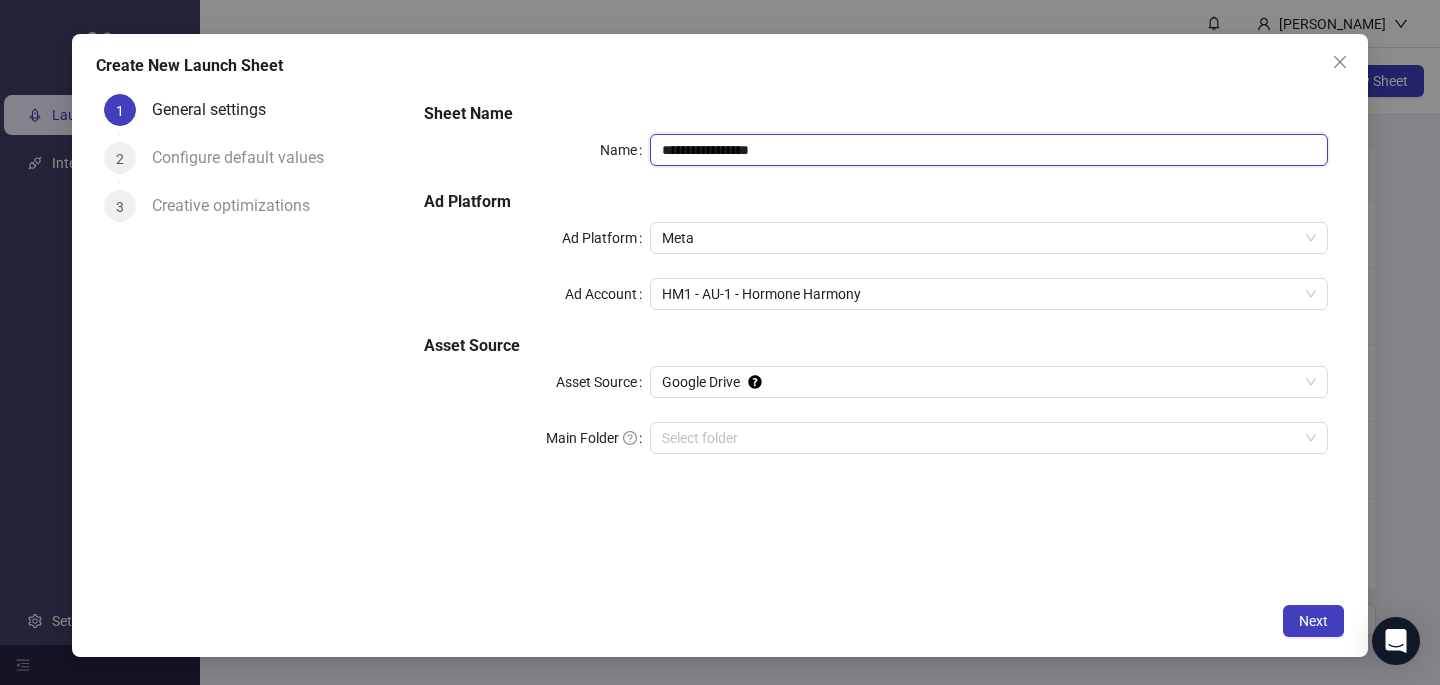 type on "**********" 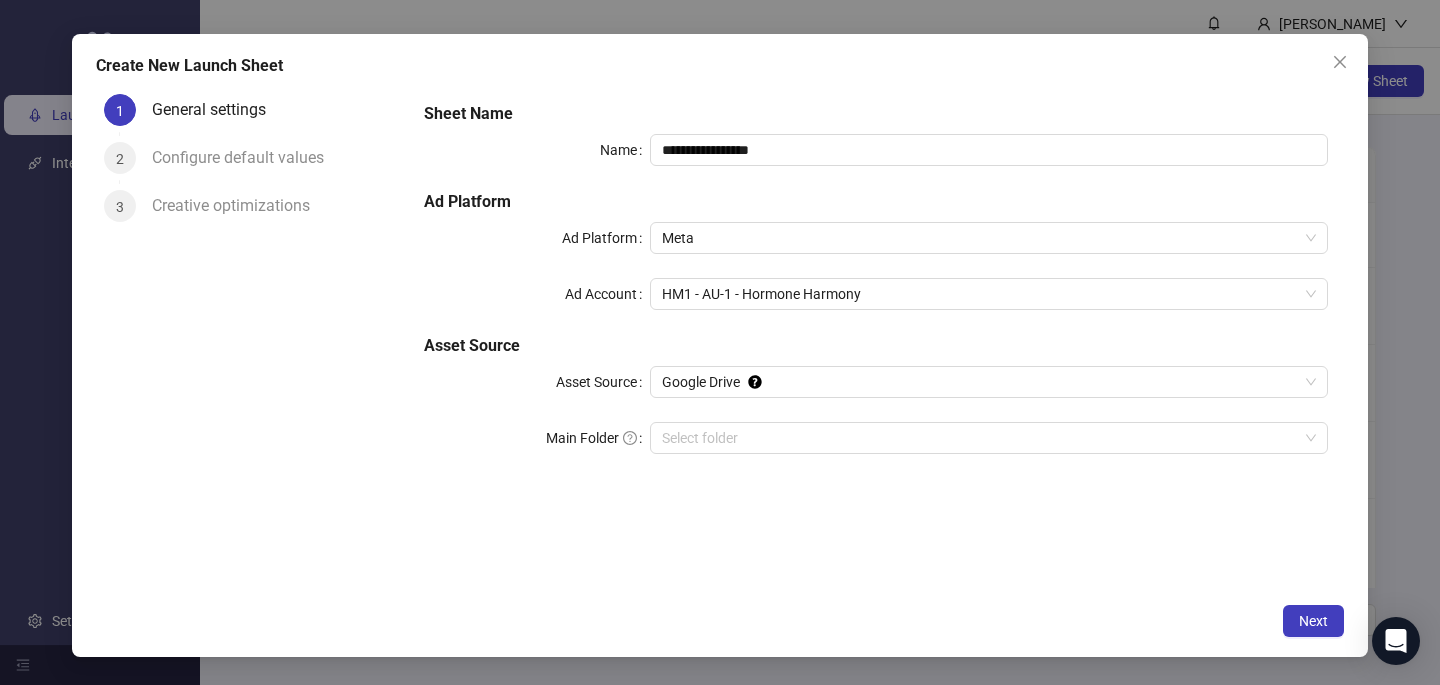 click on "**********" at bounding box center [720, 345] 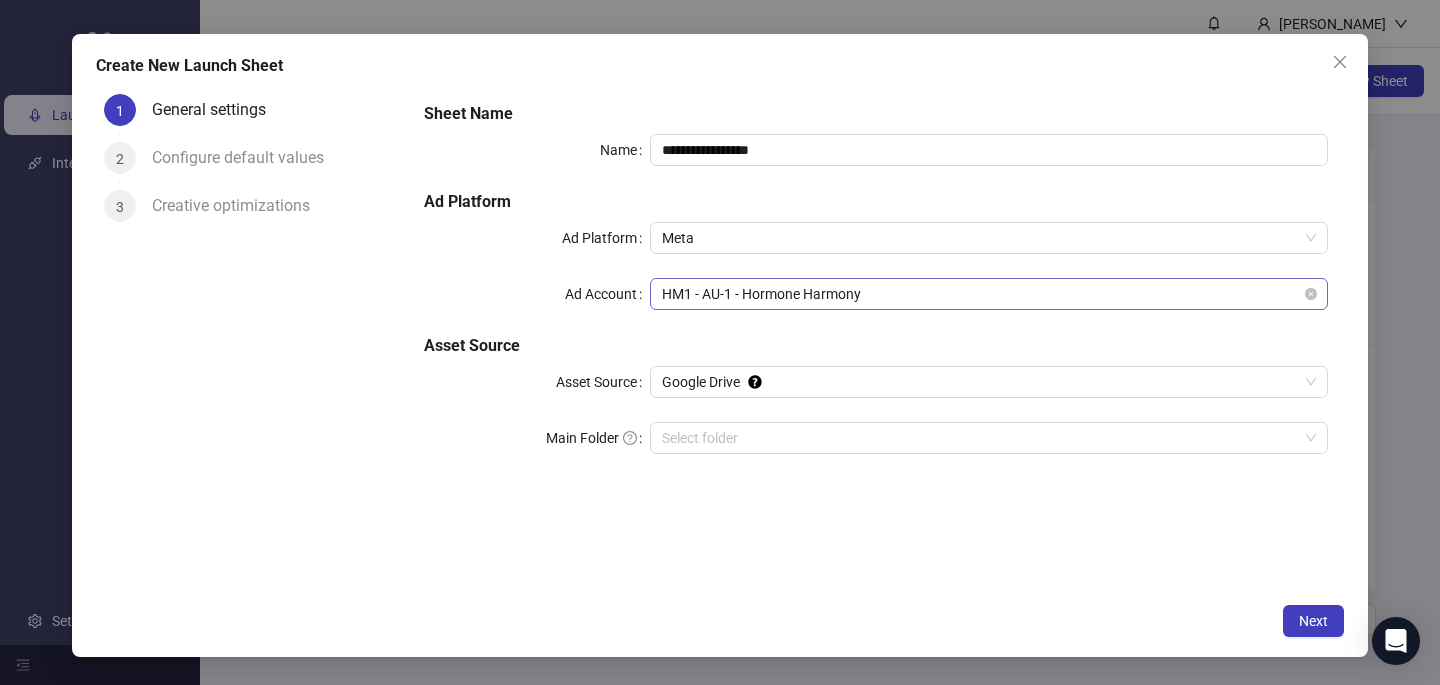 click on "HM1 - AU-1 - Hormone Harmony" at bounding box center (989, 294) 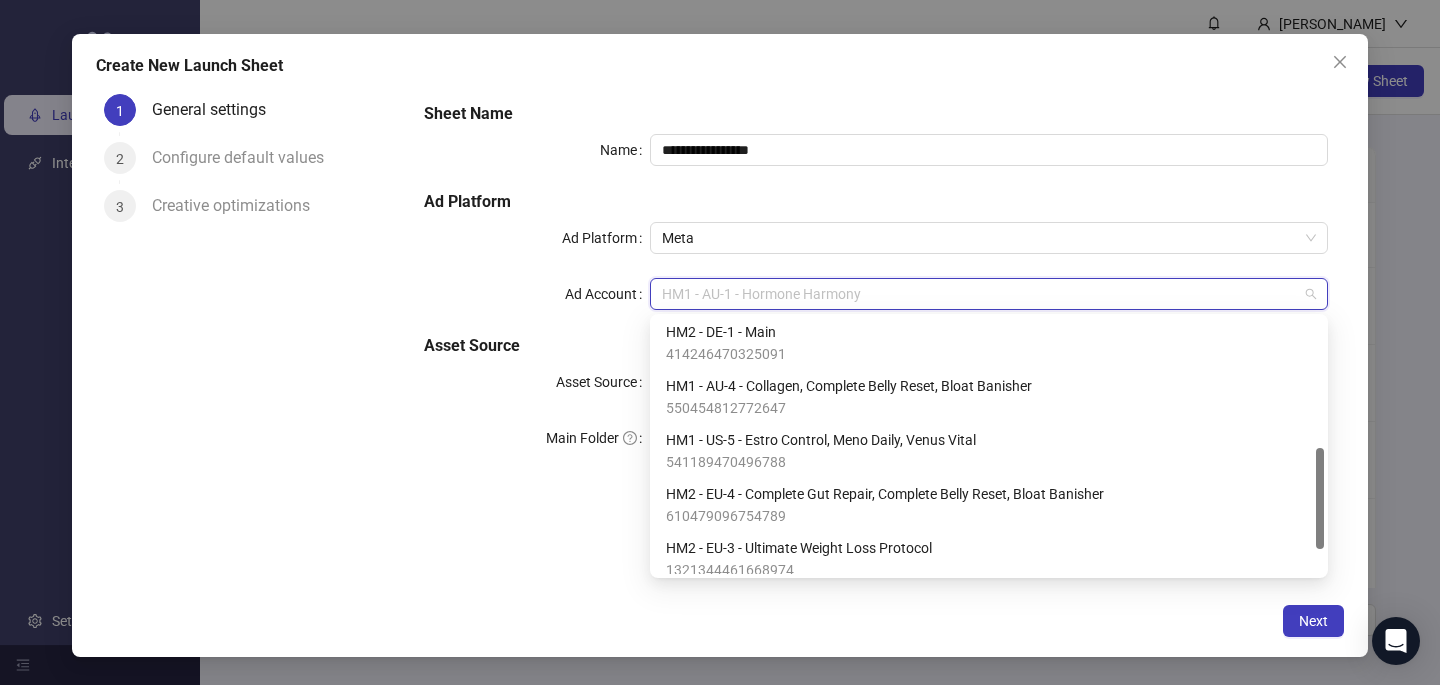scroll, scrollTop: 328, scrollLeft: 0, axis: vertical 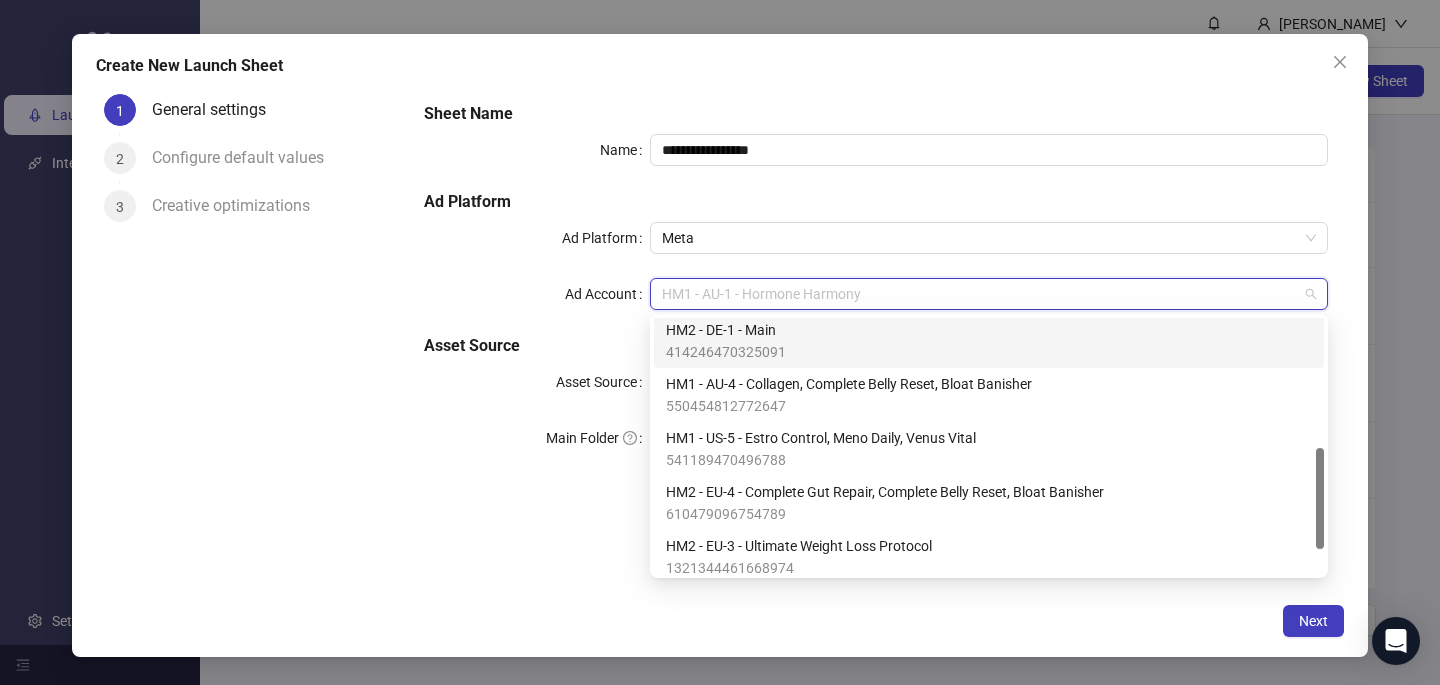 click on "414246470325091" at bounding box center [726, 352] 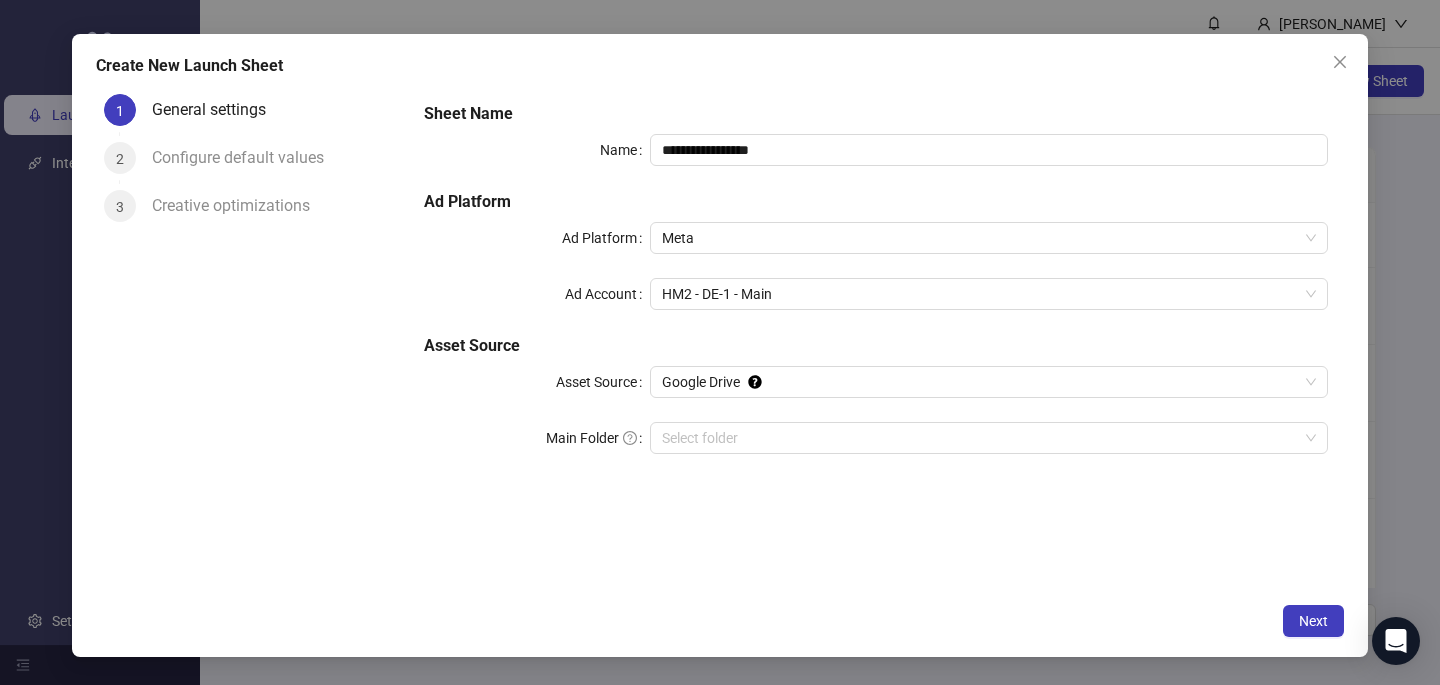 click on "Next" at bounding box center (720, 621) 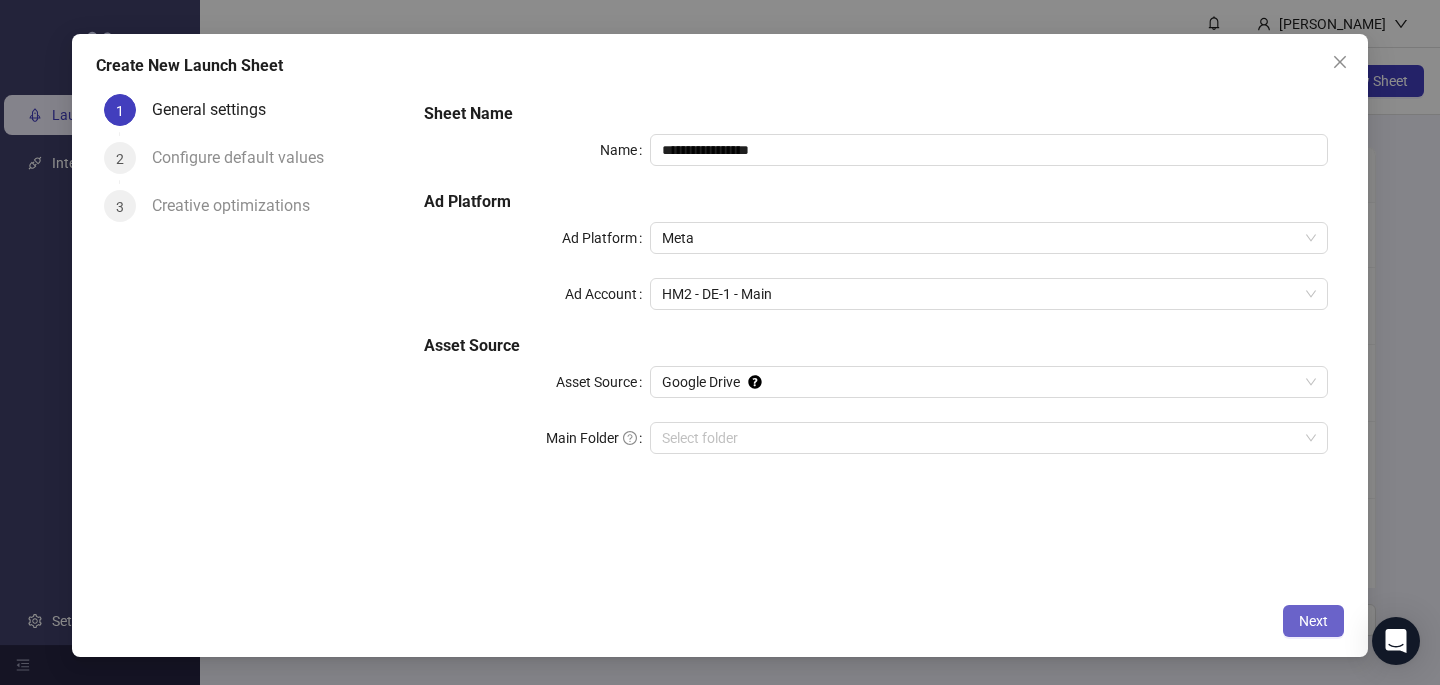 click on "Next" at bounding box center [1313, 621] 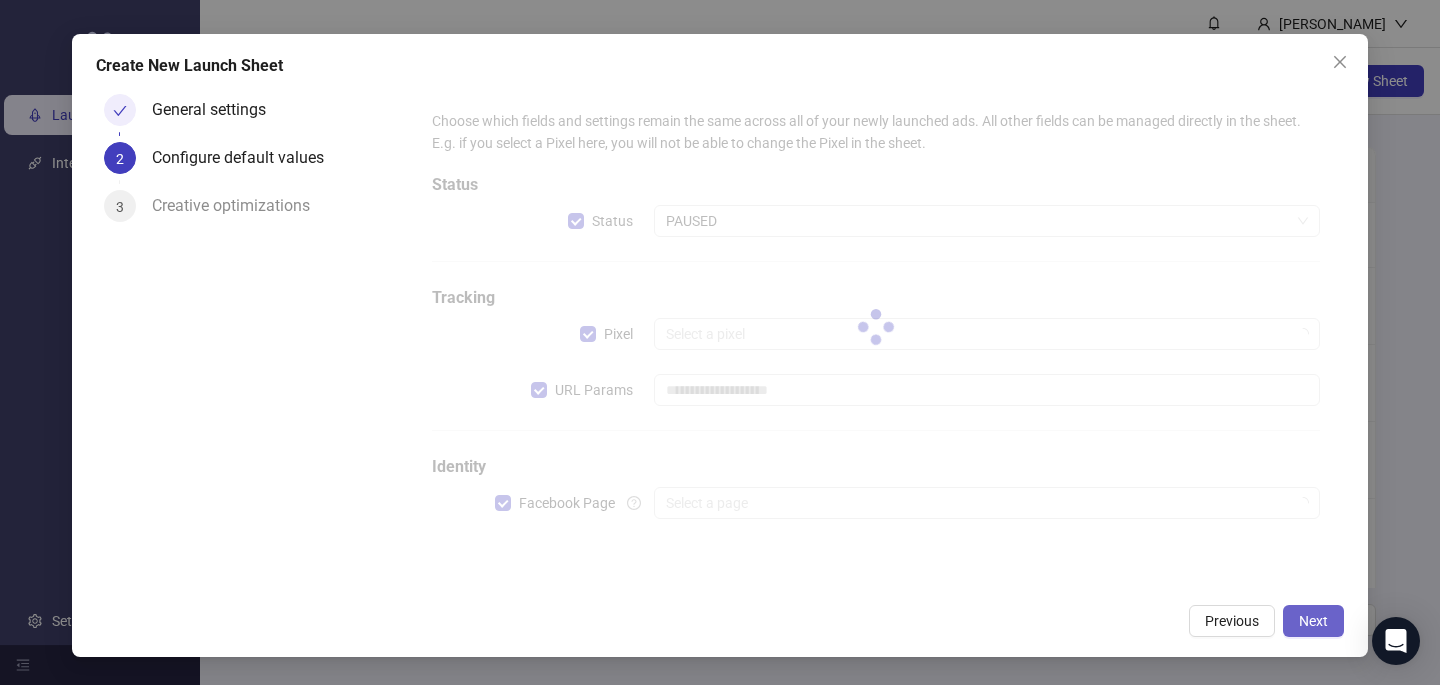 type on "**********" 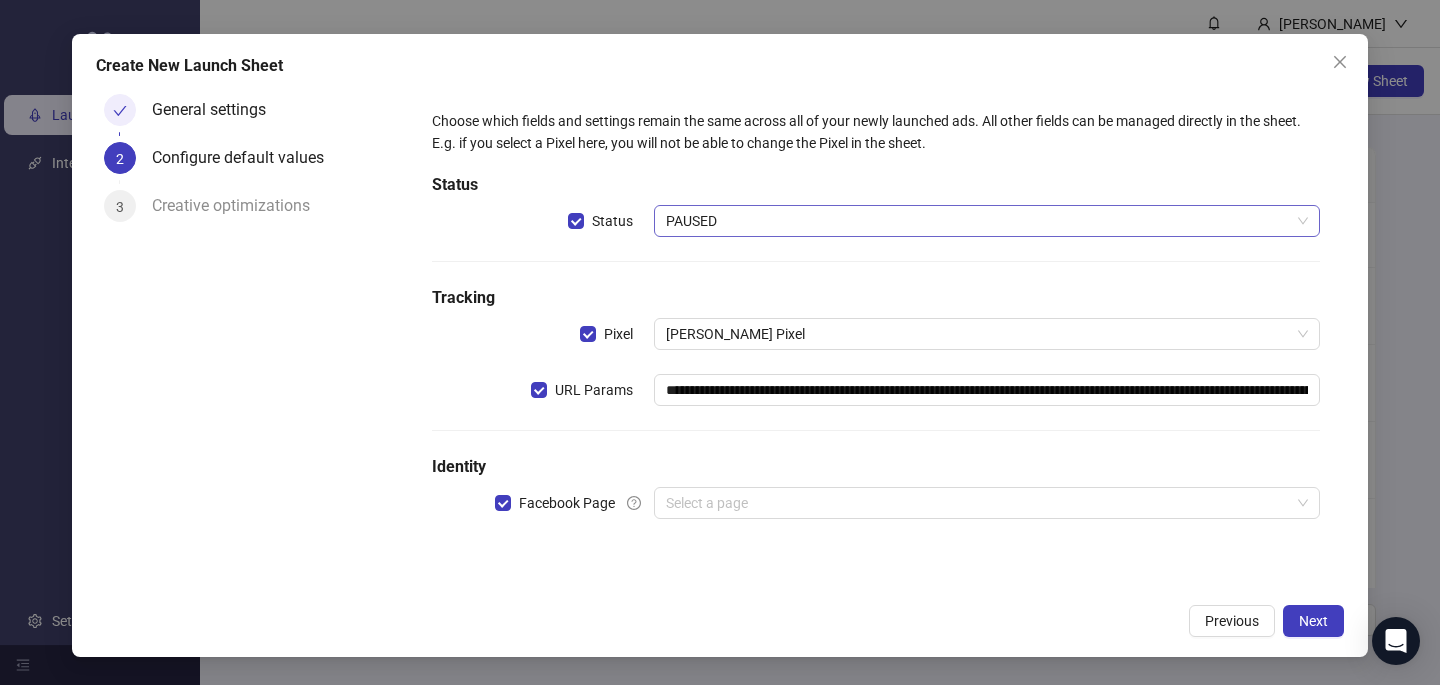 click on "PAUSED" at bounding box center [987, 221] 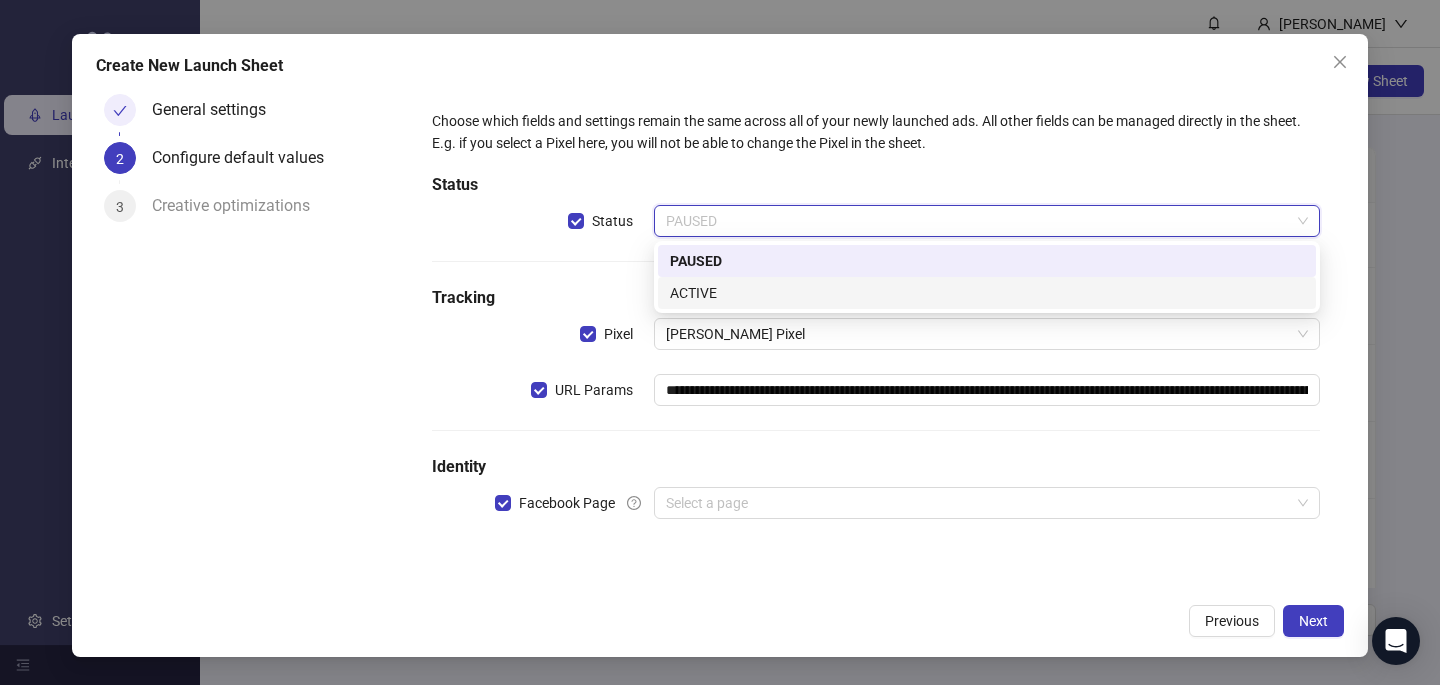 click on "ACTIVE" at bounding box center [987, 293] 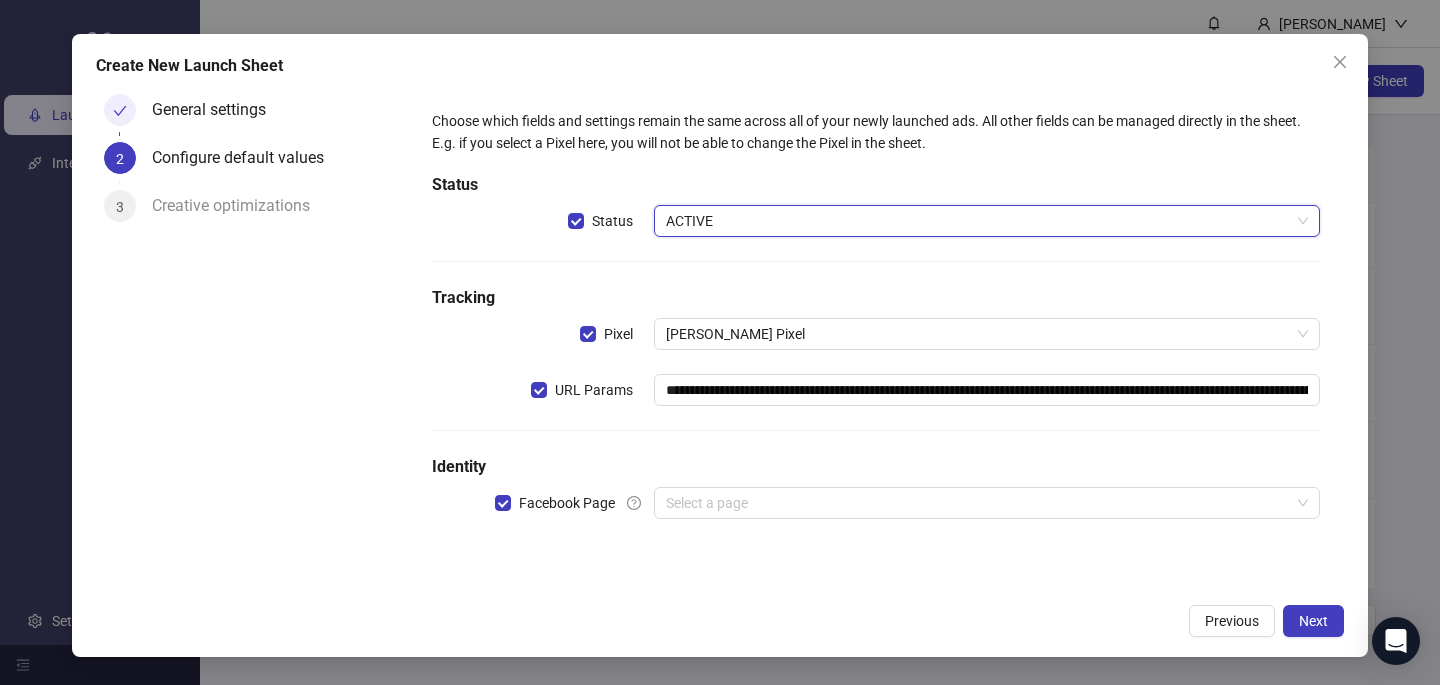 click on "ACTIVE" at bounding box center (987, 221) 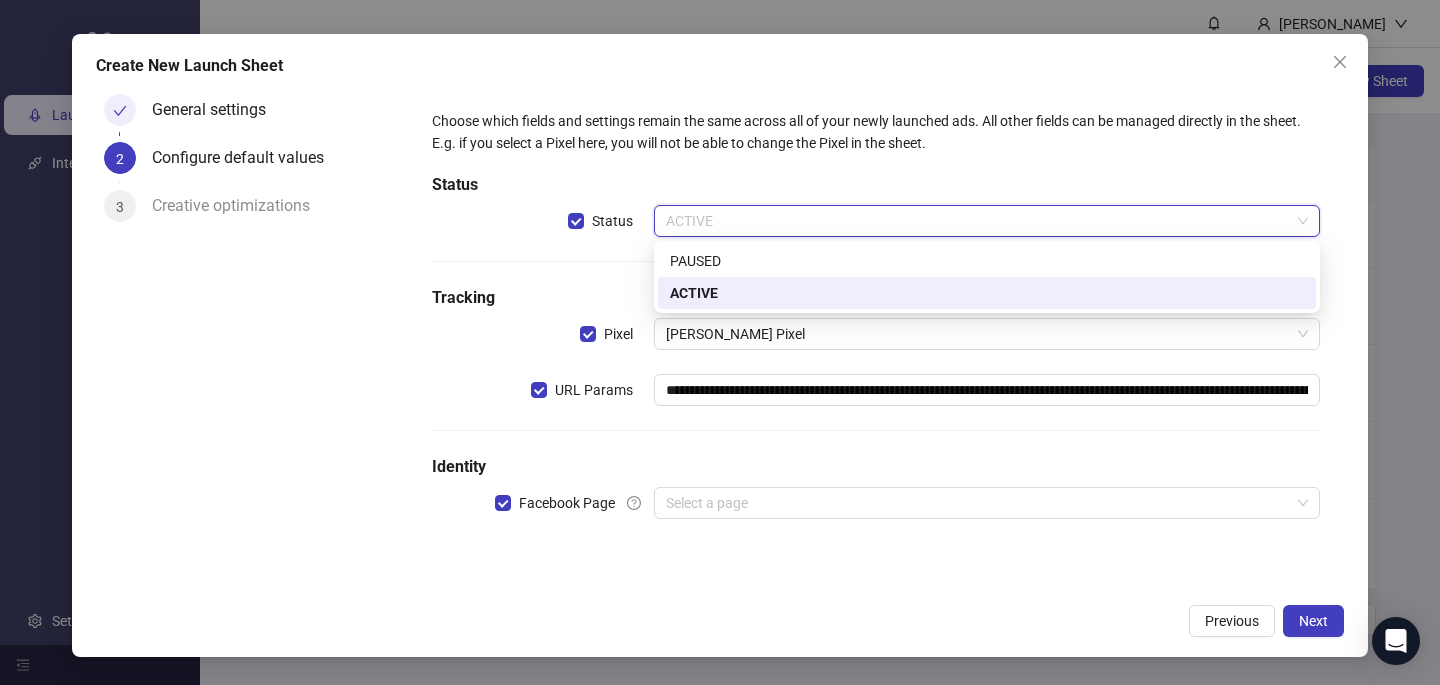 click on "ACTIVE" at bounding box center [987, 293] 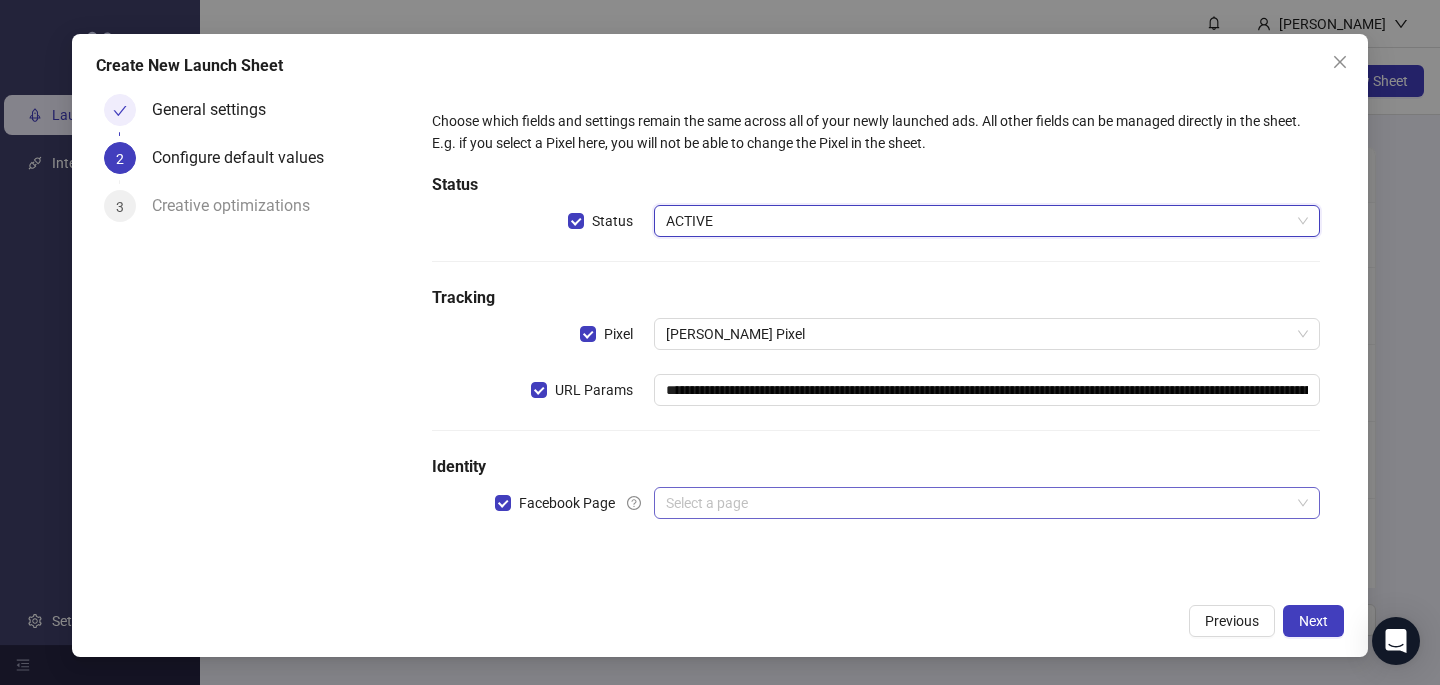 click at bounding box center (978, 503) 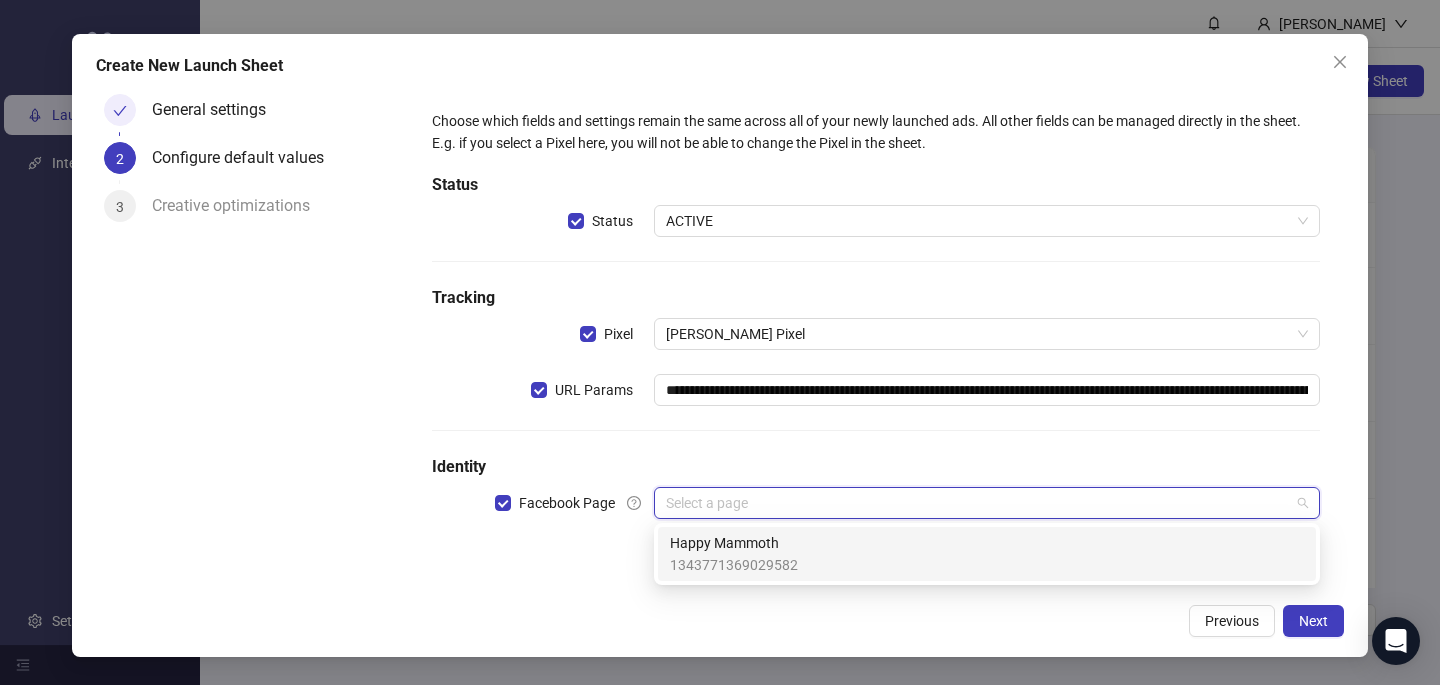 click on "1343771369029582" at bounding box center (734, 565) 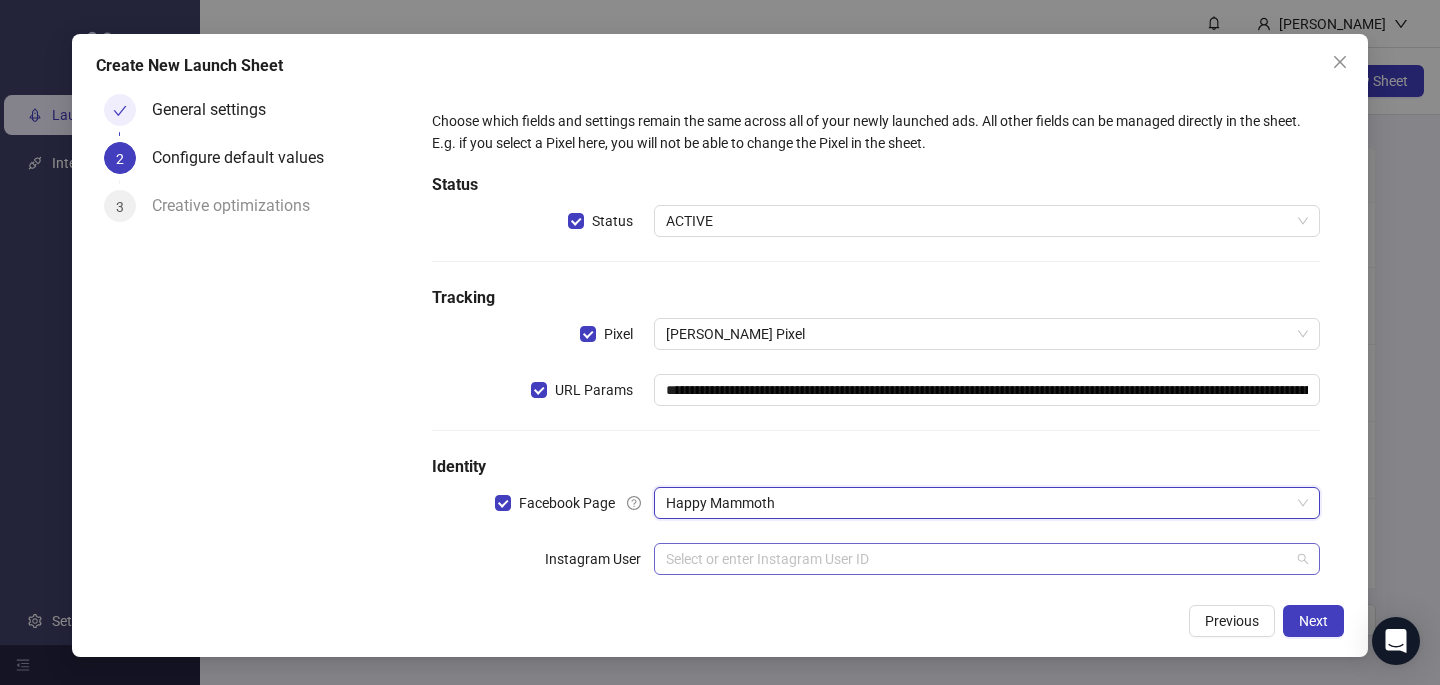 click at bounding box center (978, 559) 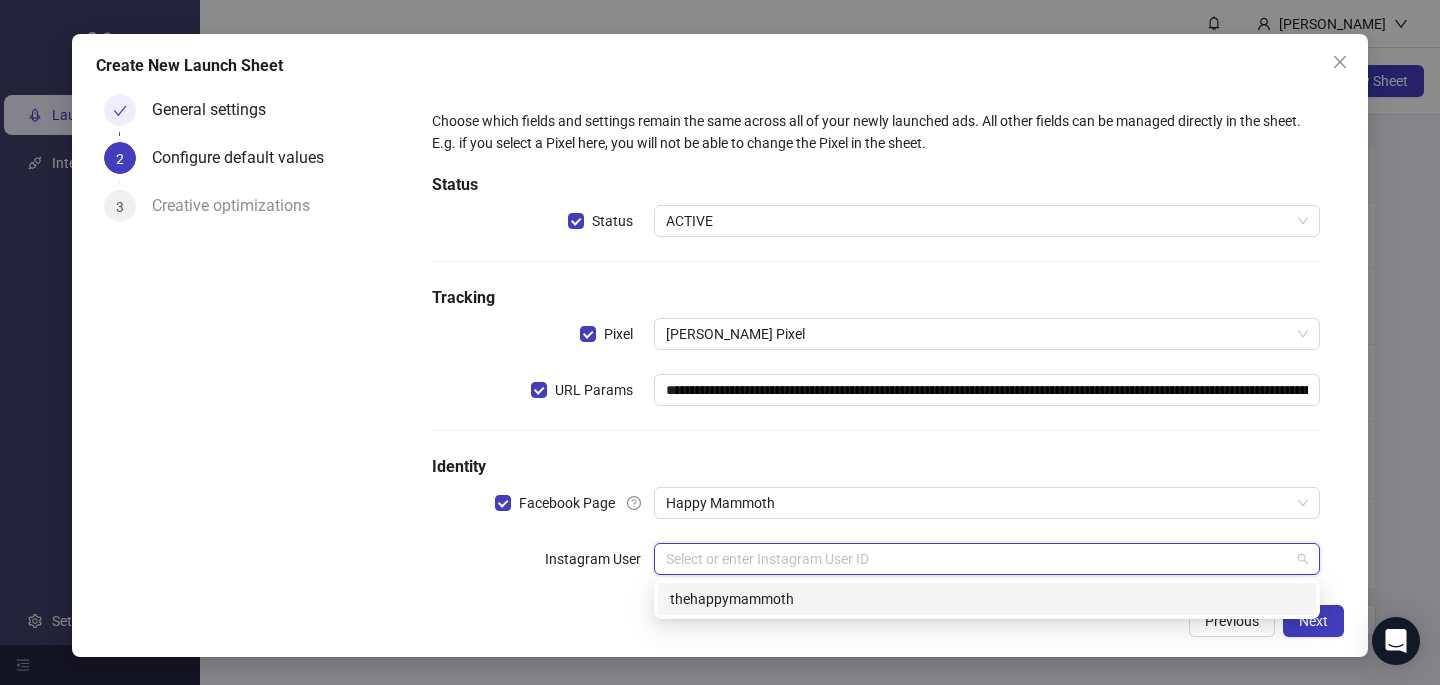click on "thehappymammoth" at bounding box center (987, 599) 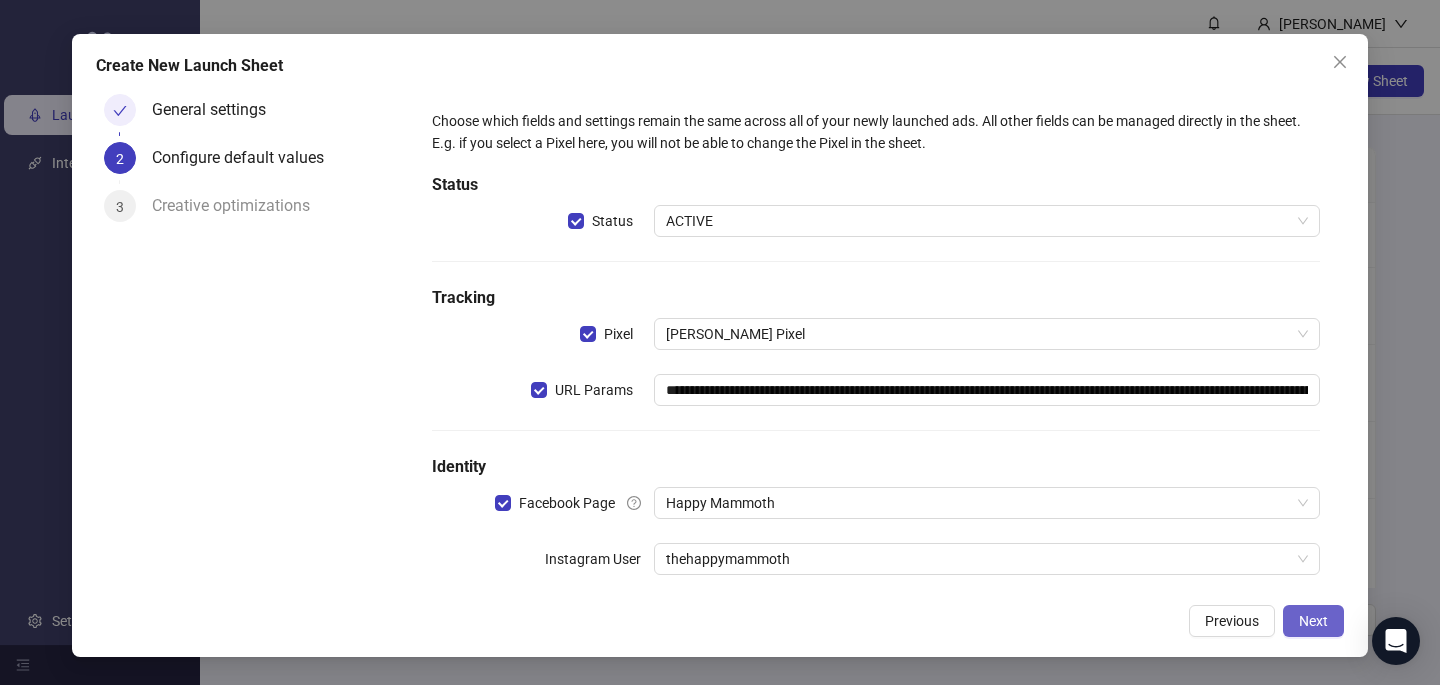 click on "Next" at bounding box center [1313, 621] 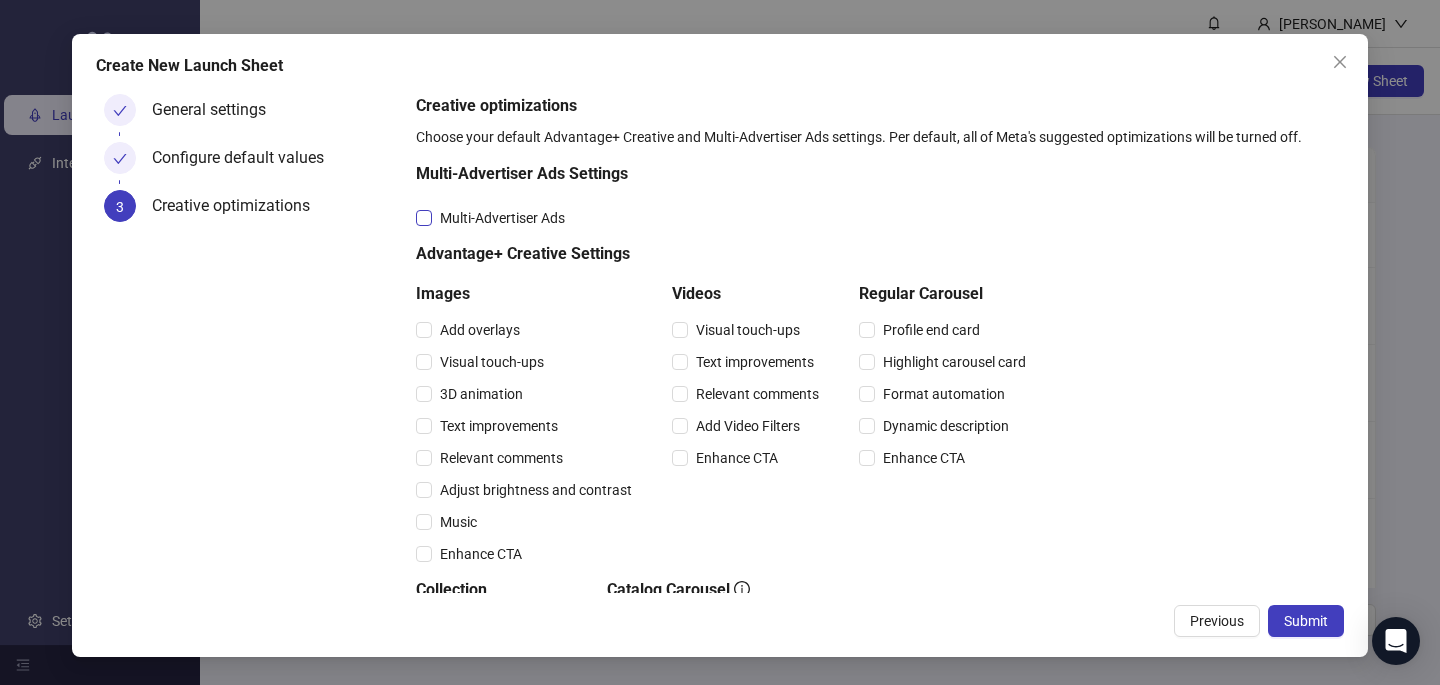 click on "Multi-Advertiser Ads" at bounding box center [502, 218] 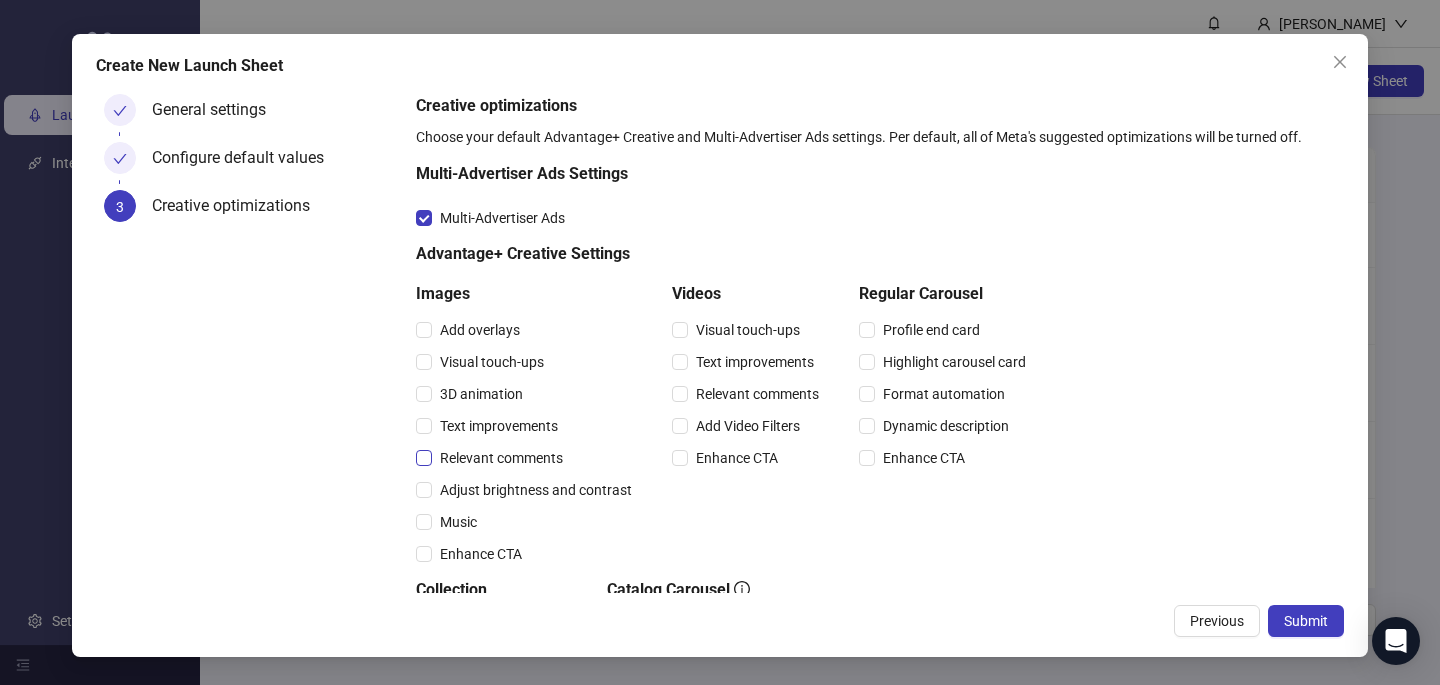 click on "Relevant comments" at bounding box center (501, 458) 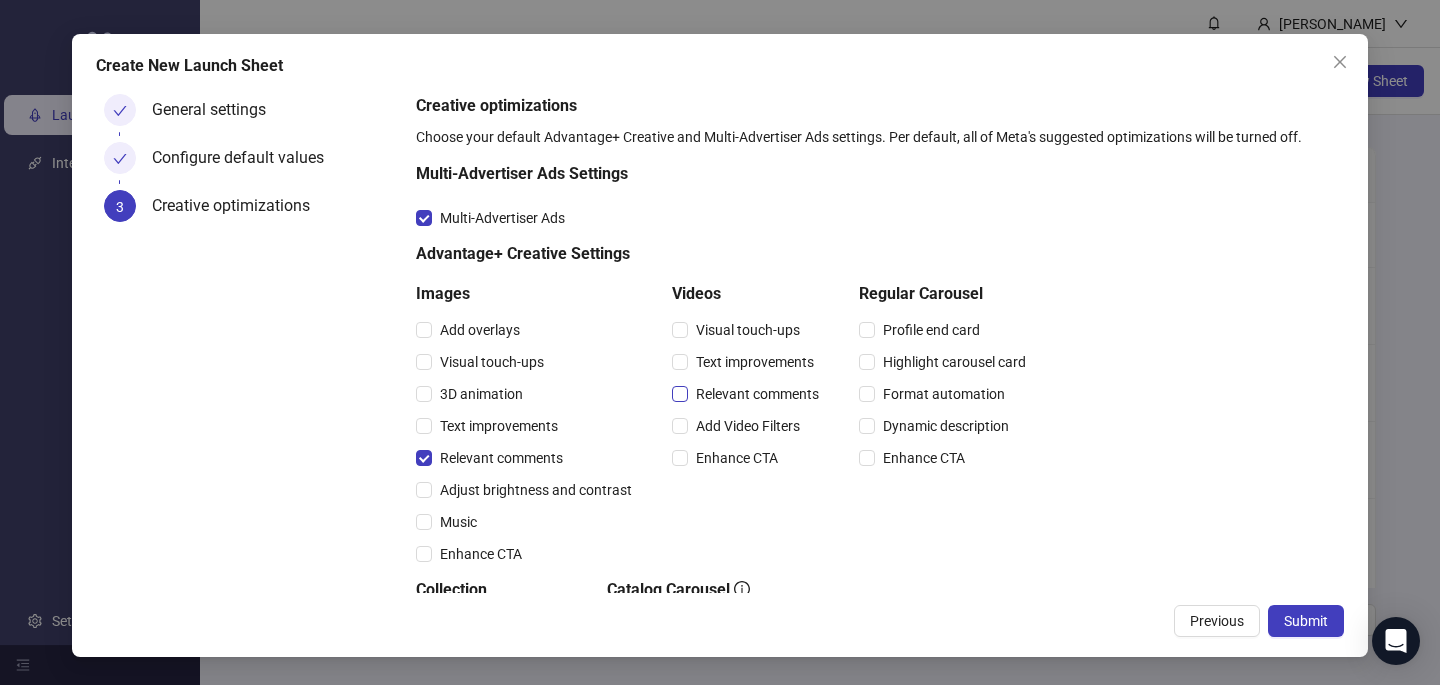 click on "Relevant comments" at bounding box center (757, 394) 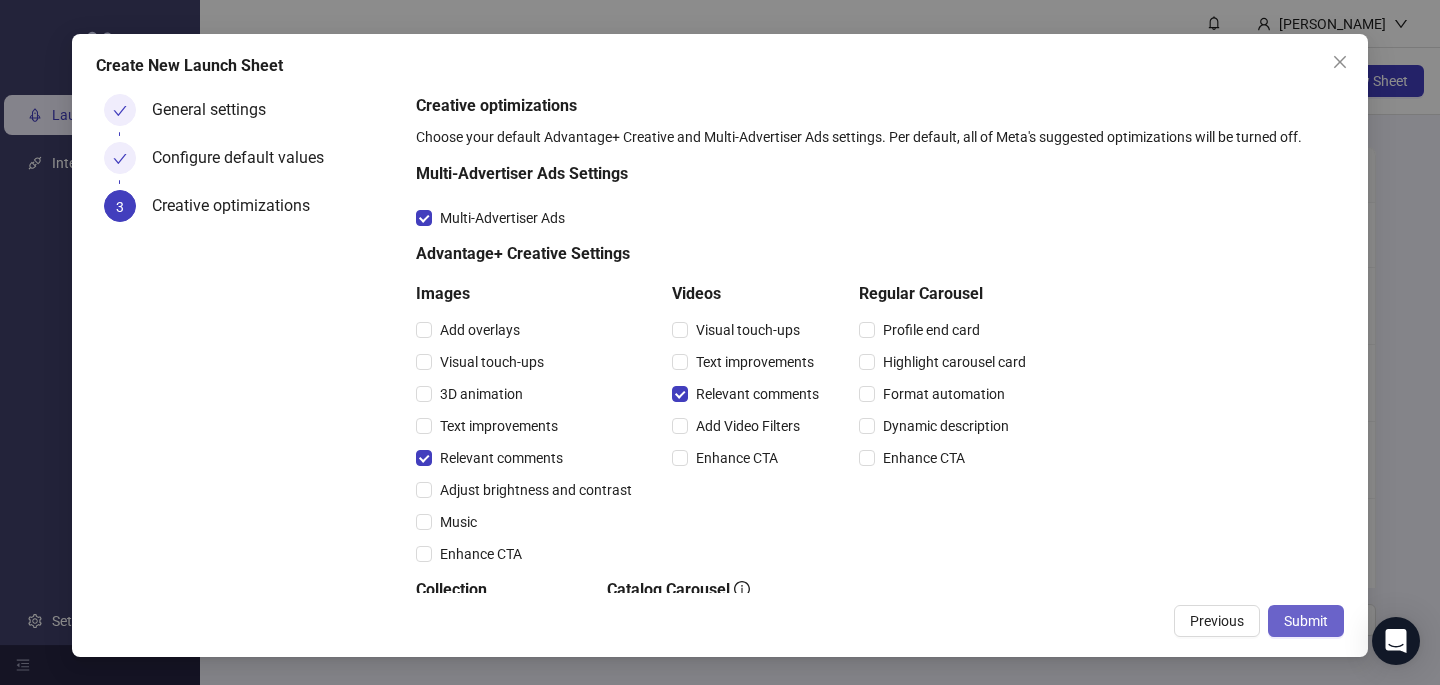 click on "Submit" at bounding box center (1306, 621) 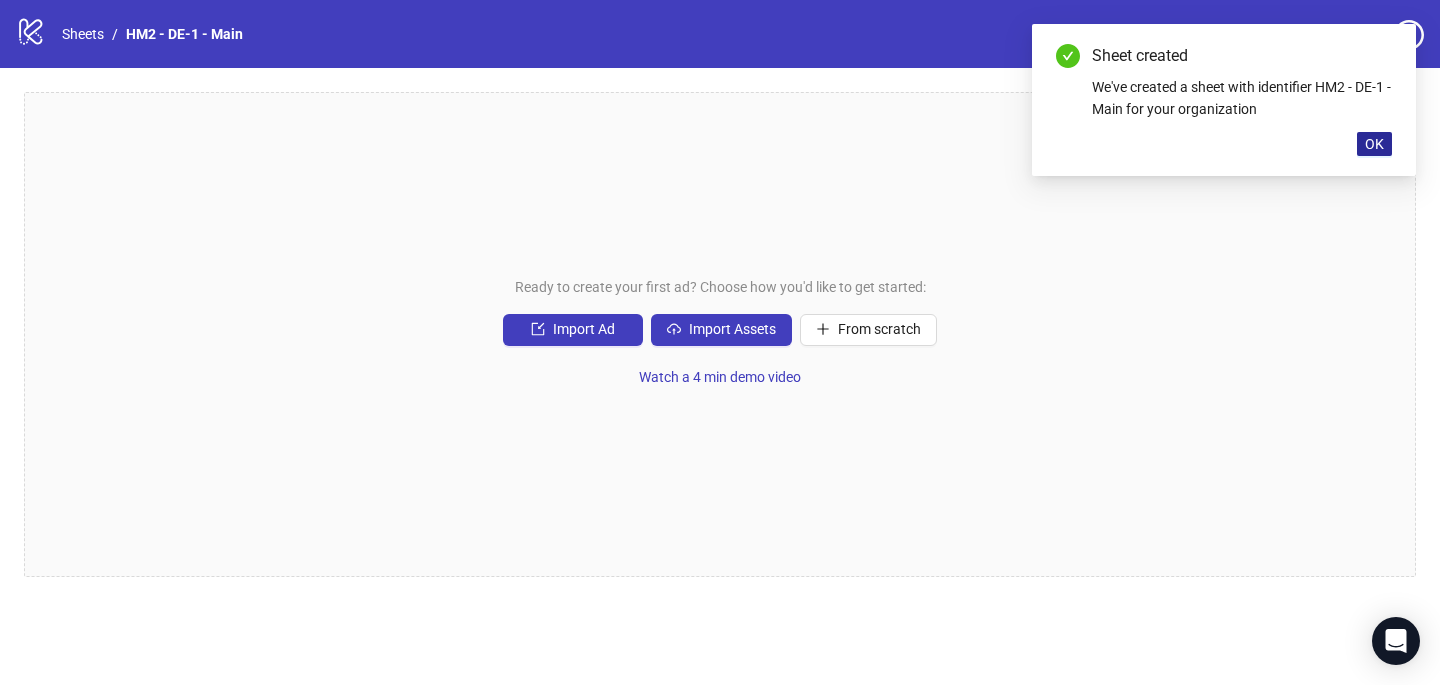 click on "OK" at bounding box center [1374, 144] 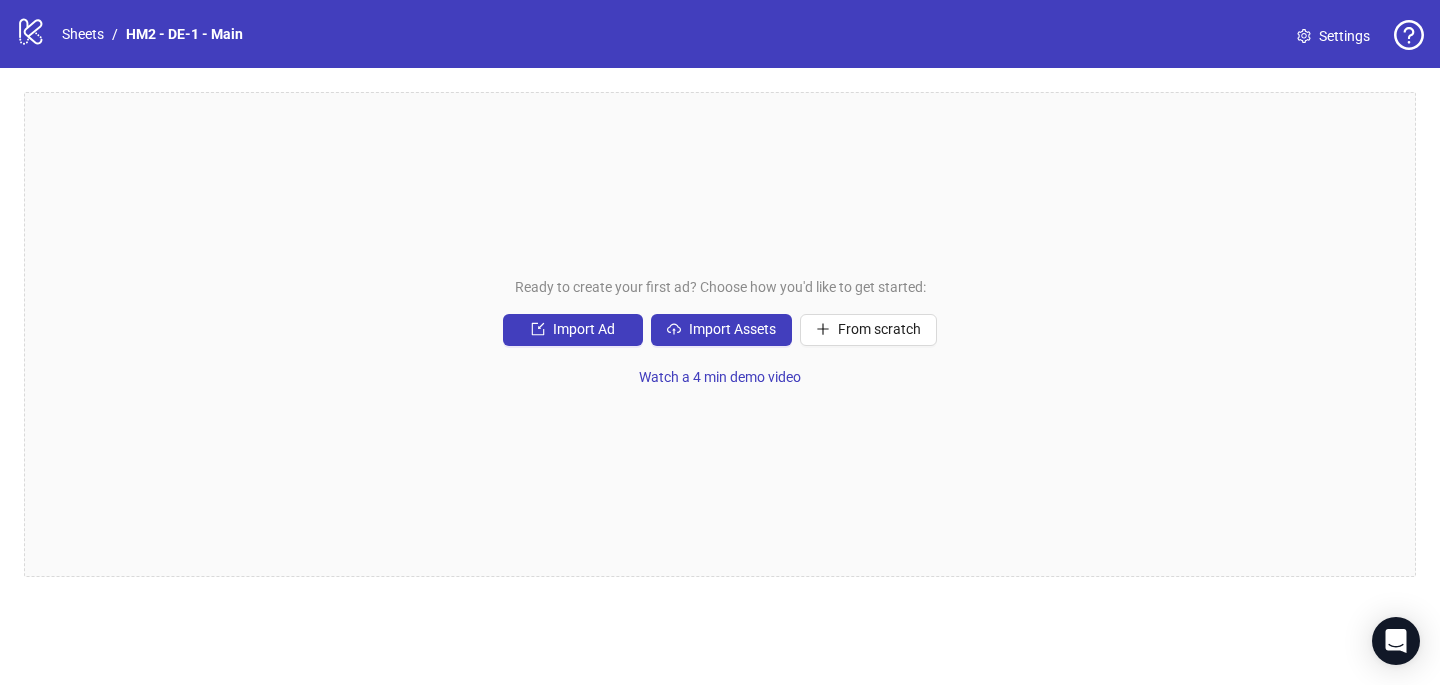 click on "Ready to create your first ad? Choose how you'd like to get started: Import Ad Import Assets From scratch Watch a 4 min demo video" at bounding box center [720, 334] 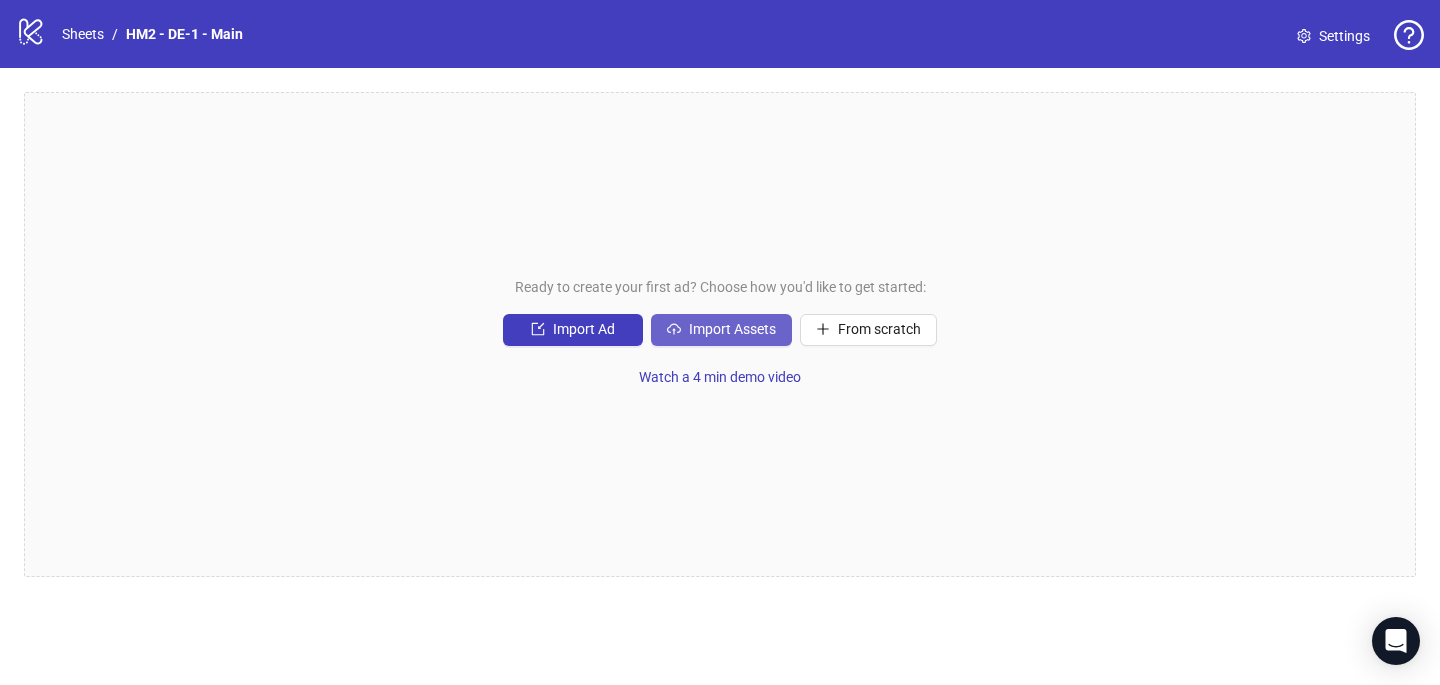 click on "Import Assets" at bounding box center (732, 329) 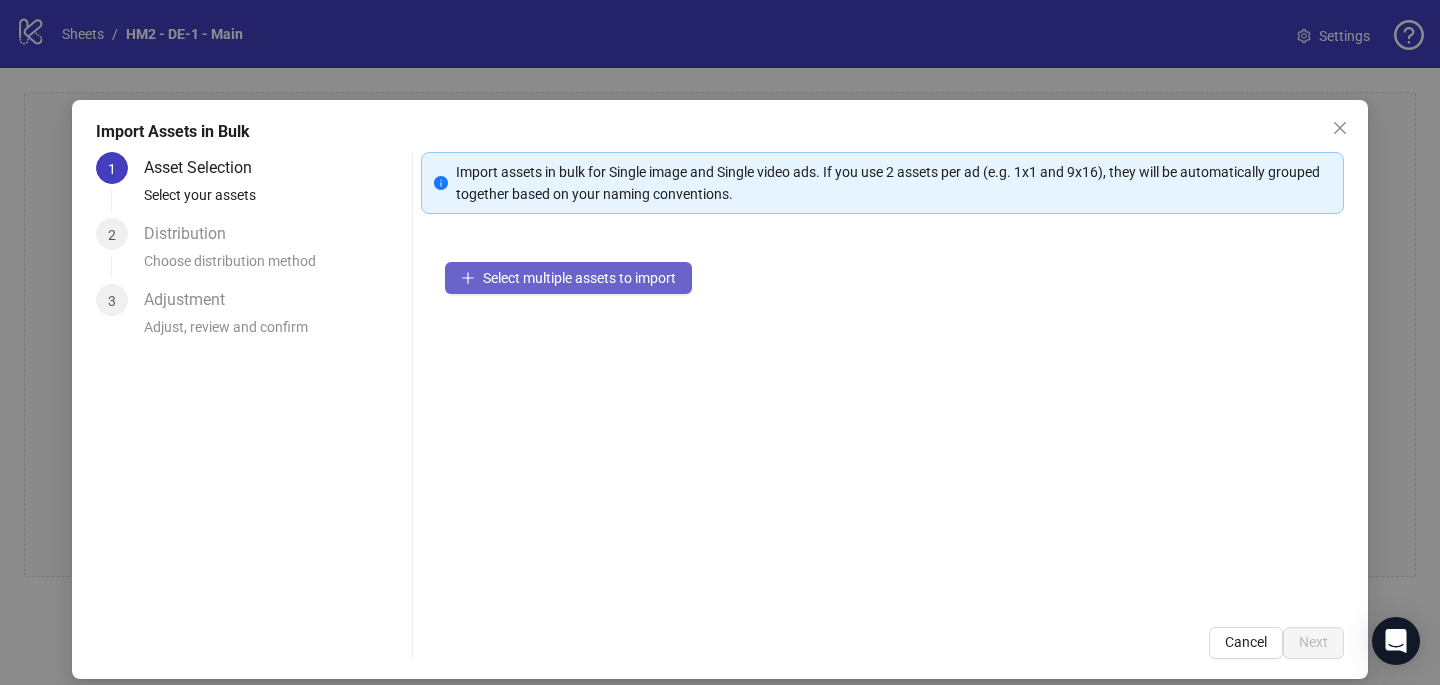 click on "Select multiple assets to import" at bounding box center [579, 278] 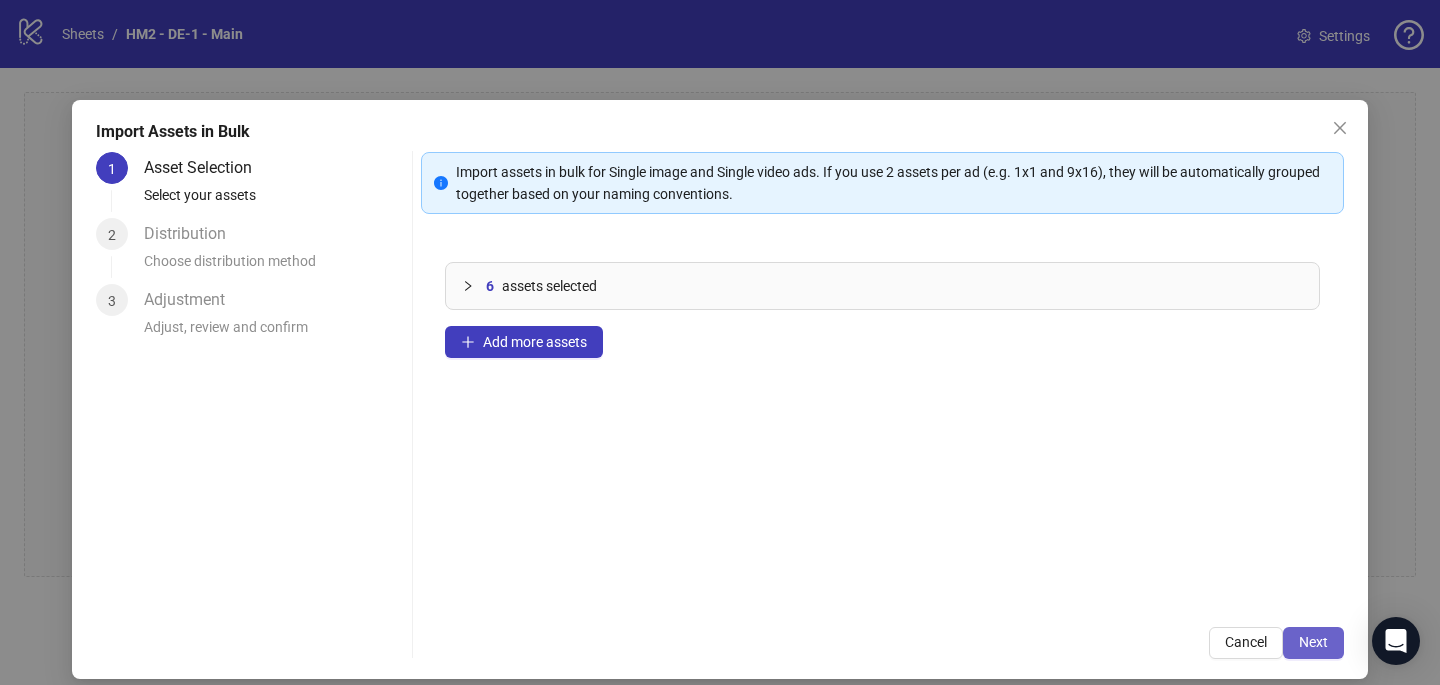 click on "Next" at bounding box center [1313, 642] 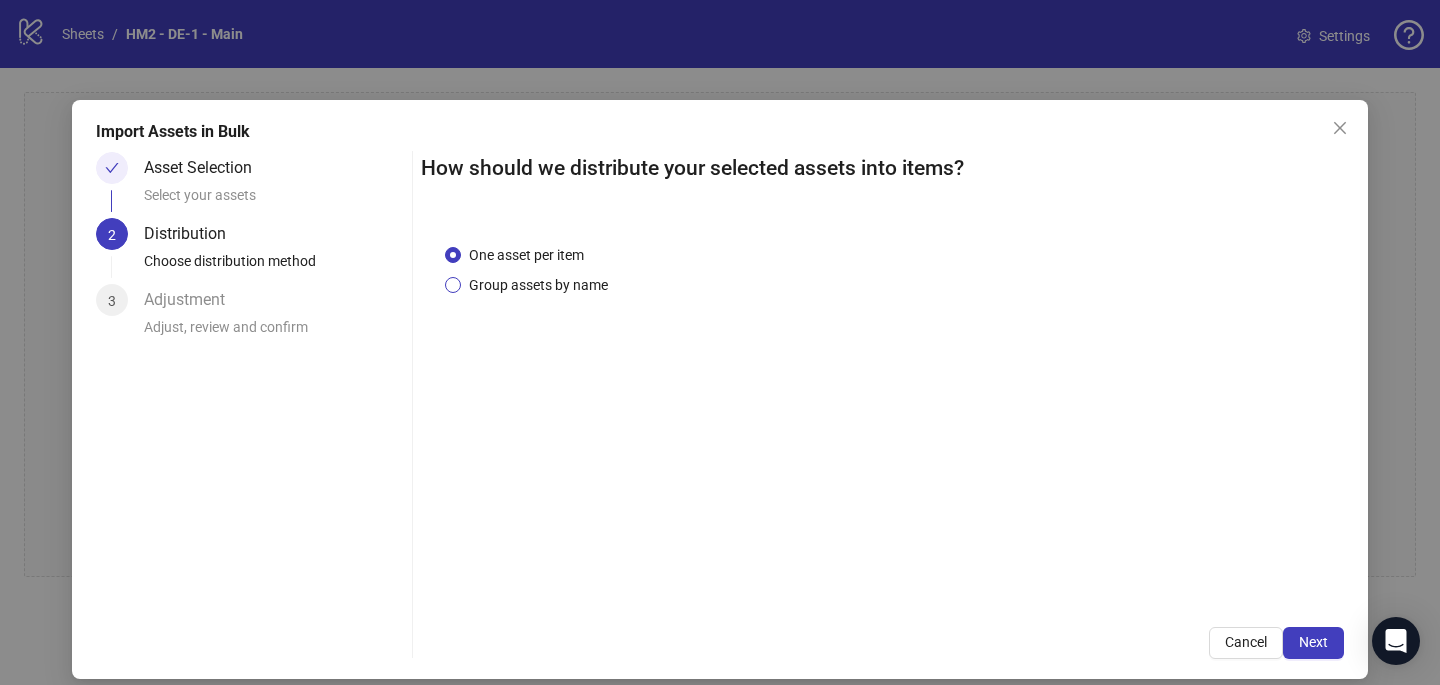 click on "Group assets by name" at bounding box center (538, 285) 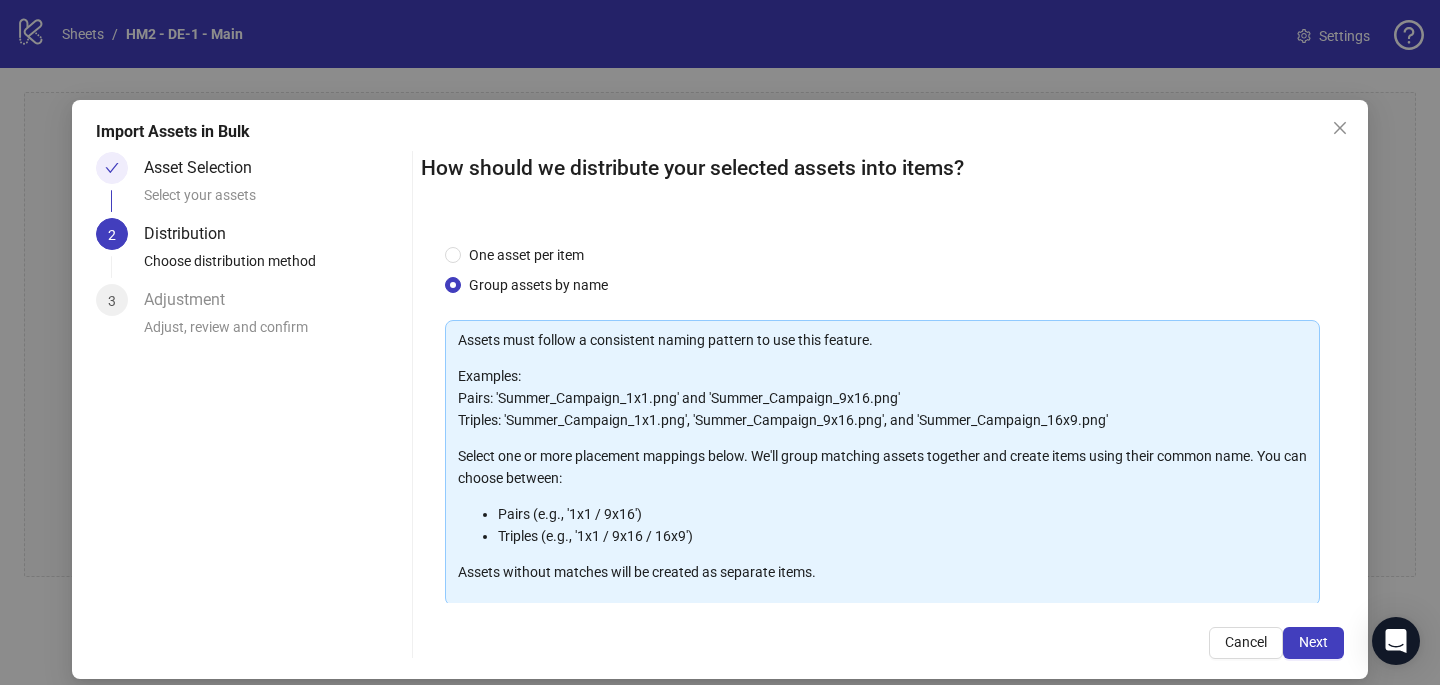 scroll, scrollTop: 203, scrollLeft: 0, axis: vertical 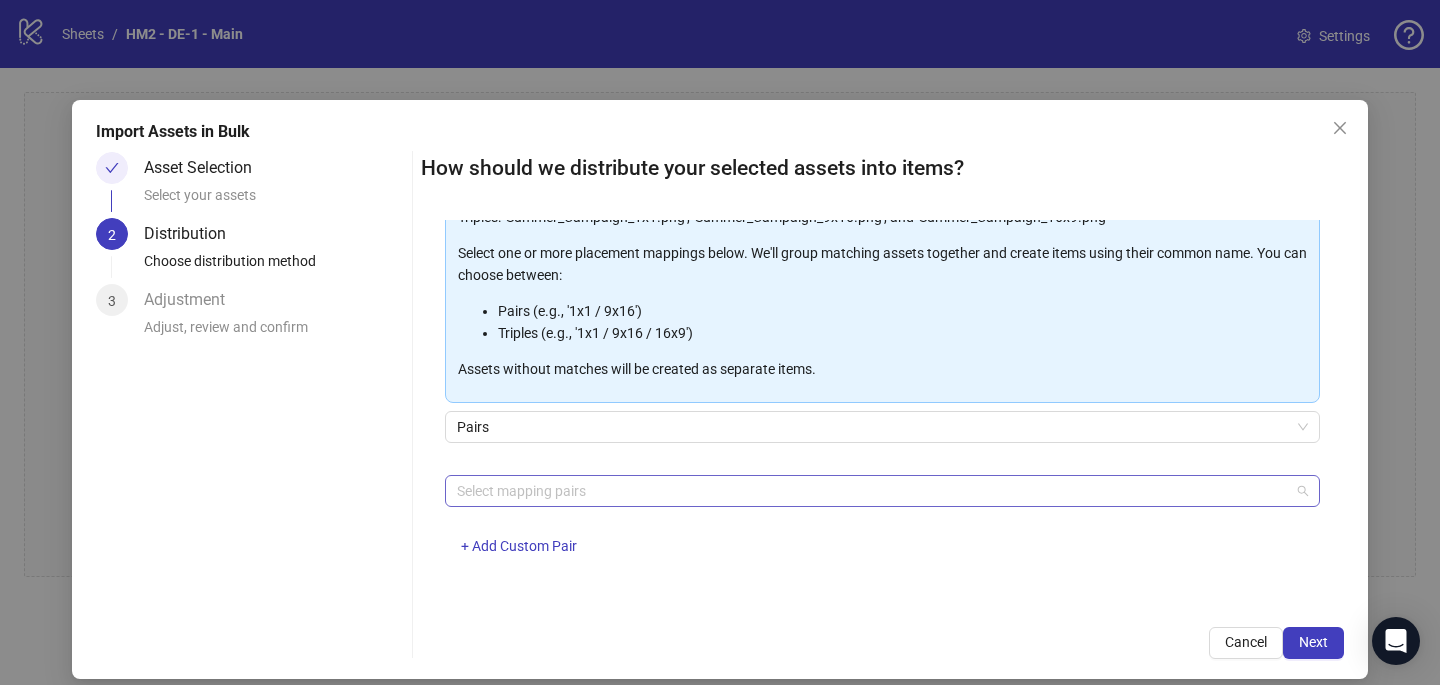 click at bounding box center [872, 491] 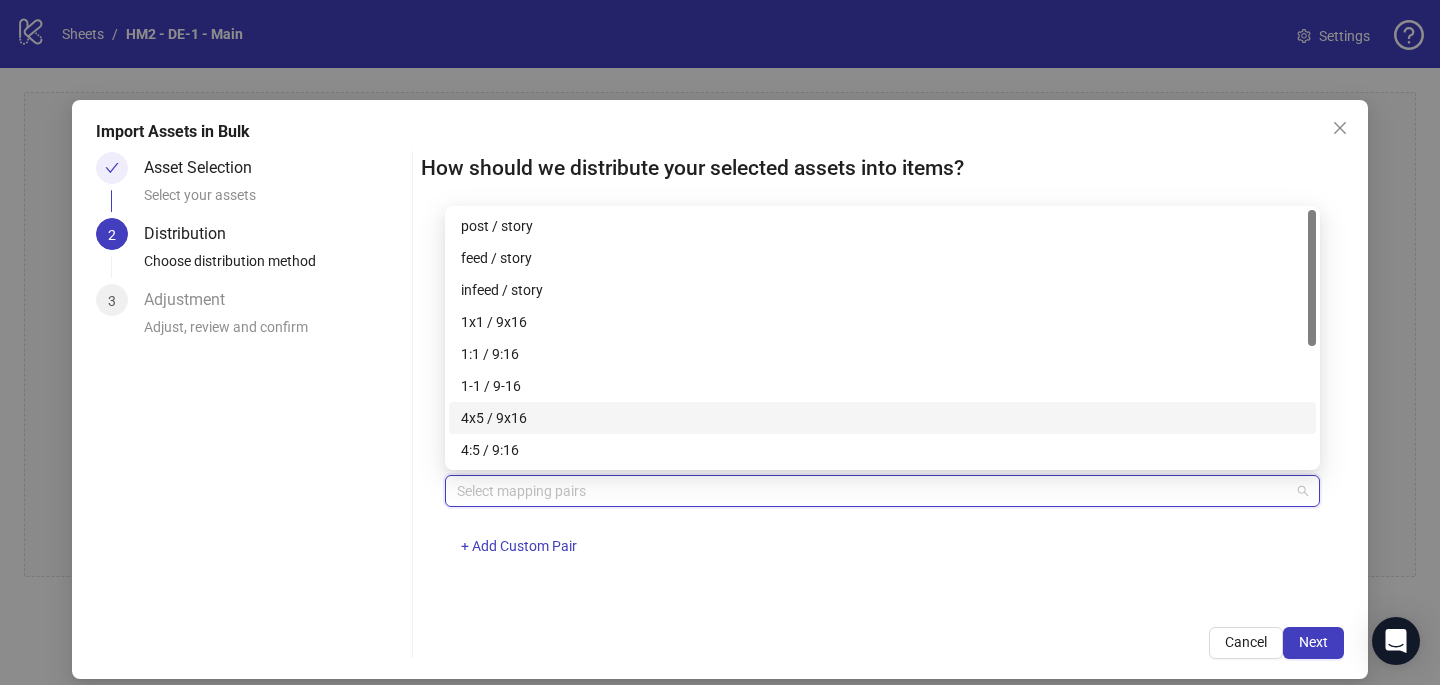 click on "4x5 / 9x16" at bounding box center [882, 418] 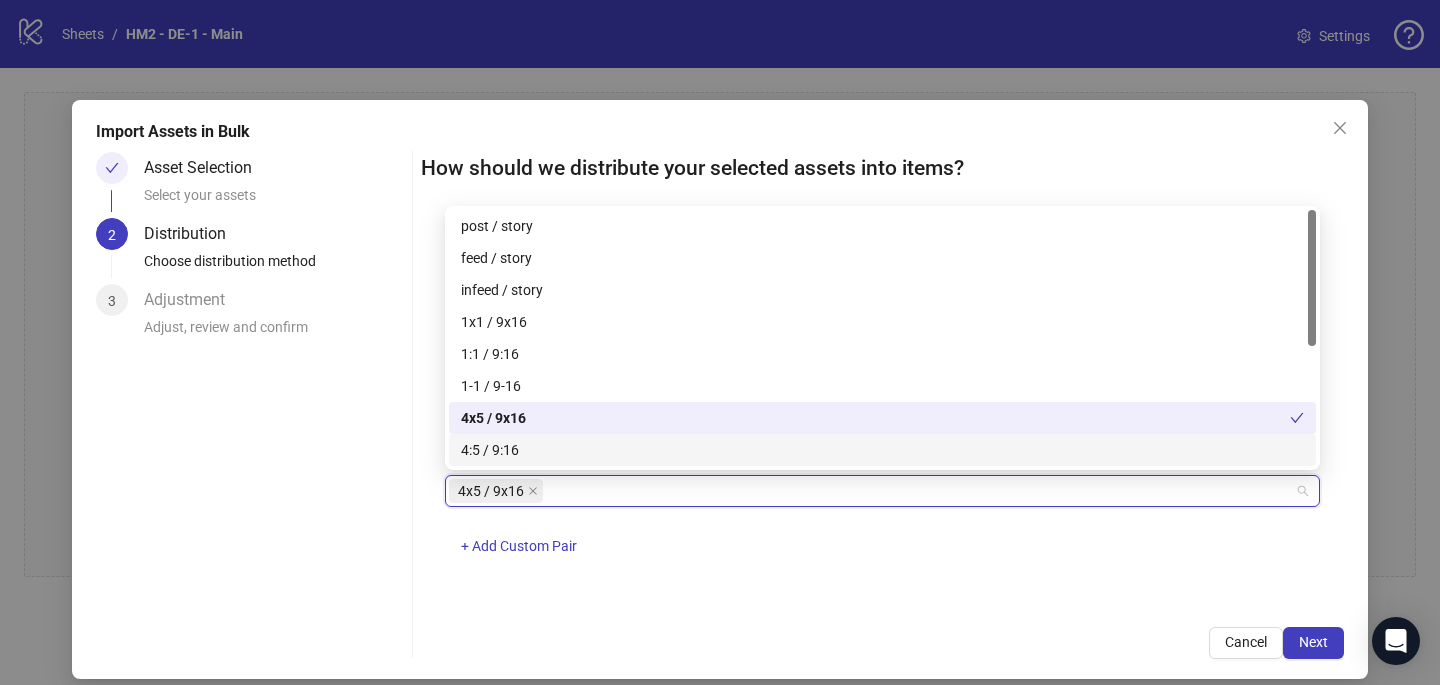 click on "One asset per item Group assets by name Assets must follow a consistent naming pattern to use this feature. Examples: Pairs: 'Summer_Campaign_1x1.png' and 'Summer_Campaign_9x16.png' Triples: 'Summer_Campaign_1x1.png', 'Summer_Campaign_9x16.png', and 'Summer_Campaign_16x9.png' Select one or more placement mappings below. We'll group matching assets together and create items using their common name. You can choose between: Pairs (e.g., '1x1 / 9x16') Triples (e.g., '1x1 / 9x16 / 16x9') Assets without matches will be created as separate items. Pairs 4x5 / 9x16   + Add Custom Pair" at bounding box center [882, 411] 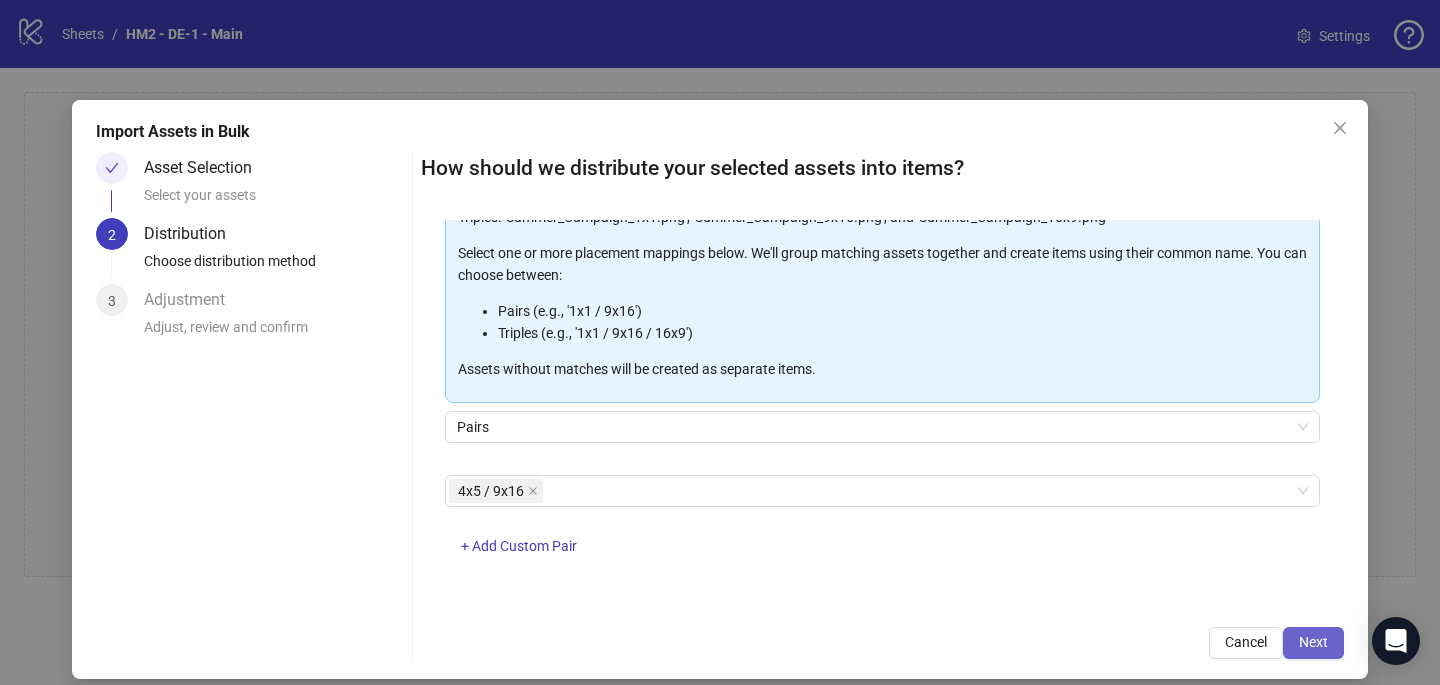 click on "Next" at bounding box center (1313, 642) 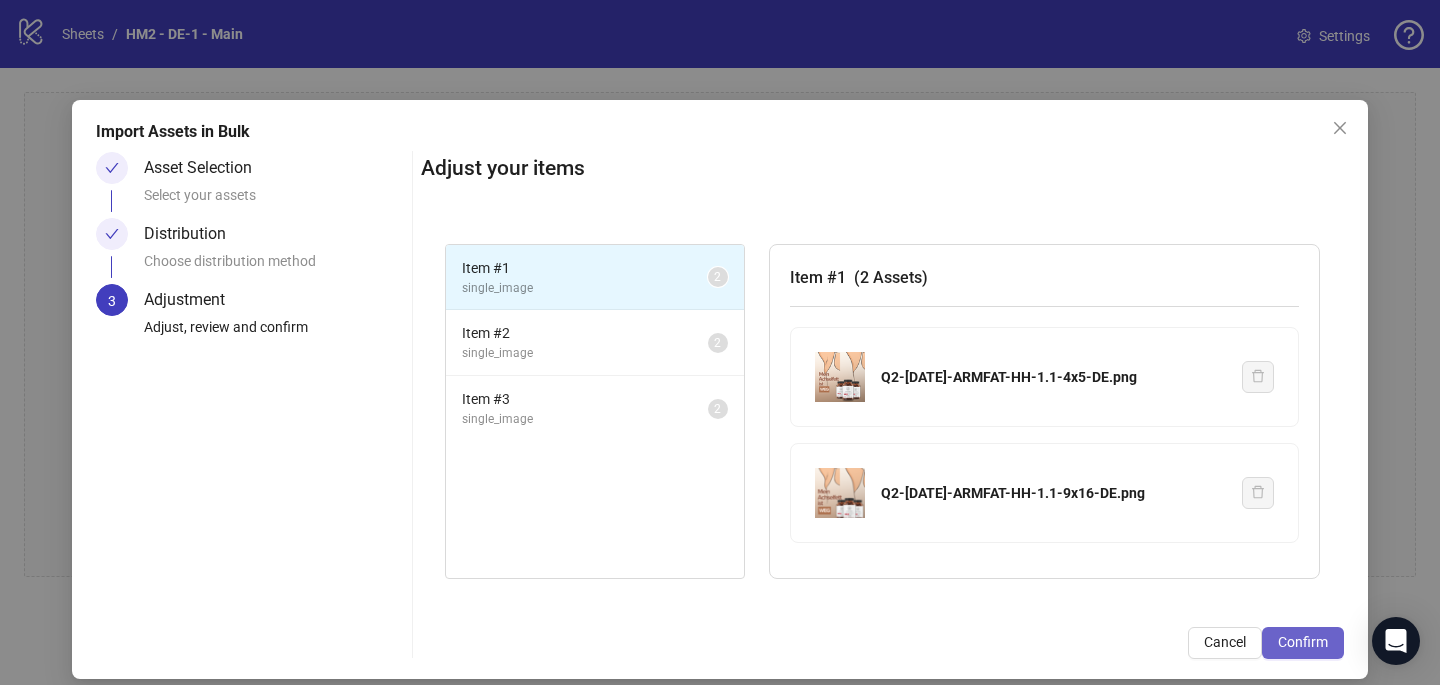 click on "Confirm" at bounding box center (1303, 642) 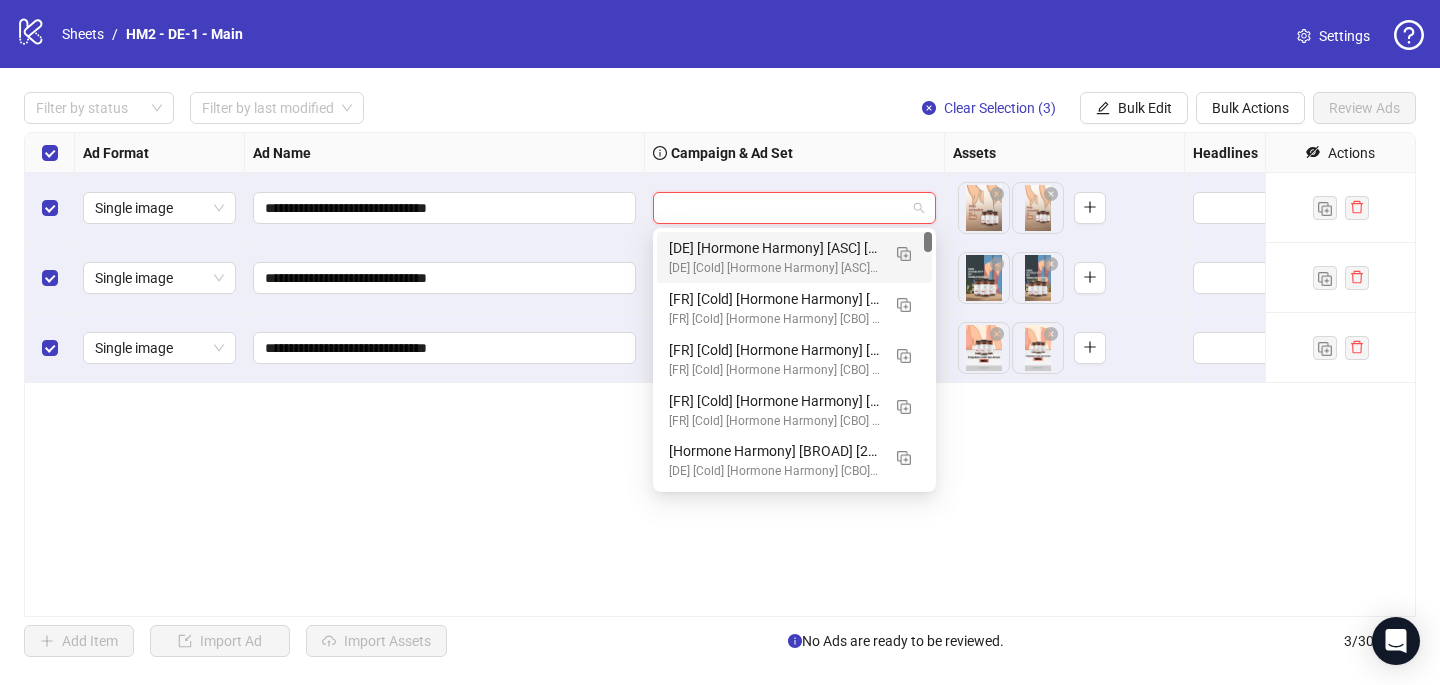 click at bounding box center (785, 208) 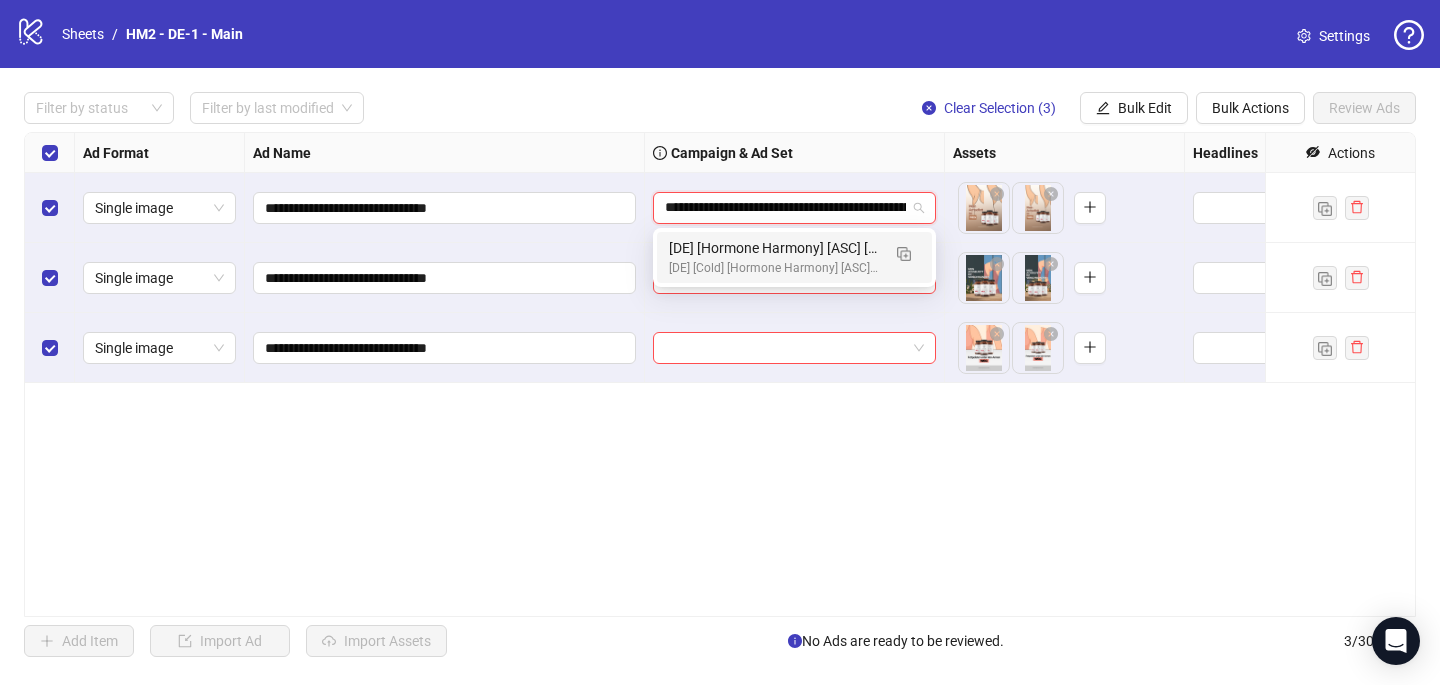 scroll, scrollTop: 0, scrollLeft: 204, axis: horizontal 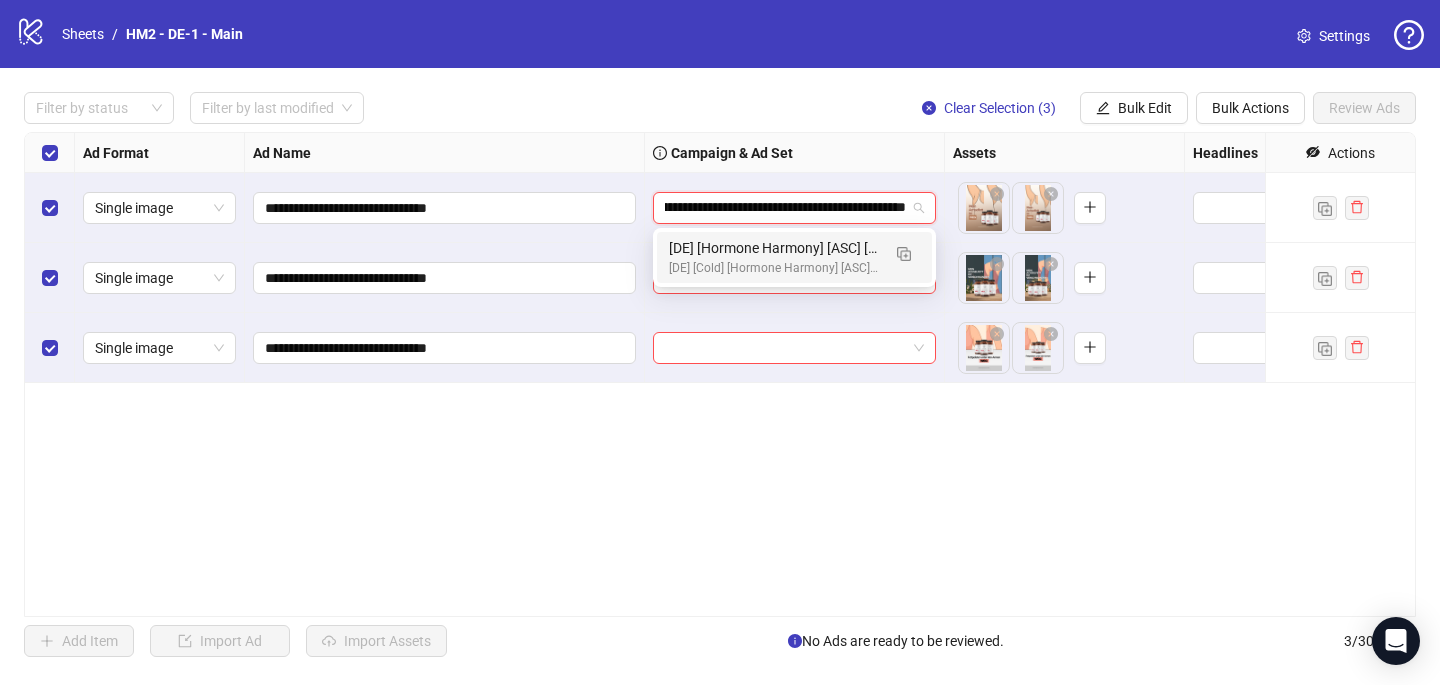 click on "[DE] [Hormone Harmony] [ASC] [Creative Insertion] [22 July 2025] Ad set" at bounding box center [774, 248] 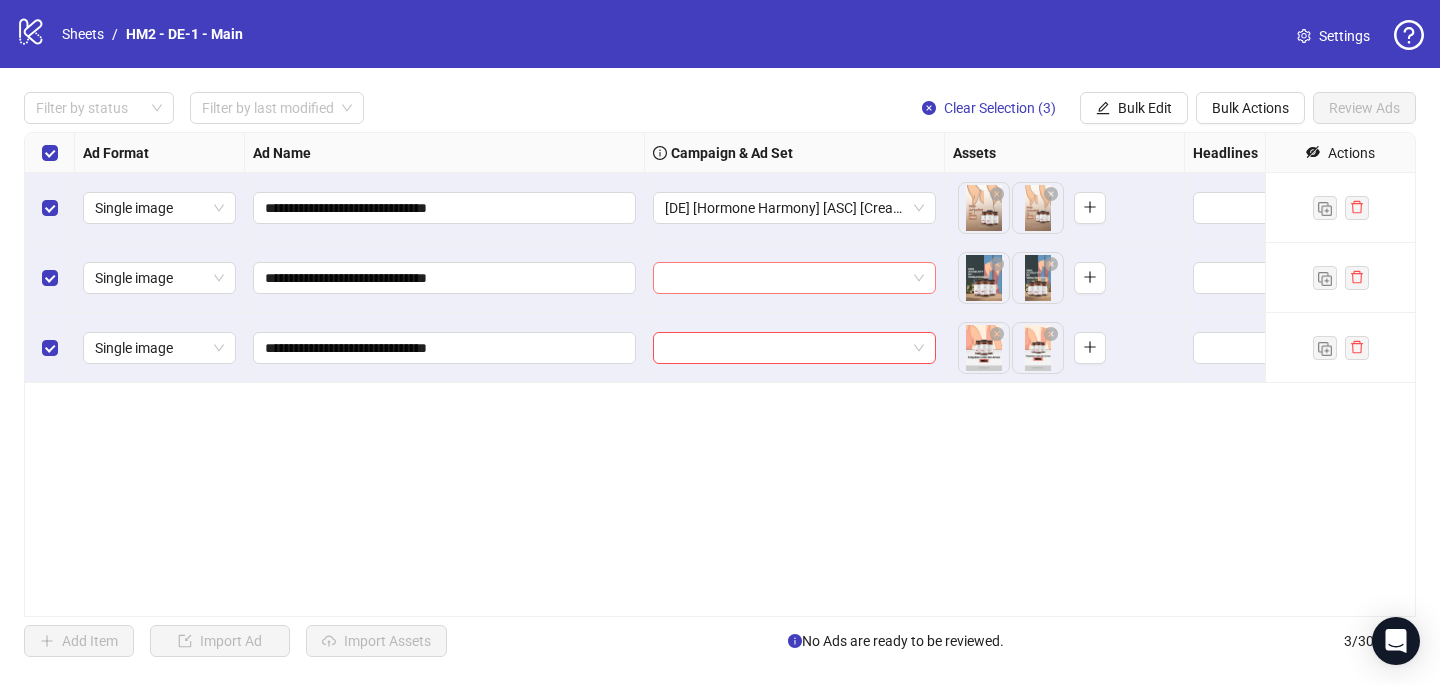 click at bounding box center (785, 278) 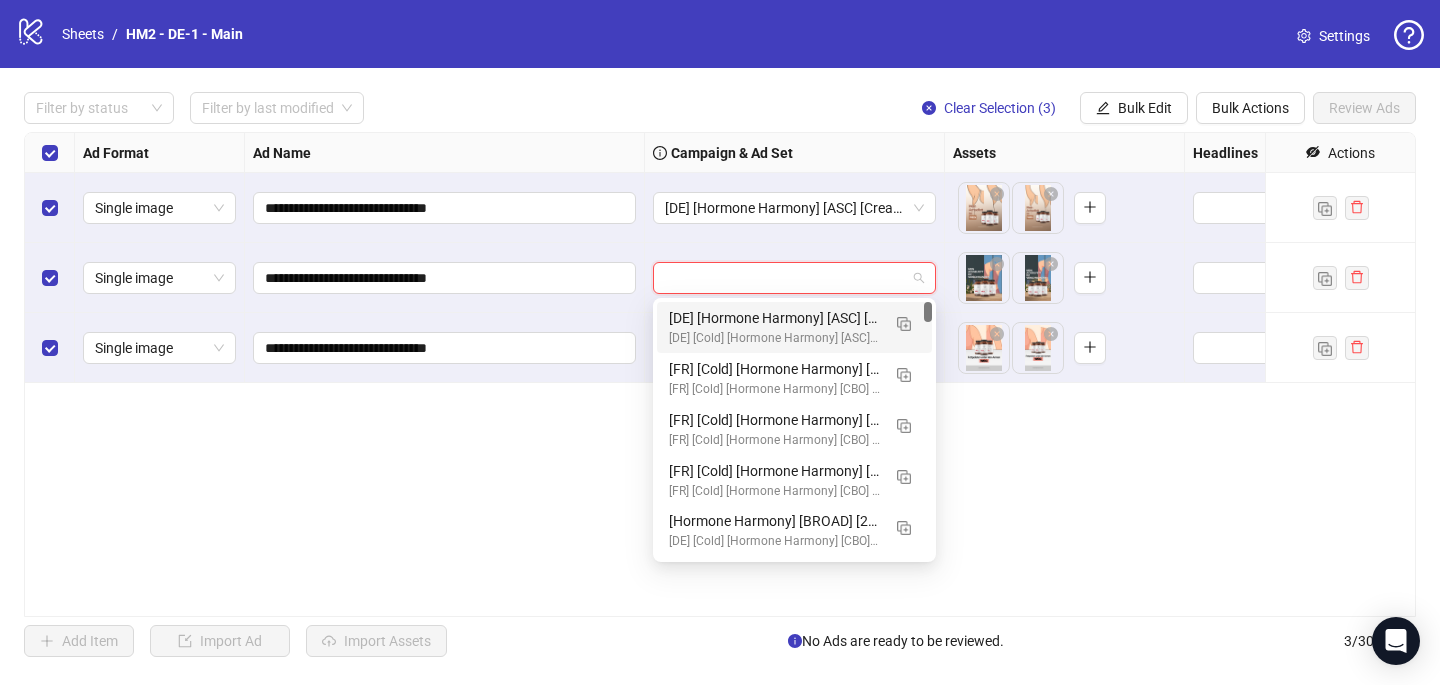 paste on "**********" 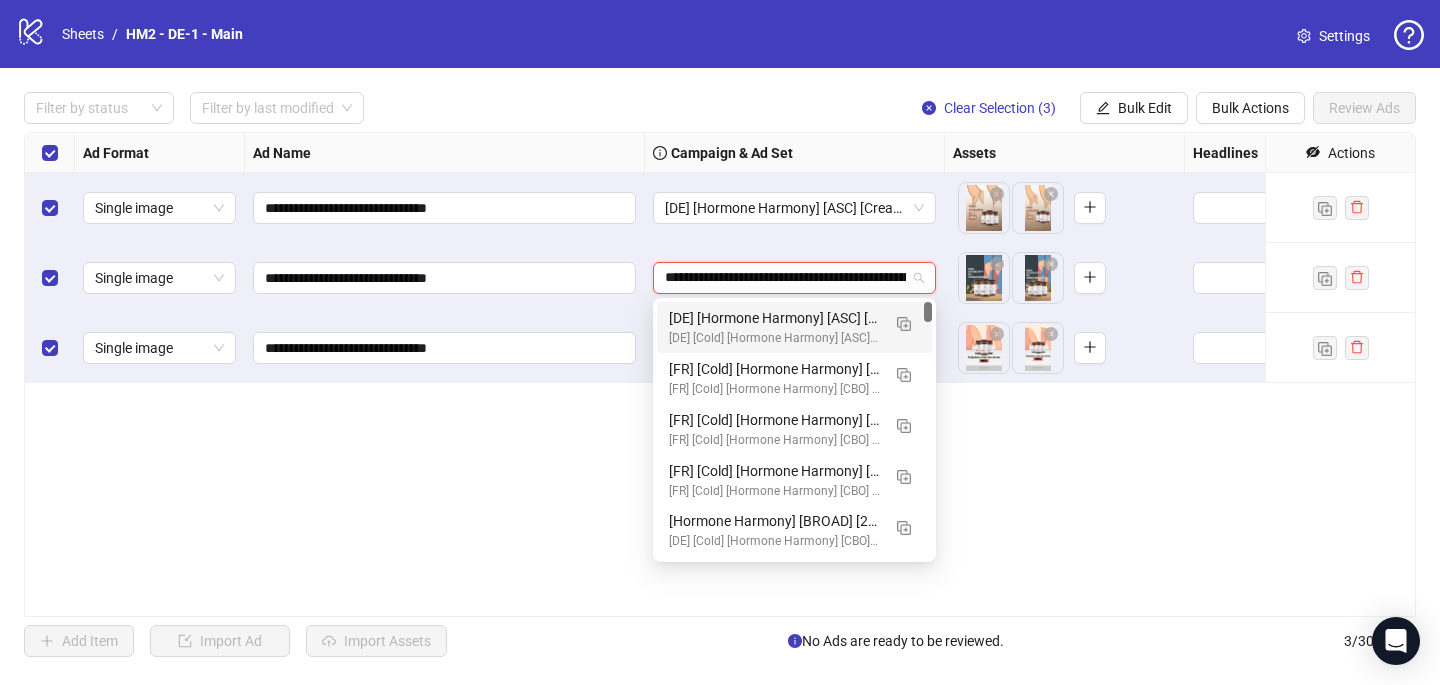 scroll, scrollTop: 0, scrollLeft: 204, axis: horizontal 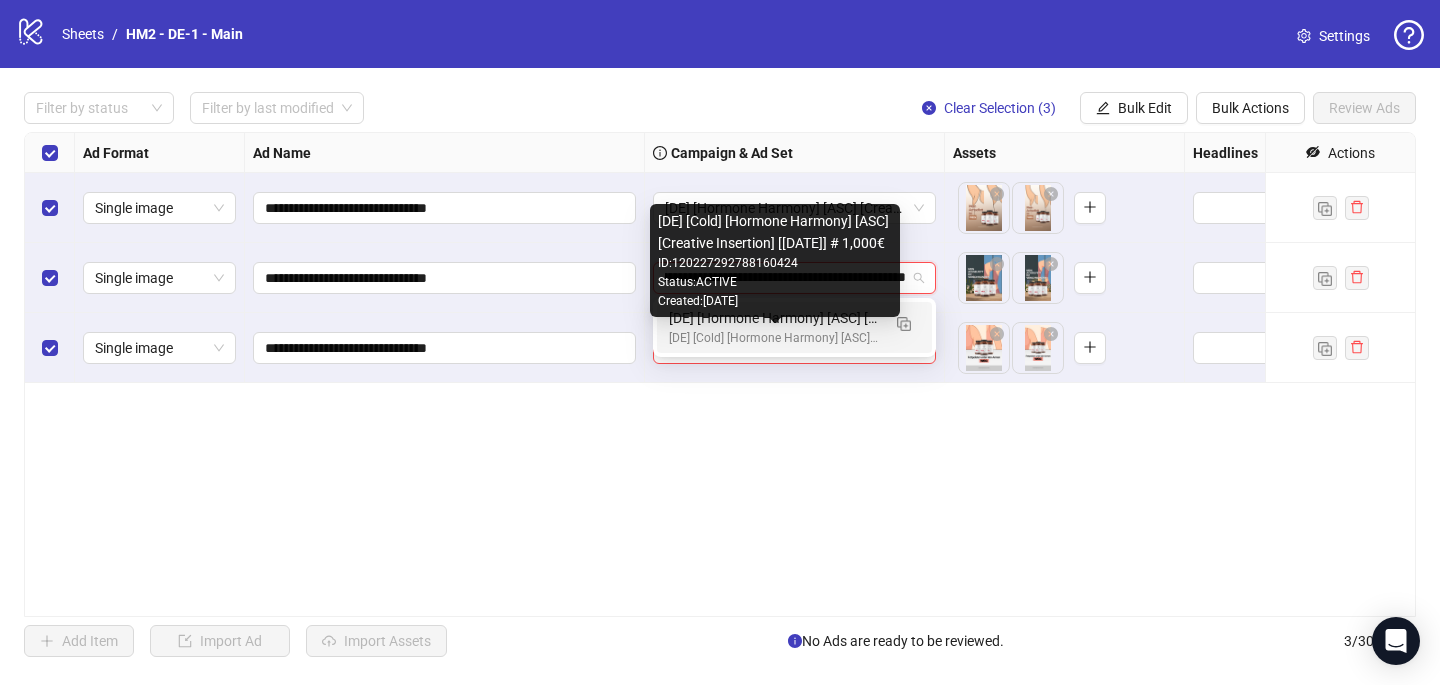 click on "[DE] [Cold] [Hormone Harmony] [ASC] [Creative Insertion] [22 July 2025] # 1,000€" at bounding box center (774, 338) 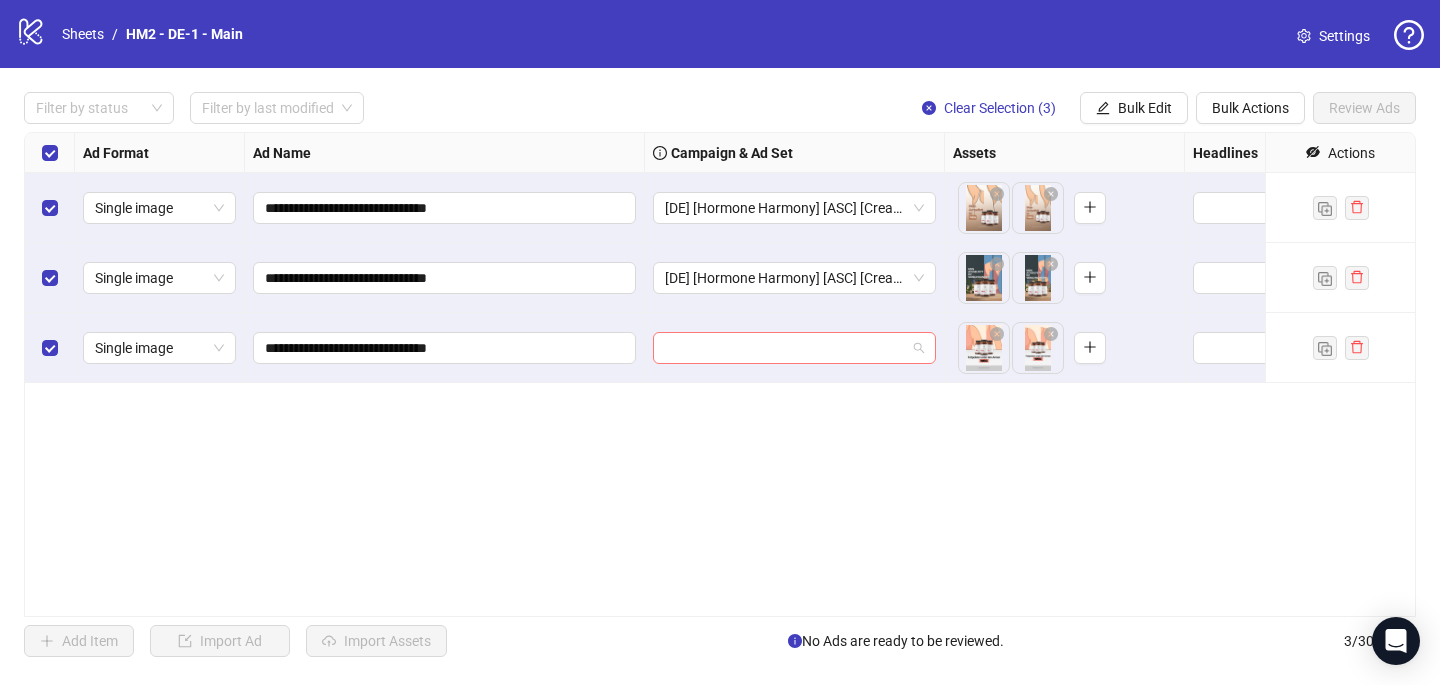click at bounding box center (785, 348) 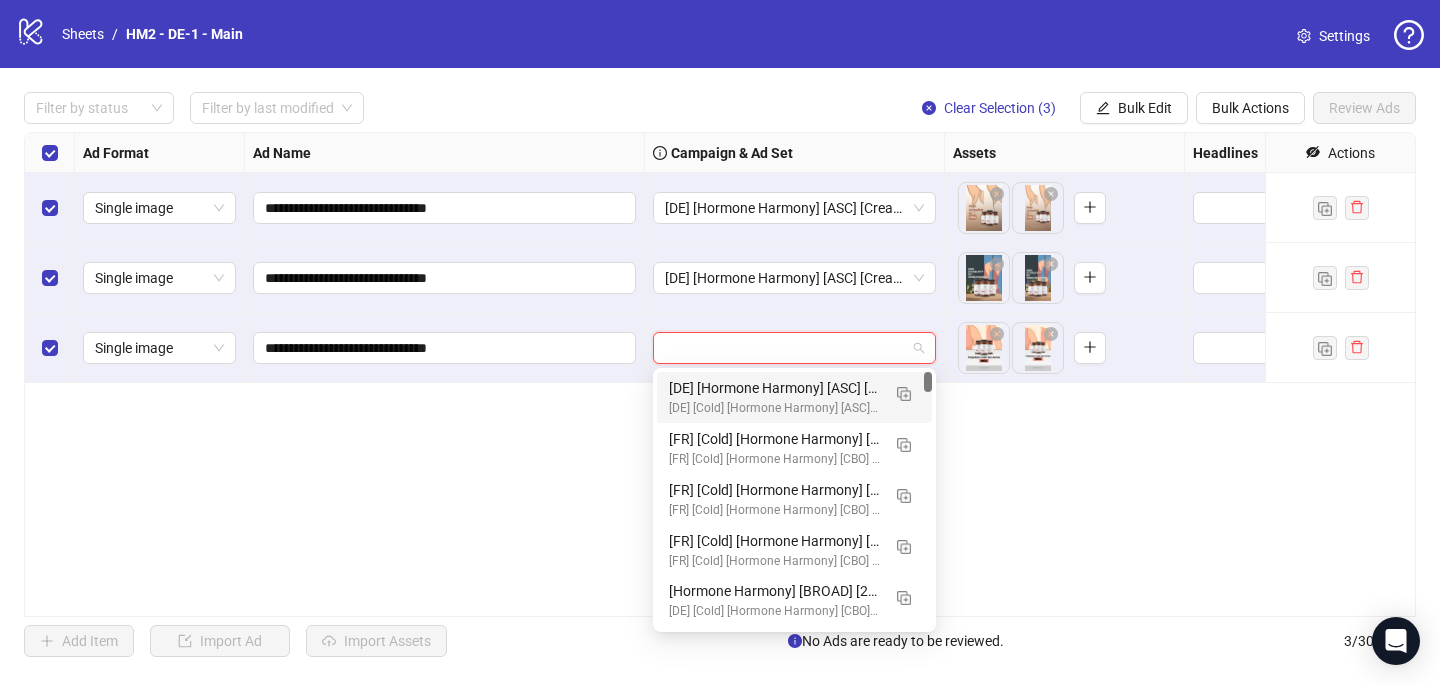 paste on "**********" 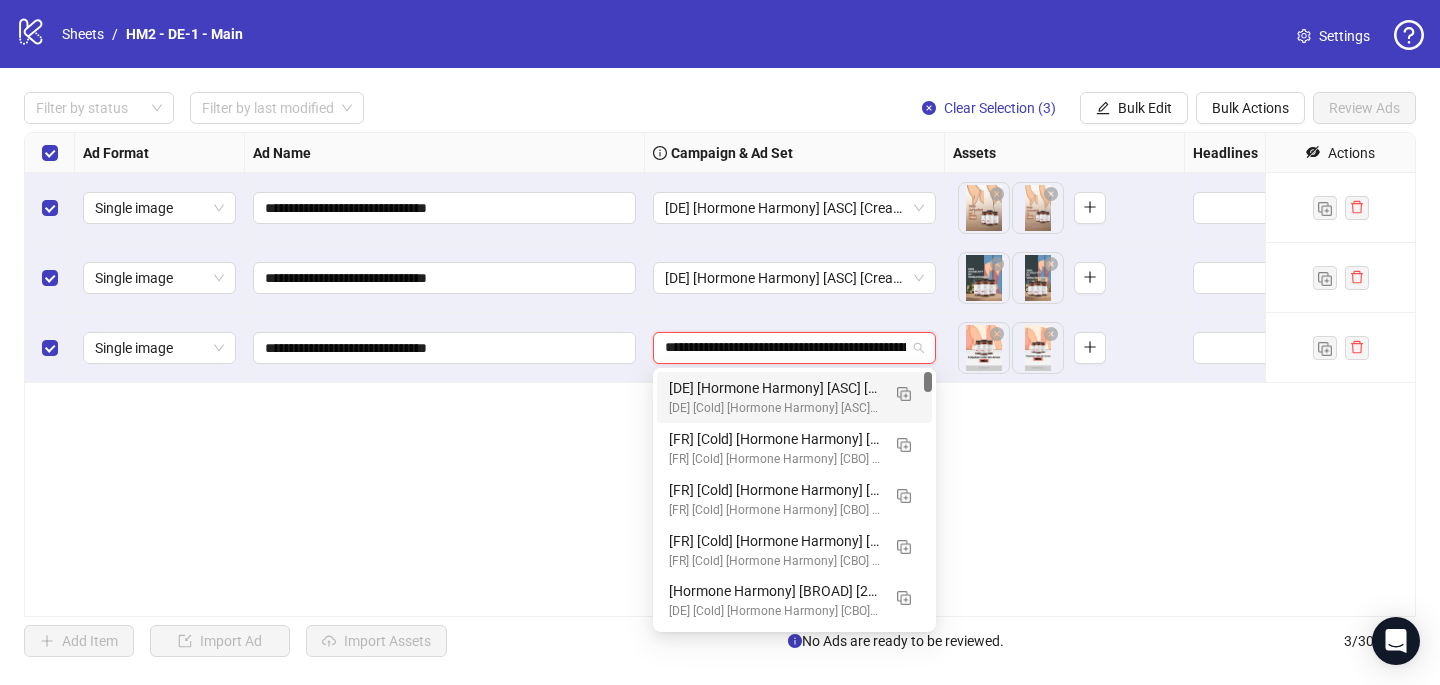 scroll, scrollTop: 0, scrollLeft: 204, axis: horizontal 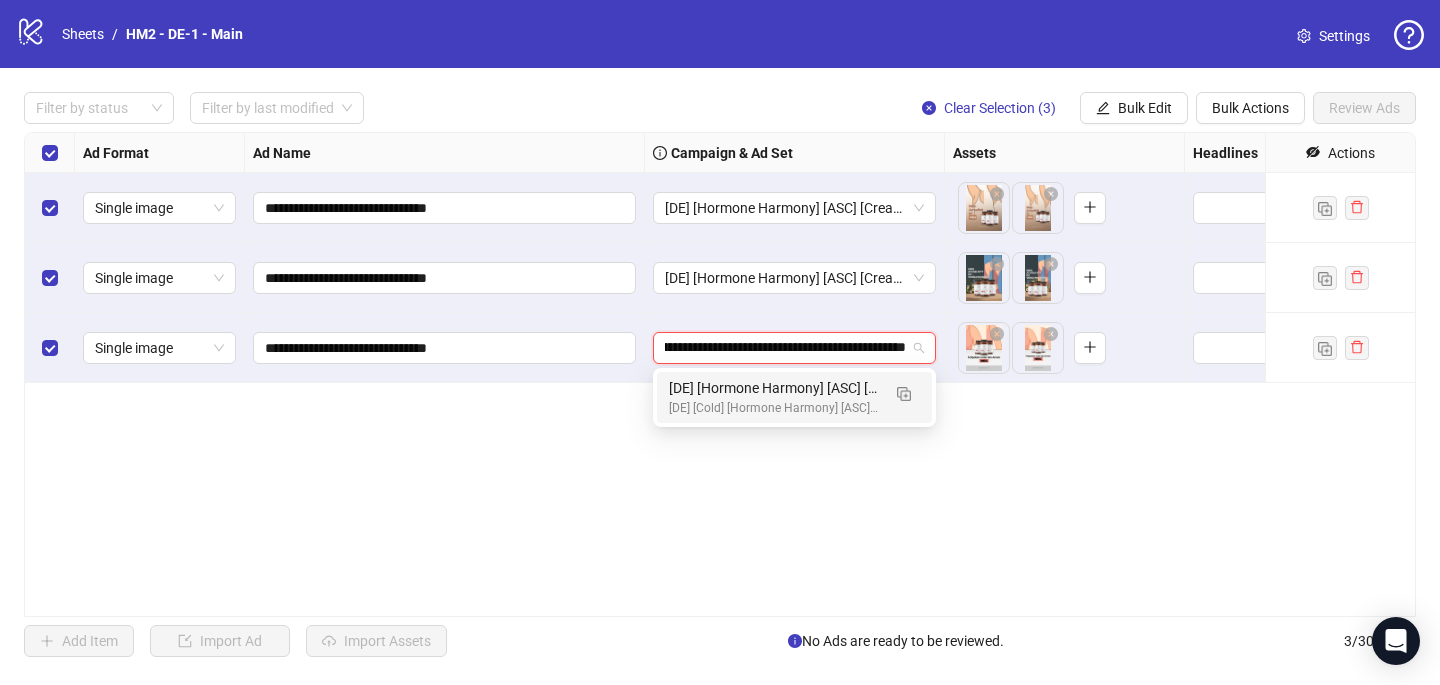 click on "[DE] [Hormone Harmony] [ASC] [Creative Insertion] [22 July 2025] Ad set" at bounding box center (774, 388) 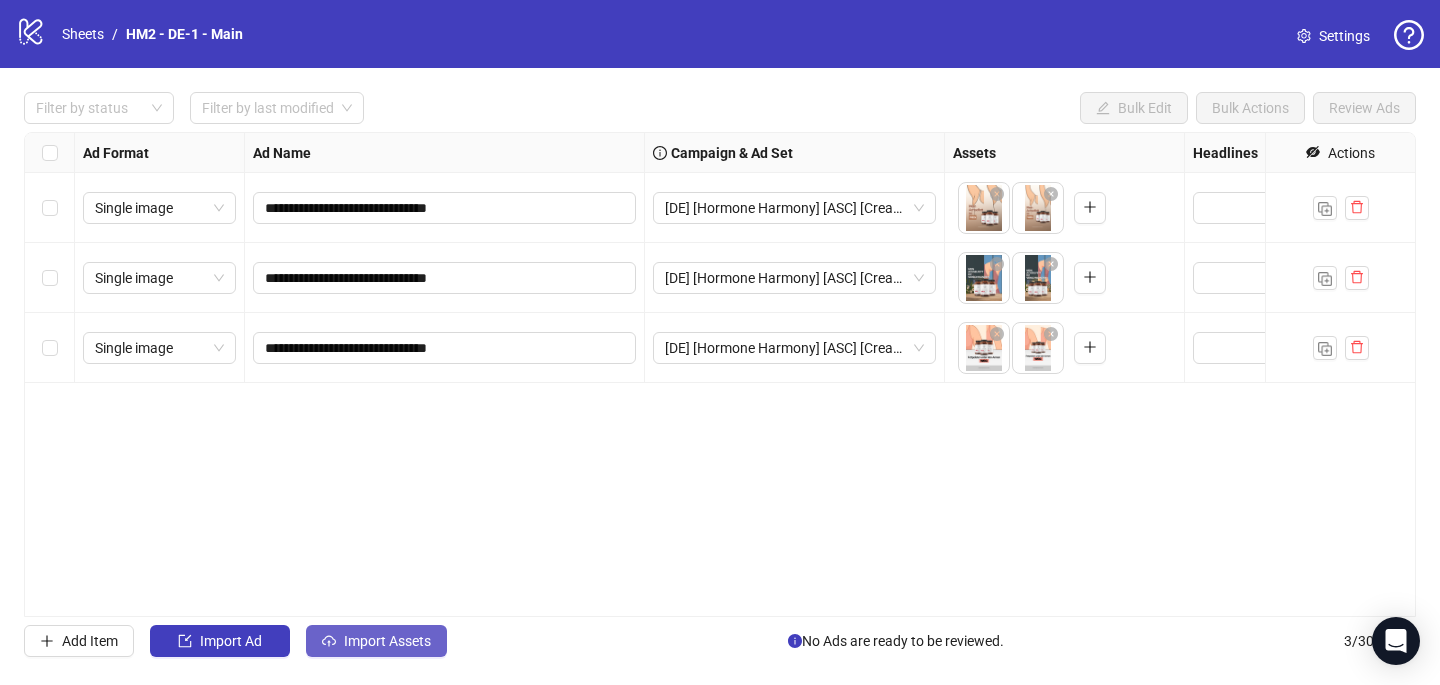 click on "Import Assets" at bounding box center (387, 641) 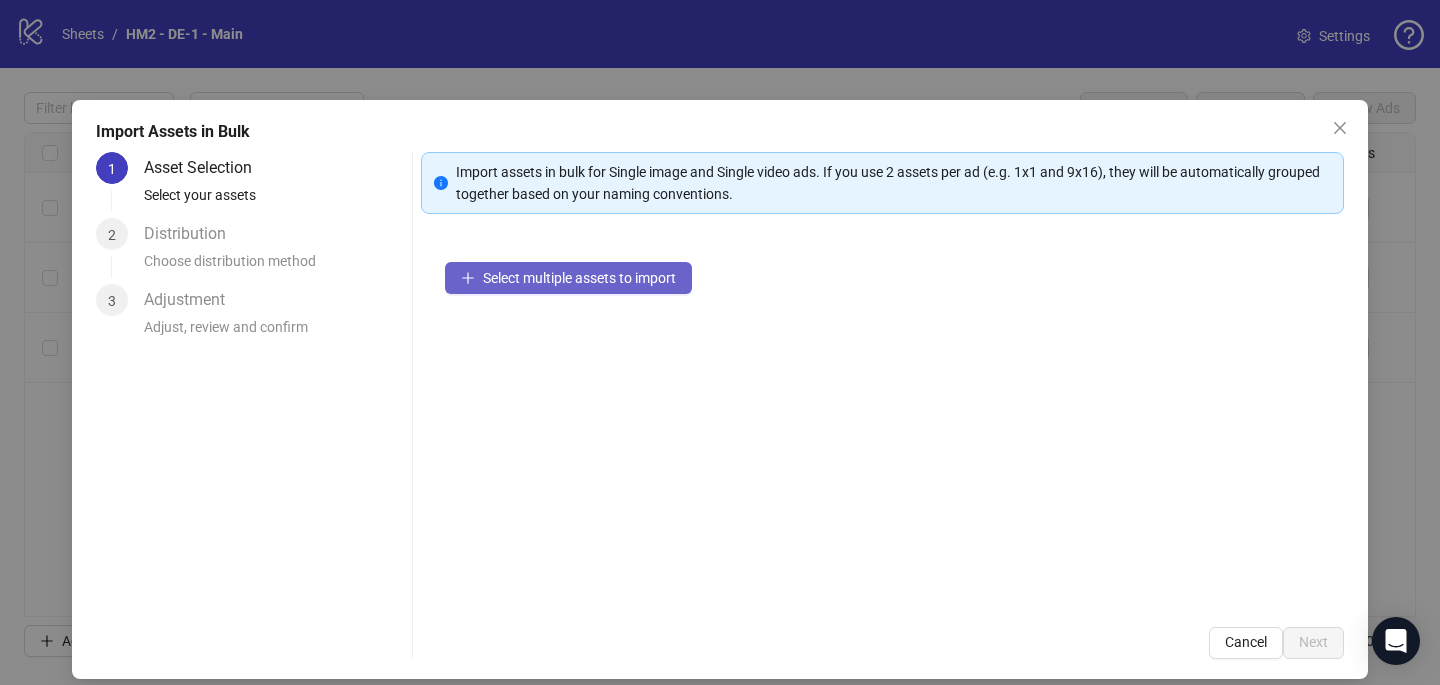 click on "Select multiple assets to import" at bounding box center [579, 278] 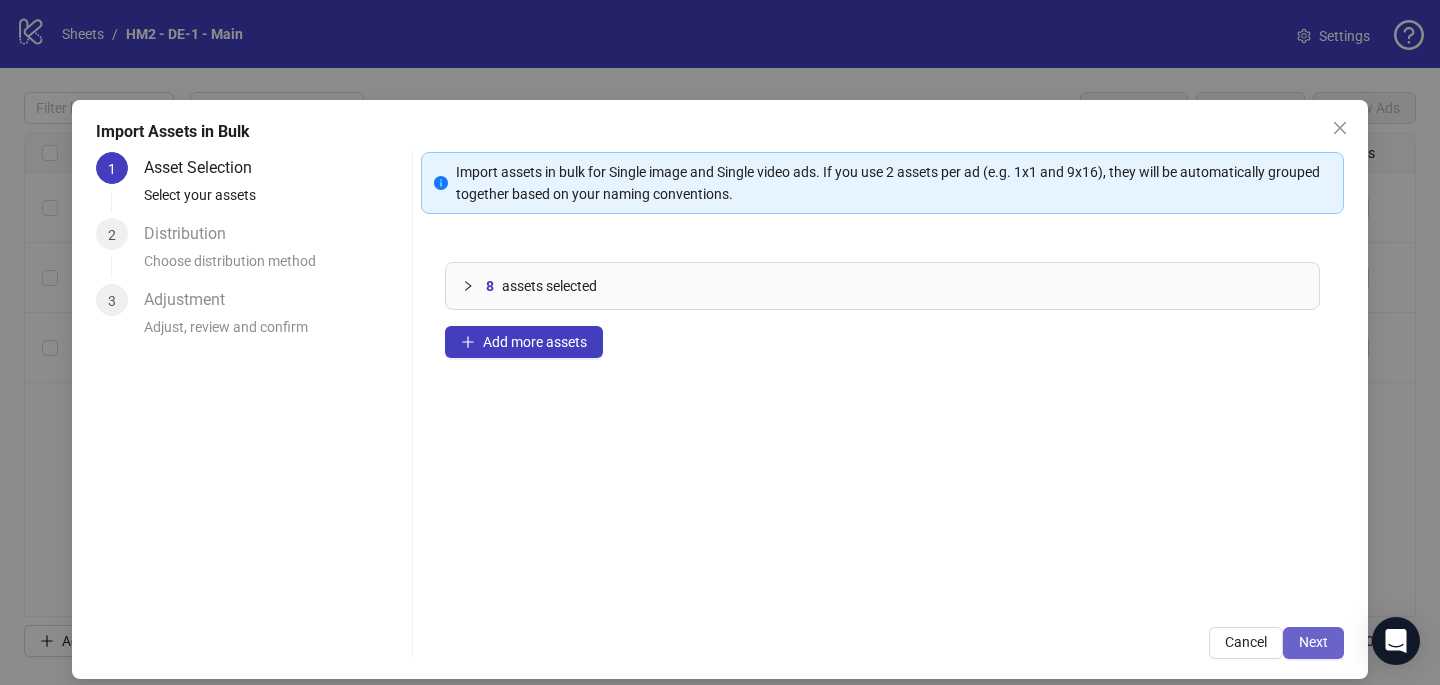 click on "Next" at bounding box center (1313, 642) 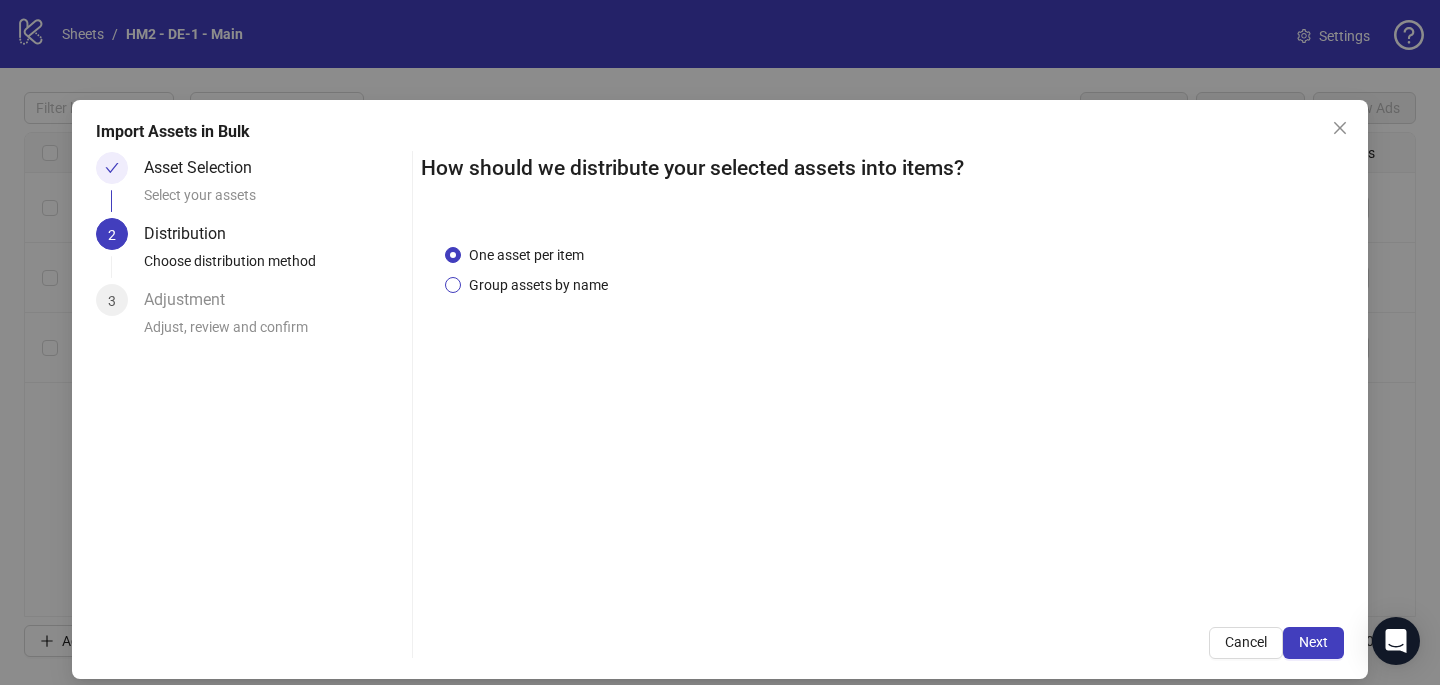 click on "Group assets by name" at bounding box center (538, 285) 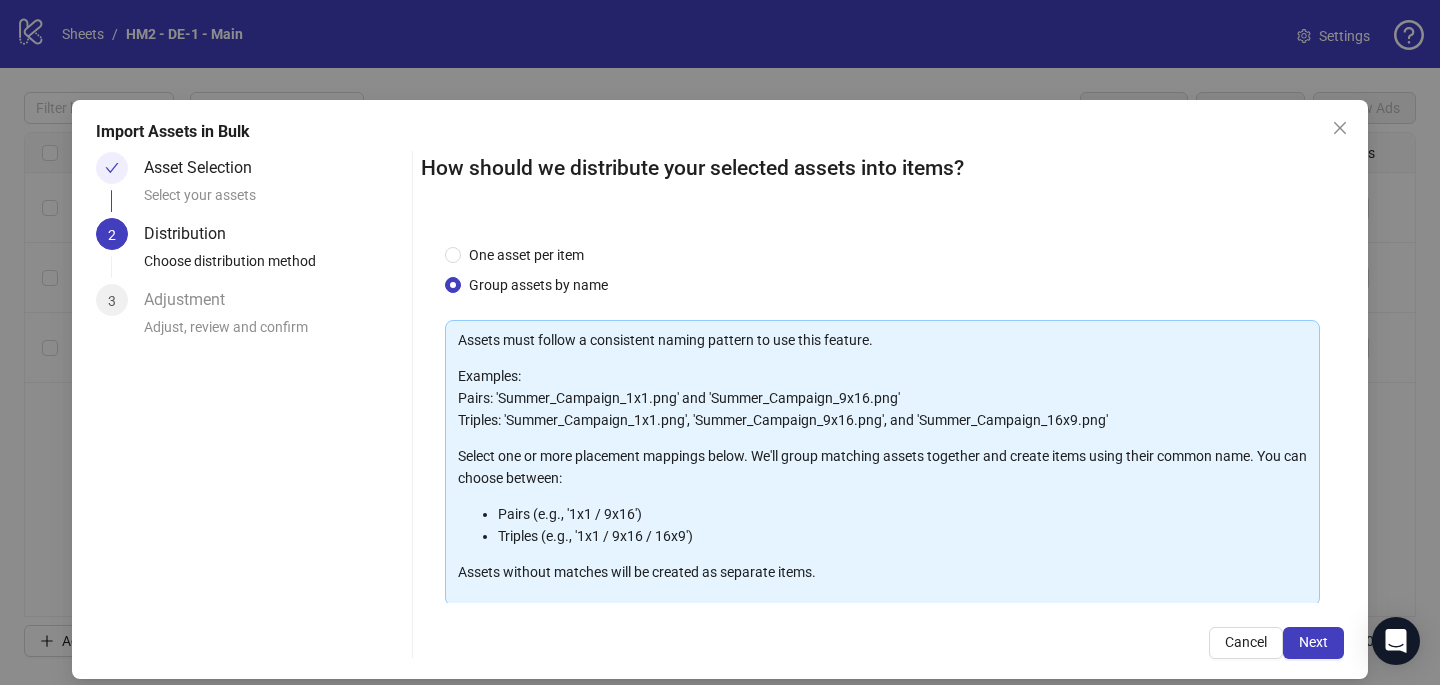 scroll, scrollTop: 203, scrollLeft: 0, axis: vertical 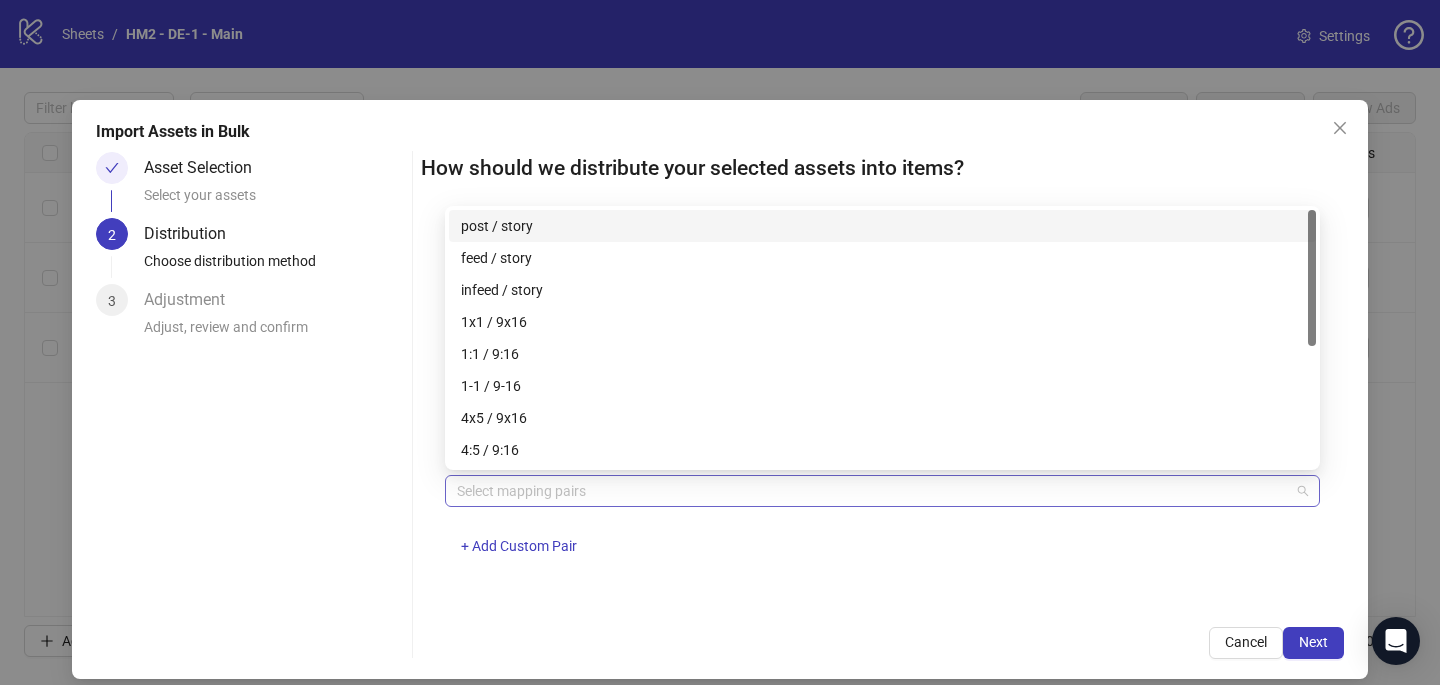 click at bounding box center (872, 491) 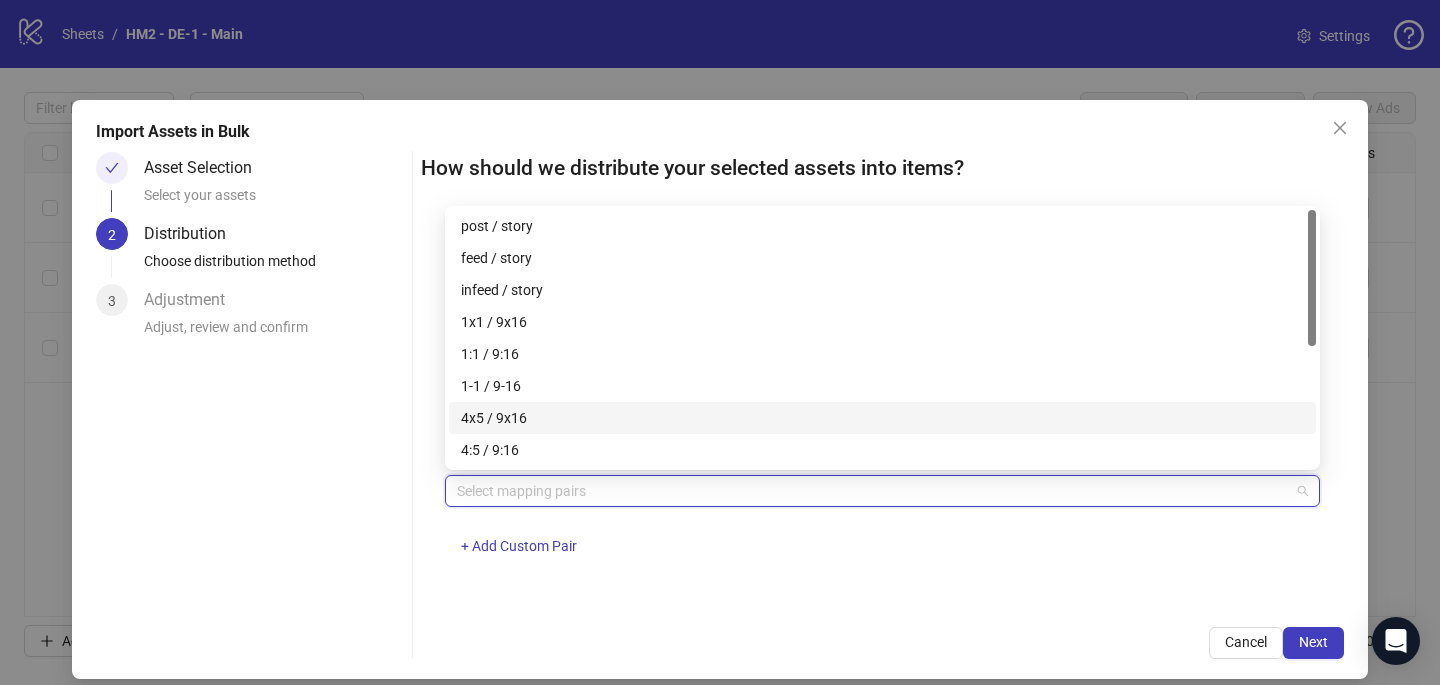 click on "4x5 / 9x16" at bounding box center [882, 418] 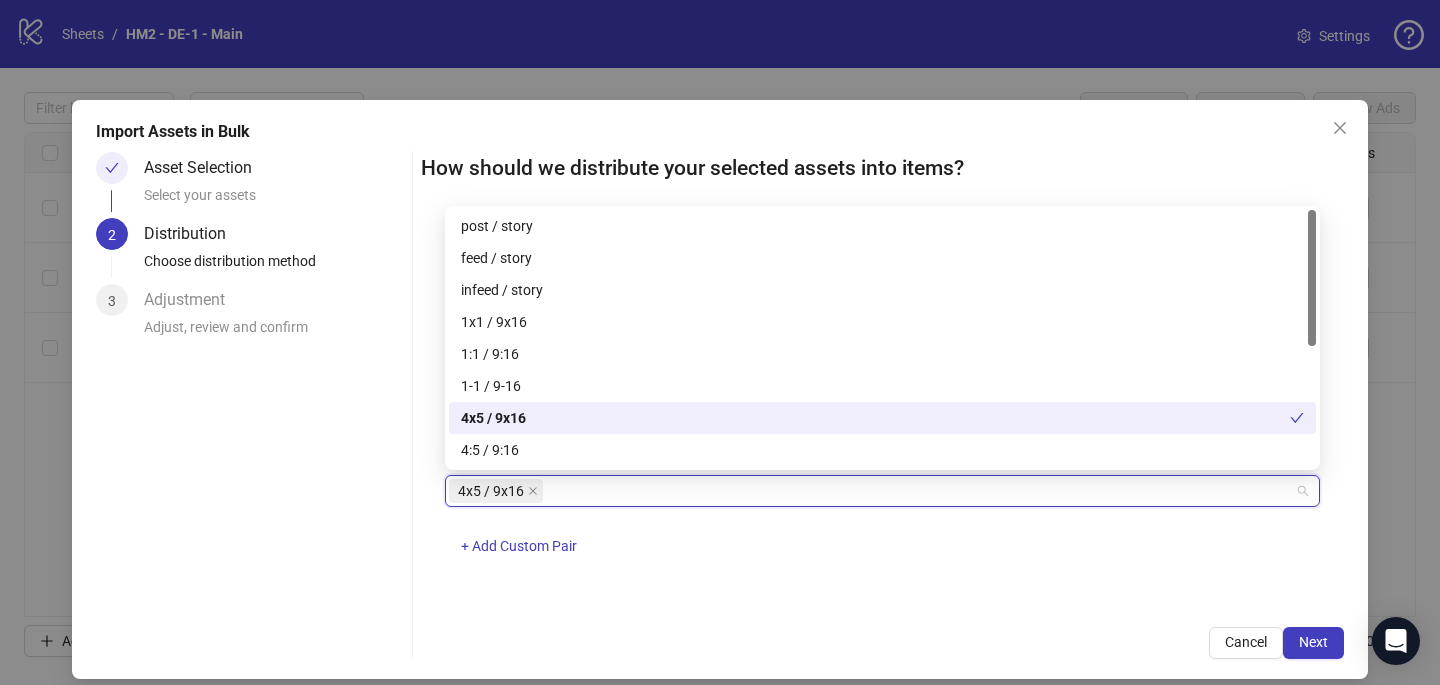 click on "4x5 / 9x16   + Add Custom Pair" at bounding box center [882, 527] 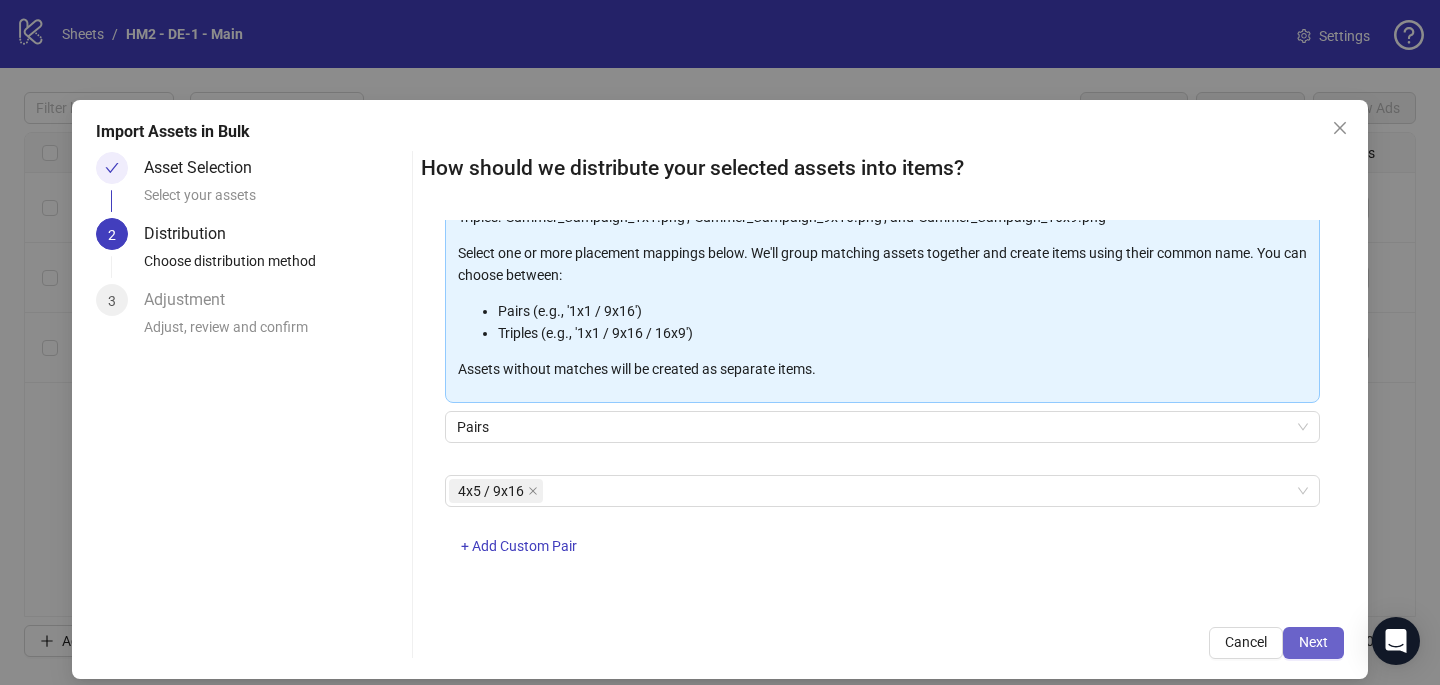 click on "Next" at bounding box center [1313, 643] 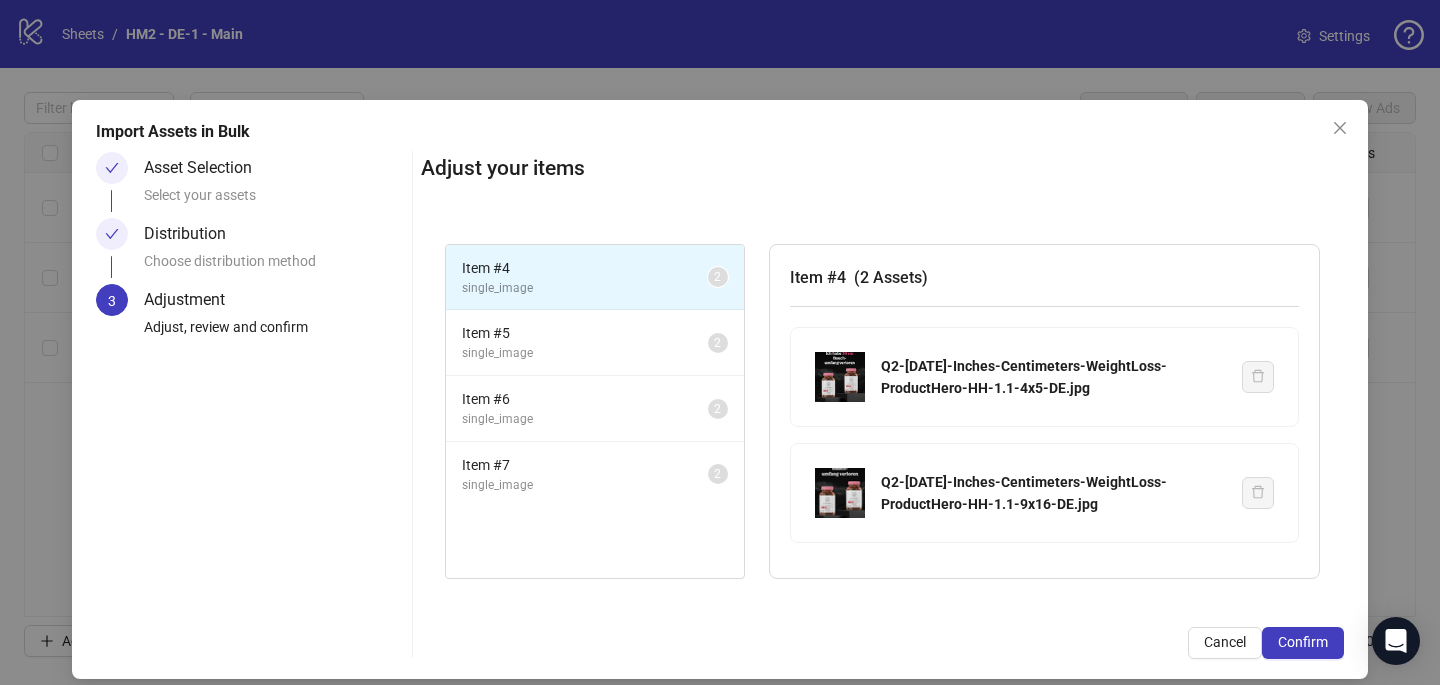 click on "Confirm" at bounding box center [1303, 643] 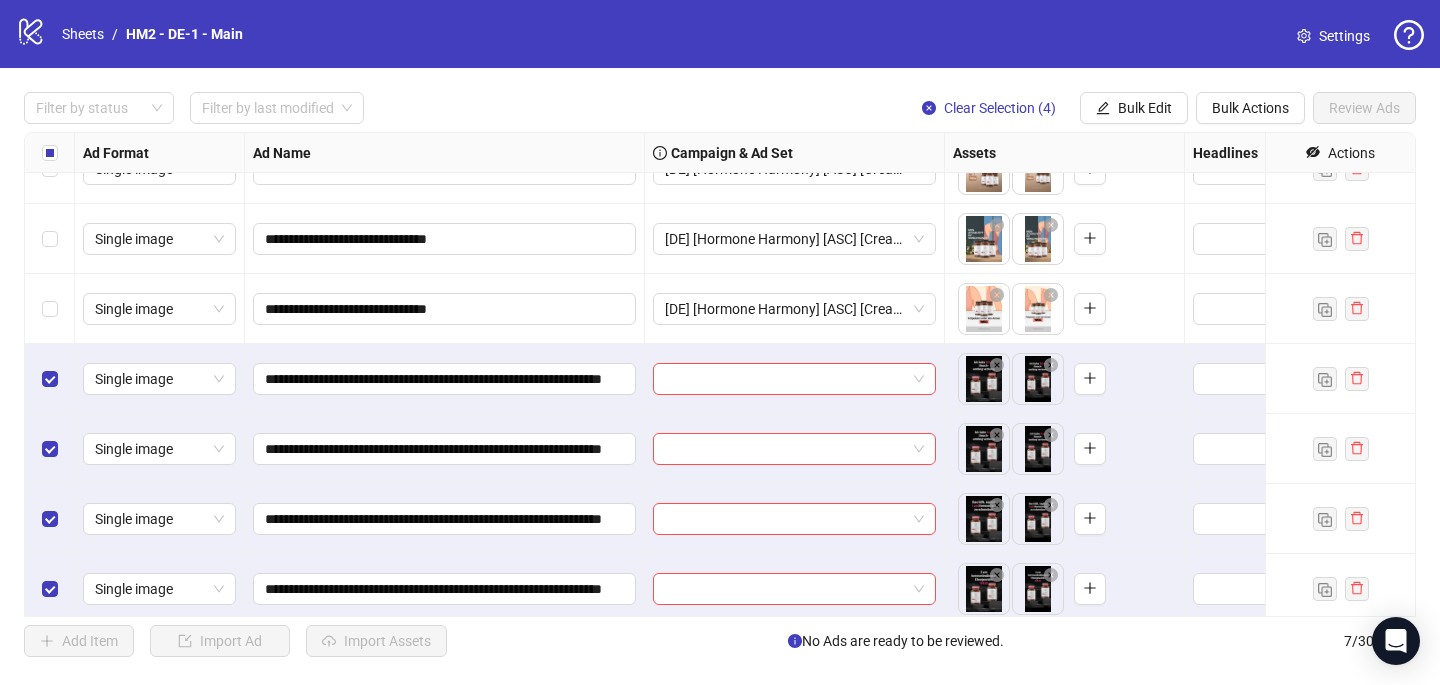 scroll, scrollTop: 47, scrollLeft: 0, axis: vertical 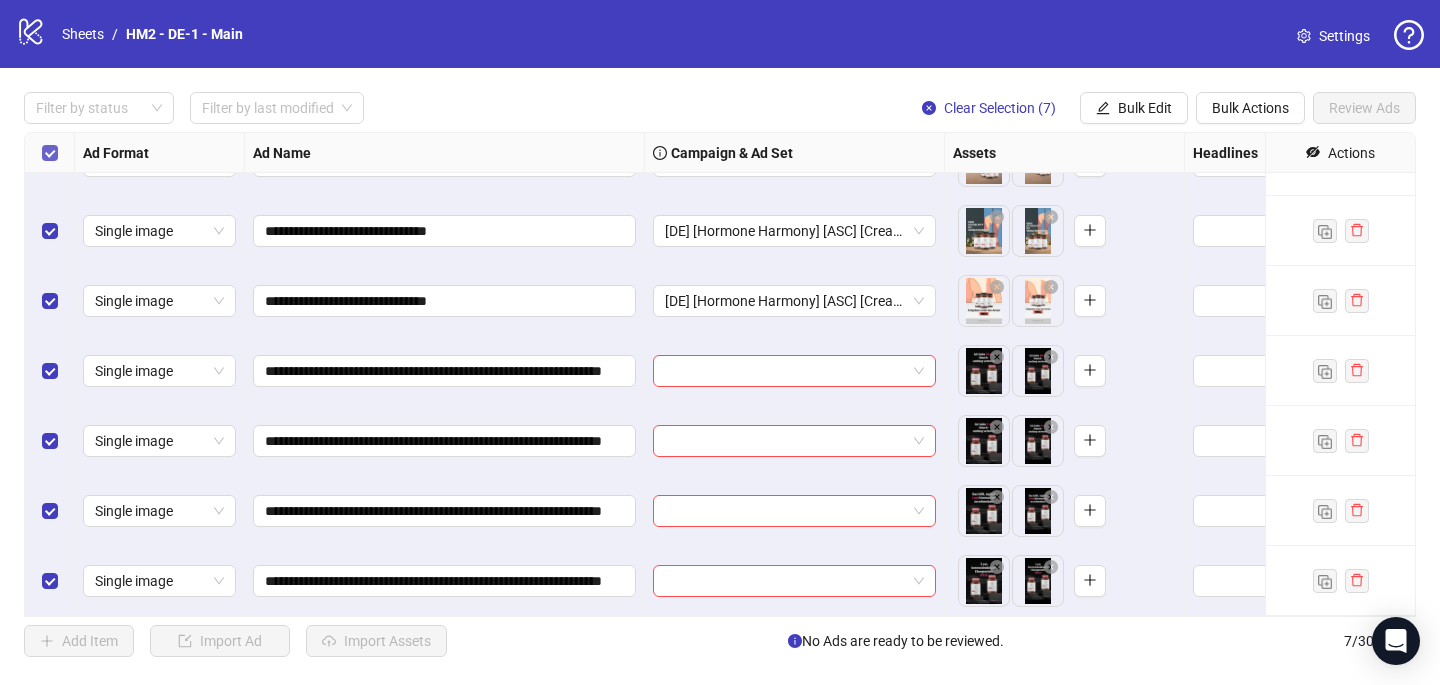 click at bounding box center [50, 153] 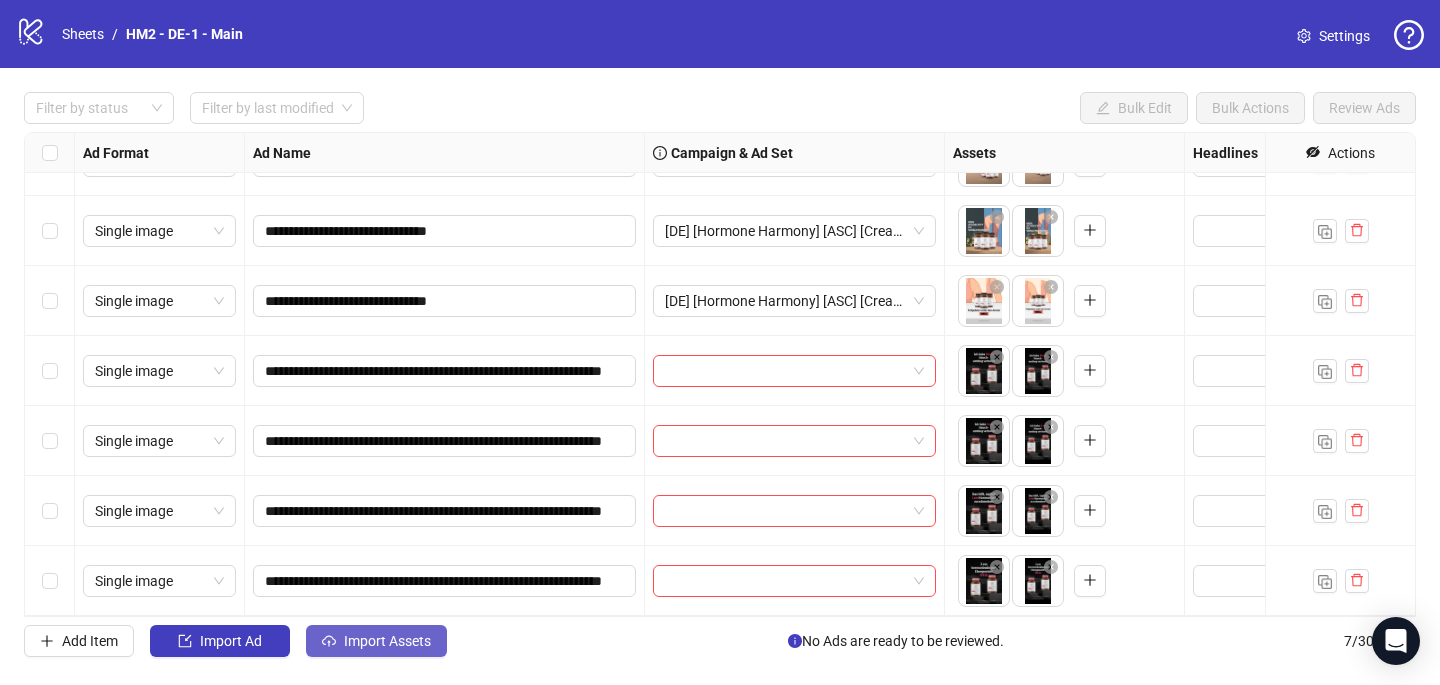 click on "Import Assets" at bounding box center [387, 641] 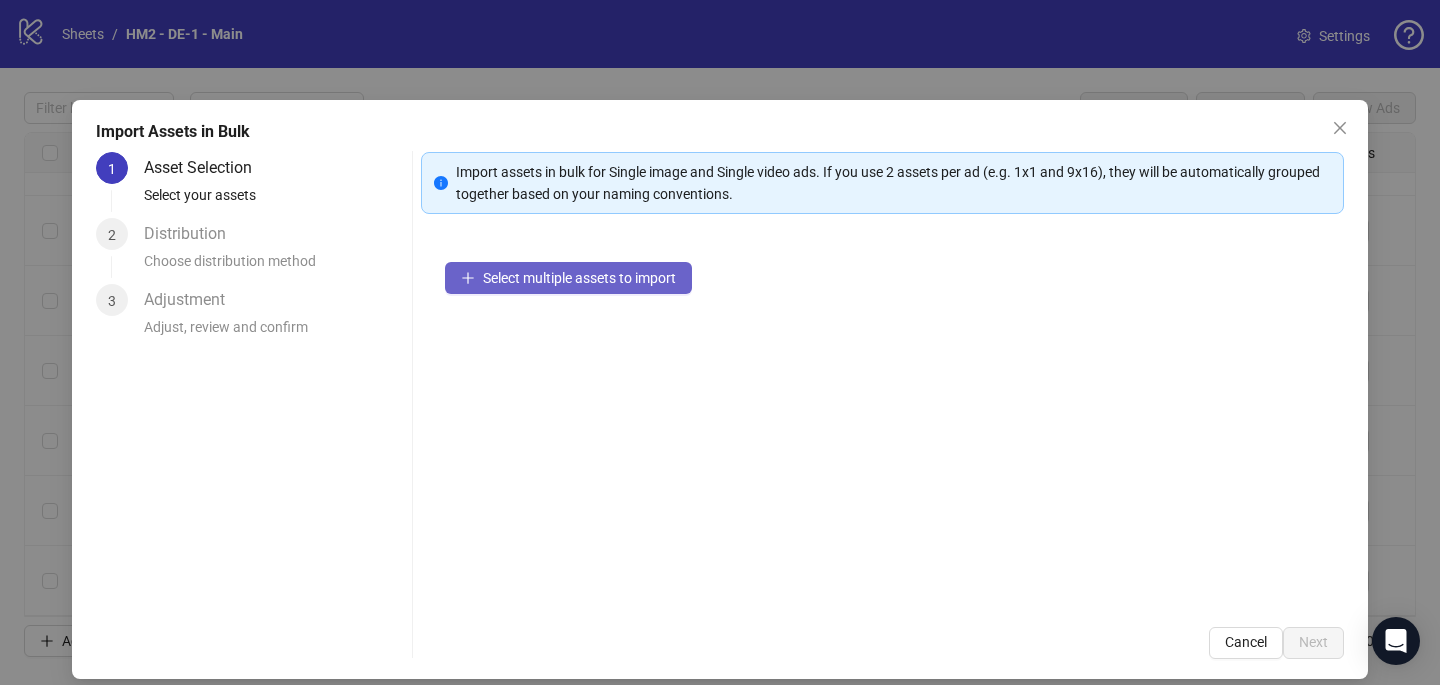 click on "Select multiple assets to import" at bounding box center (568, 278) 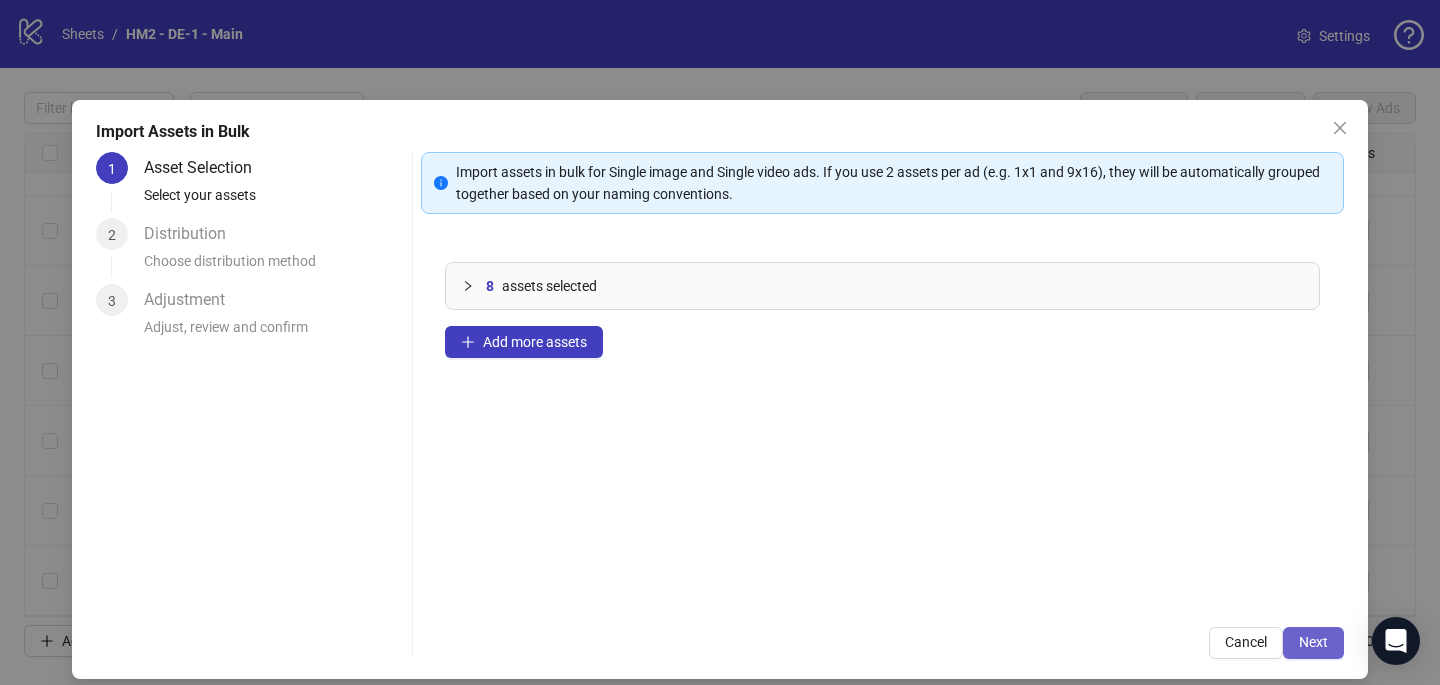 click on "Next" at bounding box center (1313, 643) 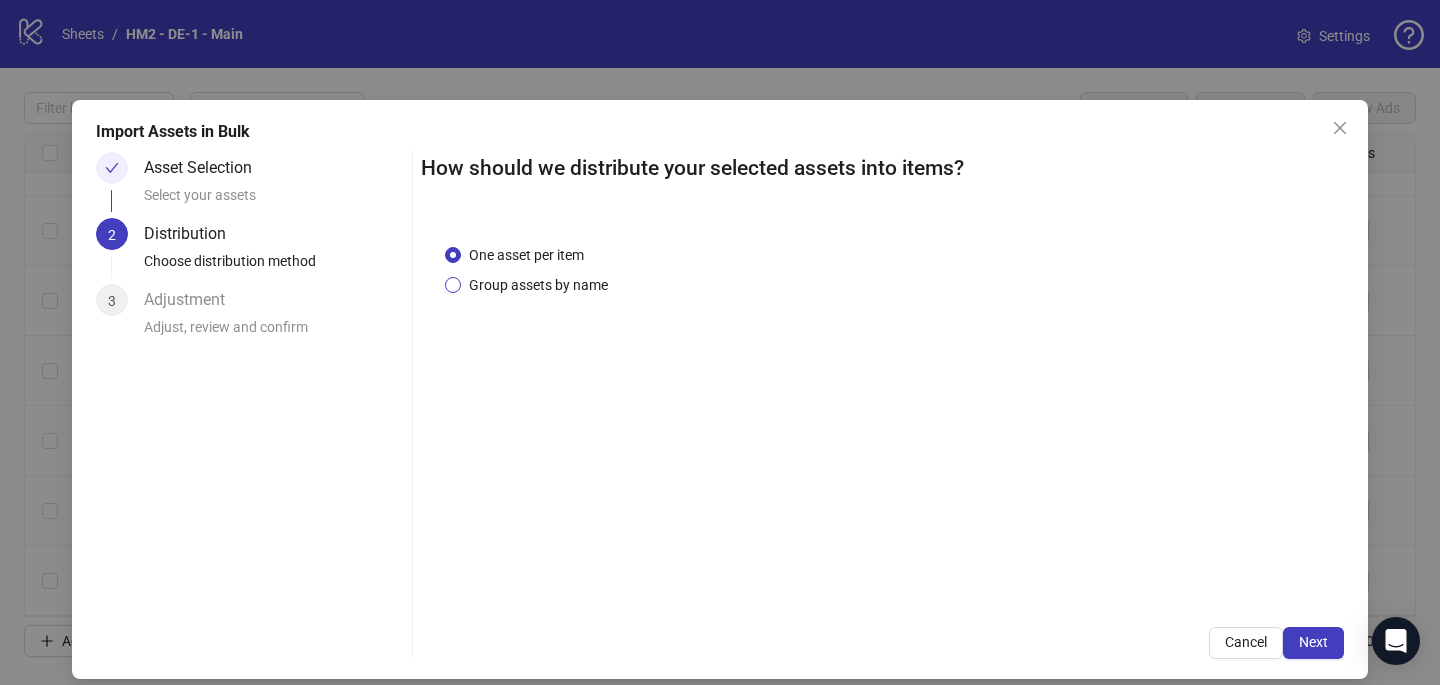 click on "Group assets by name" at bounding box center (538, 285) 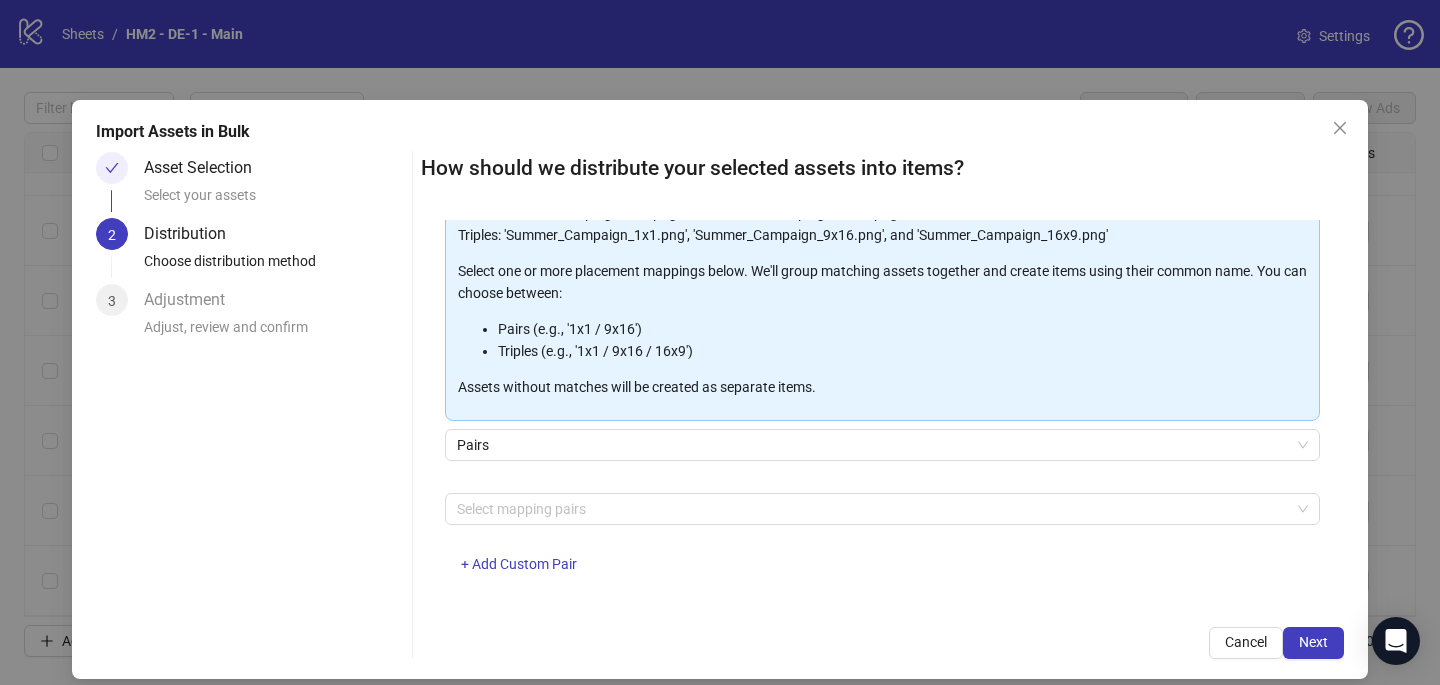scroll, scrollTop: 203, scrollLeft: 0, axis: vertical 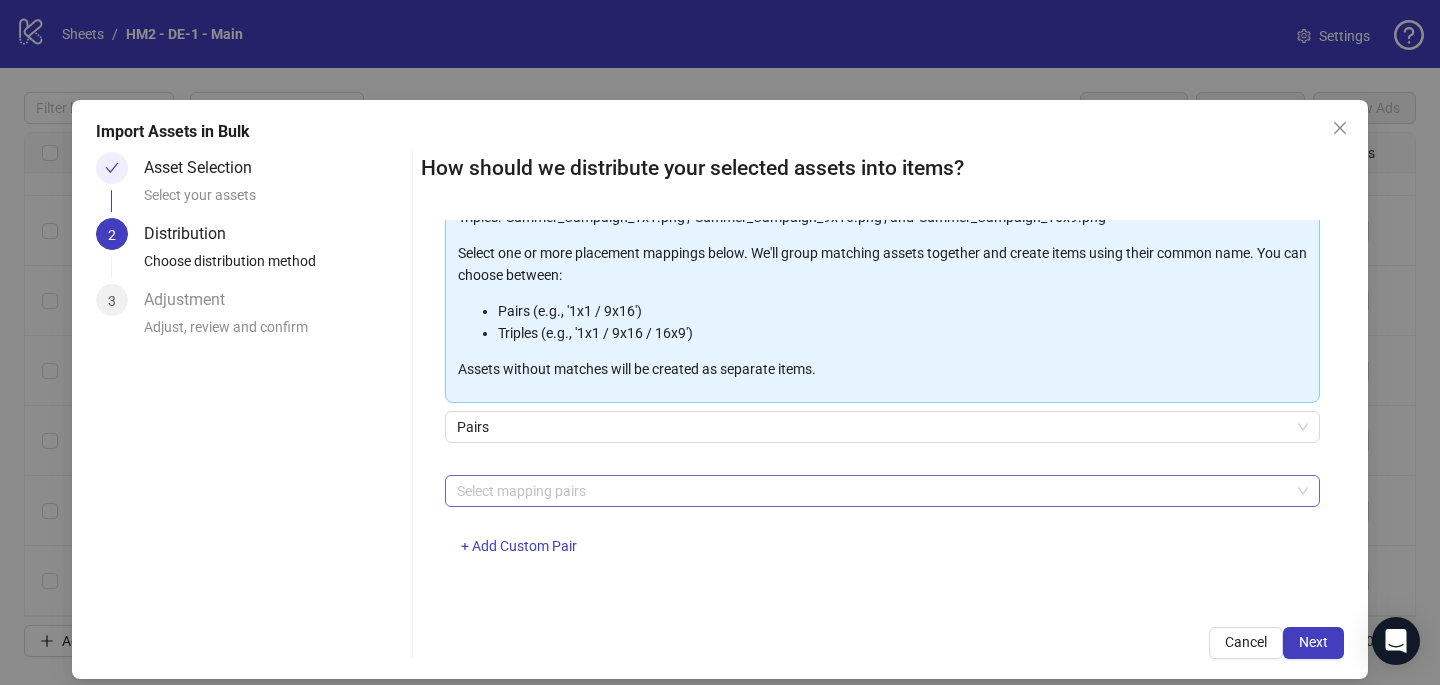 click at bounding box center [872, 491] 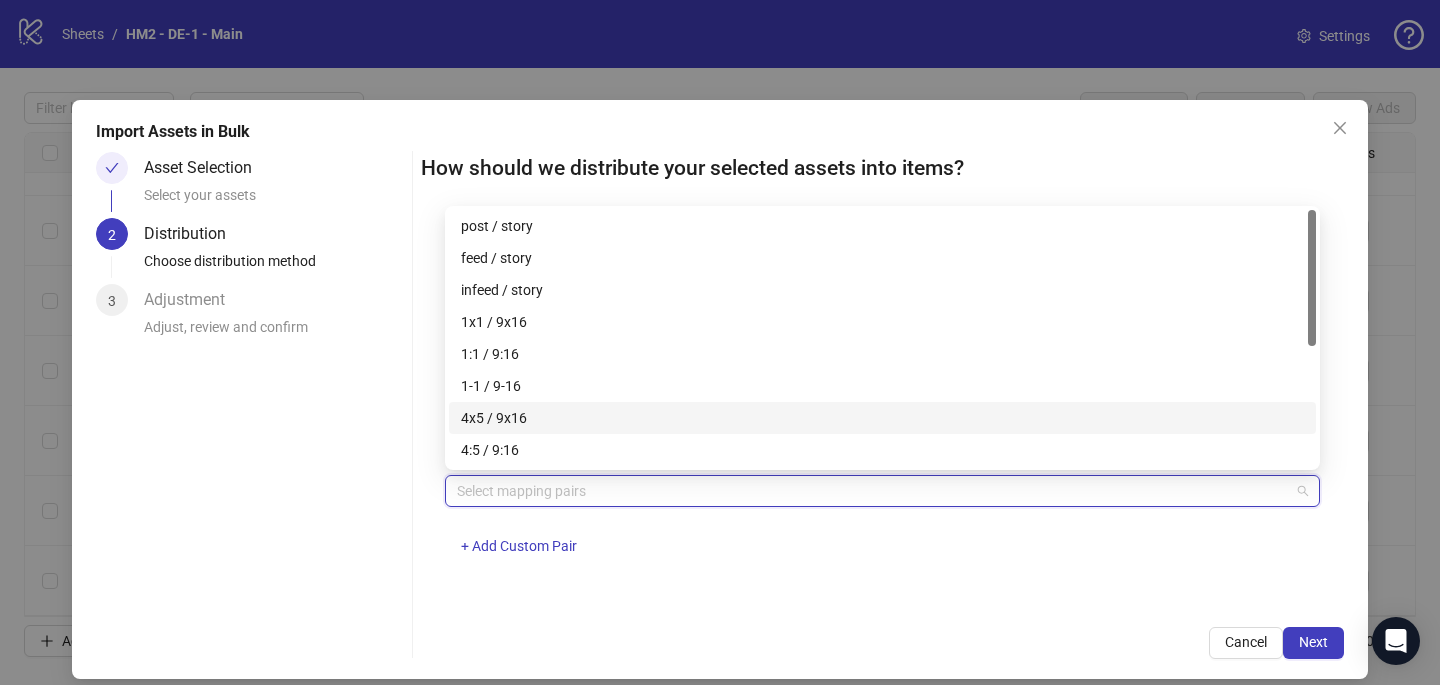 click on "4x5 / 9x16" at bounding box center [882, 418] 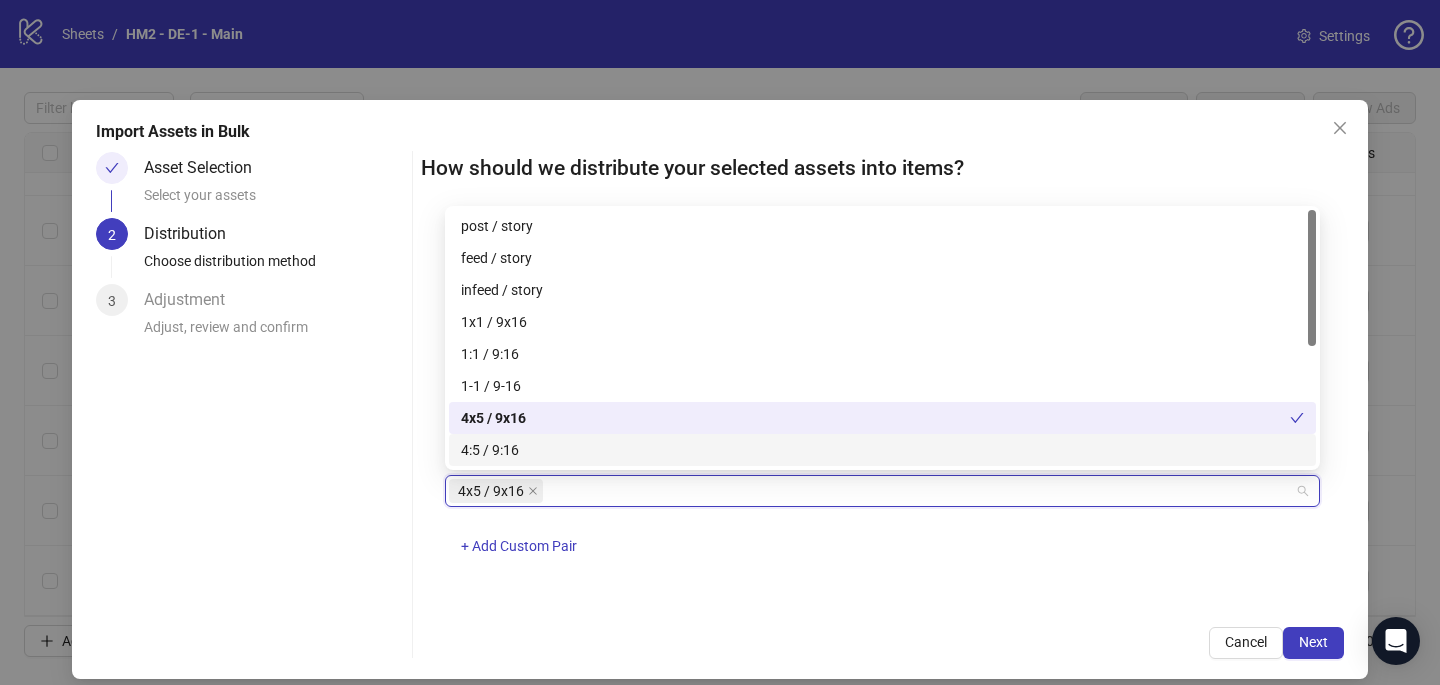 click on "One asset per item Group assets by name Assets must follow a consistent naming pattern to use this feature. Examples: Pairs: 'Summer_Campaign_1x1.png' and 'Summer_Campaign_9x16.png' Triples: 'Summer_Campaign_1x1.png', 'Summer_Campaign_9x16.png', and 'Summer_Campaign_16x9.png' Select one or more placement mappings below. We'll group matching assets together and create items using their common name. You can choose between: Pairs (e.g., '1x1 / 9x16') Triples (e.g., '1x1 / 9x16 / 16x9') Assets without matches will be created as separate items. Pairs 4x5 / 9x16   + Add Custom Pair" at bounding box center [882, 411] 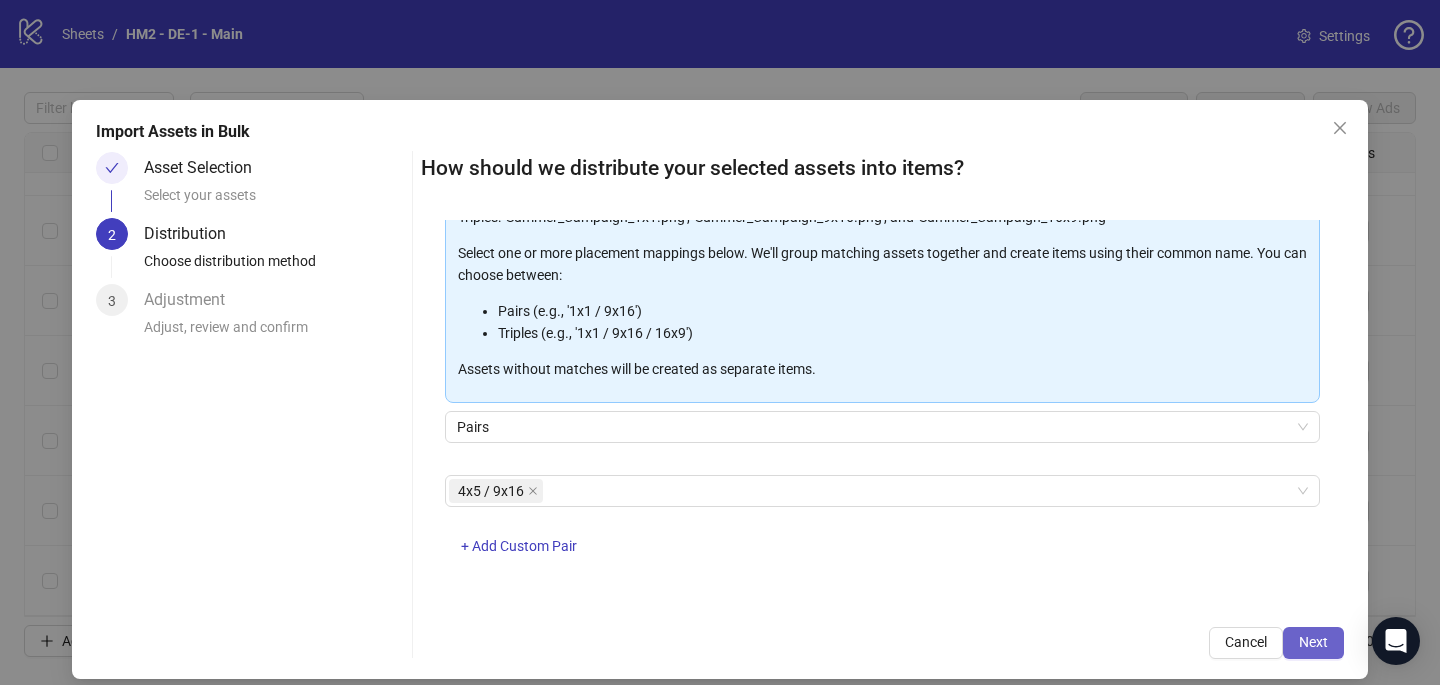 click on "Next" at bounding box center [1313, 642] 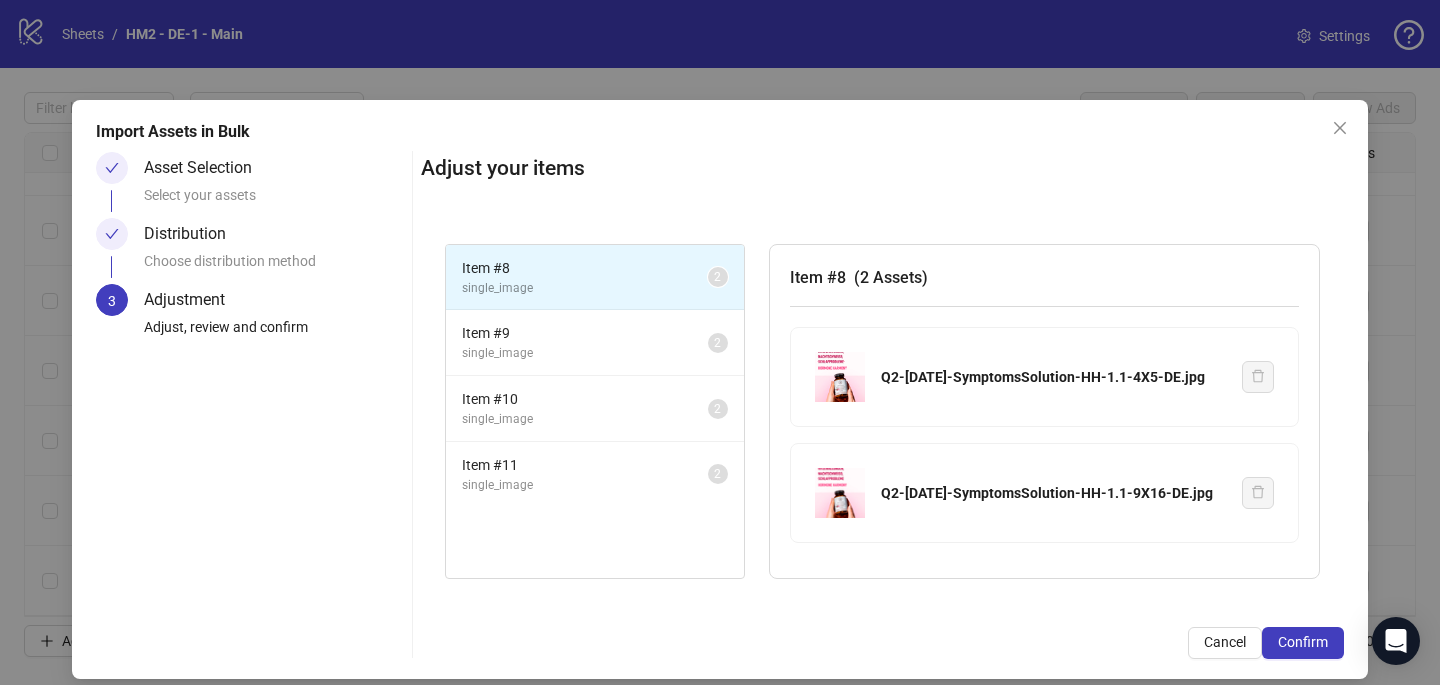 click on "Confirm" at bounding box center [1303, 642] 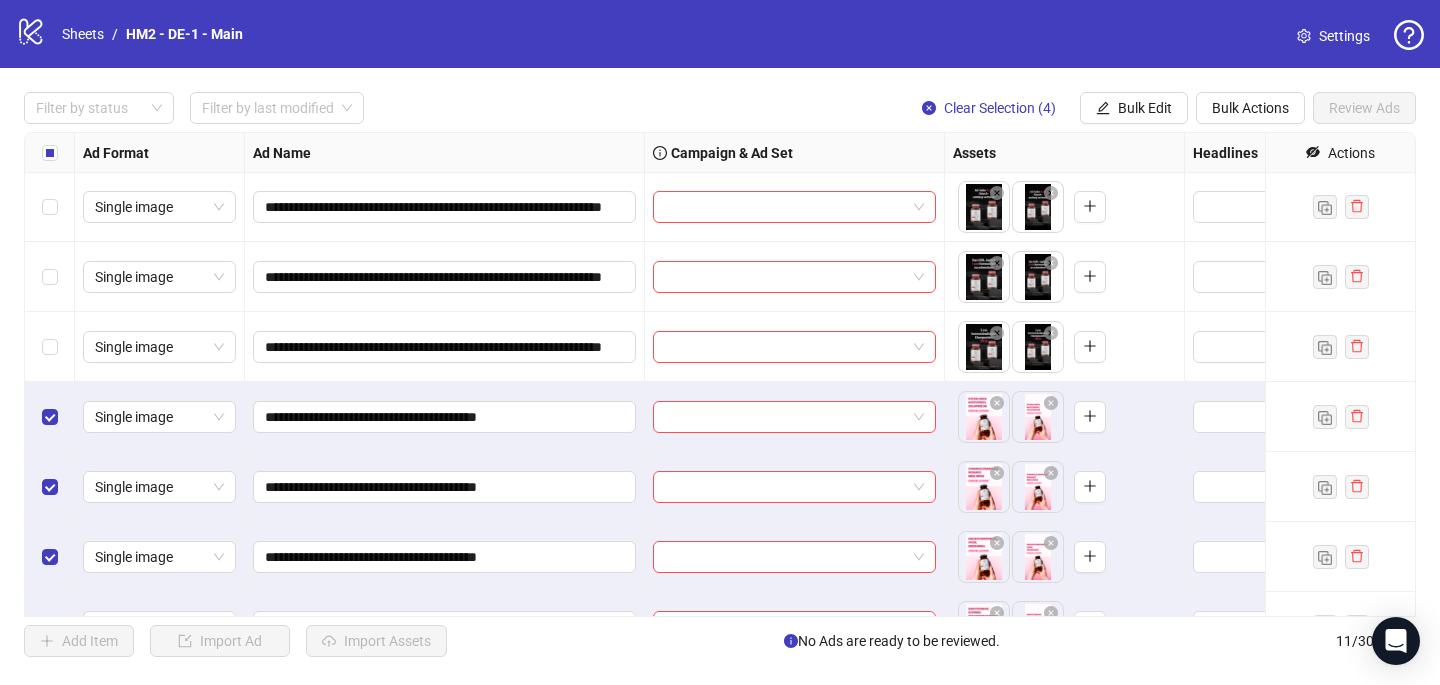 scroll, scrollTop: 327, scrollLeft: 0, axis: vertical 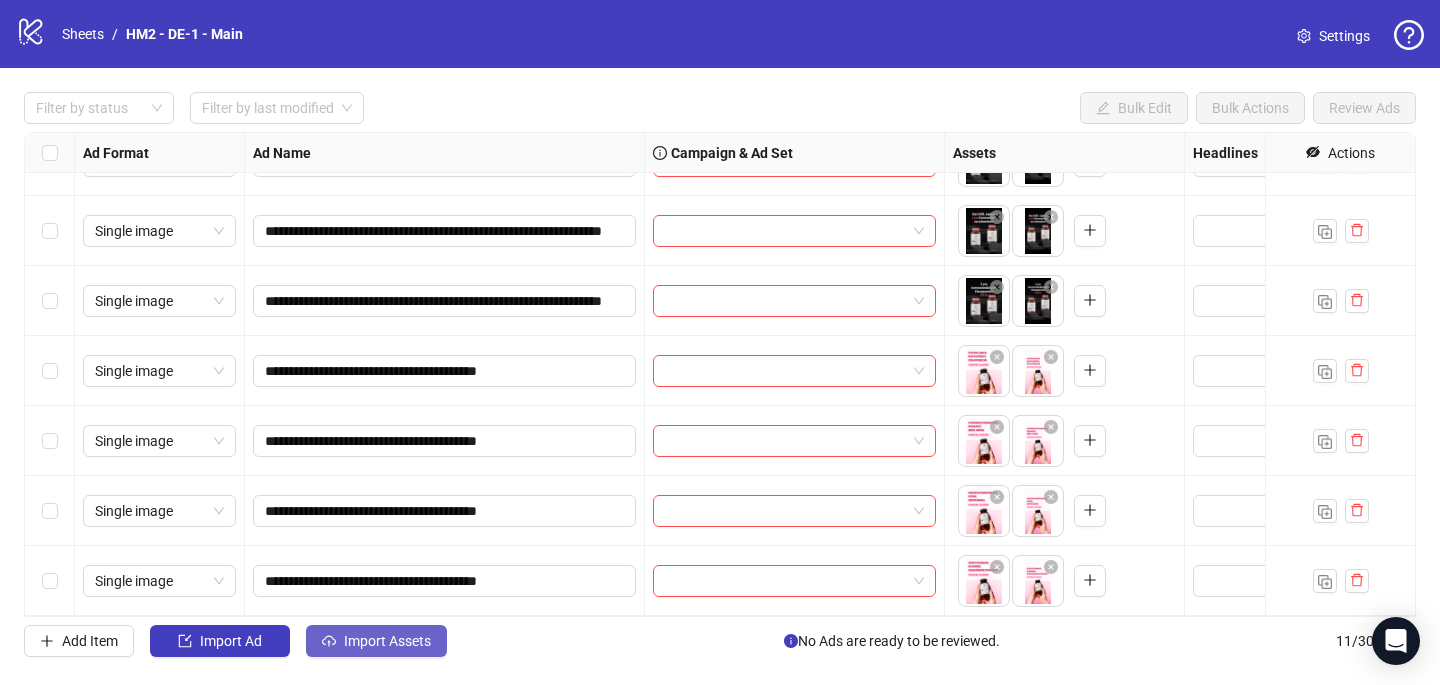 click on "Import Assets" at bounding box center (376, 641) 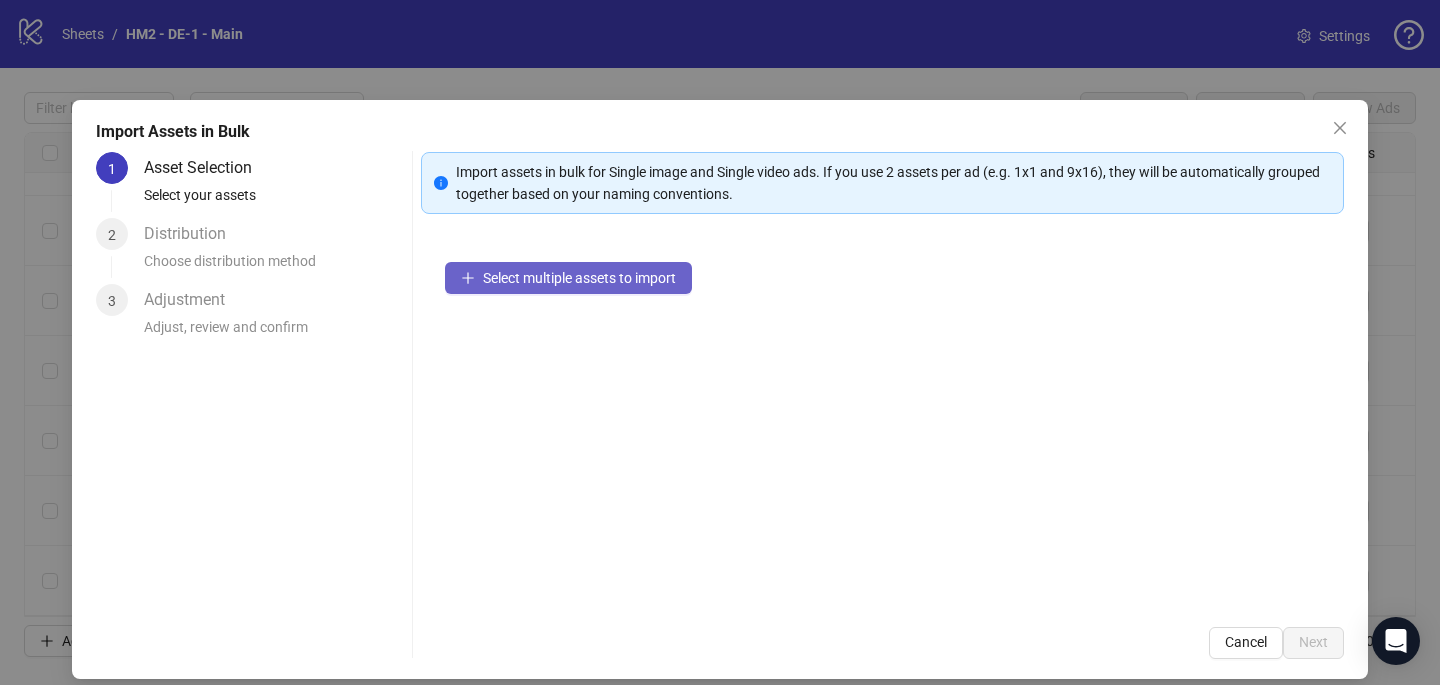 click on "Select multiple assets to import" at bounding box center [568, 278] 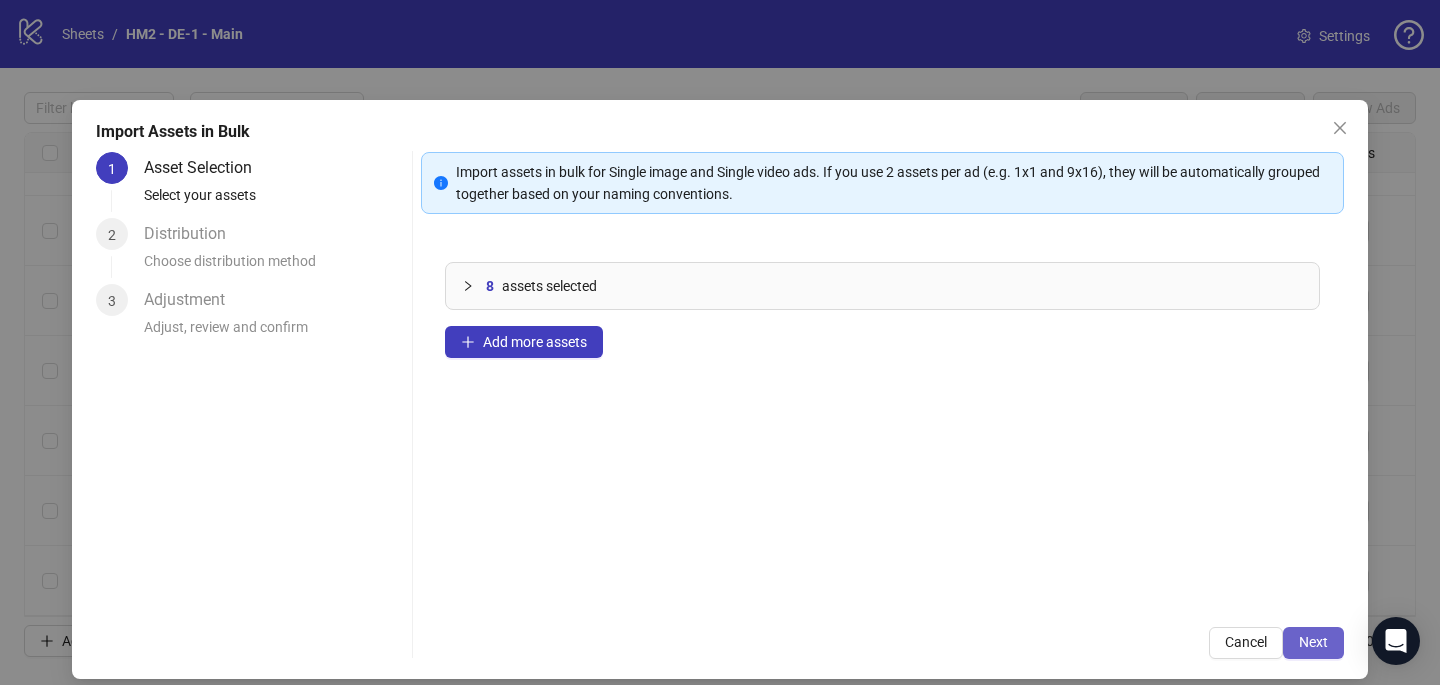 click on "Next" at bounding box center [1313, 642] 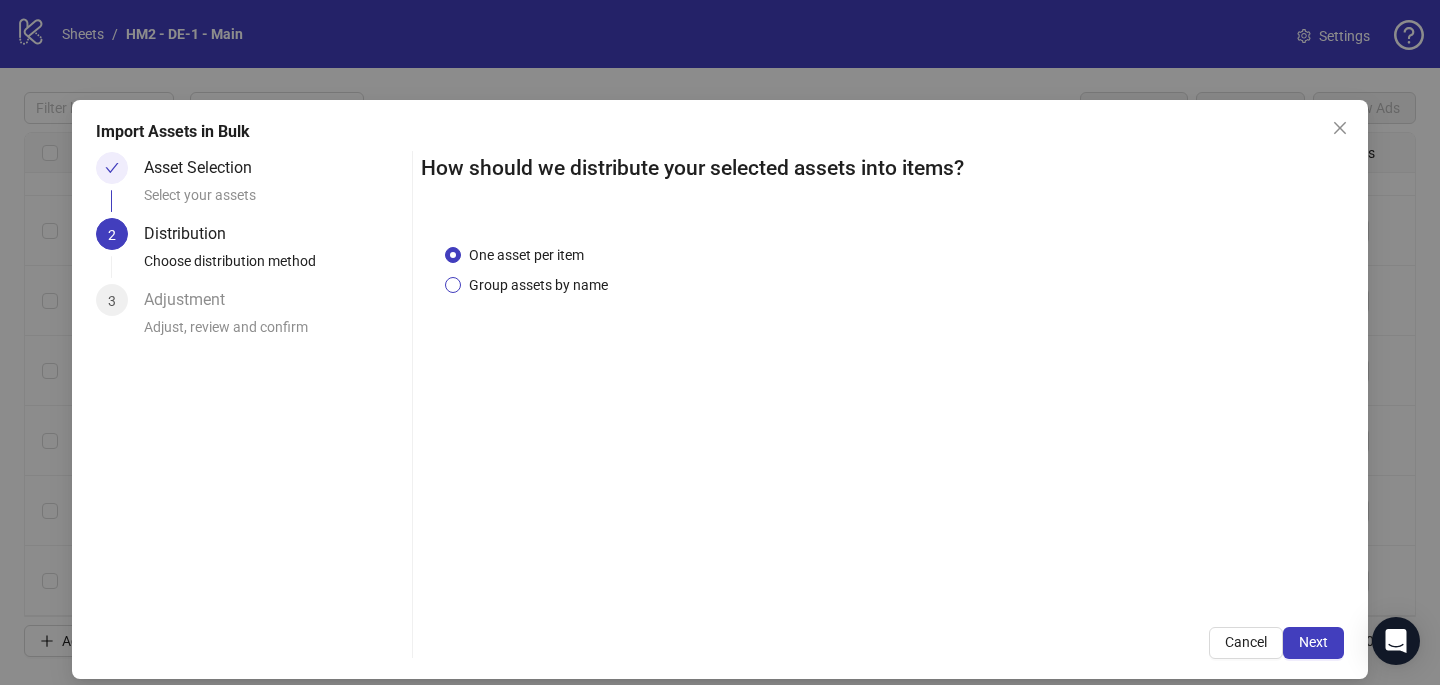 click on "Group assets by name" at bounding box center [538, 285] 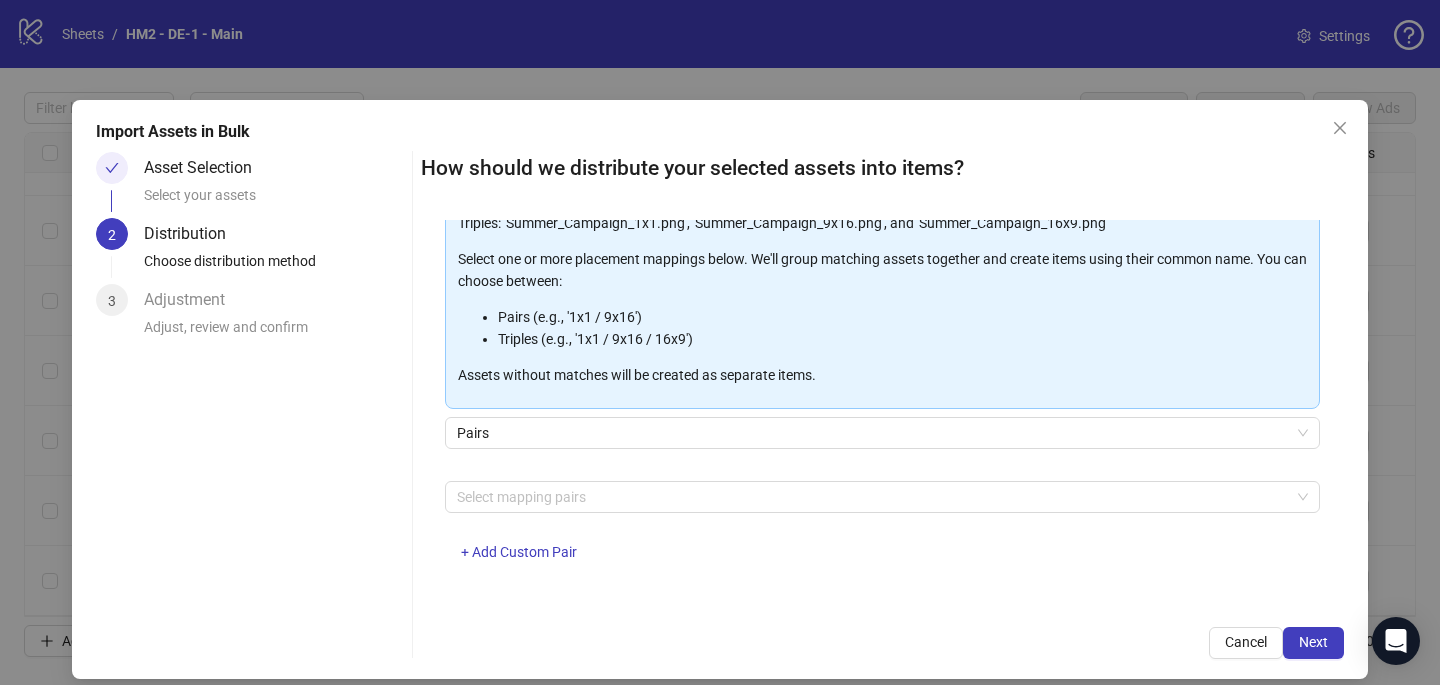 scroll, scrollTop: 203, scrollLeft: 0, axis: vertical 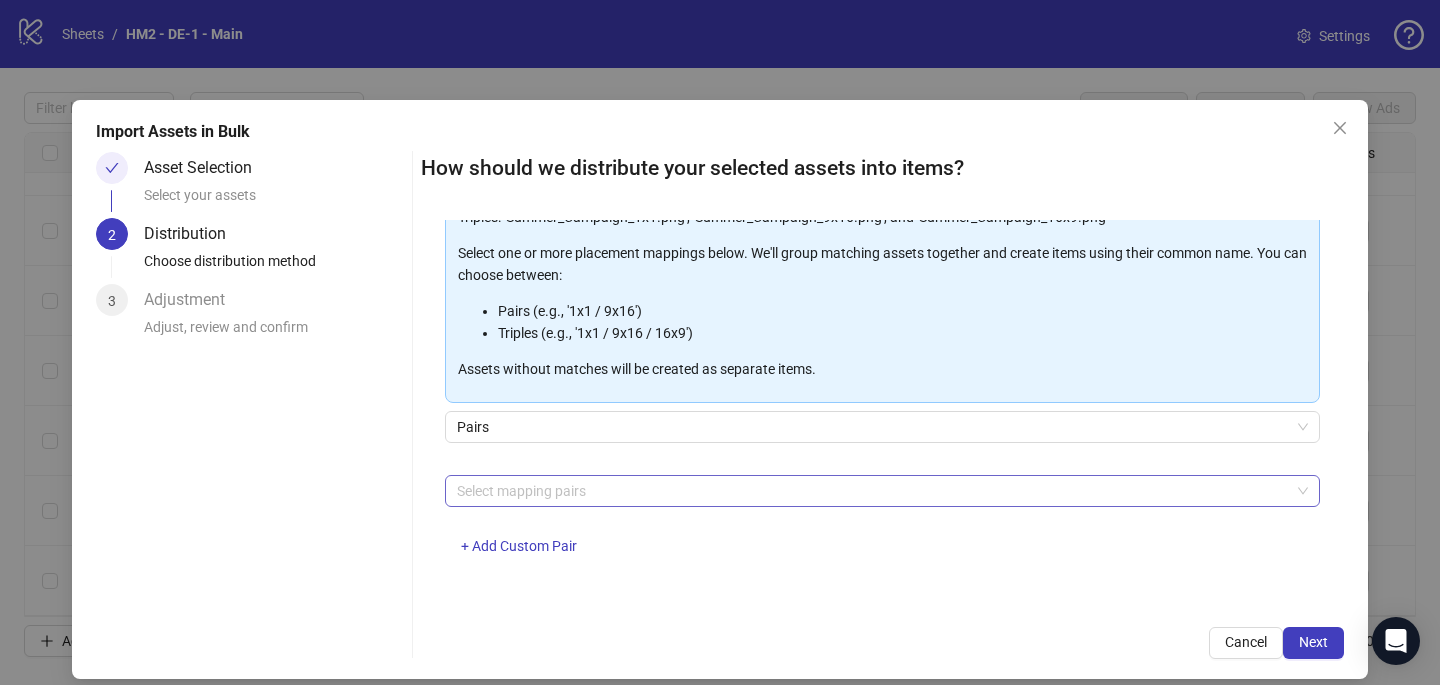 click at bounding box center (872, 491) 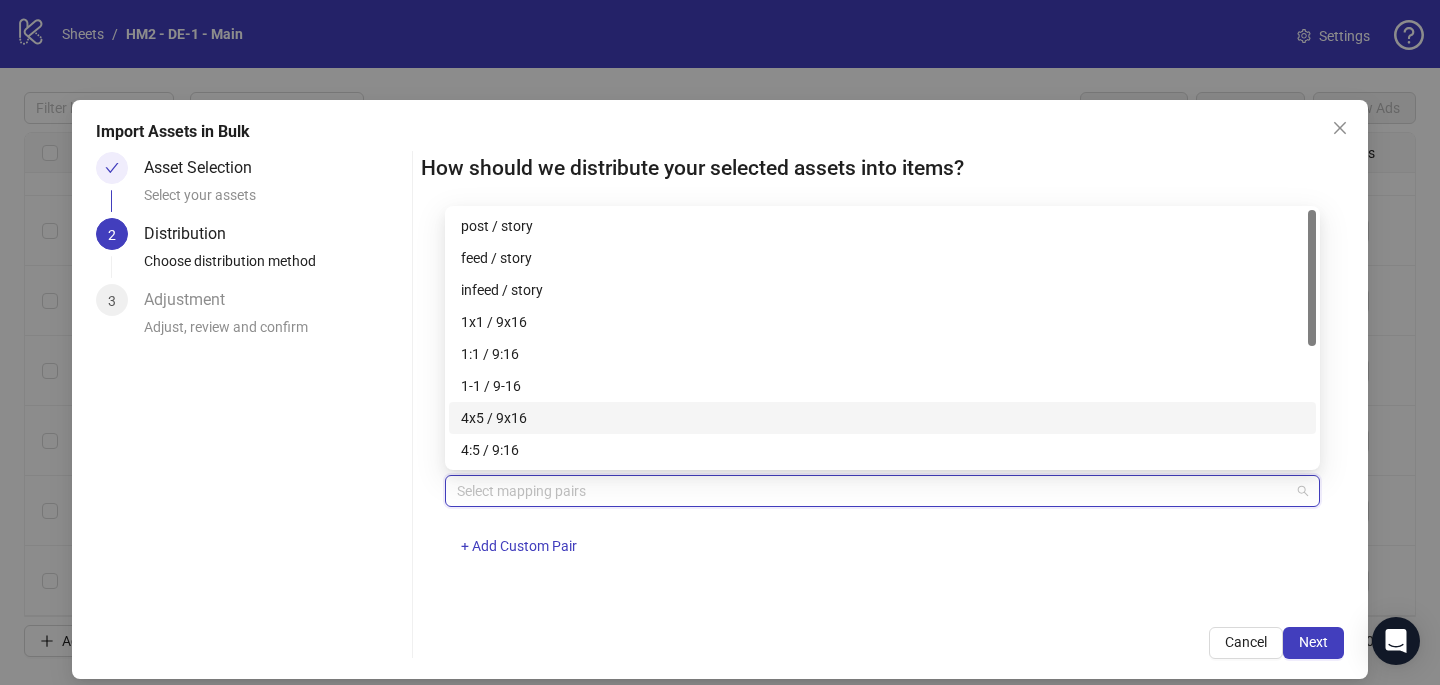 click on "4x5 / 9x16" at bounding box center [882, 418] 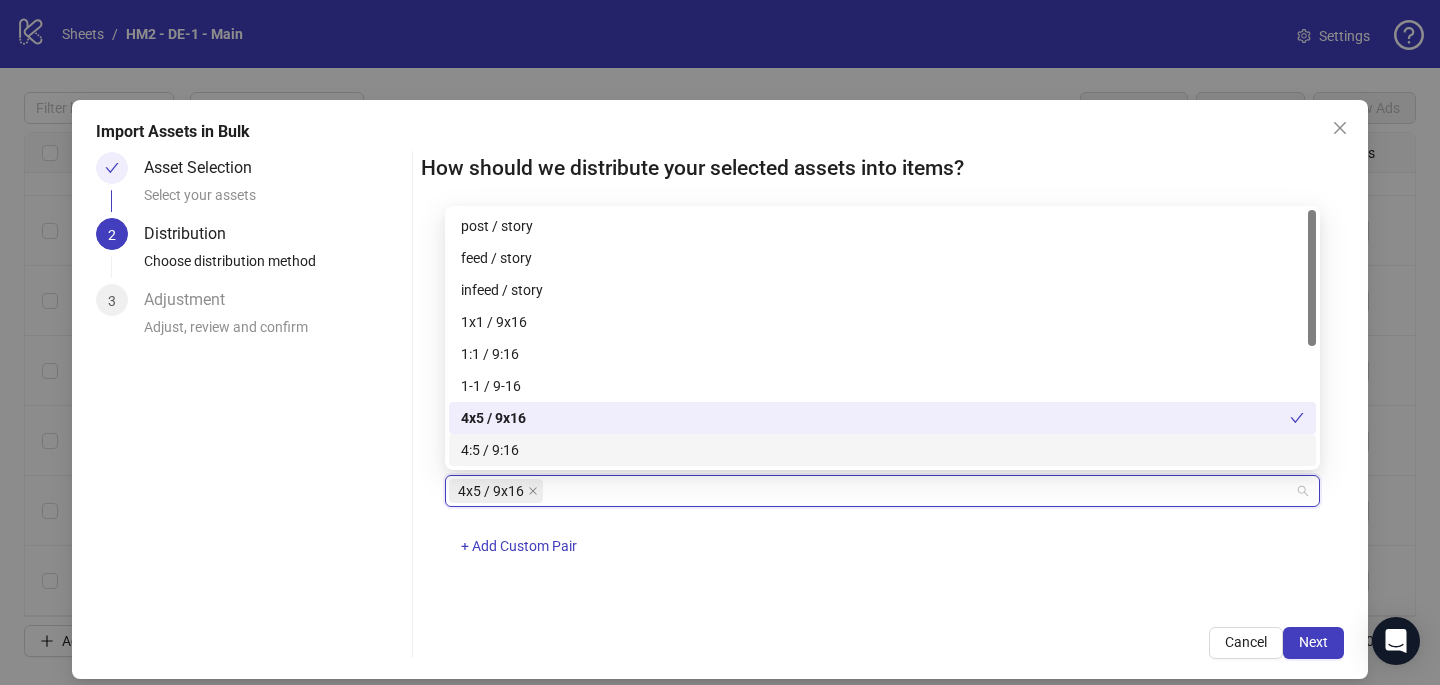 click on "One asset per item Group assets by name Assets must follow a consistent naming pattern to use this feature. Examples: Pairs: 'Summer_Campaign_1x1.png' and 'Summer_Campaign_9x16.png' Triples: 'Summer_Campaign_1x1.png', 'Summer_Campaign_9x16.png', and 'Summer_Campaign_16x9.png' Select one or more placement mappings below. We'll group matching assets together and create items using their common name. You can choose between: Pairs (e.g., '1x1 / 9x16') Triples (e.g., '1x1 / 9x16 / 16x9') Assets without matches will be created as separate items. Pairs 4x5 / 9x16   + Add Custom Pair" at bounding box center [882, 411] 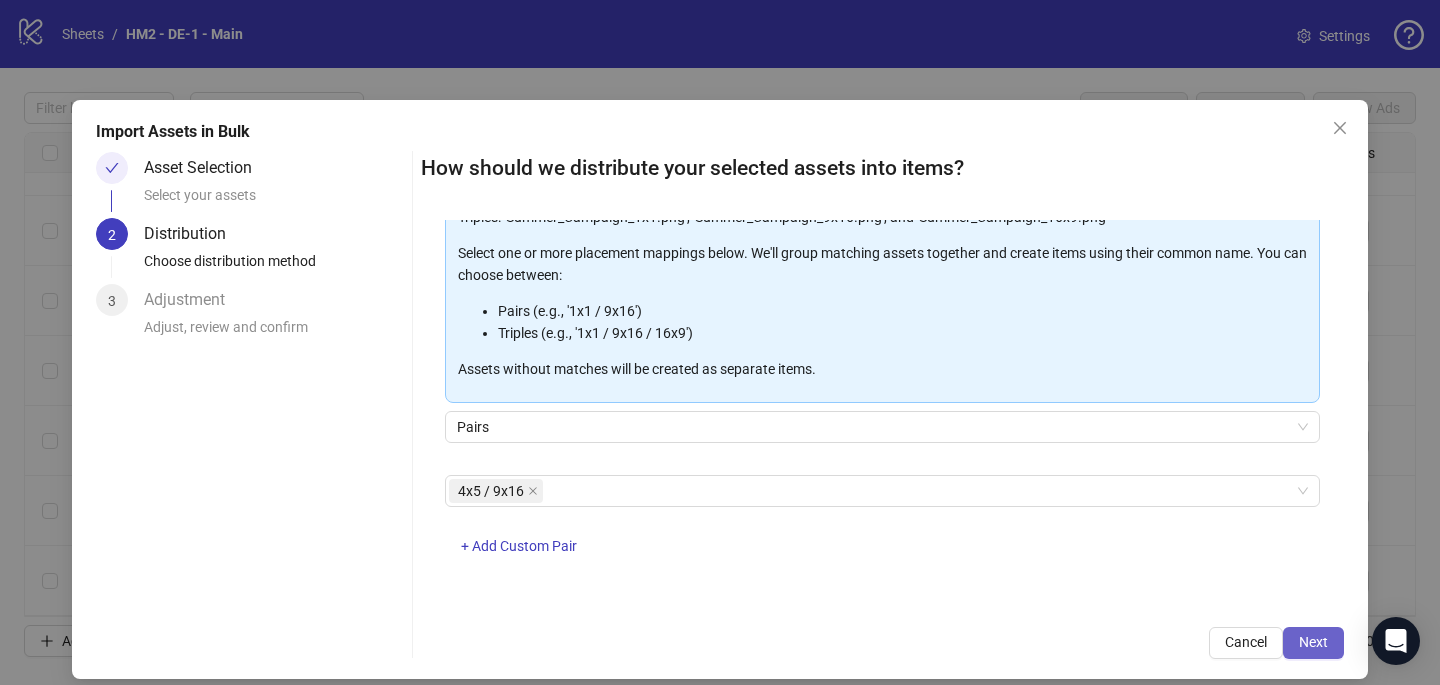 click on "Next" at bounding box center [1313, 643] 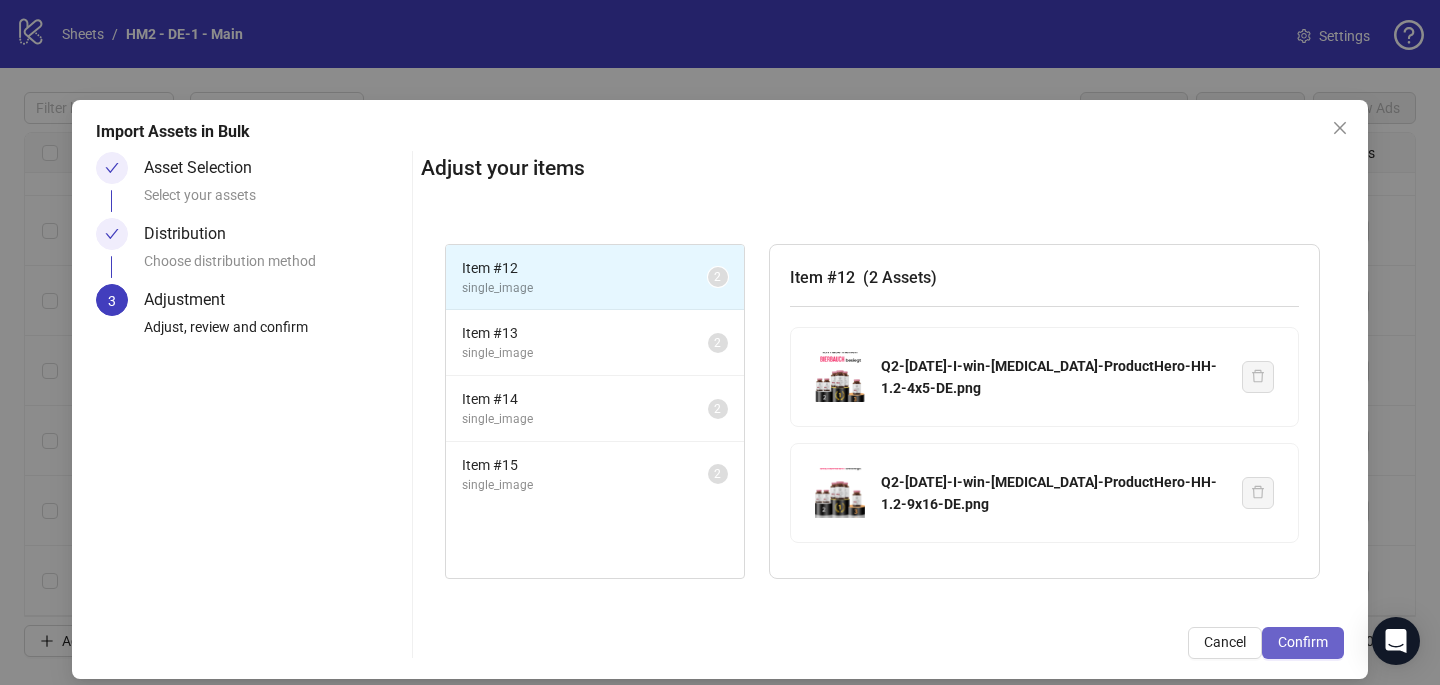 click on "Confirm" at bounding box center [1303, 642] 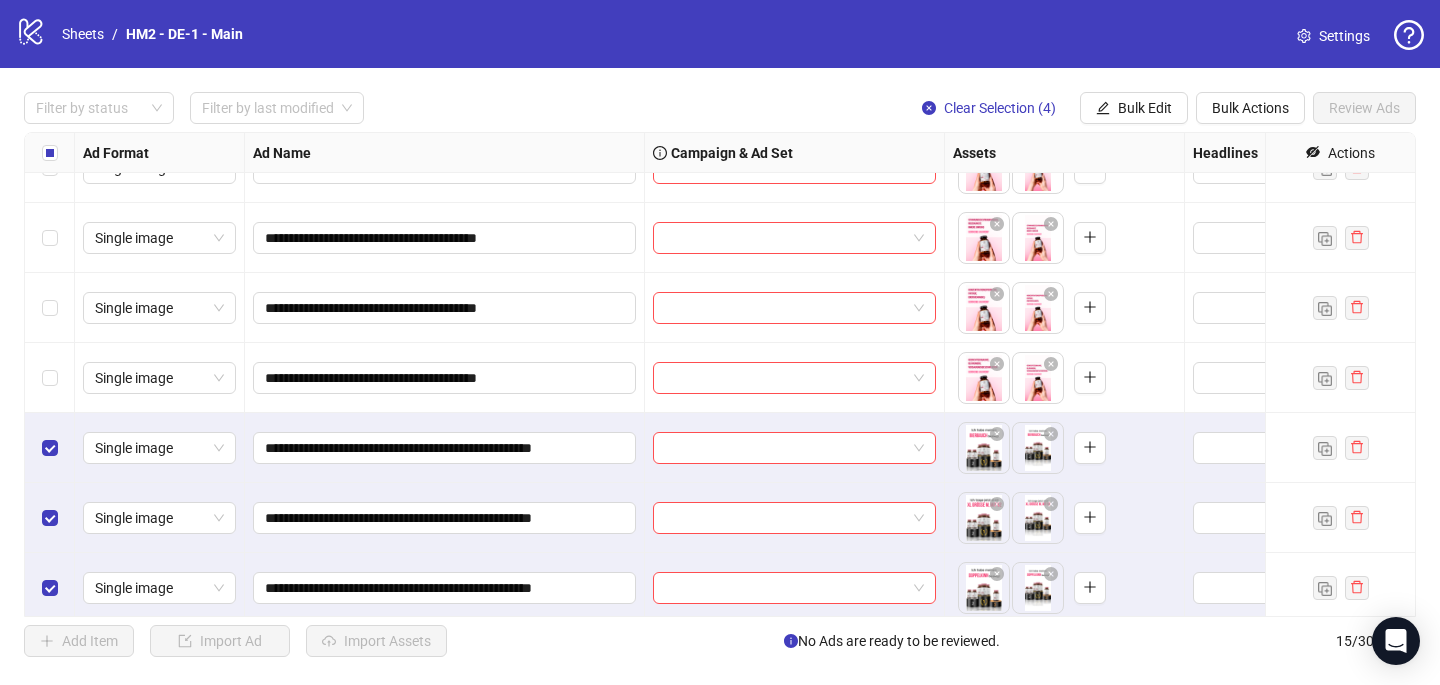 scroll, scrollTop: 607, scrollLeft: 0, axis: vertical 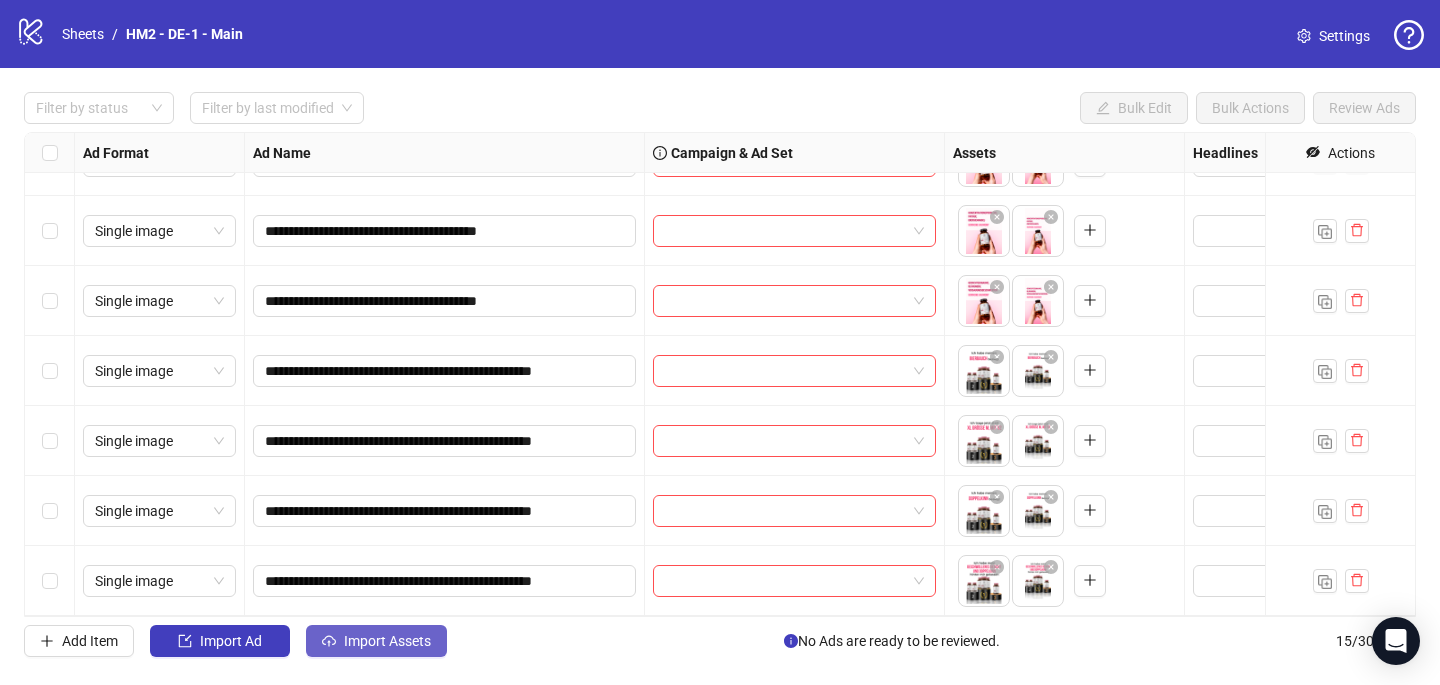 click on "Import Assets" at bounding box center (387, 641) 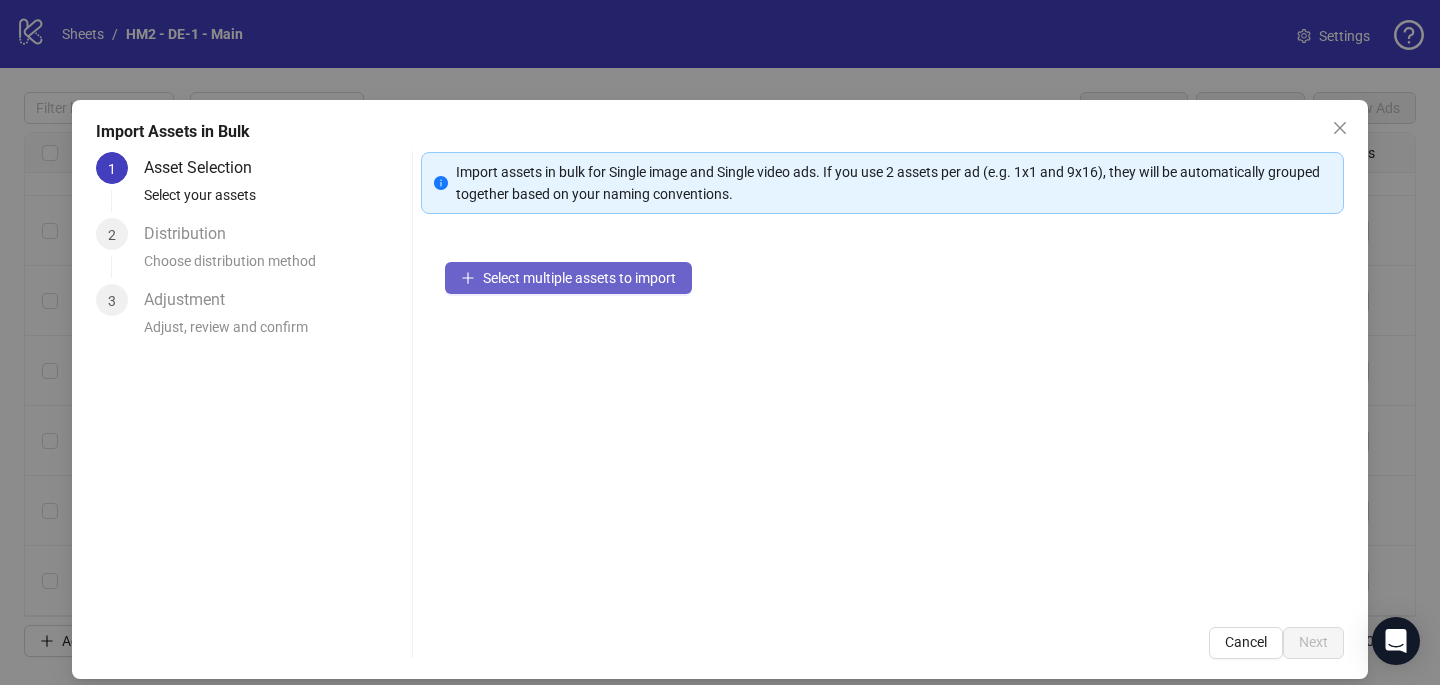 click on "Select multiple assets to import" at bounding box center [579, 278] 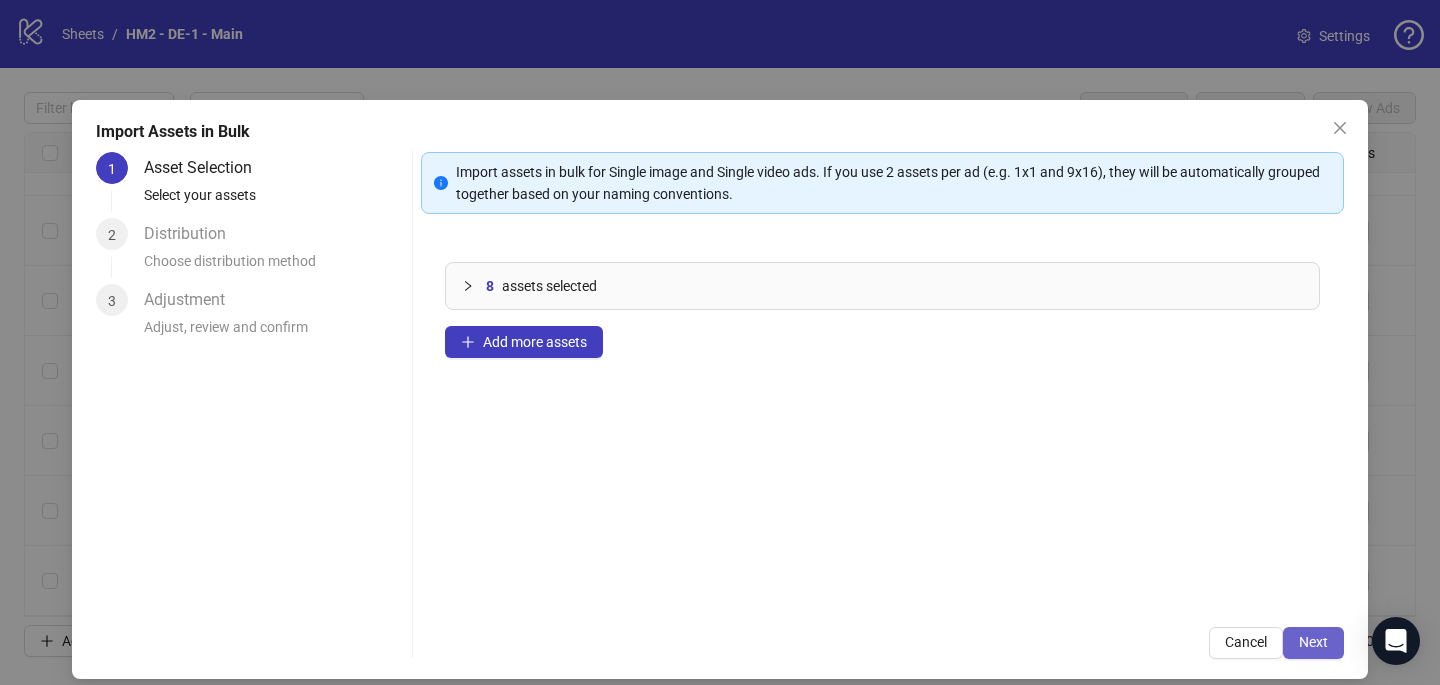click on "Next" at bounding box center (1313, 642) 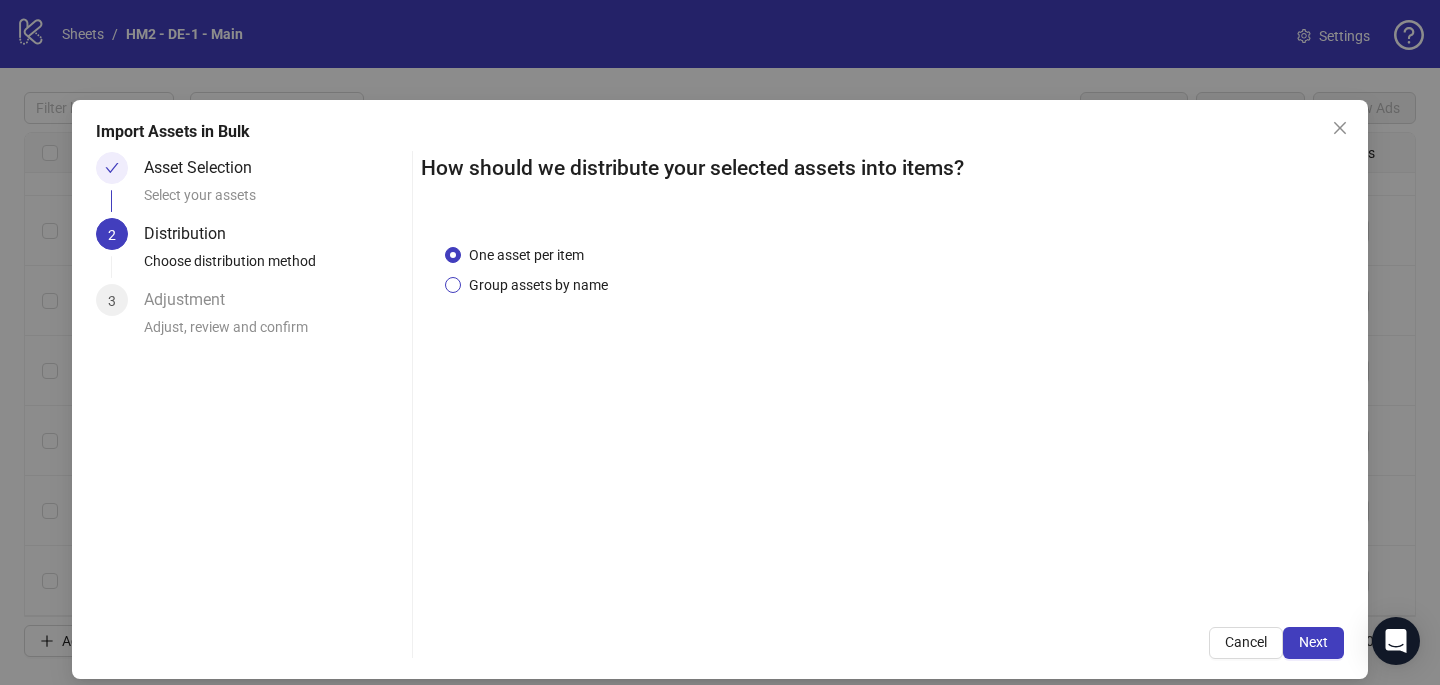 click on "Group assets by name" at bounding box center (538, 285) 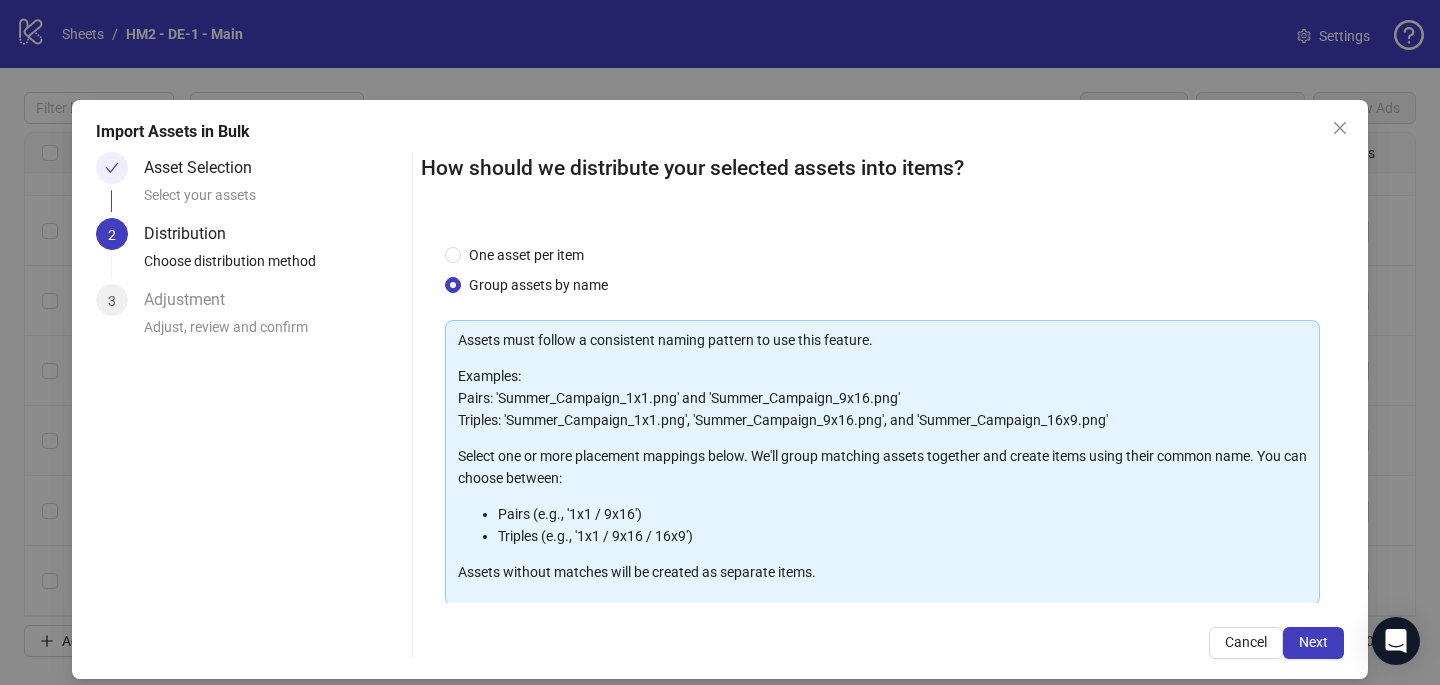 scroll, scrollTop: 203, scrollLeft: 0, axis: vertical 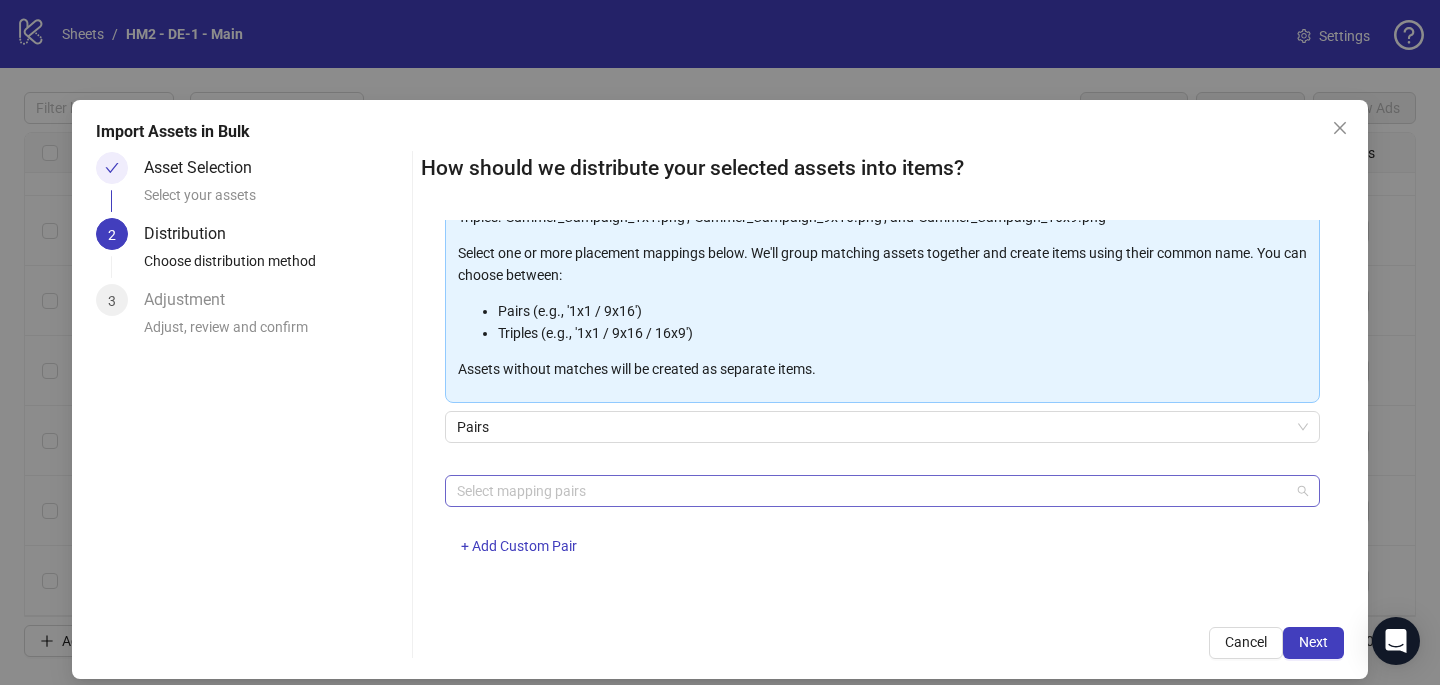 click at bounding box center [872, 491] 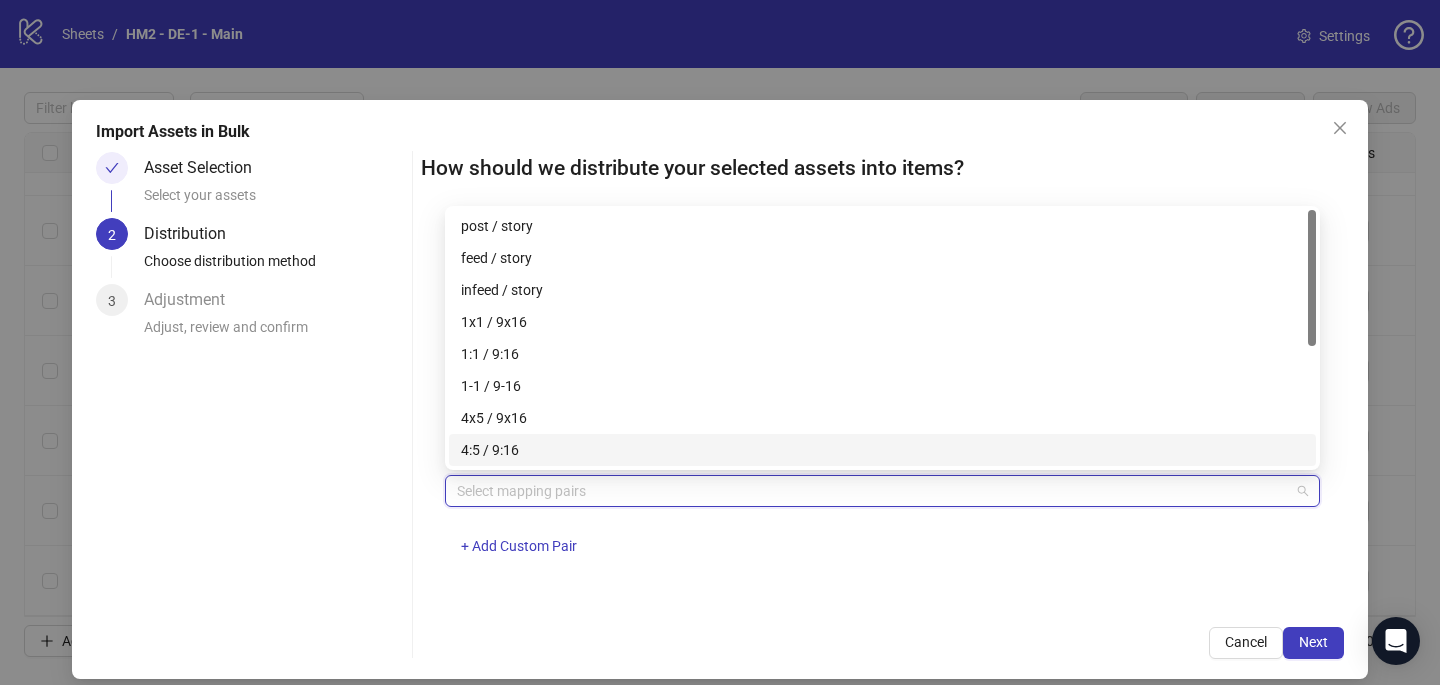 click on "4x5 / 9x16" at bounding box center [882, 418] 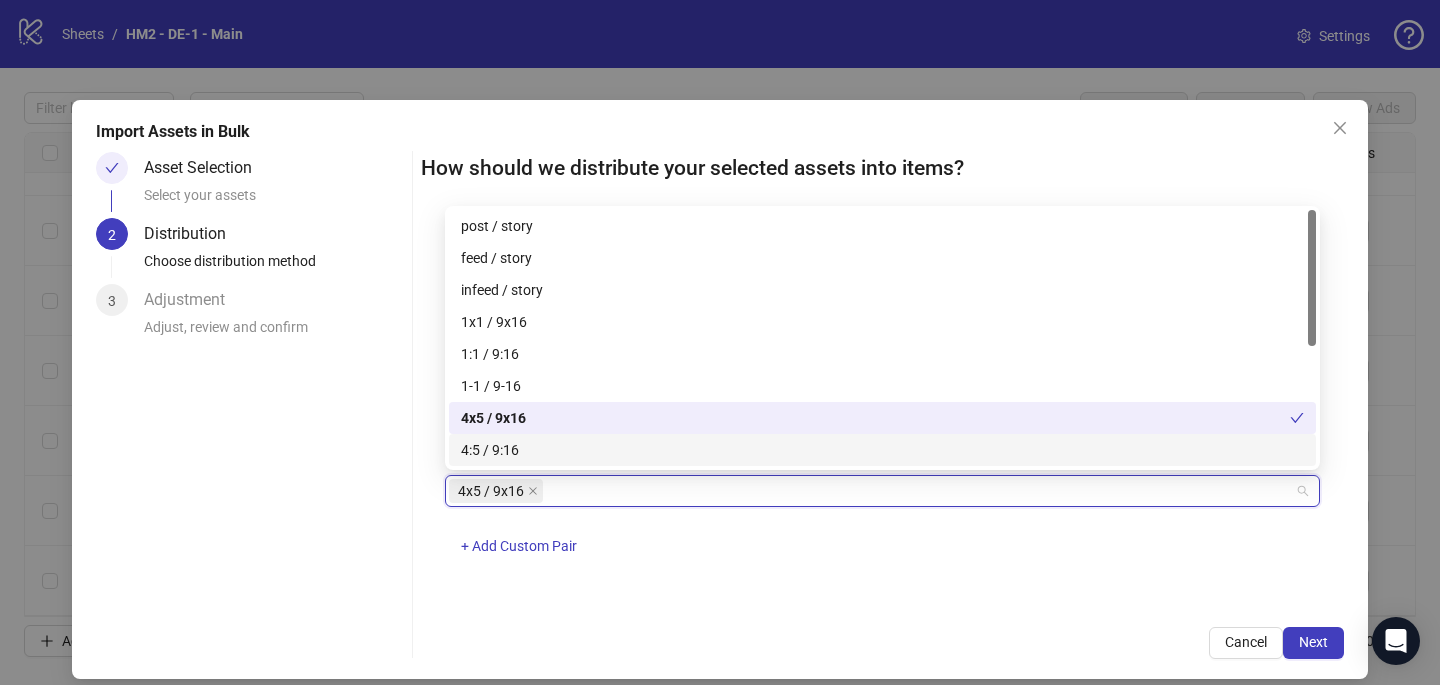 click on "4x5 / 9x16   + Add Custom Pair" at bounding box center [882, 527] 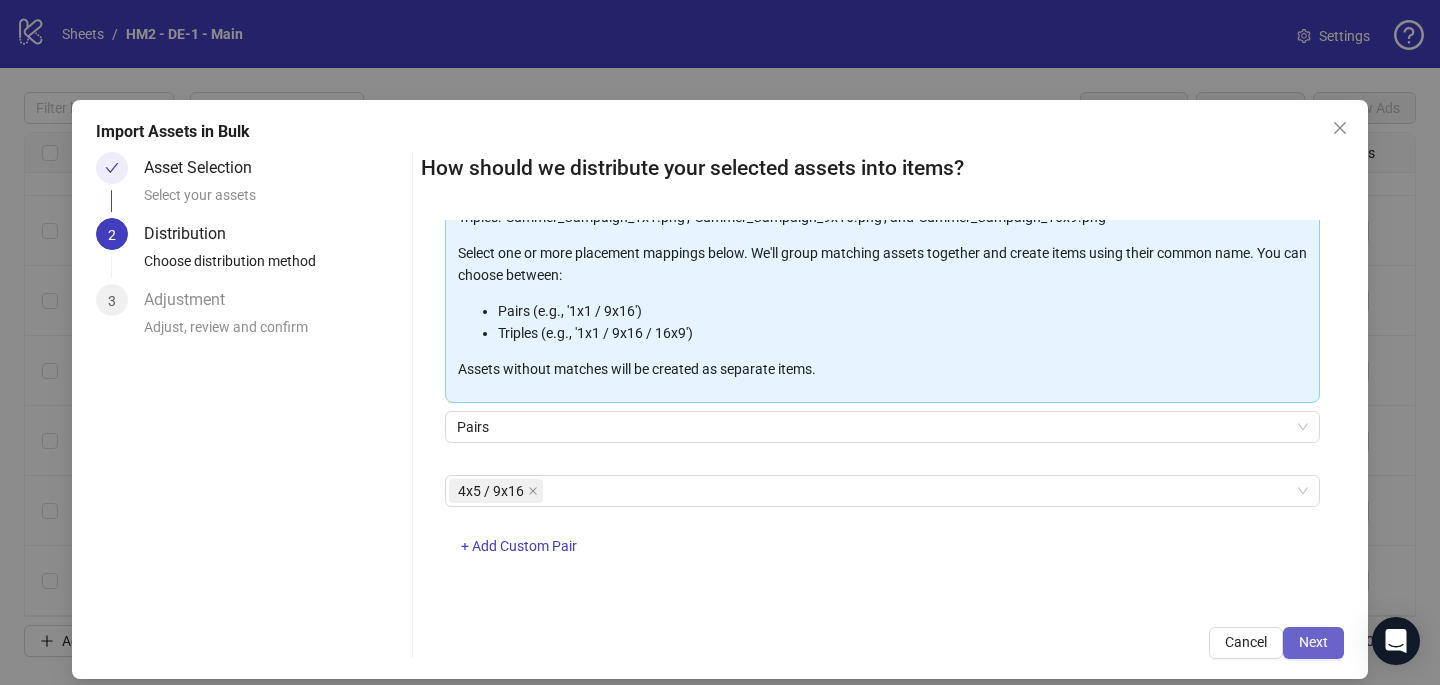 click on "Next" at bounding box center (1313, 642) 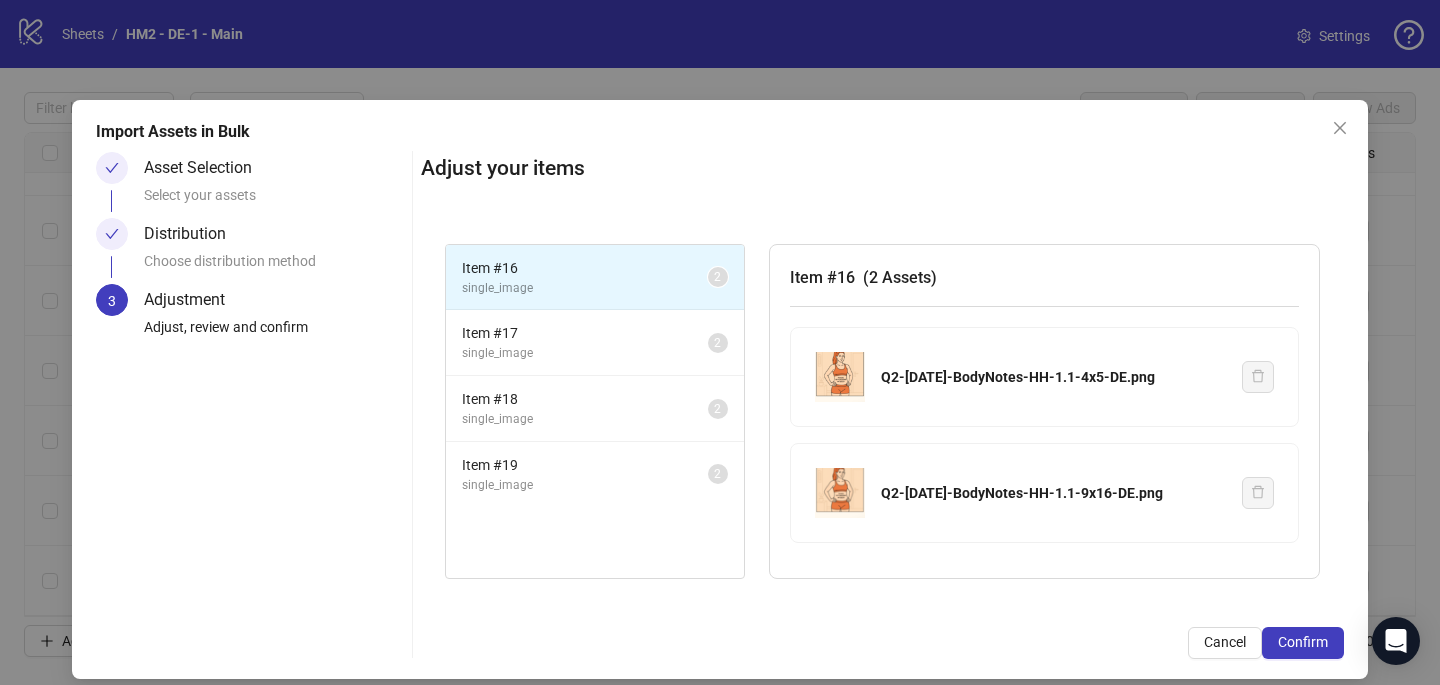 click on "Confirm" at bounding box center (1303, 642) 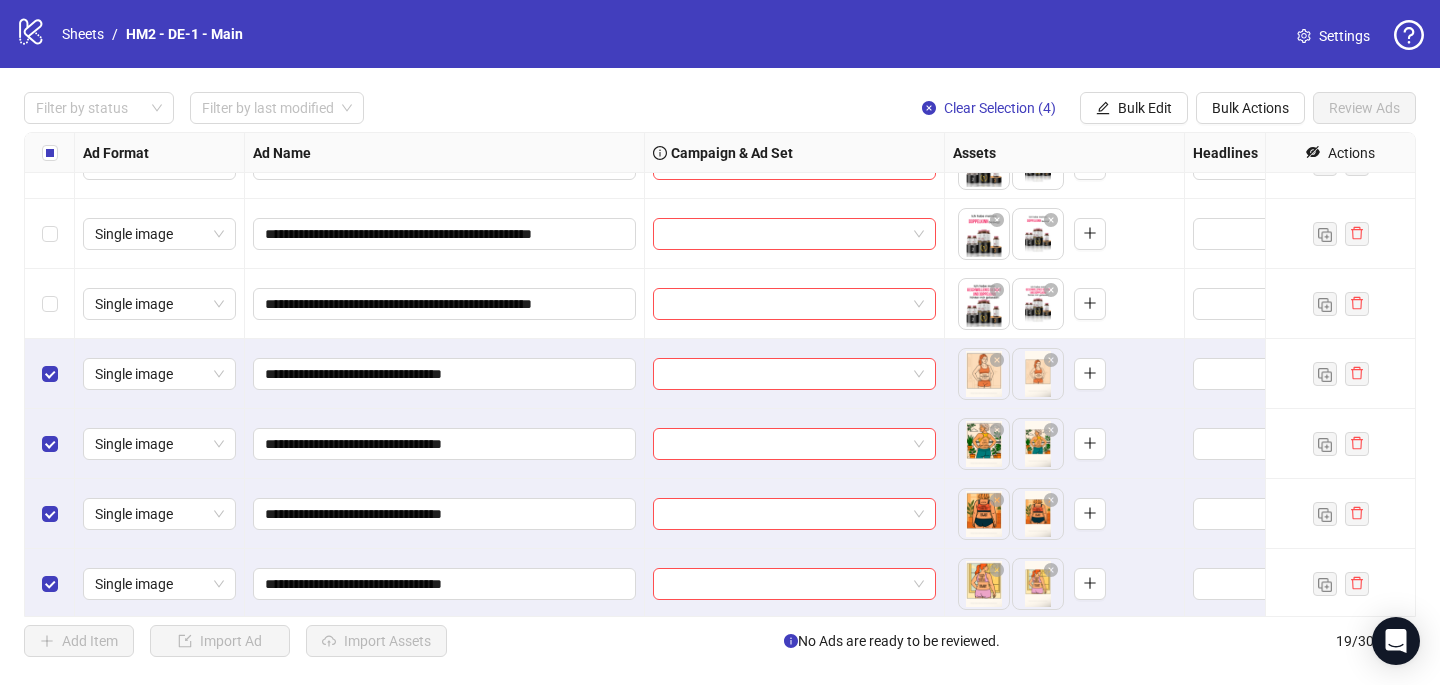scroll, scrollTop: 887, scrollLeft: 0, axis: vertical 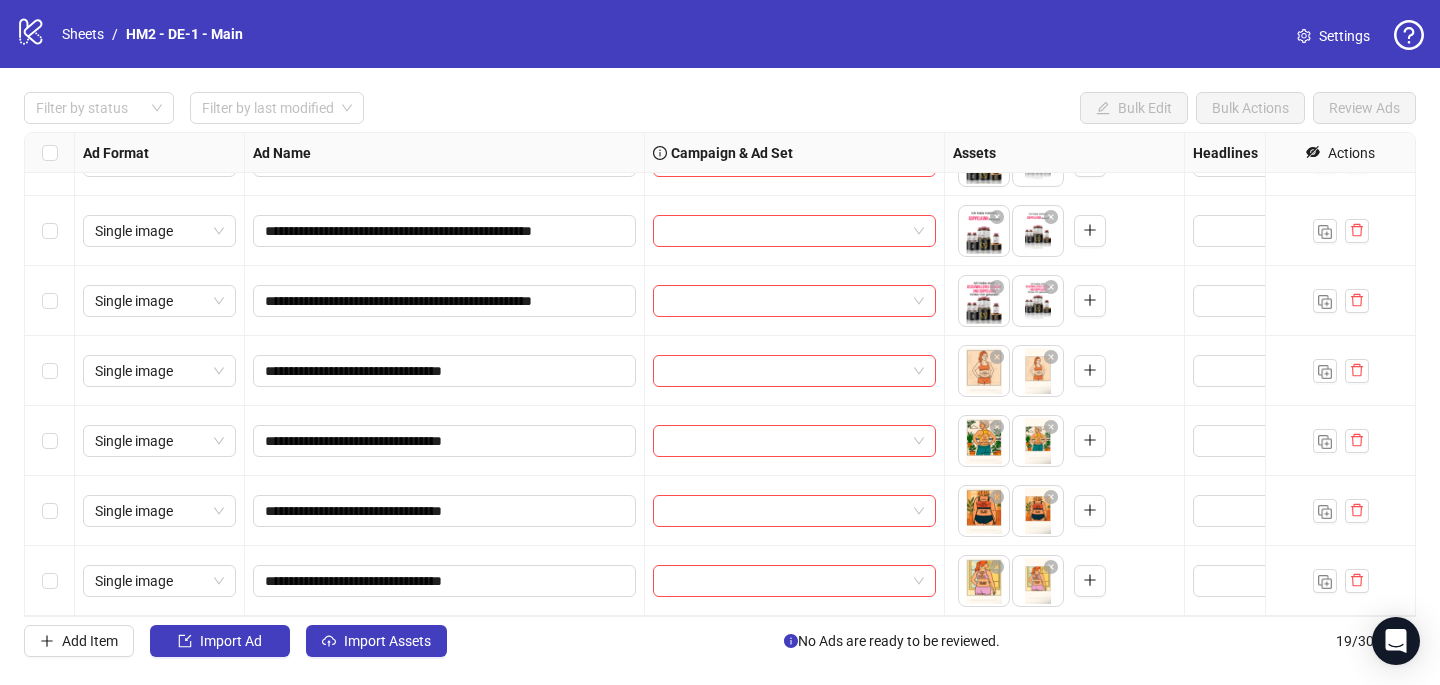 click on "**********" at bounding box center [720, 374] 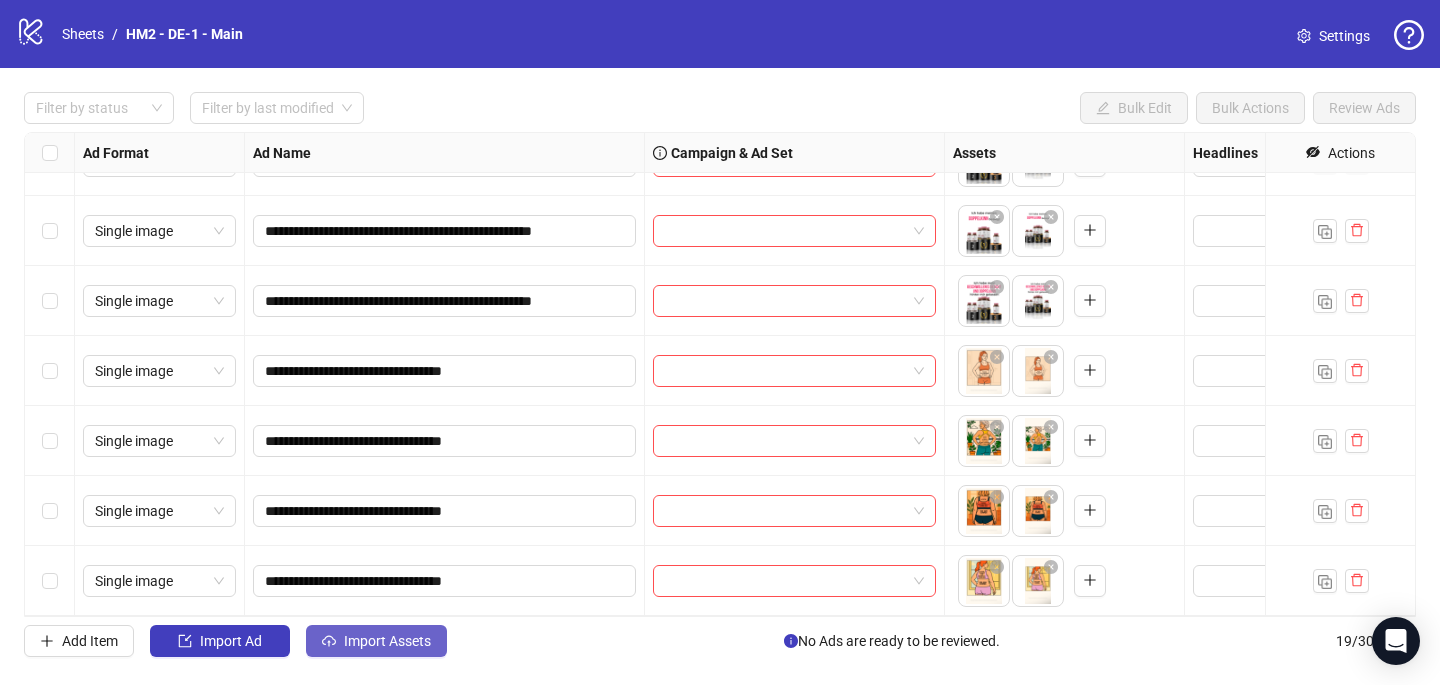 click on "Import Assets" at bounding box center [387, 641] 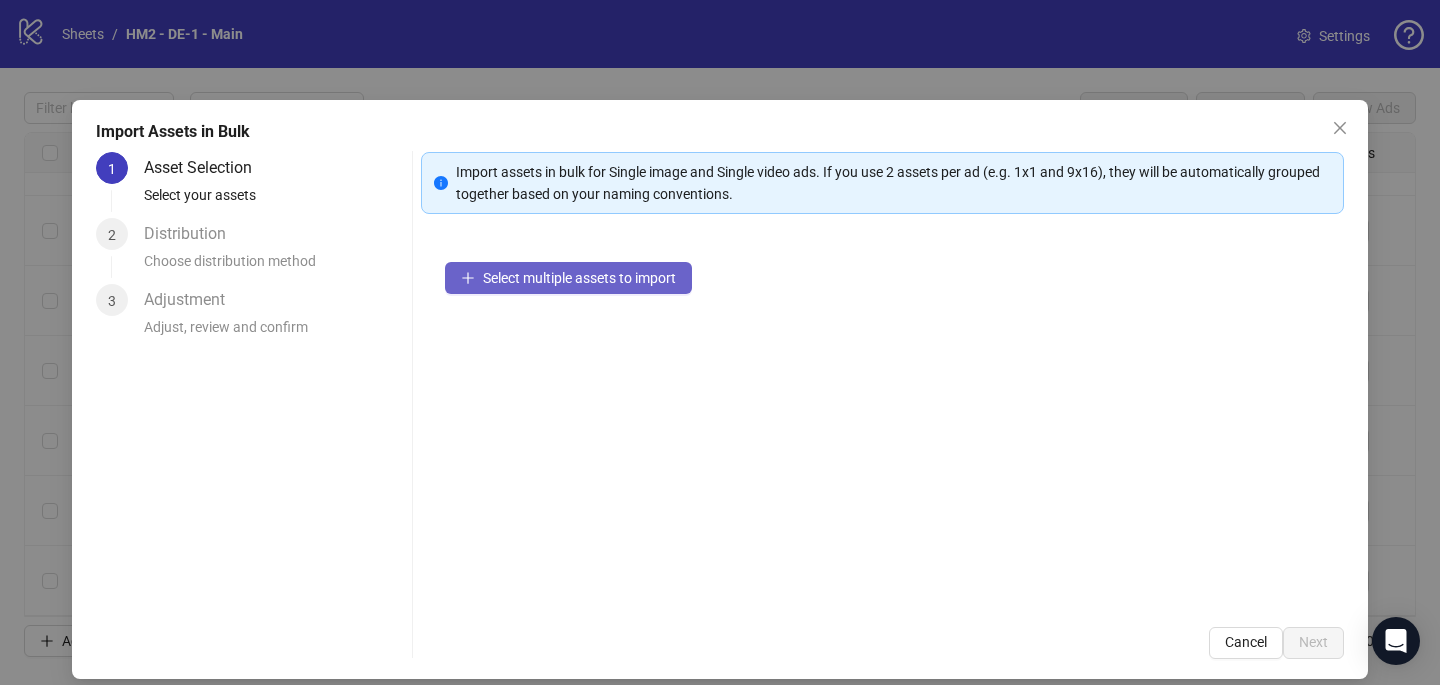 click on "Select multiple assets to import" at bounding box center [568, 278] 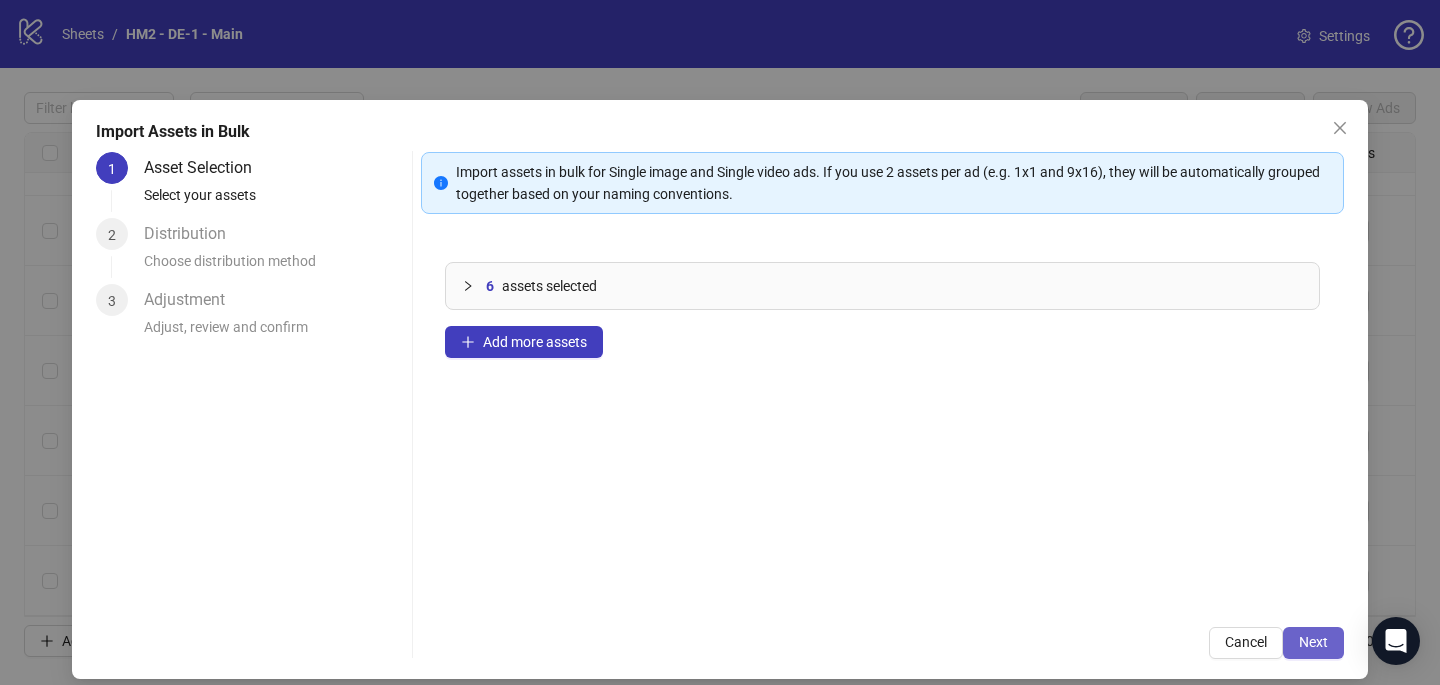 click on "Next" at bounding box center (1313, 642) 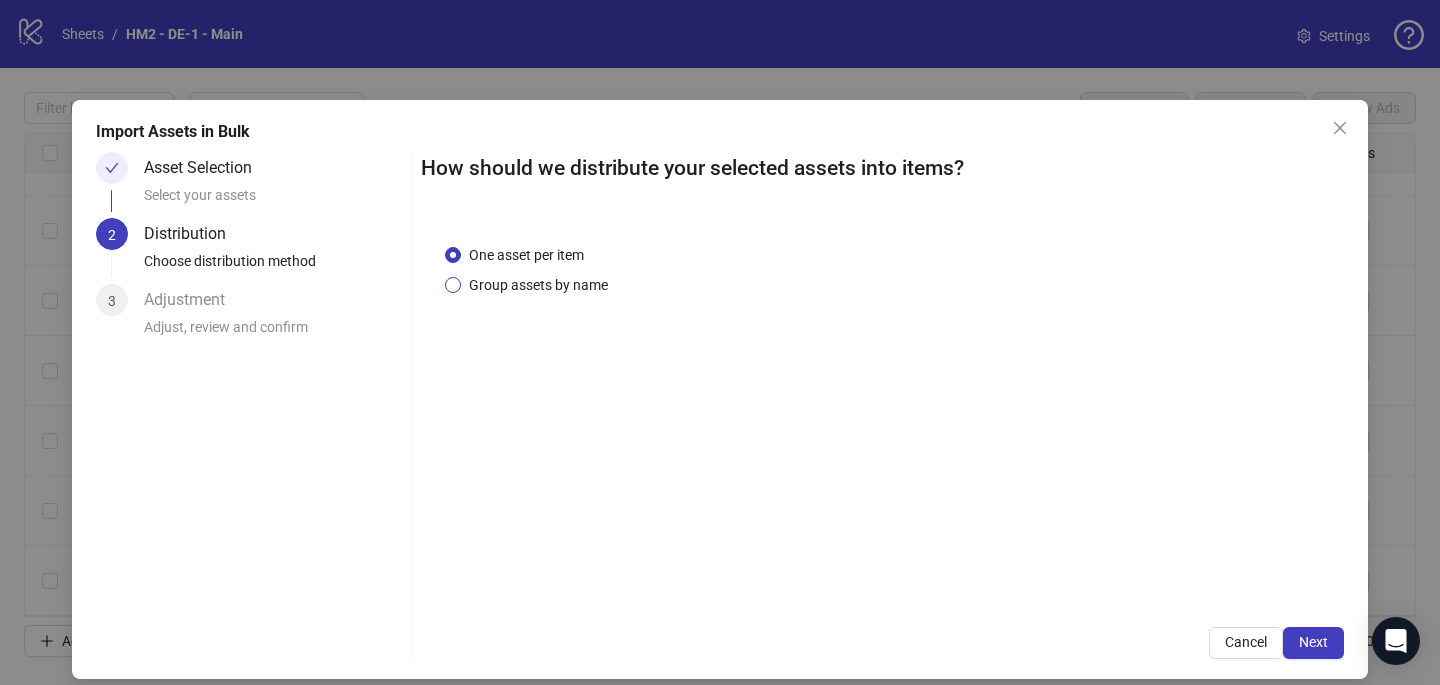 click on "Group assets by name" at bounding box center (538, 285) 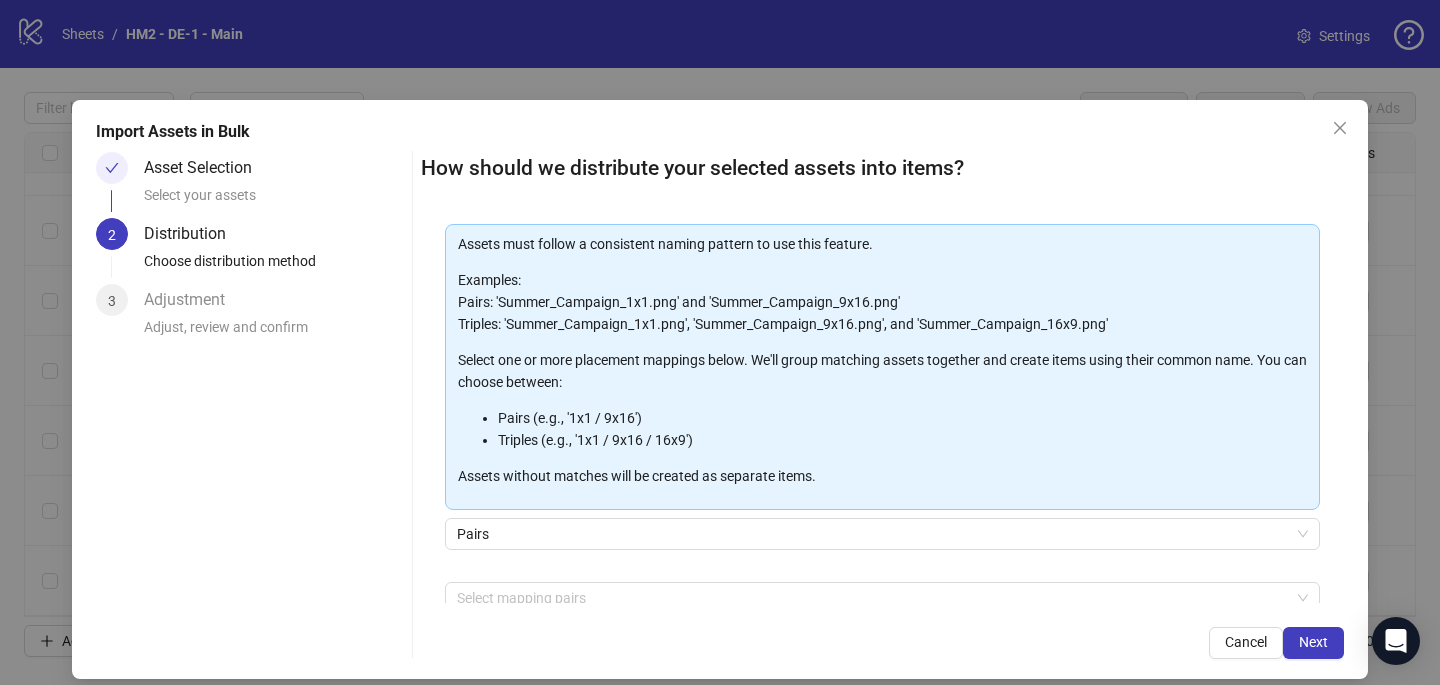 scroll, scrollTop: 186, scrollLeft: 0, axis: vertical 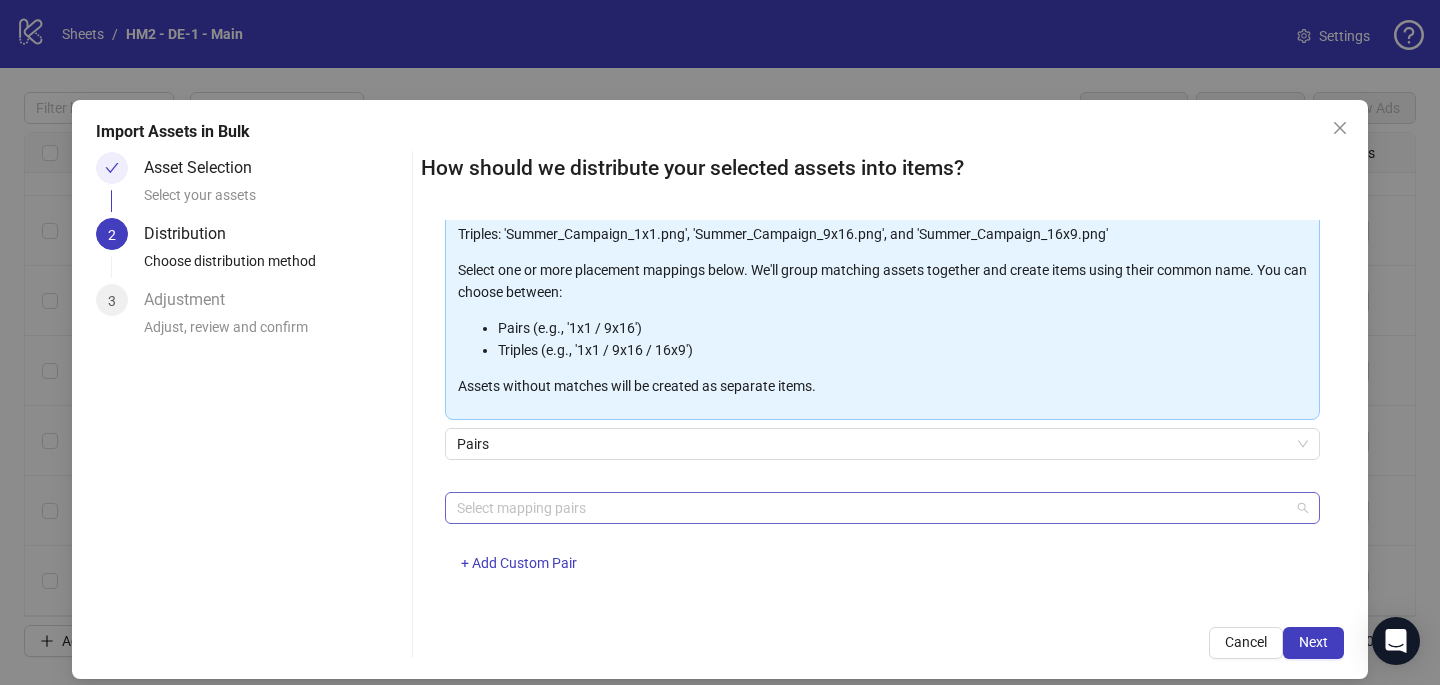 click at bounding box center (872, 508) 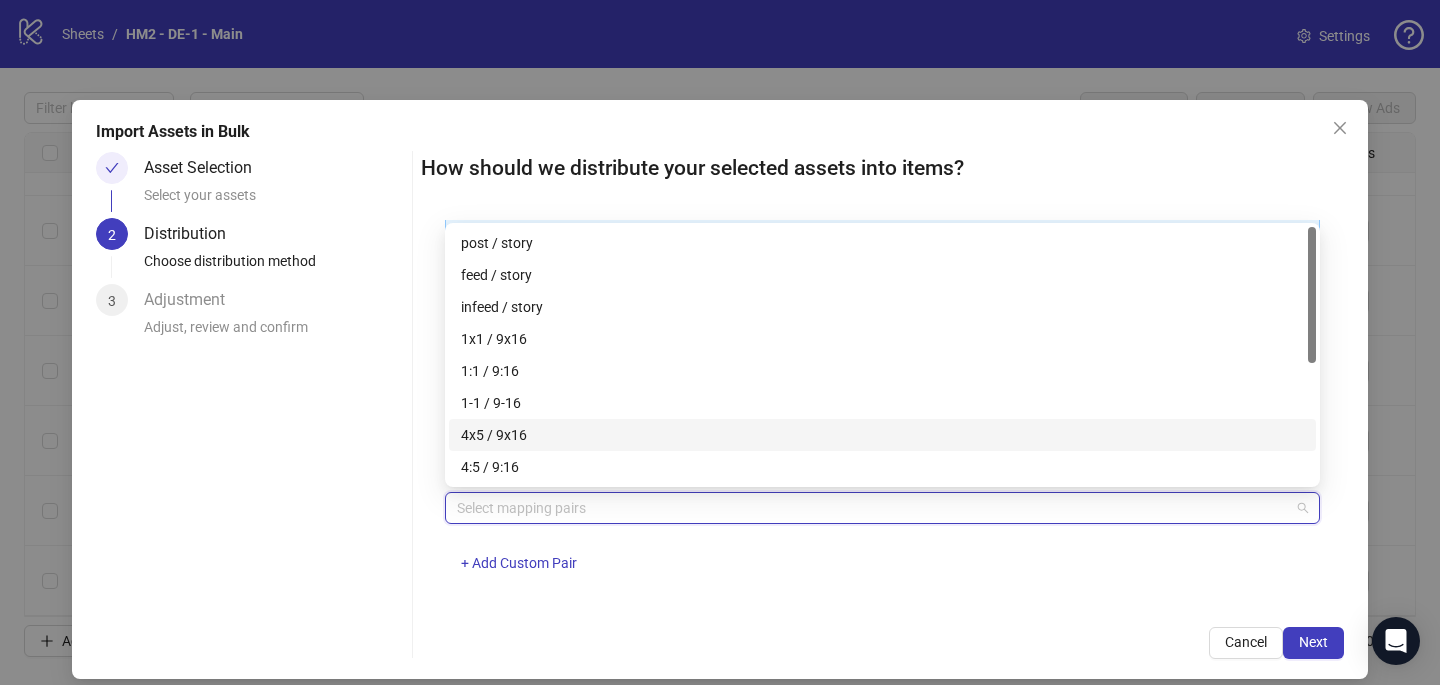 click on "4x5 / 9x16" at bounding box center (882, 435) 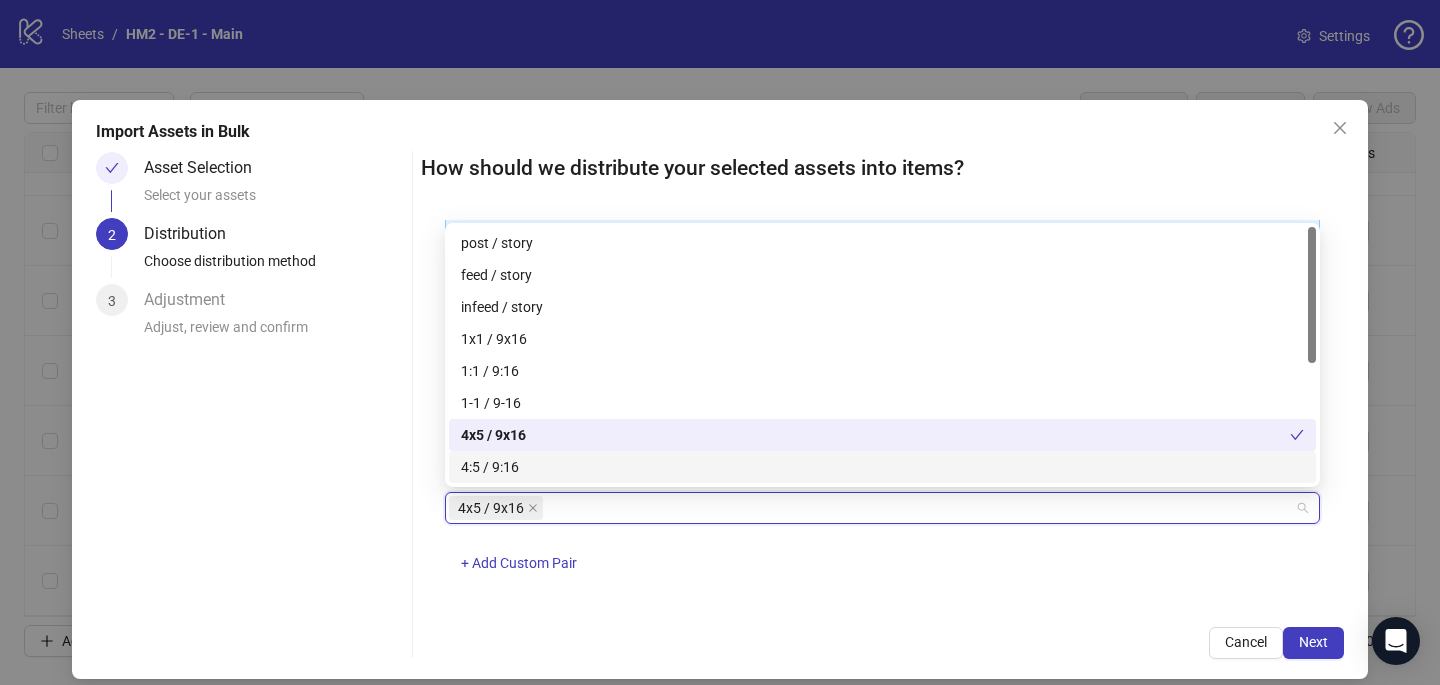 click on "One asset per item Group assets by name Assets must follow a consistent naming pattern to use this feature. Examples: Pairs: 'Summer_Campaign_1x1.png' and 'Summer_Campaign_9x16.png' Triples: 'Summer_Campaign_1x1.png', 'Summer_Campaign_9x16.png', and 'Summer_Campaign_16x9.png' Select one or more placement mappings below. We'll group matching assets together and create items using their common name. You can choose between: Pairs (e.g., '1x1 / 9x16') Triples (e.g., '1x1 / 9x16 / 16x9') Assets without matches will be created as separate items. Pairs 4x5 / 9x16   + Add Custom Pair" at bounding box center [882, 411] 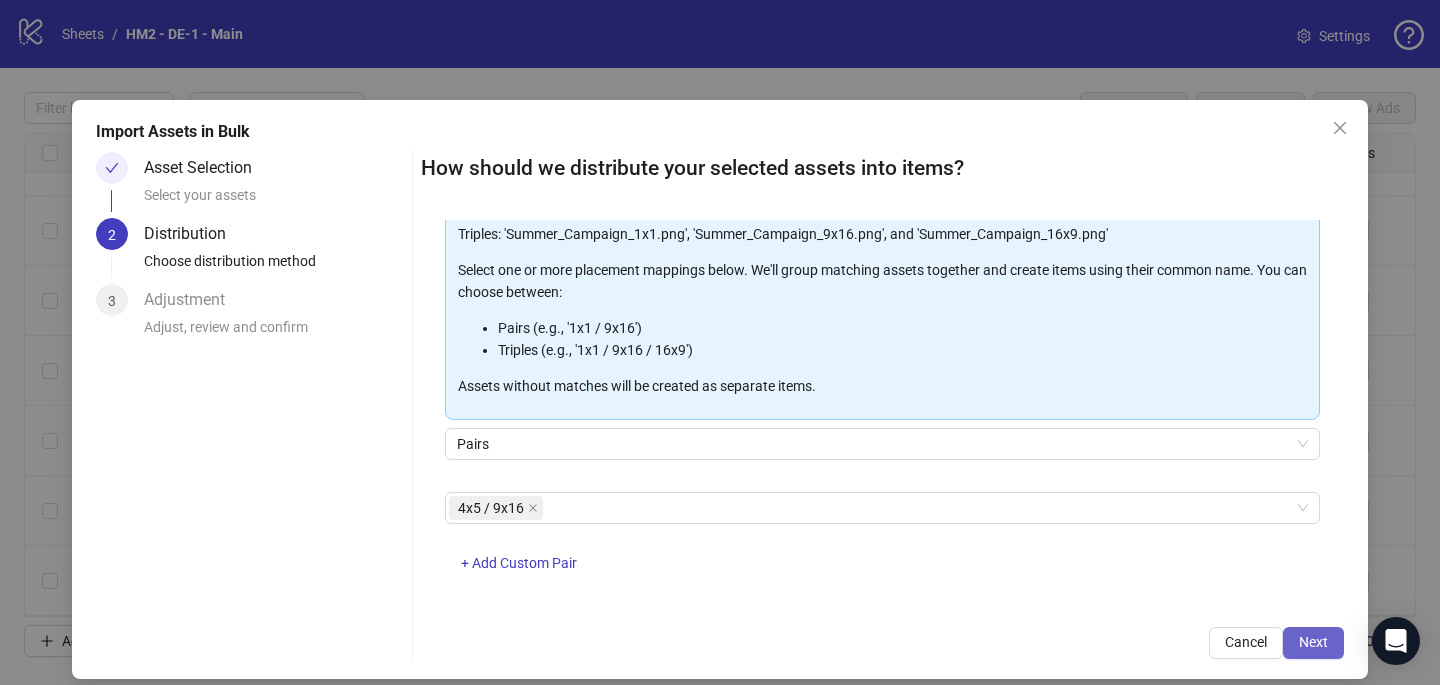 click on "Next" at bounding box center [1313, 643] 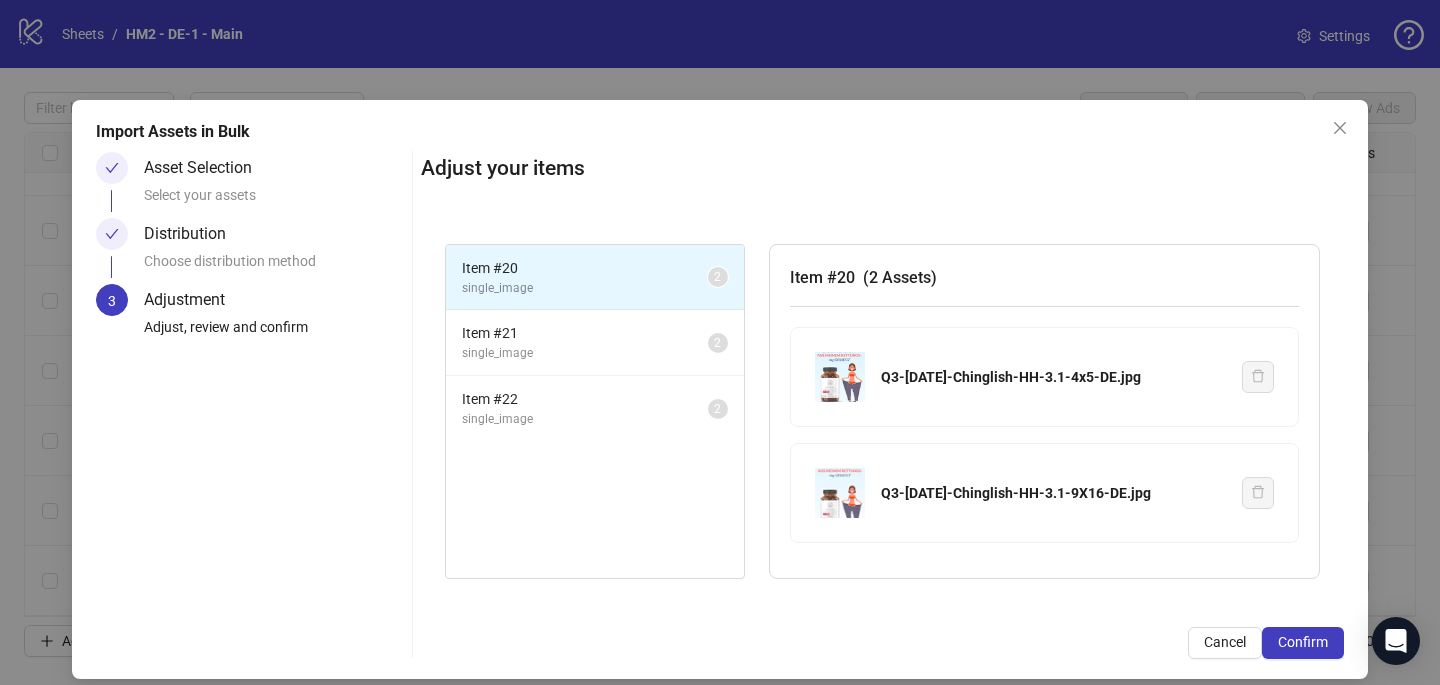 click on "Confirm" at bounding box center [1303, 642] 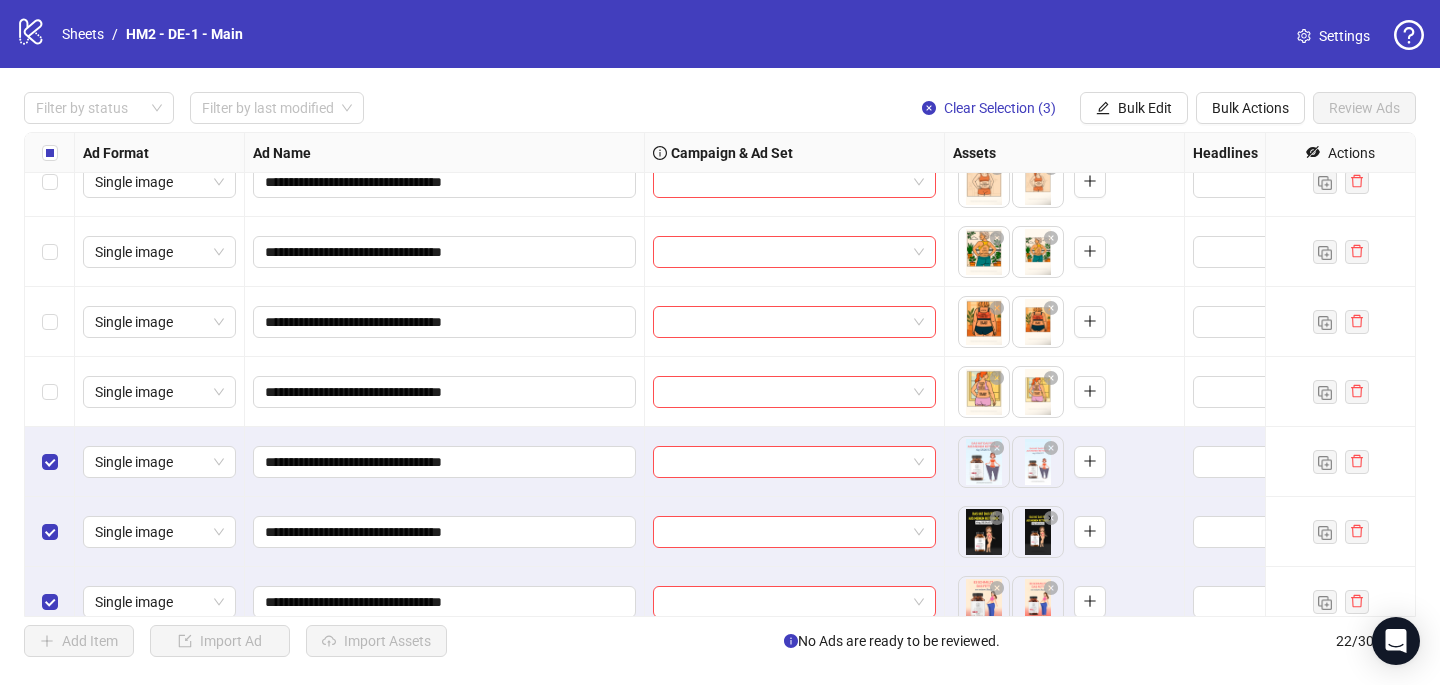 scroll, scrollTop: 1097, scrollLeft: 0, axis: vertical 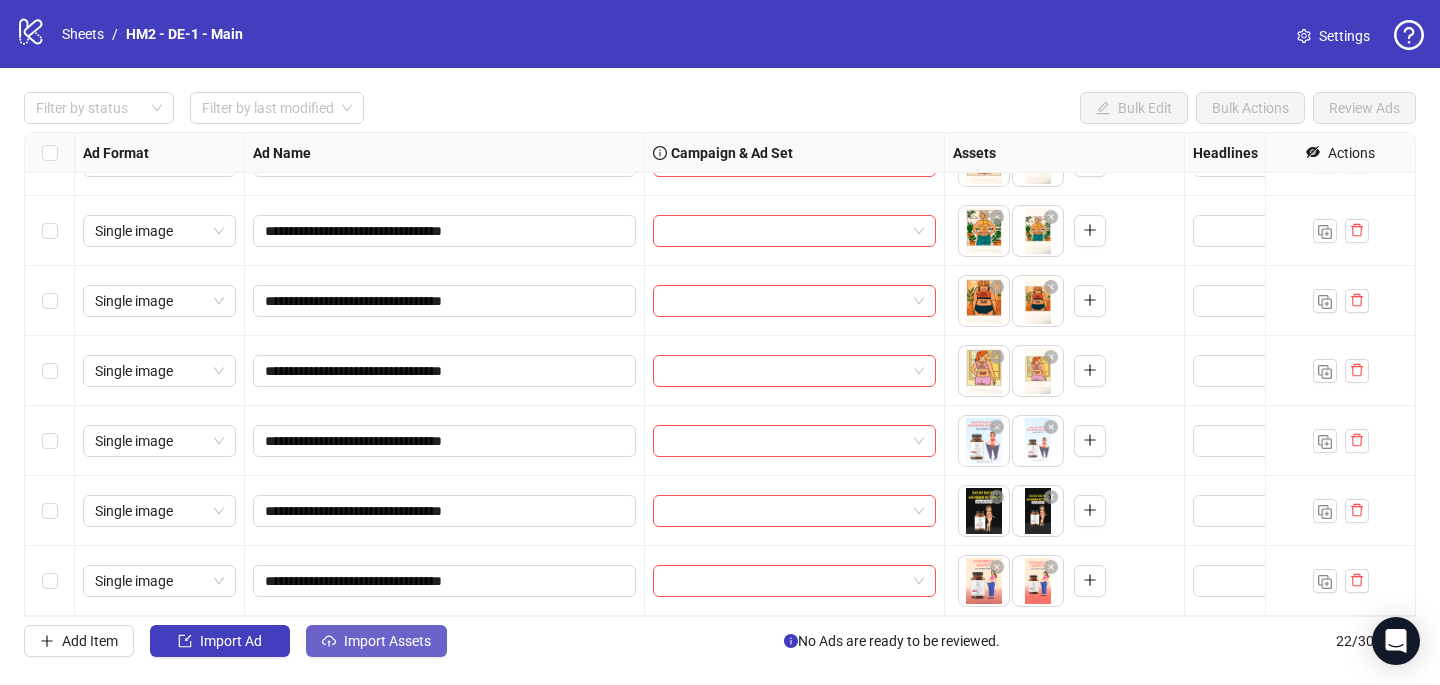 click on "Import Assets" at bounding box center (387, 641) 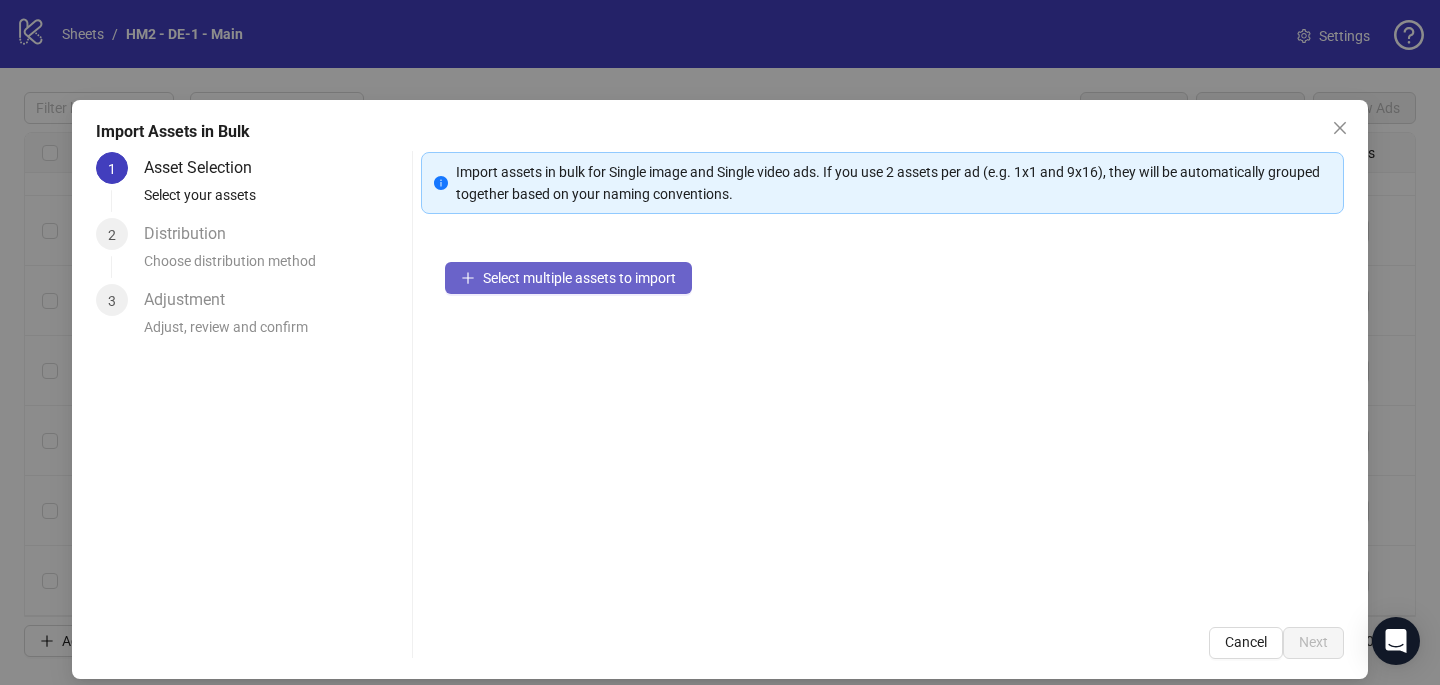 click on "Select multiple assets to import" at bounding box center [579, 278] 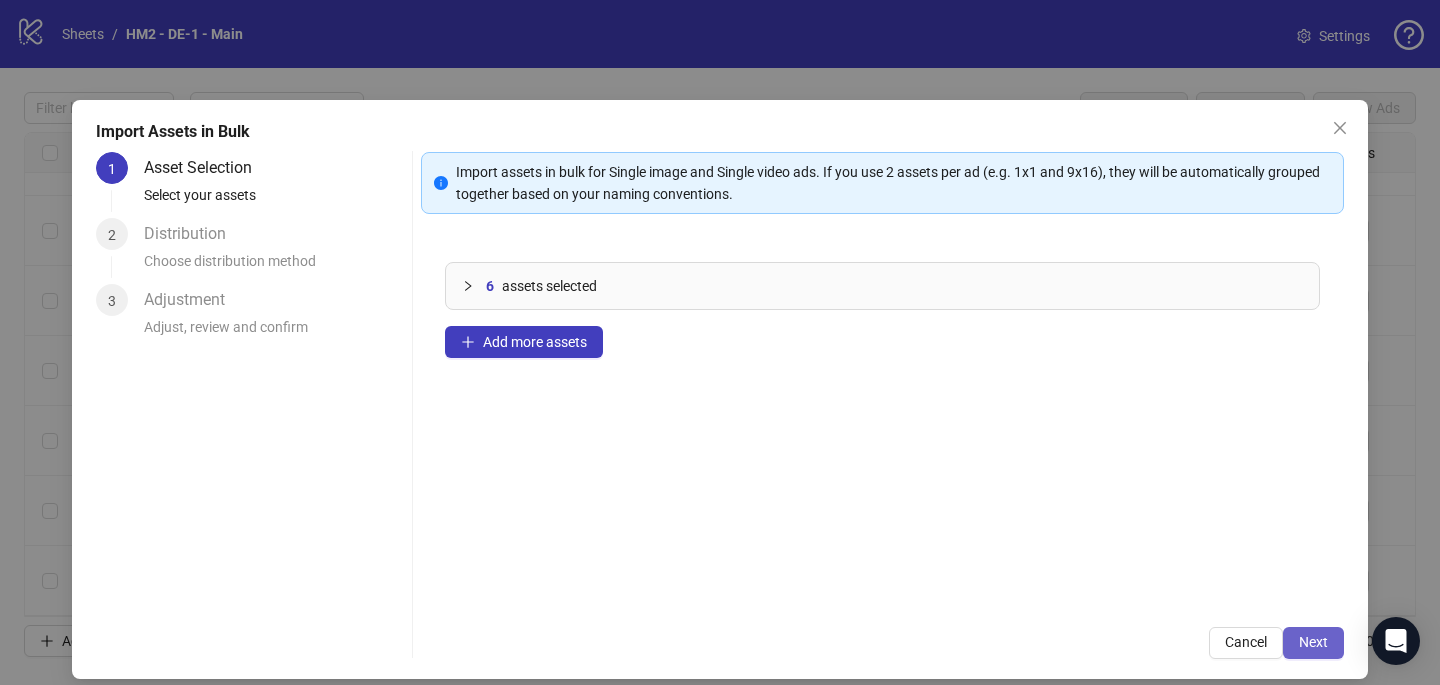 click on "Next" at bounding box center [1313, 642] 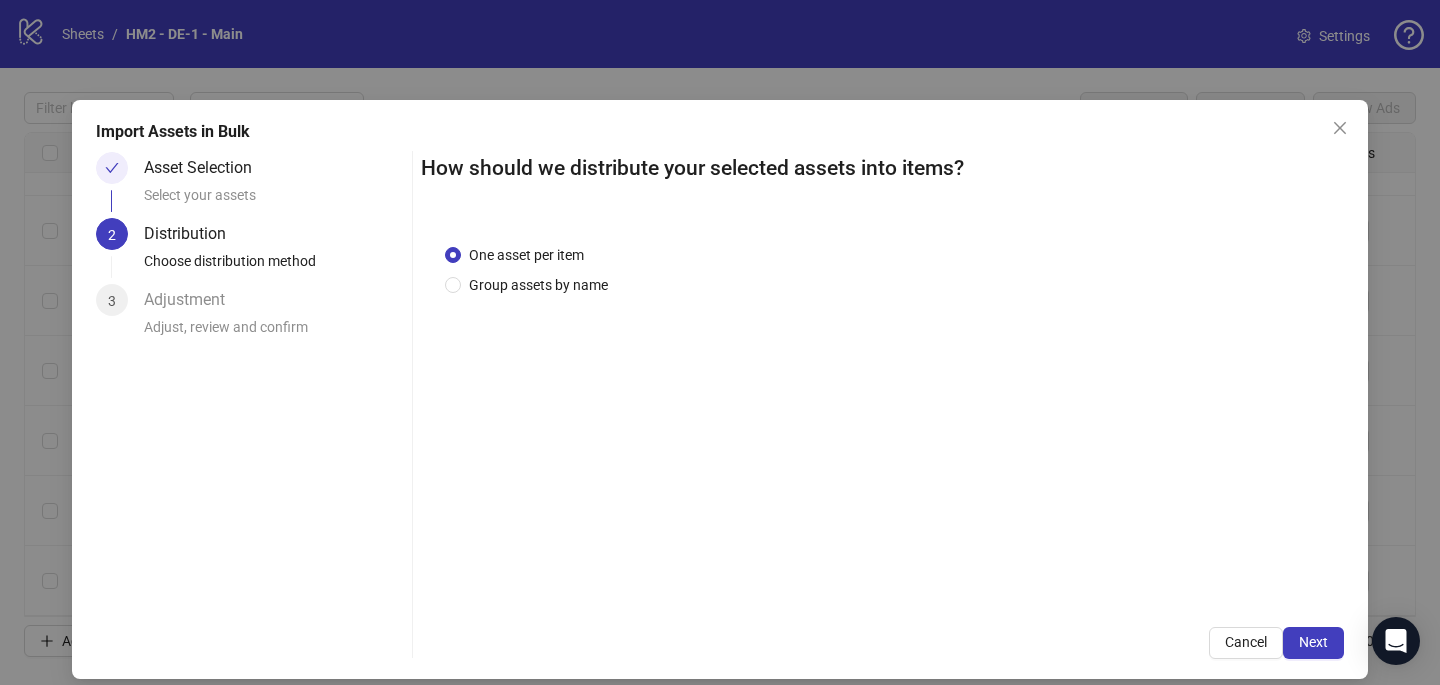 click on "One asset per item Group assets by name" at bounding box center (530, 270) 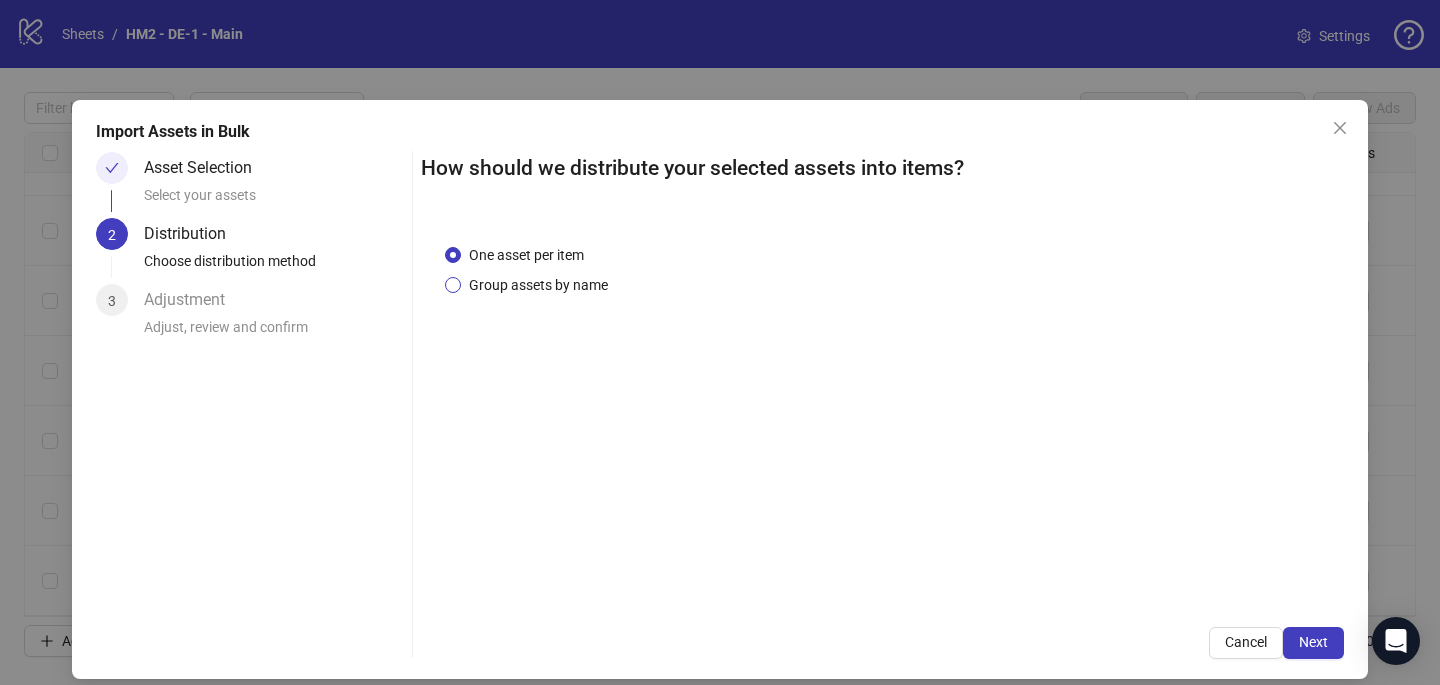 click on "Group assets by name" at bounding box center [538, 285] 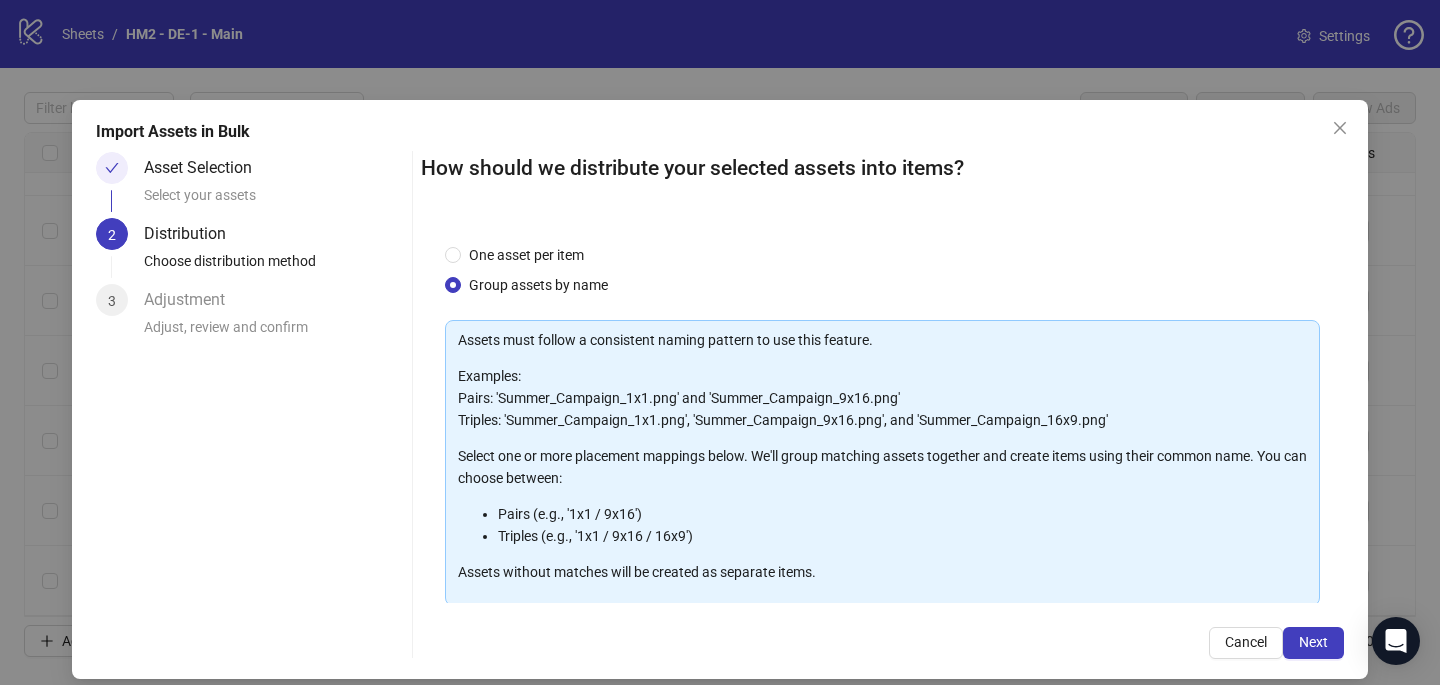 scroll, scrollTop: 203, scrollLeft: 0, axis: vertical 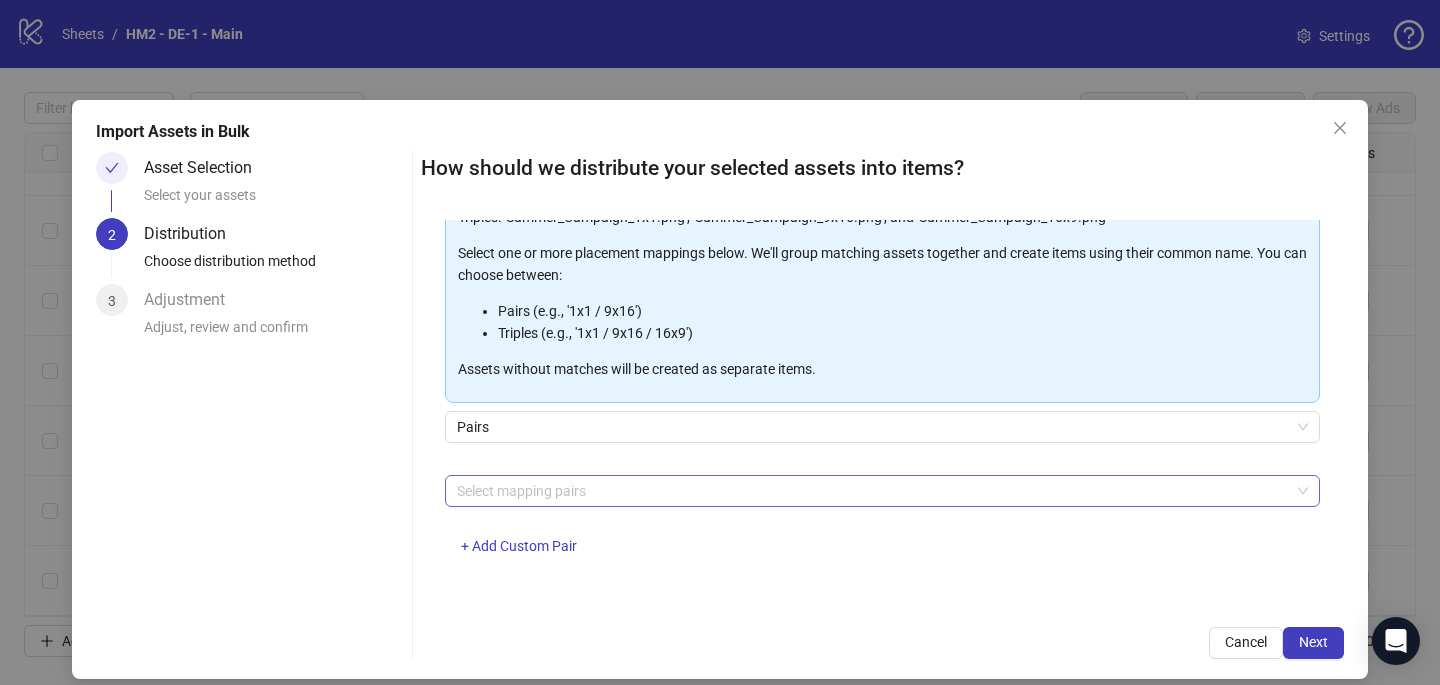 click at bounding box center (872, 491) 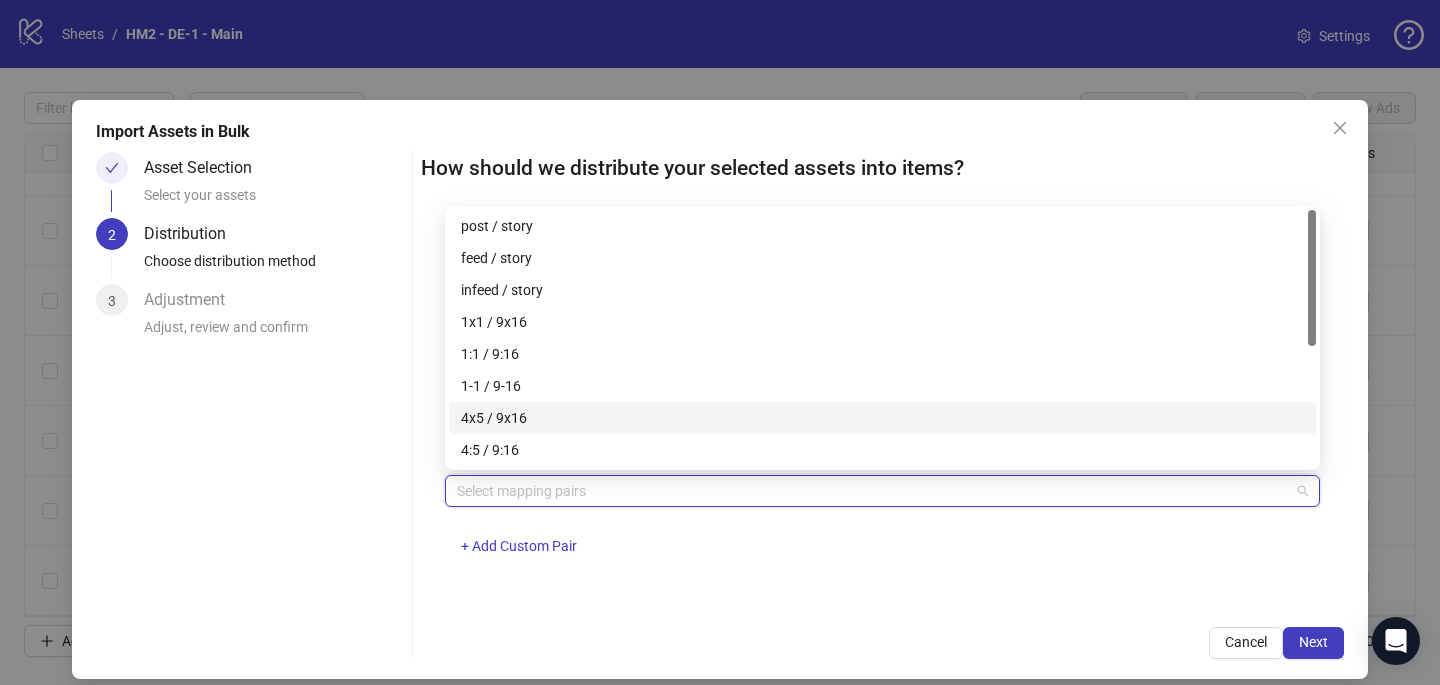 click on "4x5 / 9x16" at bounding box center [882, 418] 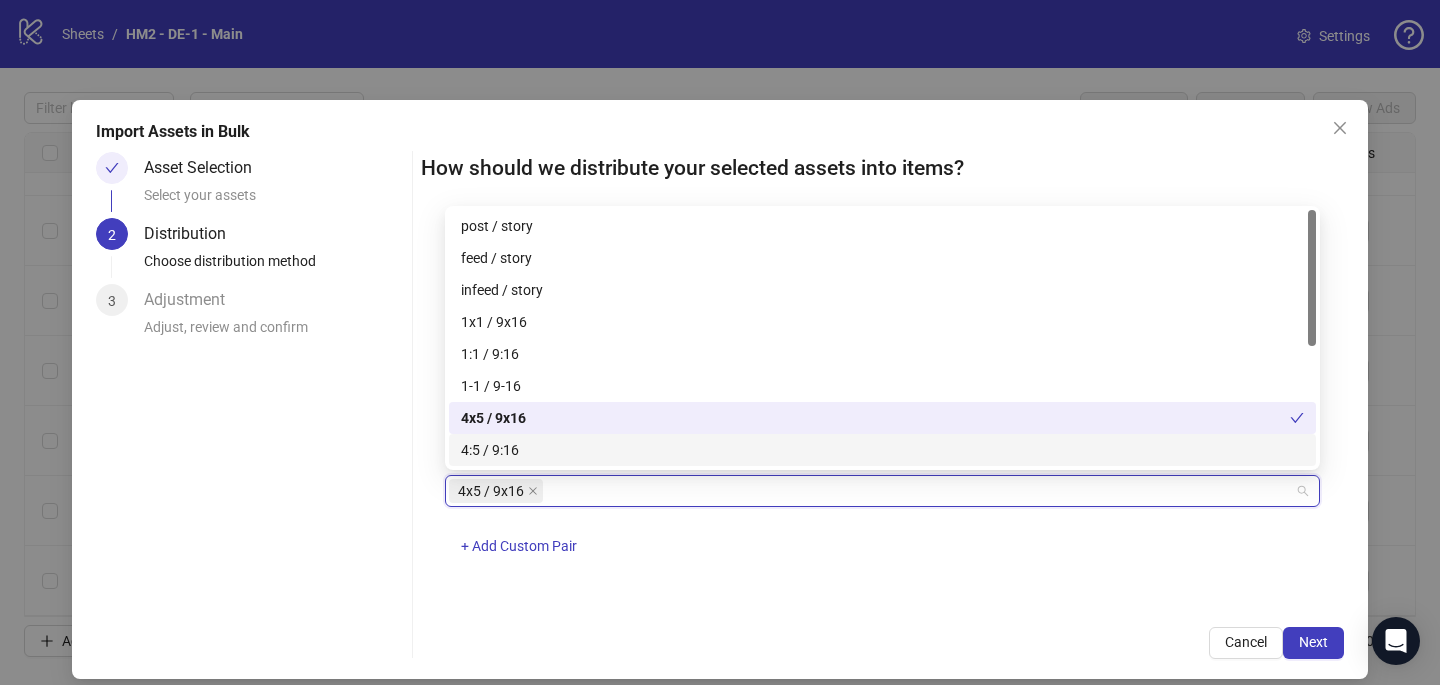 click on "One asset per item Group assets by name Assets must follow a consistent naming pattern to use this feature. Examples: Pairs: 'Summer_Campaign_1x1.png' and 'Summer_Campaign_9x16.png' Triples: 'Summer_Campaign_1x1.png', 'Summer_Campaign_9x16.png', and 'Summer_Campaign_16x9.png' Select one or more placement mappings below. We'll group matching assets together and create items using their common name. You can choose between: Pairs (e.g., '1x1 / 9x16') Triples (e.g., '1x1 / 9x16 / 16x9') Assets without matches will be created as separate items. Pairs 4x5 / 9x16   + Add Custom Pair" at bounding box center [882, 411] 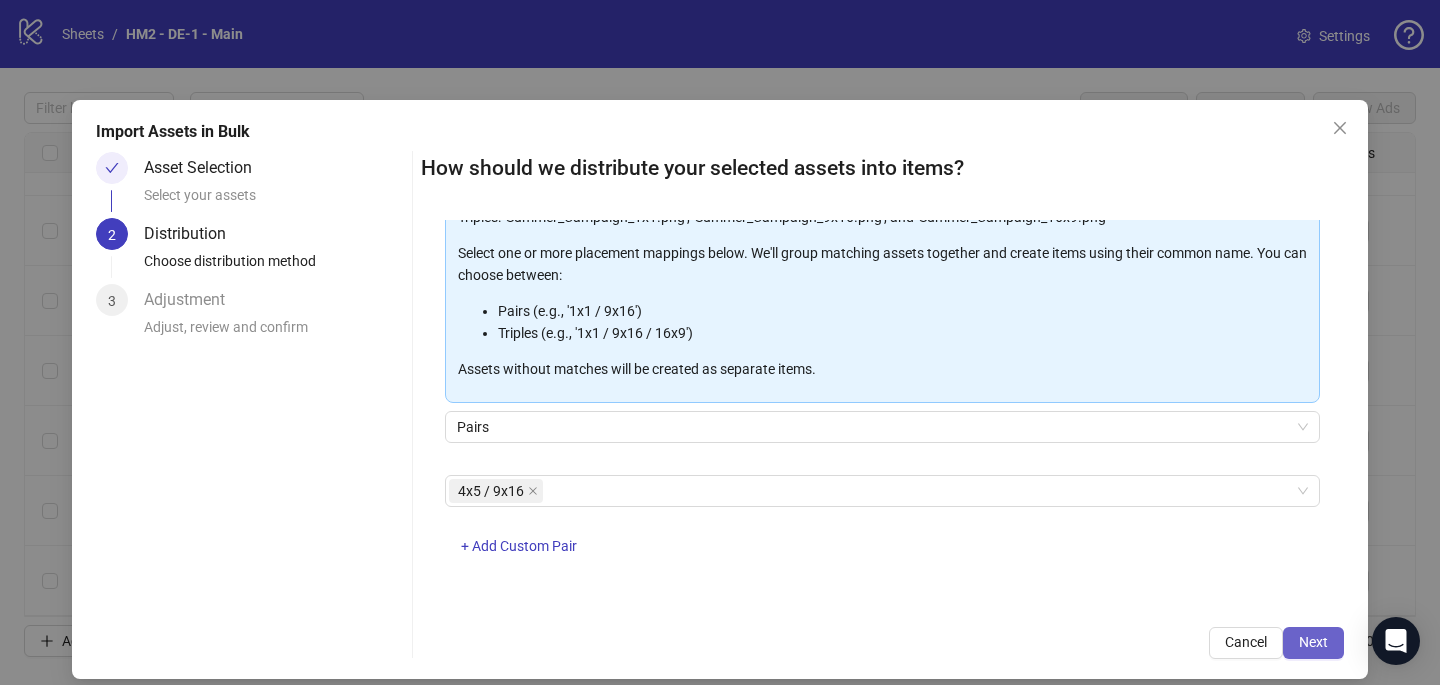 click on "Next" at bounding box center (1313, 642) 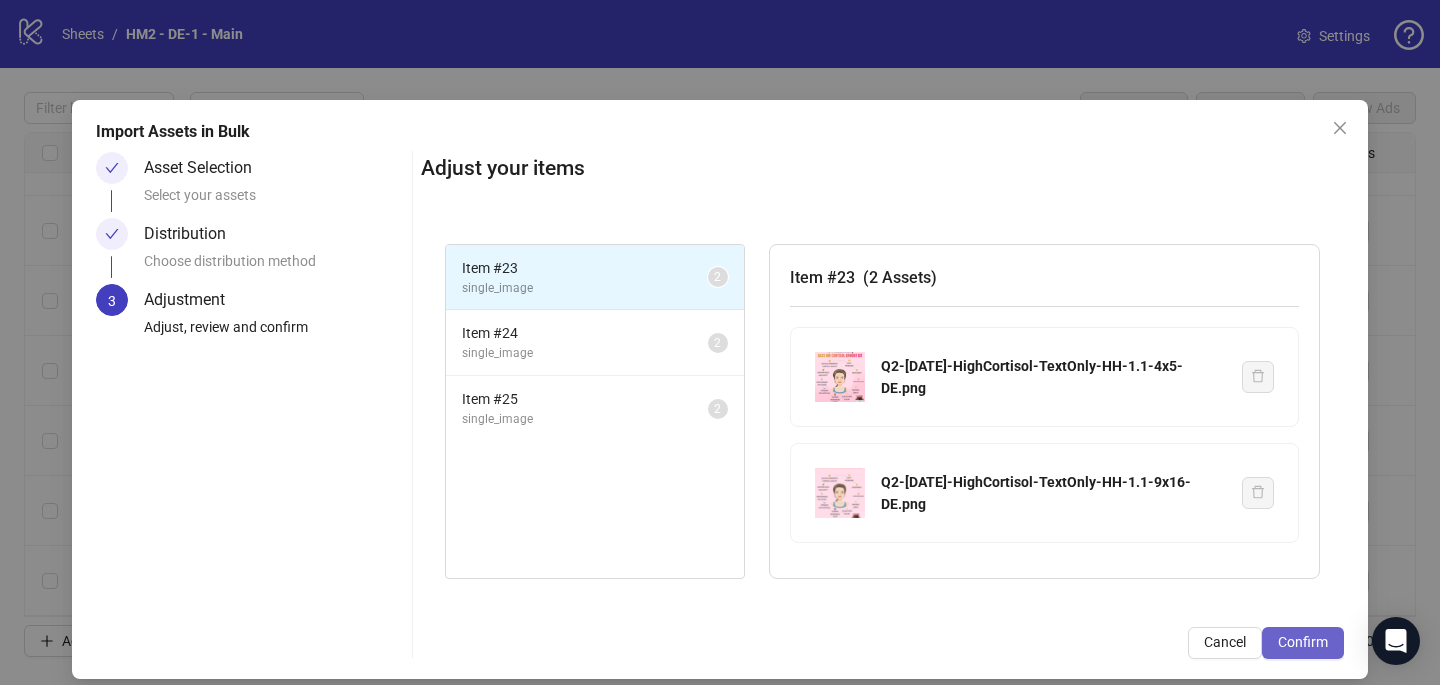 click on "Confirm" at bounding box center (1303, 643) 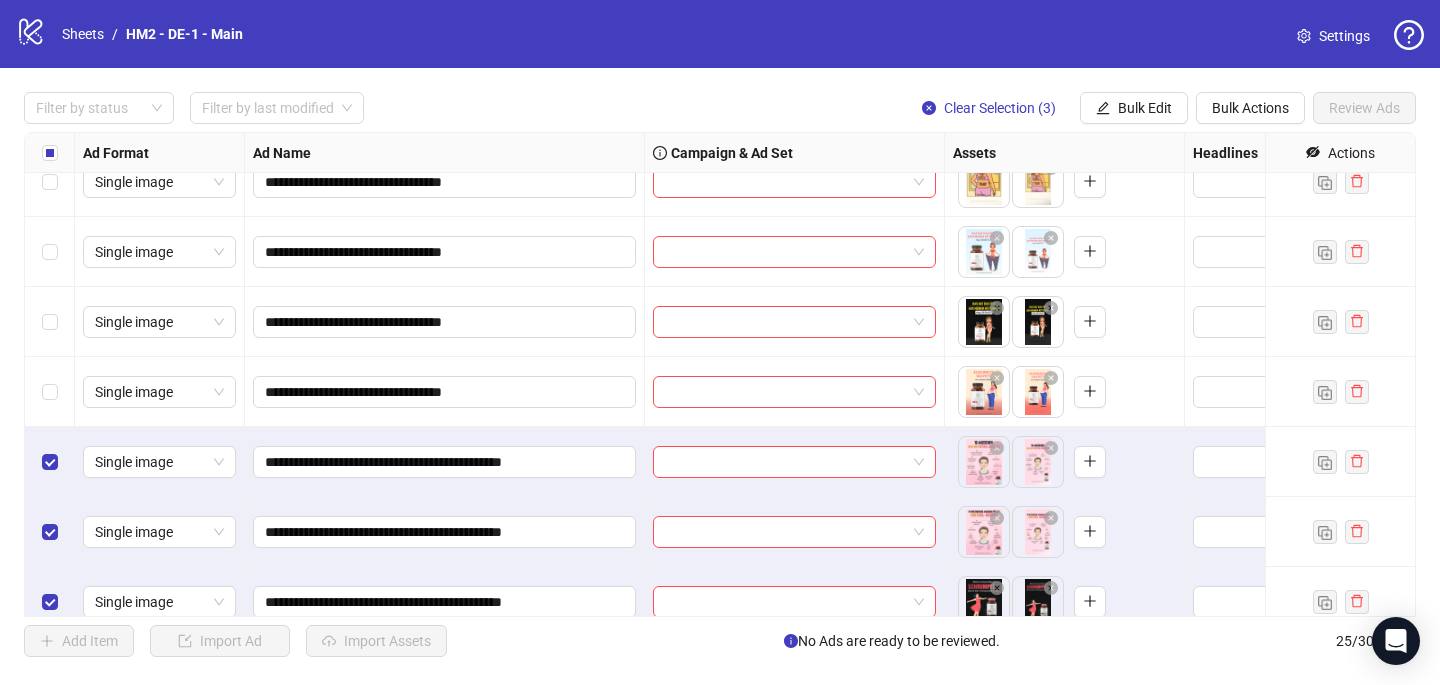 scroll, scrollTop: 1307, scrollLeft: 0, axis: vertical 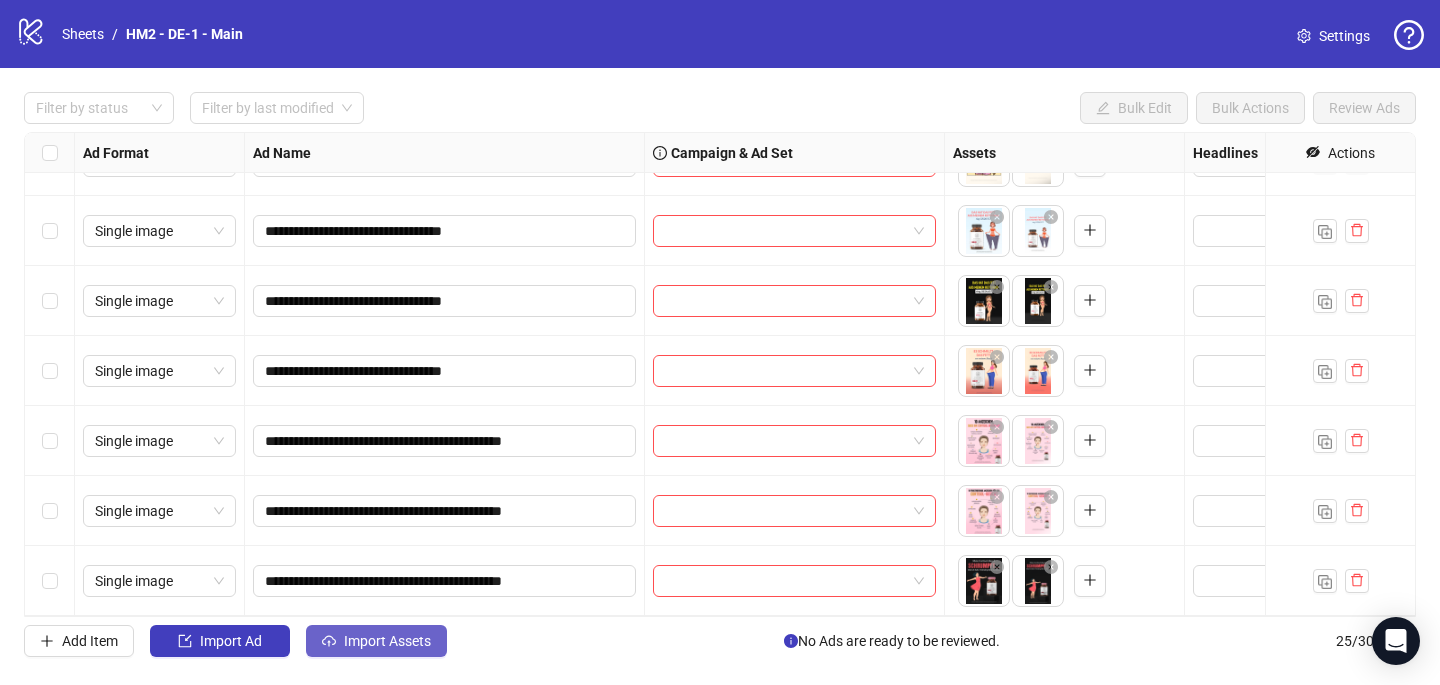 click on "Import Assets" at bounding box center [387, 641] 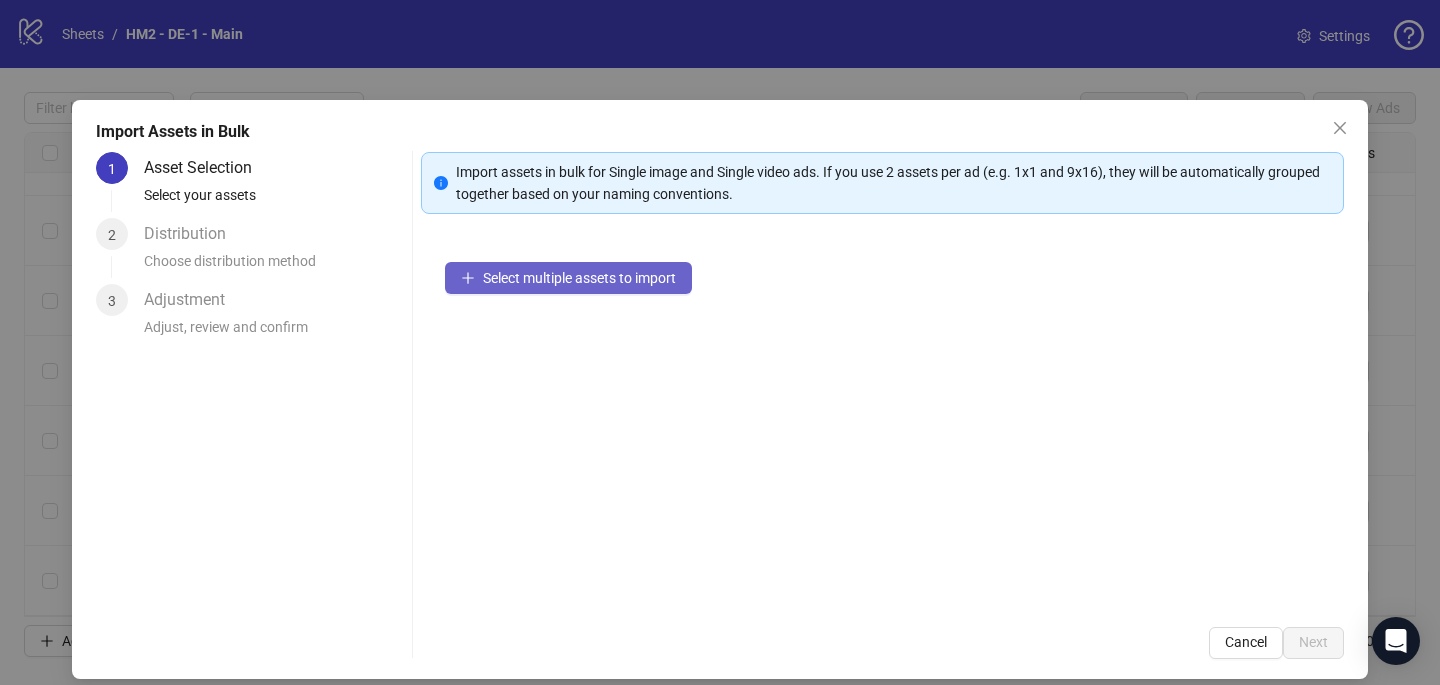 click on "Select multiple assets to import" at bounding box center [579, 278] 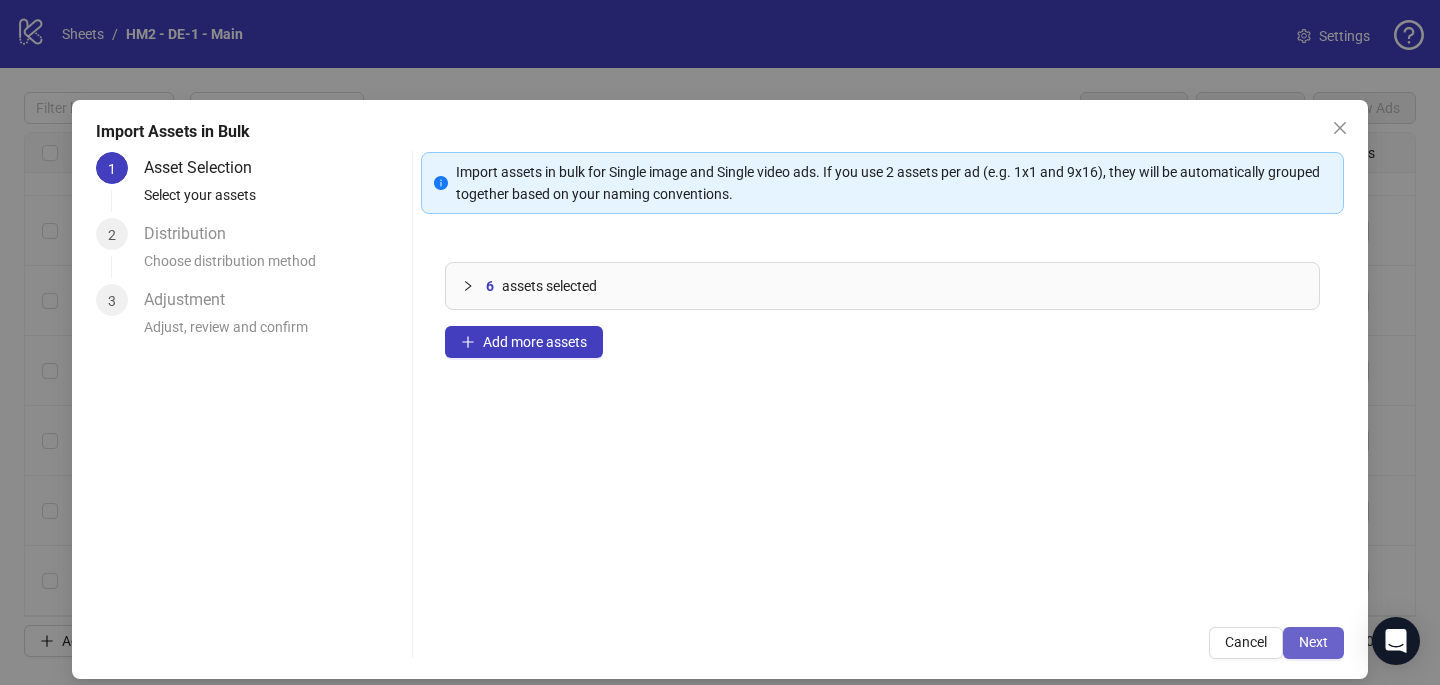 click on "Next" at bounding box center [1313, 642] 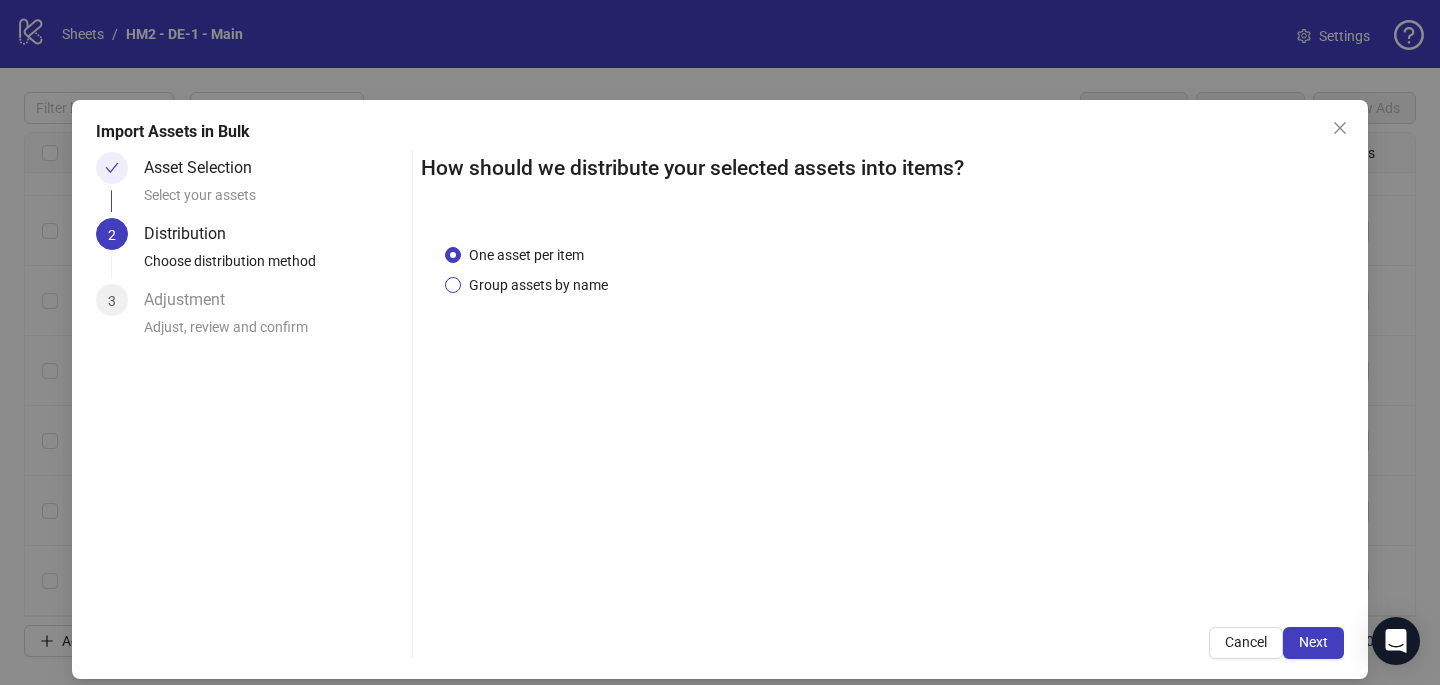 click on "Group assets by name" at bounding box center (538, 285) 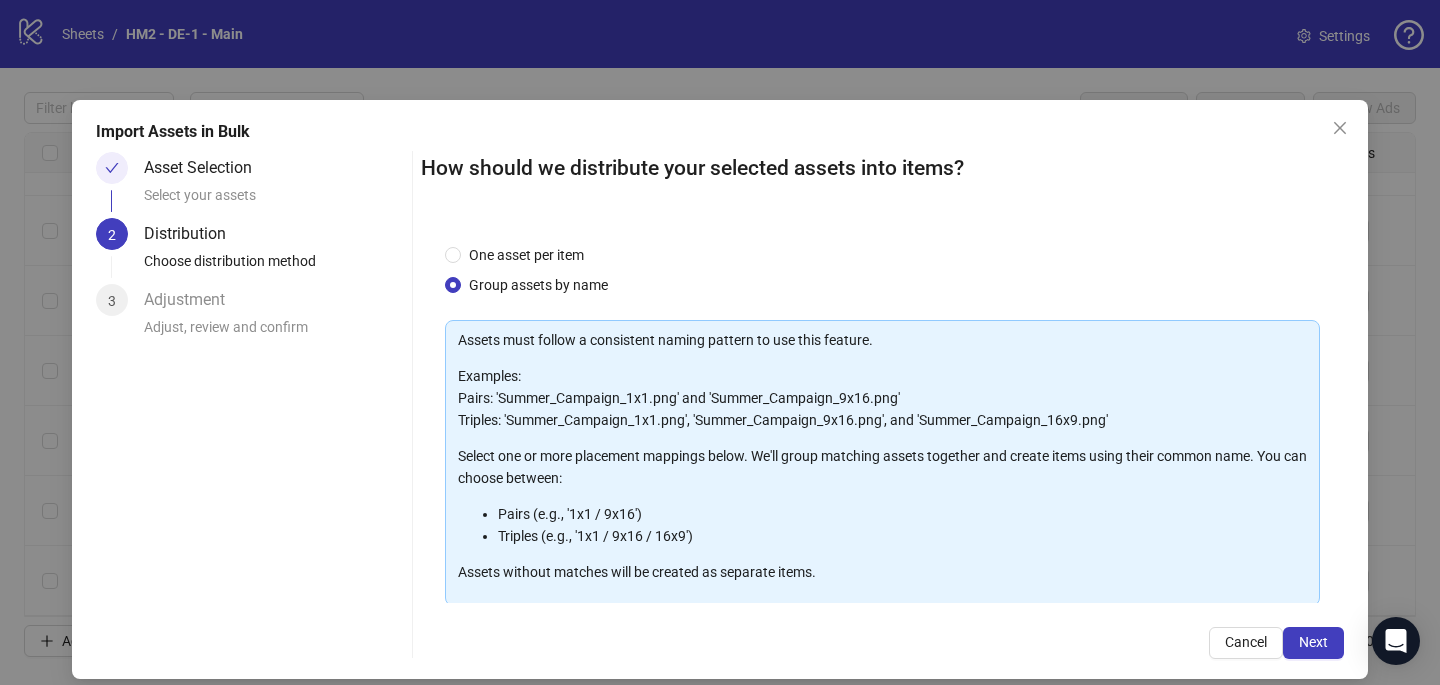 scroll, scrollTop: 203, scrollLeft: 0, axis: vertical 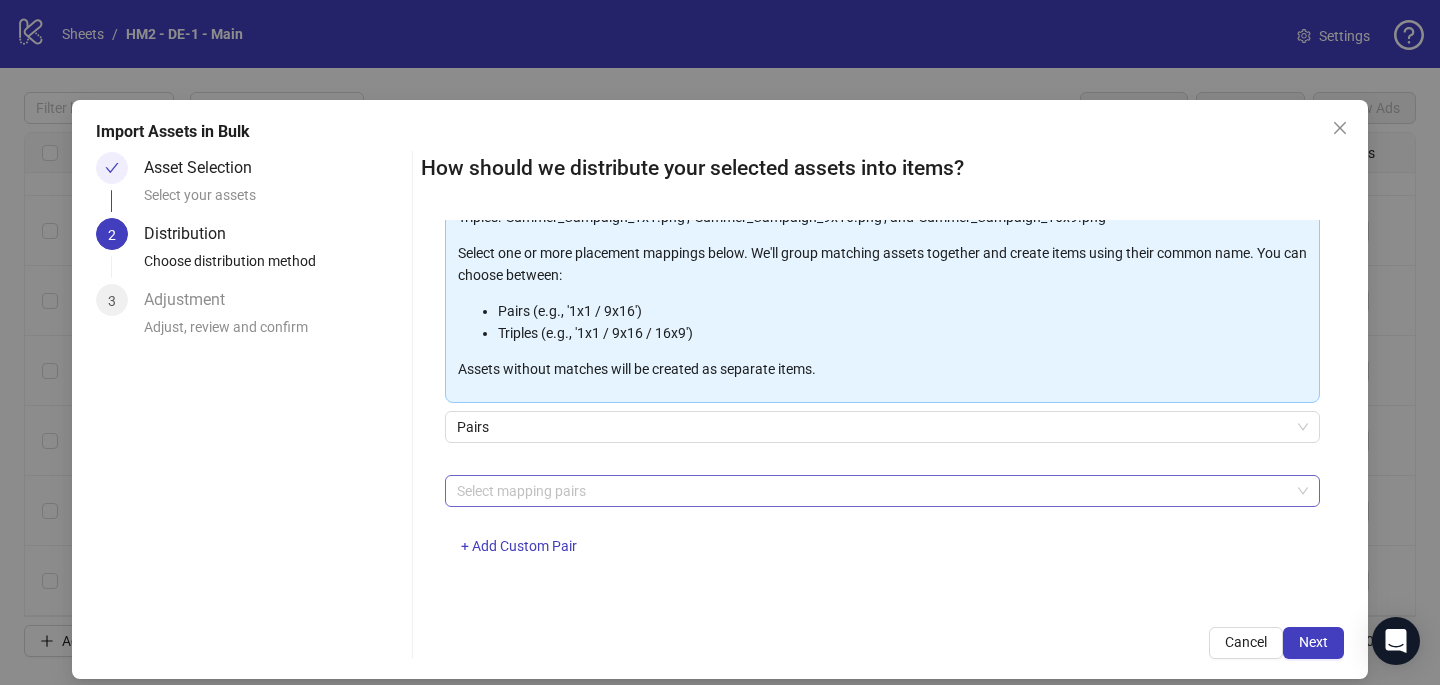 click at bounding box center [872, 491] 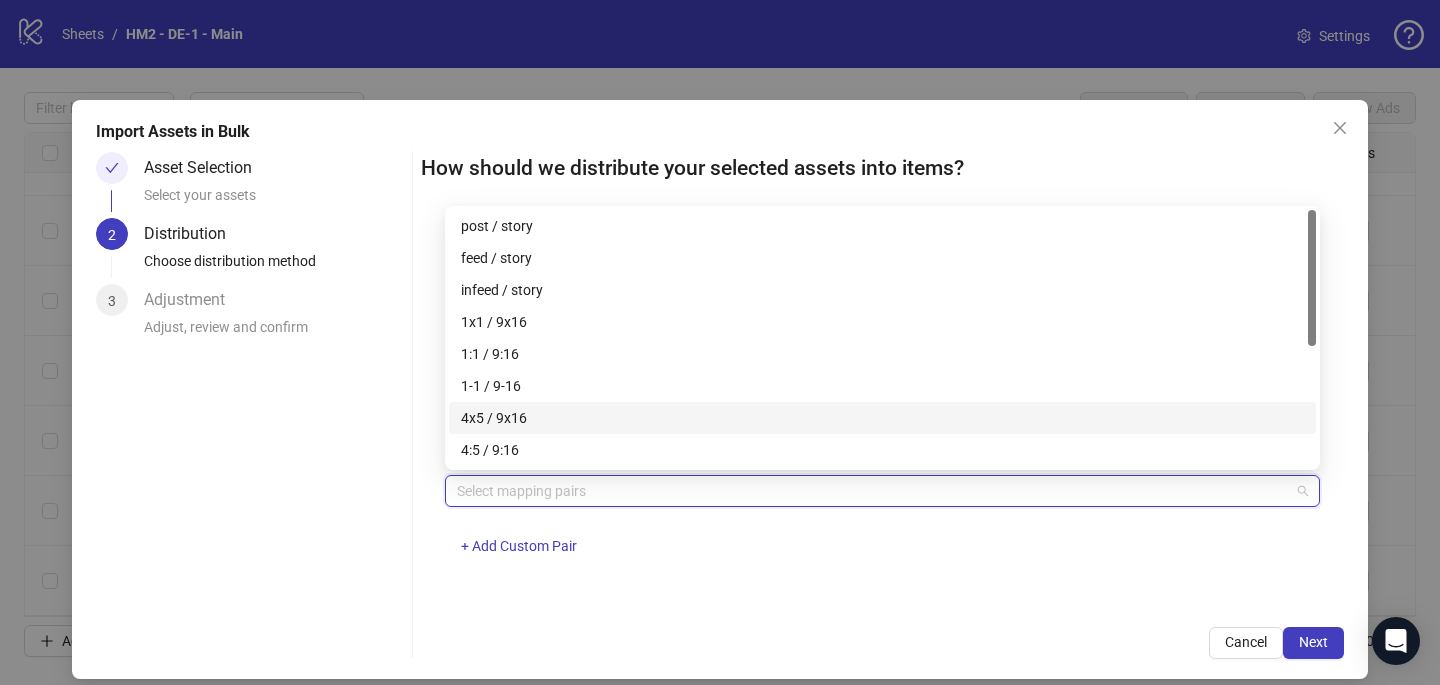 click on "4x5 / 9x16" at bounding box center (882, 418) 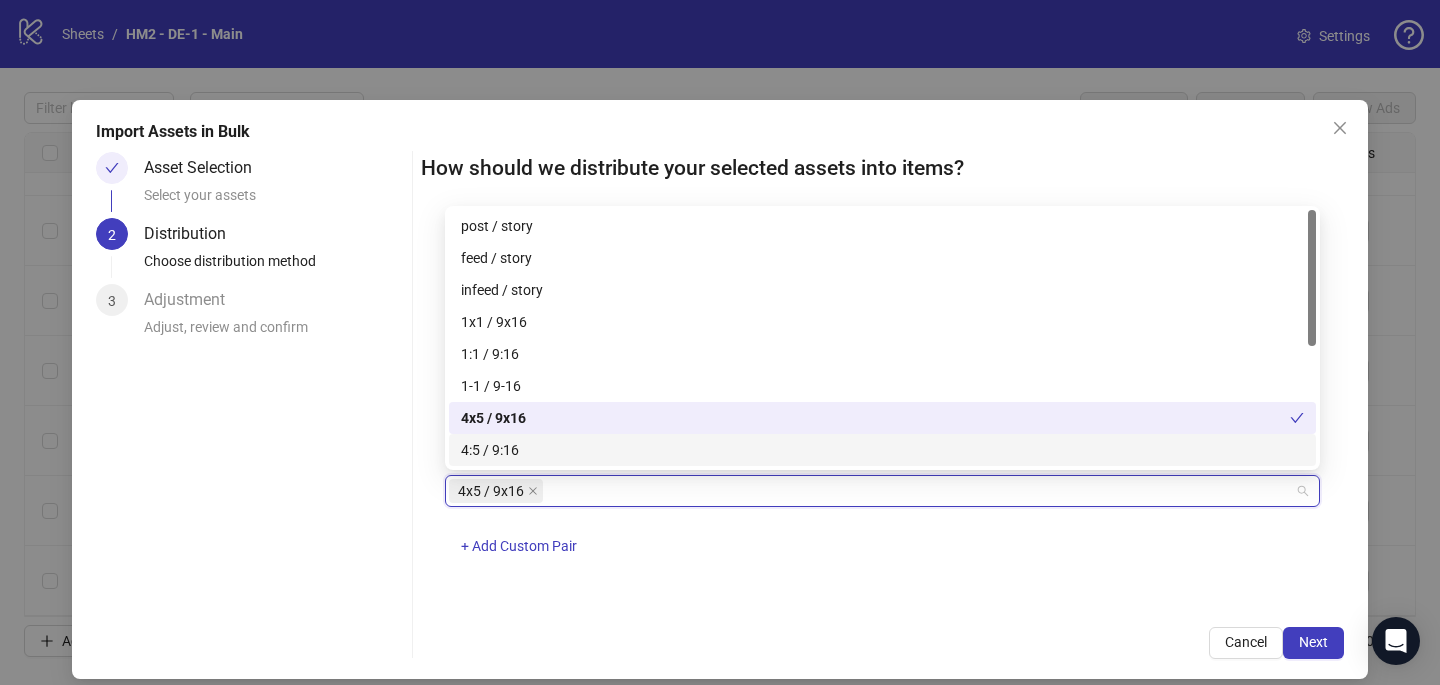 click on "Cancel Next" at bounding box center [882, 643] 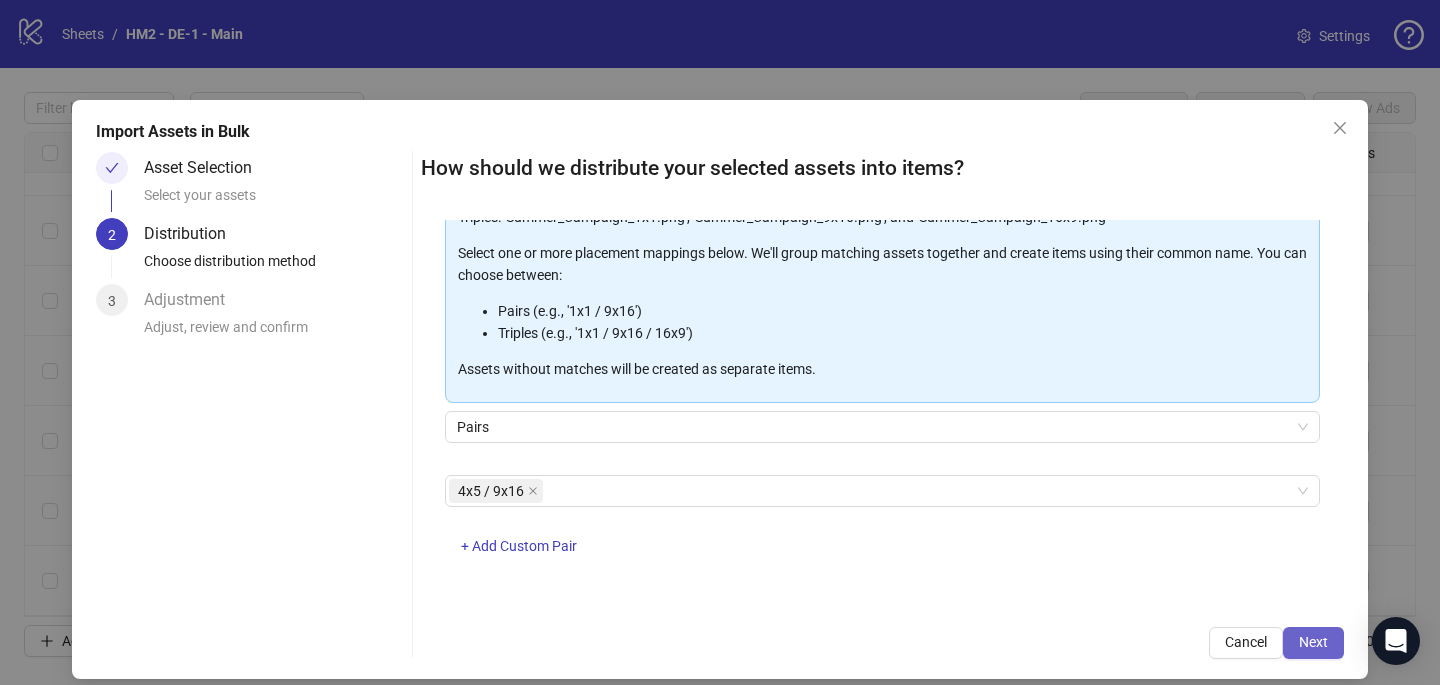 click on "Next" at bounding box center [1313, 643] 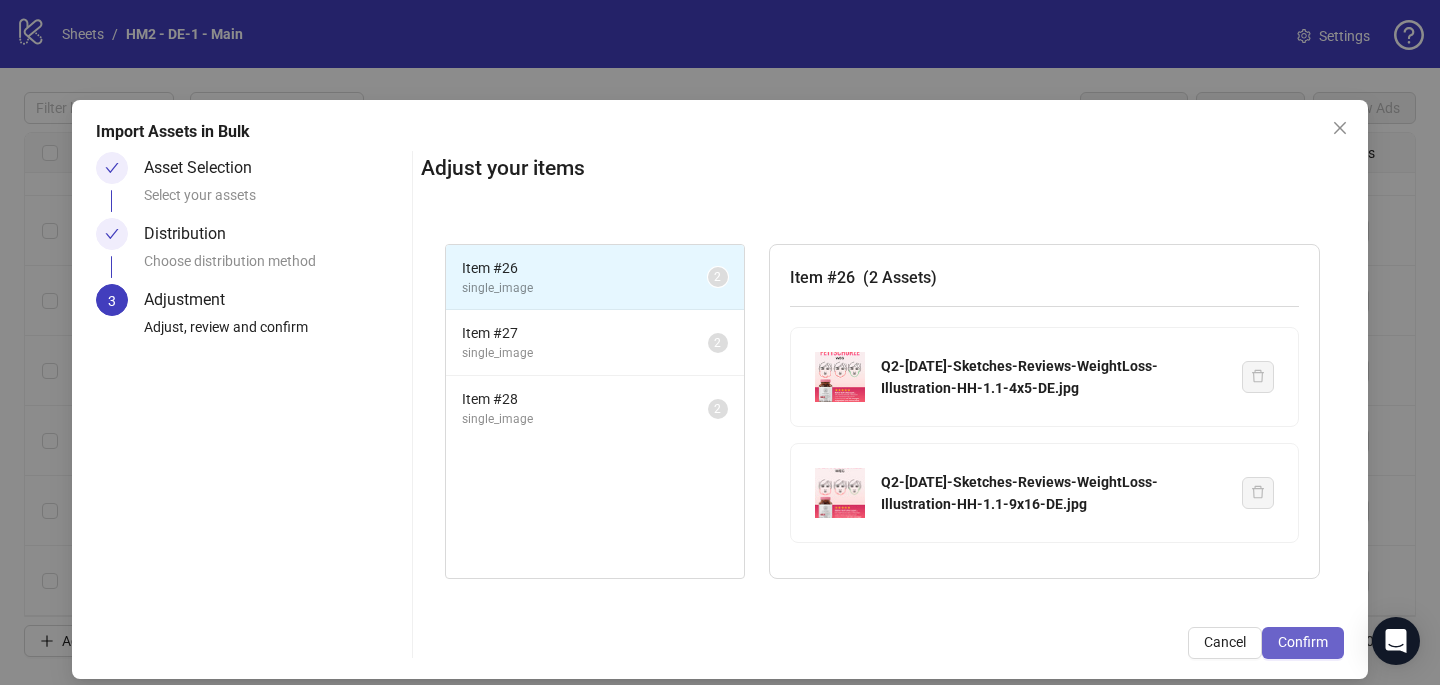 click on "Confirm" at bounding box center (1303, 642) 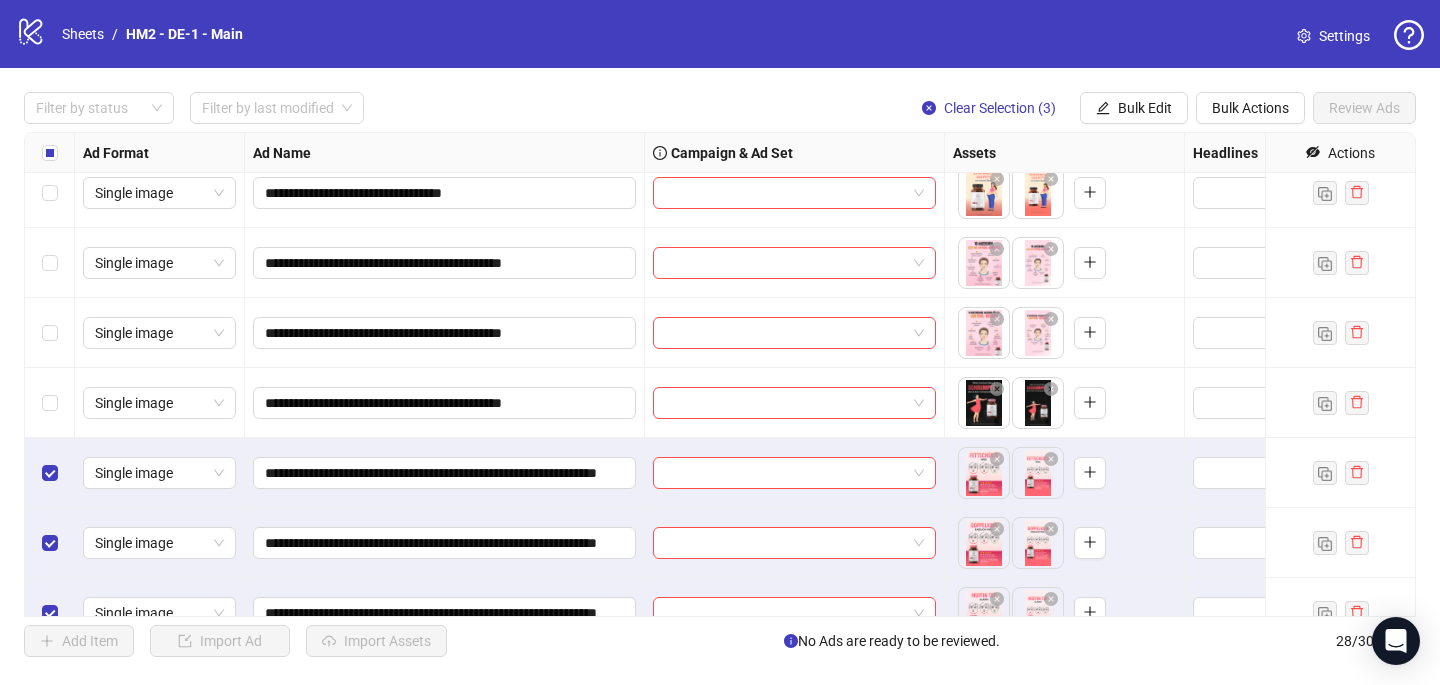 scroll, scrollTop: 1517, scrollLeft: 0, axis: vertical 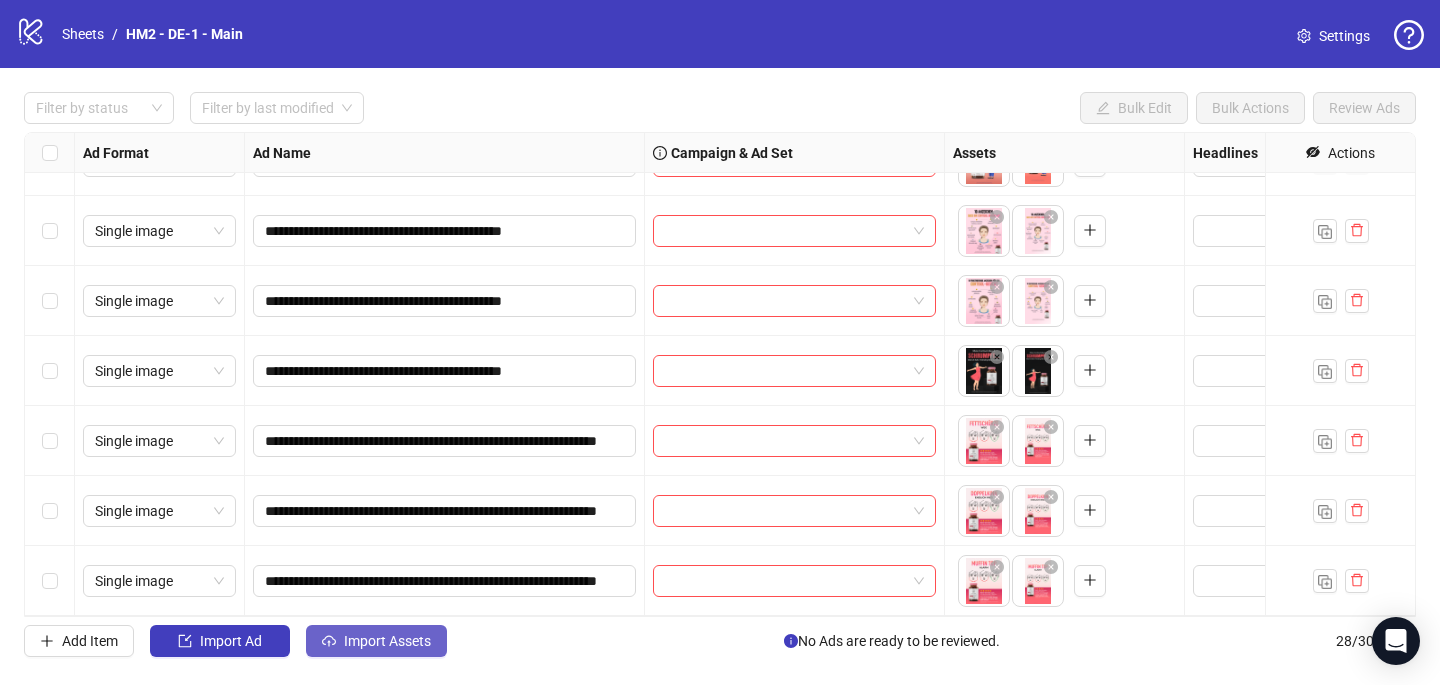 click on "Import Assets" at bounding box center [387, 641] 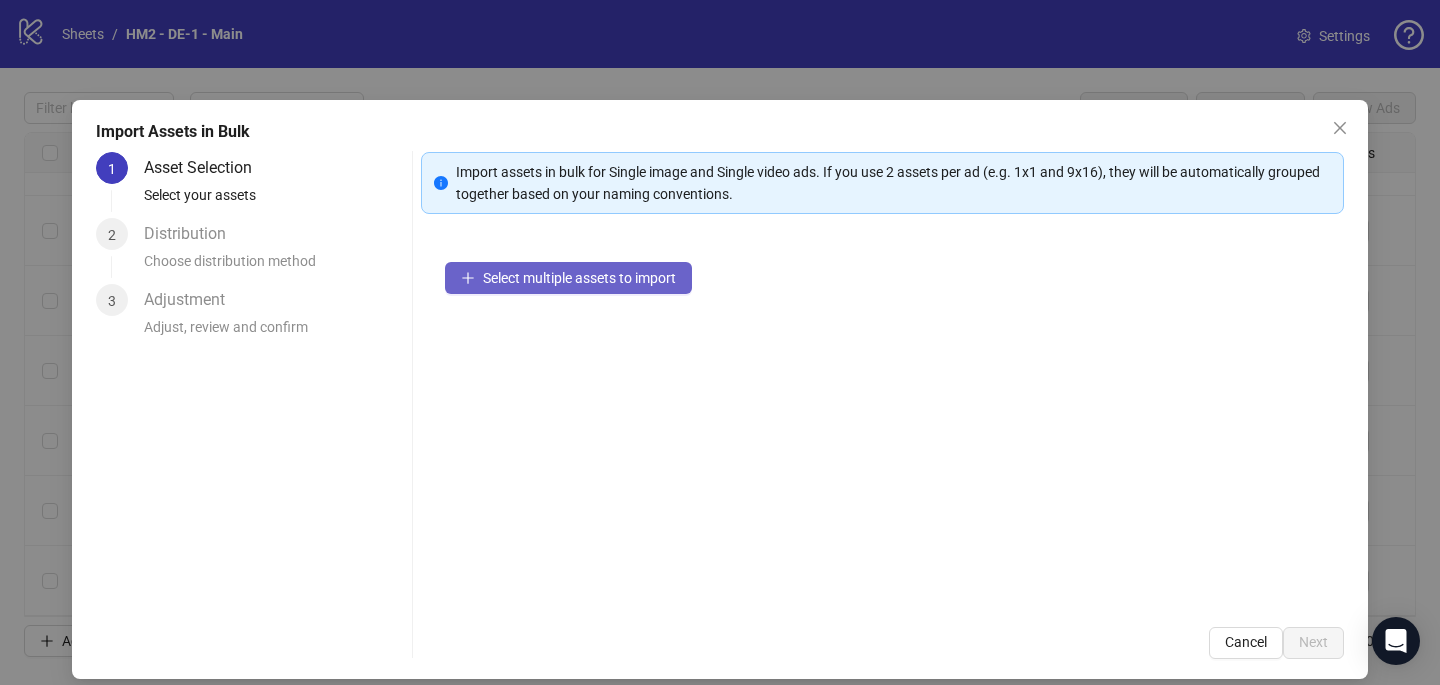 click on "Select multiple assets to import" at bounding box center [568, 278] 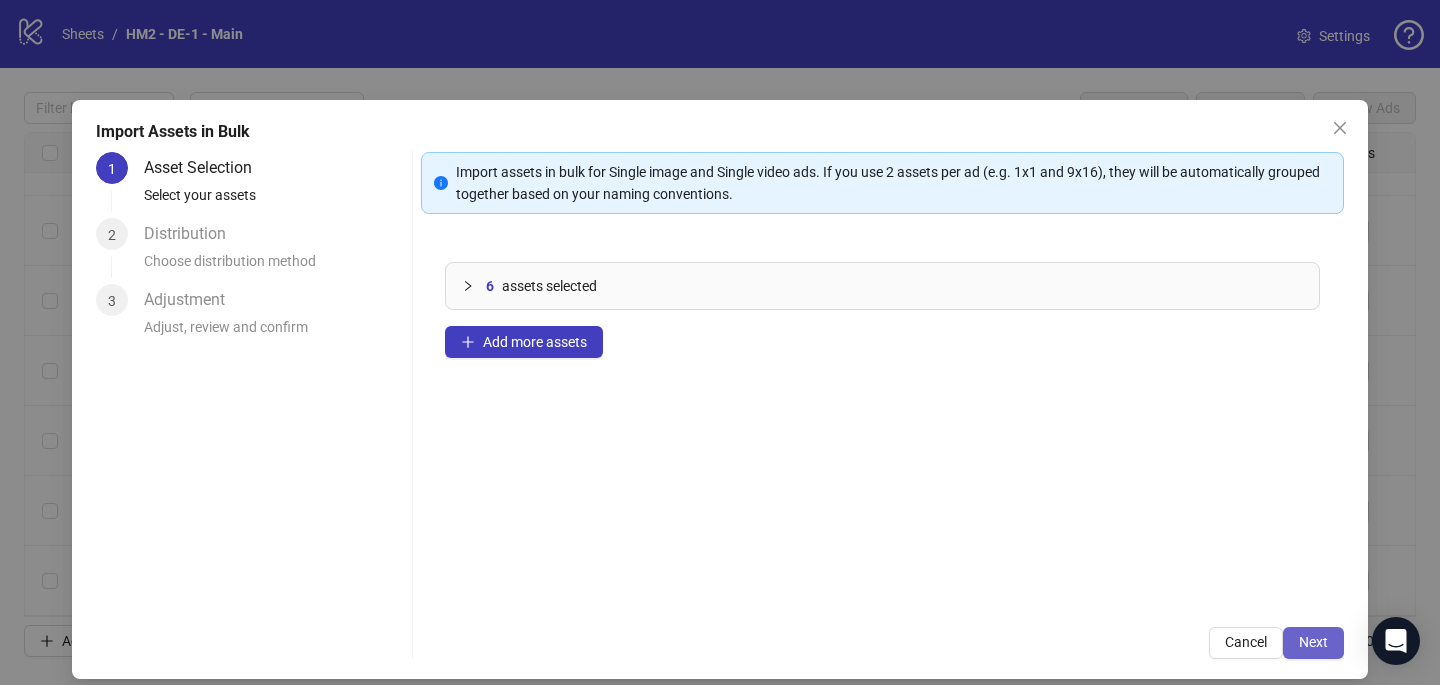 click on "Next" at bounding box center [1313, 643] 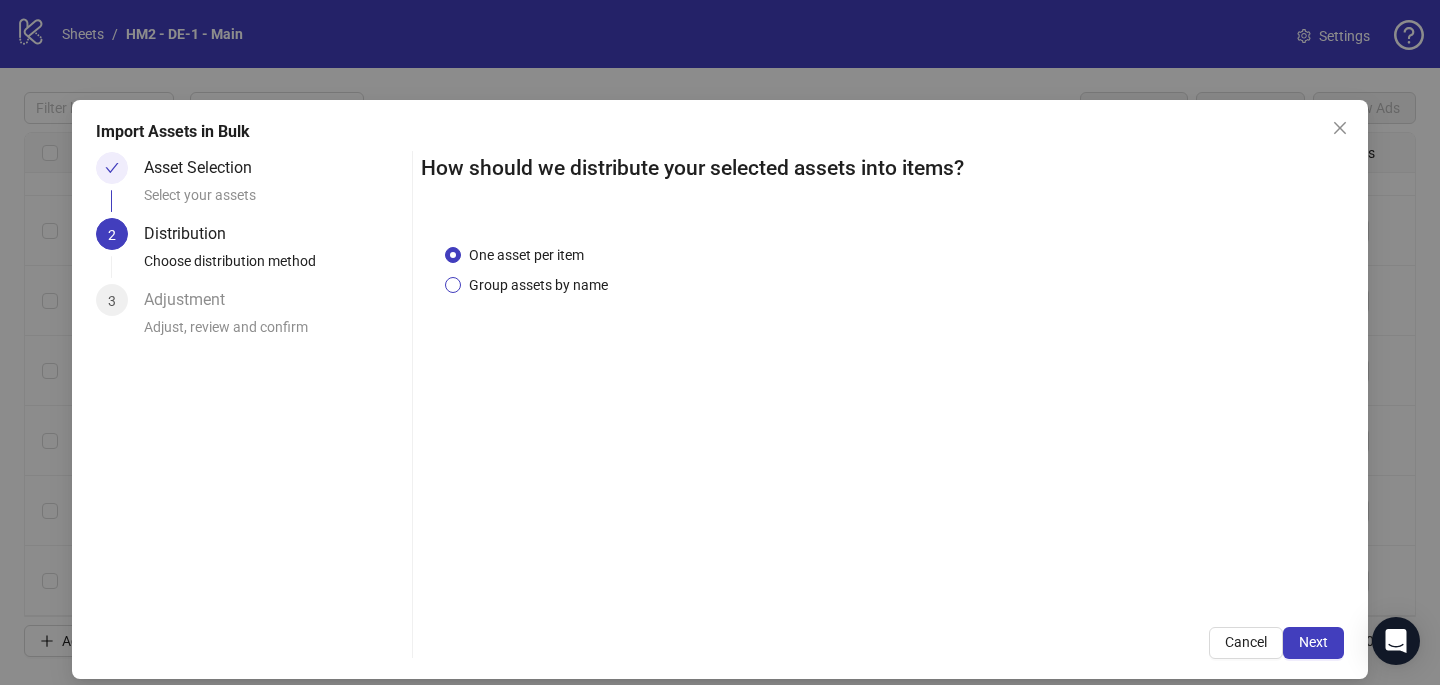 click on "Group assets by name" at bounding box center (538, 285) 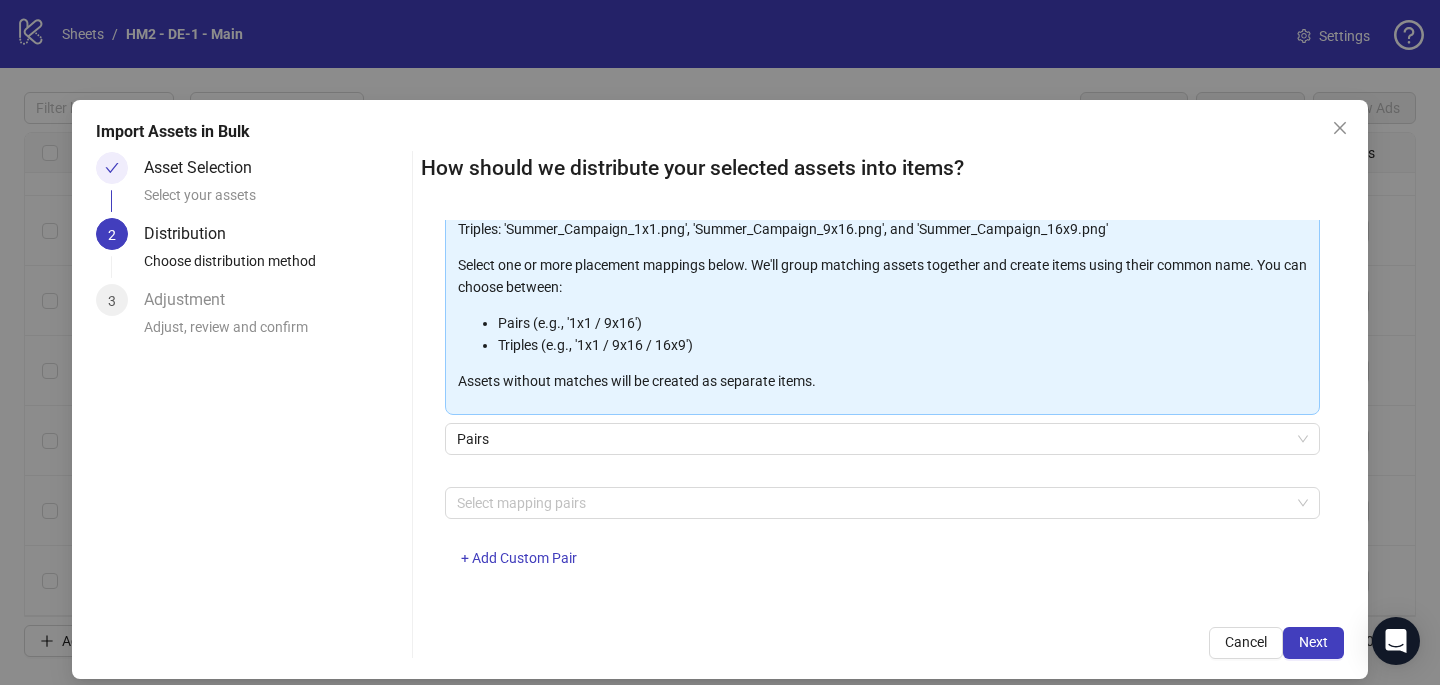 scroll, scrollTop: 203, scrollLeft: 0, axis: vertical 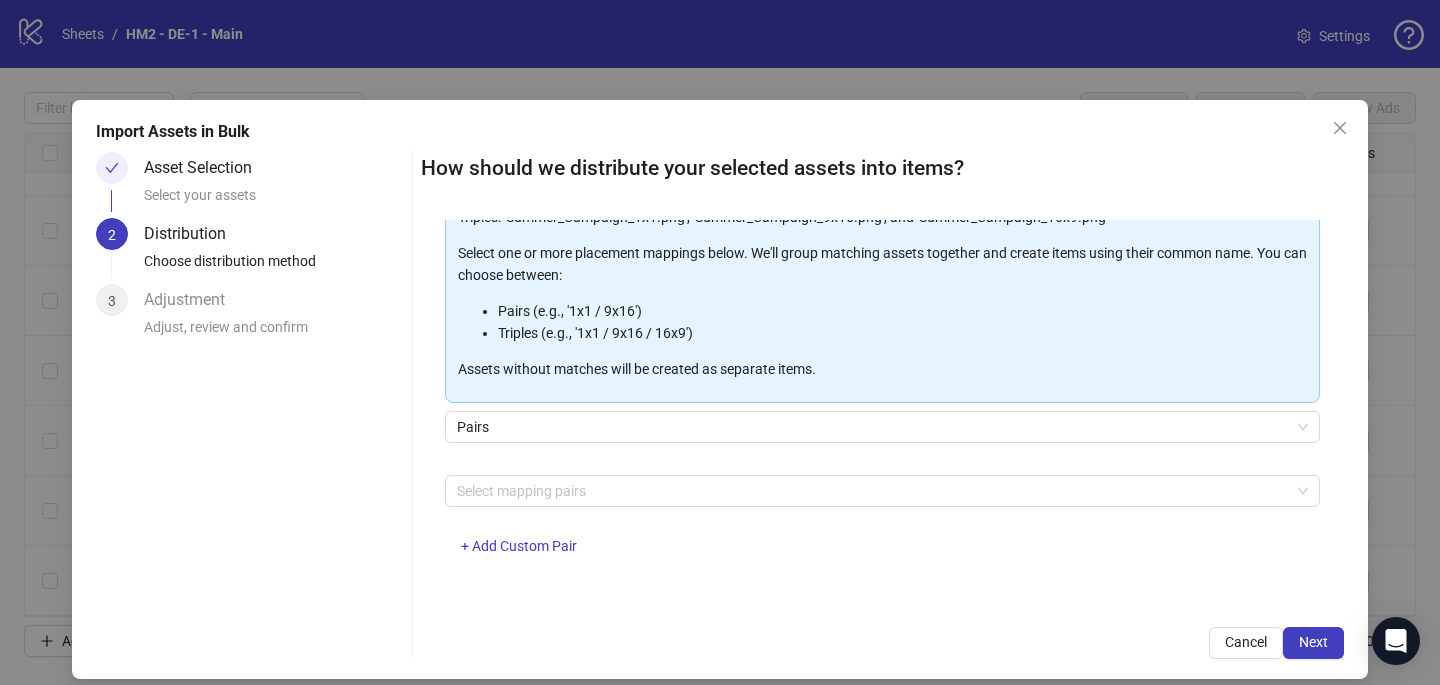 click at bounding box center (872, 491) 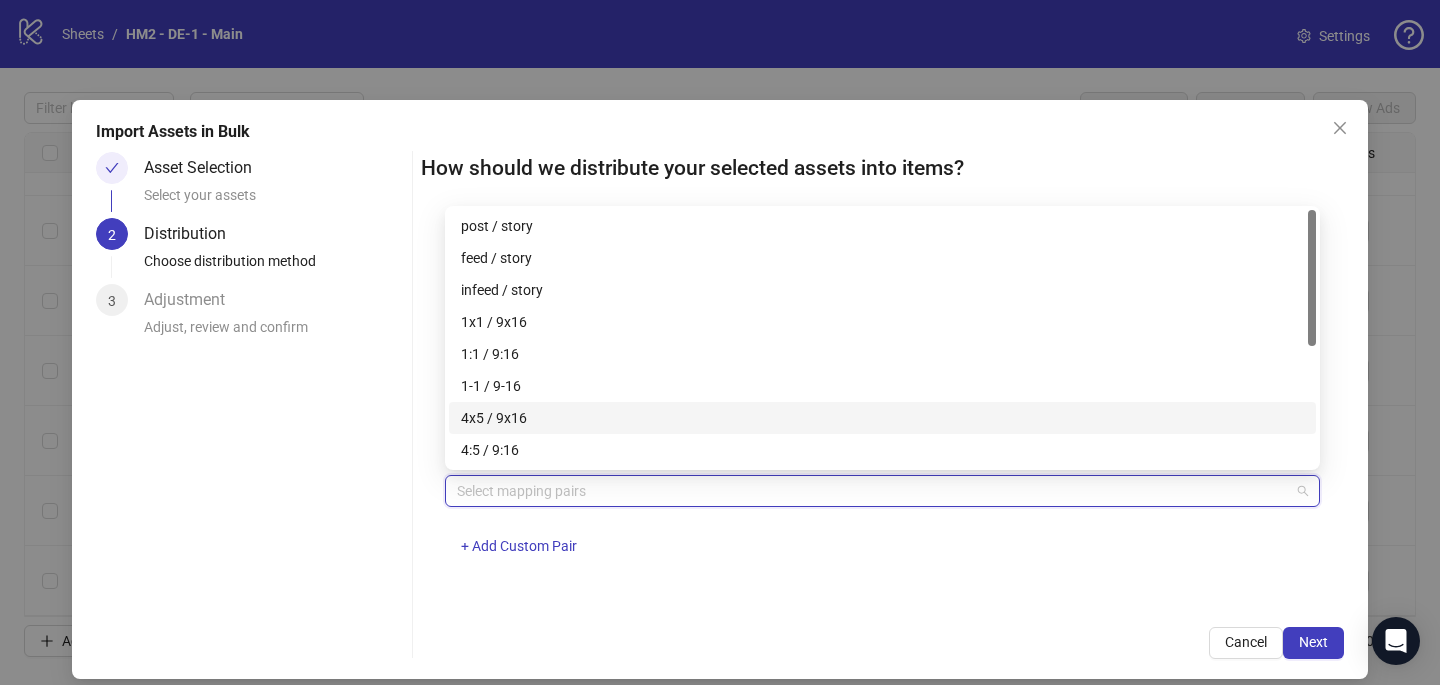 click on "4x5 / 9x16" at bounding box center [882, 418] 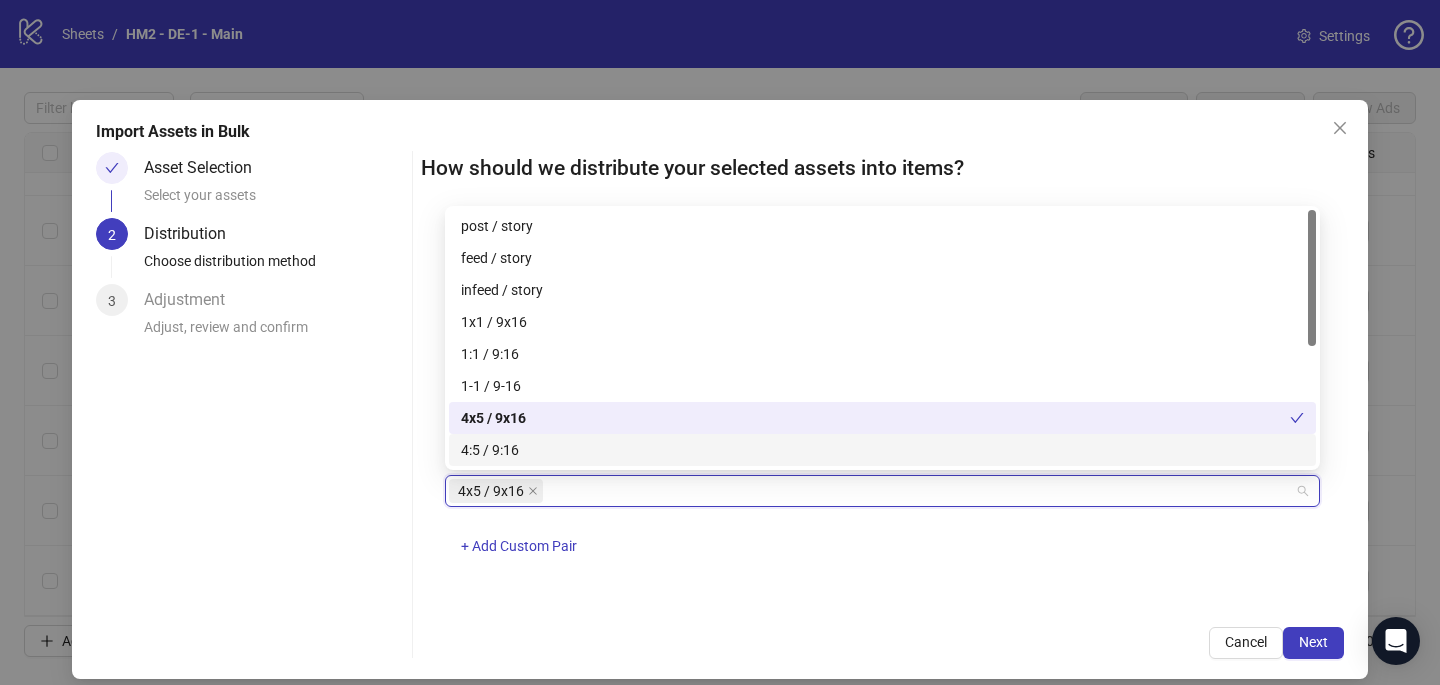 click on "One asset per item Group assets by name Assets must follow a consistent naming pattern to use this feature. Examples: Pairs: 'Summer_Campaign_1x1.png' and 'Summer_Campaign_9x16.png' Triples: 'Summer_Campaign_1x1.png', 'Summer_Campaign_9x16.png', and 'Summer_Campaign_16x9.png' Select one or more placement mappings below. We'll group matching assets together and create items using their common name. You can choose between: Pairs (e.g., '1x1 / 9x16') Triples (e.g., '1x1 / 9x16 / 16x9') Assets without matches will be created as separate items. Pairs 4x5 / 9x16   + Add Custom Pair" at bounding box center (882, 411) 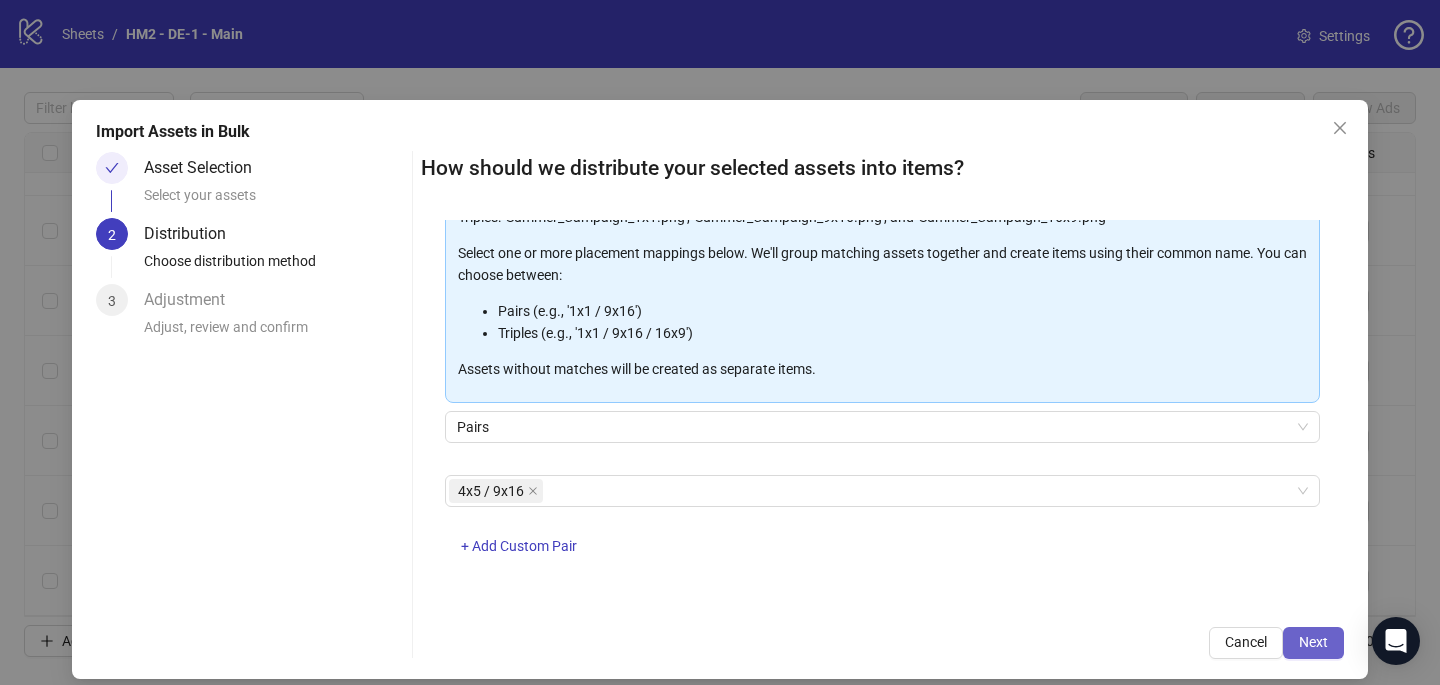 click on "Next" at bounding box center [1313, 642] 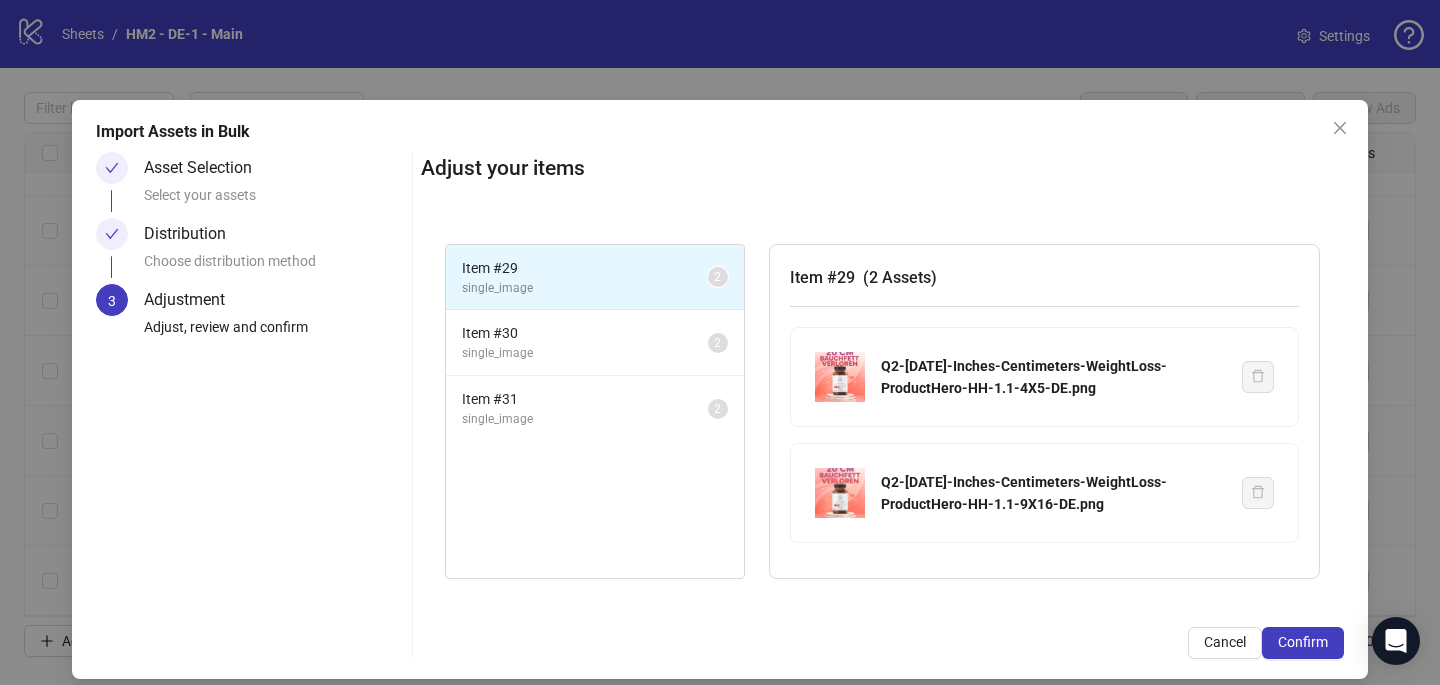 click on "Confirm" at bounding box center (1303, 642) 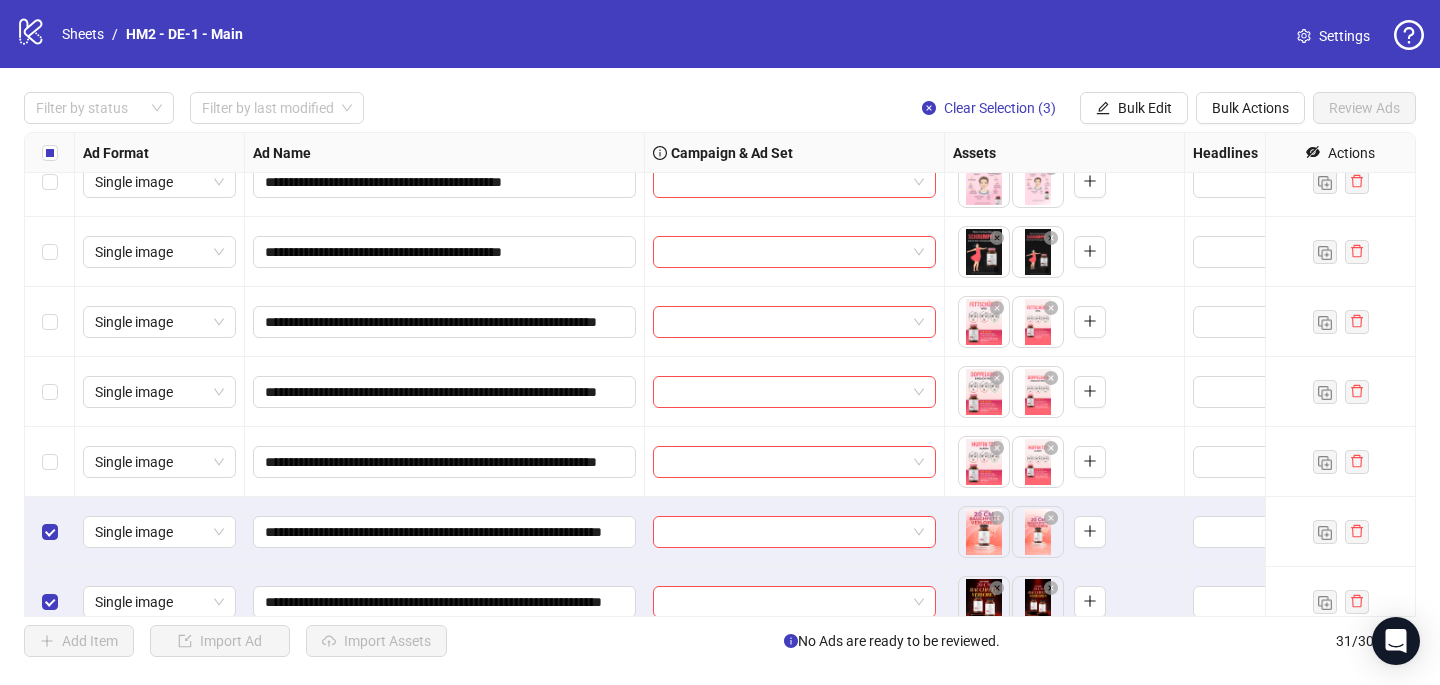 scroll, scrollTop: 1727, scrollLeft: 0, axis: vertical 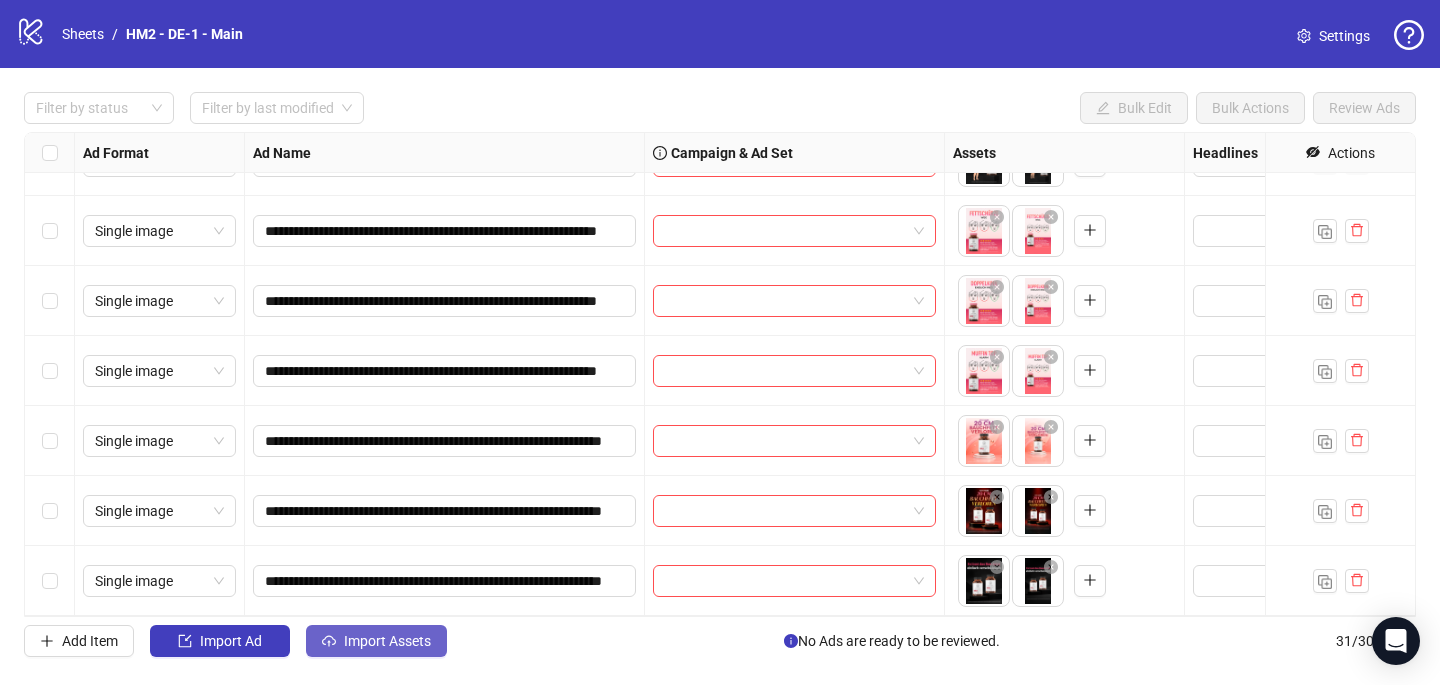 click on "Import Assets" at bounding box center (387, 641) 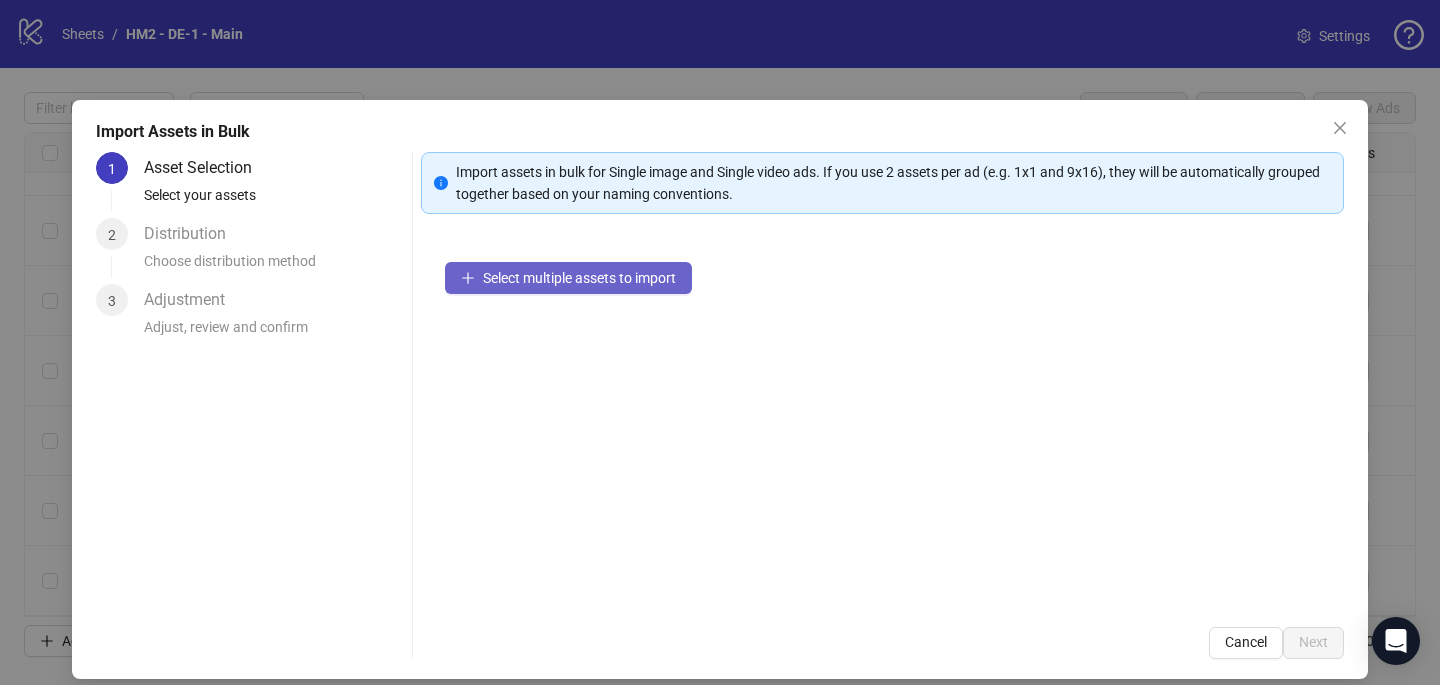 click on "Select multiple assets to import" at bounding box center (568, 278) 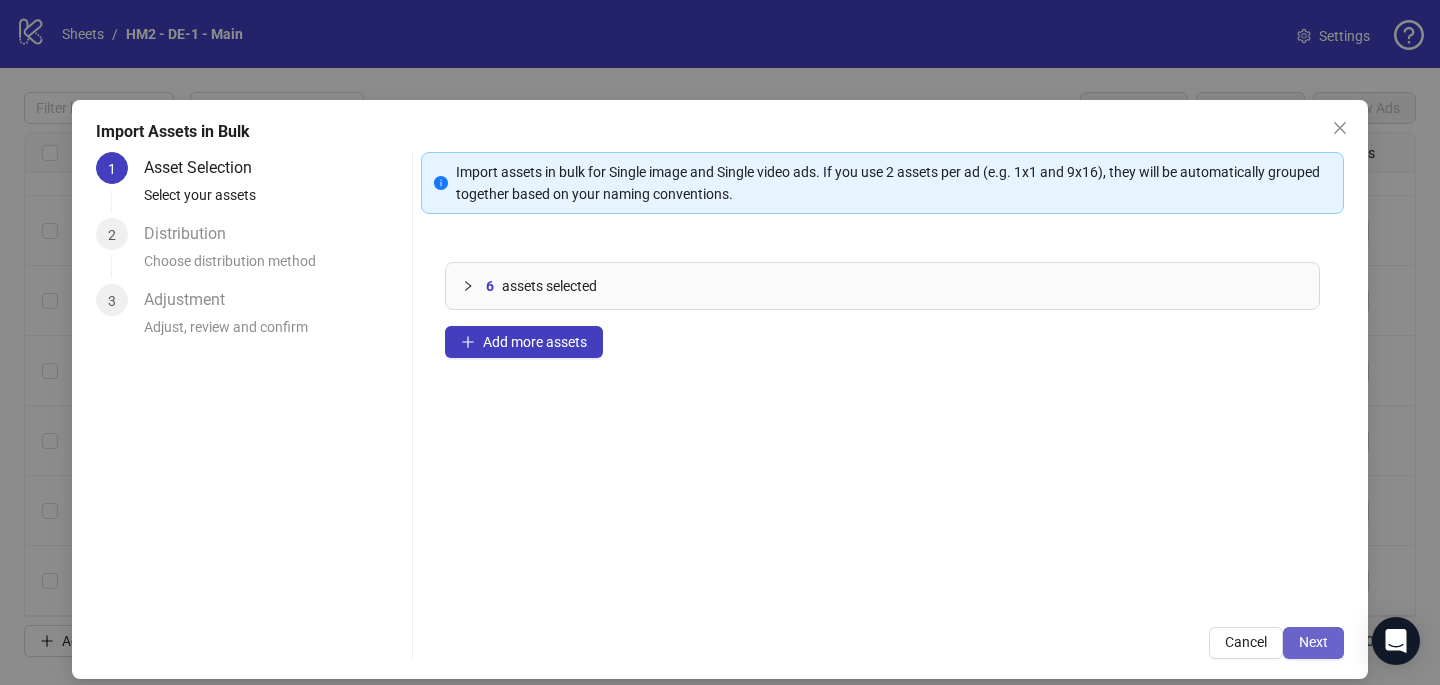 click on "Next" at bounding box center [1313, 642] 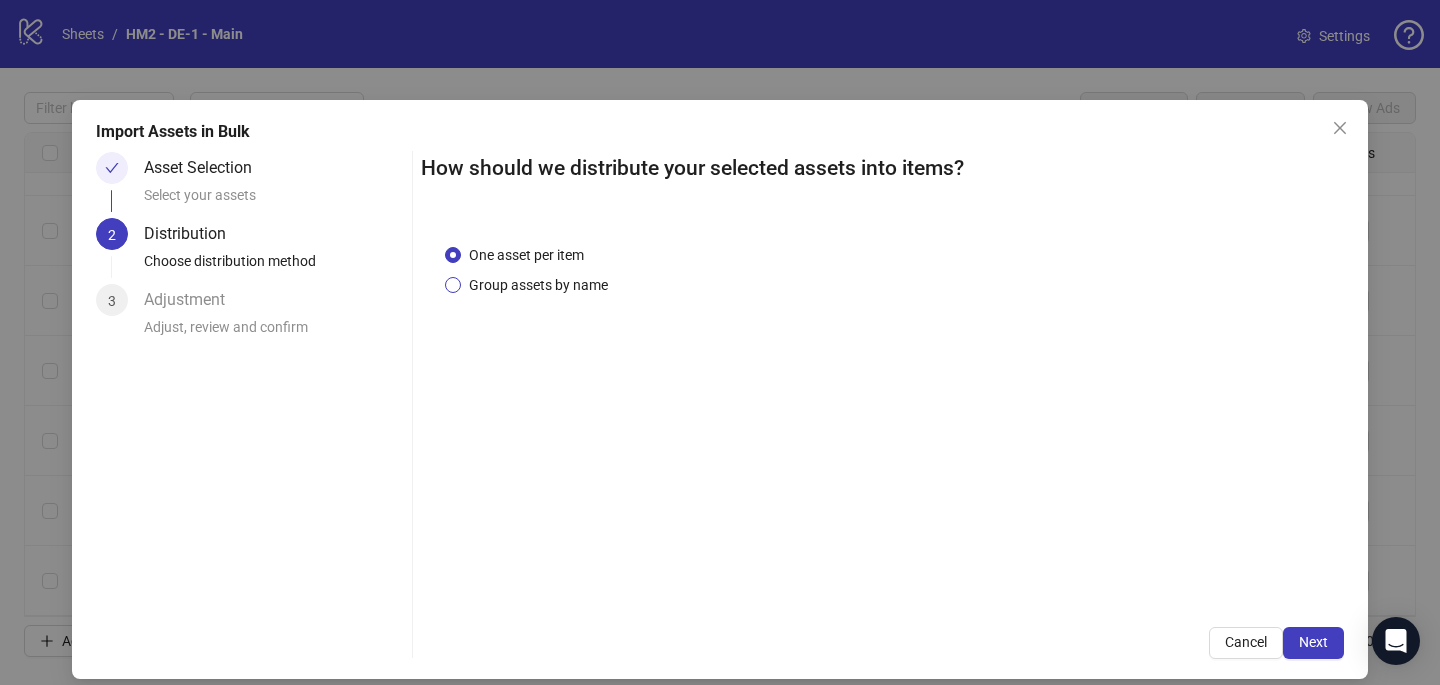 click on "Group assets by name" at bounding box center (538, 285) 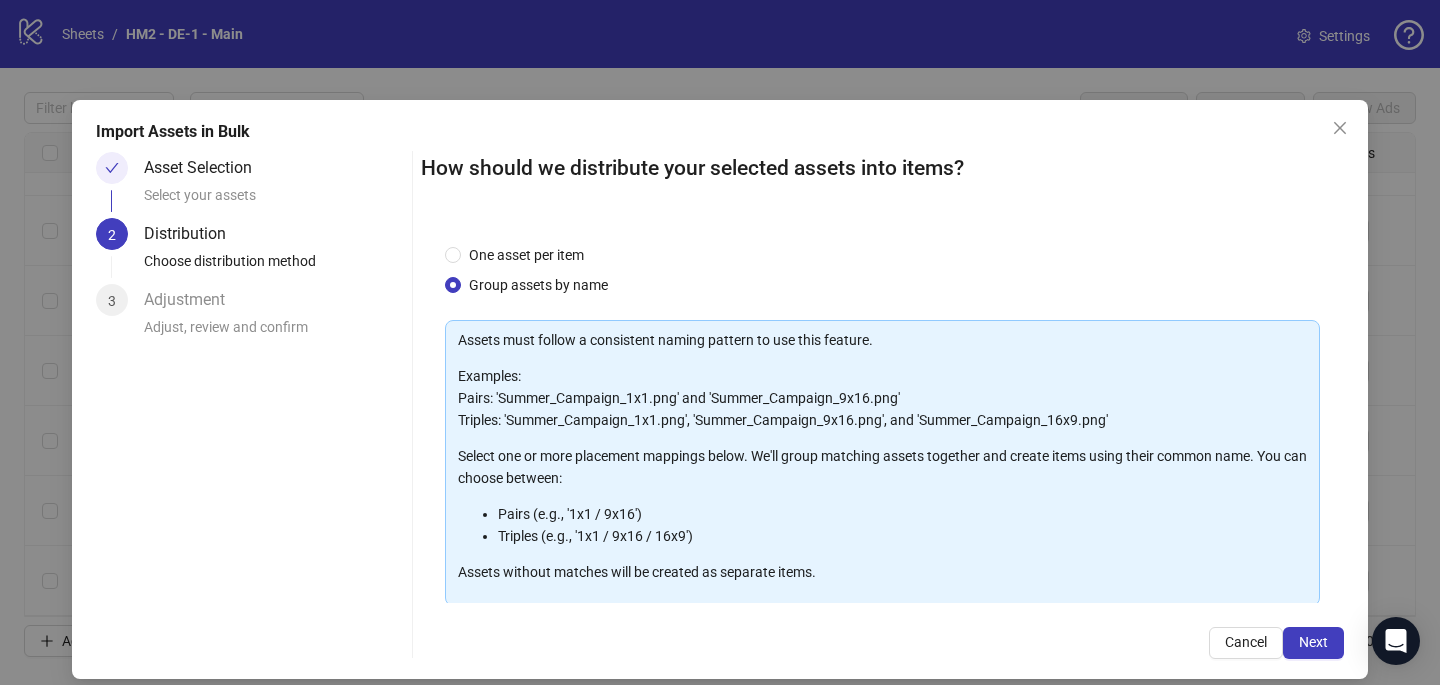 scroll, scrollTop: 203, scrollLeft: 0, axis: vertical 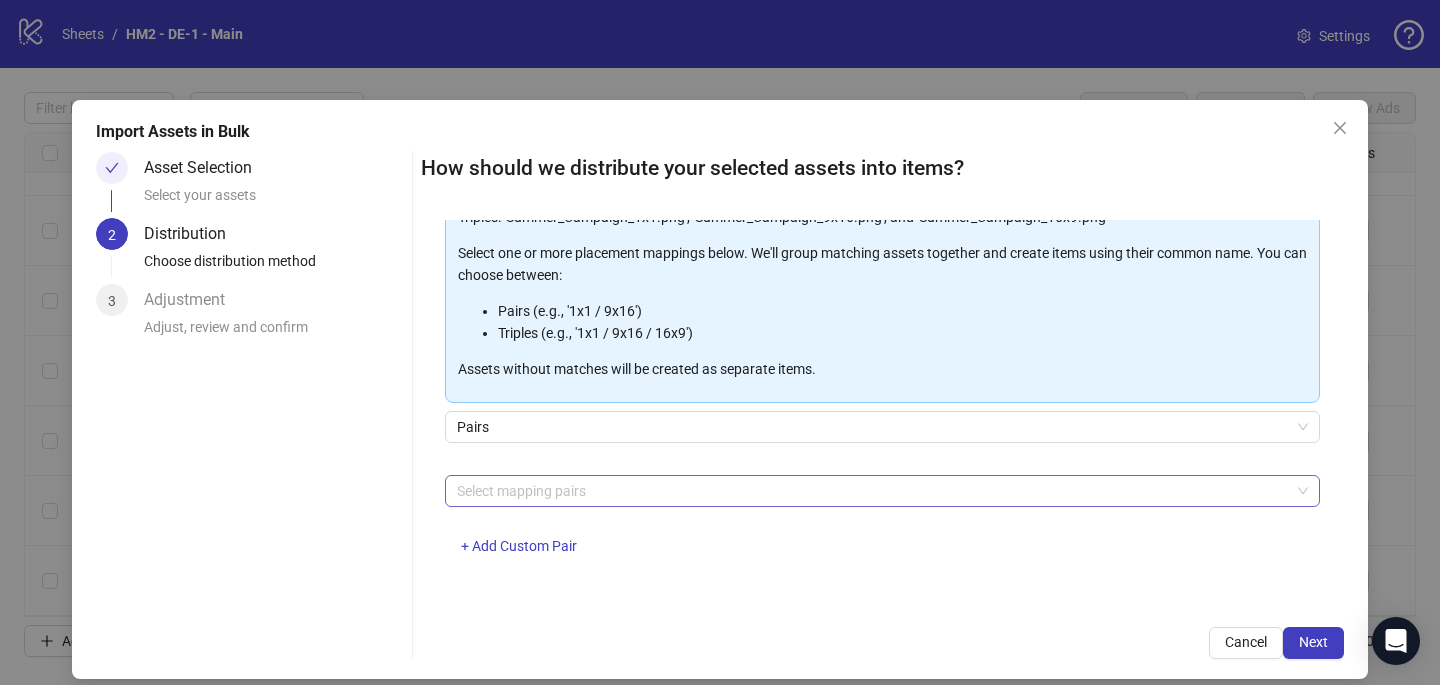 click at bounding box center [872, 491] 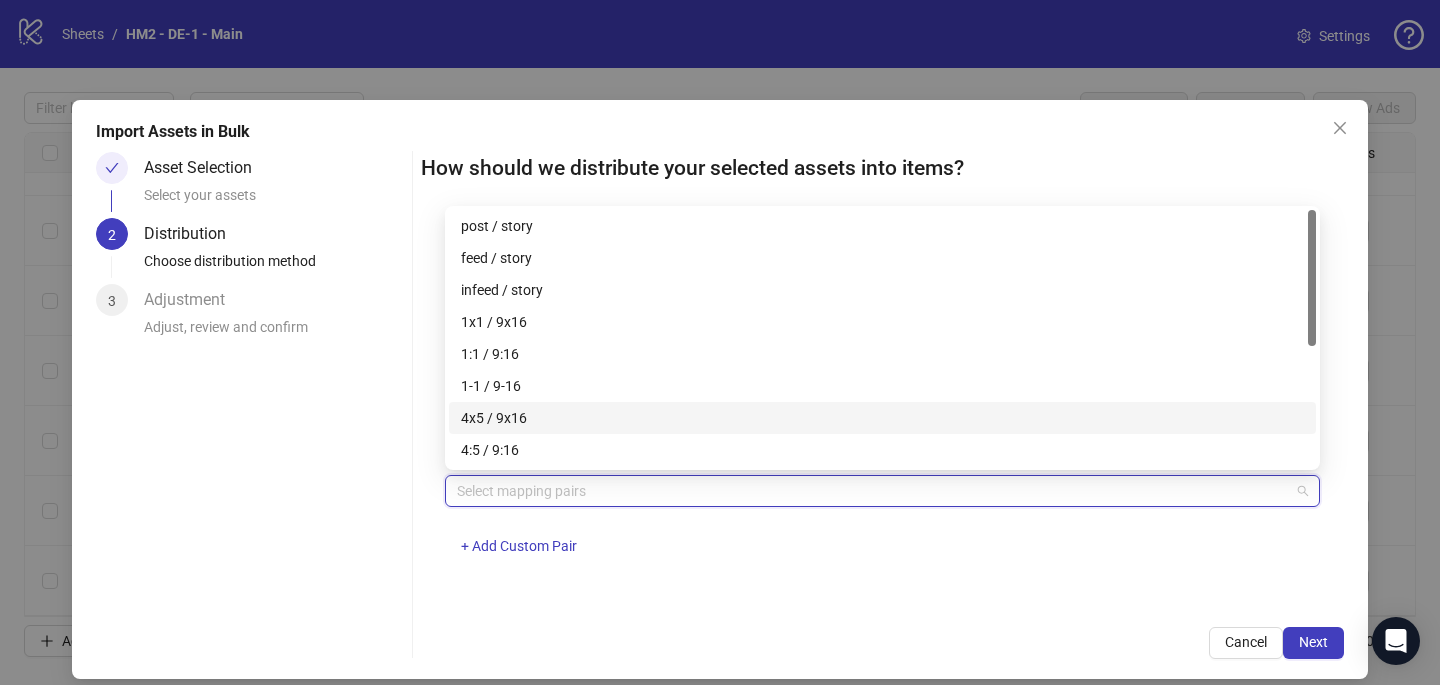 click on "4x5 / 9x16" at bounding box center (882, 418) 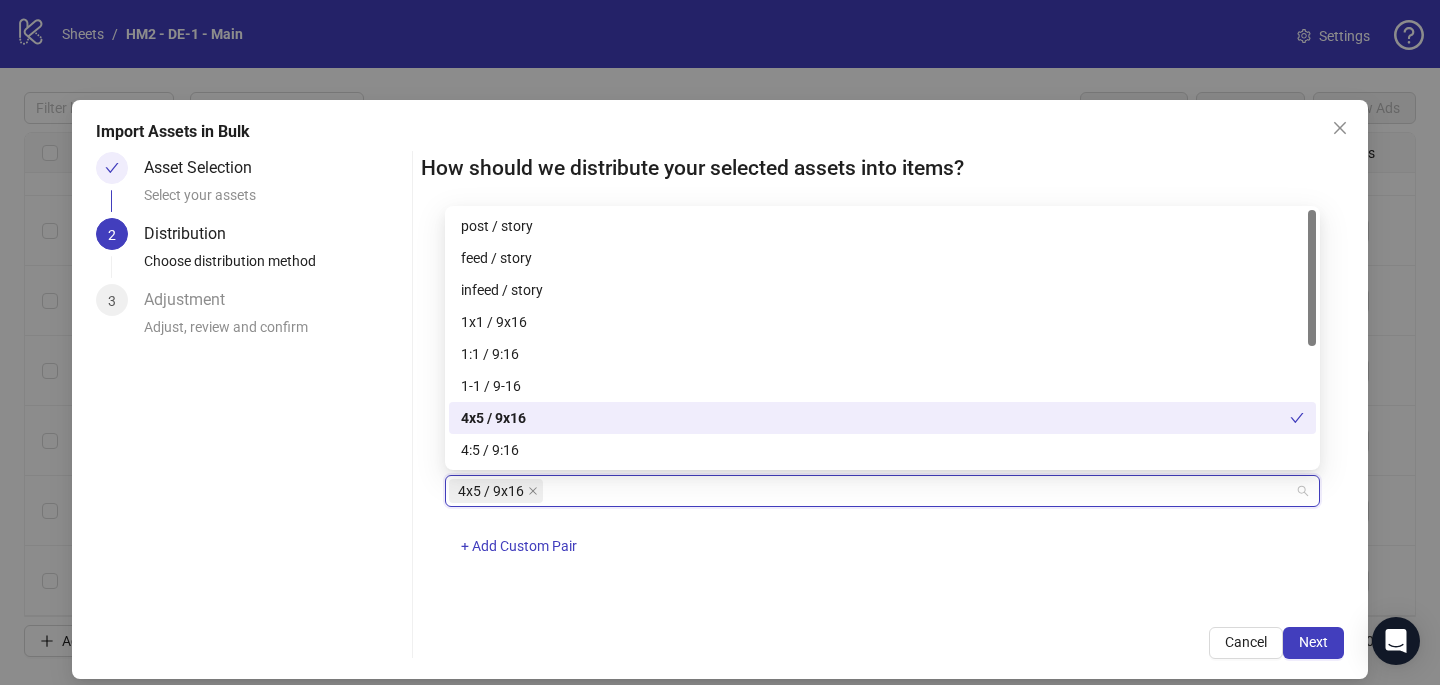 click on "One asset per item Group assets by name Assets must follow a consistent naming pattern to use this feature. Examples: Pairs: 'Summer_Campaign_1x1.png' and 'Summer_Campaign_9x16.png' Triples: 'Summer_Campaign_1x1.png', 'Summer_Campaign_9x16.png', and 'Summer_Campaign_16x9.png' Select one or more placement mappings below. We'll group matching assets together and create items using their common name. You can choose between: Pairs (e.g., '1x1 / 9x16') Triples (e.g., '1x1 / 9x16 / 16x9') Assets without matches will be created as separate items. Pairs 4x5 / 9x16   + Add Custom Pair" at bounding box center (882, 411) 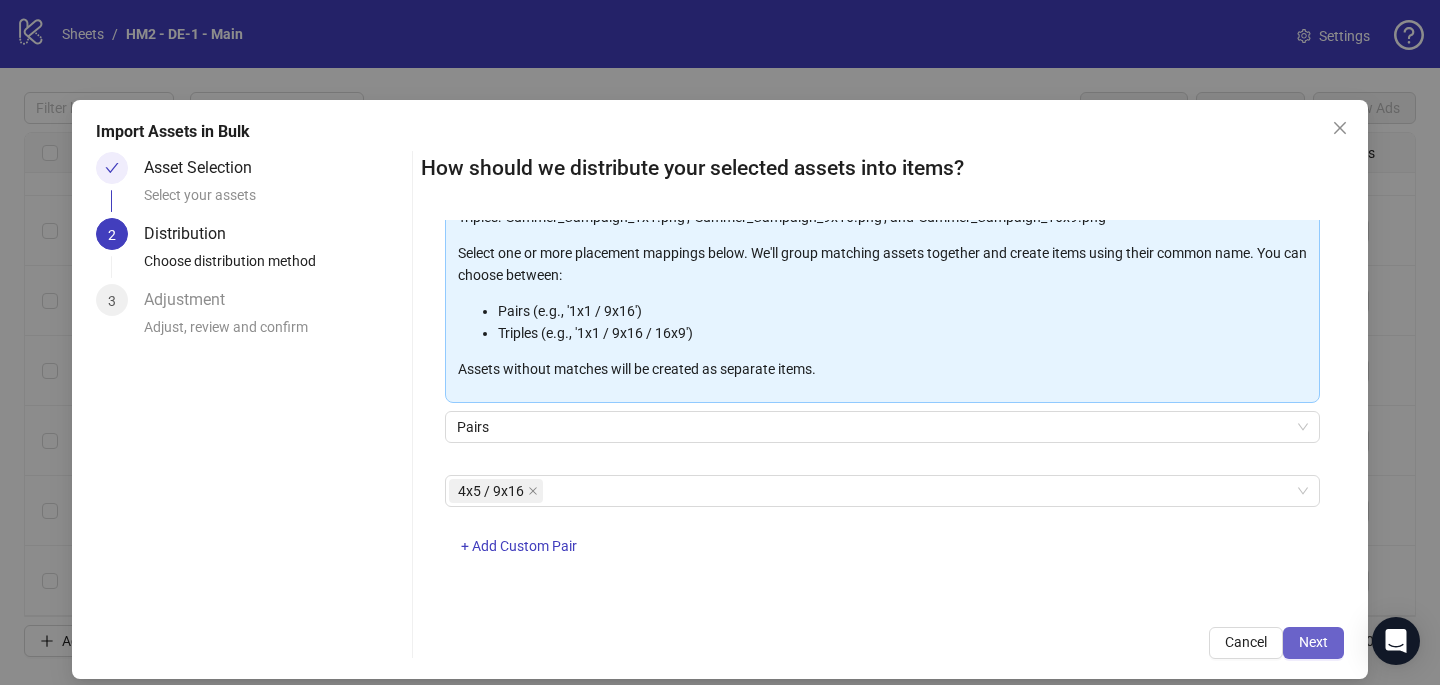 click on "Next" at bounding box center [1313, 643] 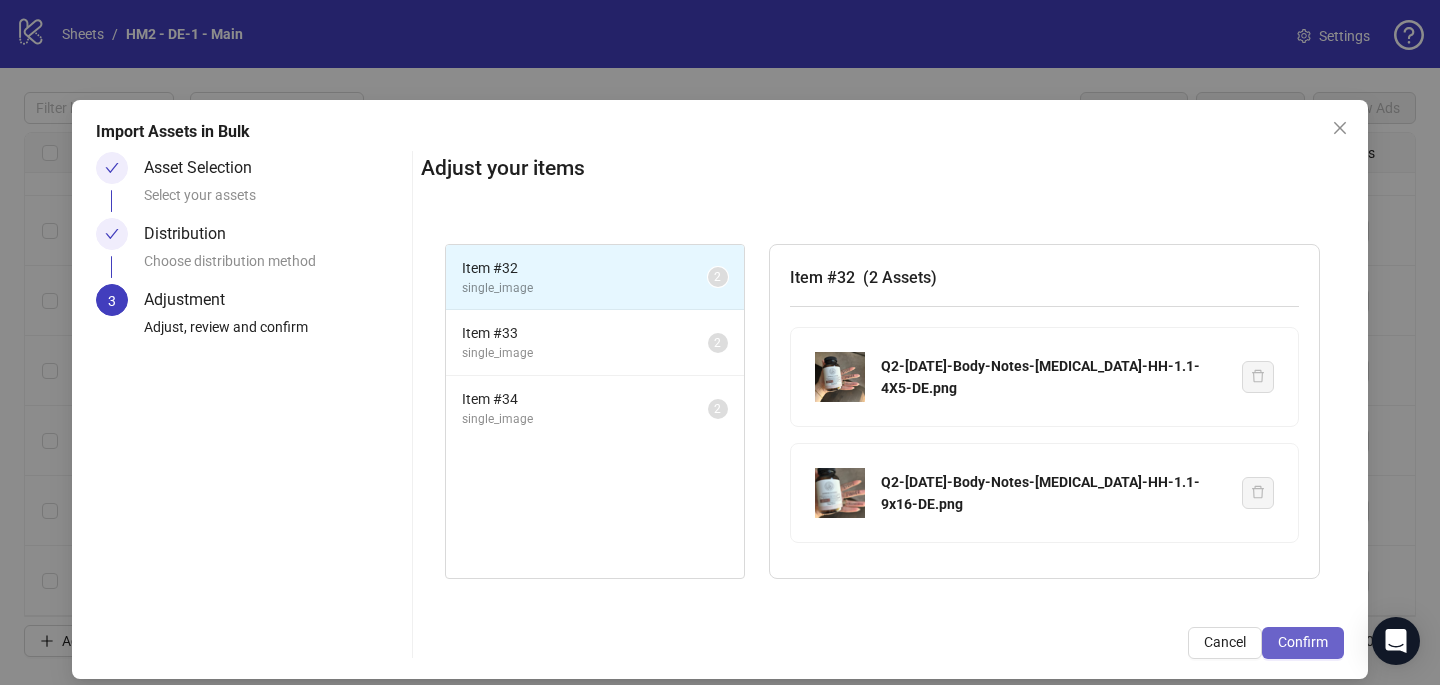 click on "Confirm" at bounding box center [1303, 643] 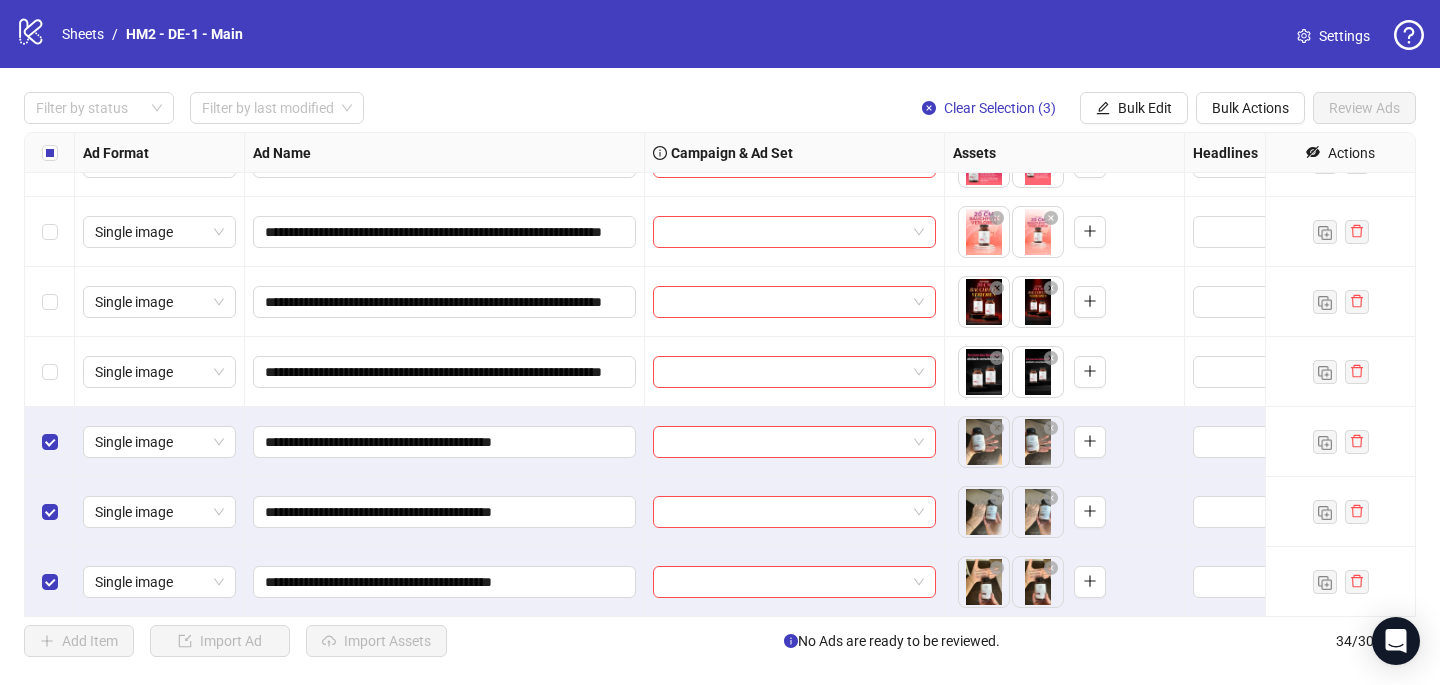 scroll, scrollTop: 1937, scrollLeft: 0, axis: vertical 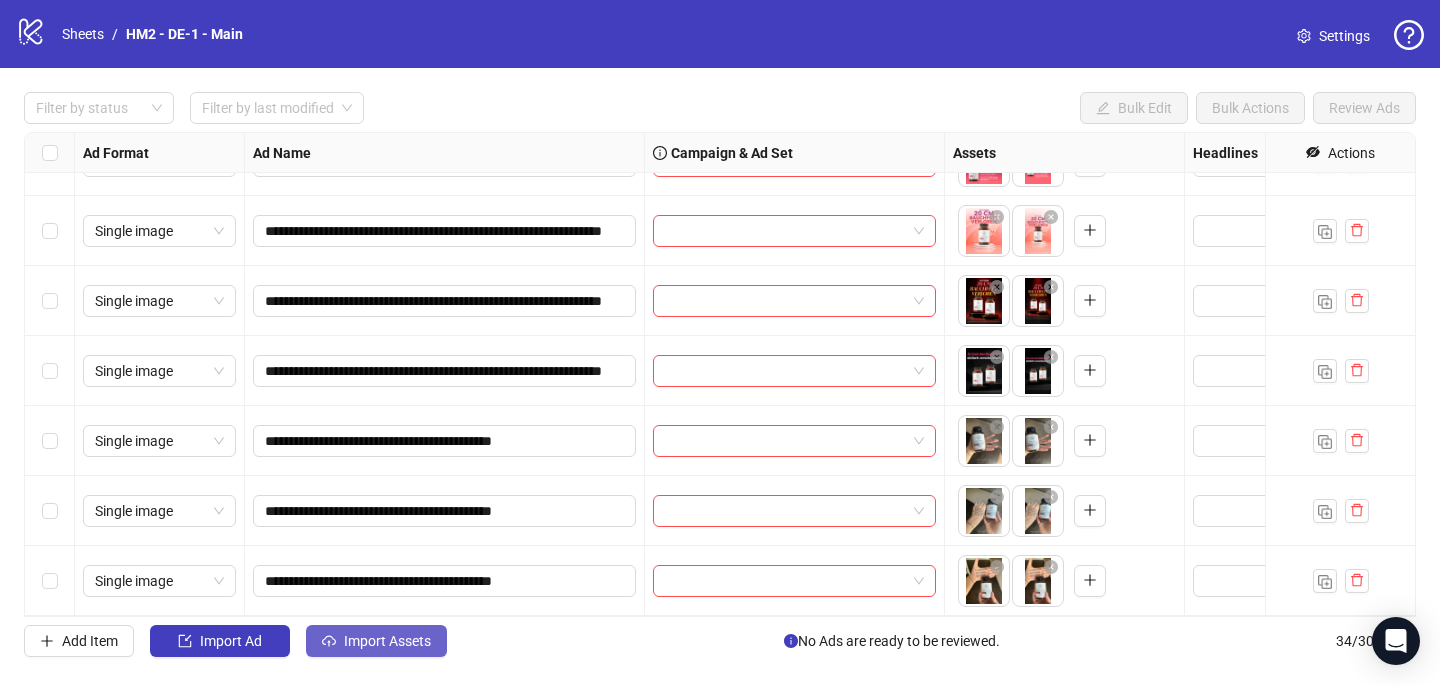 click on "Import Assets" at bounding box center [376, 641] 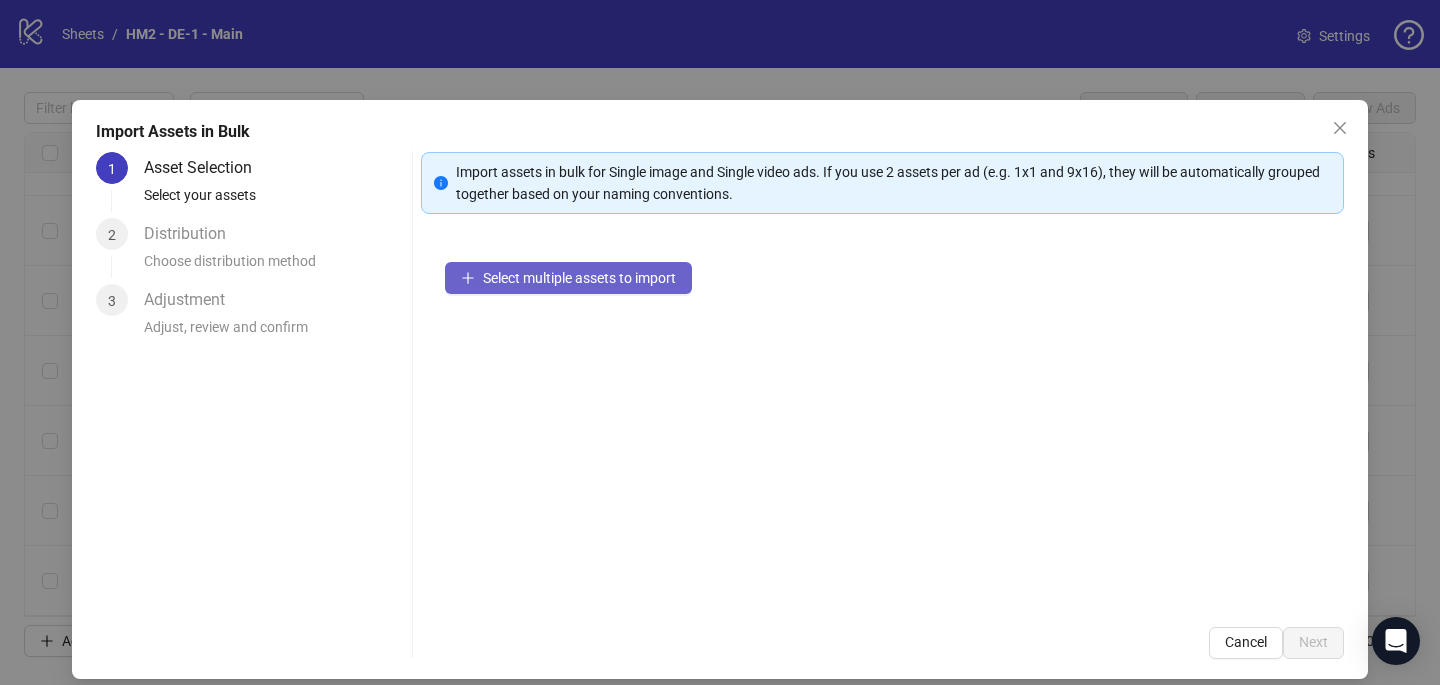 click on "Select multiple assets to import" at bounding box center (579, 278) 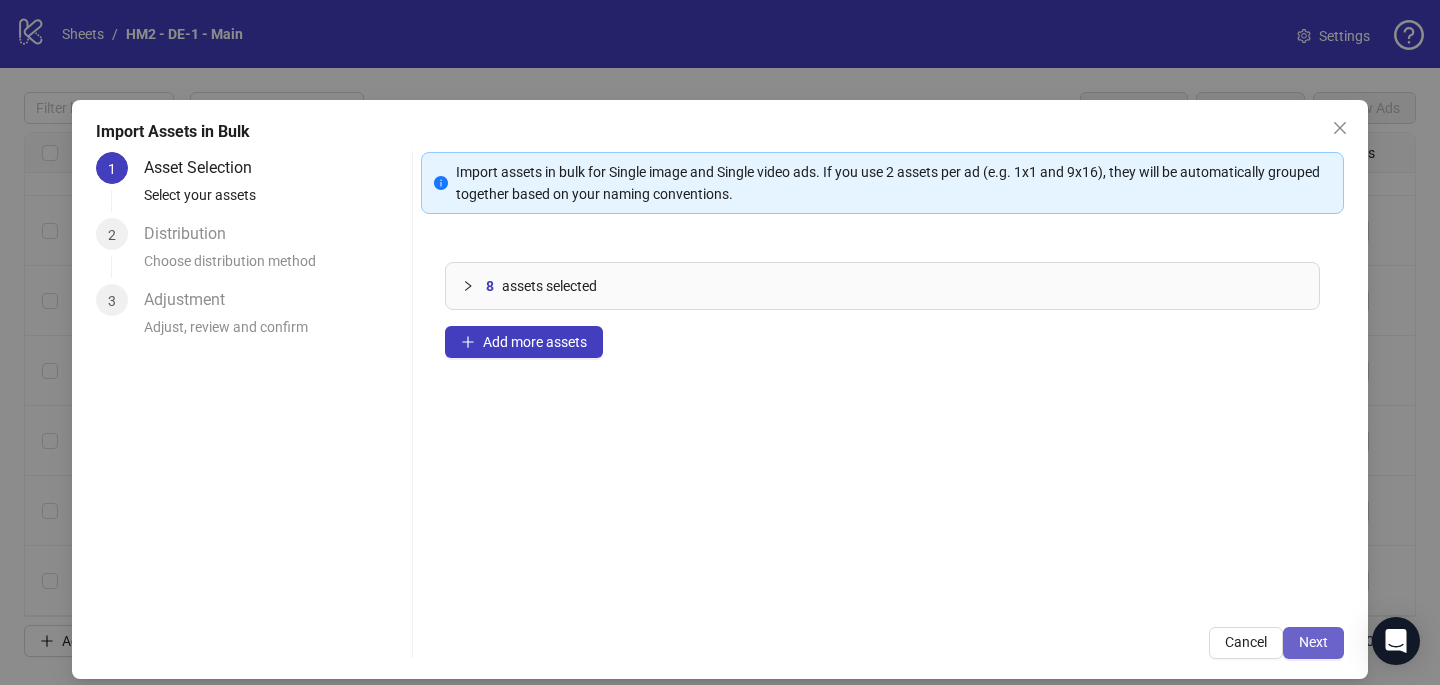click on "Next" at bounding box center [1313, 642] 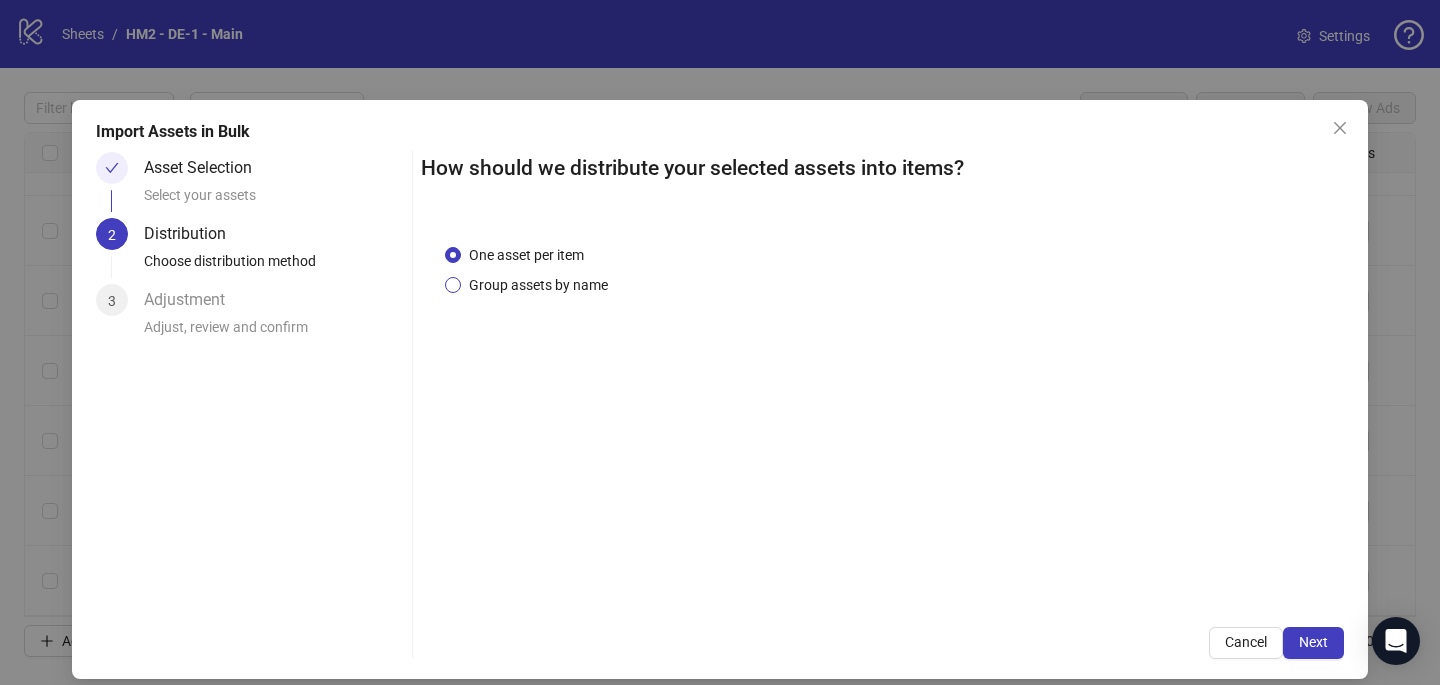 click on "Group assets by name" at bounding box center [538, 285] 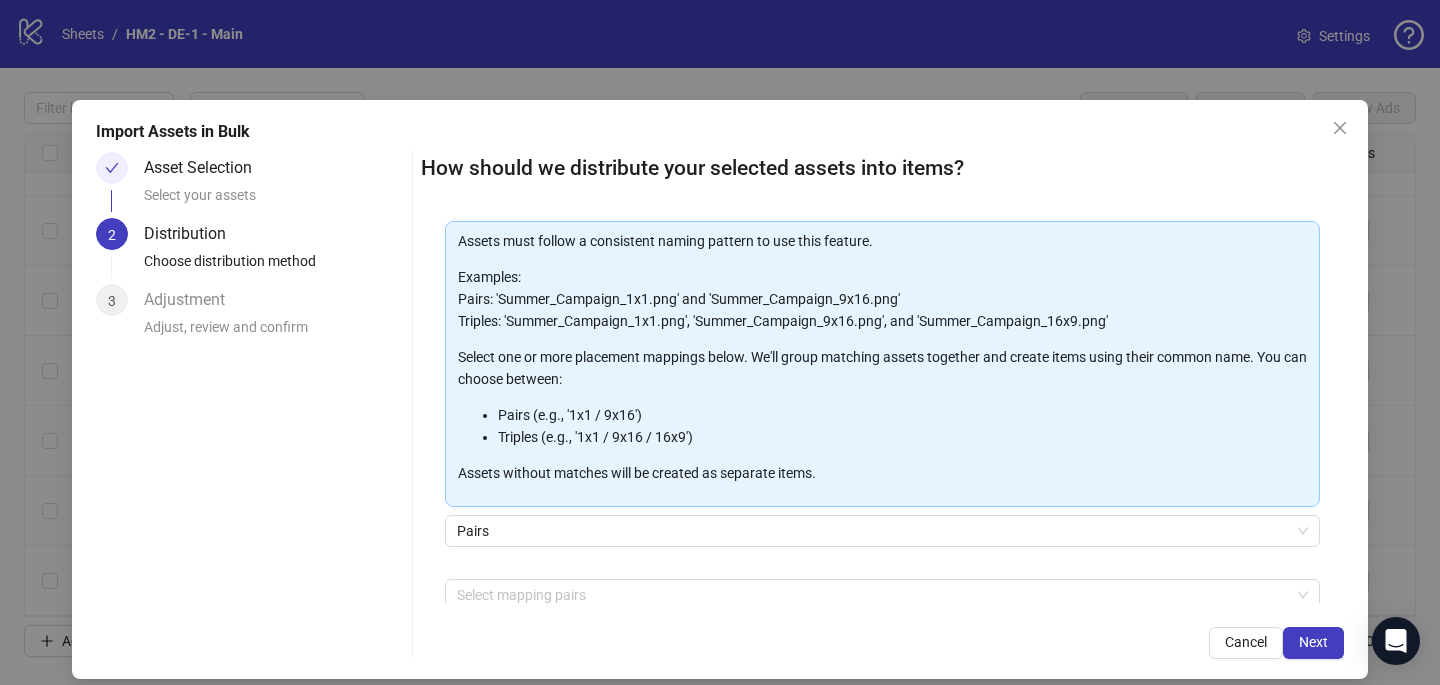 scroll, scrollTop: 203, scrollLeft: 0, axis: vertical 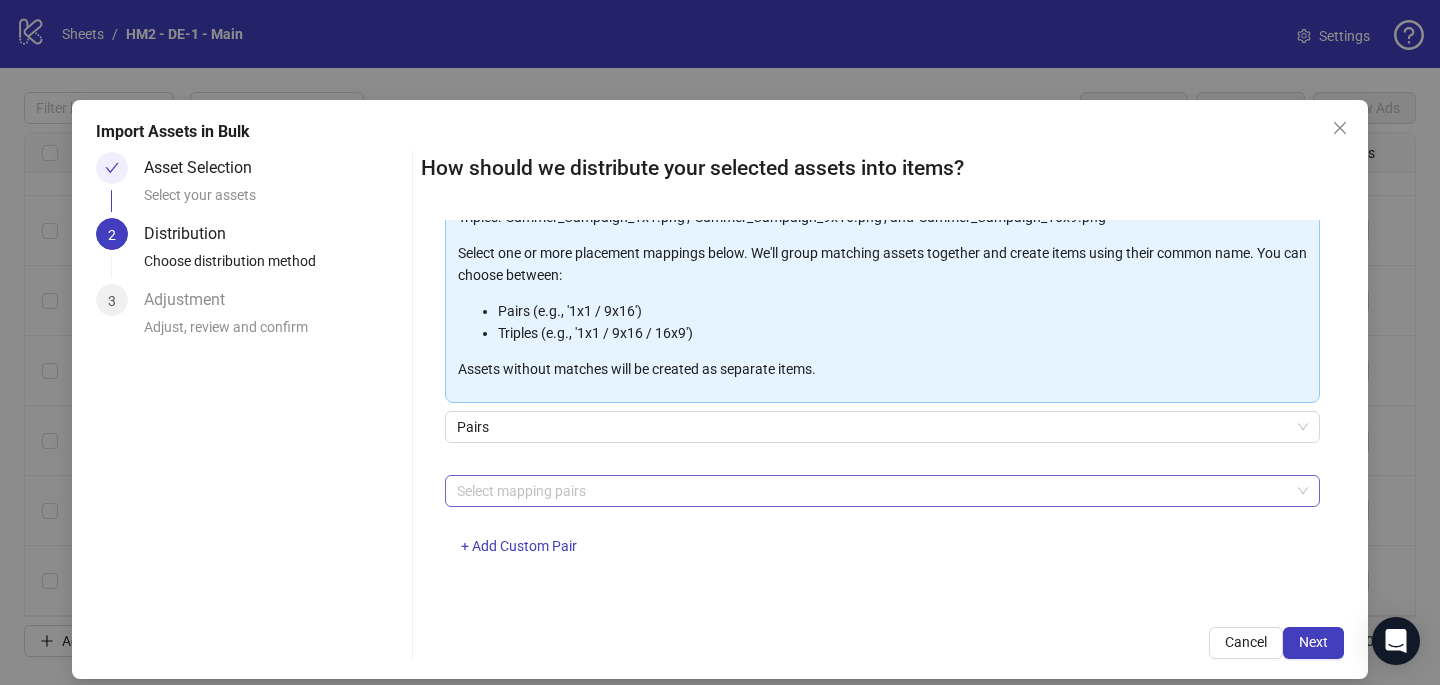 click at bounding box center (872, 491) 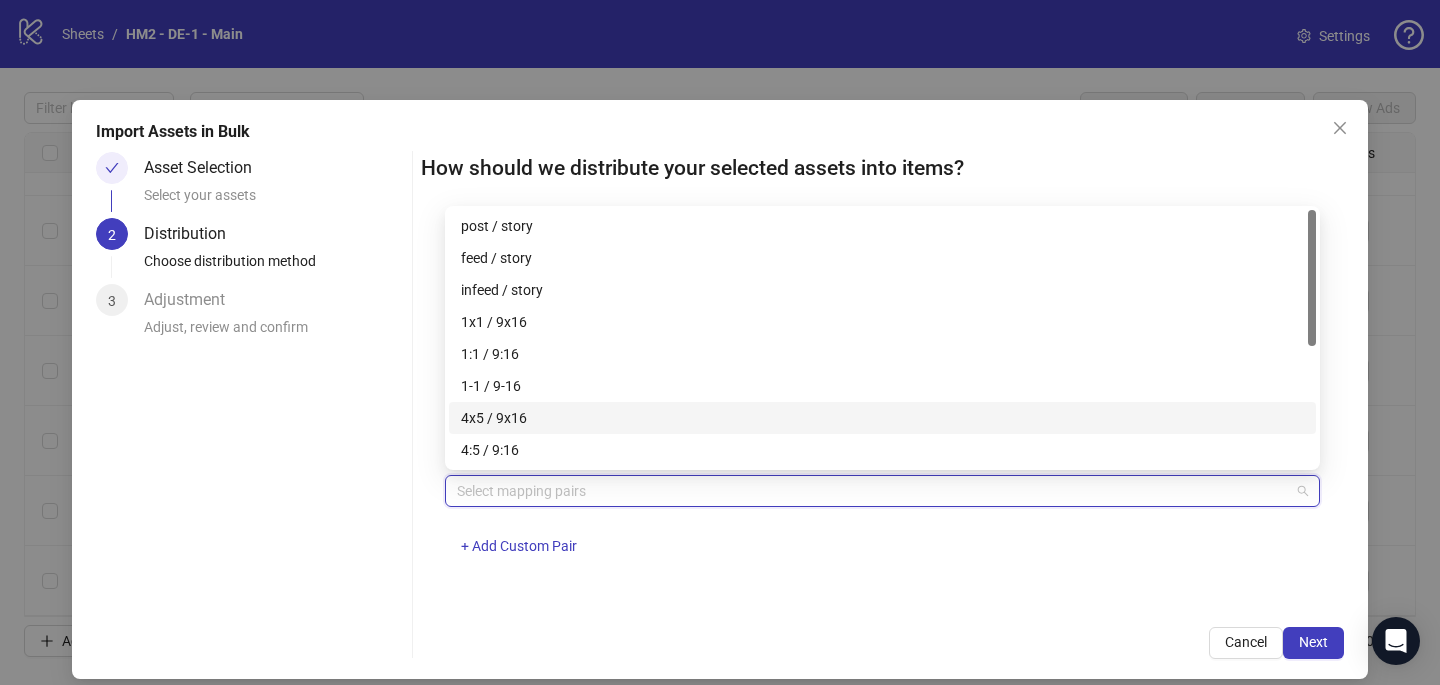 click on "4x5 / 9x16" at bounding box center (882, 418) 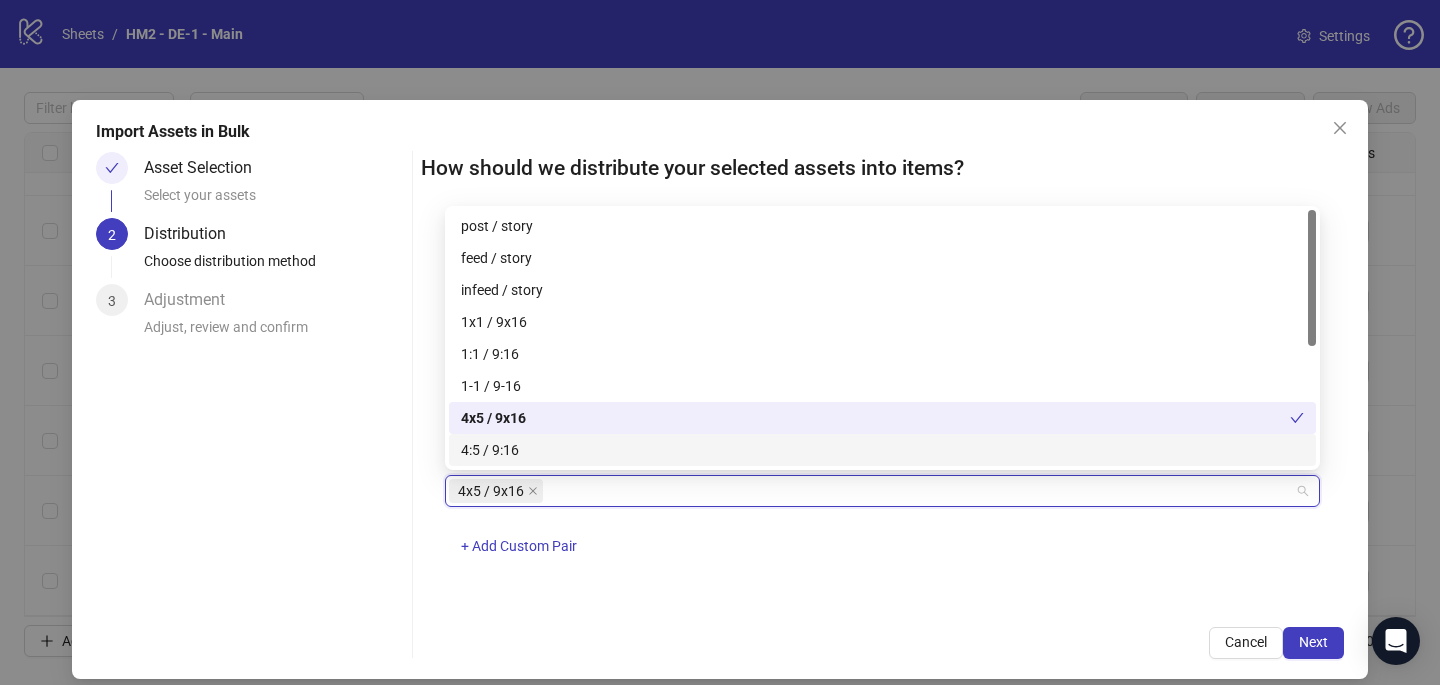 click on "4x5 / 9x16   + Add Custom Pair" at bounding box center (882, 527) 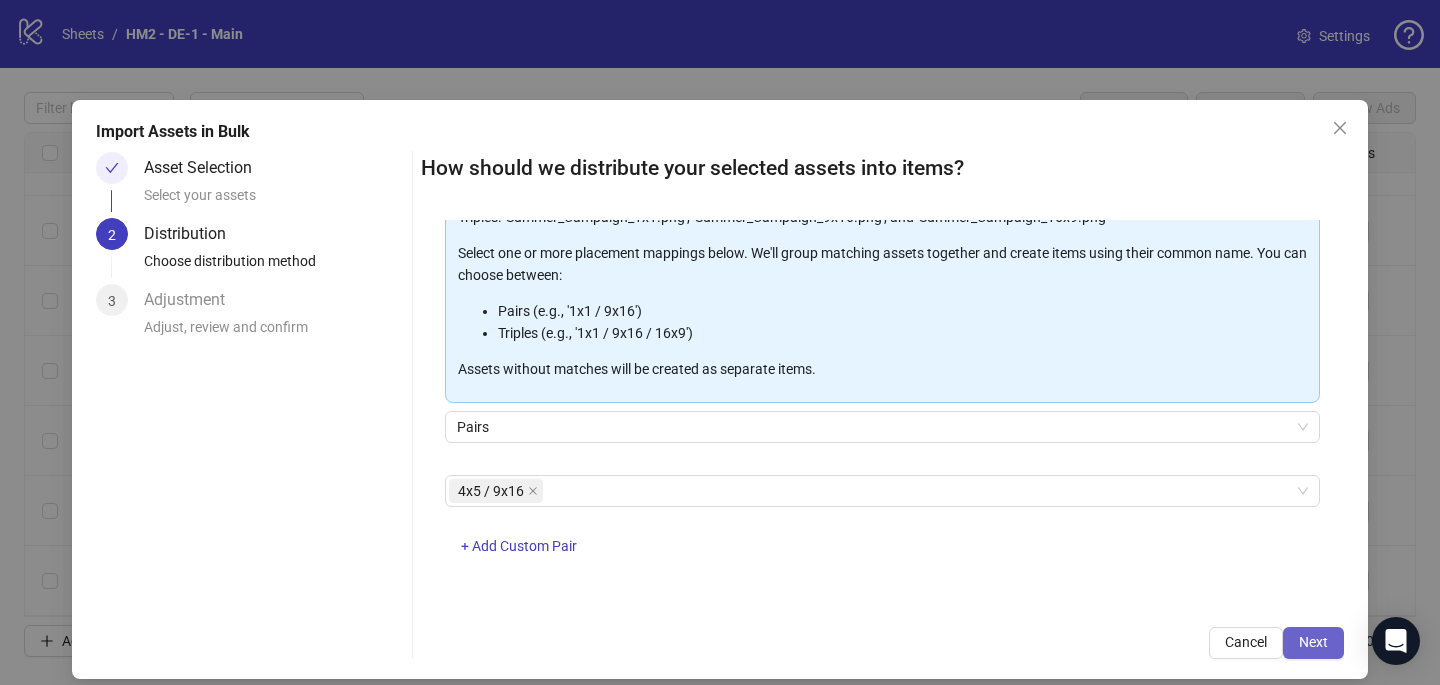 click on "Next" at bounding box center (1313, 643) 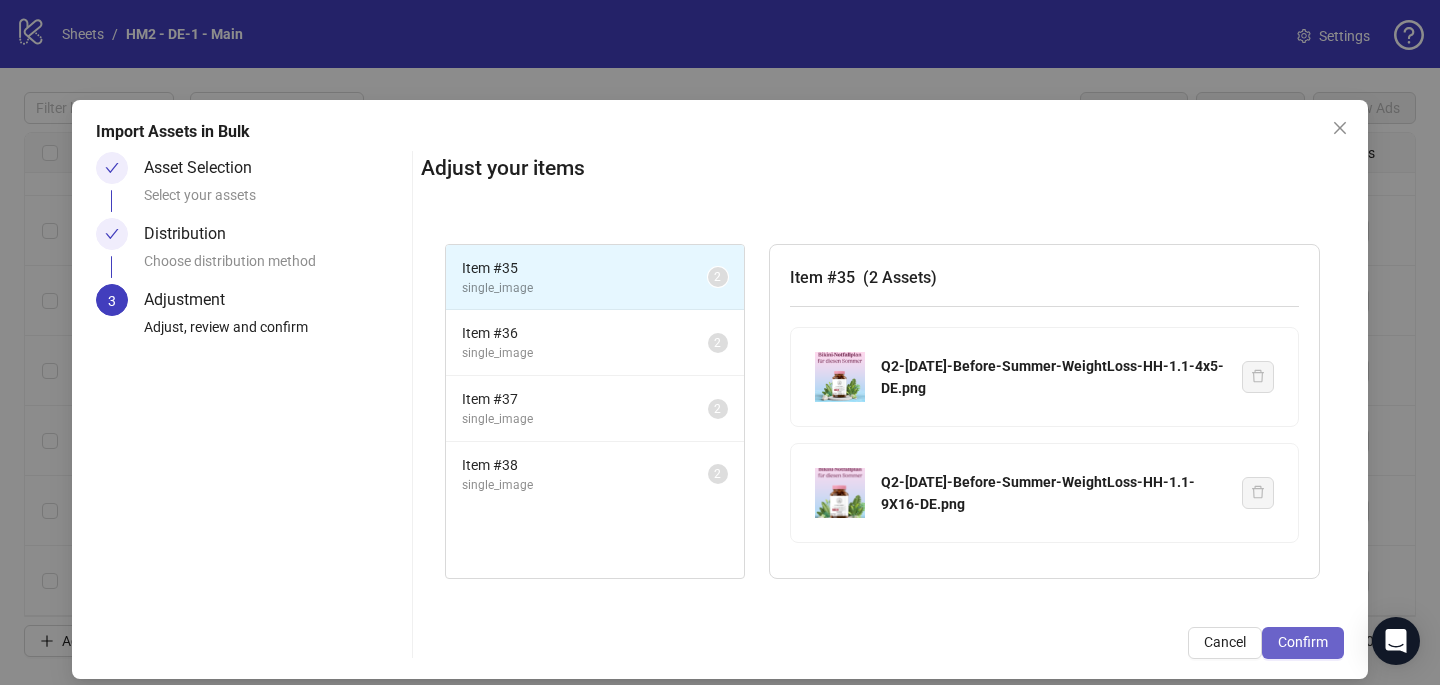 click on "Confirm" at bounding box center (1303, 643) 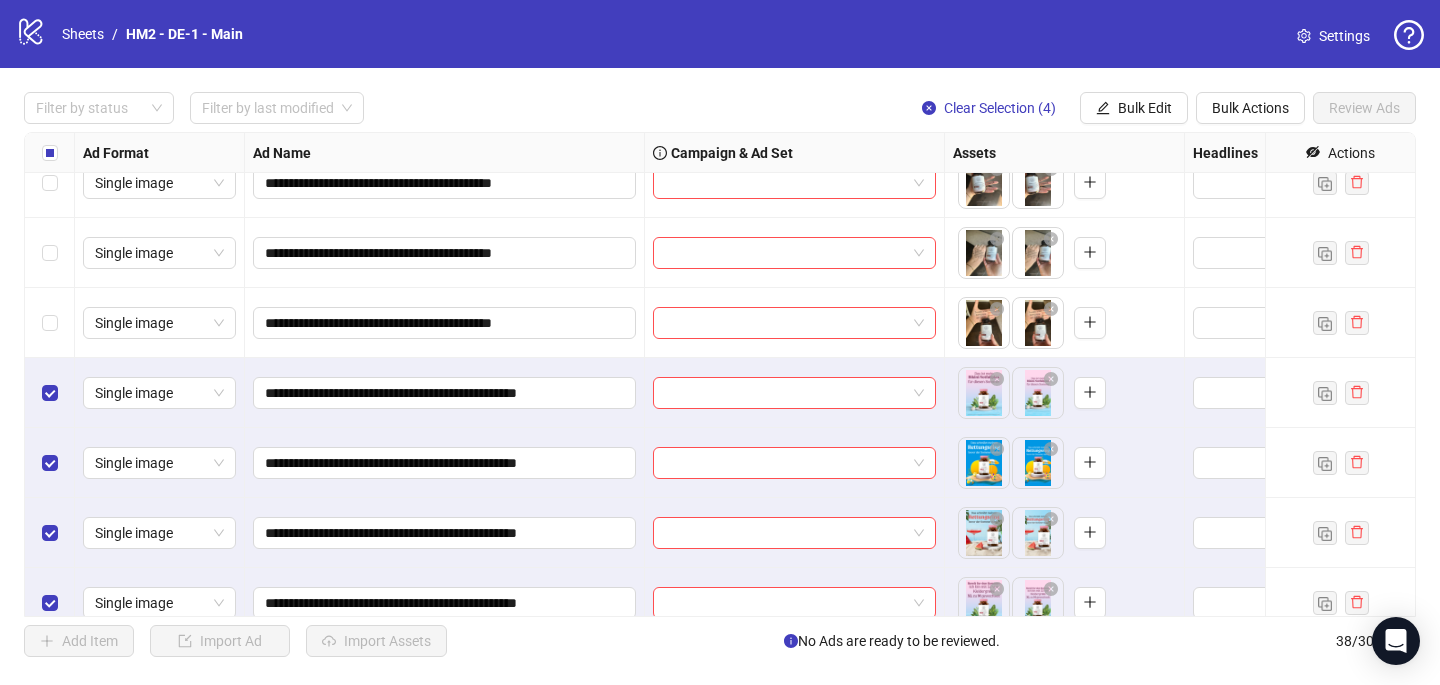 scroll, scrollTop: 2217, scrollLeft: 0, axis: vertical 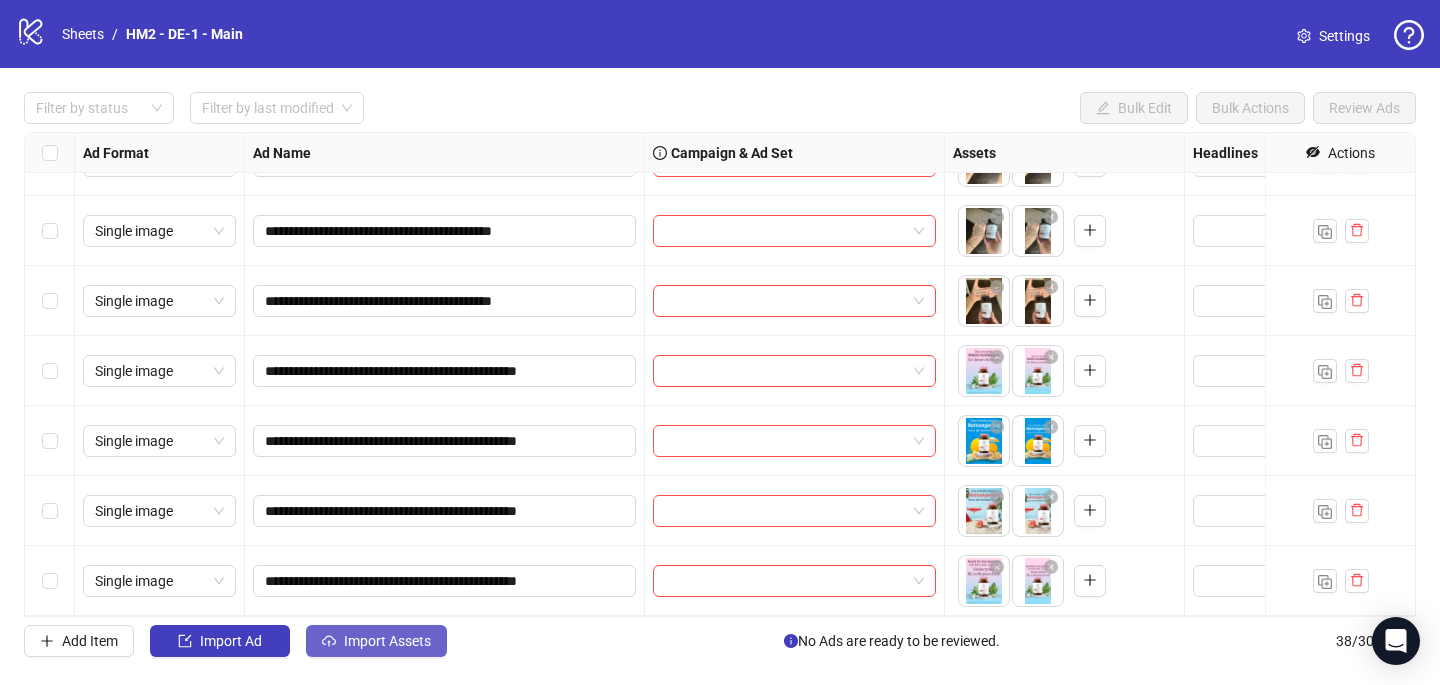 click on "Import Assets" at bounding box center (387, 641) 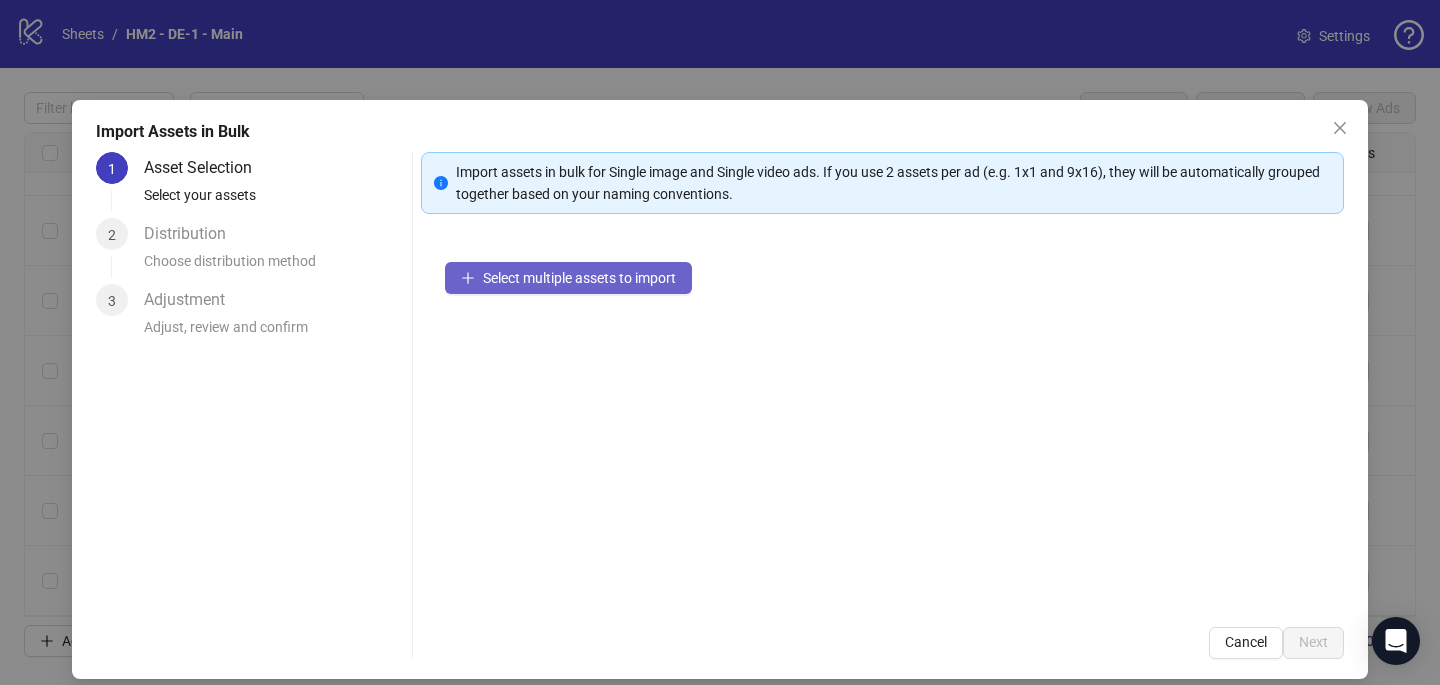 click on "Select multiple assets to import" at bounding box center [579, 278] 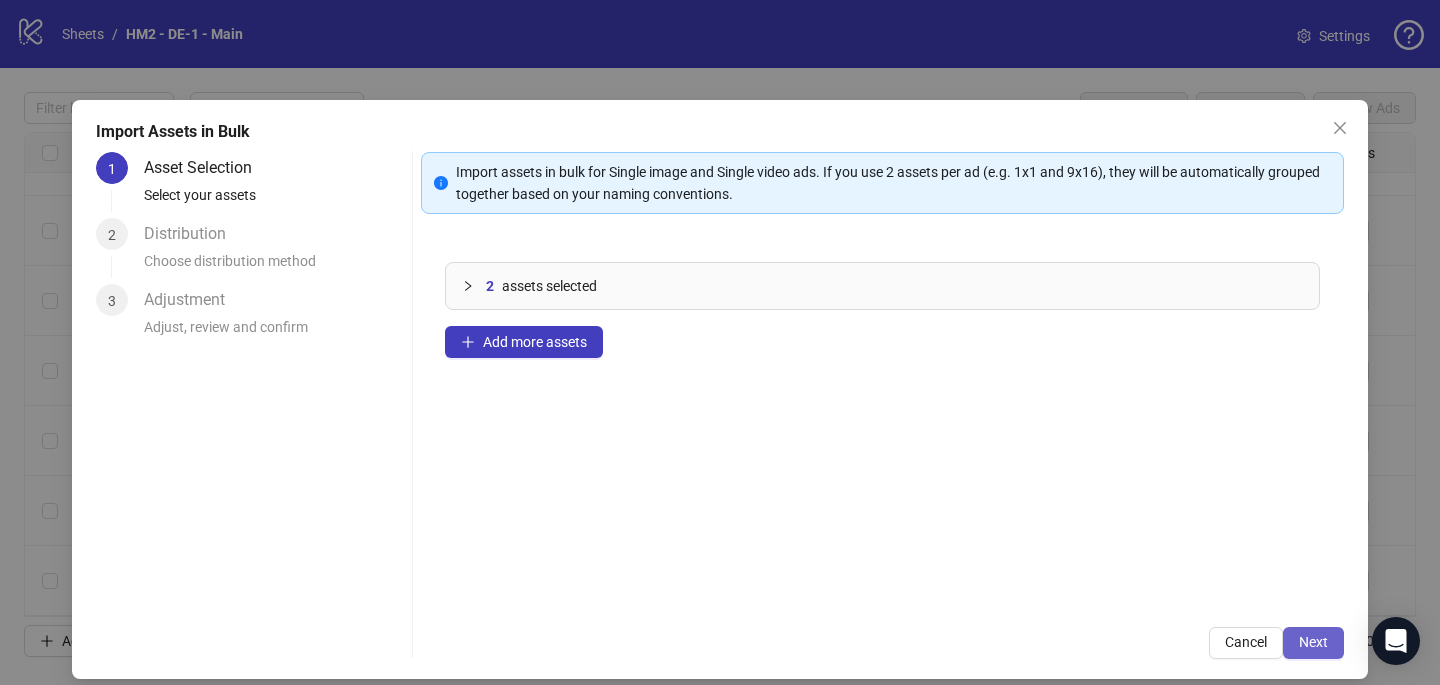 click on "Next" at bounding box center (1313, 643) 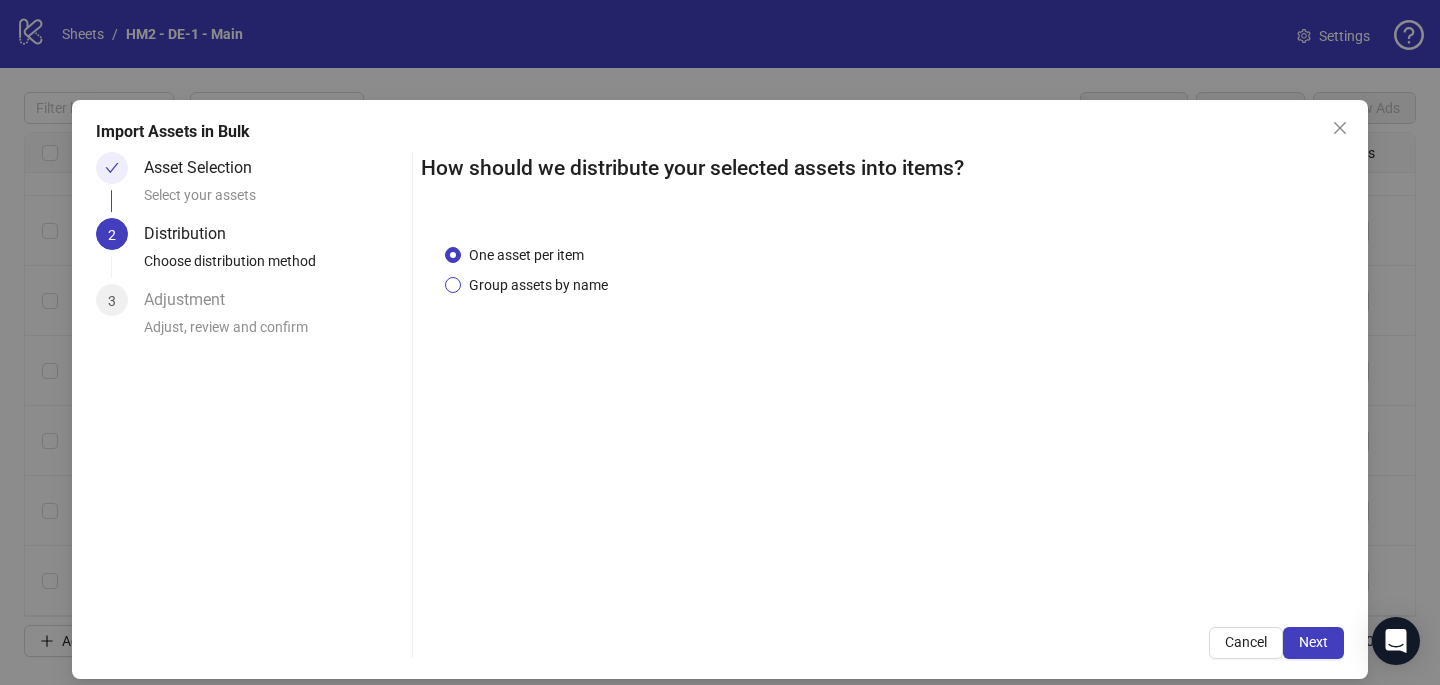 click on "Group assets by name" at bounding box center (538, 285) 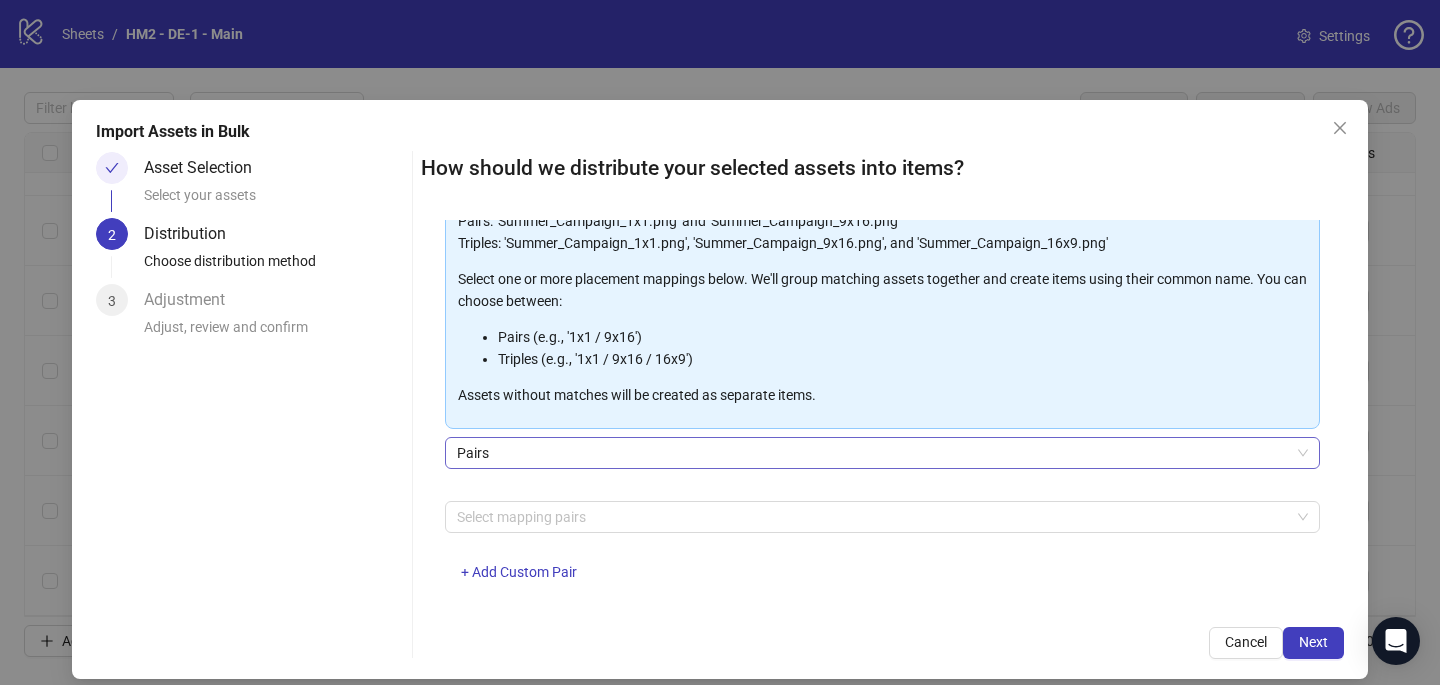 scroll, scrollTop: 203, scrollLeft: 0, axis: vertical 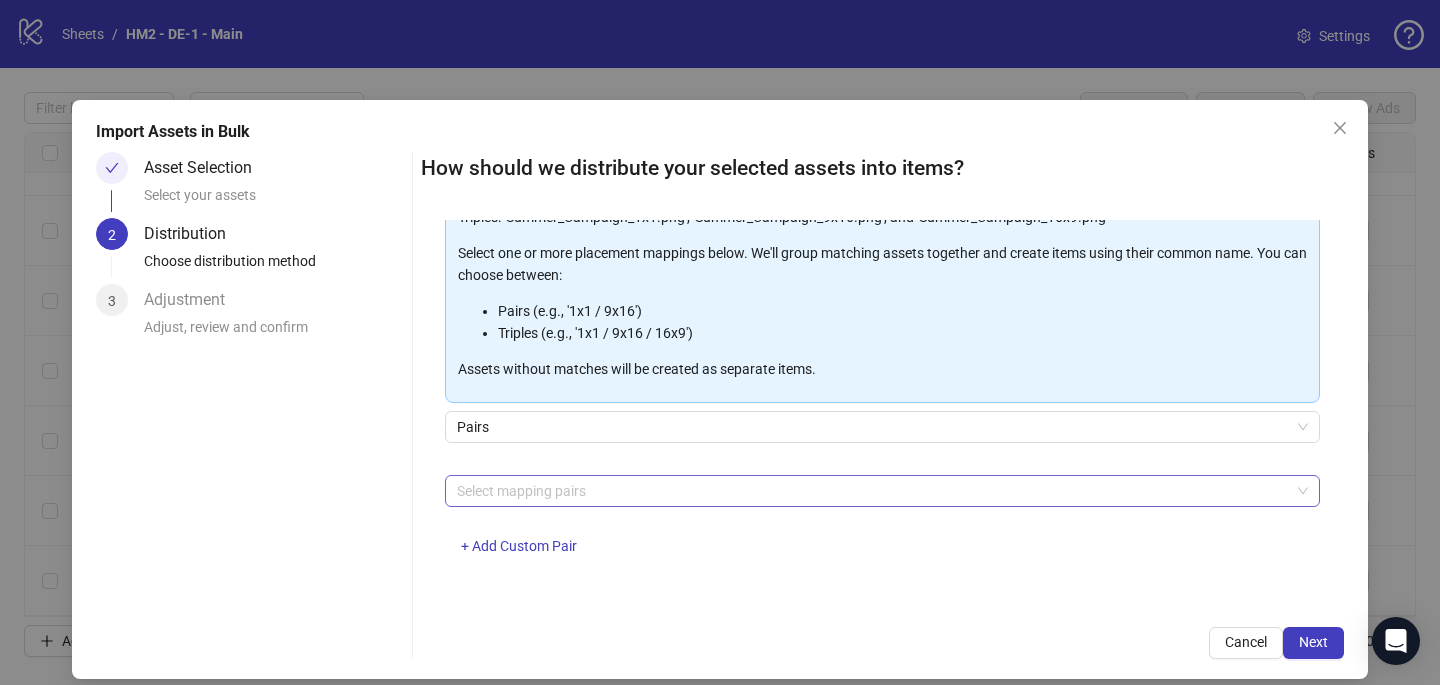 click at bounding box center (872, 491) 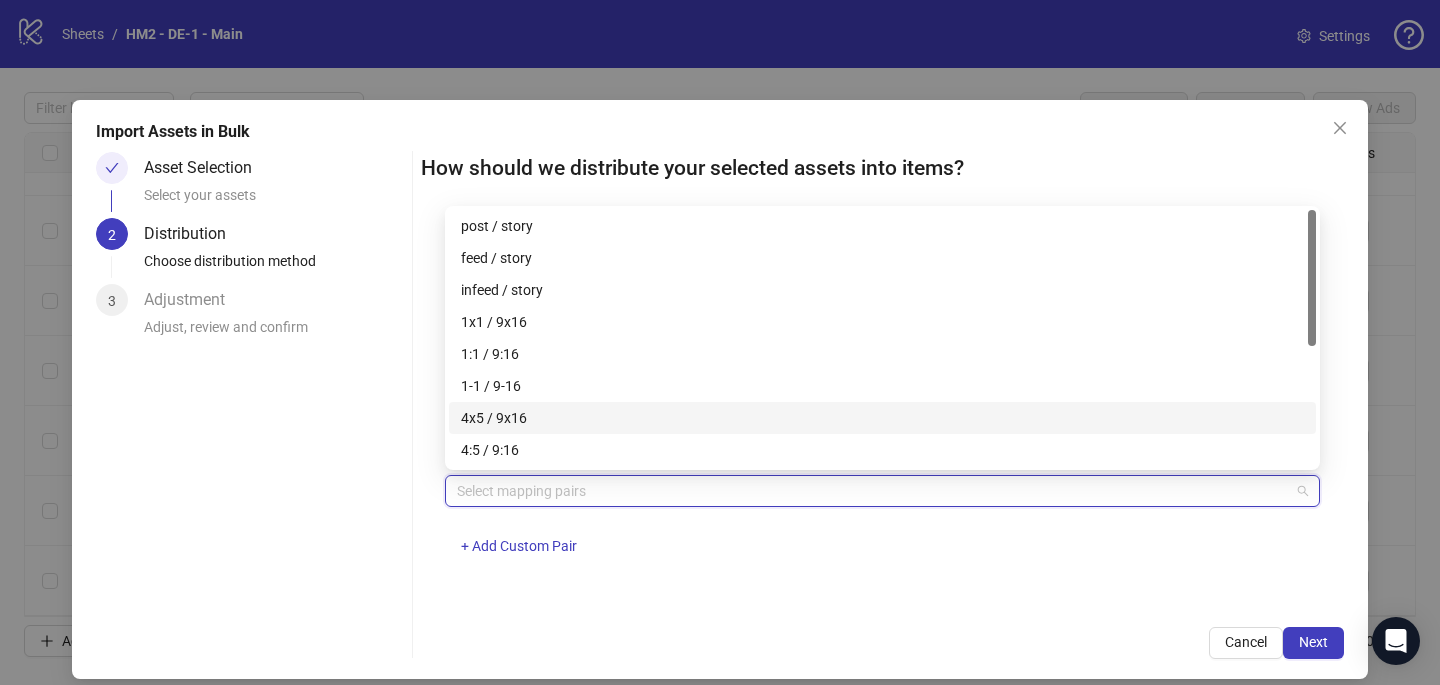 click on "4x5 / 9x16" at bounding box center [882, 418] 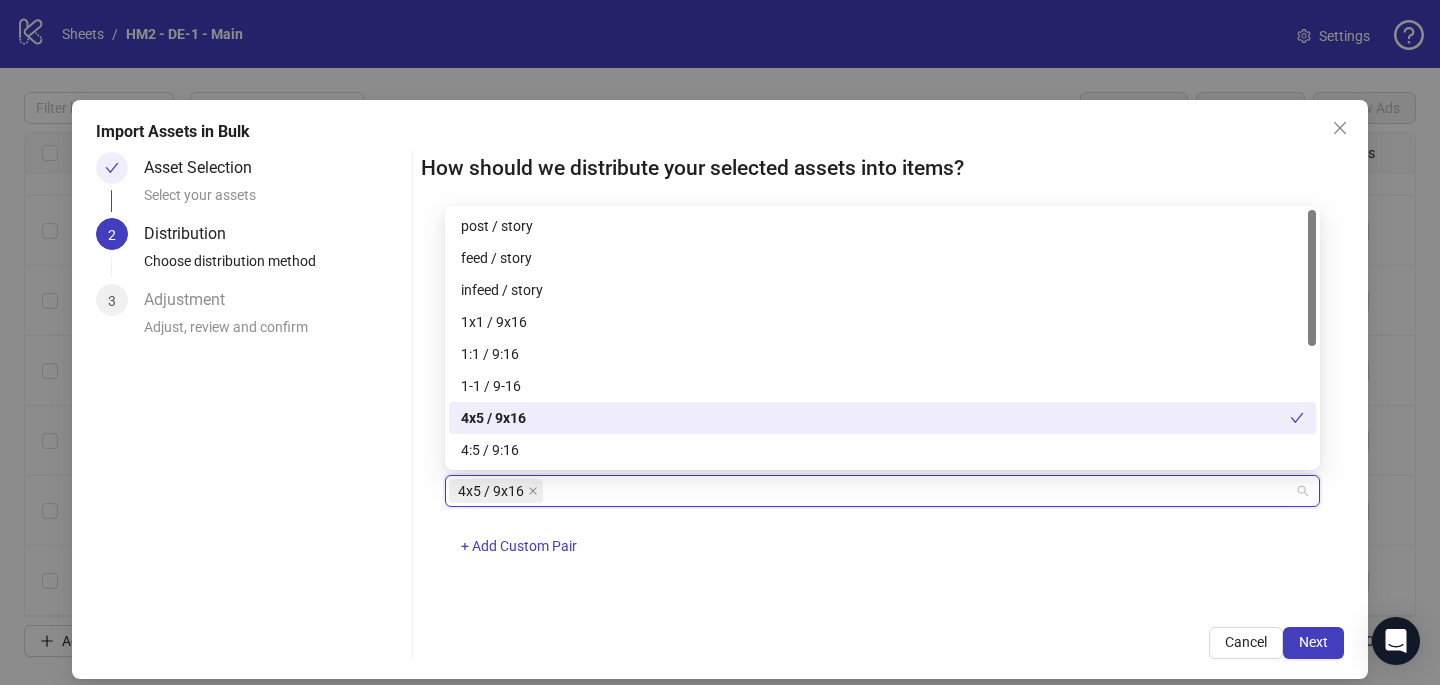 click on "One asset per item Group assets by name Assets must follow a consistent naming pattern to use this feature. Examples: Pairs: 'Summer_Campaign_1x1.png' and 'Summer_Campaign_9x16.png' Triples: 'Summer_Campaign_1x1.png', 'Summer_Campaign_9x16.png', and 'Summer_Campaign_16x9.png' Select one or more placement mappings below. We'll group matching assets together and create items using their common name. You can choose between: Pairs (e.g., '1x1 / 9x16') Triples (e.g., '1x1 / 9x16 / 16x9') Assets without matches will be created as separate items. Pairs 4x5 / 9x16   + Add Custom Pair" at bounding box center [882, 411] 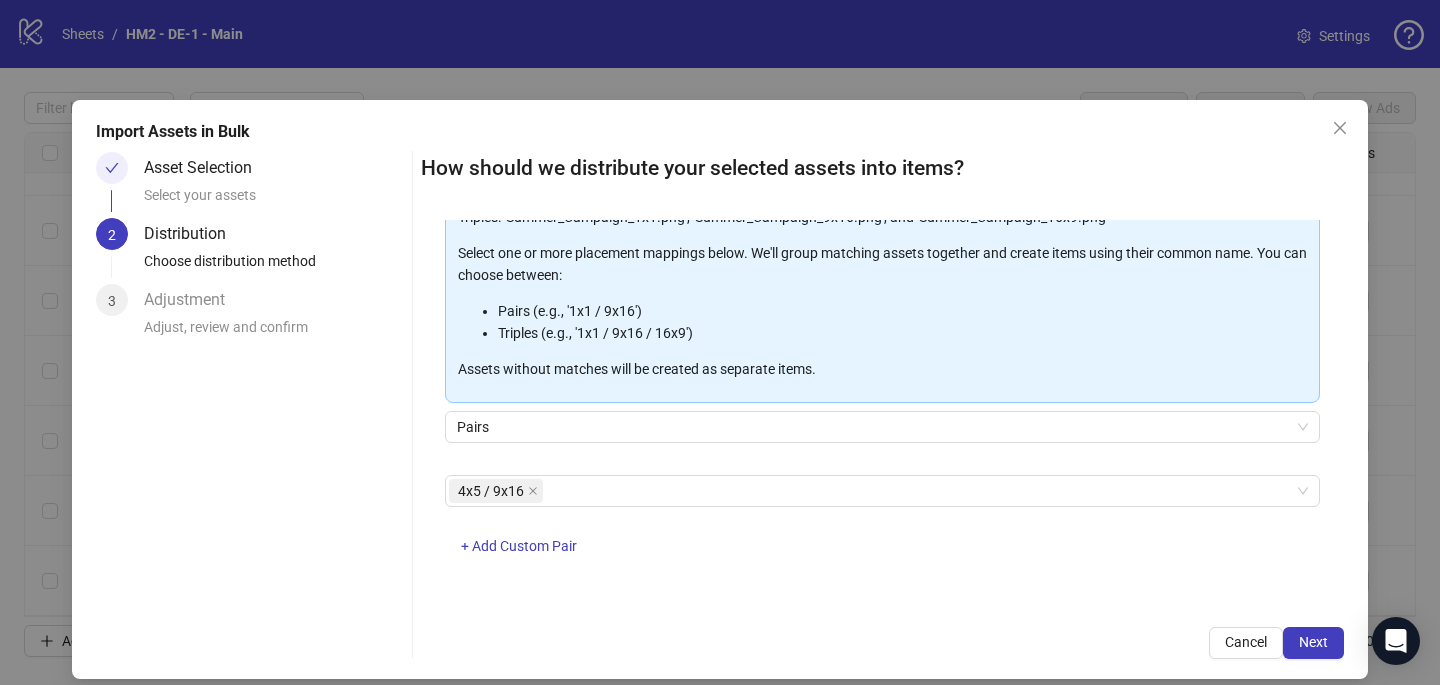 click on "Import Assets in Bulk Asset Selection Select your assets 2 Distribution Choose distribution method 3 Adjustment Adjust, review and confirm How should we distribute your selected assets into items? One asset per item Group assets by name Assets must follow a consistent naming pattern to use this feature. Examples: Pairs: 'Summer_Campaign_1x1.png' and 'Summer_Campaign_9x16.png' Triples: 'Summer_Campaign_1x1.png', 'Summer_Campaign_9x16.png', and 'Summer_Campaign_16x9.png' Select one or more placement mappings below. We'll group matching assets together and create items using their common name. You can choose between: Pairs (e.g., '1x1 / 9x16') Triples (e.g., '1x1 / 9x16 / 16x9') Assets without matches will be created as separate items. Pairs 4x5 / 9x16   + Add Custom Pair Cancel Next" at bounding box center [720, 389] 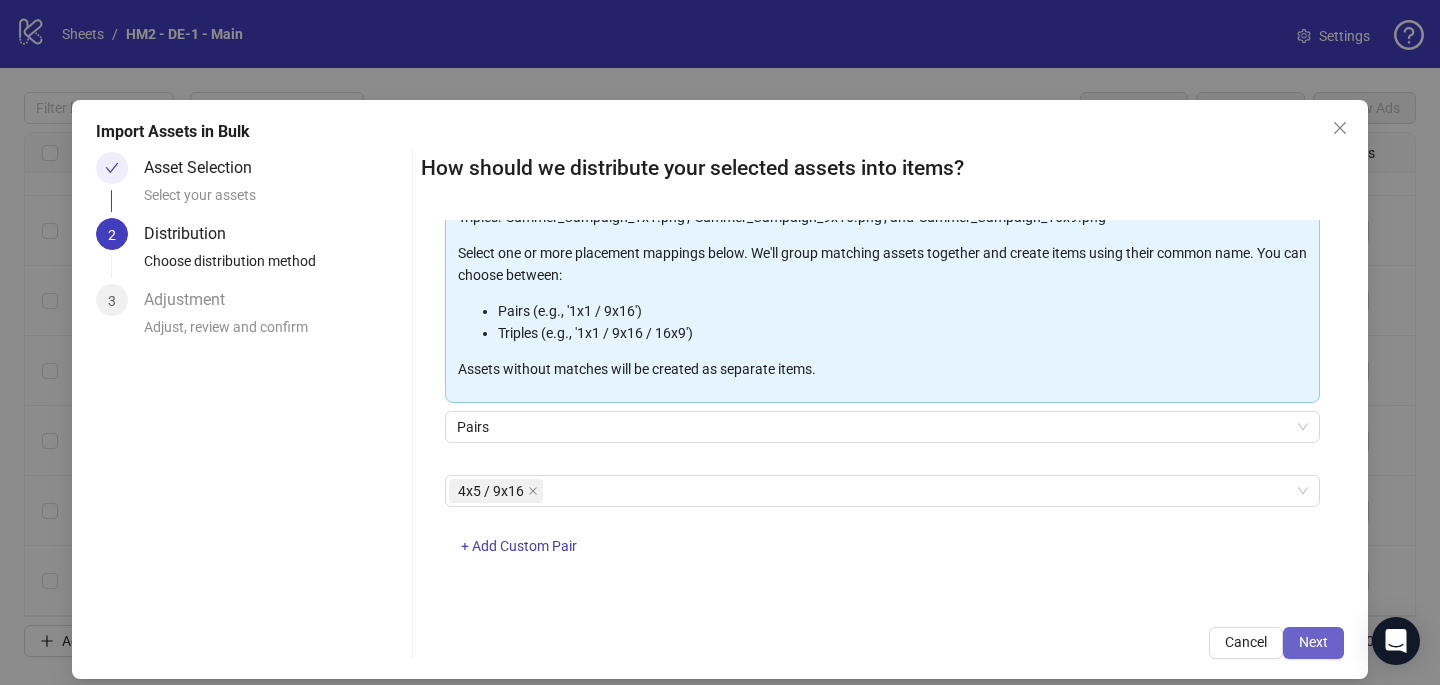 click on "Next" at bounding box center [1313, 642] 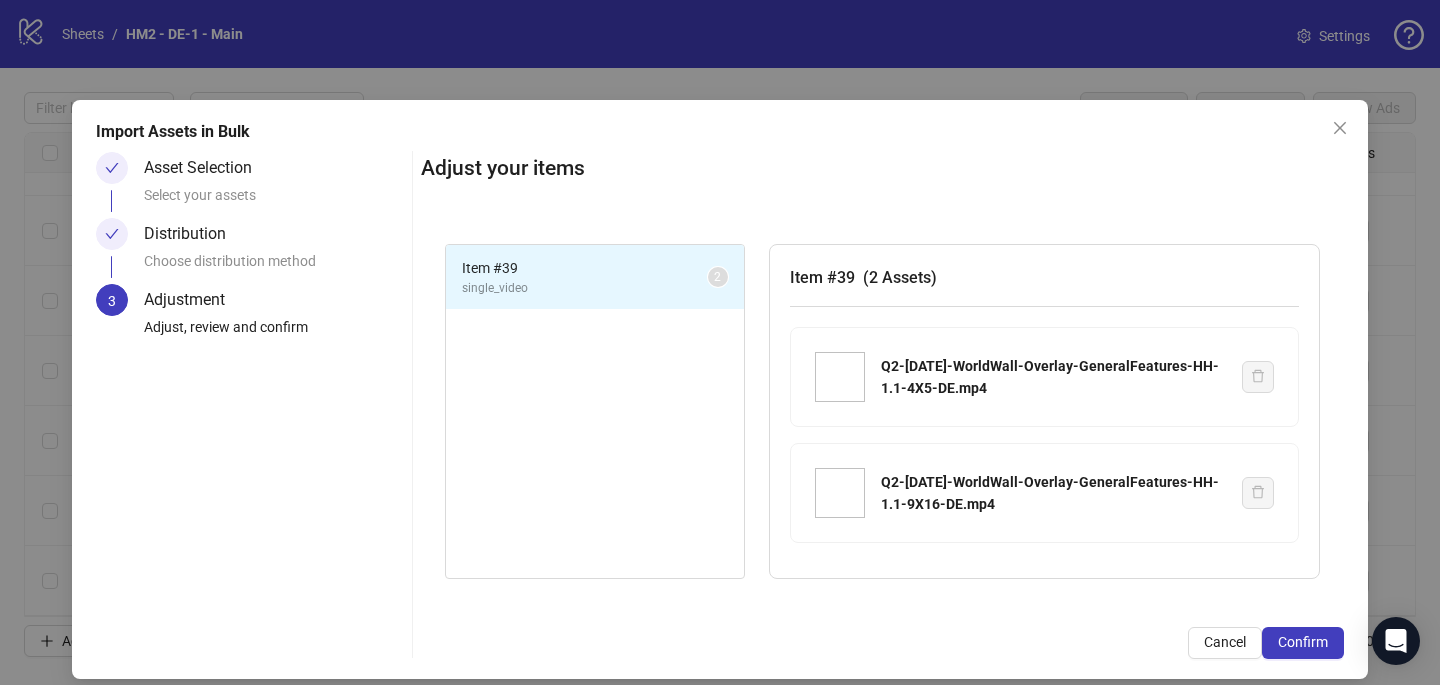 click on "Confirm" at bounding box center (1303, 642) 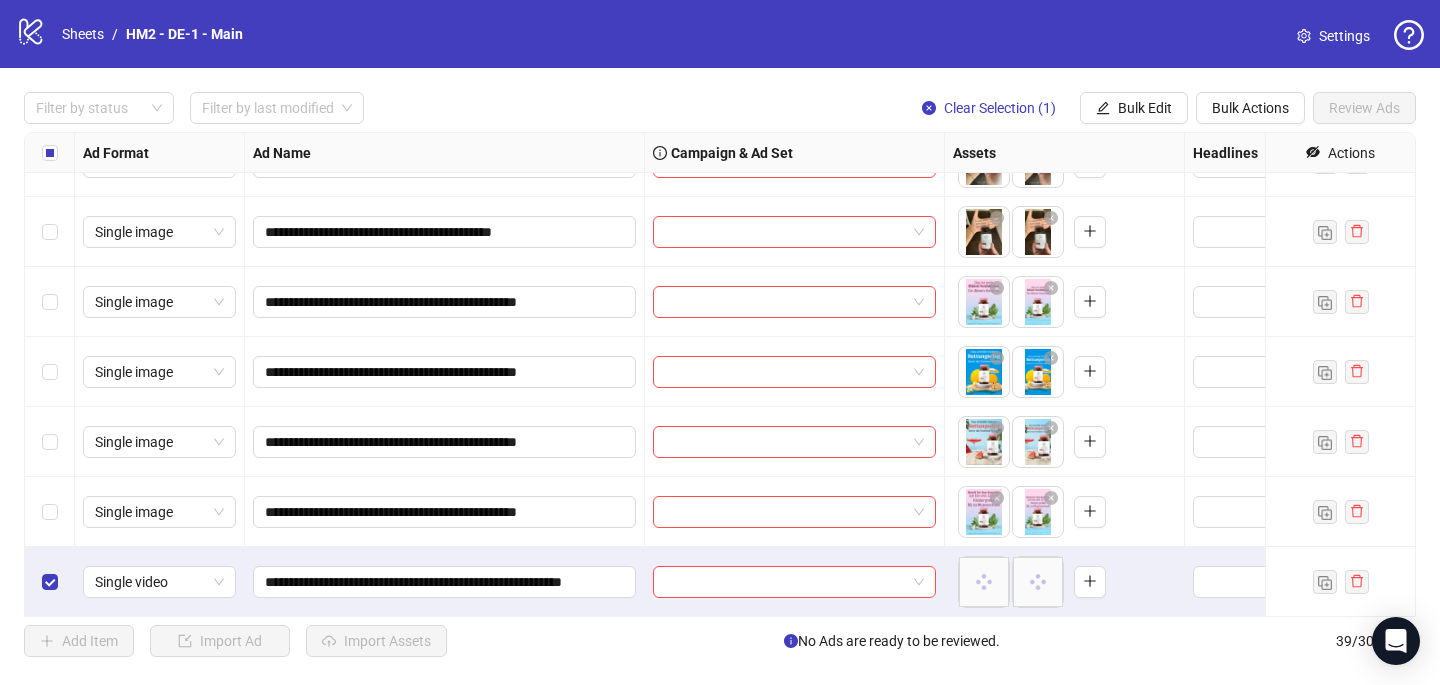 scroll, scrollTop: 2287, scrollLeft: 0, axis: vertical 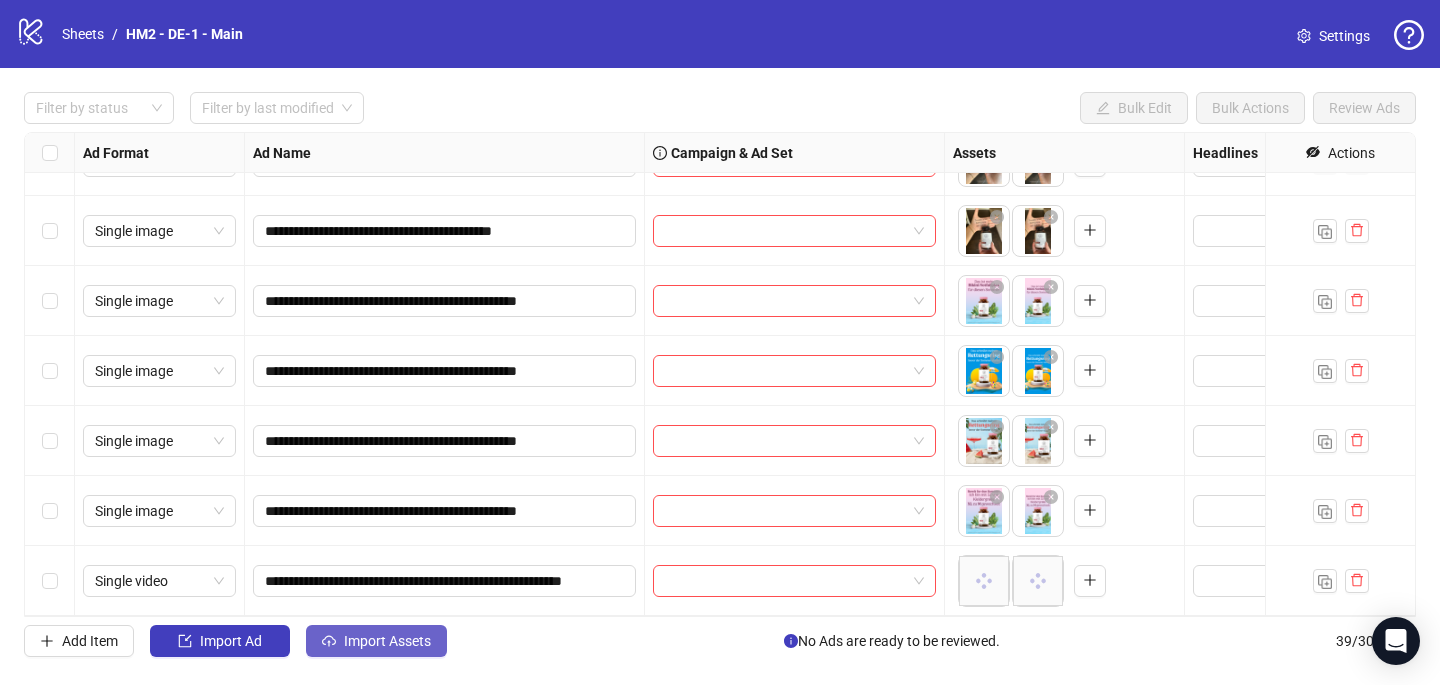 click on "Import Assets" at bounding box center [387, 641] 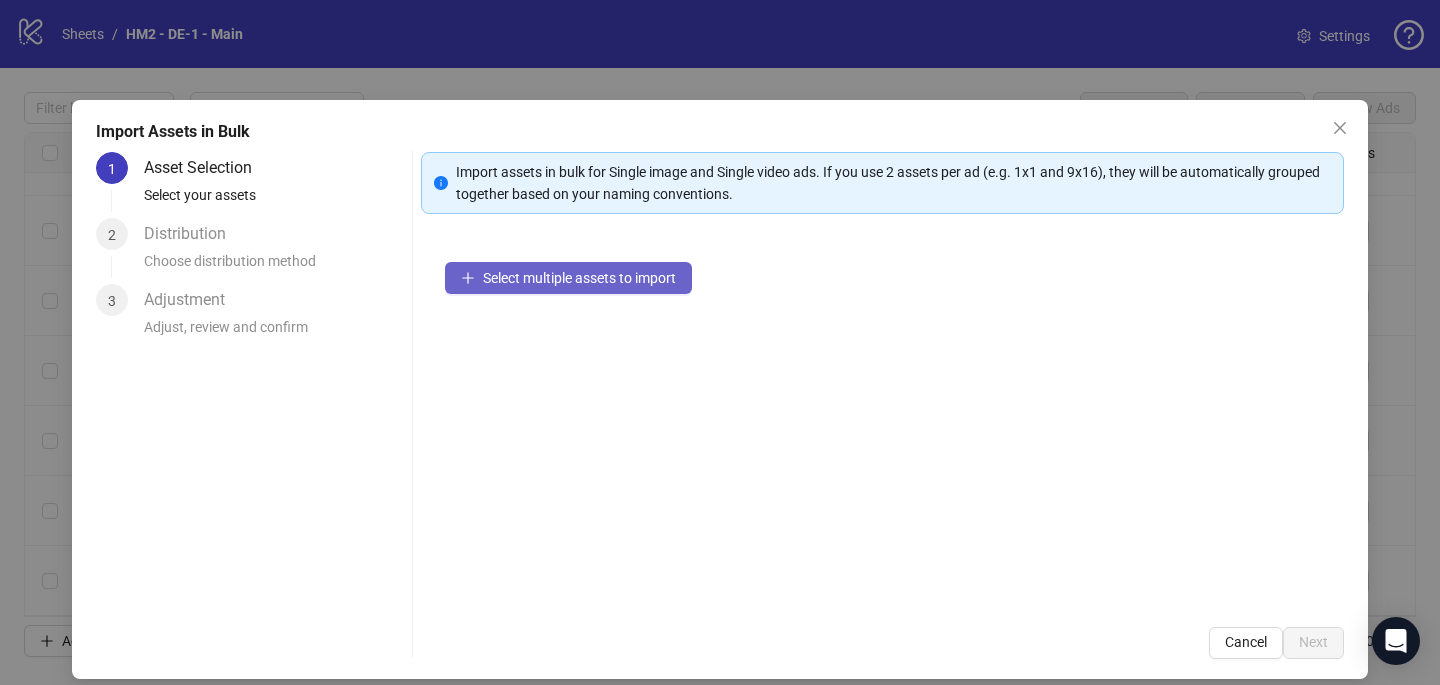 click on "Select multiple assets to import" at bounding box center (568, 278) 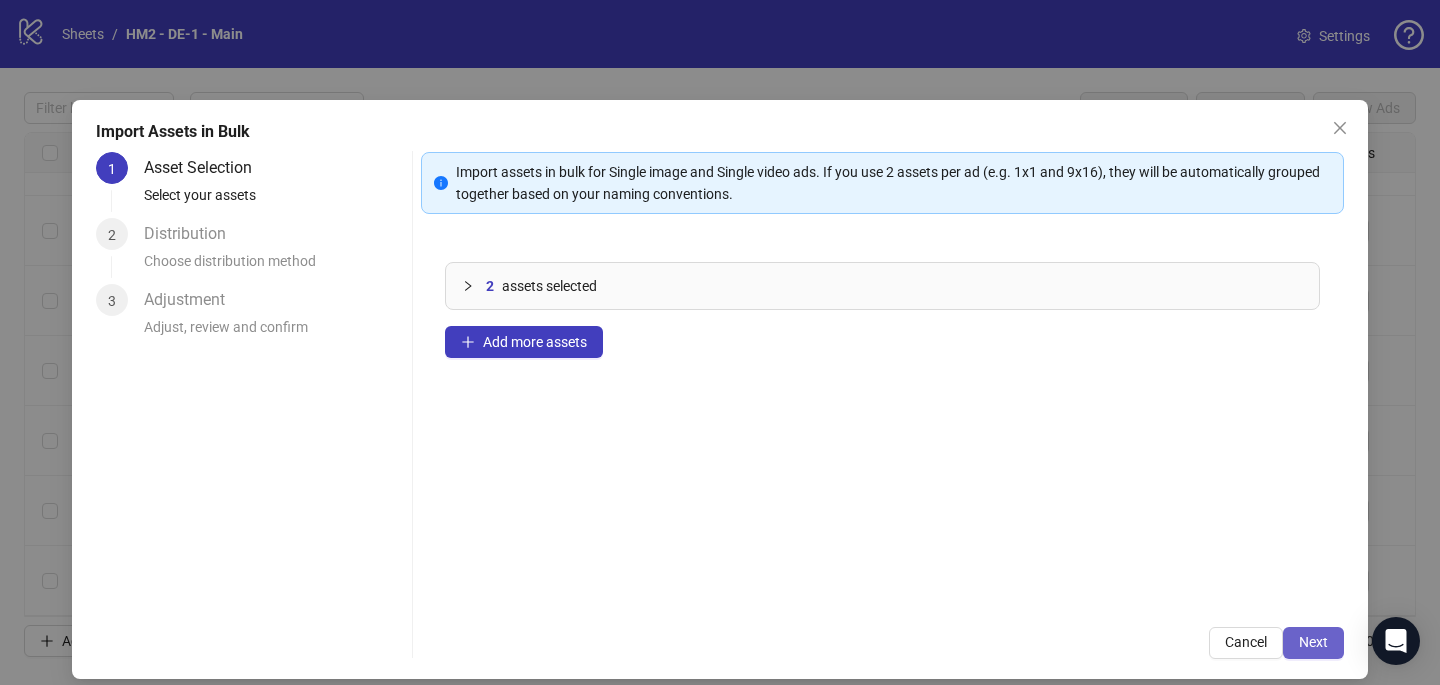 click on "Next" at bounding box center (1313, 643) 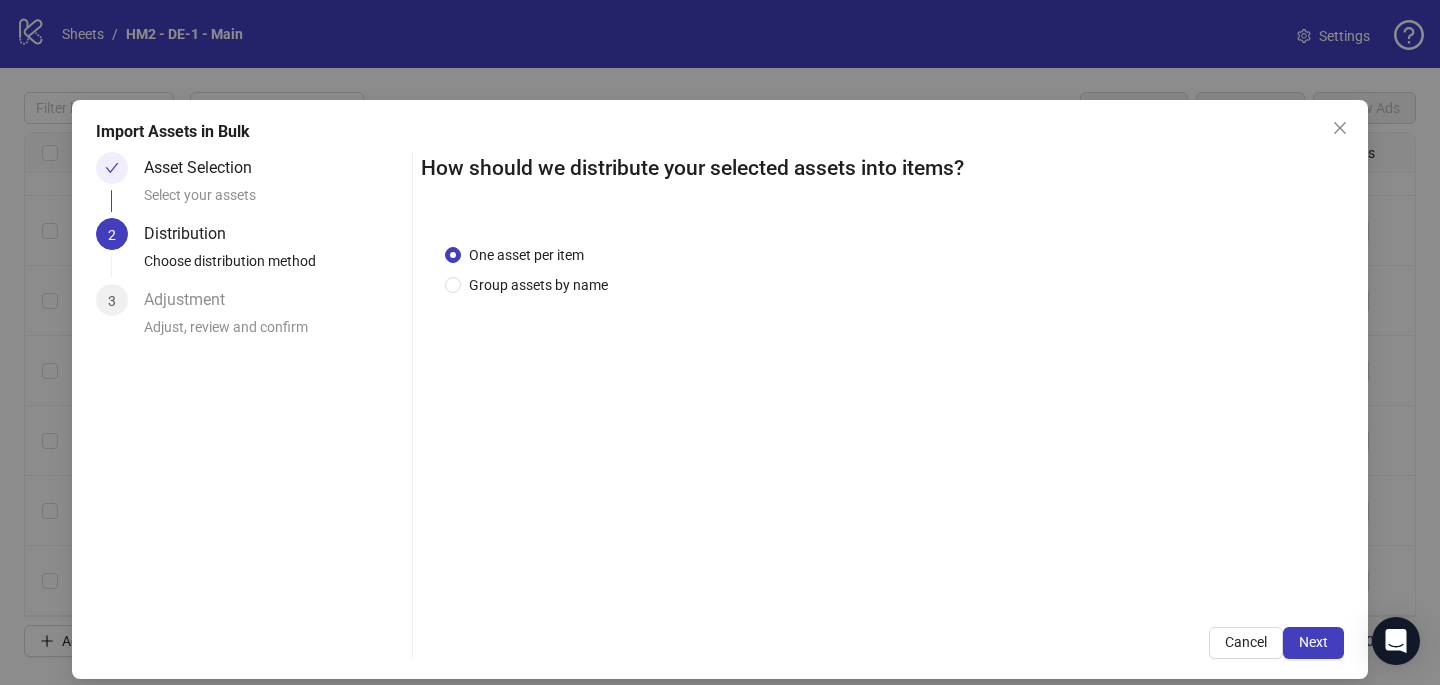 click on "Next" at bounding box center (1313, 643) 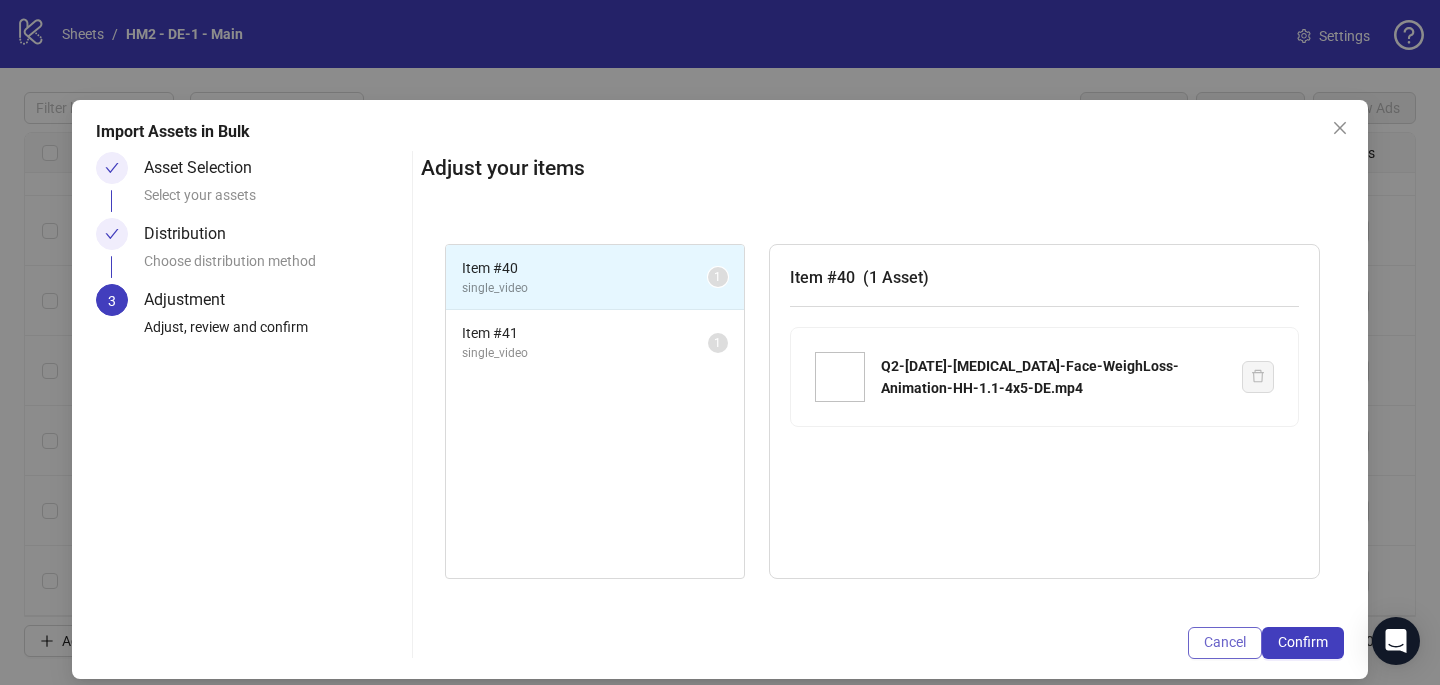 click on "Cancel" at bounding box center (1225, 642) 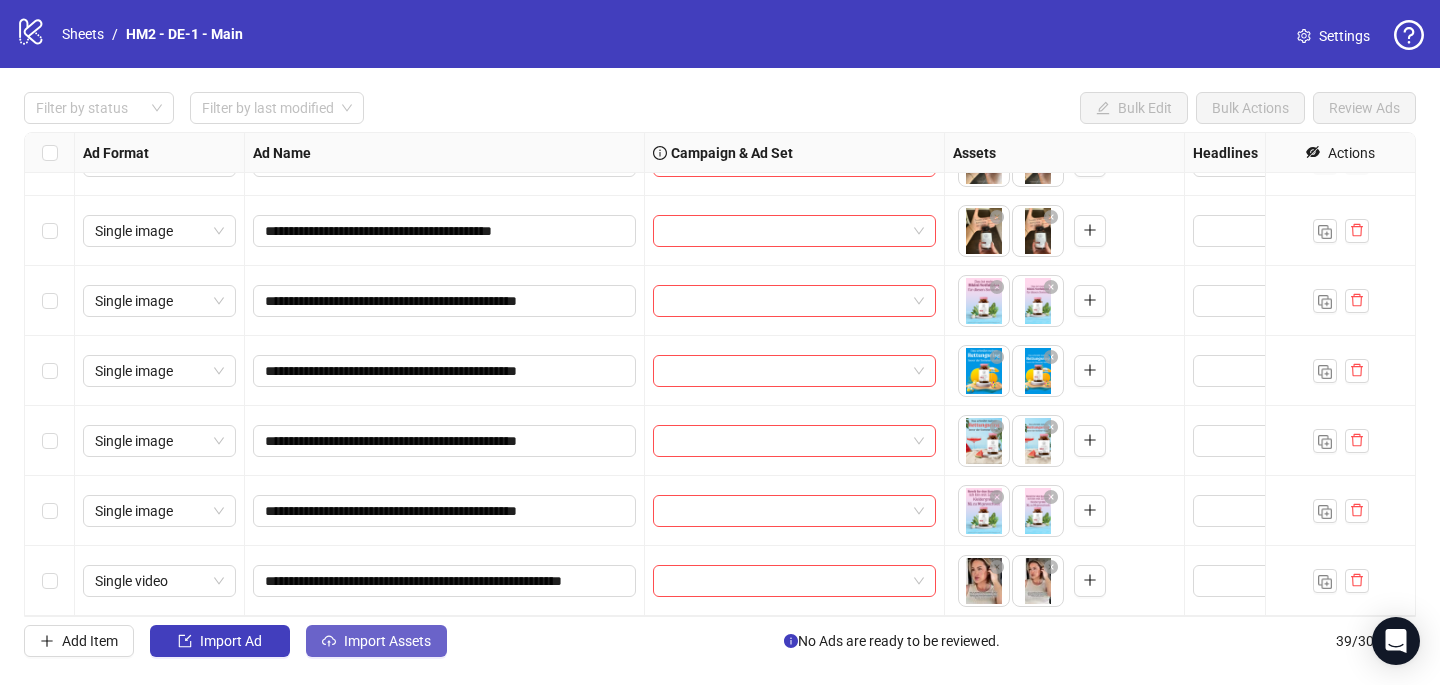 click on "Import Assets" at bounding box center [376, 641] 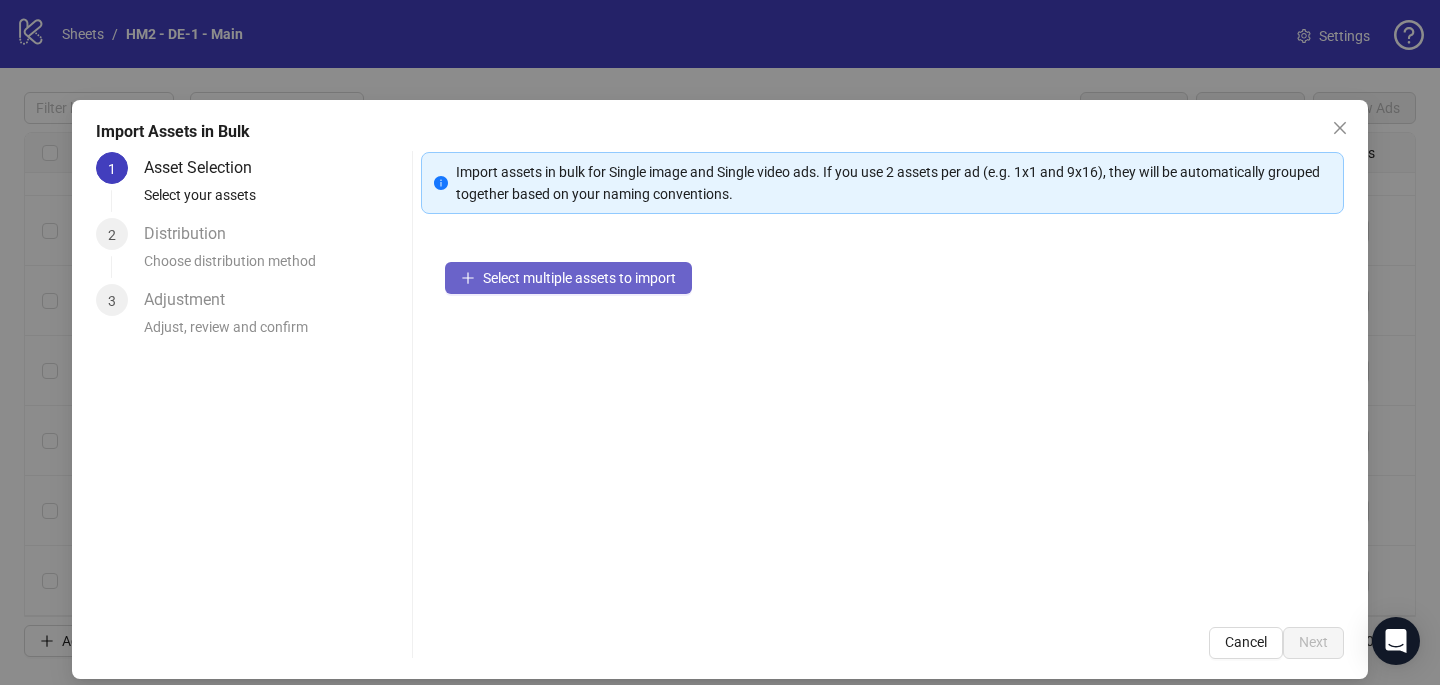 click on "Select multiple assets to import" at bounding box center [579, 278] 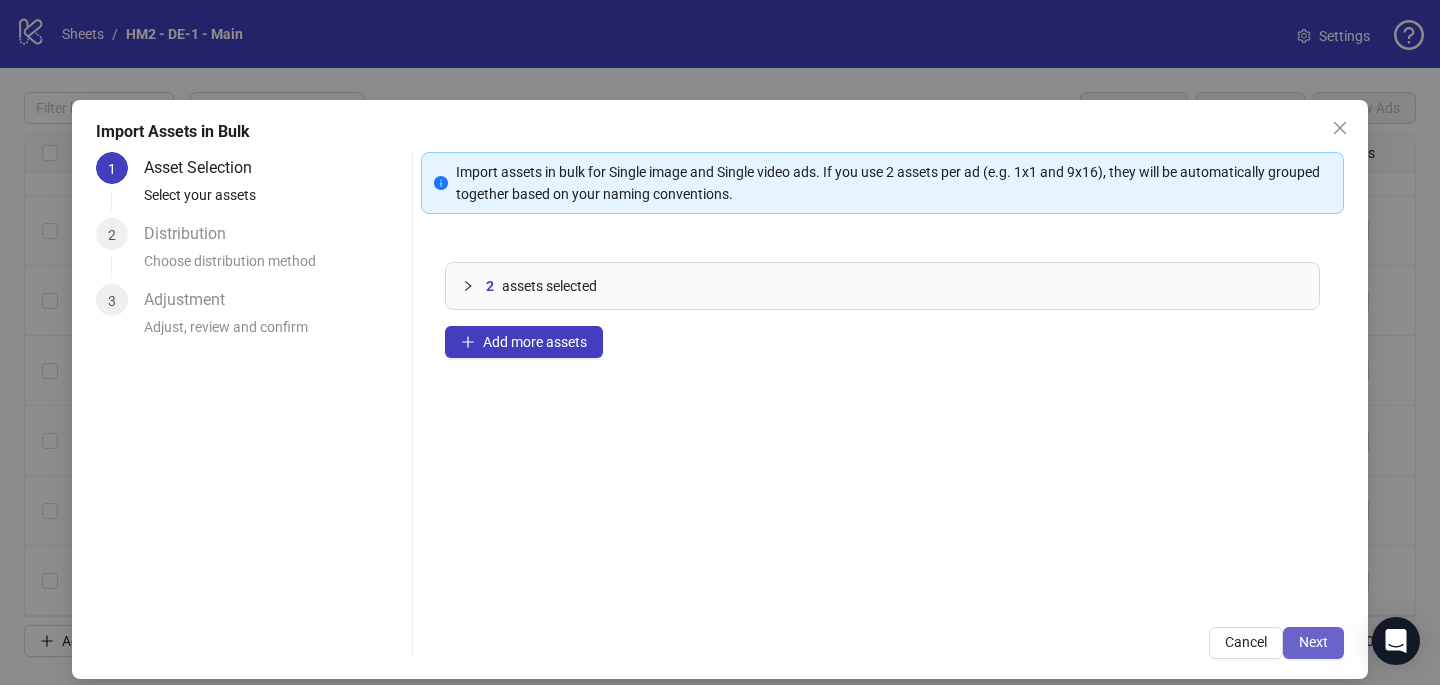 click on "Next" at bounding box center (1313, 643) 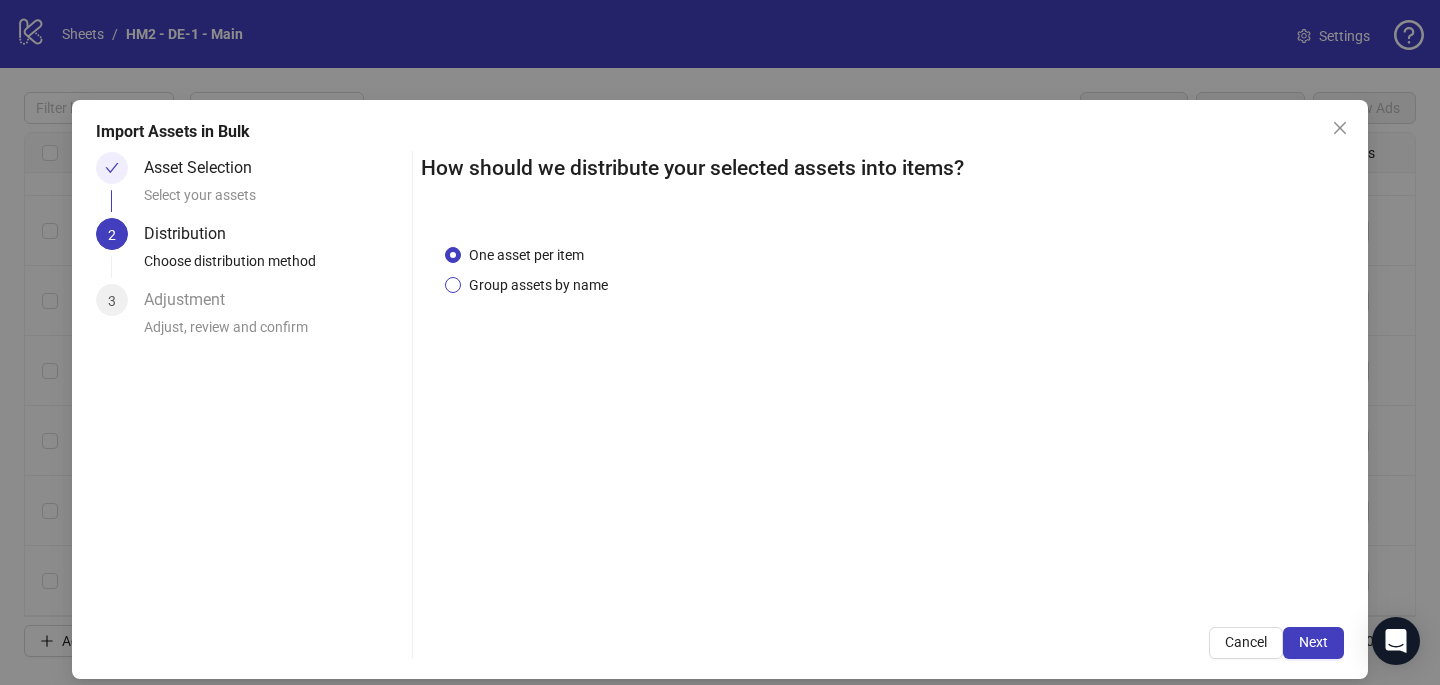 click on "Group assets by name" at bounding box center (538, 285) 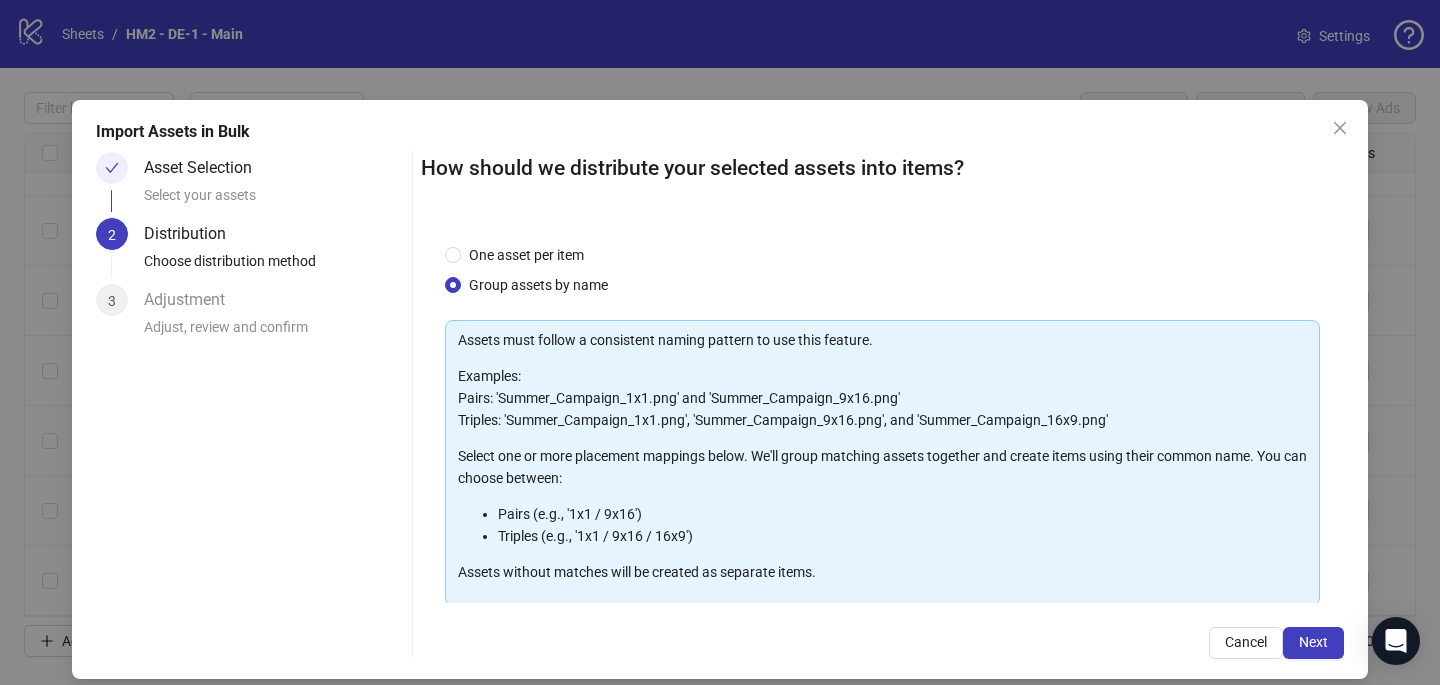 scroll, scrollTop: 203, scrollLeft: 0, axis: vertical 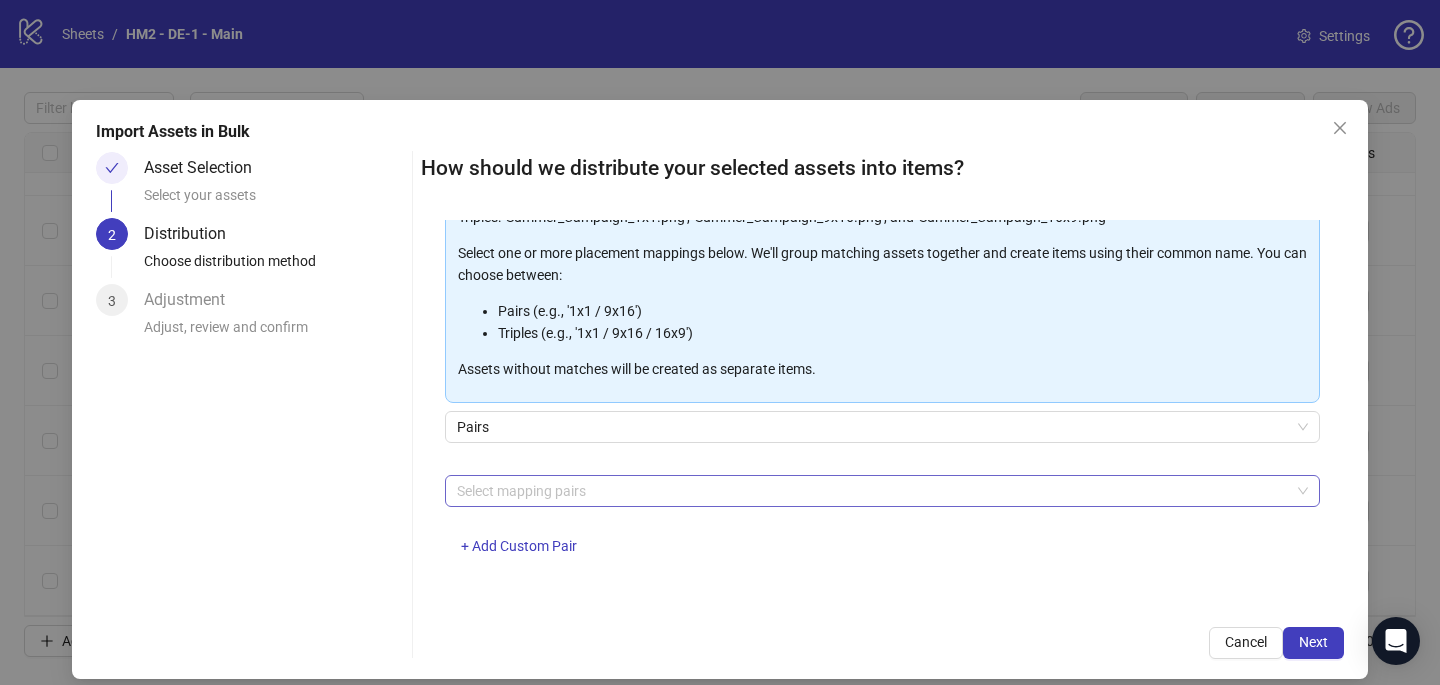 click at bounding box center [872, 491] 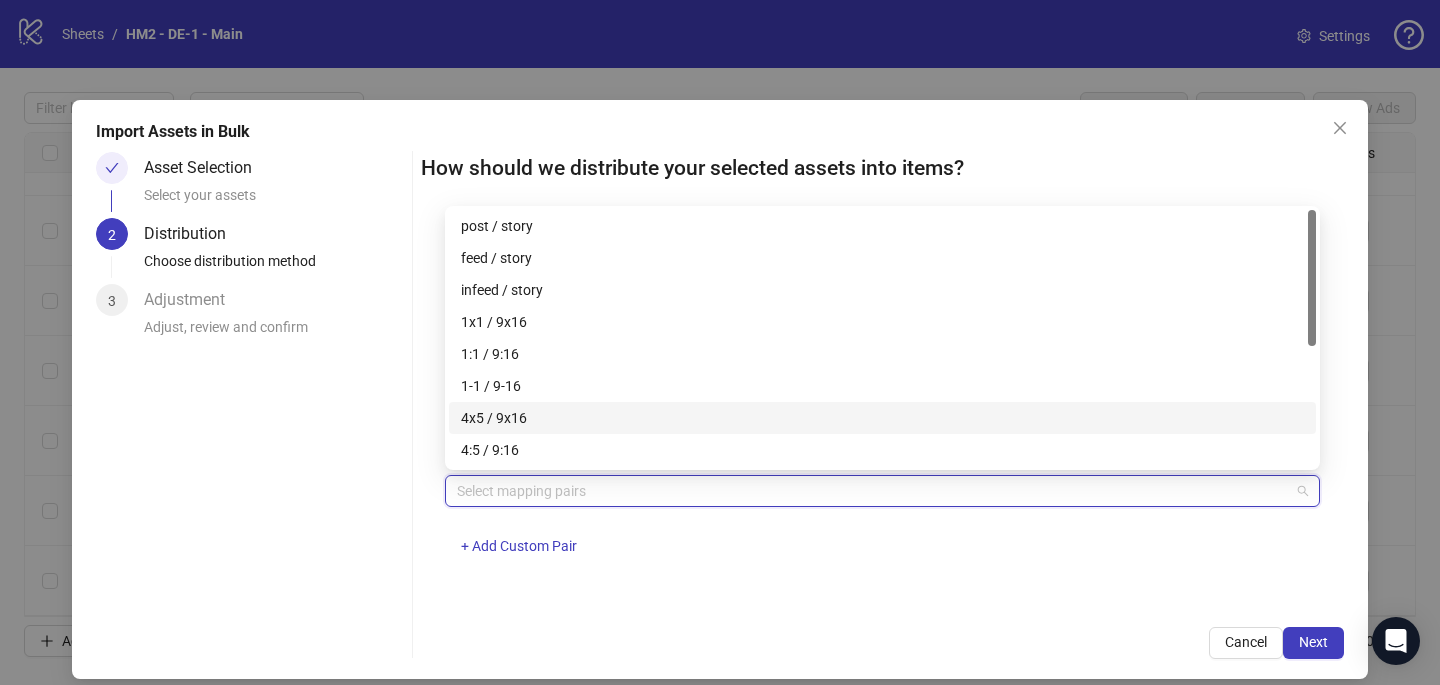 click on "4x5 / 9x16" at bounding box center (882, 418) 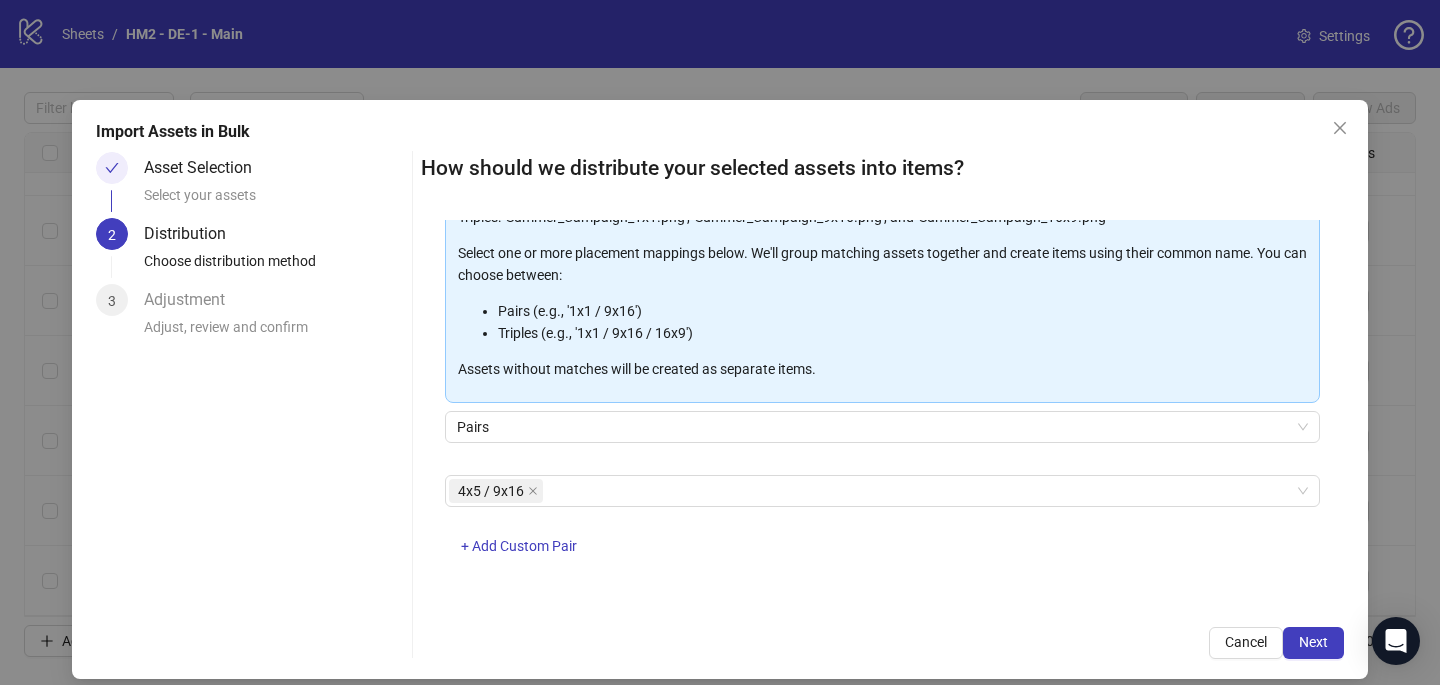 click on "Cancel Next" at bounding box center (882, 643) 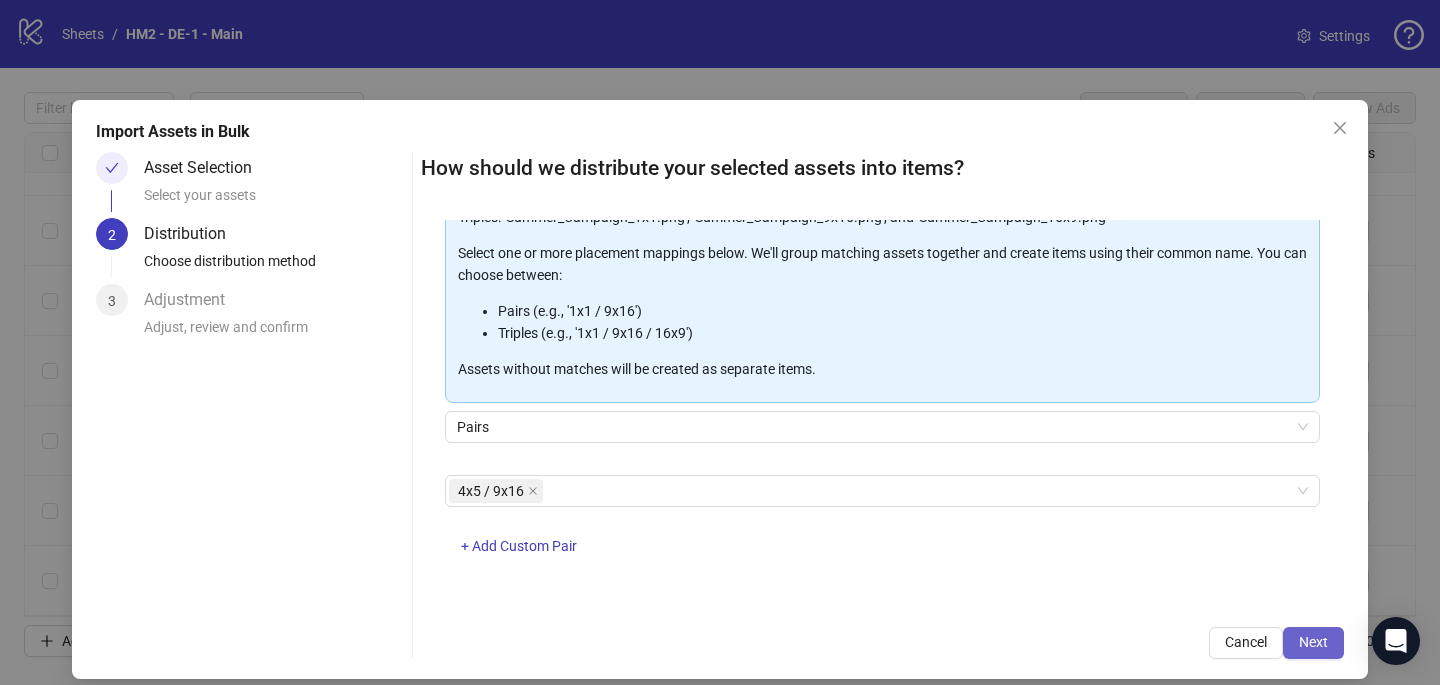 click on "Next" at bounding box center (1313, 642) 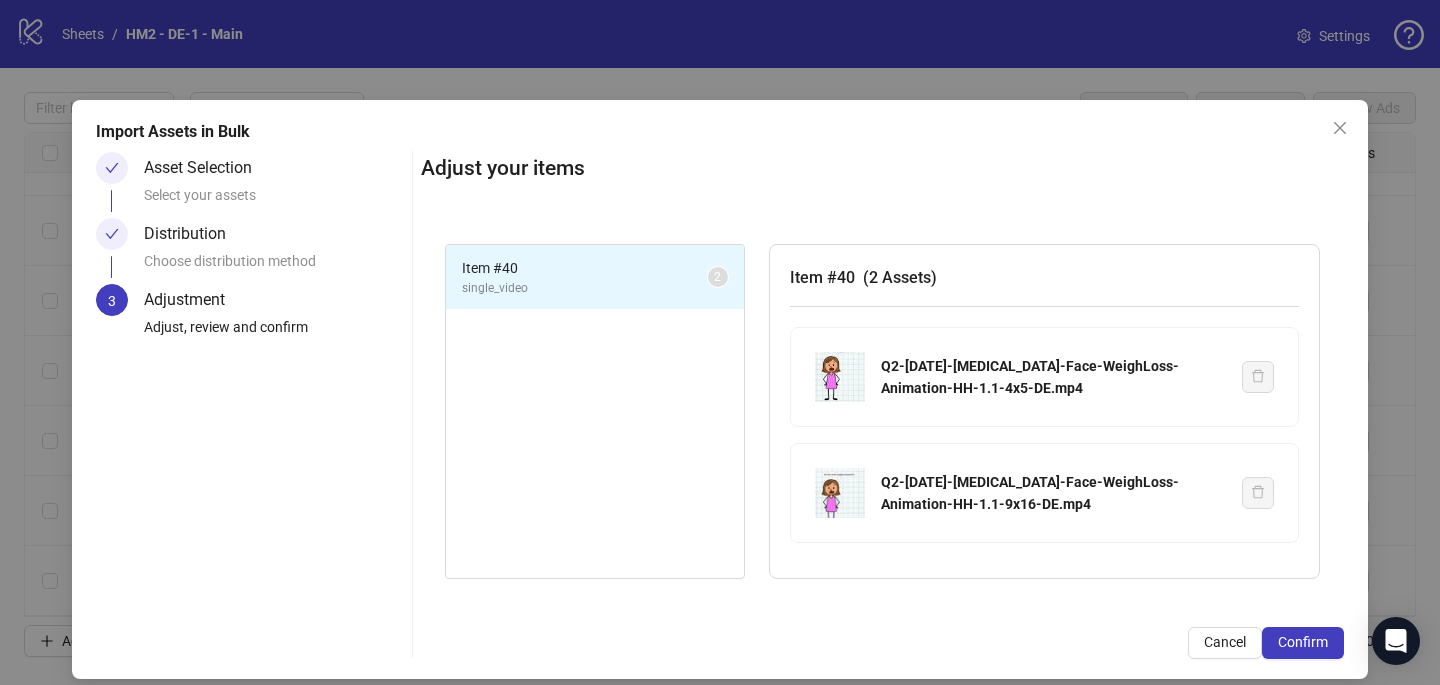click on "Confirm" at bounding box center (1303, 642) 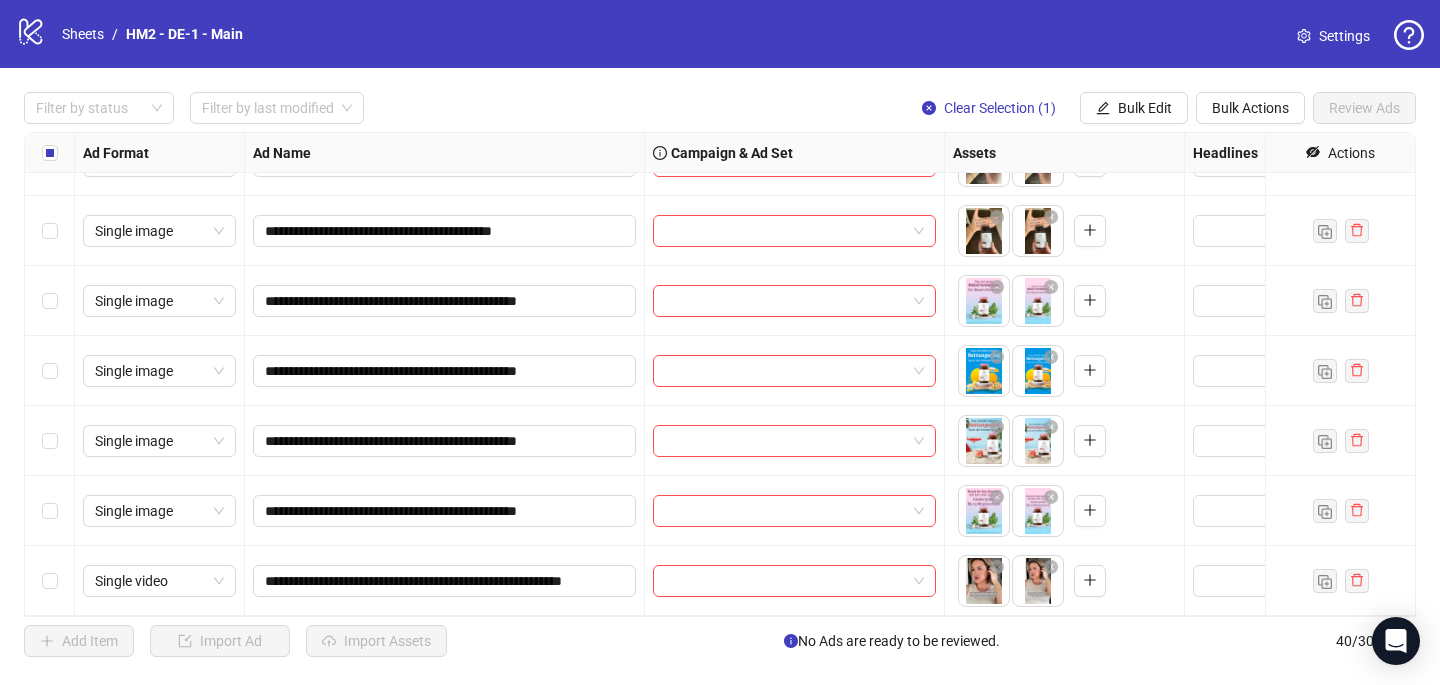 scroll, scrollTop: 2357, scrollLeft: 0, axis: vertical 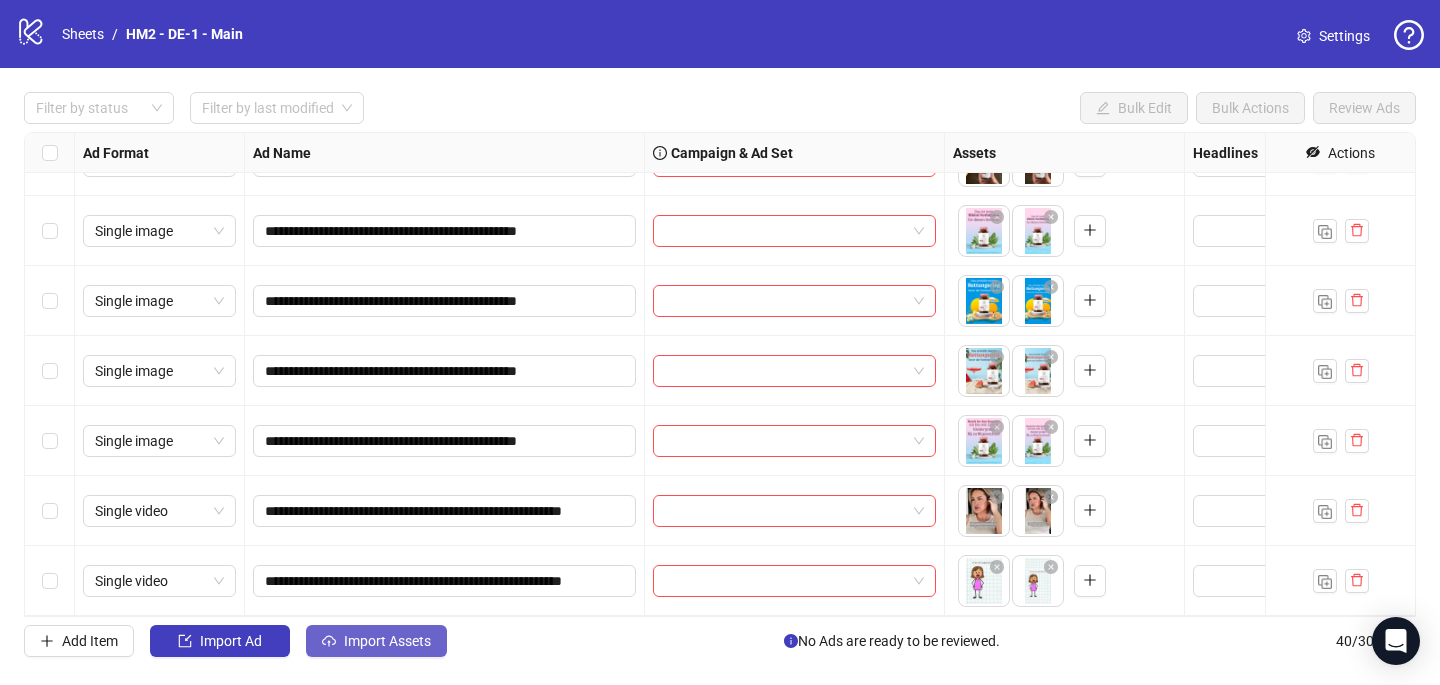click on "Import Assets" at bounding box center [376, 641] 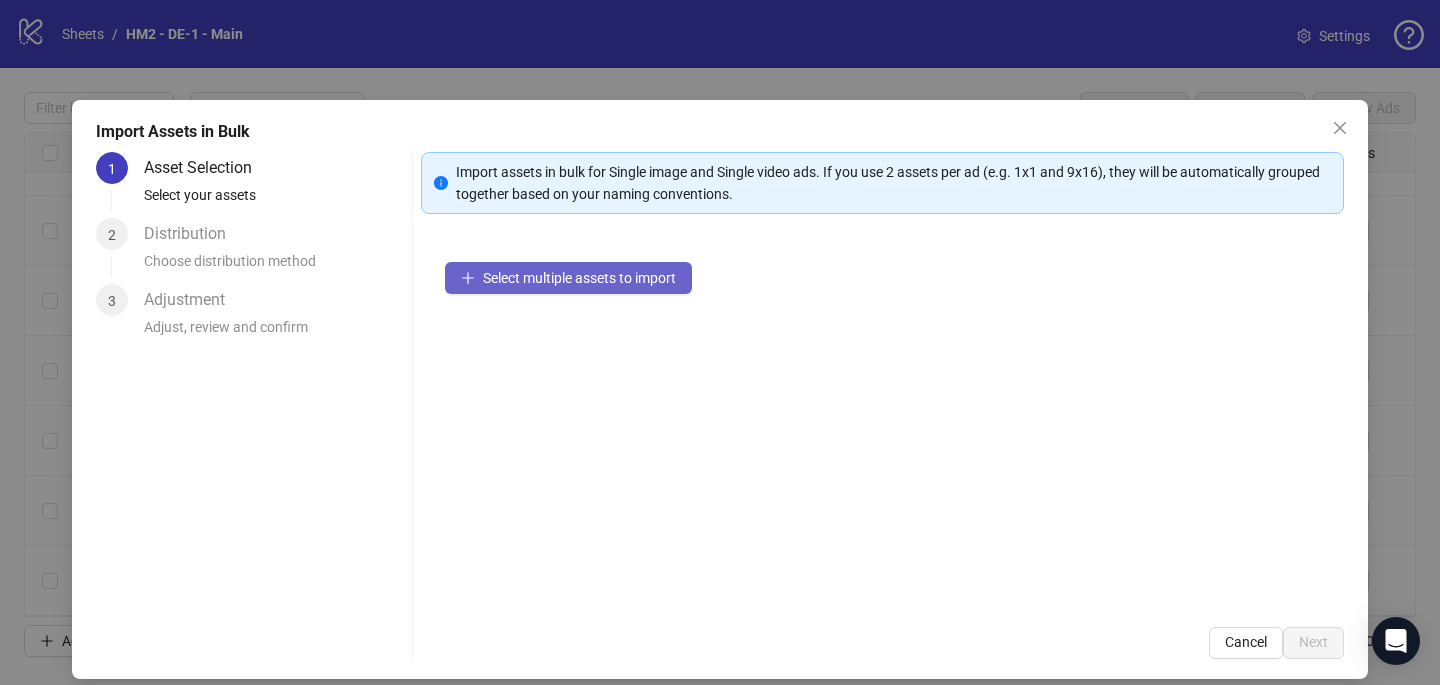 click on "Select multiple assets to import" at bounding box center (579, 278) 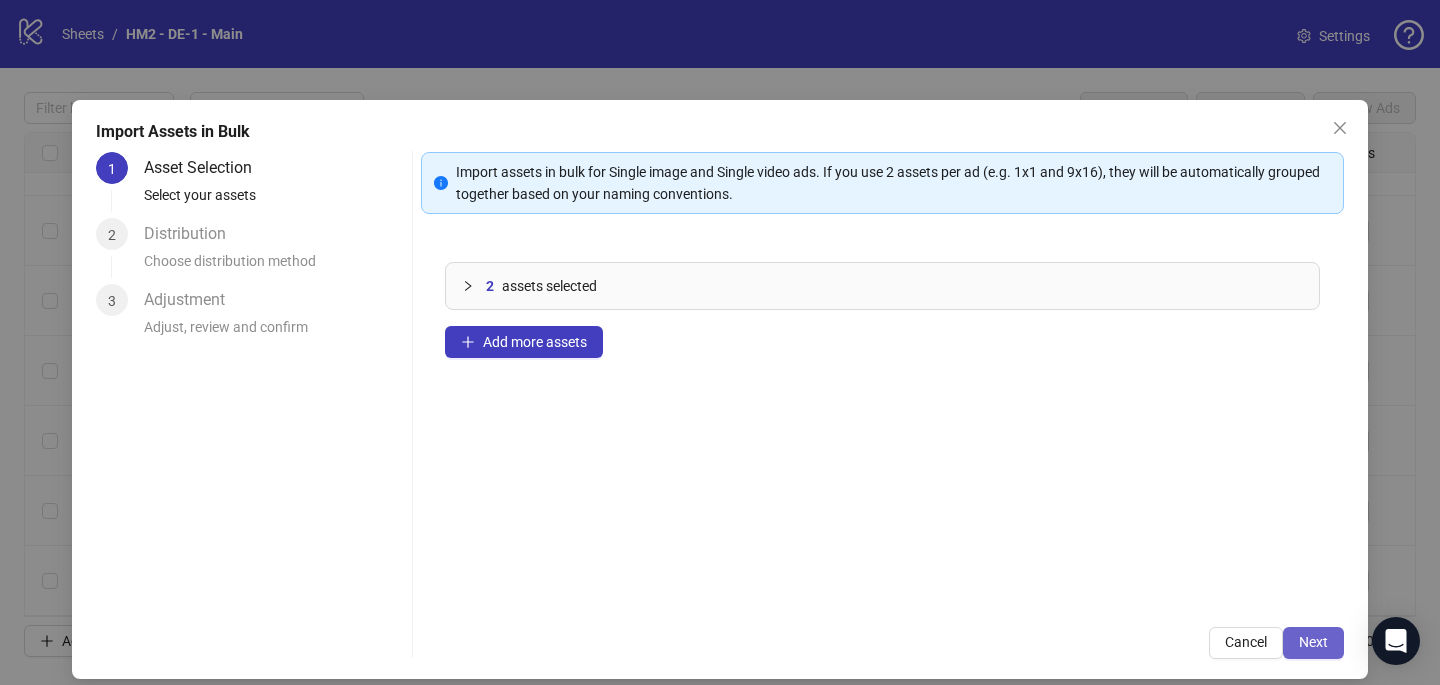click on "Next" at bounding box center [1313, 643] 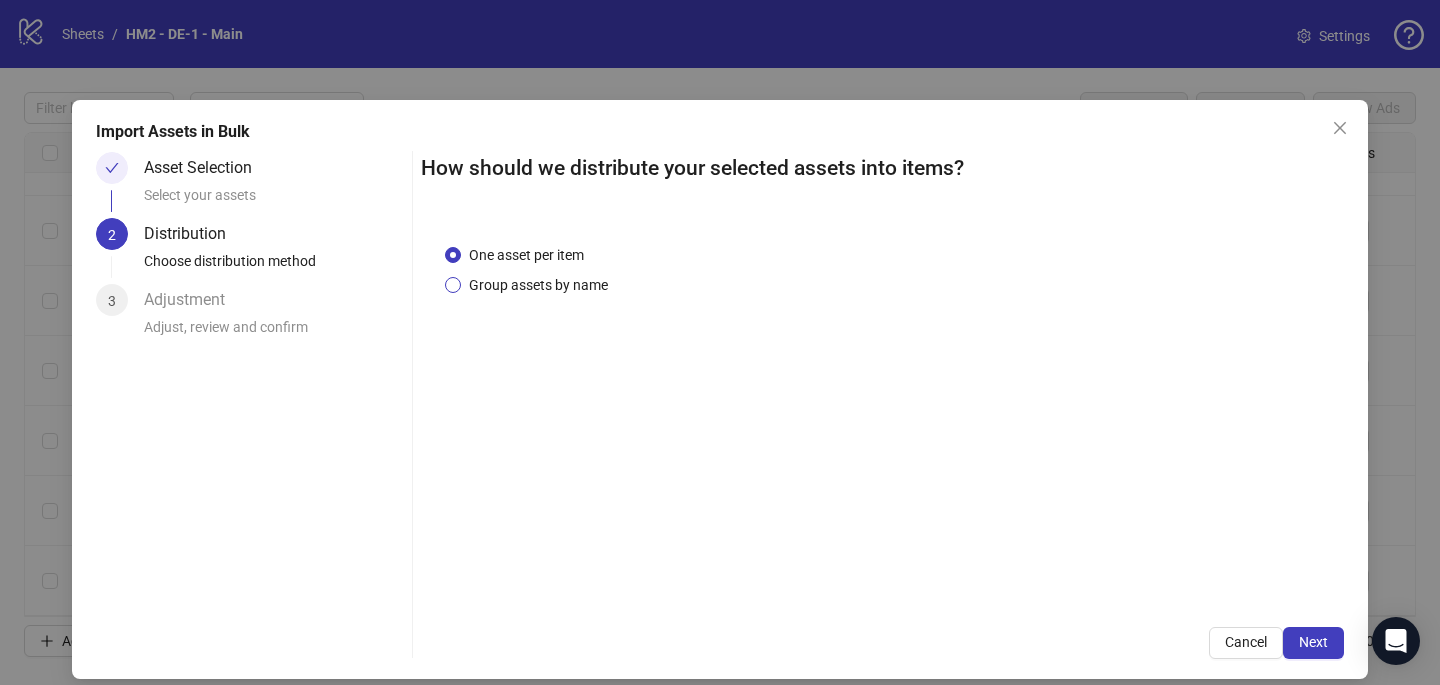 click on "Group assets by name" at bounding box center (538, 285) 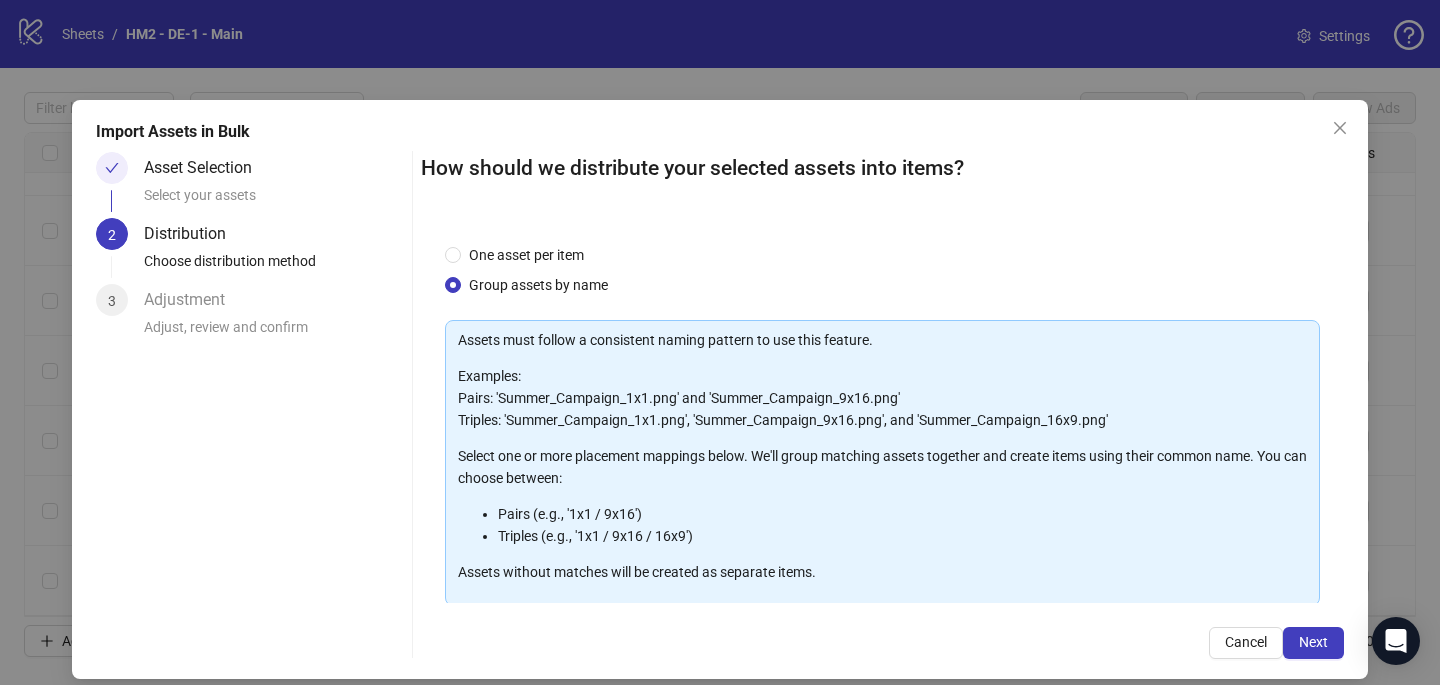 scroll, scrollTop: 203, scrollLeft: 0, axis: vertical 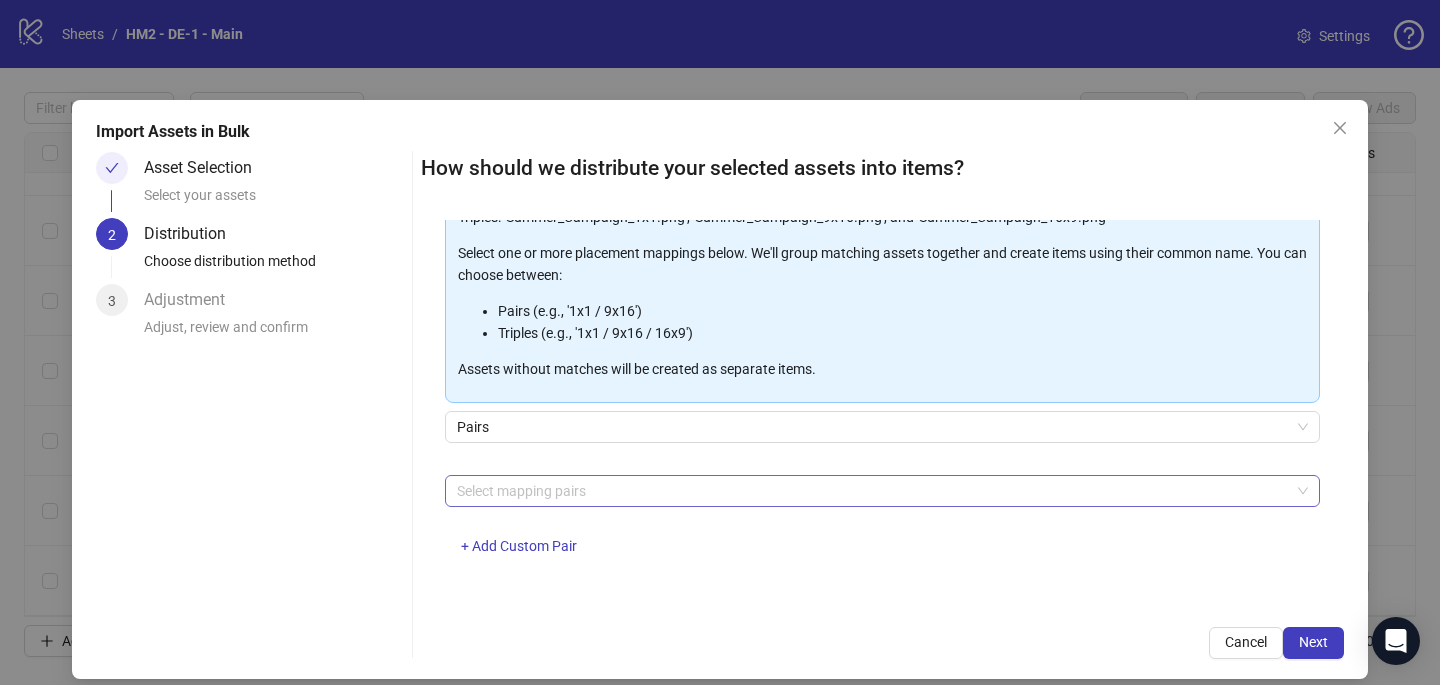 click at bounding box center (872, 491) 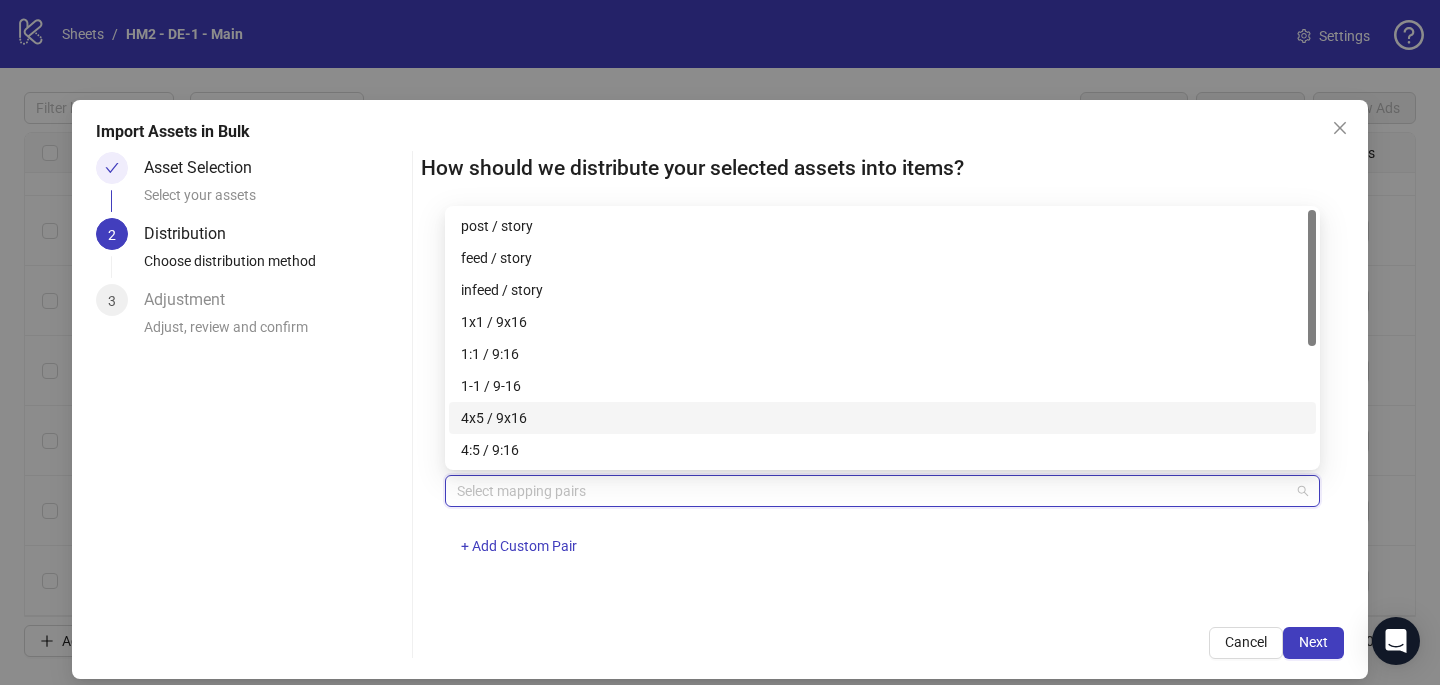 click on "4x5 / 9x16" at bounding box center (882, 418) 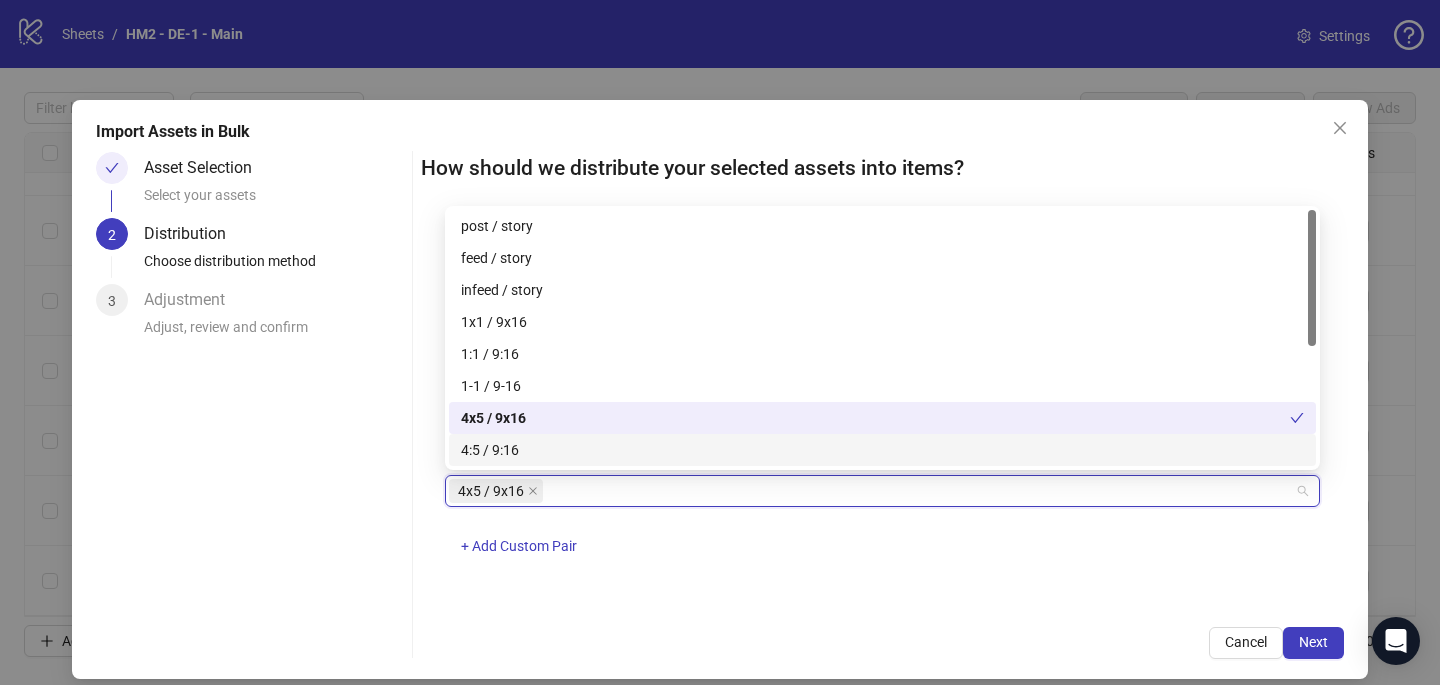 click on "How should we distribute your selected assets into items? One asset per item Group assets by name Assets must follow a consistent naming pattern to use this feature. Examples: Pairs: 'Summer_Campaign_1x1.png' and 'Summer_Campaign_9x16.png' Triples: 'Summer_Campaign_1x1.png', 'Summer_Campaign_9x16.png', and 'Summer_Campaign_16x9.png' Select one or more placement mappings below. We'll group matching assets together and create items using their common name. You can choose between: Pairs (e.g., '1x1 / 9x16') Triples (e.g., '1x1 / 9x16 / 16x9') Assets without matches will be created as separate items. Pairs 4x5 / 9x16   + Add Custom Pair Cancel Next" at bounding box center [882, 405] 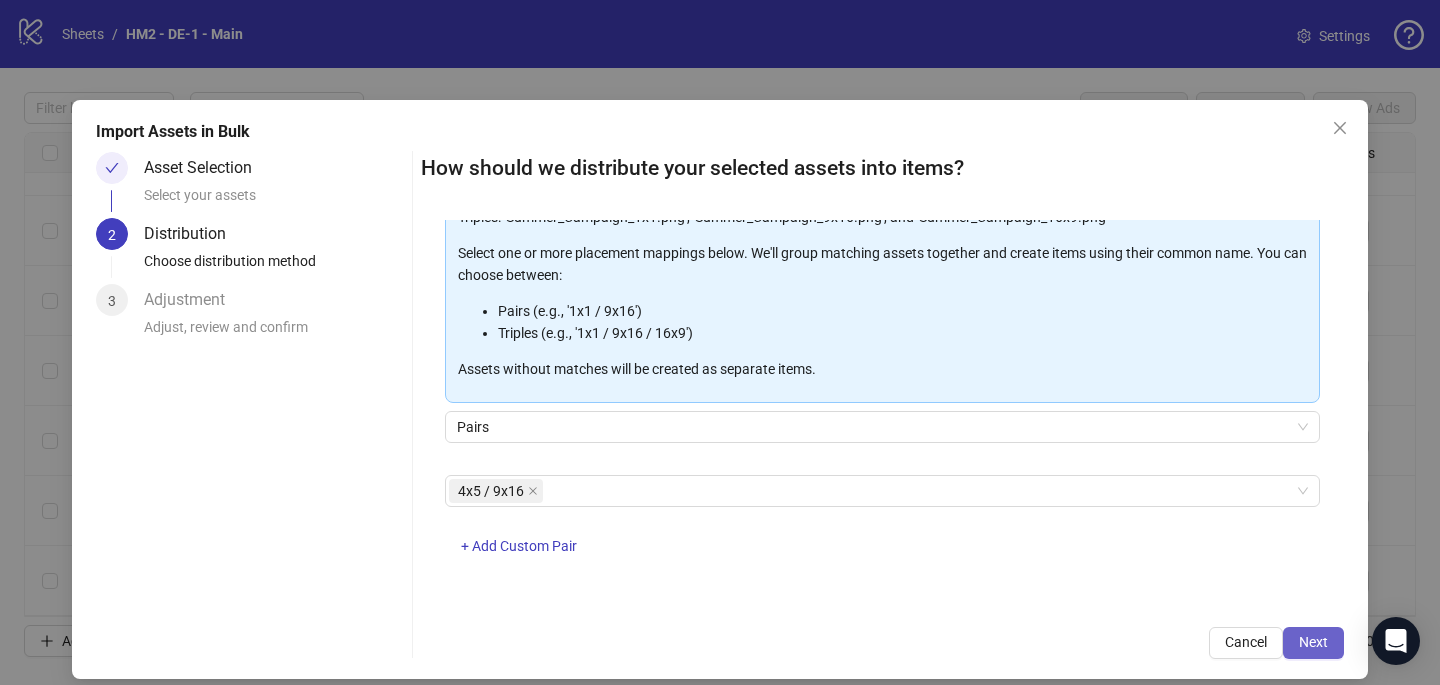 click on "Next" at bounding box center (1313, 642) 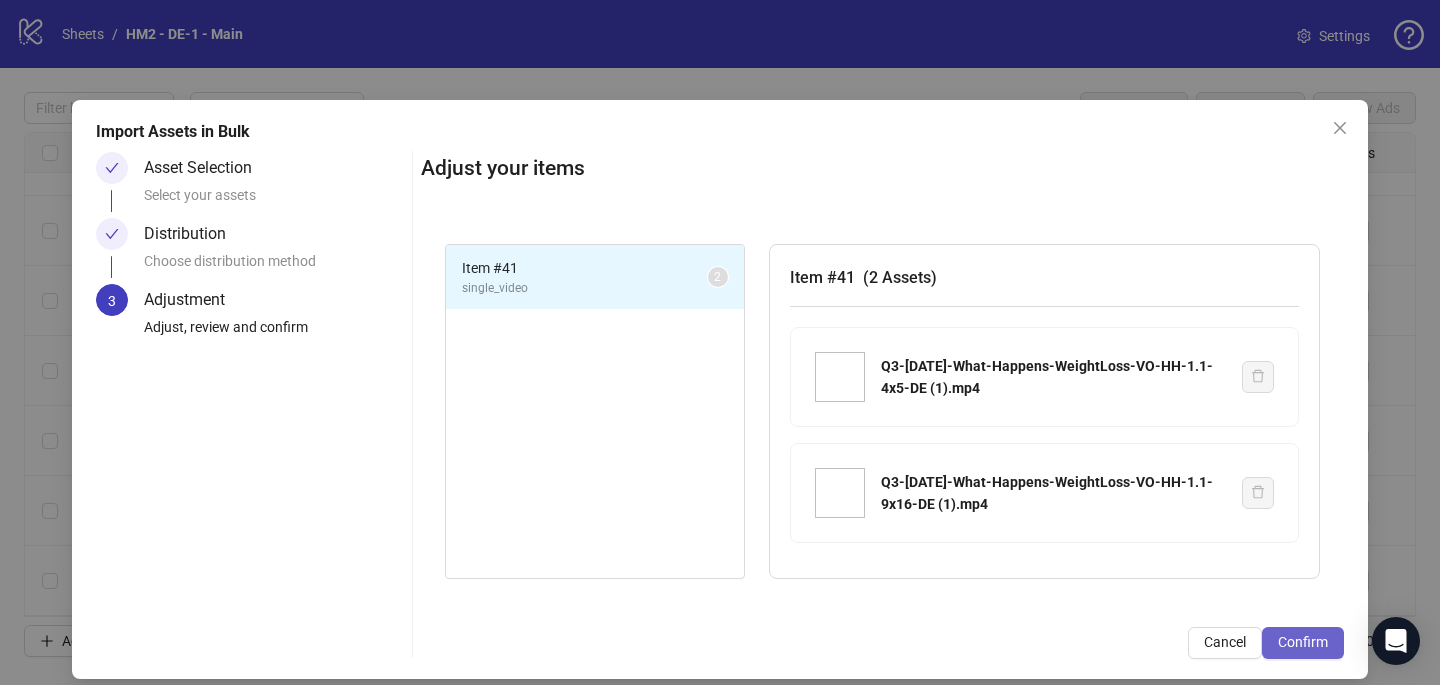 click on "Confirm" at bounding box center (1303, 643) 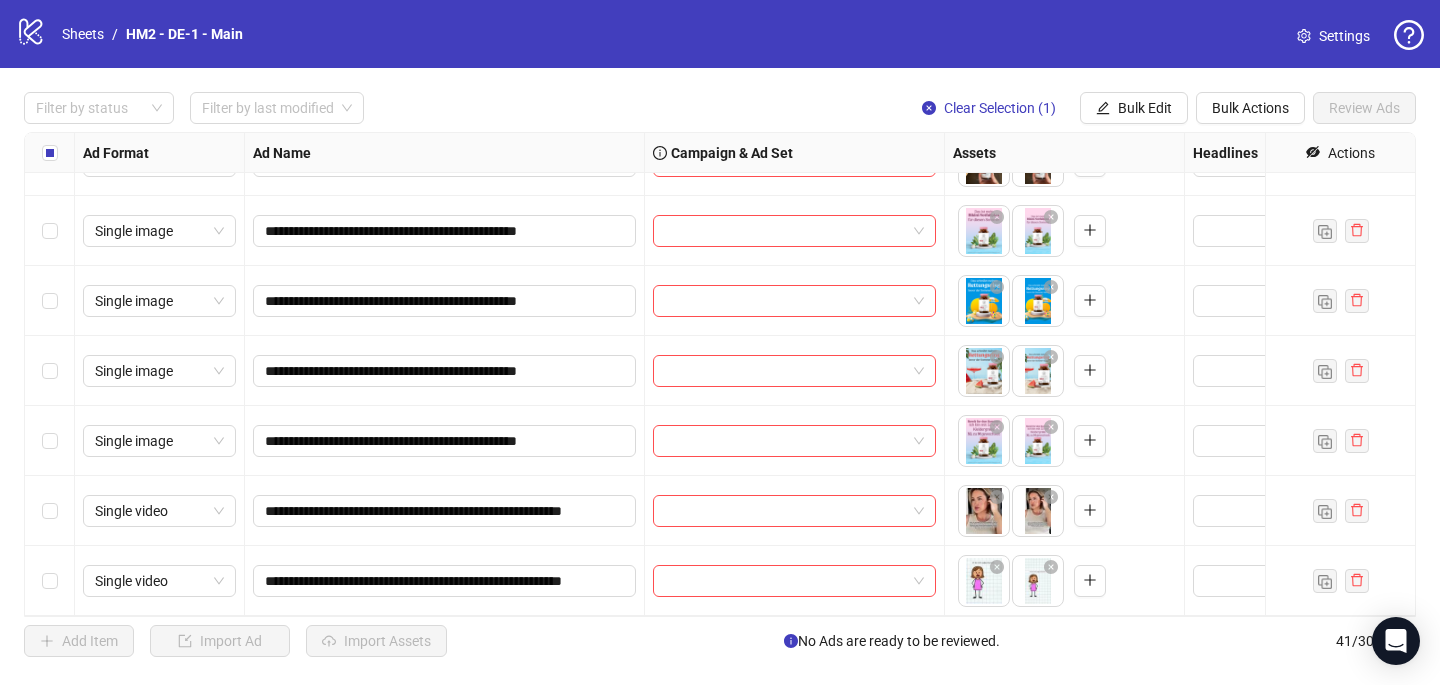 scroll, scrollTop: 2427, scrollLeft: 0, axis: vertical 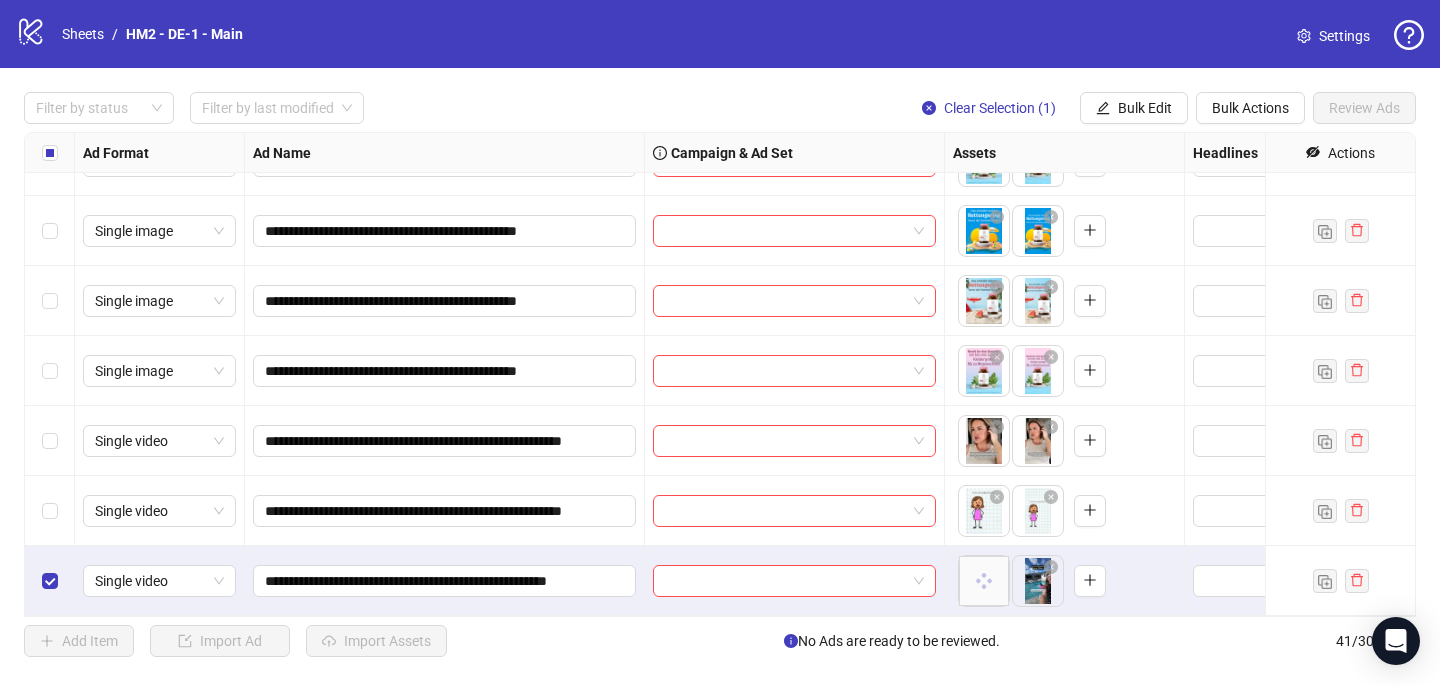 click at bounding box center (50, 581) 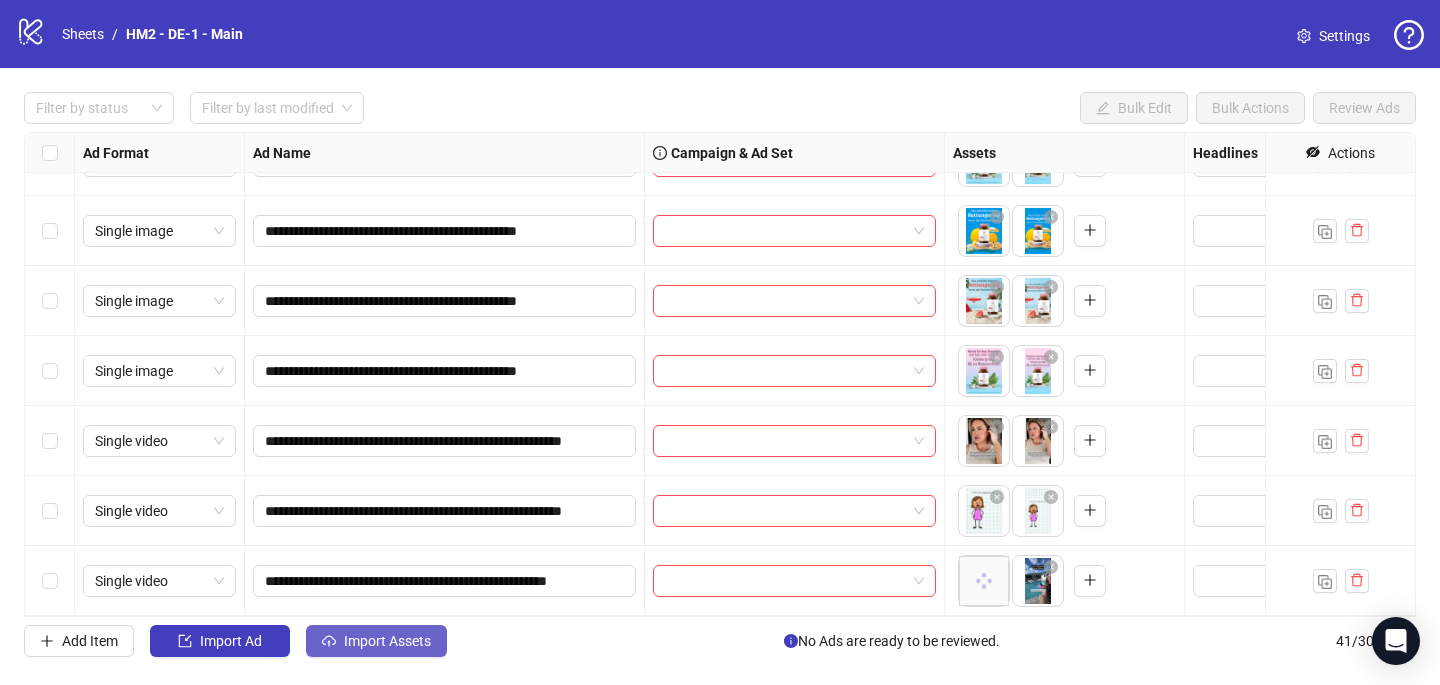 click on "Import Assets" at bounding box center (387, 641) 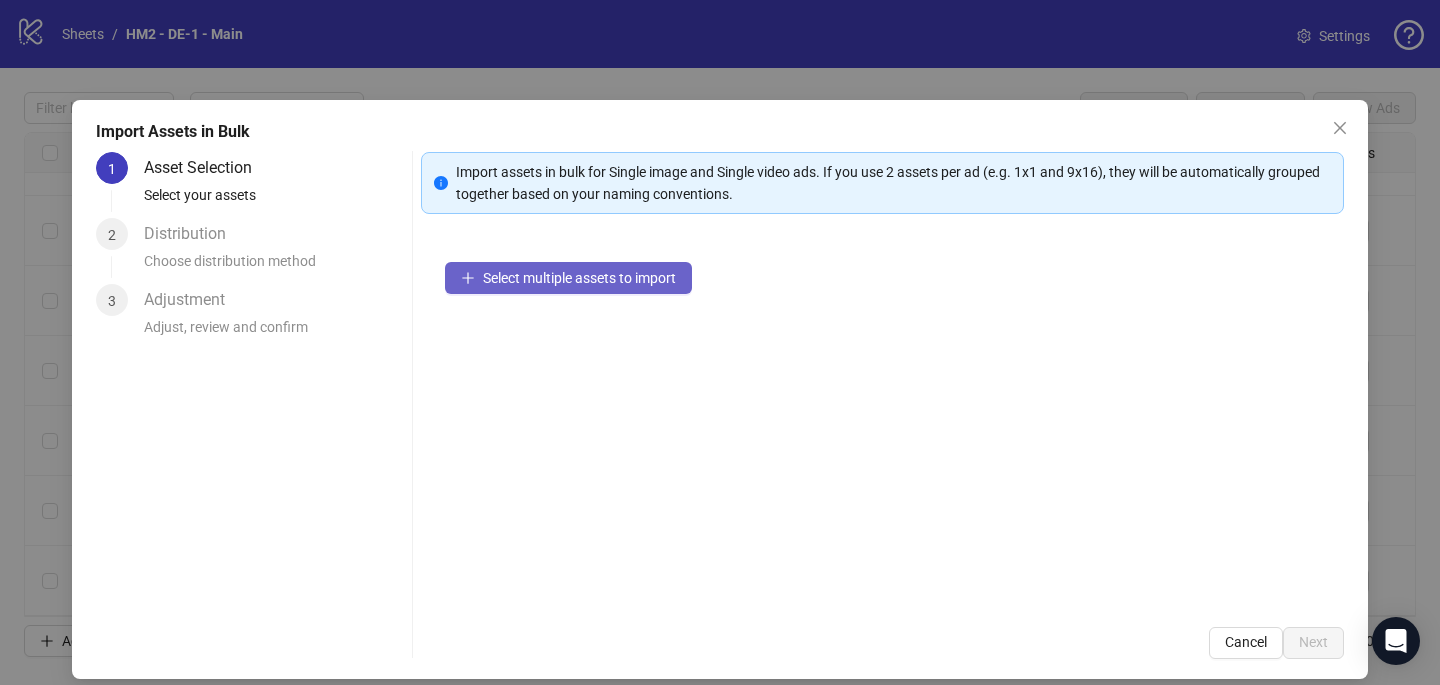 click on "Select multiple assets to import" at bounding box center [579, 278] 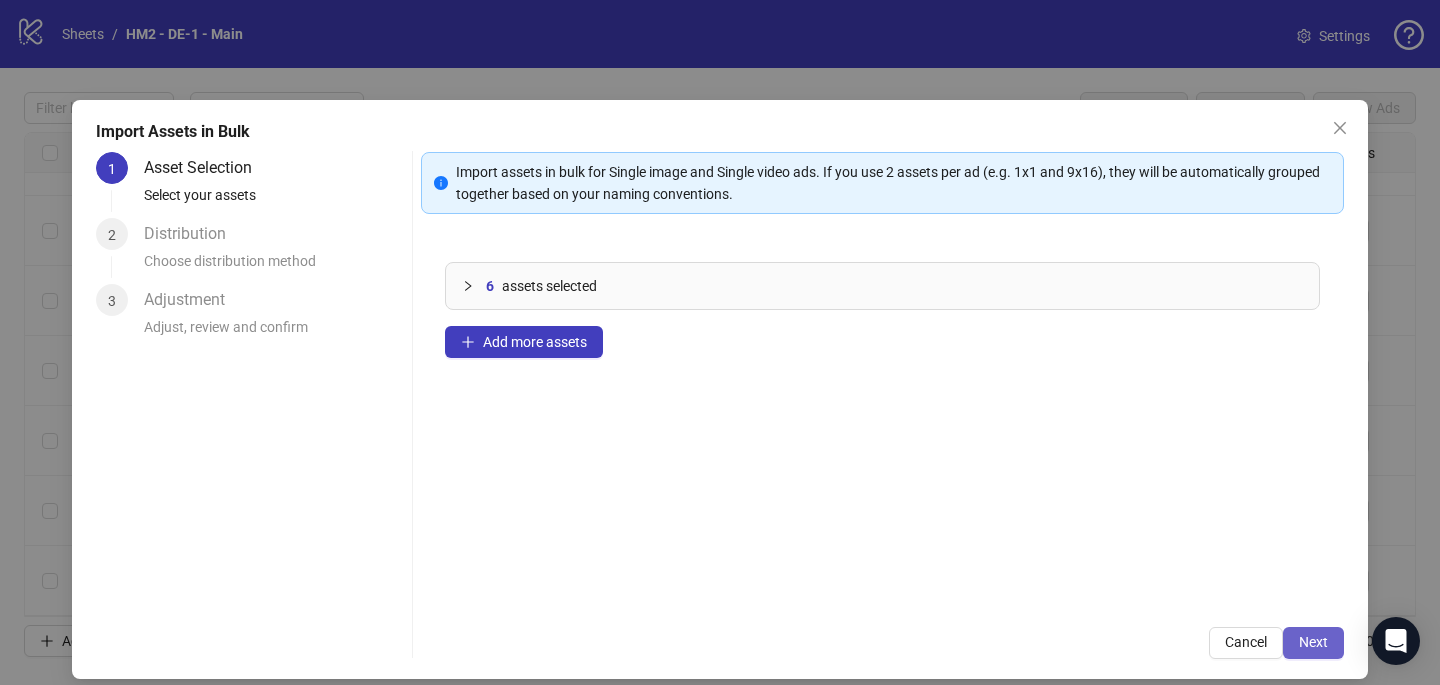 click on "Next" at bounding box center [1313, 642] 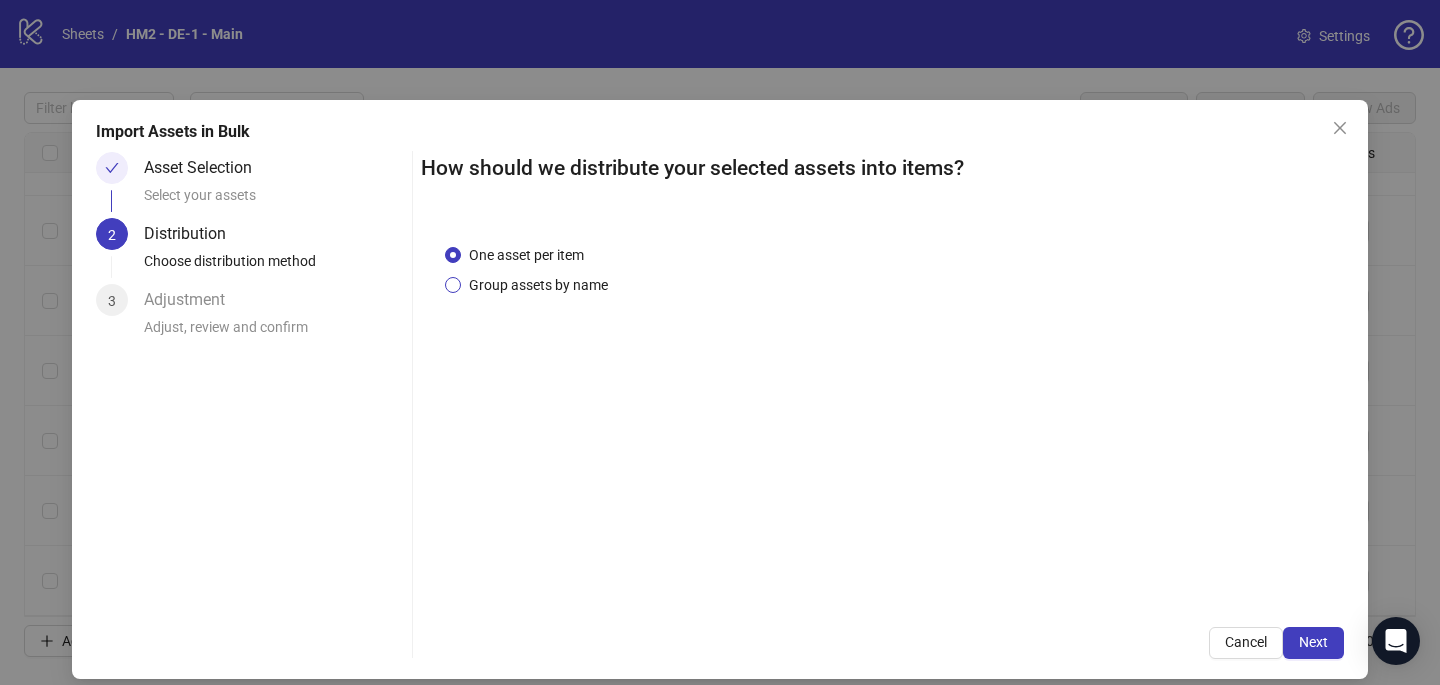 click on "Group assets by name" at bounding box center (538, 285) 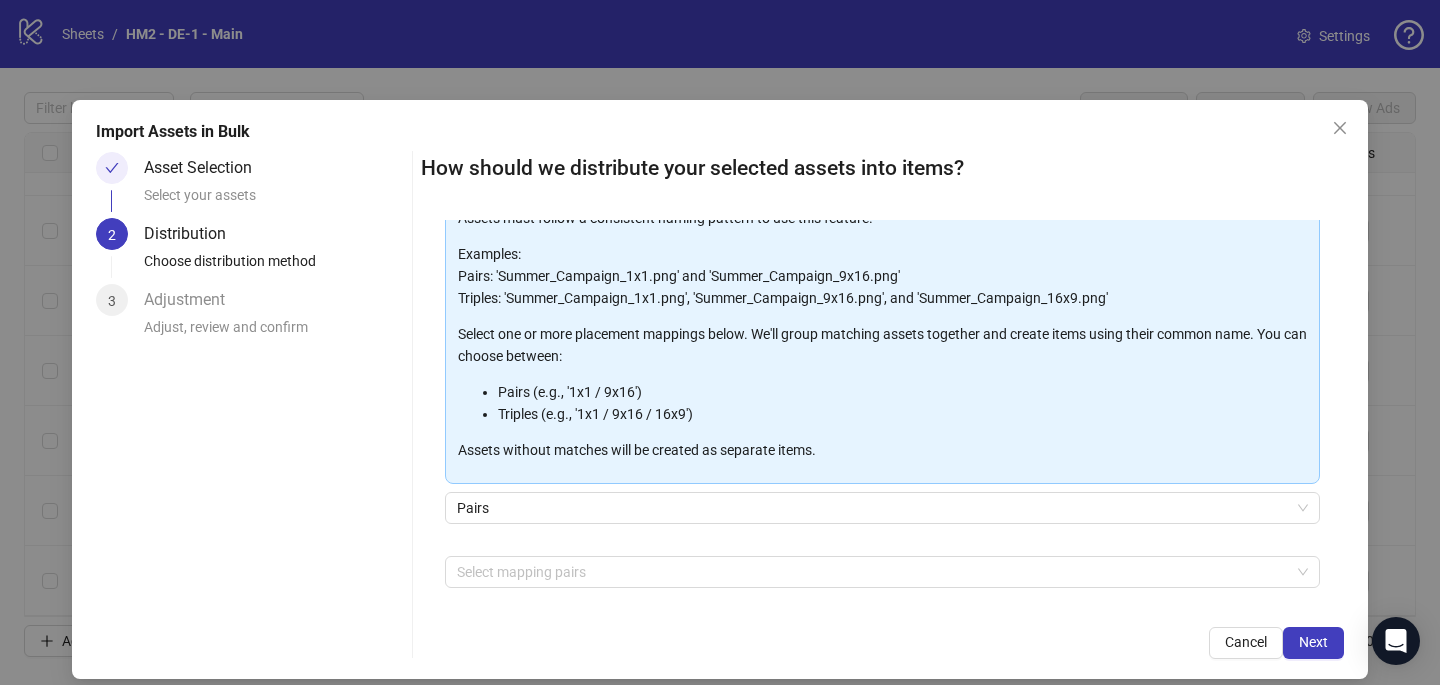 scroll, scrollTop: 203, scrollLeft: 0, axis: vertical 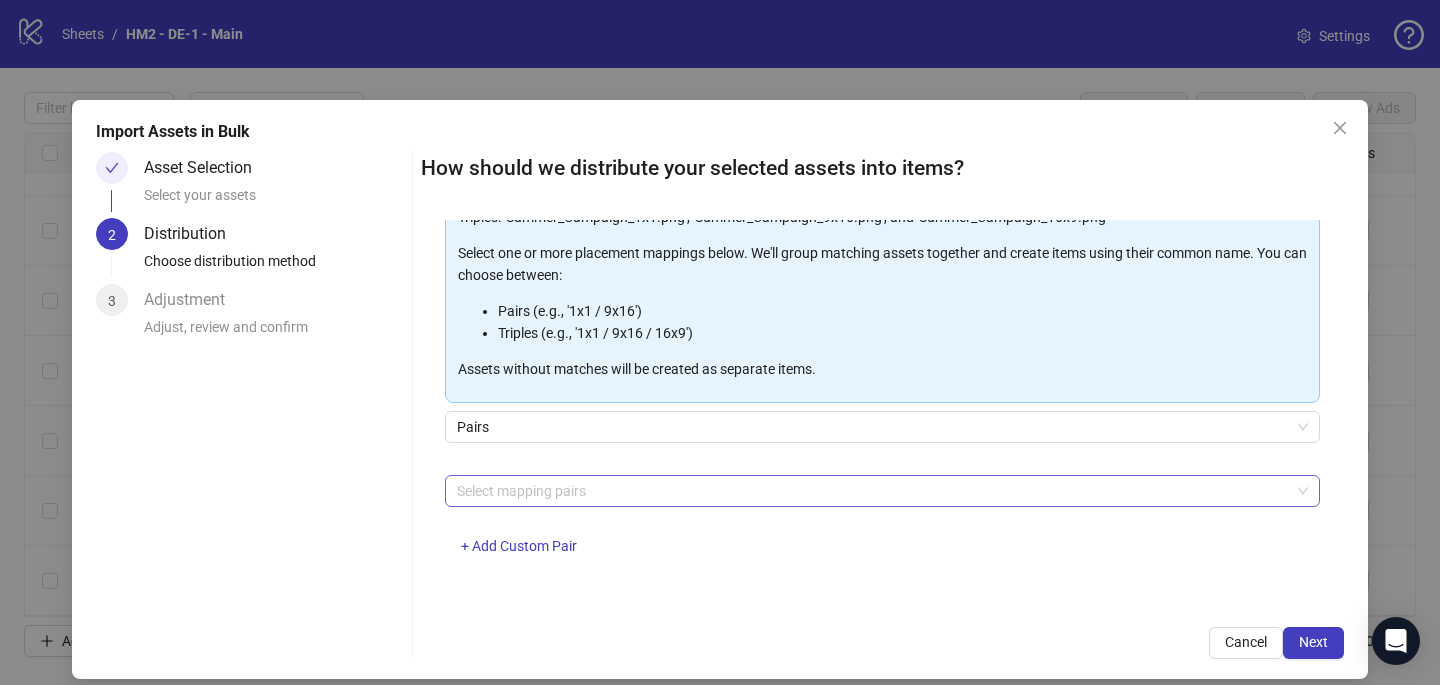click at bounding box center [872, 491] 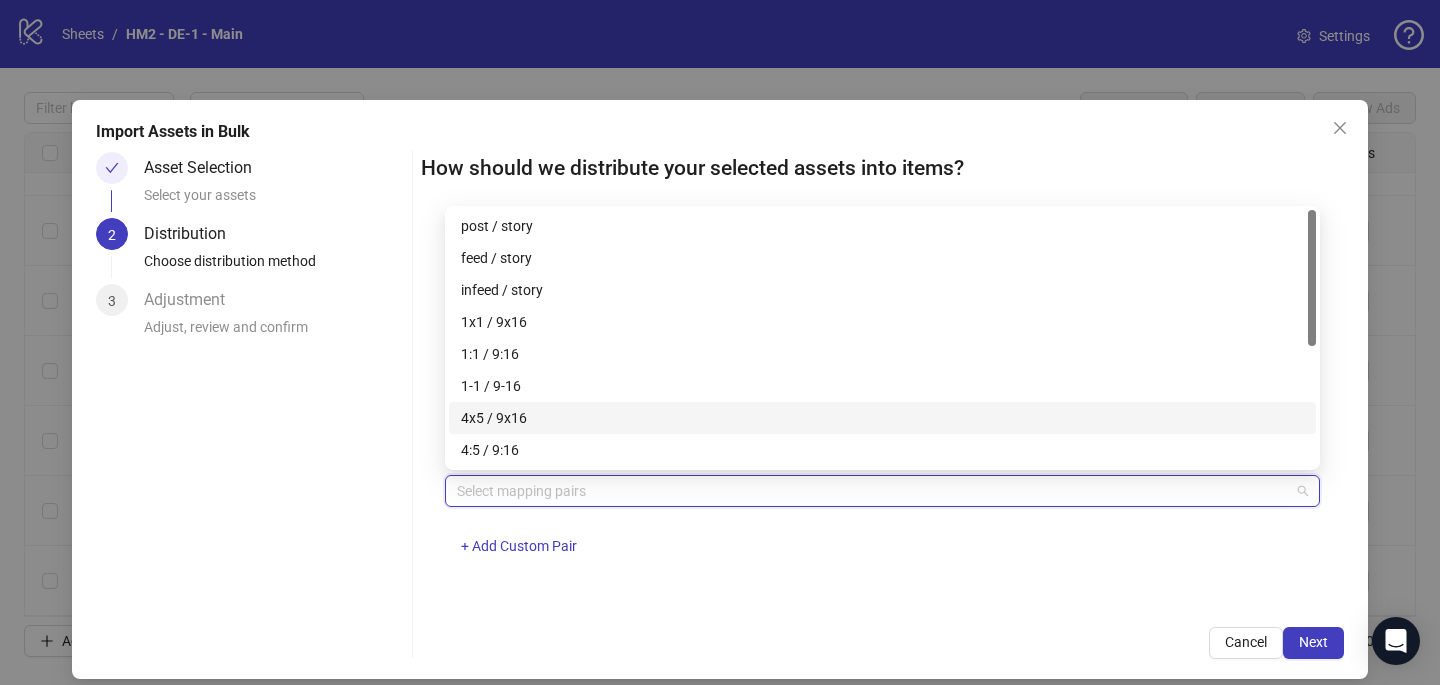 click on "4x5 / 9x16" at bounding box center [882, 418] 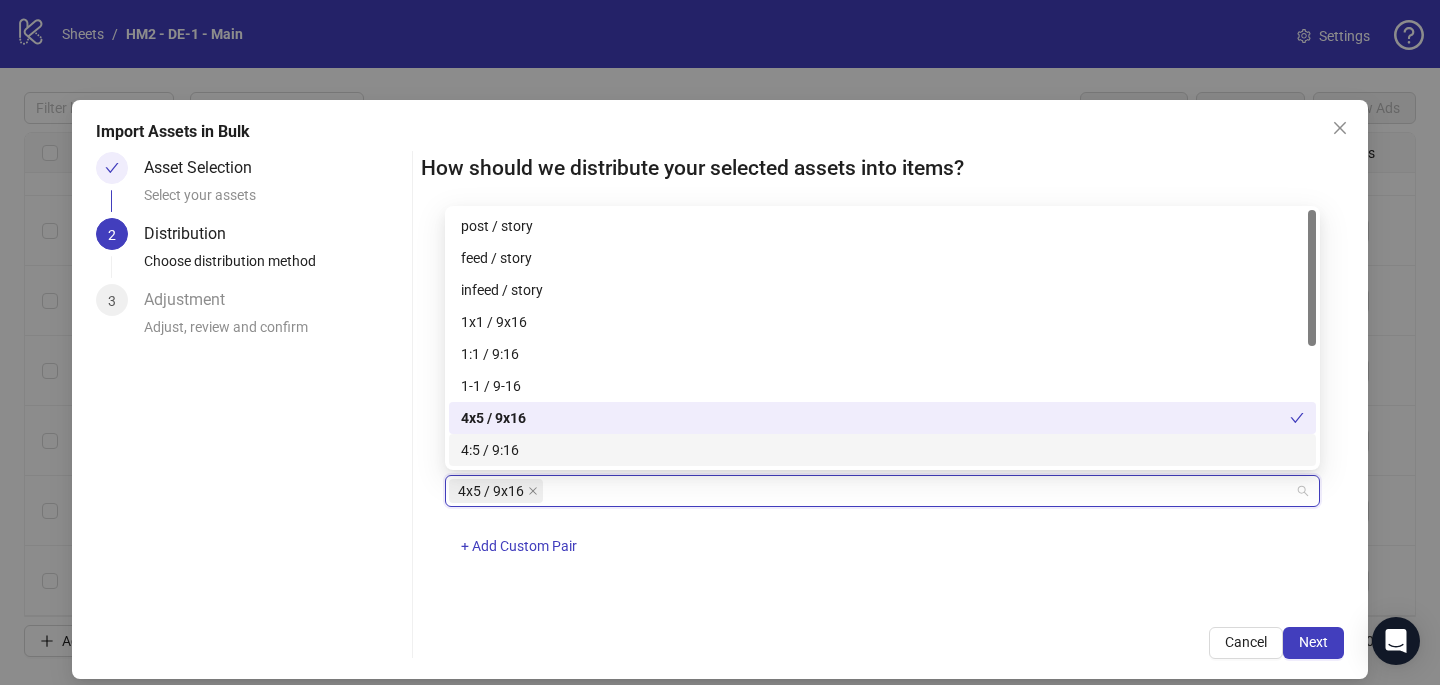 click on "How should we distribute your selected assets into items? One asset per item Group assets by name Assets must follow a consistent naming pattern to use this feature. Examples: Pairs: 'Summer_Campaign_1x1.png' and 'Summer_Campaign_9x16.png' Triples: 'Summer_Campaign_1x1.png', 'Summer_Campaign_9x16.png', and 'Summer_Campaign_16x9.png' Select one or more placement mappings below. We'll group matching assets together and create items using their common name. You can choose between: Pairs (e.g., '1x1 / 9x16') Triples (e.g., '1x1 / 9x16 / 16x9') Assets without matches will be created as separate items. Pairs 4x5 / 9x16   + Add Custom Pair Cancel Next" at bounding box center [882, 405] 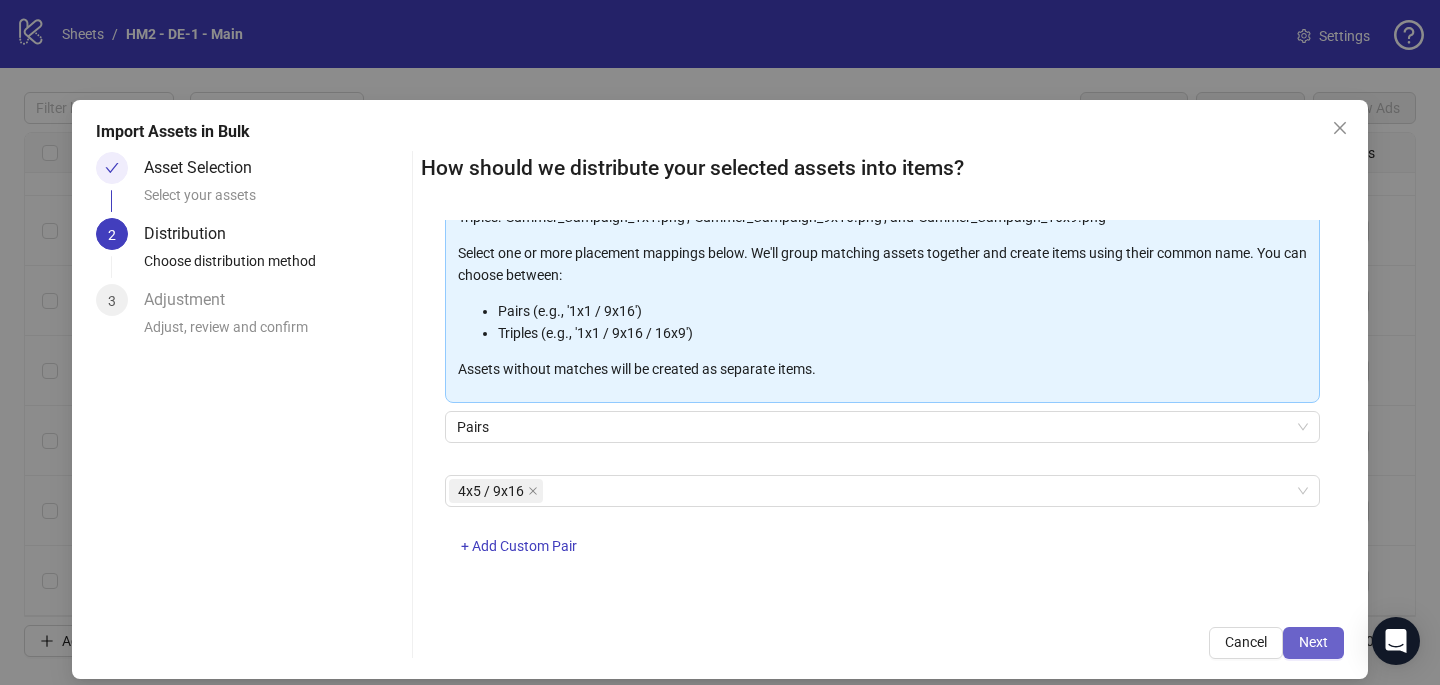 click on "Next" at bounding box center [1313, 642] 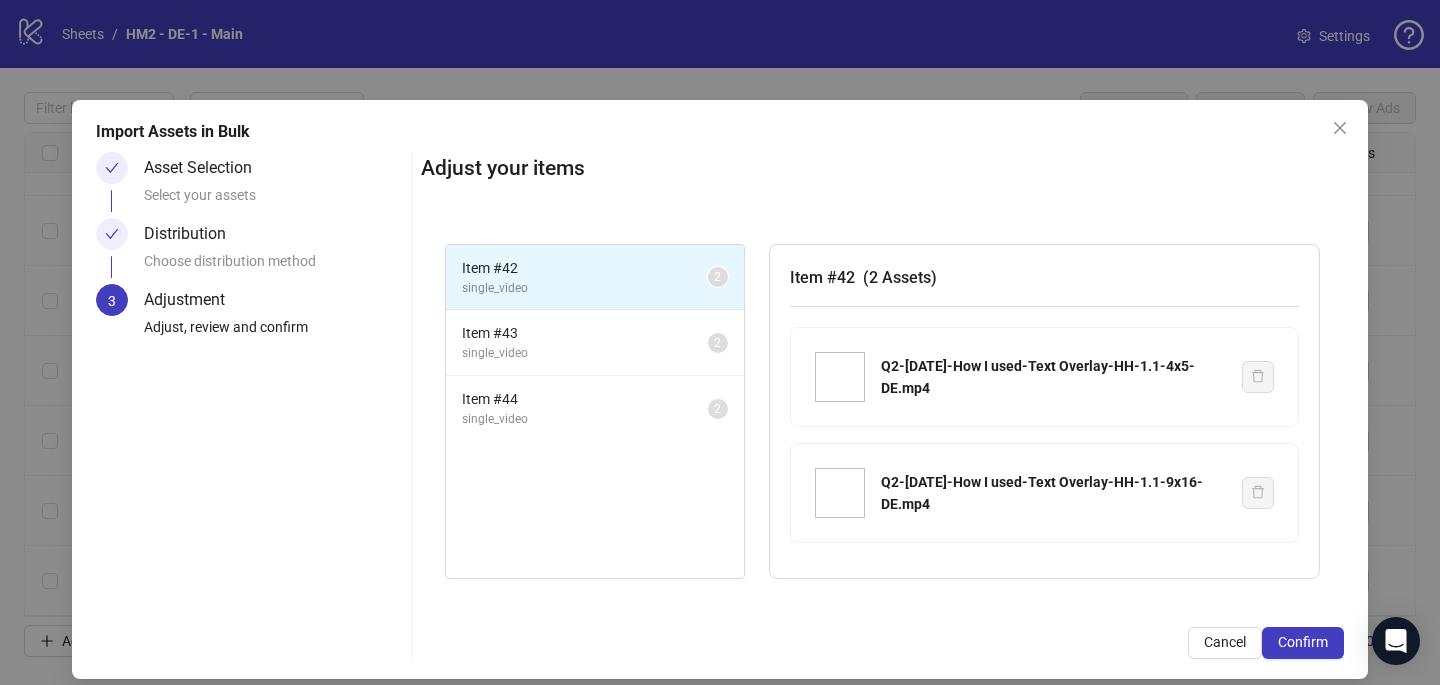 click on "Confirm" at bounding box center [1303, 642] 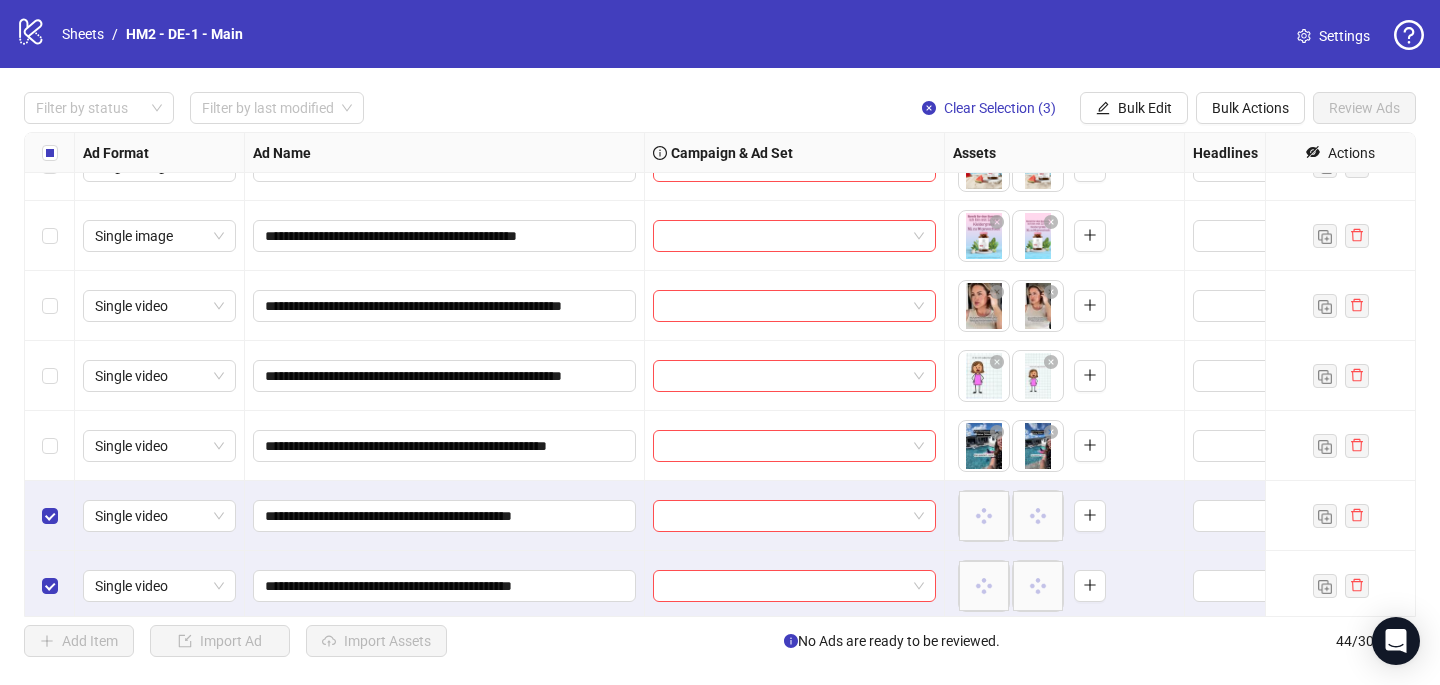 scroll, scrollTop: 2637, scrollLeft: 0, axis: vertical 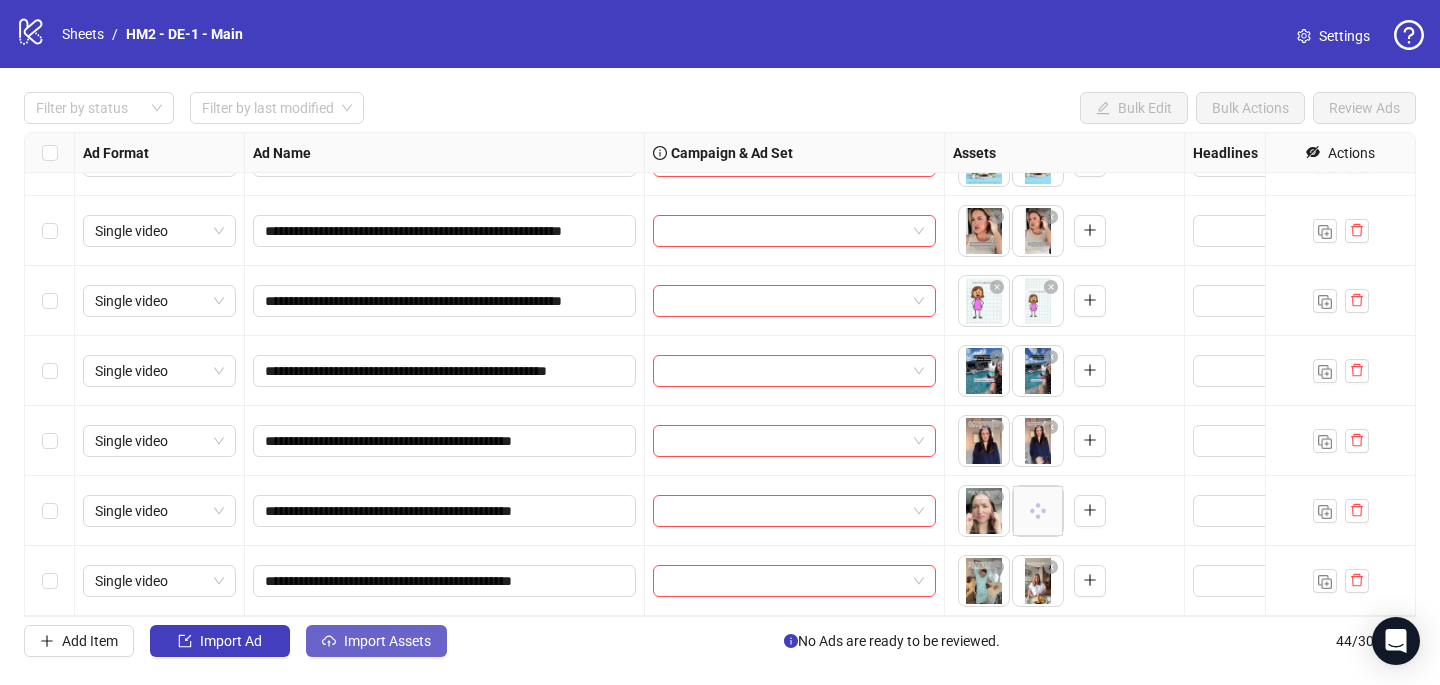 click on "Import Assets" at bounding box center (376, 641) 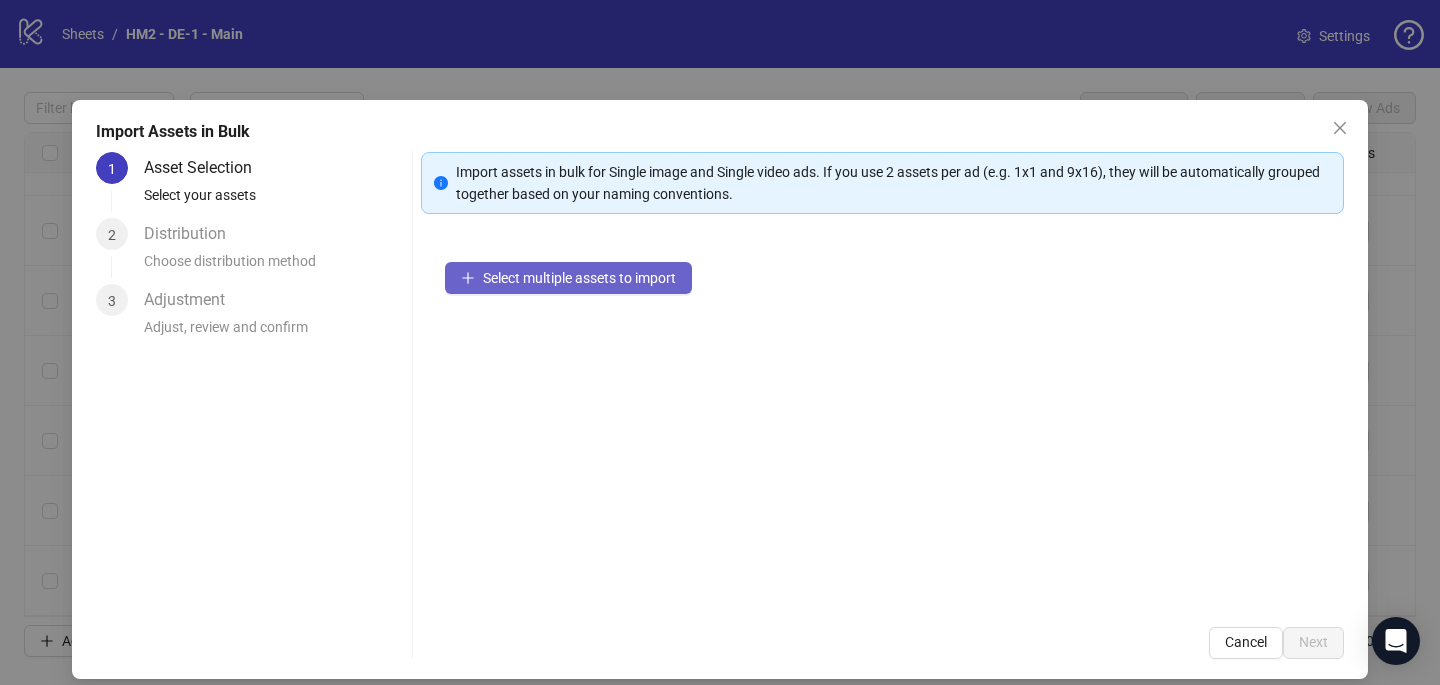 click on "Select multiple assets to import" at bounding box center (568, 278) 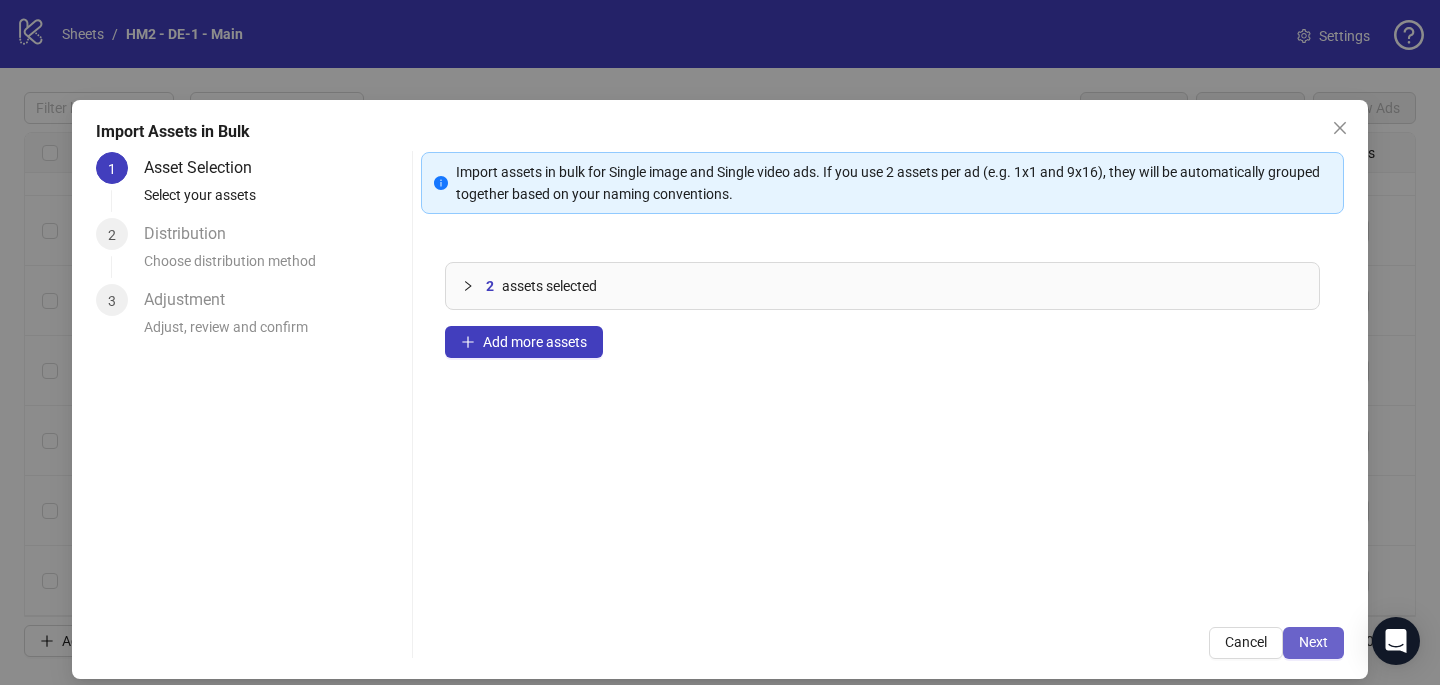 click on "Next" at bounding box center (1313, 643) 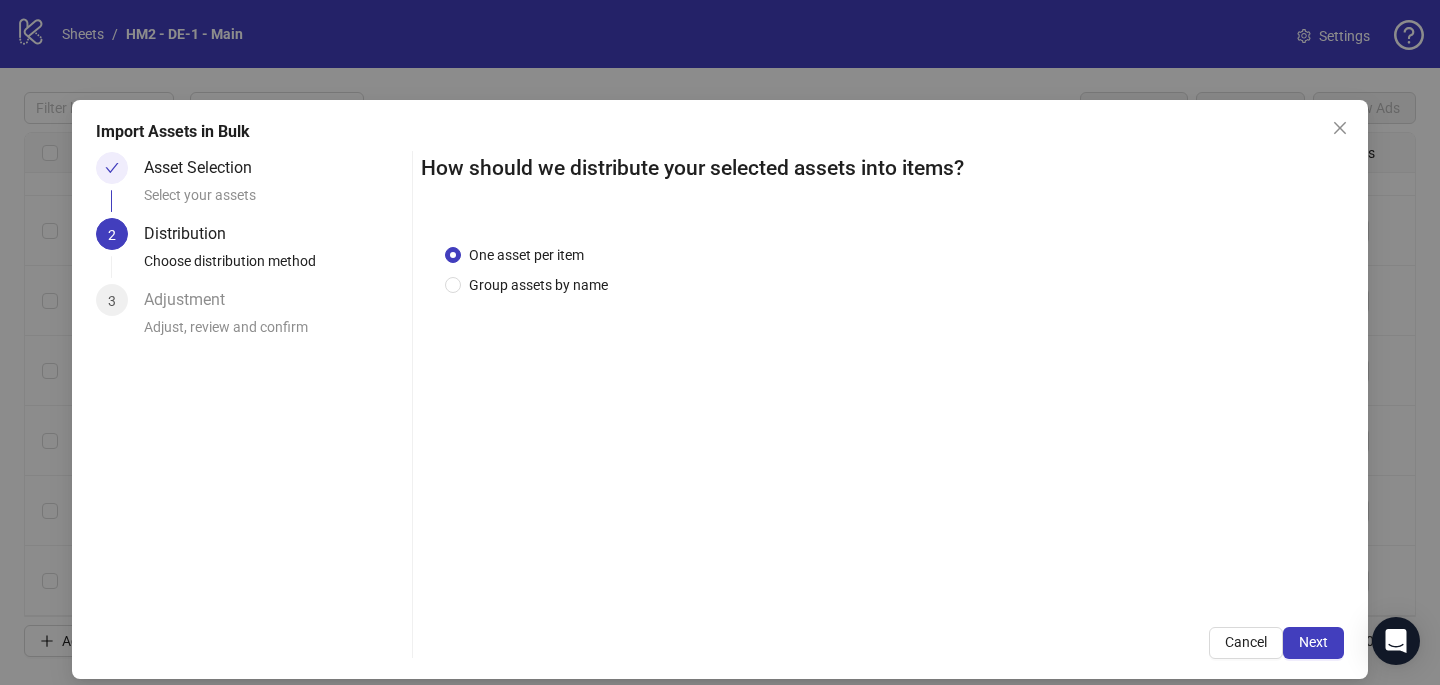 click on "One asset per item" at bounding box center [526, 255] 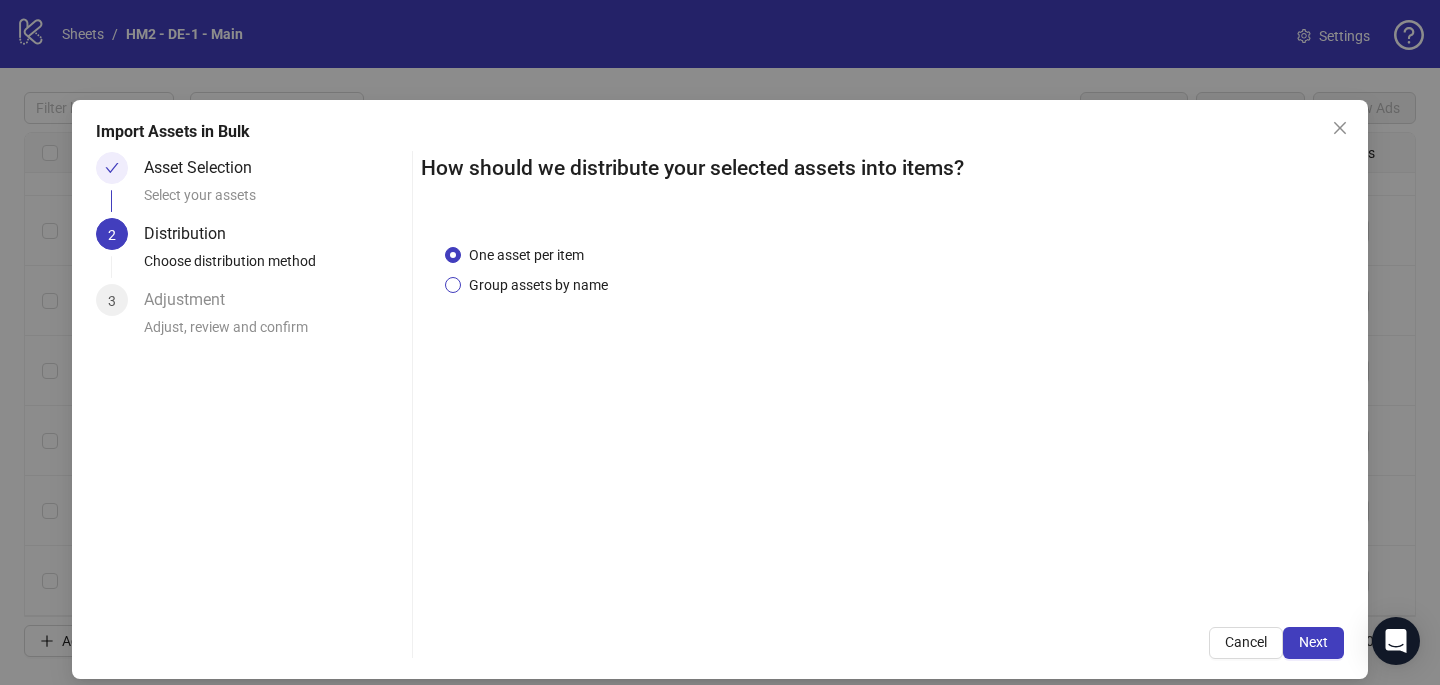 click on "Group assets by name" at bounding box center (538, 285) 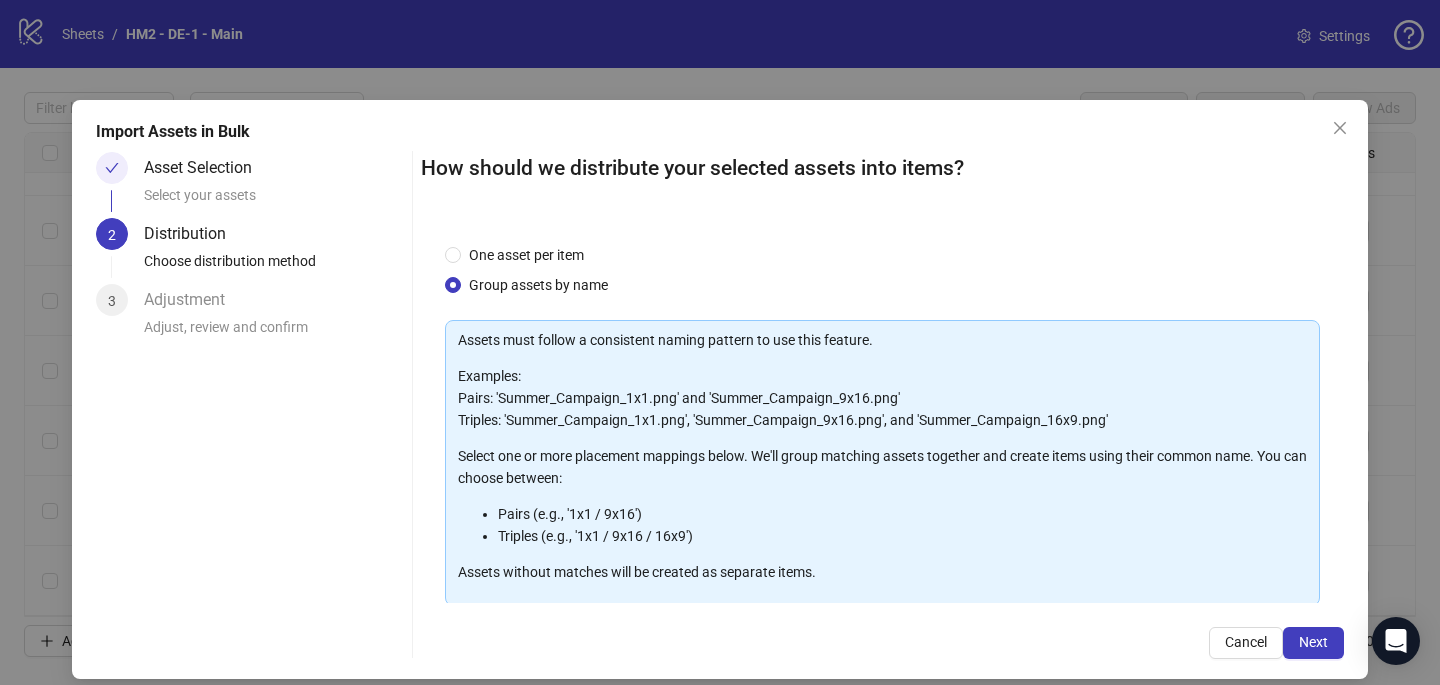 scroll, scrollTop: 203, scrollLeft: 0, axis: vertical 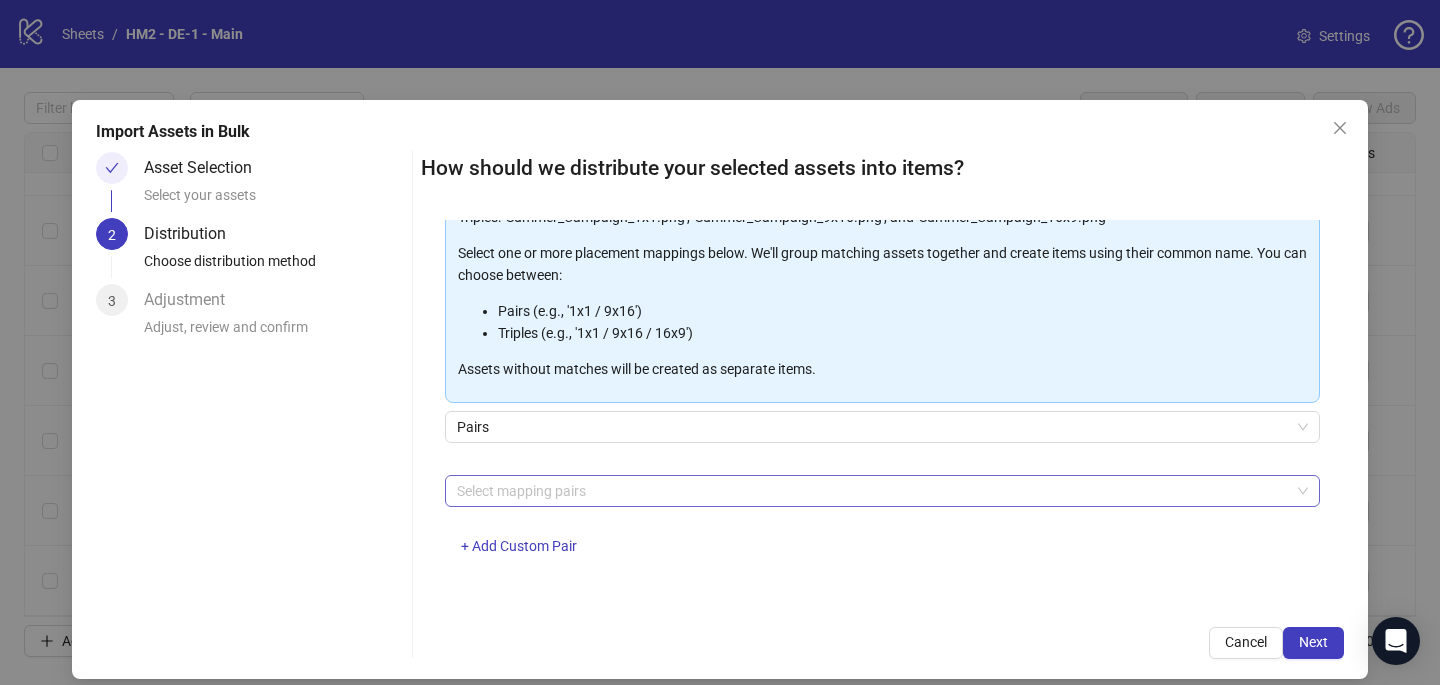 click at bounding box center [872, 491] 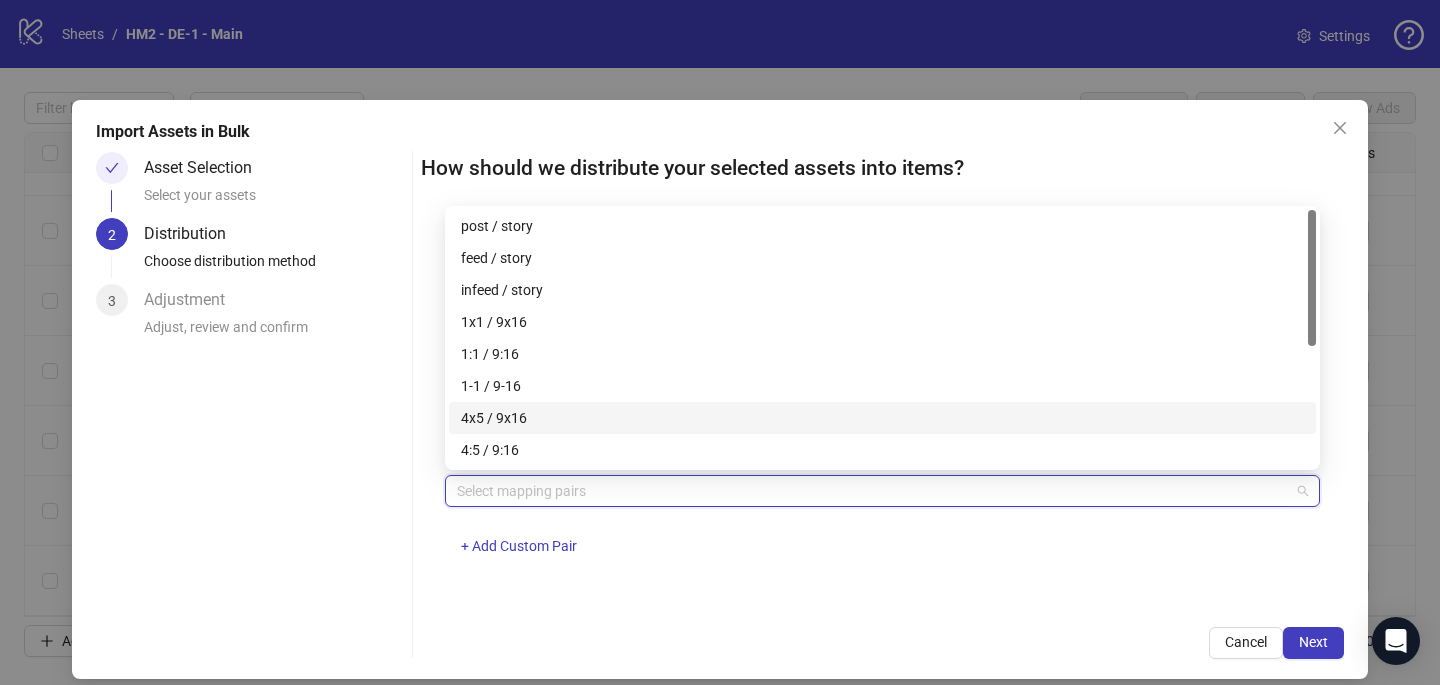 click on "4x5 / 9x16" at bounding box center (882, 418) 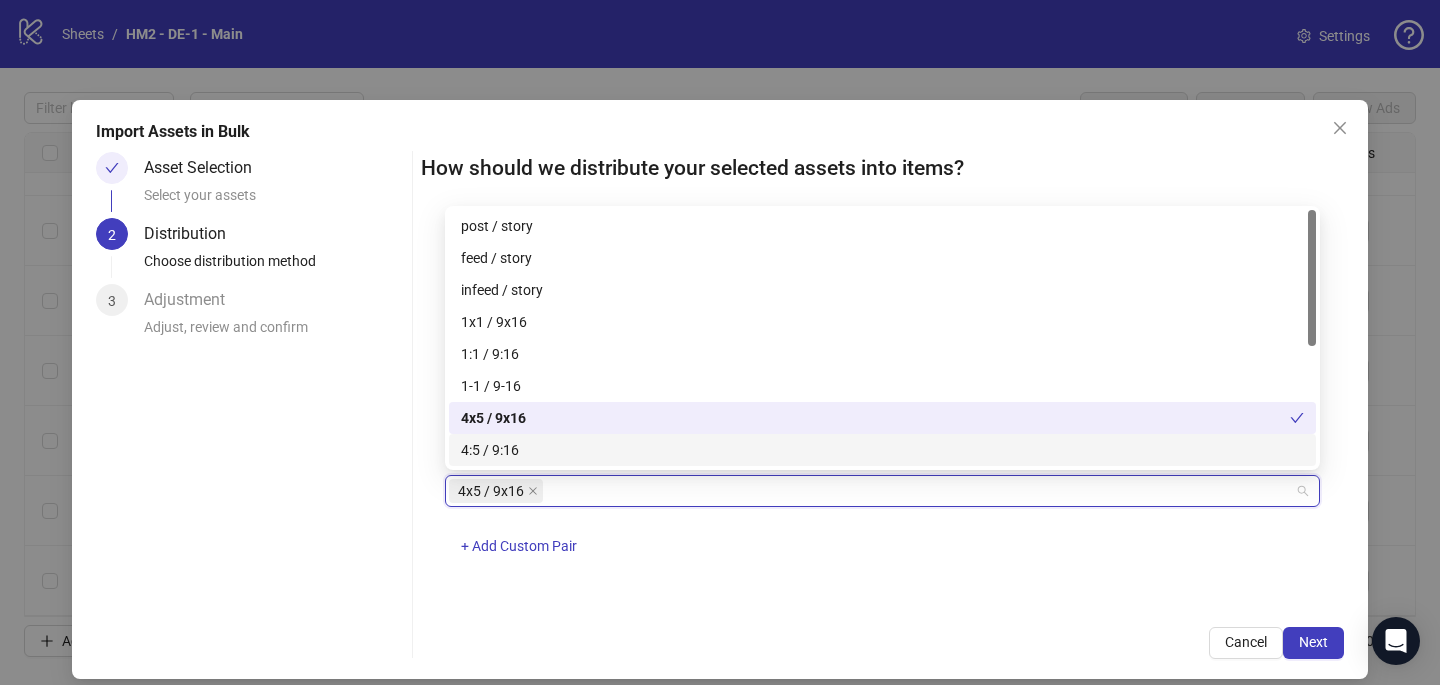 click on "One asset per item Group assets by name Assets must follow a consistent naming pattern to use this feature. Examples: Pairs: 'Summer_Campaign_1x1.png' and 'Summer_Campaign_9x16.png' Triples: 'Summer_Campaign_1x1.png', 'Summer_Campaign_9x16.png', and 'Summer_Campaign_16x9.png' Select one or more placement mappings below. We'll group matching assets together and create items using their common name. You can choose between: Pairs (e.g., '1x1 / 9x16') Triples (e.g., '1x1 / 9x16 / 16x9') Assets without matches will be created as separate items. Pairs 4x5 / 9x16   + Add Custom Pair" at bounding box center (882, 411) 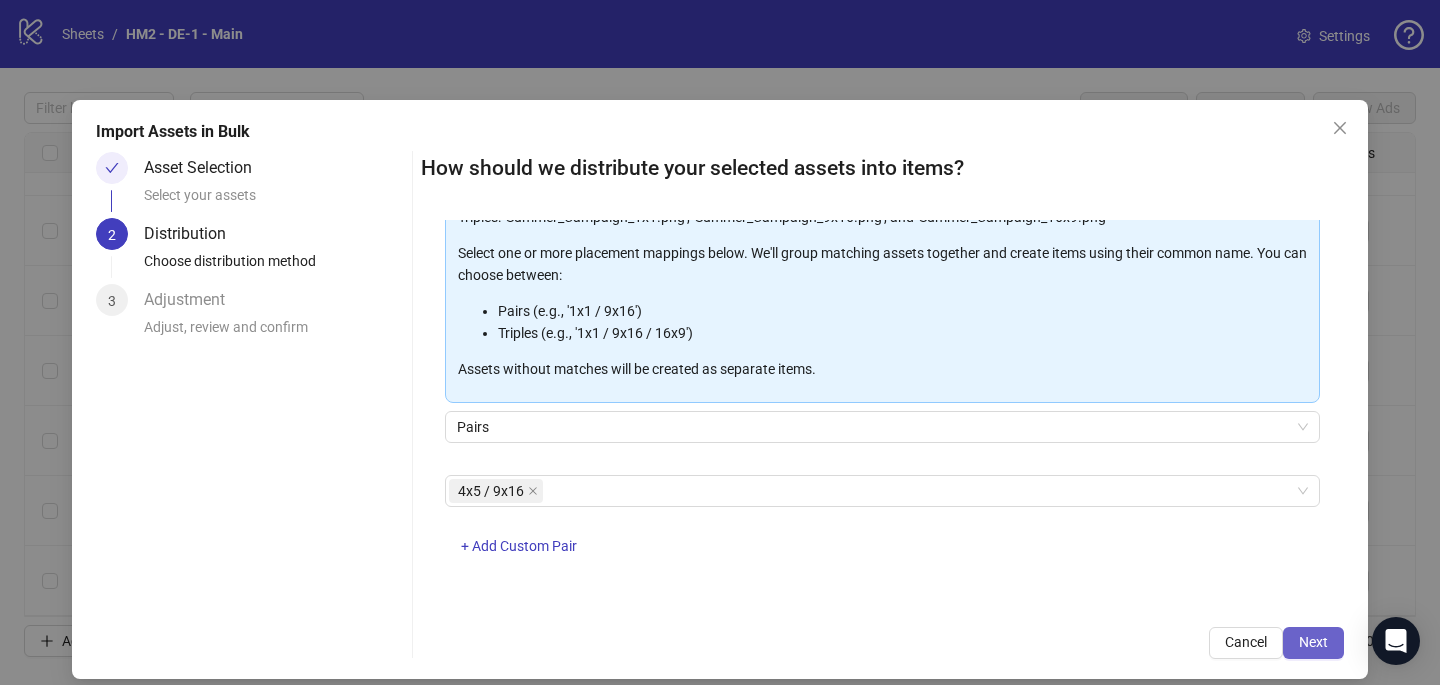 click on "Next" at bounding box center (1313, 643) 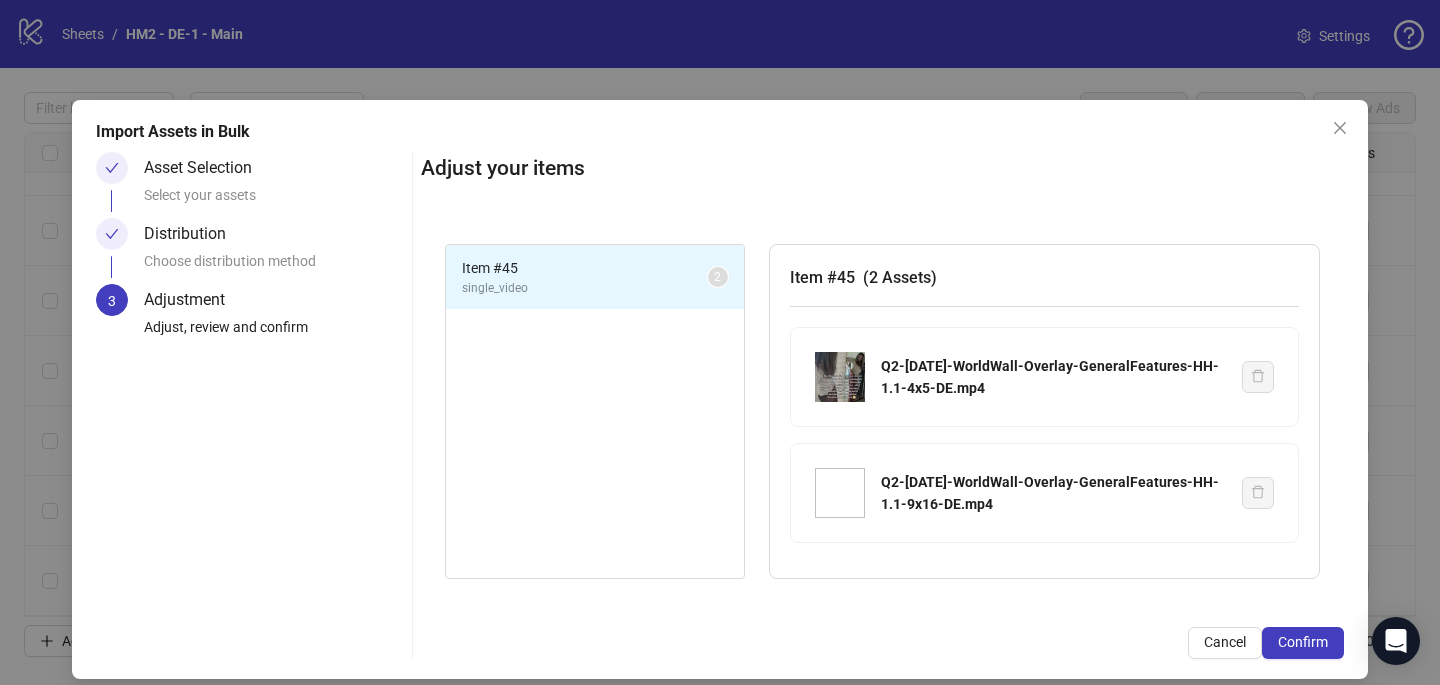 click on "Confirm" at bounding box center [1303, 643] 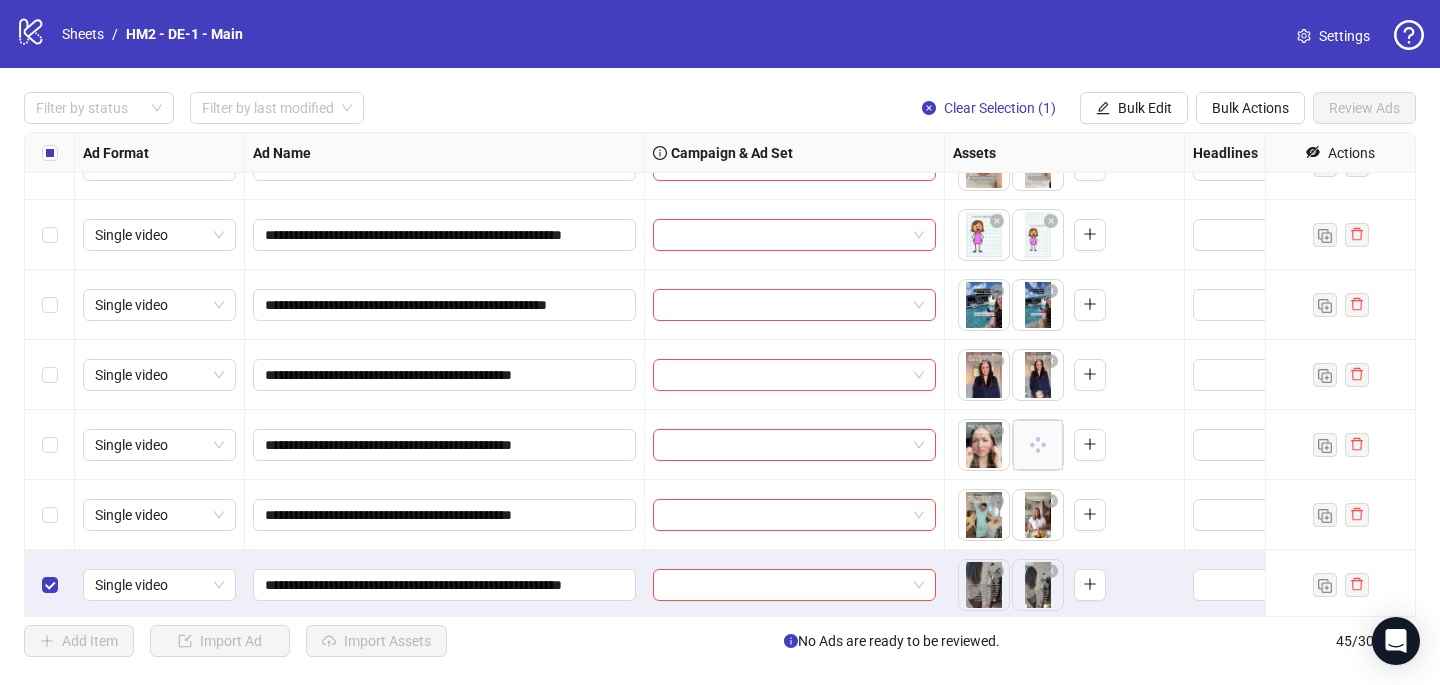 scroll, scrollTop: 2707, scrollLeft: 0, axis: vertical 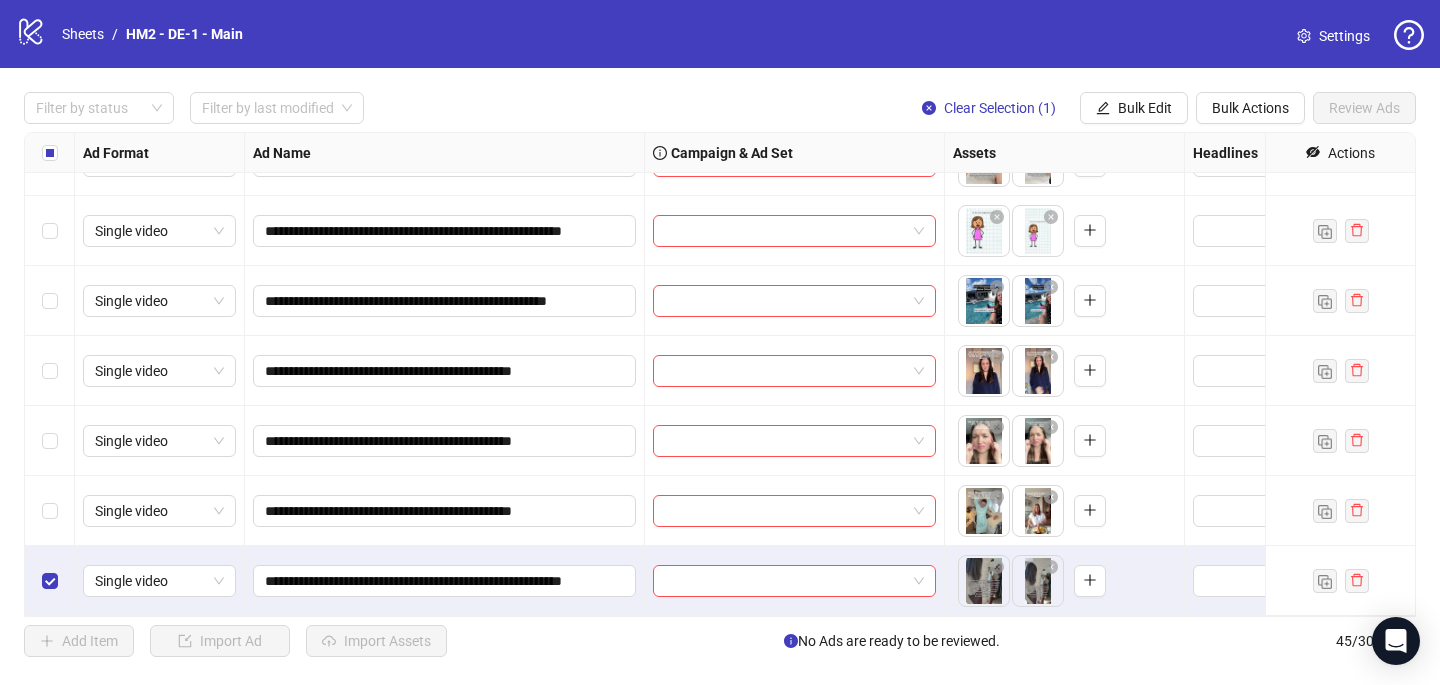 click at bounding box center (50, 581) 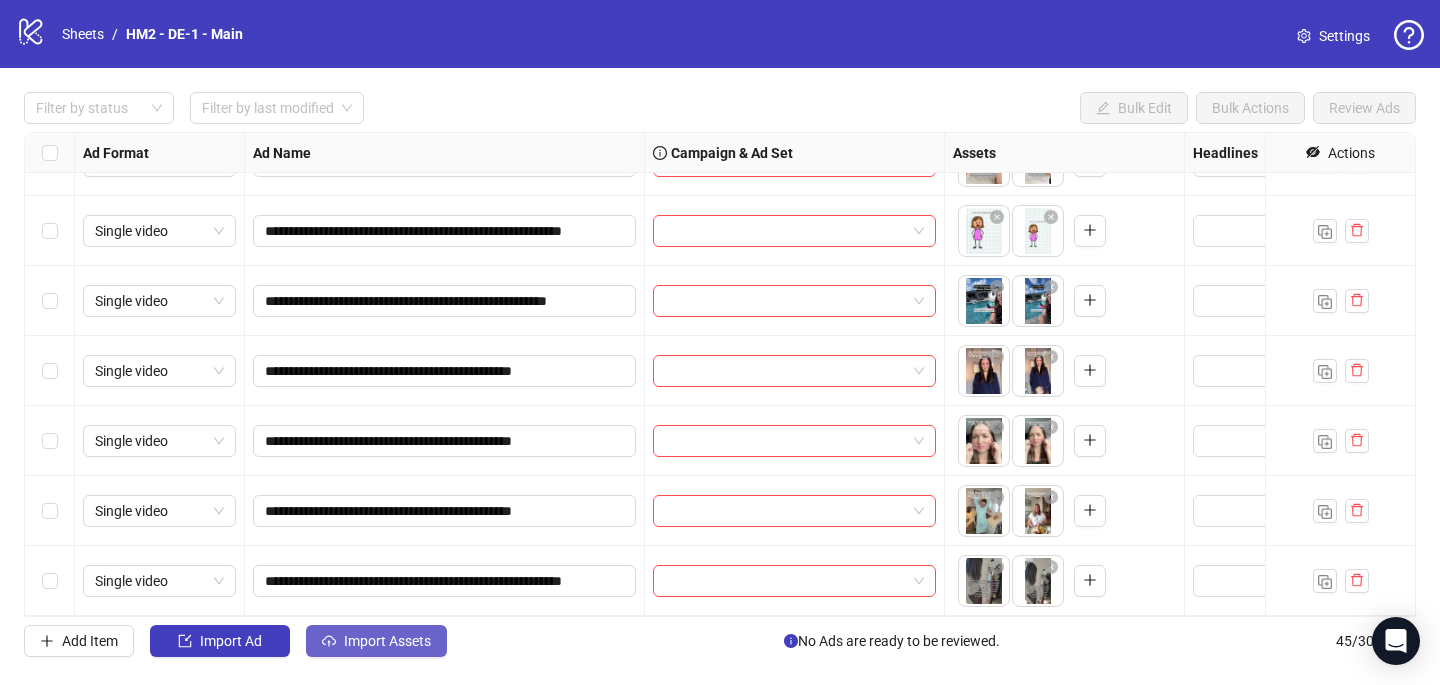 click on "Import Assets" at bounding box center [387, 641] 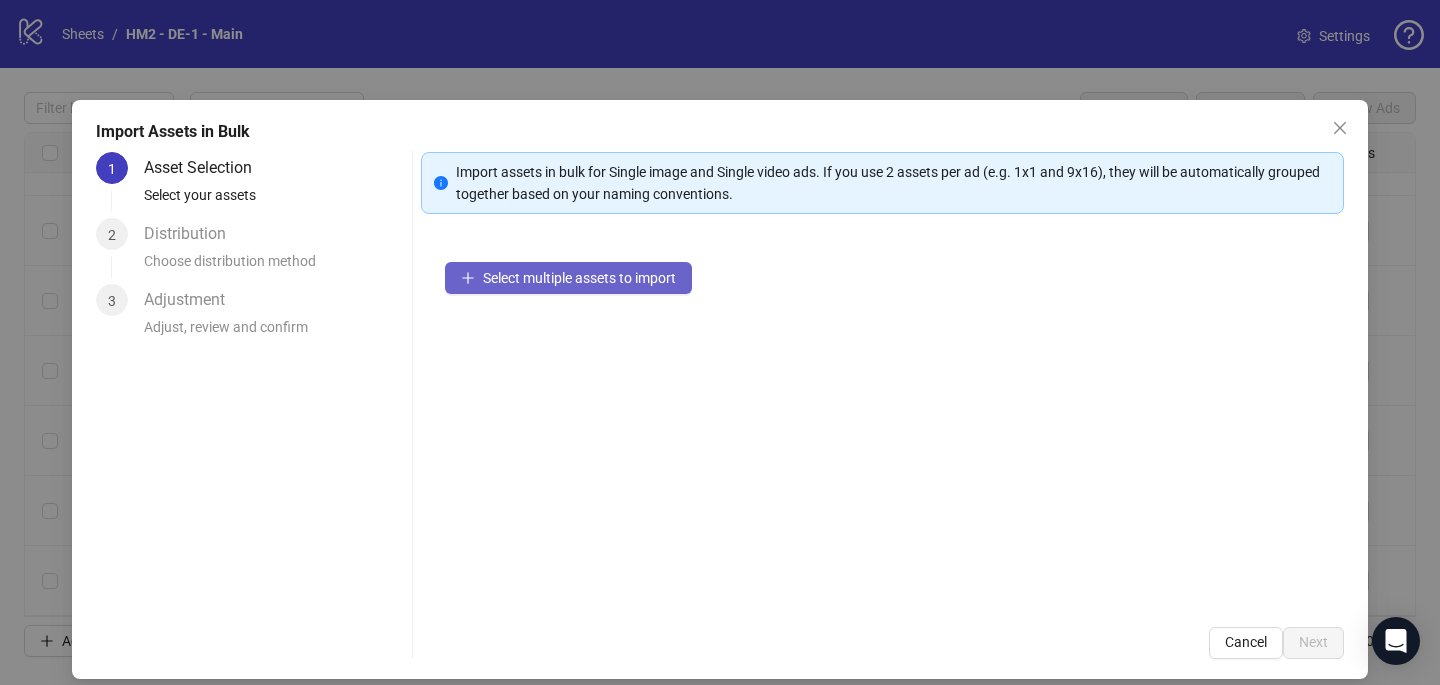 click on "Select multiple assets to import" at bounding box center [579, 278] 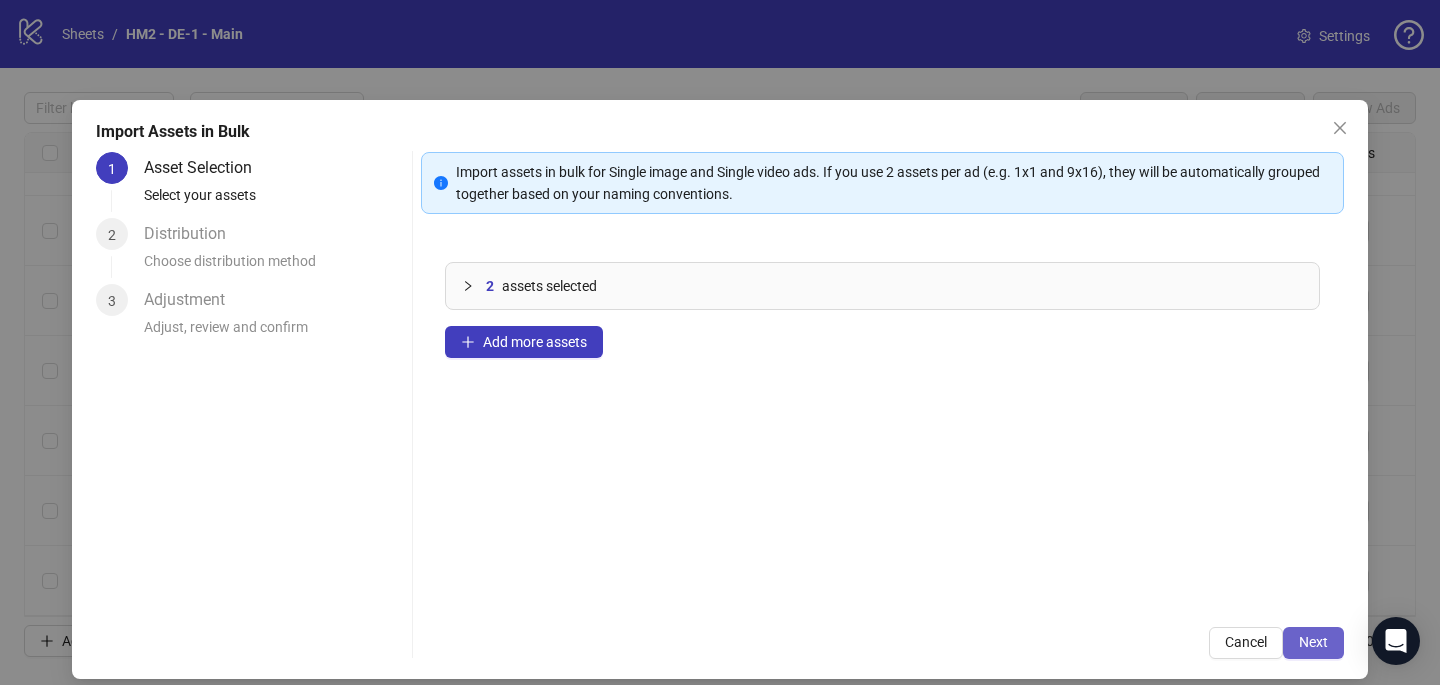 click on "Next" at bounding box center (1313, 643) 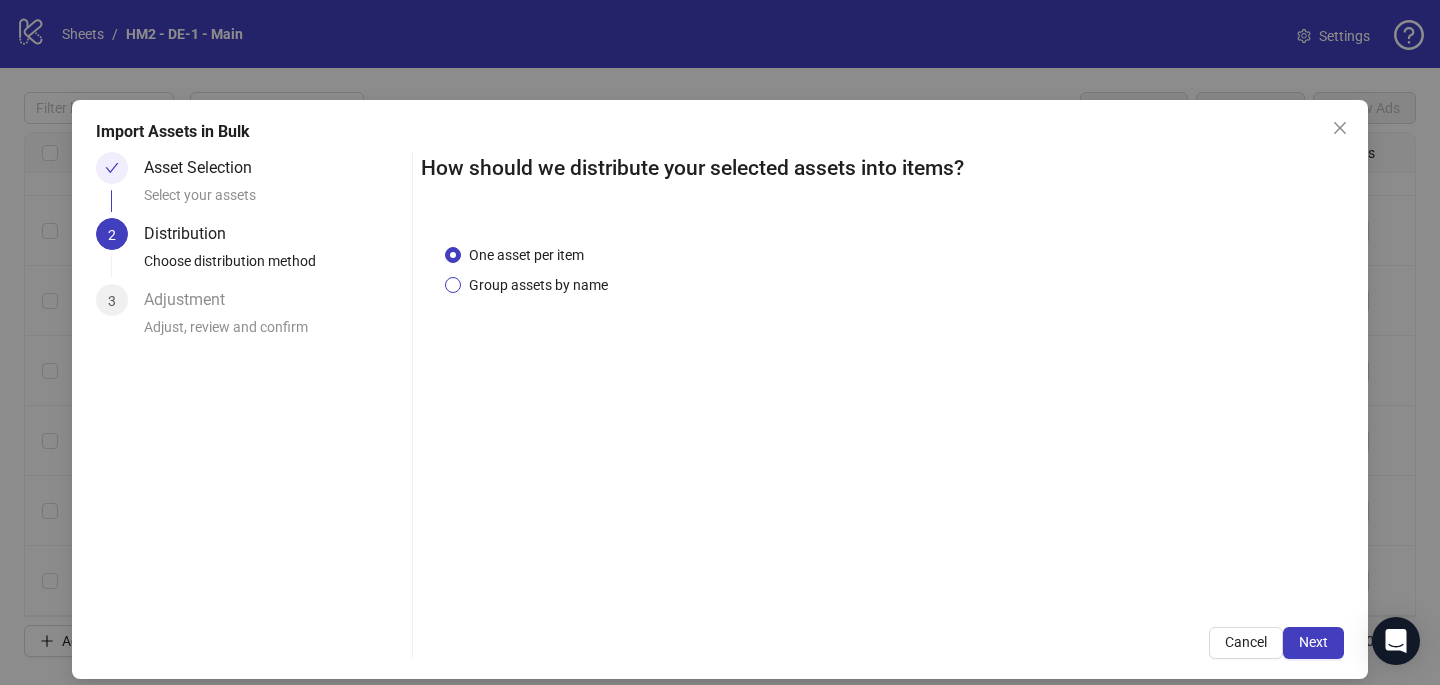 click on "Group assets by name" at bounding box center [538, 285] 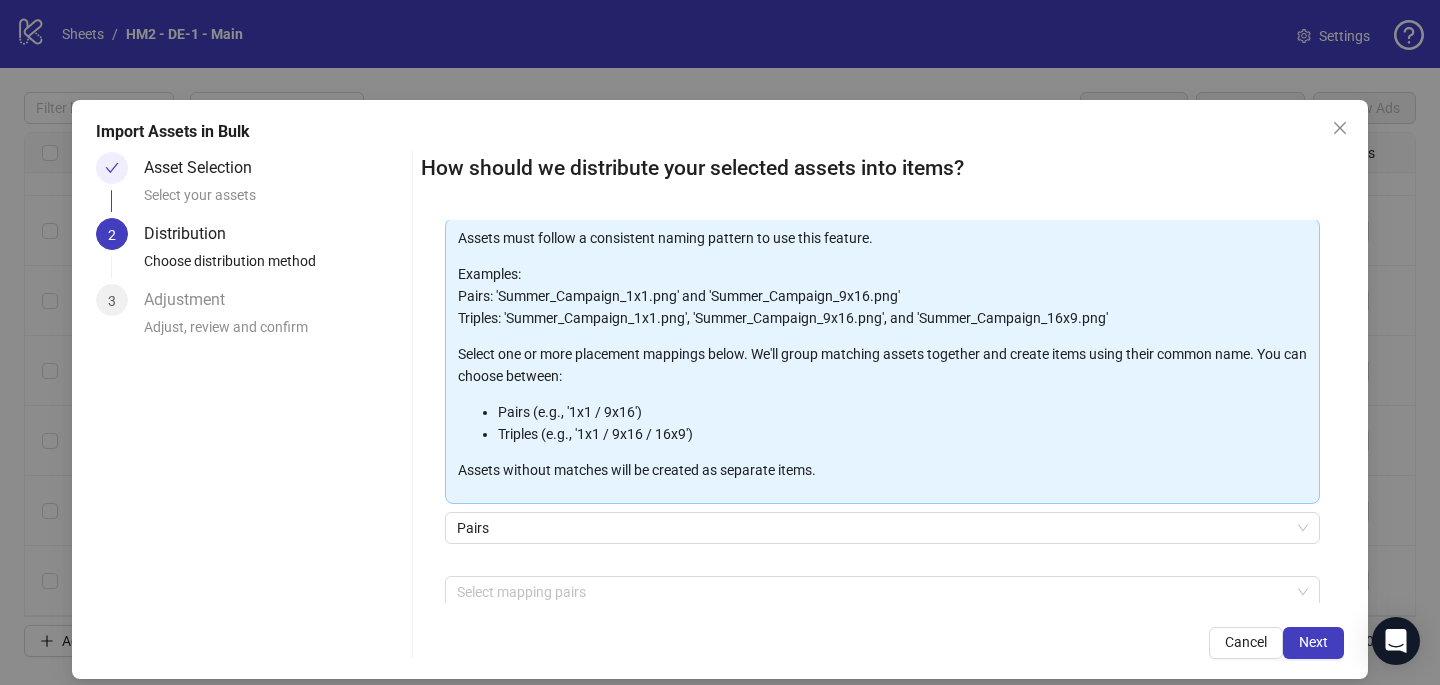 scroll, scrollTop: 203, scrollLeft: 0, axis: vertical 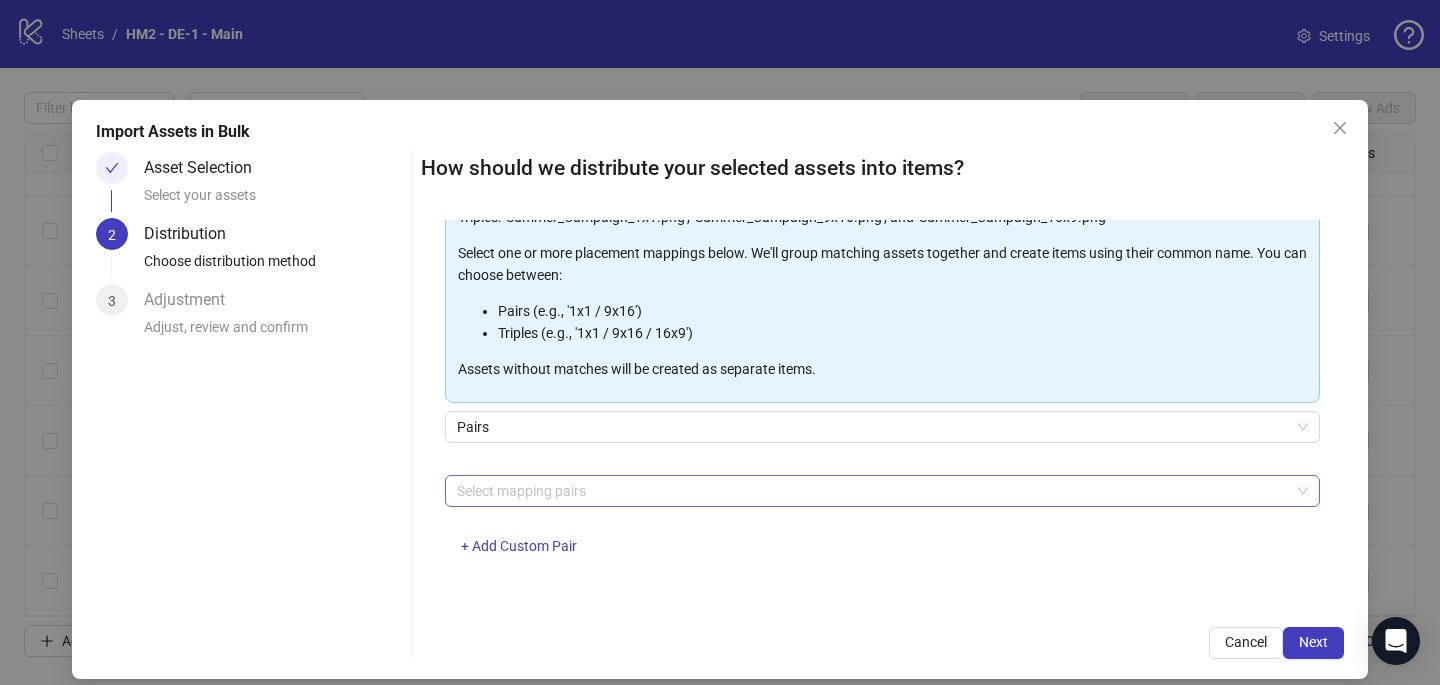 click at bounding box center (872, 491) 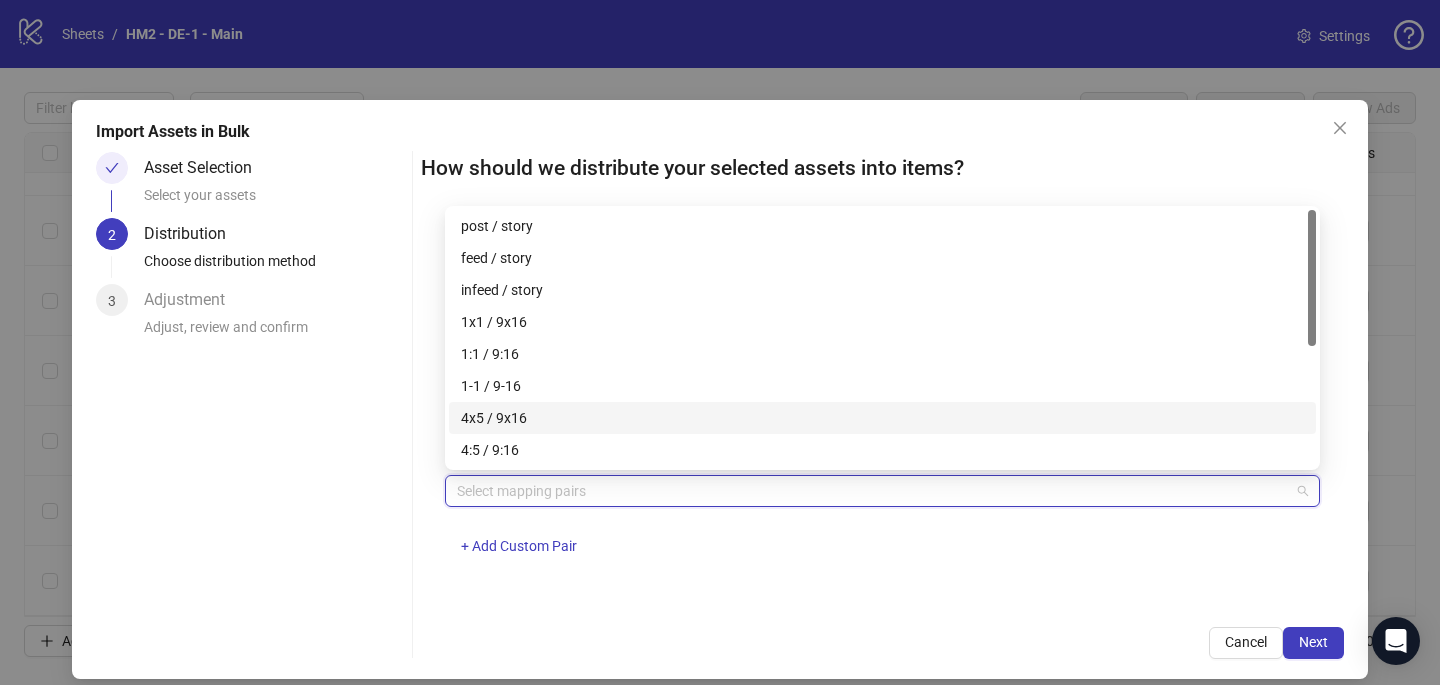 click on "4x5 / 9x16" at bounding box center (882, 418) 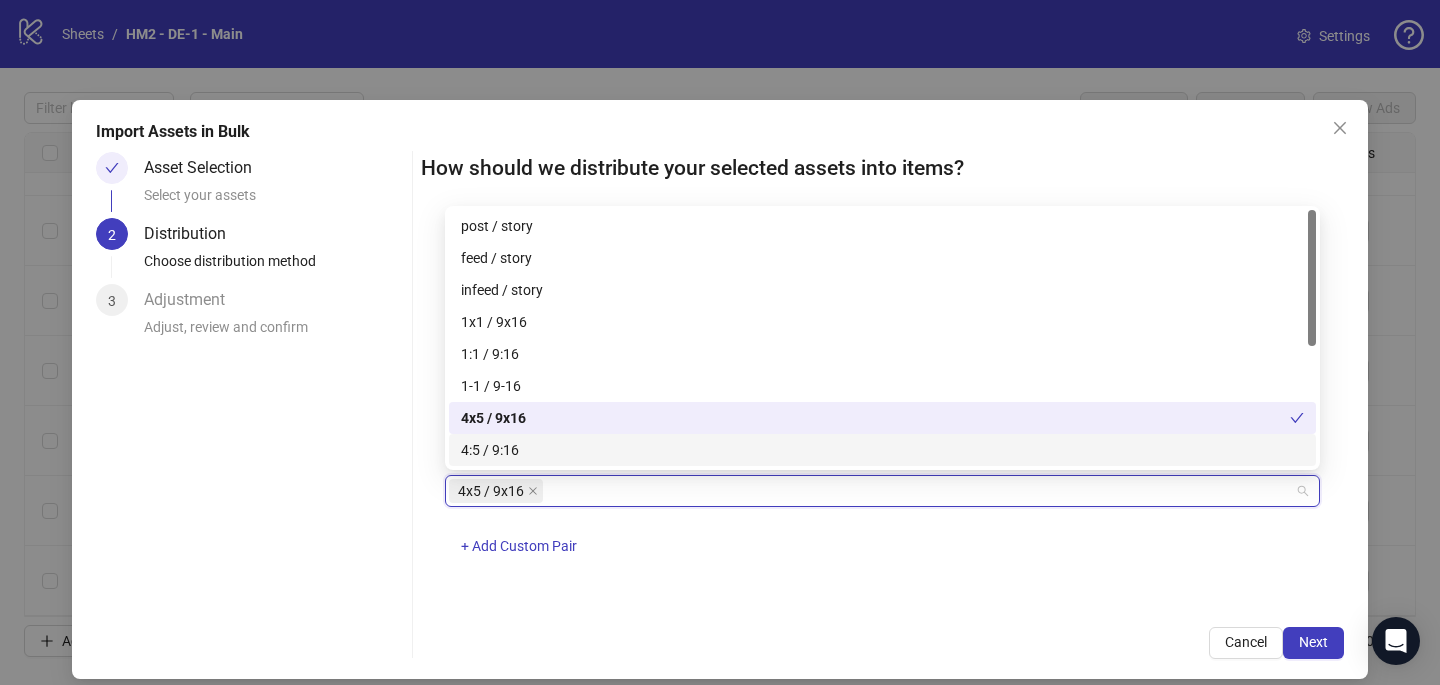 click on "How should we distribute your selected assets into items? One asset per item Group assets by name Assets must follow a consistent naming pattern to use this feature. Examples: Pairs: 'Summer_Campaign_1x1.png' and 'Summer_Campaign_9x16.png' Triples: 'Summer_Campaign_1x1.png', 'Summer_Campaign_9x16.png', and 'Summer_Campaign_16x9.png' Select one or more placement mappings below. We'll group matching assets together and create items using their common name. You can choose between: Pairs (e.g., '1x1 / 9x16') Triples (e.g., '1x1 / 9x16 / 16x9') Assets without matches will be created as separate items. Pairs 4x5 / 9x16   + Add Custom Pair Cancel Next" at bounding box center [882, 405] 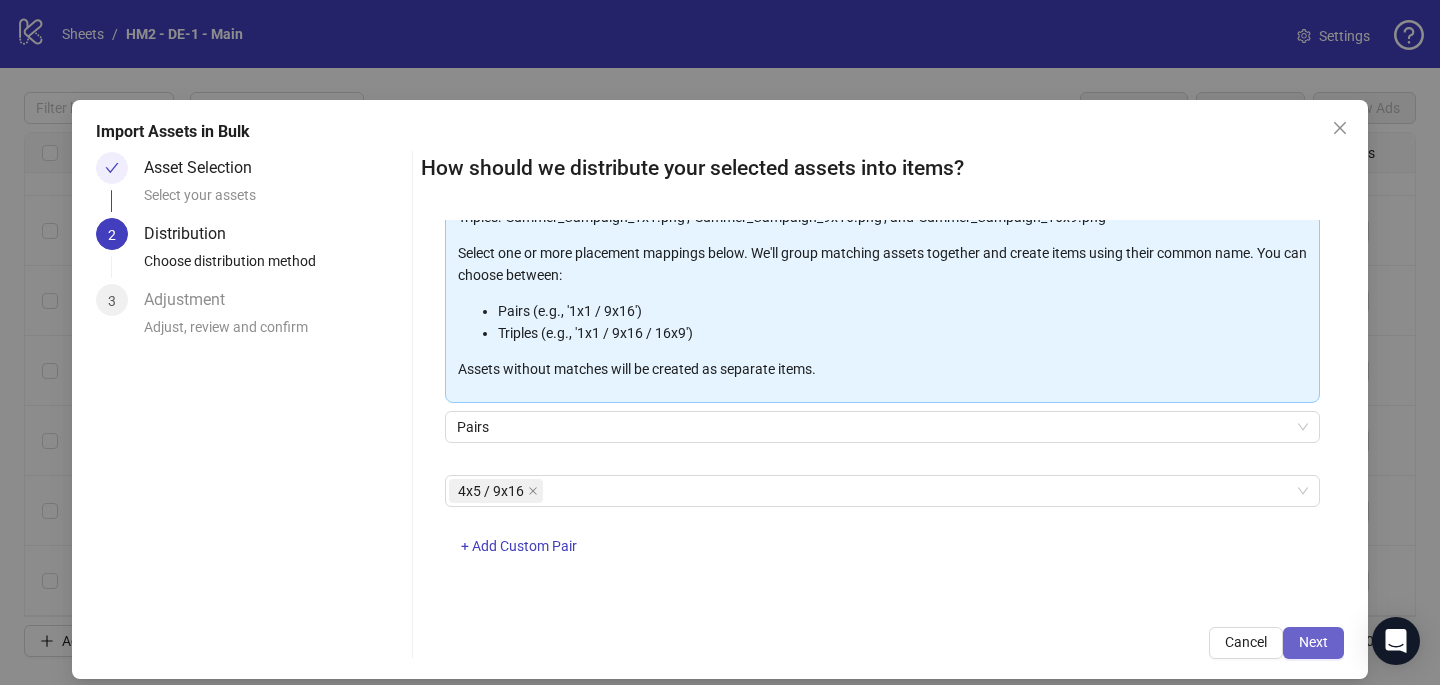 click on "Next" at bounding box center [1313, 643] 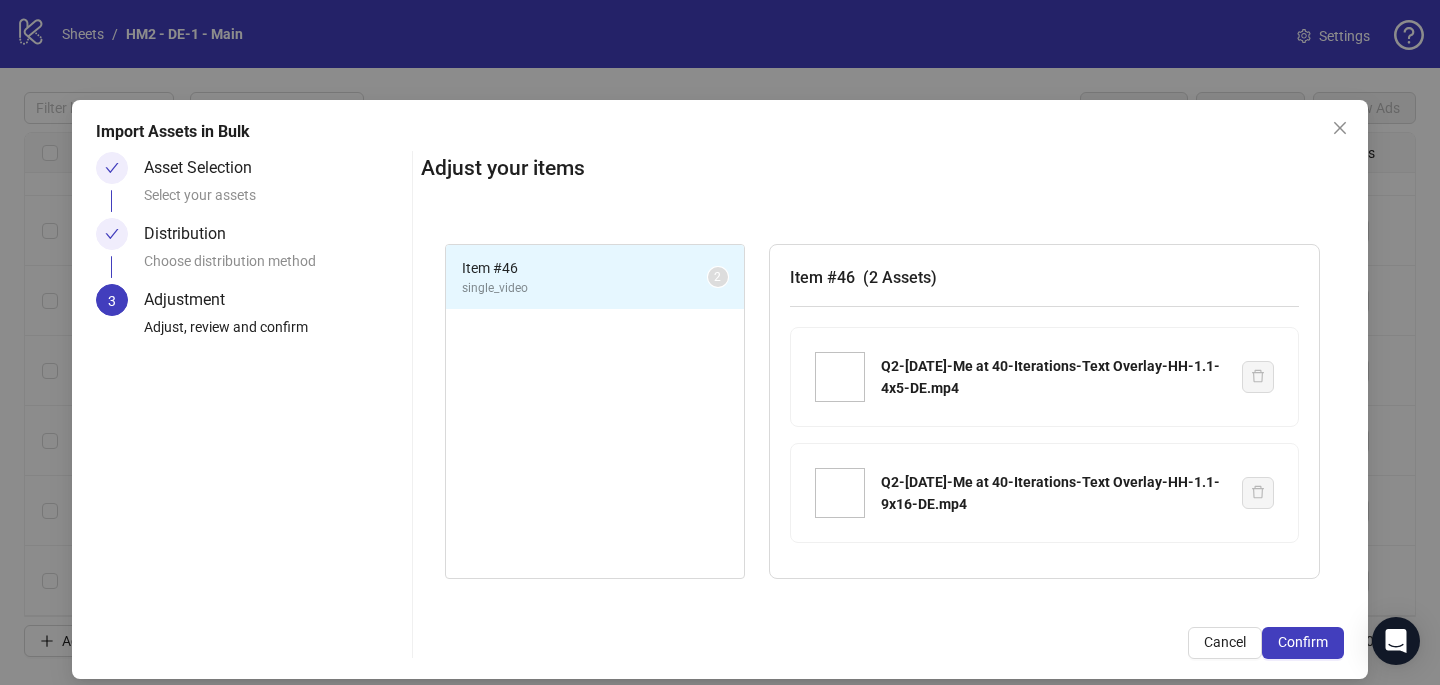 click on "Confirm" at bounding box center [1303, 643] 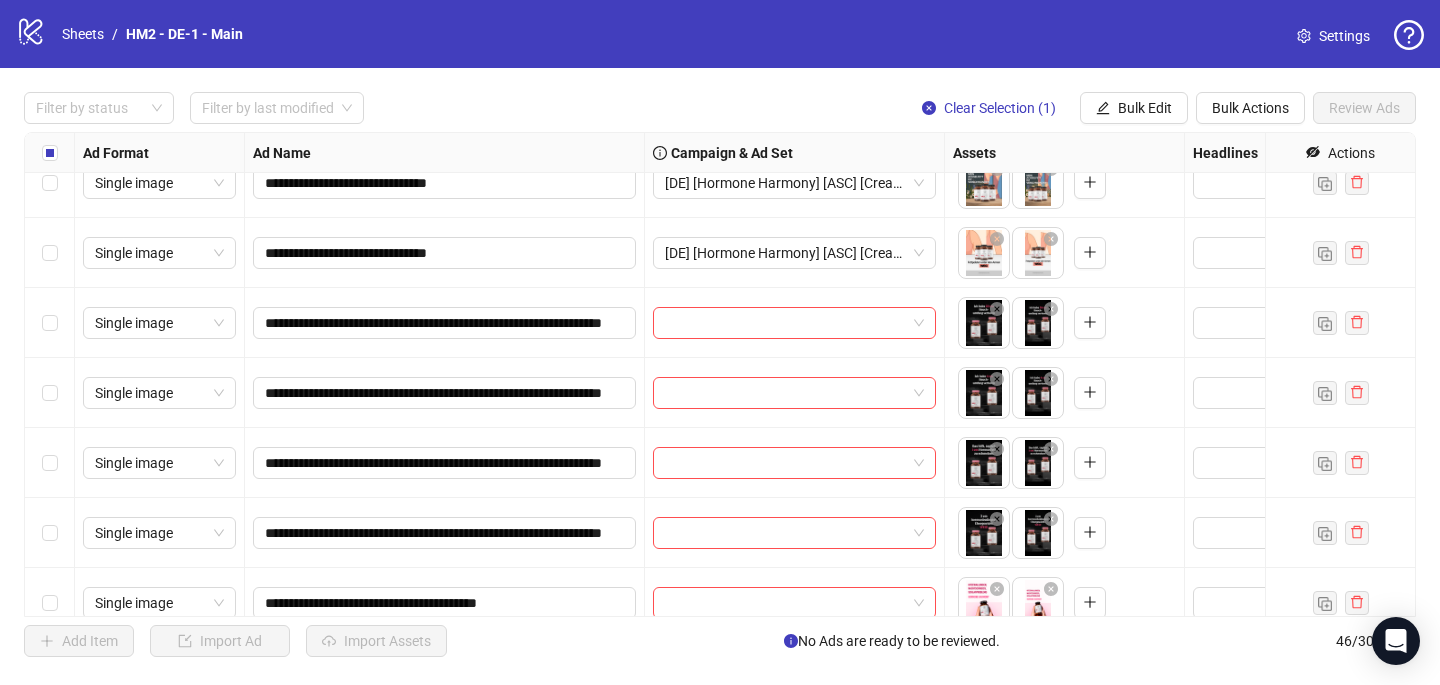 scroll, scrollTop: 0, scrollLeft: 0, axis: both 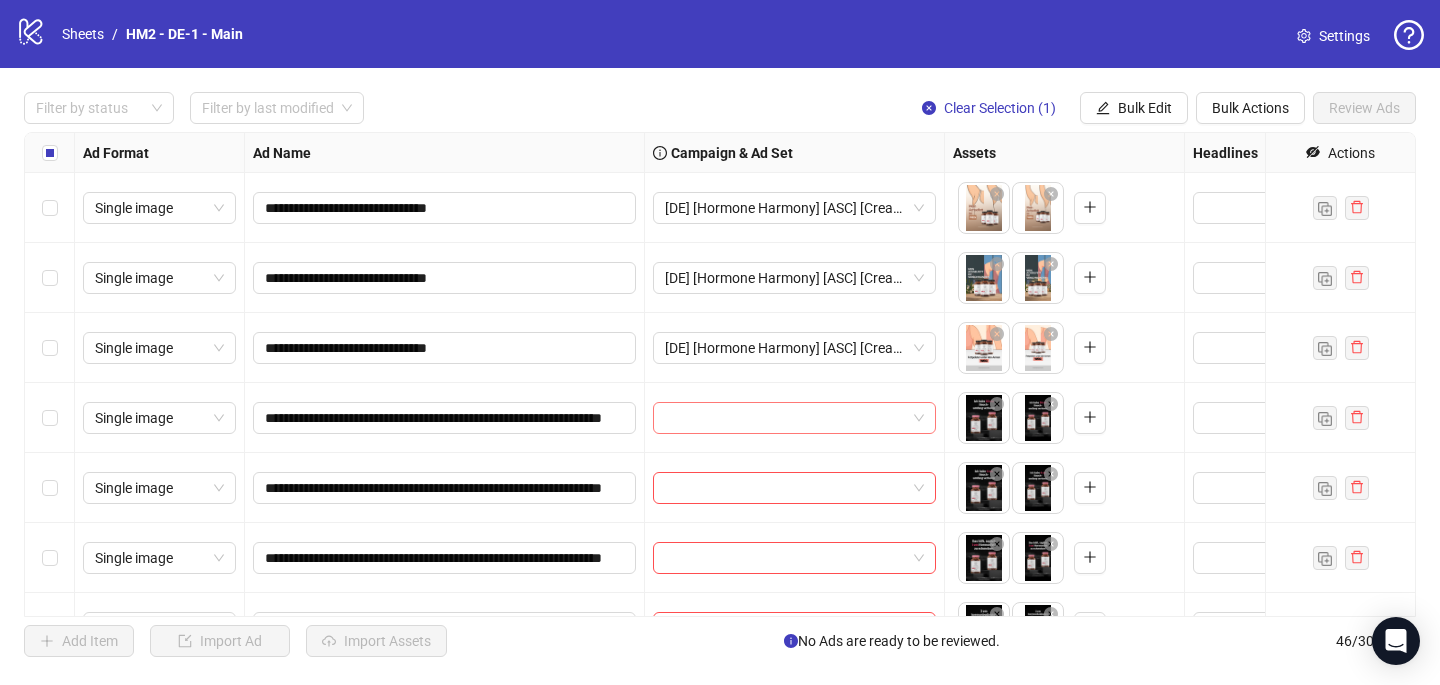 click at bounding box center (785, 418) 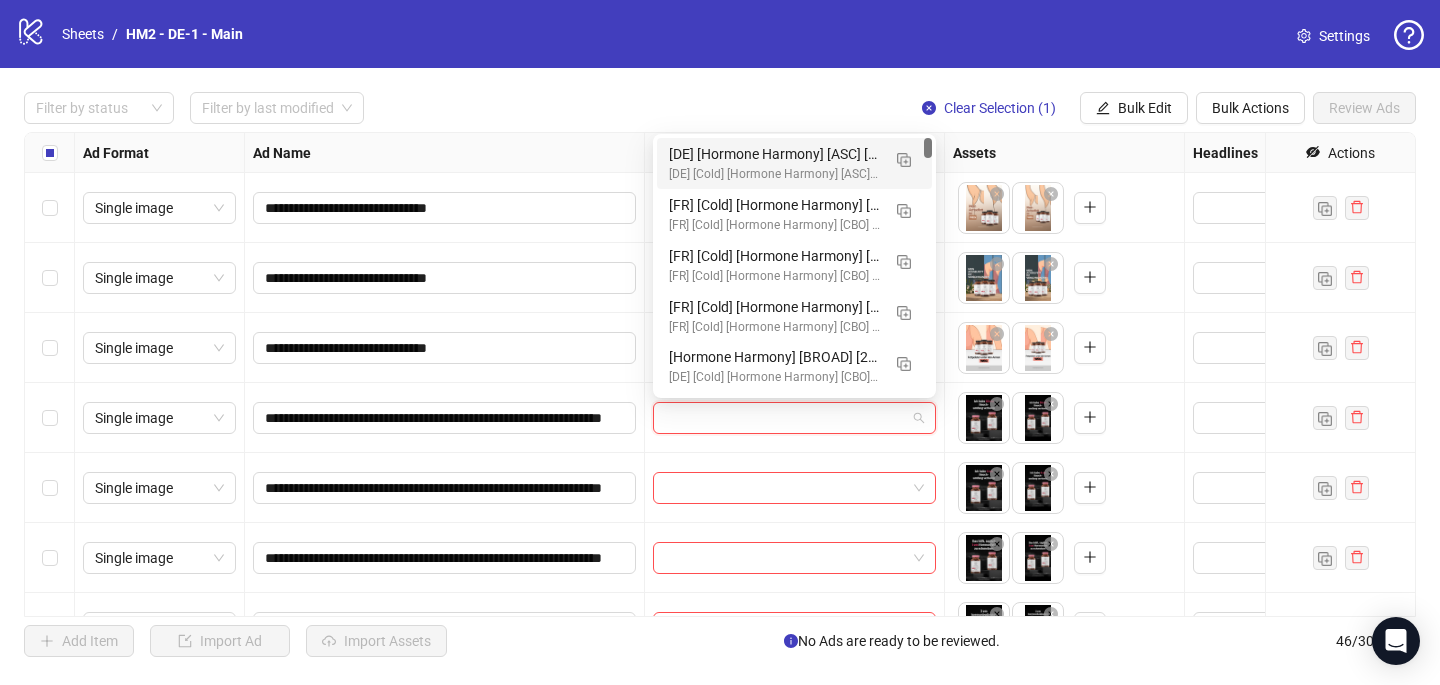 paste on "**********" 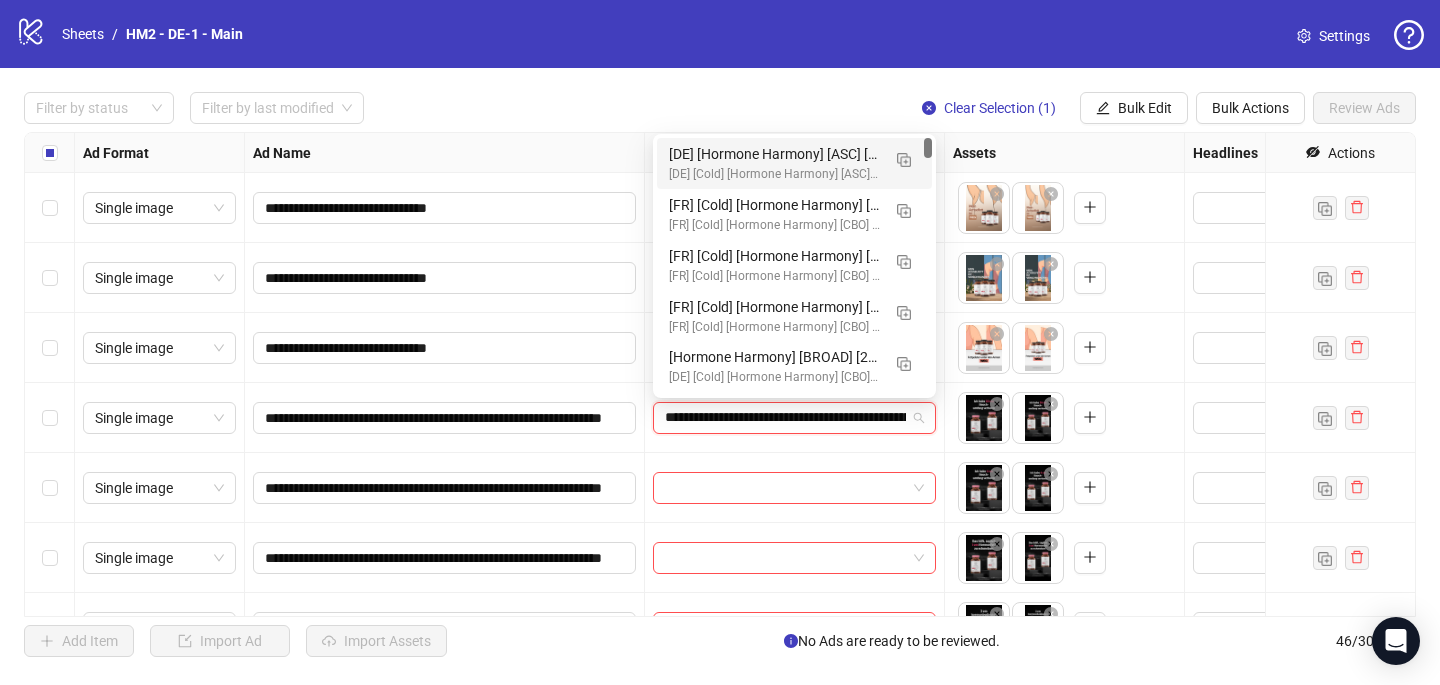 scroll, scrollTop: 0, scrollLeft: 204, axis: horizontal 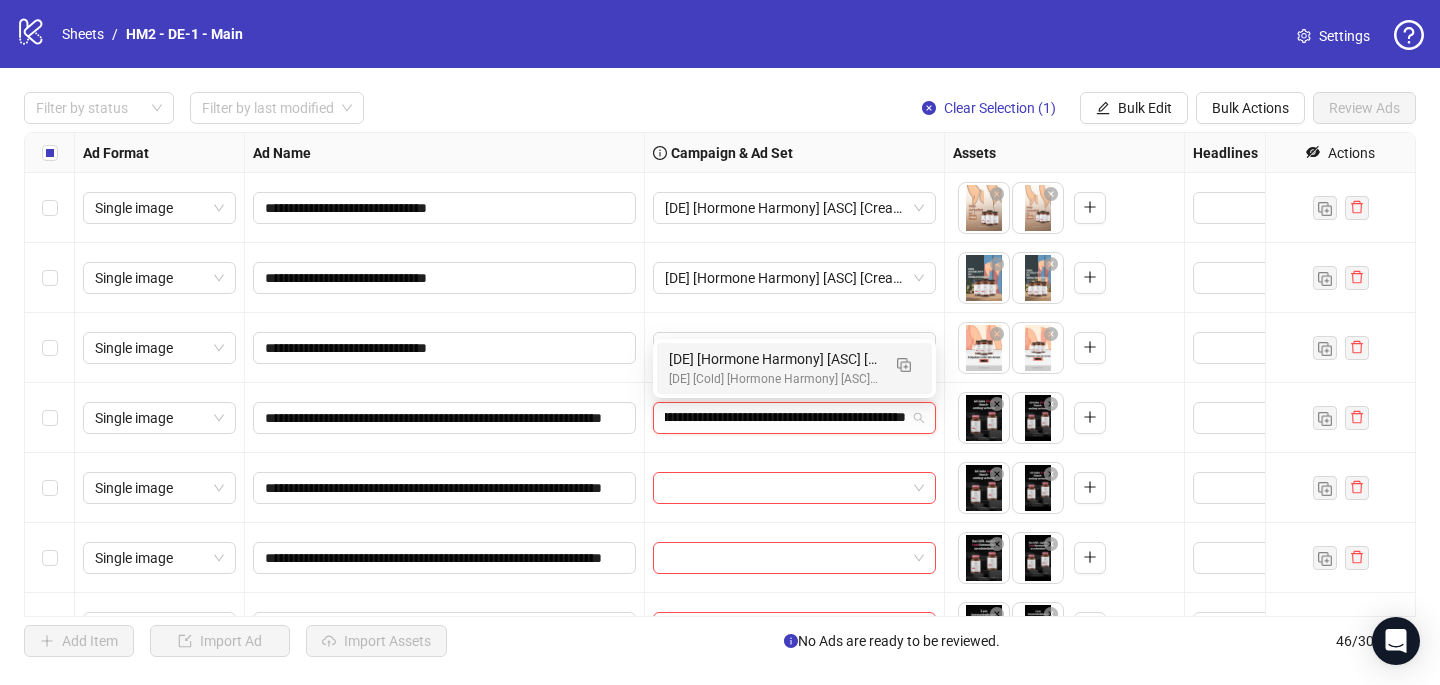 click on "[DE] [Hormone Harmony] [ASC] [Creative Insertion] [[DATE]] Ad set" at bounding box center (774, 359) 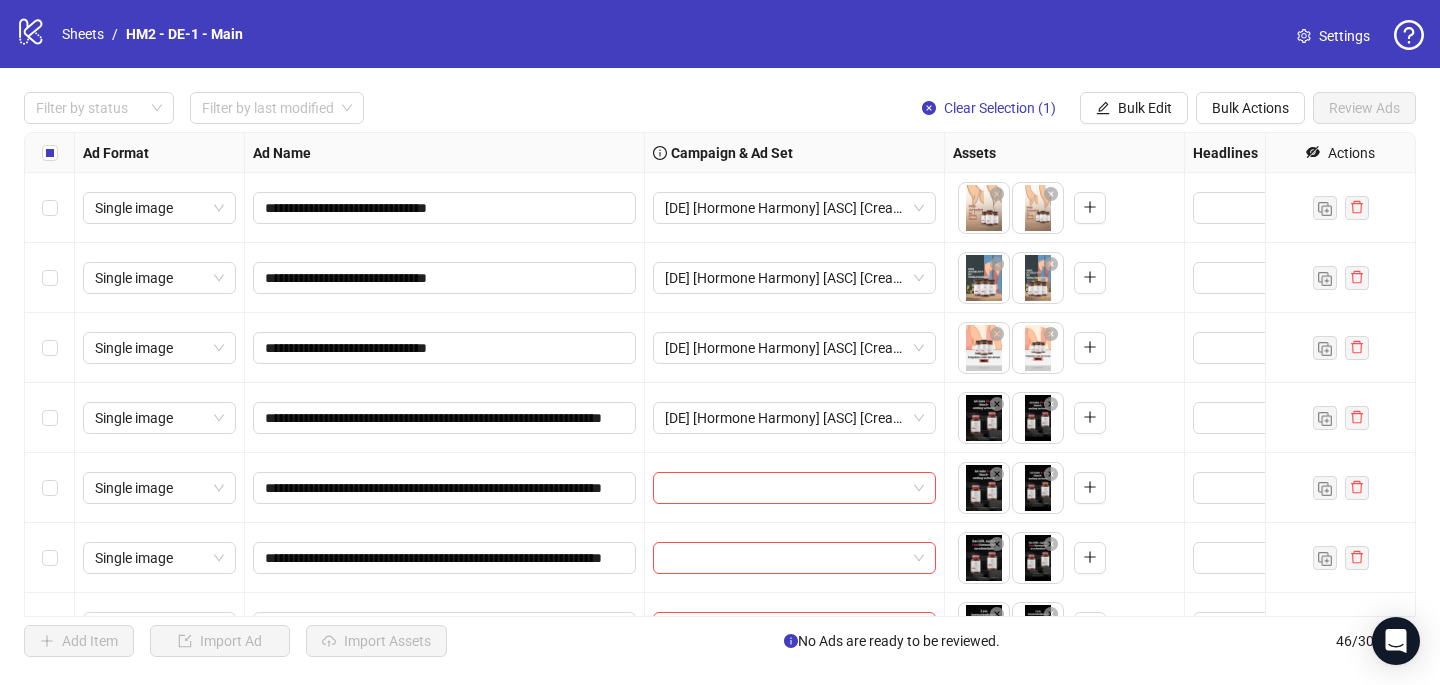 click at bounding box center (795, 488) 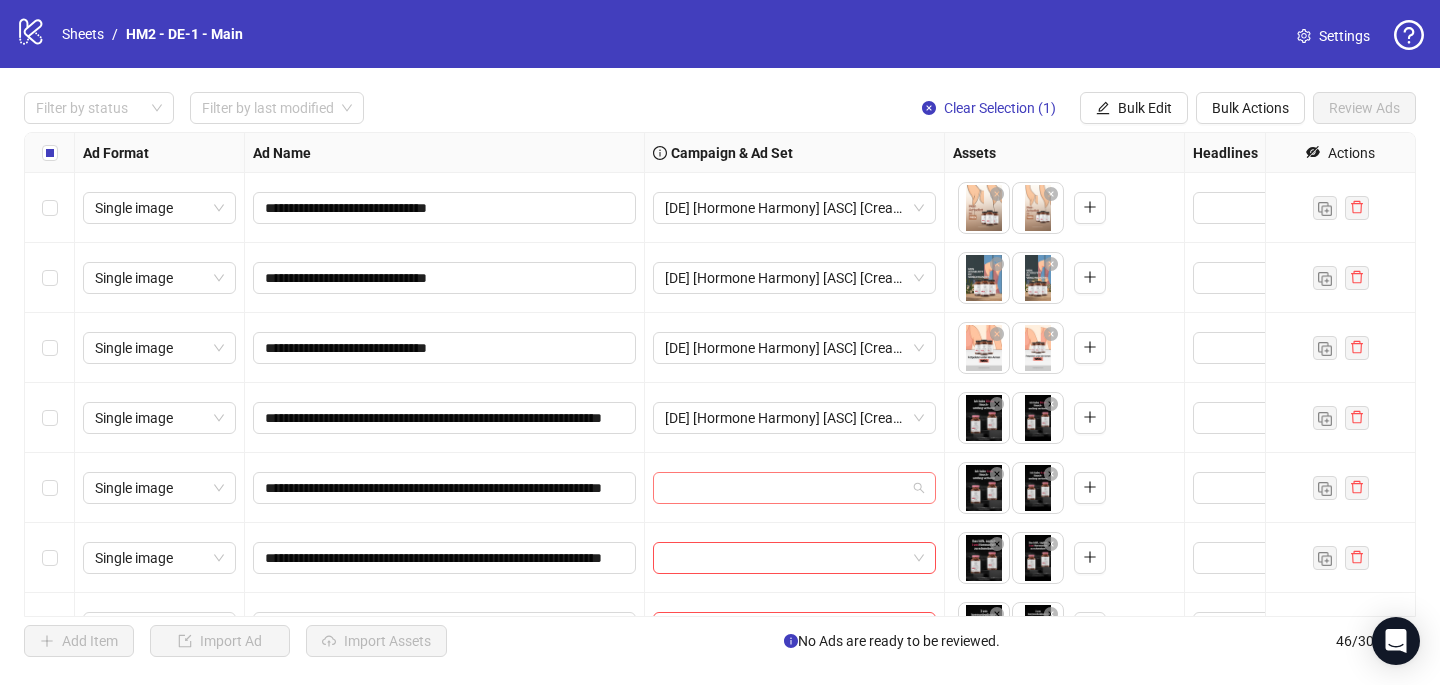 click at bounding box center (785, 488) 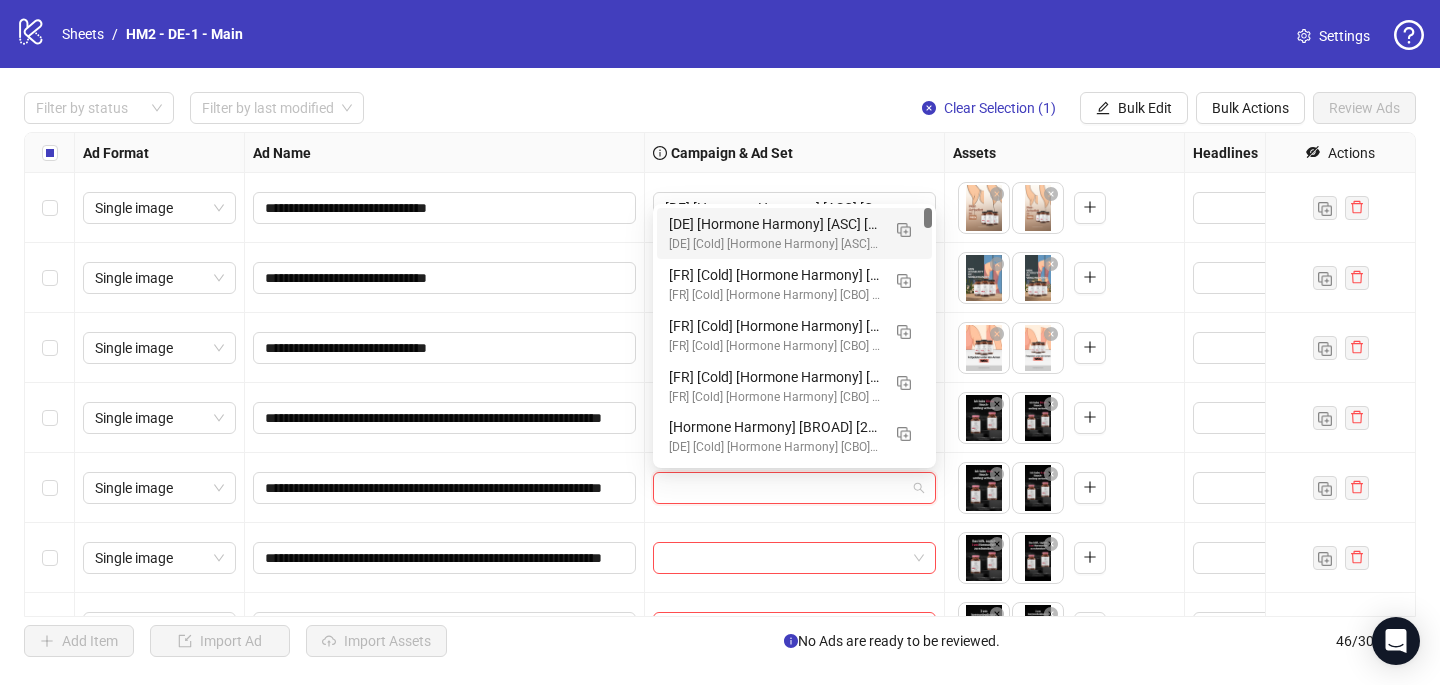 paste on "**********" 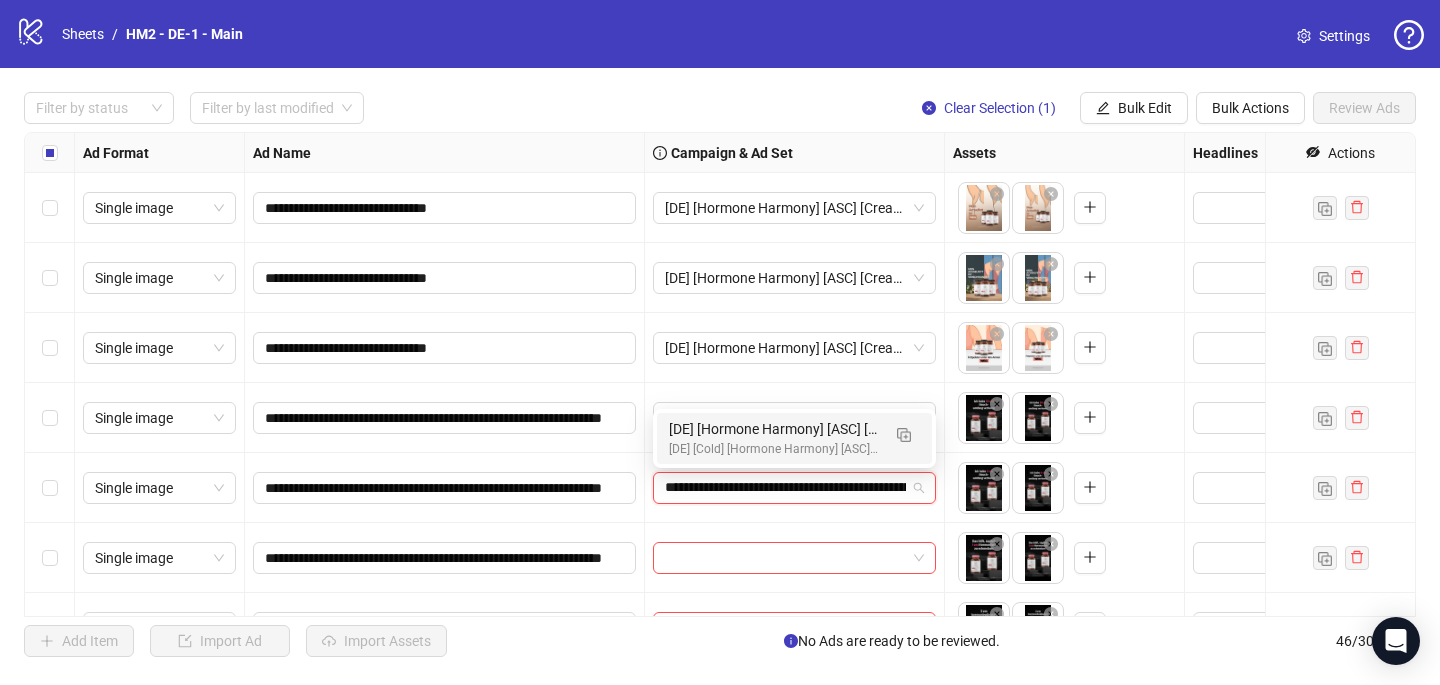 scroll, scrollTop: 0, scrollLeft: 204, axis: horizontal 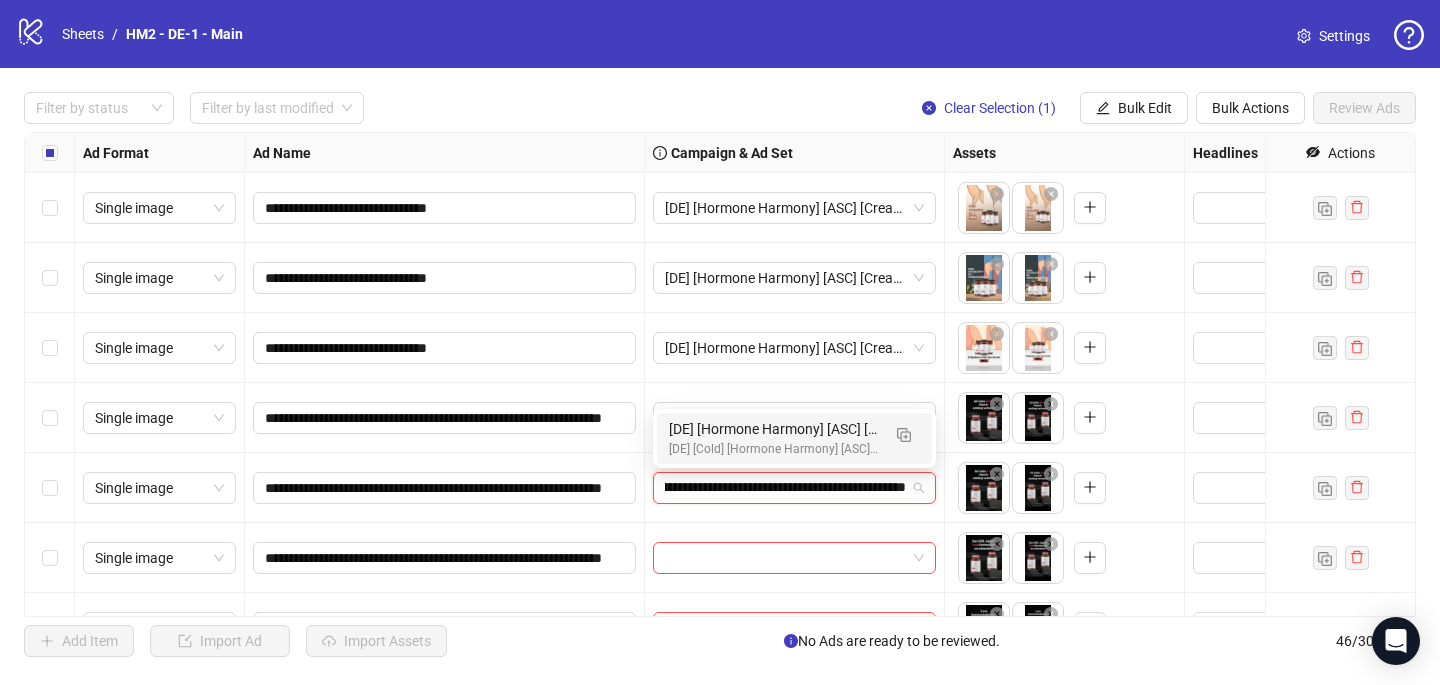 click on "[DE] [Cold] [Hormone Harmony] [ASC] [Creative Insertion] [[DATE]] # 1,000€" at bounding box center [774, 449] 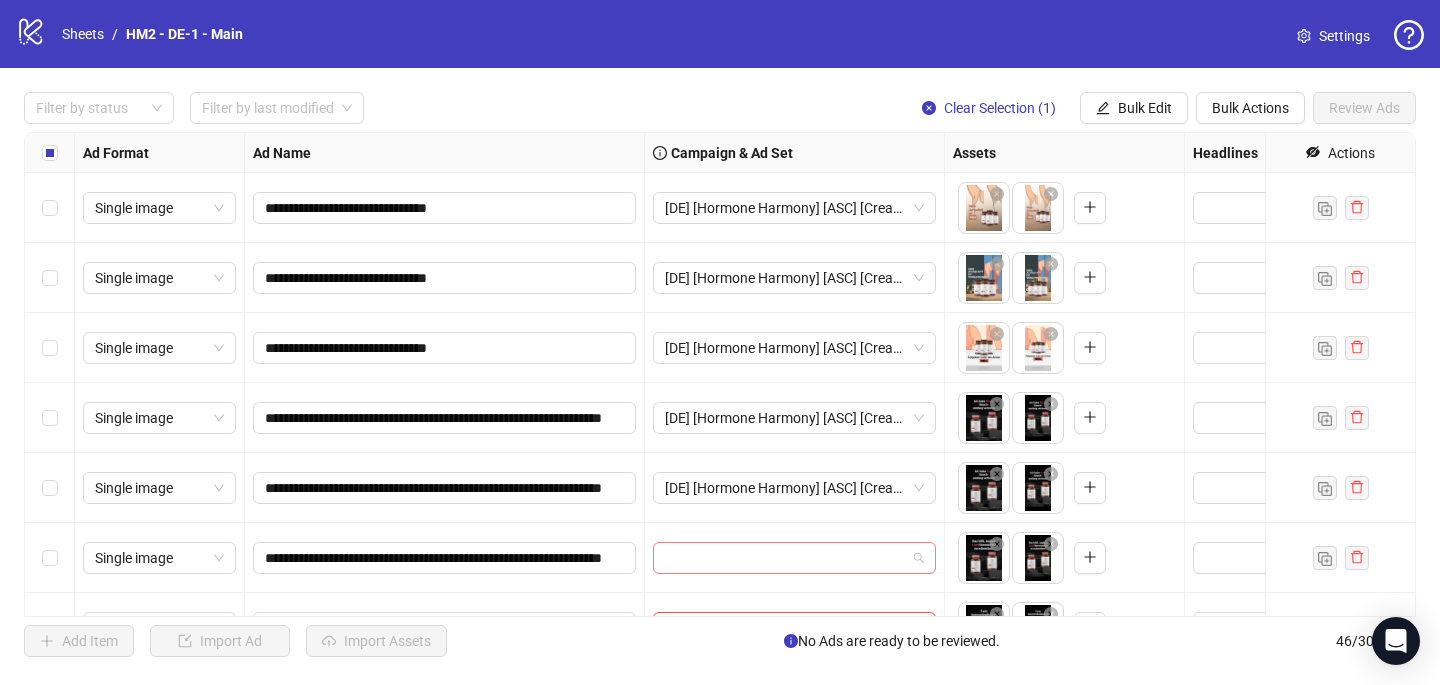 click at bounding box center (785, 558) 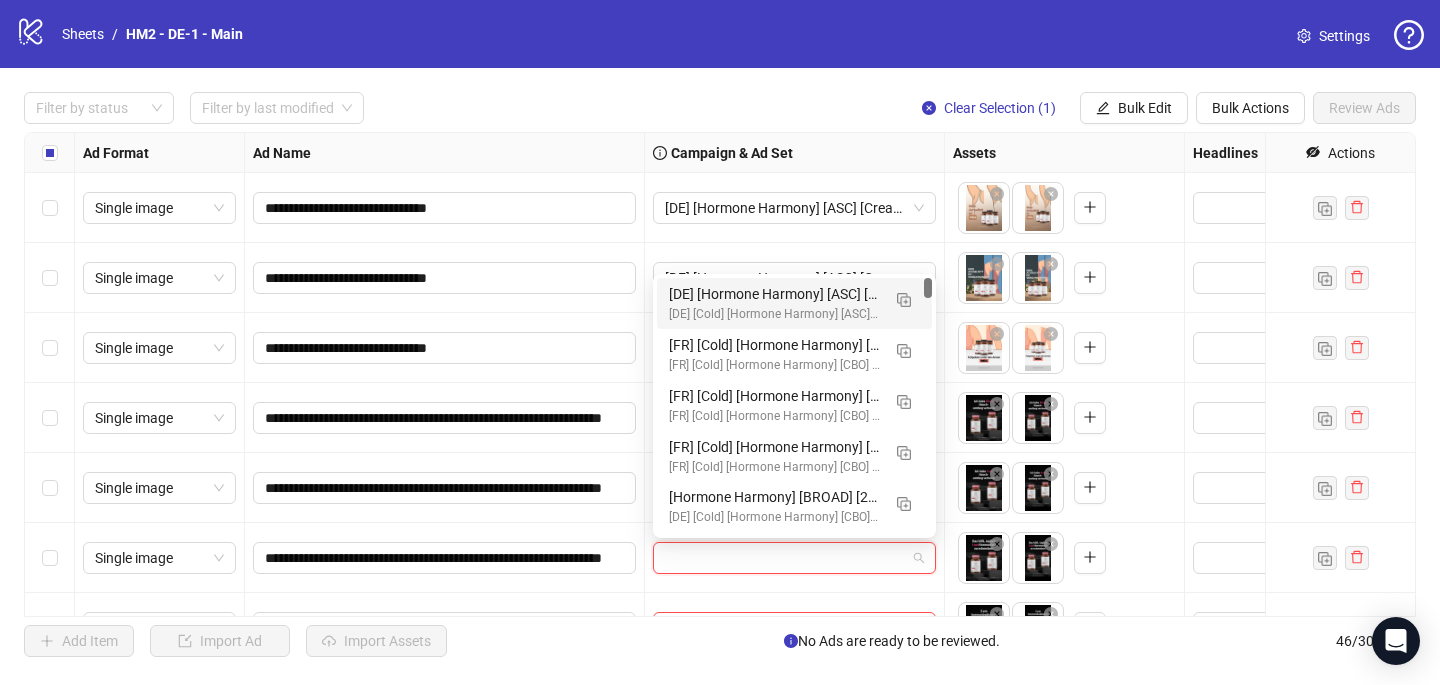 paste on "**********" 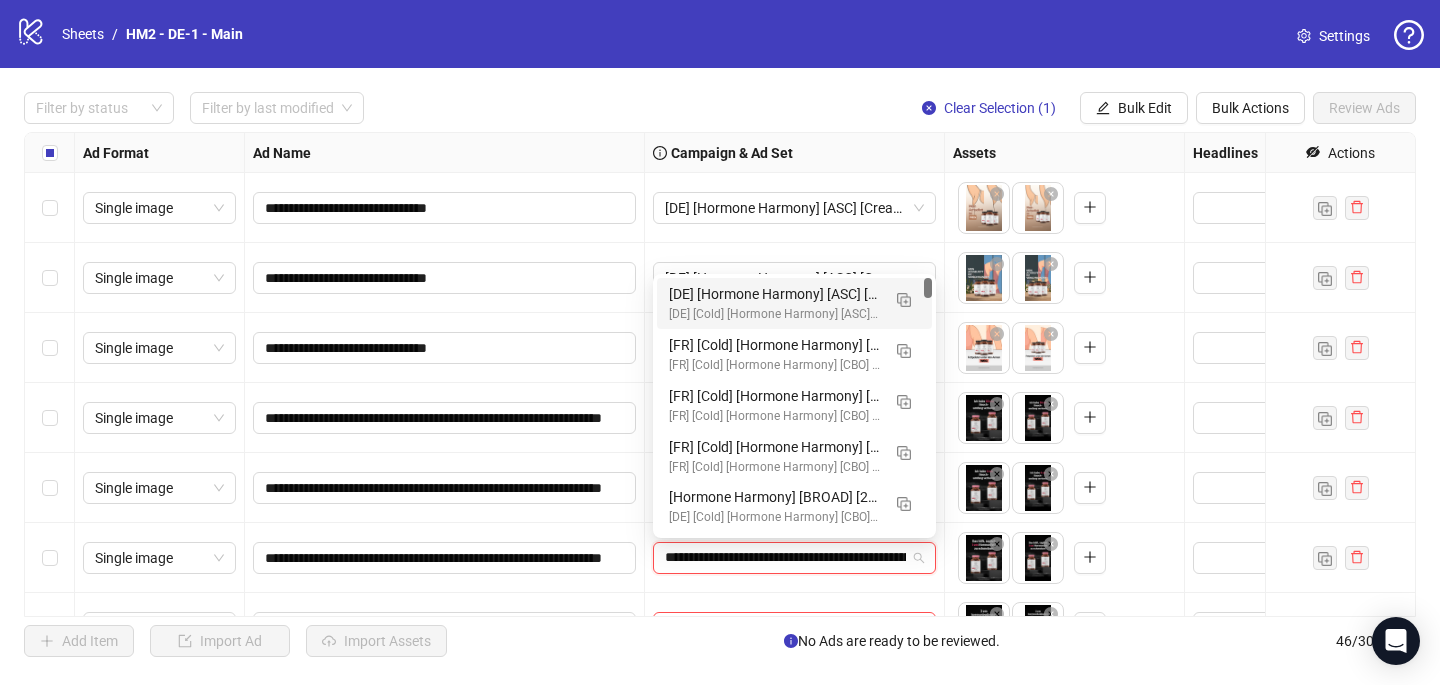 scroll, scrollTop: 0, scrollLeft: 204, axis: horizontal 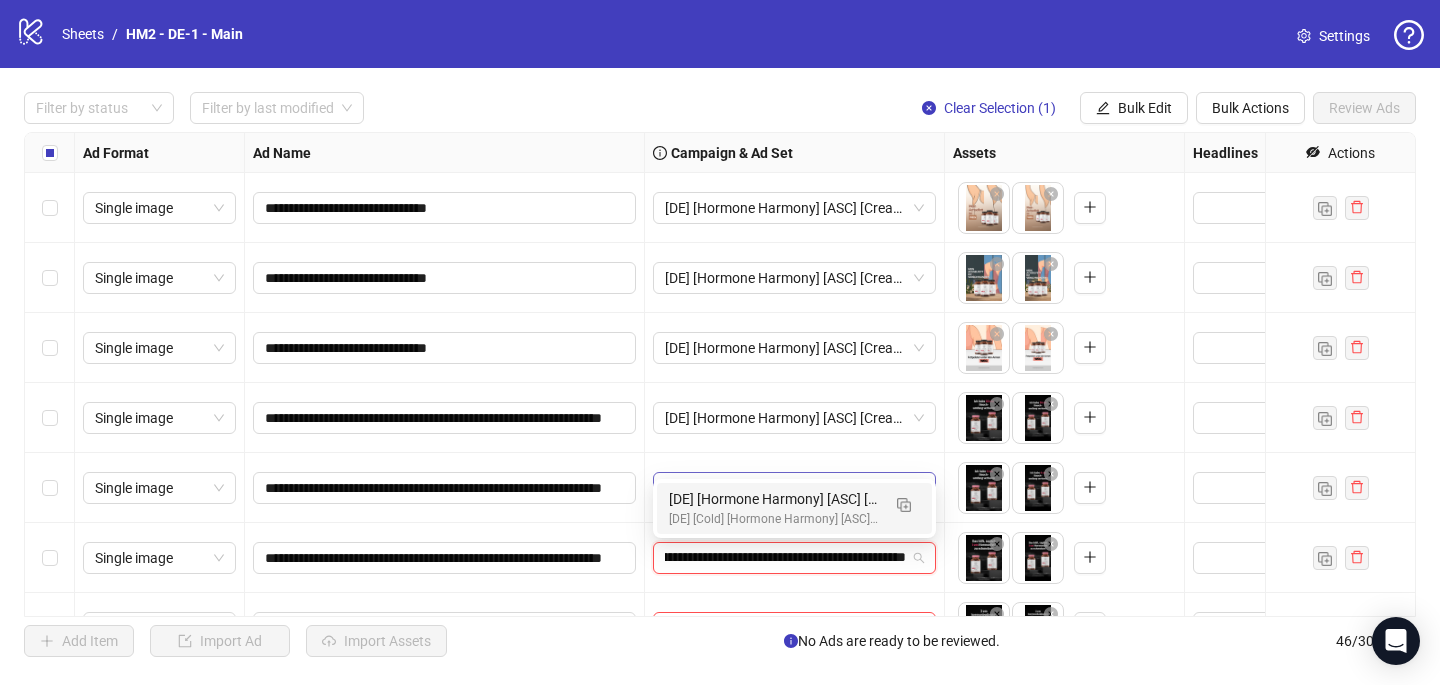 click on "[DE] [Hormone Harmony] [ASC] [Creative Insertion] [[DATE]] Ad set" at bounding box center [774, 499] 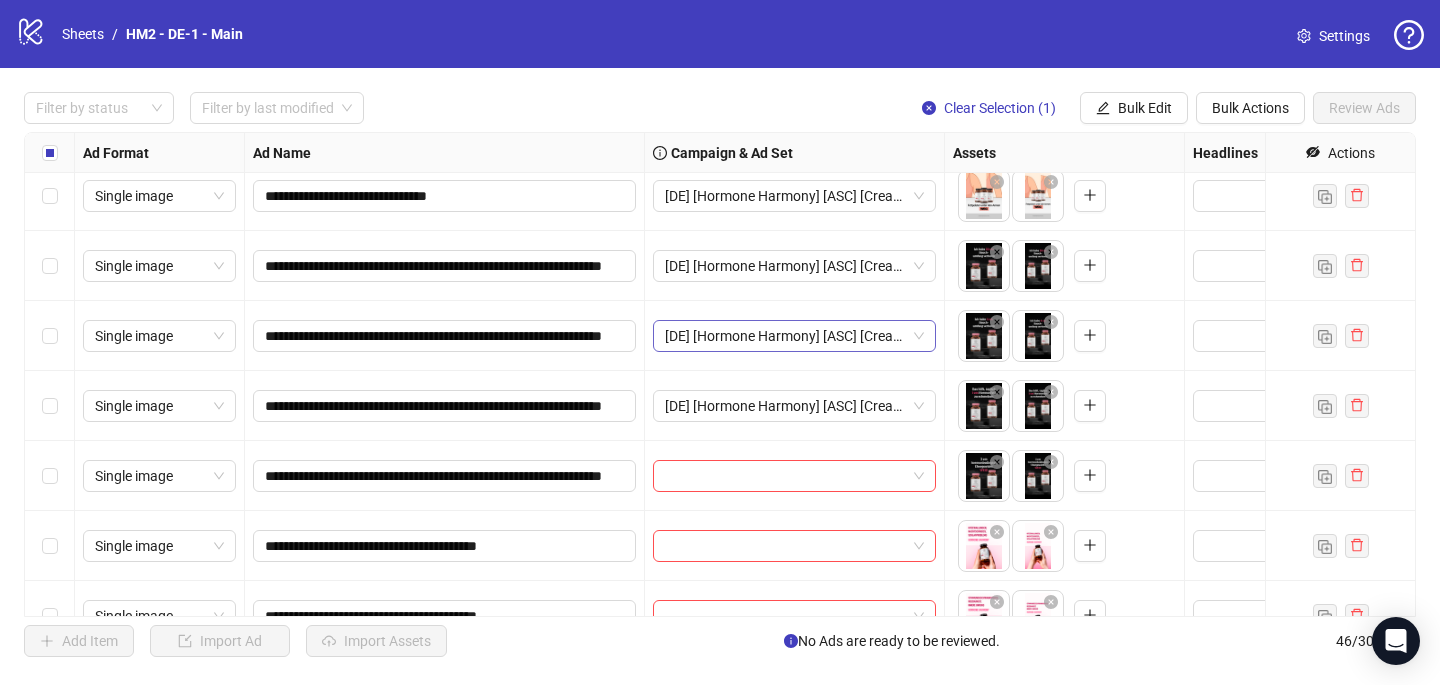 scroll, scrollTop: 160, scrollLeft: 0, axis: vertical 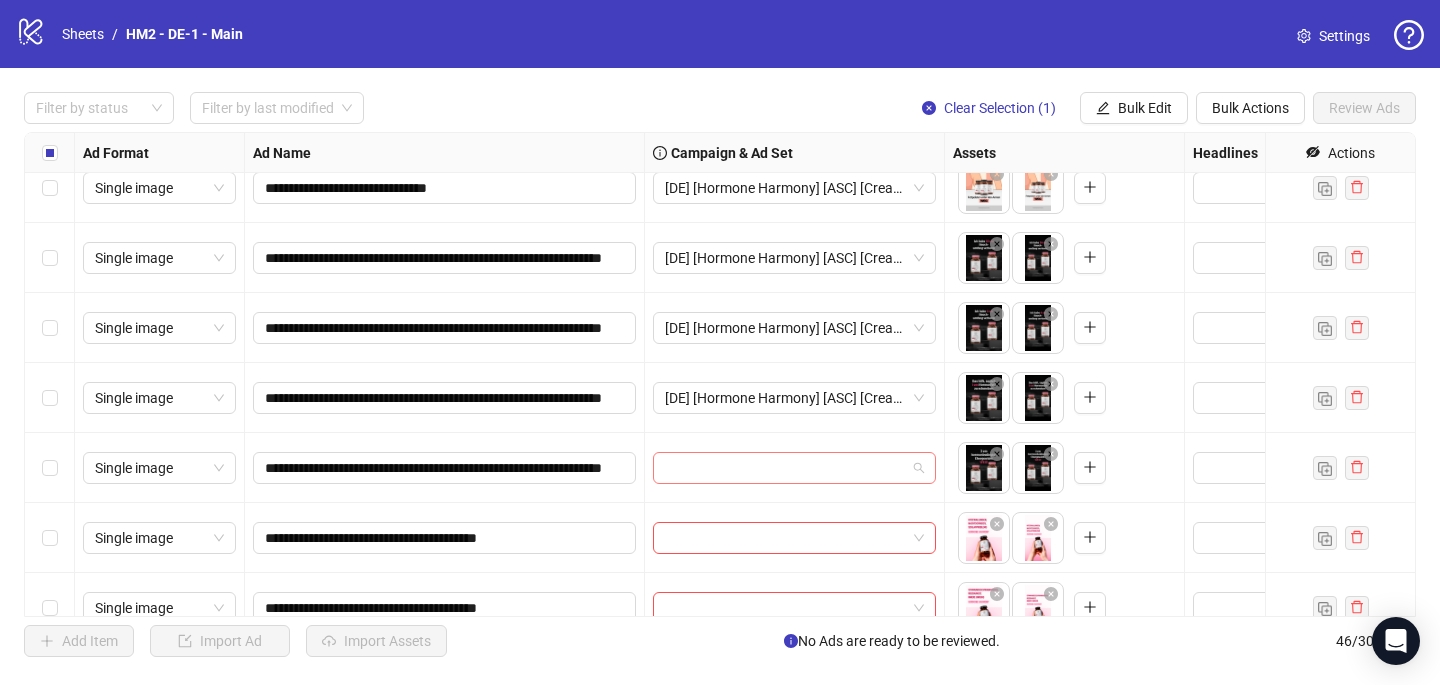 click at bounding box center (785, 468) 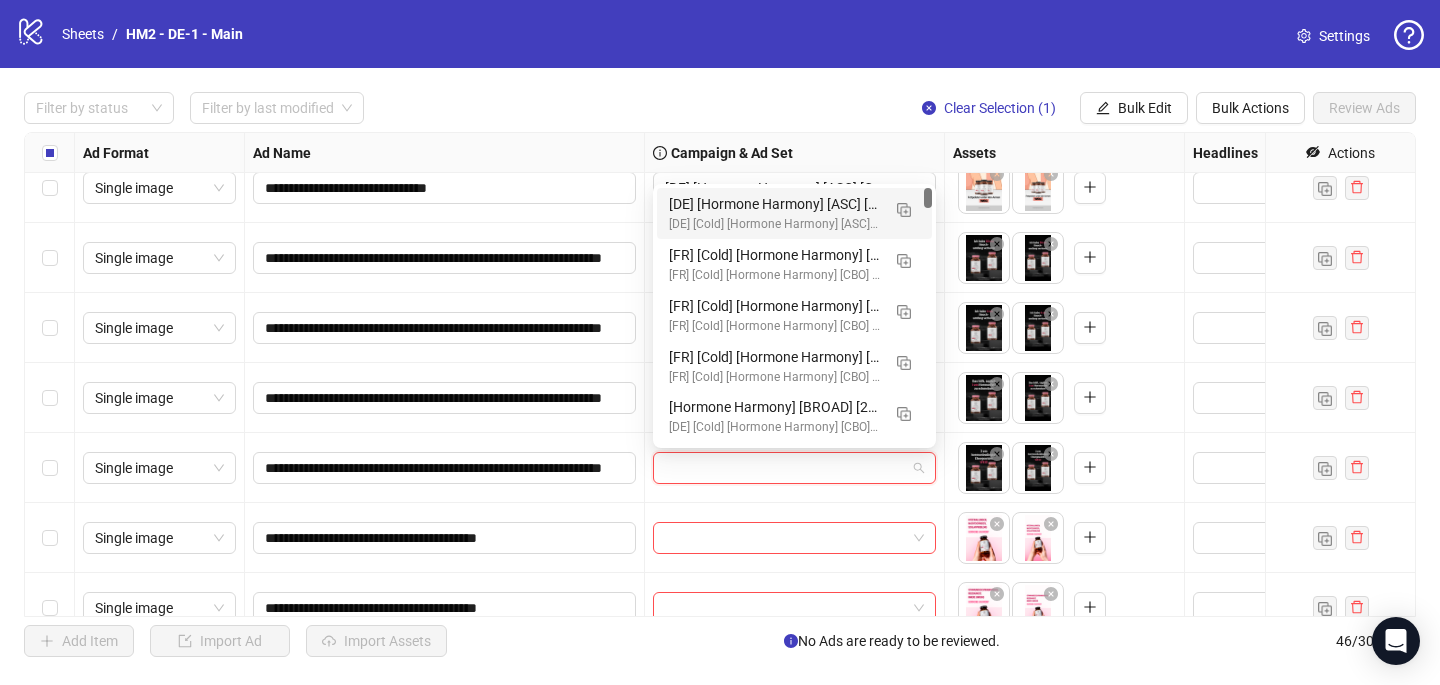 paste on "**********" 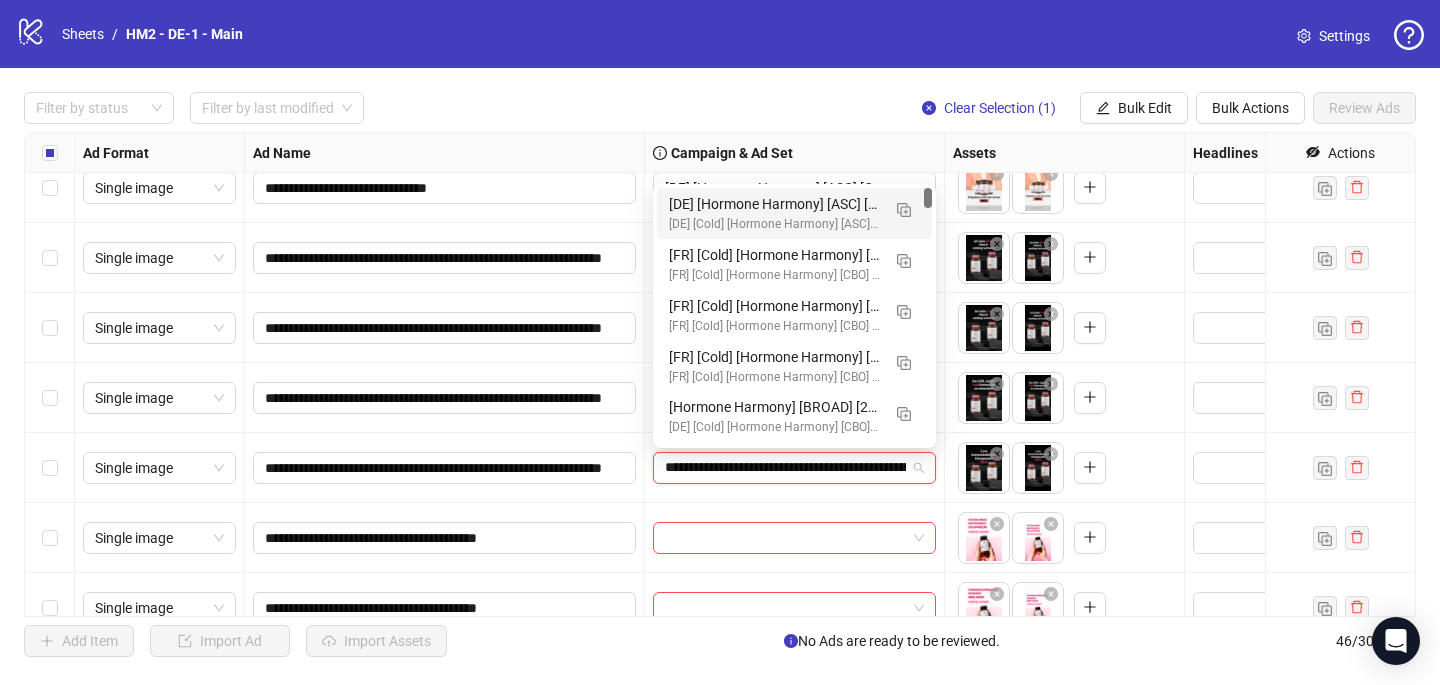 scroll, scrollTop: 0, scrollLeft: 204, axis: horizontal 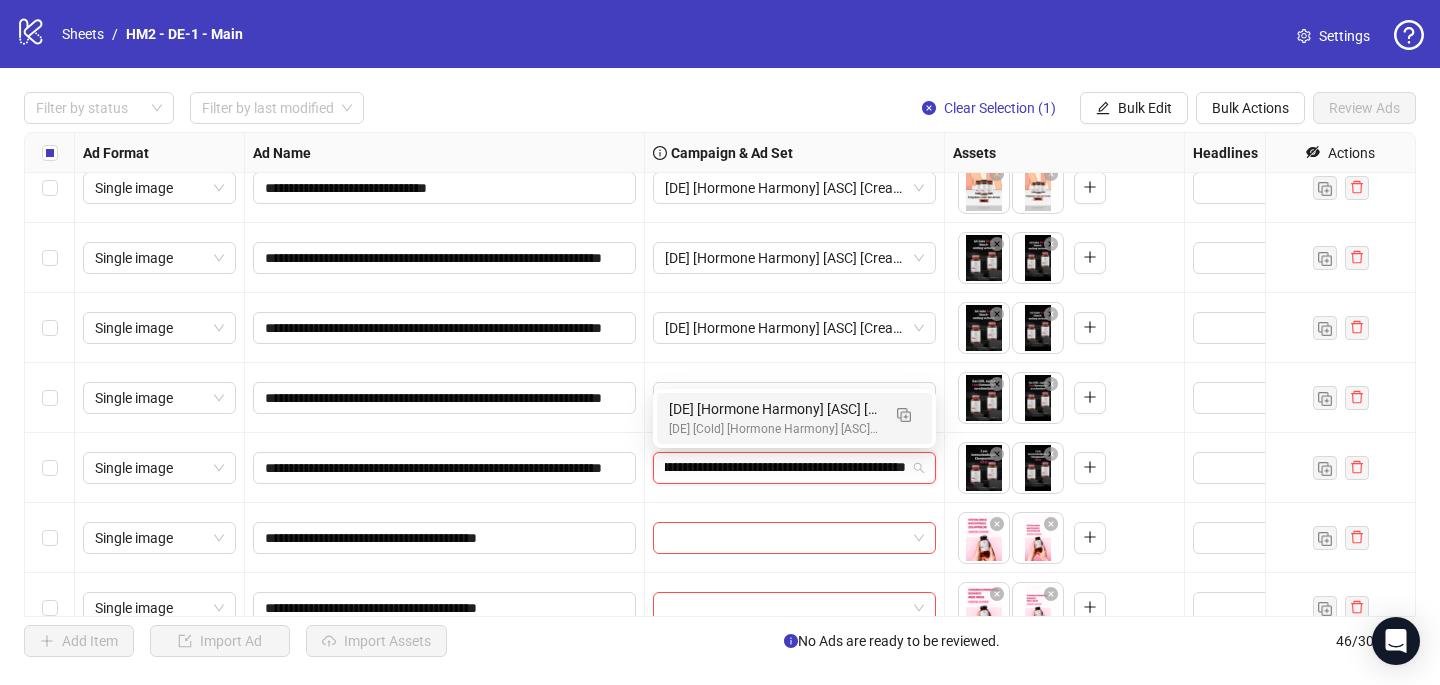 click on "[DE] [Cold] [Hormone Harmony] [ASC] [Creative Insertion] [[DATE]] # 1,000€" at bounding box center (774, 429) 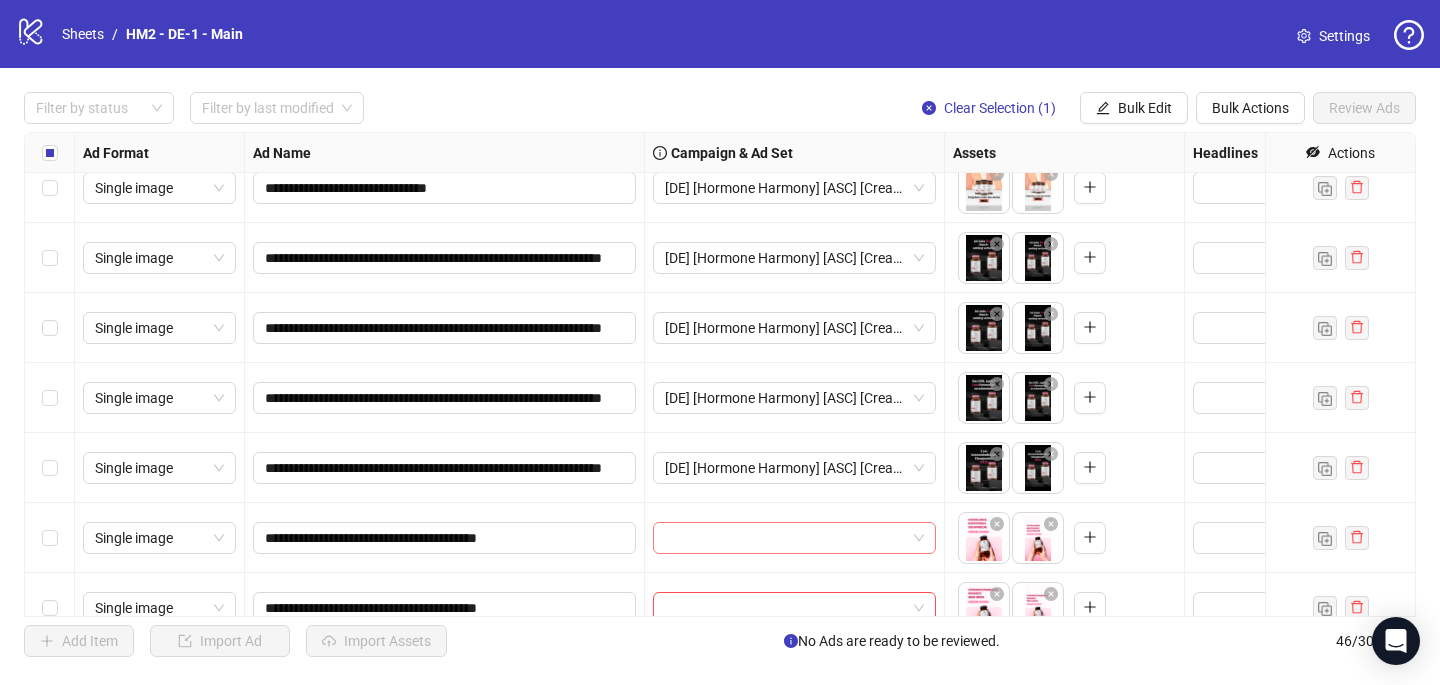 click at bounding box center (785, 538) 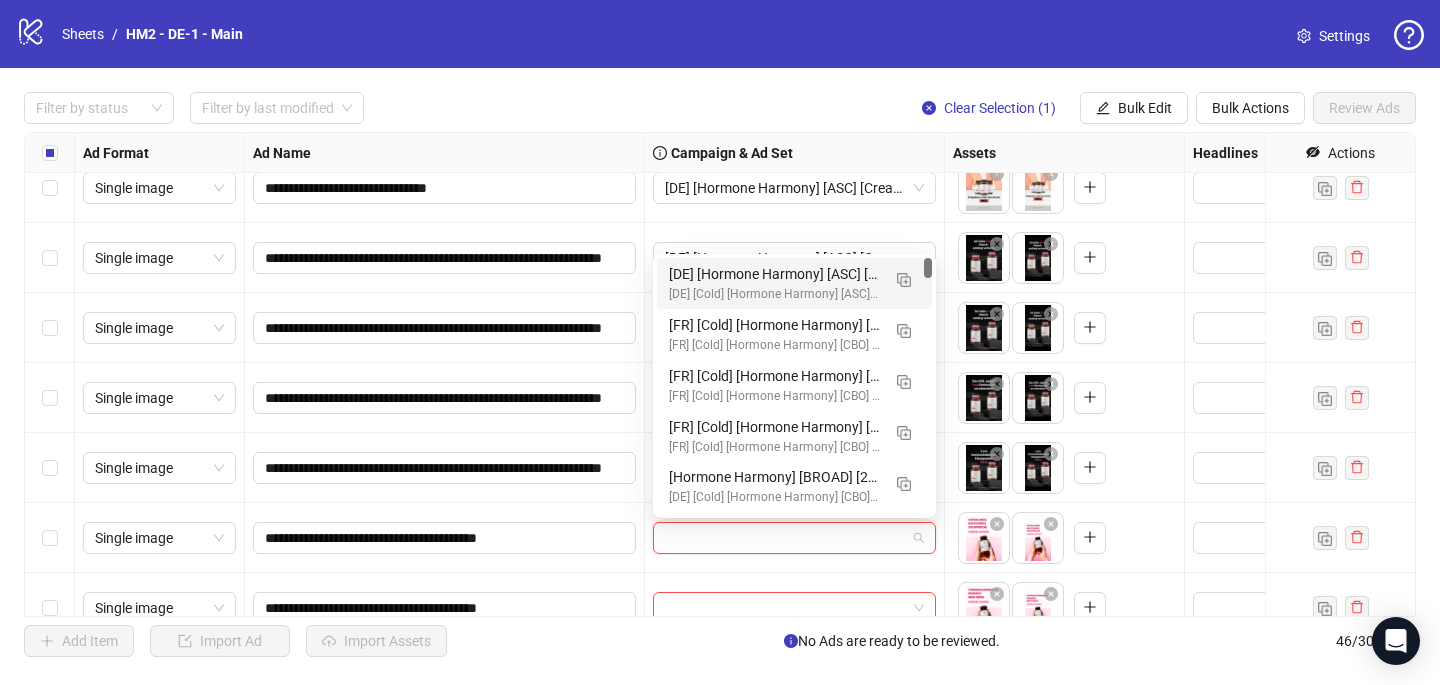 paste on "**********" 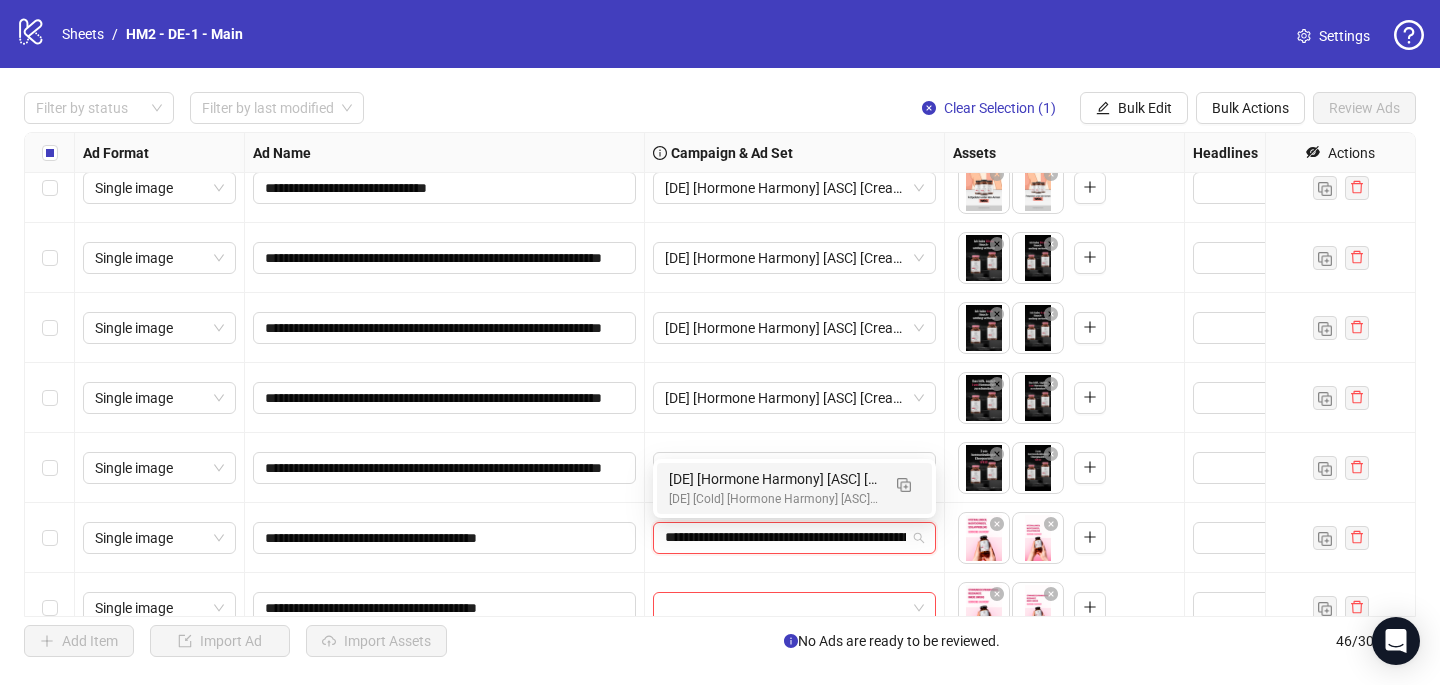 scroll, scrollTop: 0, scrollLeft: 204, axis: horizontal 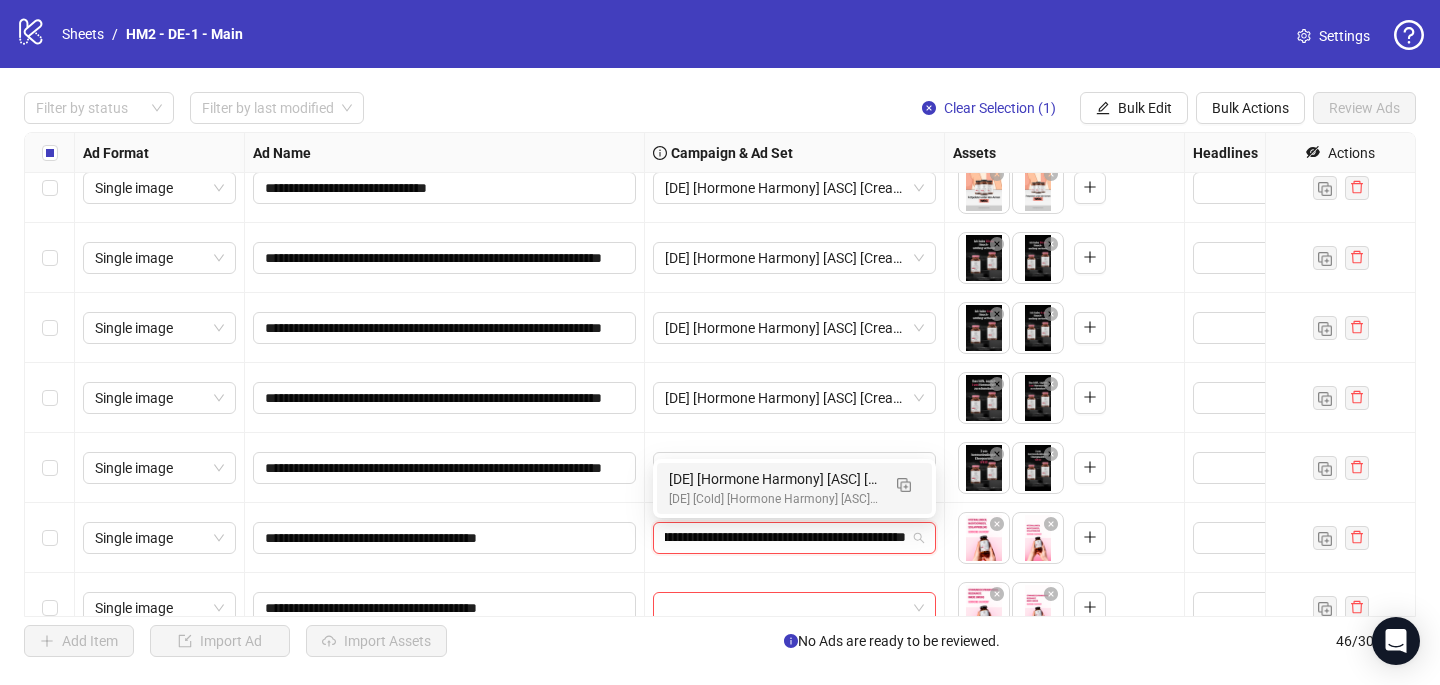 click on "[DE] [Hormone Harmony] [ASC] [Creative Insertion] [[DATE]] Ad set" at bounding box center [774, 479] 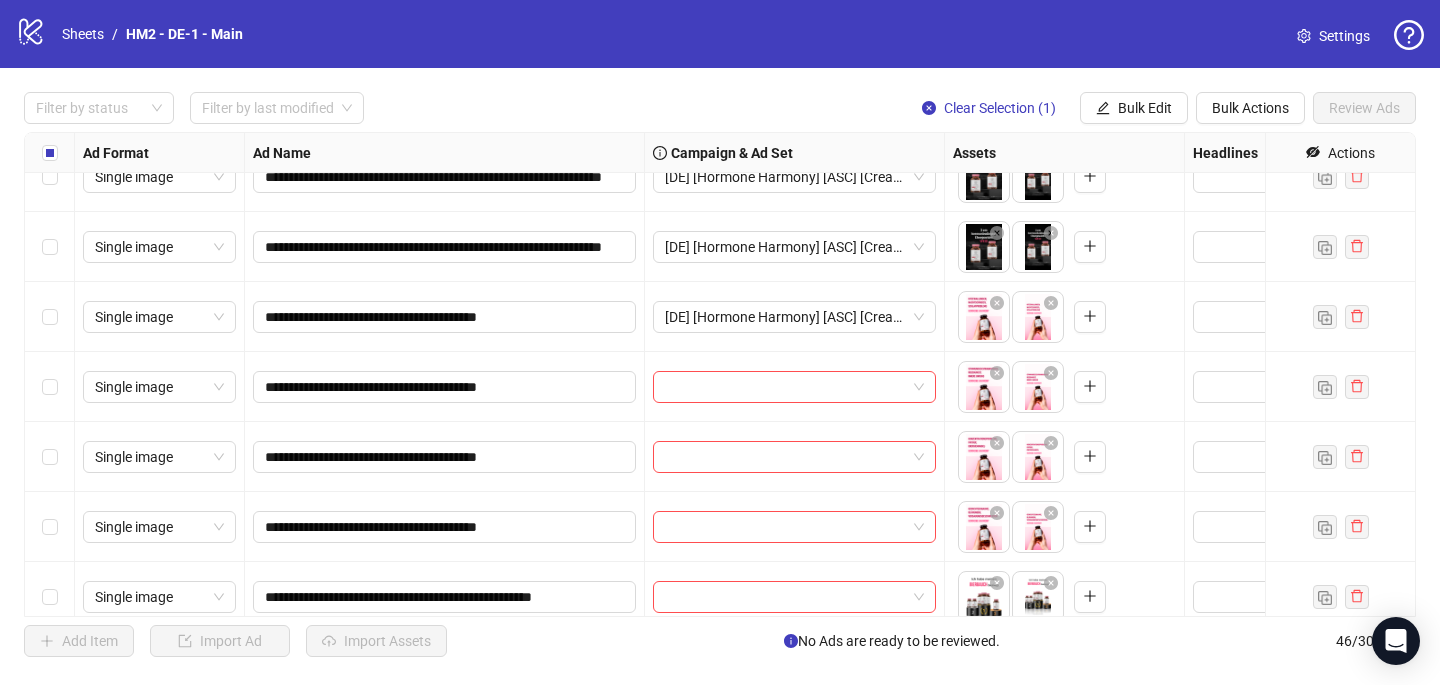 scroll, scrollTop: 466, scrollLeft: 0, axis: vertical 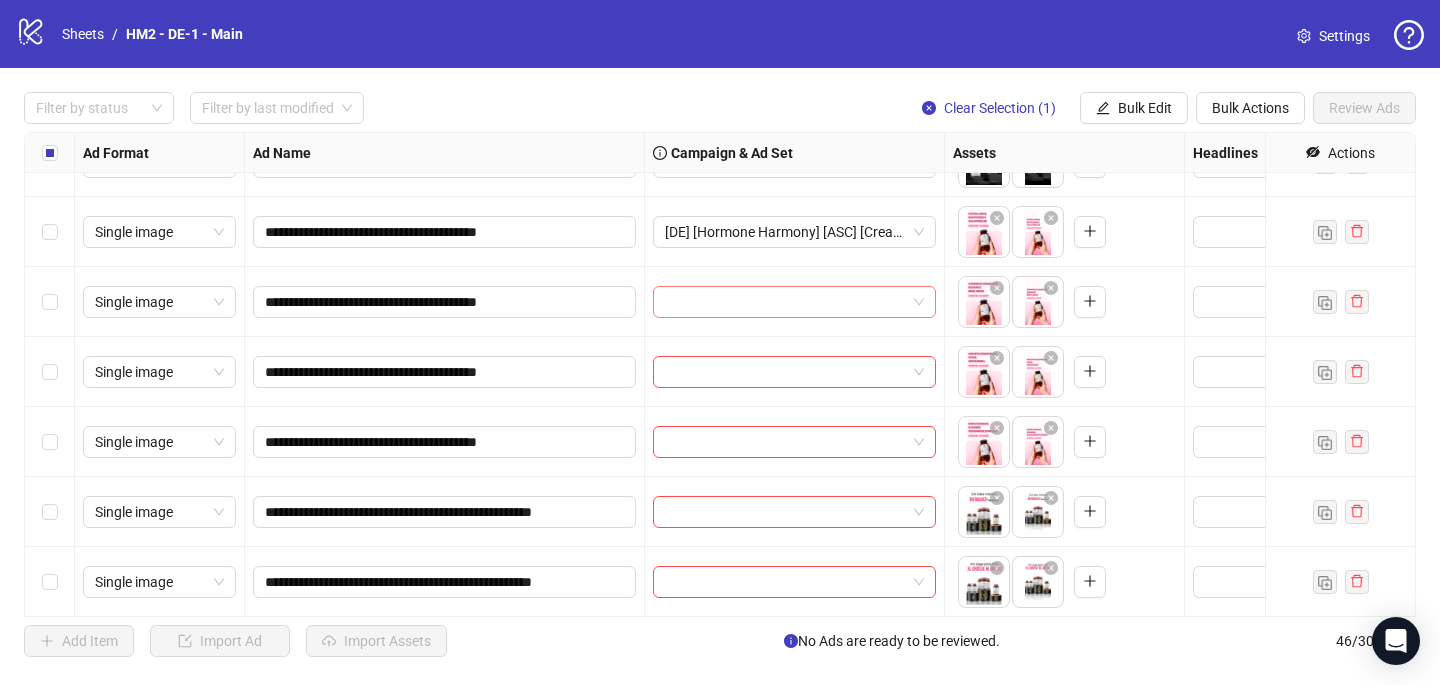 click at bounding box center [785, 302] 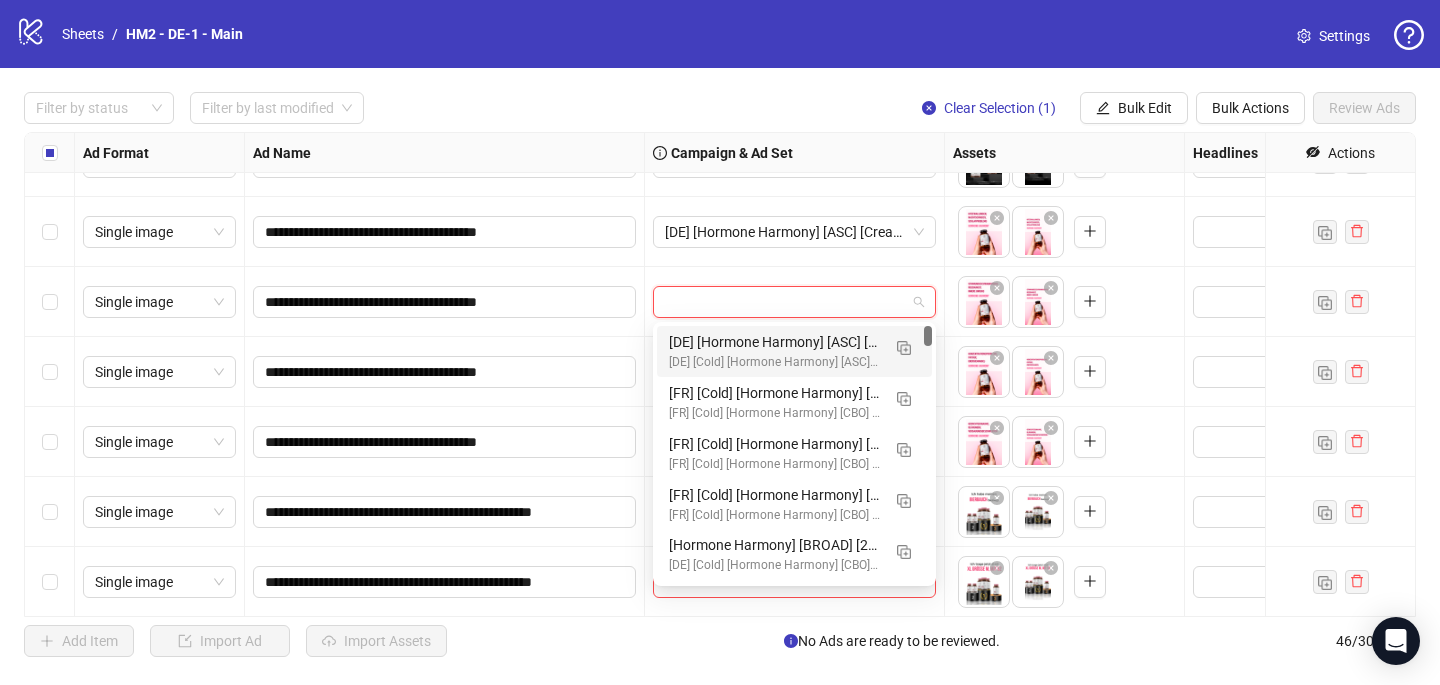 paste on "**********" 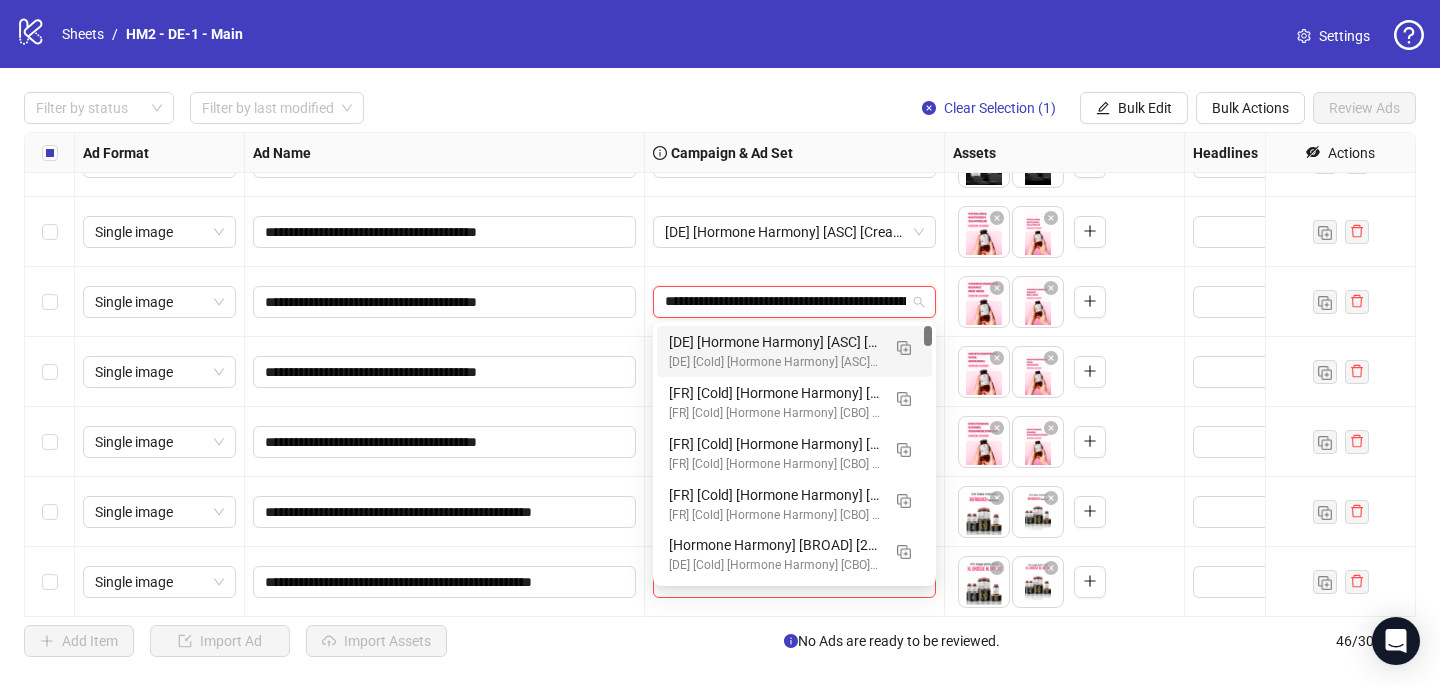 scroll, scrollTop: 0, scrollLeft: 204, axis: horizontal 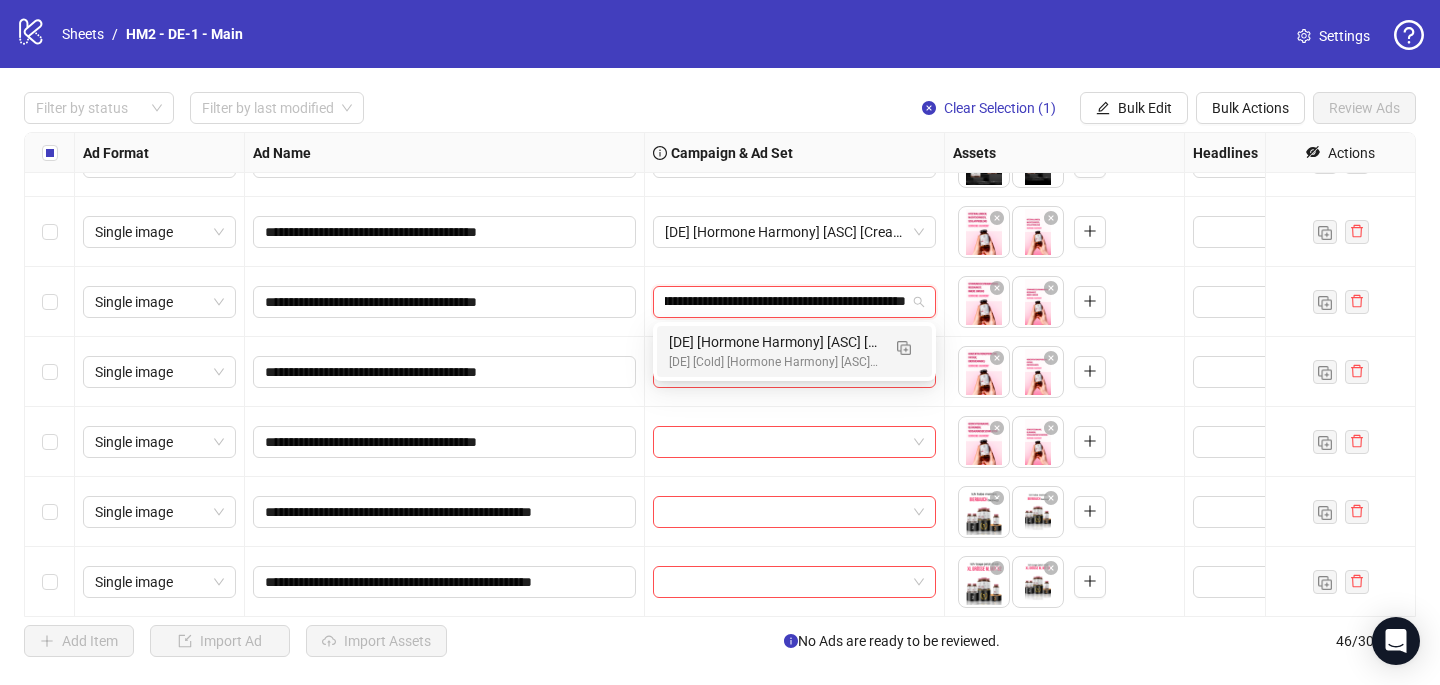 click on "[DE] [Hormone Harmony] [ASC] [Creative Insertion] [[DATE]] Ad set" at bounding box center [774, 342] 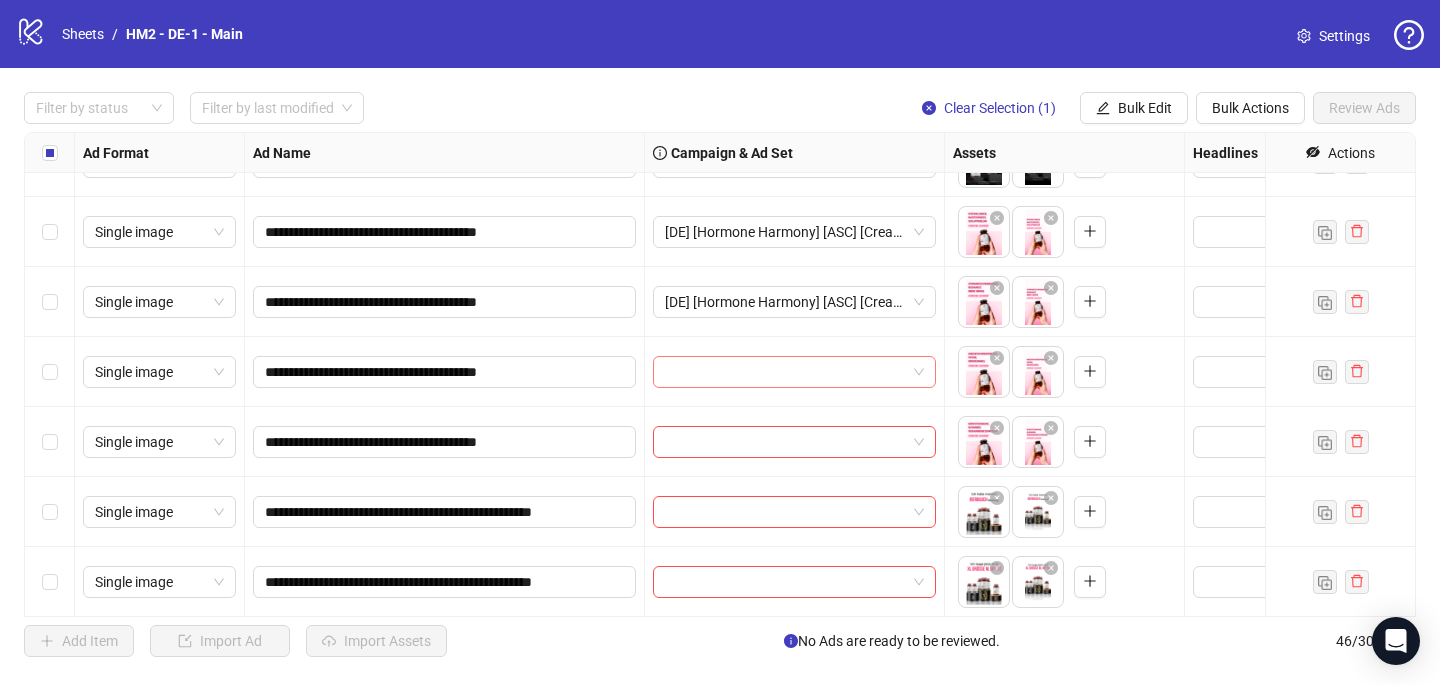 click at bounding box center (785, 372) 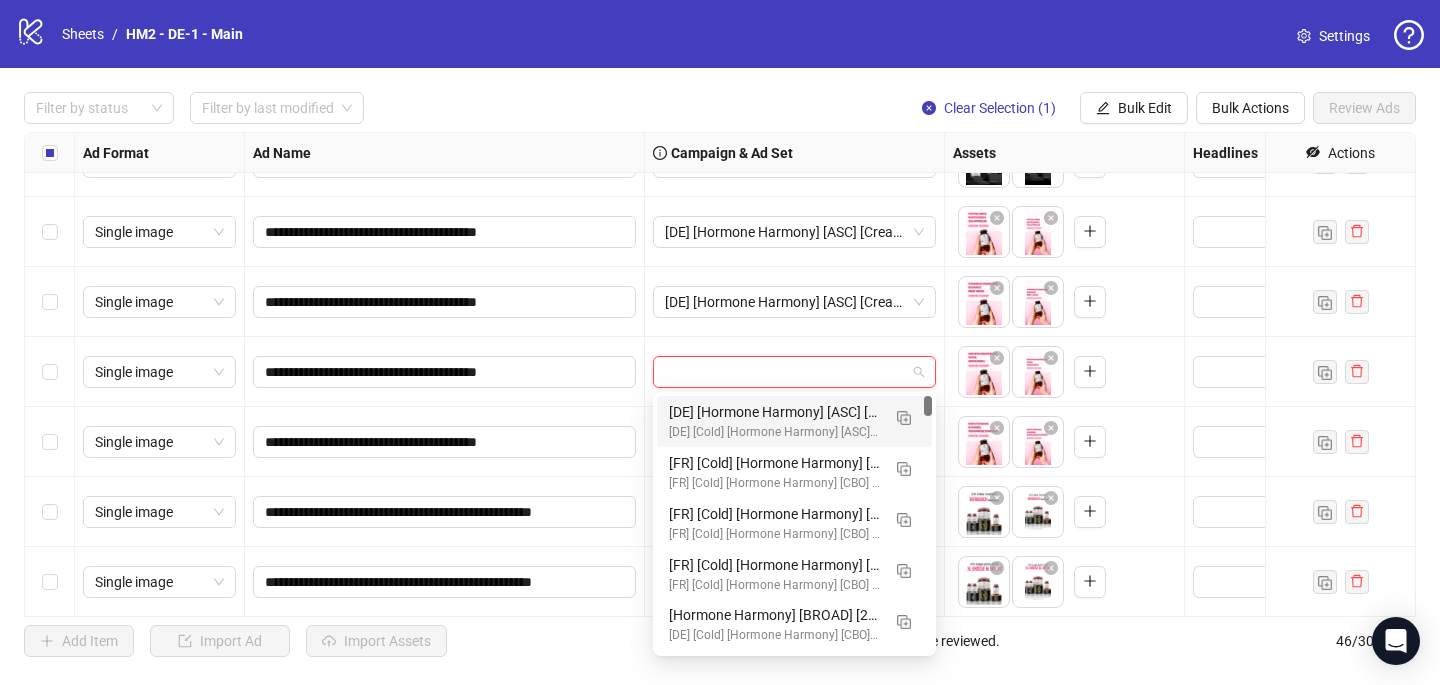 paste on "**********" 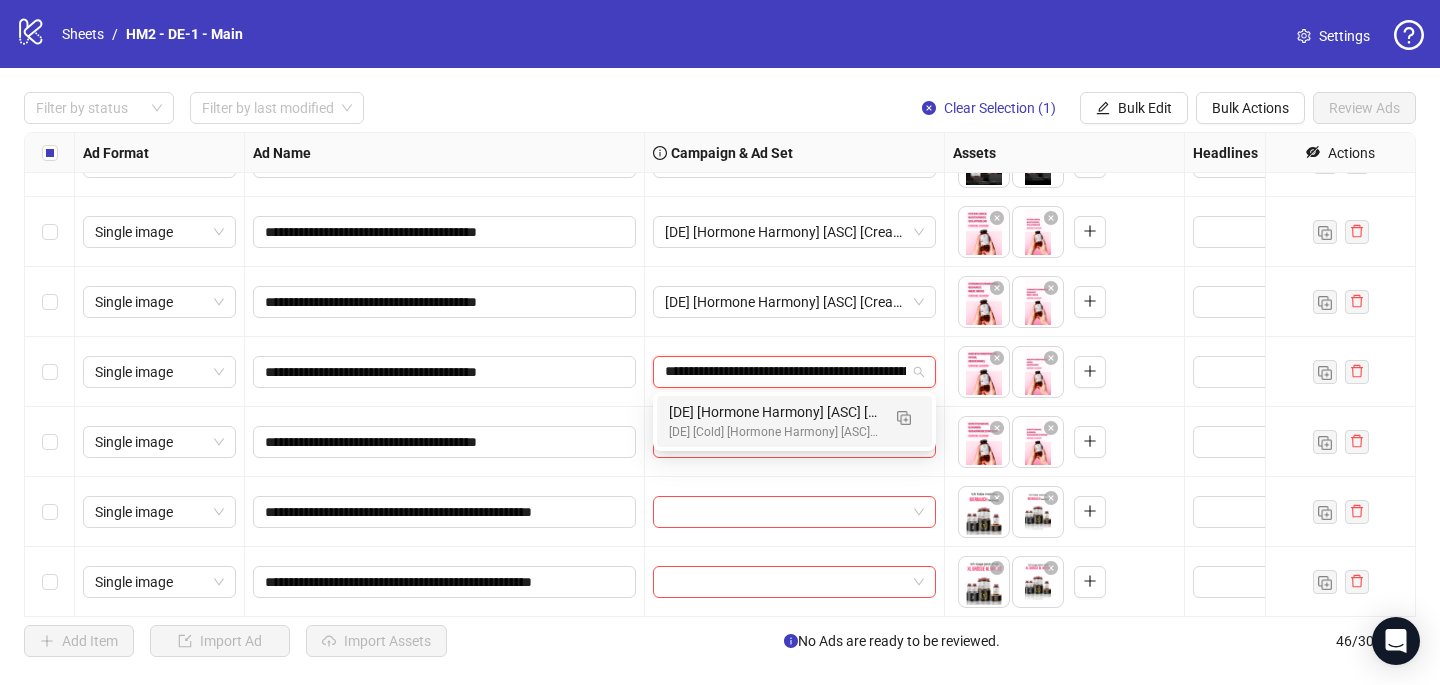 scroll, scrollTop: 0, scrollLeft: 204, axis: horizontal 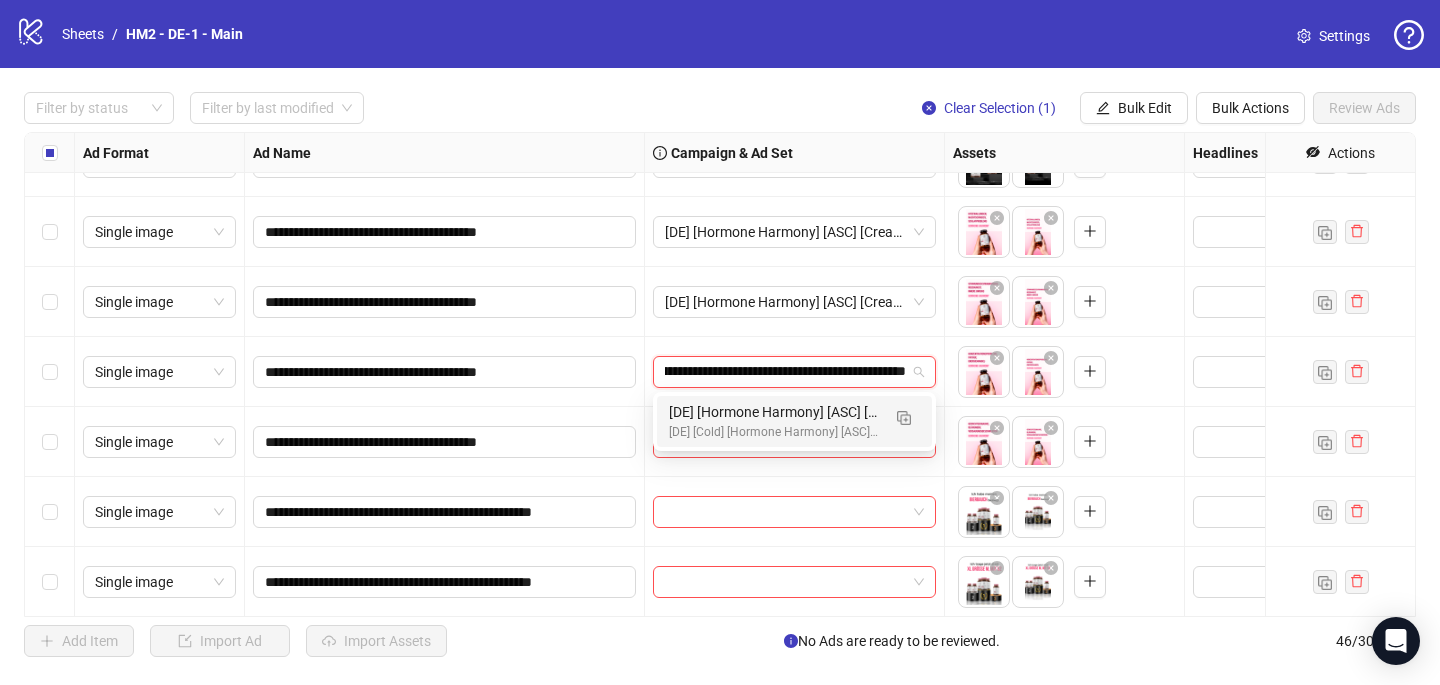 click on "[DE] [Hormone Harmony] [ASC] [Creative Insertion] [[DATE]] Ad set" at bounding box center [774, 412] 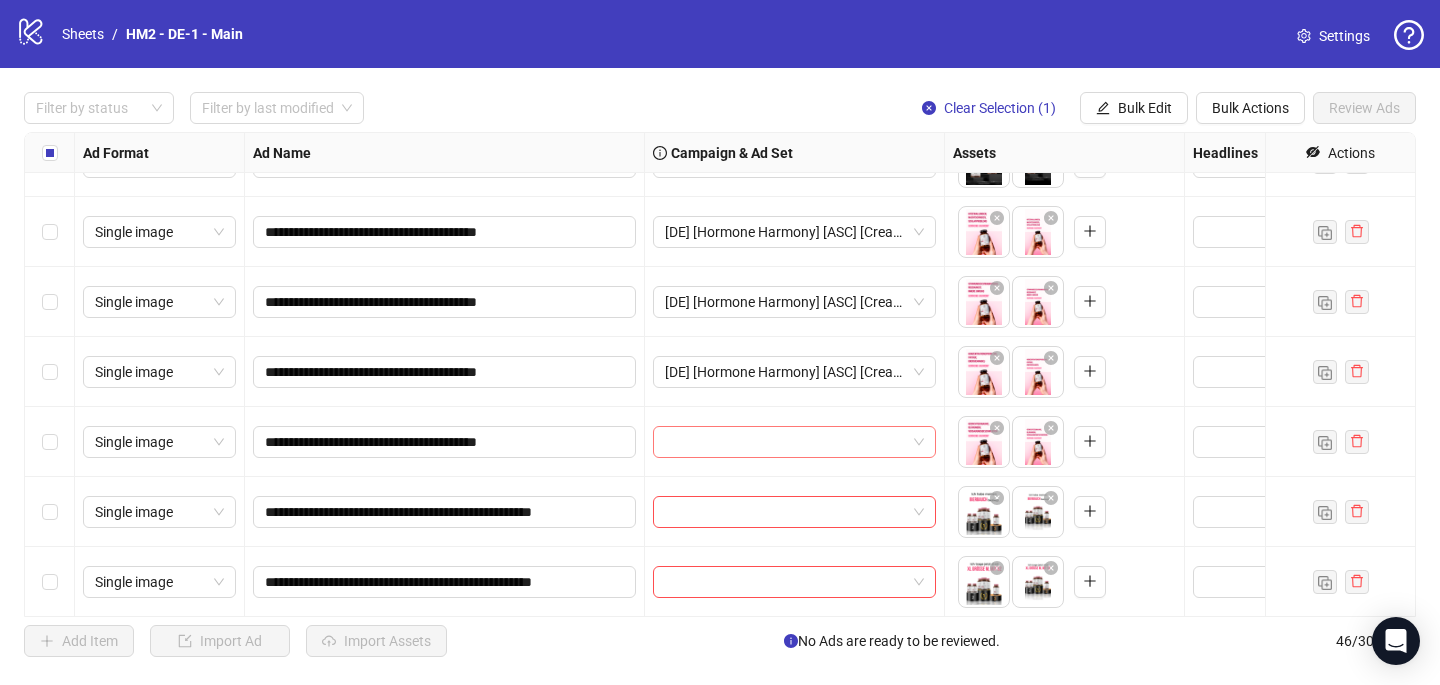 click at bounding box center [785, 442] 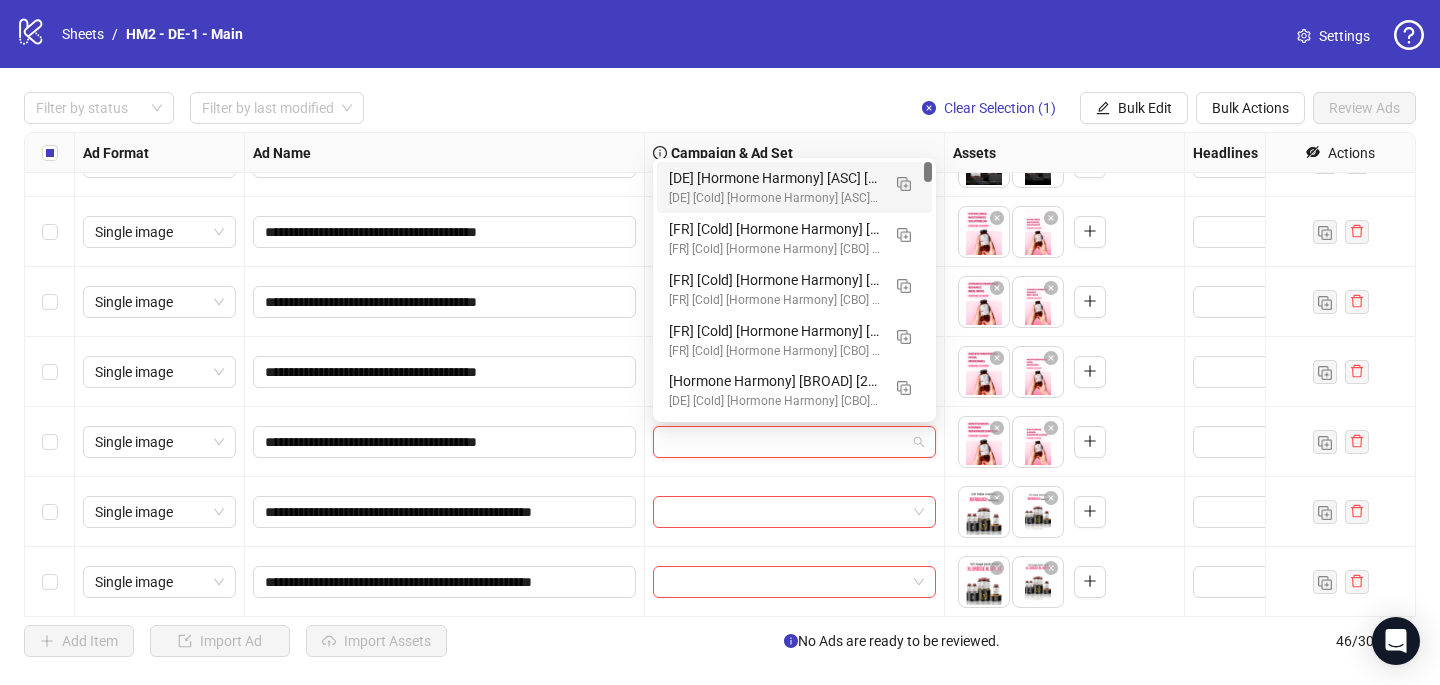 paste on "**********" 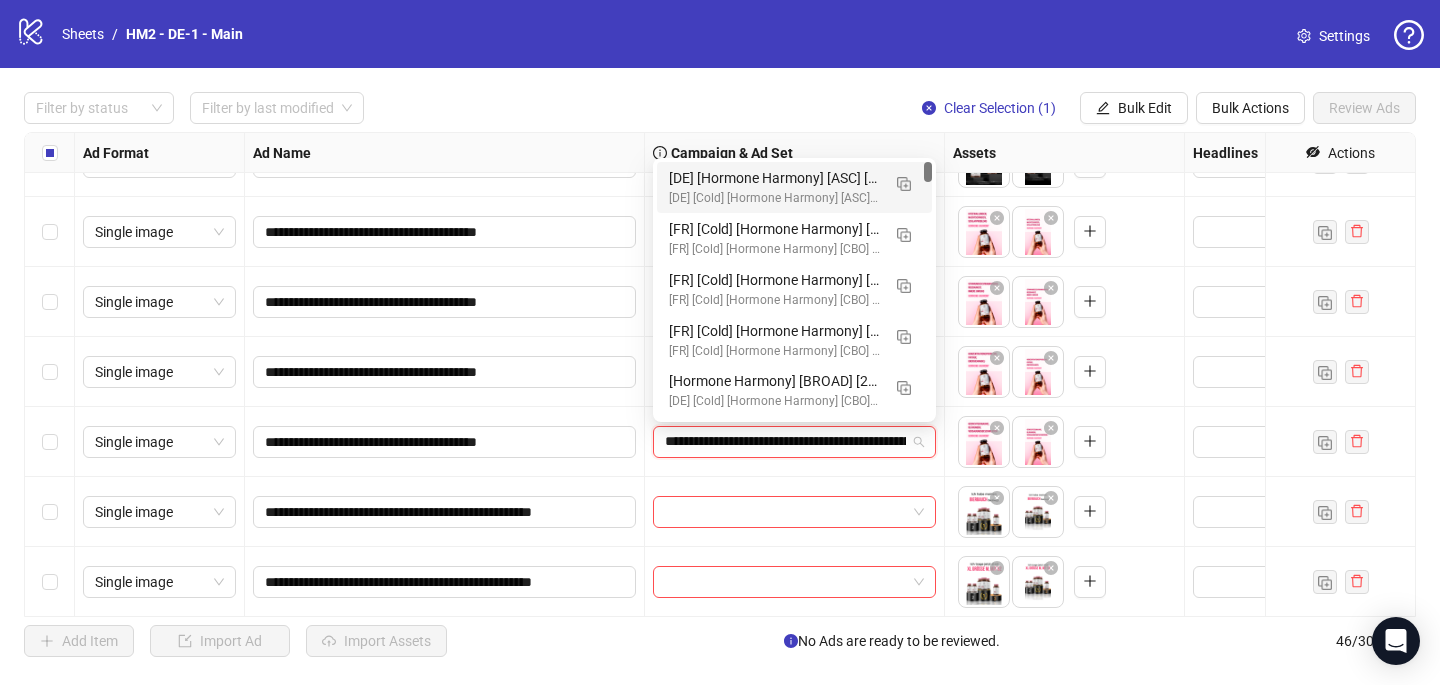 scroll, scrollTop: 0, scrollLeft: 204, axis: horizontal 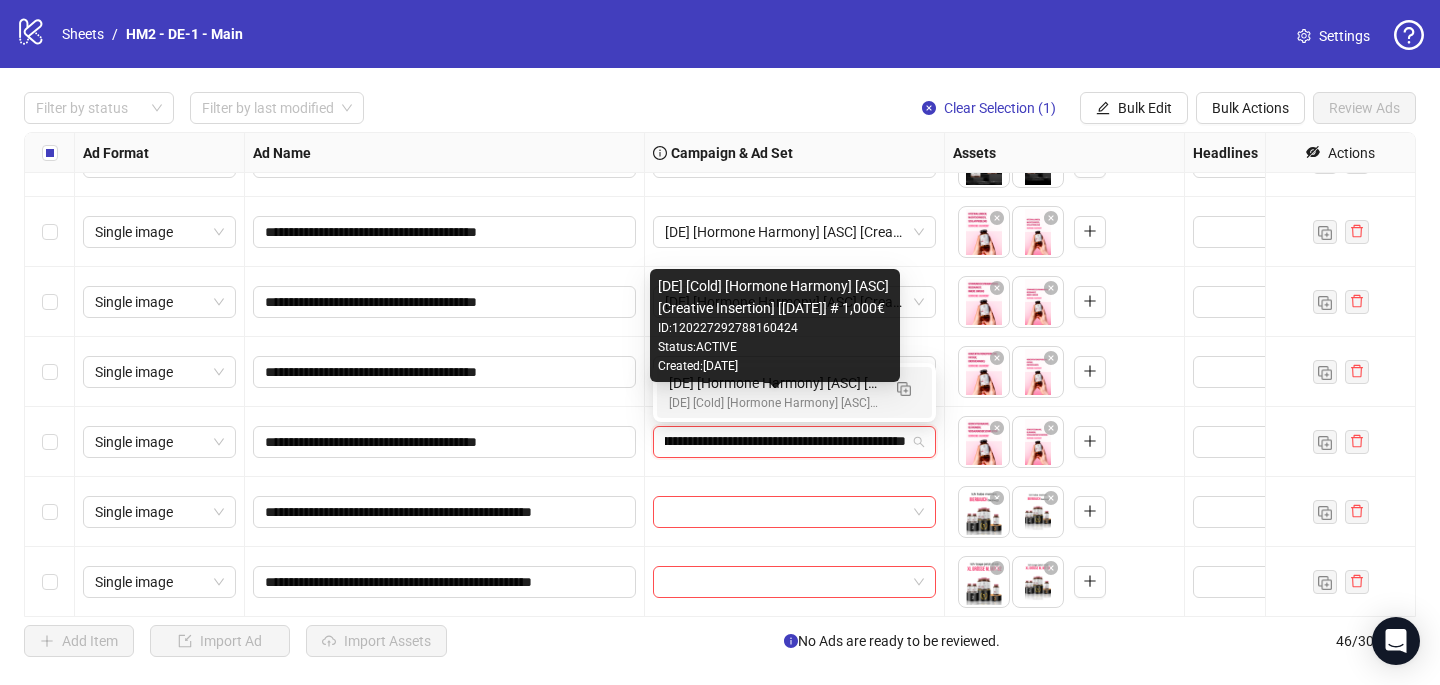 click on "[DE] [Hormone Harmony] [ASC] [Creative Insertion] [[DATE]] Ad set" at bounding box center [774, 383] 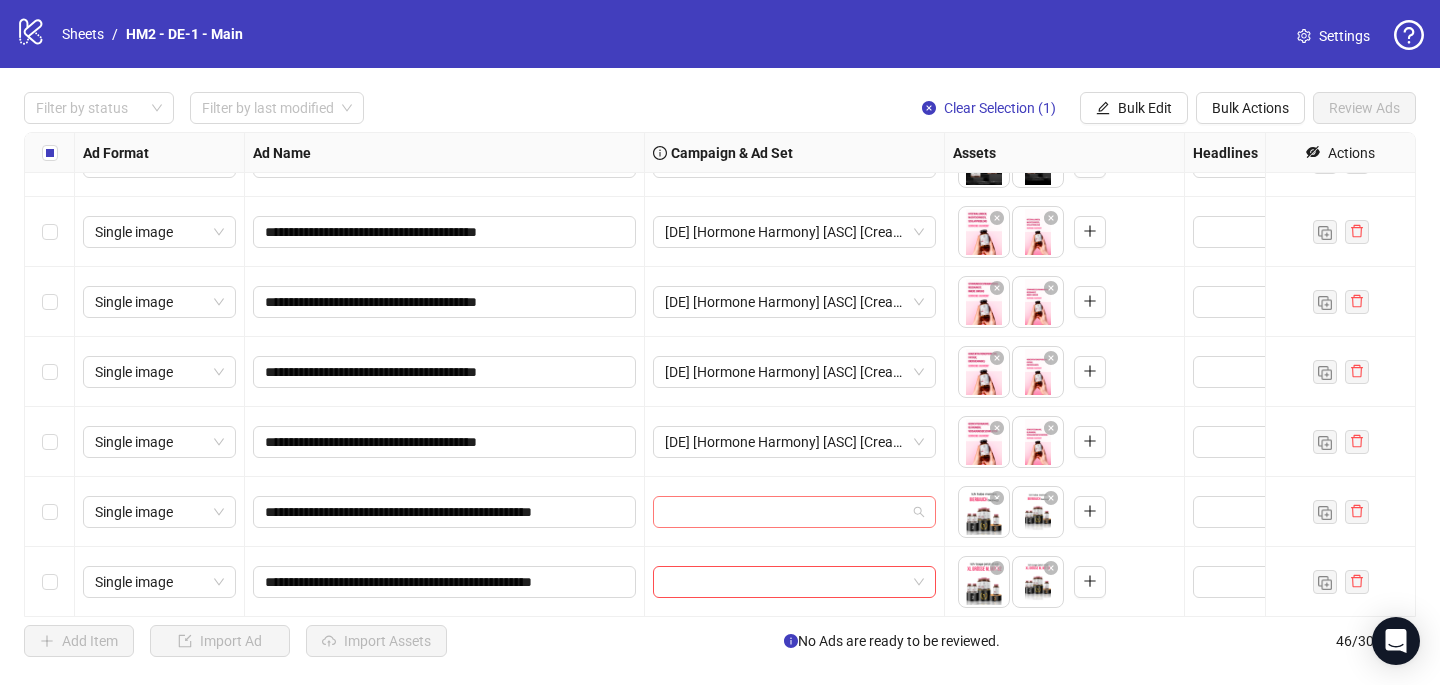 click at bounding box center [785, 512] 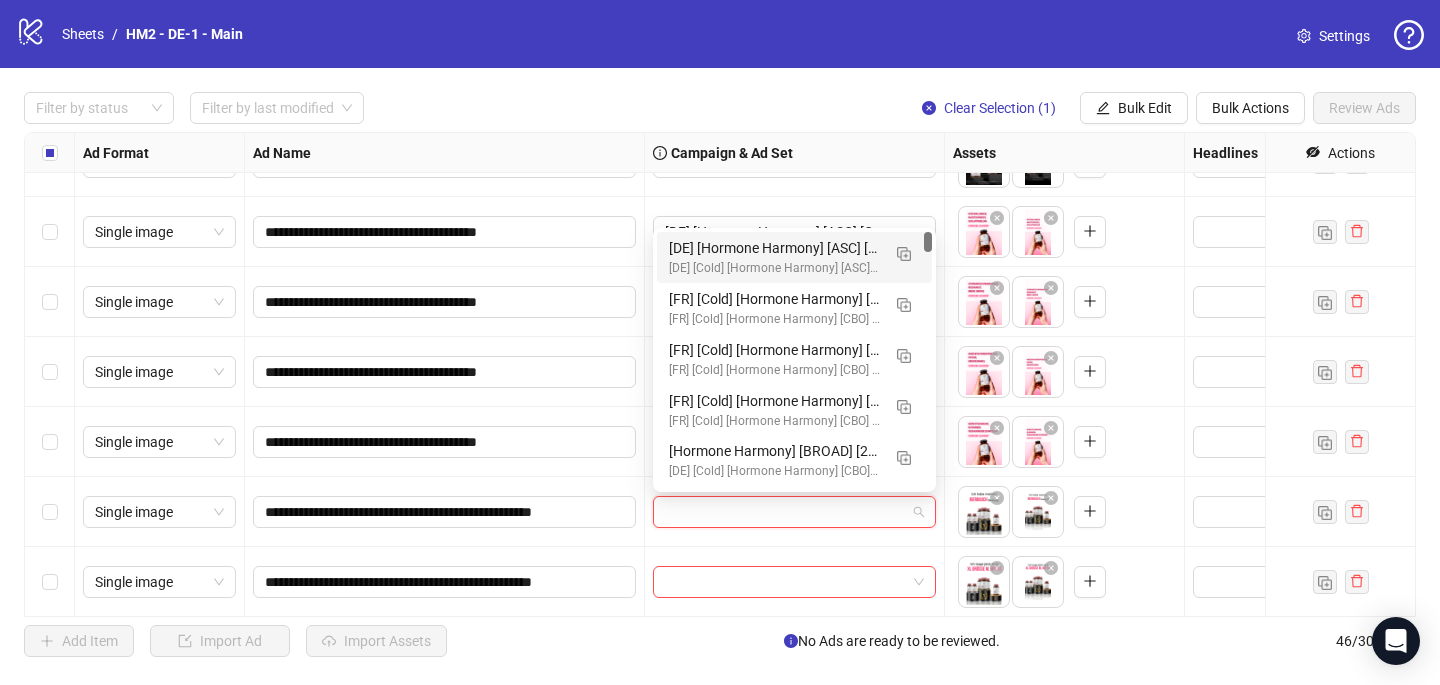 paste on "**********" 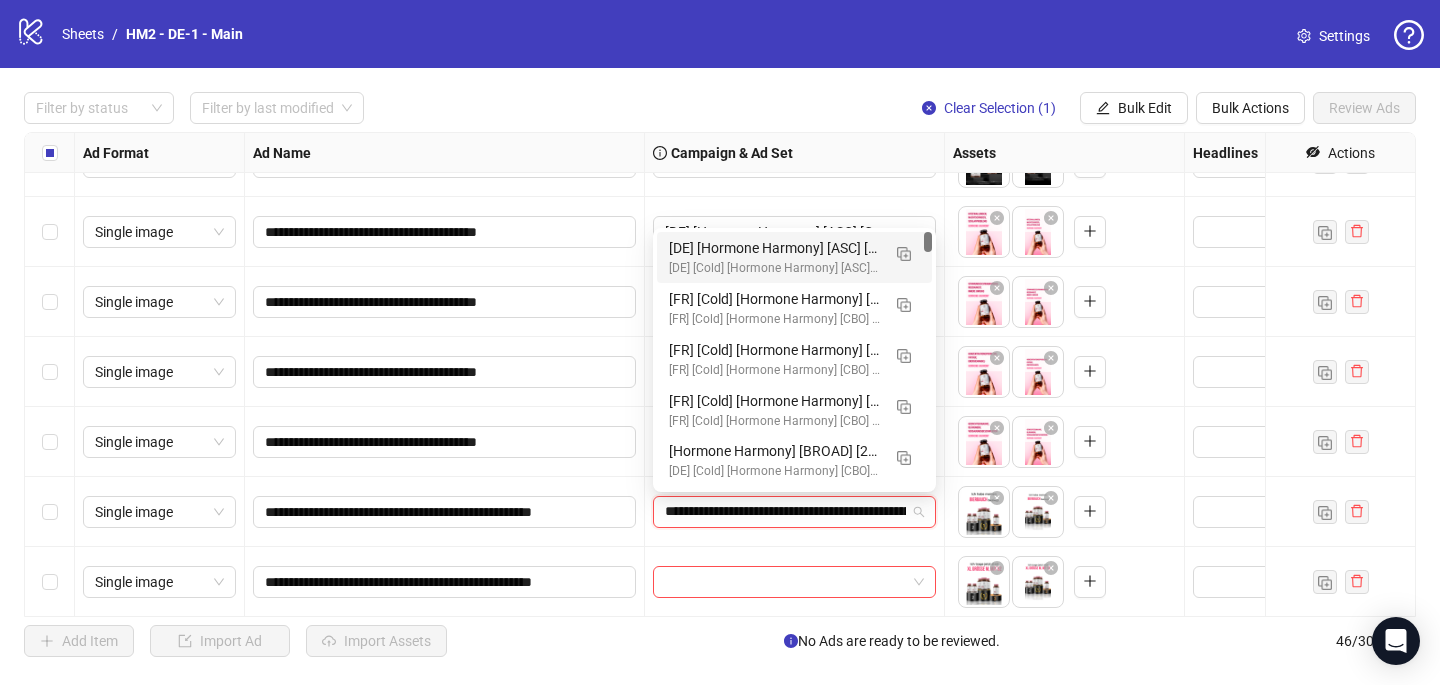 scroll, scrollTop: 0, scrollLeft: 204, axis: horizontal 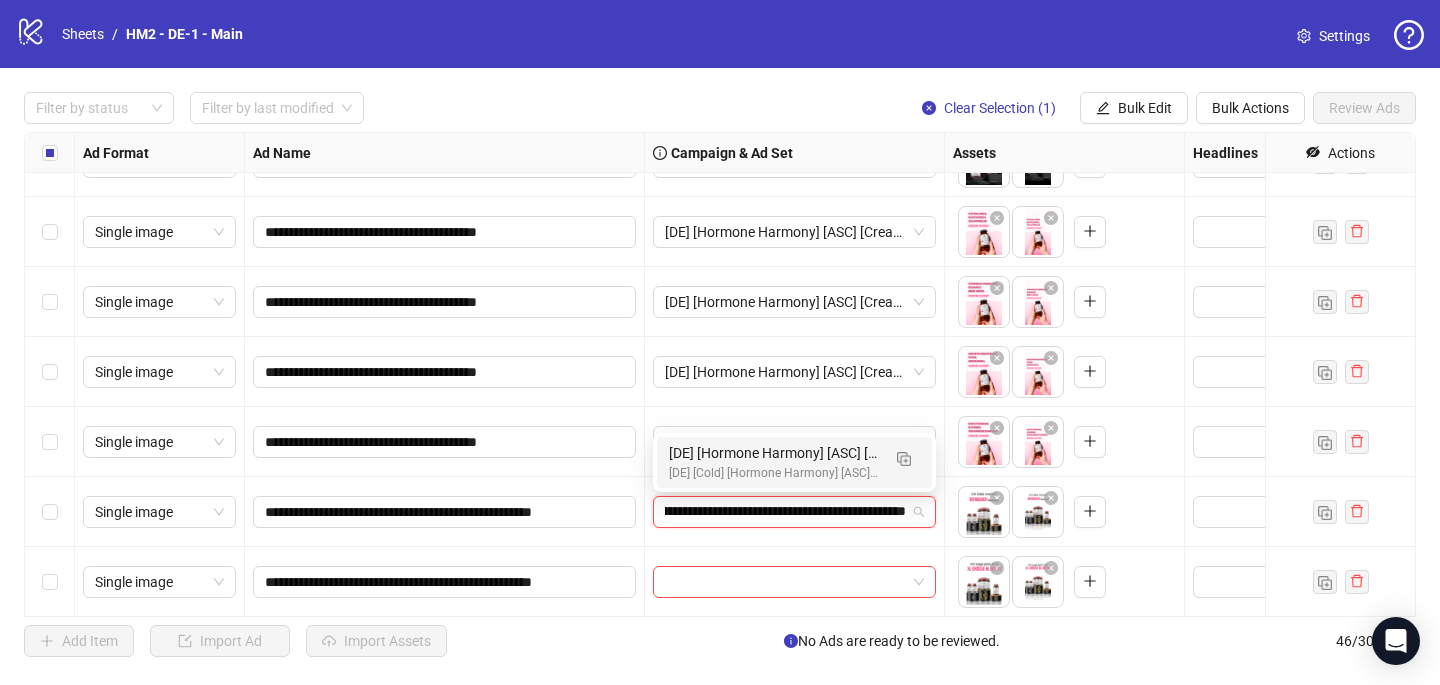 click on "[DE] [Hormone Harmony] [ASC] [Creative Insertion] [[DATE]] Ad set" at bounding box center (774, 453) 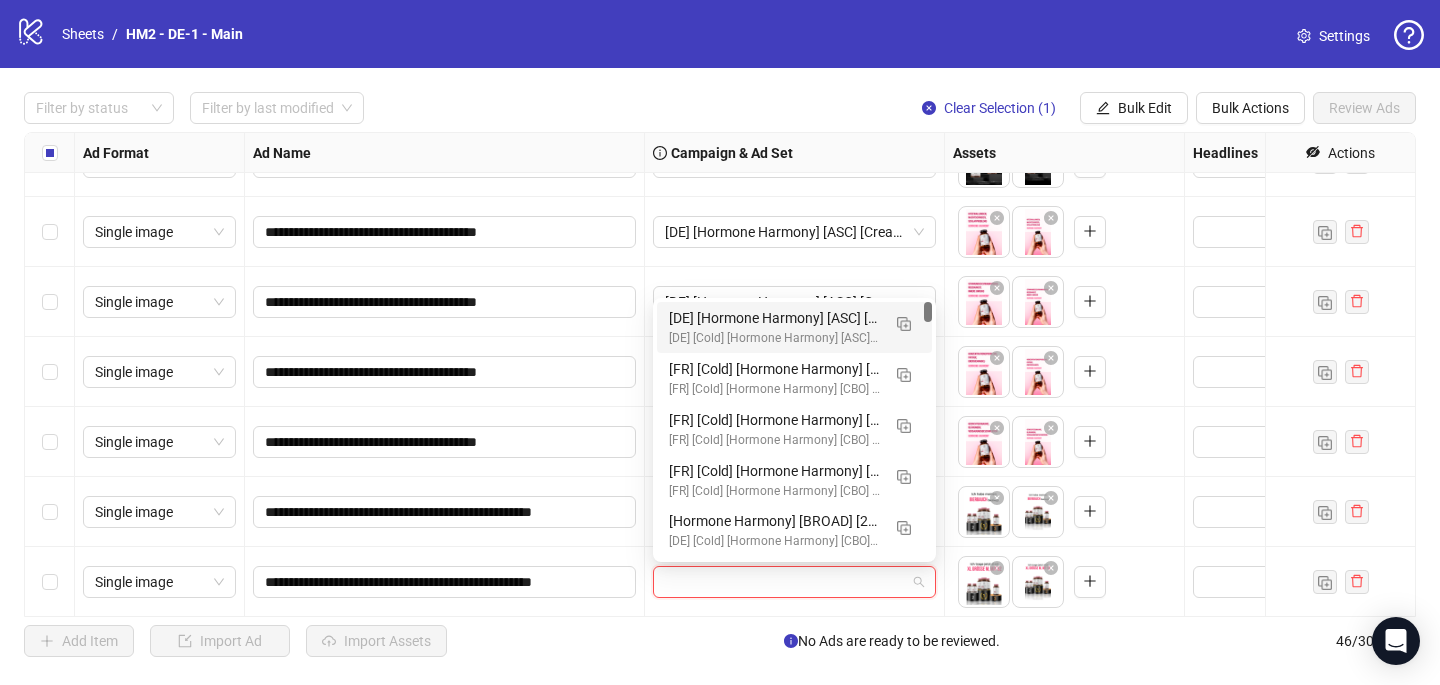 click at bounding box center (785, 582) 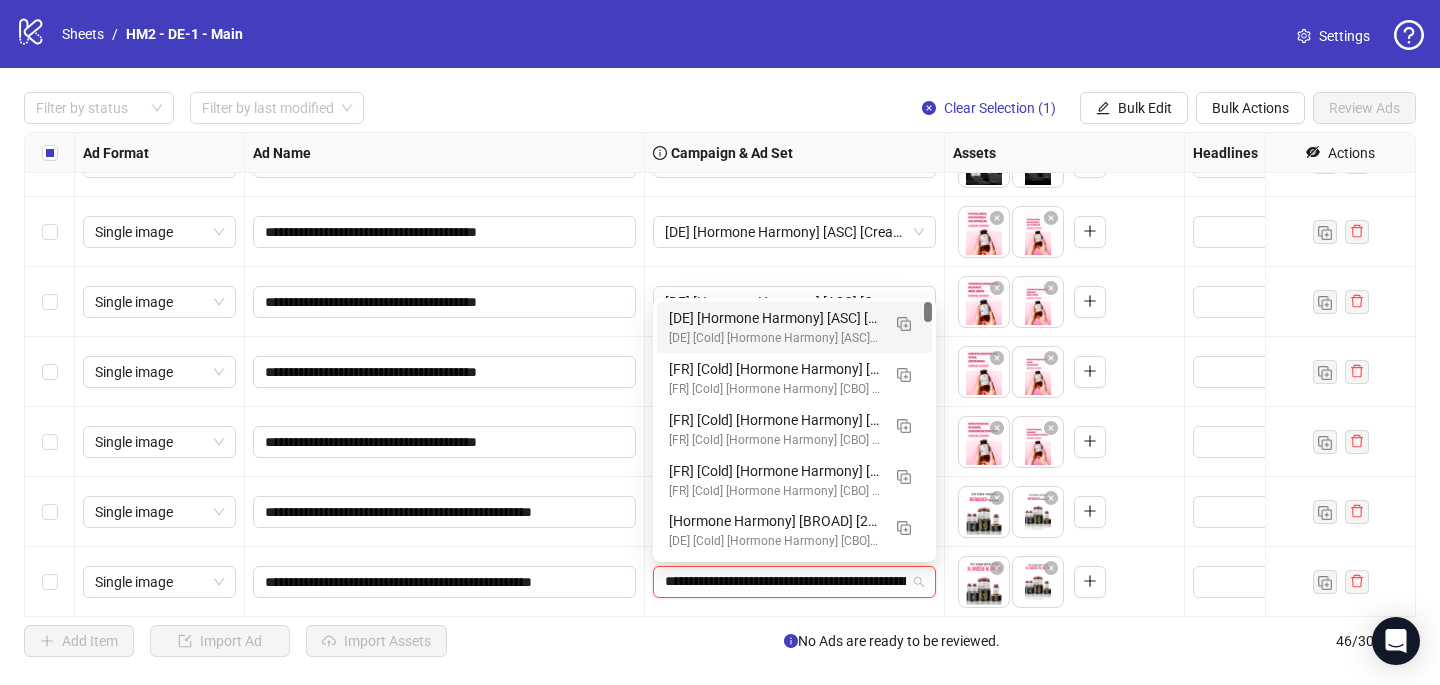 scroll, scrollTop: 0, scrollLeft: 204, axis: horizontal 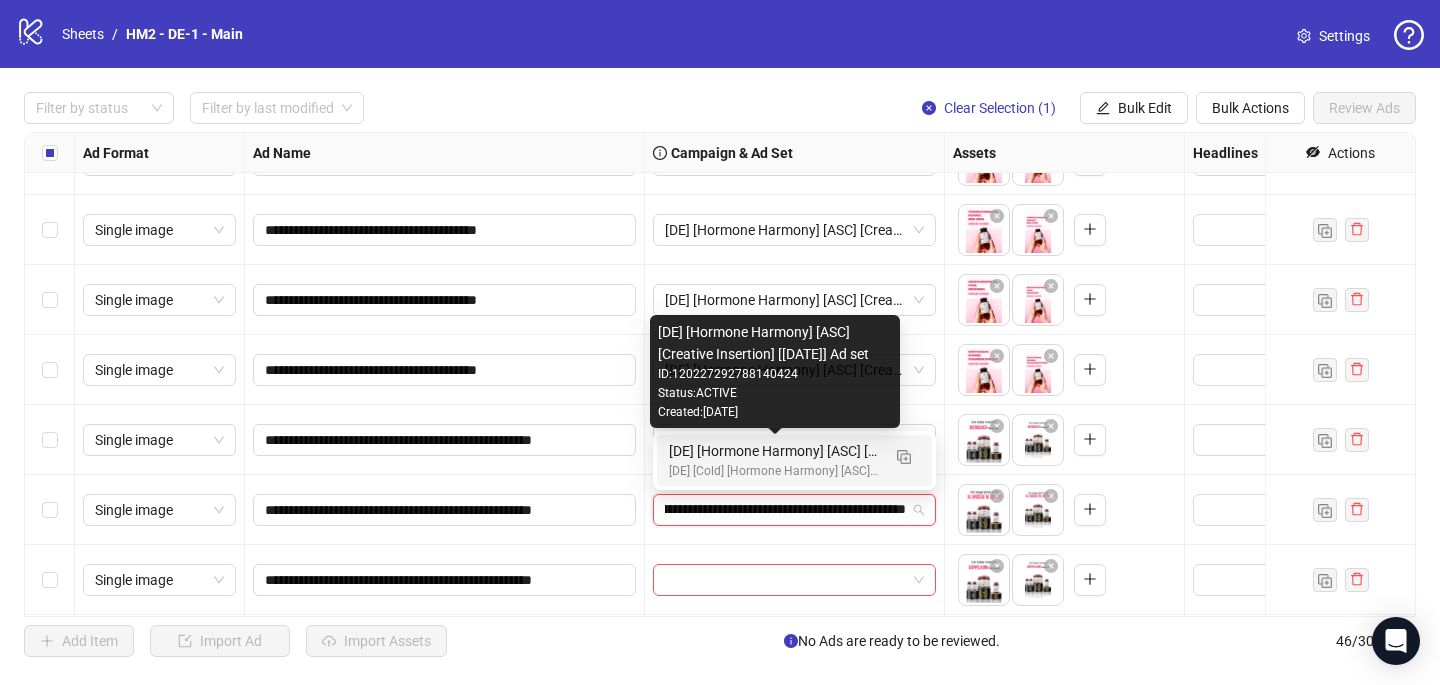 click on "[DE] [Hormone Harmony] [ASC] [Creative Insertion] [[DATE]] Ad set" at bounding box center (774, 451) 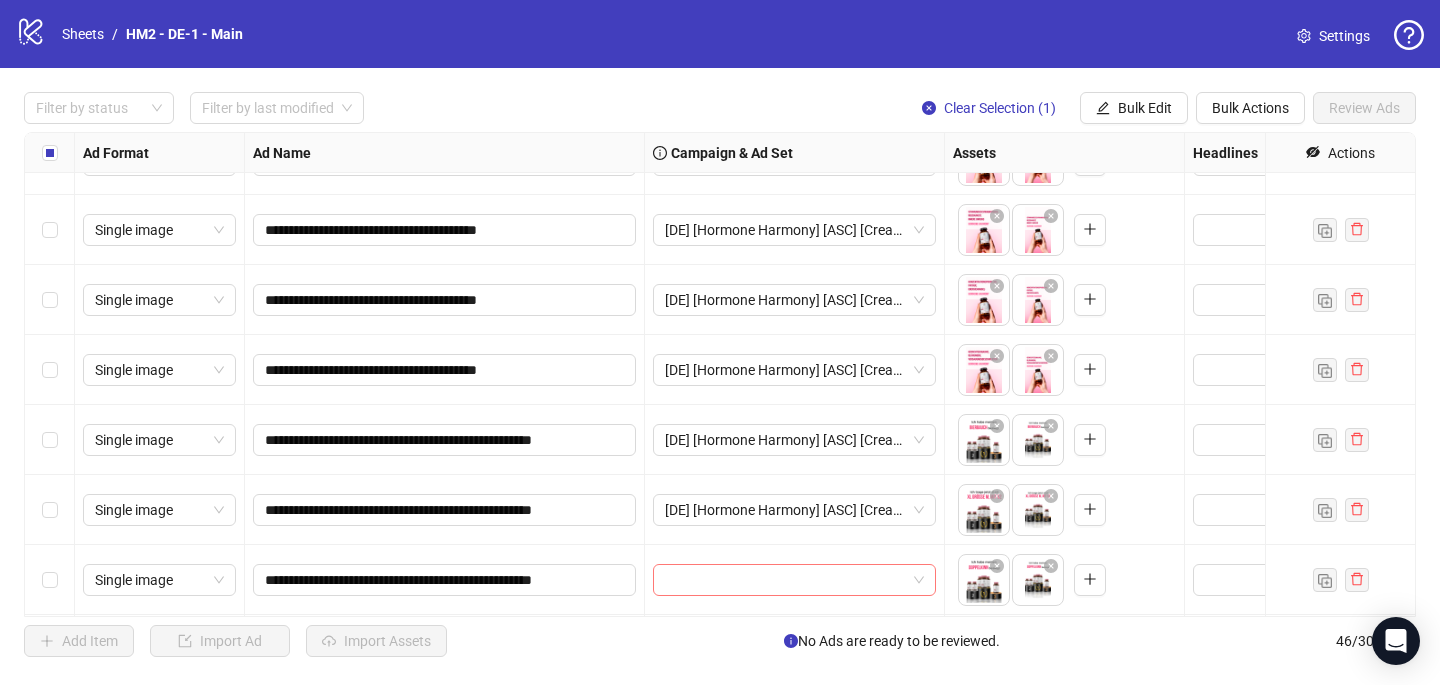 click at bounding box center [785, 580] 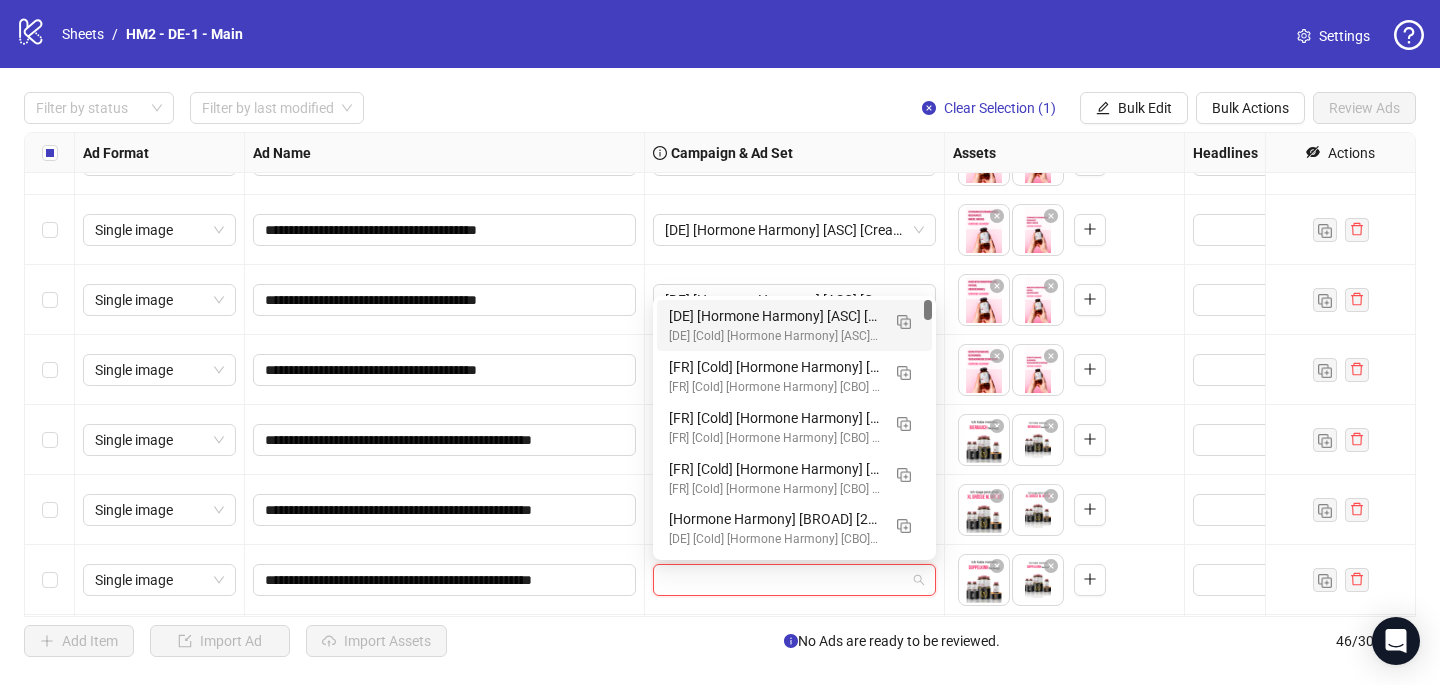 paste on "**********" 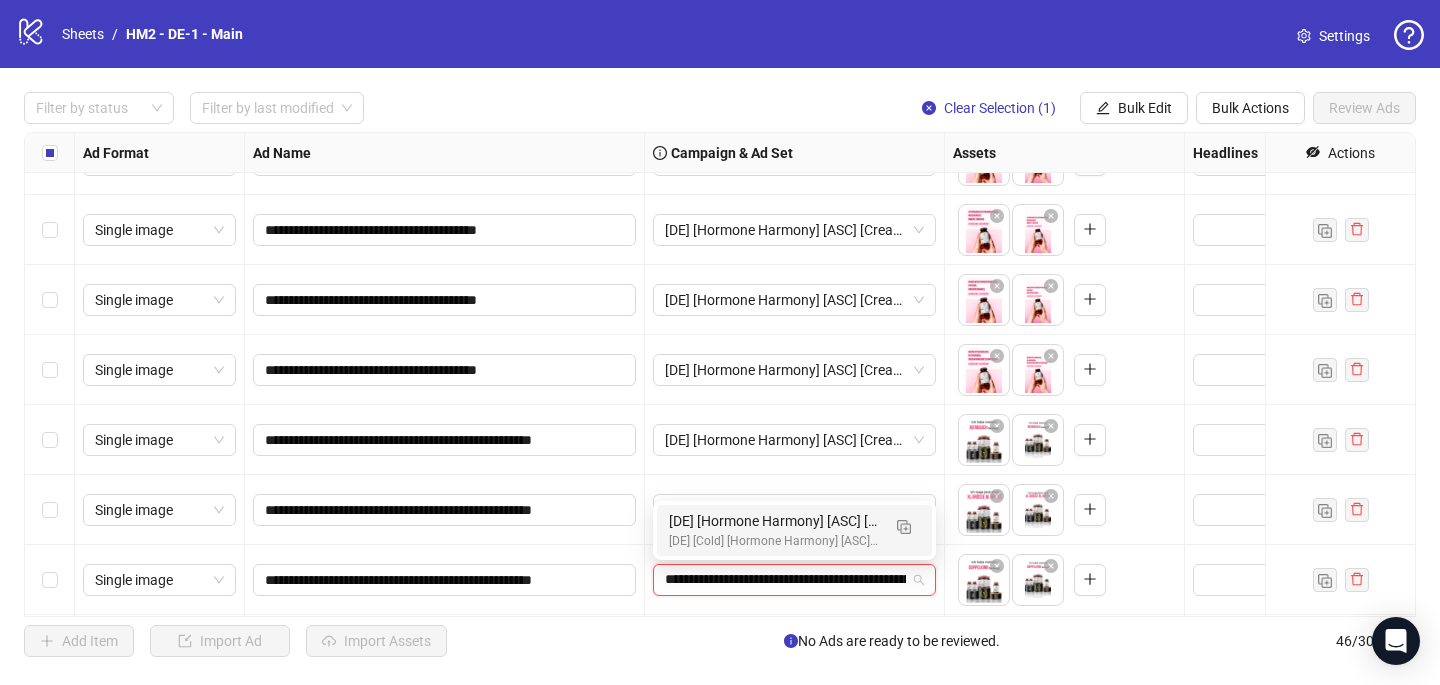 scroll, scrollTop: 0, scrollLeft: 204, axis: horizontal 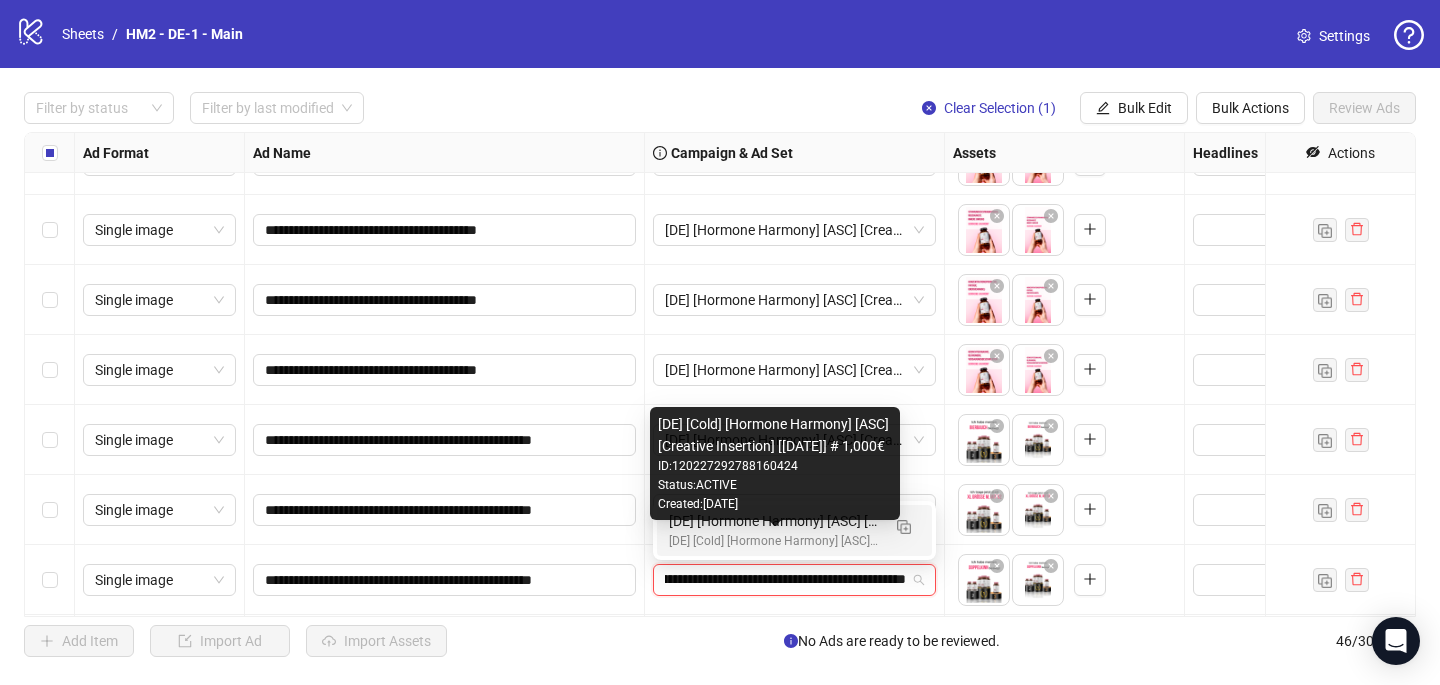 click on "[DE] [Cold] [Hormone Harmony] [ASC] [Creative Insertion] [[DATE]] # 1,000€" at bounding box center (774, 541) 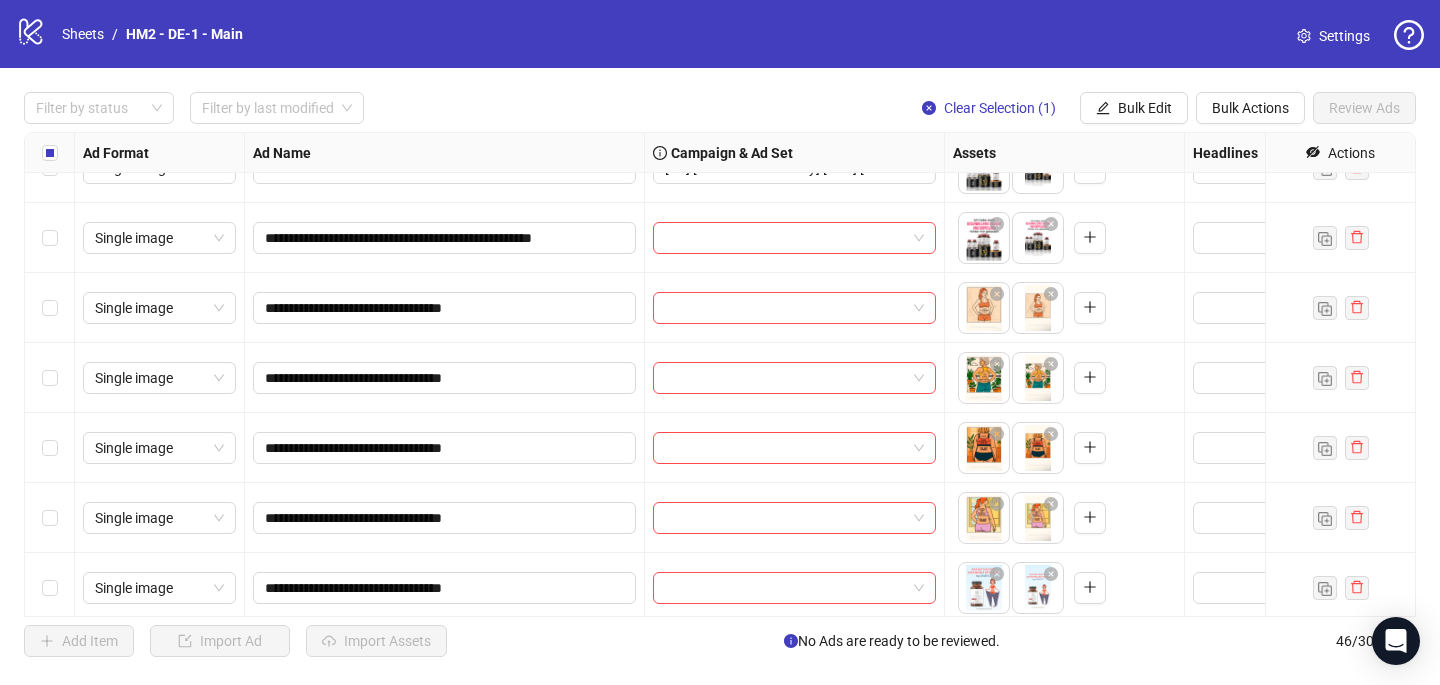 scroll, scrollTop: 958, scrollLeft: 0, axis: vertical 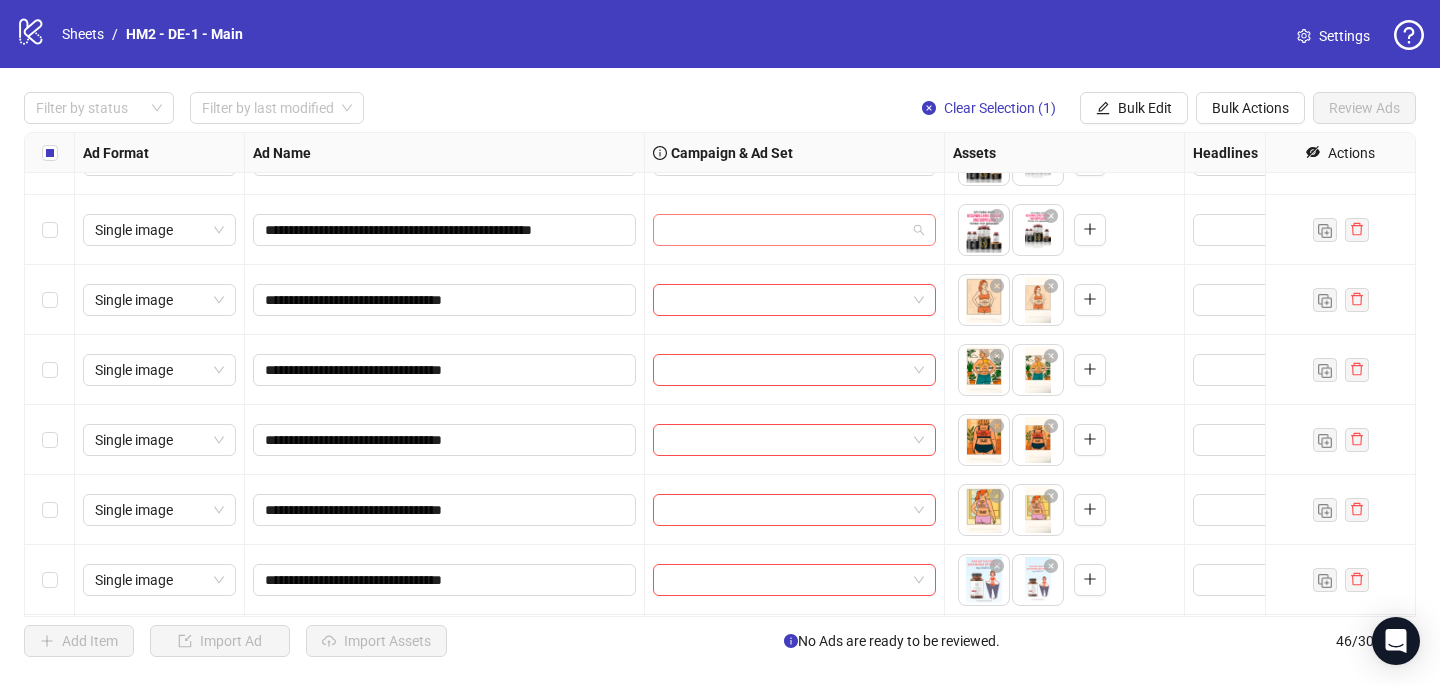 click at bounding box center (785, 230) 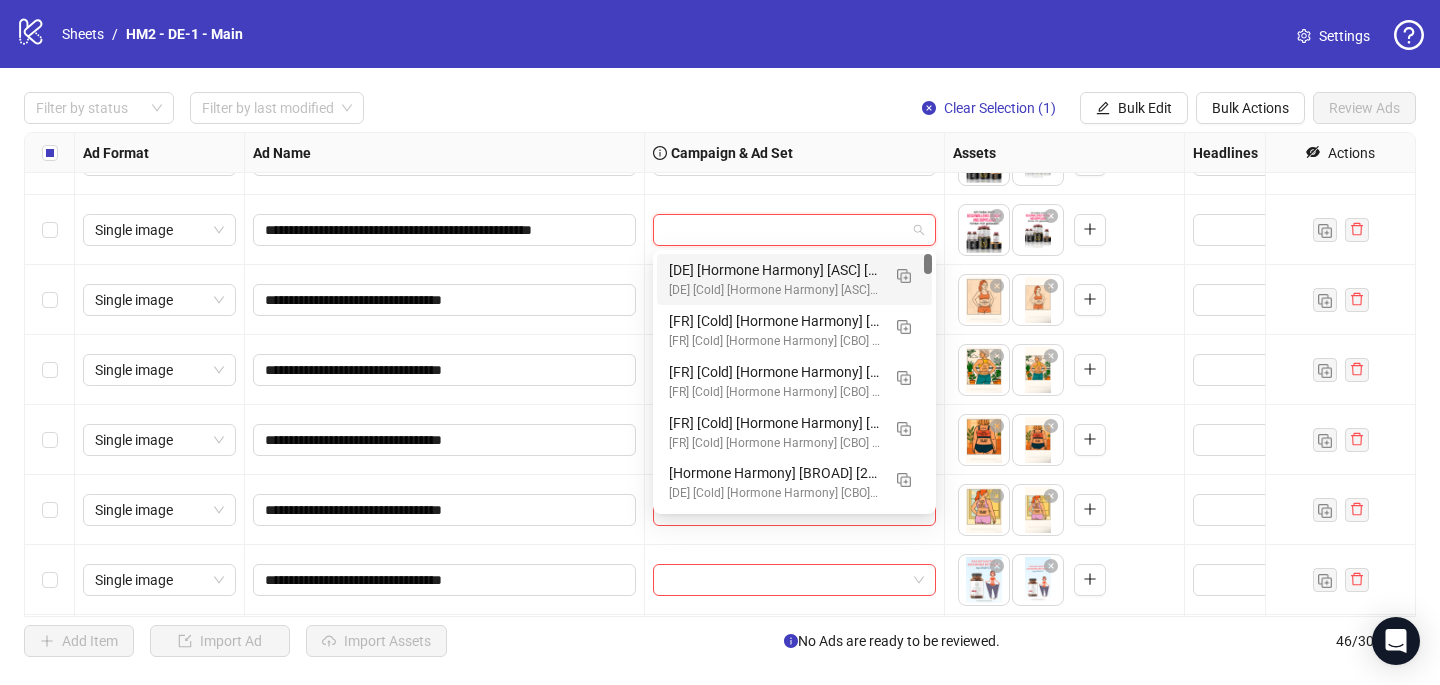 paste on "**********" 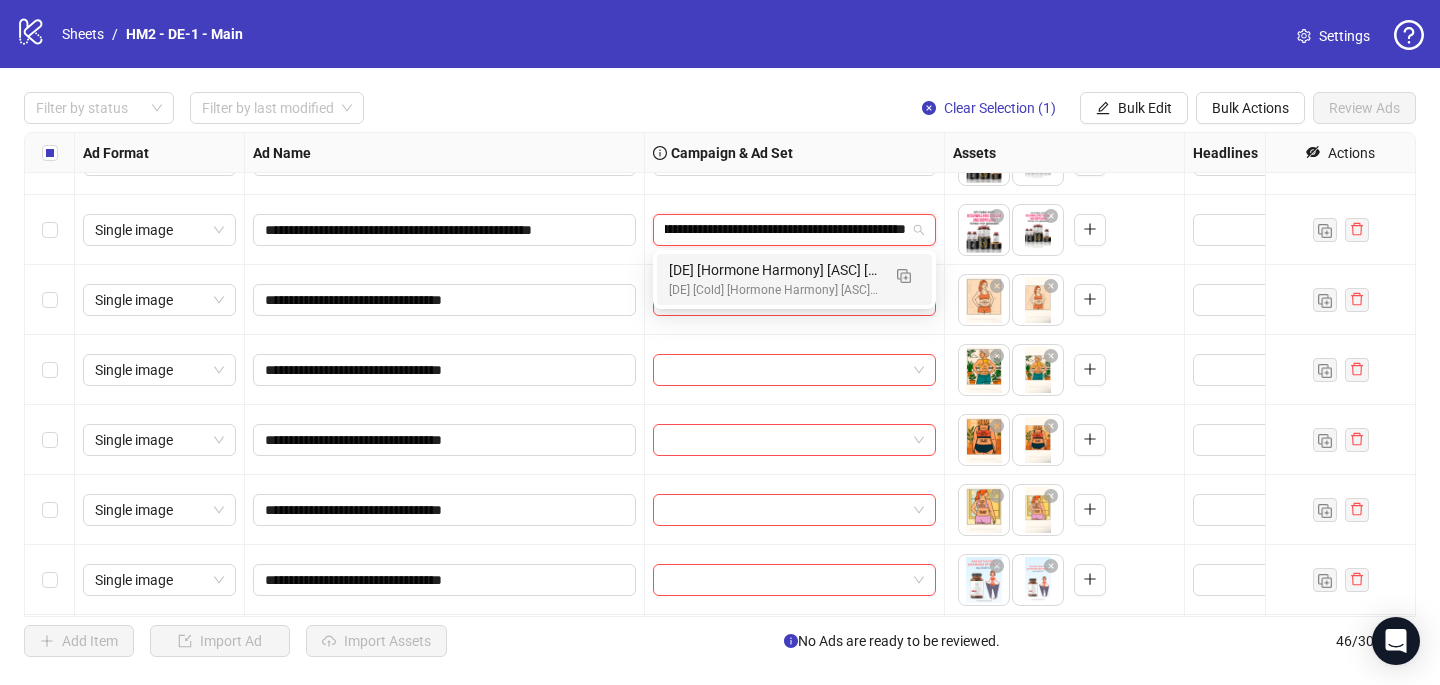 type on "**********" 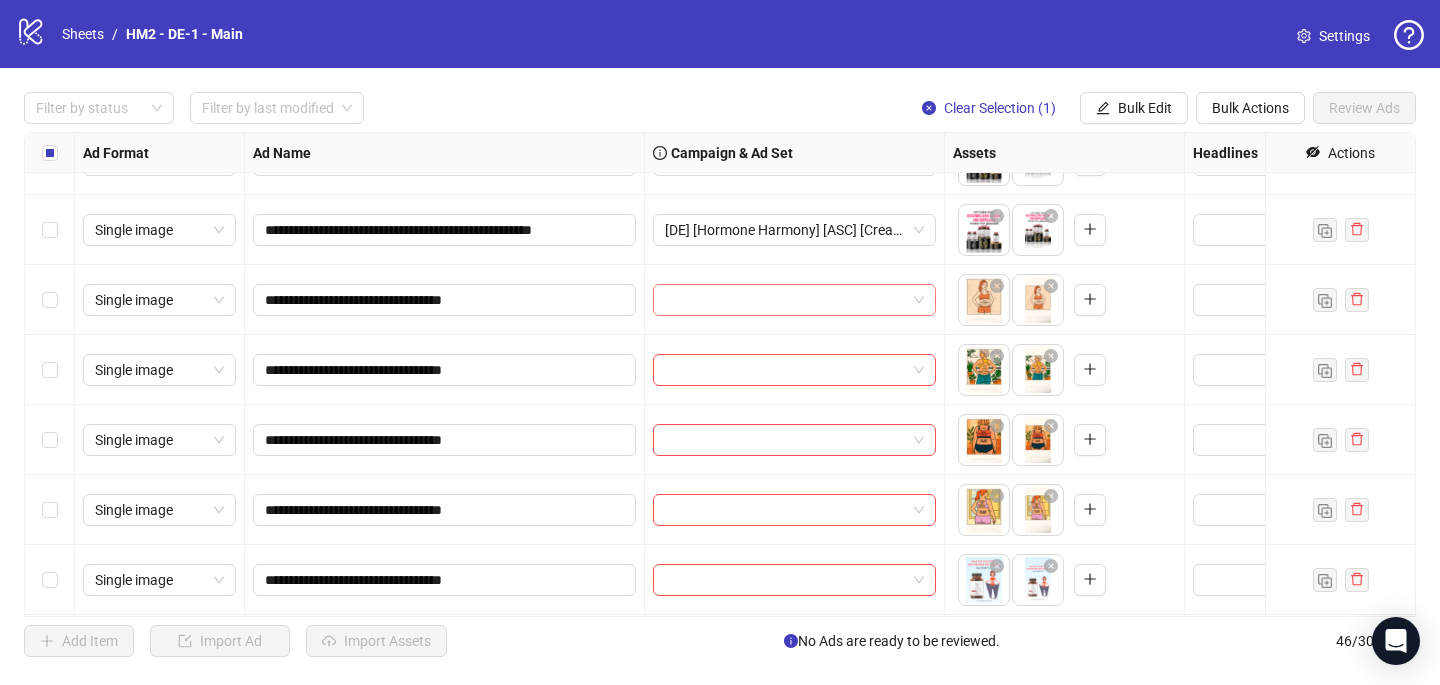 click at bounding box center [785, 300] 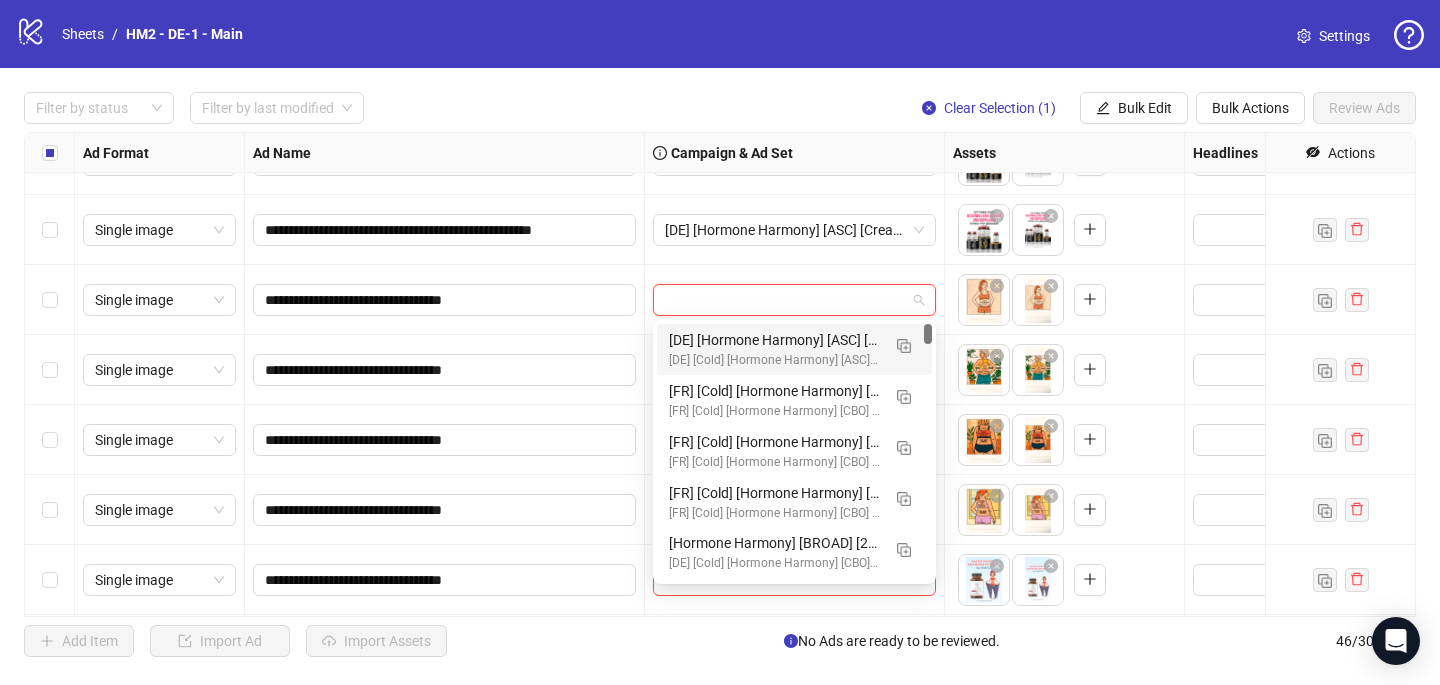 paste on "**********" 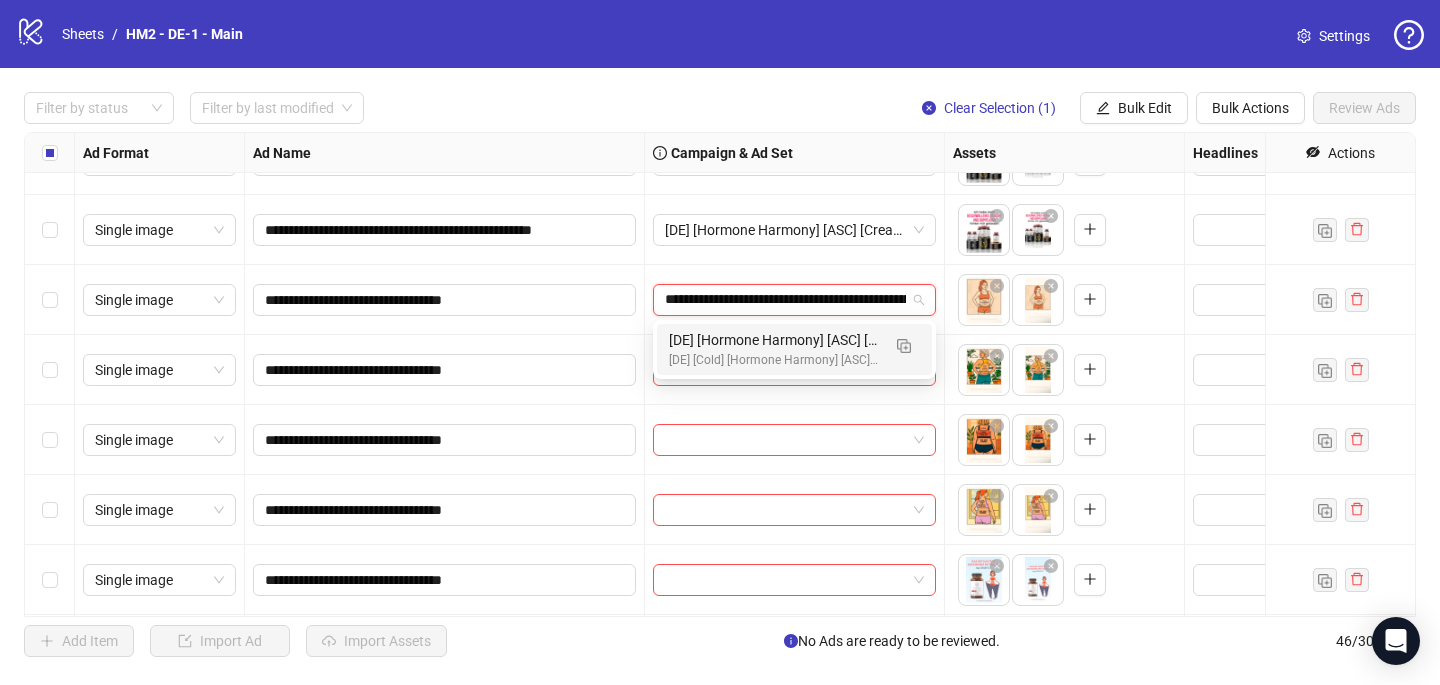 scroll, scrollTop: 0, scrollLeft: 204, axis: horizontal 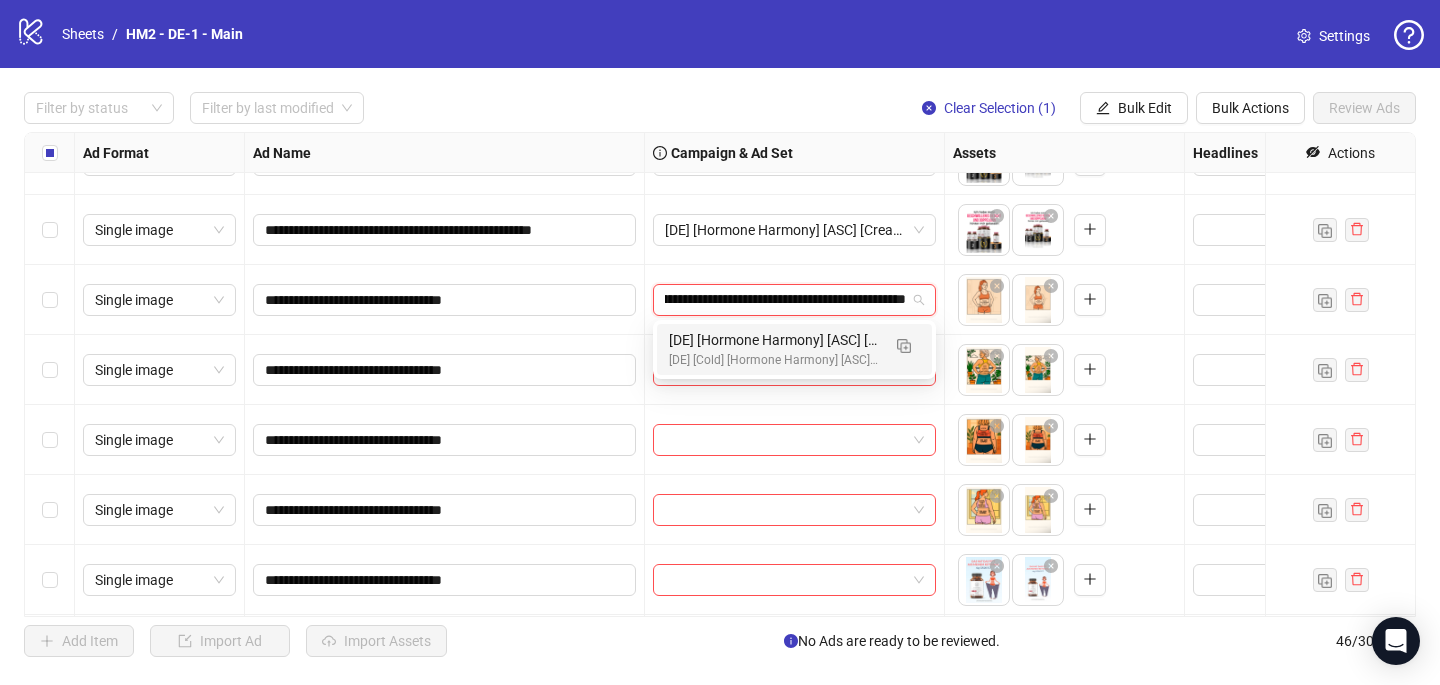 click on "[DE] [Hormone Harmony] [ASC] [Creative Insertion] [[DATE]] Ad set" at bounding box center (774, 340) 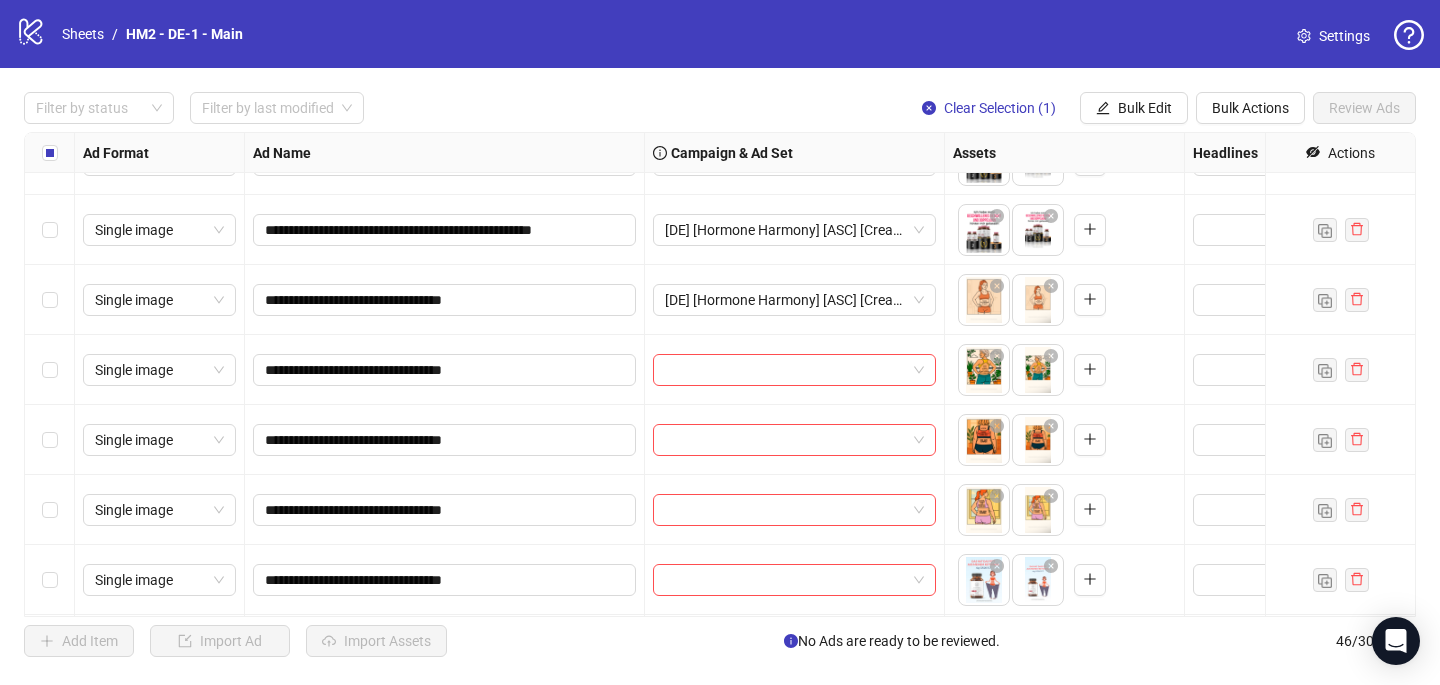 click at bounding box center (795, 370) 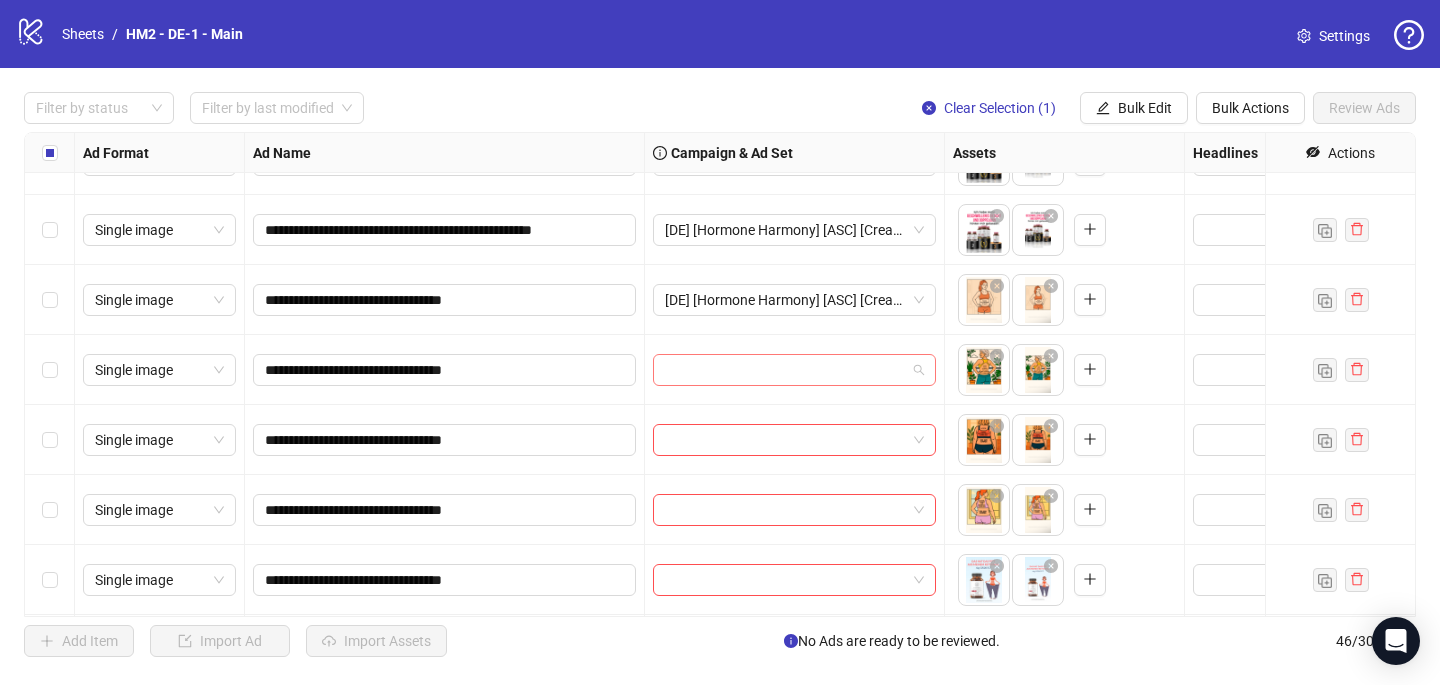 click at bounding box center (785, 370) 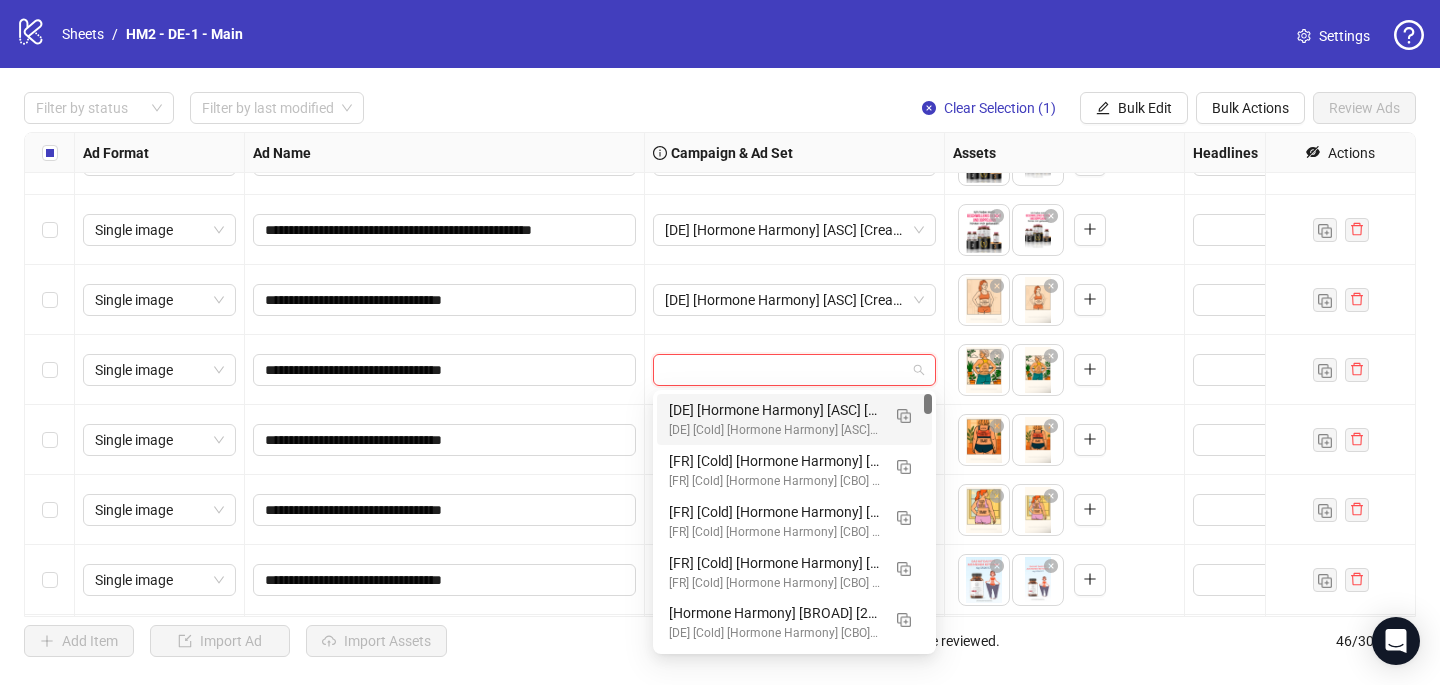 paste on "**********" 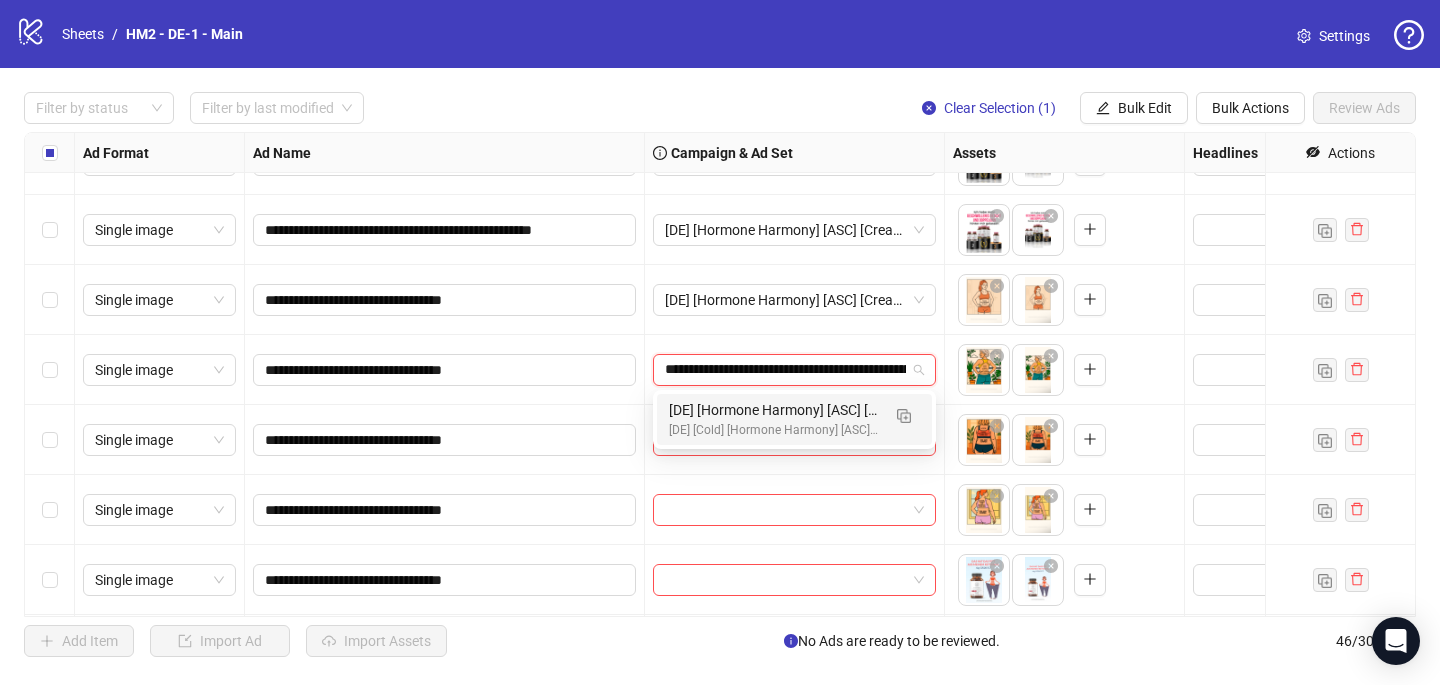 scroll, scrollTop: 0, scrollLeft: 204, axis: horizontal 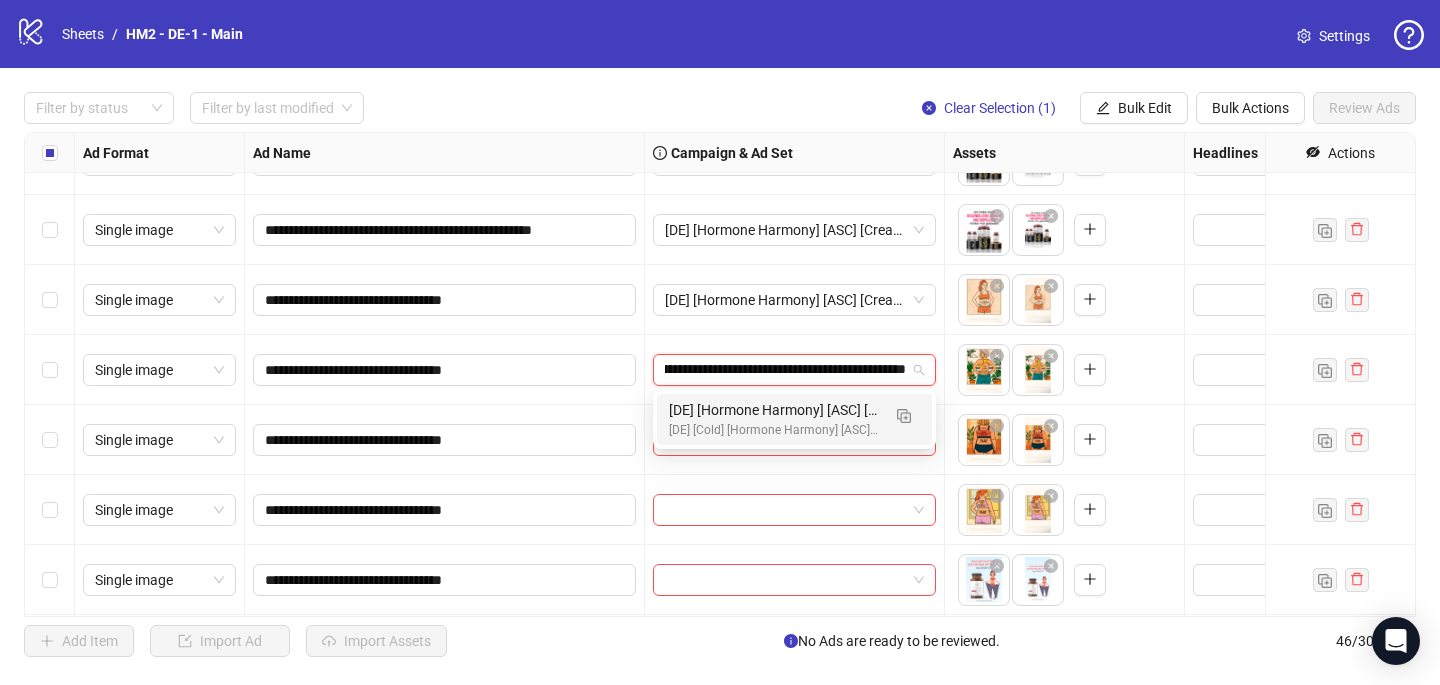 click on "[DE] [Hormone Harmony] [ASC] [Creative Insertion] [[DATE]] Ad set" at bounding box center [774, 410] 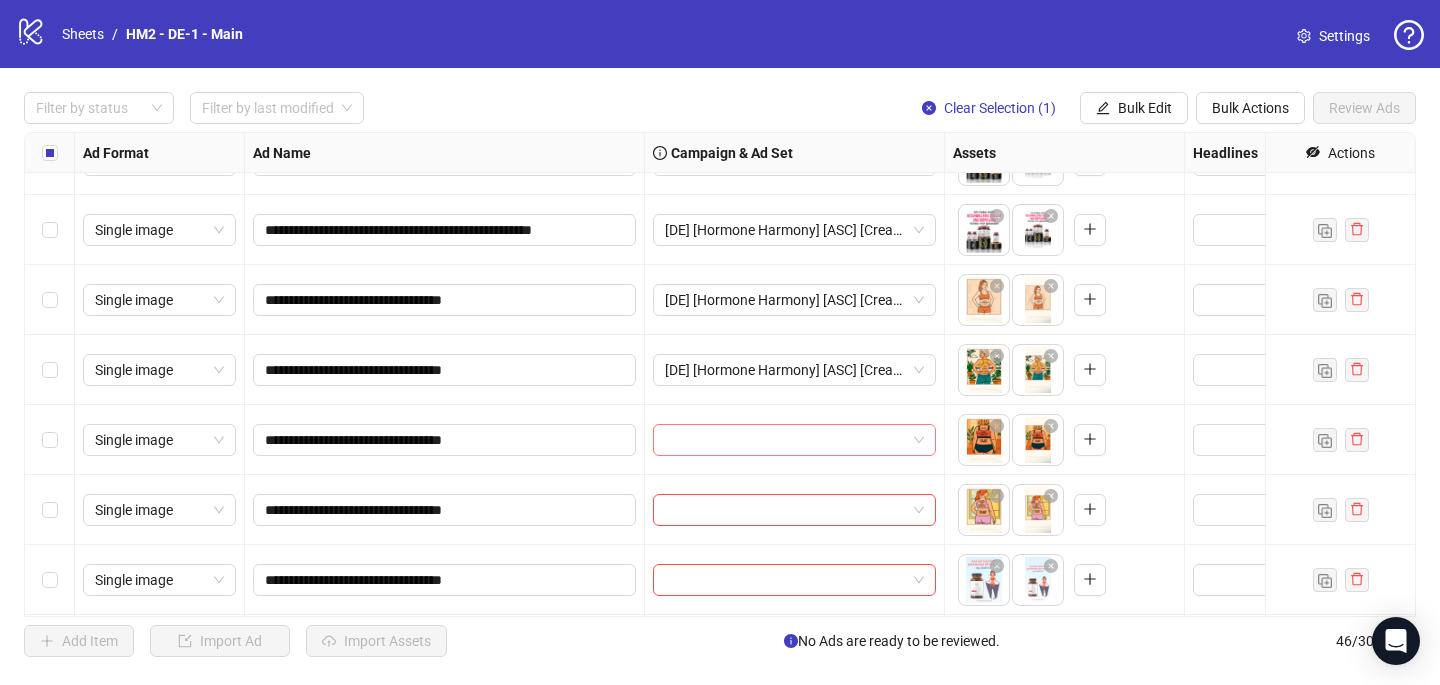 click at bounding box center (785, 440) 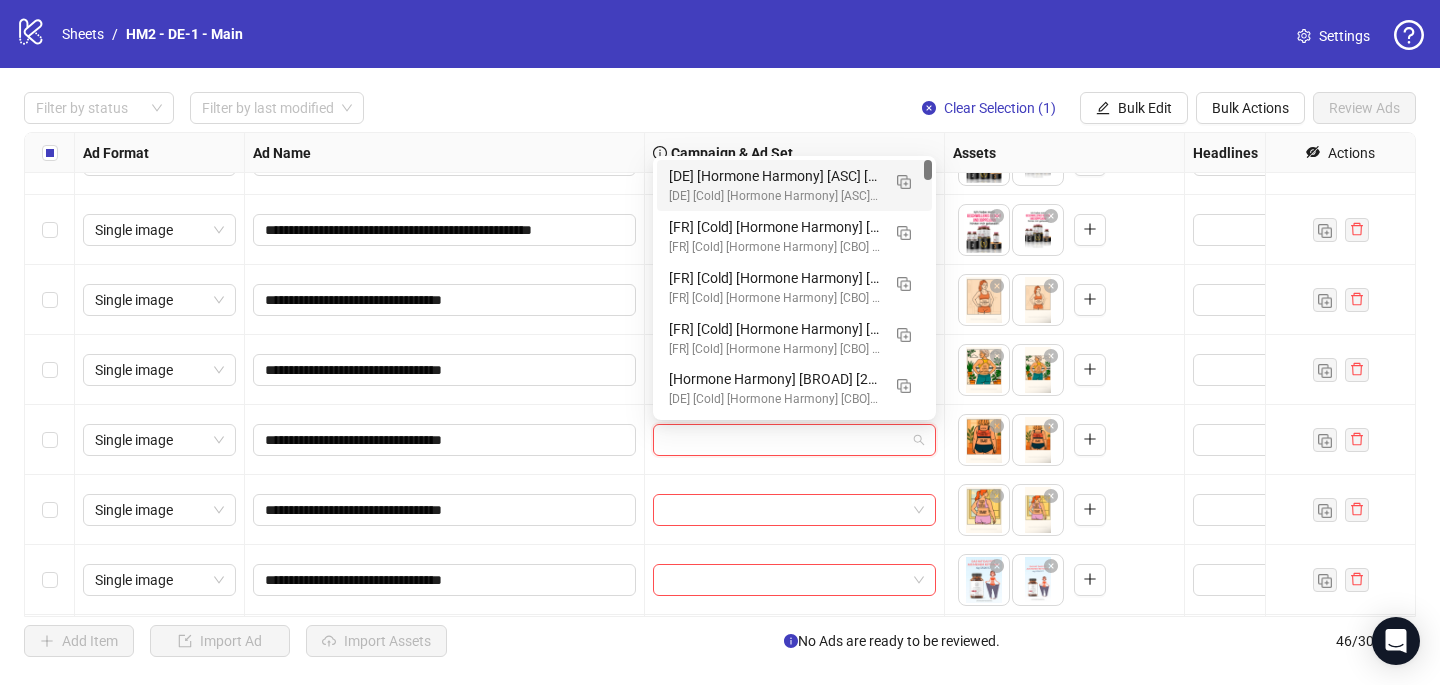 paste on "**********" 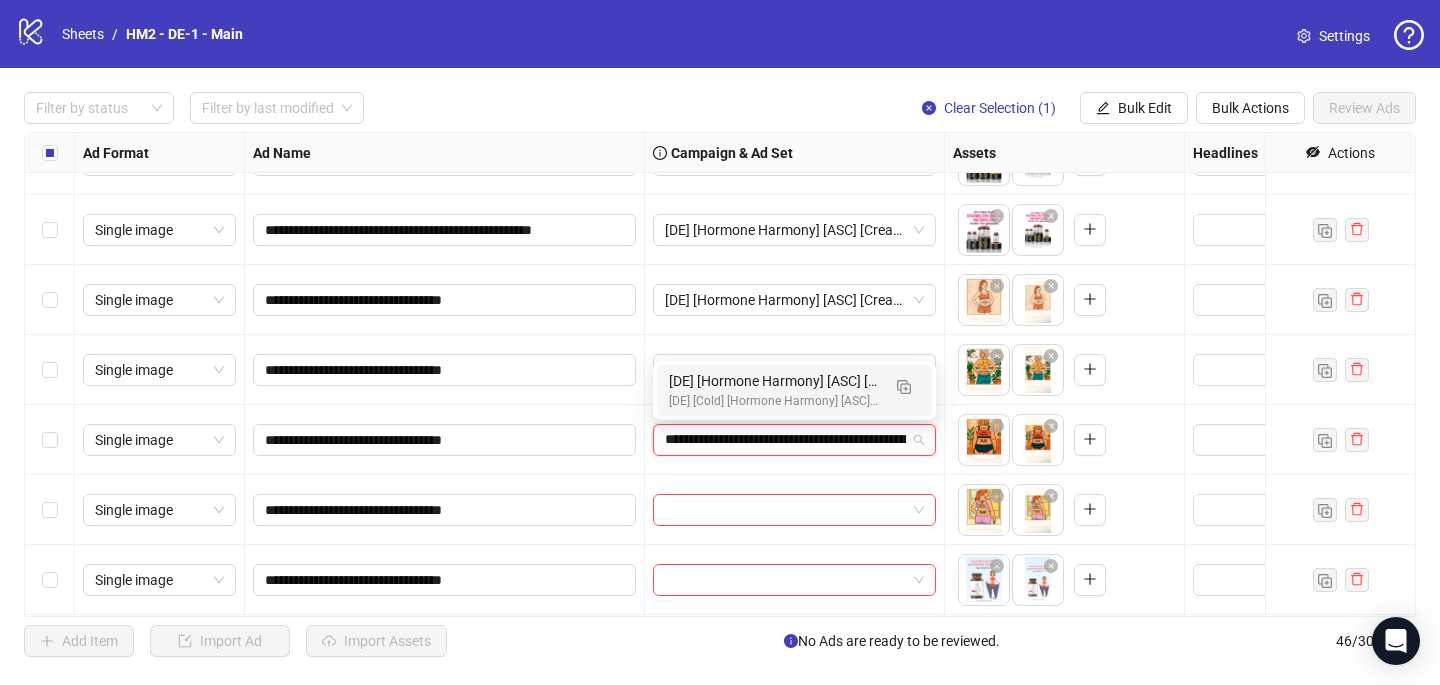 scroll, scrollTop: 0, scrollLeft: 204, axis: horizontal 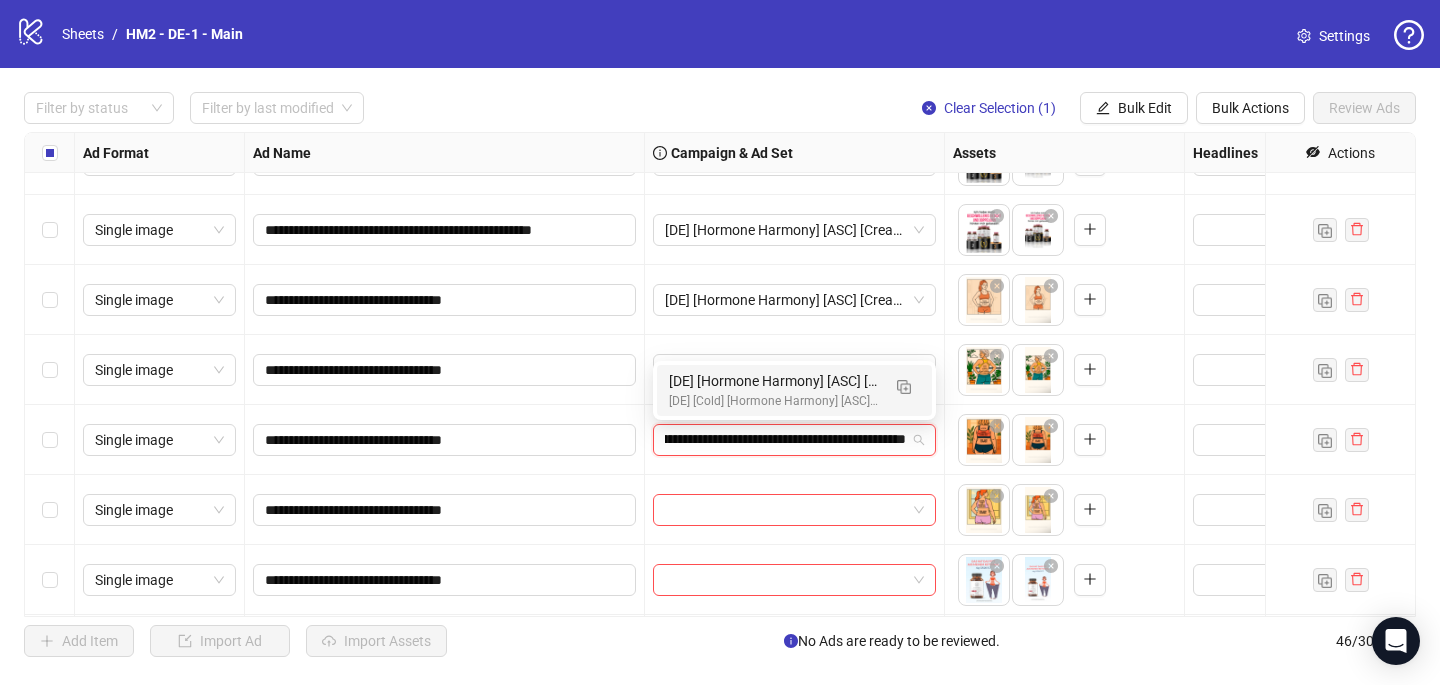 click on "[DE] [Hormone Harmony] [ASC] [Creative Insertion] [[DATE]] Ad set" at bounding box center (774, 381) 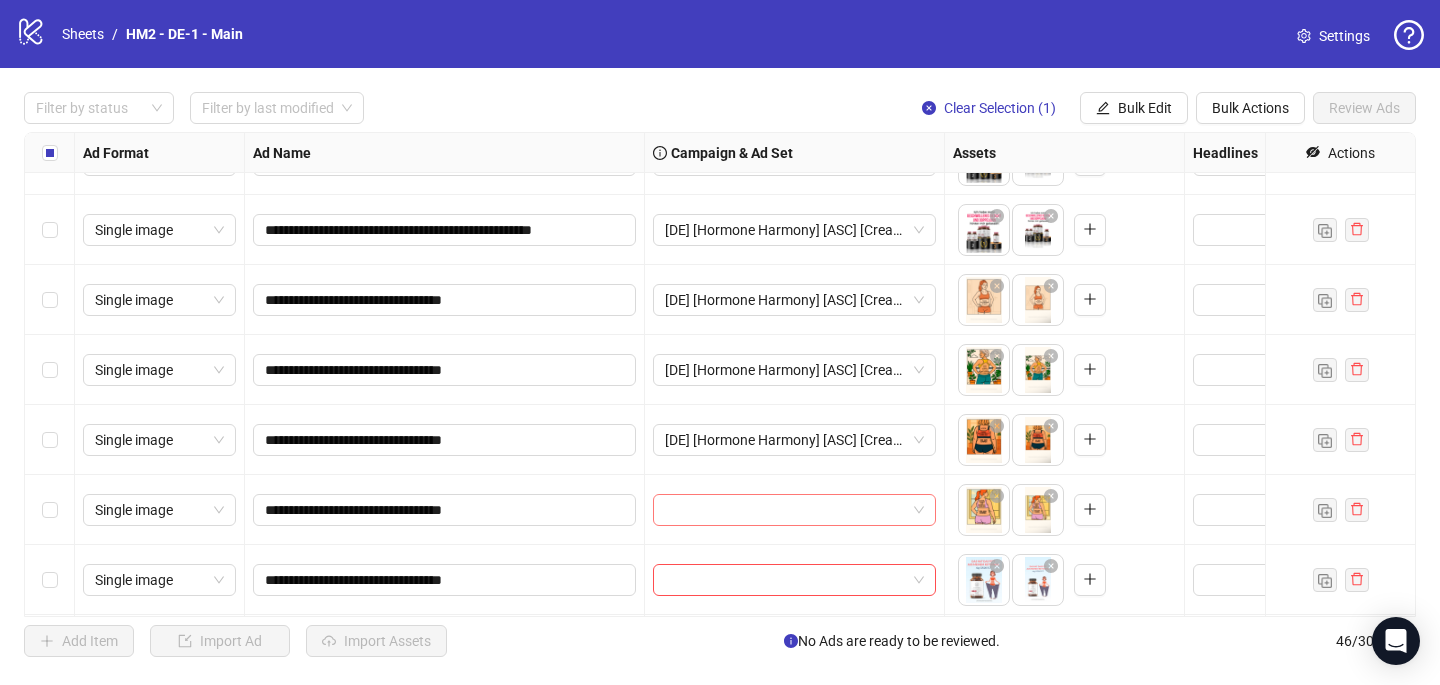 click at bounding box center [785, 510] 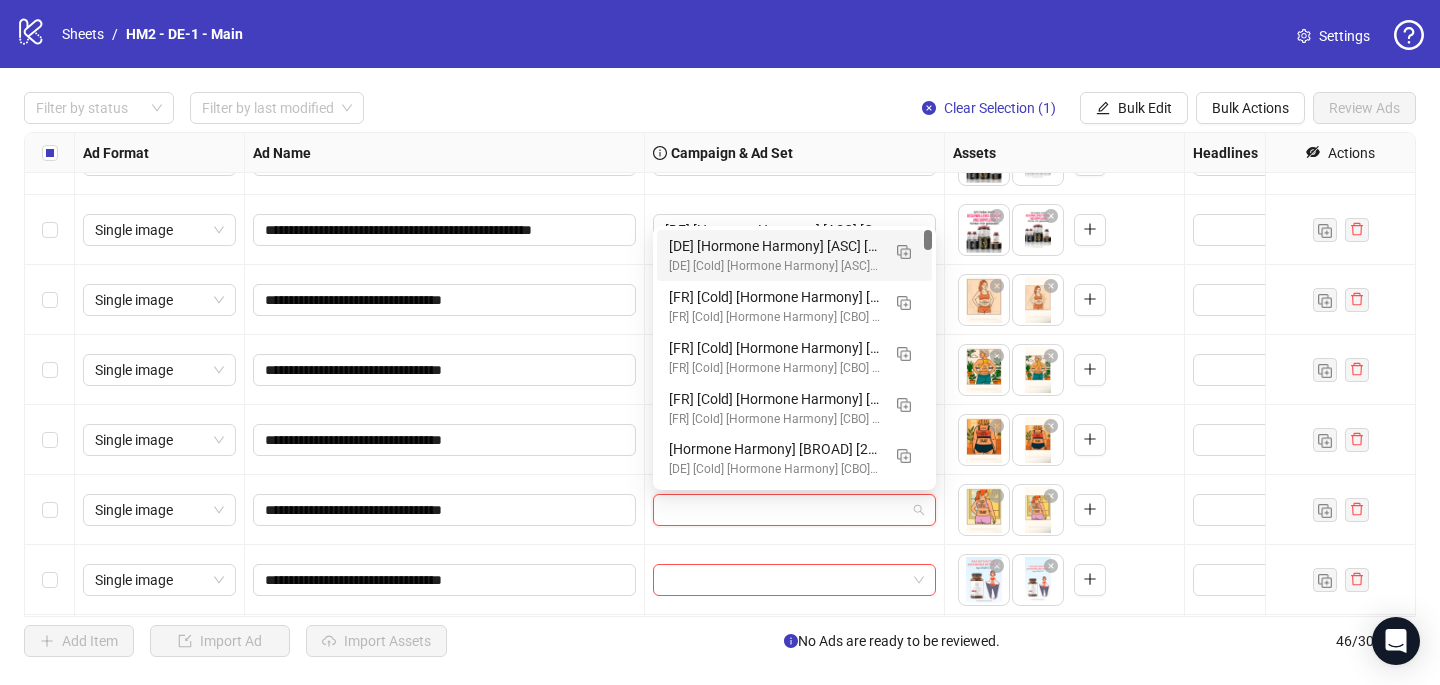 paste on "**********" 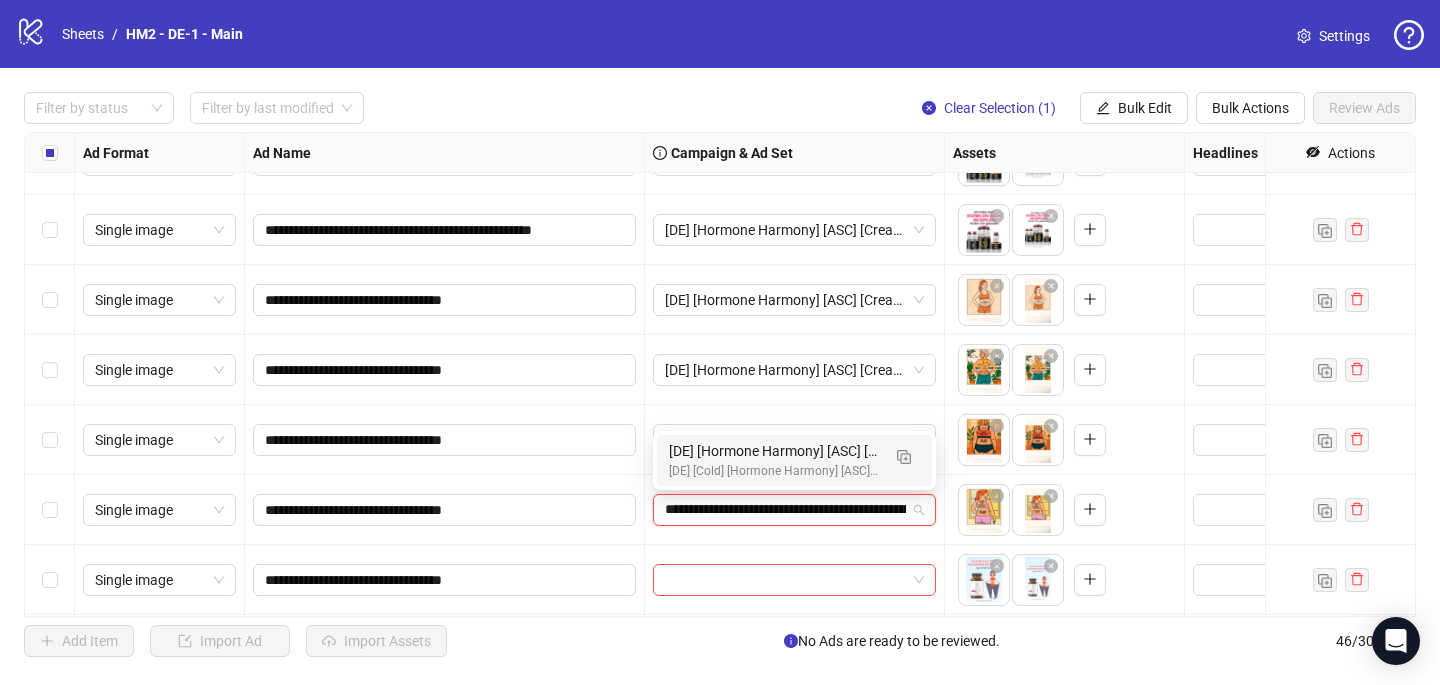 scroll, scrollTop: 0, scrollLeft: 204, axis: horizontal 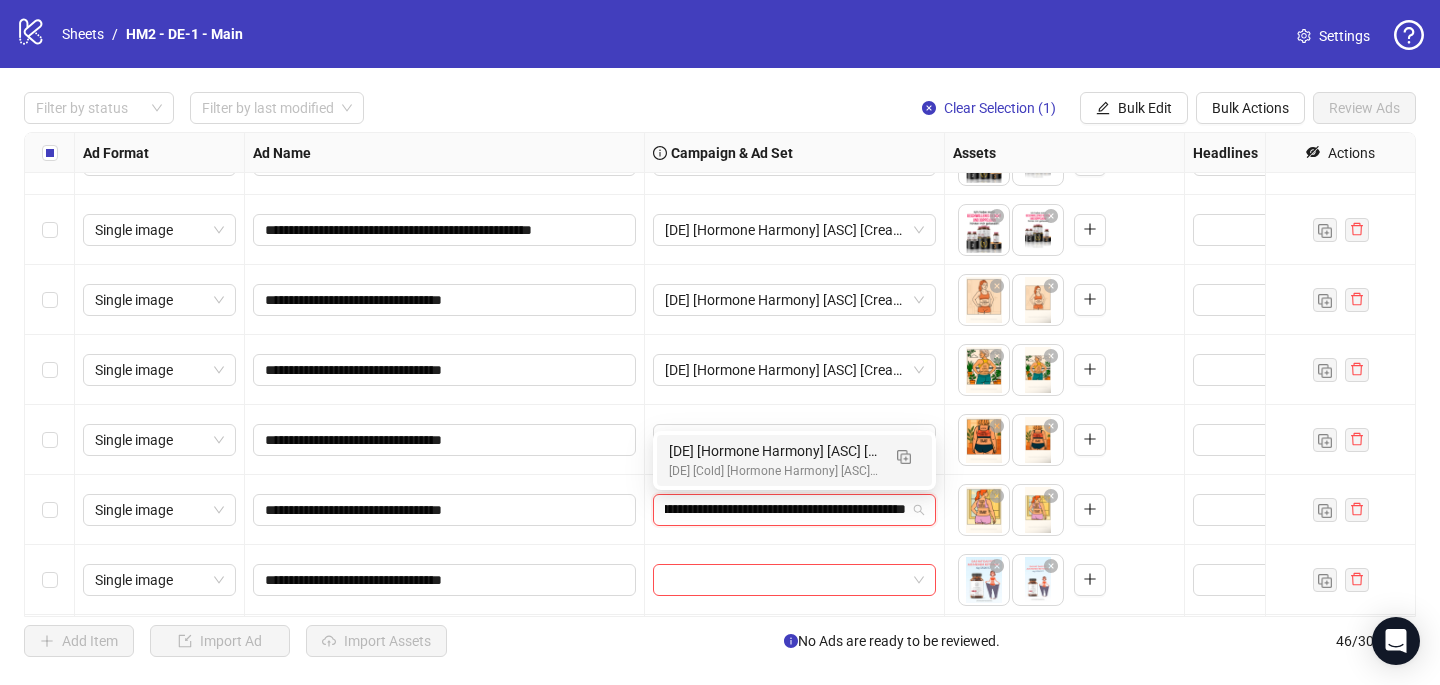 click on "[DE] [Cold] [Hormone Harmony] [ASC] [Creative Insertion] [[DATE]] # 1,000€" at bounding box center (774, 471) 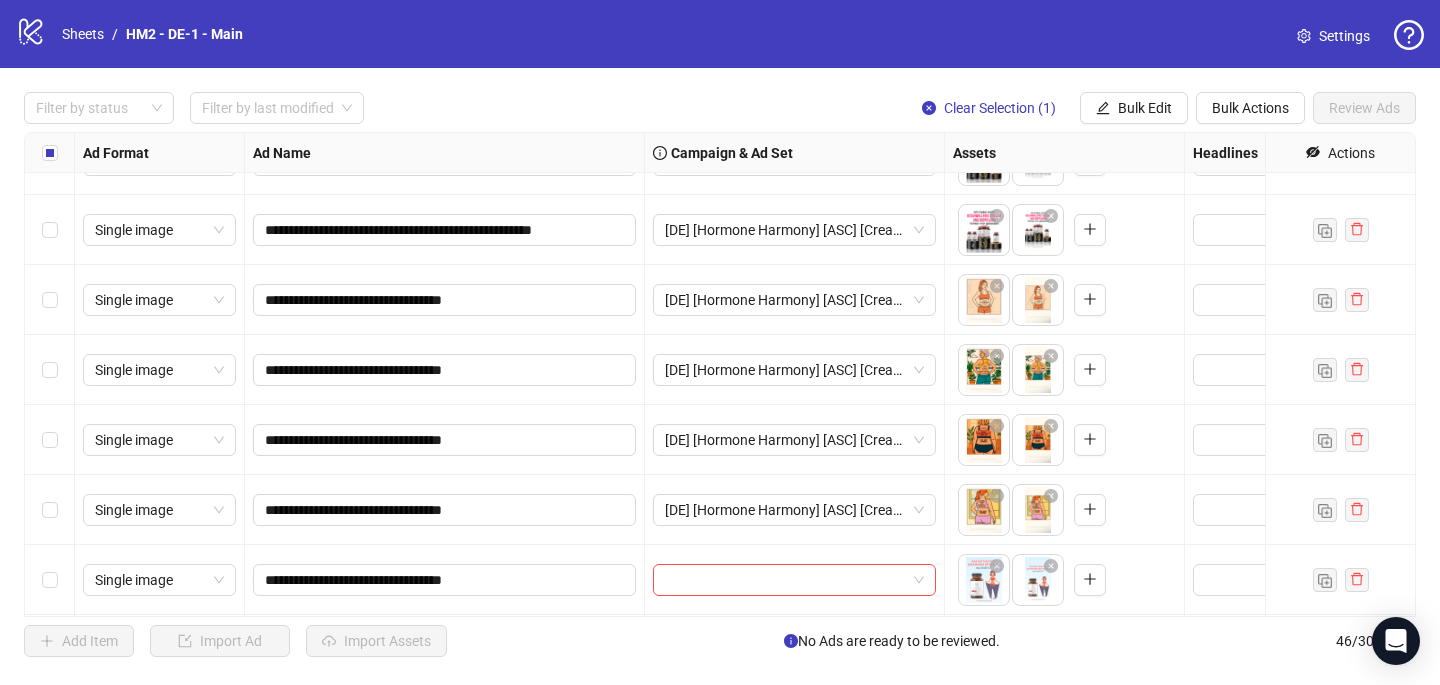 scroll, scrollTop: 1069, scrollLeft: 0, axis: vertical 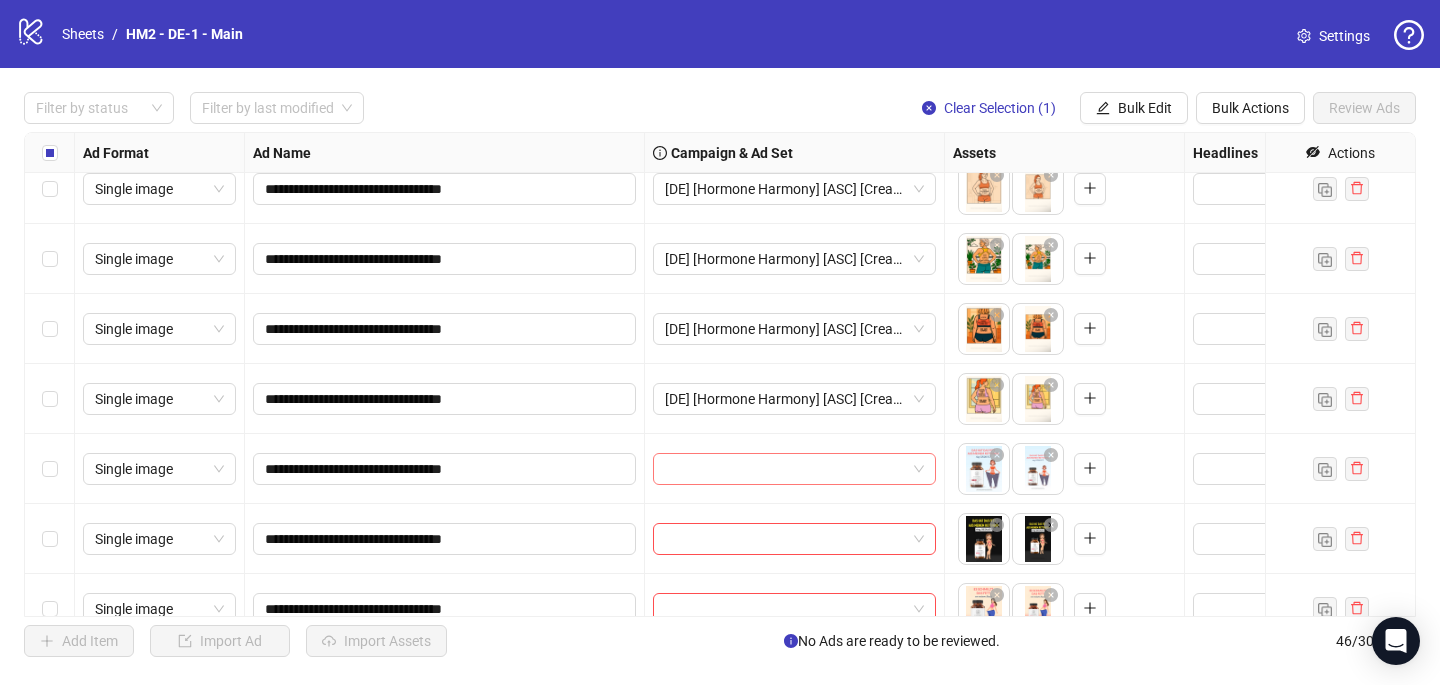 click at bounding box center (785, 469) 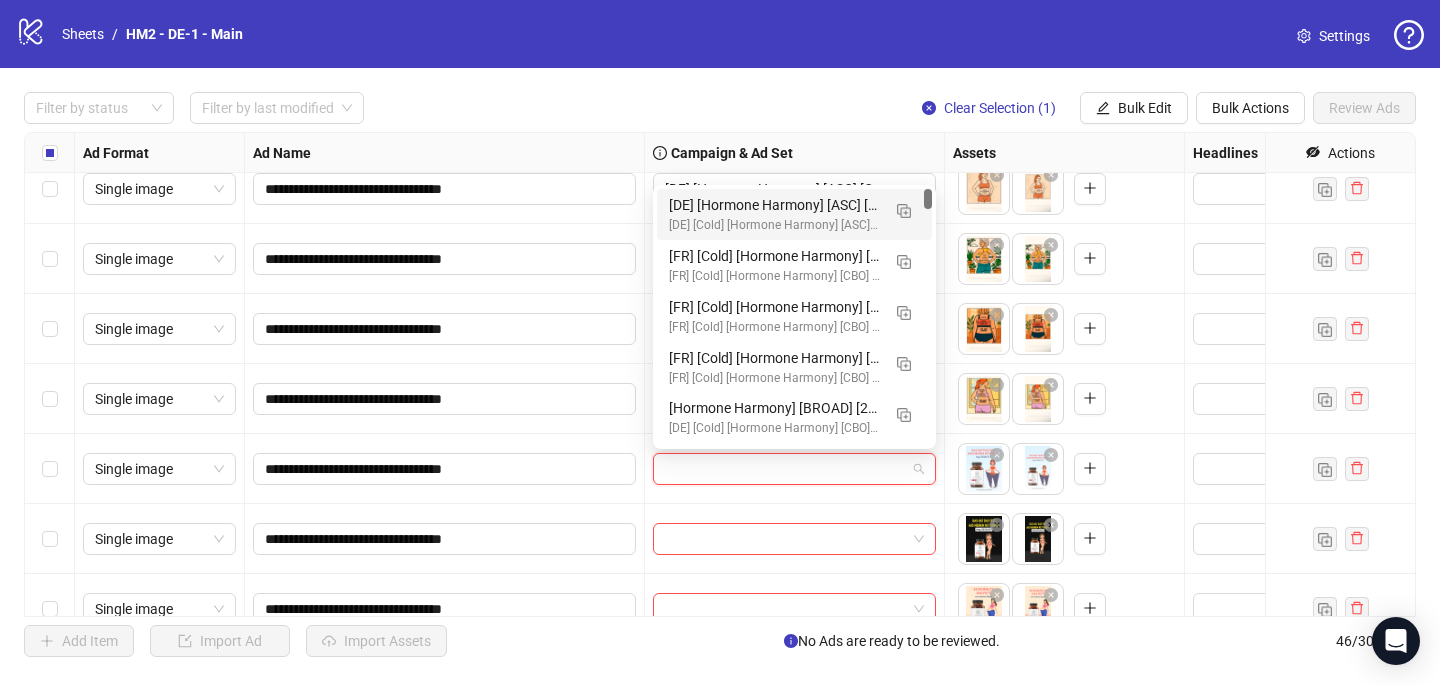 paste on "**********" 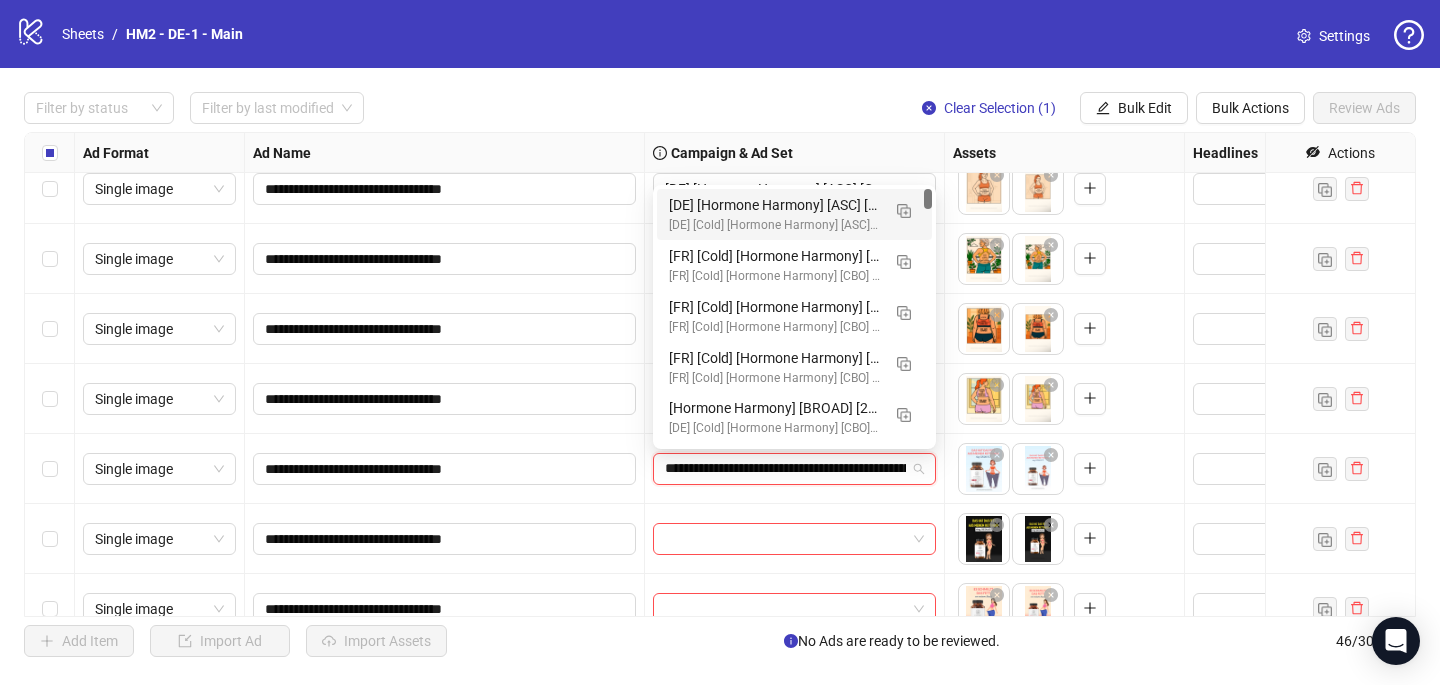 scroll, scrollTop: 0, scrollLeft: 204, axis: horizontal 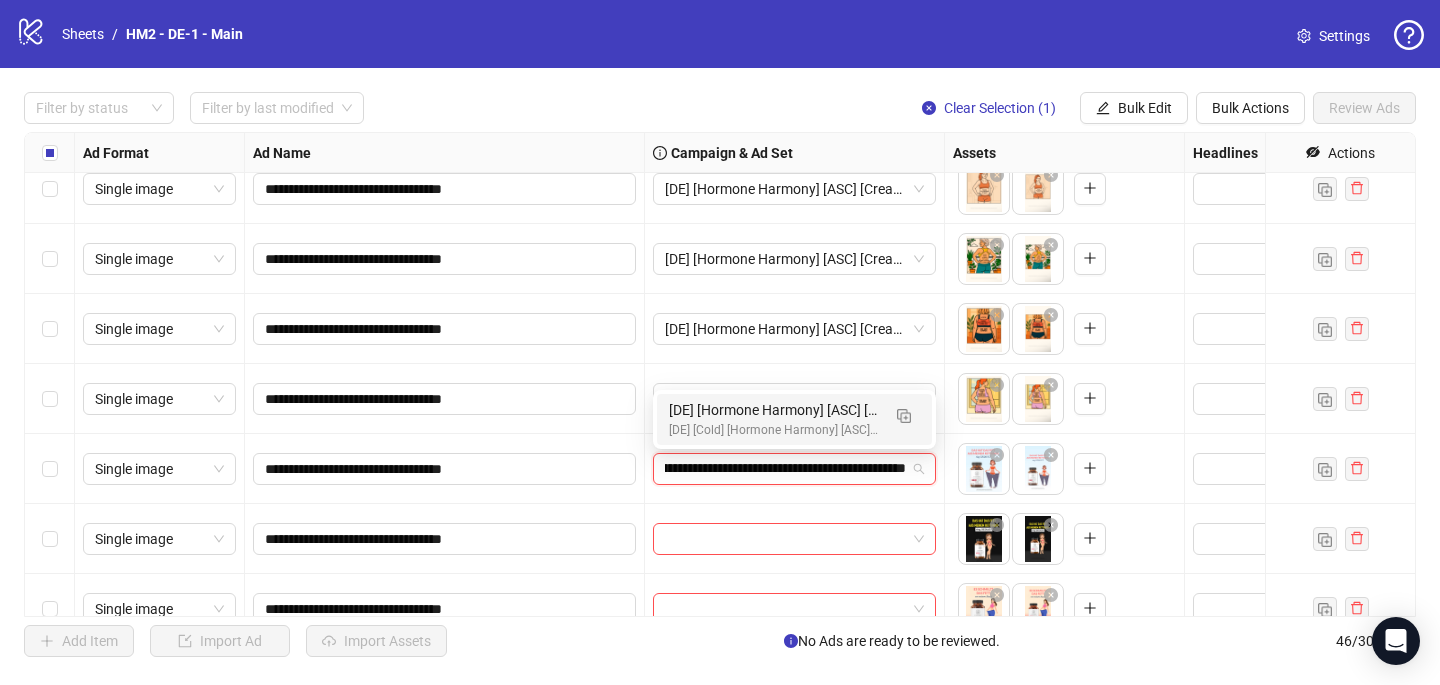 click on "[DE] [Hormone Harmony] [ASC] [Creative Insertion] [[DATE]] Ad set" at bounding box center [774, 410] 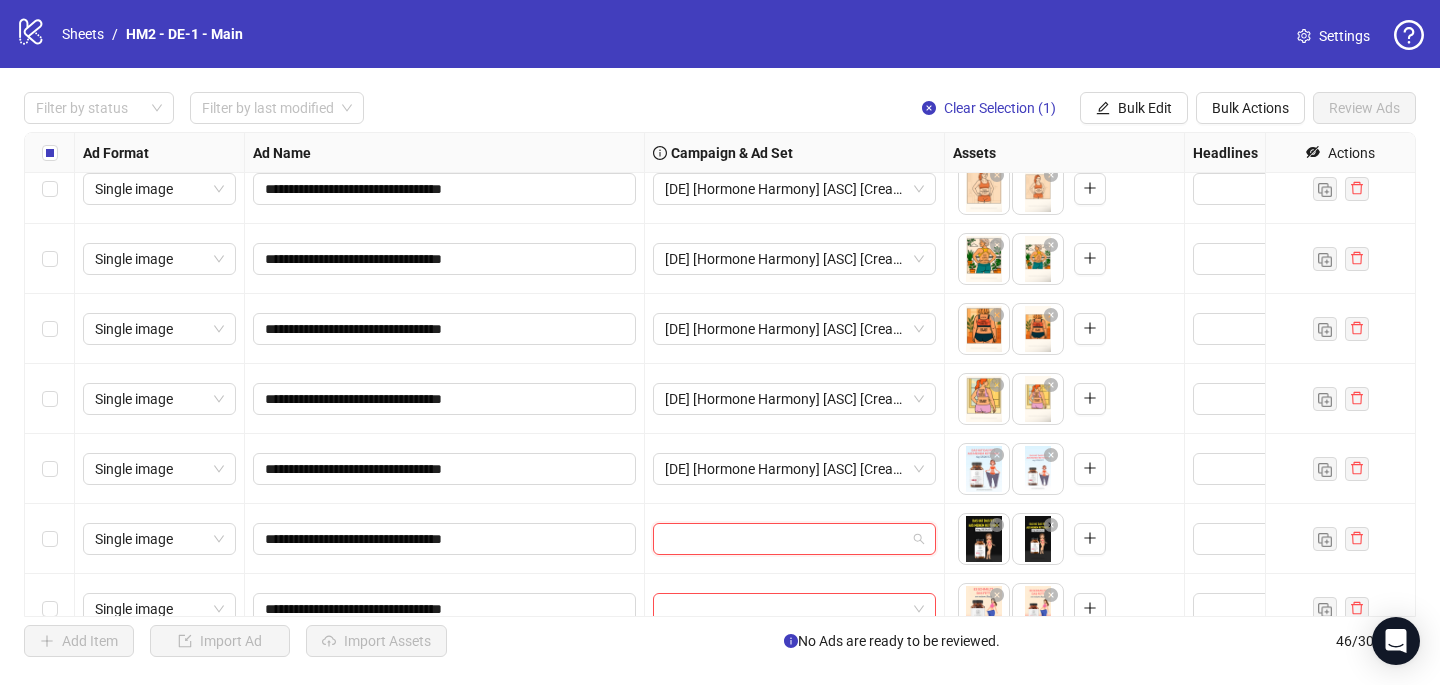 click at bounding box center [785, 539] 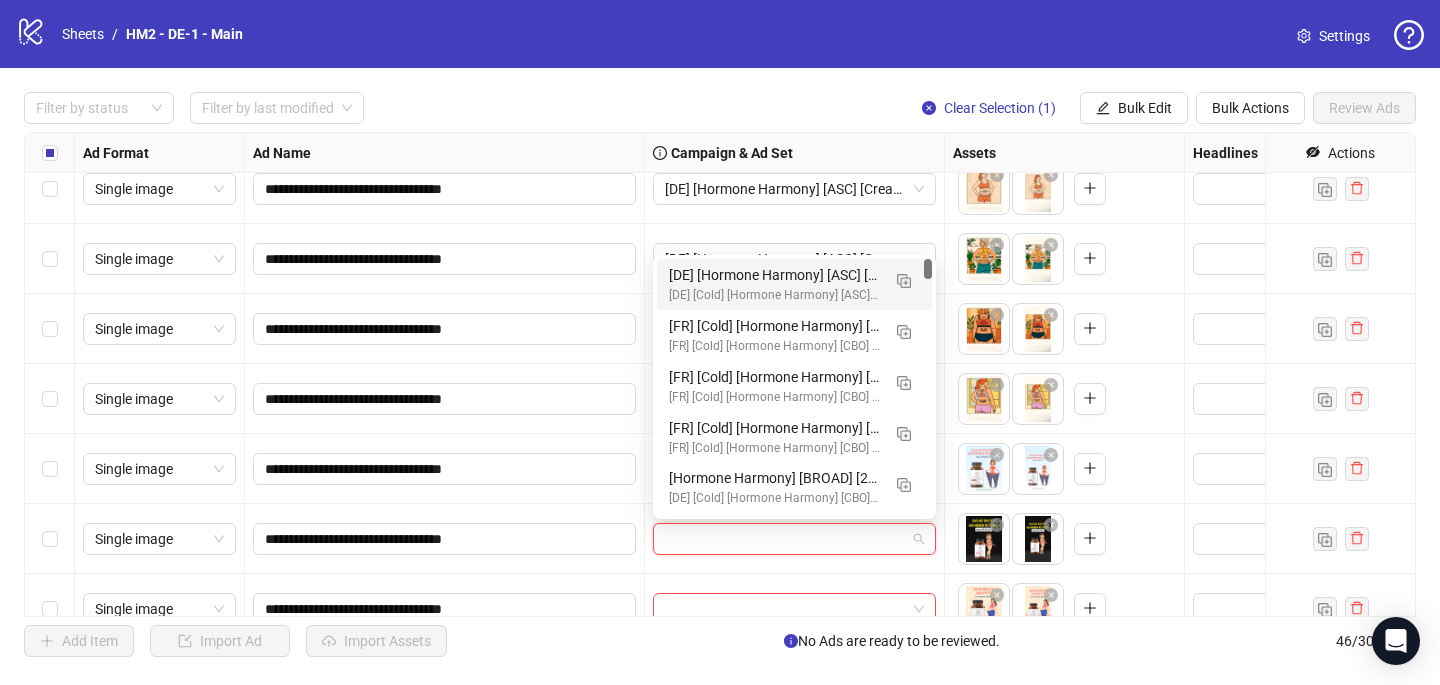 paste on "**********" 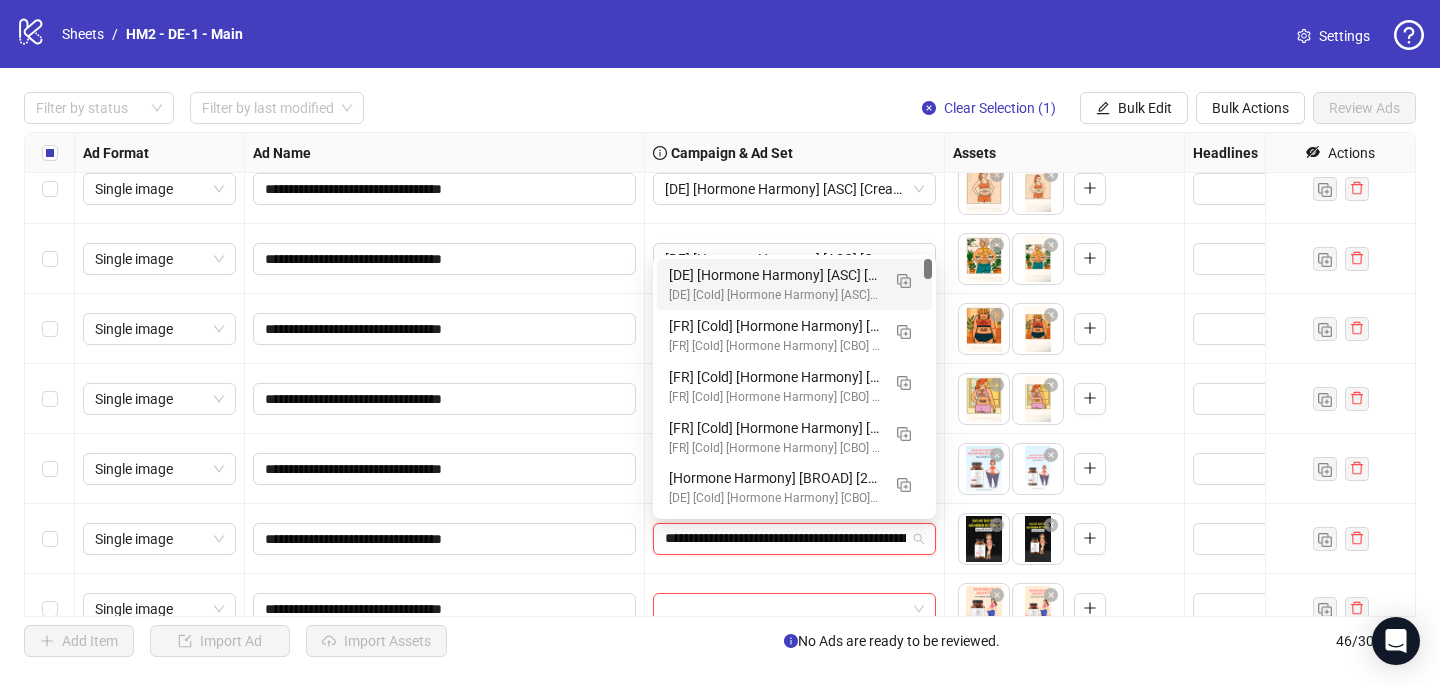 scroll, scrollTop: 0, scrollLeft: 204, axis: horizontal 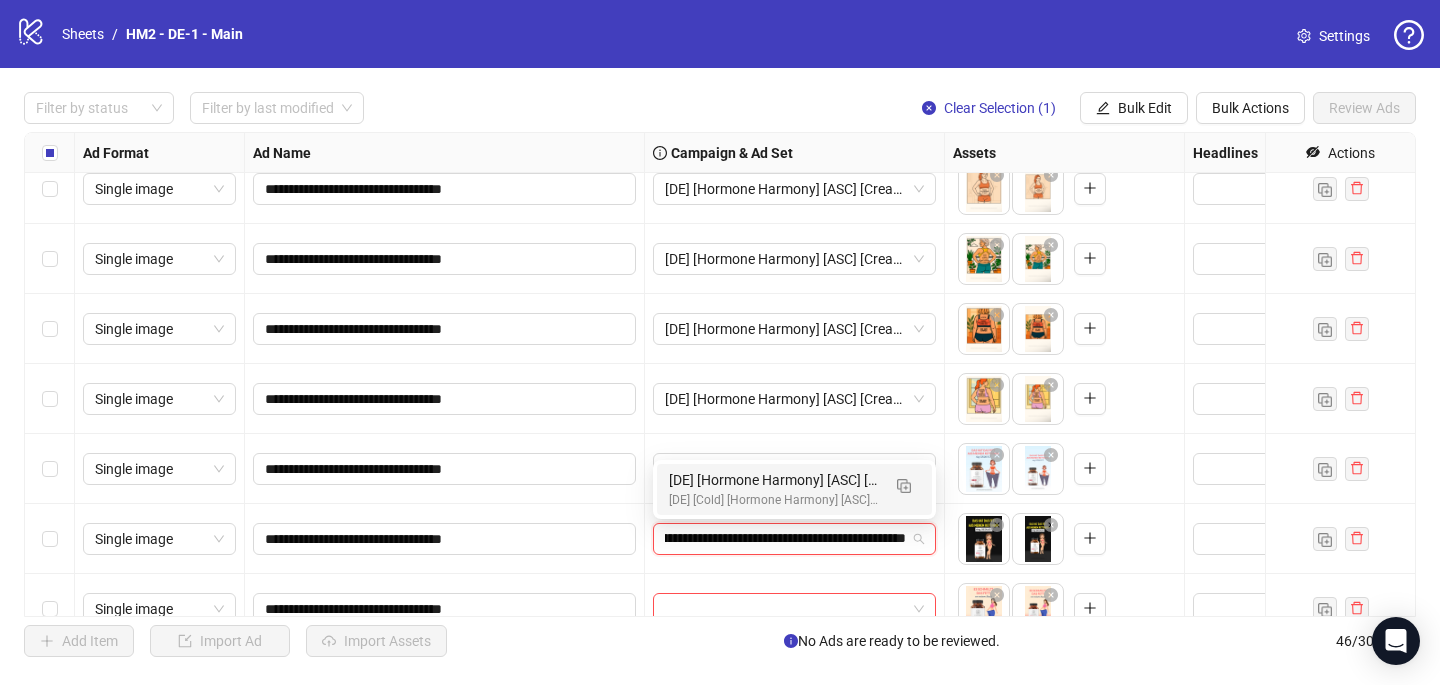 click on "[DE] [Hormone Harmony] [ASC] [Creative Insertion] [[DATE]] Ad set" at bounding box center [774, 480] 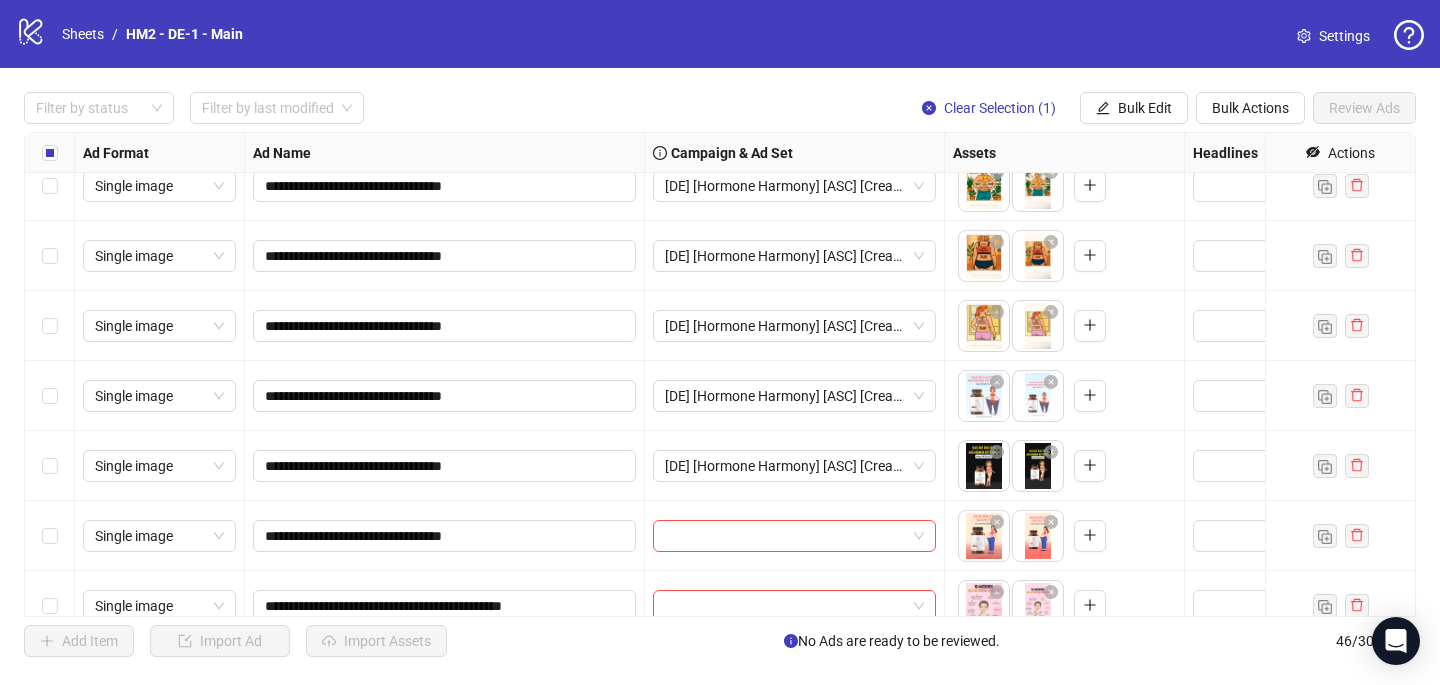 scroll, scrollTop: 1175, scrollLeft: 0, axis: vertical 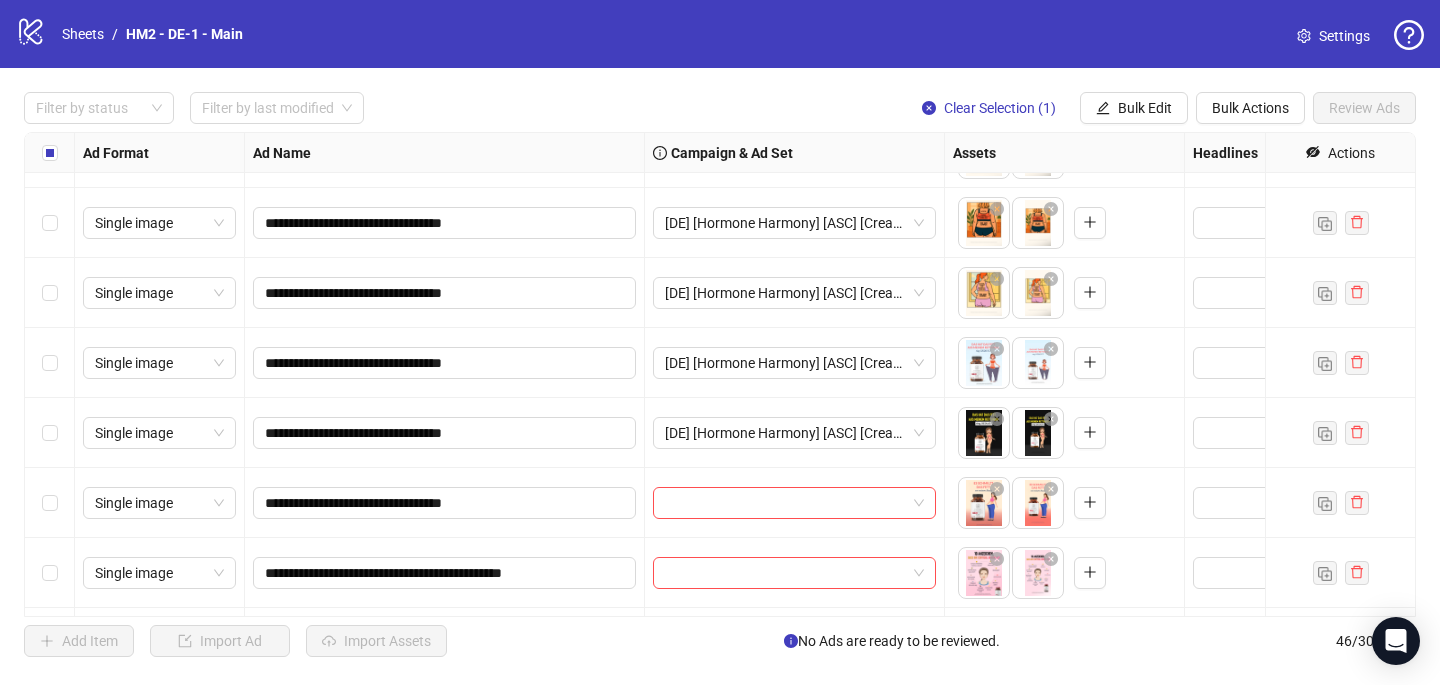 click at bounding box center (795, 503) 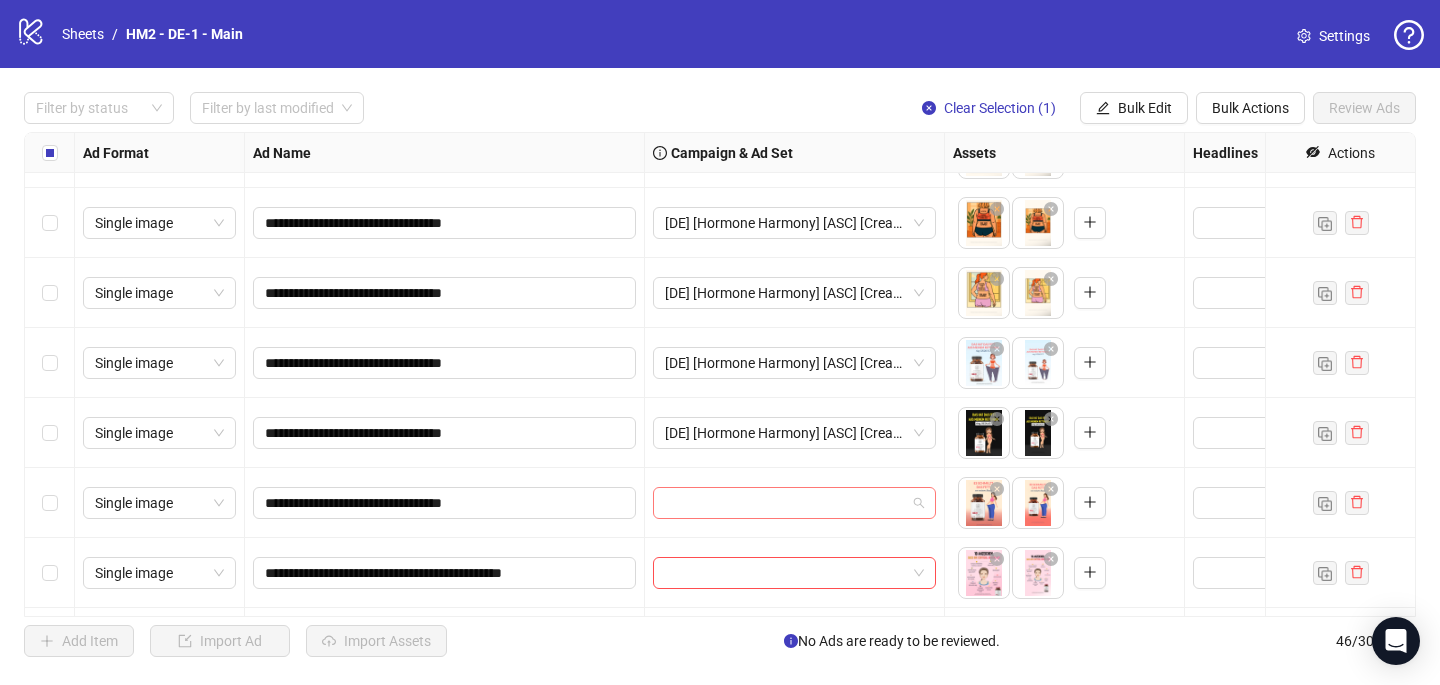 click at bounding box center [785, 503] 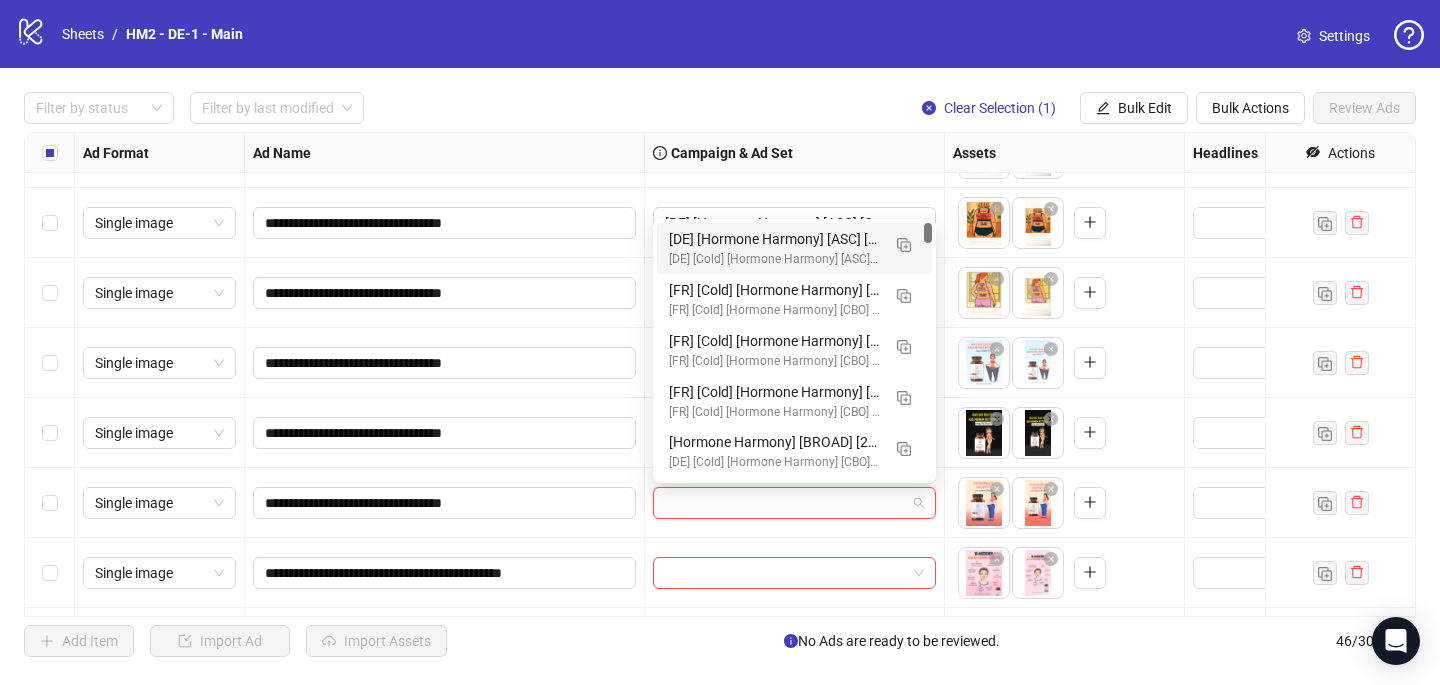 paste on "**********" 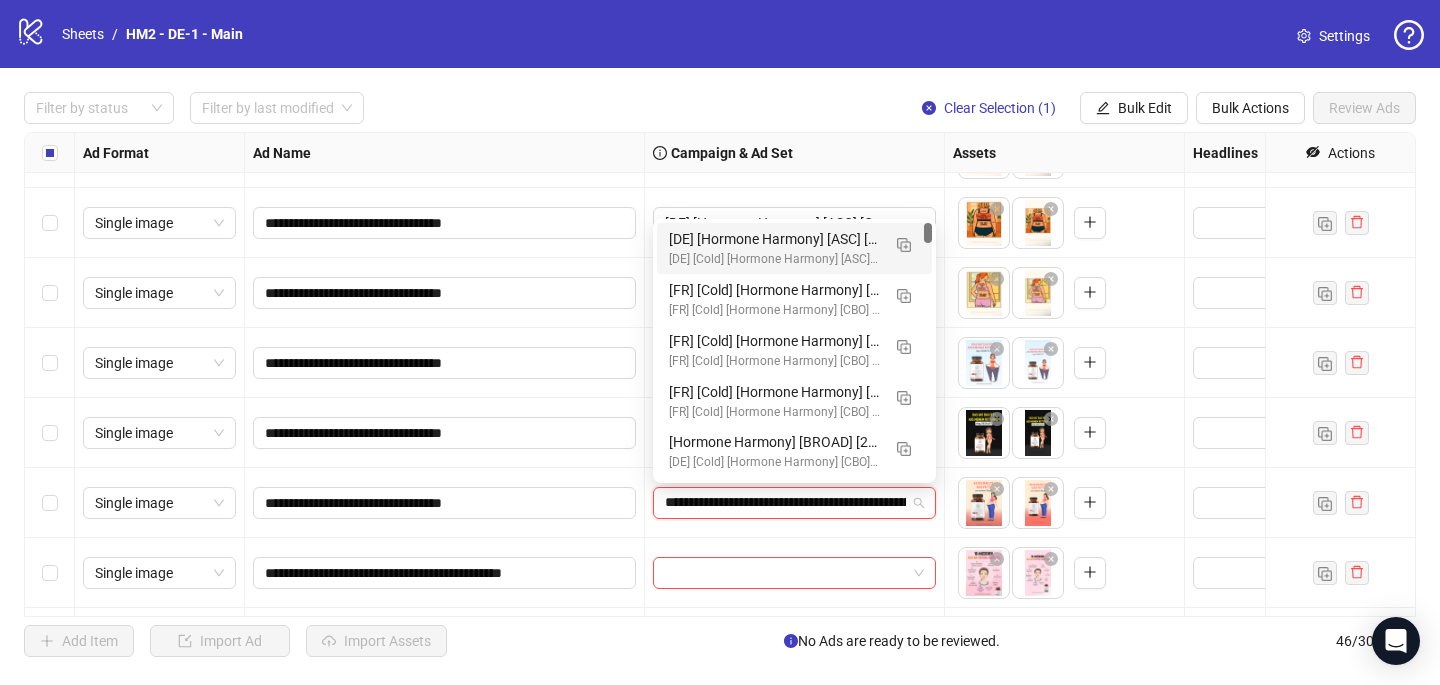 scroll, scrollTop: 0, scrollLeft: 204, axis: horizontal 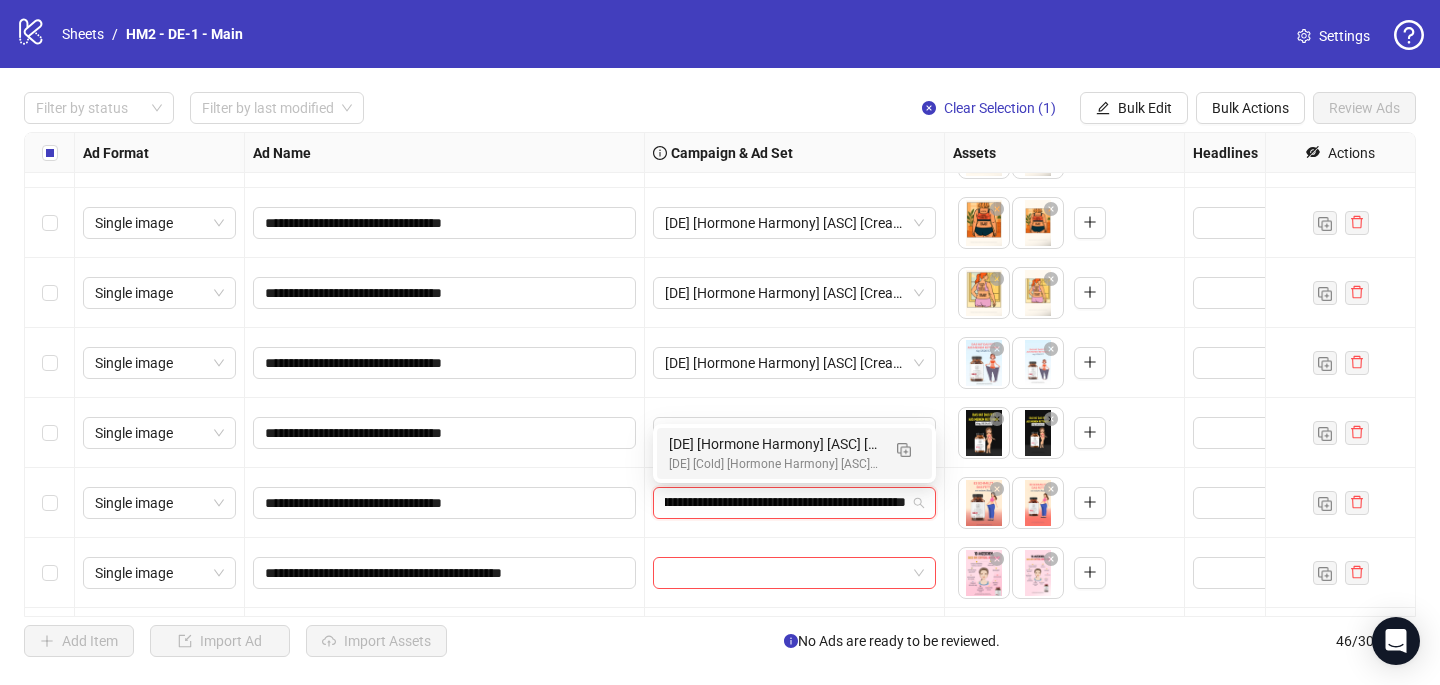 click on "[DE] [Hormone Harmony] [ASC] [Creative Insertion] [[DATE]] Ad set" at bounding box center [774, 444] 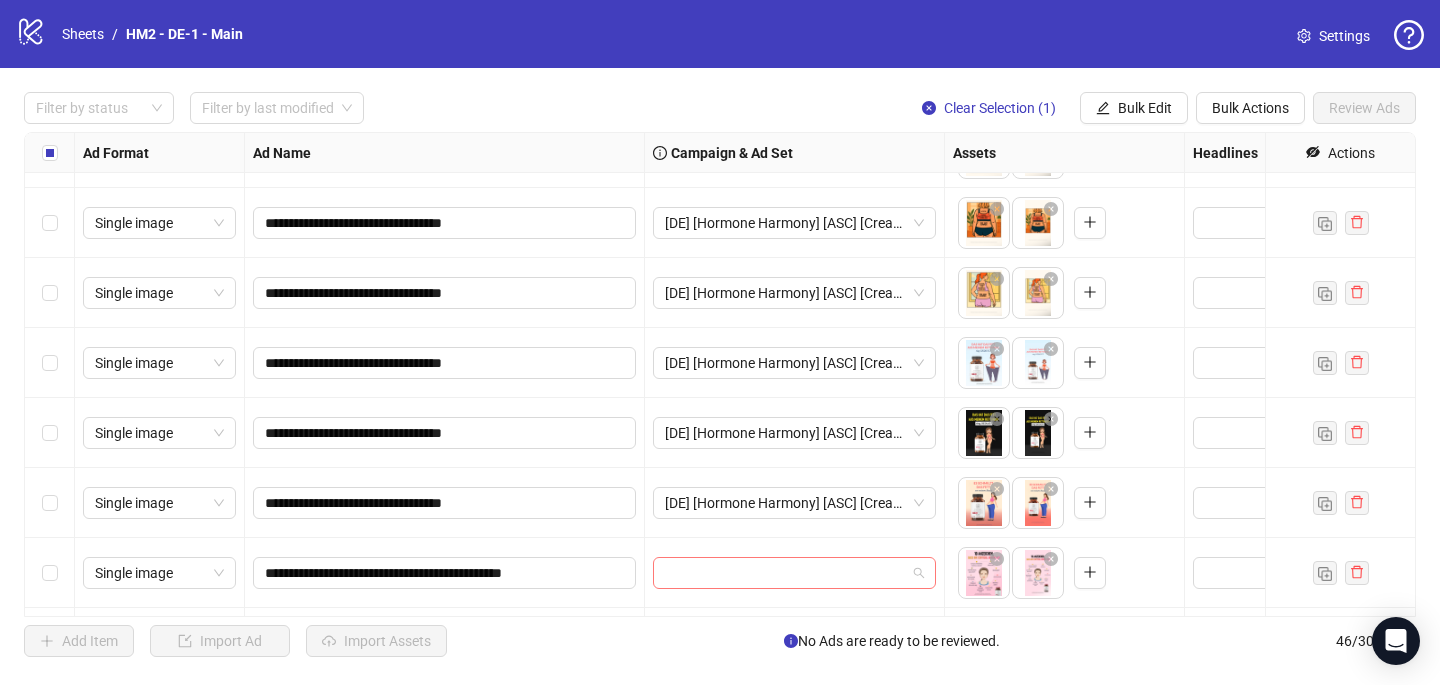click at bounding box center [785, 573] 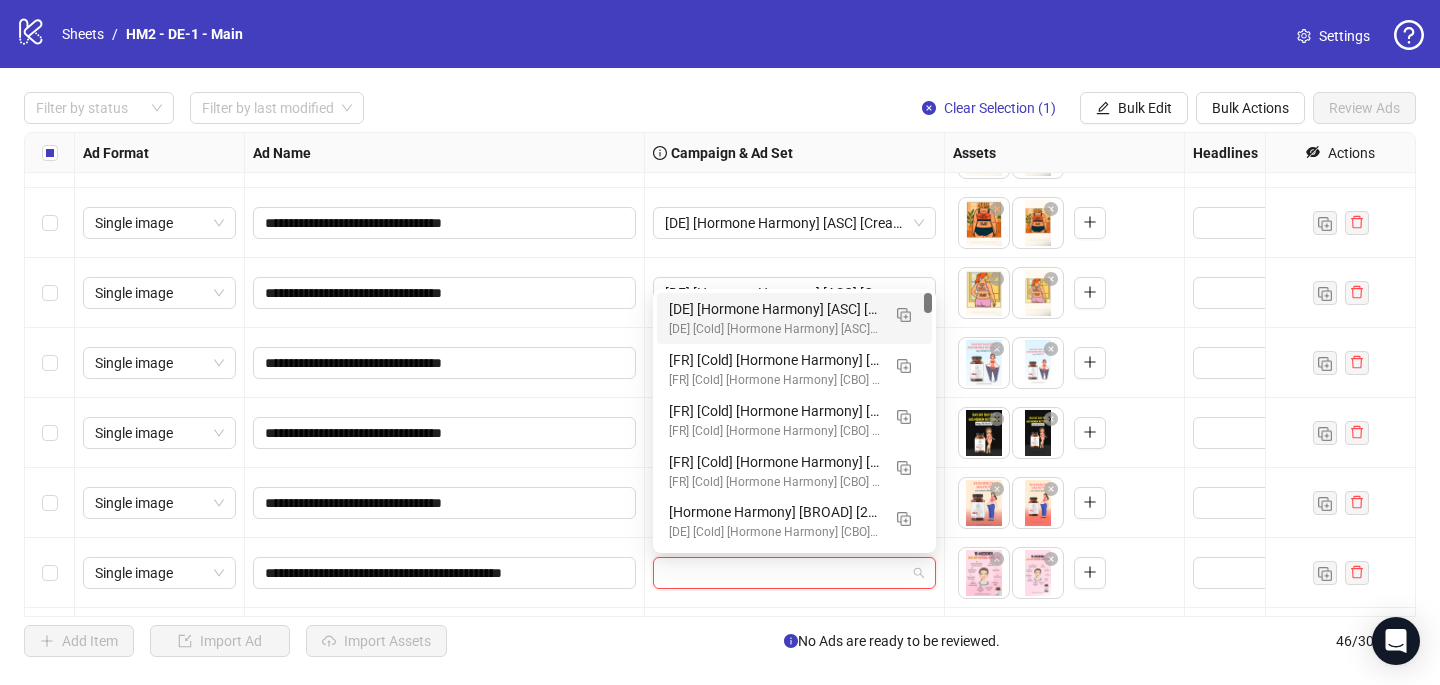 paste on "**********" 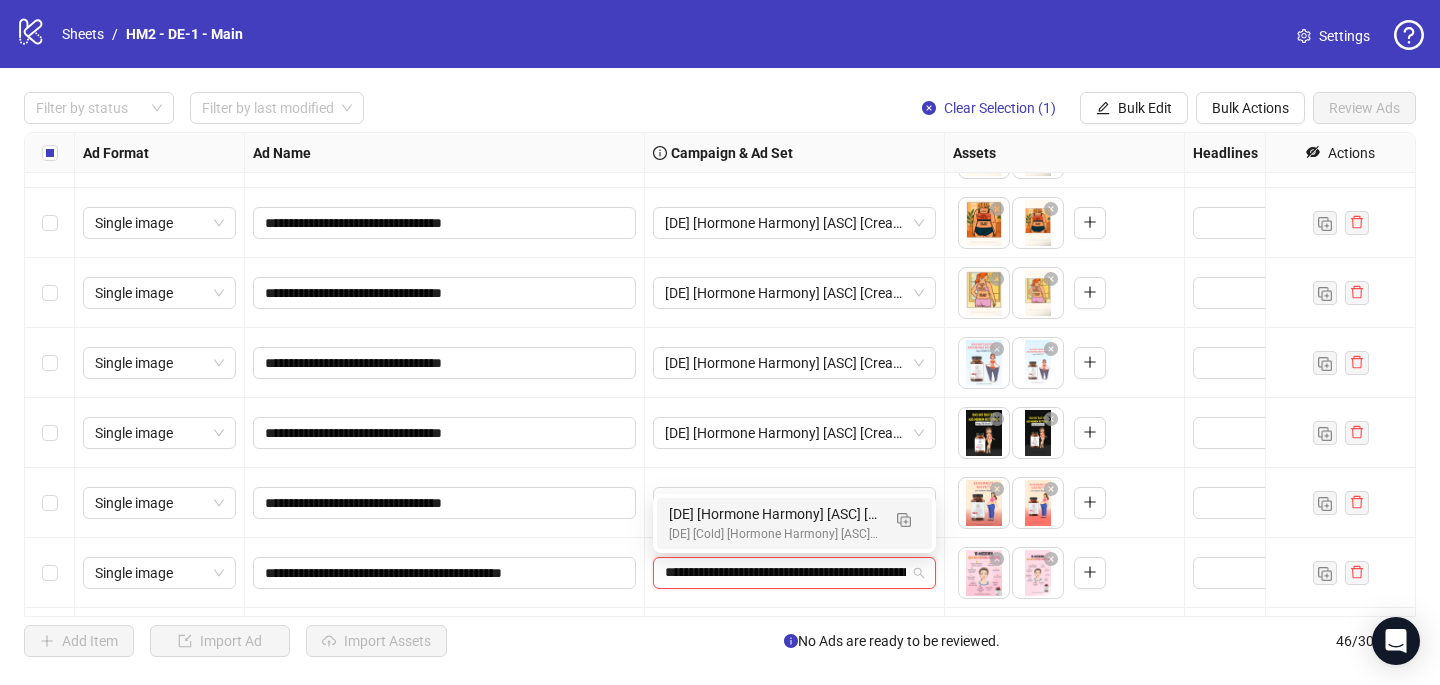 scroll, scrollTop: 0, scrollLeft: 204, axis: horizontal 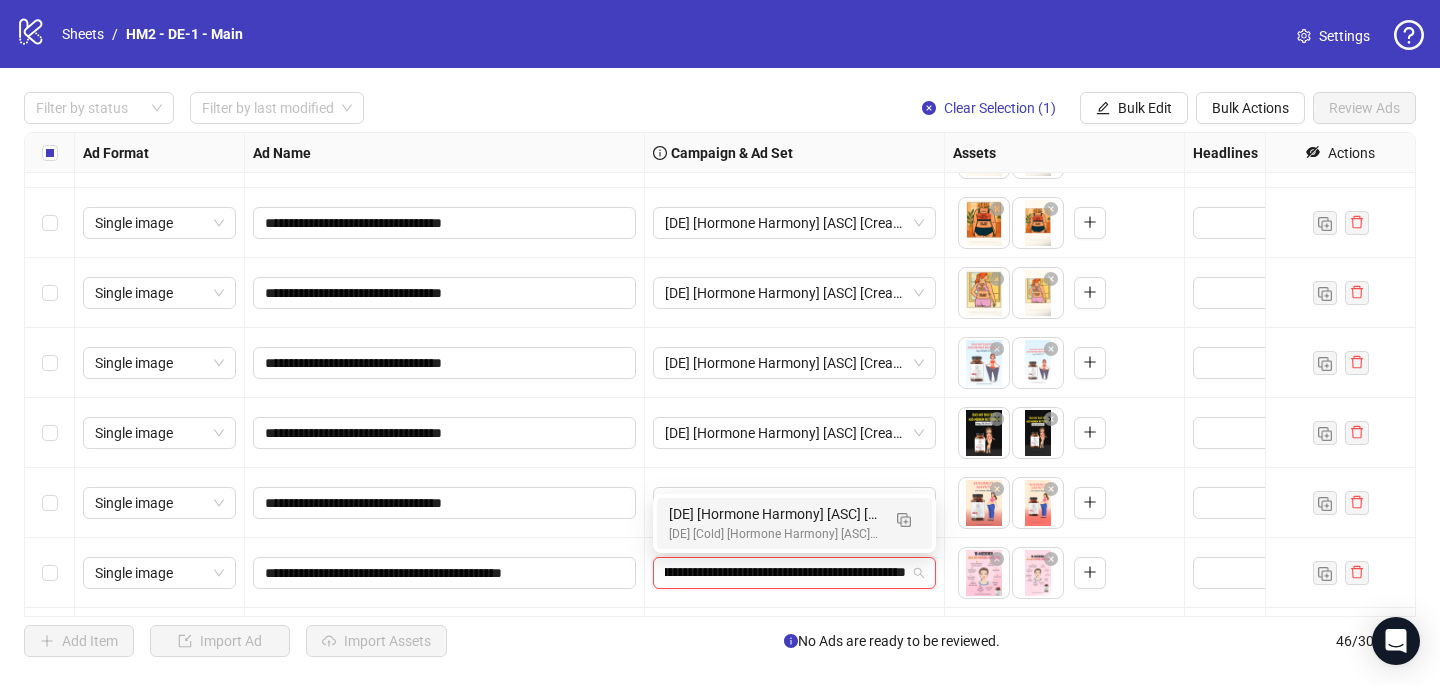 click on "[DE] [Hormone Harmony] [ASC] [Creative Insertion] [[DATE]] Ad set" at bounding box center [774, 514] 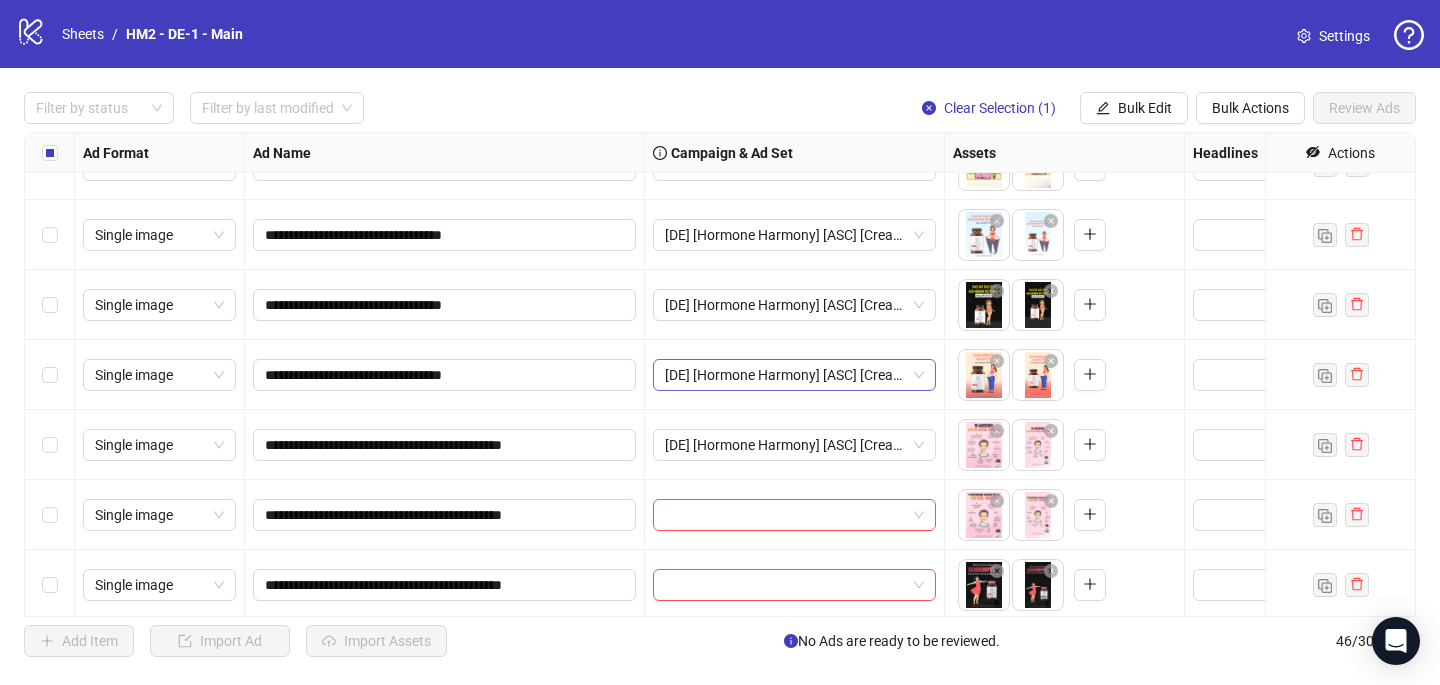 scroll 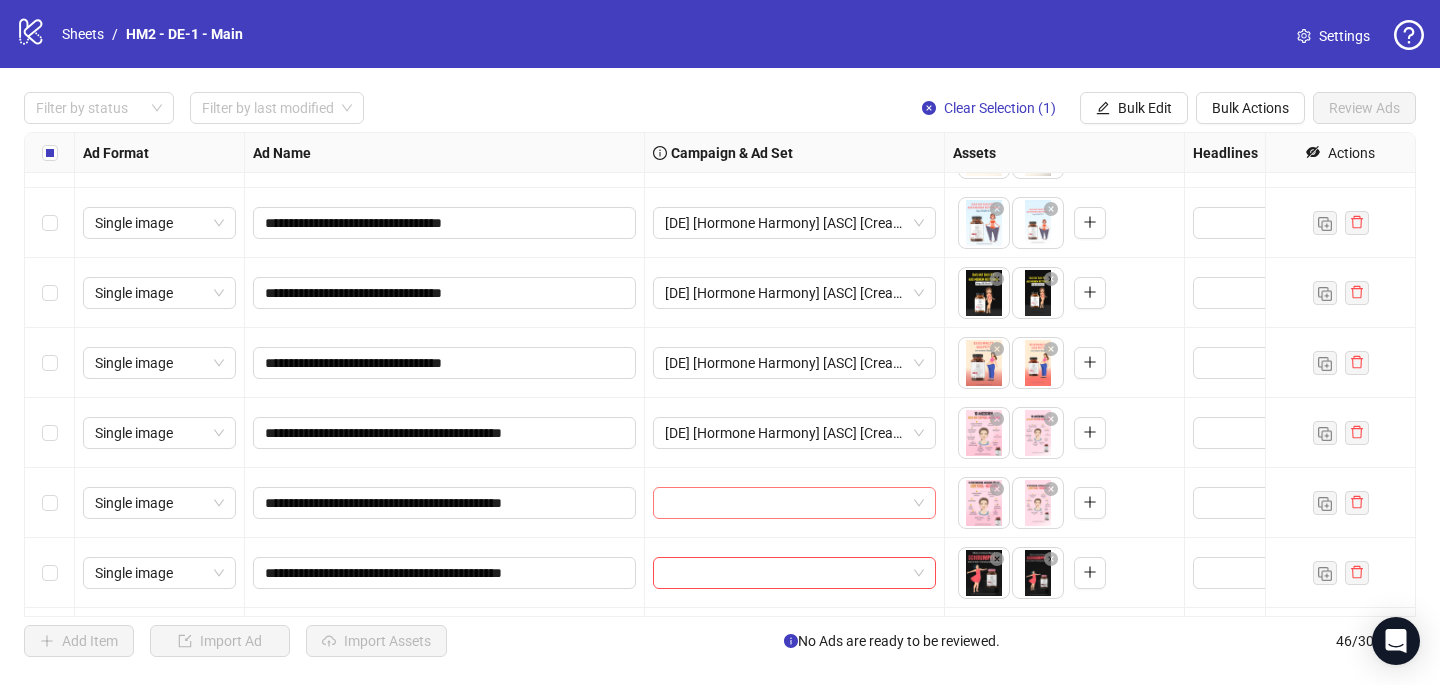 click at bounding box center (785, 503) 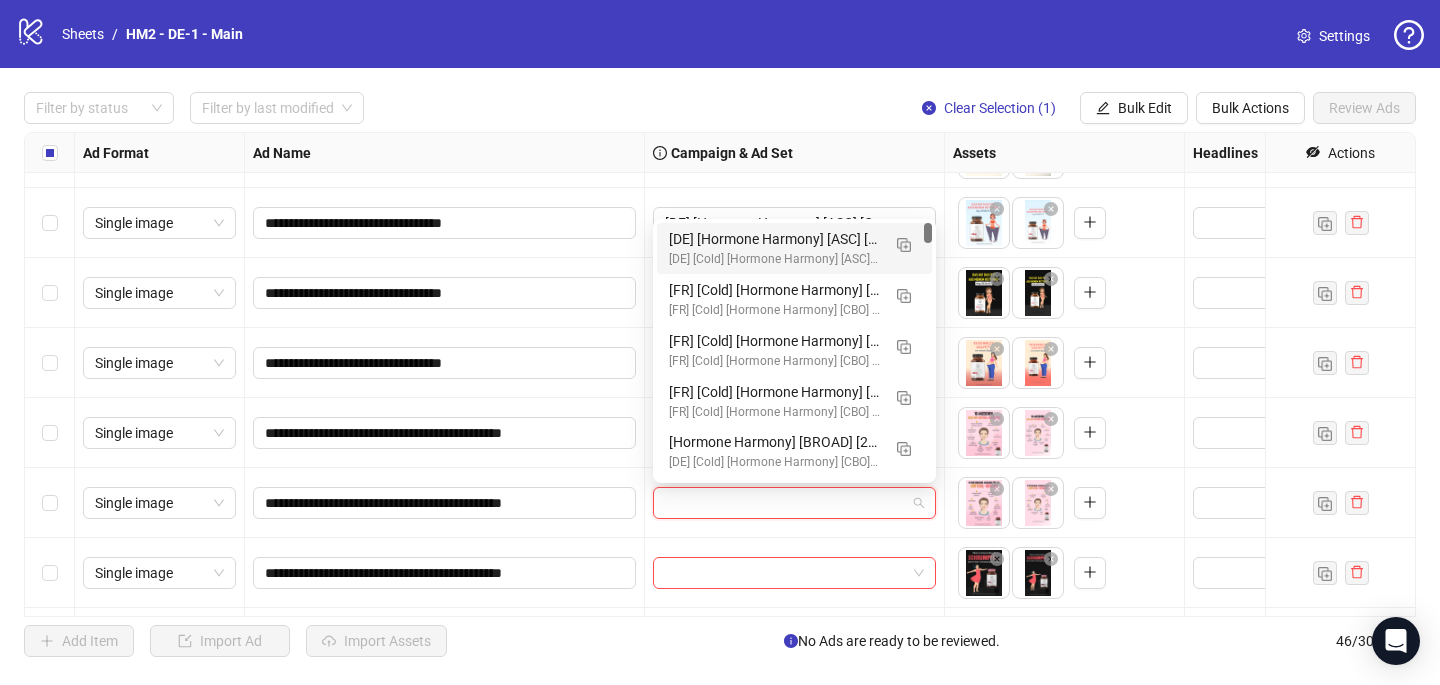 paste on "**********" 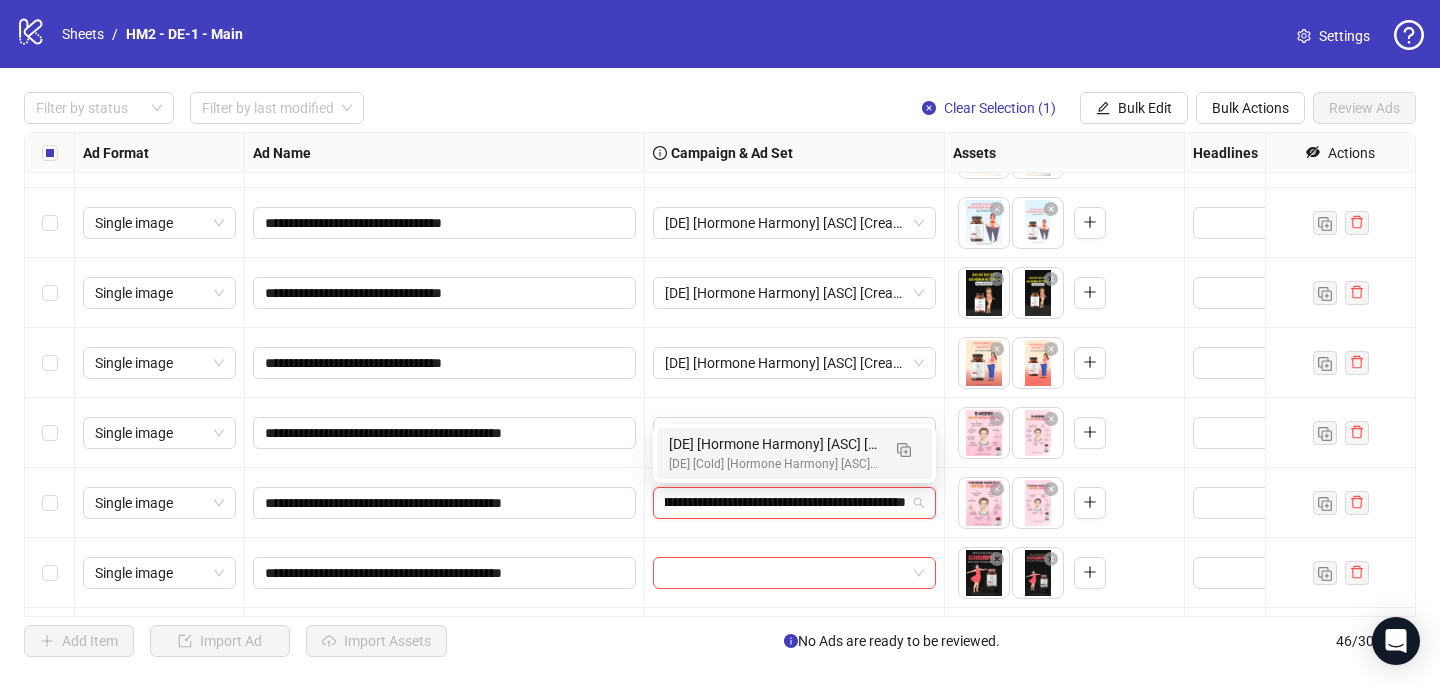 click on "[DE] [Cold] [Hormone Harmony] [ASC] [Creative Insertion] [[DATE]] # 1,000€" at bounding box center [774, 464] 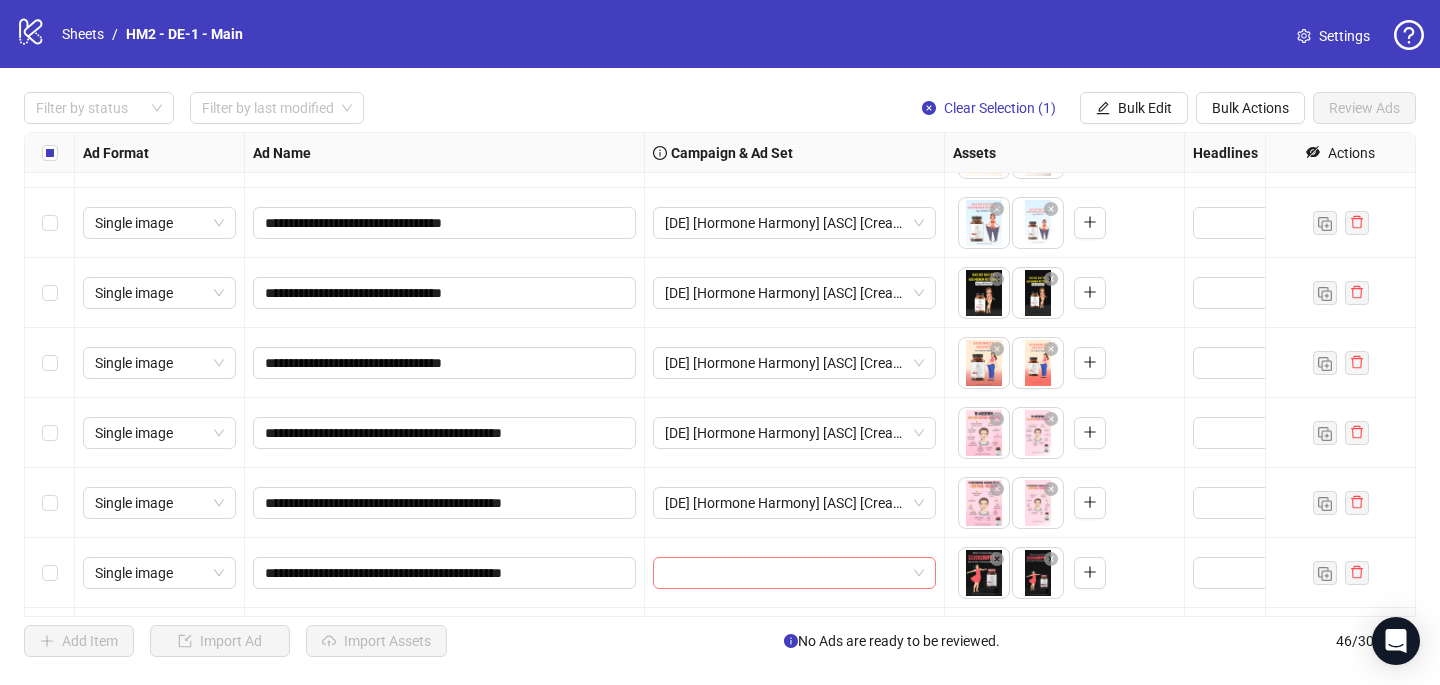 click at bounding box center (785, 573) 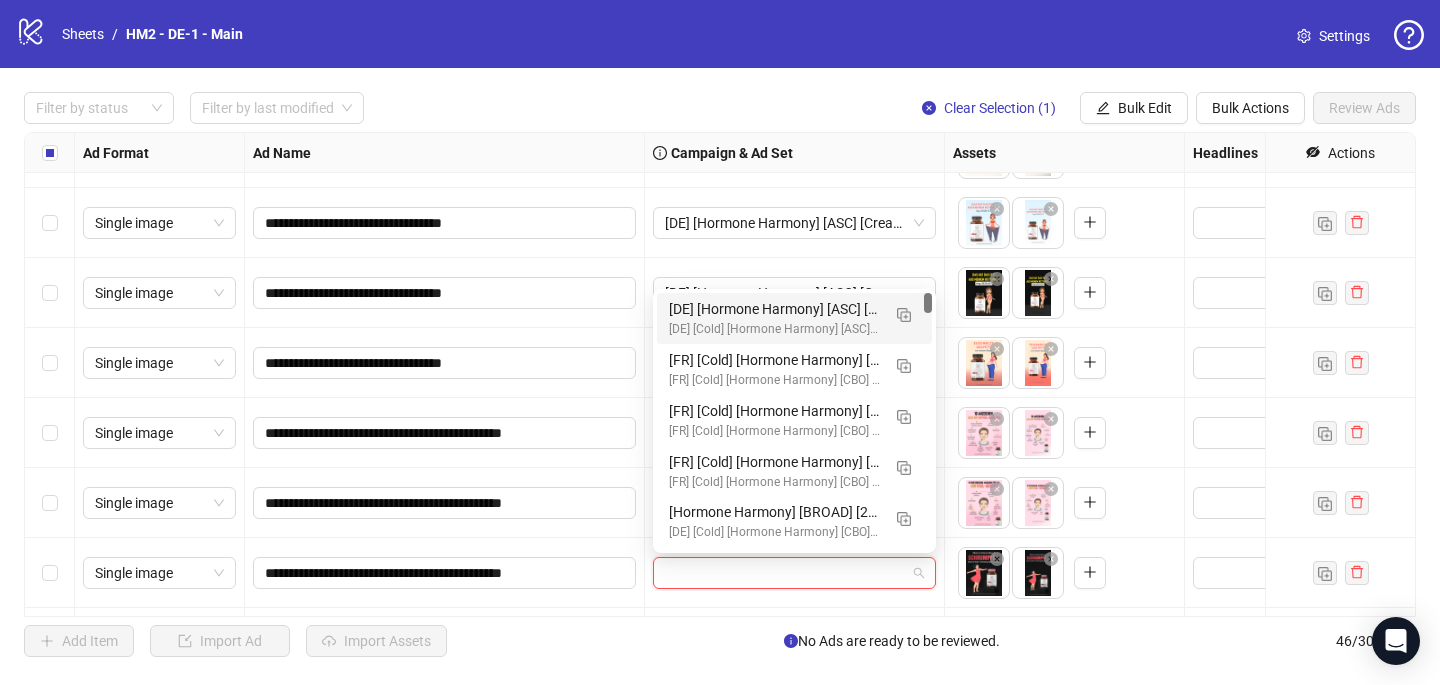 paste on "**********" 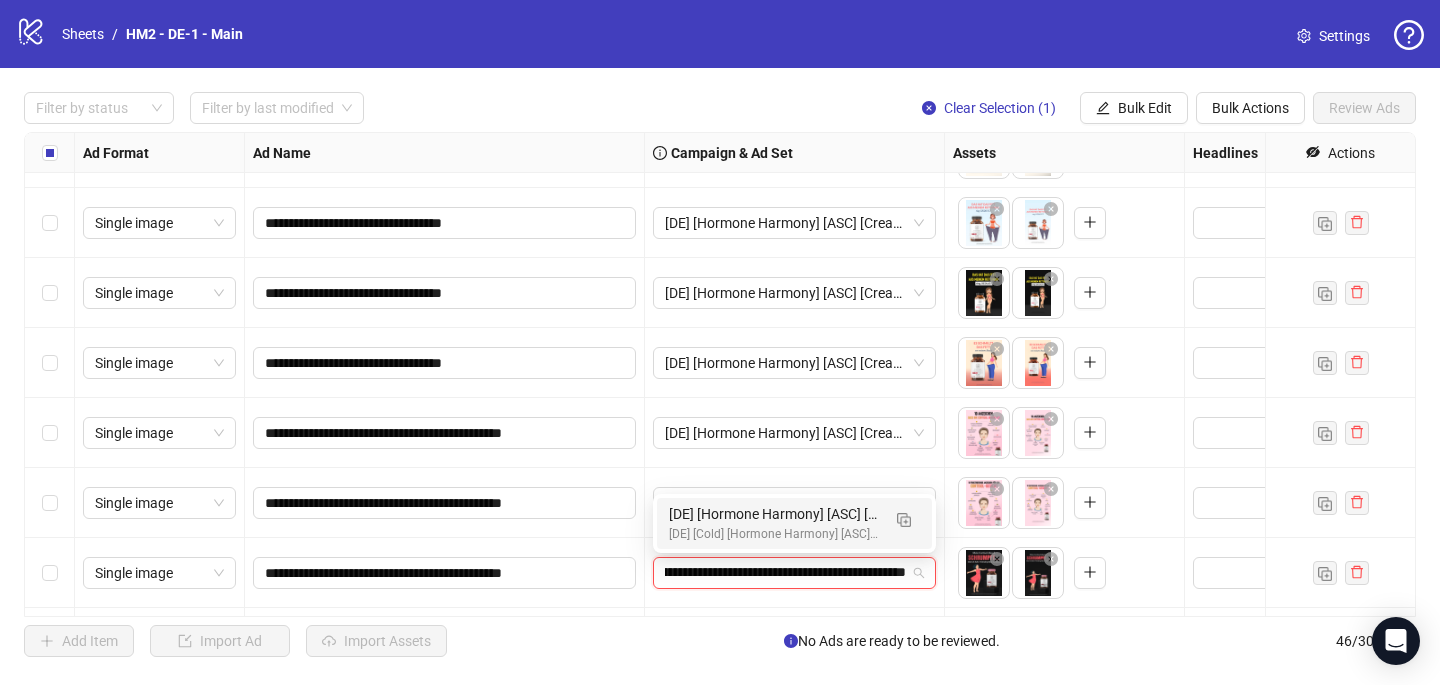 click on "[DE] [Hormone Harmony] [ASC] [Creative Insertion] [[DATE]] Ad set" at bounding box center (774, 514) 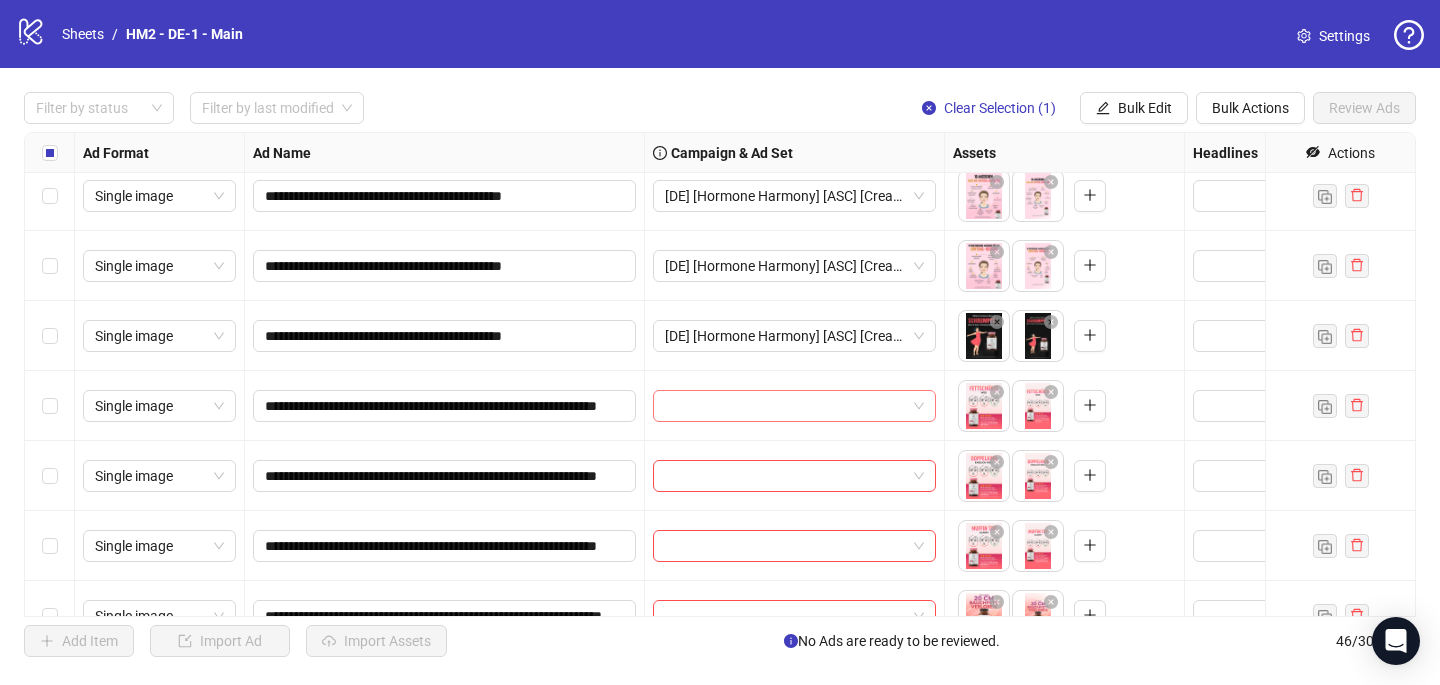click at bounding box center (785, 406) 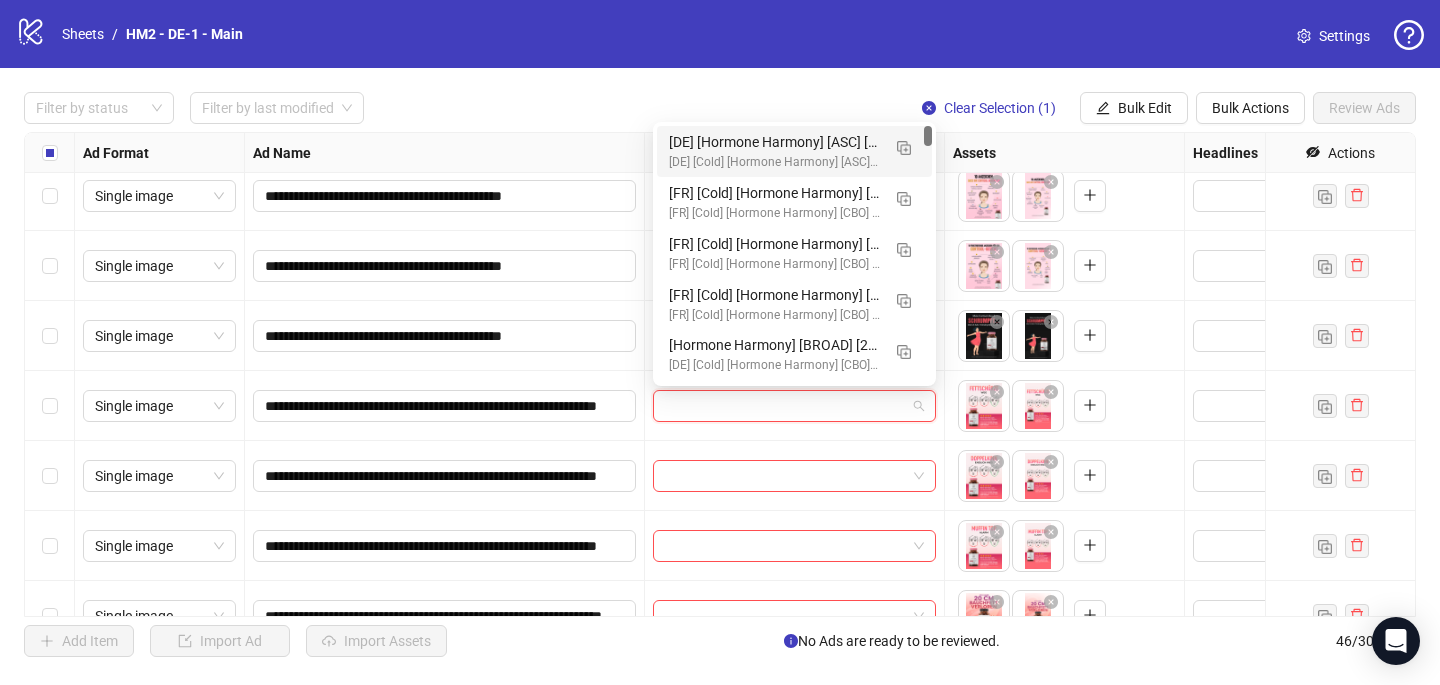 paste on "**********" 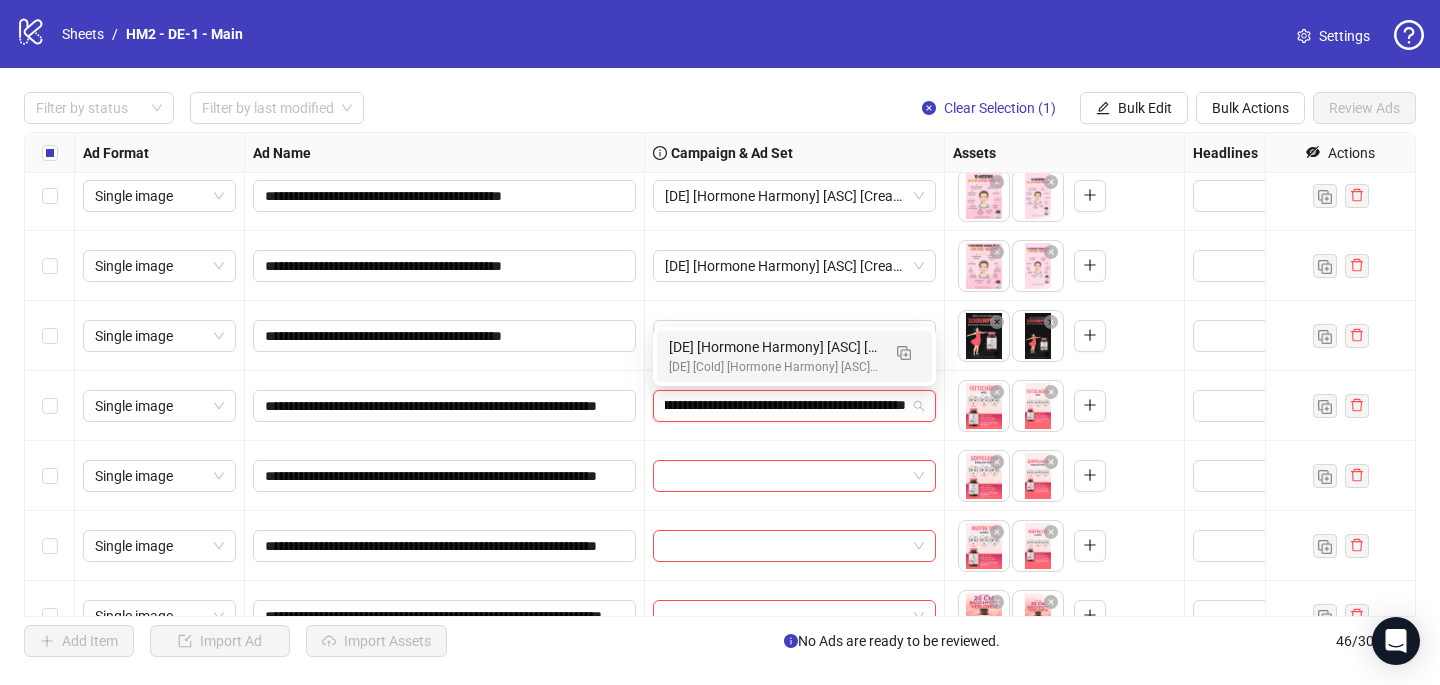 click on "[DE] [Hormone Harmony] [ASC] [Creative Insertion] [[DATE]] Ad set" at bounding box center [774, 347] 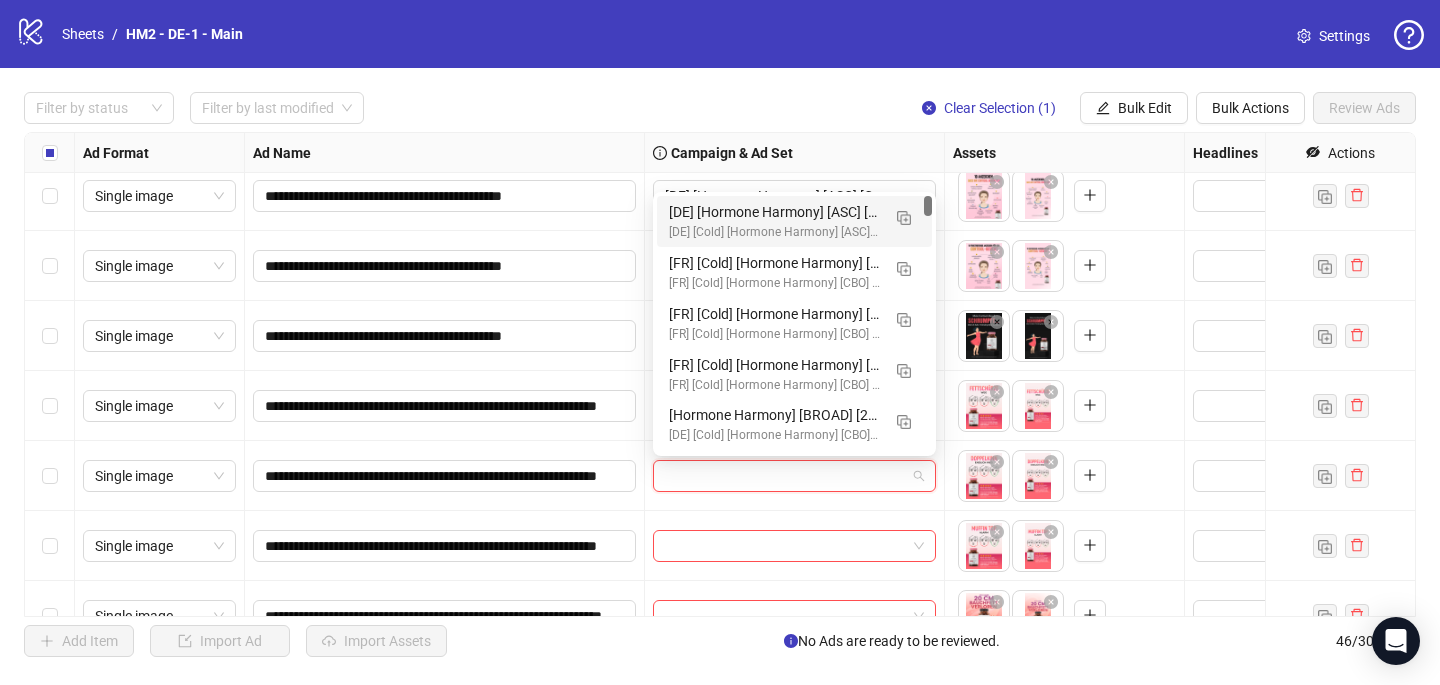 click at bounding box center (785, 476) 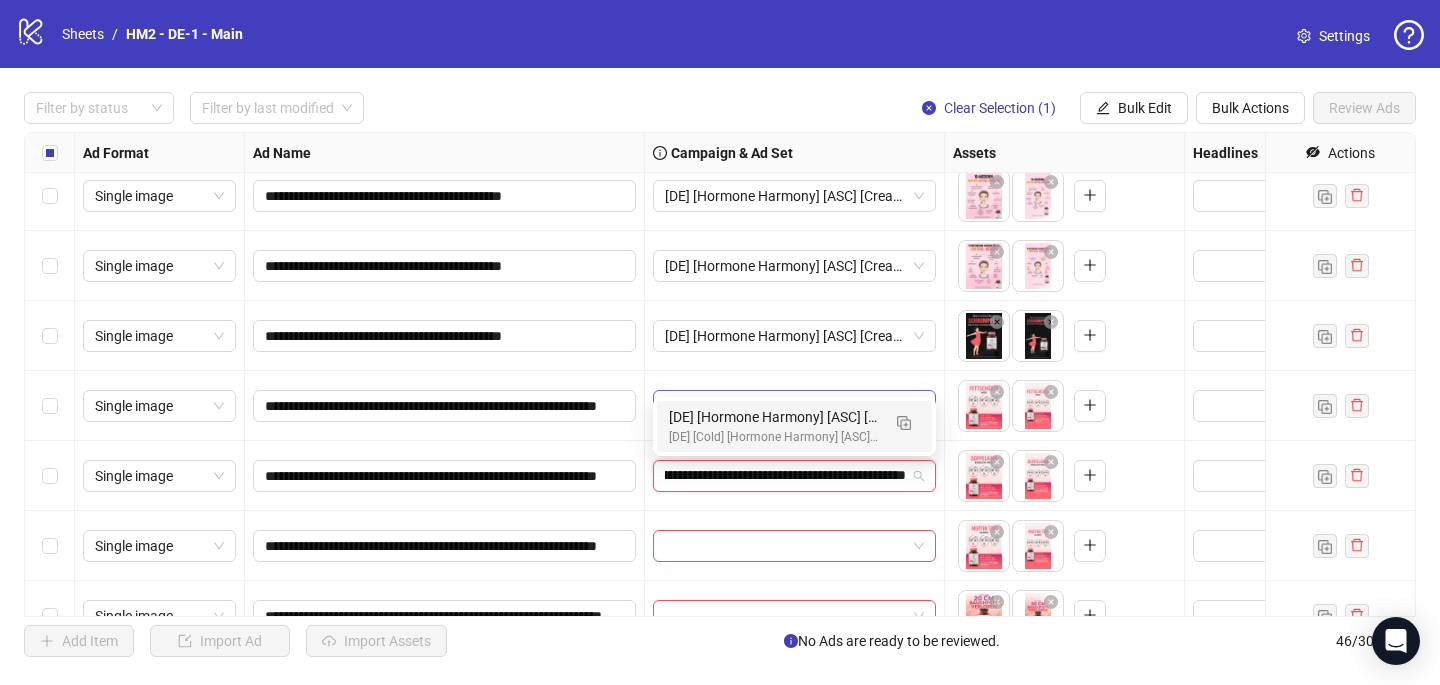 click on "[DE] [Hormone Harmony] [ASC] [Creative Insertion] [[DATE]] Ad set" at bounding box center [774, 417] 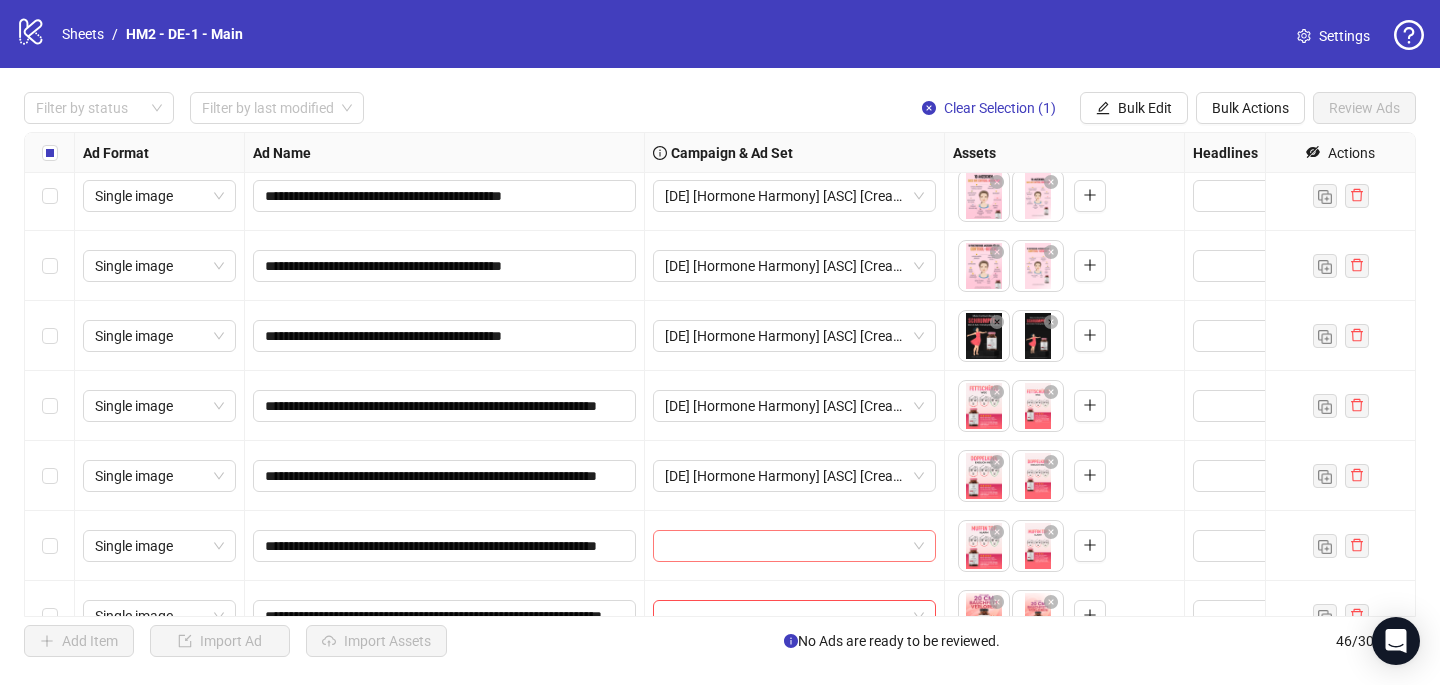 click at bounding box center [785, 546] 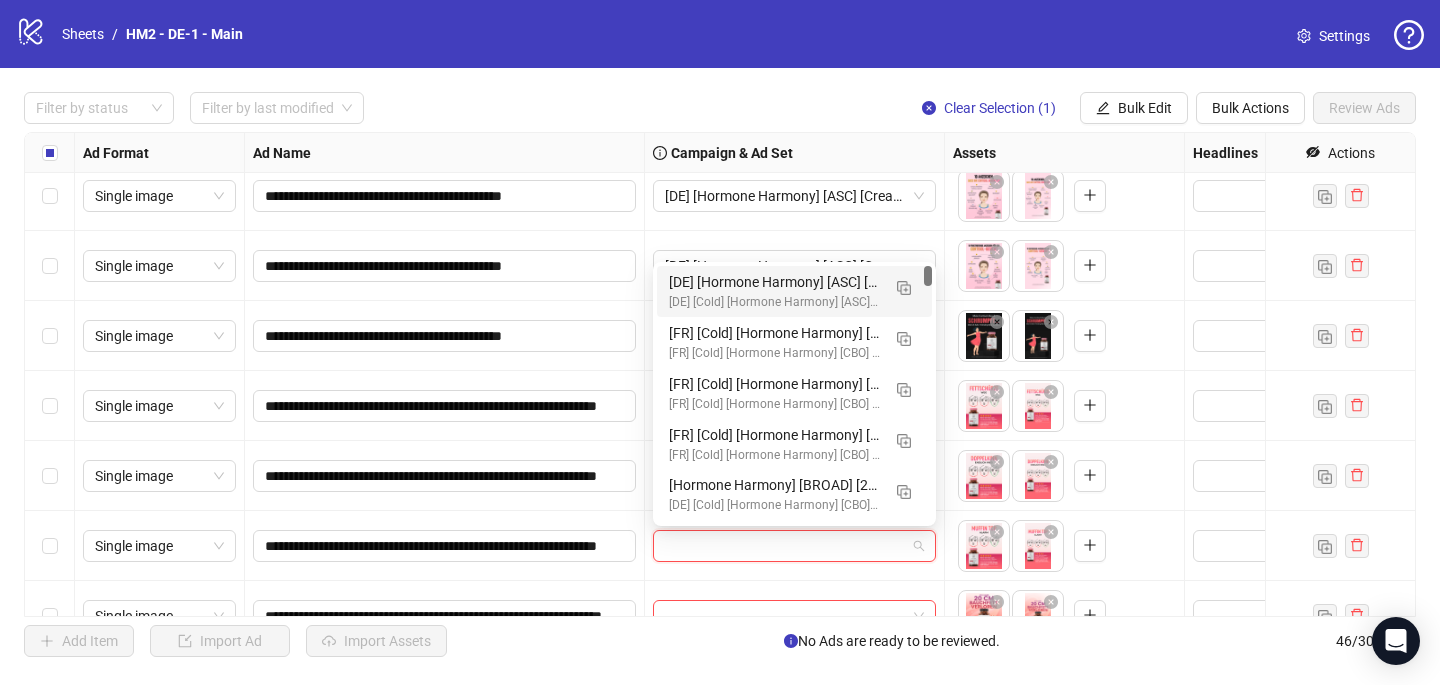 paste on "**********" 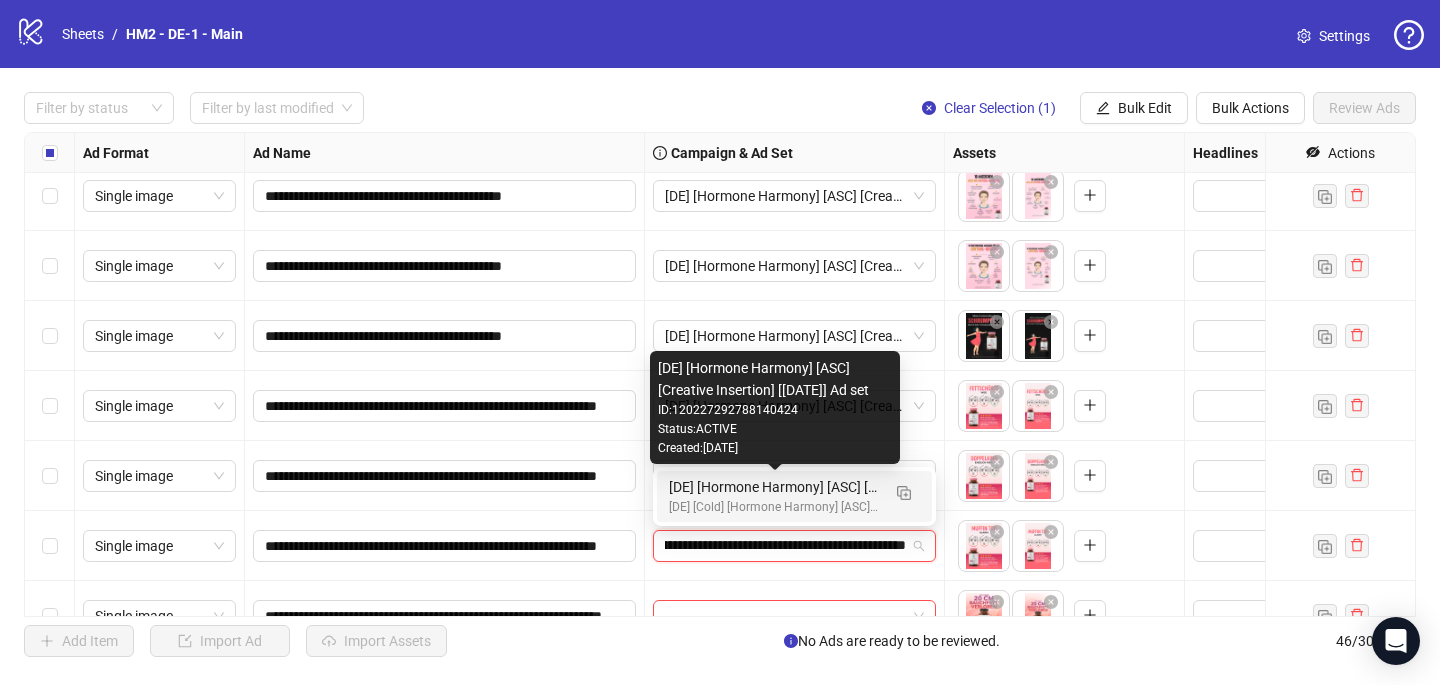 click on "[DE] [Hormone Harmony] [ASC] [Creative Insertion] [[DATE]] Ad set" at bounding box center (774, 487) 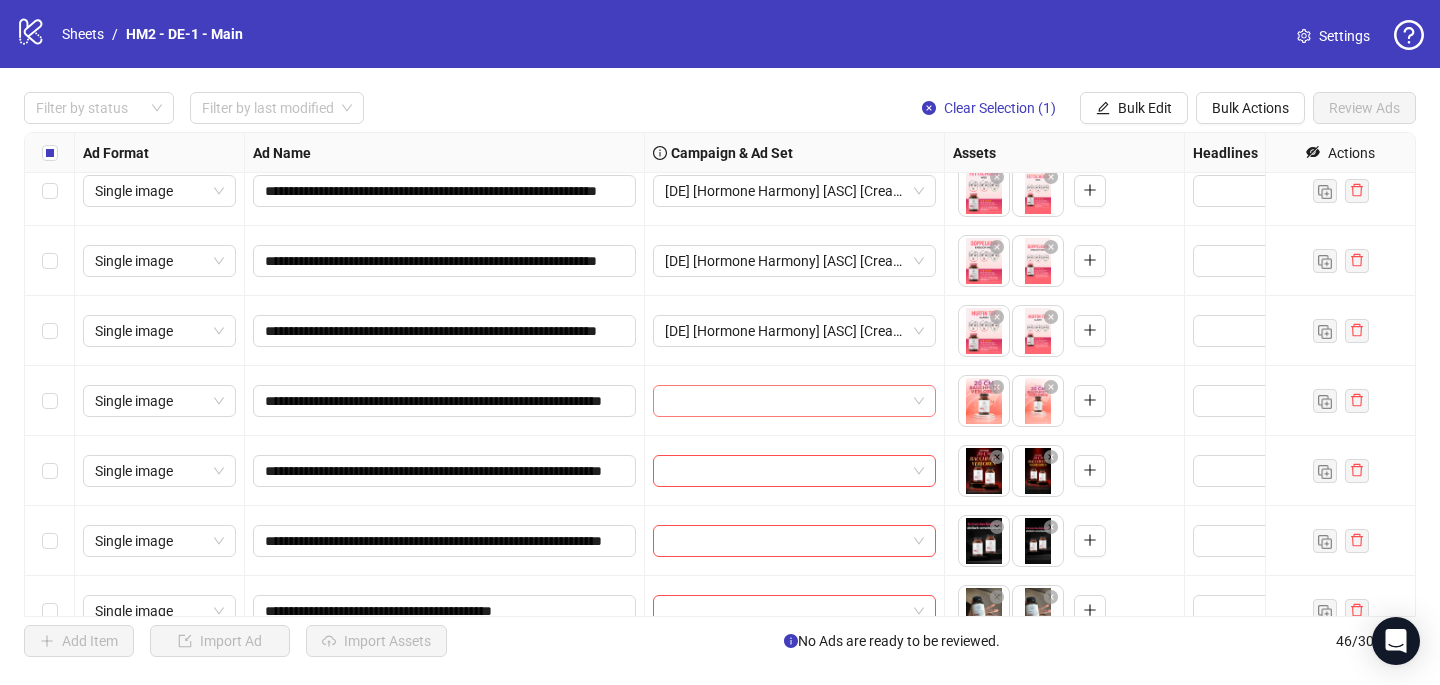 click at bounding box center (785, 401) 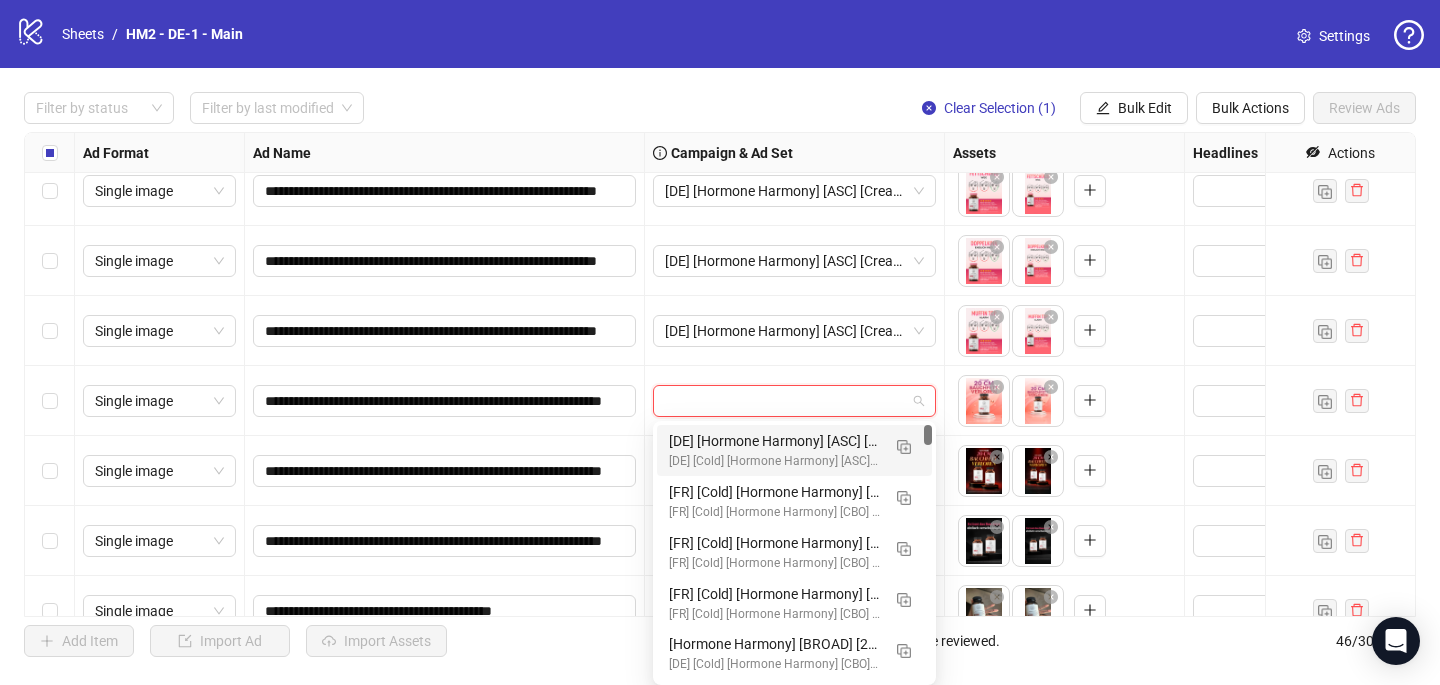 paste on "**********" 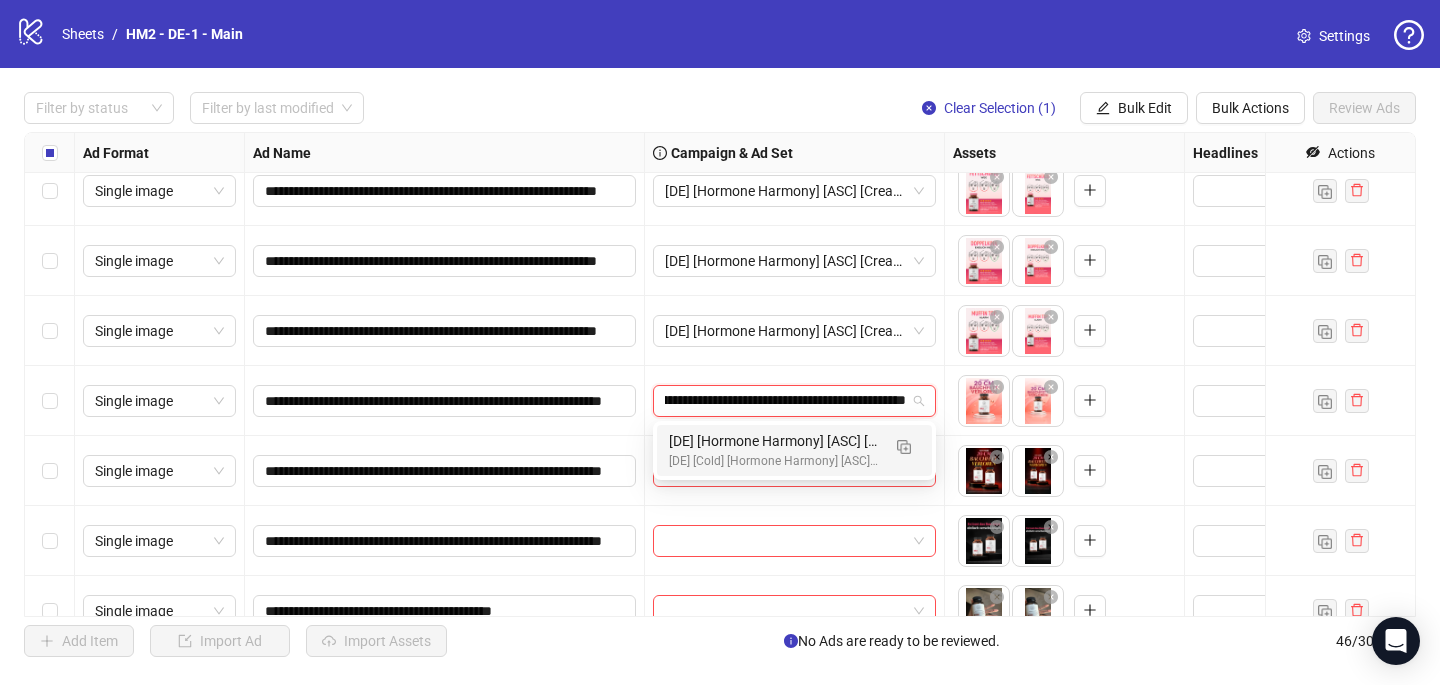 click on "[DE] [Hormone Harmony] [ASC] [Creative Insertion] [[DATE]] Ad set" at bounding box center (774, 441) 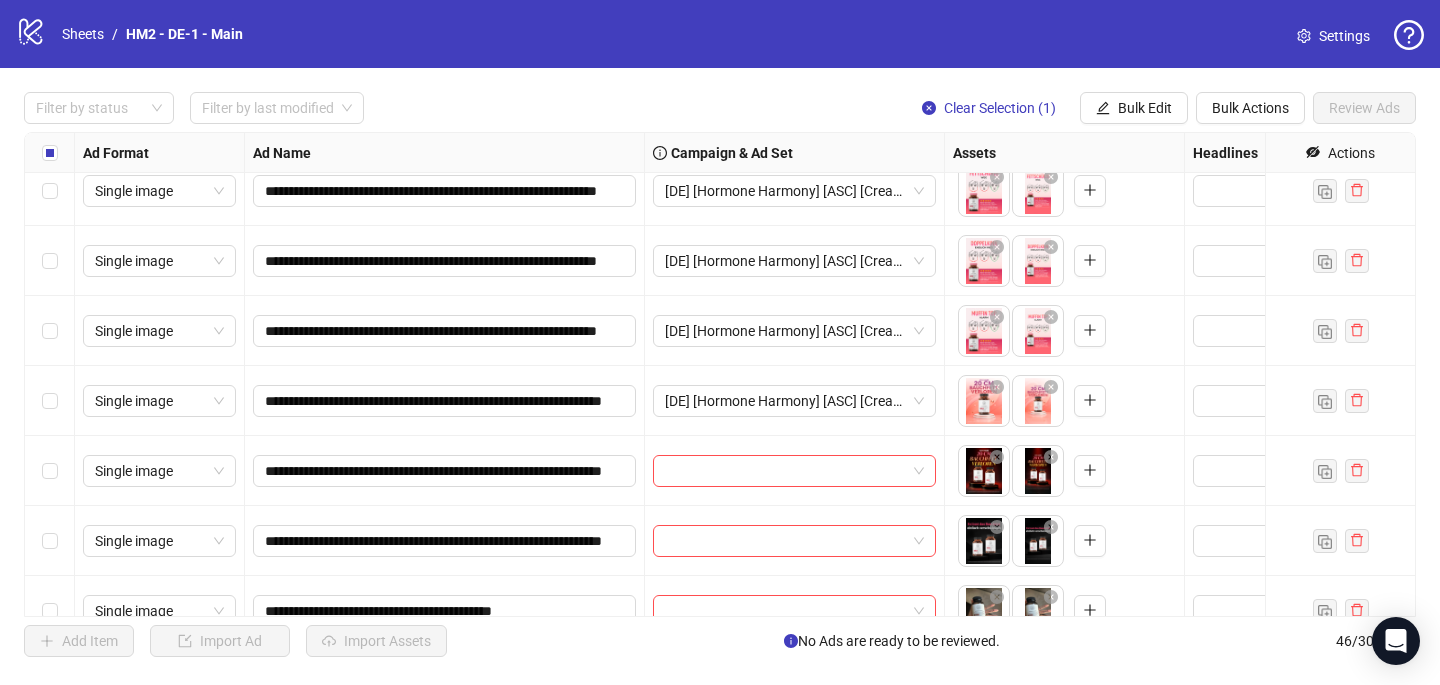 click at bounding box center [795, 471] 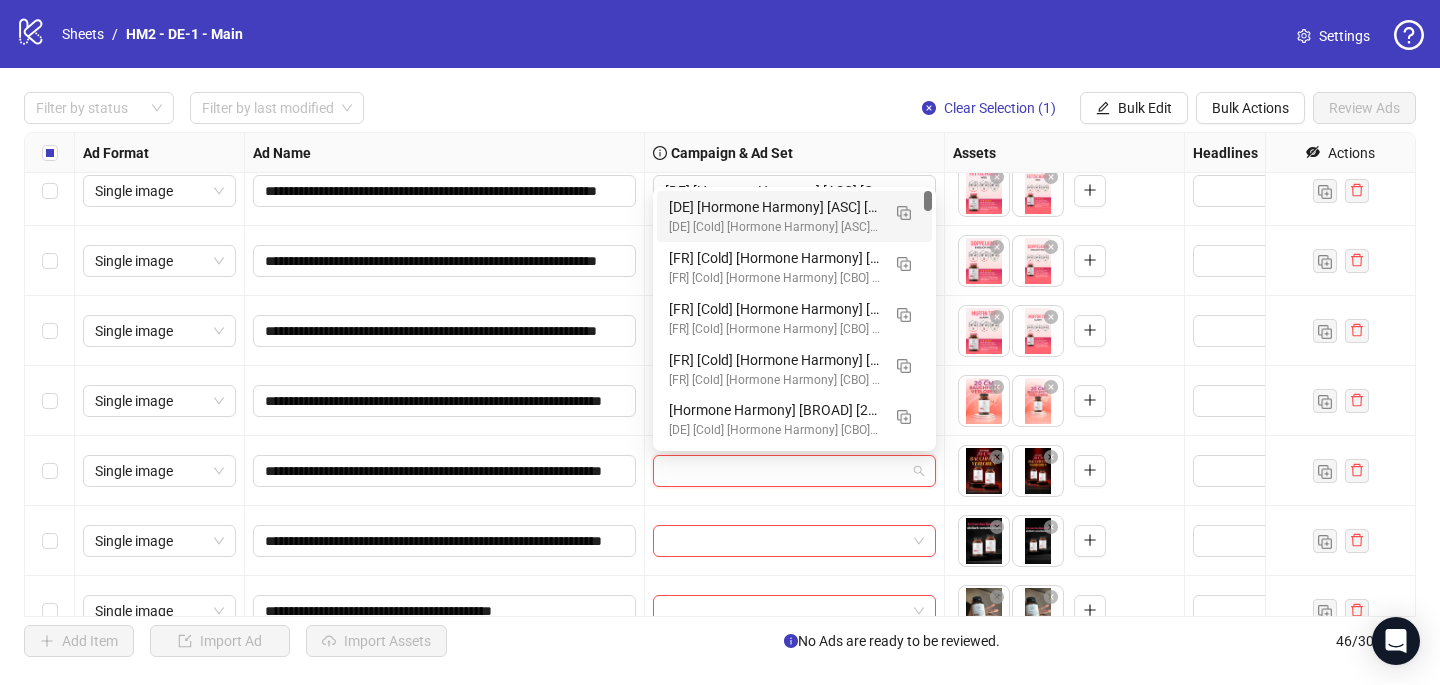 click at bounding box center [785, 471] 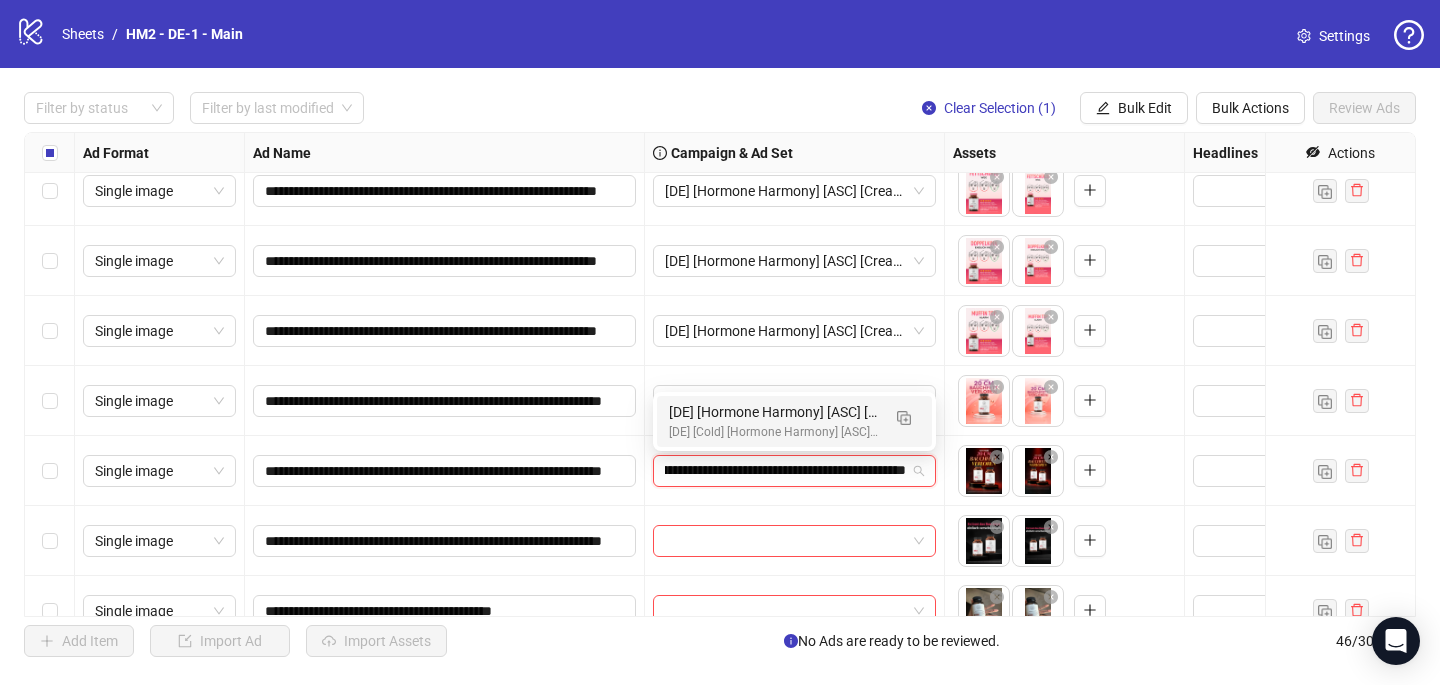 click on "[DE] [Hormone Harmony] [ASC] [Creative Insertion] [[DATE]] Ad set" at bounding box center [774, 412] 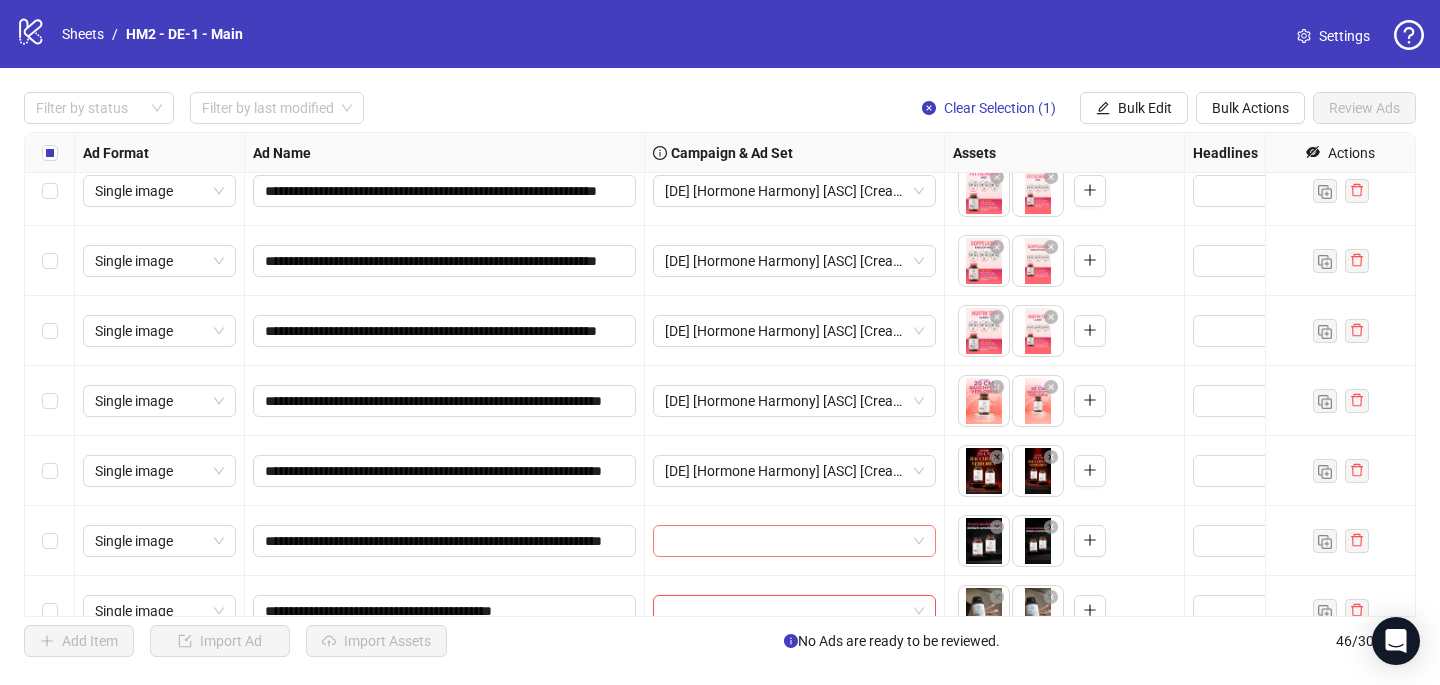 click at bounding box center [785, 541] 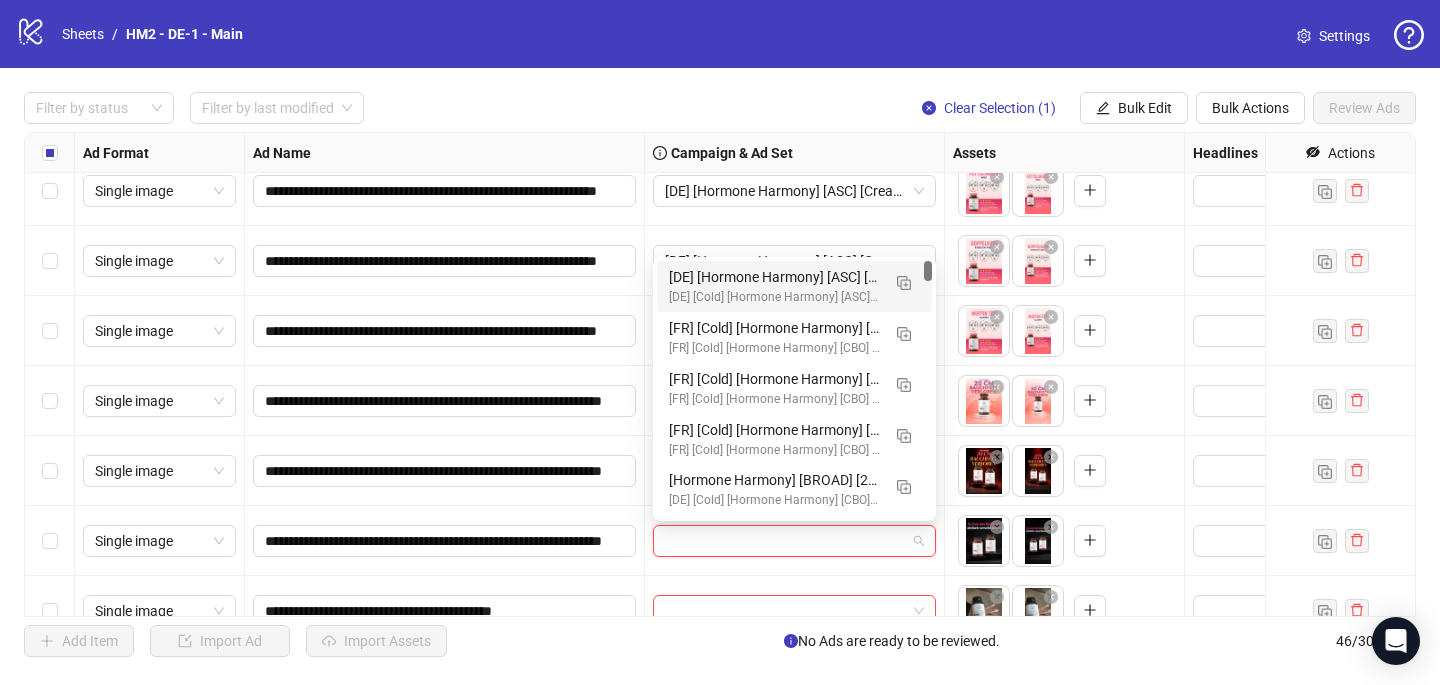 paste on "**********" 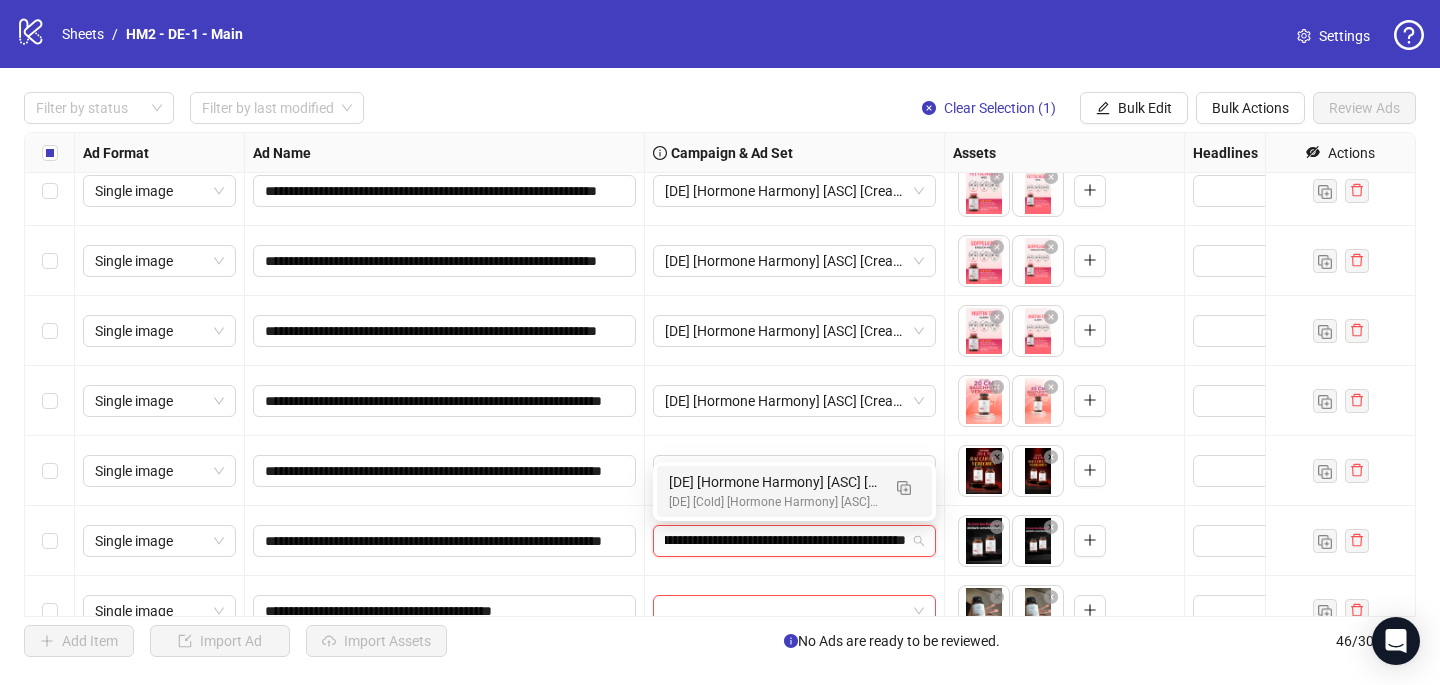 click on "[DE] [Cold] [Hormone Harmony] [ASC] [Creative Insertion] [[DATE]] # 1,000€" at bounding box center (774, 502) 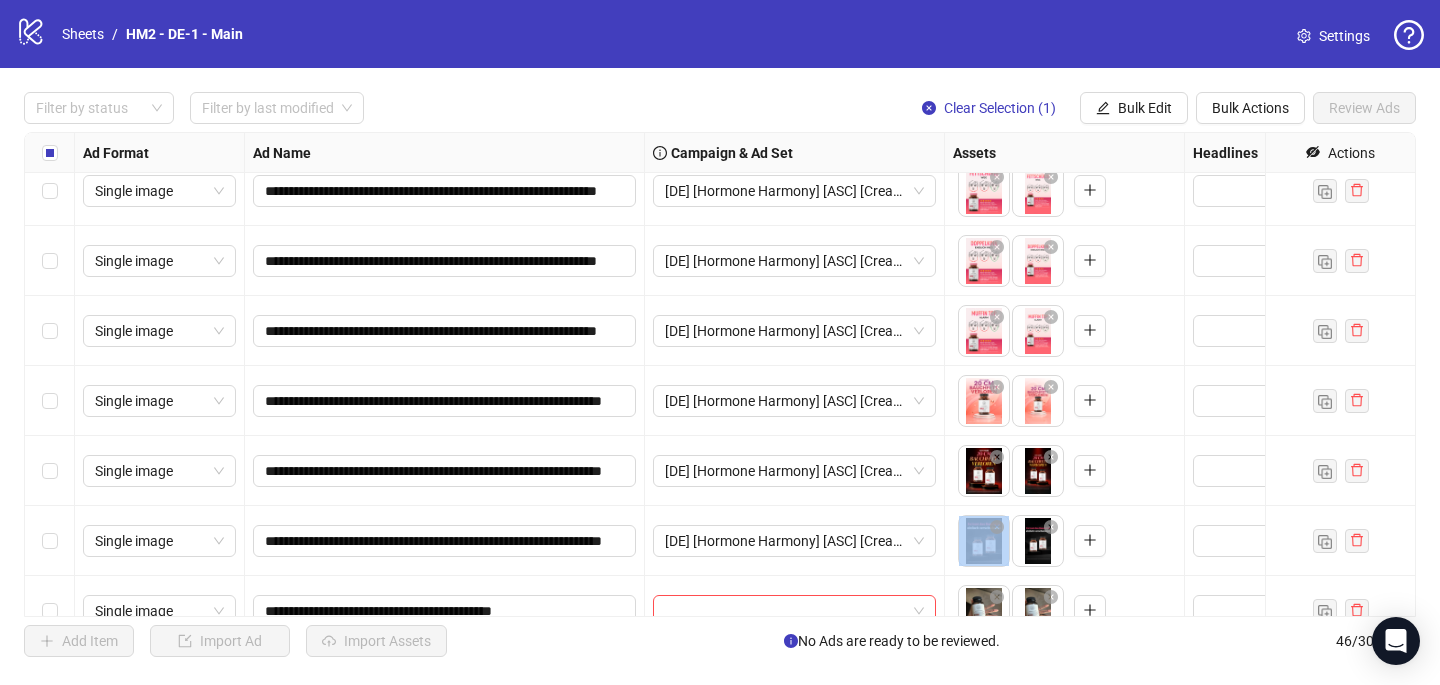 click on "[DE] [Hormone Harmony] [ASC] [Creative Insertion] [[DATE]] Ad set" at bounding box center (795, 541) 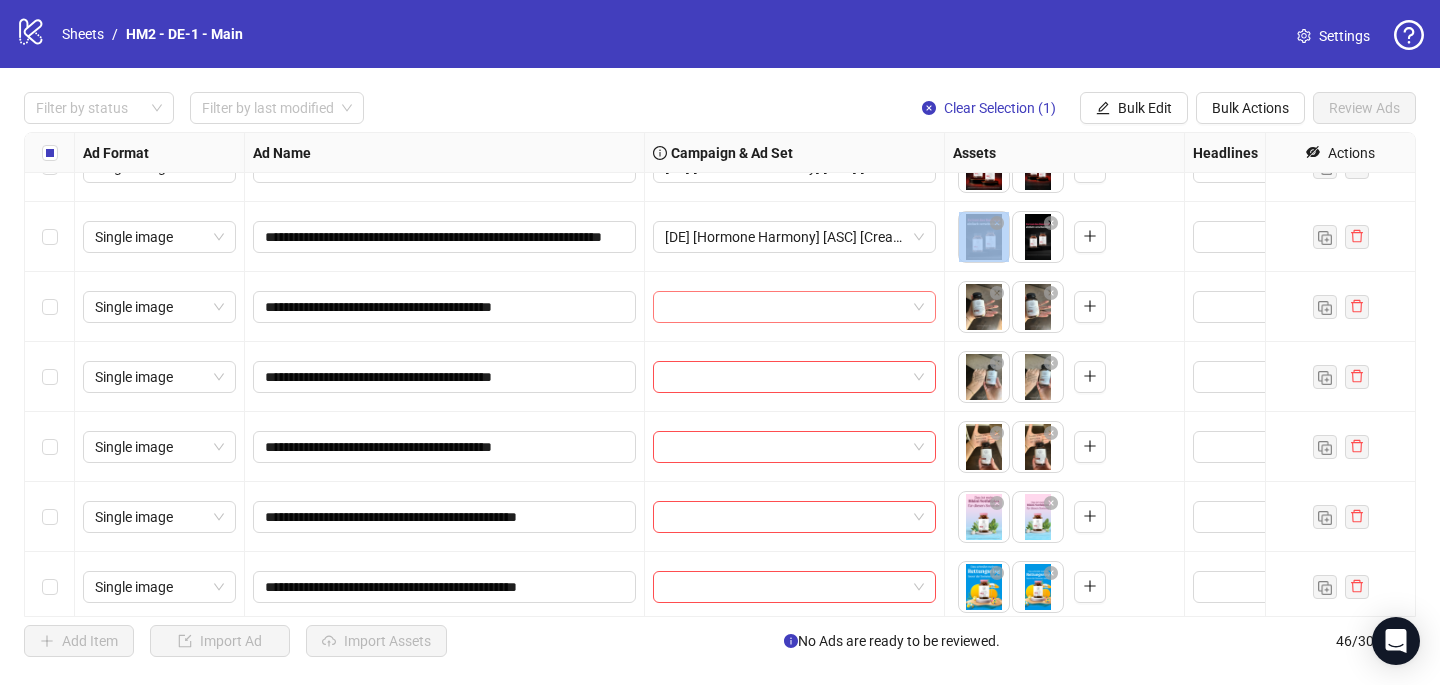 click at bounding box center (785, 307) 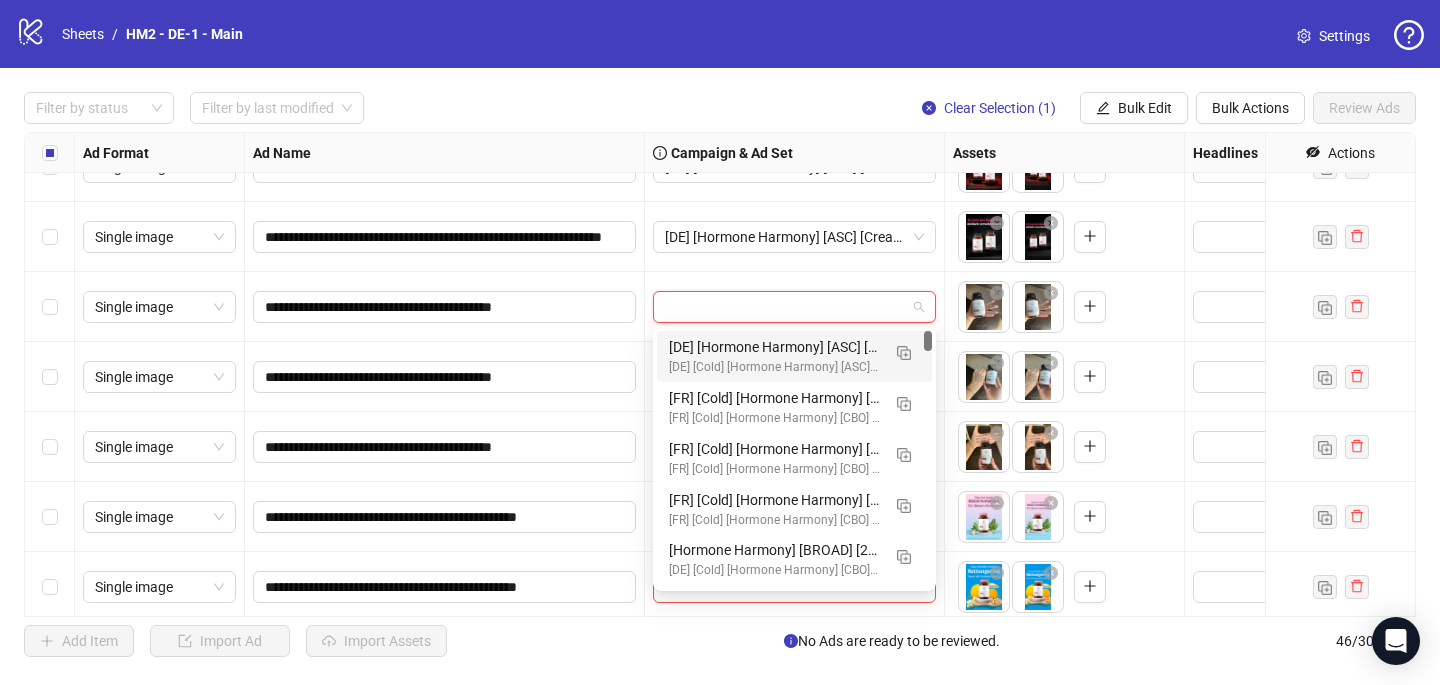 paste on "**********" 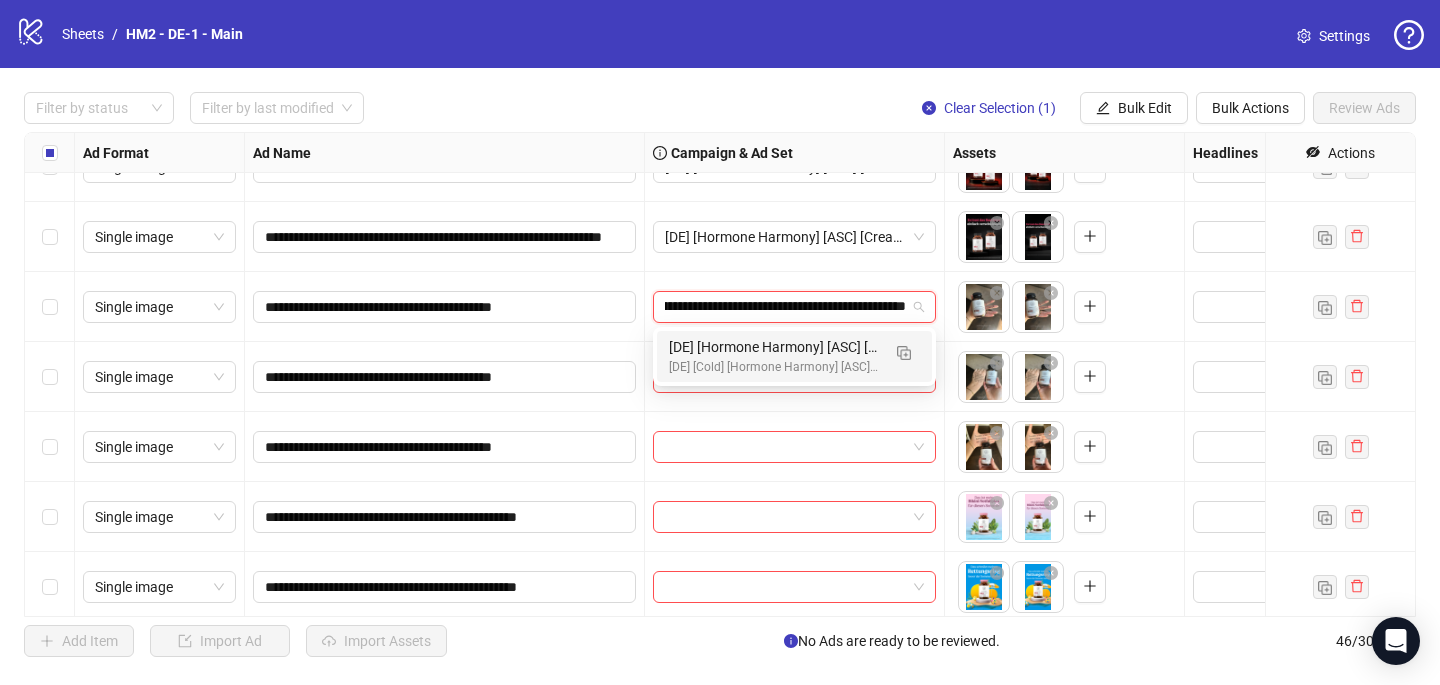click on "[DE] [Cold] [Hormone Harmony] [ASC] [Creative Insertion] [[DATE]] # 1,000€" at bounding box center [774, 367] 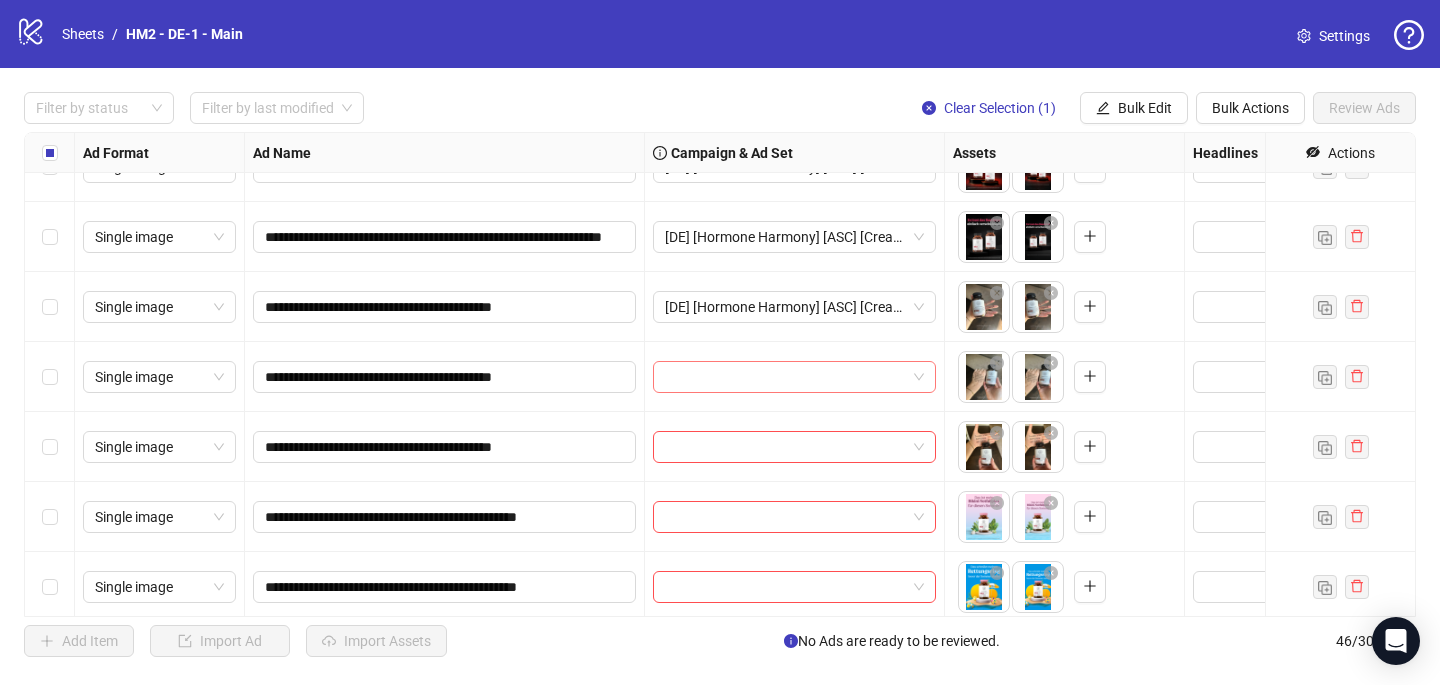 click at bounding box center [785, 377] 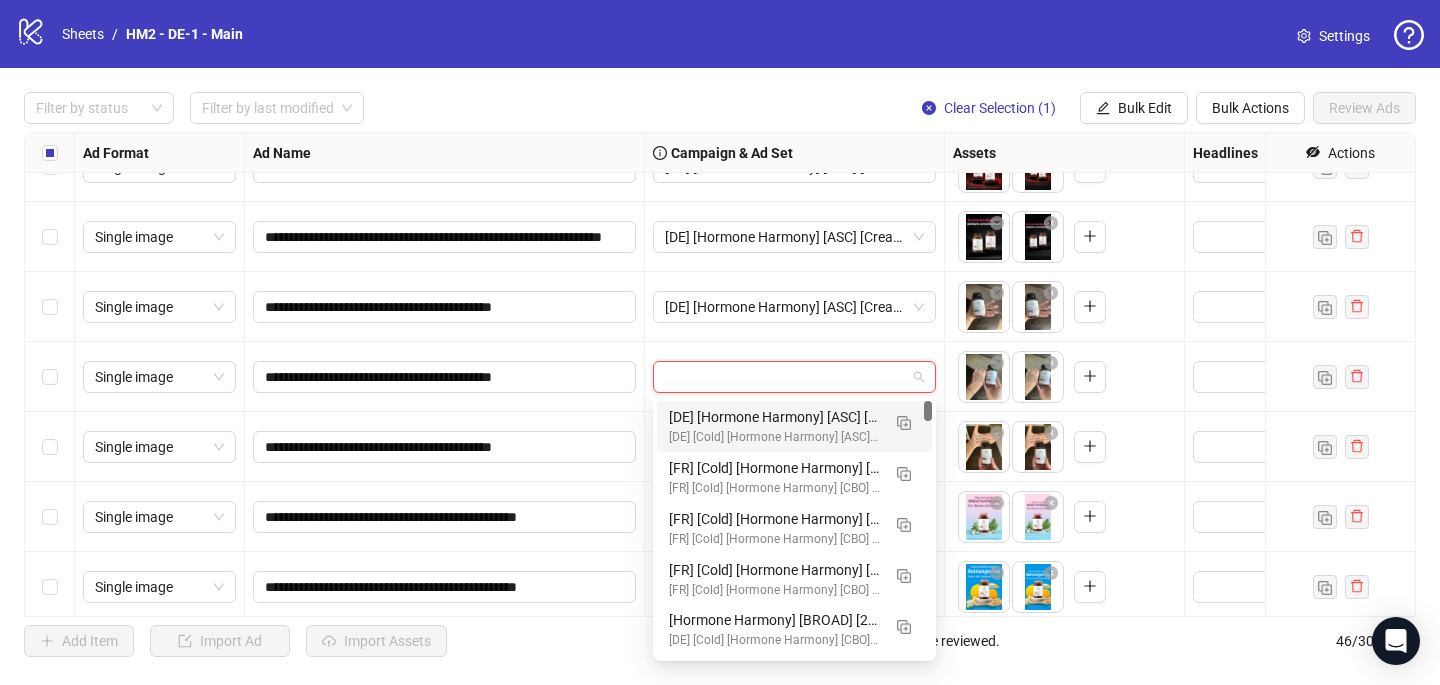 paste on "**********" 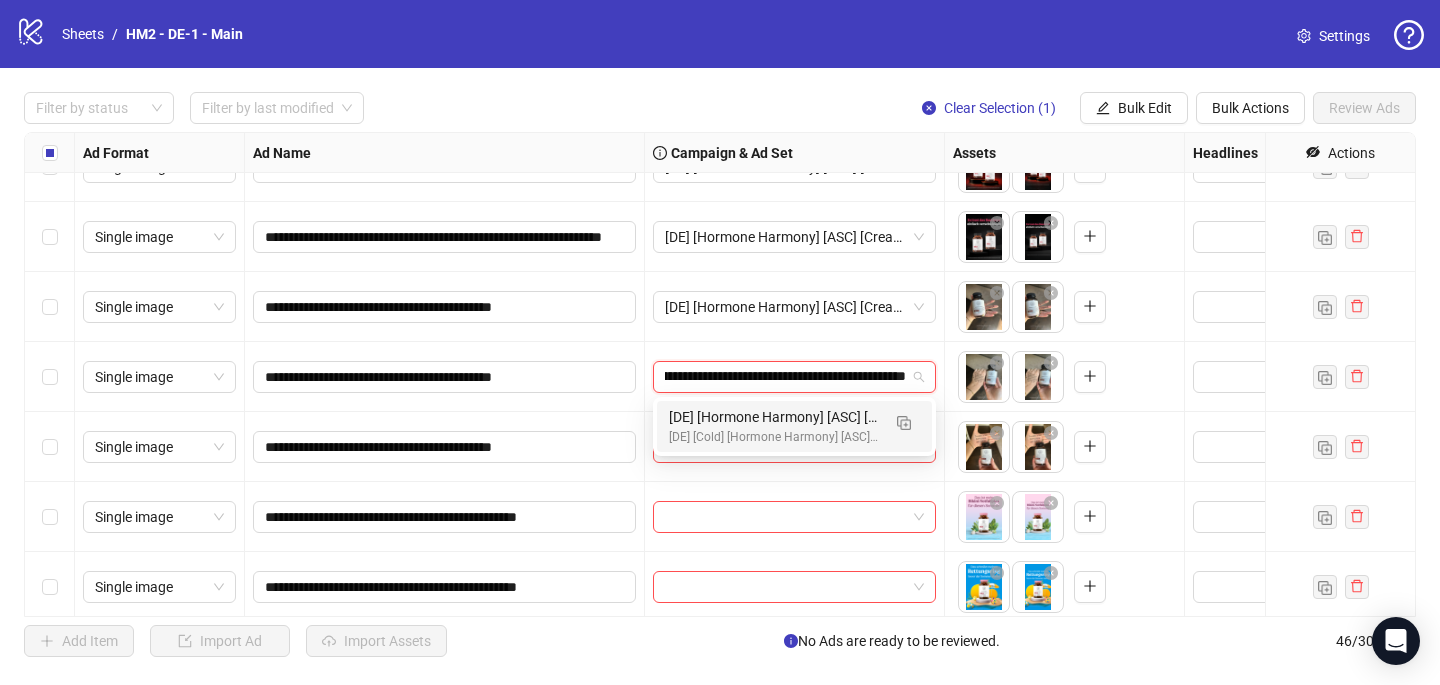 click on "[DE] [Hormone Harmony] [ASC] [Creative Insertion] [[DATE]] Ad set" at bounding box center [774, 417] 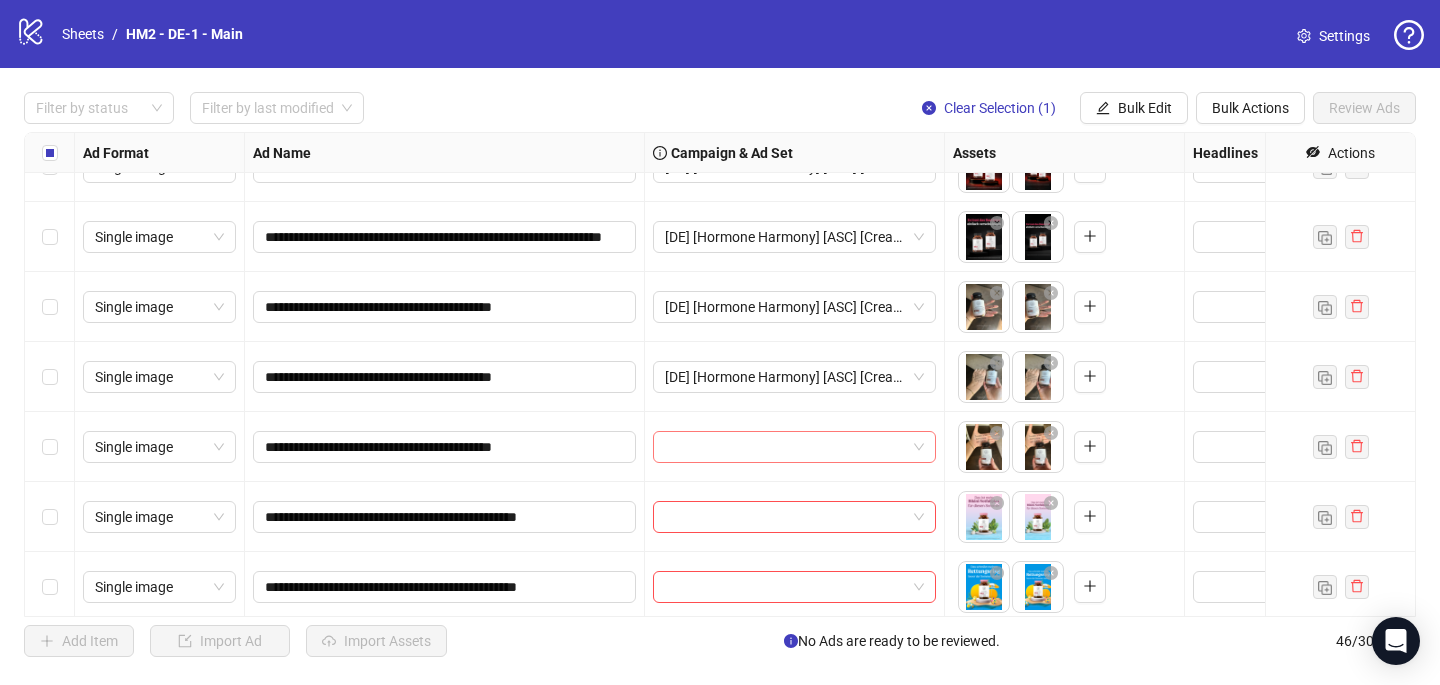 click at bounding box center (785, 447) 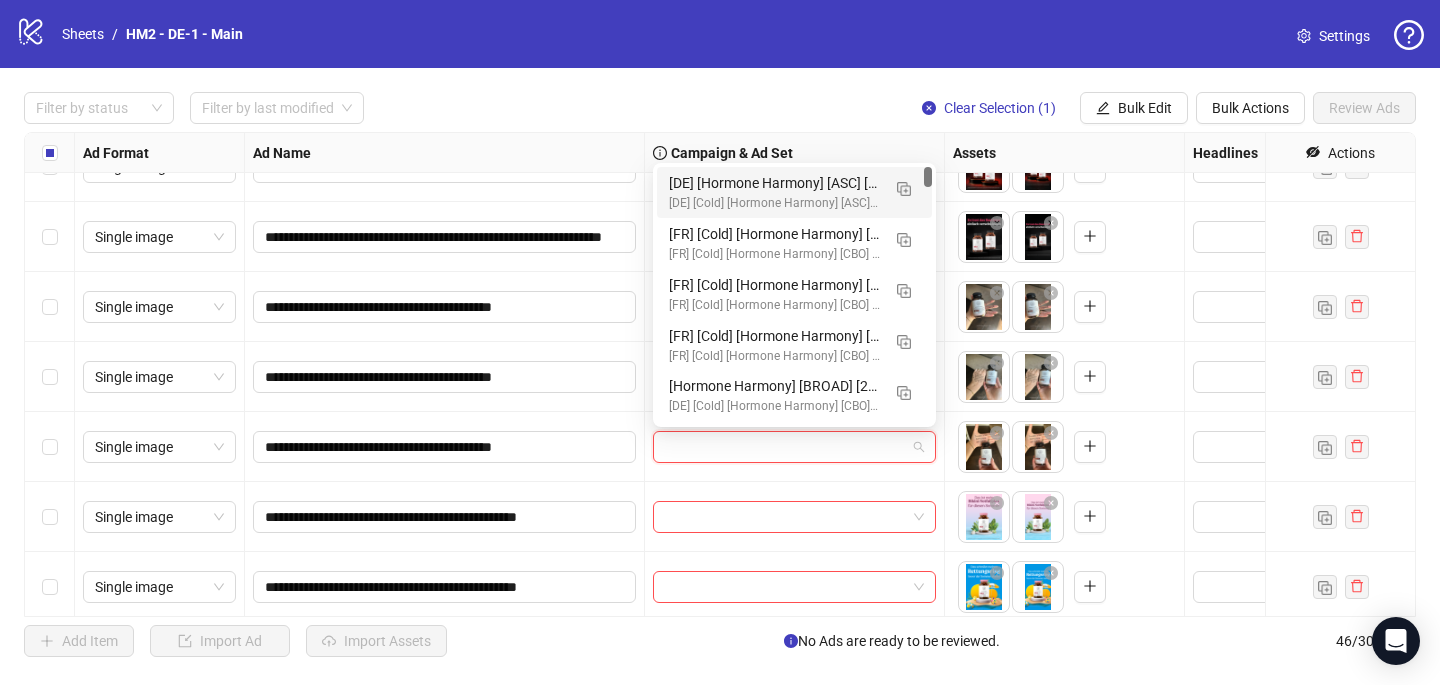 paste 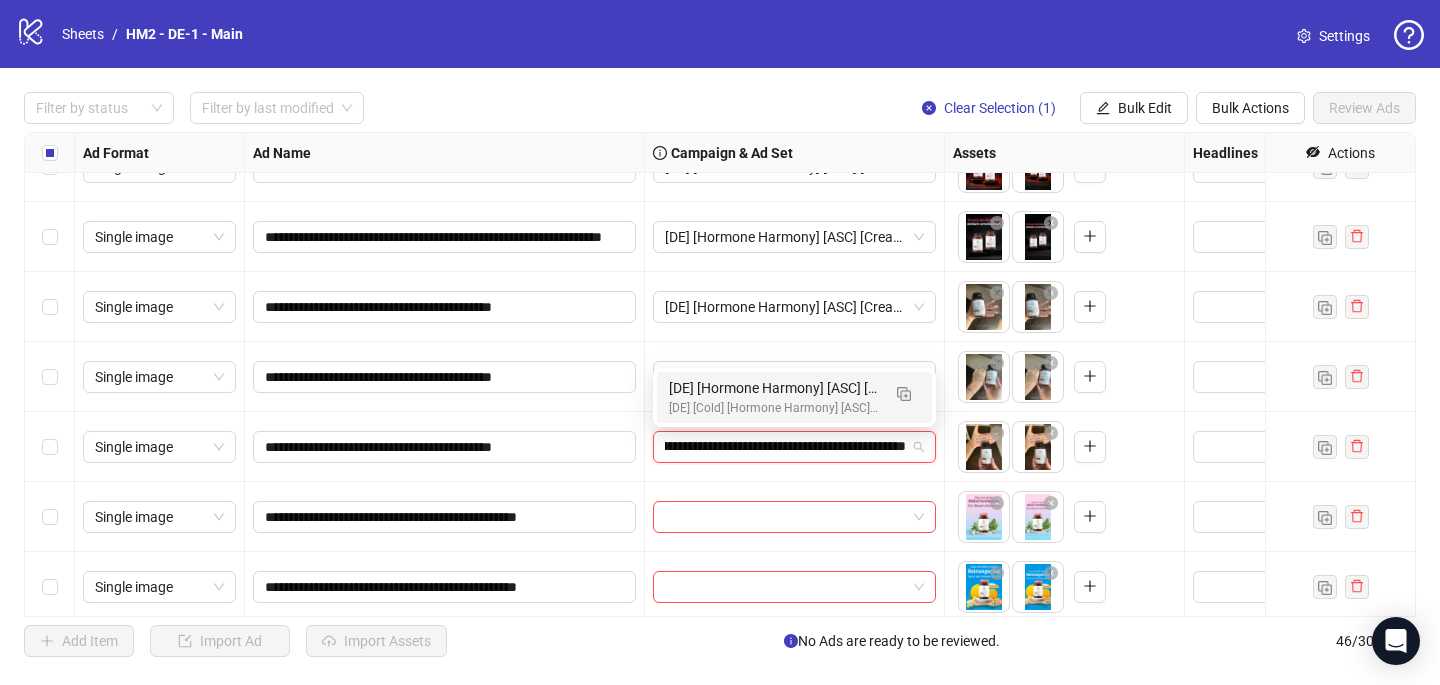 click on "[DE] [Hormone Harmony] [ASC] [Creative Insertion] [[DATE]] Ad set" at bounding box center [774, 388] 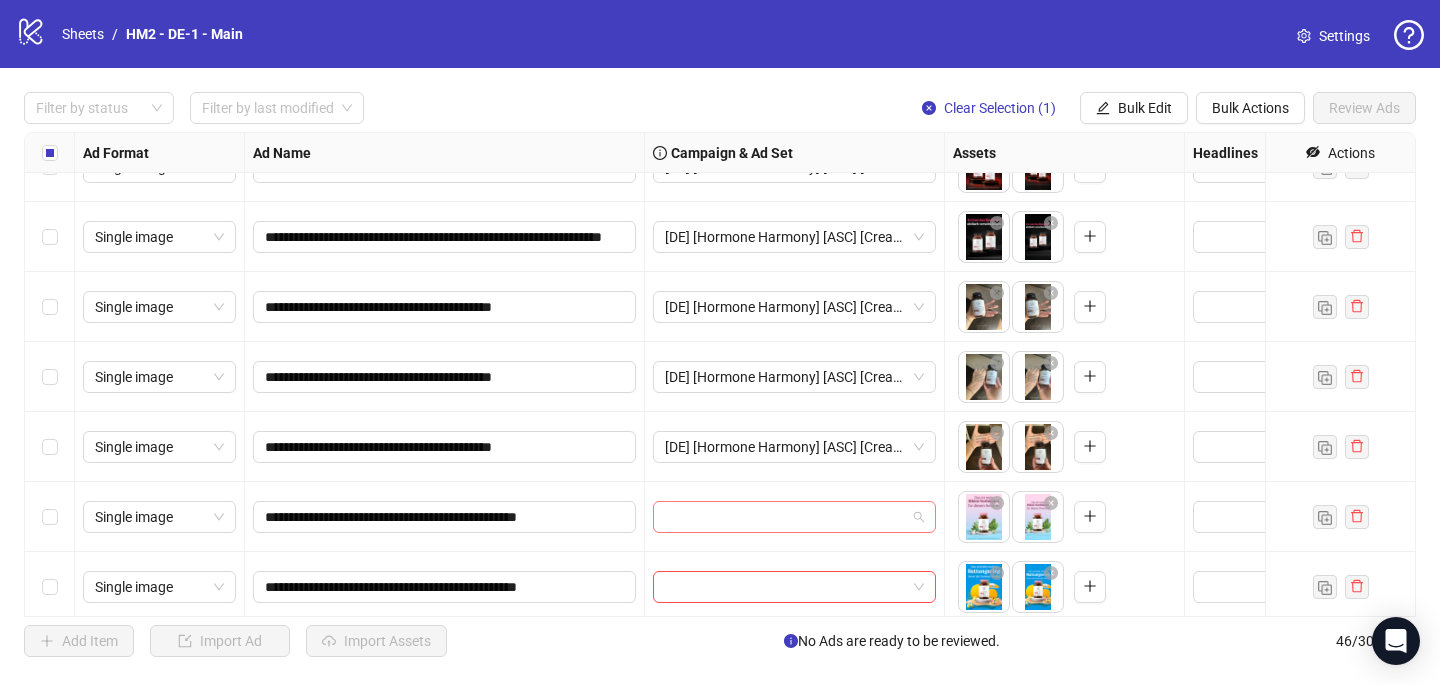 click at bounding box center (785, 517) 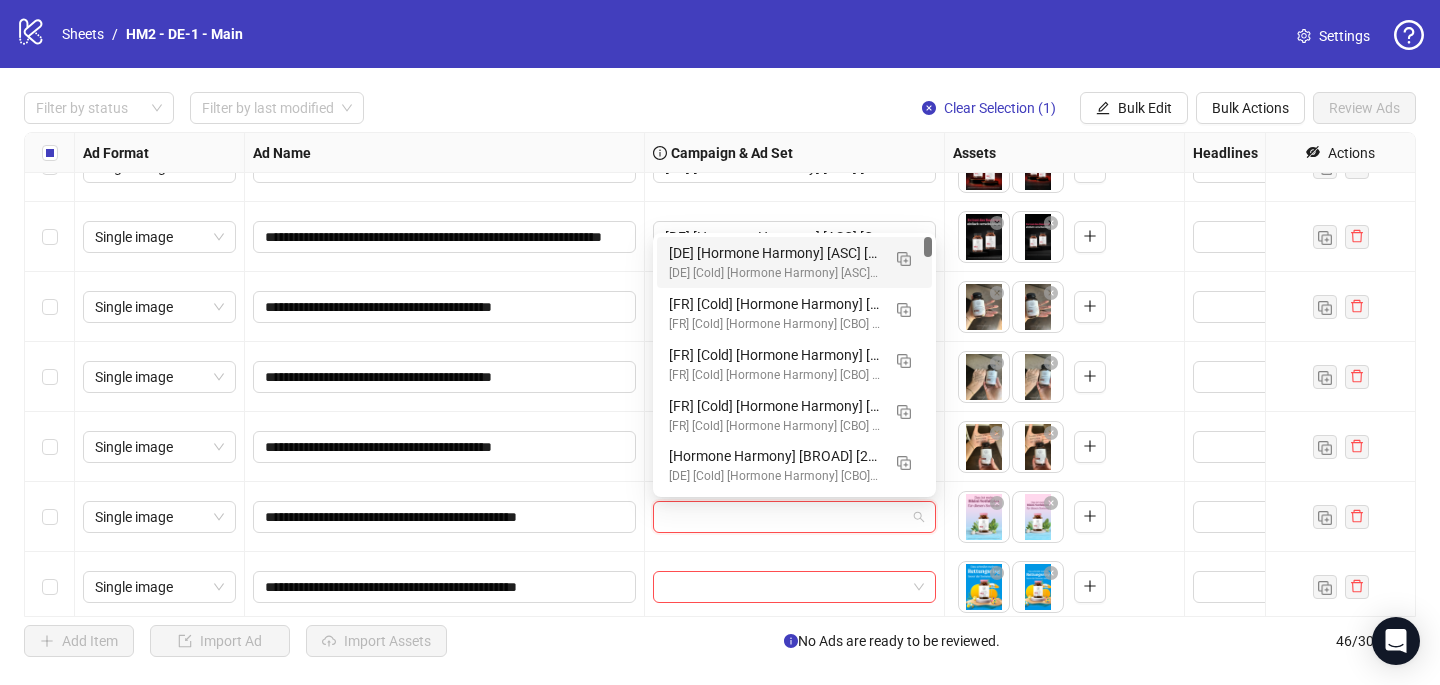 type on "**********" 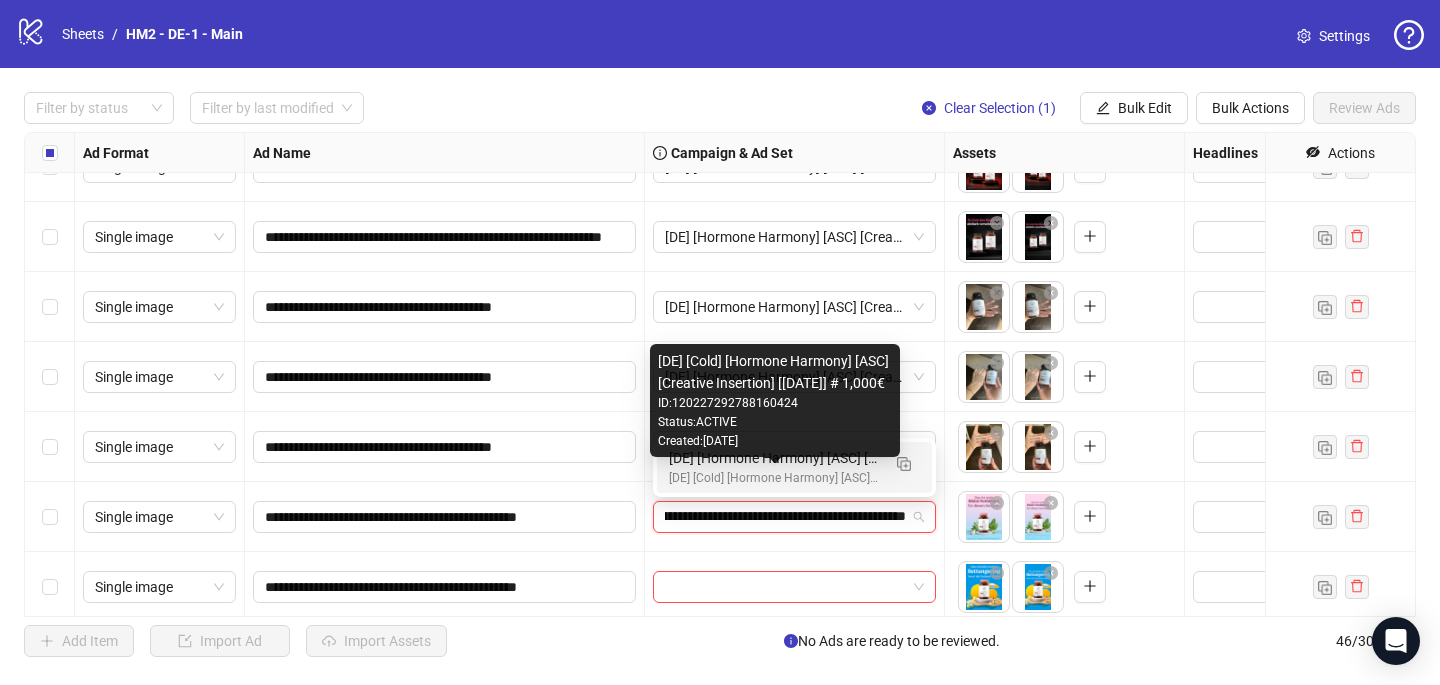 click on "[DE] [Cold] [Hormone Harmony] [ASC] [Creative Insertion] [[DATE]] # 1,000€" at bounding box center (774, 478) 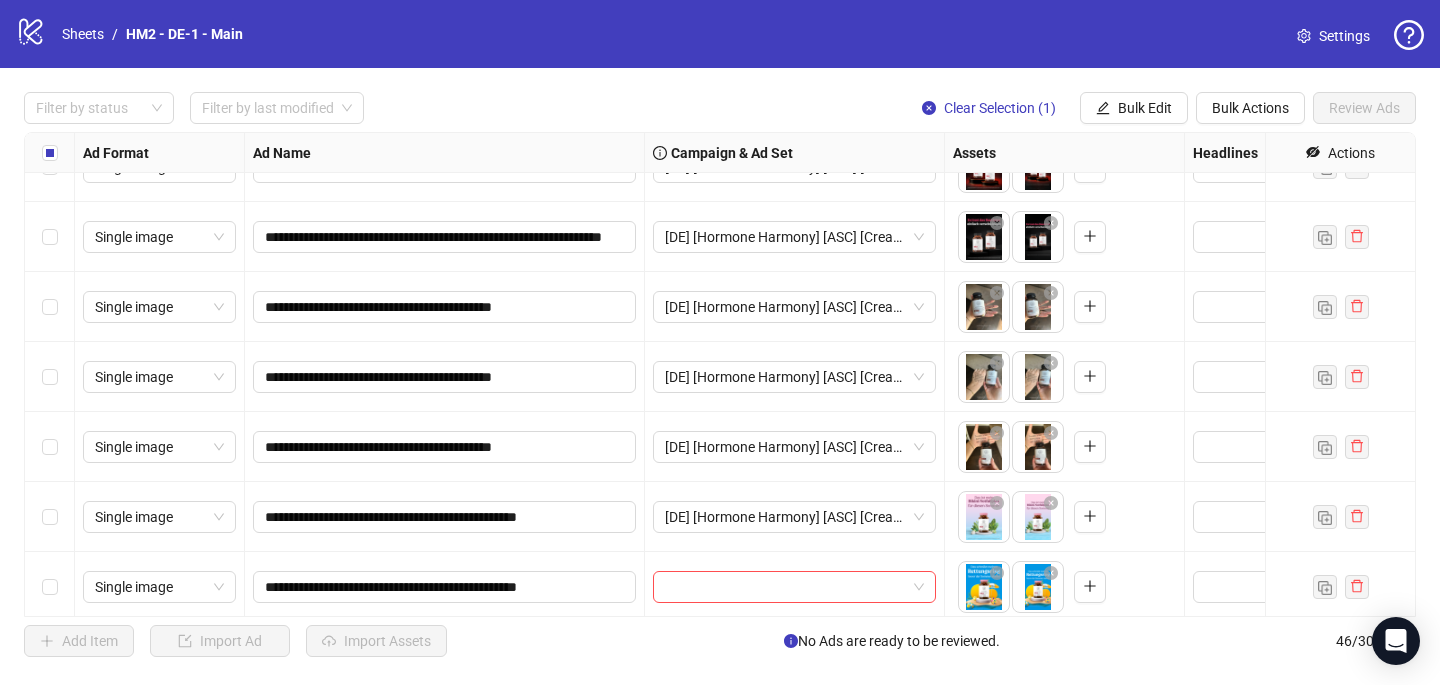 click at bounding box center (795, 587) 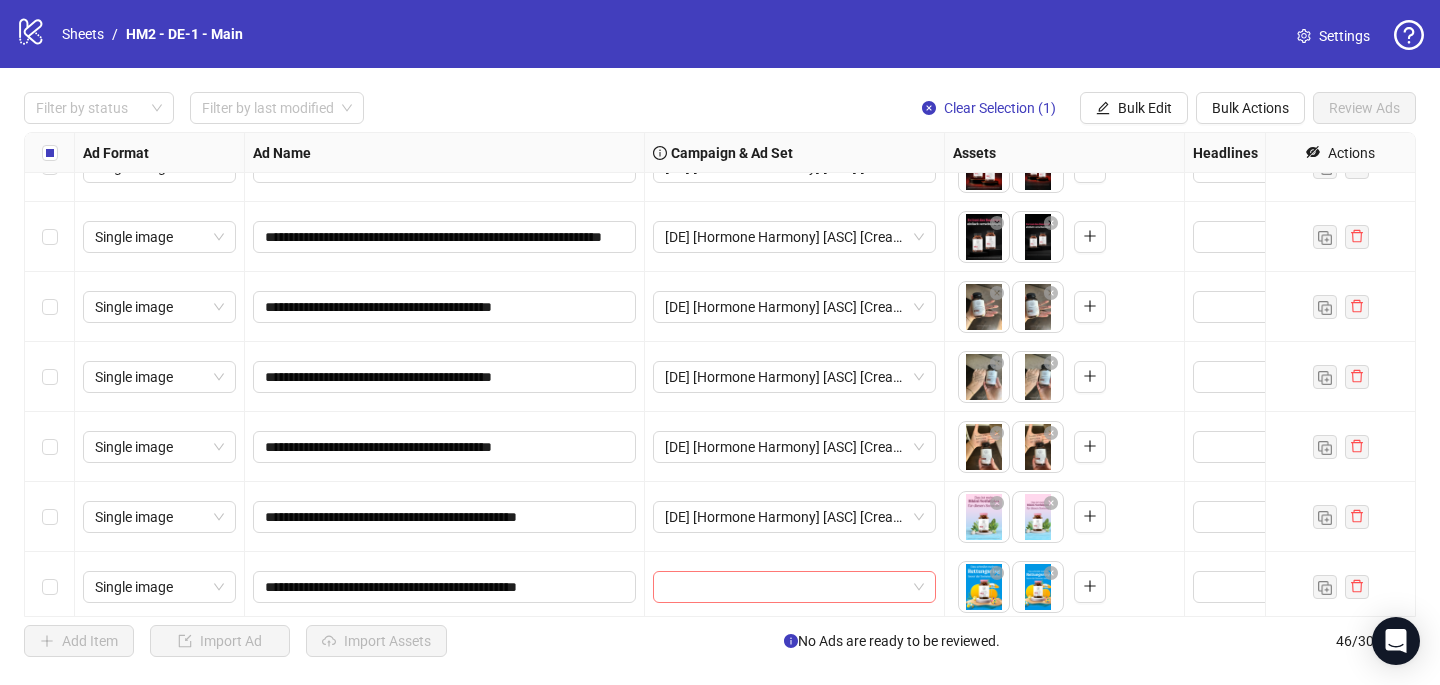 click at bounding box center (785, 587) 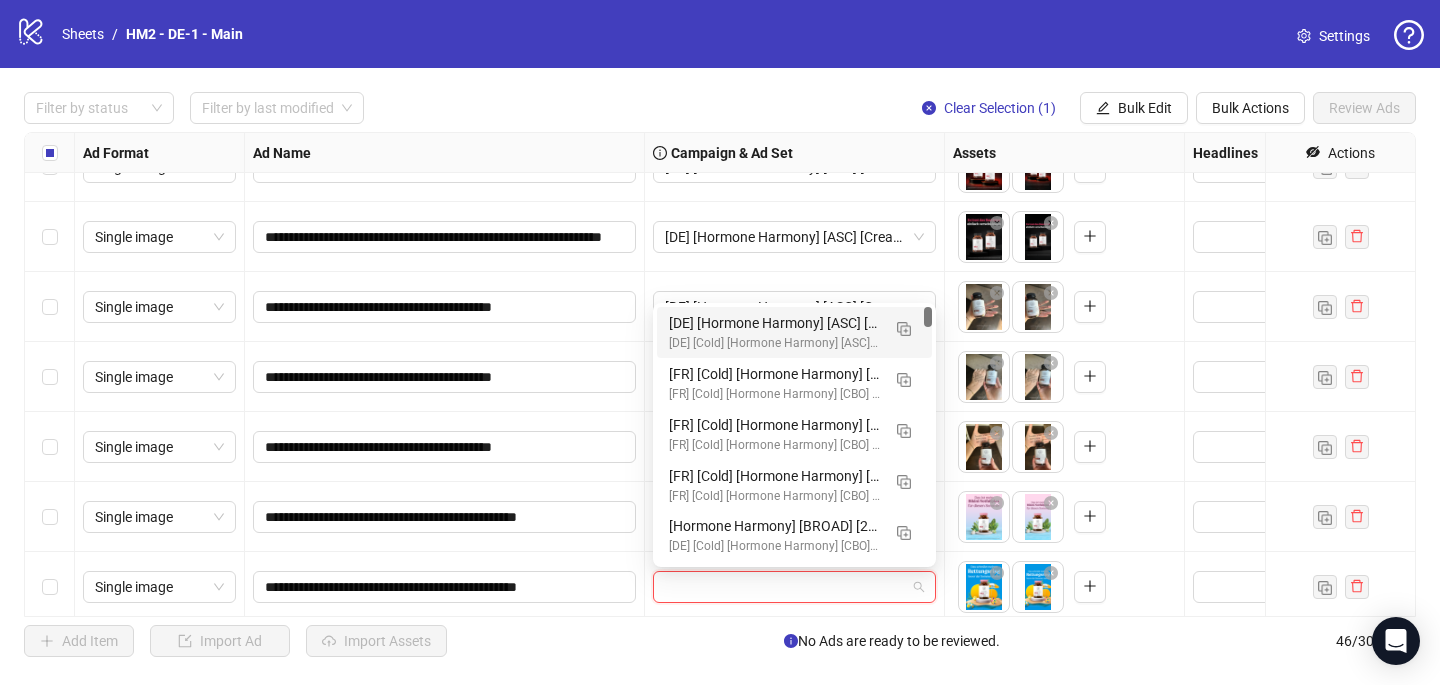 type on "**********" 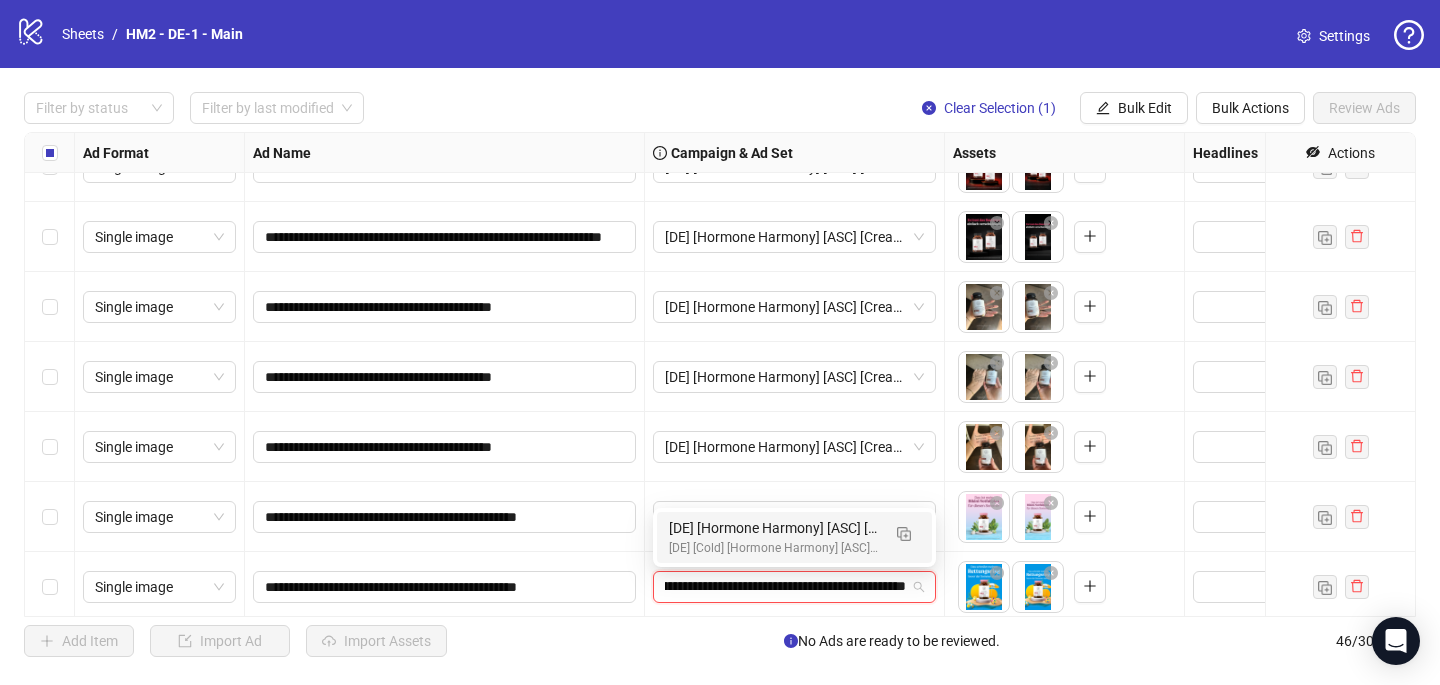 click on "[DE] [Hormone Harmony] [ASC] [Creative Insertion] [[DATE]] Ad set" at bounding box center (774, 528) 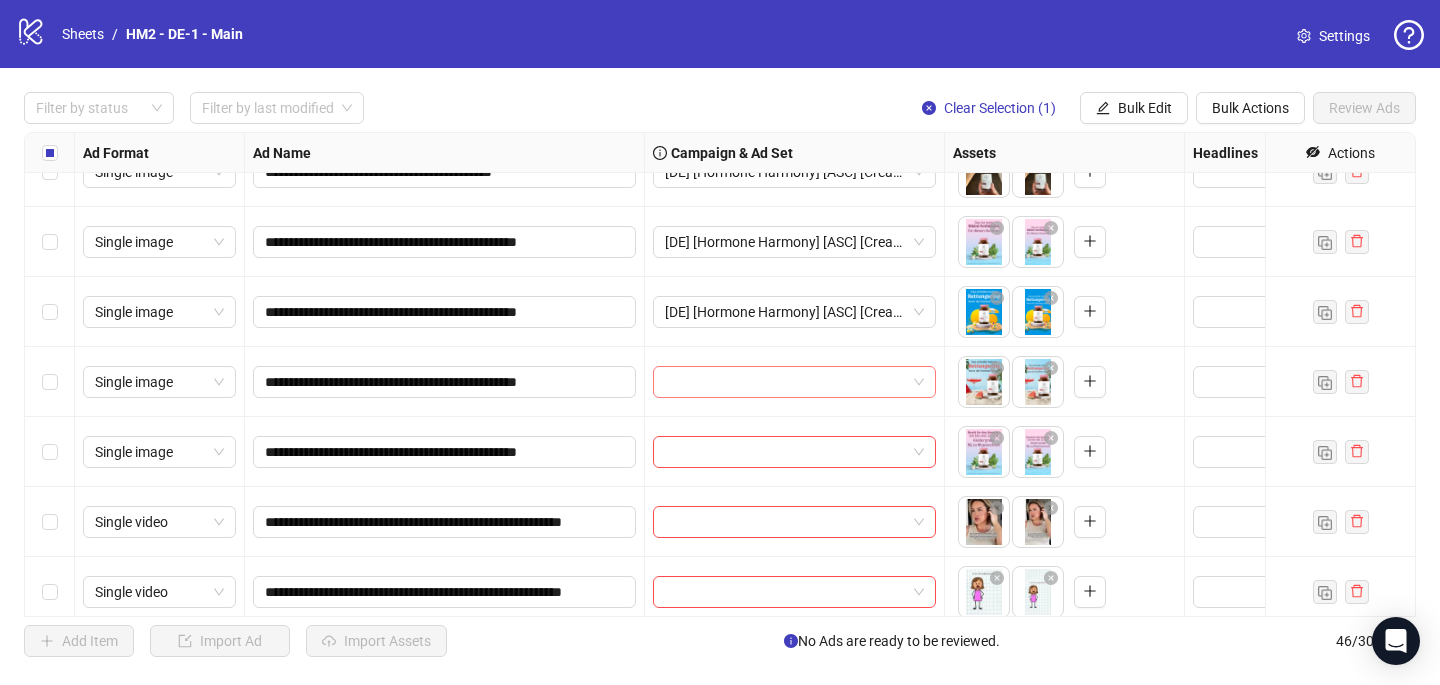 click at bounding box center [785, 382] 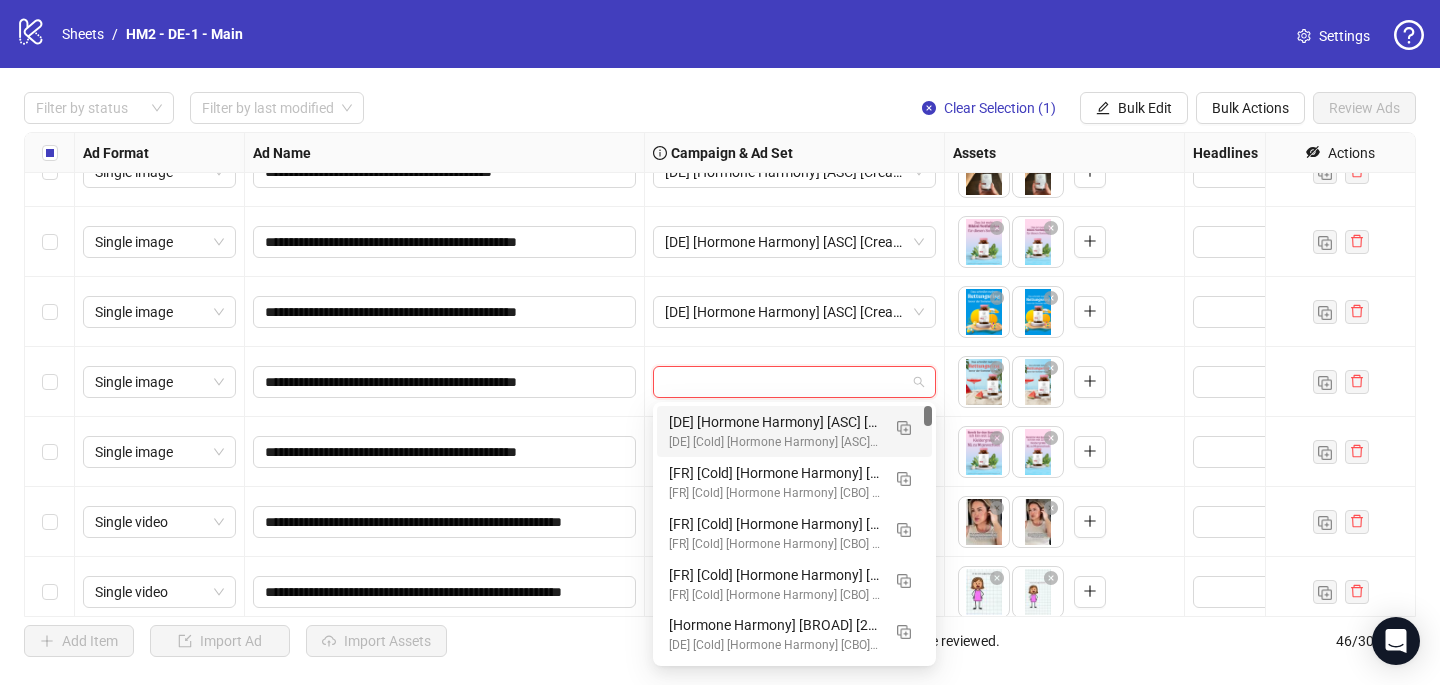 type on "**********" 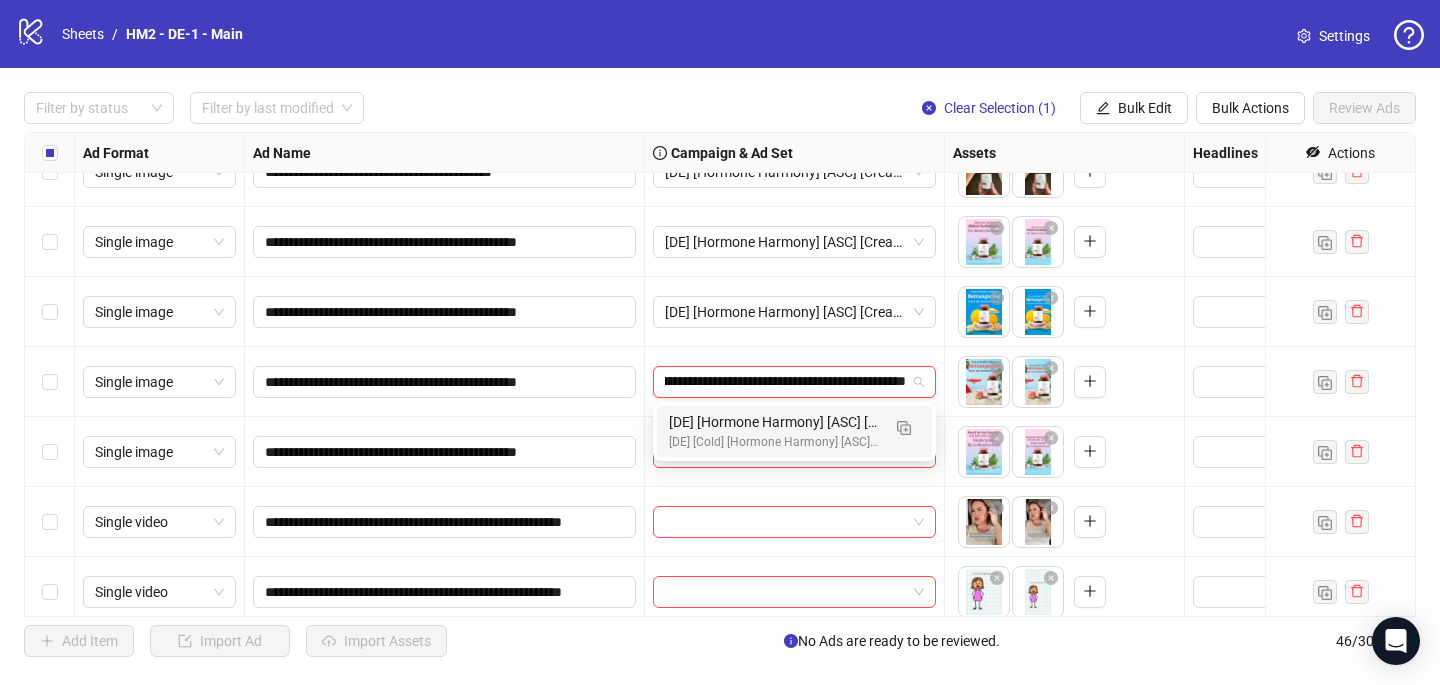 click on "[DE] [Hormone Harmony] [ASC] [Creative Insertion] [22 July 2025] Ad set [DE] [Cold] [Hormone Harmony] [ASC] [Creative Insertion] [22 July 2025] # 1,000€" at bounding box center (794, 431) 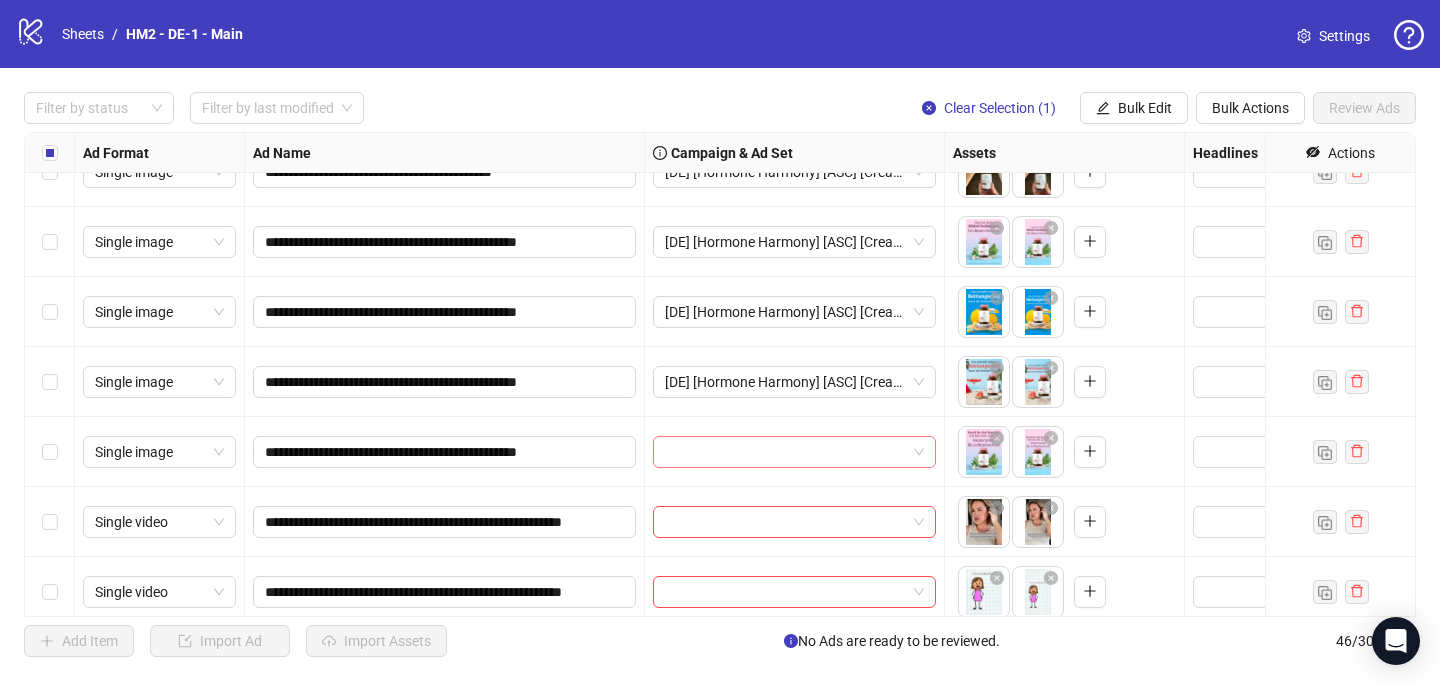 click at bounding box center [785, 452] 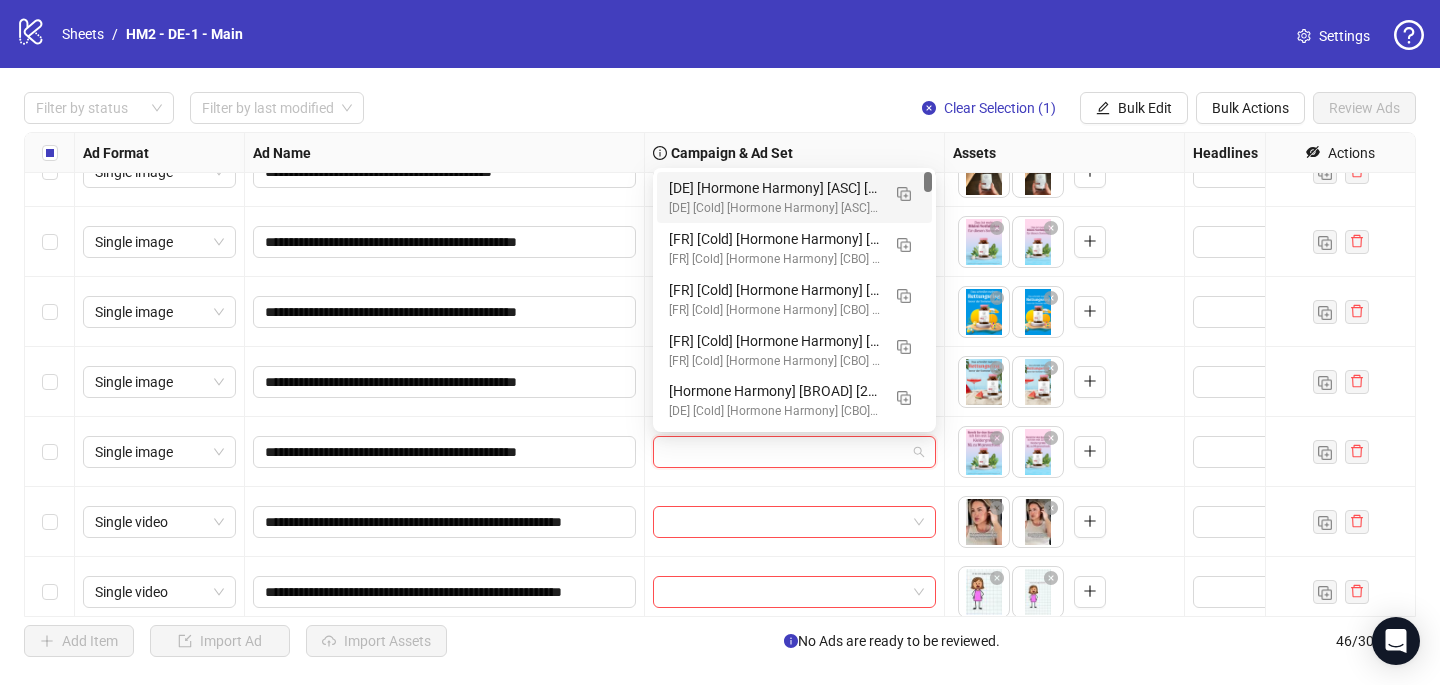 type on "**********" 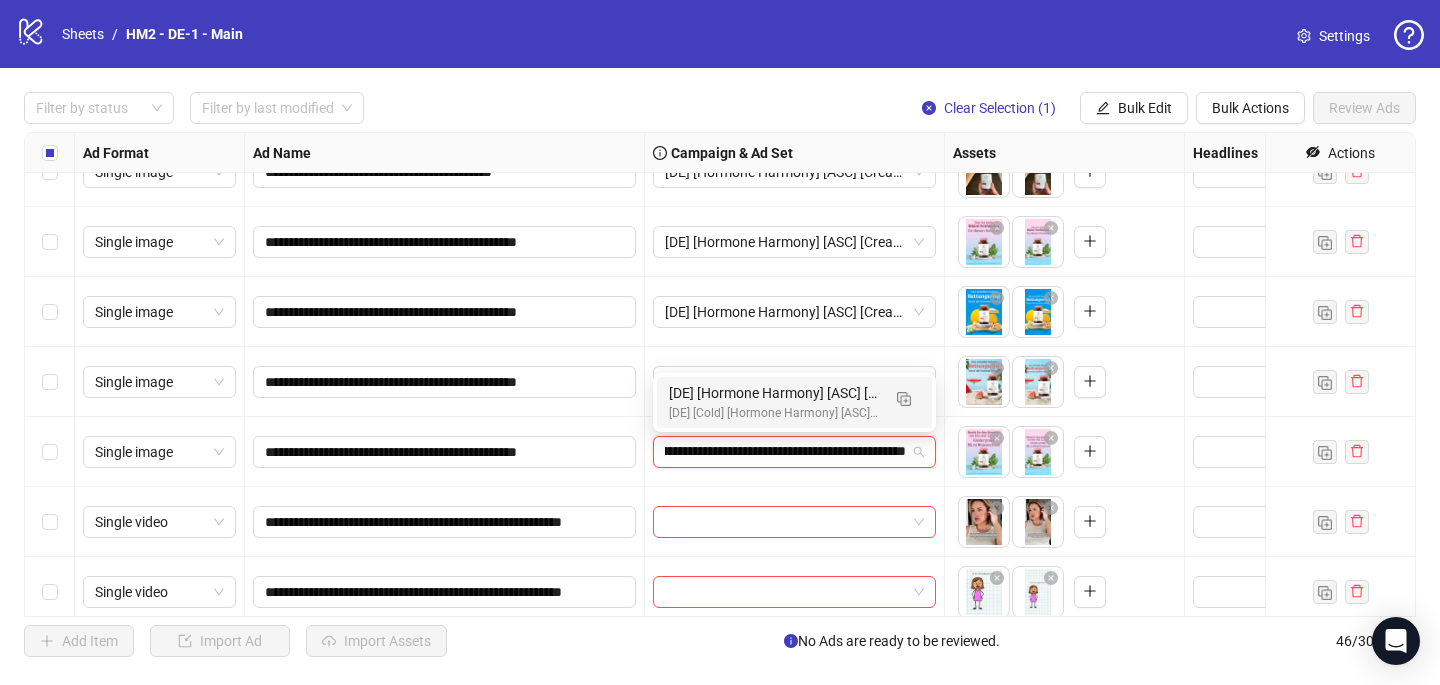 click on "[DE] [Hormone Harmony] [ASC] [Creative Insertion] [[DATE]] Ad set" at bounding box center (774, 393) 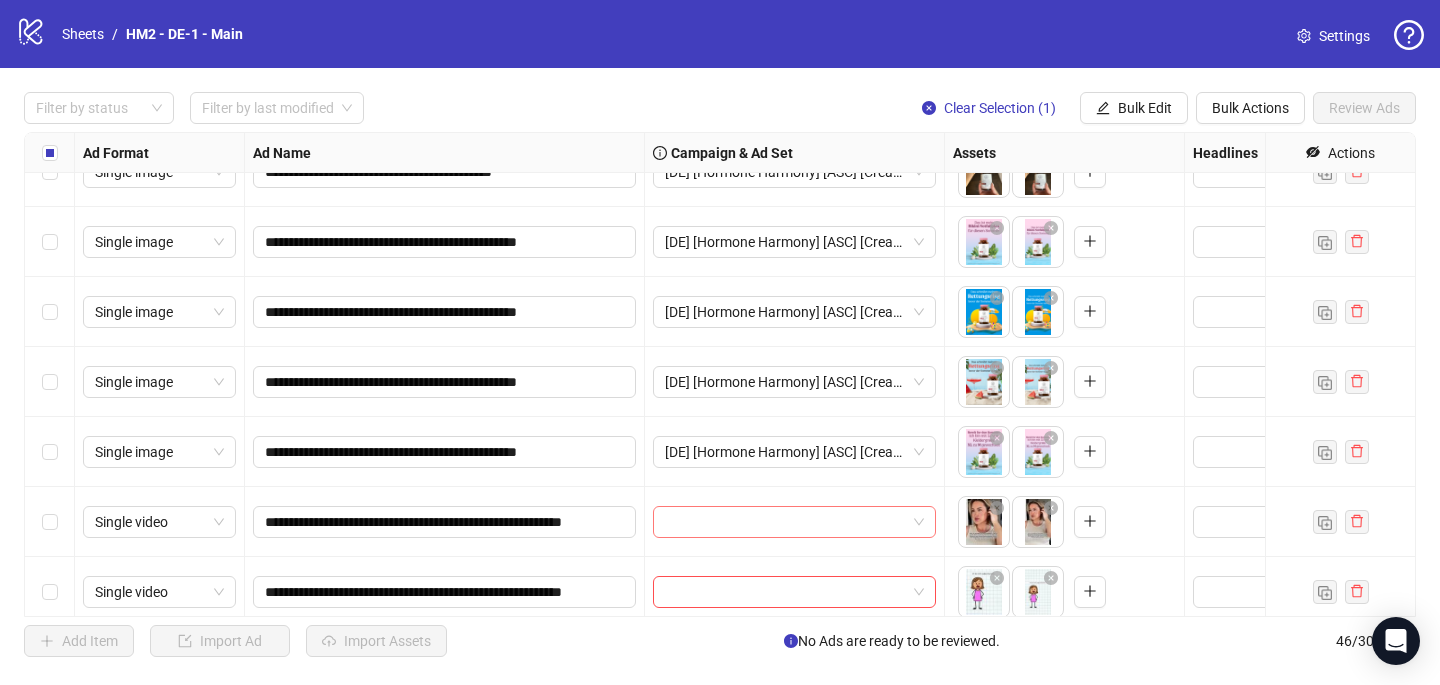 click at bounding box center (785, 522) 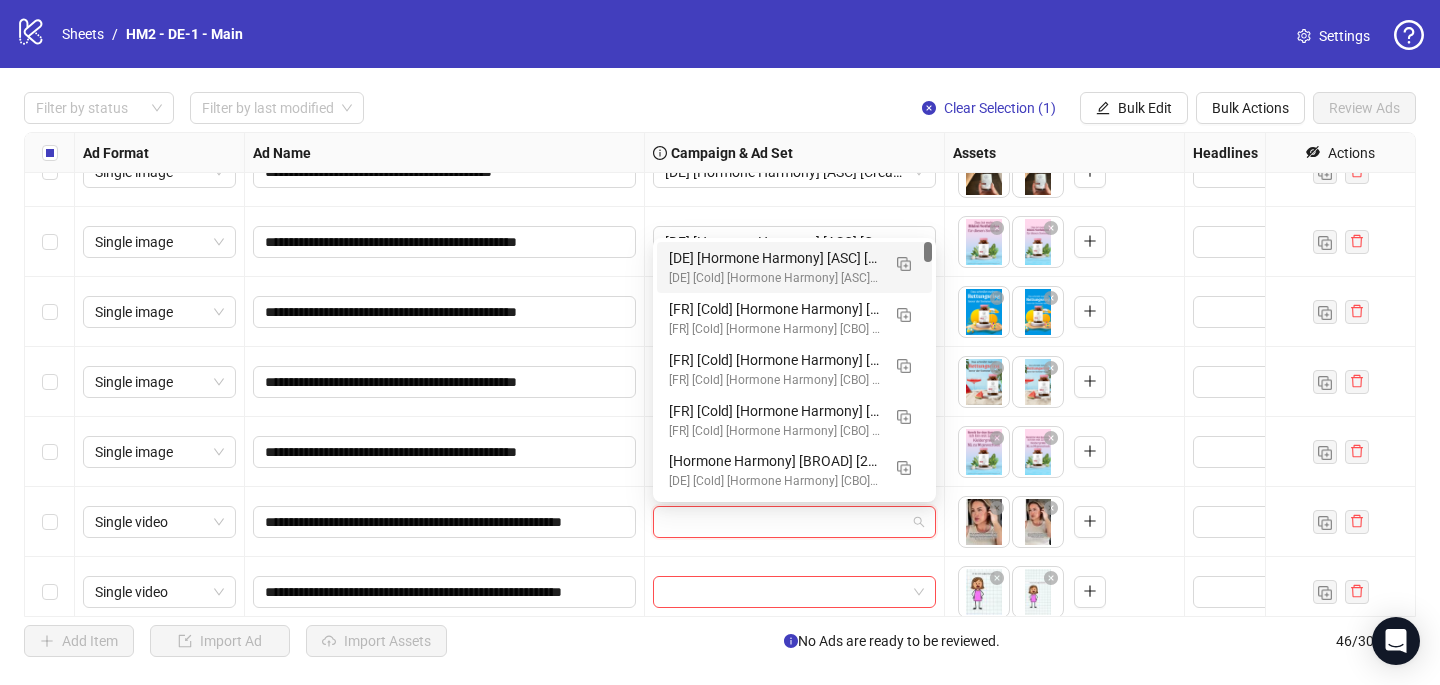 type on "**********" 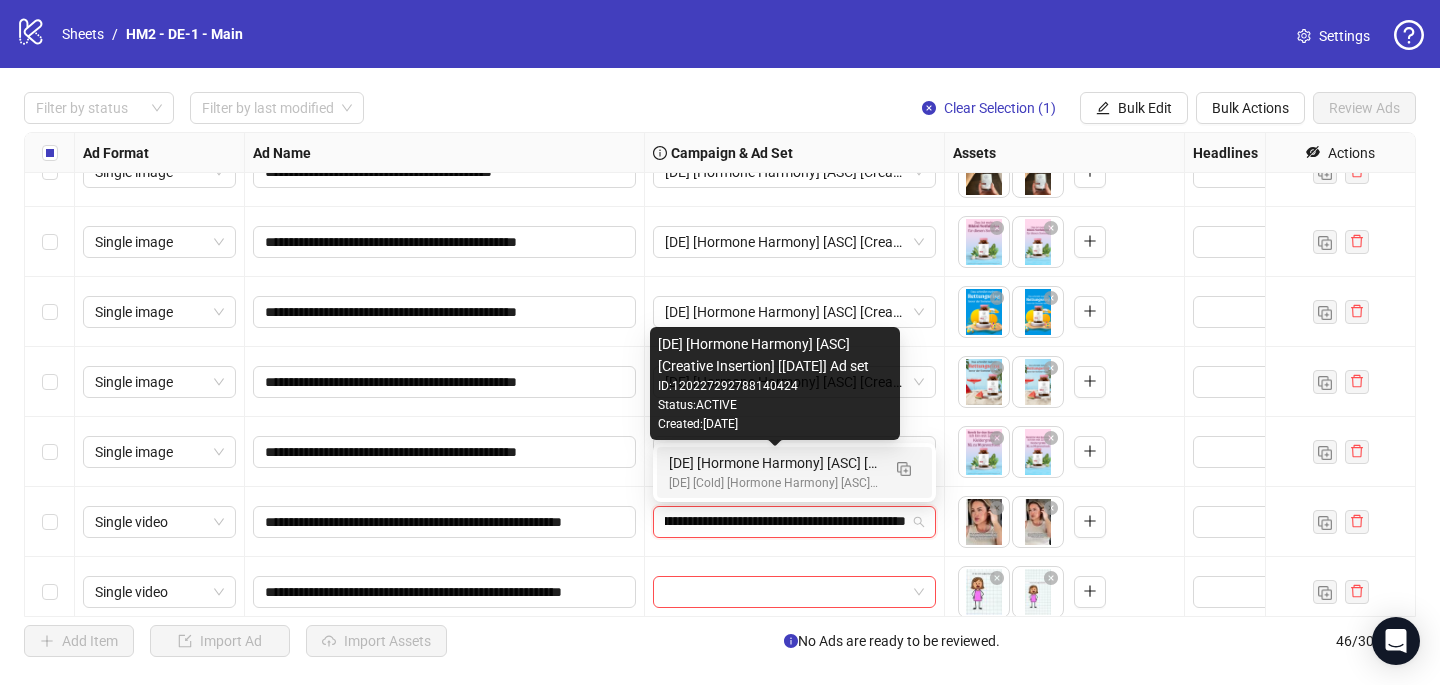 click on "[DE] [Hormone Harmony] [ASC] [Creative Insertion] [[DATE]] Ad set" at bounding box center (774, 463) 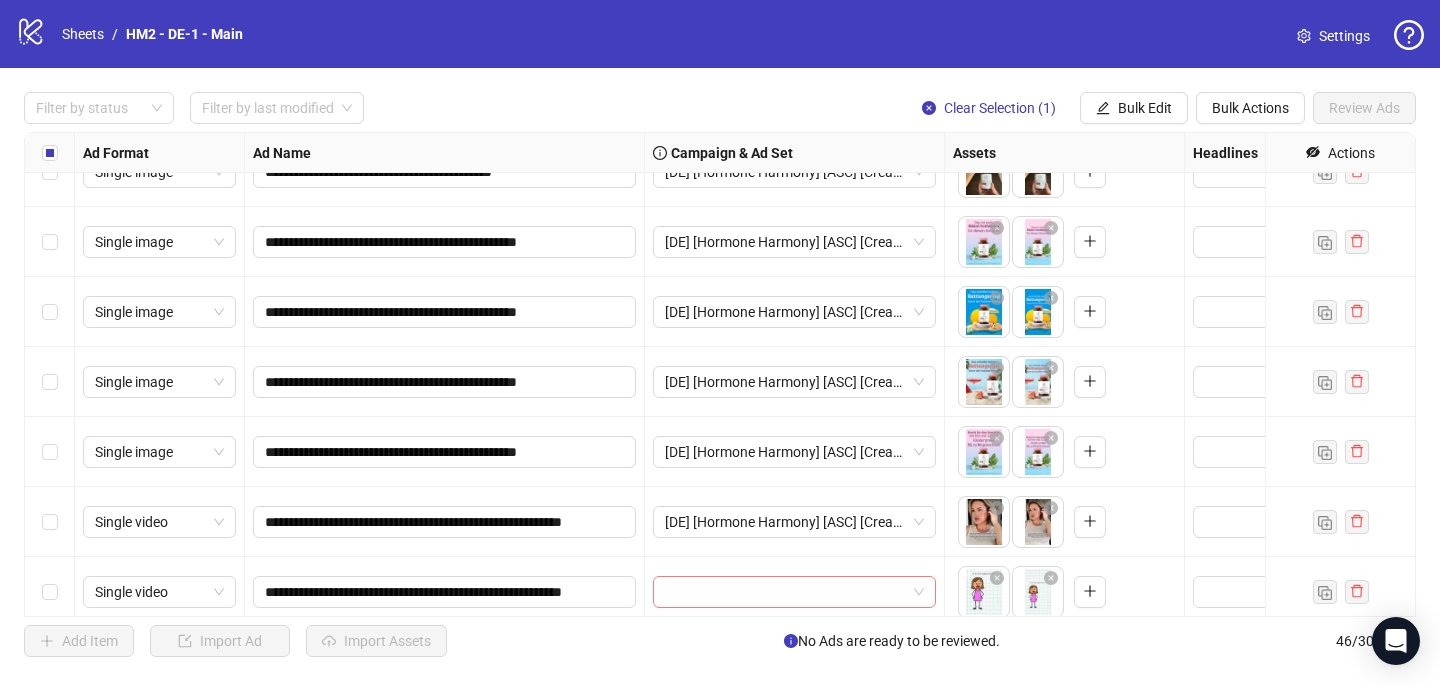 click at bounding box center (785, 592) 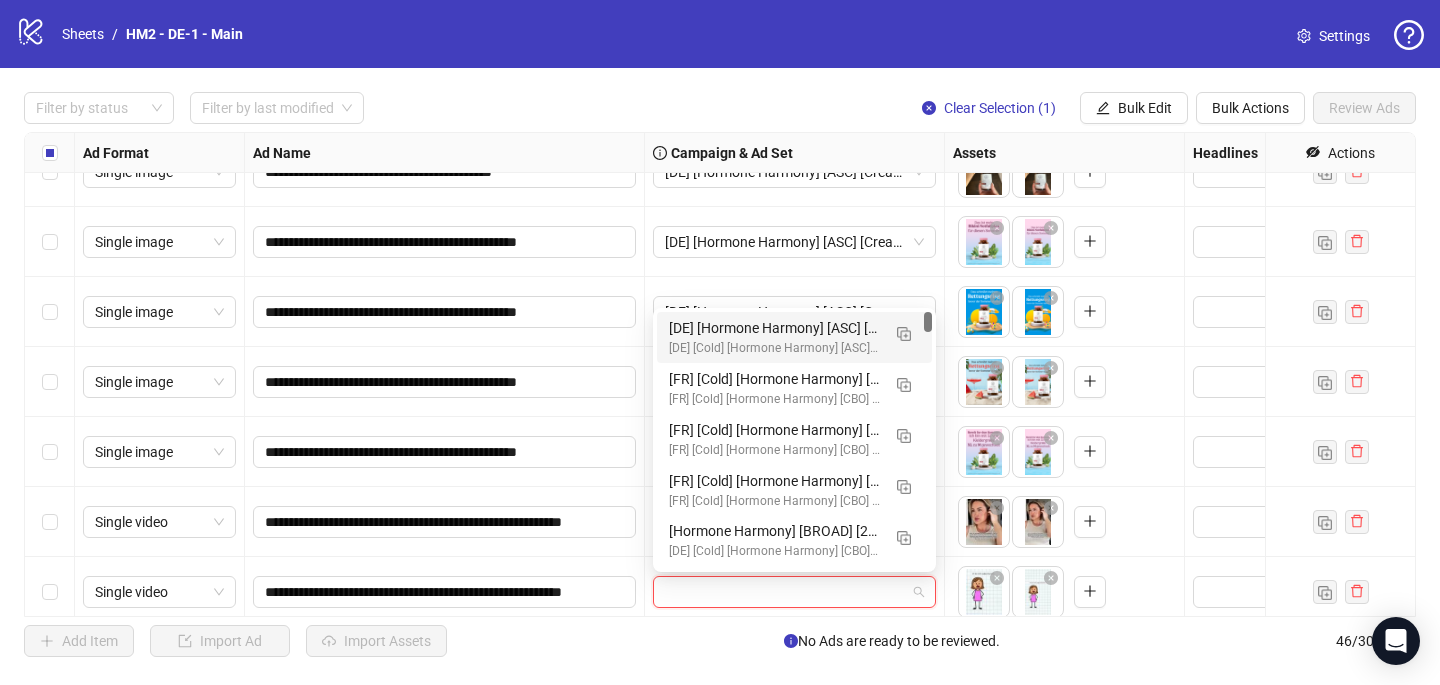 type on "**********" 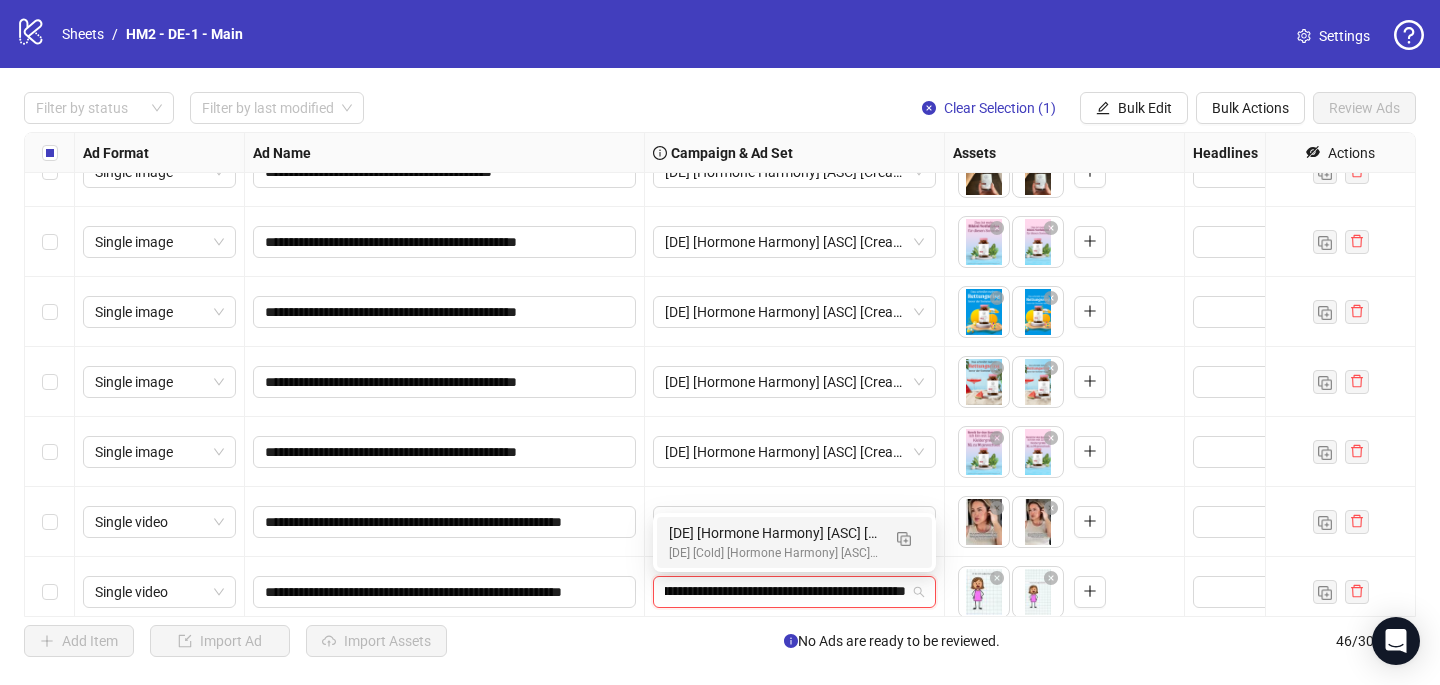 click on "[DE] [Cold] [Hormone Harmony] [ASC] [Creative Insertion] [[DATE]] # 1,000€" at bounding box center [774, 553] 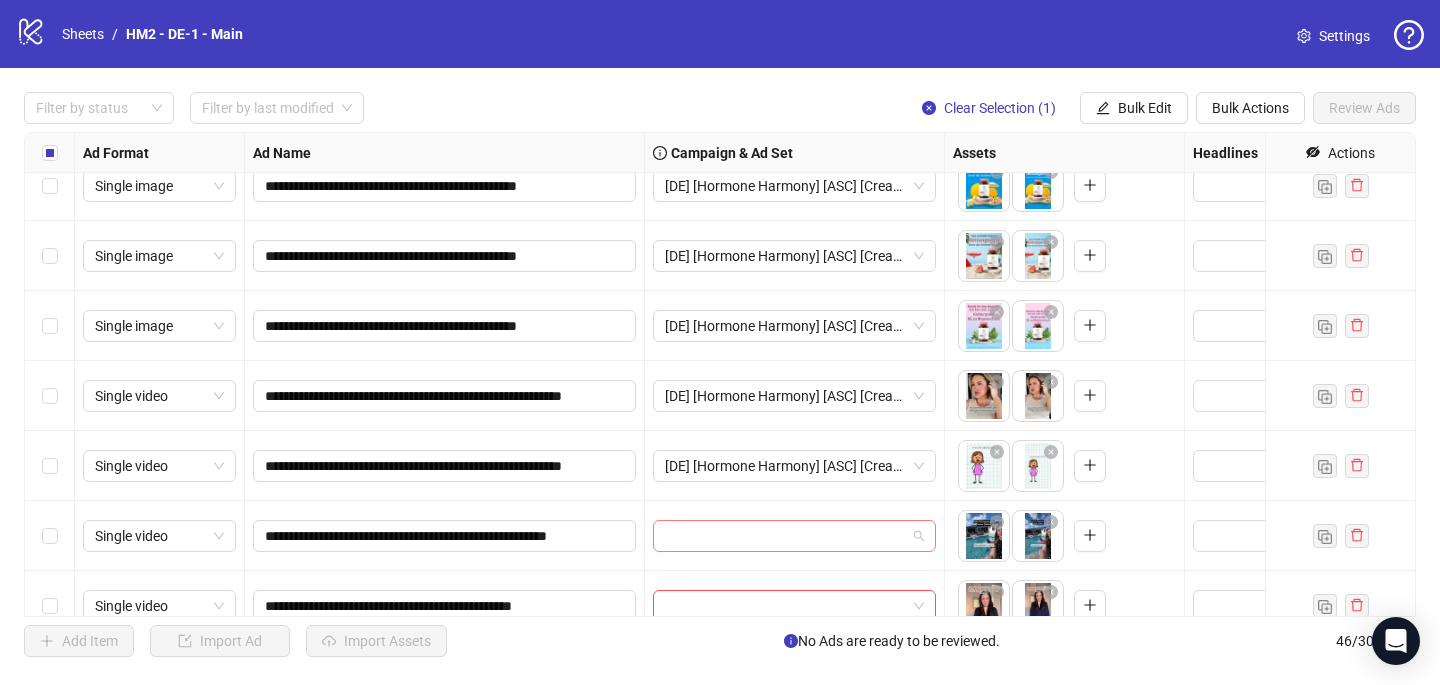click at bounding box center [785, 536] 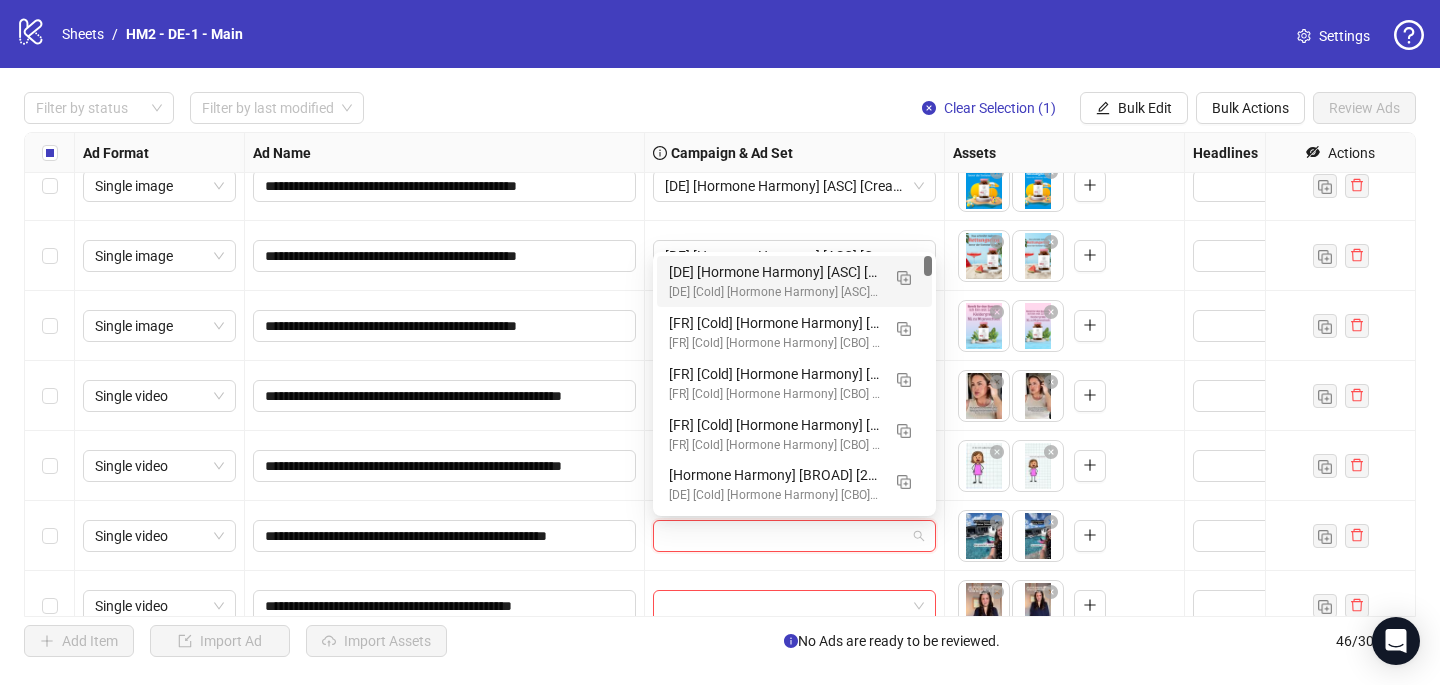 type on "**********" 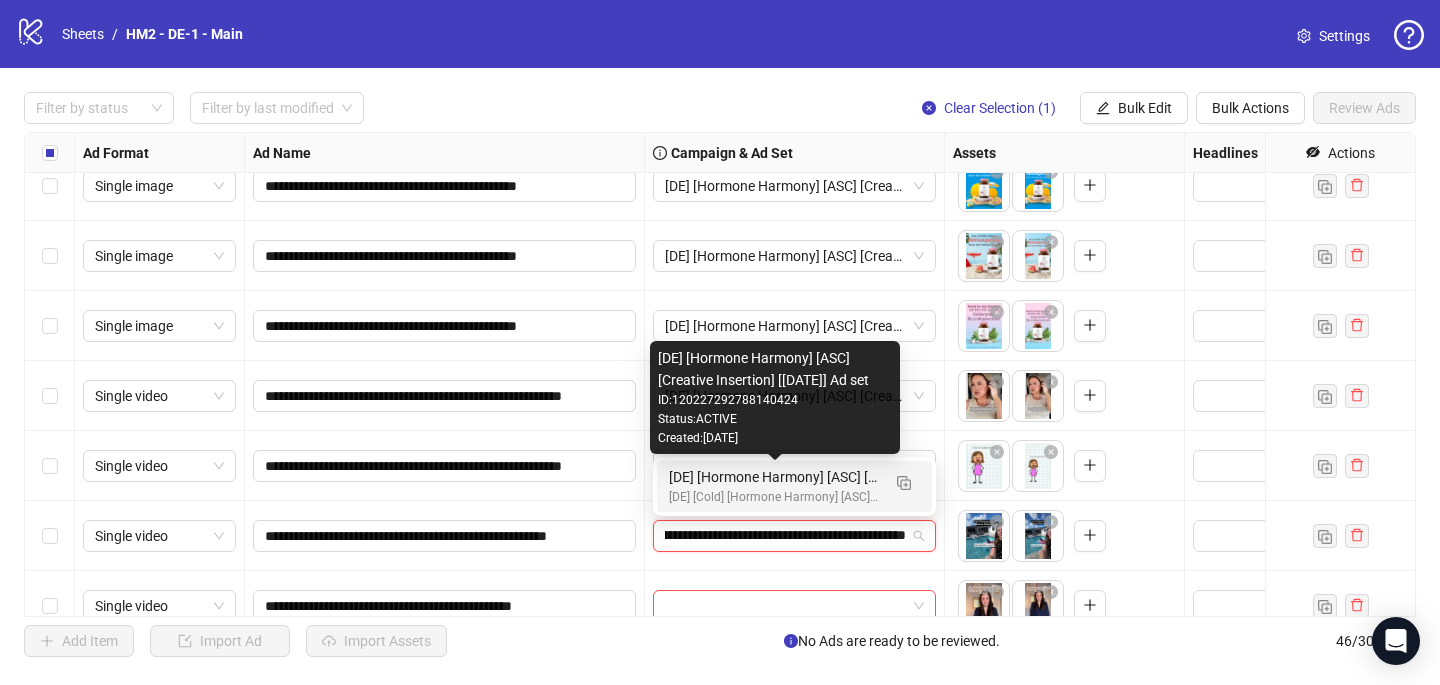click on "[DE] [Hormone Harmony] [ASC] [Creative Insertion] [[DATE]] Ad set" at bounding box center (774, 477) 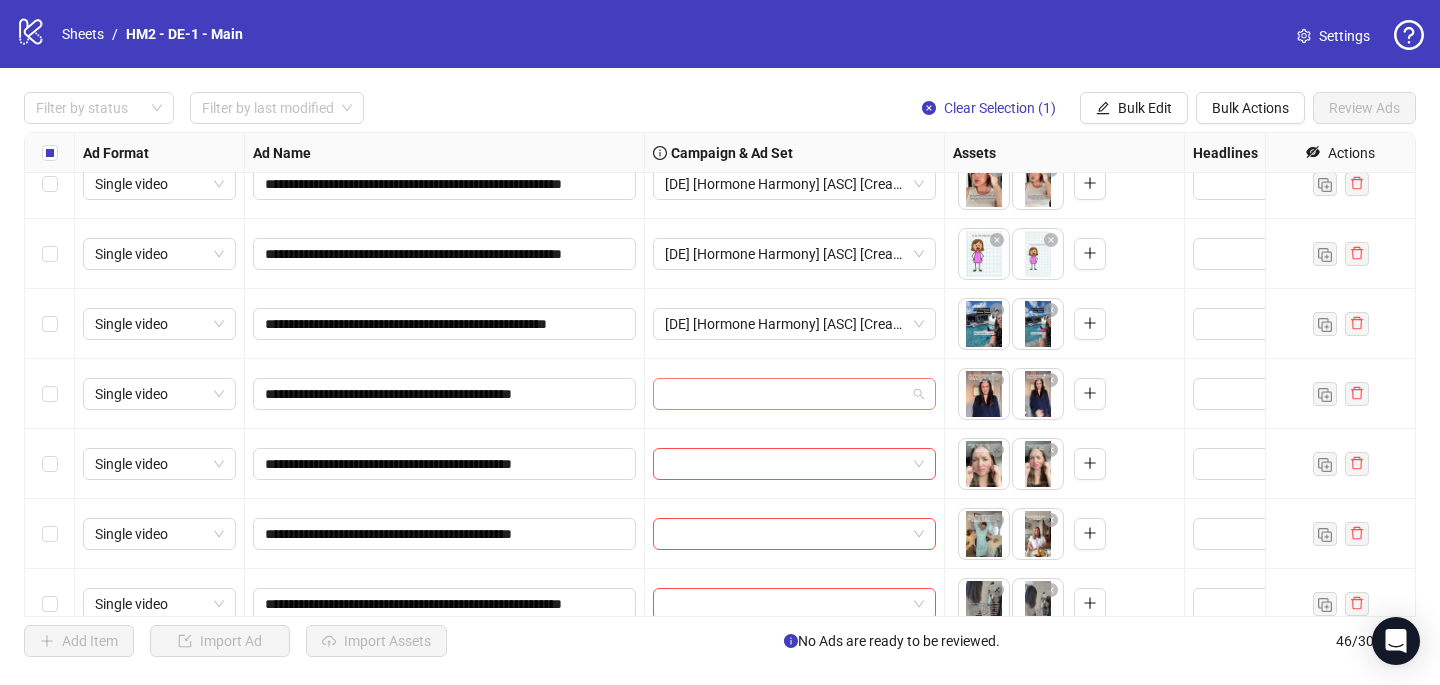 click at bounding box center [785, 394] 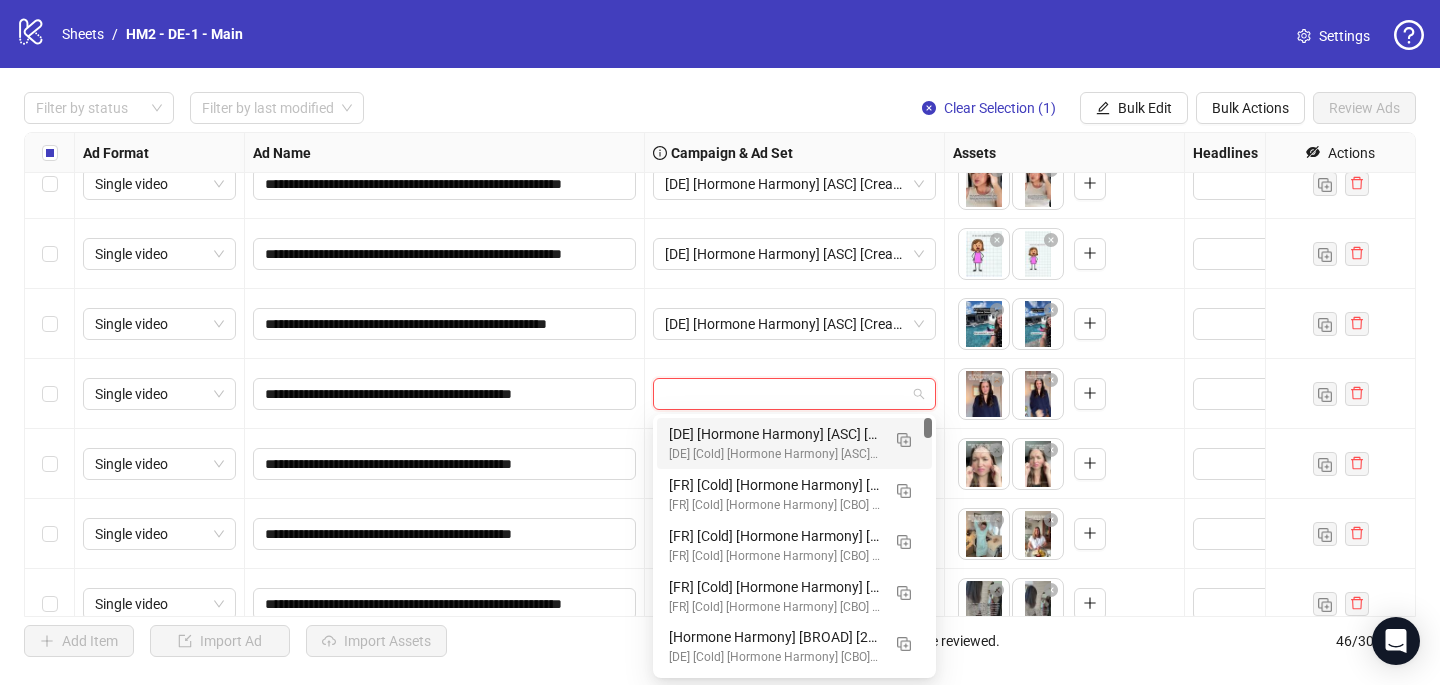 type on "**********" 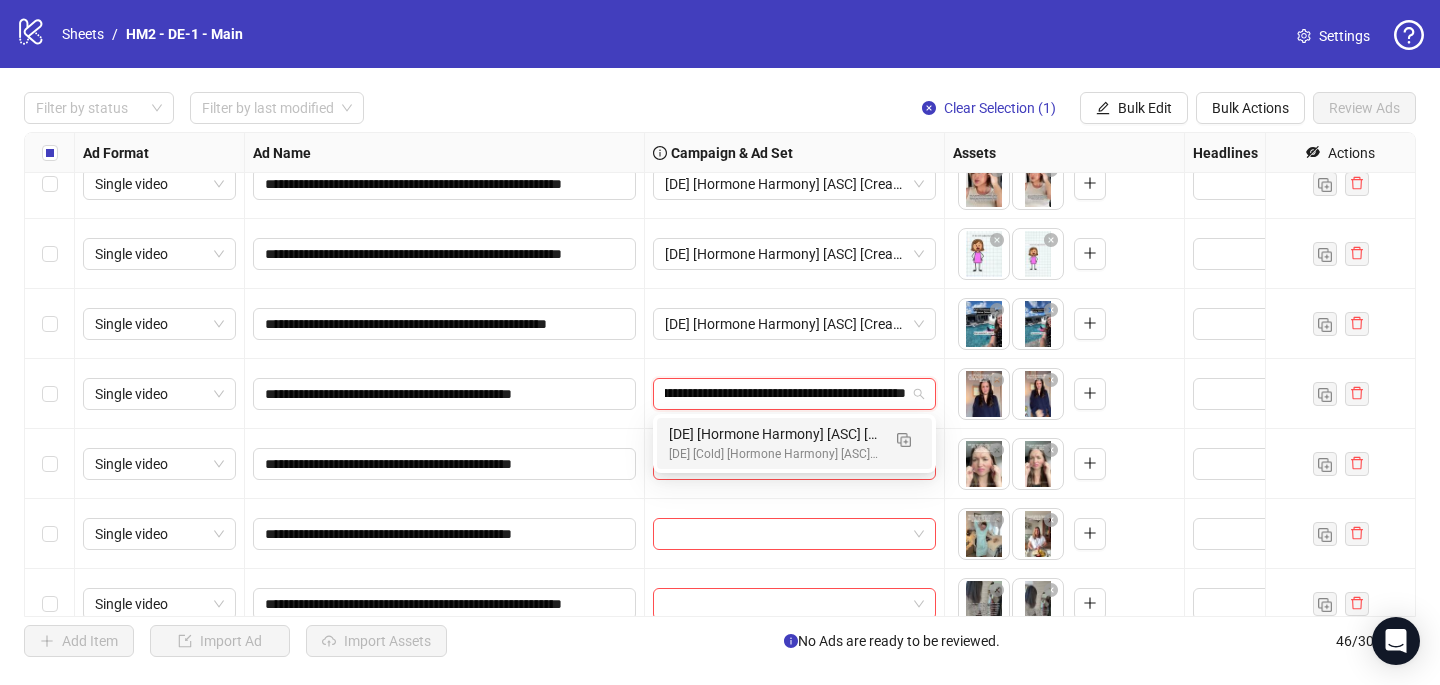 click on "[DE] [Hormone Harmony] [ASC] [Creative Insertion] [[DATE]] Ad set" at bounding box center (774, 434) 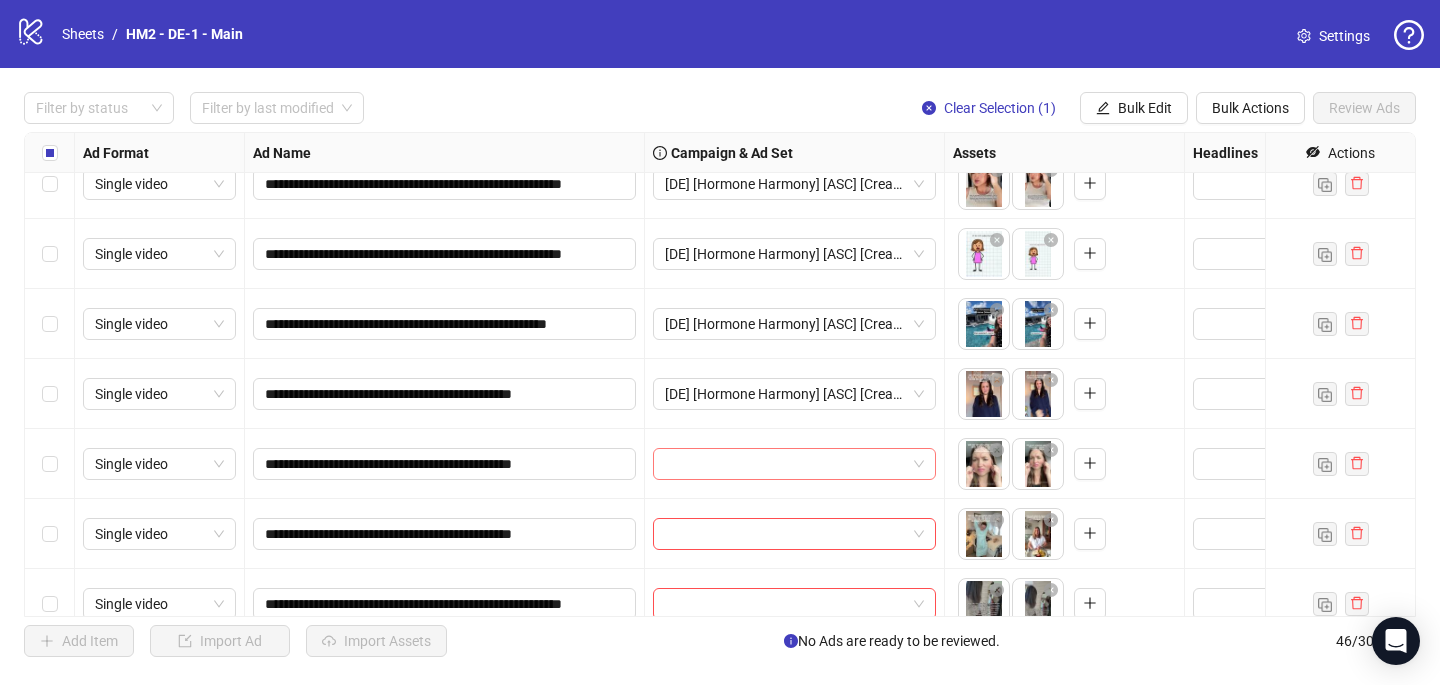 click at bounding box center [785, 464] 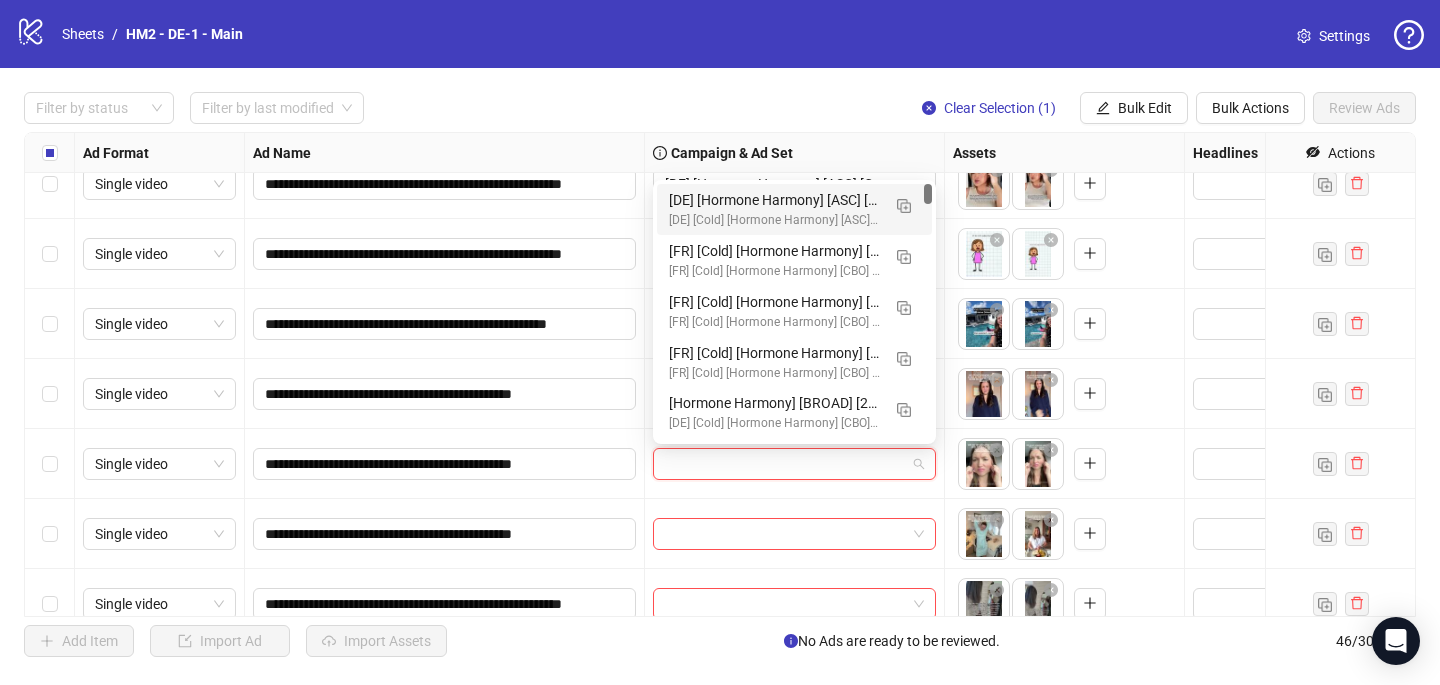 type on "**********" 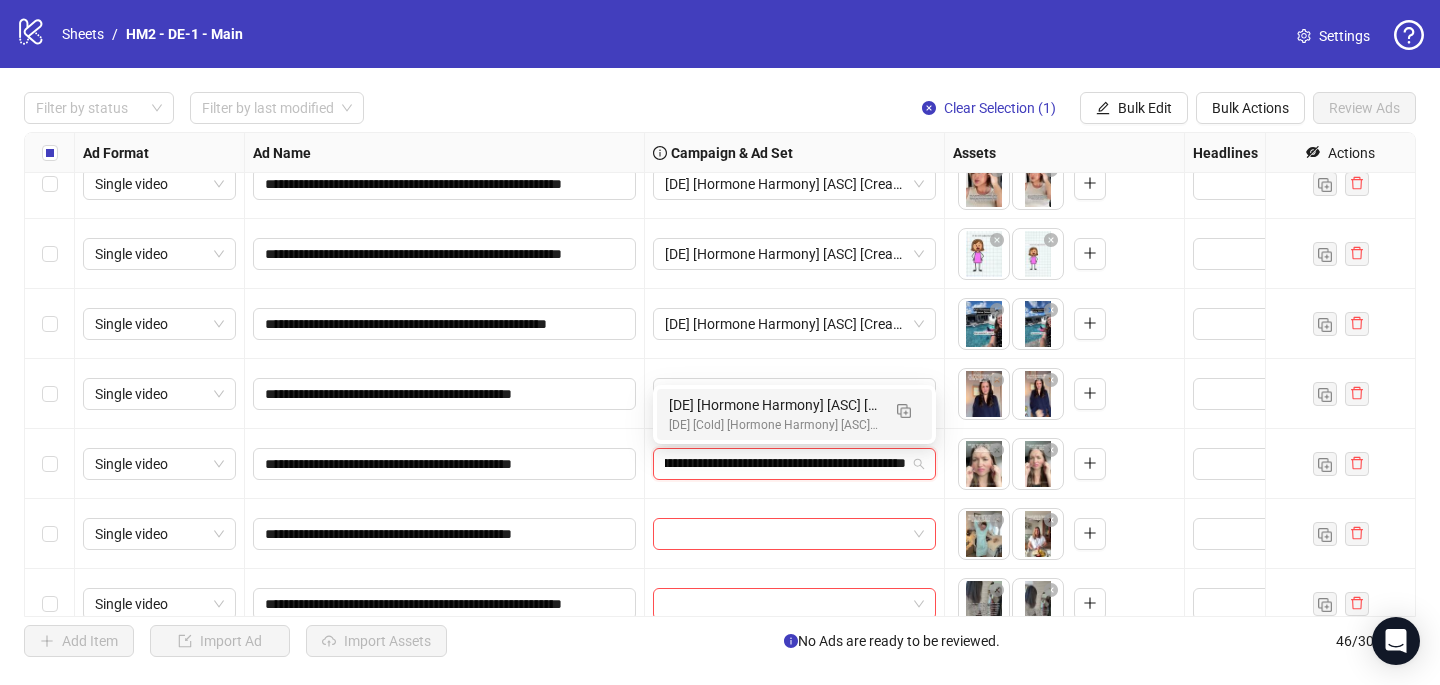 click on "[DE] [Cold] [Hormone Harmony] [ASC] [Creative Insertion] [[DATE]] # 1,000€" at bounding box center (774, 425) 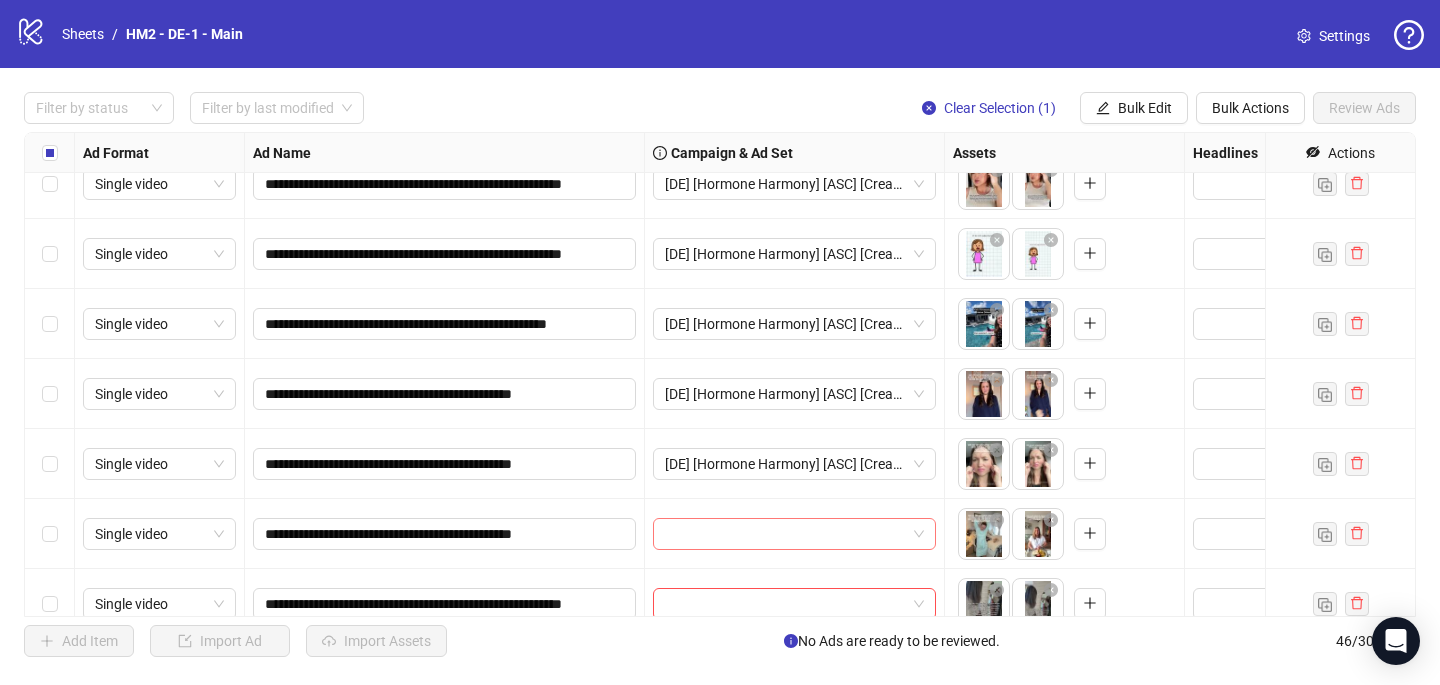 click at bounding box center (785, 534) 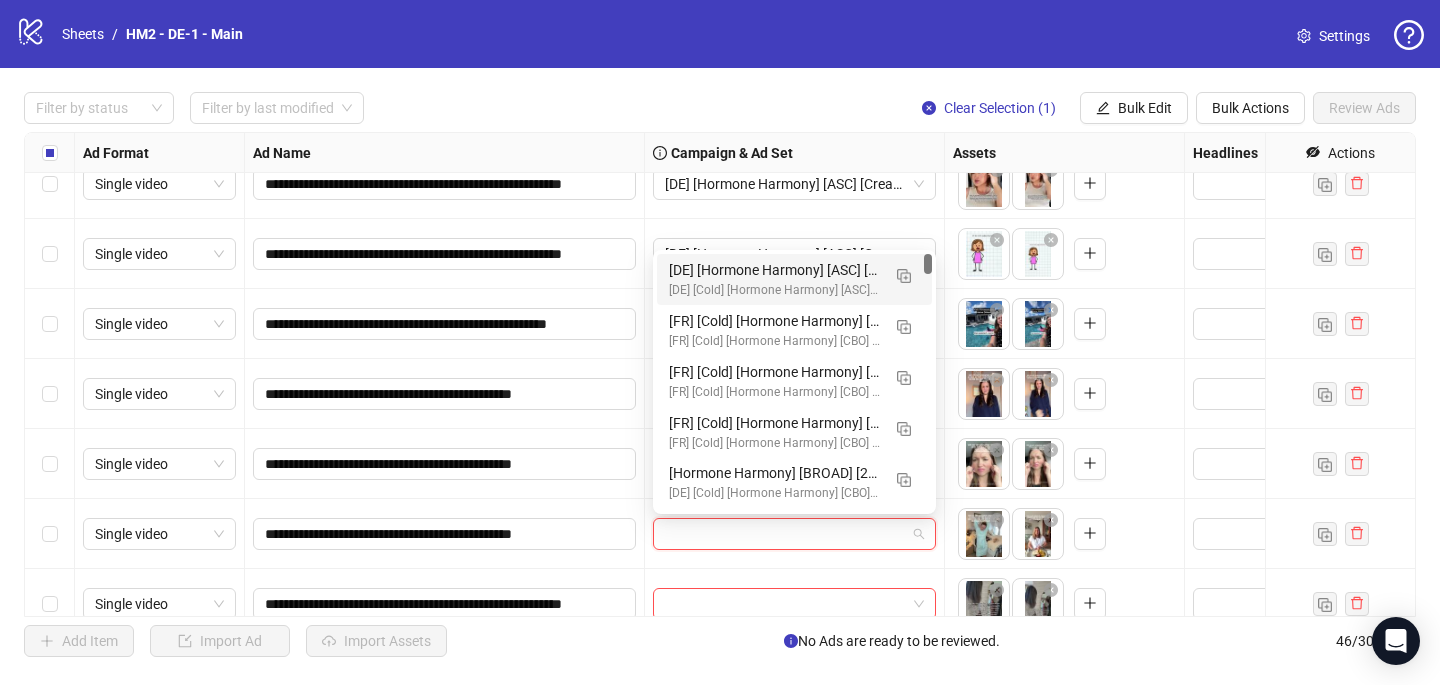 type on "**********" 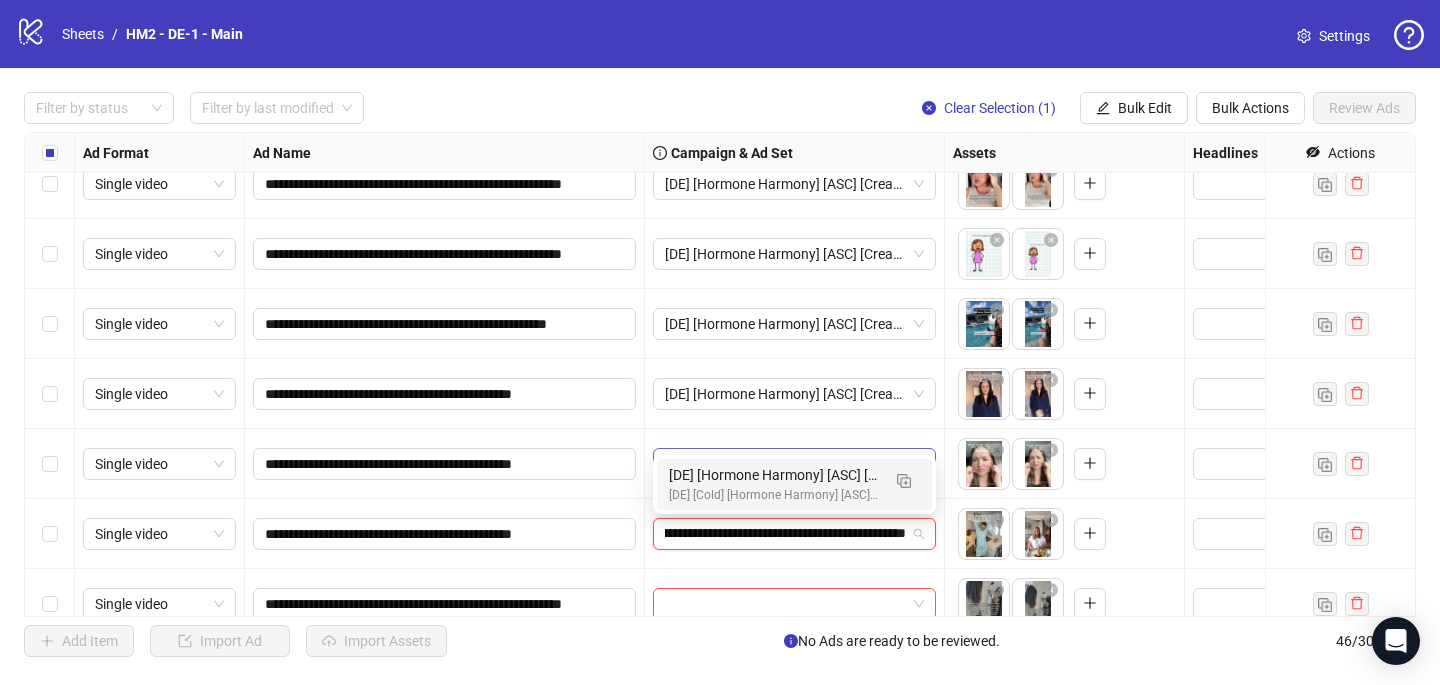 click on "[DE] [Hormone Harmony] [ASC] [Creative Insertion] [[DATE]] Ad set" at bounding box center (774, 475) 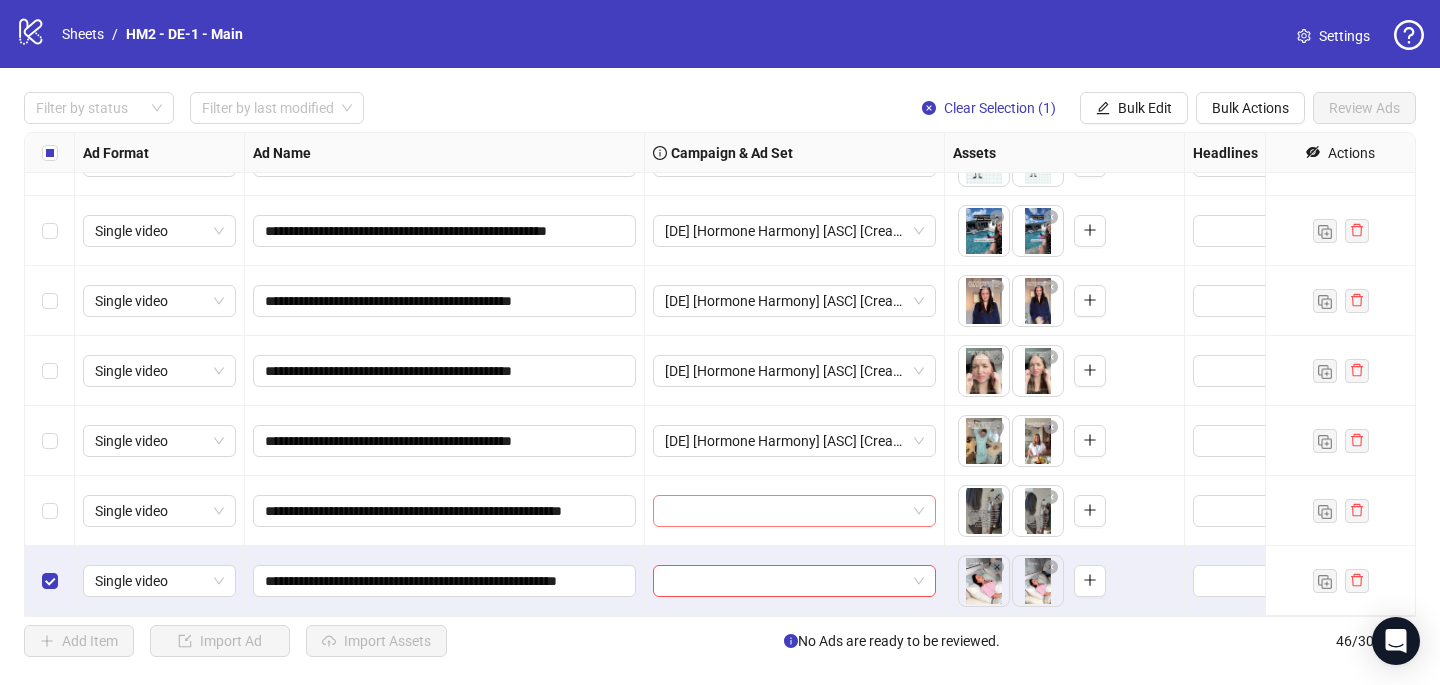 click at bounding box center (785, 511) 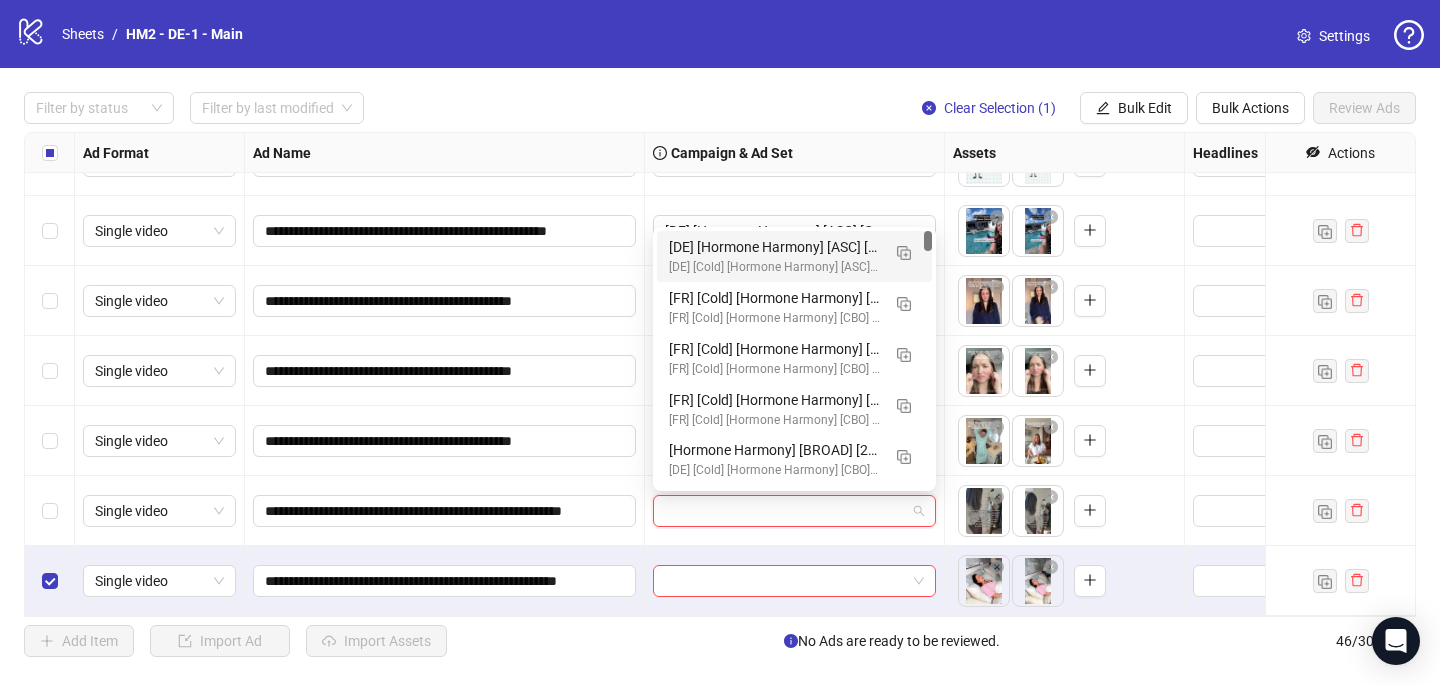 type on "**********" 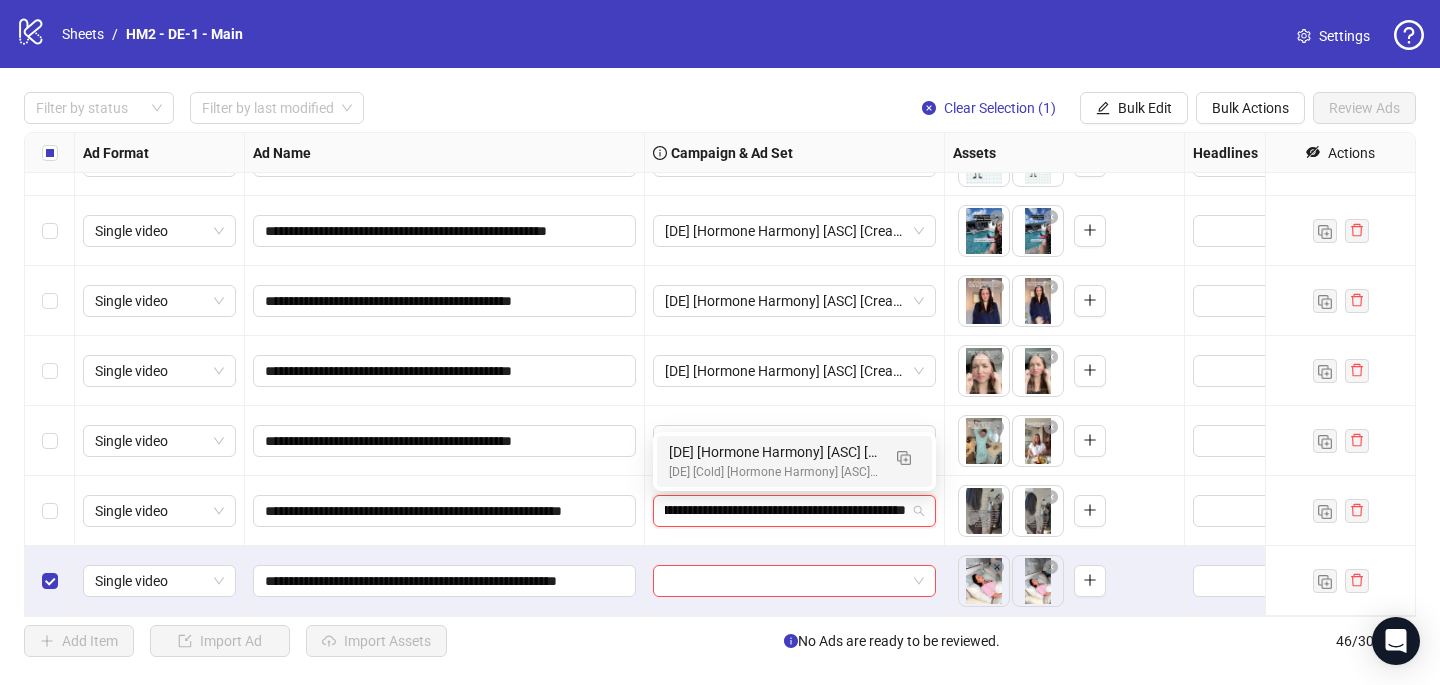click on "[DE] [Cold] [Hormone Harmony] [ASC] [Creative Insertion] [[DATE]] # 1,000€" at bounding box center (774, 472) 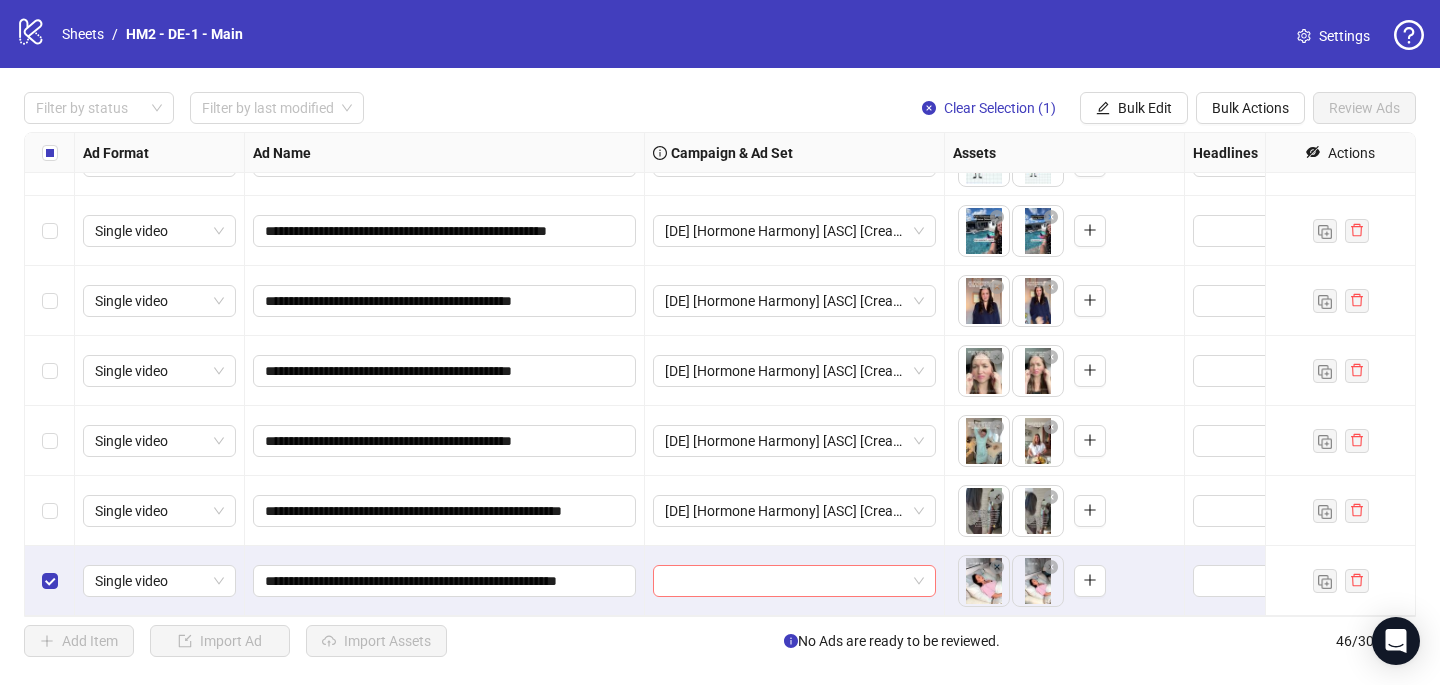 click at bounding box center (785, 581) 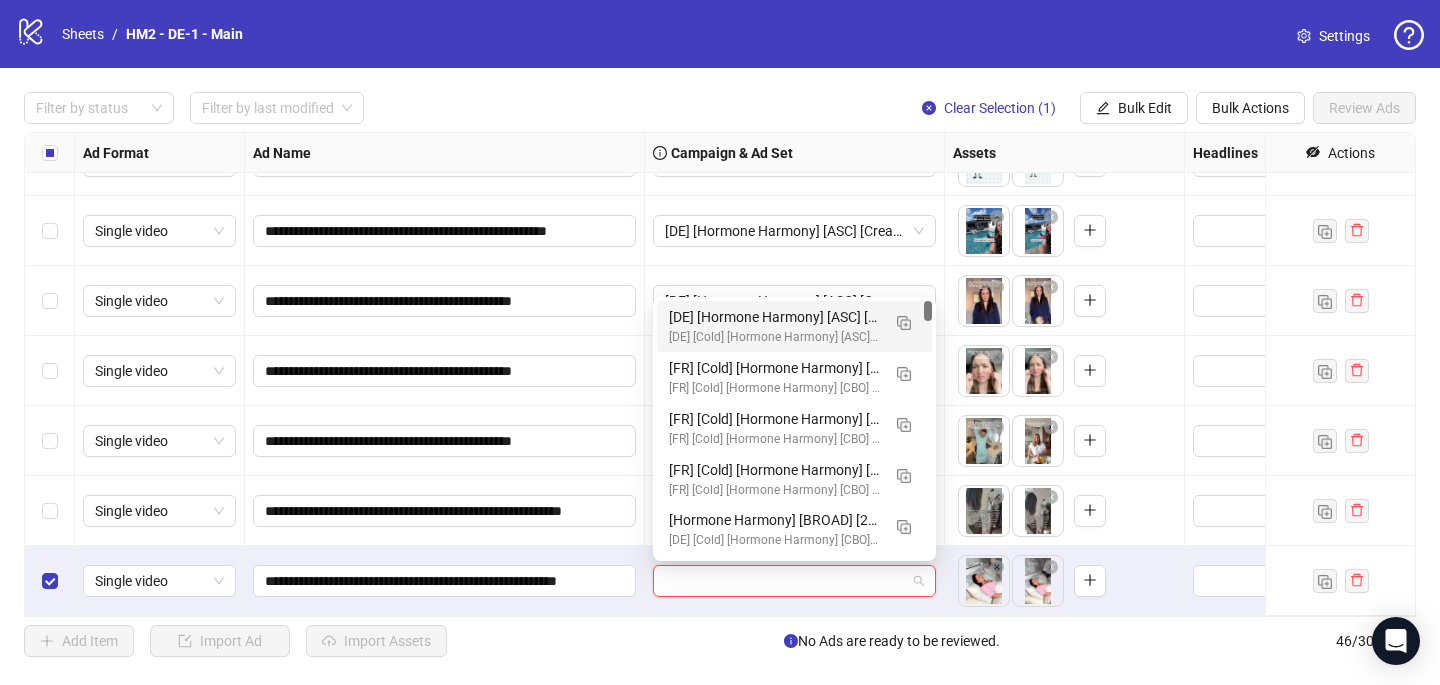 type on "**********" 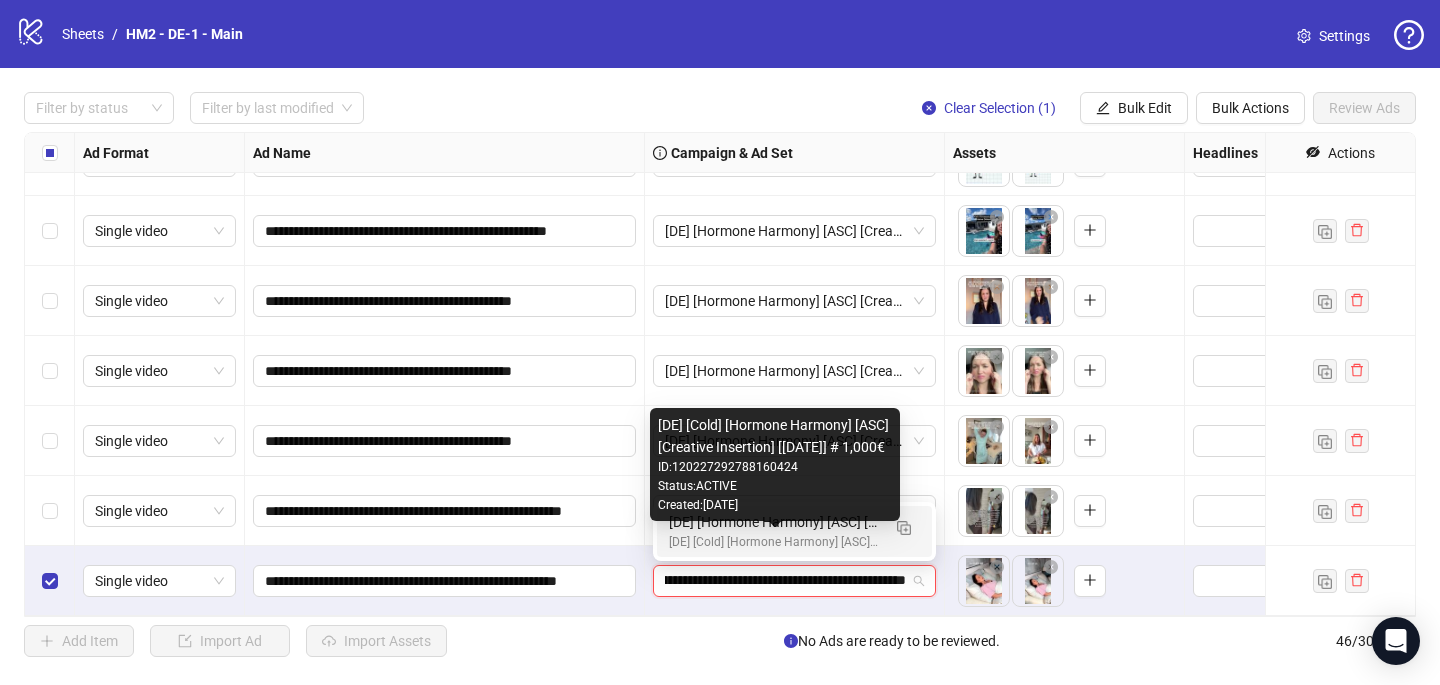 click on "[DE] [Cold] [Hormone Harmony] [ASC] [Creative Insertion] [[DATE]] # 1,000€" at bounding box center [774, 542] 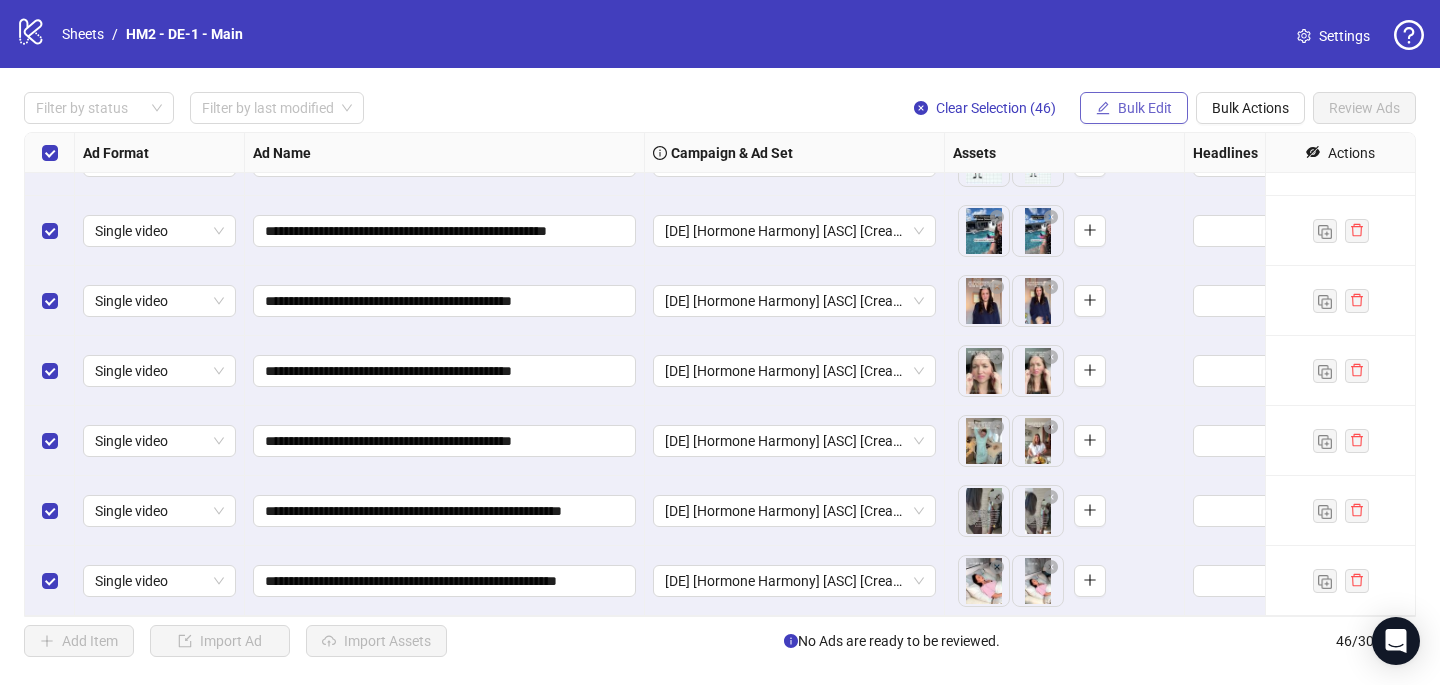 click on "Bulk Edit" at bounding box center (1145, 108) 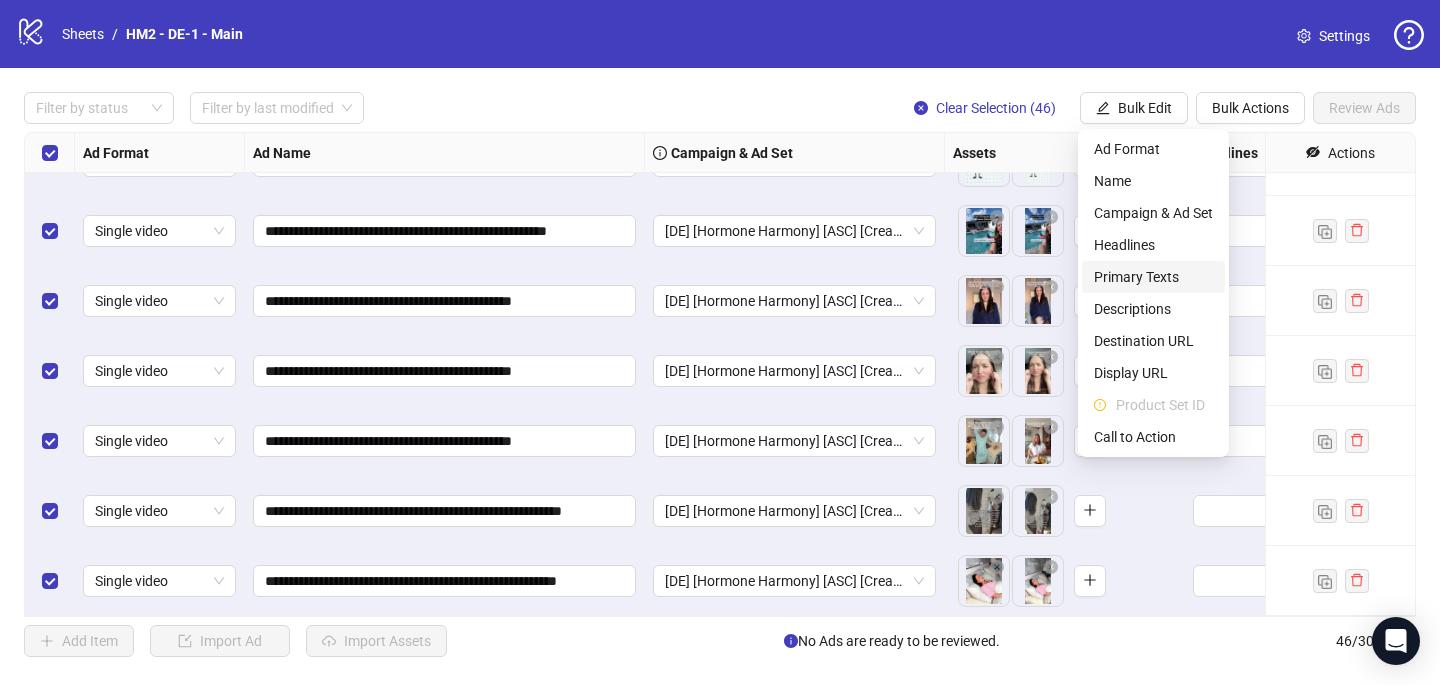 click on "Primary Texts" at bounding box center [1153, 277] 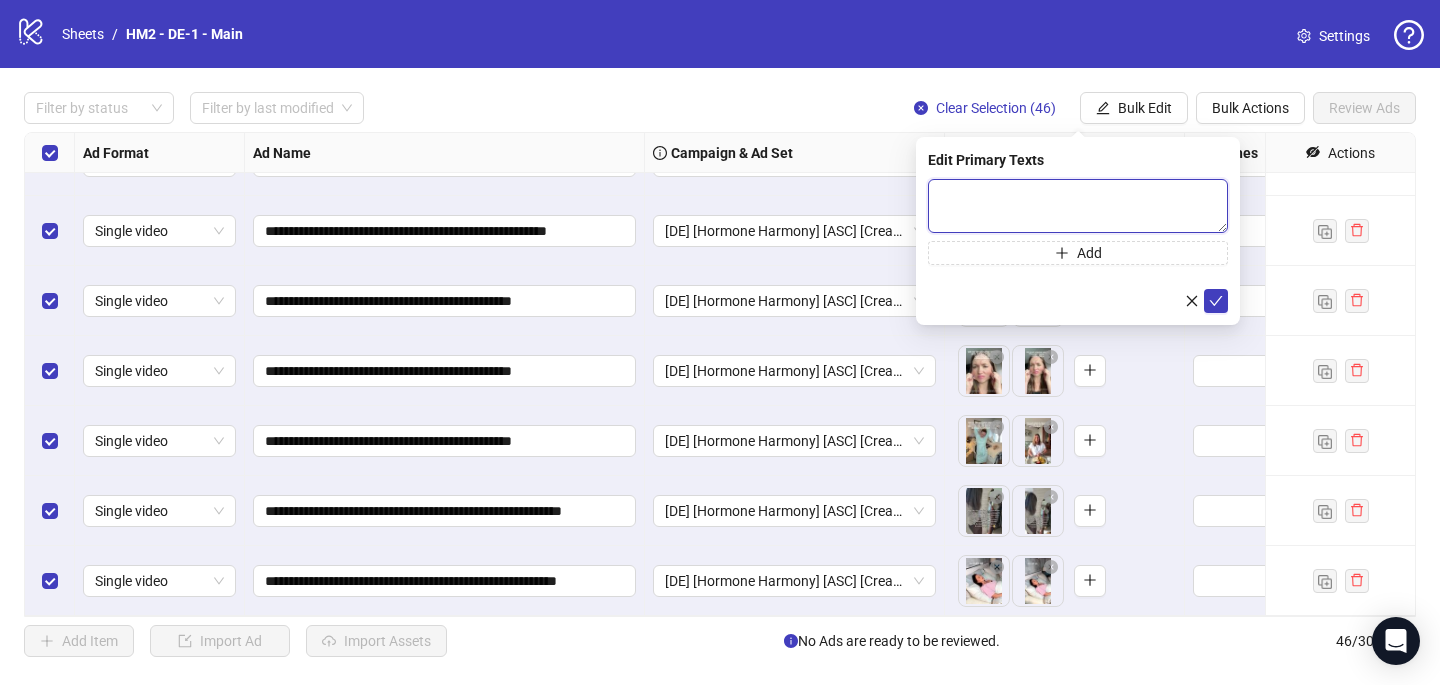 click at bounding box center [1078, 206] 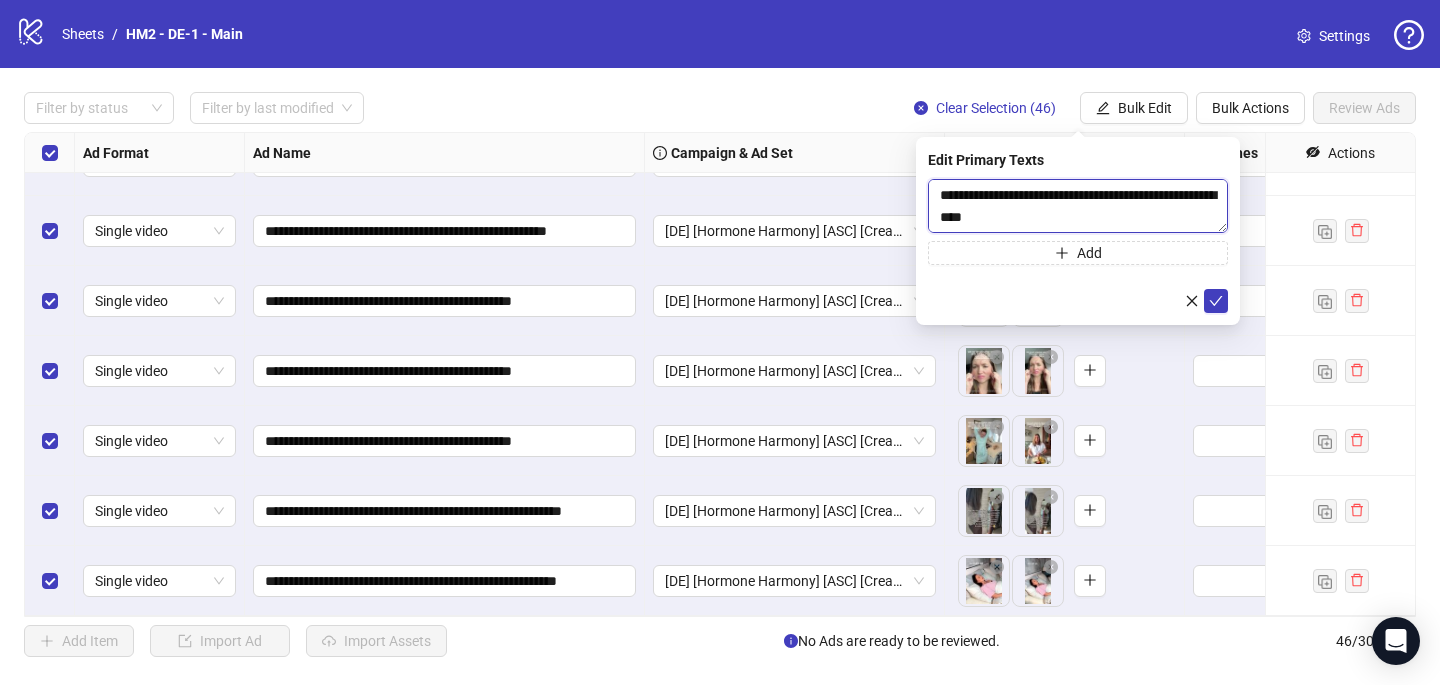 scroll, scrollTop: 1502, scrollLeft: 0, axis: vertical 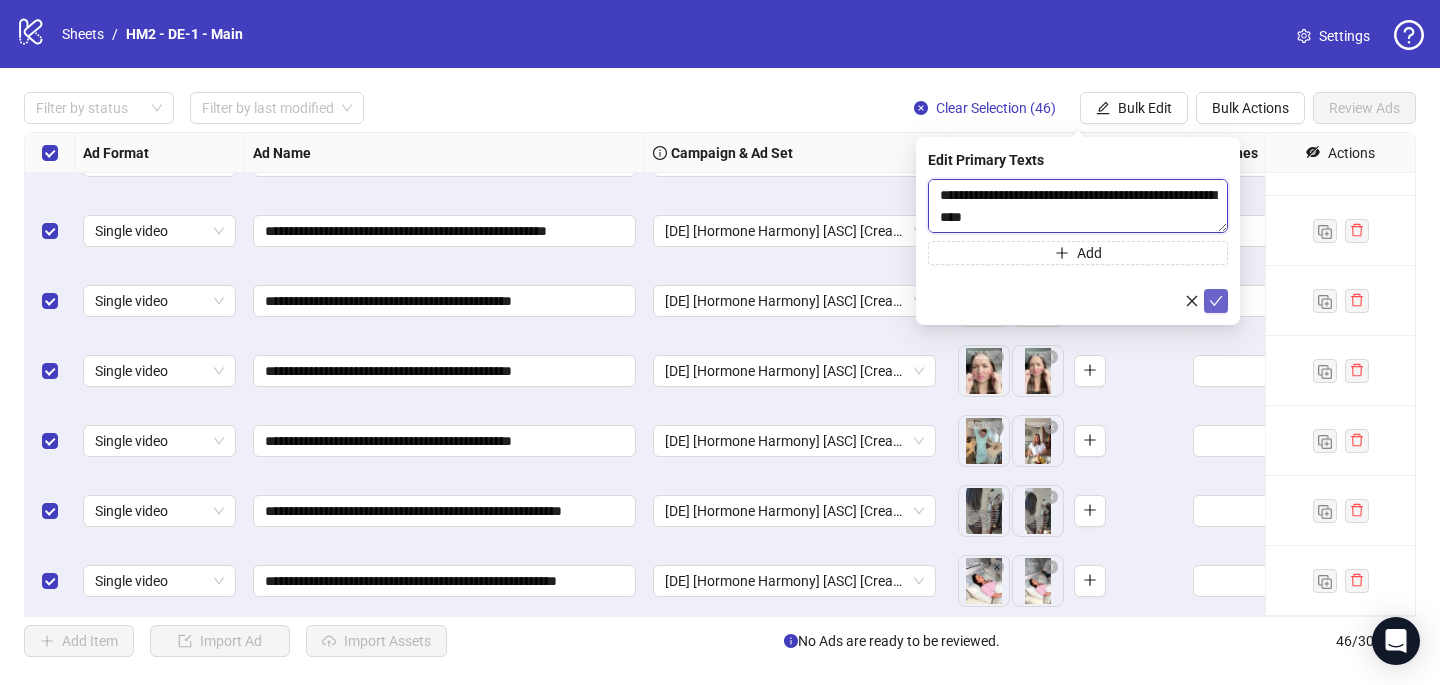 type on "**********" 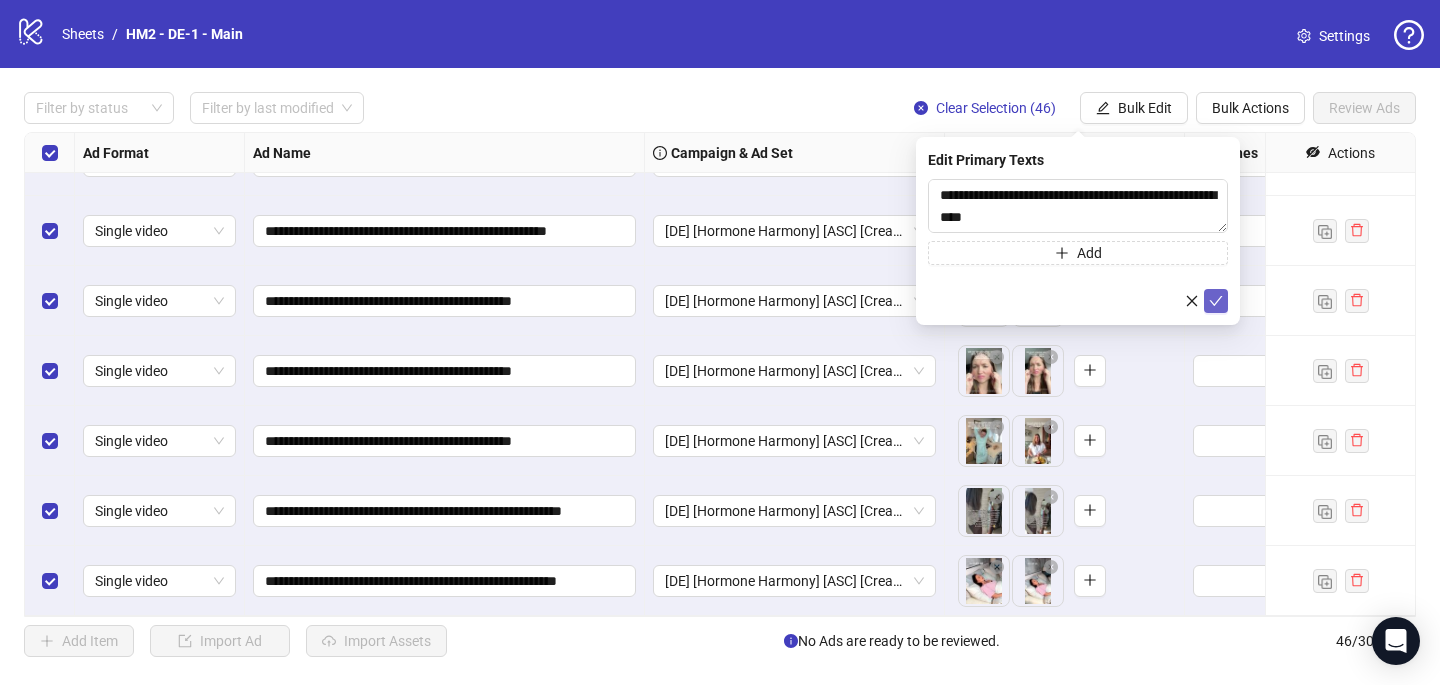 click 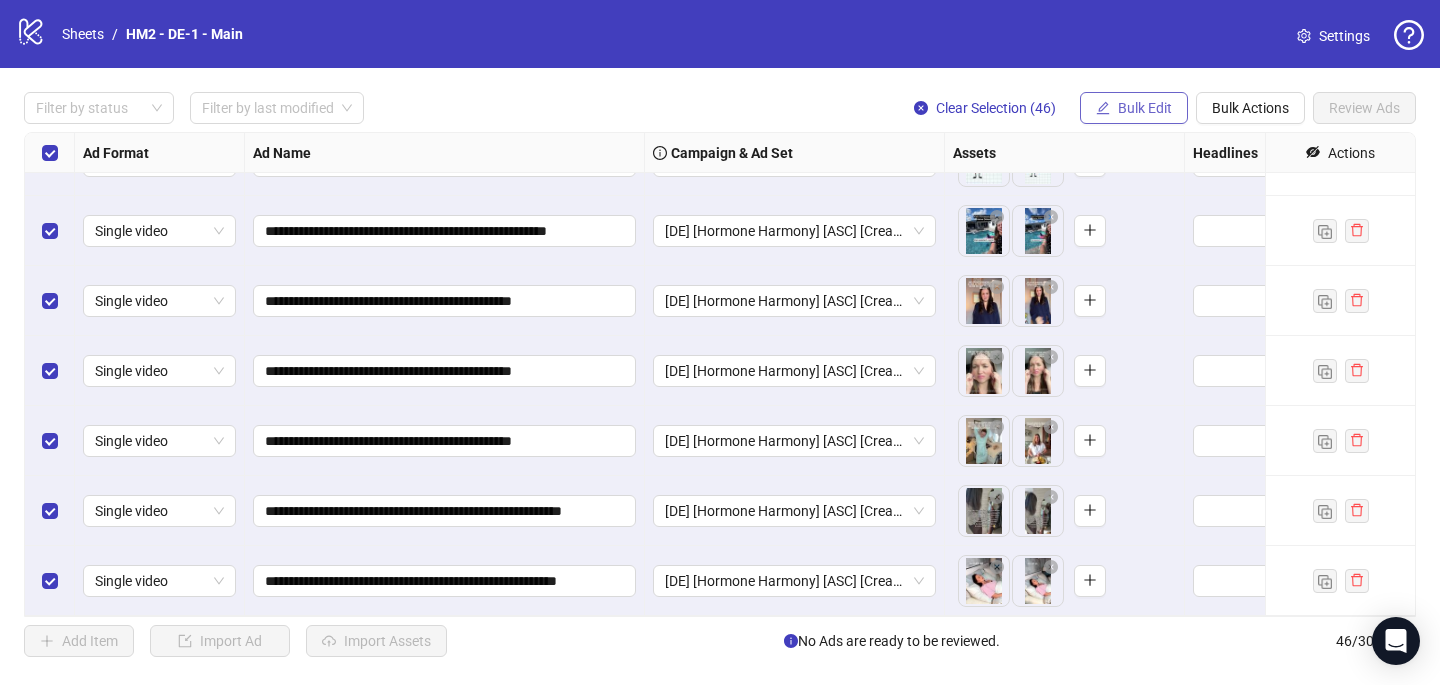 click on "Bulk Edit" at bounding box center (1145, 108) 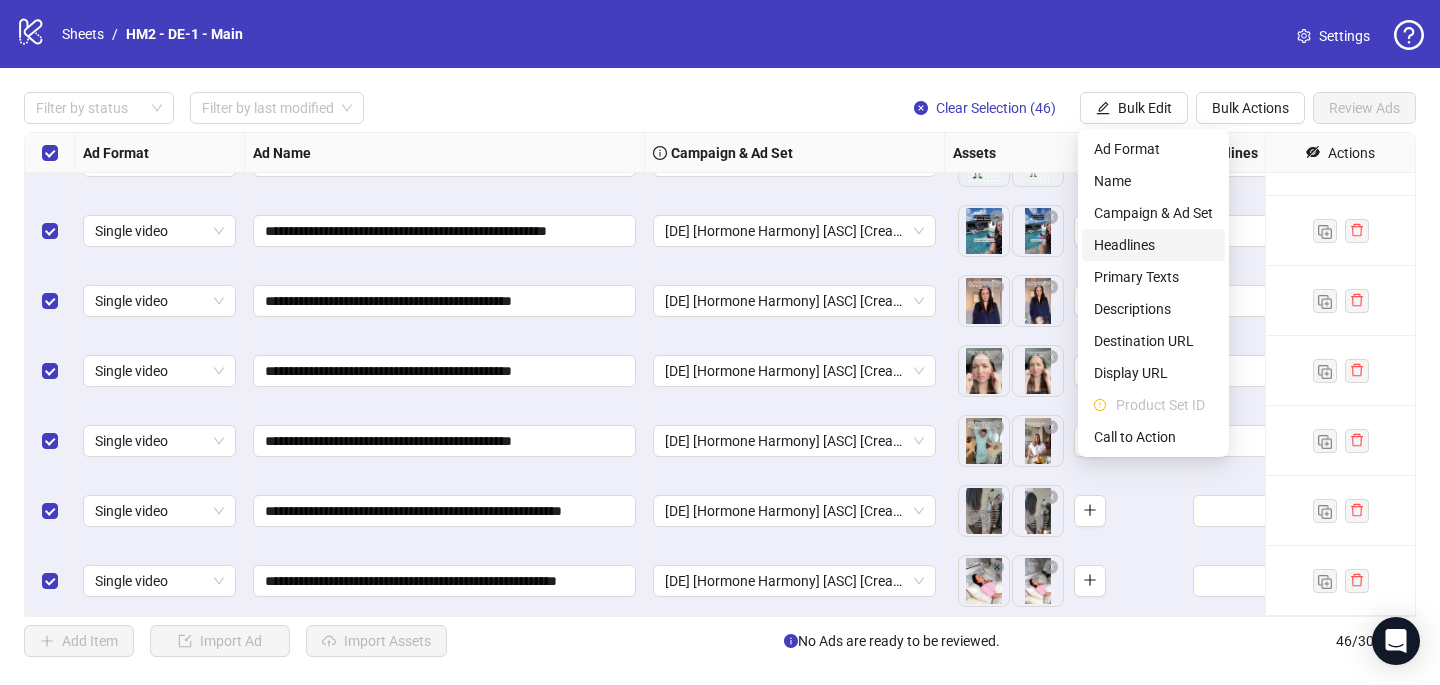 click on "Headlines" at bounding box center (1153, 245) 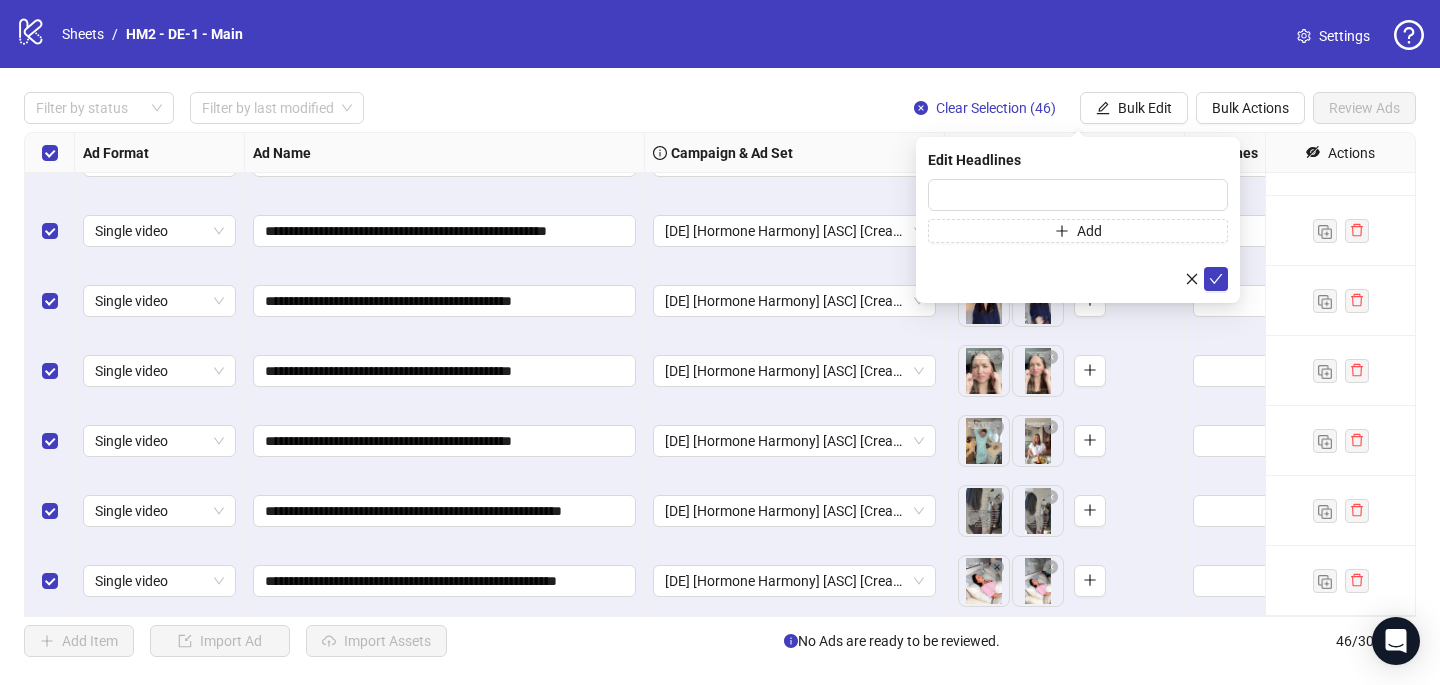 click on "Edit Headlines Add" at bounding box center (1078, 220) 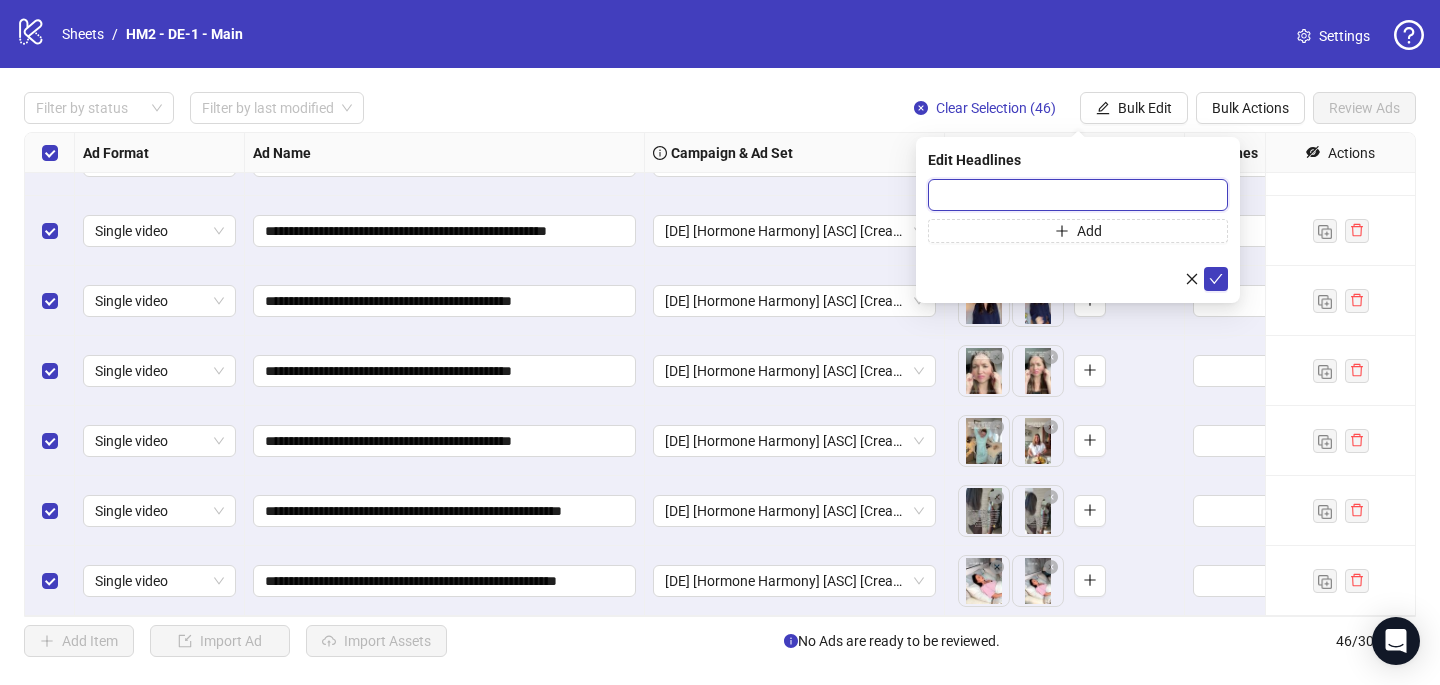 click at bounding box center [1078, 195] 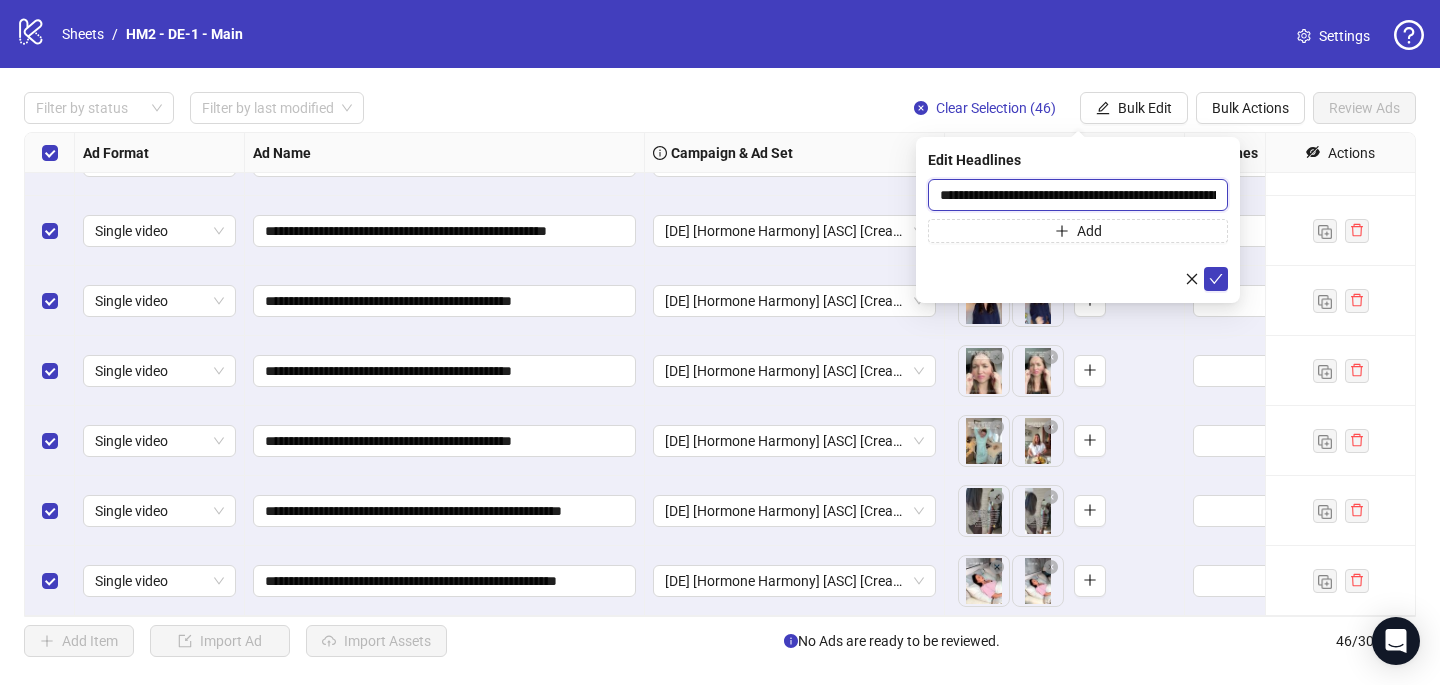 scroll, scrollTop: 0, scrollLeft: 219, axis: horizontal 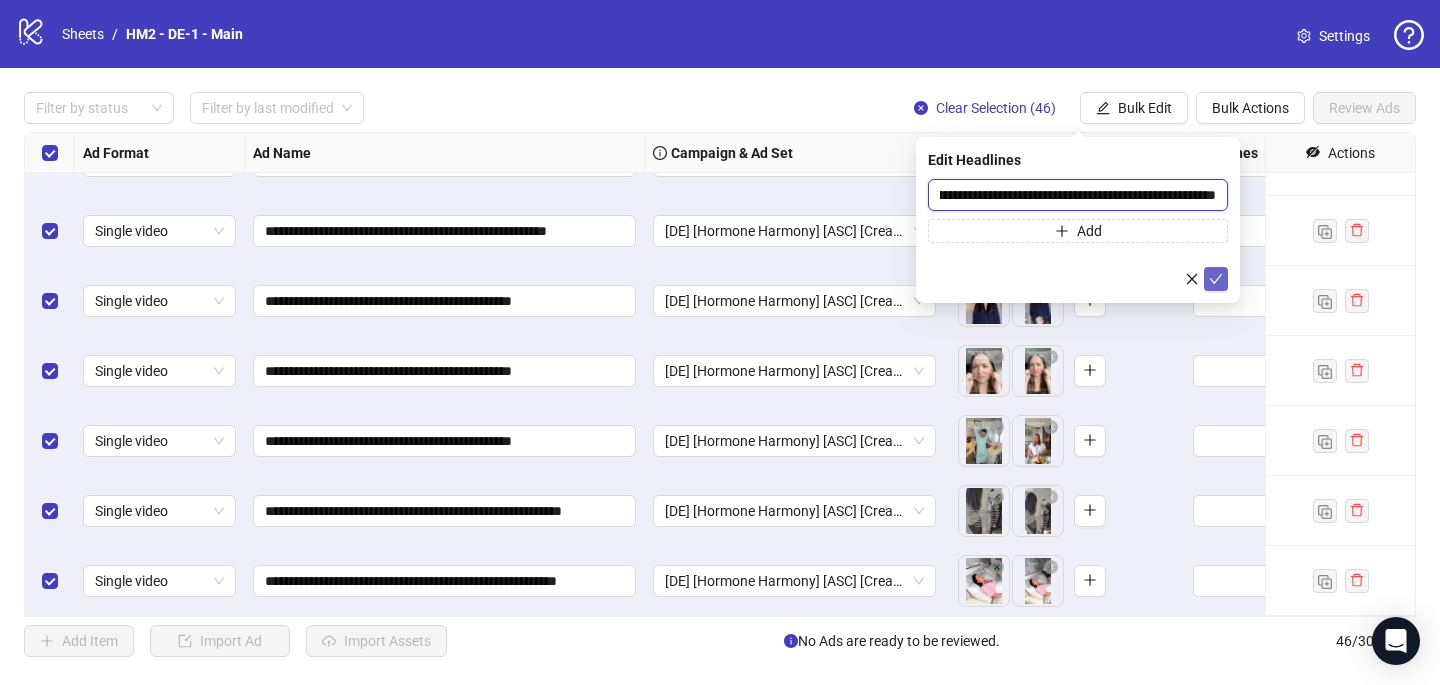 type on "**********" 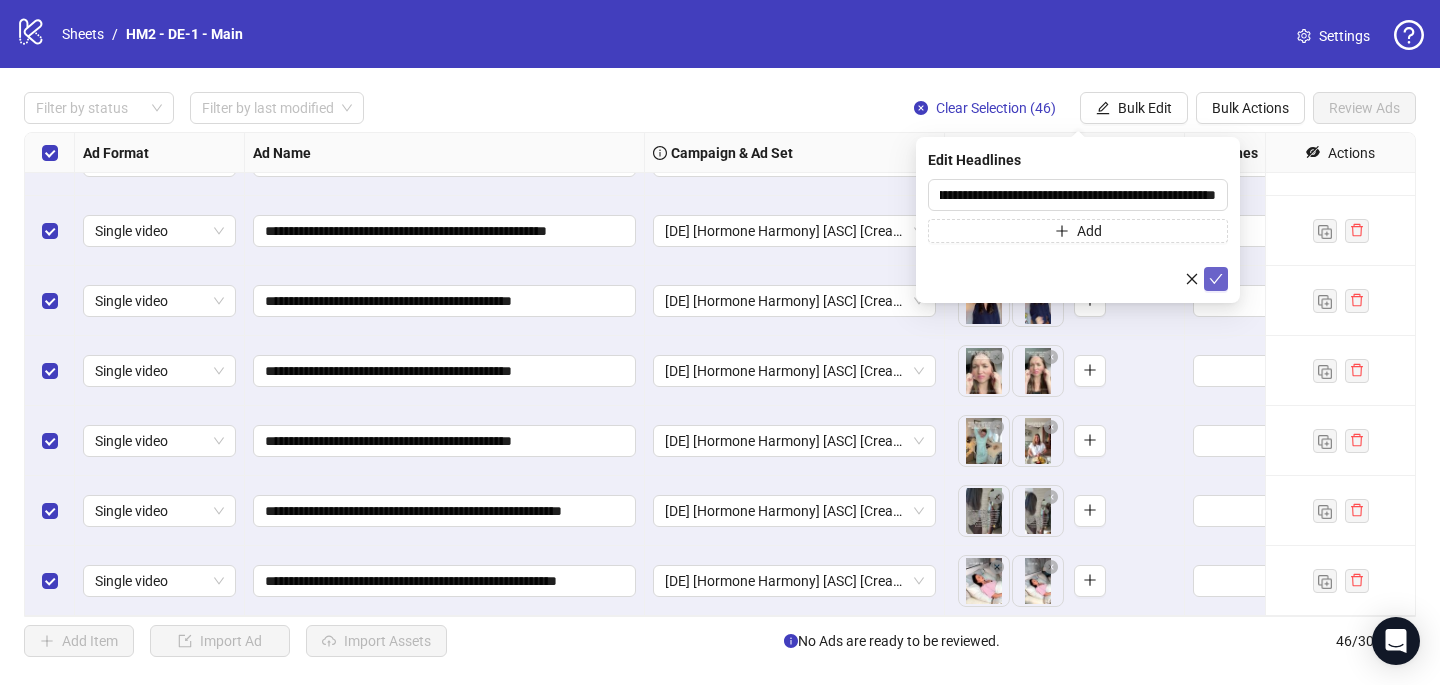 click 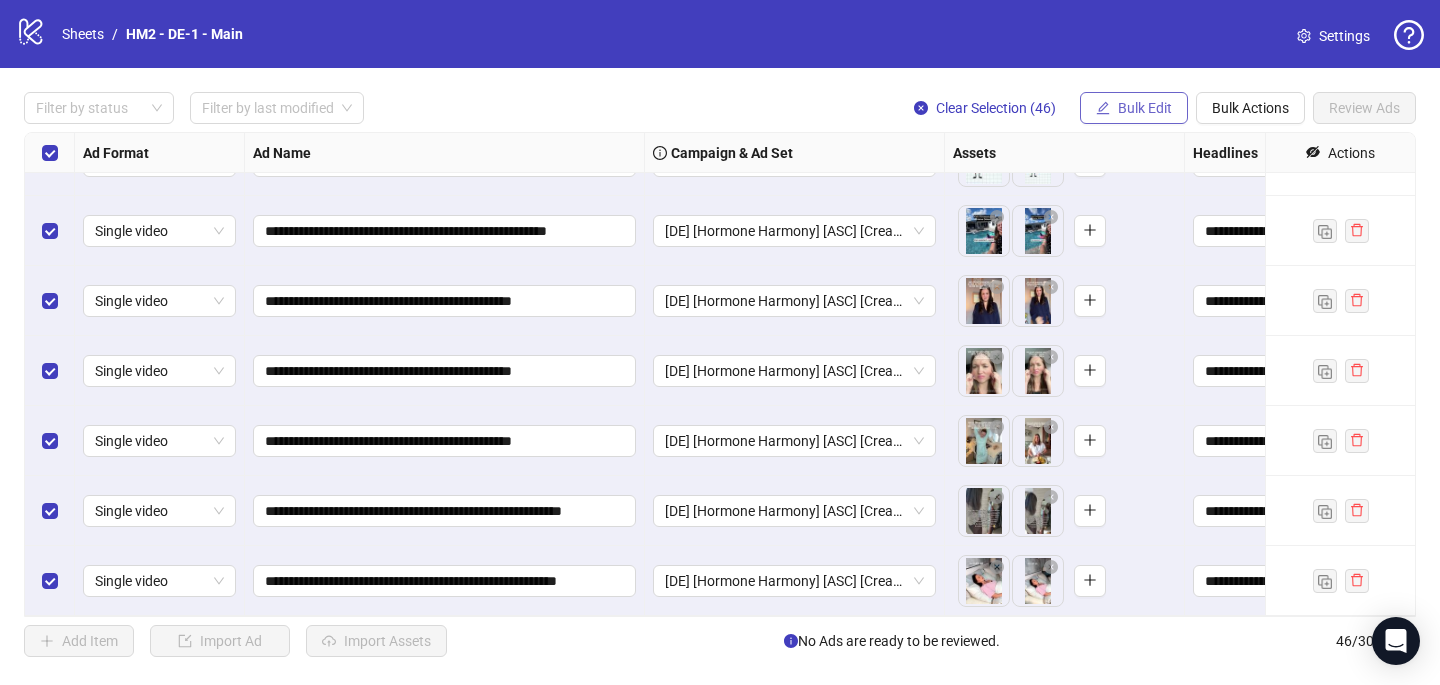 click on "Bulk Edit" at bounding box center (1145, 108) 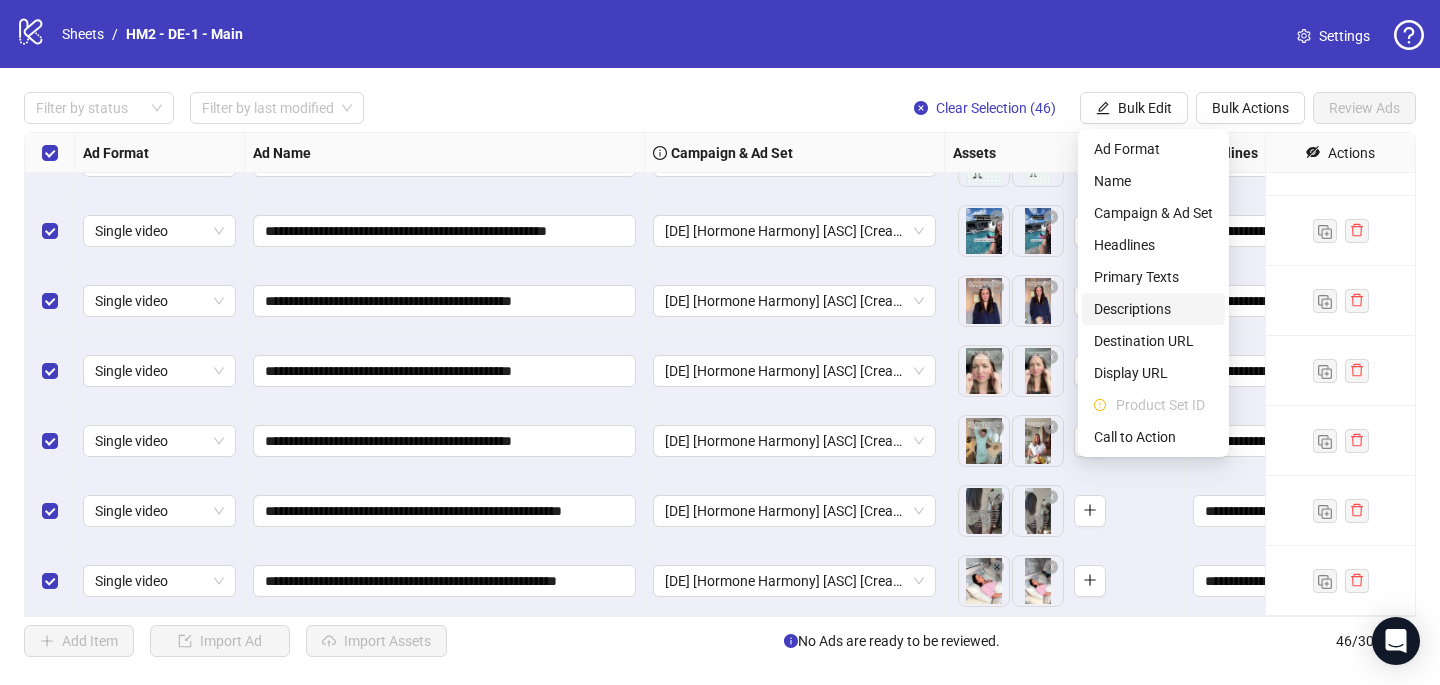 click on "Descriptions" at bounding box center (1153, 309) 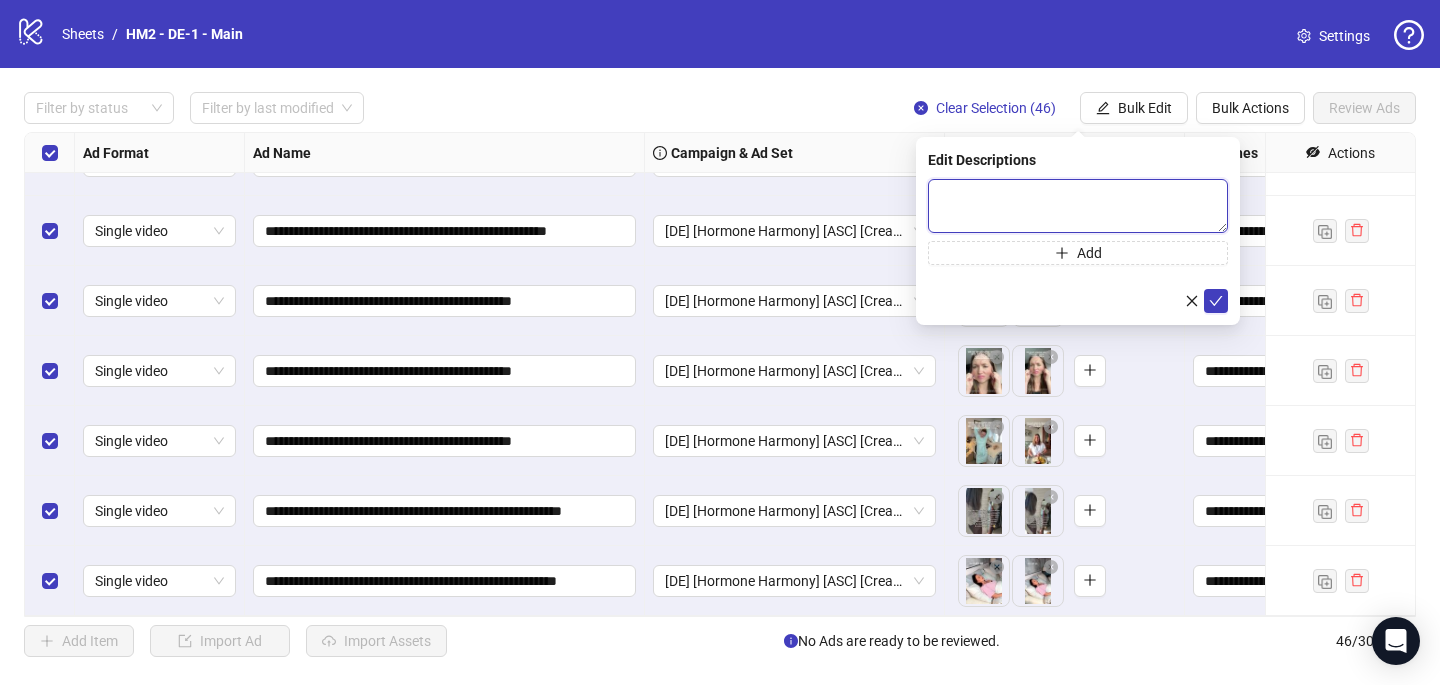 click at bounding box center (1078, 206) 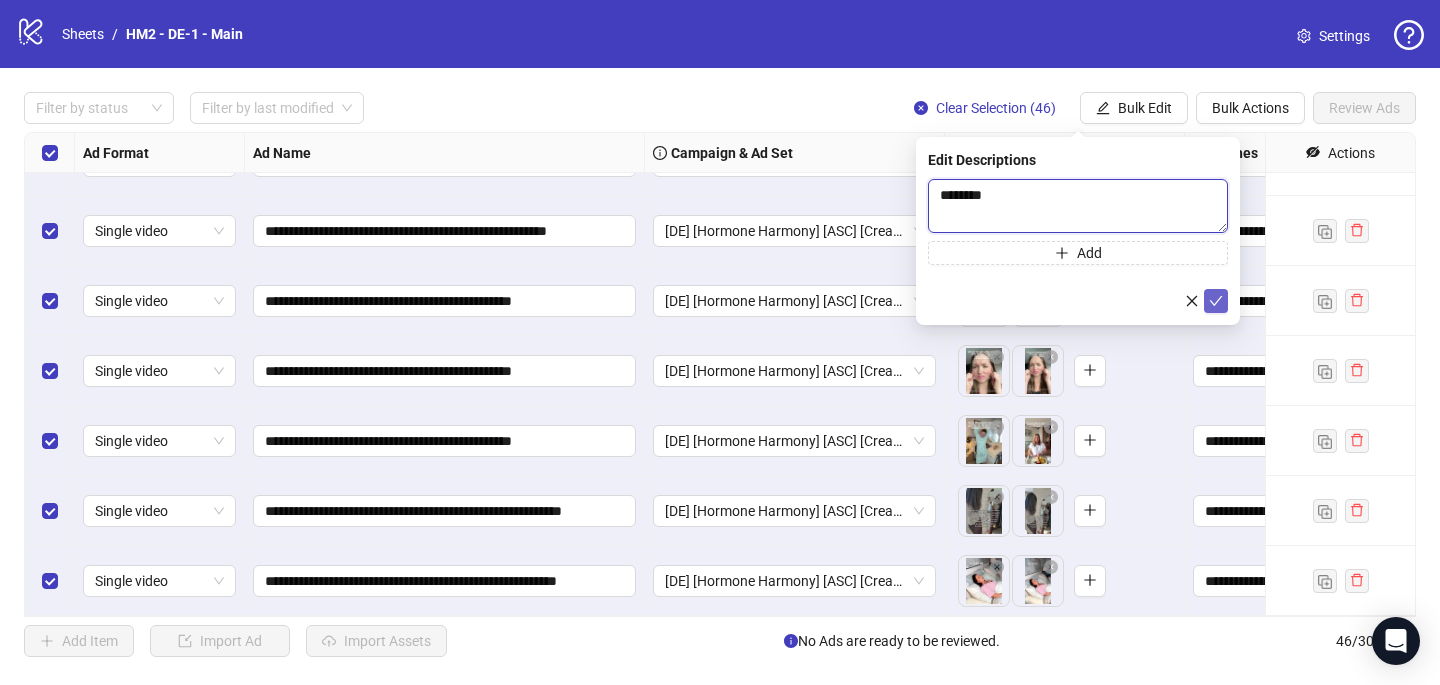 type 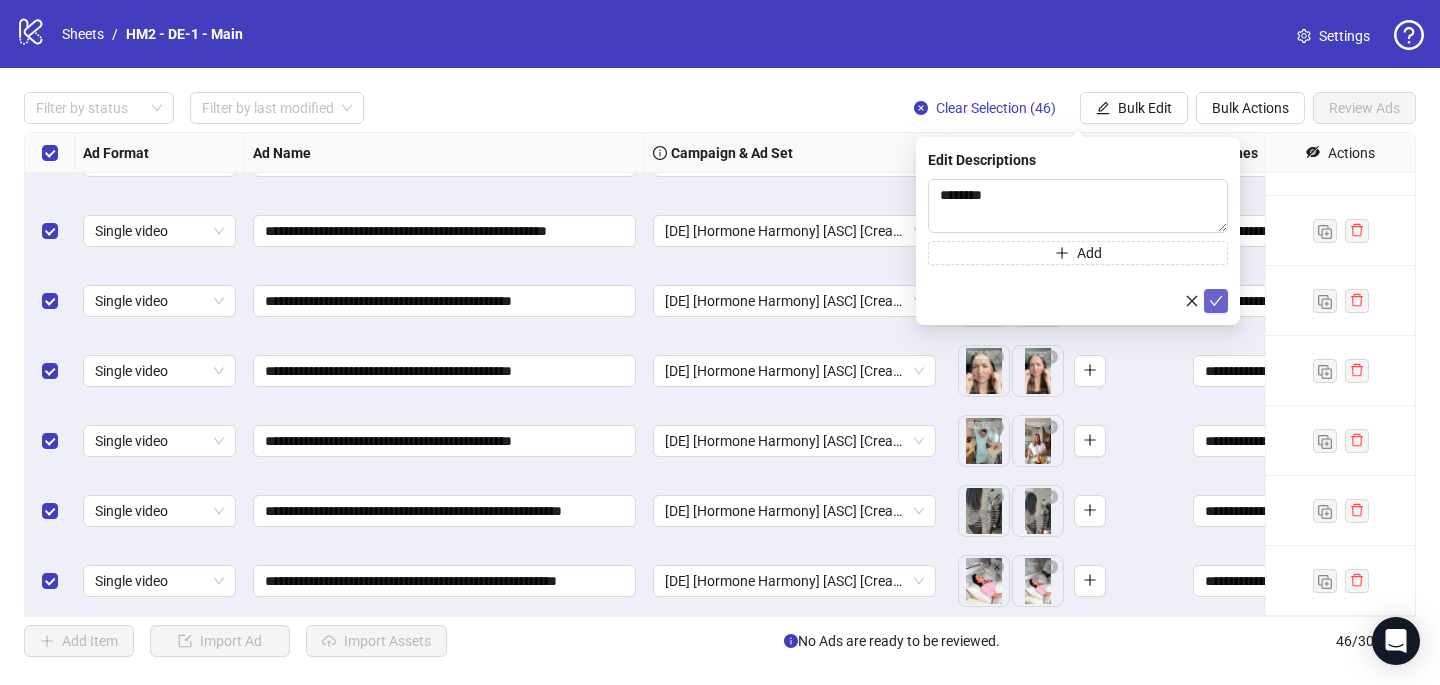 click 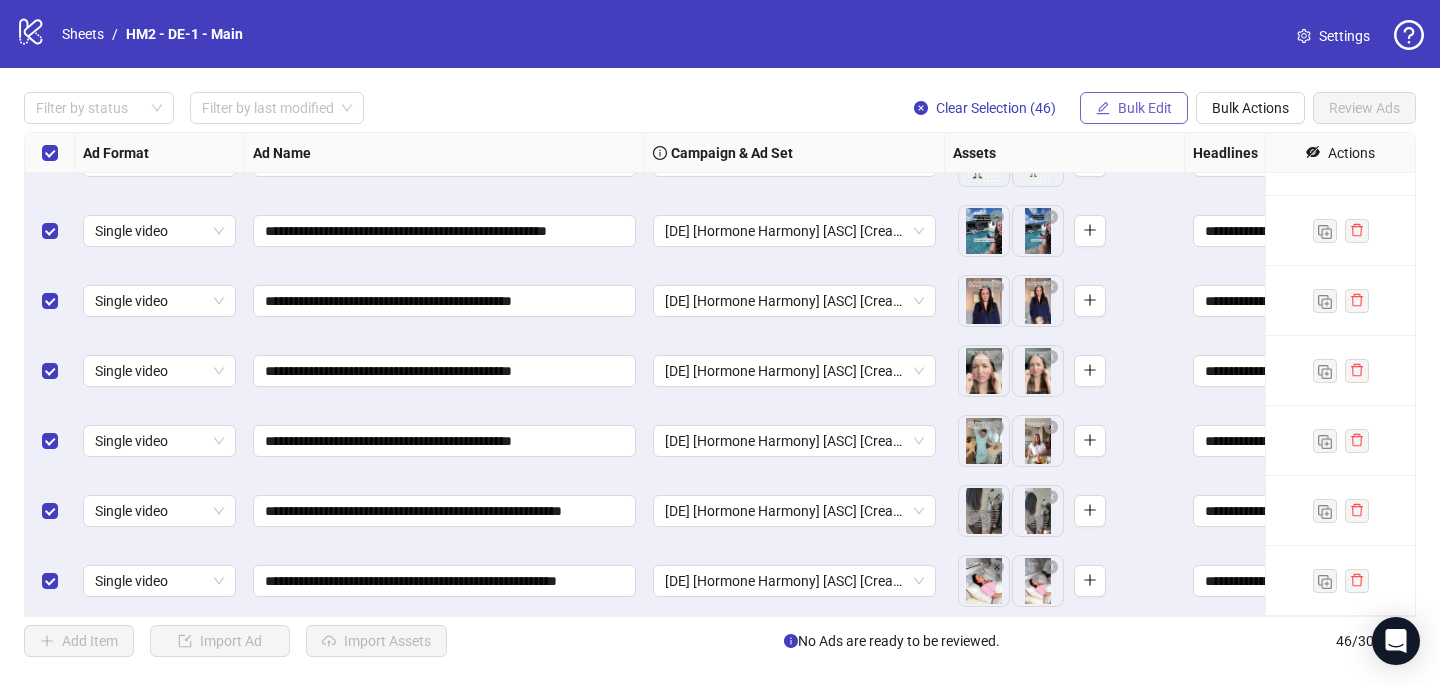 click on "Bulk Edit" at bounding box center (1145, 108) 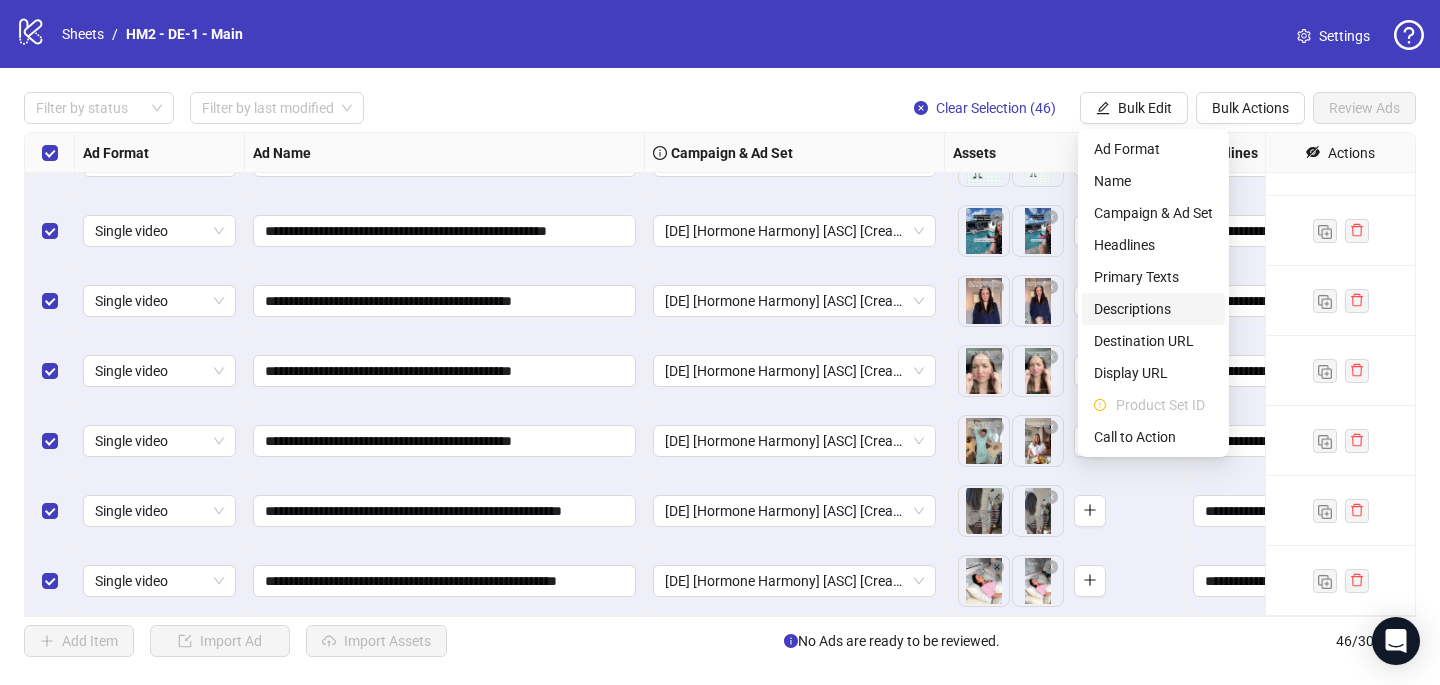 click on "Descriptions" at bounding box center (1153, 309) 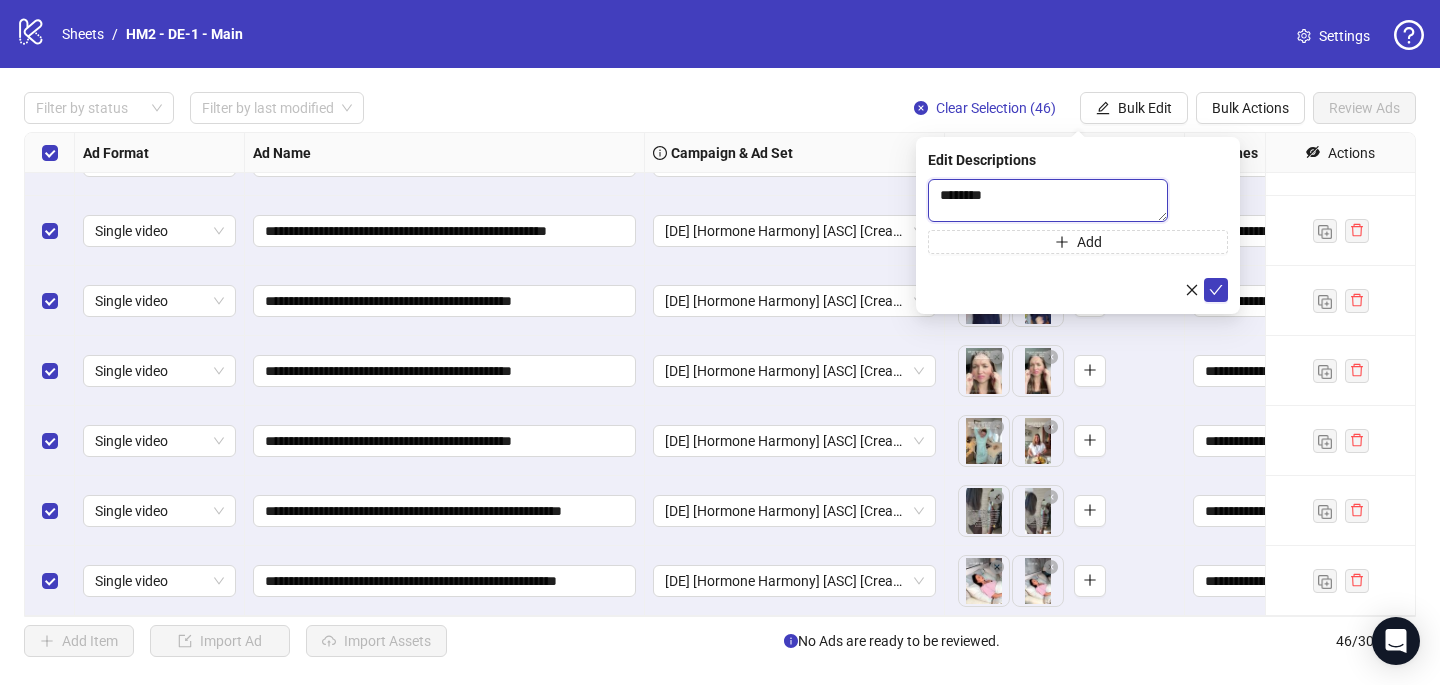 click at bounding box center [1048, 200] 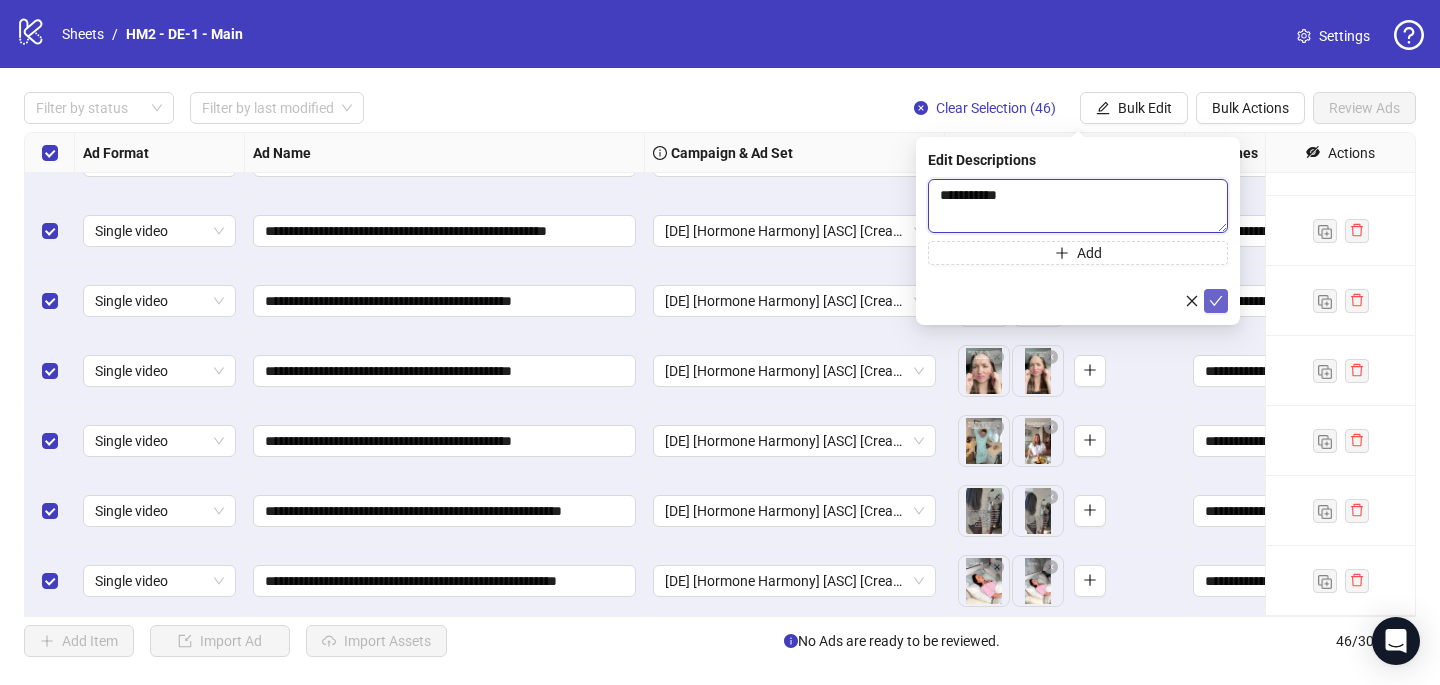 type 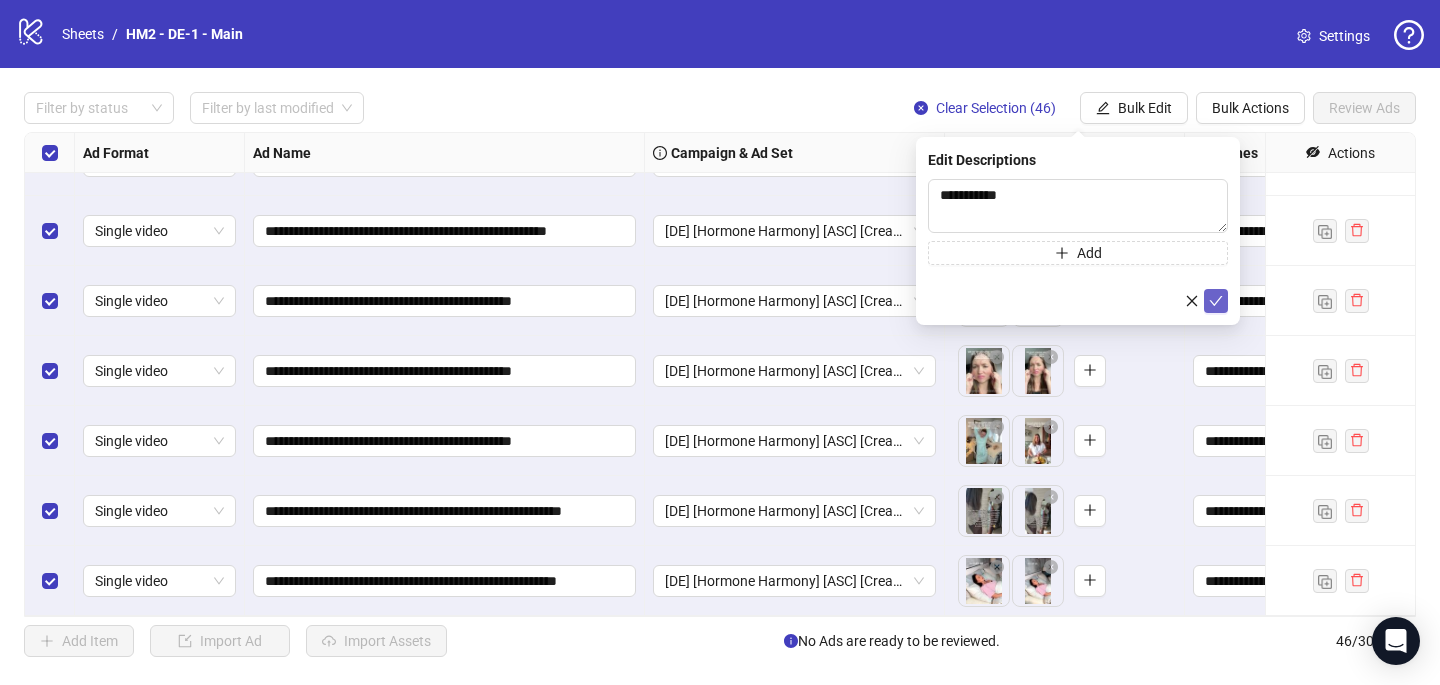 click at bounding box center (1216, 301) 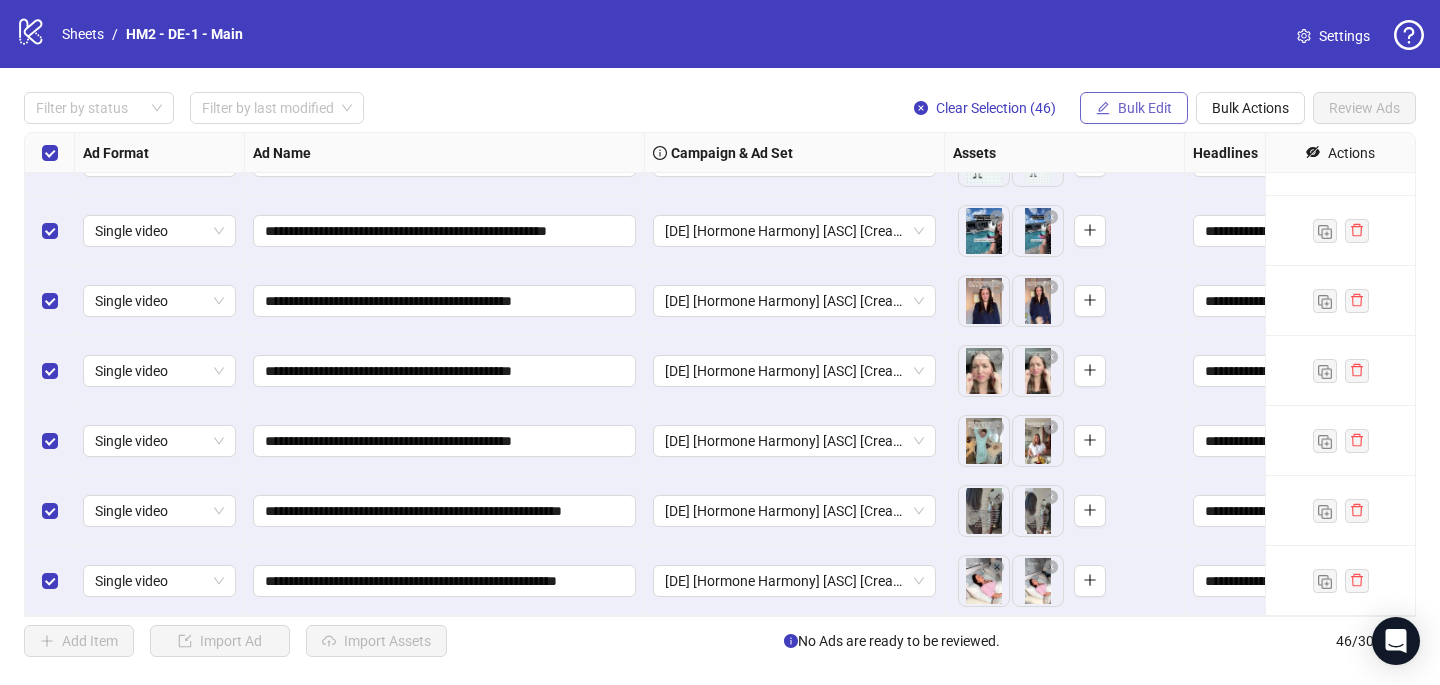 click on "Bulk Edit" at bounding box center (1134, 108) 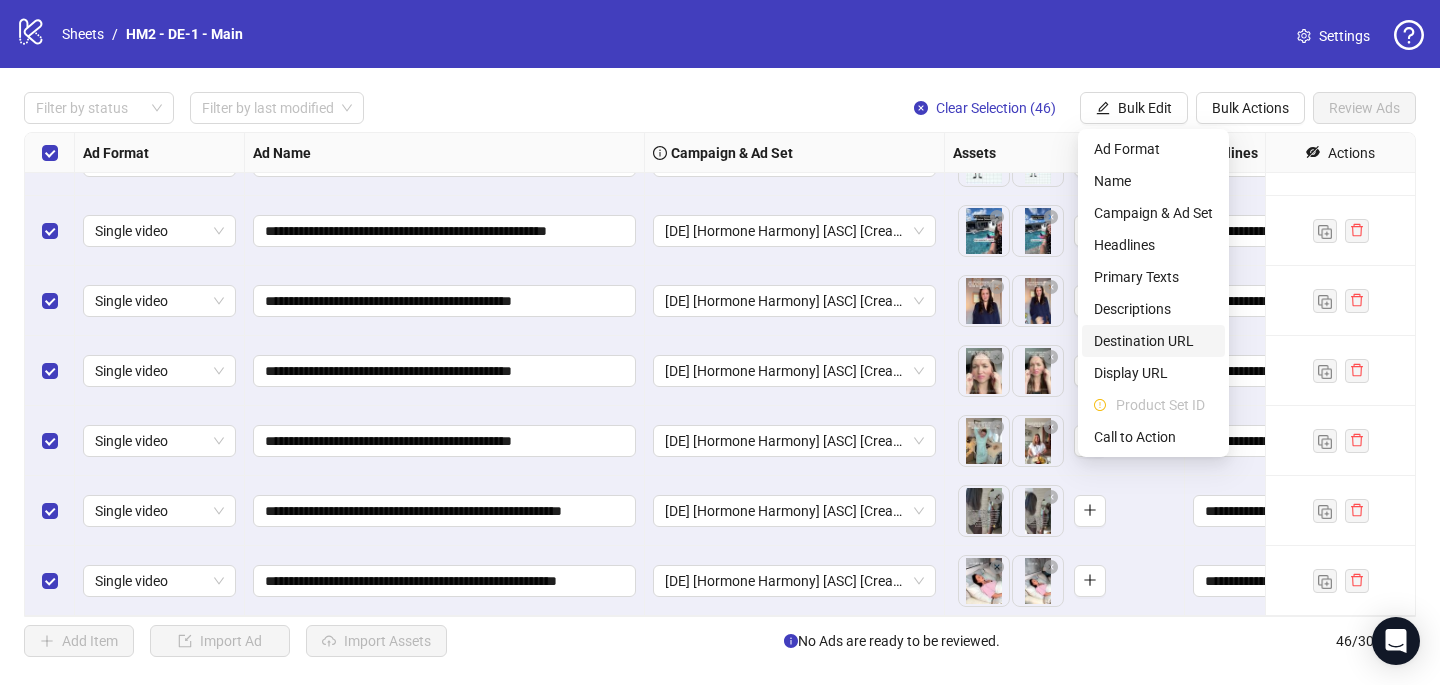 click on "Destination URL" at bounding box center (1153, 341) 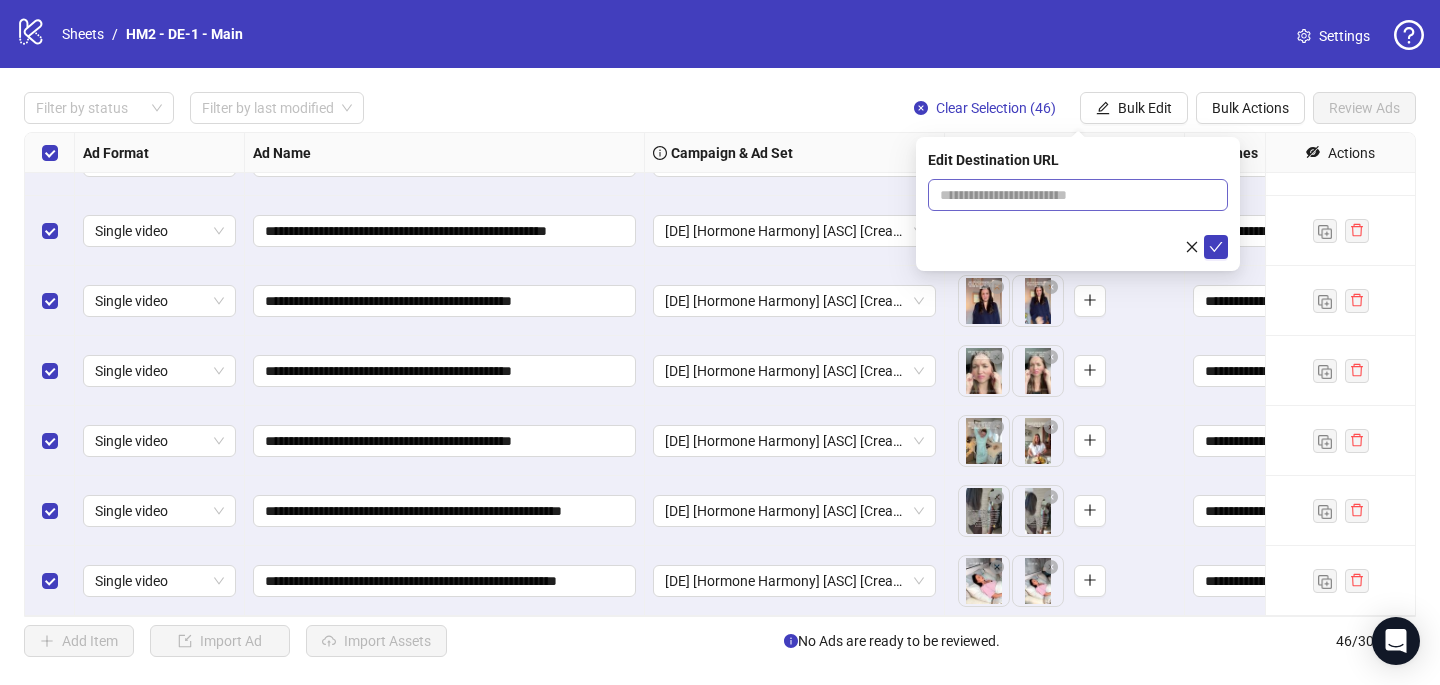 click at bounding box center [1078, 195] 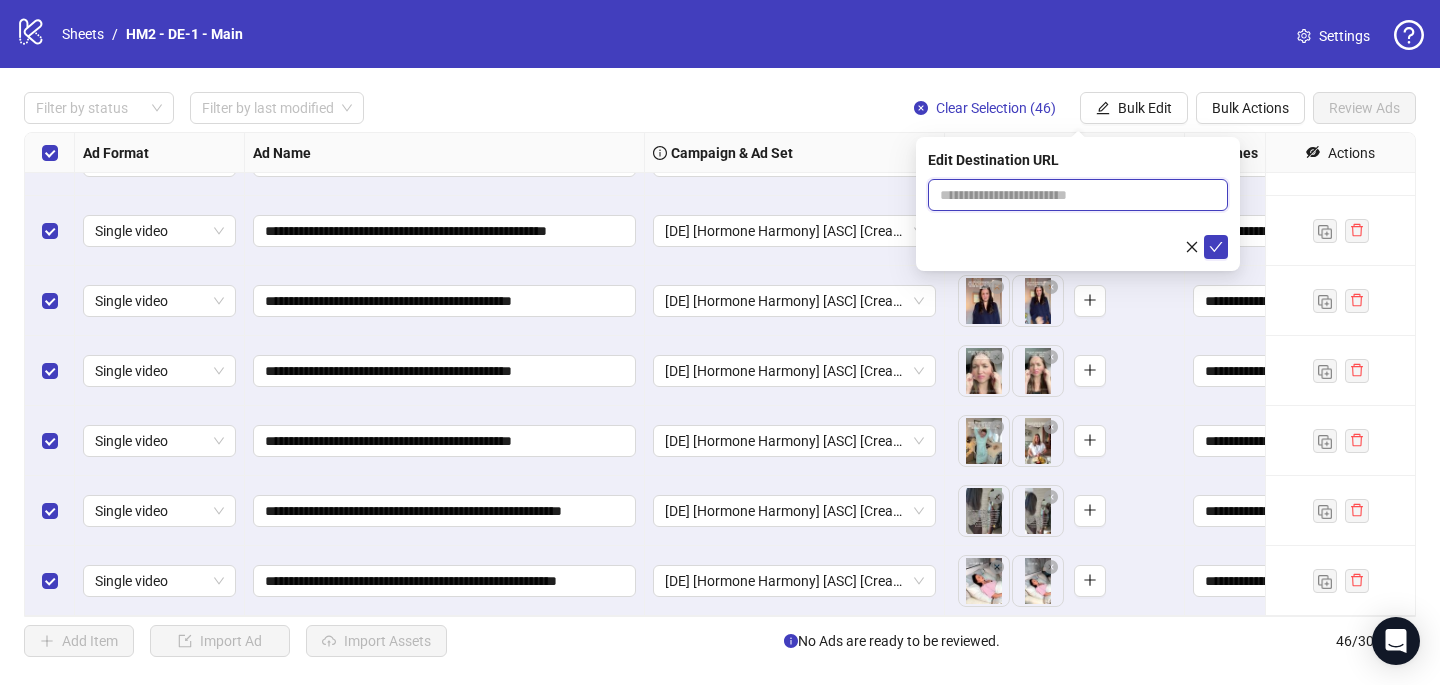 paste on "**********" 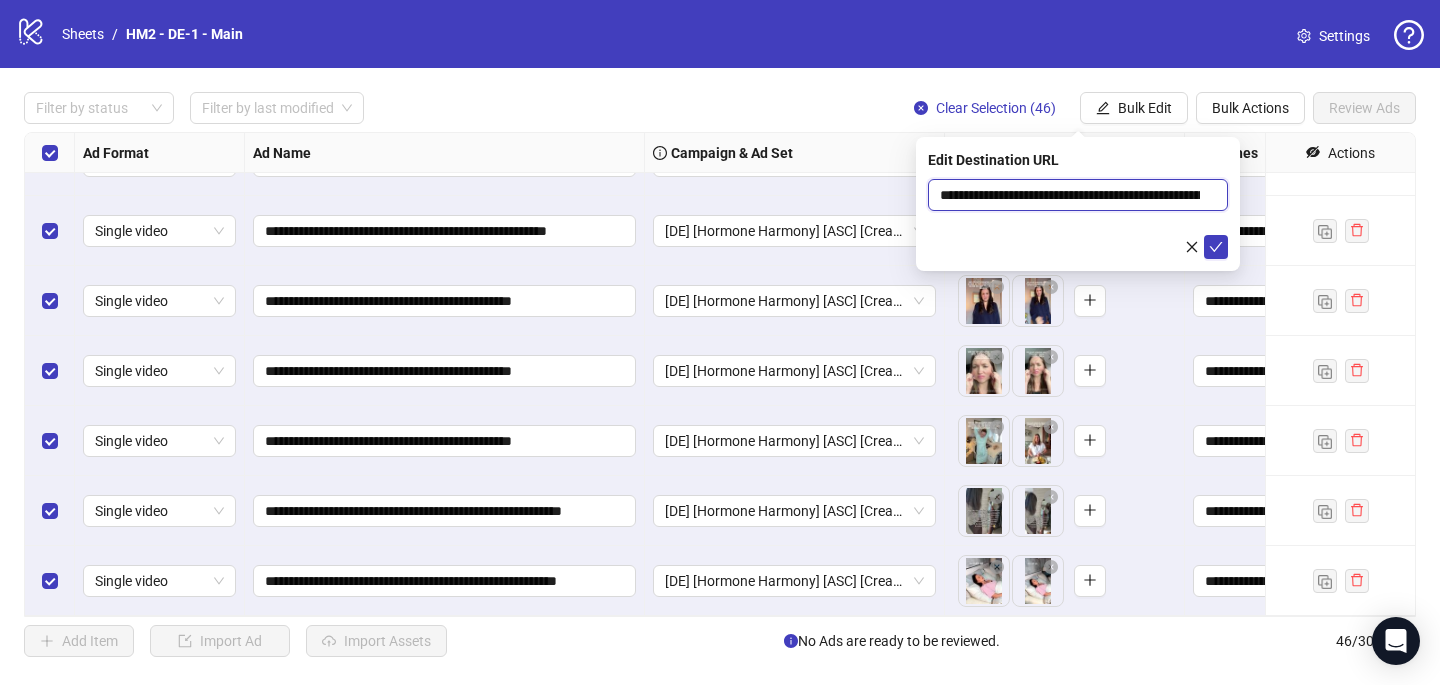 scroll, scrollTop: 0, scrollLeft: 133, axis: horizontal 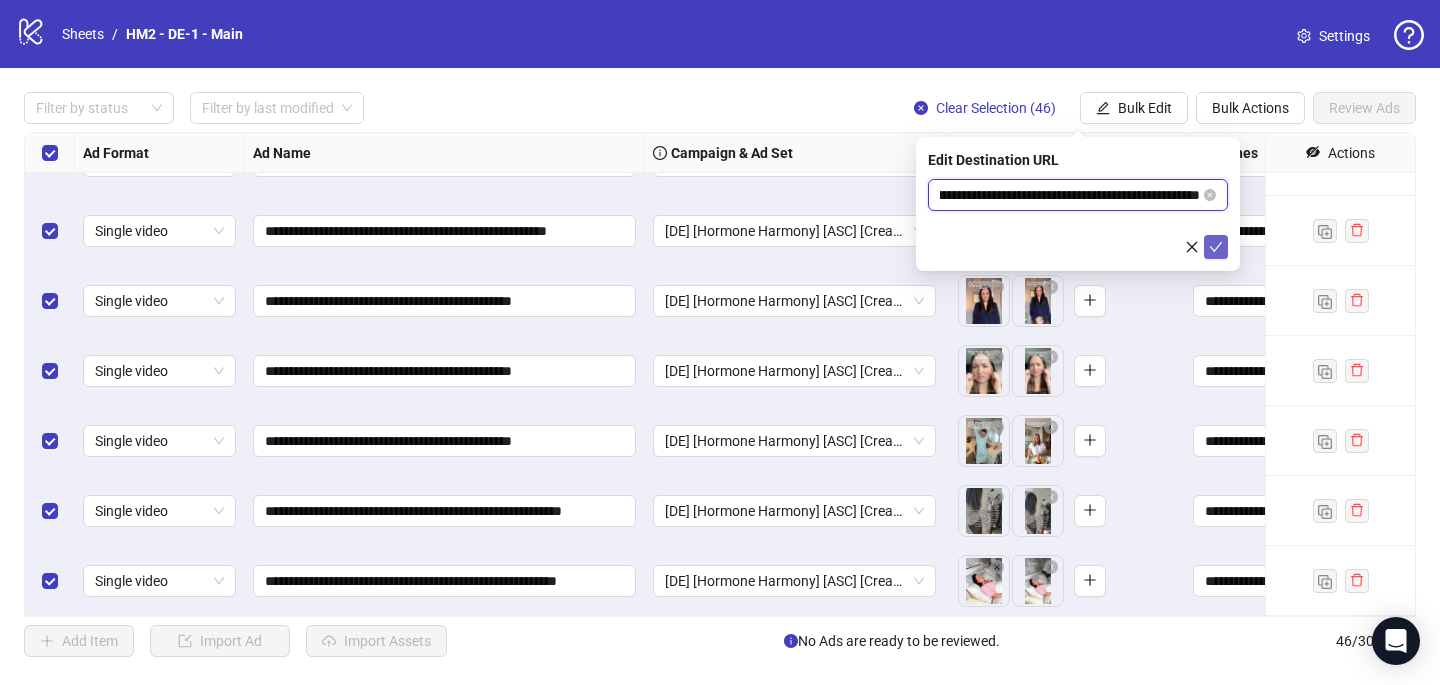 type on "**********" 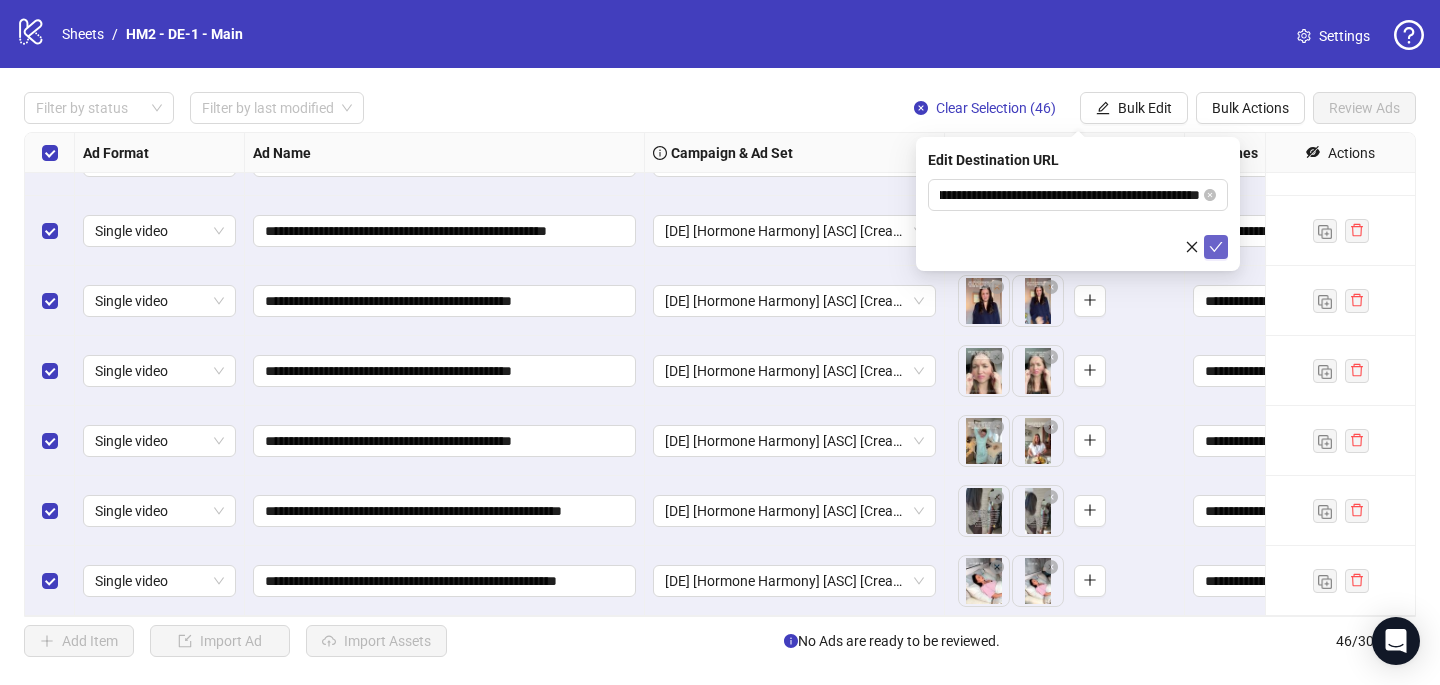click 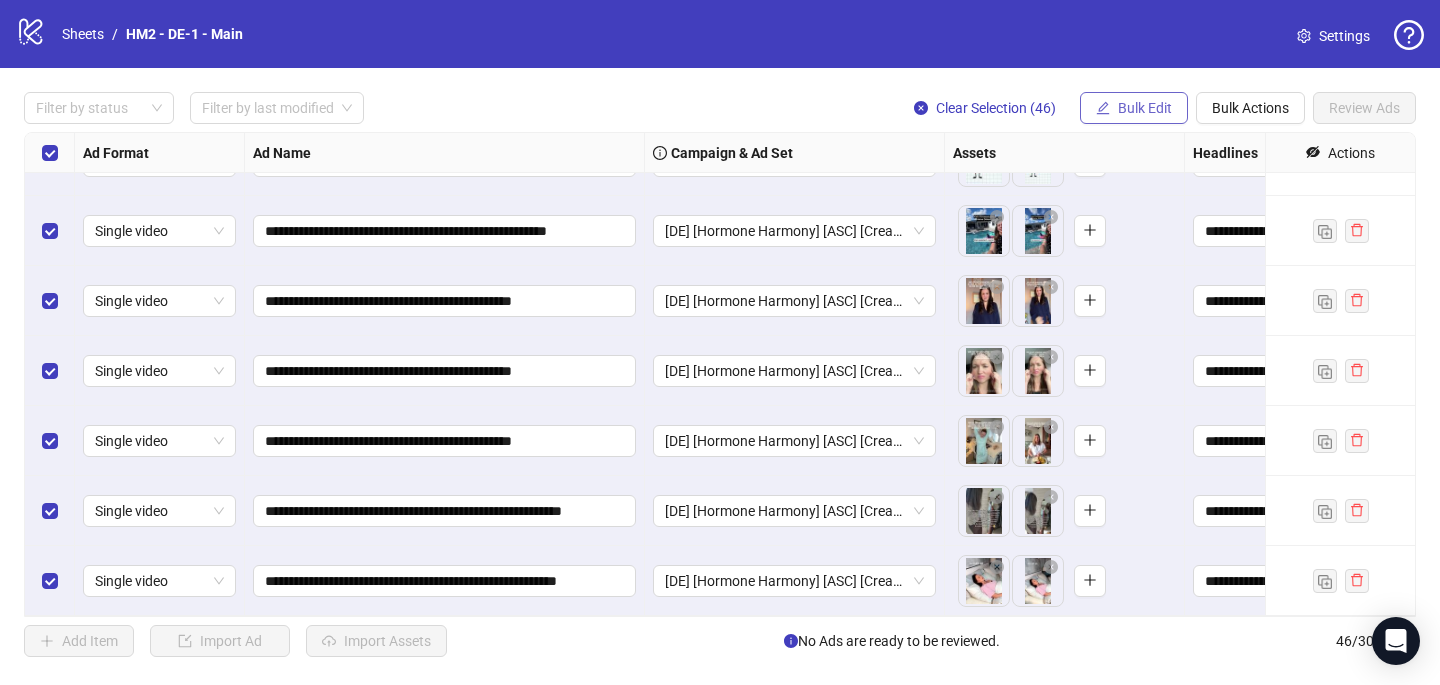 click on "Bulk Edit" at bounding box center (1134, 108) 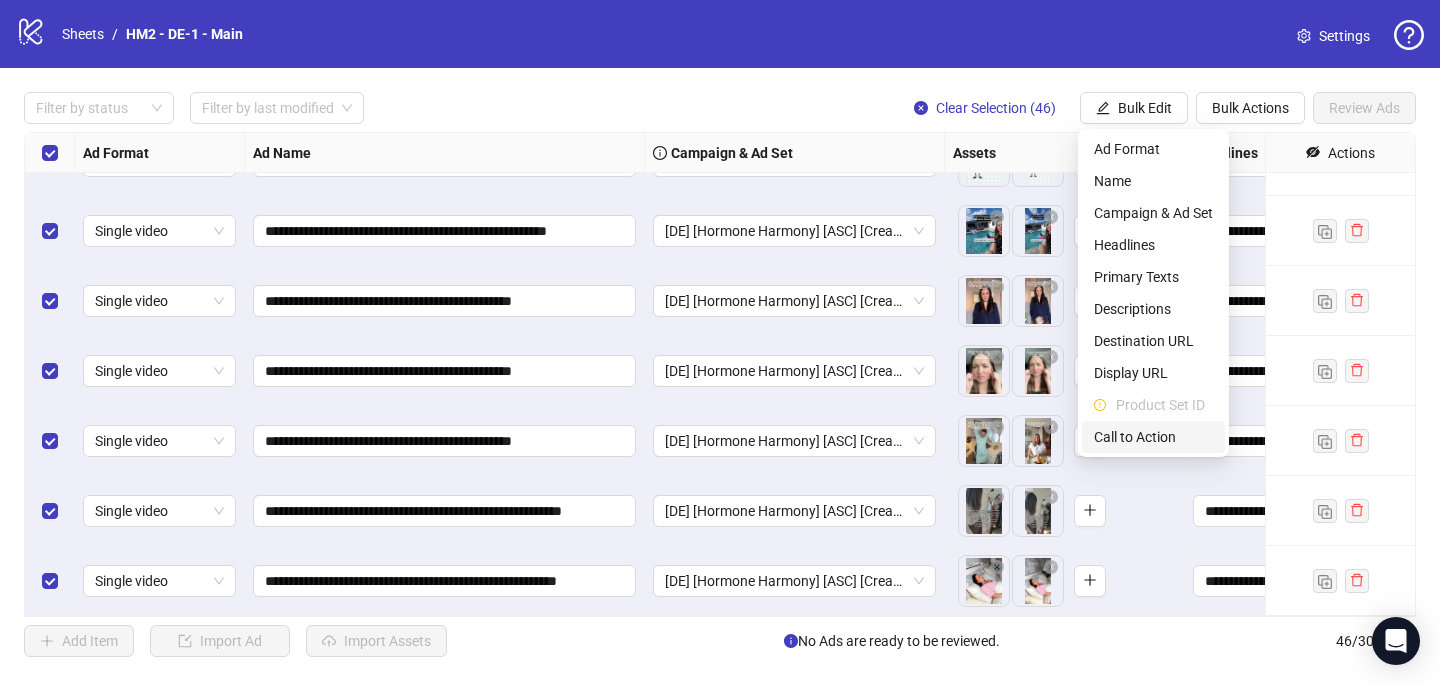 click on "Call to Action" at bounding box center [1153, 437] 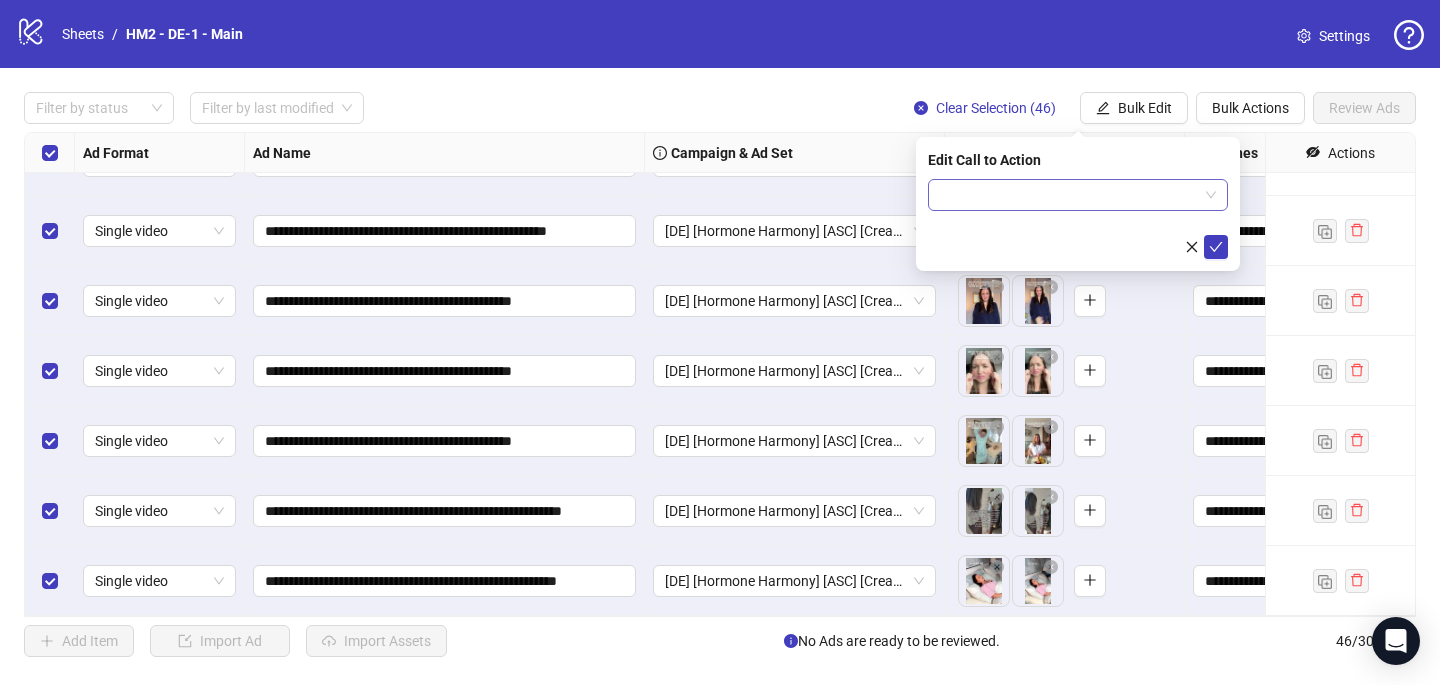 click at bounding box center (1078, 195) 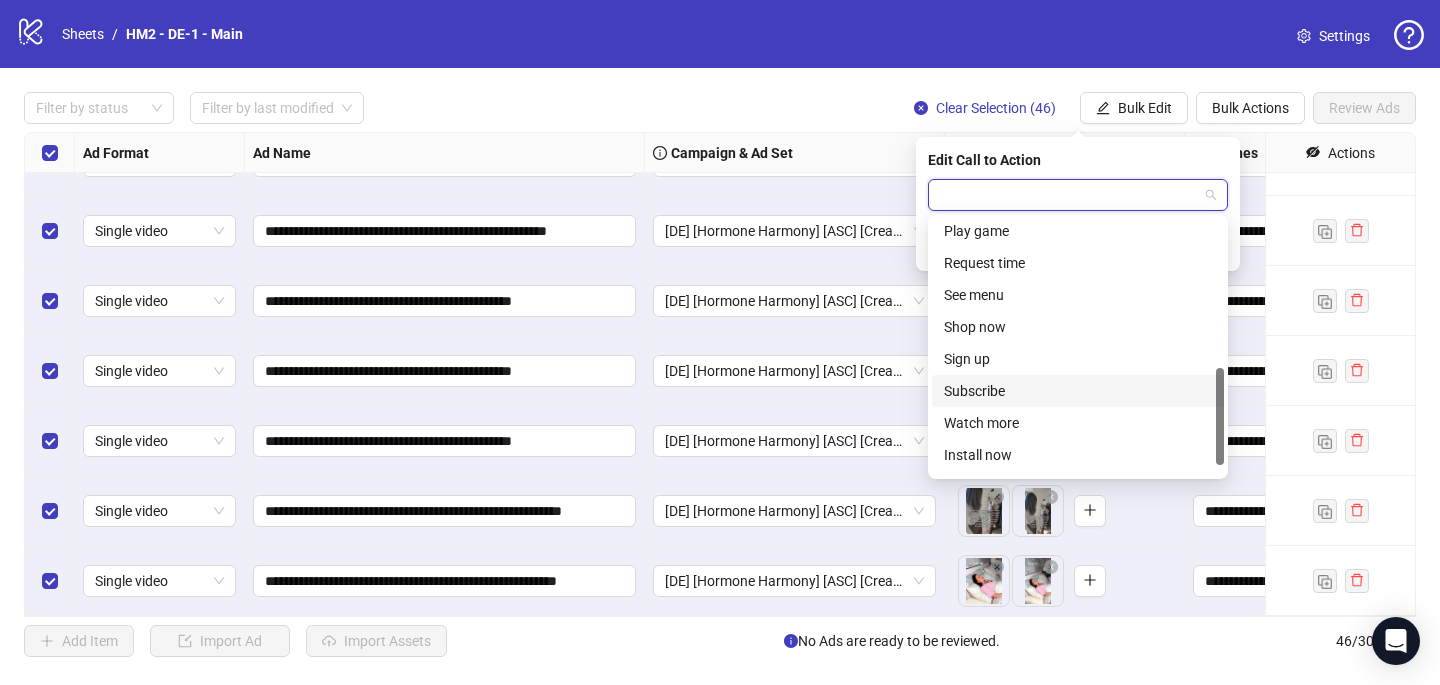 scroll, scrollTop: 392, scrollLeft: 0, axis: vertical 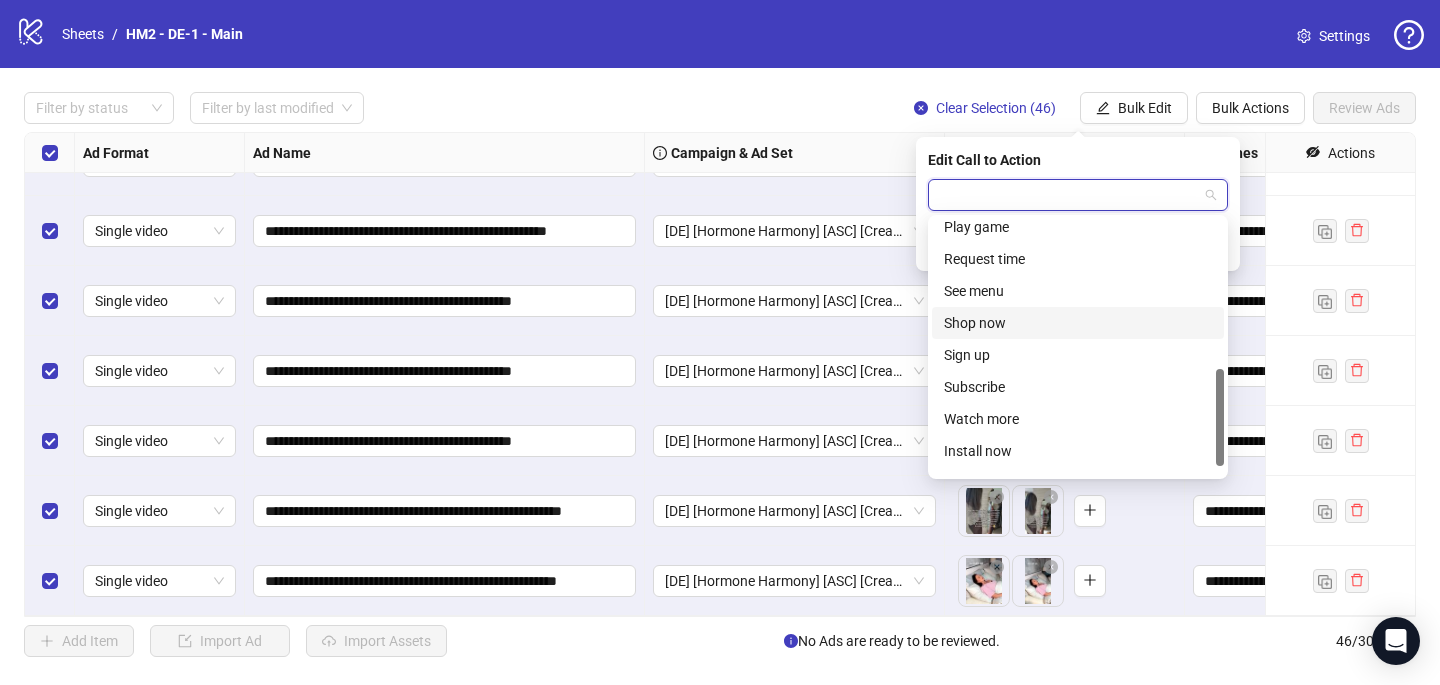 click on "Shop now" at bounding box center (1078, 323) 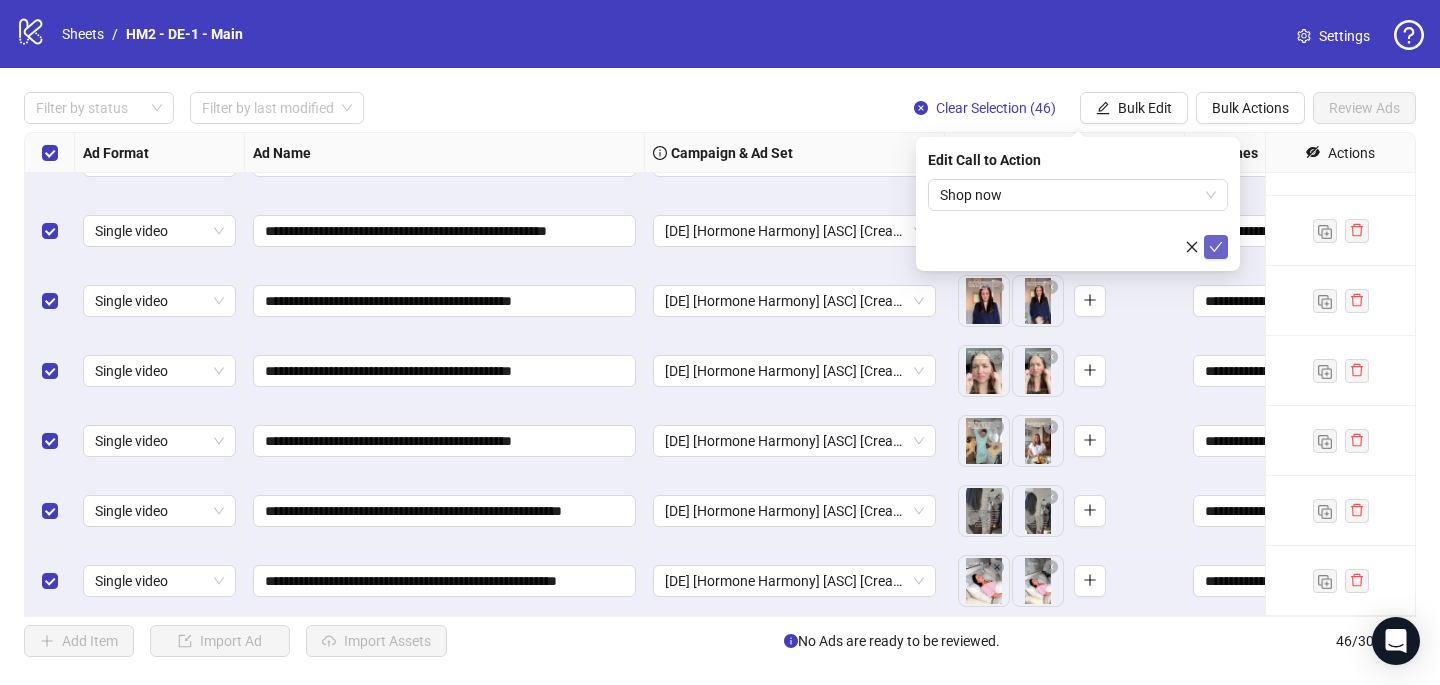 click at bounding box center (1216, 247) 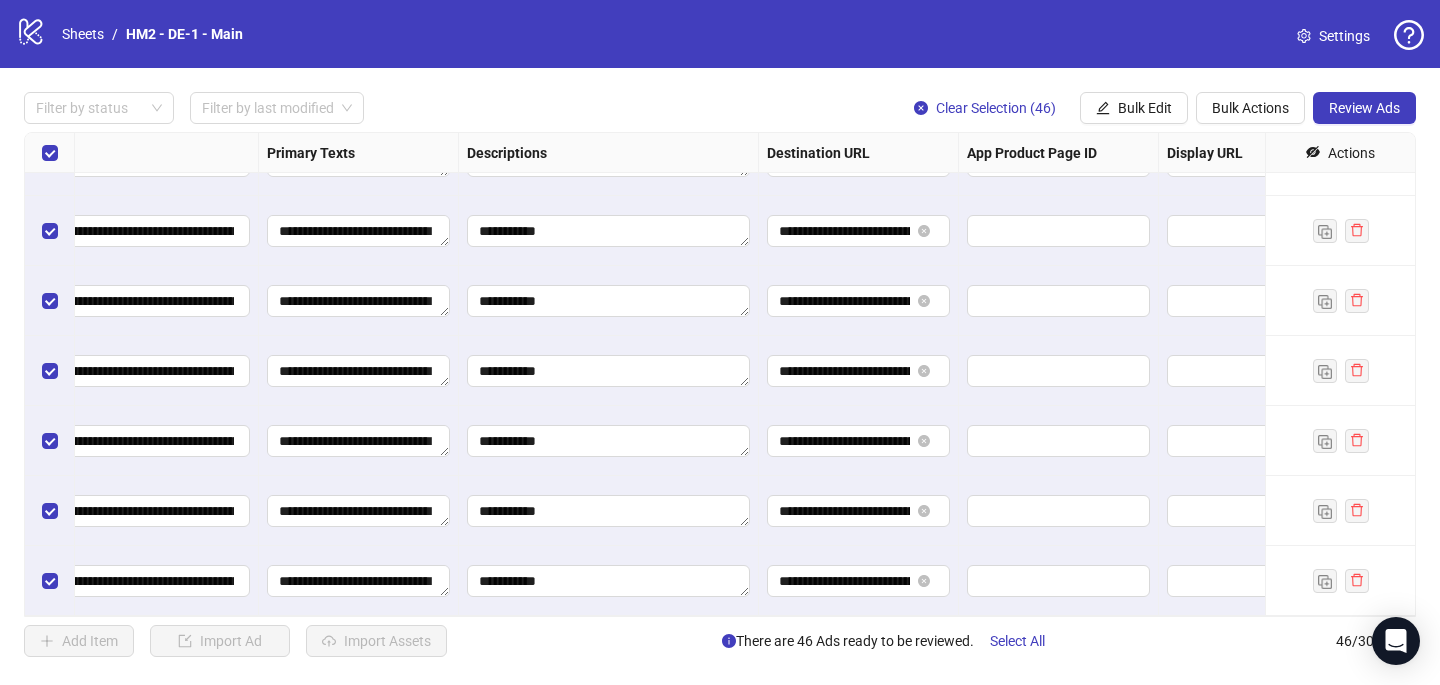 scroll, scrollTop: 2777, scrollLeft: 1314, axis: both 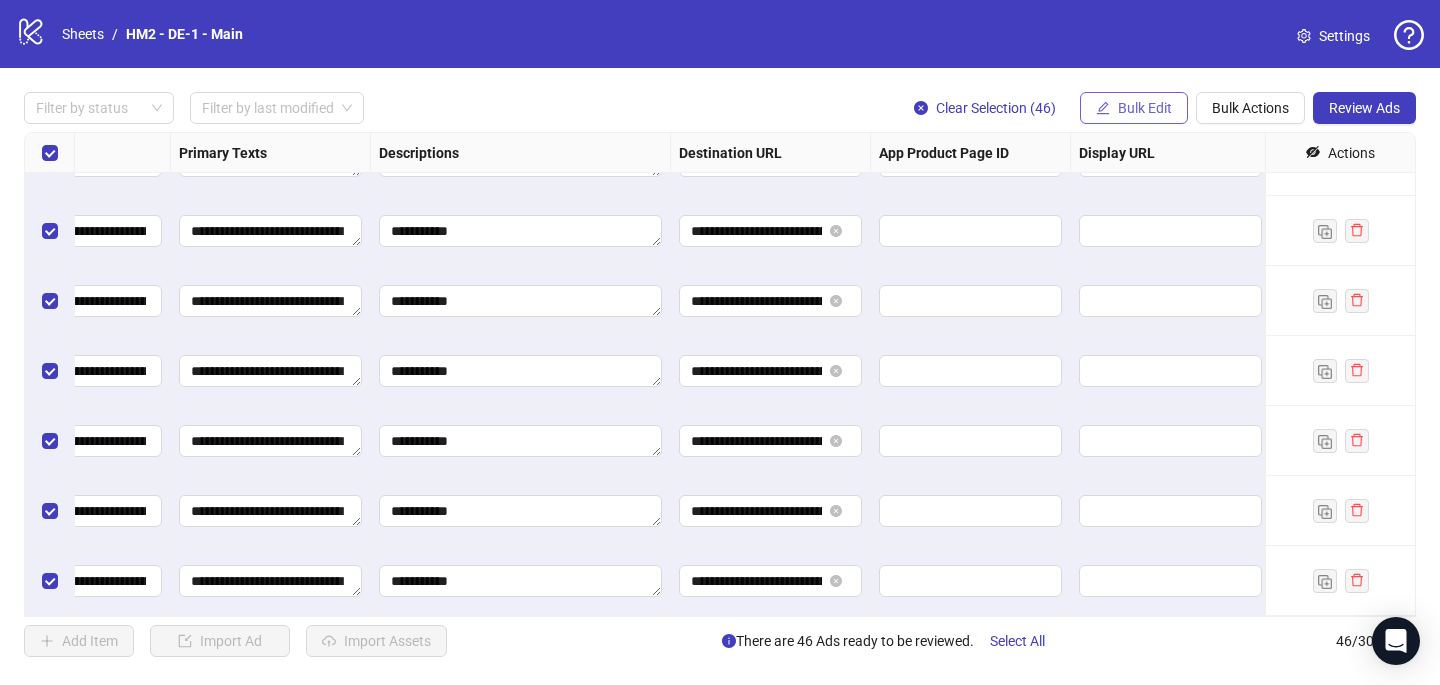 click on "Bulk Edit" at bounding box center [1145, 108] 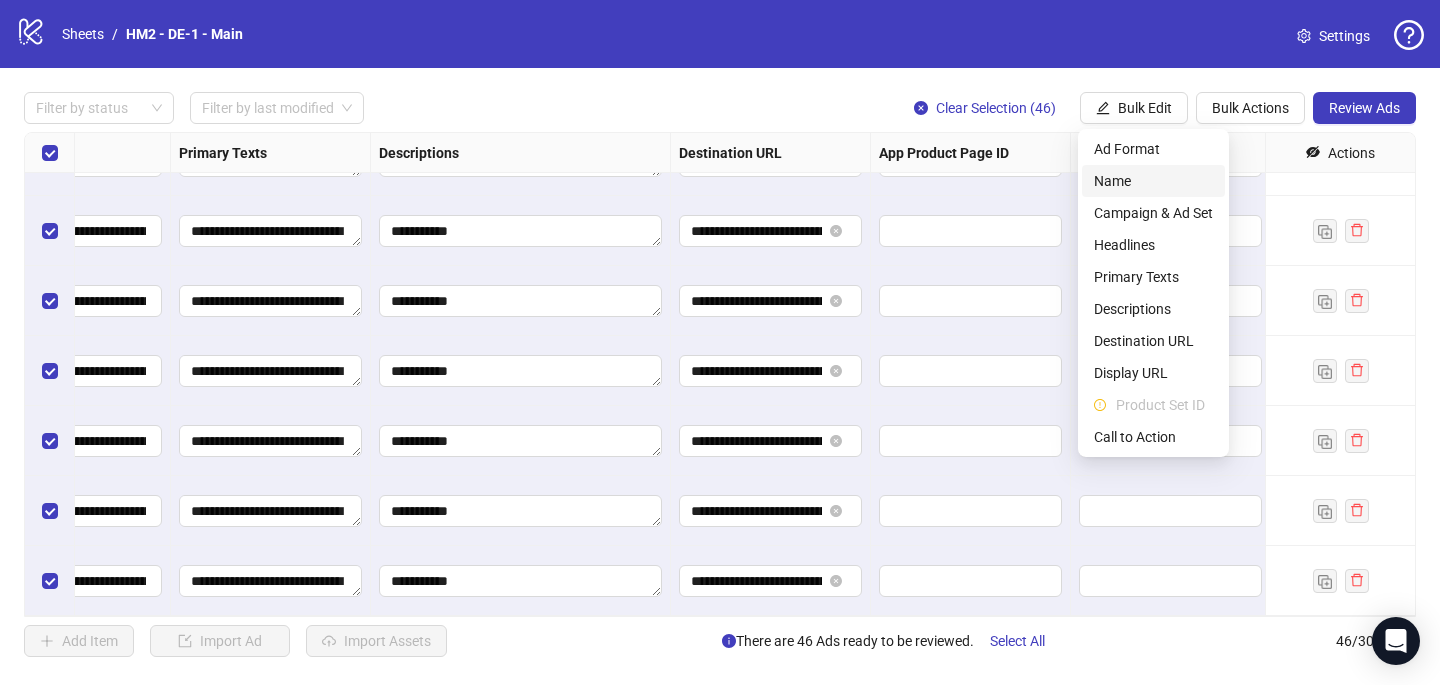click on "Name" at bounding box center [1153, 181] 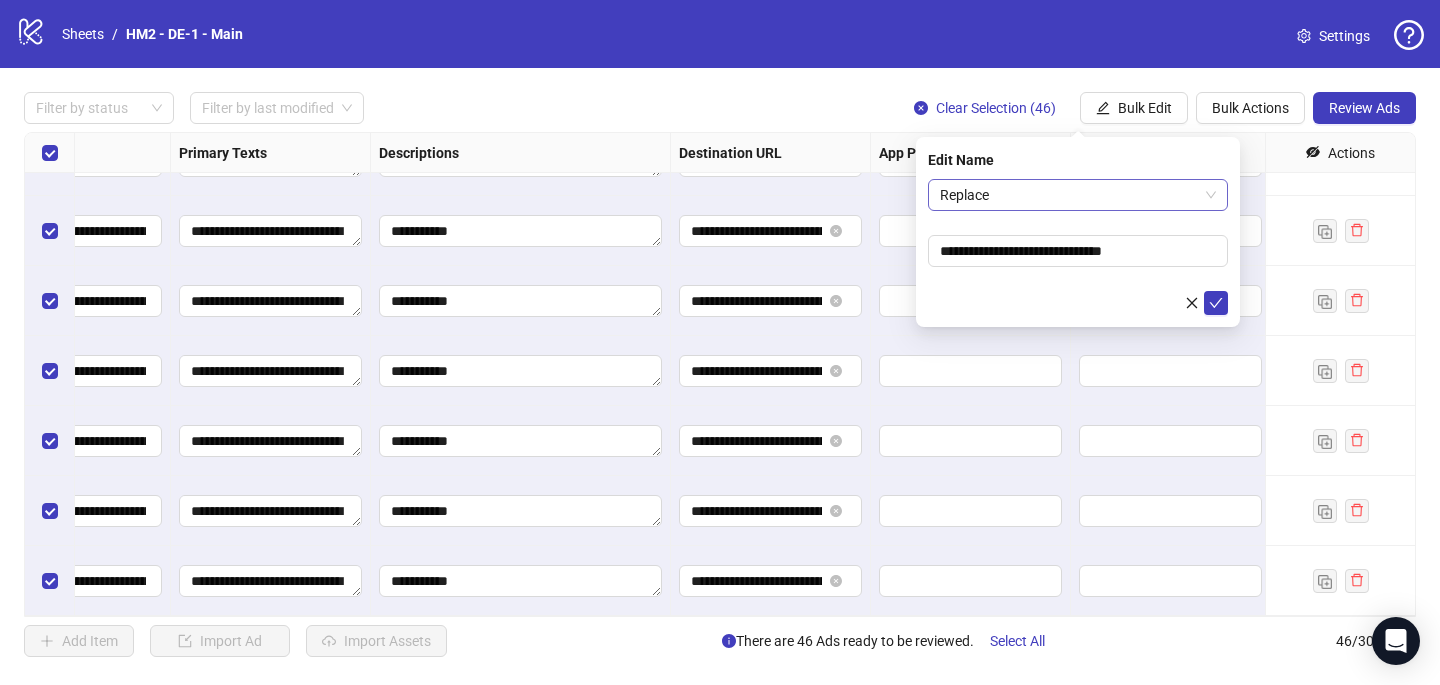 click on "Replace" at bounding box center [1078, 195] 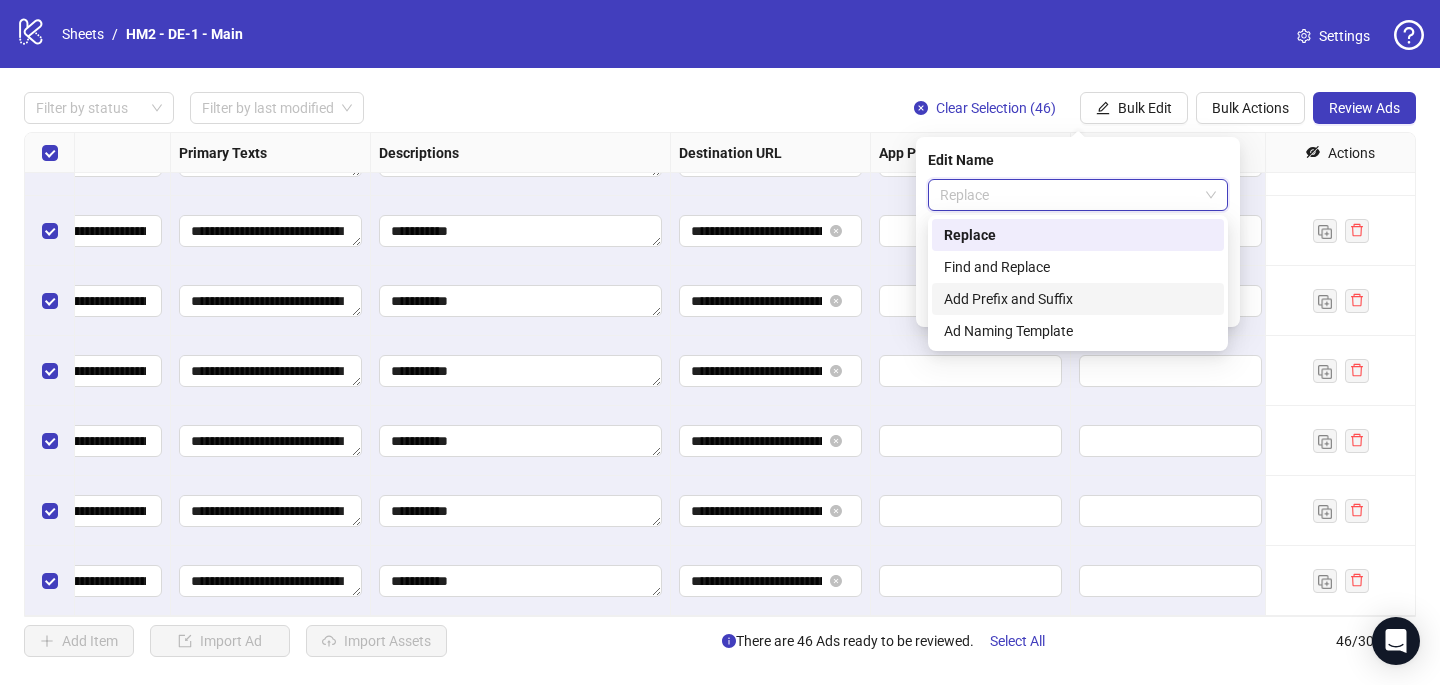 click on "Add Prefix and Suffix" at bounding box center (1078, 299) 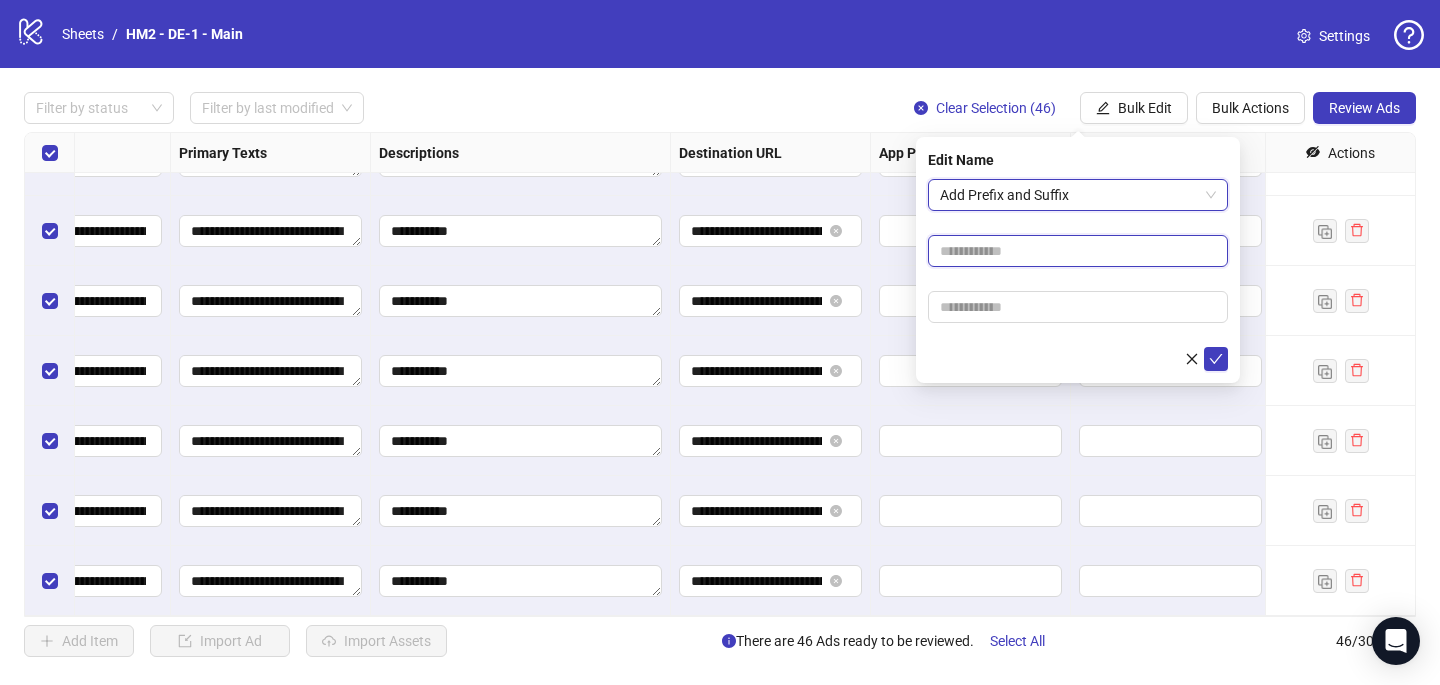 click at bounding box center [1078, 251] 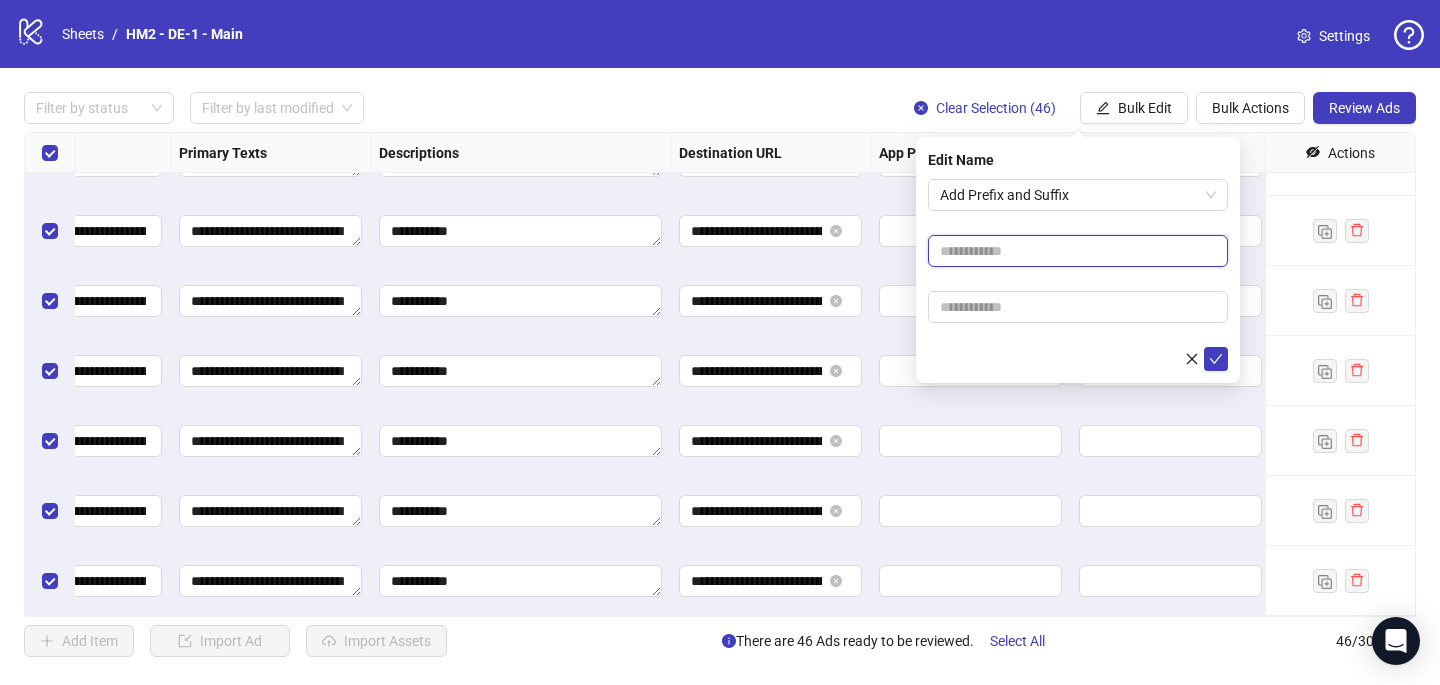 paste on "**********" 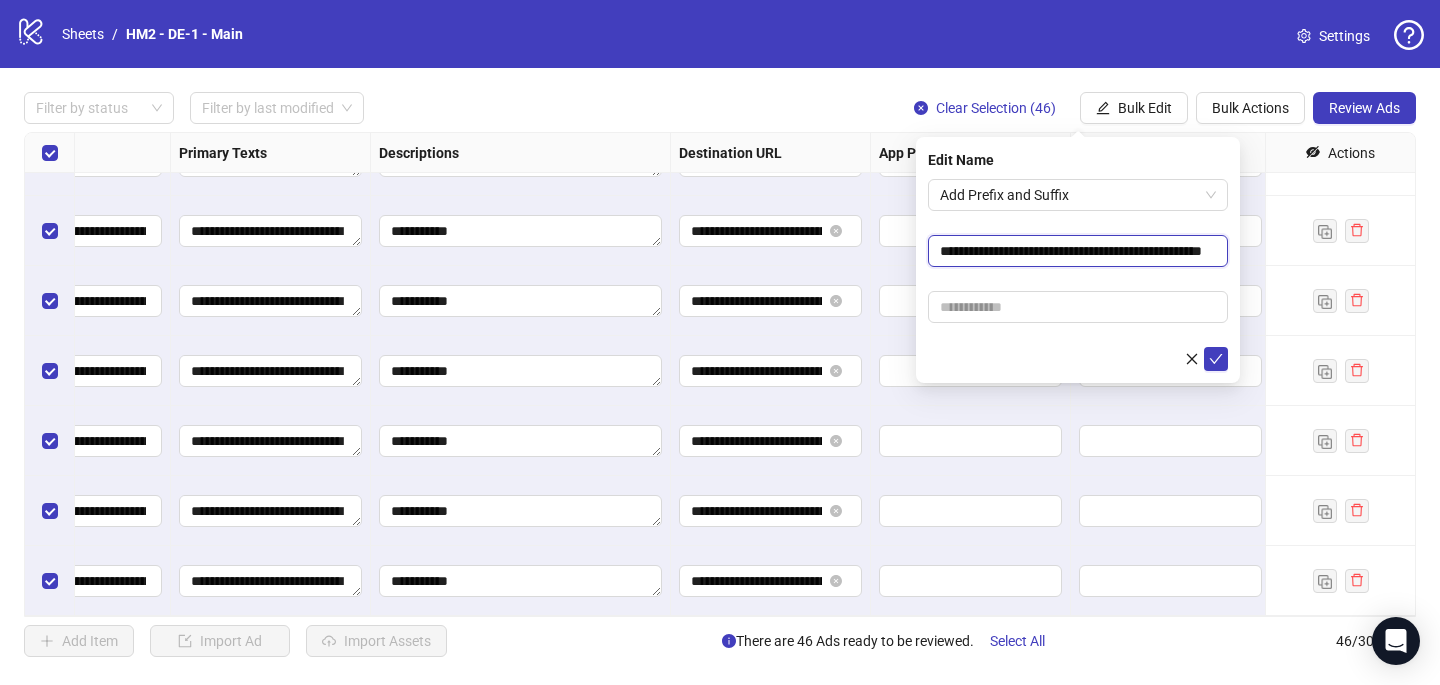 scroll, scrollTop: 0, scrollLeft: 76, axis: horizontal 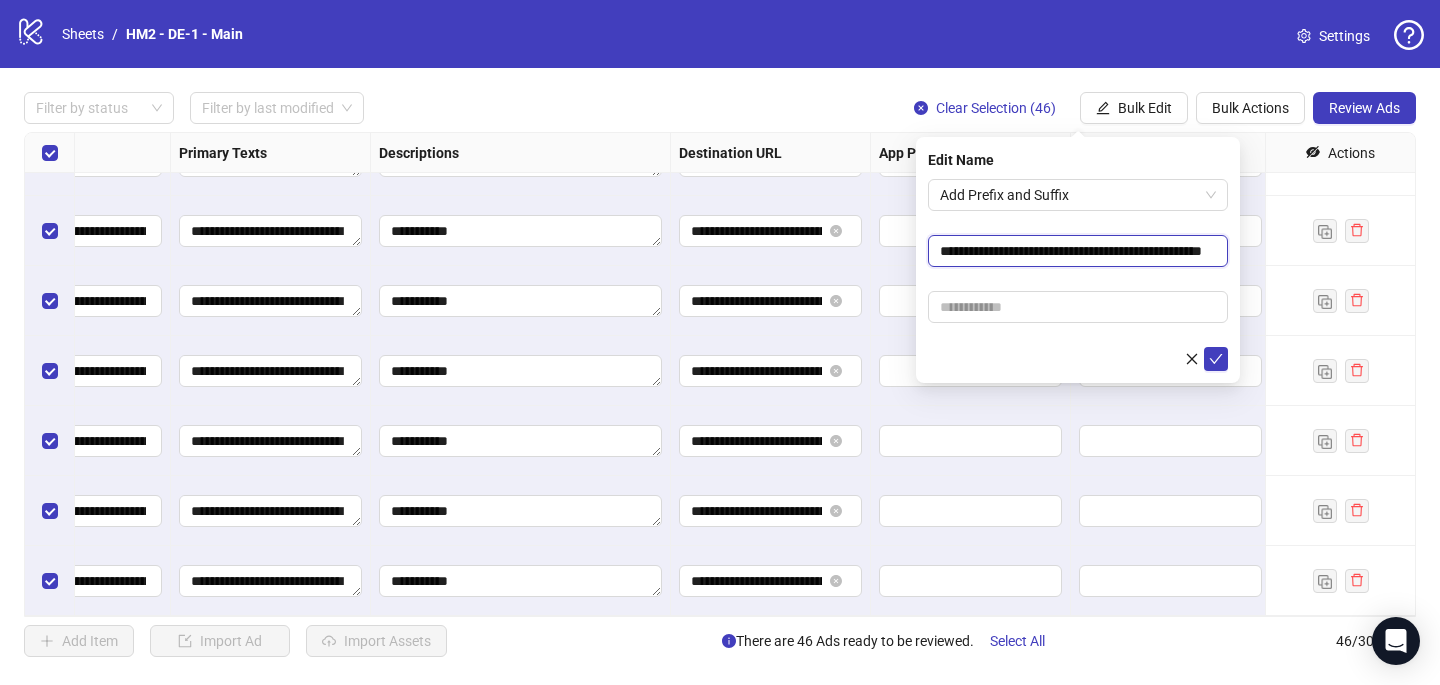 type on "**********" 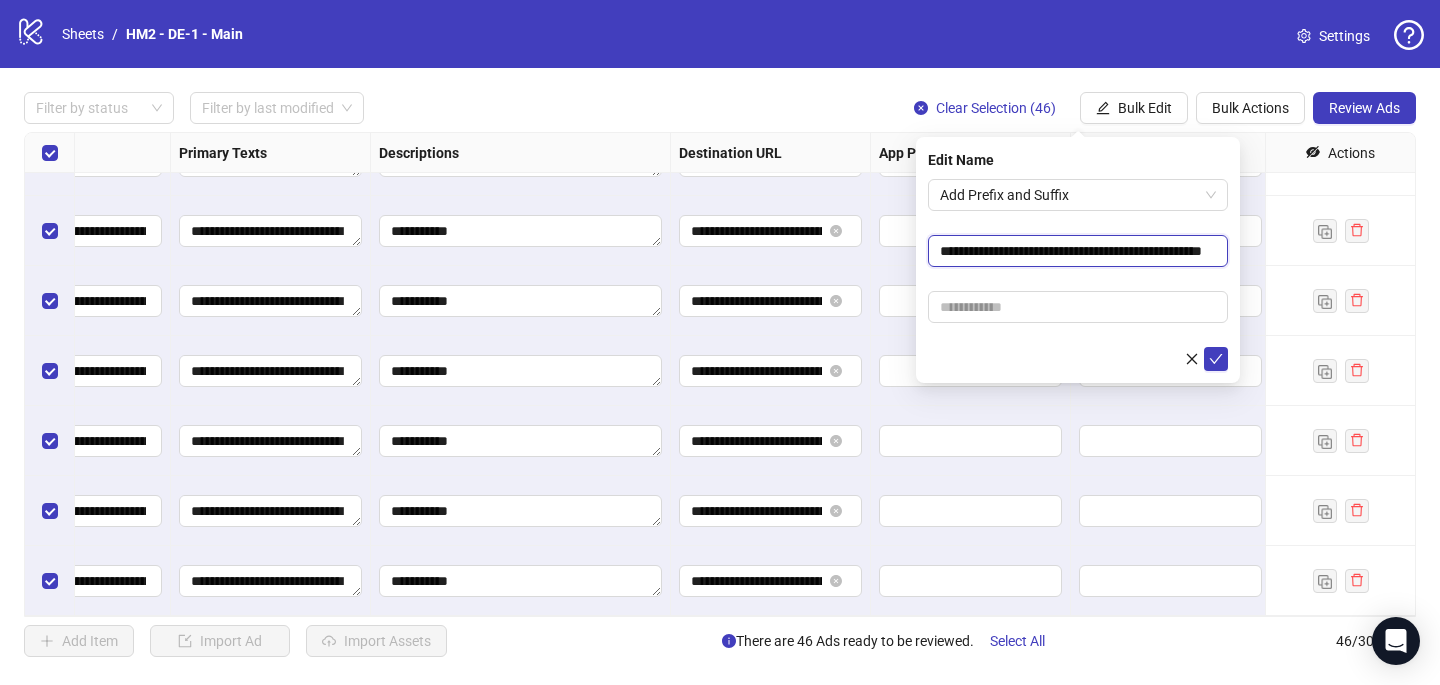 scroll, scrollTop: 0, scrollLeft: 0, axis: both 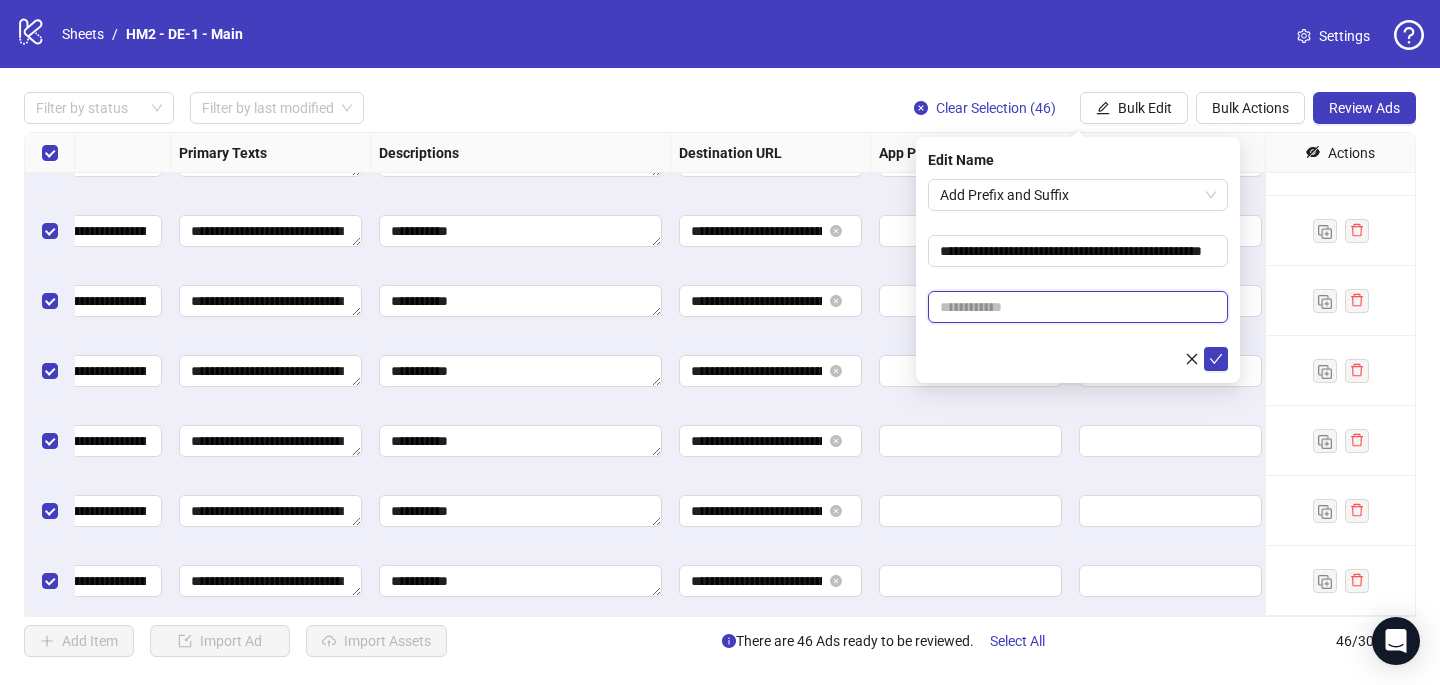 click at bounding box center [1078, 307] 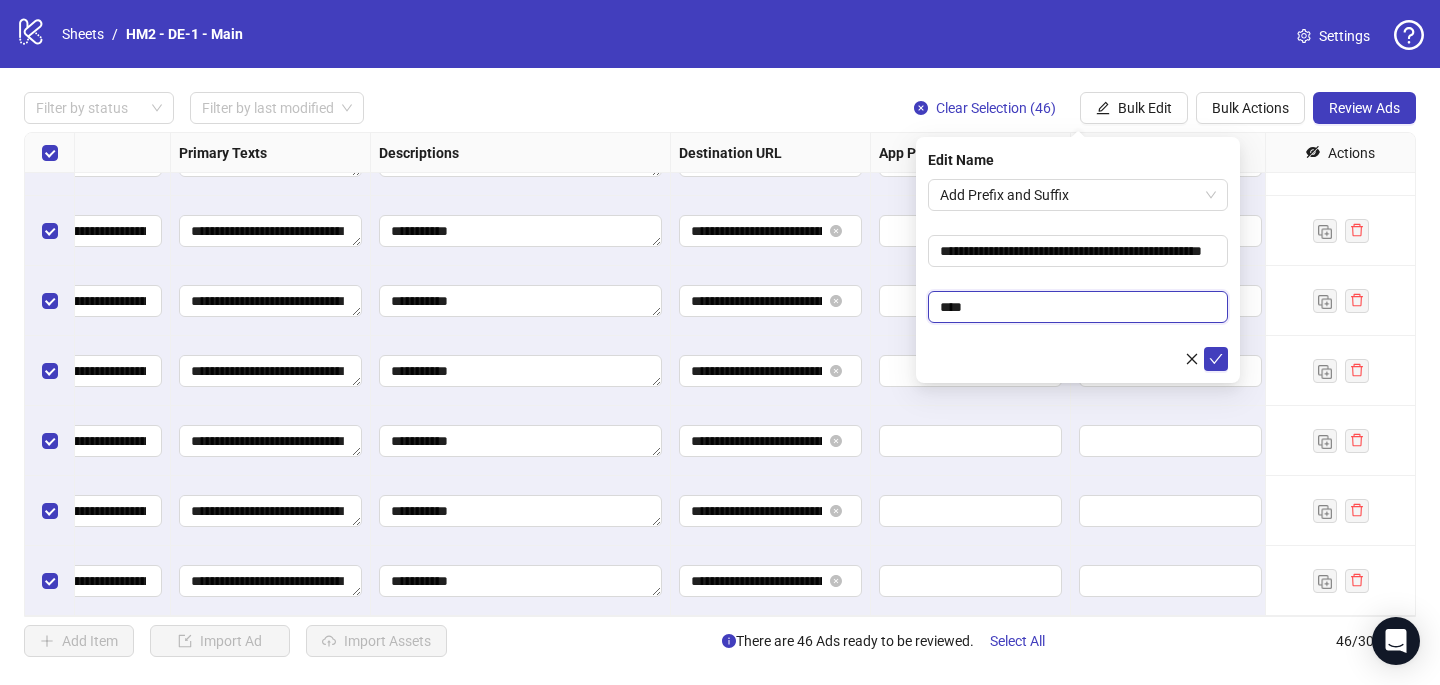 paste on "**********" 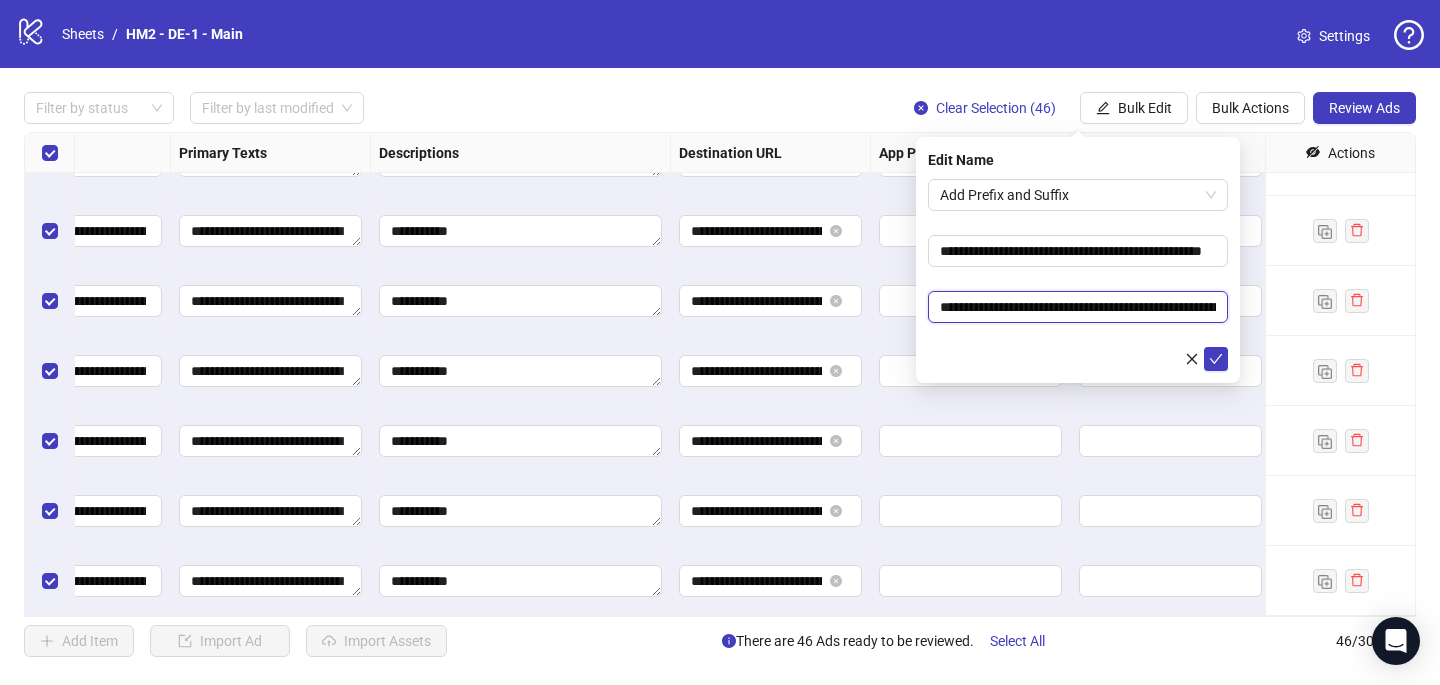 scroll, scrollTop: 0, scrollLeft: 280, axis: horizontal 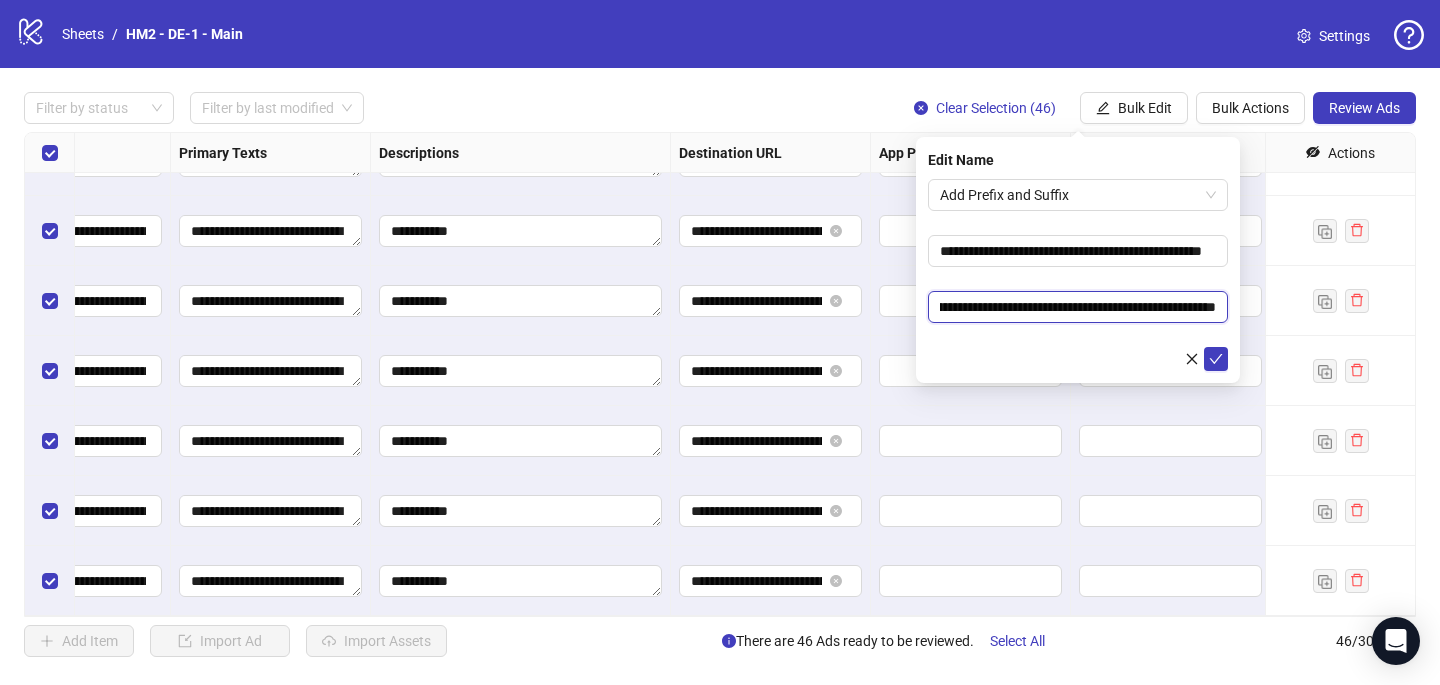 type on "**********" 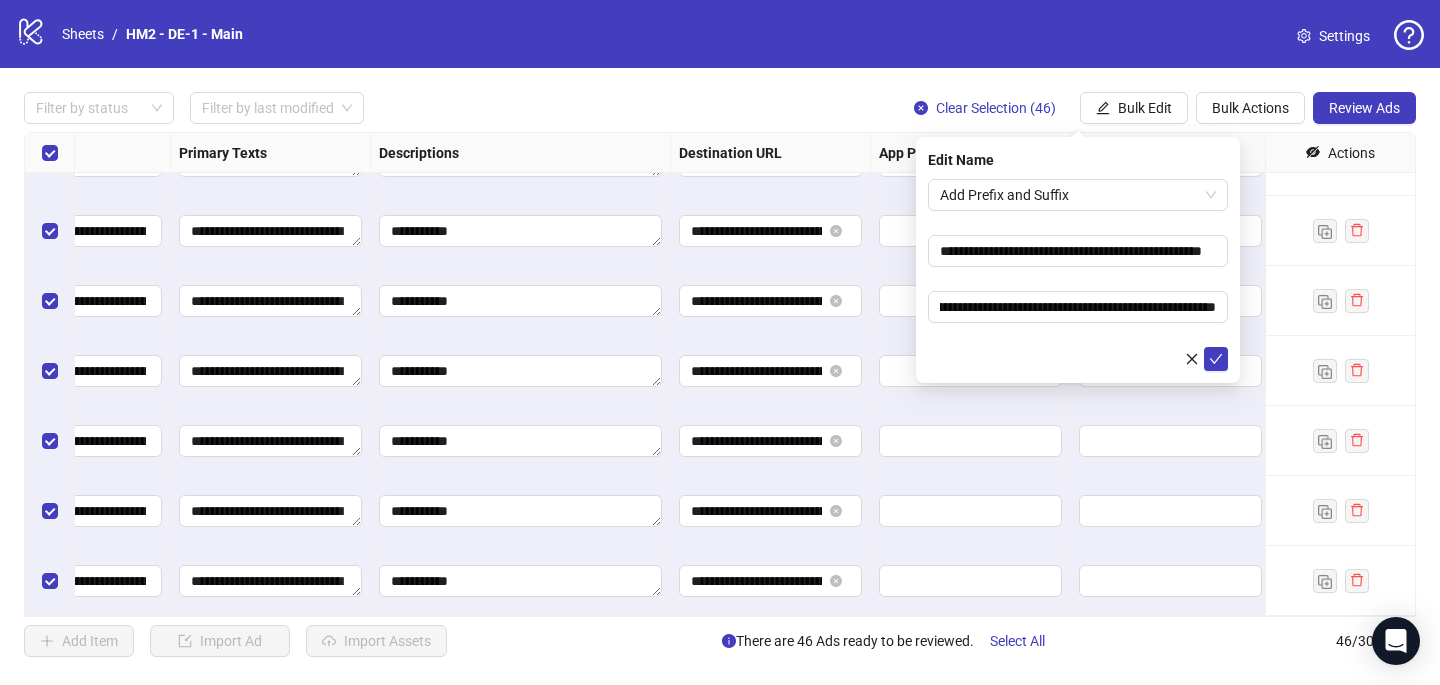 click on "**********" at bounding box center [1078, 275] 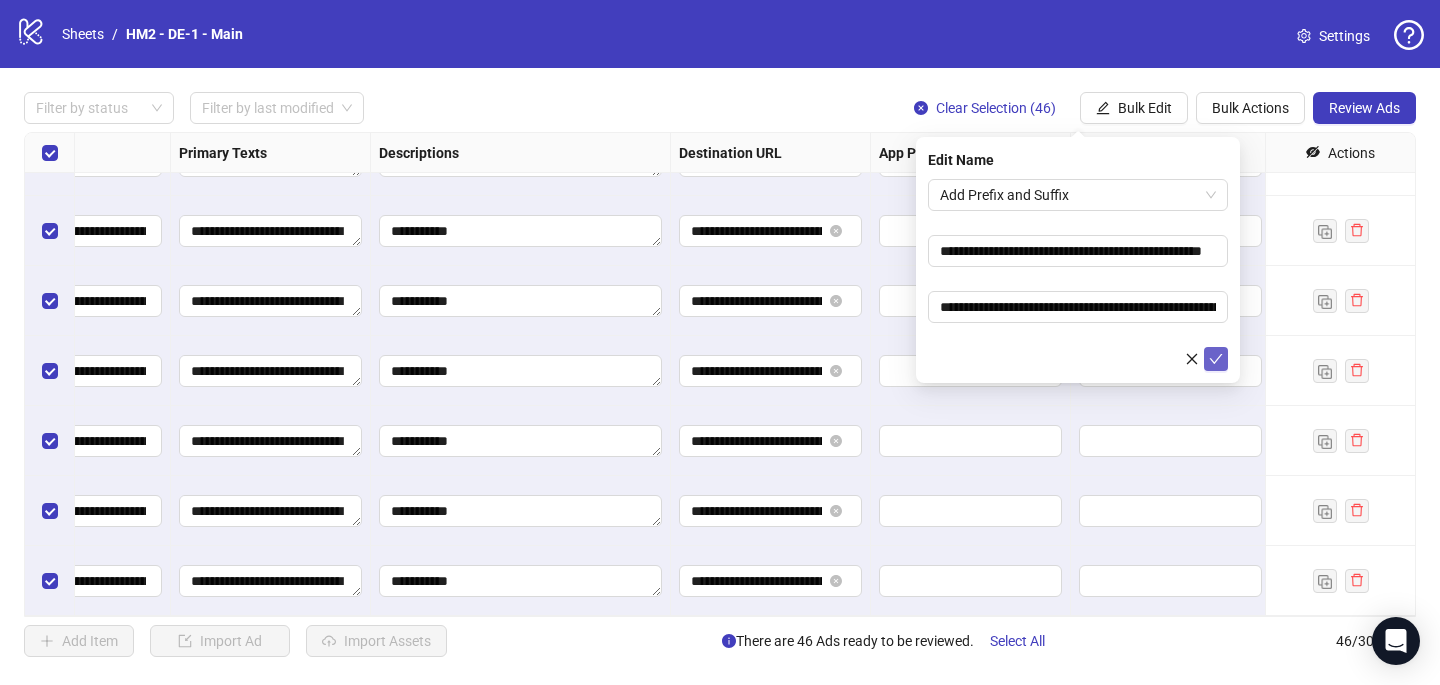 click 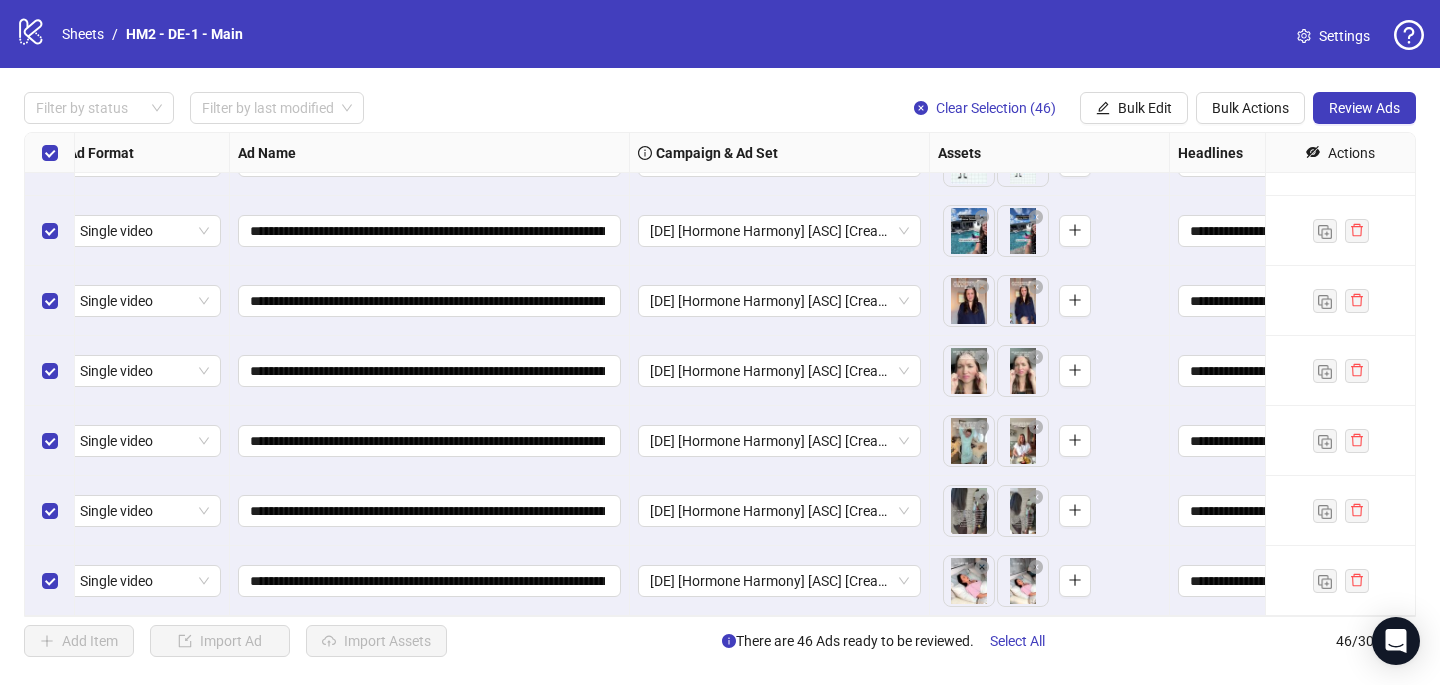 scroll, scrollTop: 2777, scrollLeft: 0, axis: vertical 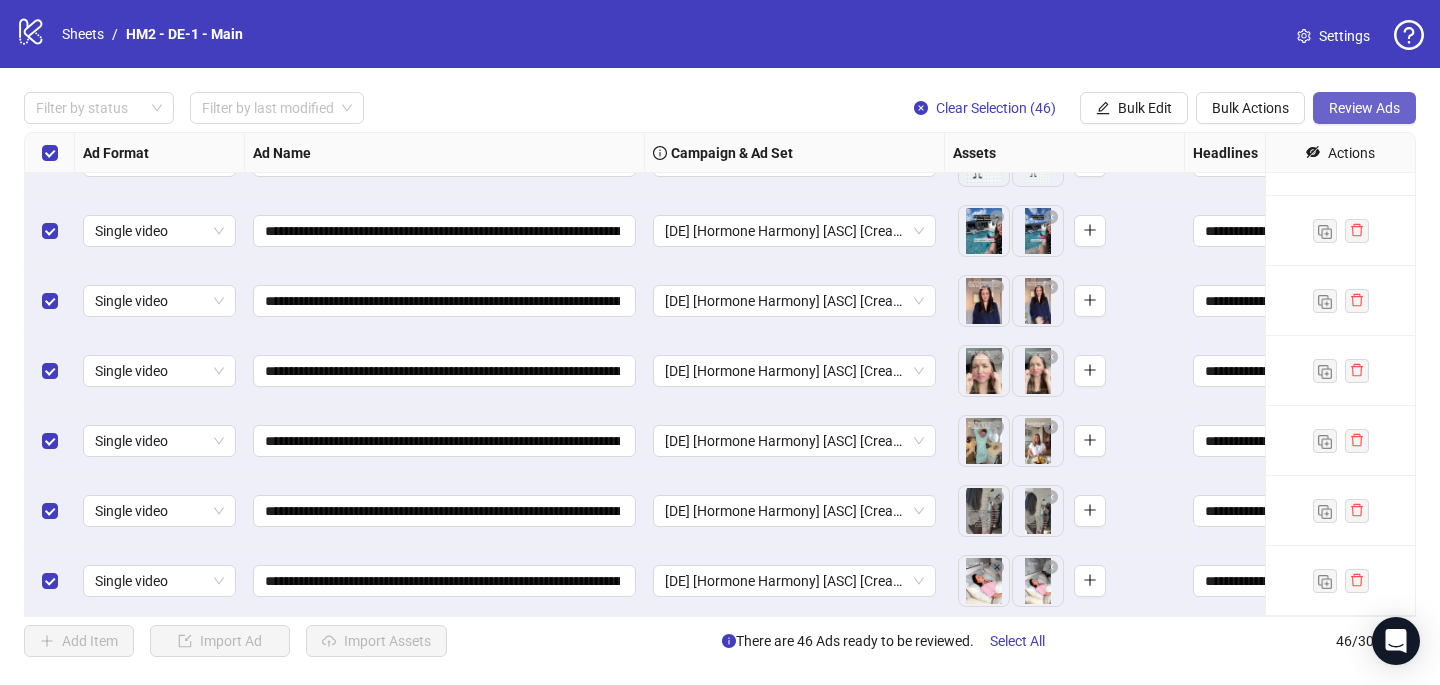 click on "Review Ads" at bounding box center (1364, 108) 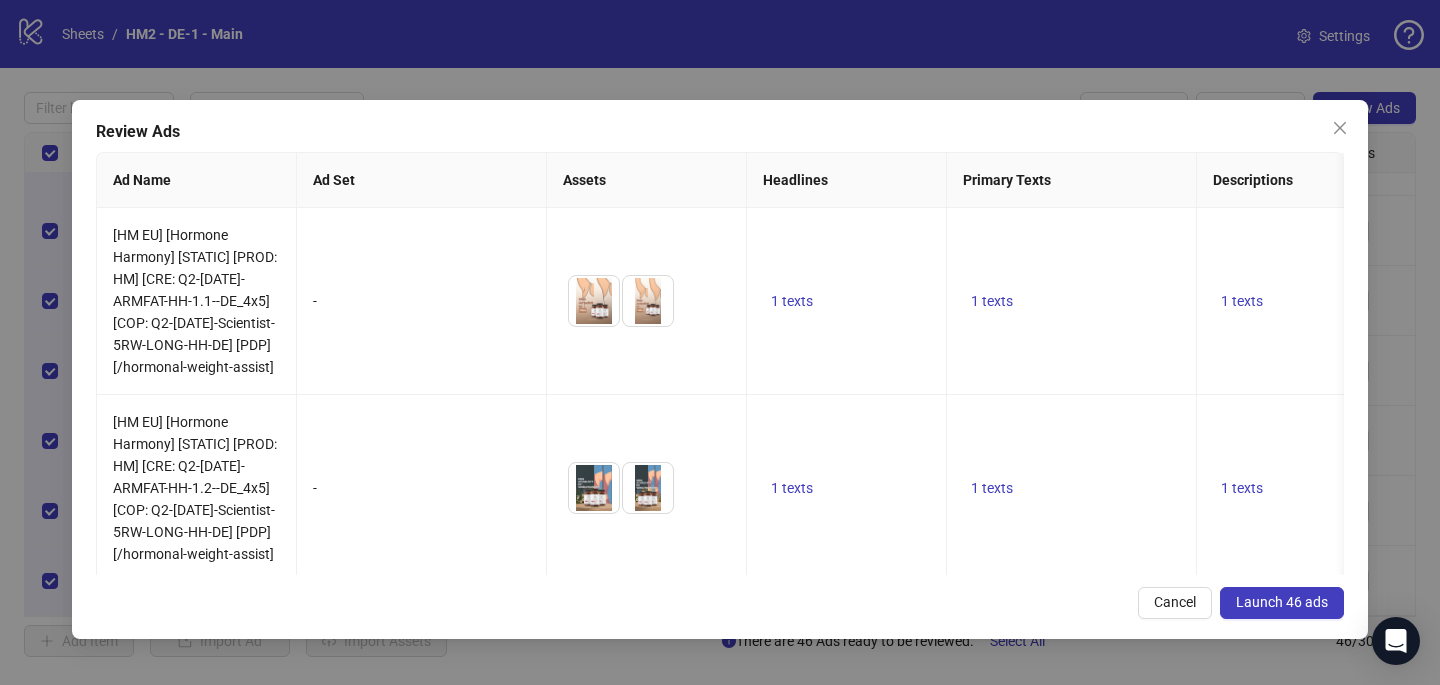 click on "Launch 46 ads" at bounding box center [1282, 603] 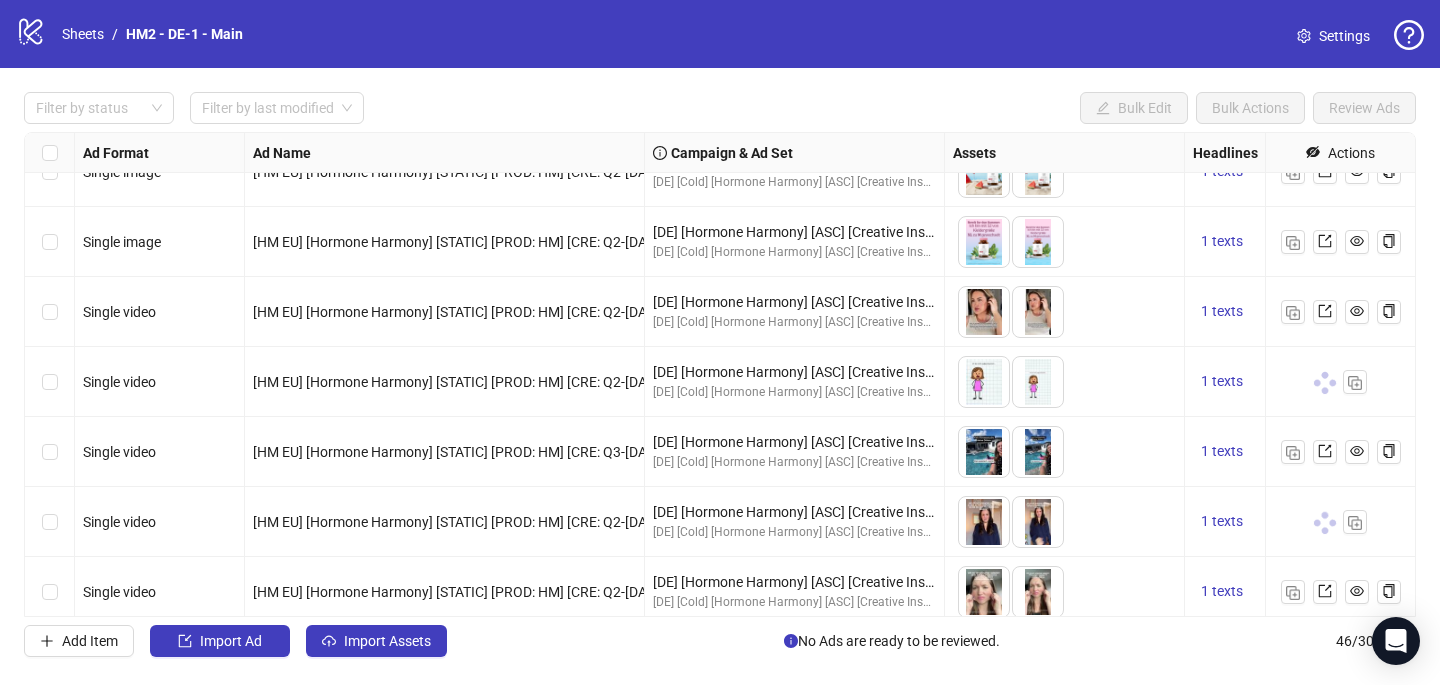 scroll, scrollTop: 2777, scrollLeft: 0, axis: vertical 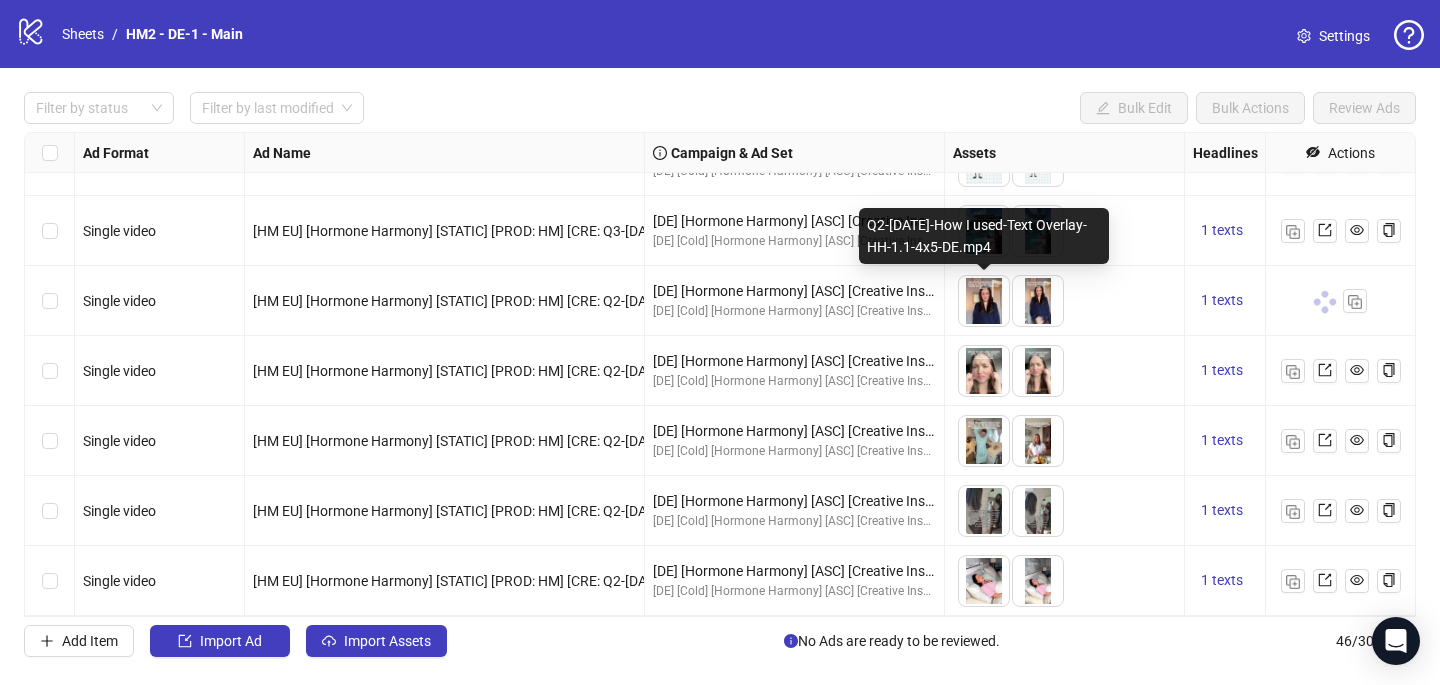 click at bounding box center (984, 301) 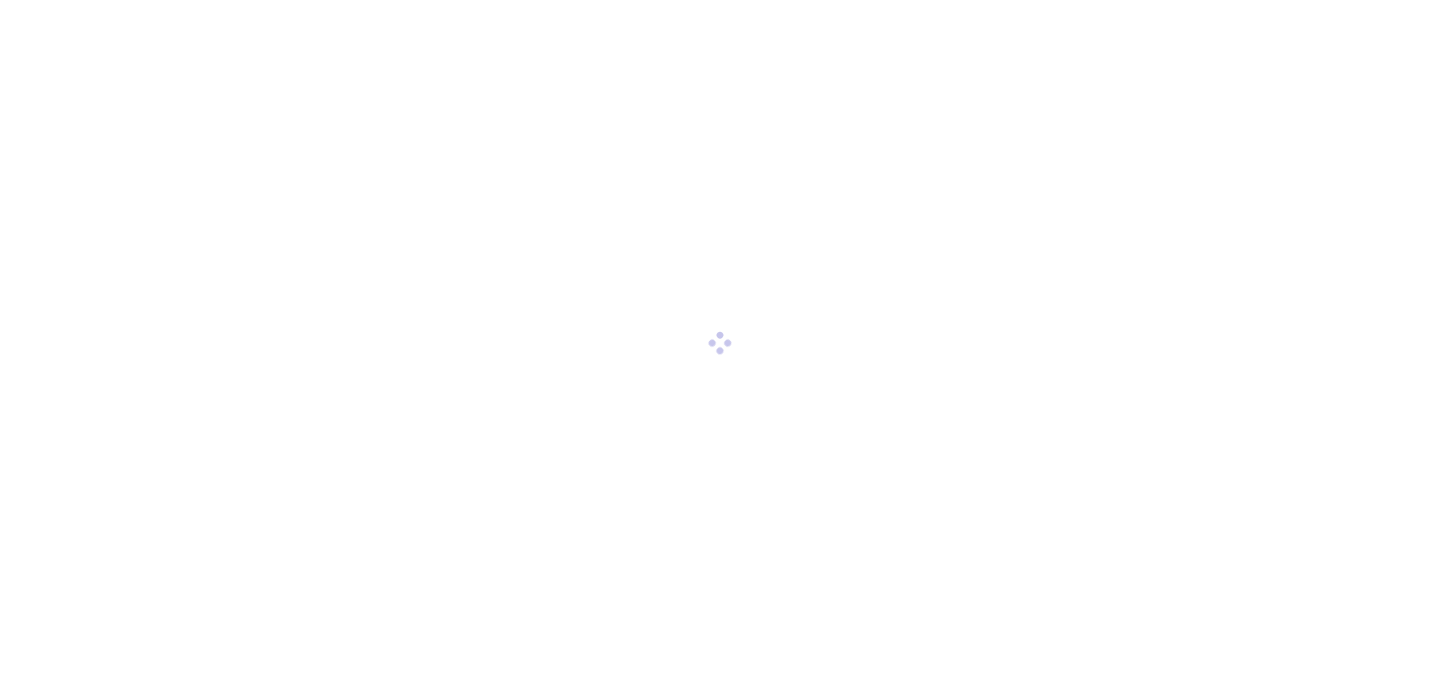 scroll, scrollTop: 0, scrollLeft: 0, axis: both 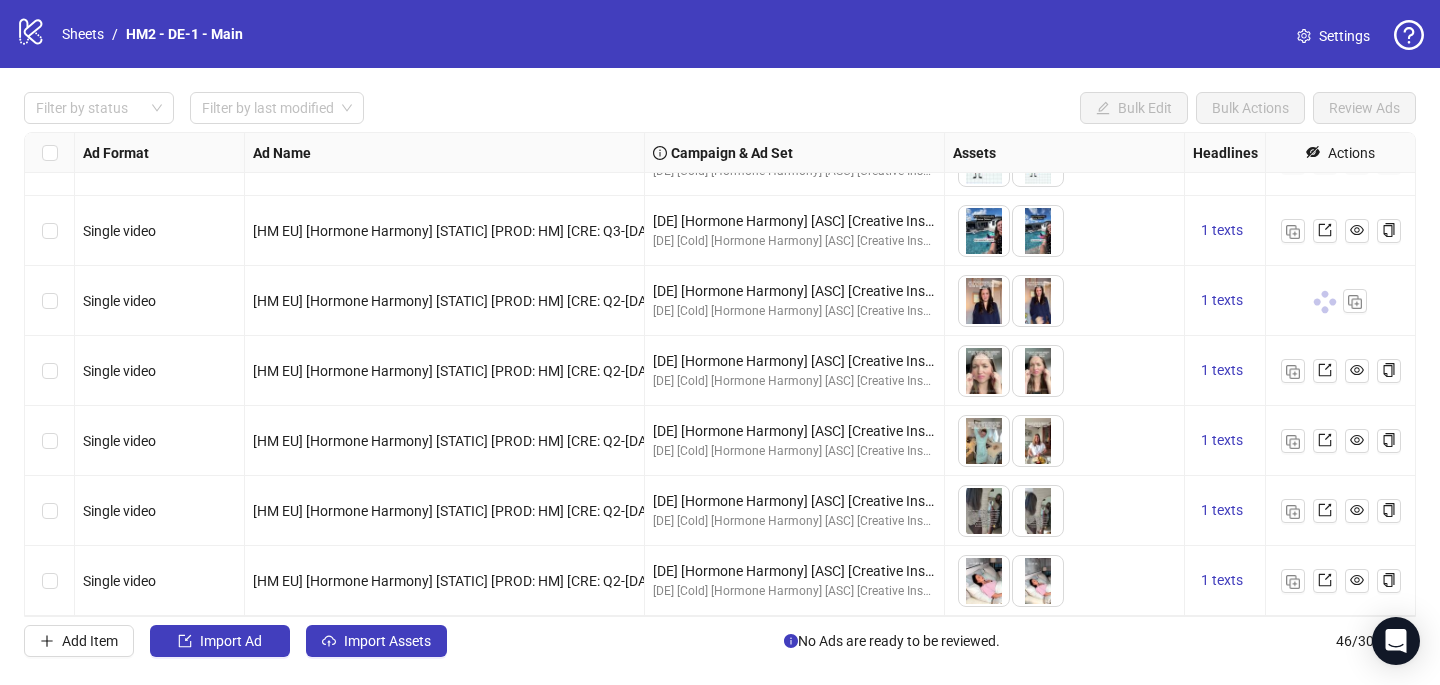 click at bounding box center [1324, 301] 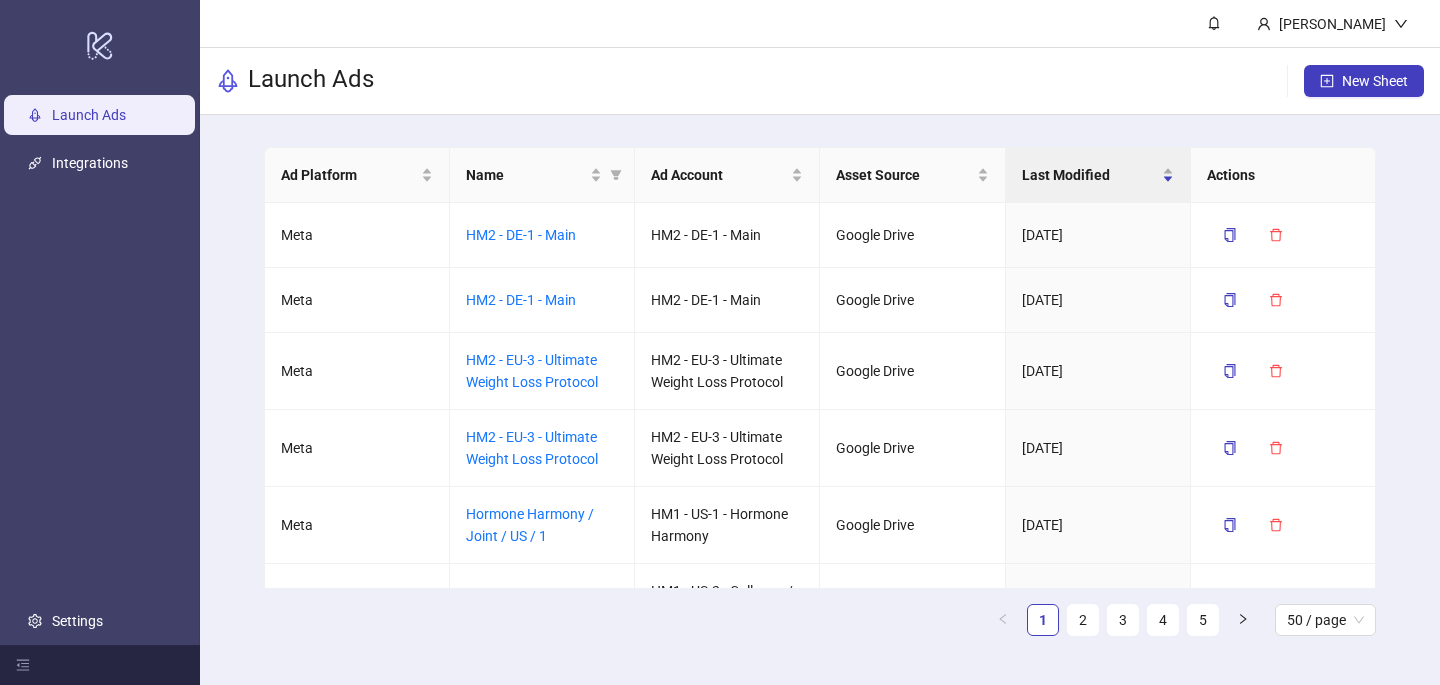 scroll, scrollTop: 0, scrollLeft: 0, axis: both 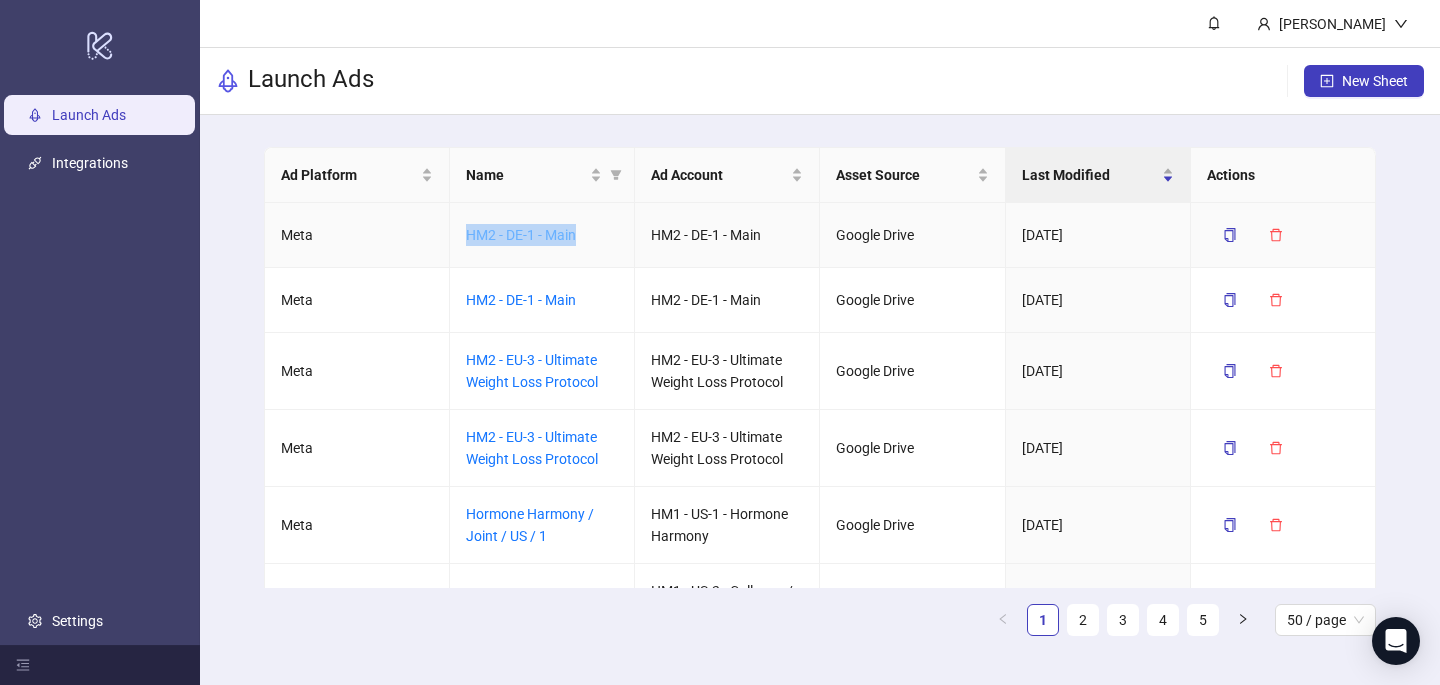 drag, startPoint x: 582, startPoint y: 234, endPoint x: 467, endPoint y: 236, distance: 115.01739 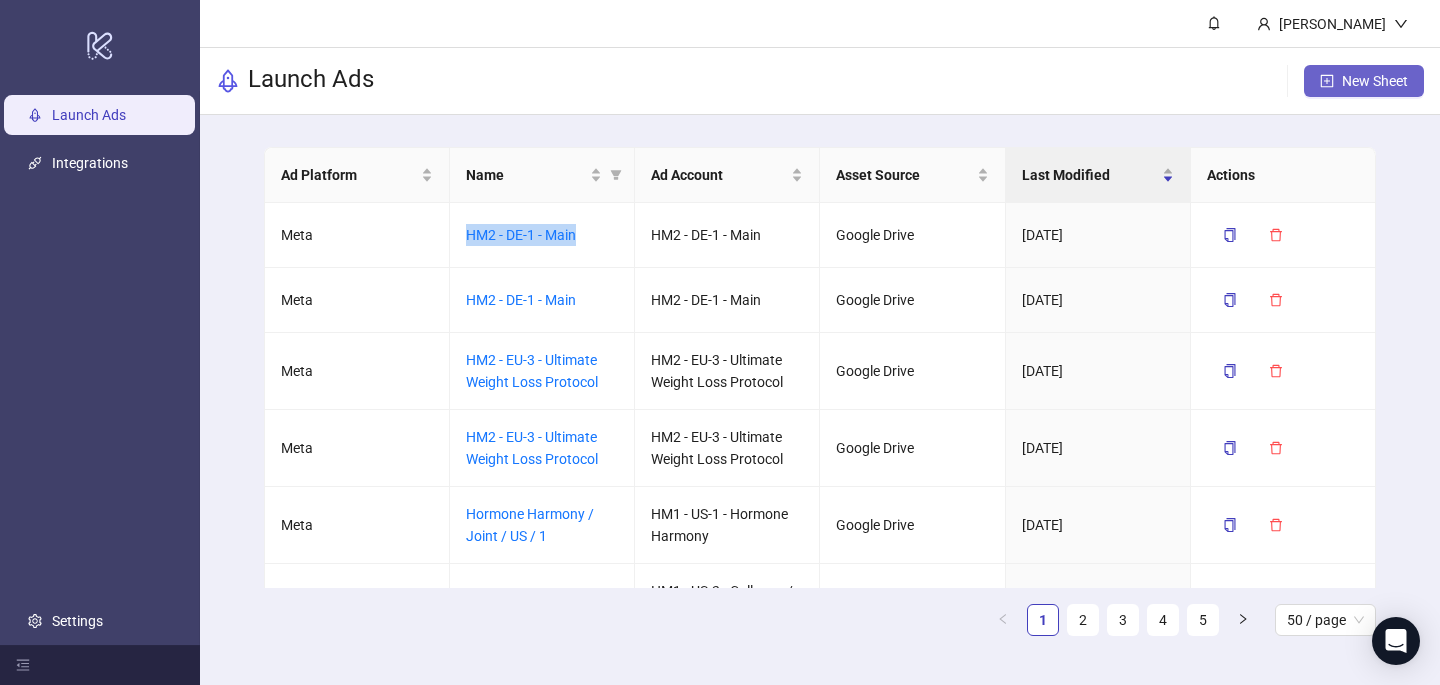 click on "New Sheet" at bounding box center [1364, 81] 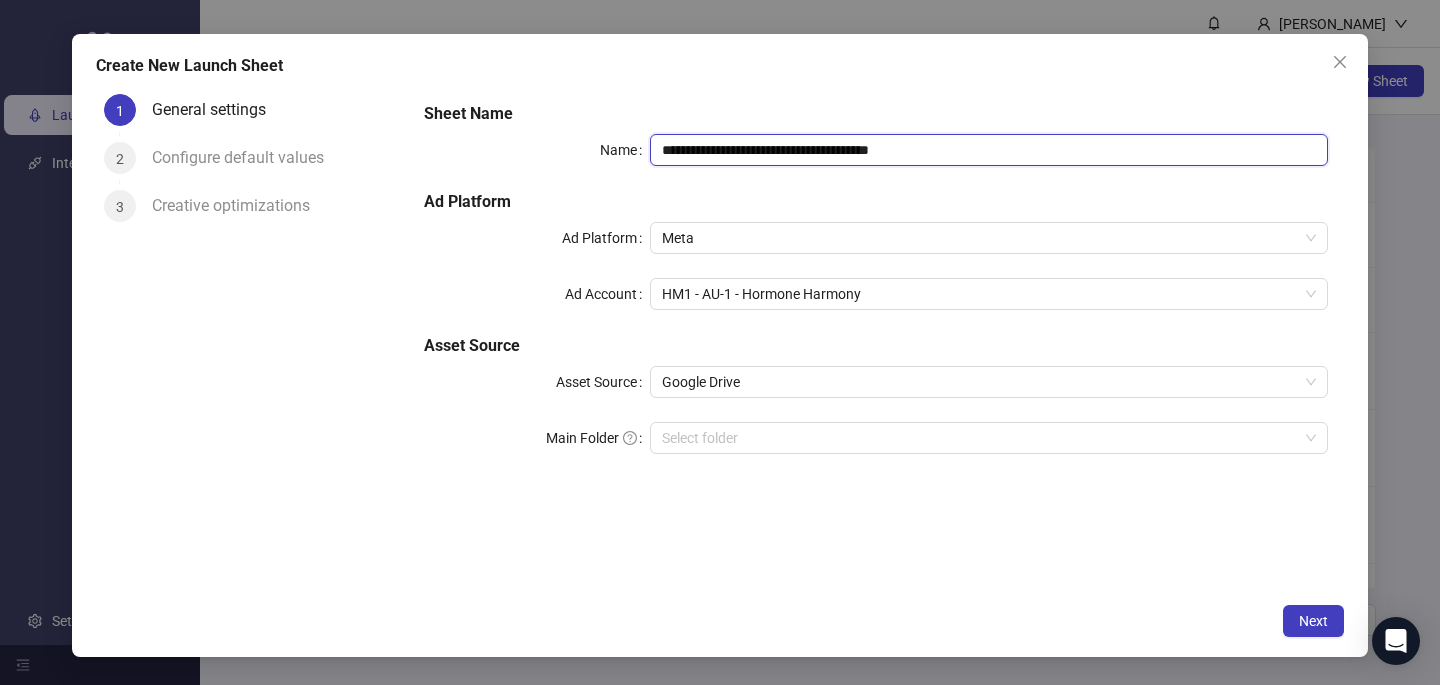 click on "**********" at bounding box center (989, 150) 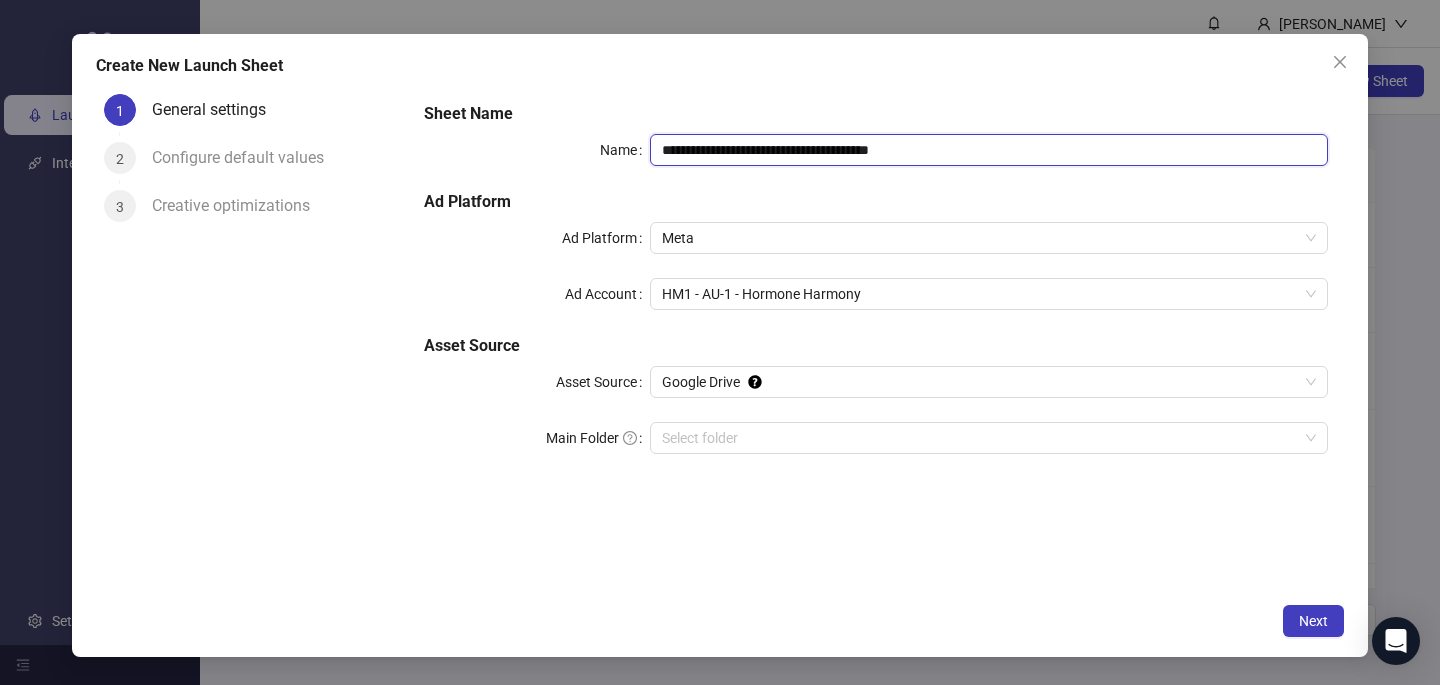 paste 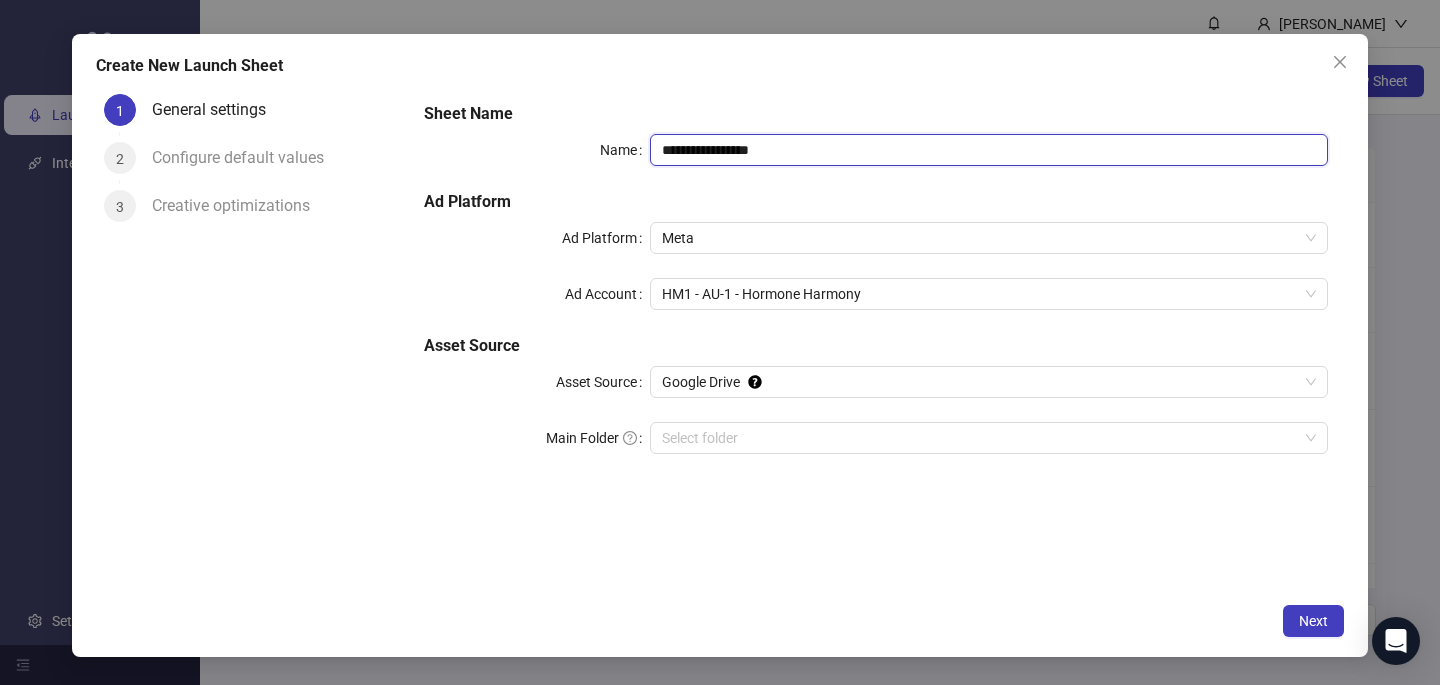 type on "**********" 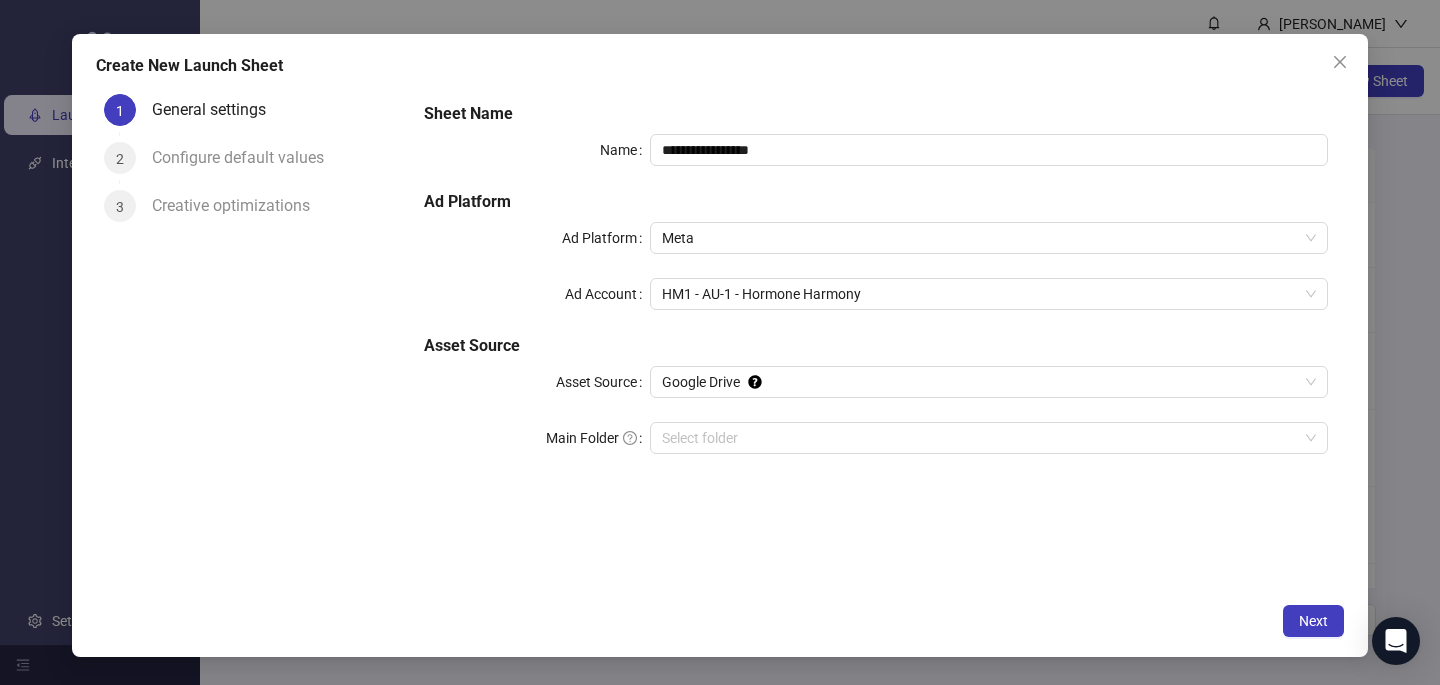 click on "**********" at bounding box center [876, 290] 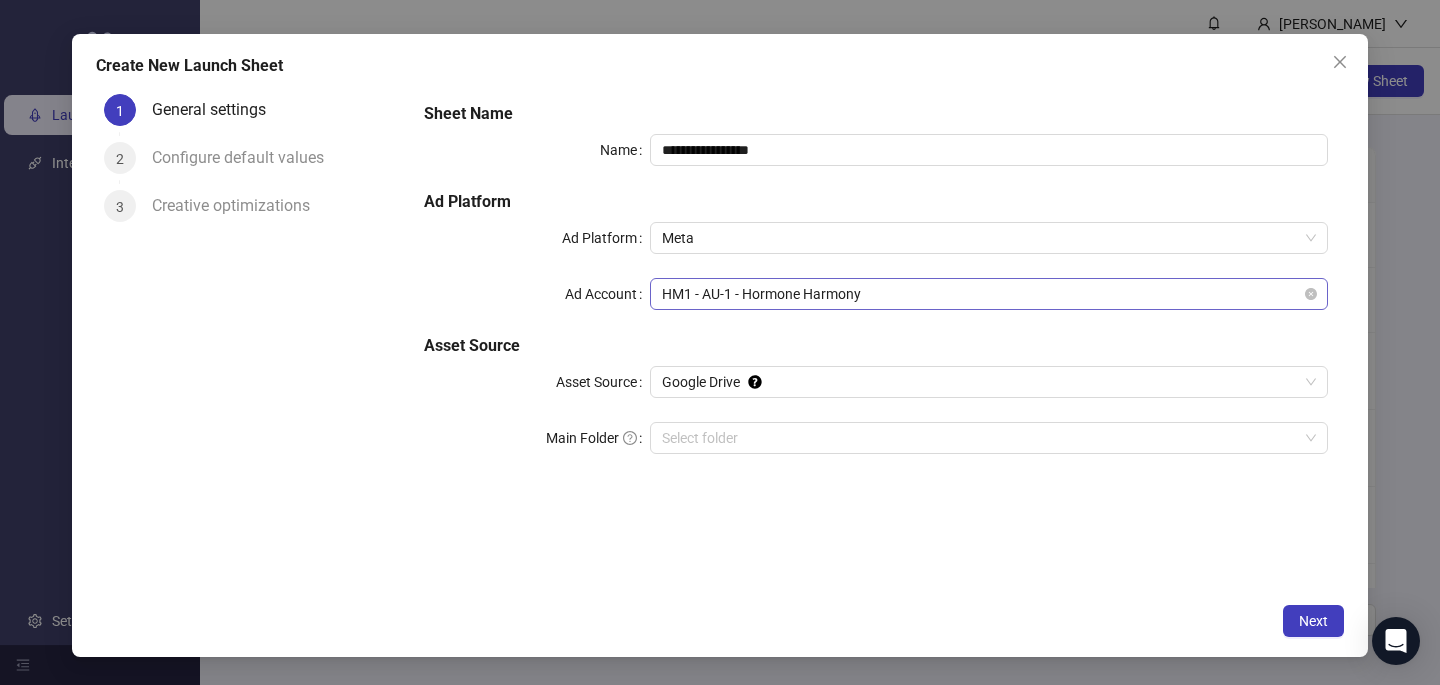 click on "HM1 - AU-1 - Hormone Harmony" at bounding box center [989, 294] 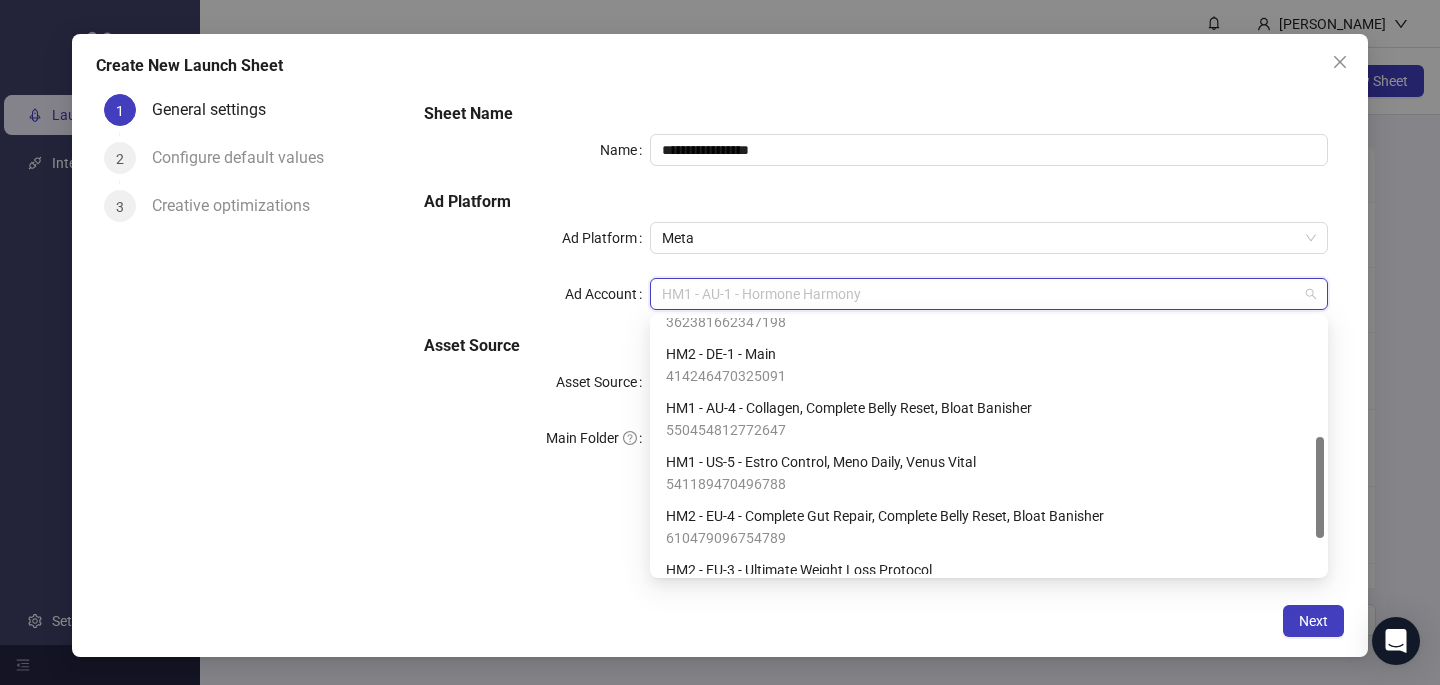 scroll, scrollTop: 306, scrollLeft: 0, axis: vertical 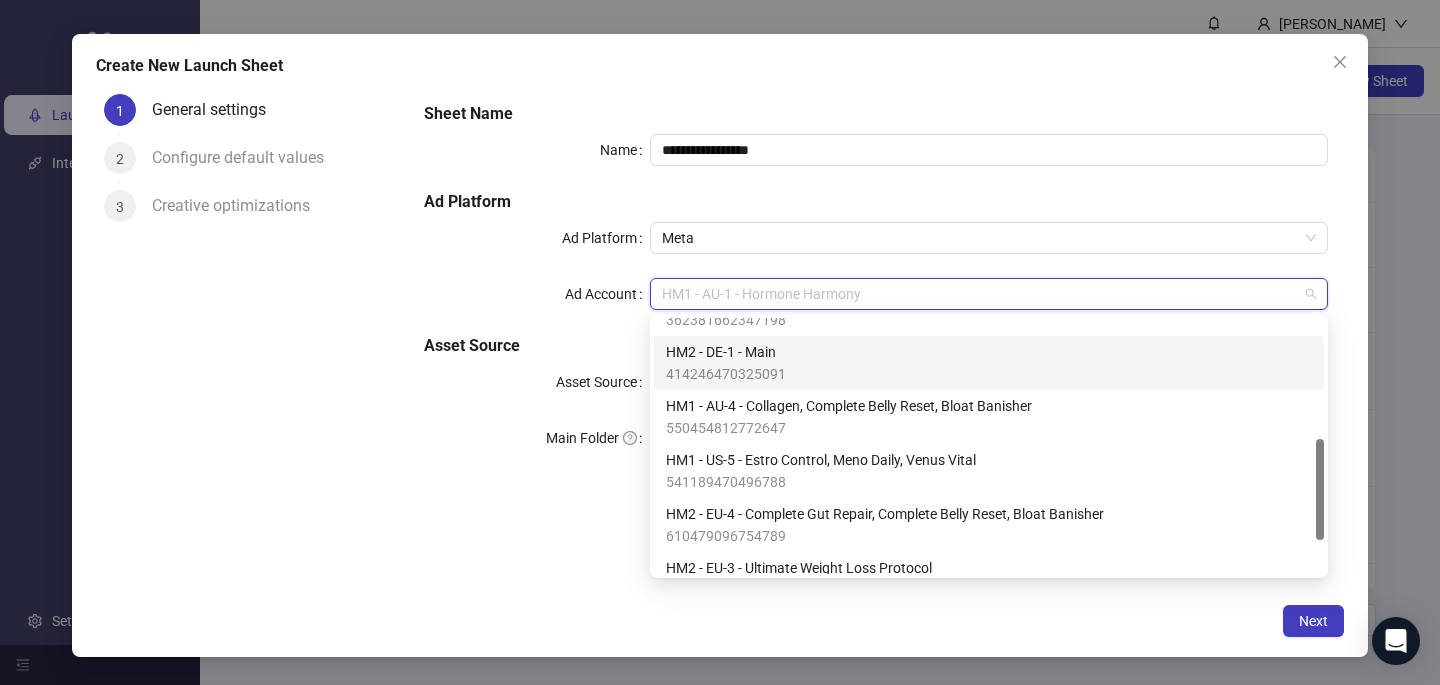 click on "HM2 - DE-1 - Main" at bounding box center [726, 352] 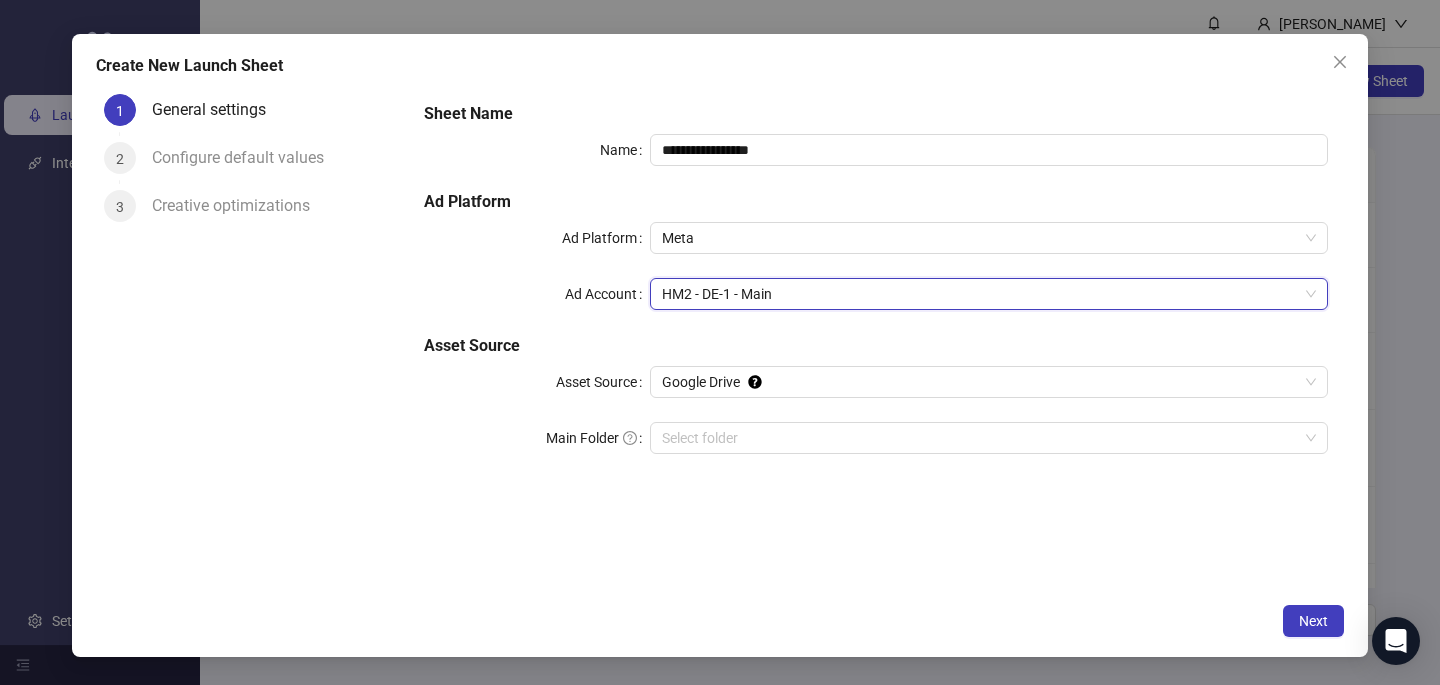 click on "**********" at bounding box center [876, 339] 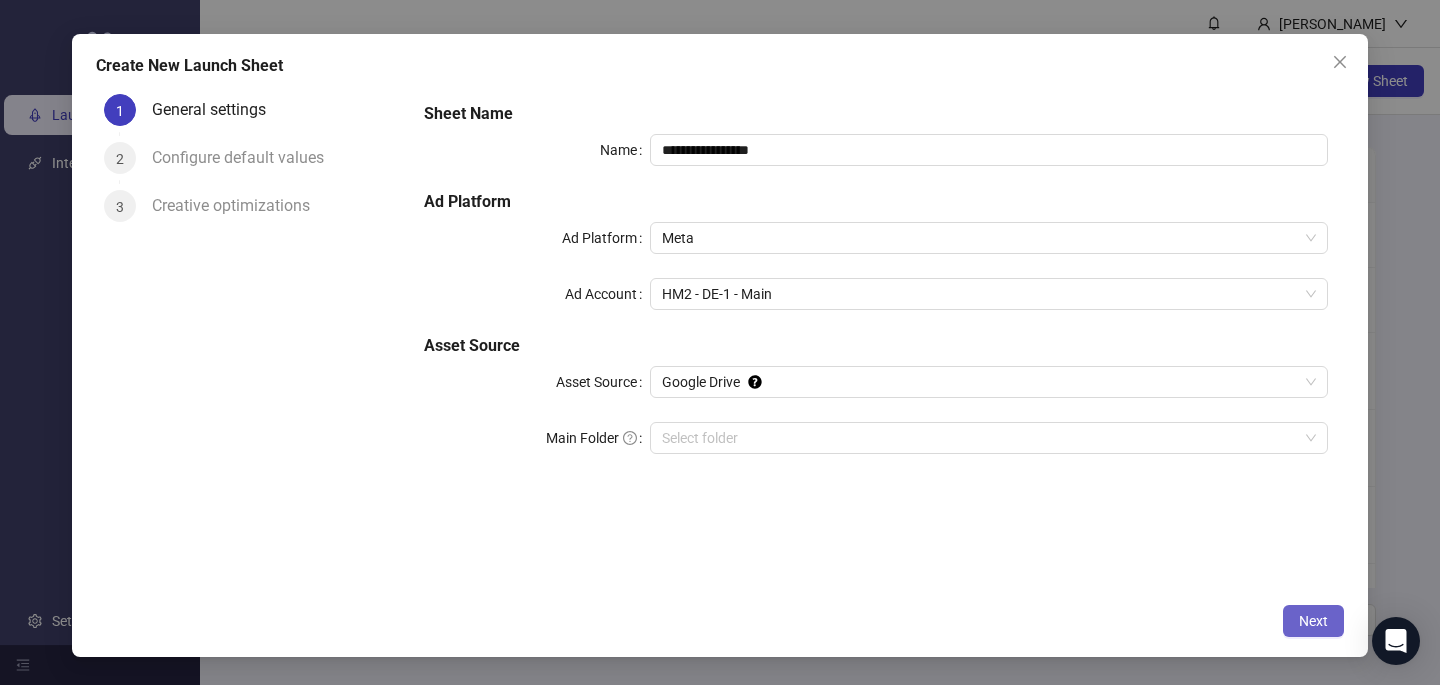 click on "Next" at bounding box center (1313, 621) 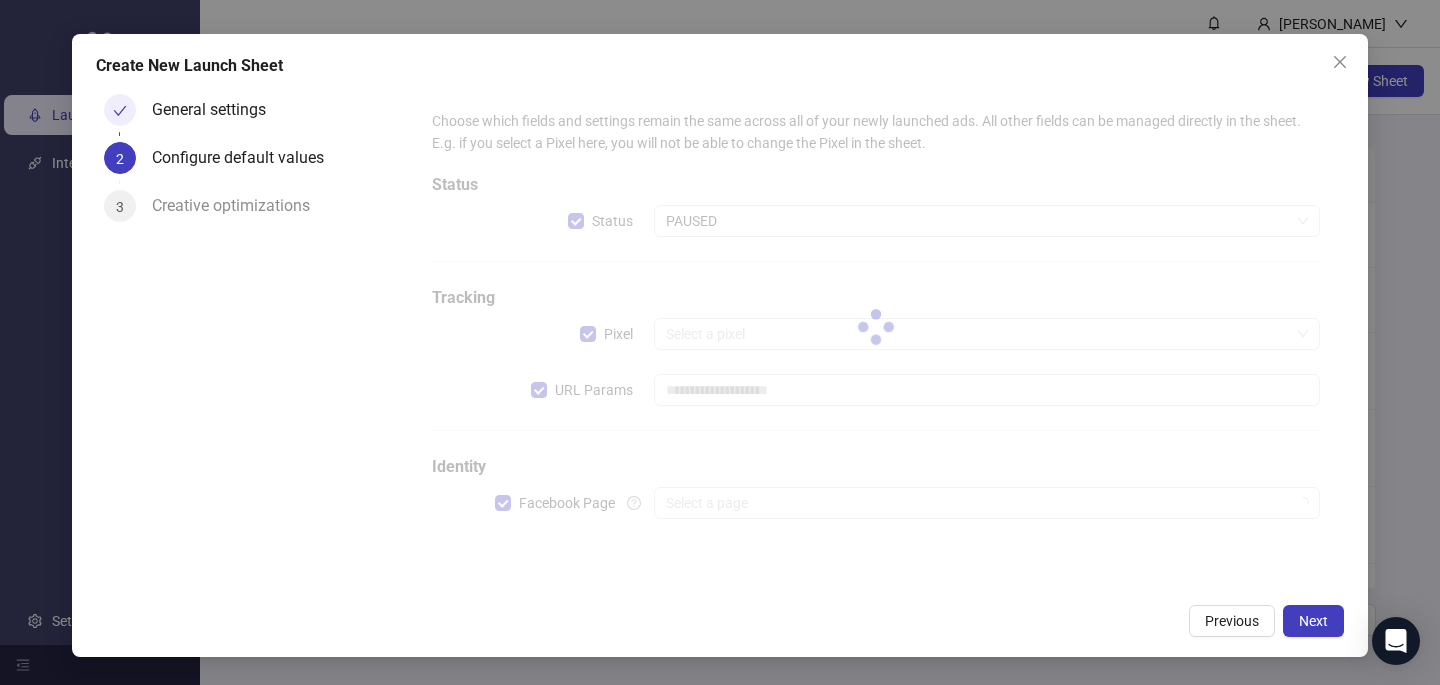 type on "**********" 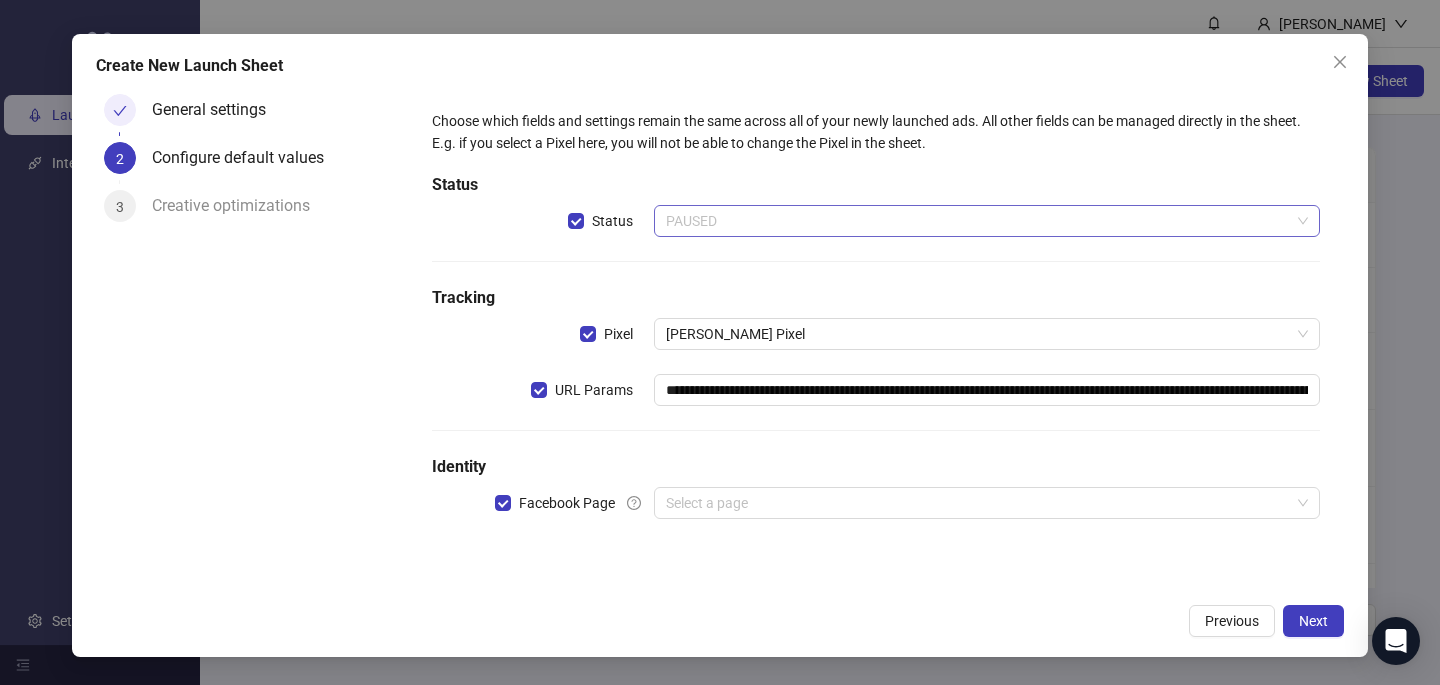 click on "PAUSED" at bounding box center [987, 221] 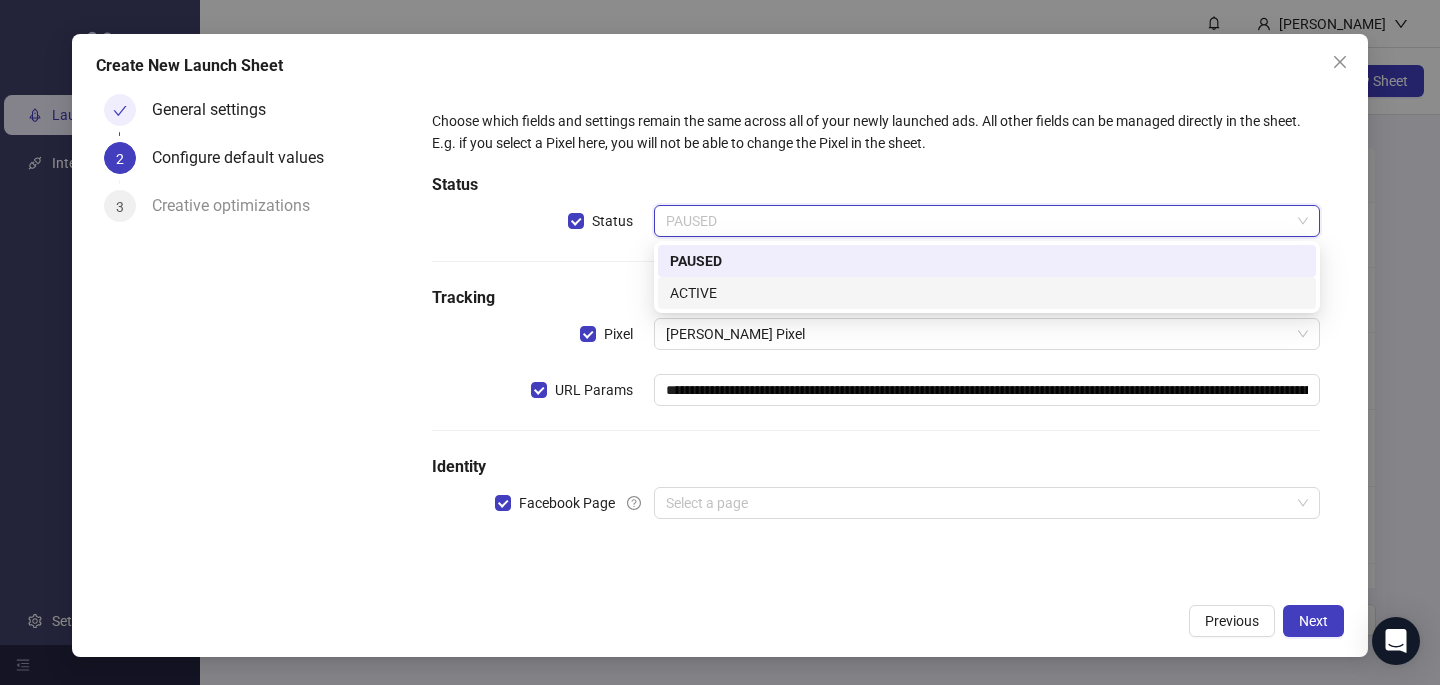 click on "ACTIVE" at bounding box center [987, 293] 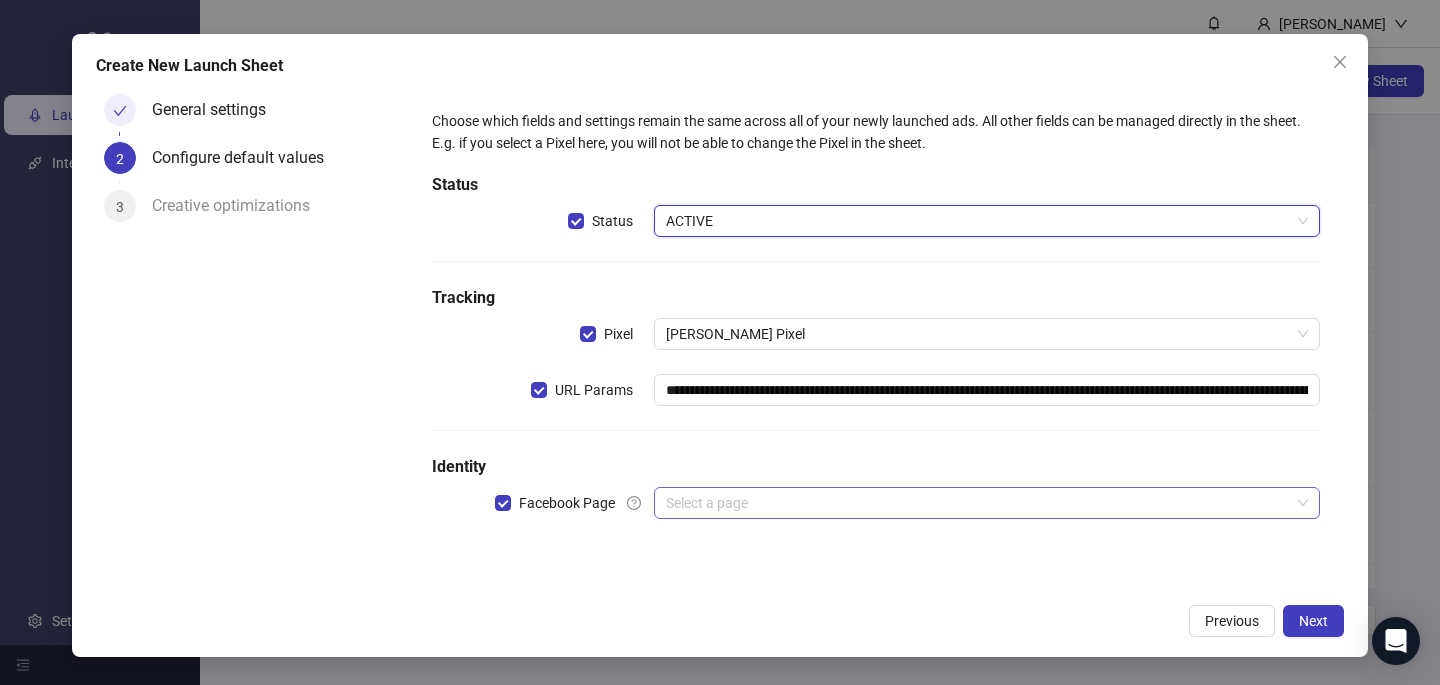click at bounding box center (978, 503) 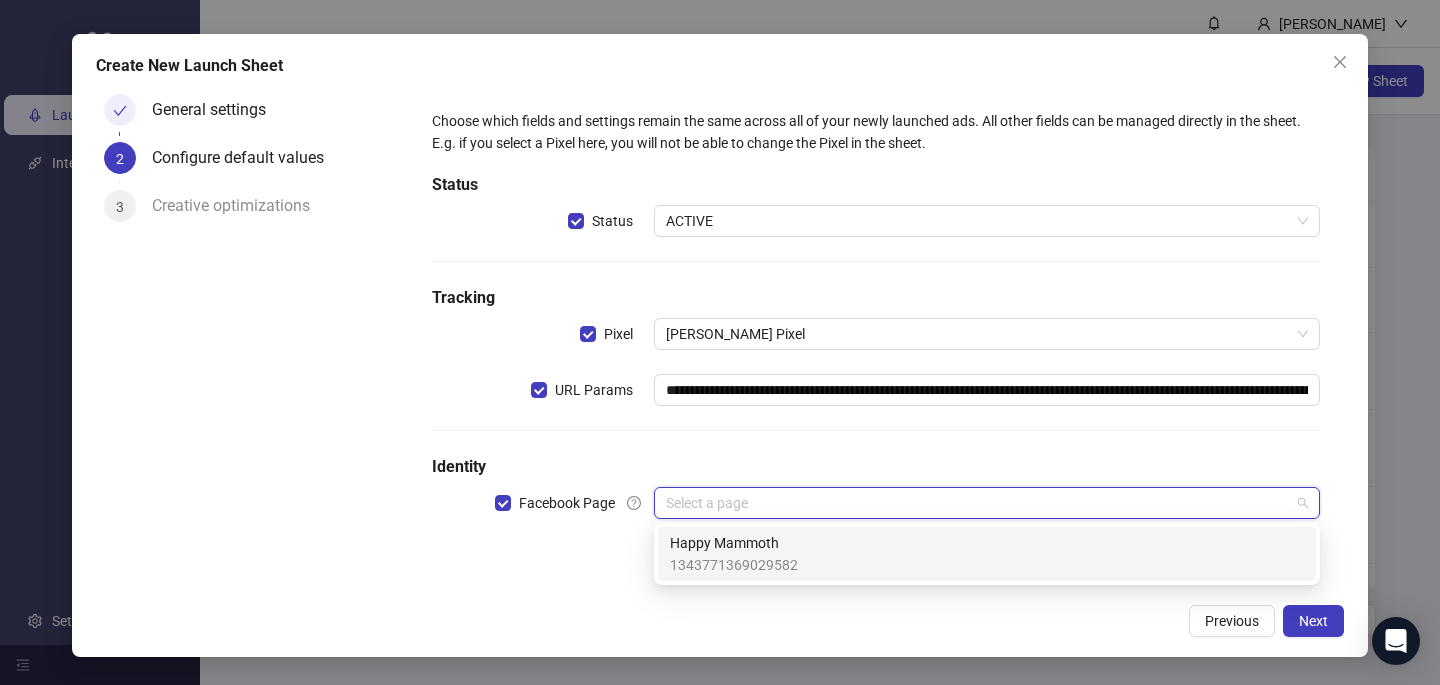 click on "1343771369029582" at bounding box center [734, 565] 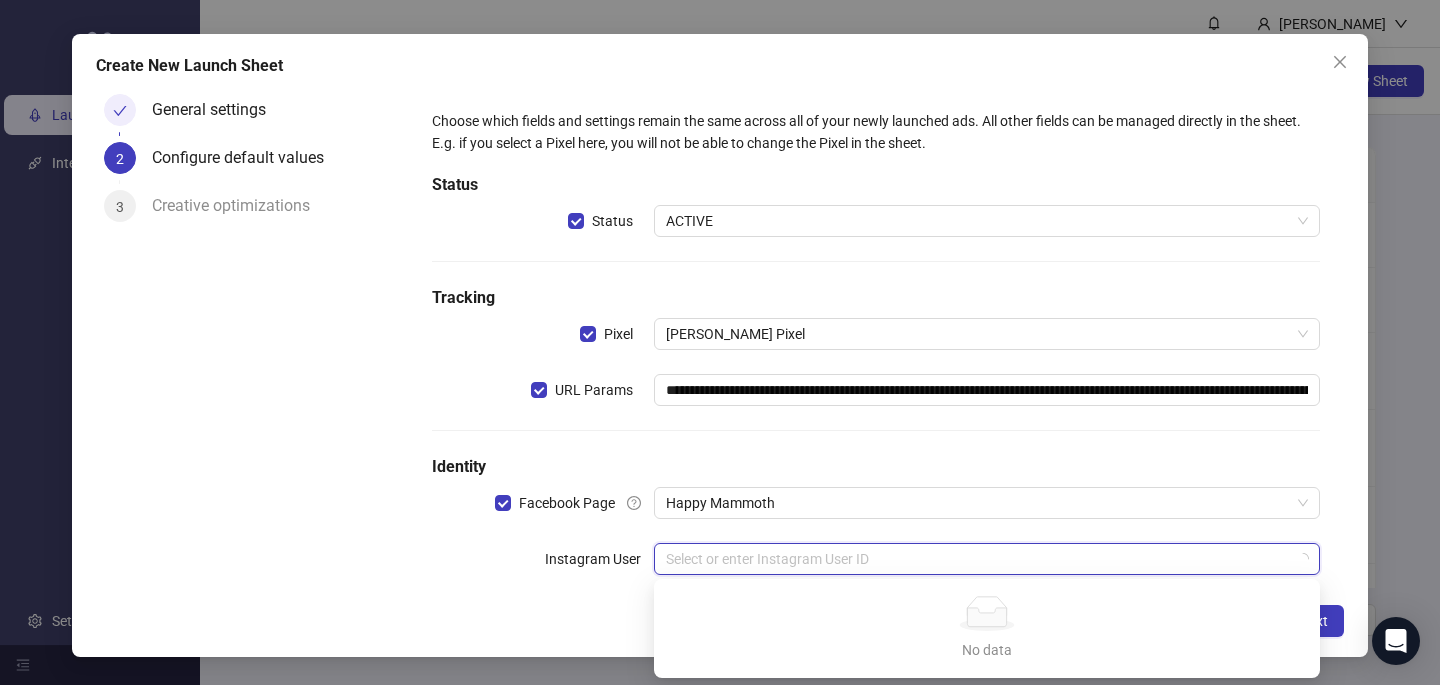 click at bounding box center [978, 559] 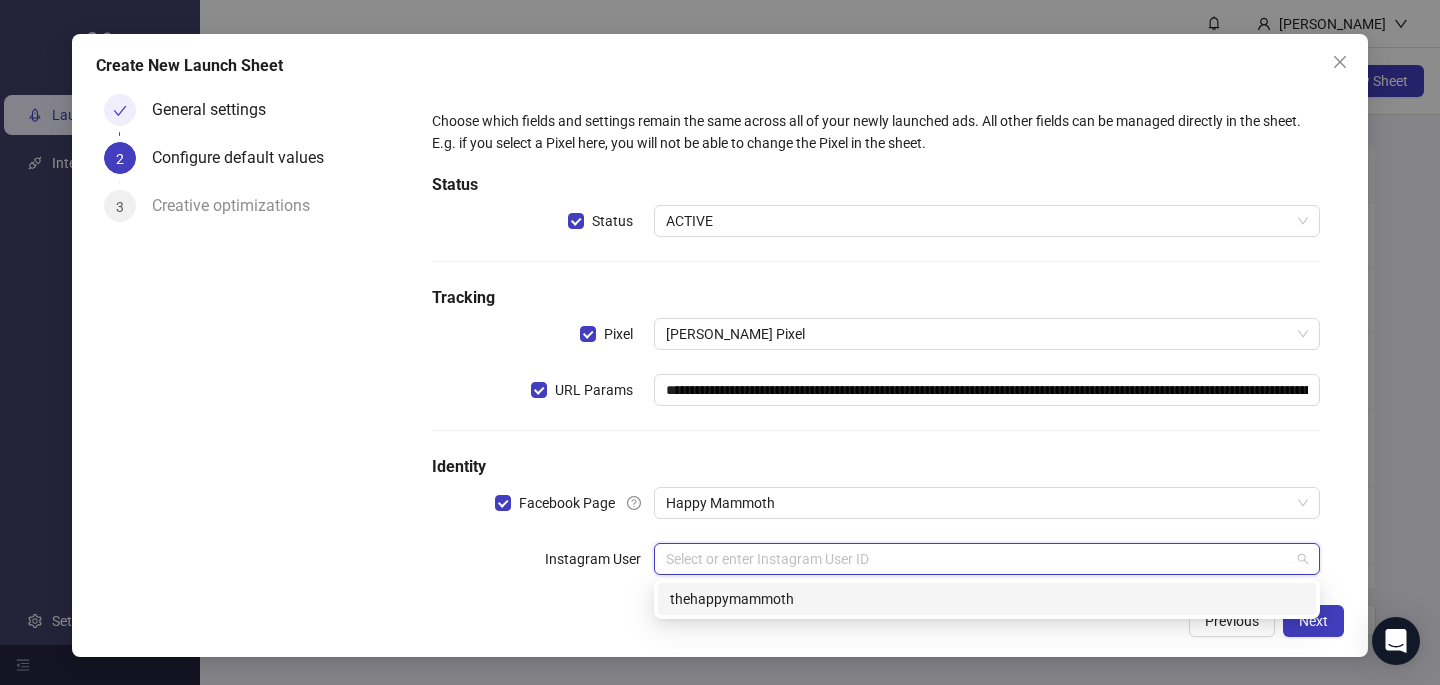 click on "thehappymammoth" at bounding box center (987, 599) 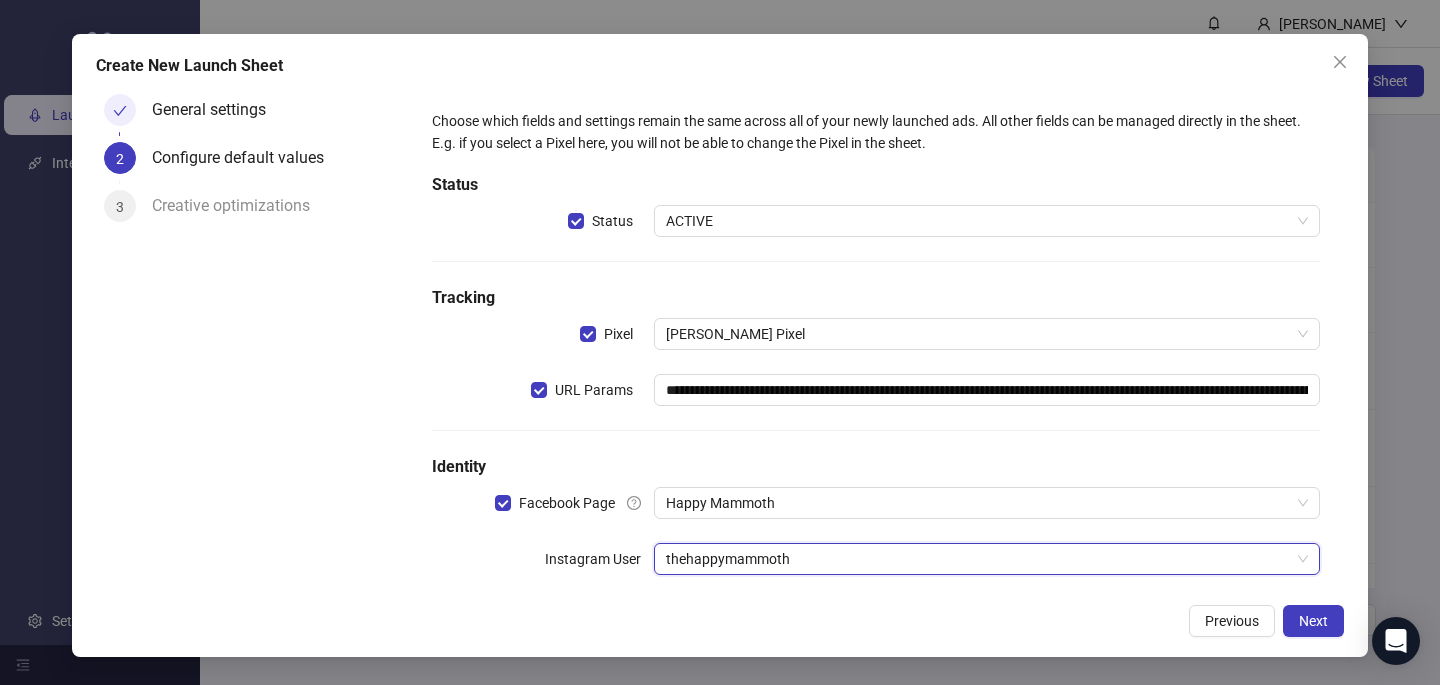 click on "**********" at bounding box center [720, 345] 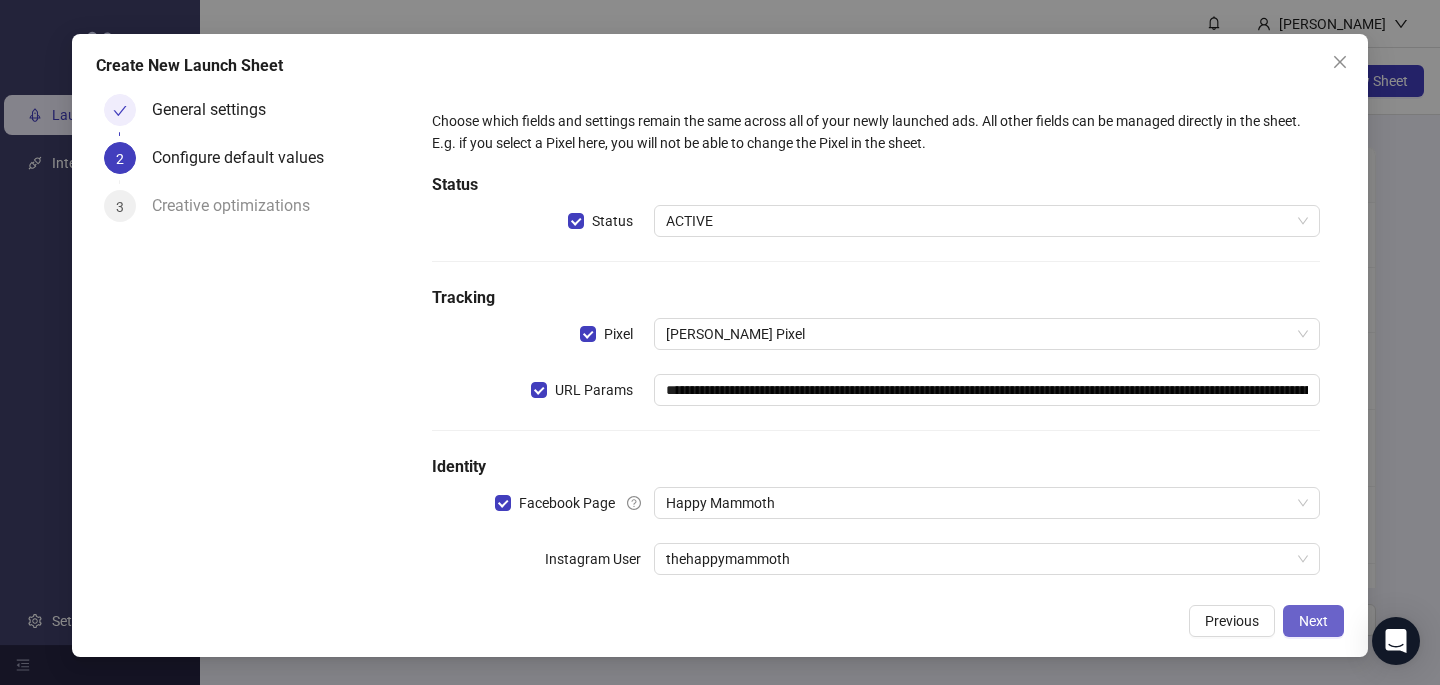 click on "Next" at bounding box center (1313, 621) 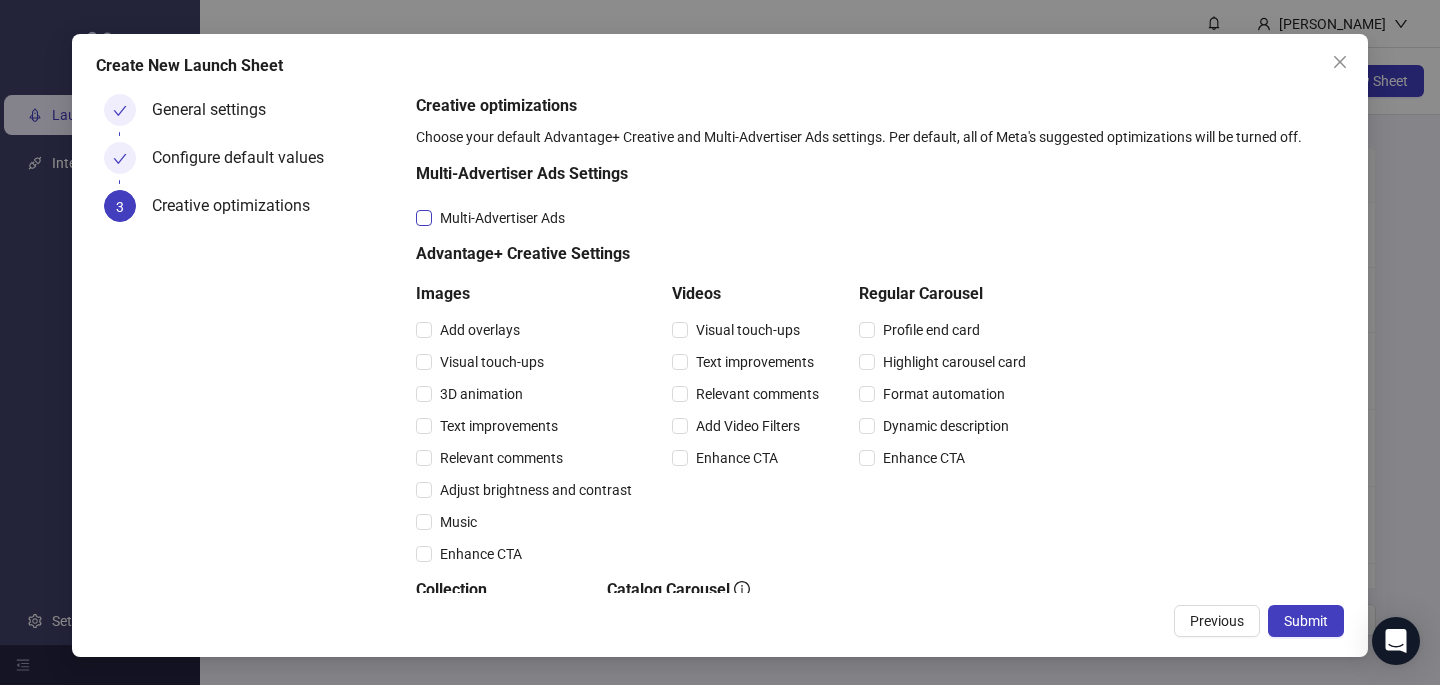 click on "Multi-Advertiser Ads" at bounding box center (502, 218) 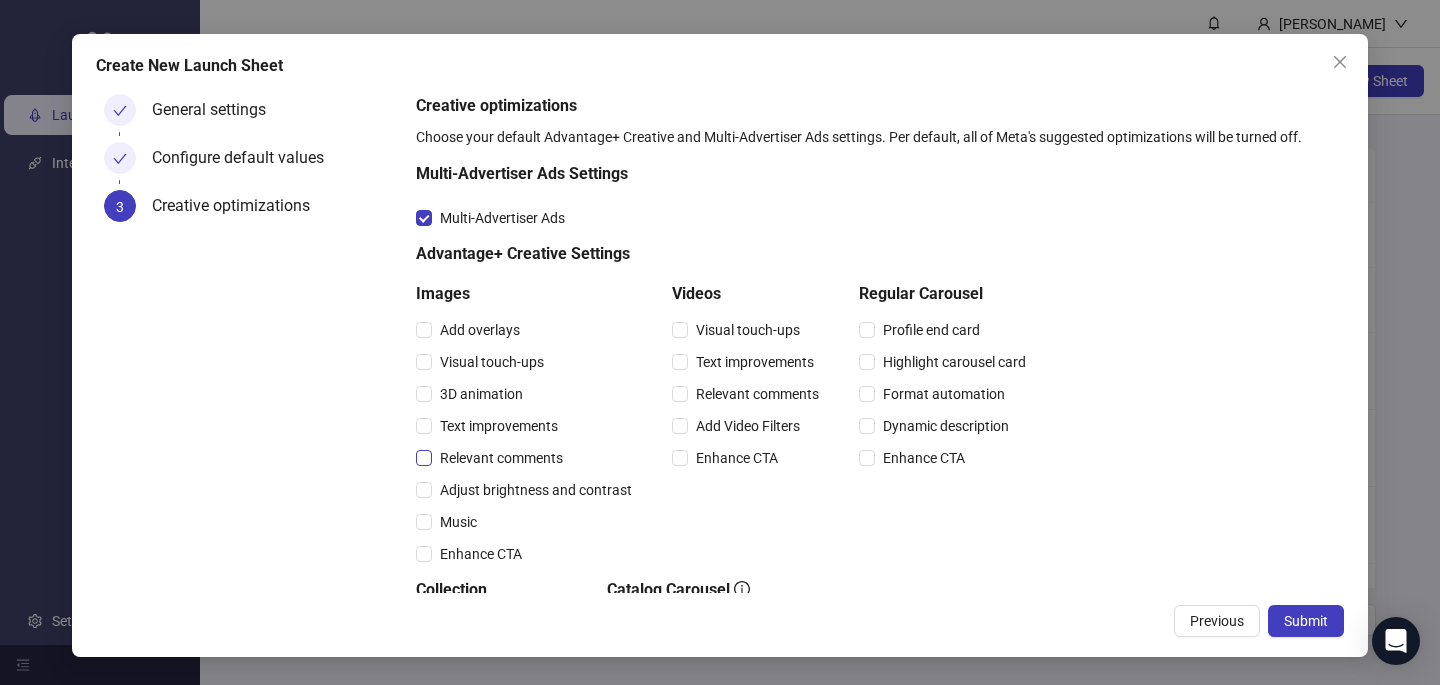 click on "Relevant comments" at bounding box center (501, 458) 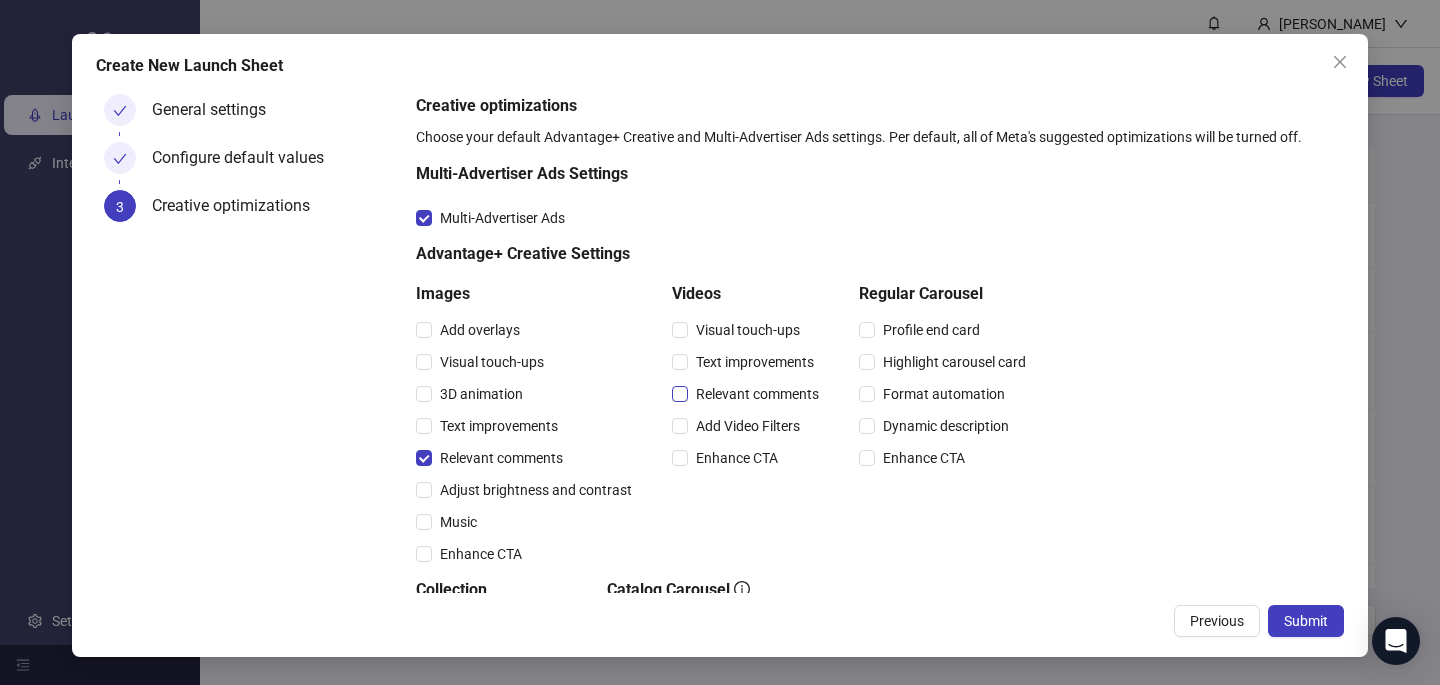 click on "Relevant comments" at bounding box center (757, 394) 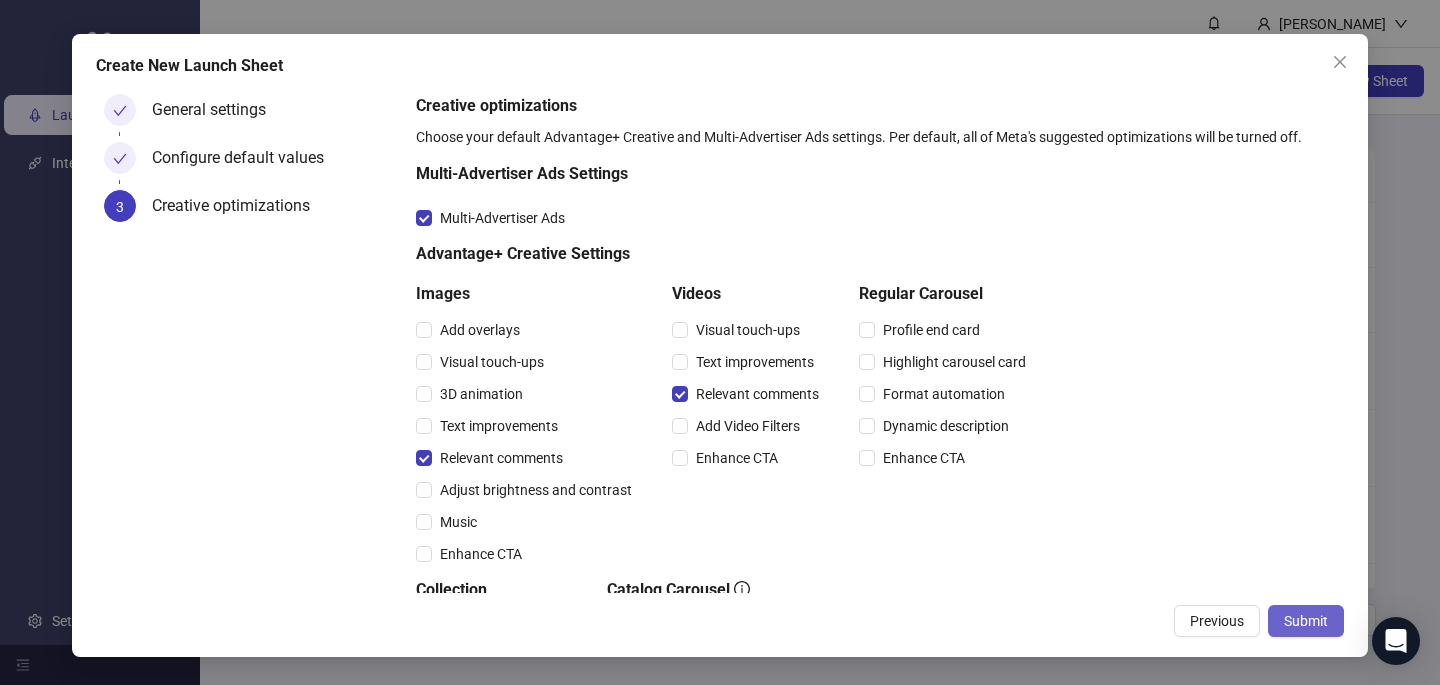 click on "Submit" at bounding box center (1306, 621) 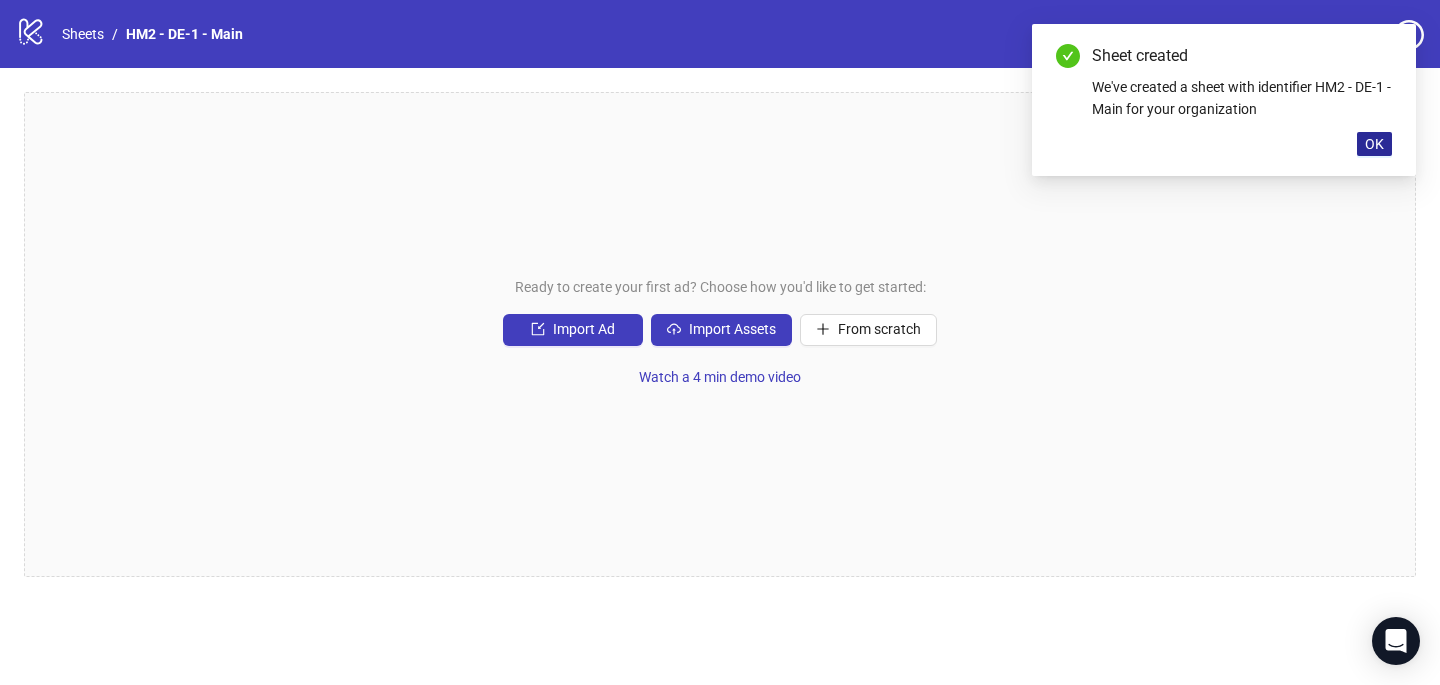 click on "OK" at bounding box center (1374, 144) 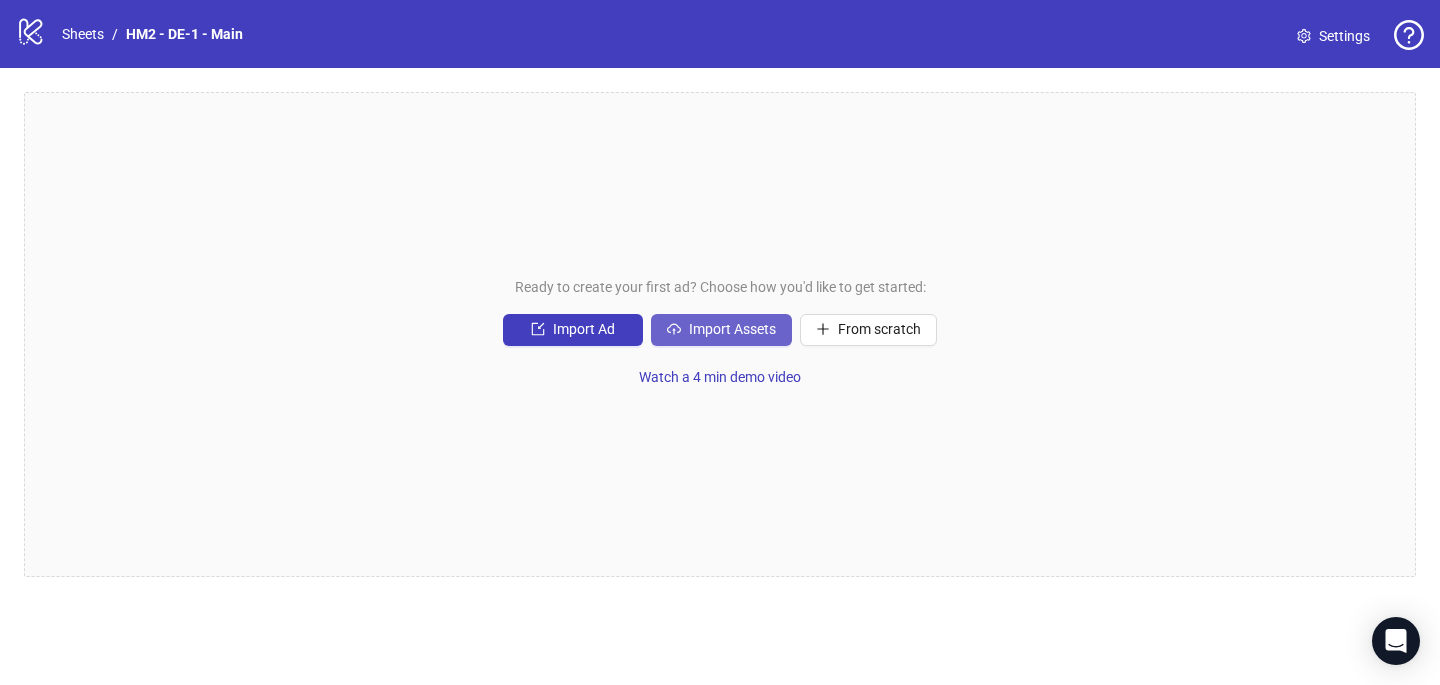 click on "Import Assets" at bounding box center [732, 329] 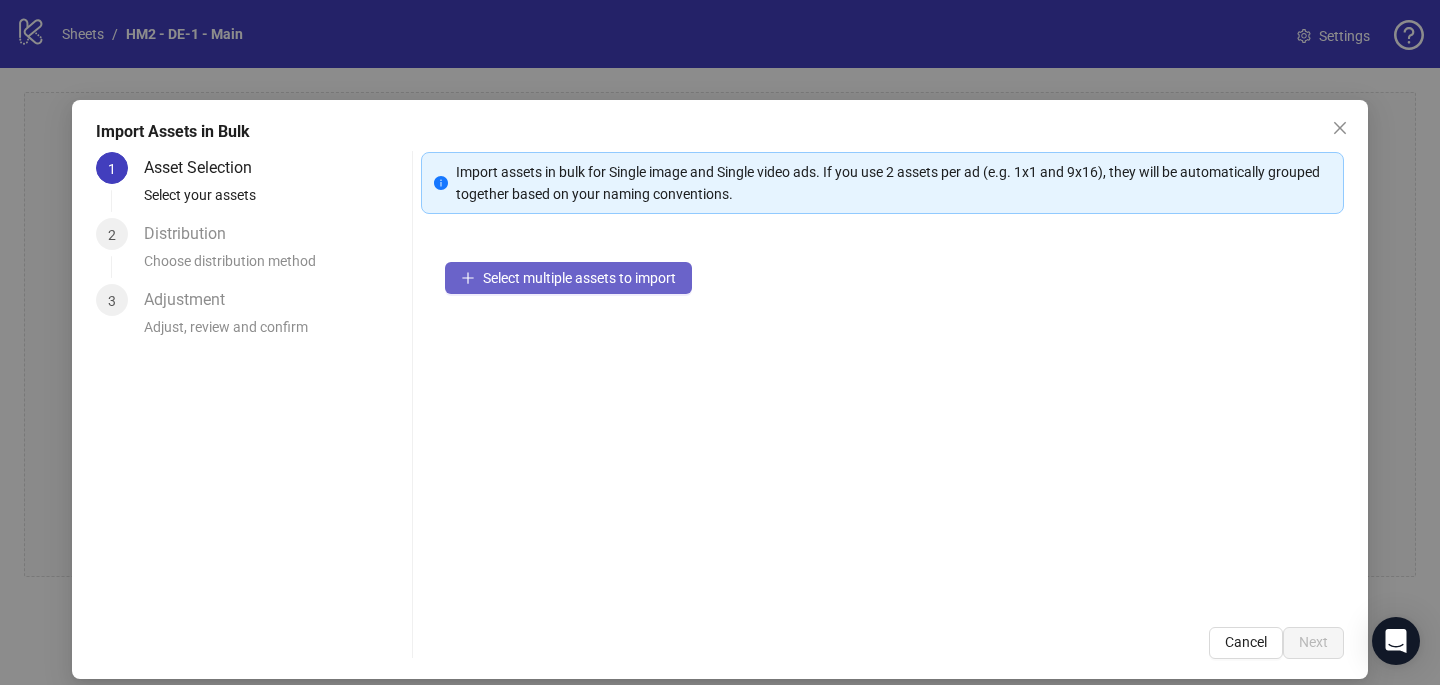 click on "Select multiple assets to import" at bounding box center (579, 278) 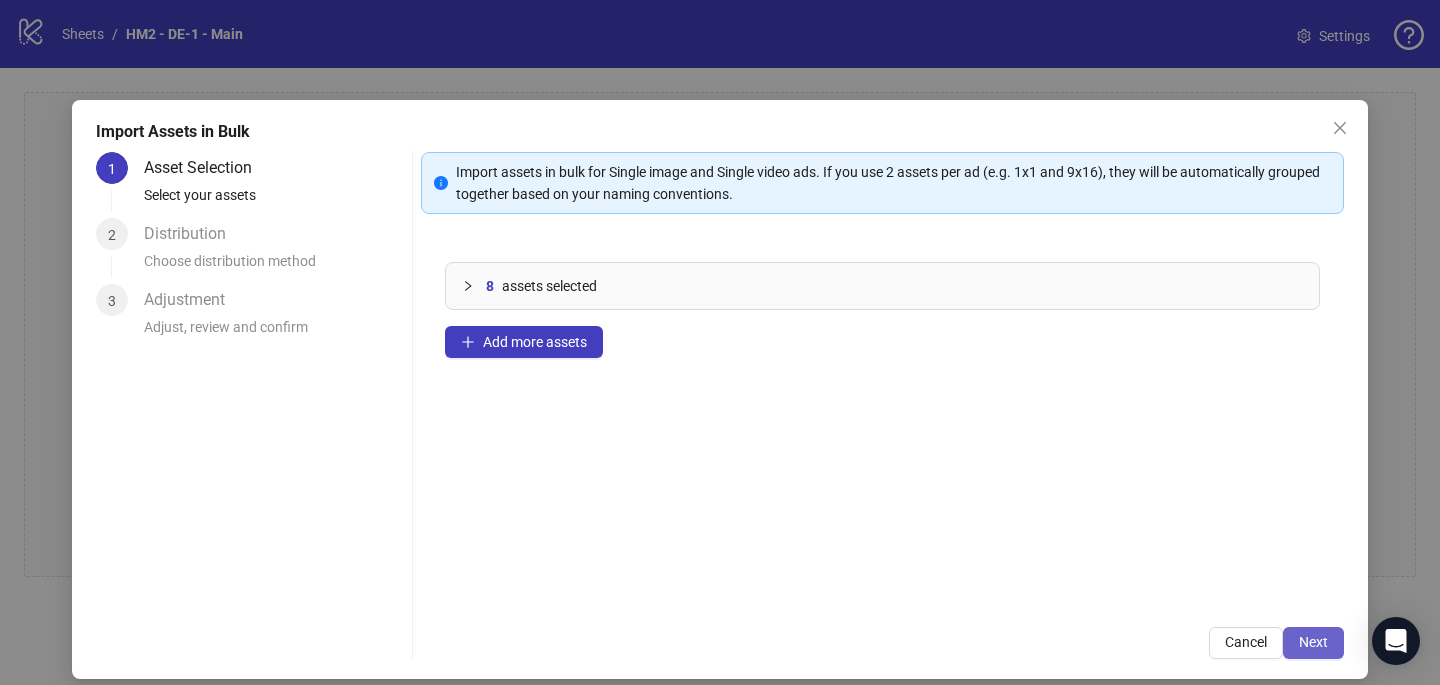 click on "Next" at bounding box center (1313, 642) 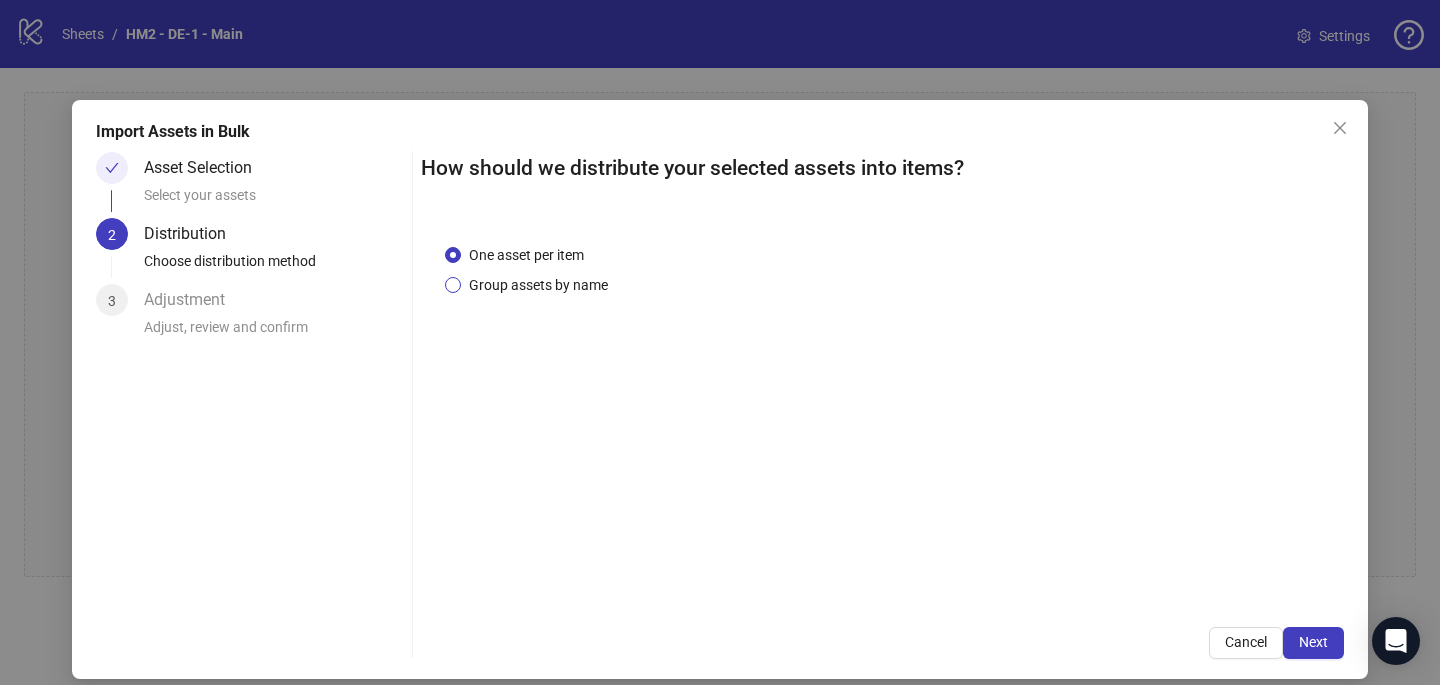 click on "Group assets by name" at bounding box center [538, 285] 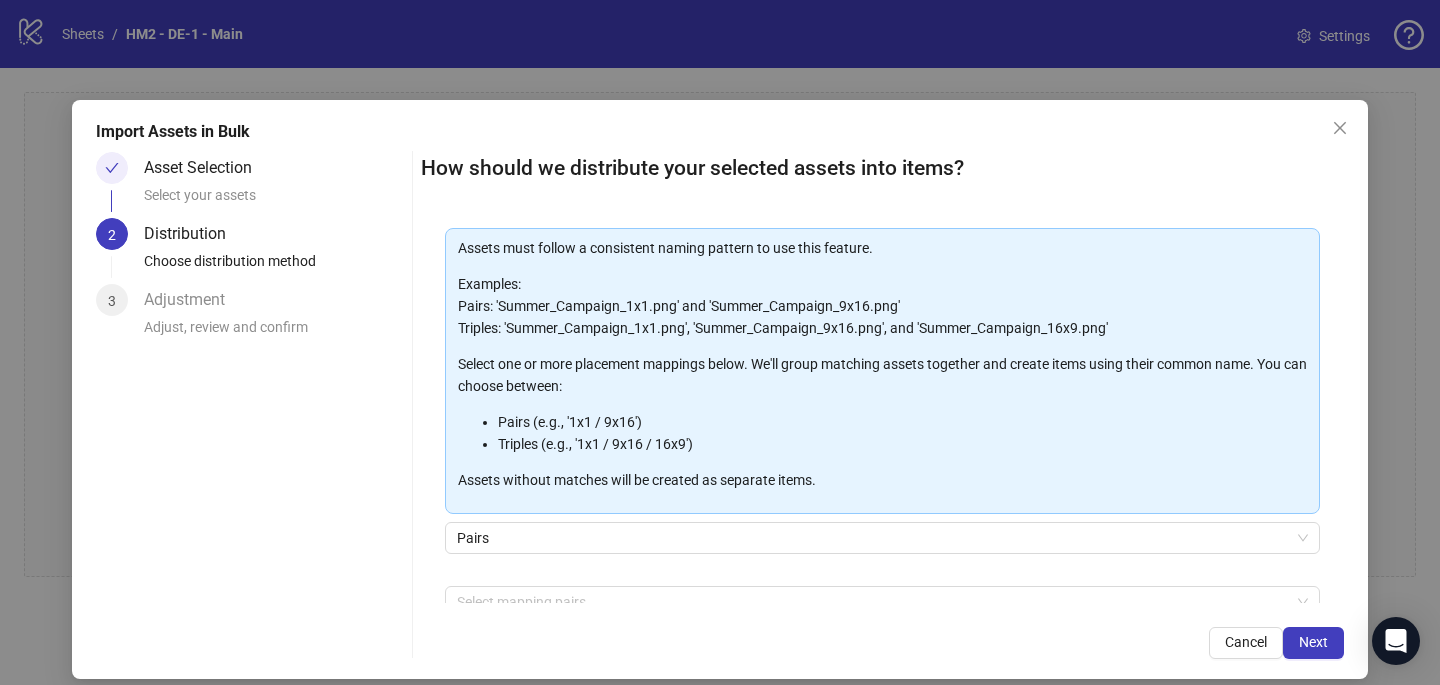 scroll, scrollTop: 148, scrollLeft: 0, axis: vertical 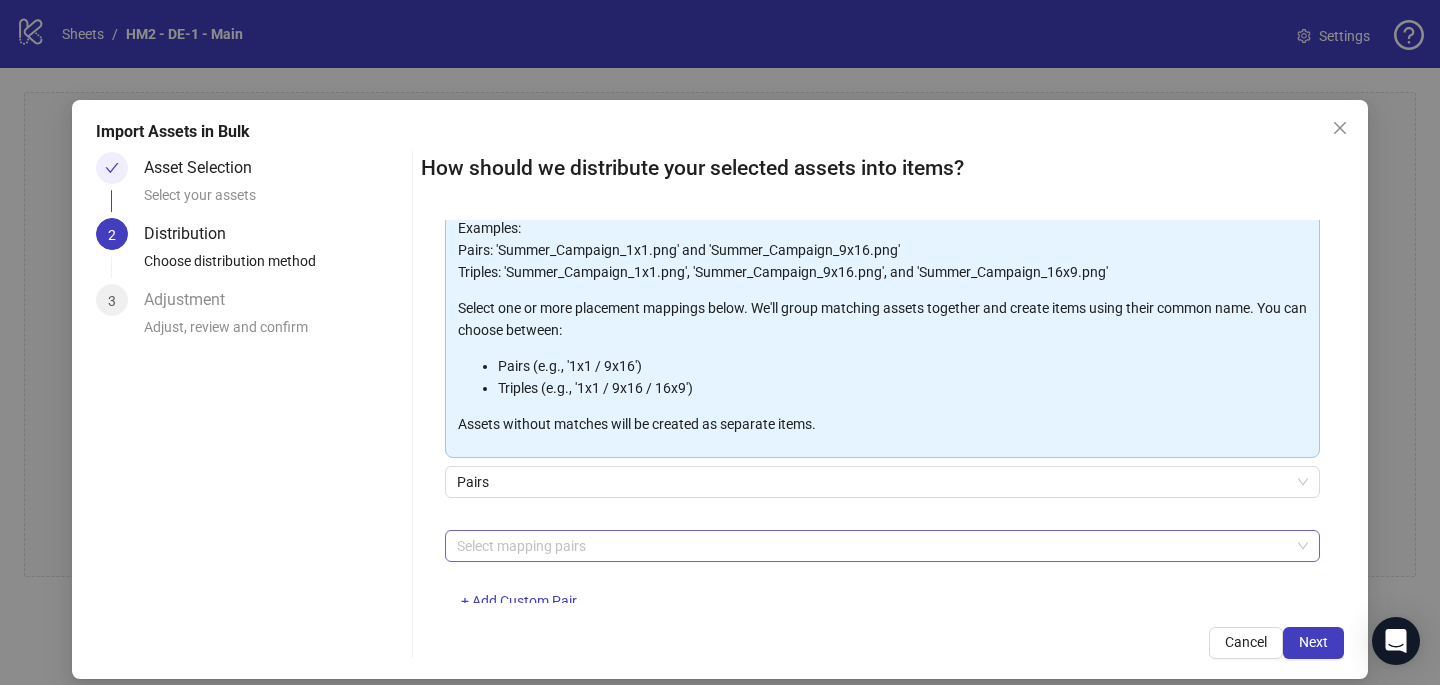 click at bounding box center [872, 546] 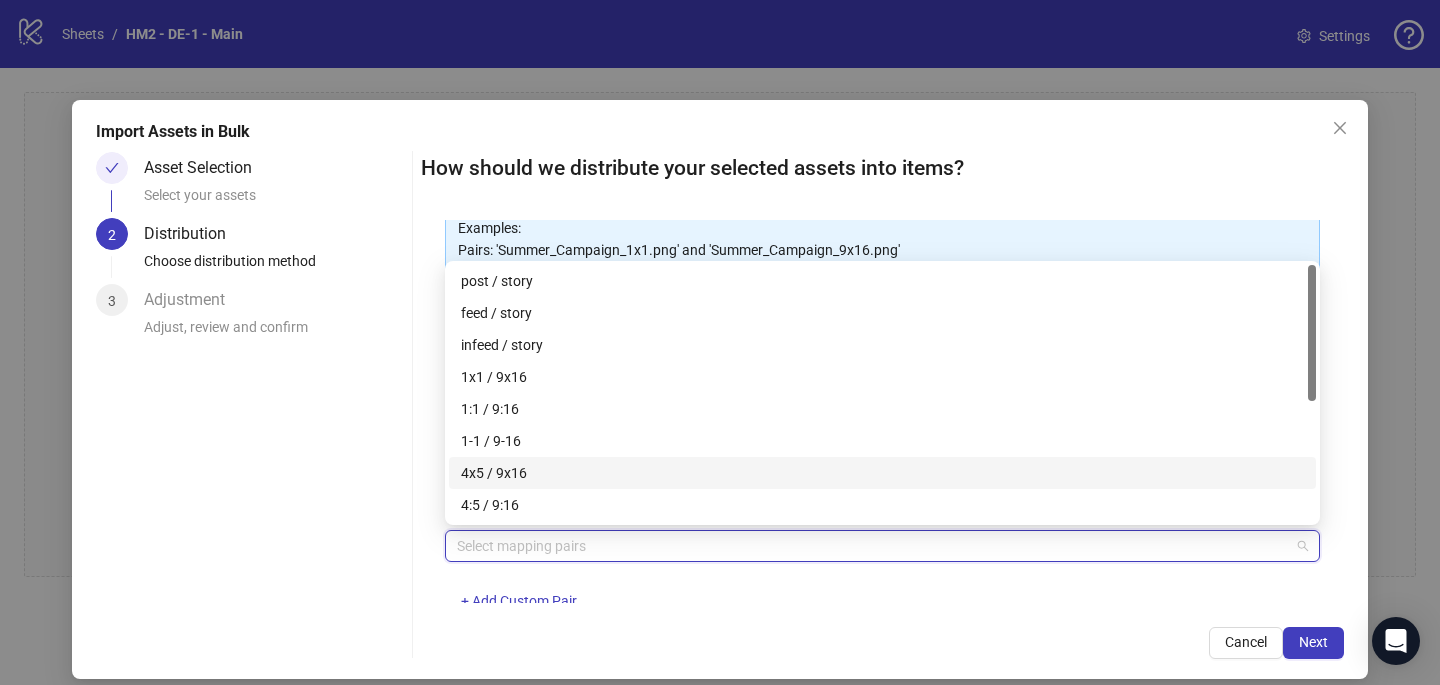 click on "4x5 / 9x16" at bounding box center (882, 473) 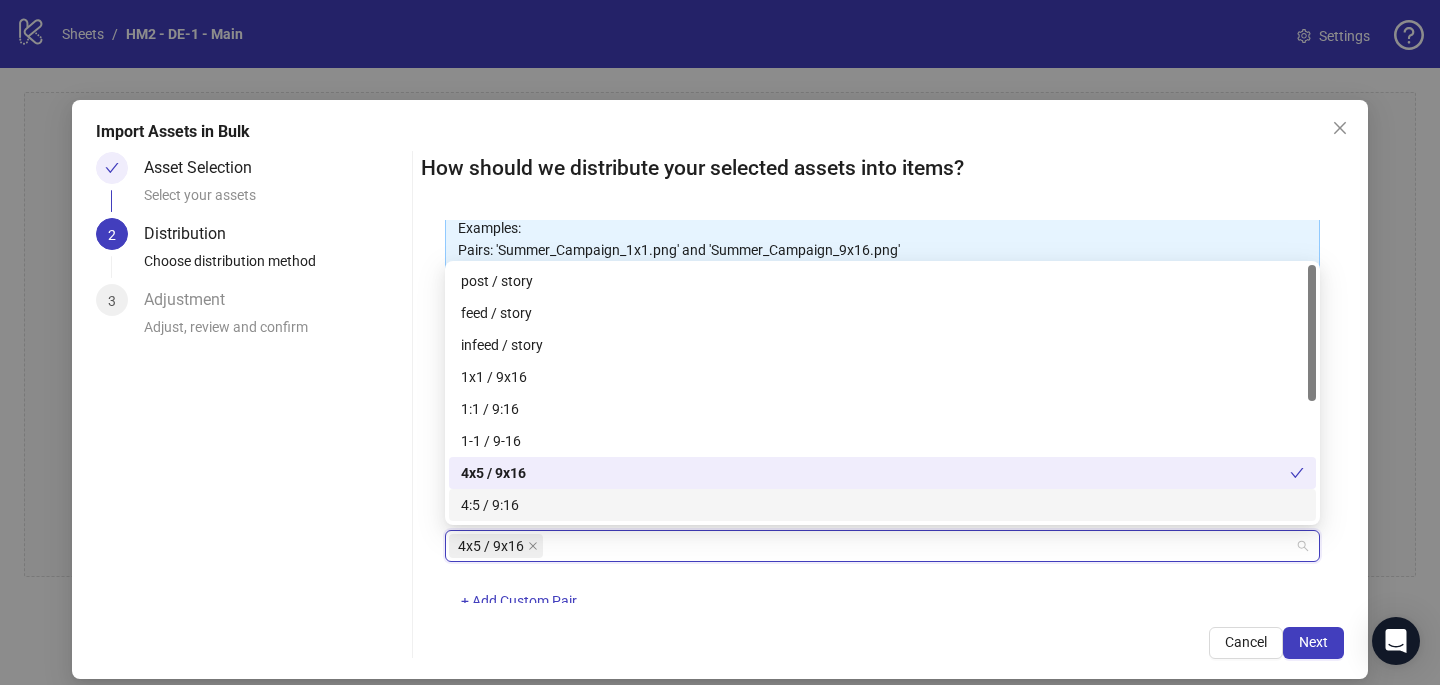 click on "How should we distribute your selected assets into items? One asset per item Group assets by name Assets must follow a consistent naming pattern to use this feature. Examples: Pairs: 'Summer_Campaign_1x1.png' and 'Summer_Campaign_9x16.png' Triples: 'Summer_Campaign_1x1.png', 'Summer_Campaign_9x16.png', and 'Summer_Campaign_16x9.png' Select one or more placement mappings below. We'll group matching assets together and create items using their common name. You can choose between: Pairs (e.g., '1x1 / 9x16') Triples (e.g., '1x1 / 9x16 / 16x9') Assets without matches will be created as separate items. Pairs 4x5 / 9x16   + Add Custom Pair Cancel Next" at bounding box center (882, 405) 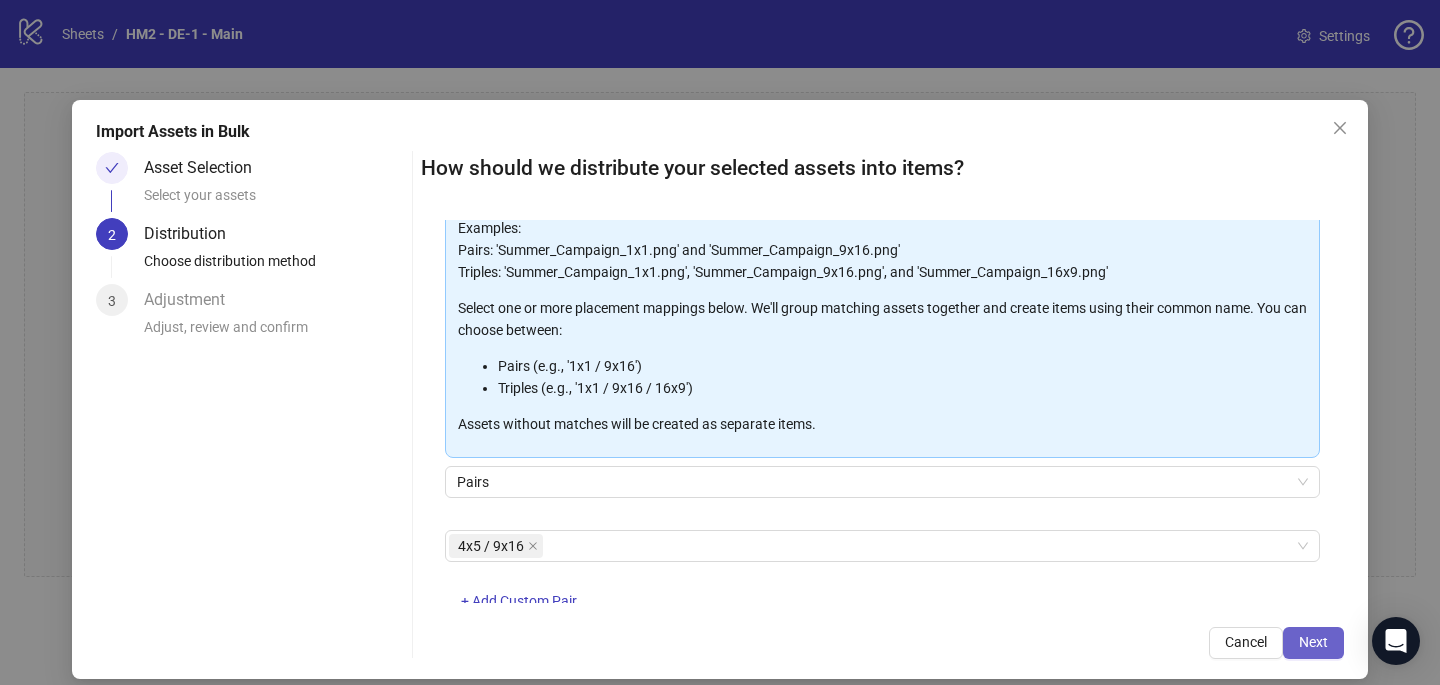 click on "Next" at bounding box center (1313, 642) 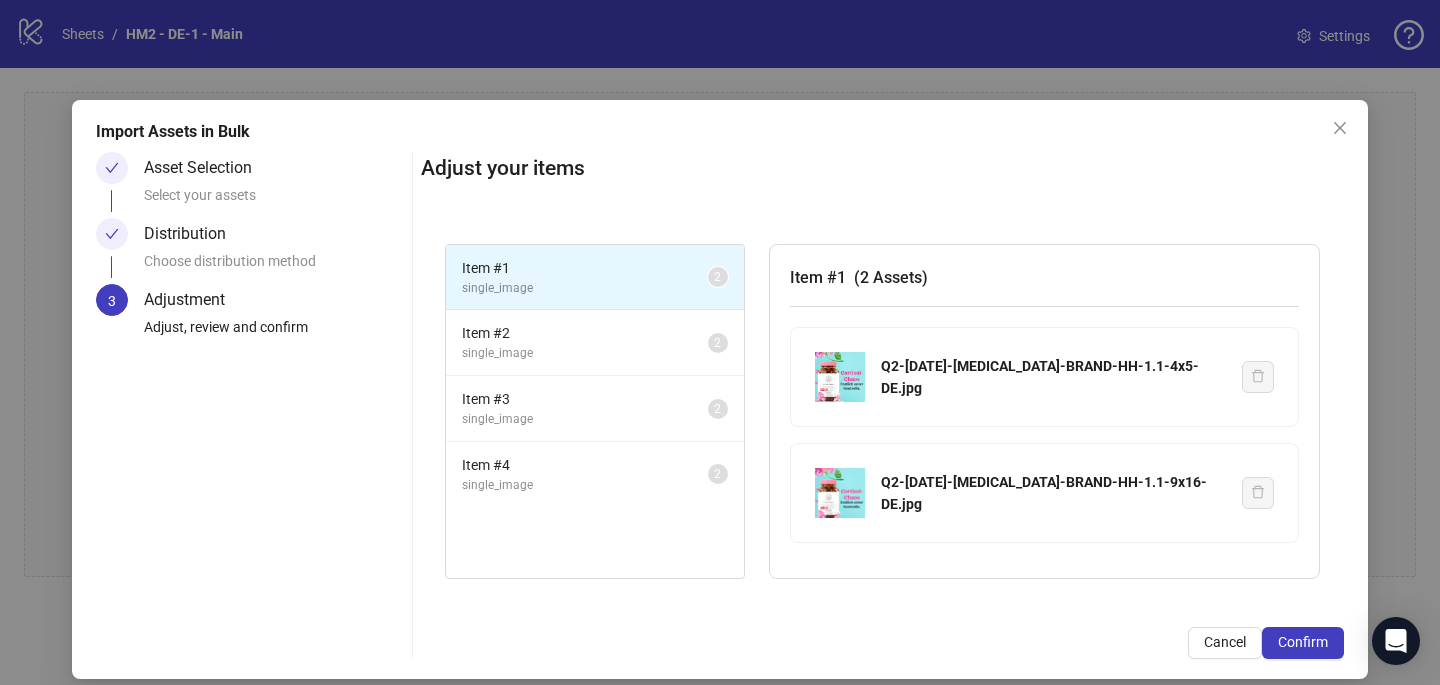 click on "Confirm" at bounding box center (1303, 642) 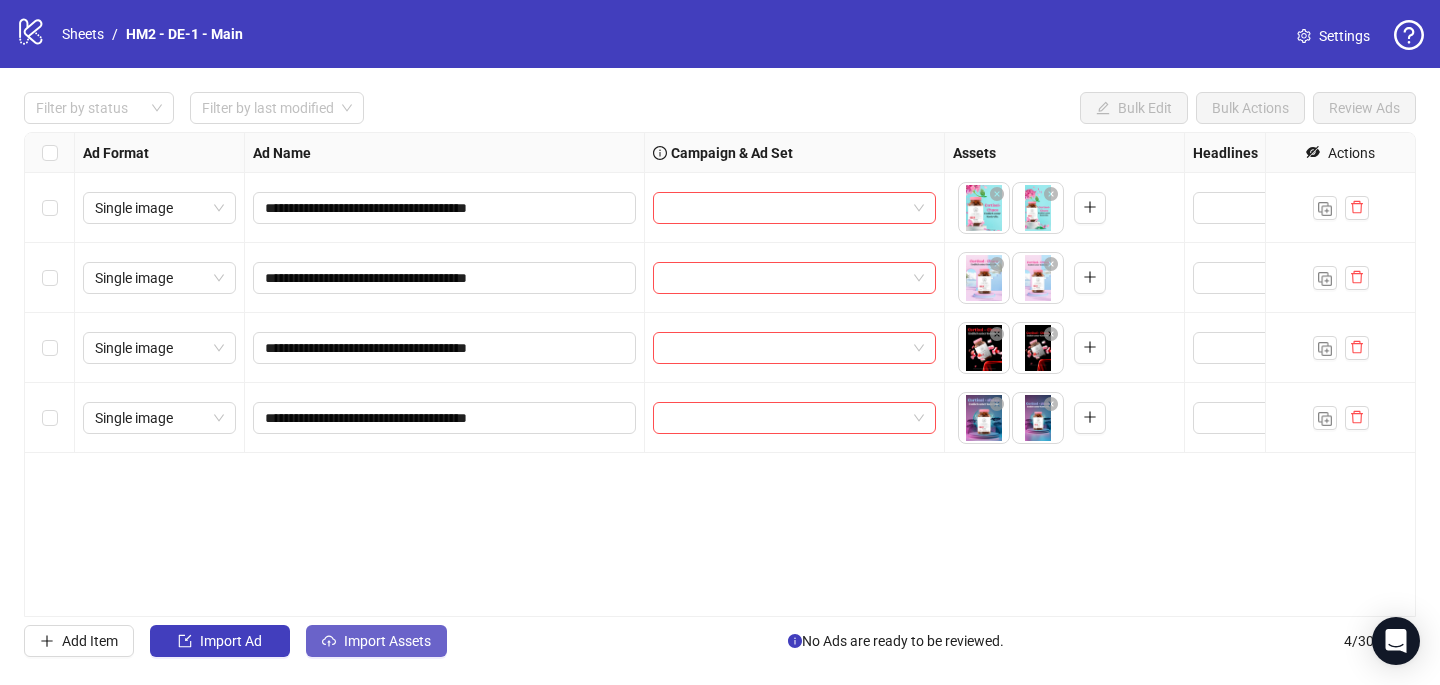 click on "Import Assets" at bounding box center [376, 641] 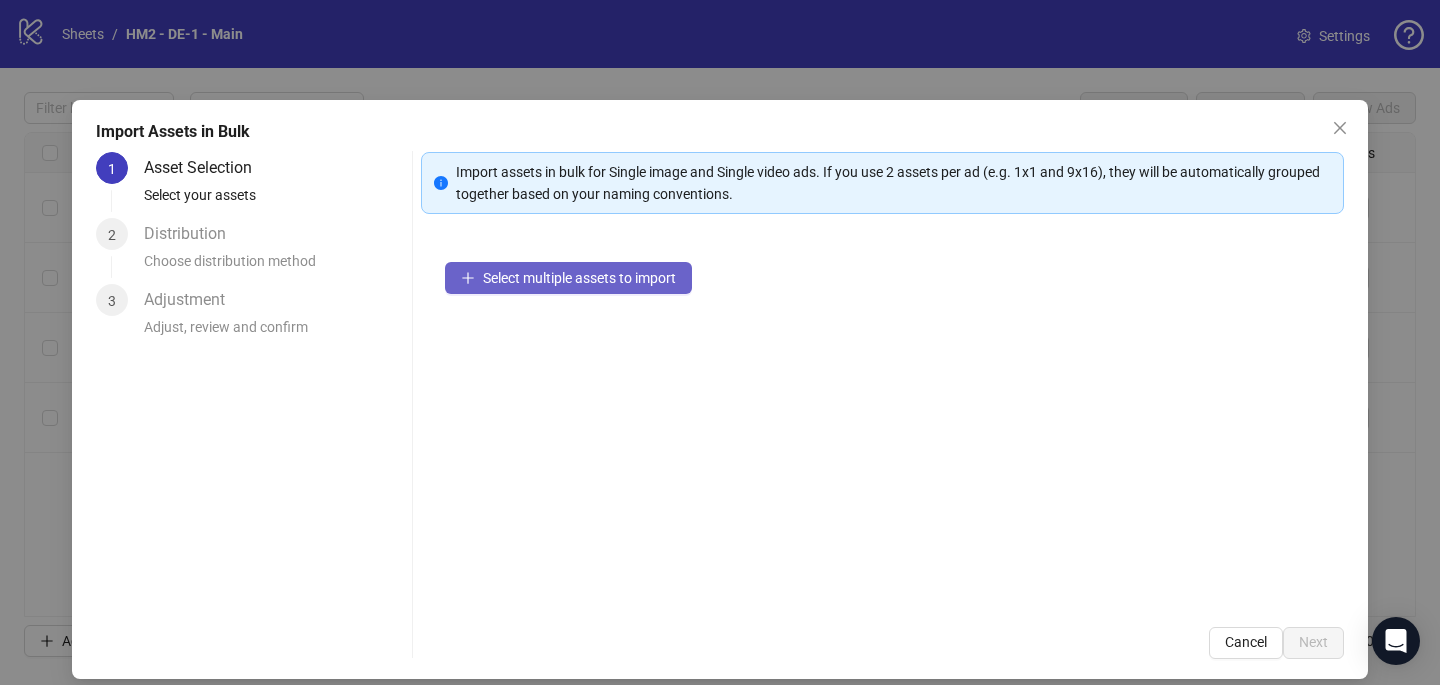 click on "Select multiple assets to import" at bounding box center (579, 278) 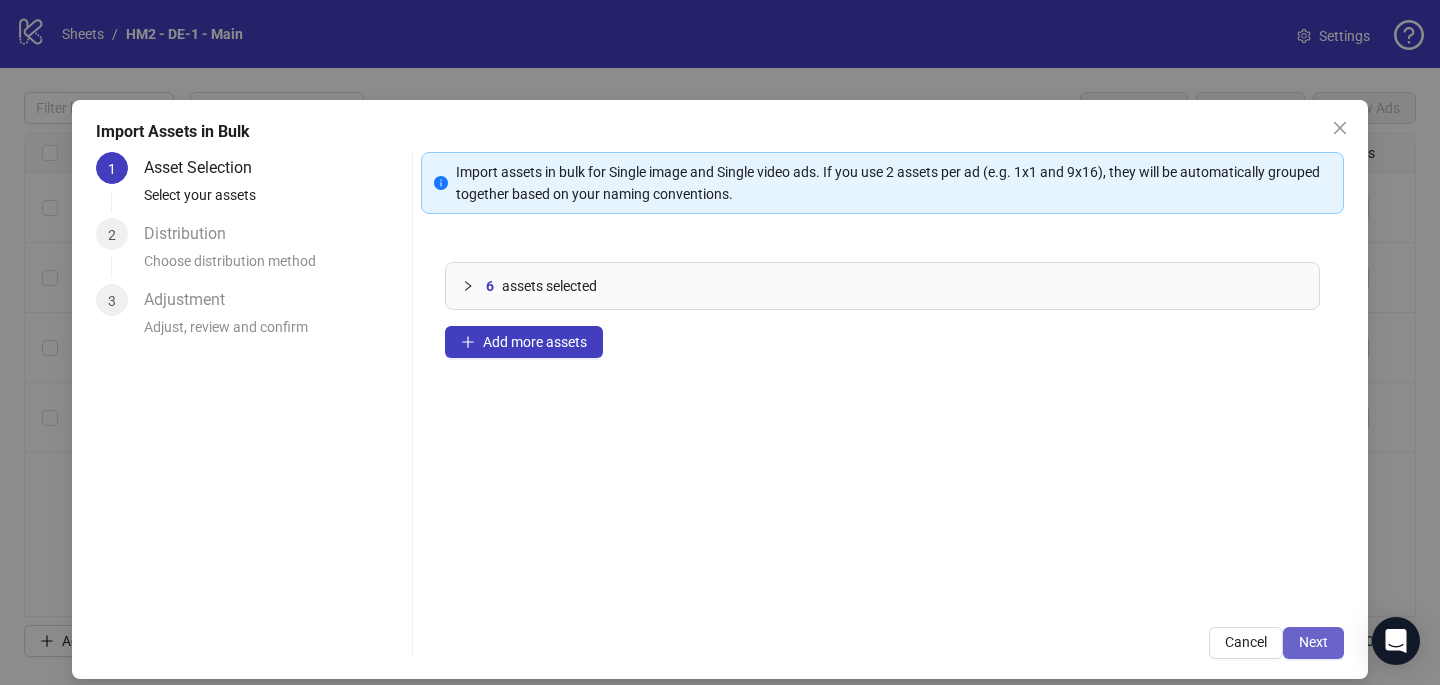click on "Next" at bounding box center (1313, 642) 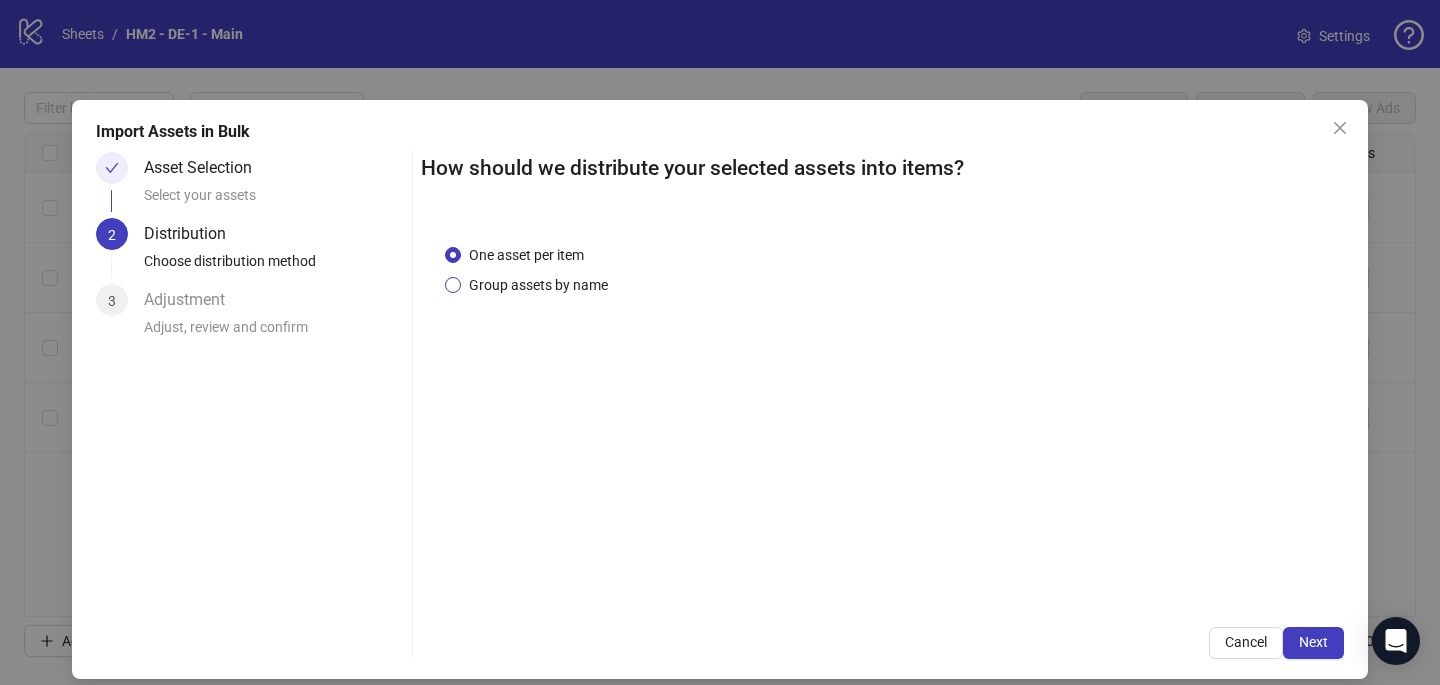 click on "Group assets by name" at bounding box center (538, 285) 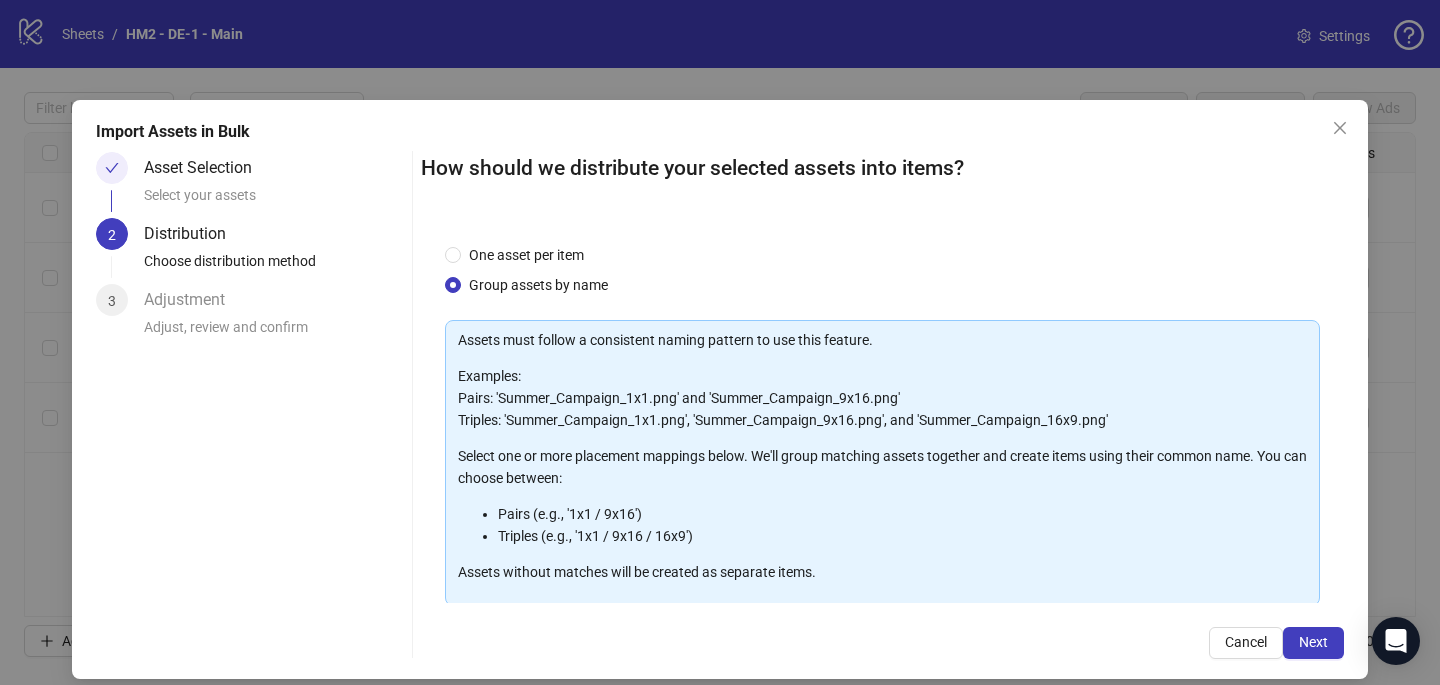 scroll, scrollTop: 203, scrollLeft: 0, axis: vertical 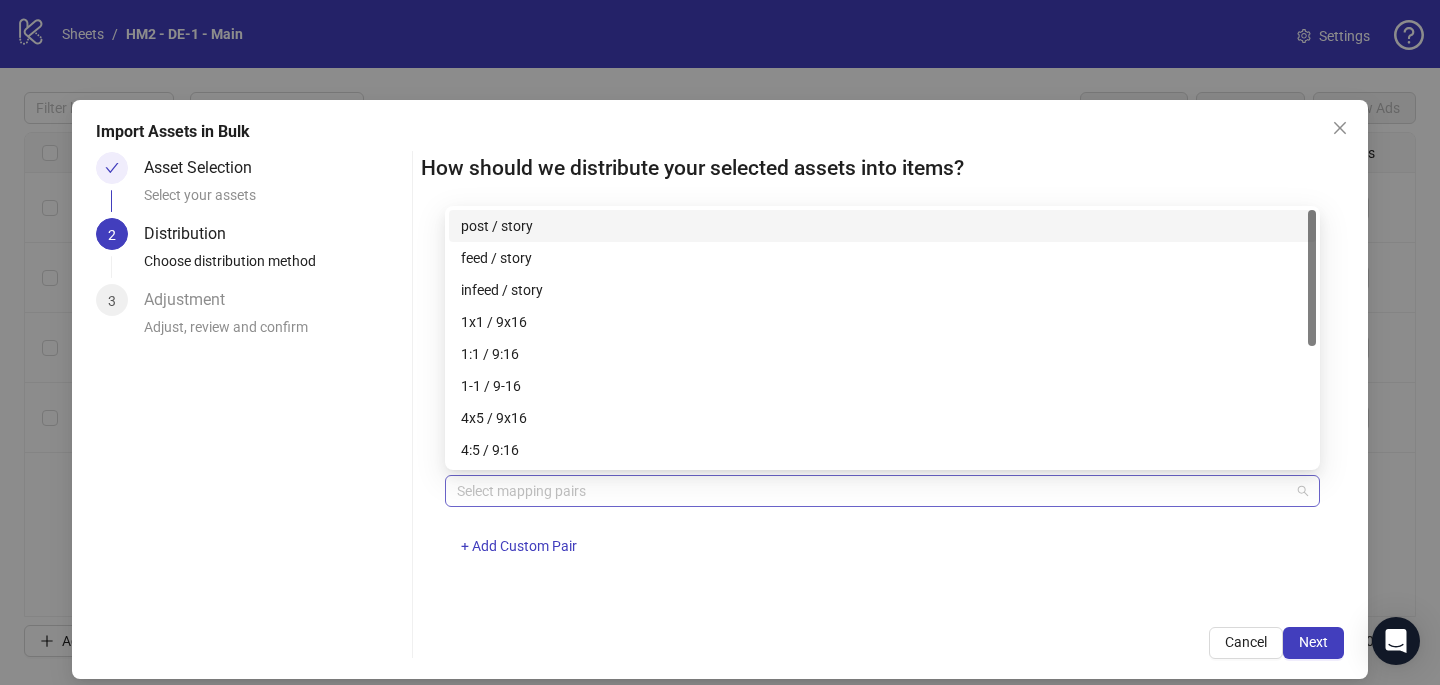 click on "Select mapping pairs" at bounding box center (882, 491) 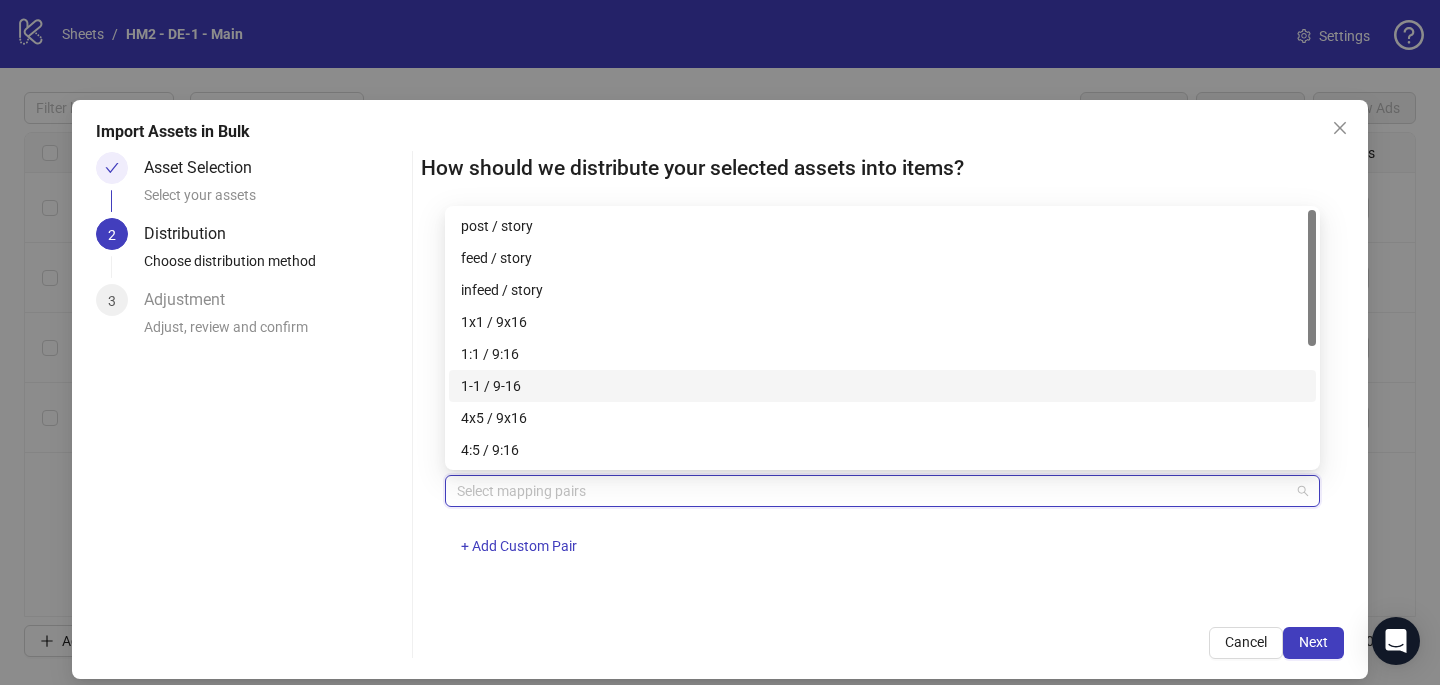 click on "1-1 / 9-16" at bounding box center [882, 386] 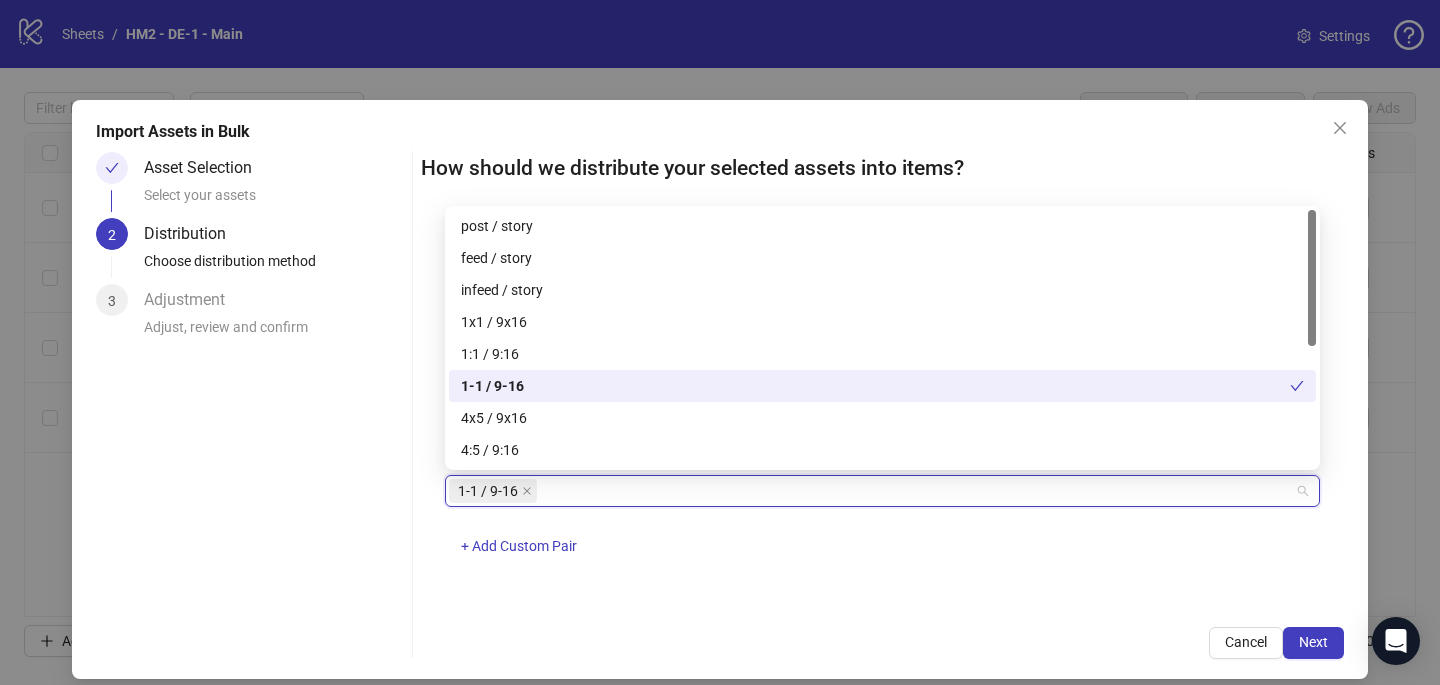click on "1-1 / 9-16" at bounding box center (875, 386) 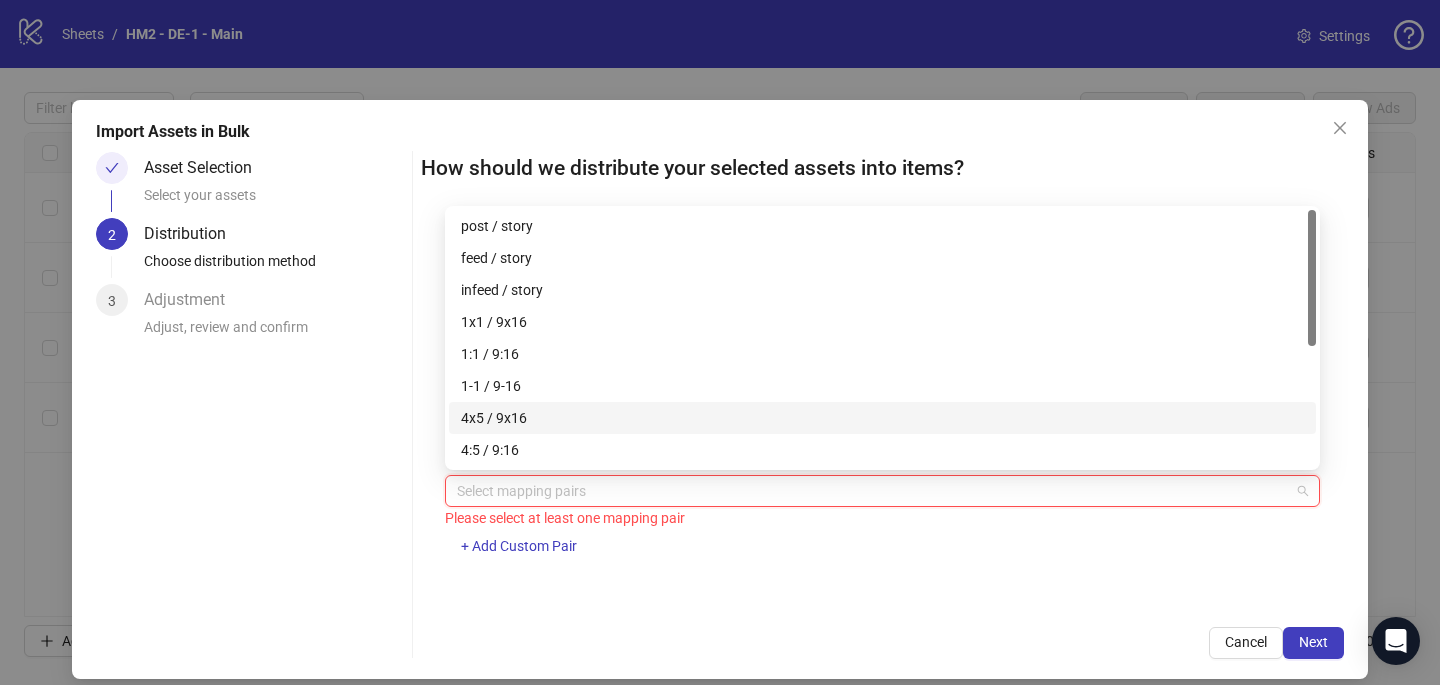 click on "4x5 / 9x16" at bounding box center [882, 418] 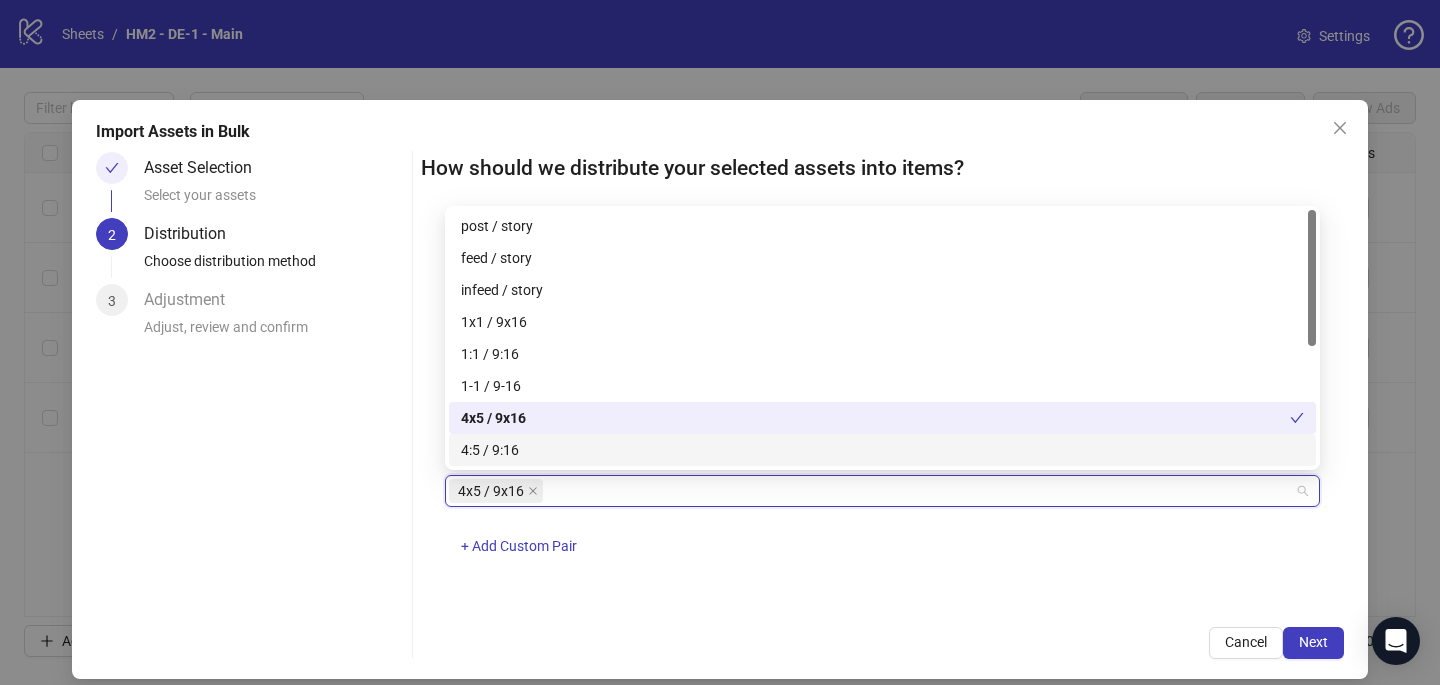click on "One asset per item Group assets by name Assets must follow a consistent naming pattern to use this feature. Examples: Pairs: 'Summer_Campaign_1x1.png' and 'Summer_Campaign_9x16.png' Triples: 'Summer_Campaign_1x1.png', 'Summer_Campaign_9x16.png', and 'Summer_Campaign_16x9.png' Select one or more placement mappings below. We'll group matching assets together and create items using their common name. You can choose between: Pairs (e.g., '1x1 / 9x16') Triples (e.g., '1x1 / 9x16 / 16x9') Assets without matches will be created as separate items. Pairs 4x5 / 9x16   + Add Custom Pair" at bounding box center [882, 411] 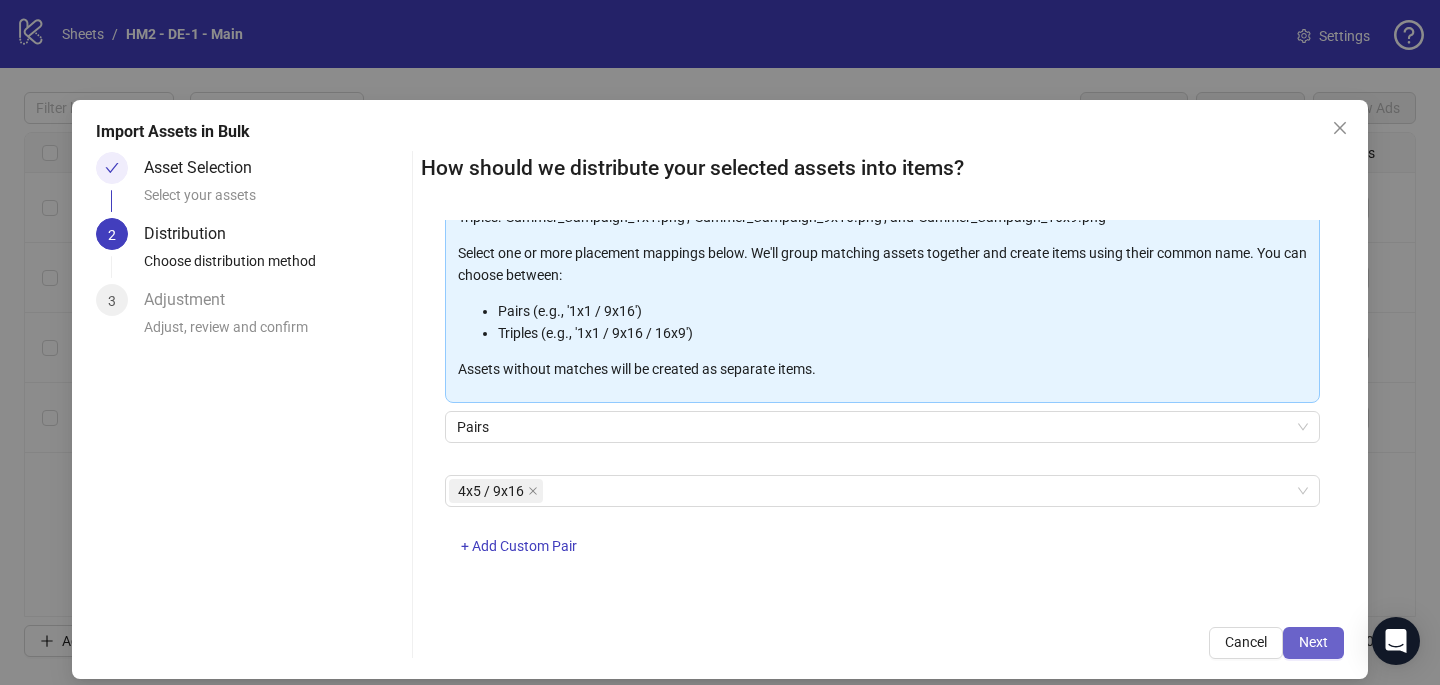 click on "Next" at bounding box center (1313, 642) 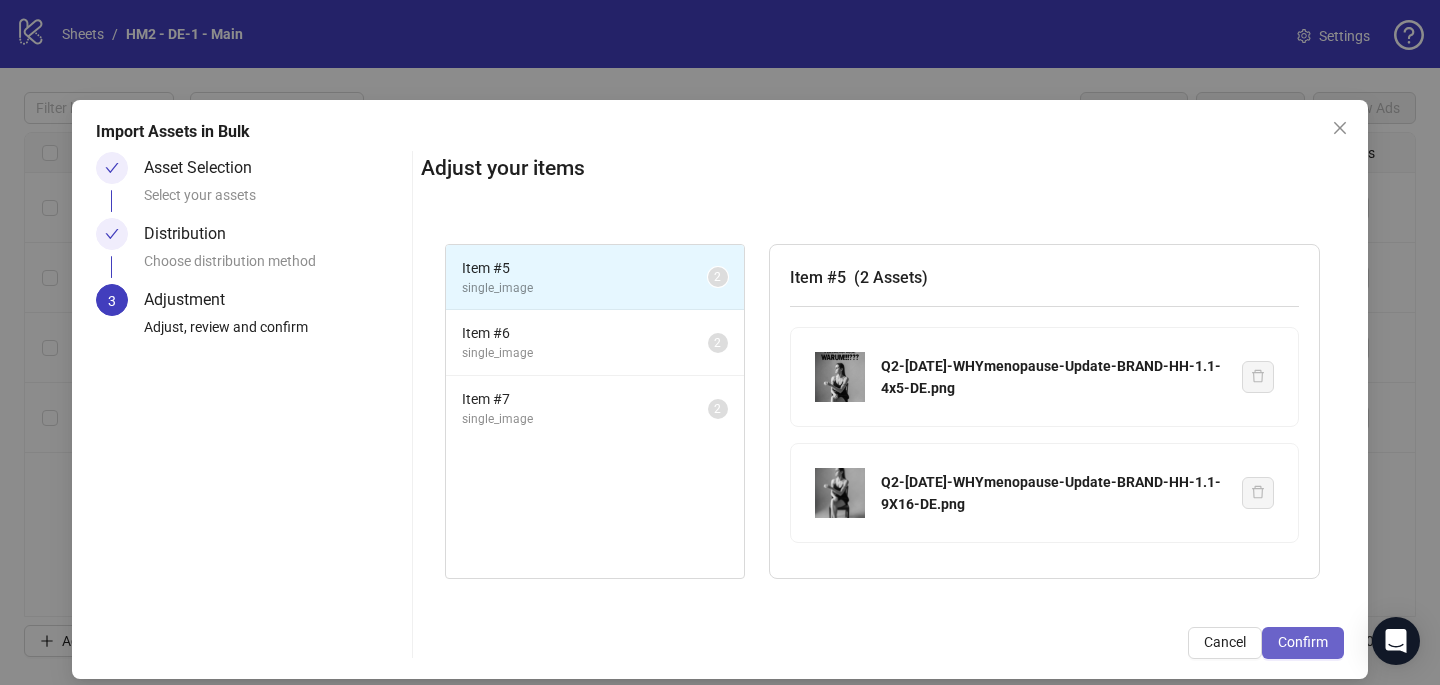 click on "Confirm" at bounding box center [1303, 642] 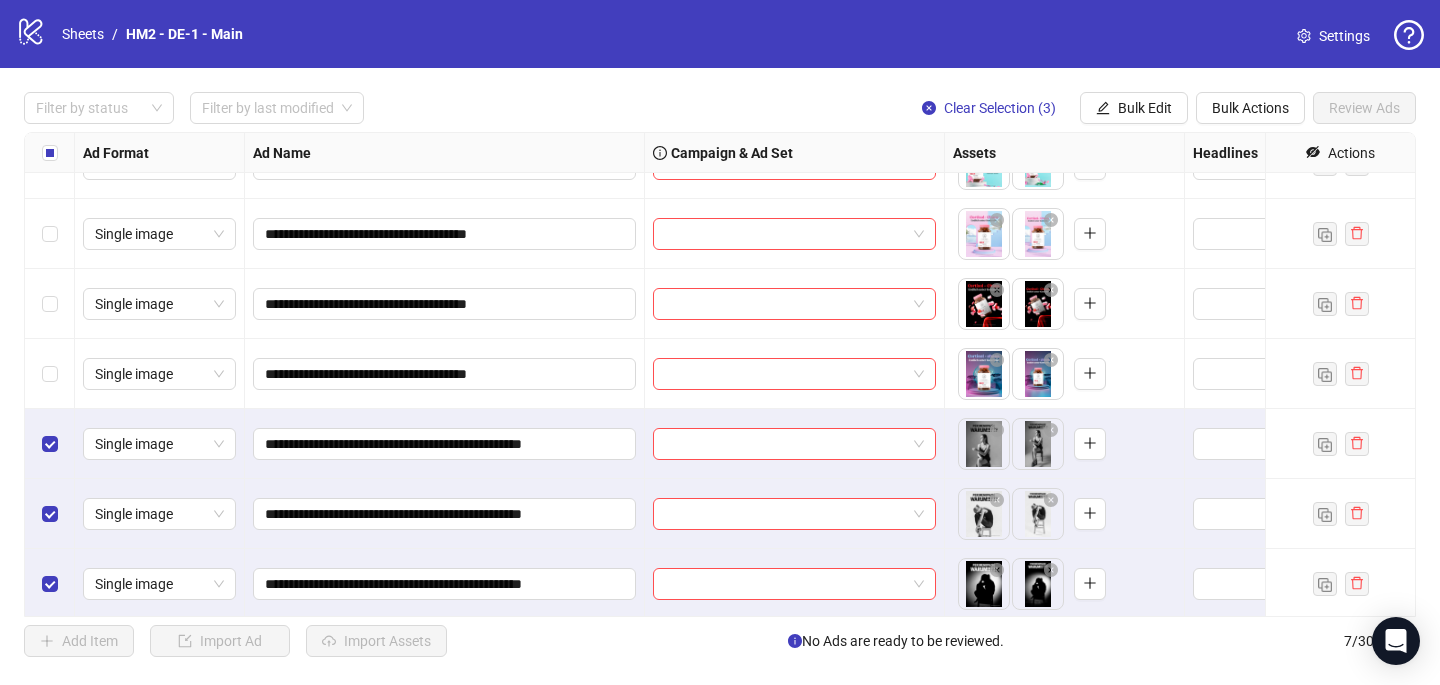 scroll, scrollTop: 47, scrollLeft: 0, axis: vertical 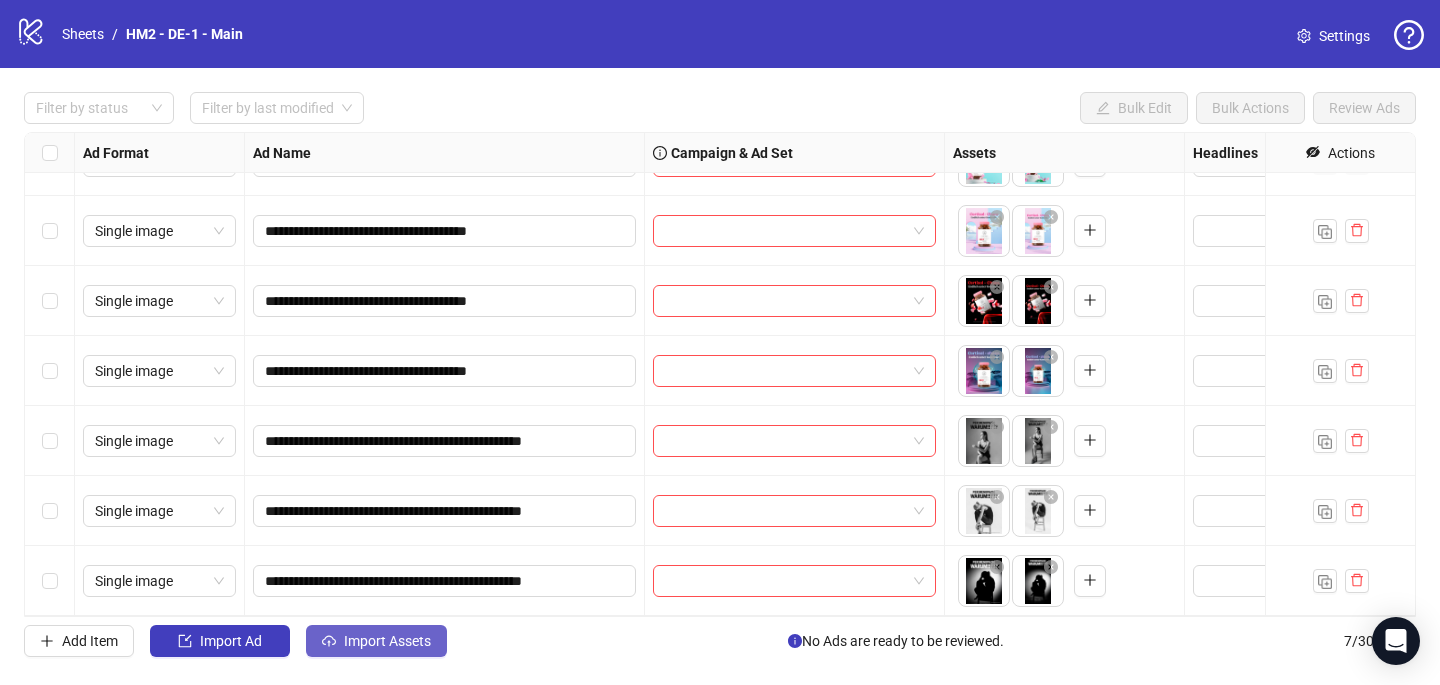click on "Import Assets" at bounding box center (387, 641) 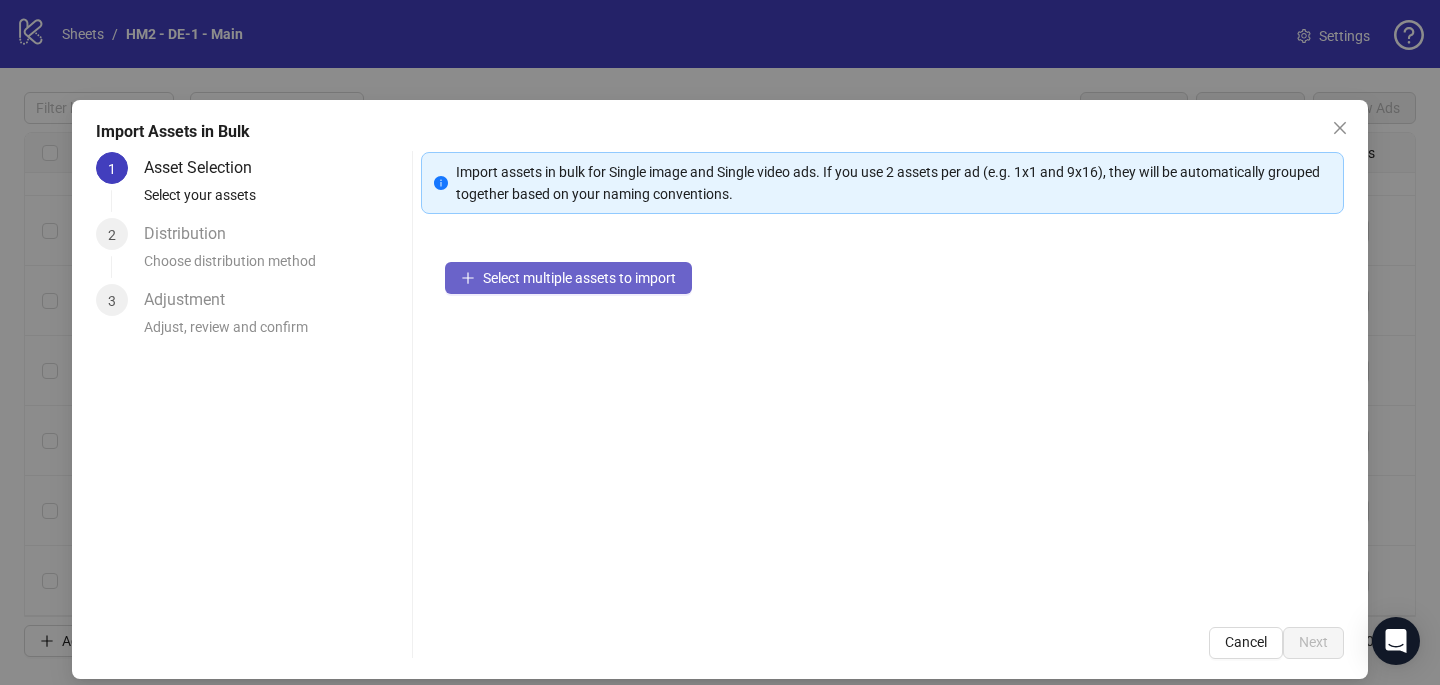 click on "Select multiple assets to import" at bounding box center [568, 278] 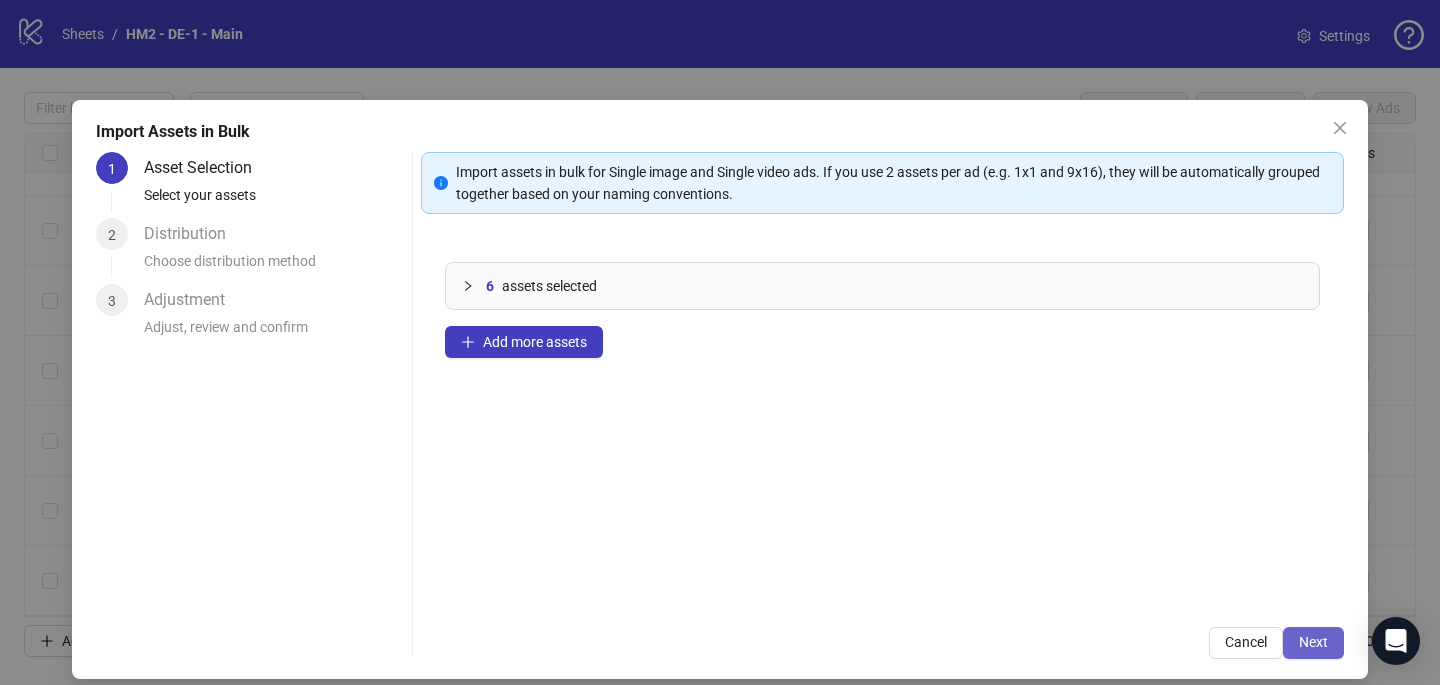 click on "Next" at bounding box center [1313, 642] 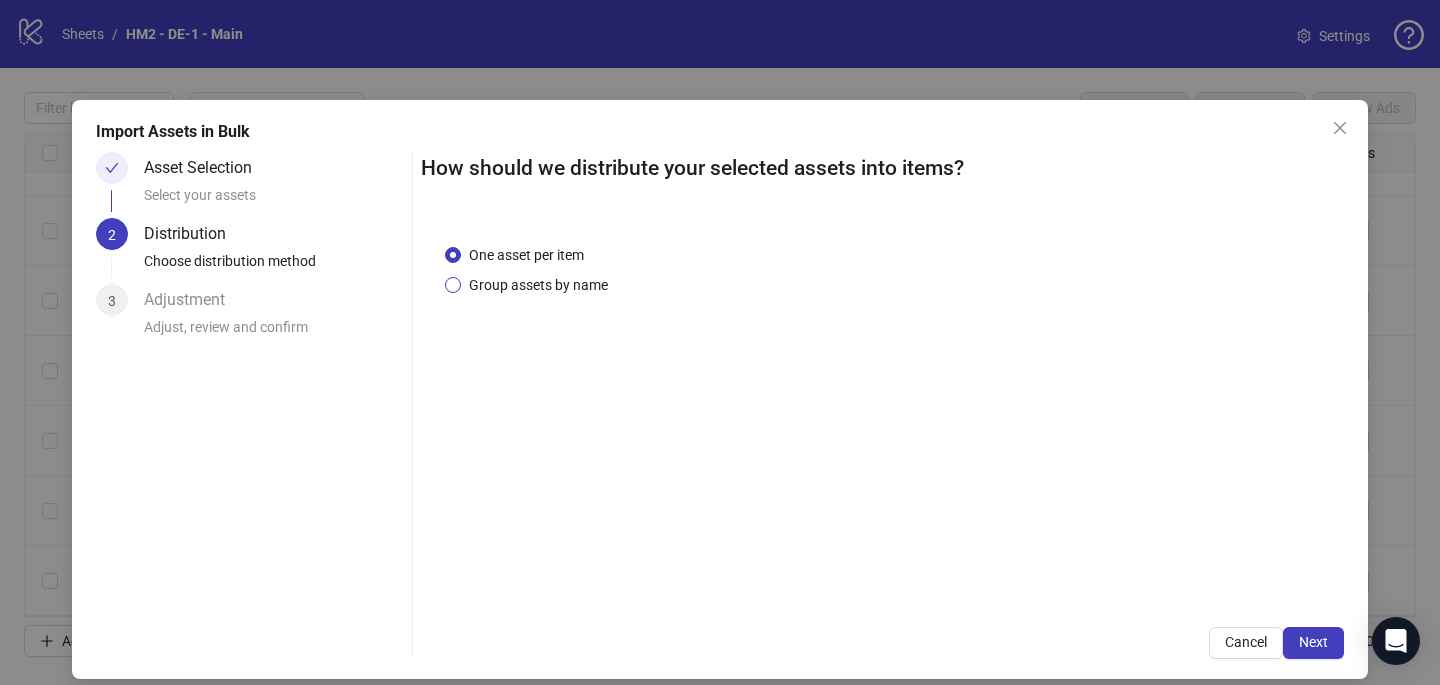 click on "Group assets by name" at bounding box center [538, 285] 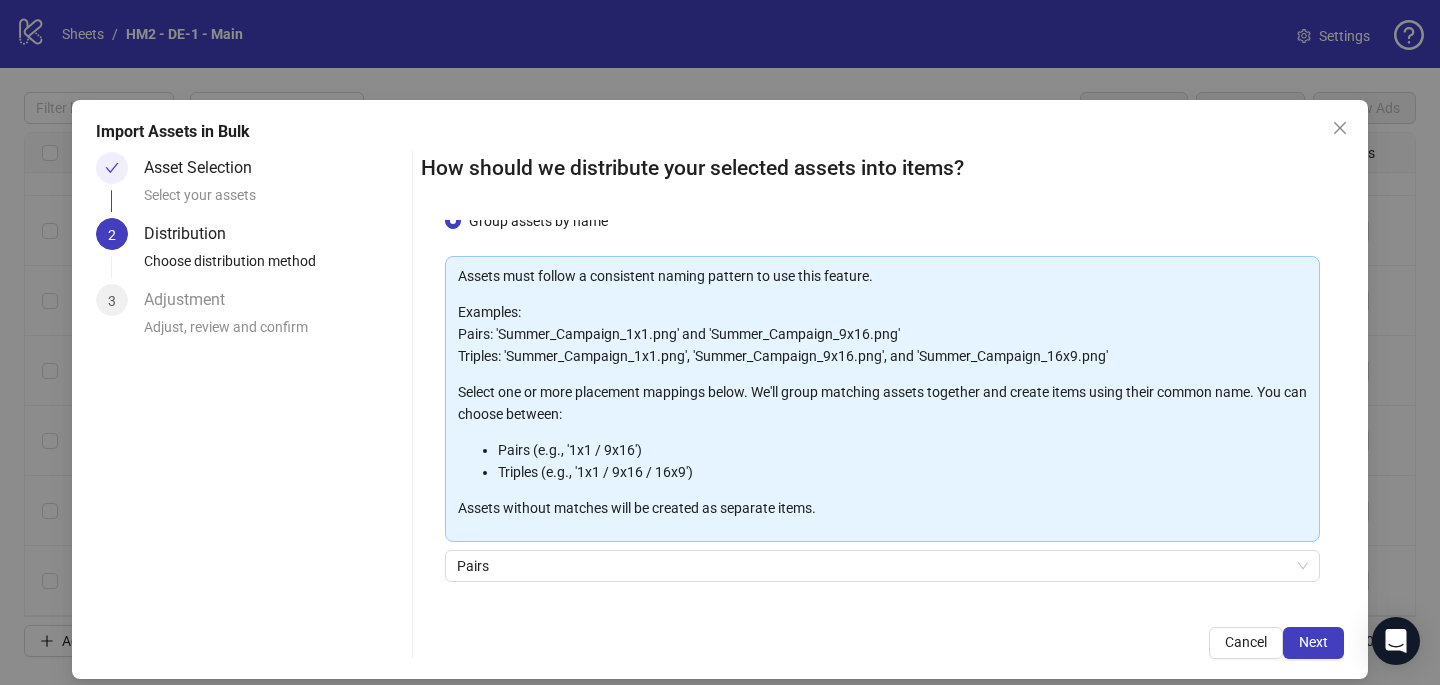 scroll, scrollTop: 203, scrollLeft: 0, axis: vertical 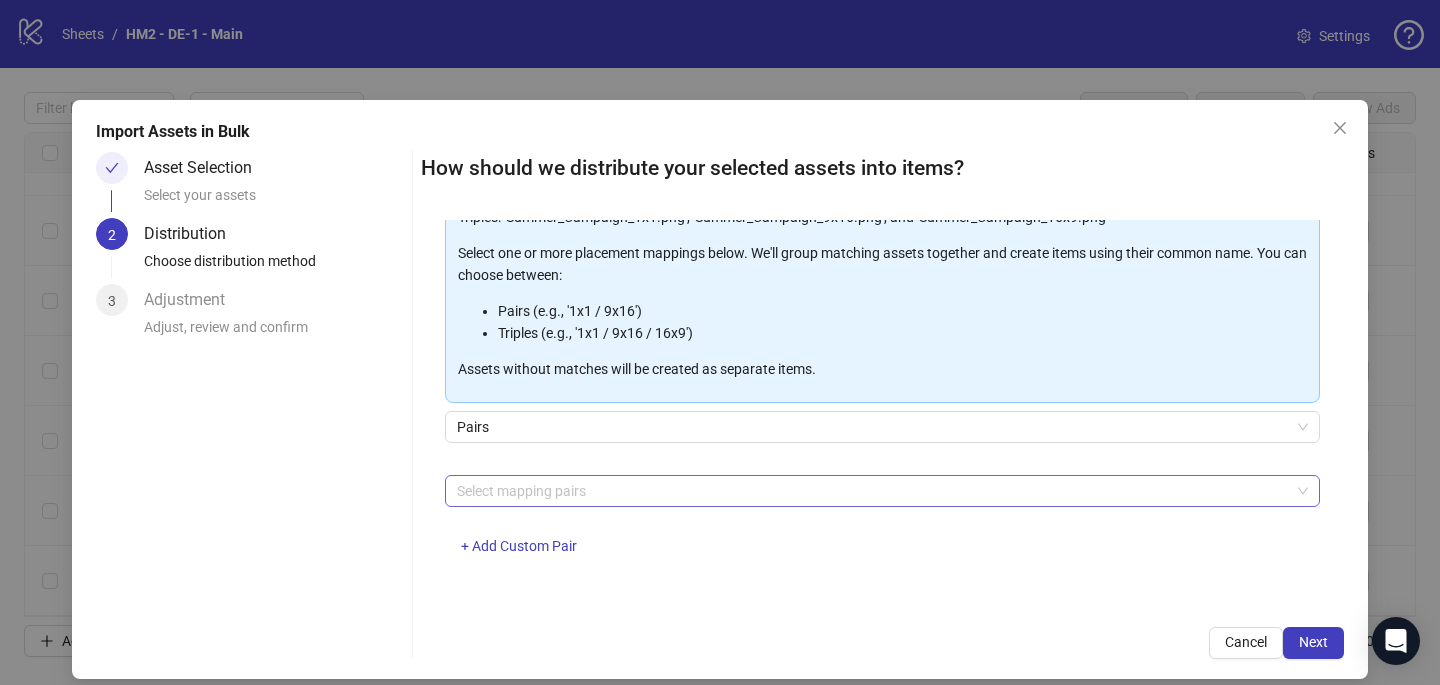 click at bounding box center [872, 491] 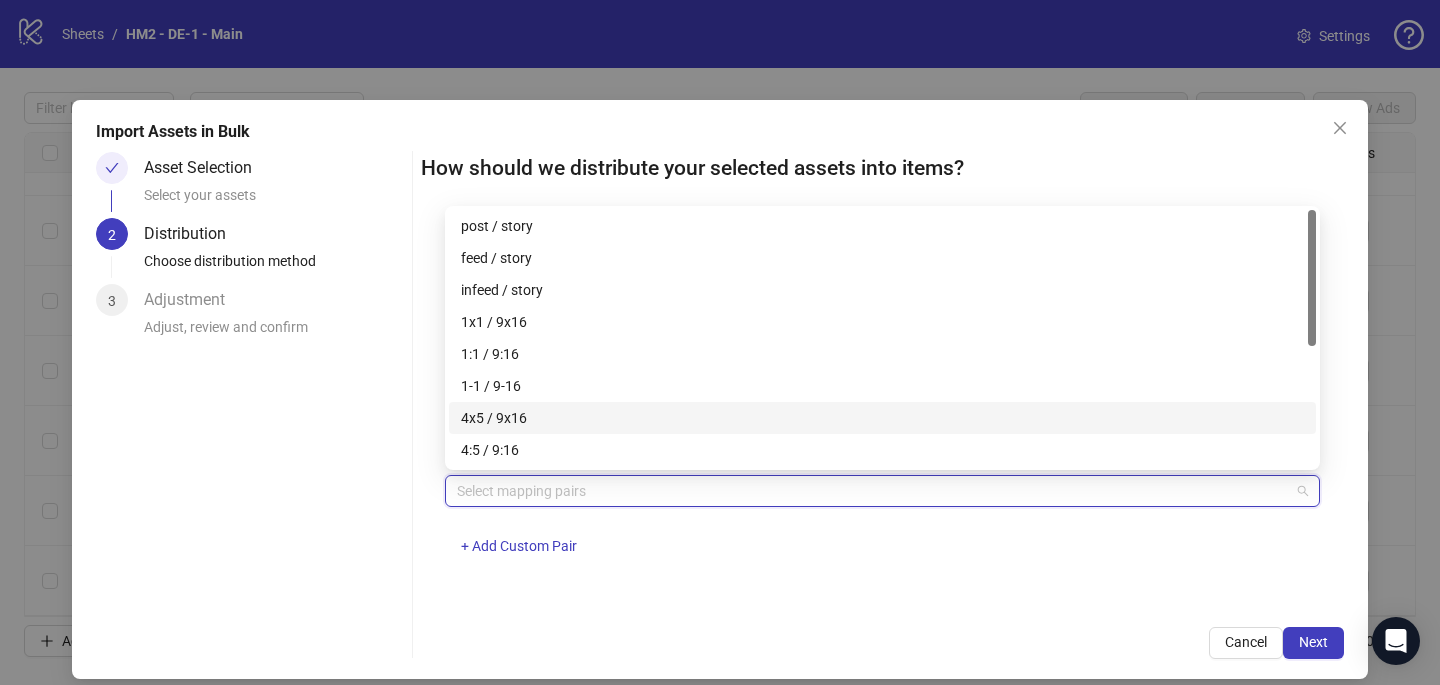 click on "4x5 / 9x16" at bounding box center [882, 418] 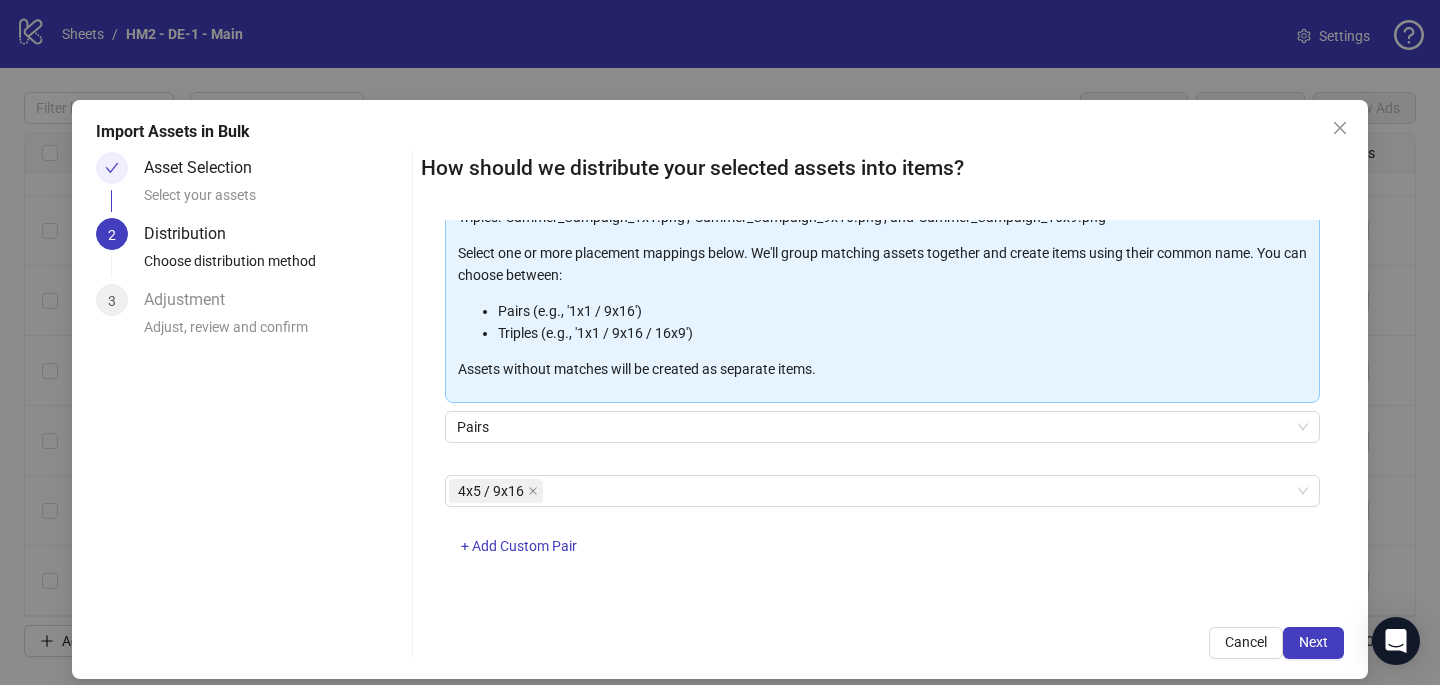 click on "One asset per item Group assets by name Assets must follow a consistent naming pattern to use this feature. Examples: Pairs: 'Summer_Campaign_1x1.png' and 'Summer_Campaign_9x16.png' Triples: 'Summer_Campaign_1x1.png', 'Summer_Campaign_9x16.png', and 'Summer_Campaign_16x9.png' Select one or more placement mappings below. We'll group matching assets together and create items using their common name. You can choose between: Pairs (e.g., '1x1 / 9x16') Triples (e.g., '1x1 / 9x16 / 16x9') Assets without matches will be created as separate items. Pairs 4x5 / 9x16   + Add Custom Pair" at bounding box center (882, 411) 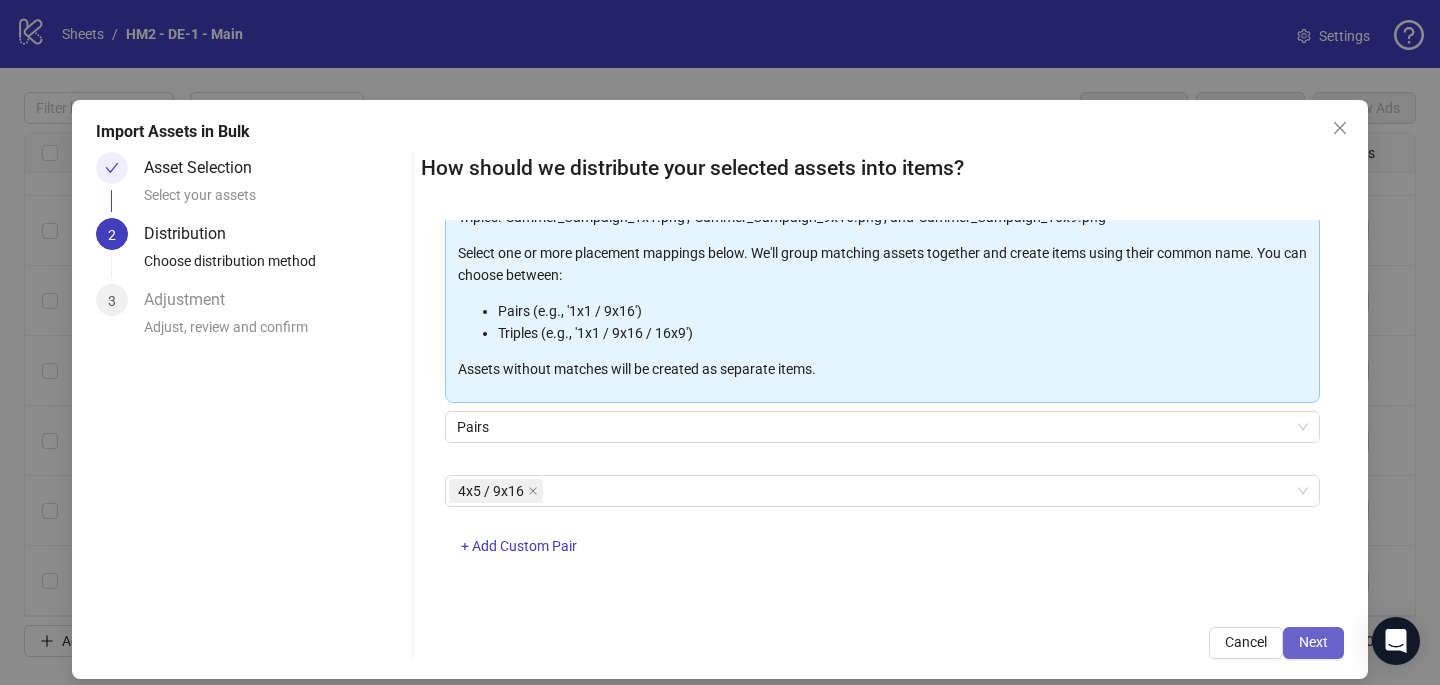 click on "Next" at bounding box center [1313, 642] 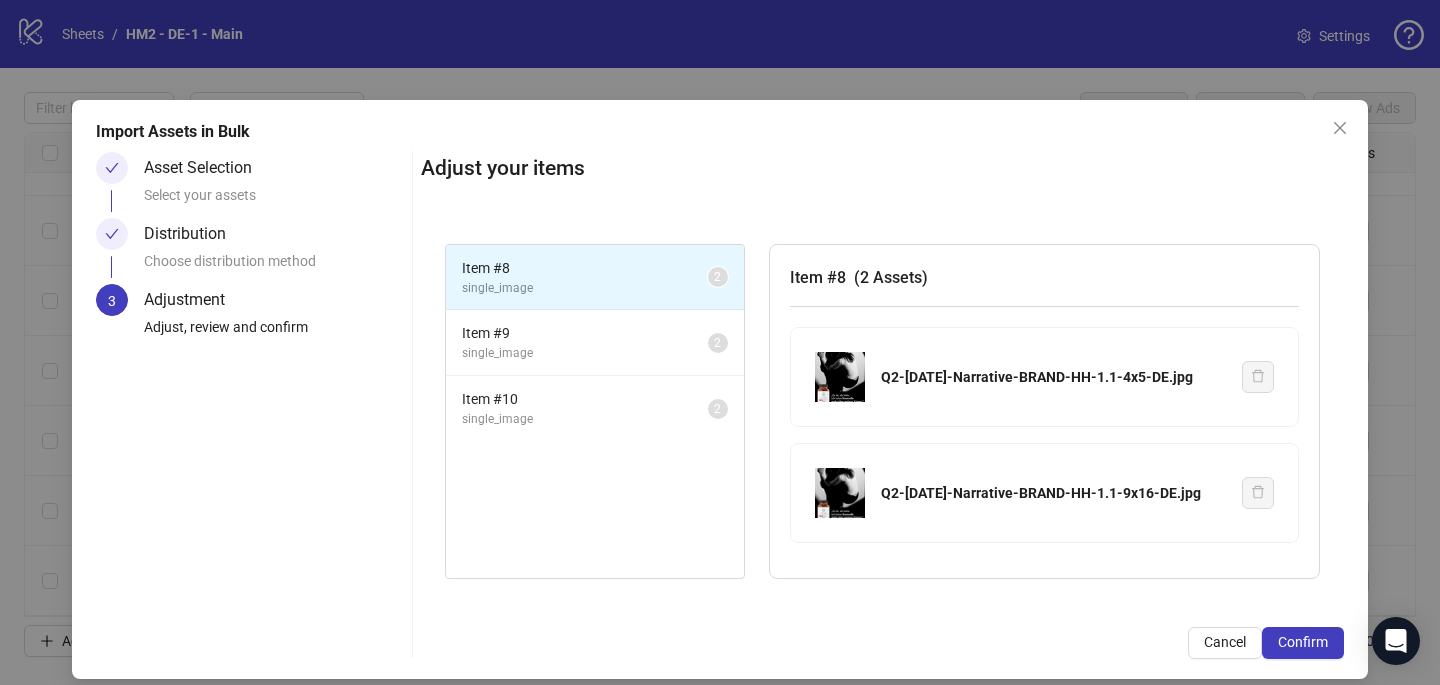 click on "Confirm" at bounding box center (1303, 642) 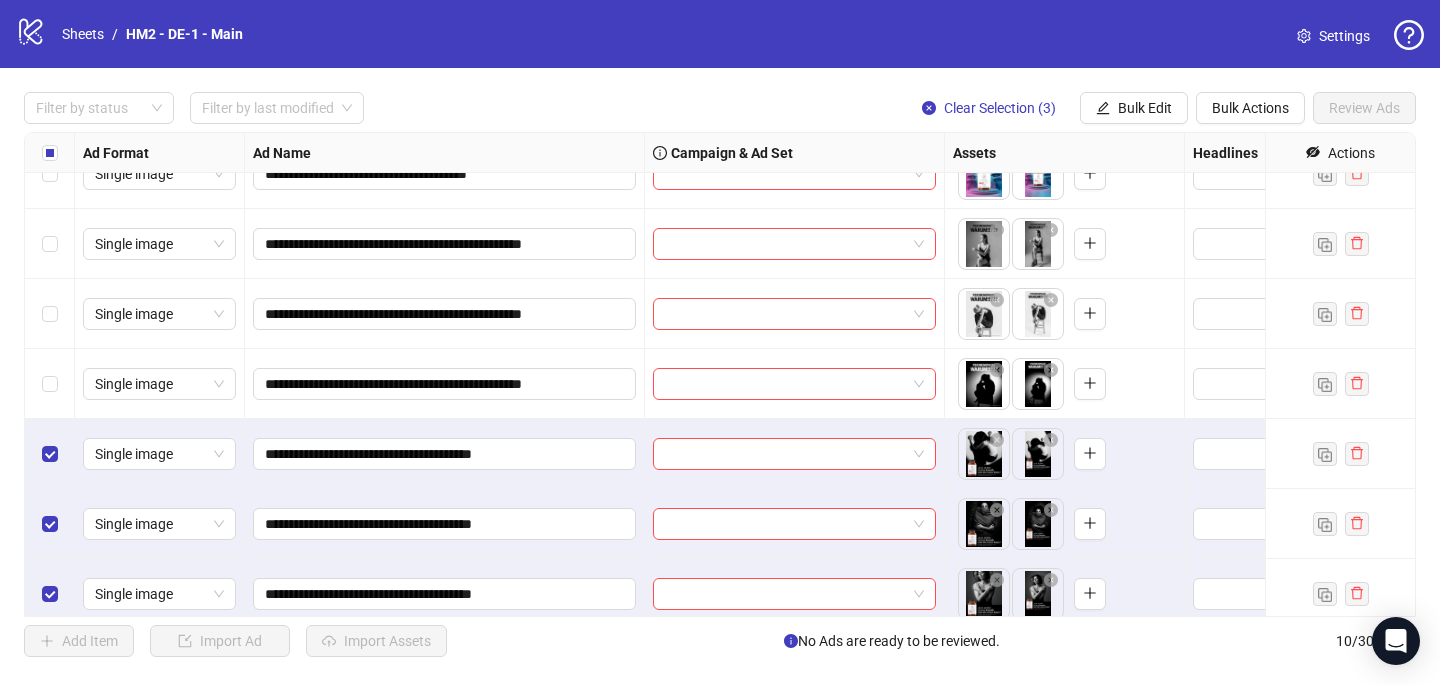 scroll, scrollTop: 257, scrollLeft: 0, axis: vertical 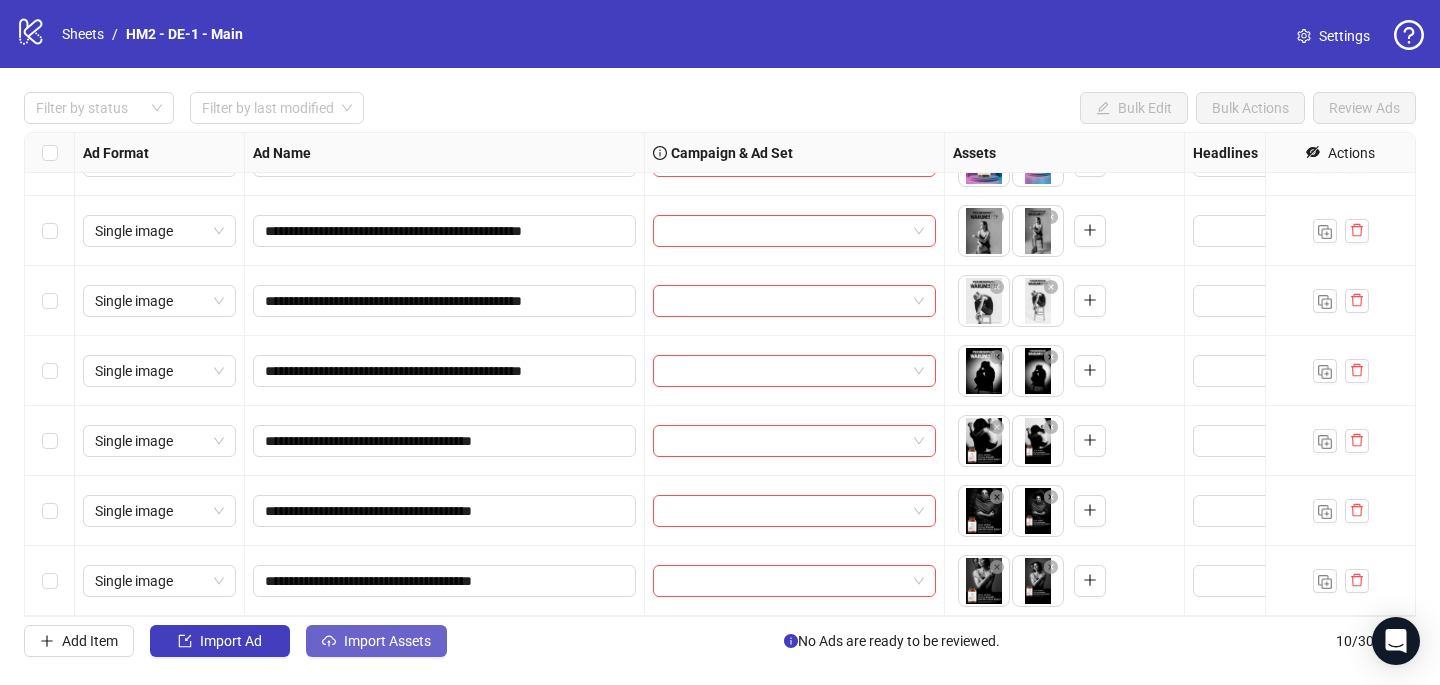 click on "Import Assets" at bounding box center [376, 641] 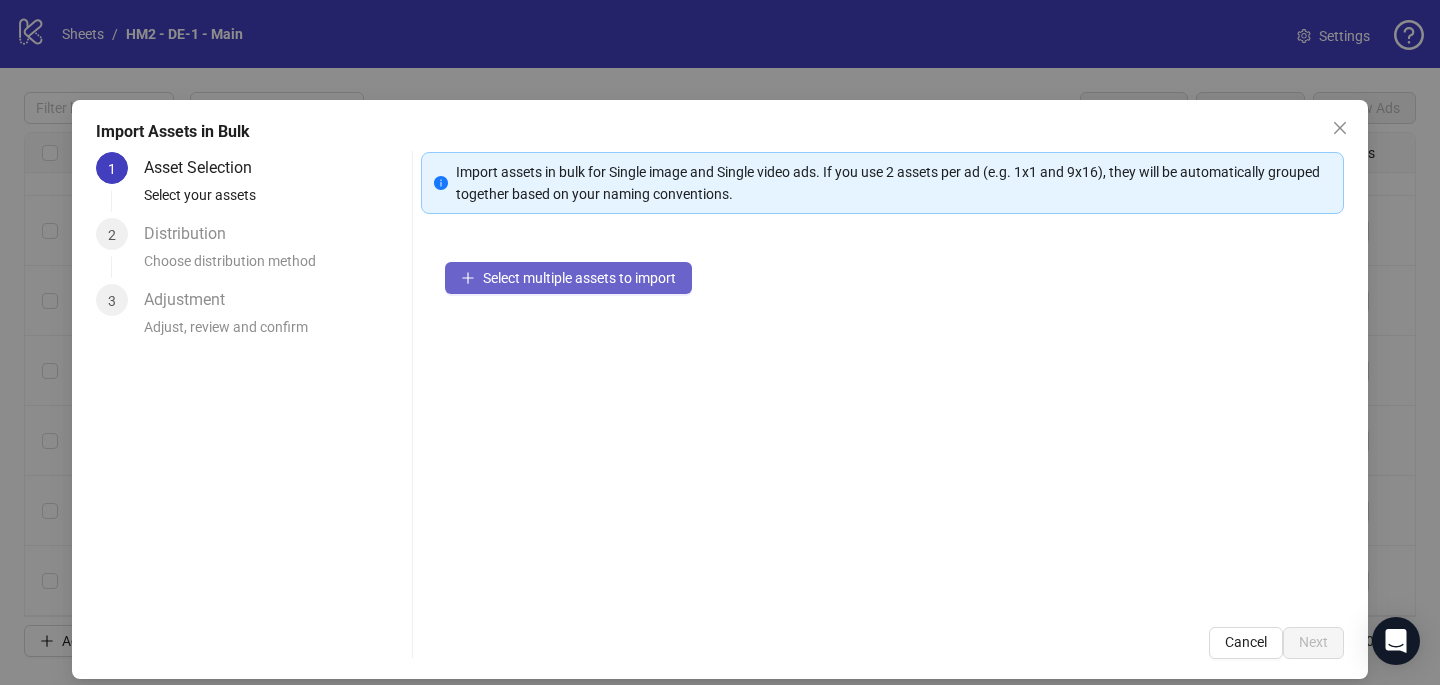 click on "Select multiple assets to import" at bounding box center (568, 278) 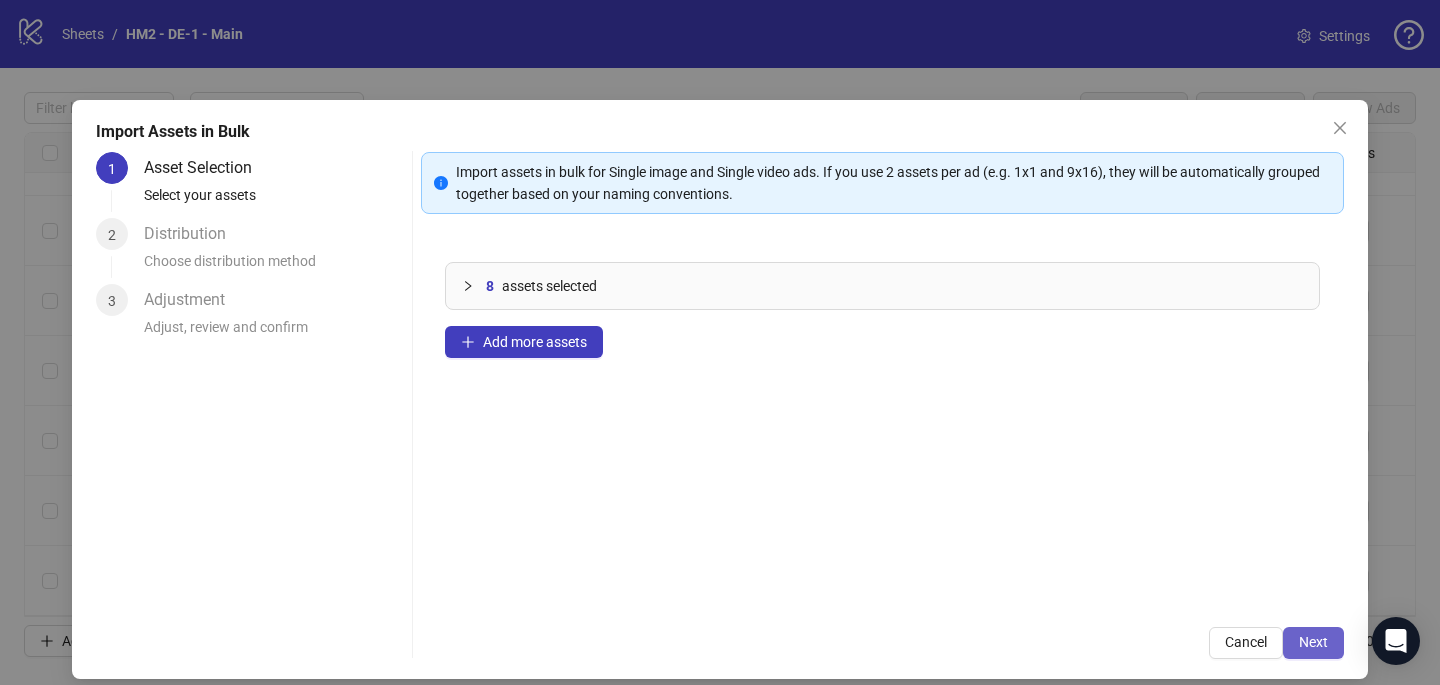 click on "Next" at bounding box center (1313, 642) 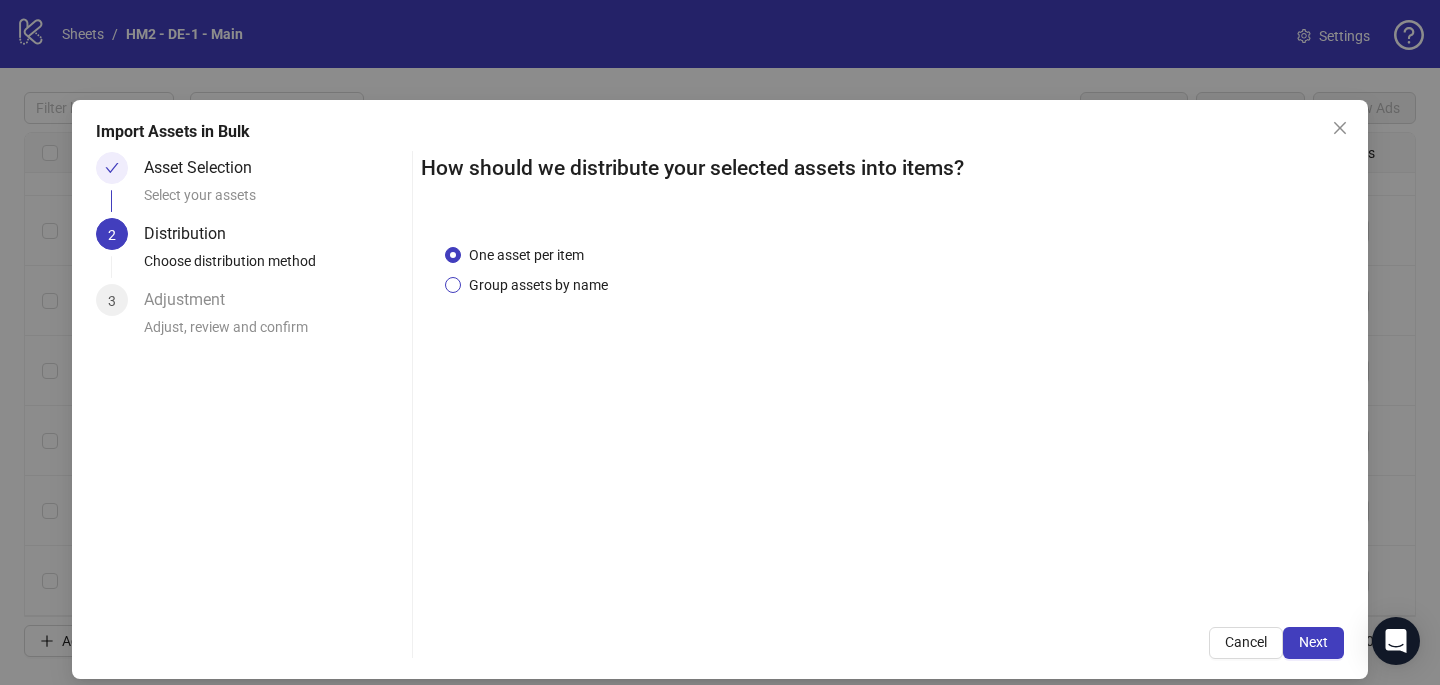 click on "Group assets by name" at bounding box center (538, 285) 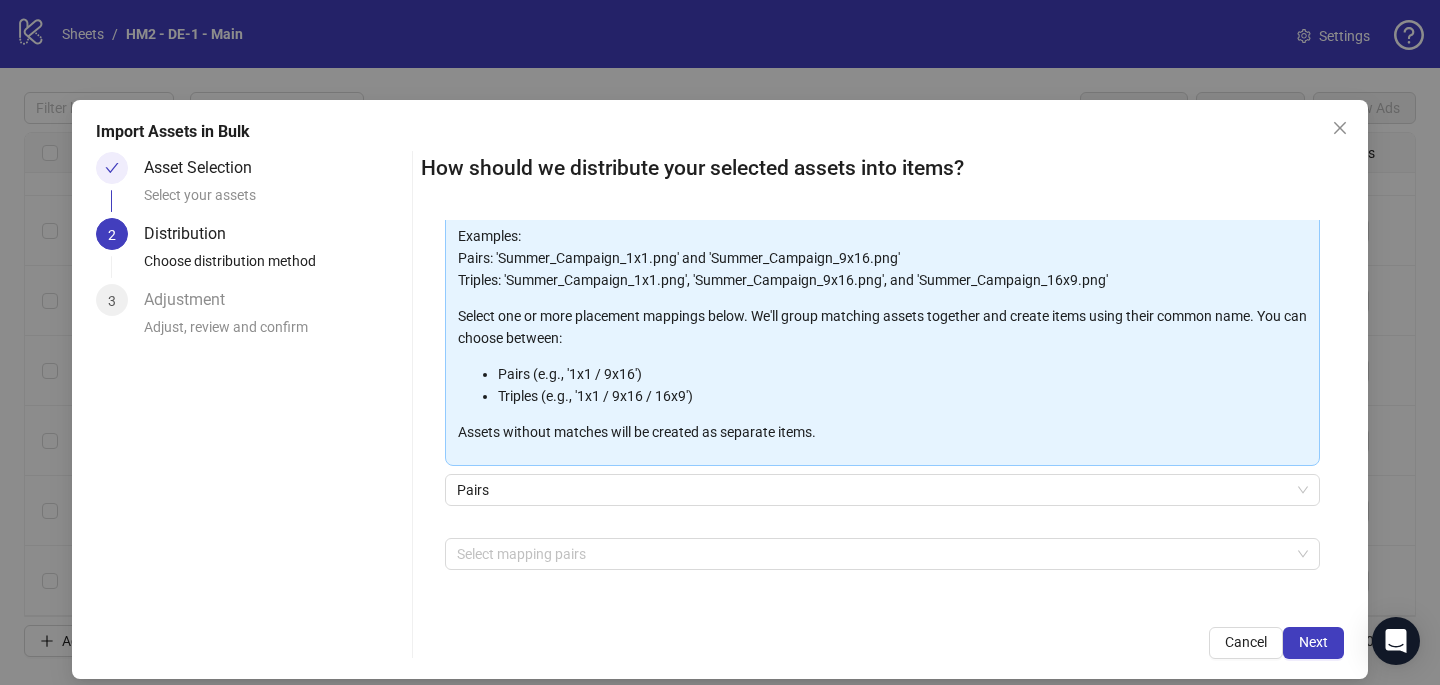 scroll, scrollTop: 203, scrollLeft: 0, axis: vertical 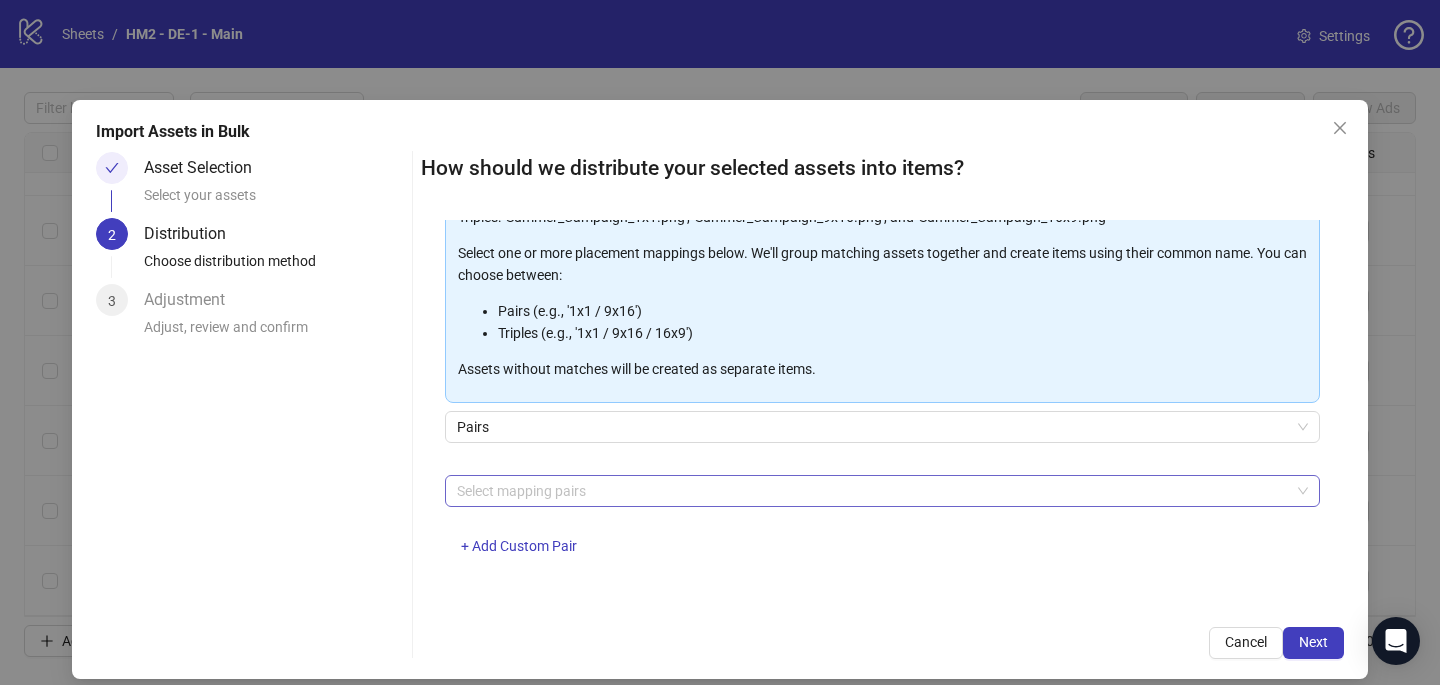 click at bounding box center [872, 491] 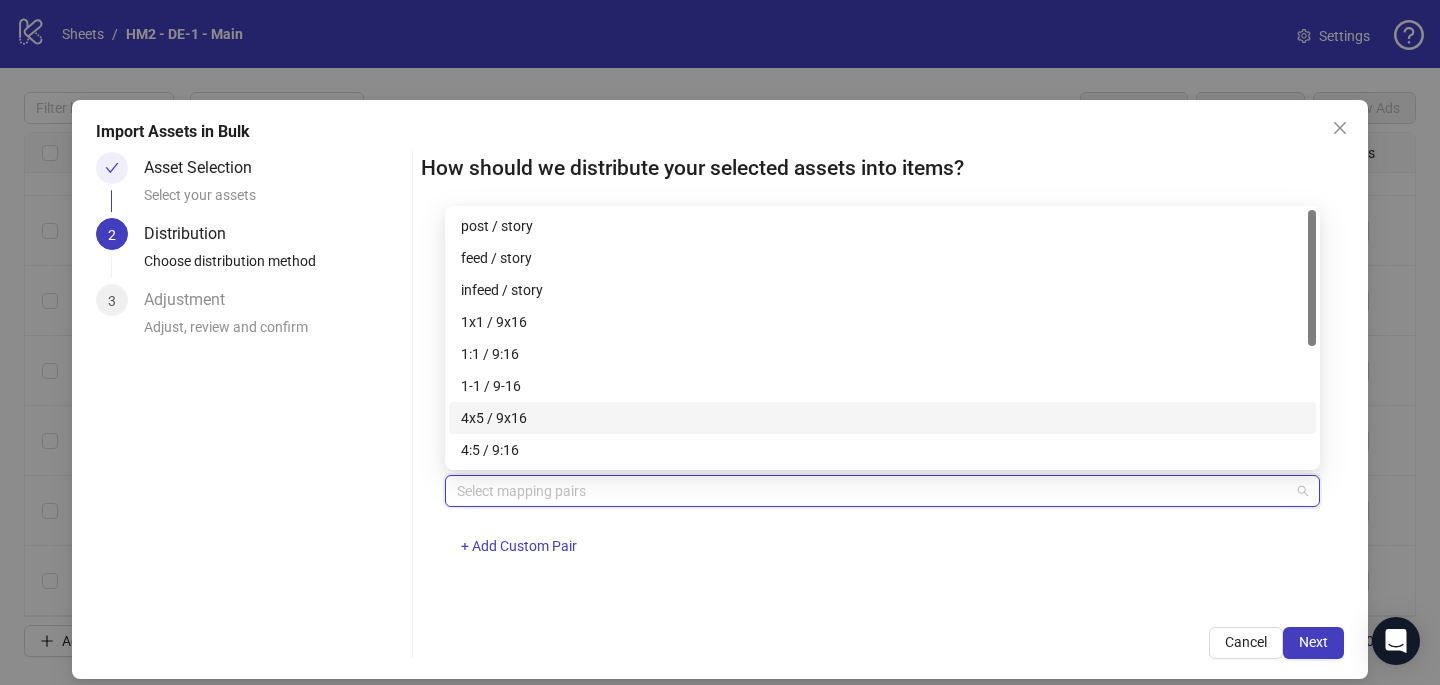 click on "4x5 / 9x16" at bounding box center [882, 418] 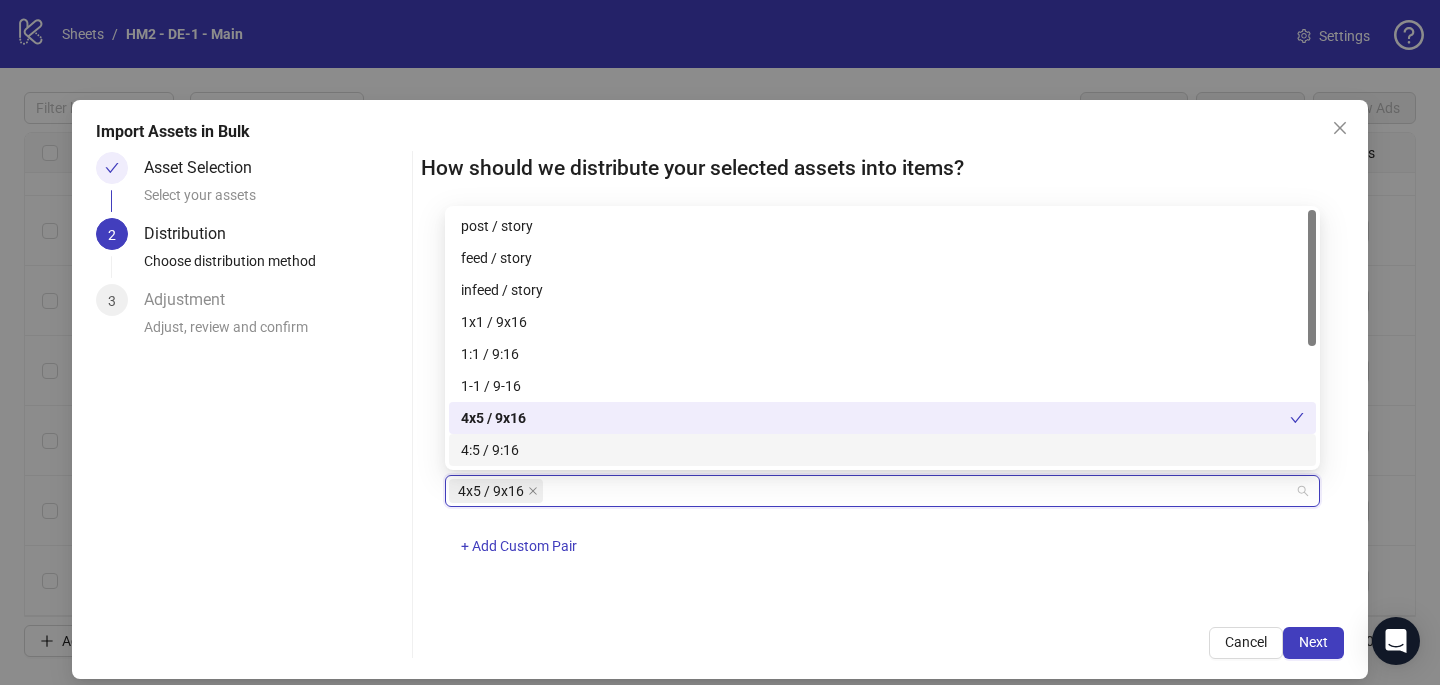 click on "4x5 / 9x16   + Add Custom Pair" at bounding box center (882, 527) 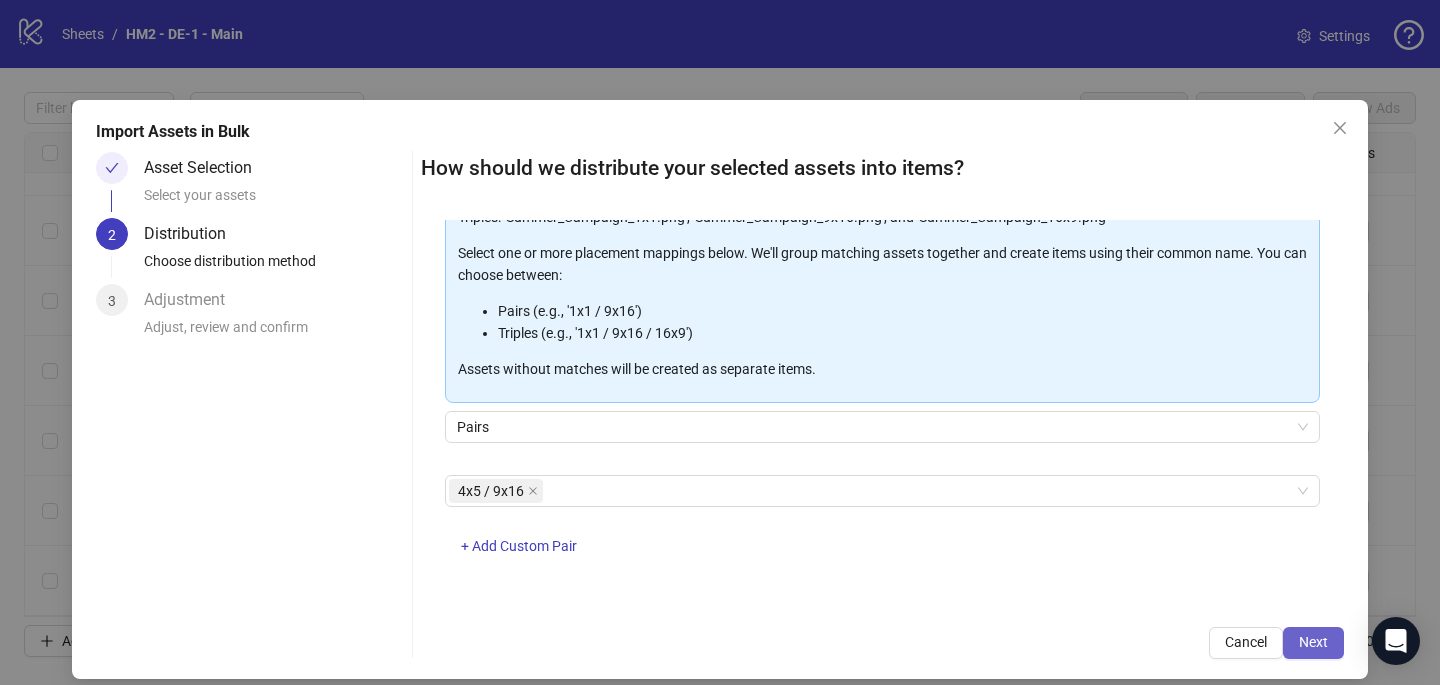 click on "Next" at bounding box center (1313, 642) 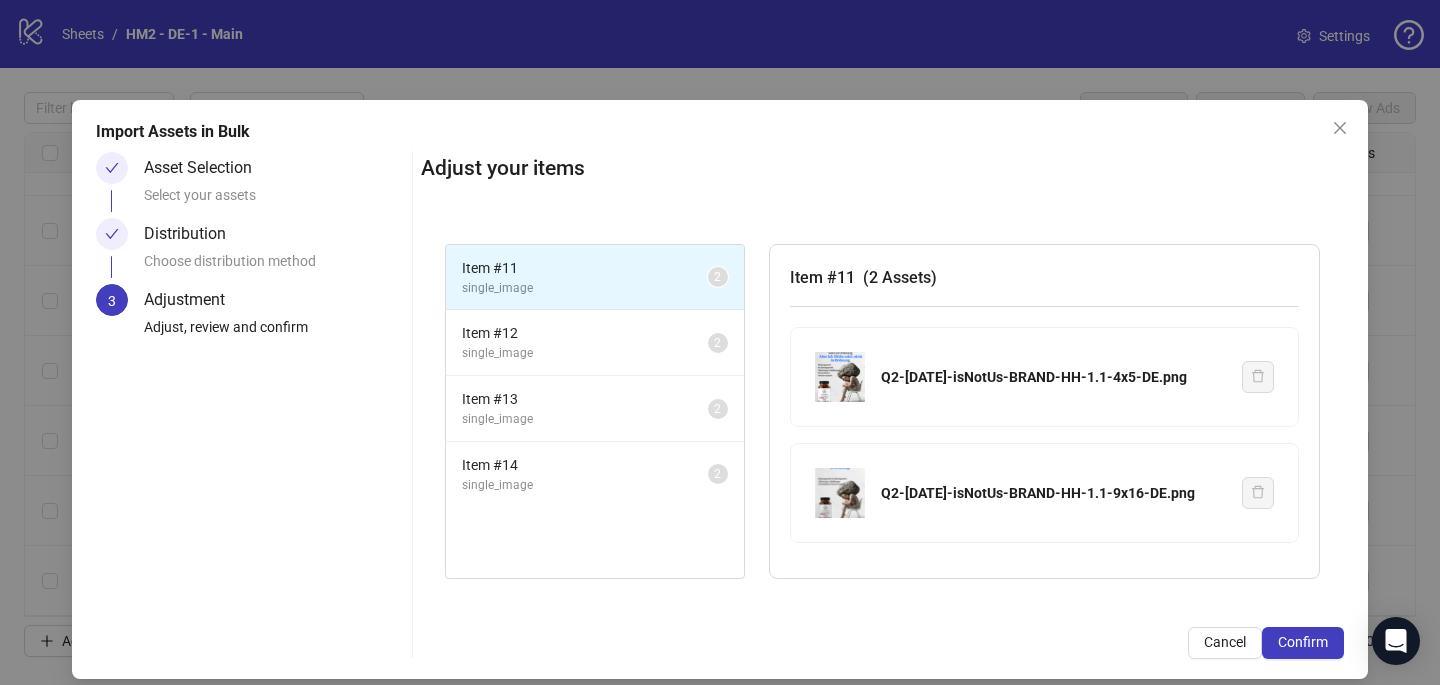 click on "Confirm" at bounding box center (1303, 642) 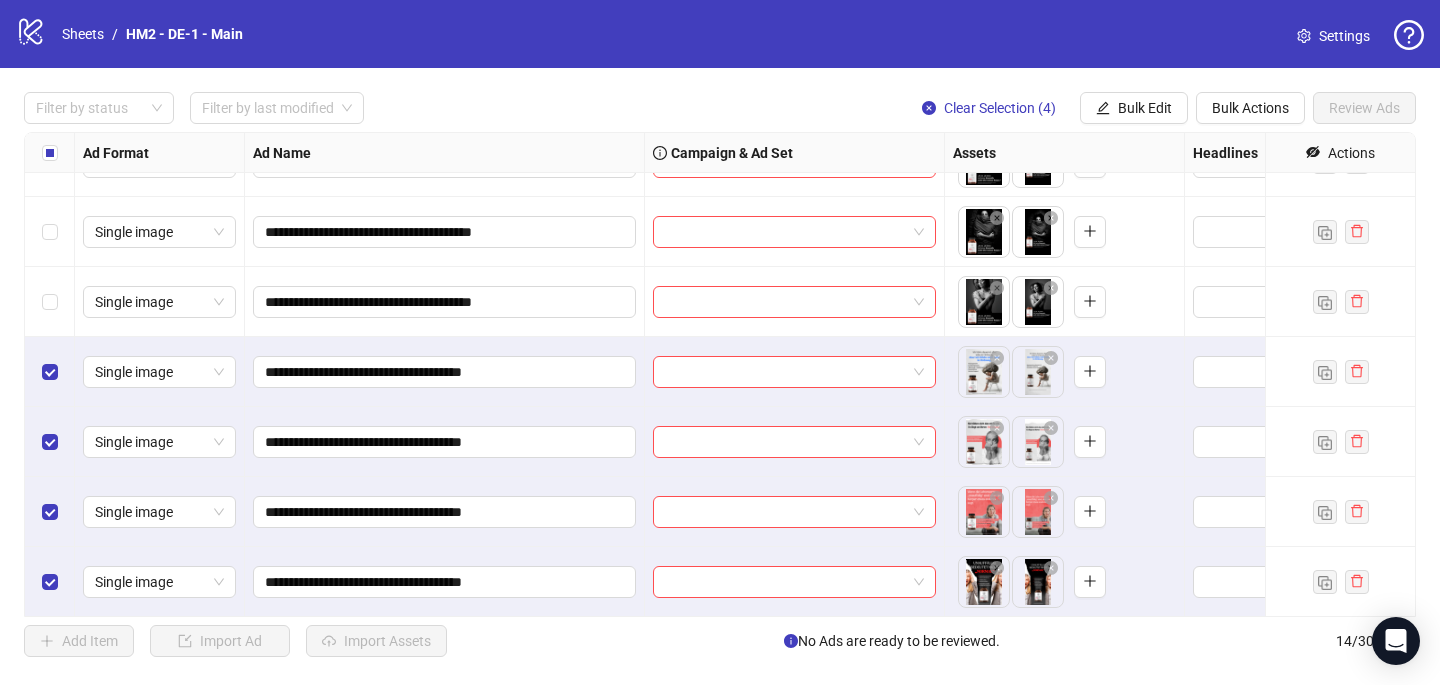 scroll, scrollTop: 537, scrollLeft: 0, axis: vertical 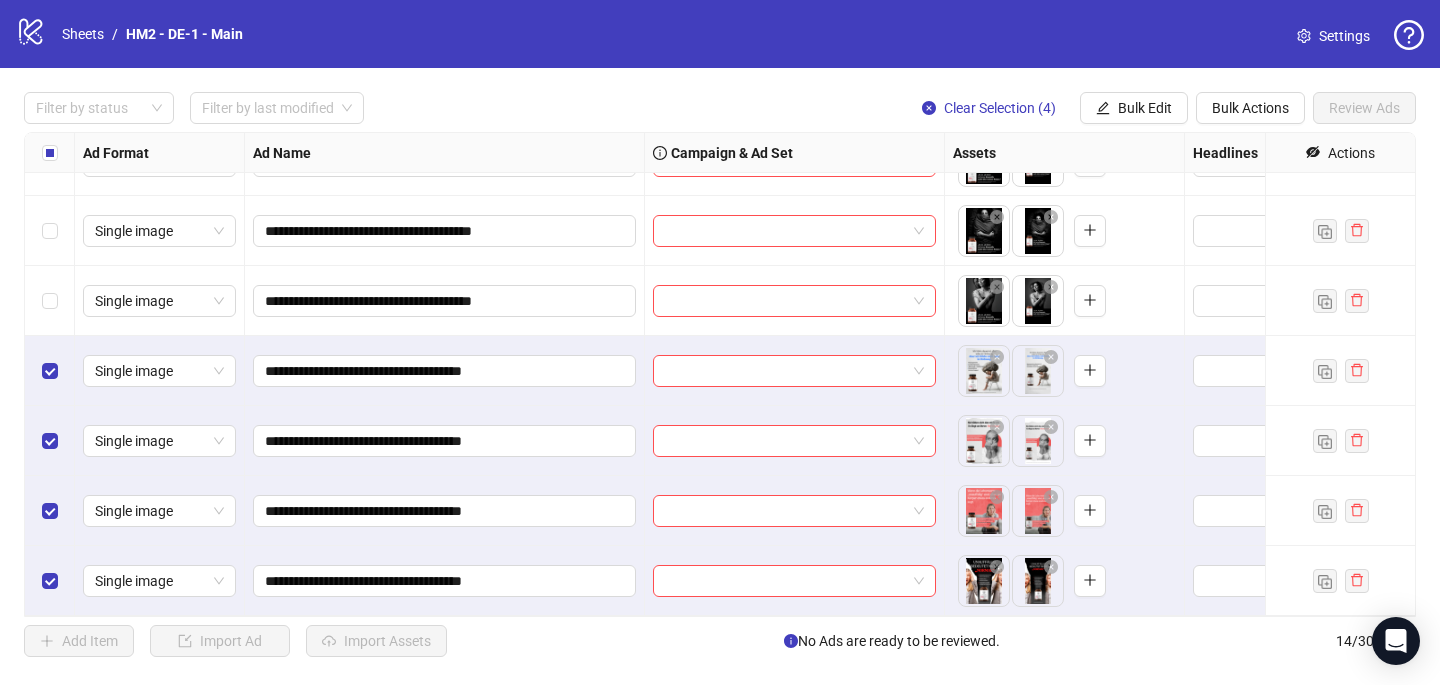 click at bounding box center [50, 153] 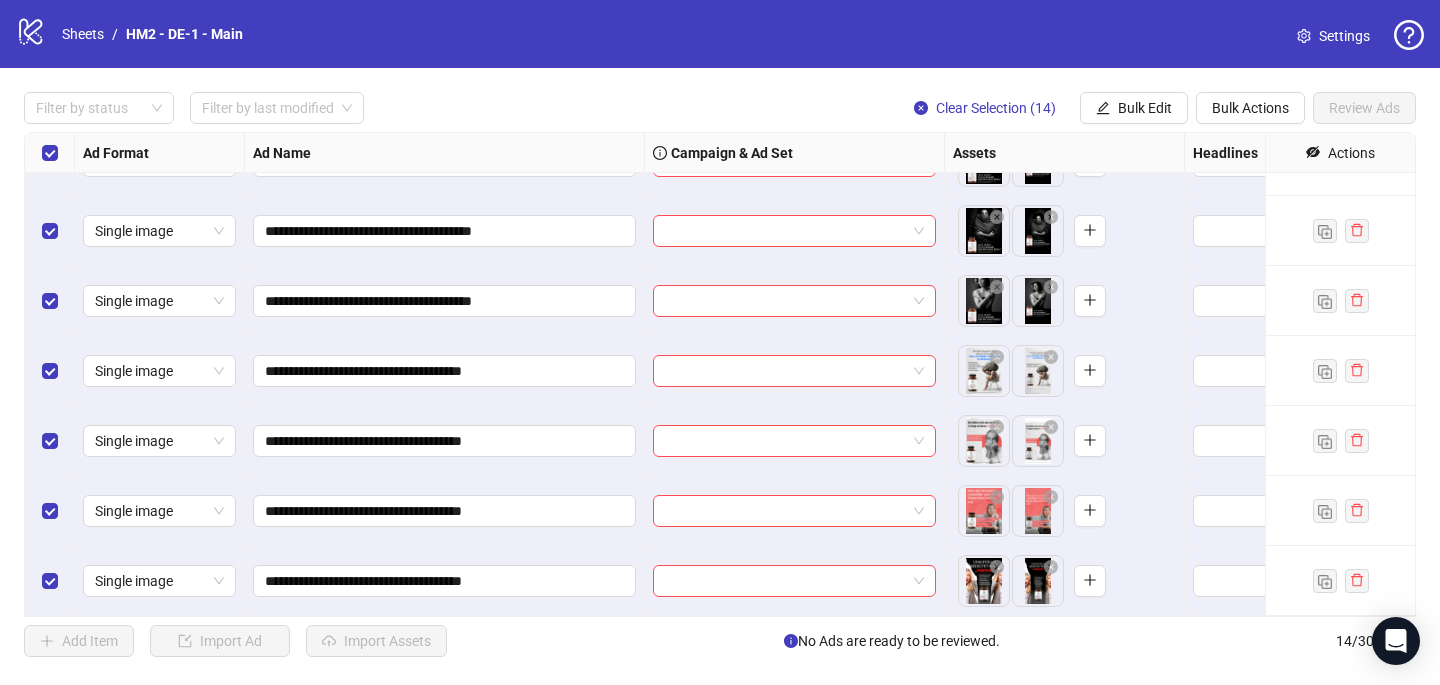 click at bounding box center (50, 153) 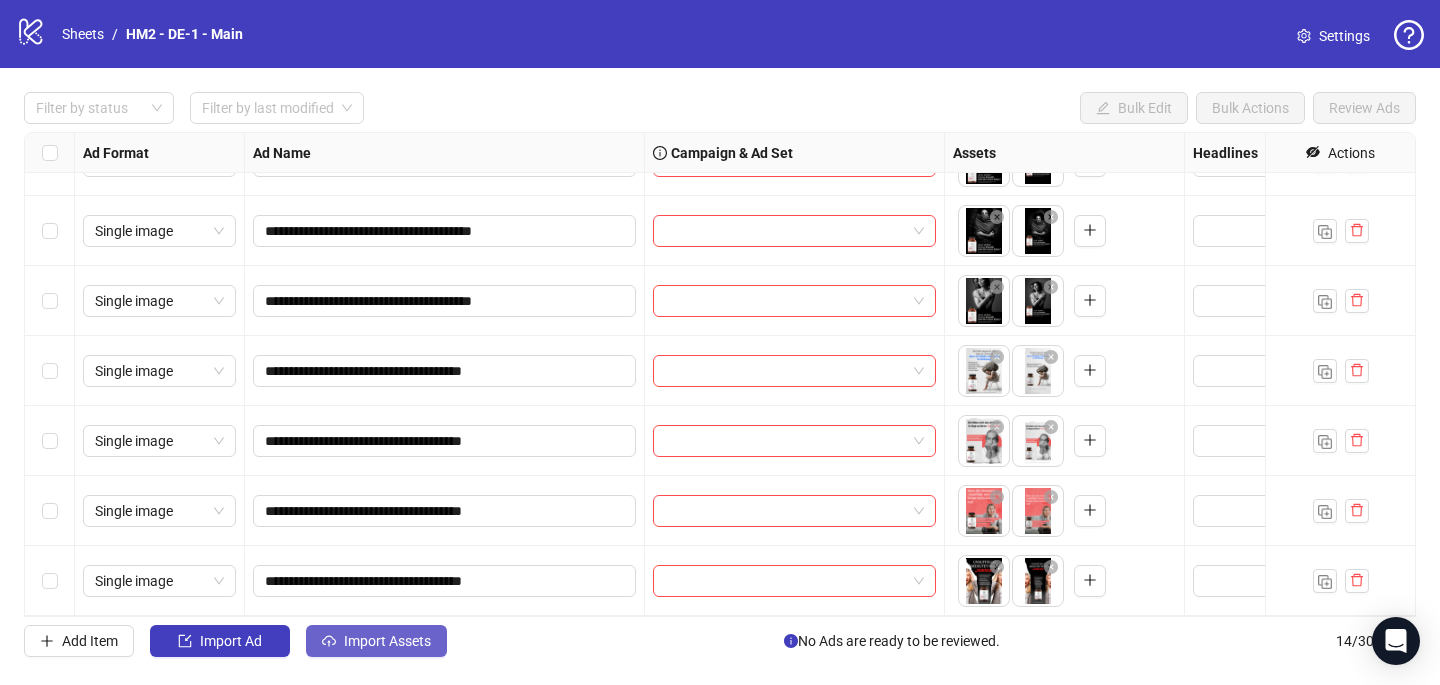 click on "Import Assets" at bounding box center (376, 641) 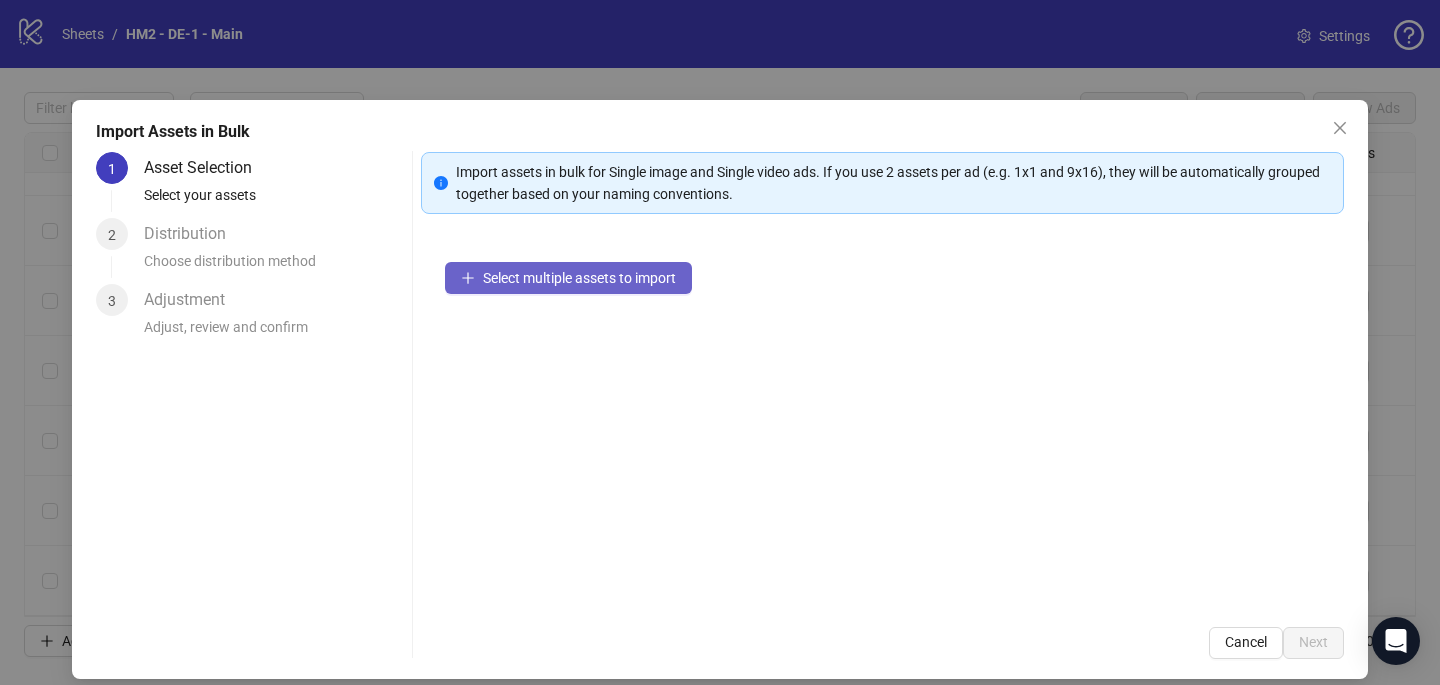 click on "Select multiple assets to import" at bounding box center [882, 420] 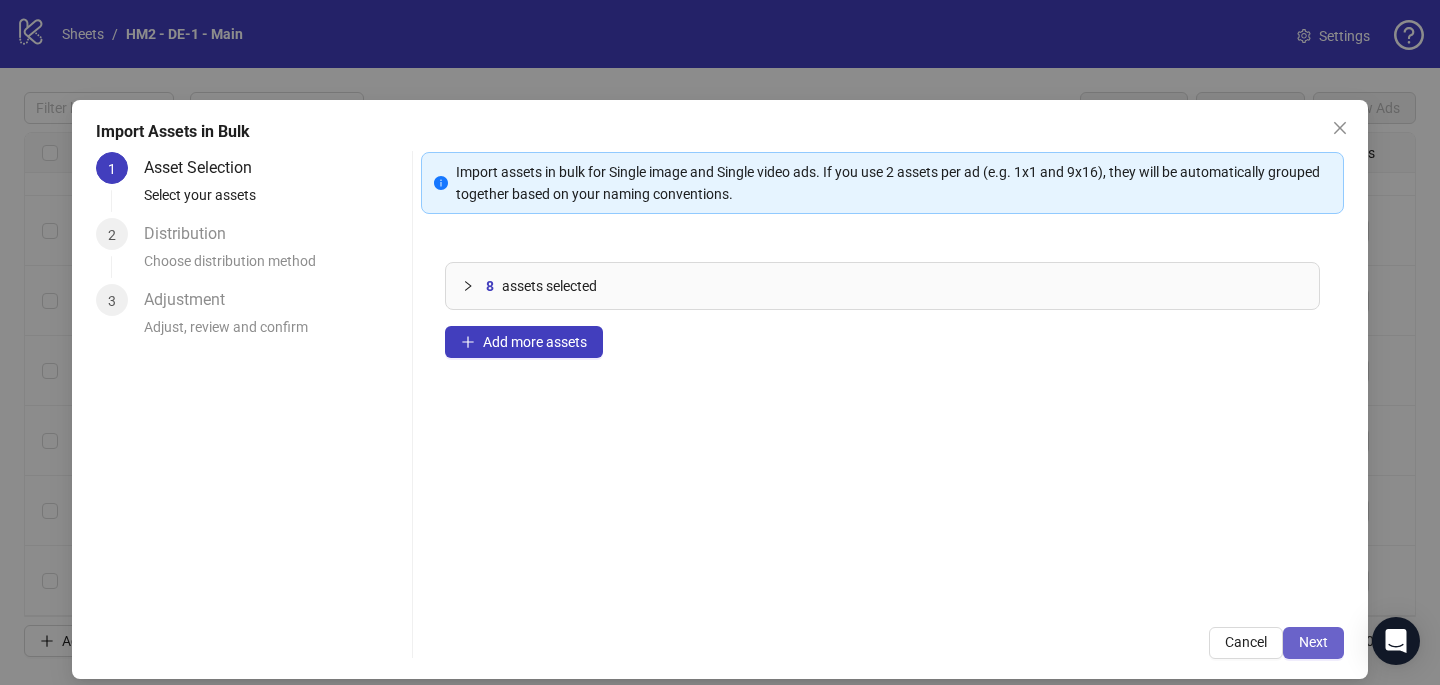 click on "Next" at bounding box center (1313, 643) 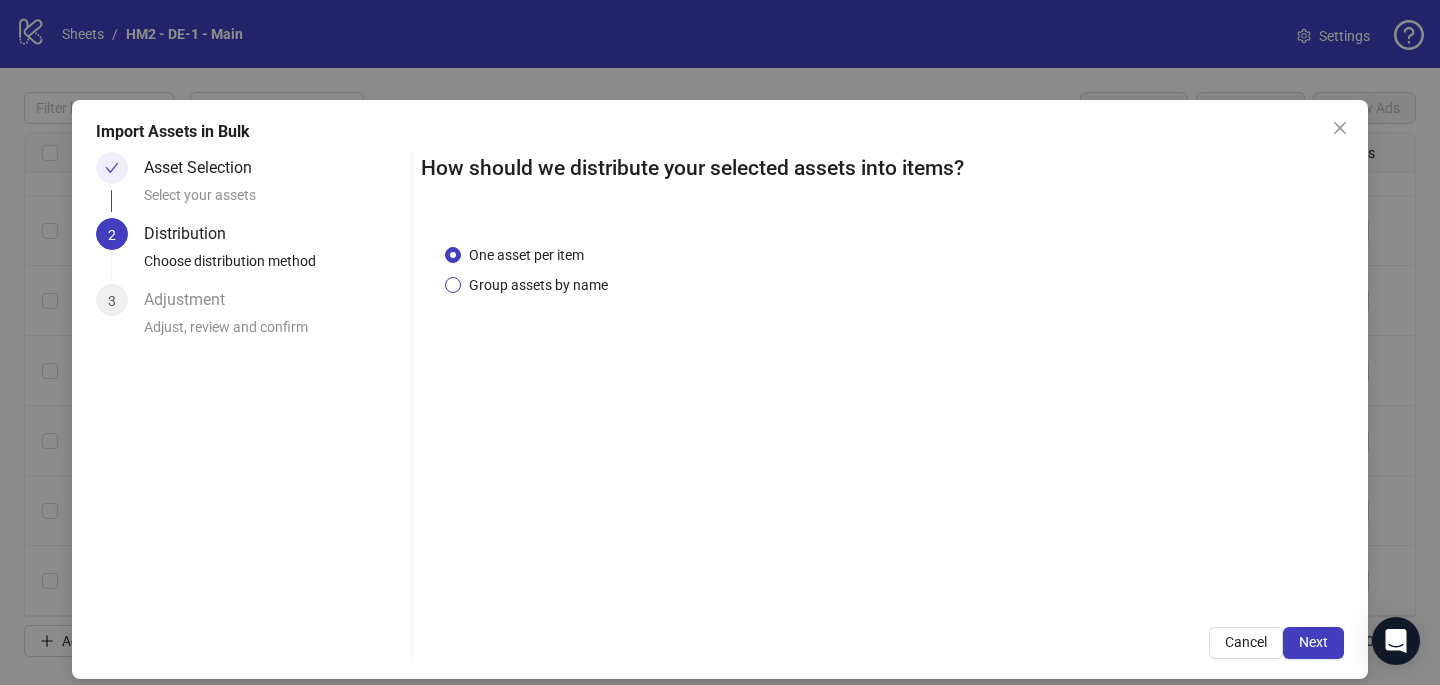 click on "Group assets by name" at bounding box center (538, 285) 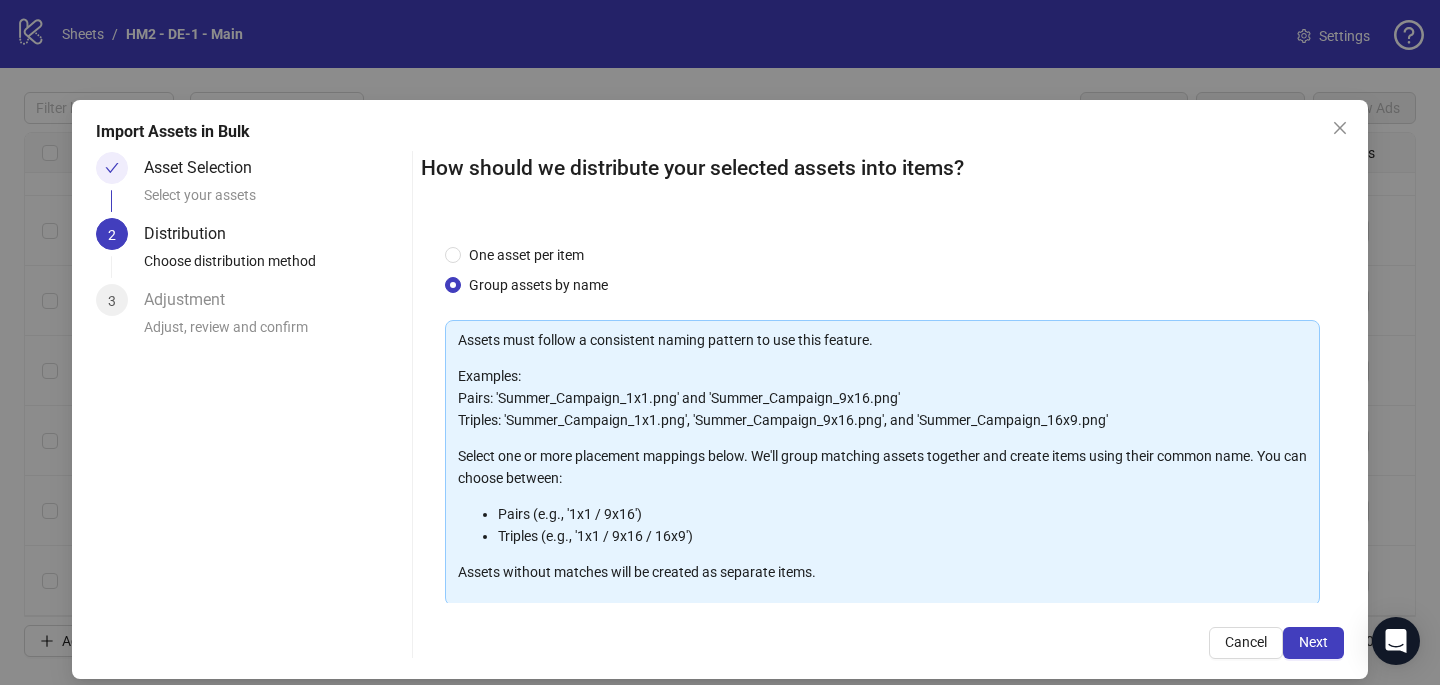 scroll, scrollTop: 203, scrollLeft: 0, axis: vertical 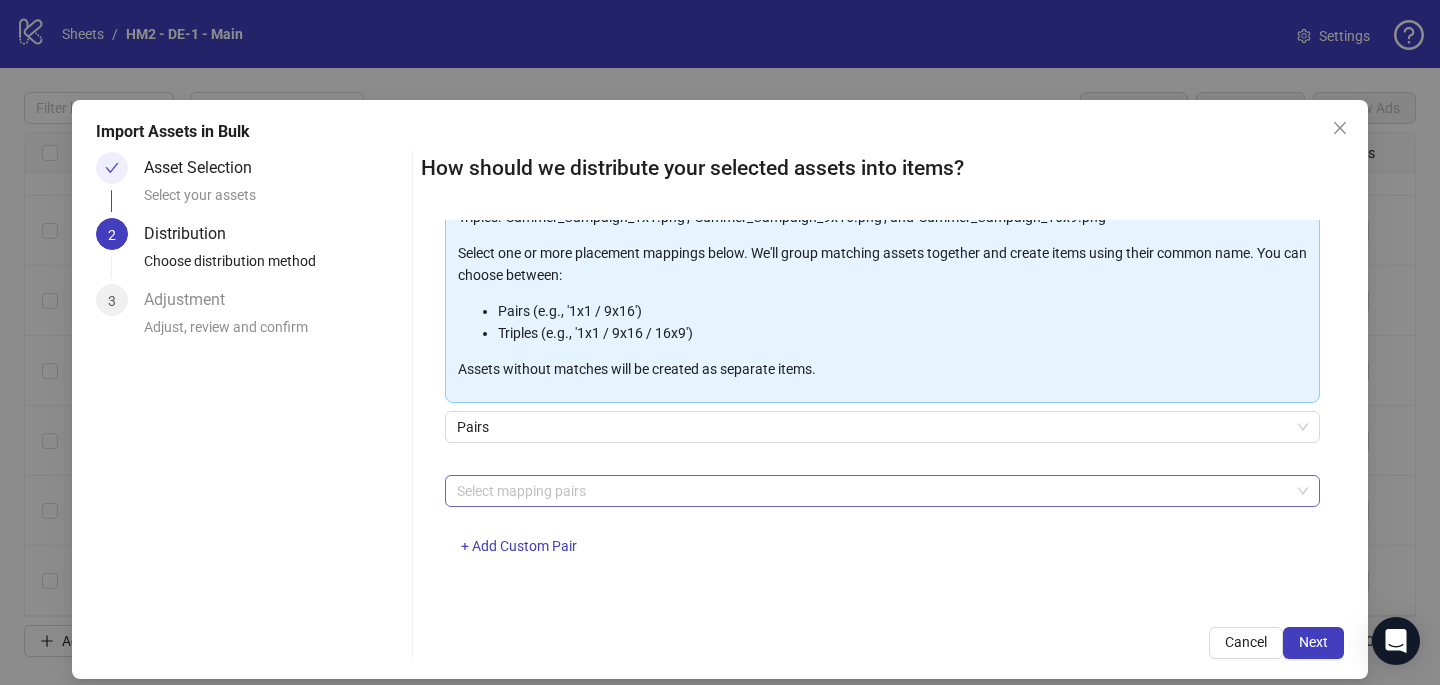 click at bounding box center (872, 491) 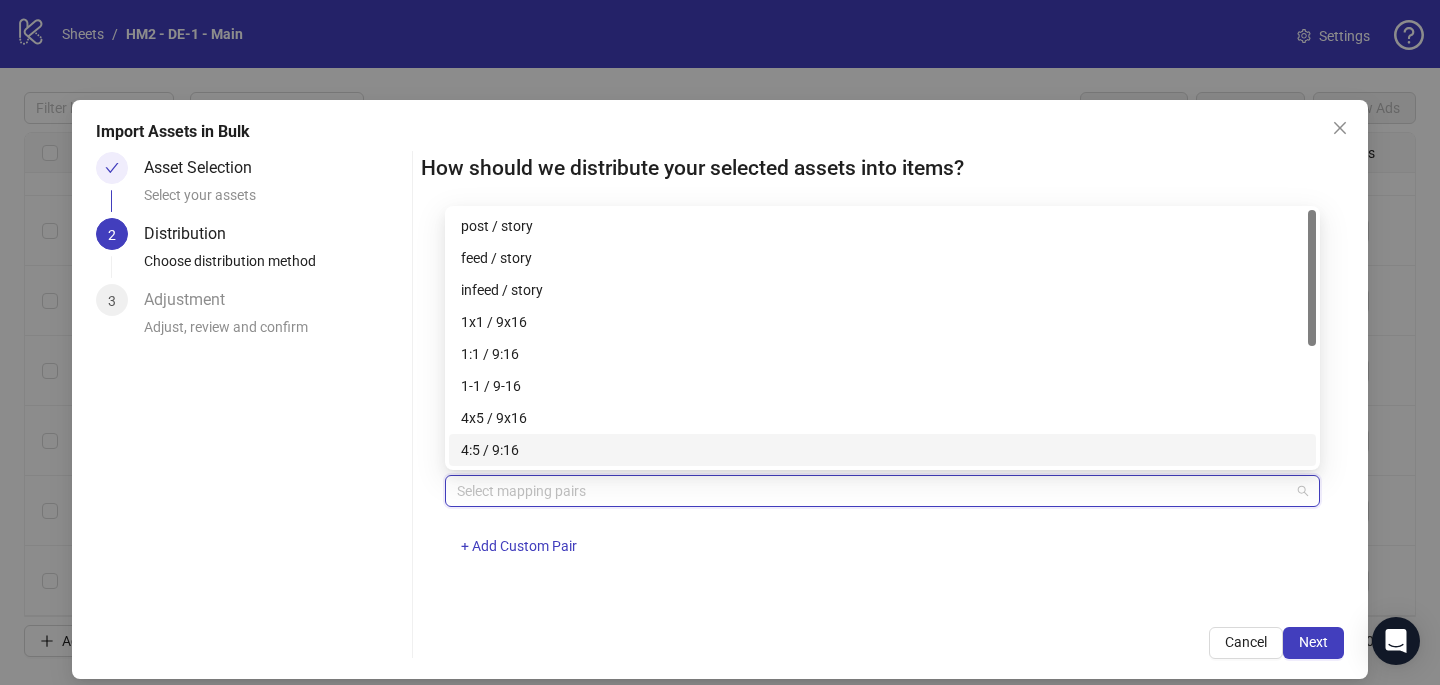 click on "4:5 / 9:16" at bounding box center (882, 450) 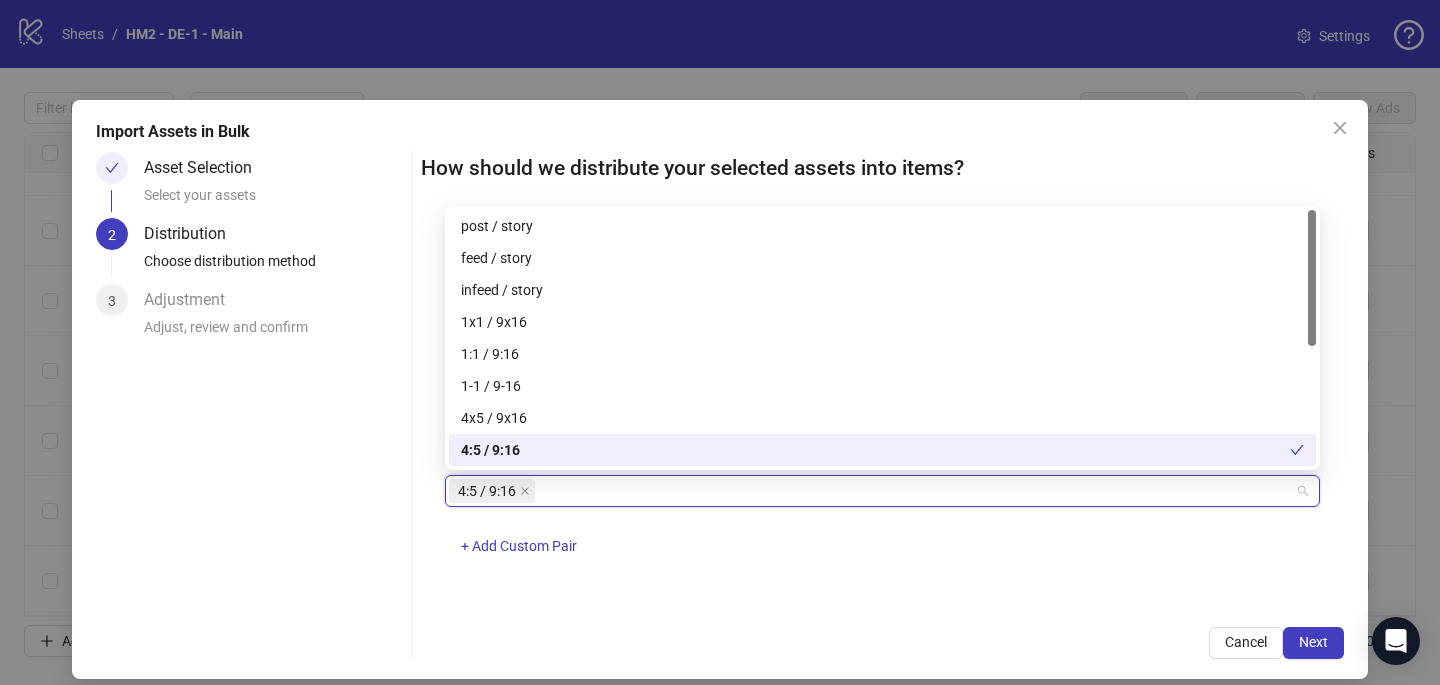 click on "4:5 / 9:16" at bounding box center (875, 450) 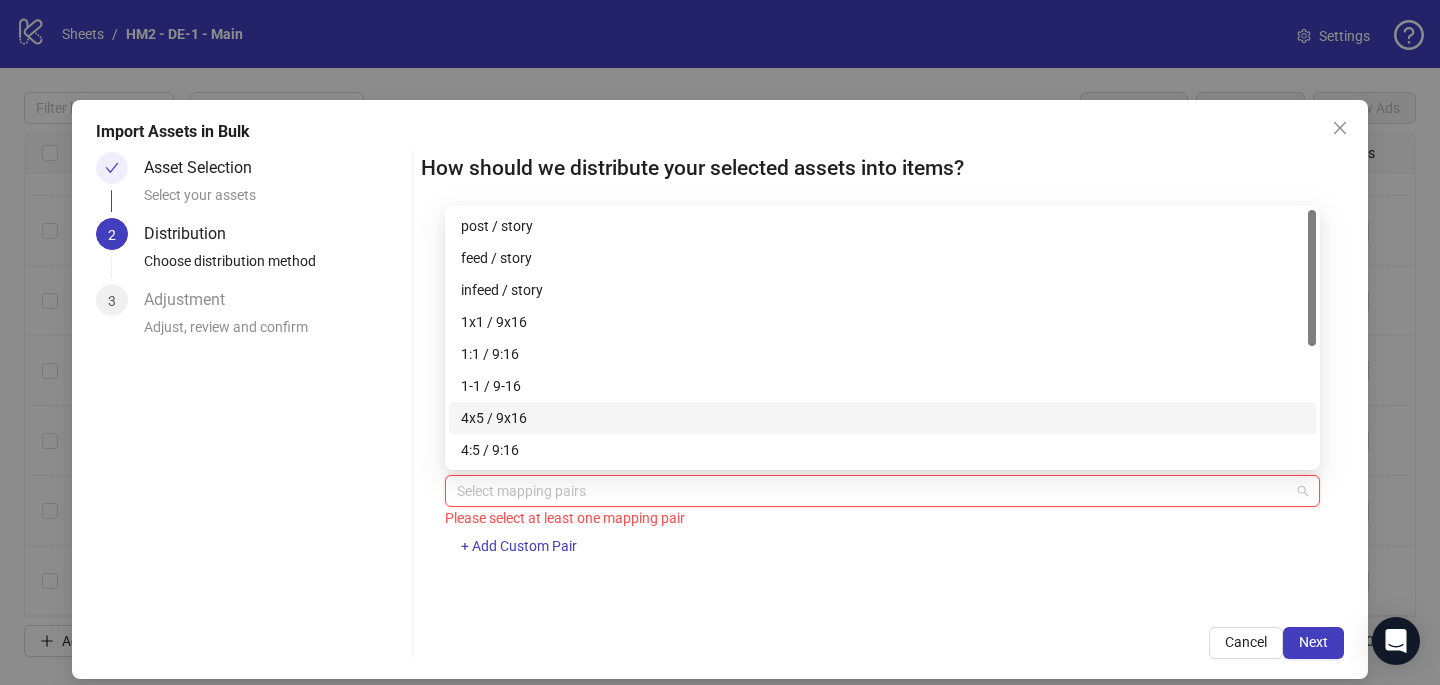 click on "4x5 / 9x16" at bounding box center (882, 418) 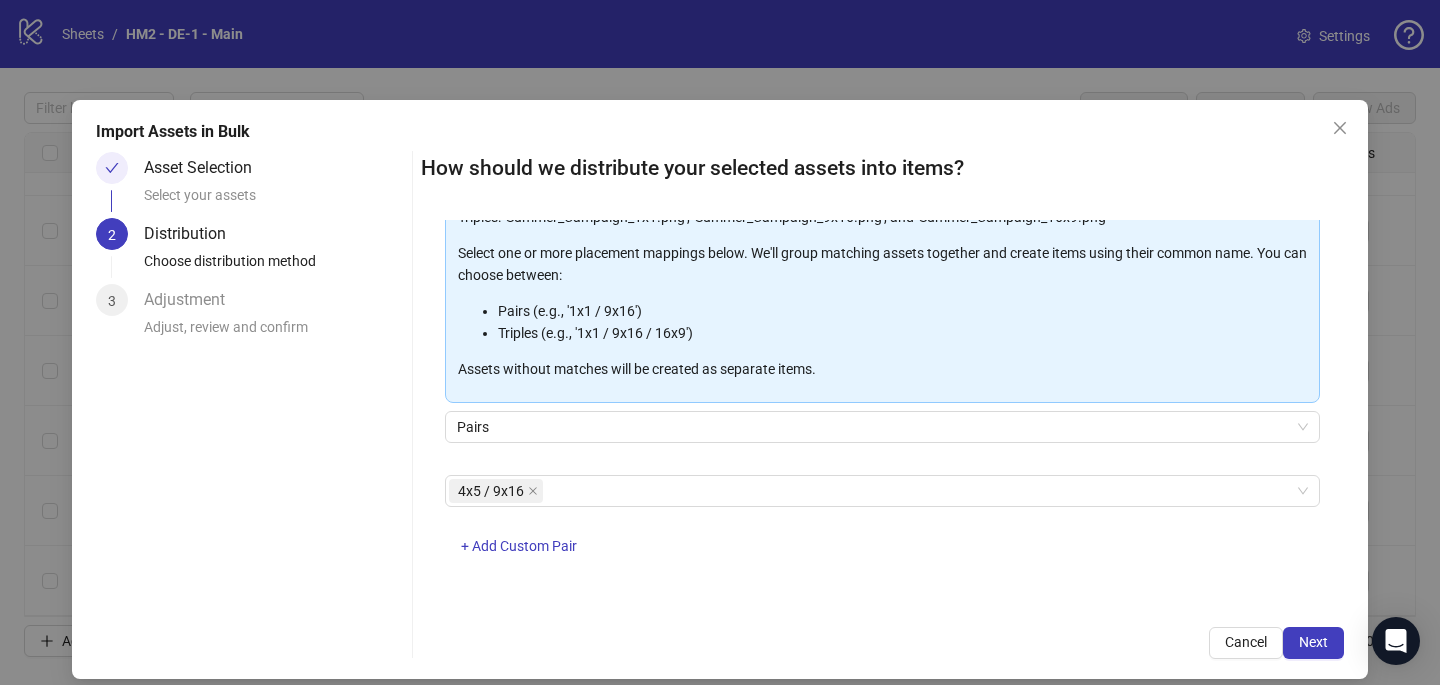 click on "4x5 / 9x16   + Add Custom Pair" at bounding box center [882, 527] 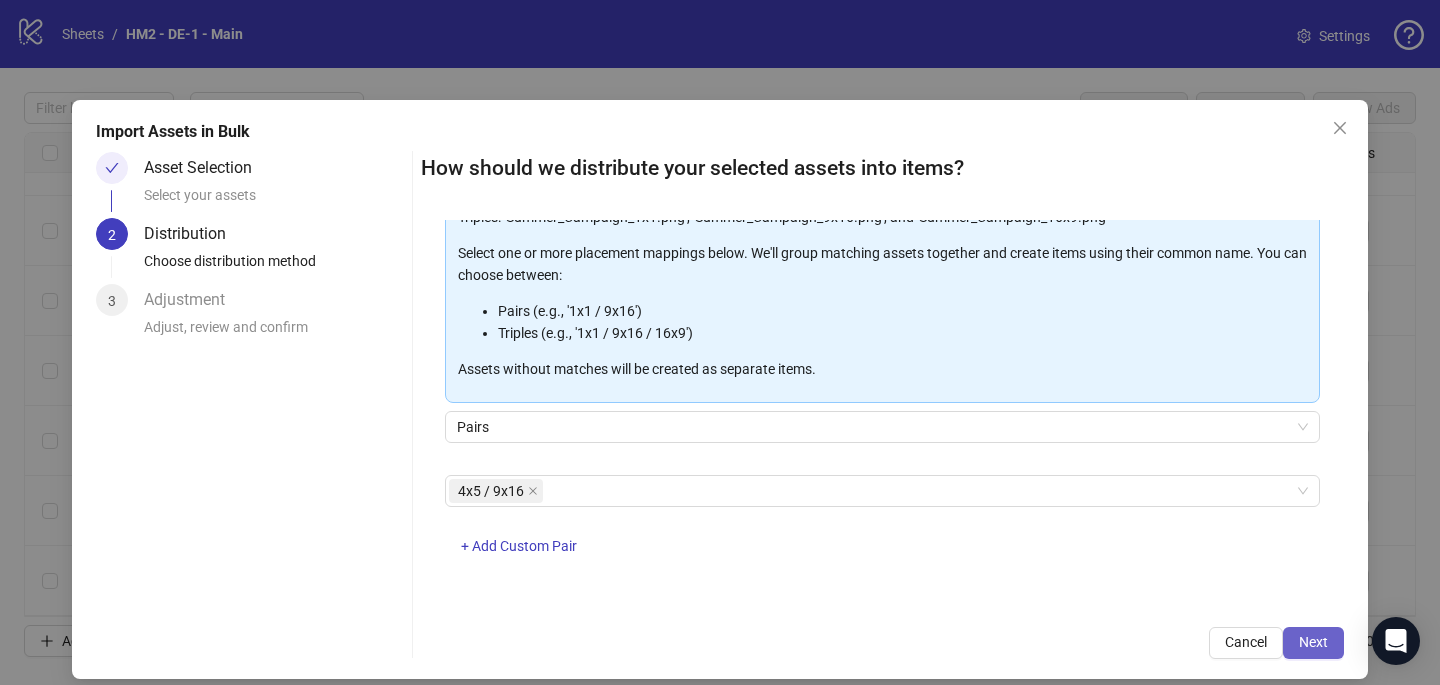 click on "Next" at bounding box center [1313, 642] 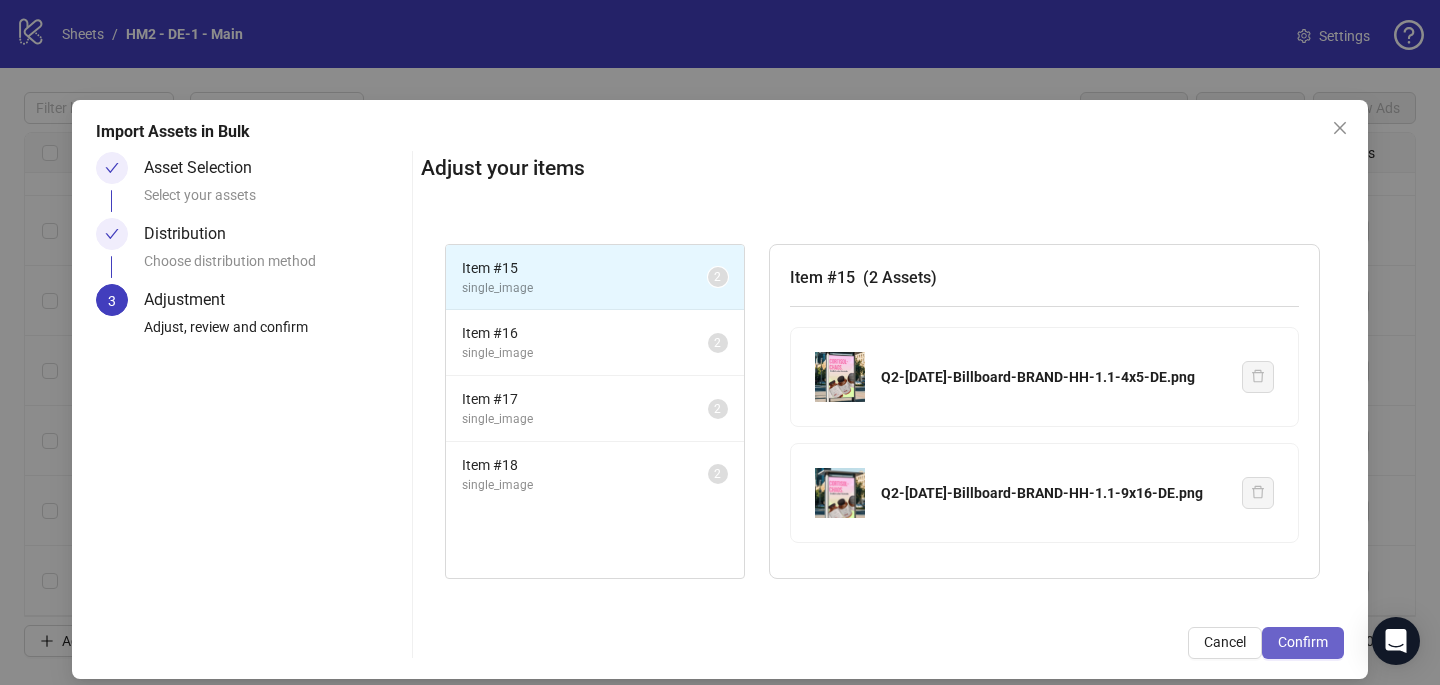 click on "Confirm" at bounding box center (1303, 642) 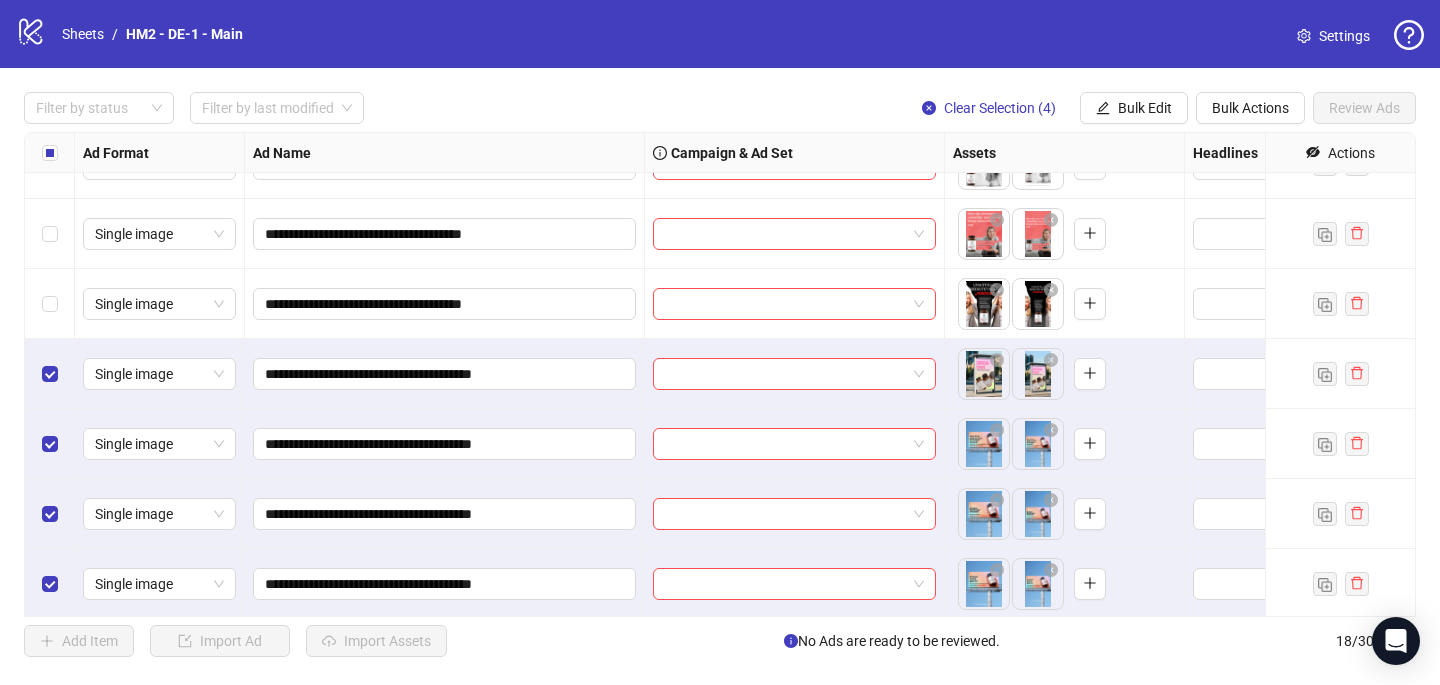 scroll, scrollTop: 817, scrollLeft: 0, axis: vertical 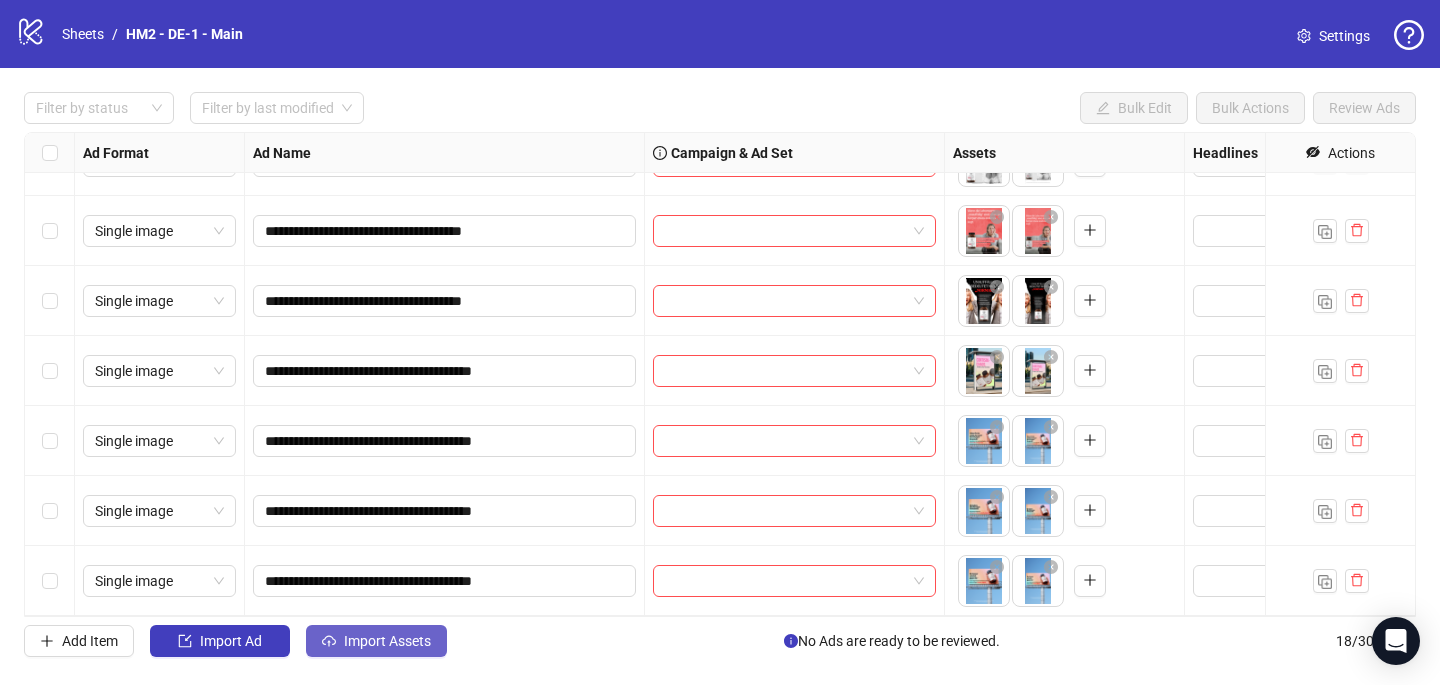 click on "Import Assets" at bounding box center (387, 641) 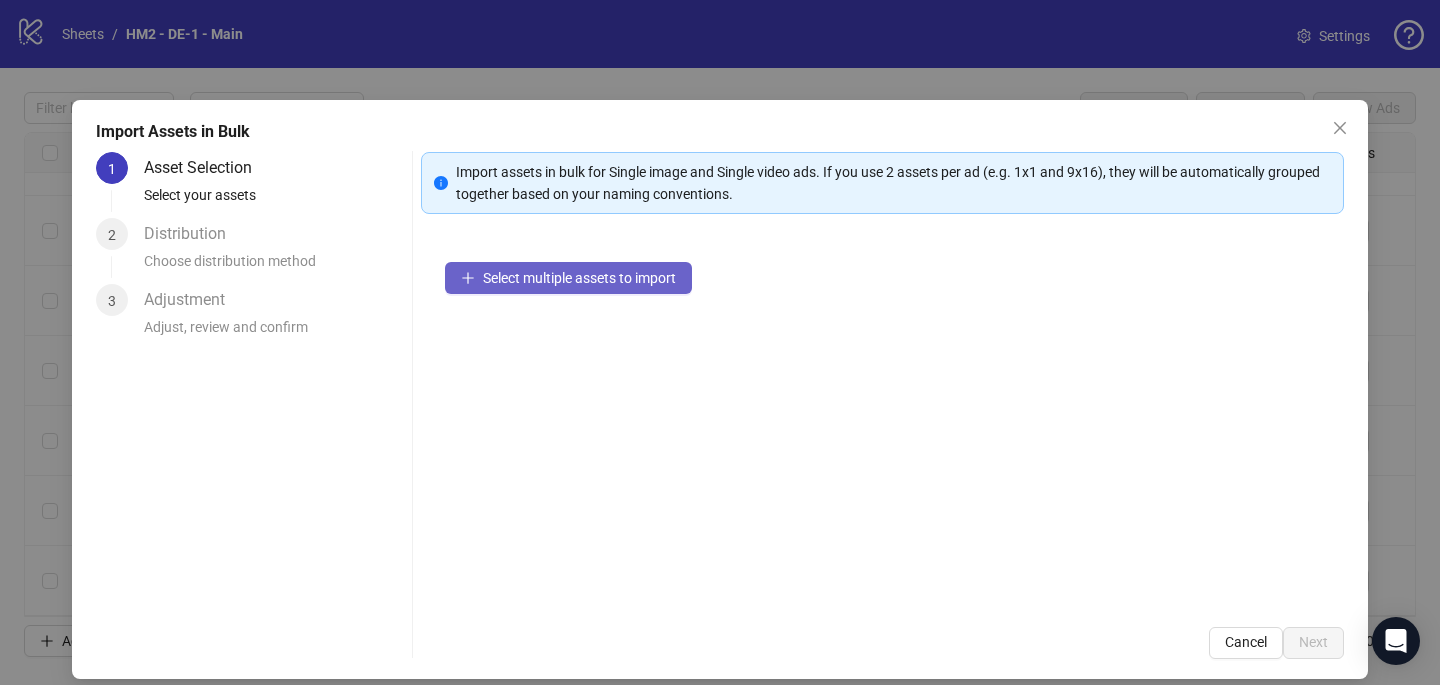 click on "Select multiple assets to import" at bounding box center [579, 278] 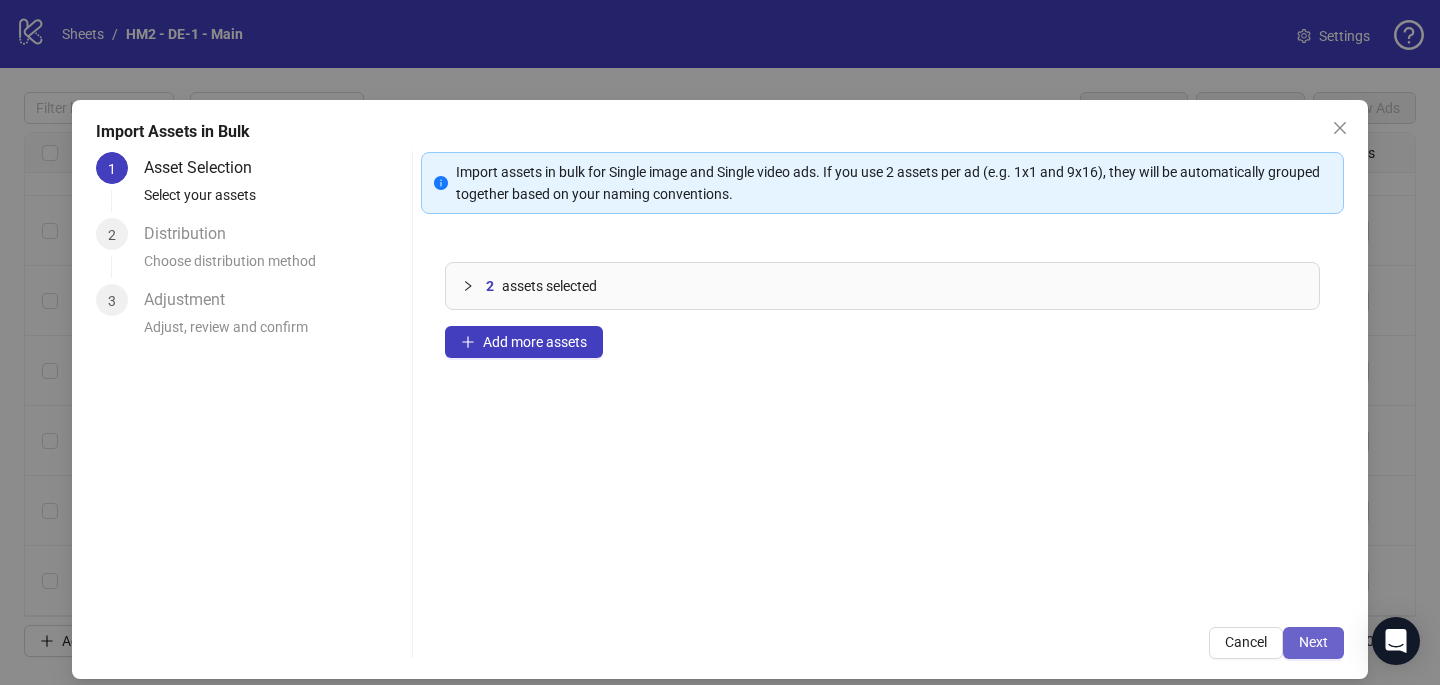 click on "Next" at bounding box center [1313, 643] 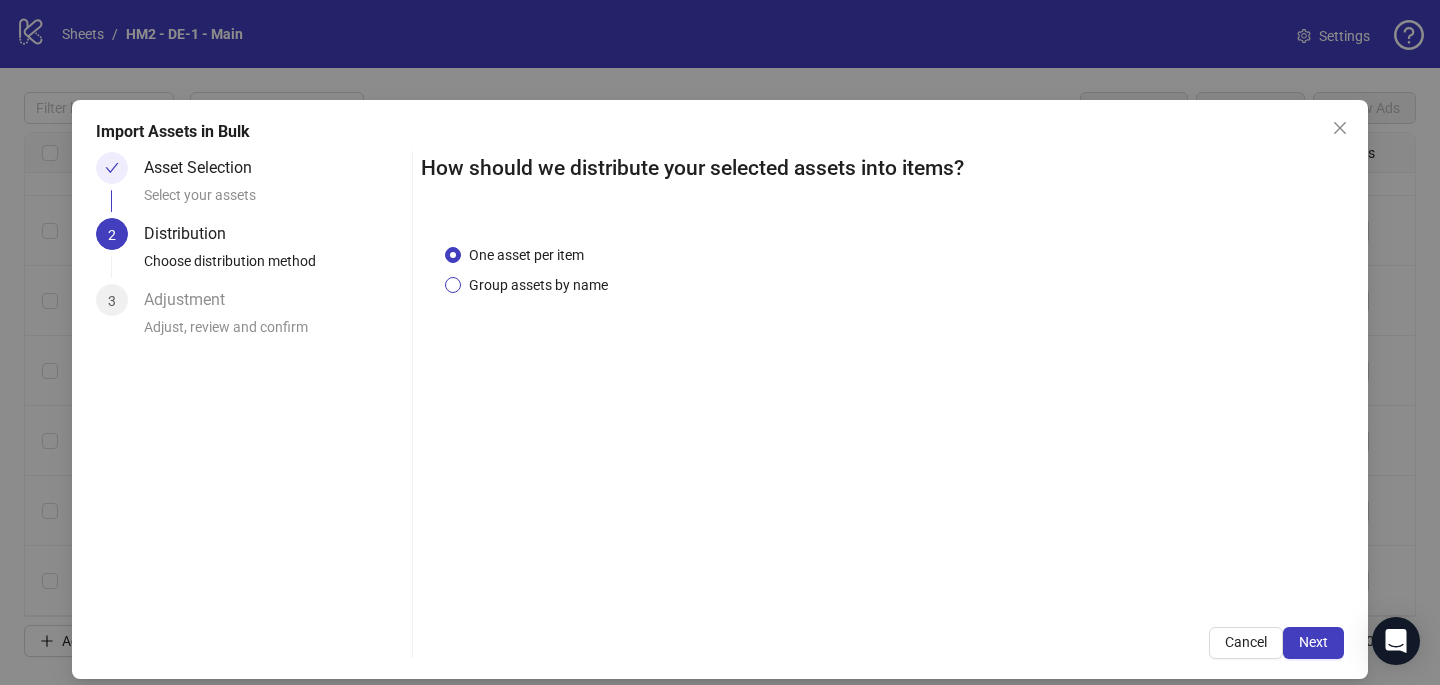 click on "Group assets by name" at bounding box center [538, 285] 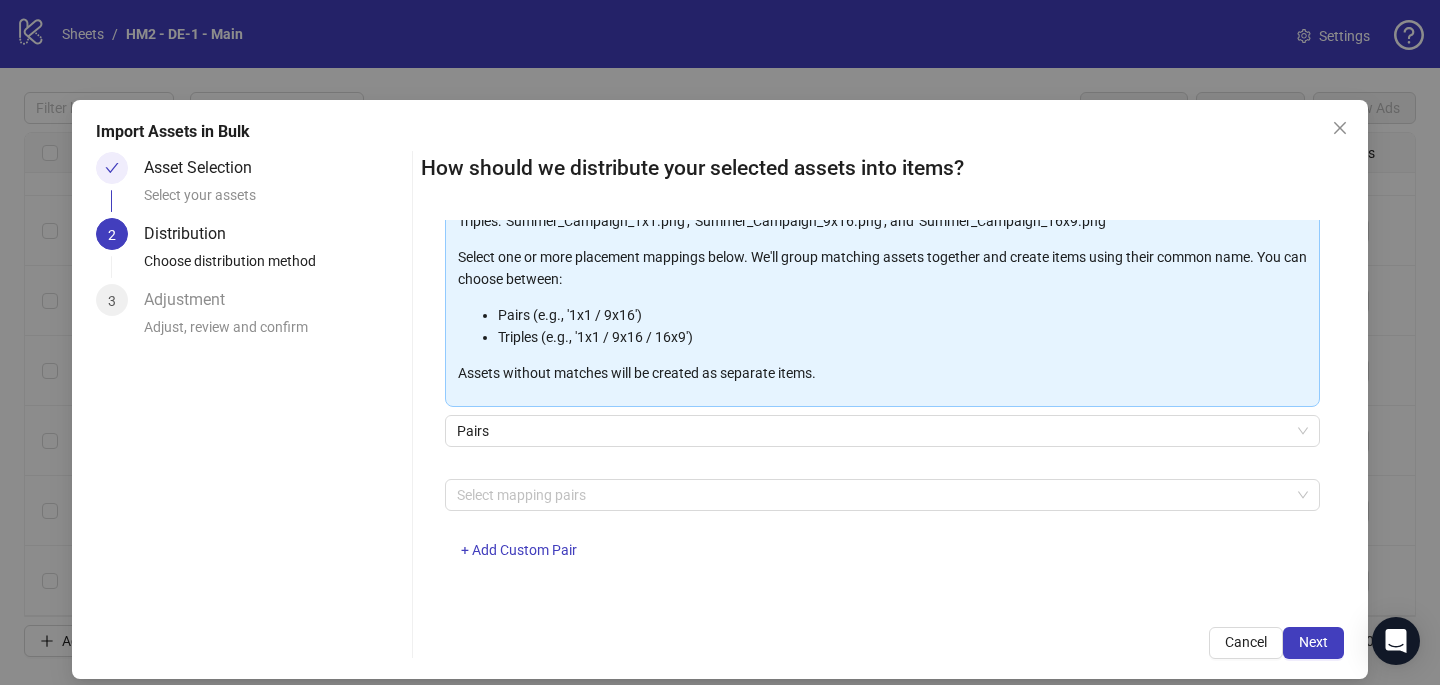 scroll, scrollTop: 203, scrollLeft: 0, axis: vertical 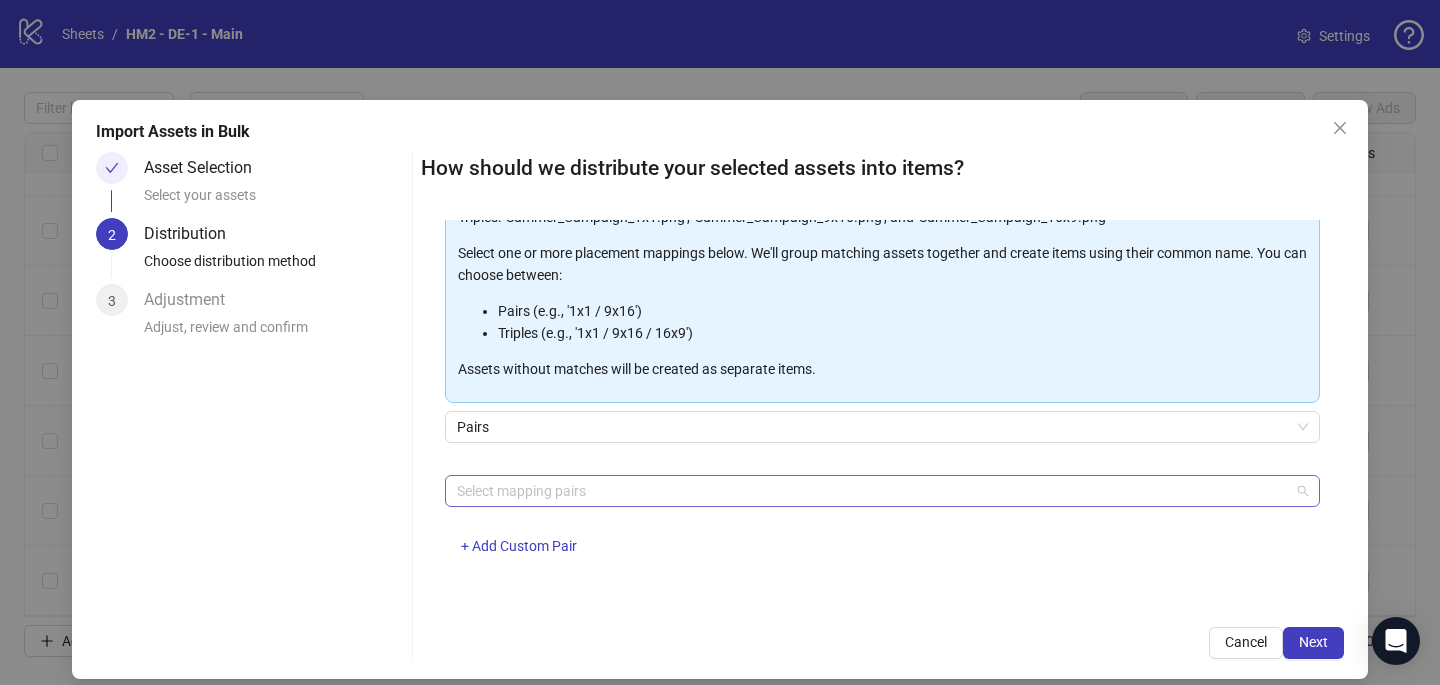 click at bounding box center [872, 491] 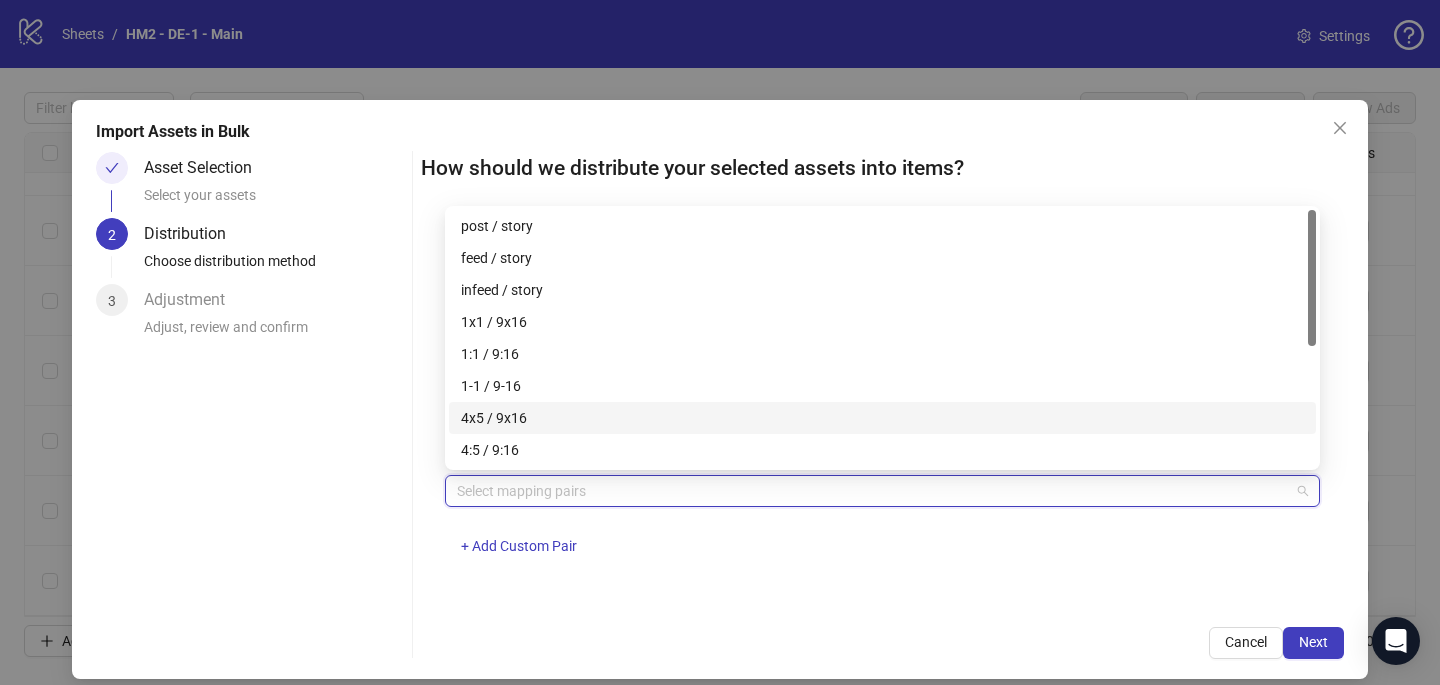 click on "4x5 / 9x16" at bounding box center [882, 418] 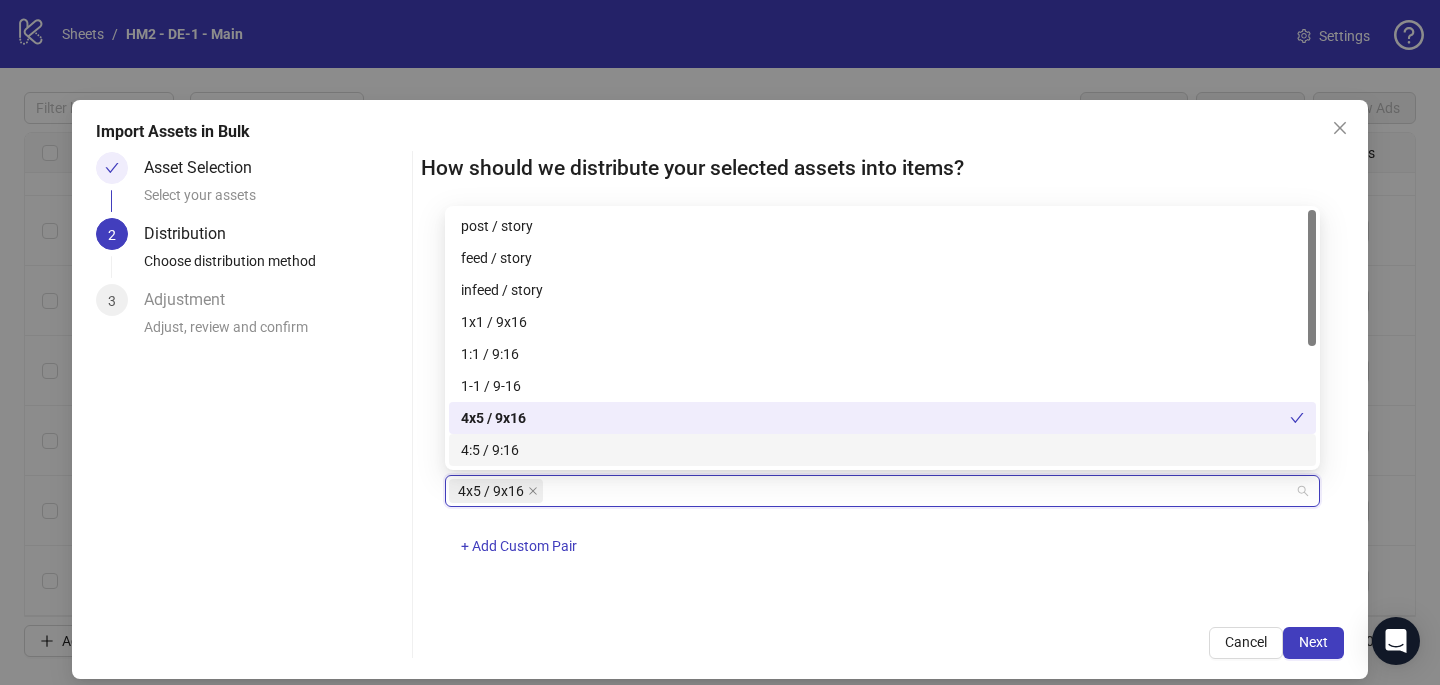 click on "4x5 / 9x16   + Add Custom Pair" at bounding box center [882, 527] 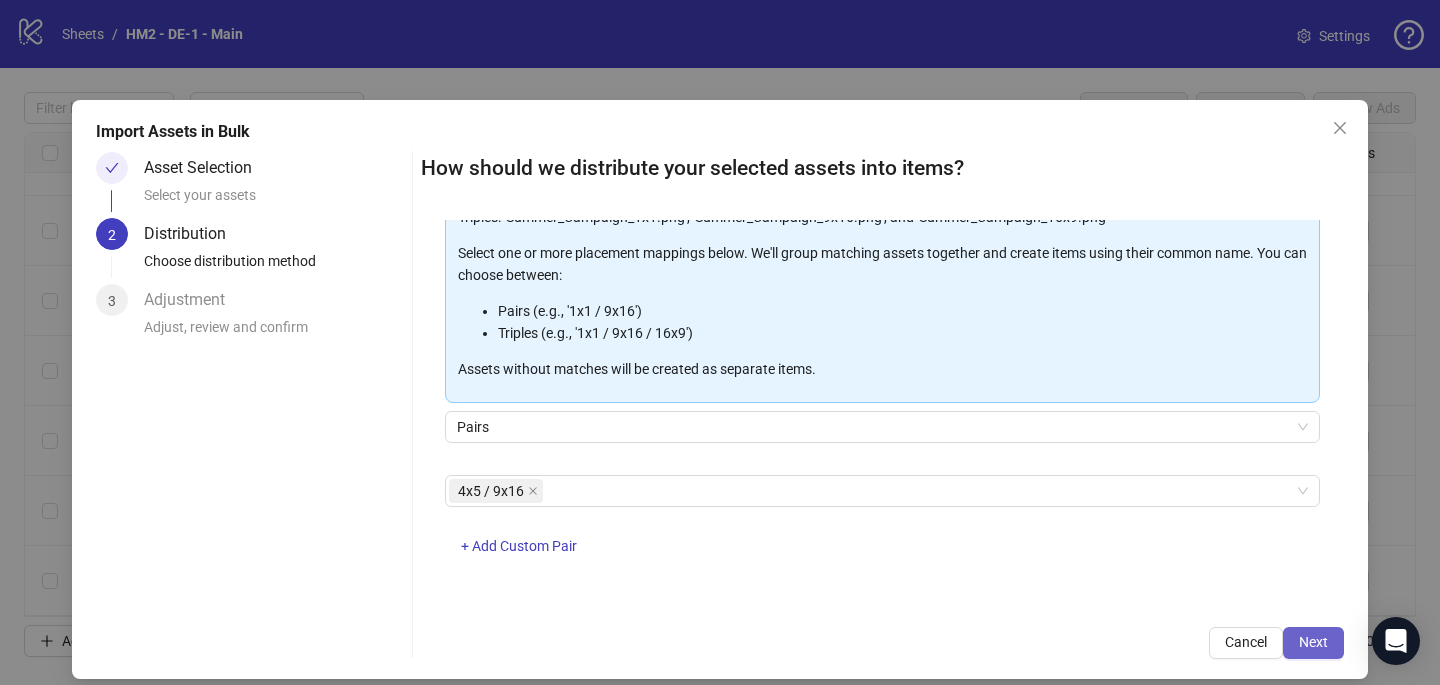 click on "Next" at bounding box center [1313, 642] 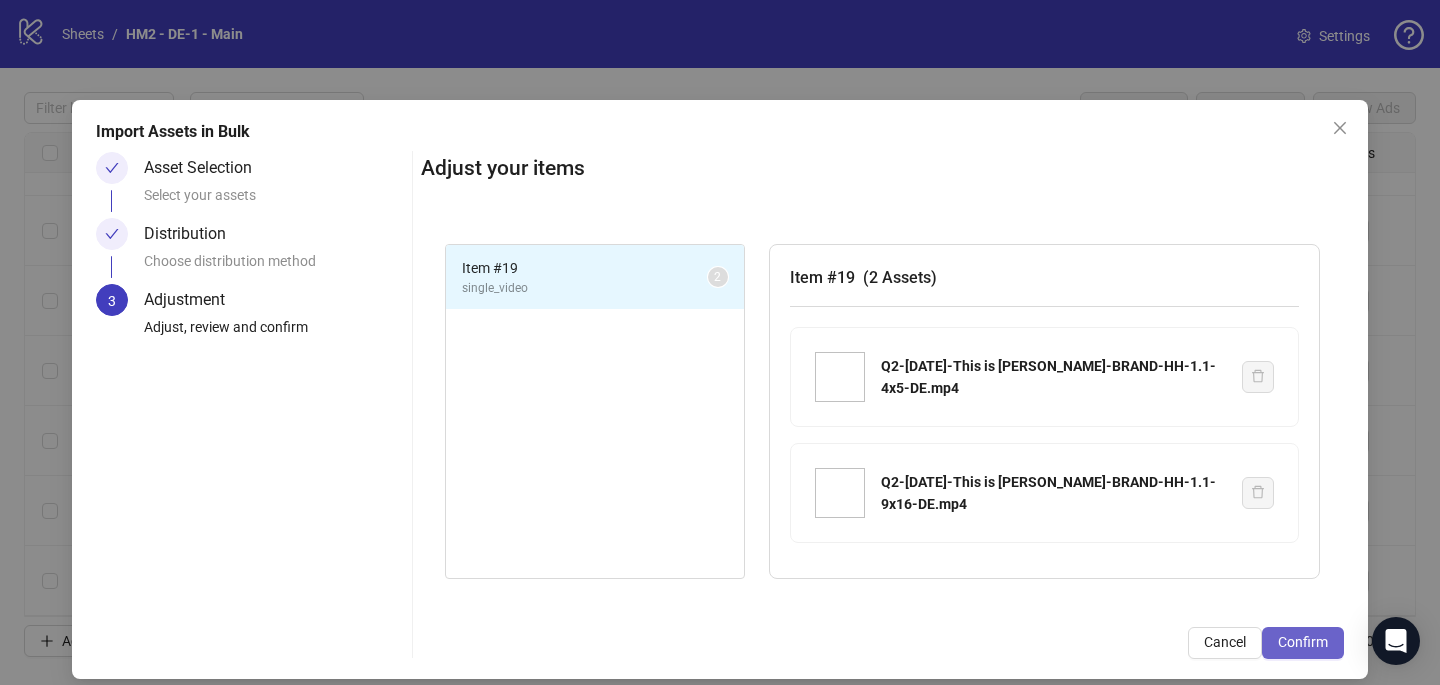 click on "Confirm" at bounding box center [1303, 642] 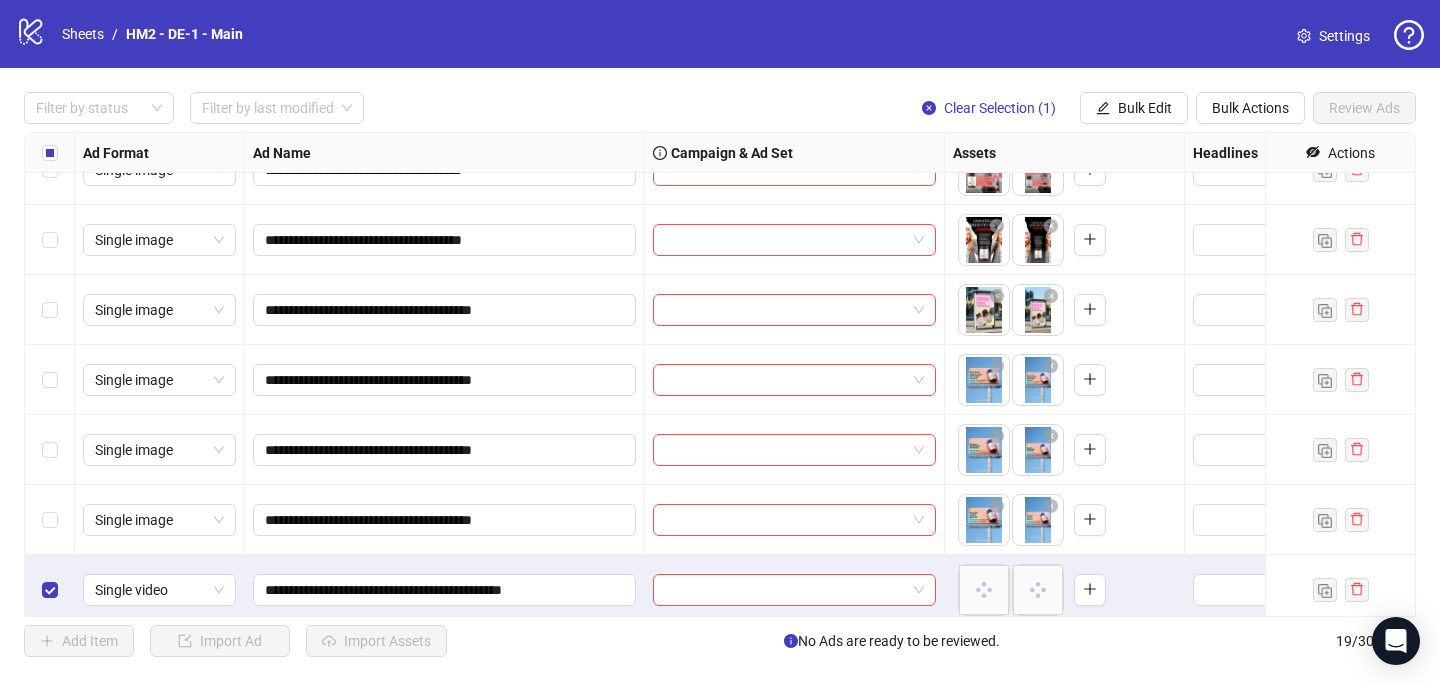 scroll, scrollTop: 887, scrollLeft: 0, axis: vertical 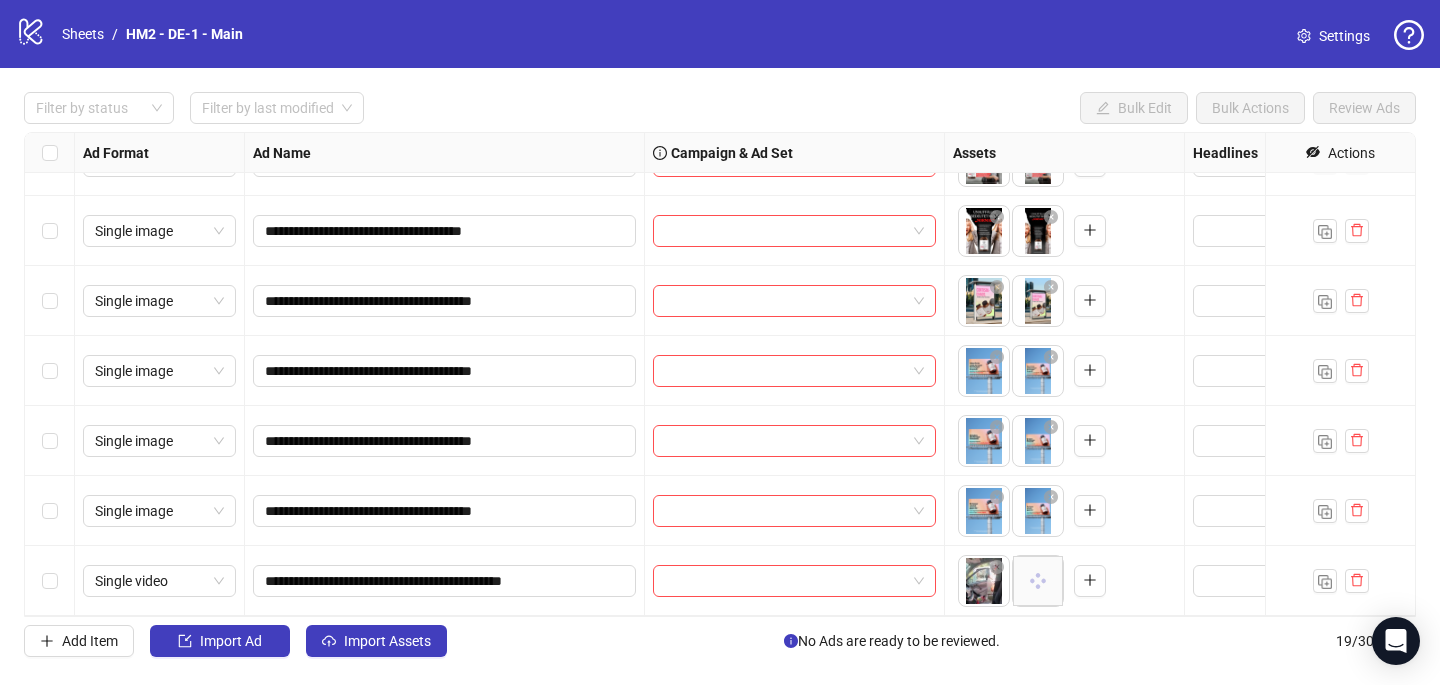 click on "**********" at bounding box center (720, 374) 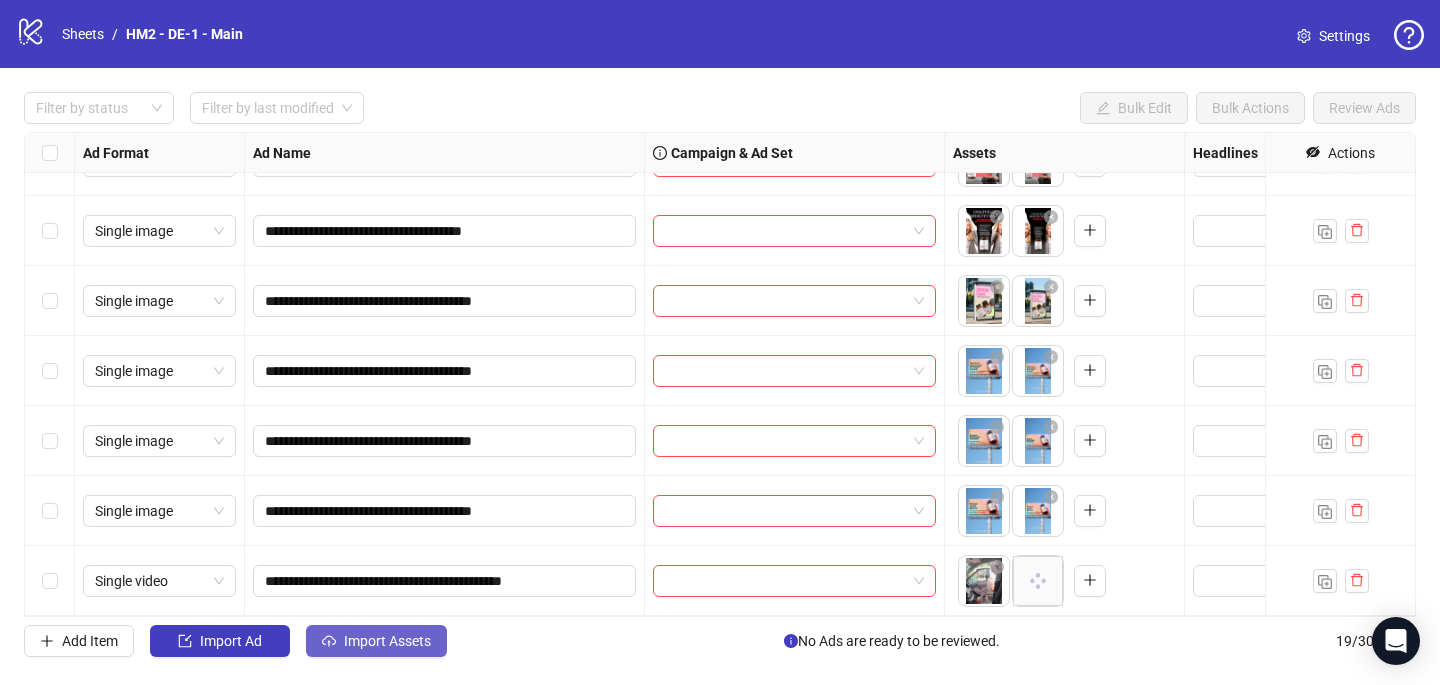 click on "Import Assets" at bounding box center (387, 641) 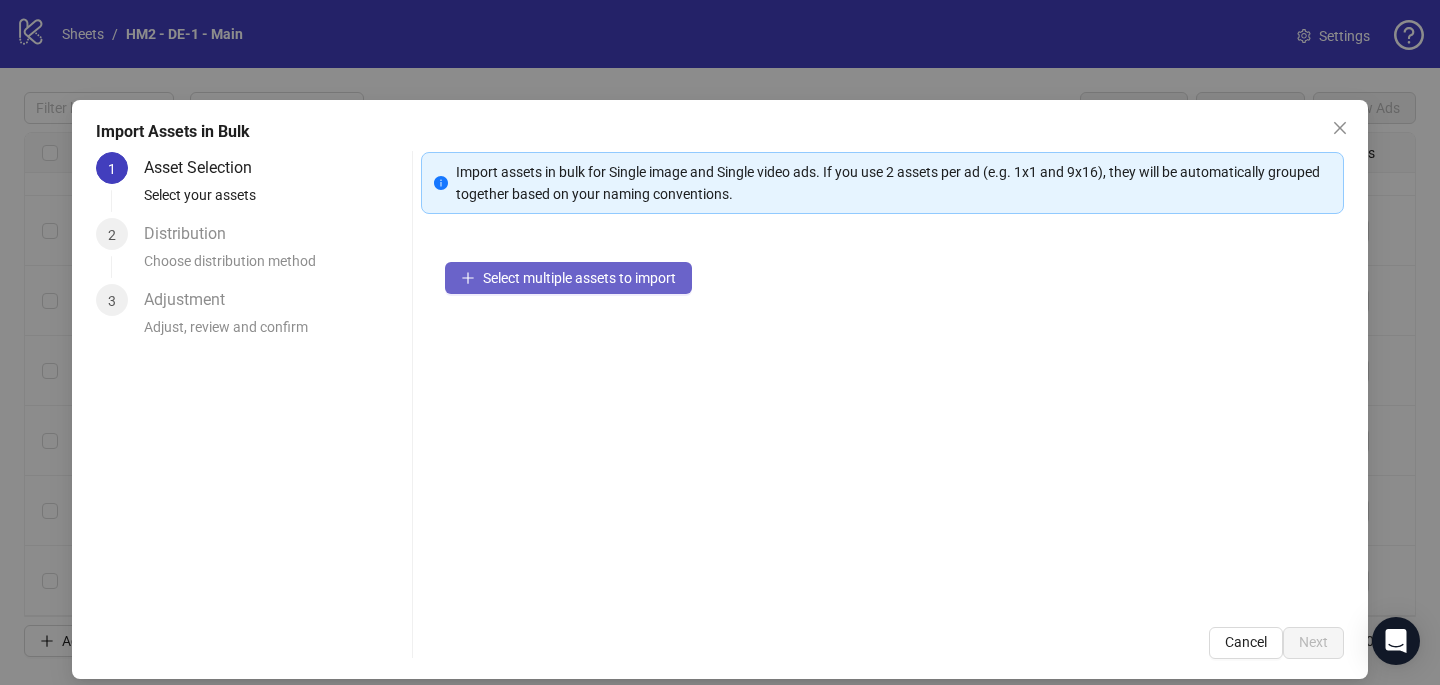 click on "Select multiple assets to import" at bounding box center [579, 278] 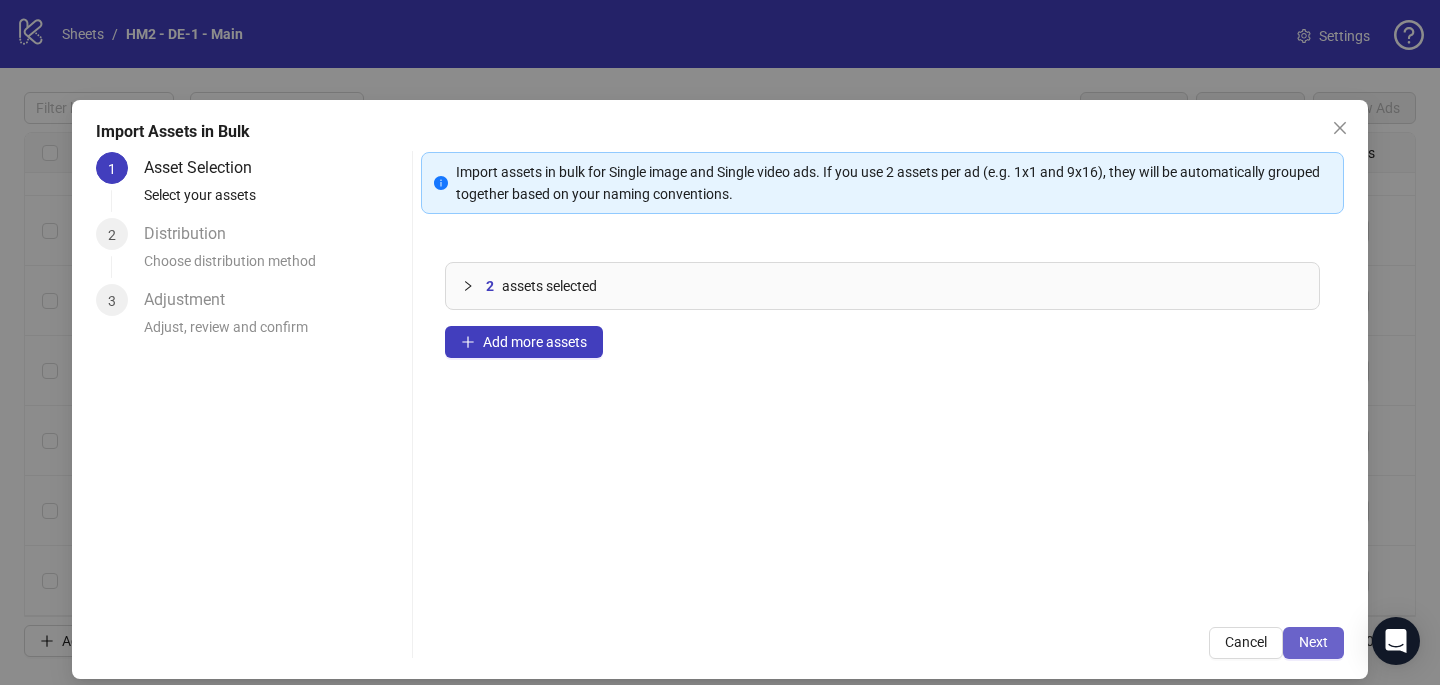click on "Next" at bounding box center [1313, 642] 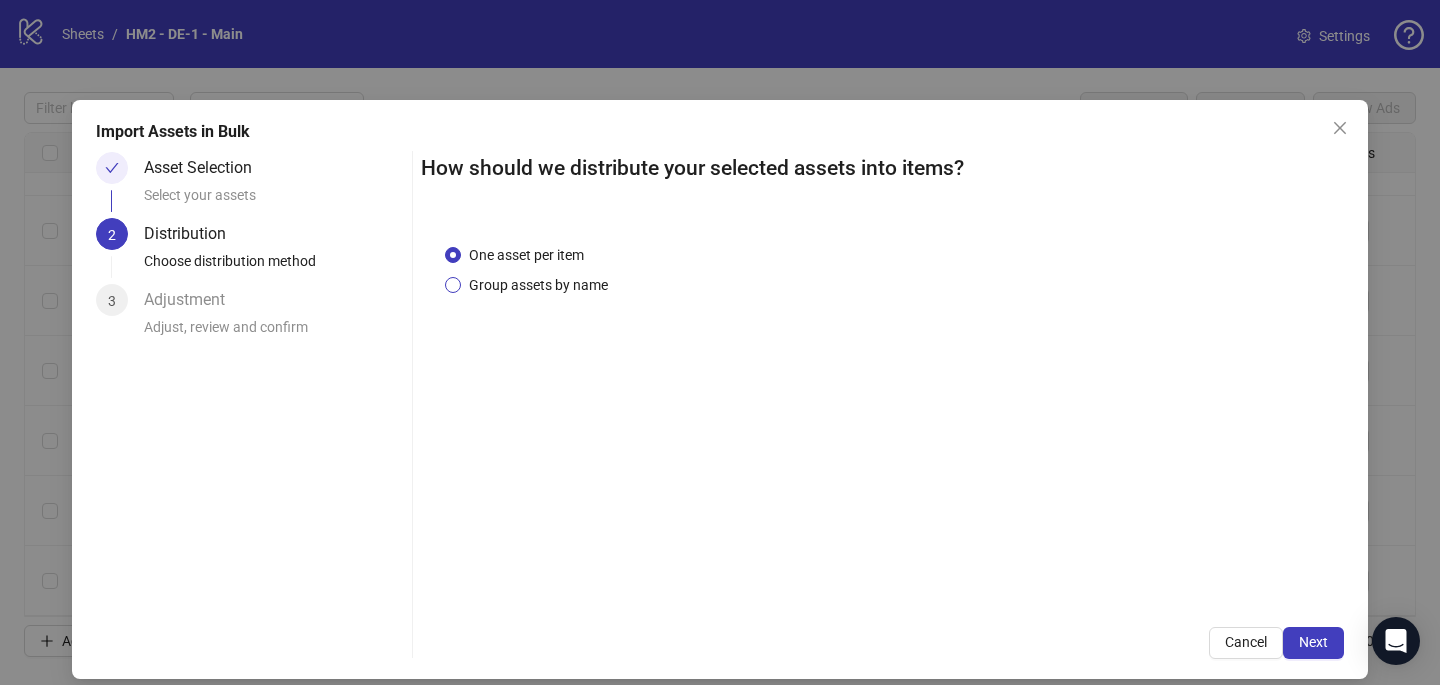 click on "Group assets by name" at bounding box center [538, 285] 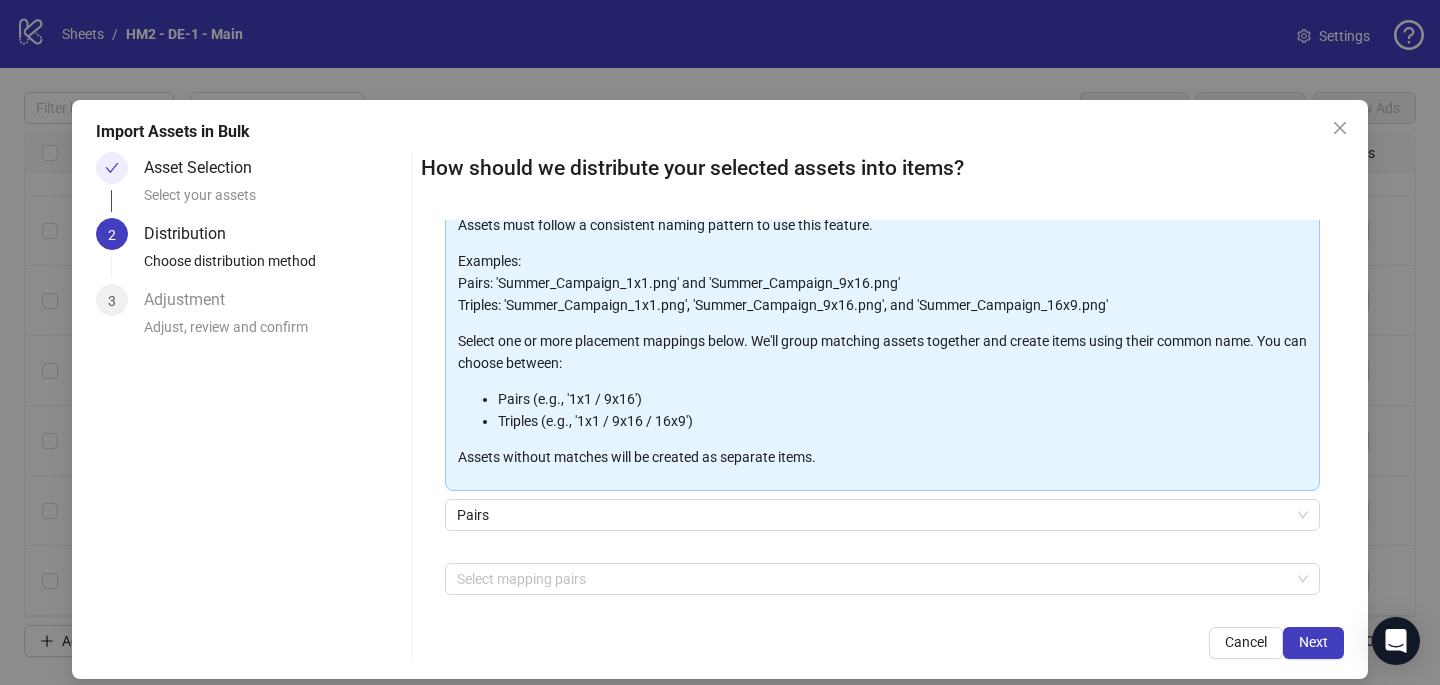 scroll, scrollTop: 203, scrollLeft: 0, axis: vertical 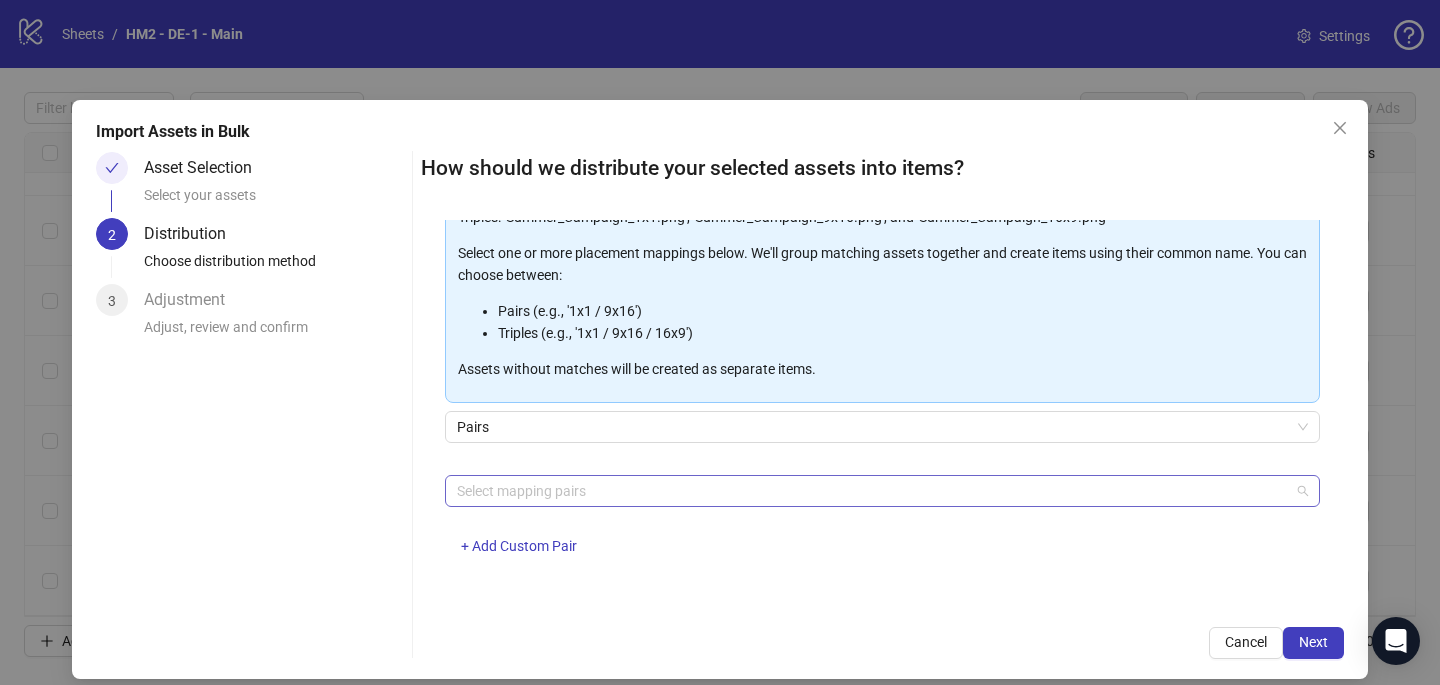 click at bounding box center (872, 491) 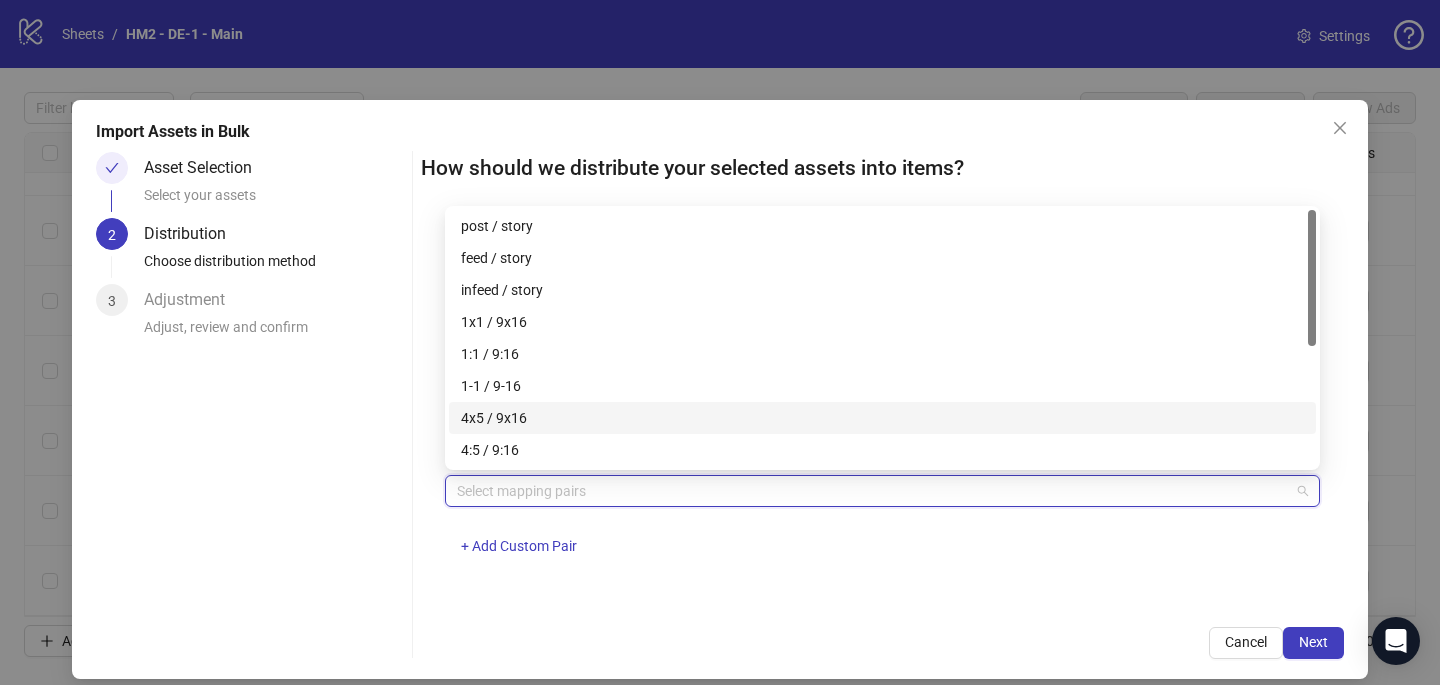 click on "4x5 / 9x16" at bounding box center [882, 418] 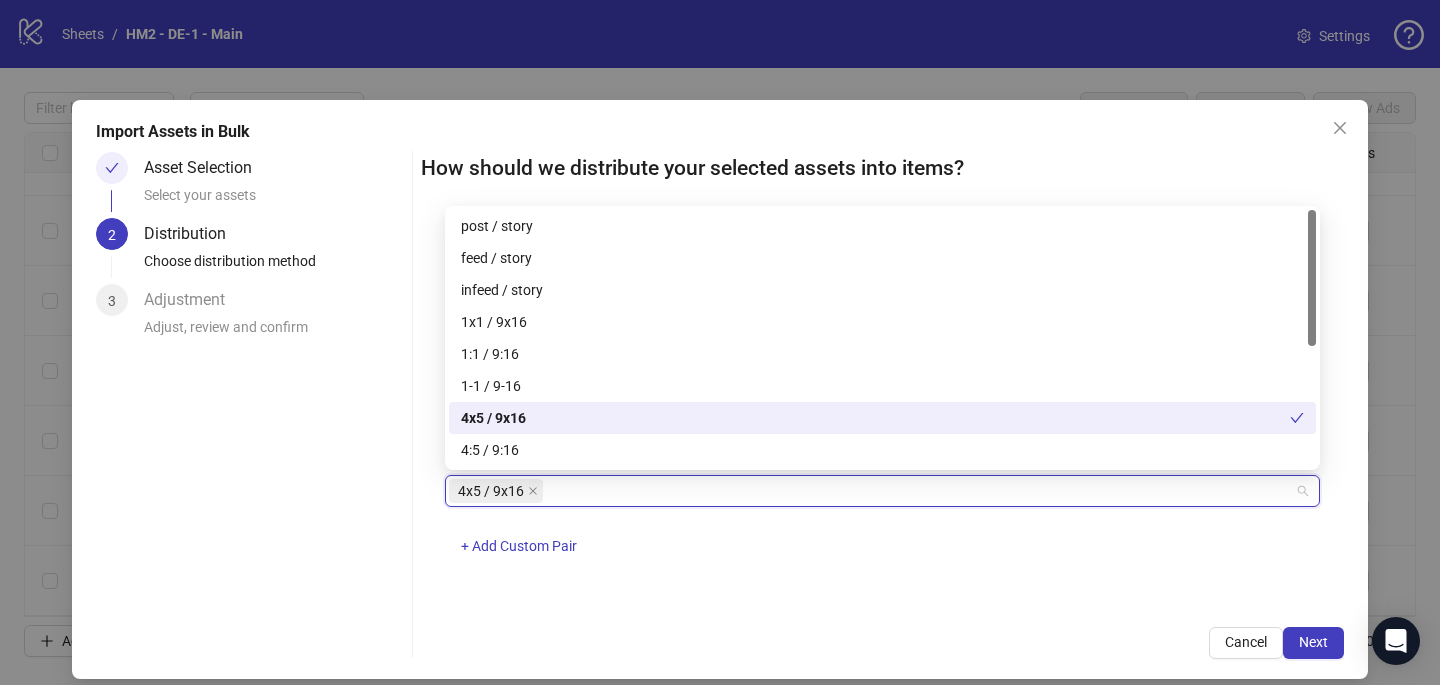 click on "One asset per item Group assets by name Assets must follow a consistent naming pattern to use this feature. Examples: Pairs: 'Summer_Campaign_1x1.png' and 'Summer_Campaign_9x16.png' Triples: 'Summer_Campaign_1x1.png', 'Summer_Campaign_9x16.png', and 'Summer_Campaign_16x9.png' Select one or more placement mappings below. We'll group matching assets together and create items using their common name. You can choose between: Pairs (e.g., '1x1 / 9x16') Triples (e.g., '1x1 / 9x16 / 16x9') Assets without matches will be created as separate items. Pairs 4x5 / 9x16   + Add Custom Pair" at bounding box center (882, 411) 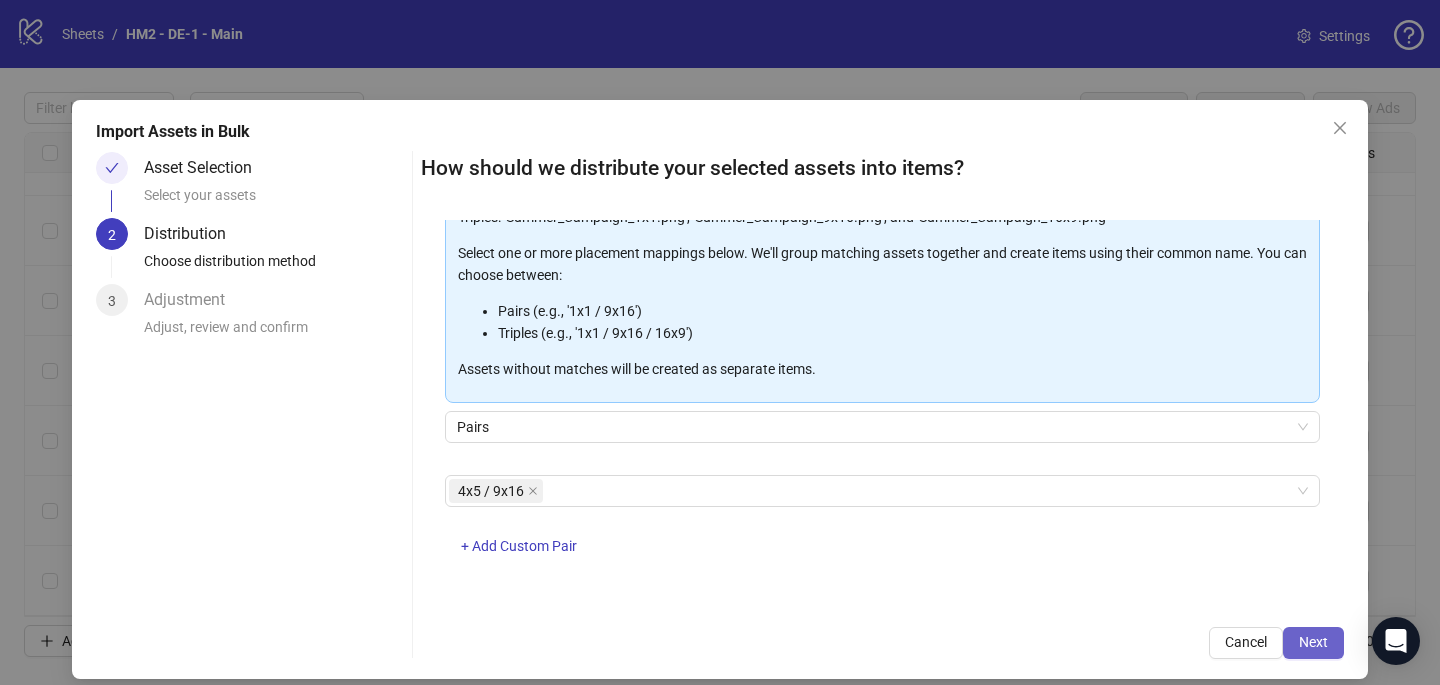 click on "Next" at bounding box center (1313, 642) 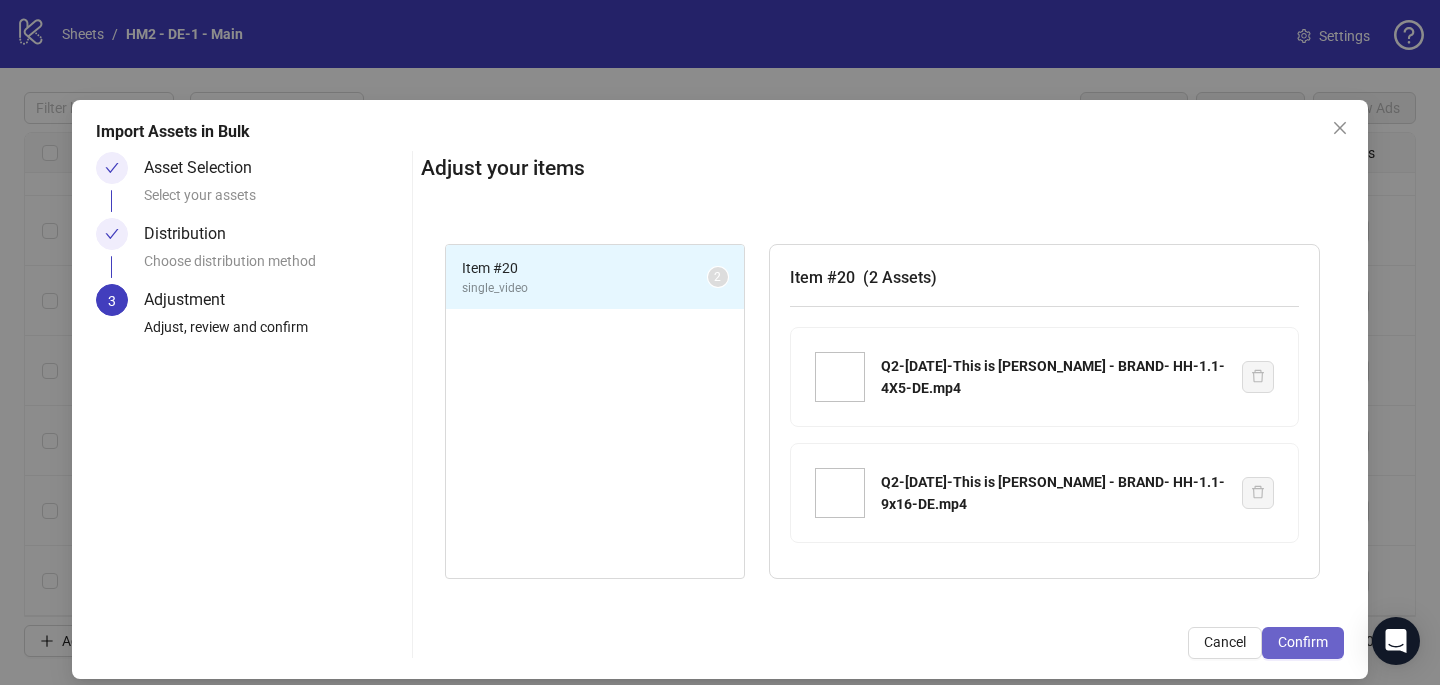 click on "Confirm" at bounding box center (1303, 642) 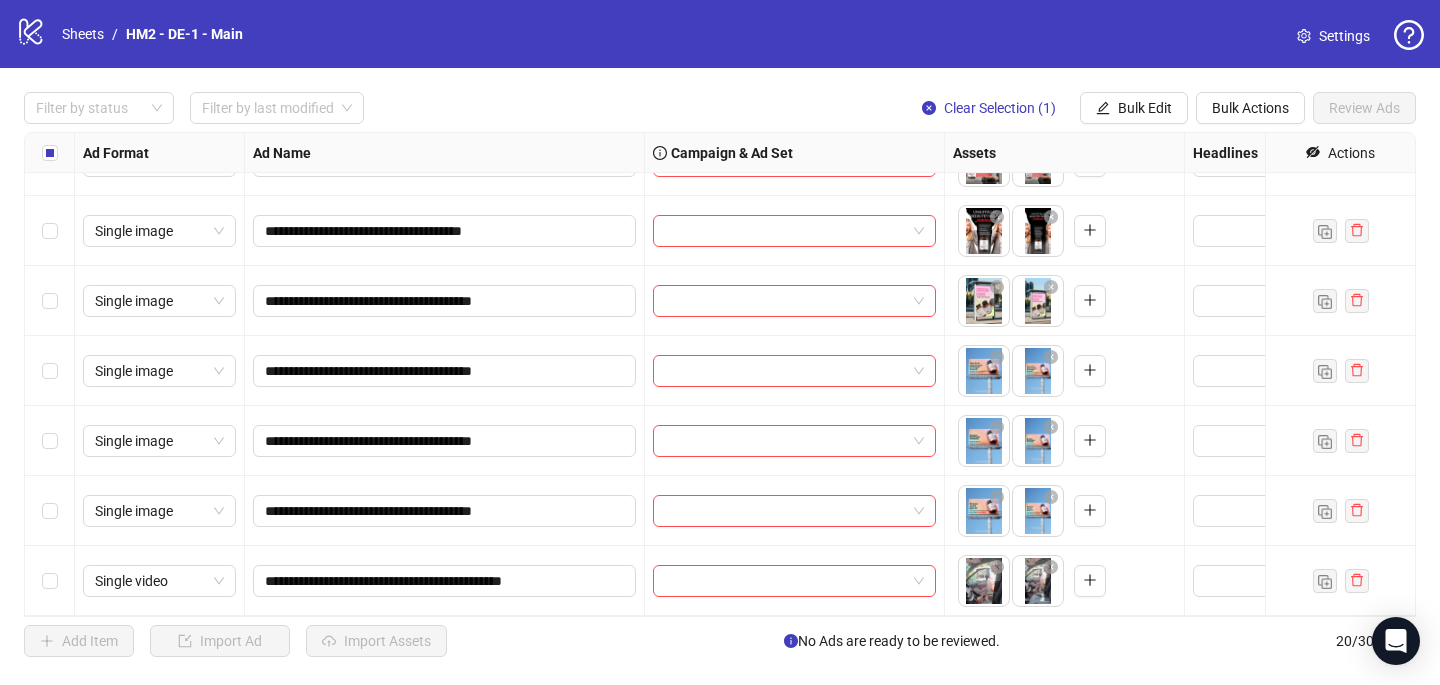 scroll, scrollTop: 957, scrollLeft: 0, axis: vertical 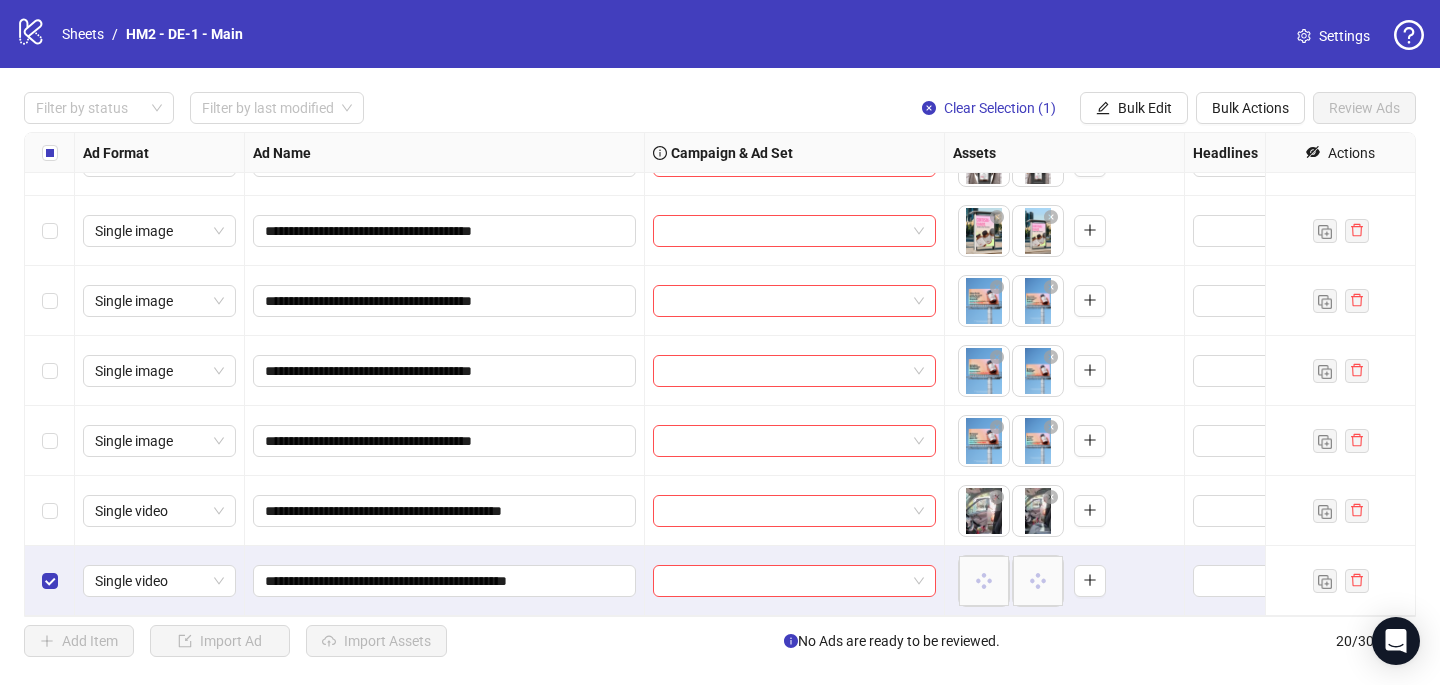 click at bounding box center [50, 581] 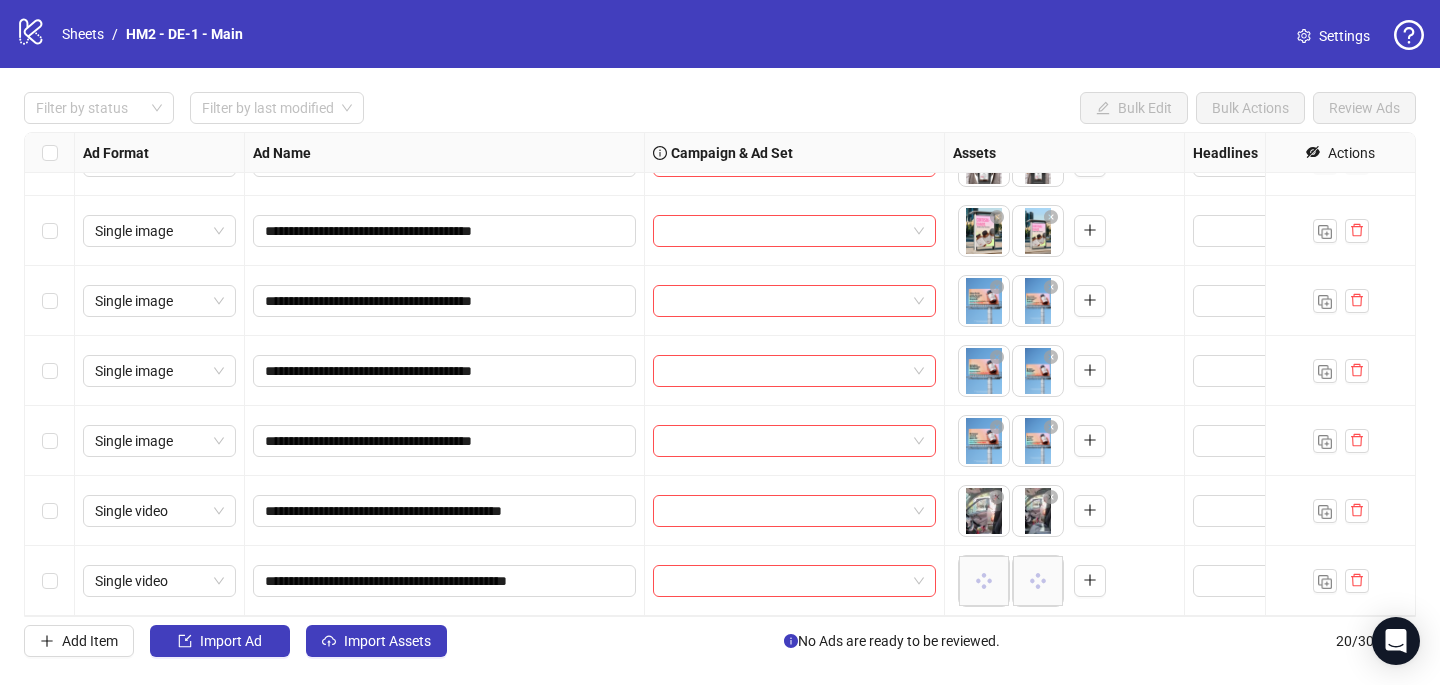 click at bounding box center (50, 153) 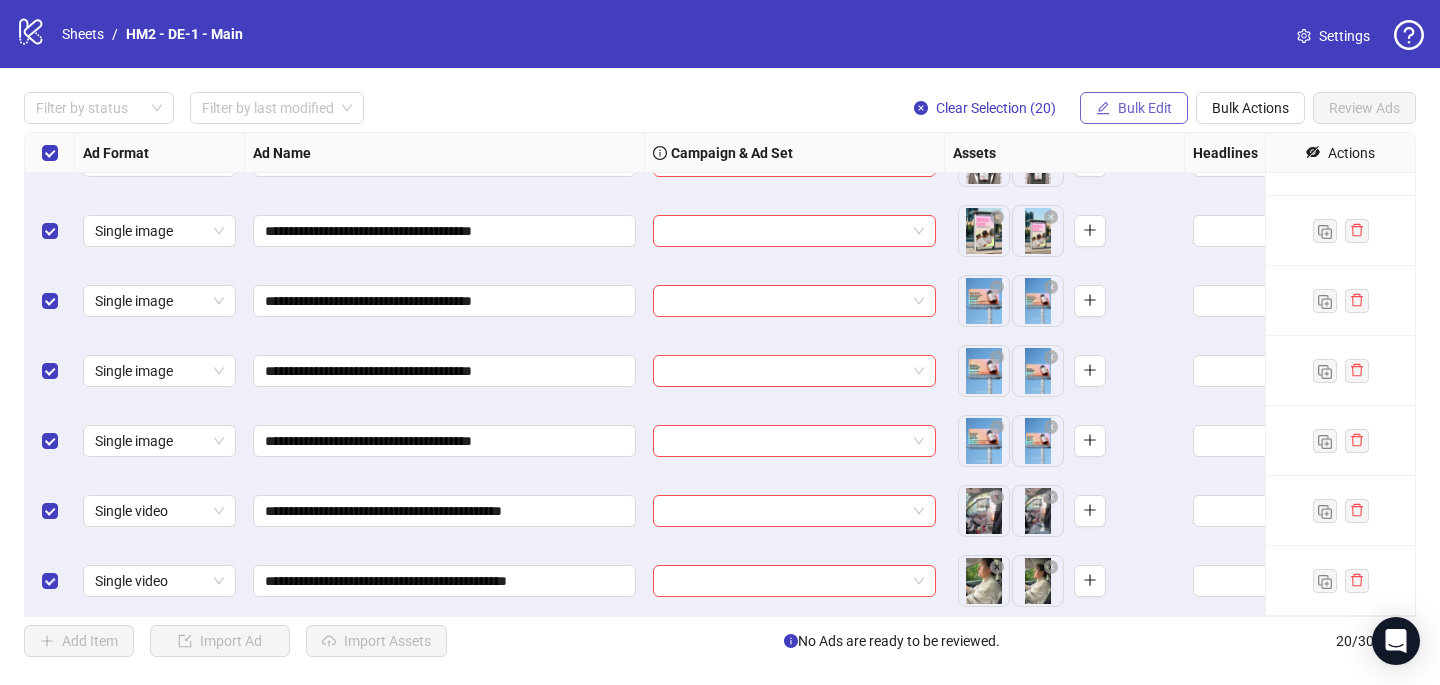 click on "Bulk Edit" at bounding box center (1145, 108) 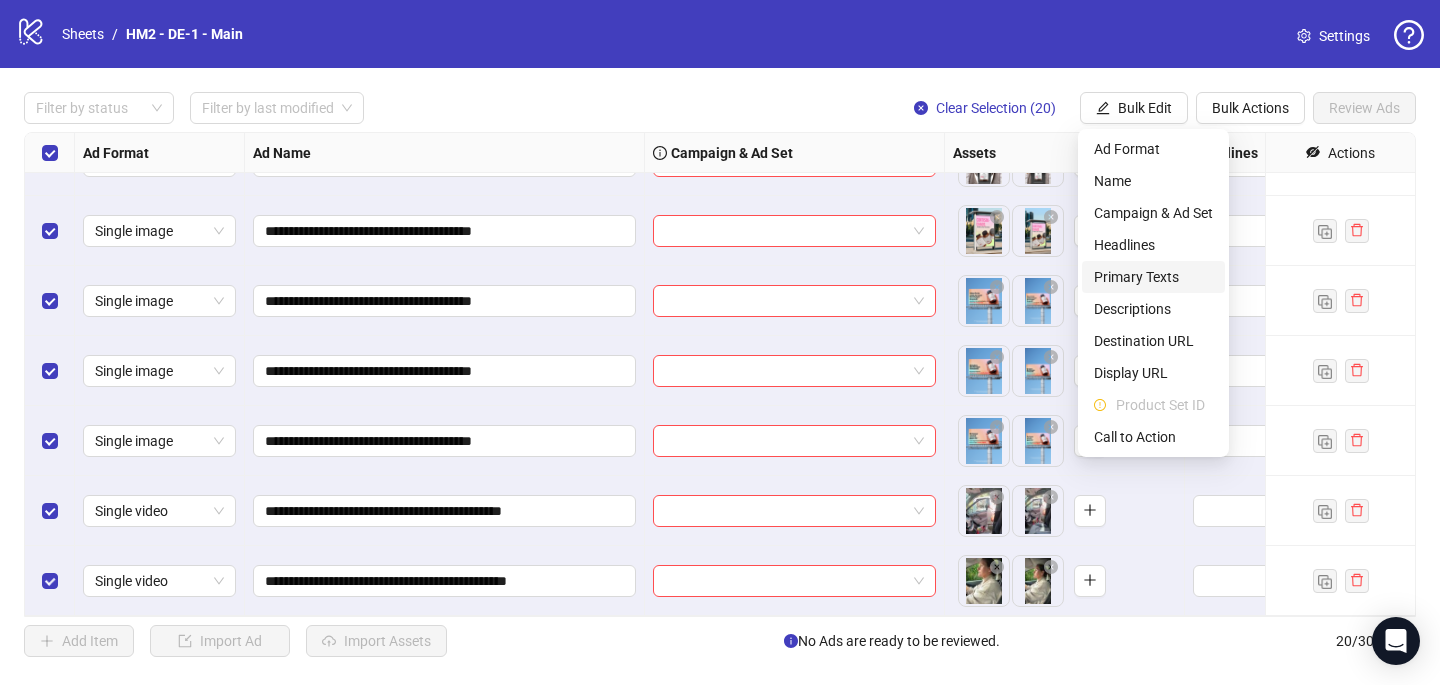 click on "Primary Texts" at bounding box center (1153, 277) 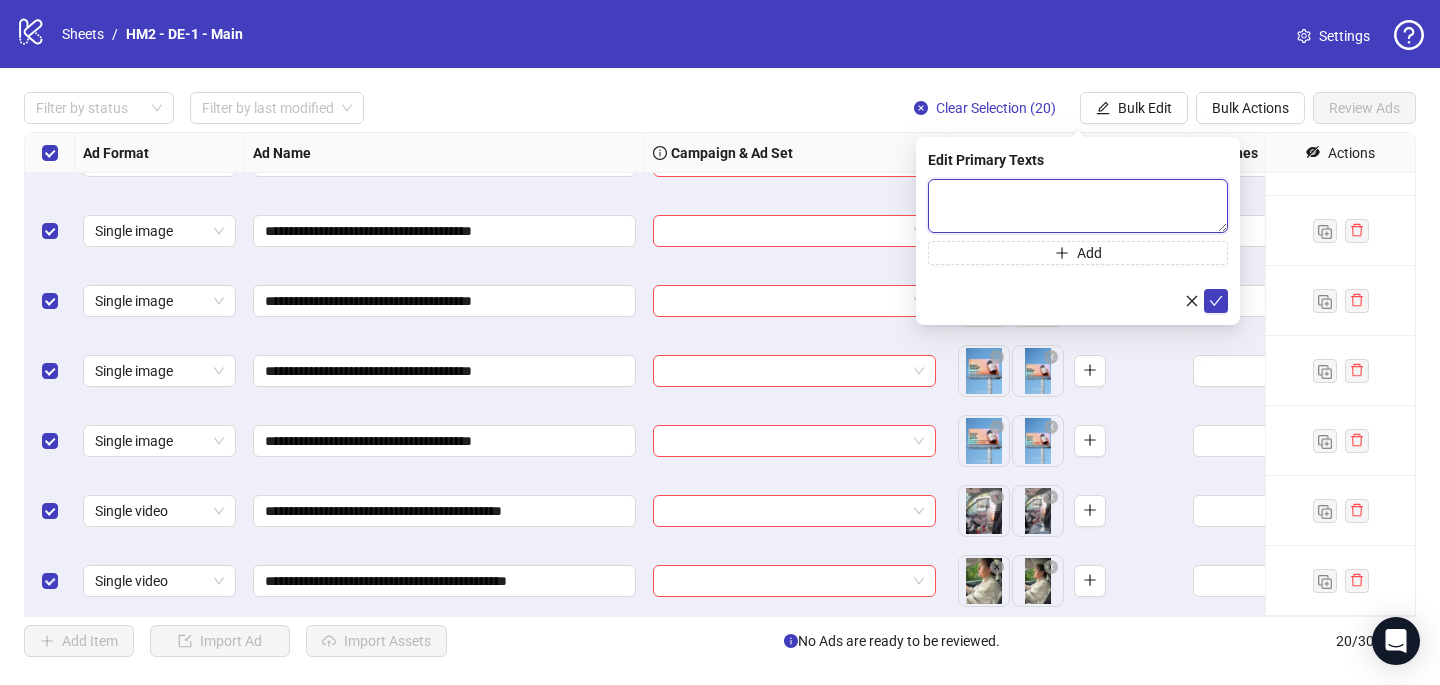 click at bounding box center (1078, 206) 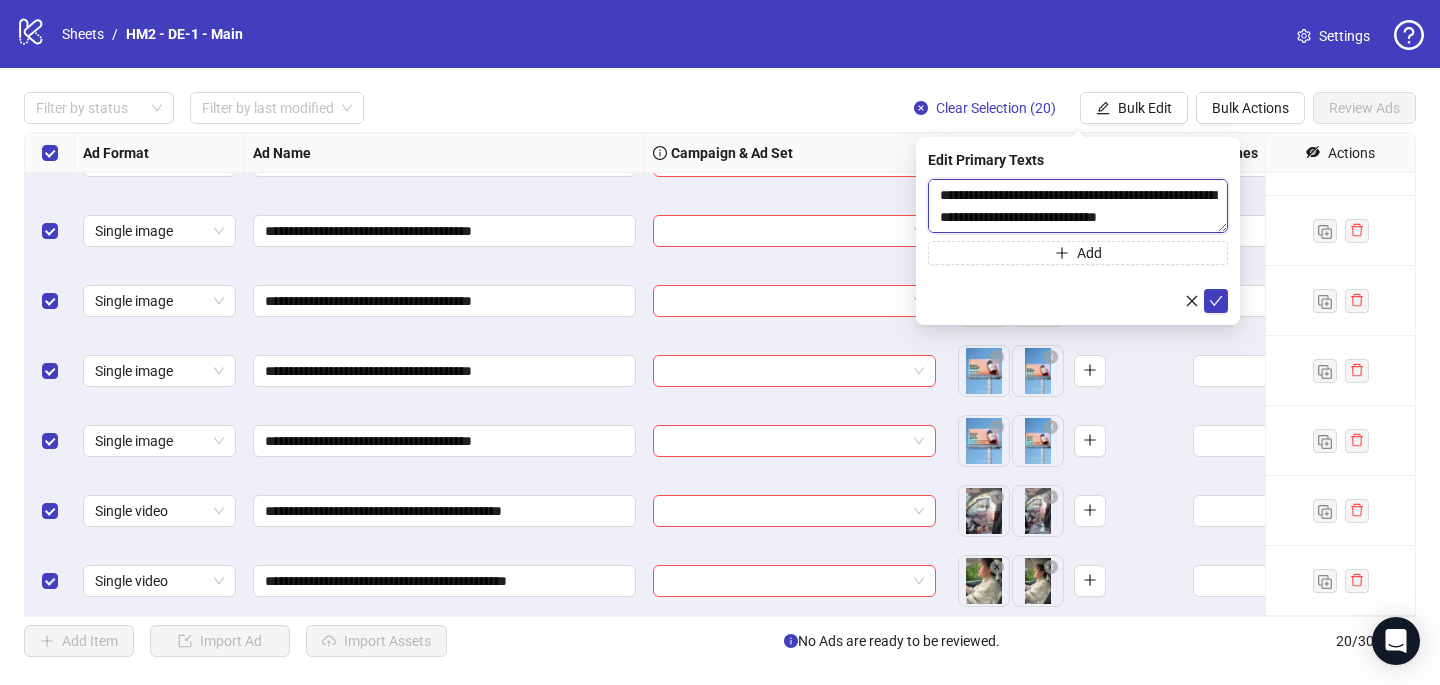 scroll, scrollTop: 807, scrollLeft: 0, axis: vertical 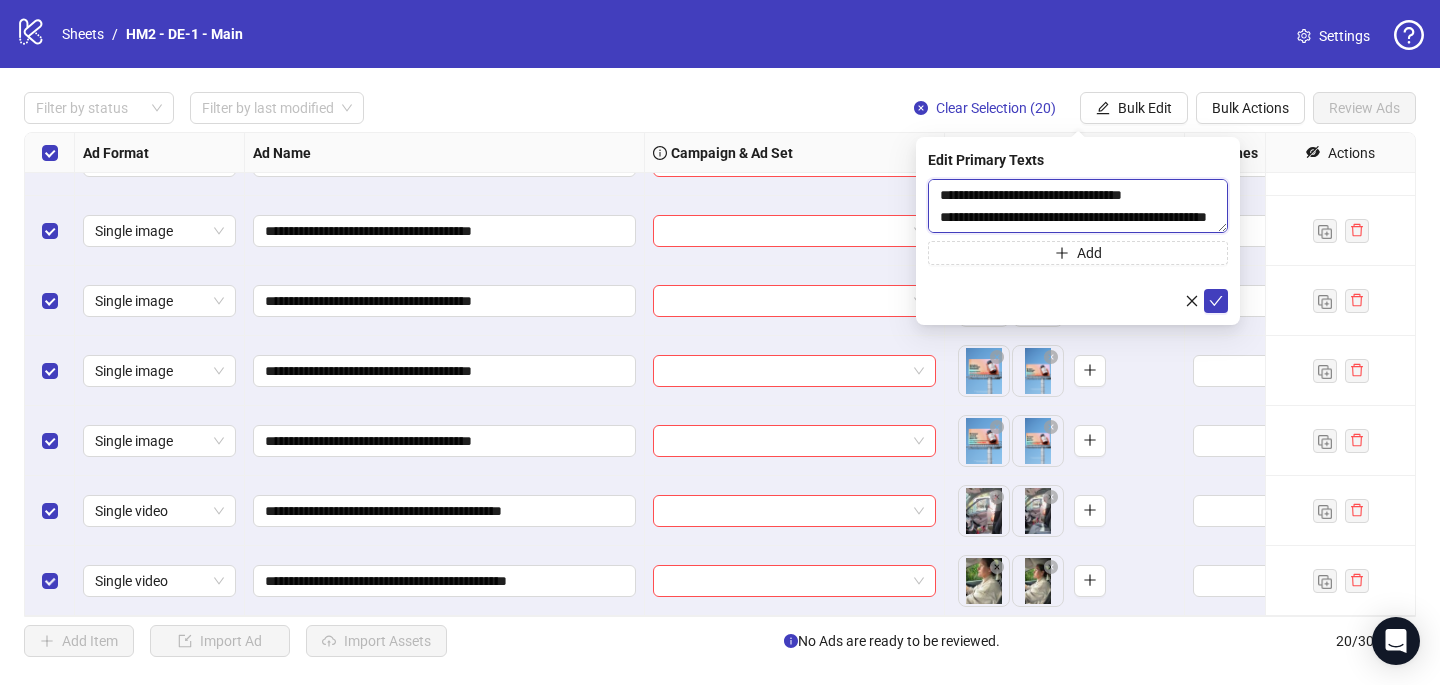 drag, startPoint x: 1042, startPoint y: 220, endPoint x: 925, endPoint y: 208, distance: 117.61378 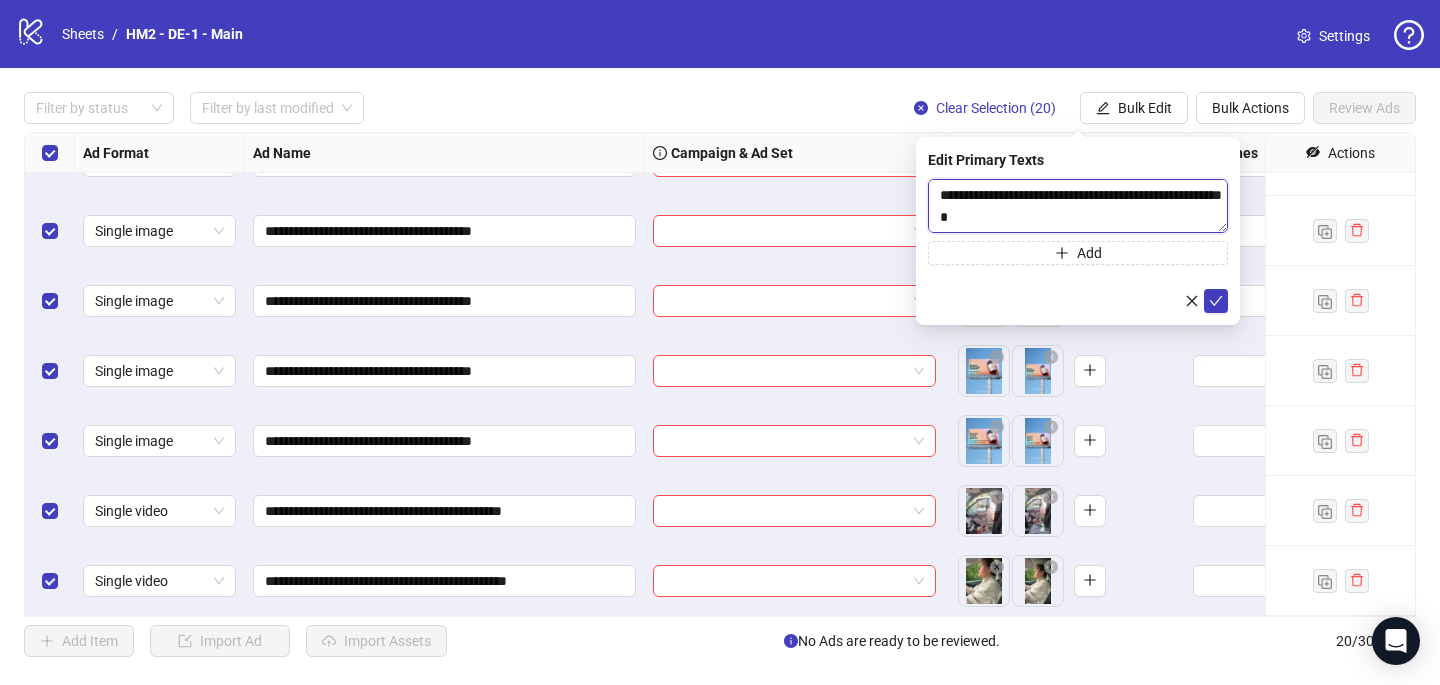 type on "**********" 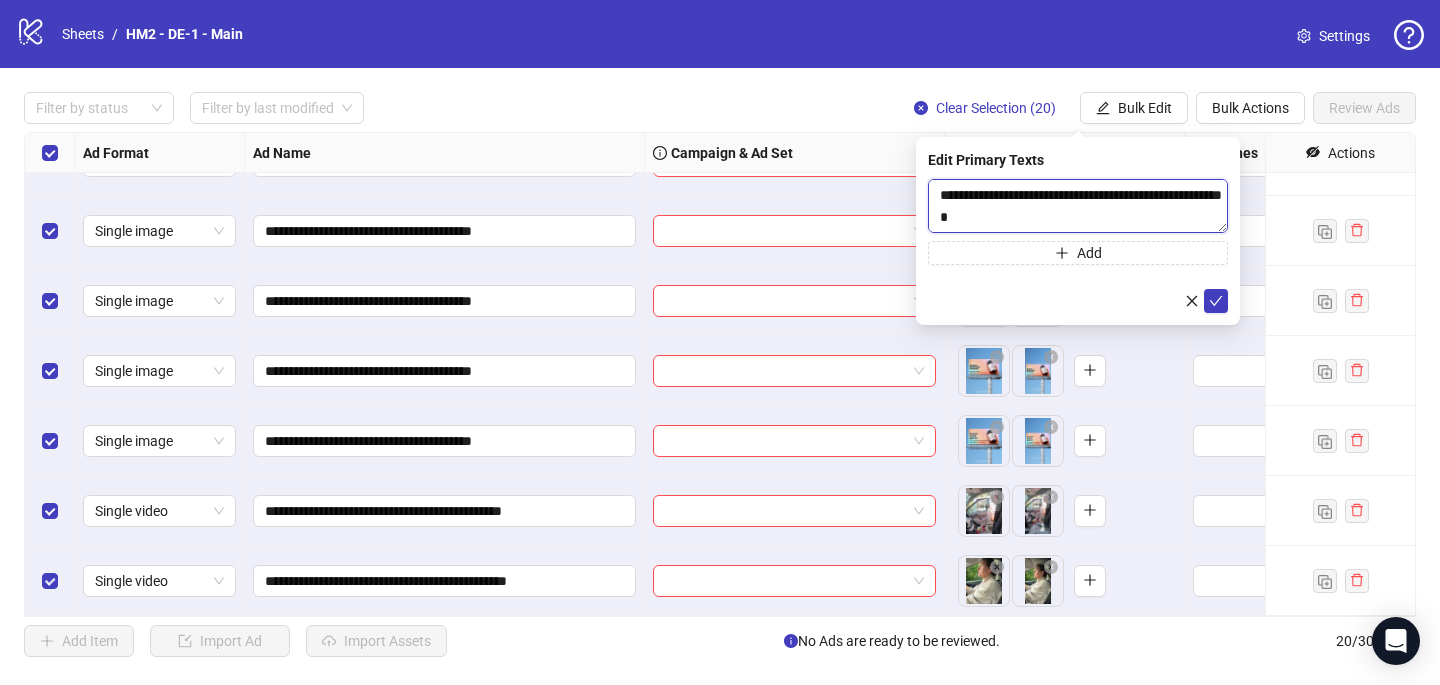 scroll, scrollTop: 814, scrollLeft: 0, axis: vertical 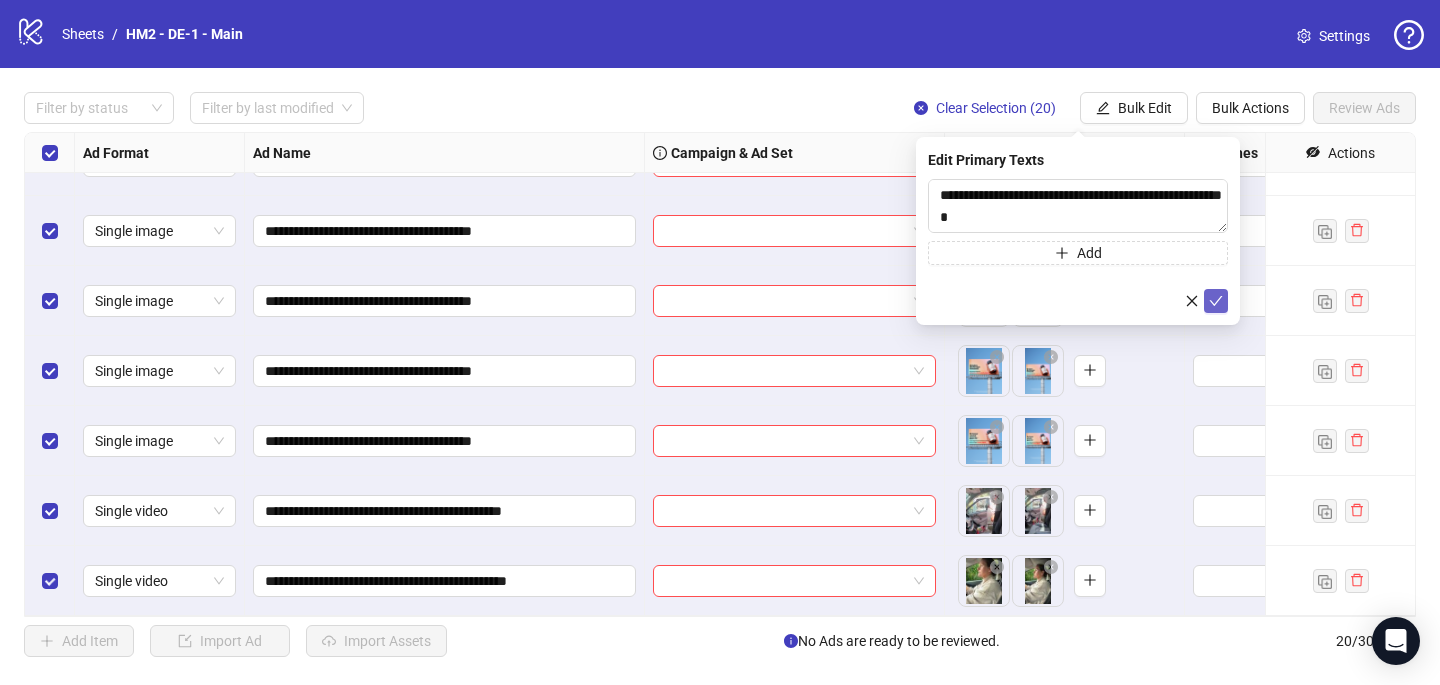 click 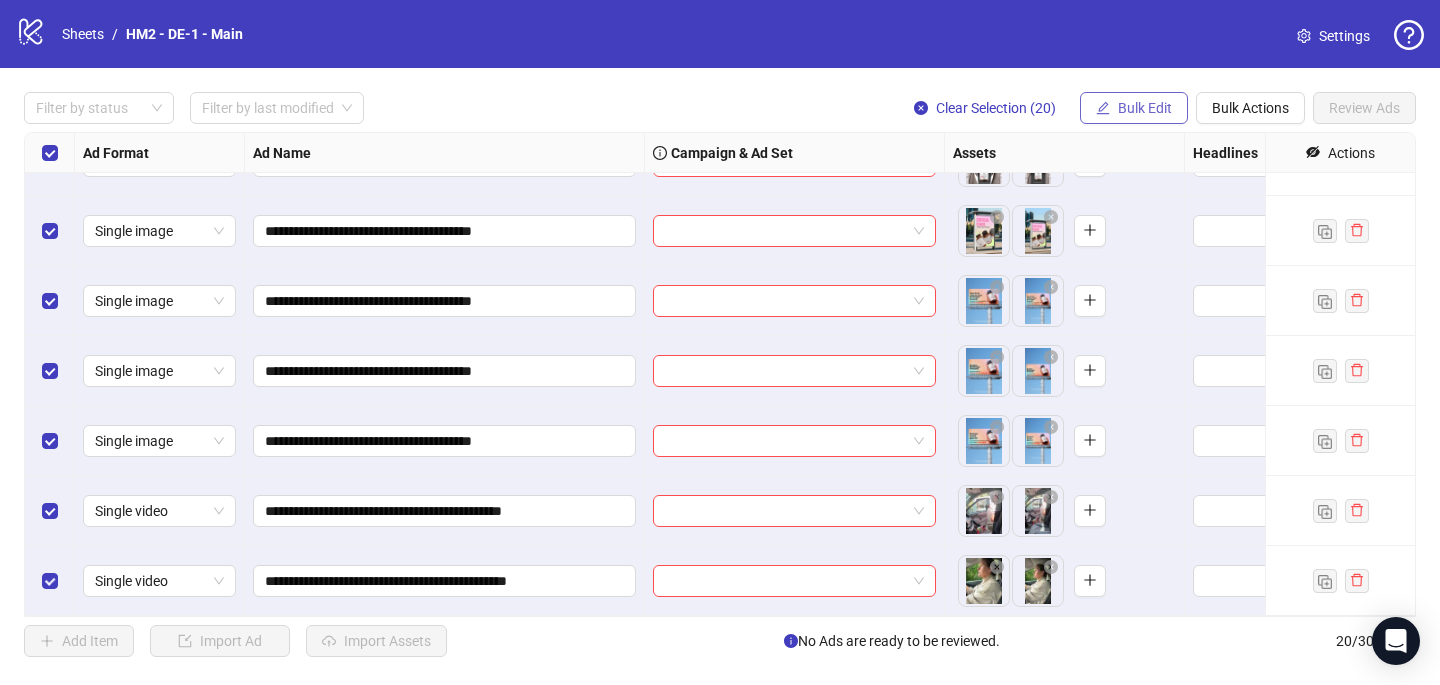 click on "Bulk Edit" at bounding box center (1134, 108) 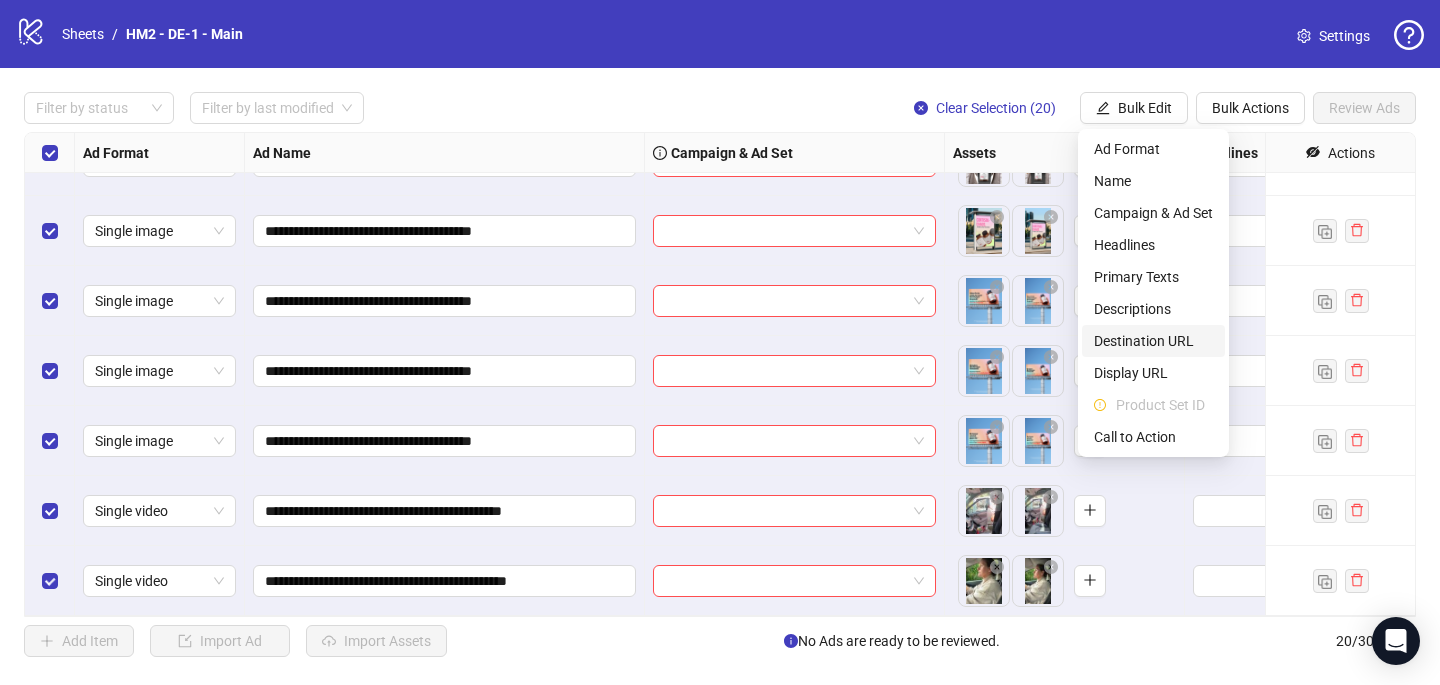 click on "Destination URL" at bounding box center [1153, 341] 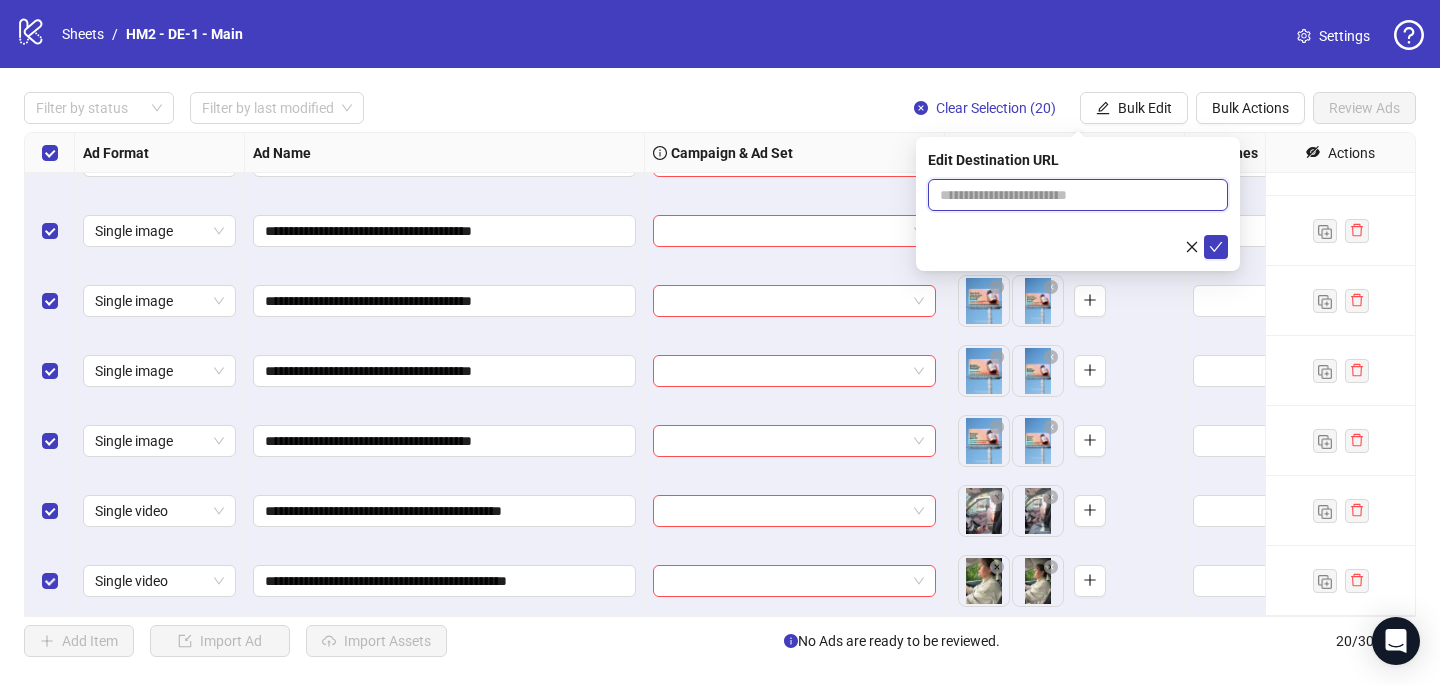 click at bounding box center [1070, 195] 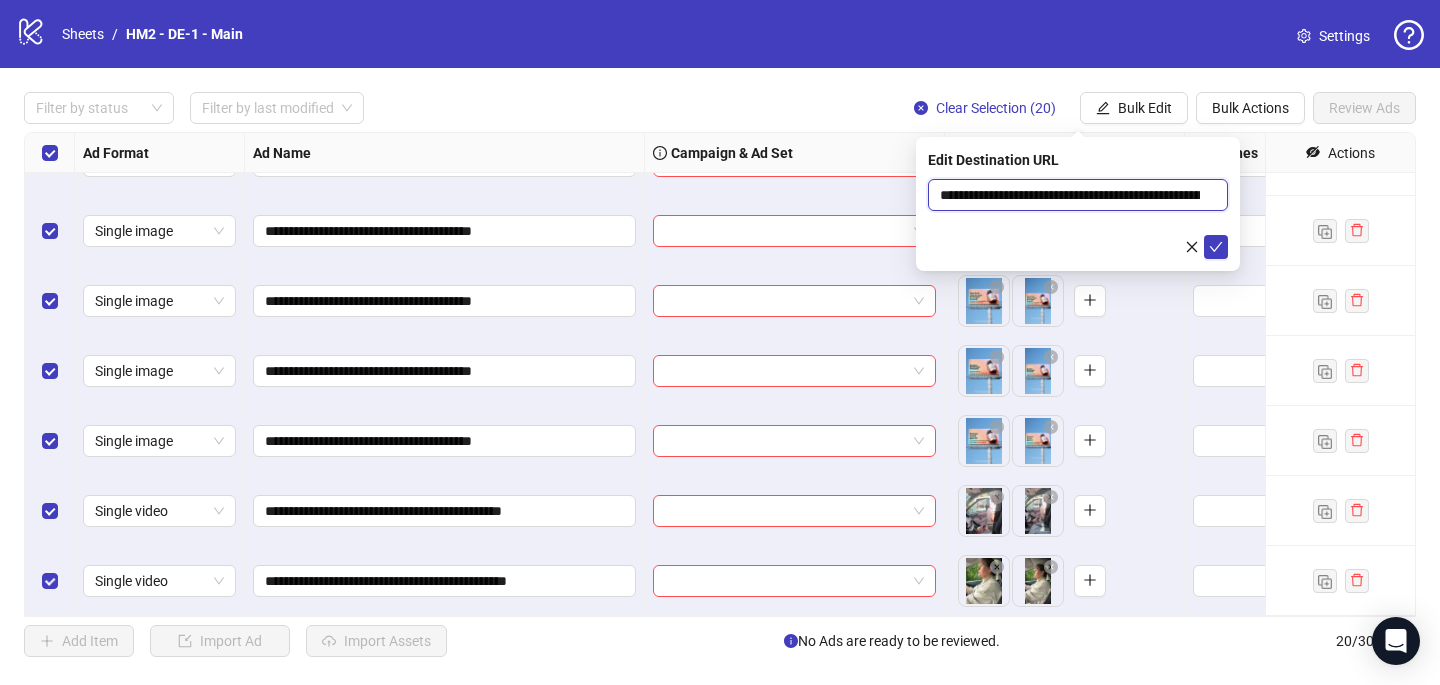 scroll, scrollTop: 0, scrollLeft: 133, axis: horizontal 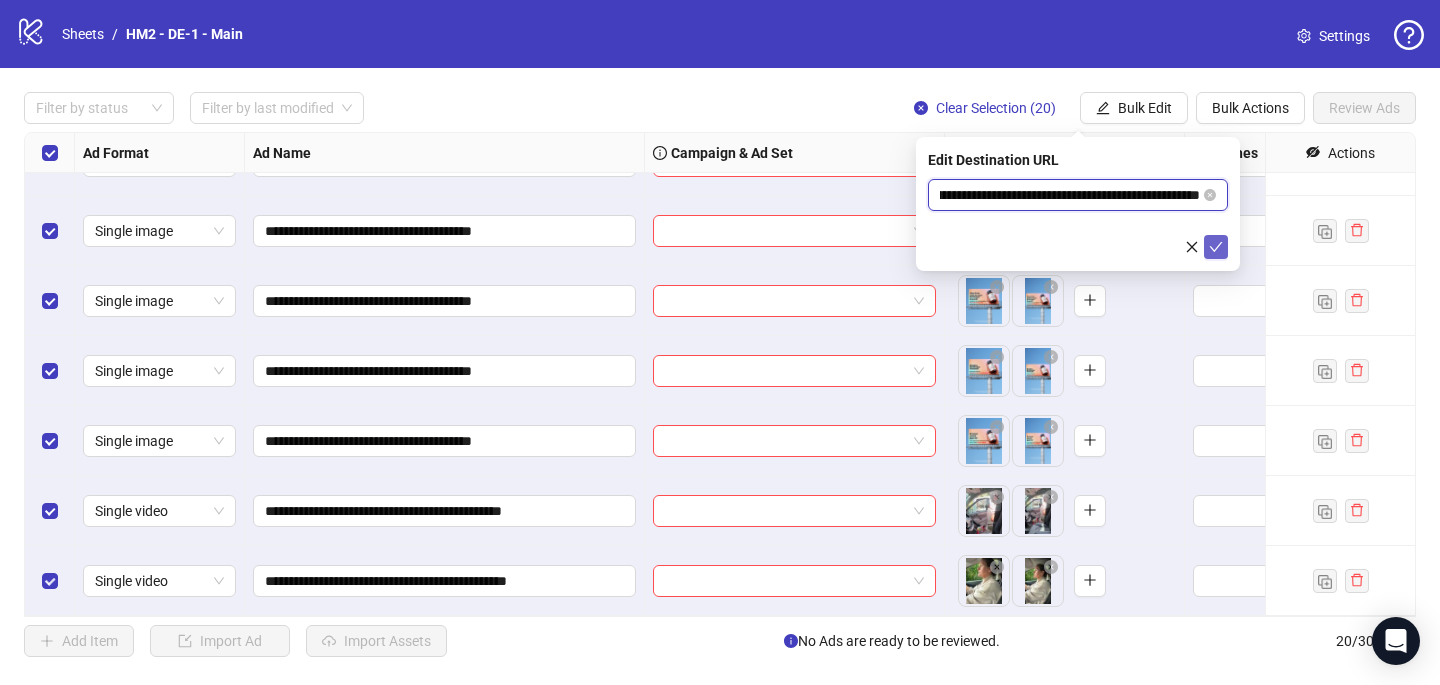 type on "**********" 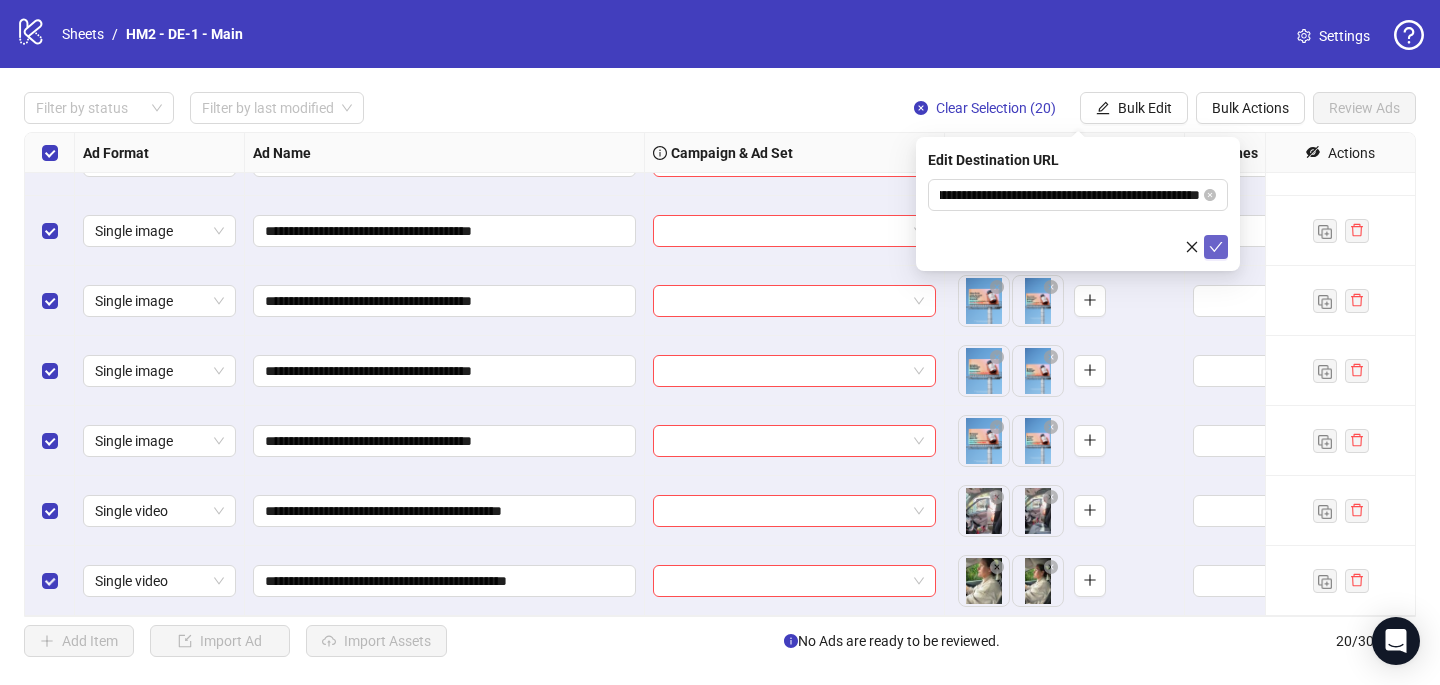 scroll, scrollTop: 0, scrollLeft: 0, axis: both 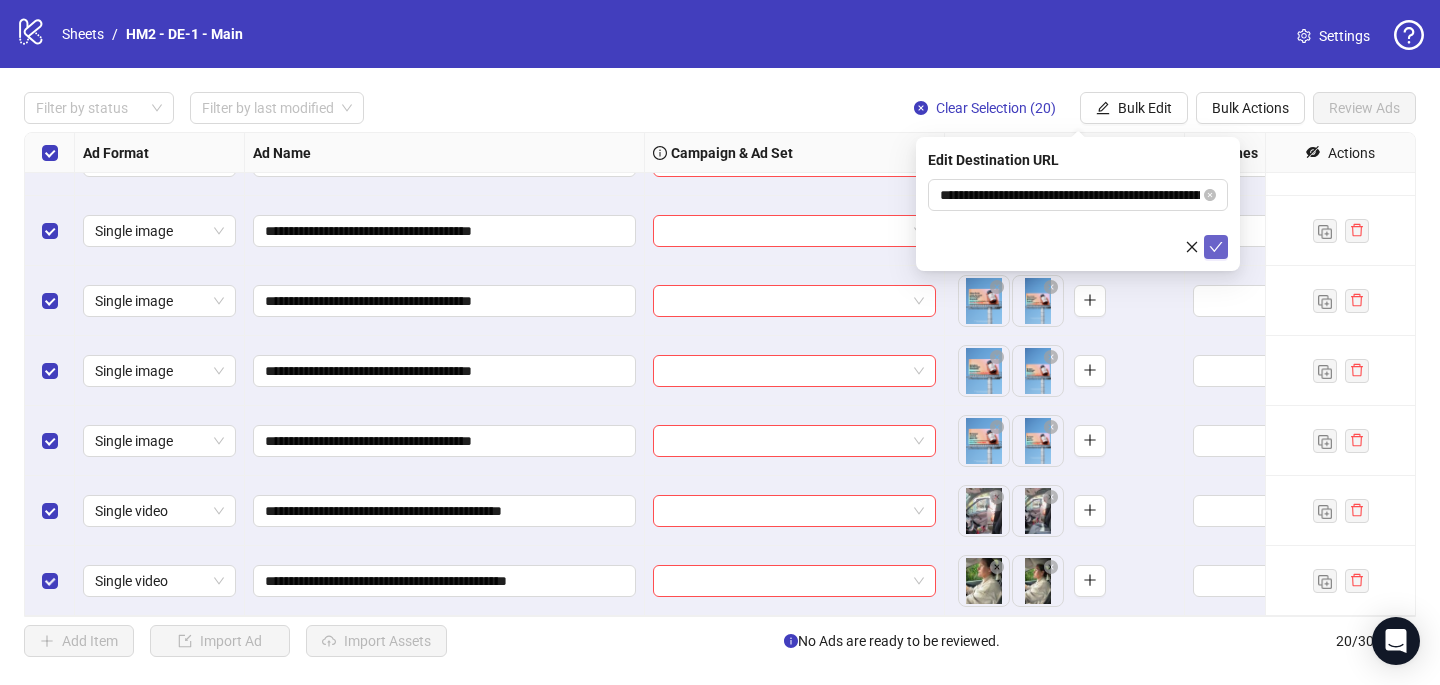 click 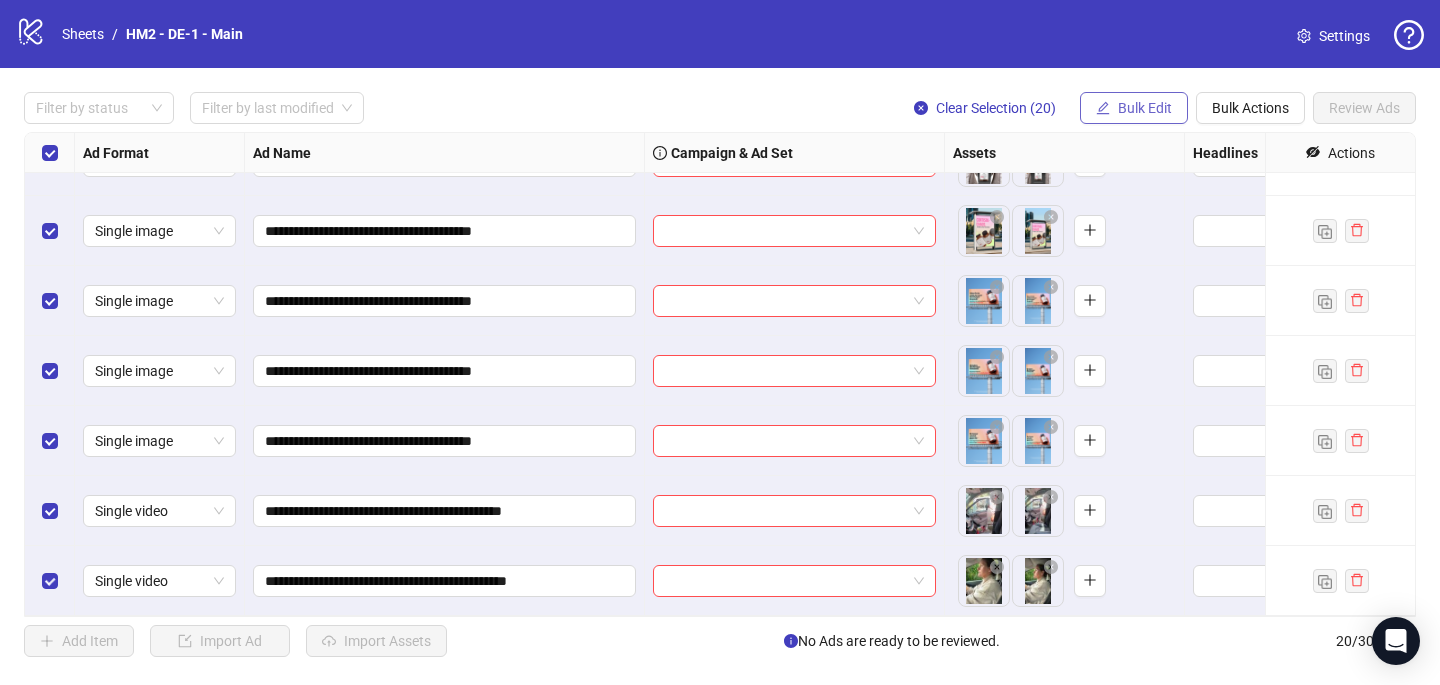 click on "Bulk Edit" at bounding box center (1145, 108) 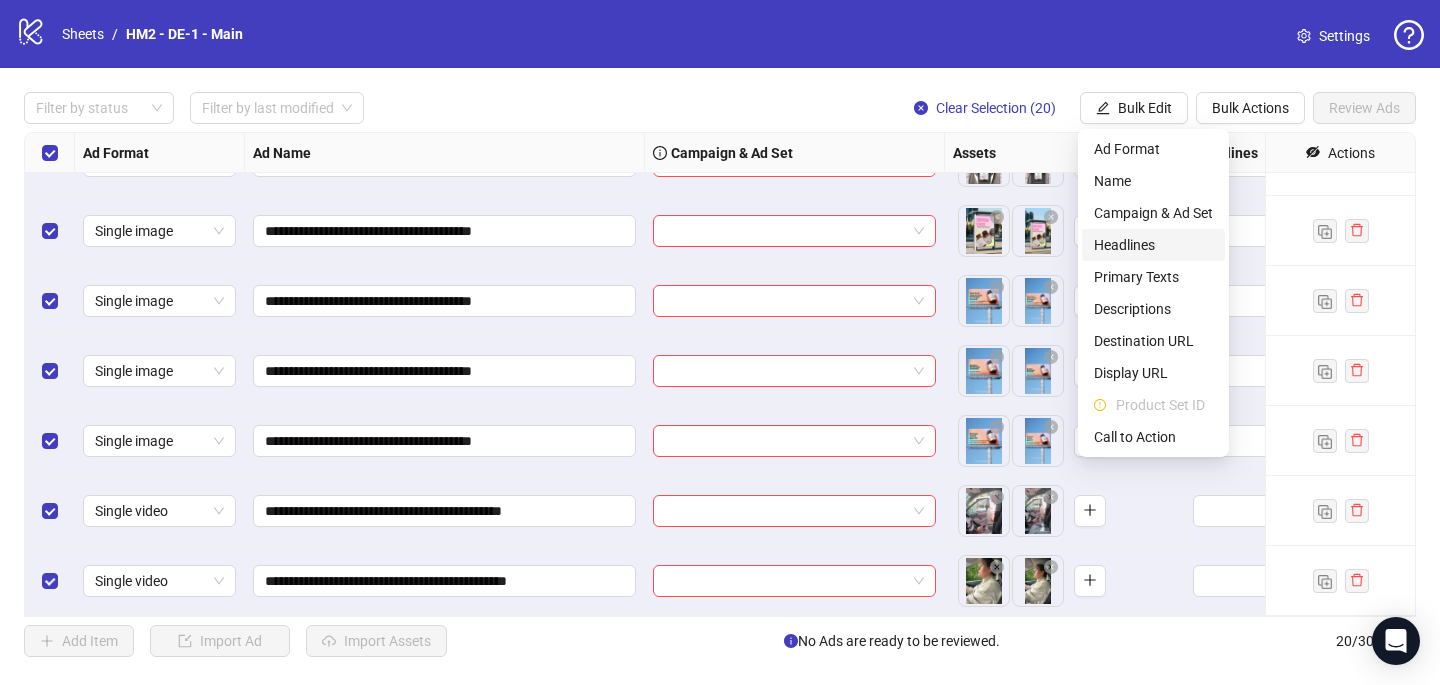 click on "Headlines" at bounding box center (1153, 245) 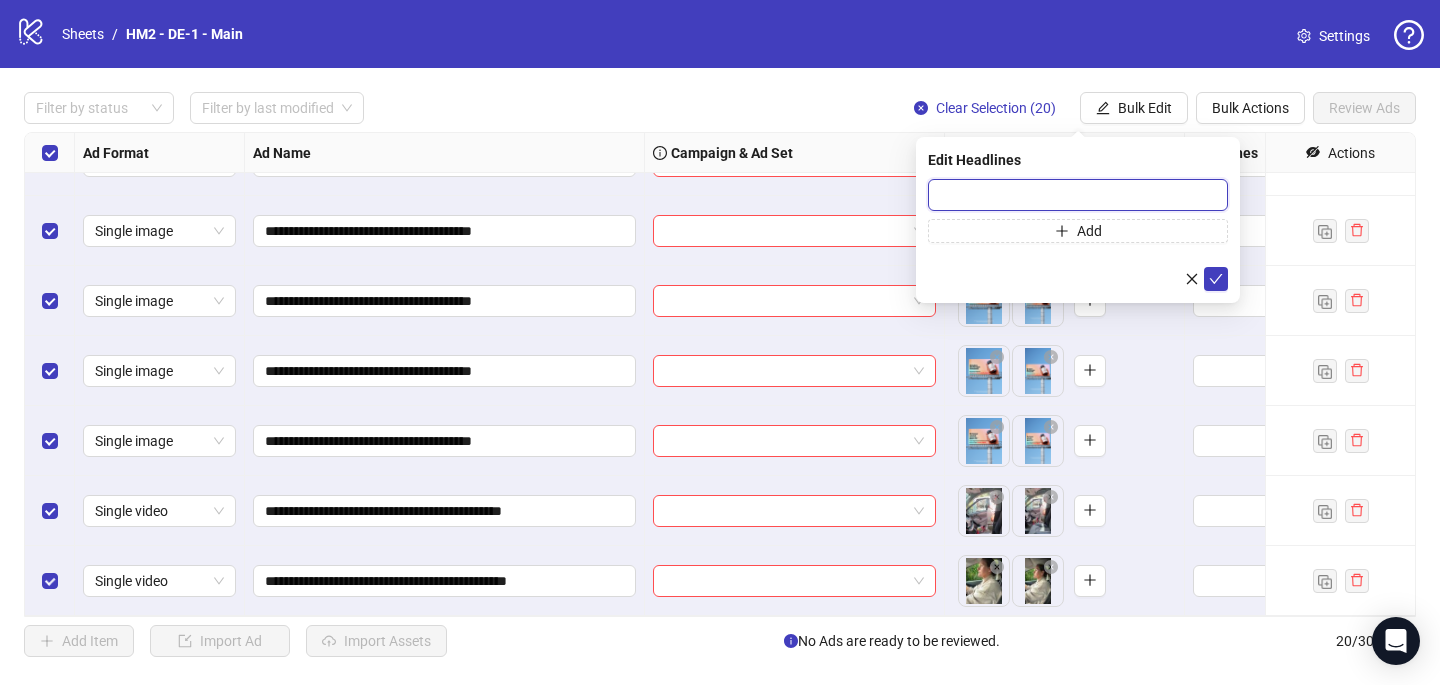 click at bounding box center (1078, 195) 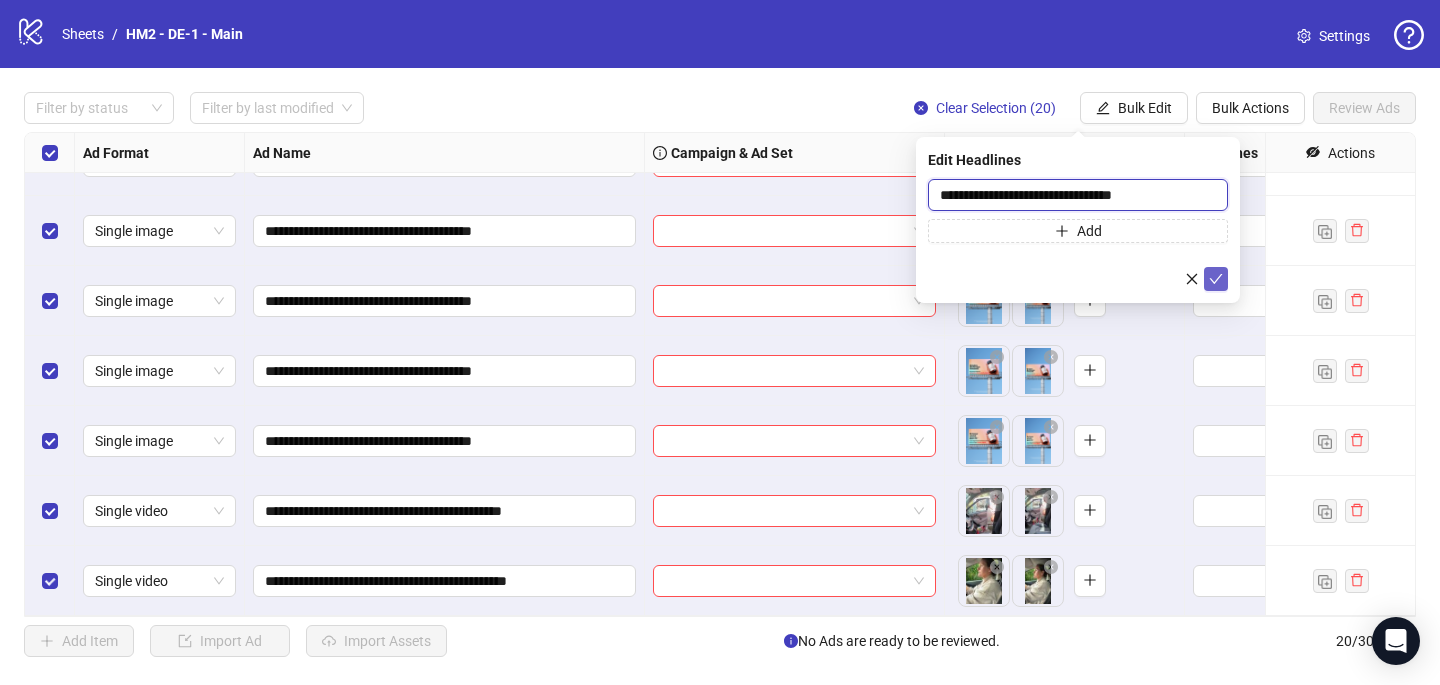 type on "**********" 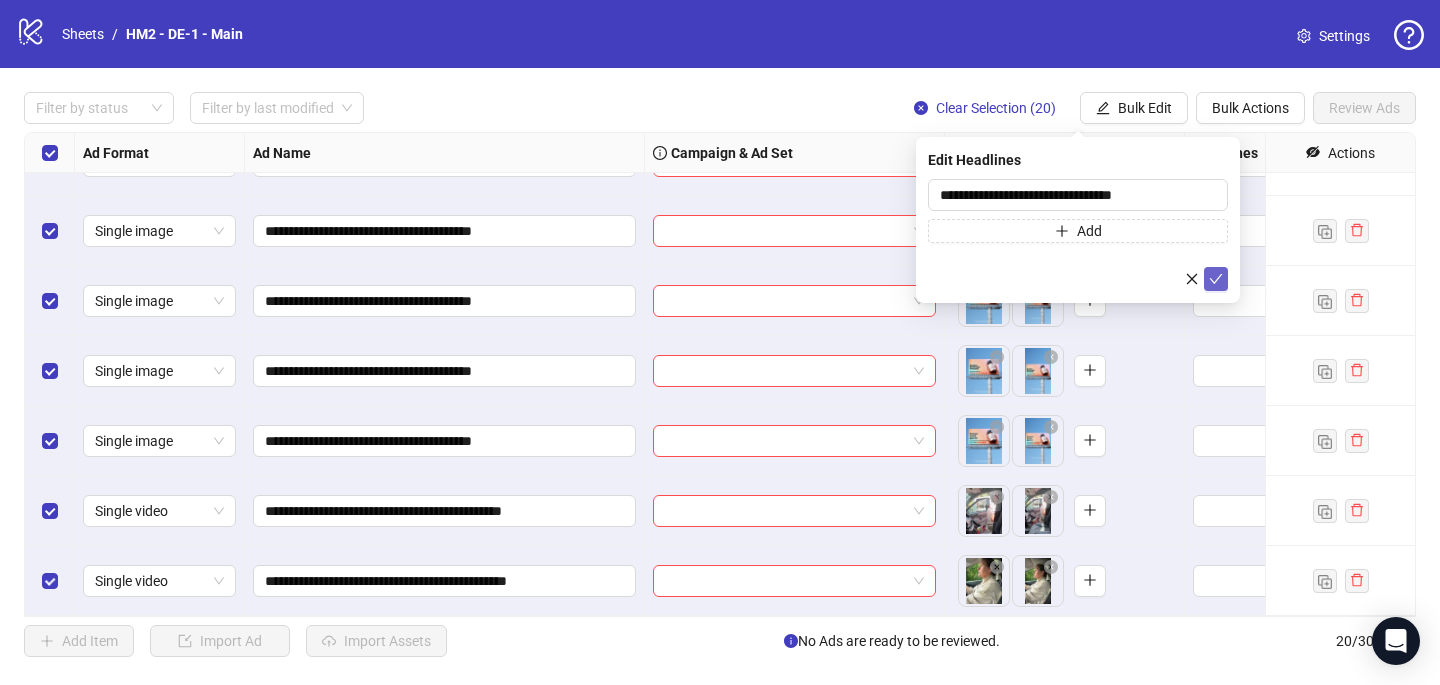click 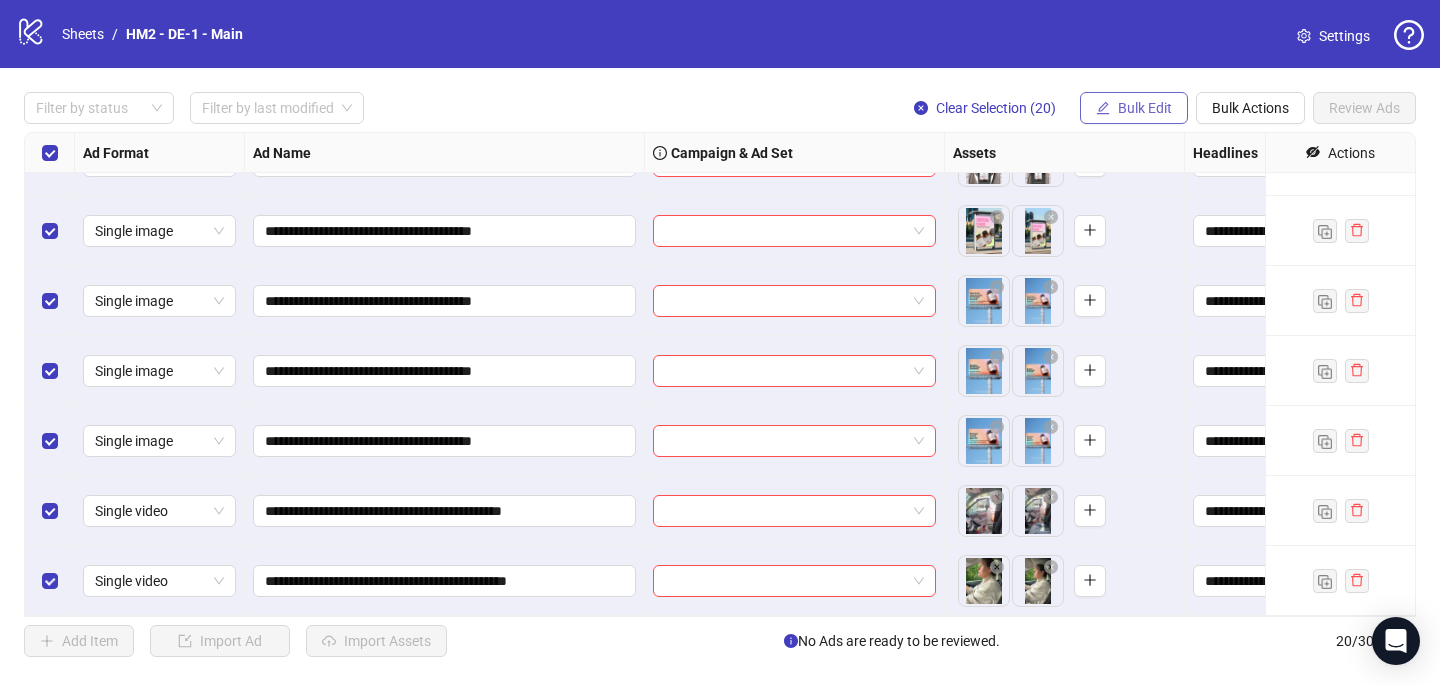 click on "Bulk Edit" at bounding box center [1145, 108] 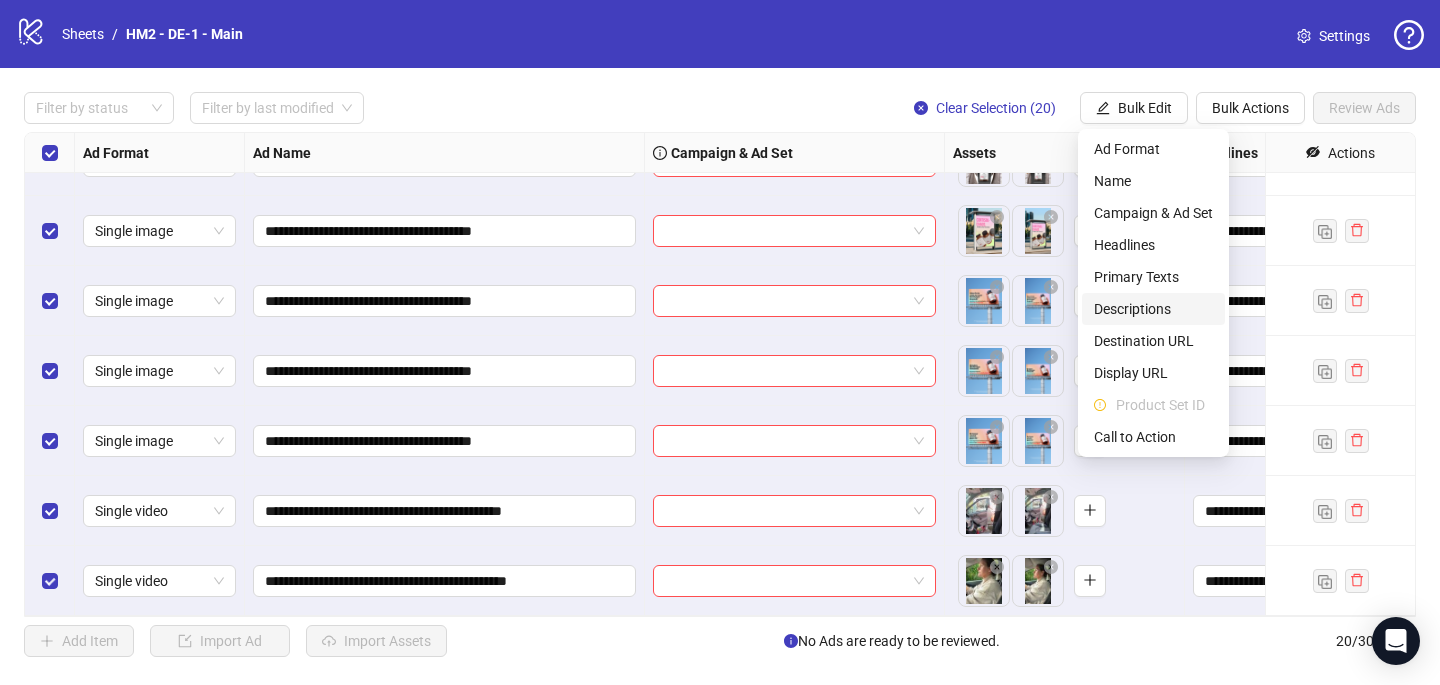 click on "Descriptions" at bounding box center [1153, 309] 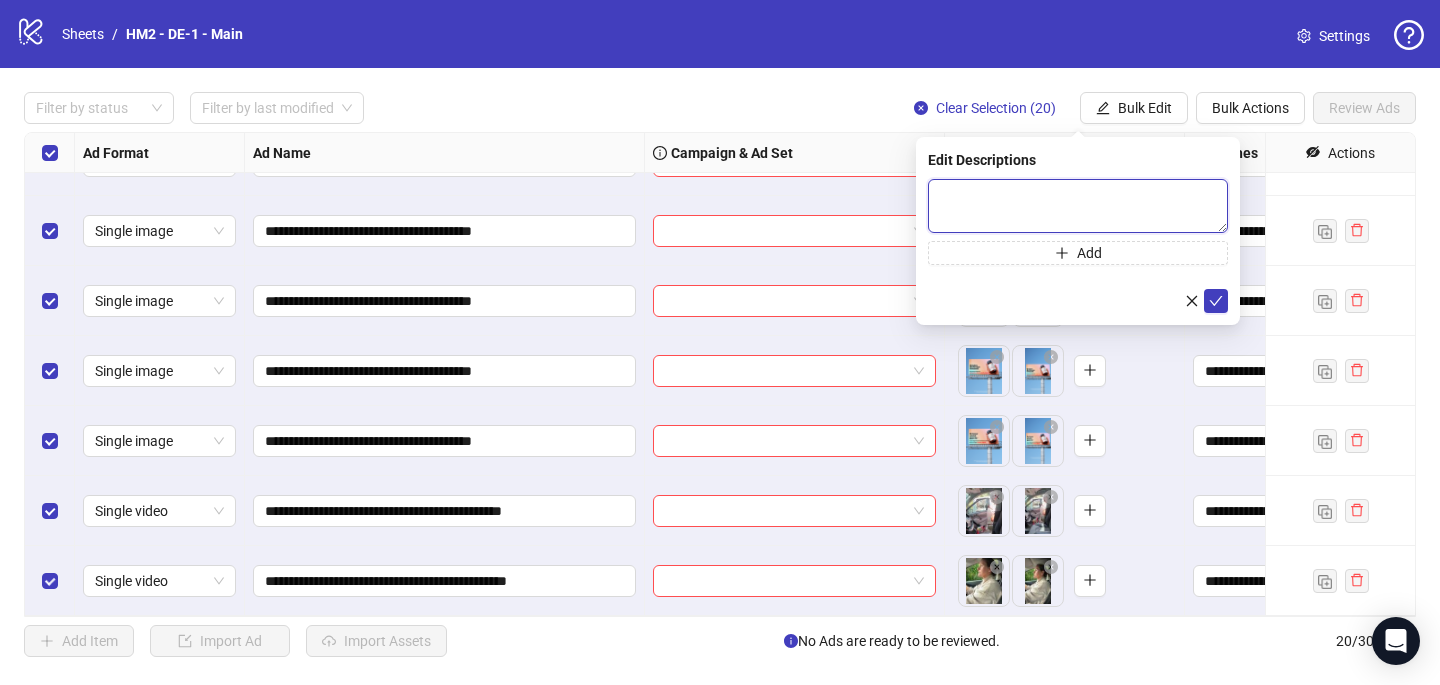click at bounding box center (1078, 206) 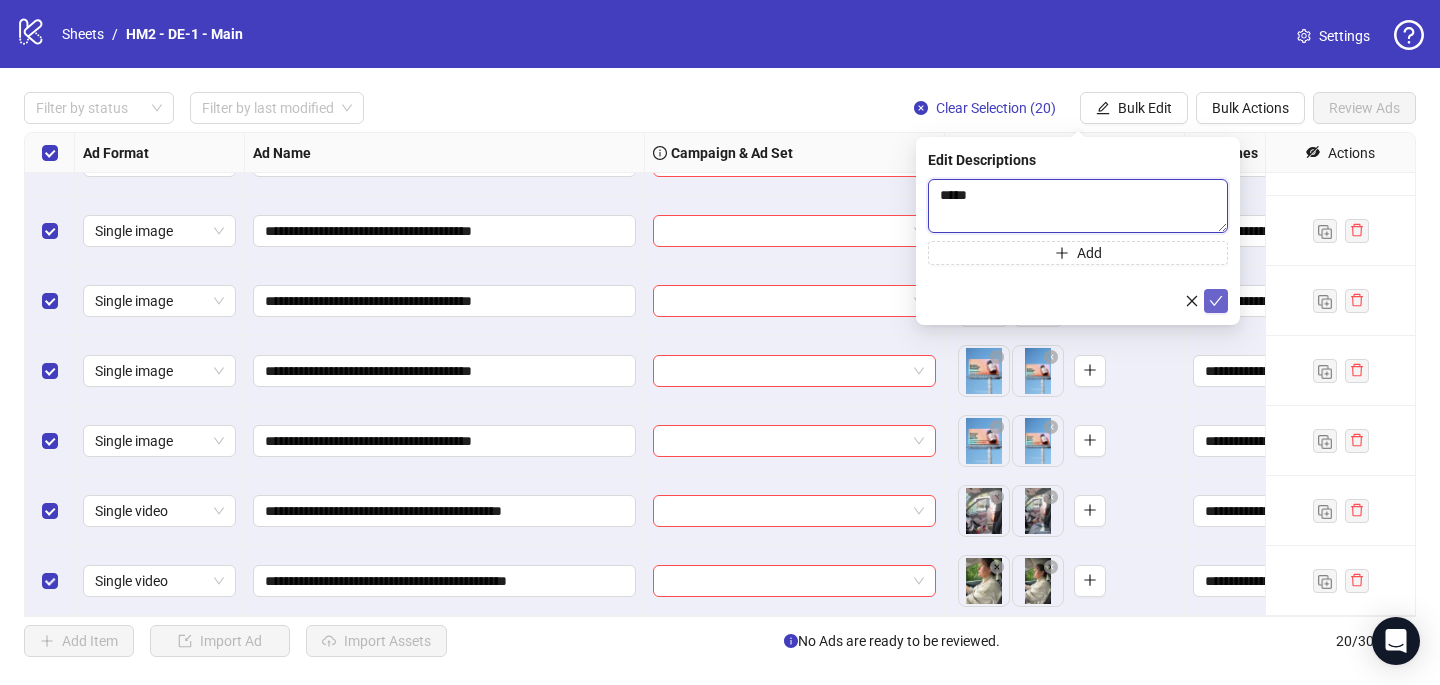 type 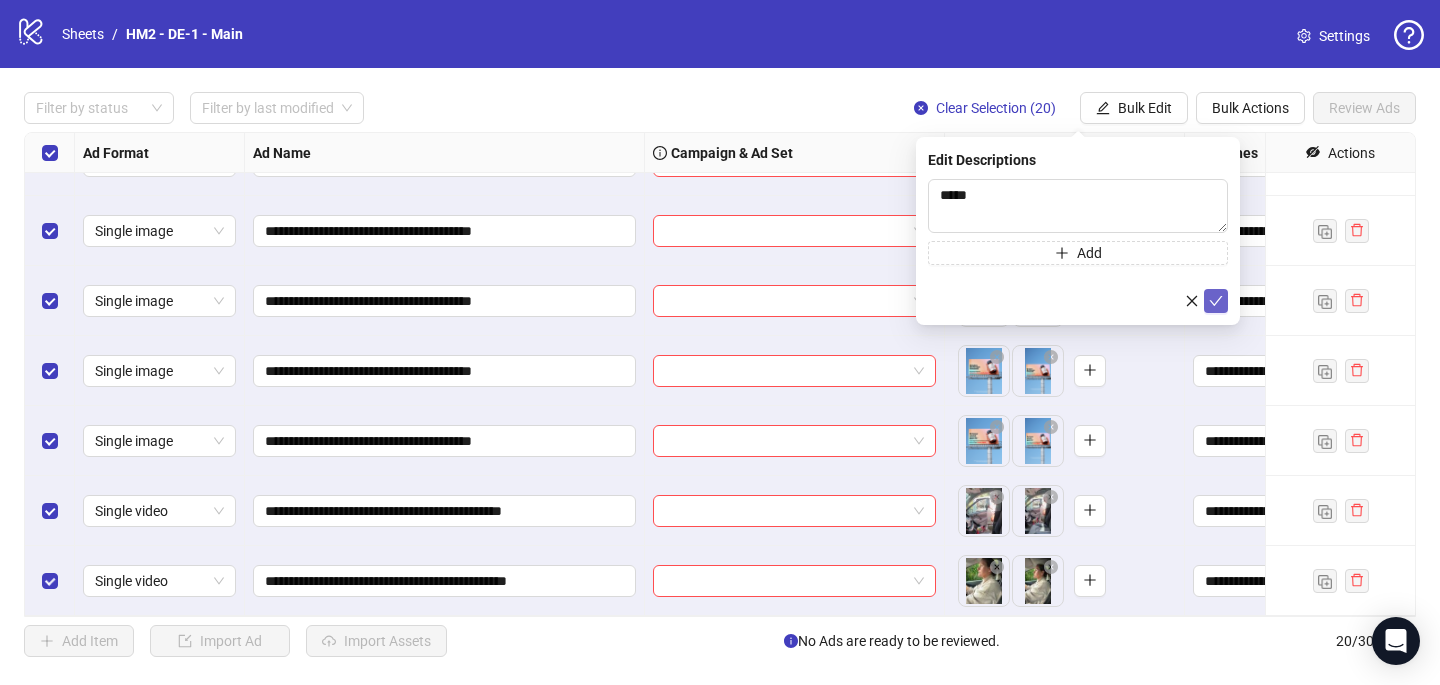 click at bounding box center [1216, 301] 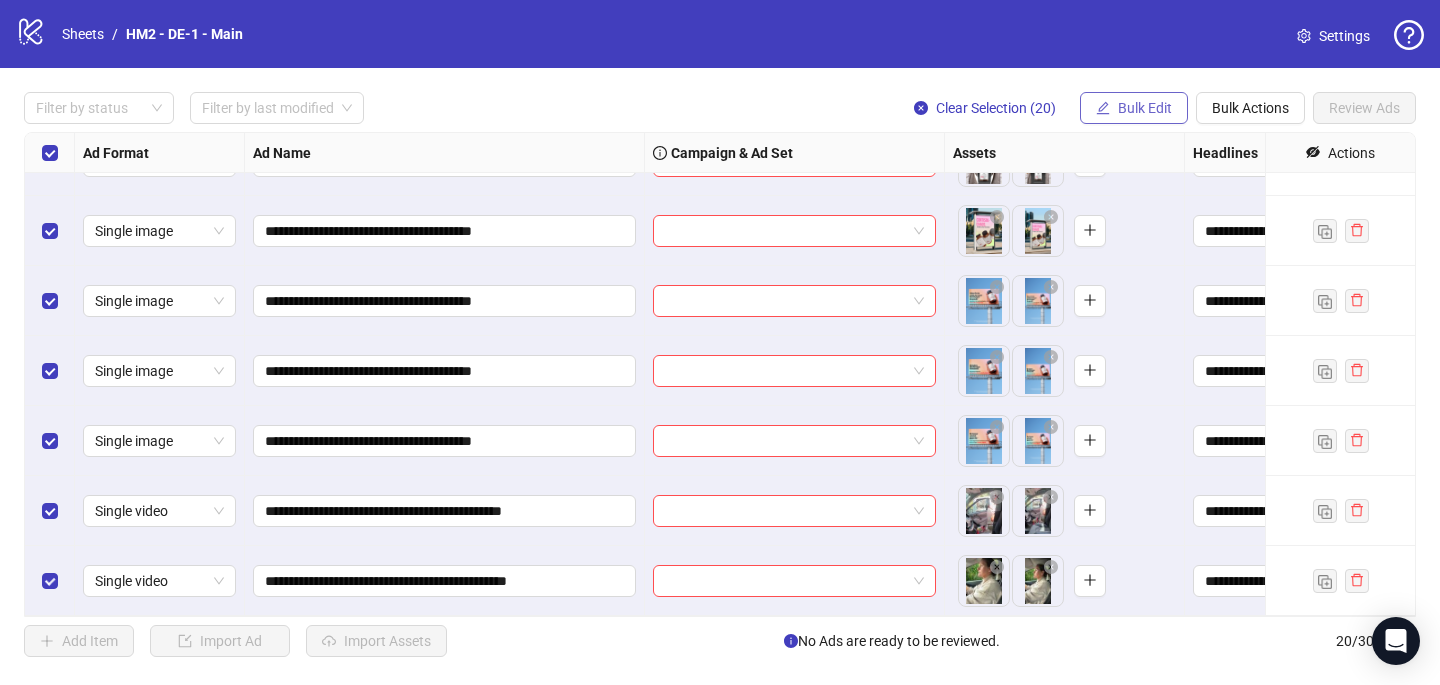 click on "Bulk Edit" at bounding box center [1145, 108] 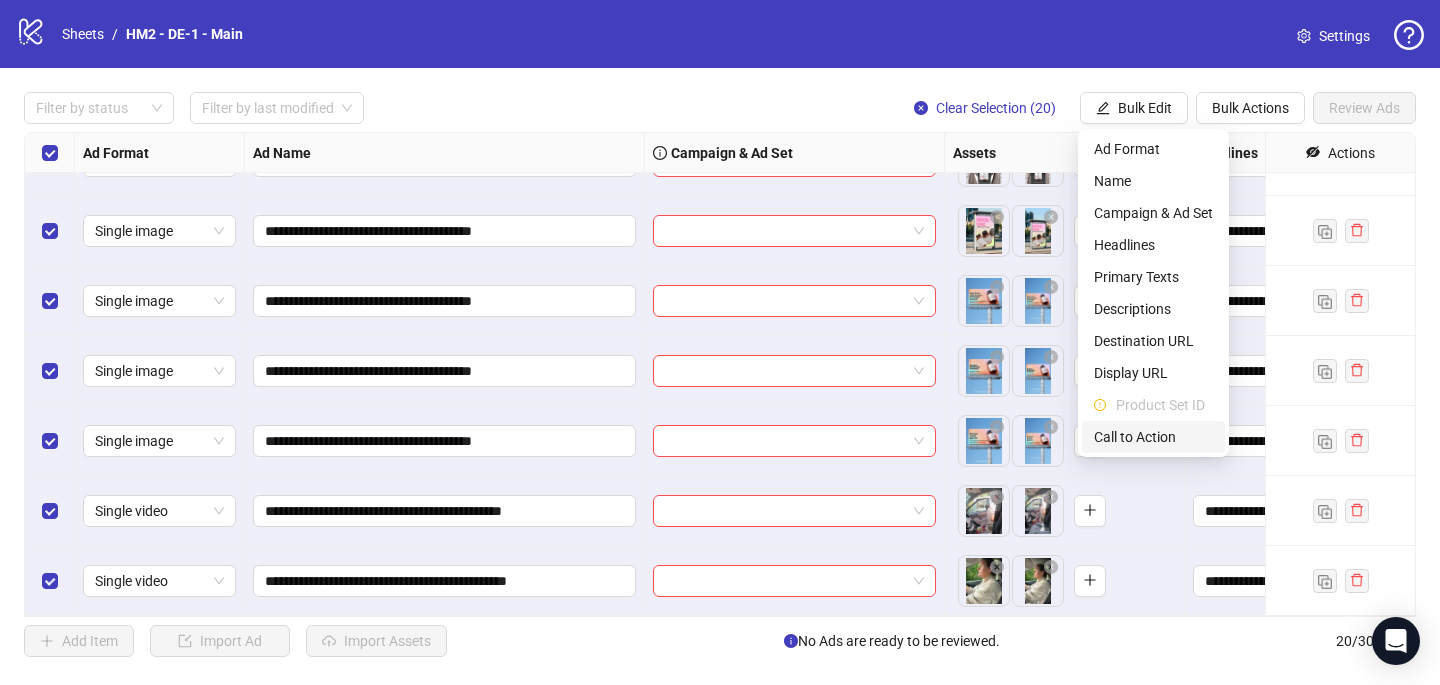 click on "Call to Action" at bounding box center (1153, 437) 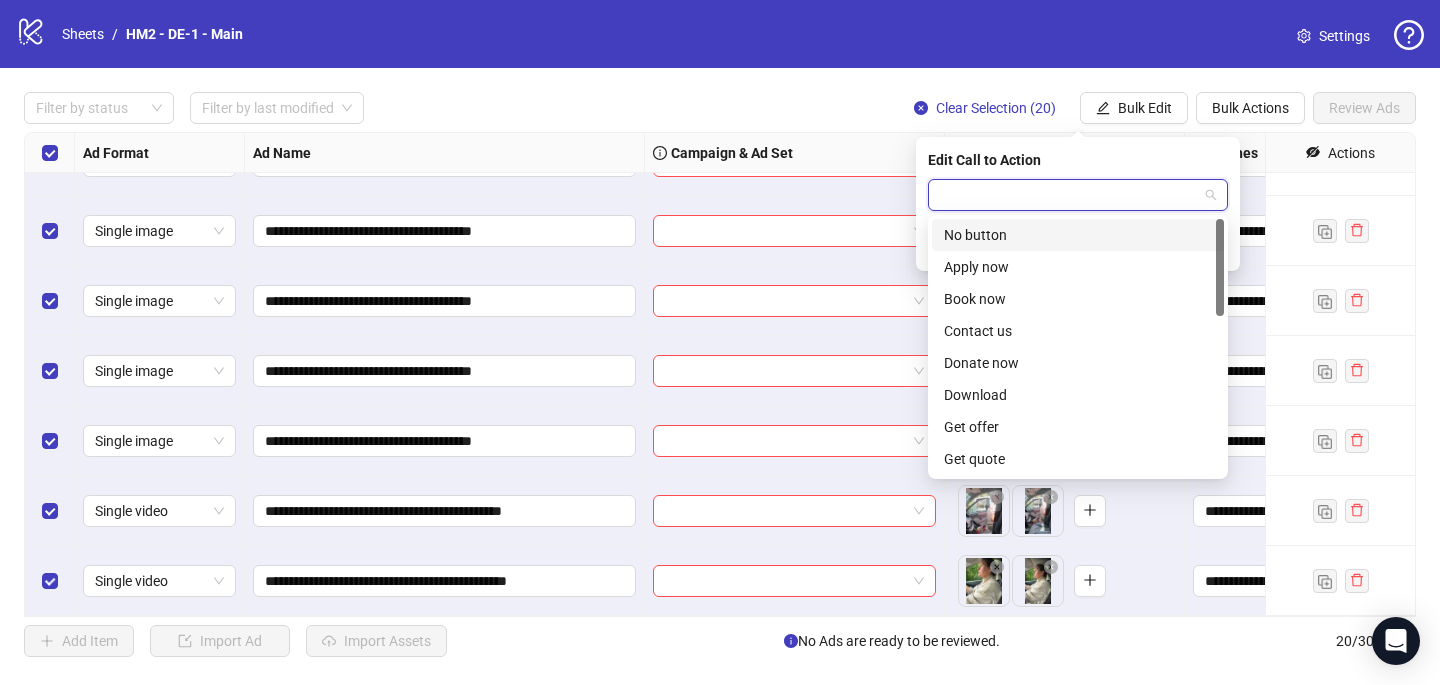 click at bounding box center (1069, 195) 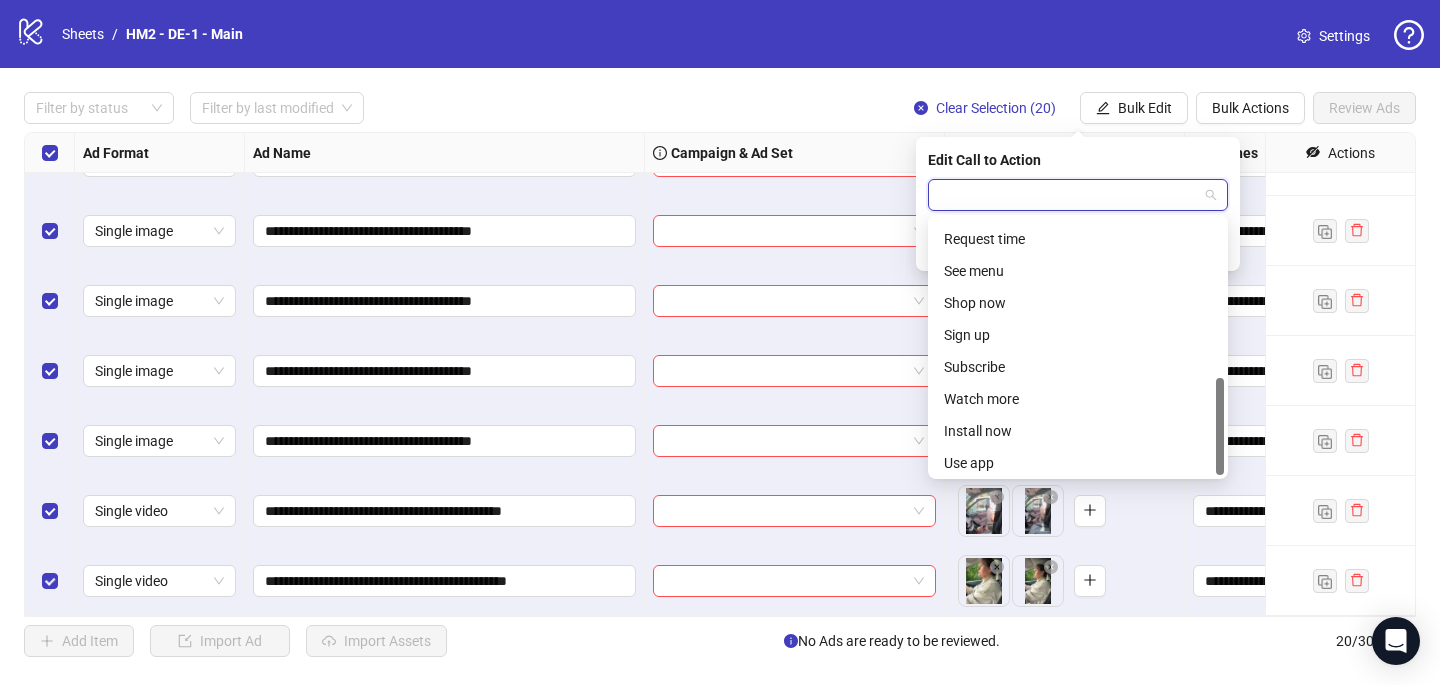 scroll, scrollTop: 416, scrollLeft: 0, axis: vertical 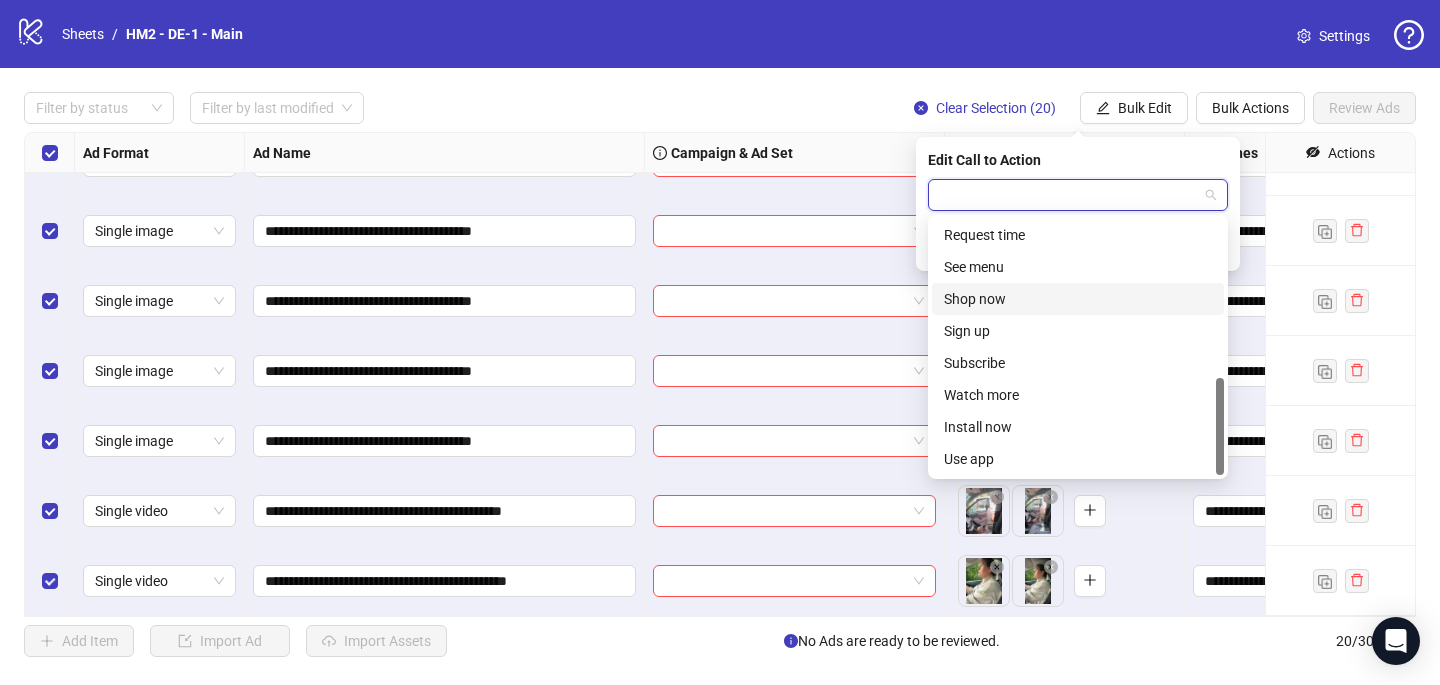 click on "Shop now" at bounding box center (1078, 299) 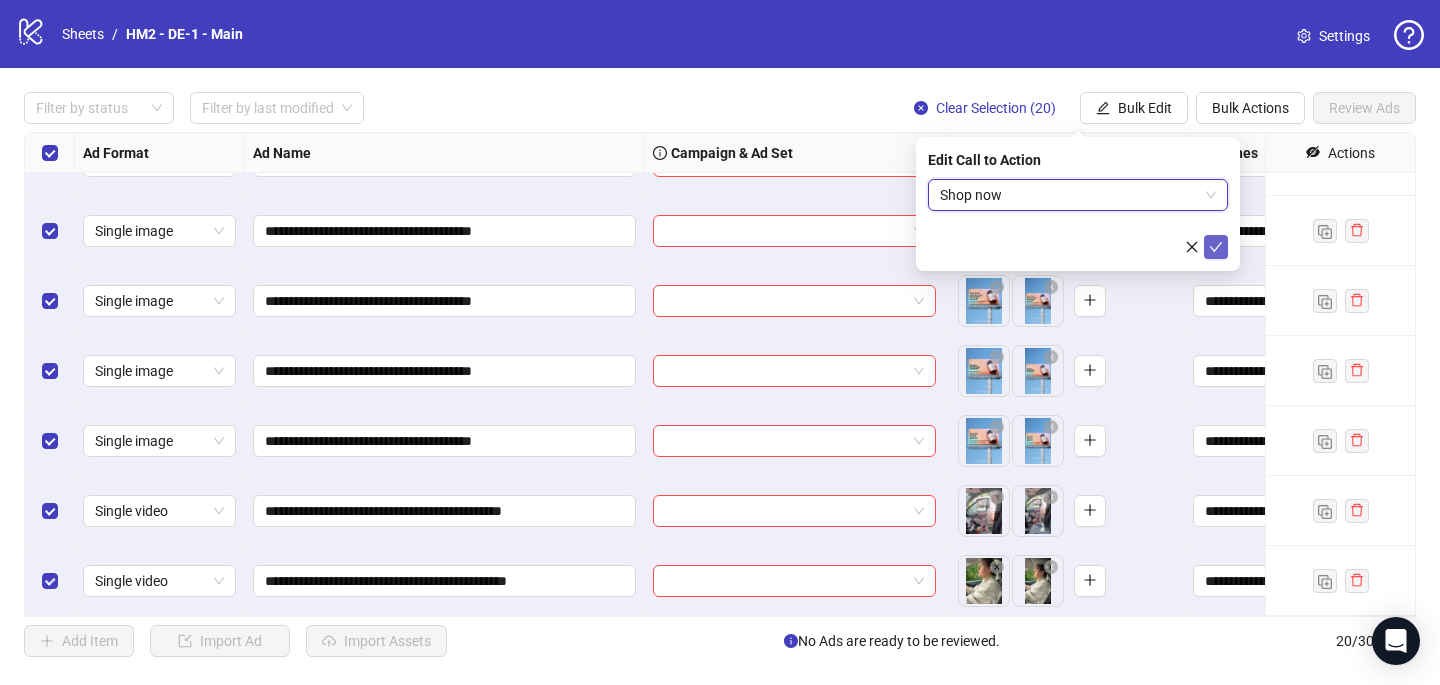 click 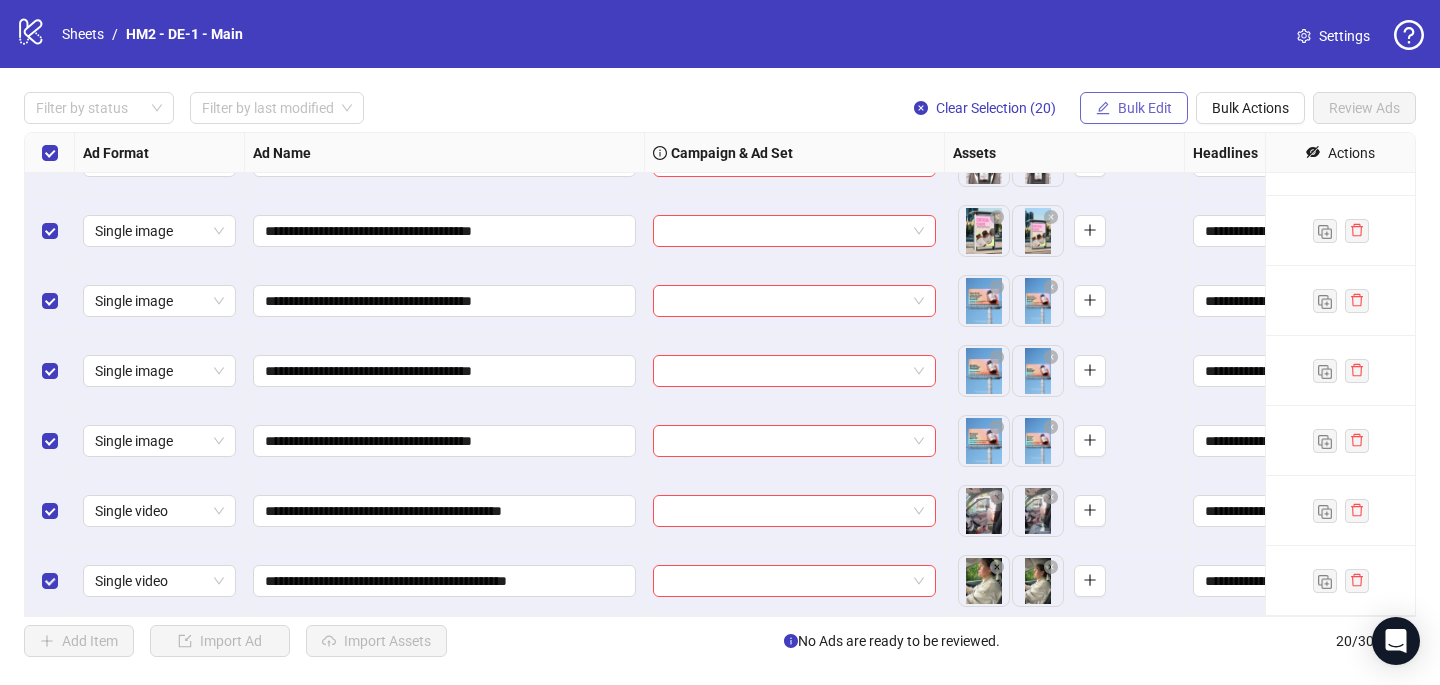 click on "Bulk Edit" at bounding box center (1145, 108) 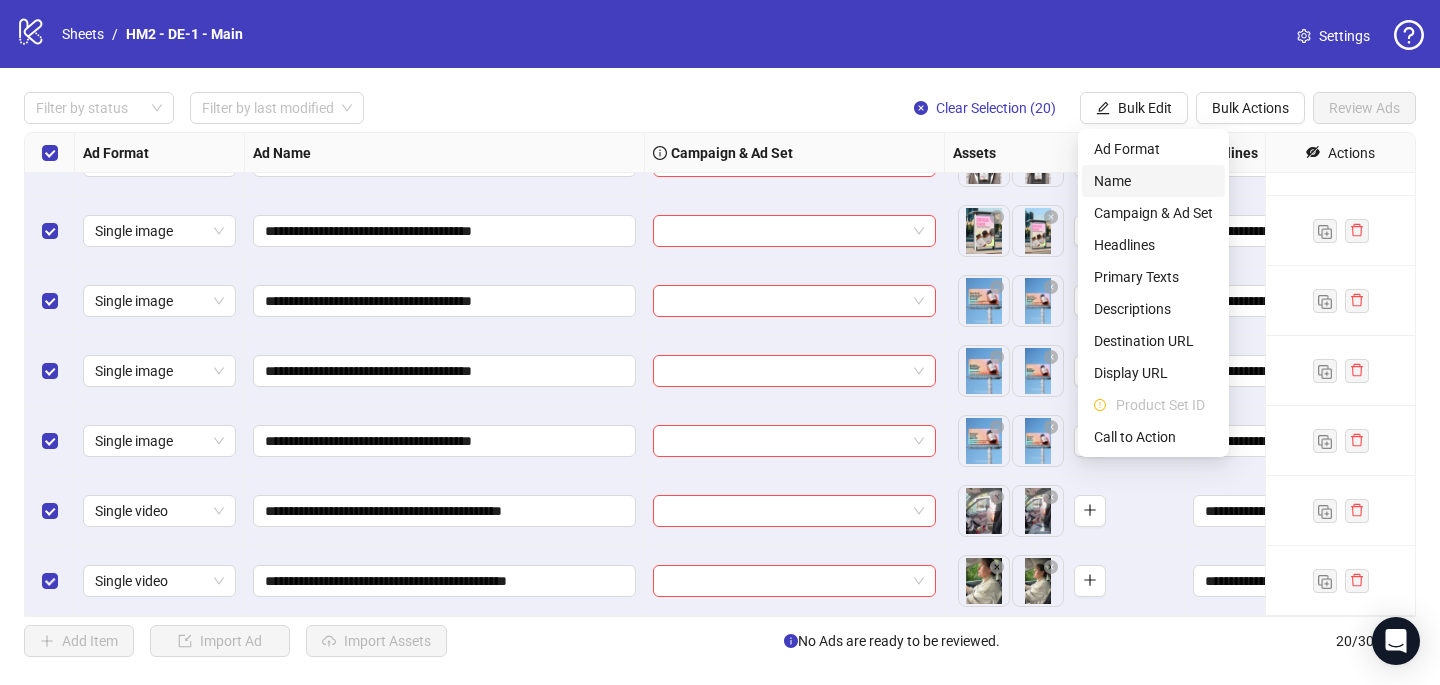 click on "Name" at bounding box center (1153, 181) 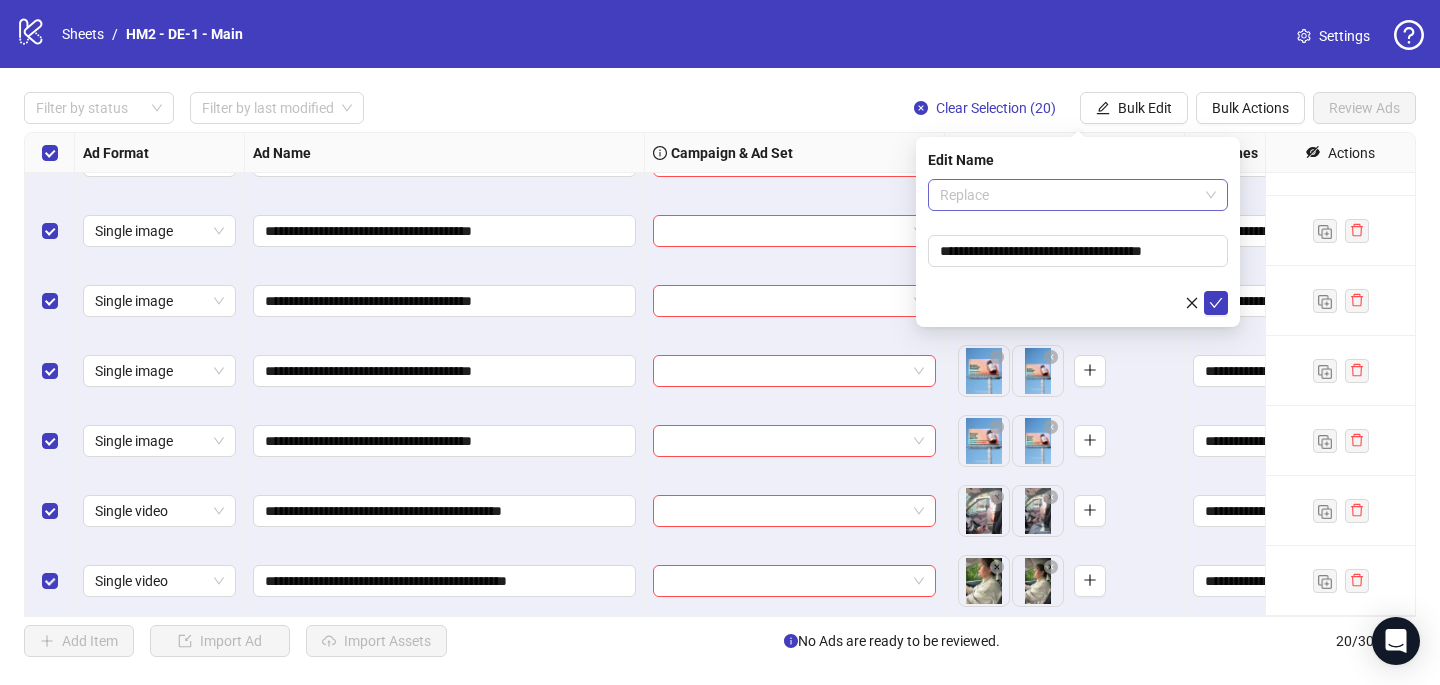 click on "Replace" at bounding box center (1078, 195) 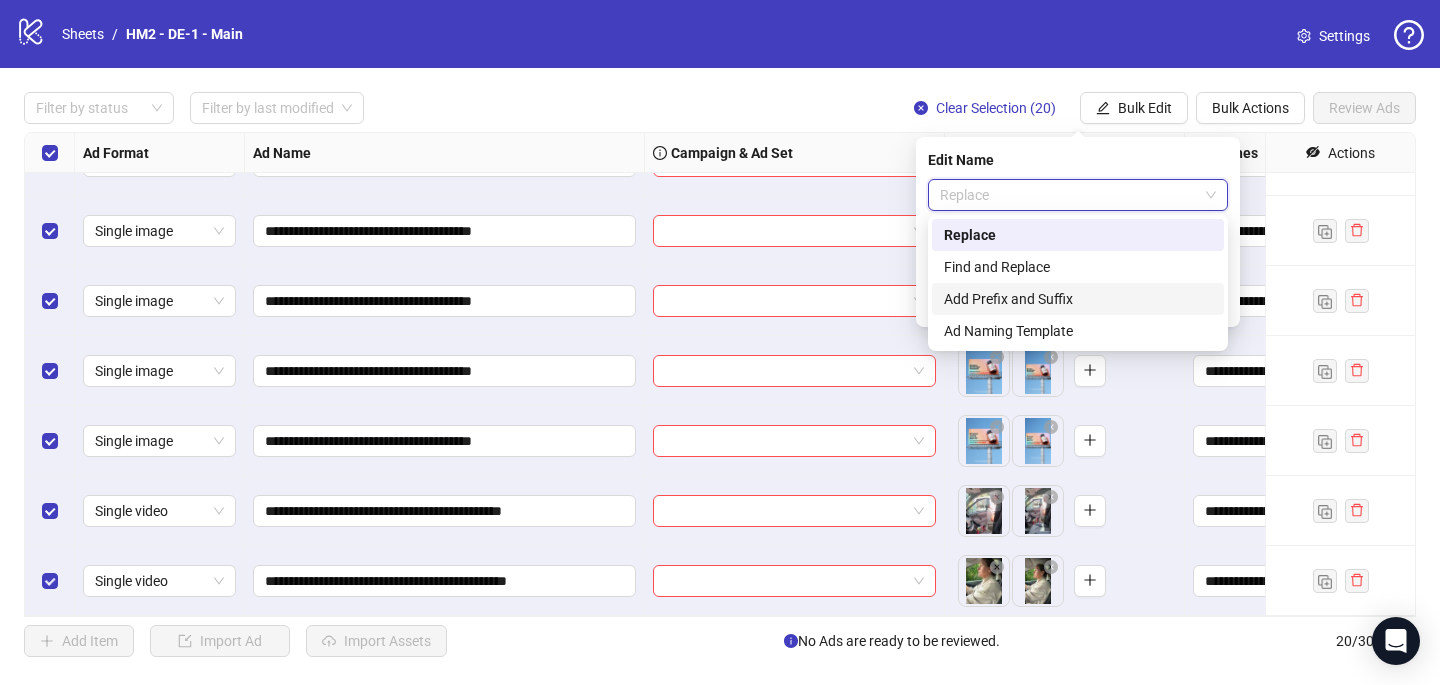 click on "Add Prefix and Suffix" at bounding box center [1078, 299] 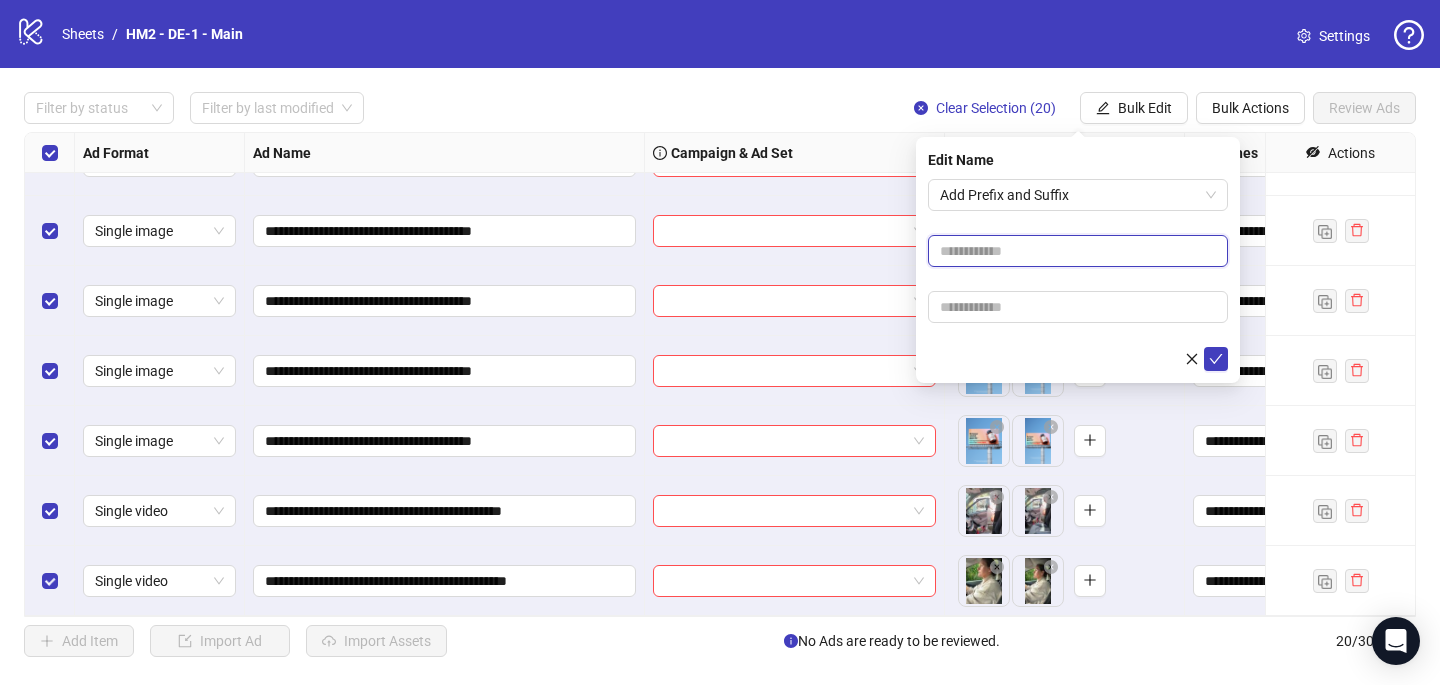 click at bounding box center [1078, 251] 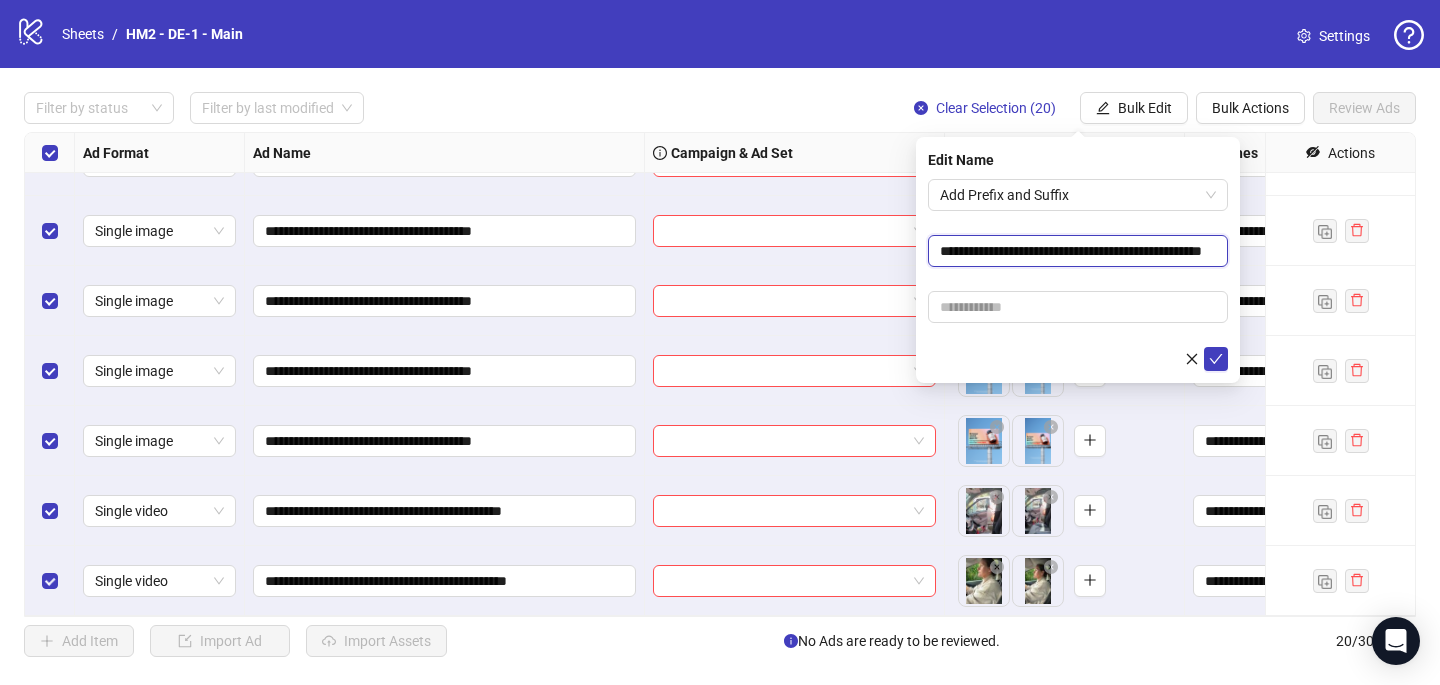 scroll, scrollTop: 0, scrollLeft: 76, axis: horizontal 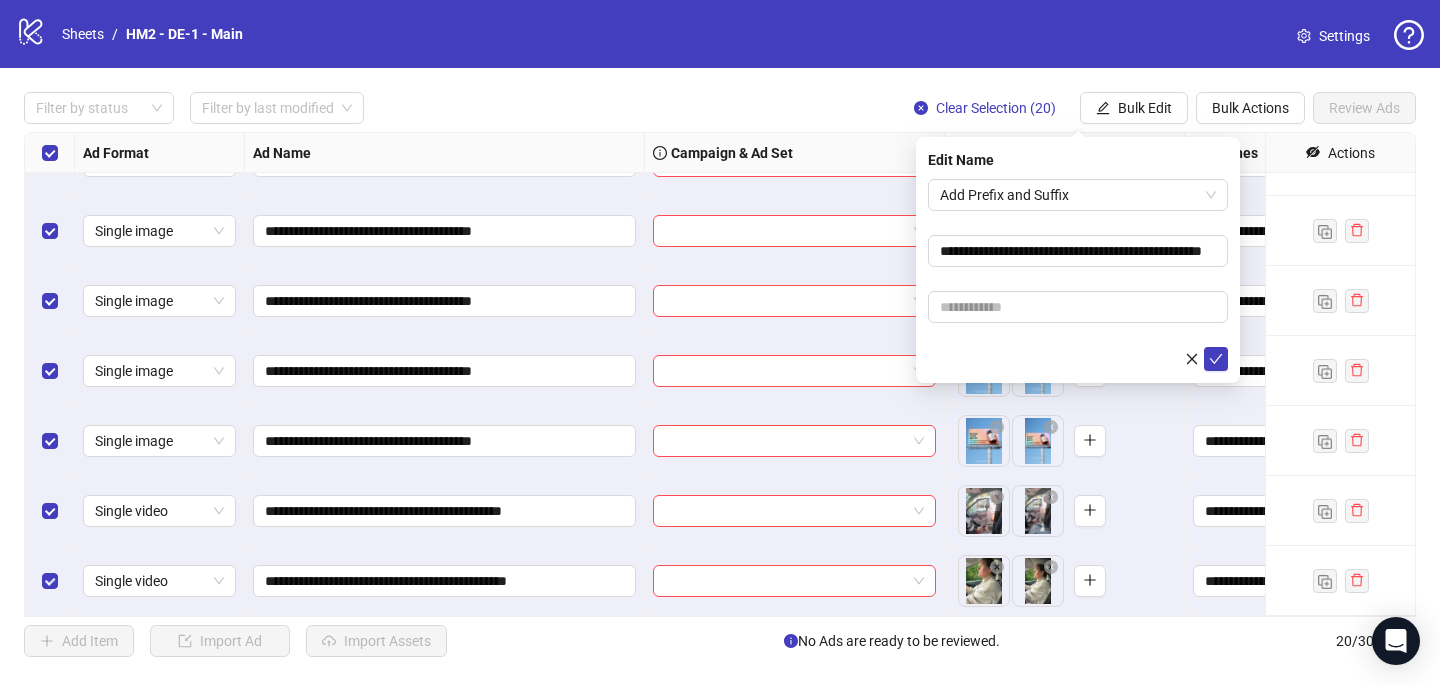 click on "**********" at bounding box center (1078, 275) 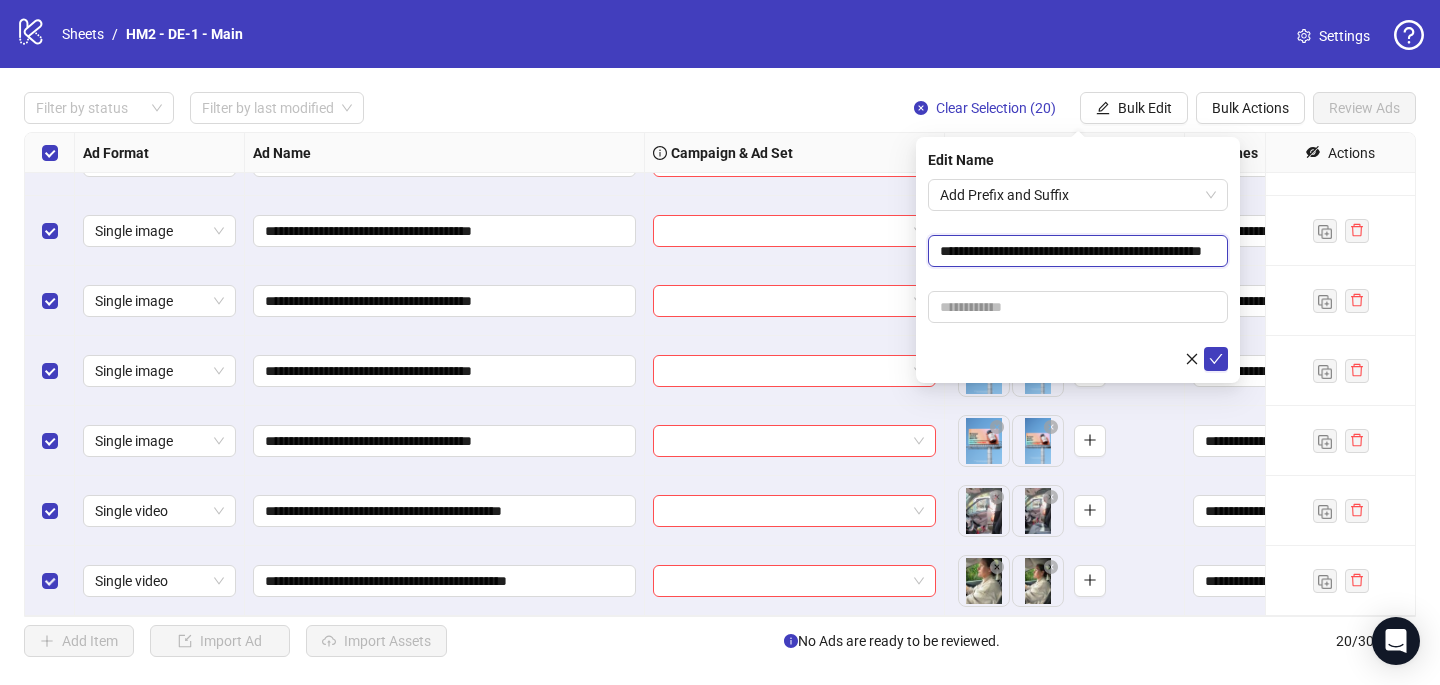 click on "**********" at bounding box center (1078, 251) 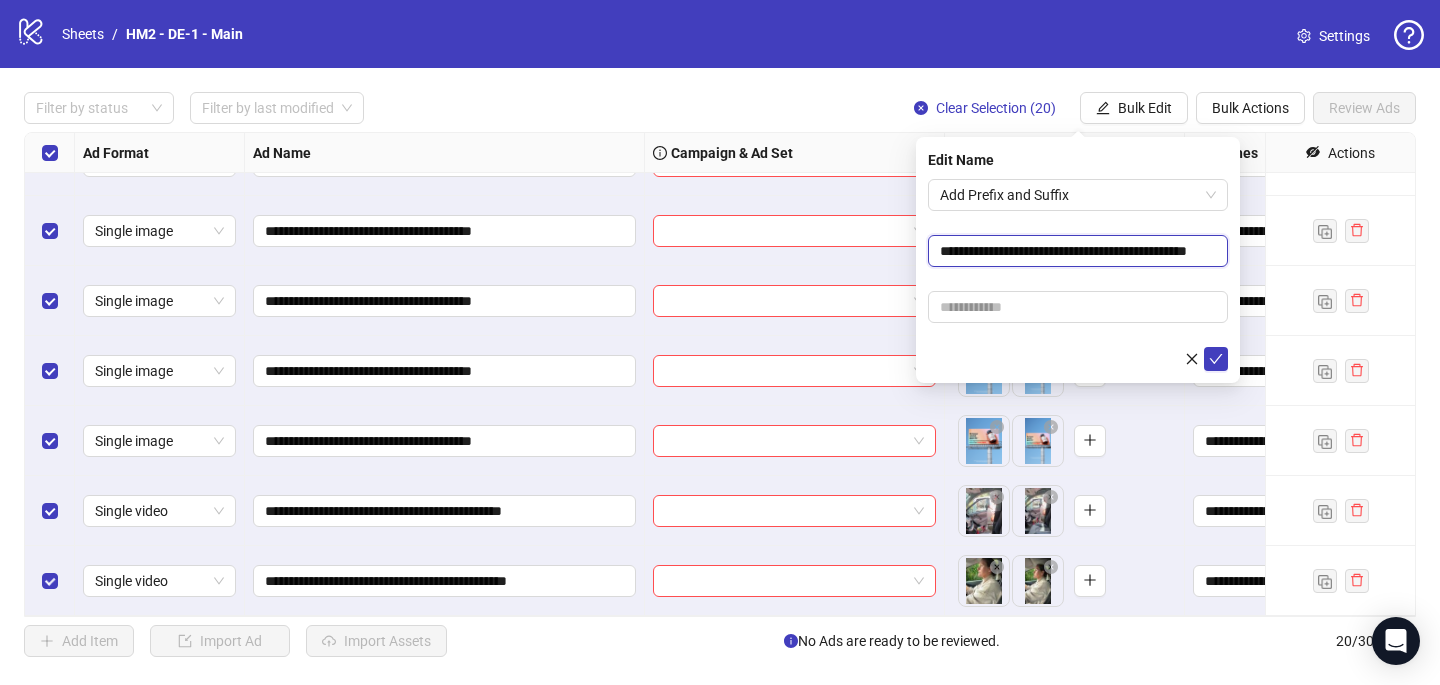 type on "**********" 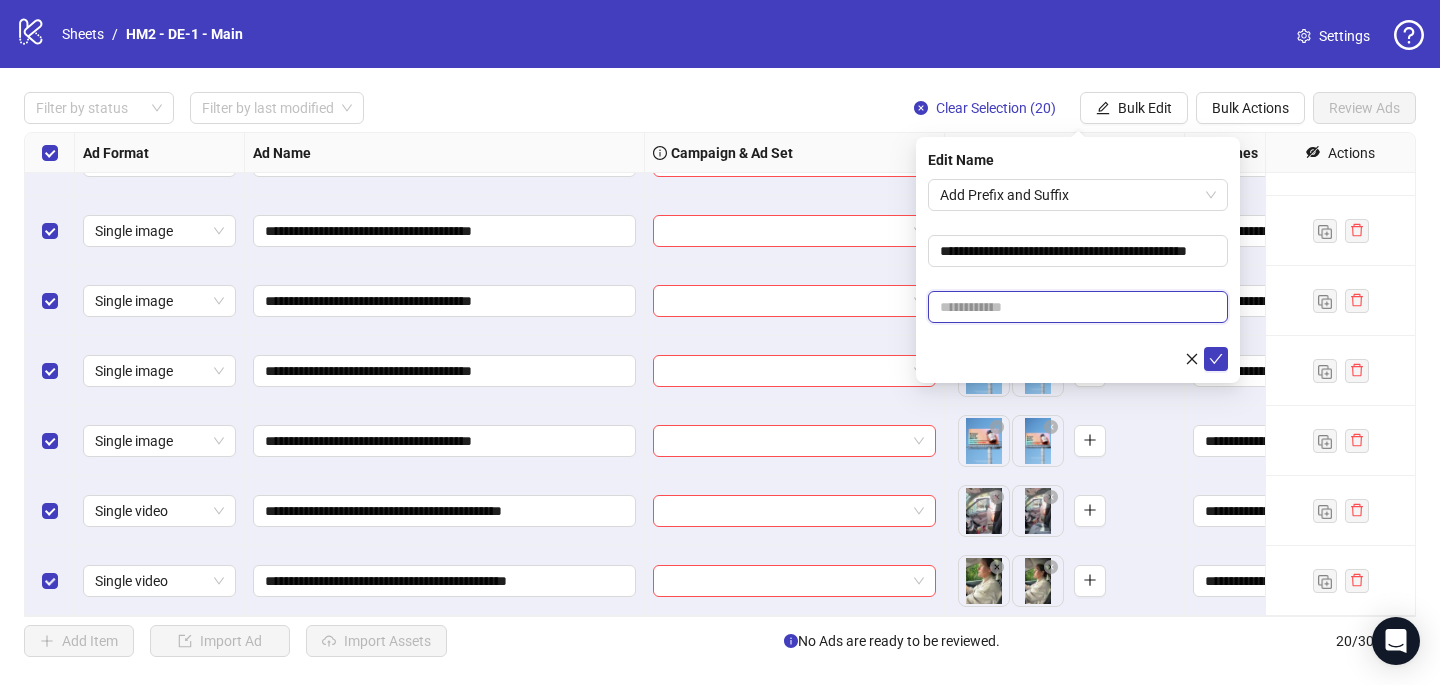 click at bounding box center (1078, 307) 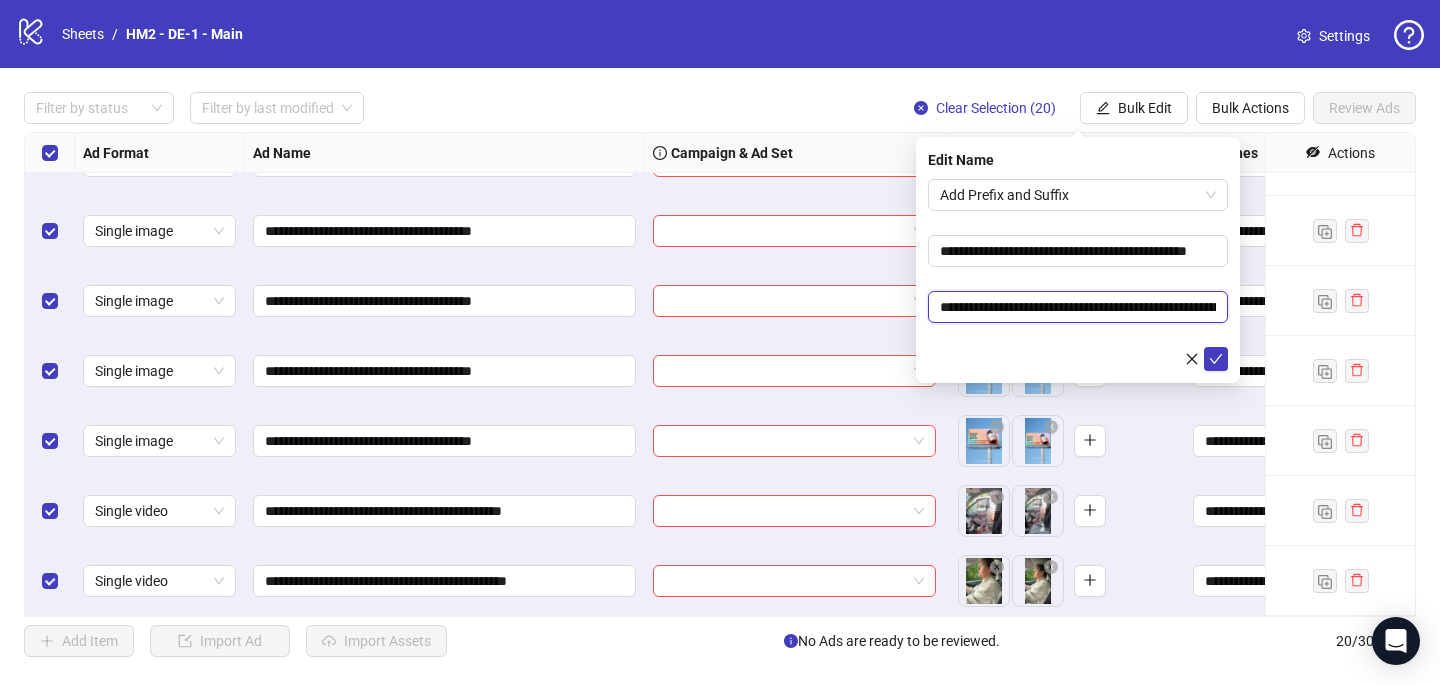 scroll, scrollTop: 0, scrollLeft: 280, axis: horizontal 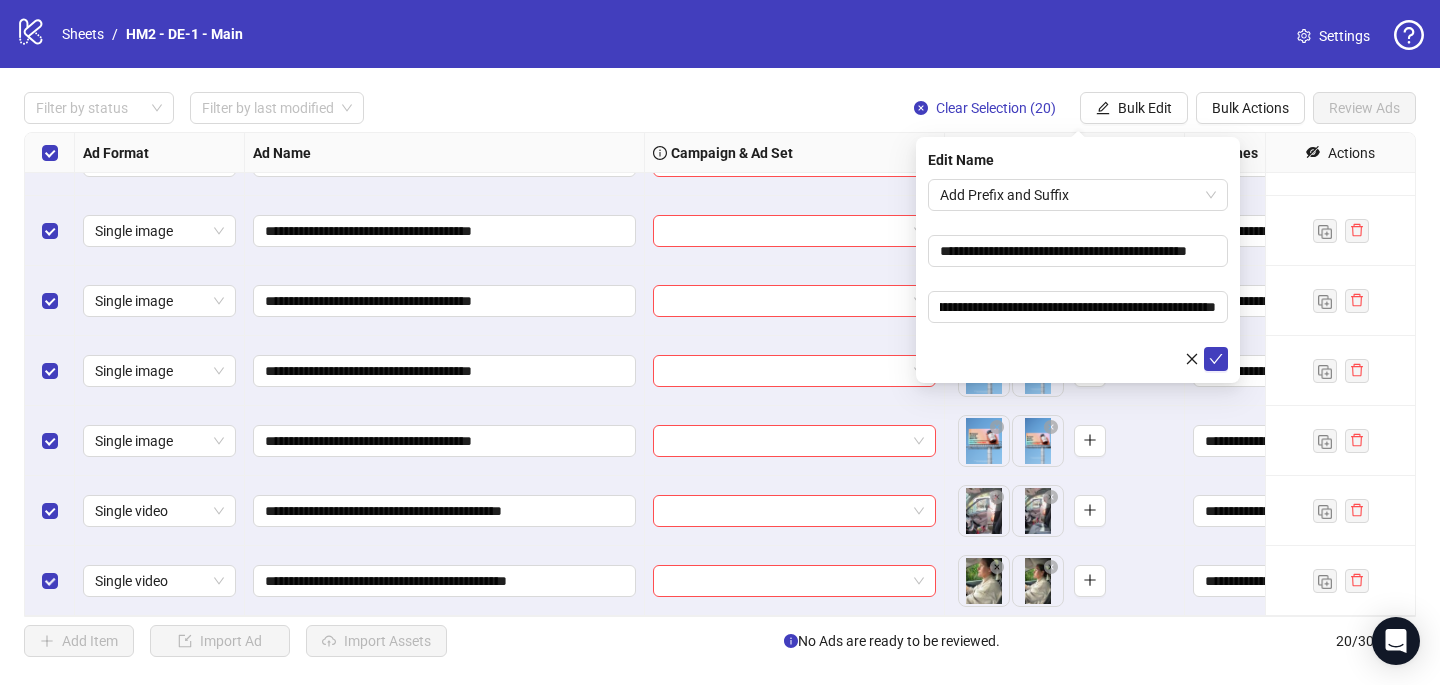 click on "**********" at bounding box center (1078, 275) 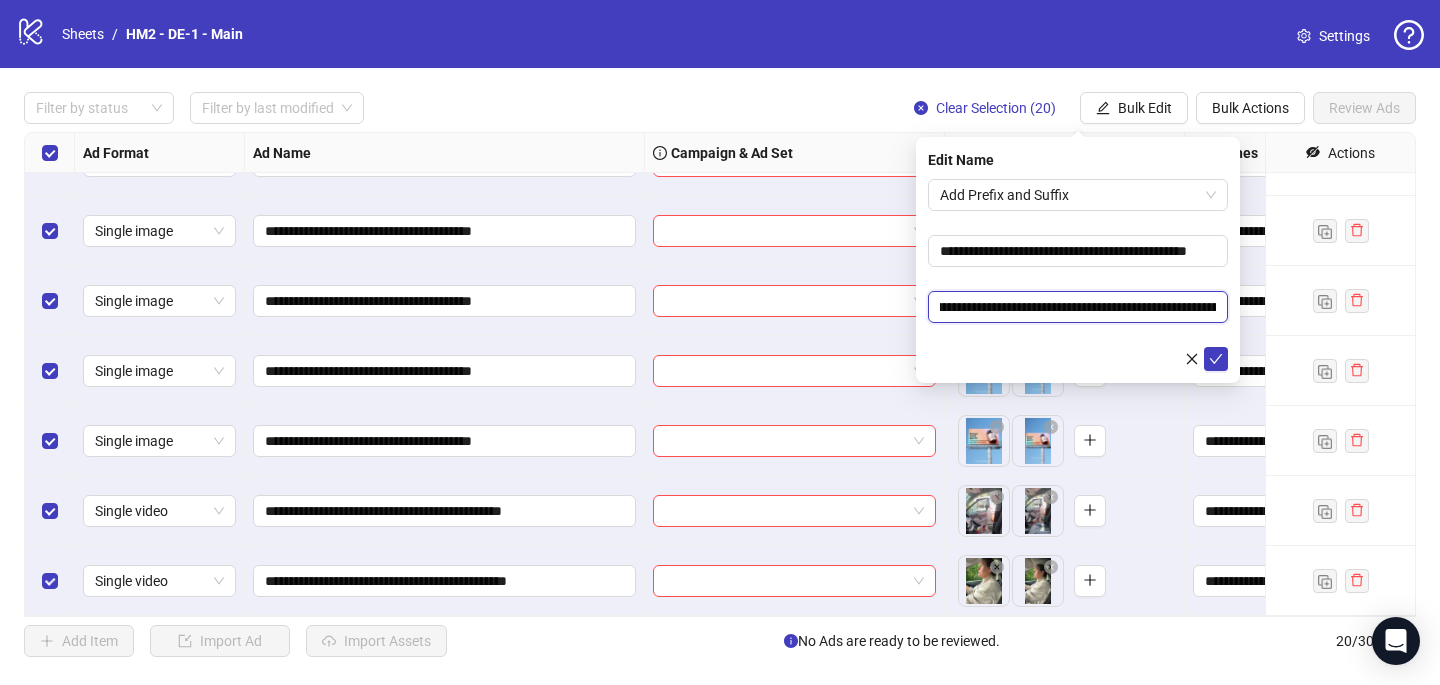 scroll, scrollTop: 0, scrollLeft: 163, axis: horizontal 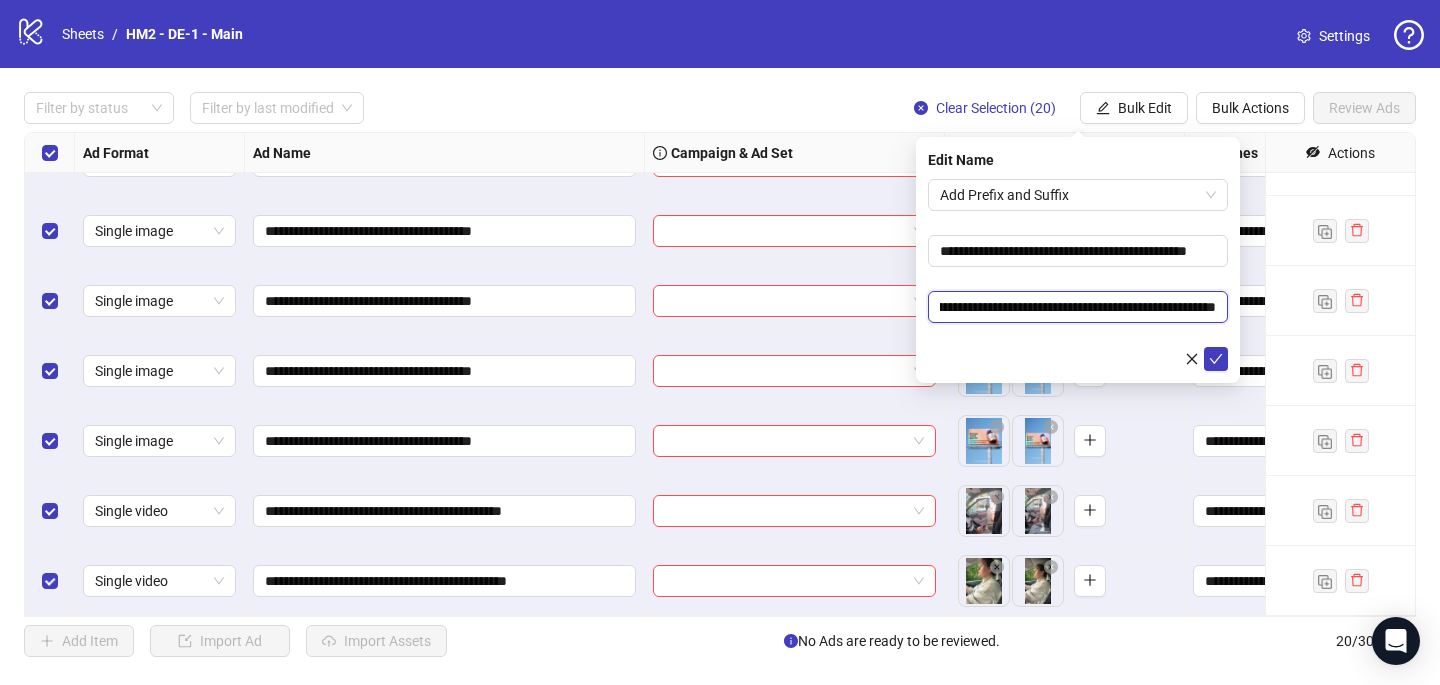 drag, startPoint x: 1014, startPoint y: 305, endPoint x: 1127, endPoint y: 304, distance: 113.004425 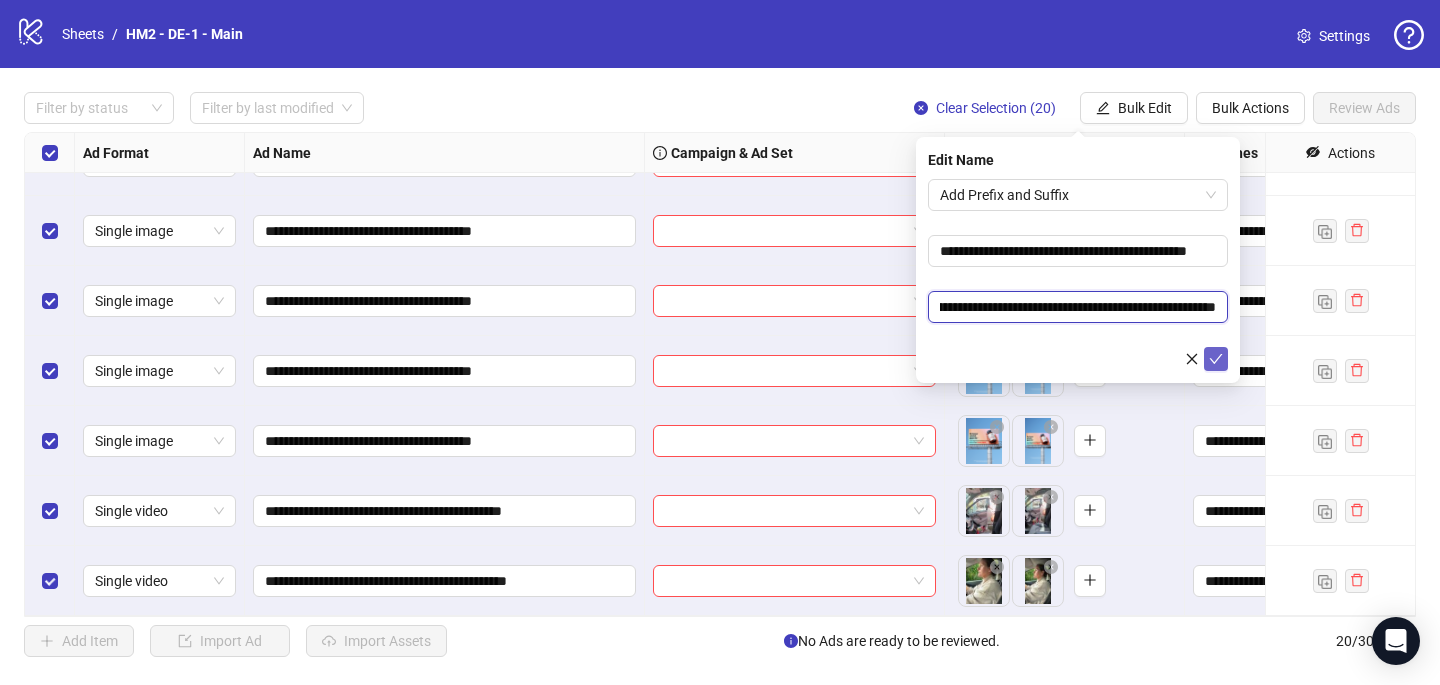 type on "**********" 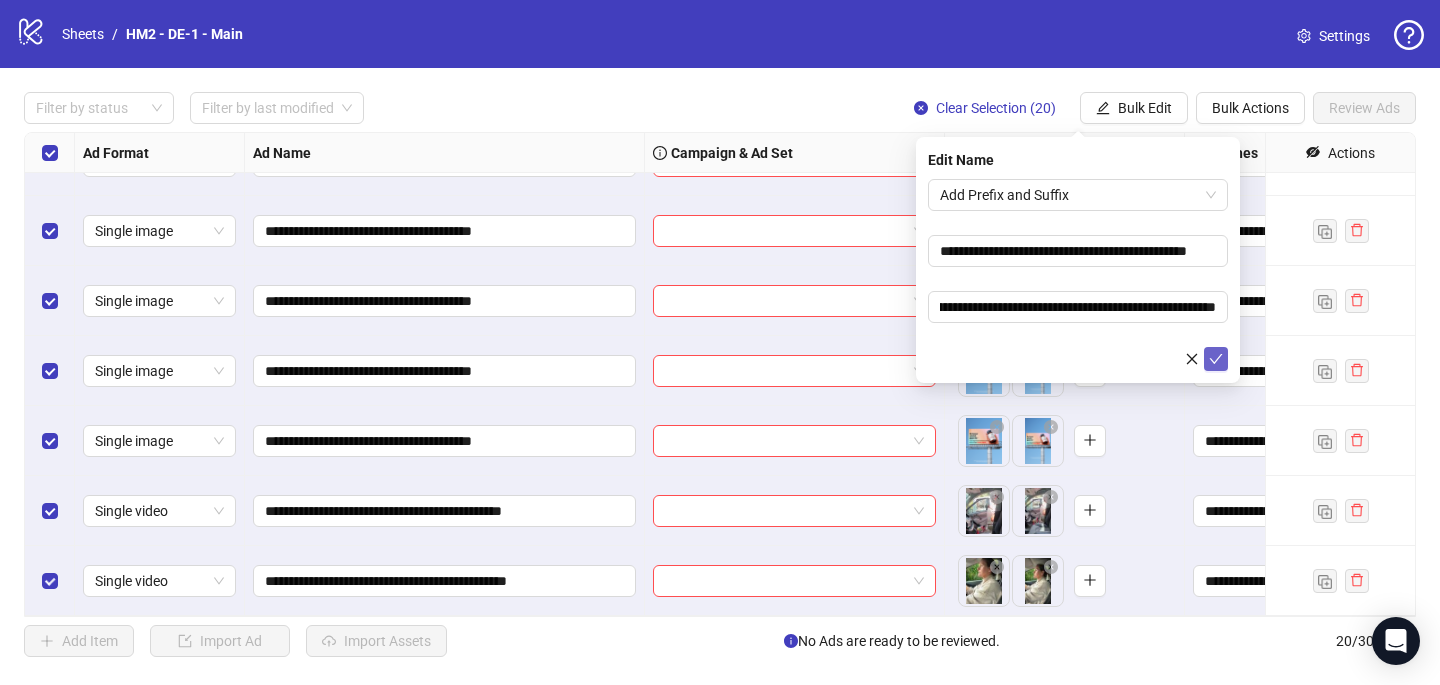 click 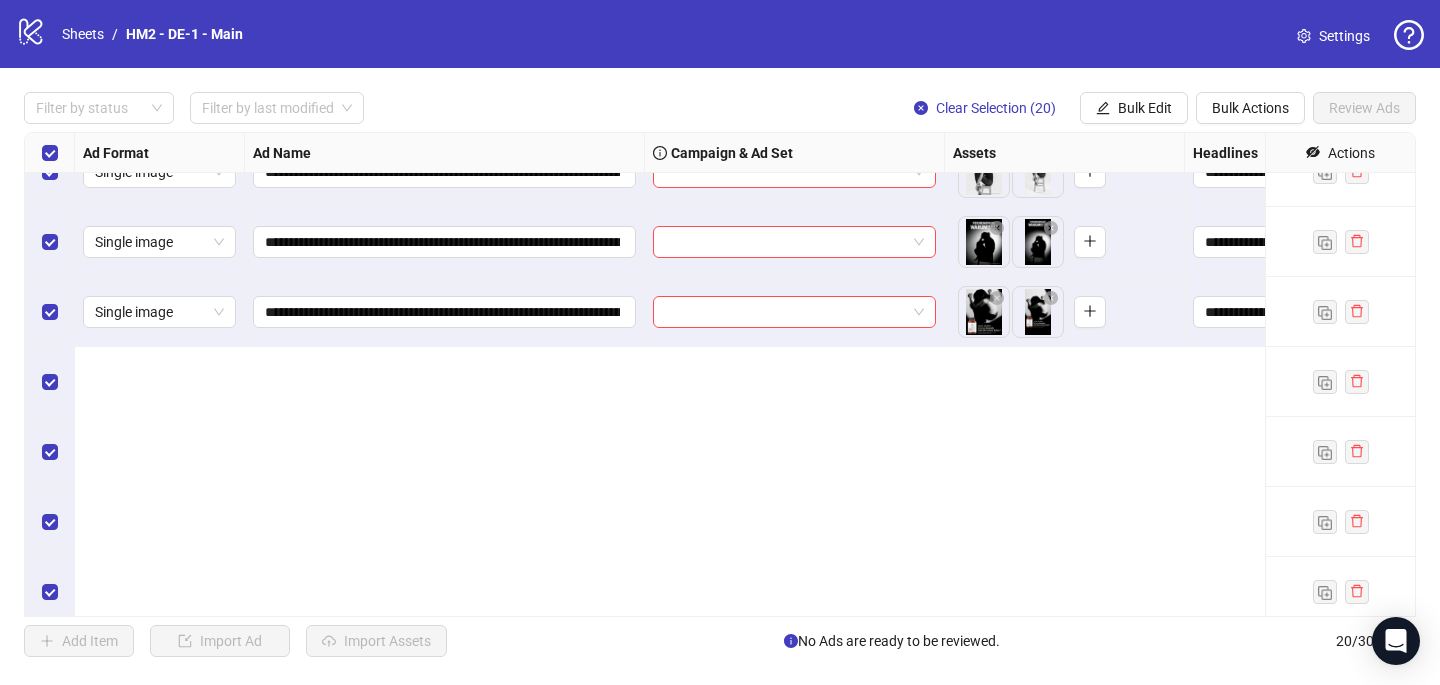 scroll, scrollTop: 0, scrollLeft: 0, axis: both 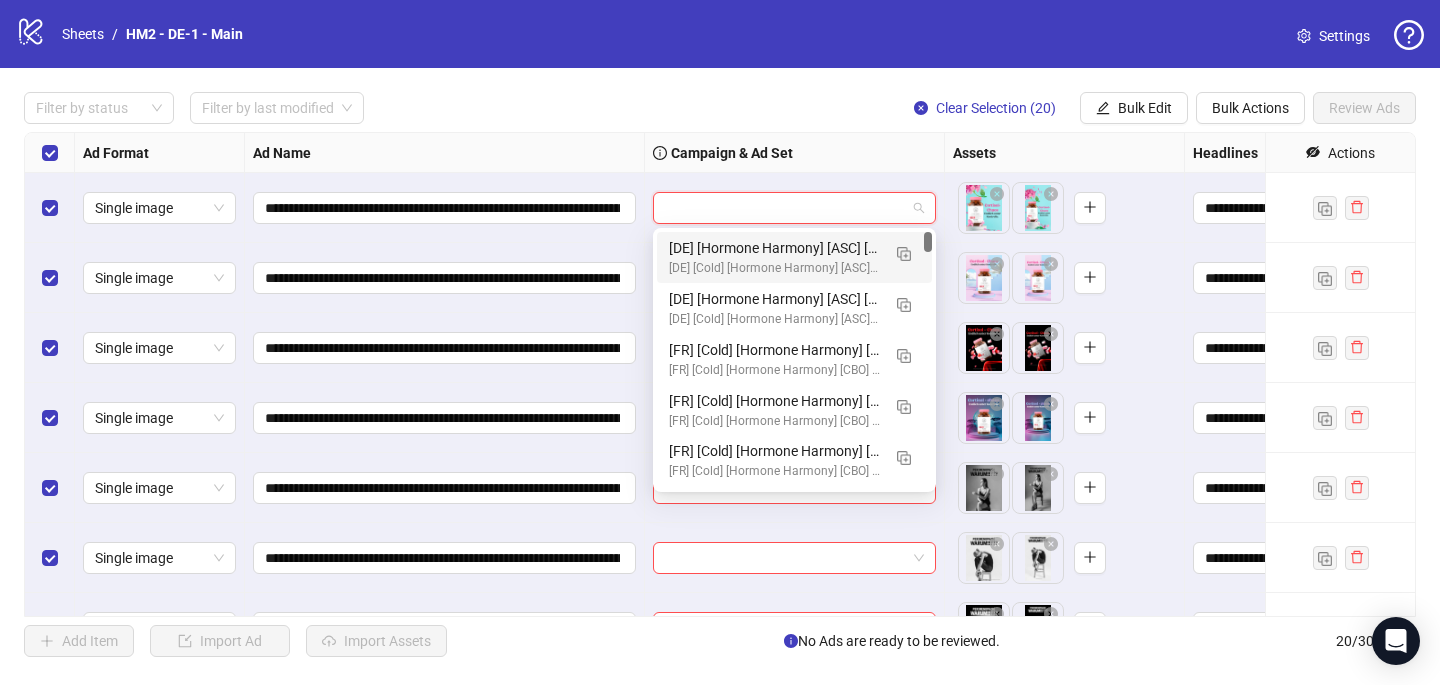 click at bounding box center (785, 208) 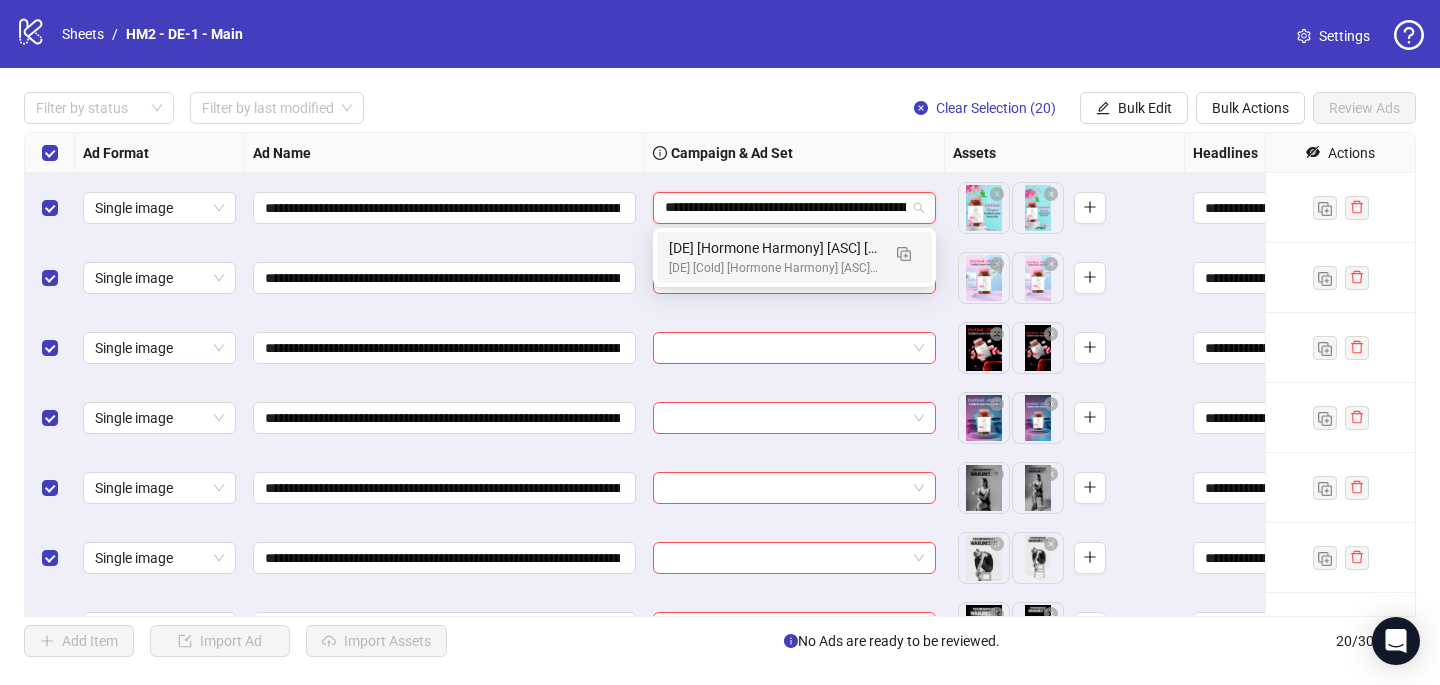 scroll, scrollTop: 0, scrollLeft: 240, axis: horizontal 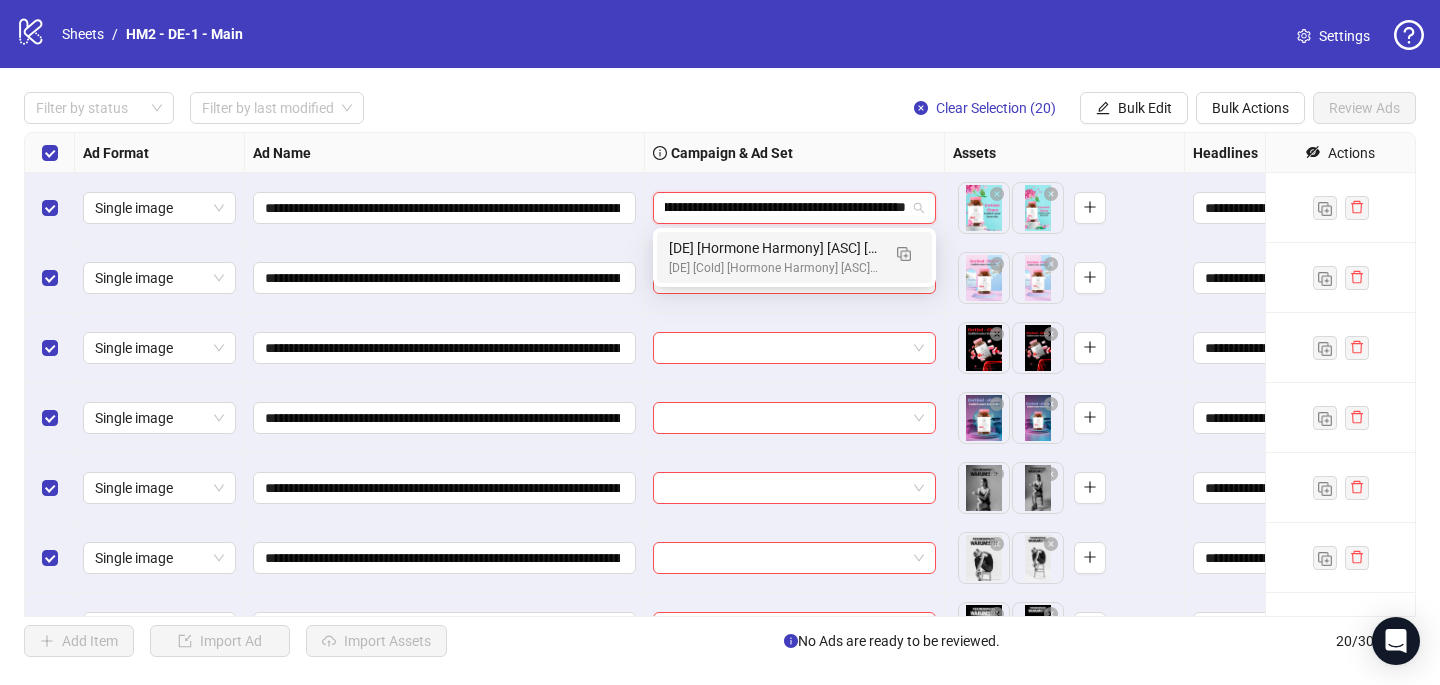 click on "[DE] [Hormone Harmony] [ASC] [Creative Insertion - BRANDING] [[DATE]]" at bounding box center (774, 248) 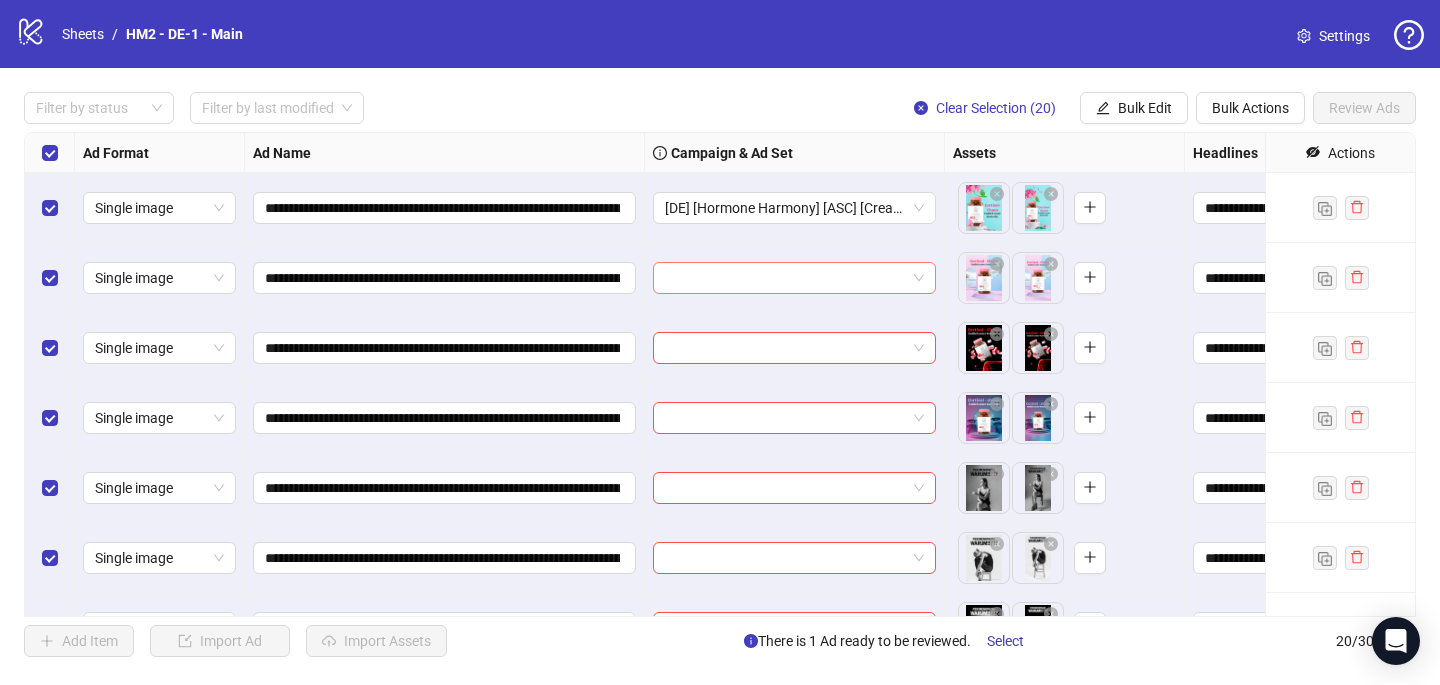 click at bounding box center (785, 278) 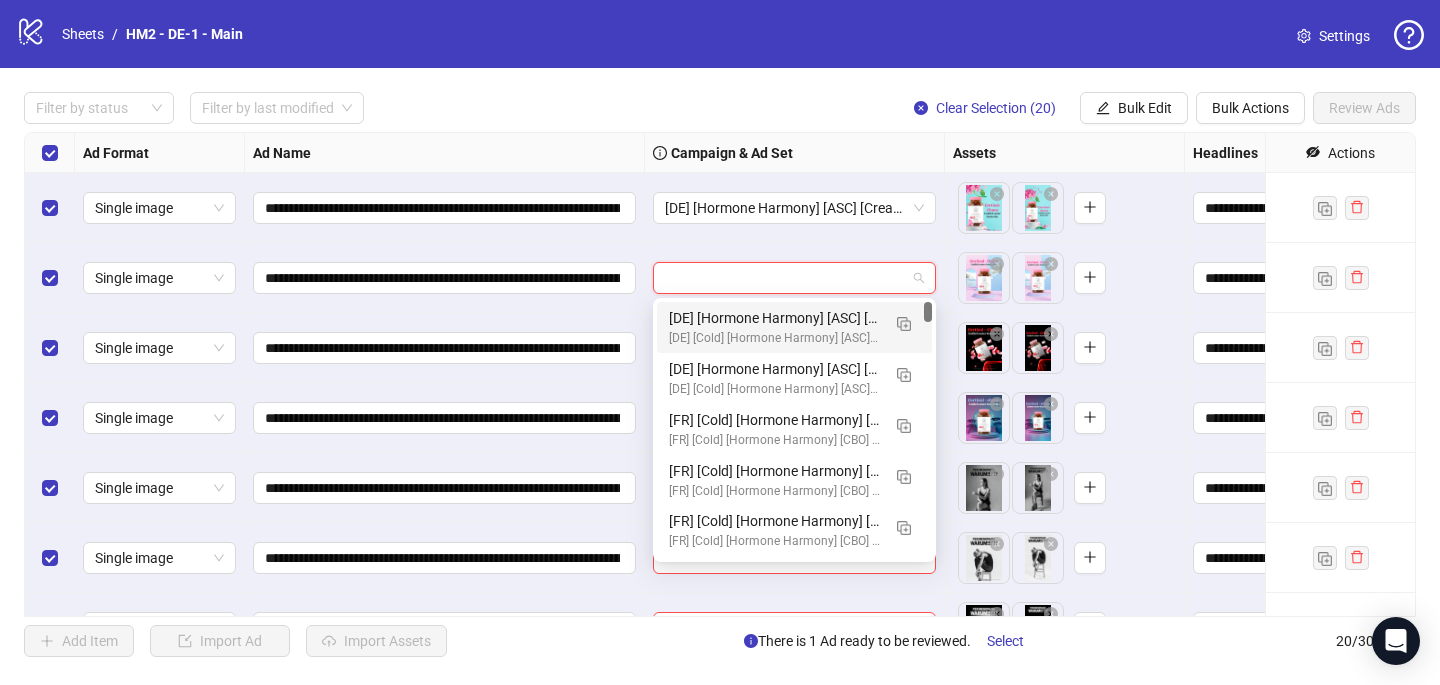 paste on "**********" 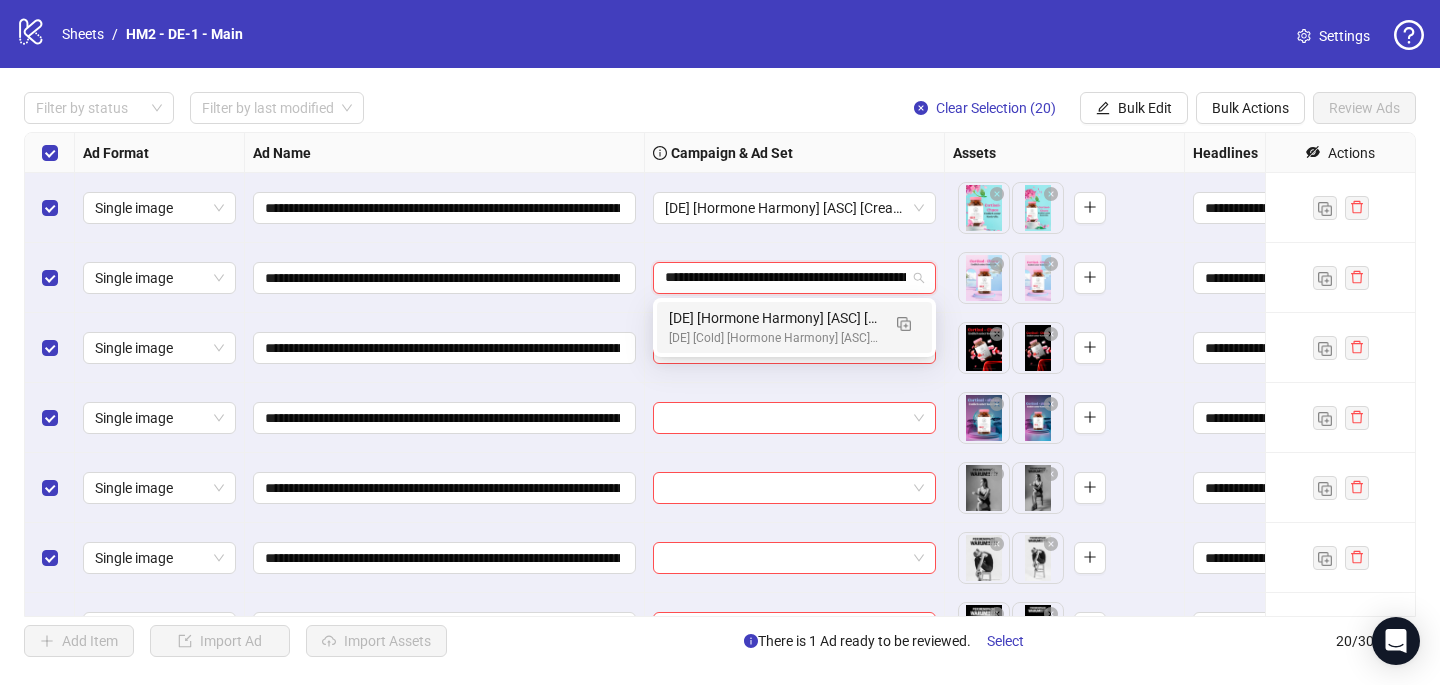 scroll, scrollTop: 0, scrollLeft: 240, axis: horizontal 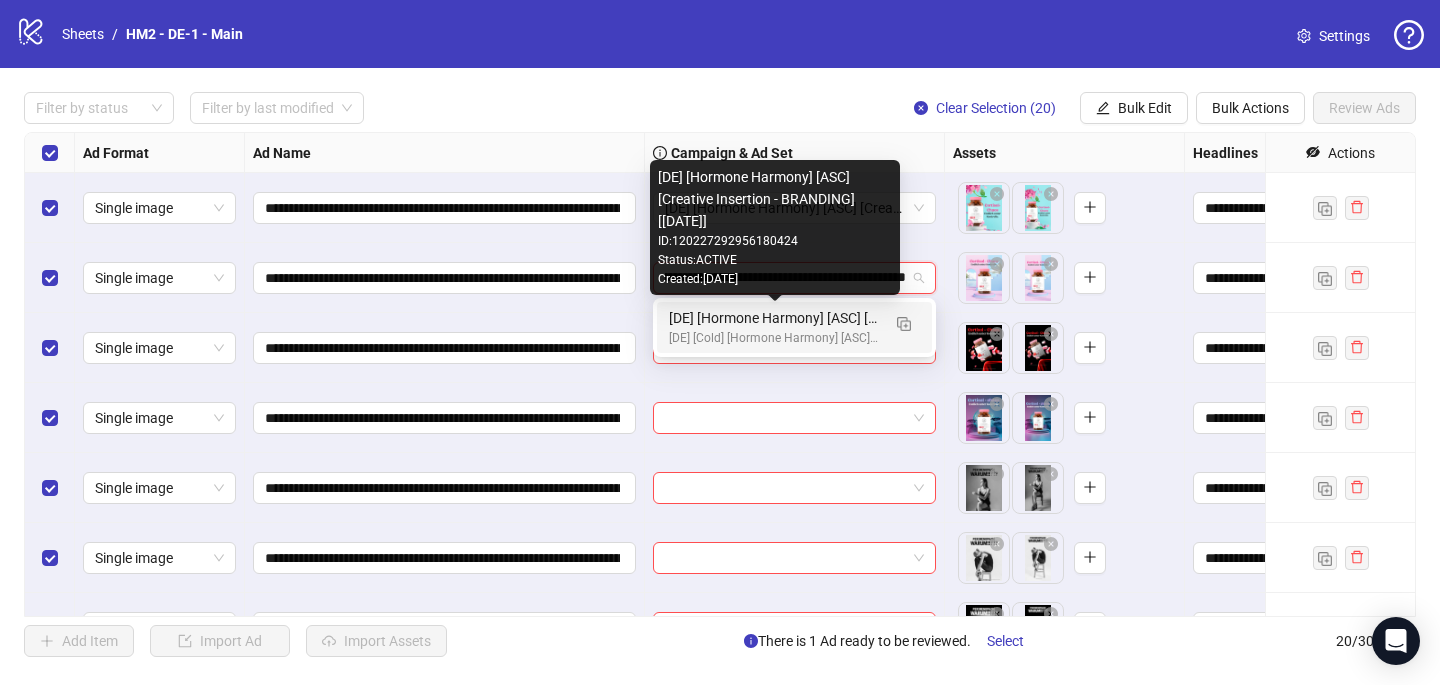click on "[DE] [Hormone Harmony] [ASC] [Creative Insertion - BRANDING] [[DATE]]" at bounding box center [774, 318] 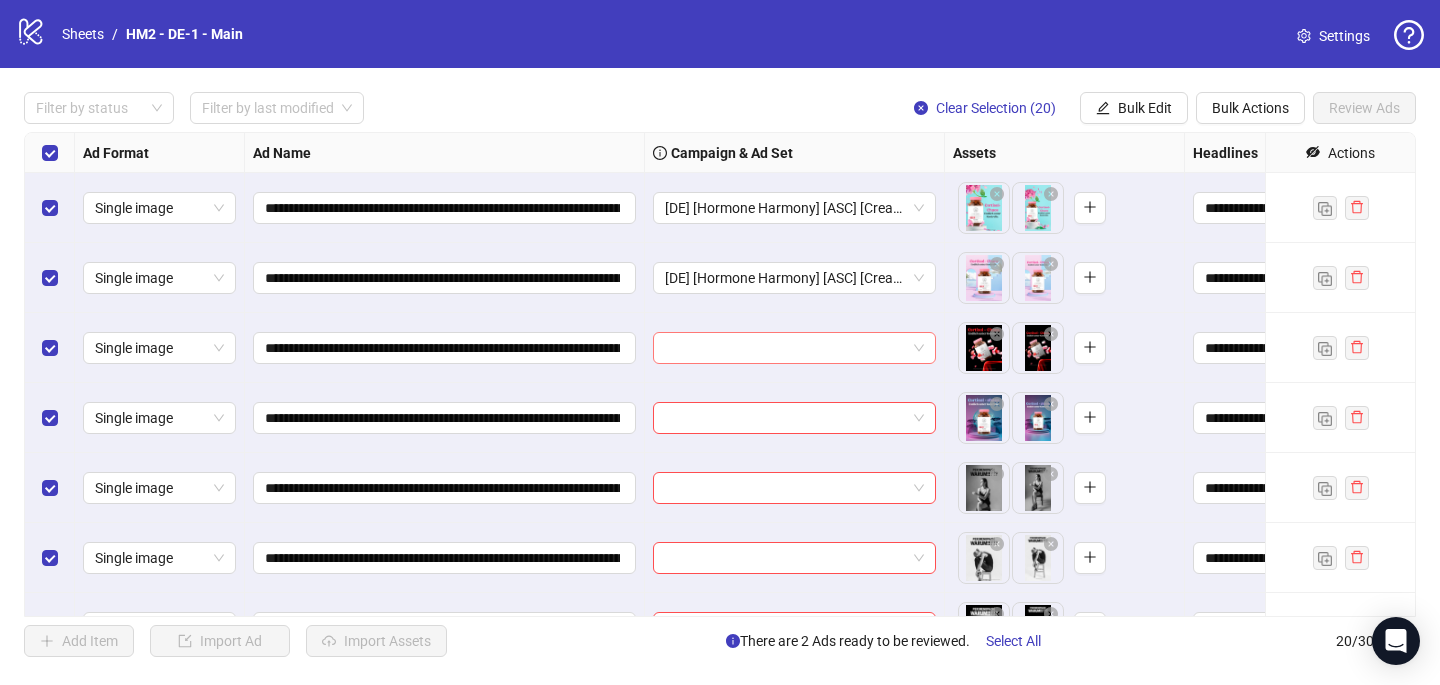 click at bounding box center [785, 348] 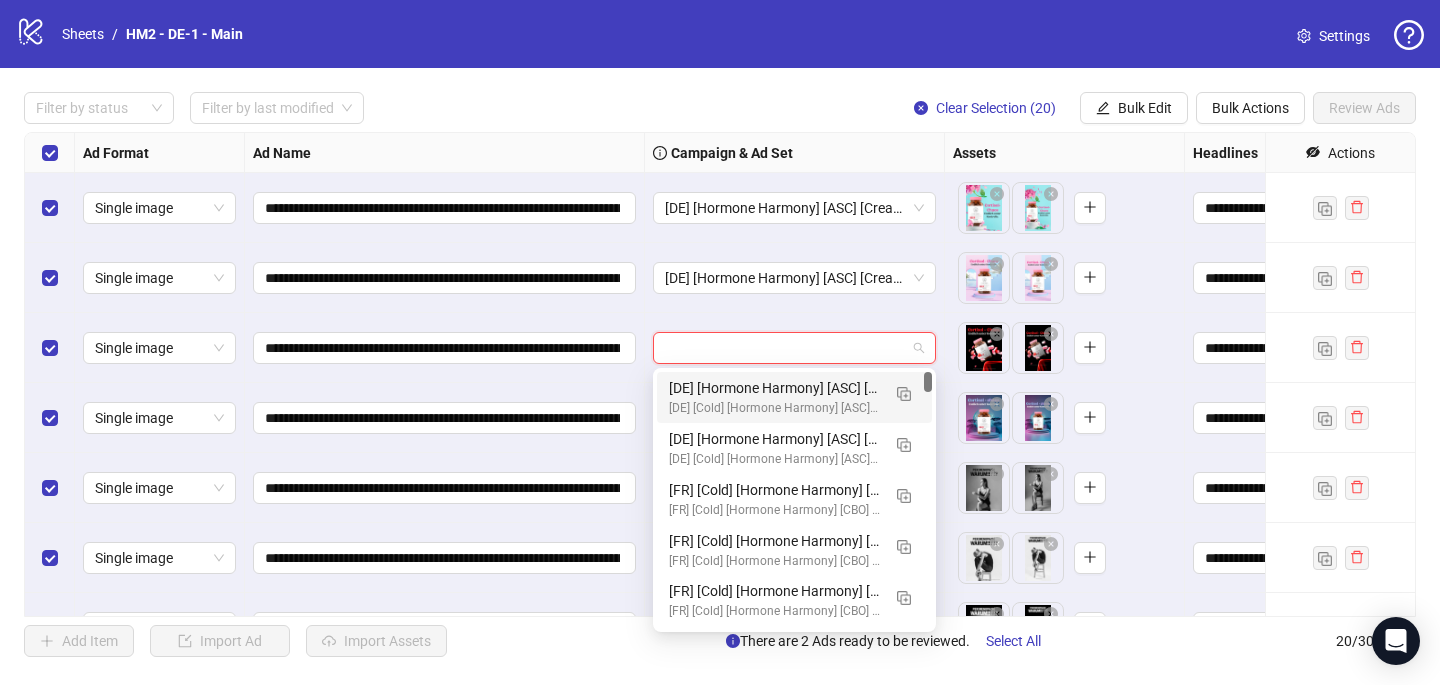 paste on "**********" 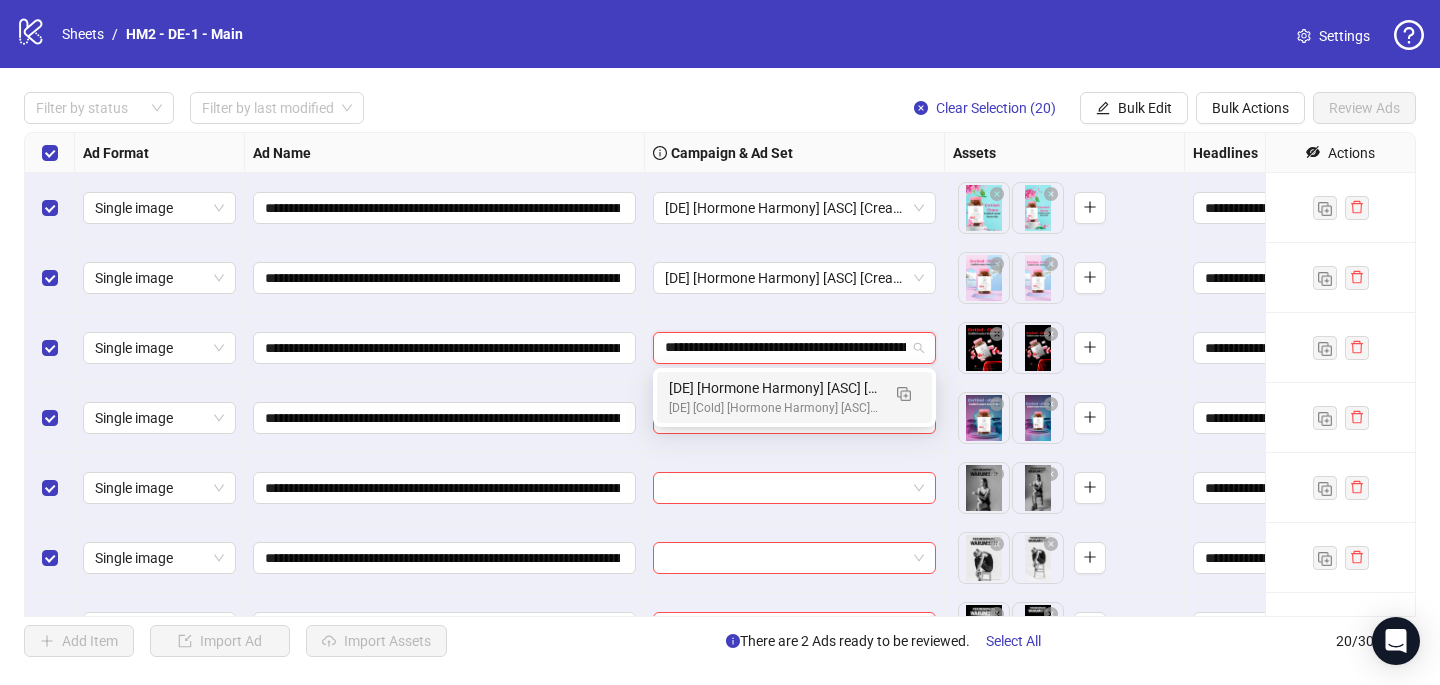 scroll, scrollTop: 0, scrollLeft: 240, axis: horizontal 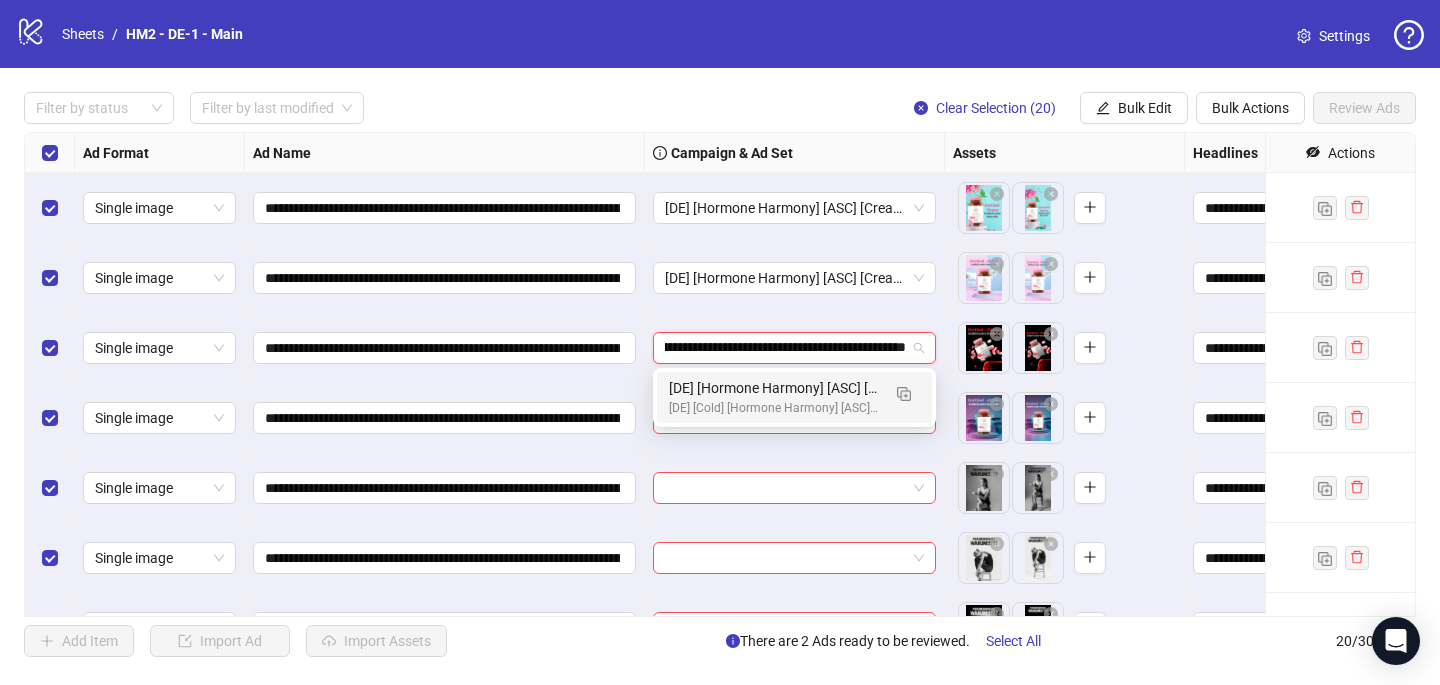 click on "[DE] [Cold] [Hormone Harmony] [ASC] [Creative Insertion] [[DATE]] # 1,000€" at bounding box center [774, 408] 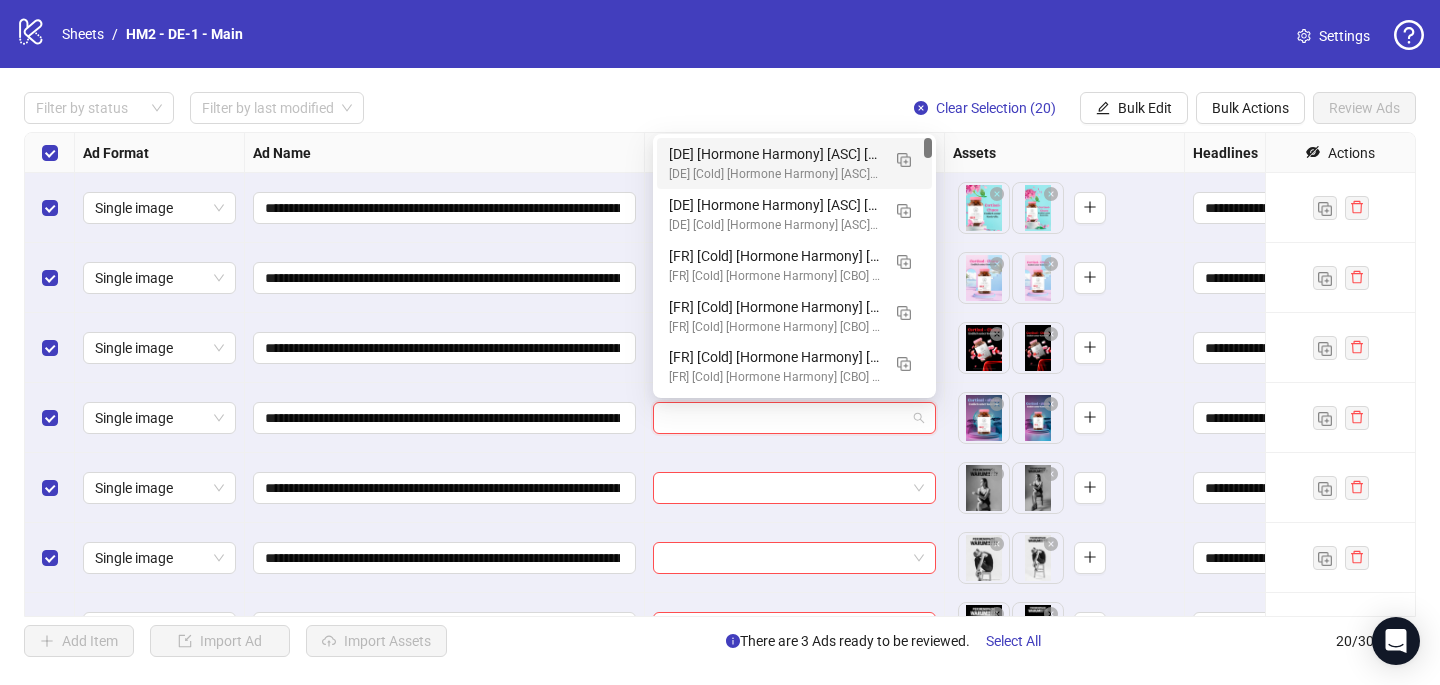 click at bounding box center [785, 418] 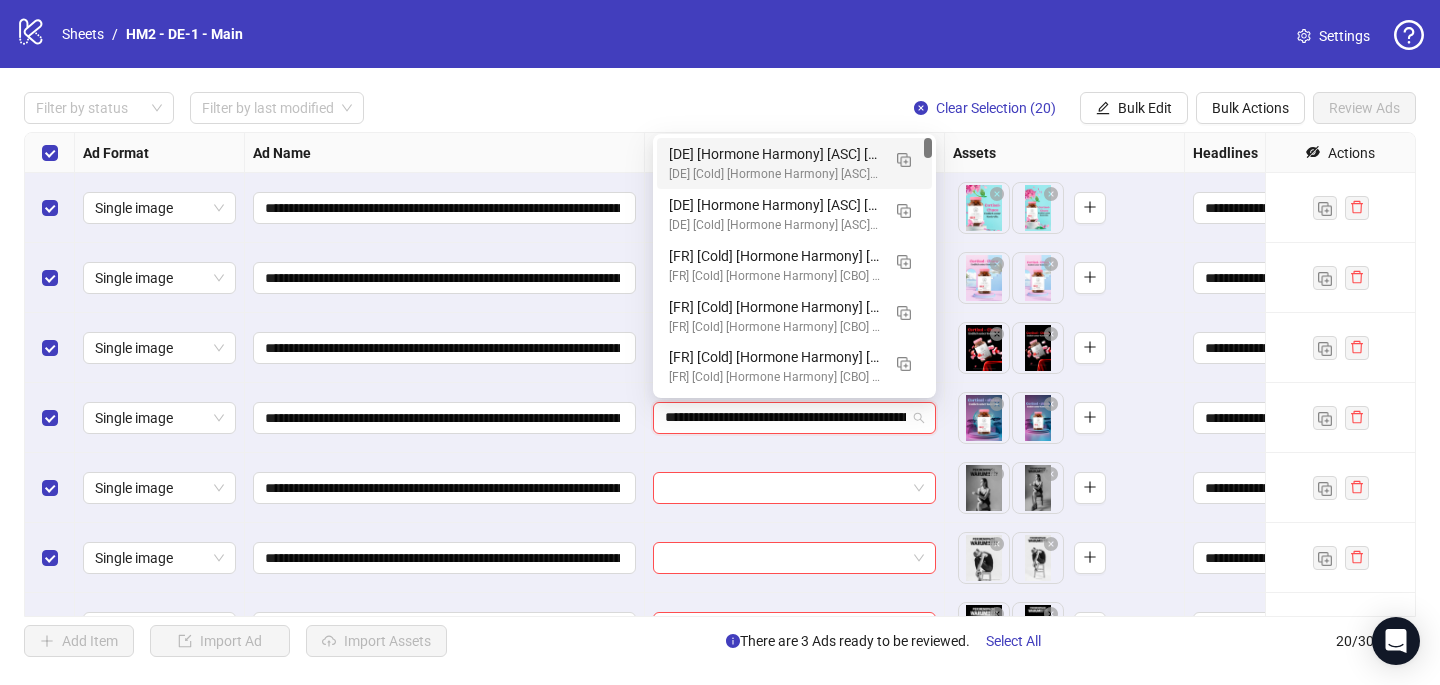 scroll, scrollTop: 0, scrollLeft: 240, axis: horizontal 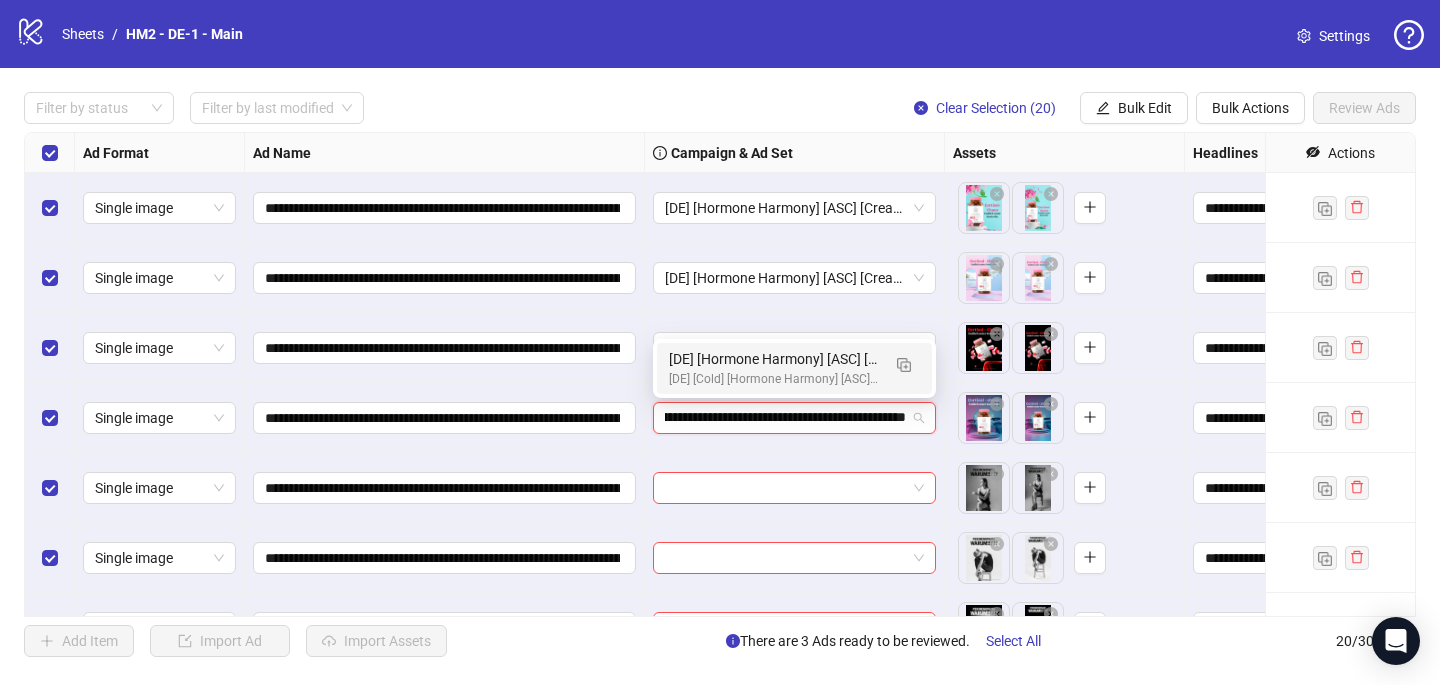 click on "[DE] [Cold] [Hormone Harmony] [ASC] [Creative Insertion] [[DATE]] # 1,000€" at bounding box center (774, 379) 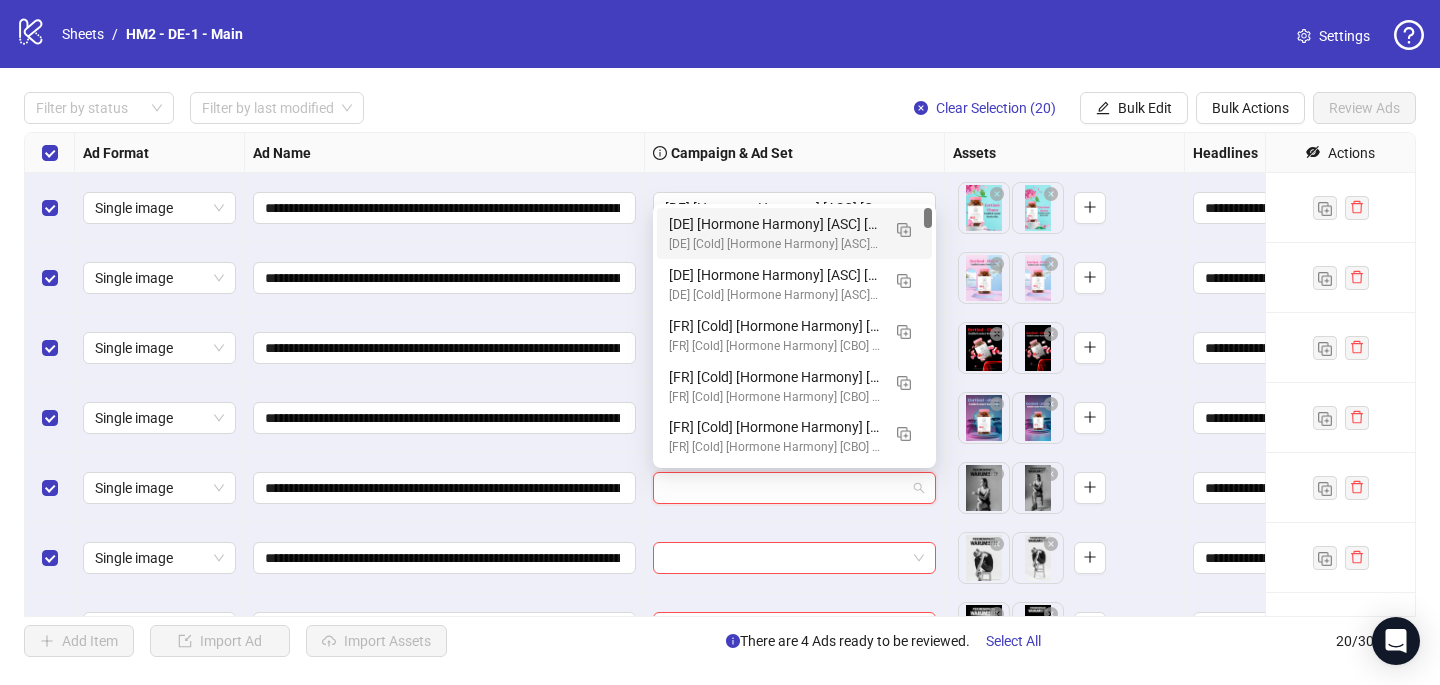 click at bounding box center (785, 488) 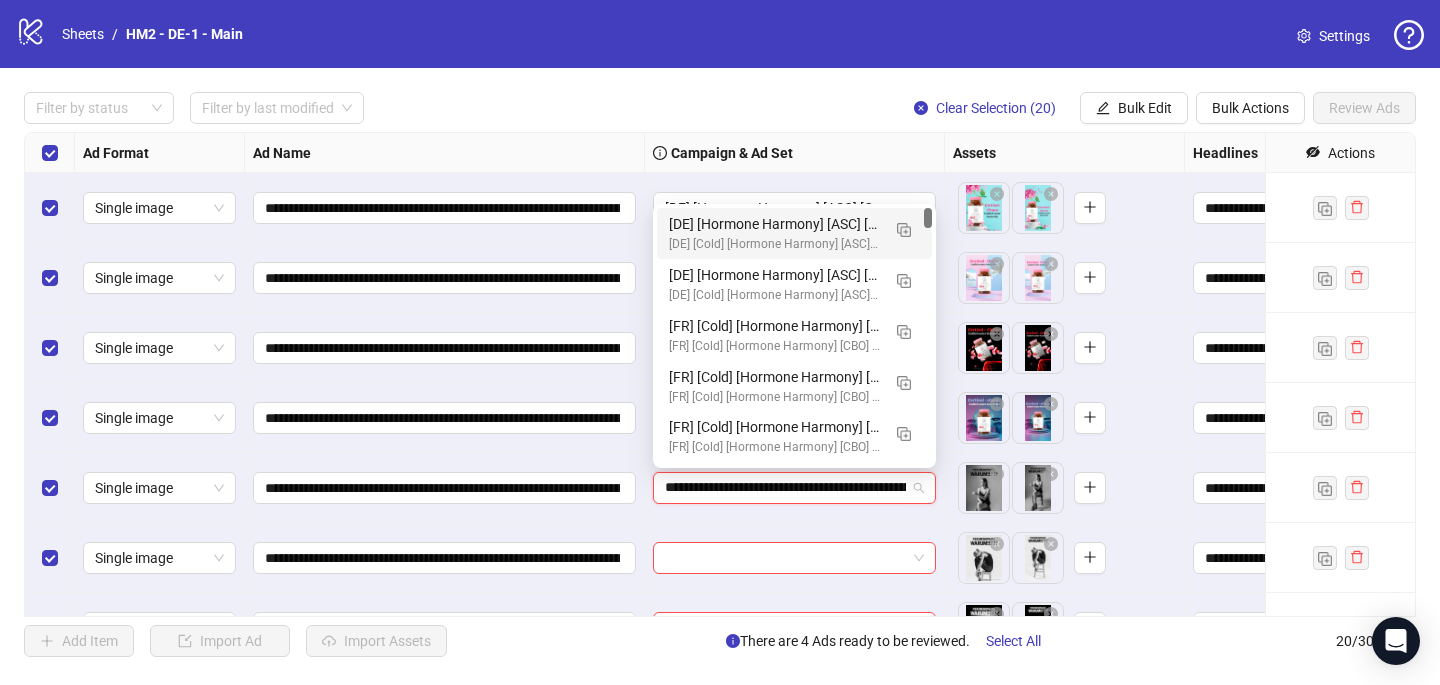 scroll, scrollTop: 0, scrollLeft: 240, axis: horizontal 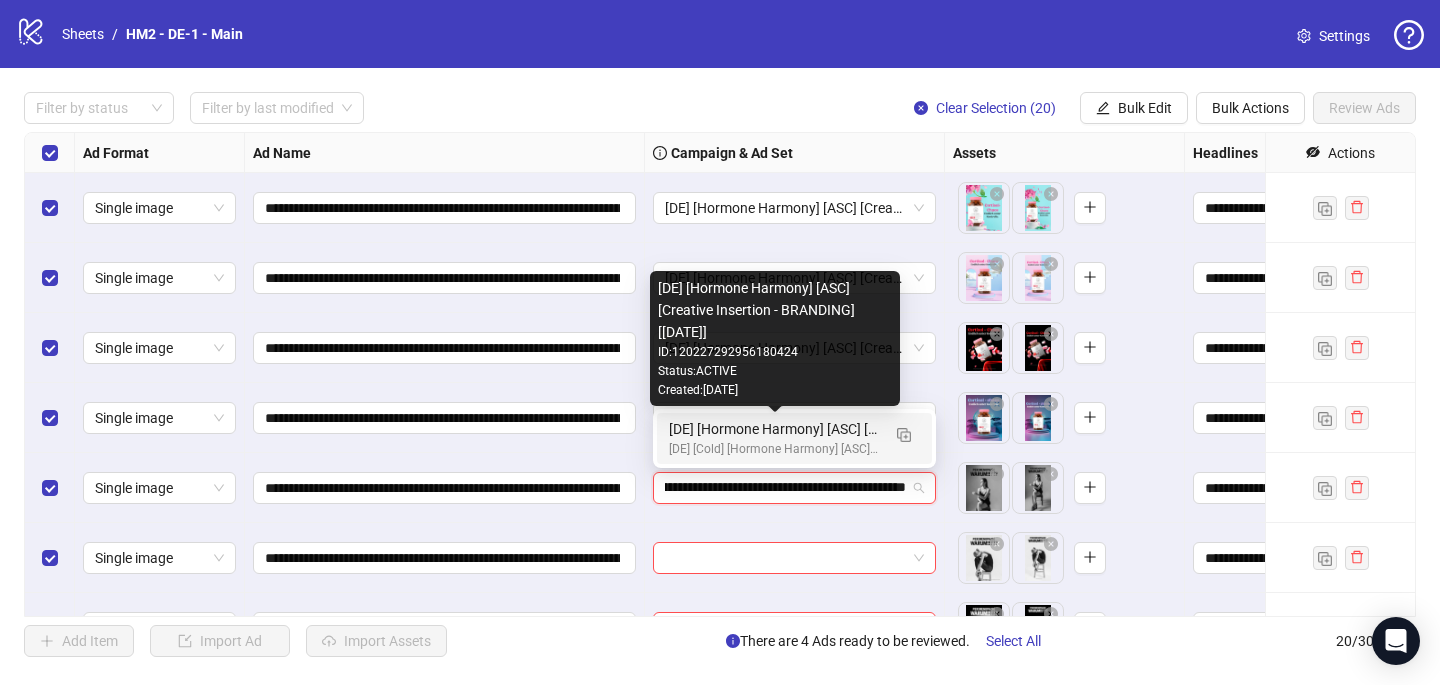 click on "[DE] [Hormone Harmony] [ASC] [Creative Insertion - BRANDING] [[DATE]]" at bounding box center [774, 429] 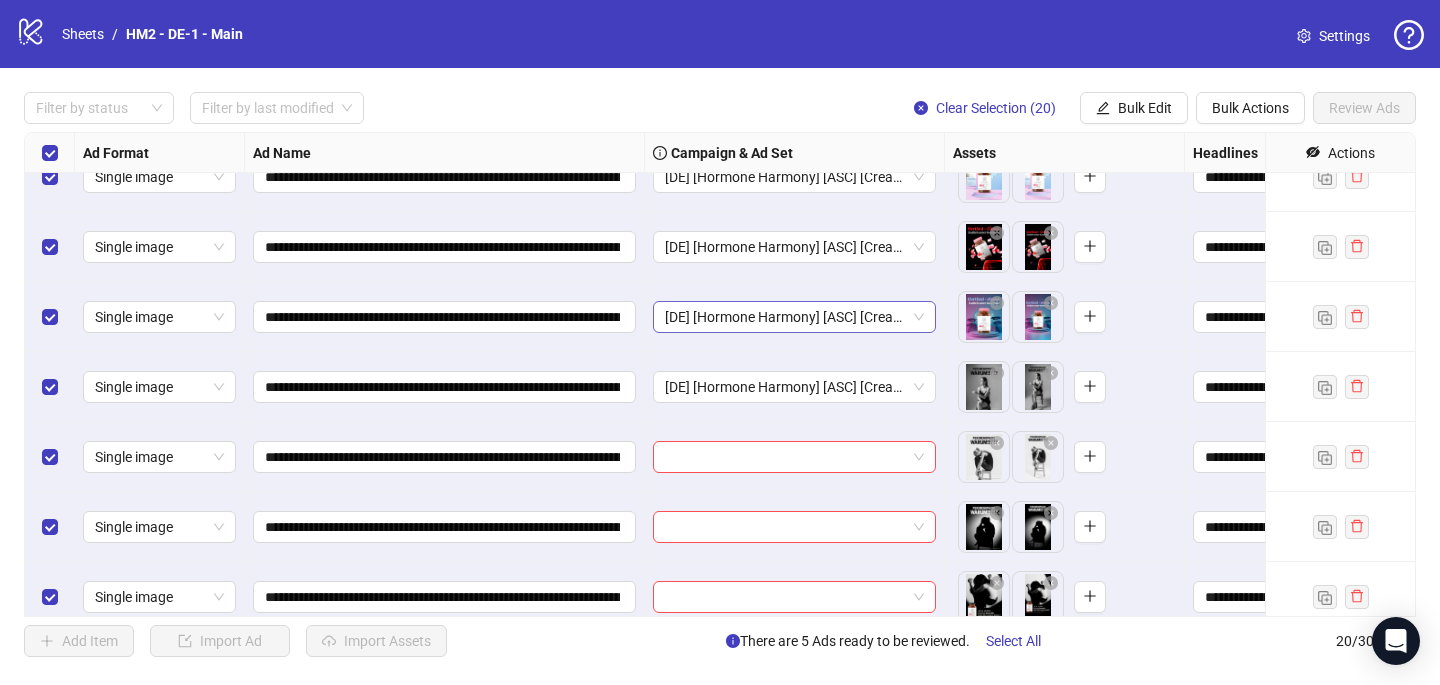 scroll, scrollTop: 395, scrollLeft: 0, axis: vertical 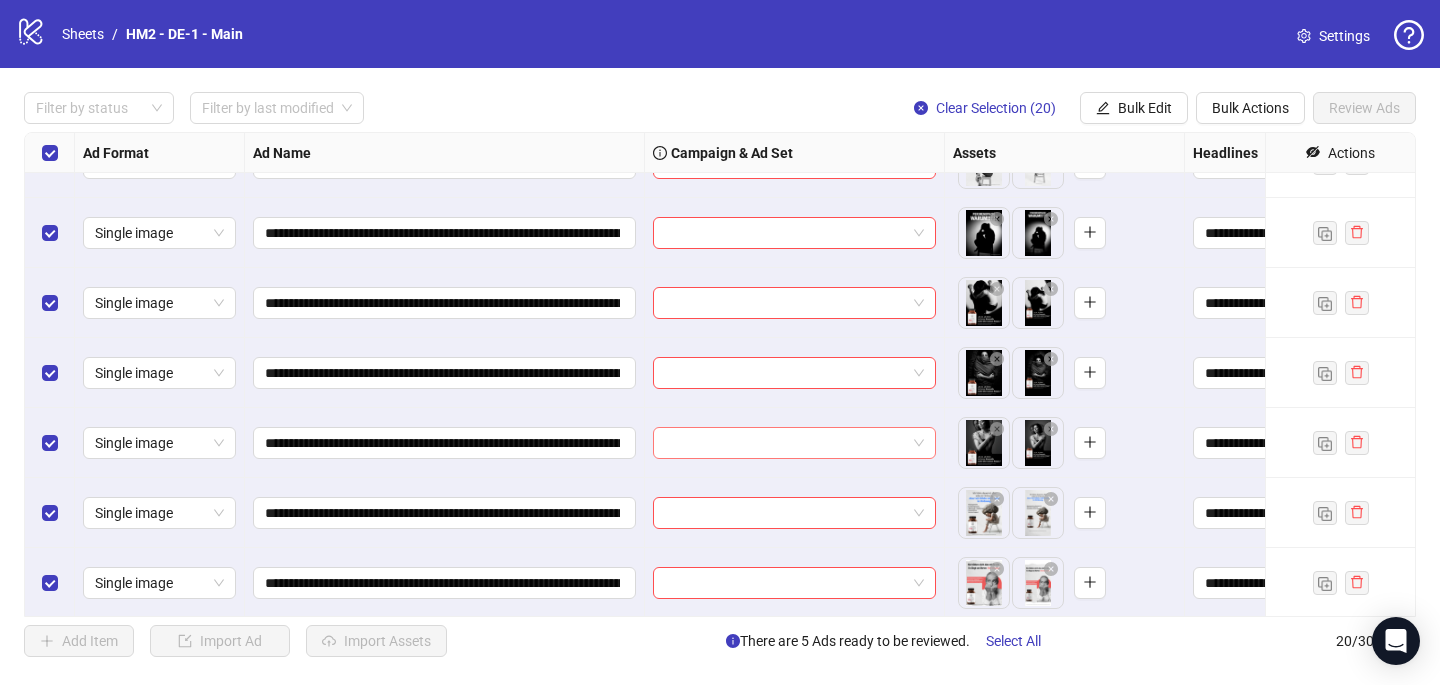 click at bounding box center [785, 443] 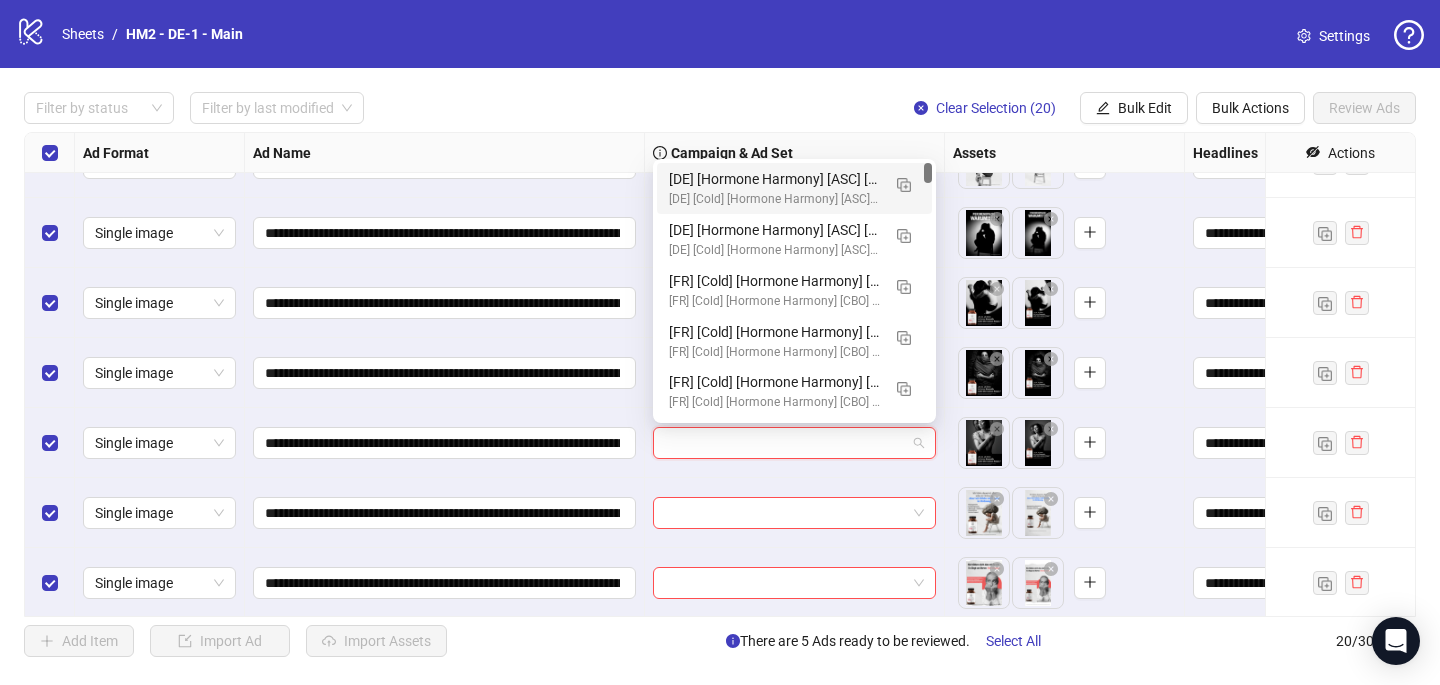 paste on "**********" 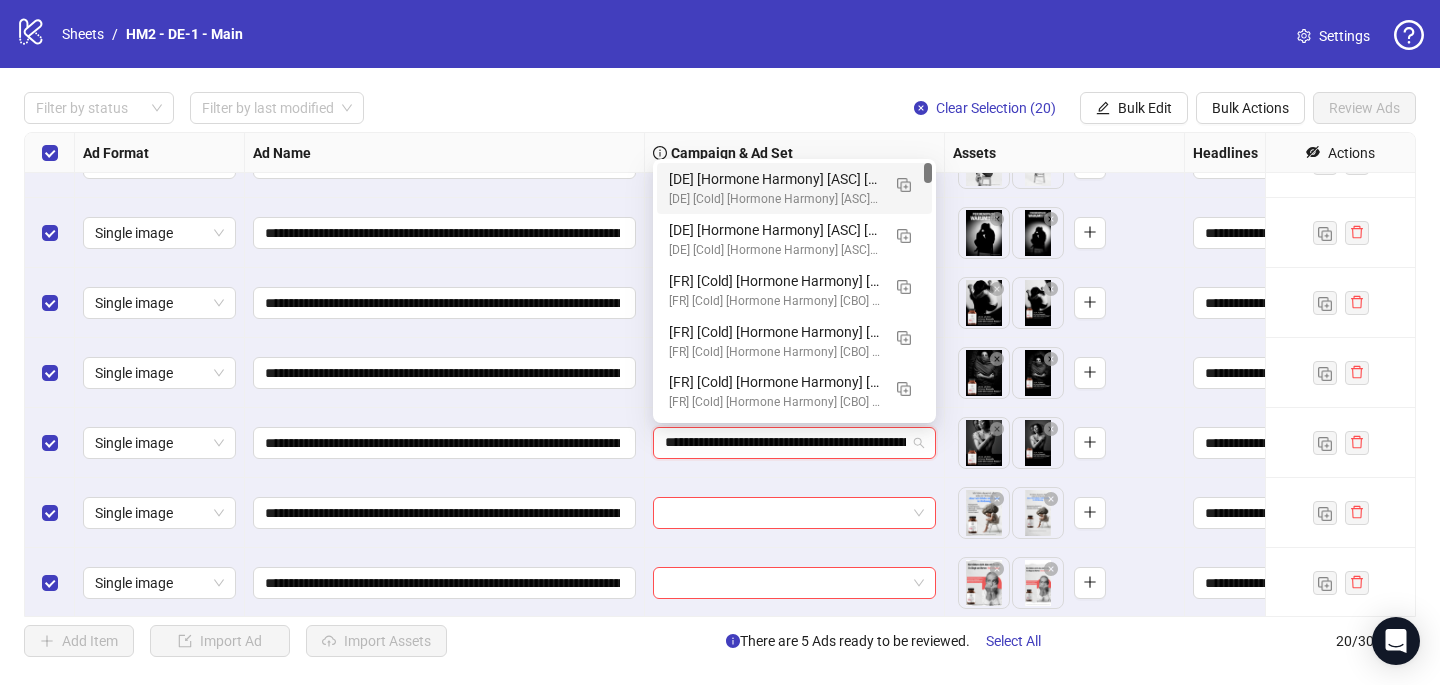 scroll, scrollTop: 0, scrollLeft: 240, axis: horizontal 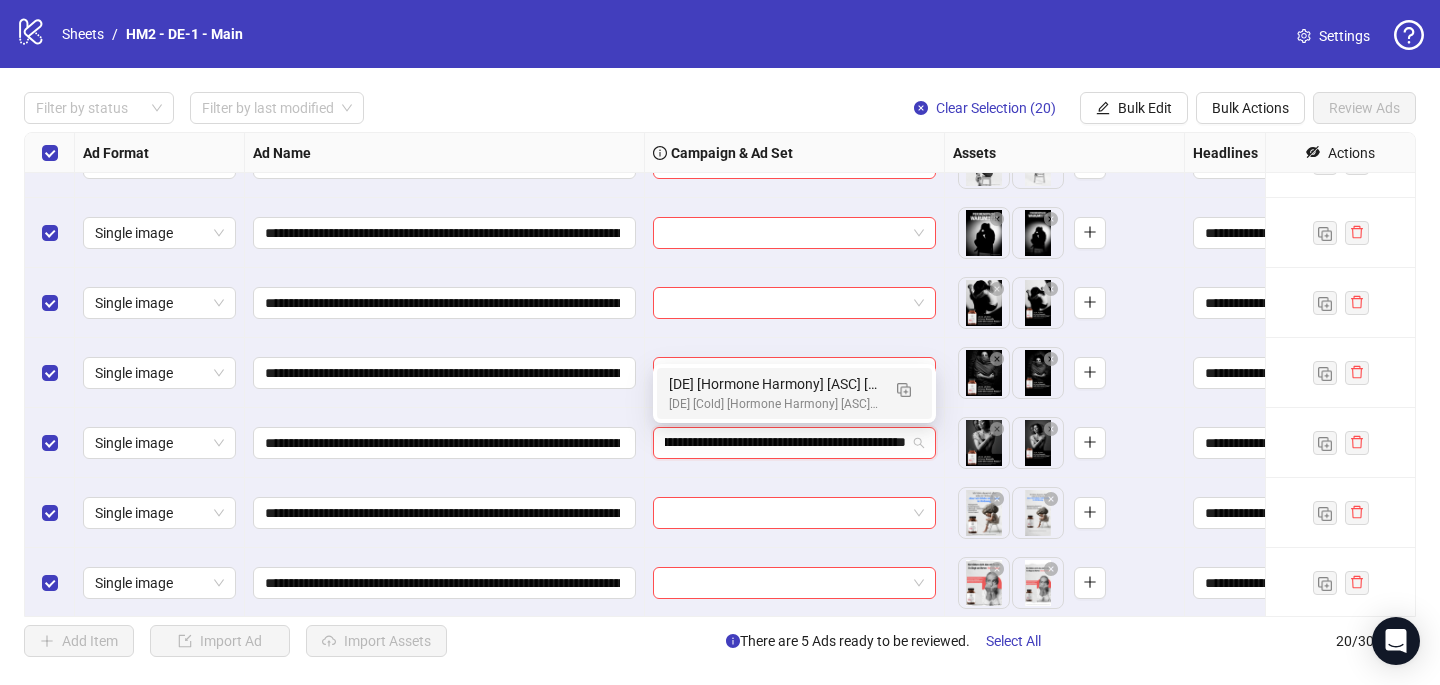 click on "[DE] [Cold] [Hormone Harmony] [ASC] [Creative Insertion] [[DATE]] # 1,000€" at bounding box center [774, 404] 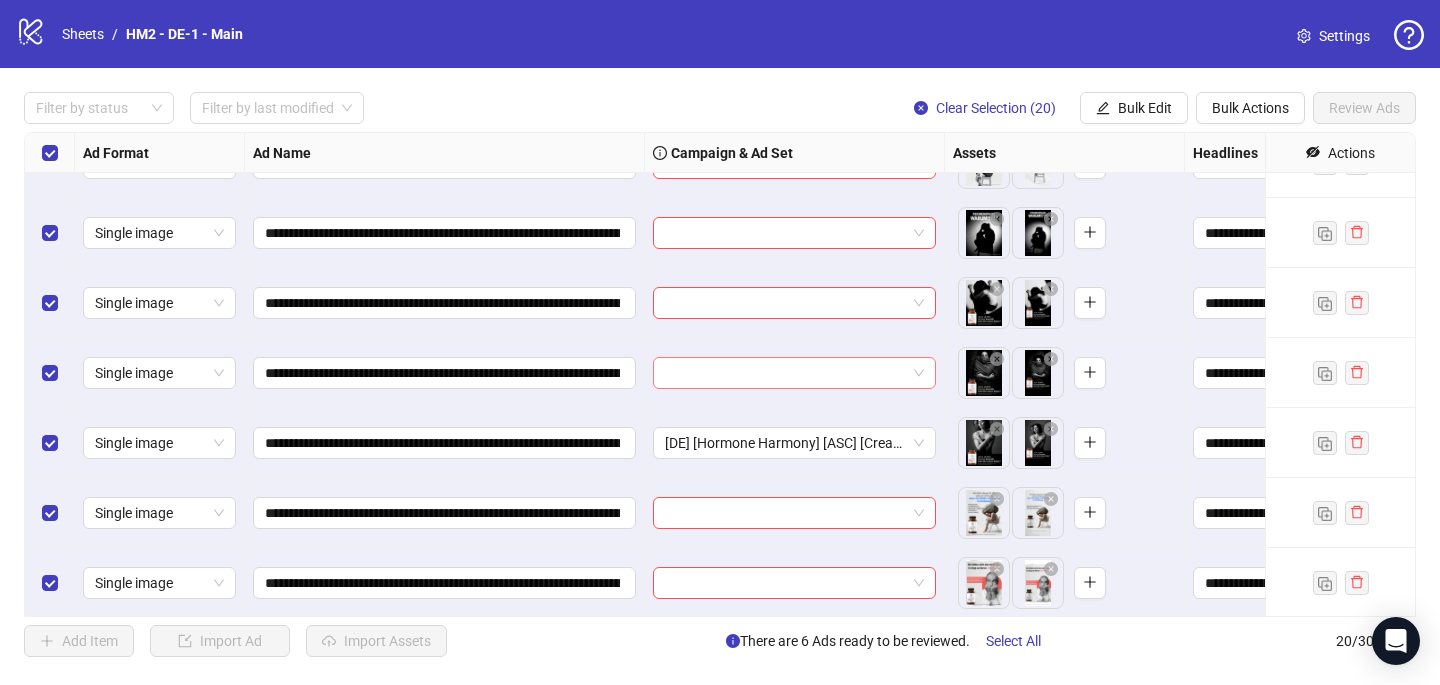 click at bounding box center [785, 373] 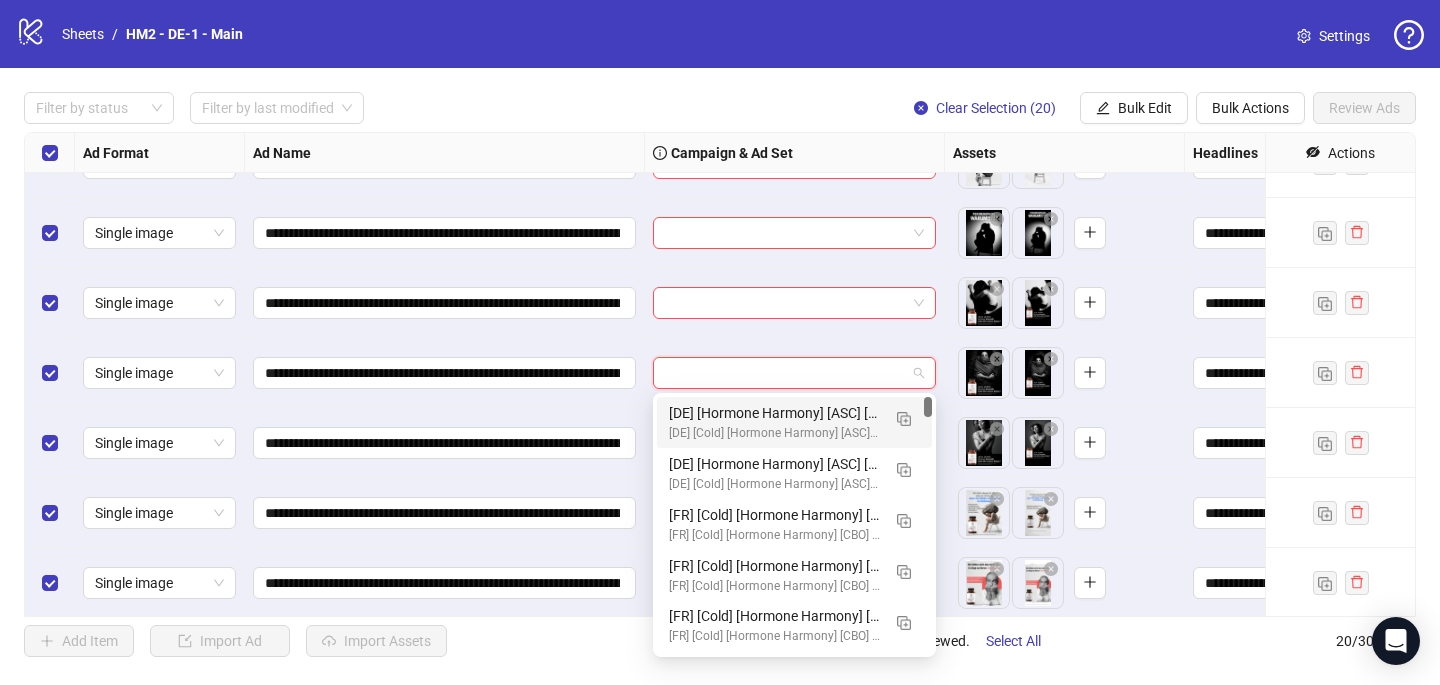 paste on "**********" 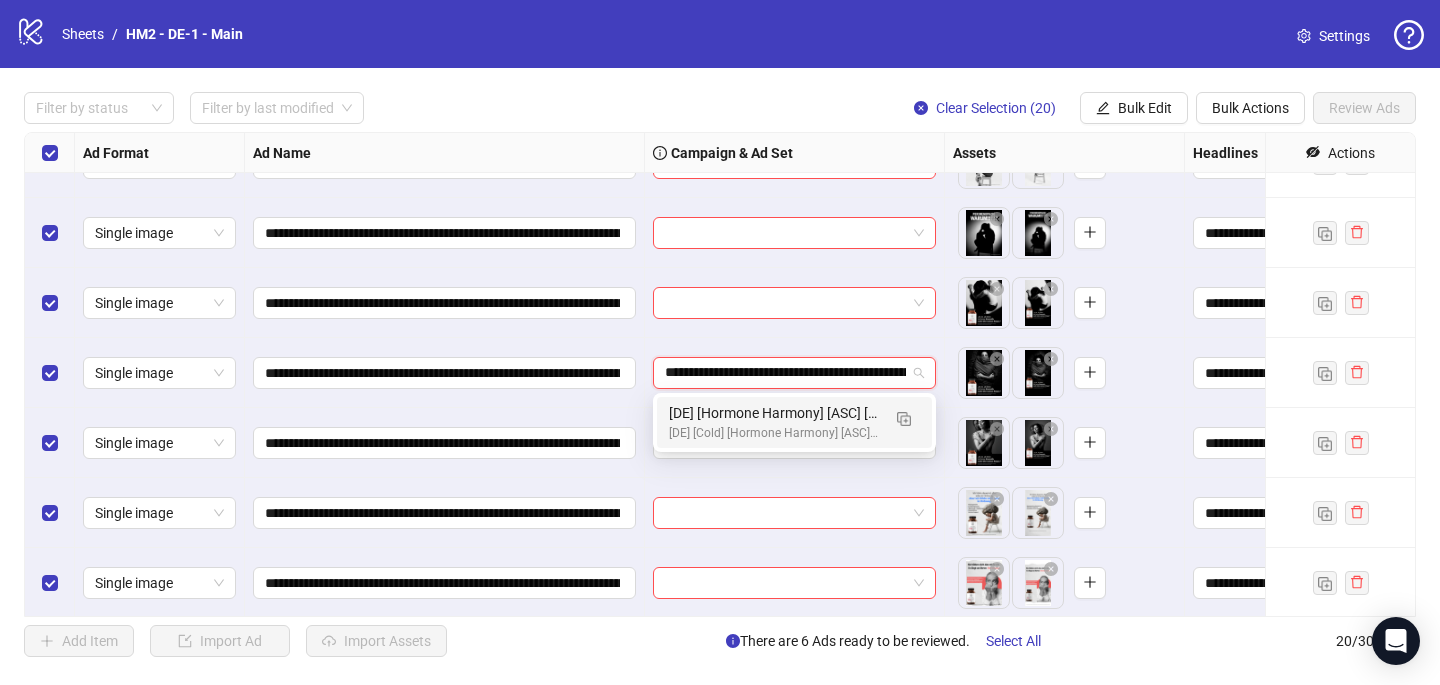 scroll, scrollTop: 0, scrollLeft: 240, axis: horizontal 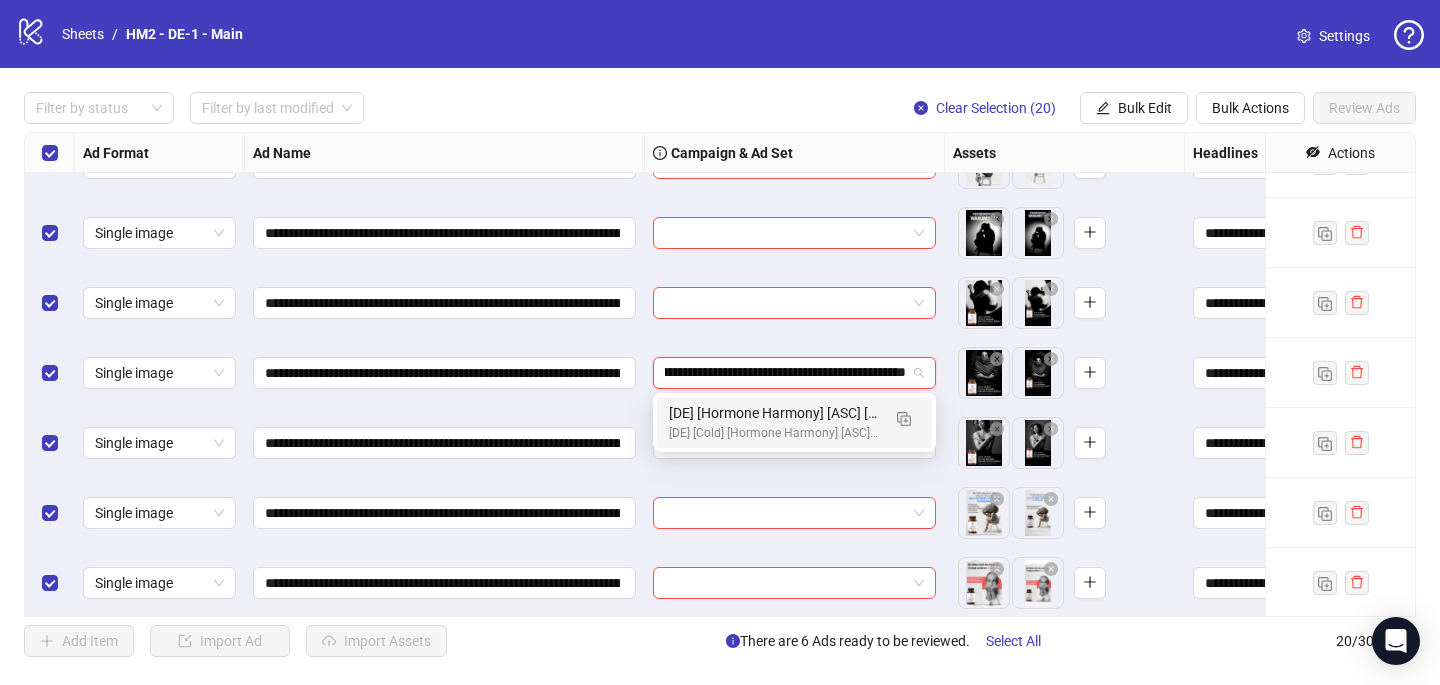 click on "[DE] [Hormone Harmony] [ASC] [Creative Insertion - BRANDING] [[DATE]]" at bounding box center [774, 413] 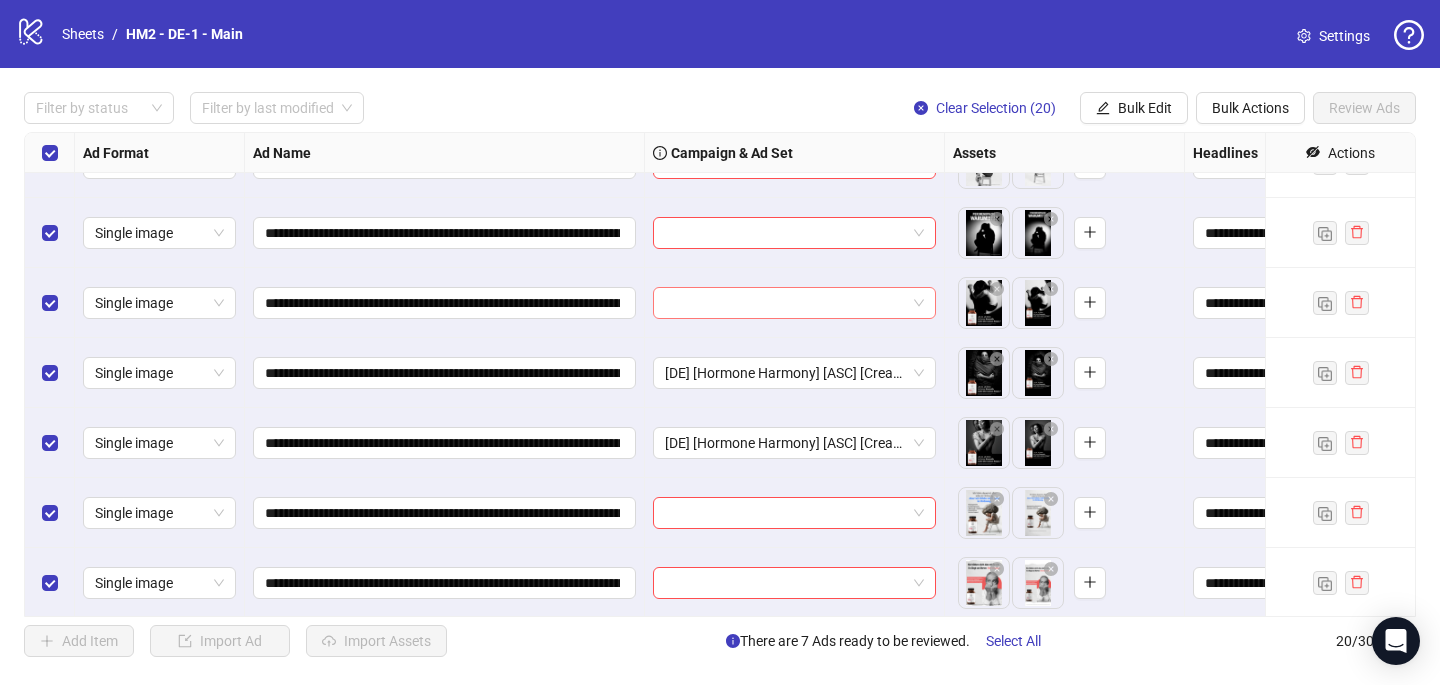 click at bounding box center (785, 303) 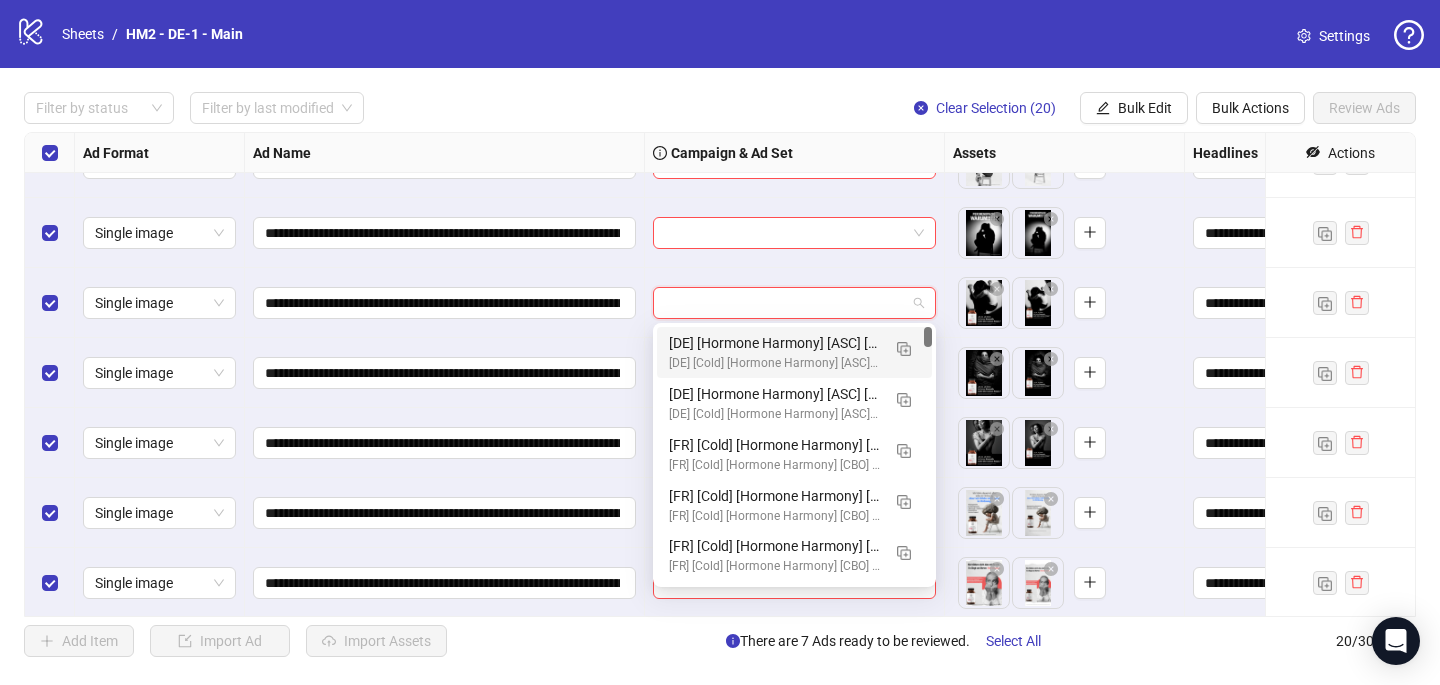paste on "**********" 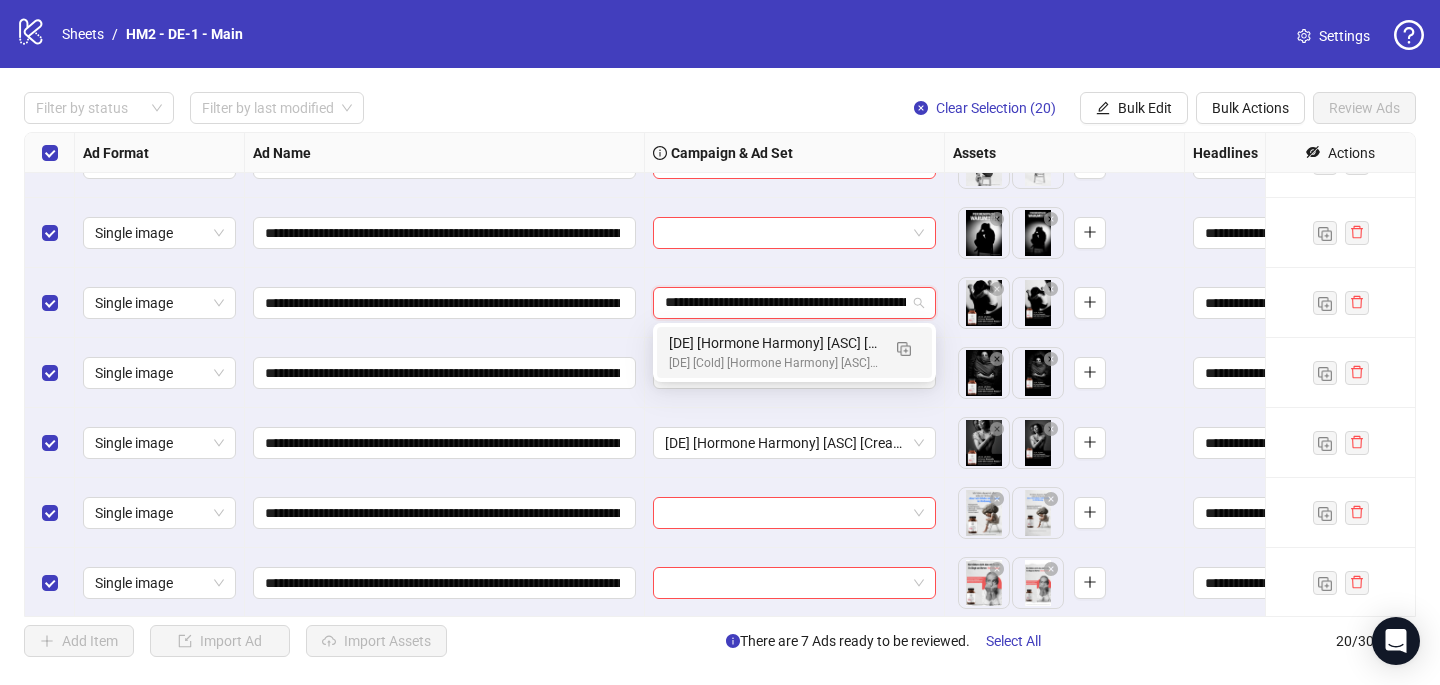 scroll, scrollTop: 0, scrollLeft: 240, axis: horizontal 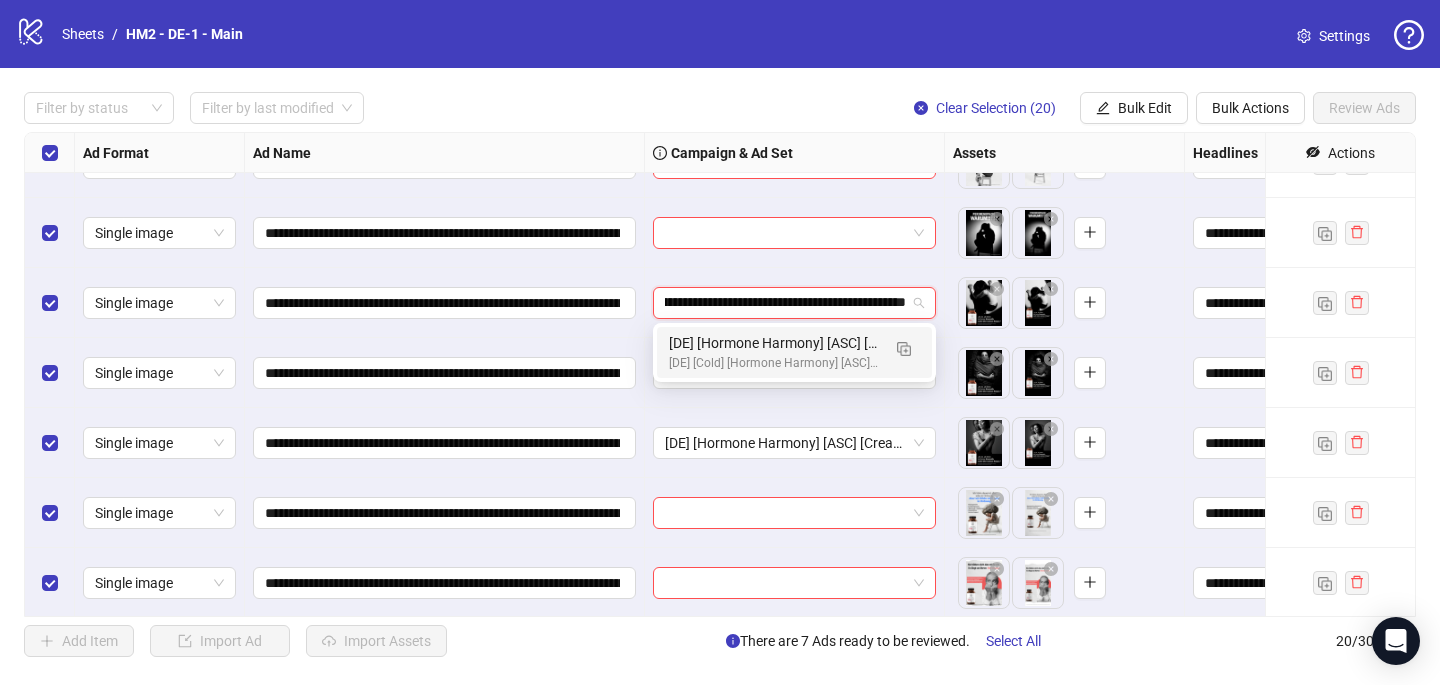 click on "[DE] [Hormone Harmony] [ASC] [Creative Insertion - BRANDING] [[DATE]]" at bounding box center [774, 343] 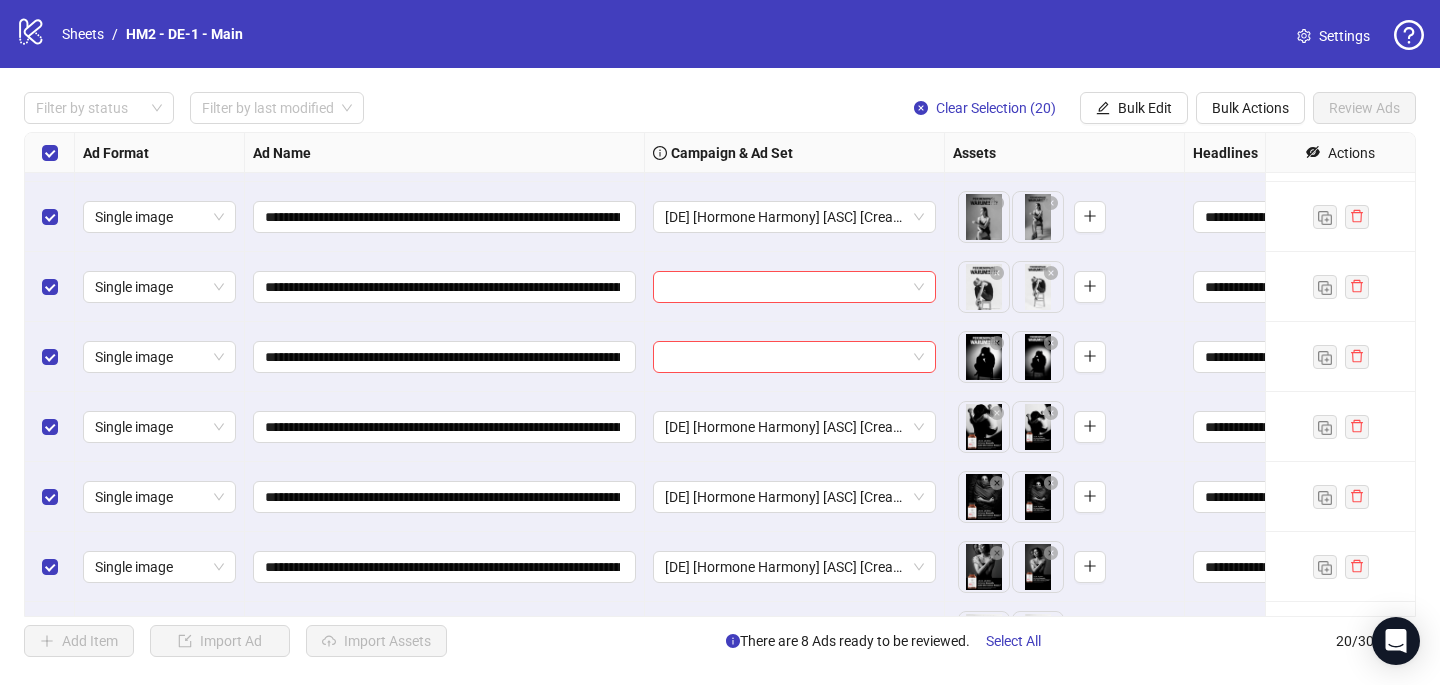 scroll, scrollTop: 179, scrollLeft: 0, axis: vertical 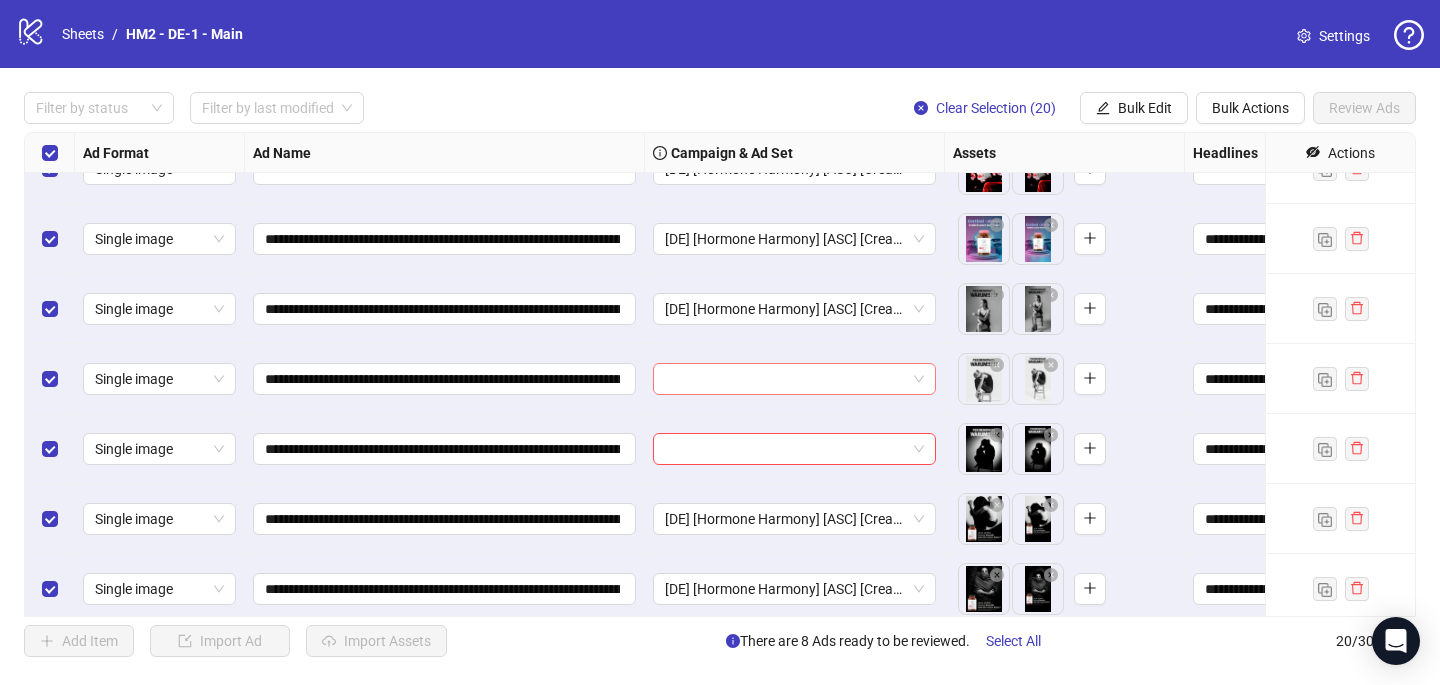 click at bounding box center (785, 379) 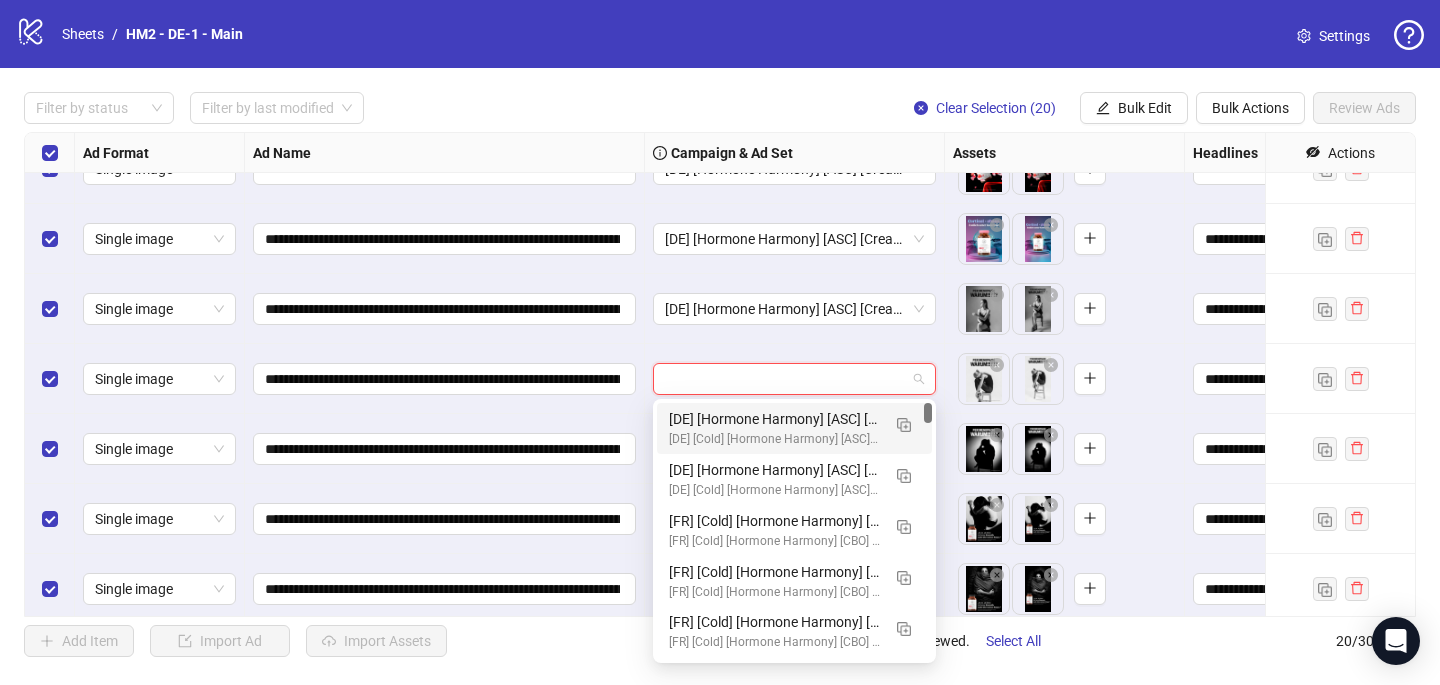 paste on "**********" 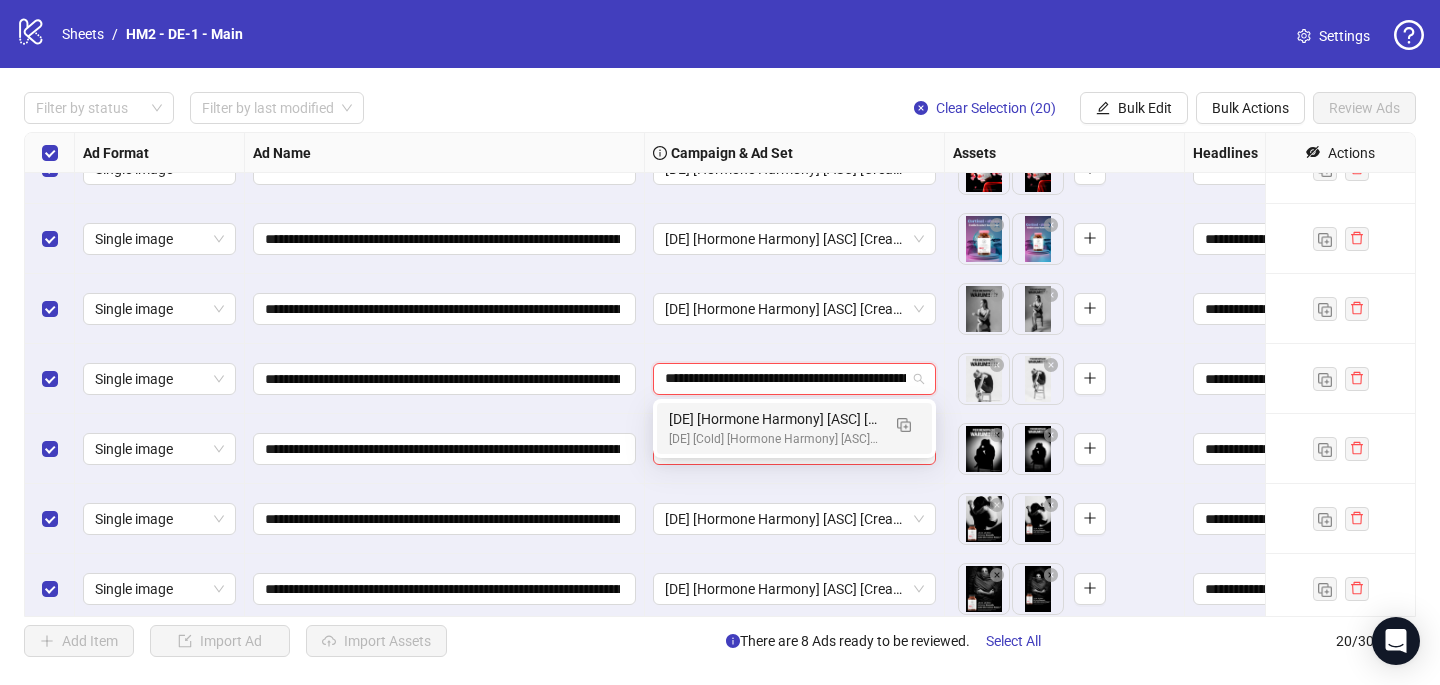 scroll, scrollTop: 0, scrollLeft: 240, axis: horizontal 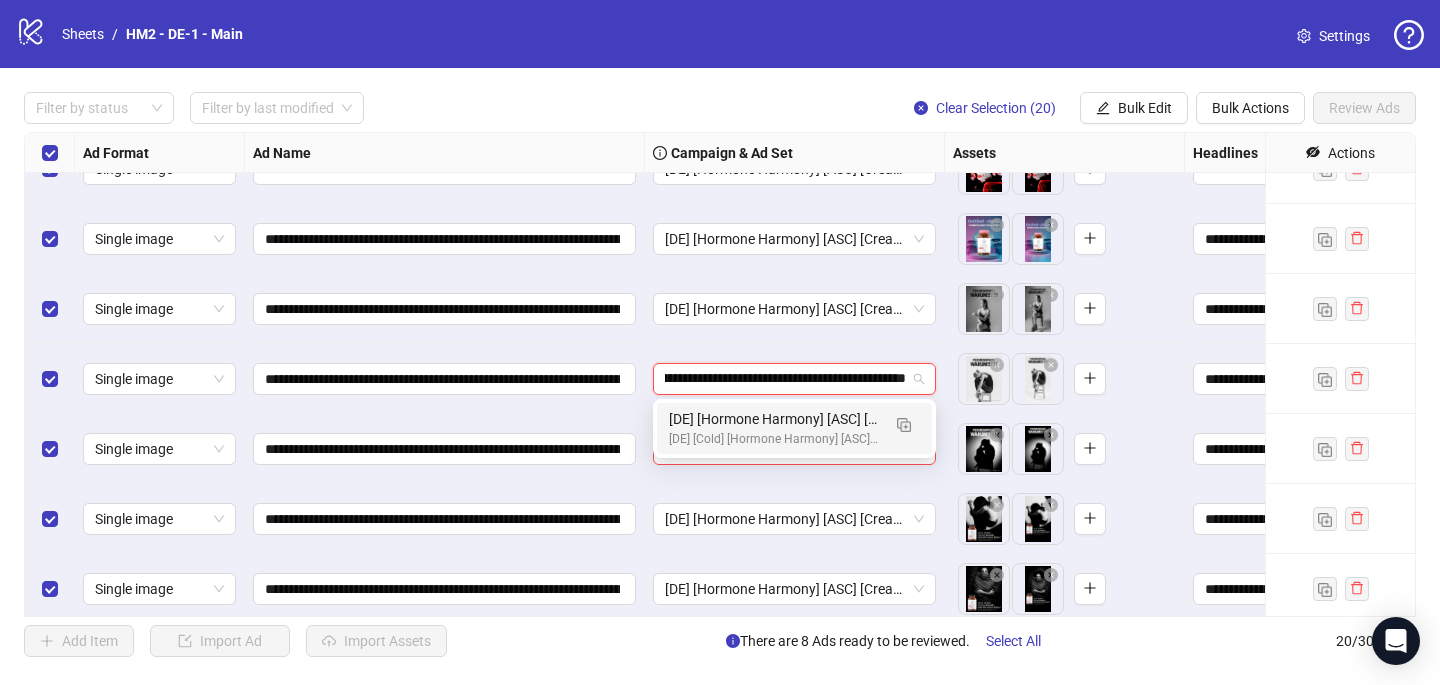 click on "[DE] [Cold] [Hormone Harmony] [ASC] [Creative Insertion] [[DATE]] # 1,000€" at bounding box center [774, 439] 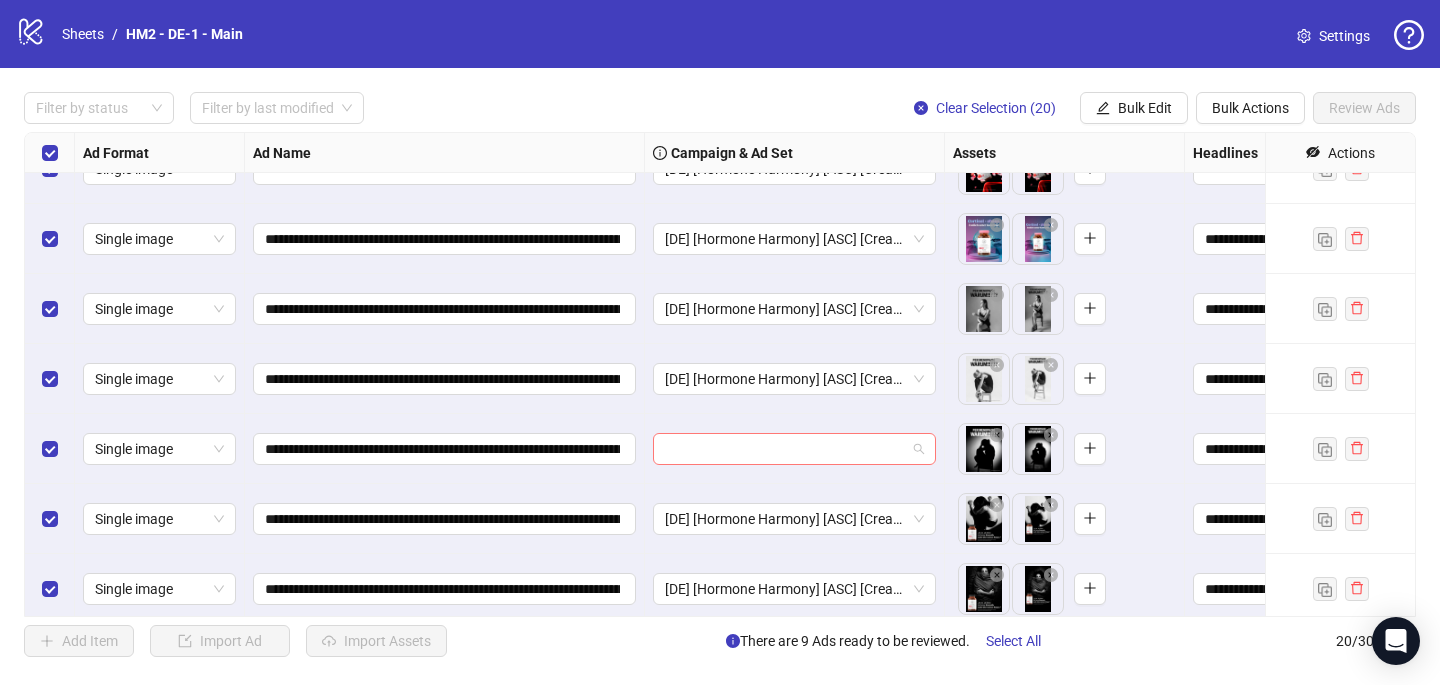 click at bounding box center (785, 449) 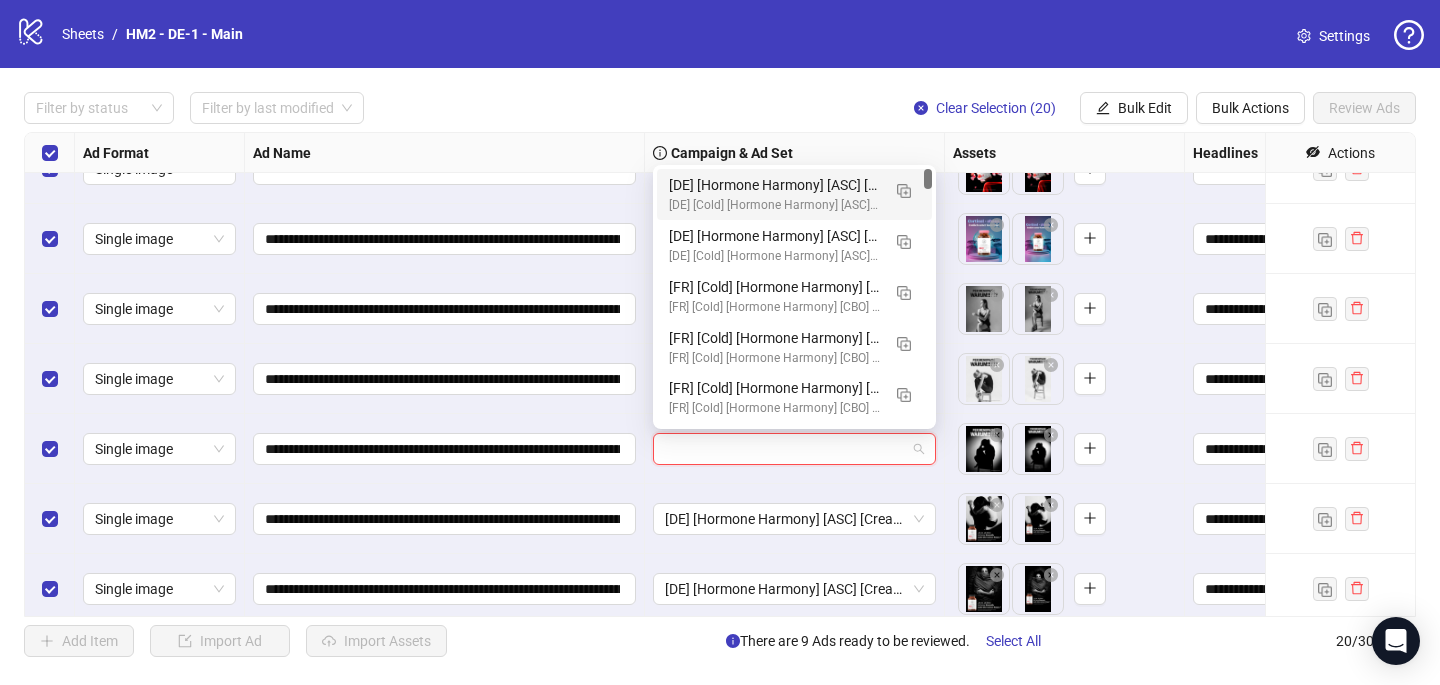 paste on "**********" 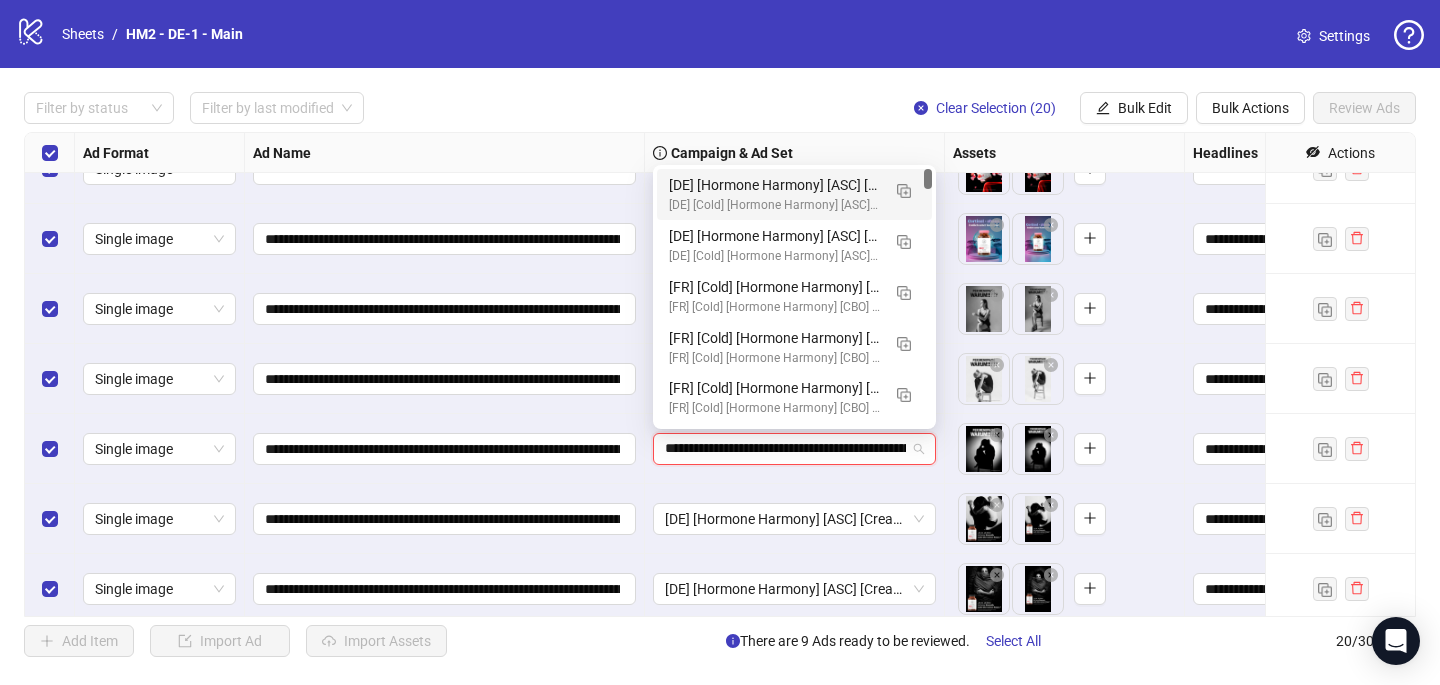scroll, scrollTop: 0, scrollLeft: 240, axis: horizontal 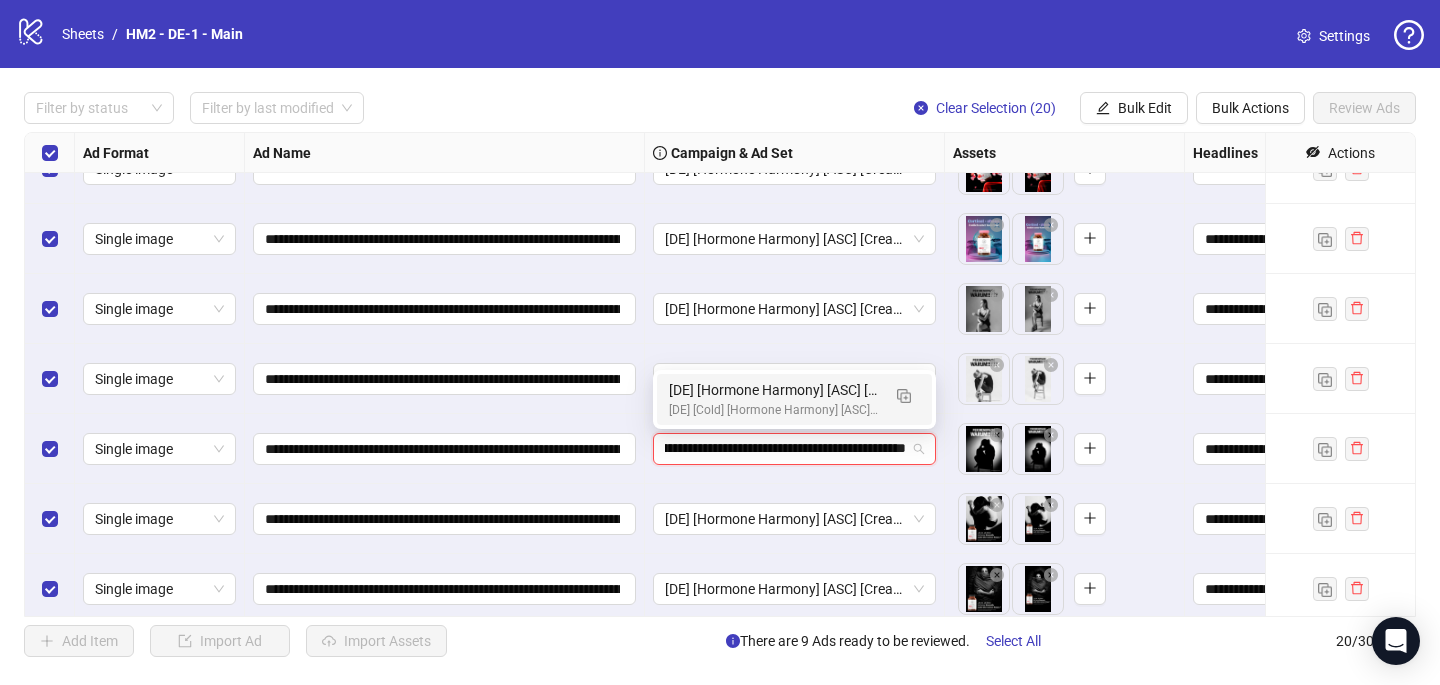 click on "[DE] [Cold] [Hormone Harmony] [ASC] [Creative Insertion] [[DATE]] # 1,000€" at bounding box center [774, 410] 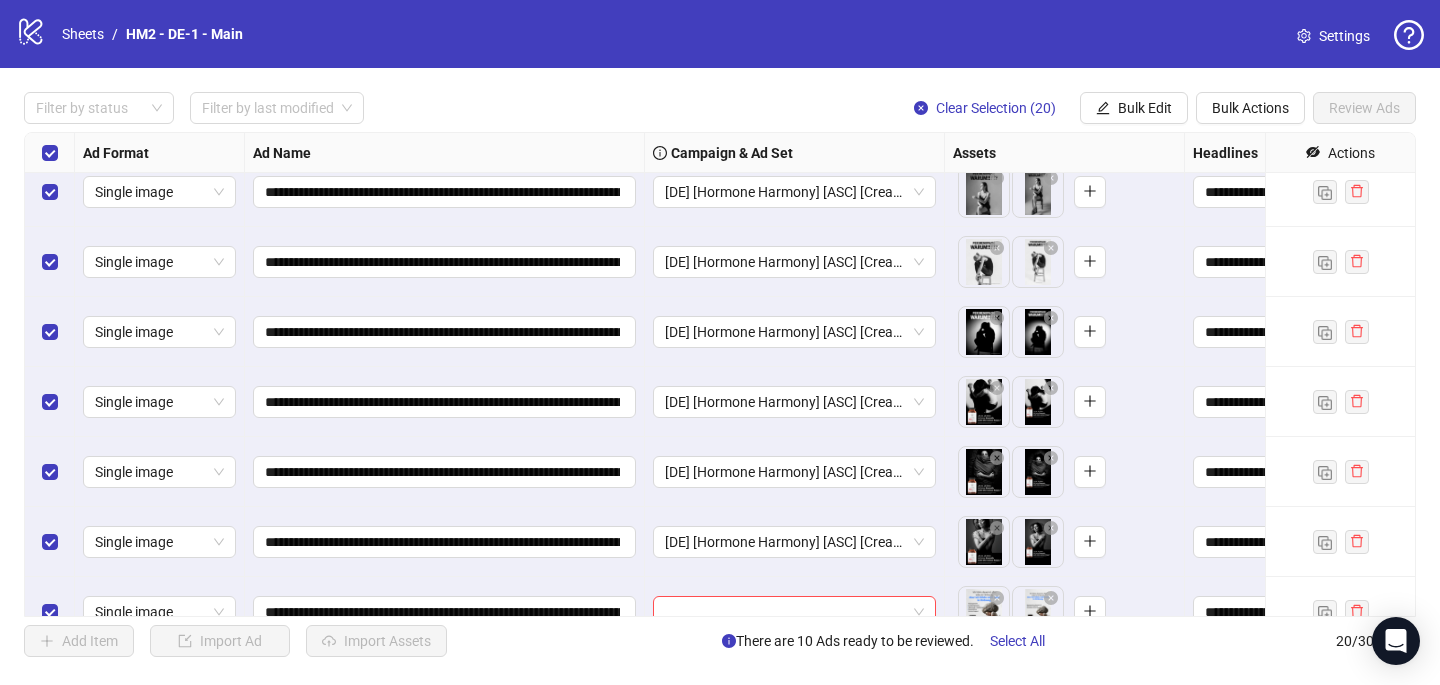 scroll, scrollTop: 547, scrollLeft: 0, axis: vertical 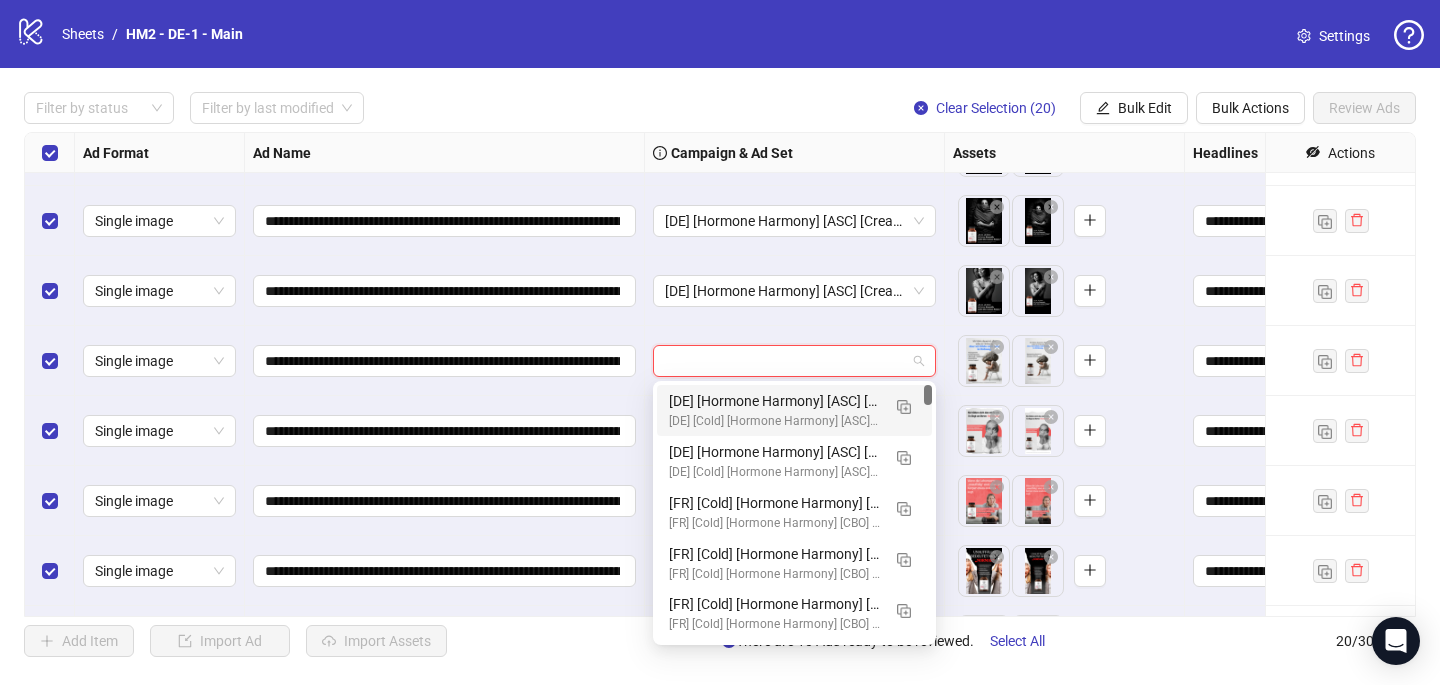 click at bounding box center [785, 361] 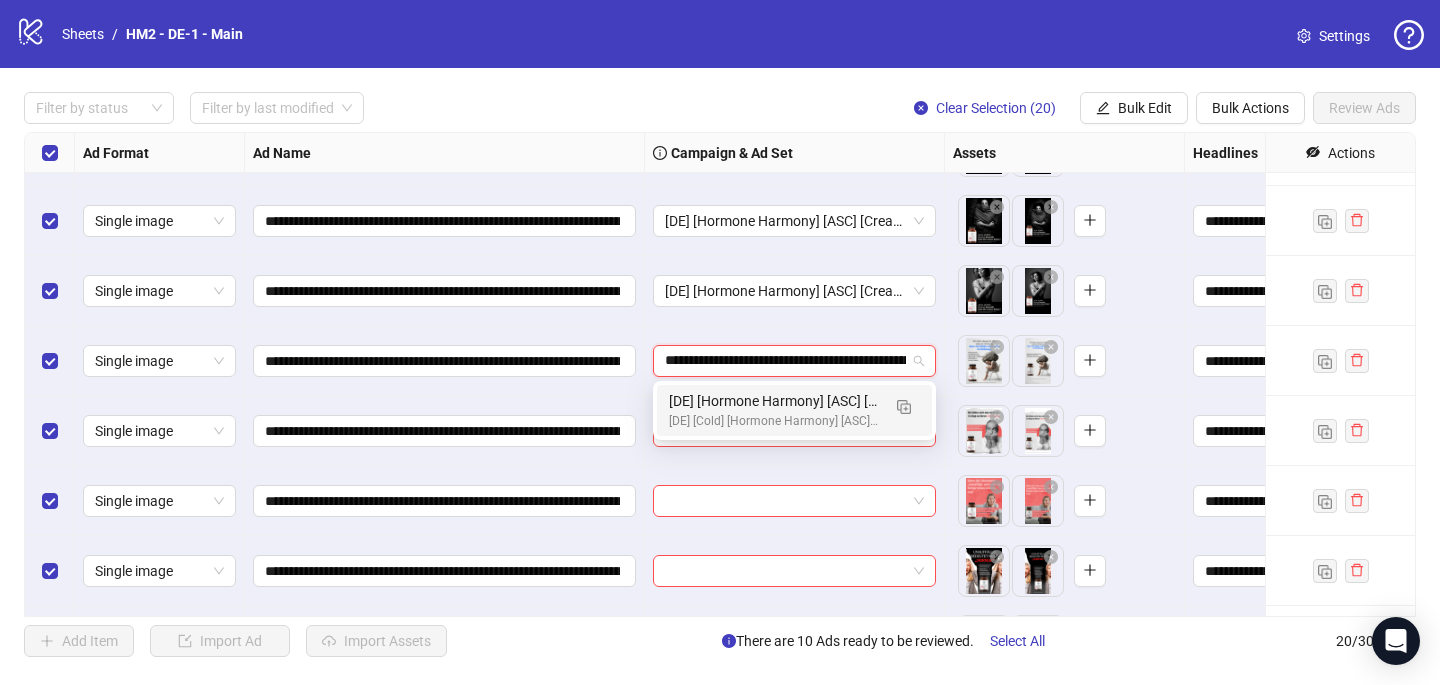 type on "**********" 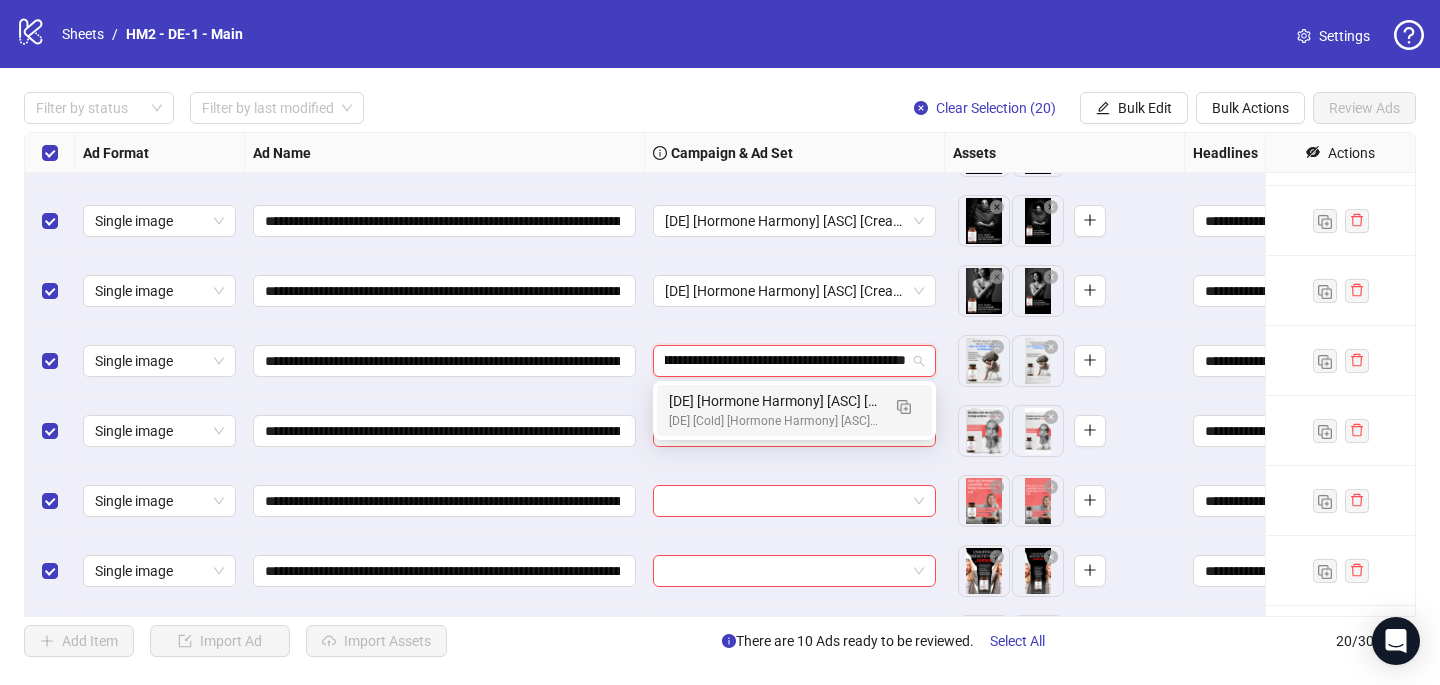 click on "[DE] [Hormone Harmony] [ASC] [Creative Insertion - BRANDING] [[DATE]]" at bounding box center (774, 401) 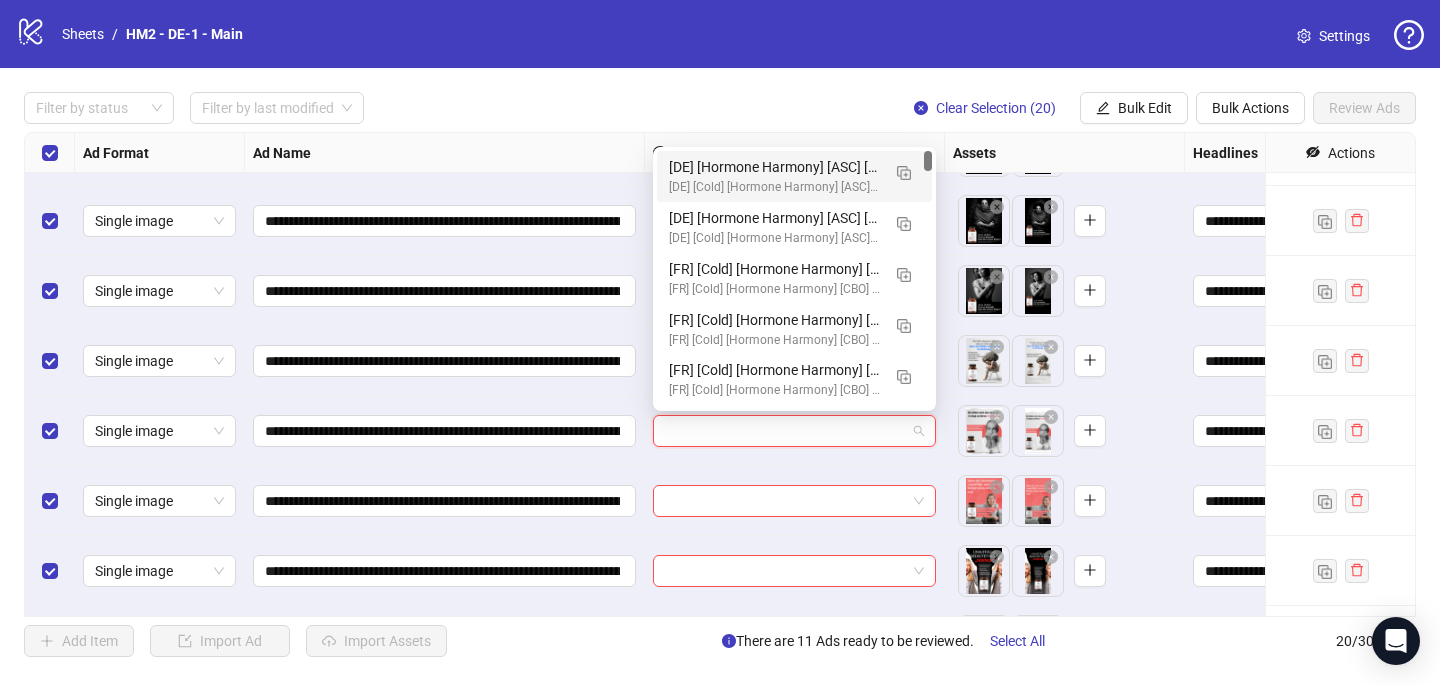 click at bounding box center (785, 431) 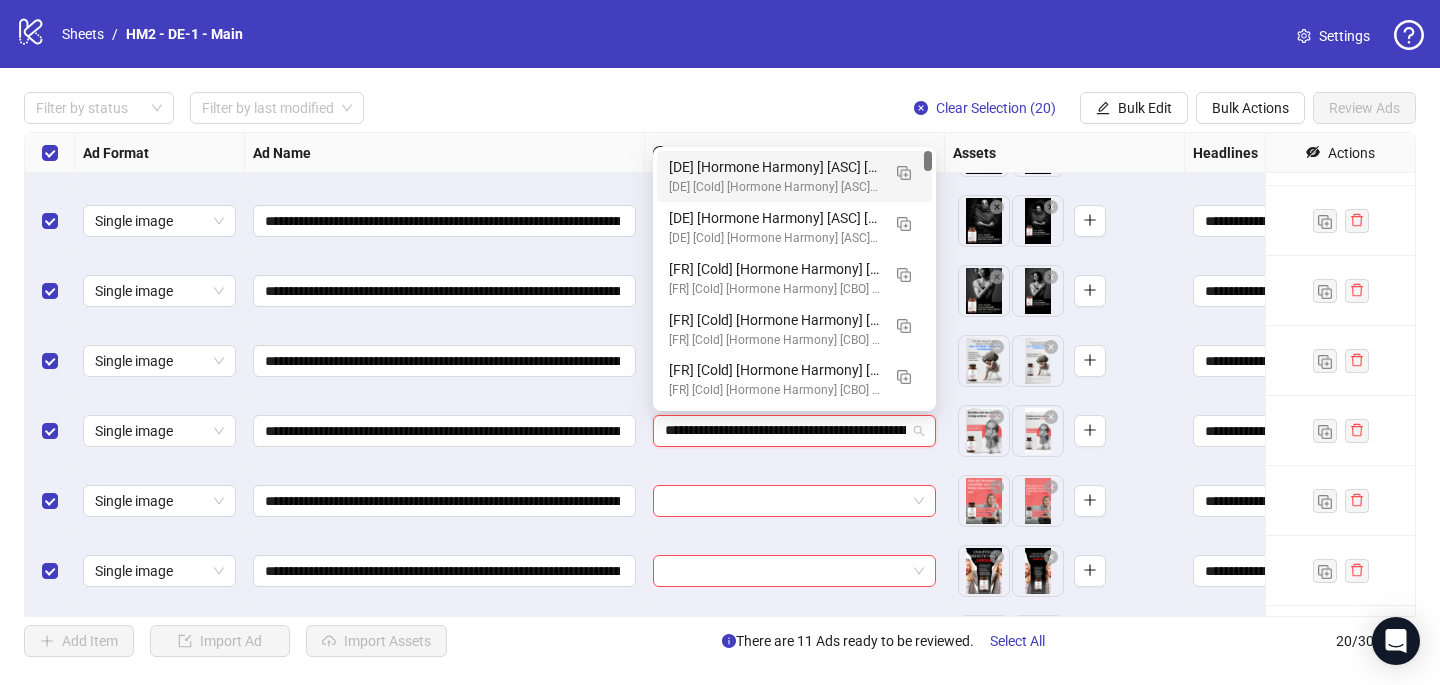 scroll, scrollTop: 0, scrollLeft: 240, axis: horizontal 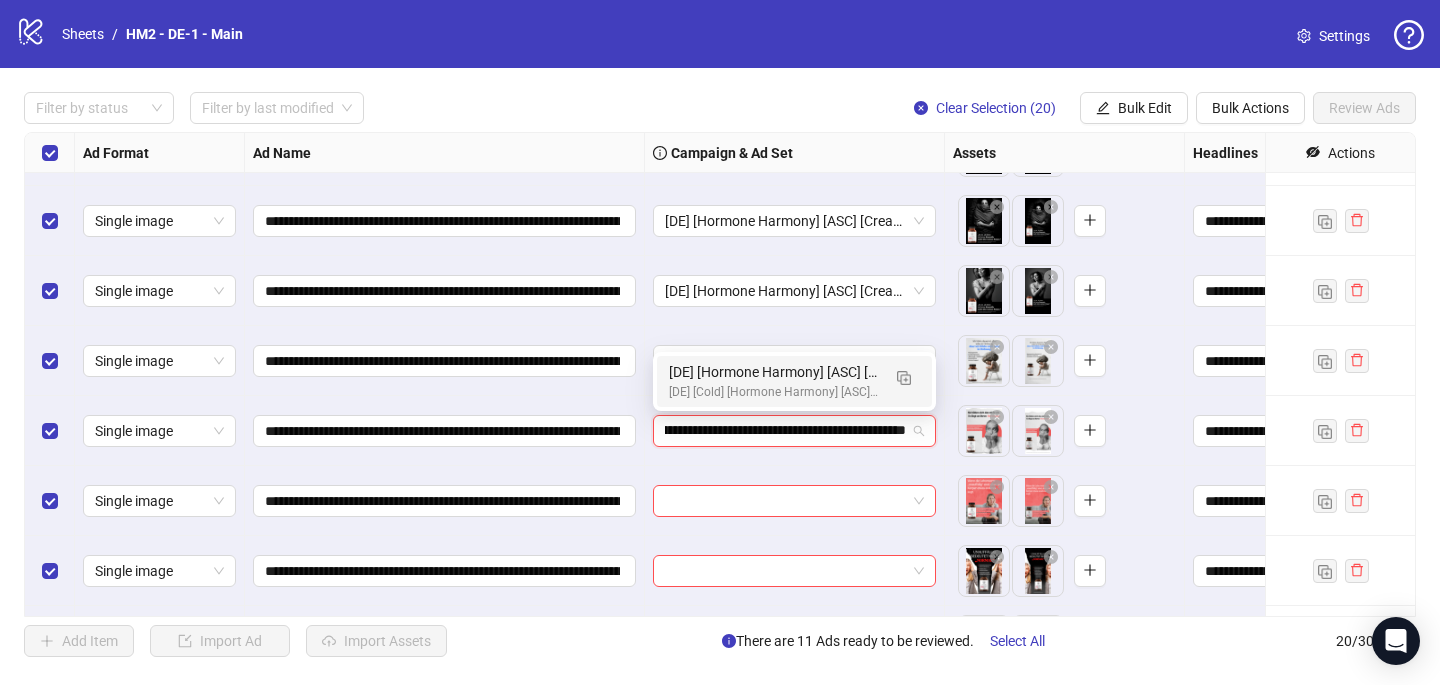 click on "[DE] [Hormone Harmony] [ASC] [Creative Insertion - BRANDING] [[DATE]]" at bounding box center (774, 372) 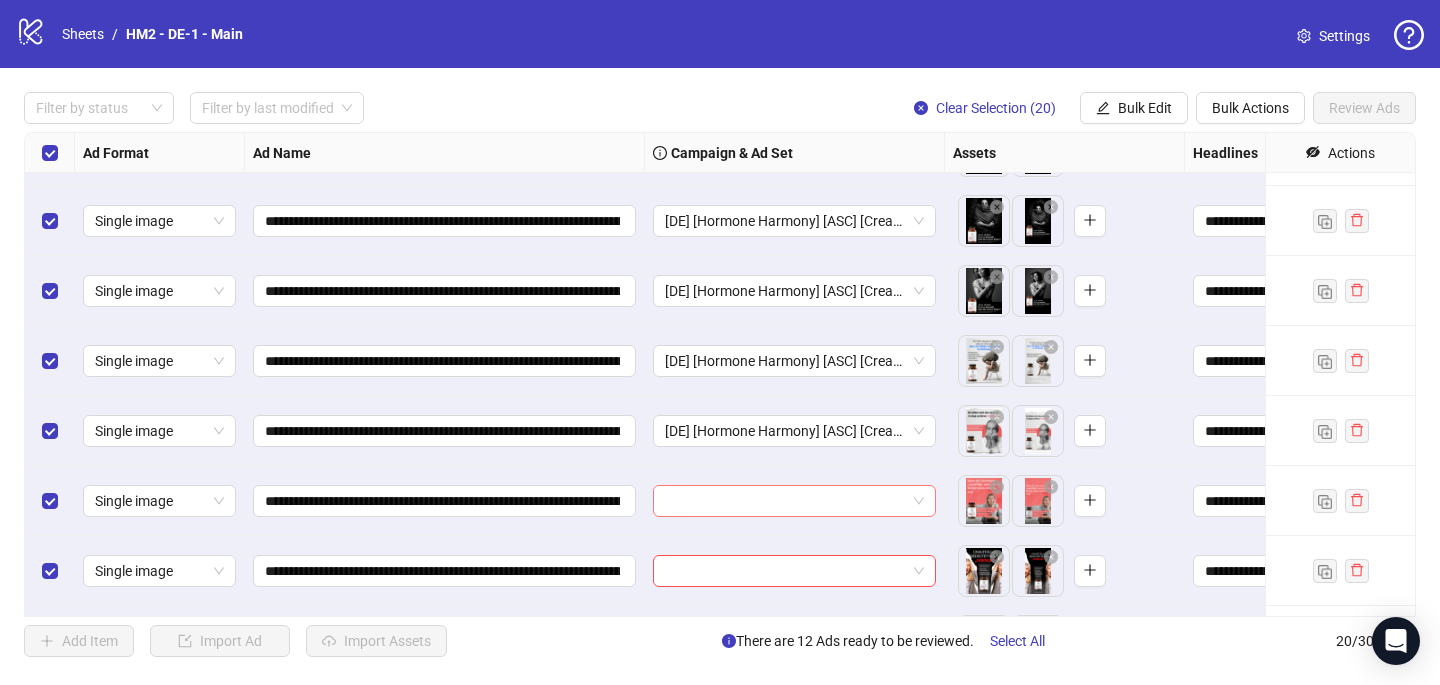 click at bounding box center [785, 501] 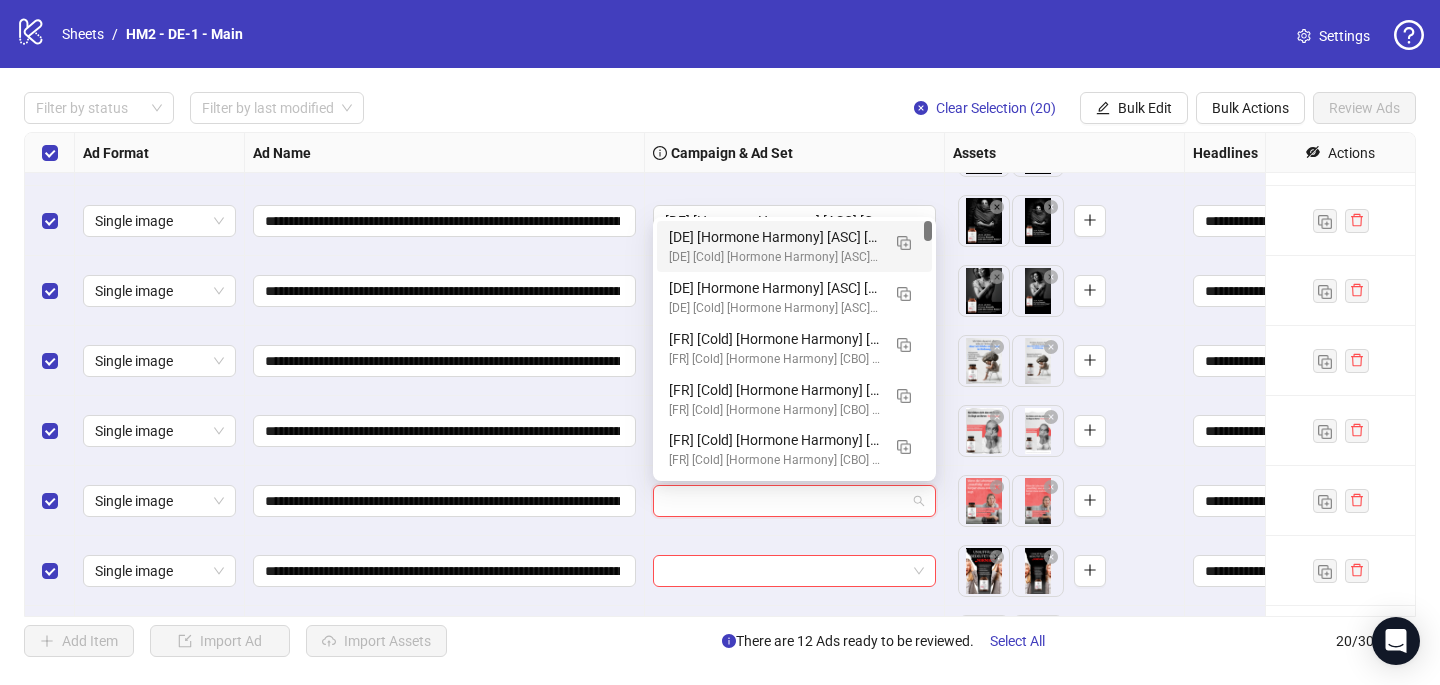 paste on "**********" 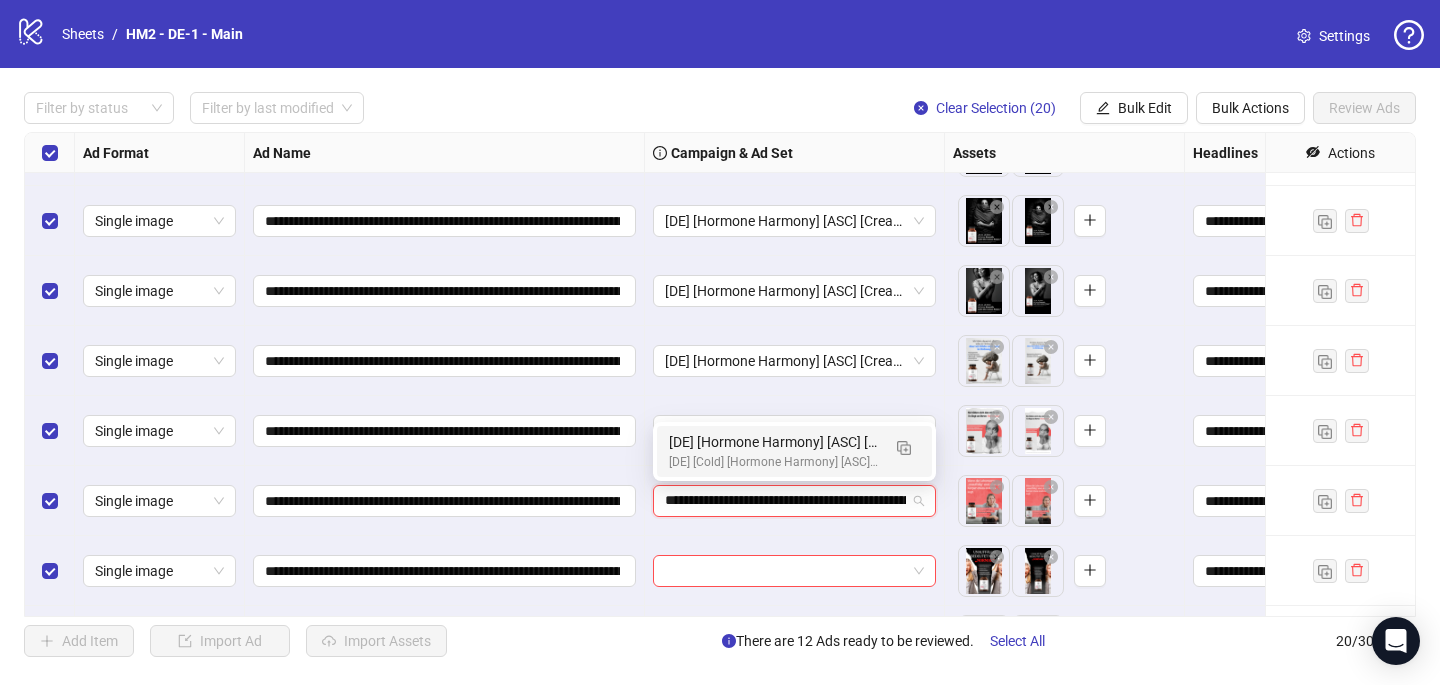 scroll, scrollTop: 0, scrollLeft: 240, axis: horizontal 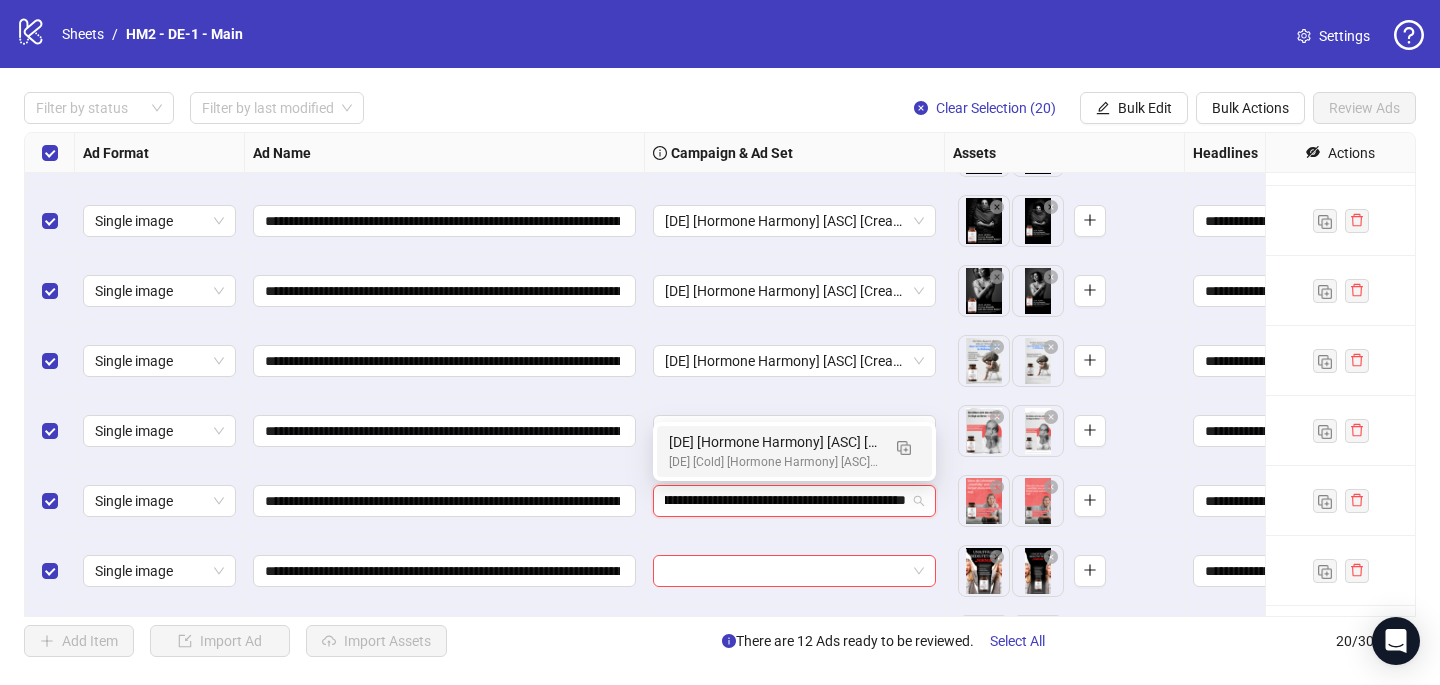 click on "[DE] [Hormone Harmony] [ASC] [Creative Insertion - BRANDING] [[DATE]]" at bounding box center [774, 442] 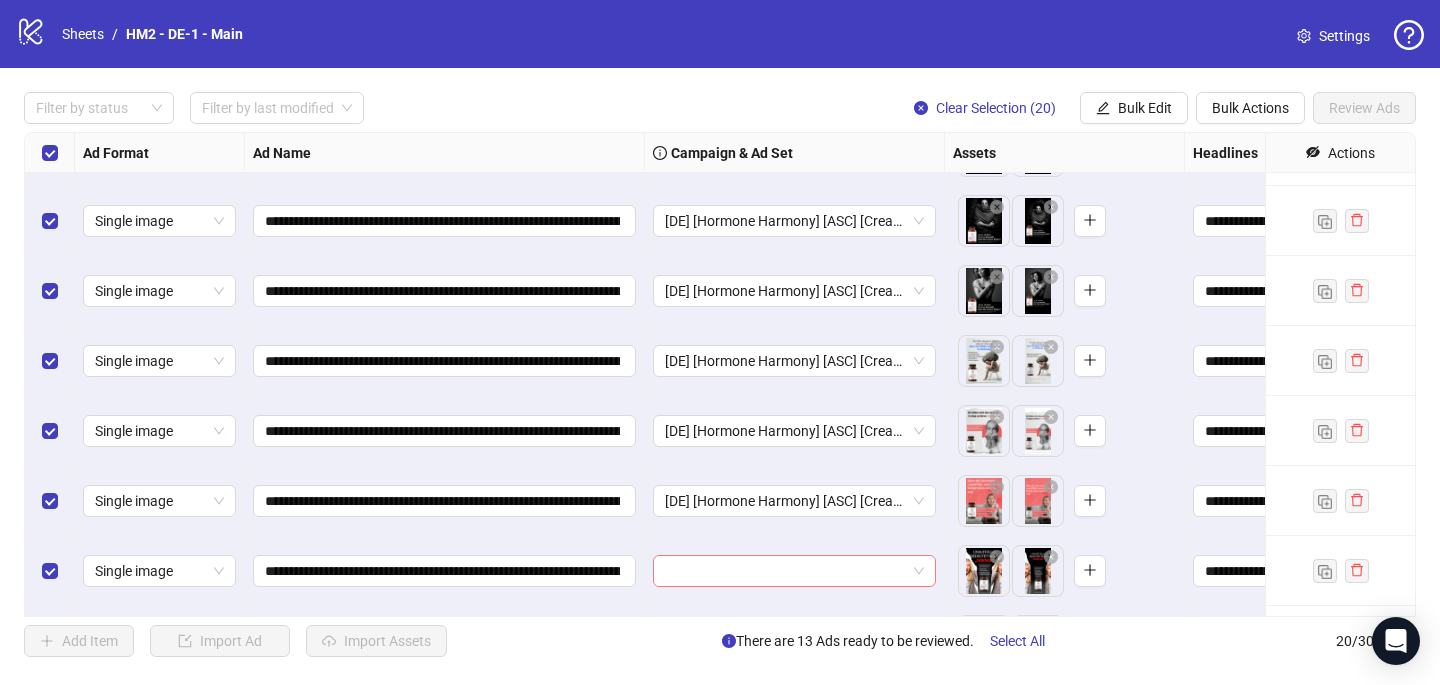 click at bounding box center (785, 571) 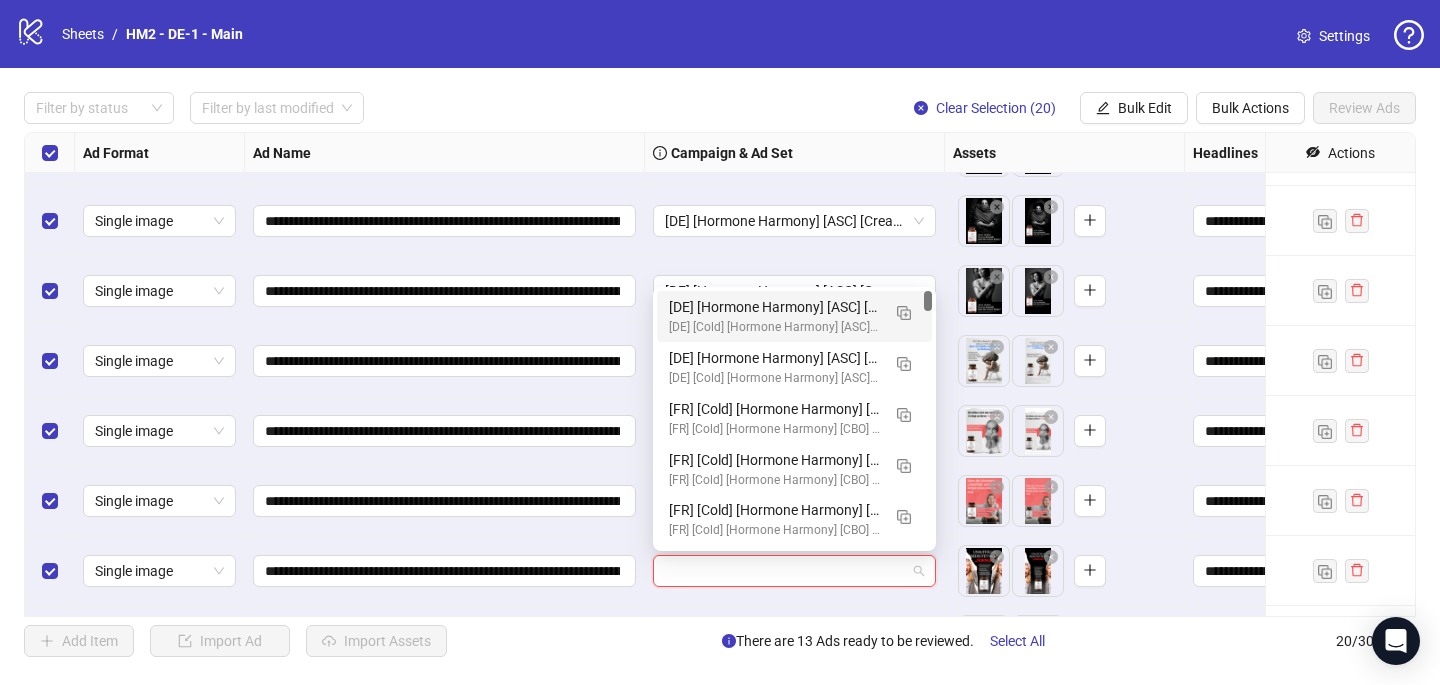 paste on "**********" 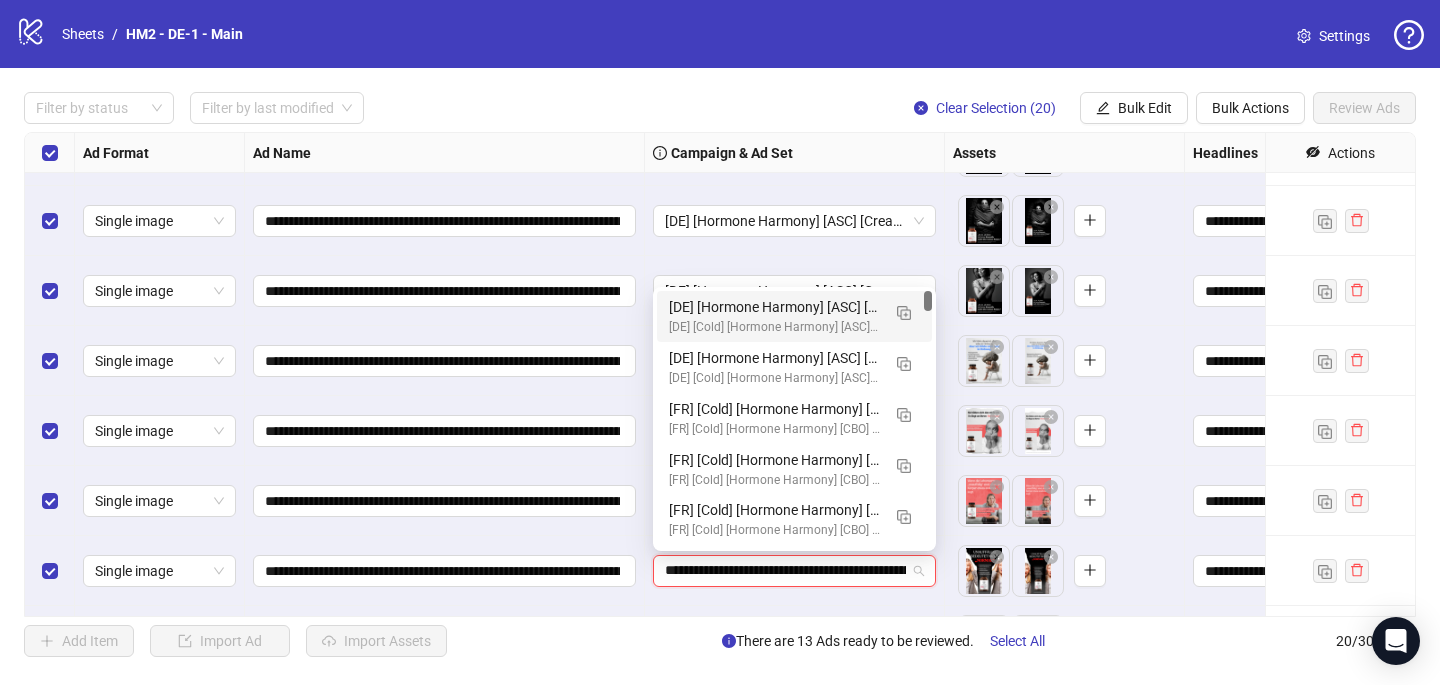scroll, scrollTop: 0, scrollLeft: 240, axis: horizontal 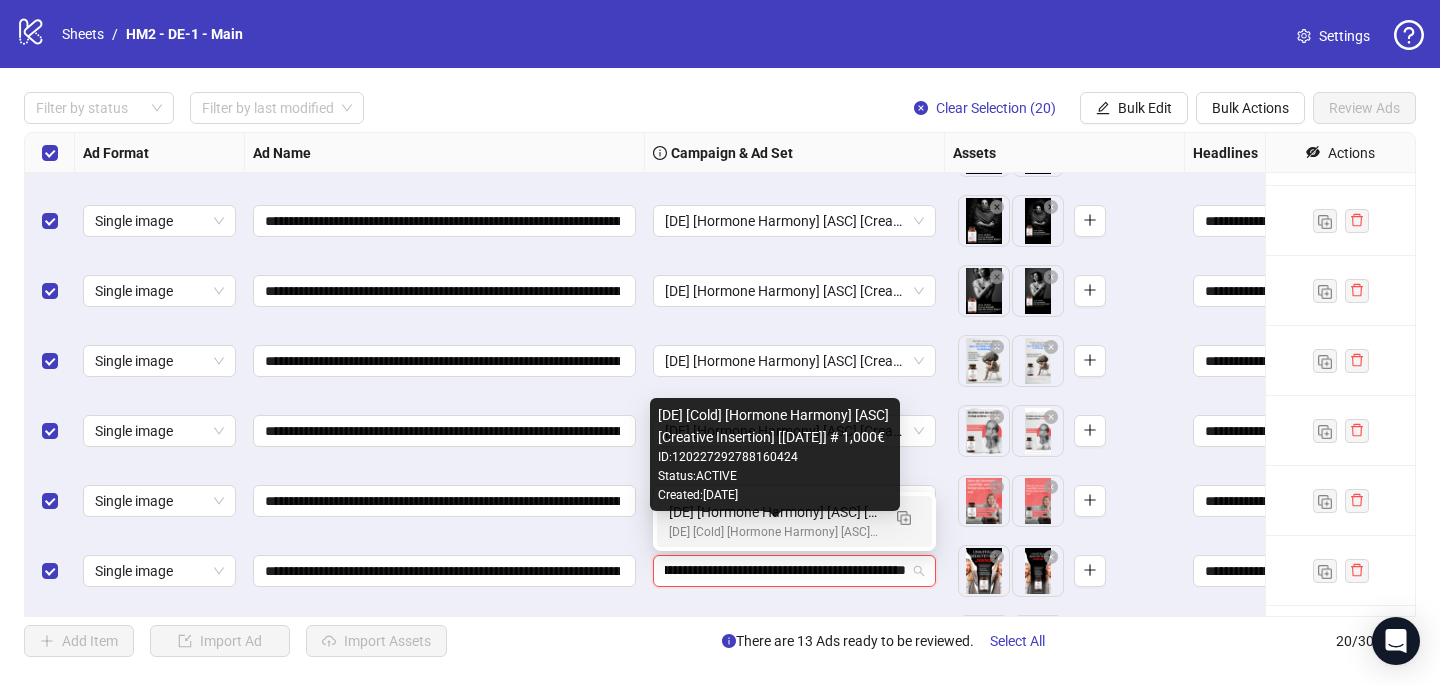 click on "[DE] [Cold] [Hormone Harmony] [ASC] [Creative Insertion] [[DATE]] # 1,000€" at bounding box center [774, 532] 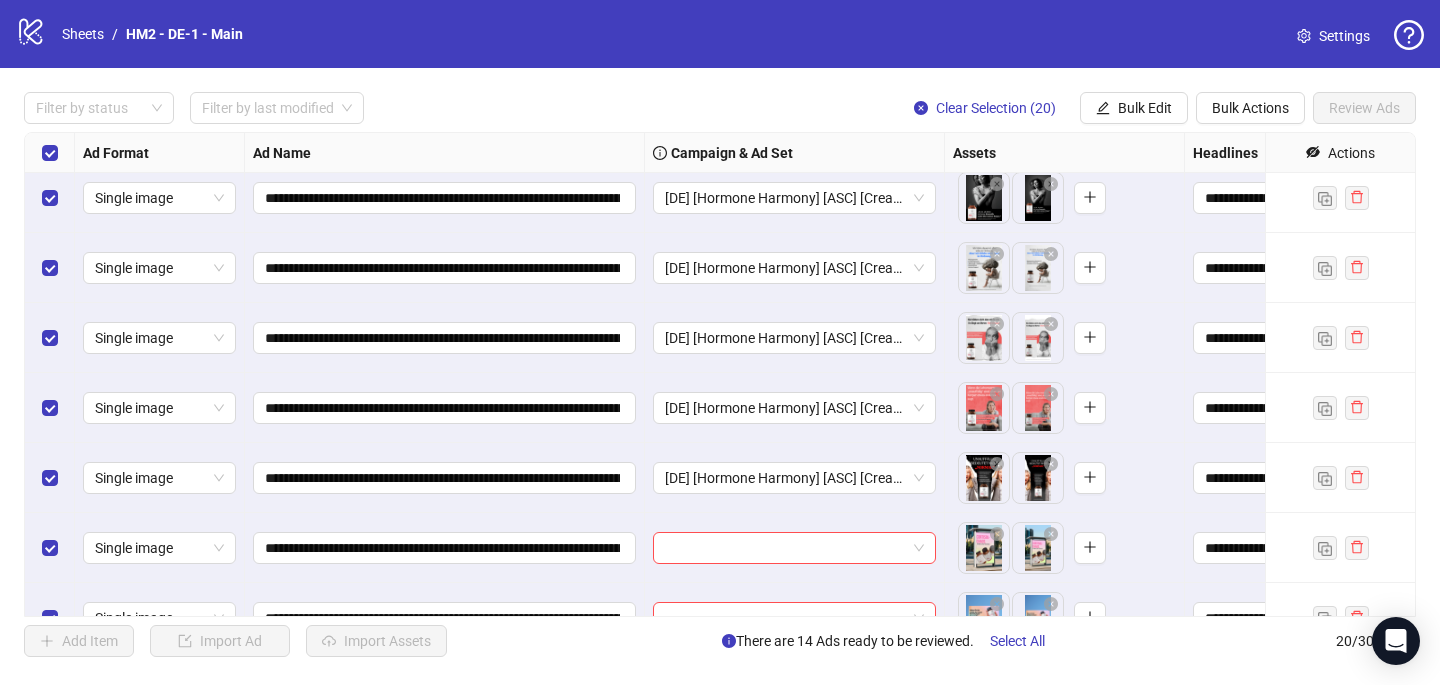 scroll, scrollTop: 773, scrollLeft: 0, axis: vertical 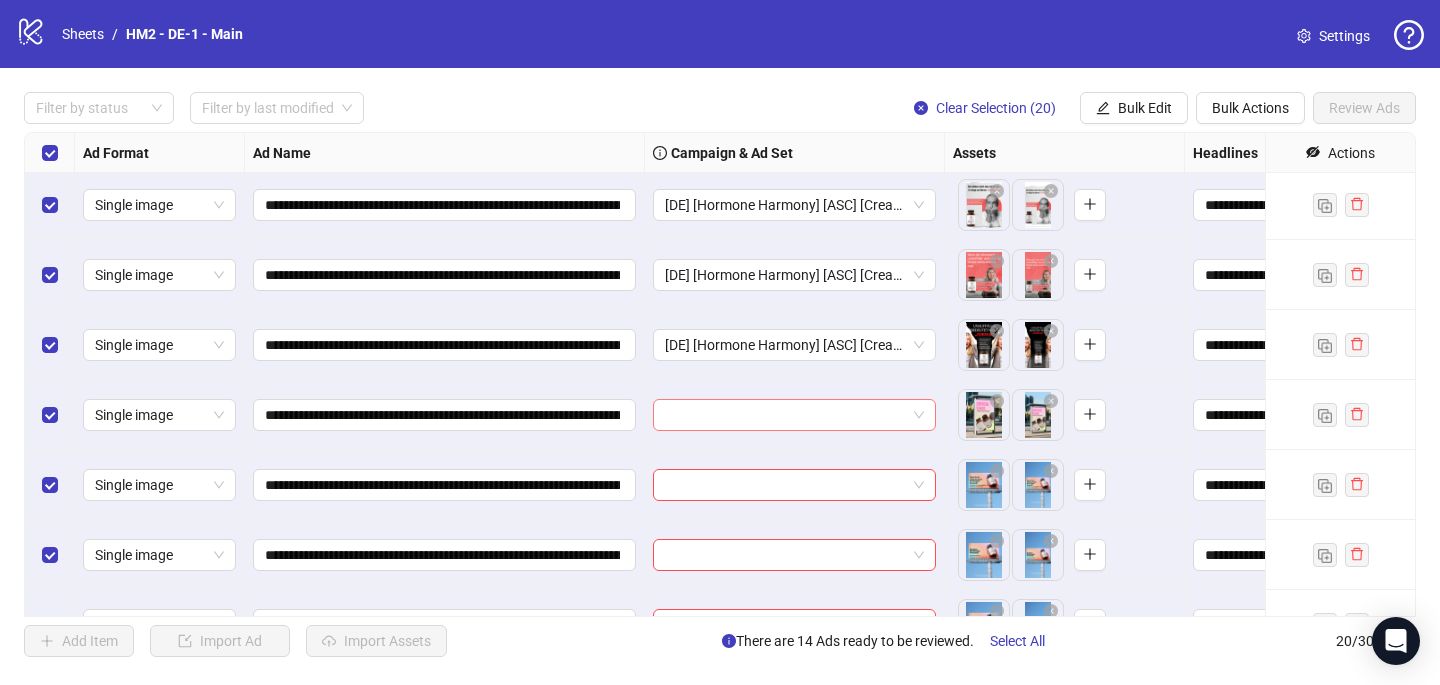 click at bounding box center (785, 415) 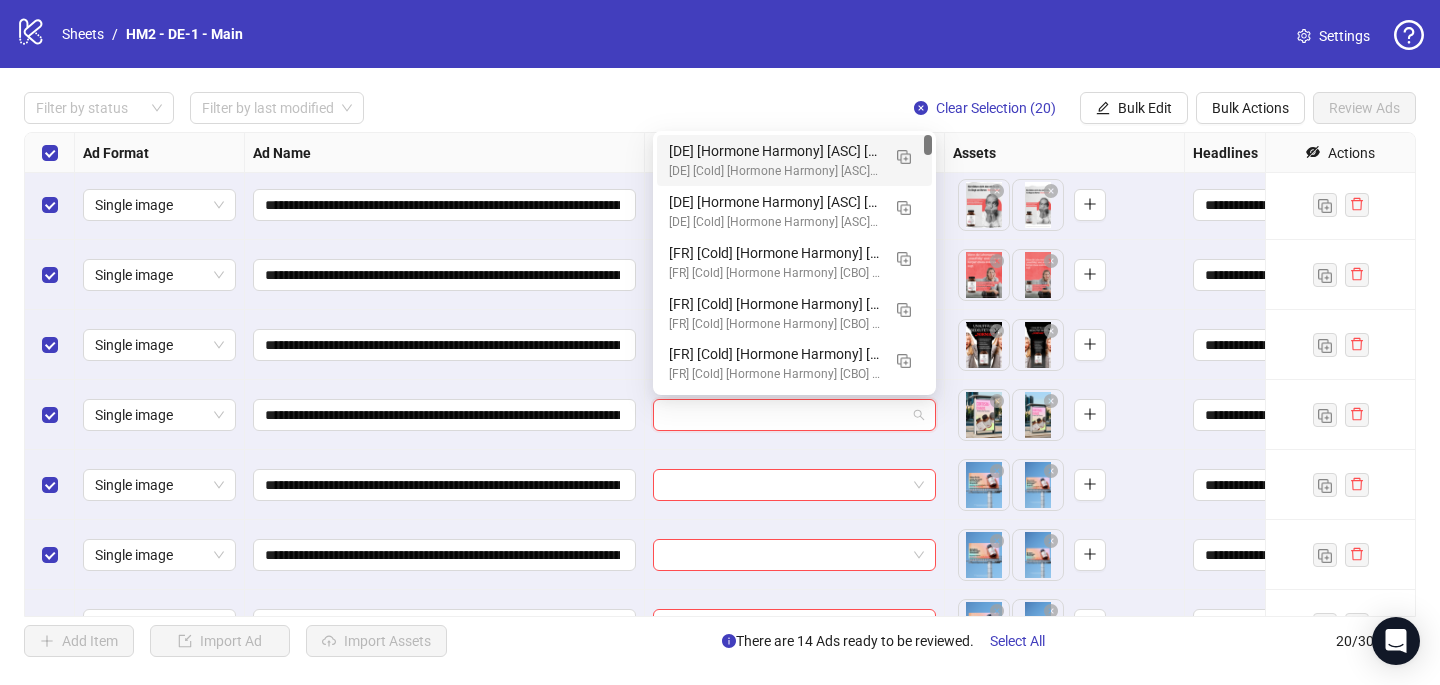 paste on "**********" 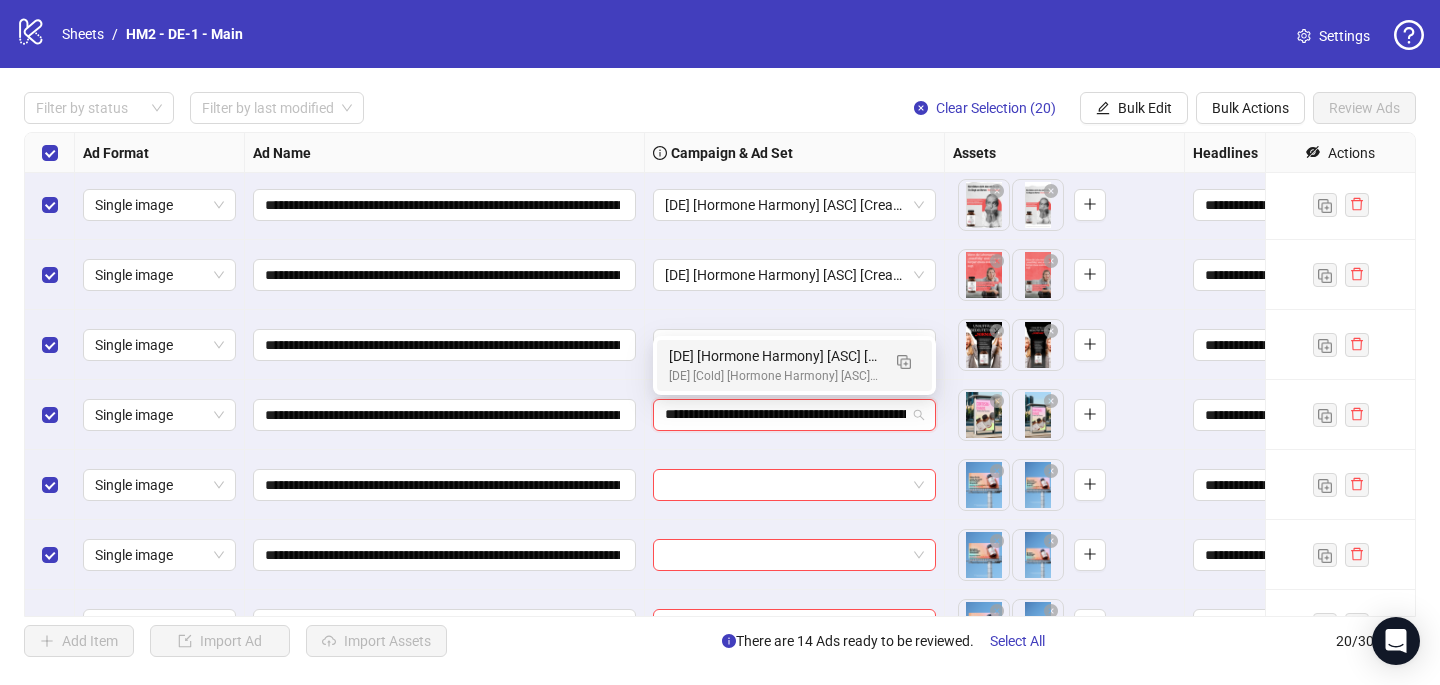 scroll, scrollTop: 0, scrollLeft: 240, axis: horizontal 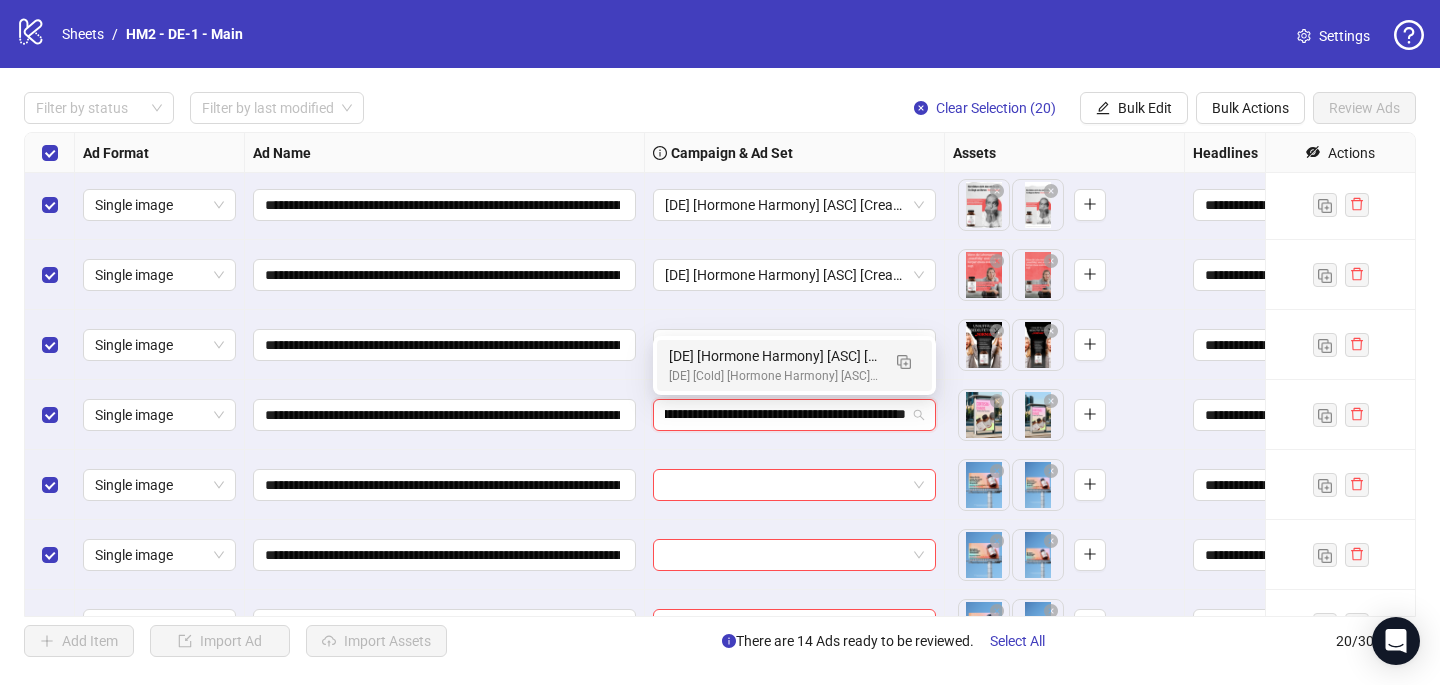 click on "[DE] [Cold] [Hormone Harmony] [ASC] [Creative Insertion] [[DATE]] # 1,000€" at bounding box center (774, 376) 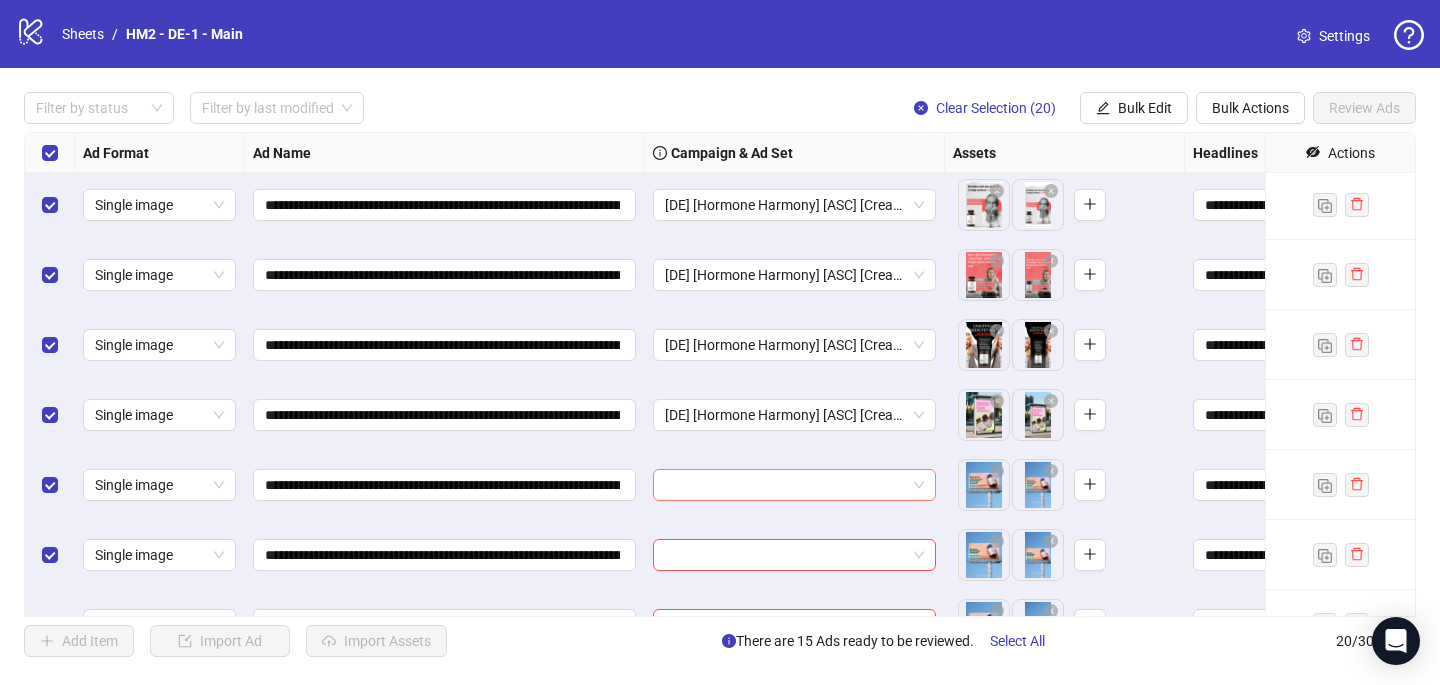 click at bounding box center (785, 485) 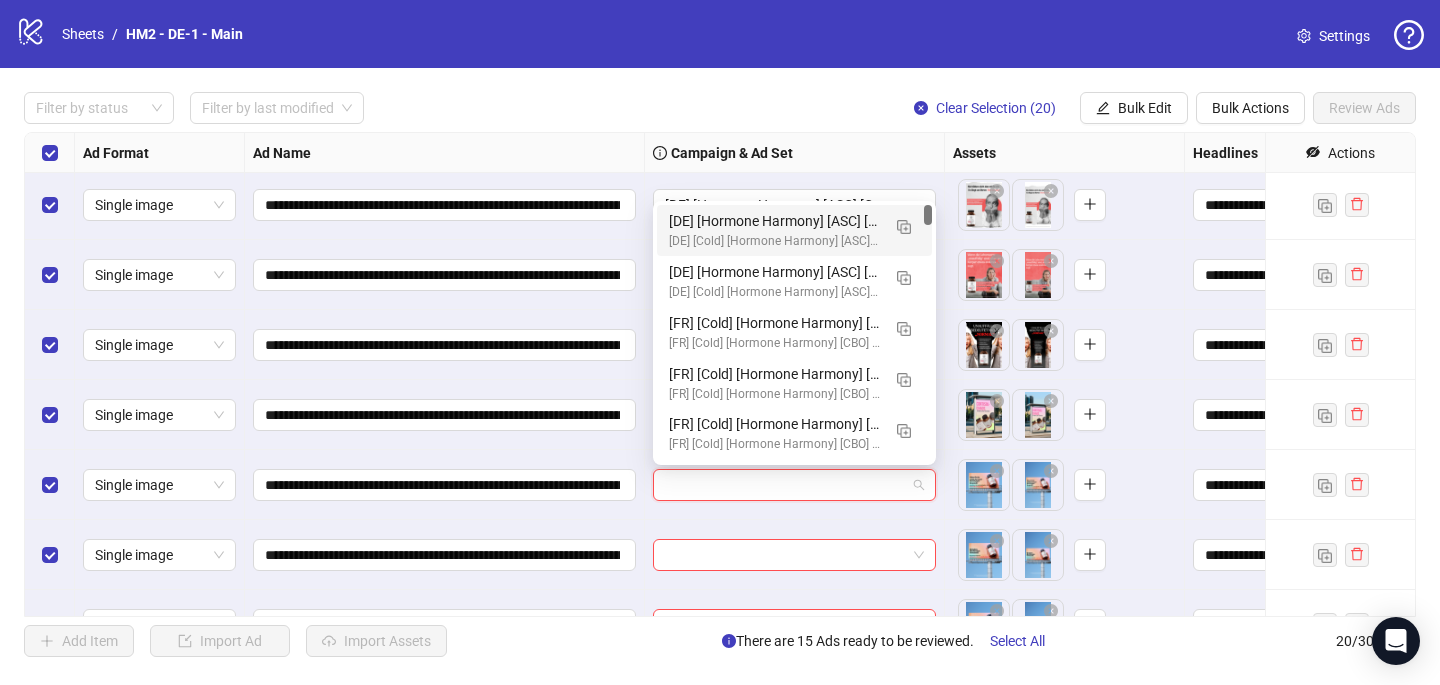 paste on "**********" 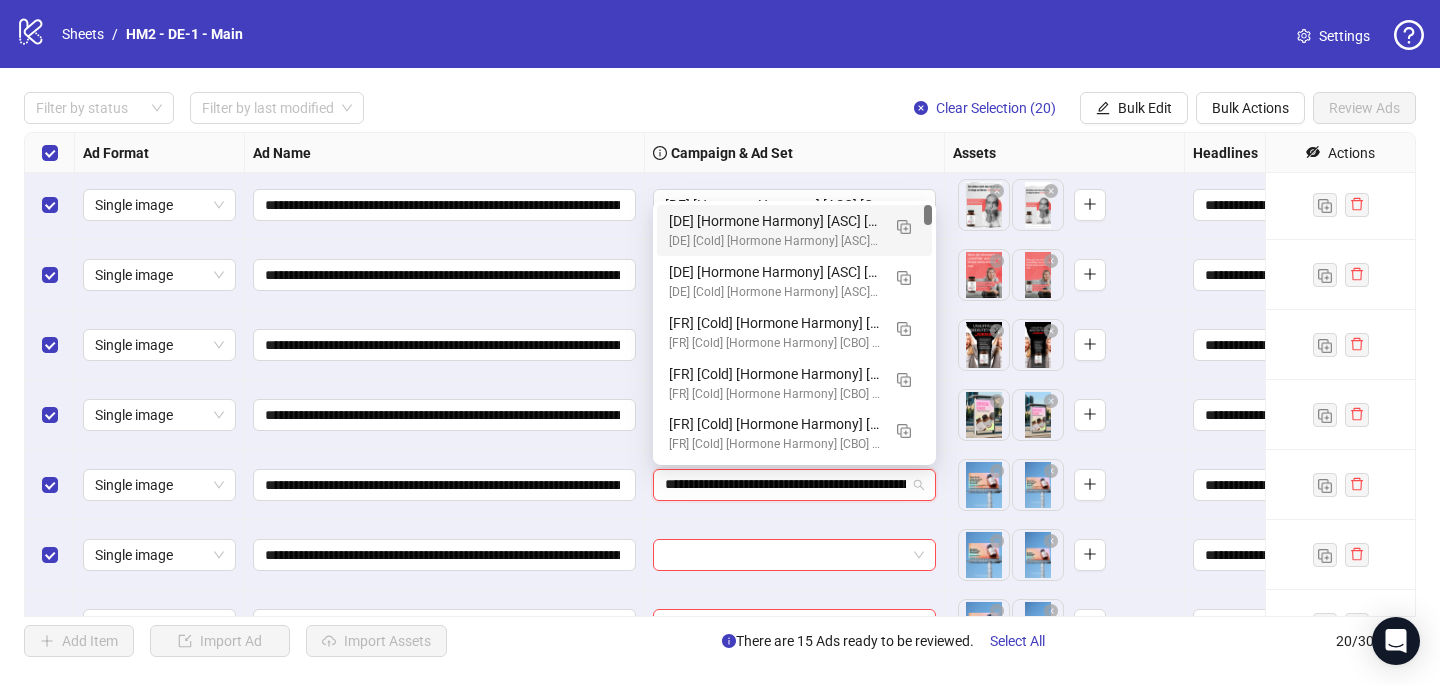 scroll, scrollTop: 0, scrollLeft: 240, axis: horizontal 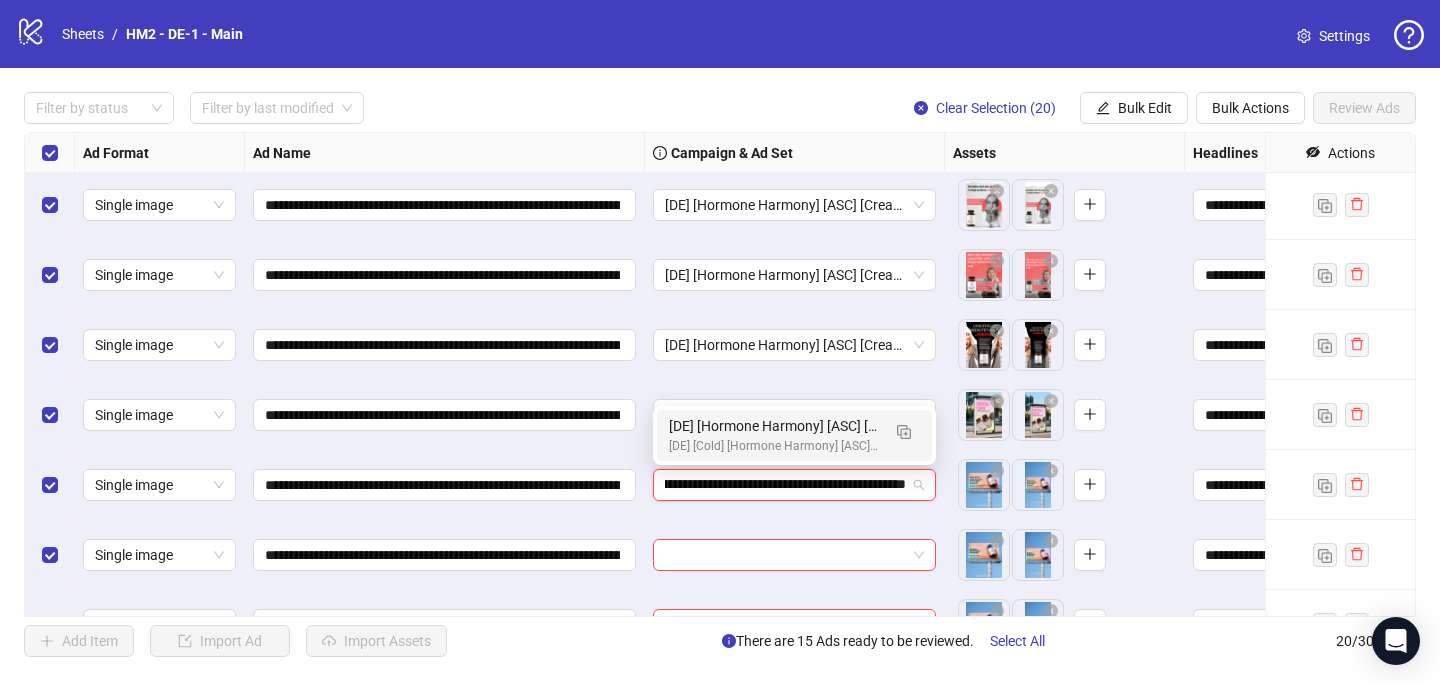 click on "[DE] [Hormone Harmony] [ASC] [Creative Insertion - BRANDING] [[DATE]]" at bounding box center [774, 426] 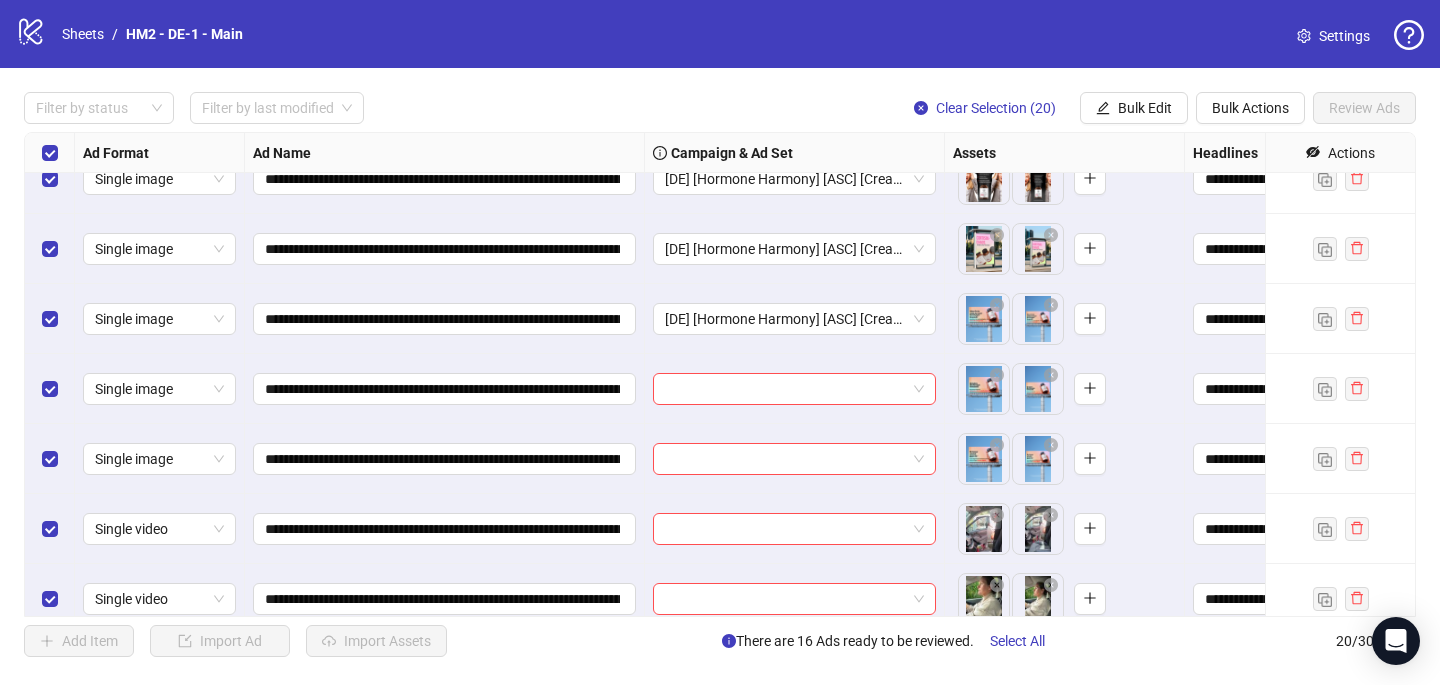 scroll, scrollTop: 957, scrollLeft: 0, axis: vertical 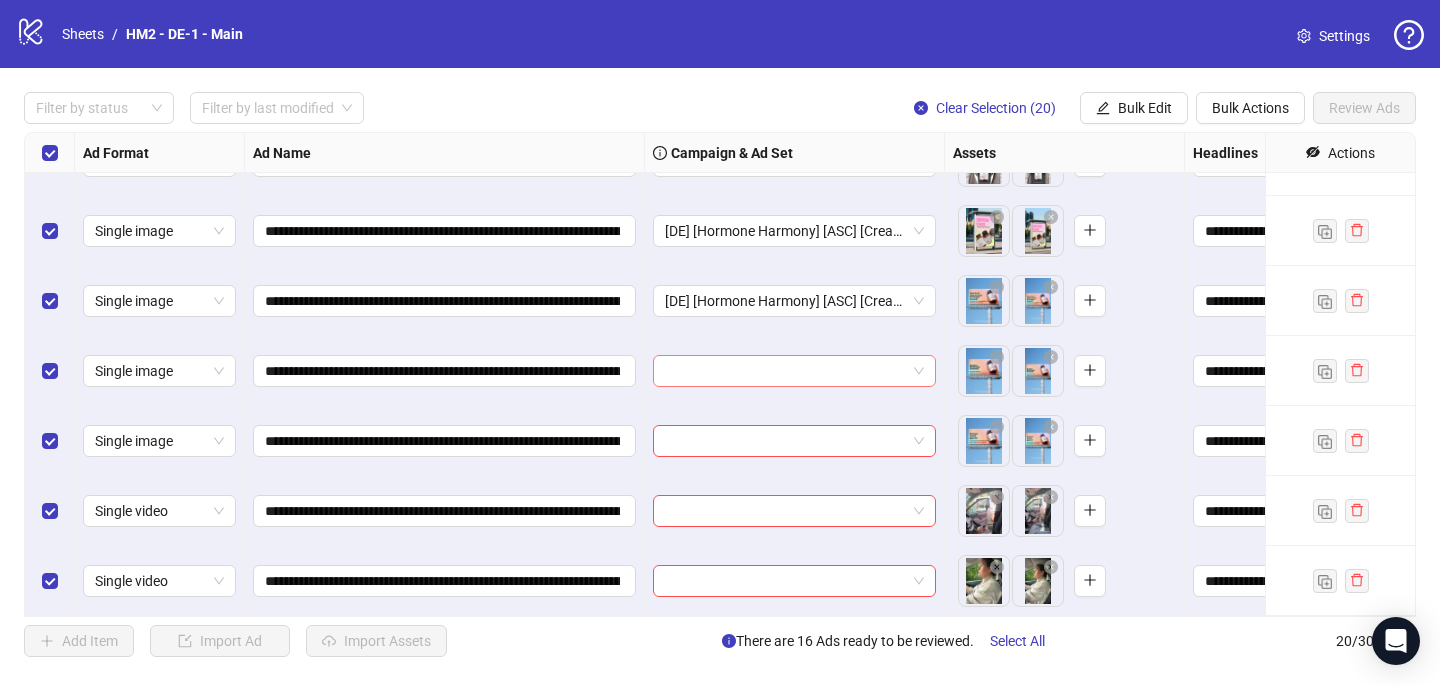 click at bounding box center (785, 371) 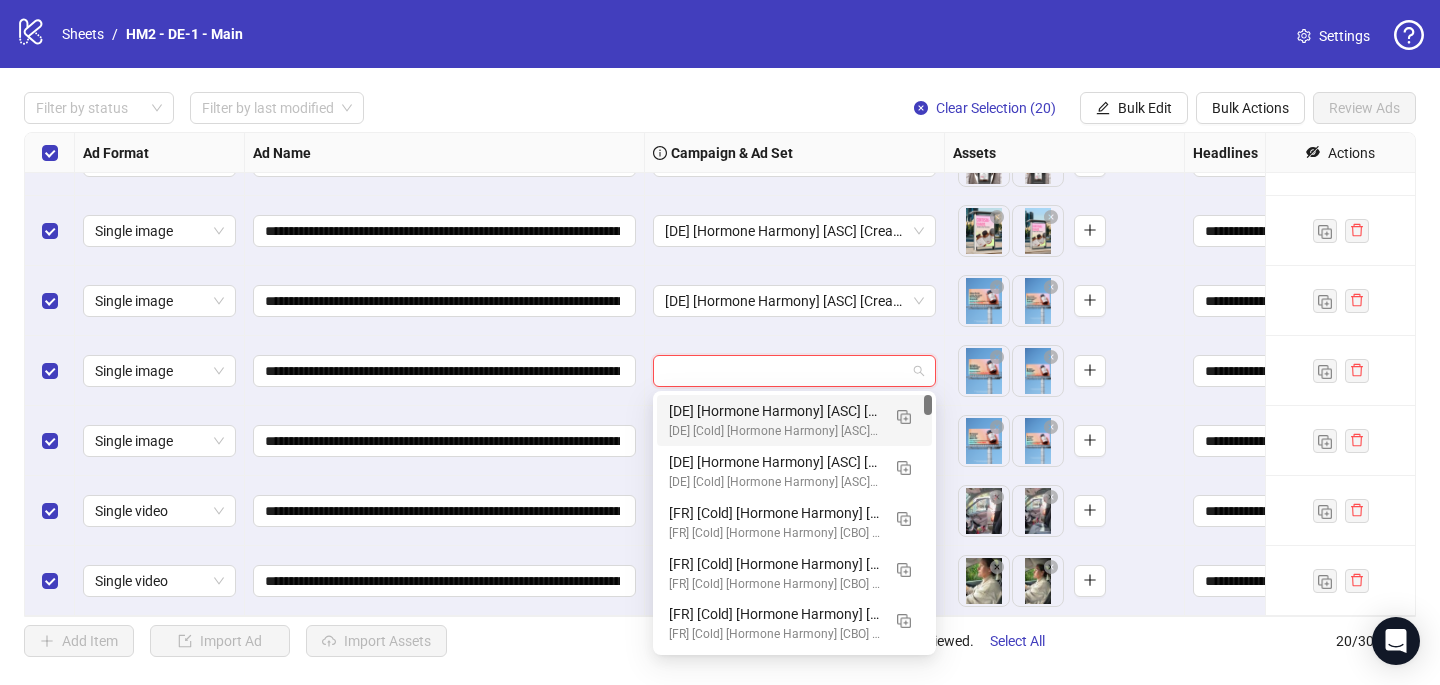 paste on "**********" 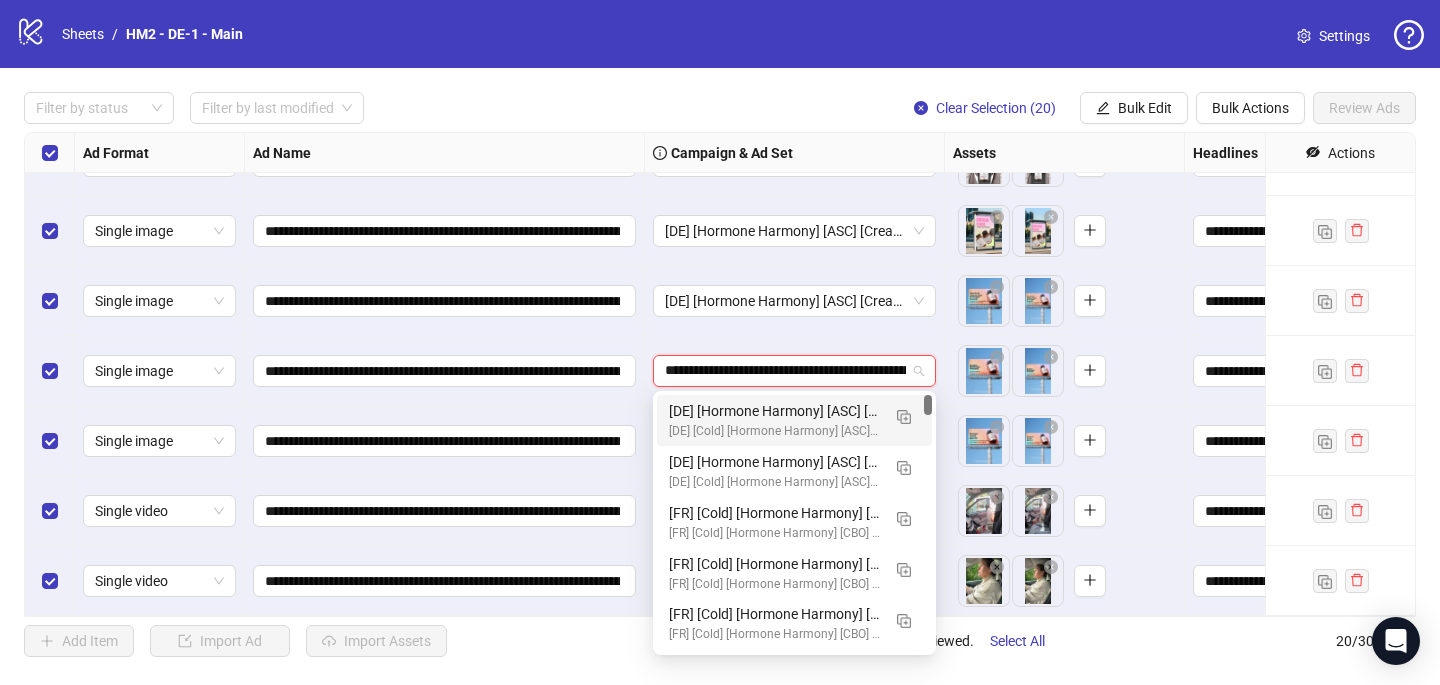 scroll, scrollTop: 0, scrollLeft: 240, axis: horizontal 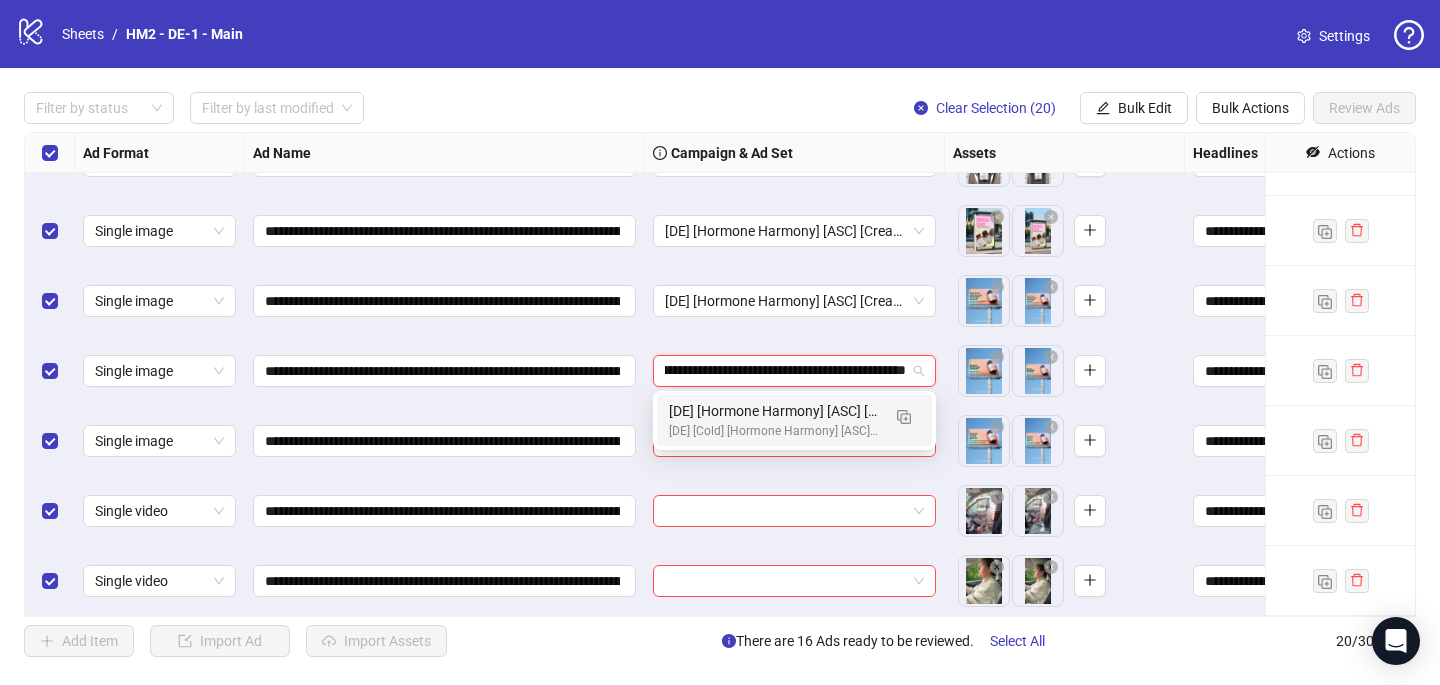 click on "[DE] [Hormone Harmony] [ASC] [Creative Insertion - BRANDING] [[DATE]]" at bounding box center [774, 411] 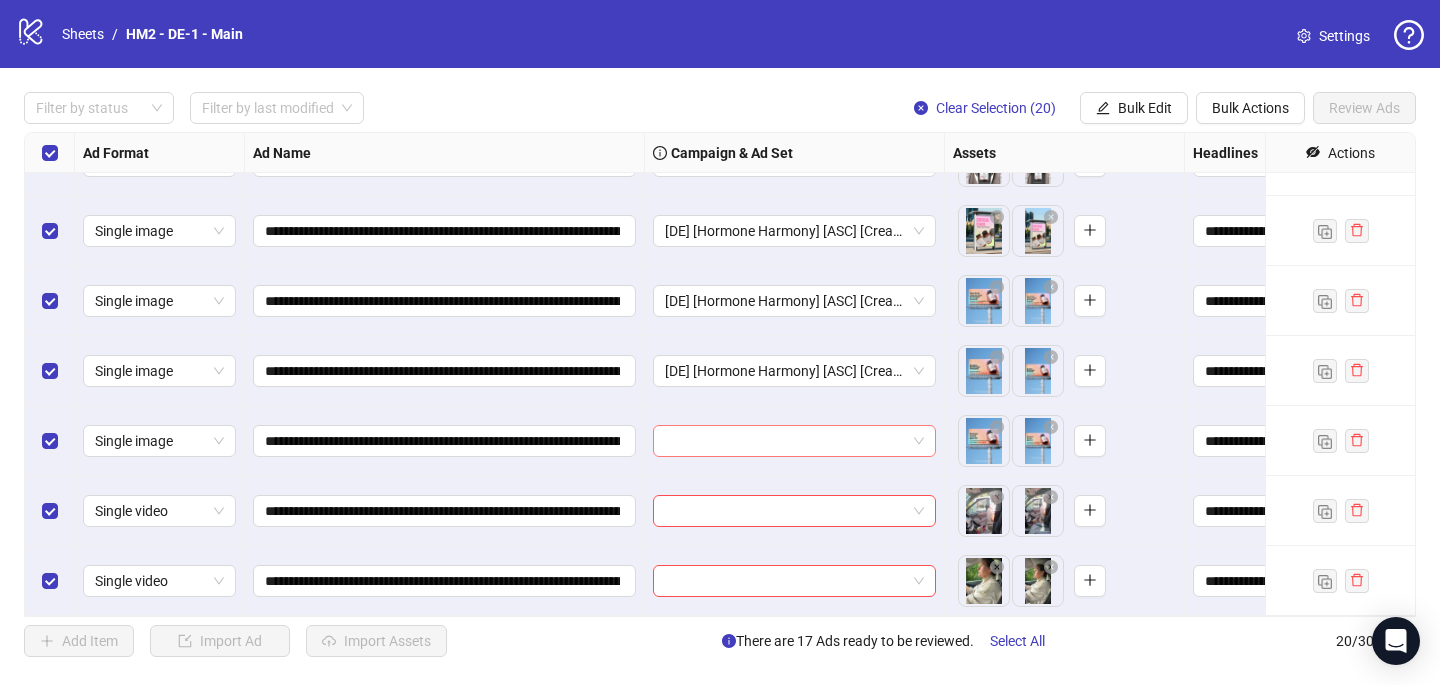 click at bounding box center [785, 441] 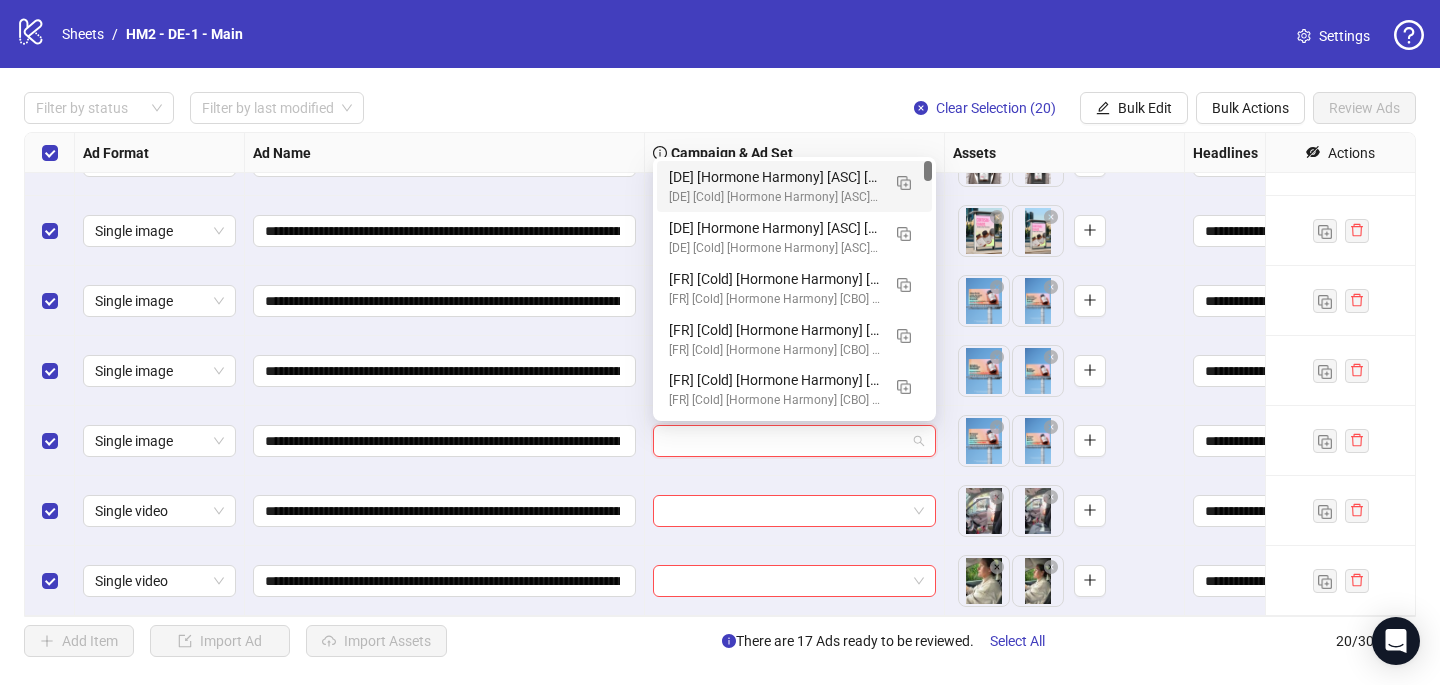 paste on "**********" 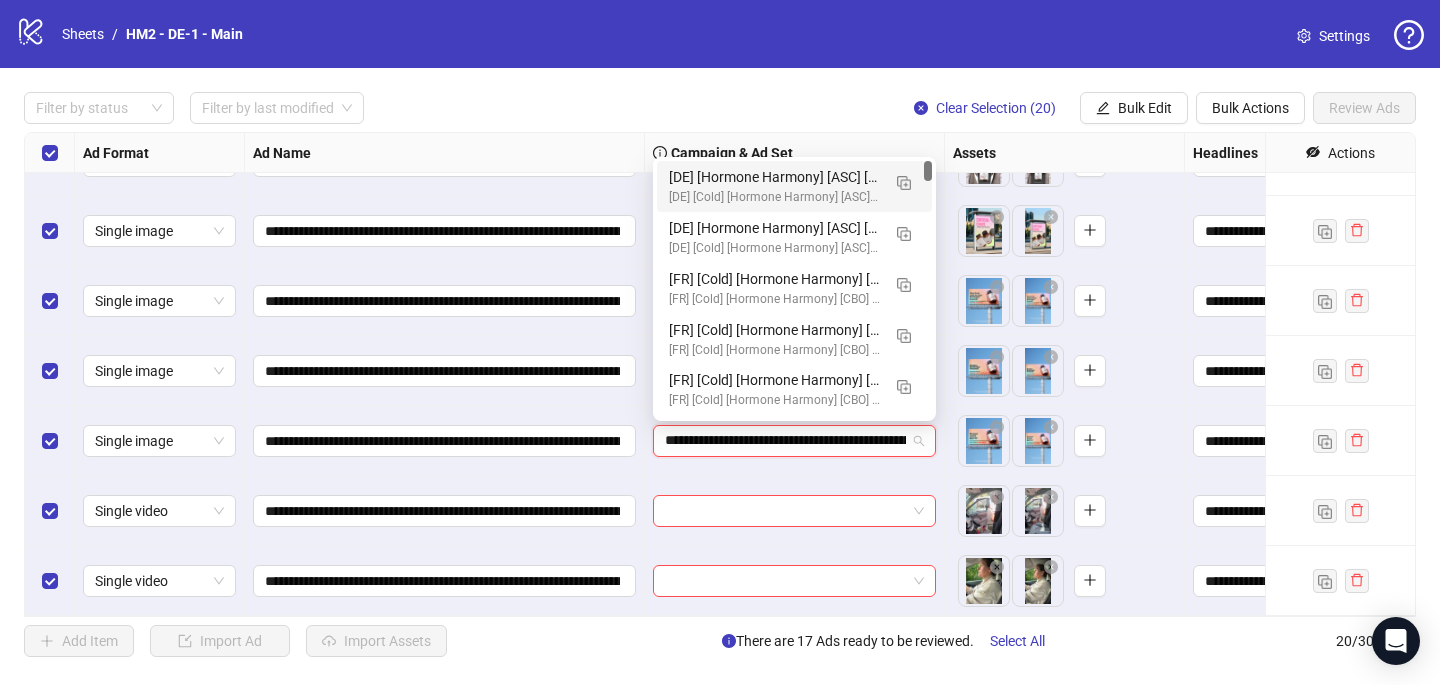 scroll, scrollTop: 0, scrollLeft: 240, axis: horizontal 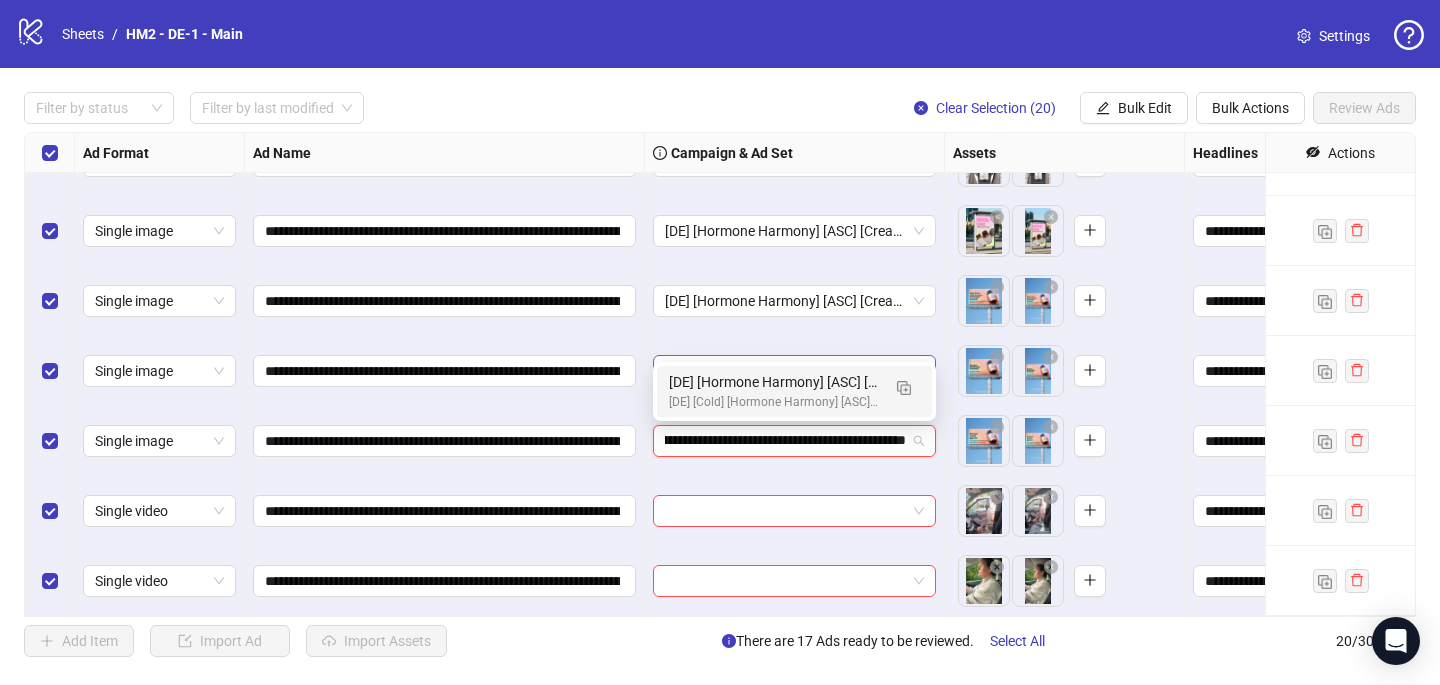 click on "[DE] [Hormone Harmony] [ASC] [Creative Insertion - BRANDING] [[DATE]]" at bounding box center (774, 382) 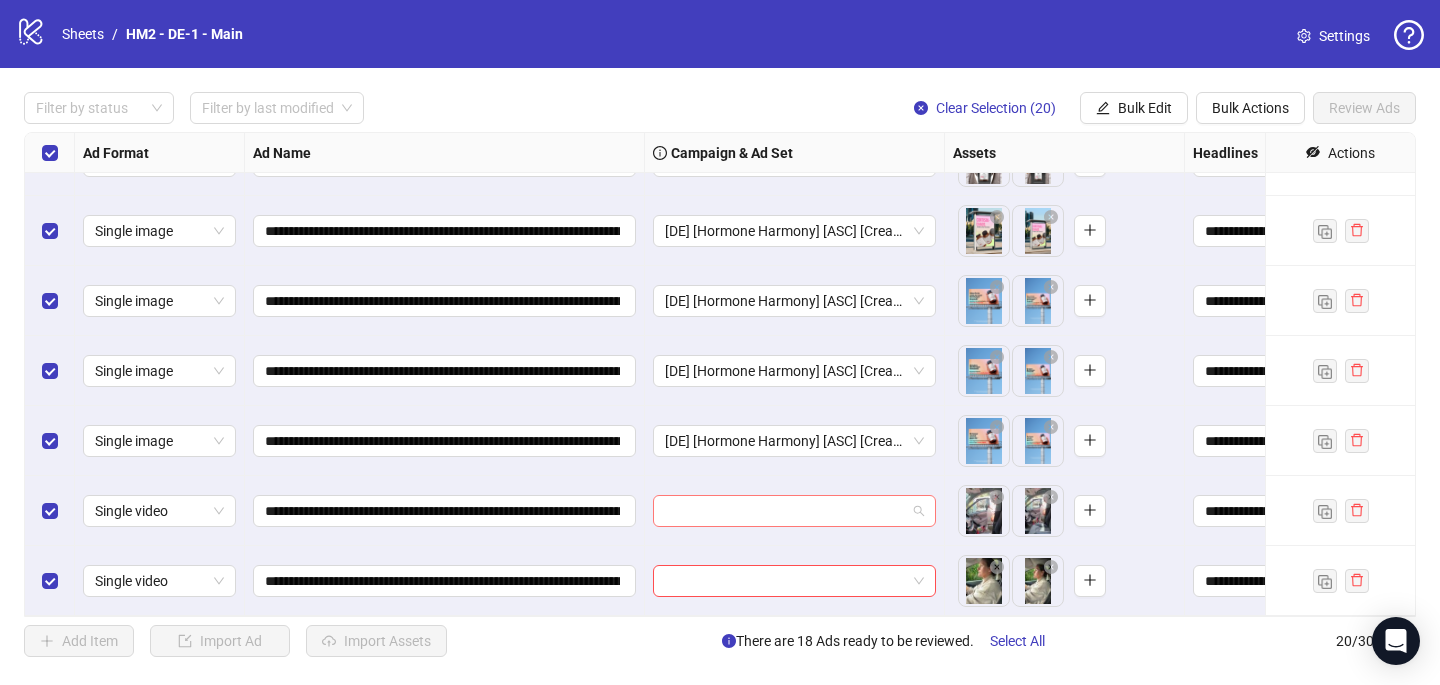 click at bounding box center [785, 511] 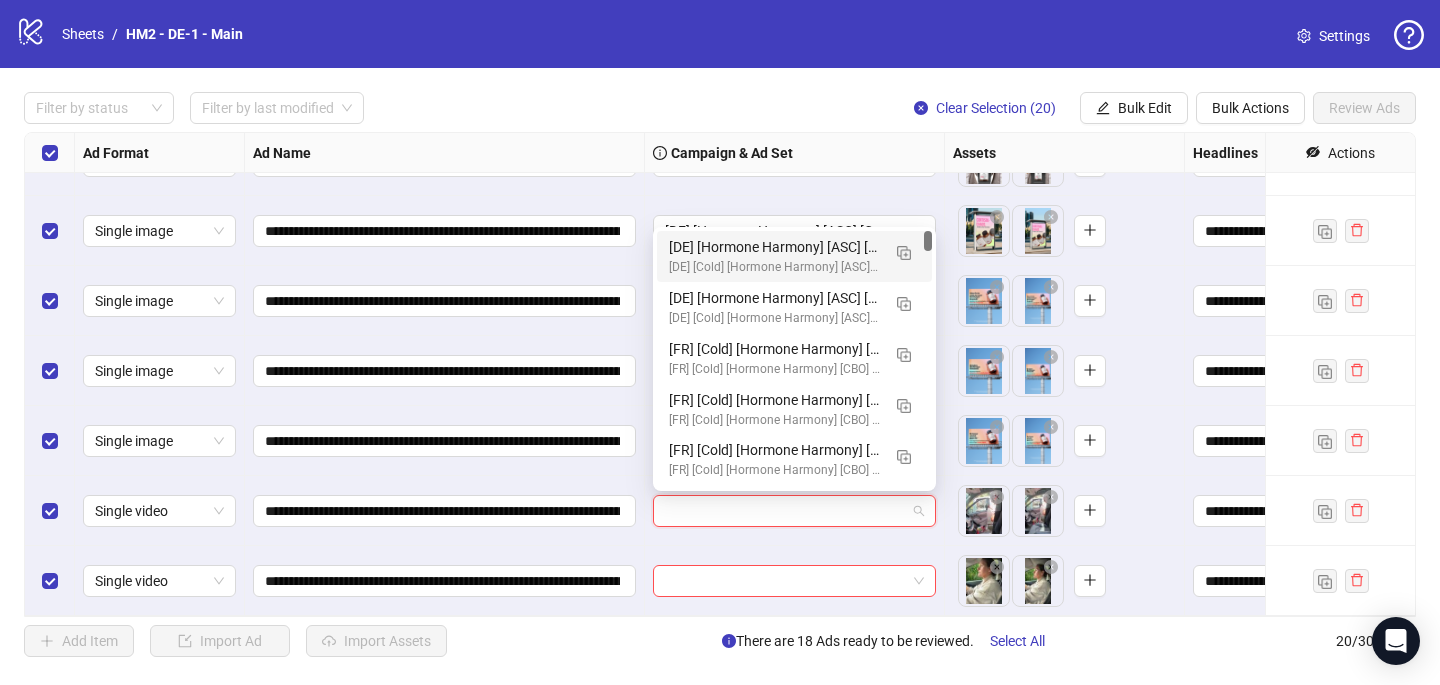 paste on "**********" 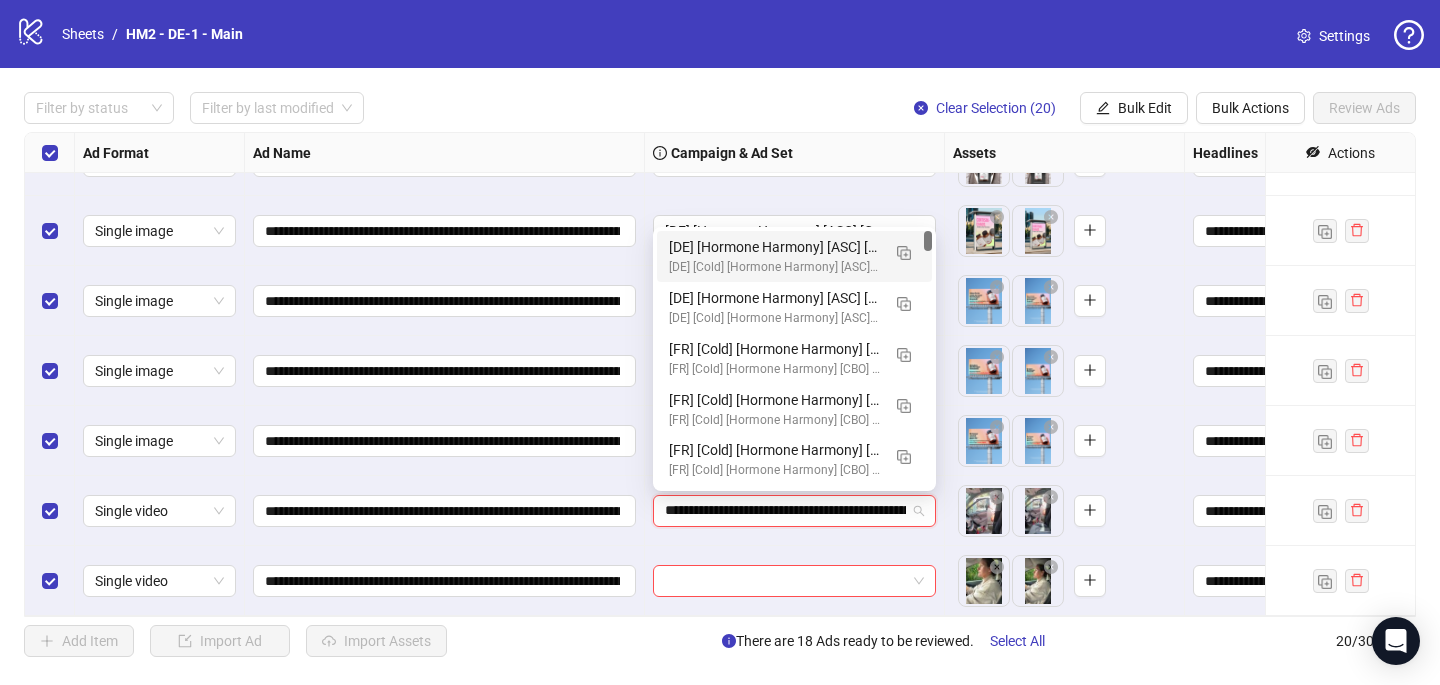 scroll, scrollTop: 0, scrollLeft: 240, axis: horizontal 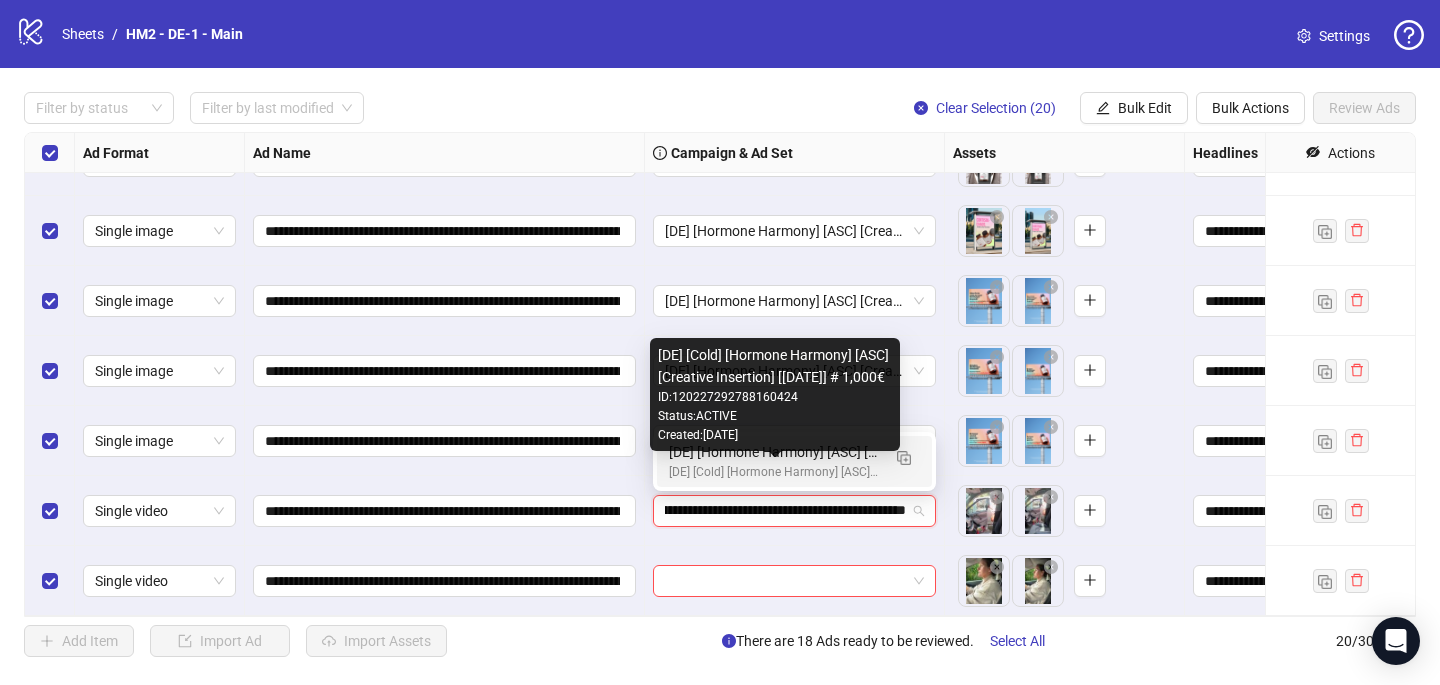 click on "[DE] [Cold] [Hormone Harmony] [ASC] [Creative Insertion] [[DATE]] # 1,000€" at bounding box center [774, 472] 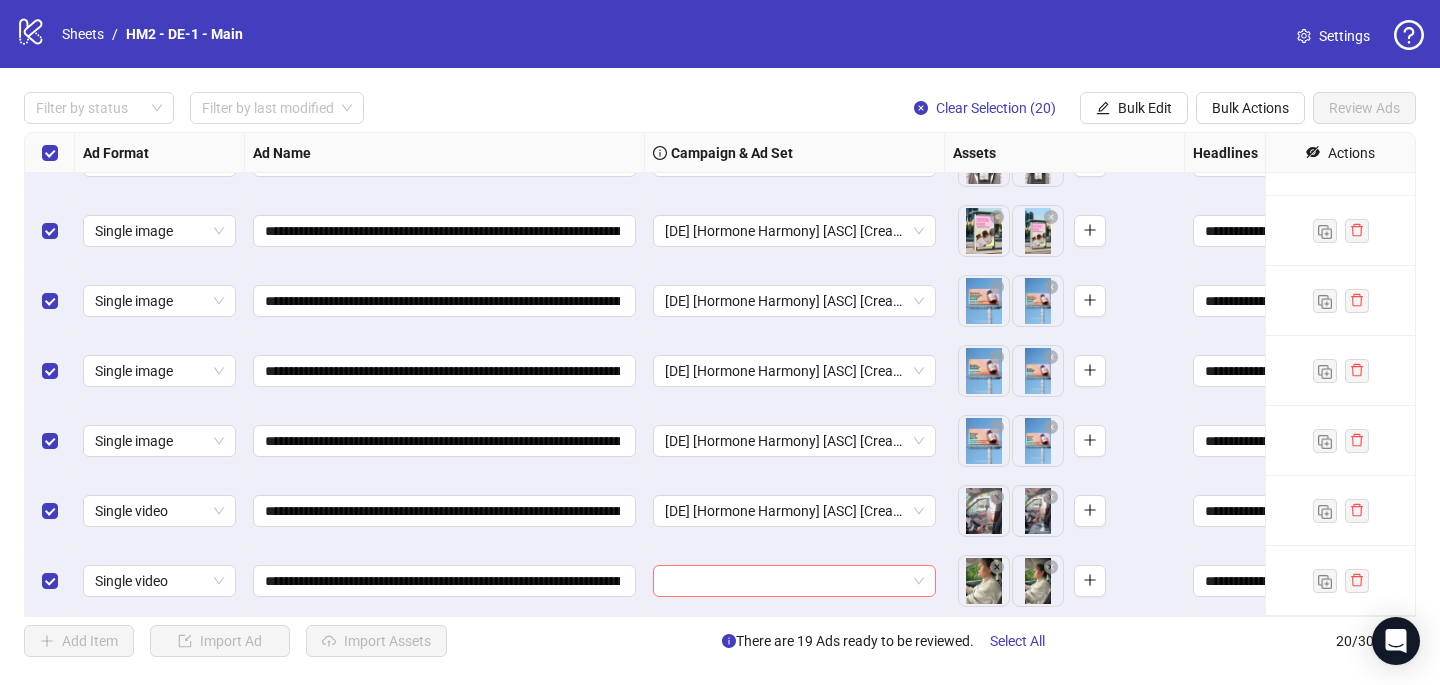 click at bounding box center (785, 581) 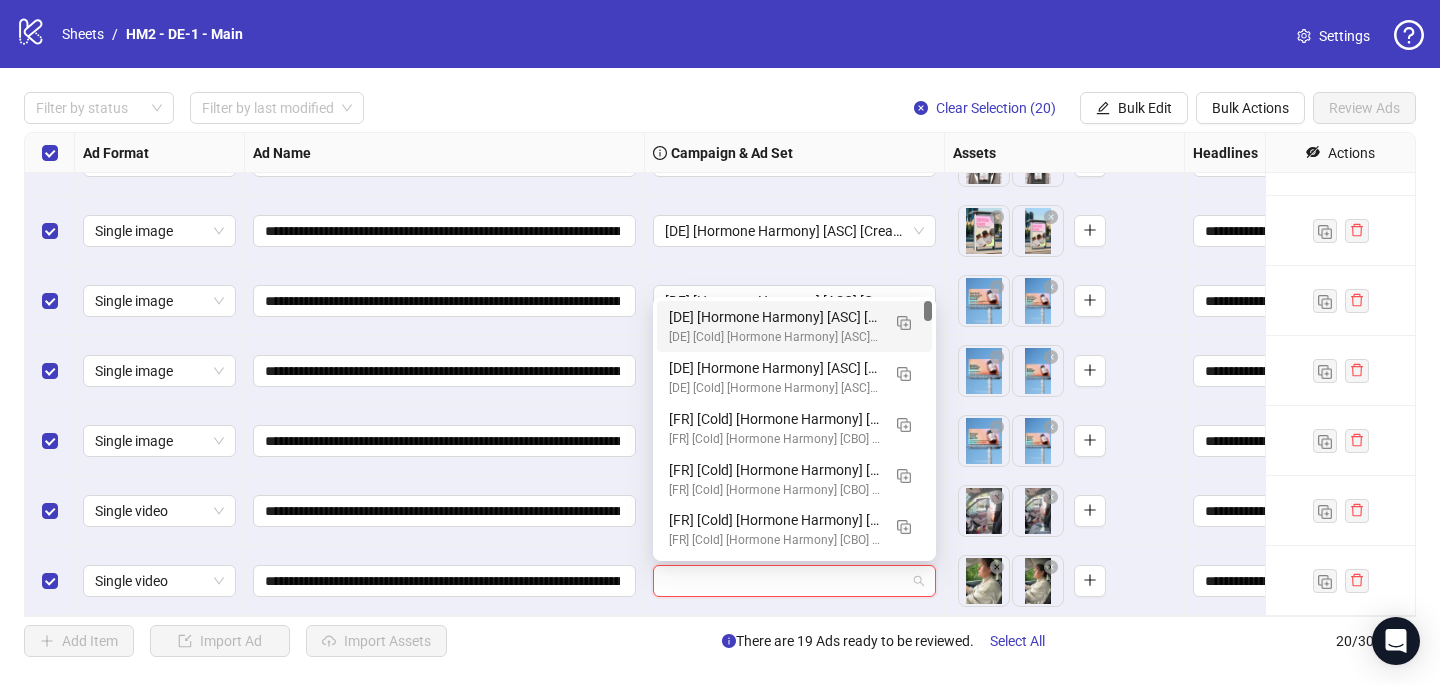 paste on "**********" 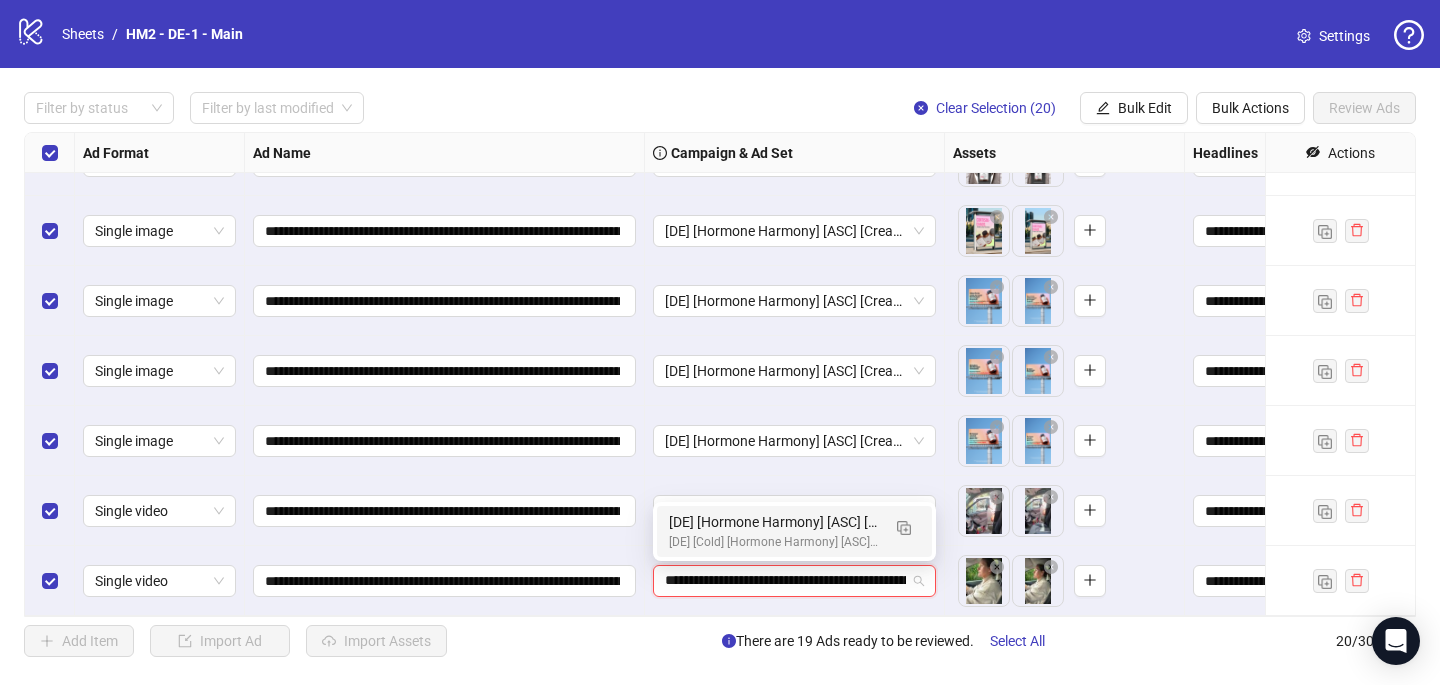 scroll 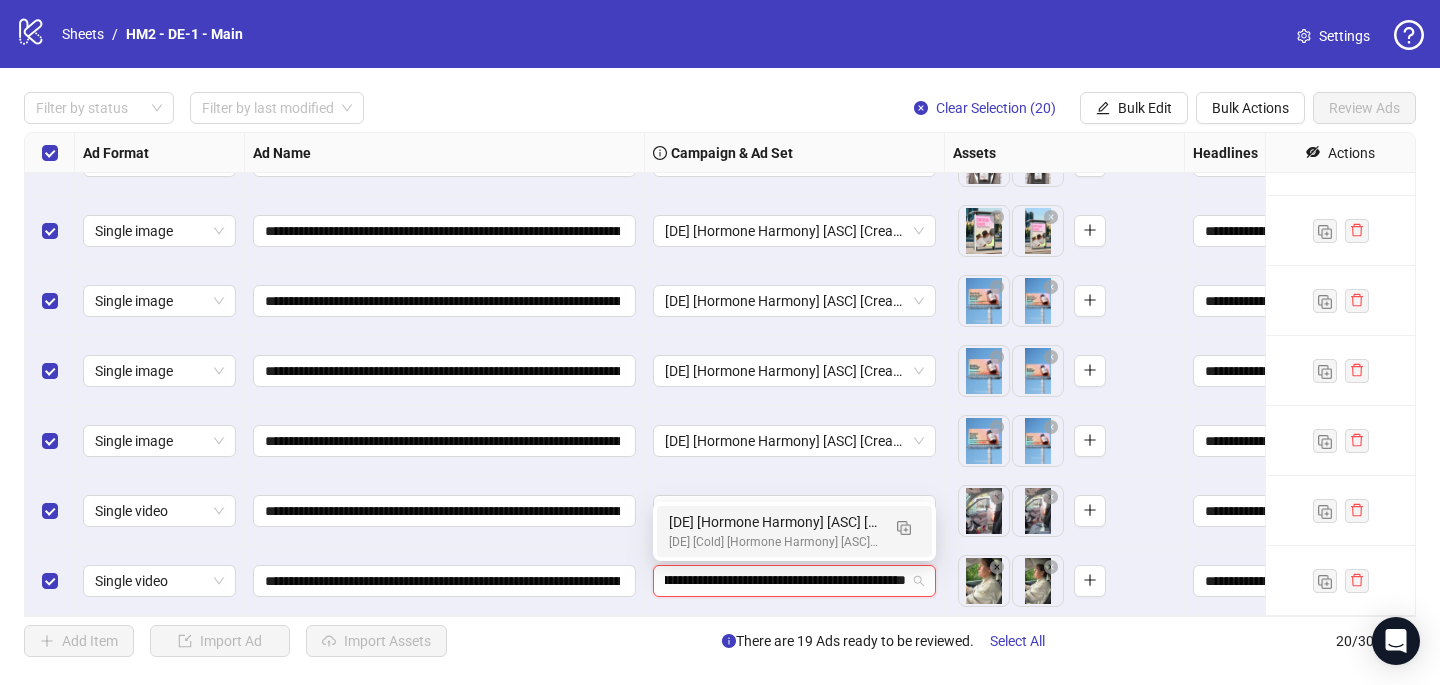 click on "[DE] [Cold] [Hormone Harmony] [ASC] [Creative Insertion] [[DATE]] # 1,000€" at bounding box center (774, 542) 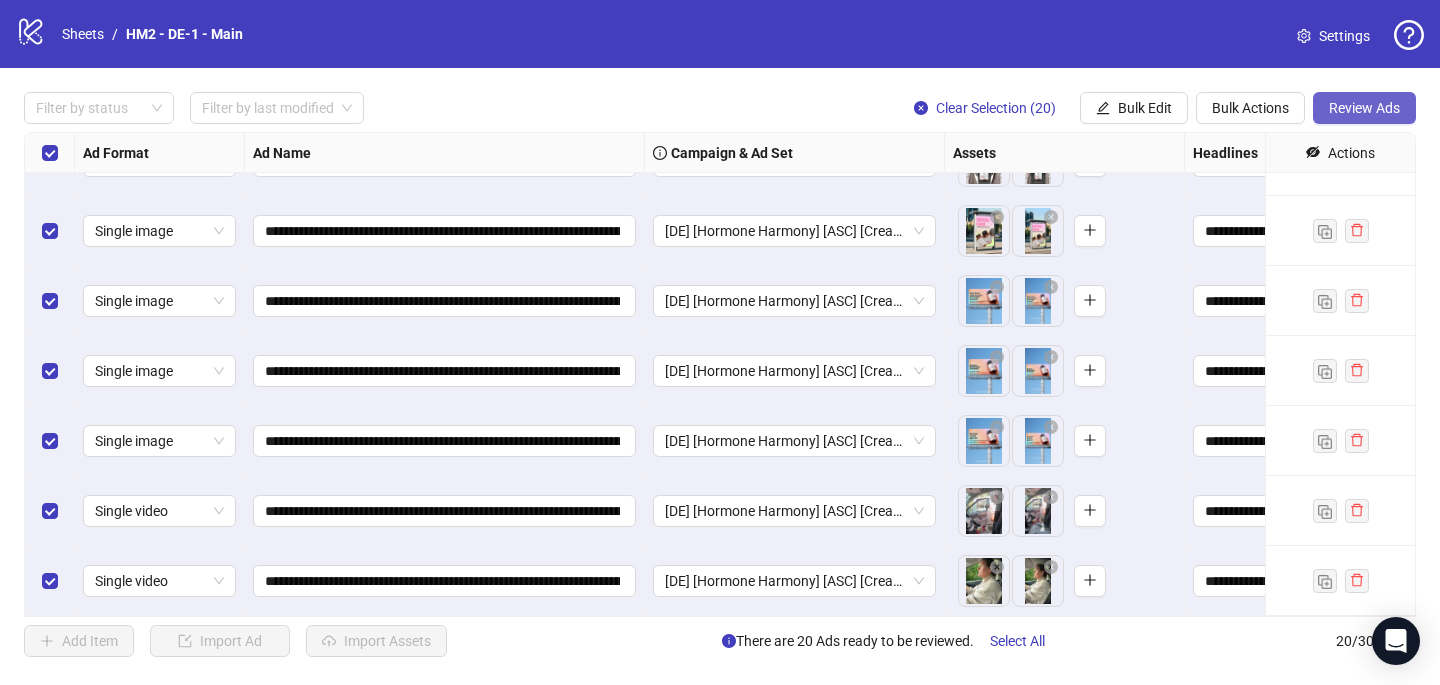 click on "Review Ads" at bounding box center (1364, 108) 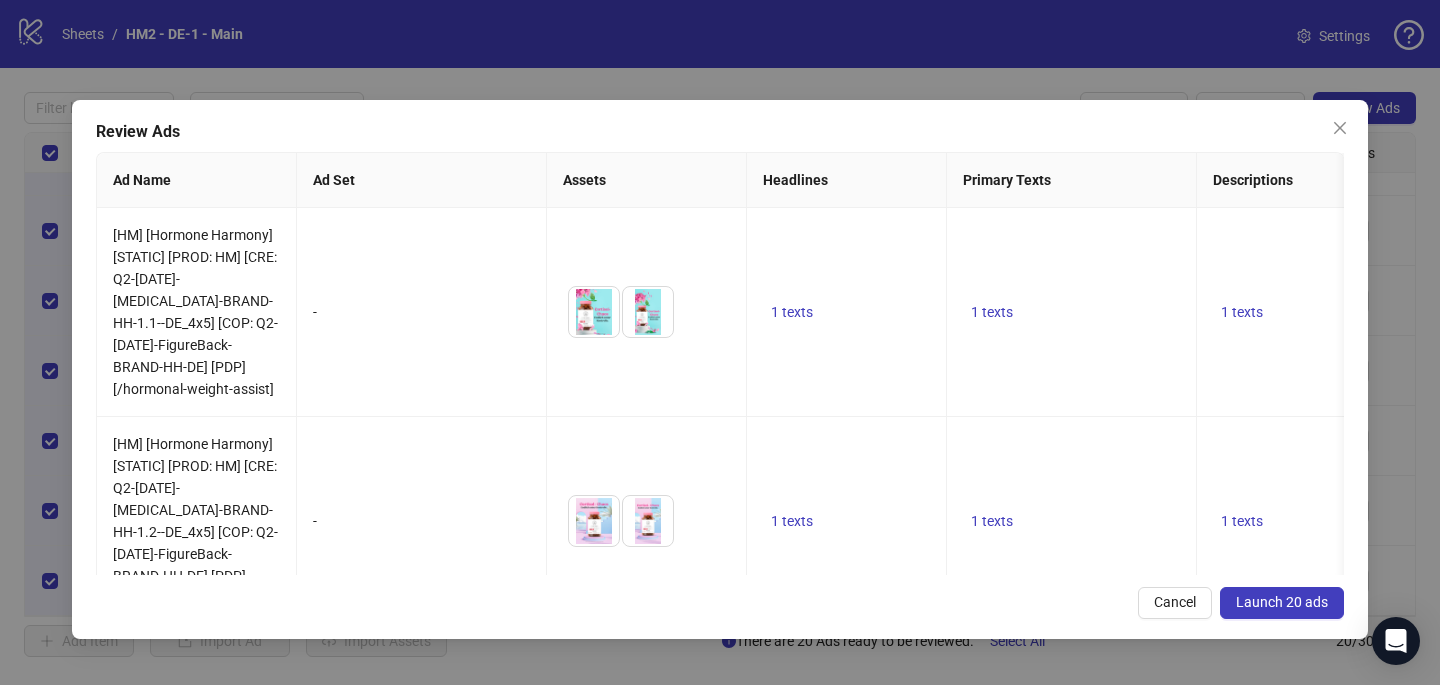 click on "Launch 20 ads" at bounding box center [1282, 603] 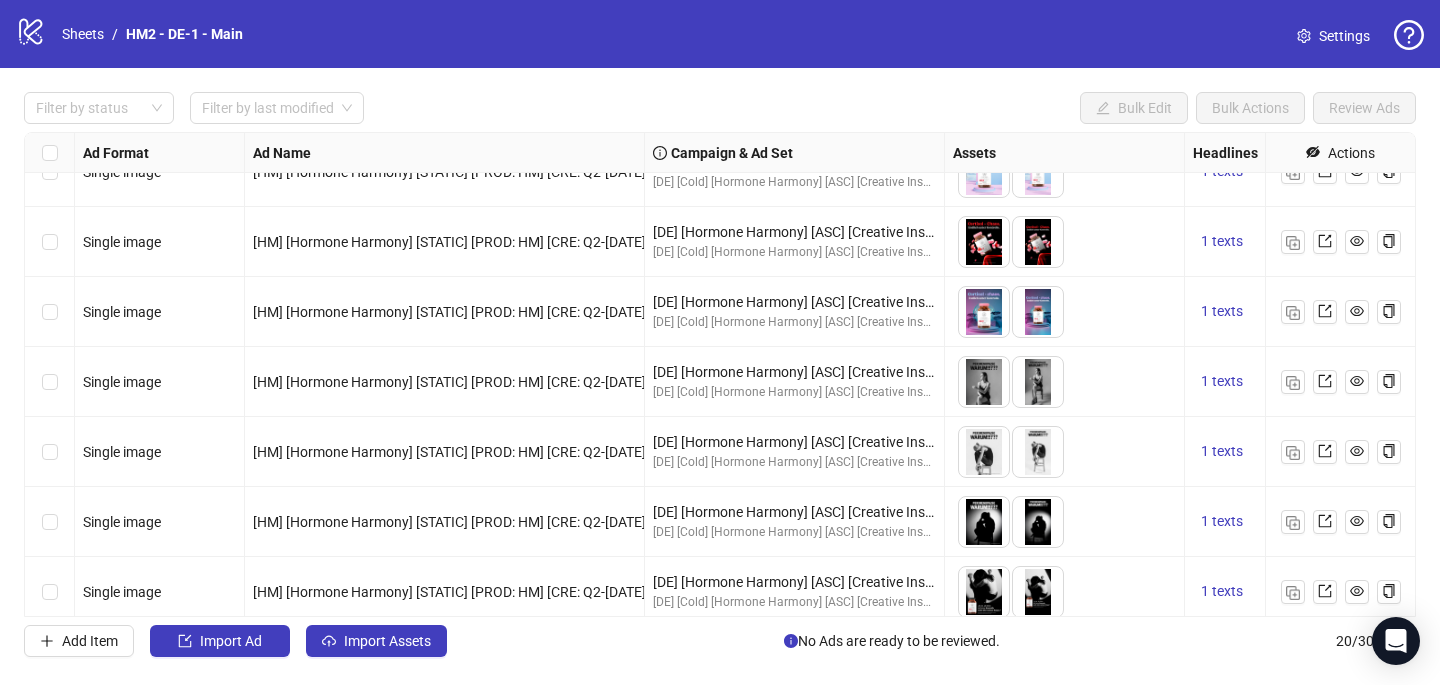 scroll, scrollTop: 0, scrollLeft: 0, axis: both 